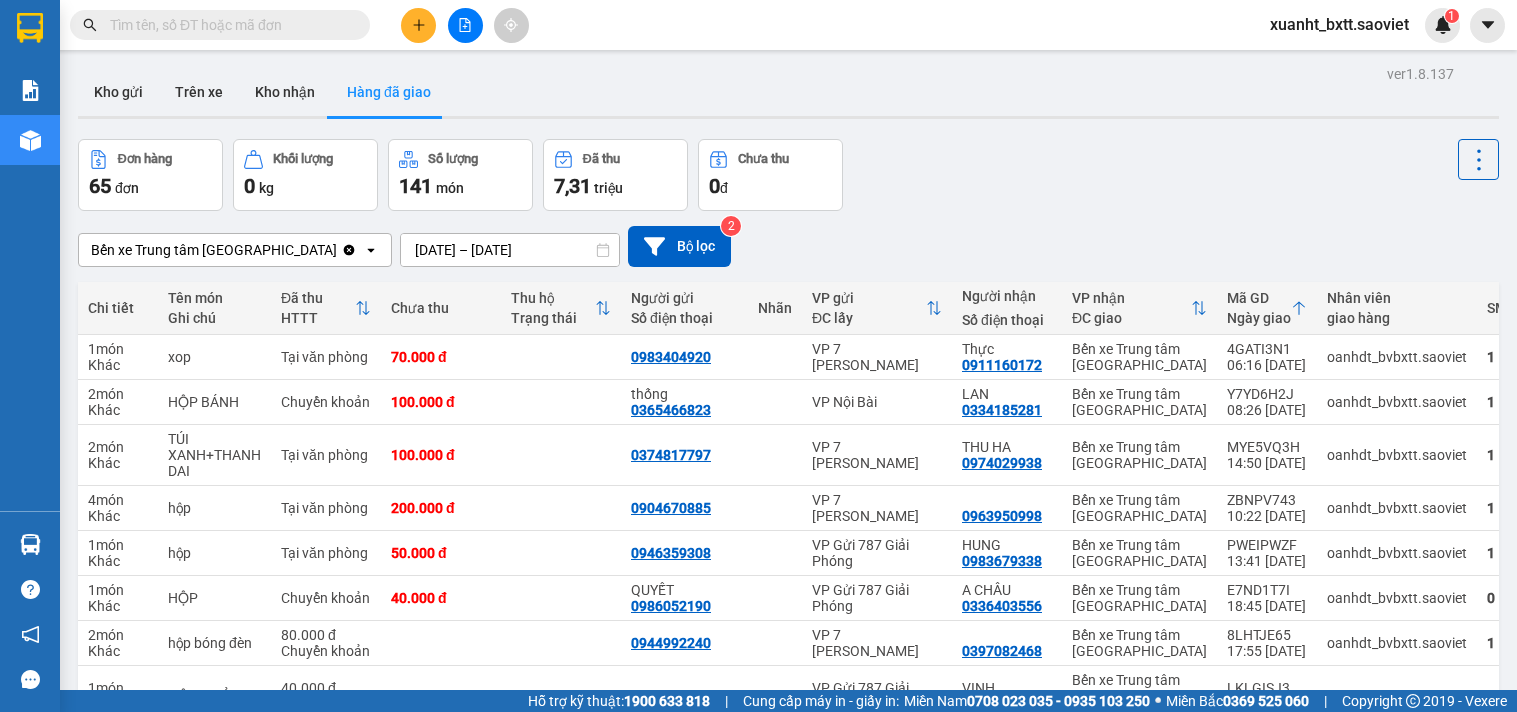scroll, scrollTop: 0, scrollLeft: 0, axis: both 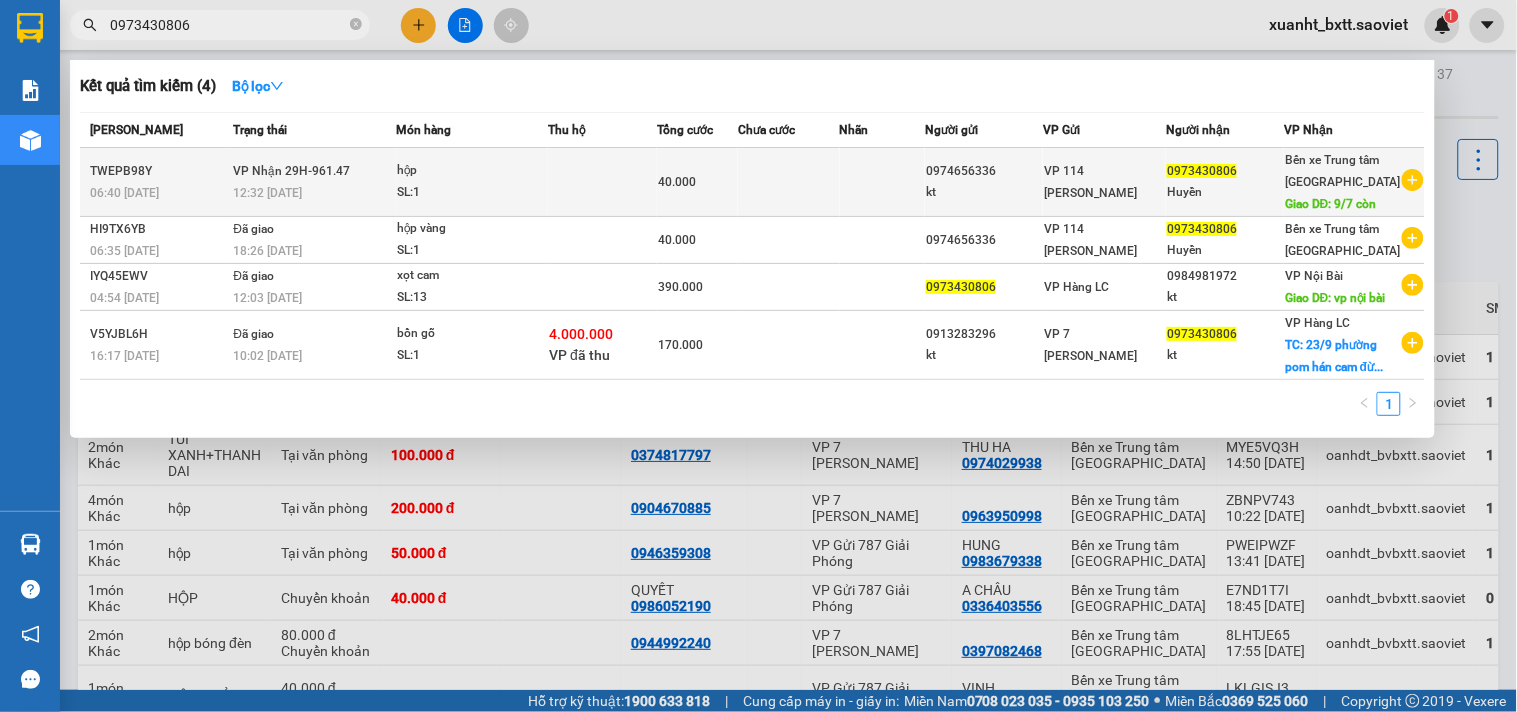 type on "0973430806" 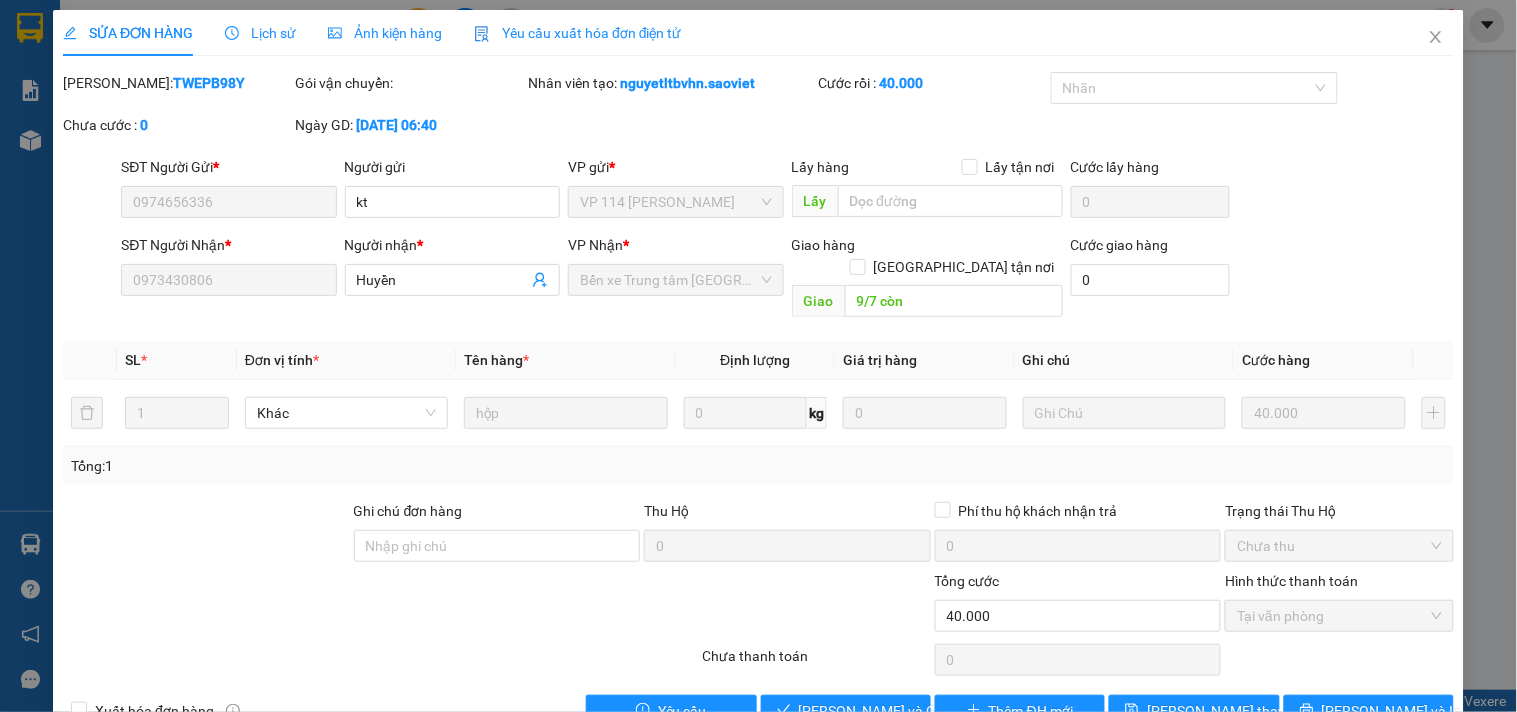 type on "0974656336" 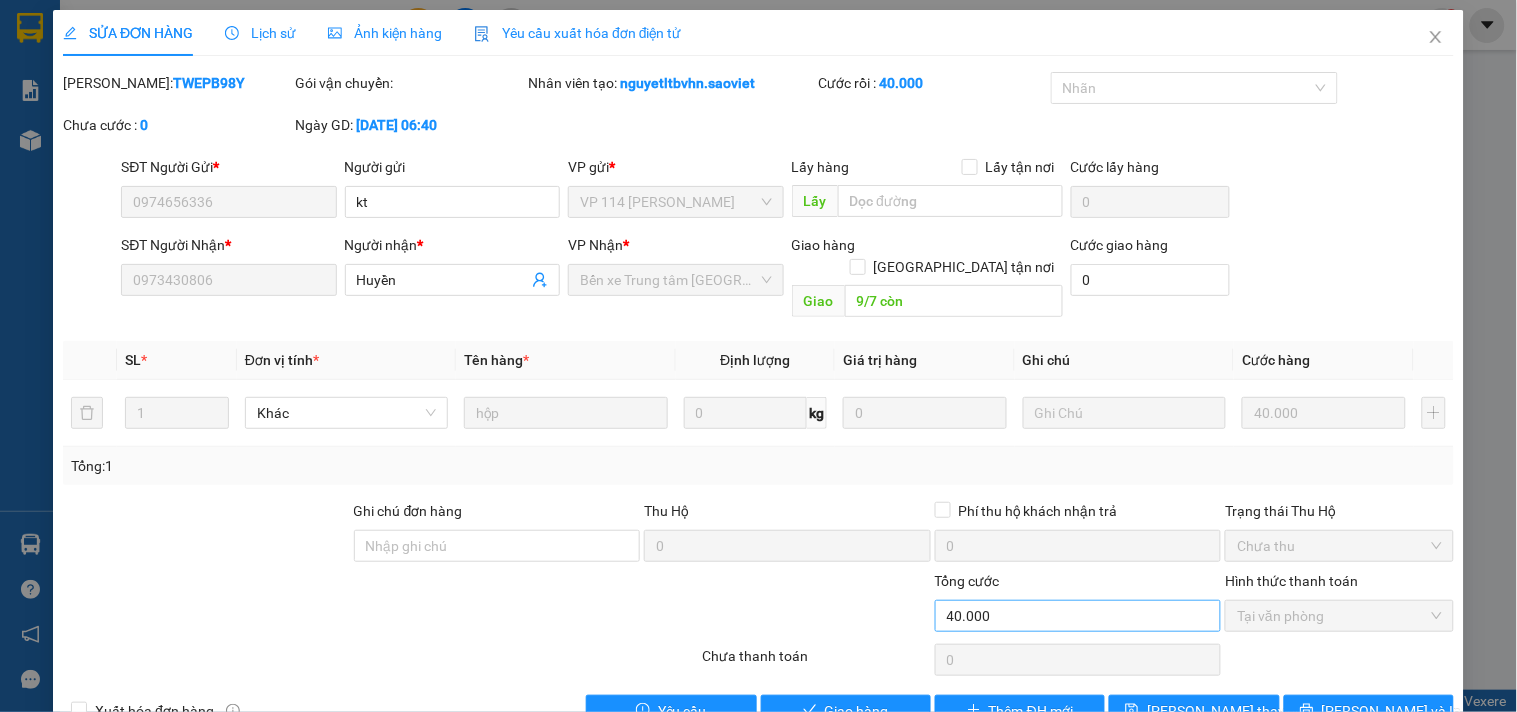 scroll, scrollTop: 32, scrollLeft: 0, axis: vertical 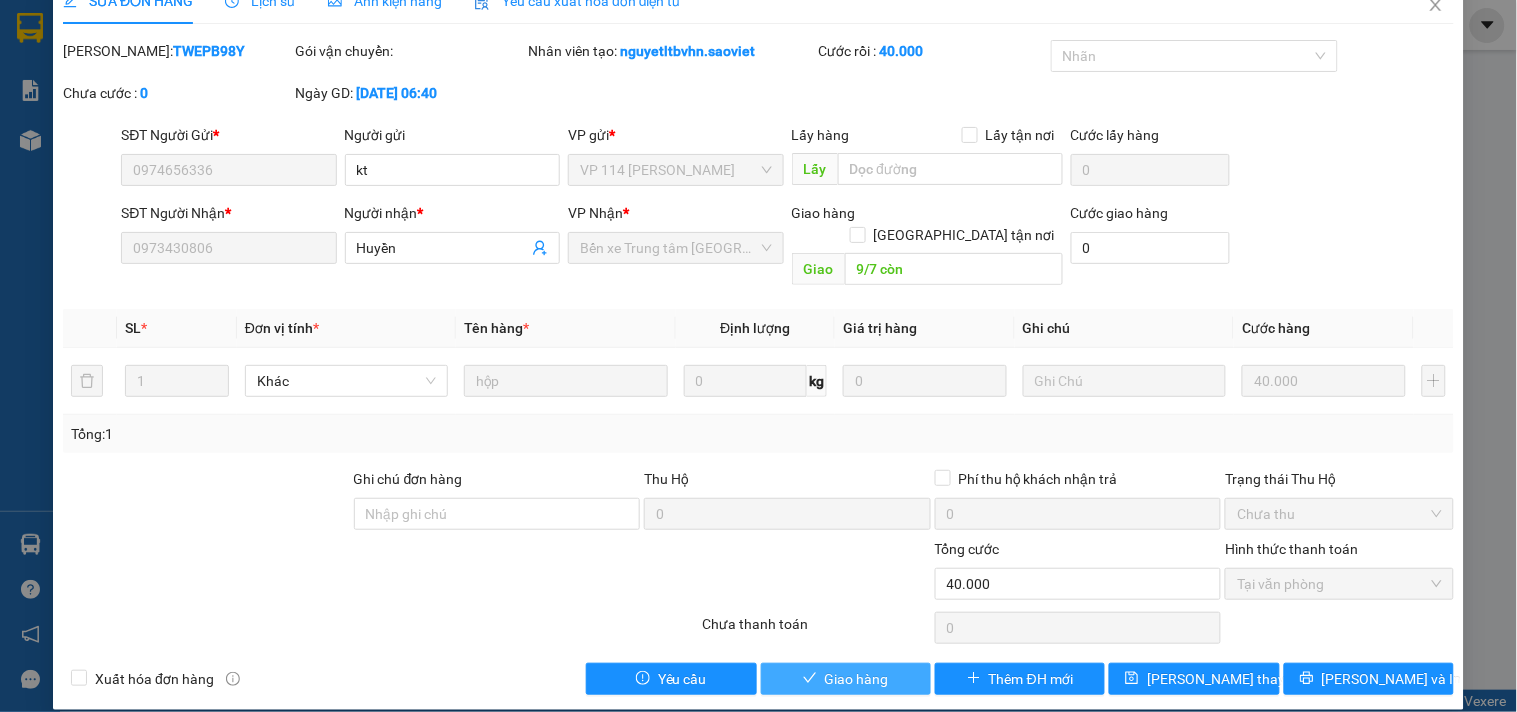 click on "Giao hàng" at bounding box center [857, 679] 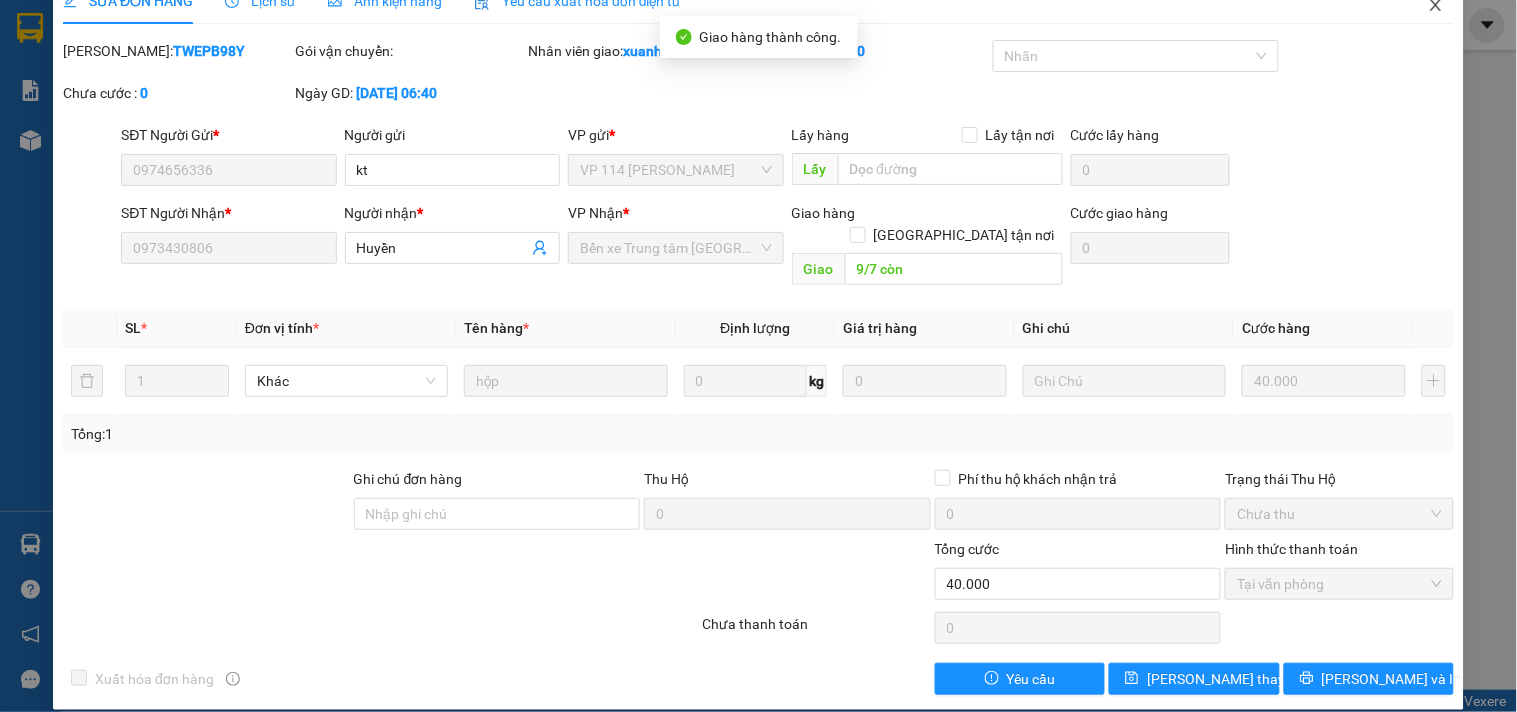 click 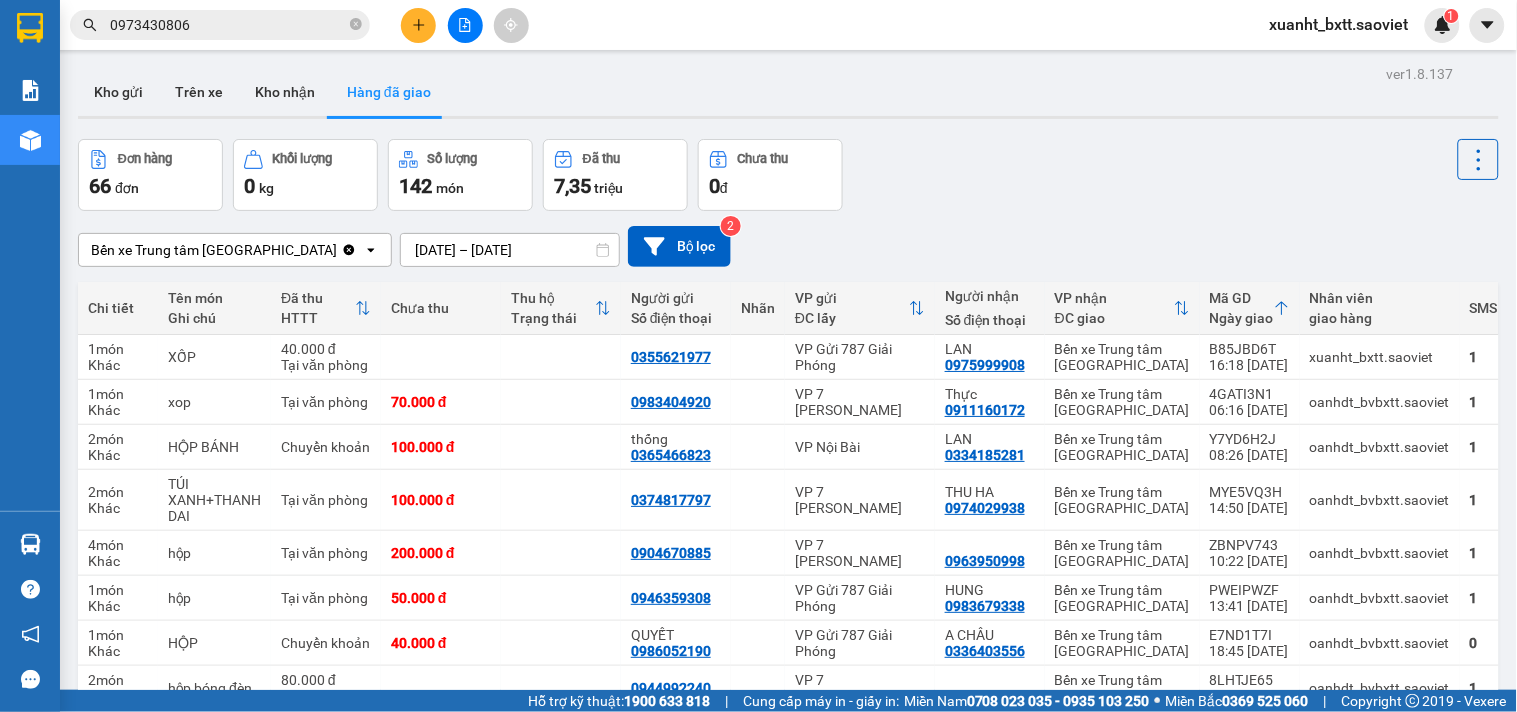 click on "xuanht_bxtt.saoviet" at bounding box center [1339, 24] 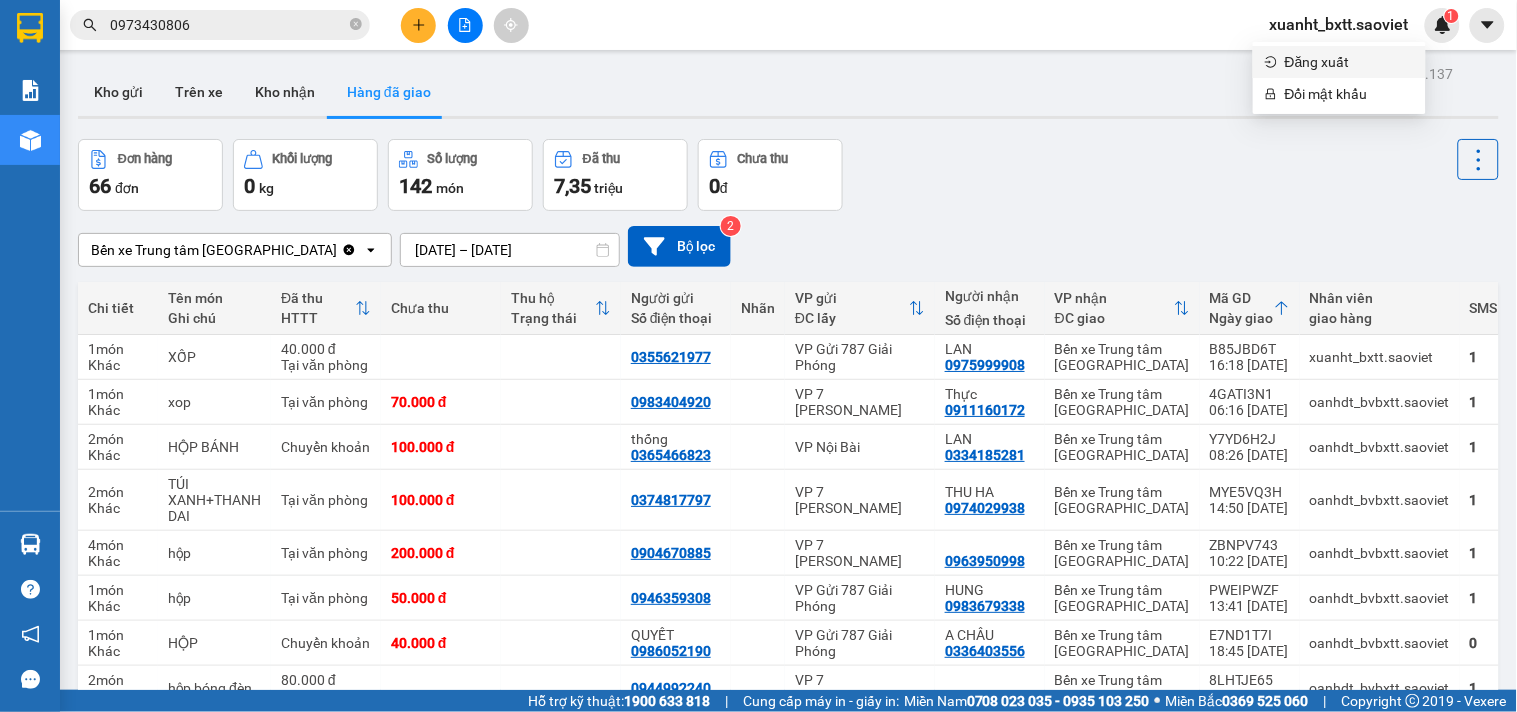 click on "Đăng xuất" at bounding box center [1349, 62] 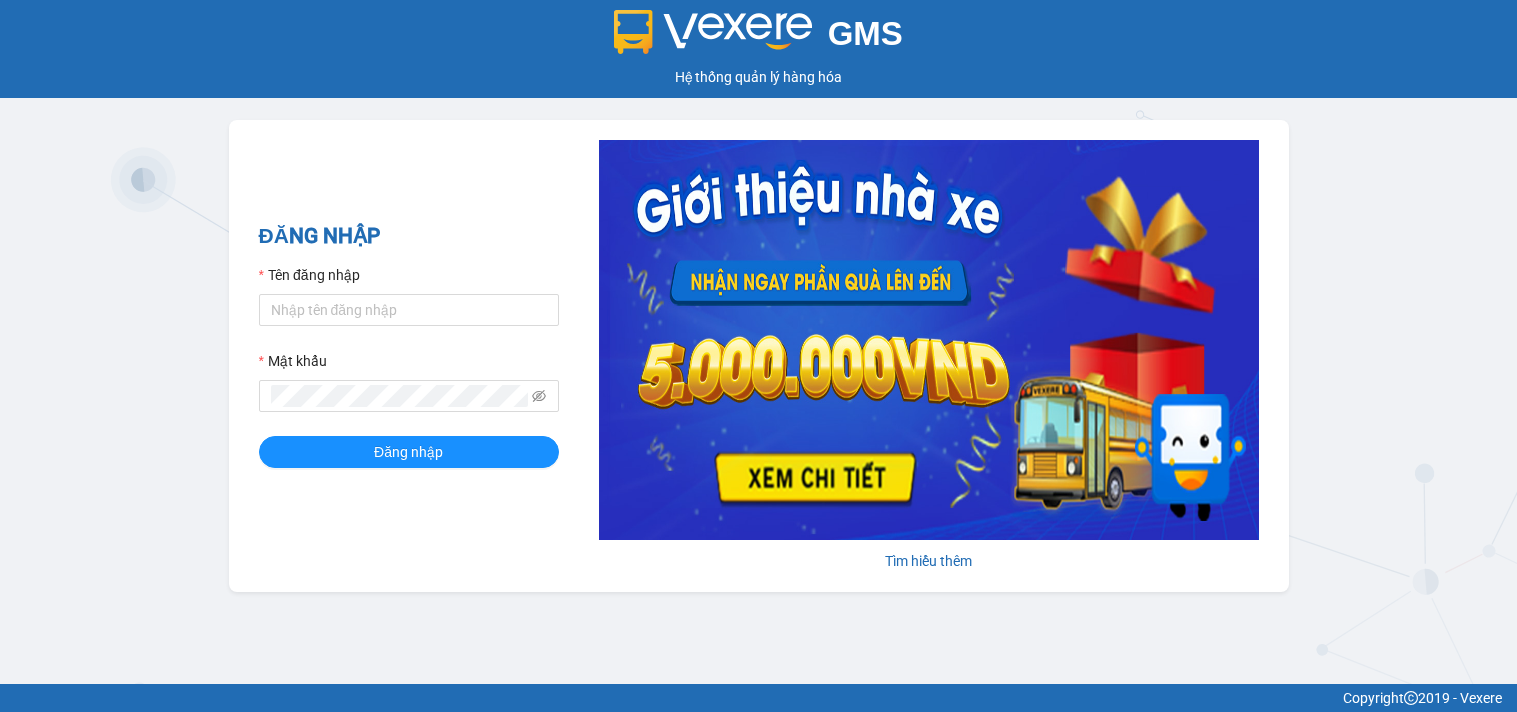scroll, scrollTop: 0, scrollLeft: 0, axis: both 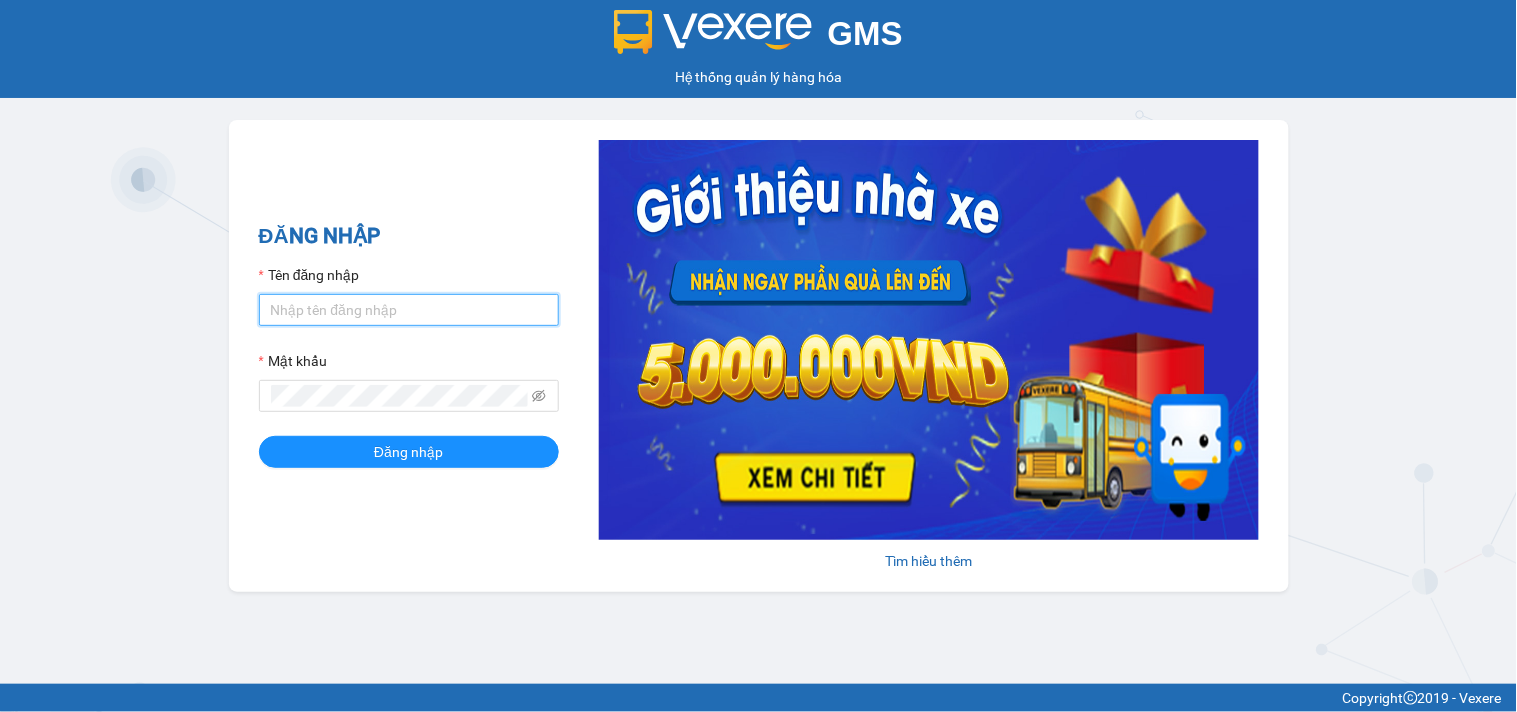 click on "Tên đăng nhập" at bounding box center [409, 310] 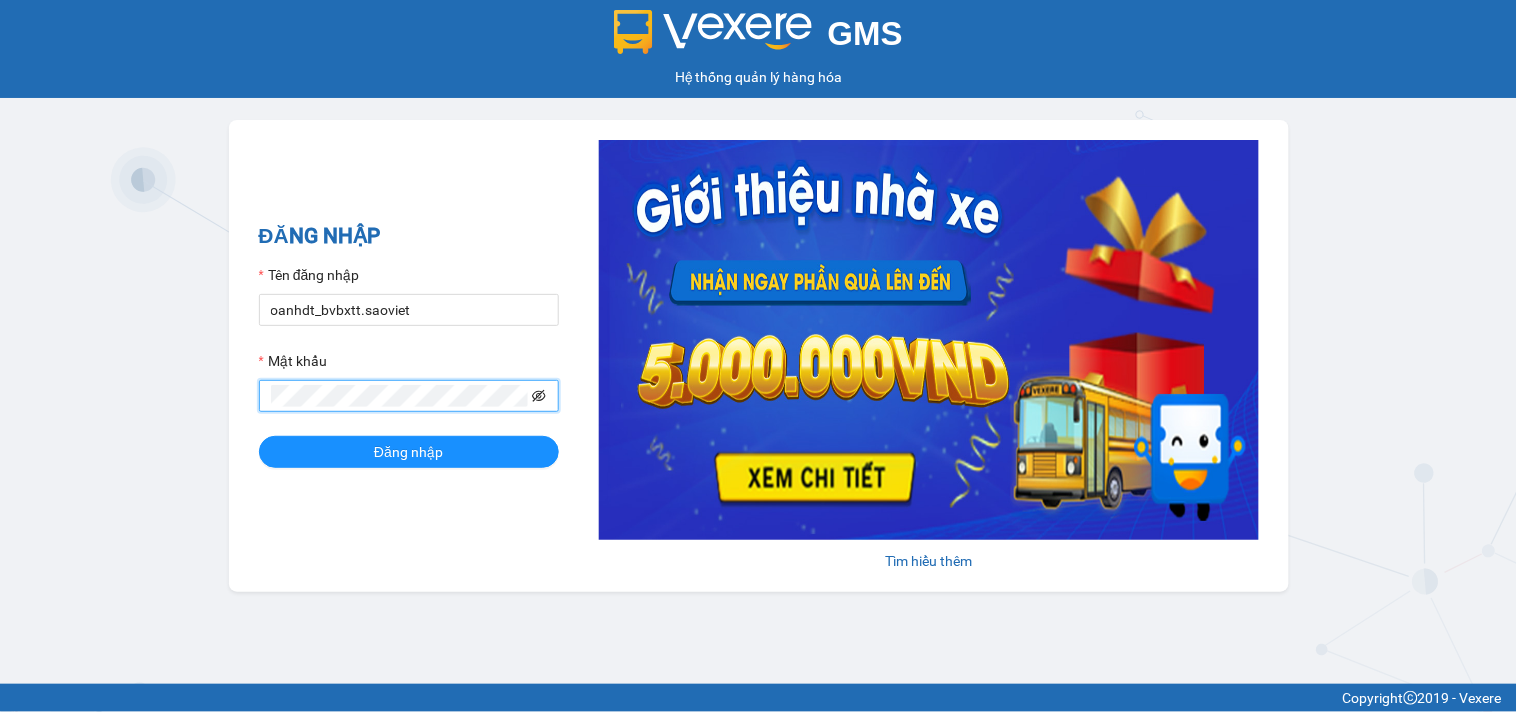 click 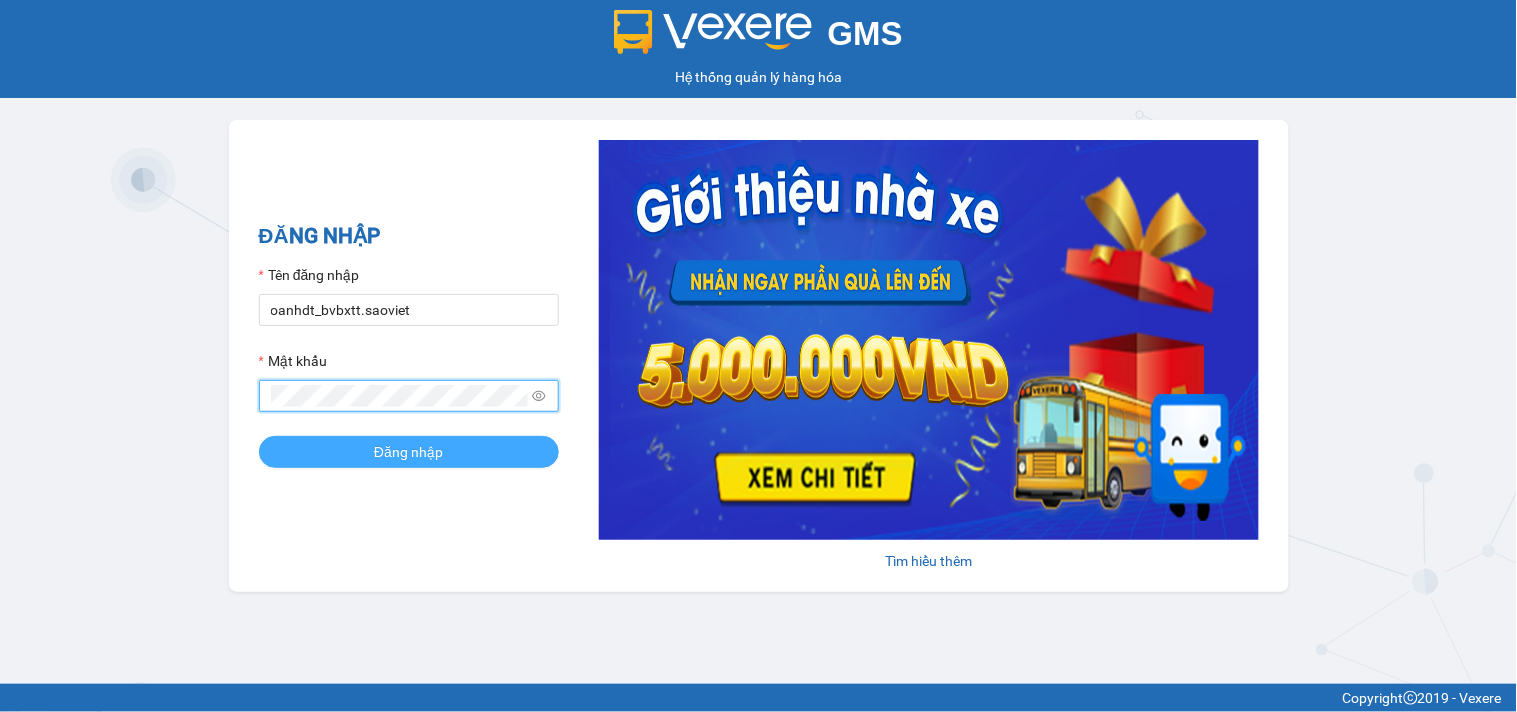click on "Đăng nhập" at bounding box center (408, 452) 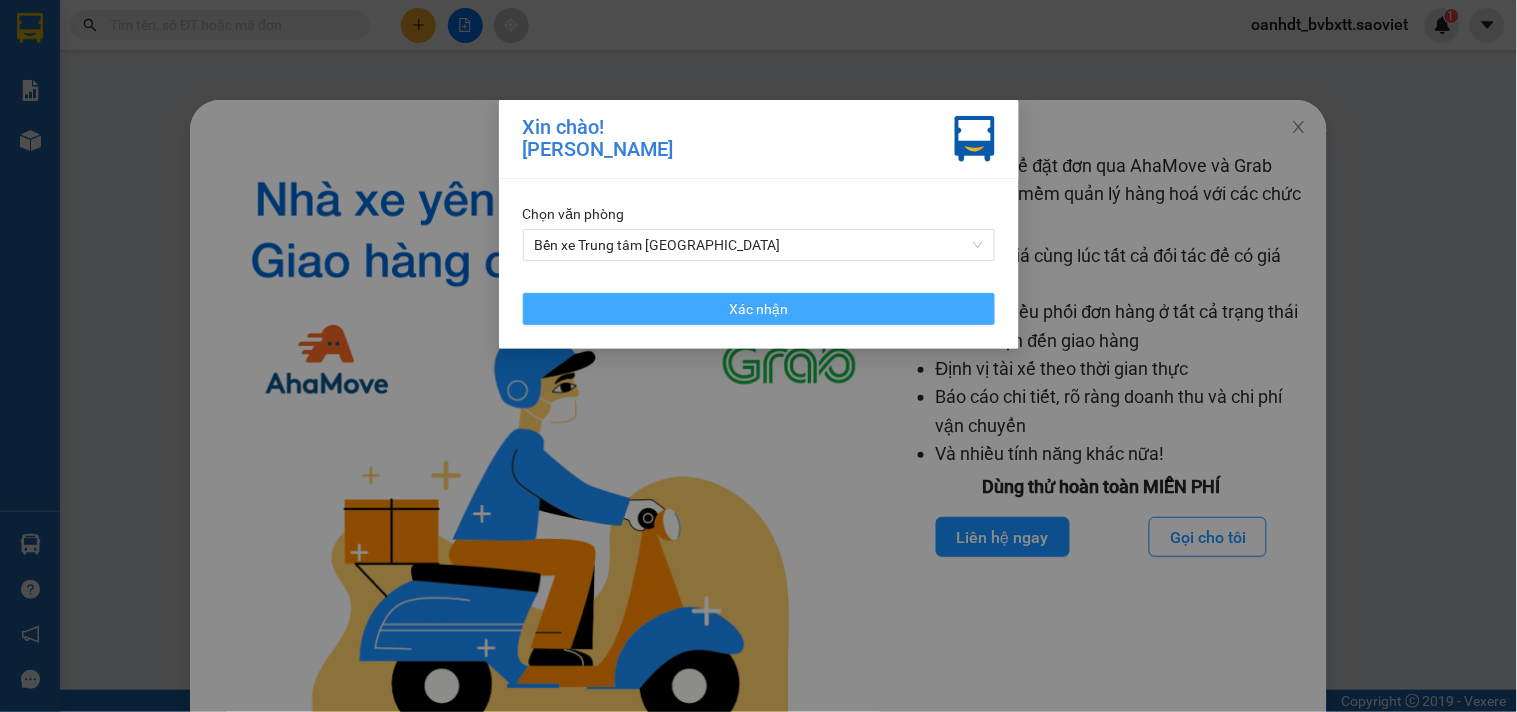 click on "Xác nhận" at bounding box center [759, 309] 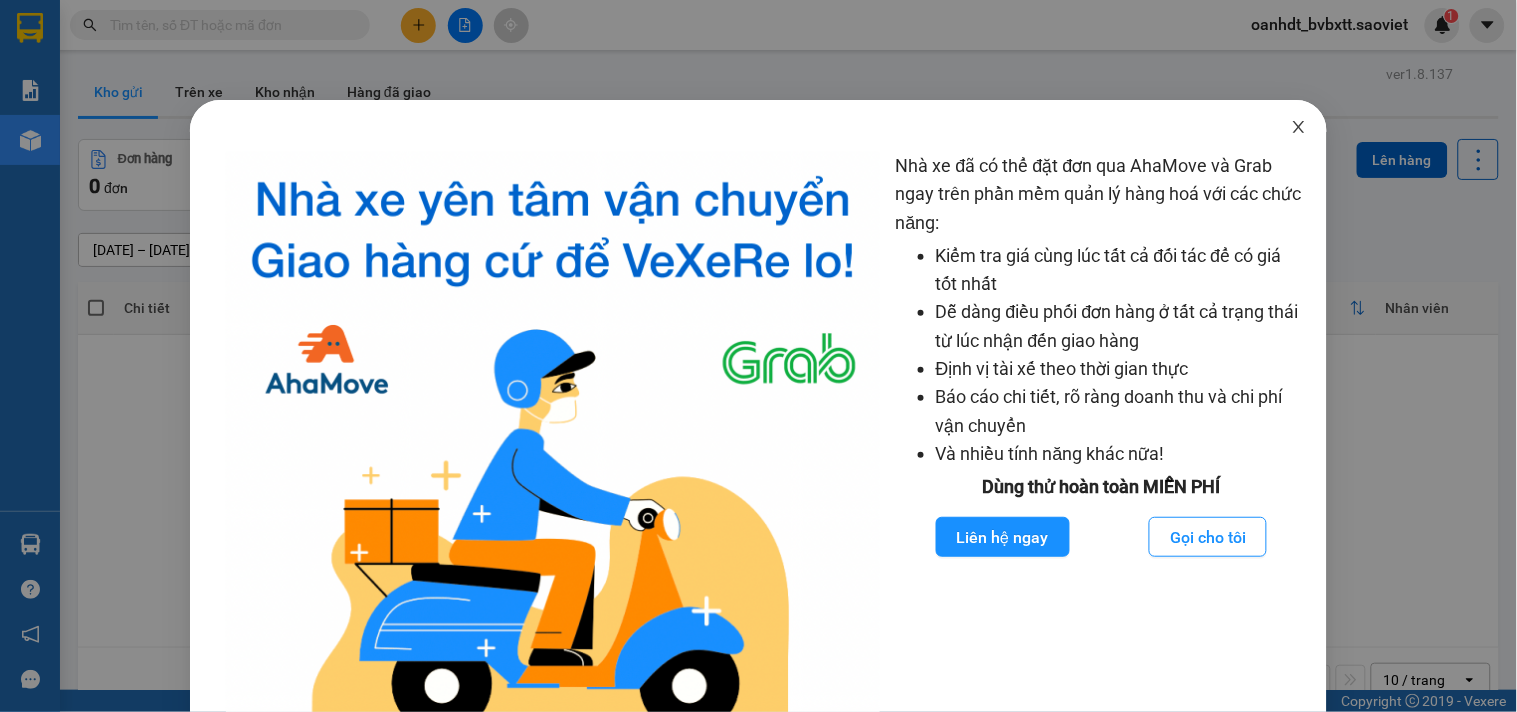 click 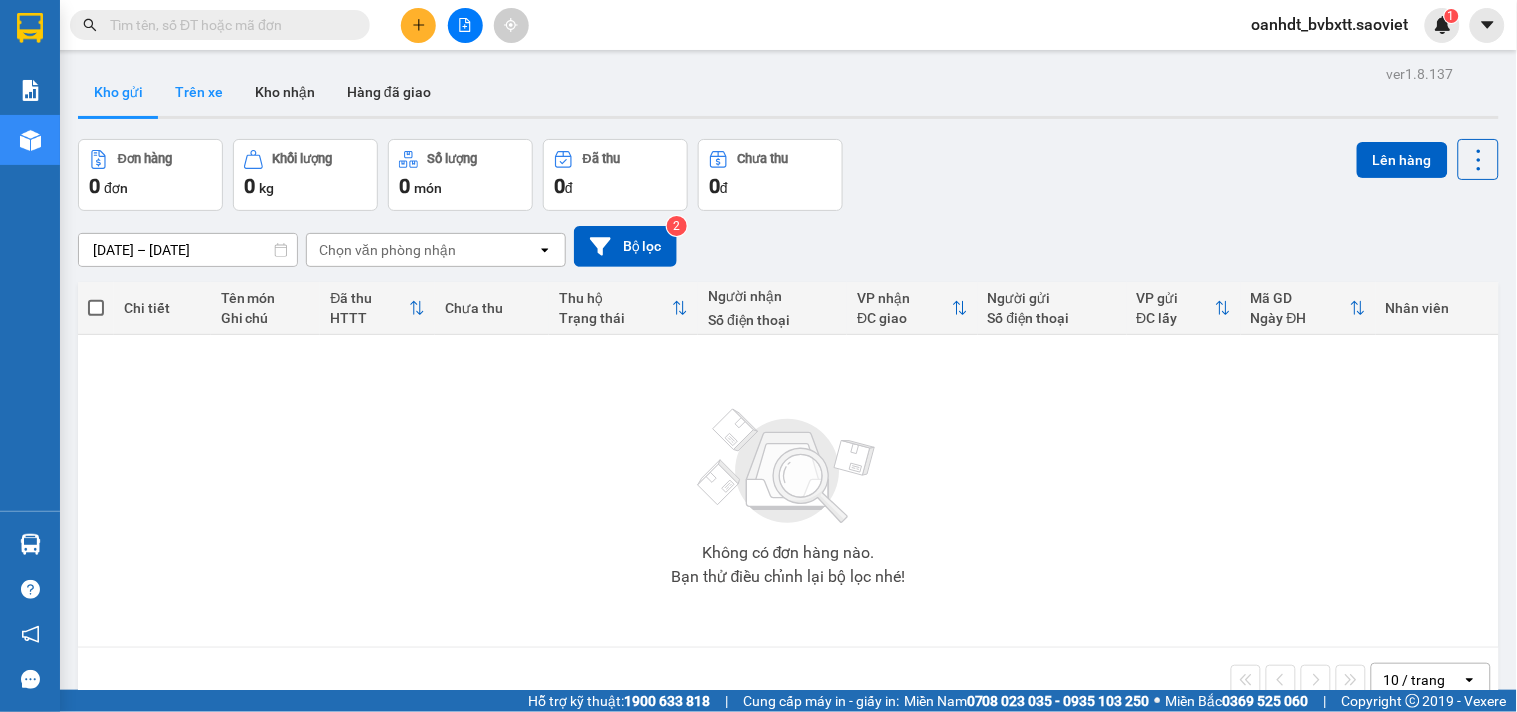 click on "Trên xe" at bounding box center (199, 92) 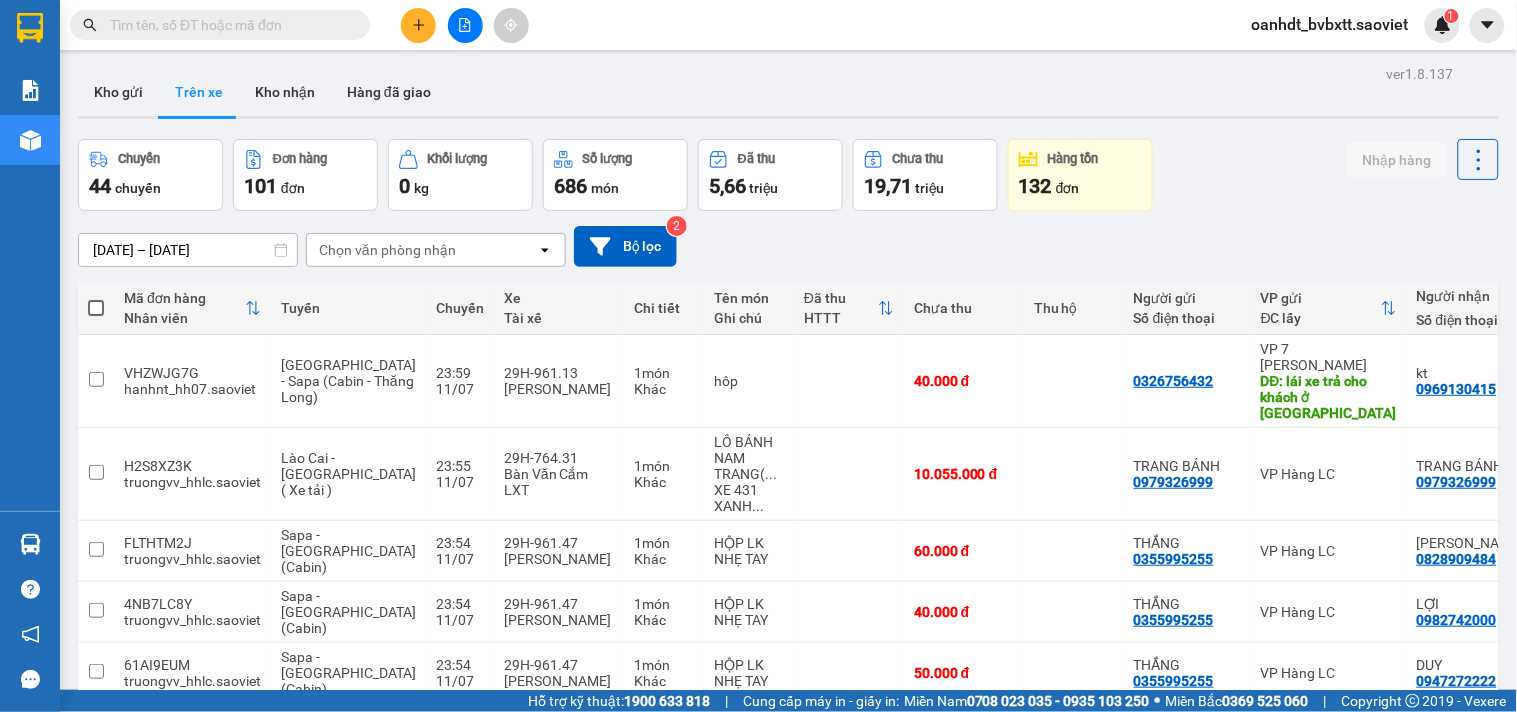 click on "Chọn văn phòng nhận" at bounding box center (387, 250) 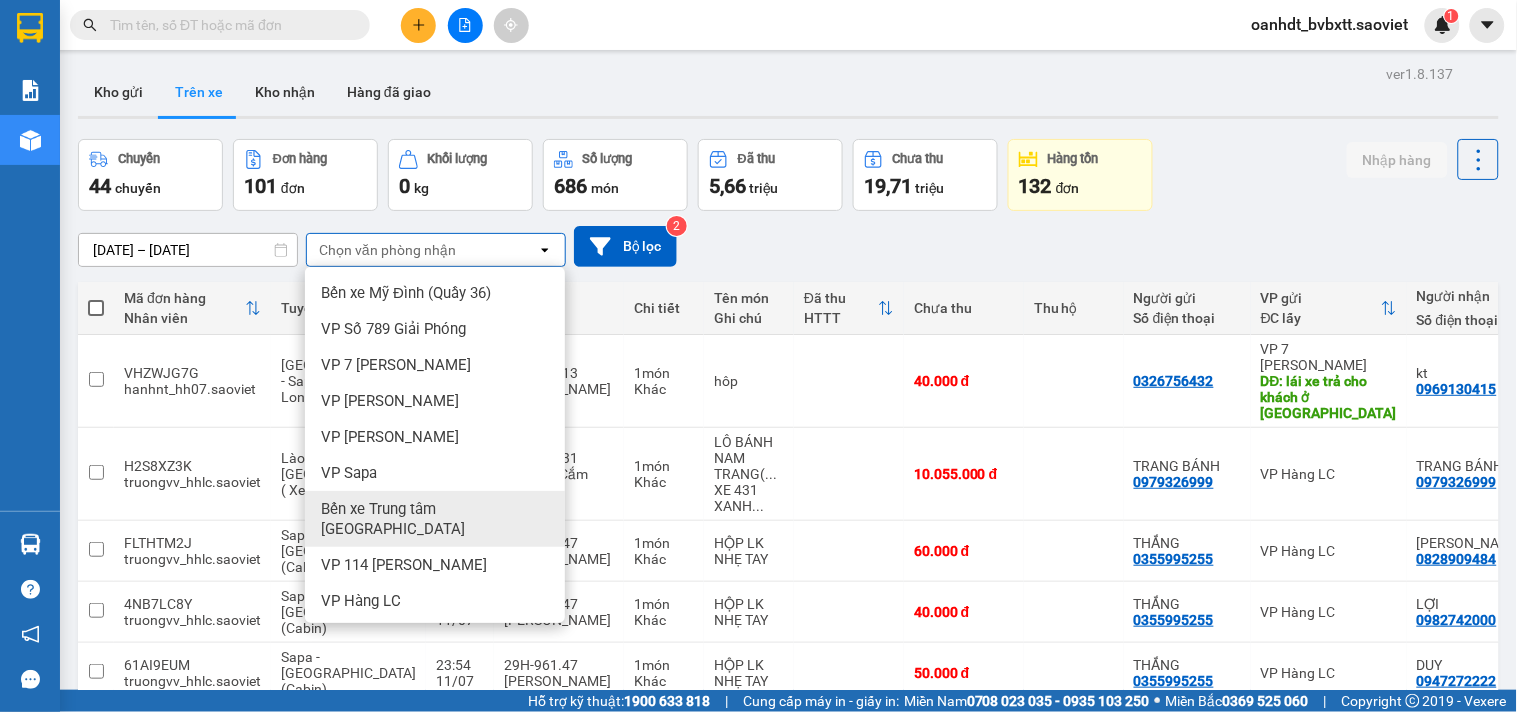 click on "Bến xe Trung tâm [GEOGRAPHIC_DATA]" at bounding box center (439, 519) 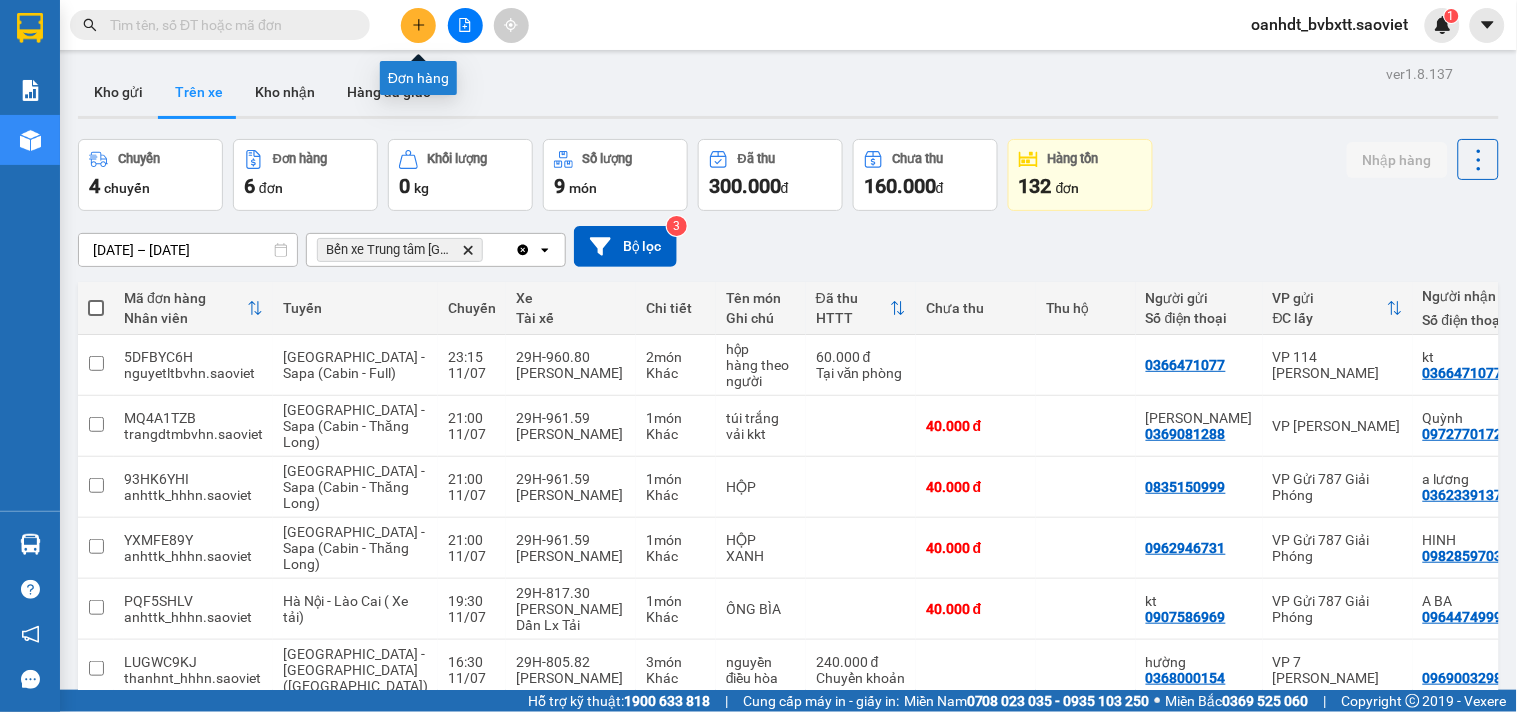 click at bounding box center (418, 25) 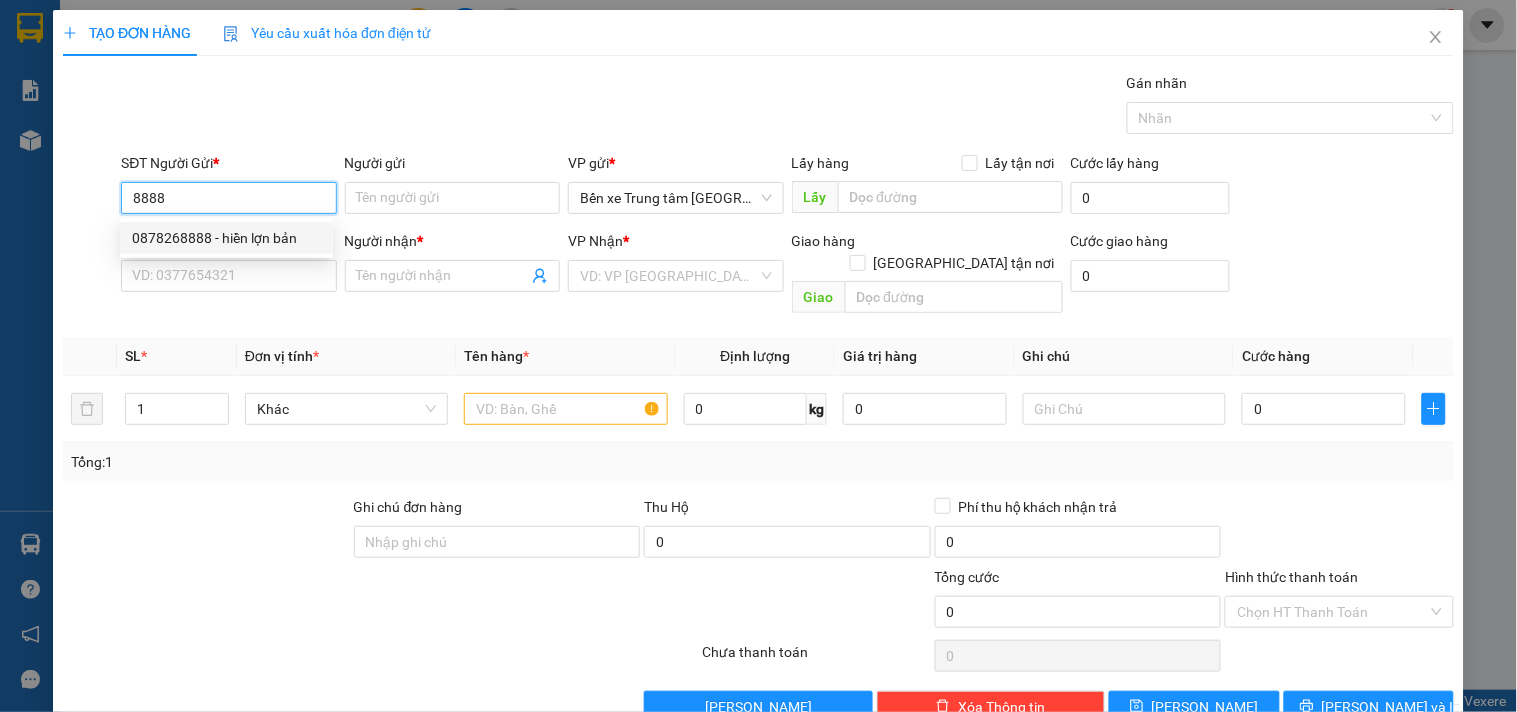click on "0878268888 - hiền lợn bản" at bounding box center [226, 238] 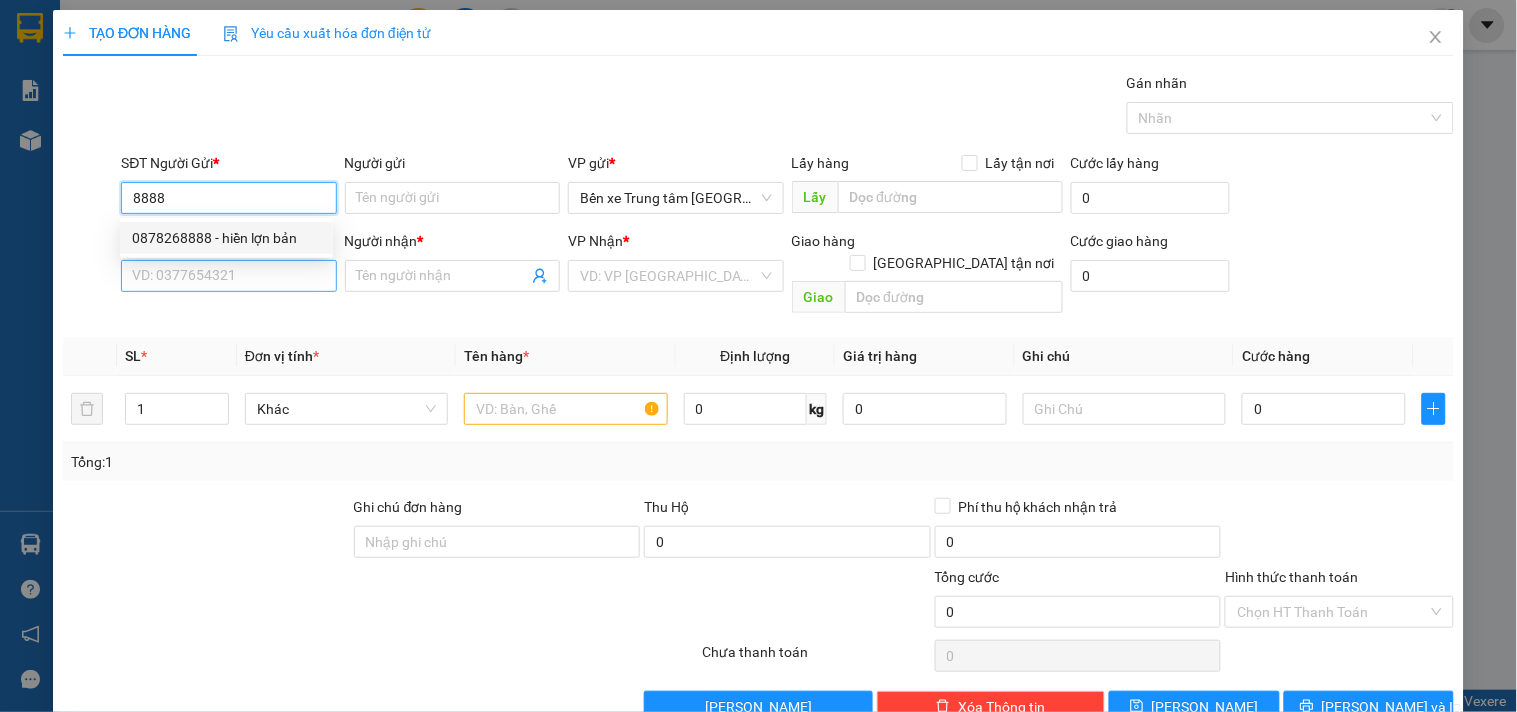 type on "0878268888" 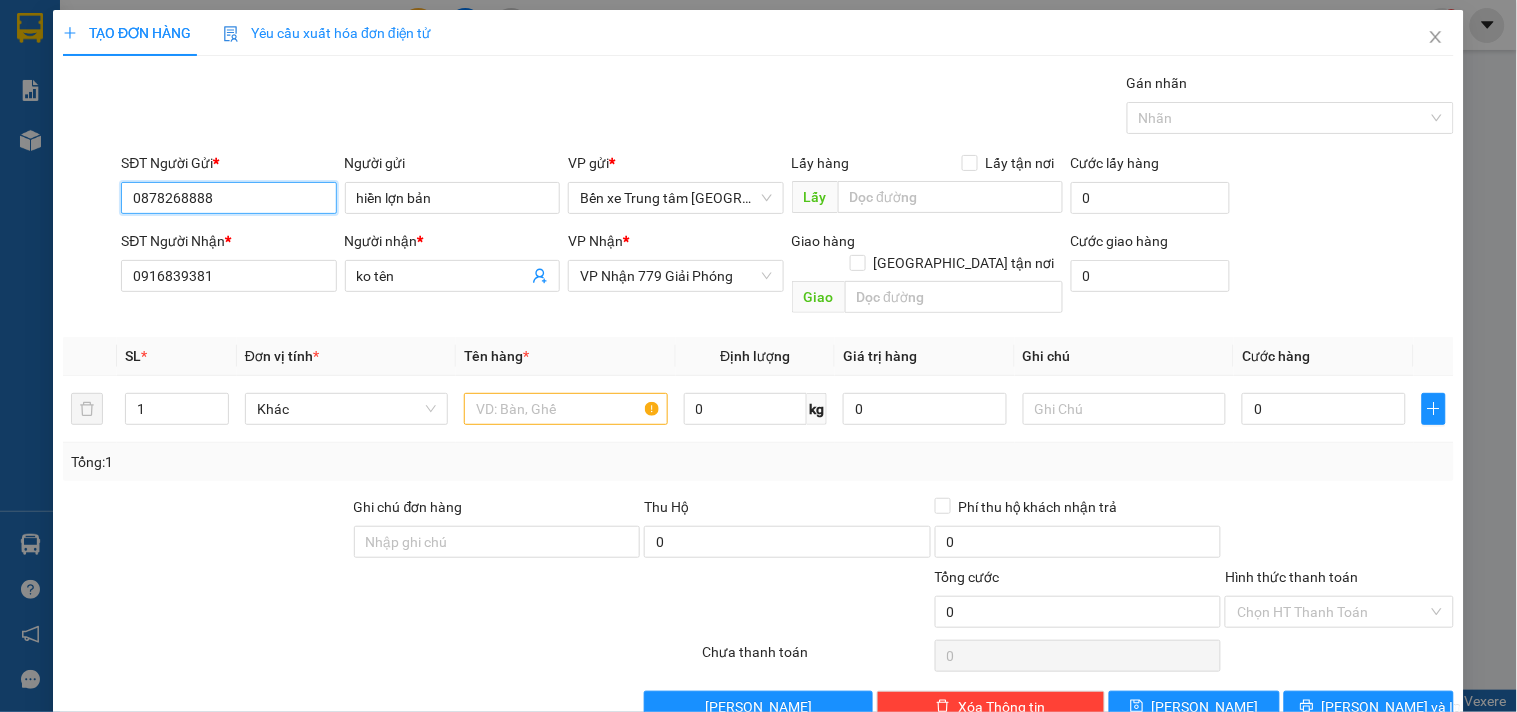 type on "0878268888" 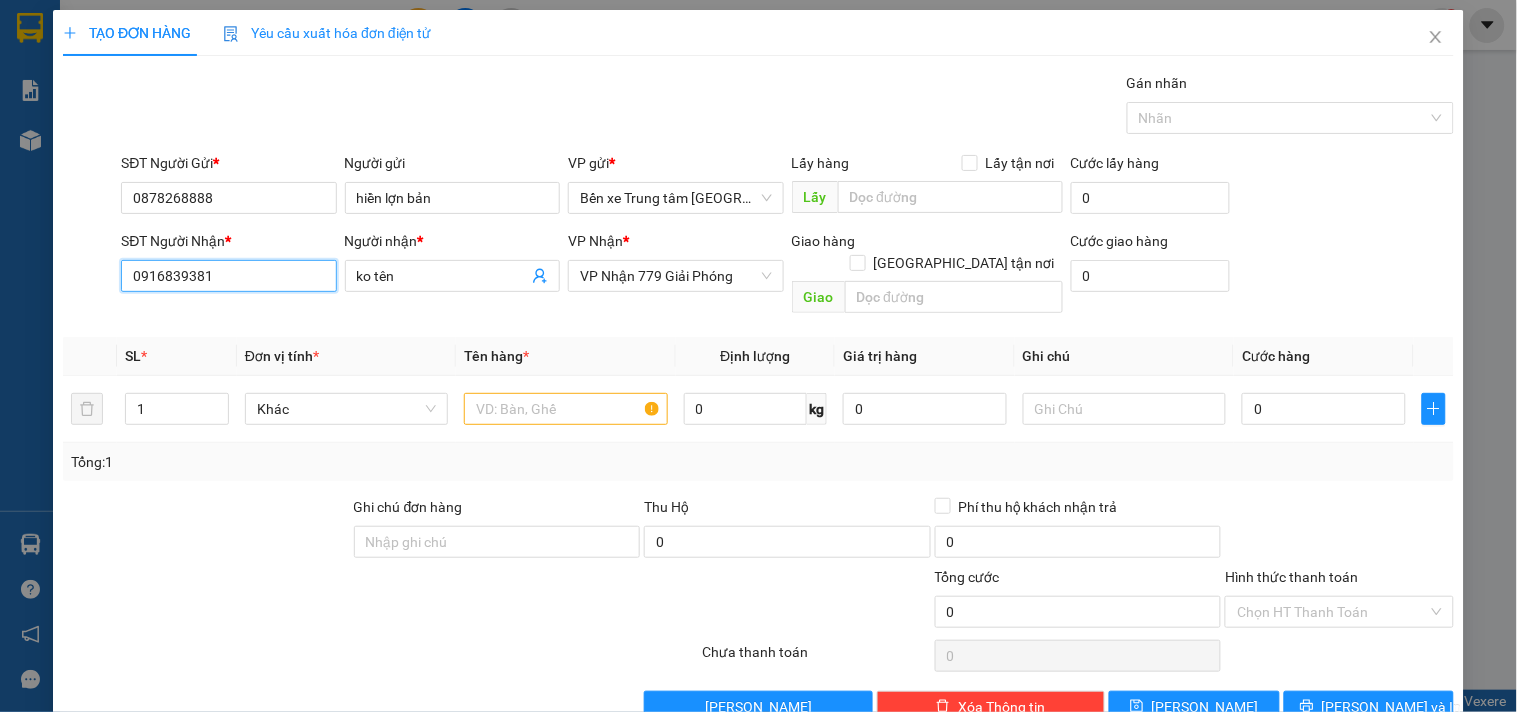 drag, startPoint x: 0, startPoint y: 406, endPoint x: 0, endPoint y: 531, distance: 125 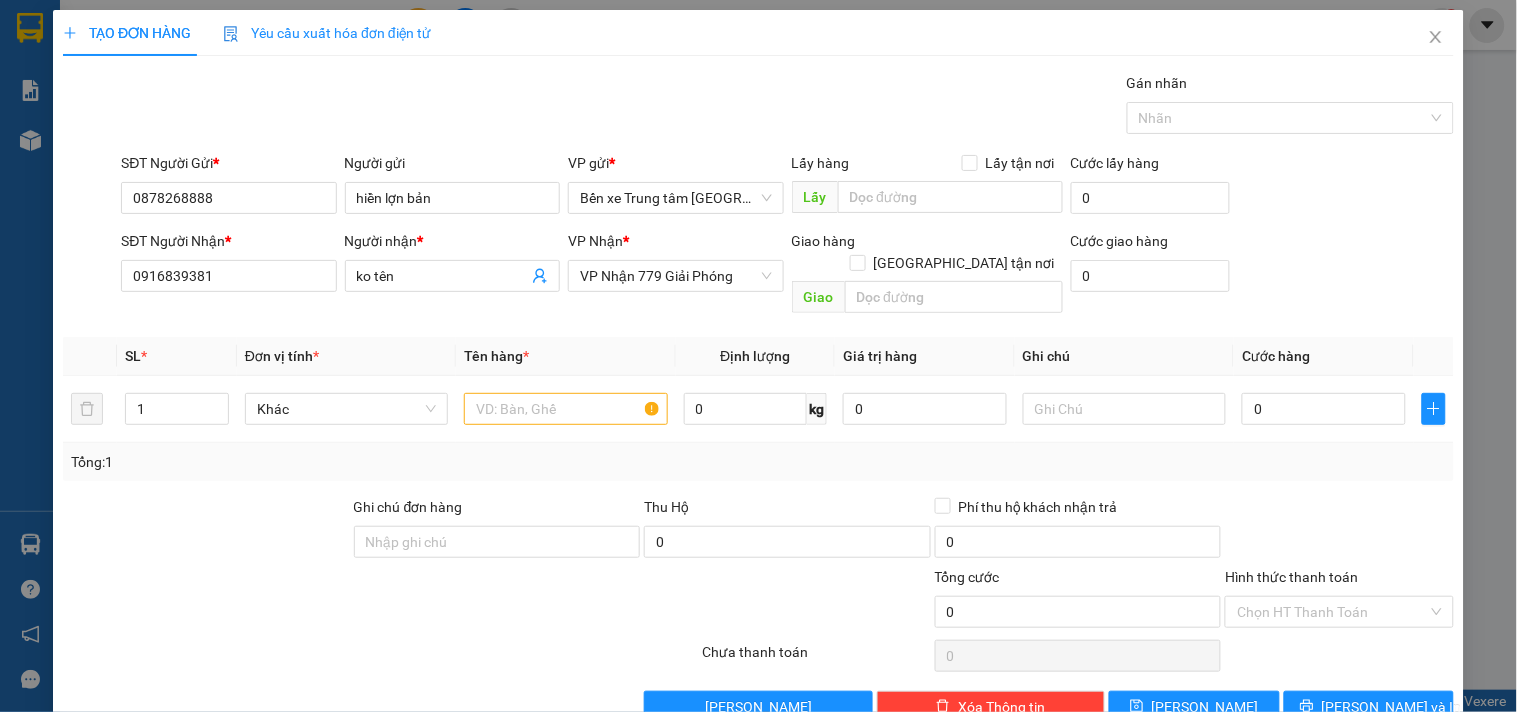 click on "TẠO ĐƠN HÀNG Yêu cầu xuất hóa đơn điện tử Transit Pickup Surcharge Ids Transit Deliver Surcharge Ids Transit Deliver Surcharge Transit Deliver Surcharge Gán nhãn   Nhãn SĐT Người Gửi  * 0878268888 Người gửi hiền lợn bản VP gửi  * Bến xe Trung tâm Lào Cai Lấy hàng Lấy tận nơi Lấy Cước lấy hàng 0 SĐT Người Nhận  * 0916839381 Người nhận  * ko tên VP Nhận  * VP Nhận 779 Giải Phóng Giao hàng Giao tận nơi Giao Cước giao hàng 0 SL  * Đơn vị tính  * Tên hàng  * Định lượng Giá trị hàng Ghi chú Cước hàng                   1 Khác 0 kg 0 0 Tổng:  1 Ghi chú đơn hàng Thu Hộ 0 Phí thu hộ khách nhận trả 0 Tổng cước 0 Hình thức thanh toán Chọn HT Thanh Toán Số tiền thu trước 0 Chưa thanh toán 0 Chọn HT Thanh Toán Lưu nháp Xóa Thông tin Lưu Lưu và In" at bounding box center (758, 356) 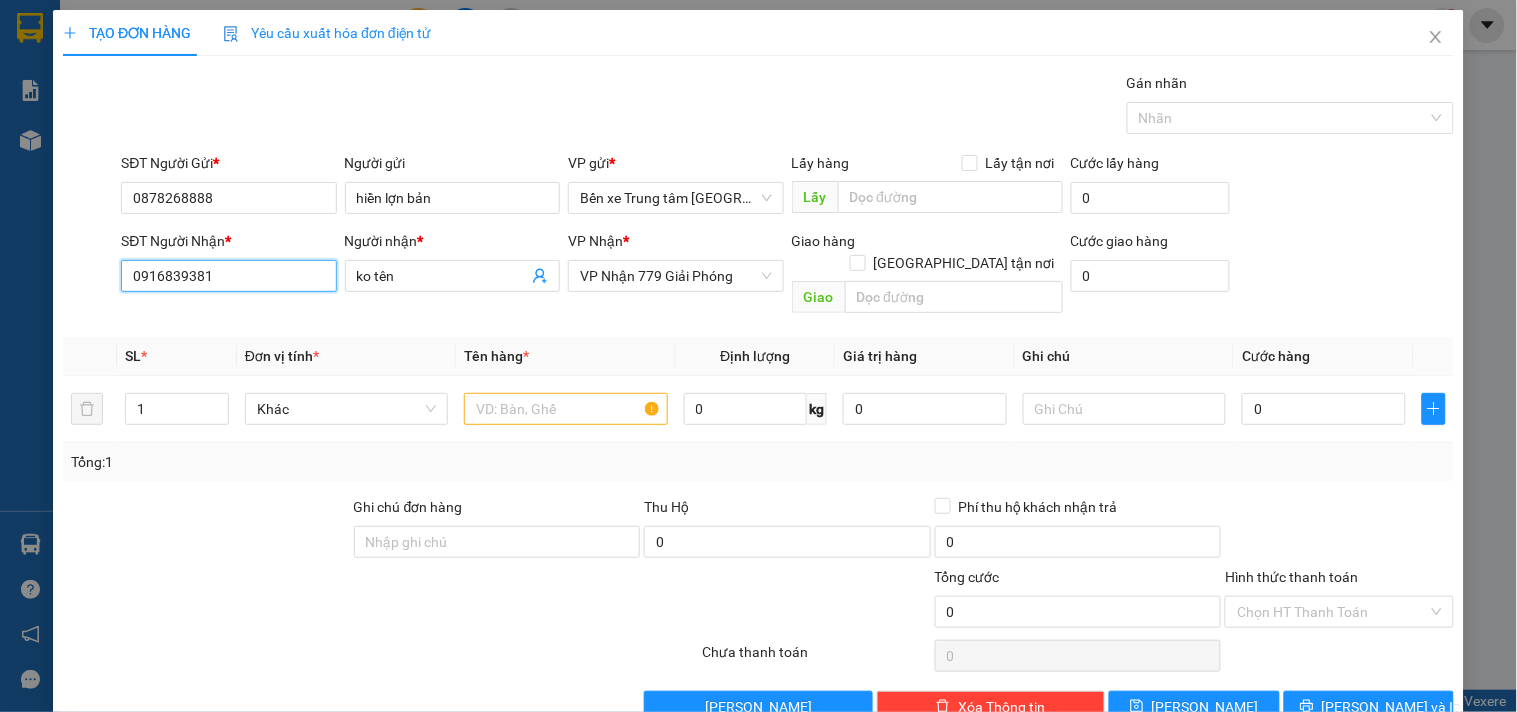 drag, startPoint x: 0, startPoint y: 383, endPoint x: 0, endPoint y: 485, distance: 102 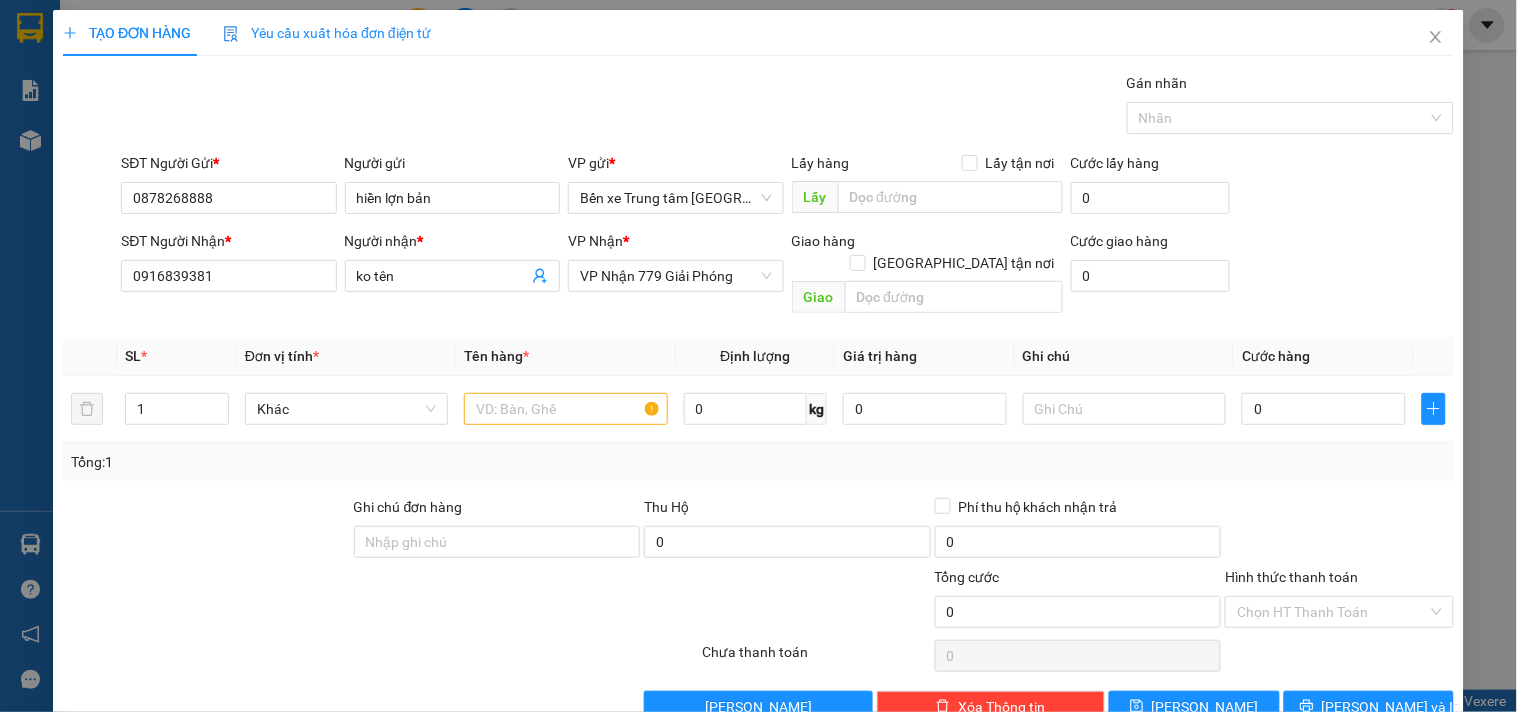 click on "TẠO ĐƠN HÀNG Yêu cầu xuất hóa đơn điện tử Transit Pickup Surcharge Ids Transit Deliver Surcharge Ids Transit Deliver Surcharge Transit Deliver Surcharge Gán nhãn   Nhãn SĐT Người Gửi  * 0878268888 Người gửi hiền lợn bản VP gửi  * Bến xe Trung tâm Lào Cai Lấy hàng Lấy tận nơi Lấy Cước lấy hàng 0 SĐT Người Nhận  * 0916839381 0916839381 Người nhận  * ko tên VP Nhận  * VP Nhận 779 Giải Phóng Giao hàng Giao tận nơi Giao Cước giao hàng 0 SL  * Đơn vị tính  * Tên hàng  * Định lượng Giá trị hàng Ghi chú Cước hàng                   1 Khác 0 kg 0 0 Tổng:  1 Ghi chú đơn hàng Thu Hộ 0 Phí thu hộ khách nhận trả 0 Tổng cước 0 Hình thức thanh toán Chọn HT Thanh Toán Số tiền thu trước 0 Chưa thanh toán 0 Chọn HT Thanh Toán Lưu nháp Xóa Thông tin Lưu Lưu và In" at bounding box center (758, 356) 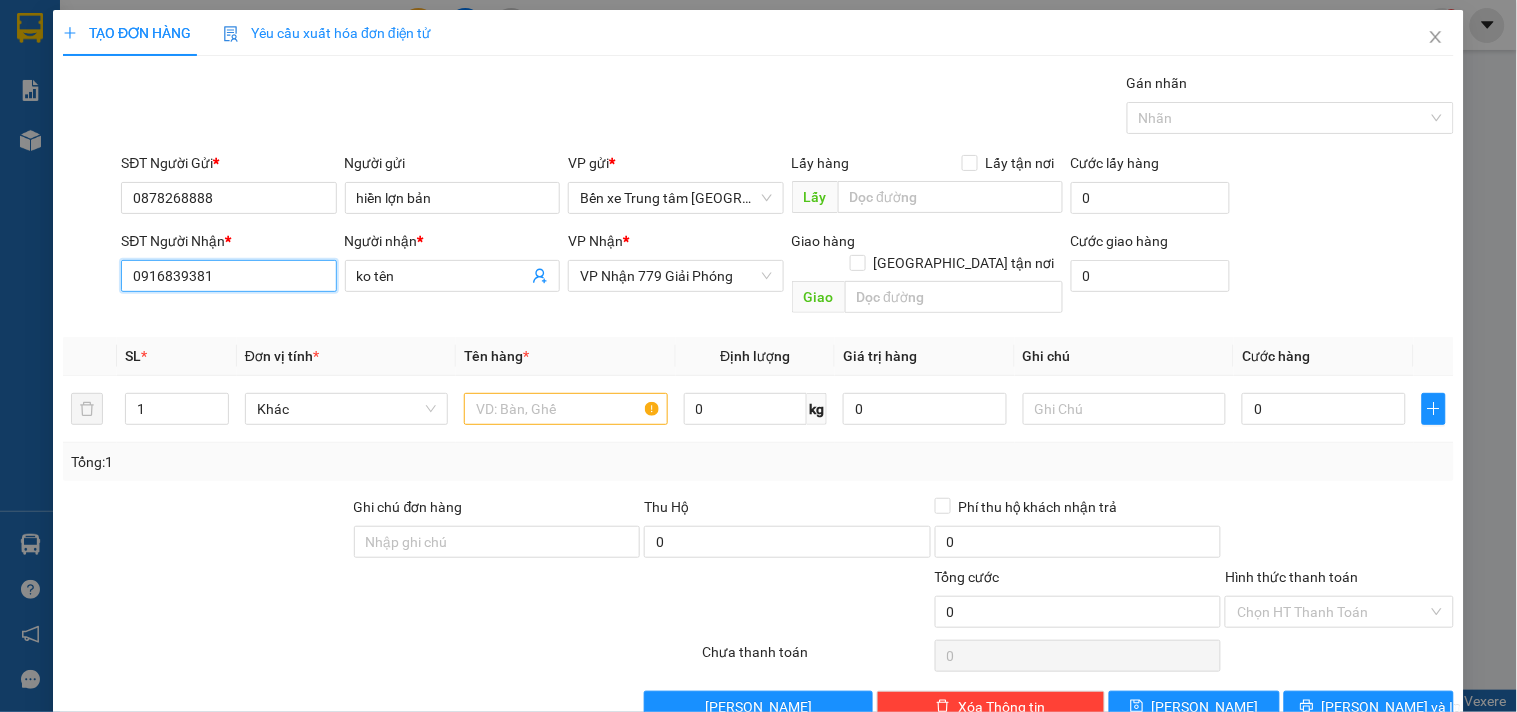 drag, startPoint x: 235, startPoint y: 275, endPoint x: 0, endPoint y: 382, distance: 258.2131 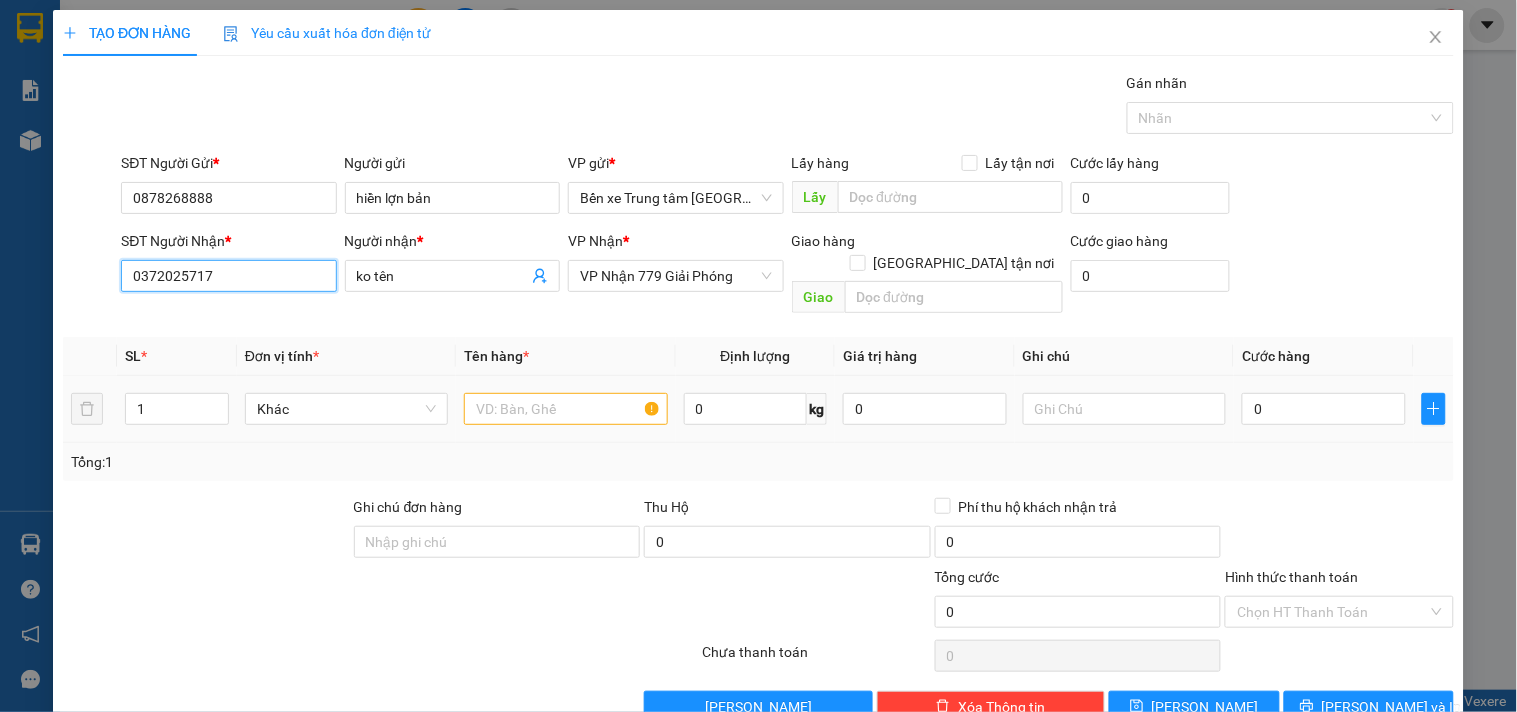 type on "0372025717" 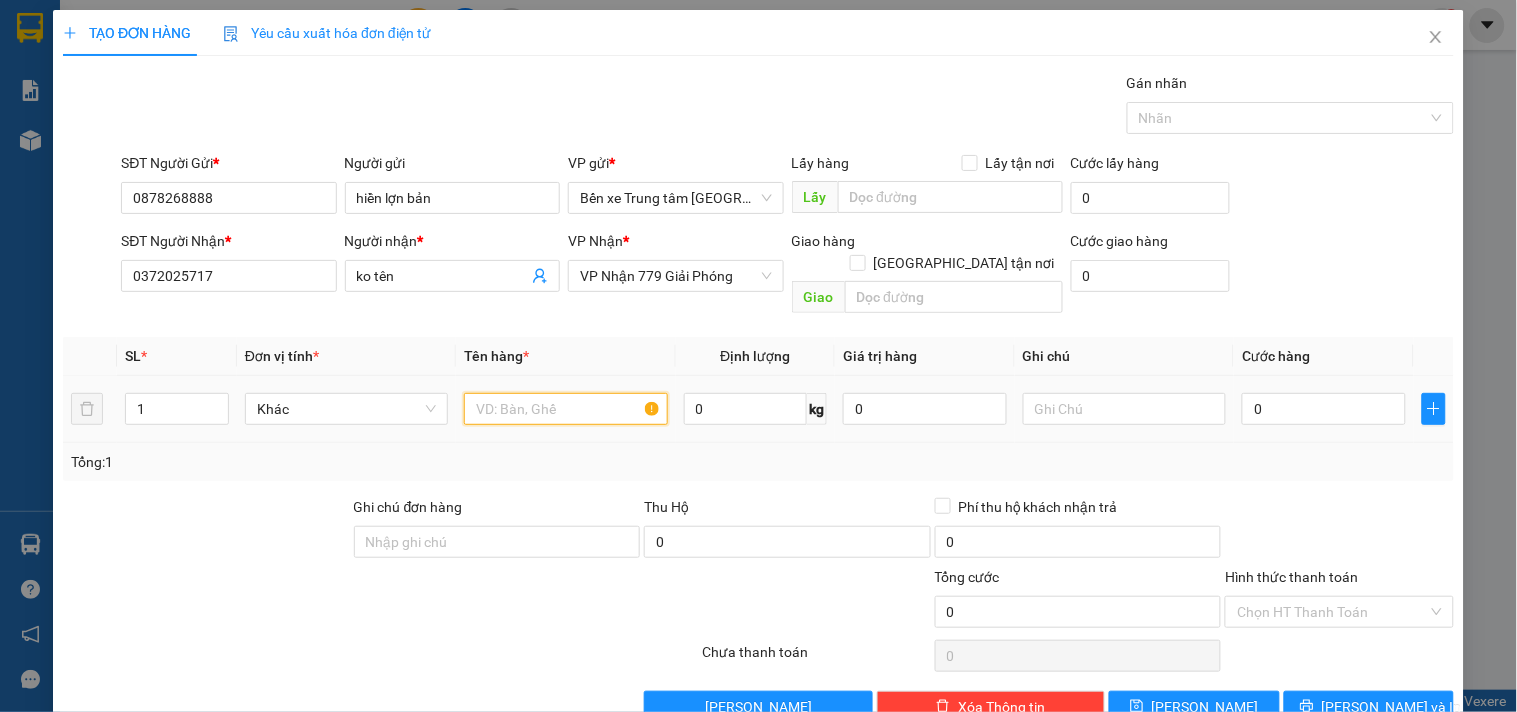 click at bounding box center [565, 409] 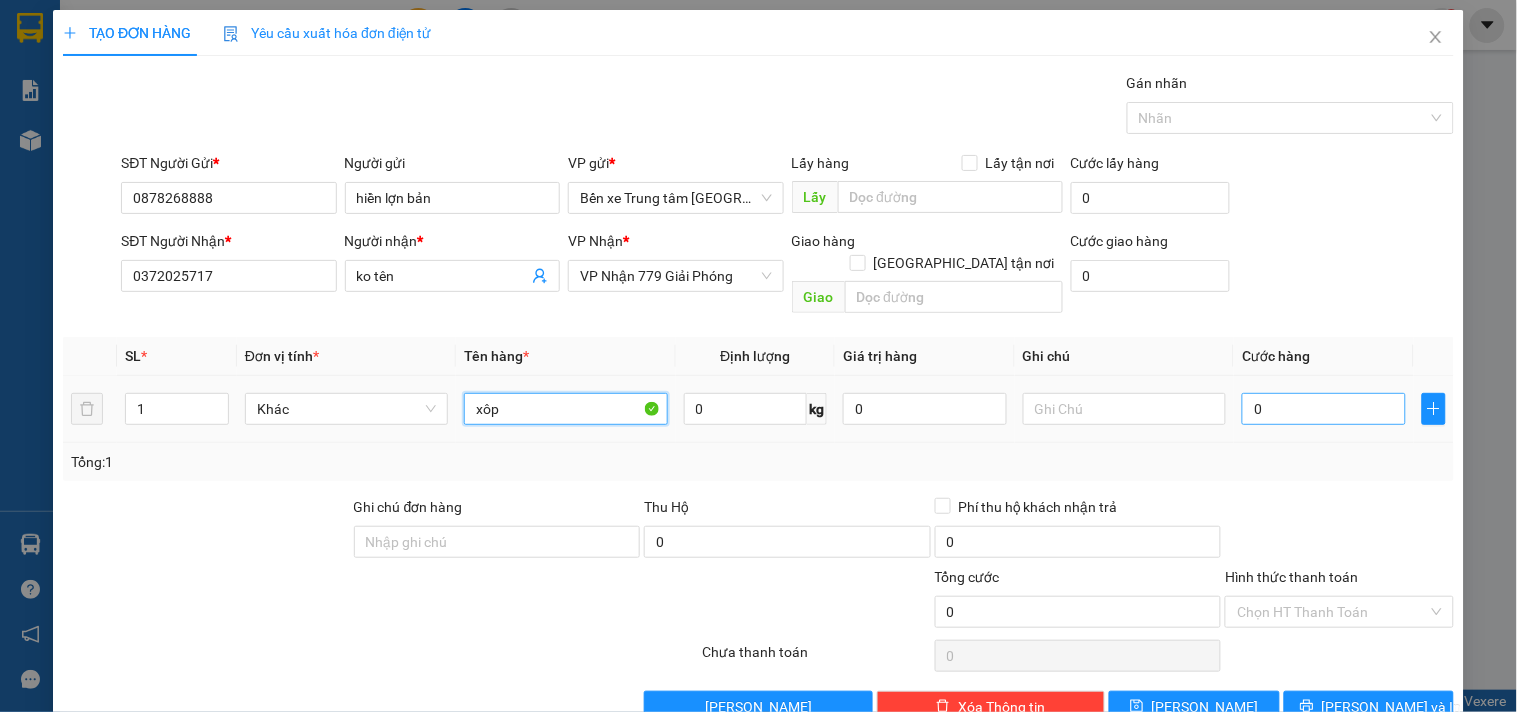 type on "xôp" 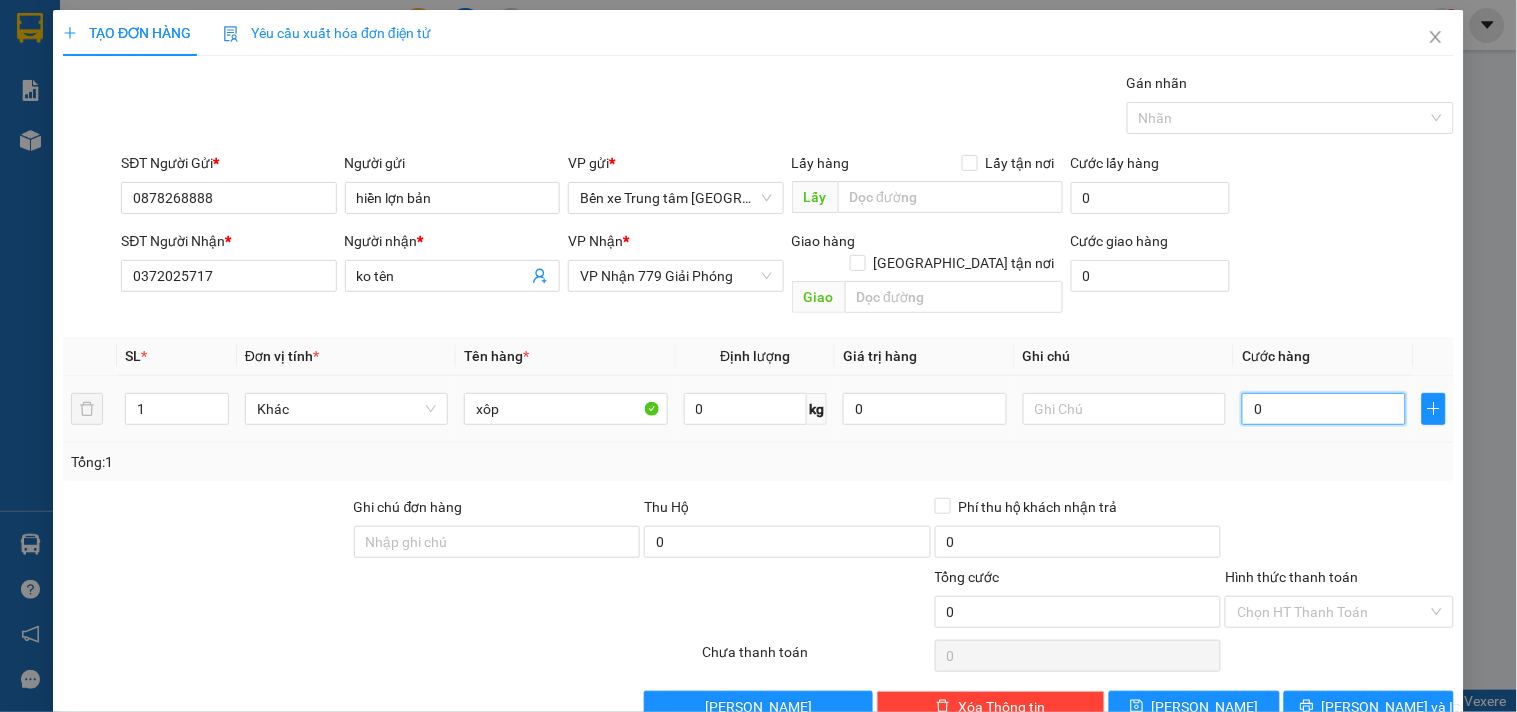 click on "0" at bounding box center (1324, 409) 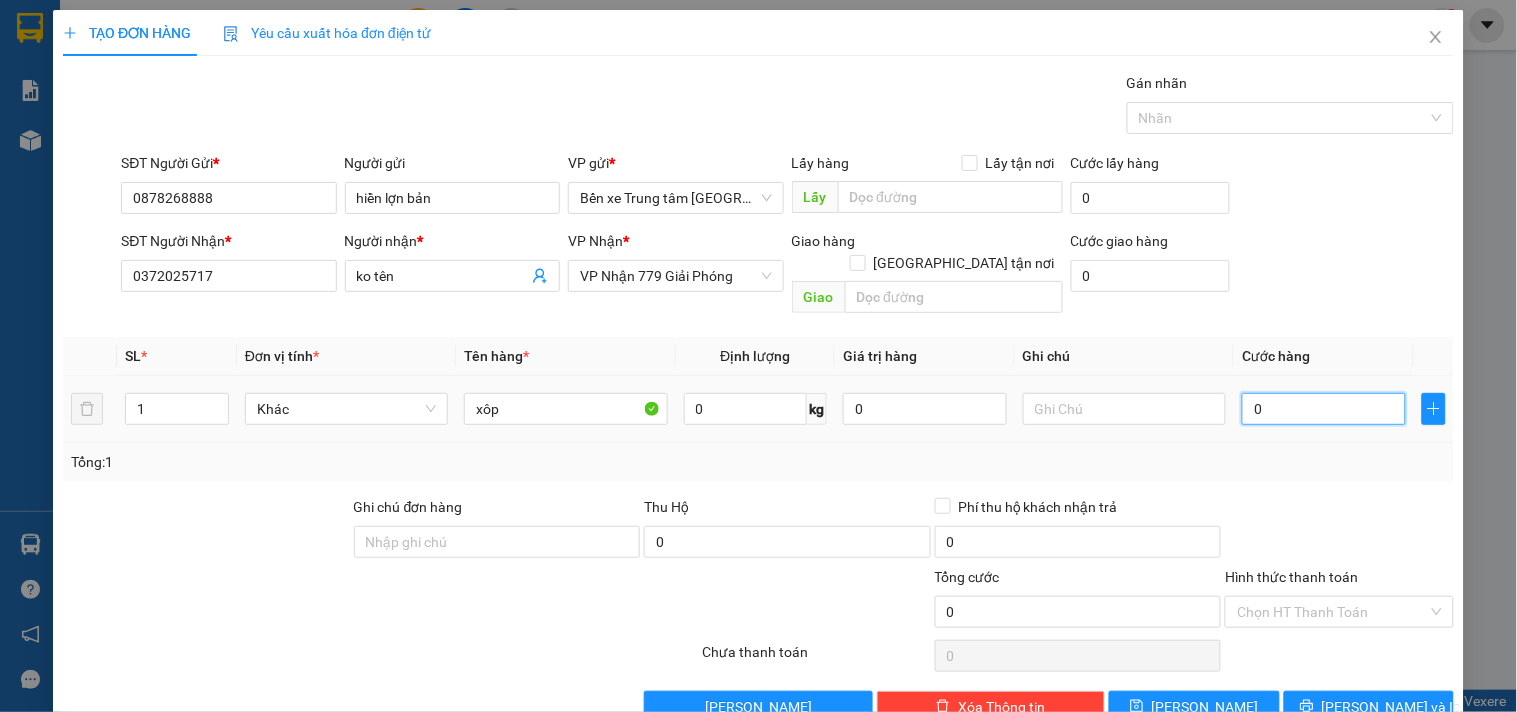 type on "6" 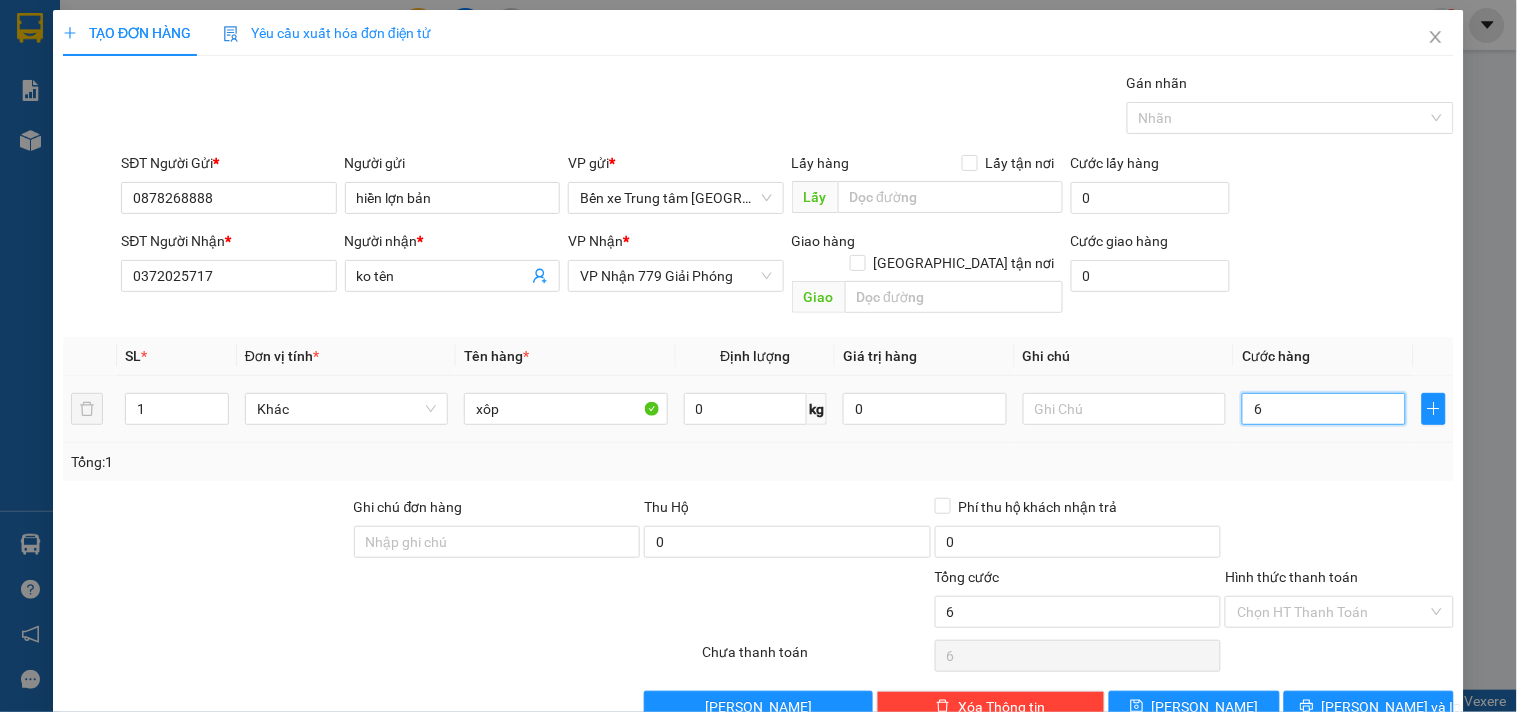 type on "60" 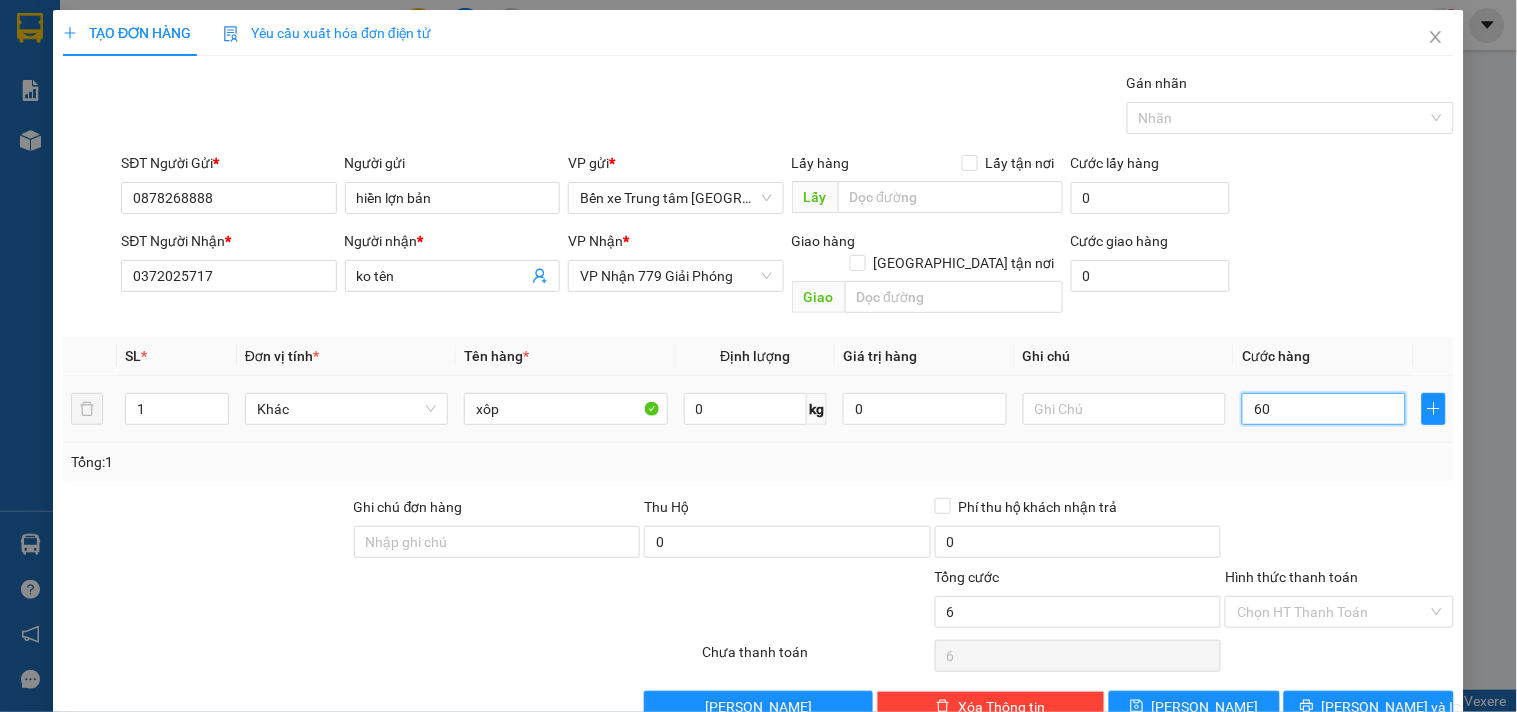 type on "60" 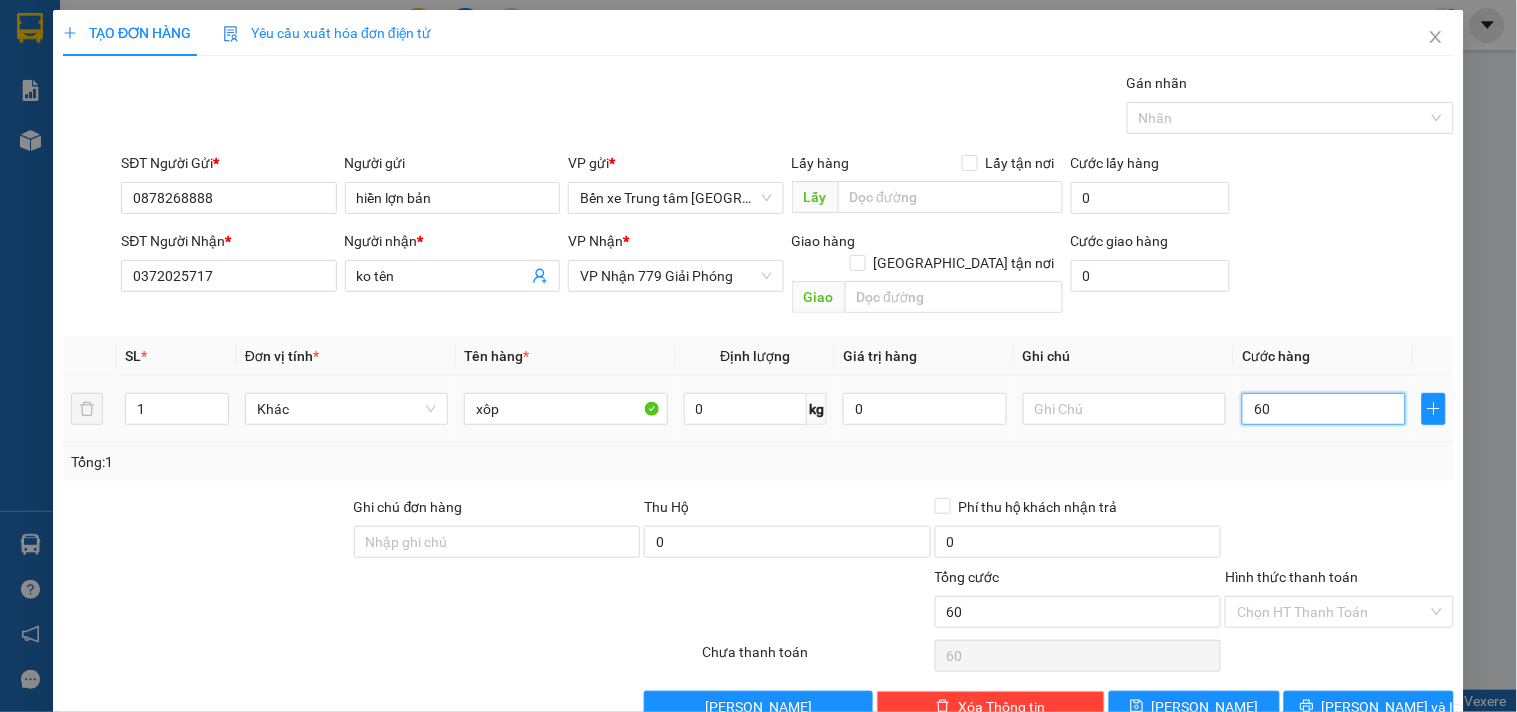 type on "600" 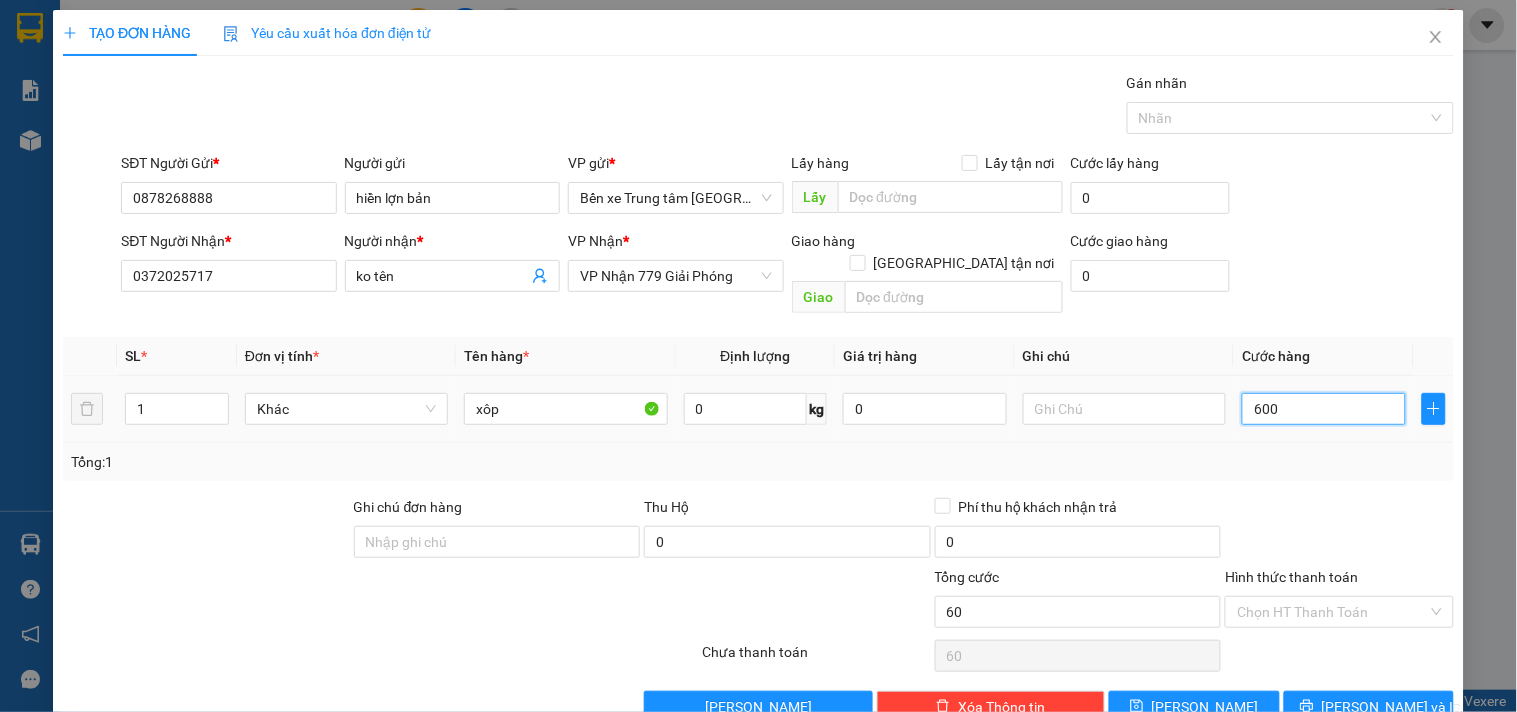 type on "600" 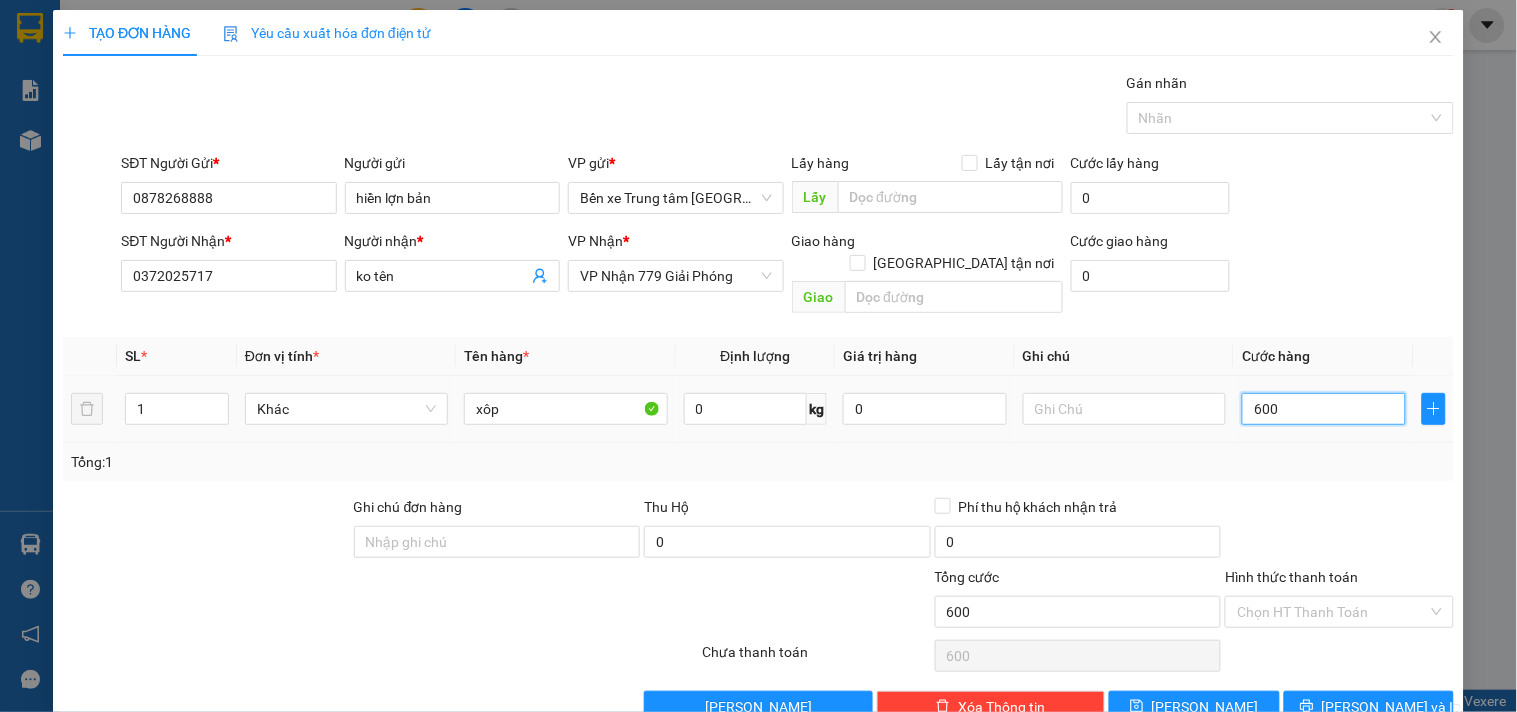 type on "6.000" 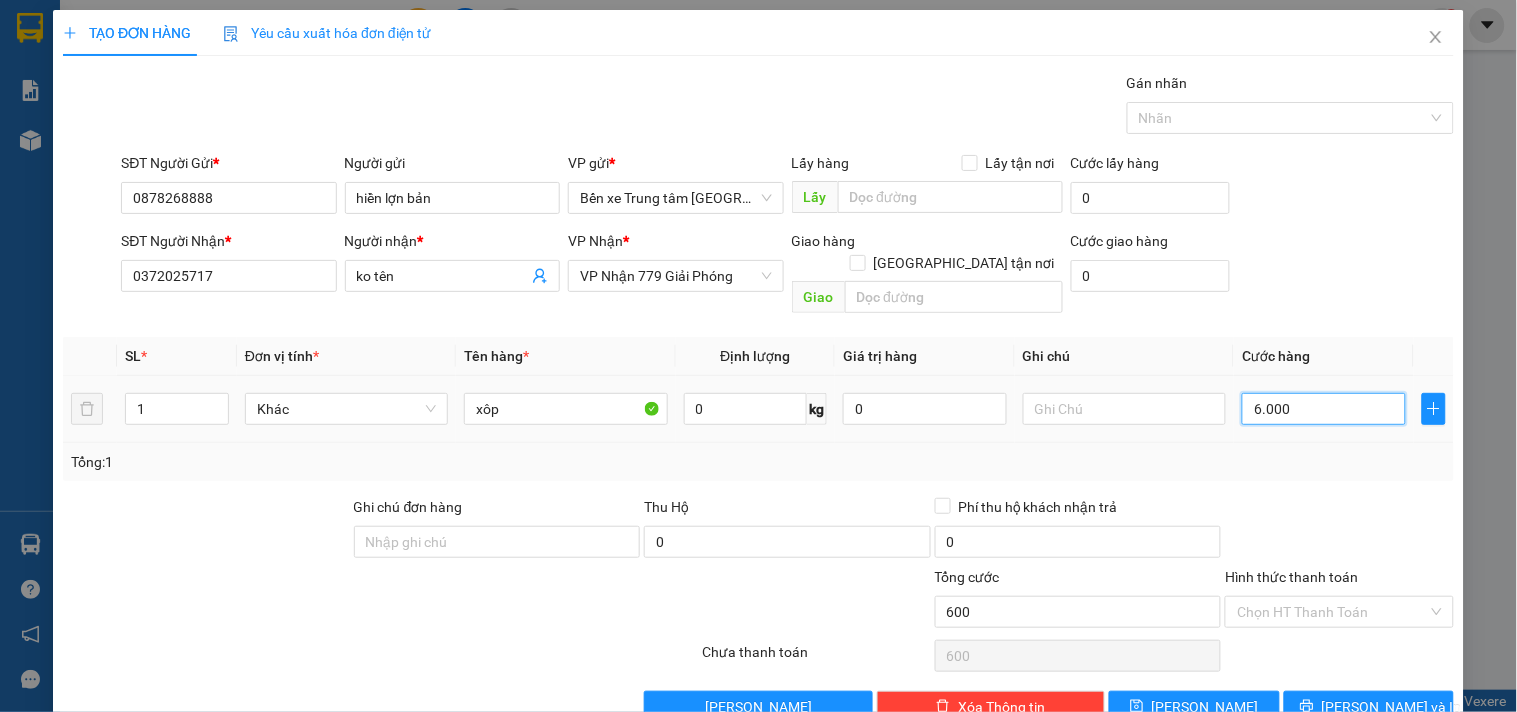 type on "6.000" 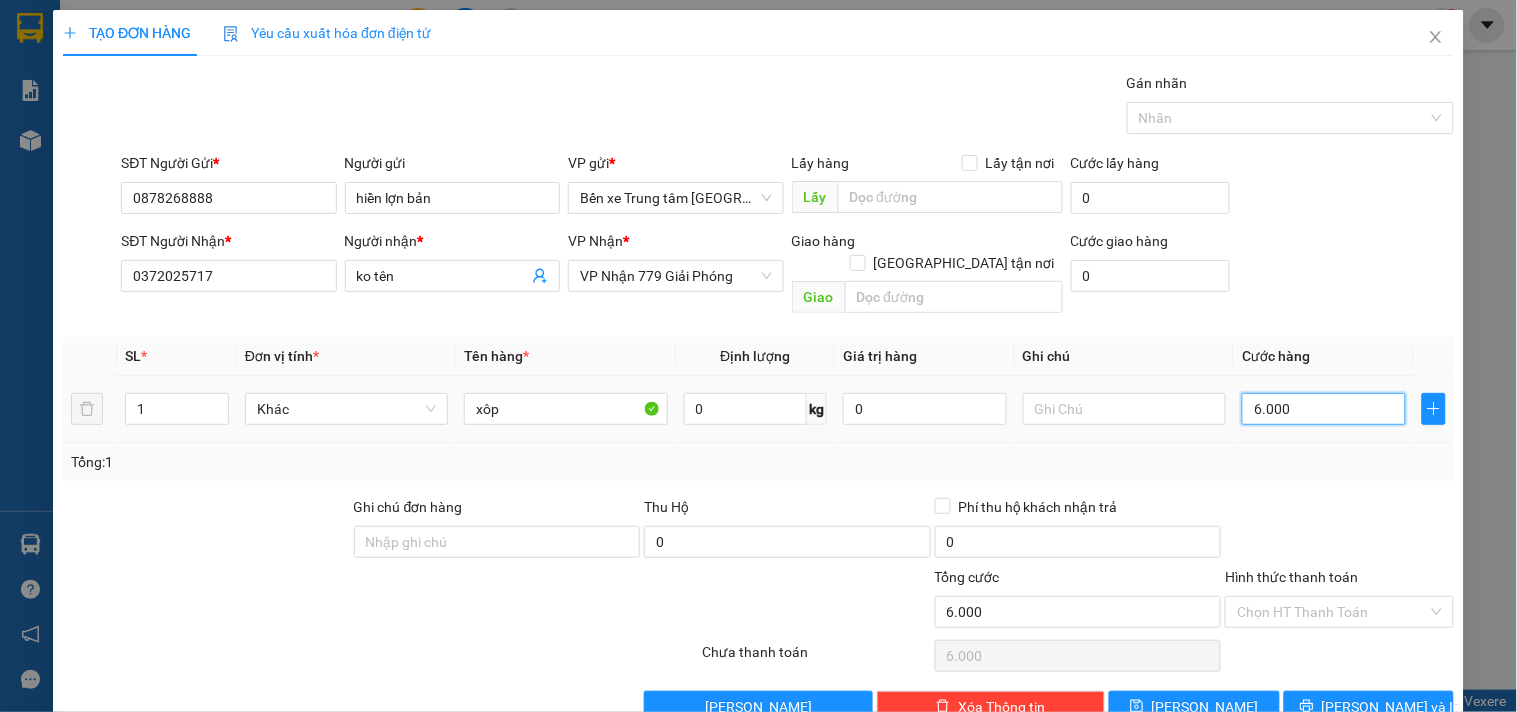 type on "60.000" 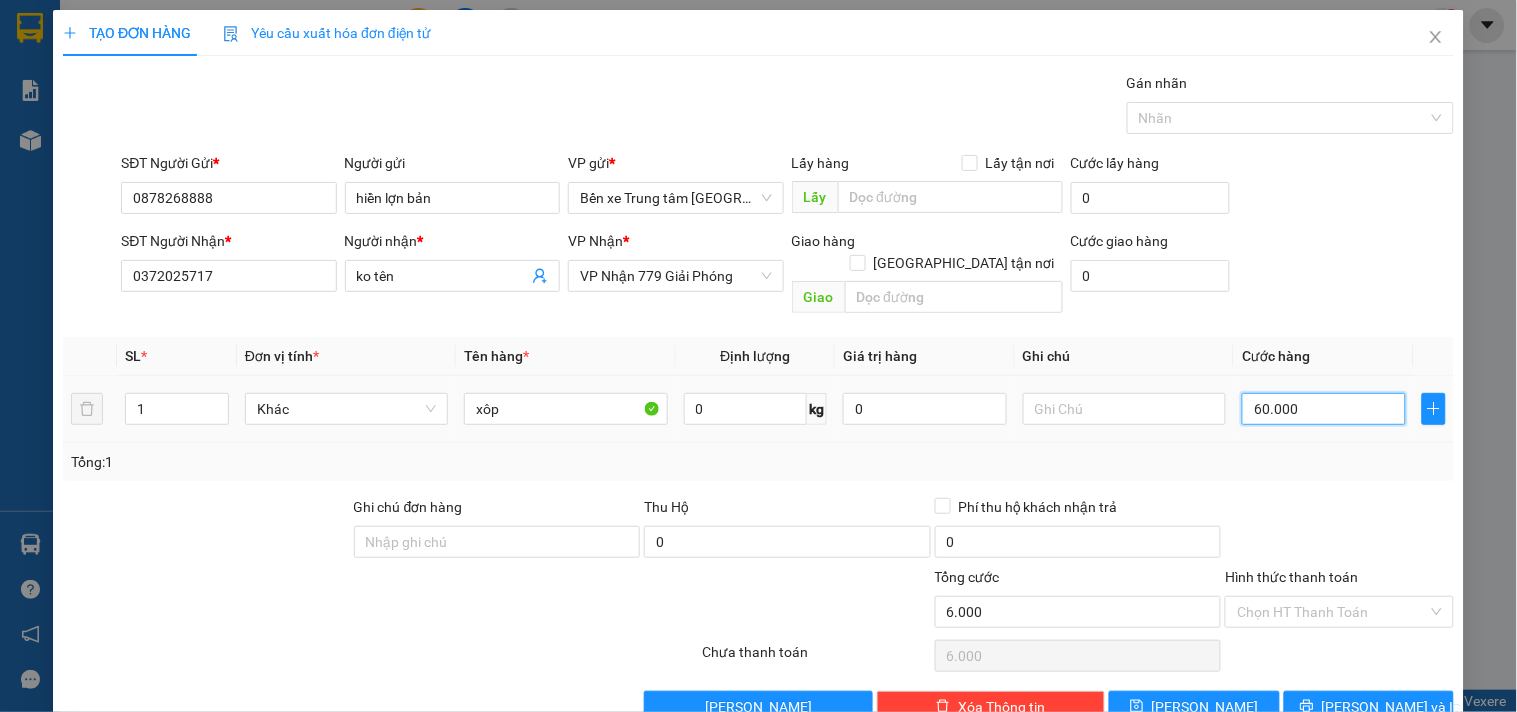 type on "60.000" 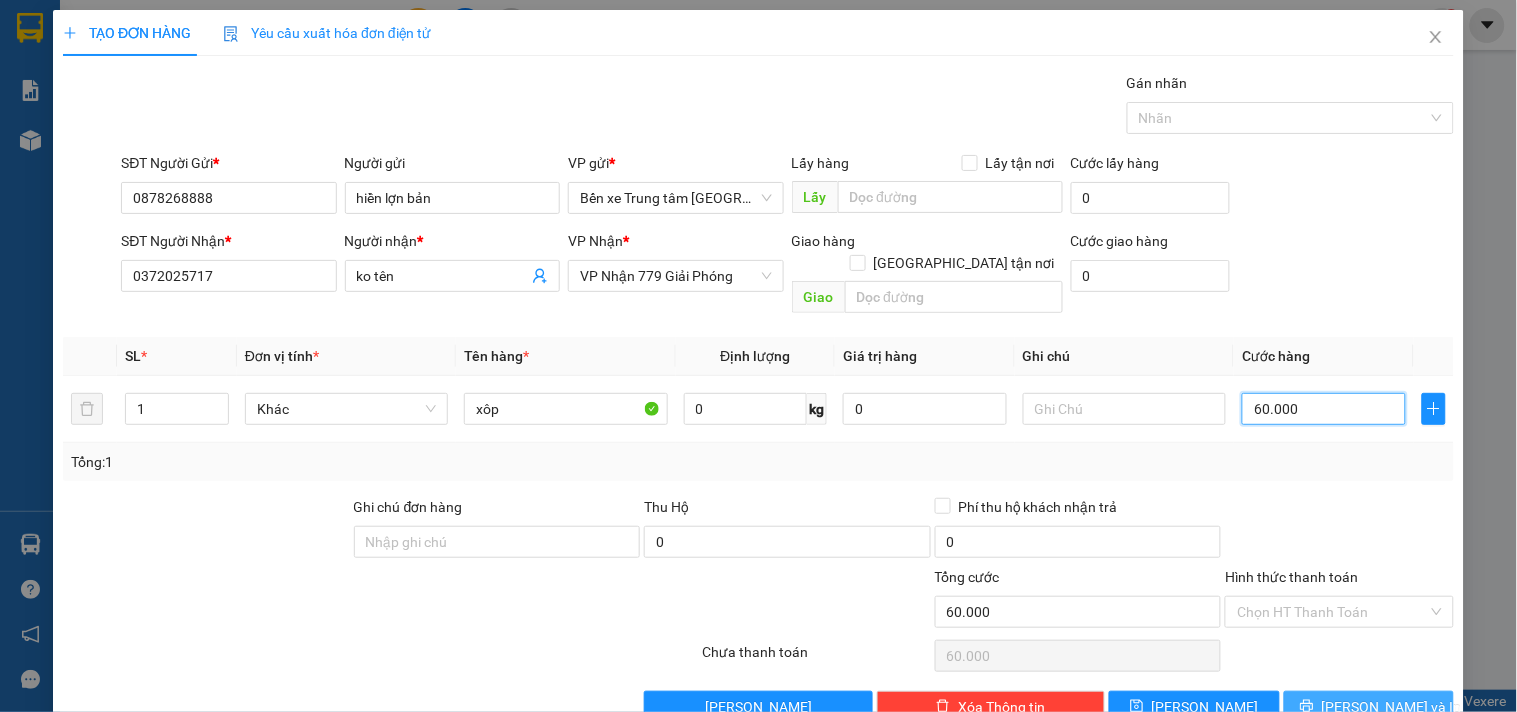 type on "60.000" 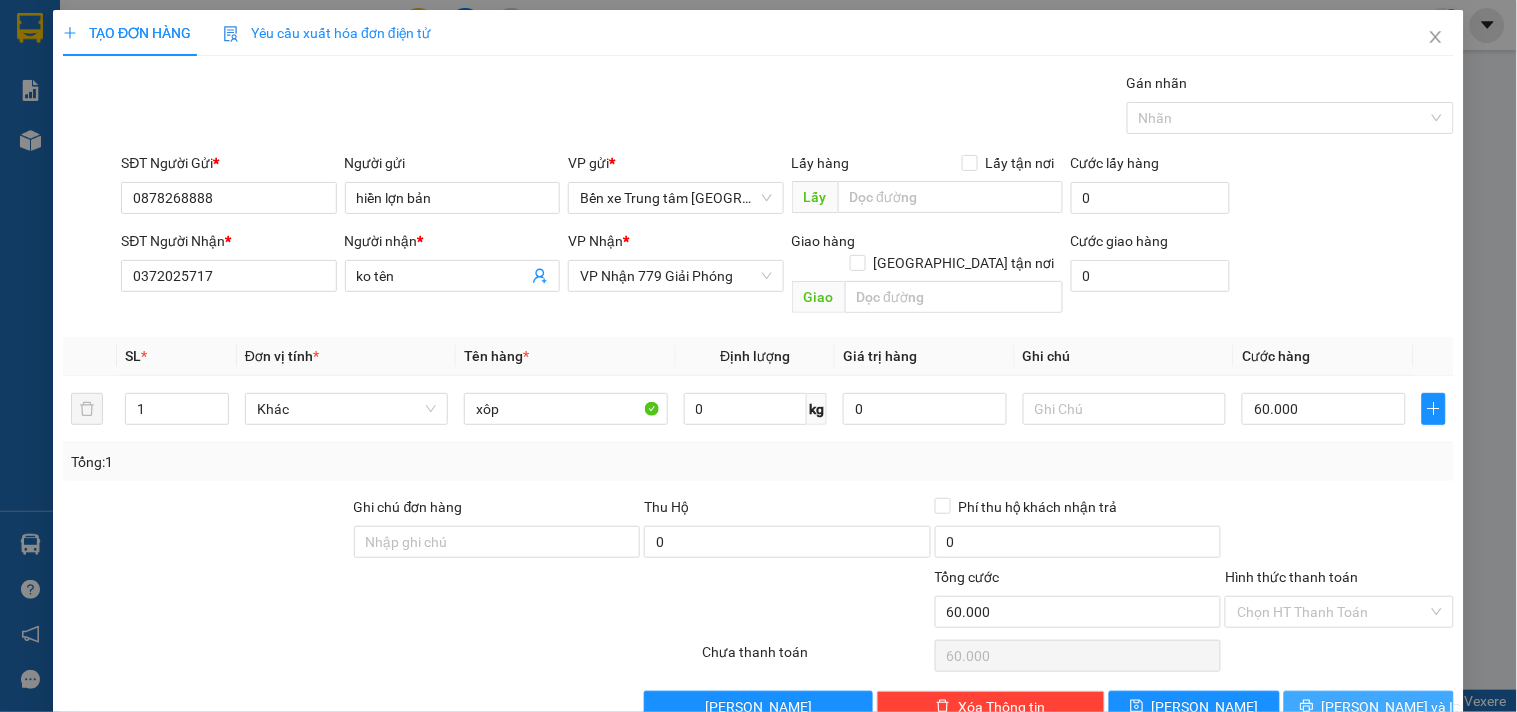 click on "[PERSON_NAME] và In" at bounding box center (1392, 707) 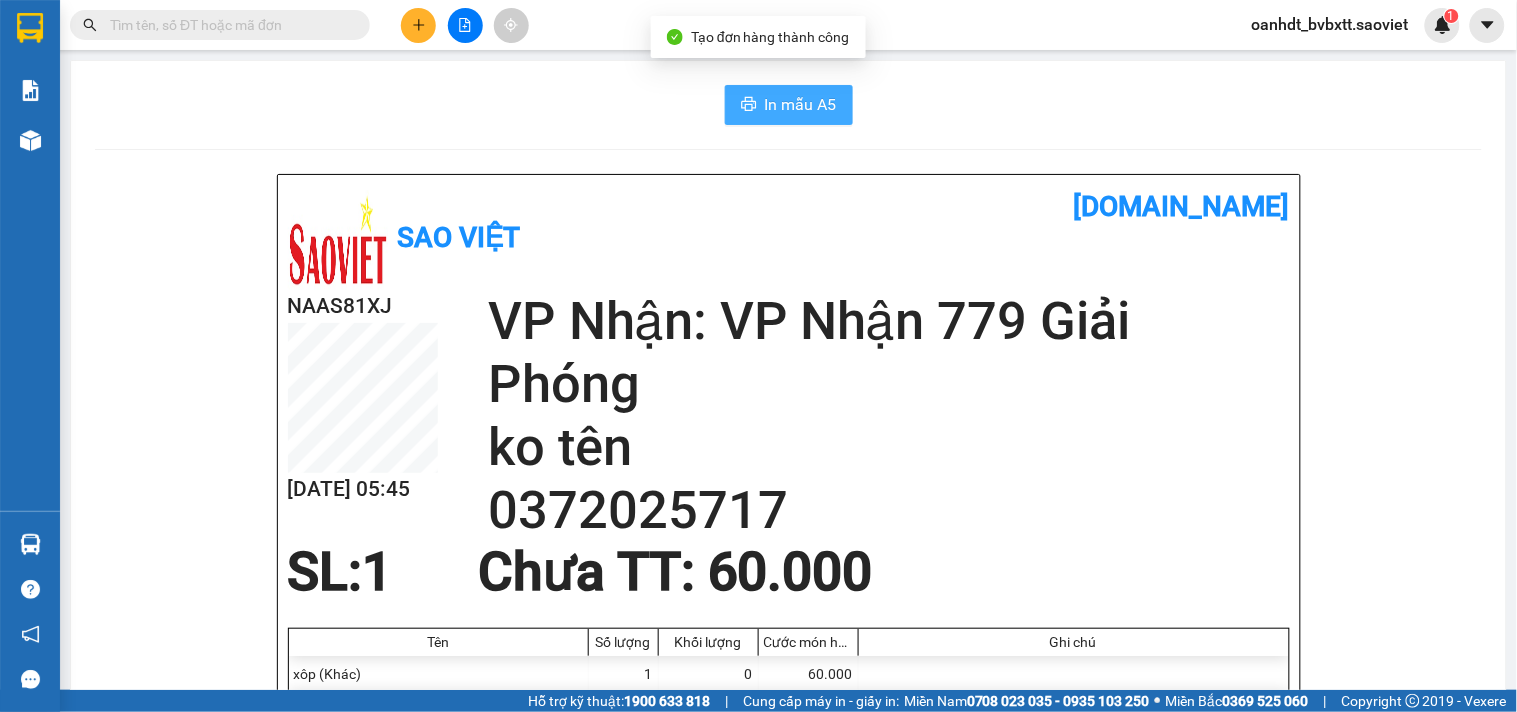 click on "In mẫu A5" at bounding box center (801, 104) 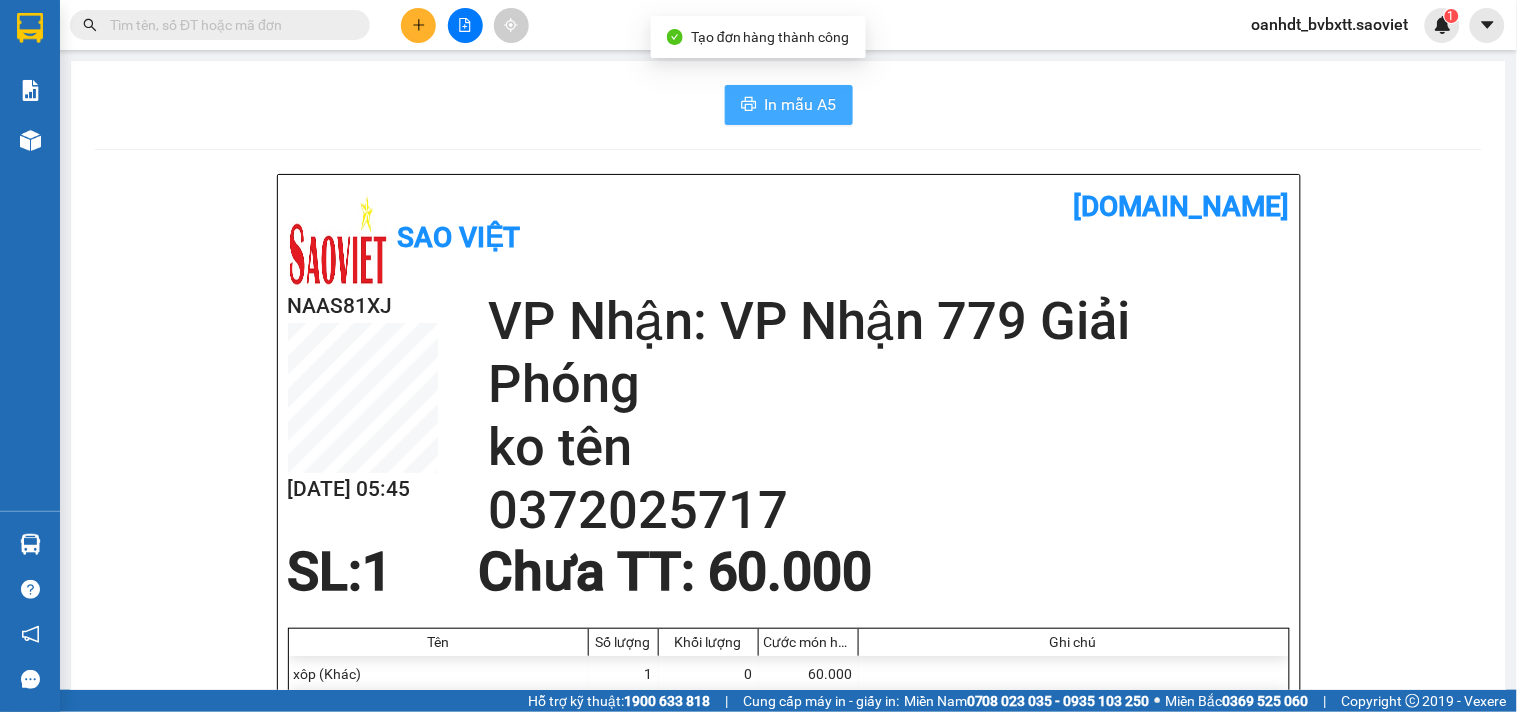 scroll, scrollTop: 0, scrollLeft: 0, axis: both 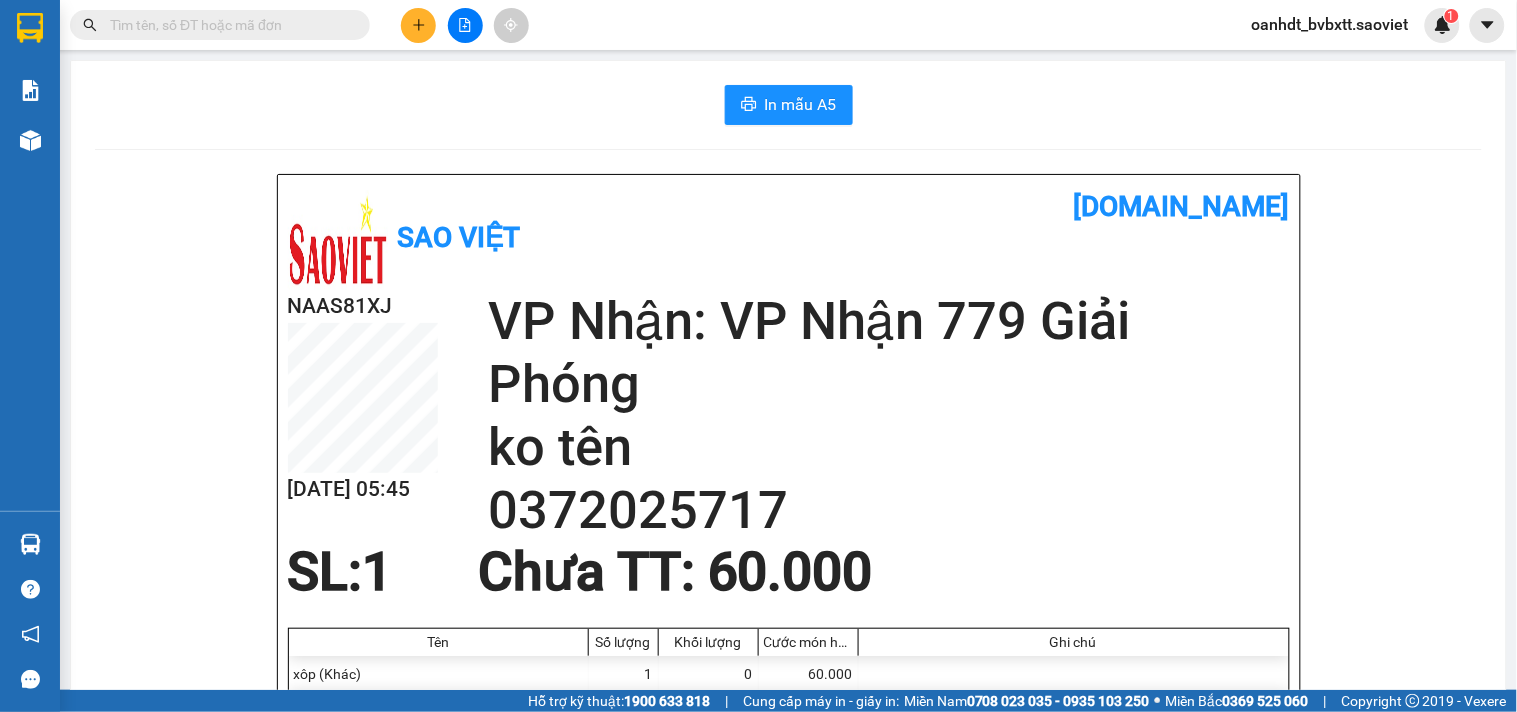 click at bounding box center (418, 25) 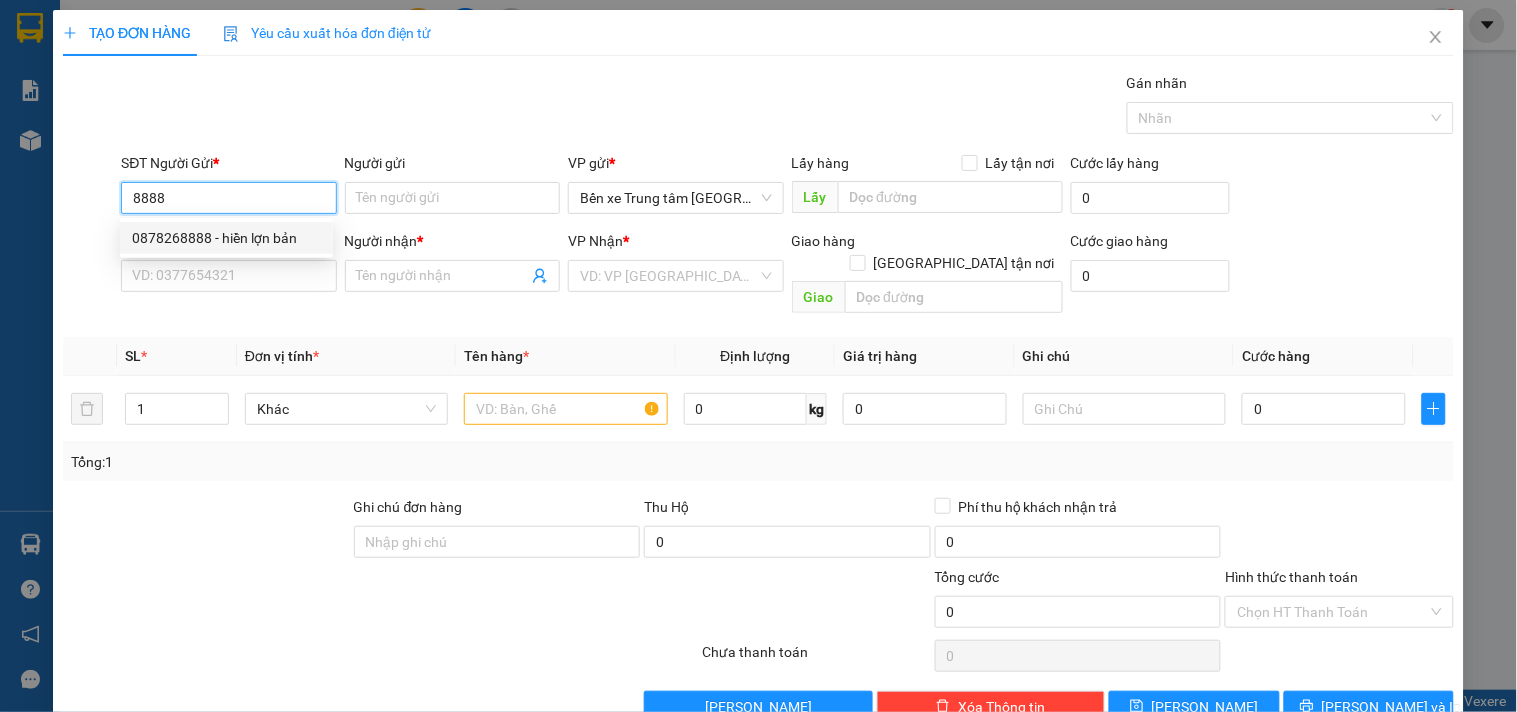 drag, startPoint x: 207, startPoint y: 242, endPoint x: 224, endPoint y: 275, distance: 37.12142 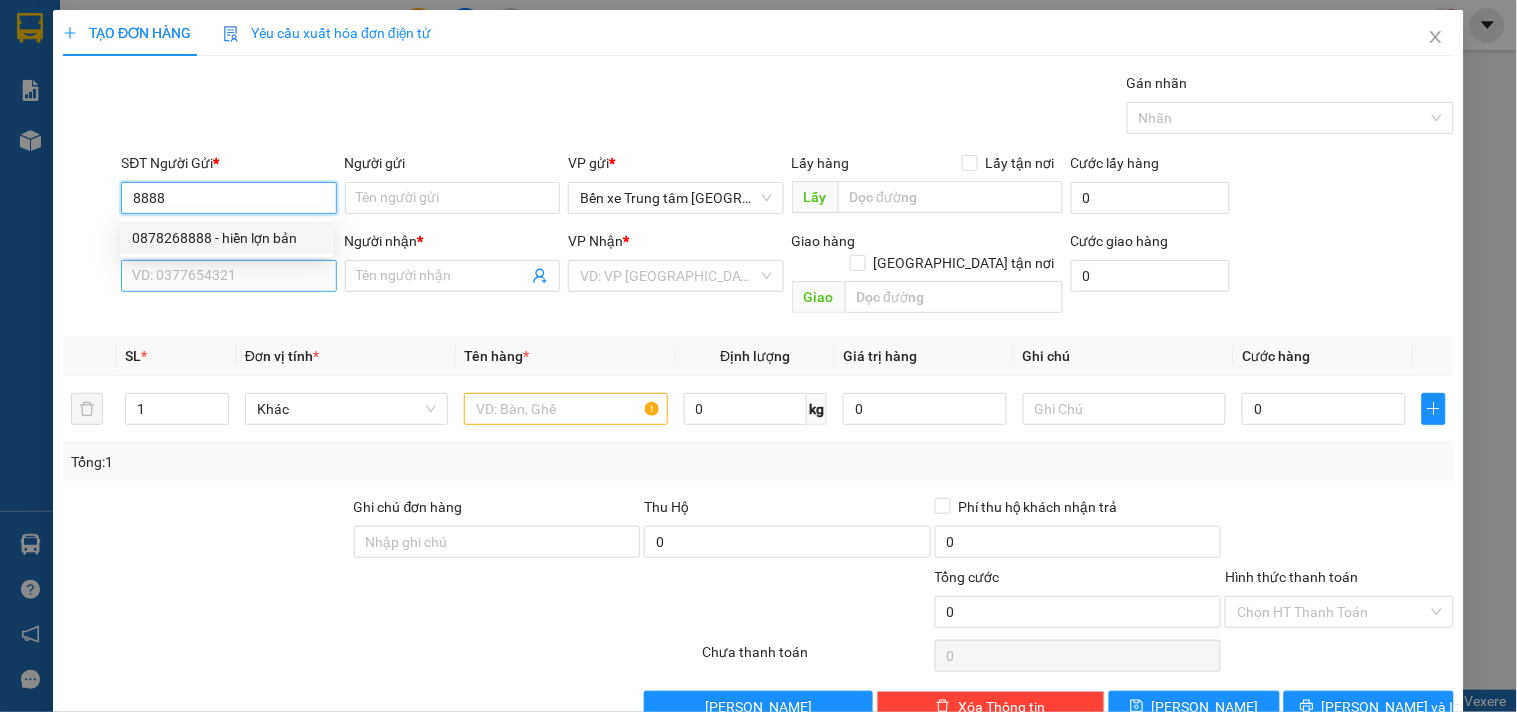 type on "0878268888" 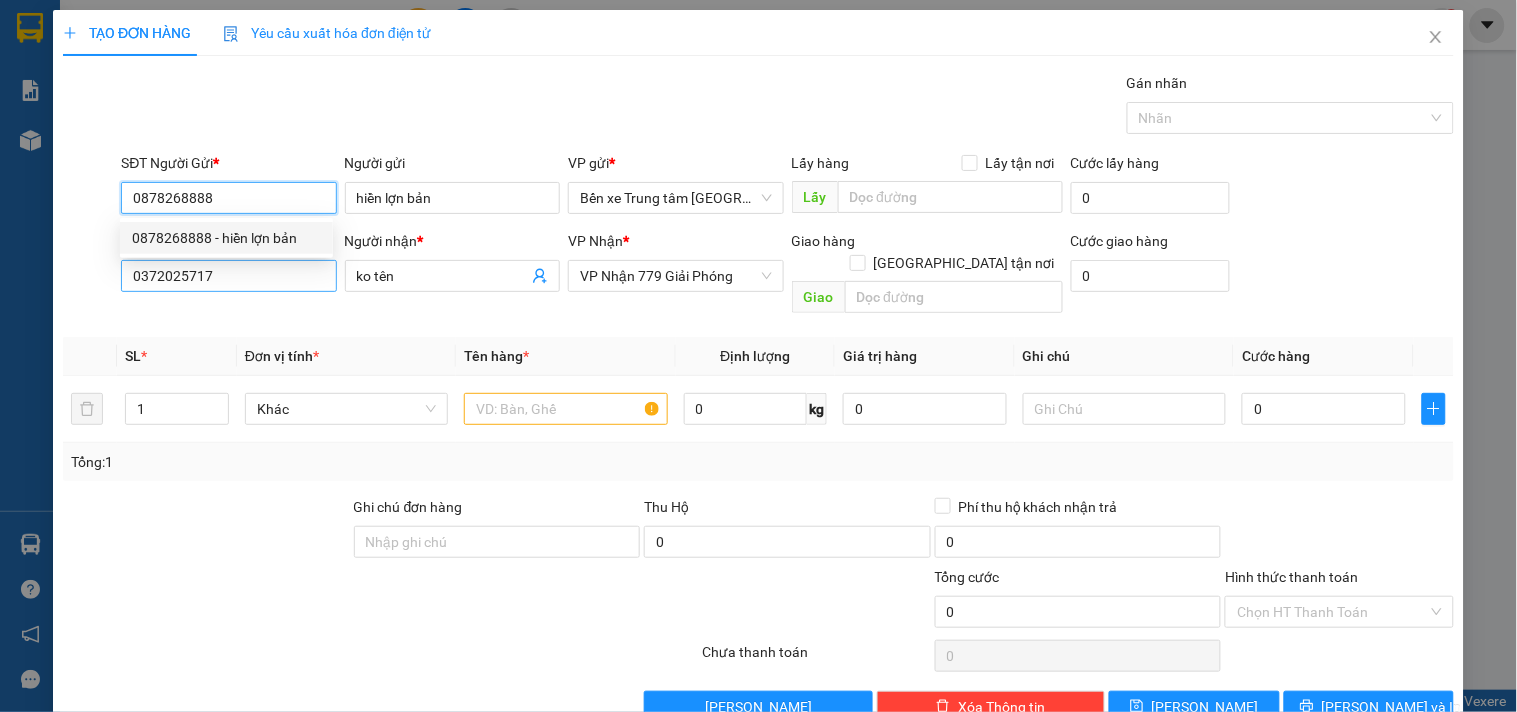 type on "0878268888" 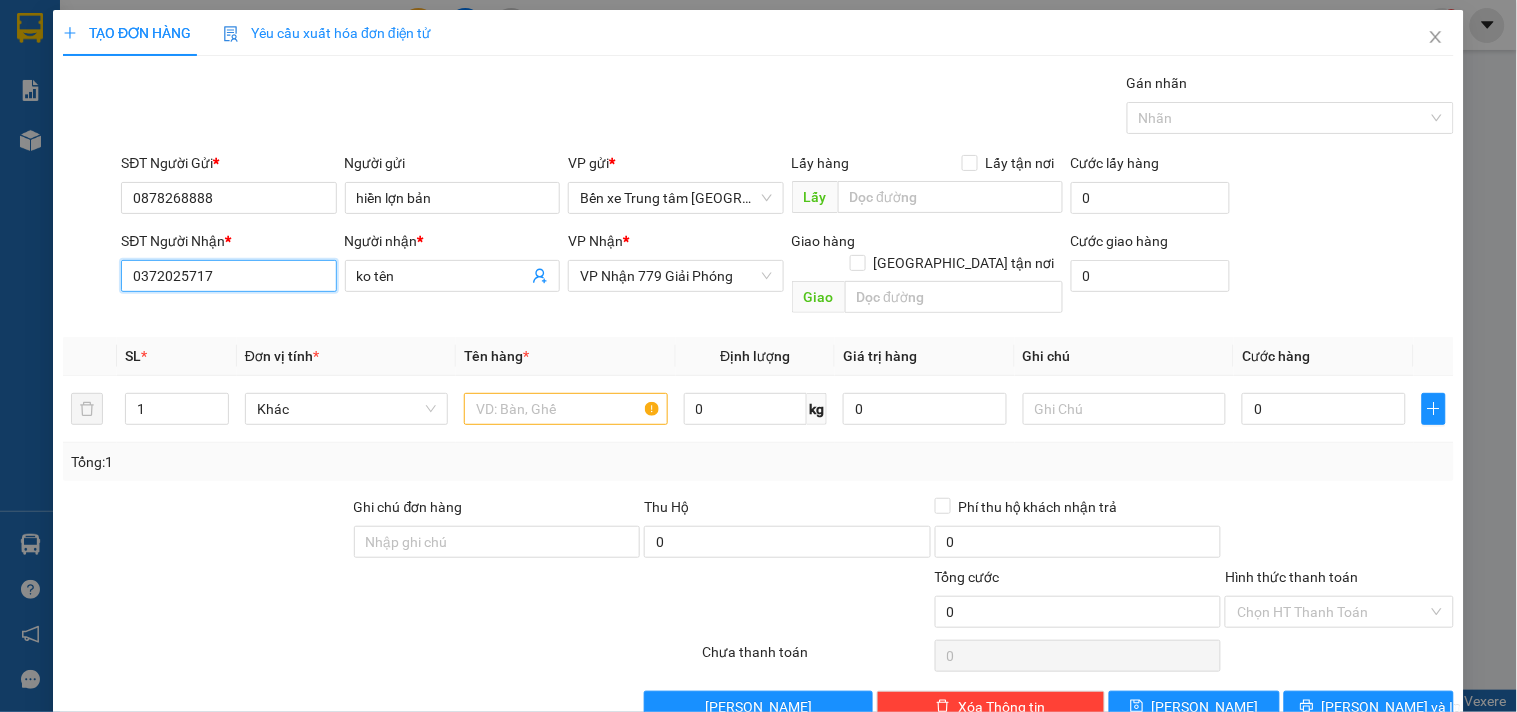 drag, startPoint x: 233, startPoint y: 277, endPoint x: 0, endPoint y: 655, distance: 444.04166 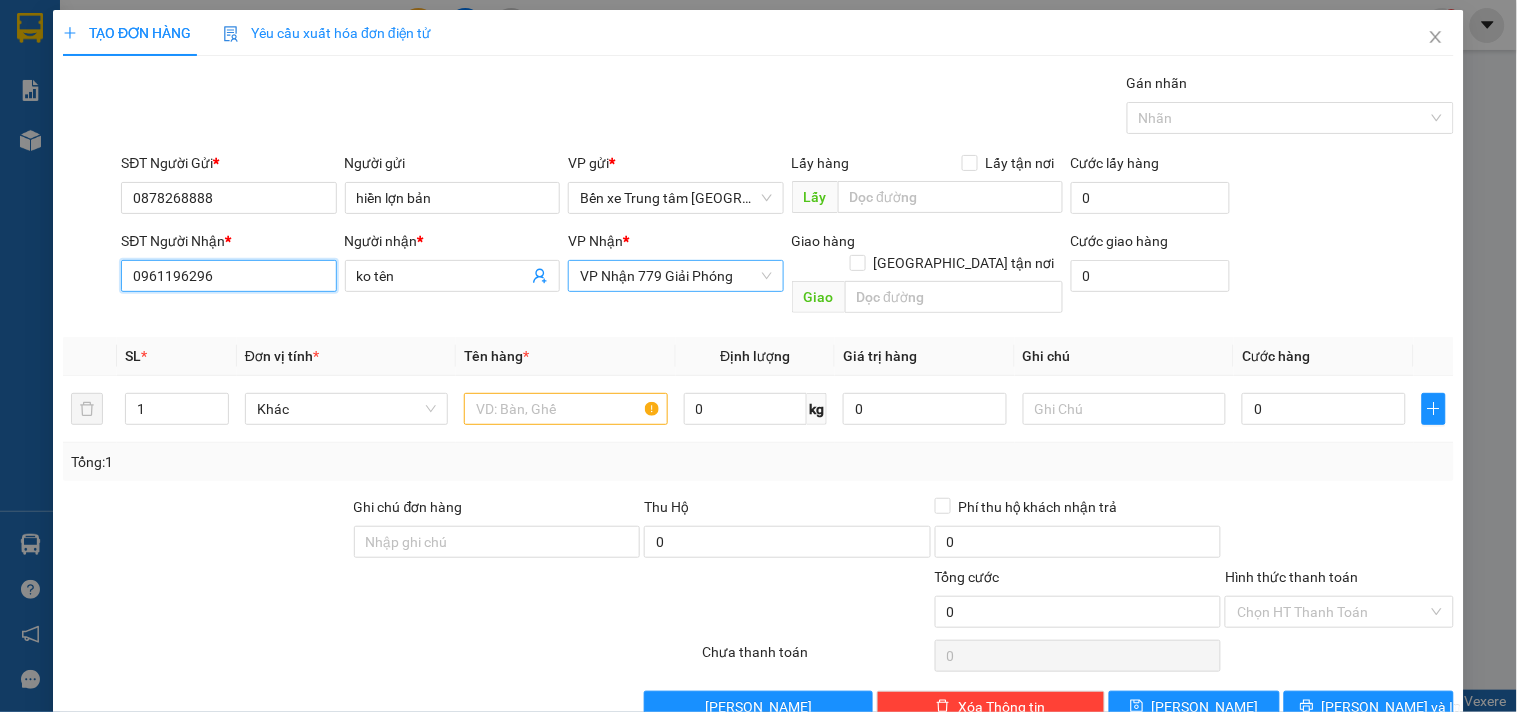 click on "VP Nhận 779 Giải Phóng" at bounding box center (675, 276) 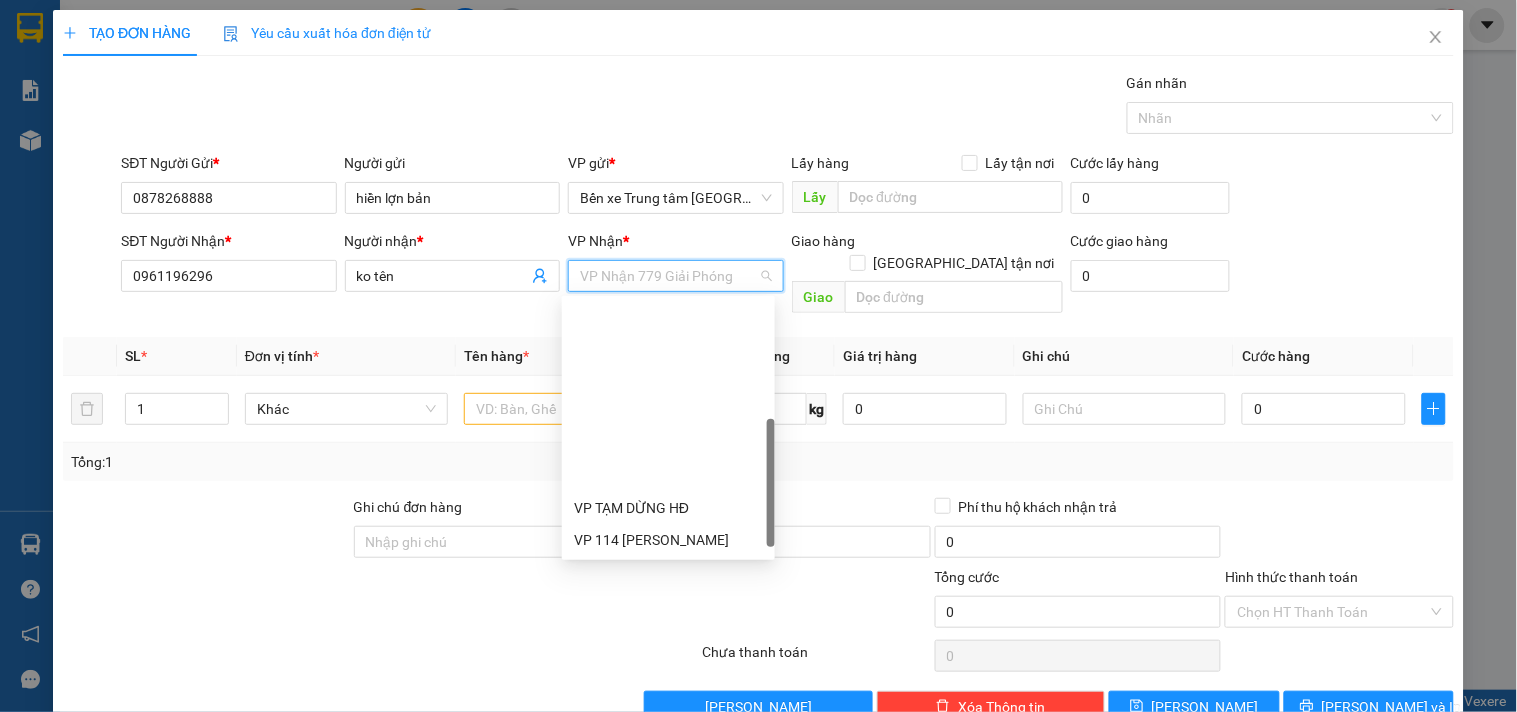 scroll, scrollTop: 207, scrollLeft: 0, axis: vertical 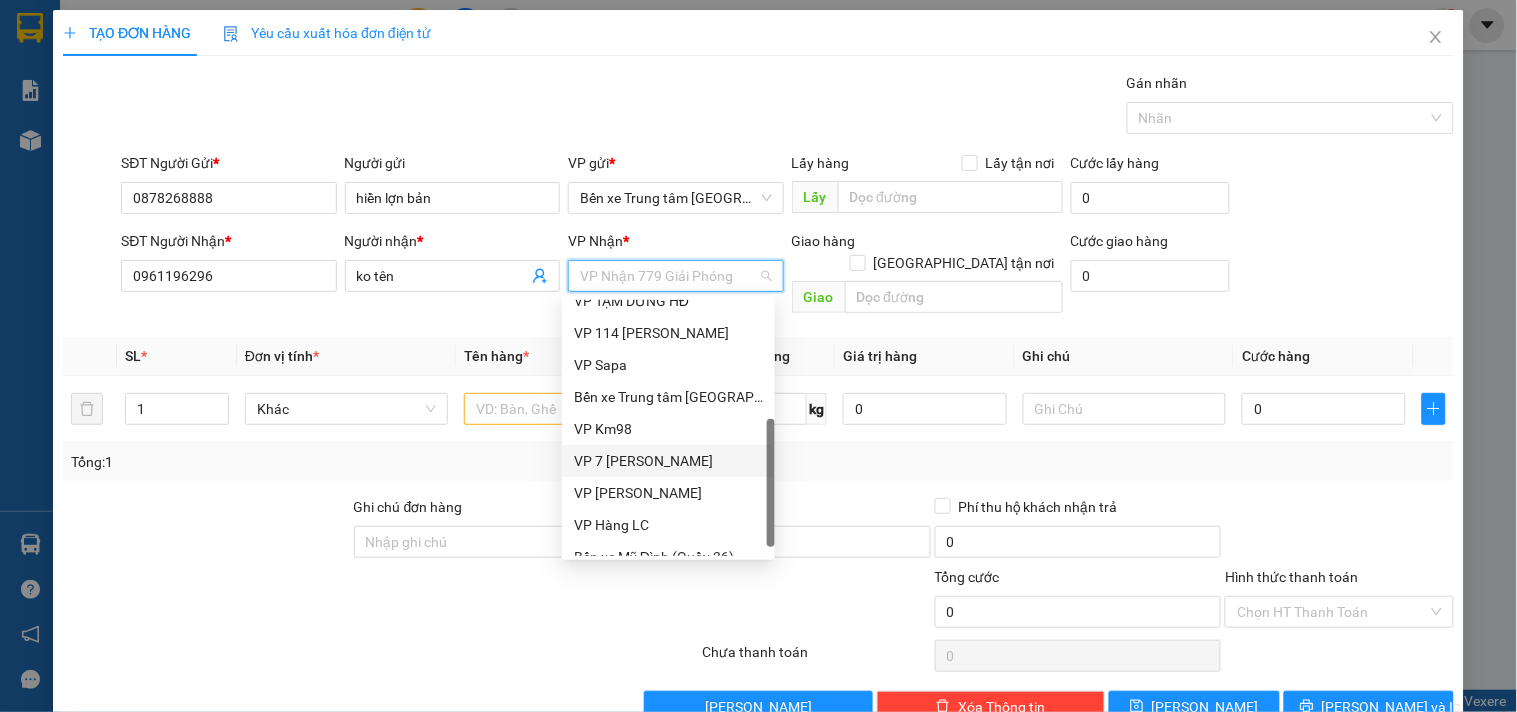click on "VP 7 [PERSON_NAME]" at bounding box center (668, 461) 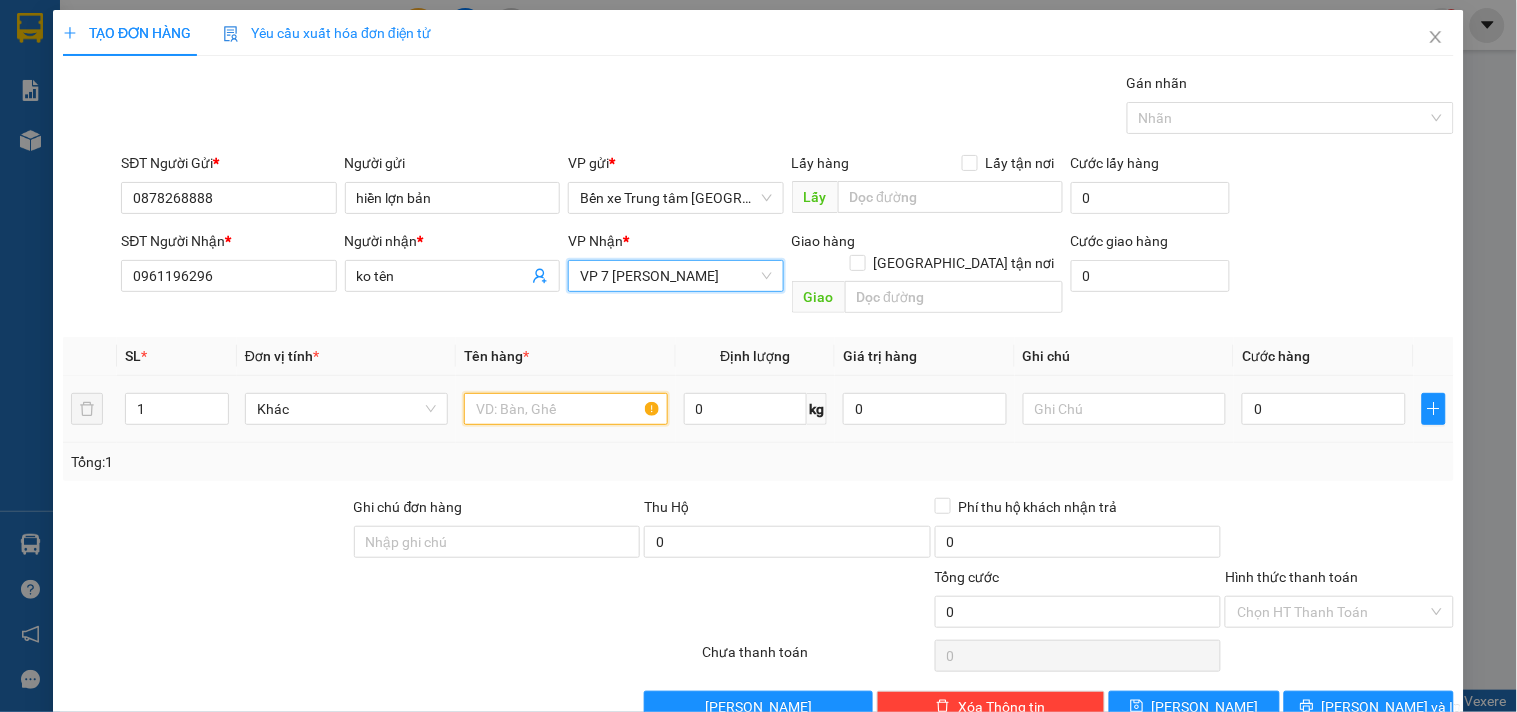 click at bounding box center (565, 409) 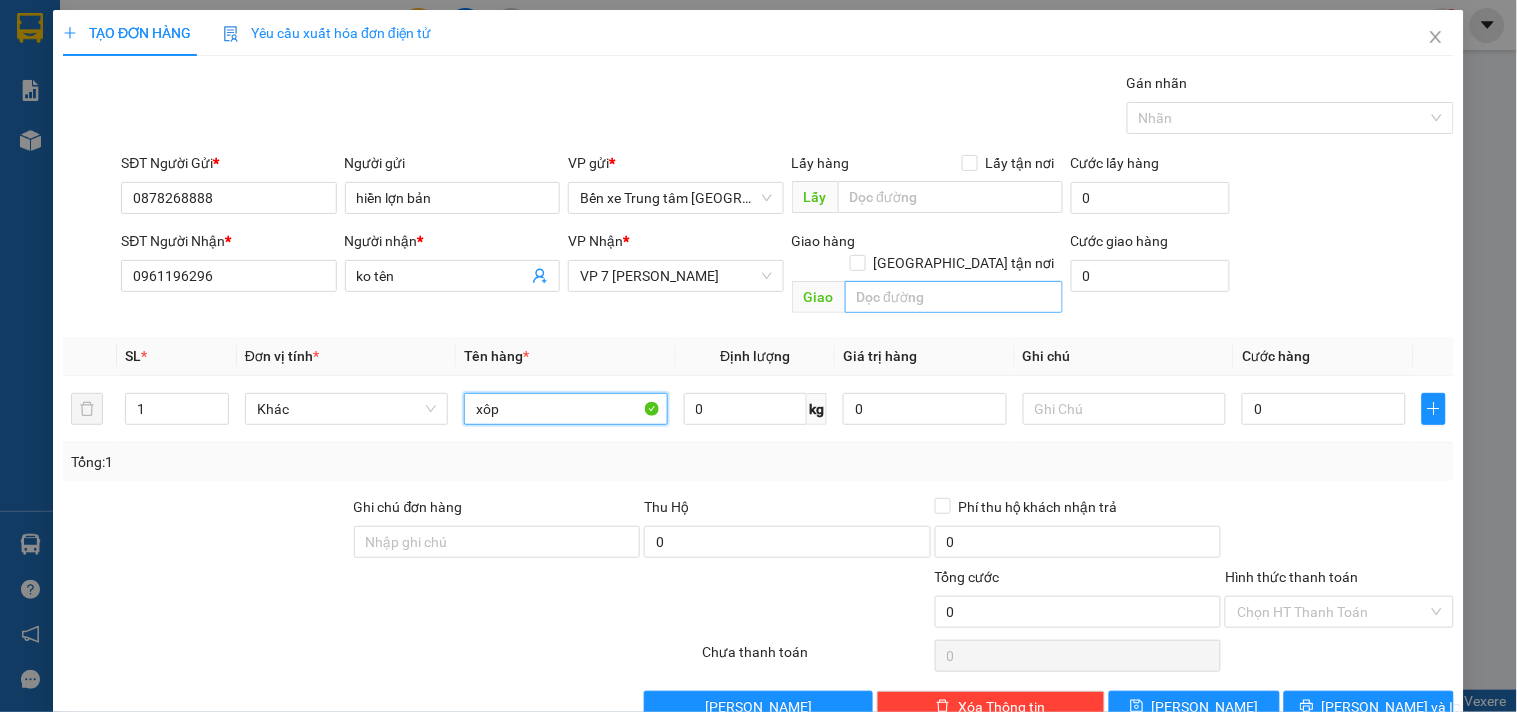 type on "xôp" 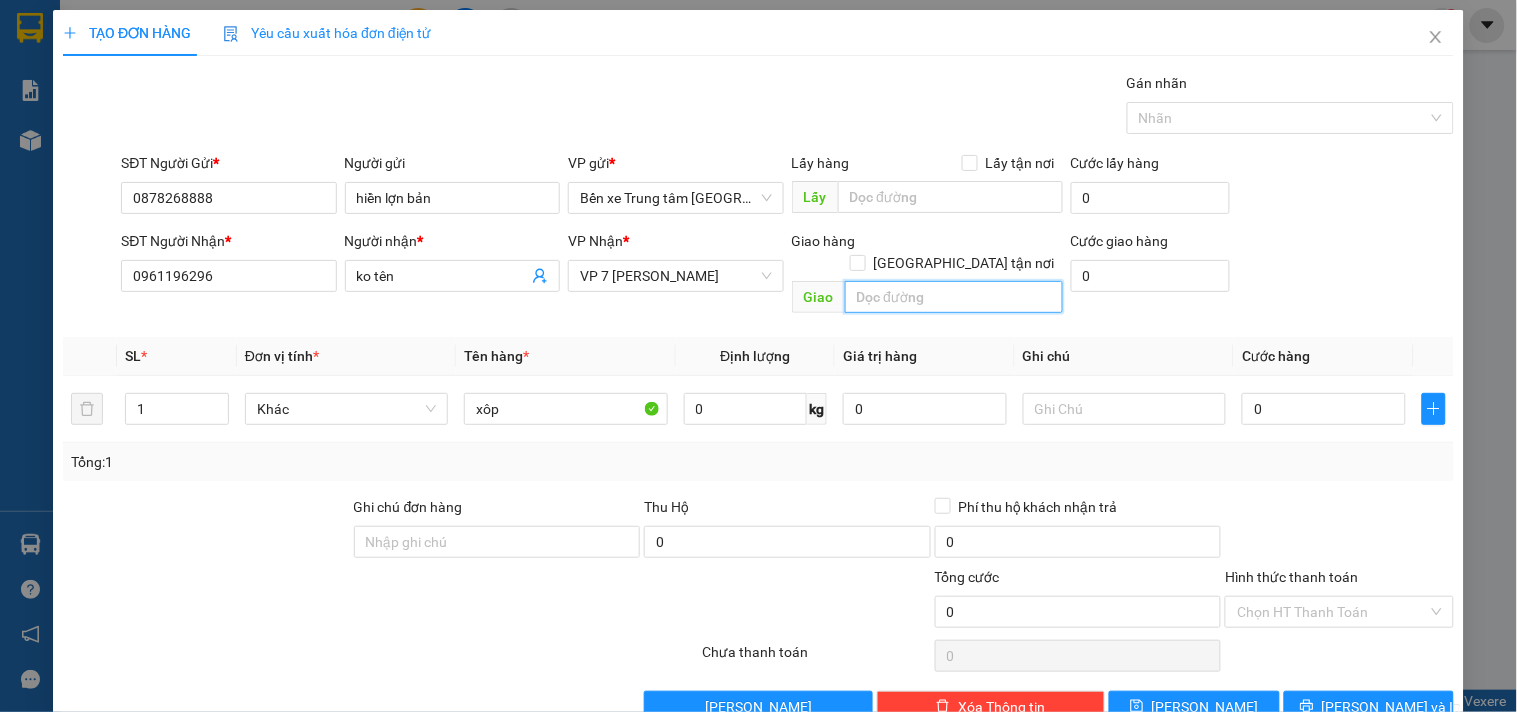 click at bounding box center (954, 297) 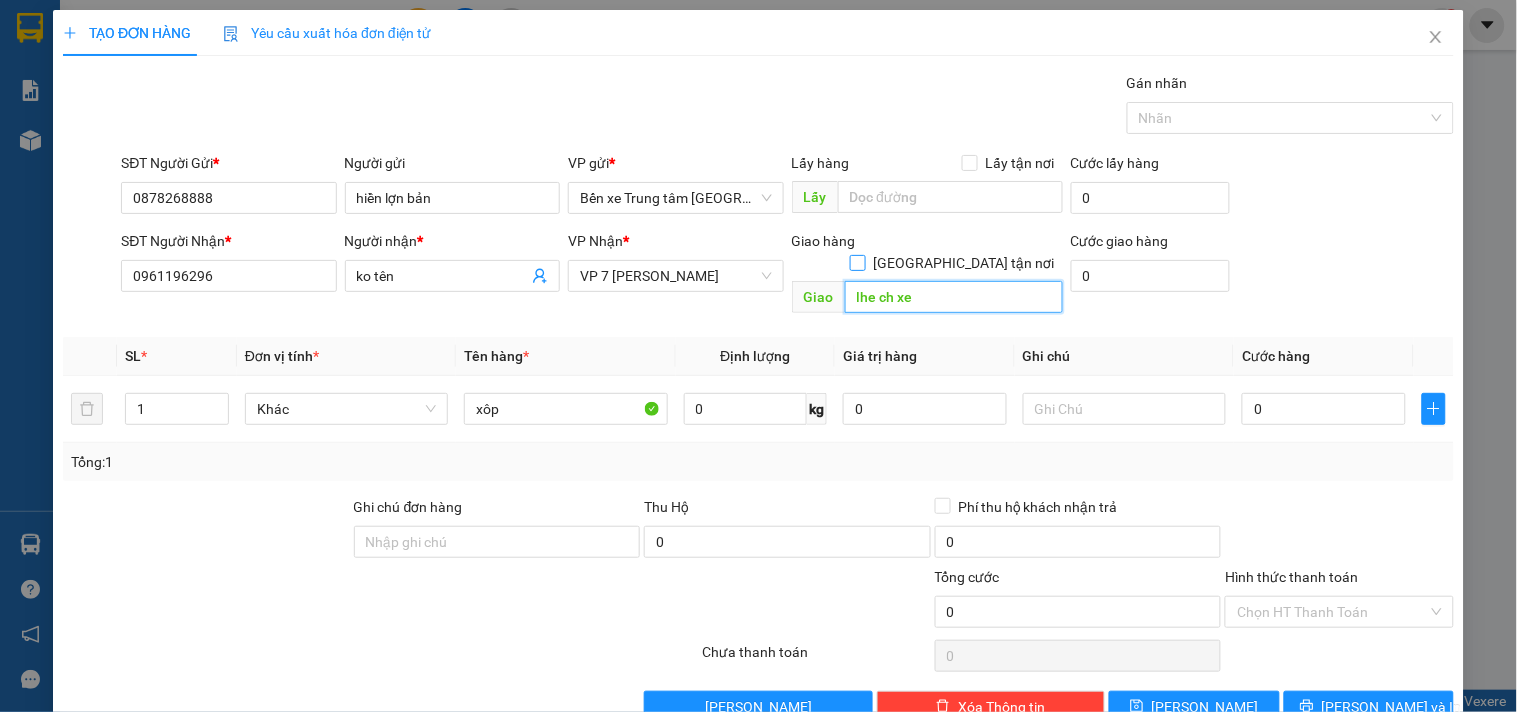 type on "lhe ch xe" 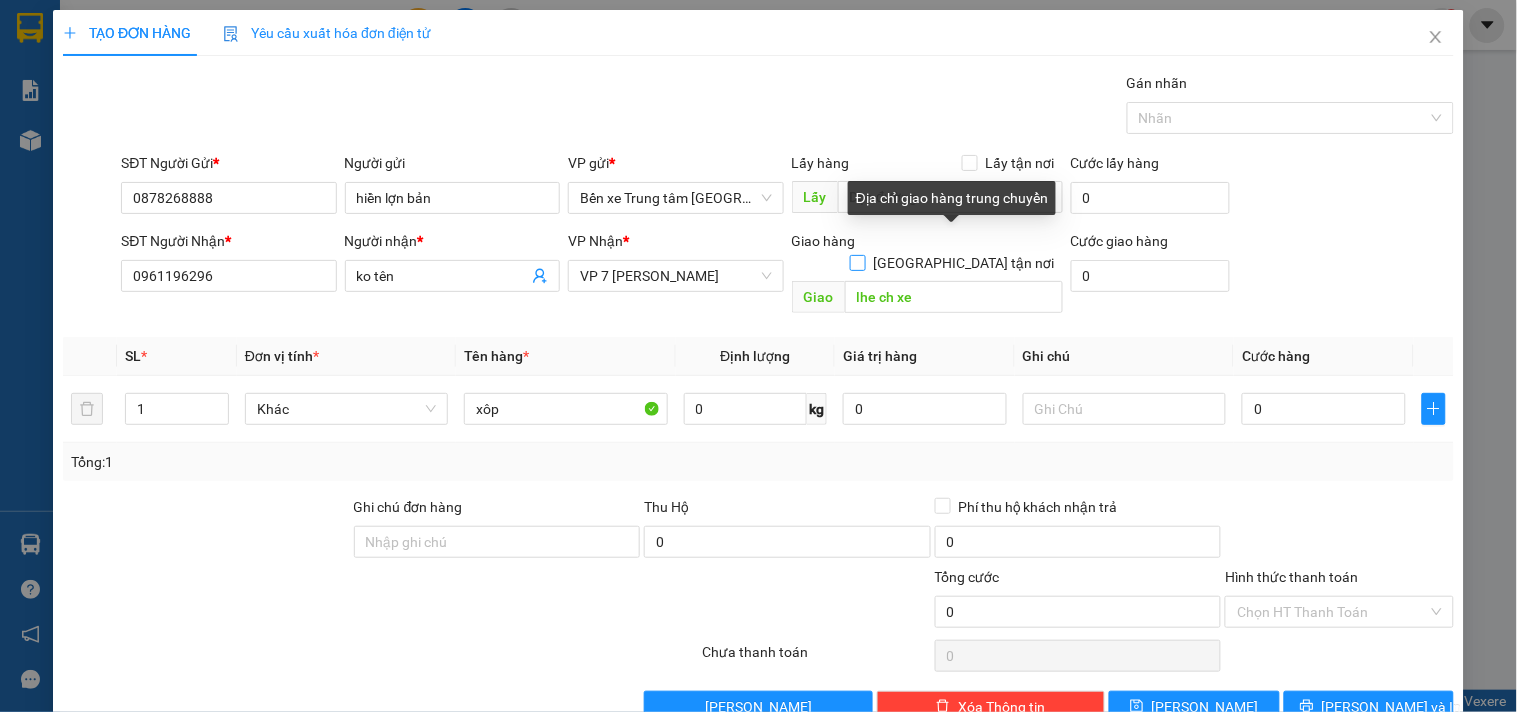 click on "[GEOGRAPHIC_DATA] tận nơi" at bounding box center (857, 262) 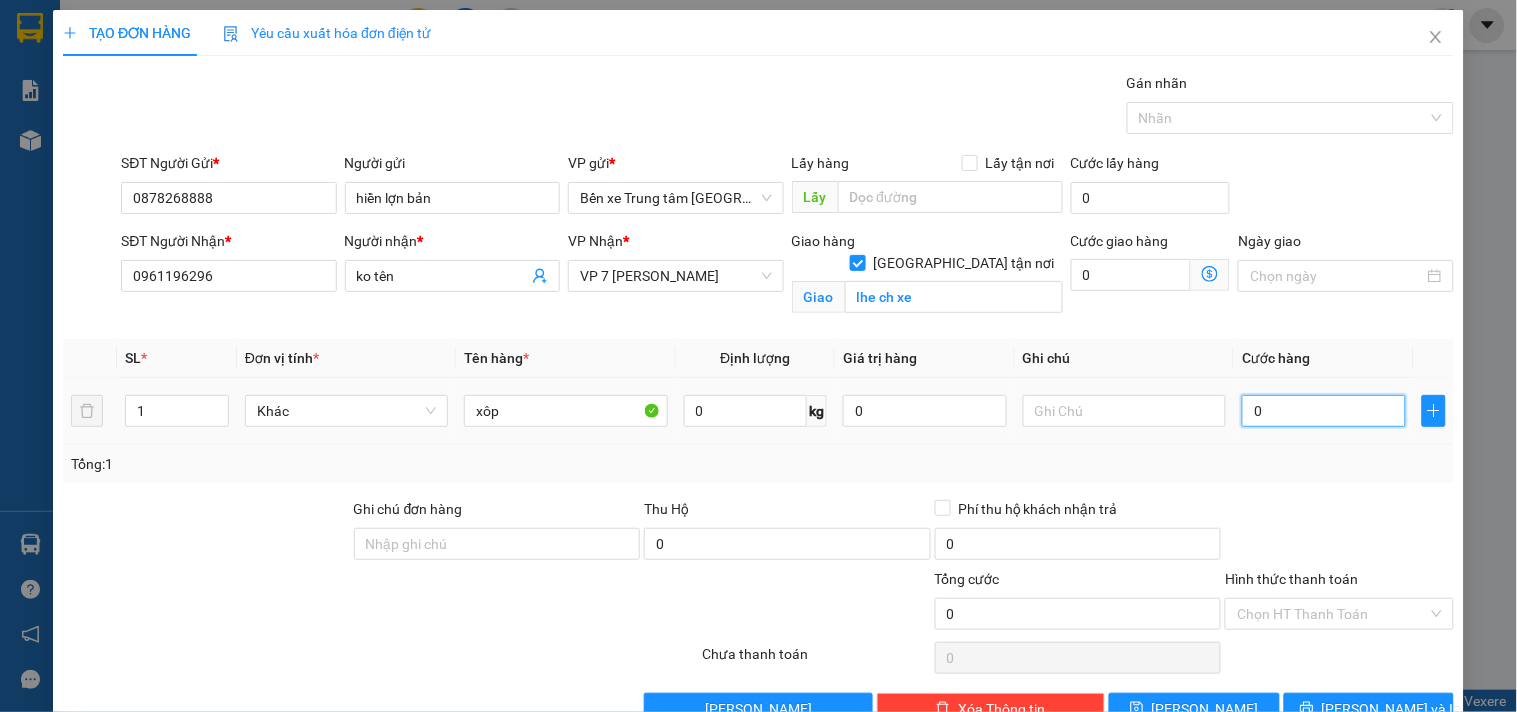 click on "0" at bounding box center (1324, 411) 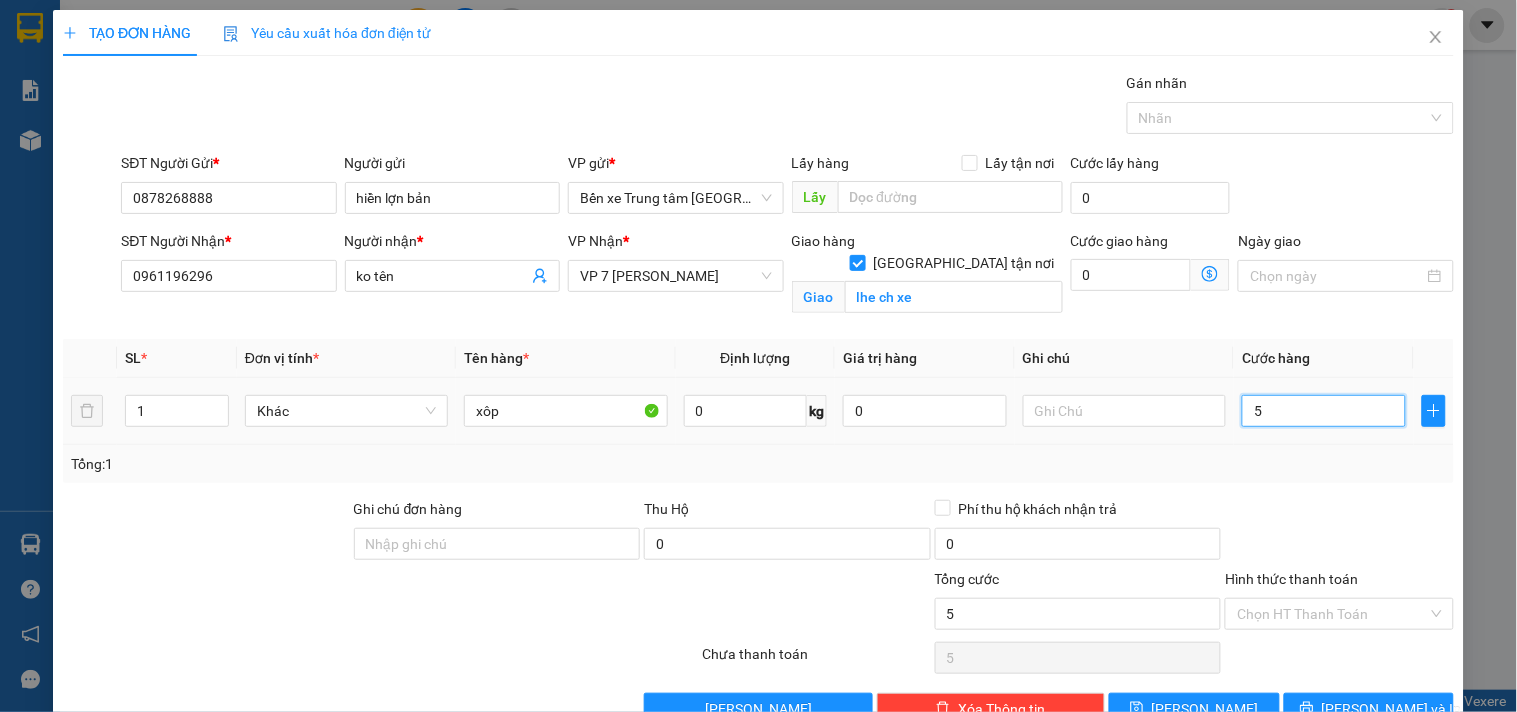 type on "50" 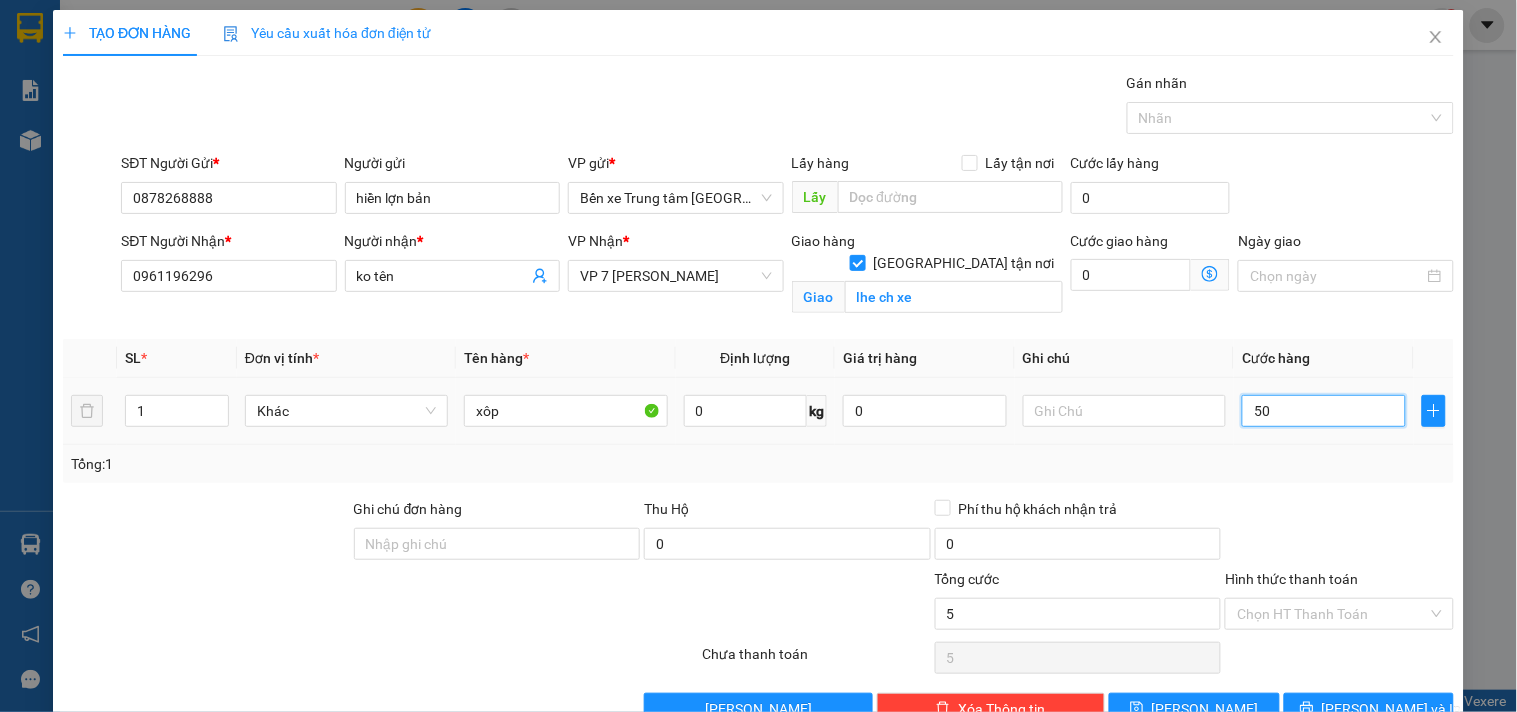 type on "50" 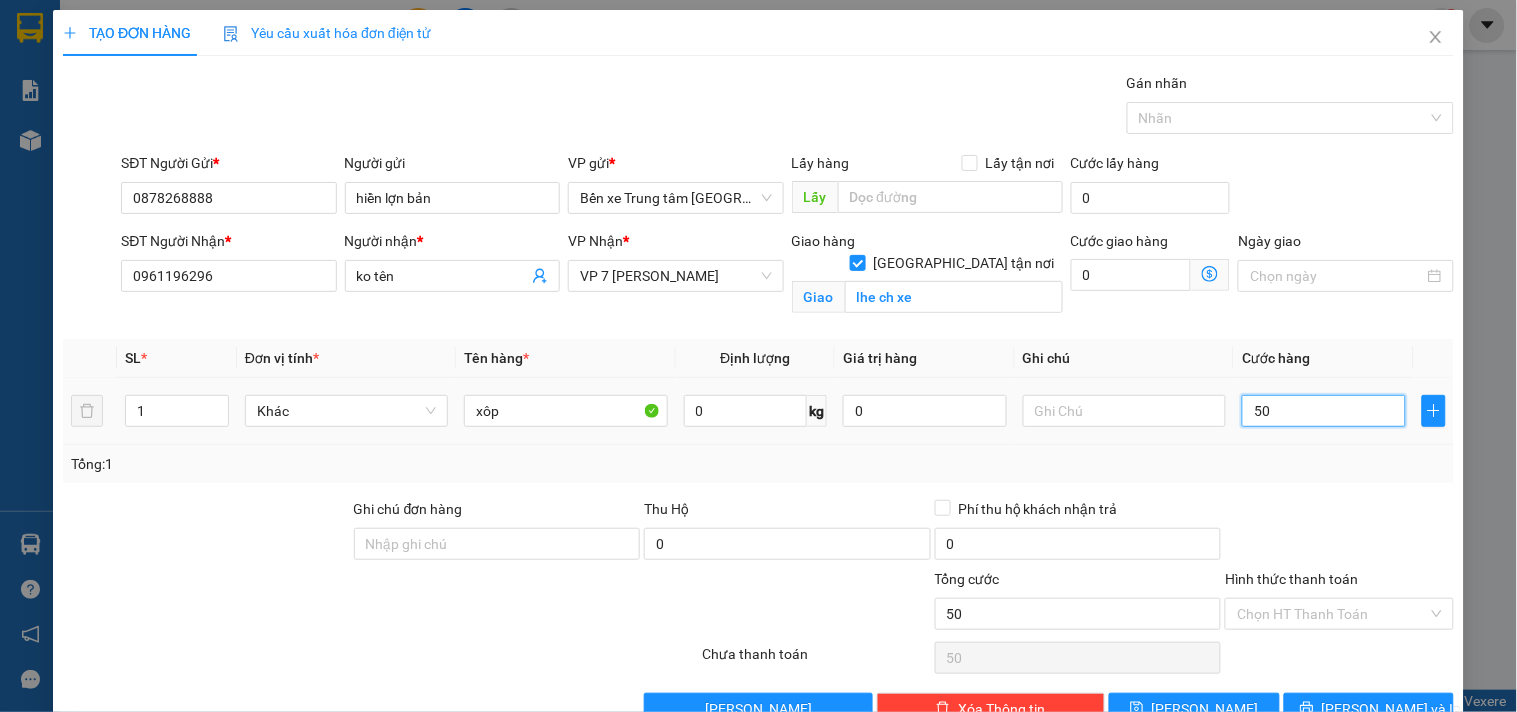 type on "500" 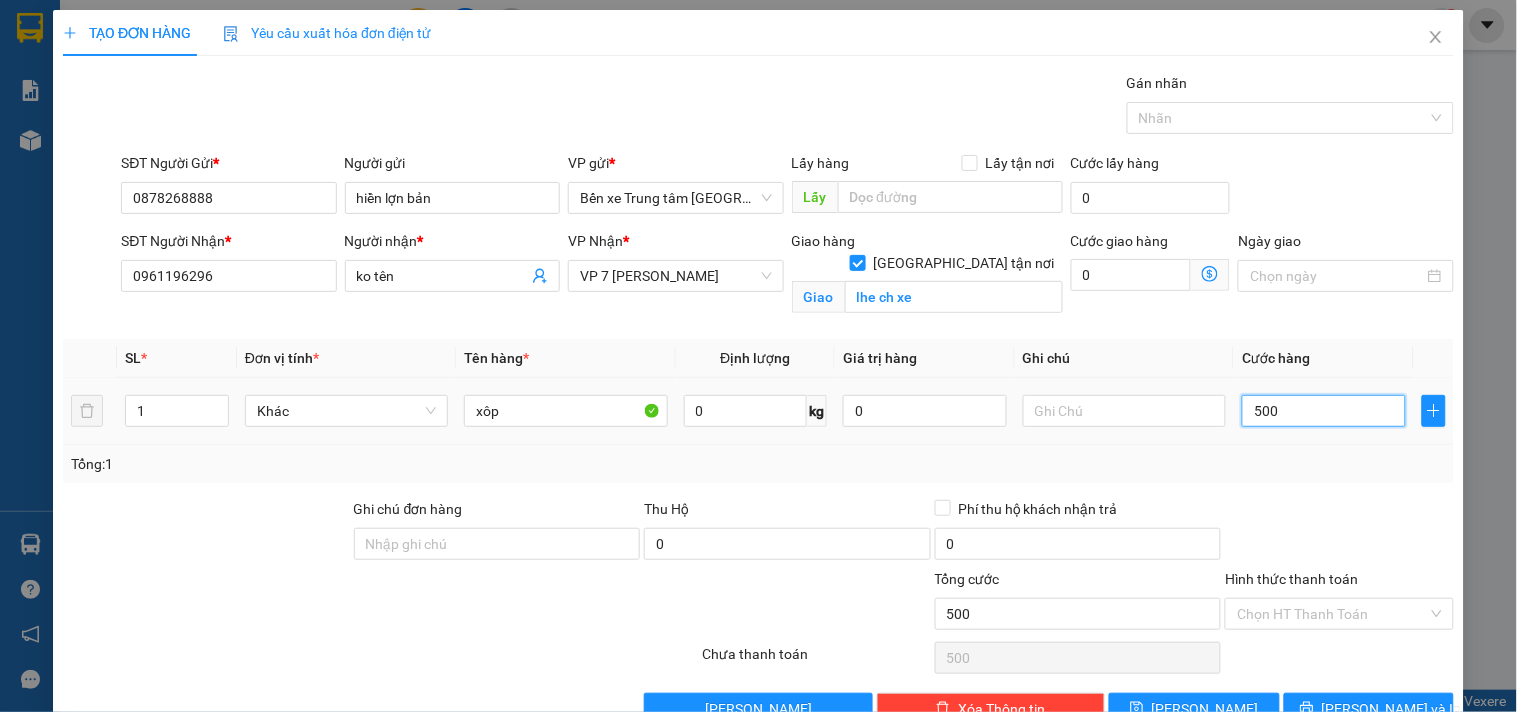 type on "5.000" 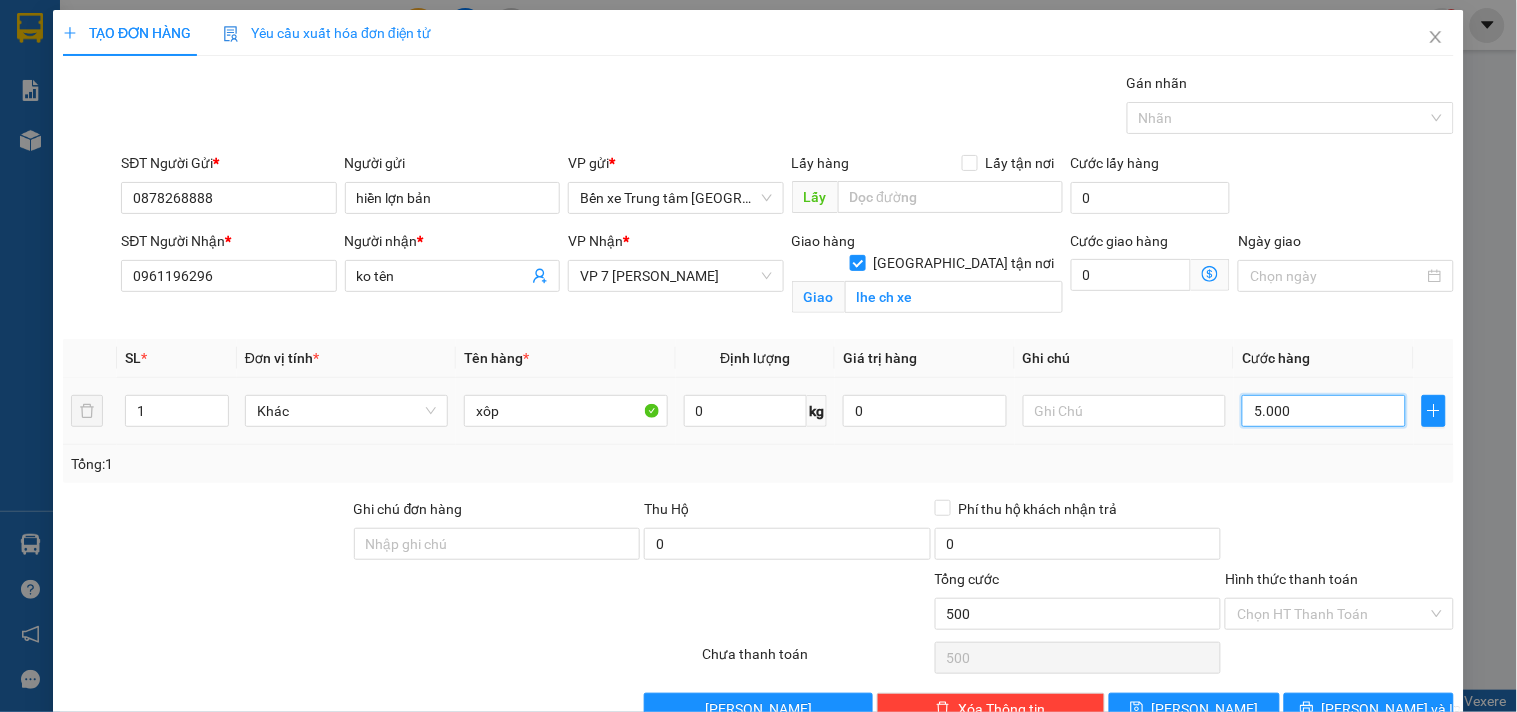 type on "5.000" 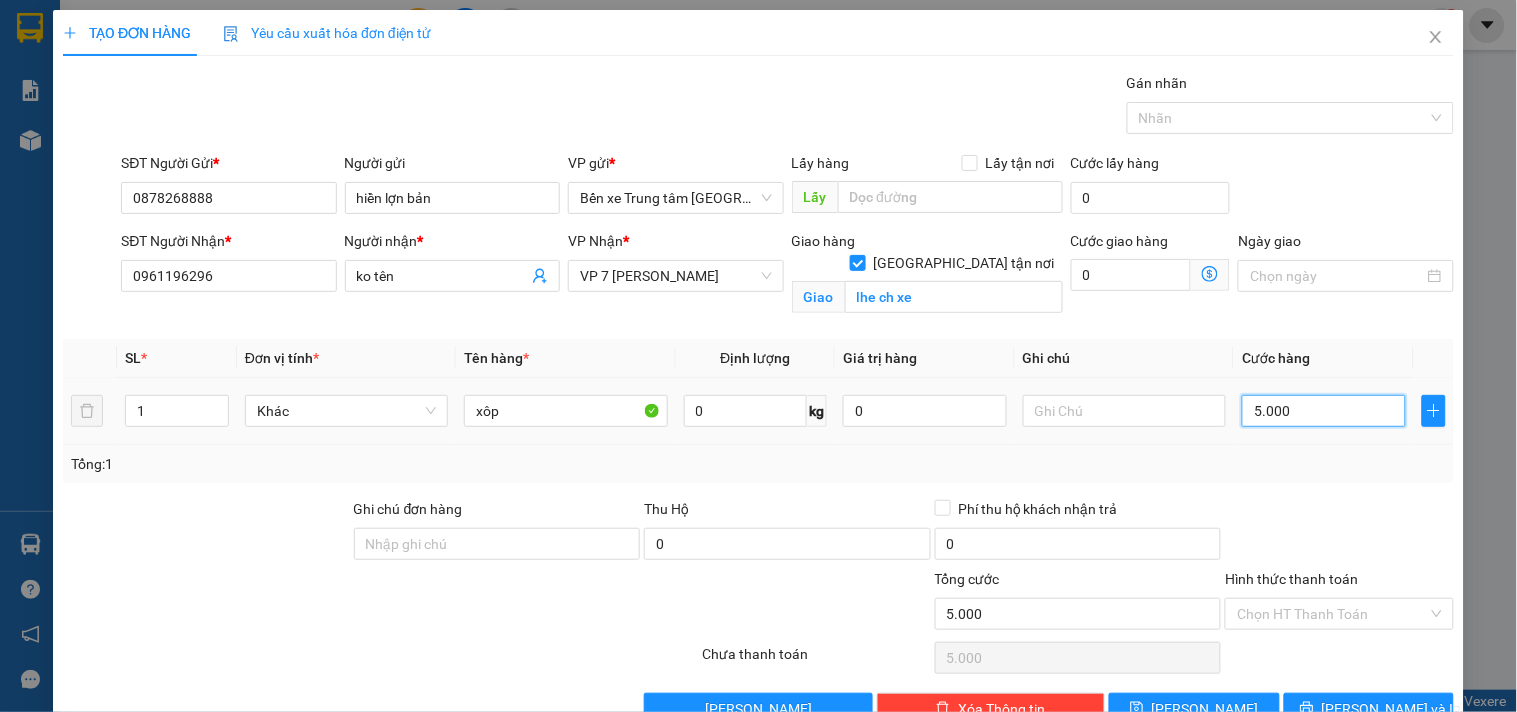 type on "50.000" 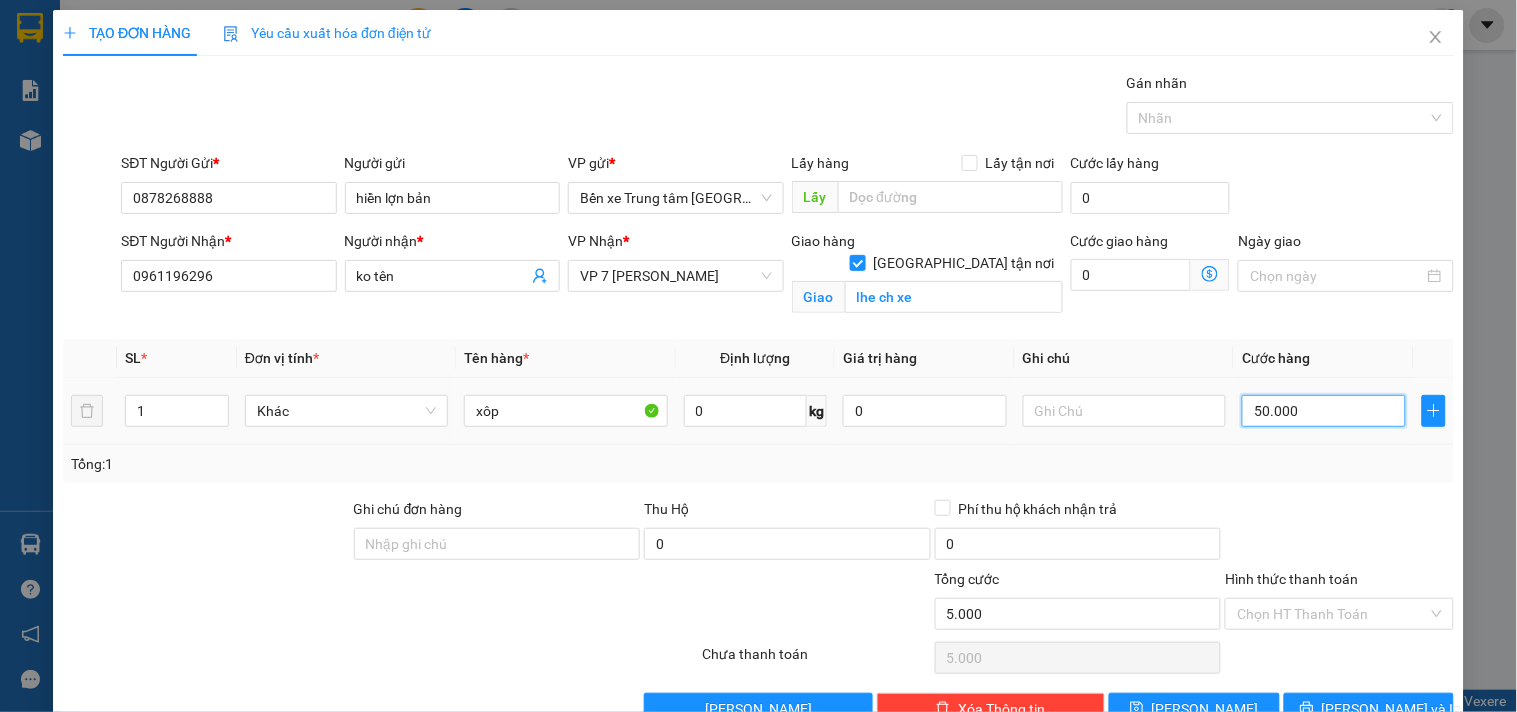 type on "50.000" 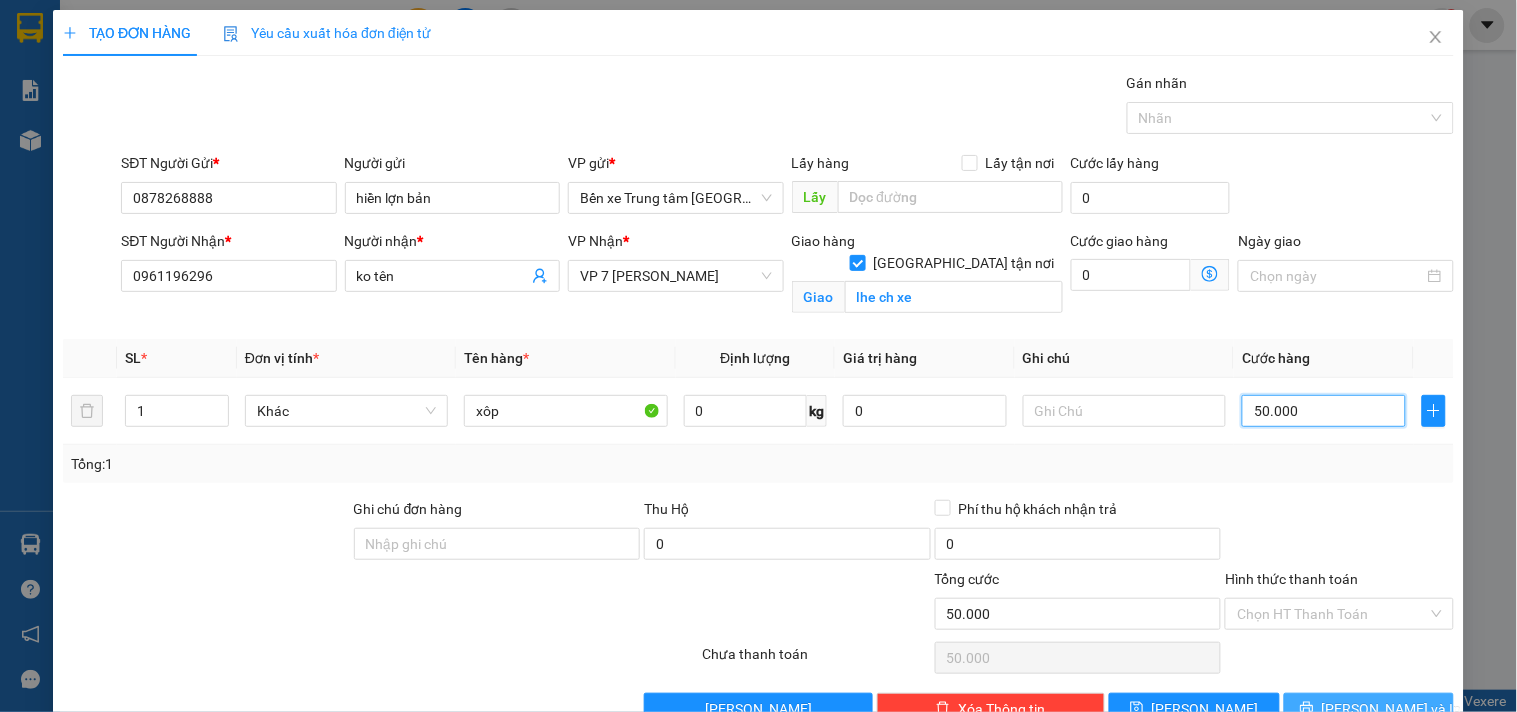 type on "50.000" 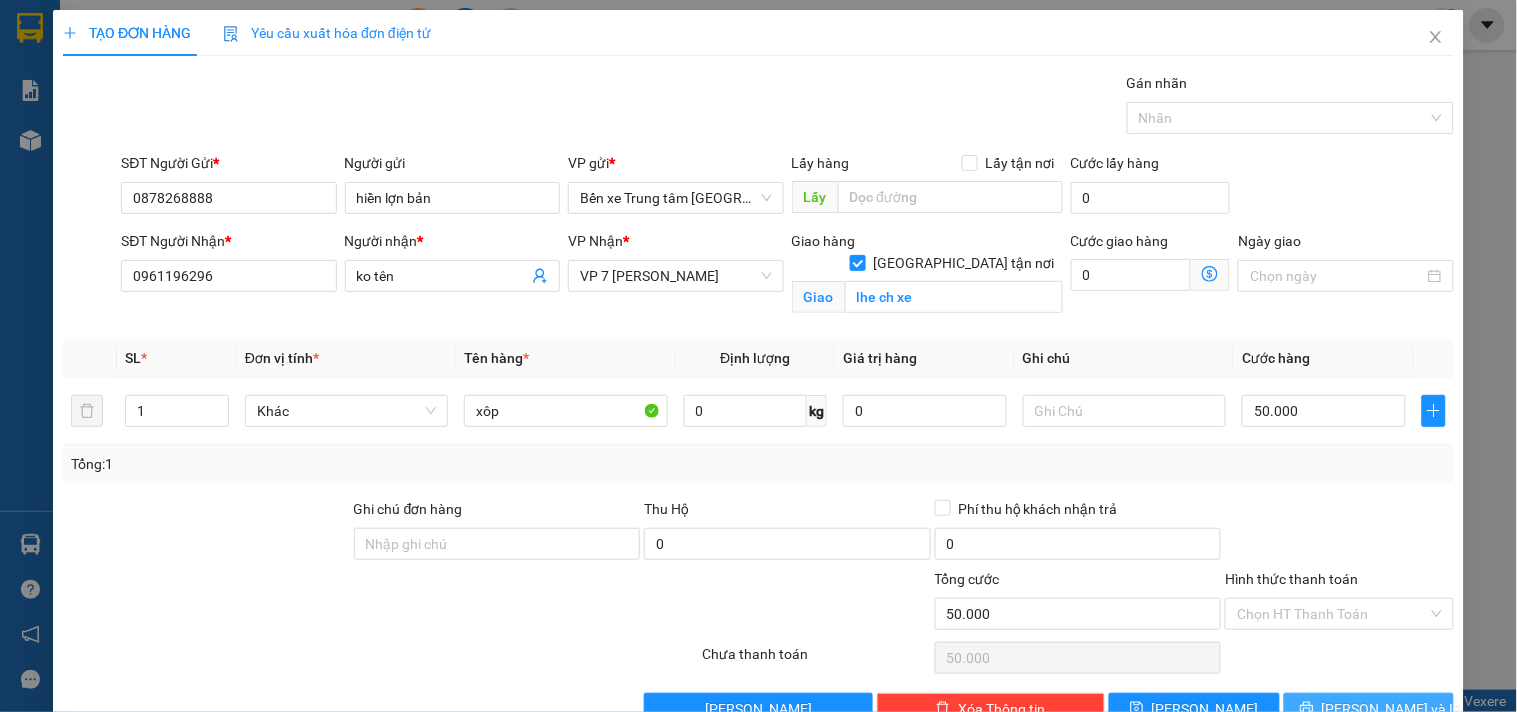click 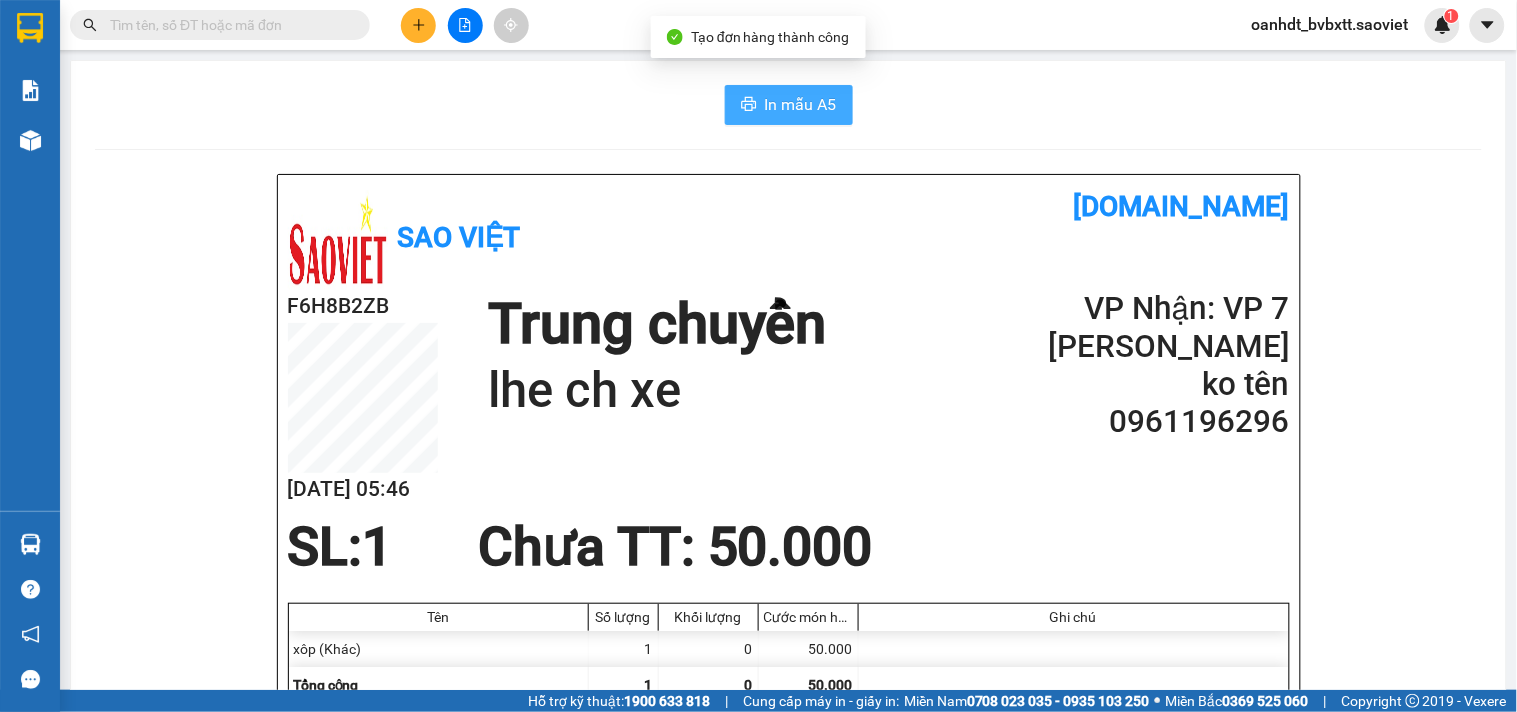 click on "In mẫu A5" at bounding box center [801, 104] 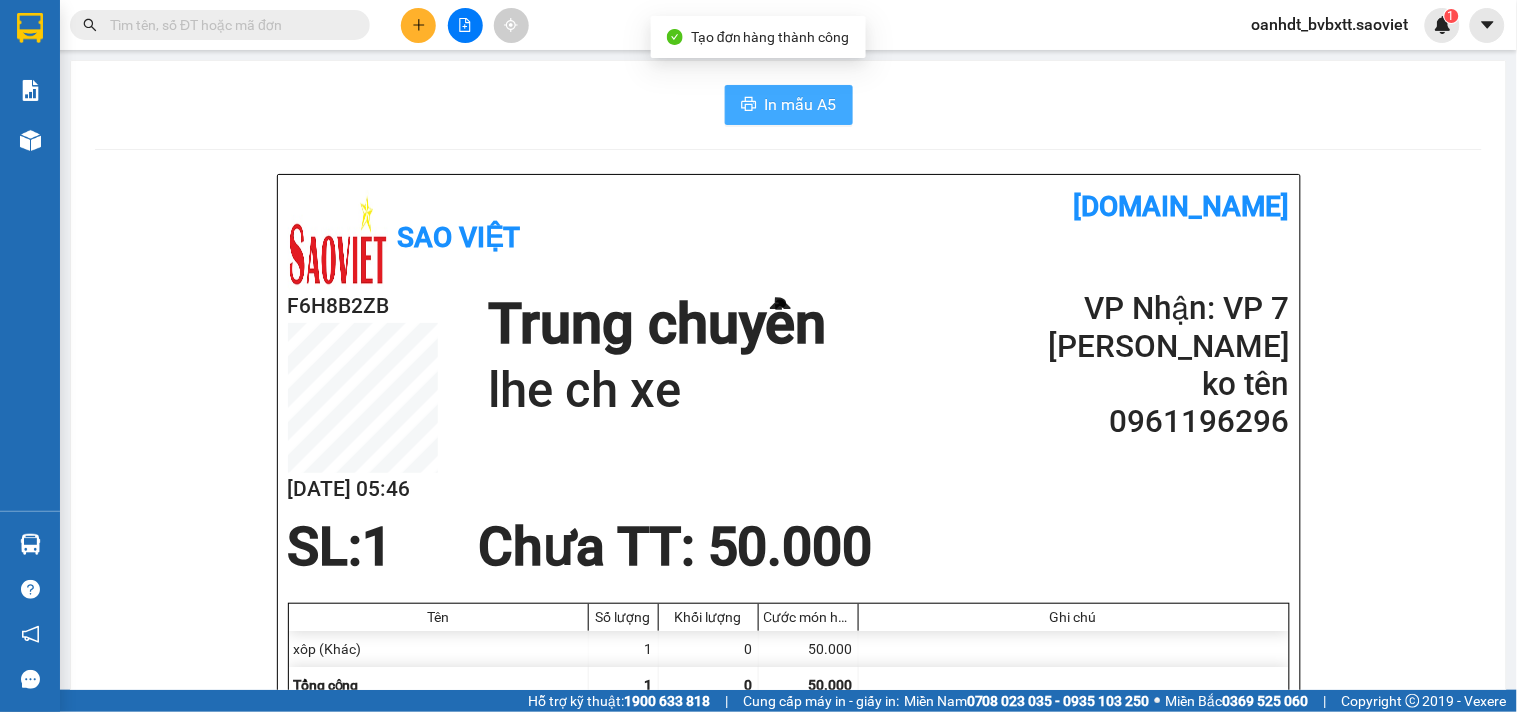 scroll, scrollTop: 0, scrollLeft: 0, axis: both 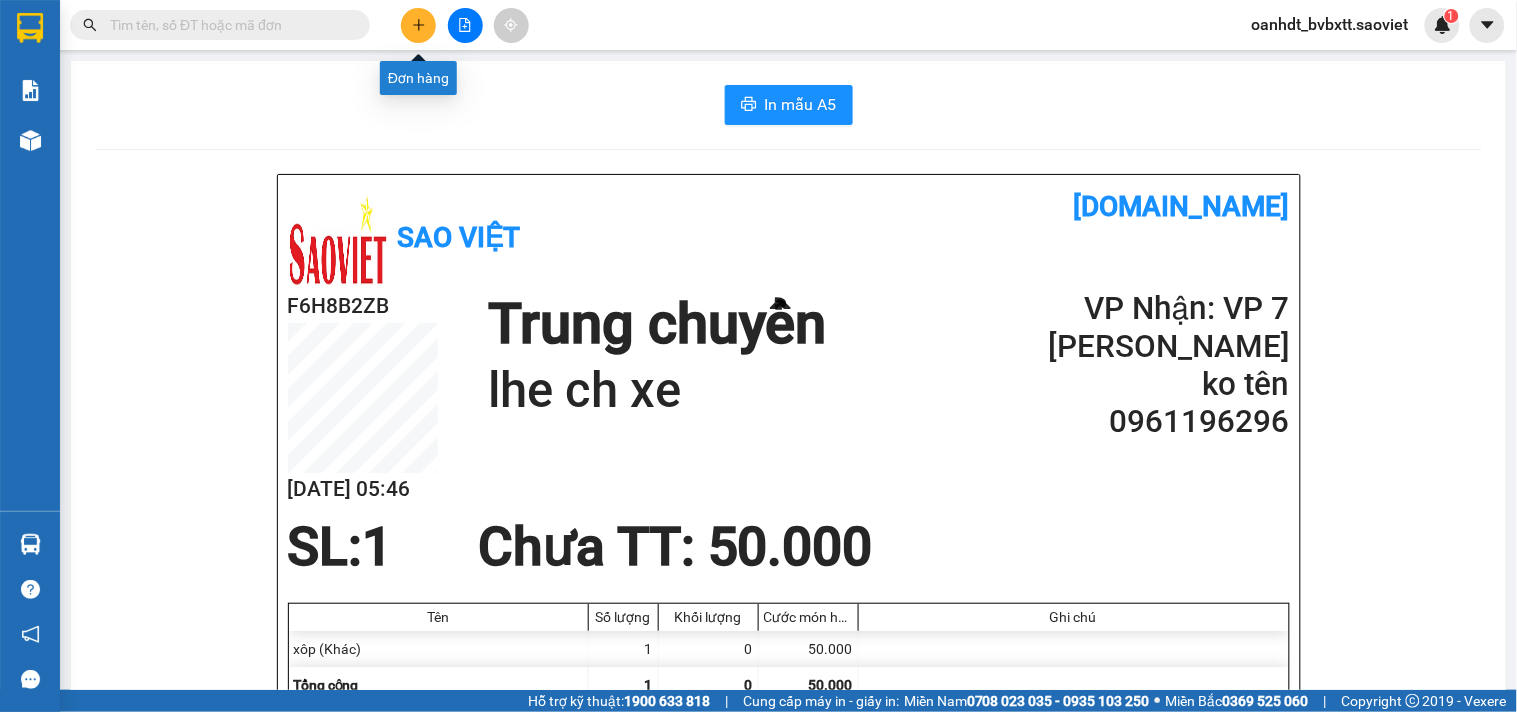click 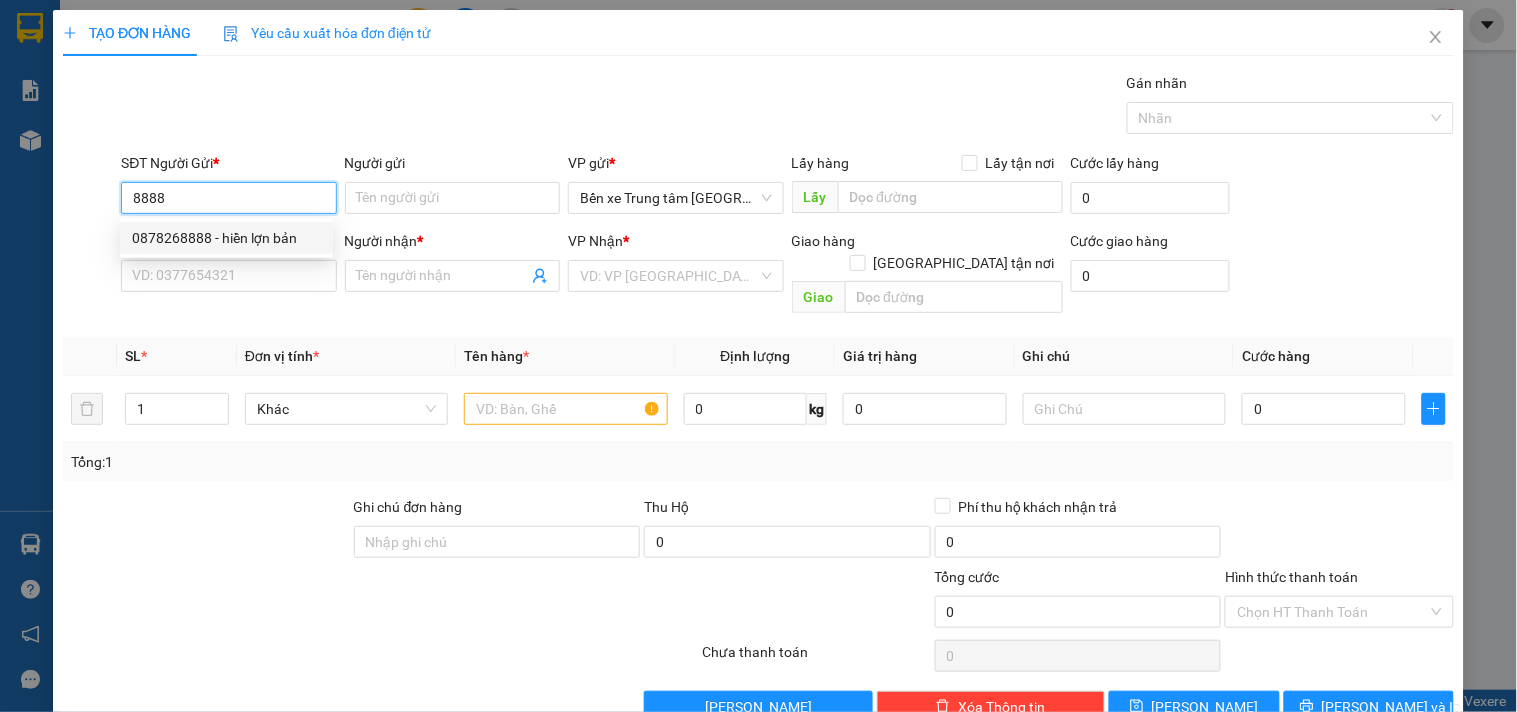 click on "0878268888 - hiền lợn bản" at bounding box center (226, 238) 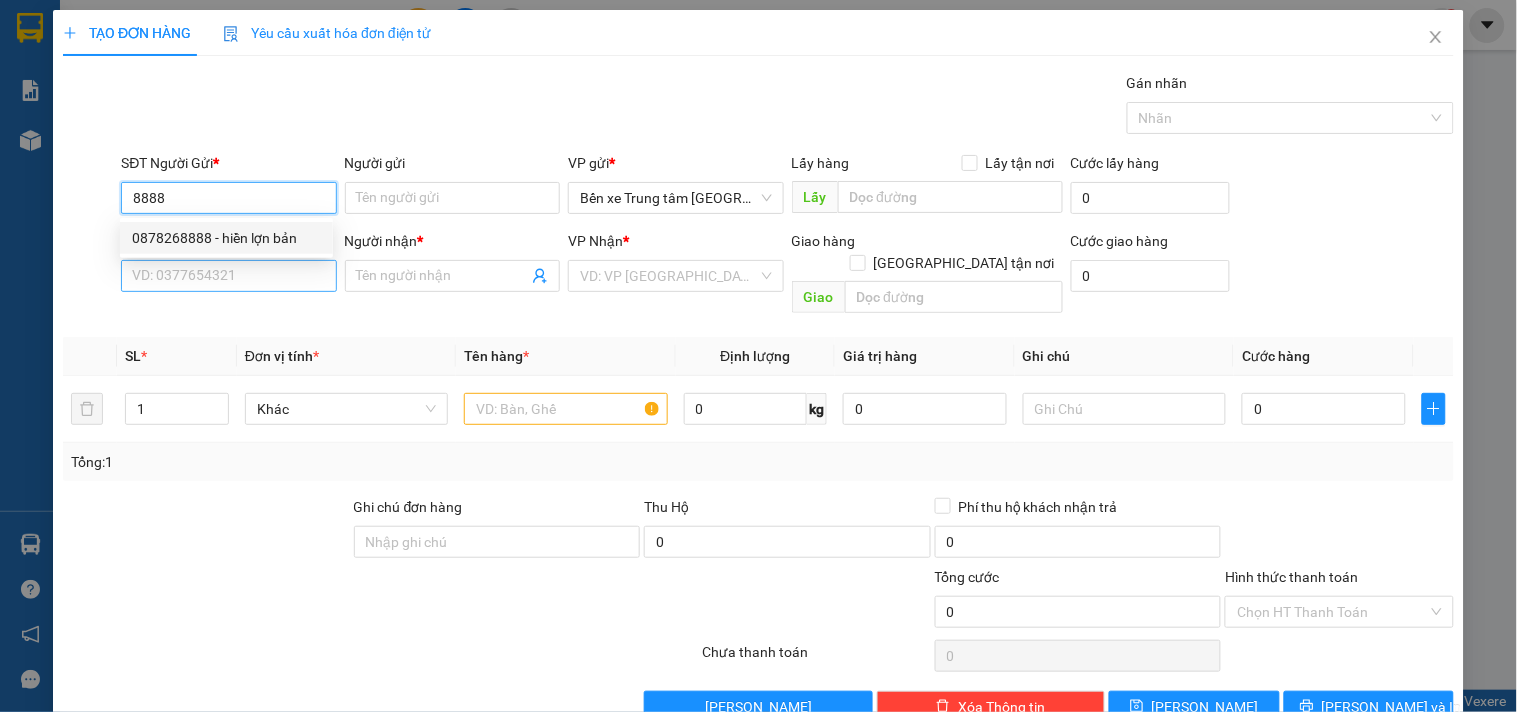 type on "0878268888" 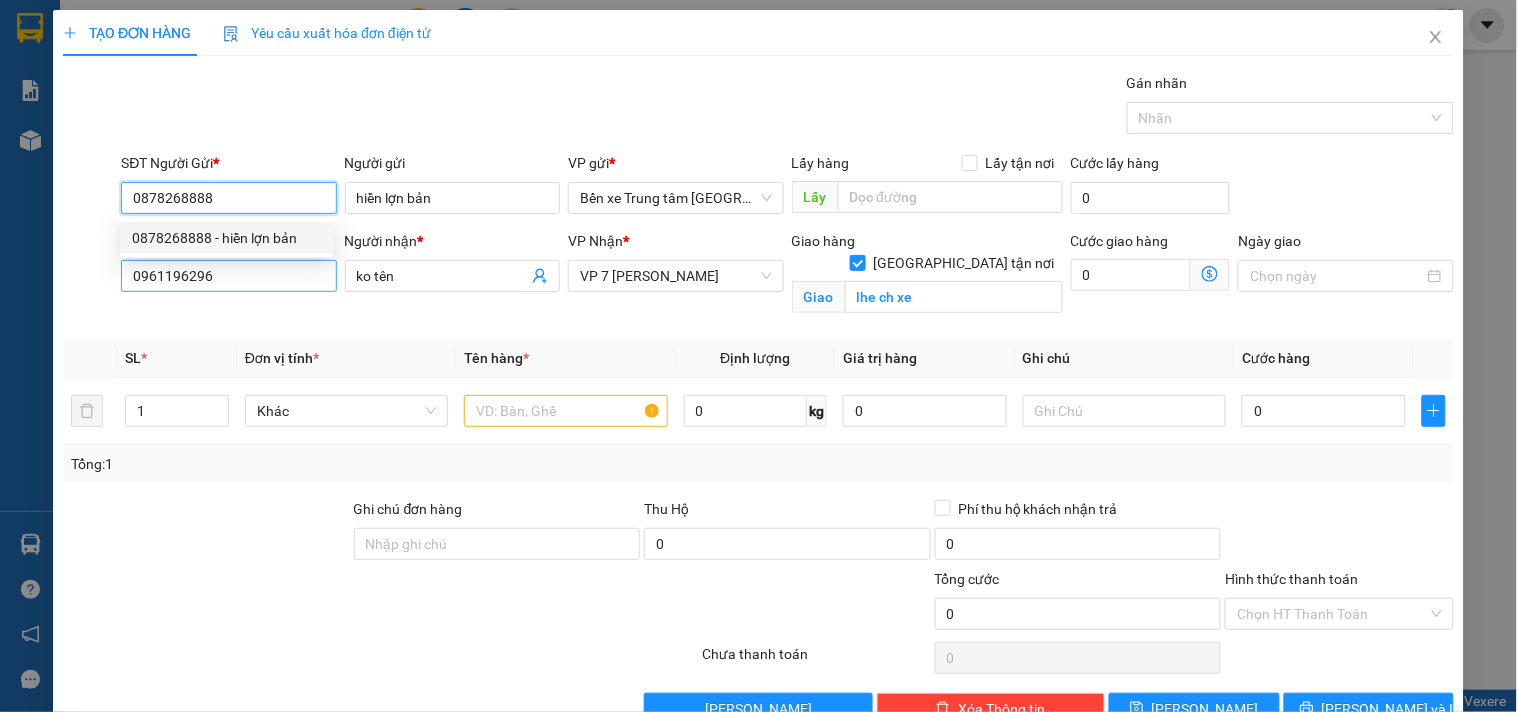 type on "0878268888" 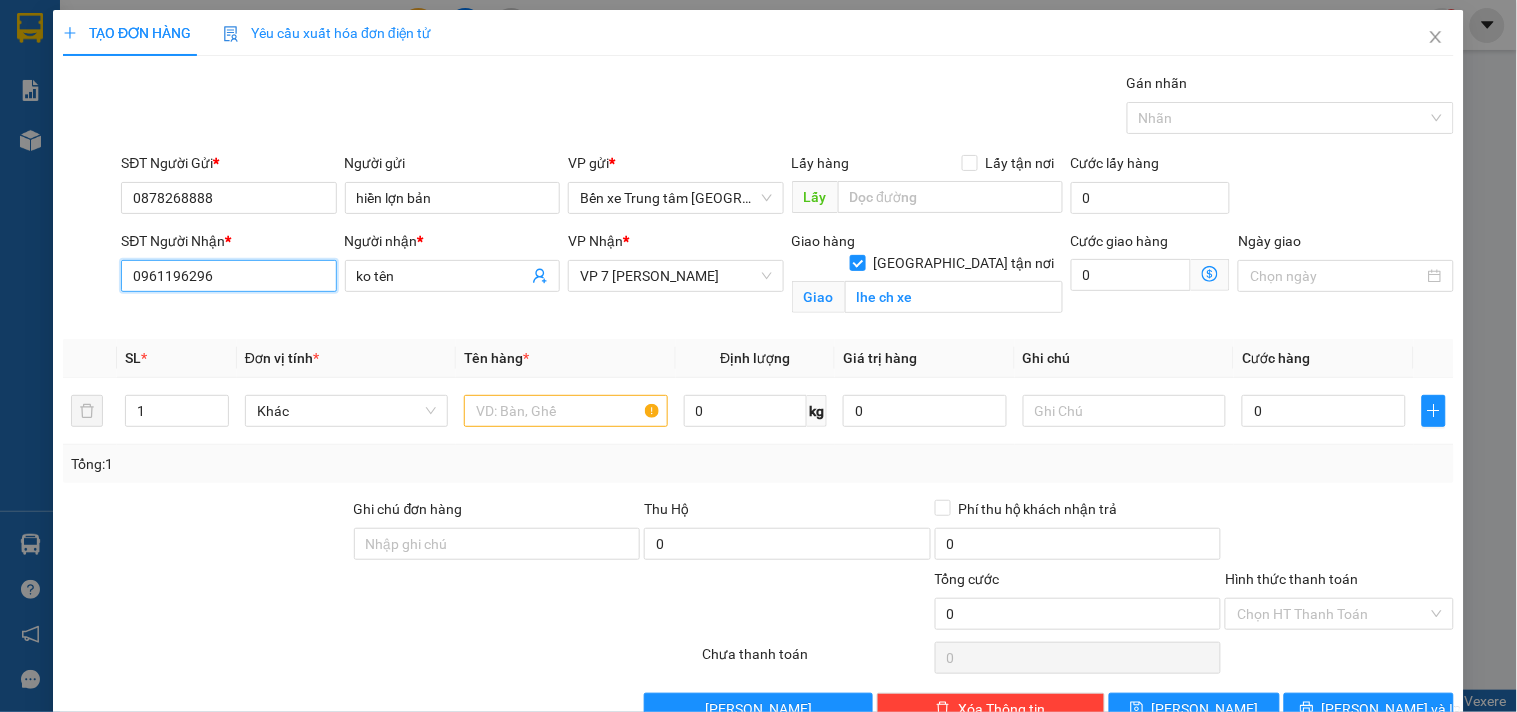 drag, startPoint x: 230, startPoint y: 270, endPoint x: 0, endPoint y: 563, distance: 372.49026 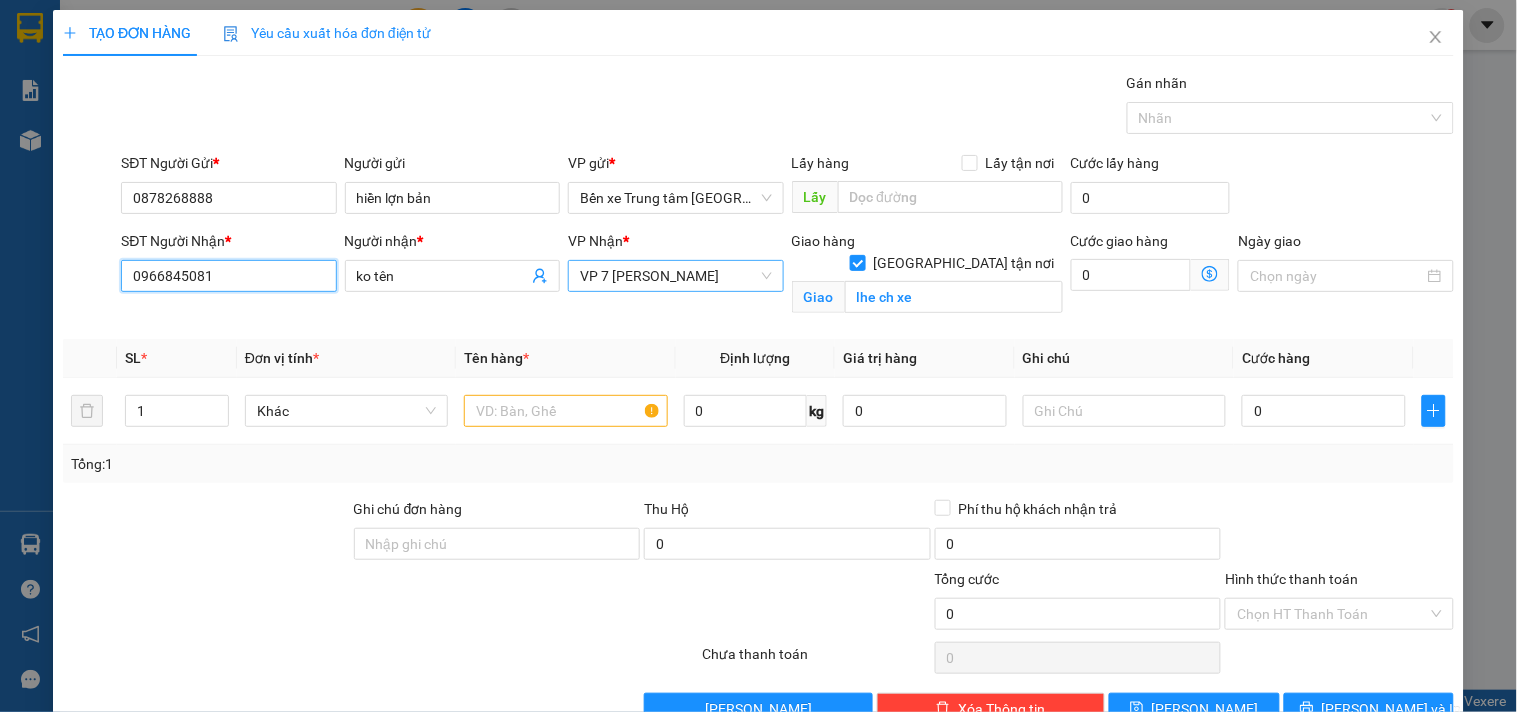 click on "VP 7 [PERSON_NAME]" at bounding box center [675, 276] 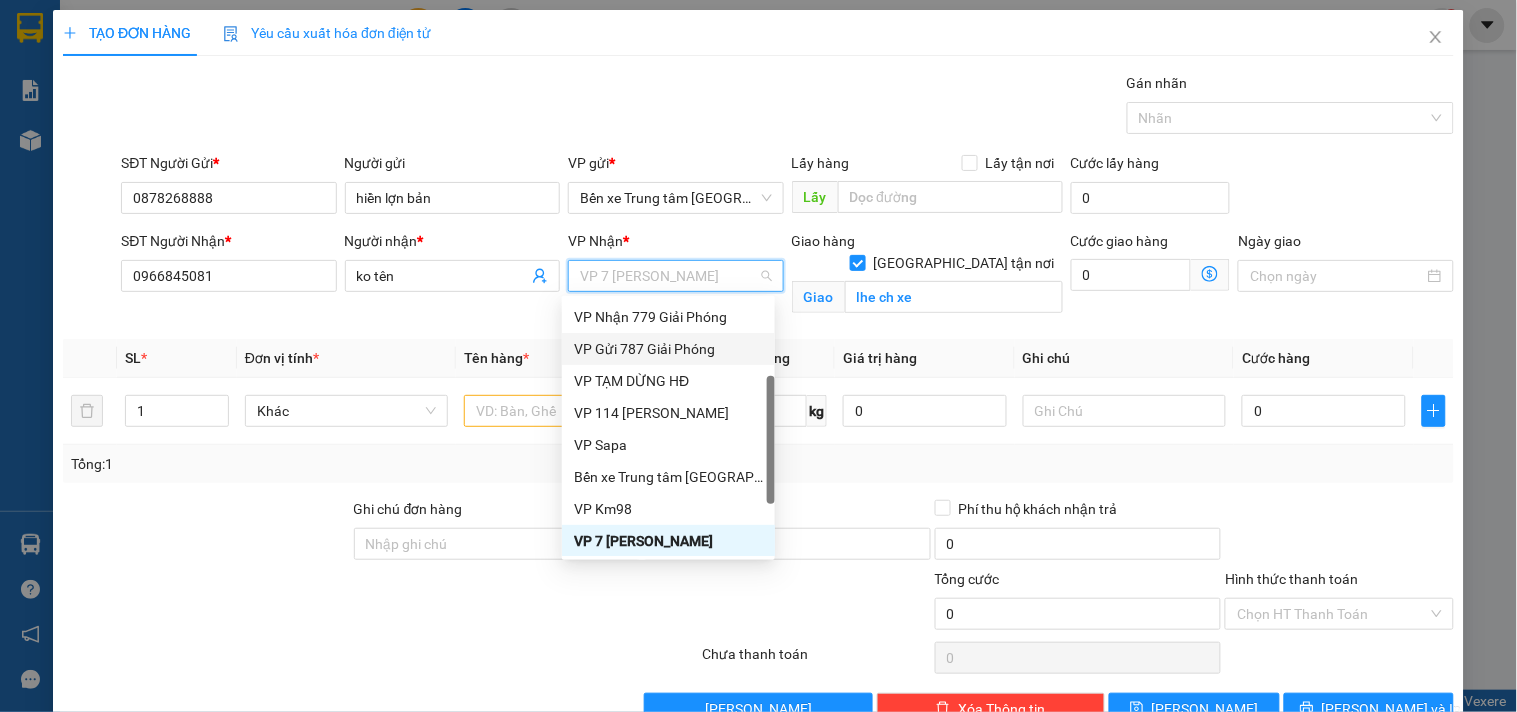 scroll, scrollTop: 224, scrollLeft: 0, axis: vertical 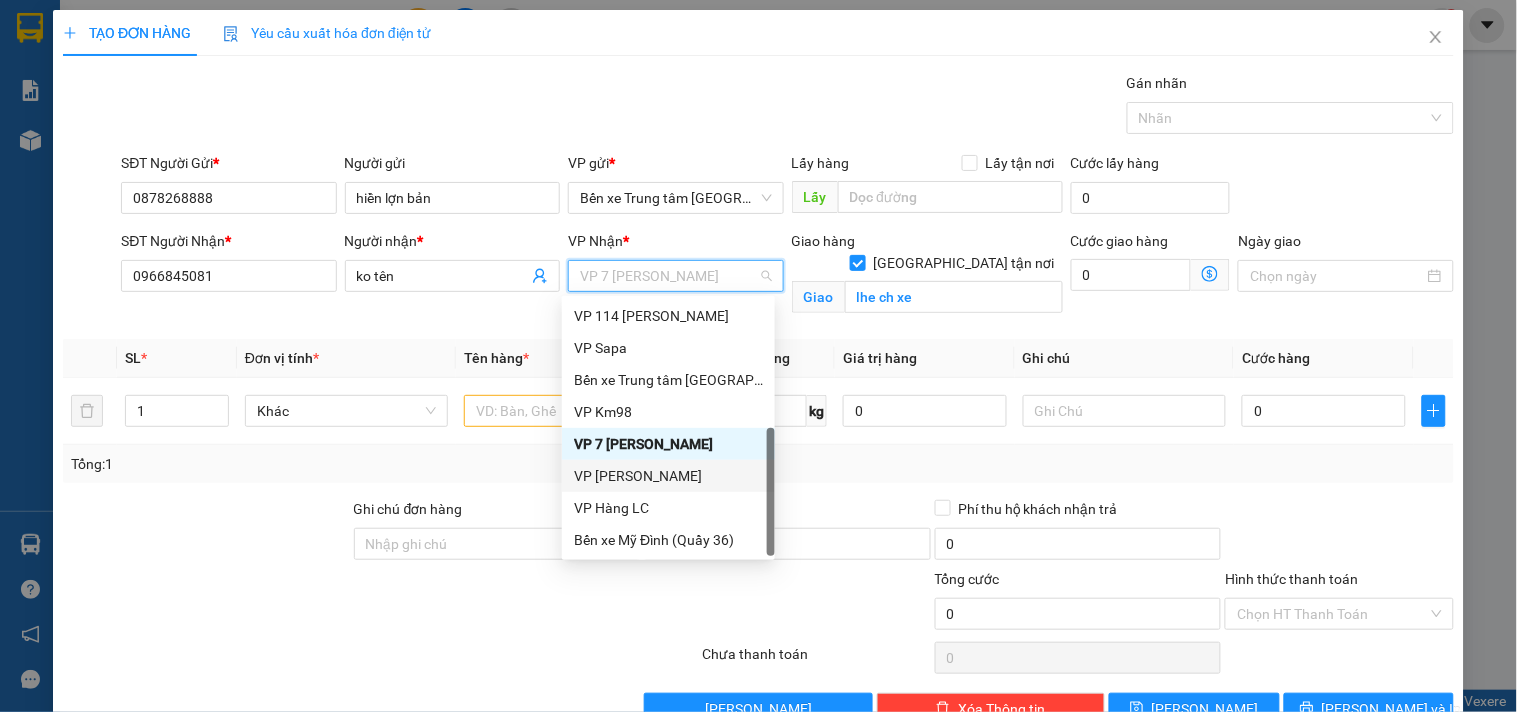 click on "VP [PERSON_NAME]" at bounding box center (668, 476) 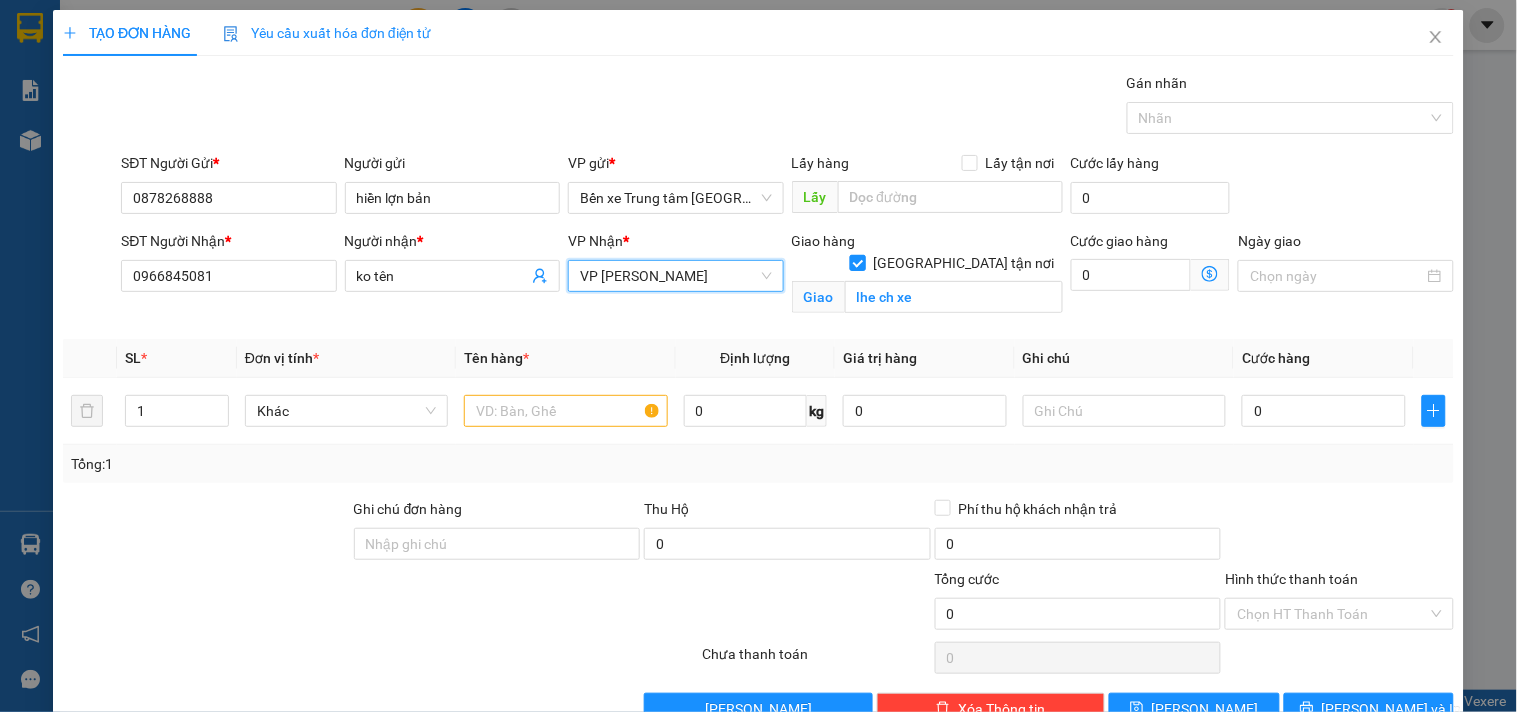click on "[GEOGRAPHIC_DATA] tận nơi" at bounding box center [857, 262] 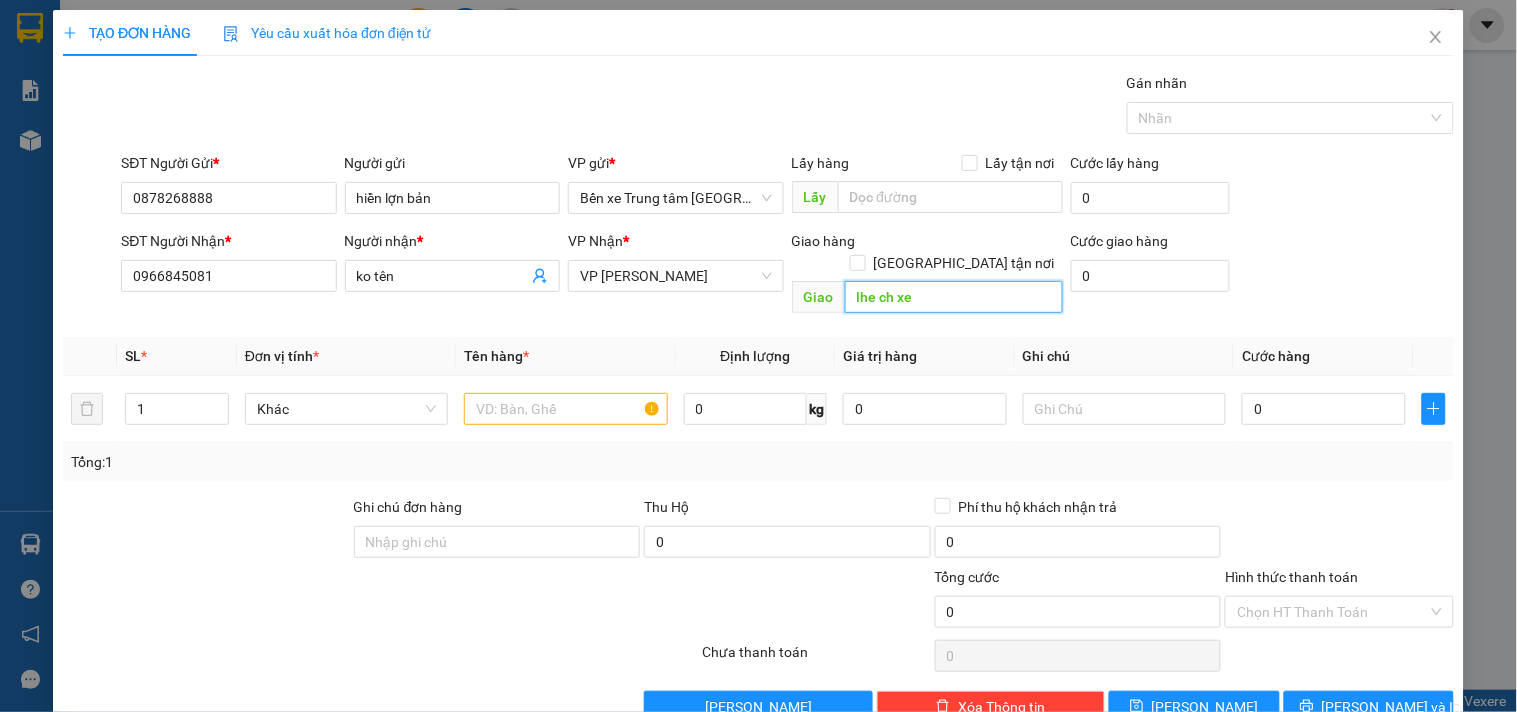 click on "lhe ch xe" at bounding box center [954, 297] 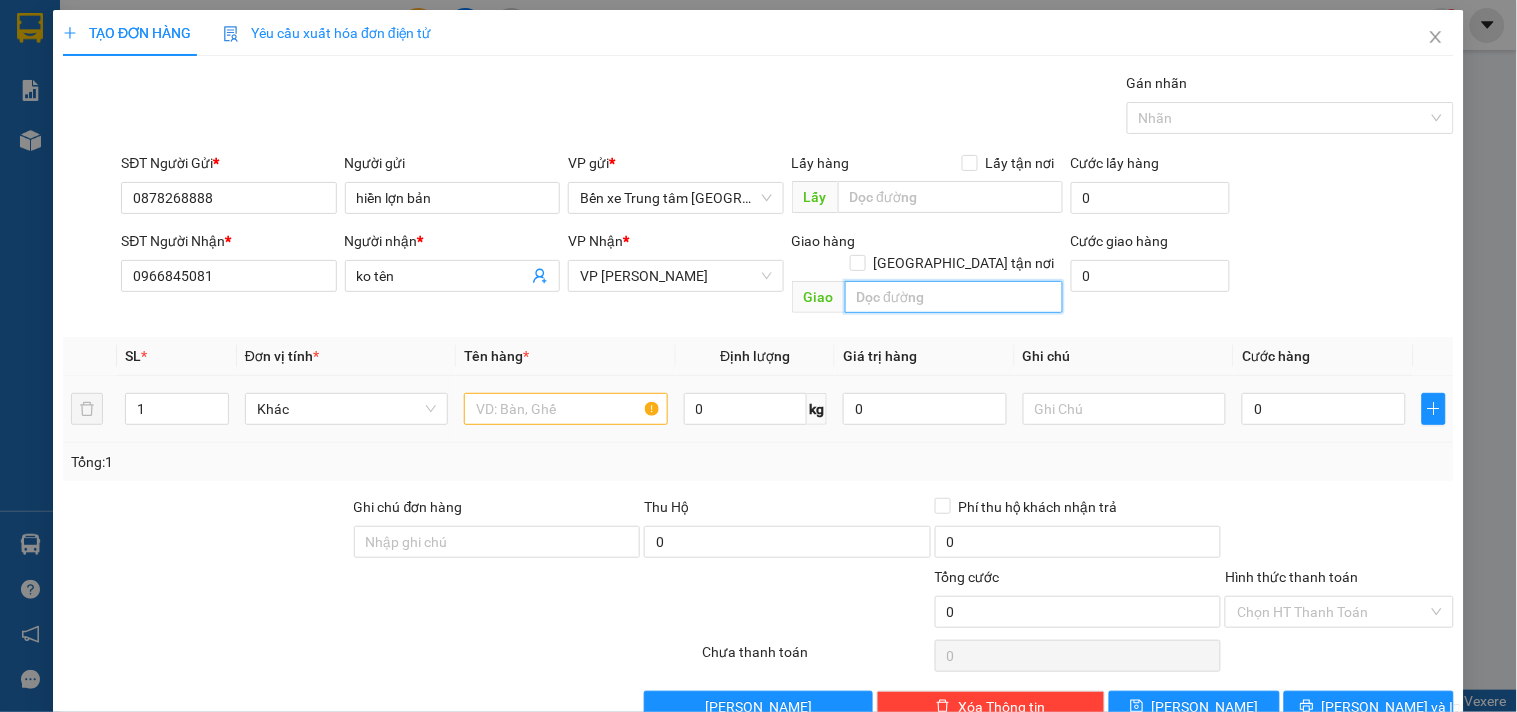 type 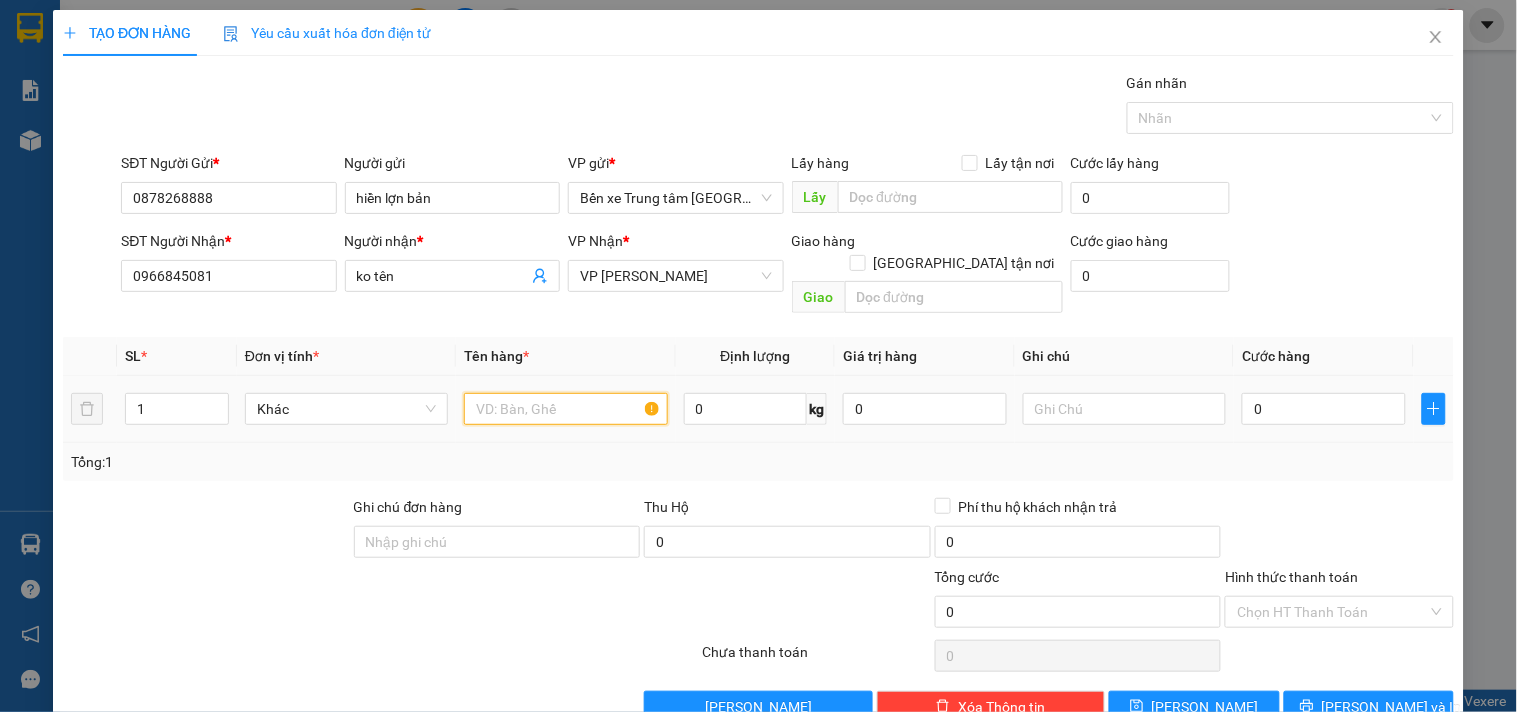 click at bounding box center [565, 409] 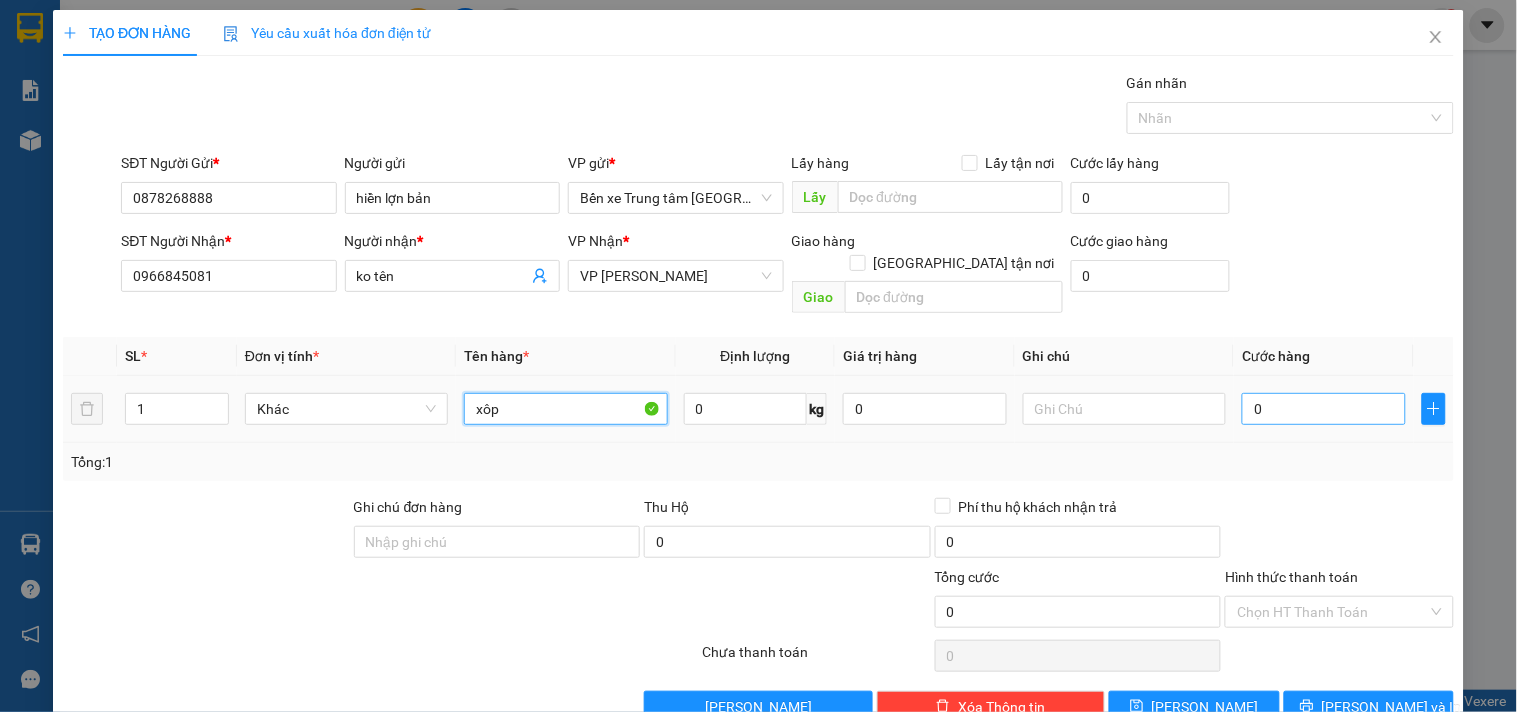 type on "xôp" 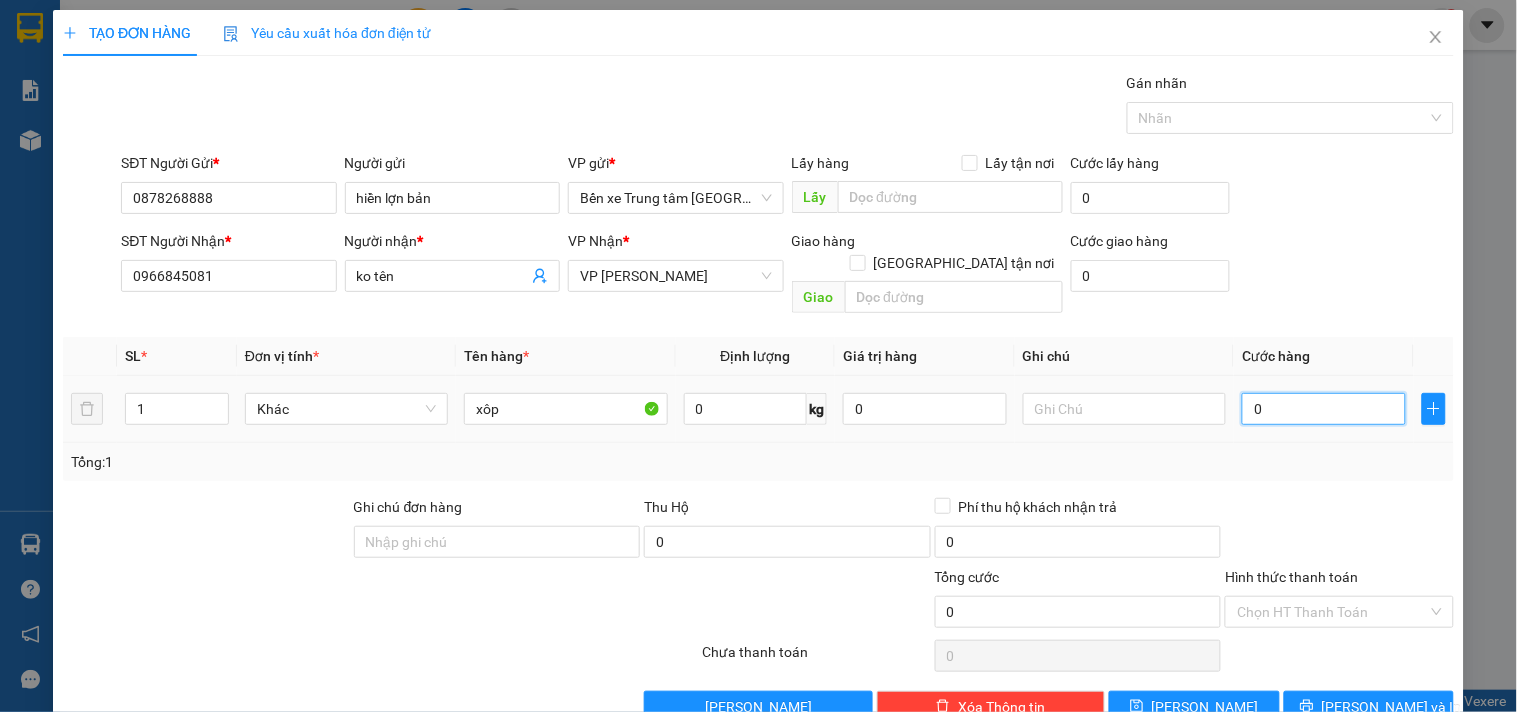 click on "0" at bounding box center (1324, 409) 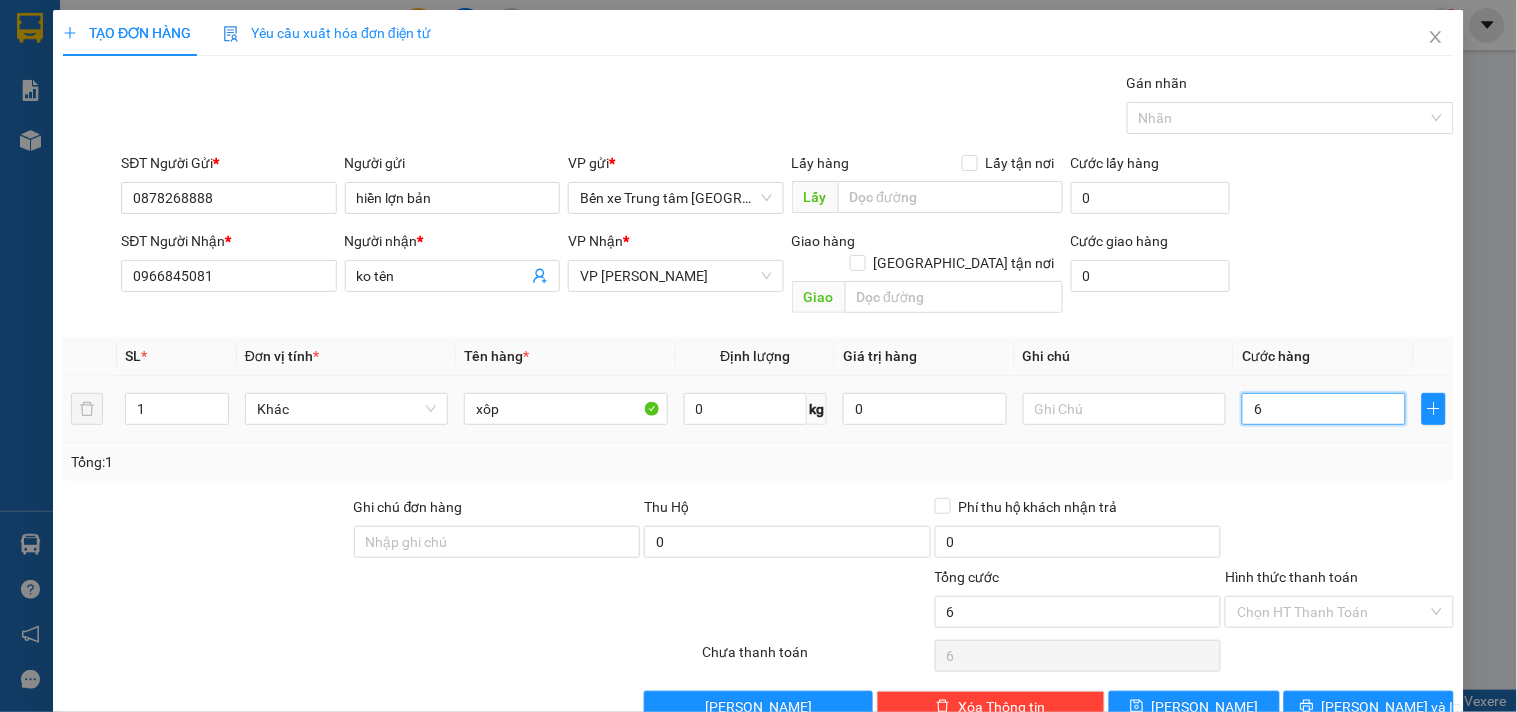 type on "60" 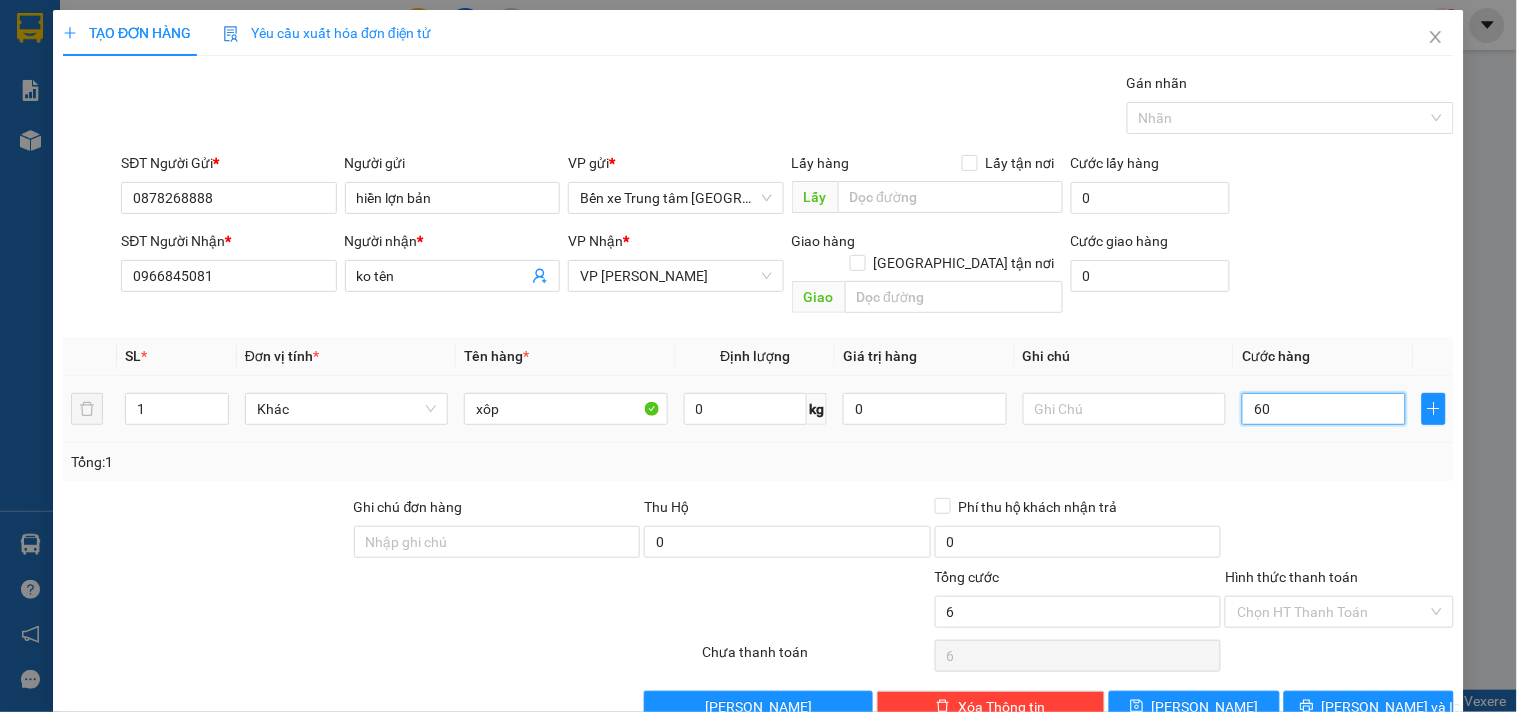 type on "60" 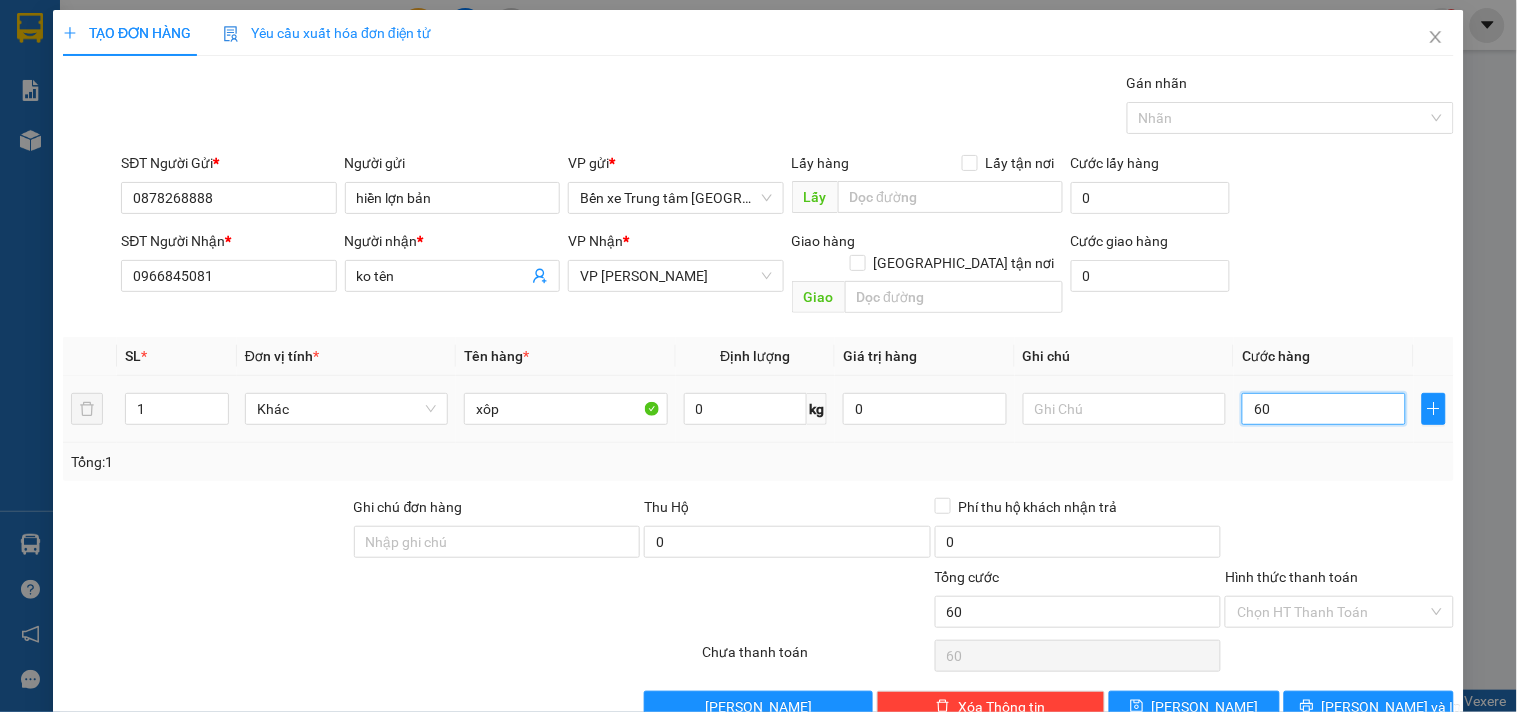 type on "600" 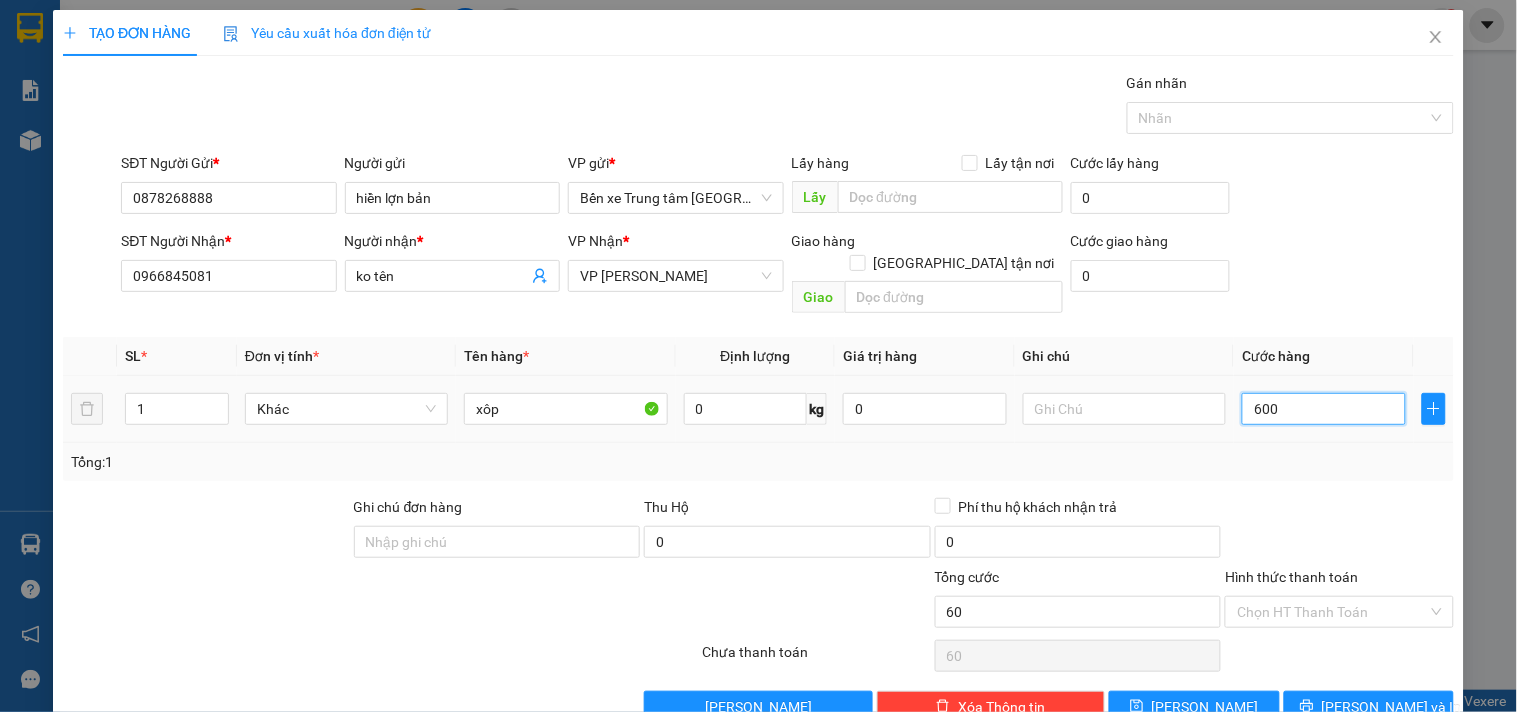 type on "600" 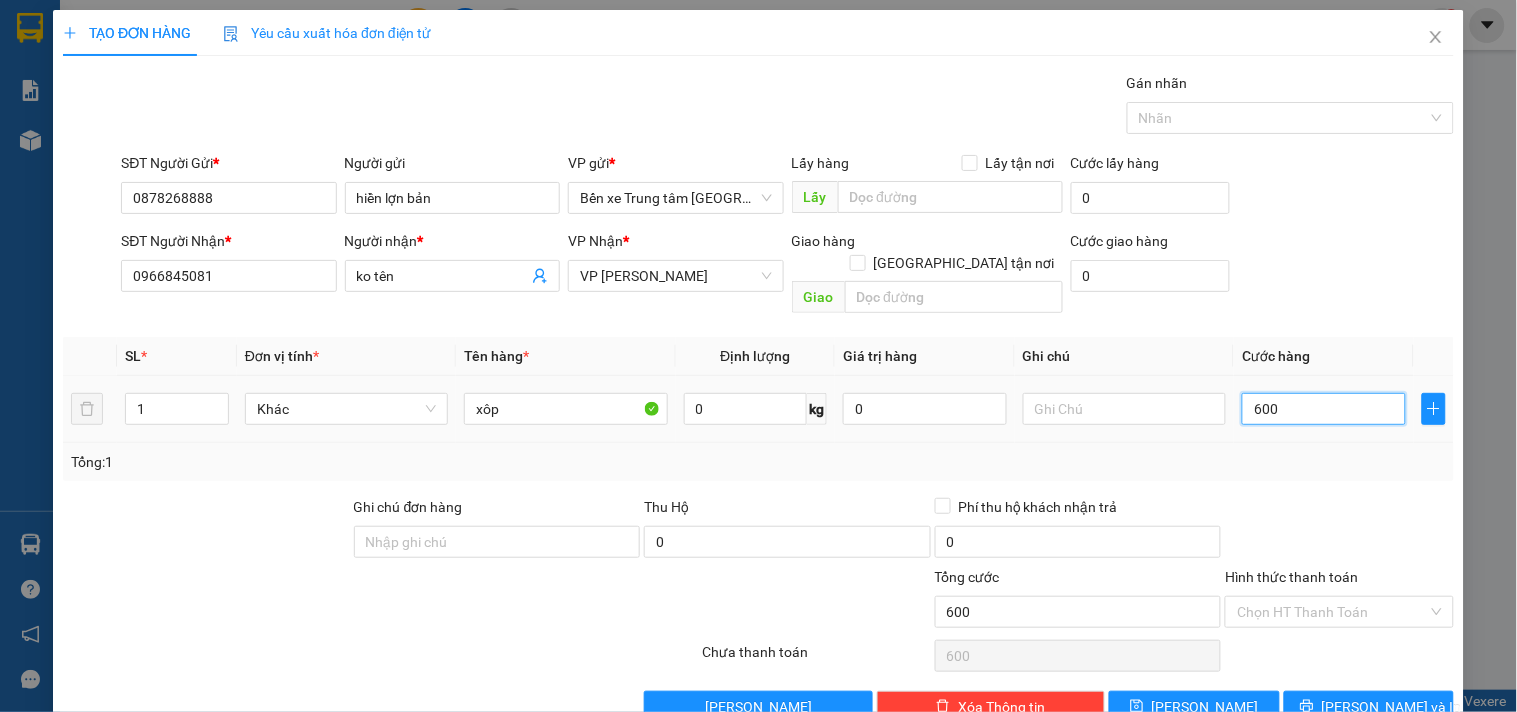 type on "6.000" 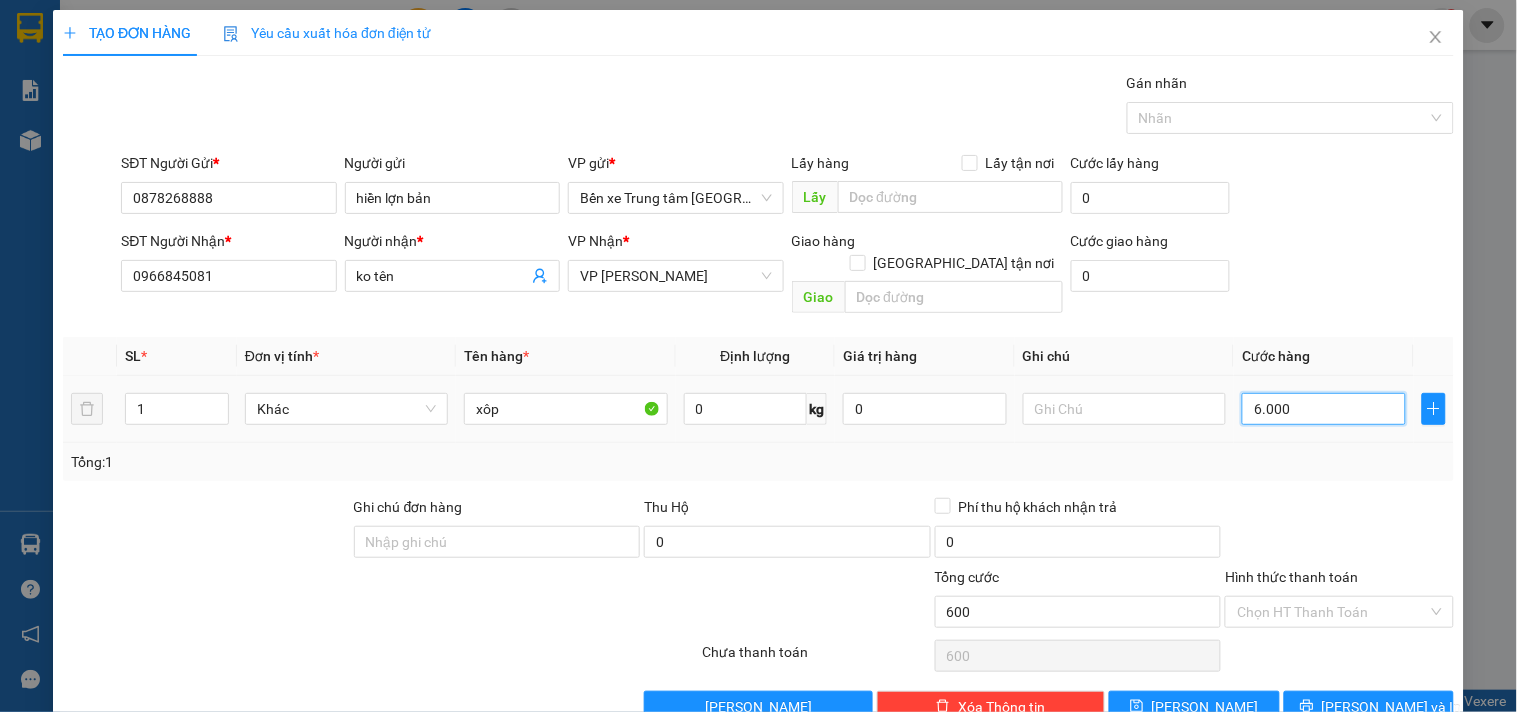type on "6.000" 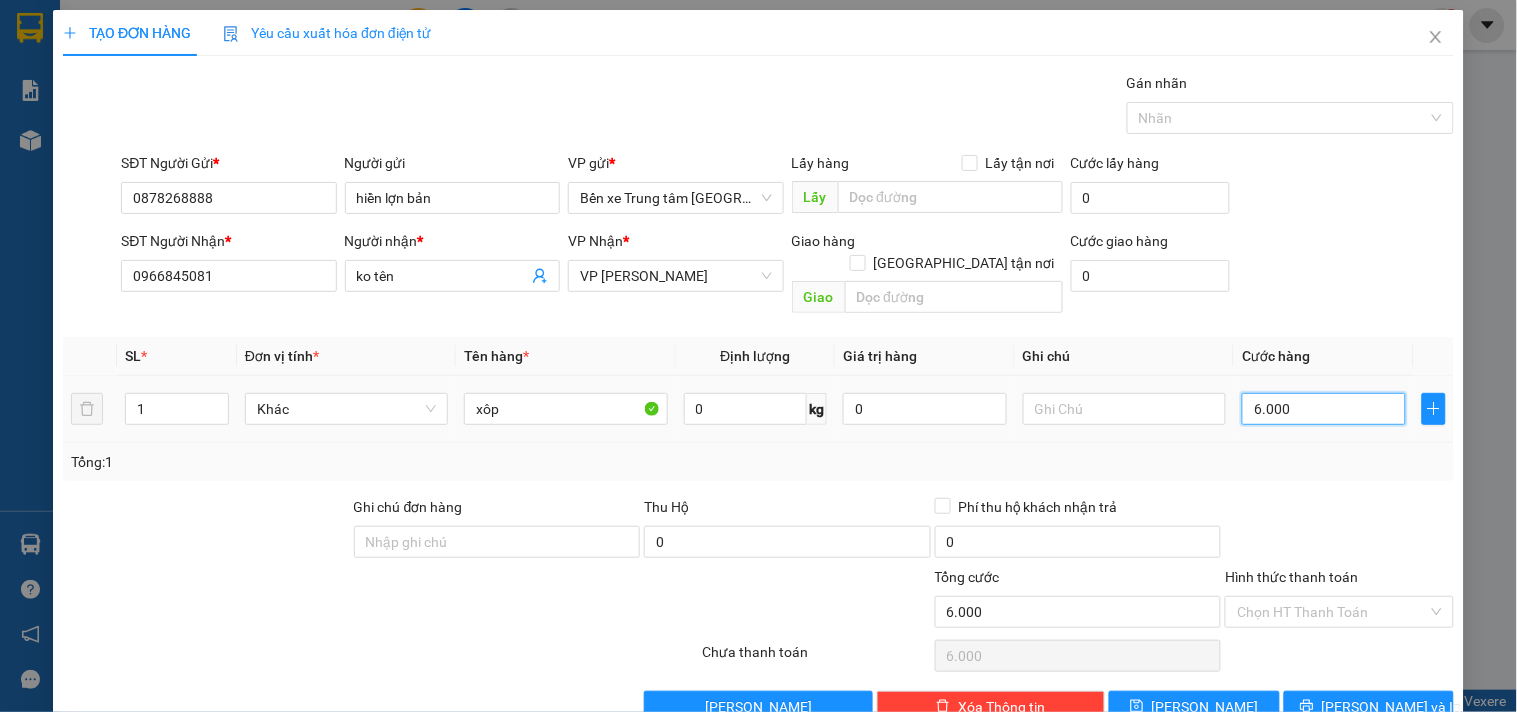 type on "60.000" 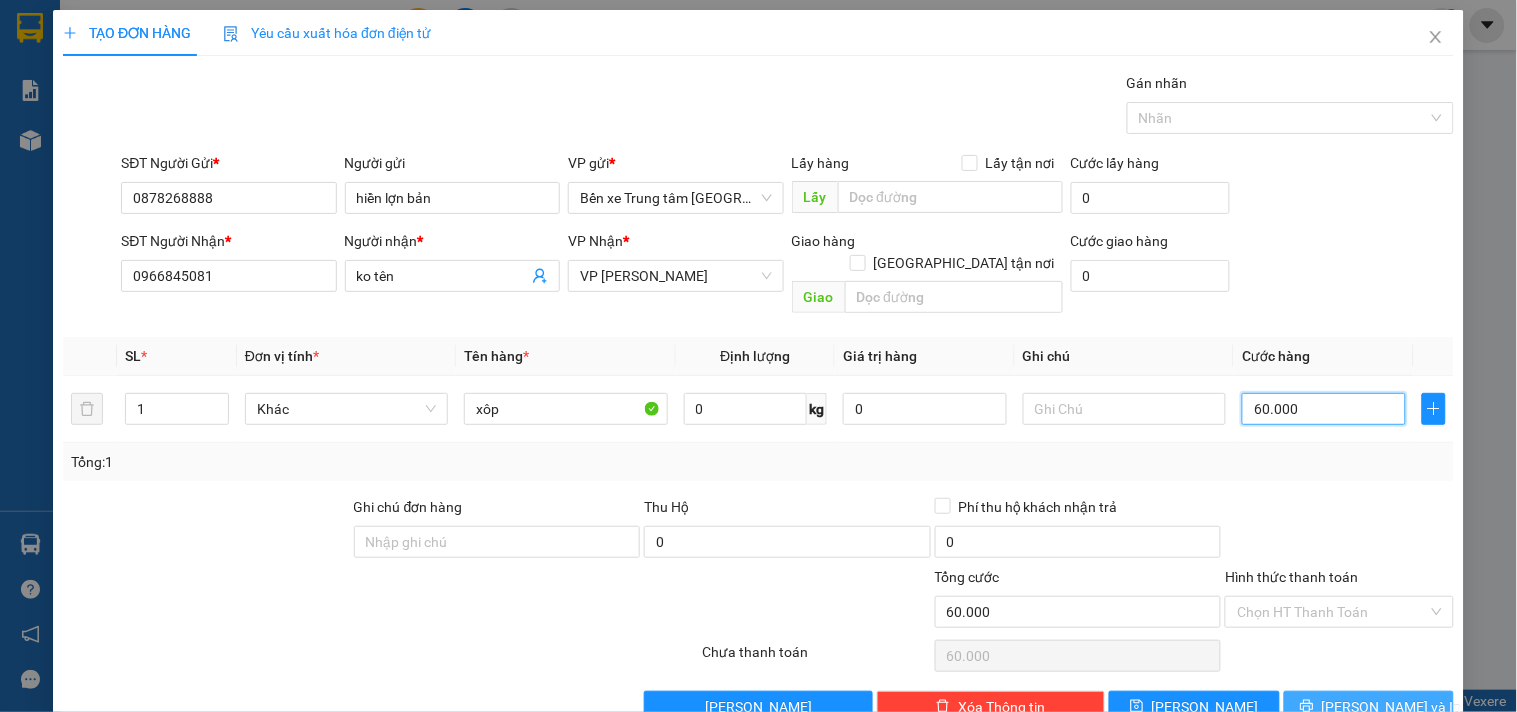 type on "60.000" 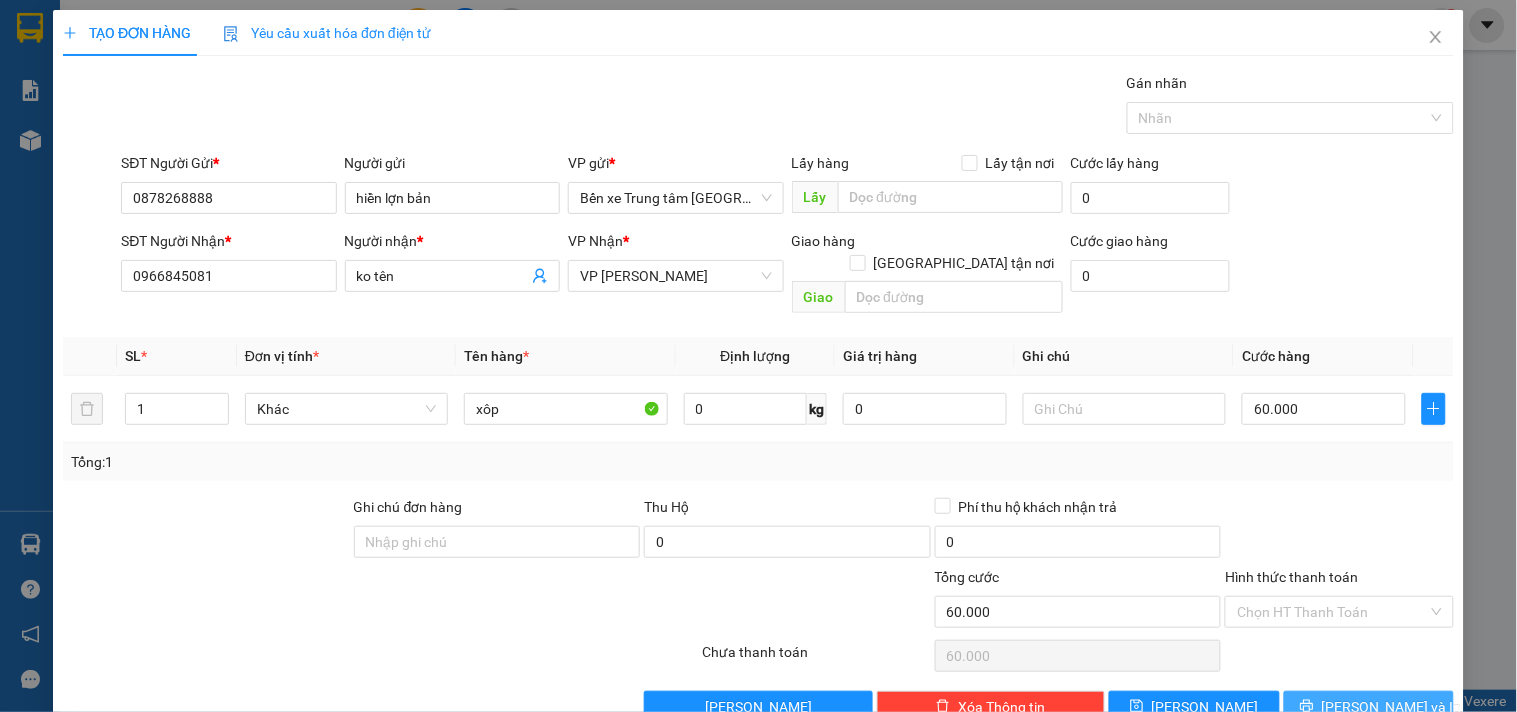 click on "[PERSON_NAME] và In" at bounding box center (1392, 707) 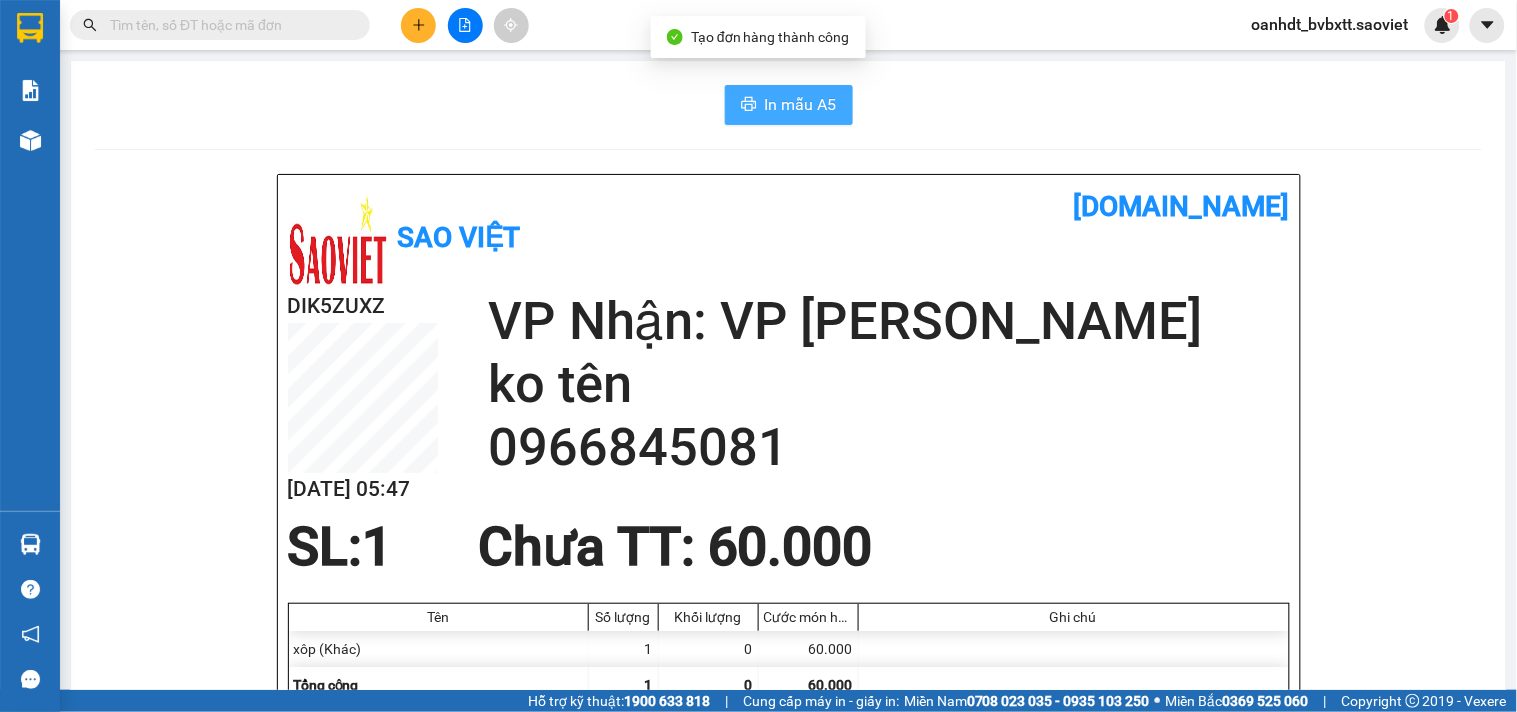 click on "In mẫu A5" at bounding box center [789, 105] 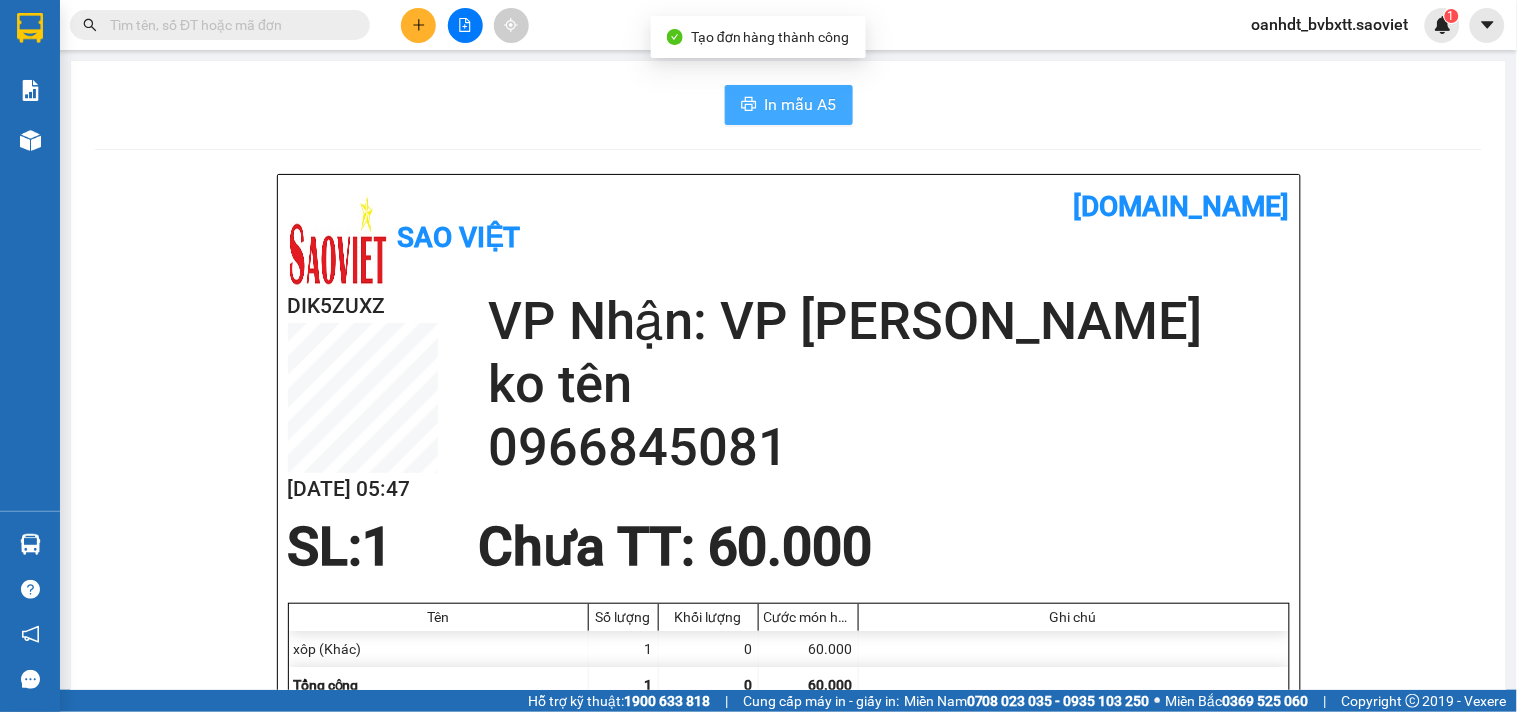 scroll, scrollTop: 0, scrollLeft: 0, axis: both 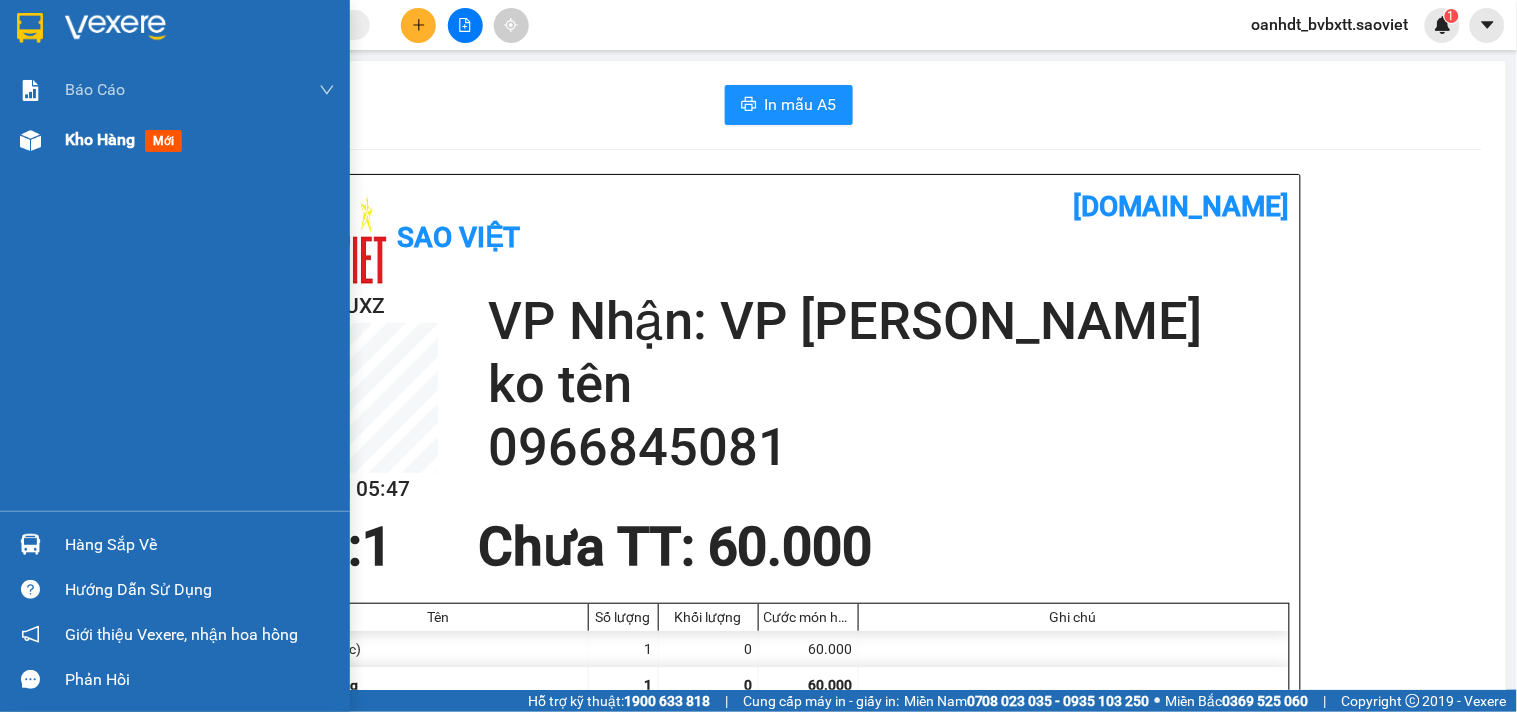 click on "mới" at bounding box center (163, 141) 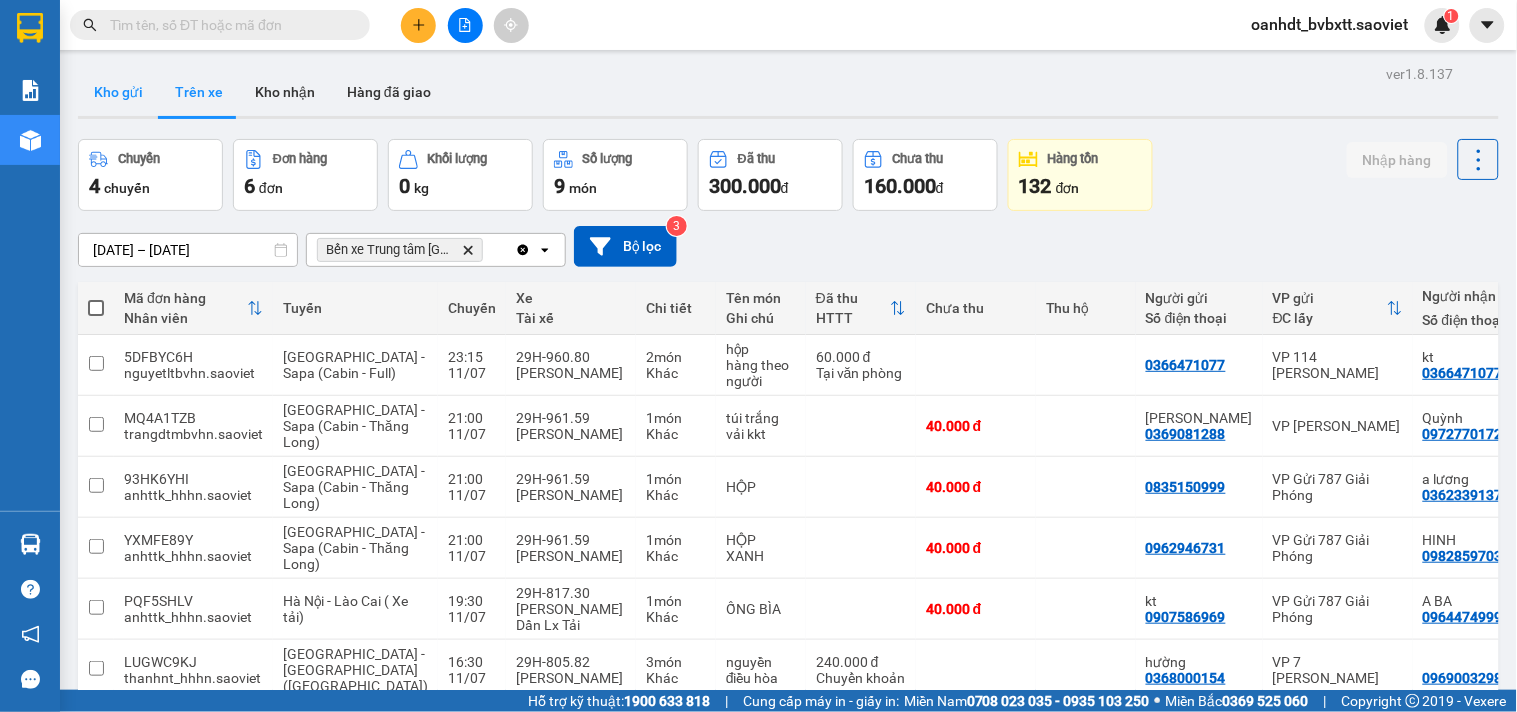 click on "Kho gửi" at bounding box center (118, 92) 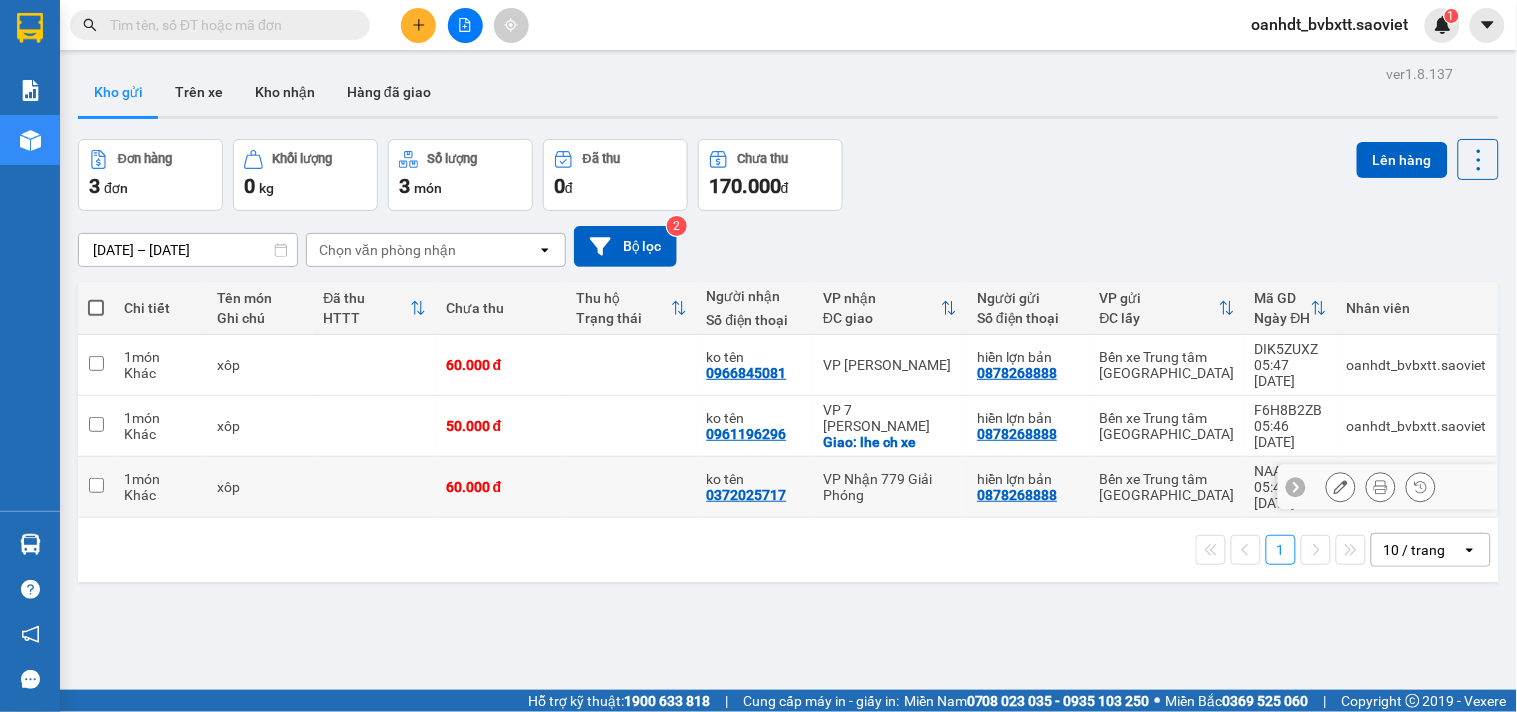 click at bounding box center [374, 487] 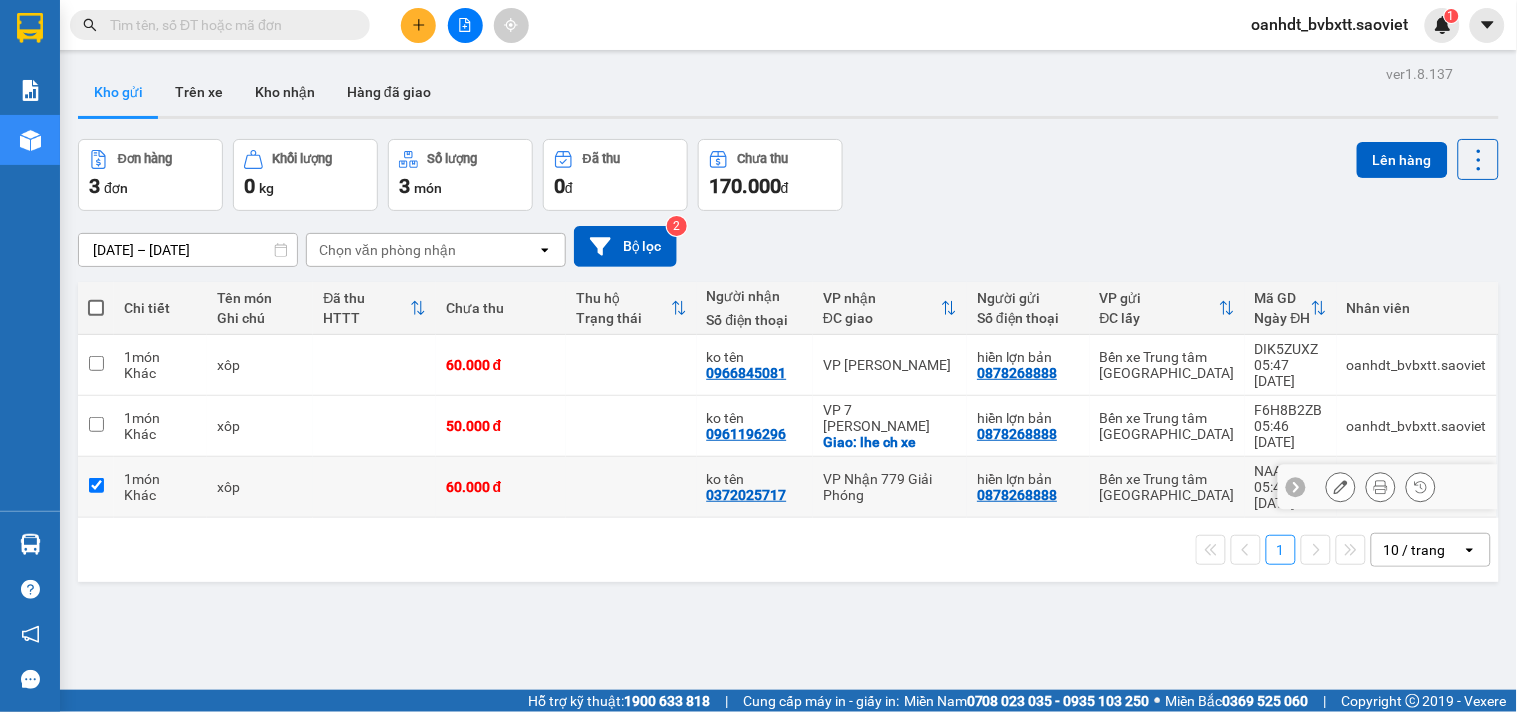 checkbox on "true" 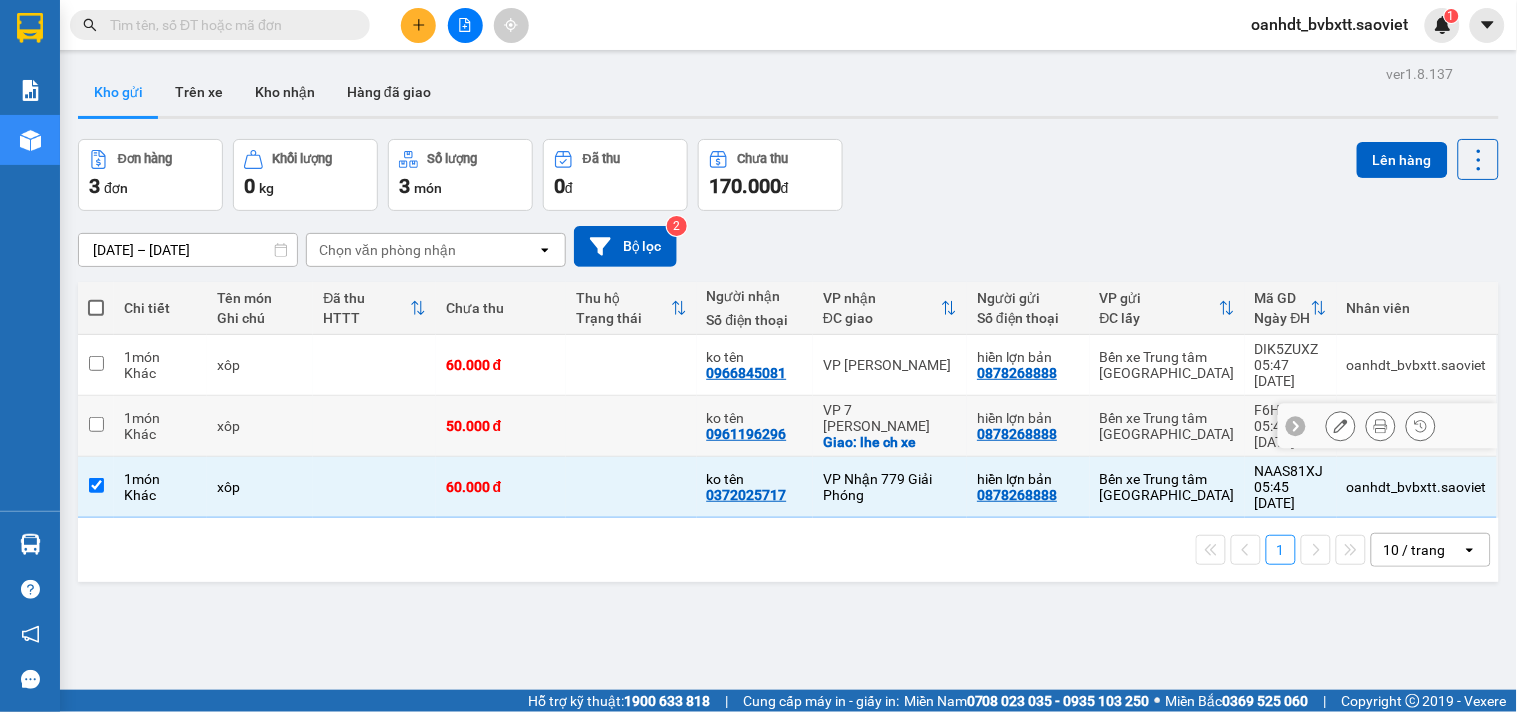 click at bounding box center [374, 426] 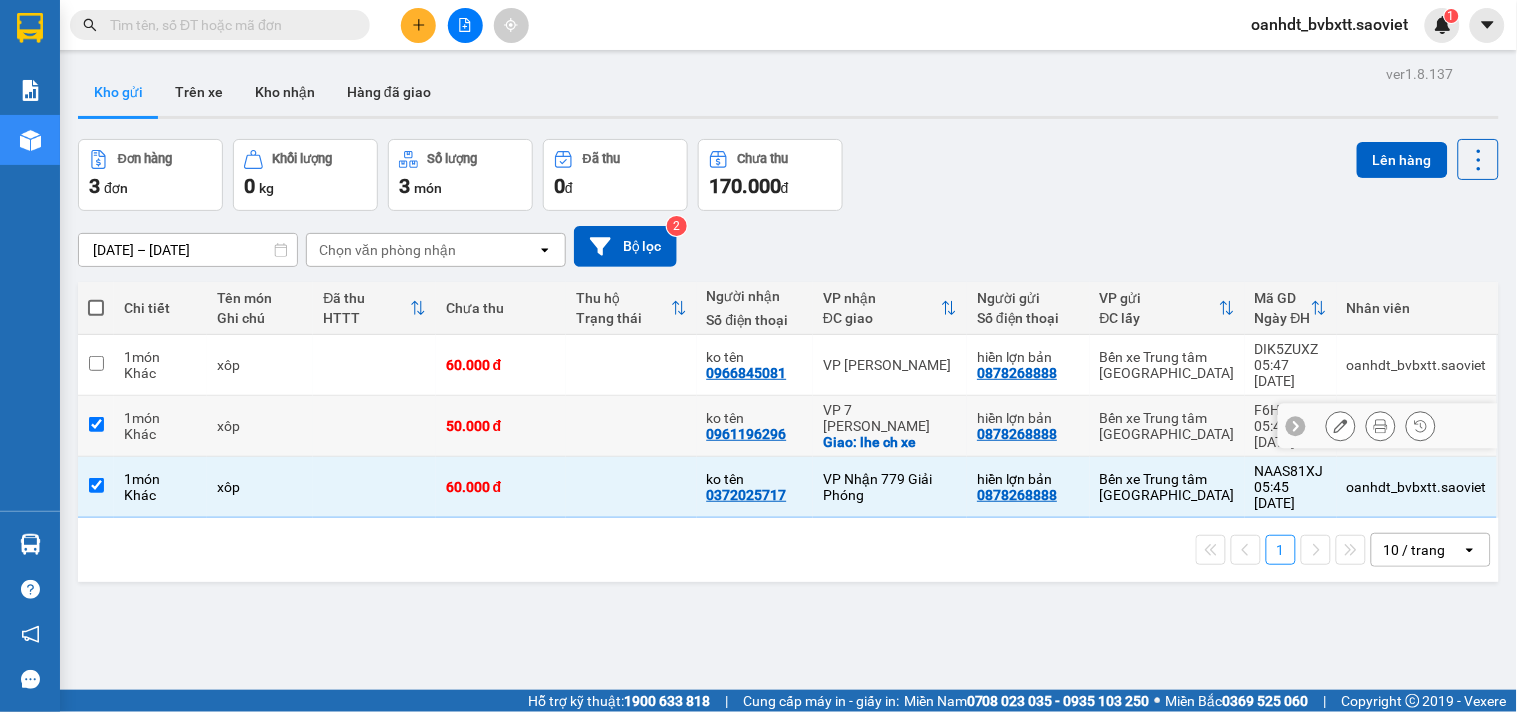 checkbox on "true" 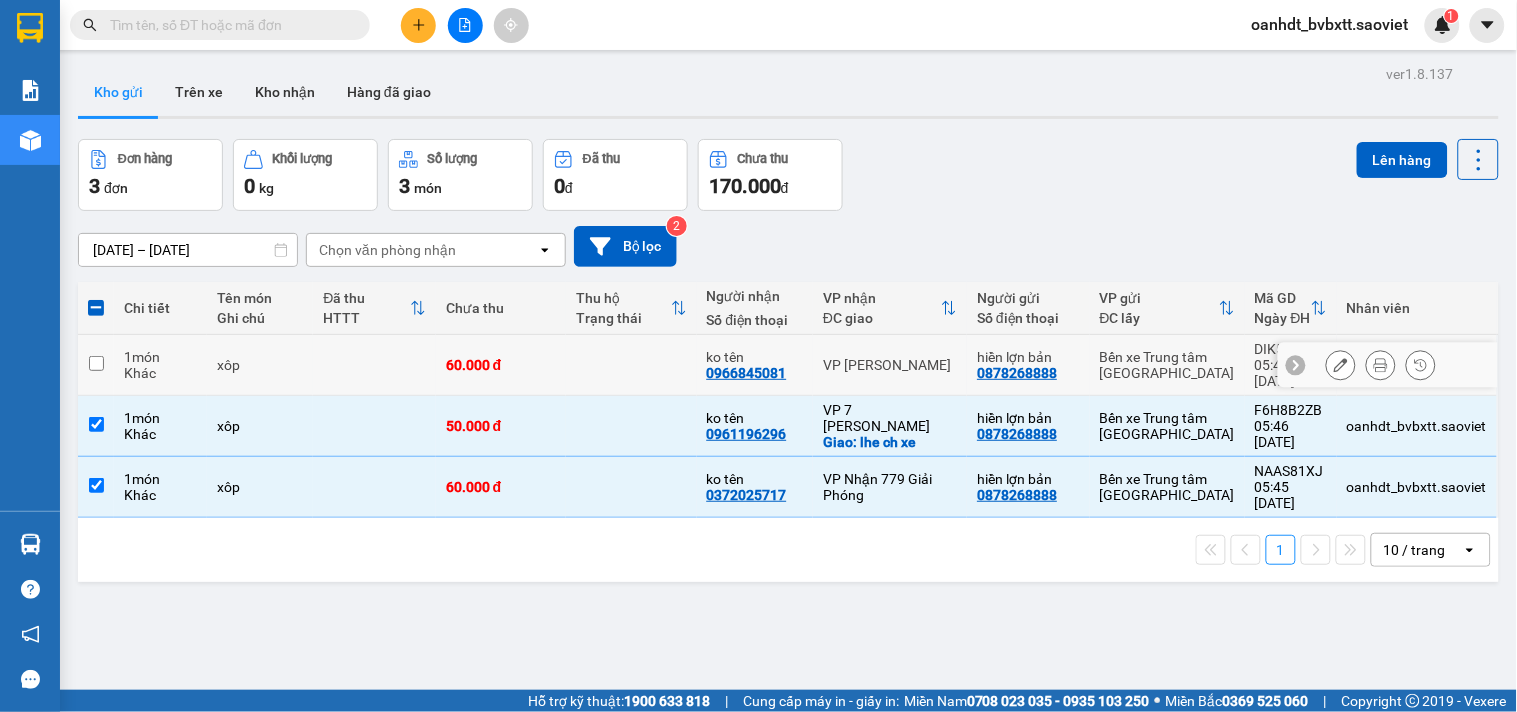 click at bounding box center (374, 365) 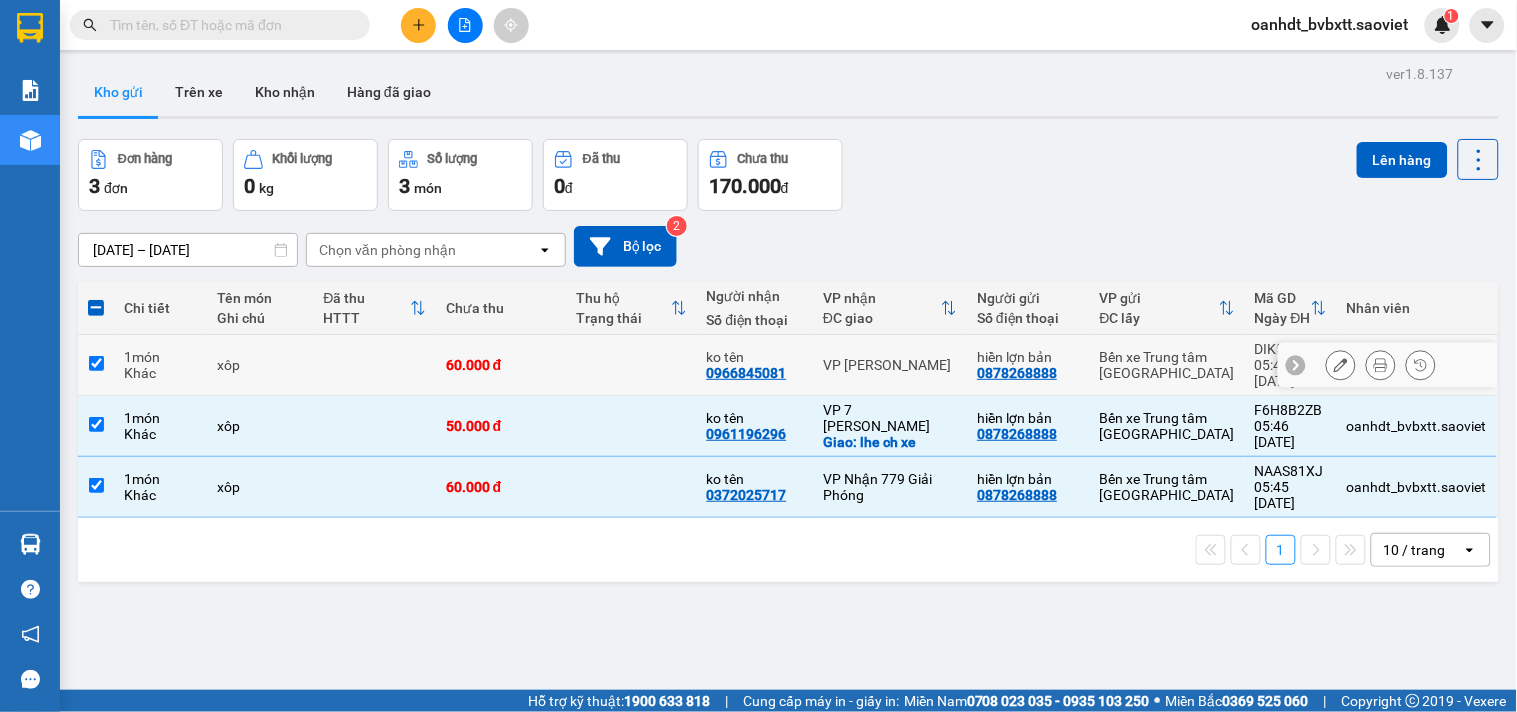checkbox on "true" 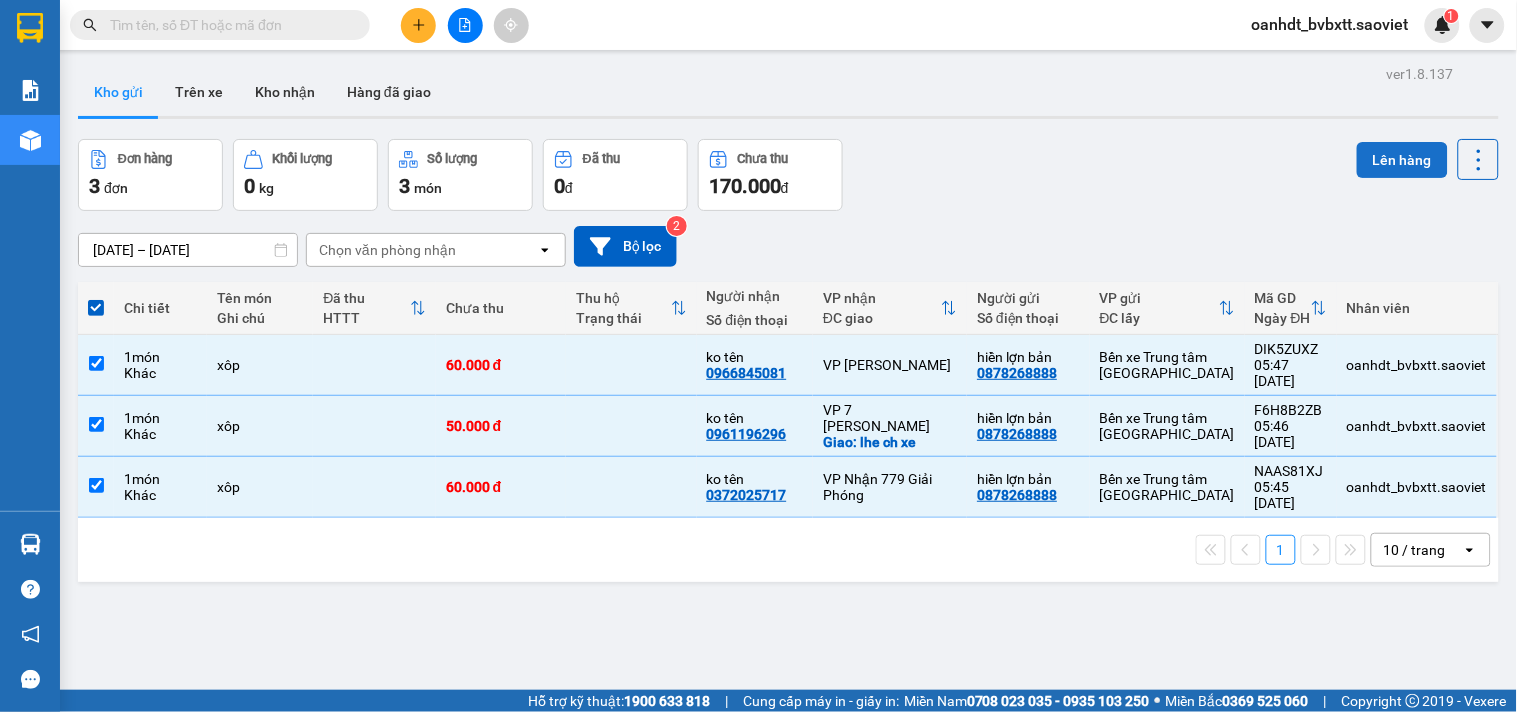 click on "Lên hàng" at bounding box center [1402, 160] 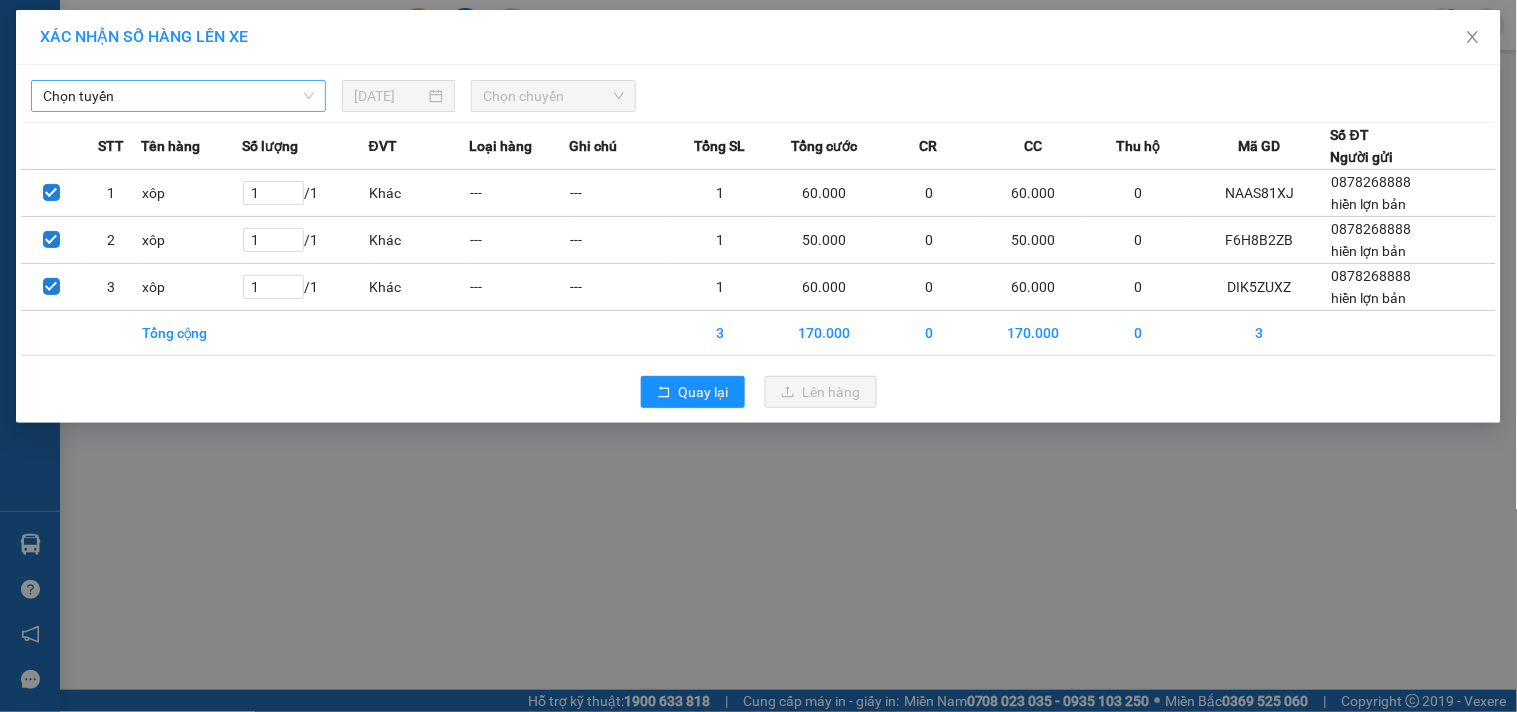 click on "Chọn tuyến" at bounding box center (178, 96) 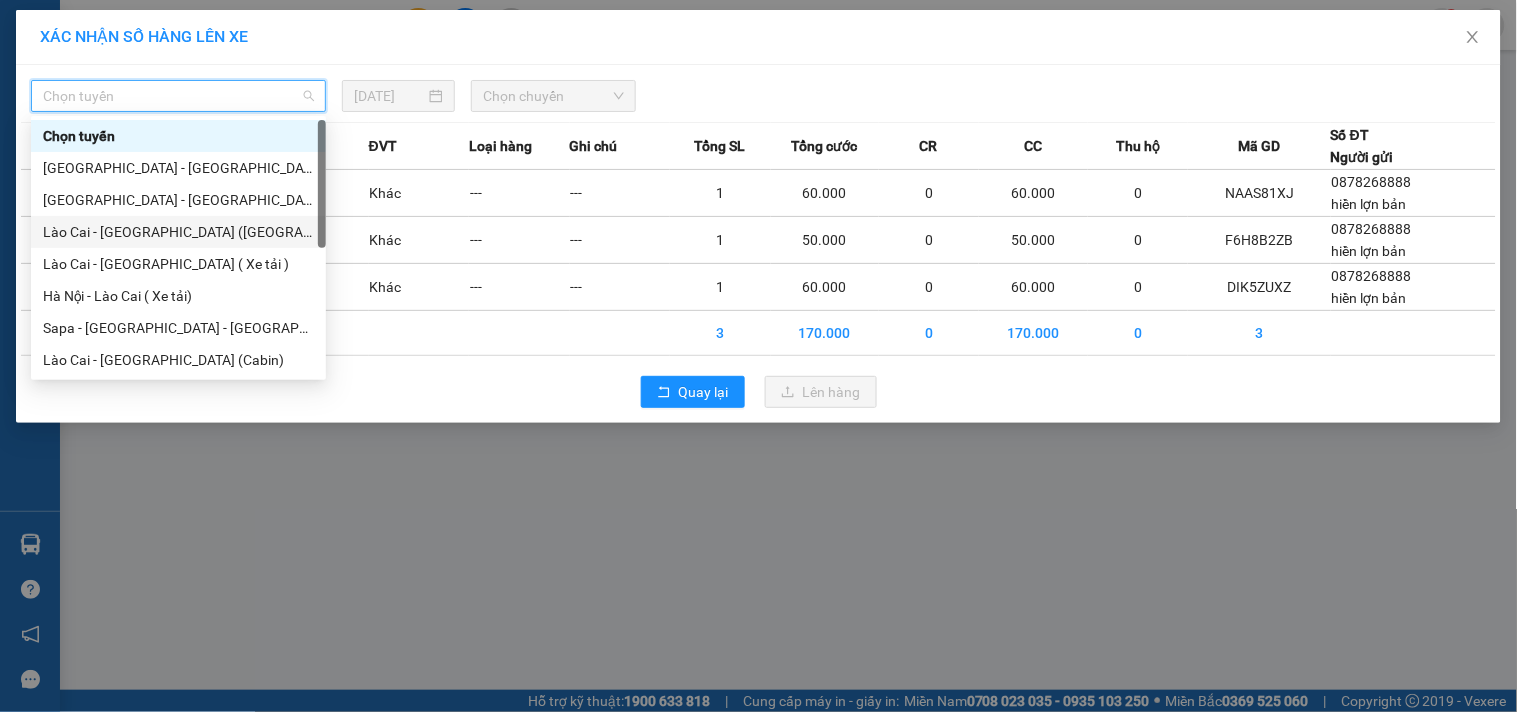 click on "Lào Cai - [GEOGRAPHIC_DATA] ([GEOGRAPHIC_DATA])" at bounding box center (178, 232) 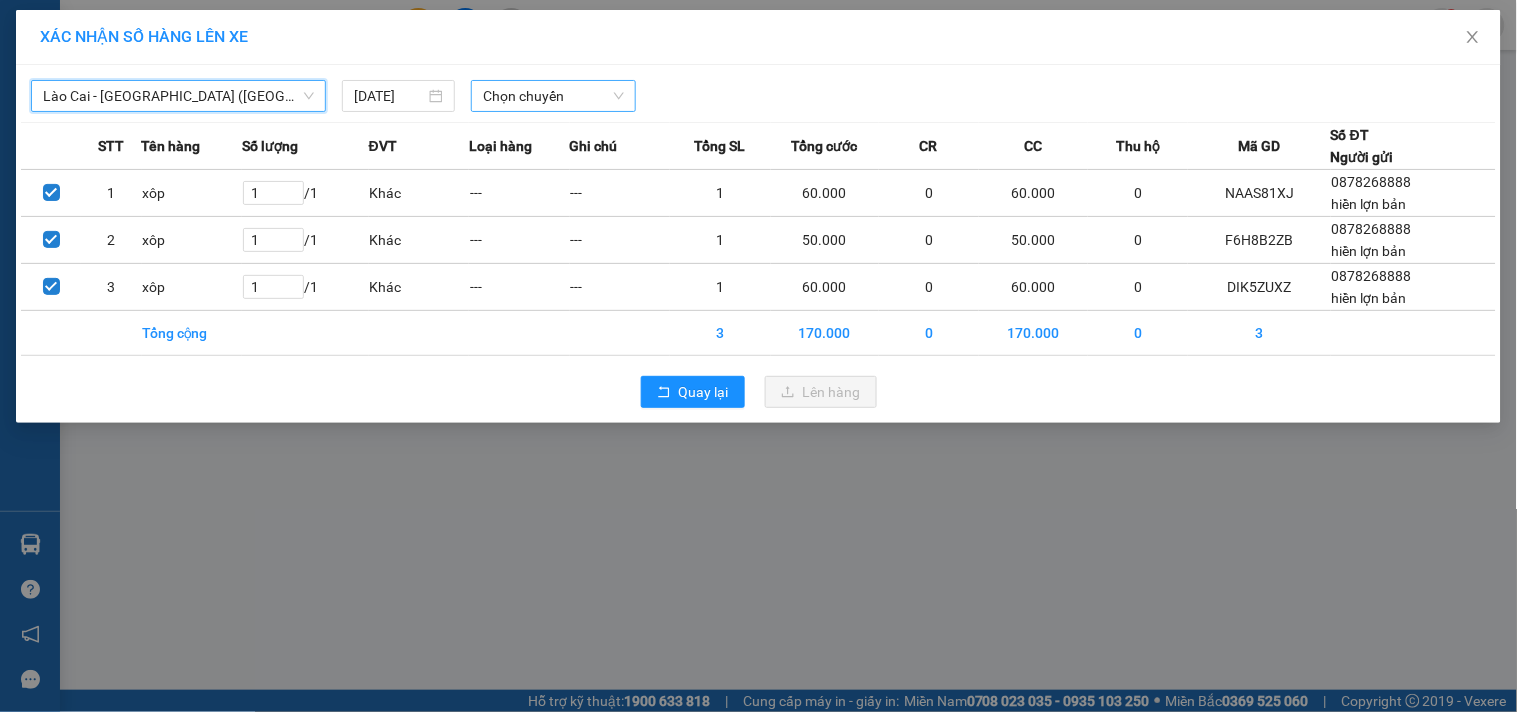 drag, startPoint x: 482, startPoint y: 94, endPoint x: 500, endPoint y: 96, distance: 18.110771 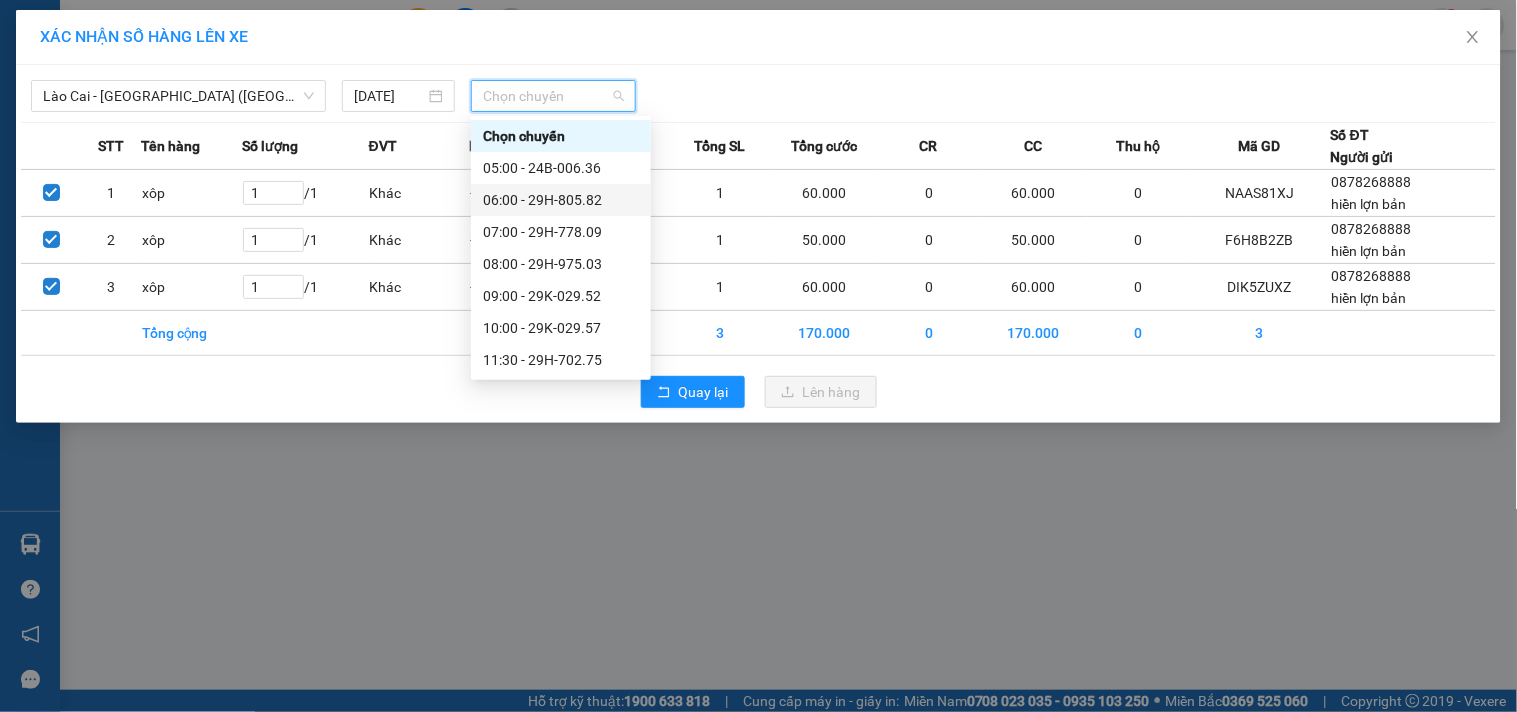 click on "06:00     - 29H-805.82" at bounding box center [561, 200] 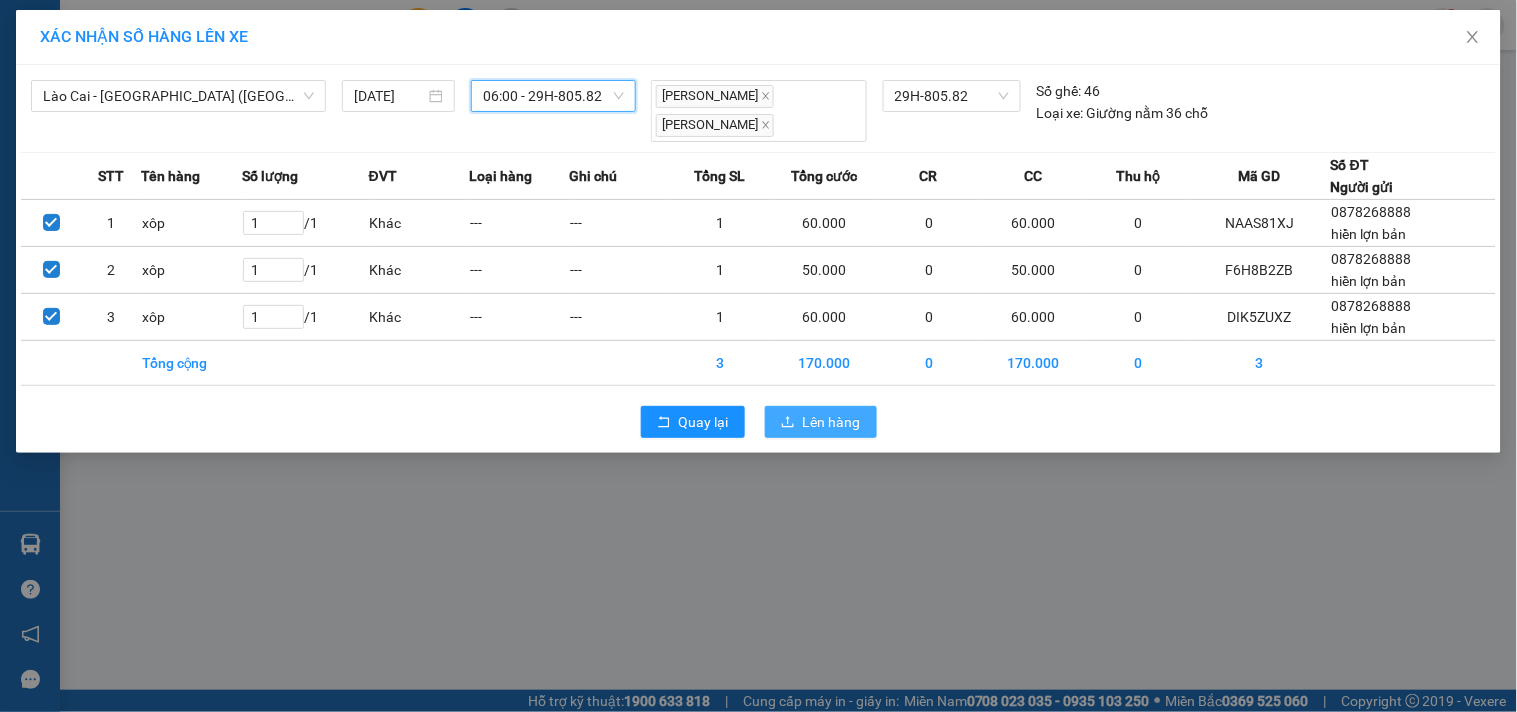 click on "Lên hàng" at bounding box center (821, 422) 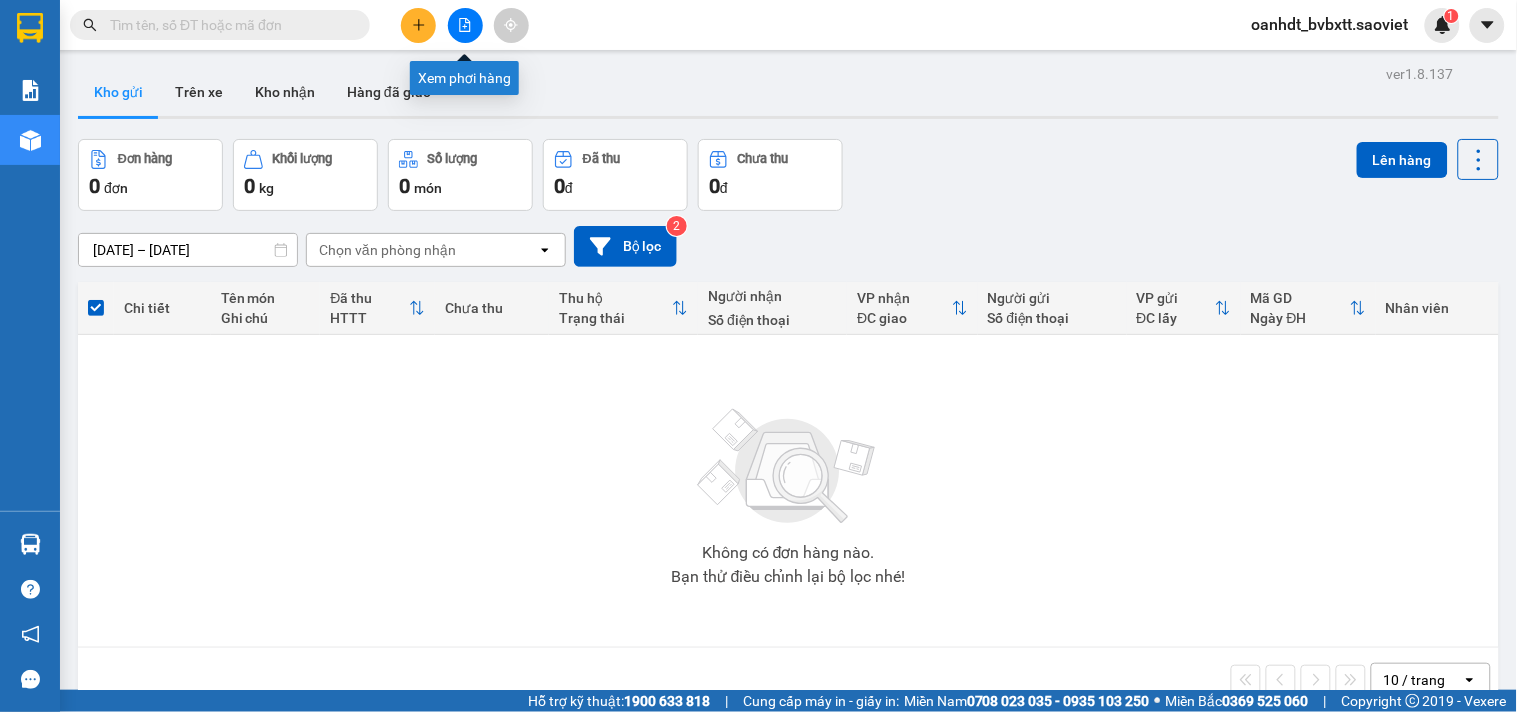 click 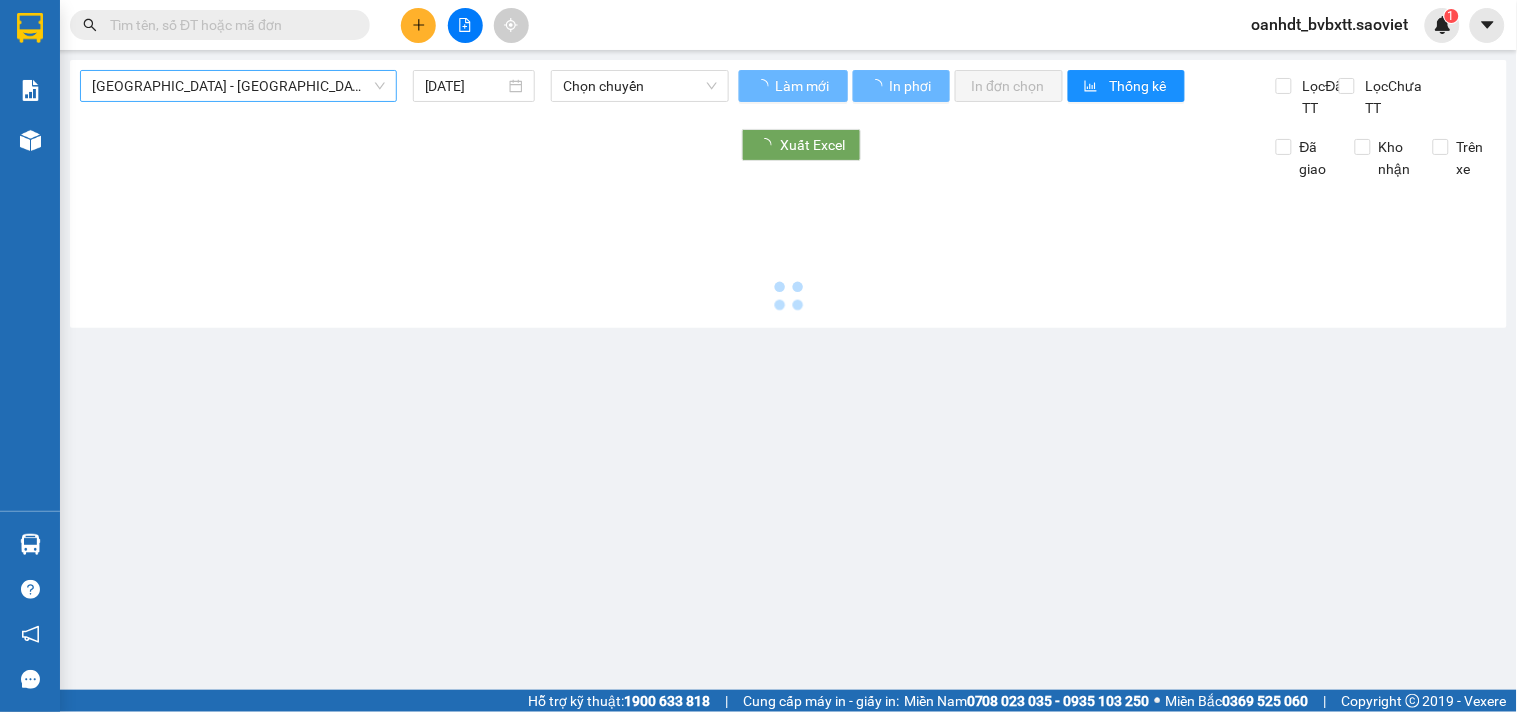 type on "[DATE]" 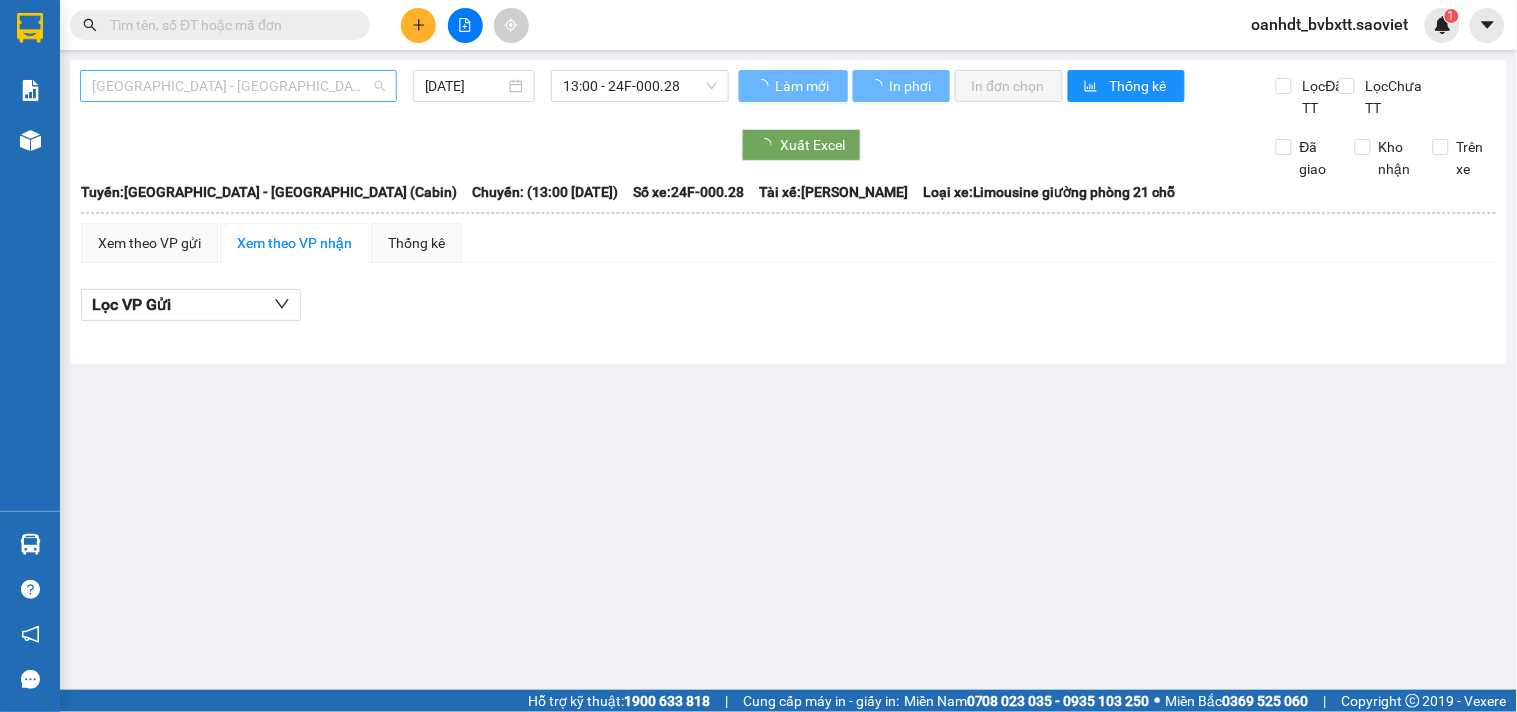 click on "[GEOGRAPHIC_DATA] - [GEOGRAPHIC_DATA] (Cabin)" at bounding box center [238, 86] 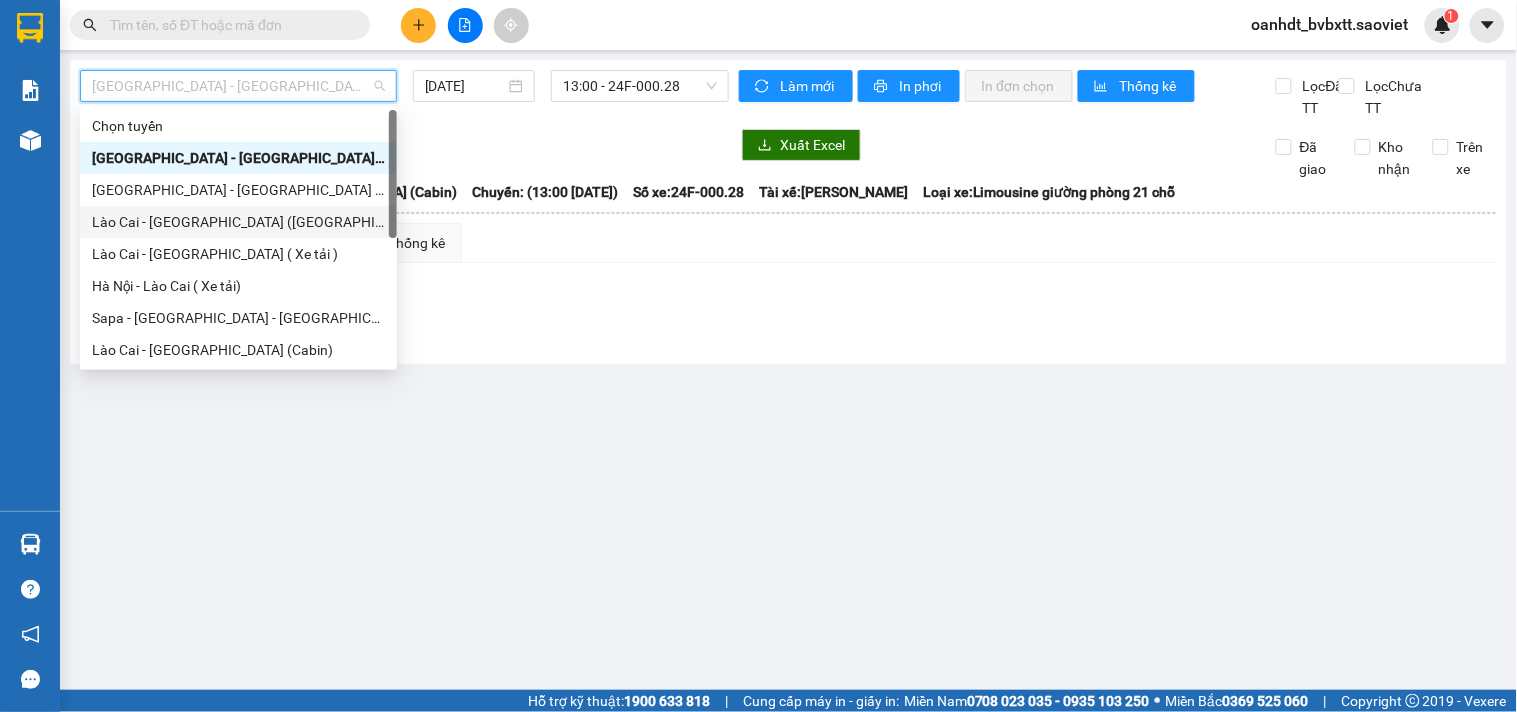 click on "Lào Cai - [GEOGRAPHIC_DATA] ([GEOGRAPHIC_DATA])" at bounding box center [238, 222] 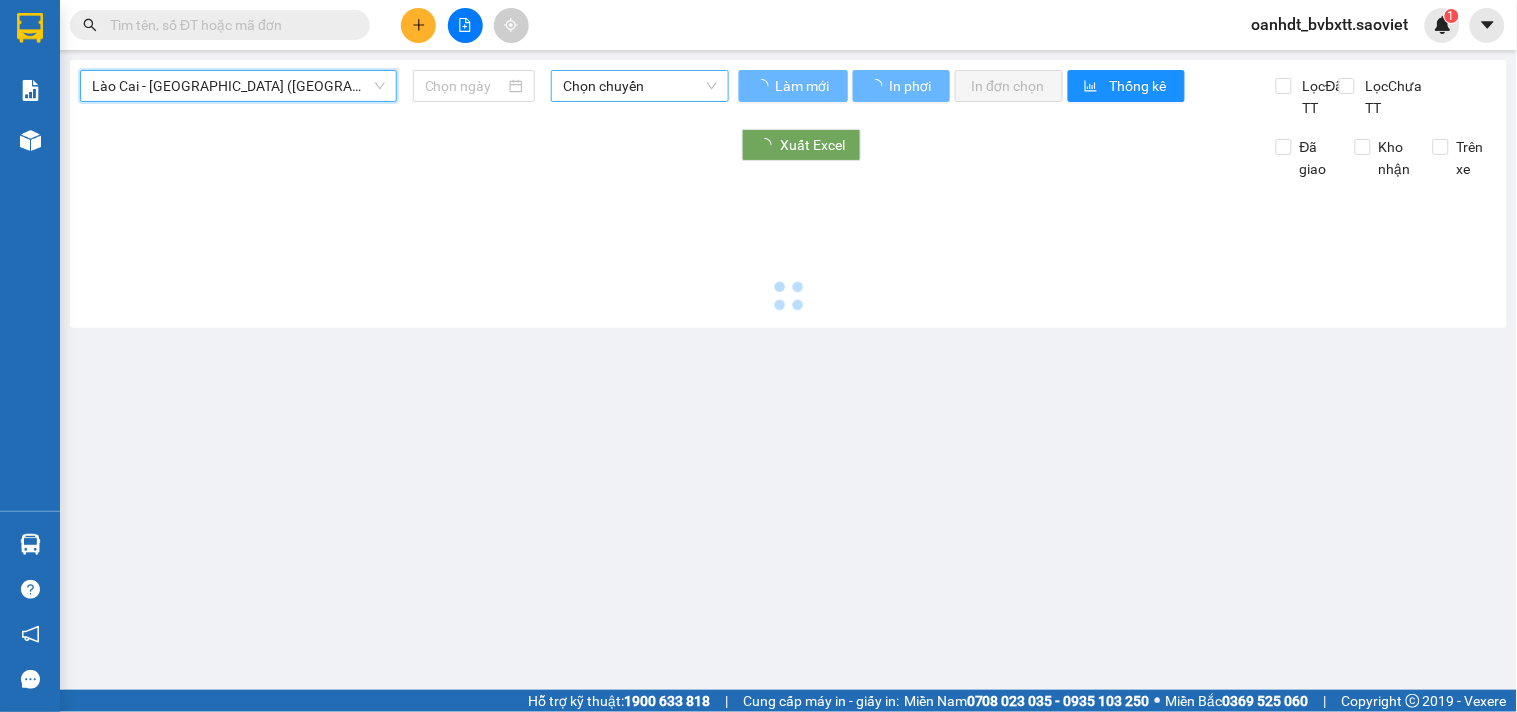 type on "[DATE]" 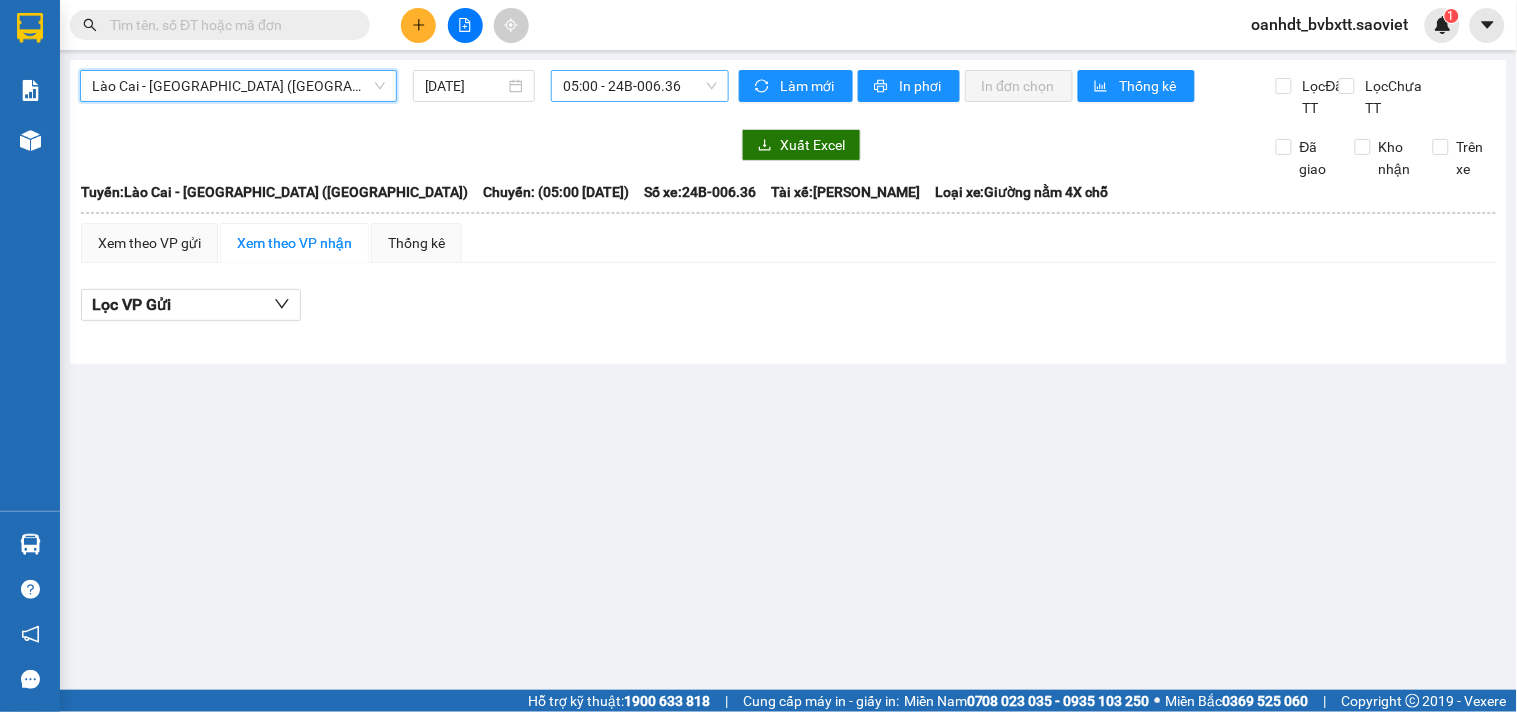 click on "05:00     - 24B-006.36" at bounding box center [640, 86] 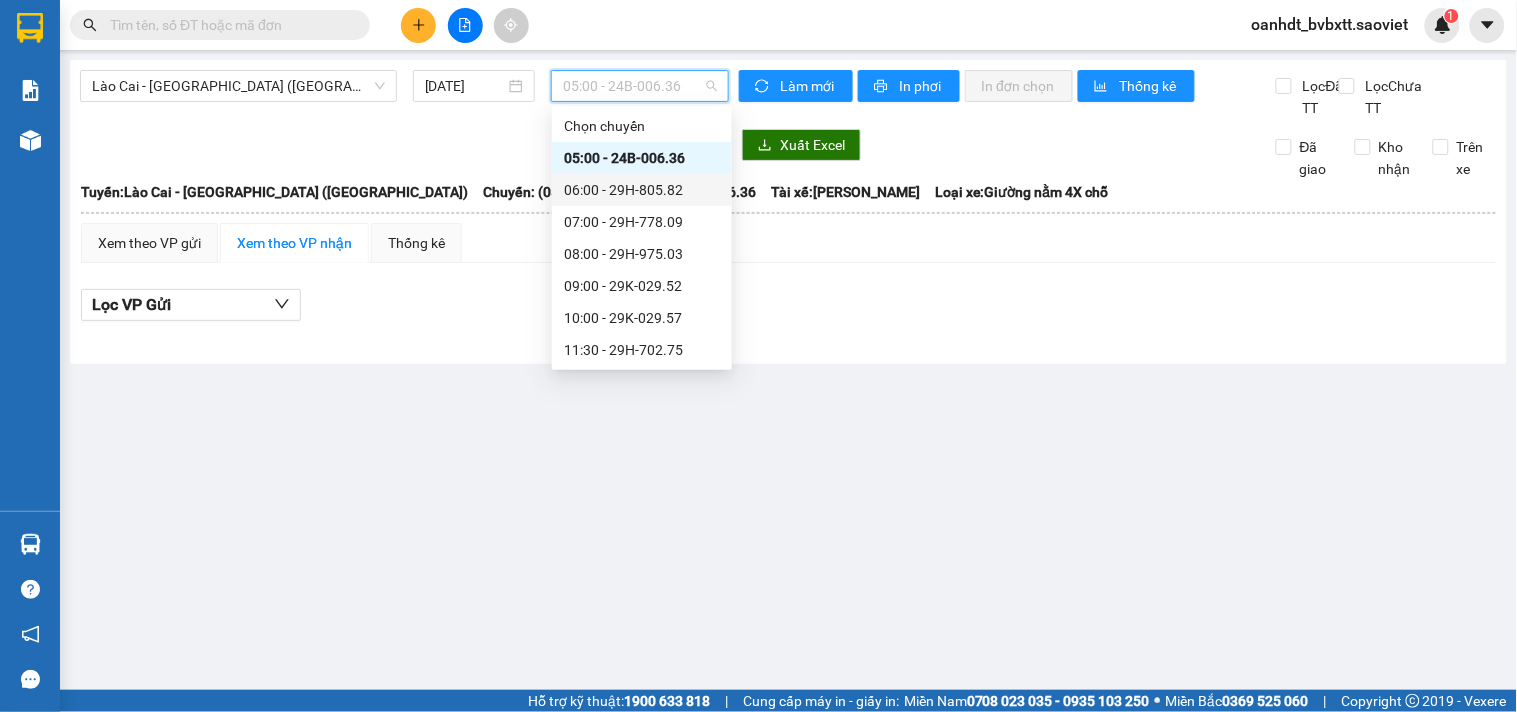 click on "06:00     - 29H-805.82" at bounding box center [642, 190] 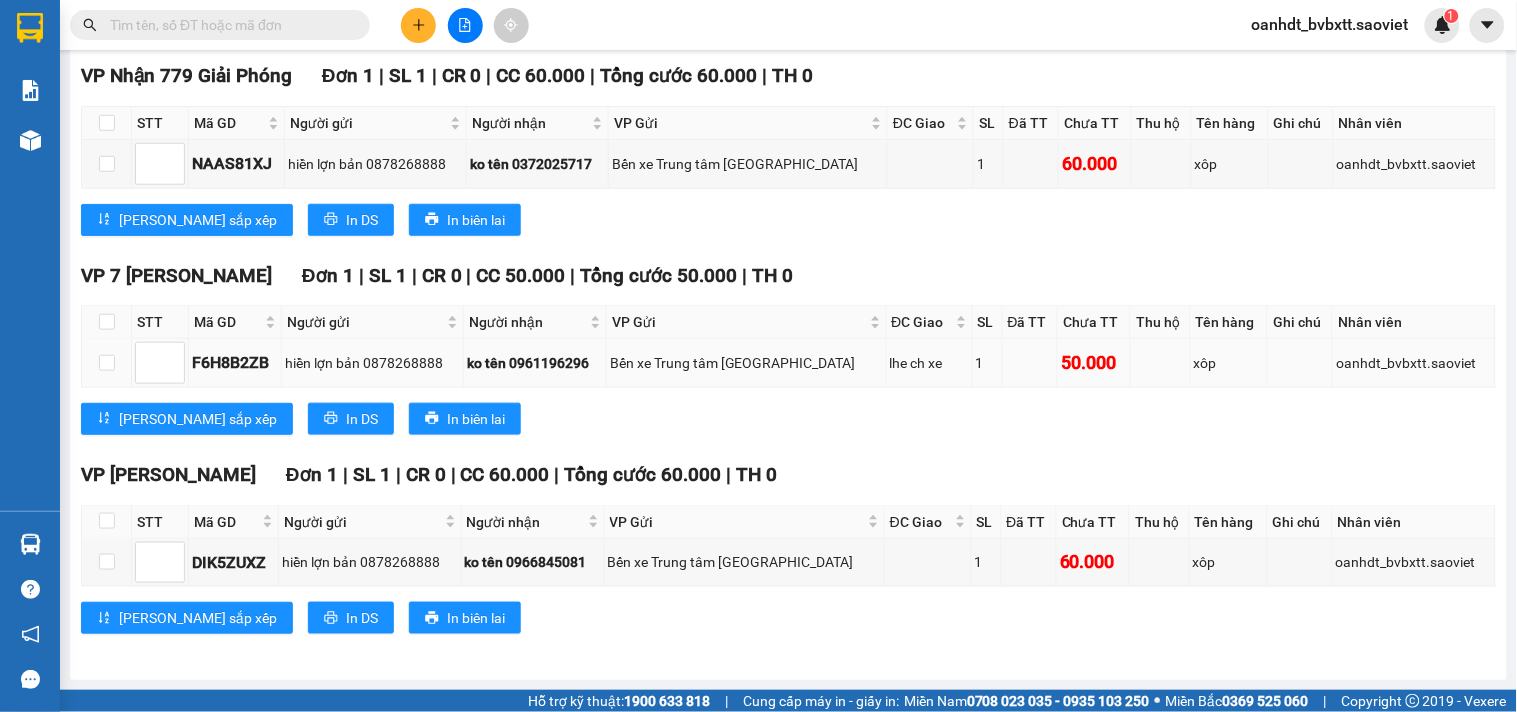scroll, scrollTop: 0, scrollLeft: 0, axis: both 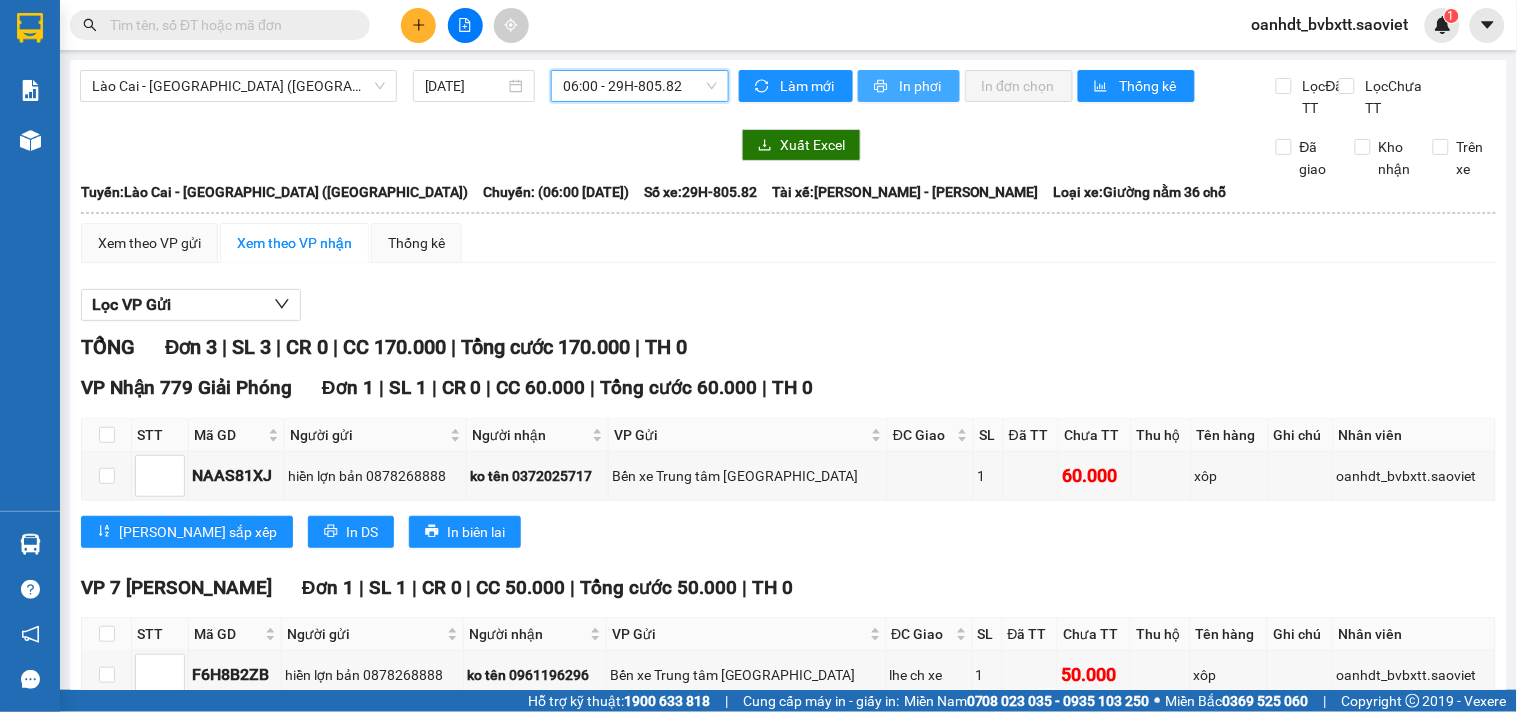 click on "In phơi" at bounding box center (921, 86) 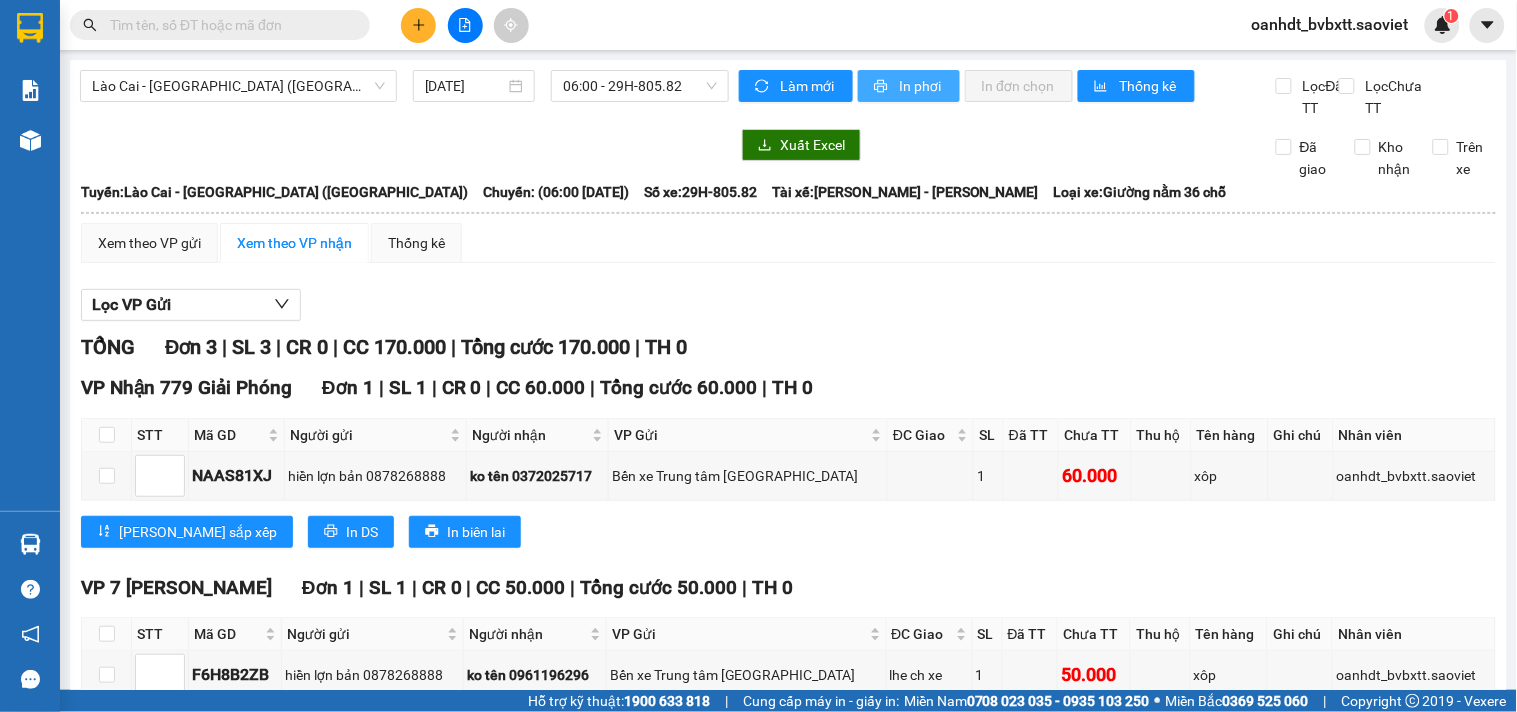 scroll, scrollTop: 0, scrollLeft: 0, axis: both 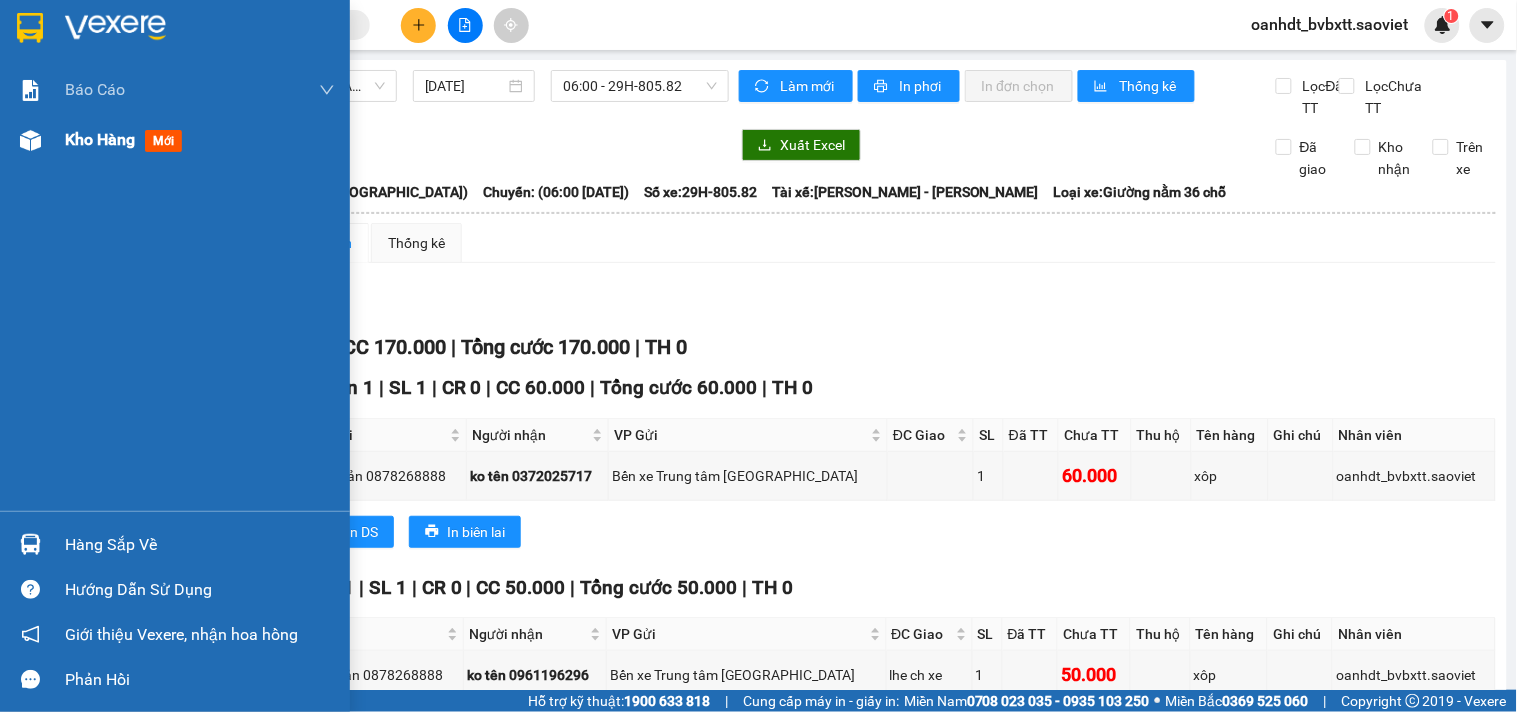 click on "mới" at bounding box center (163, 141) 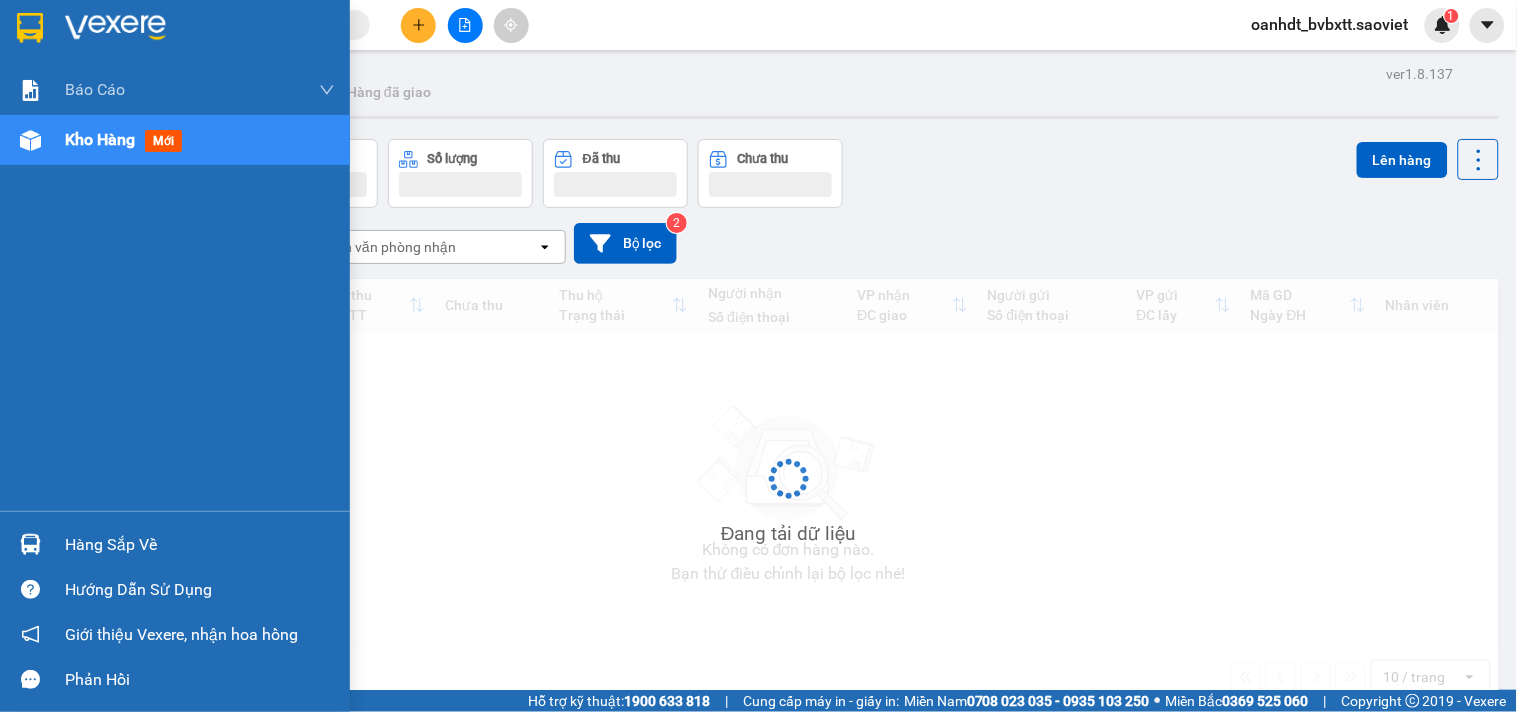click on "mới" at bounding box center (163, 141) 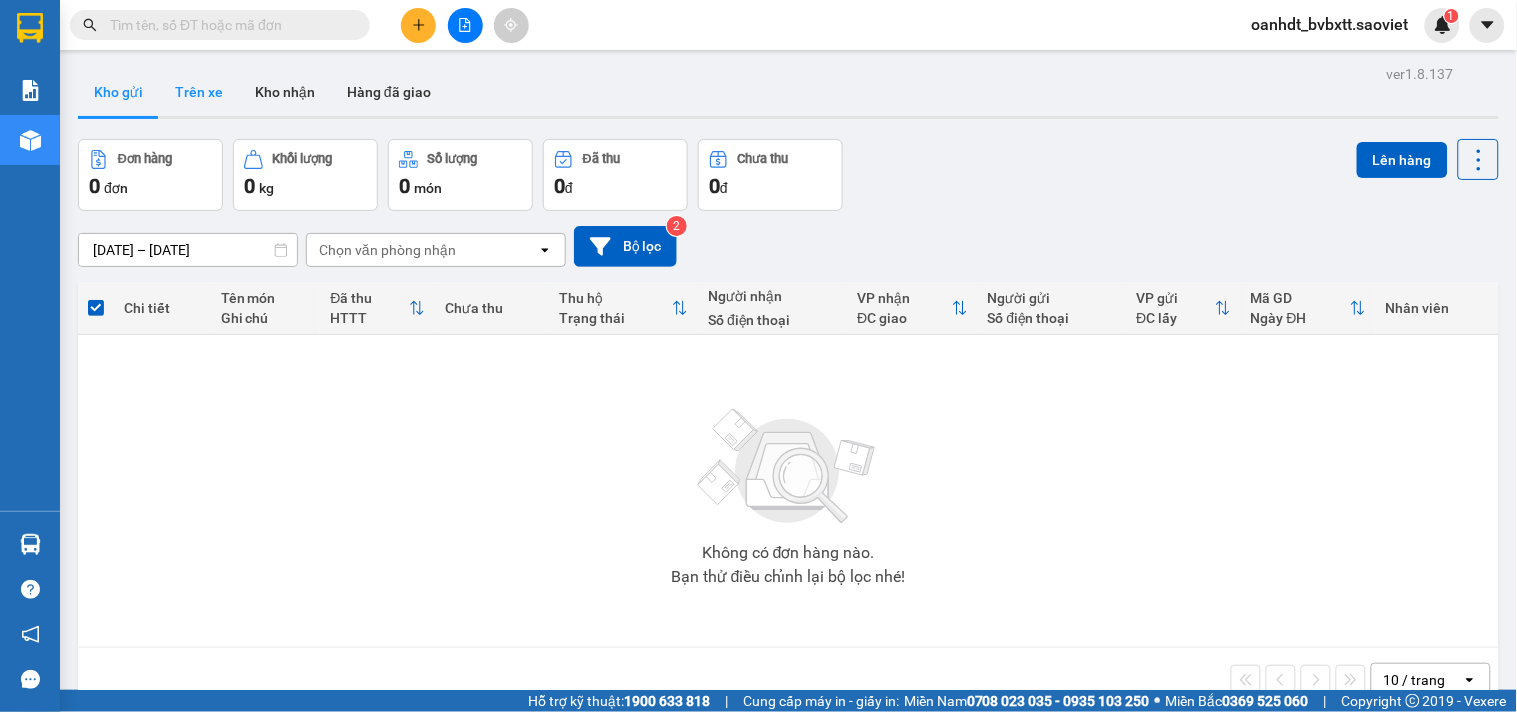 click on "Trên xe" at bounding box center (199, 92) 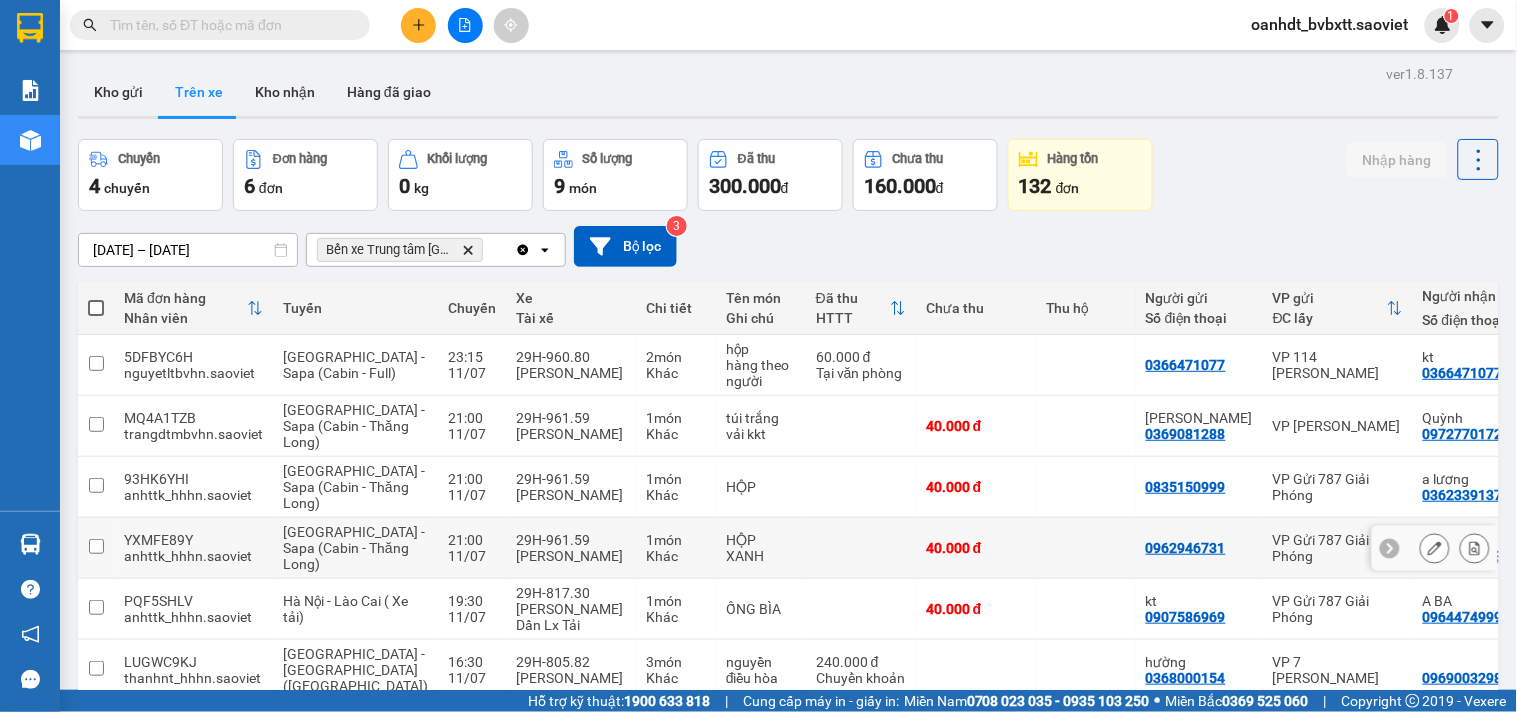 scroll, scrollTop: 134, scrollLeft: 0, axis: vertical 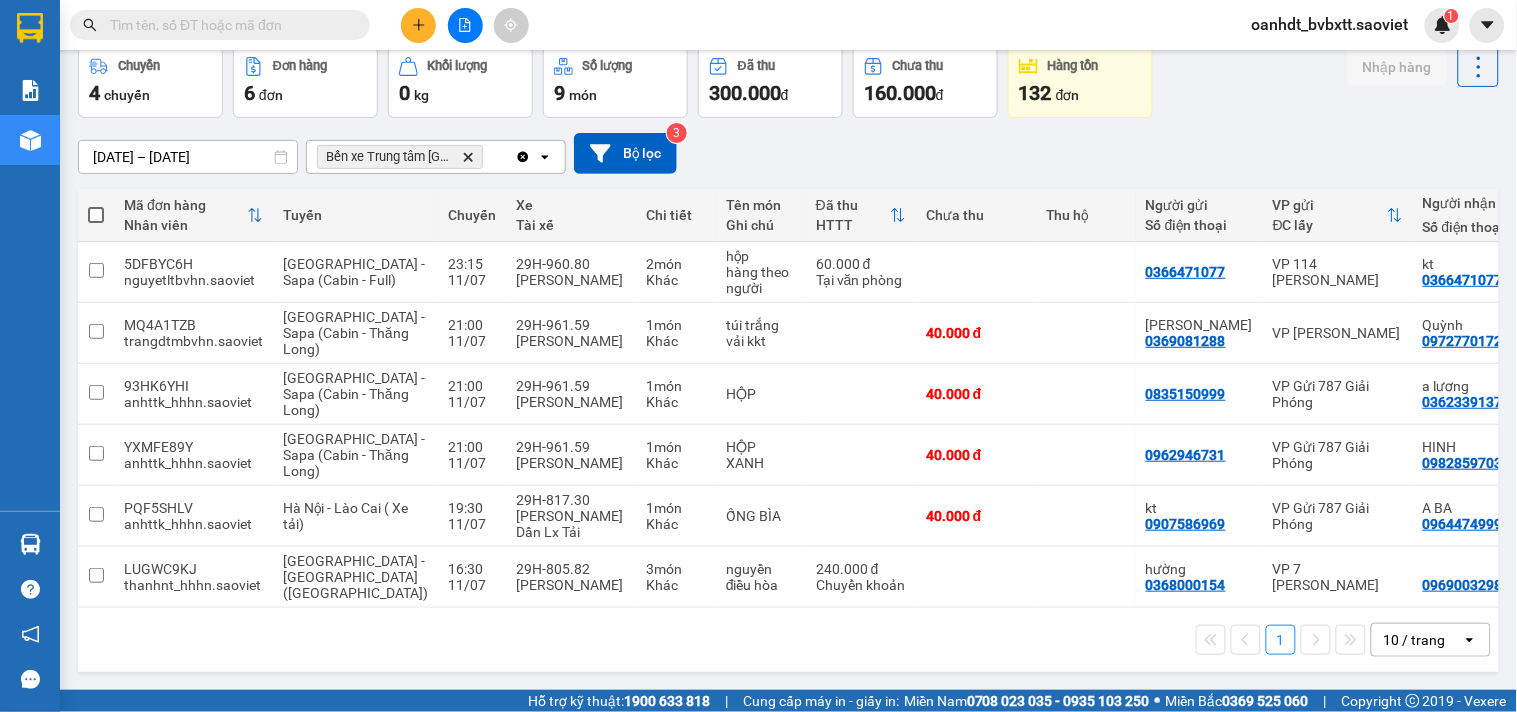 click on "10 / trang" at bounding box center (1415, 640) 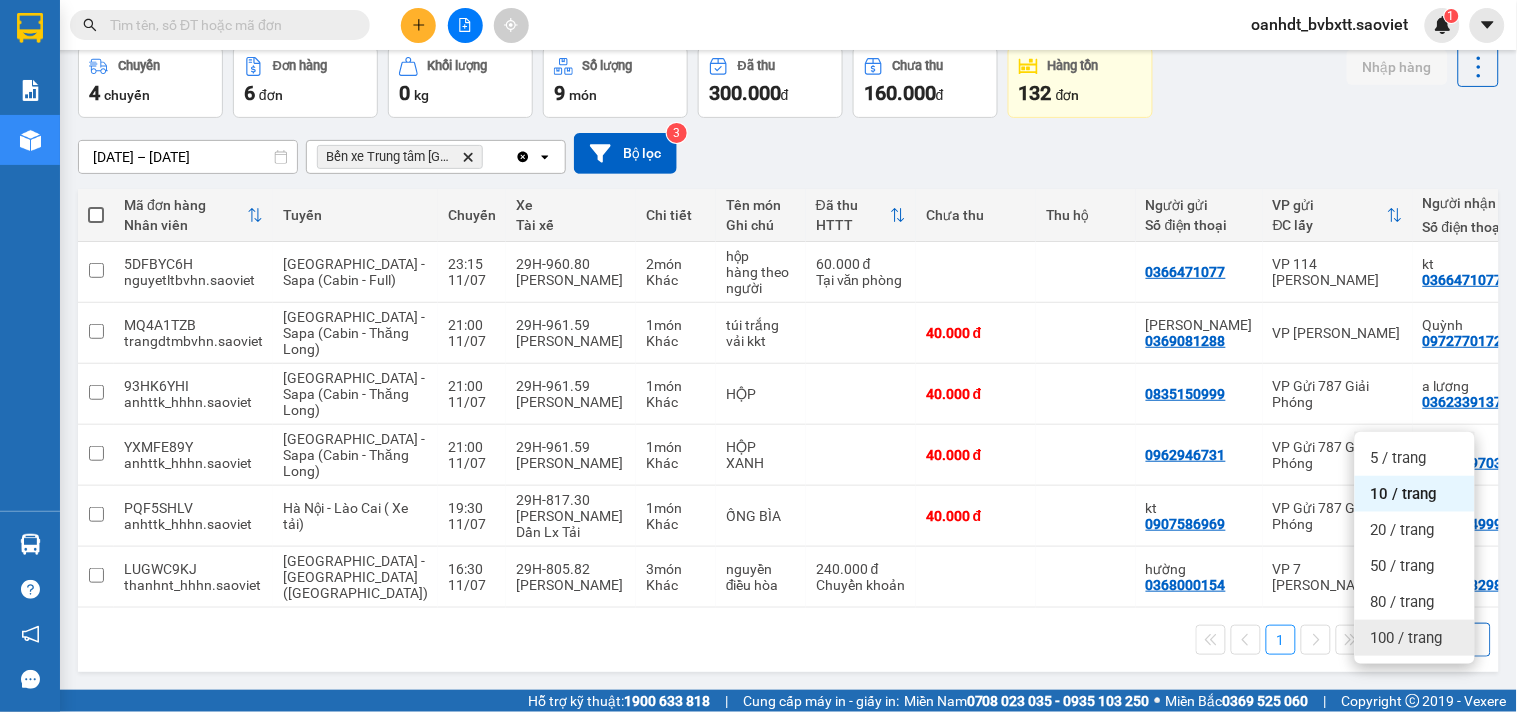 click on "100 / trang" at bounding box center [1407, 638] 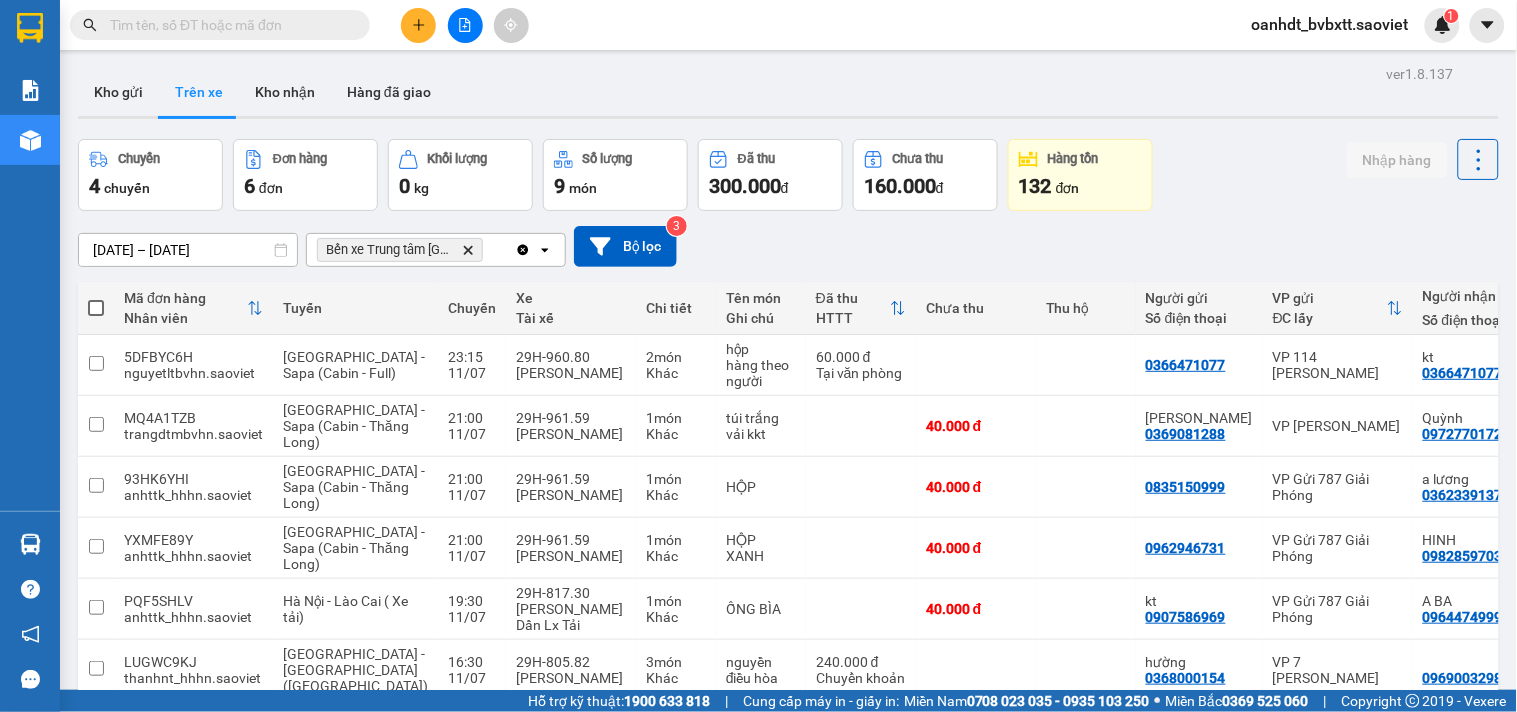 scroll, scrollTop: 134, scrollLeft: 0, axis: vertical 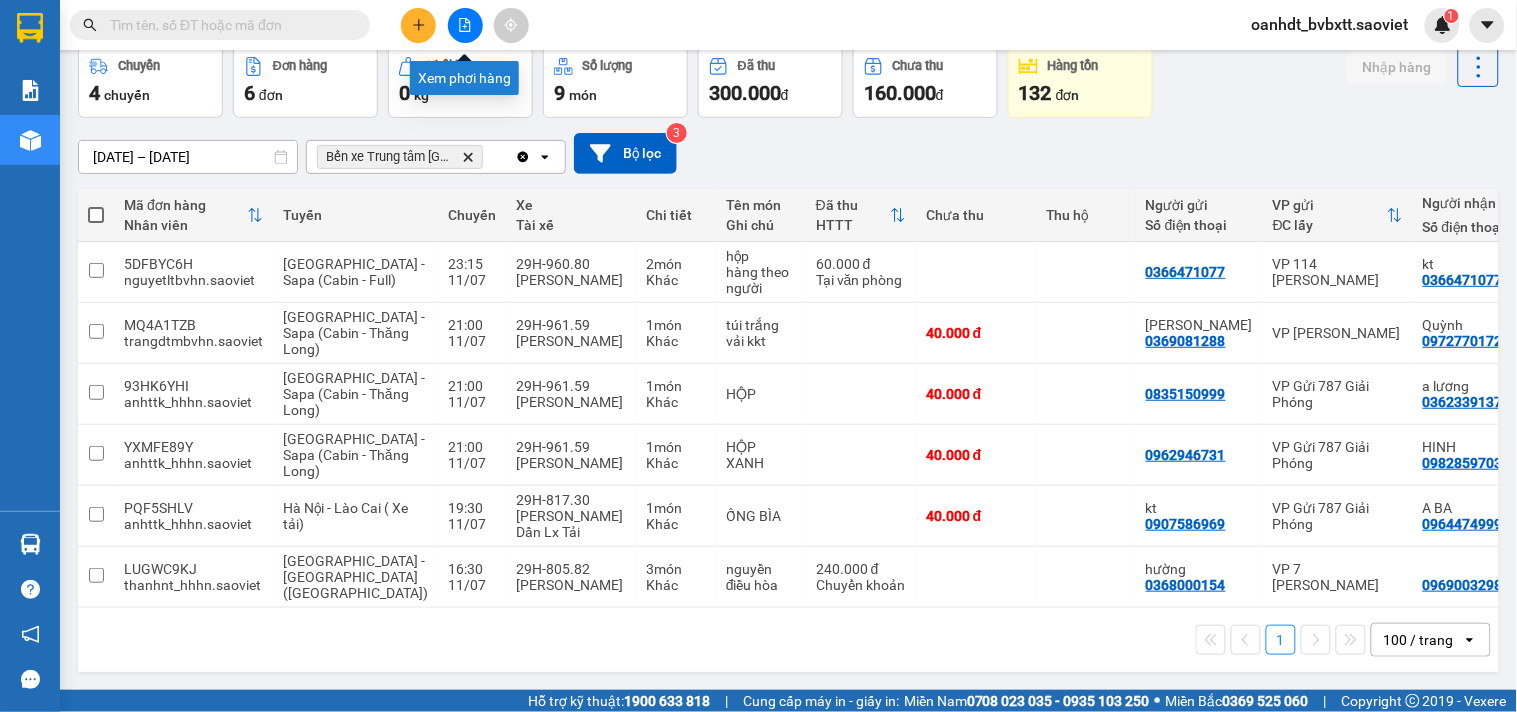 click at bounding box center [465, 25] 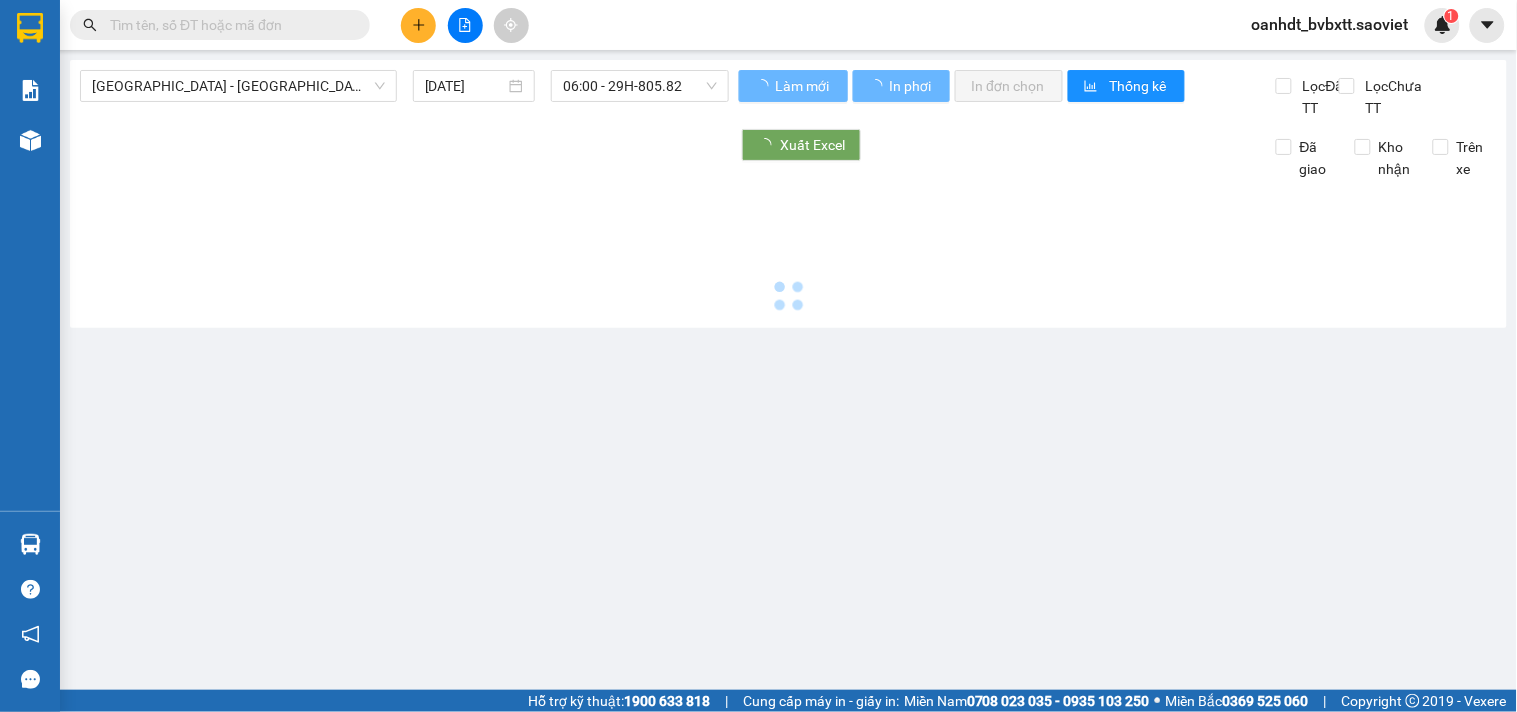 scroll, scrollTop: 0, scrollLeft: 0, axis: both 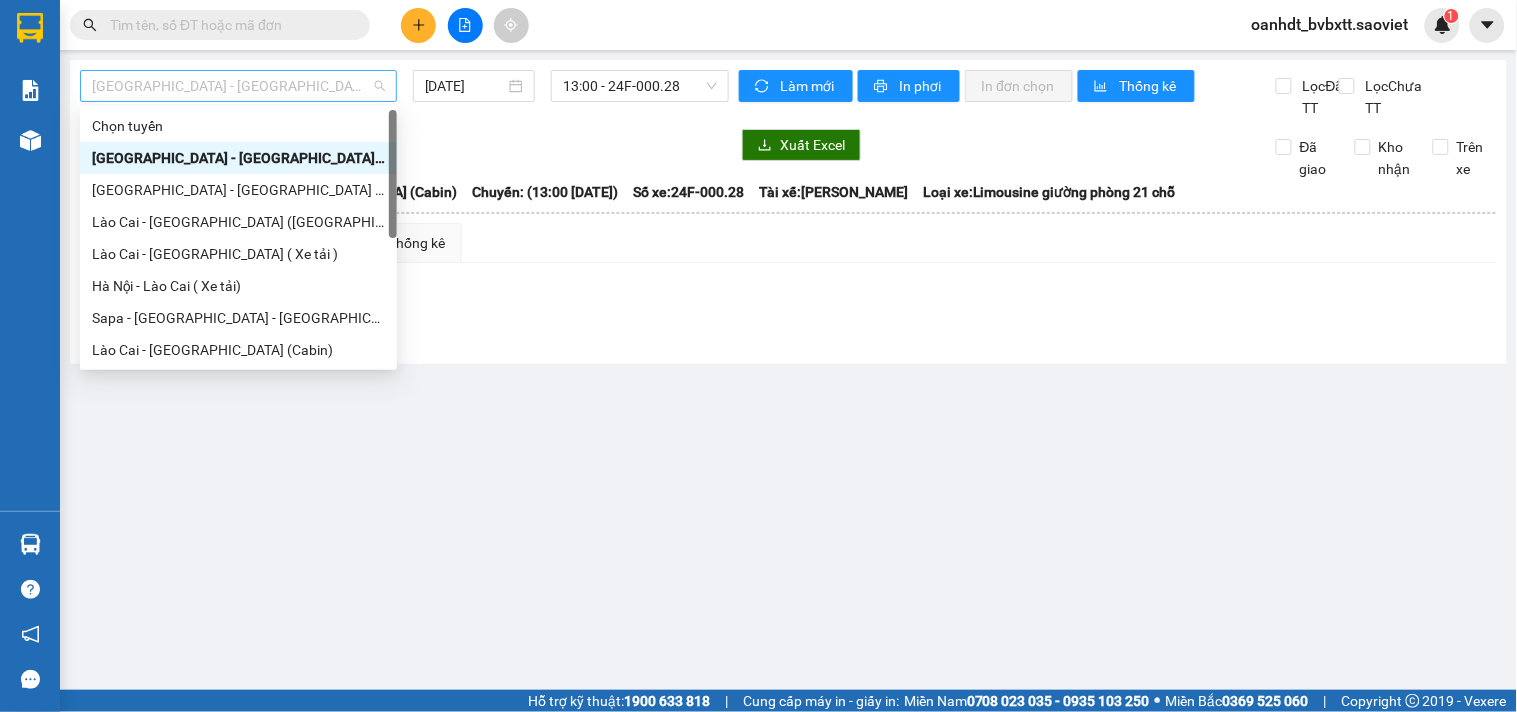 click on "[GEOGRAPHIC_DATA] - [GEOGRAPHIC_DATA] (Cabin)" at bounding box center (238, 86) 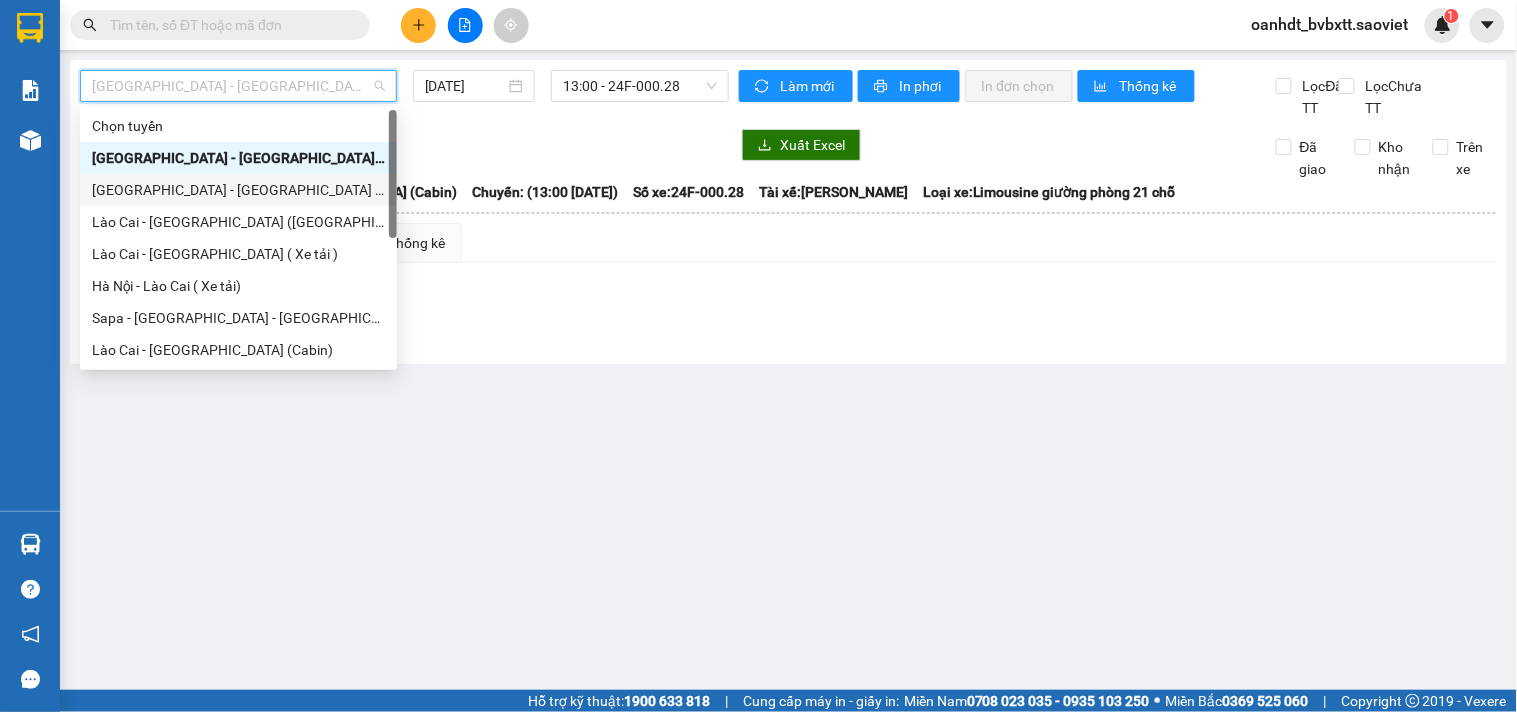 click on "[GEOGRAPHIC_DATA] - [GEOGRAPHIC_DATA] ([GEOGRAPHIC_DATA])" at bounding box center (238, 190) 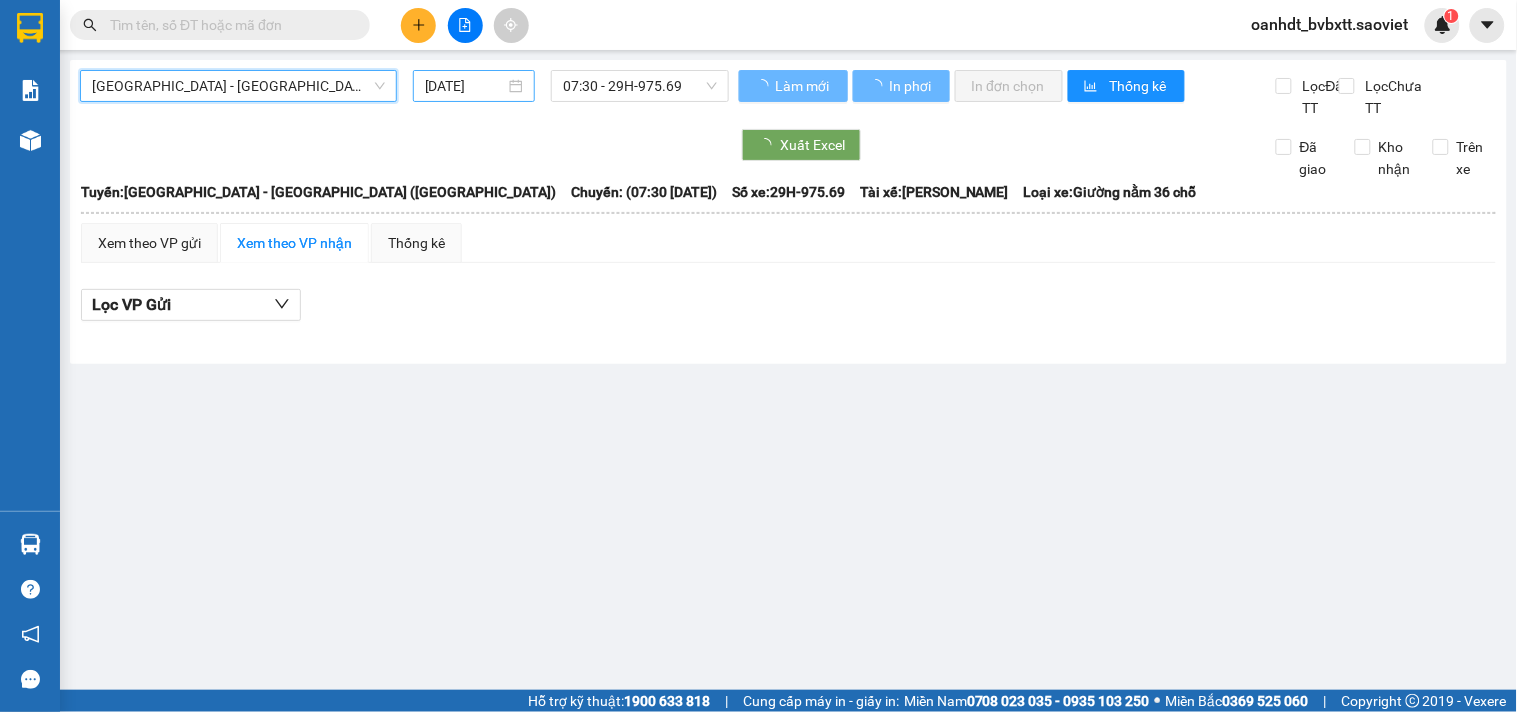 click on "[DATE]" at bounding box center [465, 86] 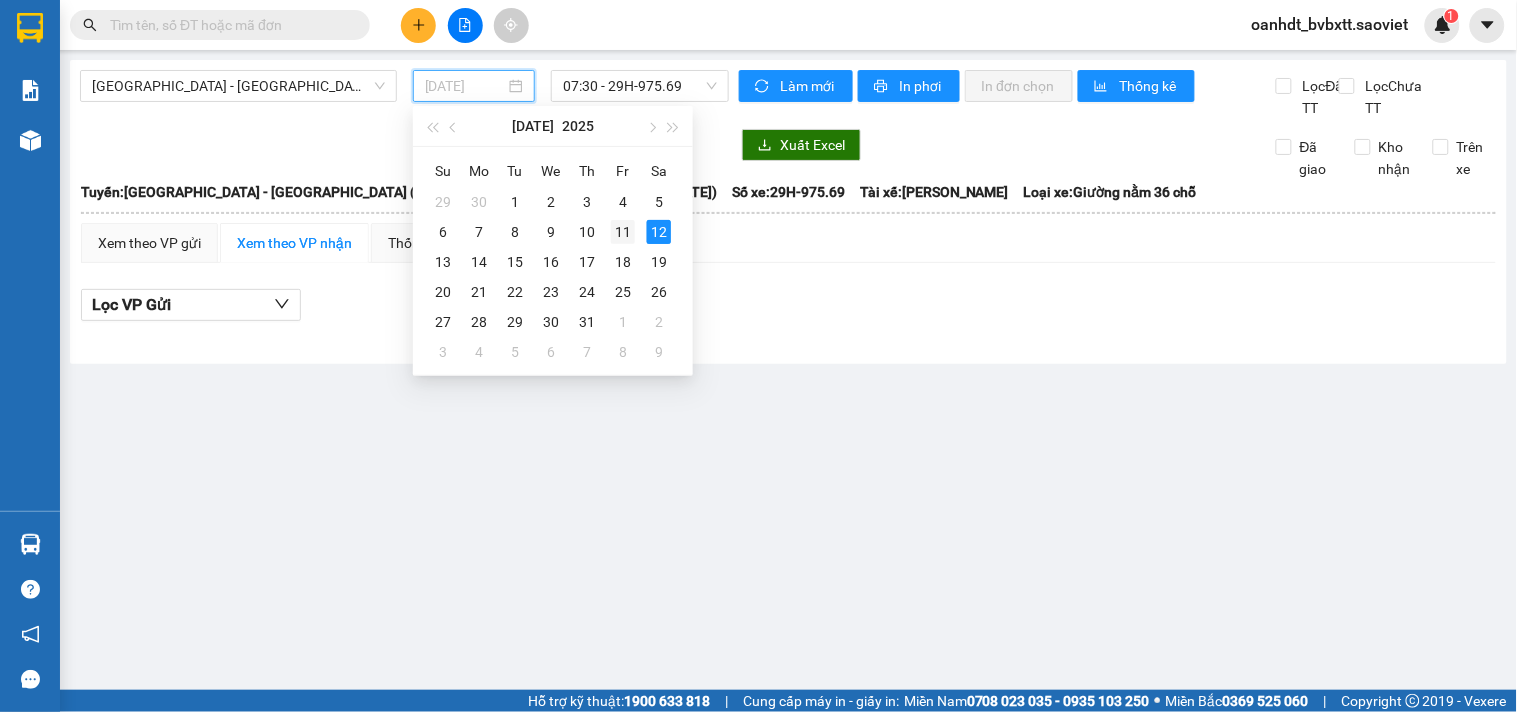 click on "11" at bounding box center (623, 232) 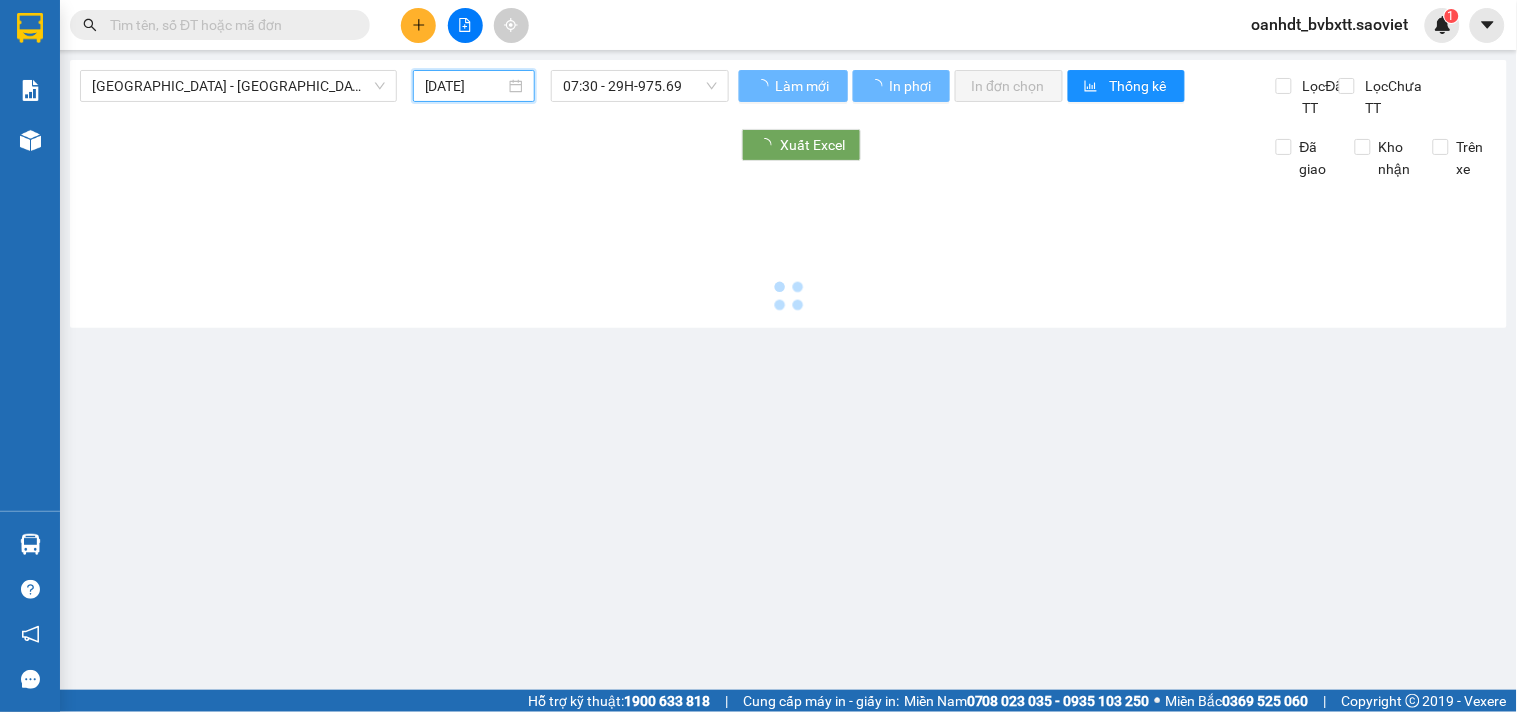 type on "11/07/2025" 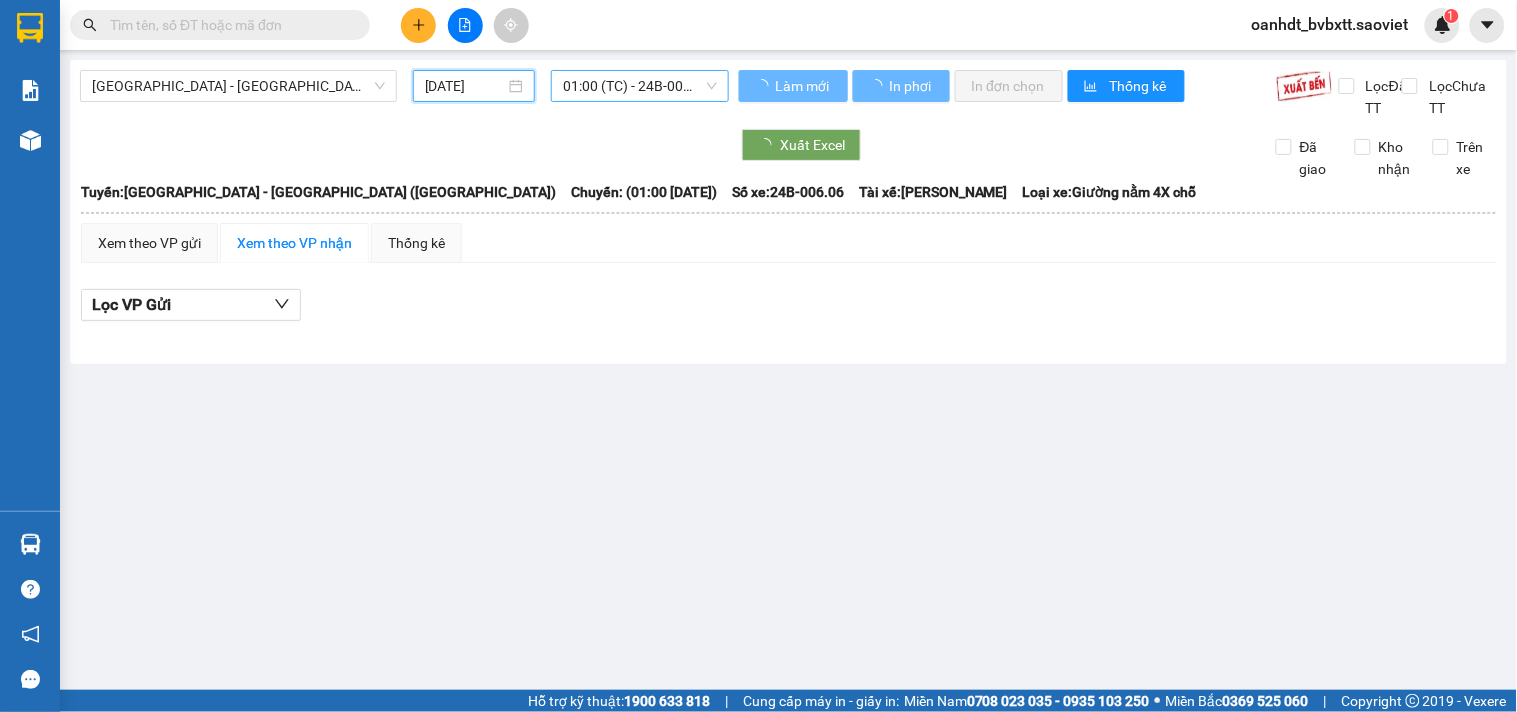 click on "01:00   (TC)   - 24B-006.06  - (Đã hủy)" at bounding box center (640, 86) 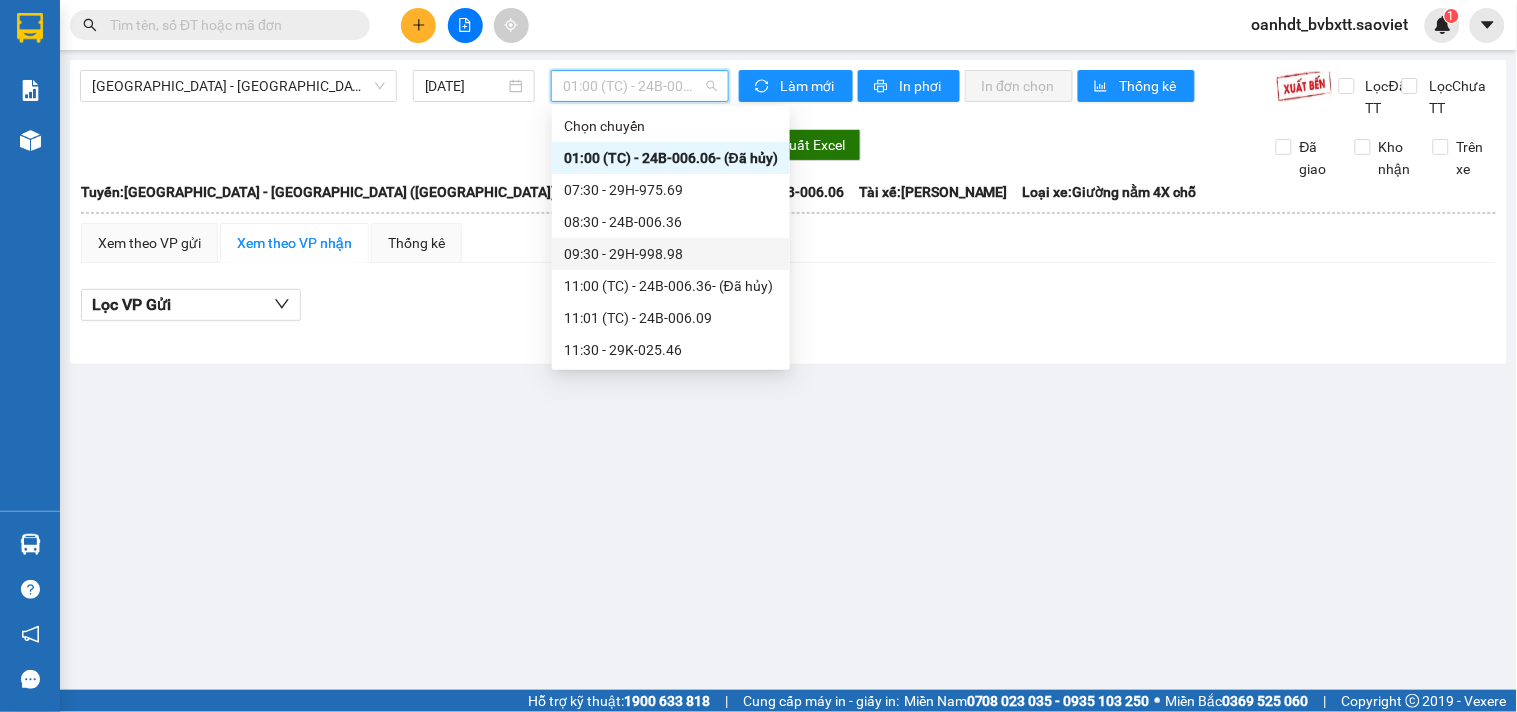 scroll, scrollTop: 288, scrollLeft: 0, axis: vertical 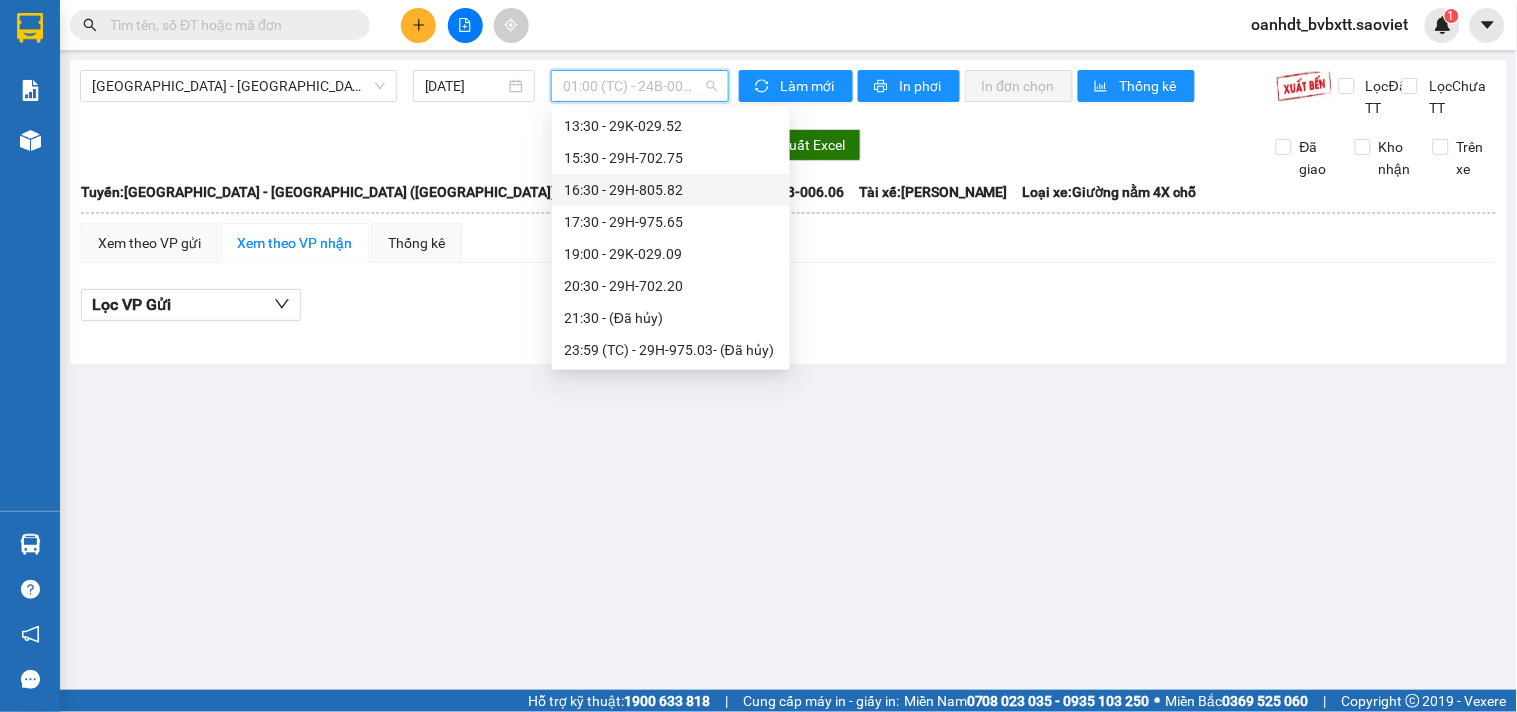 click on "16:30     - 29H-805.82" at bounding box center [671, 190] 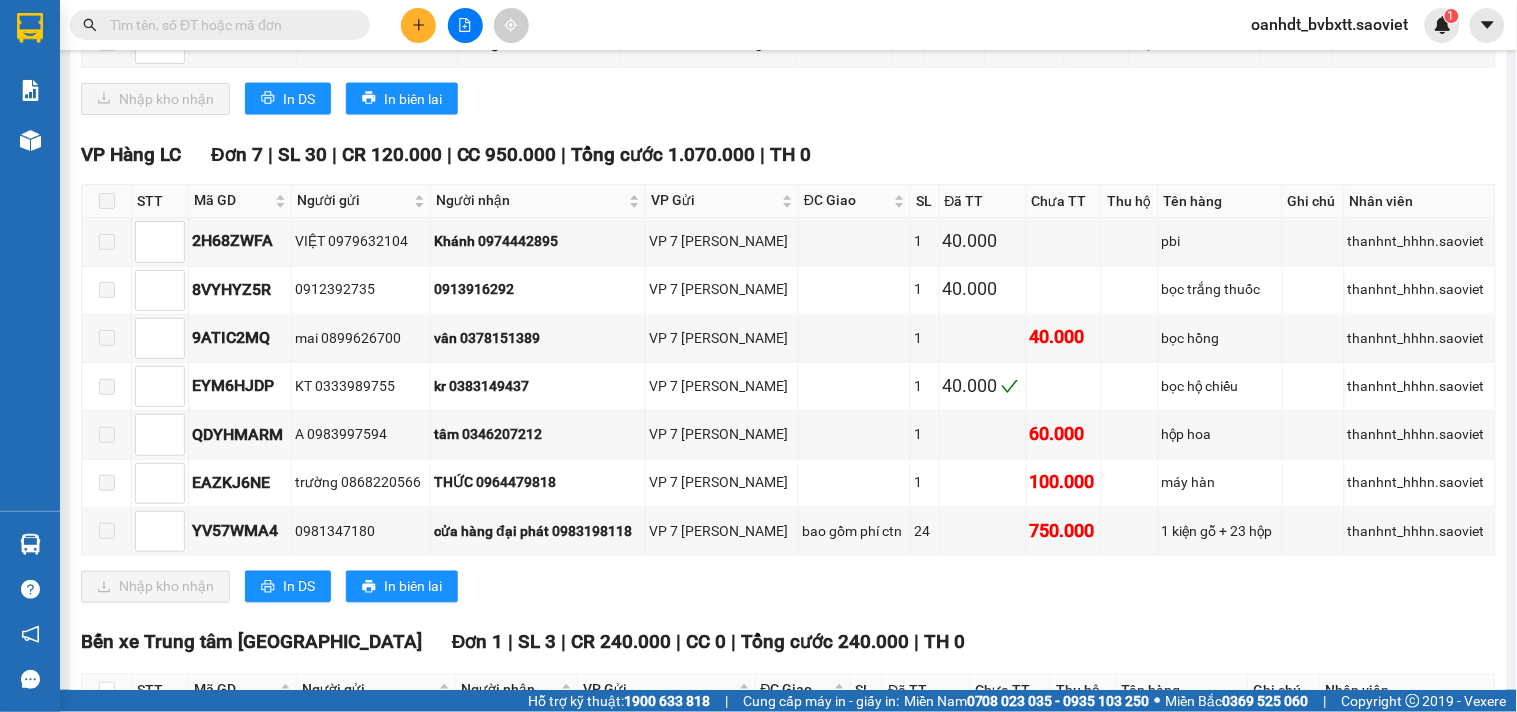 scroll, scrollTop: 972, scrollLeft: 0, axis: vertical 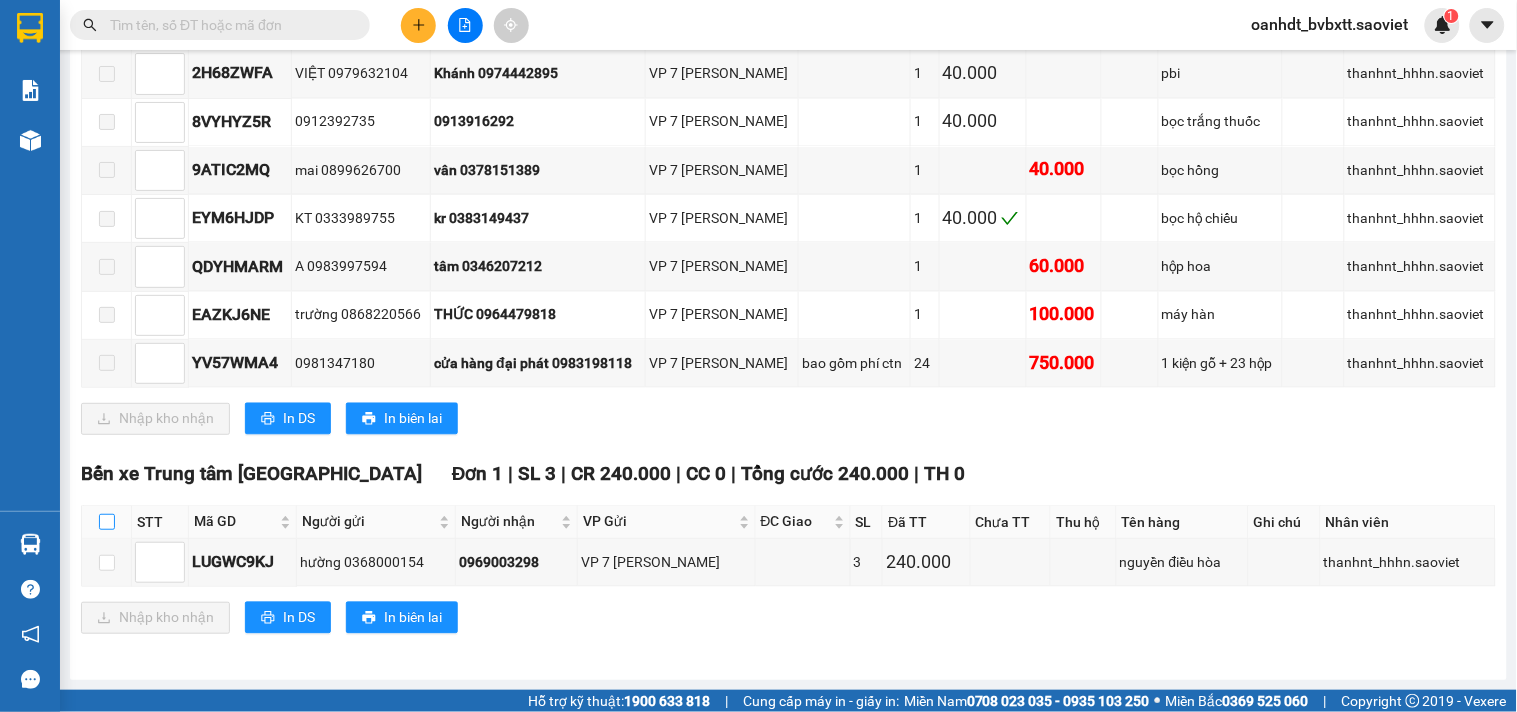 click at bounding box center (107, 522) 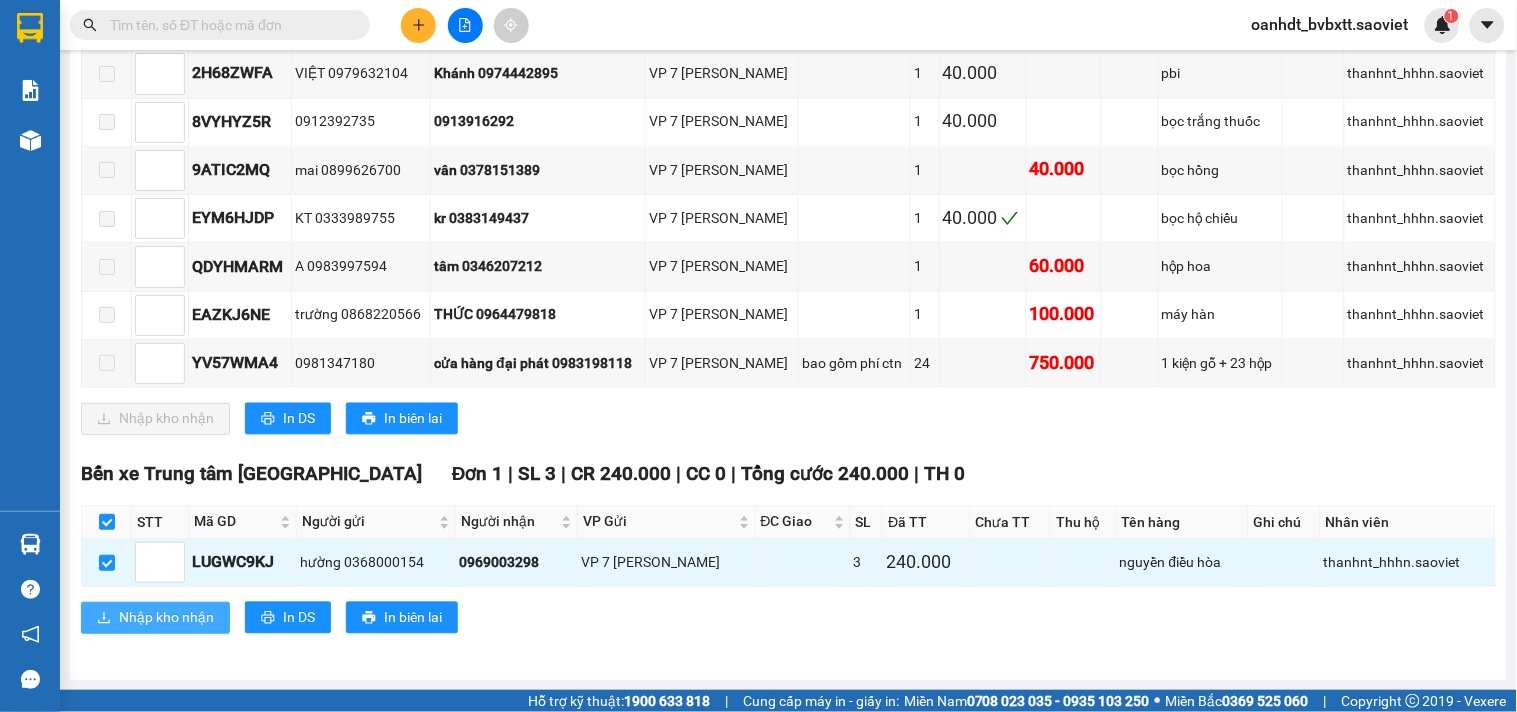 click on "Nhập kho nhận" at bounding box center [166, 618] 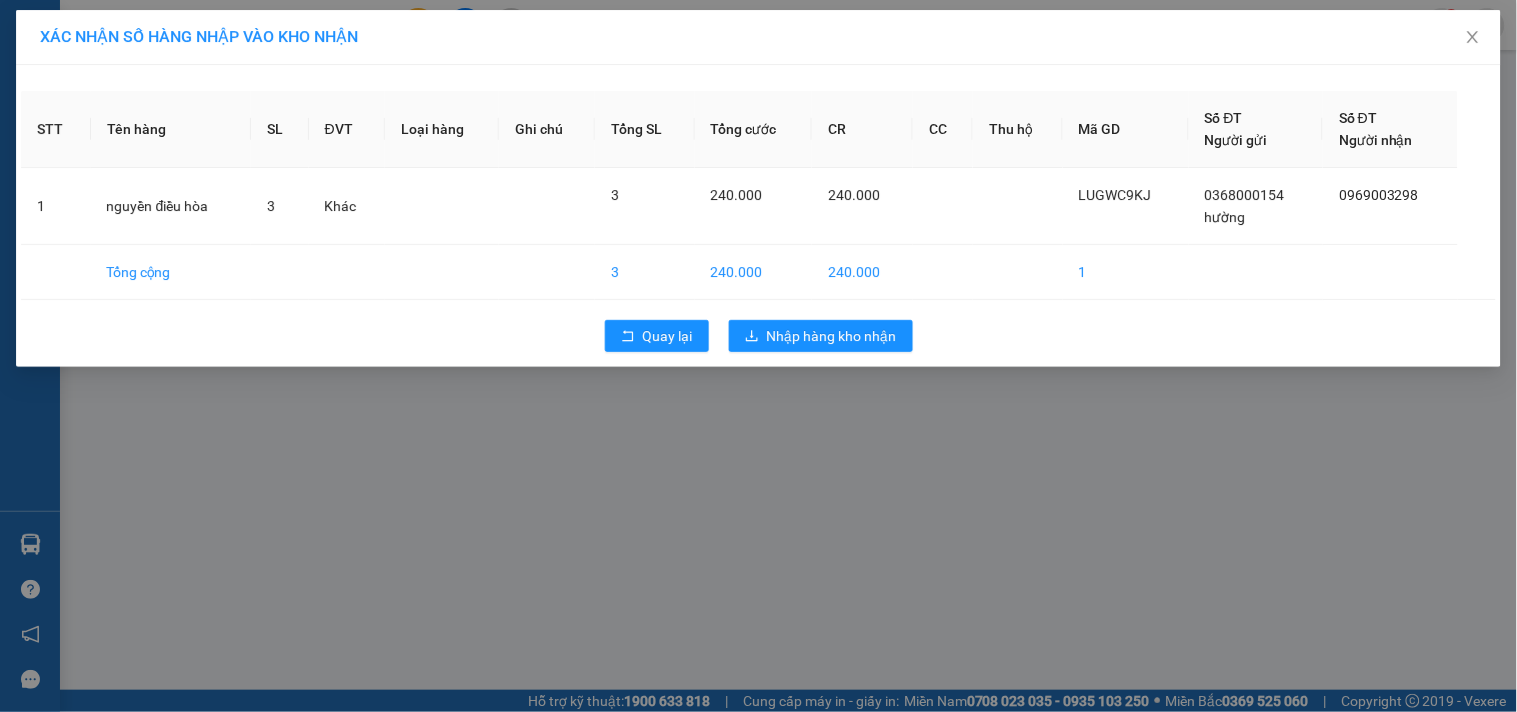 scroll, scrollTop: 0, scrollLeft: 0, axis: both 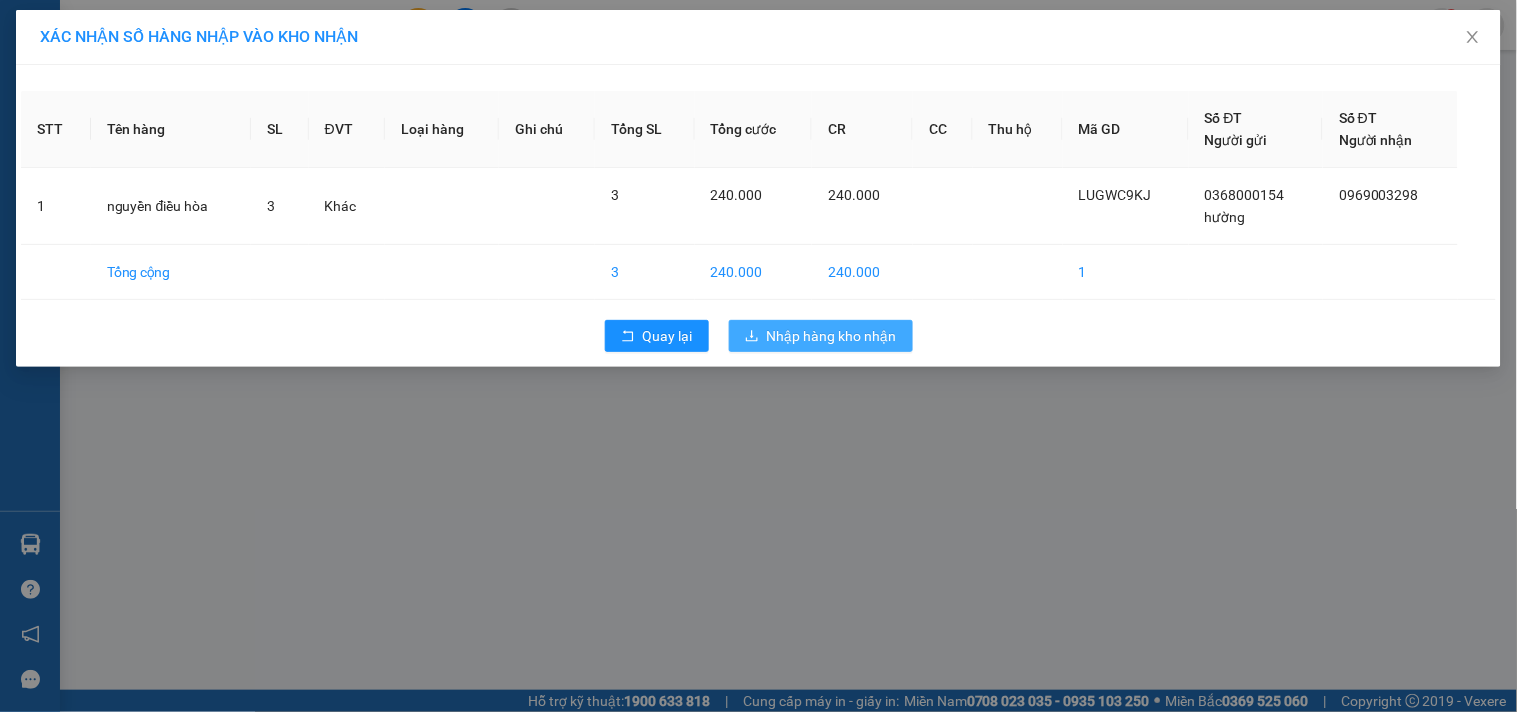 click on "Nhập hàng kho nhận" at bounding box center (821, 336) 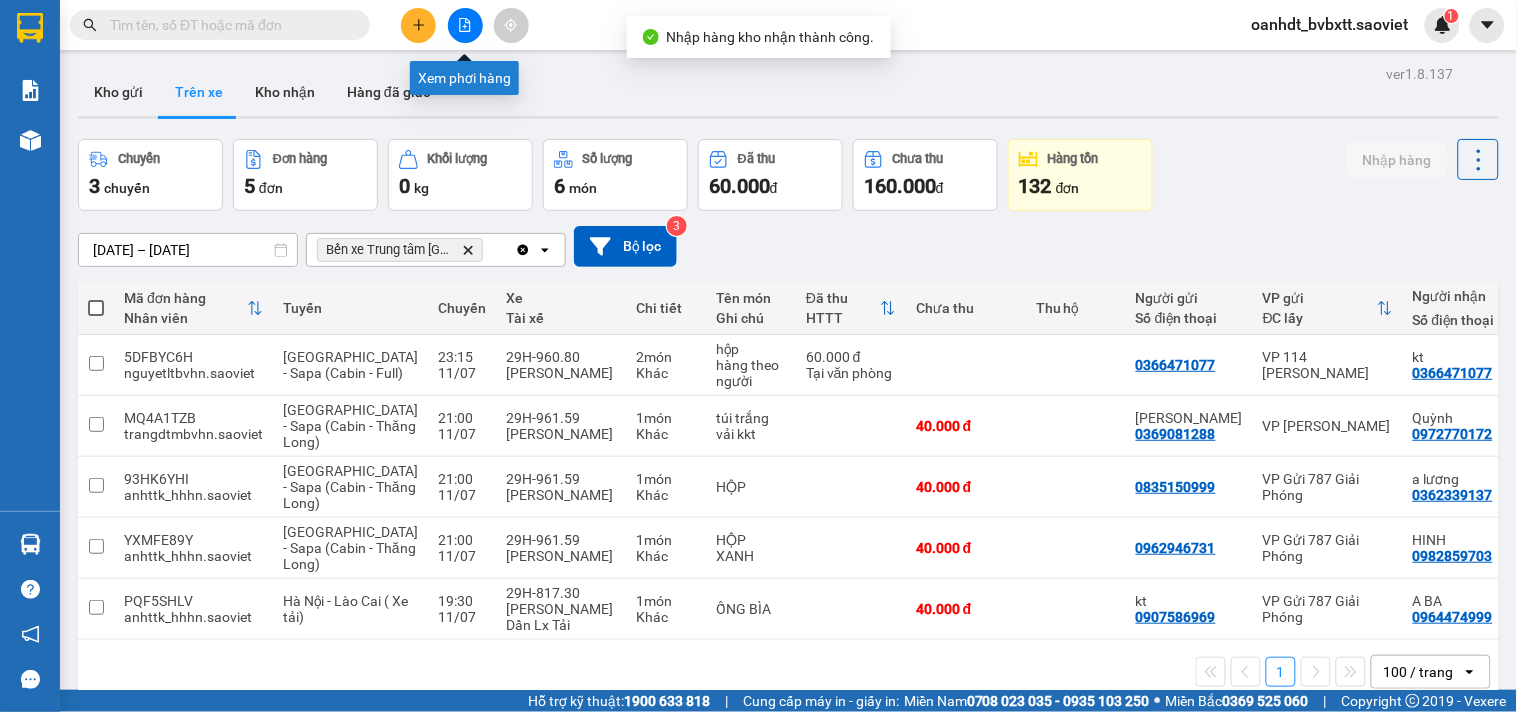 click 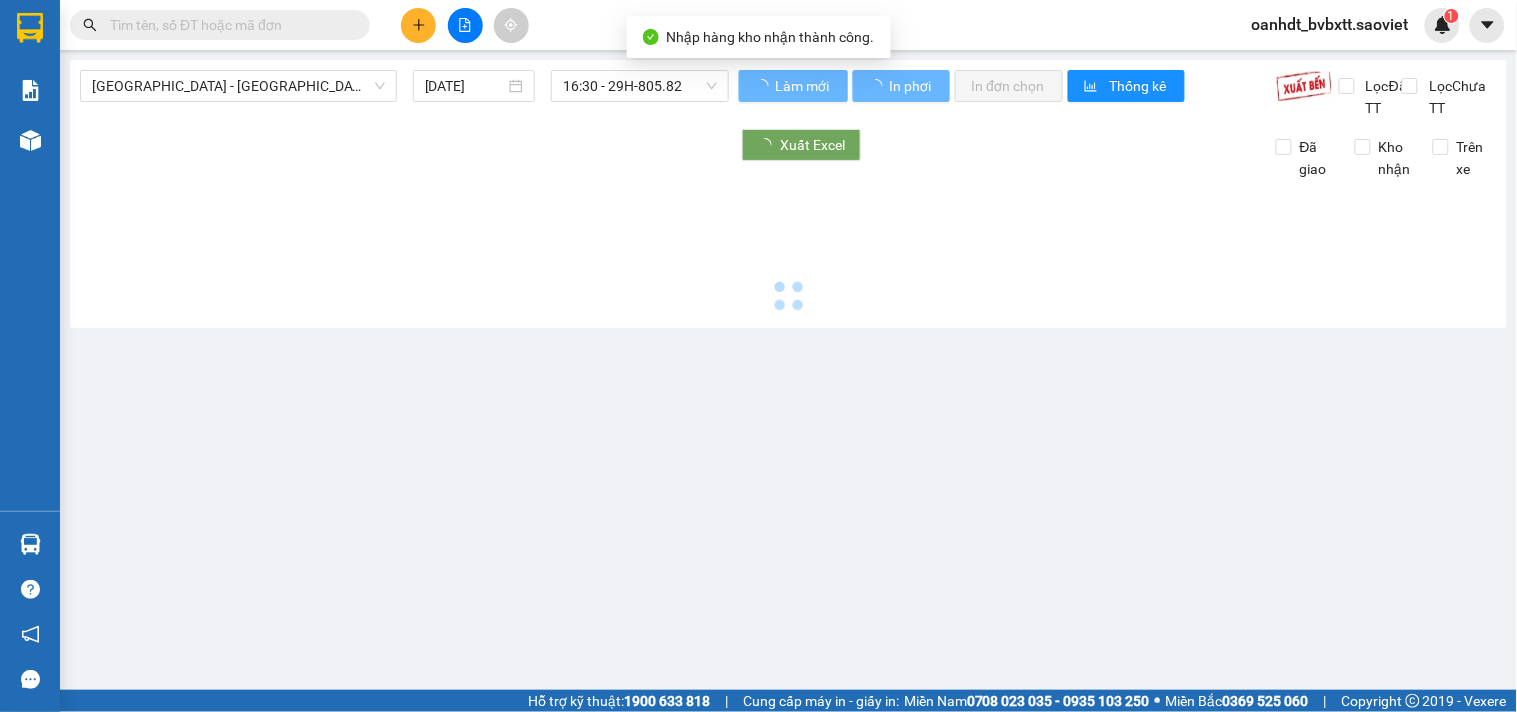 type on "[DATE]" 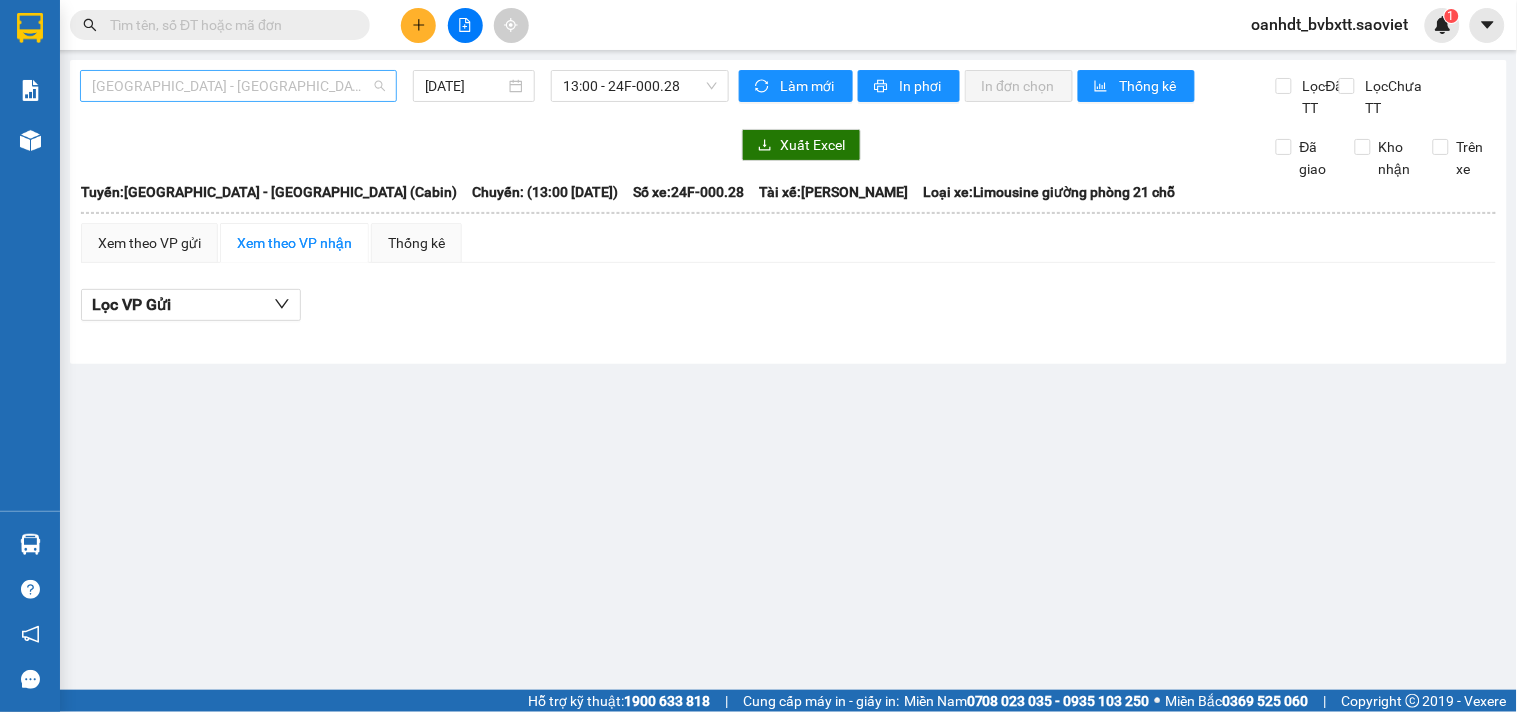 click on "[GEOGRAPHIC_DATA] - [GEOGRAPHIC_DATA] (Cabin)" at bounding box center [238, 86] 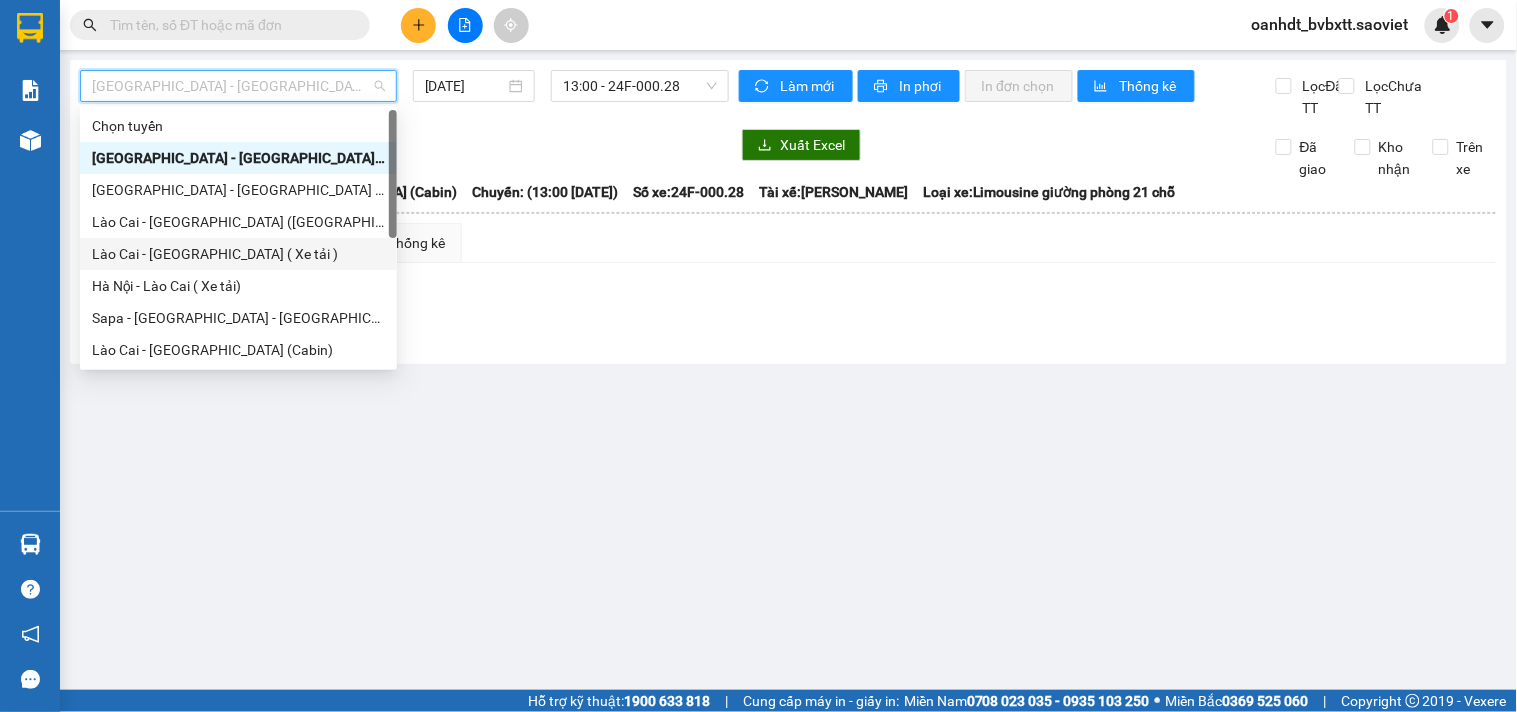 scroll, scrollTop: 160, scrollLeft: 0, axis: vertical 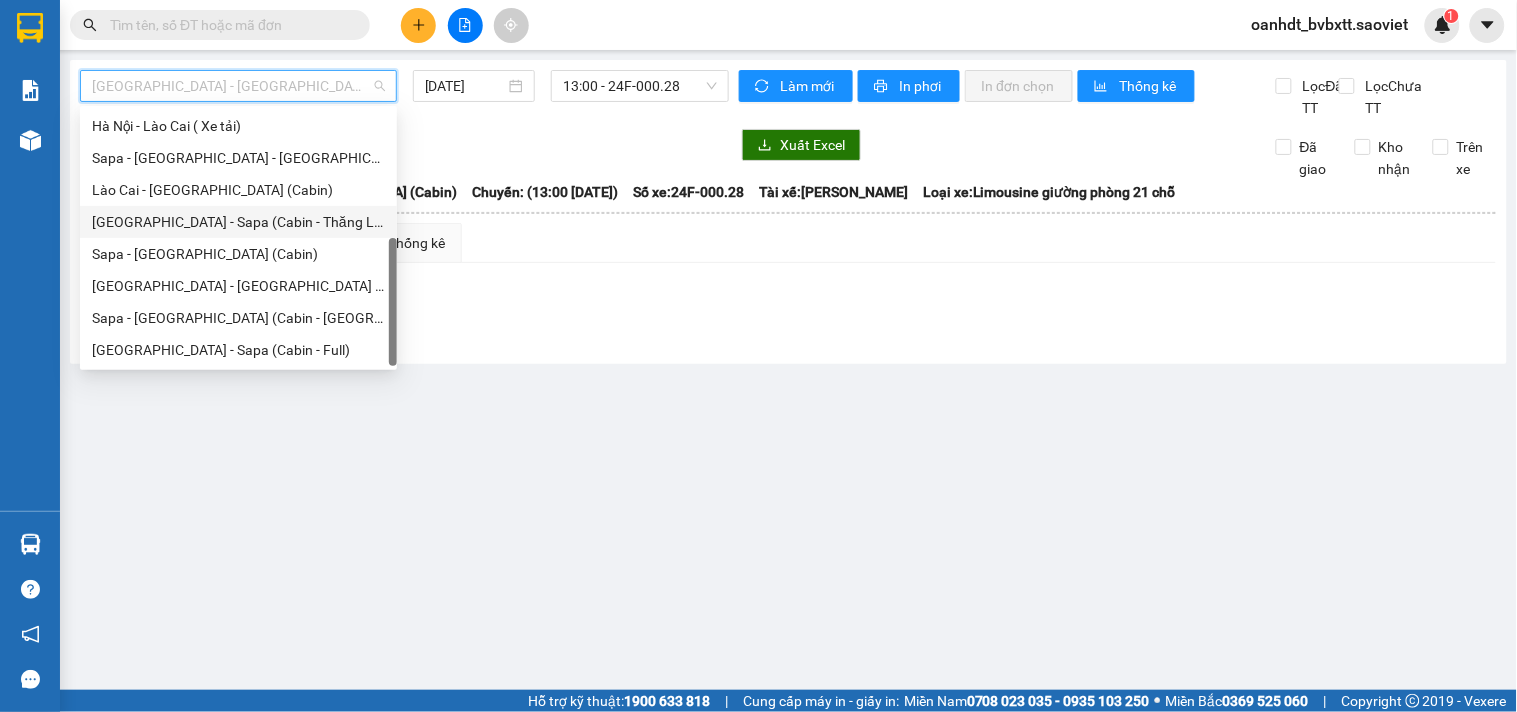 drag, startPoint x: 155, startPoint y: 216, endPoint x: 362, endPoint y: 143, distance: 219.49487 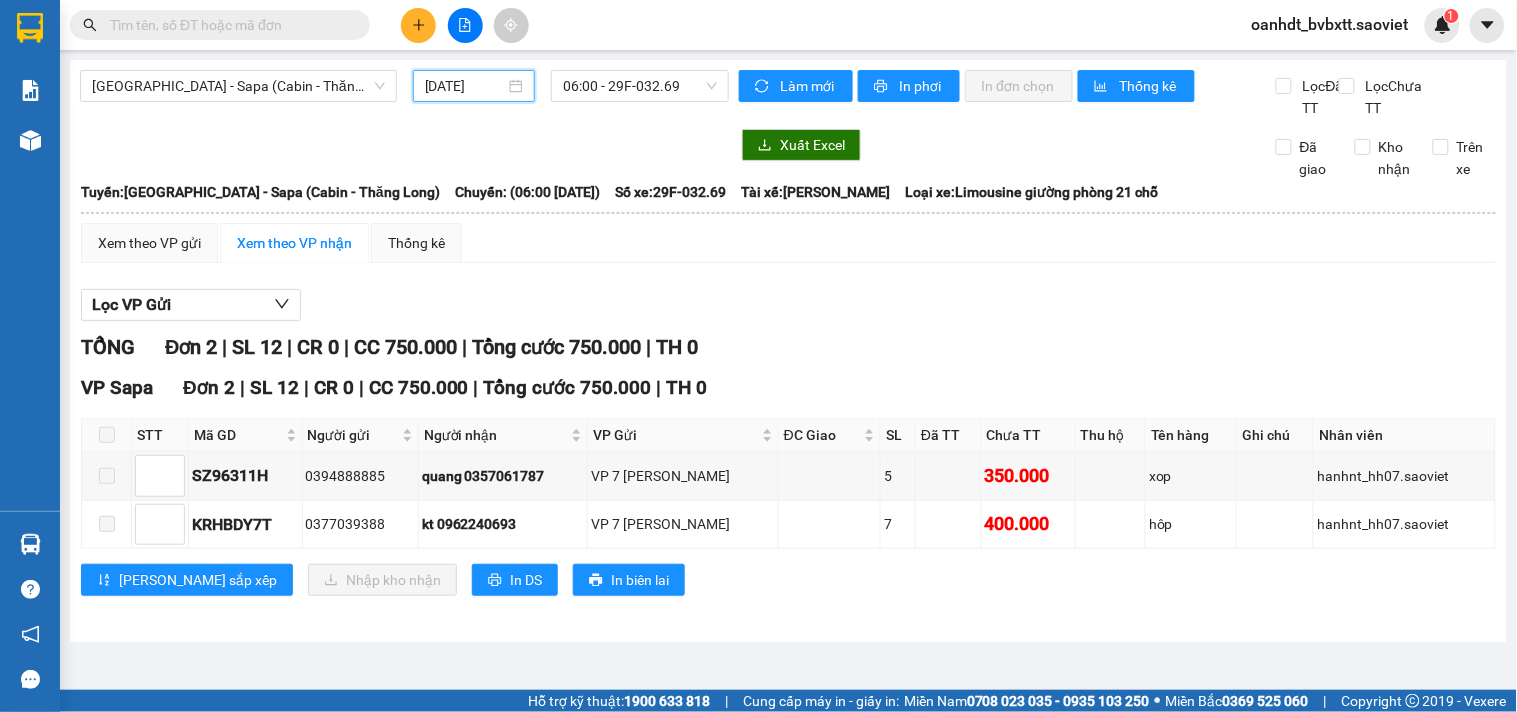 click on "[DATE]" at bounding box center [465, 86] 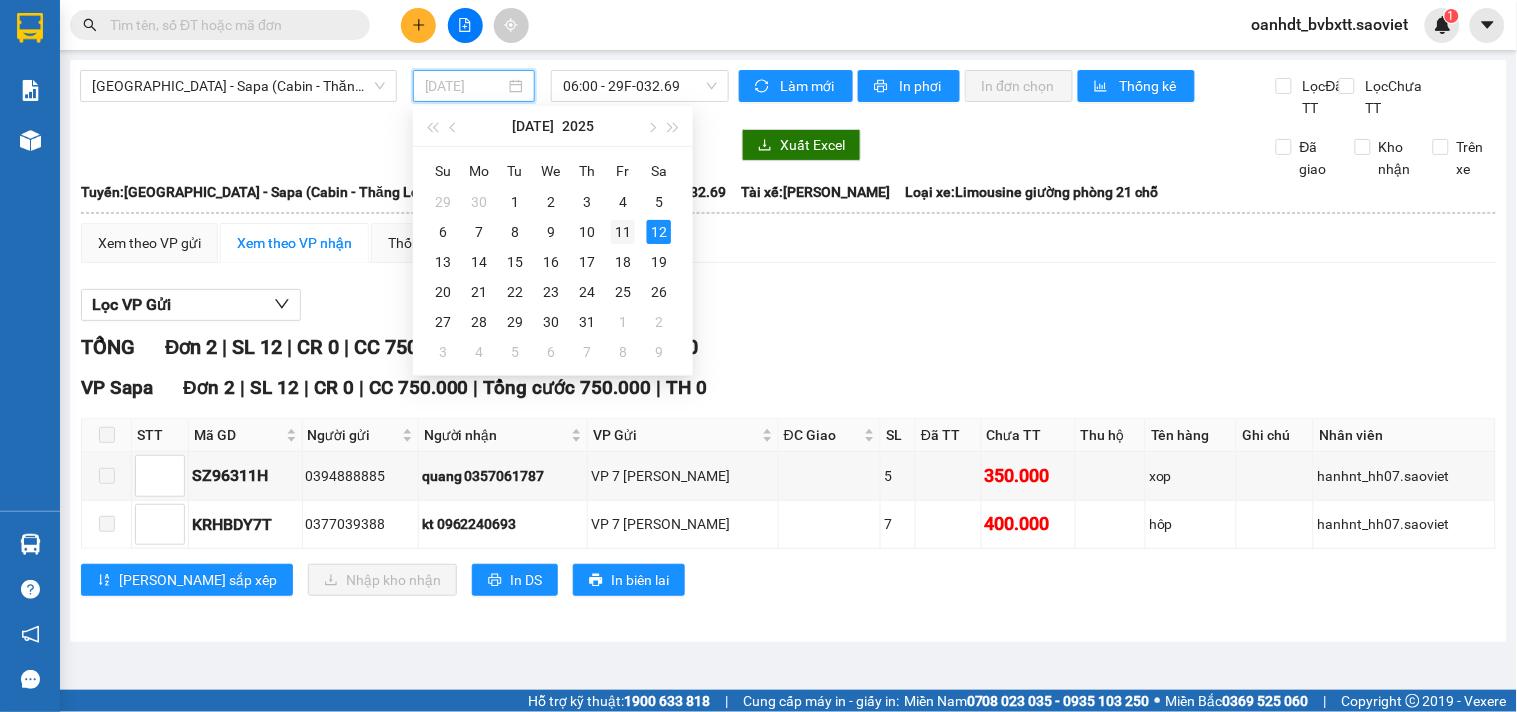 click on "11" at bounding box center (623, 232) 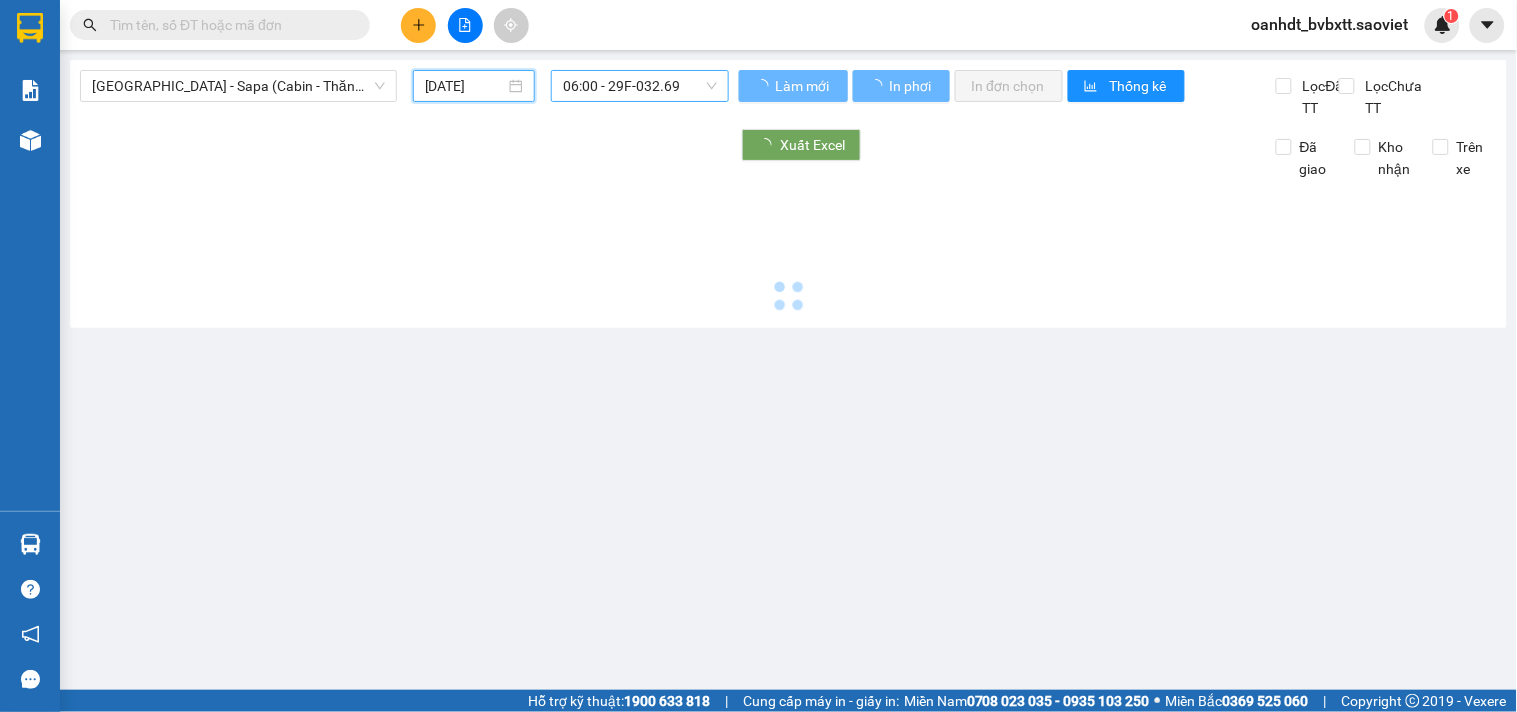 type on "11/07/2025" 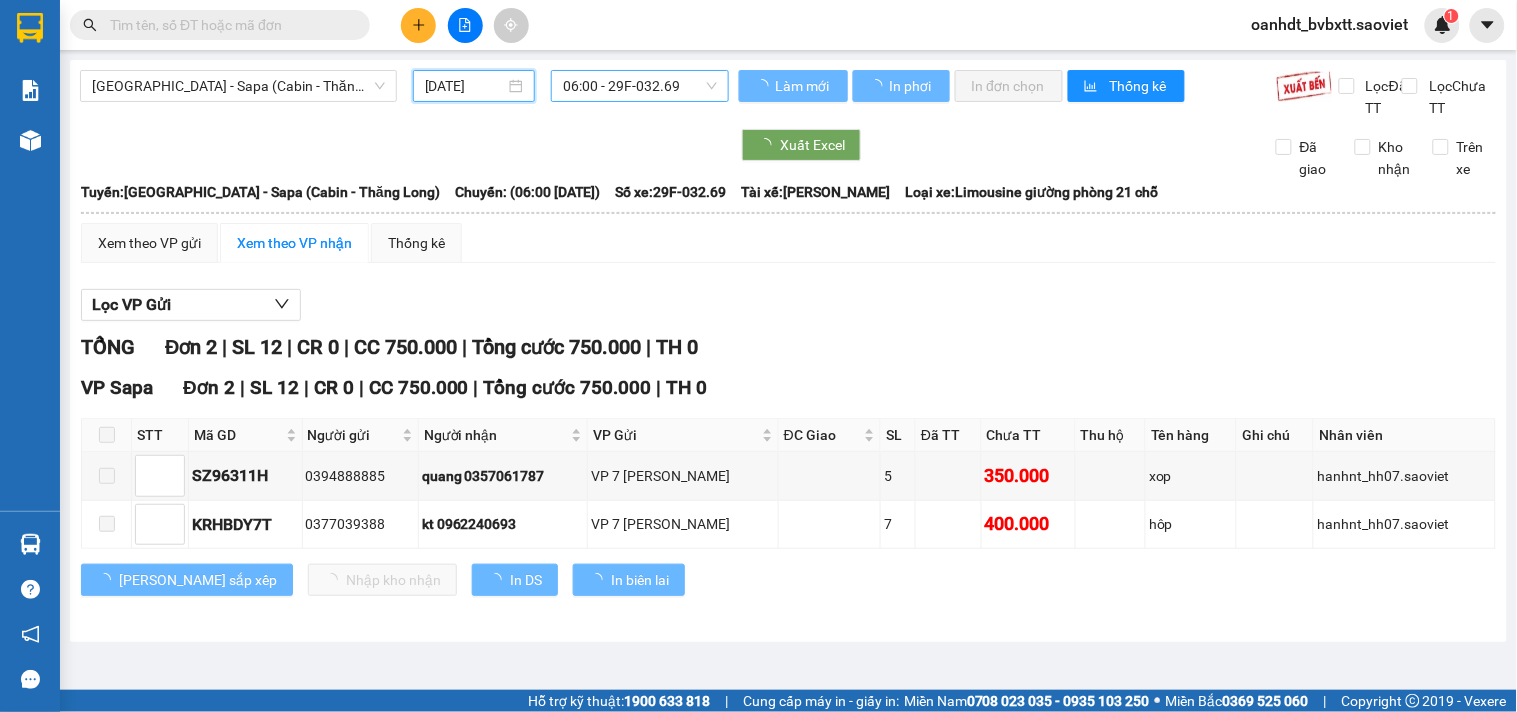 click on "06:00     - 29F-032.69" at bounding box center [640, 86] 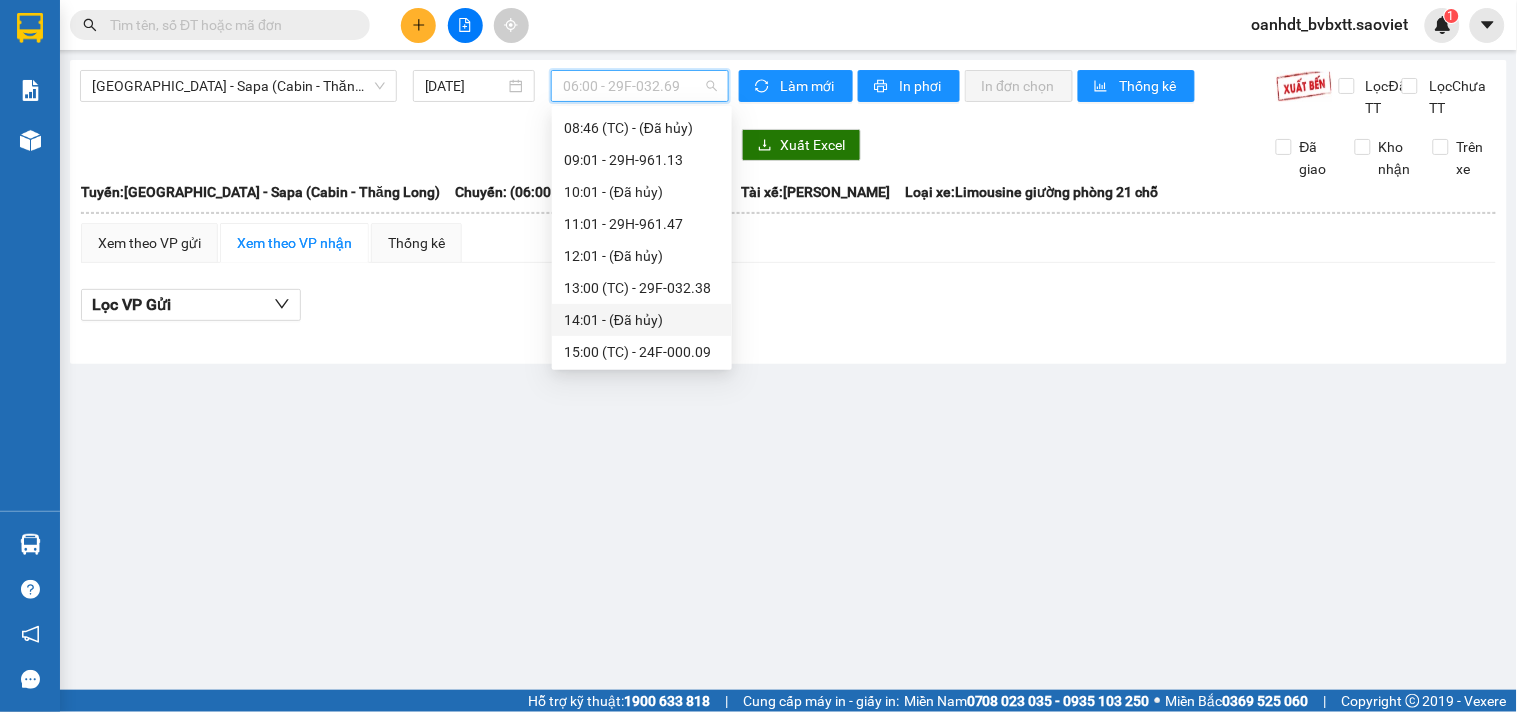 scroll, scrollTop: 555, scrollLeft: 0, axis: vertical 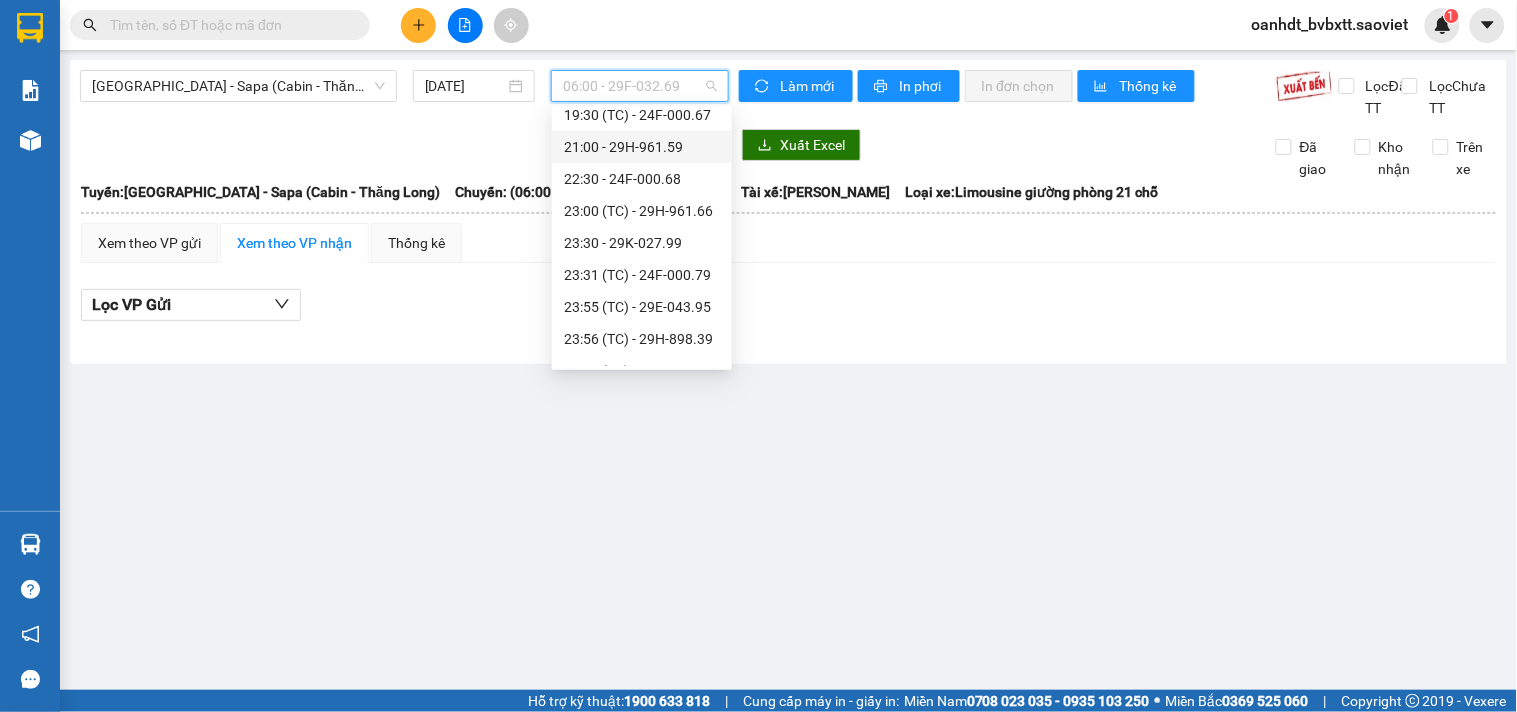 click on "21:00     - 29H-961.59" at bounding box center (642, 147) 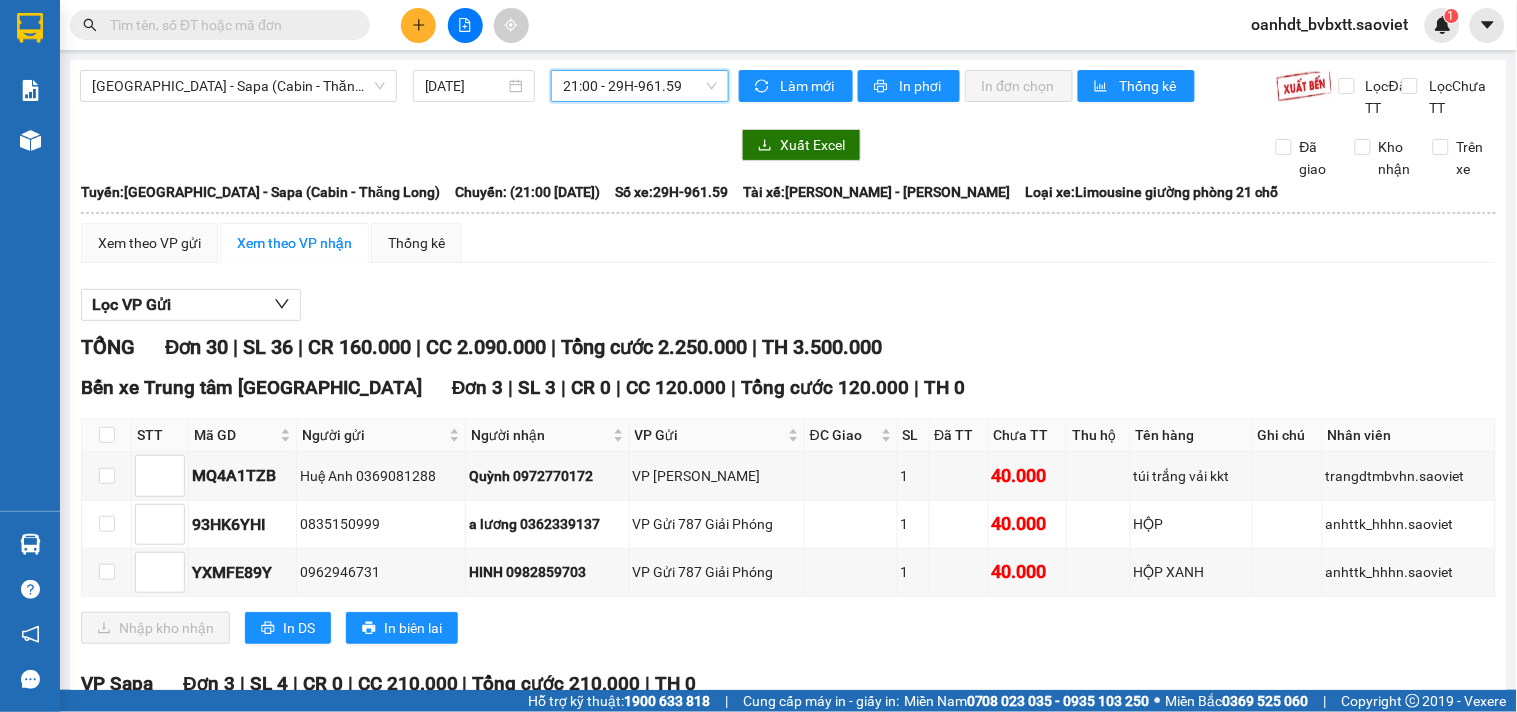 scroll, scrollTop: 333, scrollLeft: 0, axis: vertical 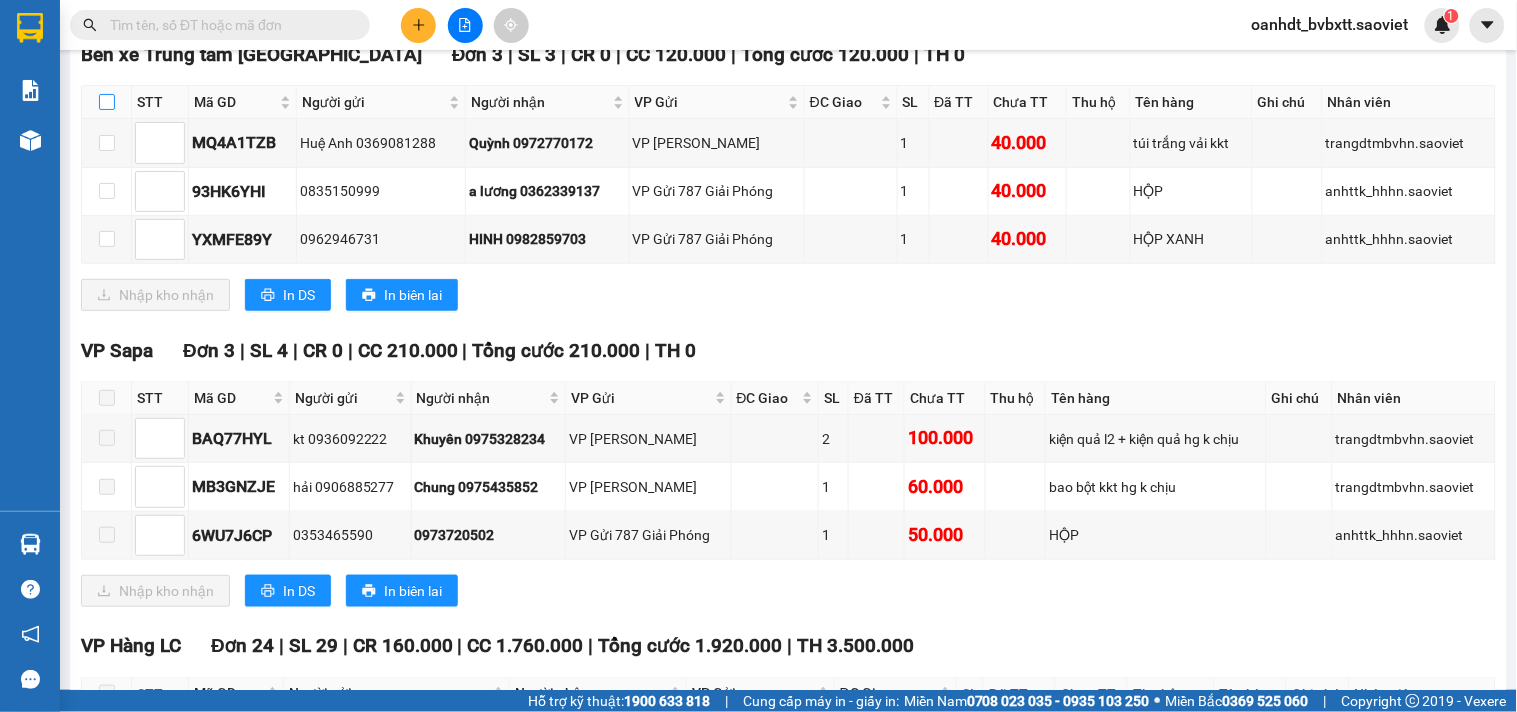 click at bounding box center (107, 102) 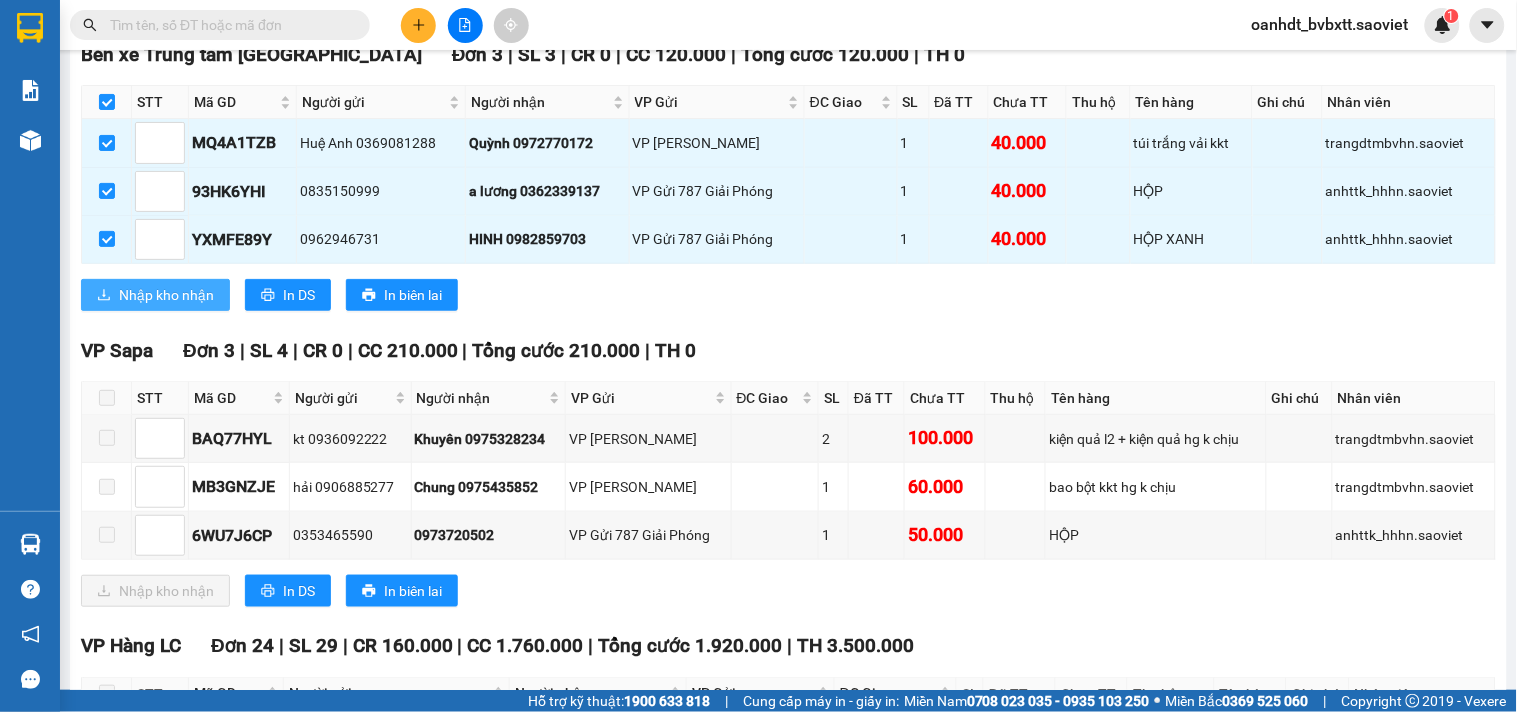 click on "Nhập kho nhận" at bounding box center (166, 295) 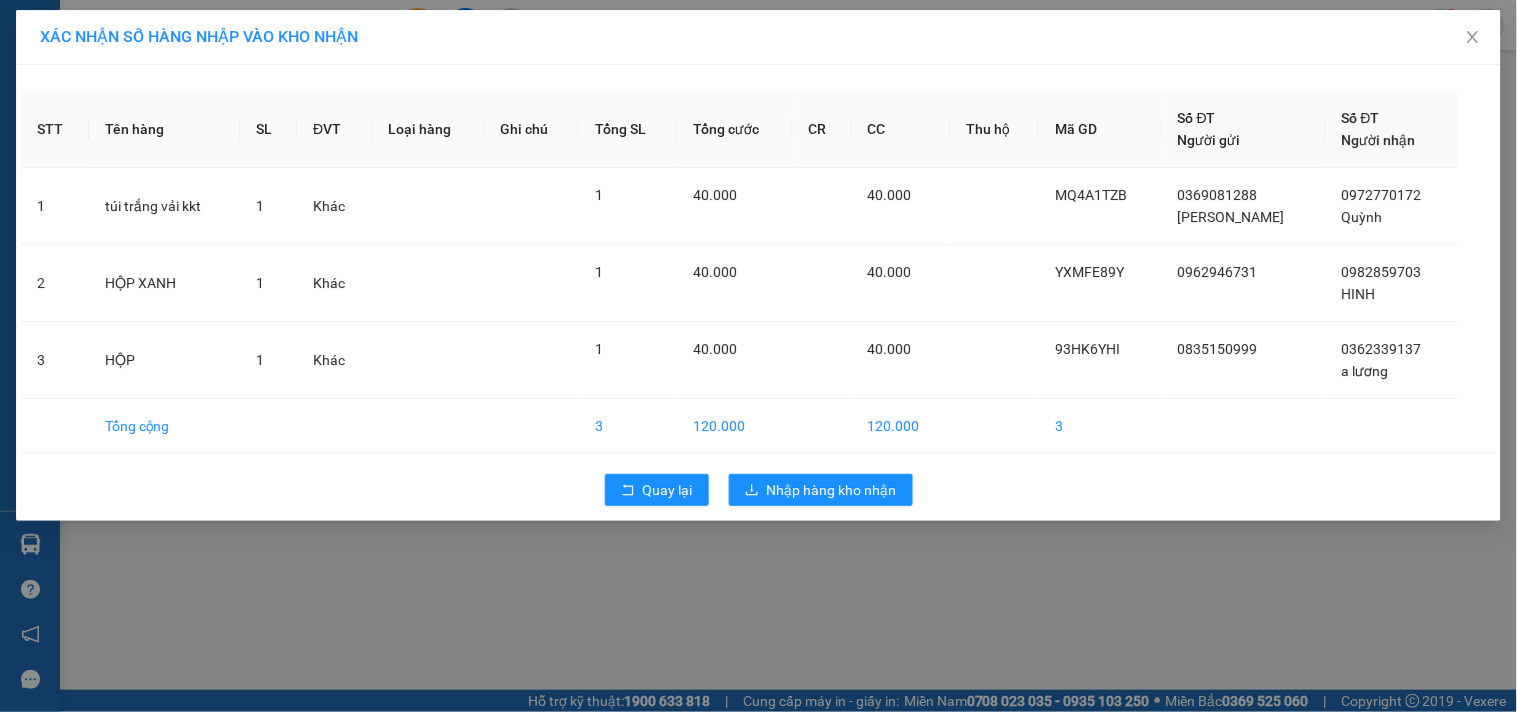 scroll, scrollTop: 0, scrollLeft: 0, axis: both 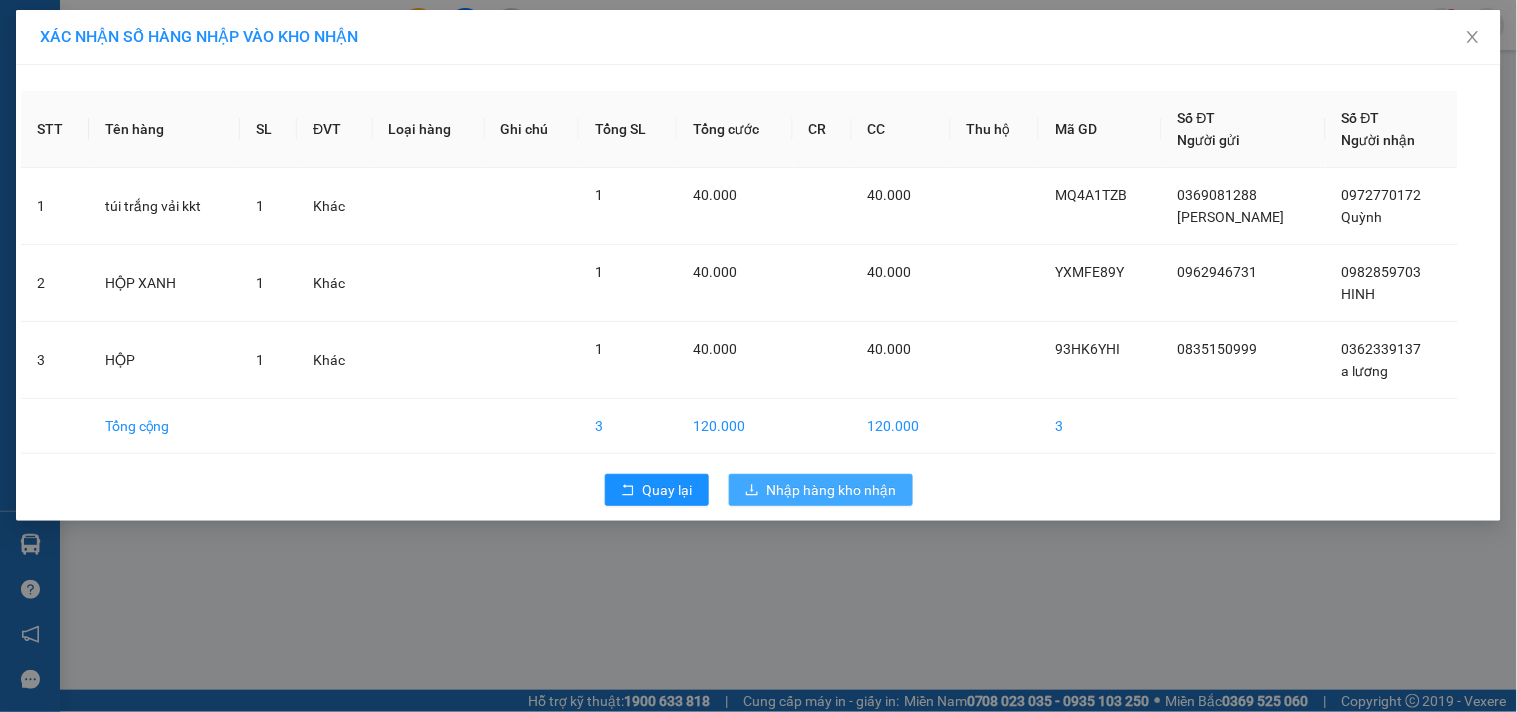 click on "Nhập hàng kho nhận" at bounding box center (832, 490) 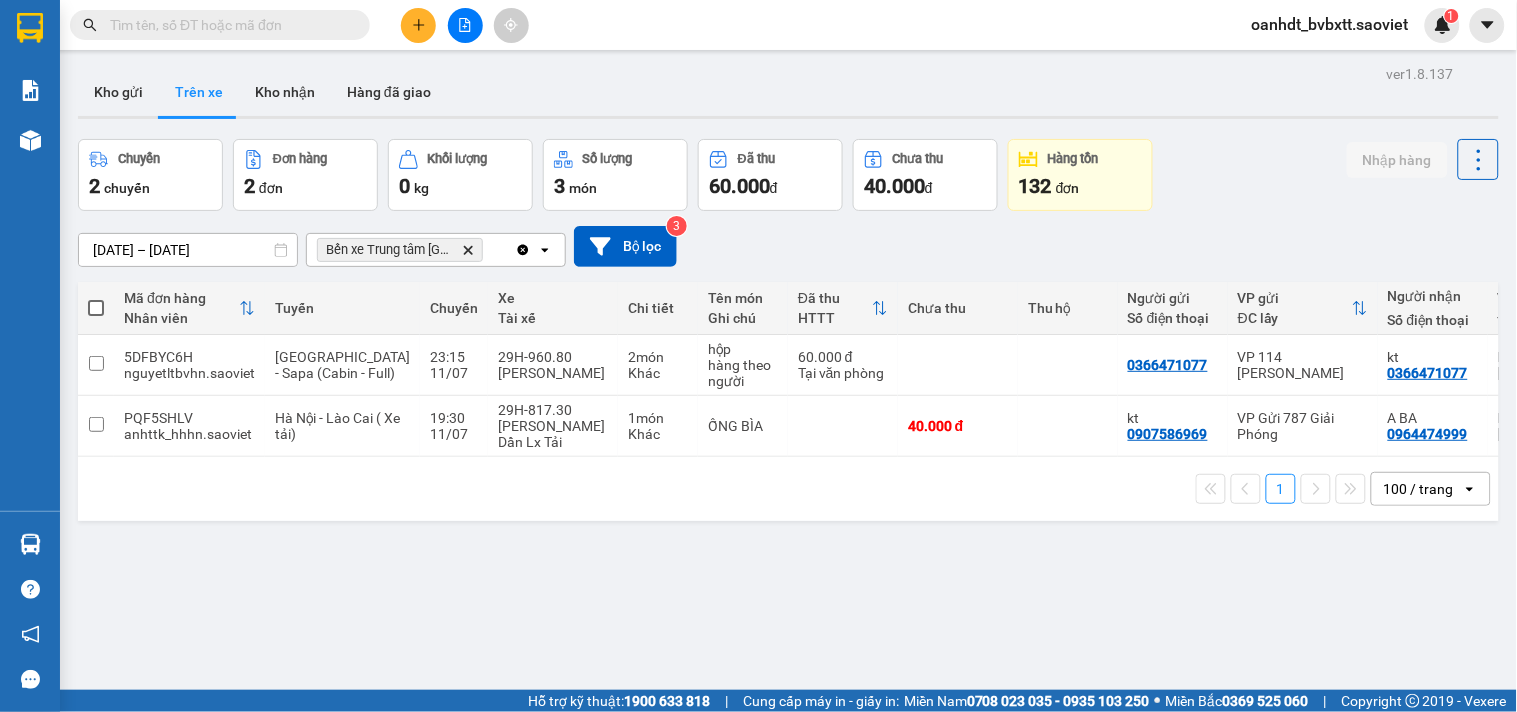 click 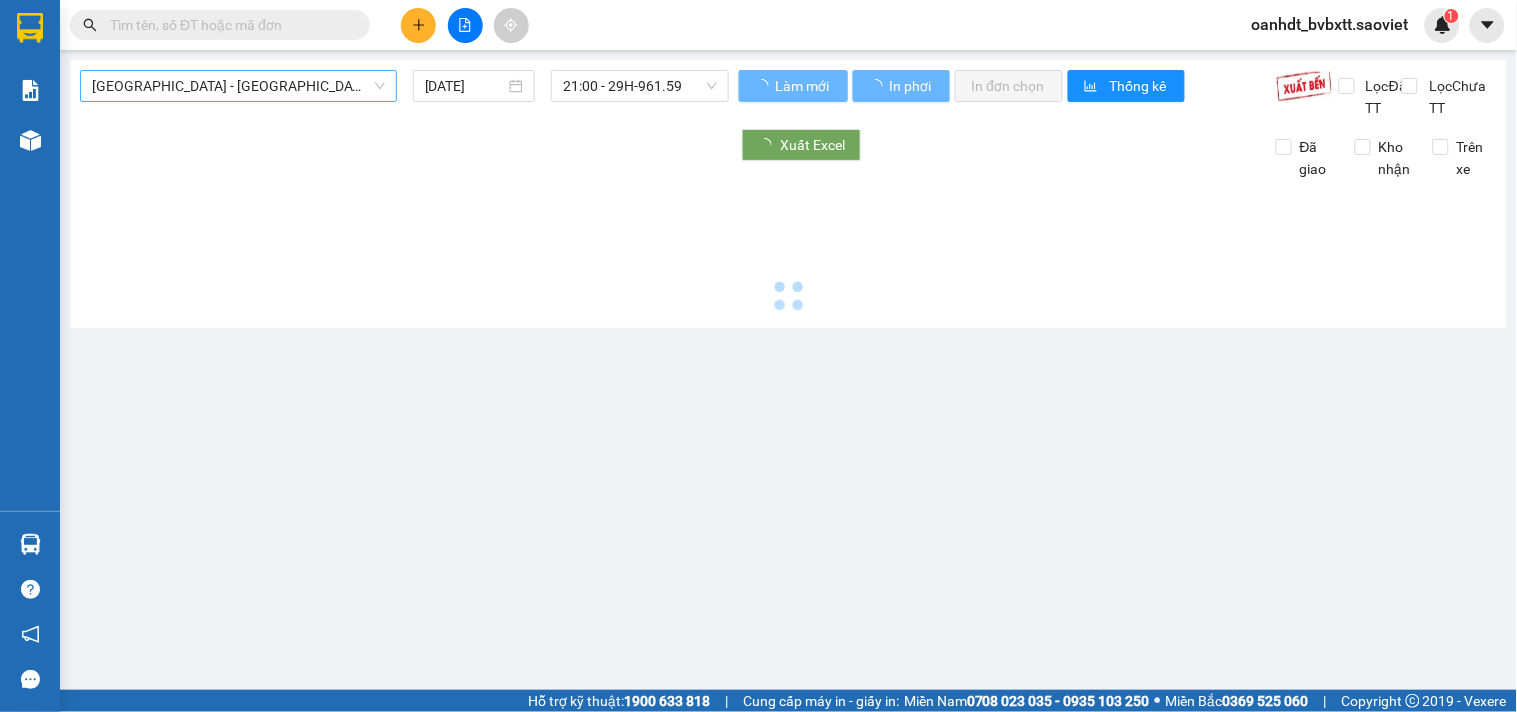 type on "[DATE]" 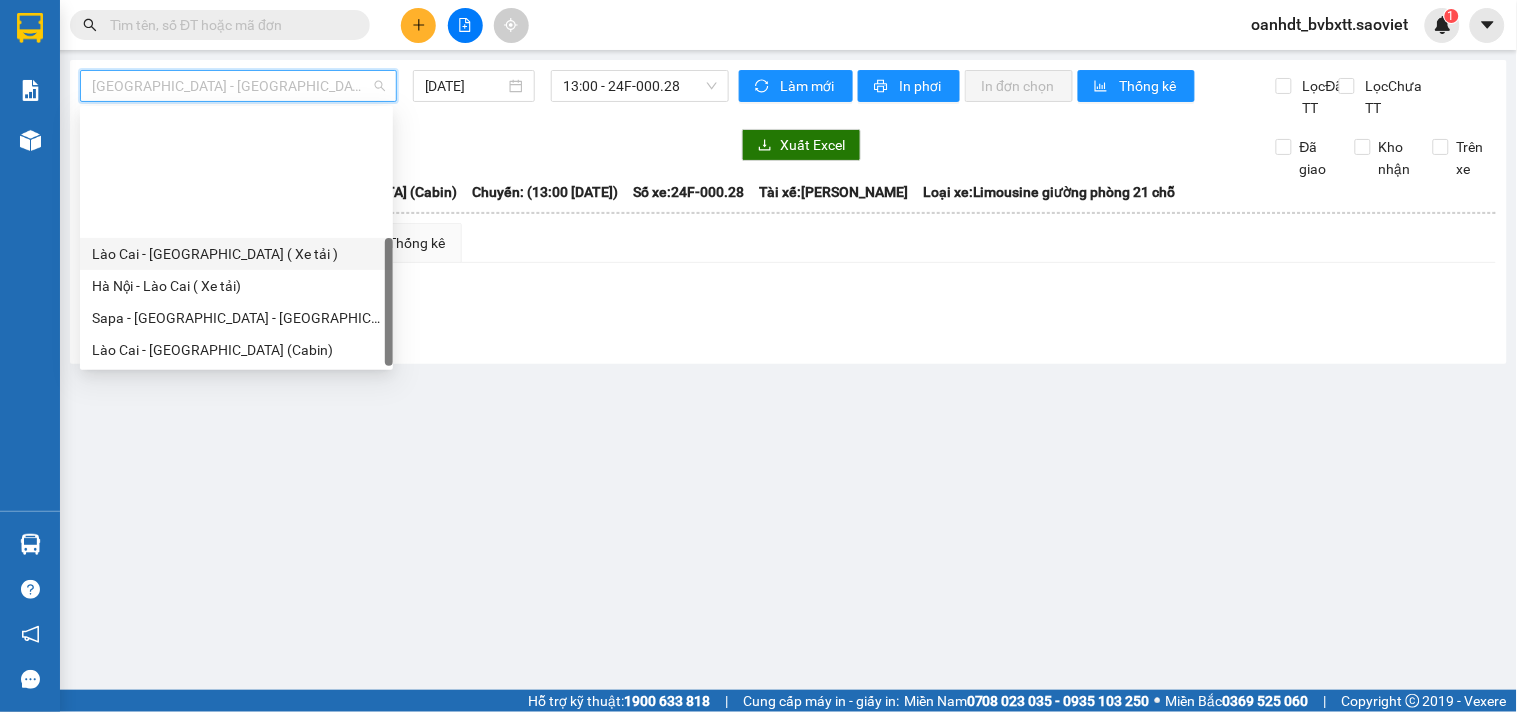 scroll, scrollTop: 160, scrollLeft: 0, axis: vertical 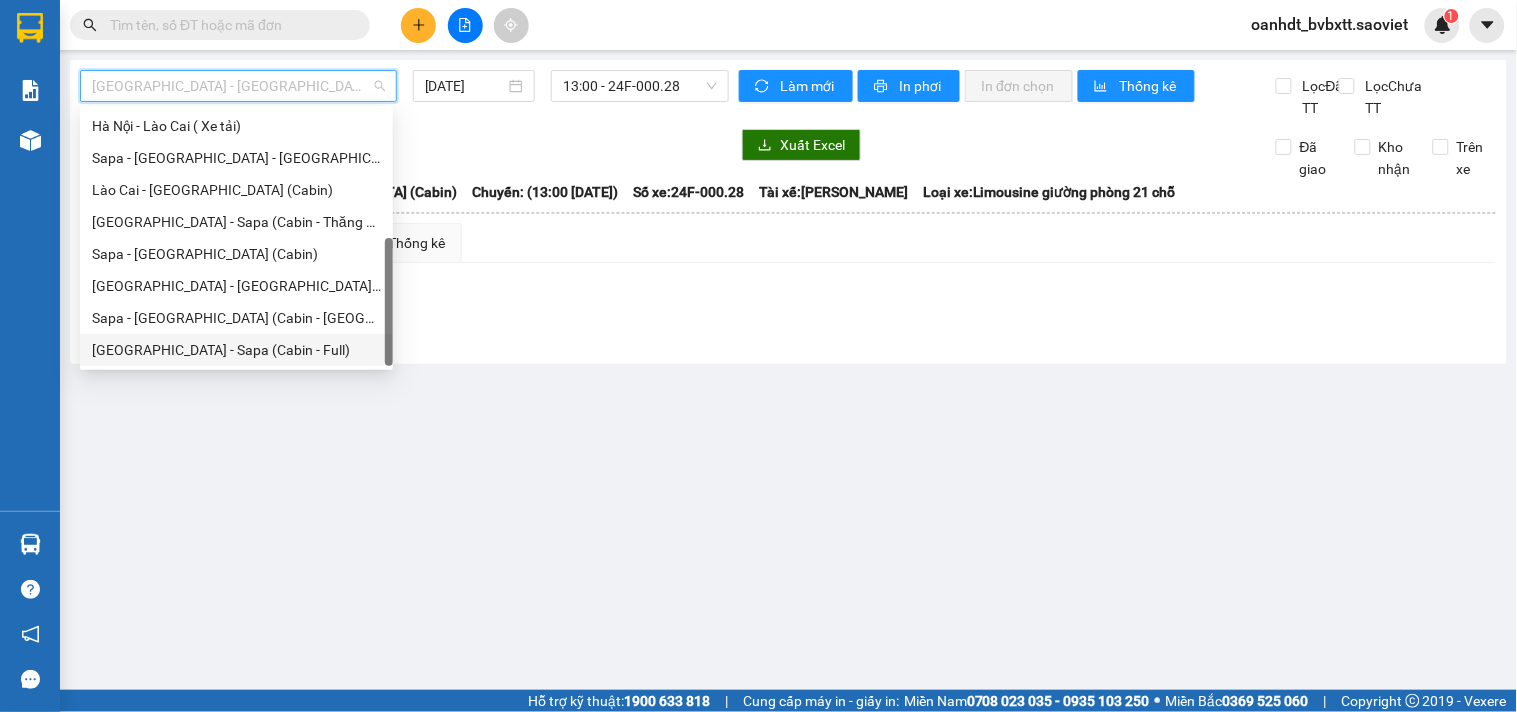 click on "[GEOGRAPHIC_DATA] - Sapa (Cabin - Full)" at bounding box center [236, 350] 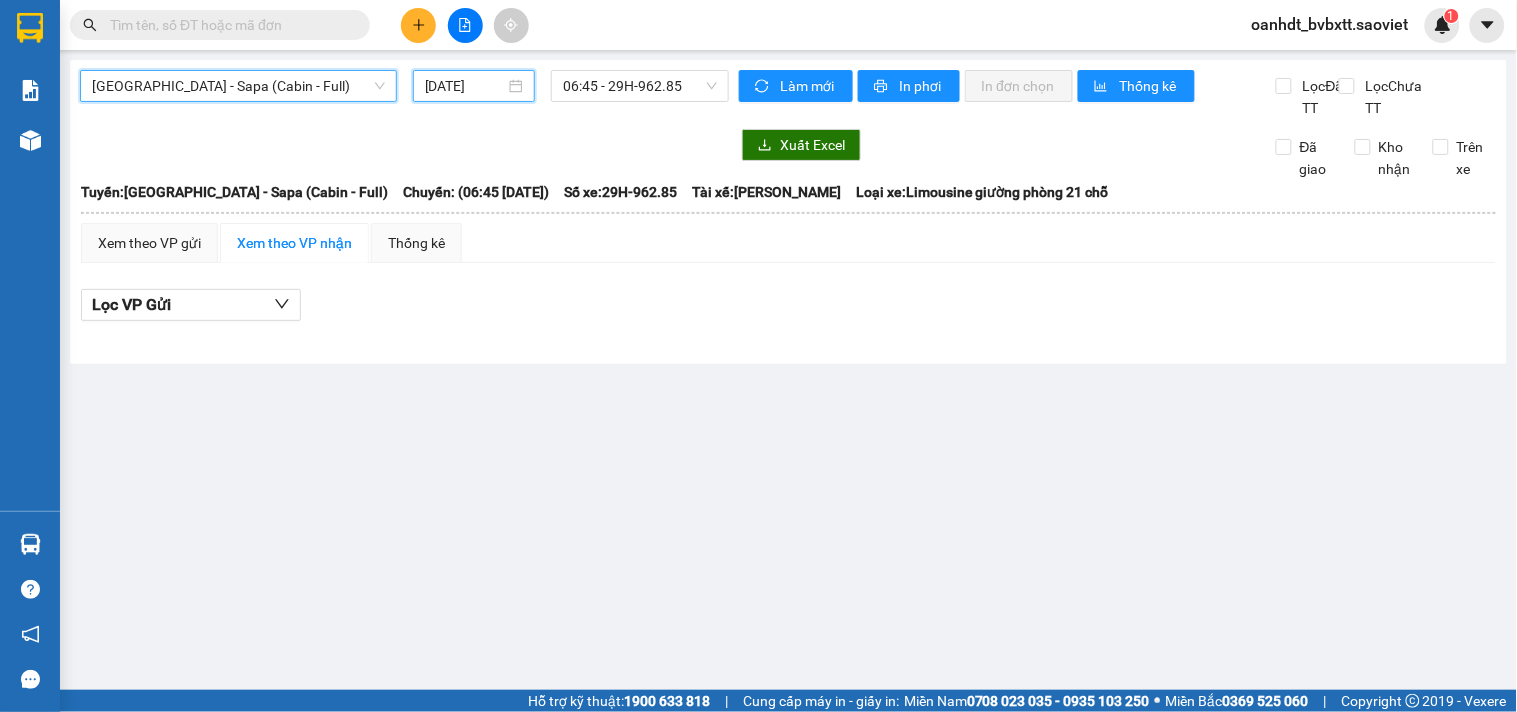 click on "[DATE]" at bounding box center [465, 86] 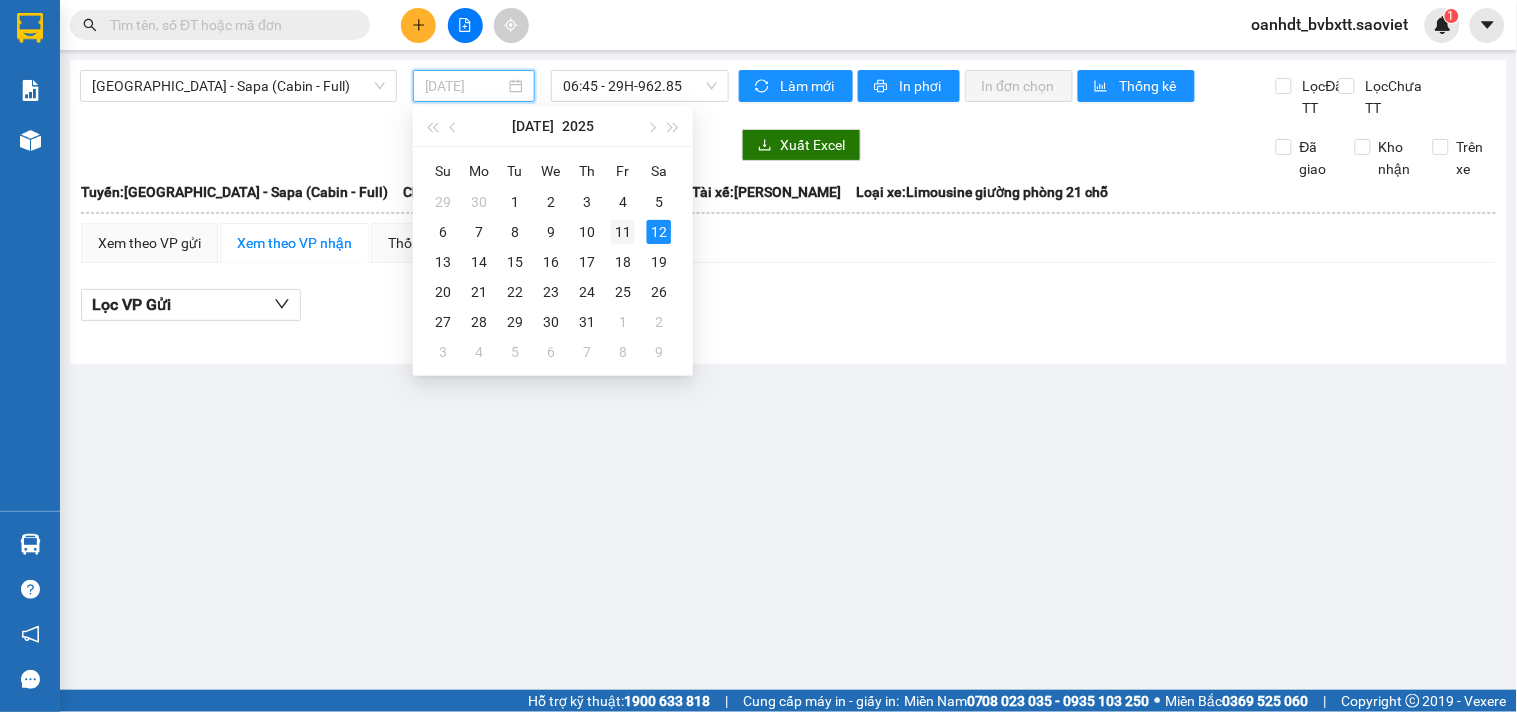 click on "11" at bounding box center [623, 232] 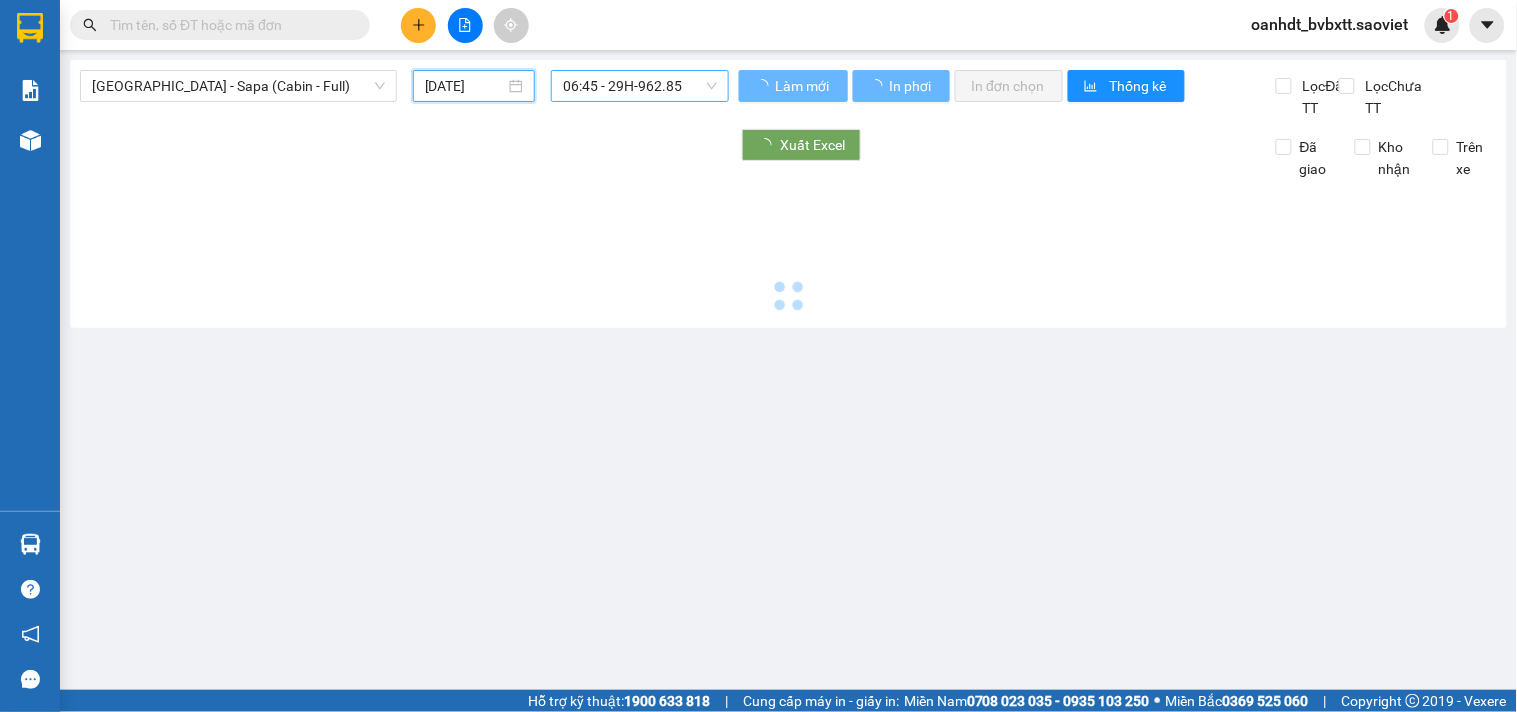 type on "11/07/2025" 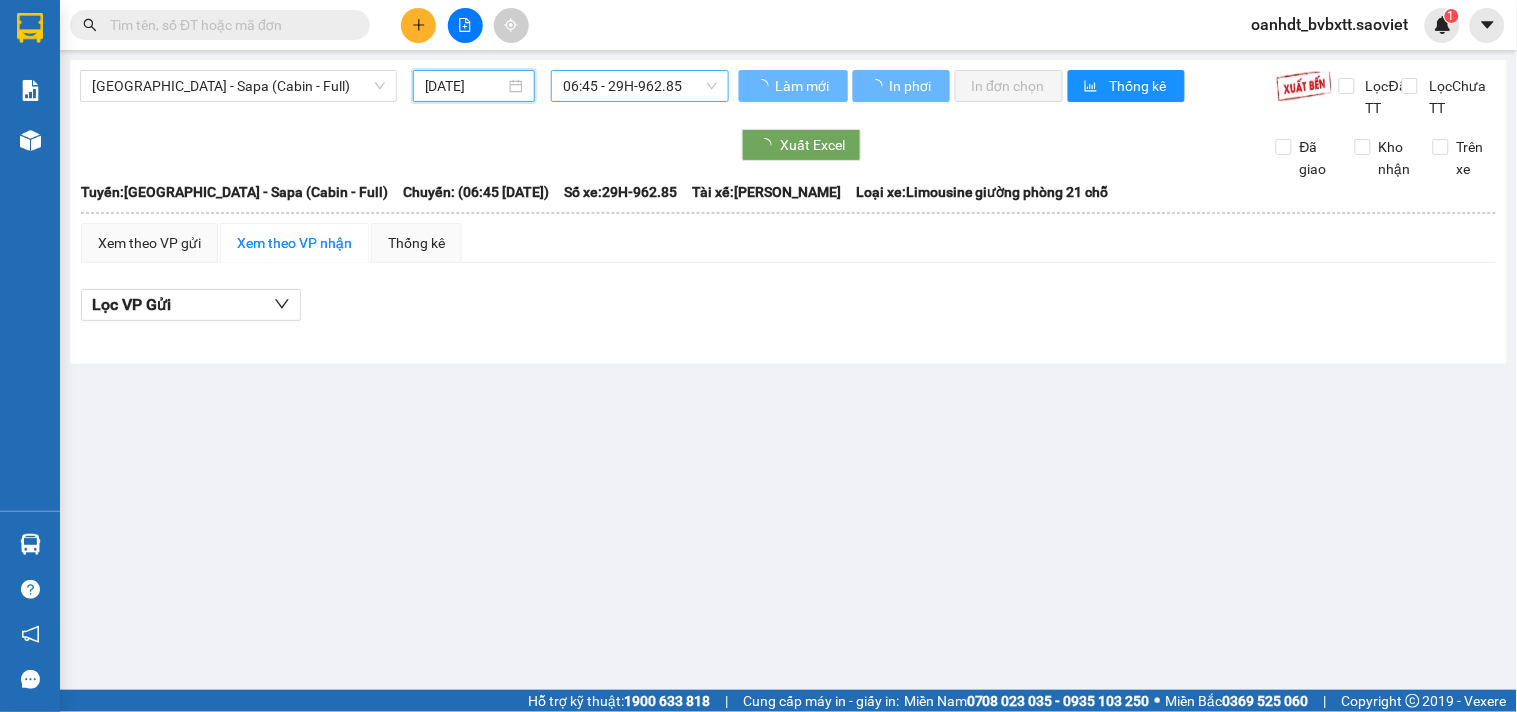 click on "06:45     - 29H-962.85" at bounding box center [640, 86] 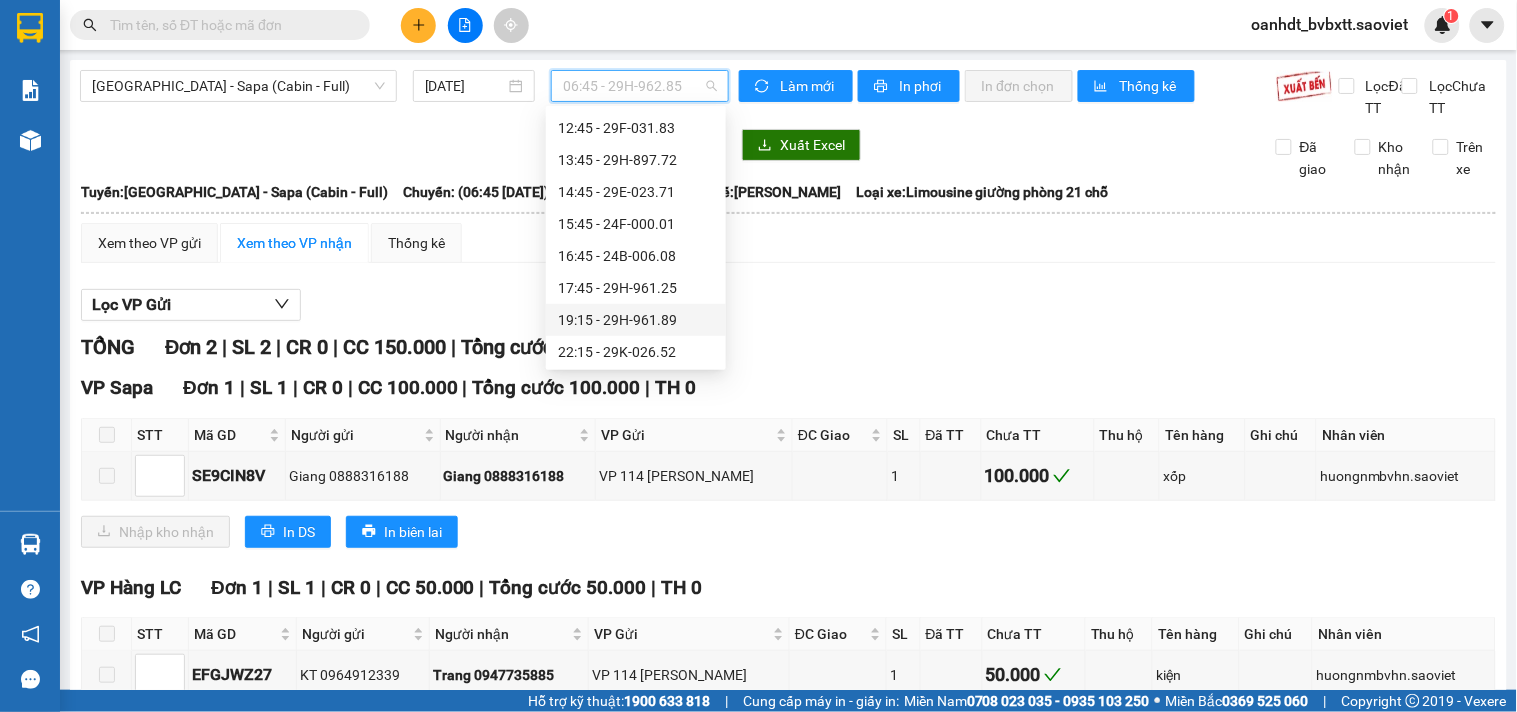 scroll, scrollTop: 320, scrollLeft: 0, axis: vertical 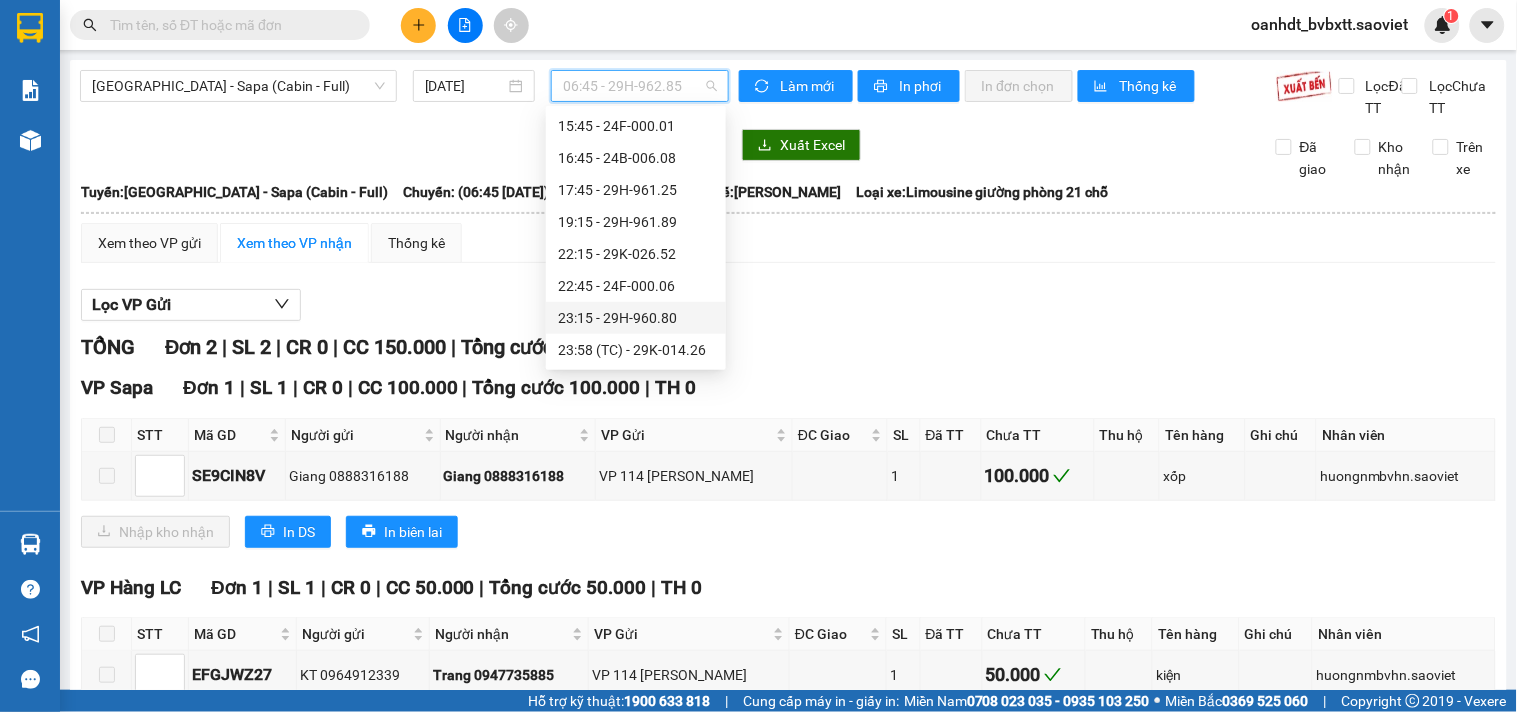 click on "23:15     - 29H-960.80" at bounding box center [636, 318] 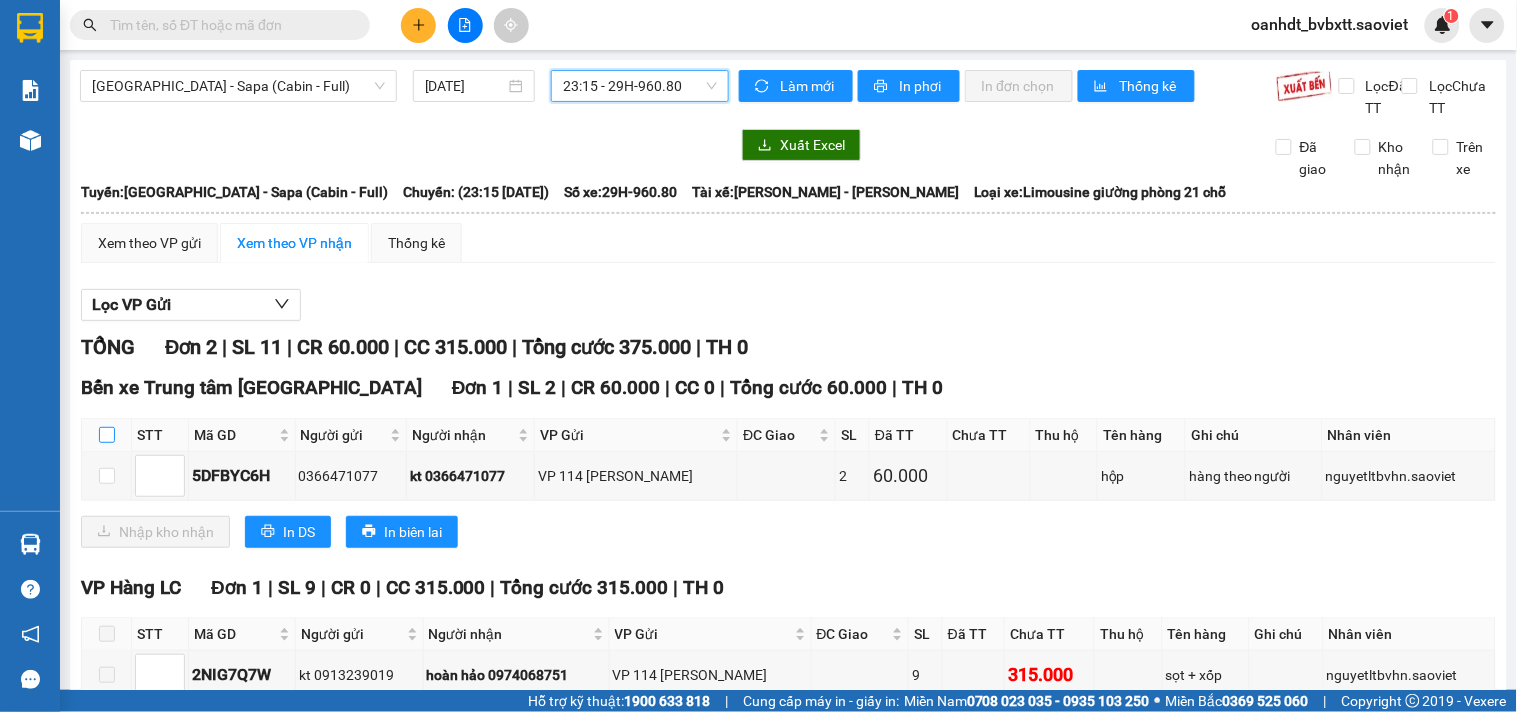 click at bounding box center (107, 435) 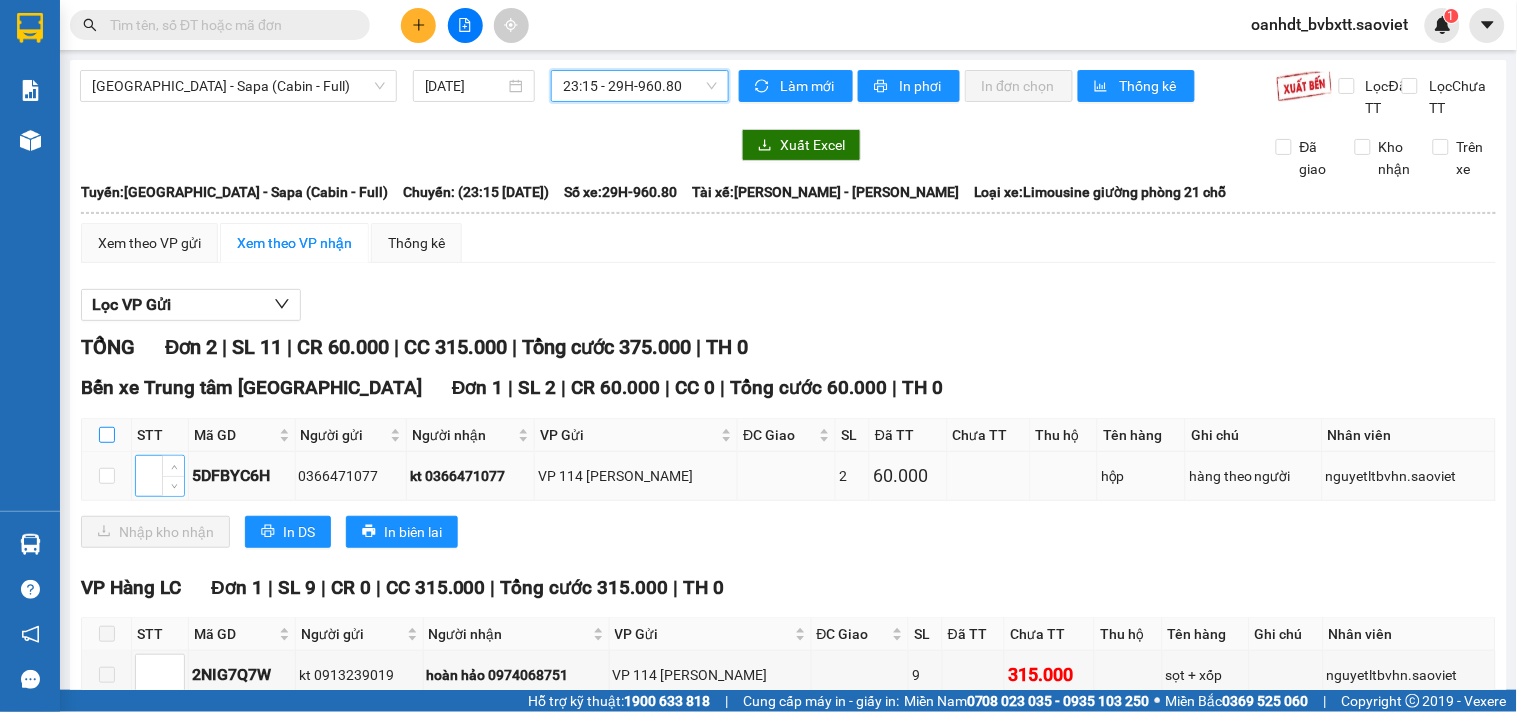 checkbox on "true" 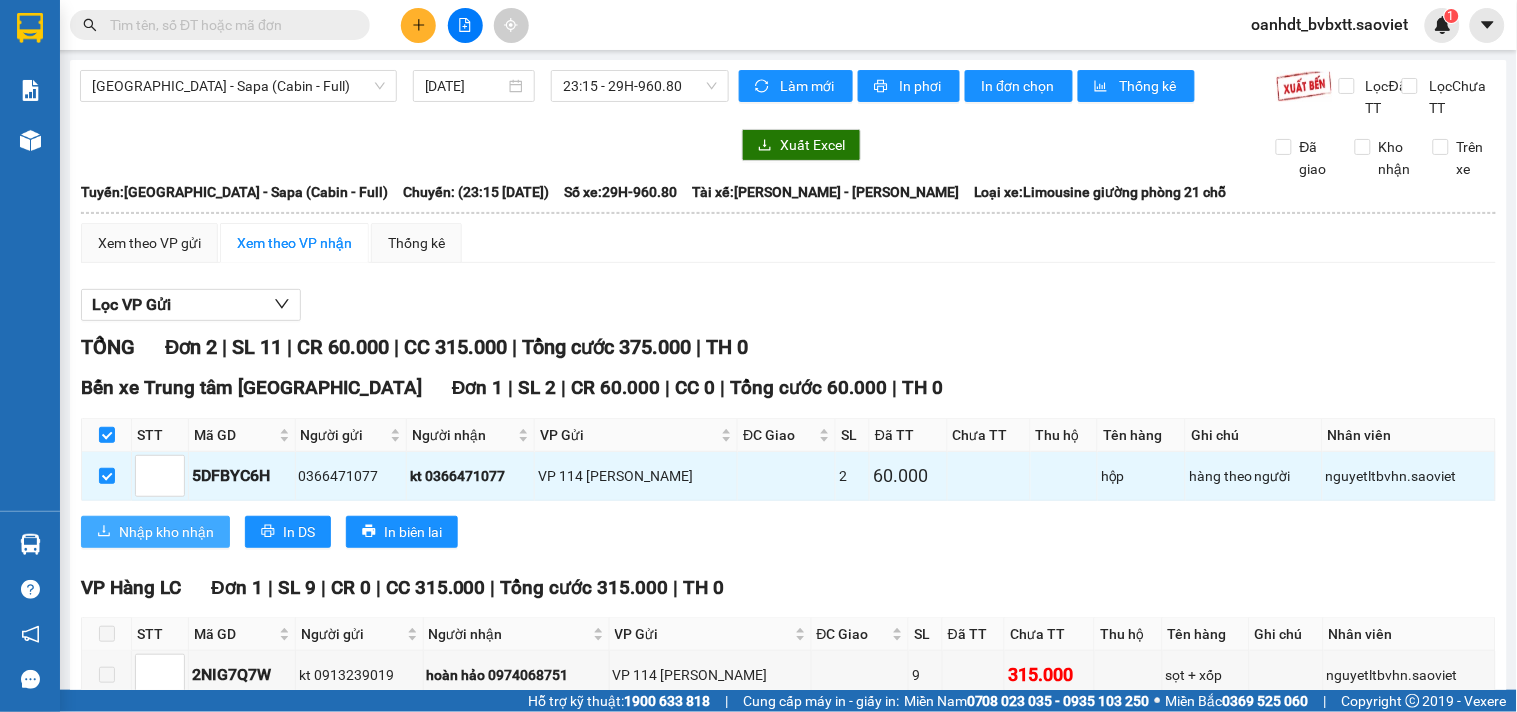 click on "Nhập kho nhận" at bounding box center [166, 532] 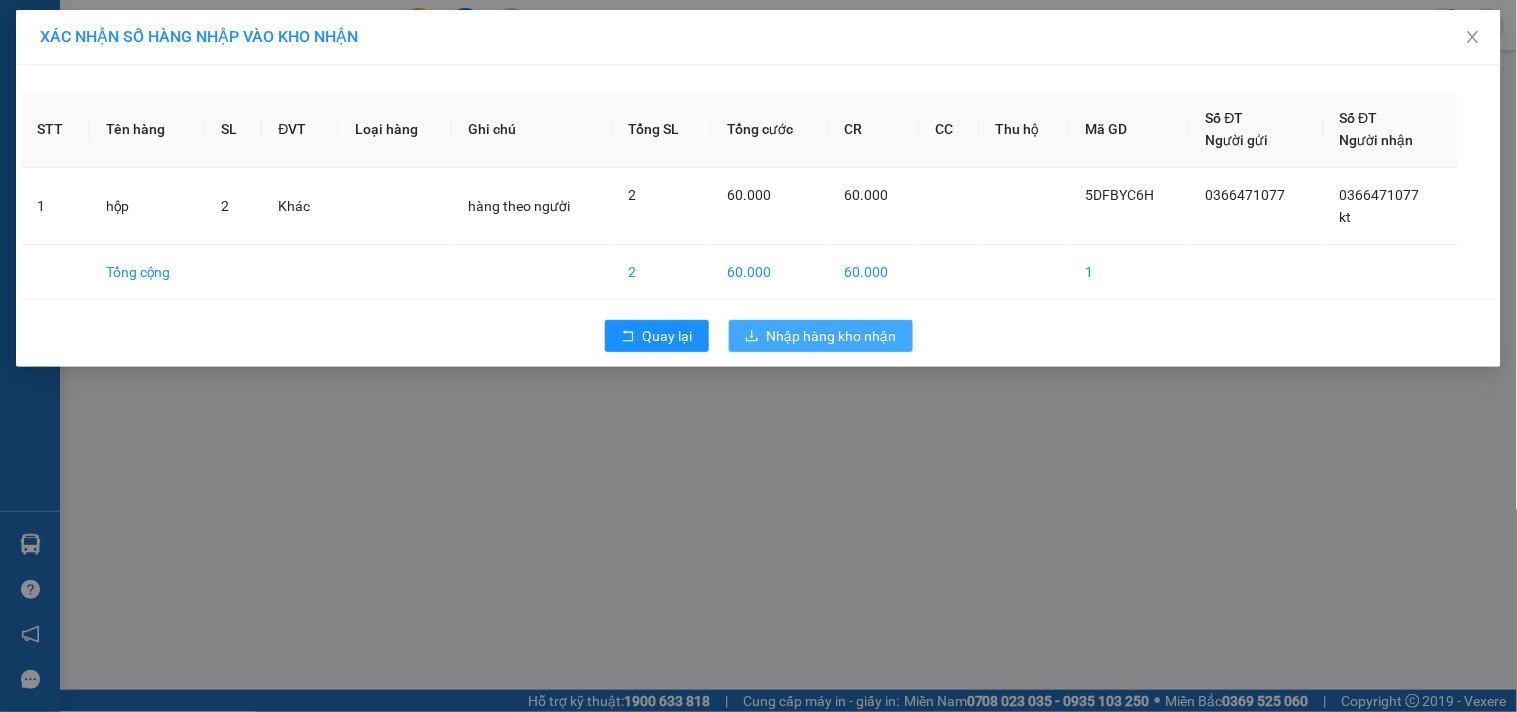 click on "Nhập hàng kho nhận" at bounding box center (832, 336) 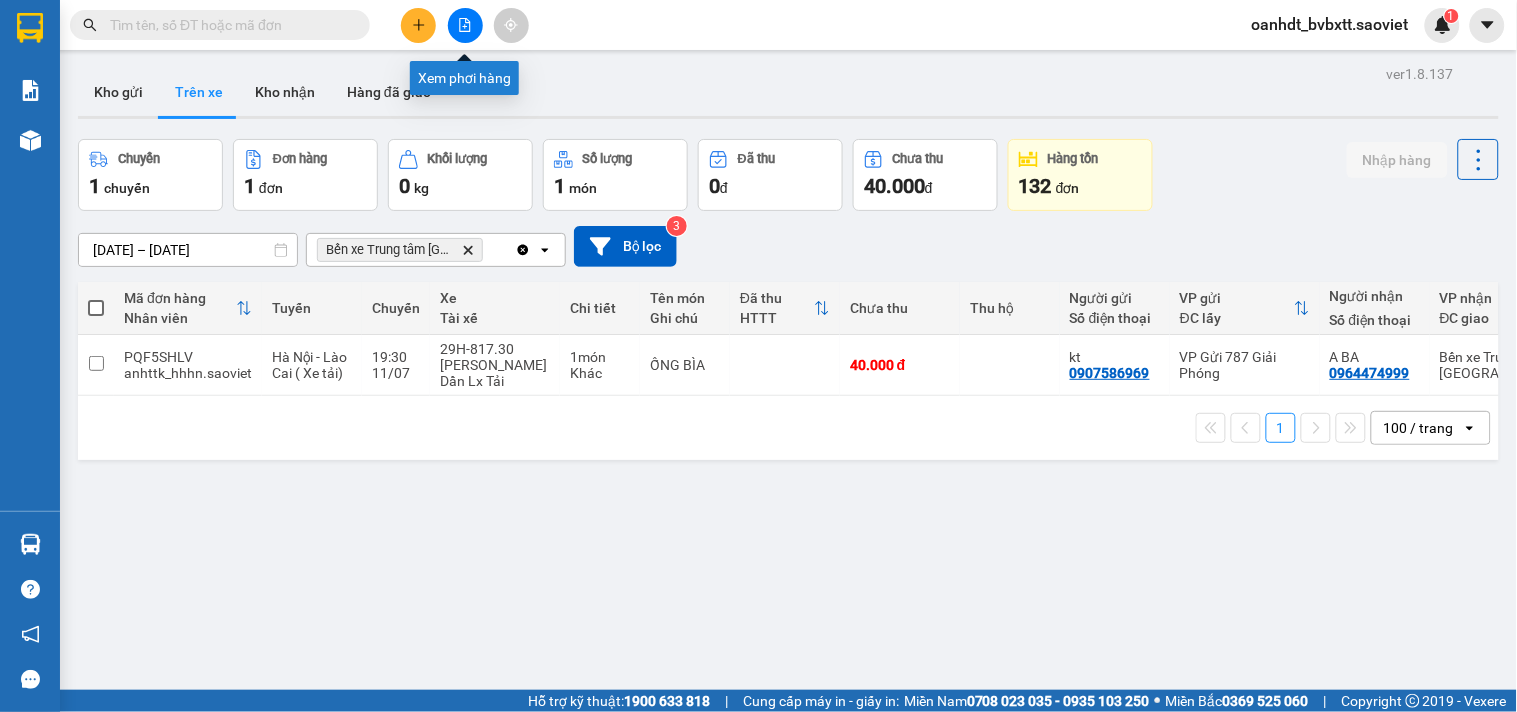 drag, startPoint x: 466, startPoint y: 27, endPoint x: 444, endPoint y: 37, distance: 24.166092 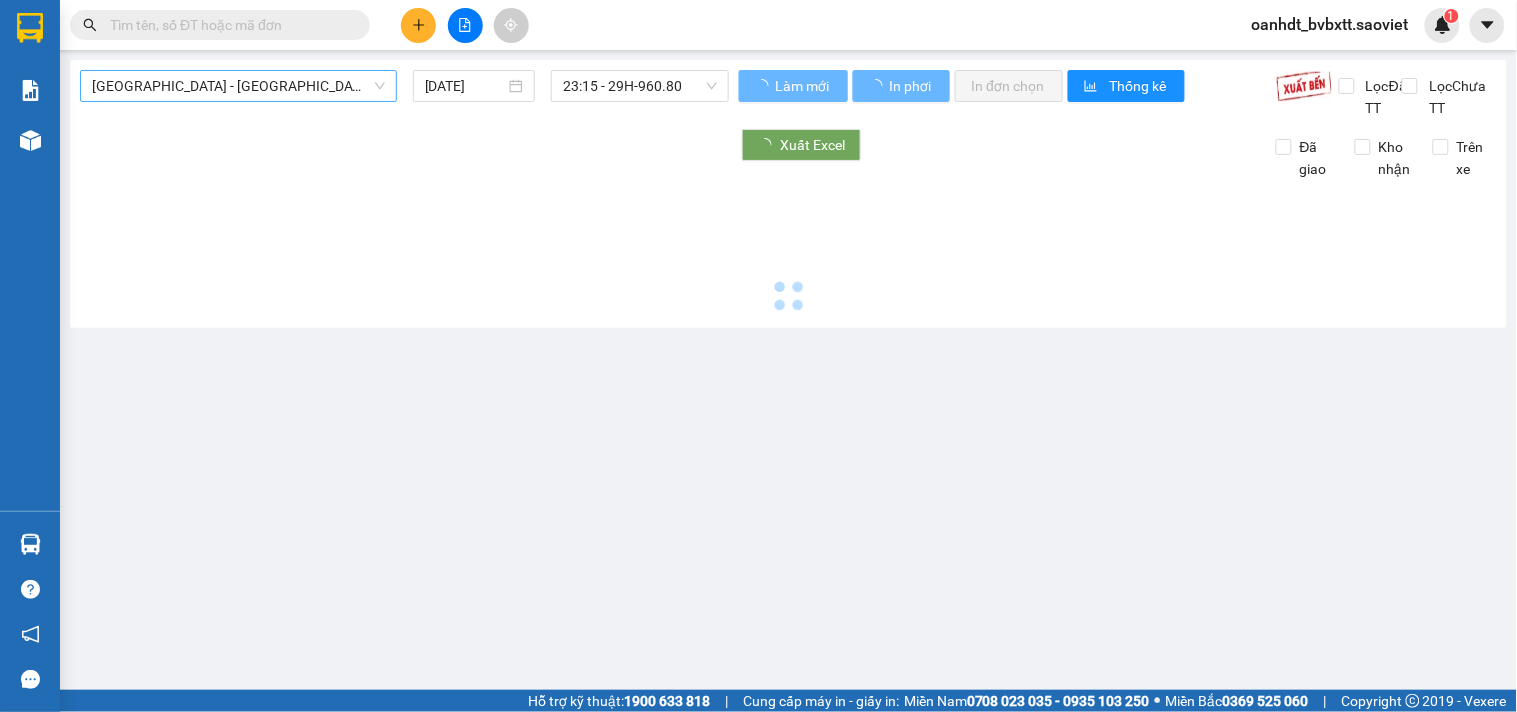 type on "[DATE]" 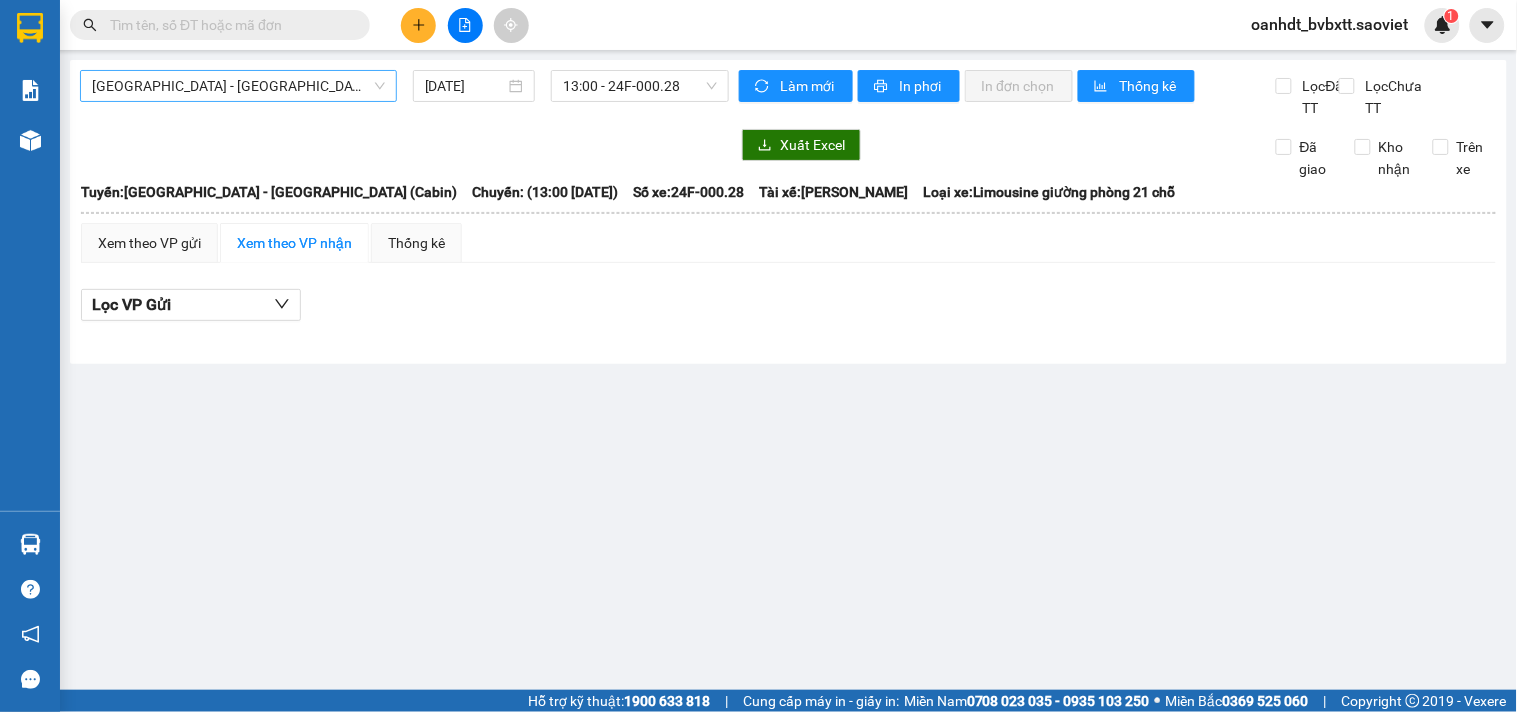click on "[GEOGRAPHIC_DATA] - [GEOGRAPHIC_DATA] (Cabin)" at bounding box center [238, 86] 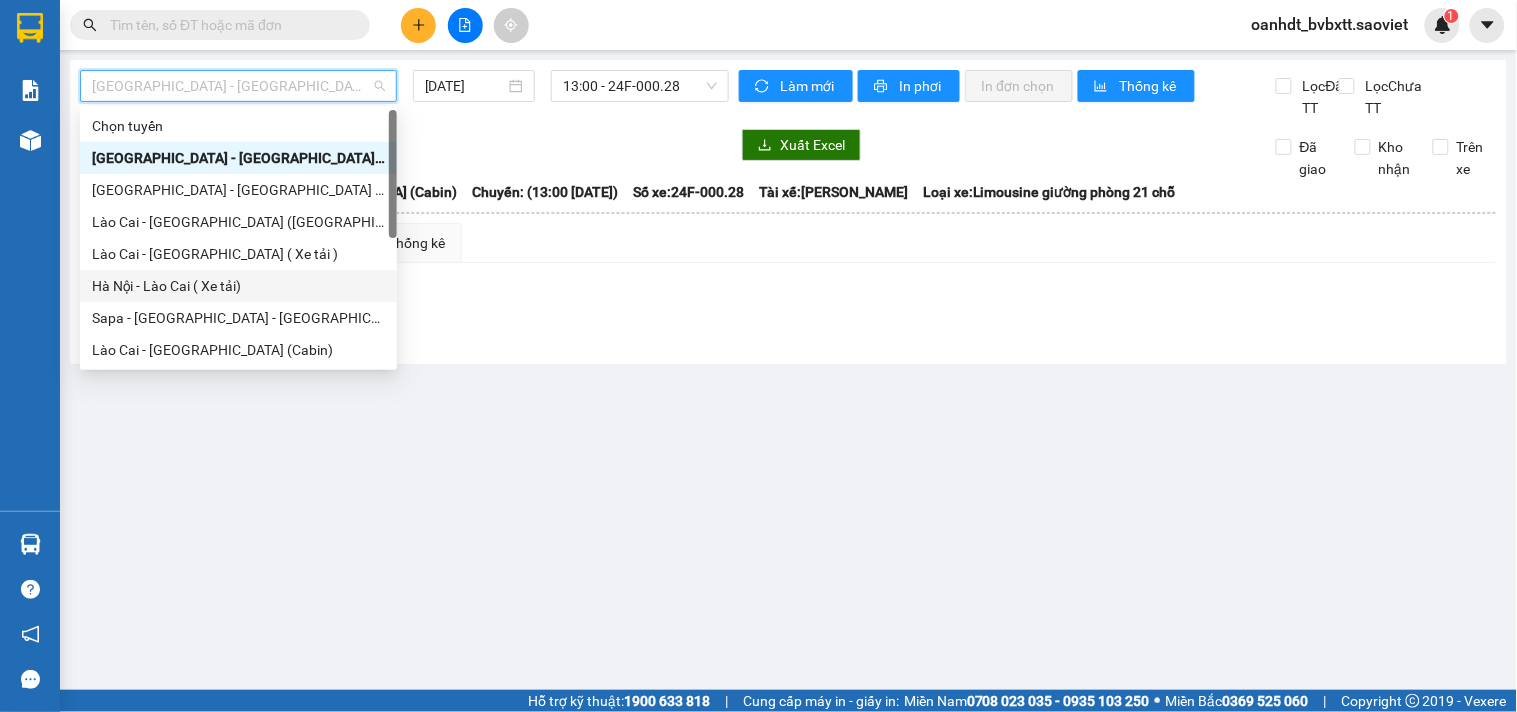 click on "Hà Nội - Lào Cai ( Xe tải)" at bounding box center [238, 286] 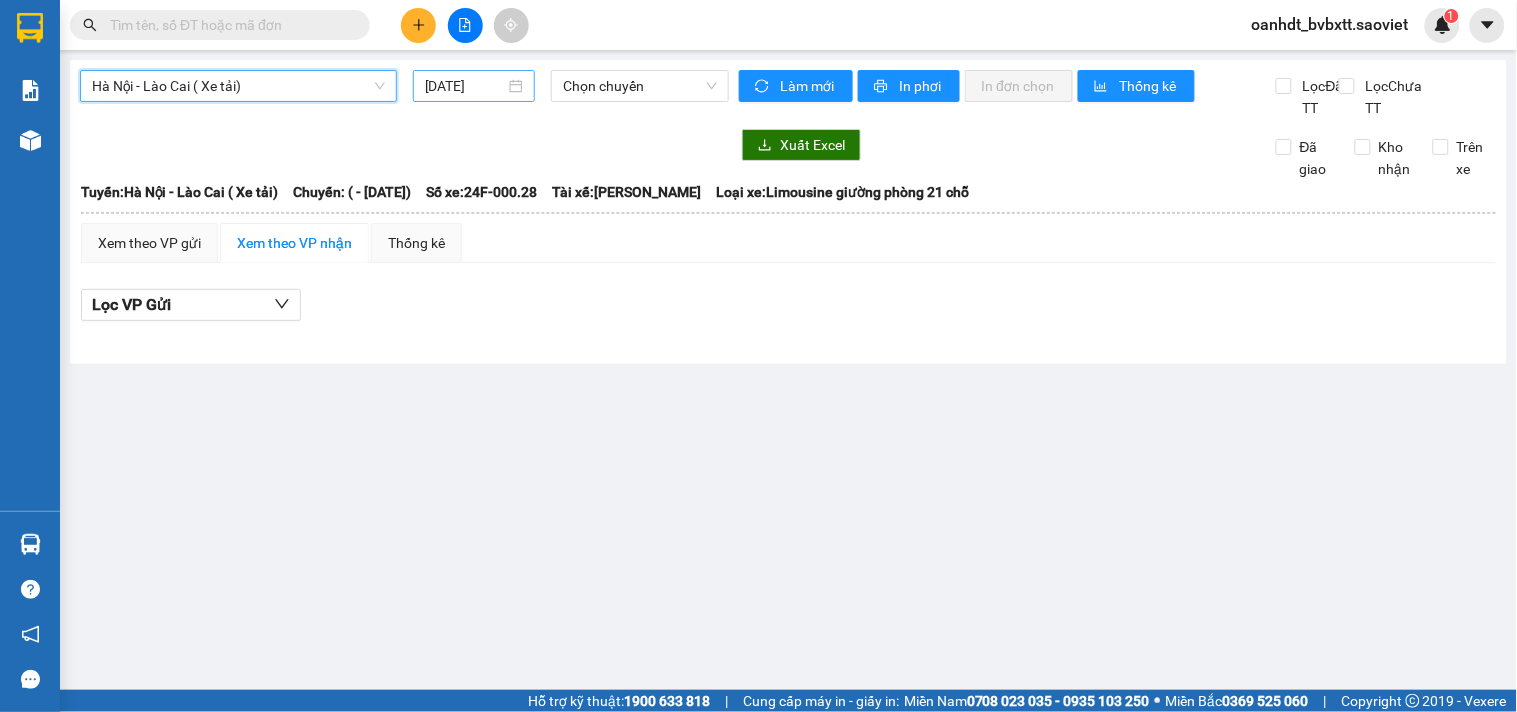 click on "[DATE]" at bounding box center (465, 86) 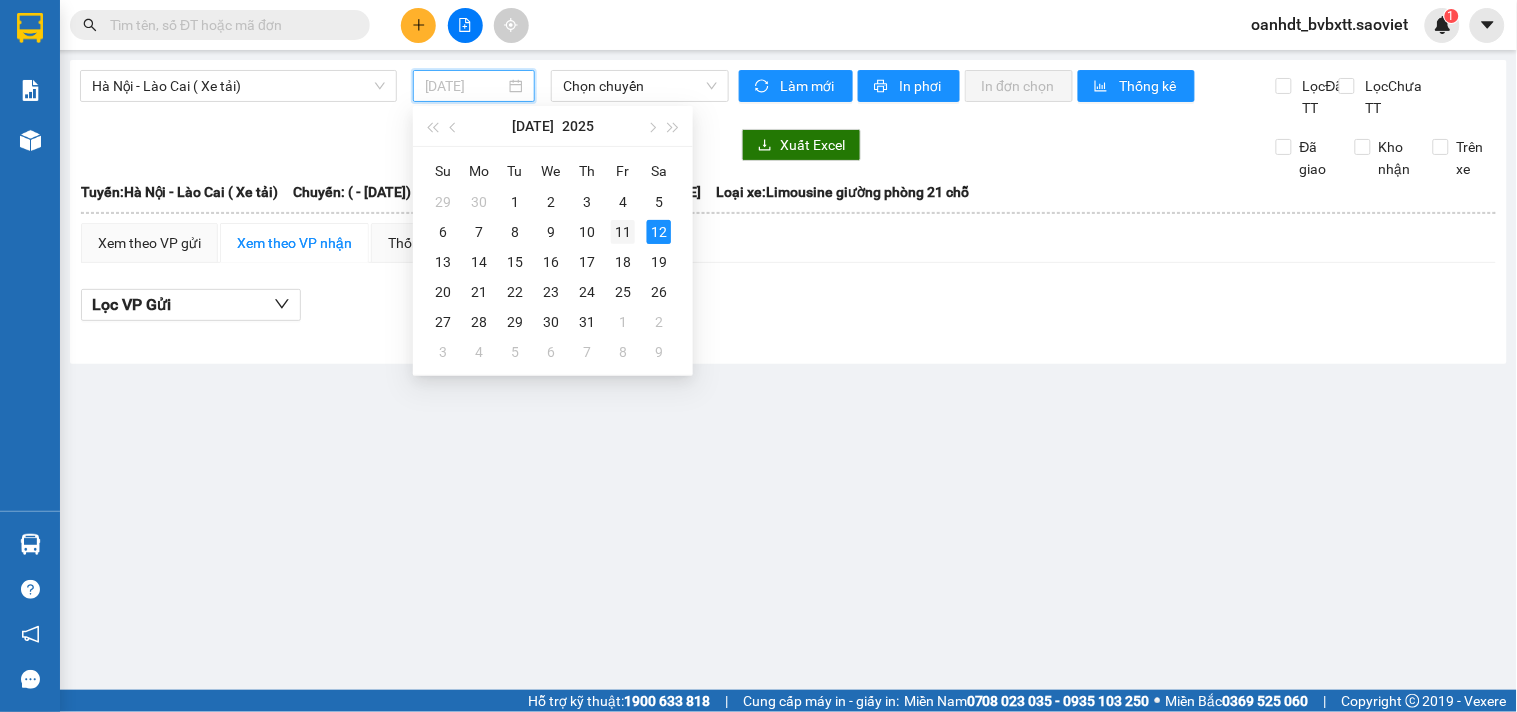 click on "11" at bounding box center [623, 232] 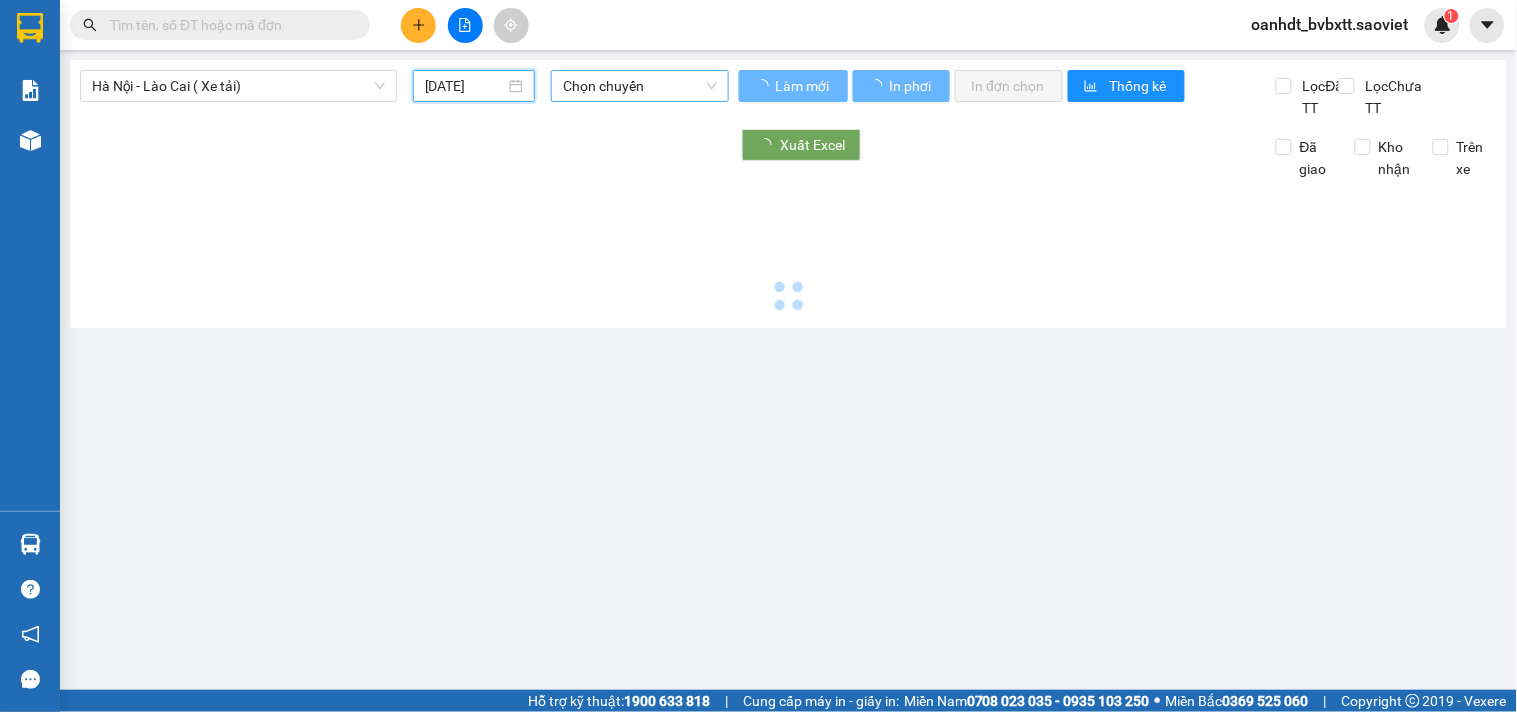 type on "11/07/2025" 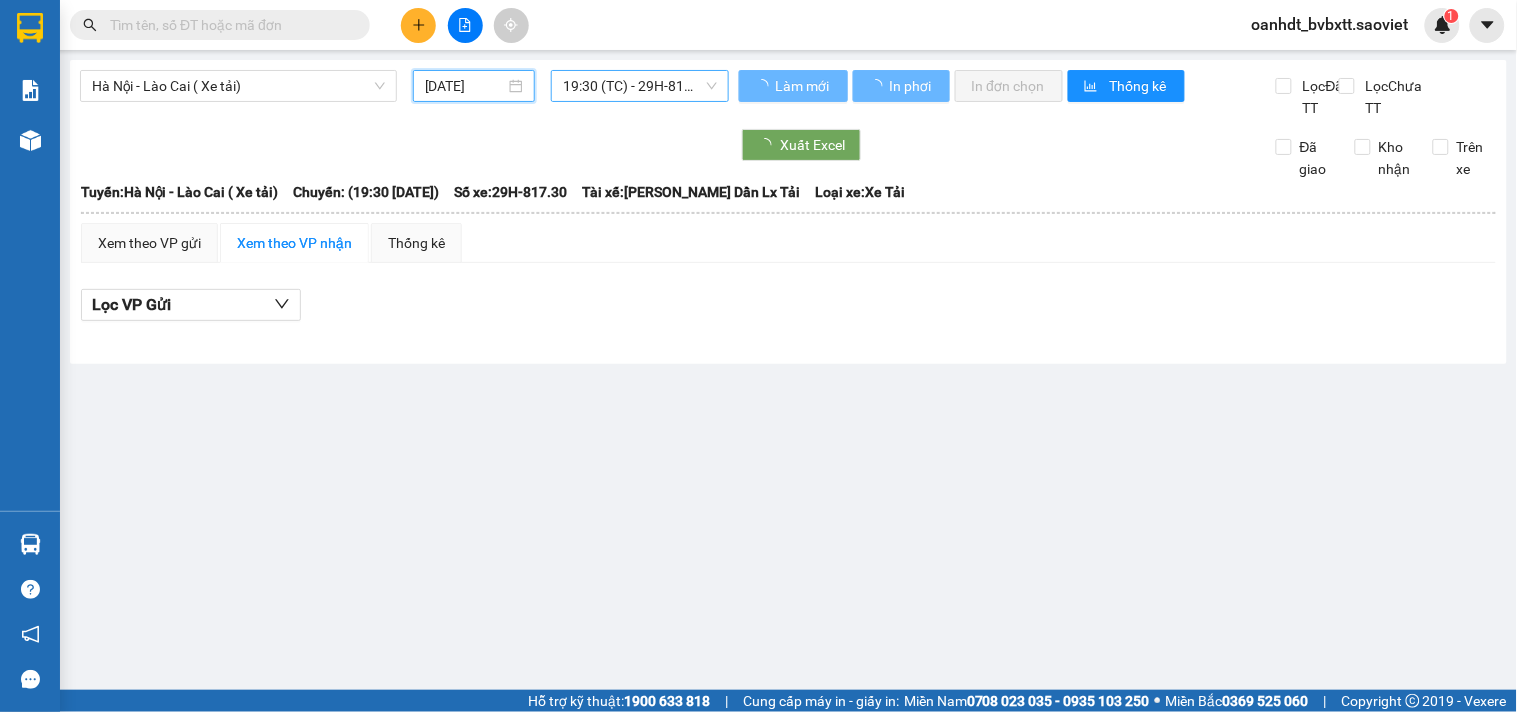 click on "19:30   (TC)   - 29H-817.30" at bounding box center [640, 86] 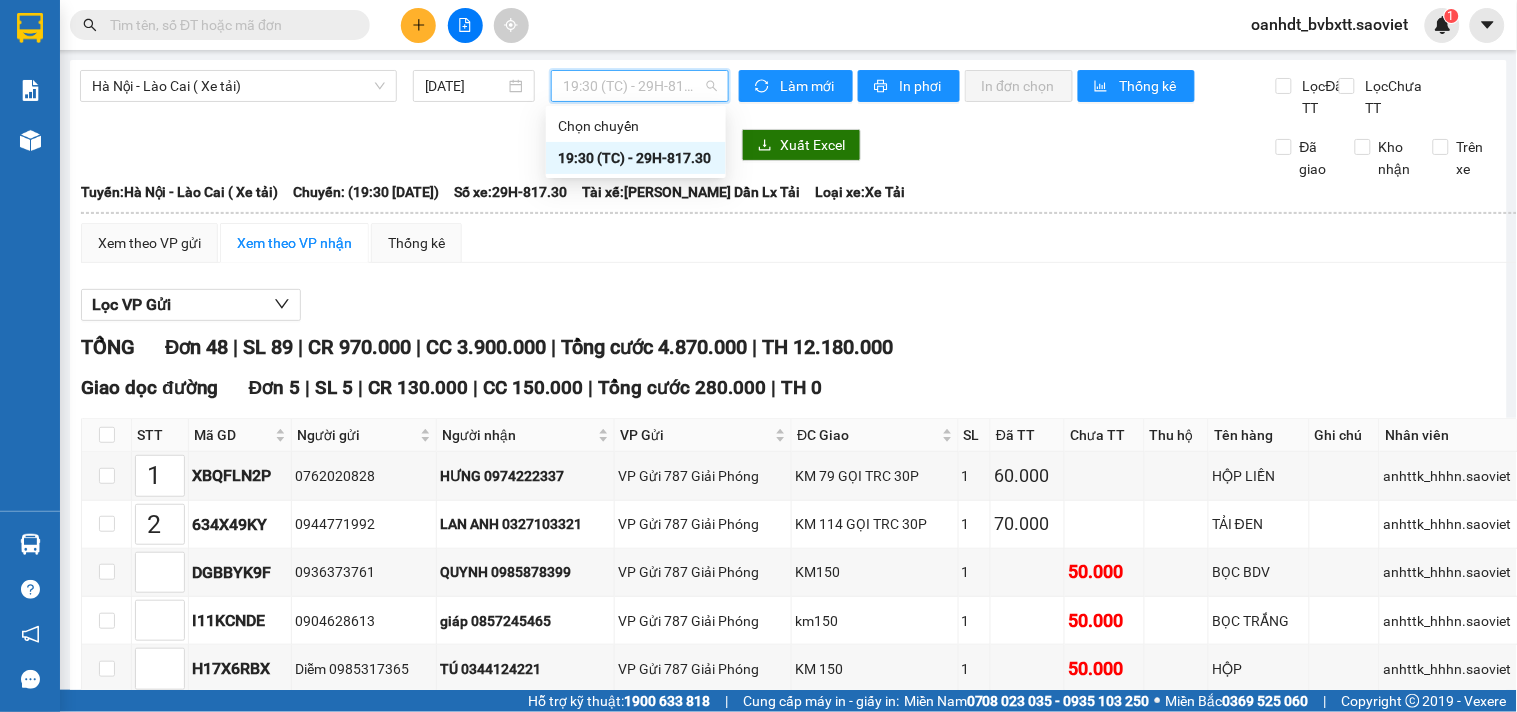 click on "19:30   (TC)   - 29H-817.30" at bounding box center (636, 158) 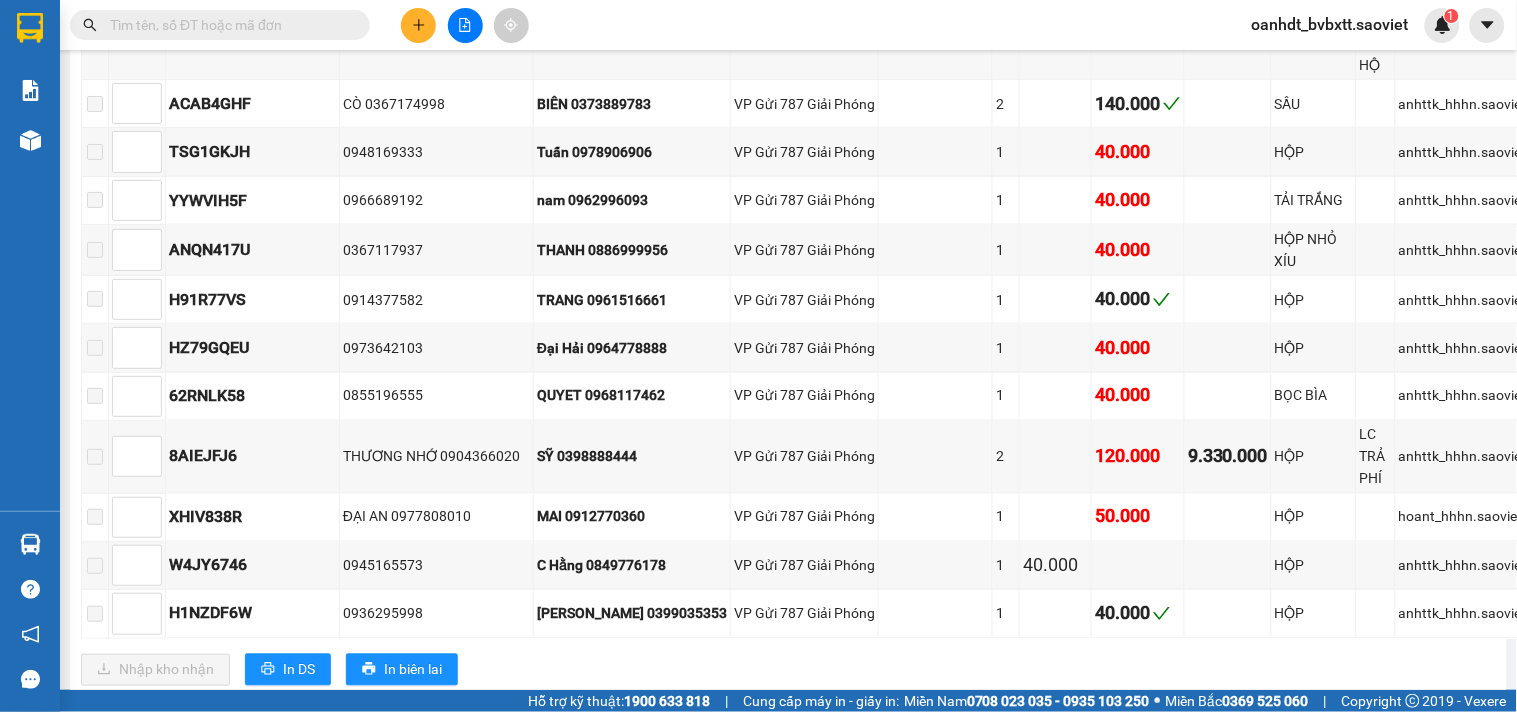 scroll, scrollTop: 2758, scrollLeft: 0, axis: vertical 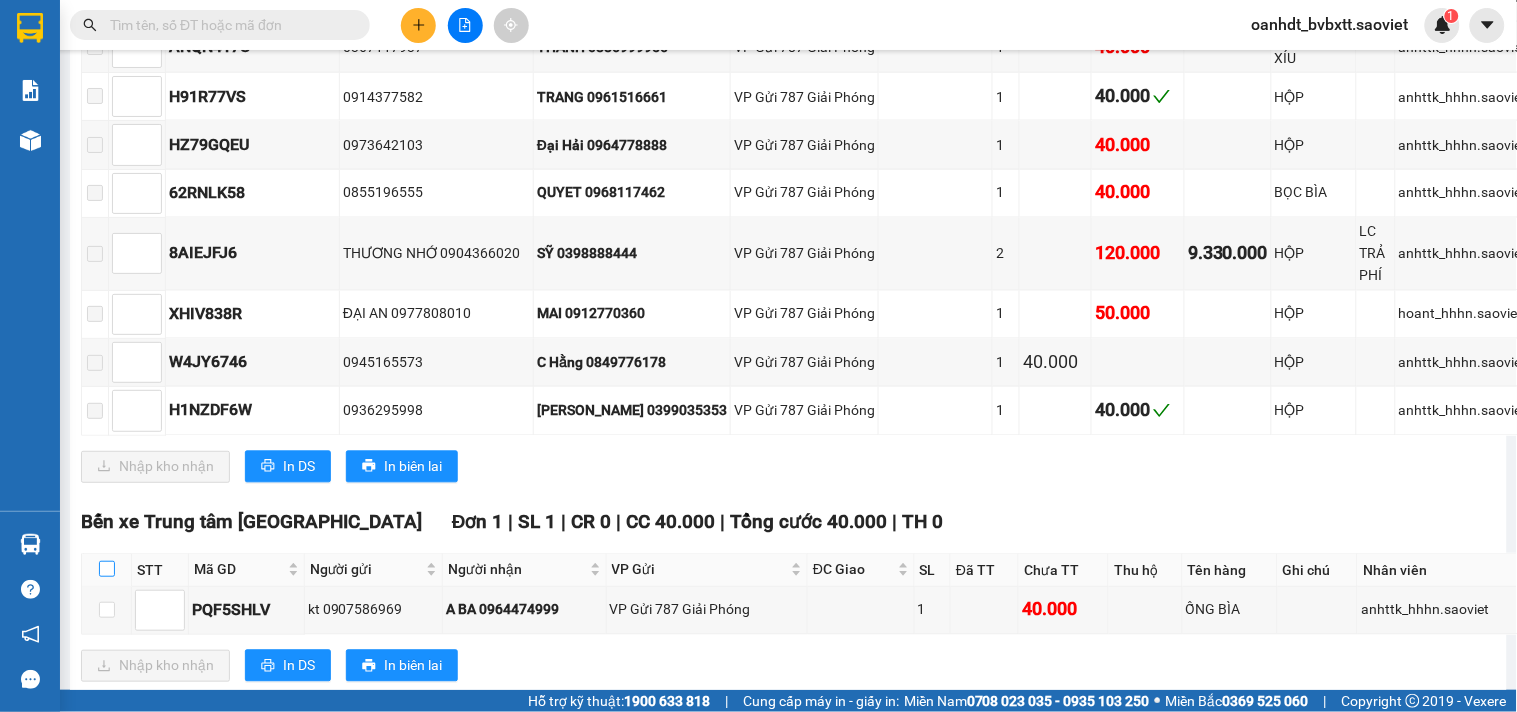 click at bounding box center (107, 569) 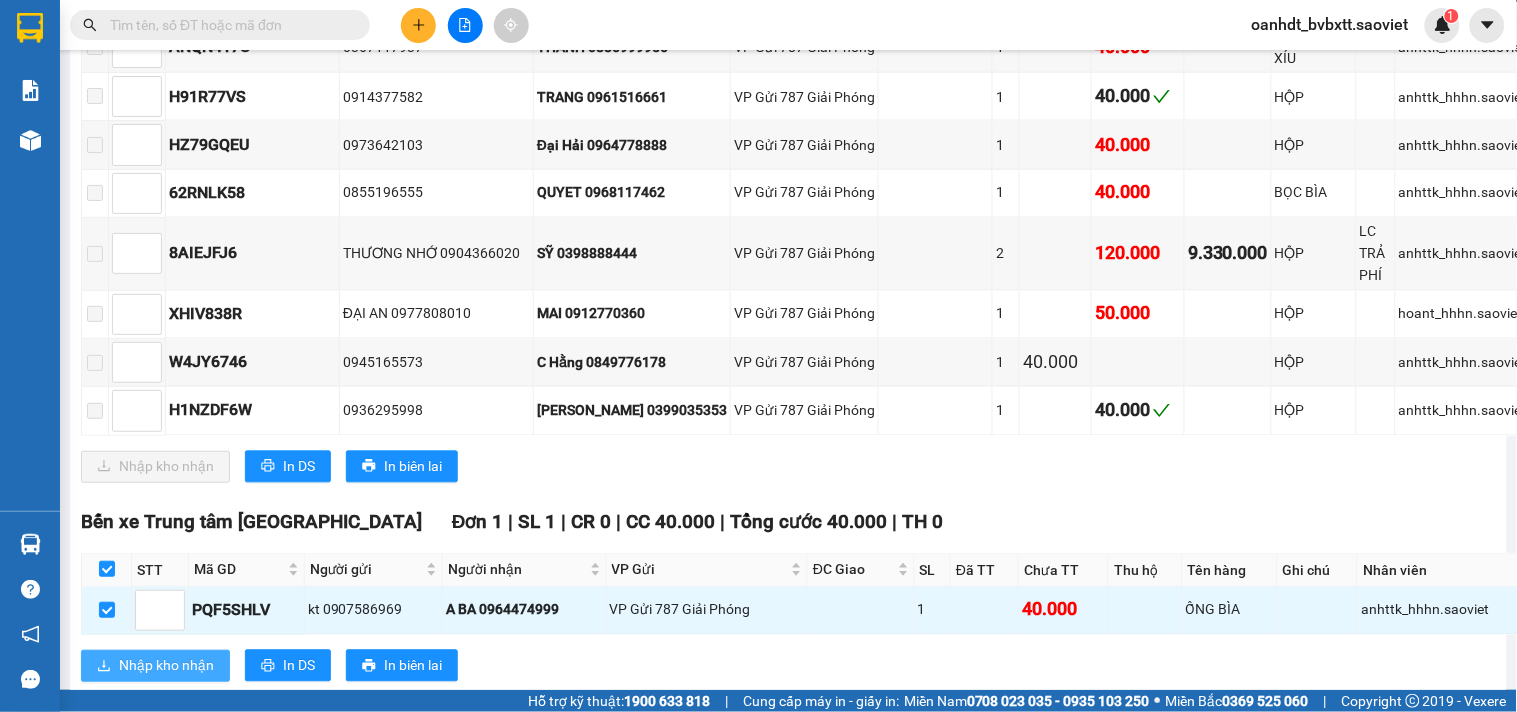 click on "Nhập kho nhận" at bounding box center [166, 666] 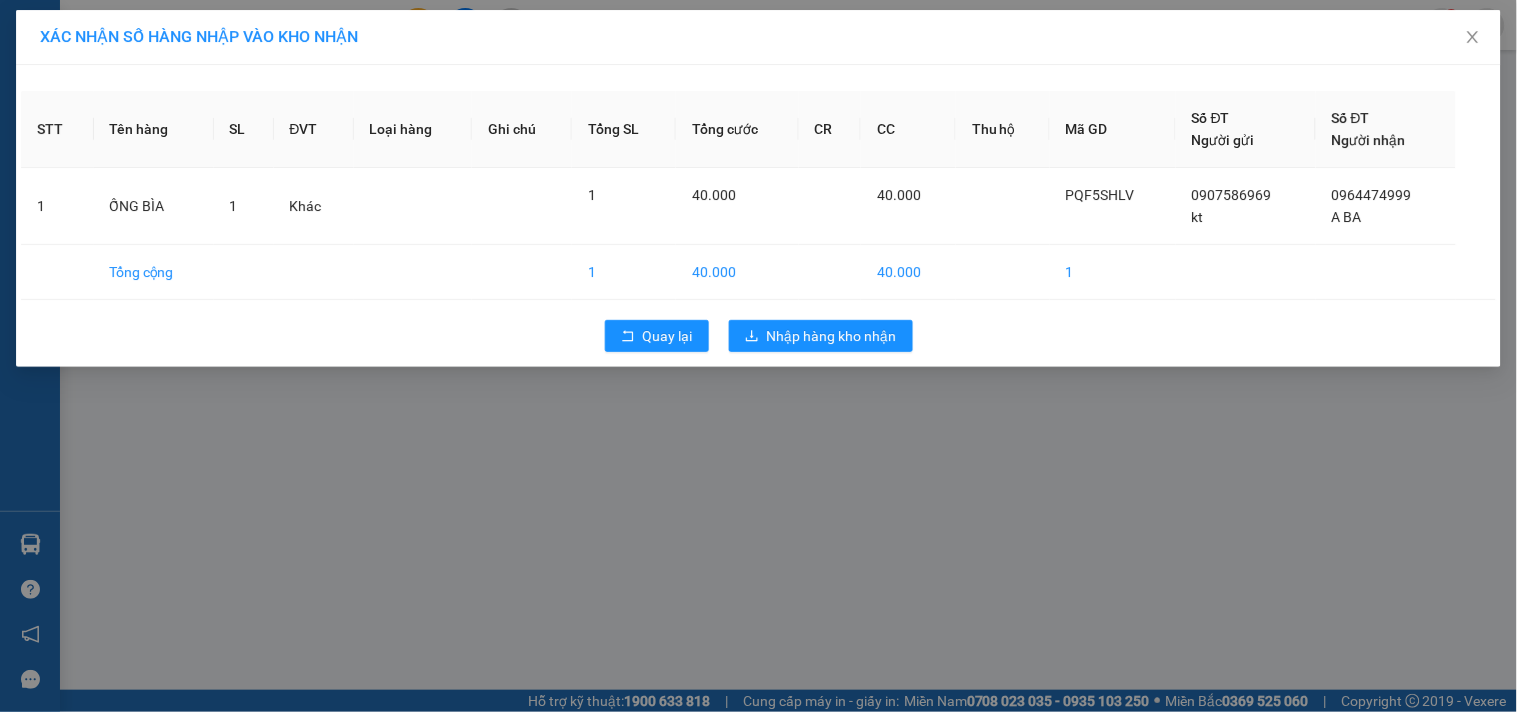 scroll, scrollTop: 0, scrollLeft: 0, axis: both 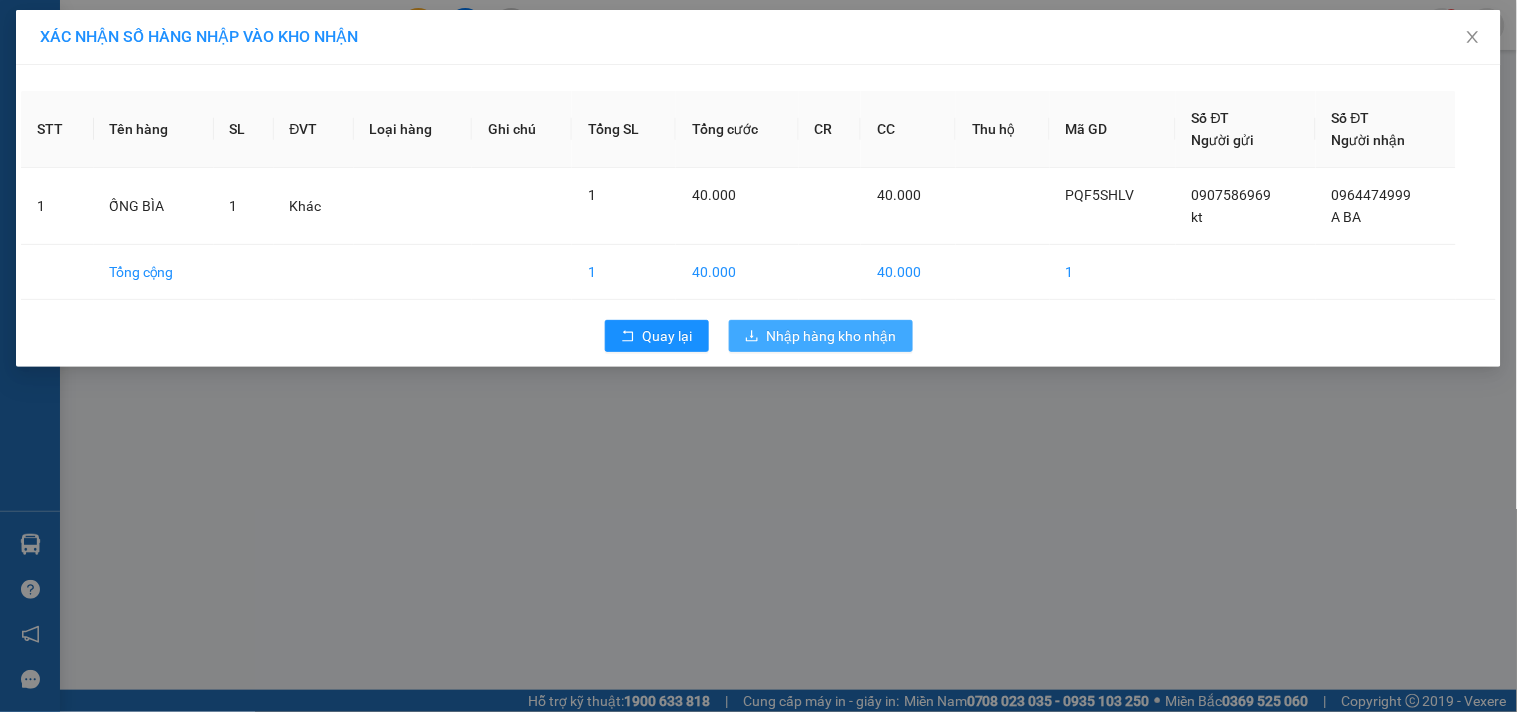 click on "Nhập hàng kho nhận" at bounding box center (832, 336) 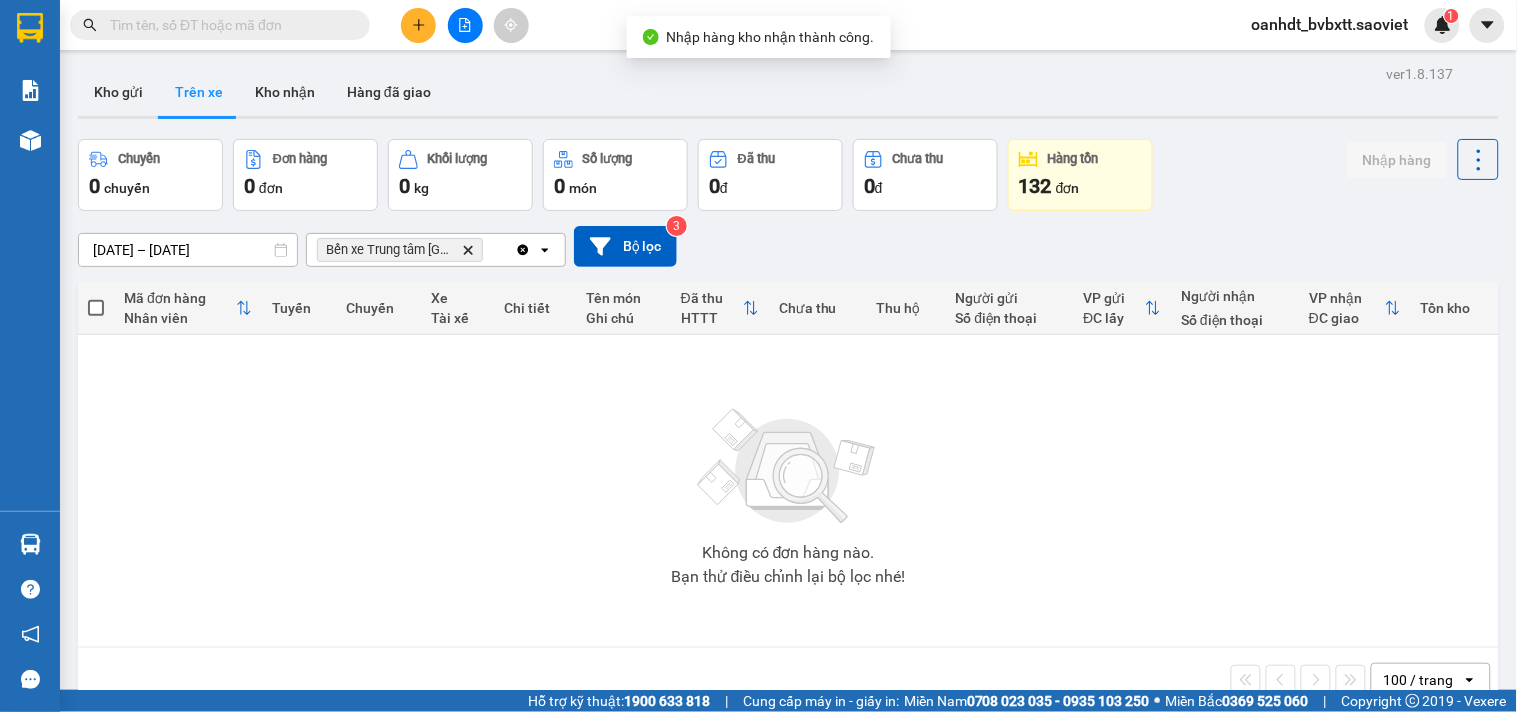 click on "ver  1.8.137 Kho gửi Trên xe Kho nhận Hàng đã giao Chuyến 0 chuyến Đơn hàng 0 đơn Khối lượng 0 kg Số lượng 0 món Đã thu 0  đ Chưa thu 0  đ Hàng tồn 132 đơn Nhập hàng 10/07/2025 – 12/07/2025 Press the down arrow key to interact with the calendar and select a date. Press the escape button to close the calendar. Selected date range is from 10/07/2025 to 12/07/2025. Bến xe Trung tâm Lào Cai Delete Clear all open Bộ lọc 3 Mã đơn hàng Nhân viên Tuyến Chuyến Xe Tài xế Chi tiết Tên món Ghi chú Đã thu HTTT Chưa thu Thu hộ Người gửi Số điện thoại VP gửi ĐC lấy Người nhận Số điện thoại VP nhận ĐC giao Tồn kho Không có đơn hàng nào. Bạn thử điều chỉnh lại bộ lọc nhé! 100 / trang open Đang tải dữ liệu" at bounding box center [758, 345] 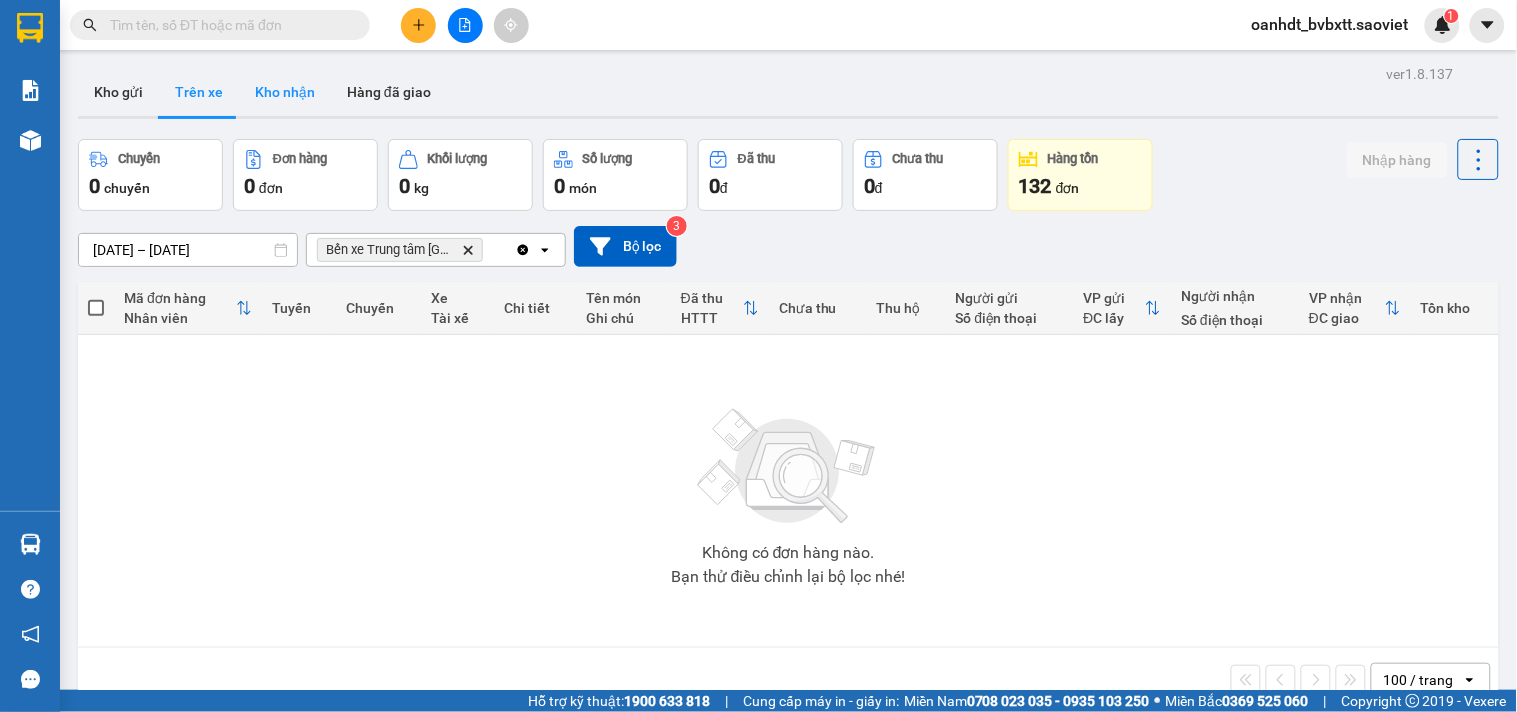 click on "Kho nhận" at bounding box center [285, 92] 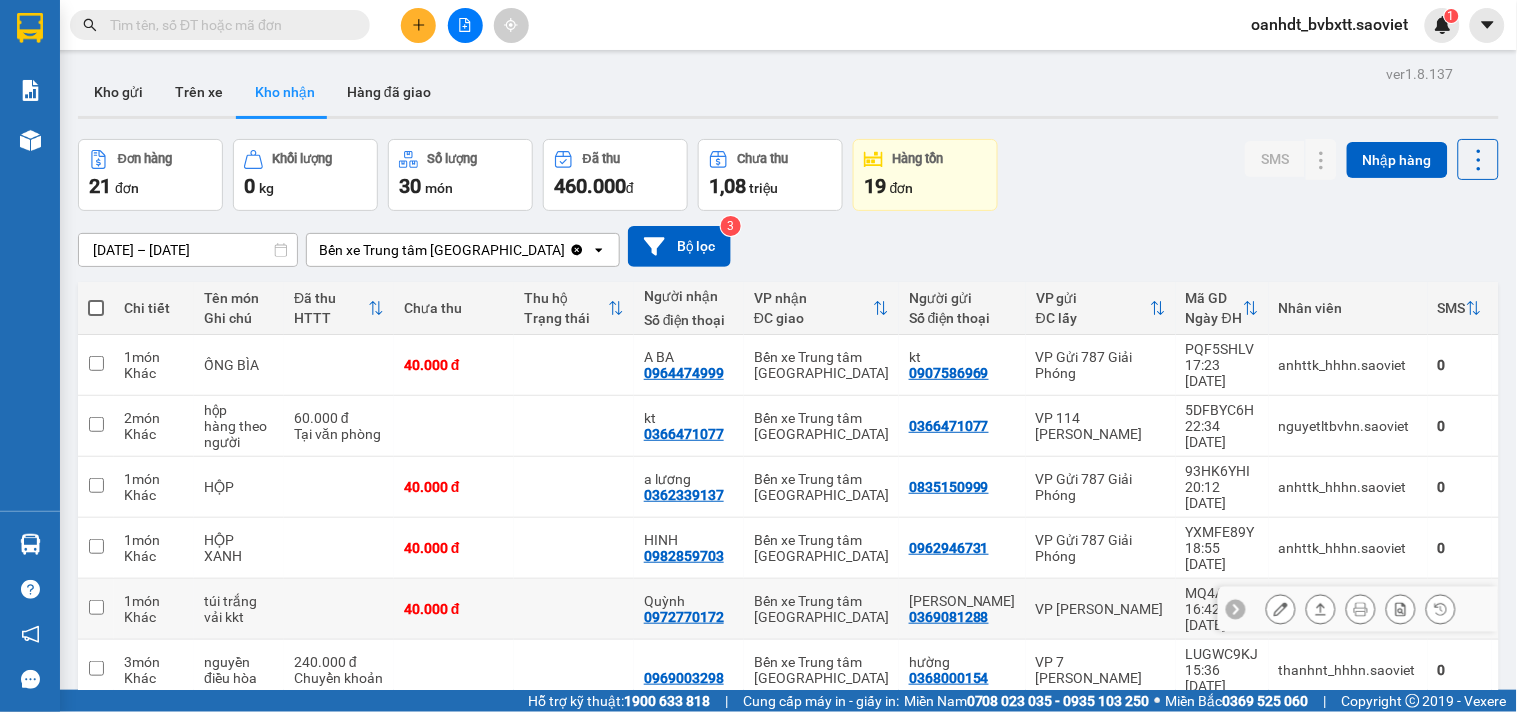 scroll, scrollTop: 202, scrollLeft: 0, axis: vertical 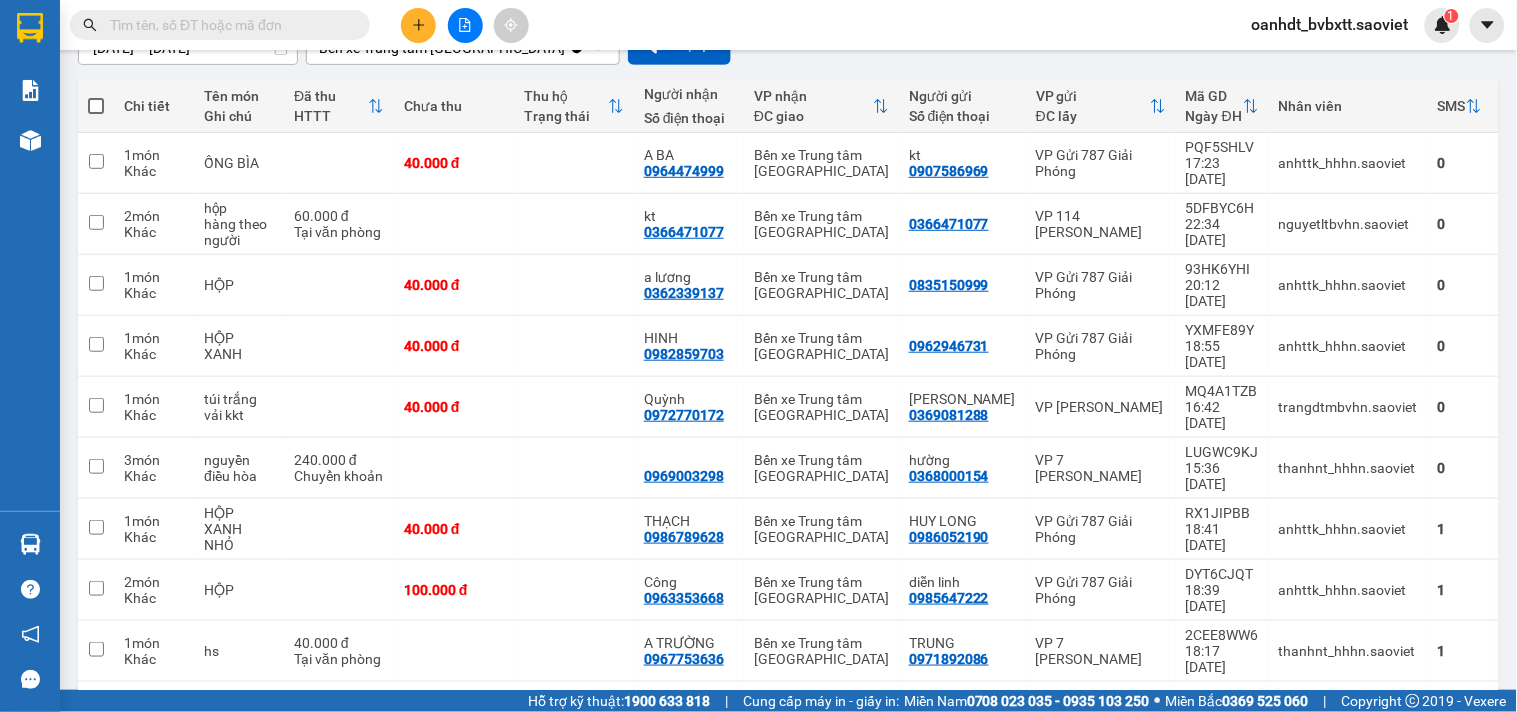 click on "10 / trang" at bounding box center [1417, 775] 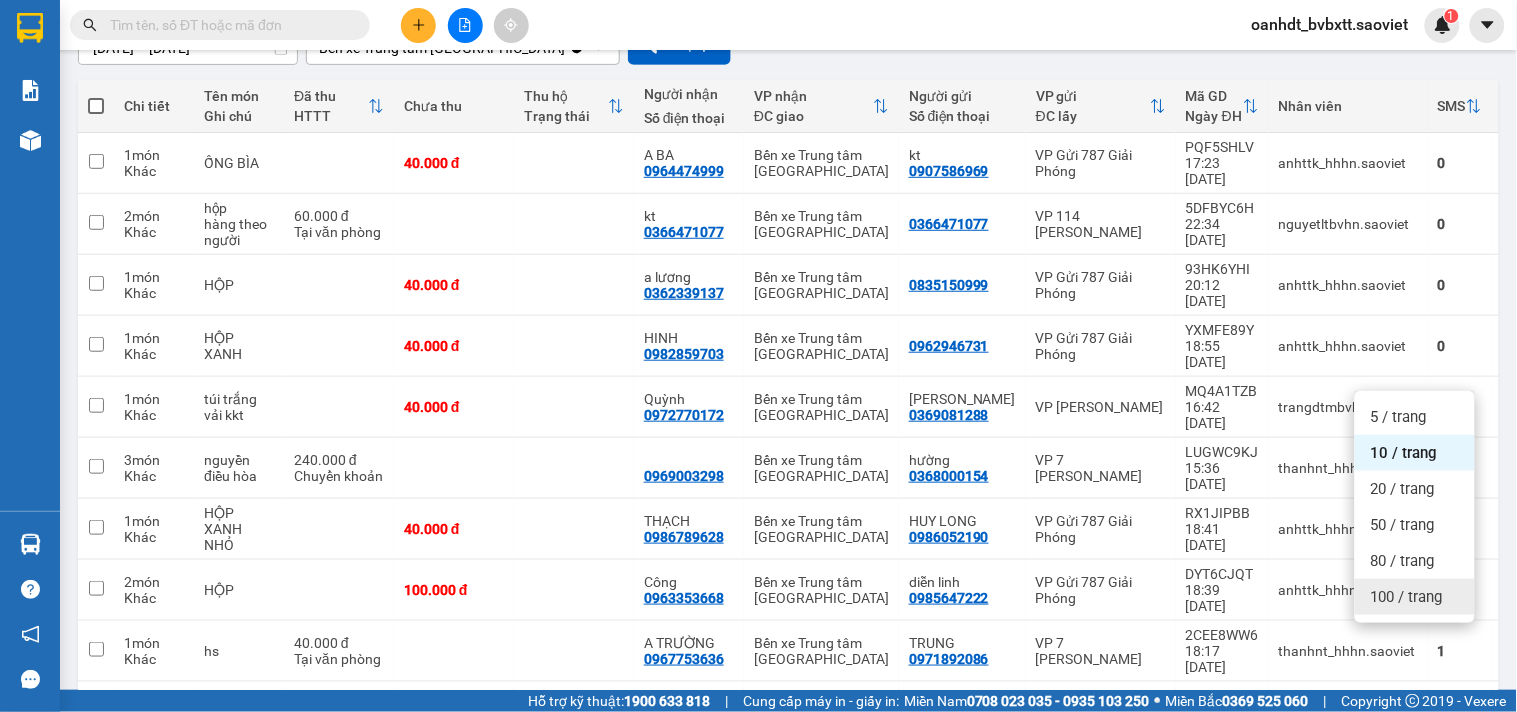 click on "100 / trang" at bounding box center (1415, 597) 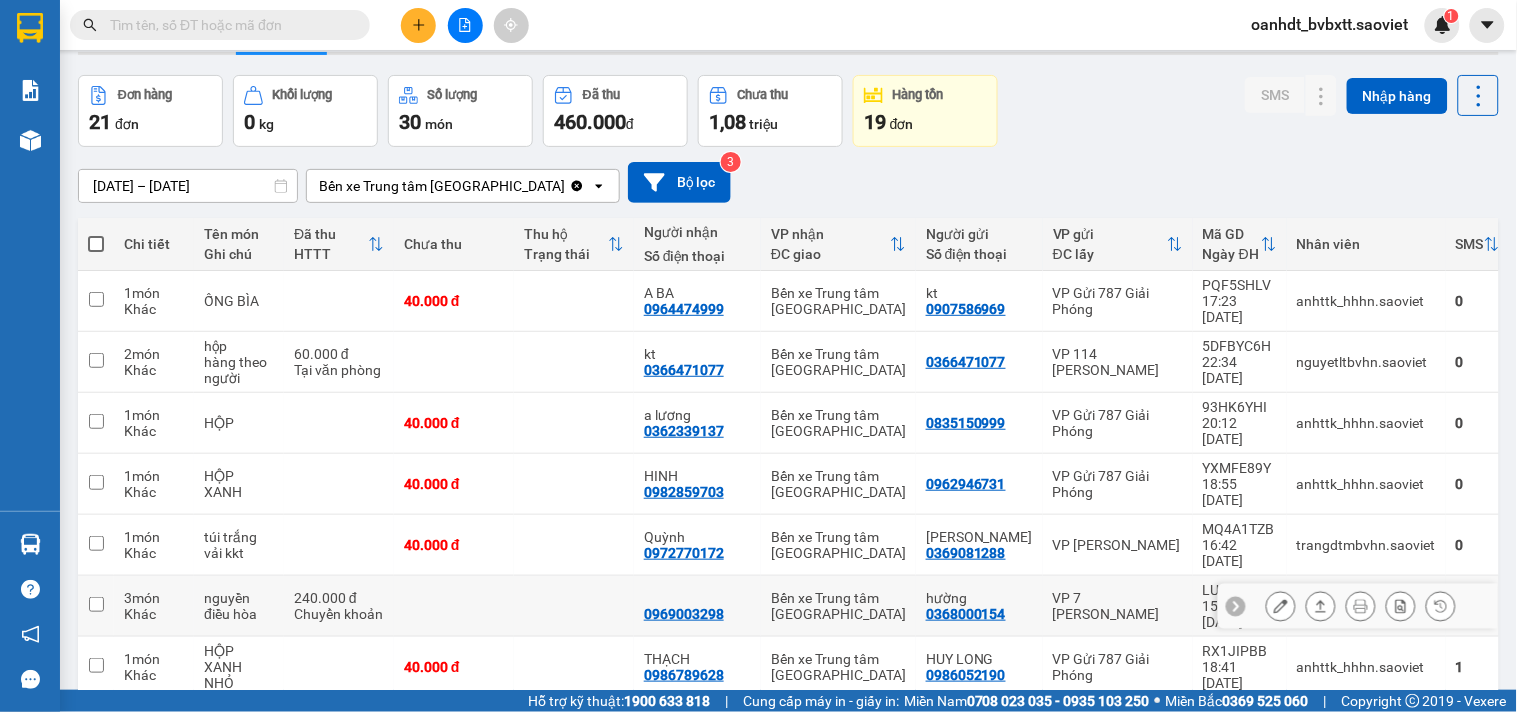 scroll, scrollTop: 0, scrollLeft: 0, axis: both 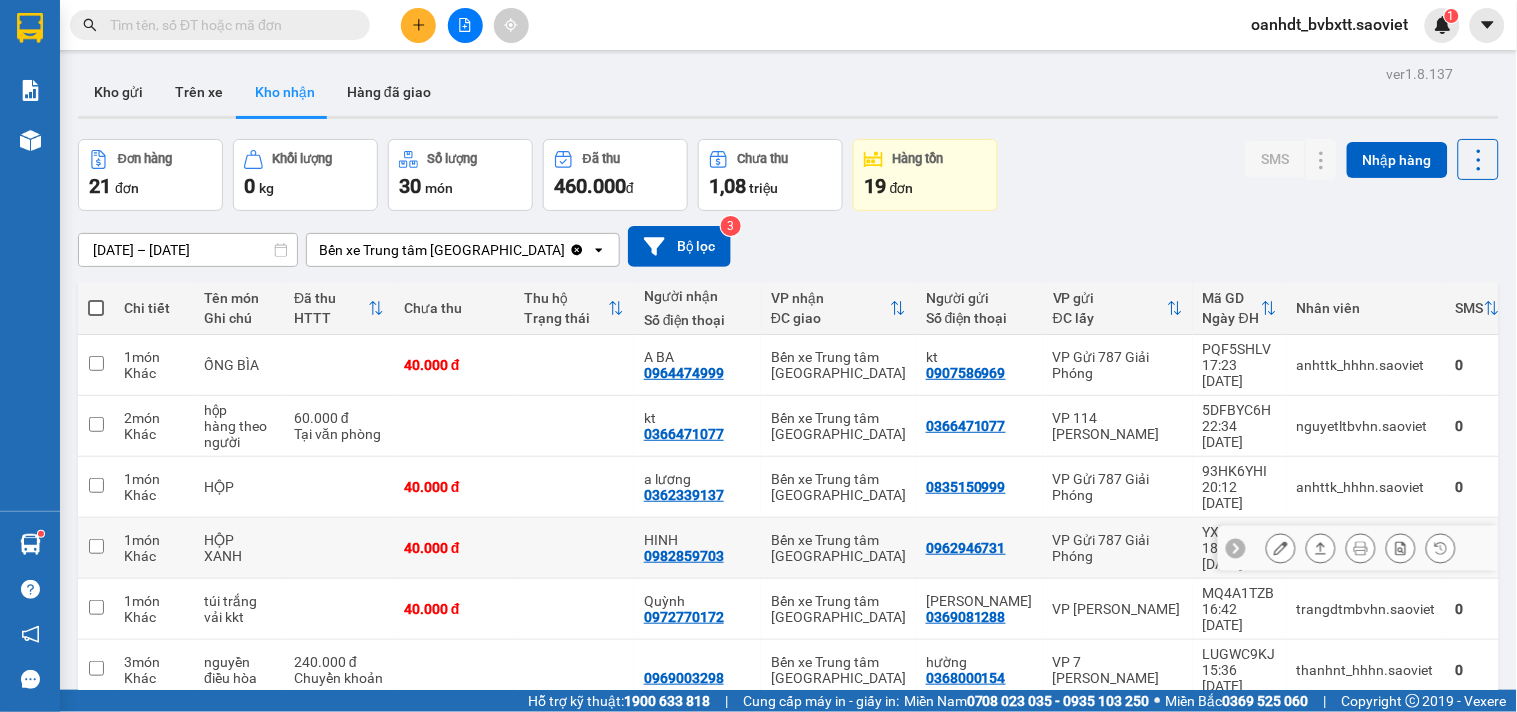 click at bounding box center [574, 548] 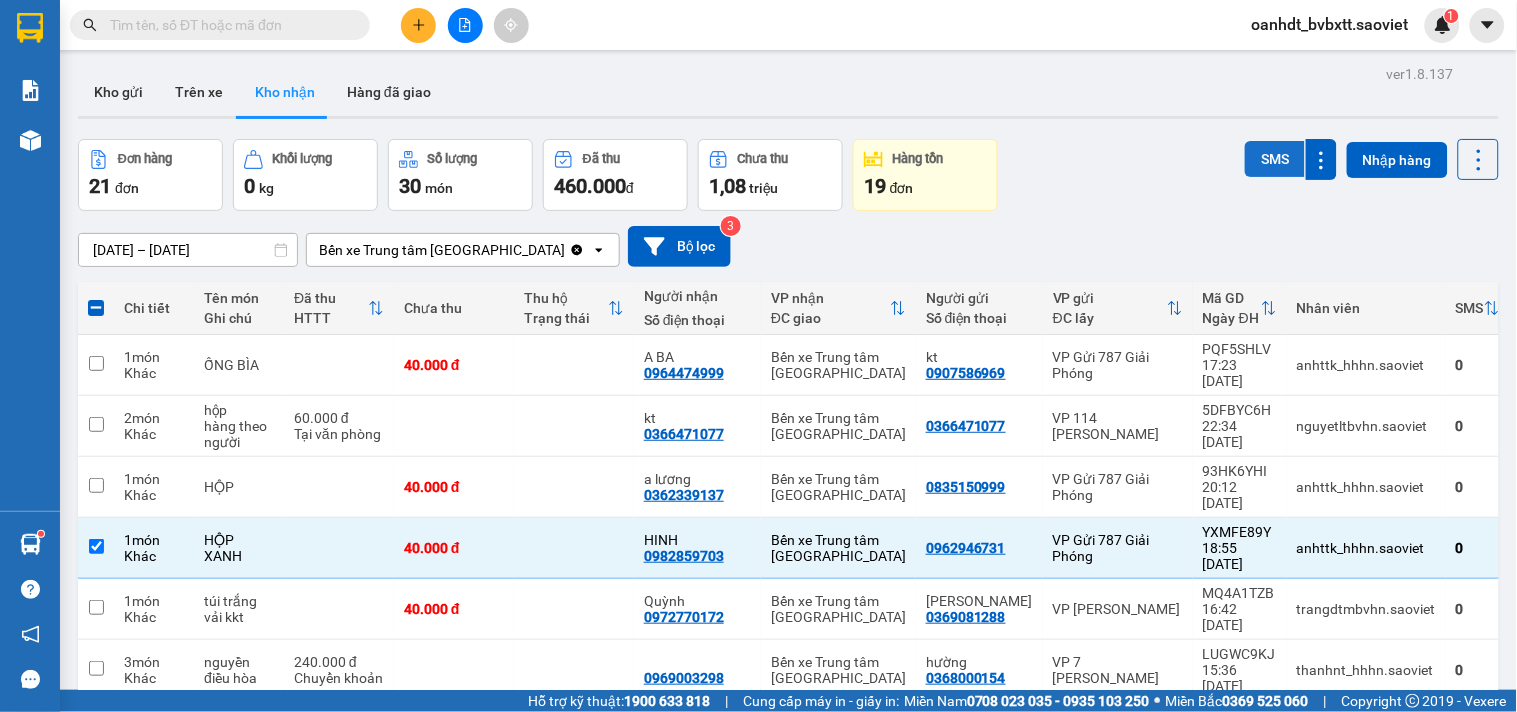 click on "SMS" at bounding box center (1275, 159) 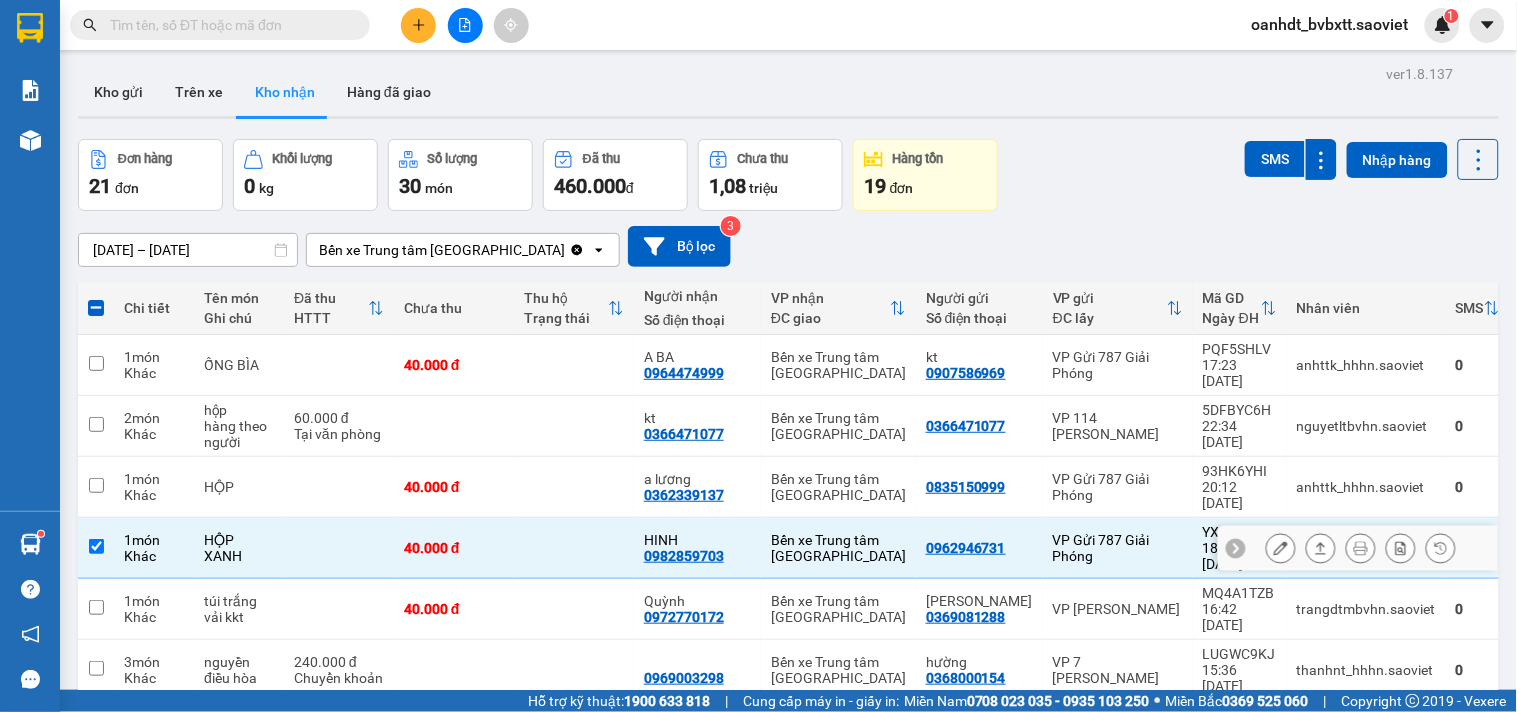 click at bounding box center [339, 548] 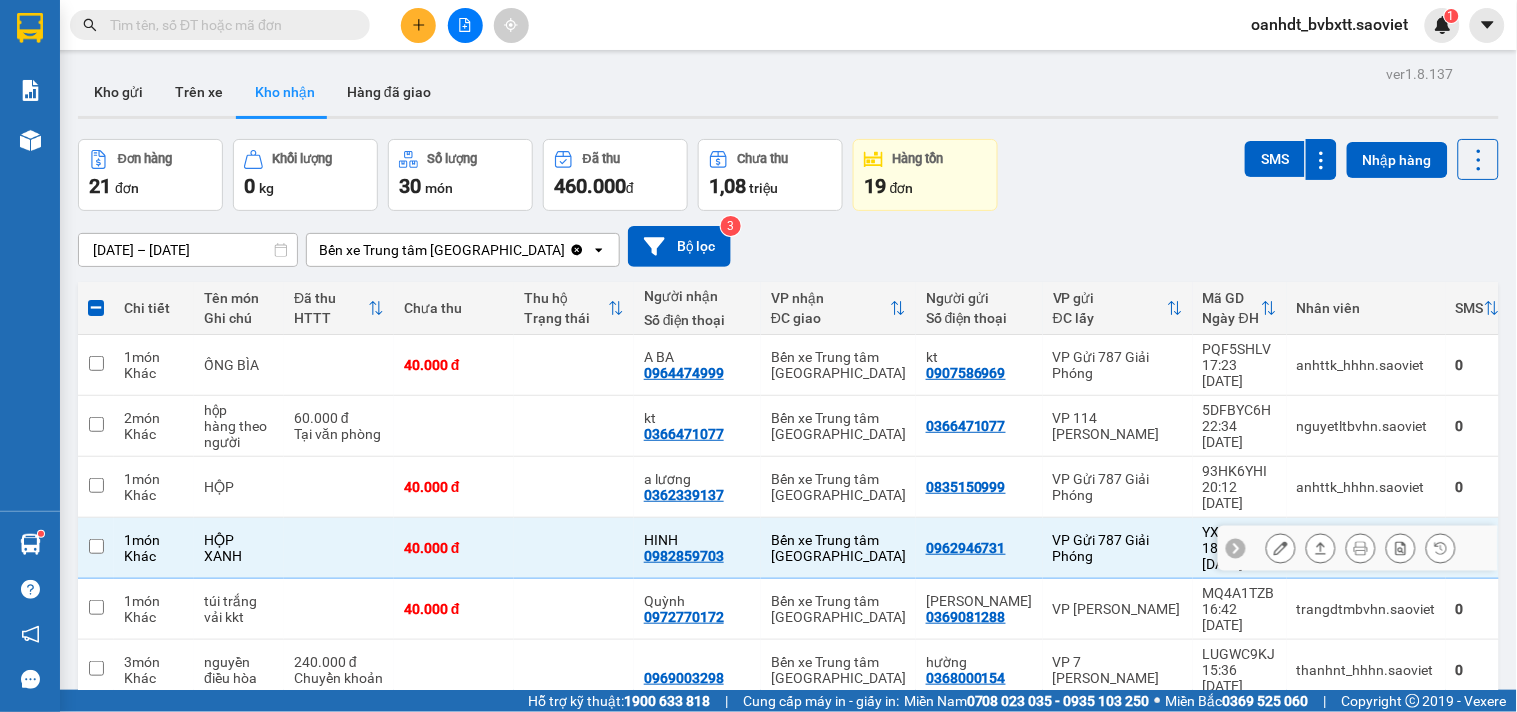 checkbox on "false" 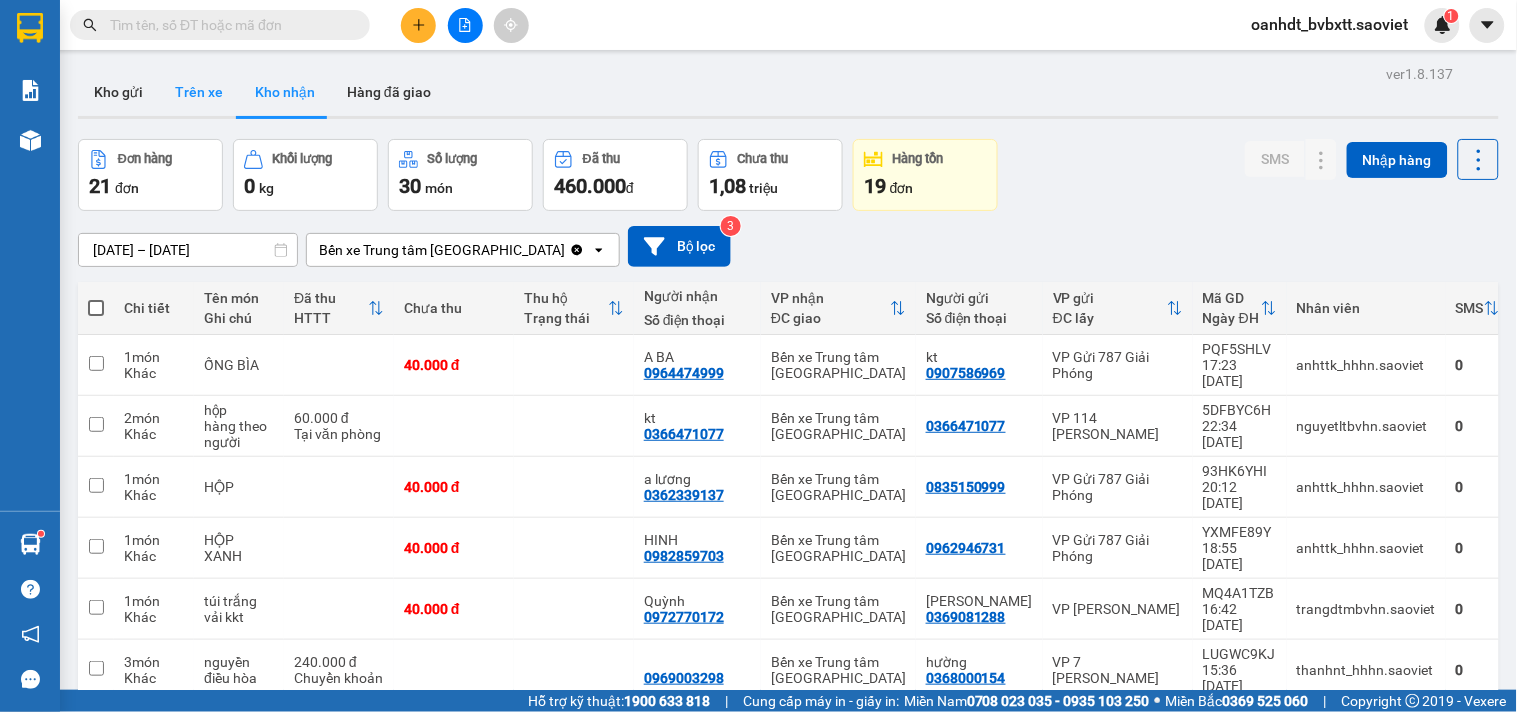 click on "Trên xe" at bounding box center (199, 92) 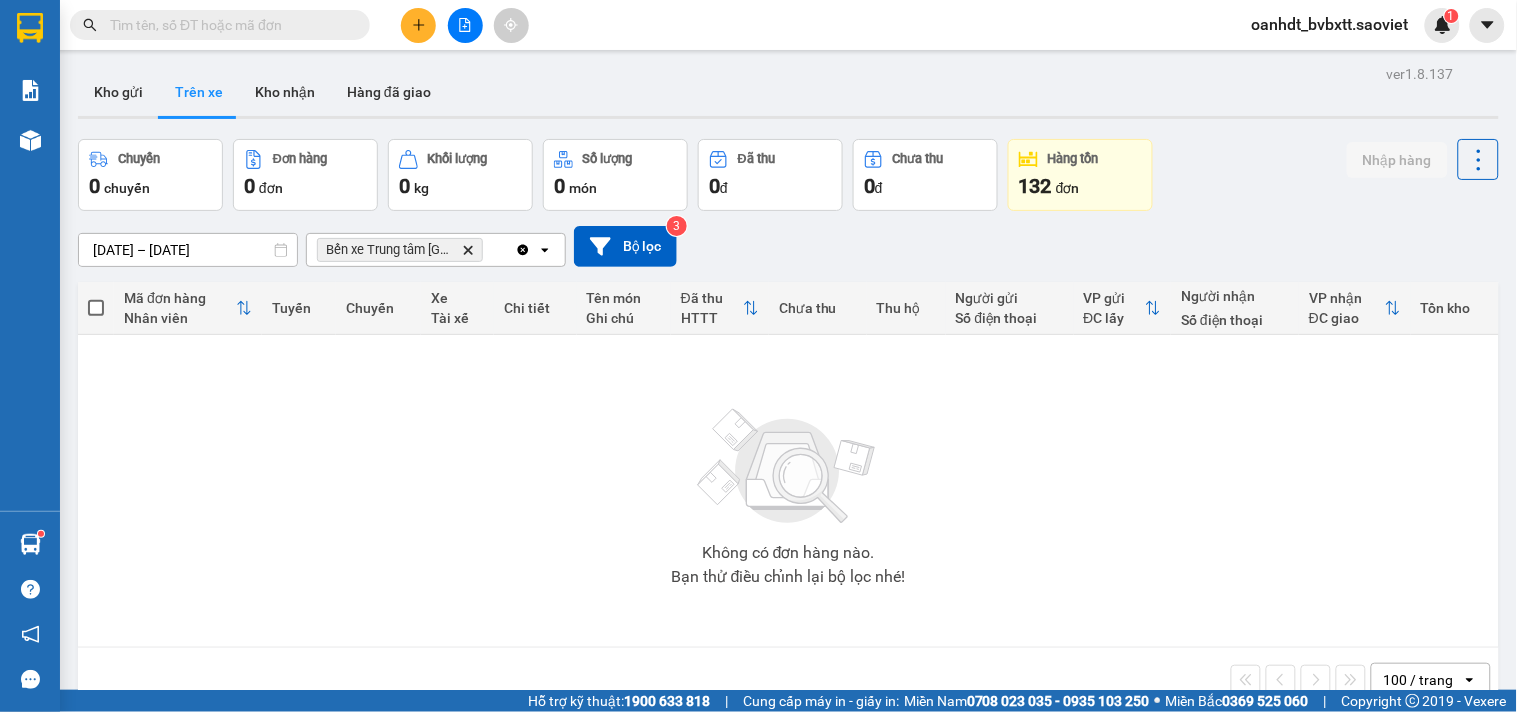 click on "Delete" 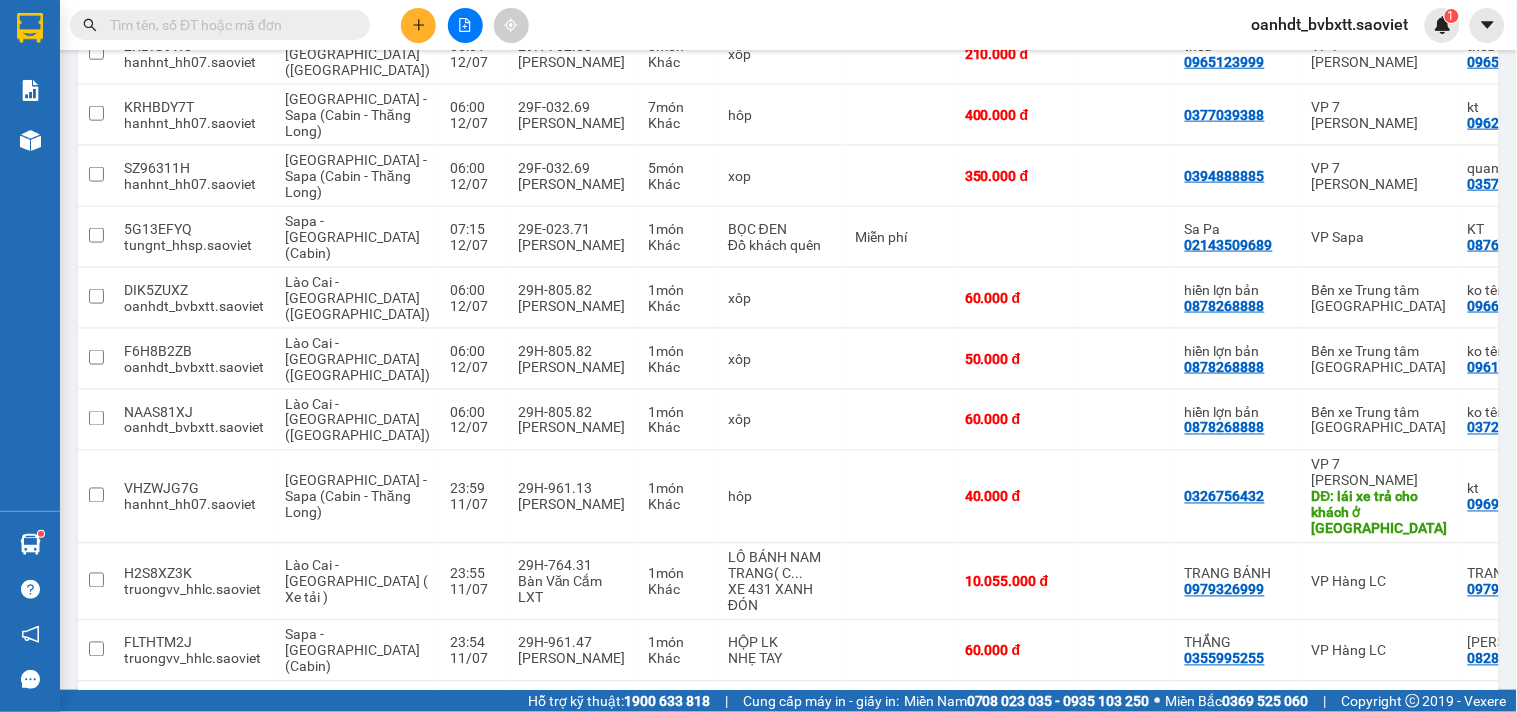 scroll, scrollTop: 0, scrollLeft: 0, axis: both 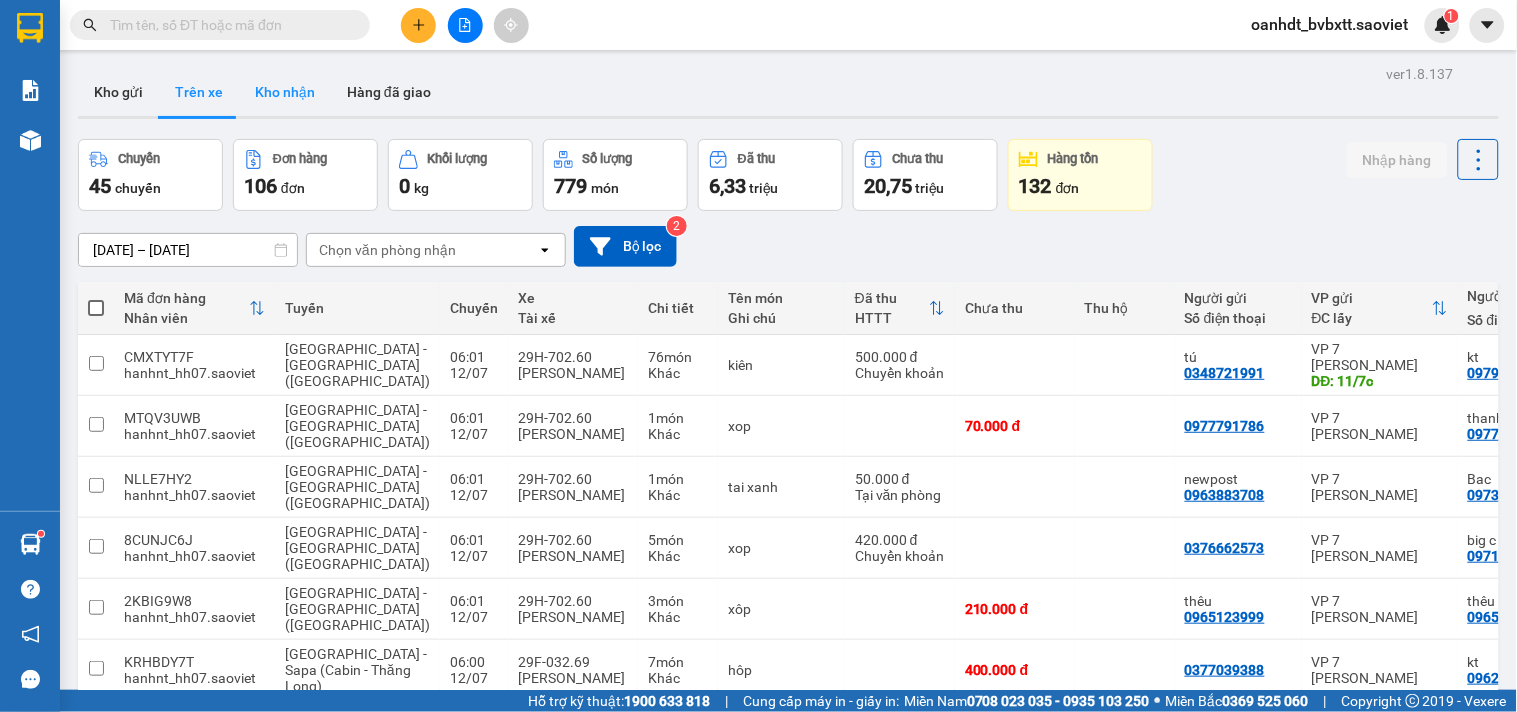 click on "Kho nhận" at bounding box center [285, 92] 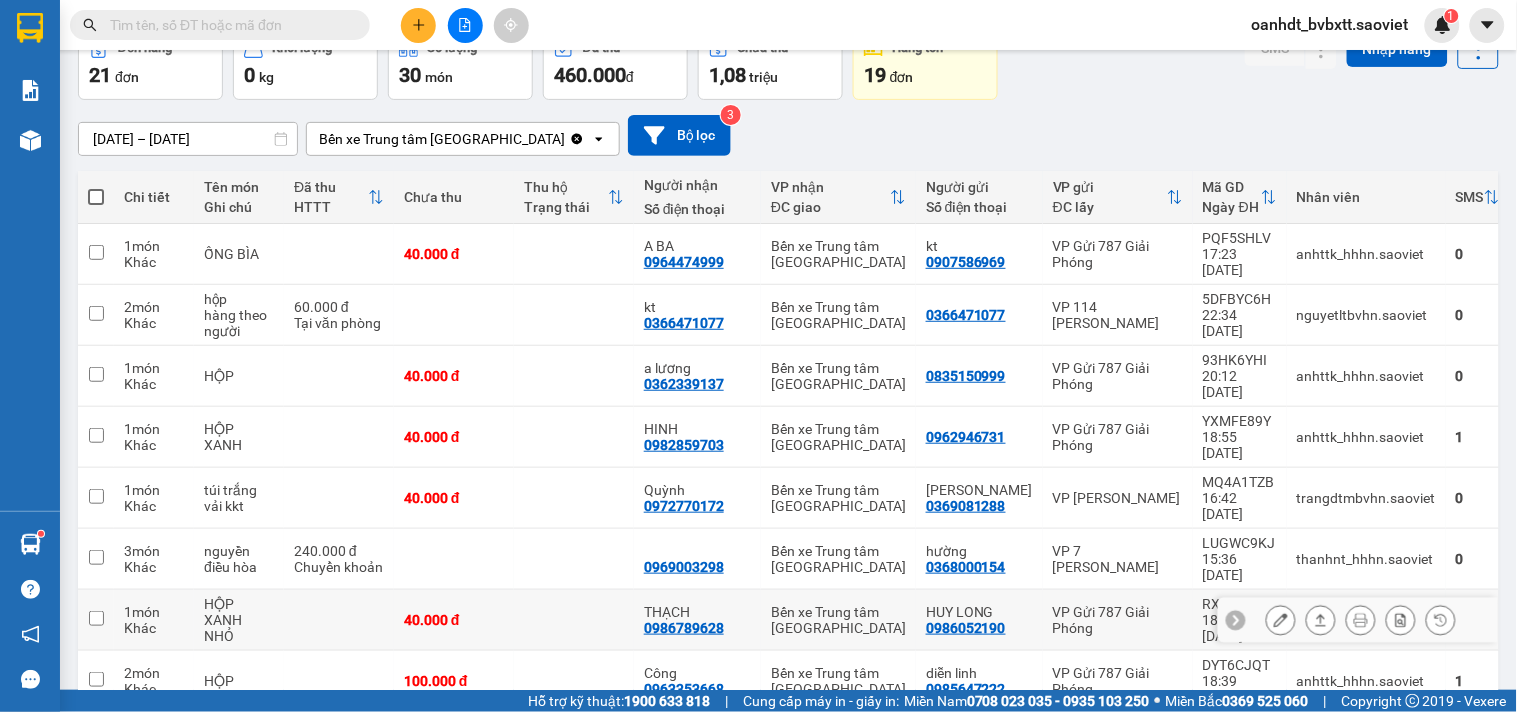 scroll, scrollTop: 222, scrollLeft: 0, axis: vertical 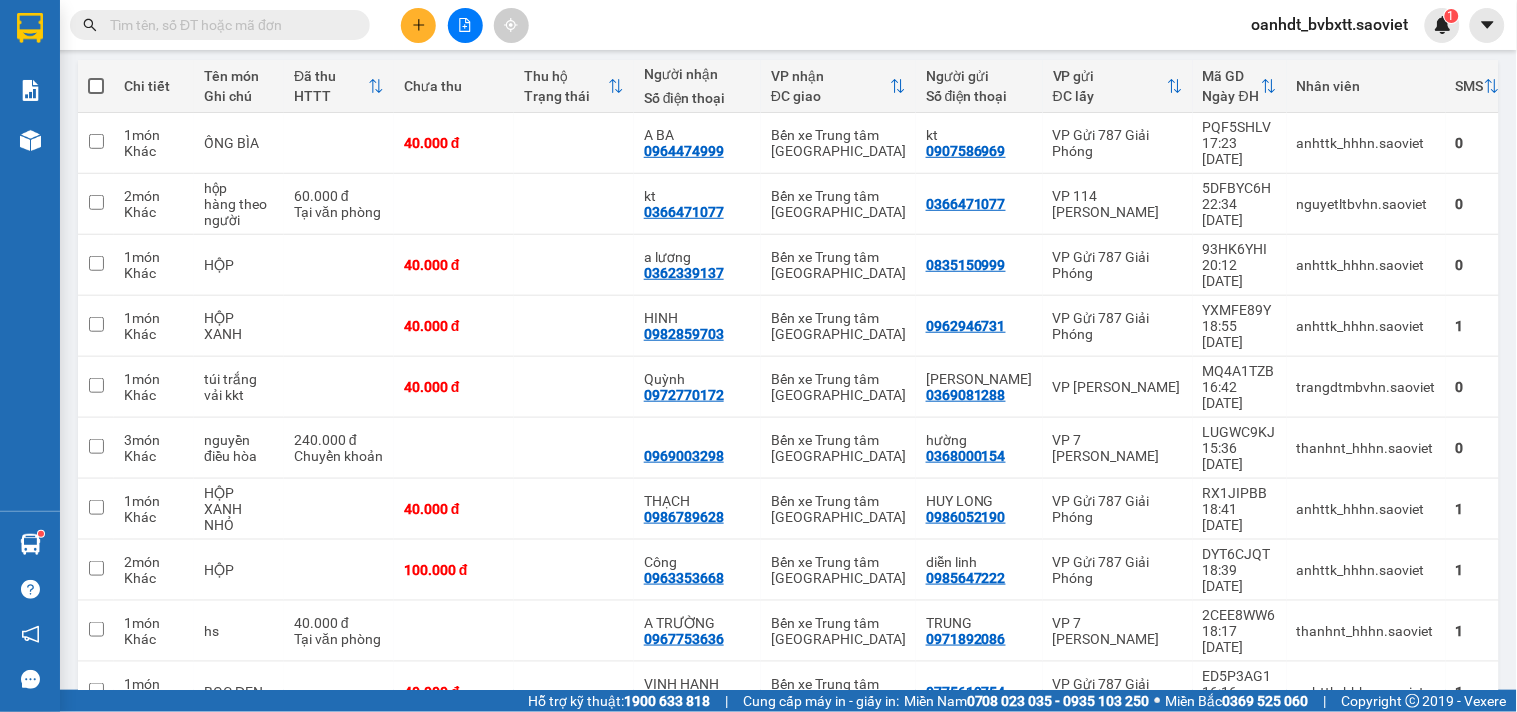 click 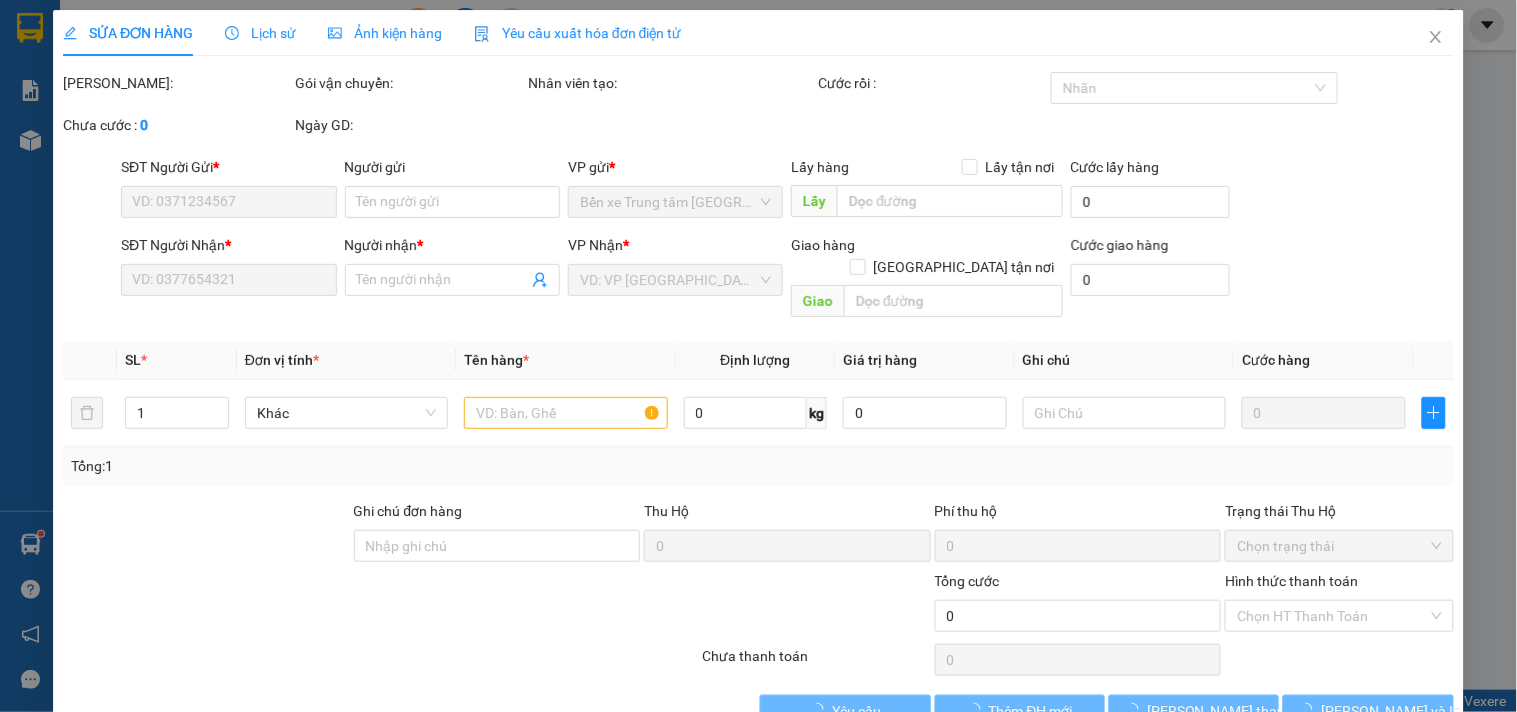 scroll, scrollTop: 0, scrollLeft: 0, axis: both 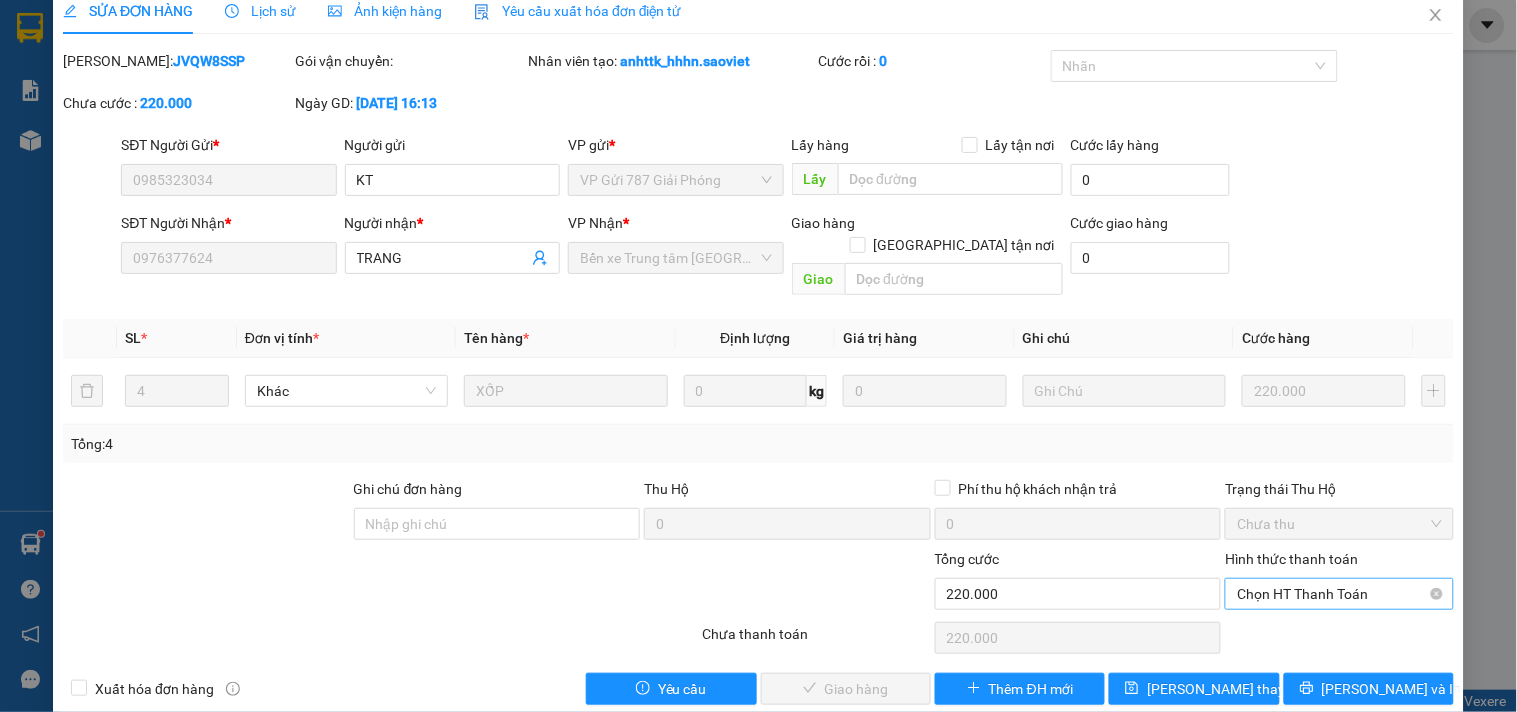 click on "Chọn HT Thanh Toán" at bounding box center [1339, 594] 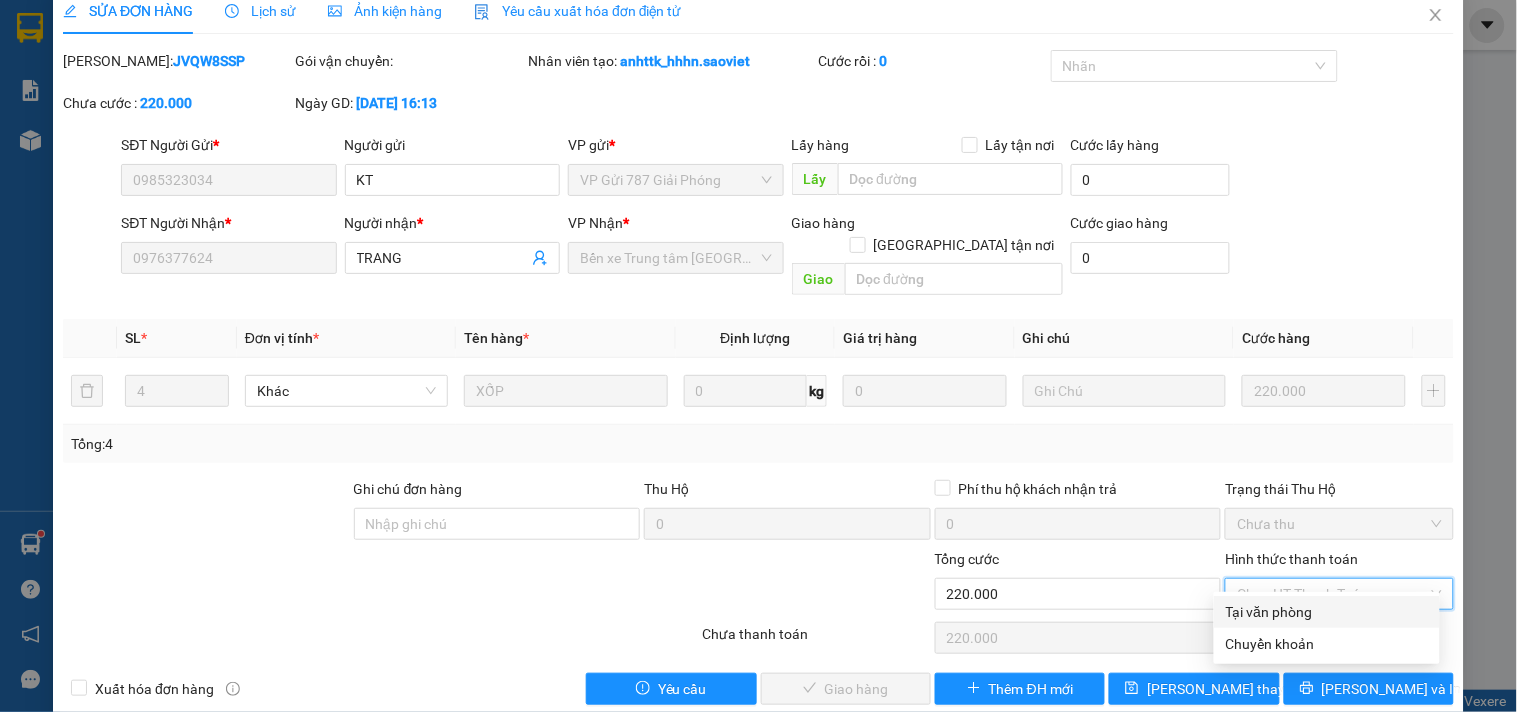 click on "Tại văn phòng" at bounding box center [1327, 612] 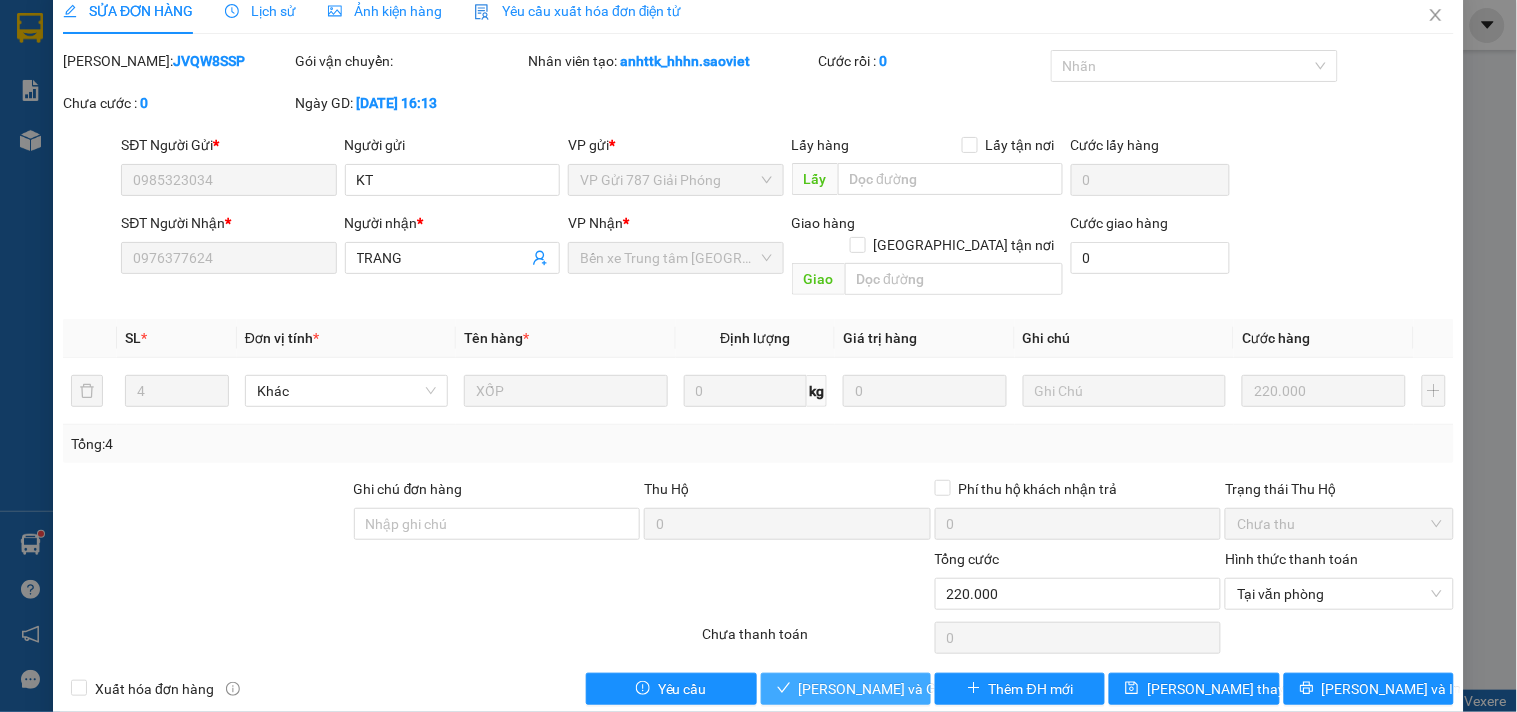 click on "[PERSON_NAME] và Giao hàng" at bounding box center [846, 689] 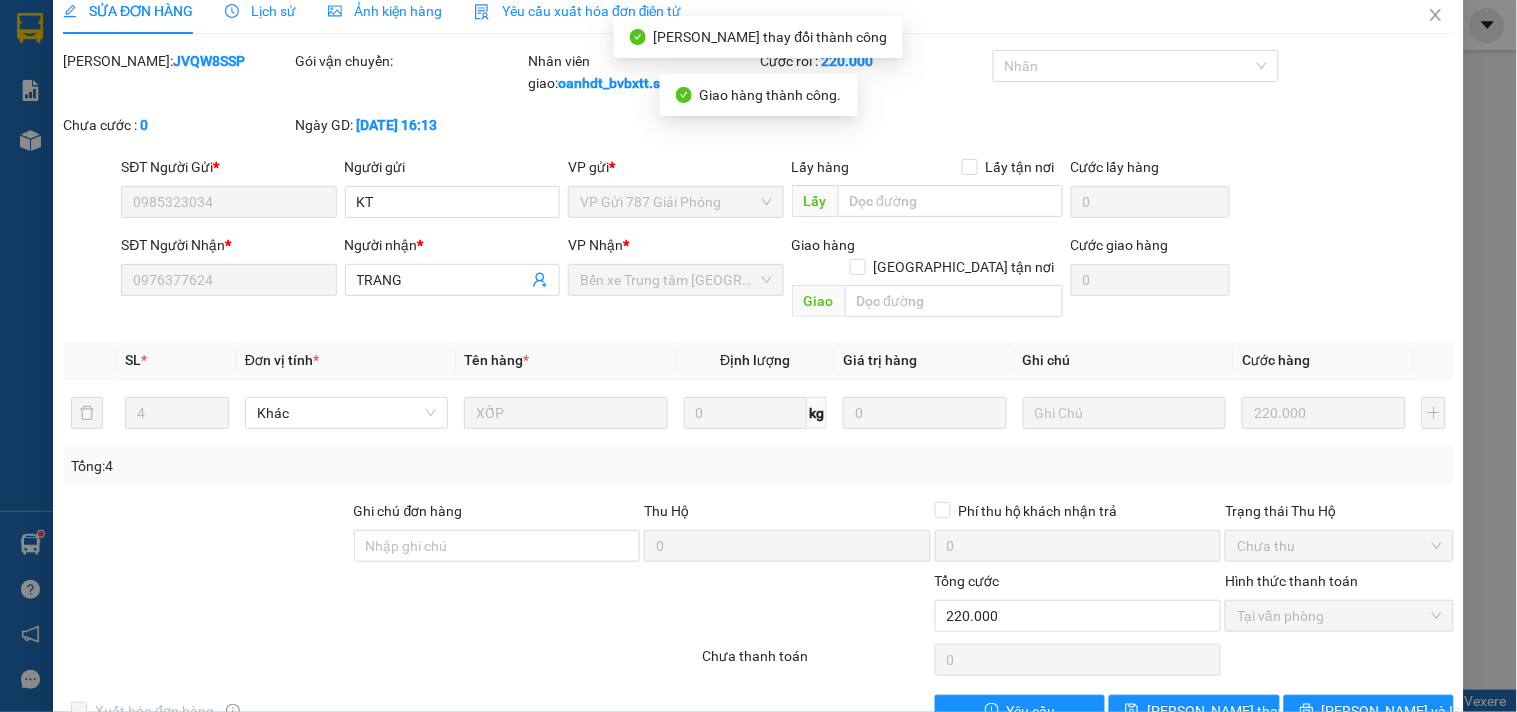 scroll, scrollTop: 0, scrollLeft: 0, axis: both 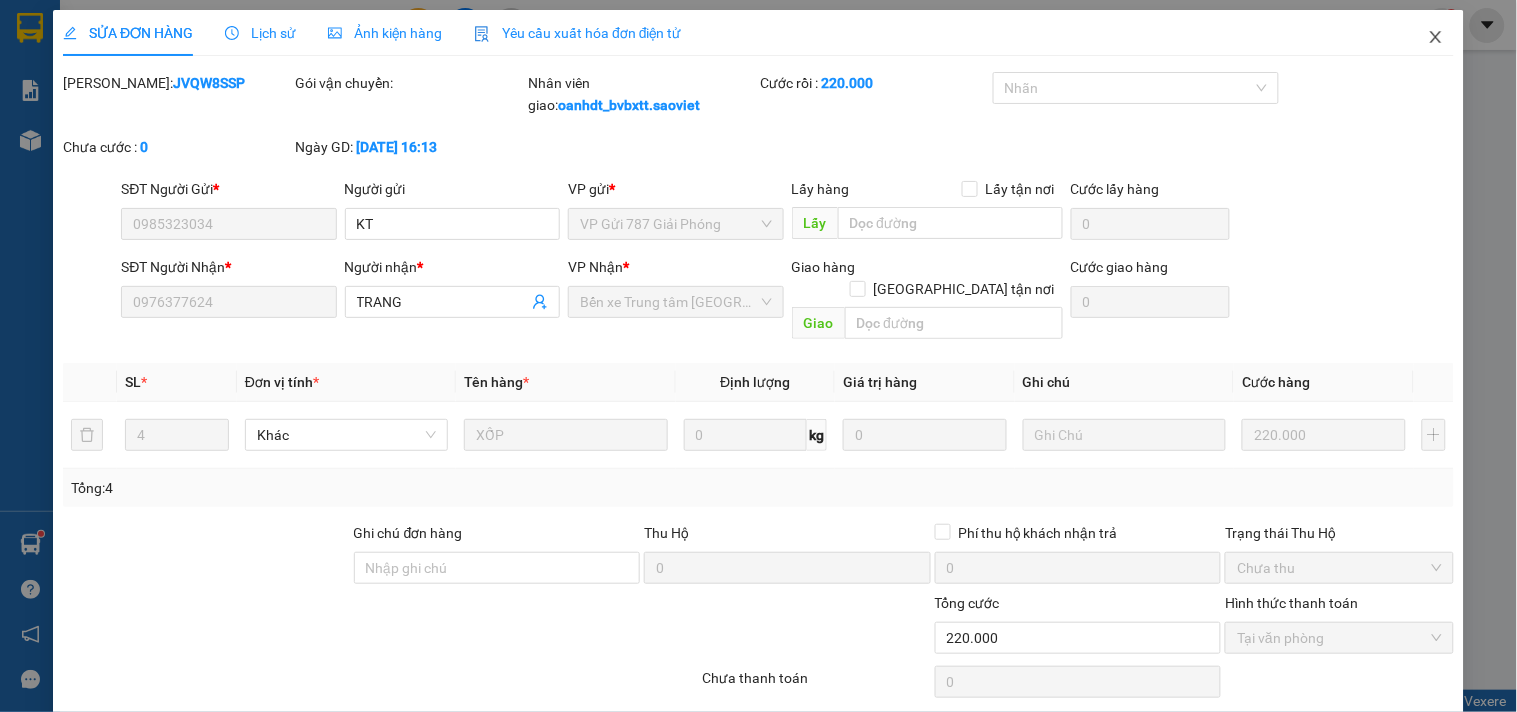 click 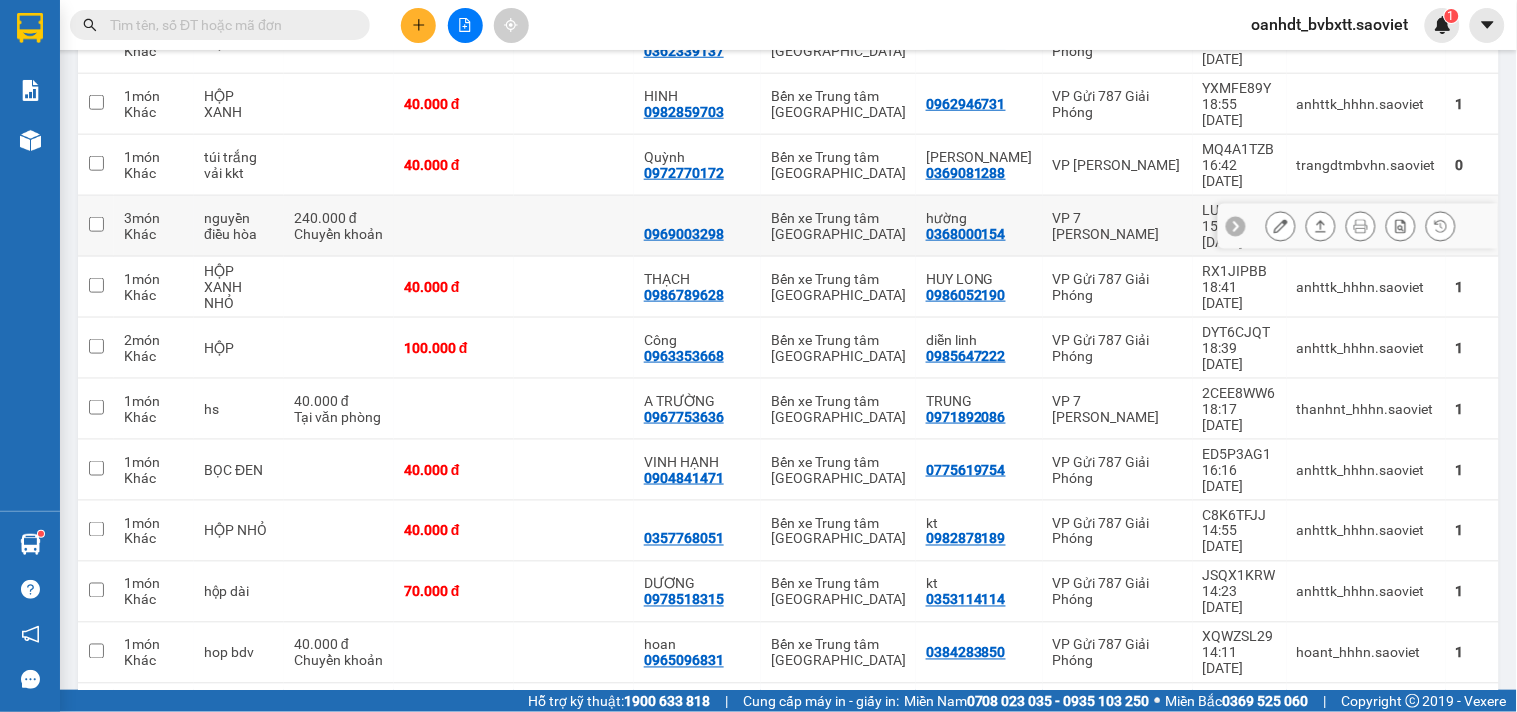 scroll, scrollTop: 0, scrollLeft: 0, axis: both 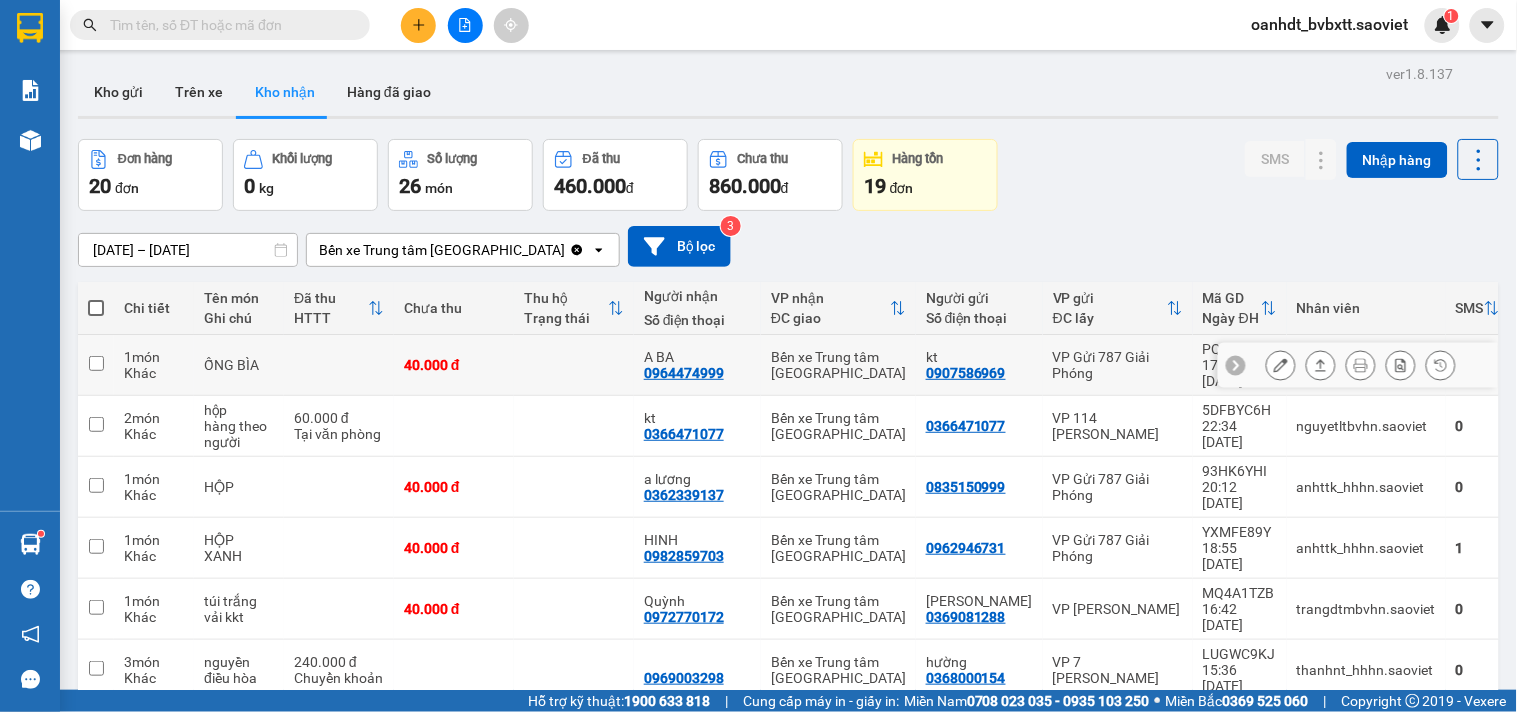 click on "40.000 đ" at bounding box center [454, 365] 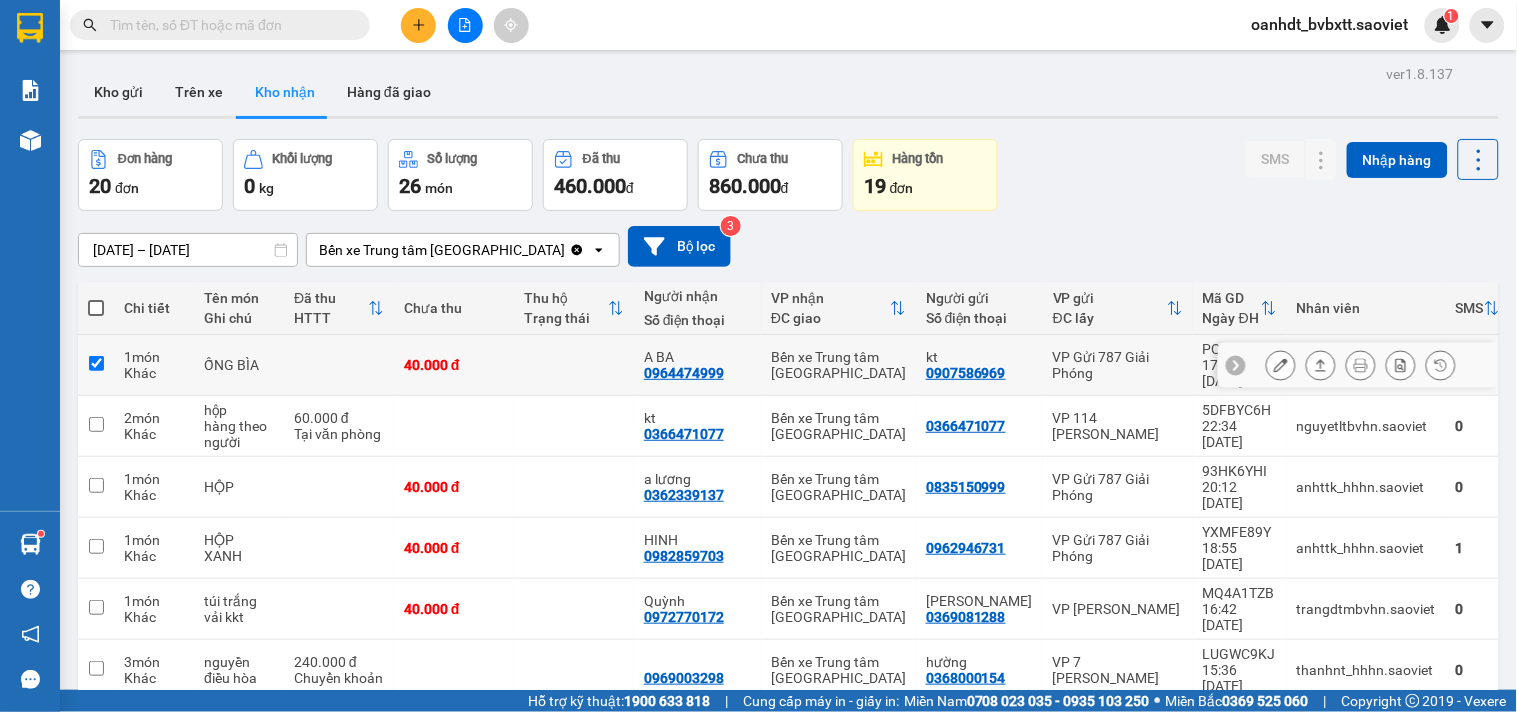 checkbox on "true" 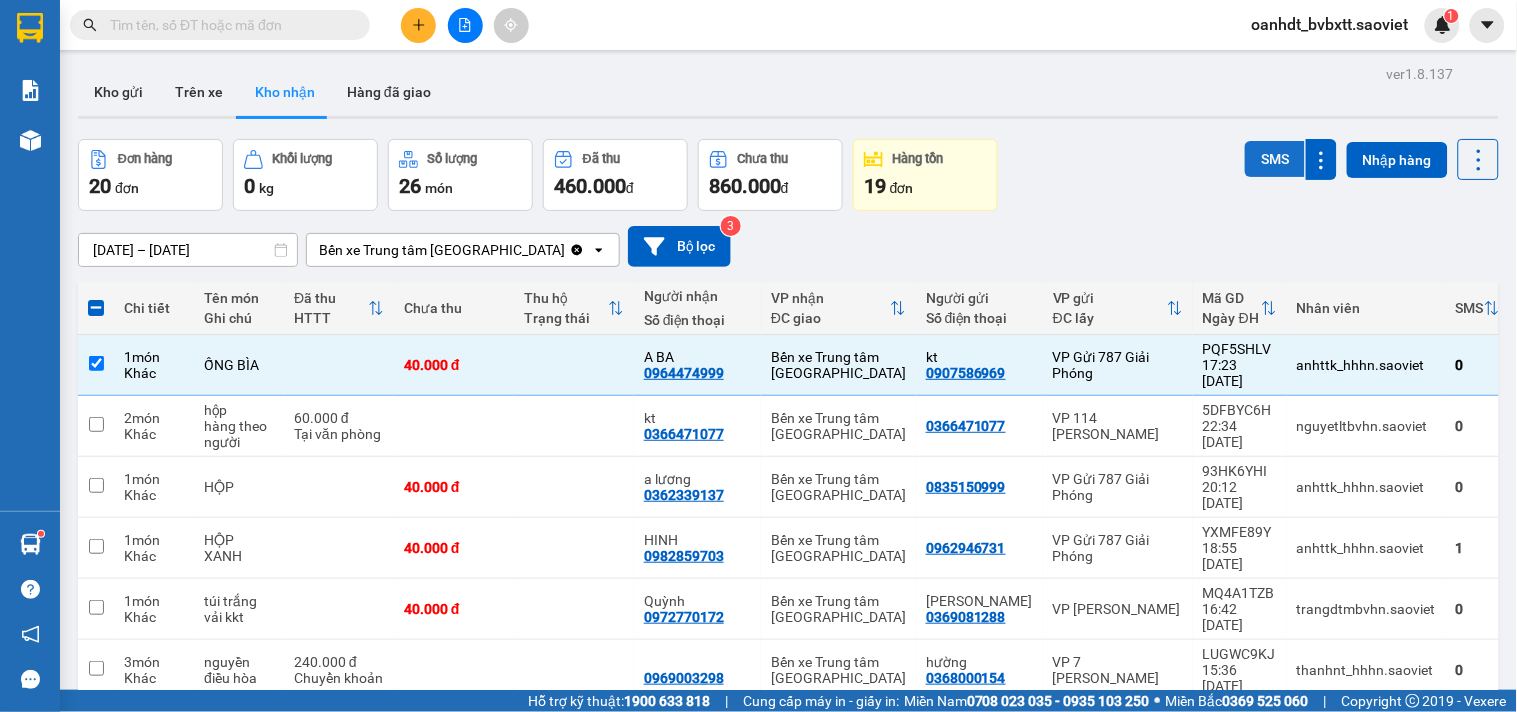 click on "SMS" at bounding box center (1275, 159) 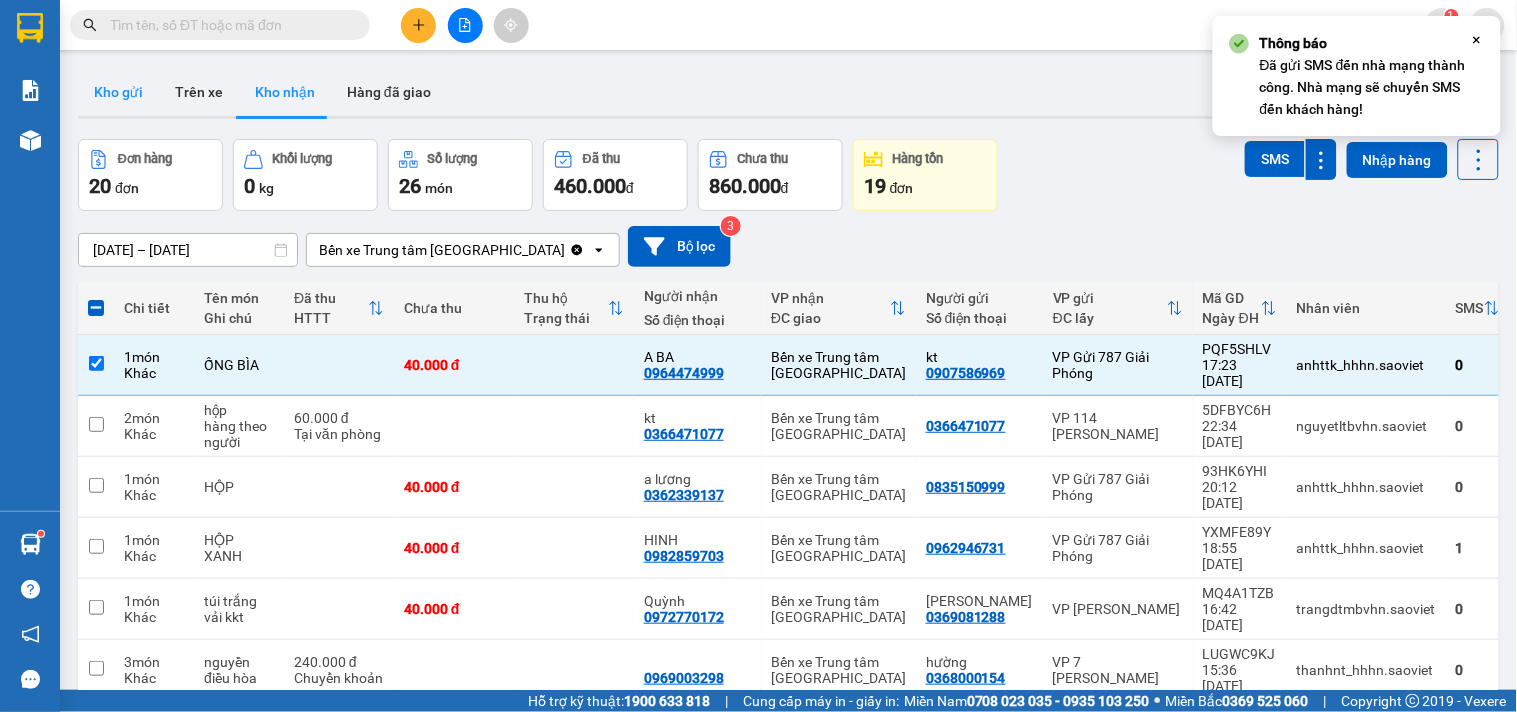 click on "Kho gửi" at bounding box center (118, 92) 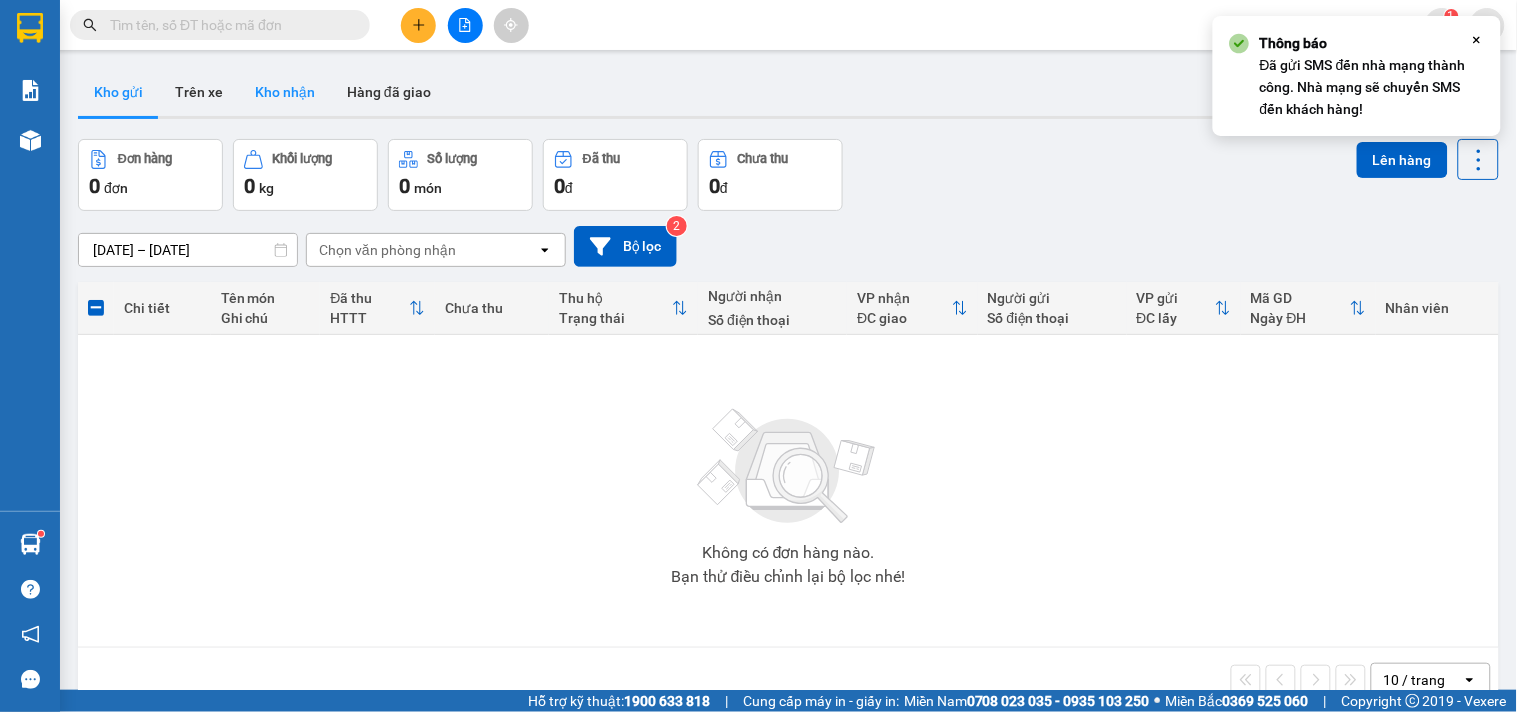 click on "Kho nhận" at bounding box center [285, 92] 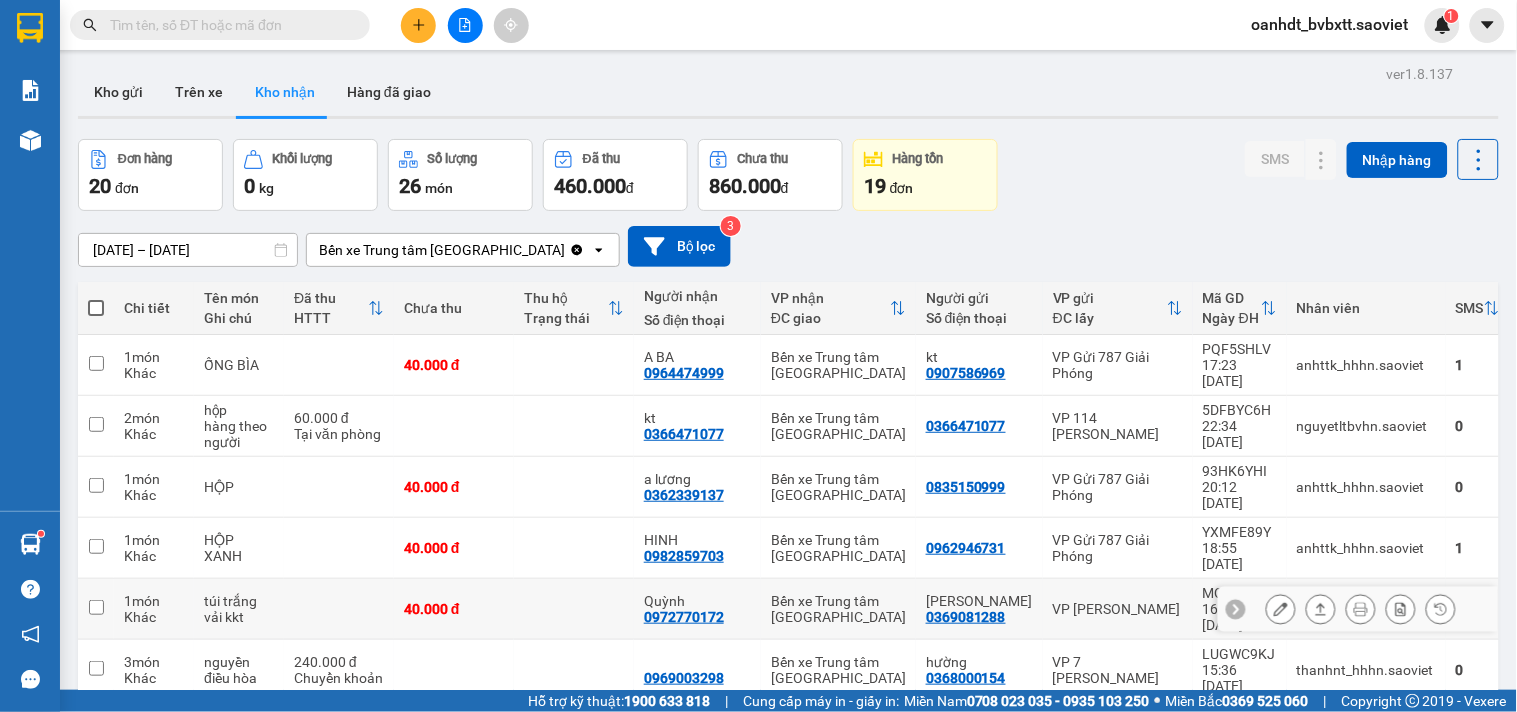click at bounding box center [339, 609] 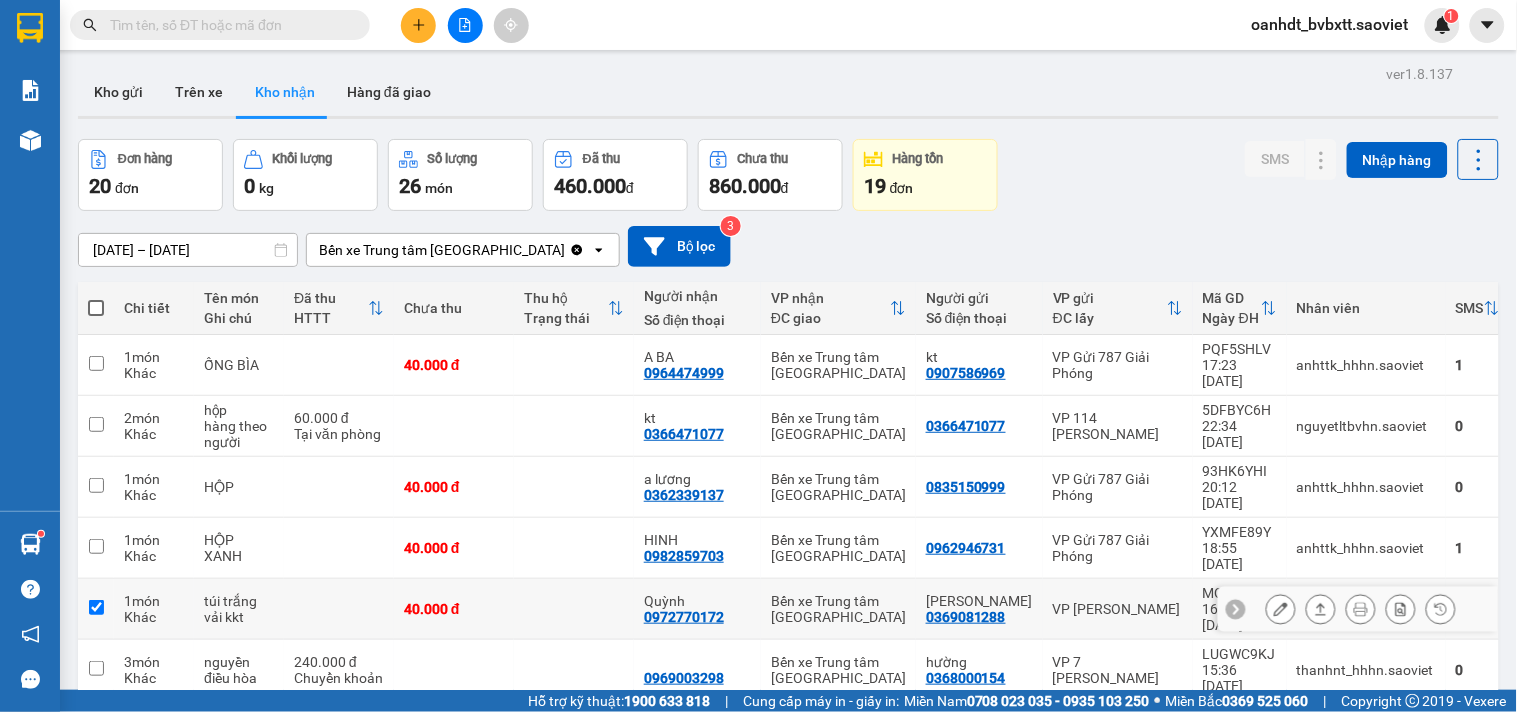 checkbox on "true" 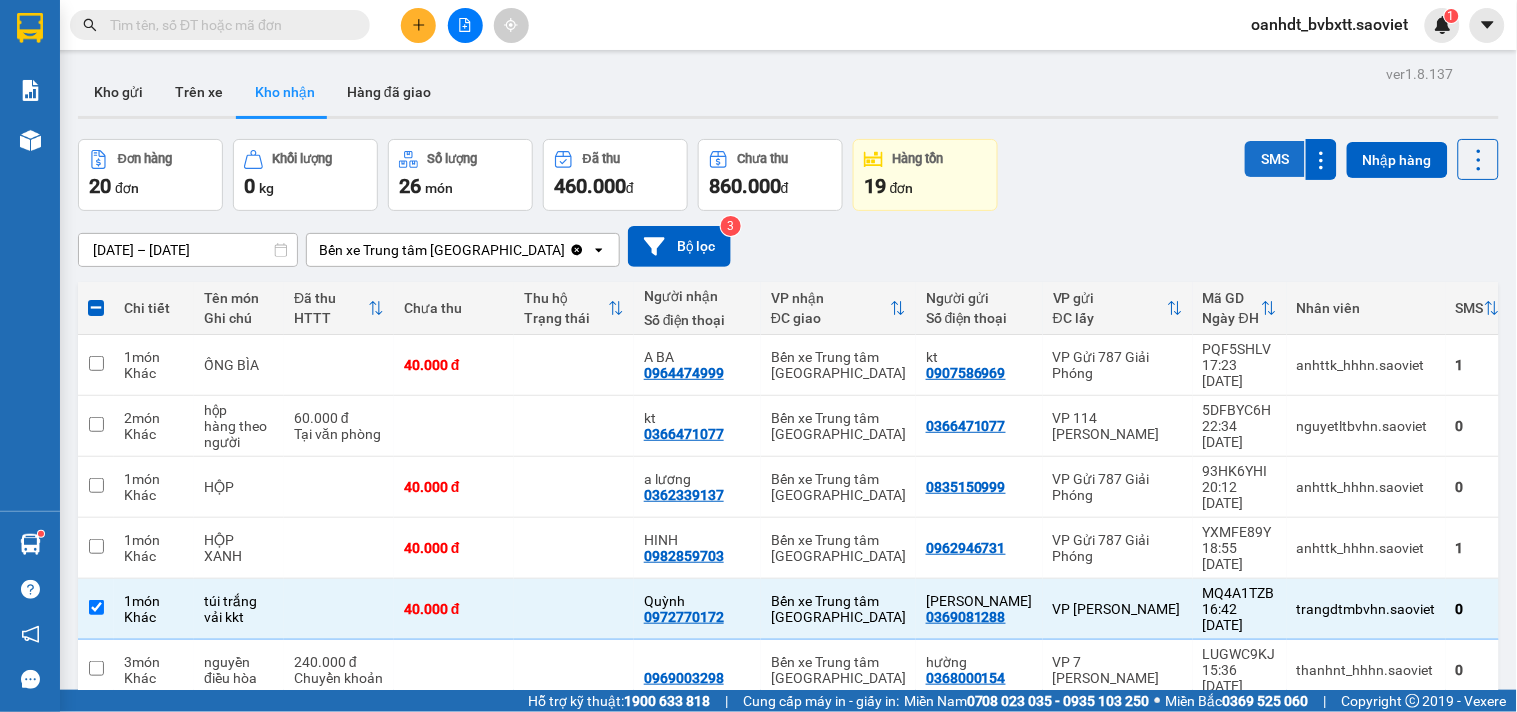 click on "SMS" at bounding box center (1275, 159) 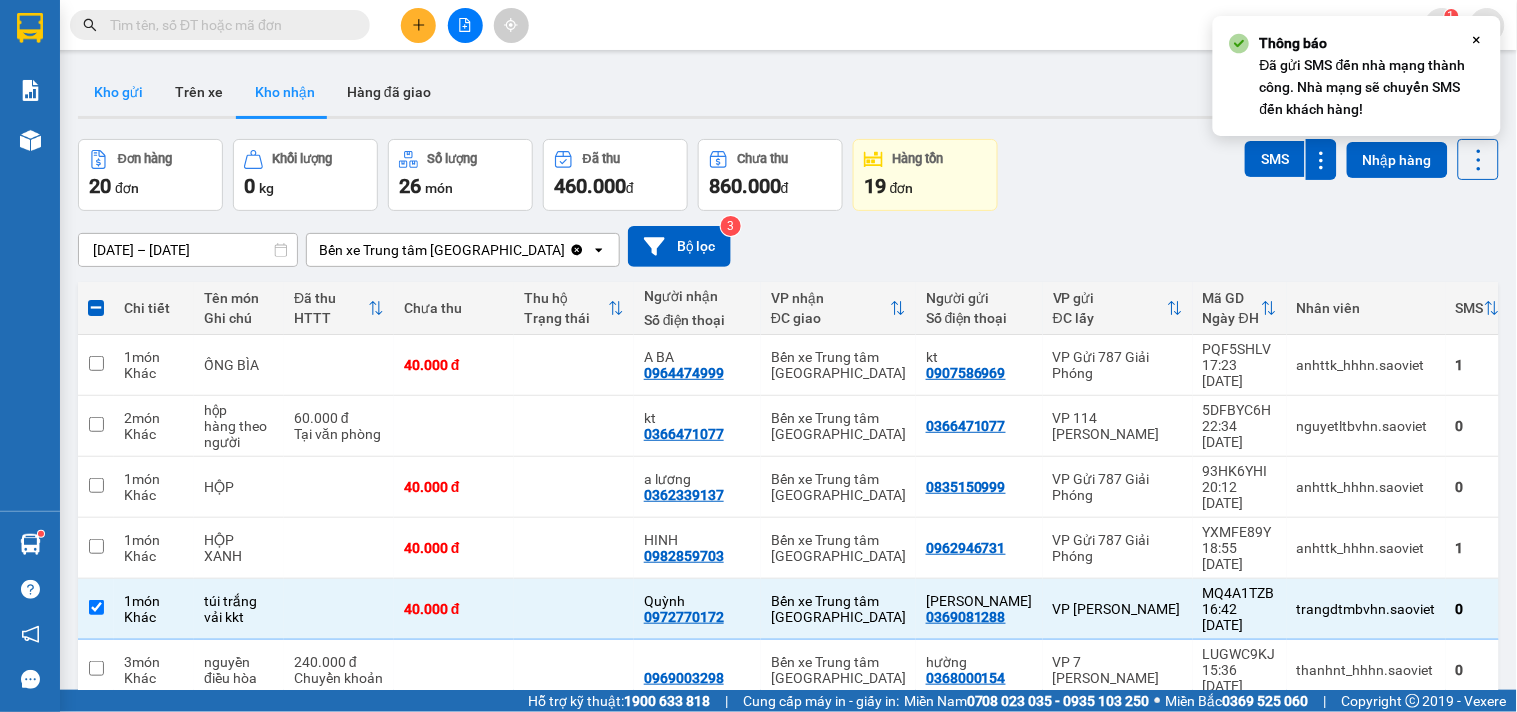 click on "Kho gửi" at bounding box center [118, 92] 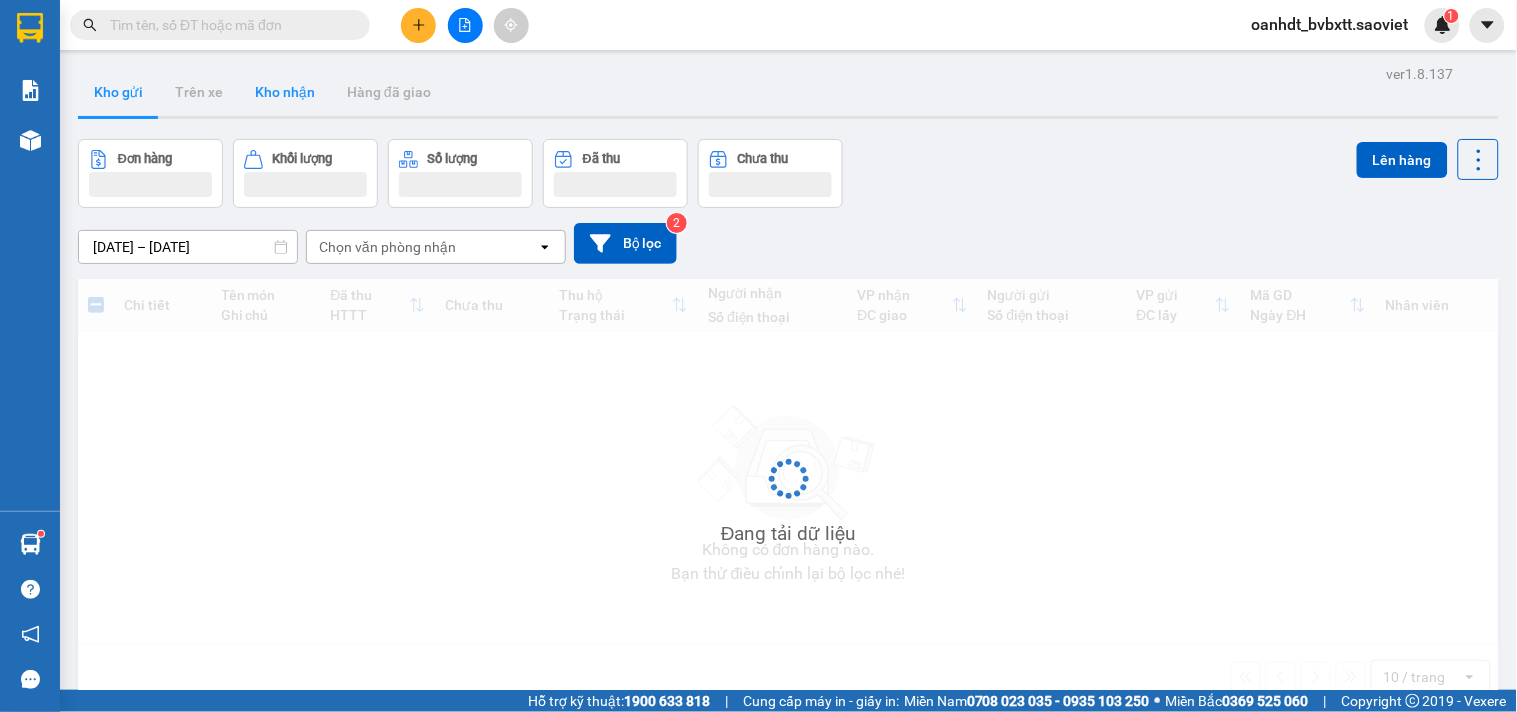 click on "Kho nhận" at bounding box center (285, 92) 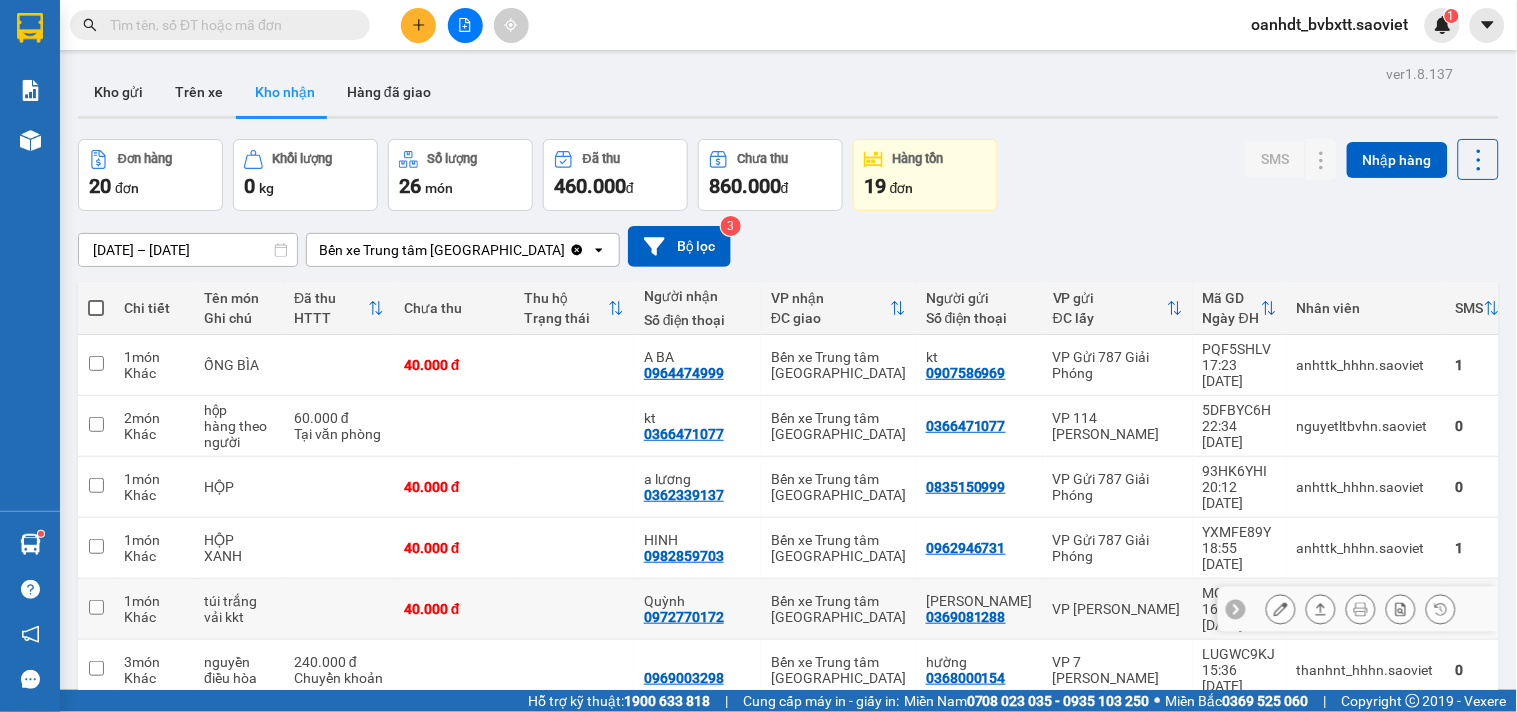 scroll, scrollTop: 333, scrollLeft: 0, axis: vertical 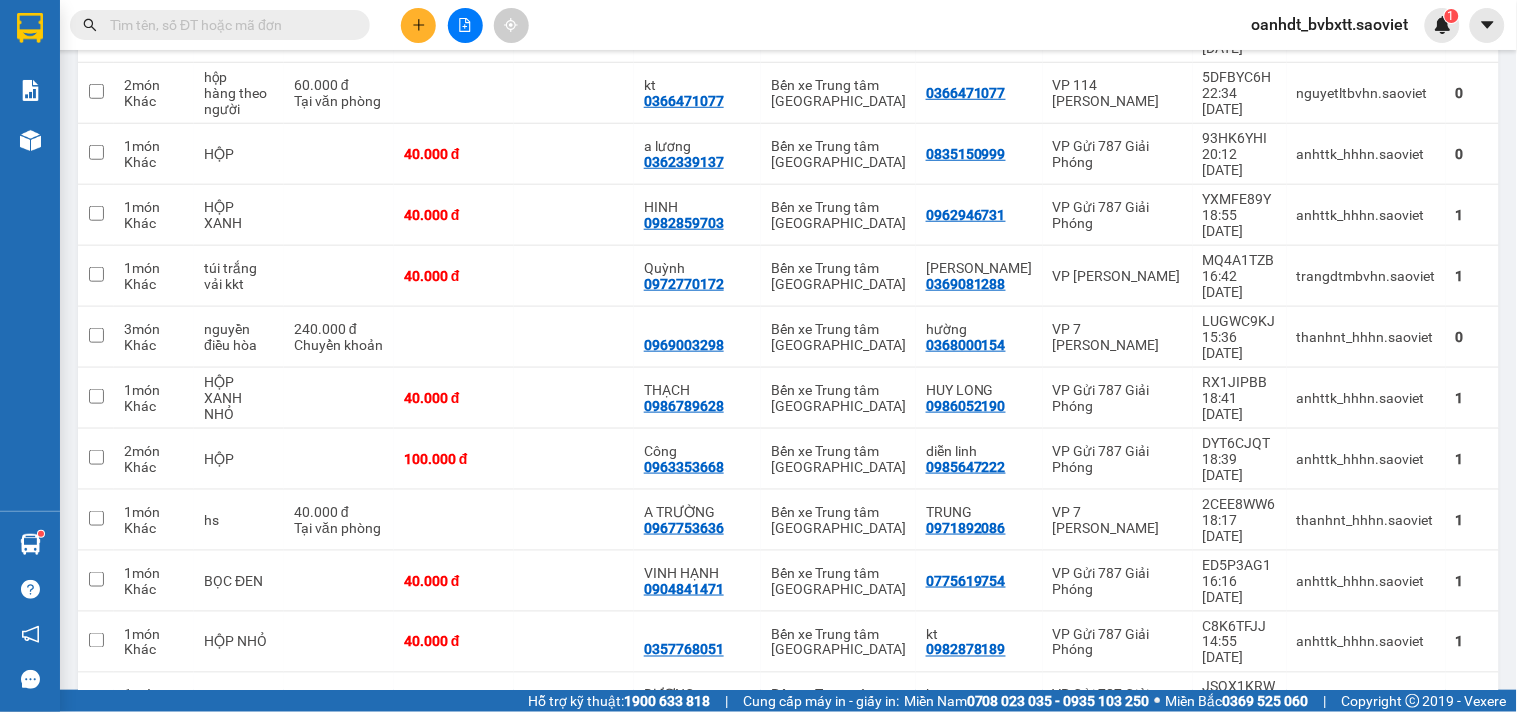 click at bounding box center (228, 25) 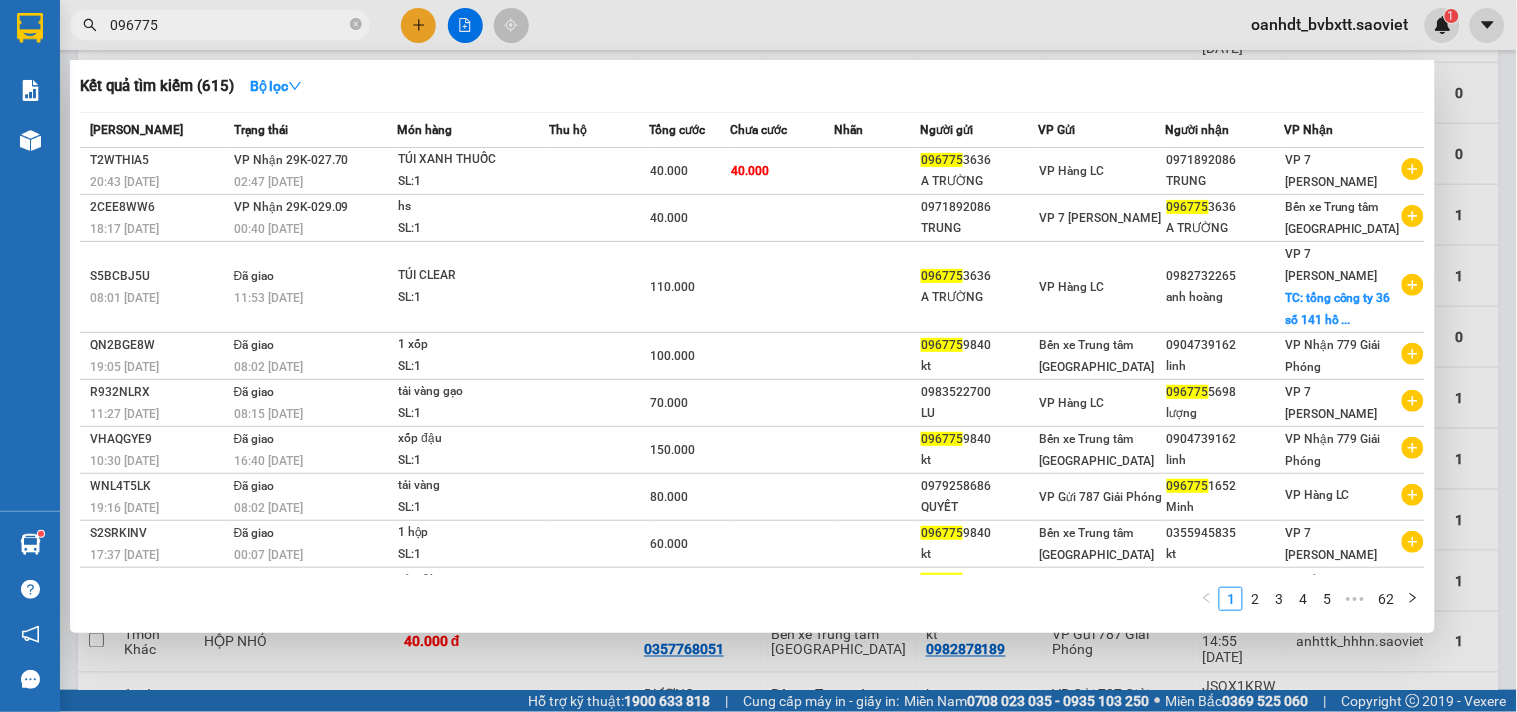 type on "096775" 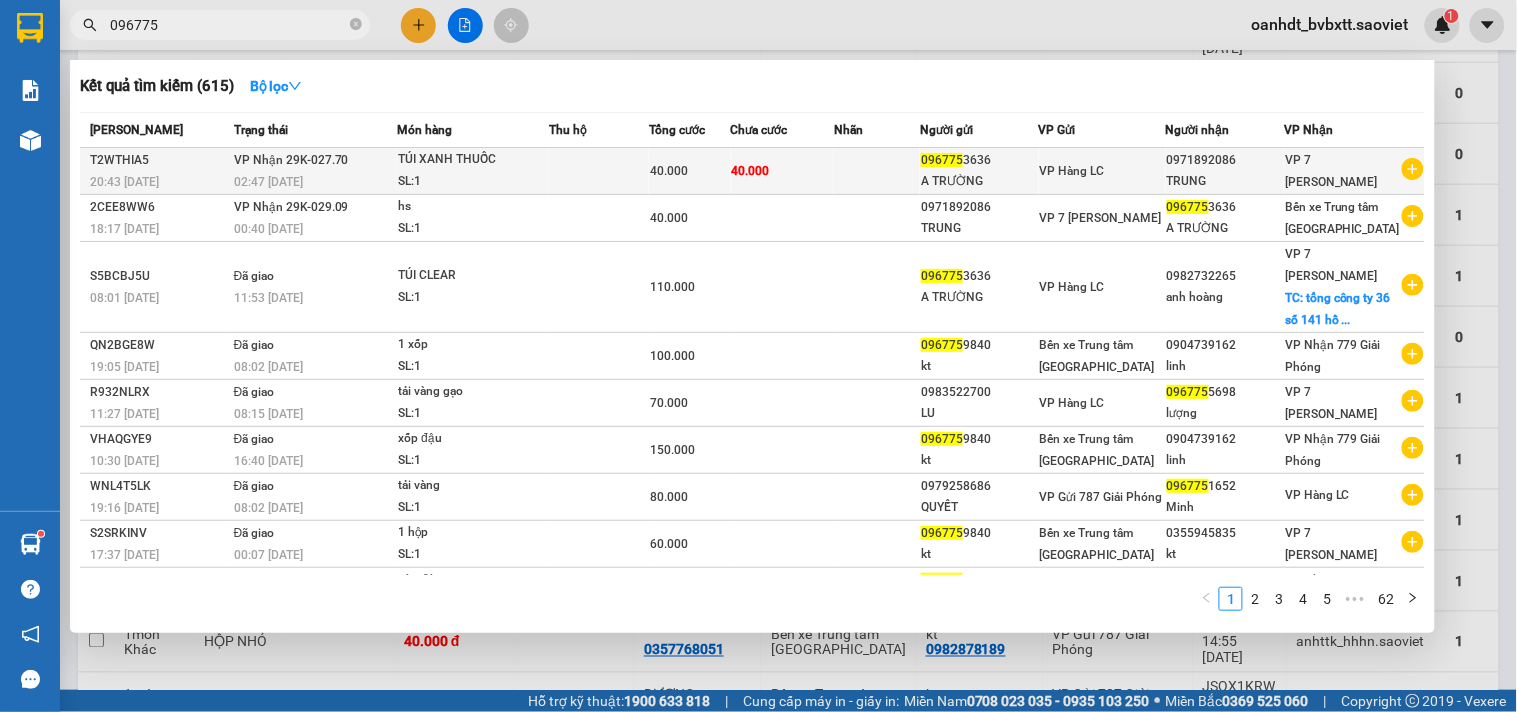 click at bounding box center [599, 171] 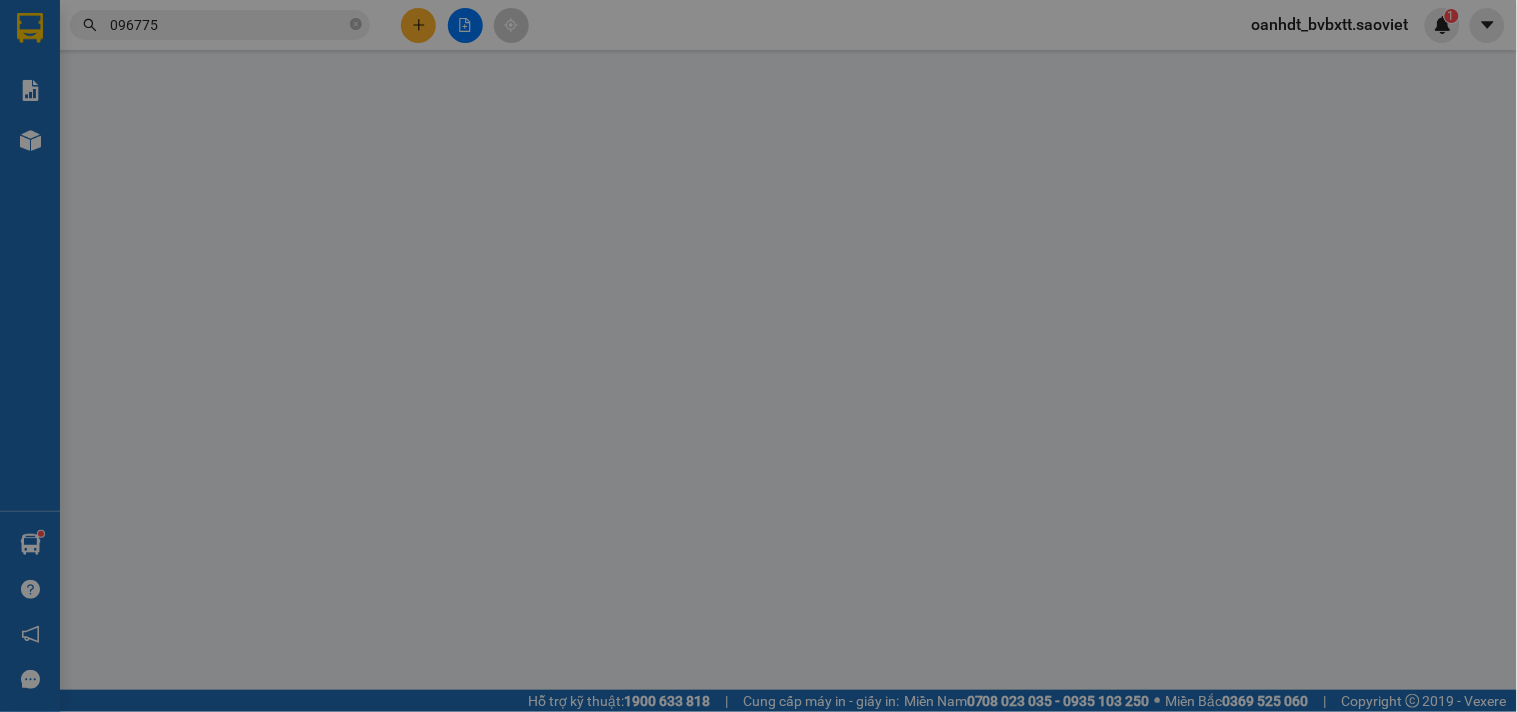 scroll, scrollTop: 0, scrollLeft: 0, axis: both 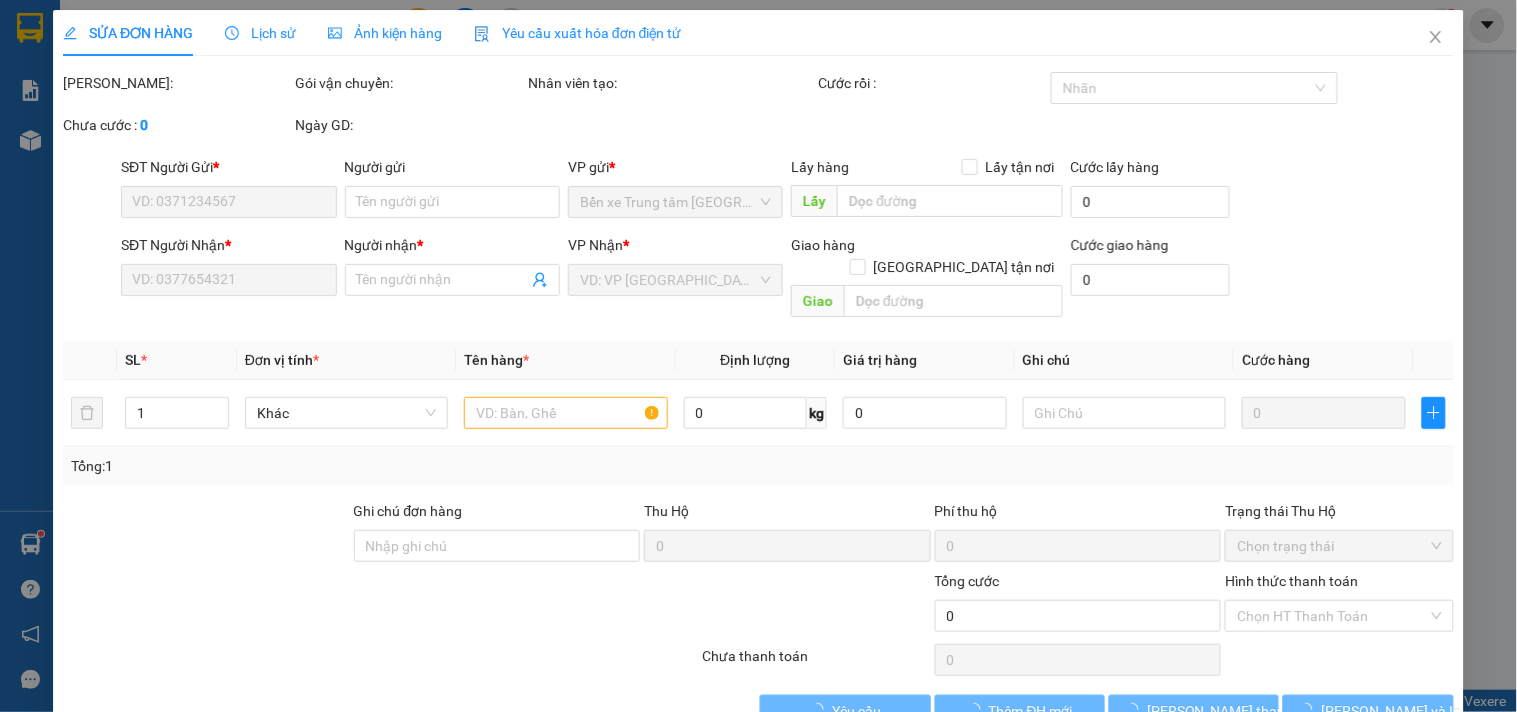 type on "0967753636" 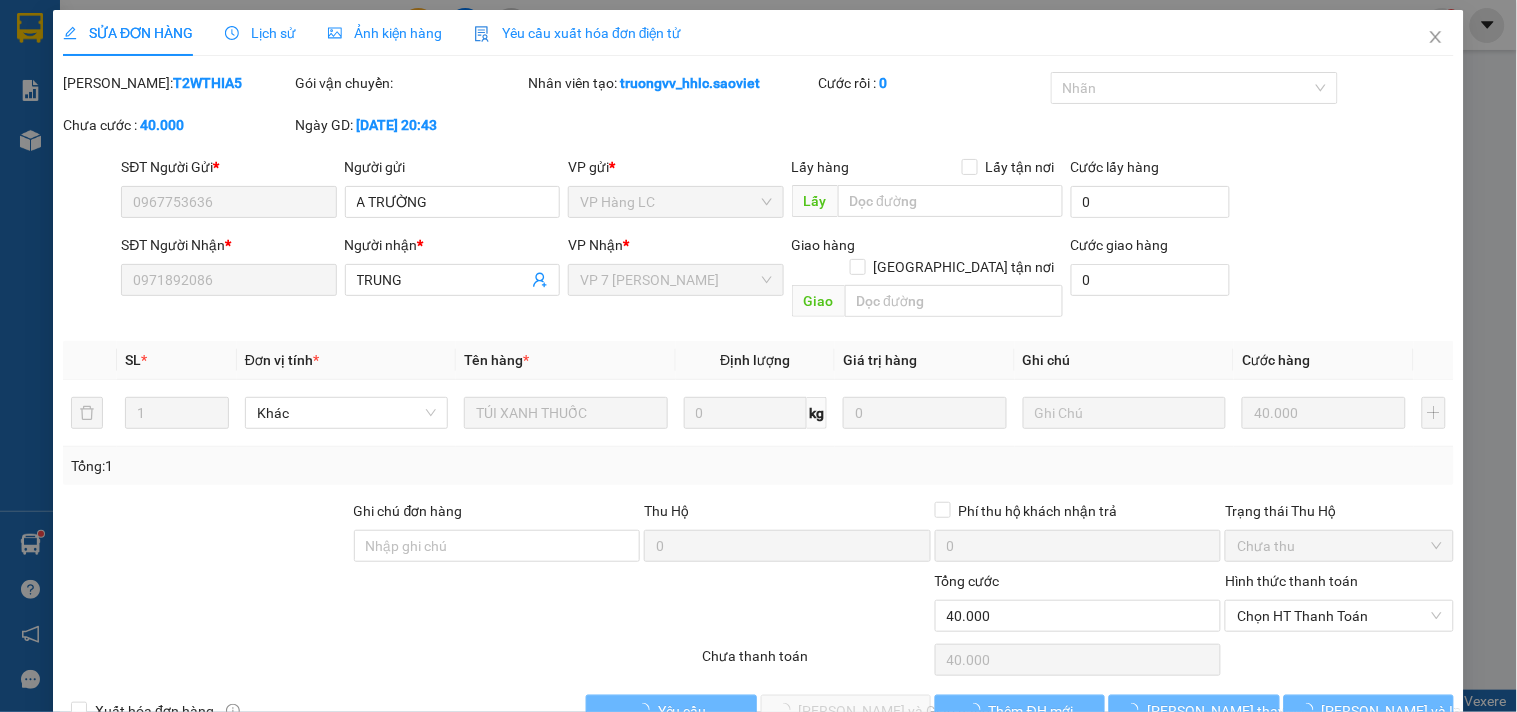 click on "Lịch sử" at bounding box center (260, 33) 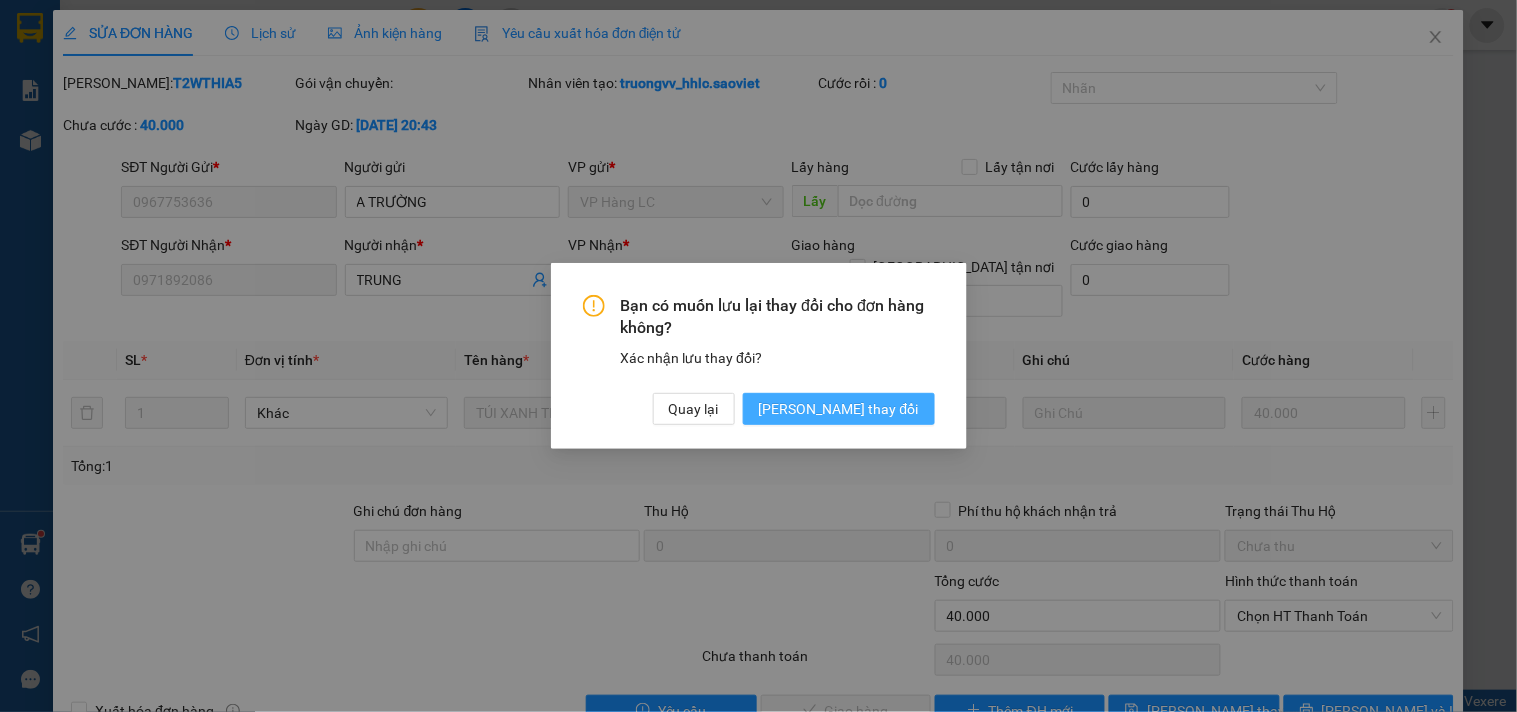 click on "[PERSON_NAME] thay đổi" at bounding box center [839, 409] 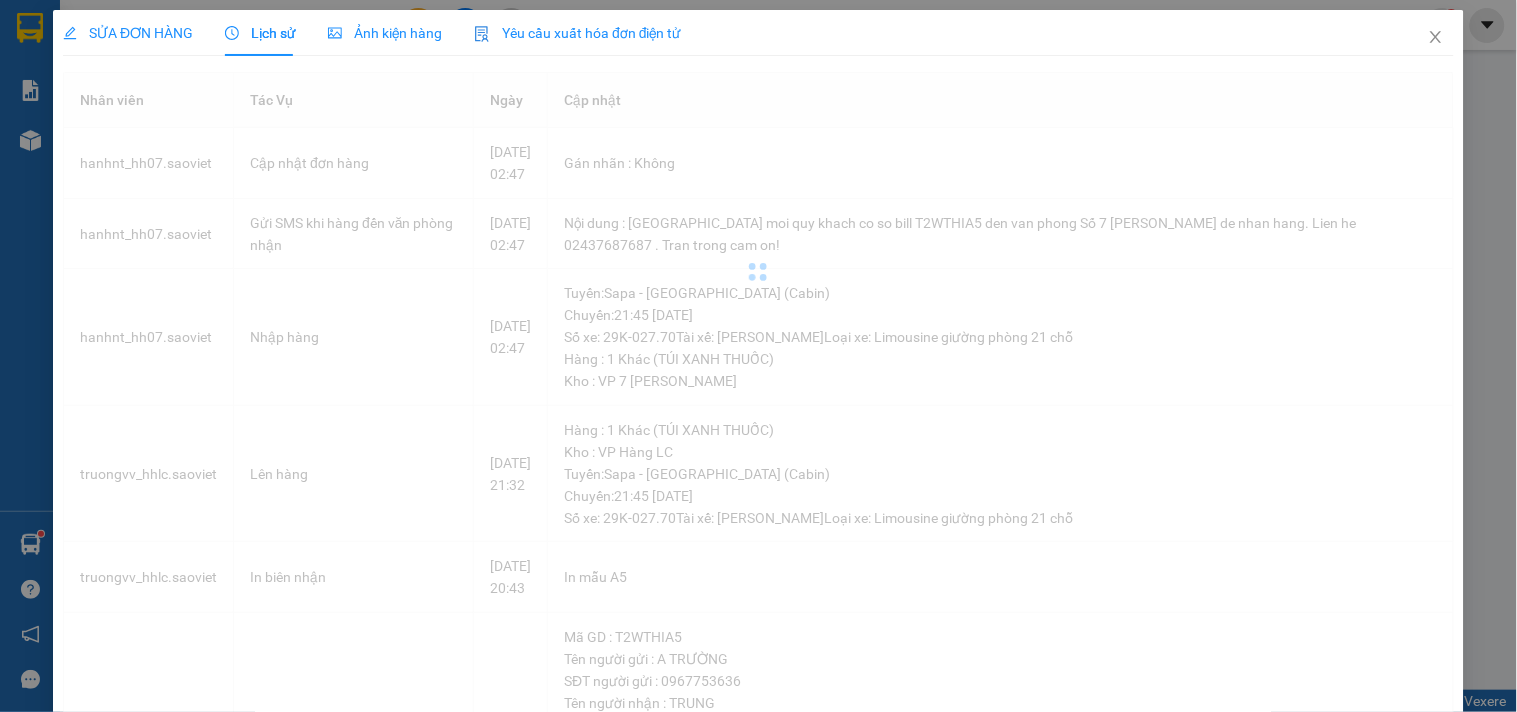 click on "Lịch sử" at bounding box center (260, 33) 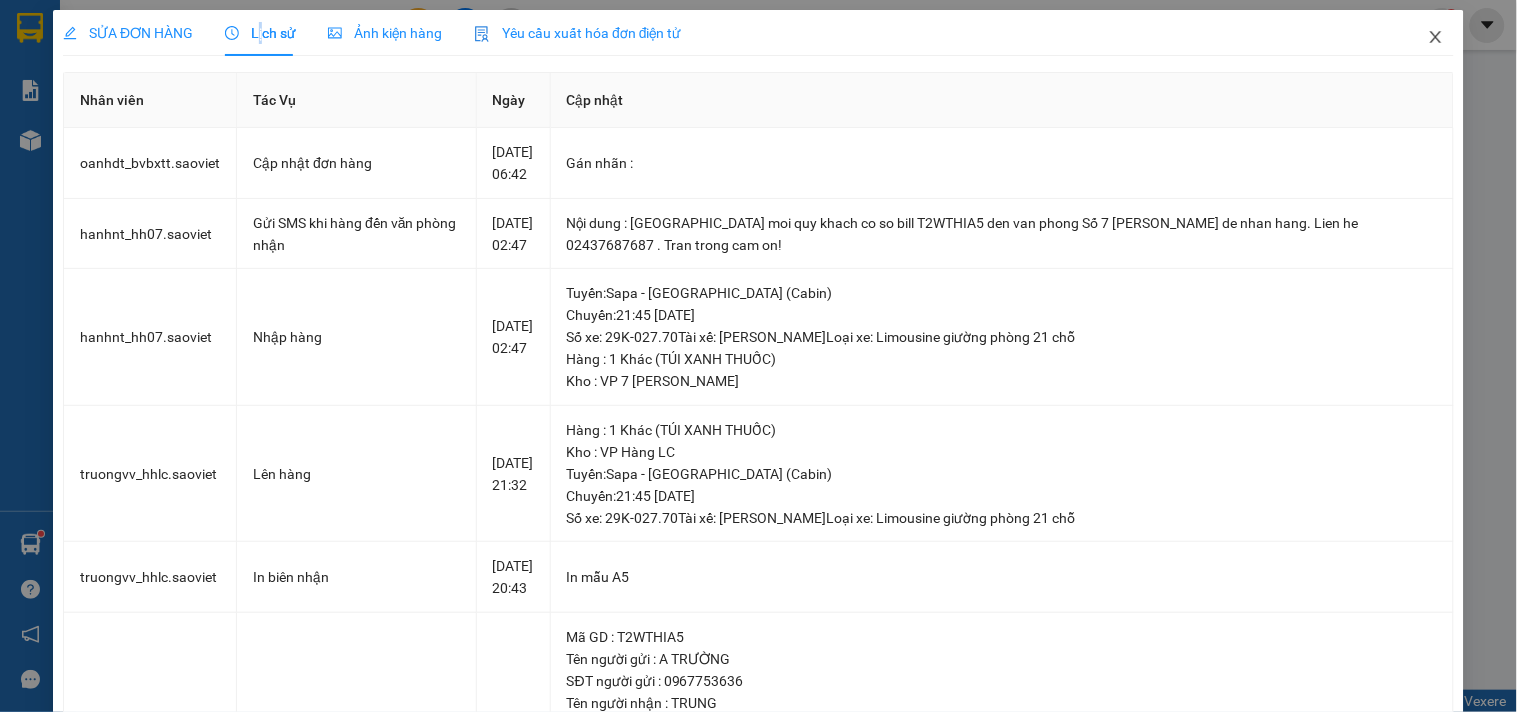 click 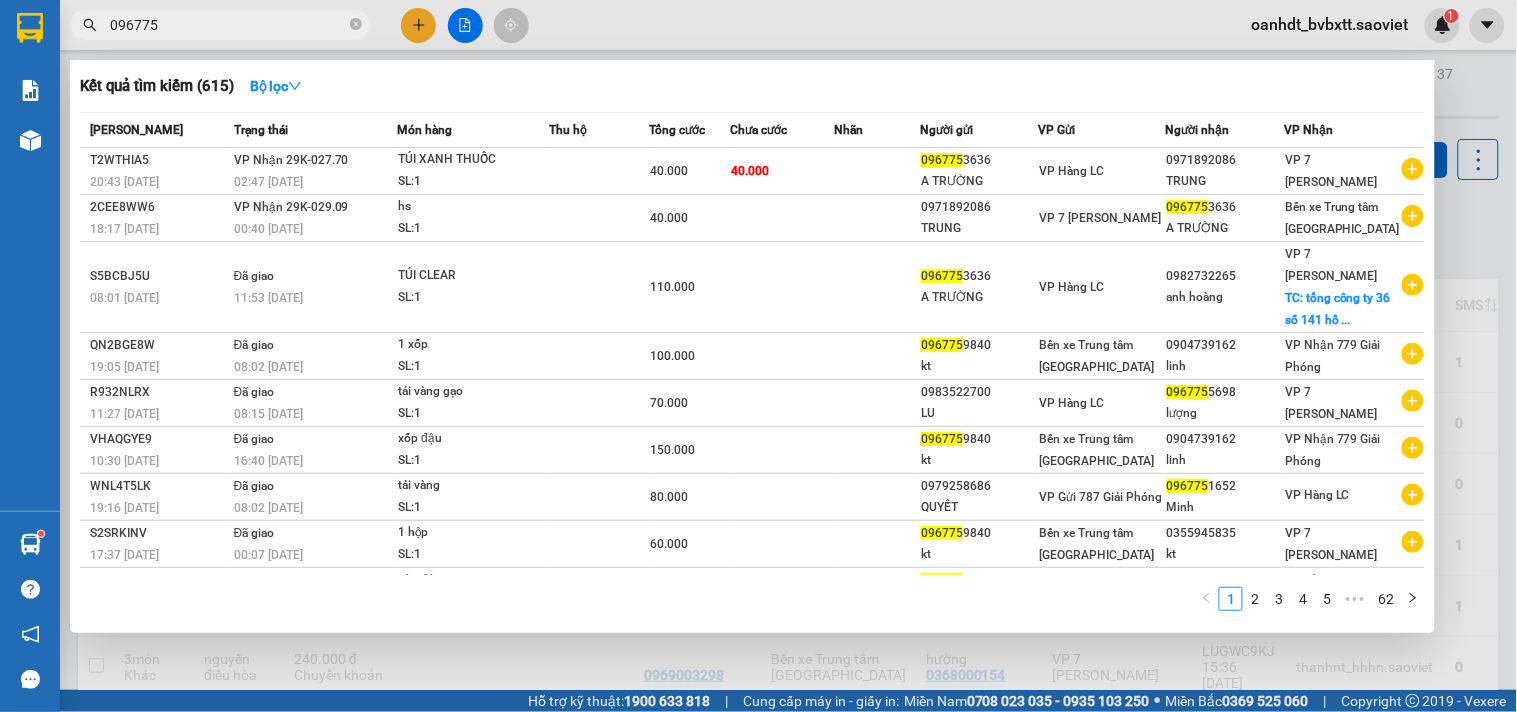 click on "096775" at bounding box center (228, 25) 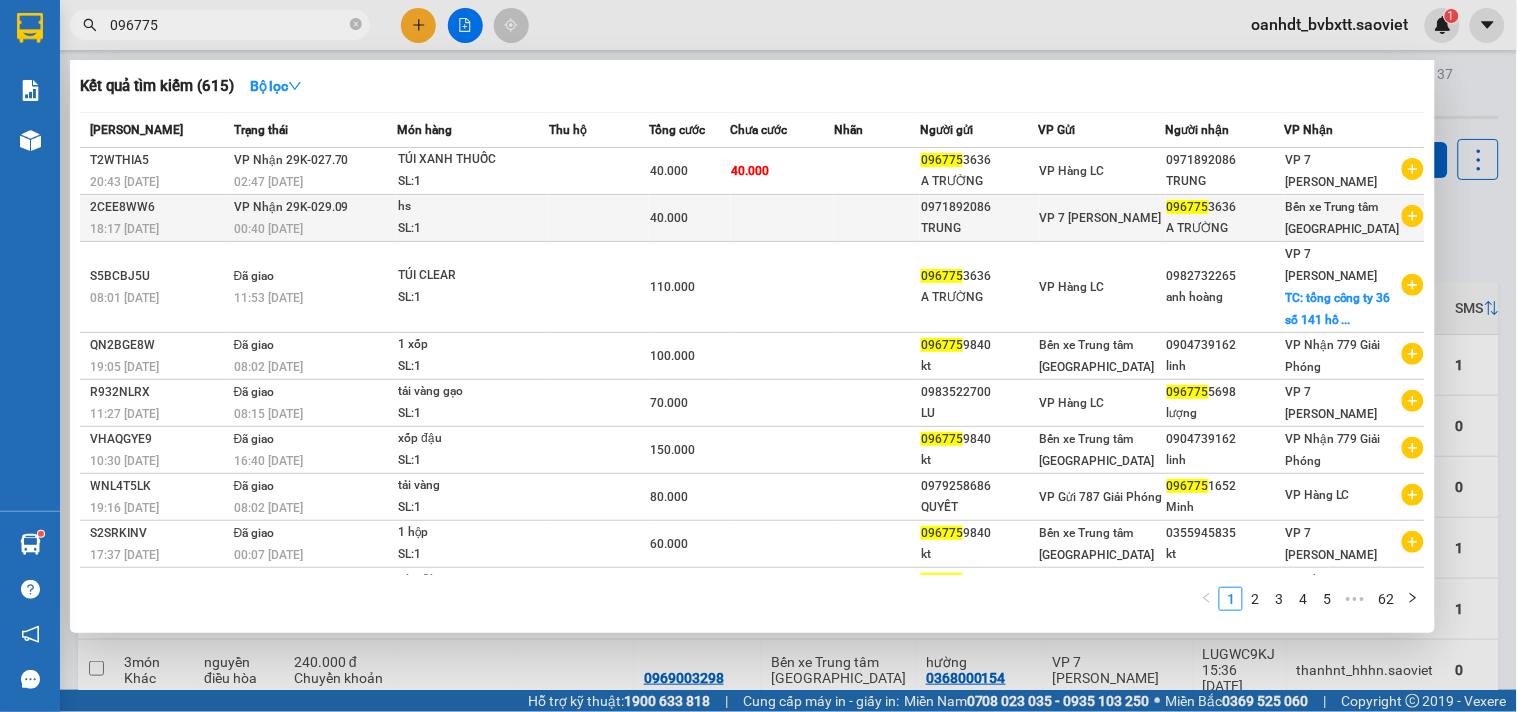 click on "SL:  1" at bounding box center [473, 229] 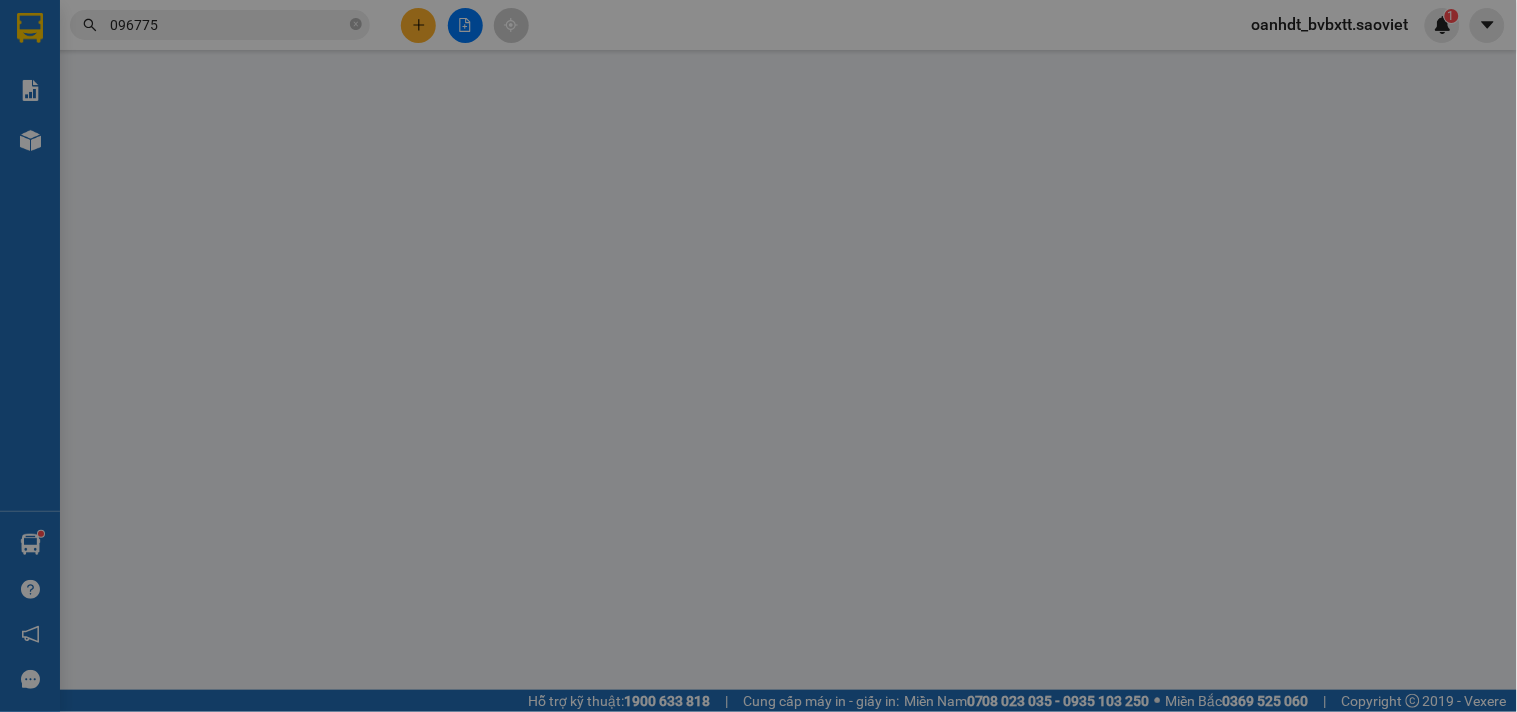 type on "0971892086" 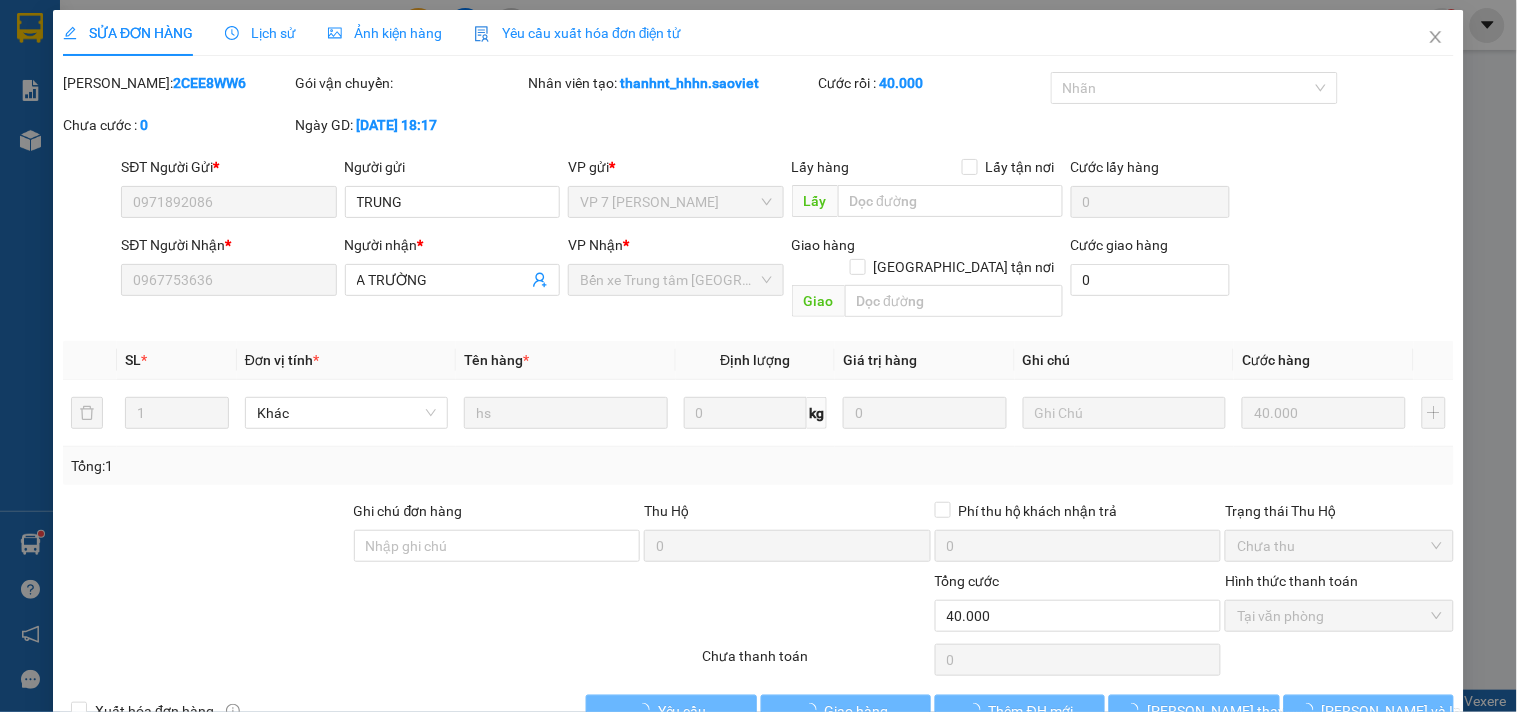 click on "Lịch sử" at bounding box center (260, 33) 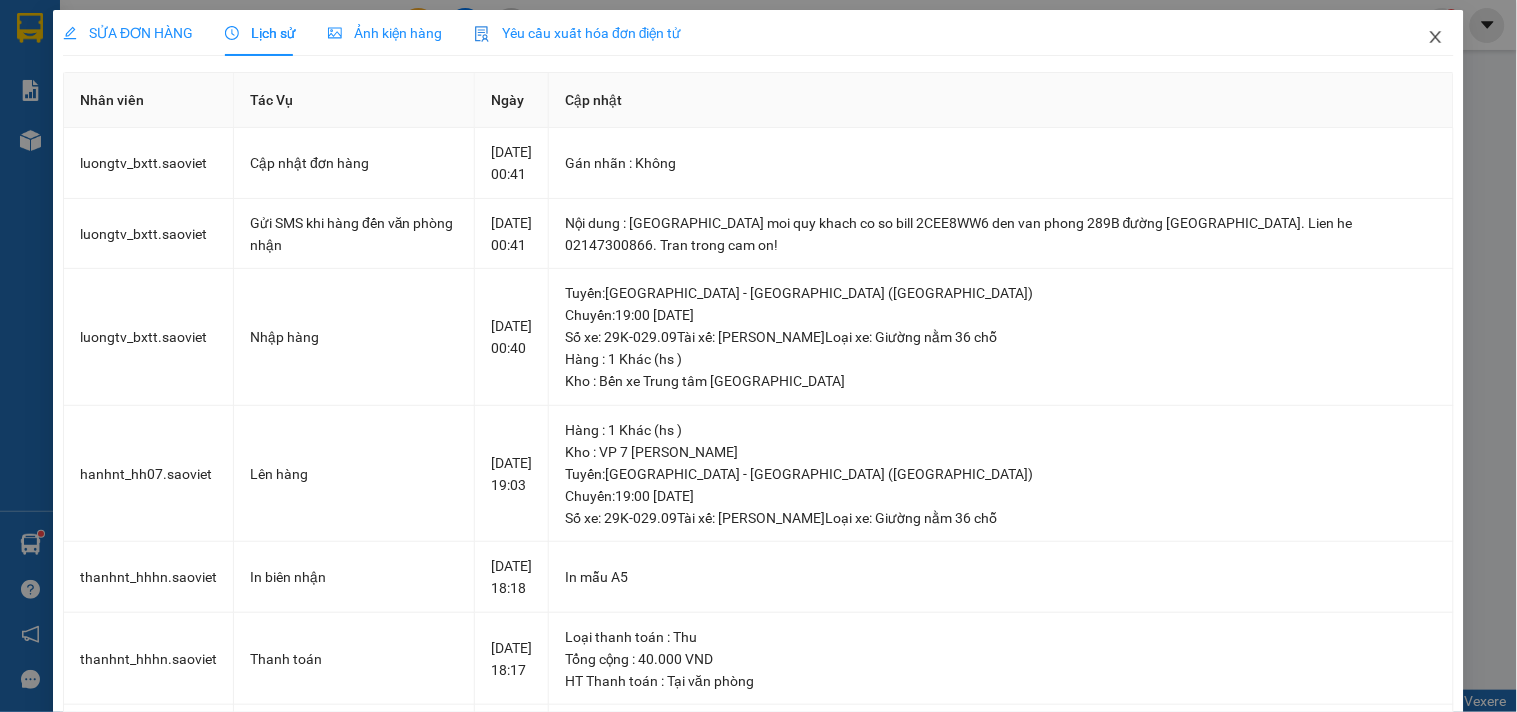 click 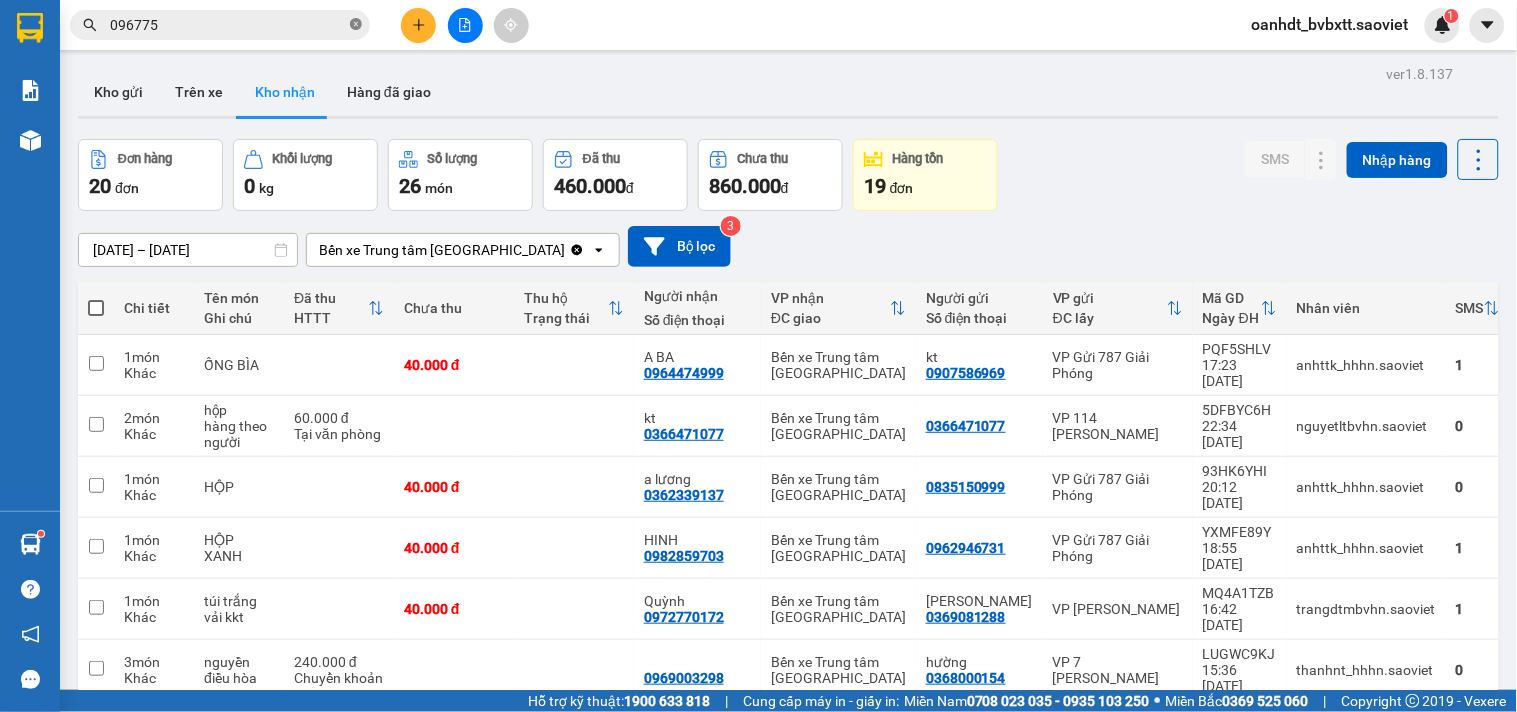 click 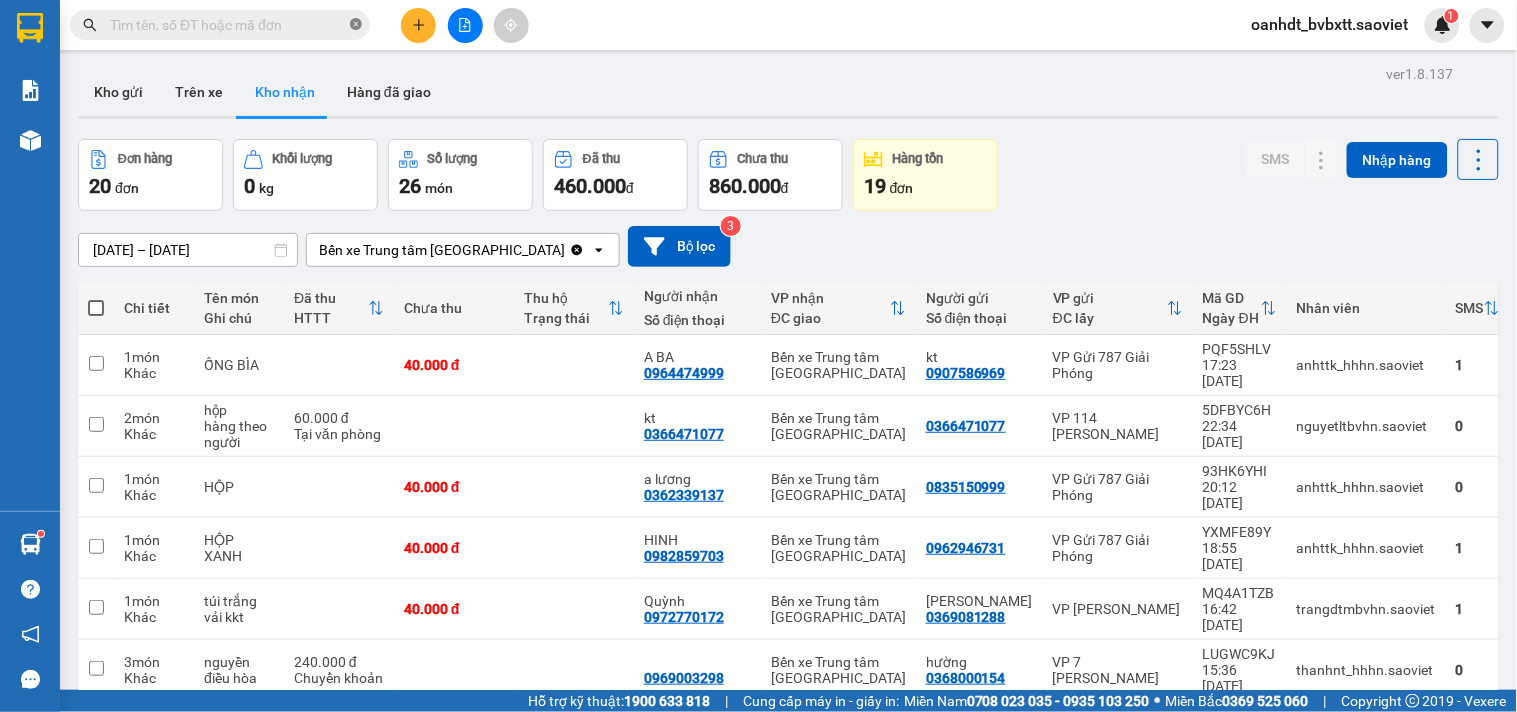 click at bounding box center [356, 25] 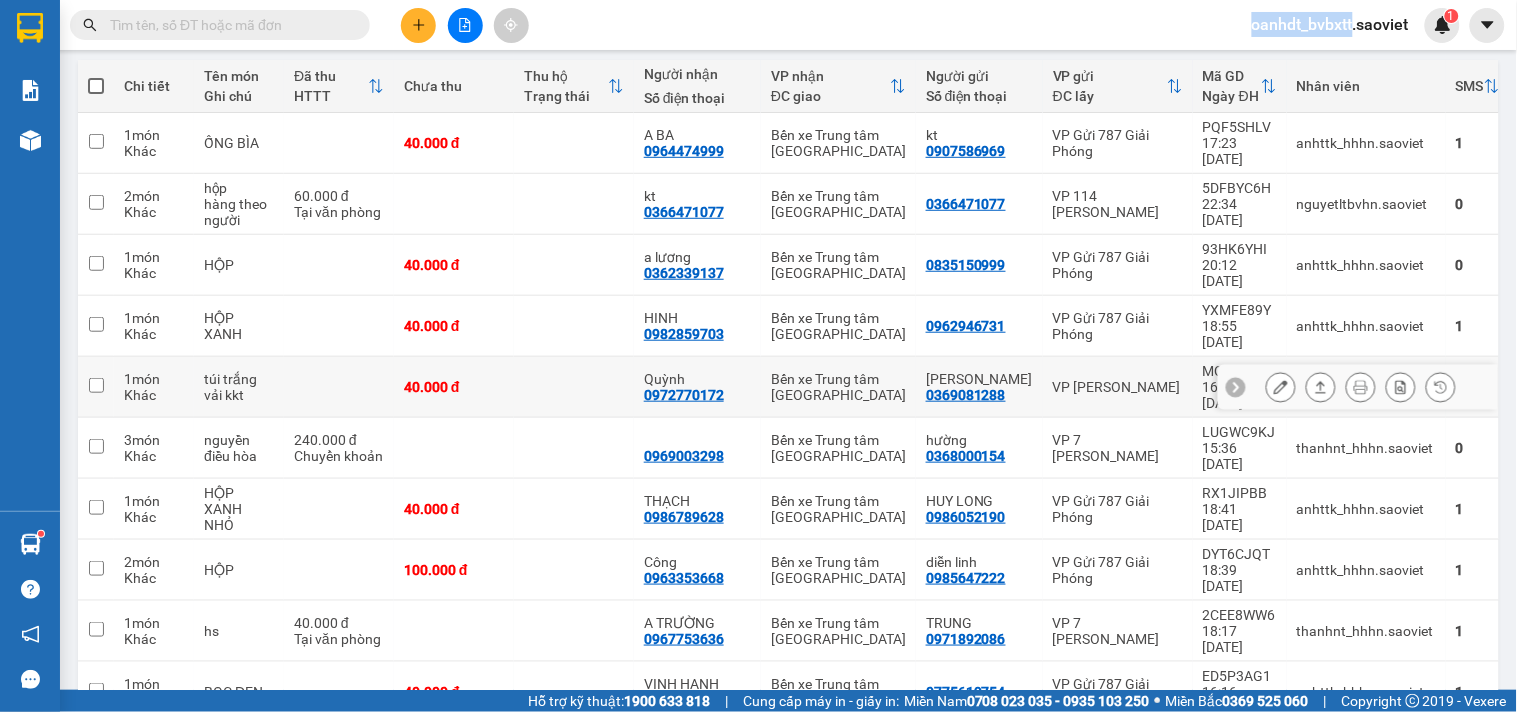 scroll, scrollTop: 0, scrollLeft: 0, axis: both 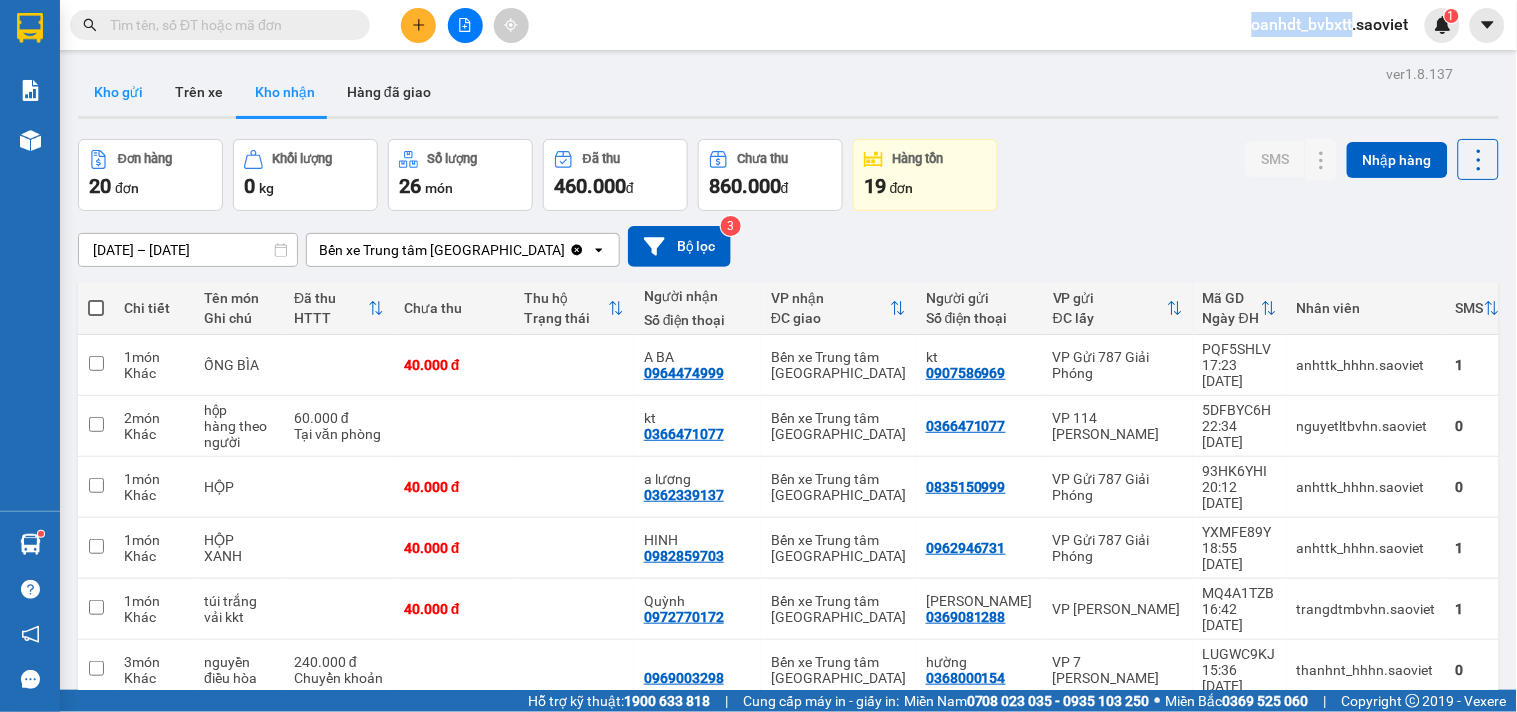 click on "Kho gửi" at bounding box center (118, 92) 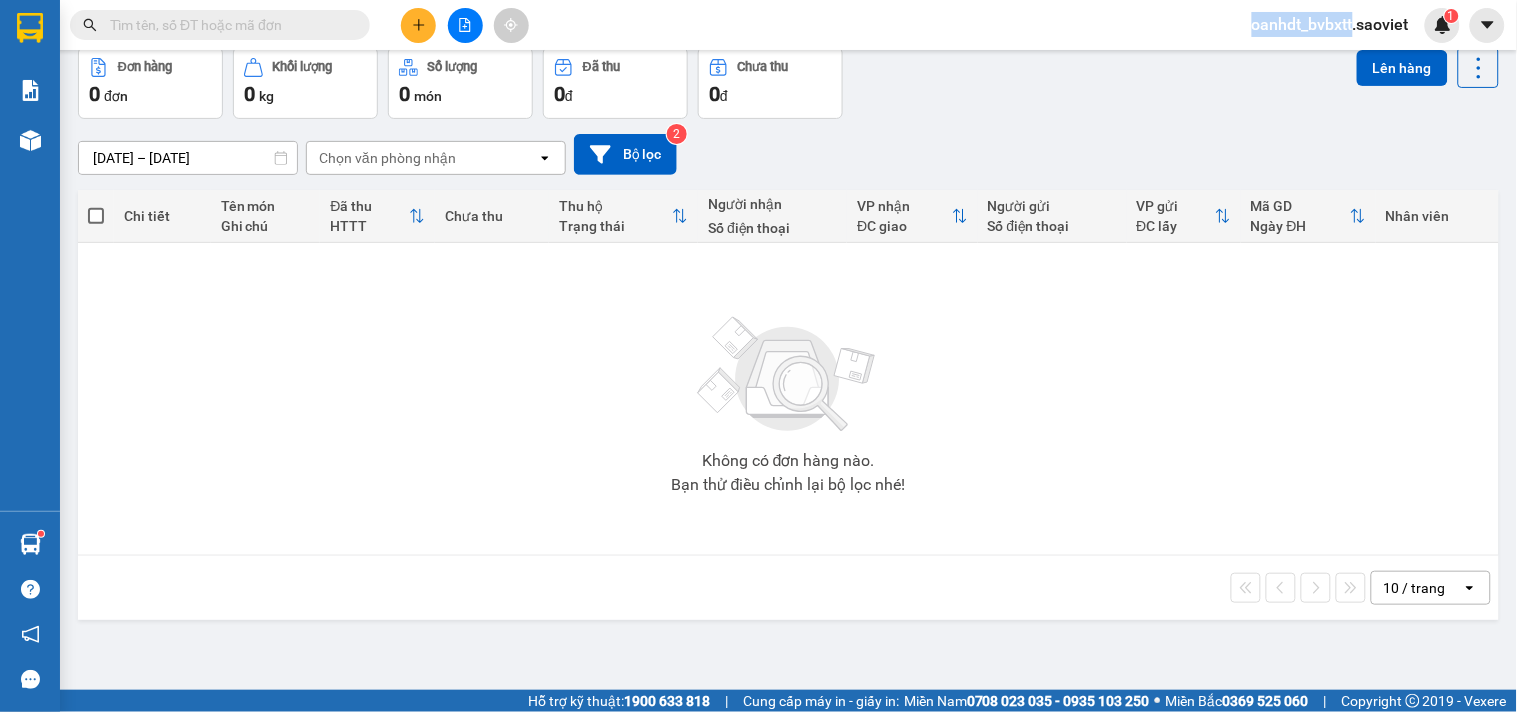 scroll, scrollTop: 0, scrollLeft: 0, axis: both 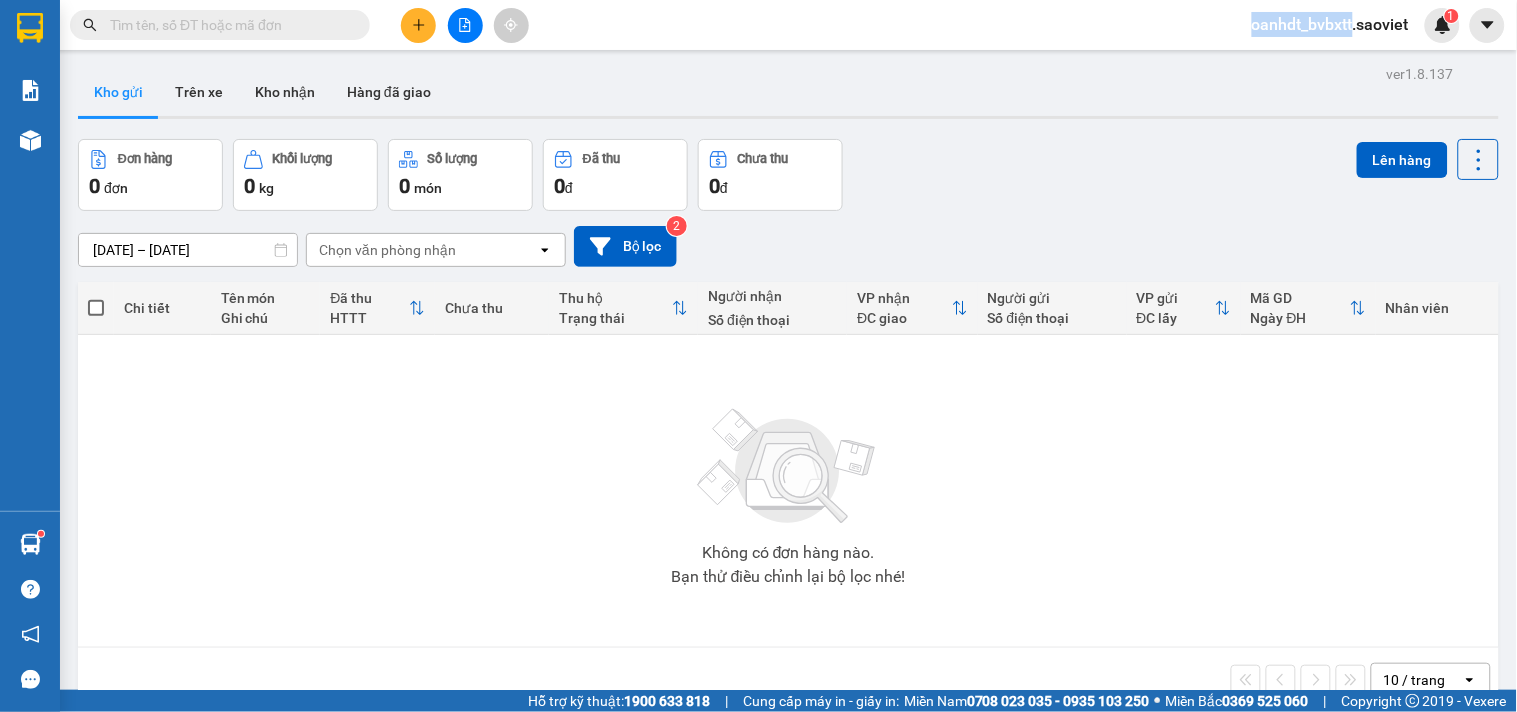 click 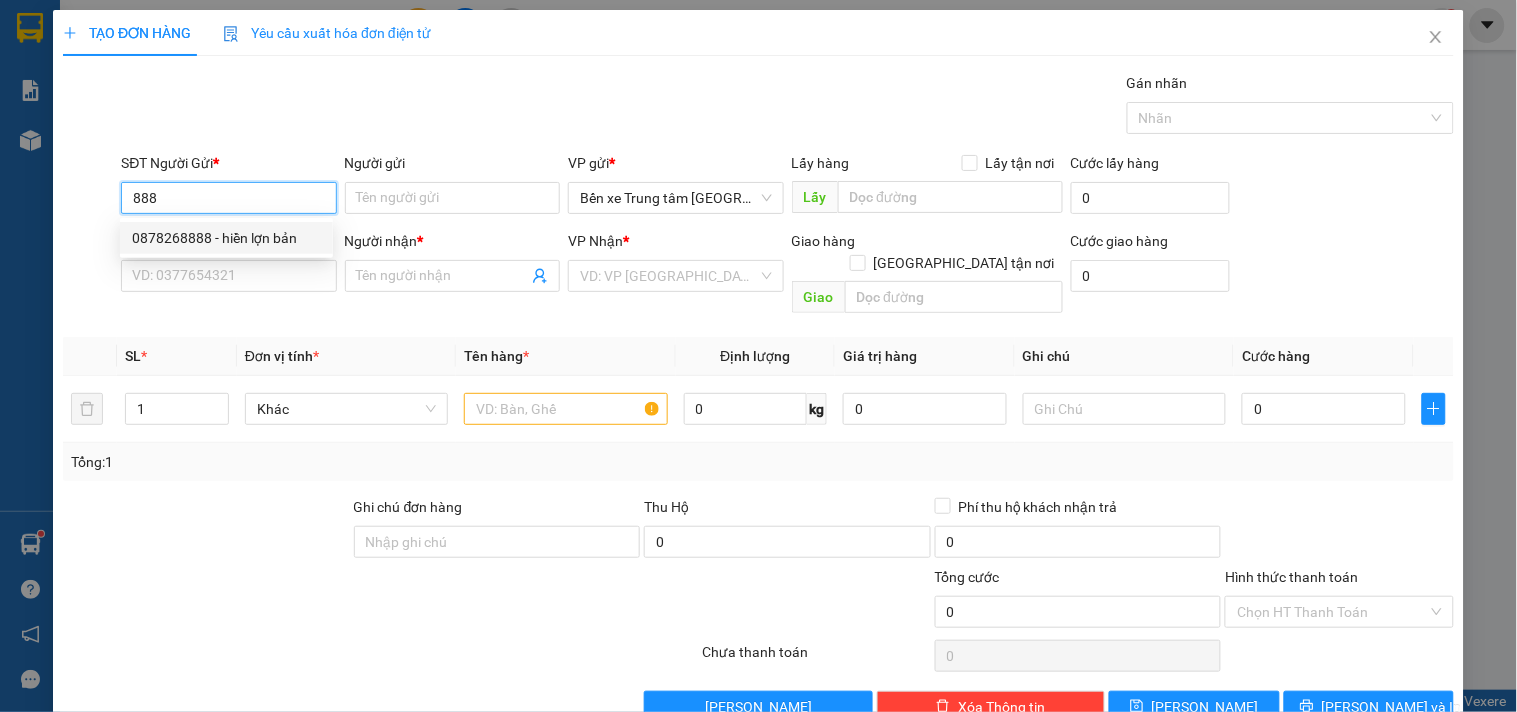 click on "0878268888 - hiền lợn bản" at bounding box center [226, 238] 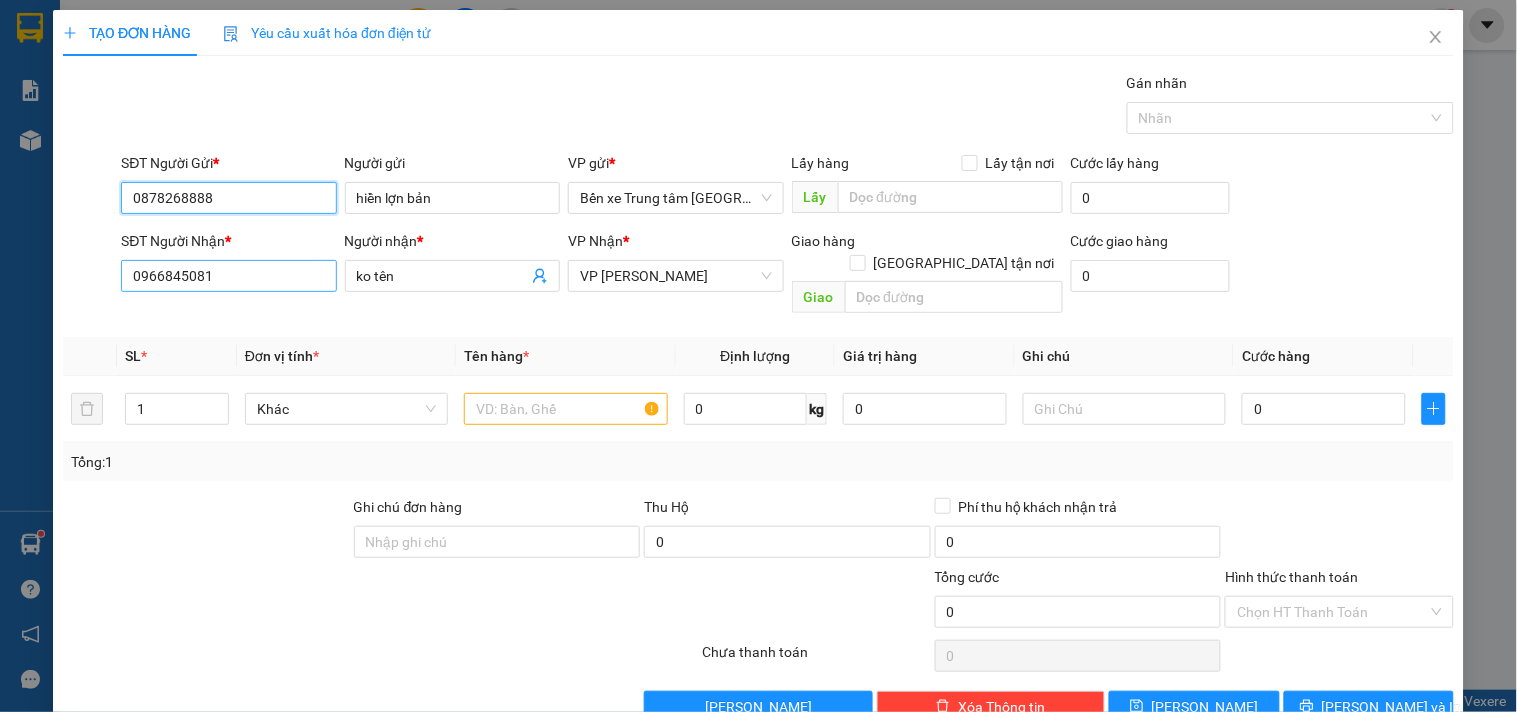 type on "0878268888" 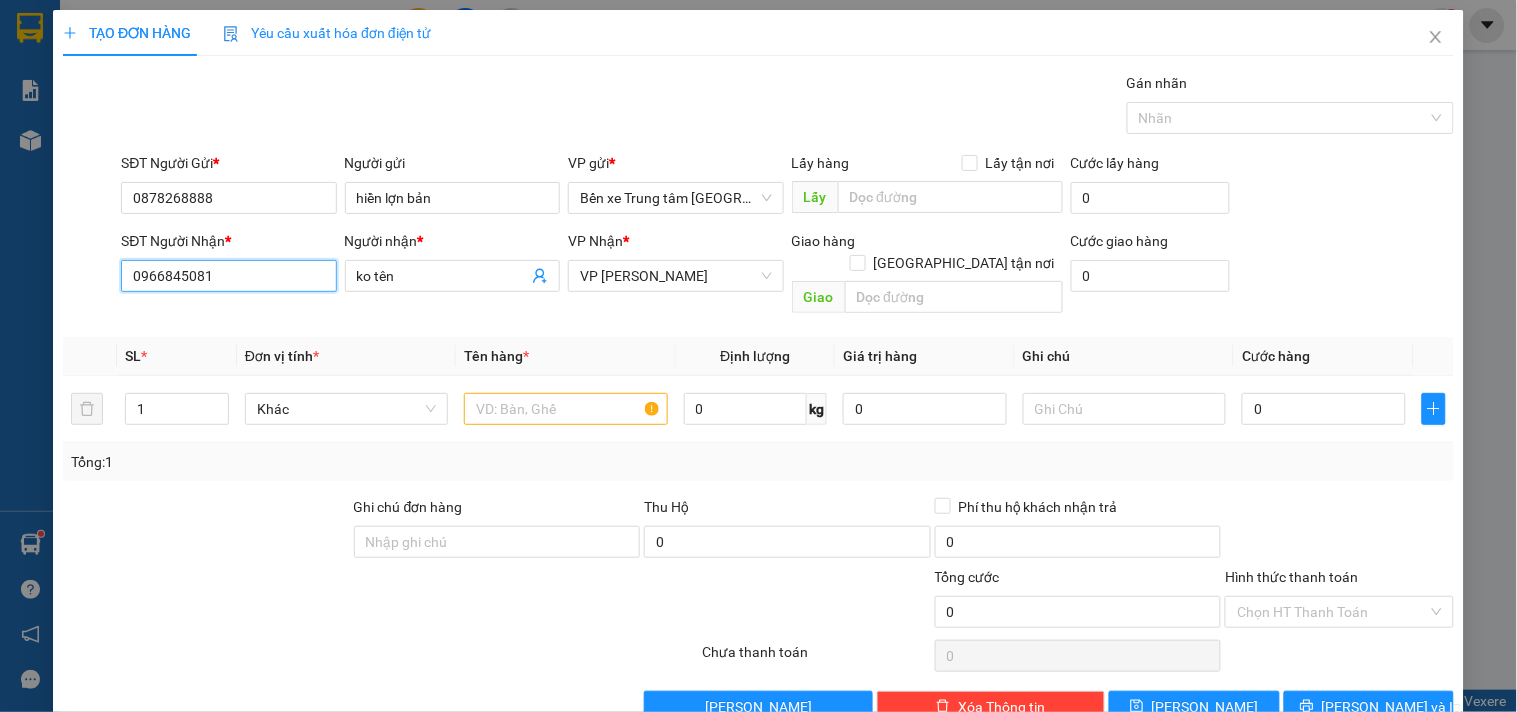 drag, startPoint x: 246, startPoint y: 272, endPoint x: 0, endPoint y: 627, distance: 431.90393 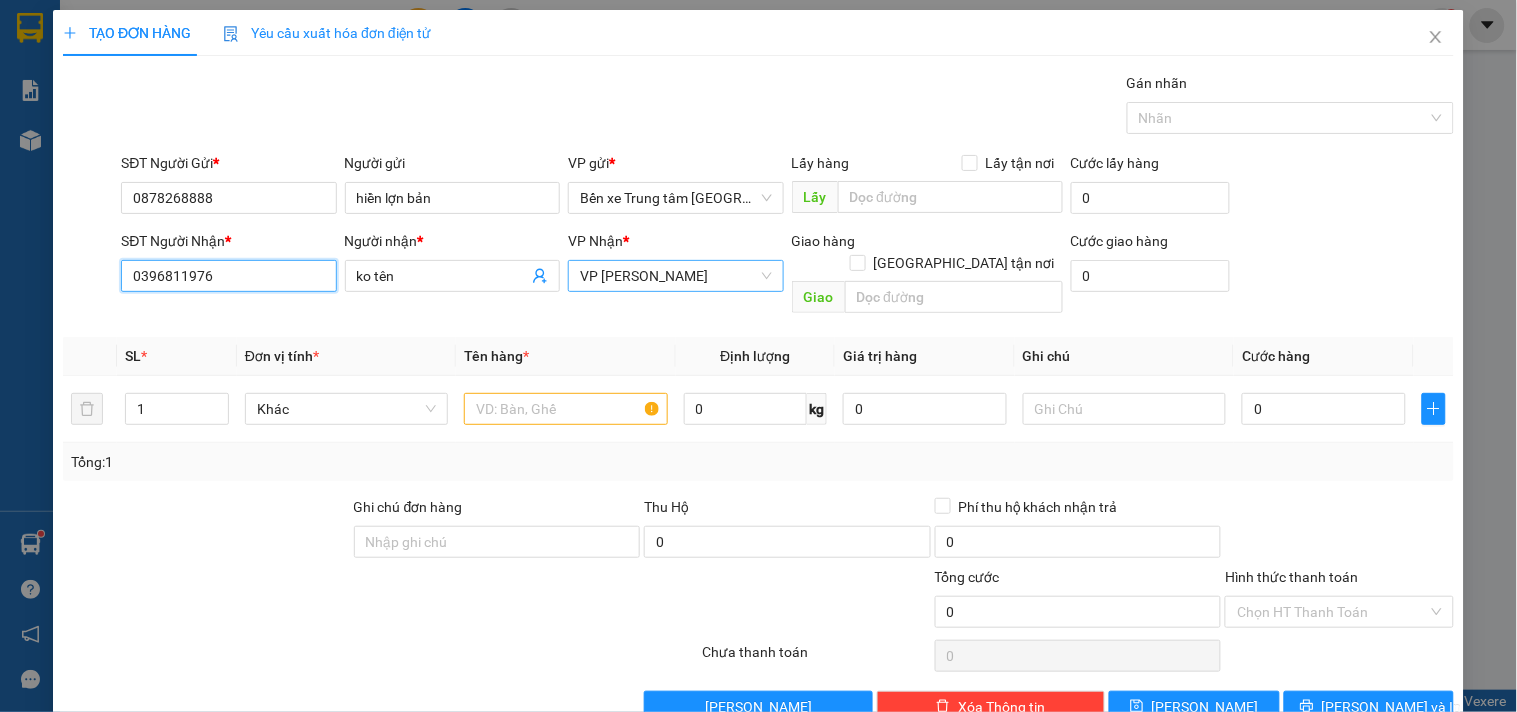 click on "VP [PERSON_NAME]" at bounding box center (675, 276) 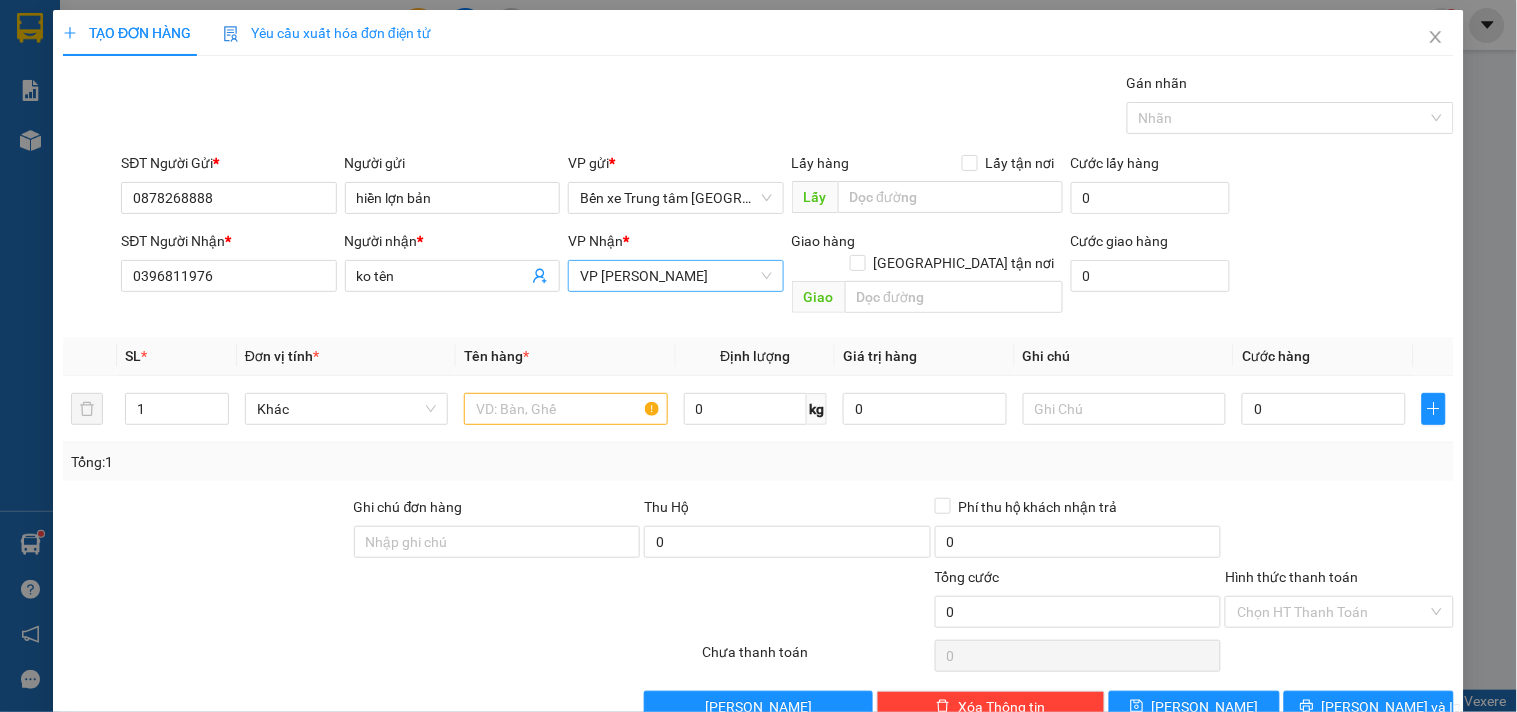click on "VP [PERSON_NAME]" at bounding box center [675, 276] 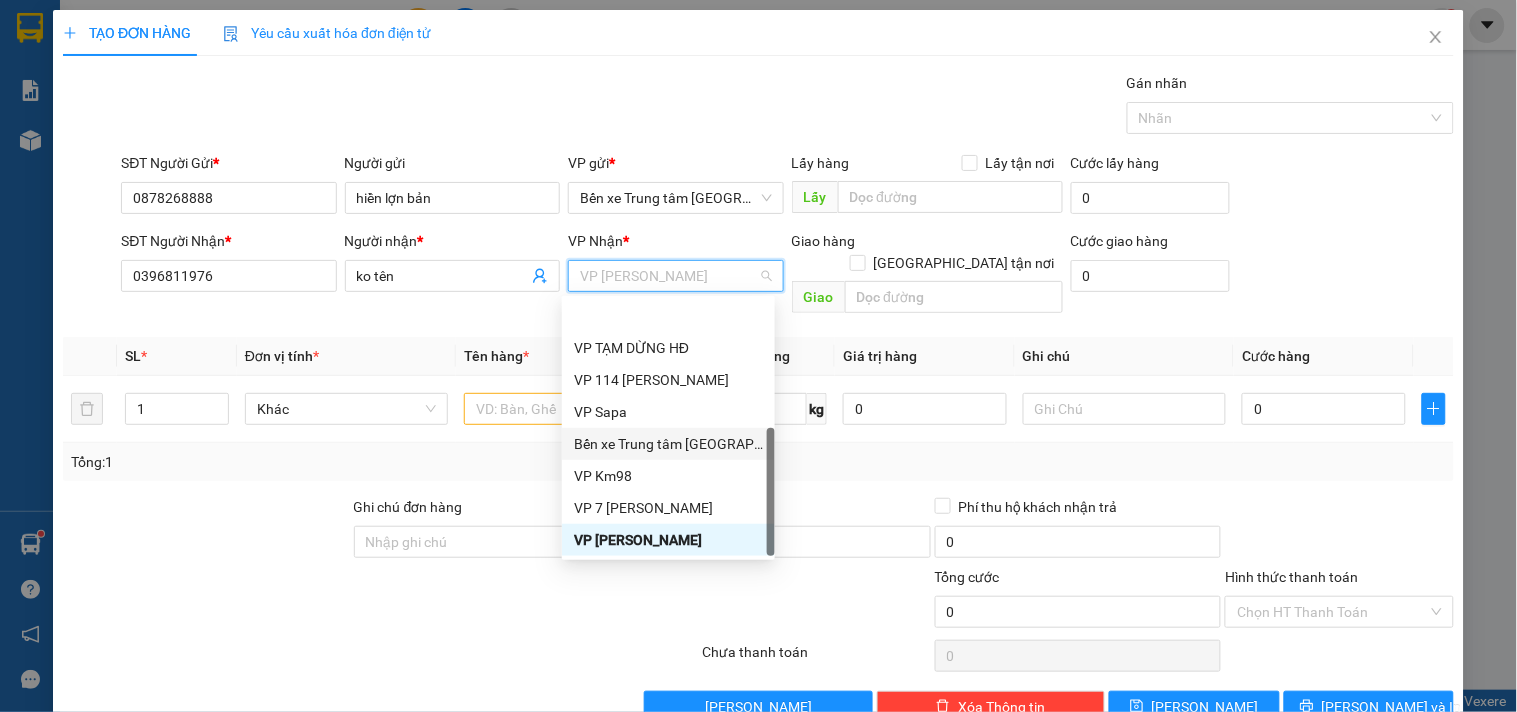 scroll, scrollTop: 224, scrollLeft: 0, axis: vertical 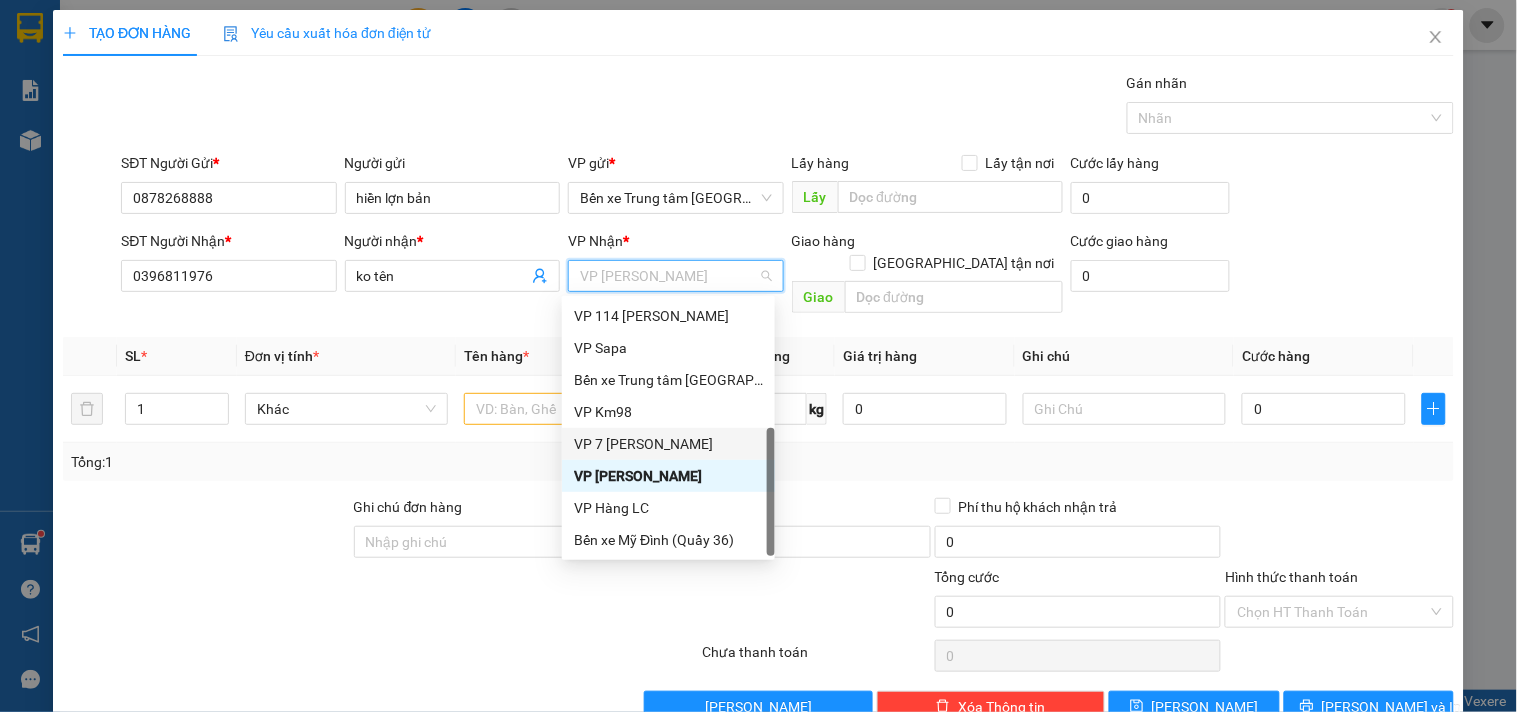 click on "VP 7 [PERSON_NAME]" at bounding box center [668, 444] 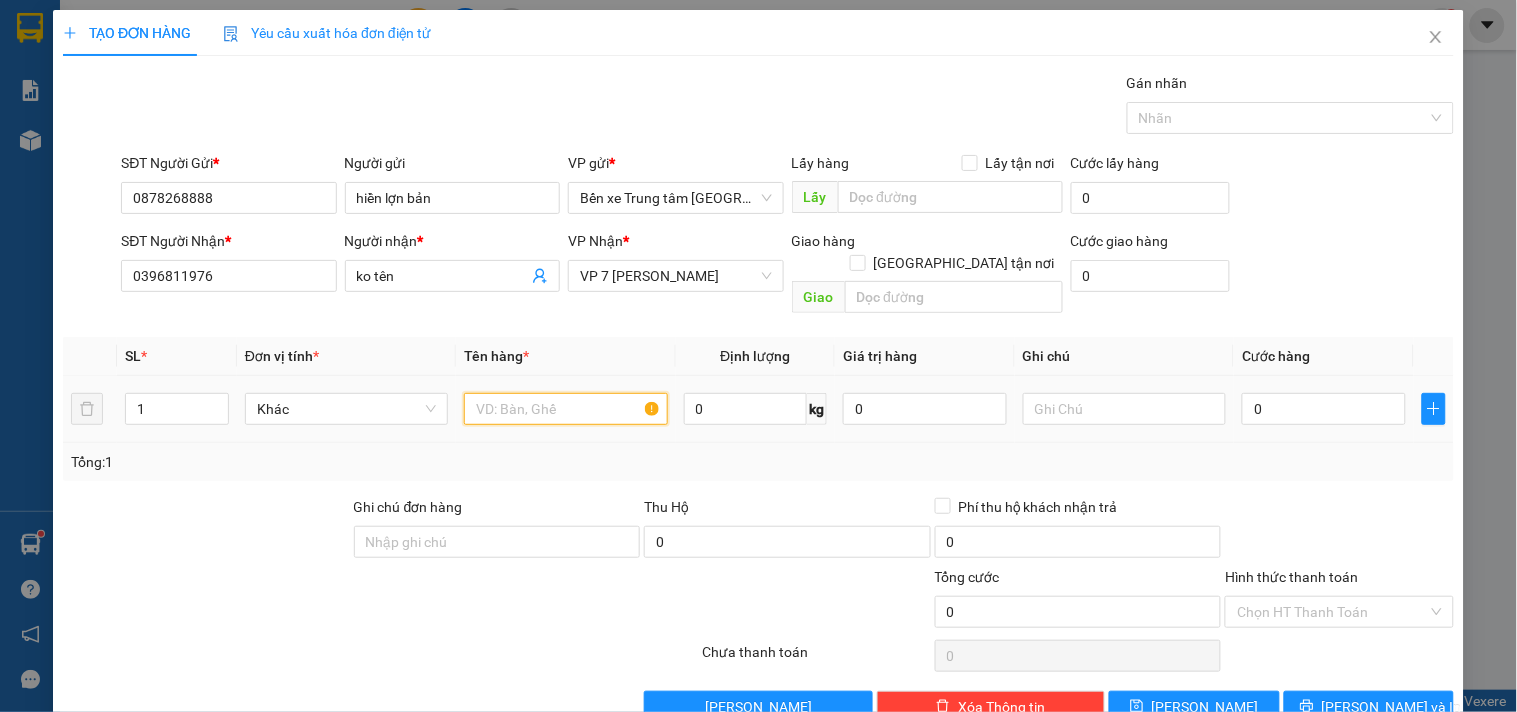 click at bounding box center [565, 409] 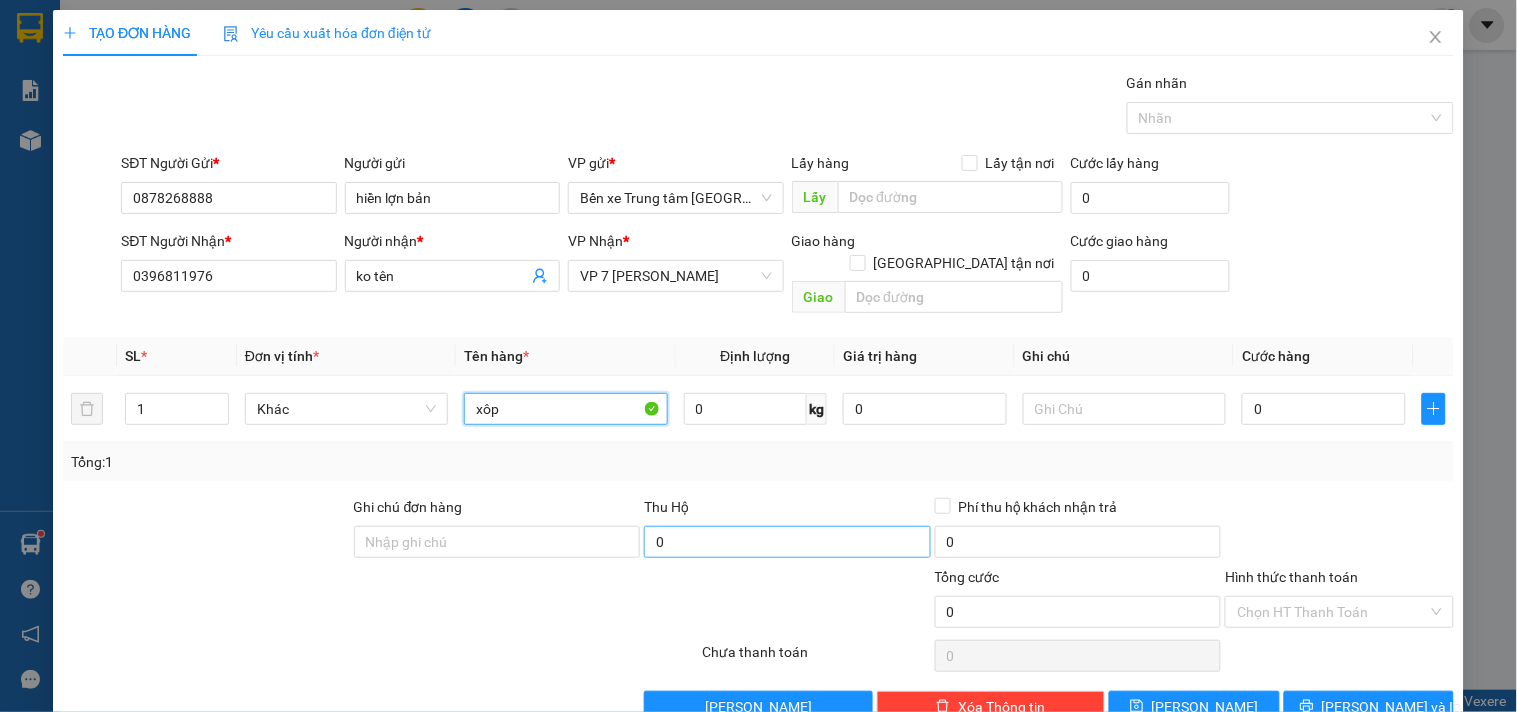 type on "xôp" 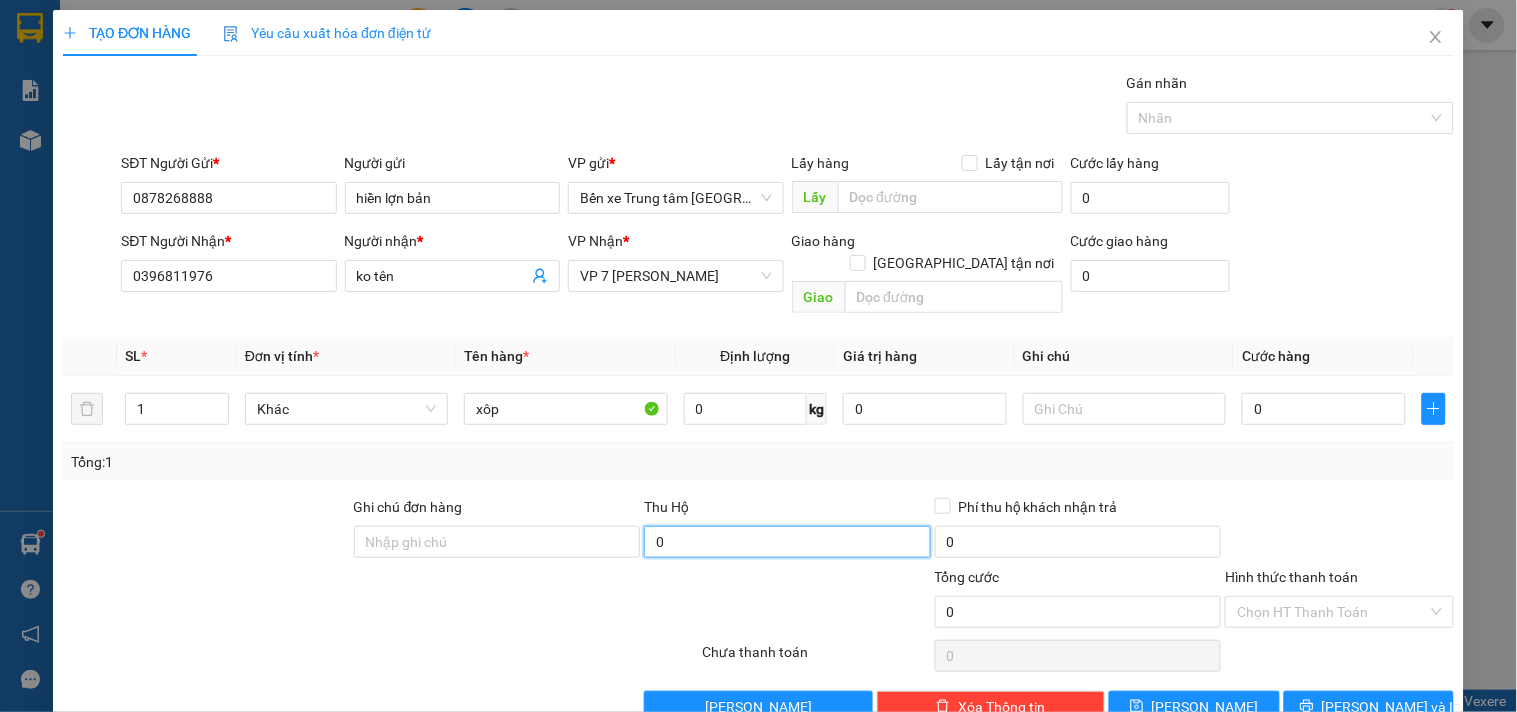 click on "0" at bounding box center (787, 542) 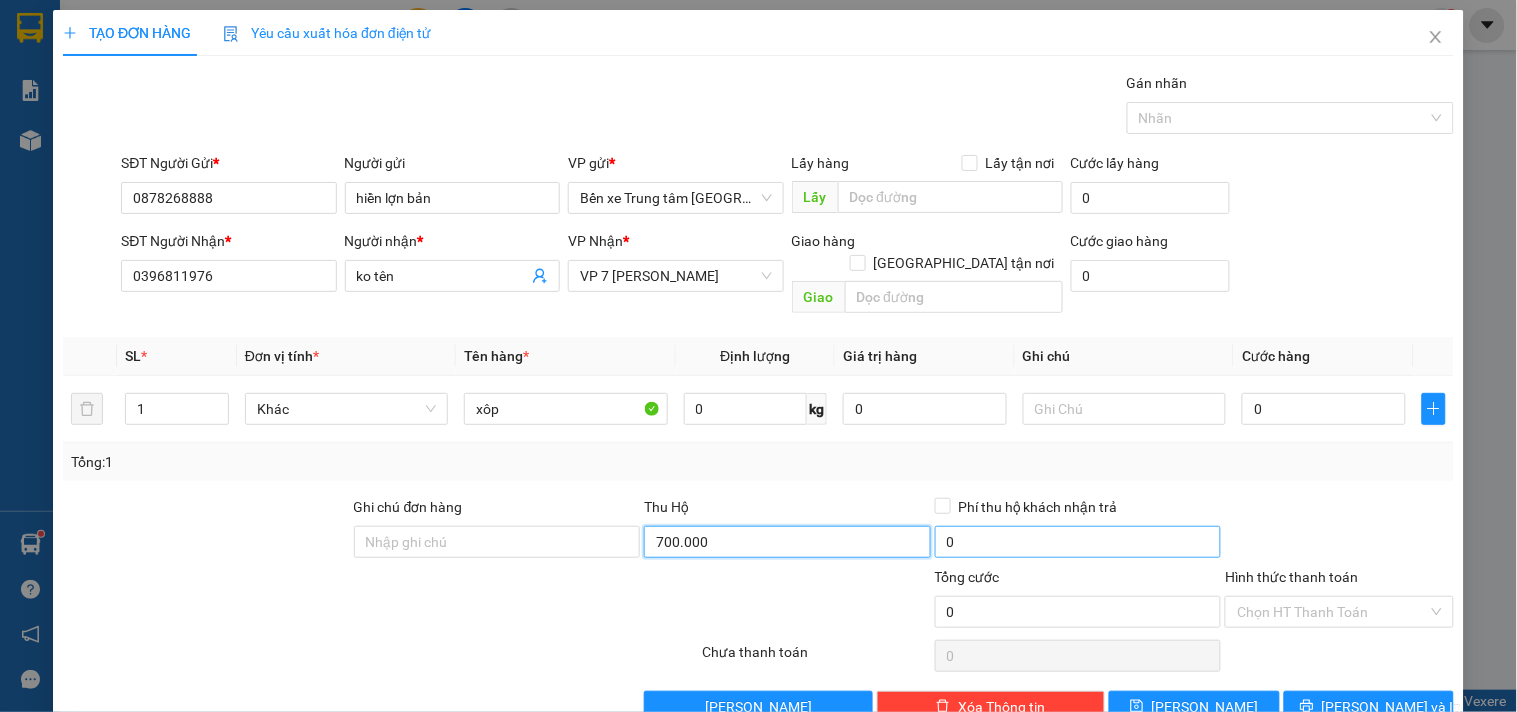 type on "700.000" 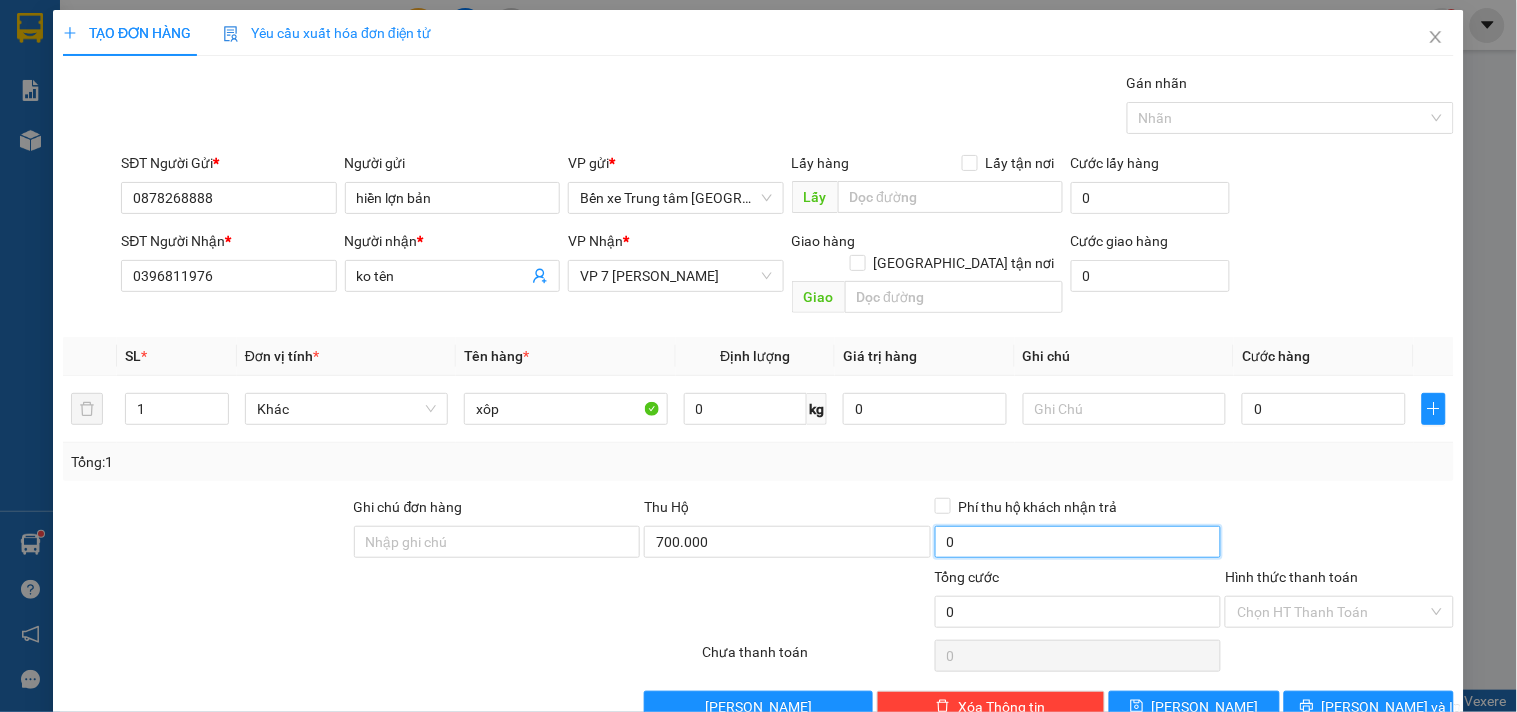 type on "15.000" 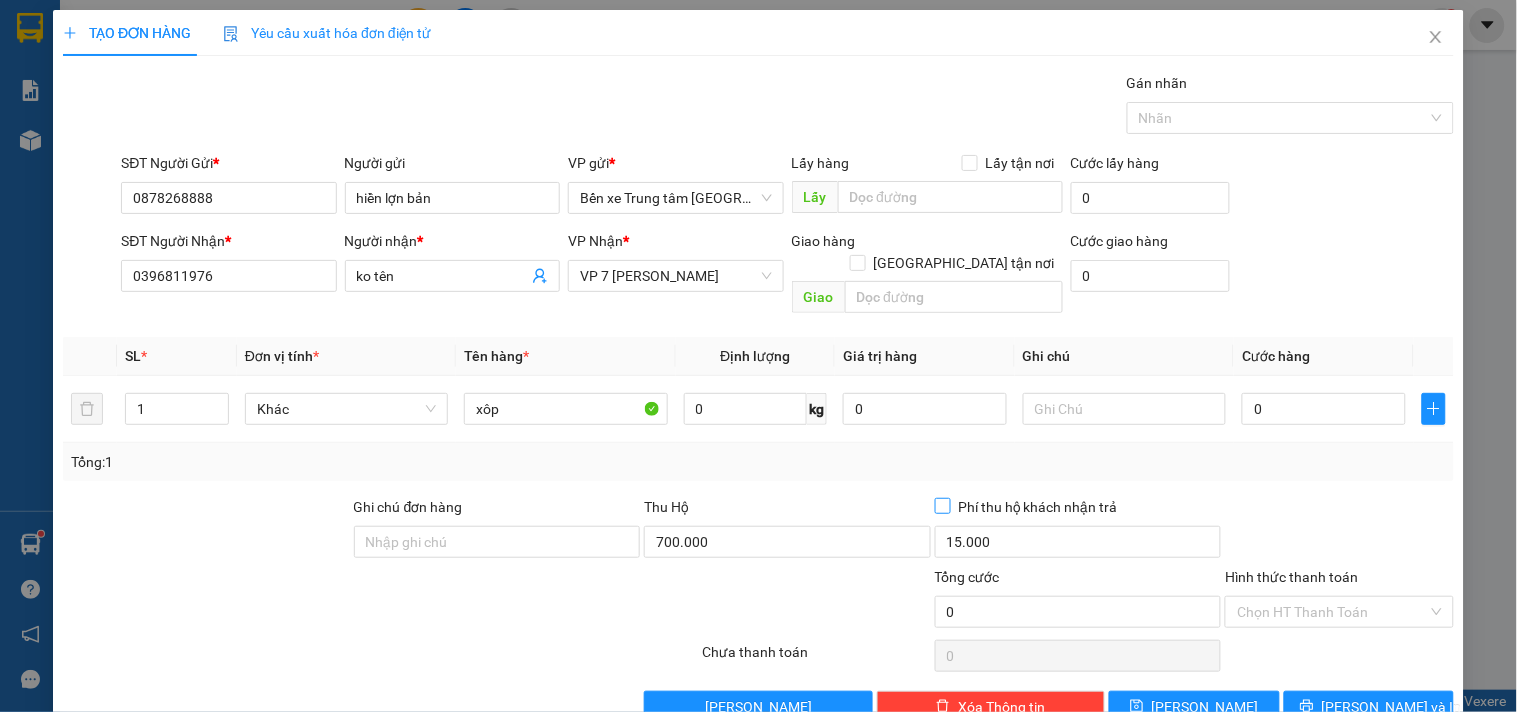 click on "Phí thu hộ khách nhận trả" at bounding box center [942, 505] 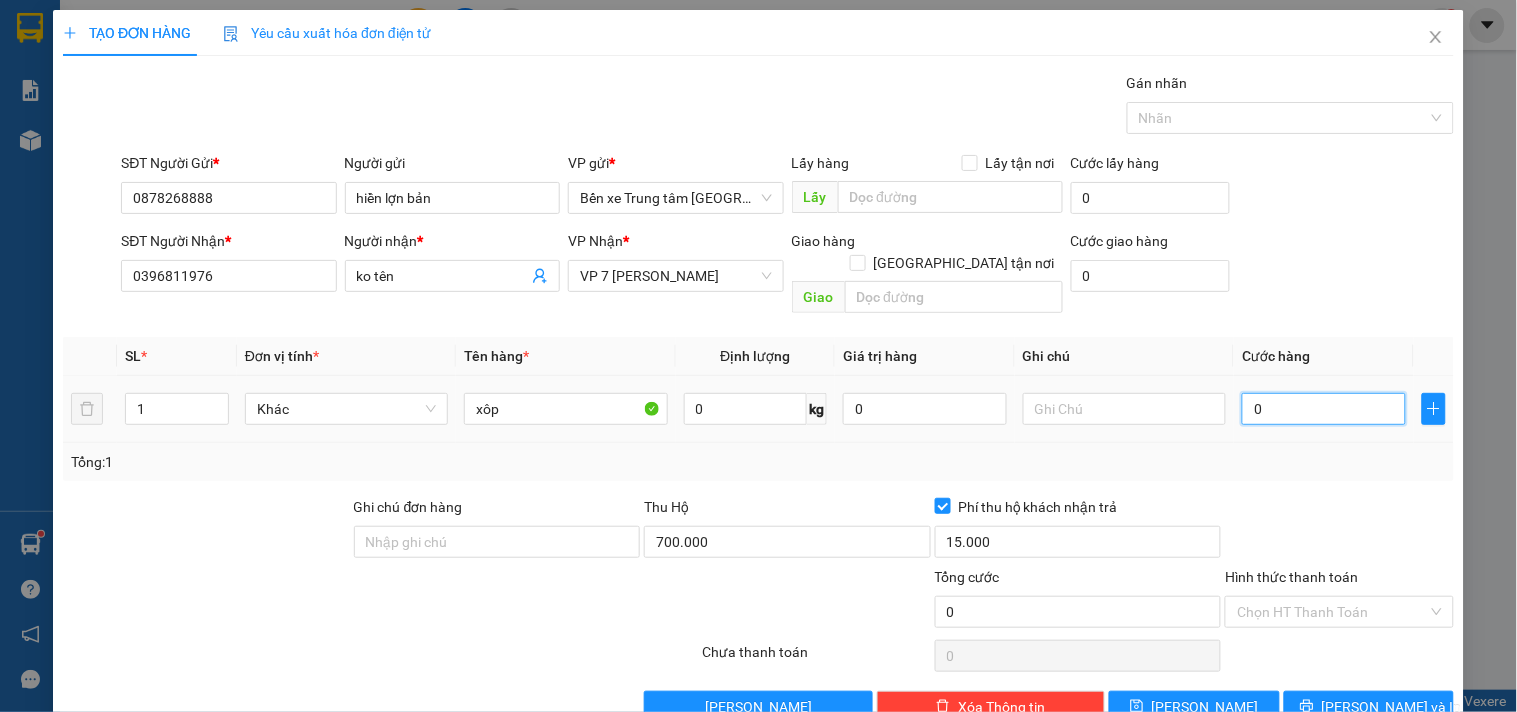 click on "0" at bounding box center [1324, 409] 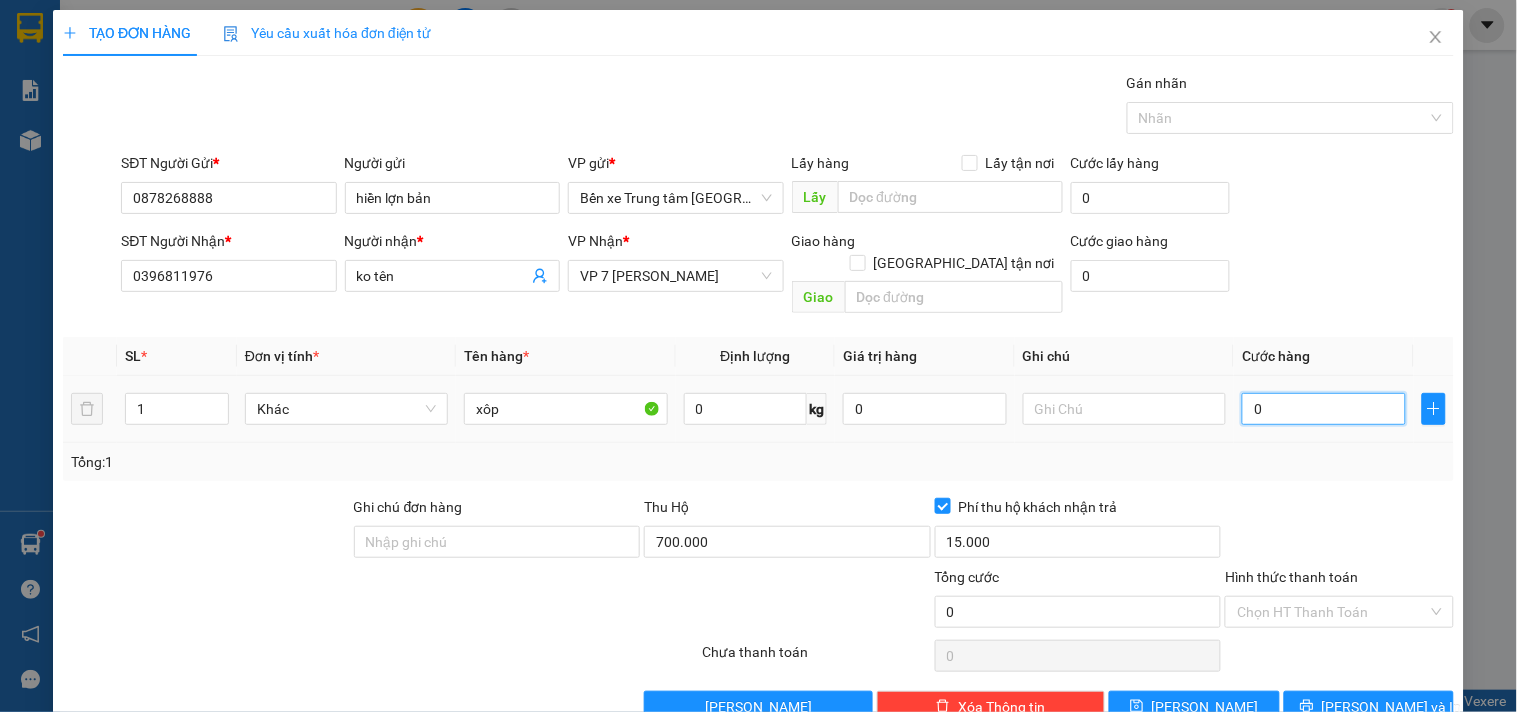 type on "5" 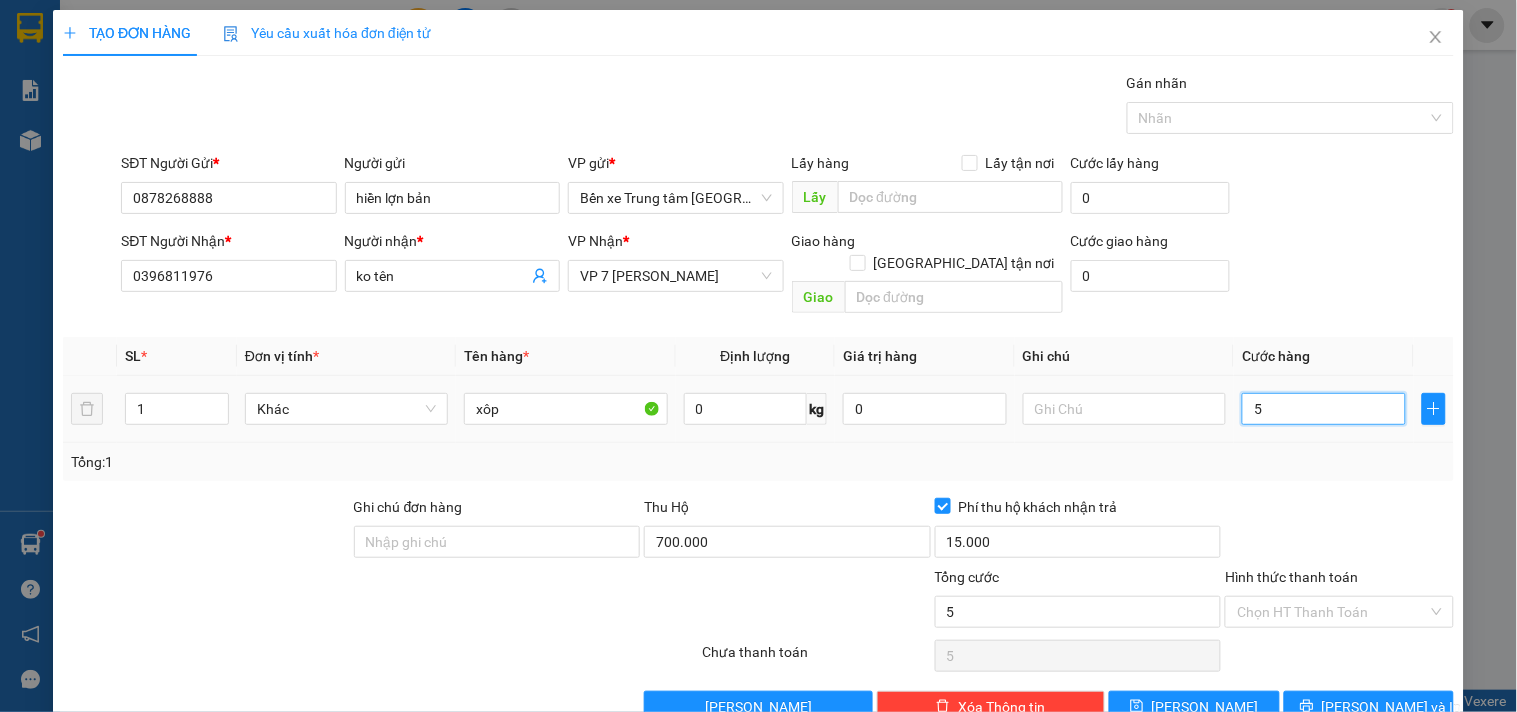 type on "50" 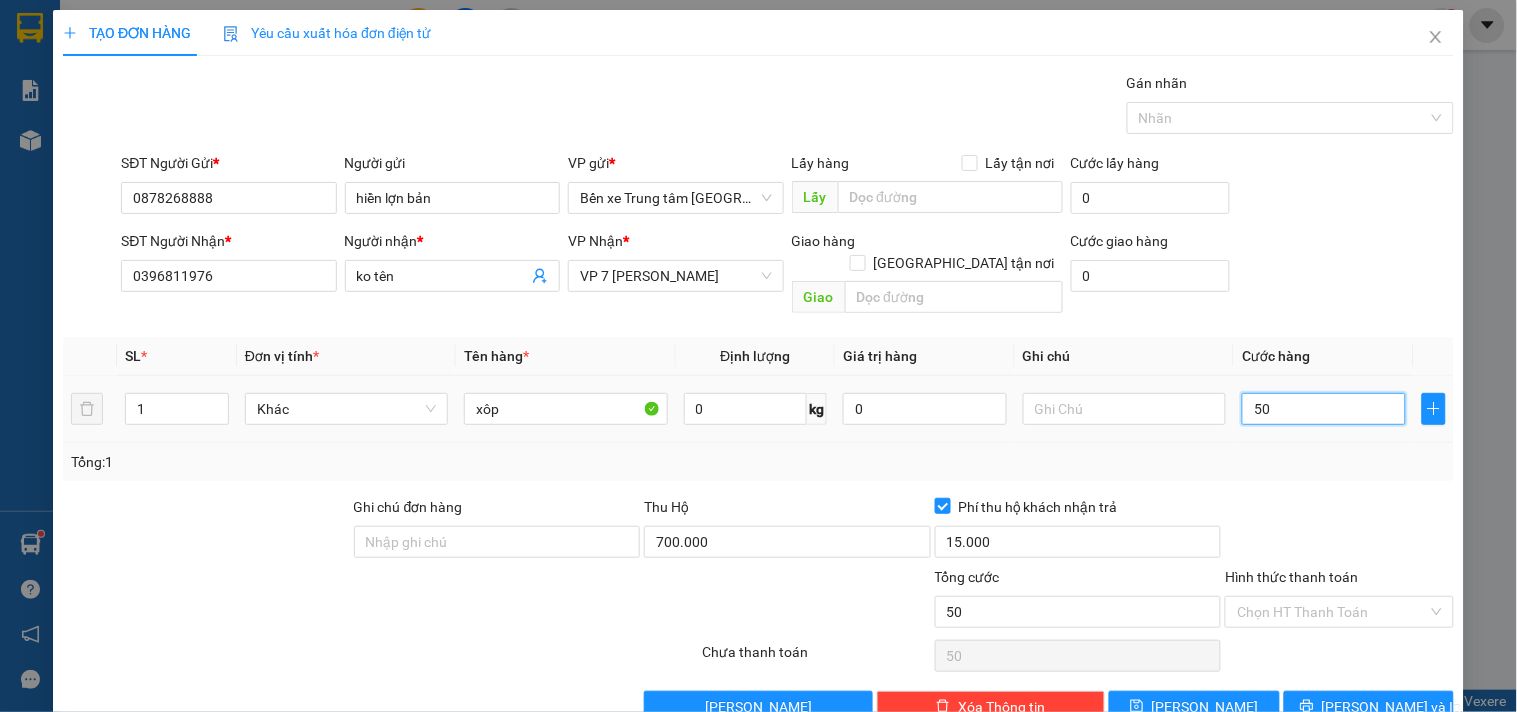 type on "500" 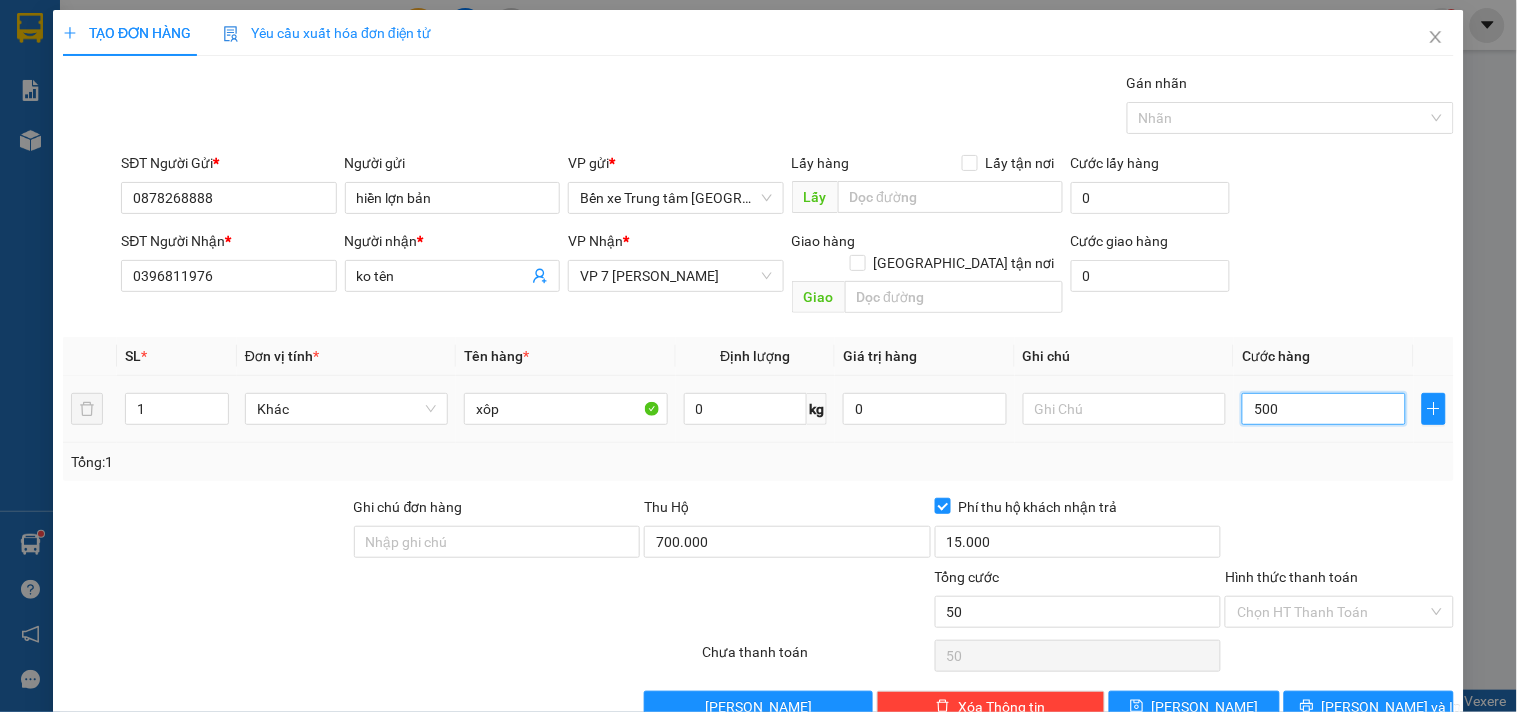 type on "500" 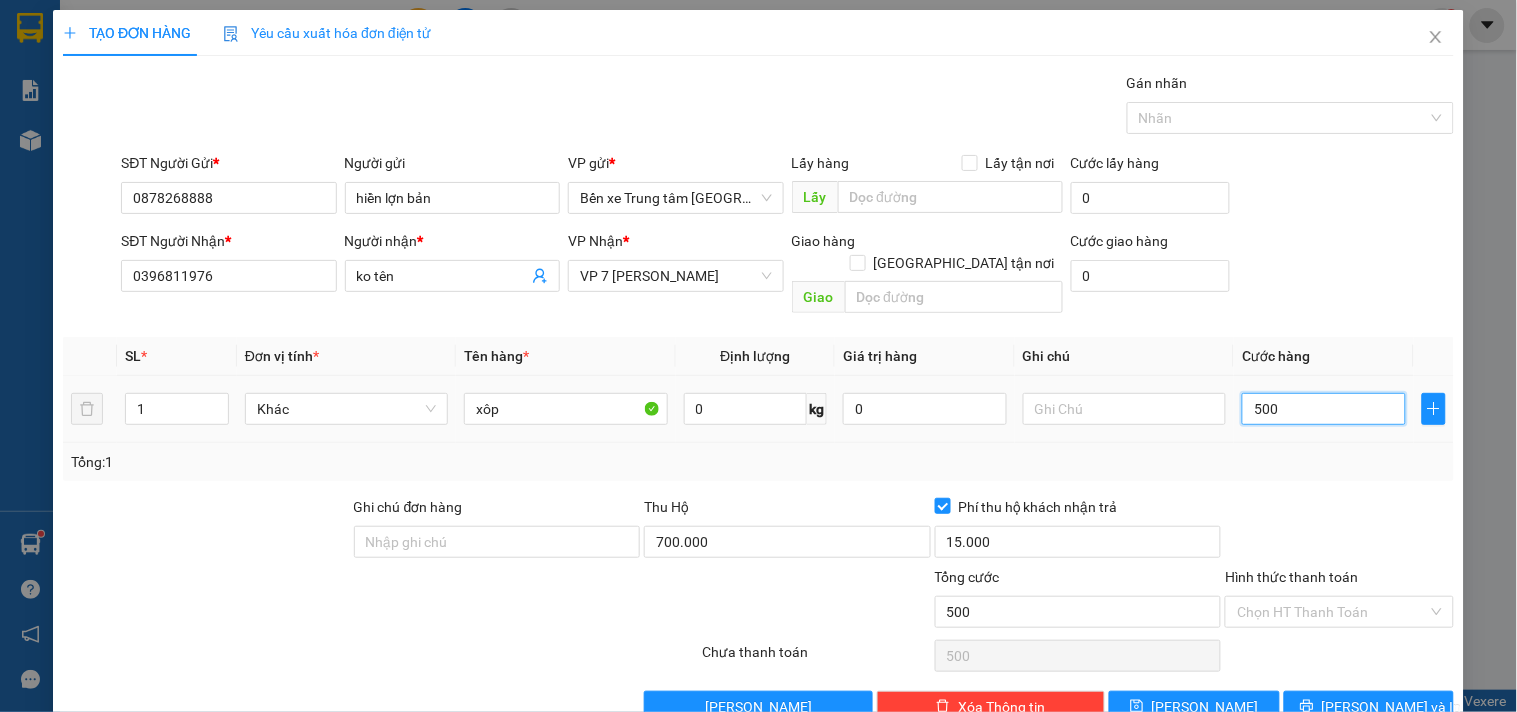 type on "5.000" 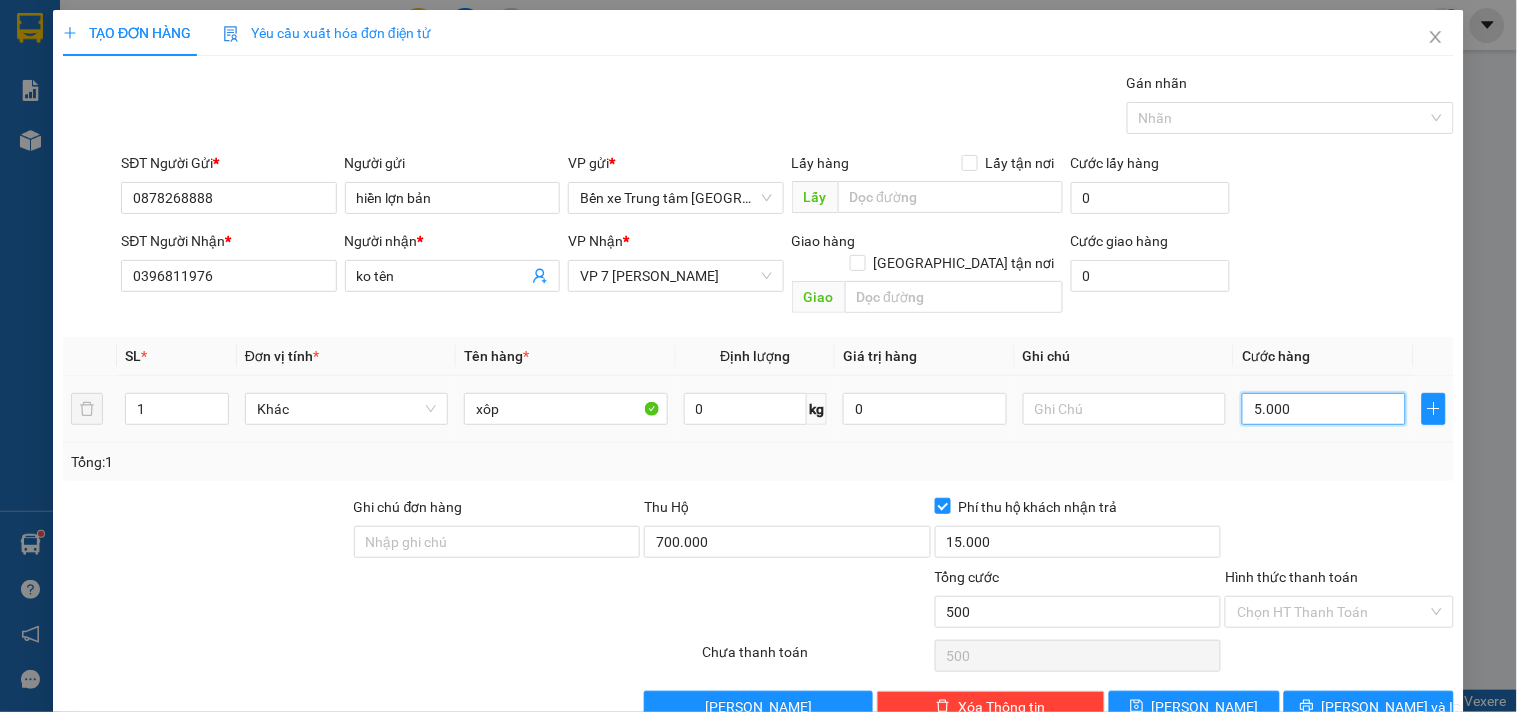type on "5.000" 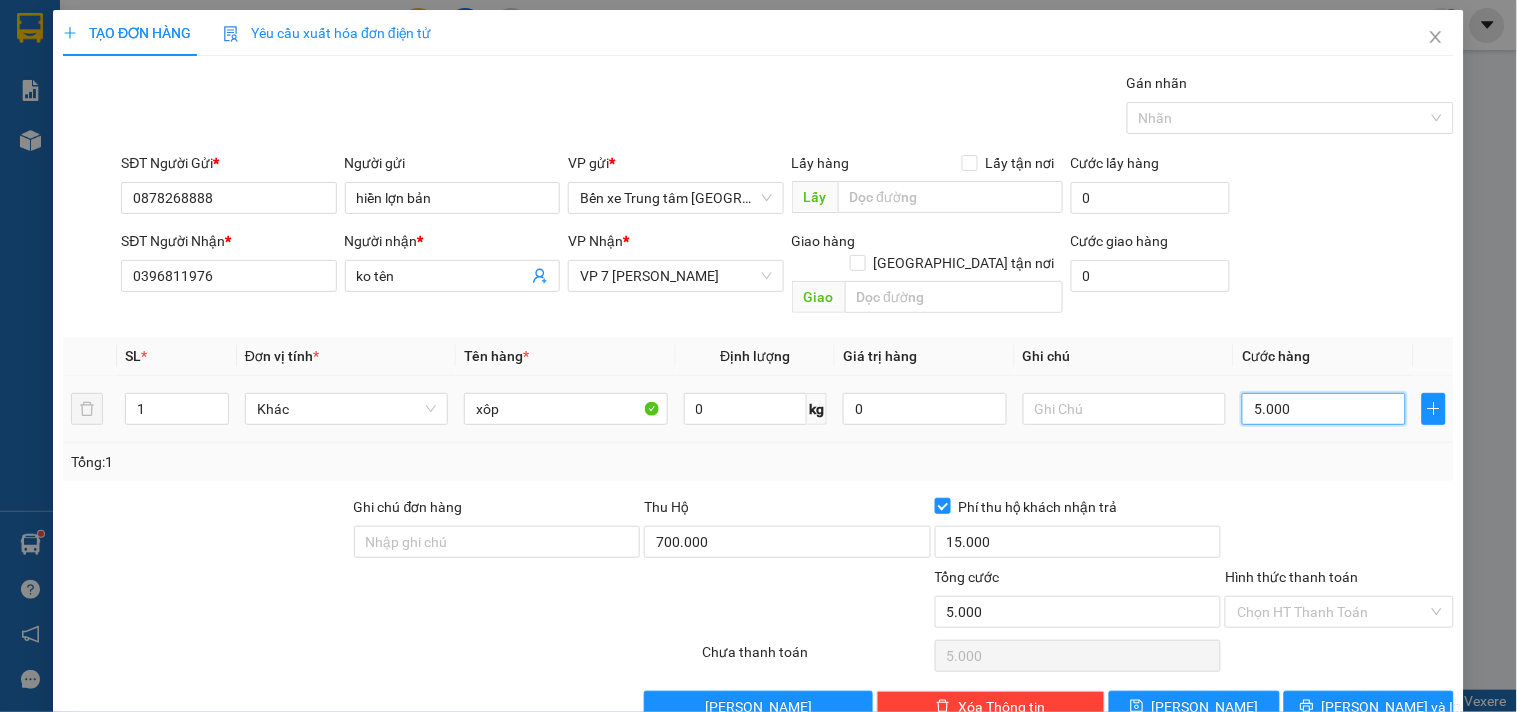 type on "50.000" 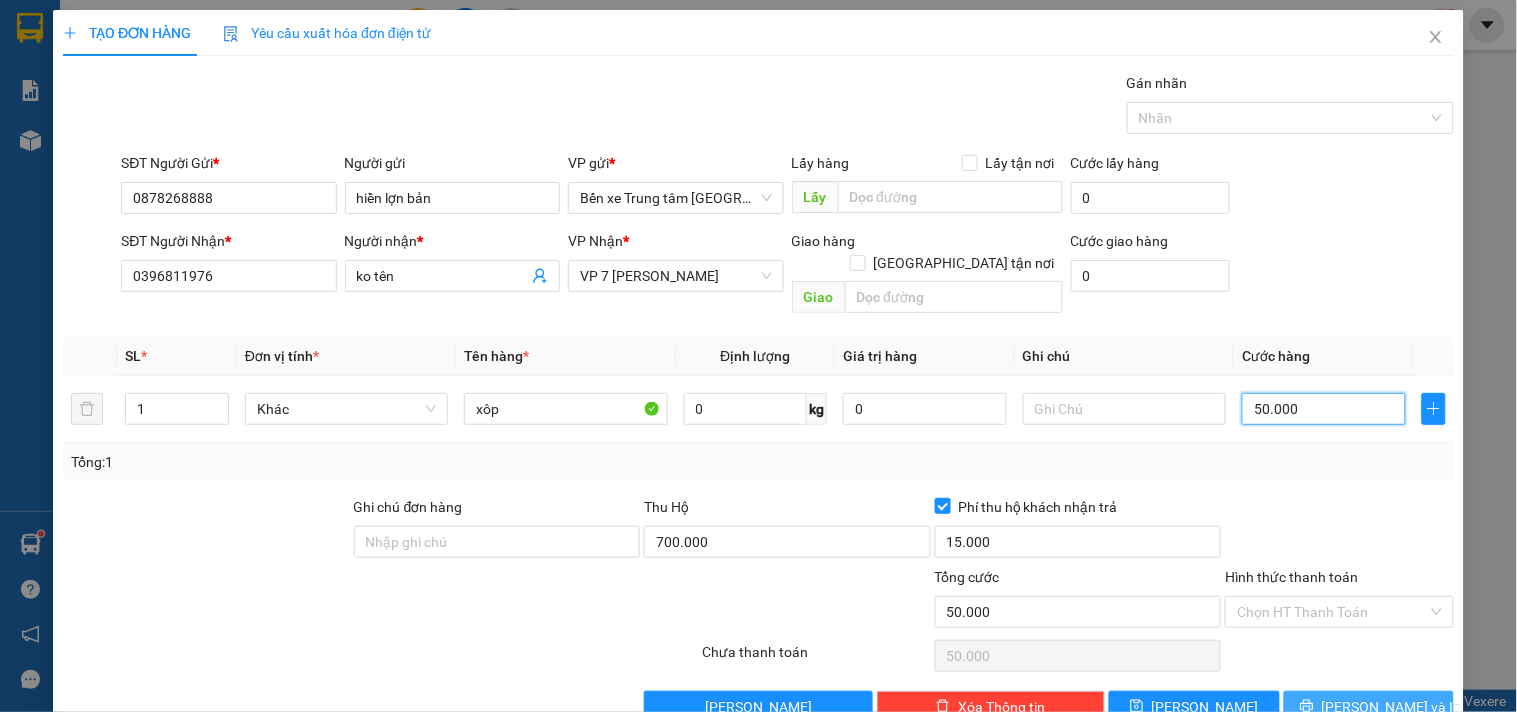 type on "50.000" 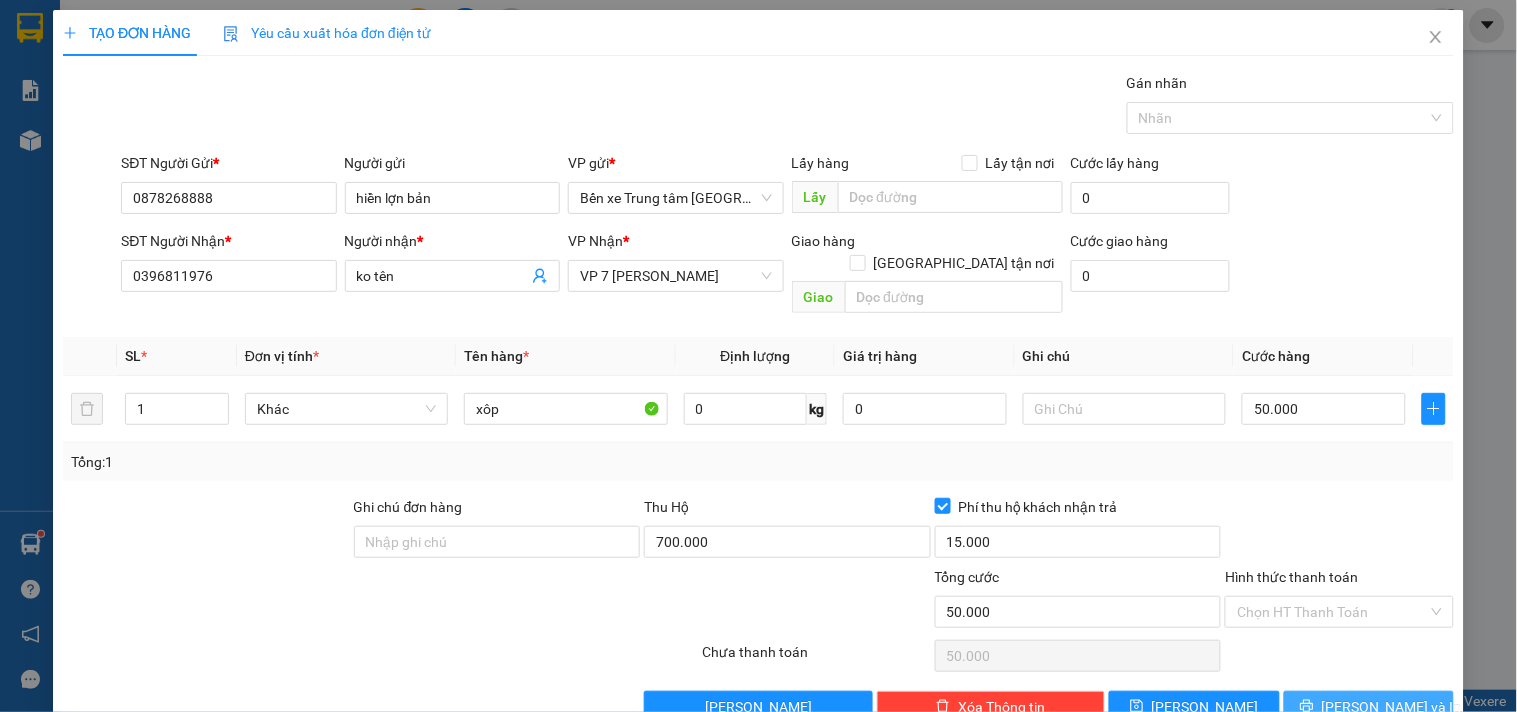 click on "[PERSON_NAME] và In" at bounding box center [1369, 707] 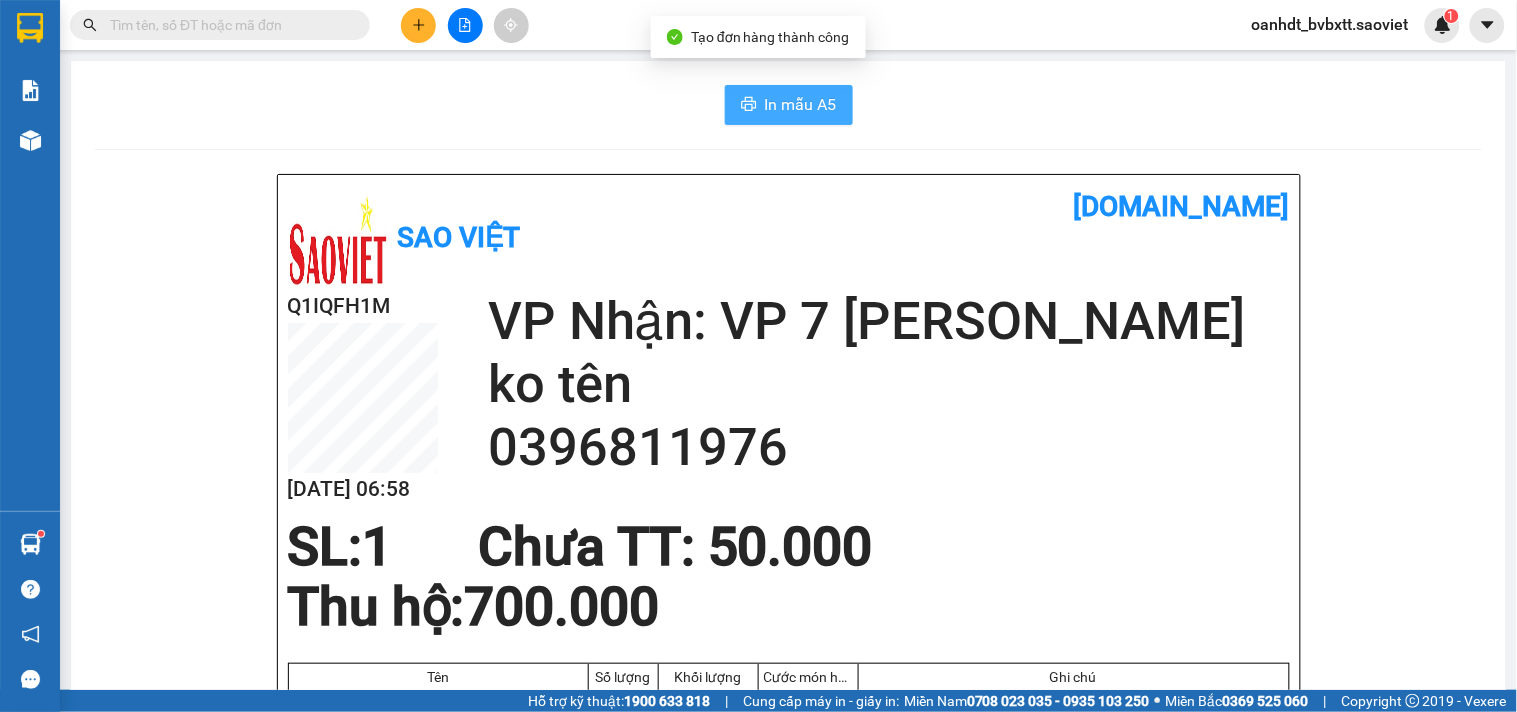 click on "In mẫu A5" at bounding box center (801, 104) 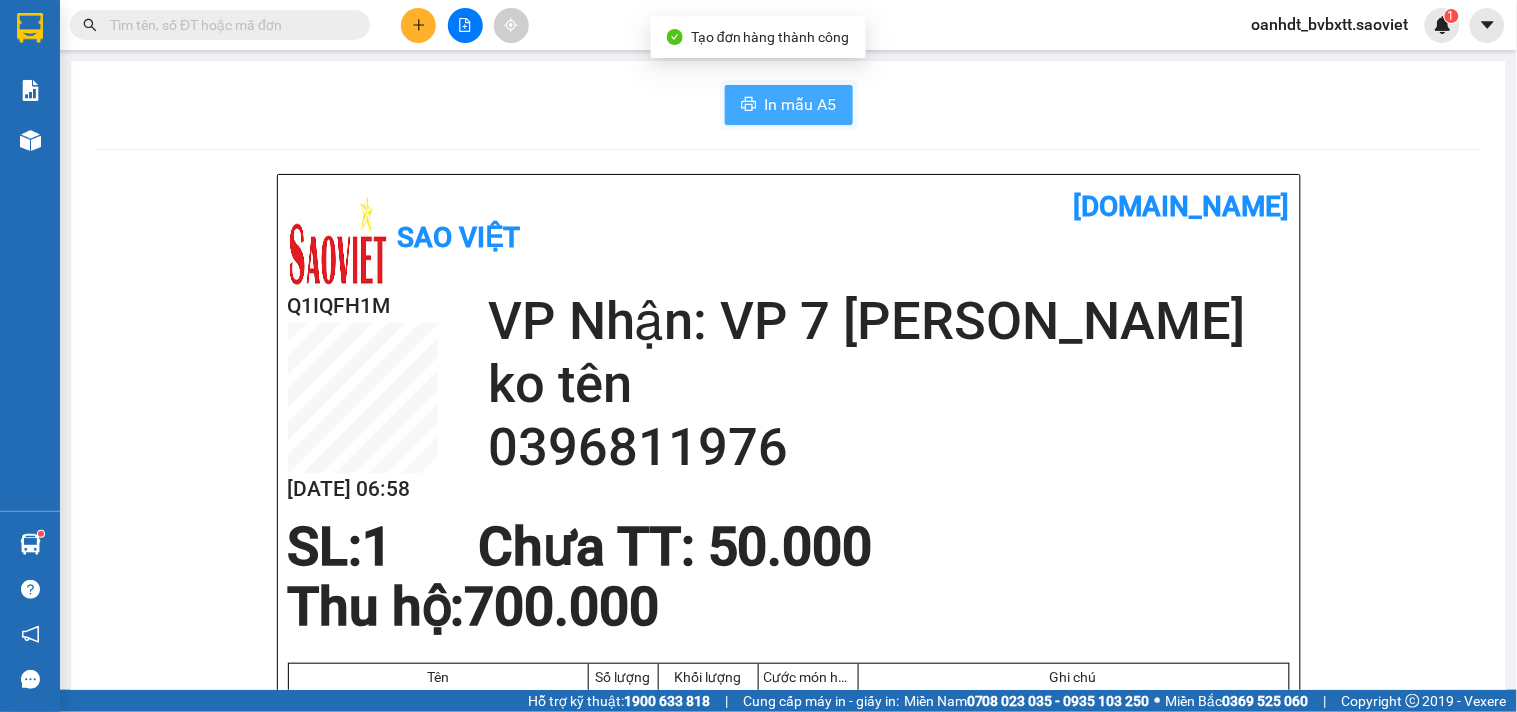 scroll, scrollTop: 0, scrollLeft: 0, axis: both 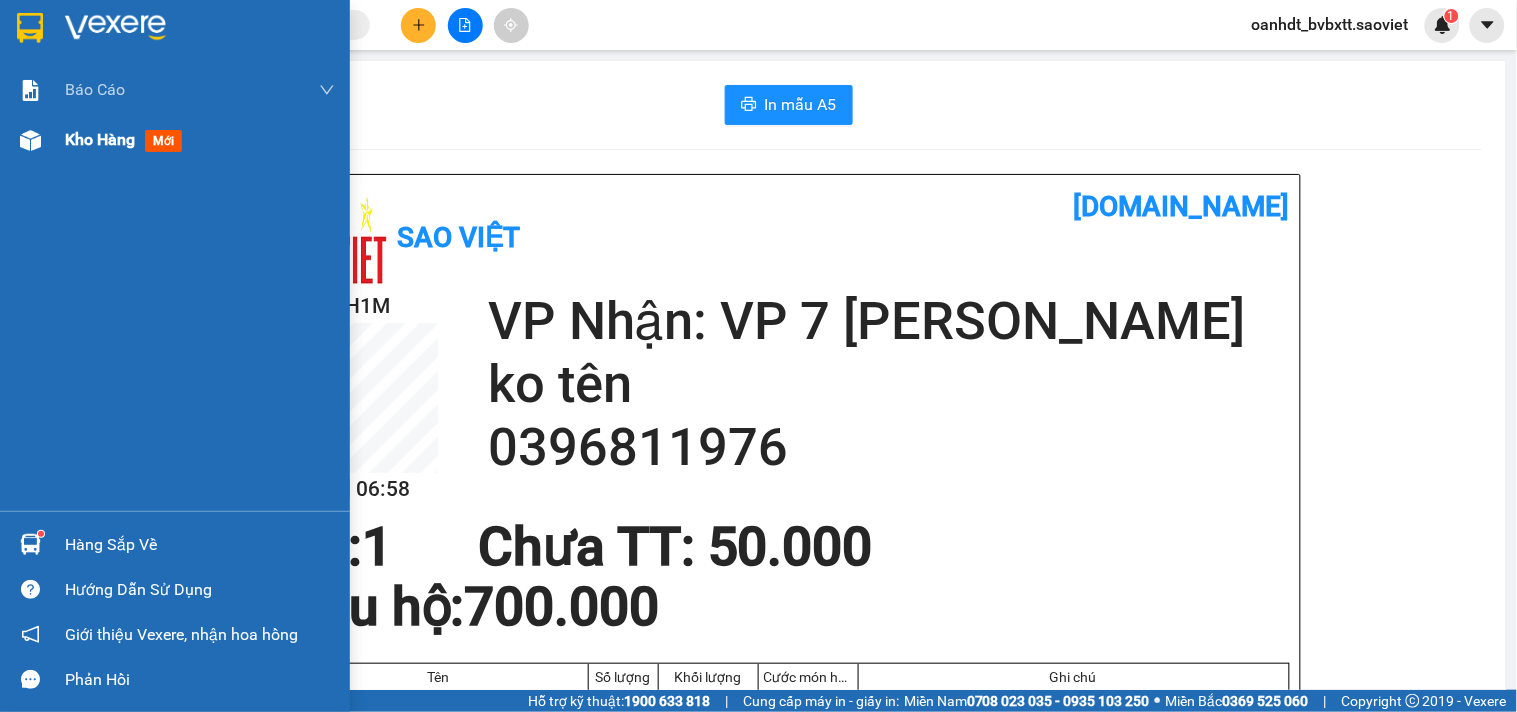 click on "mới" at bounding box center (163, 141) 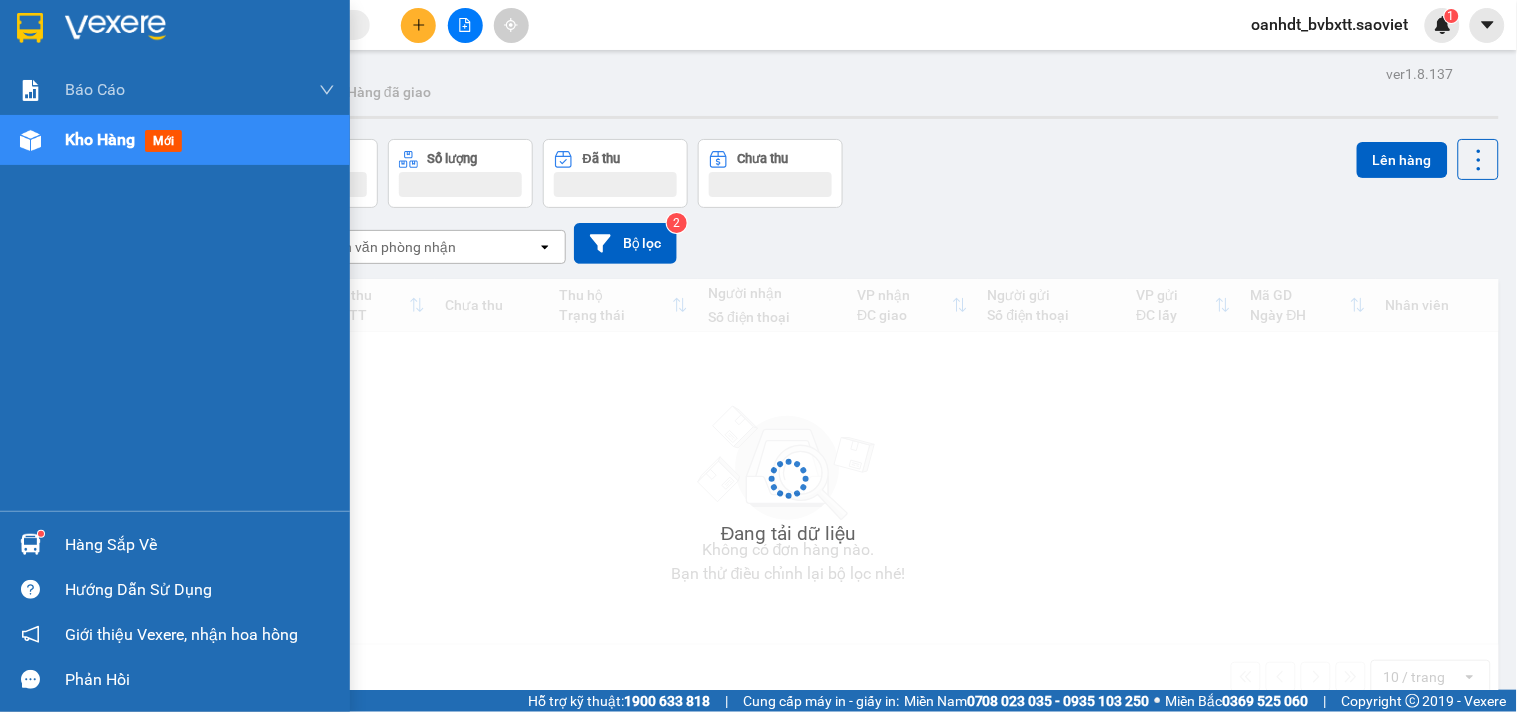 click on "mới" at bounding box center [163, 141] 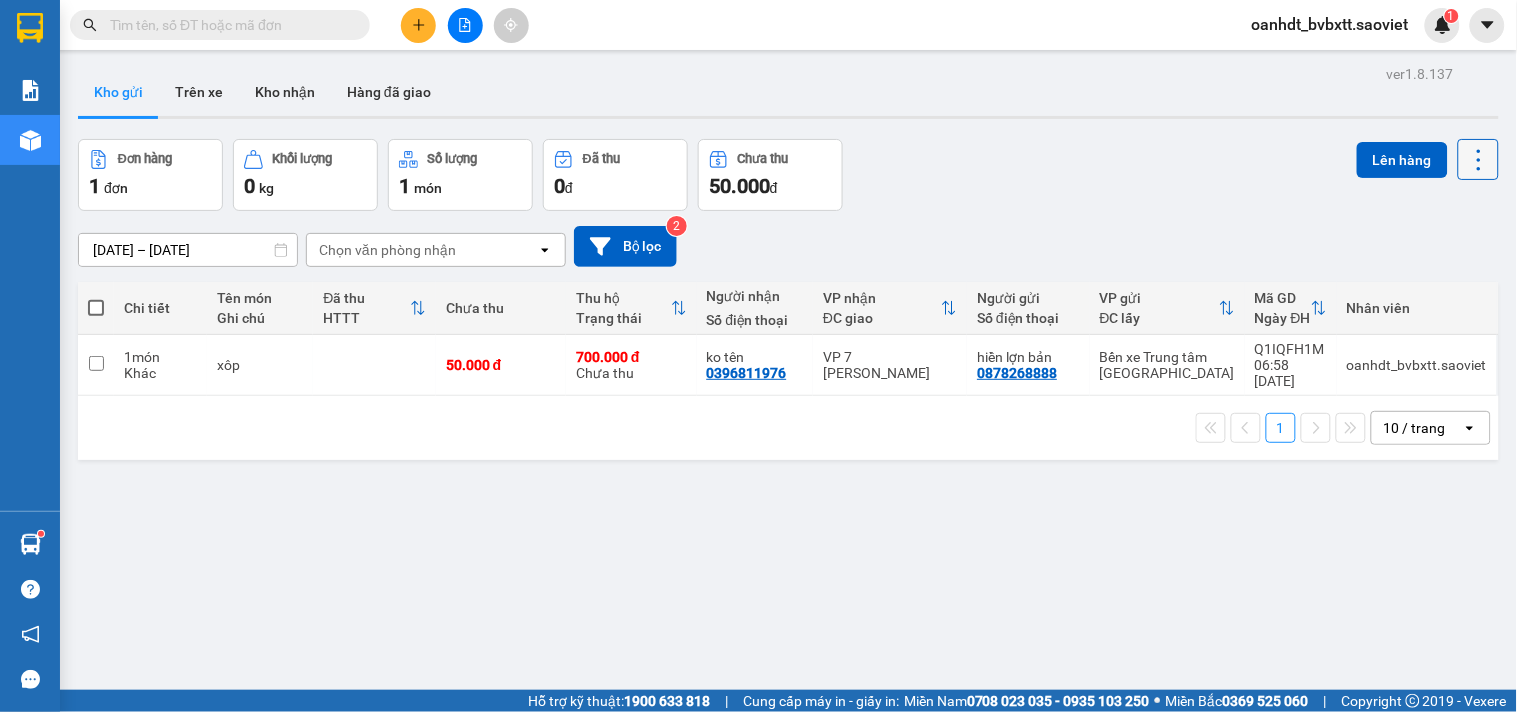 click at bounding box center (1478, 159) 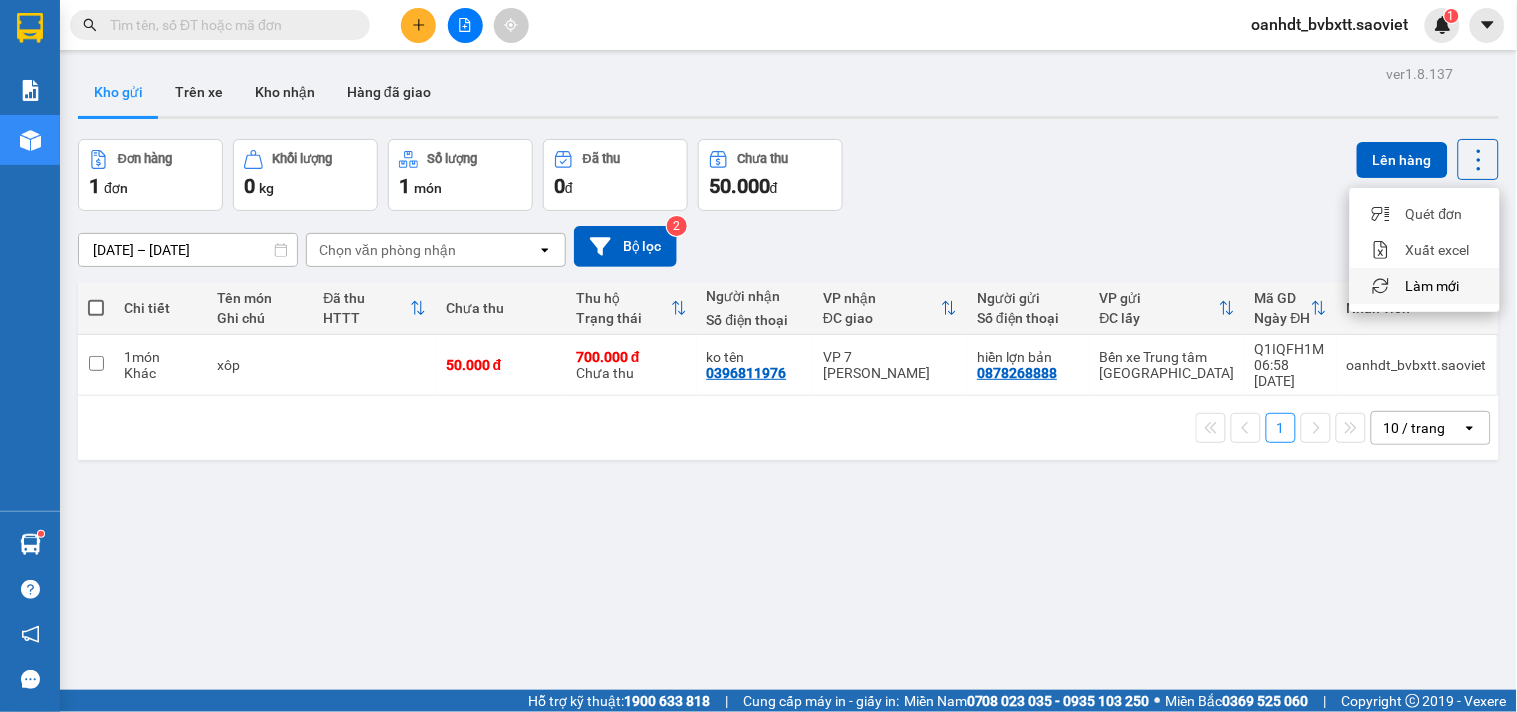 click on "Làm mới" at bounding box center (1433, 286) 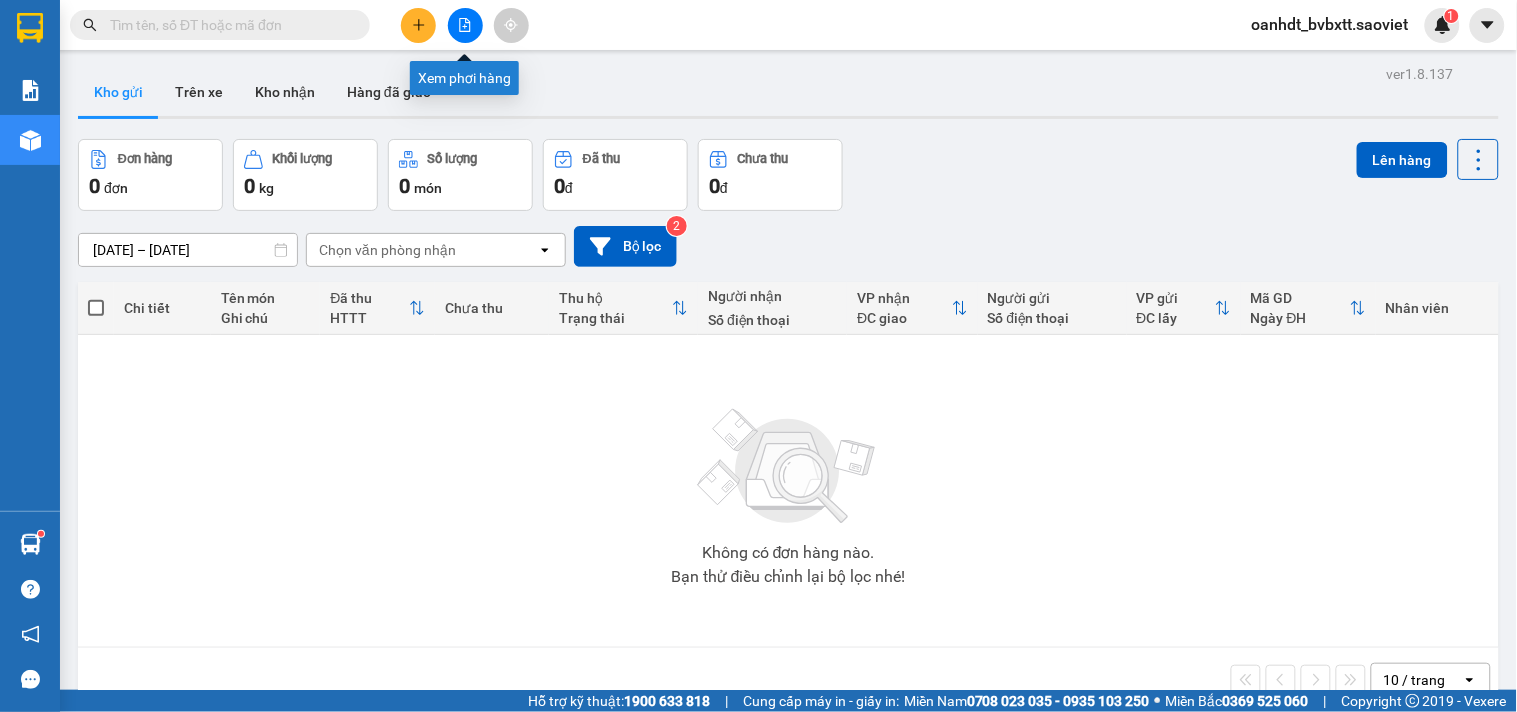 click at bounding box center (465, 25) 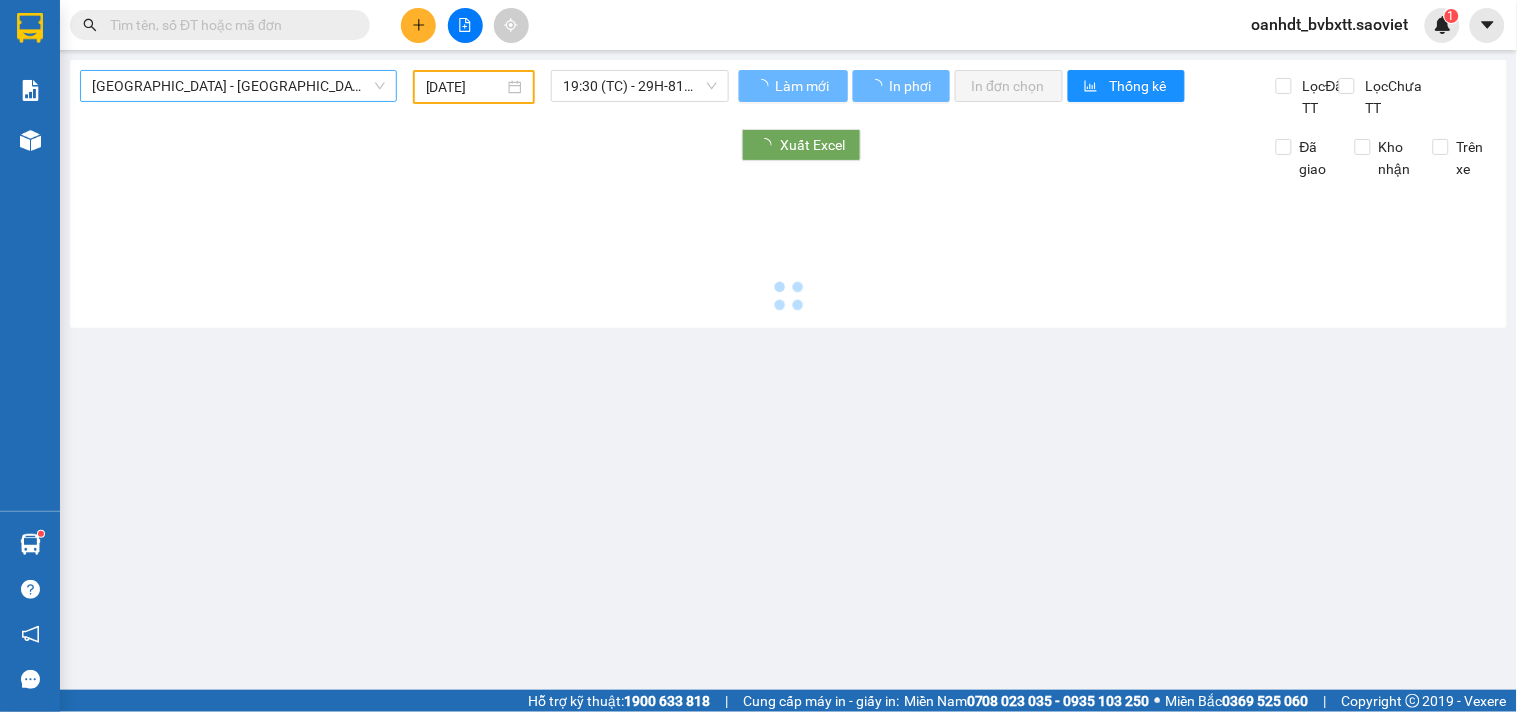 type on "[DATE]" 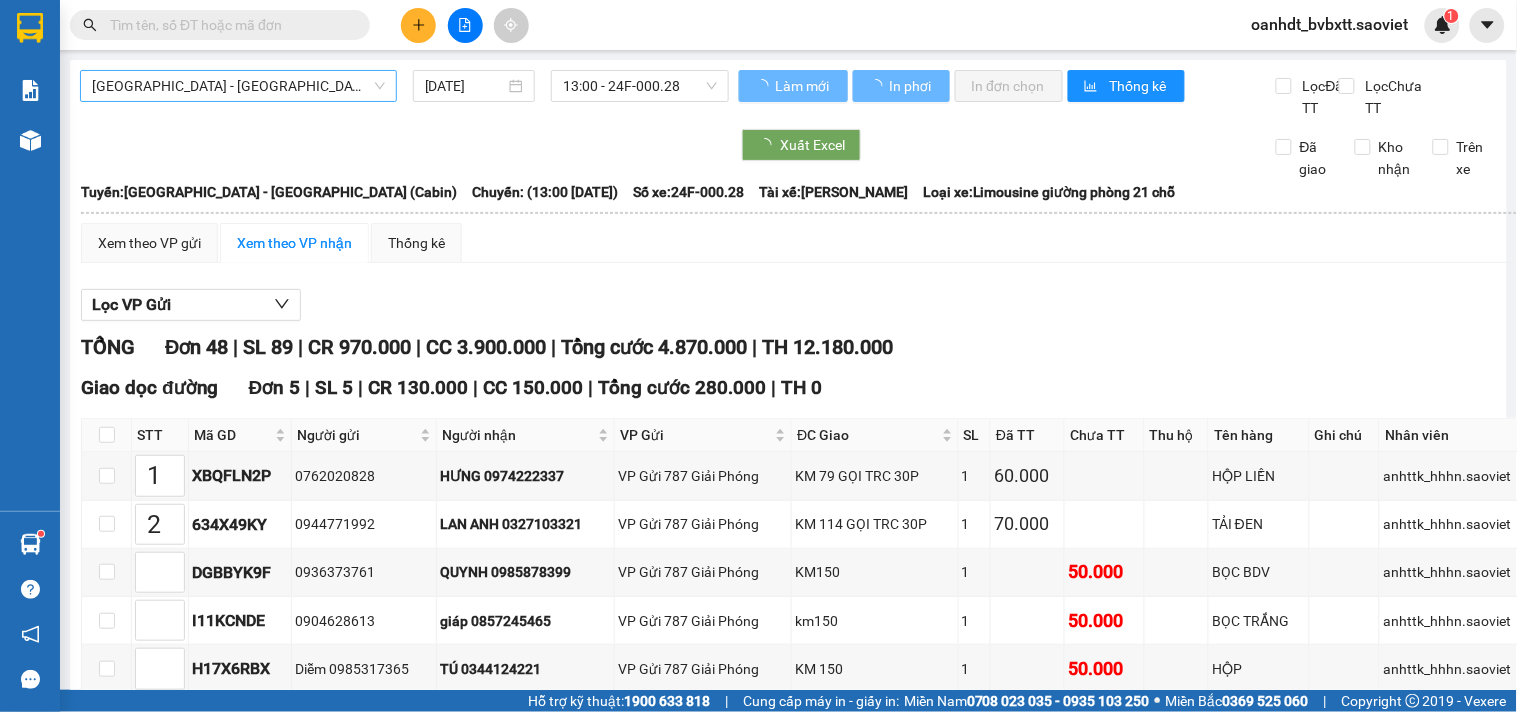 click on "[GEOGRAPHIC_DATA] - [GEOGRAPHIC_DATA] (Cabin)" at bounding box center [238, 86] 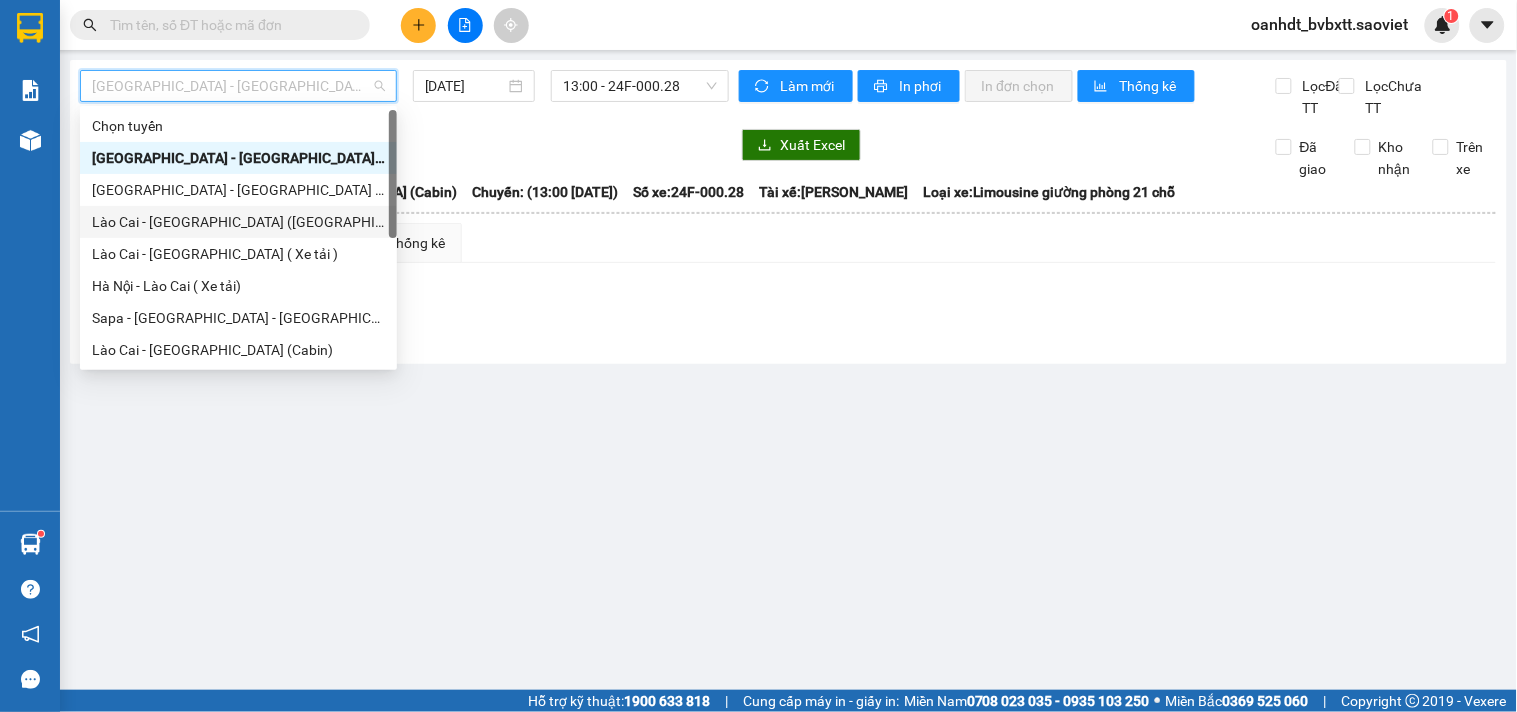 click on "Lào Cai - [GEOGRAPHIC_DATA] ([GEOGRAPHIC_DATA])" at bounding box center [238, 222] 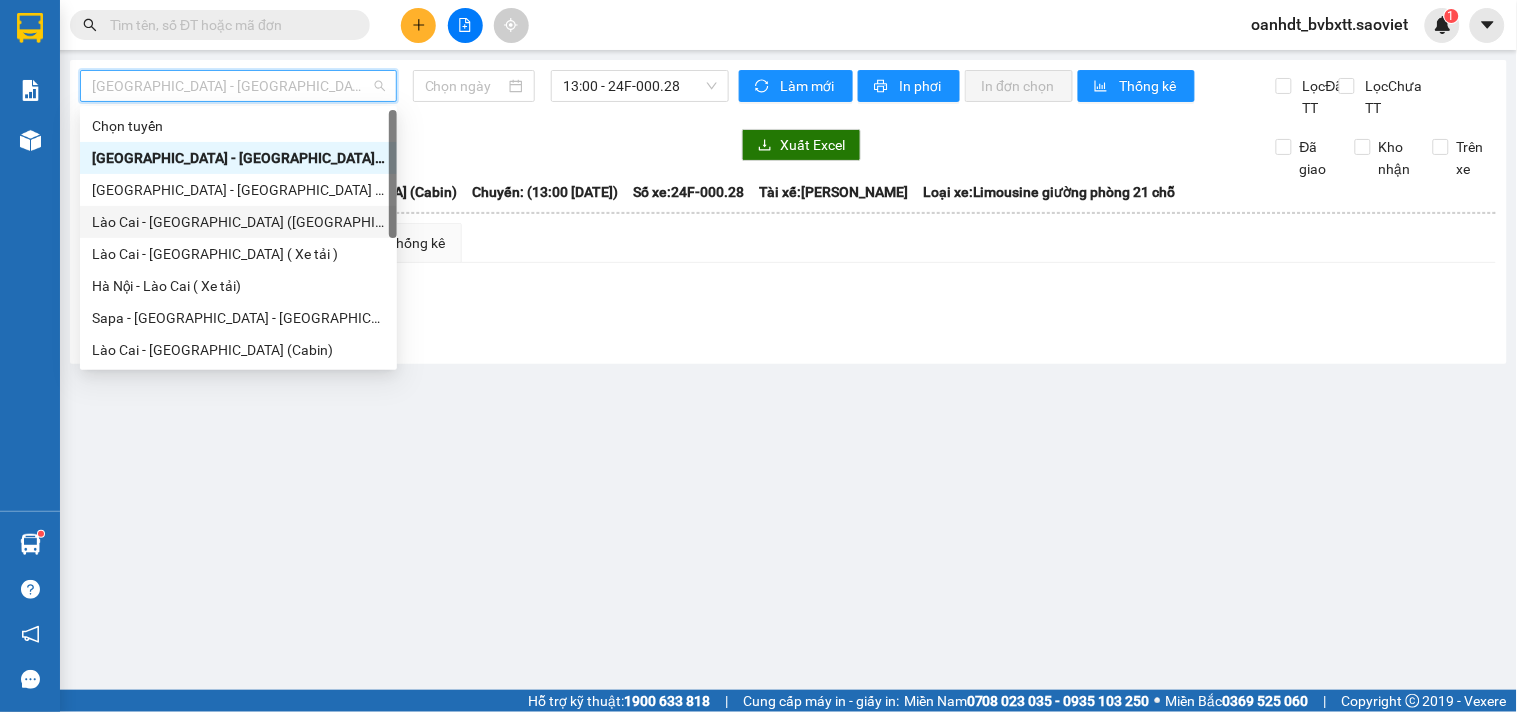 type on "[DATE]" 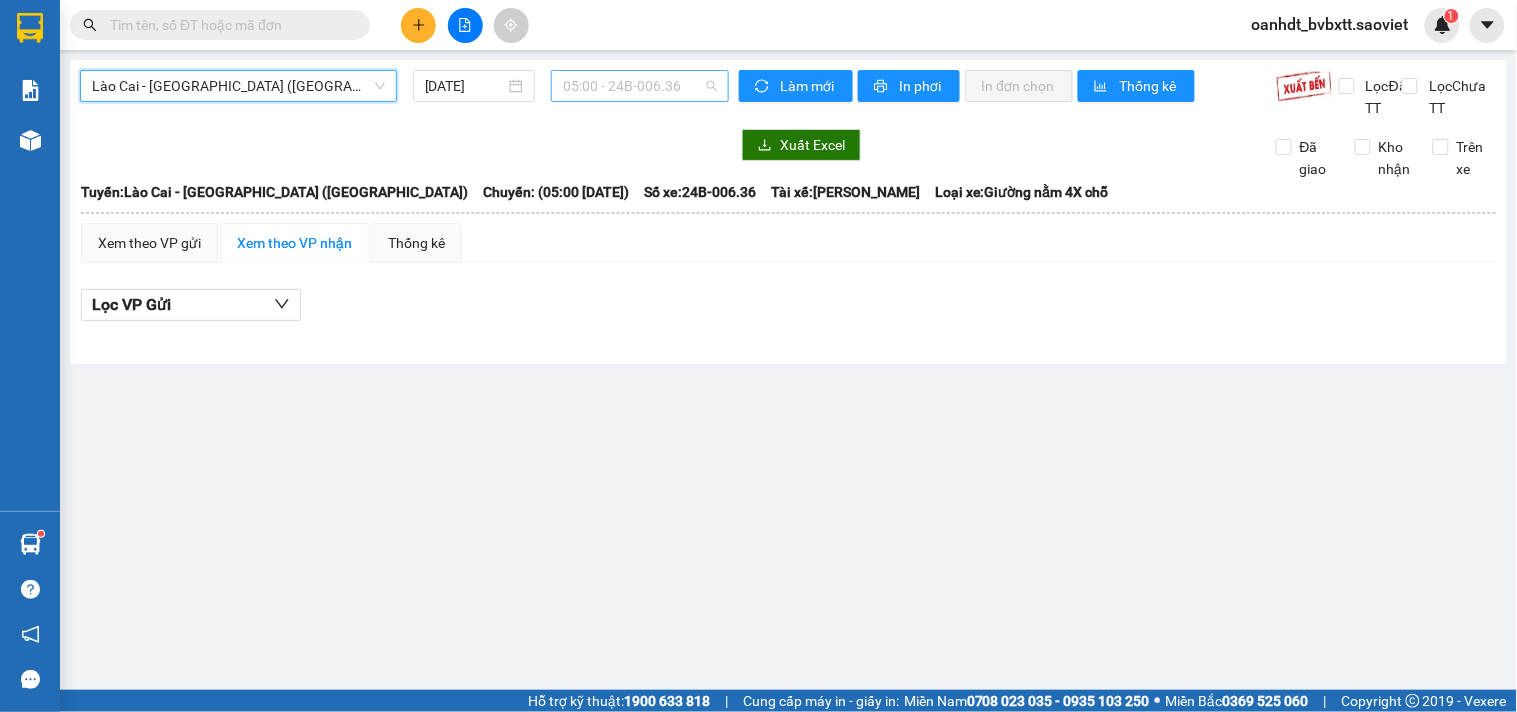 click on "05:00     - 24B-006.36" at bounding box center (640, 86) 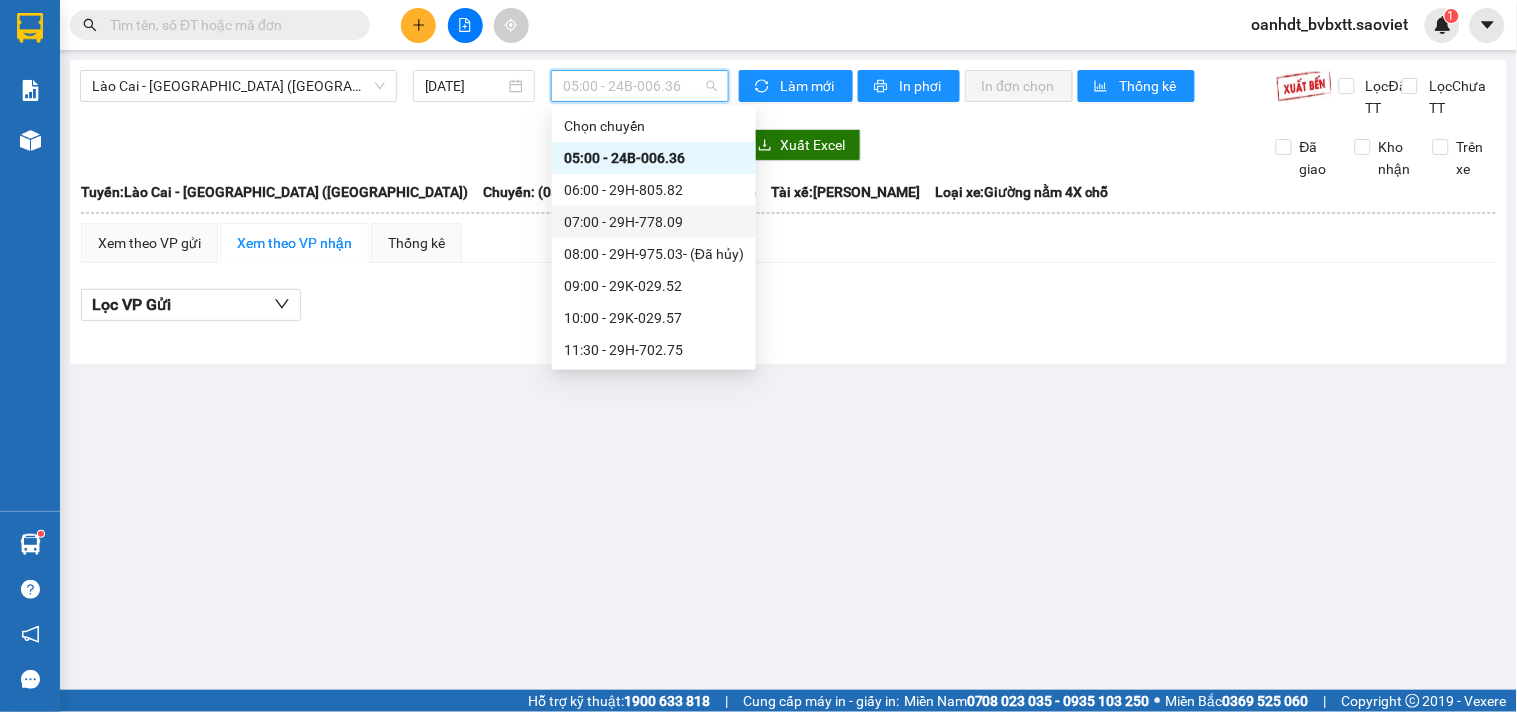 click on "07:00     - 29H-778.09" at bounding box center (654, 222) 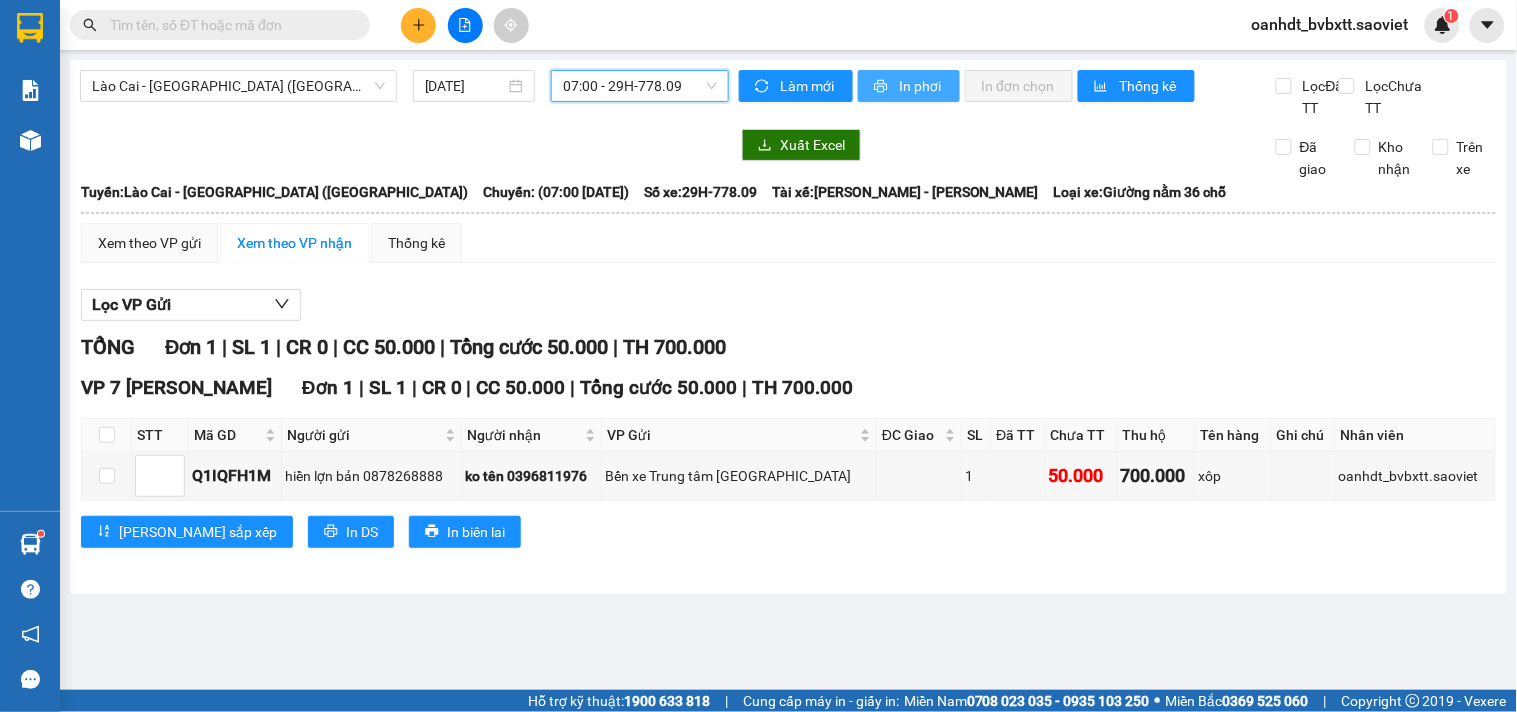 click on "In phơi" at bounding box center [921, 86] 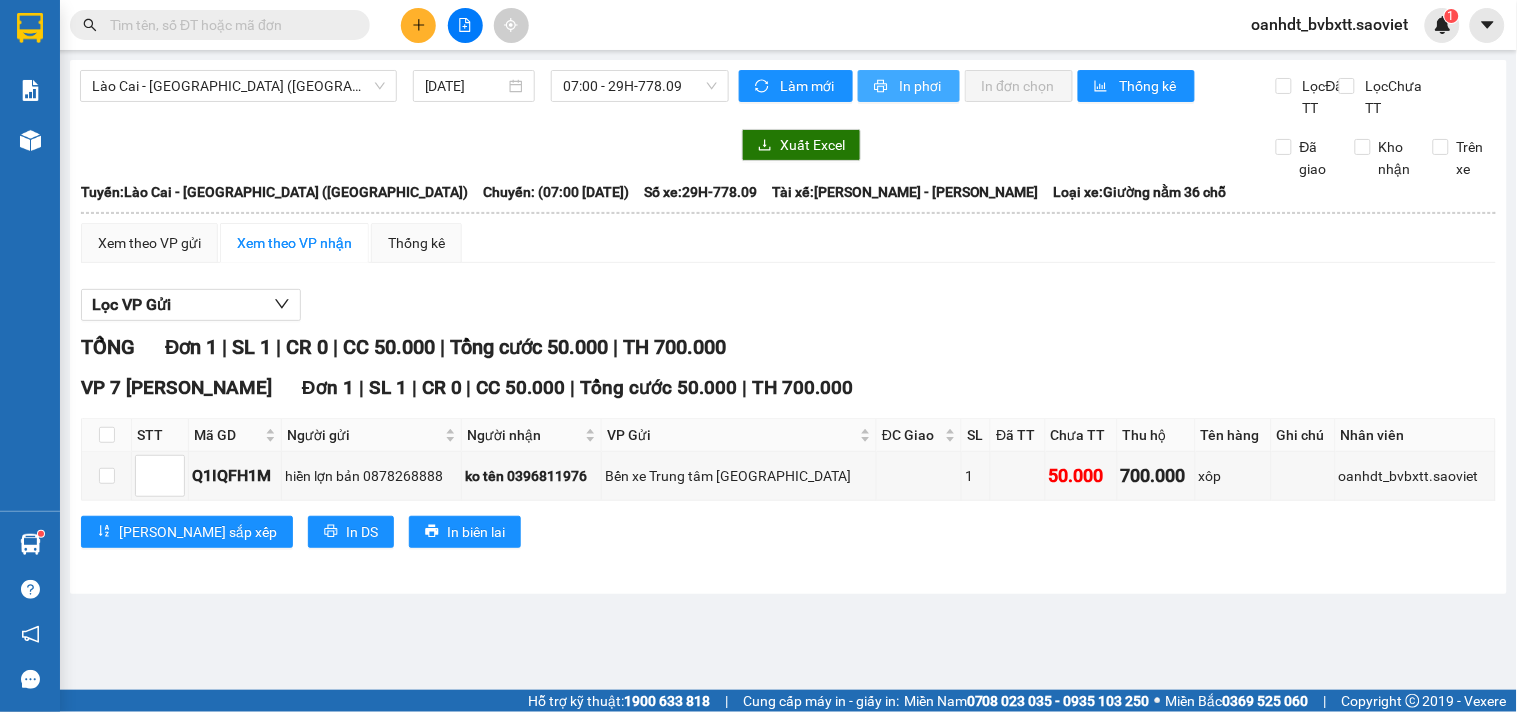 scroll, scrollTop: 0, scrollLeft: 0, axis: both 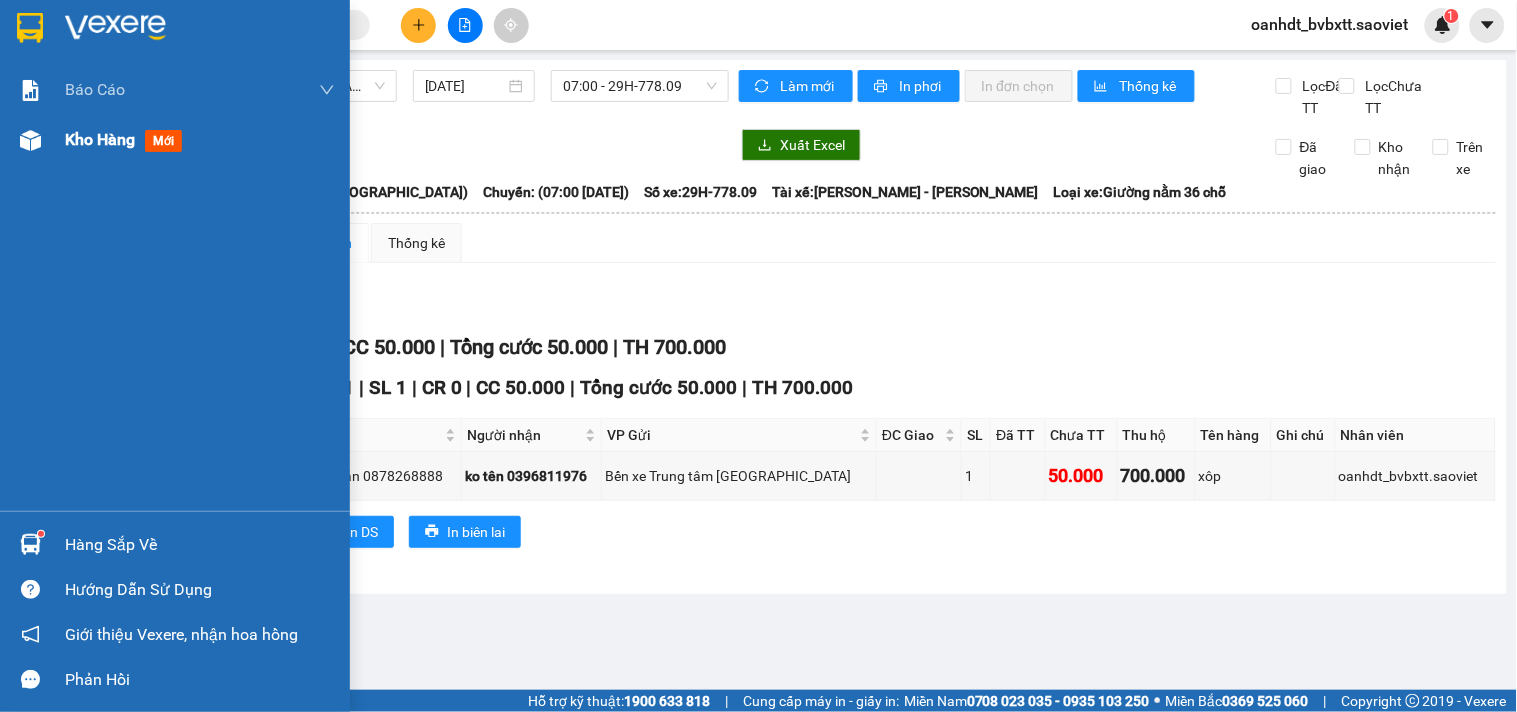 click on "Kho hàng mới" at bounding box center (127, 139) 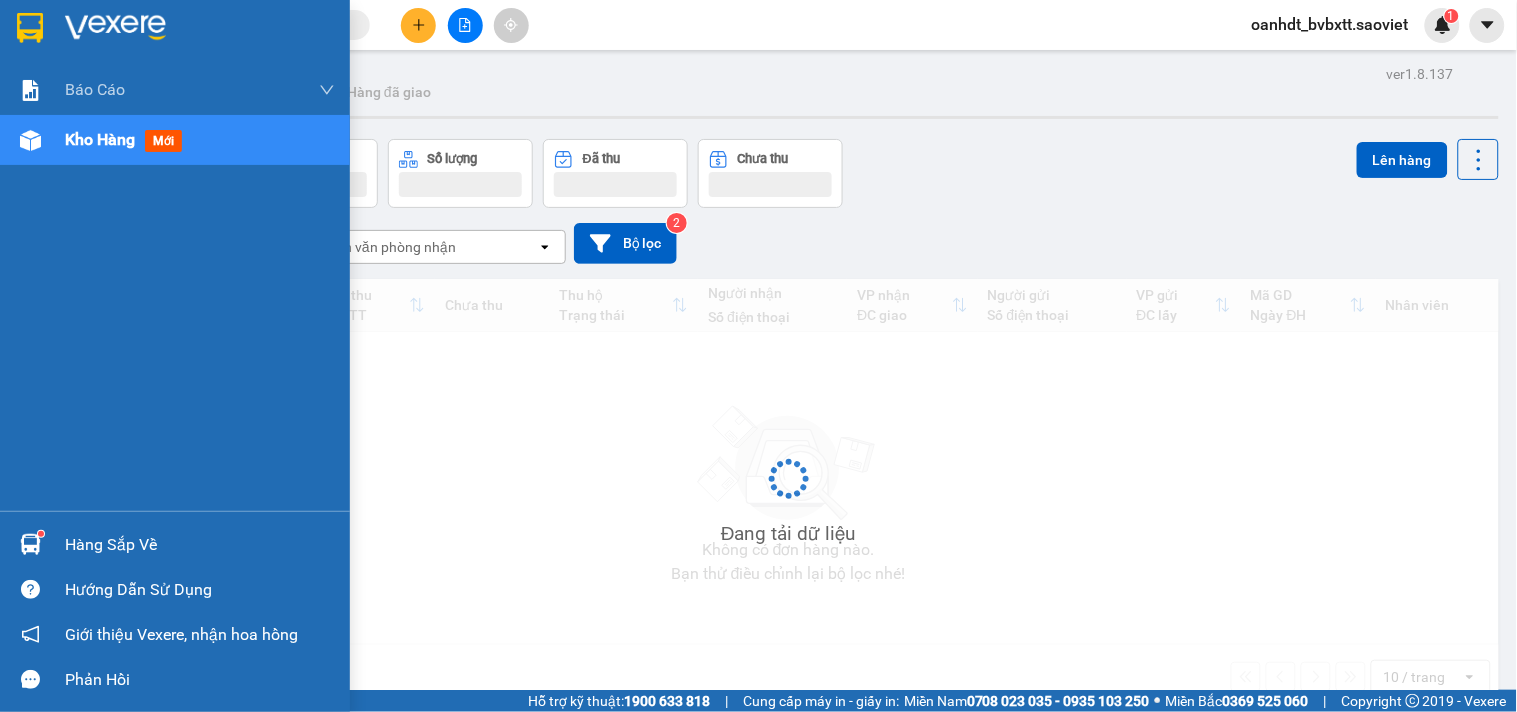 click on "mới" at bounding box center (163, 141) 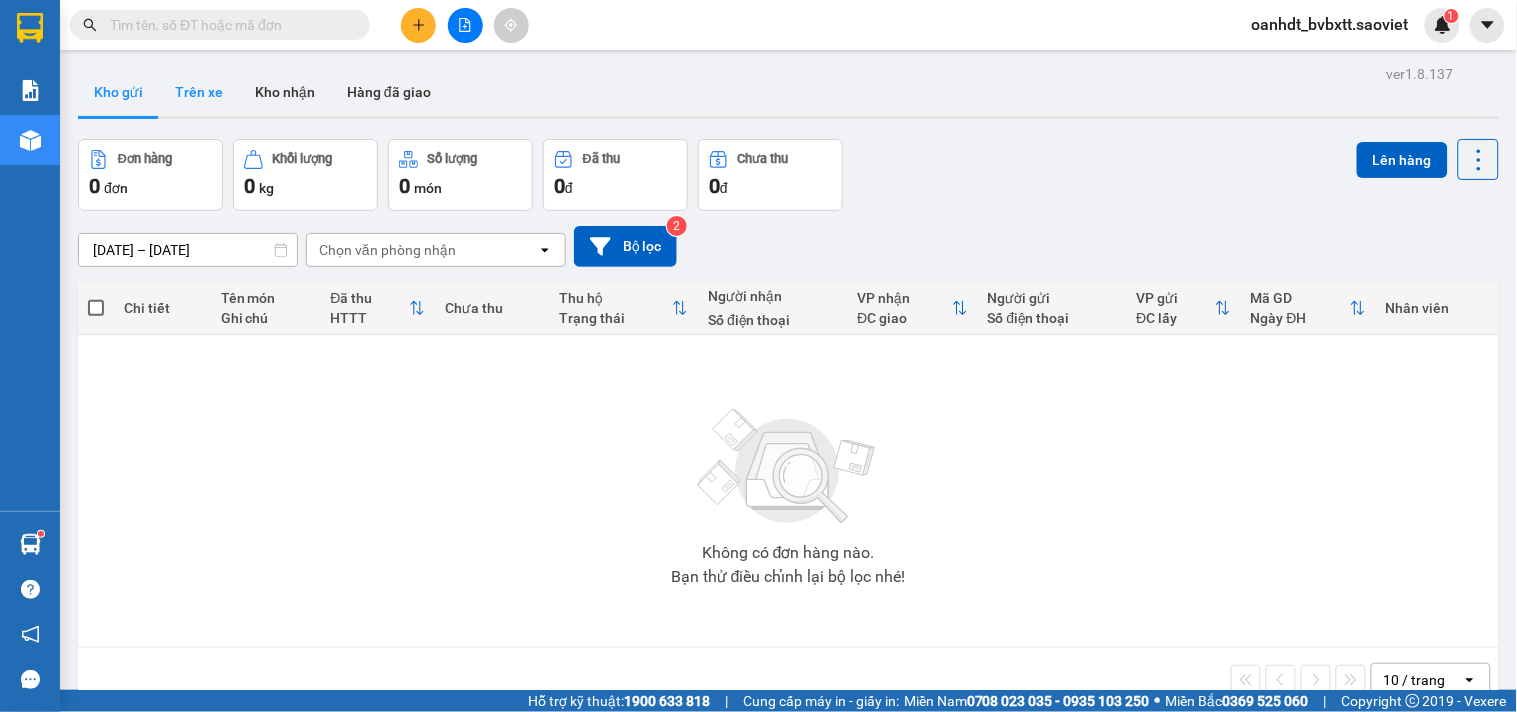 click on "Trên xe" at bounding box center [199, 92] 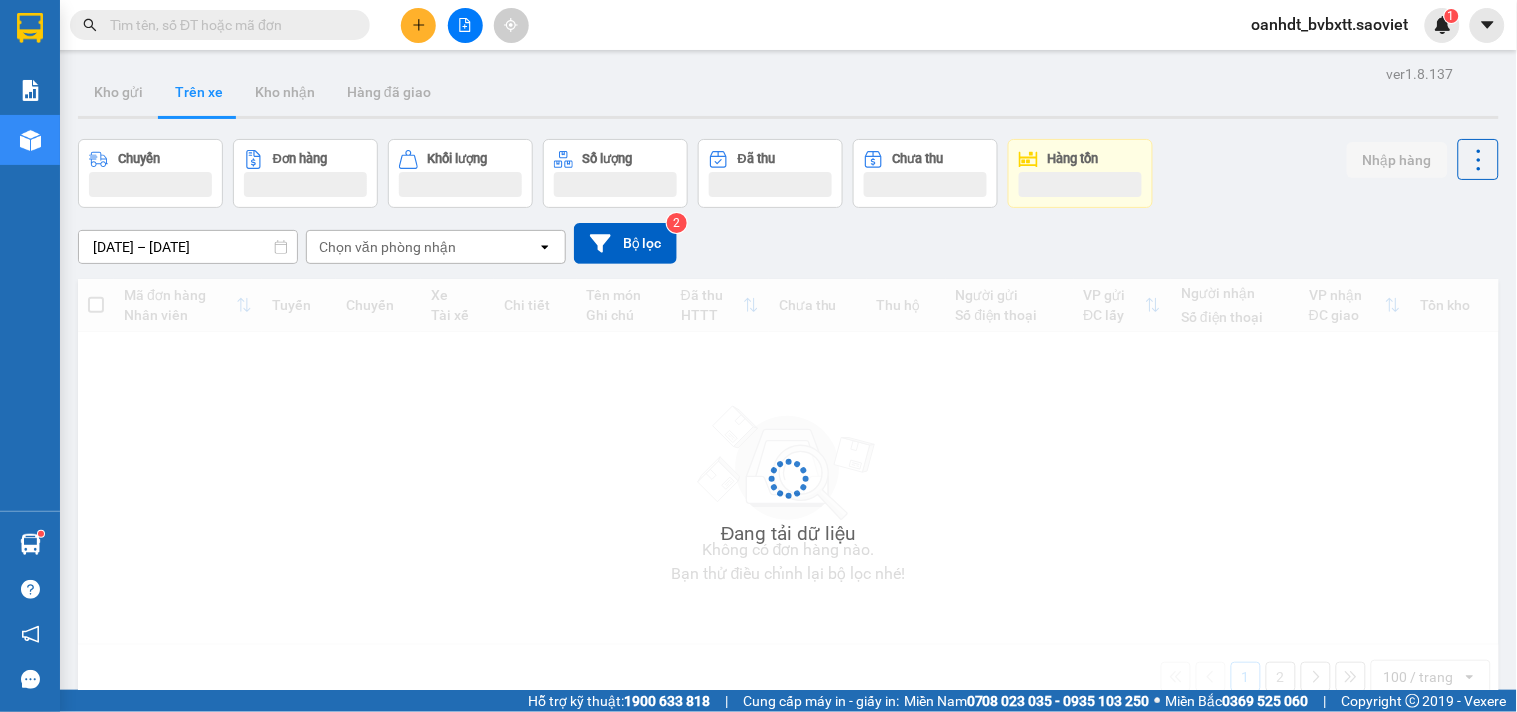 click on "Chọn văn phòng nhận" at bounding box center (387, 247) 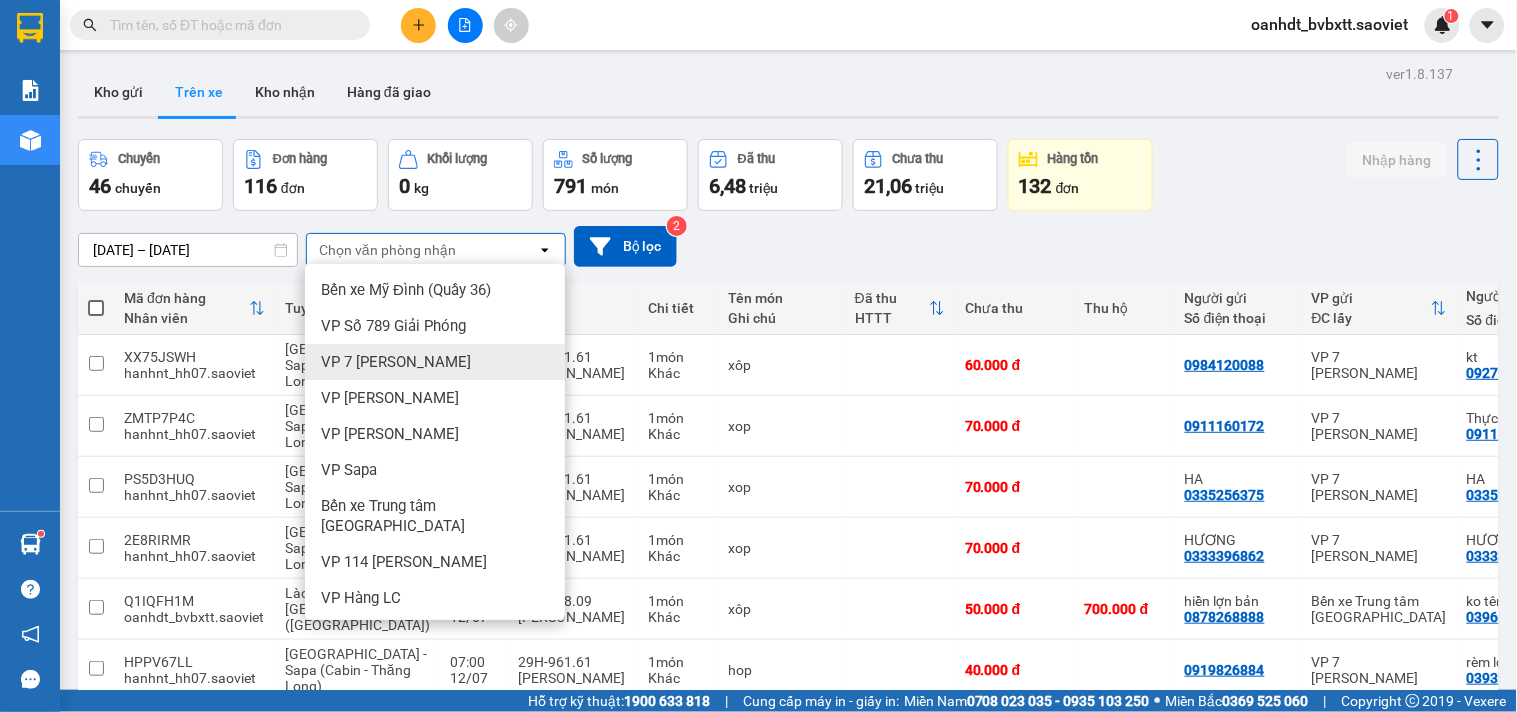 click on "VP 7 [PERSON_NAME]" at bounding box center [396, 362] 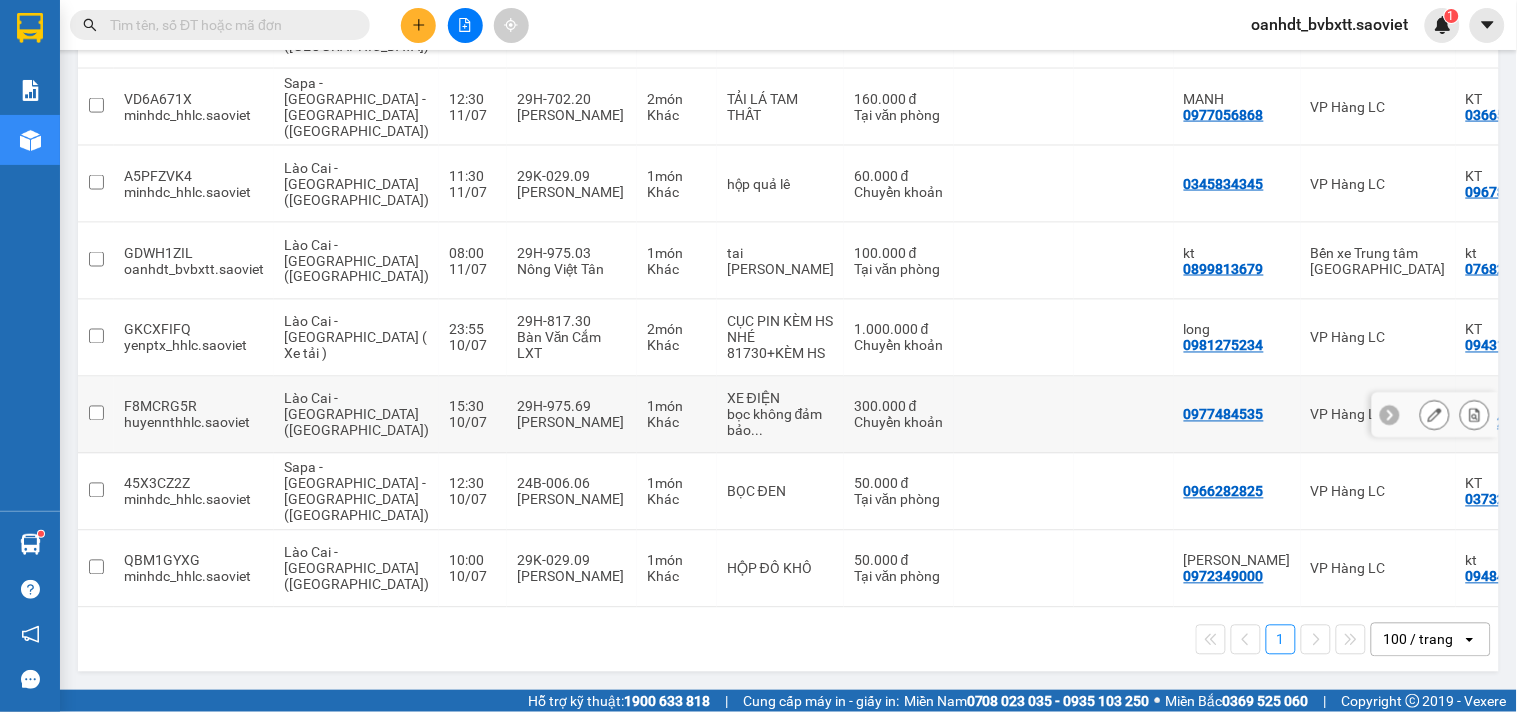 scroll, scrollTop: 0, scrollLeft: 0, axis: both 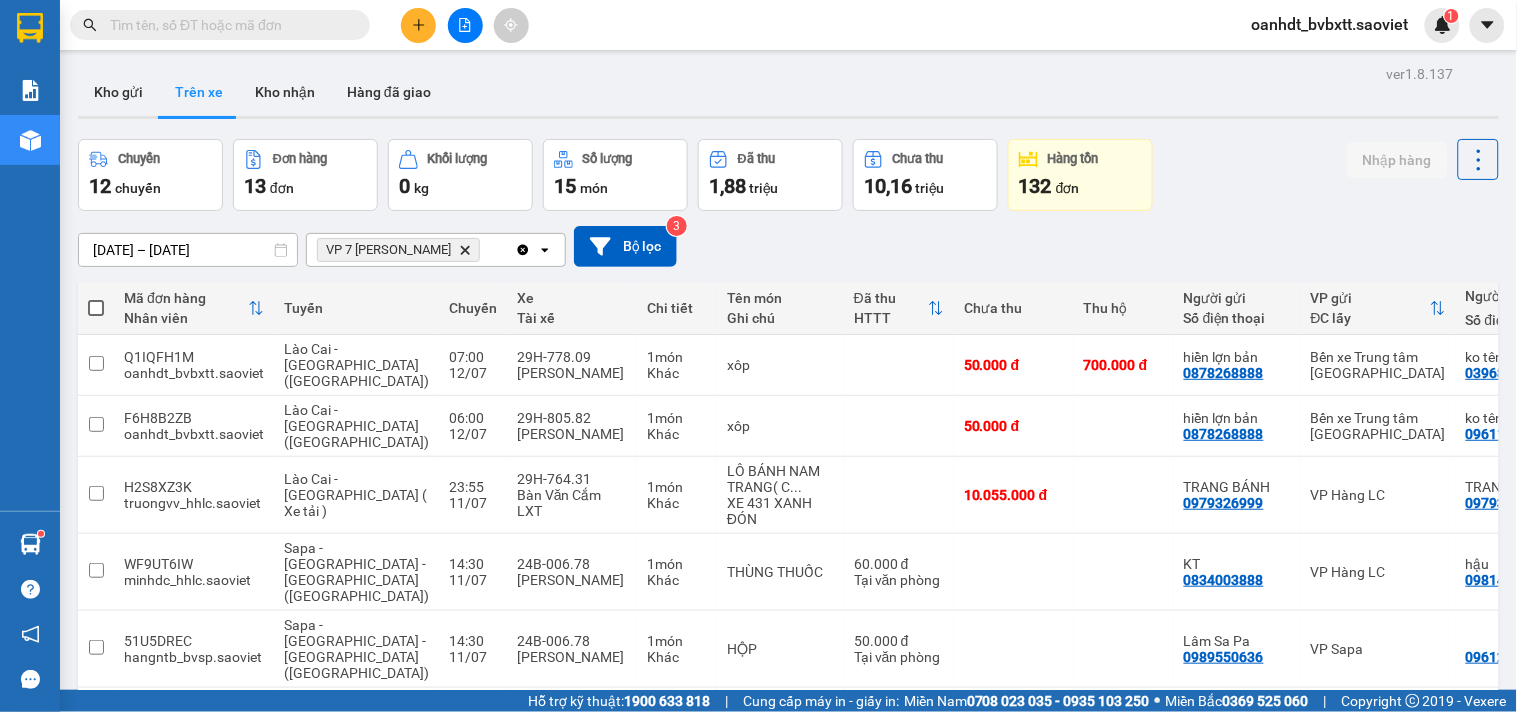 click on "Delete" 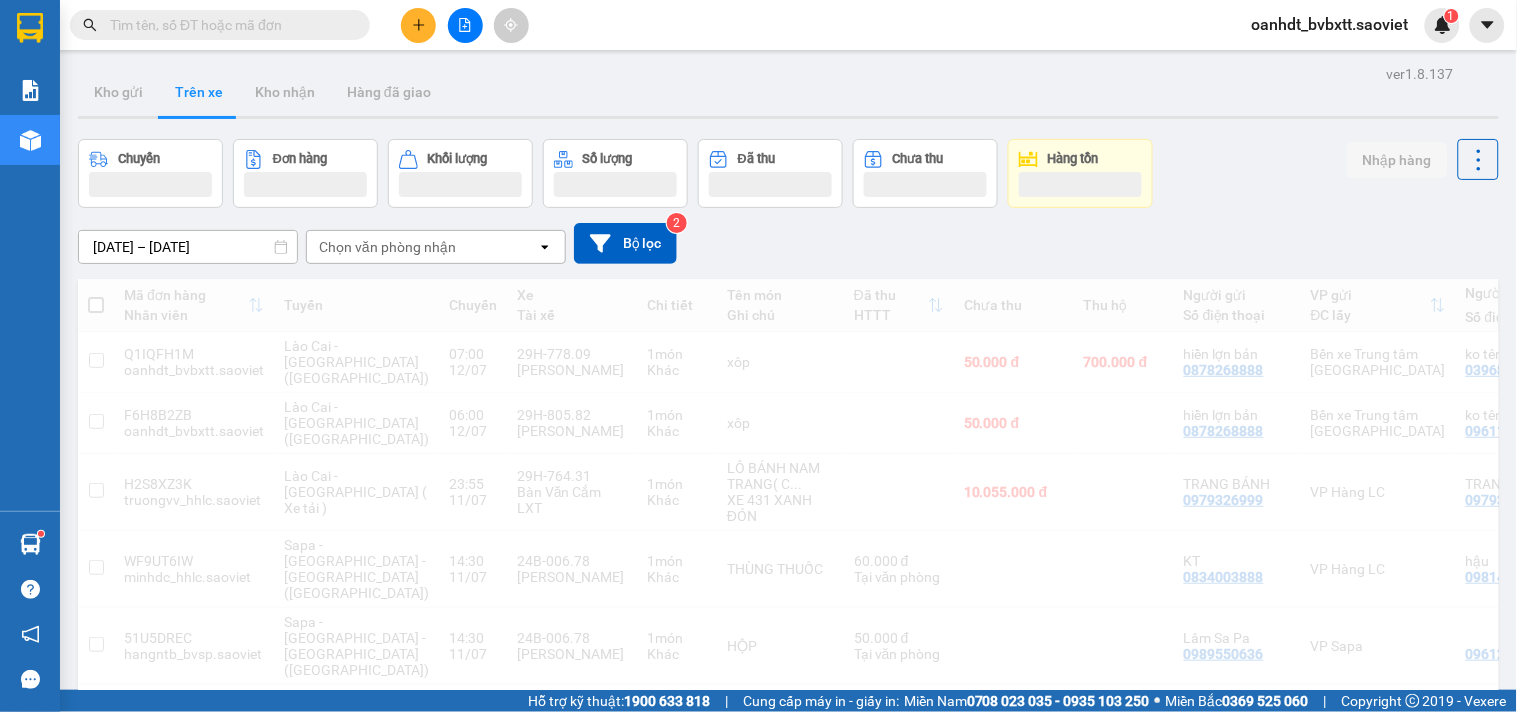 click on "Chọn văn phòng nhận" at bounding box center [387, 247] 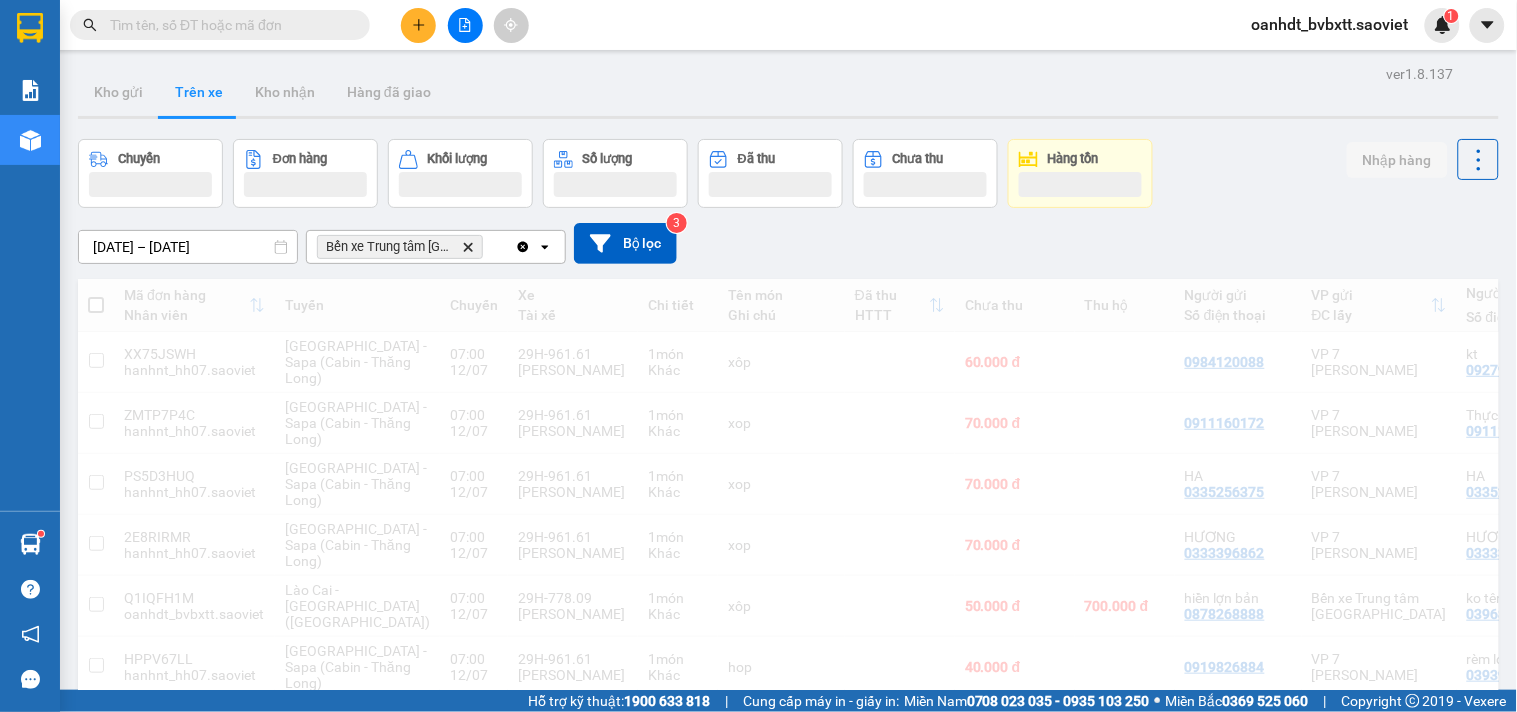 click on "[GEOGRAPHIC_DATA] - Sapa (Cabin - Thăng Long)" at bounding box center (357, 484) 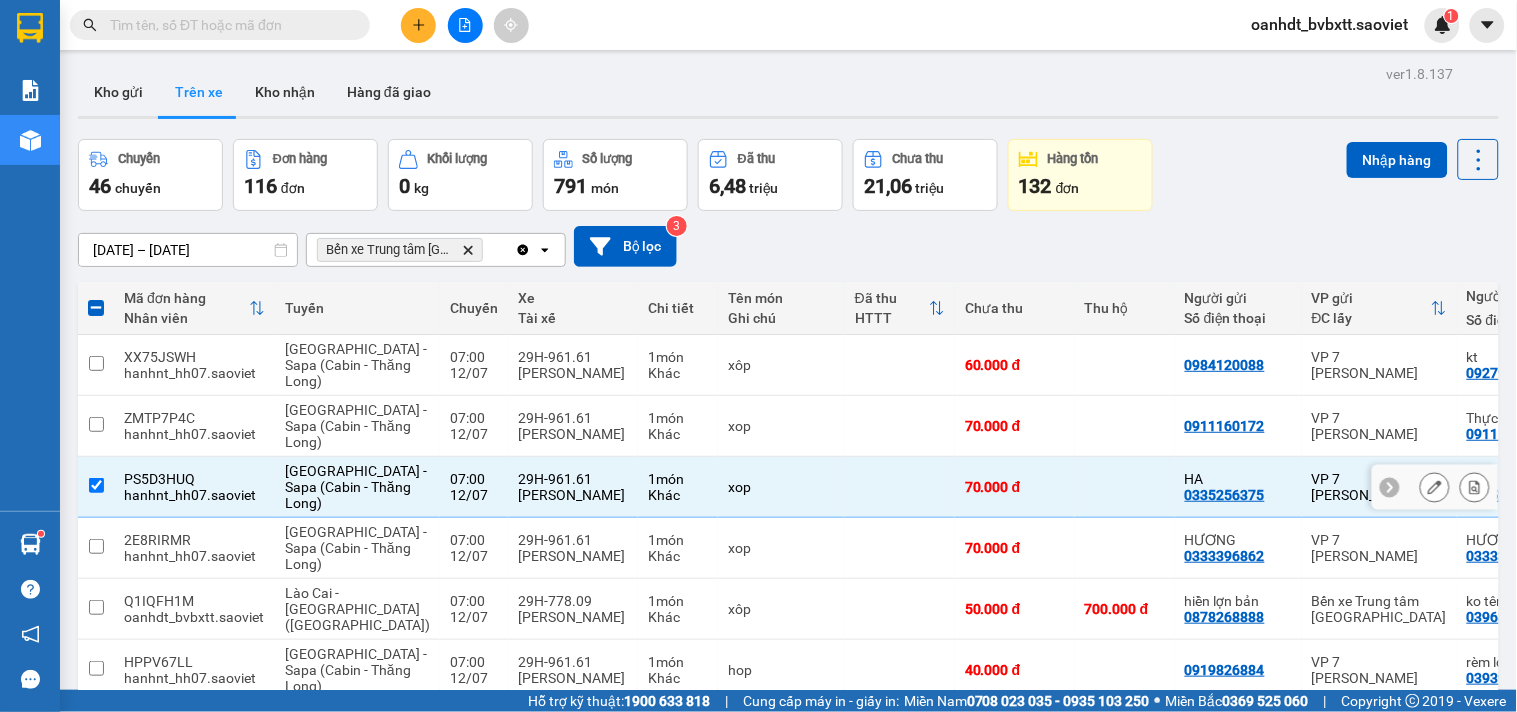 checkbox on "true" 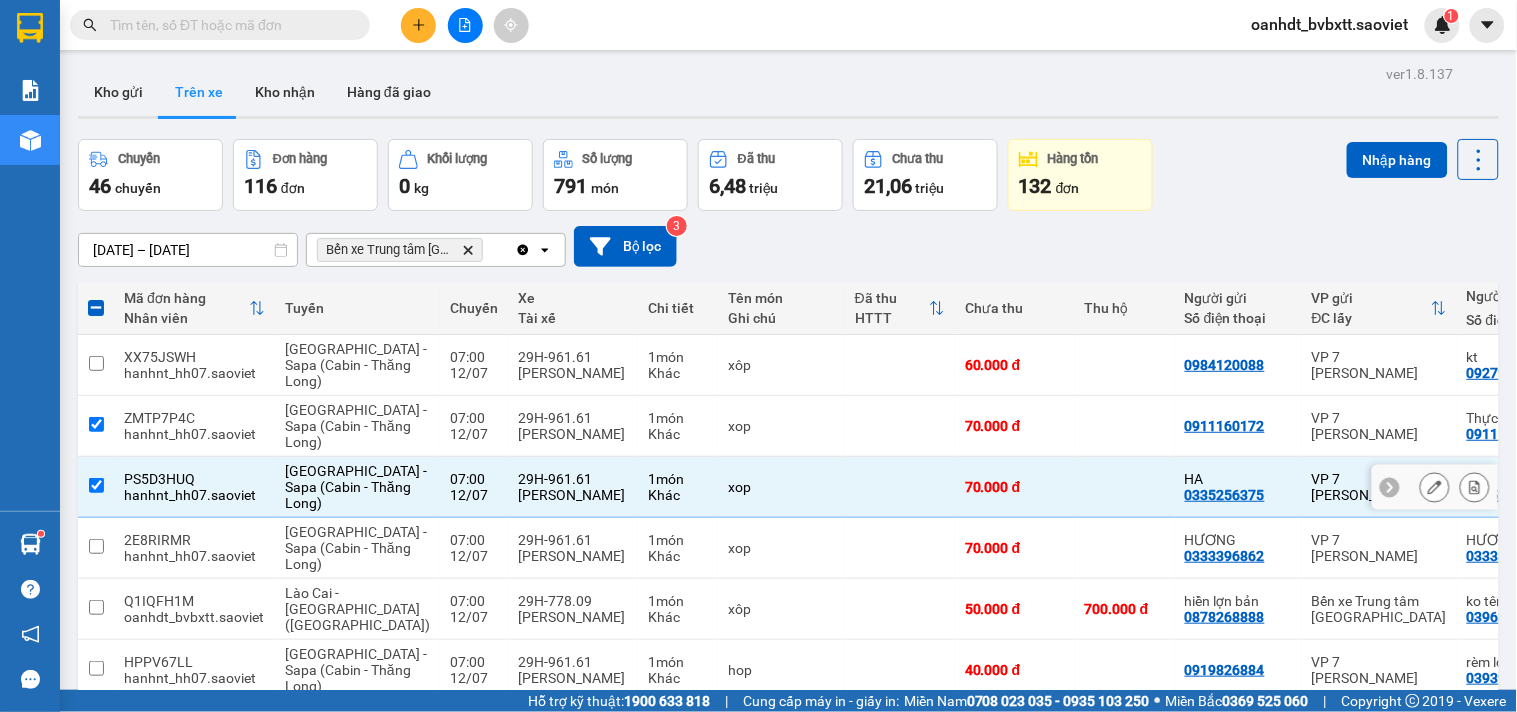 checkbox on "true" 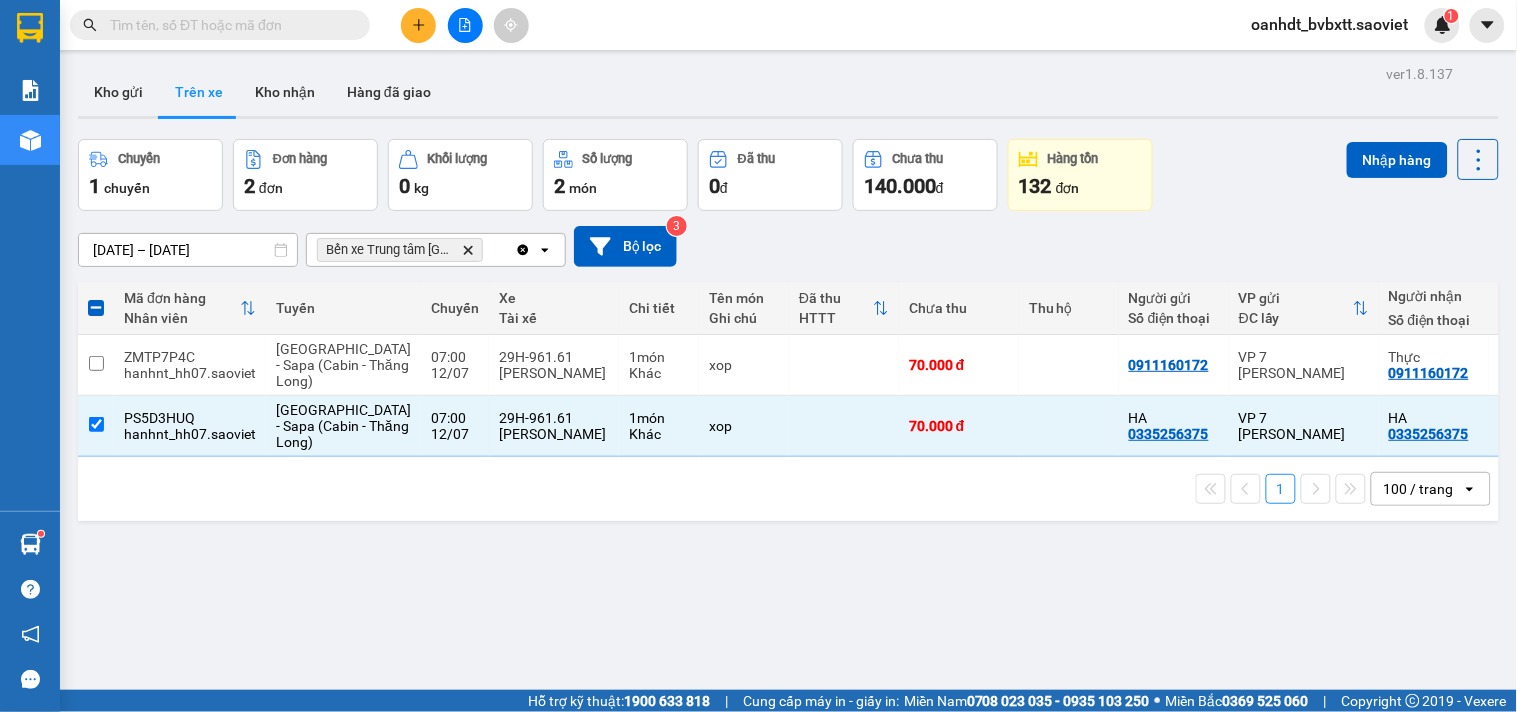 click on "Kho gửi Trên xe Kho nhận Hàng đã giao" at bounding box center (788, 94) 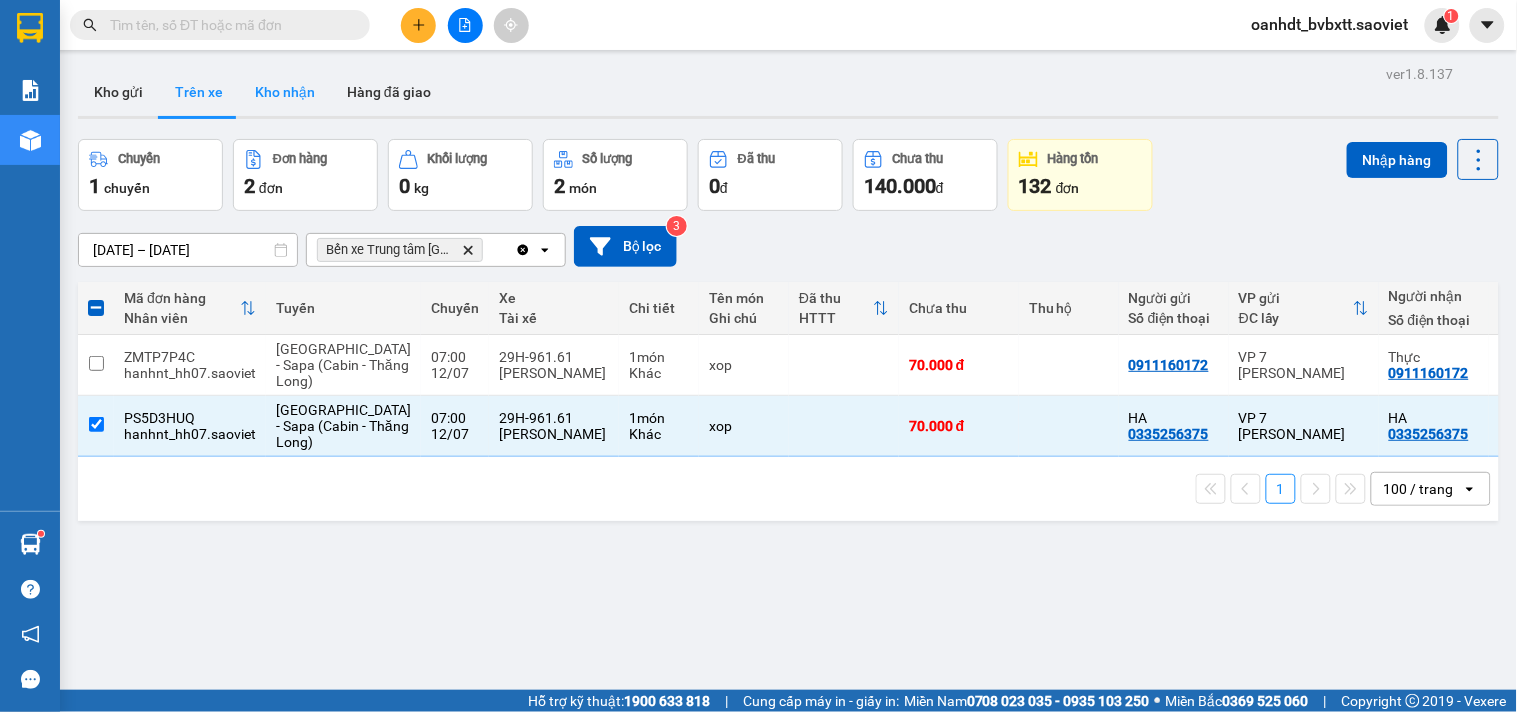 click on "Kho nhận" at bounding box center [285, 92] 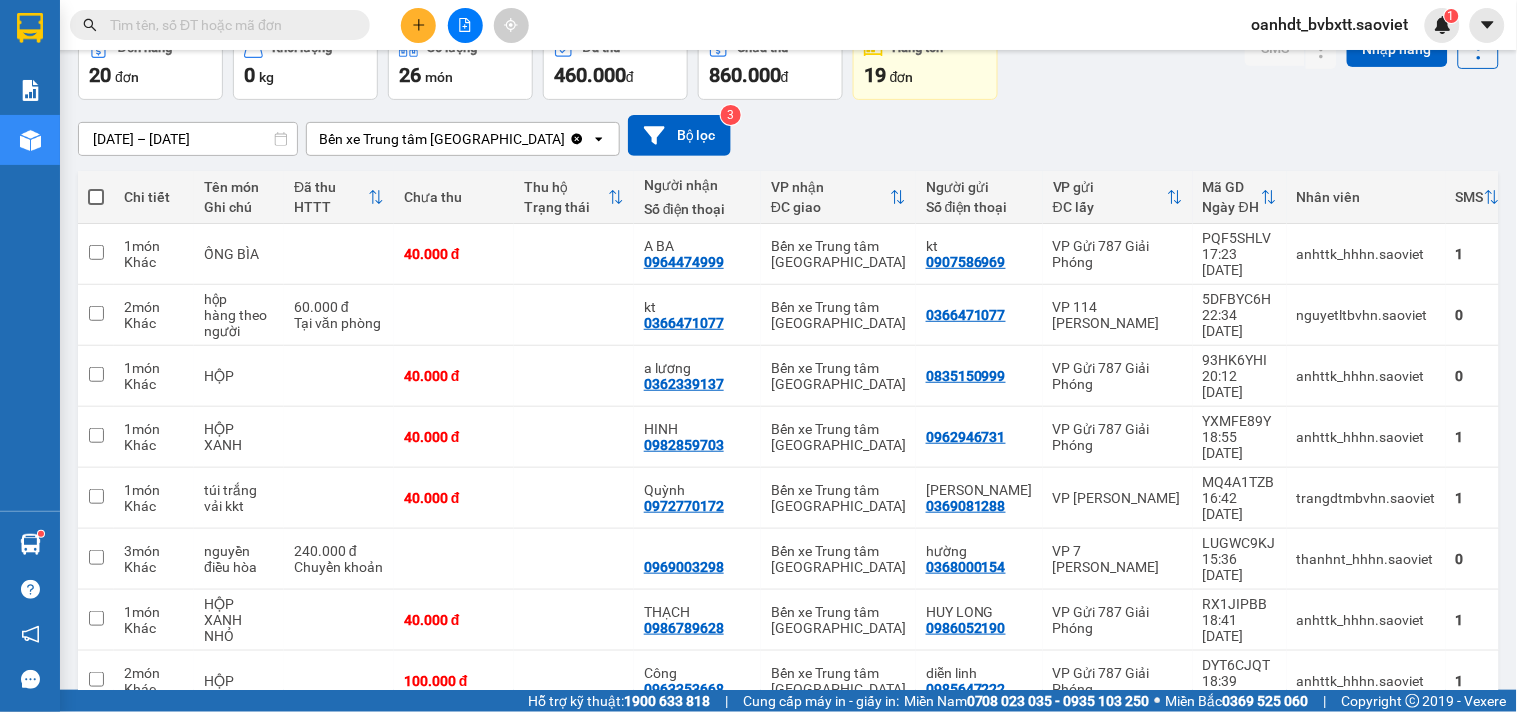 scroll, scrollTop: 333, scrollLeft: 0, axis: vertical 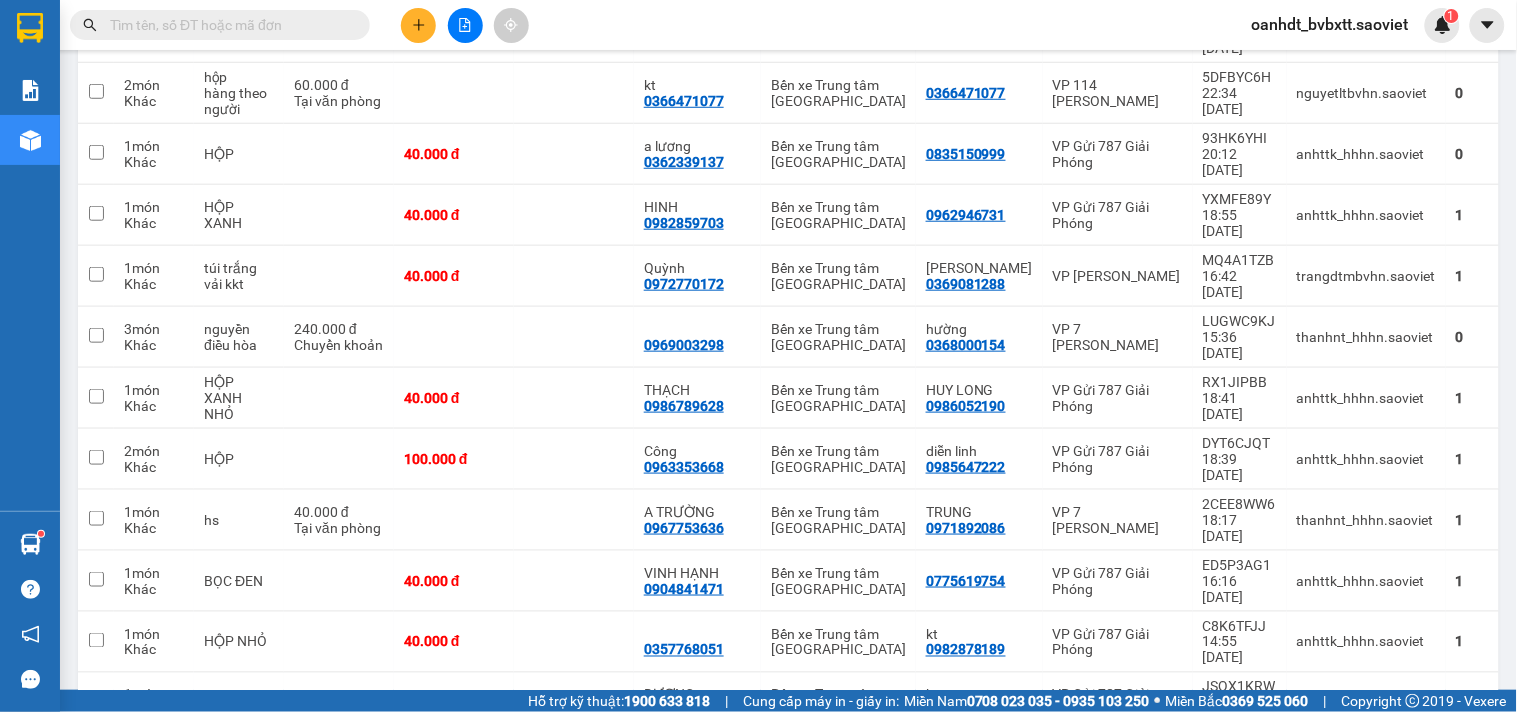 click 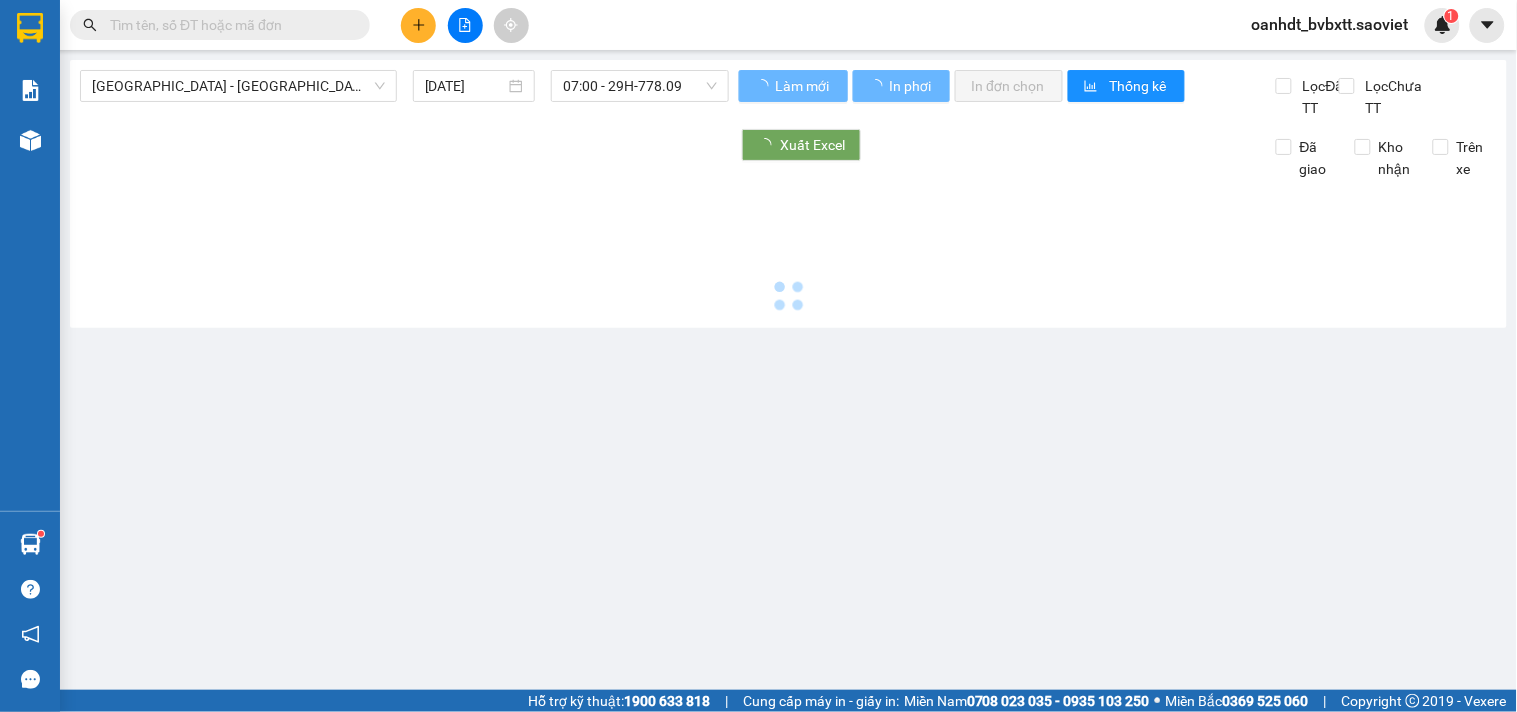 scroll, scrollTop: 0, scrollLeft: 0, axis: both 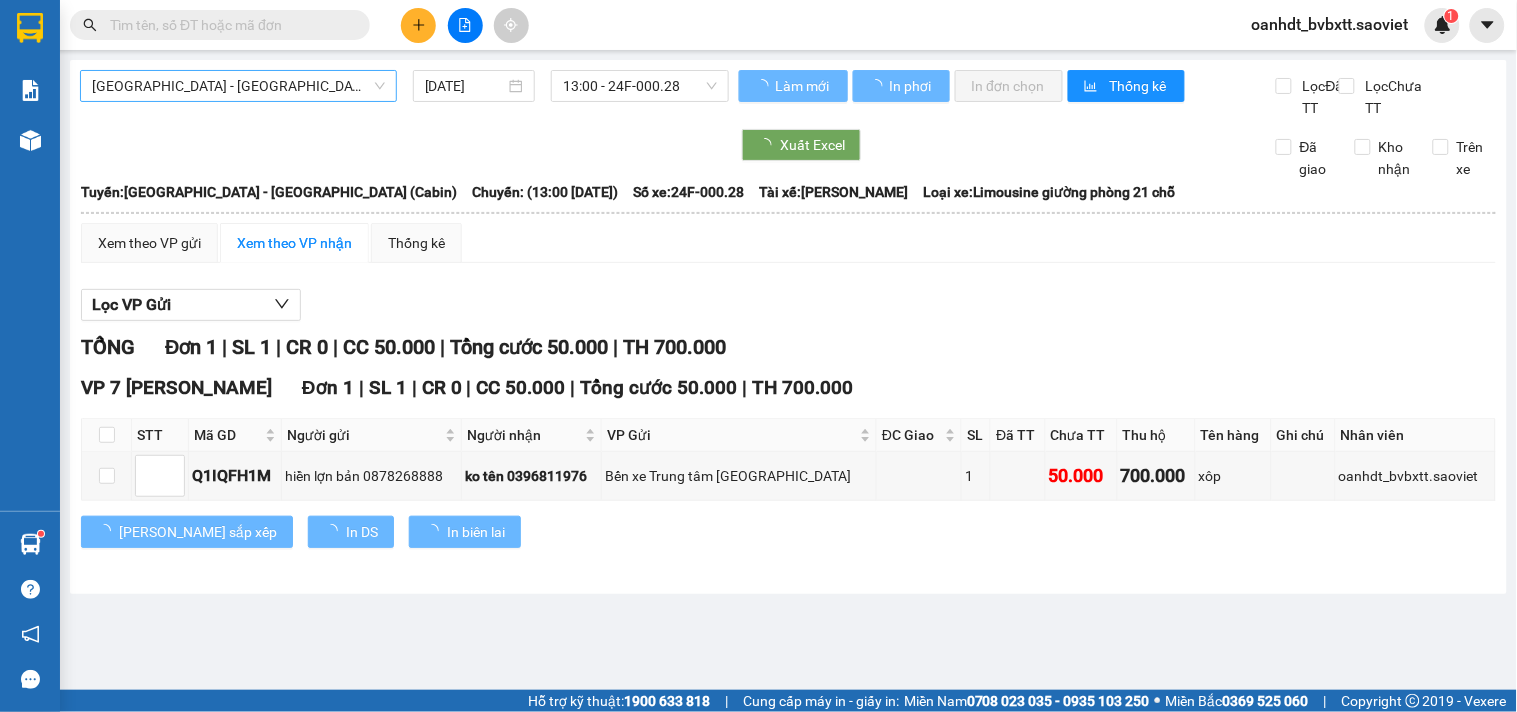 click on "[GEOGRAPHIC_DATA] - [GEOGRAPHIC_DATA] (Cabin)" at bounding box center [238, 86] 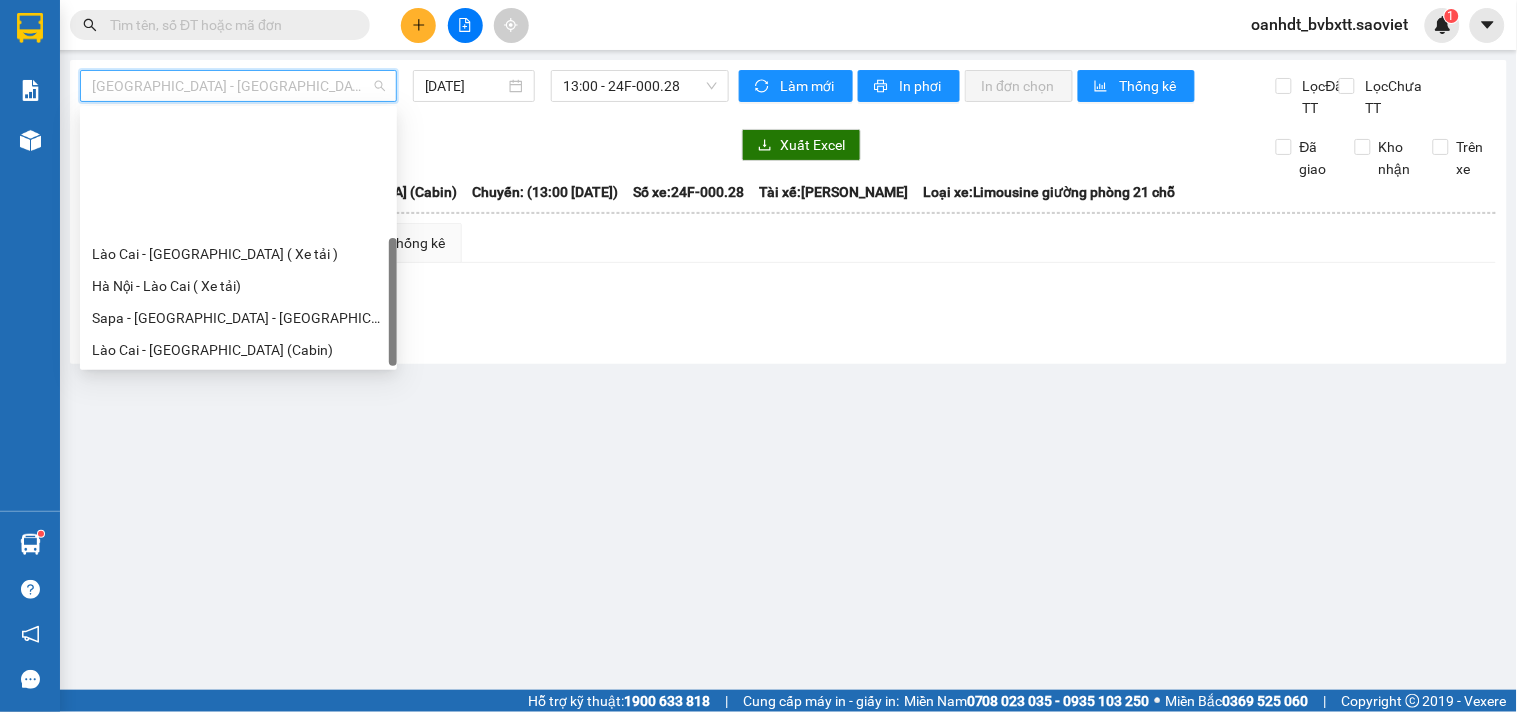 scroll, scrollTop: 160, scrollLeft: 0, axis: vertical 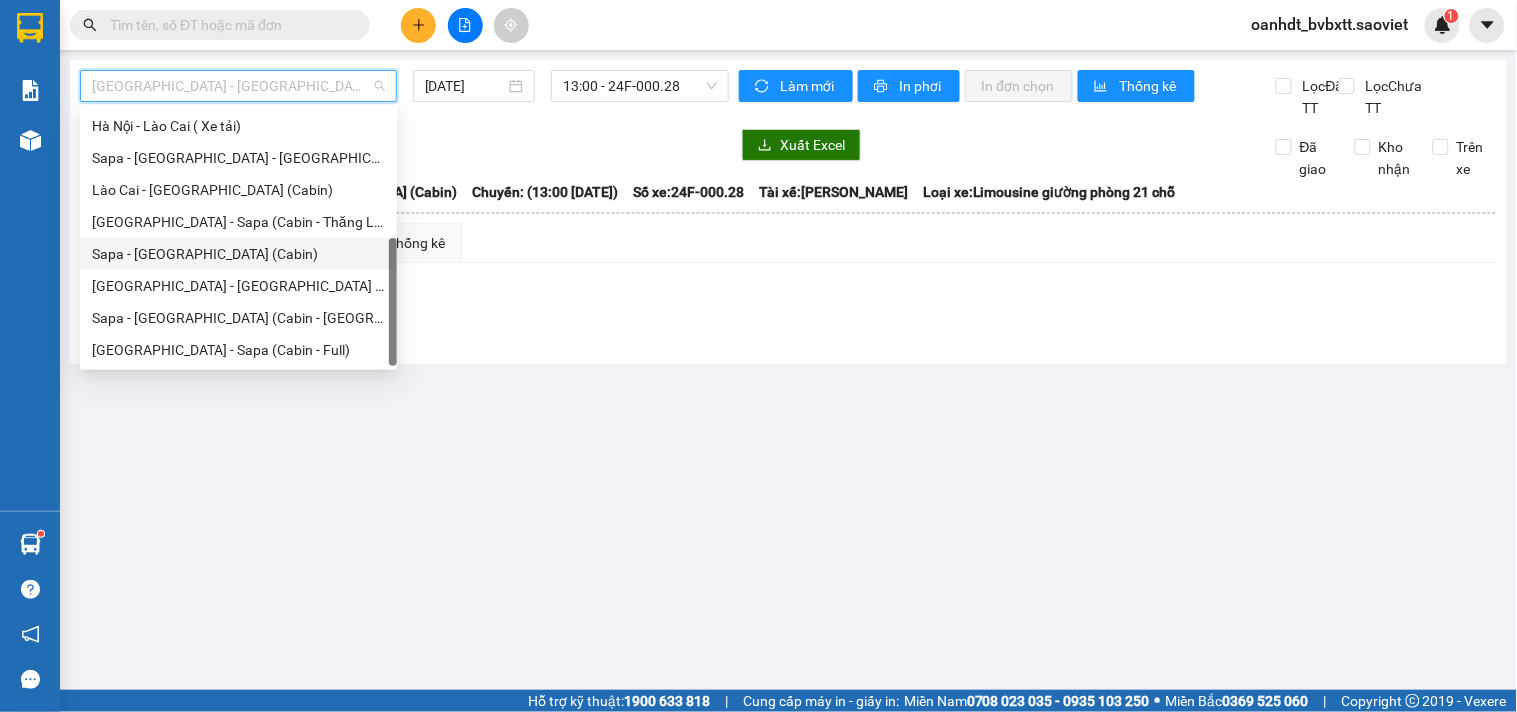 click on "Sapa - [GEOGRAPHIC_DATA] (Cabin)" at bounding box center (238, 254) 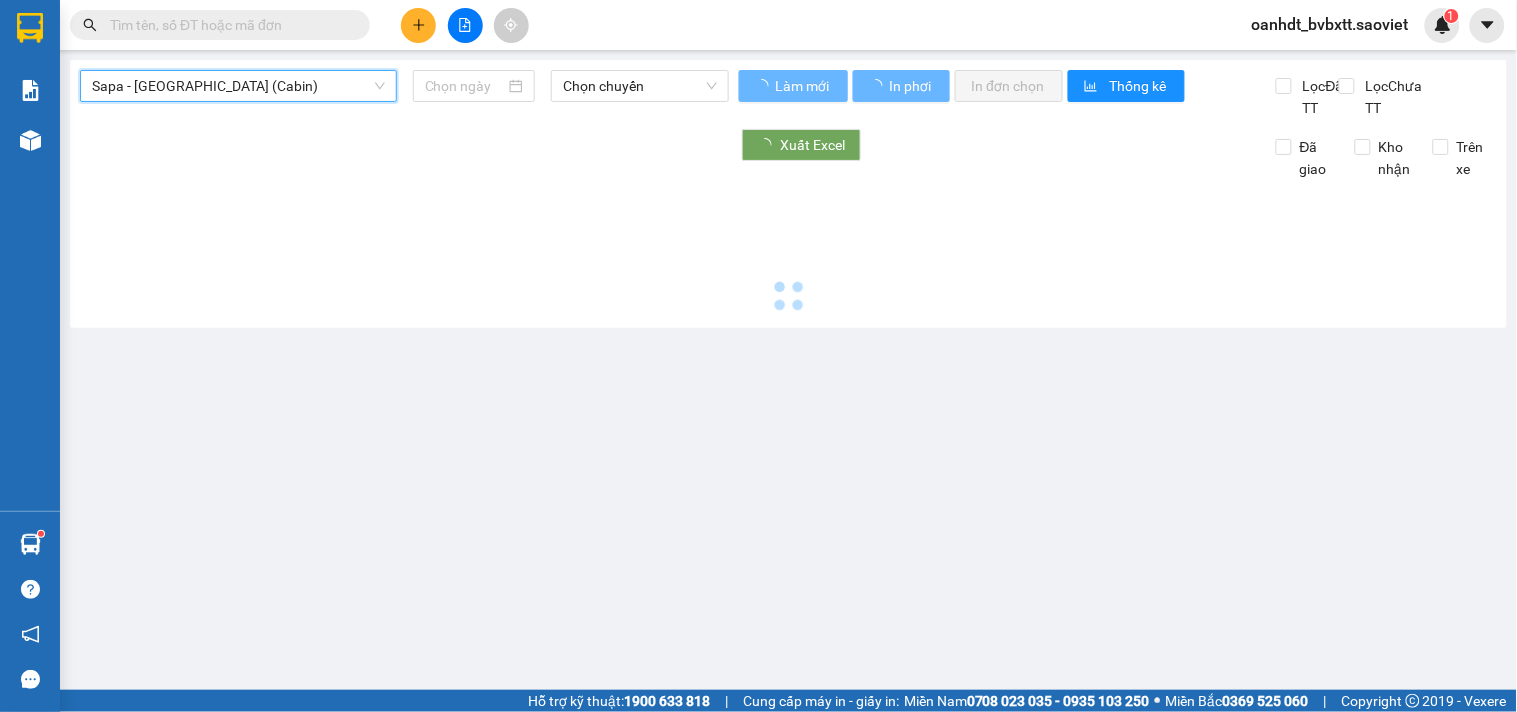 type on "[DATE]" 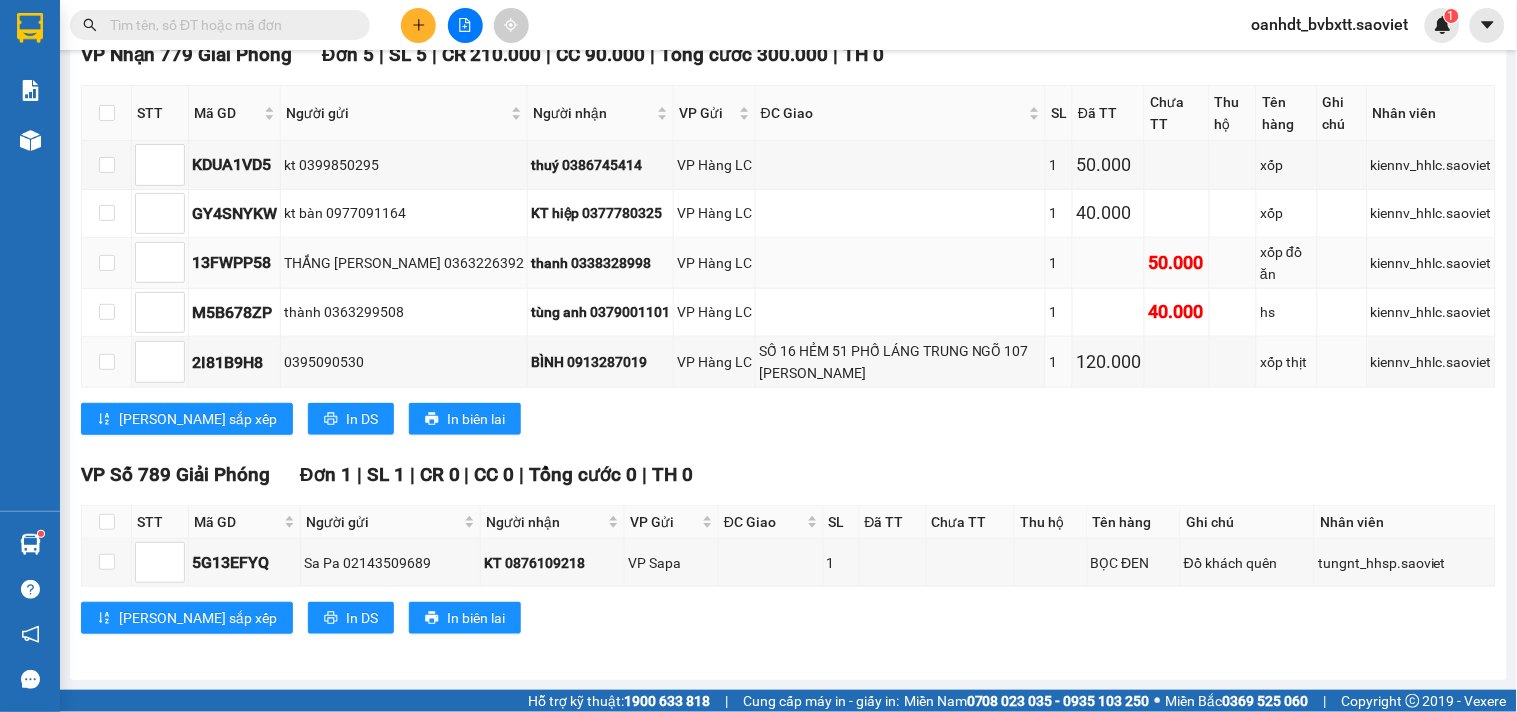 scroll, scrollTop: 0, scrollLeft: 0, axis: both 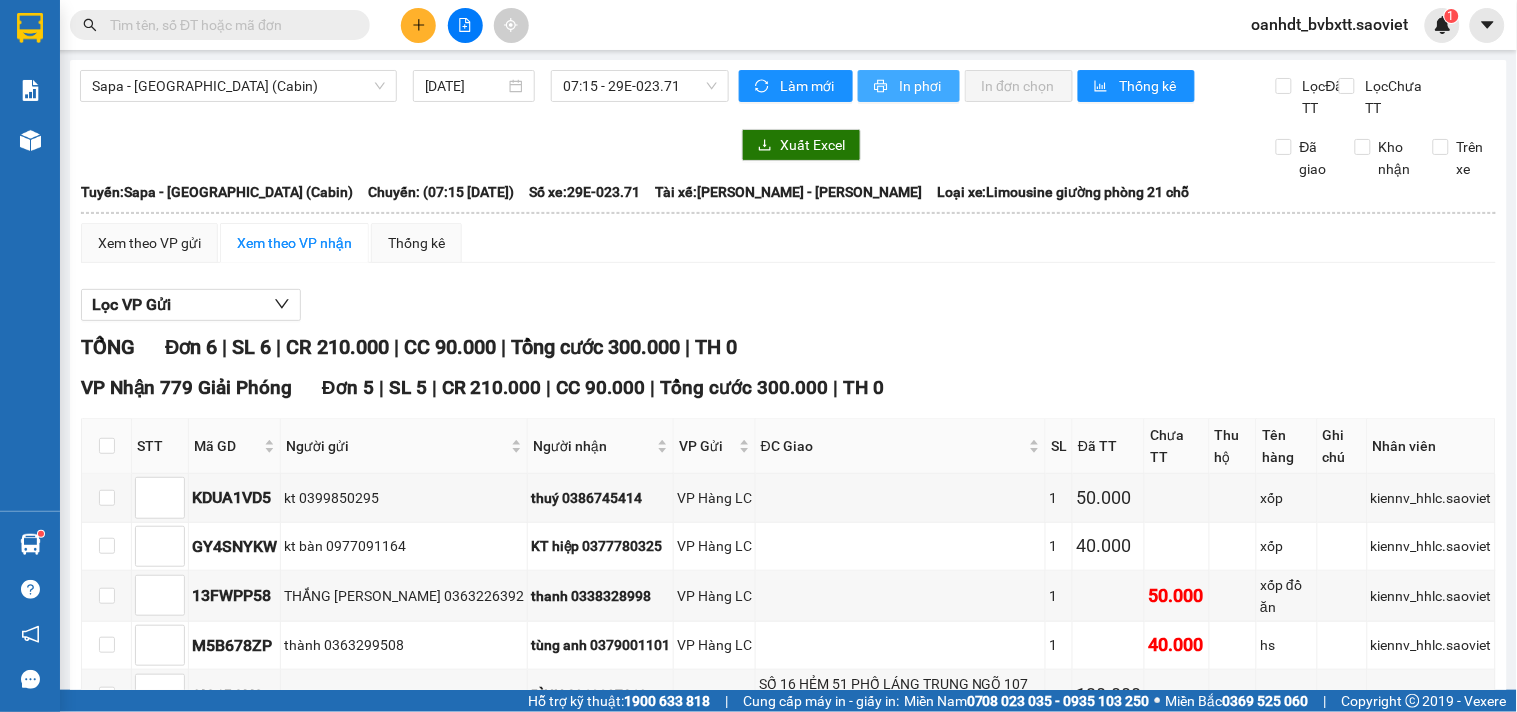 click on "In phơi" at bounding box center (921, 86) 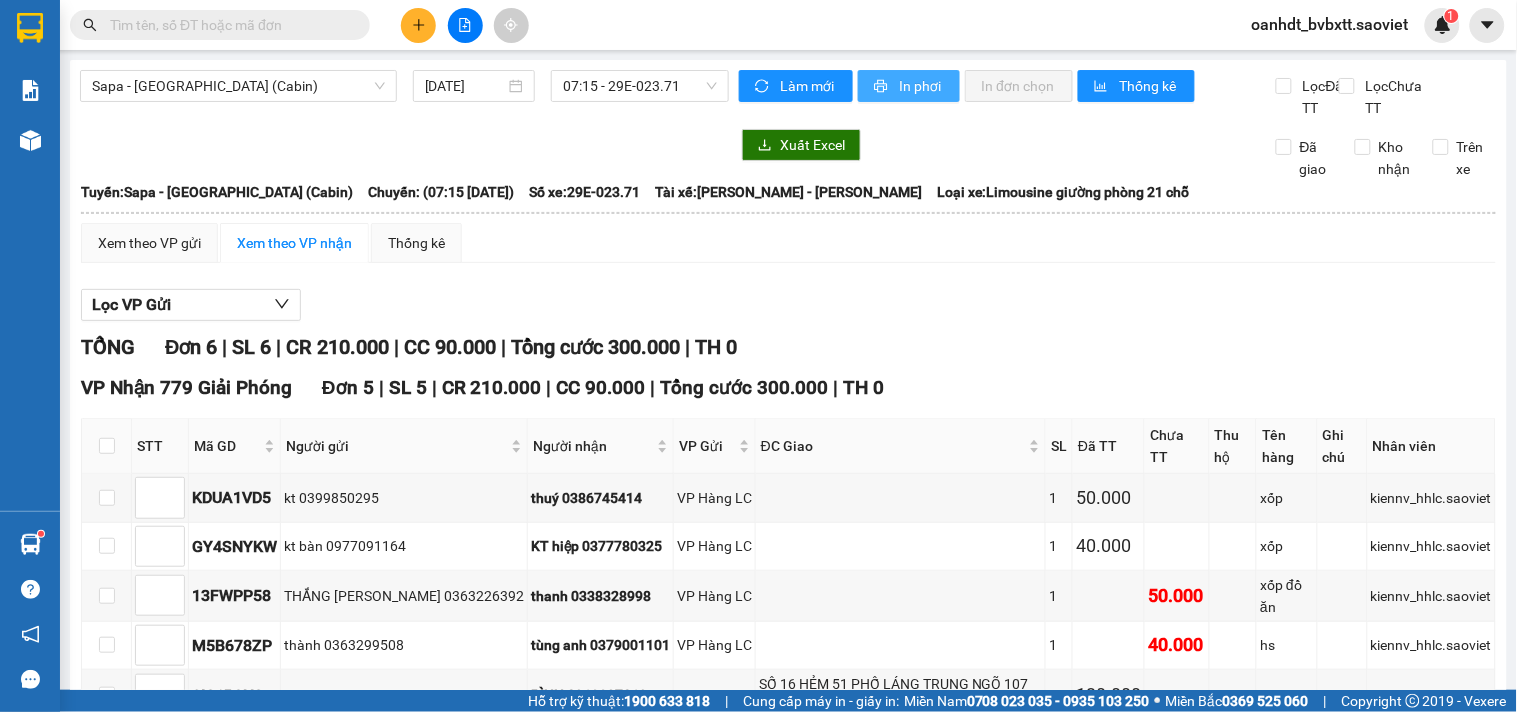 scroll, scrollTop: 0, scrollLeft: 0, axis: both 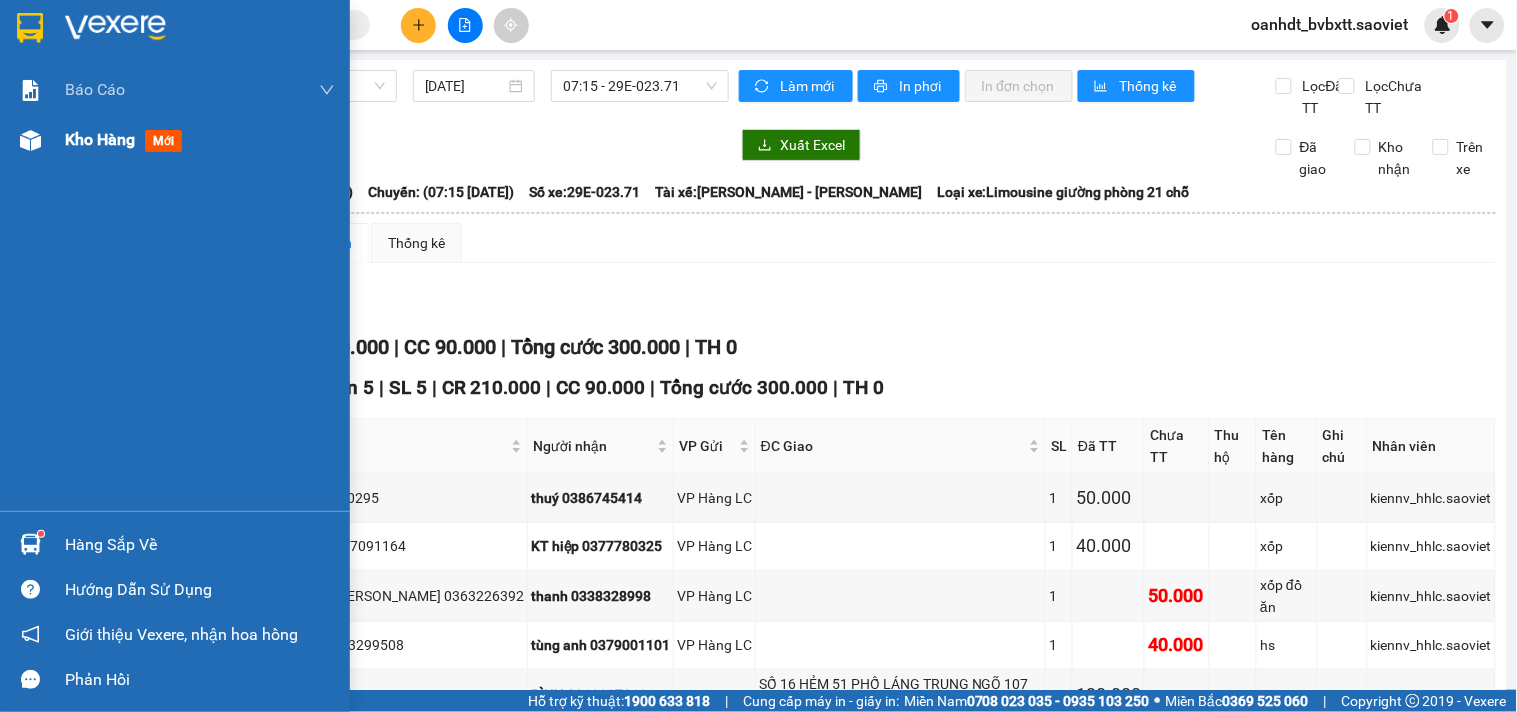 click on "Kho hàng mới" at bounding box center [127, 139] 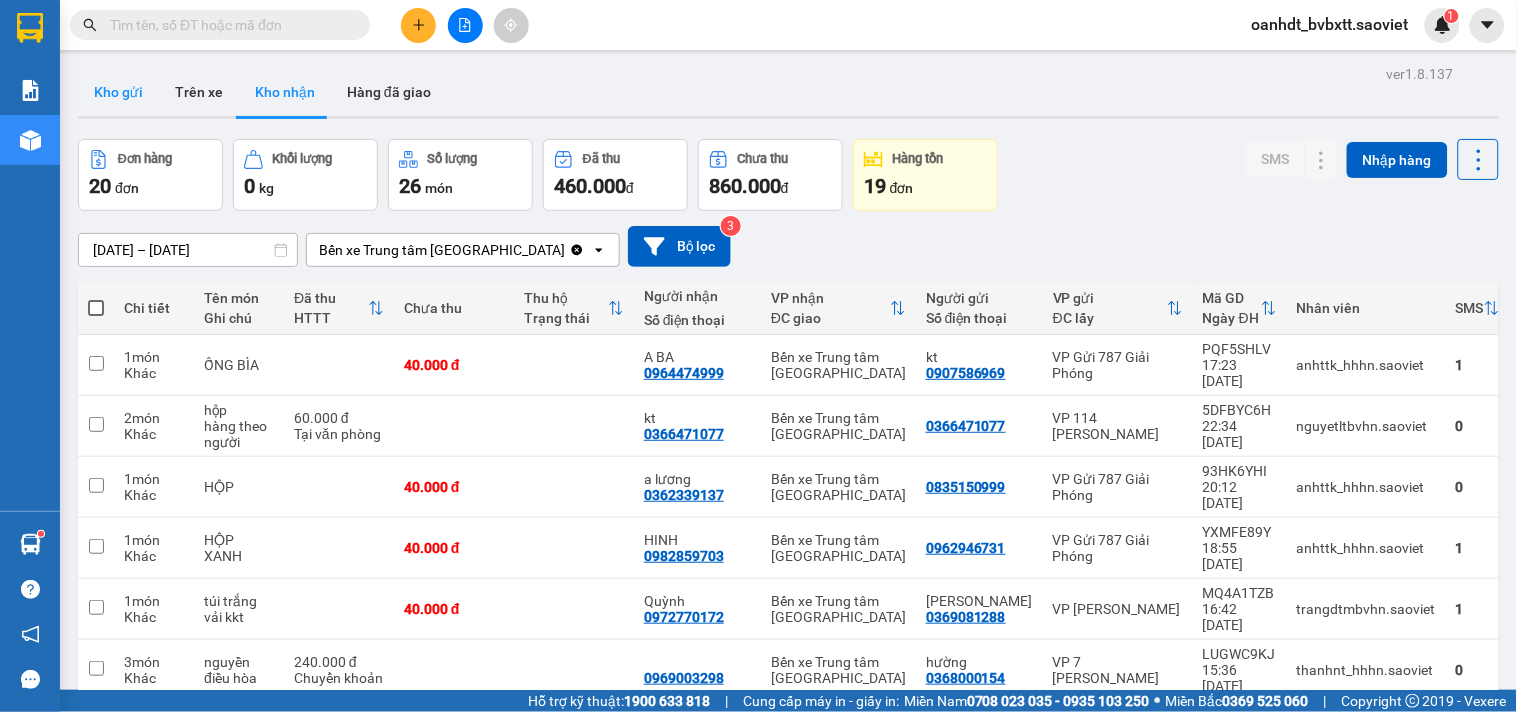 click on "Kho gửi" at bounding box center [118, 92] 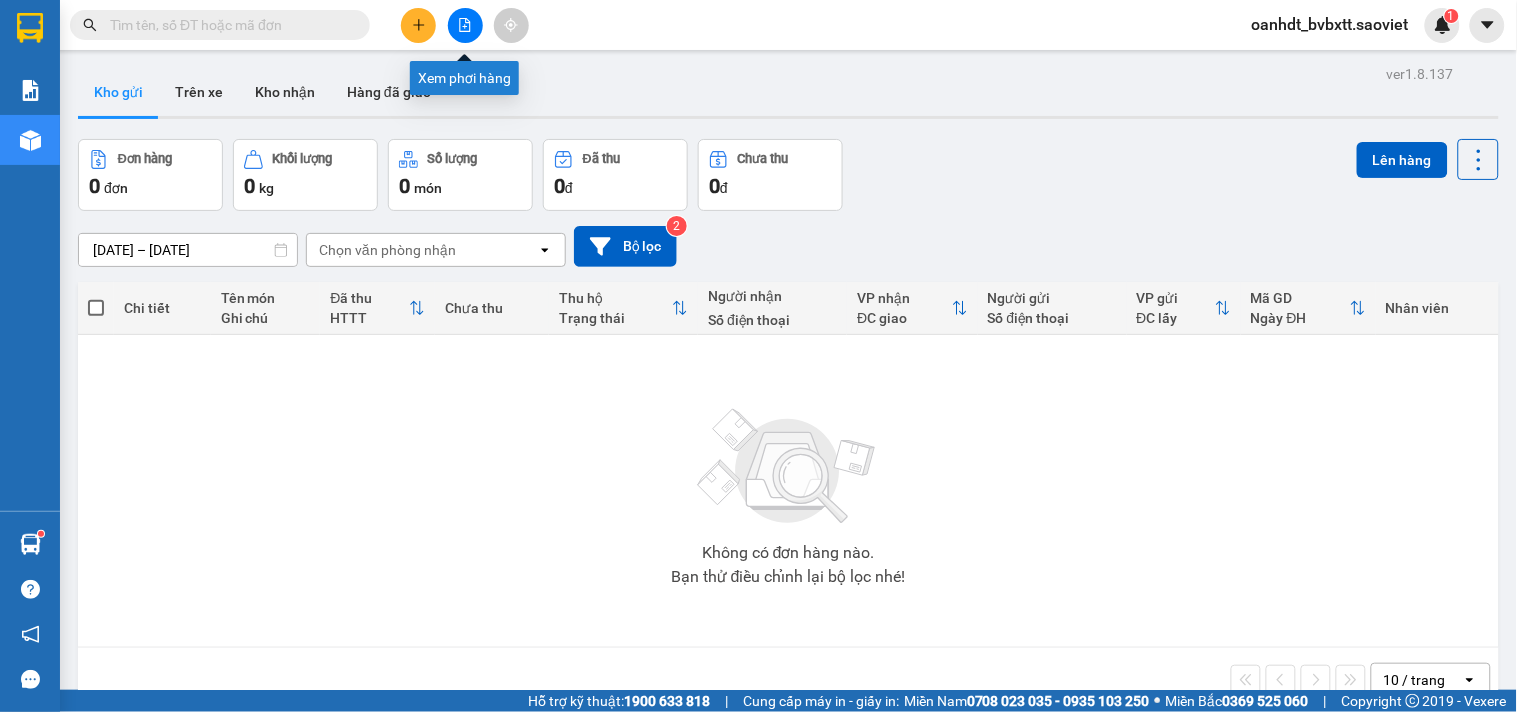 click 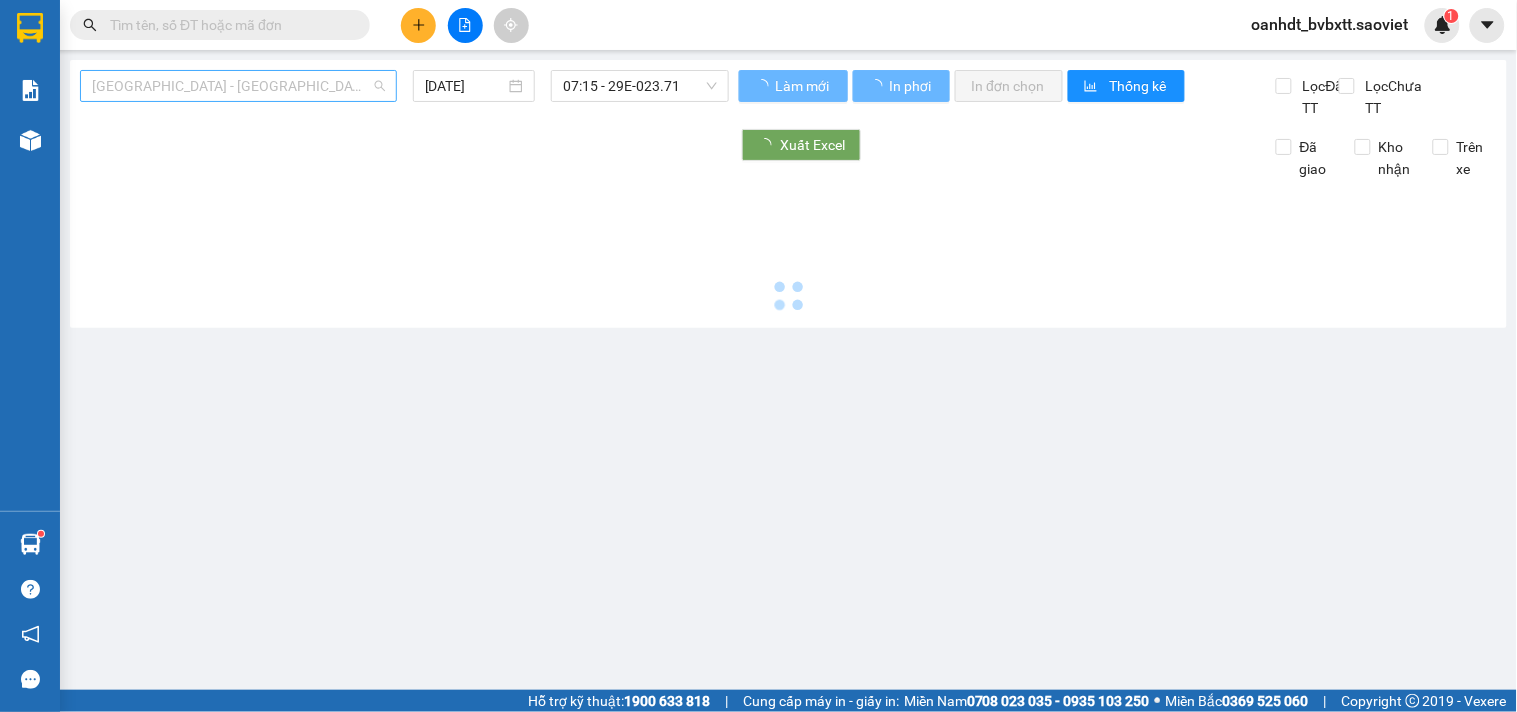 click on "[GEOGRAPHIC_DATA] - [GEOGRAPHIC_DATA] (Cabin)" at bounding box center (238, 86) 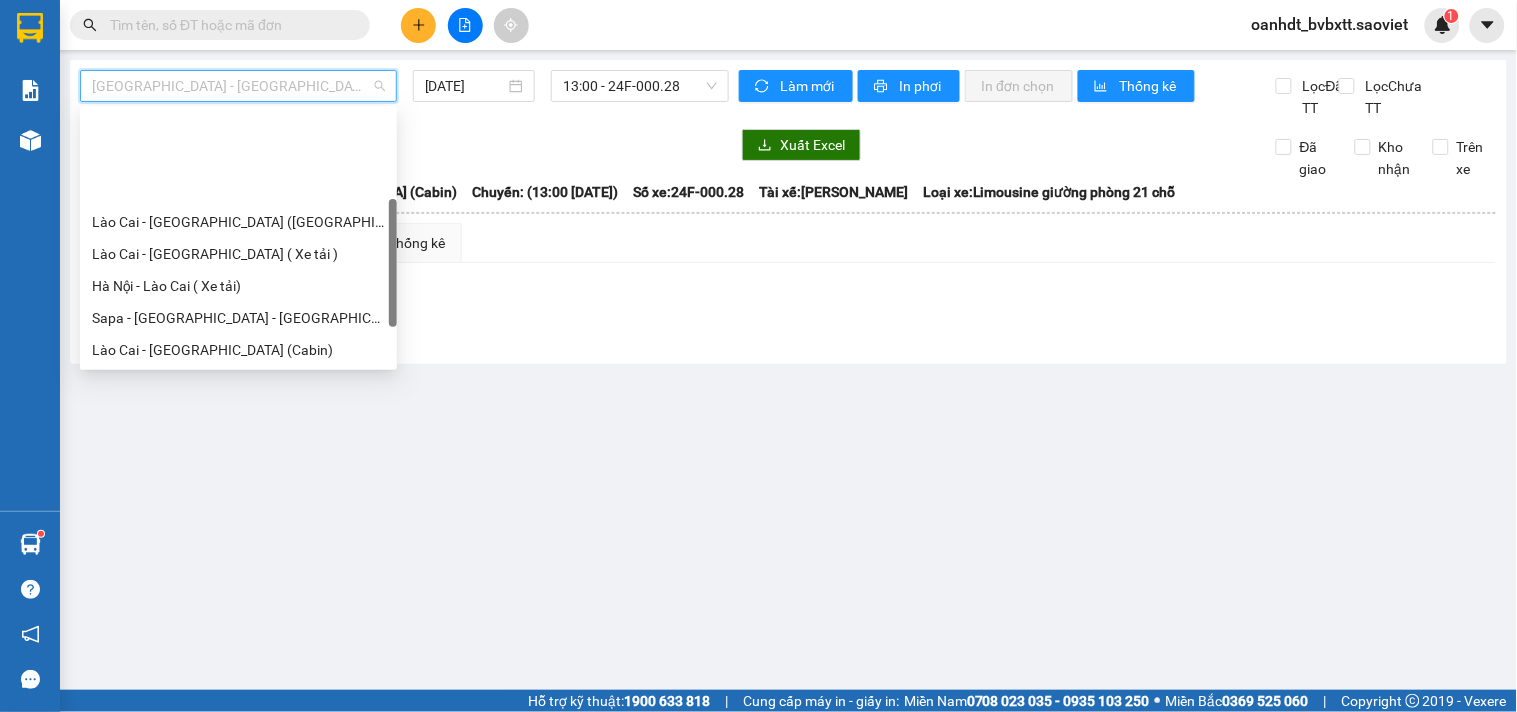 scroll, scrollTop: 111, scrollLeft: 0, axis: vertical 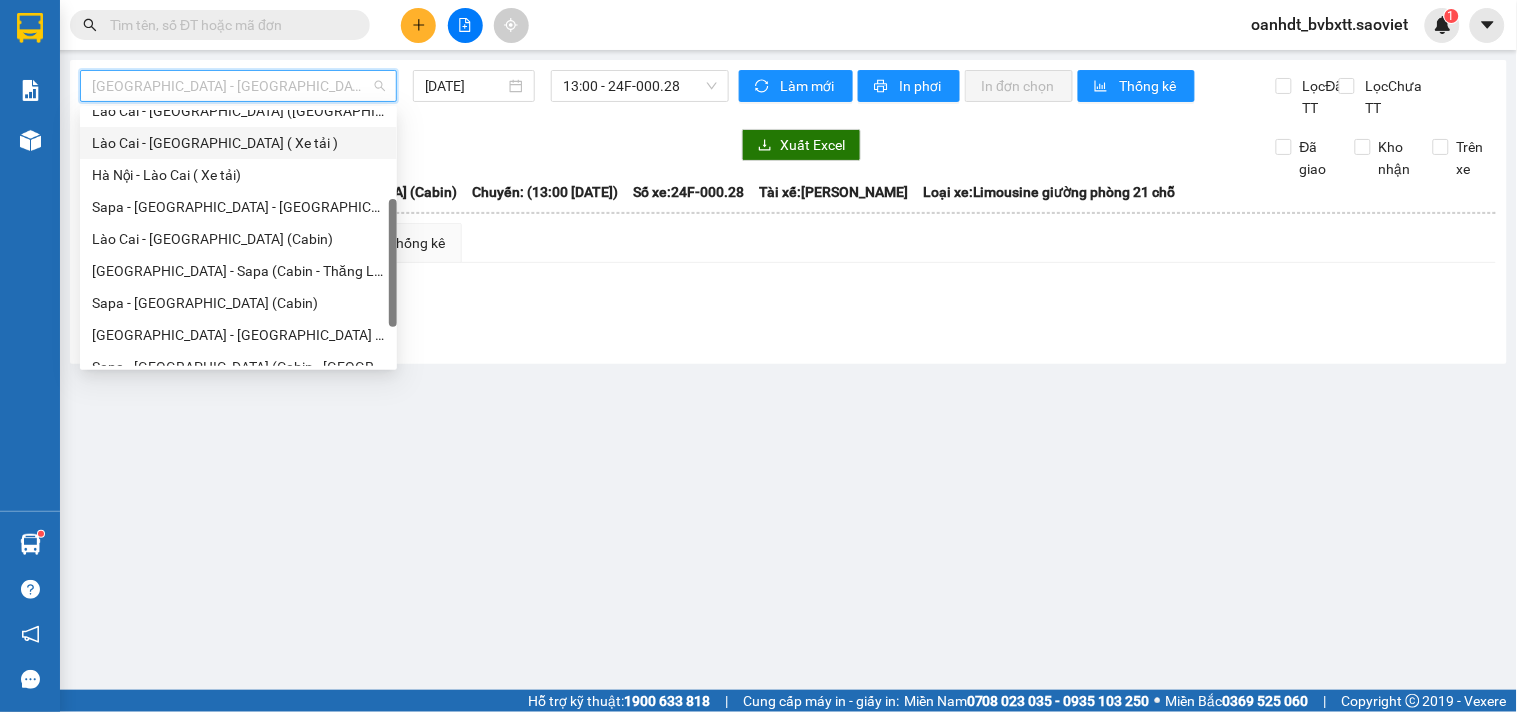 click on "Lào Cai - [GEOGRAPHIC_DATA] ( Xe tải )" at bounding box center [238, 143] 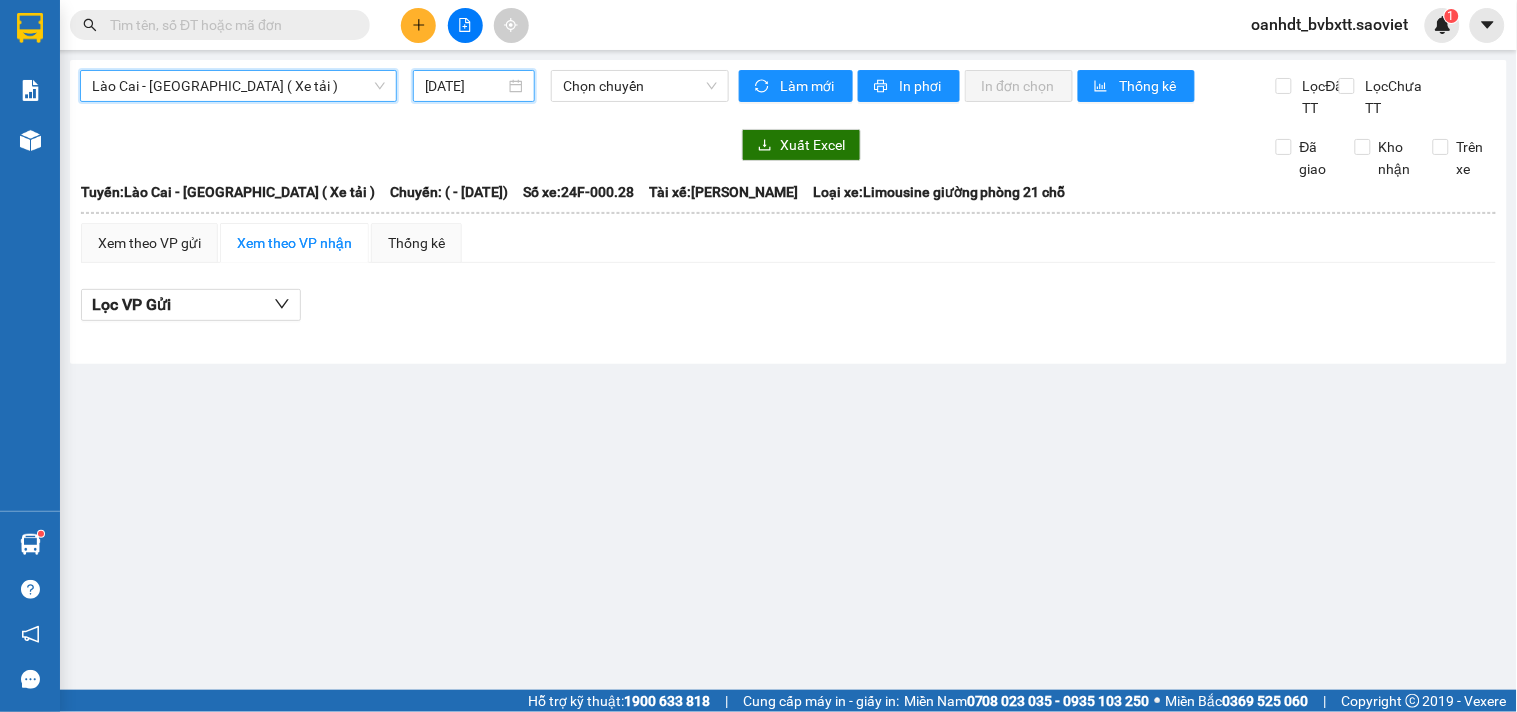 click on "[DATE]" at bounding box center [465, 86] 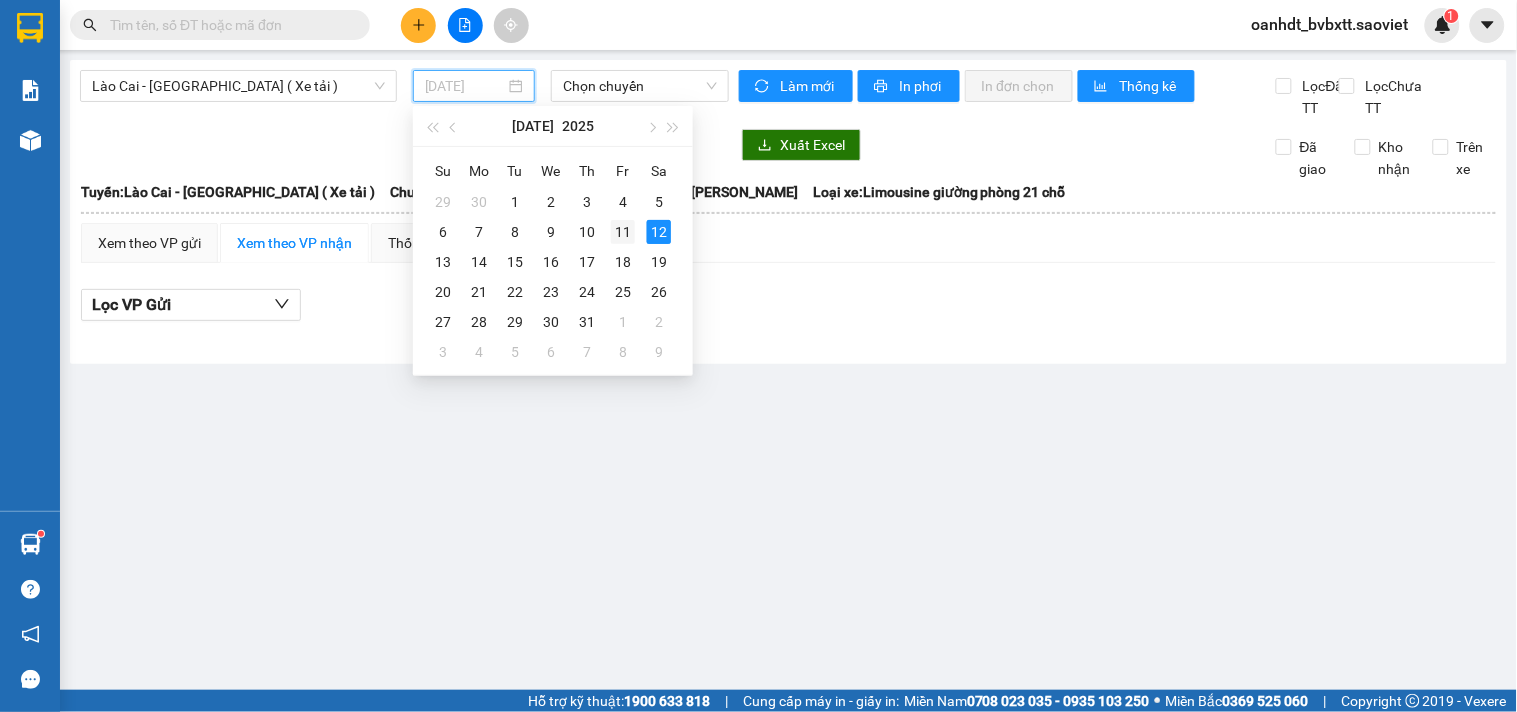 click on "11" at bounding box center (623, 232) 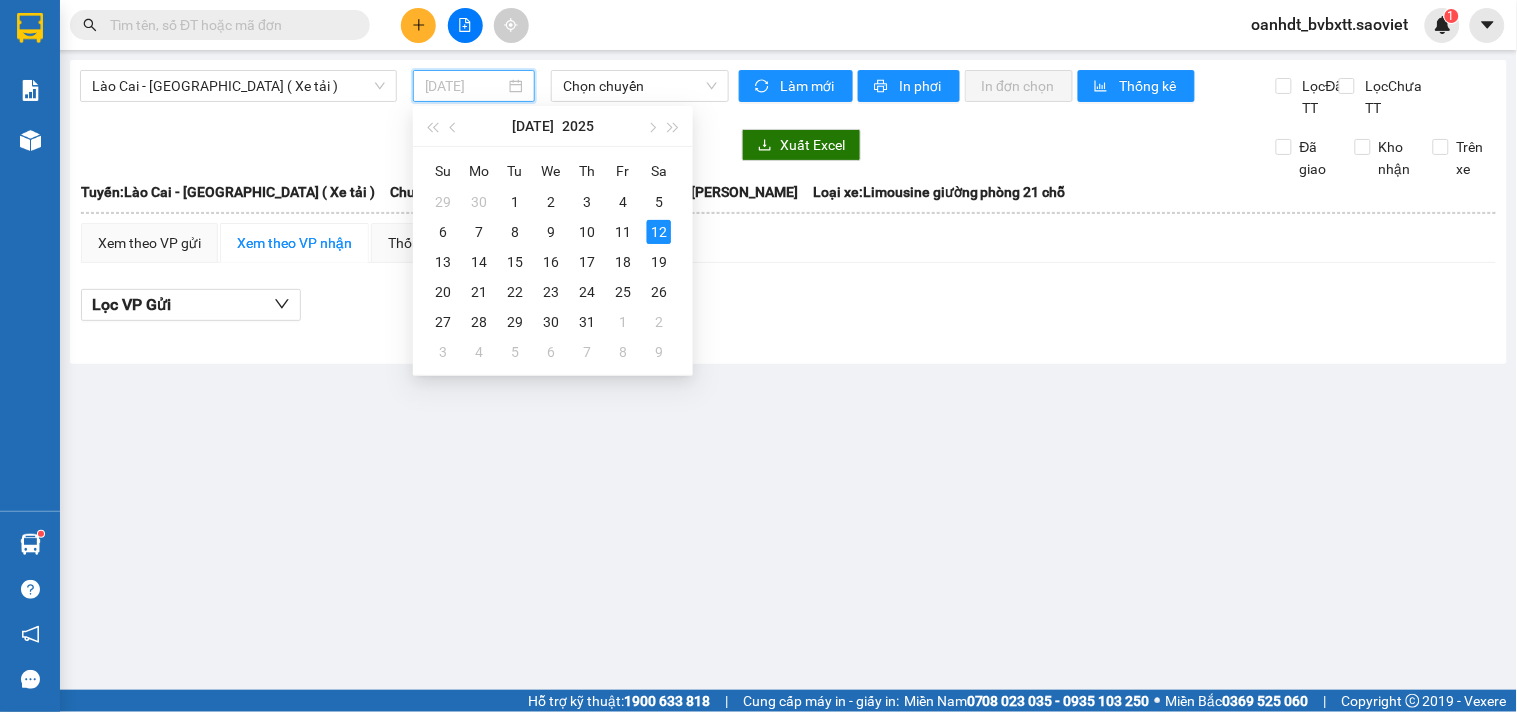type on "11/07/2025" 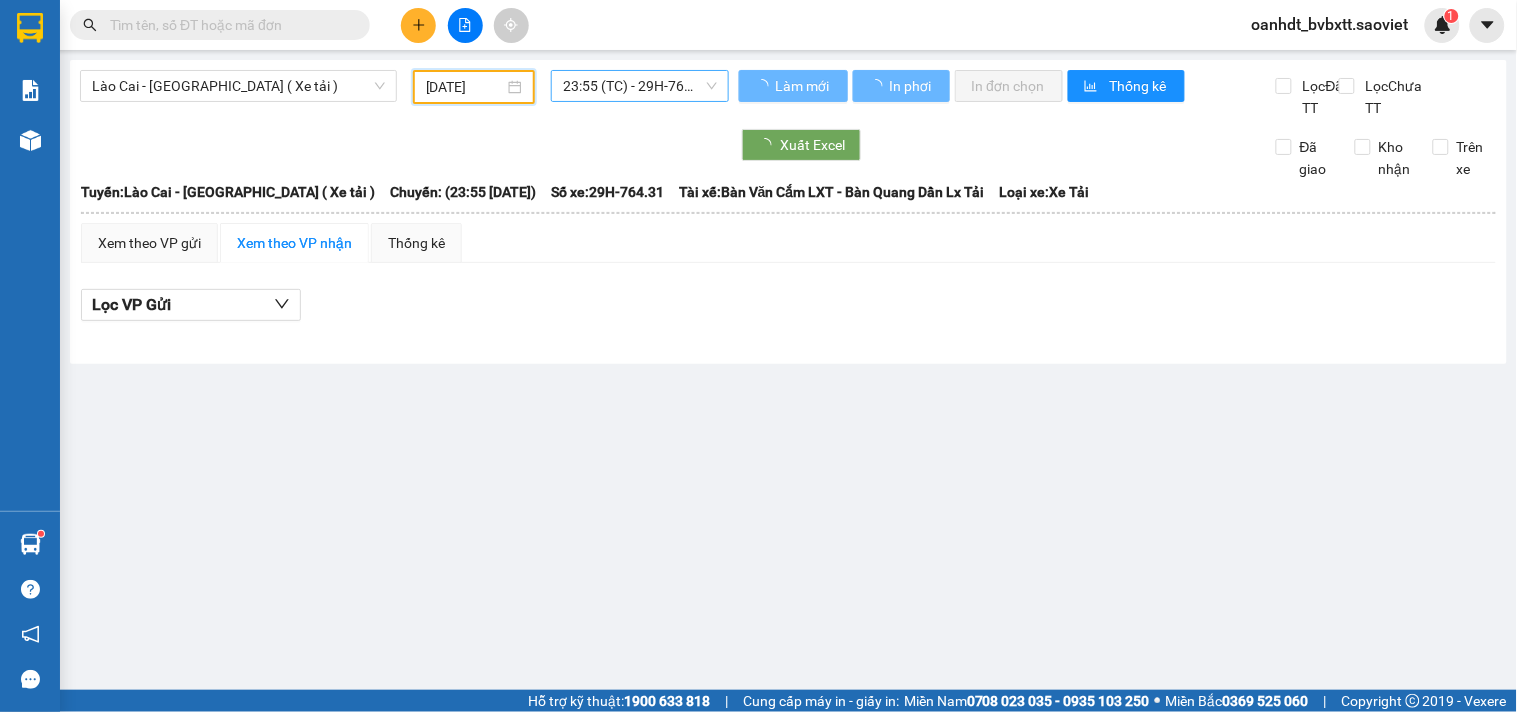 click on "23:55   (TC)   - 29H-764.31" at bounding box center [640, 86] 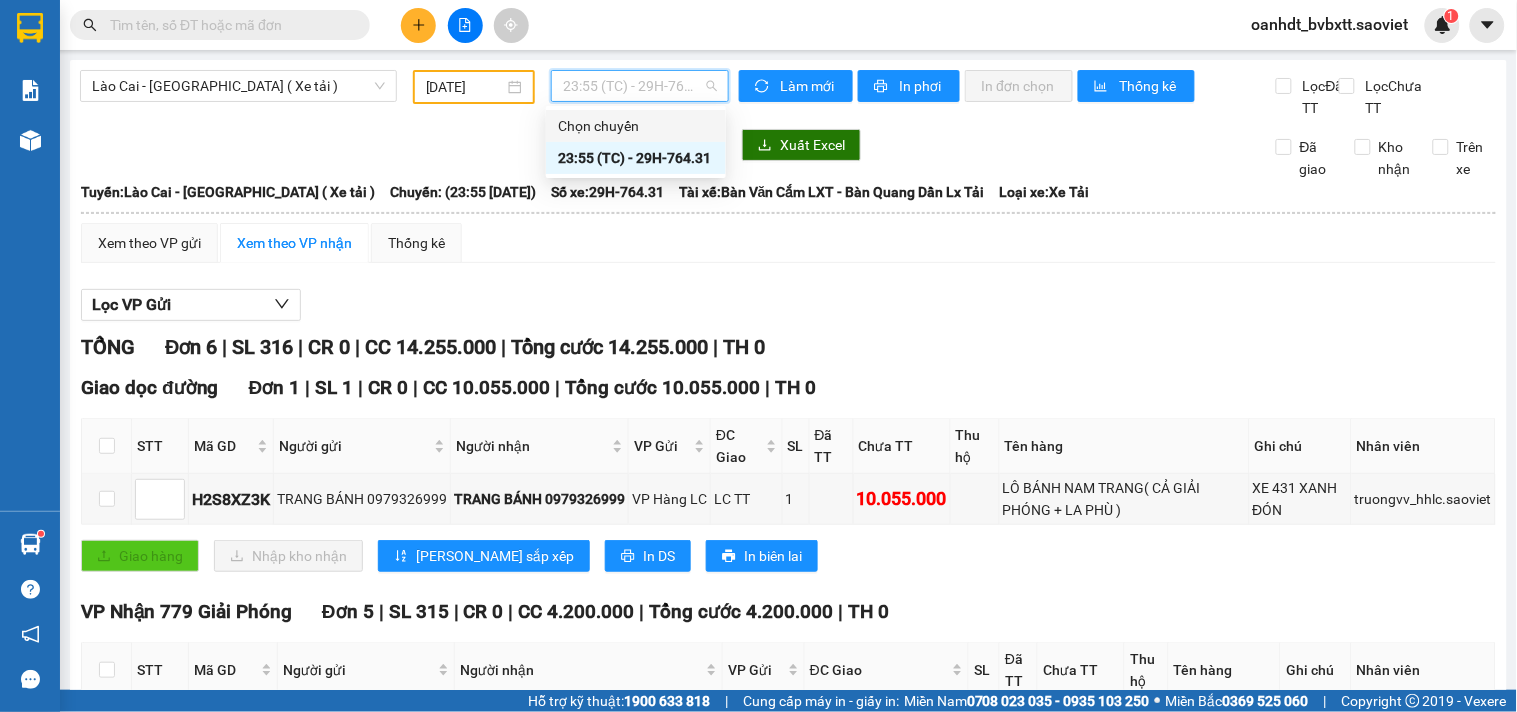 click on "Xem theo VP gửi Xem theo VP nhận Thống kê Lọc VP Gửi TỔNG Đơn   6 | SL   316 | CR   0 | CC   14.255.000 | Tổng cước   14.255.000 | TH   0 Giao dọc đường Đơn   1 | SL   1 | CR   0 | CC   10.055.000 | Tổng cước   10.055.000 | TH   0 STT Mã GD Người gửi Người nhận VP Gửi ĐC Giao SL Đã TT Chưa TT Thu hộ Tên hàng Ghi chú Nhân viên Ký nhận                               H2S8XZ3K TRANG BÁNH 0979326999 TRANG BÁNH 0979326999 VP Hàng LC LC TT 1 10.055.000 LÔ BÁNH NAM TRANG( CẢ GIẢI PHÓNG + LA PHÙ ) XE 431 XANH ĐÓN truongvv_hhlc.saoviet Giao hàng Nhập kho nhận Lưu sắp xếp In DS In biên lai Sao Việt   19006746   Số 779 Giải Phóng Bến xe Trung tâm Lào Cai  -  07:19 - 12/07/2025 Tuyến:  Lào Cai - Hà Nội ( Xe tải ) Chuyến:   (23:55 - 11/07/2025) Tài xế:  Bàn Văn Cắm LXT - Bàn Quang Dần Lx Tải   Số xe:  29H-764.31   Loại xe:  Xe Tải STT Mã GD Người gửi Người nhận VP Gửi SL   1" at bounding box center (788, 679) 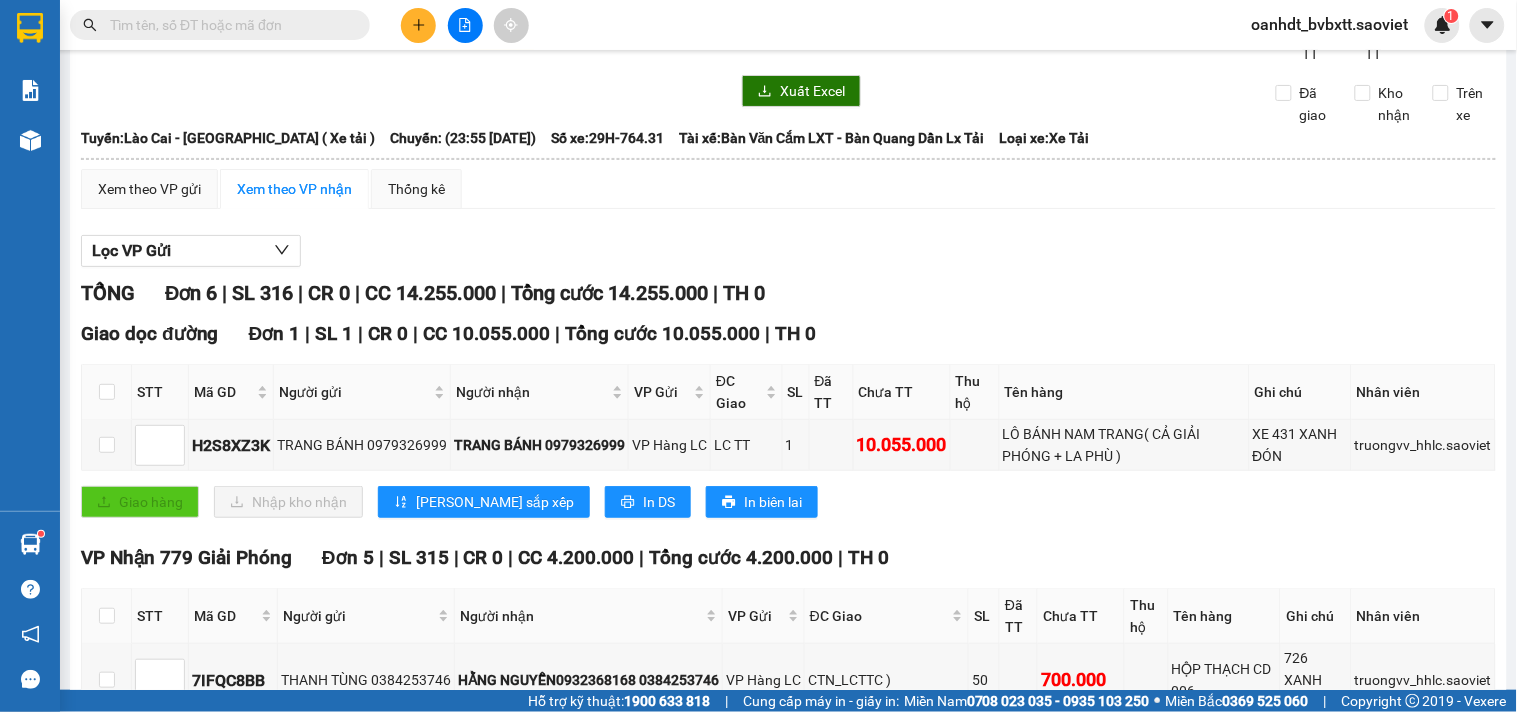 scroll, scrollTop: 0, scrollLeft: 0, axis: both 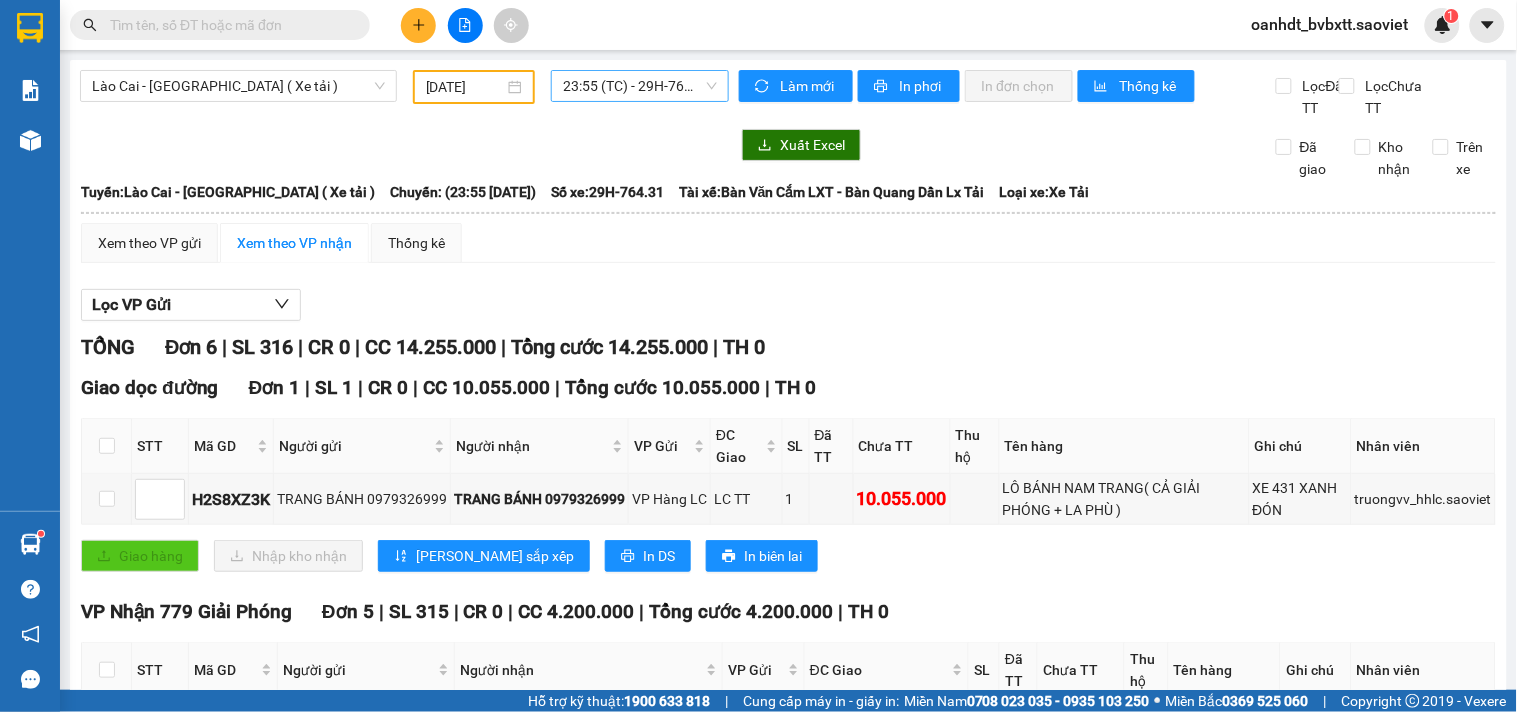 click on "23:55   (TC)   - 29H-764.31" at bounding box center (640, 86) 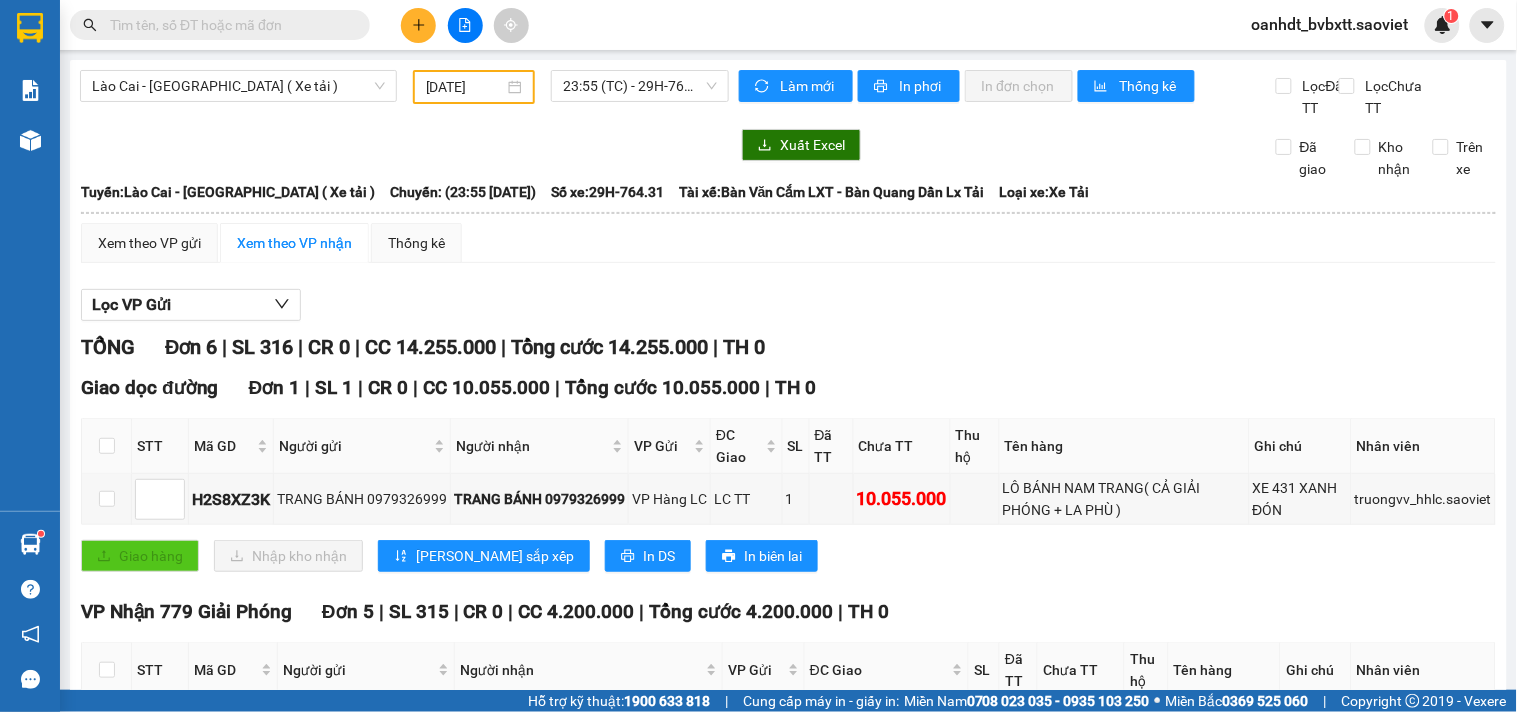 click on "Xem theo VP gửi Xem theo VP nhận Thống kê" at bounding box center [788, 243] 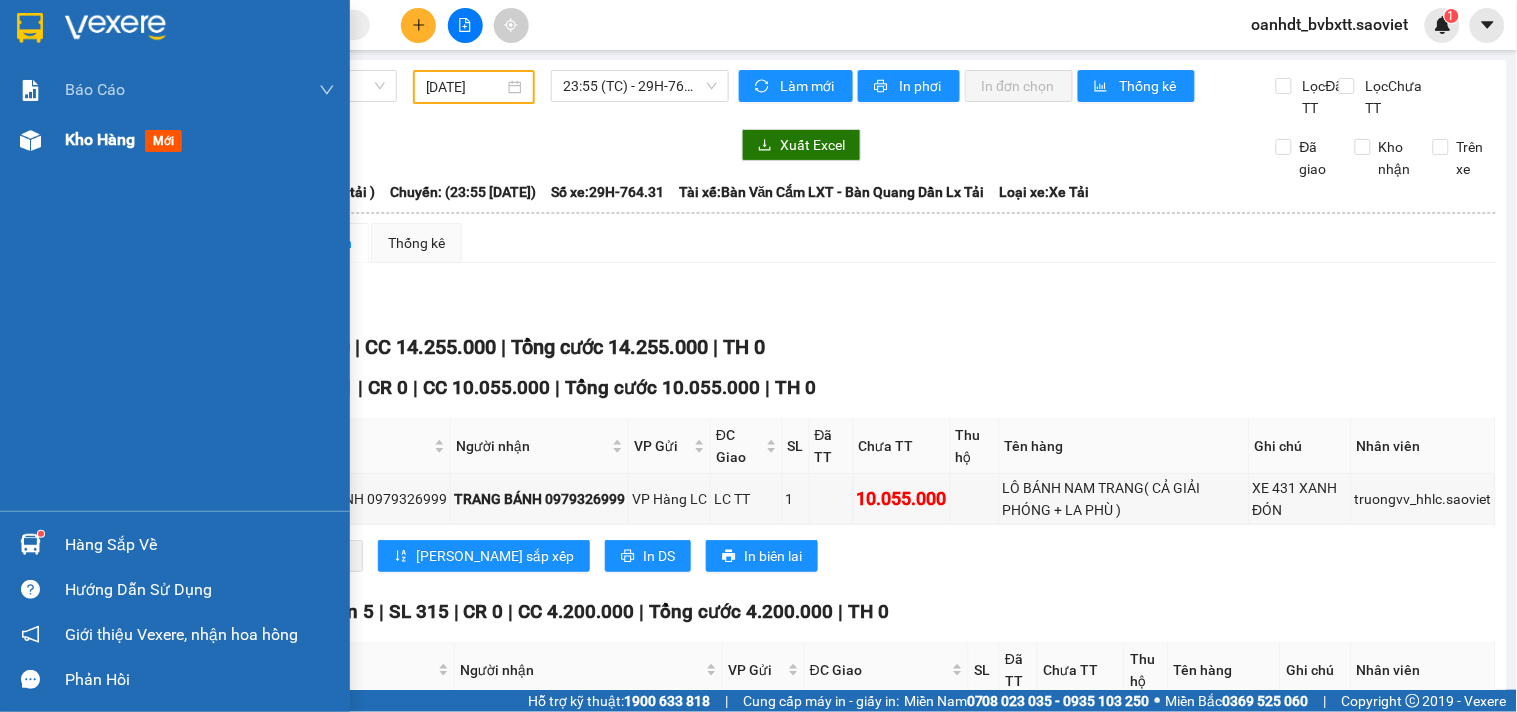 click on "mới" at bounding box center [163, 141] 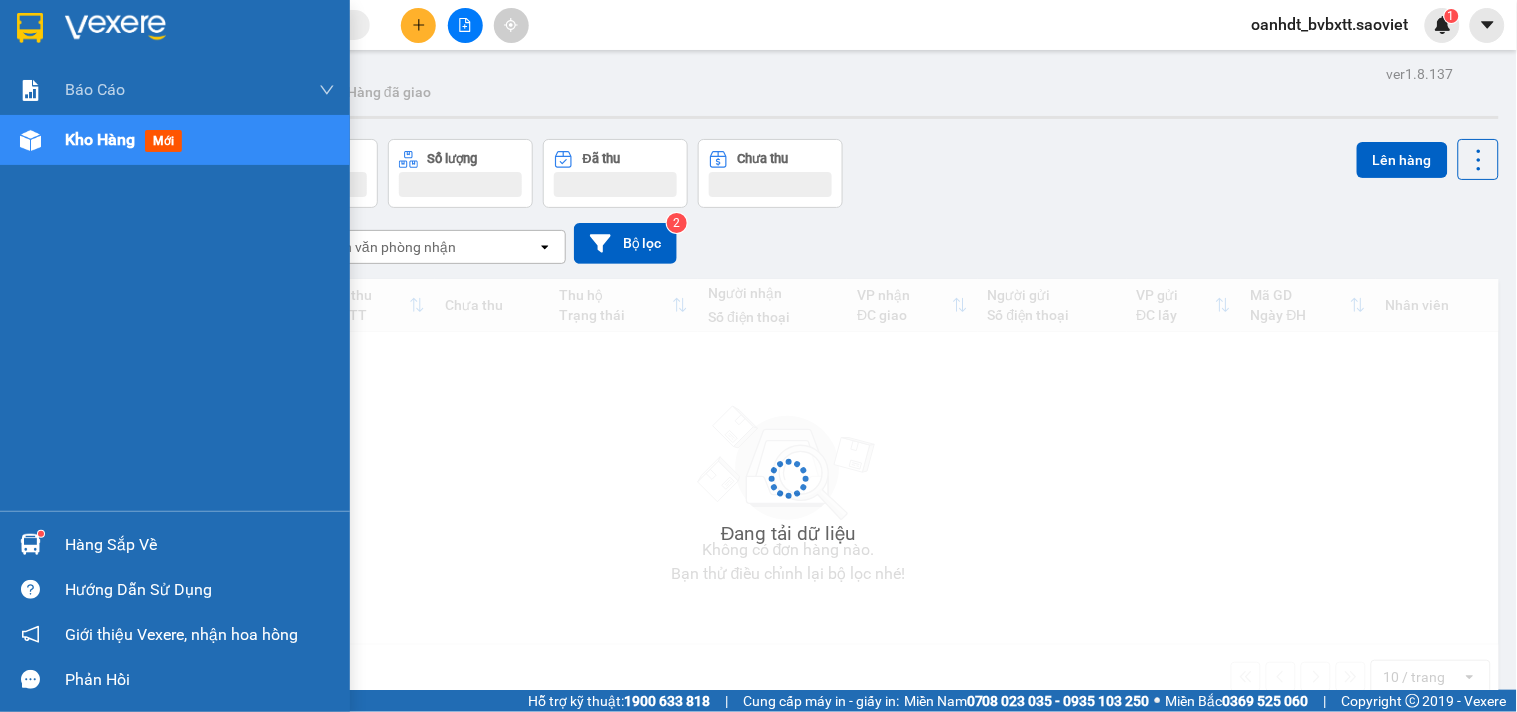 click on "mới" at bounding box center (163, 141) 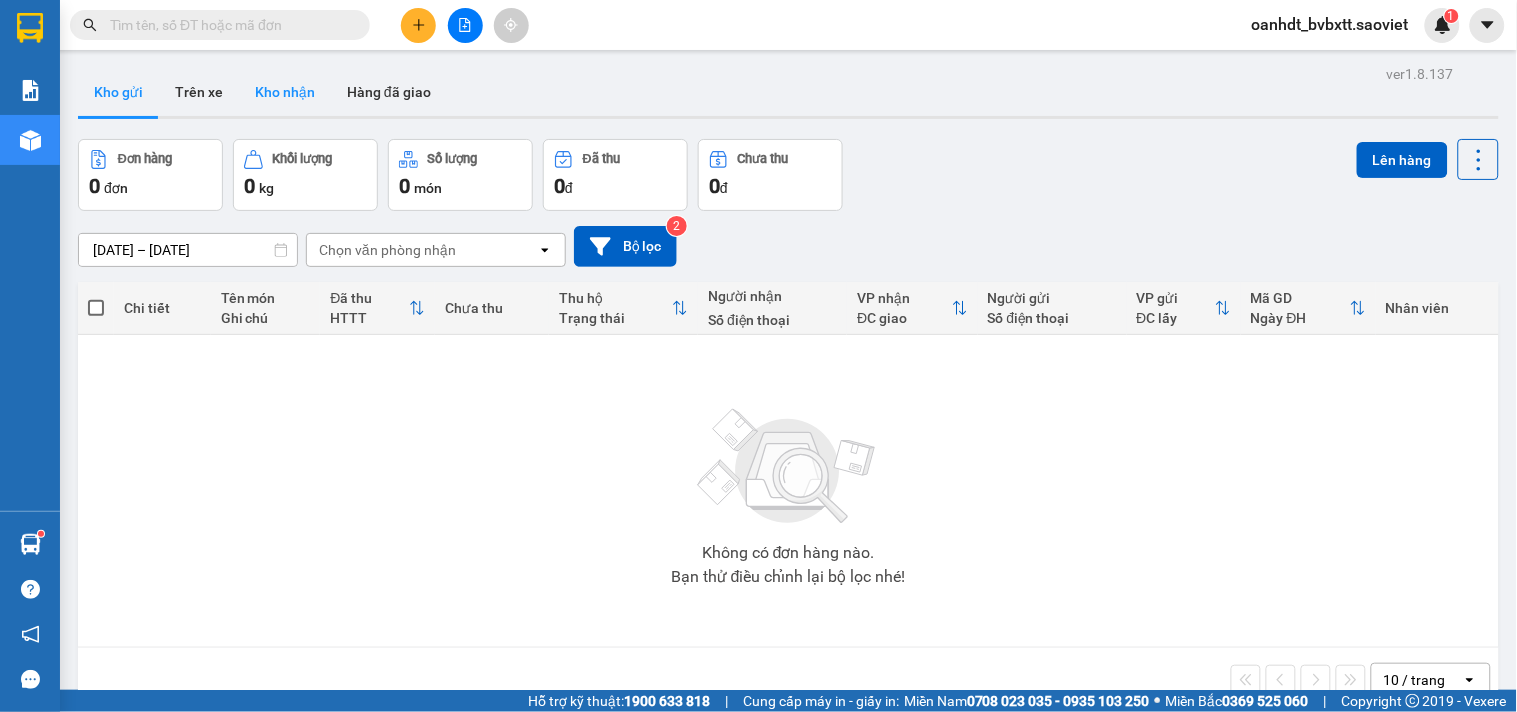 click on "Kho nhận" at bounding box center [285, 92] 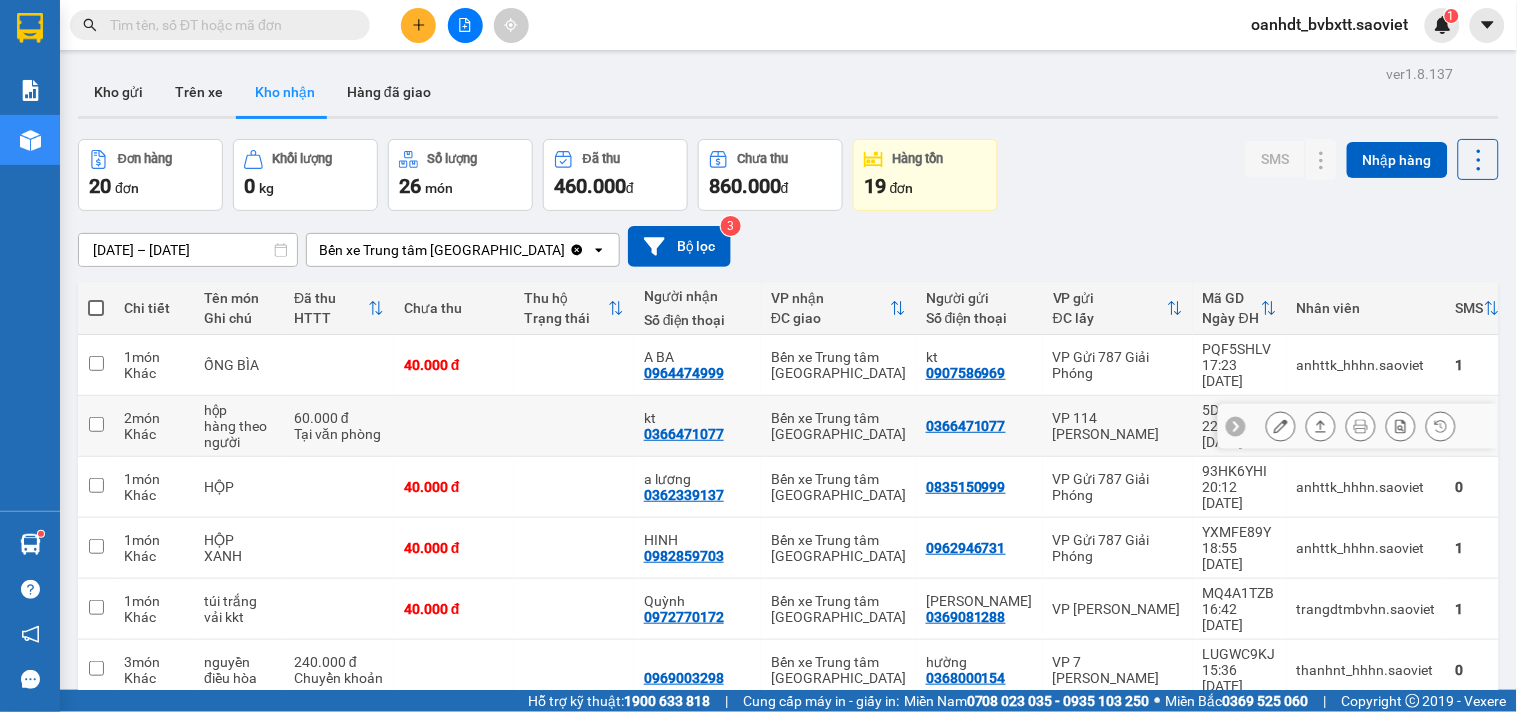 scroll, scrollTop: 333, scrollLeft: 0, axis: vertical 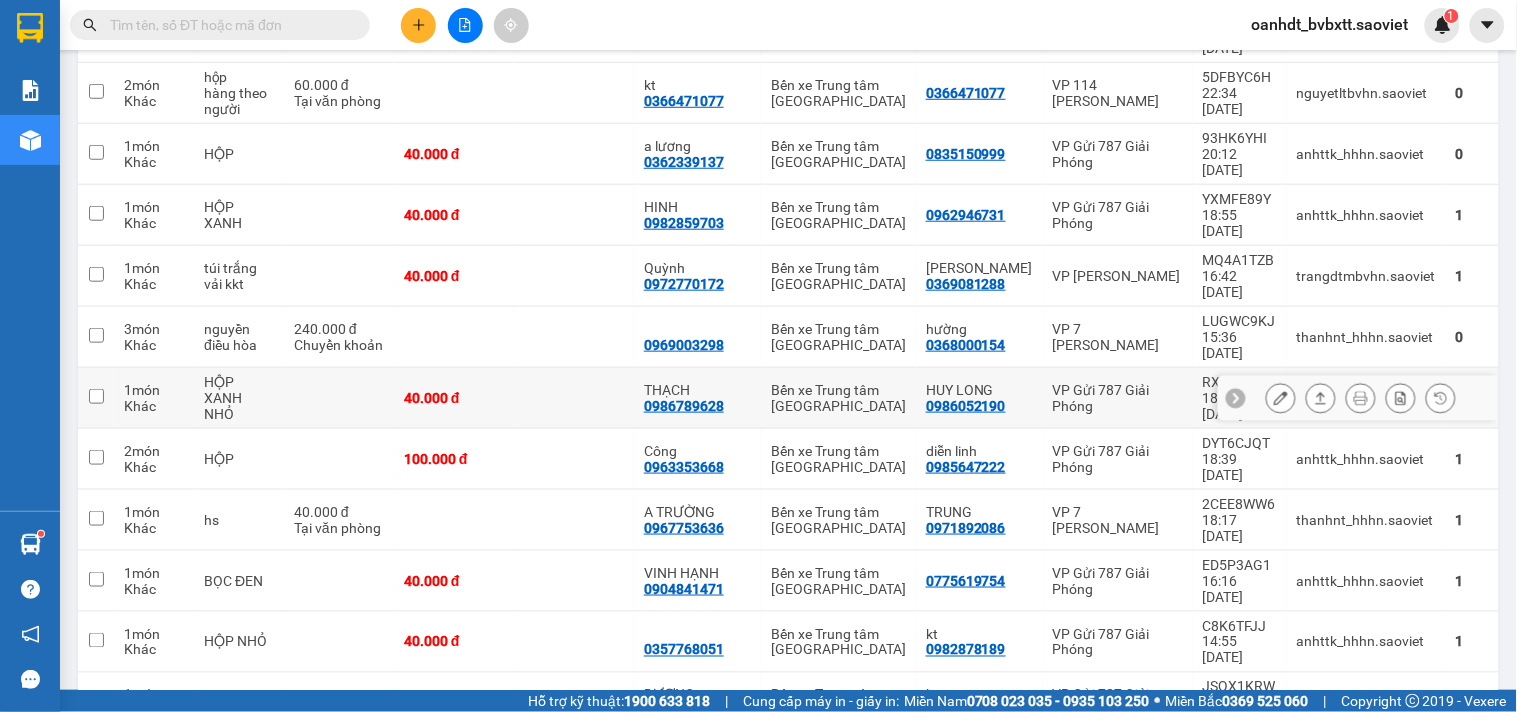 click 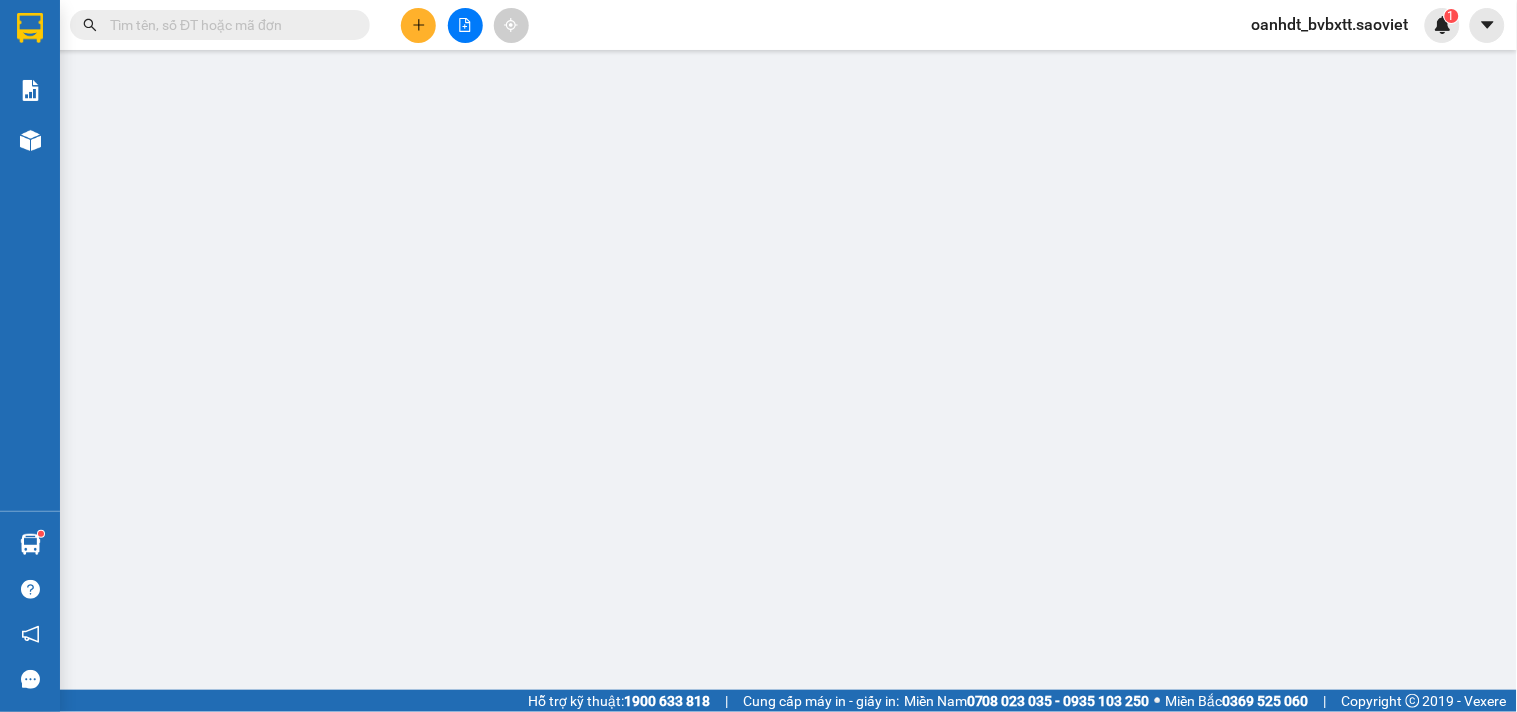 scroll, scrollTop: 0, scrollLeft: 0, axis: both 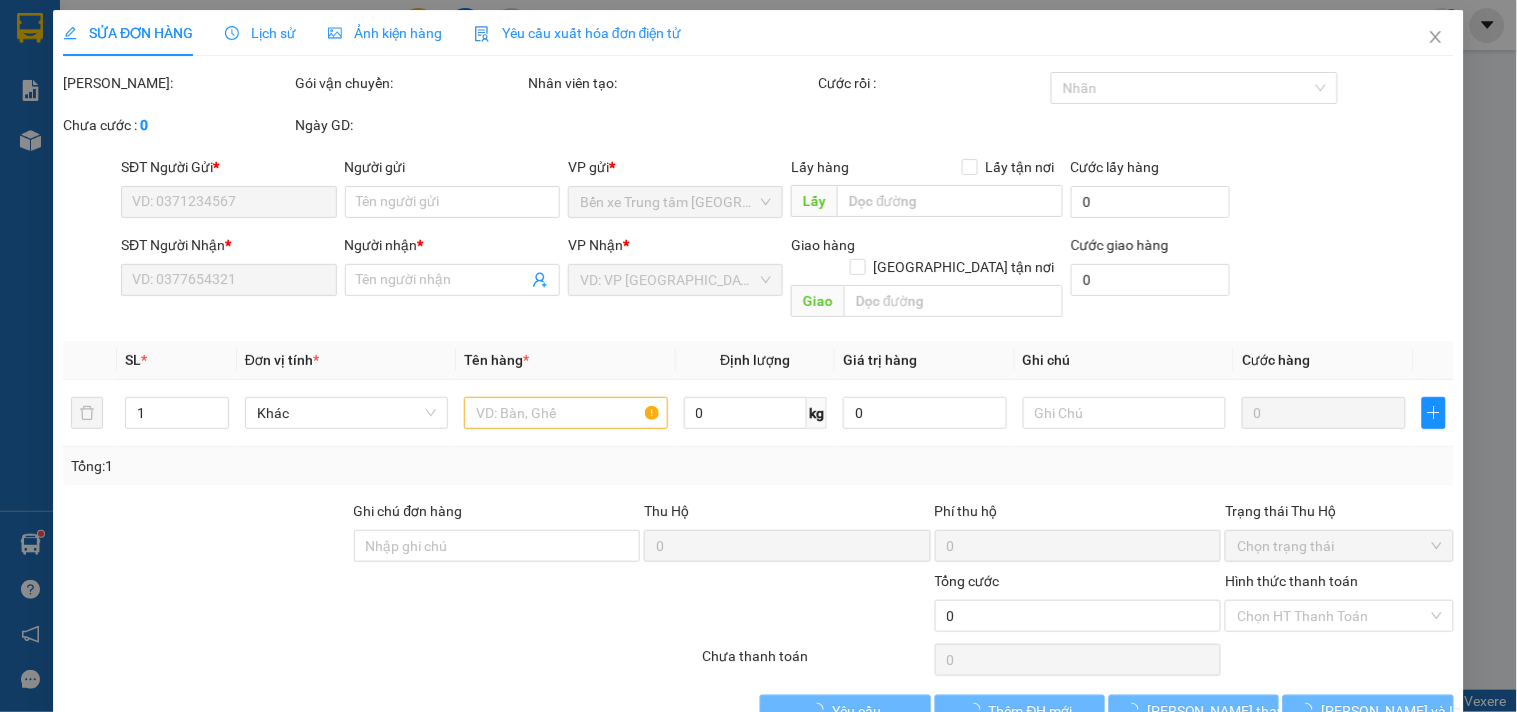type on "0986052190" 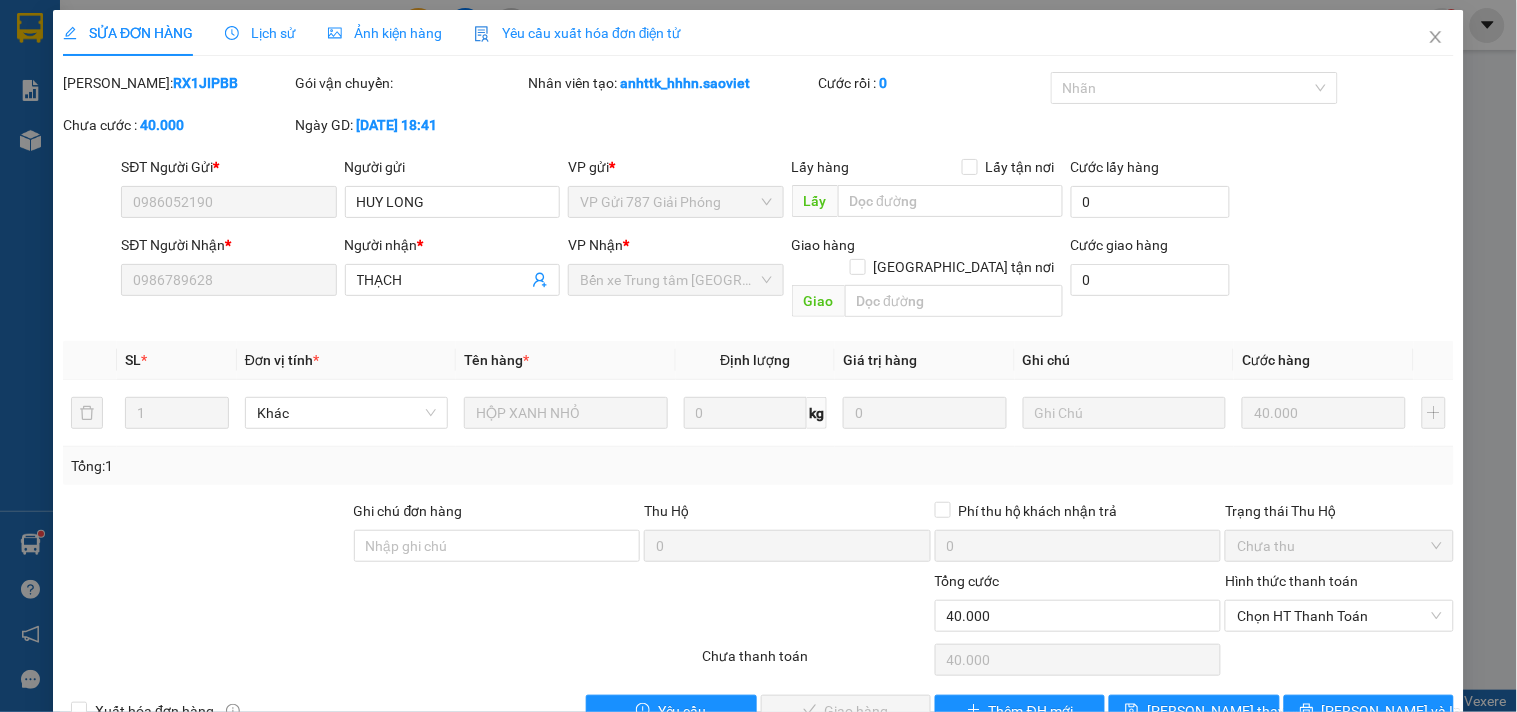 scroll, scrollTop: 32, scrollLeft: 0, axis: vertical 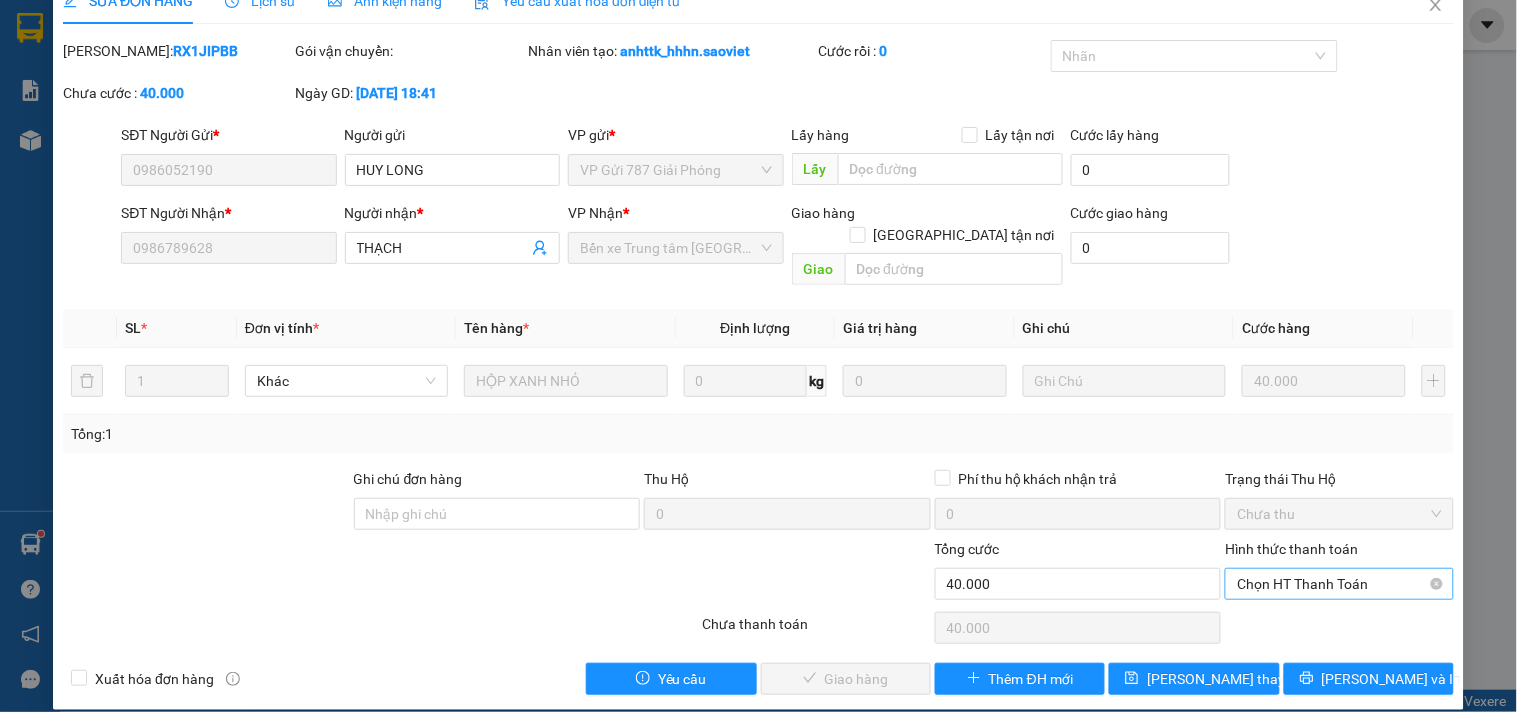 click on "Chọn HT Thanh Toán" at bounding box center [1339, 584] 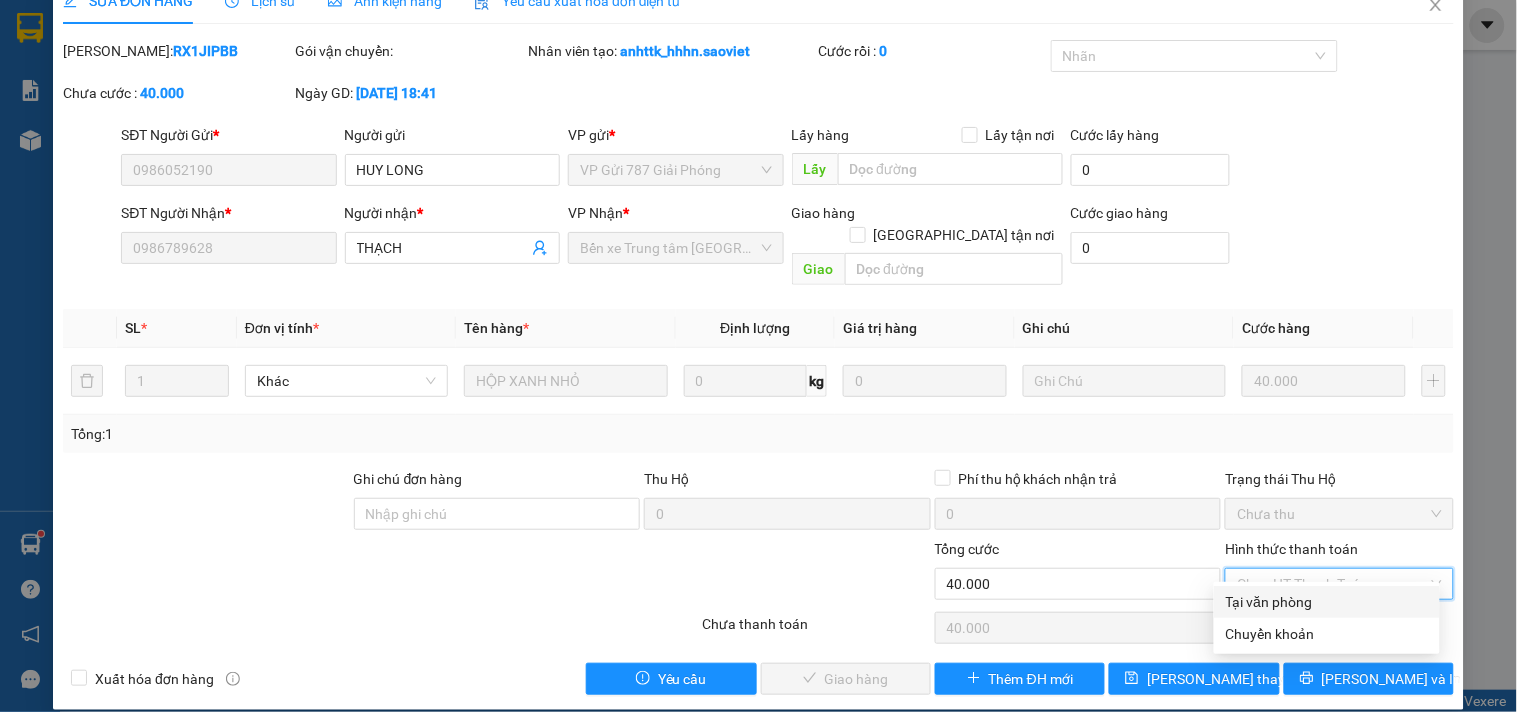 click on "Tại văn phòng" at bounding box center [1327, 602] 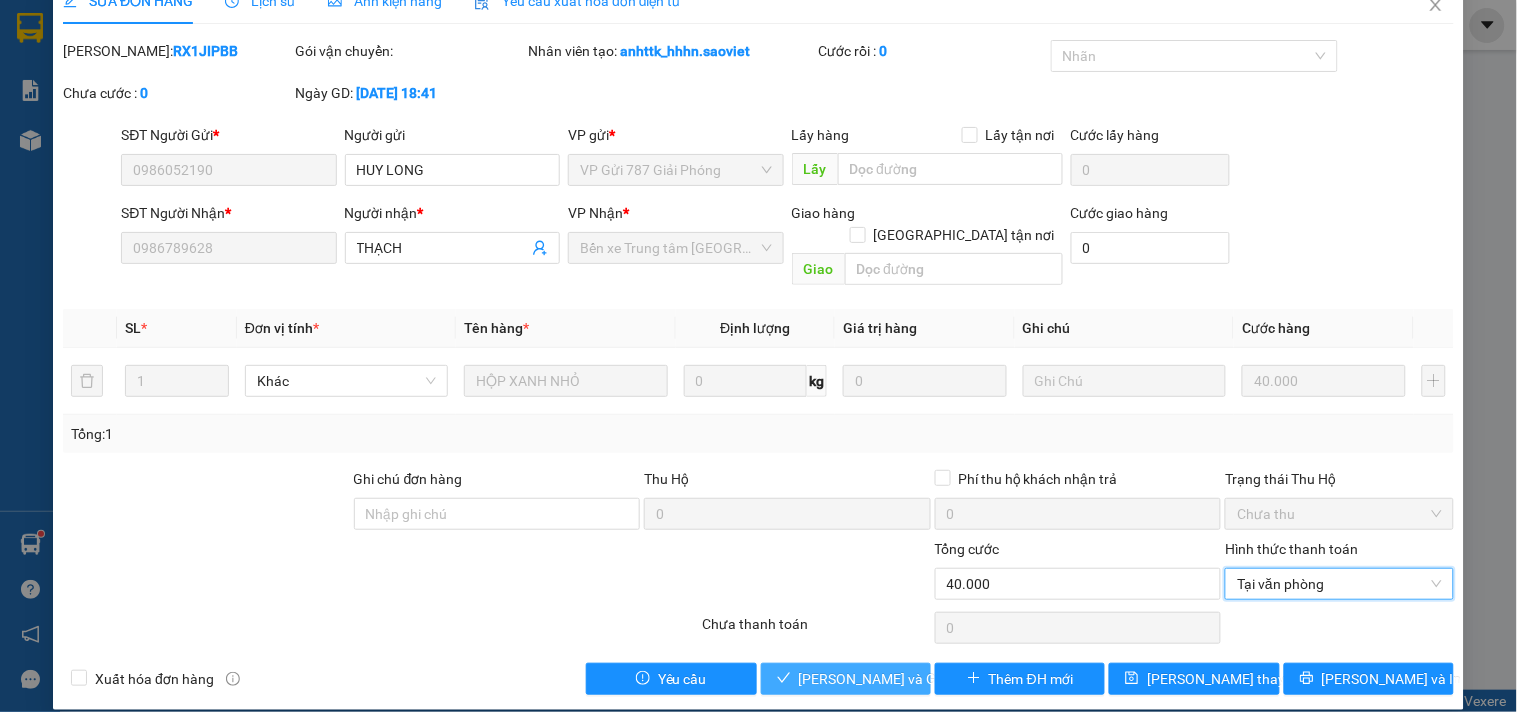 click on "[PERSON_NAME] và Giao hàng" at bounding box center (895, 679) 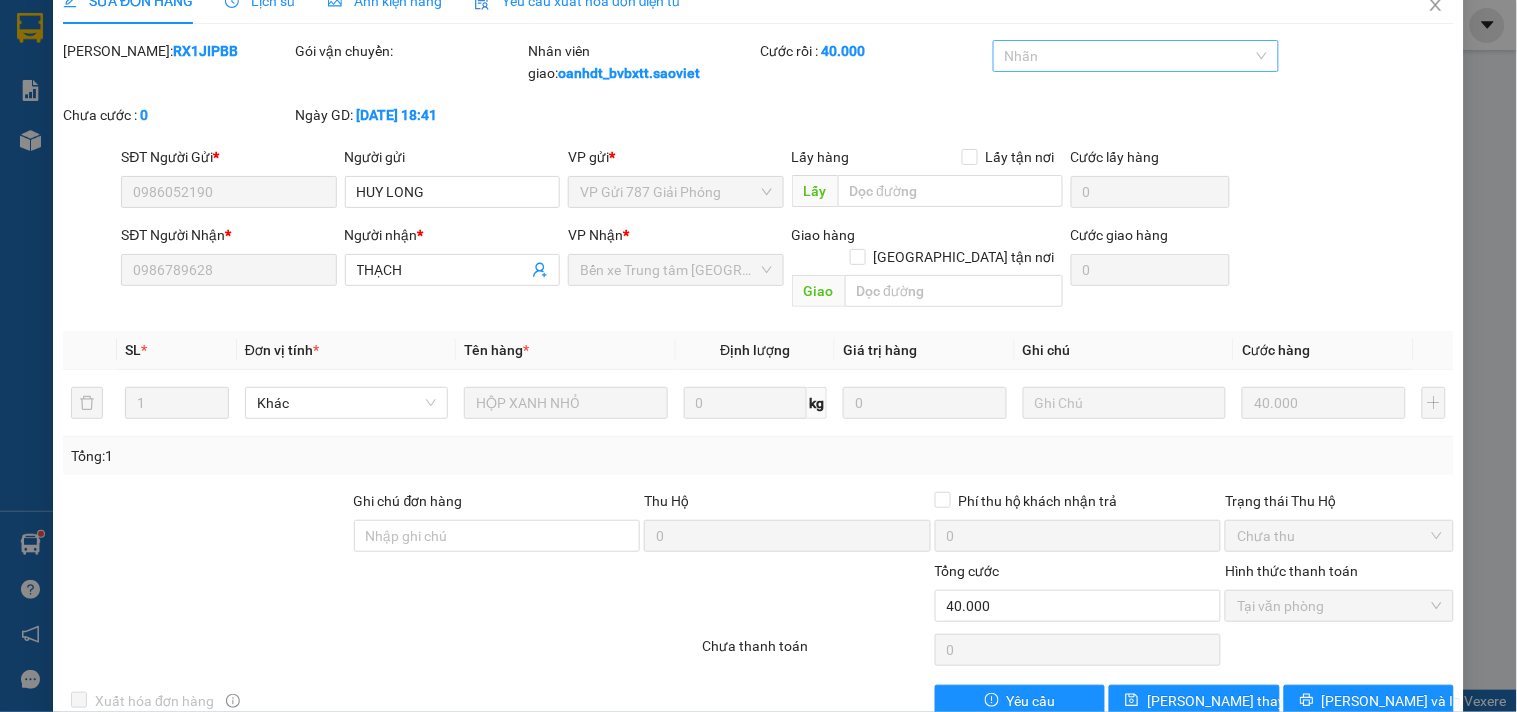 scroll, scrollTop: 0, scrollLeft: 0, axis: both 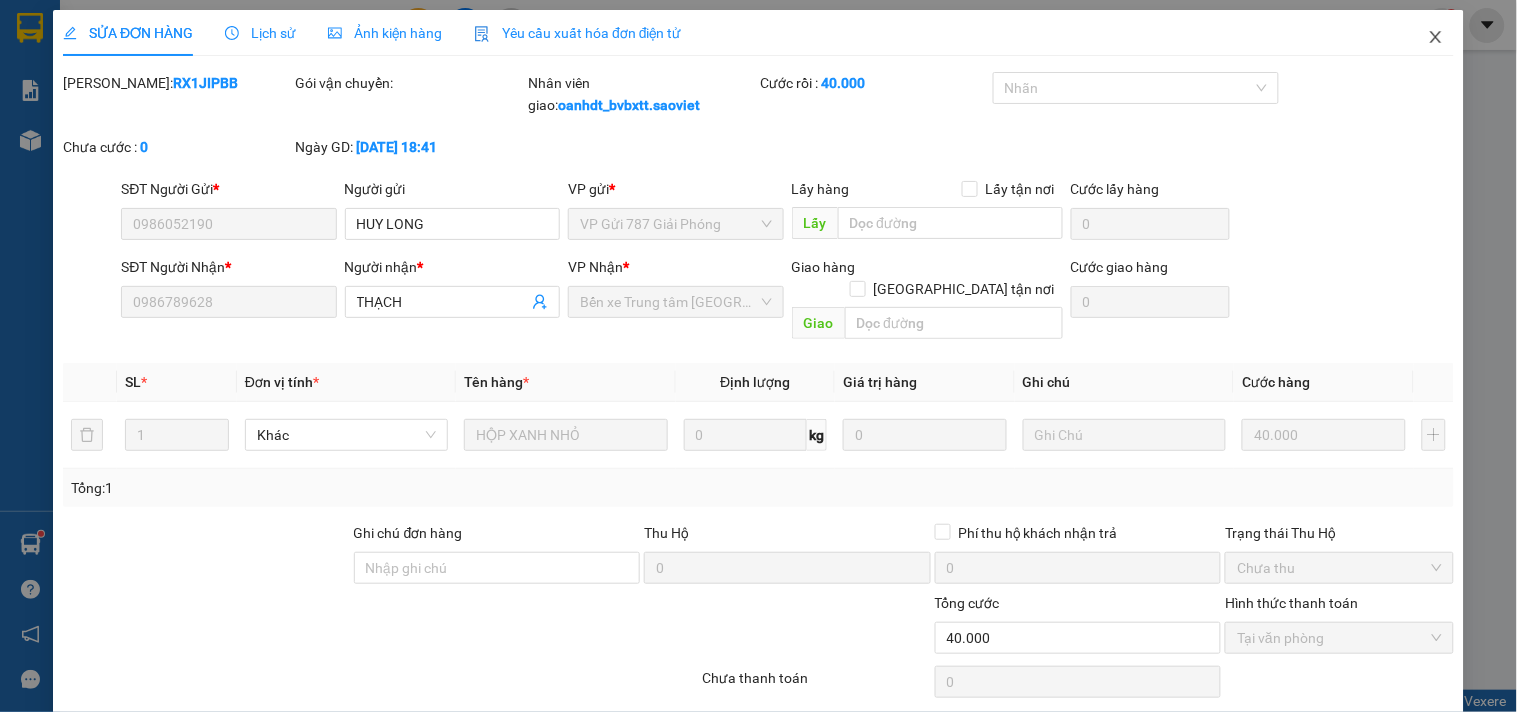 click 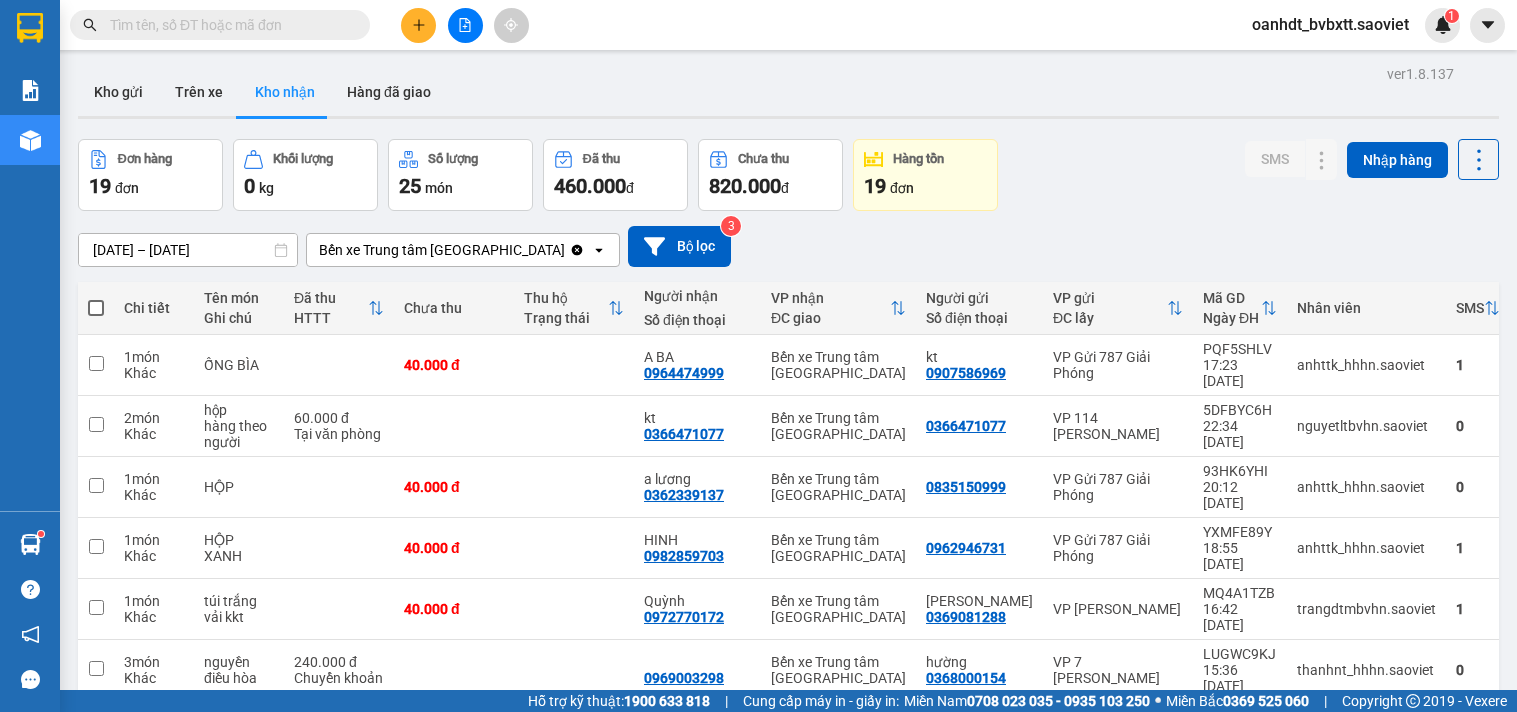 scroll, scrollTop: 0, scrollLeft: 0, axis: both 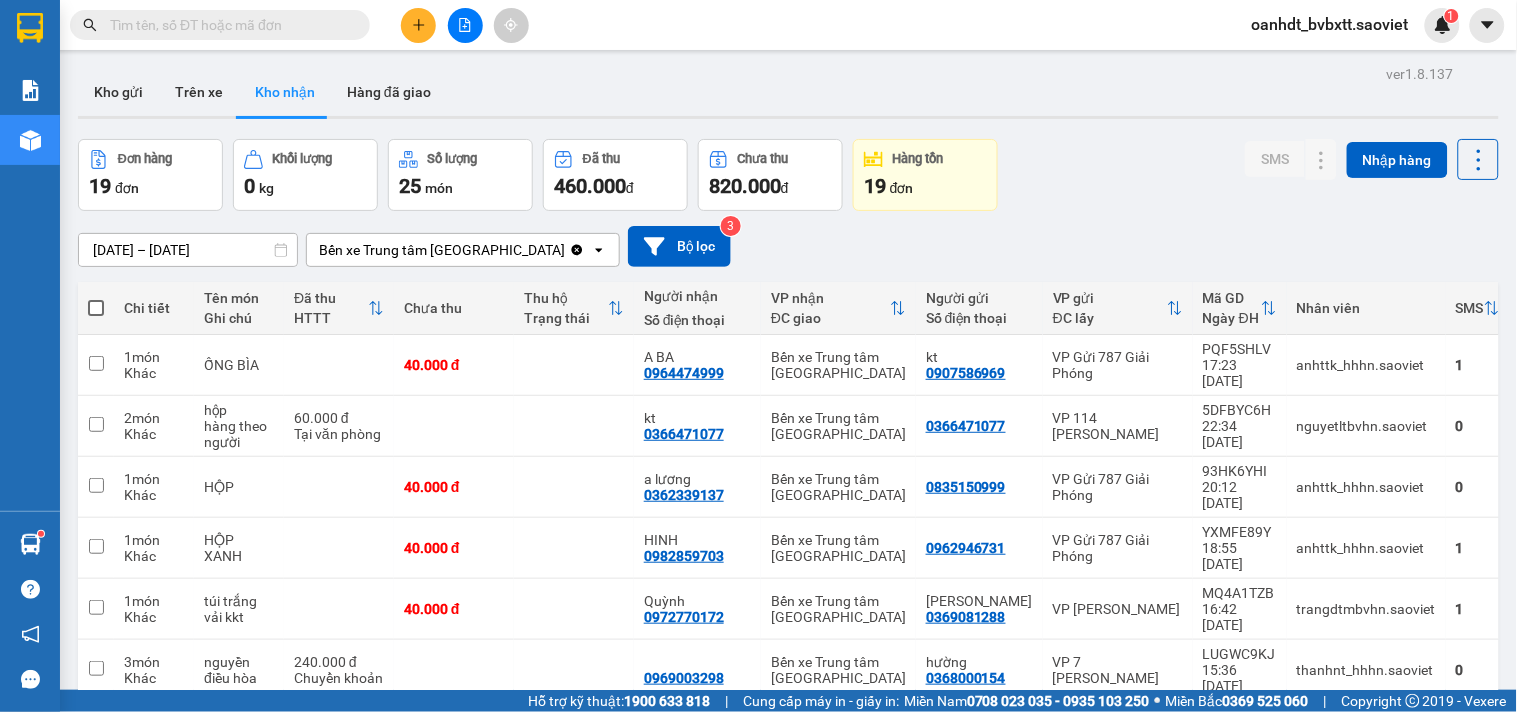 click on "oanhdt_bvbxtt.saoviet" at bounding box center [1330, 24] 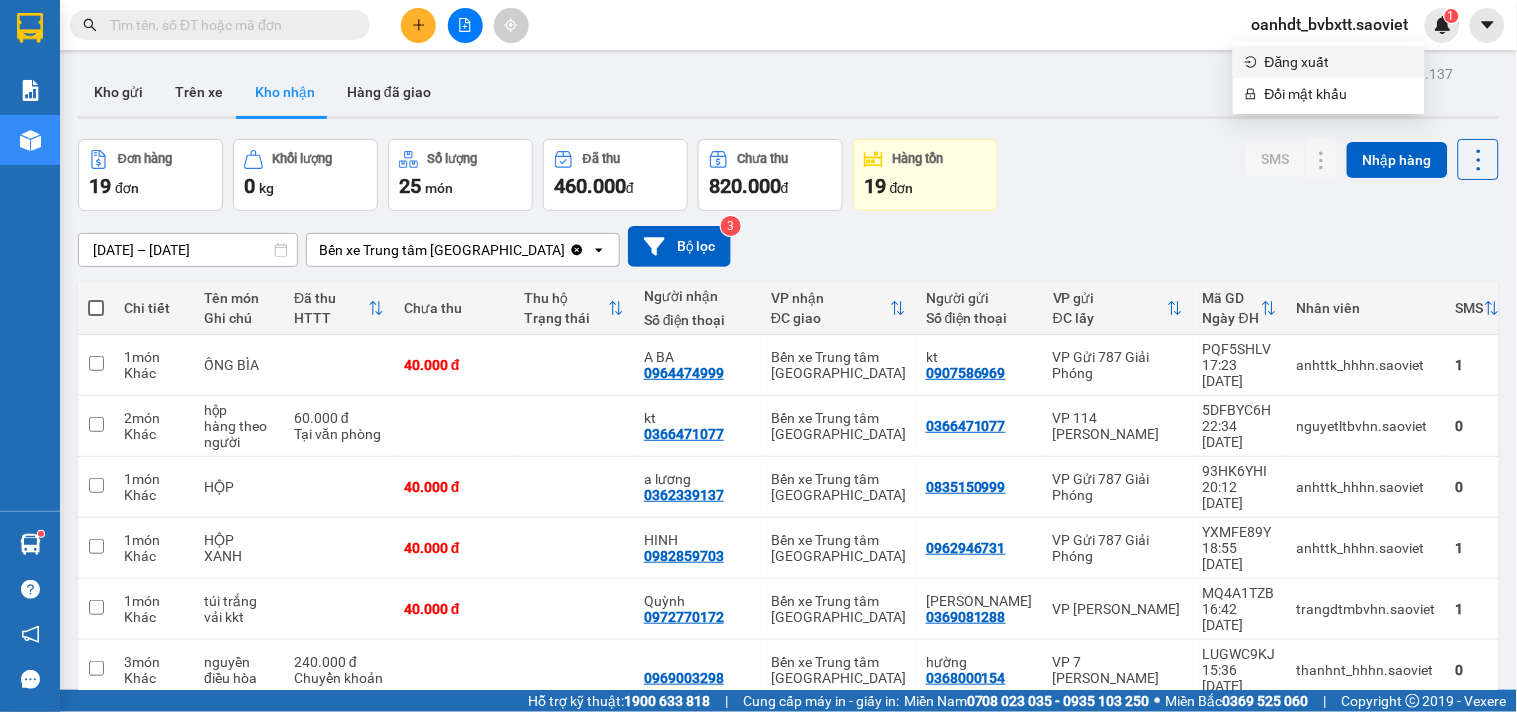 click on "Đăng xuất" at bounding box center [1339, 62] 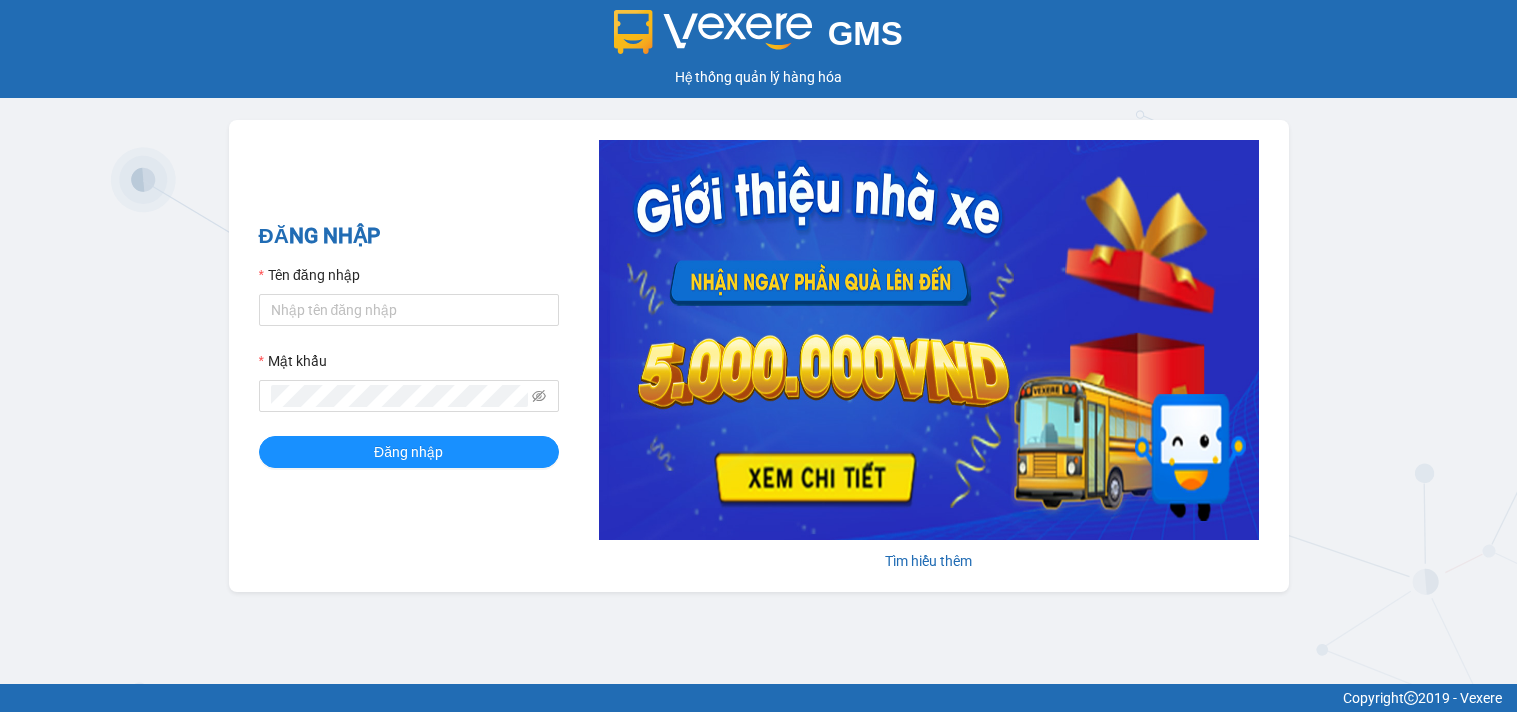 scroll, scrollTop: 0, scrollLeft: 0, axis: both 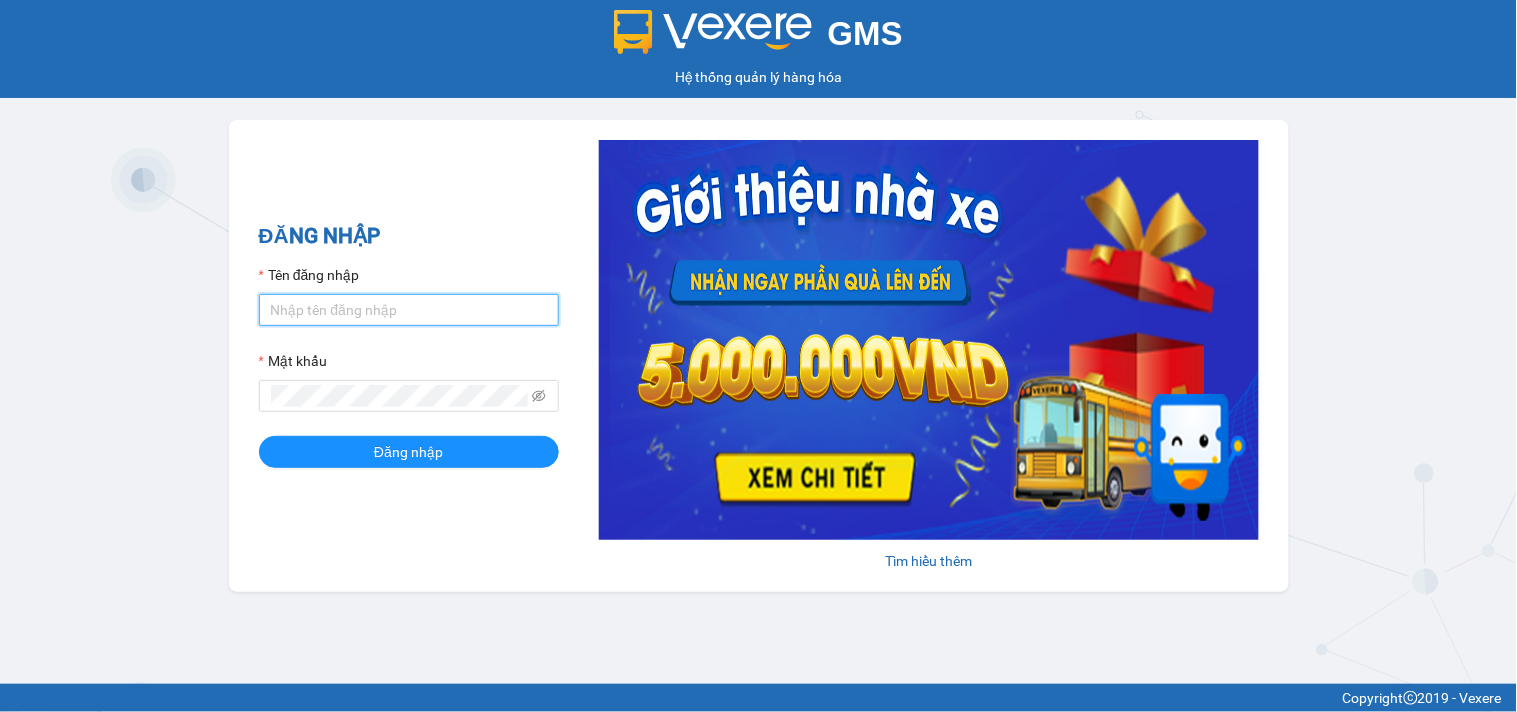 click on "Tên đăng nhập" at bounding box center [409, 310] 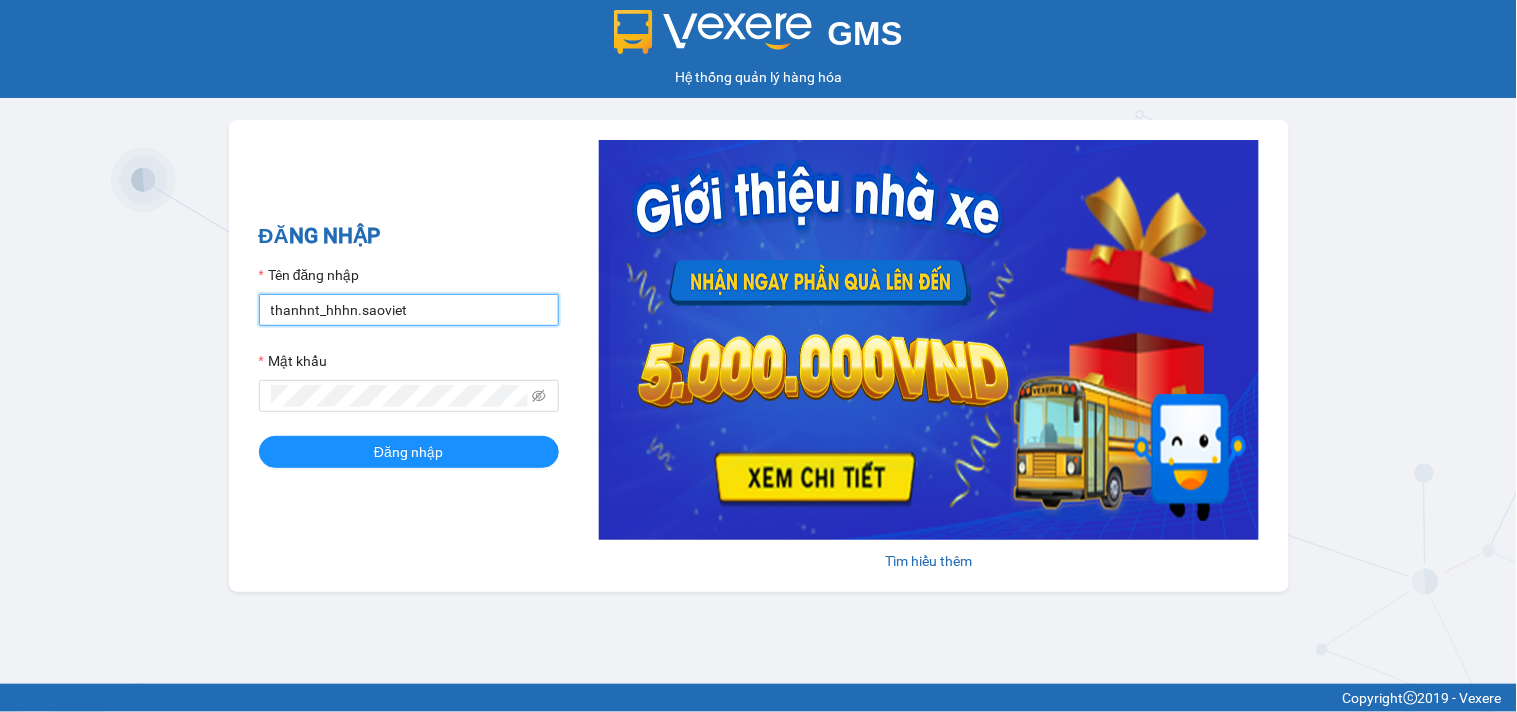 type on "thanhnt_hhhn.saoviet" 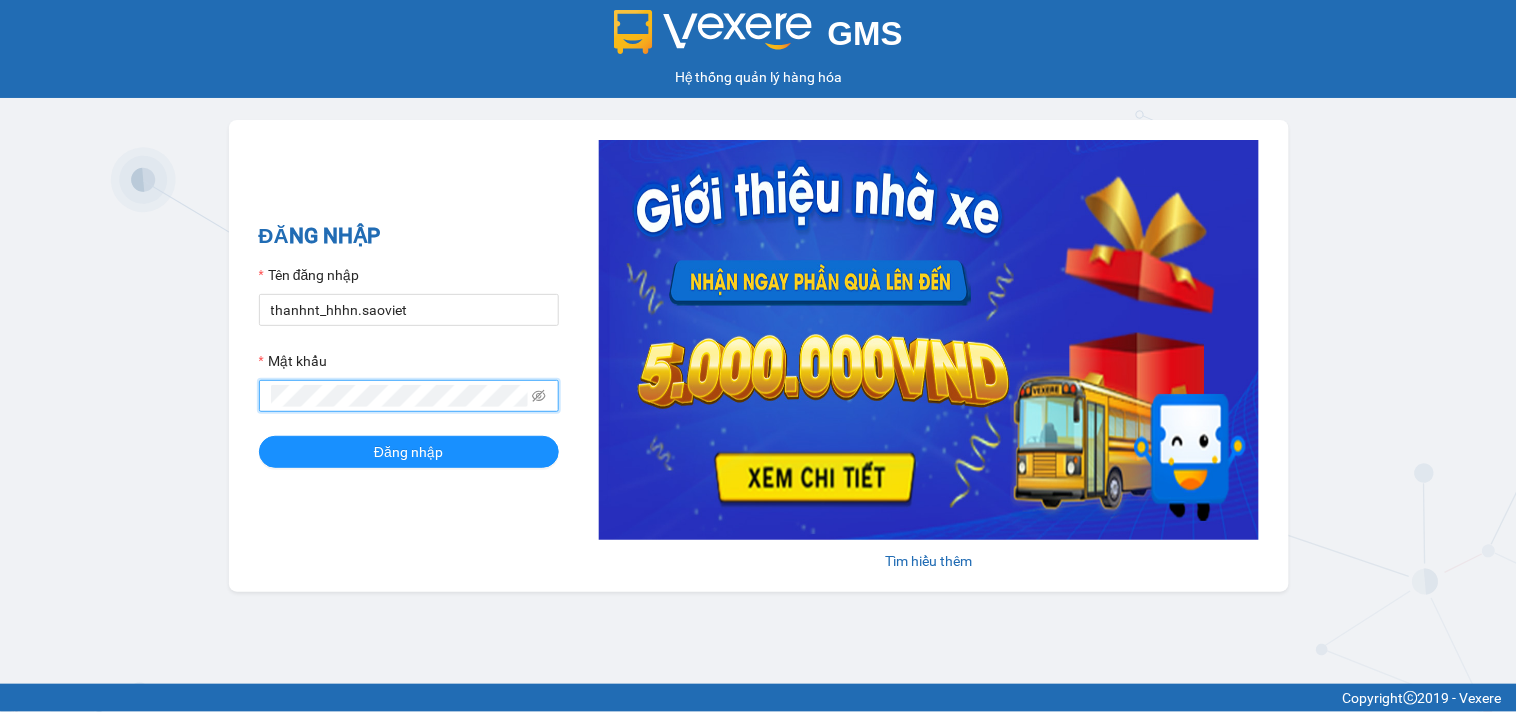 click on "Đăng nhập" at bounding box center [409, 452] 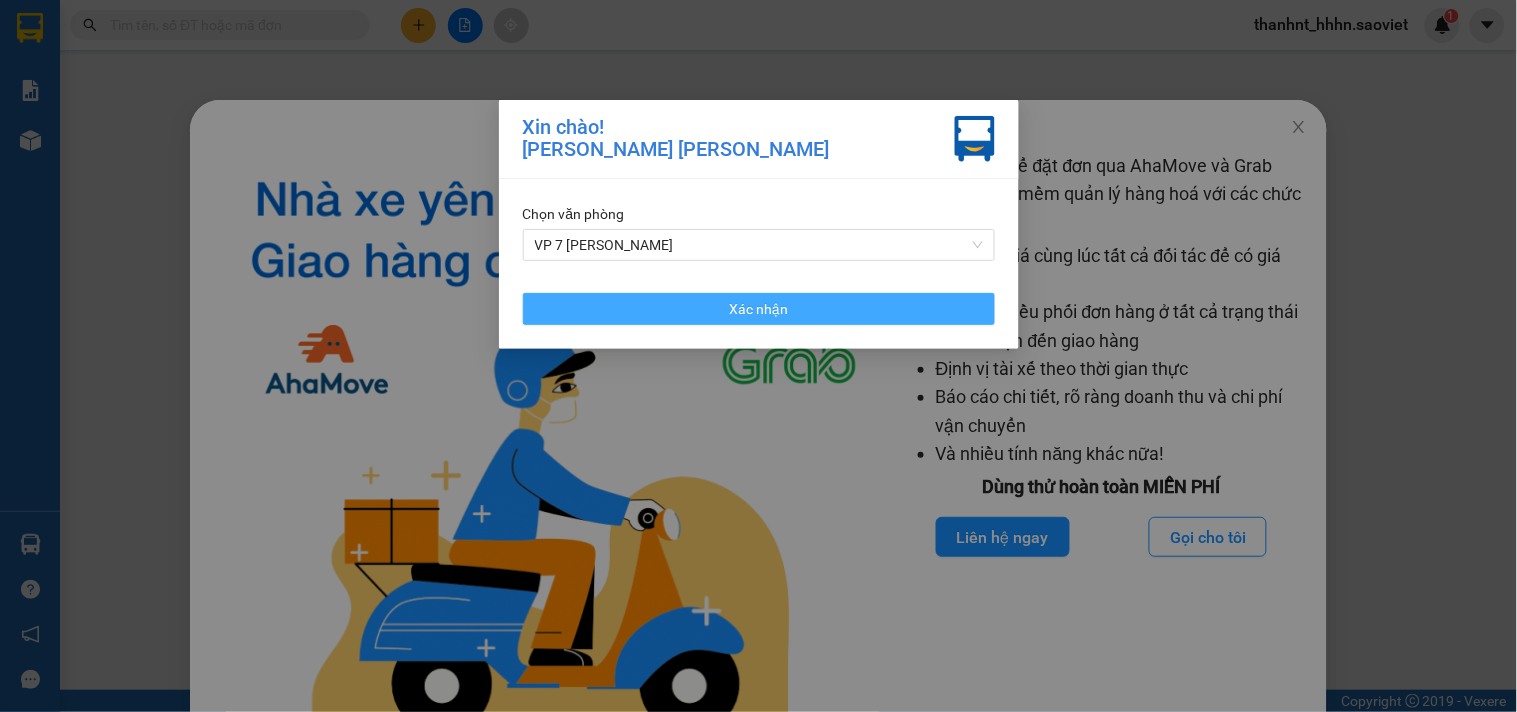 click on "Xác nhận" at bounding box center (759, 309) 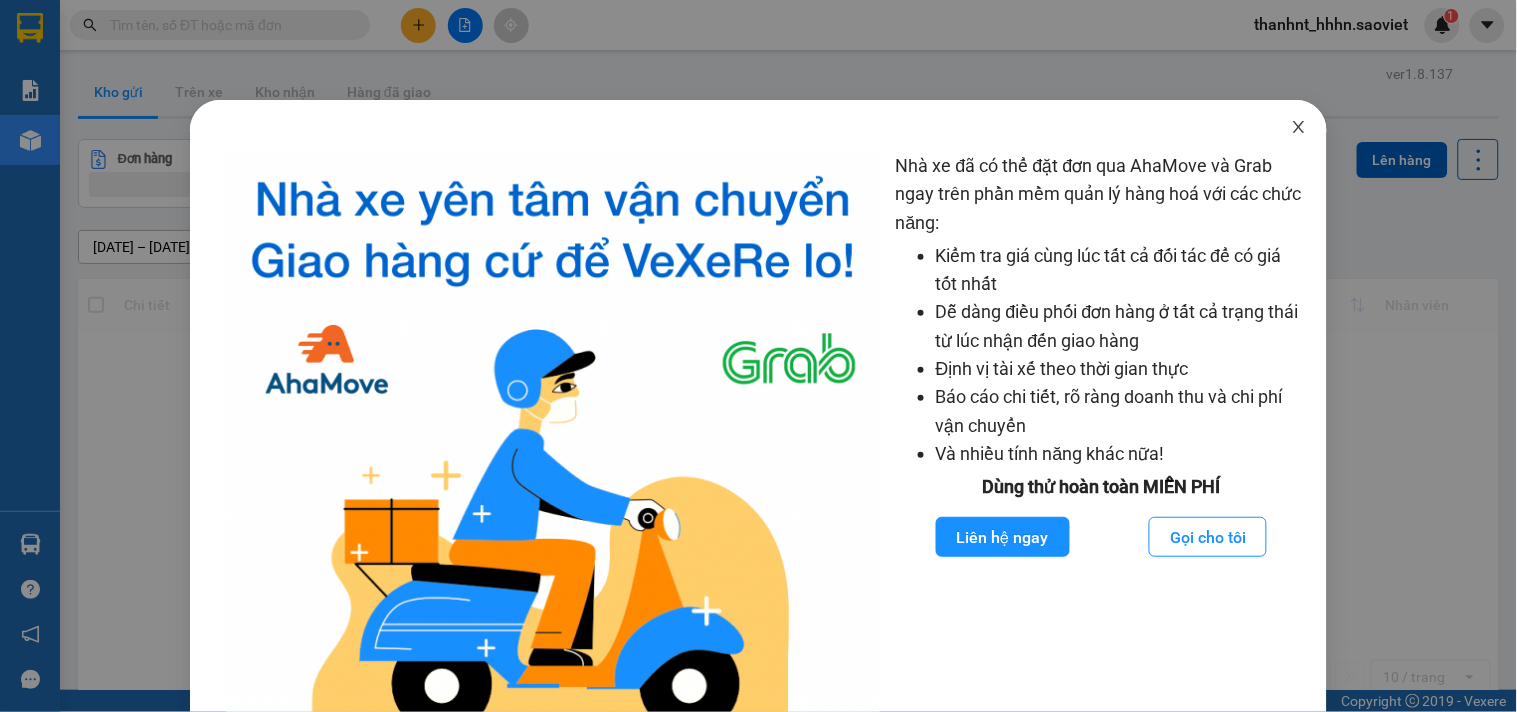 click 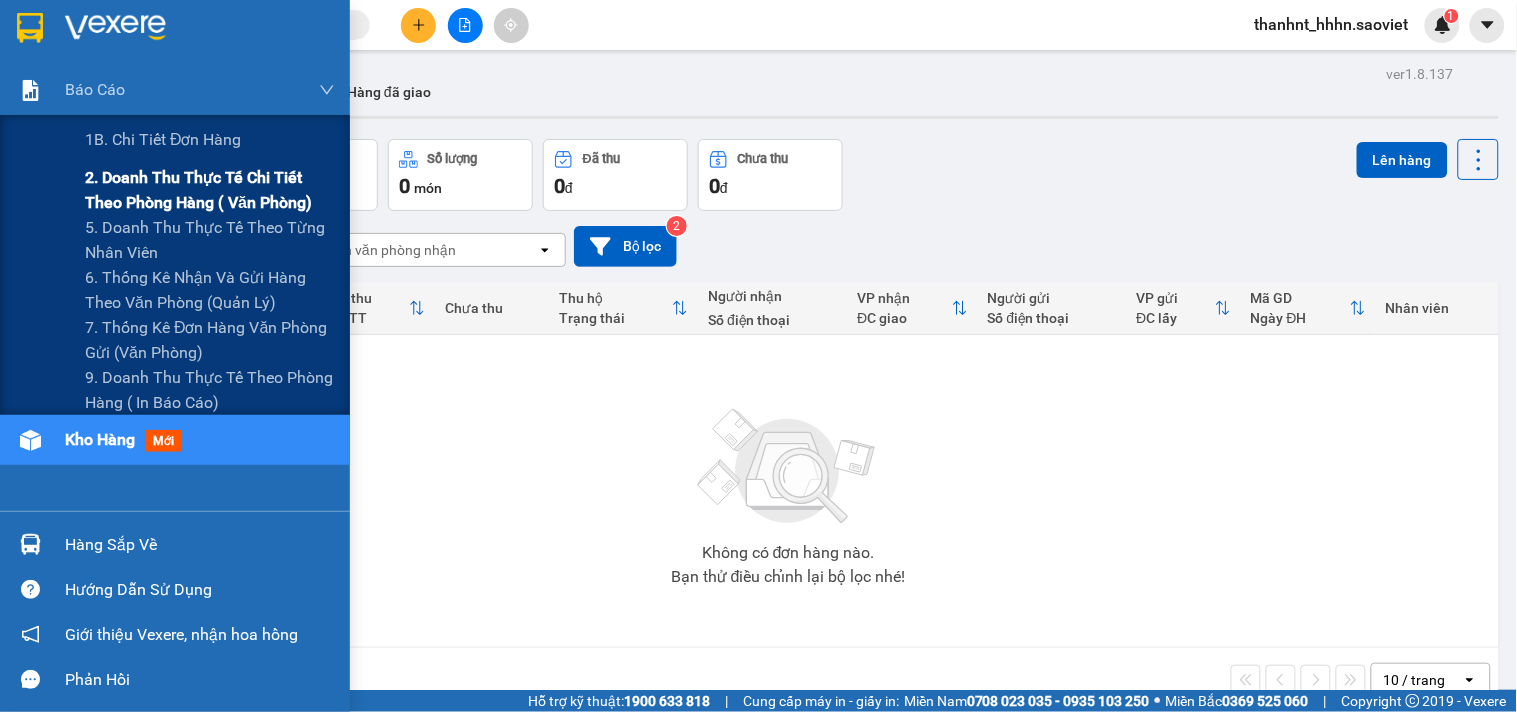 click on "2. Doanh thu thực tế chi tiết theo phòng hàng ( văn phòng)" at bounding box center [210, 190] 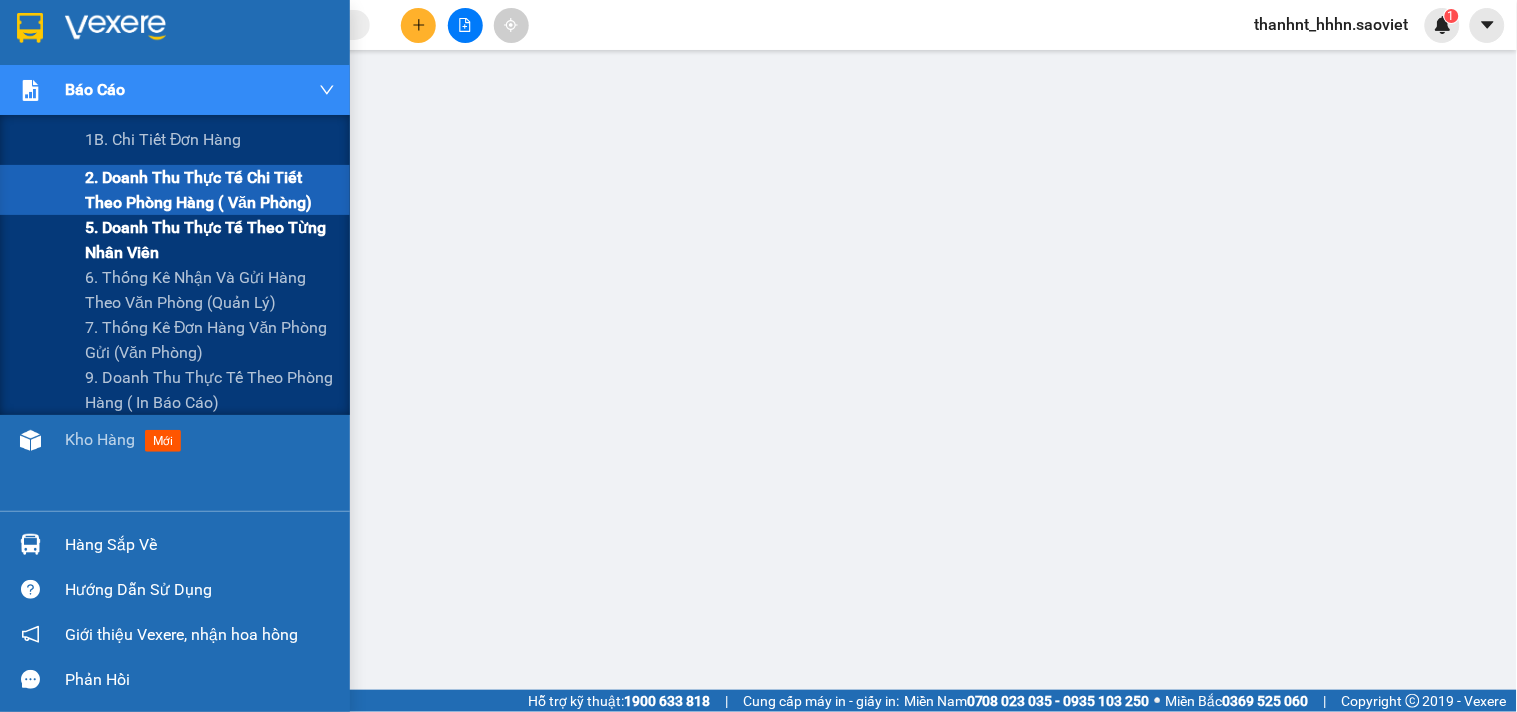 click on "5. Doanh thu thực tế theo từng nhân viên" at bounding box center [210, 240] 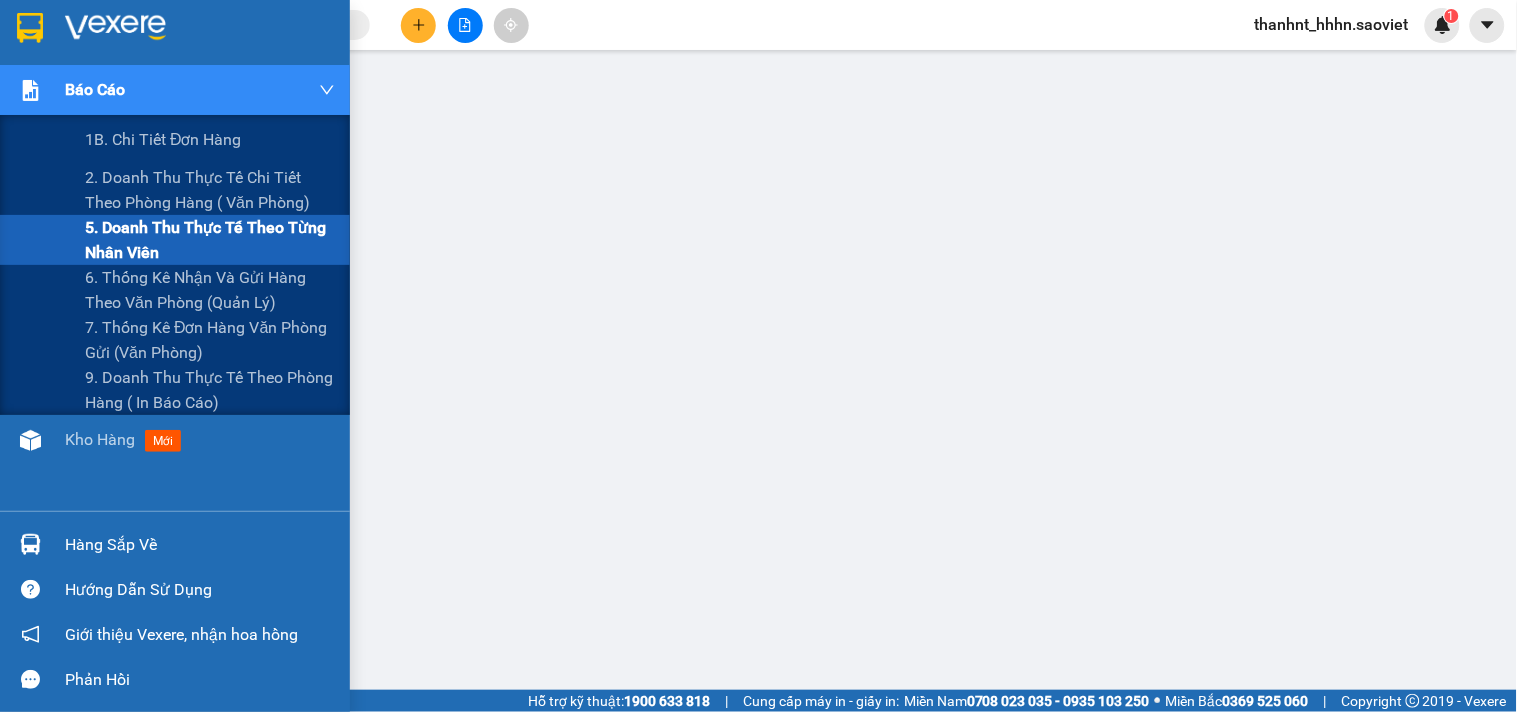 click at bounding box center (30, 90) 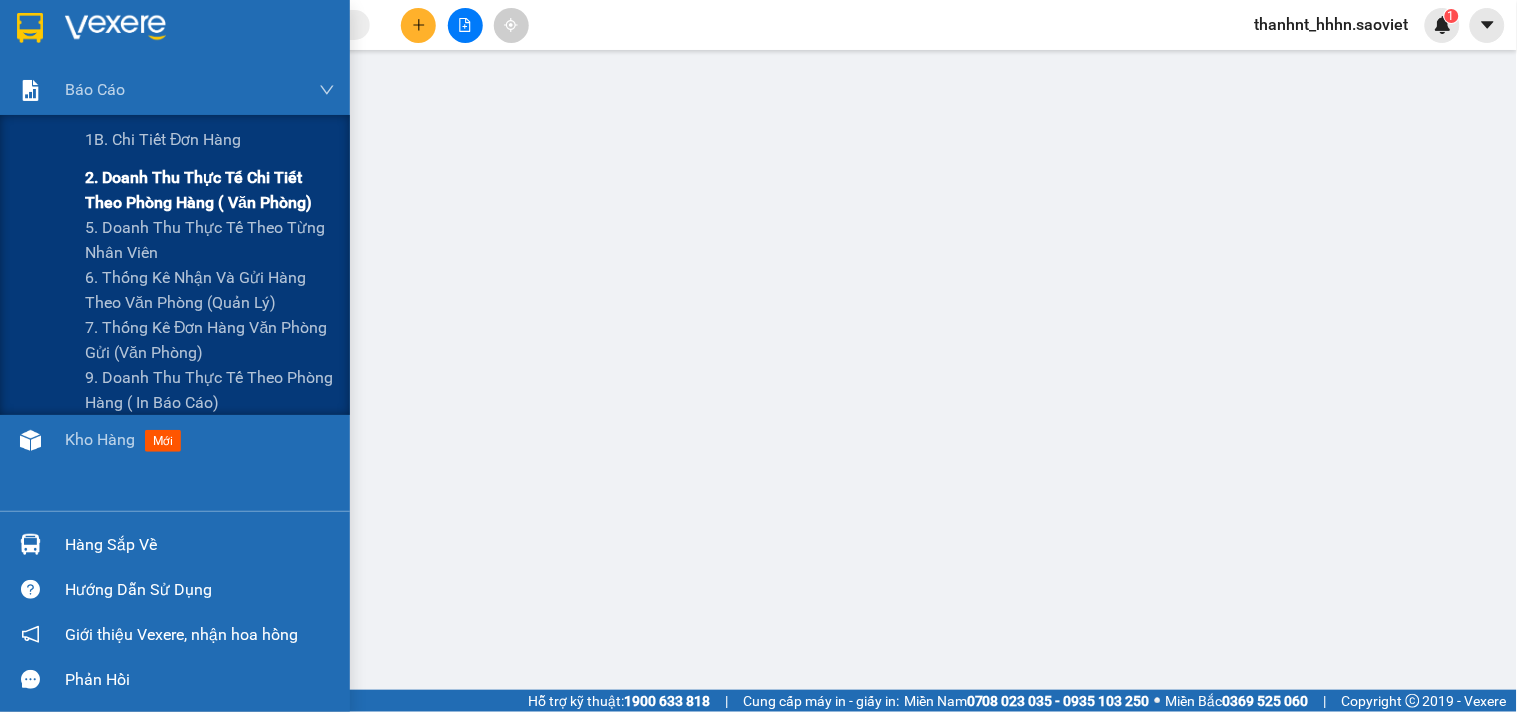 click on "2. Doanh thu thực tế chi tiết theo phòng hàng ( văn phòng)" at bounding box center (210, 190) 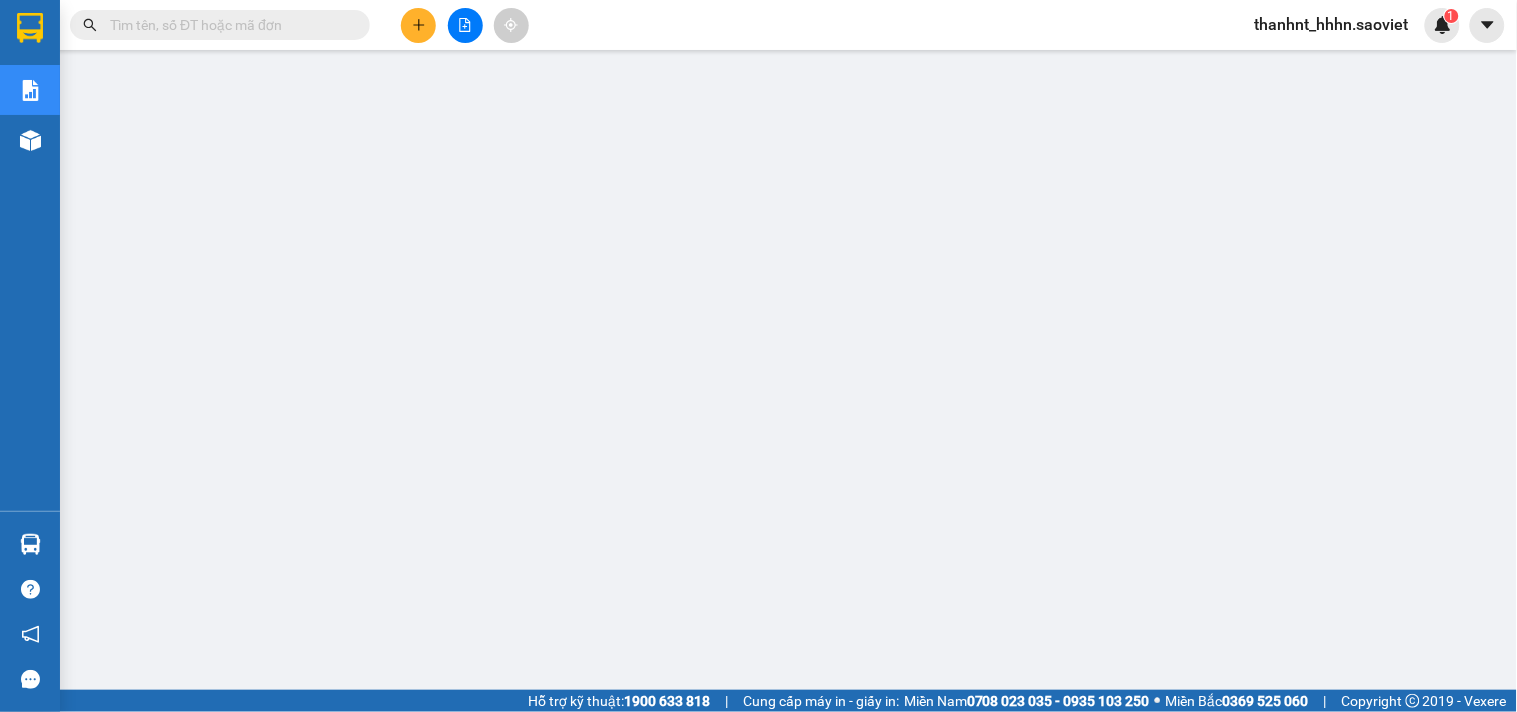 click on "thanhnt_hhhn.saoviet" at bounding box center (1332, 24) 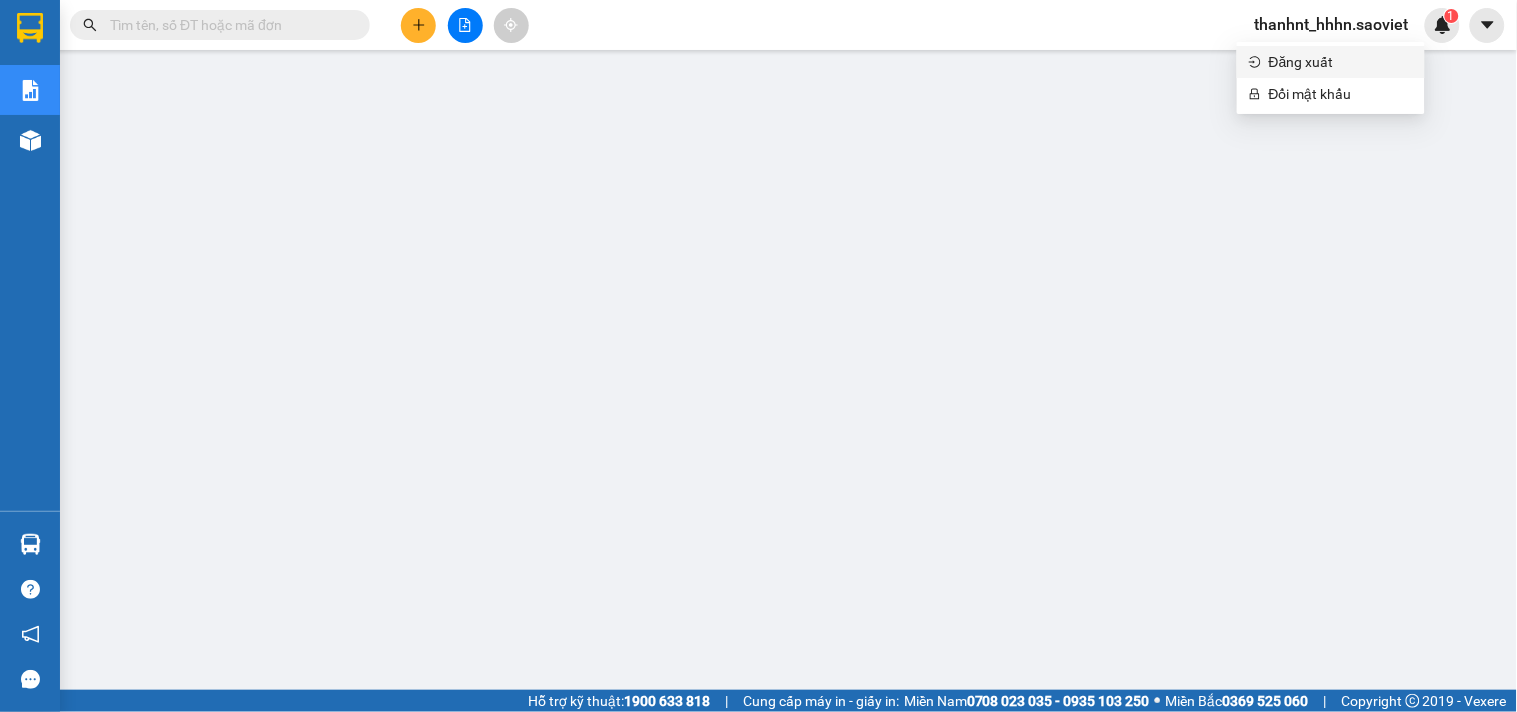 click on "Đăng xuất" at bounding box center (1341, 62) 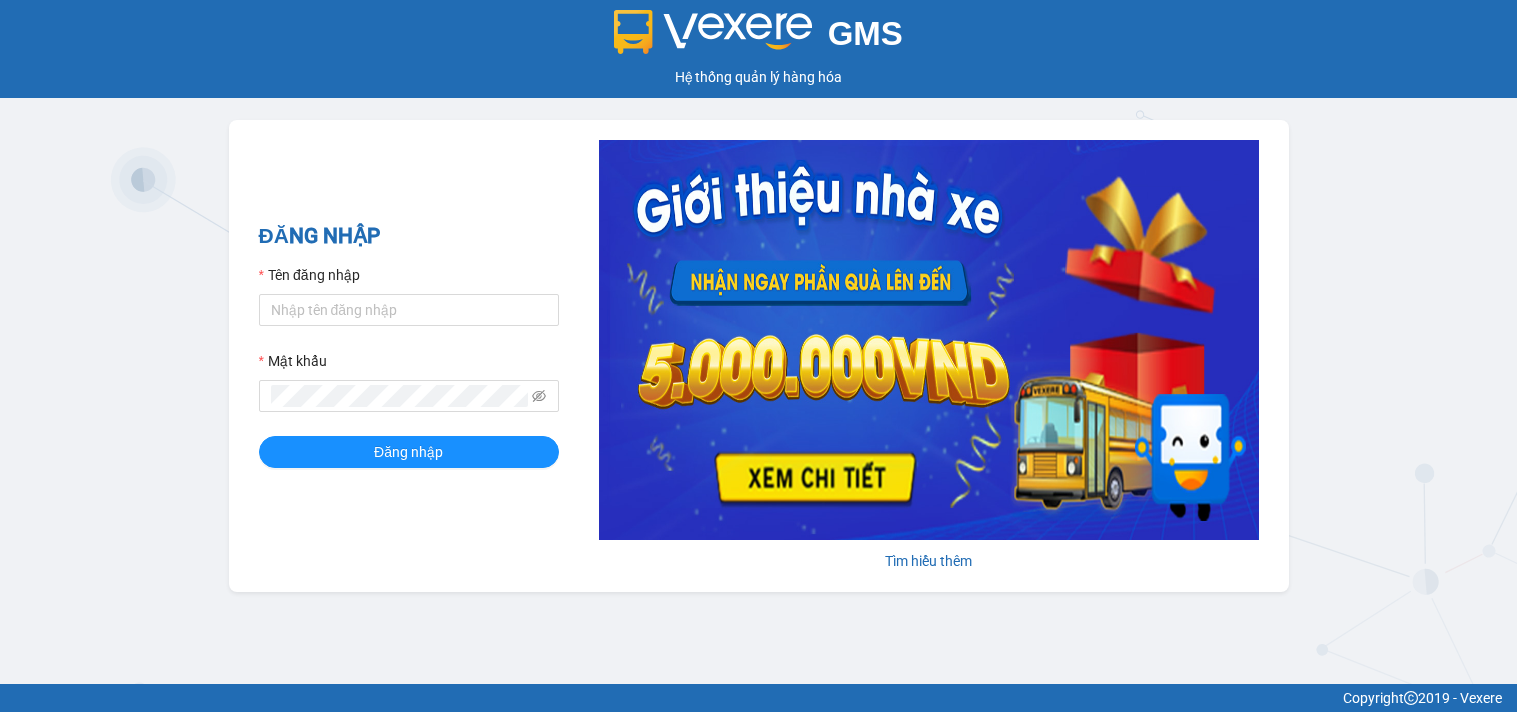 scroll, scrollTop: 0, scrollLeft: 0, axis: both 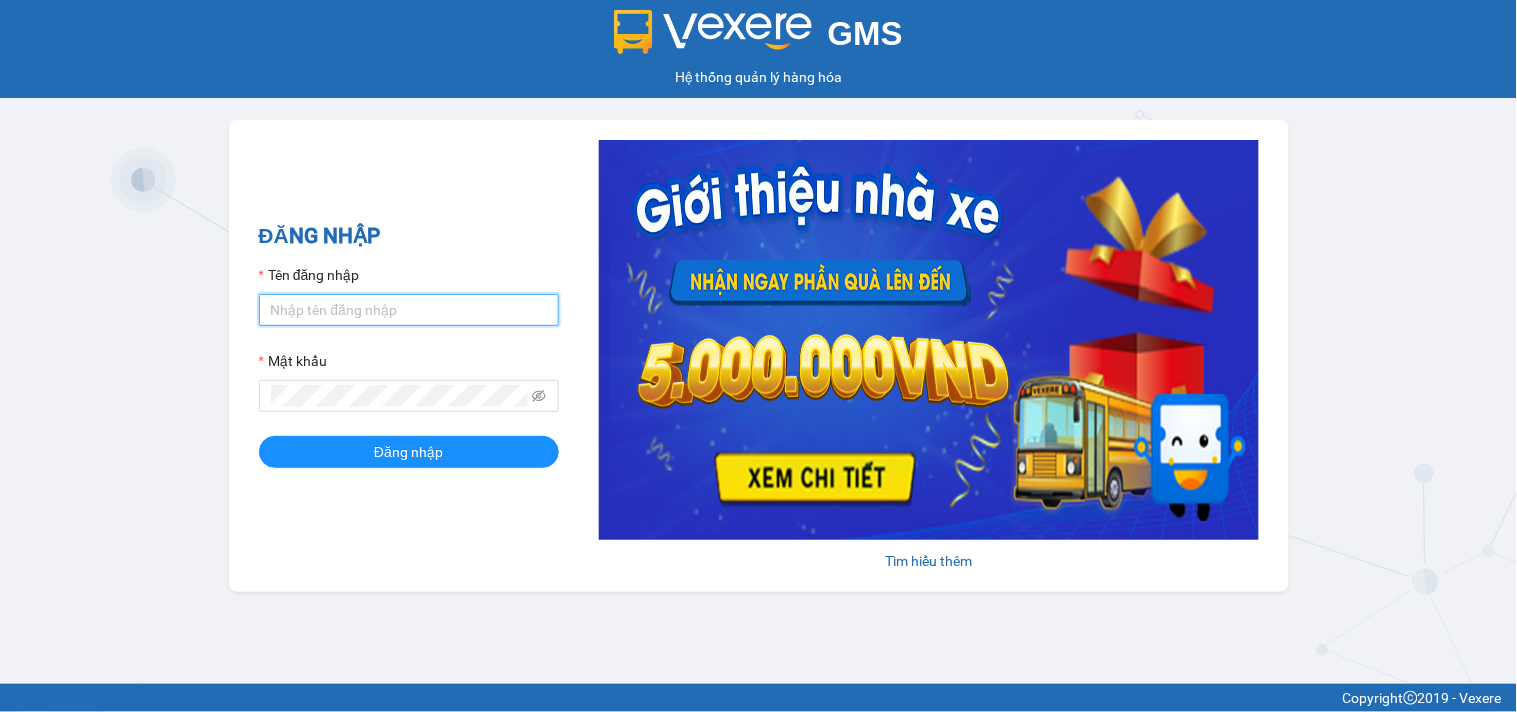 click on "Tên đăng nhập" at bounding box center [409, 310] 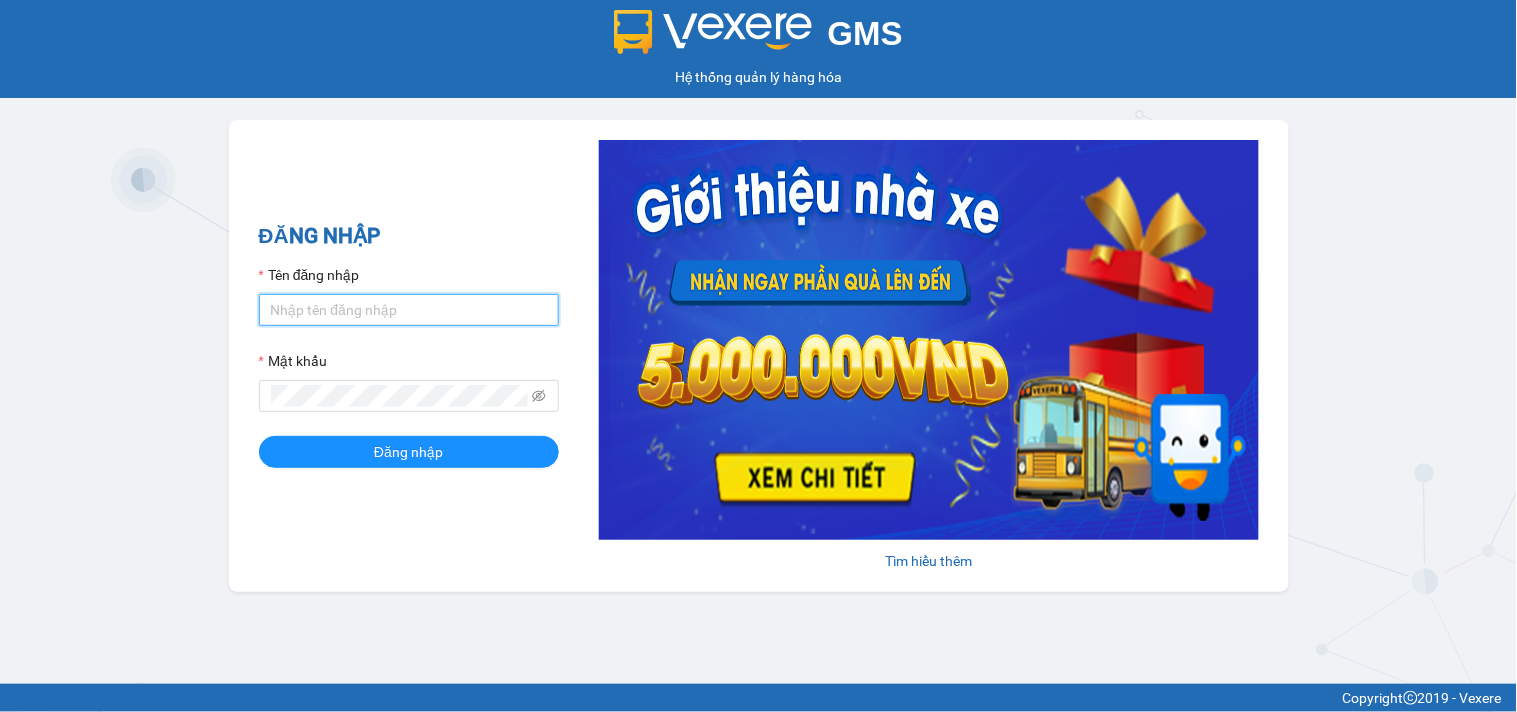 type on "oanhdt_bvbxtt.saoviet" 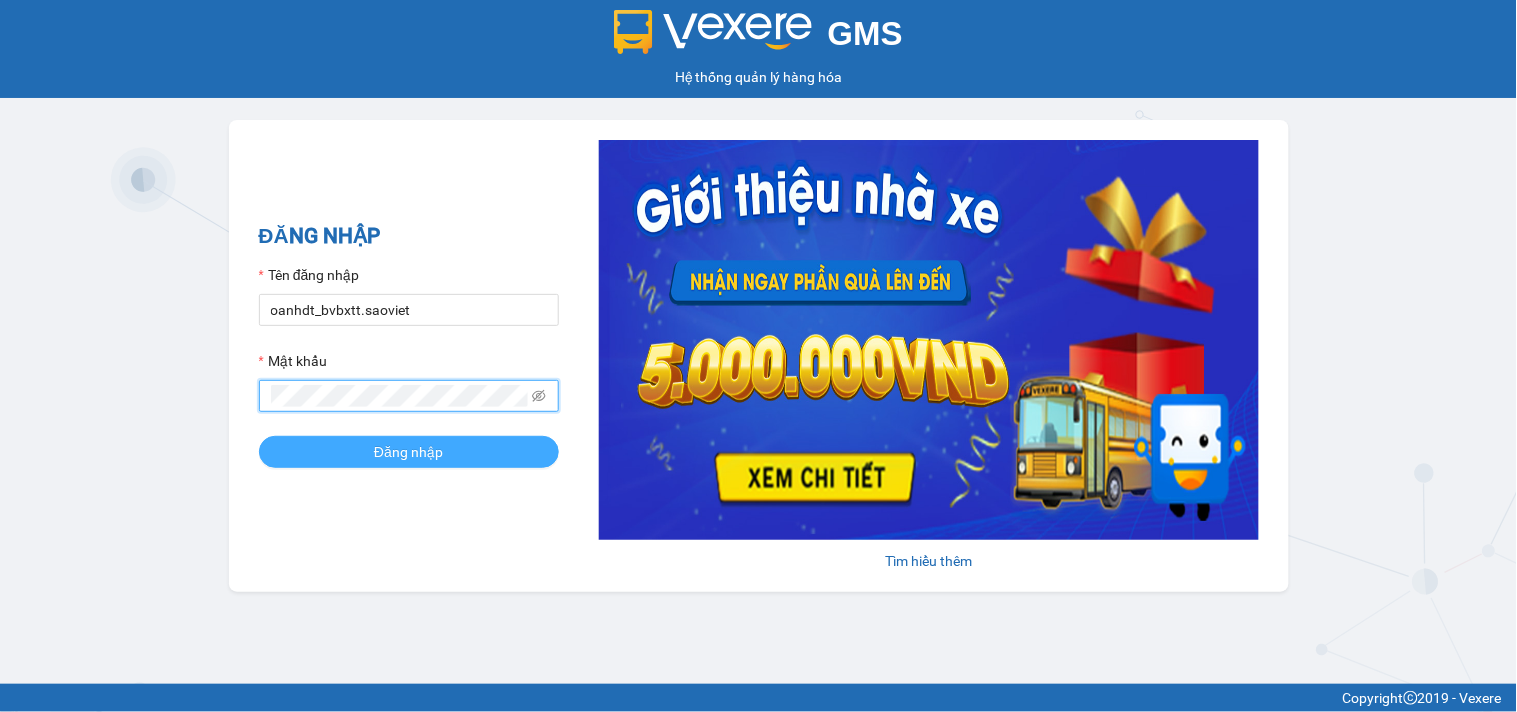click on "Đăng nhập" at bounding box center (409, 452) 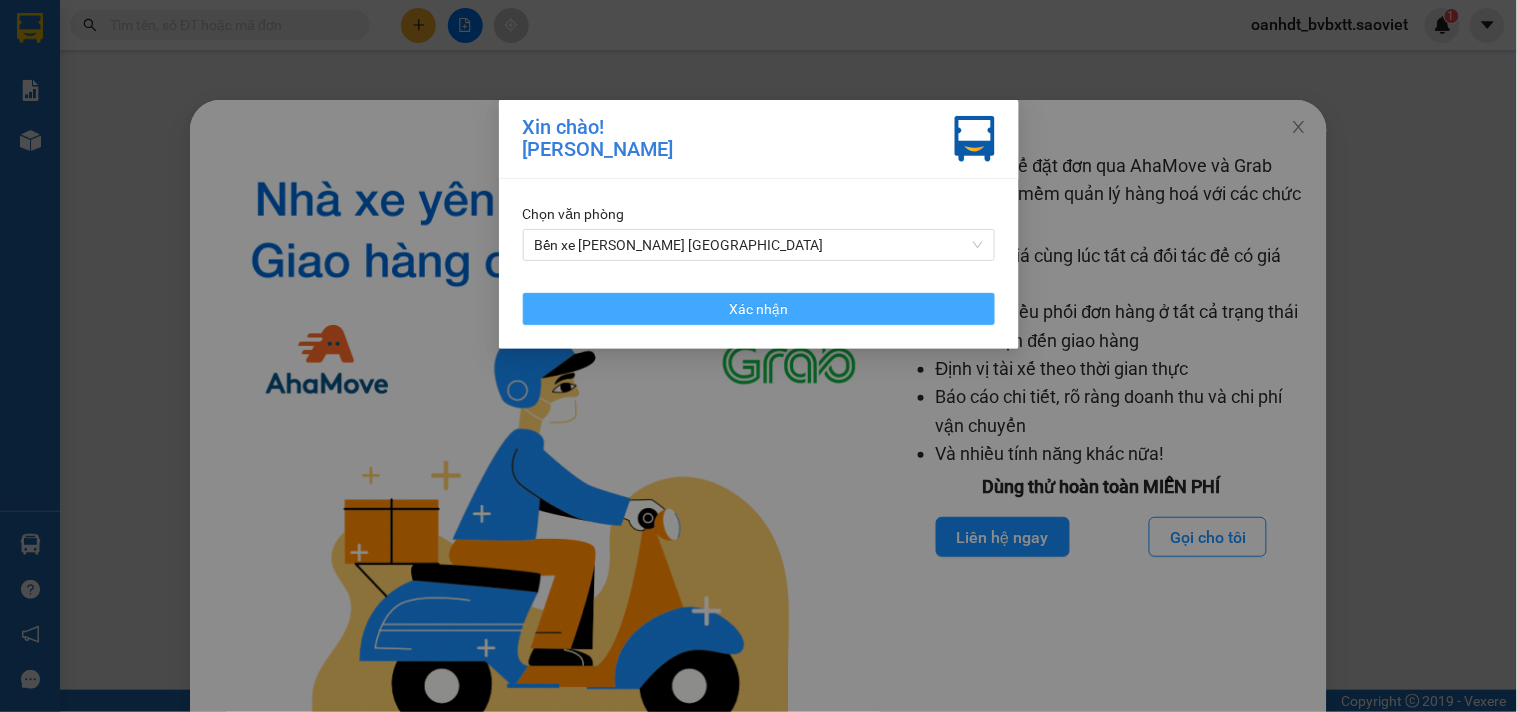 drag, startPoint x: 845, startPoint y: 304, endPoint x: 1295, endPoint y: 182, distance: 466.24457 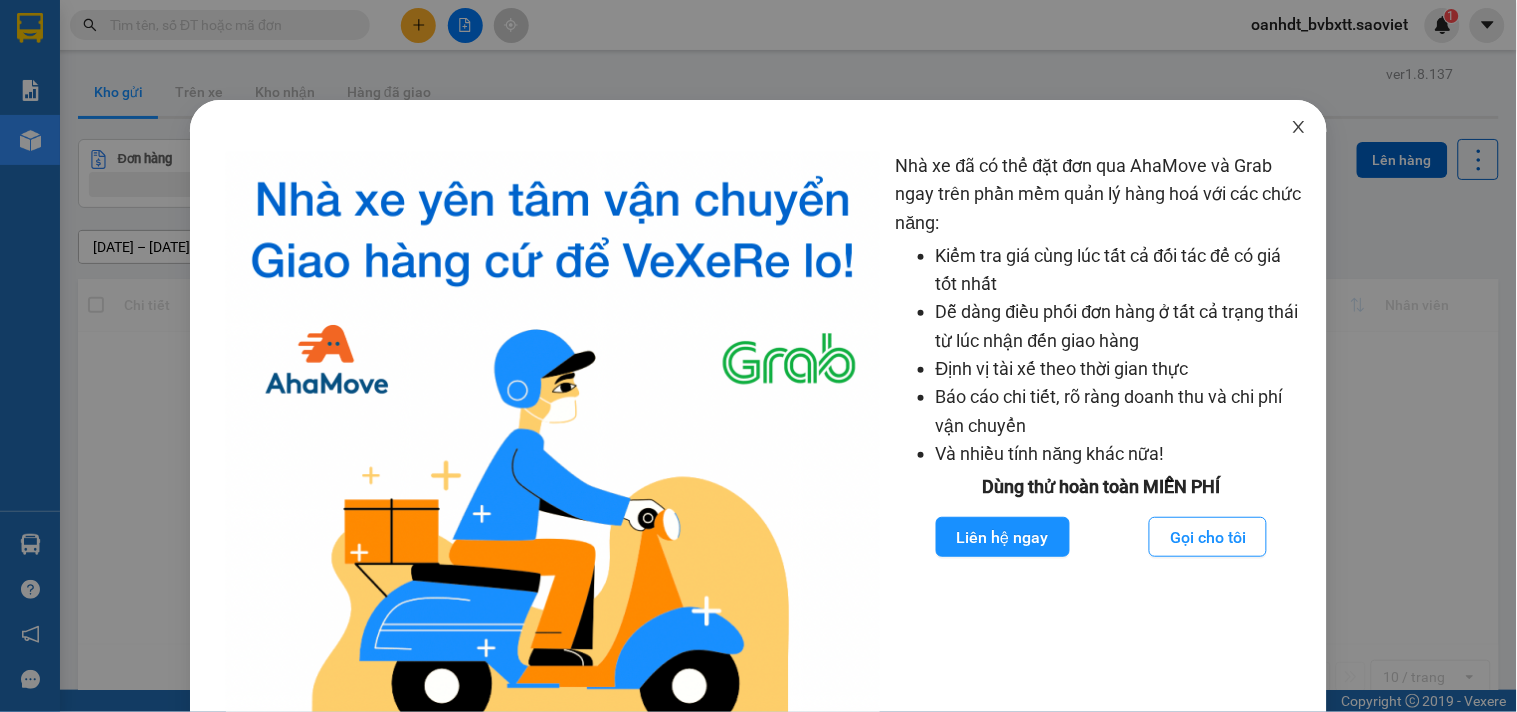 click 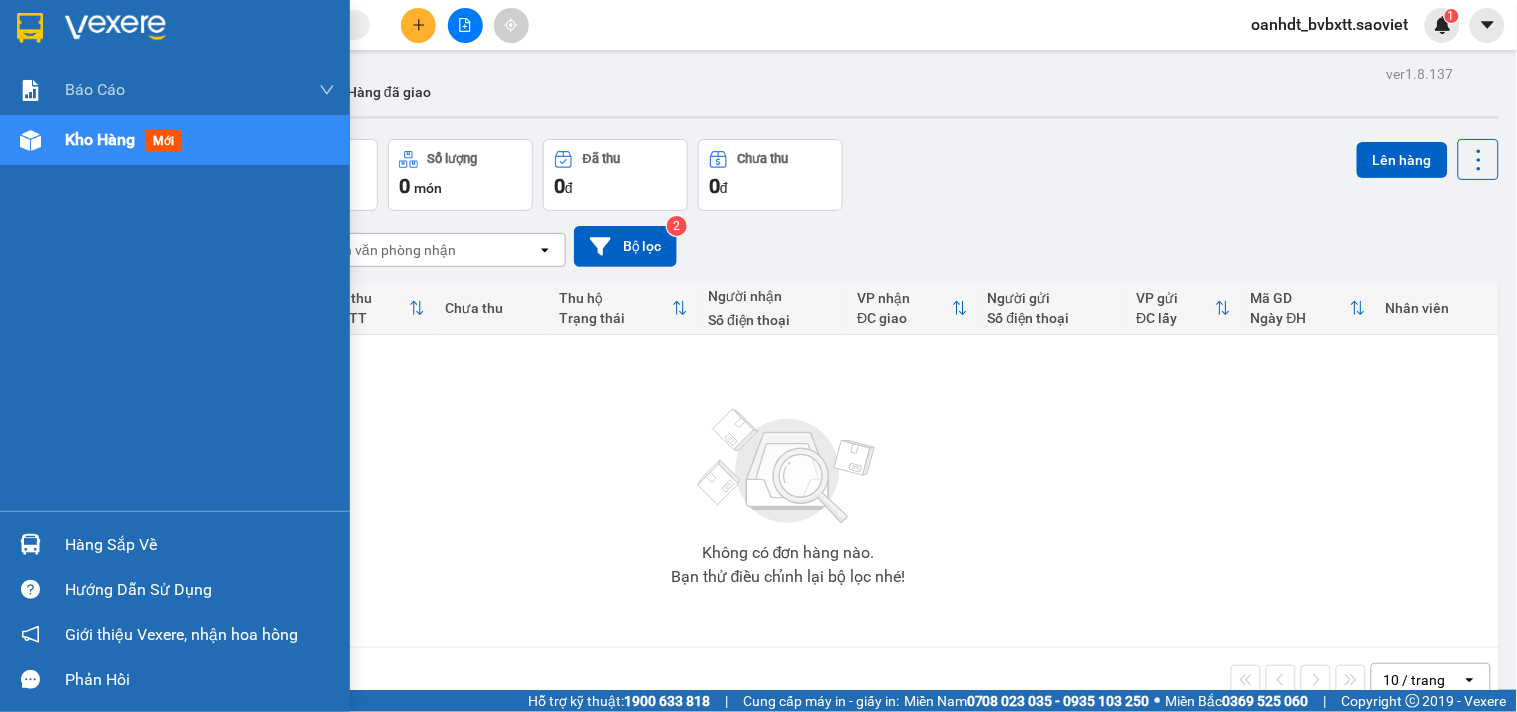 click at bounding box center [115, 28] 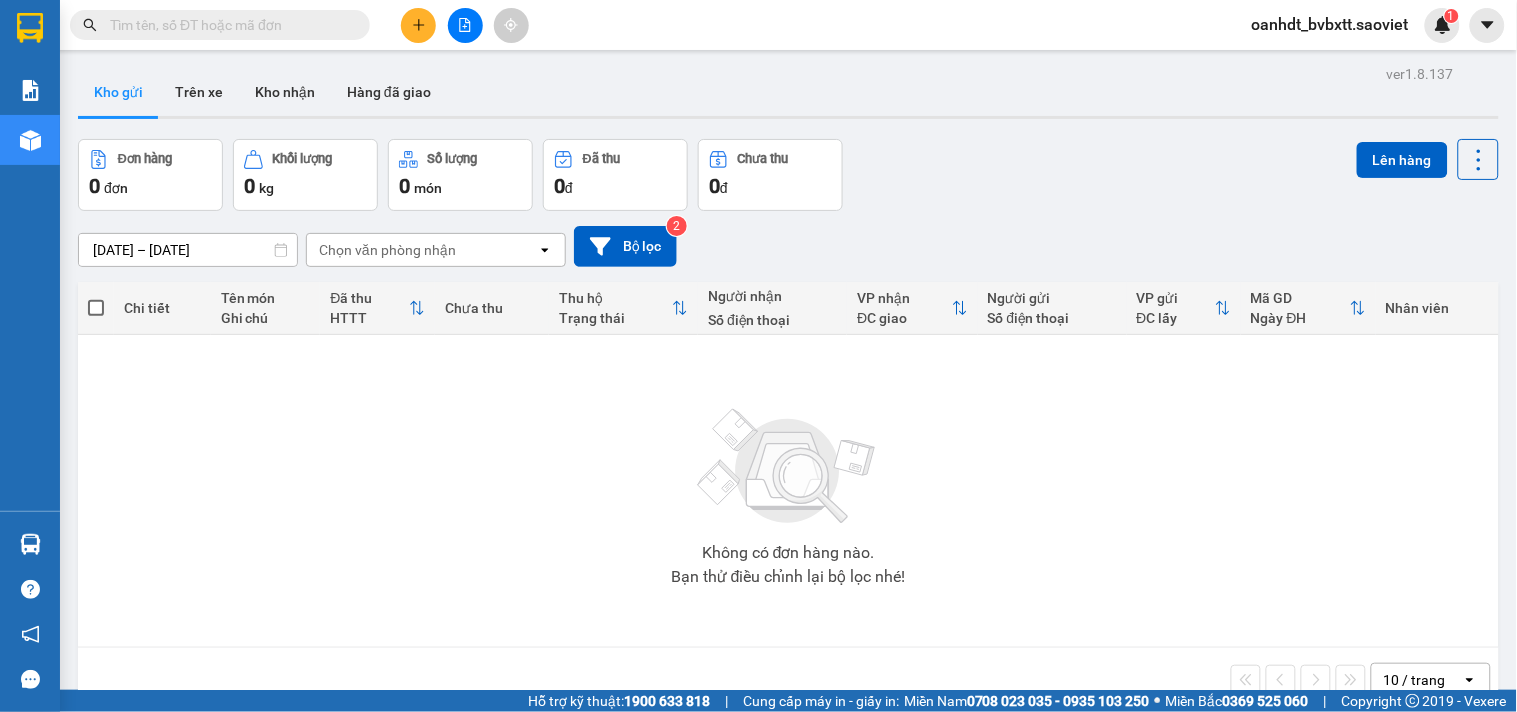 click at bounding box center (228, 25) 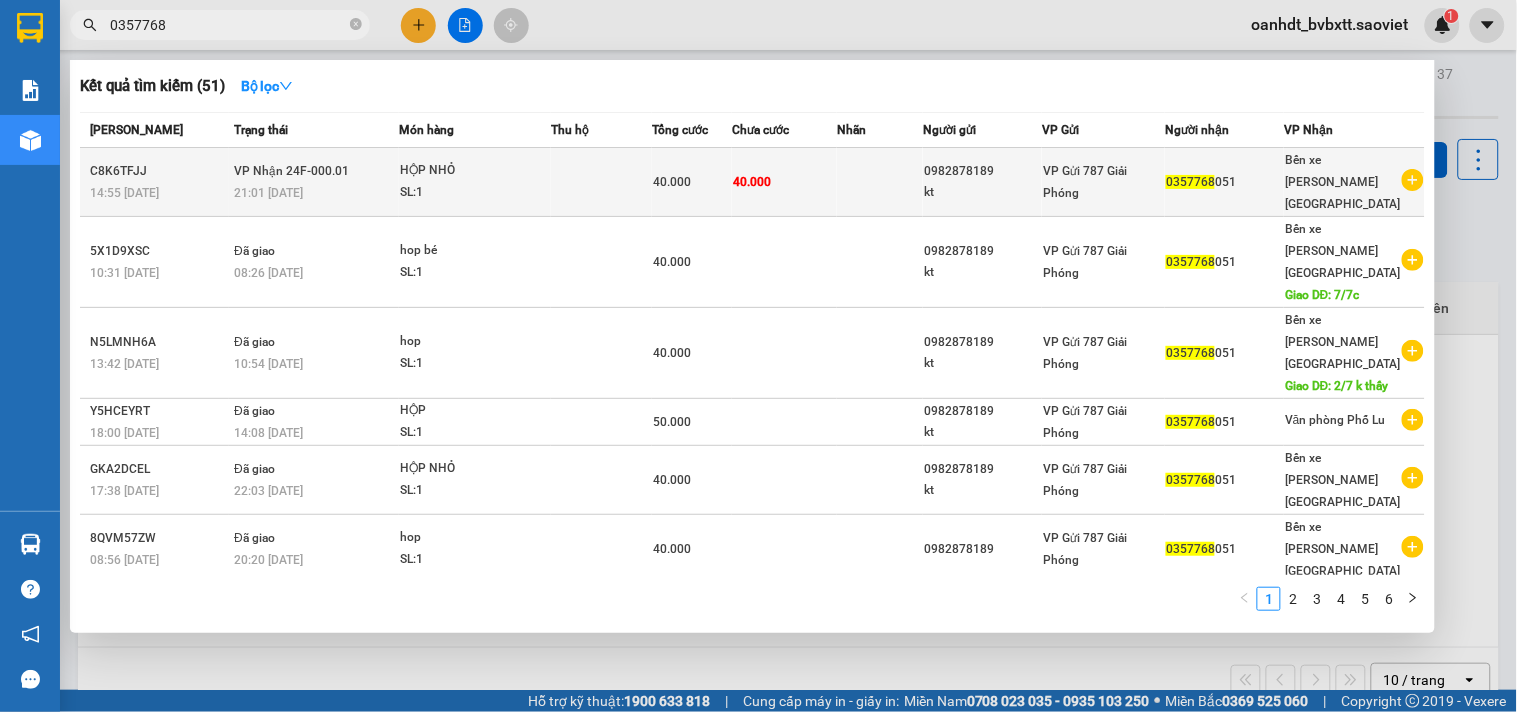 type on "0357768" 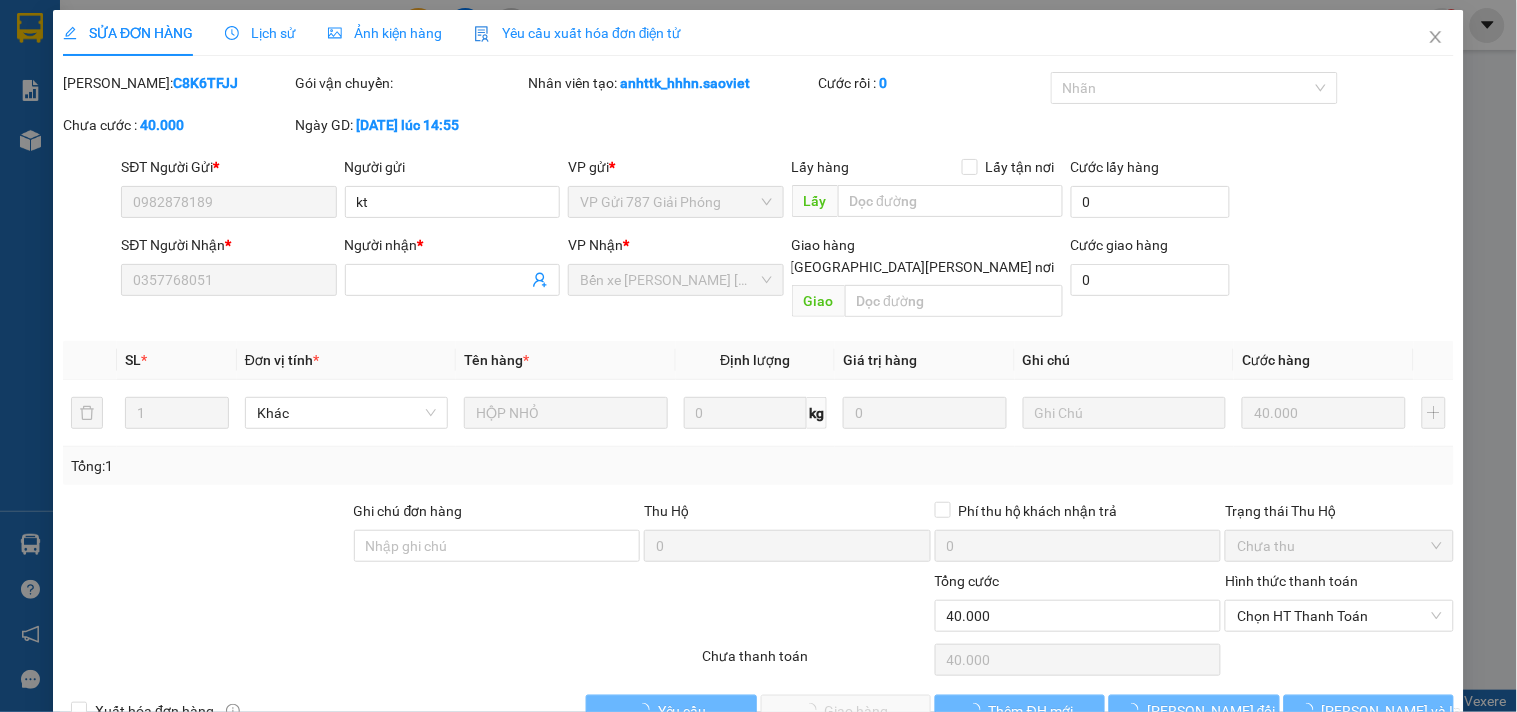 type on "0982878189" 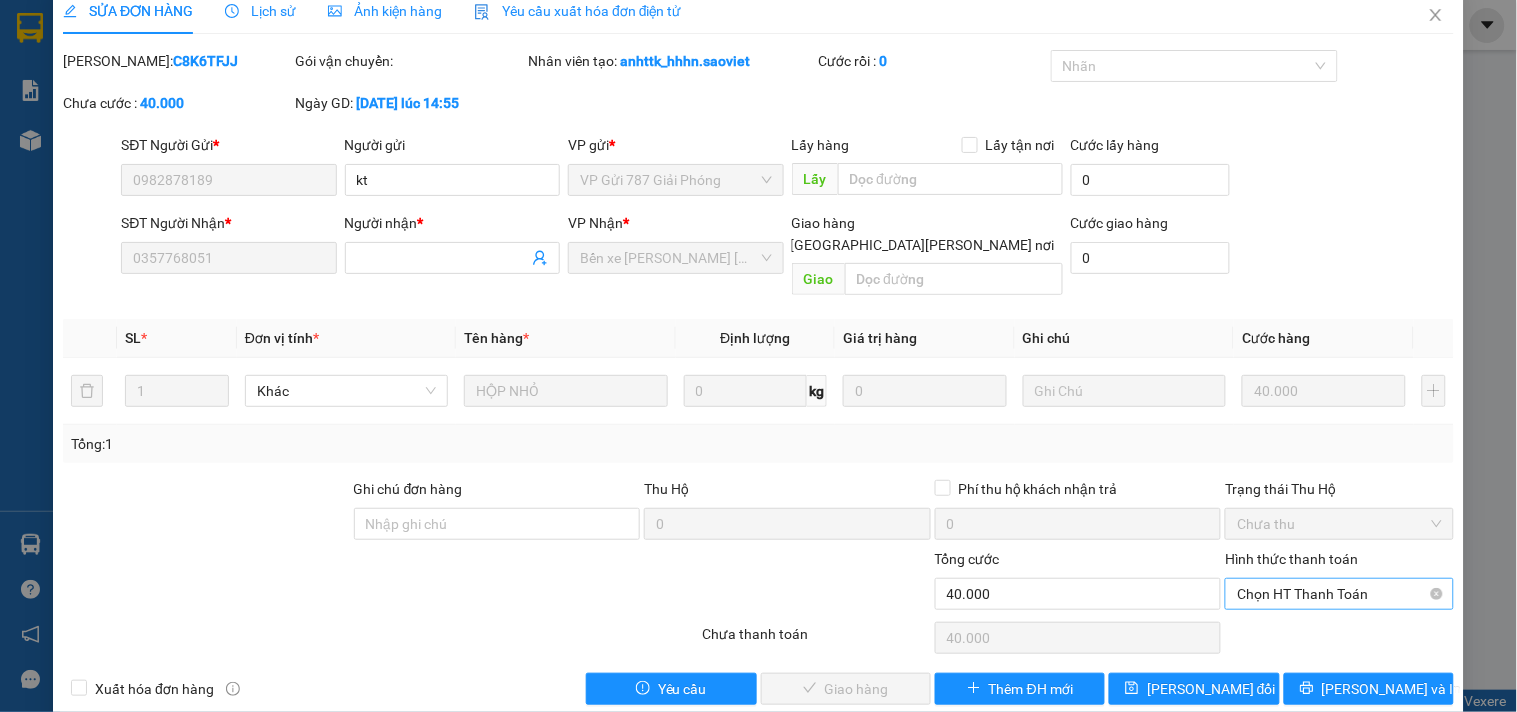 click on "Chọn HT Thanh Toán" at bounding box center (1339, 594) 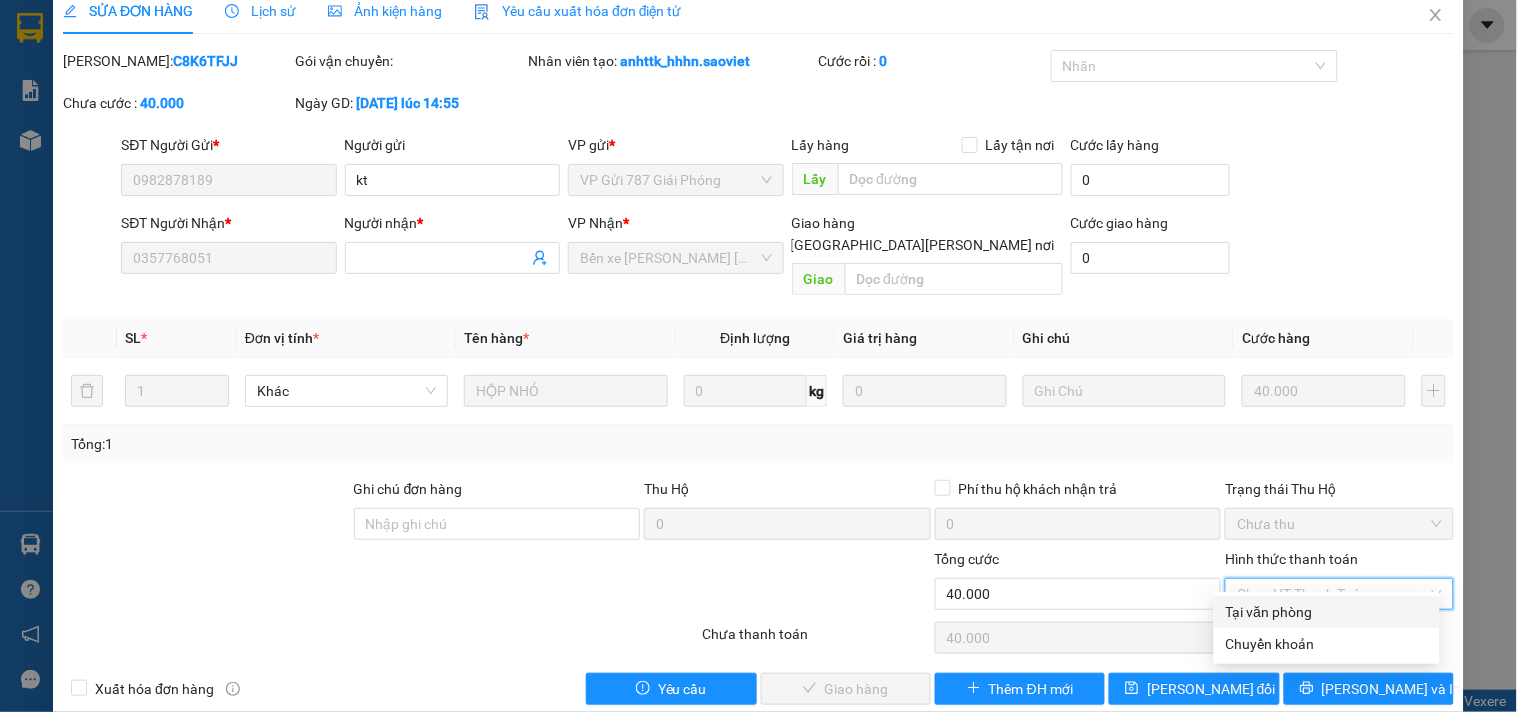 click on "Tại văn phòng" at bounding box center (1327, 612) 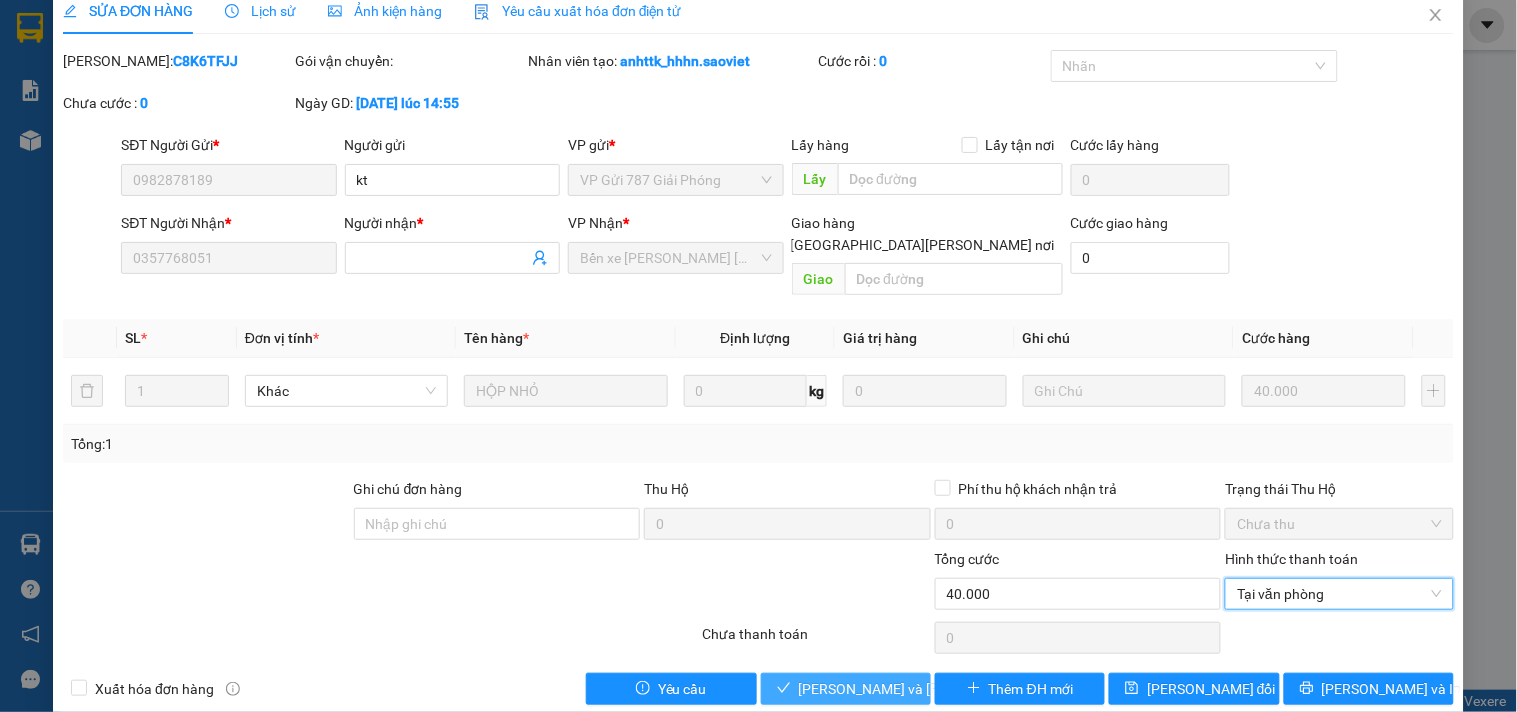 click on "[PERSON_NAME] và Giao hàng" at bounding box center (934, 689) 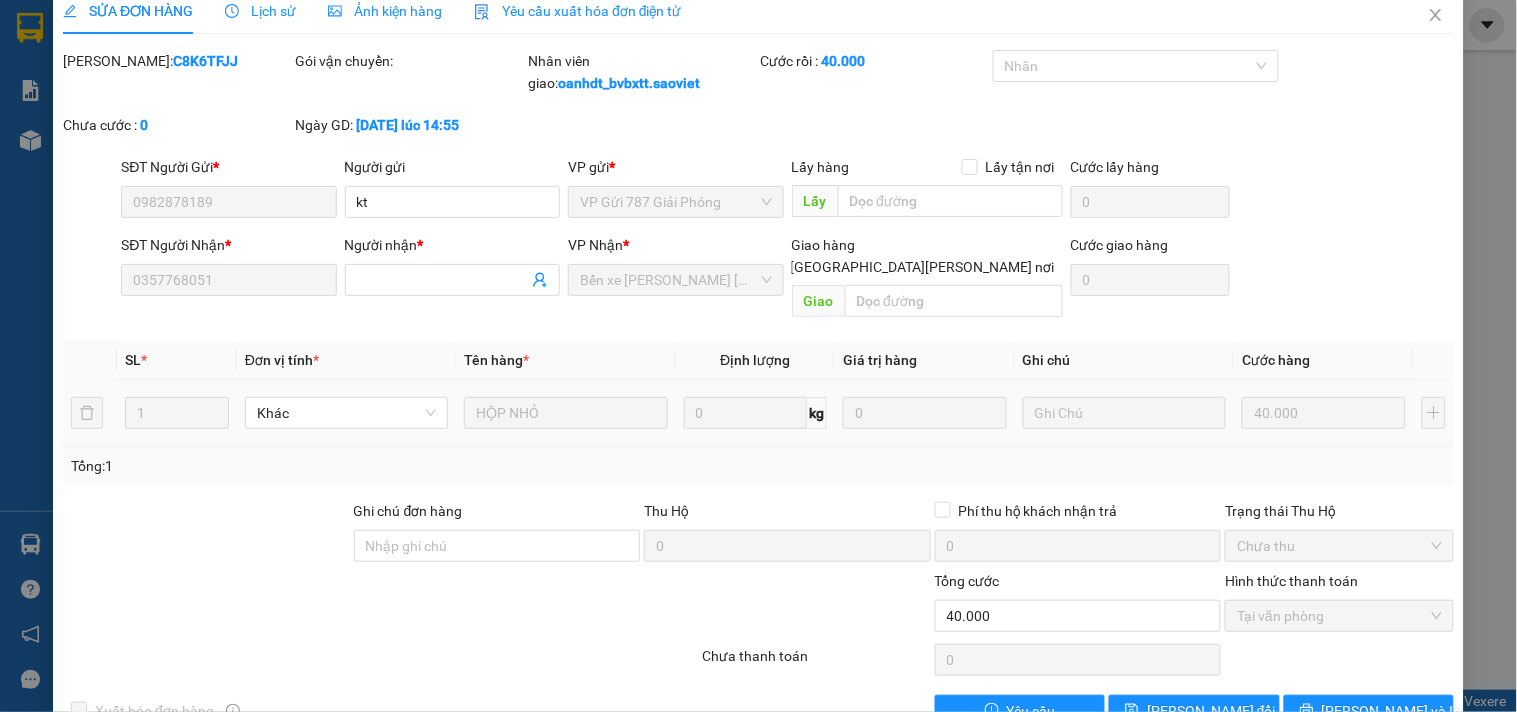 scroll, scrollTop: 0, scrollLeft: 0, axis: both 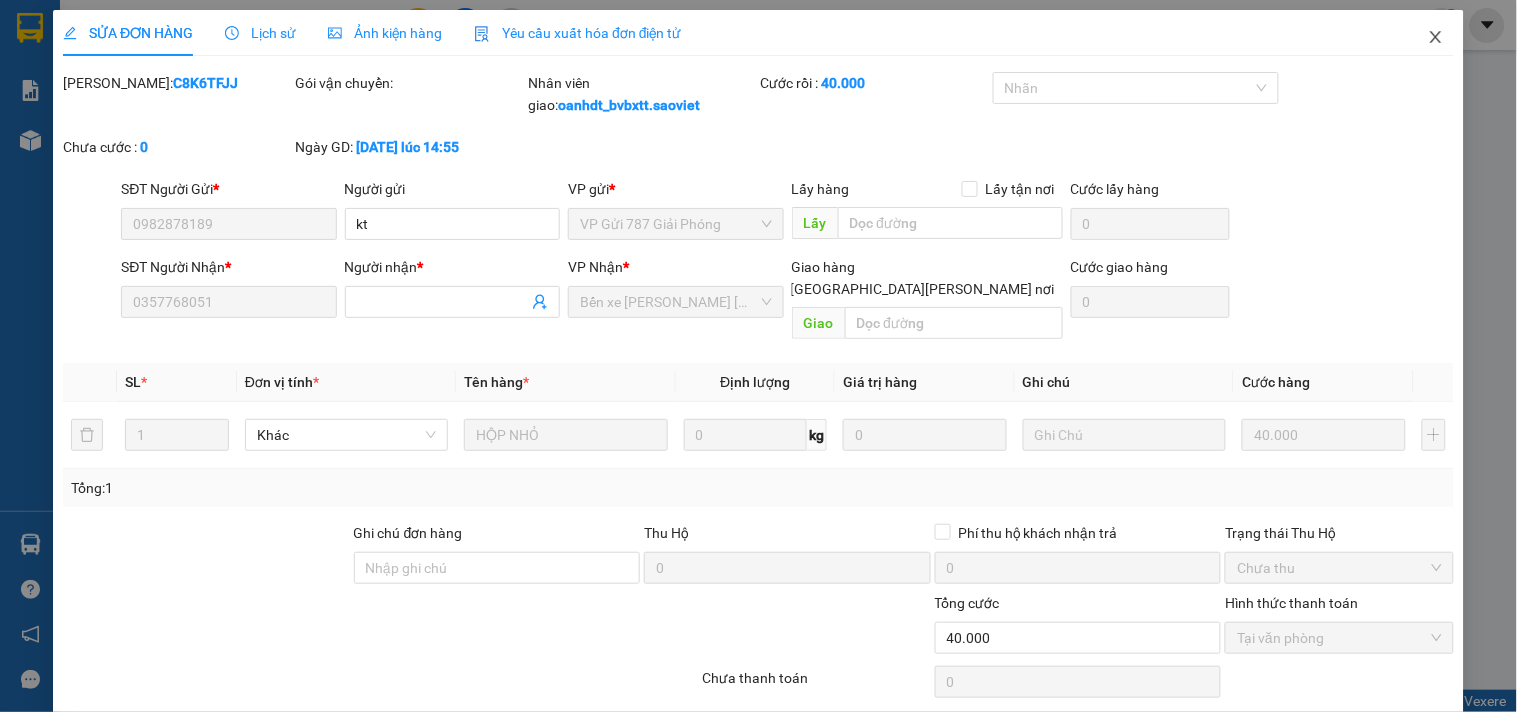 click 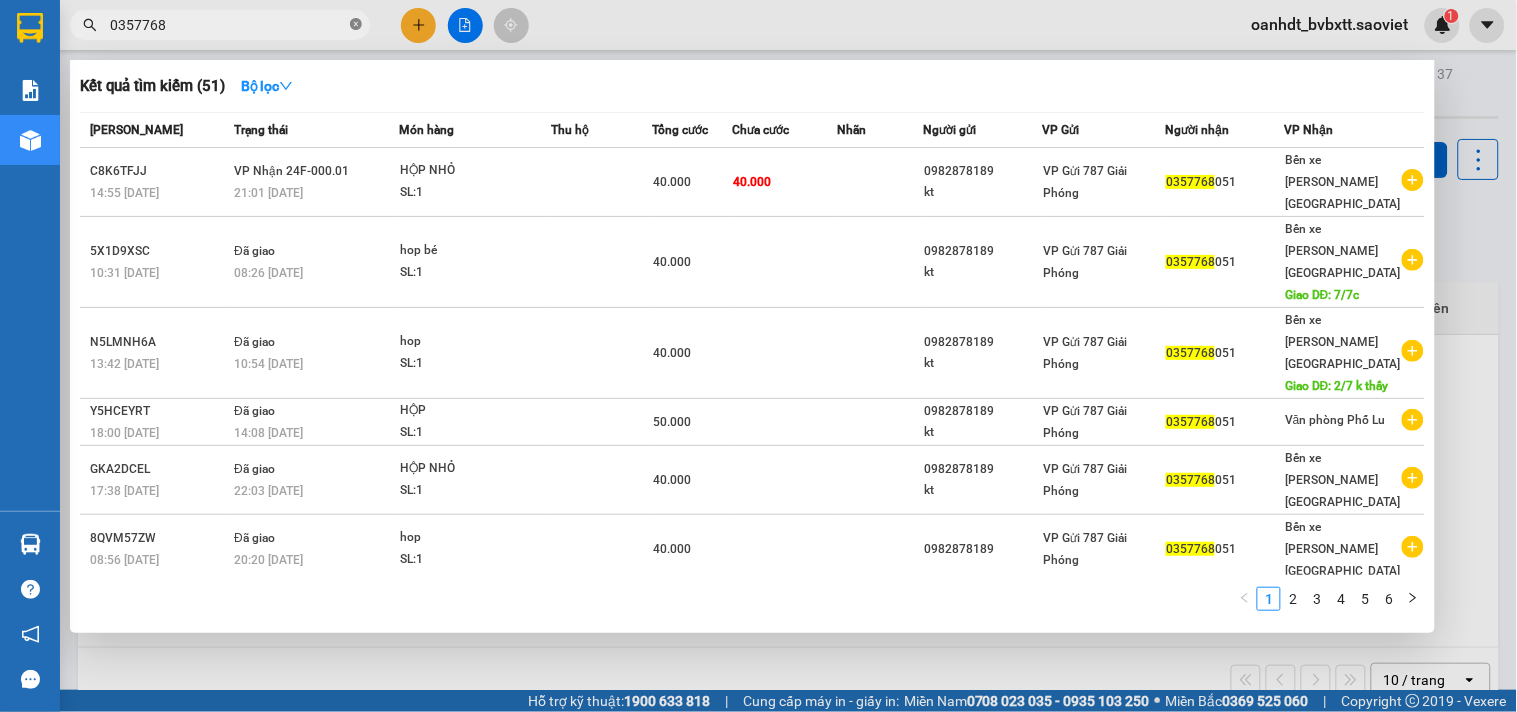 click 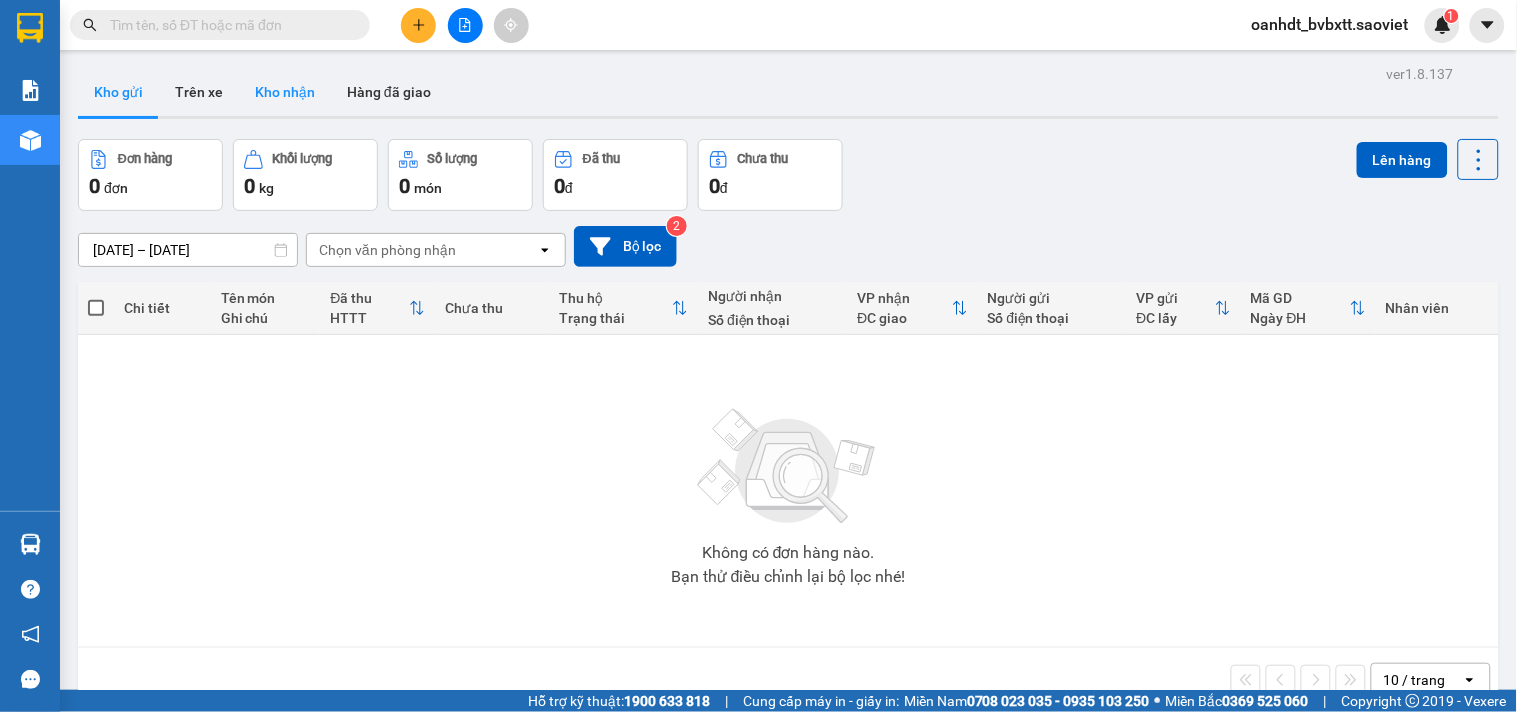click on "Kho nhận" at bounding box center (285, 92) 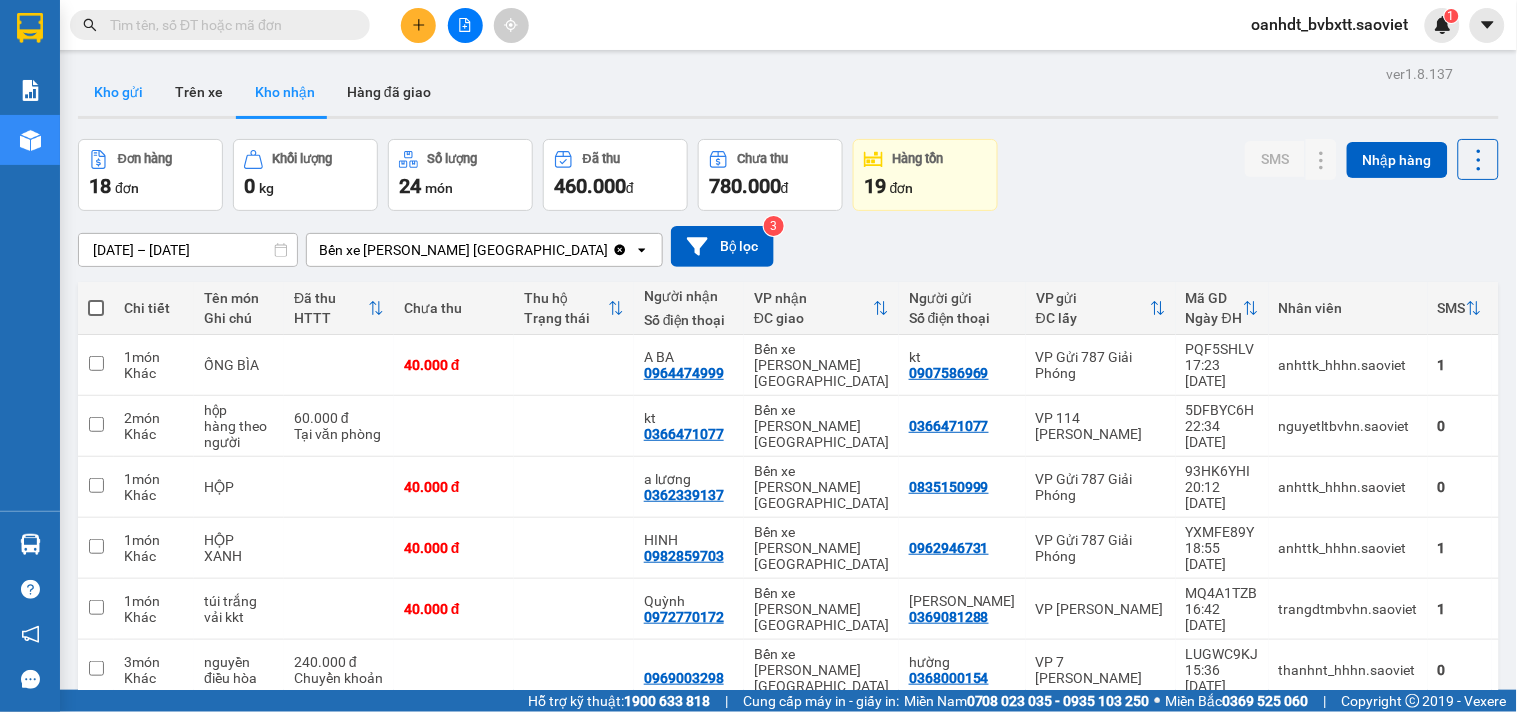 click on "Kho gửi" at bounding box center [118, 92] 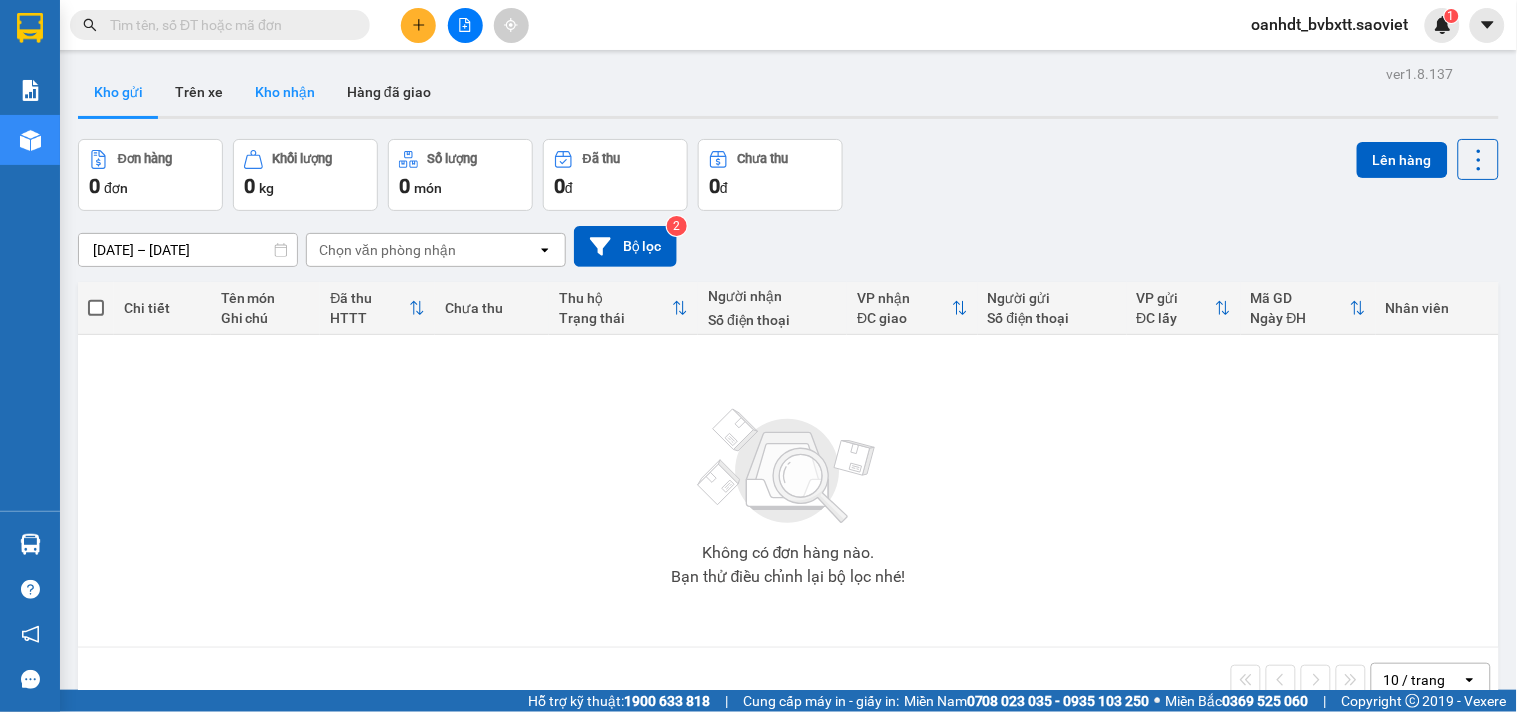 click on "Kho nhận" at bounding box center [285, 92] 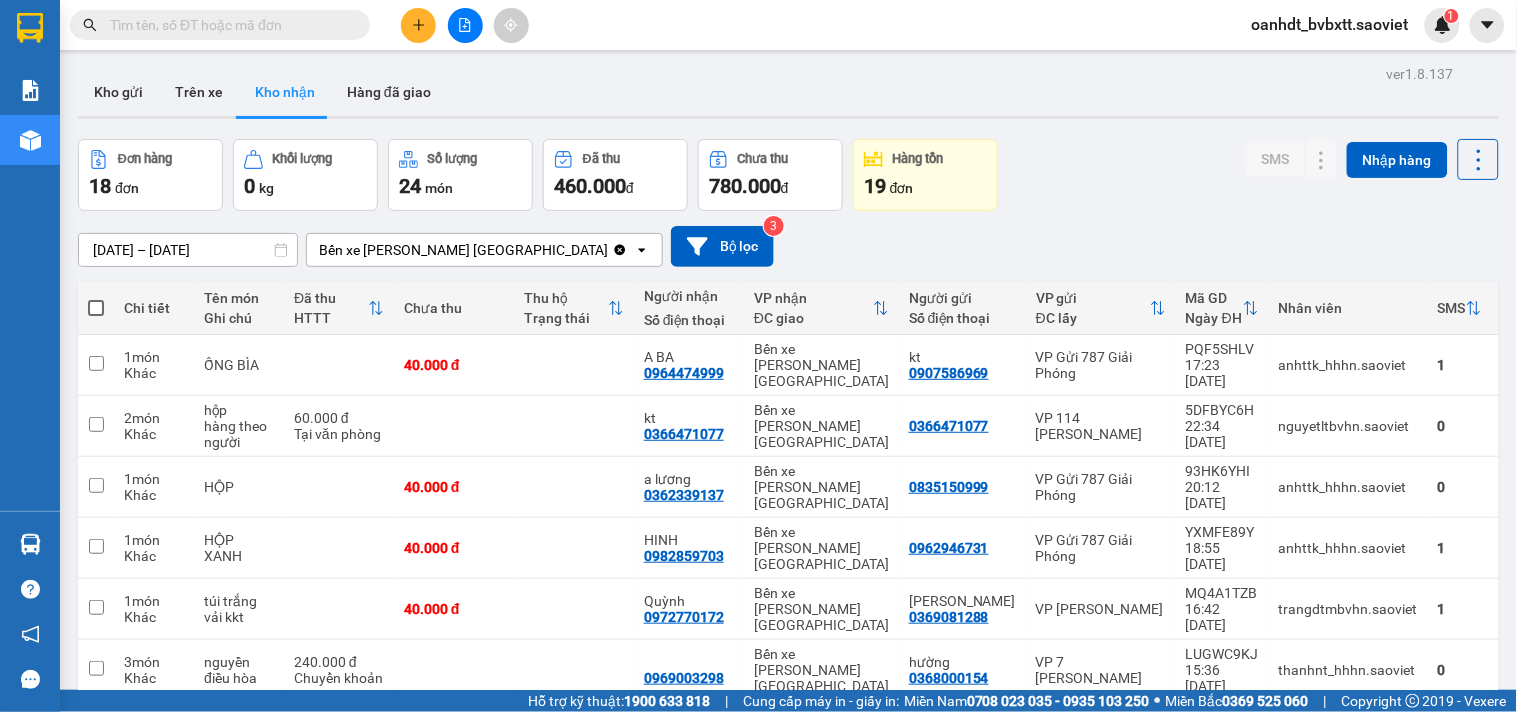 scroll, scrollTop: 202, scrollLeft: 0, axis: vertical 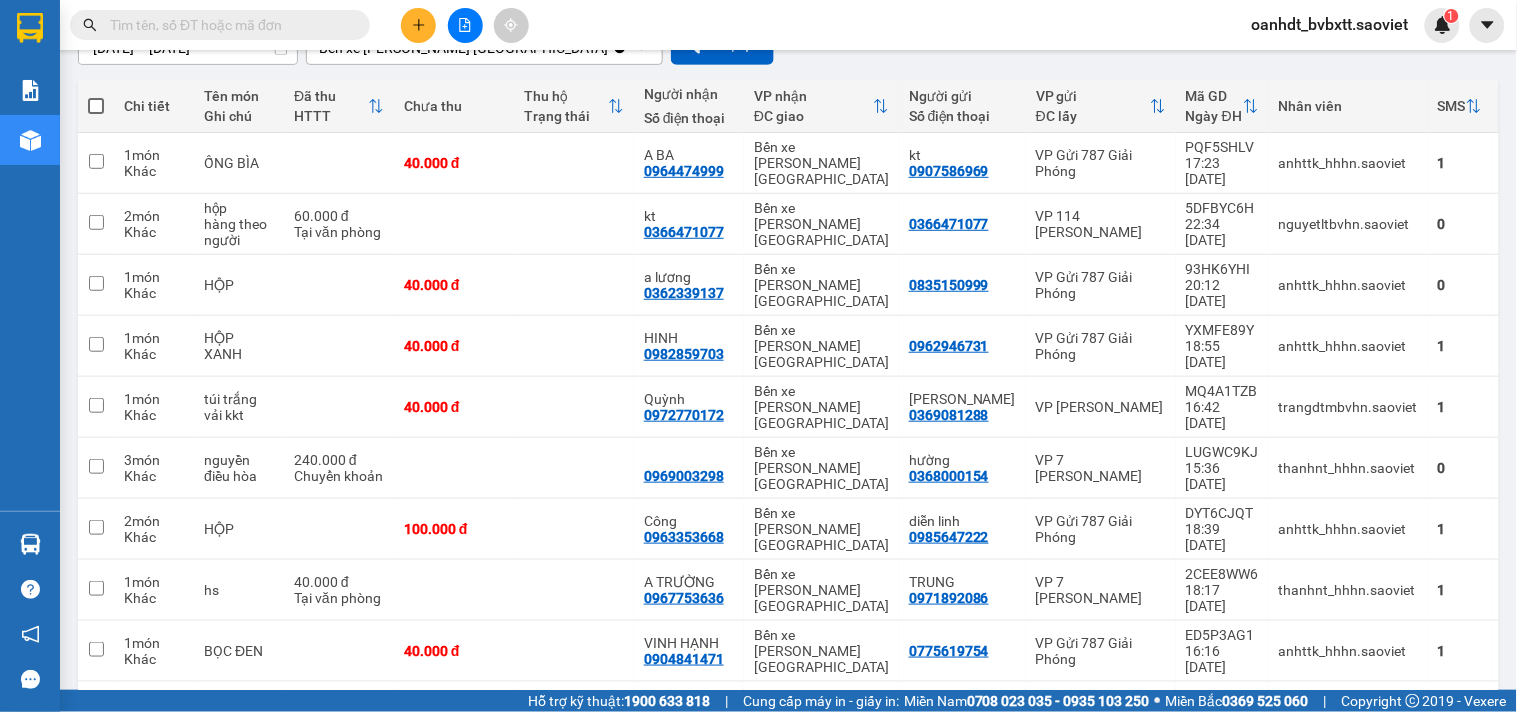 click on "10 / trang" at bounding box center (1417, 775) 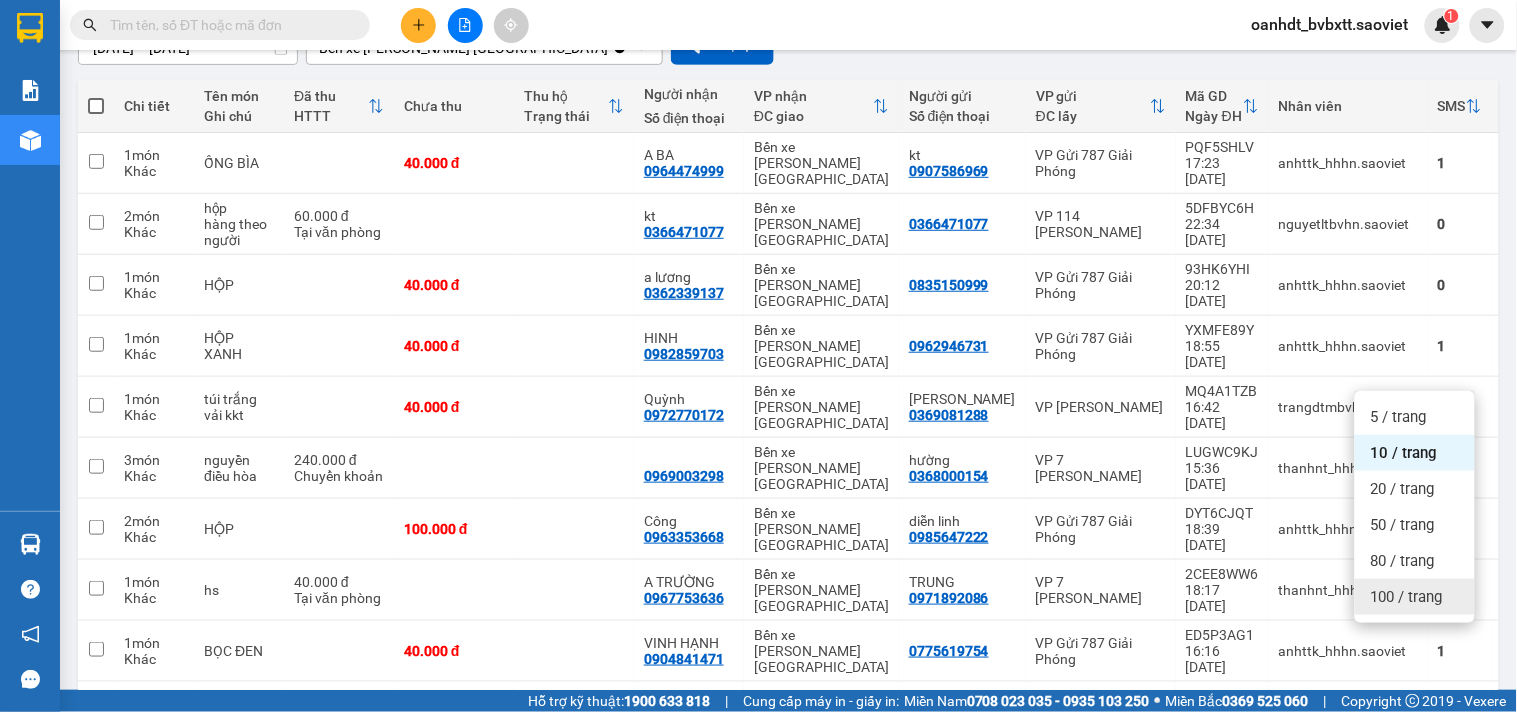 click on "100 / trang" at bounding box center [1407, 597] 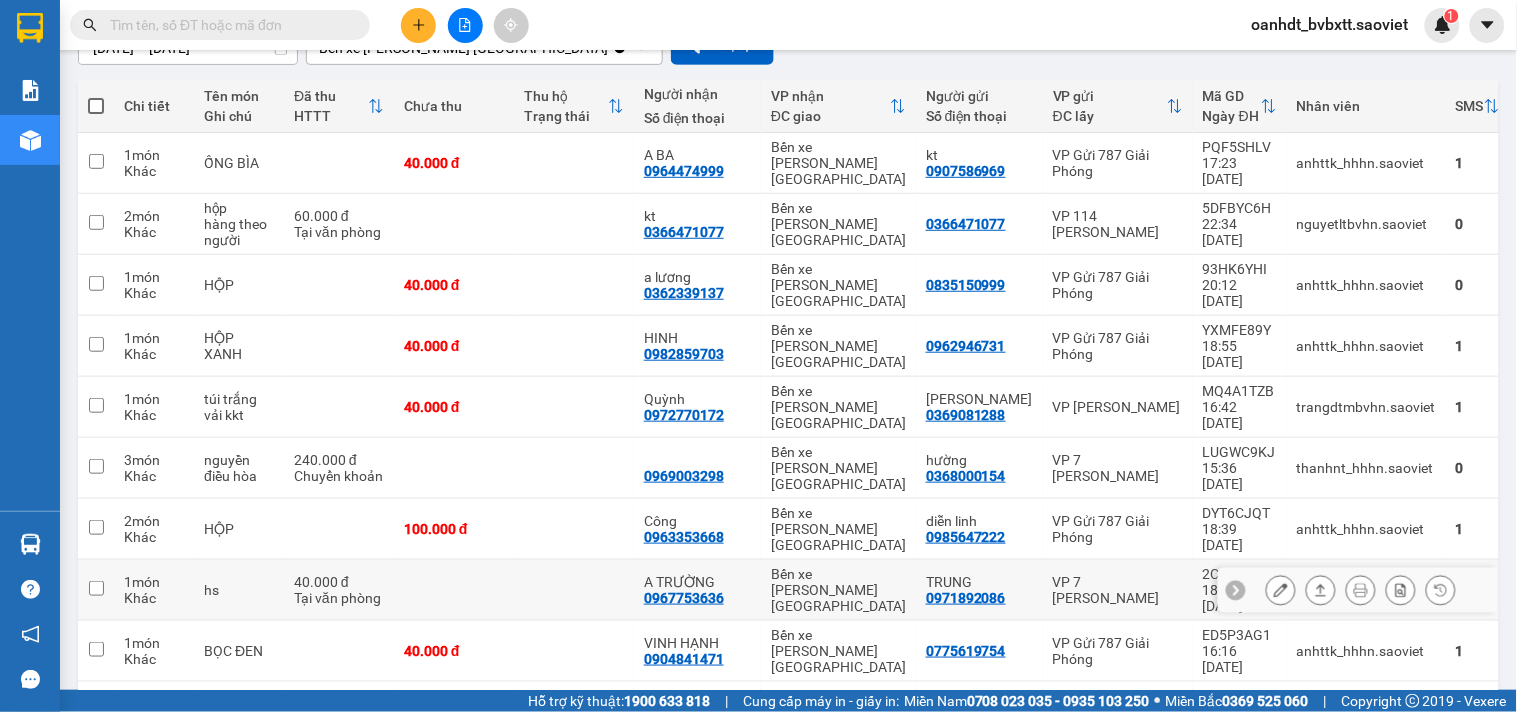 scroll, scrollTop: 424, scrollLeft: 0, axis: vertical 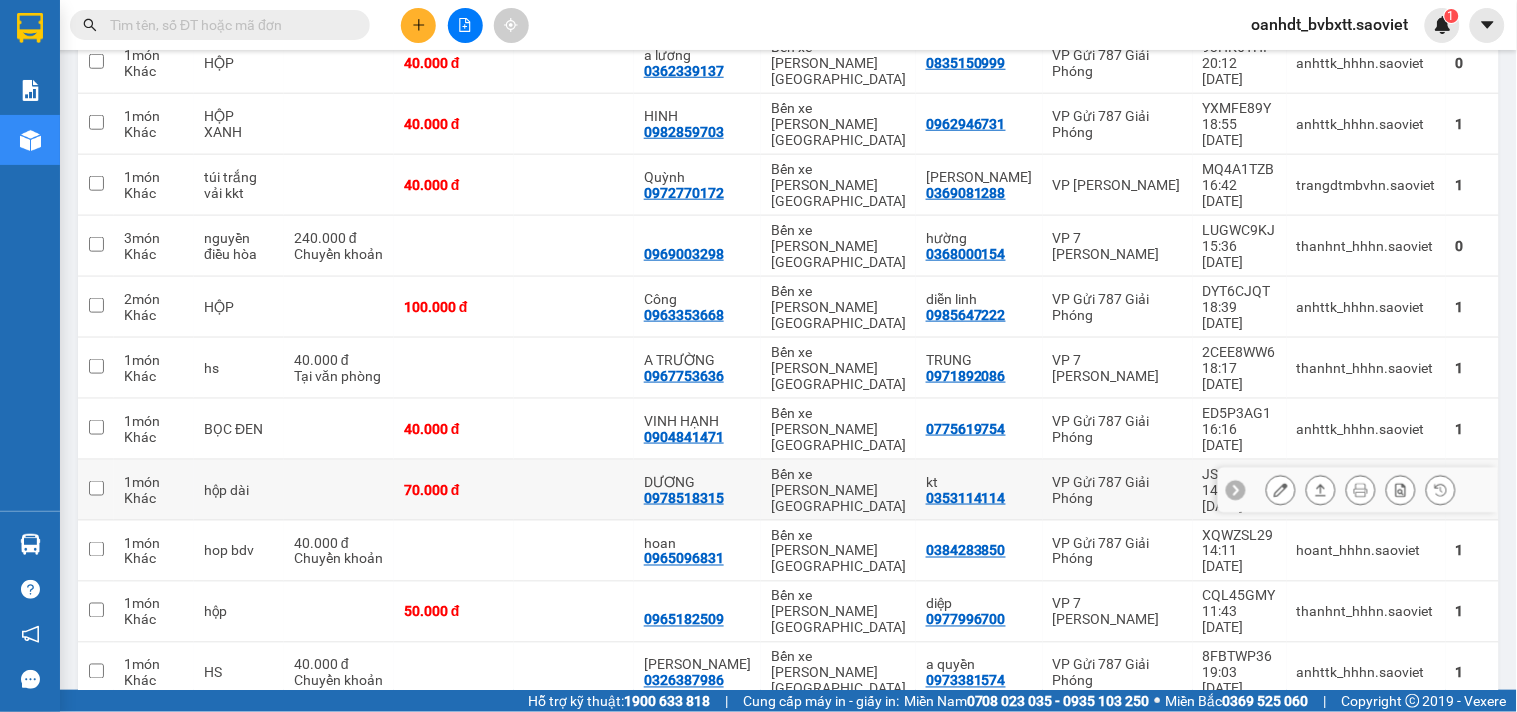 click on "VP Gửi 787 Giải Phóng" at bounding box center [1118, 490] 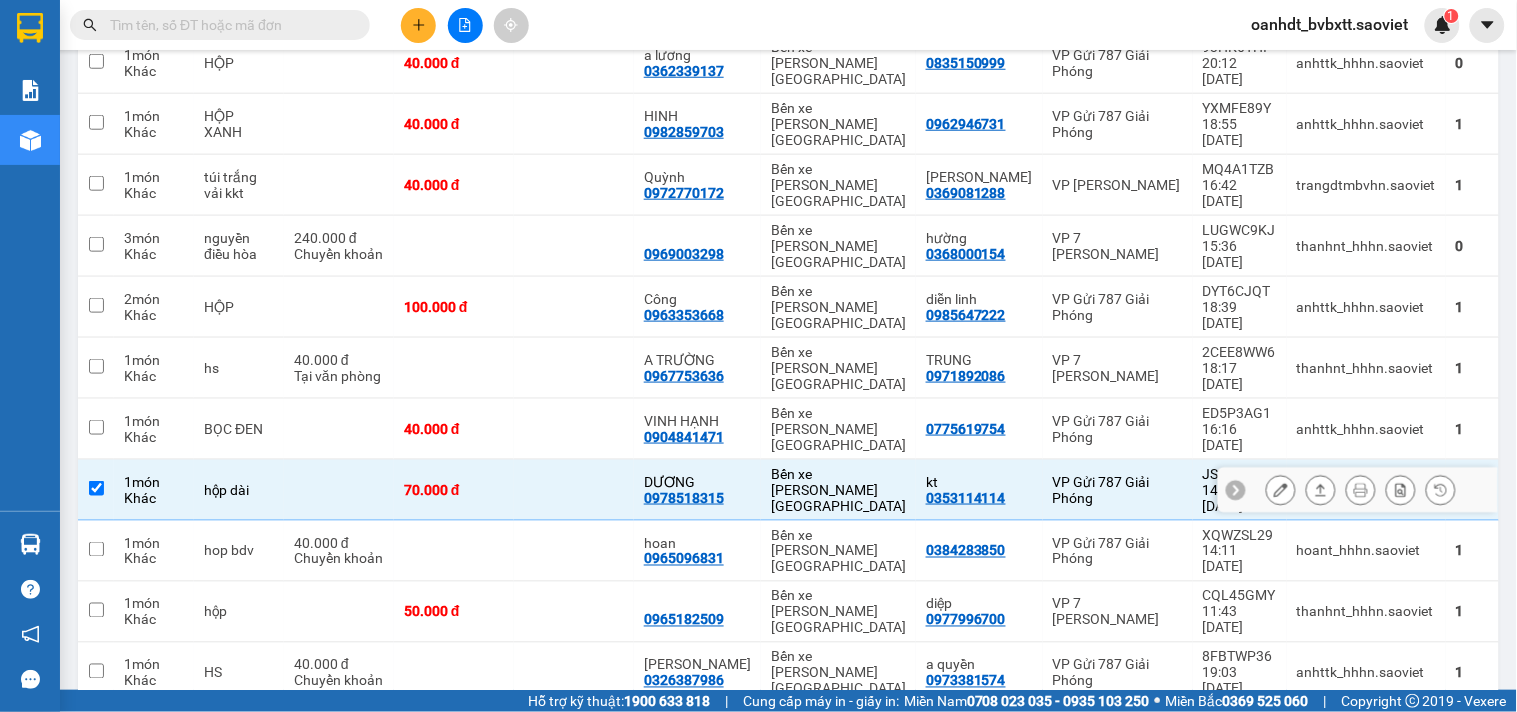 click on "VP Gửi 787 Giải Phóng" at bounding box center (1118, 490) 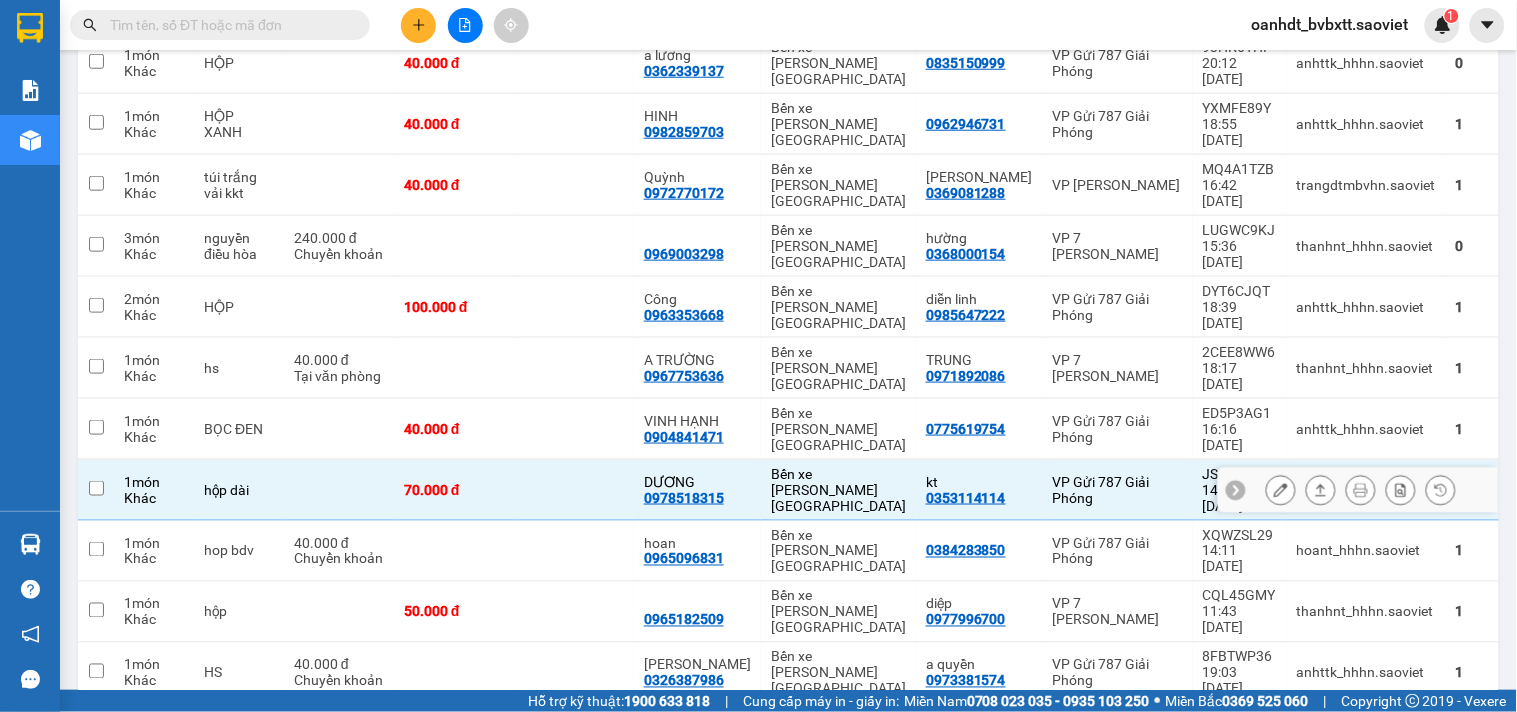 checkbox on "false" 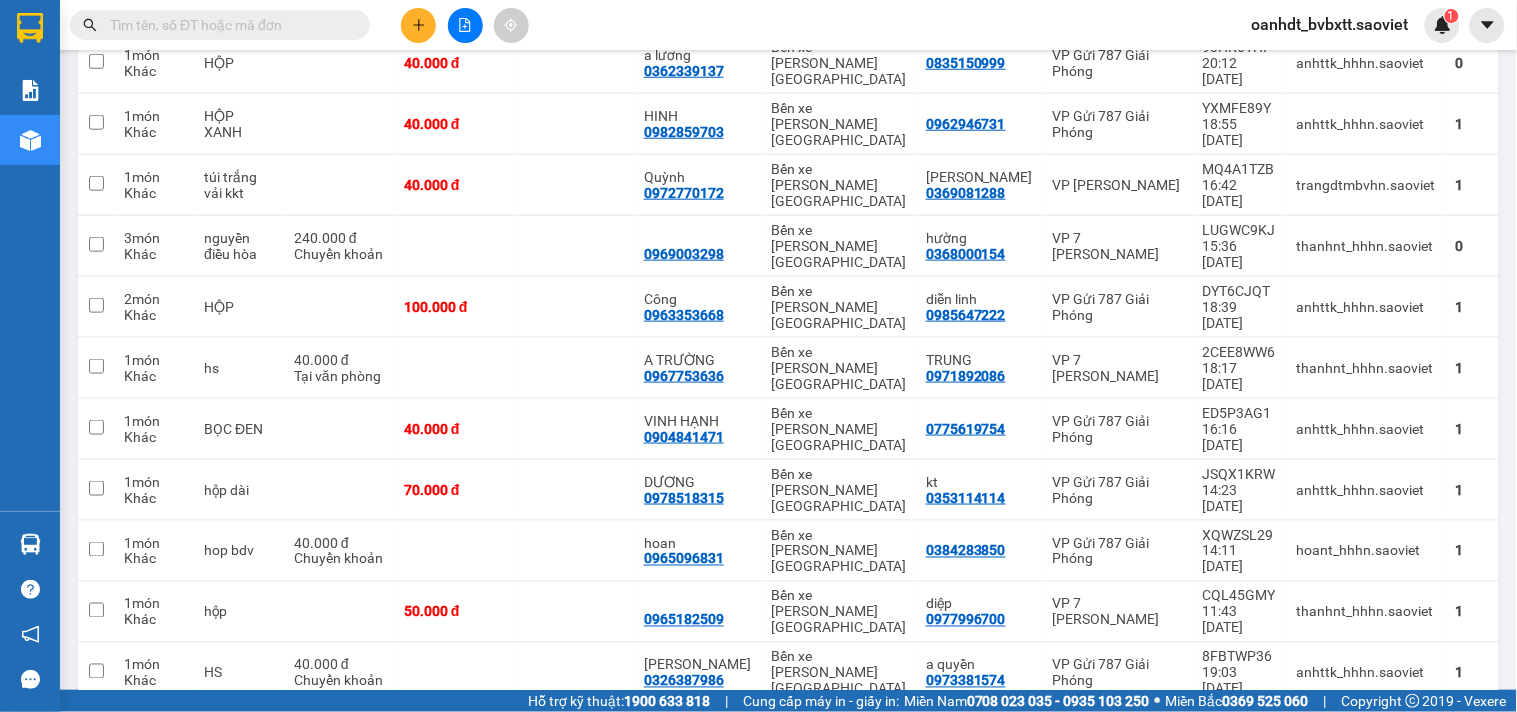 scroll, scrollTop: 0, scrollLeft: 0, axis: both 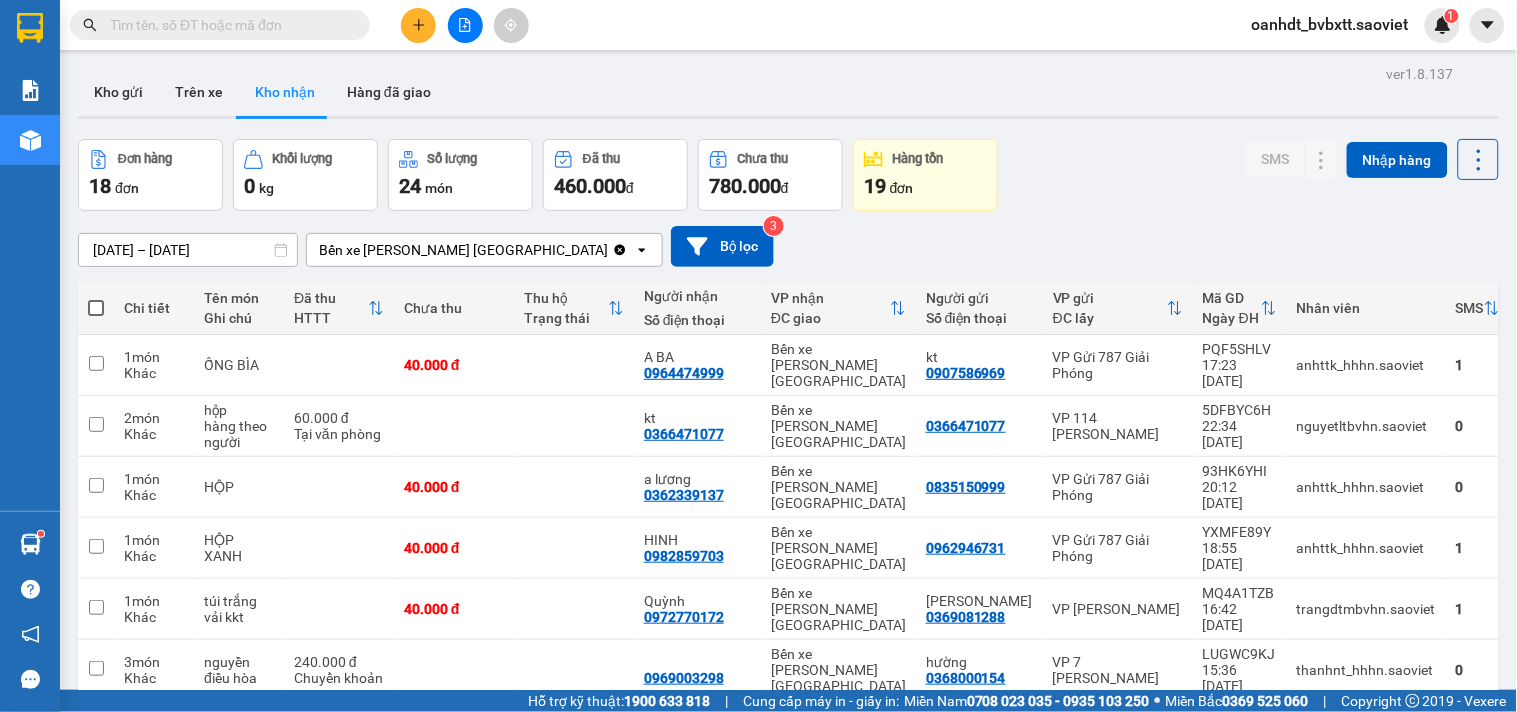 click at bounding box center (228, 25) 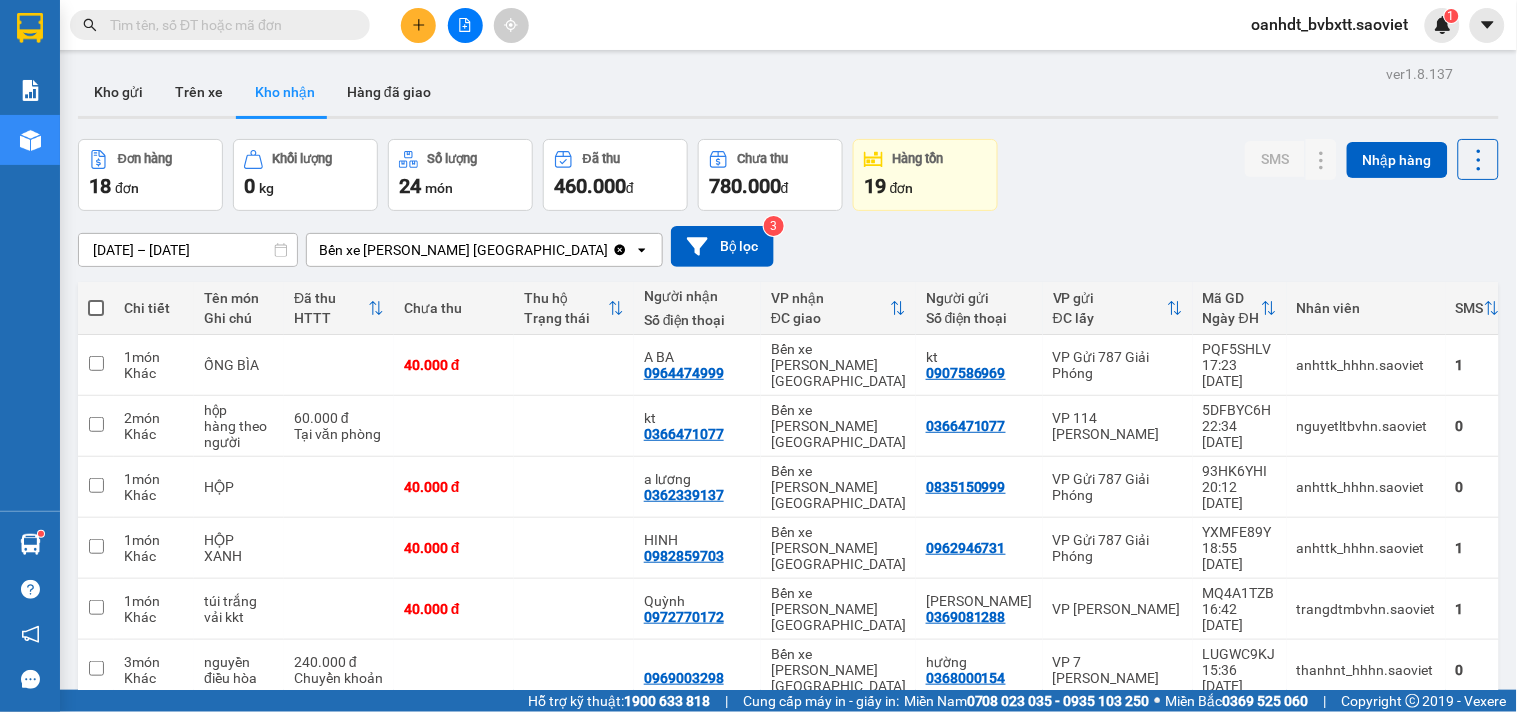 type on "5" 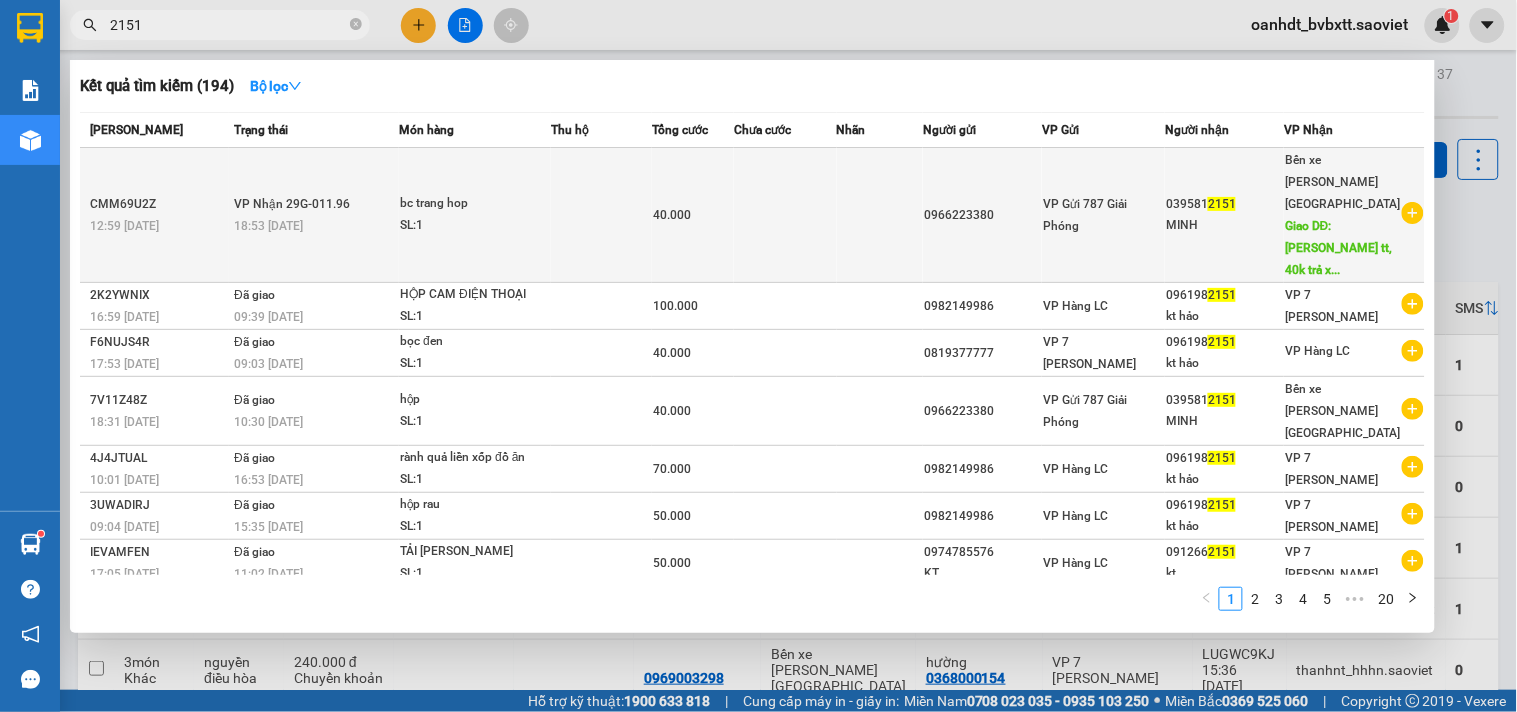 type on "2151" 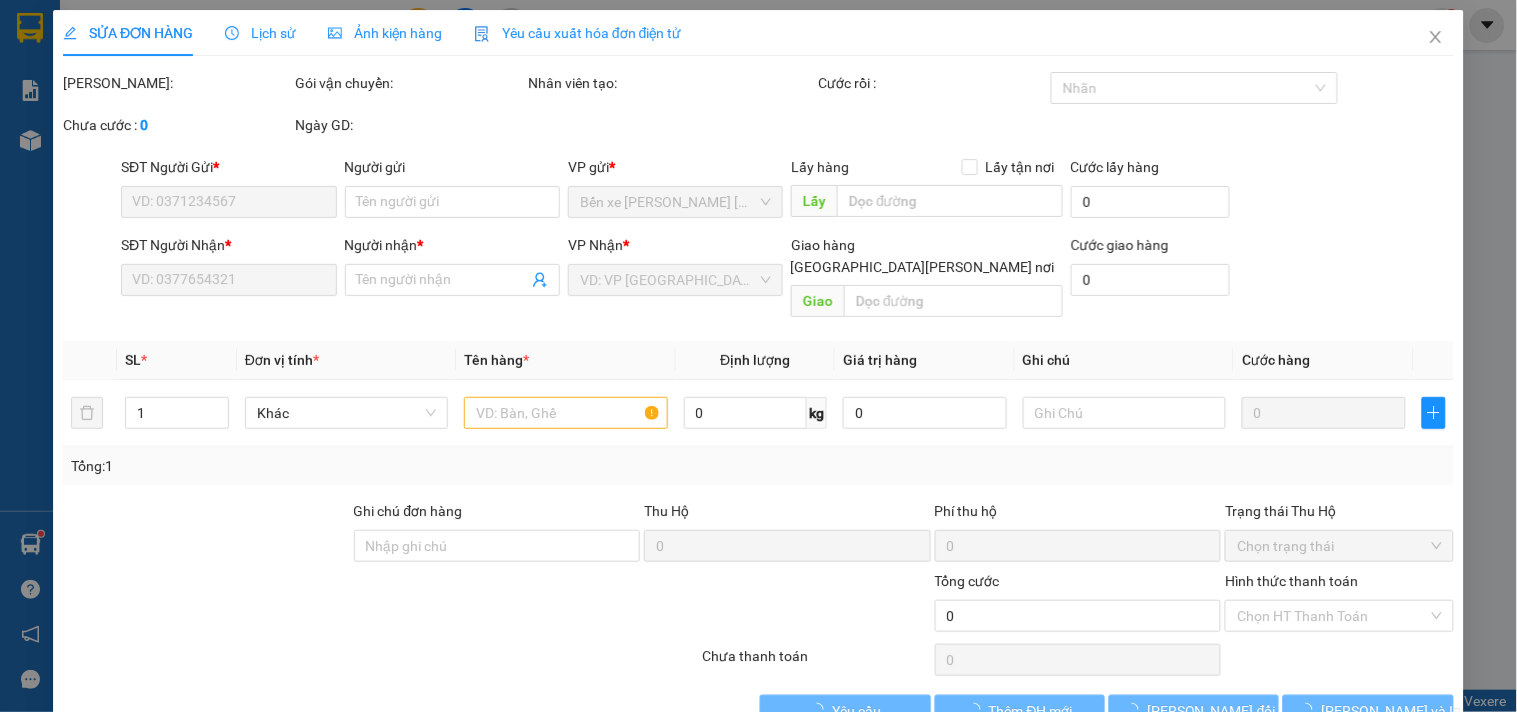 scroll, scrollTop: 22, scrollLeft: 0, axis: vertical 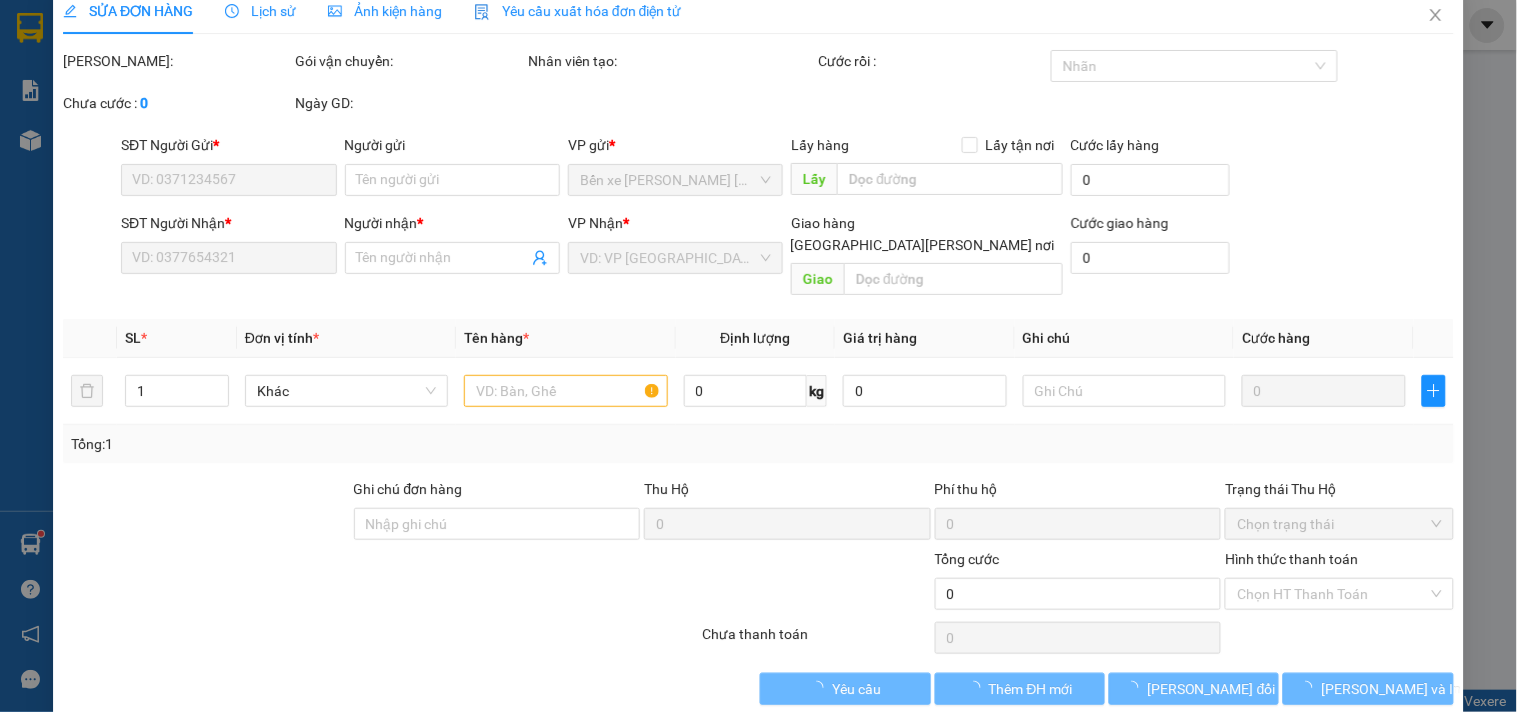 type on "0966223380" 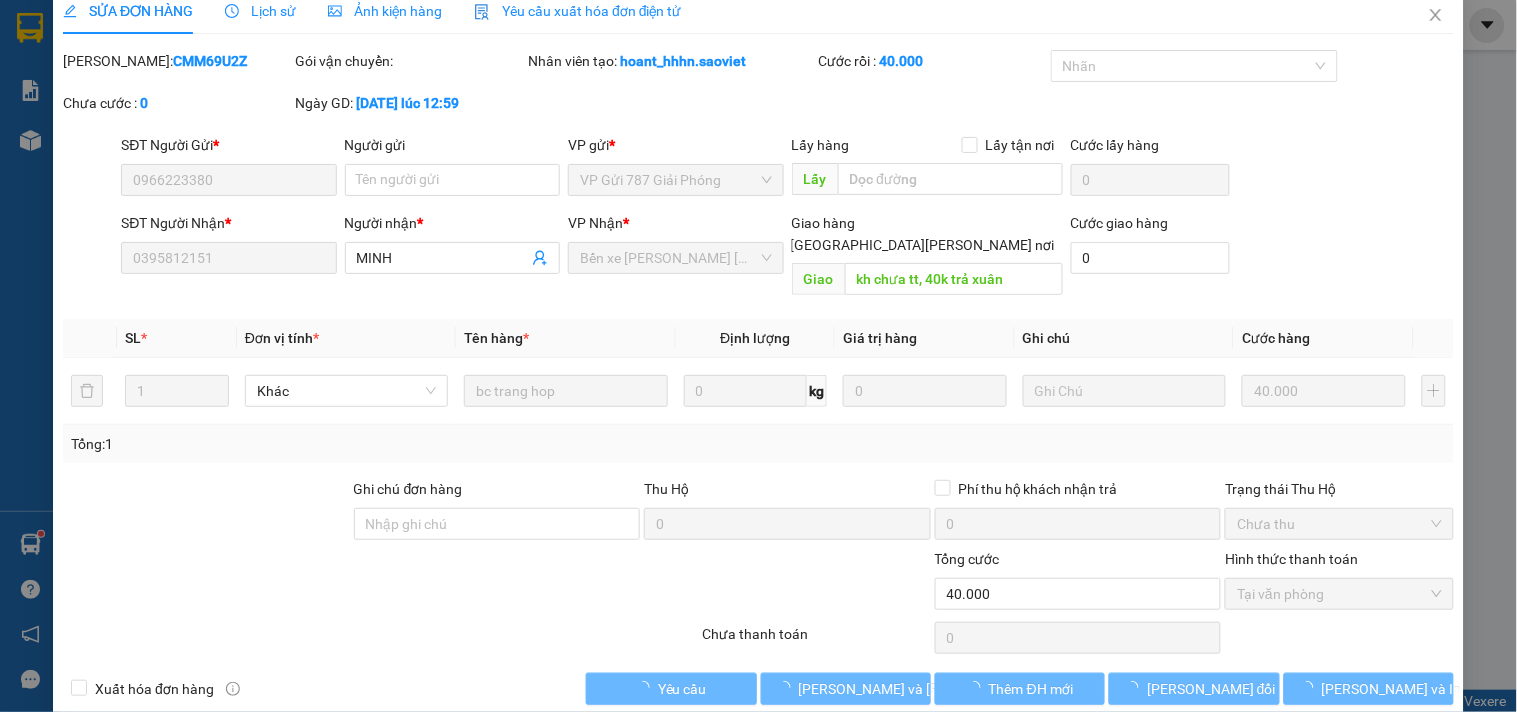scroll, scrollTop: 0, scrollLeft: 0, axis: both 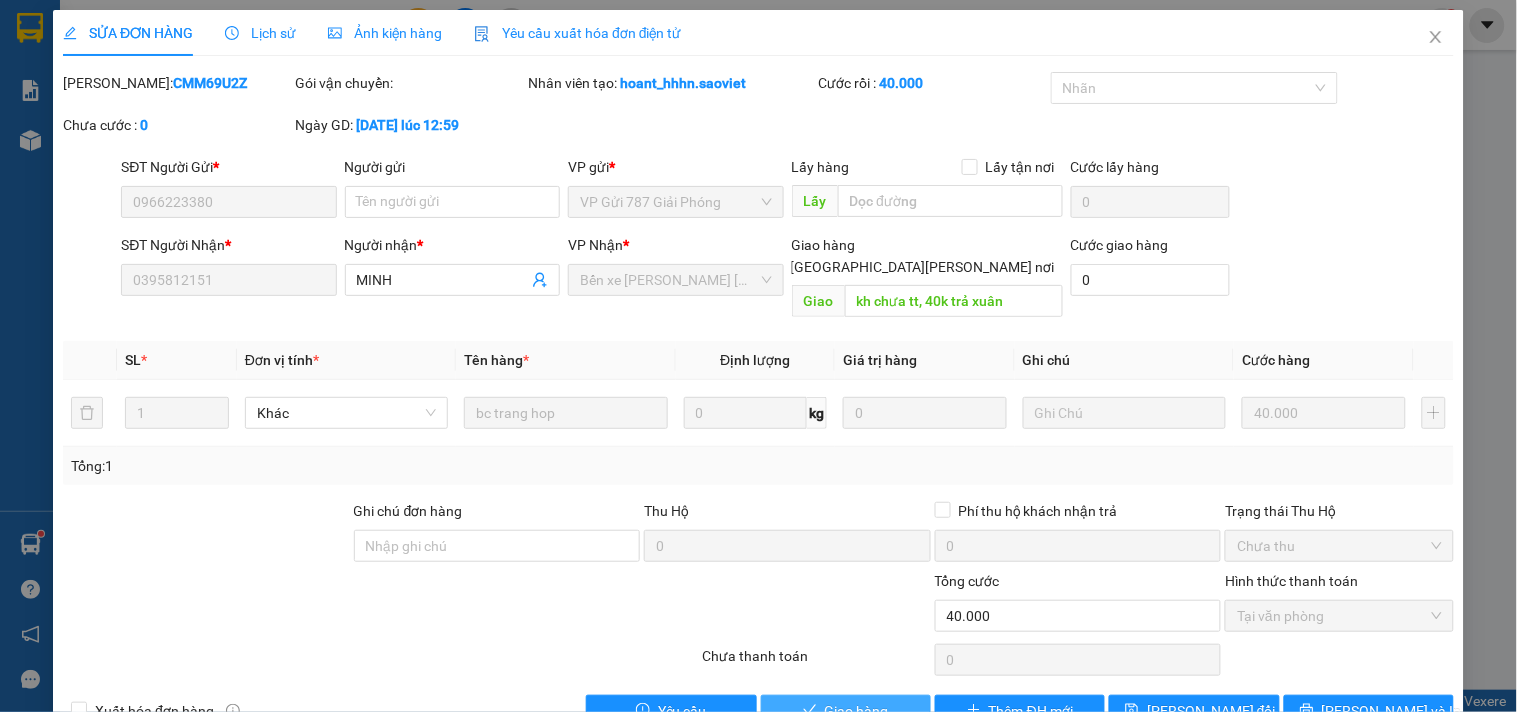 click on "Giao hàng" at bounding box center [846, 711] 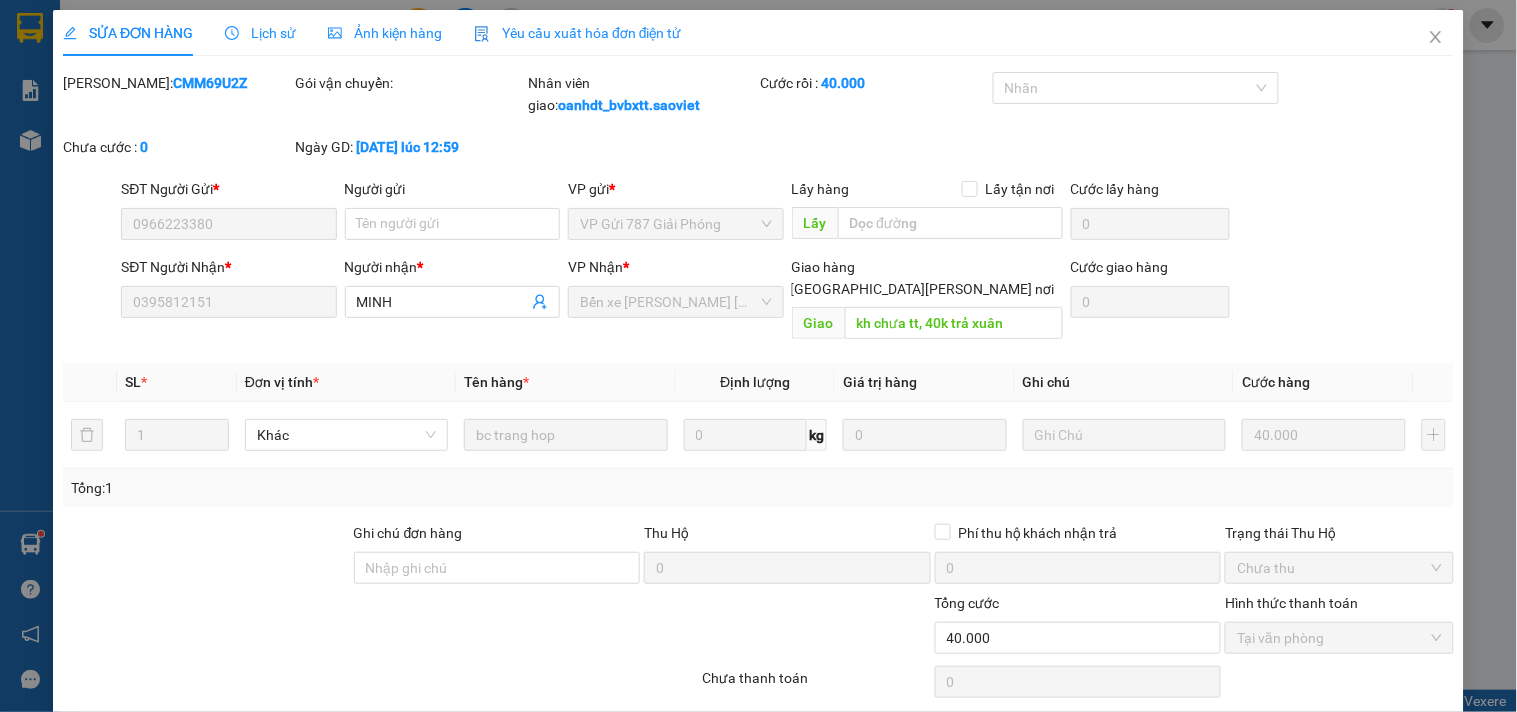 click on "Lịch sử" at bounding box center [260, 33] 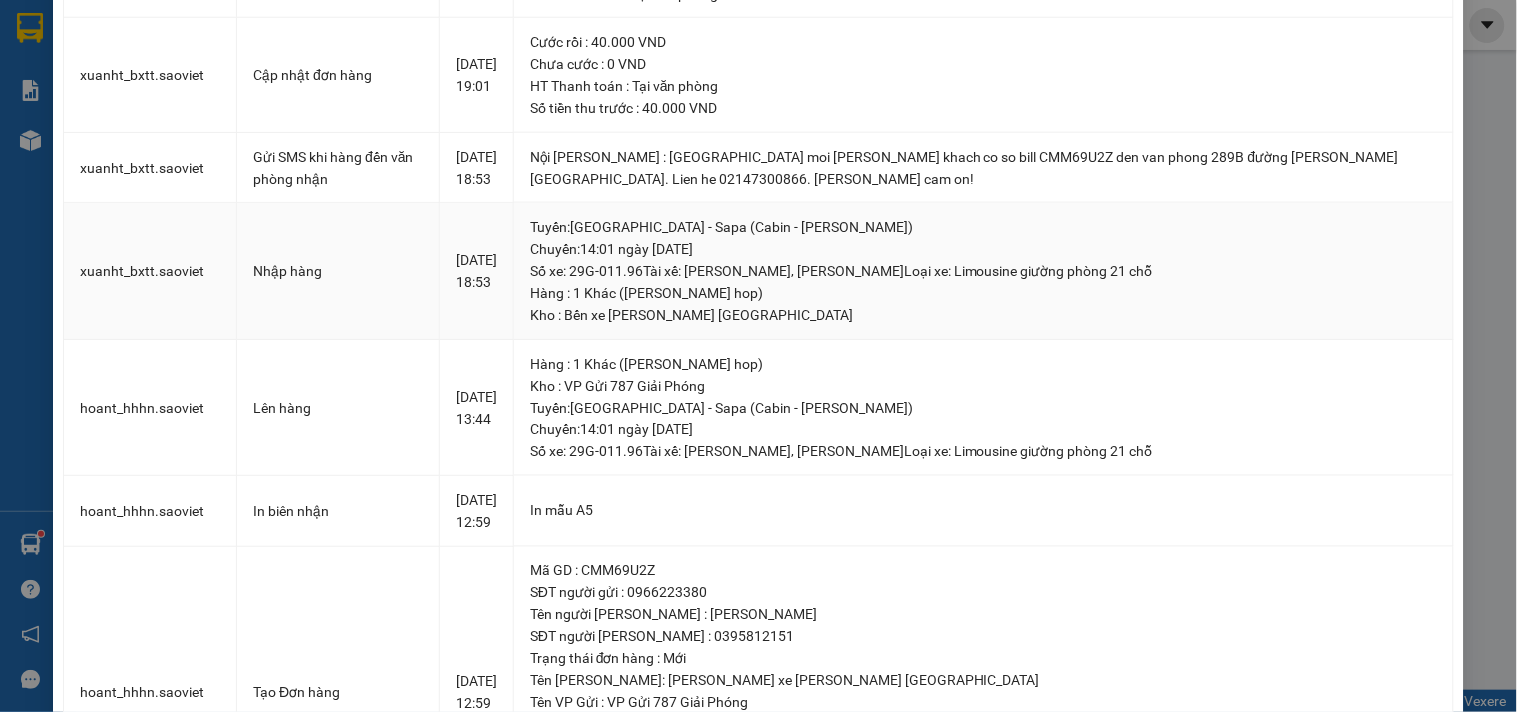 scroll, scrollTop: 0, scrollLeft: 0, axis: both 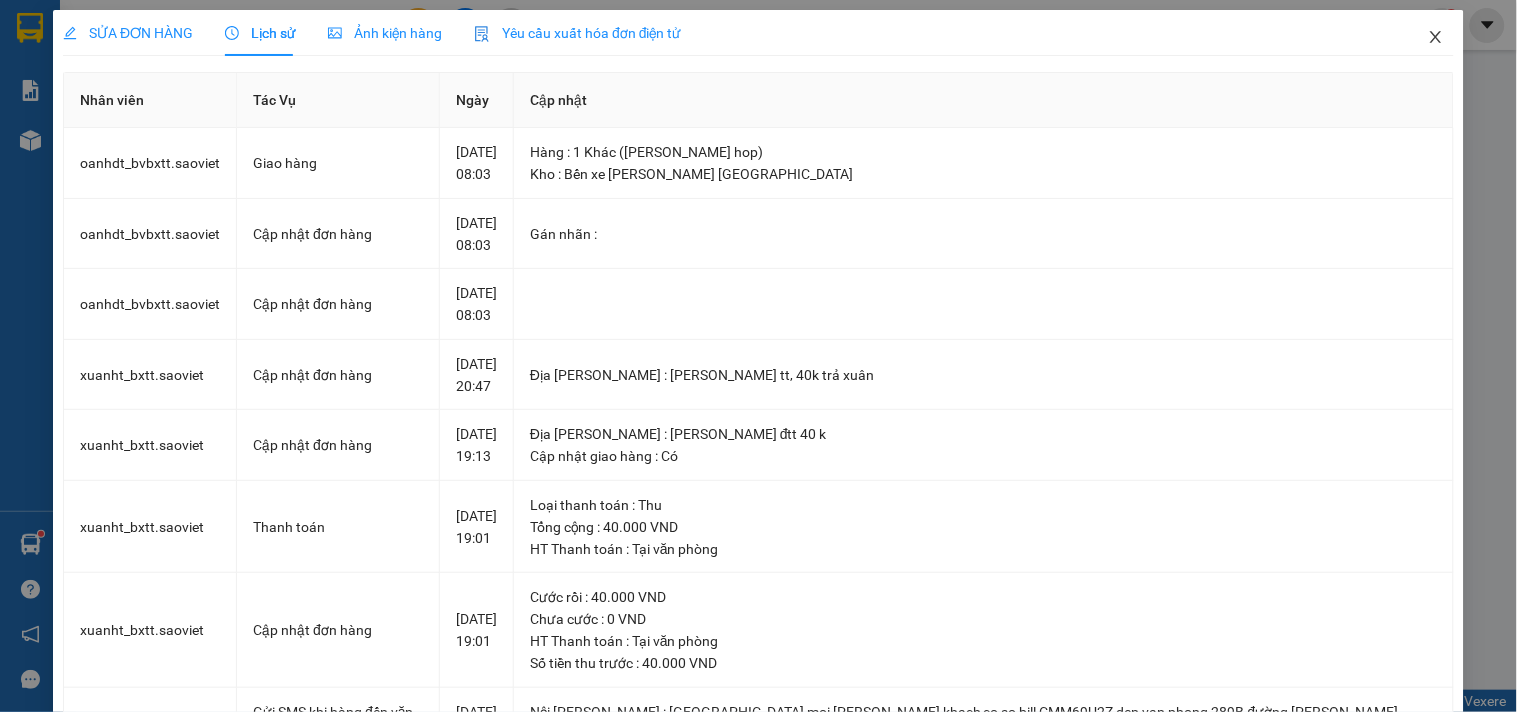 click 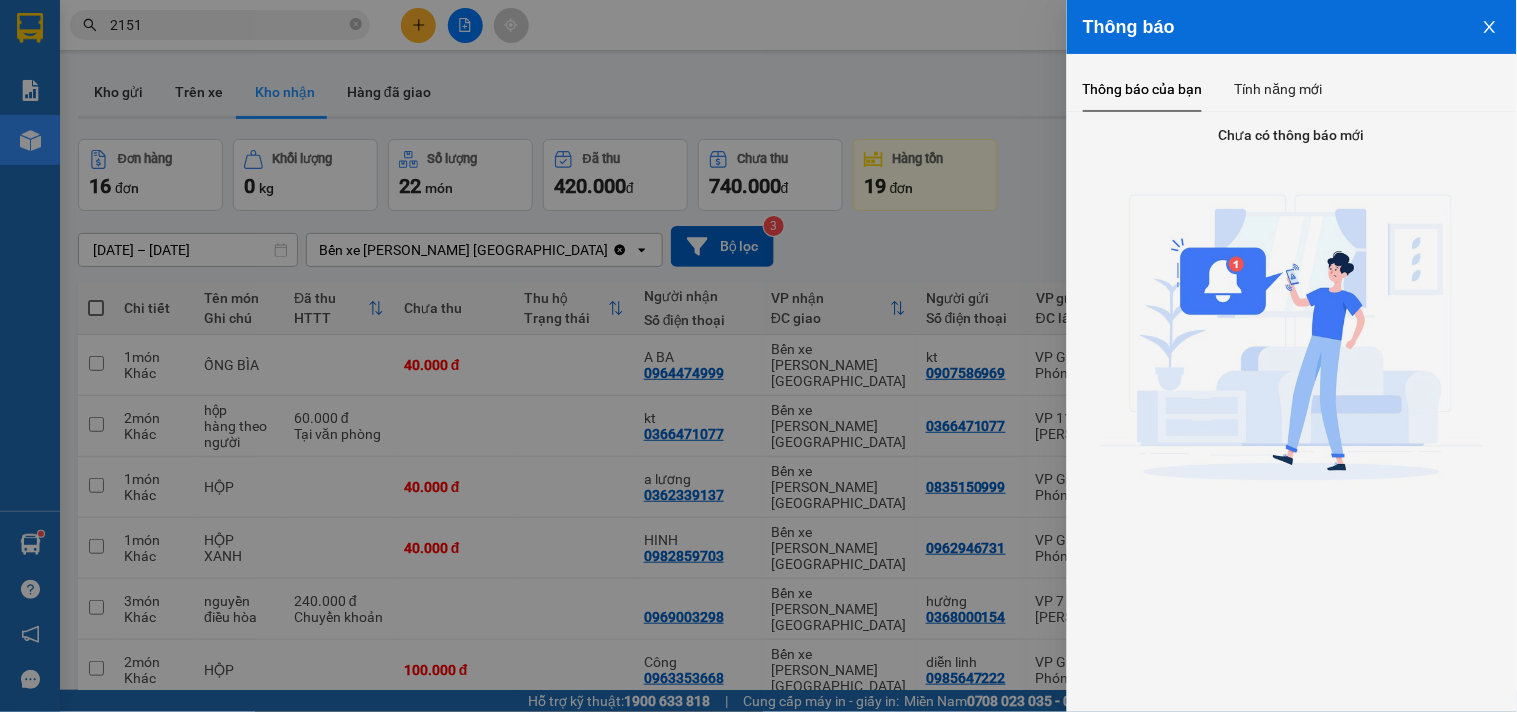 click at bounding box center (1490, 25) 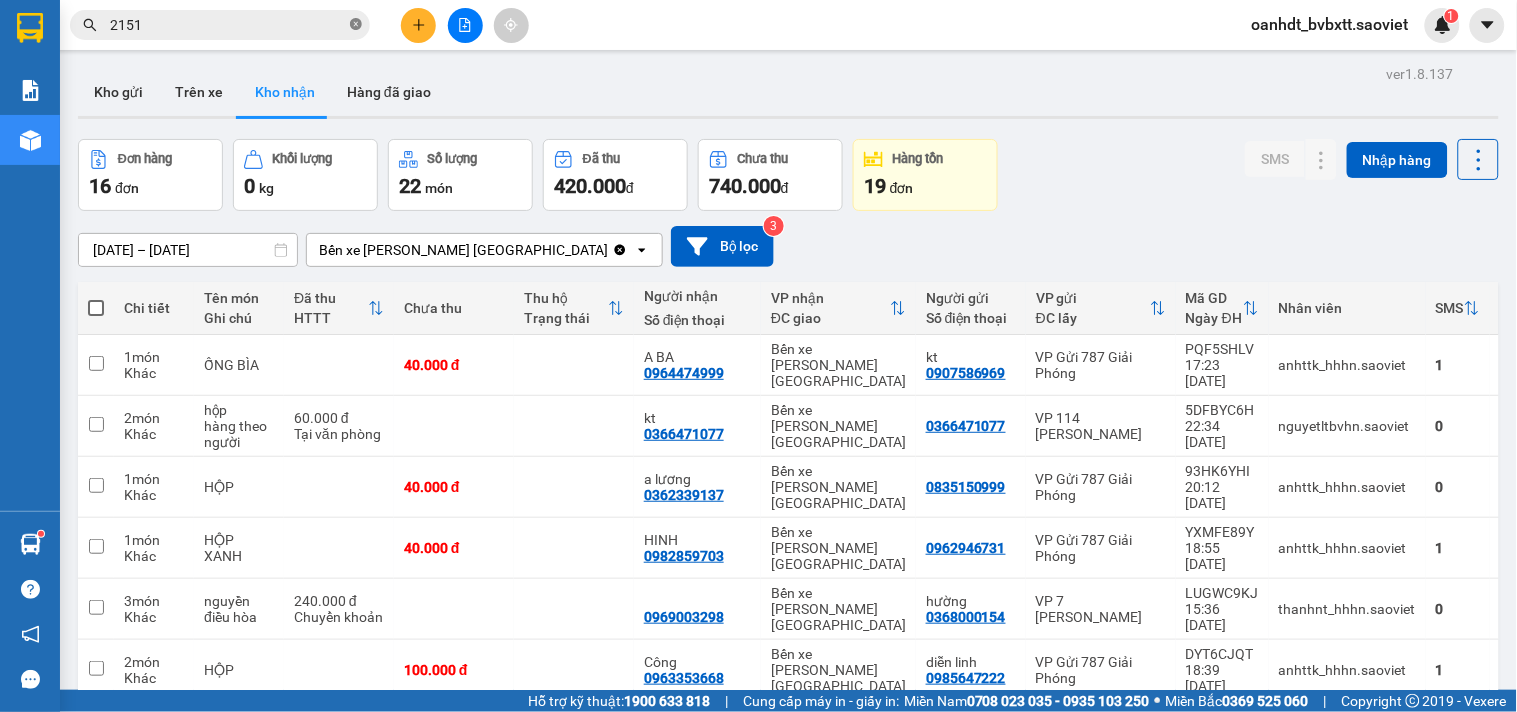 drag, startPoint x: 357, startPoint y: 22, endPoint x: 335, endPoint y: 24, distance: 22.090721 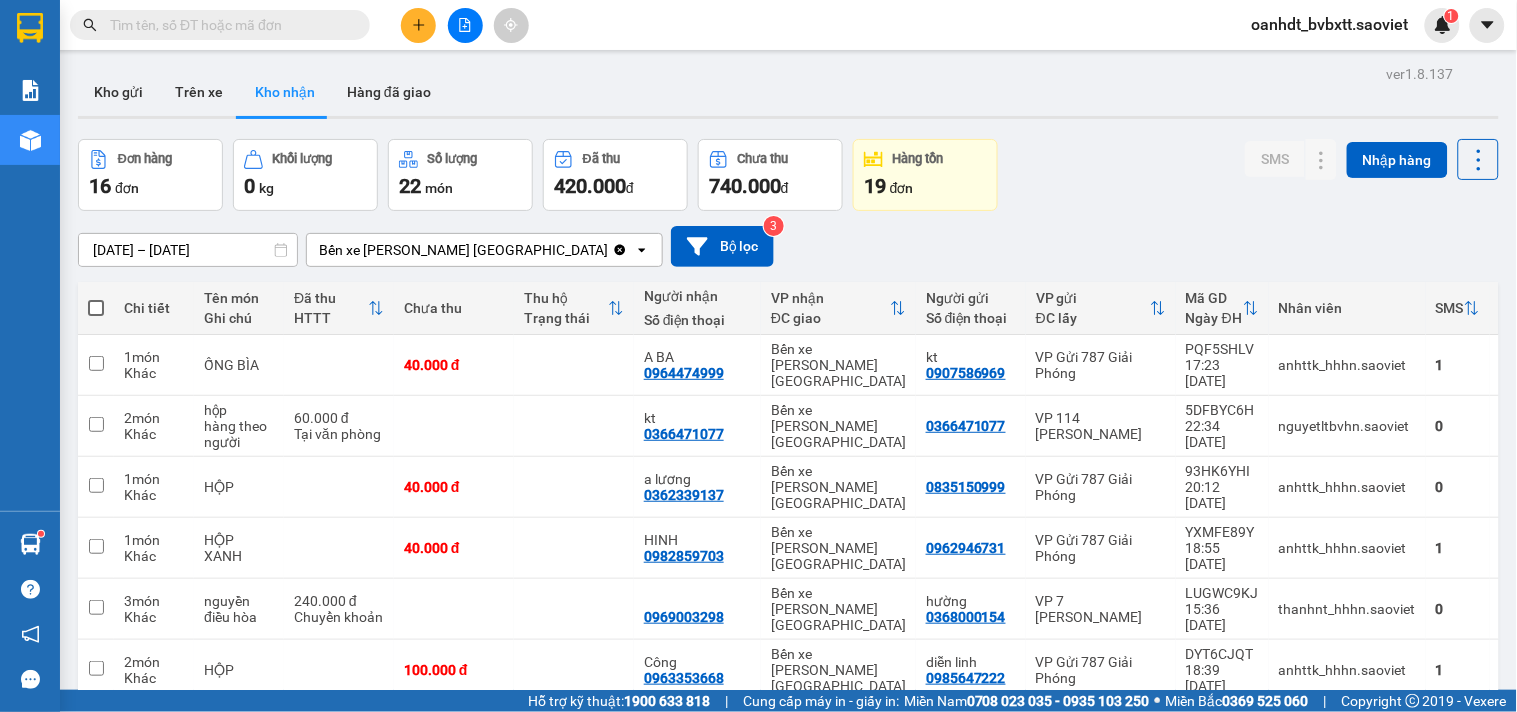 click at bounding box center (228, 25) 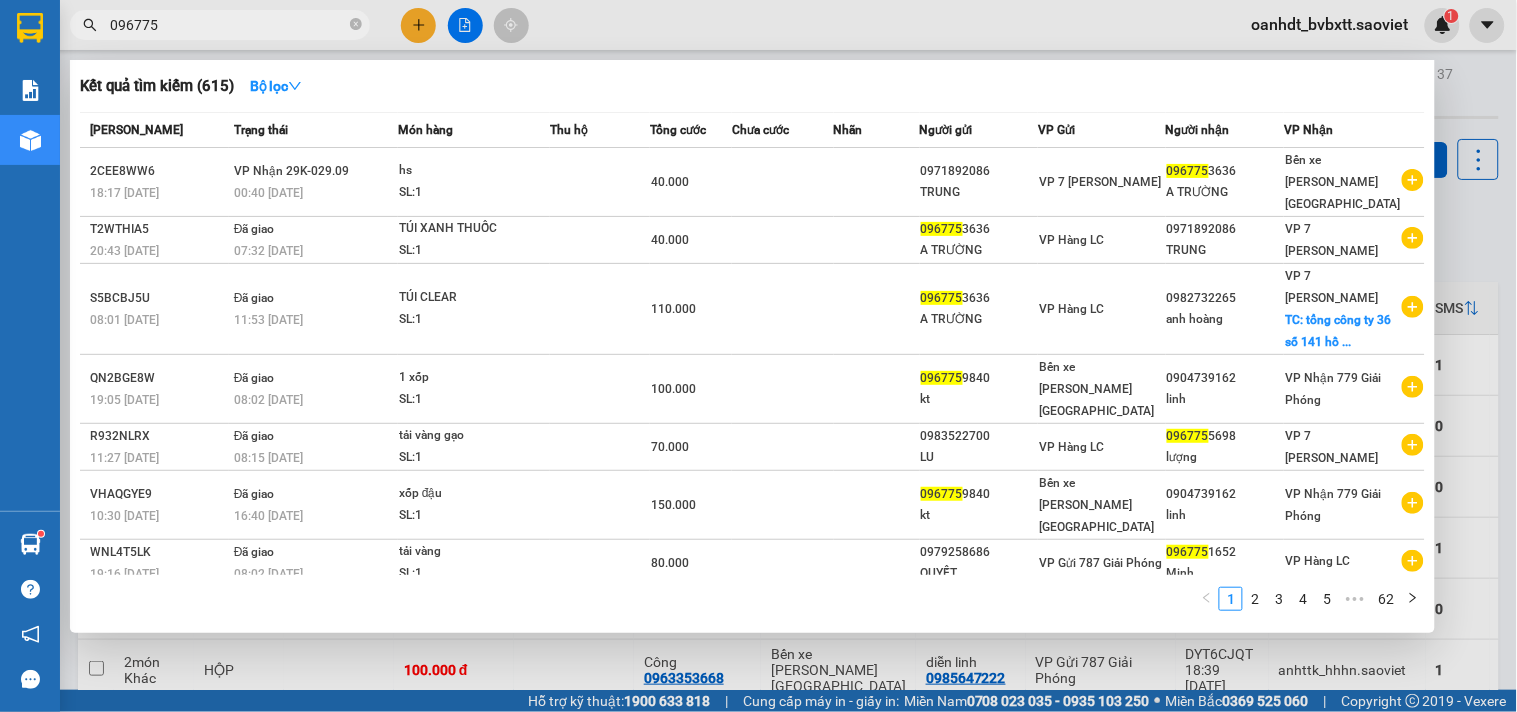 type on "096775" 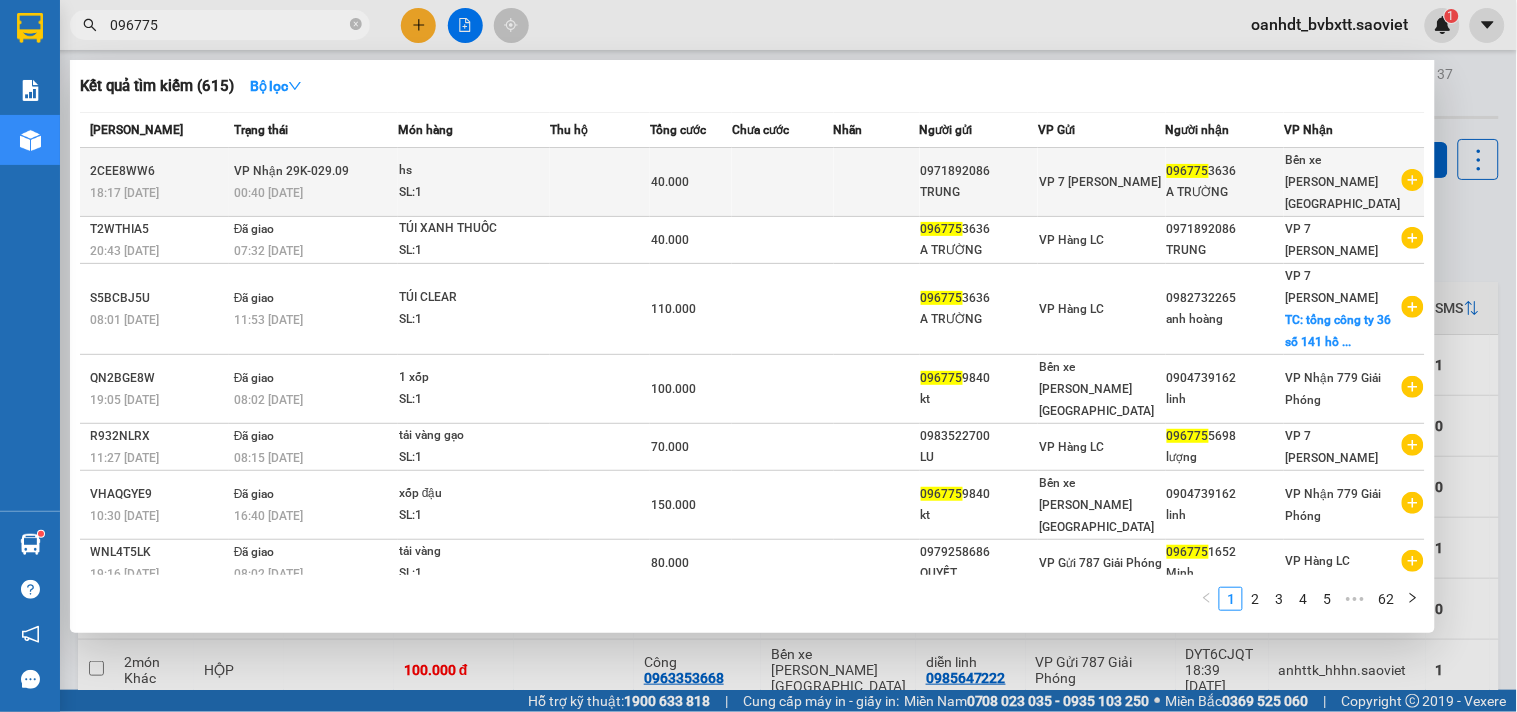 click on "SL:  1" at bounding box center [474, 193] 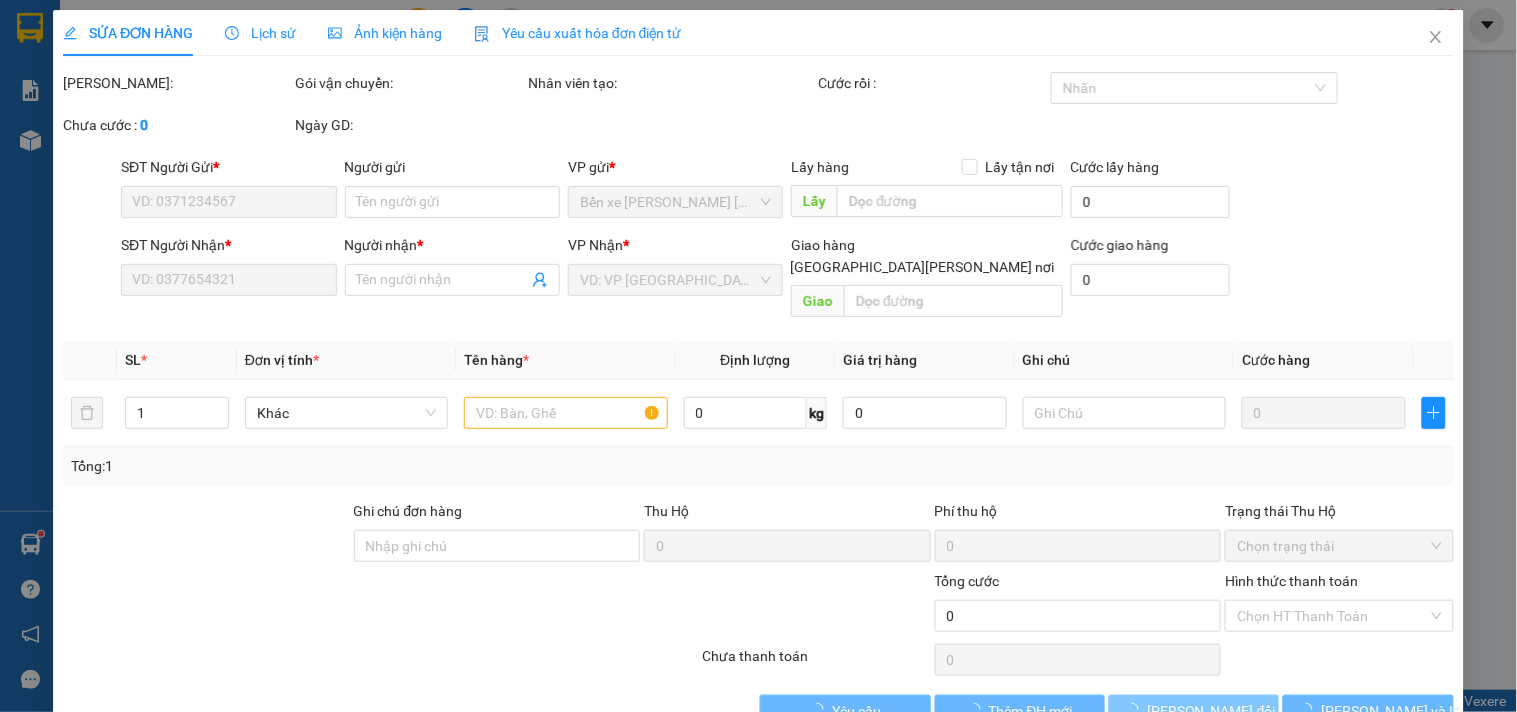 type on "0971892086" 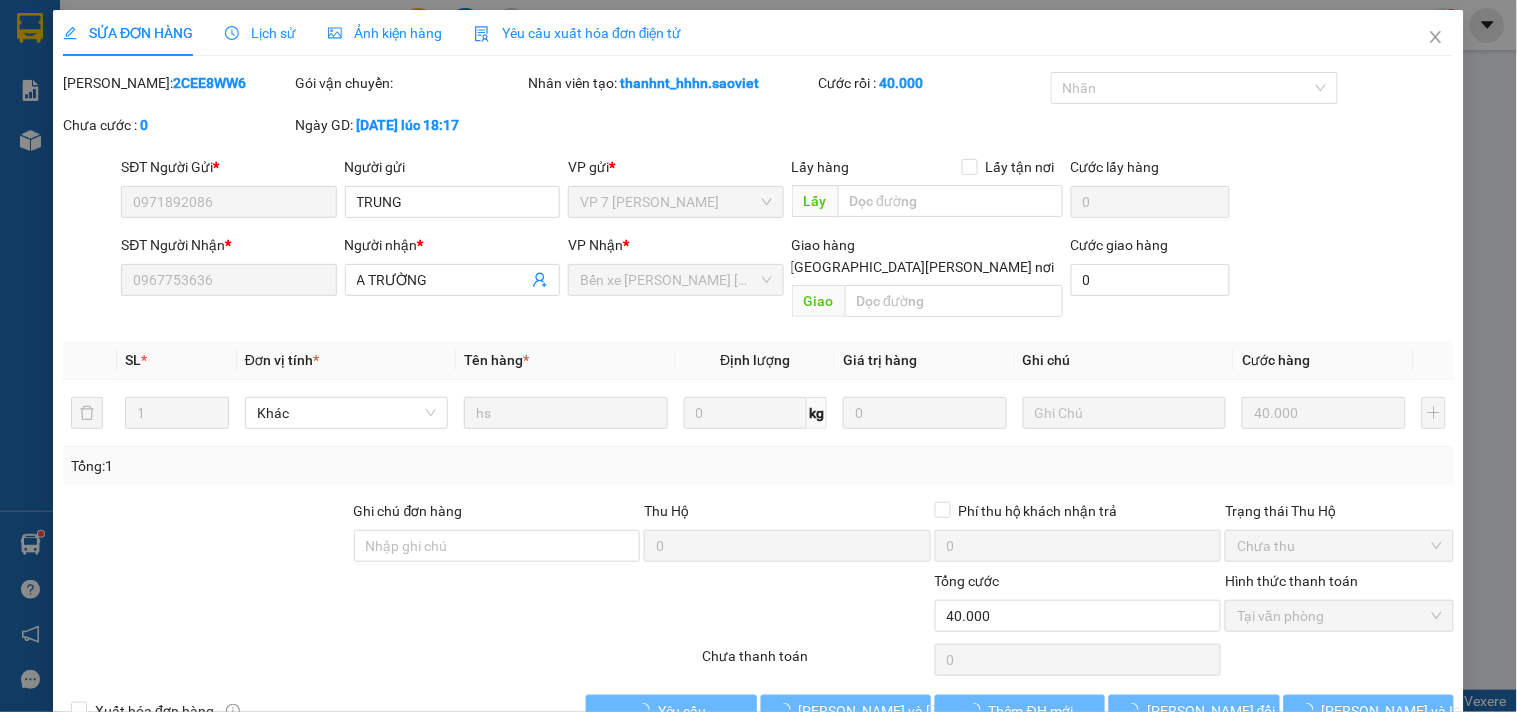 scroll, scrollTop: 28, scrollLeft: 0, axis: vertical 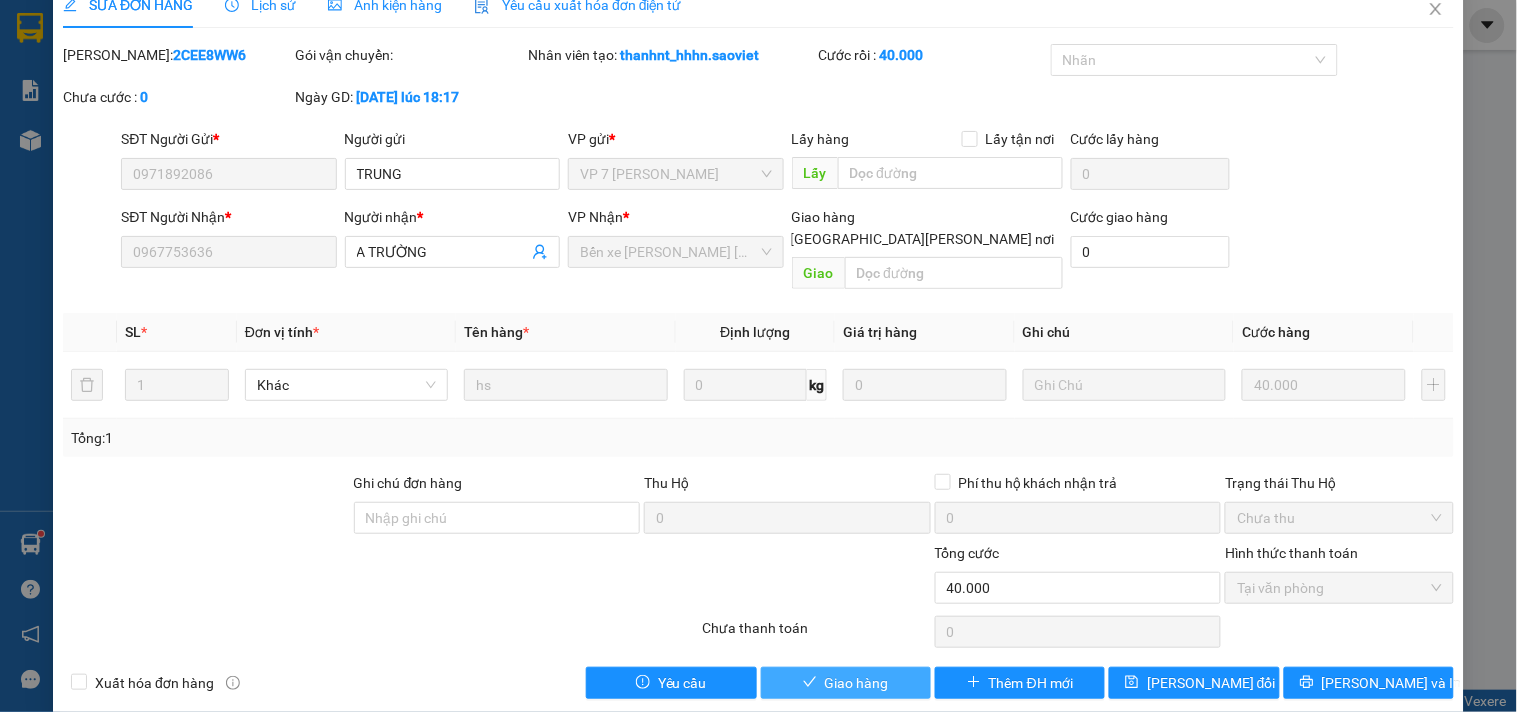 click on "Giao hàng" at bounding box center [846, 683] 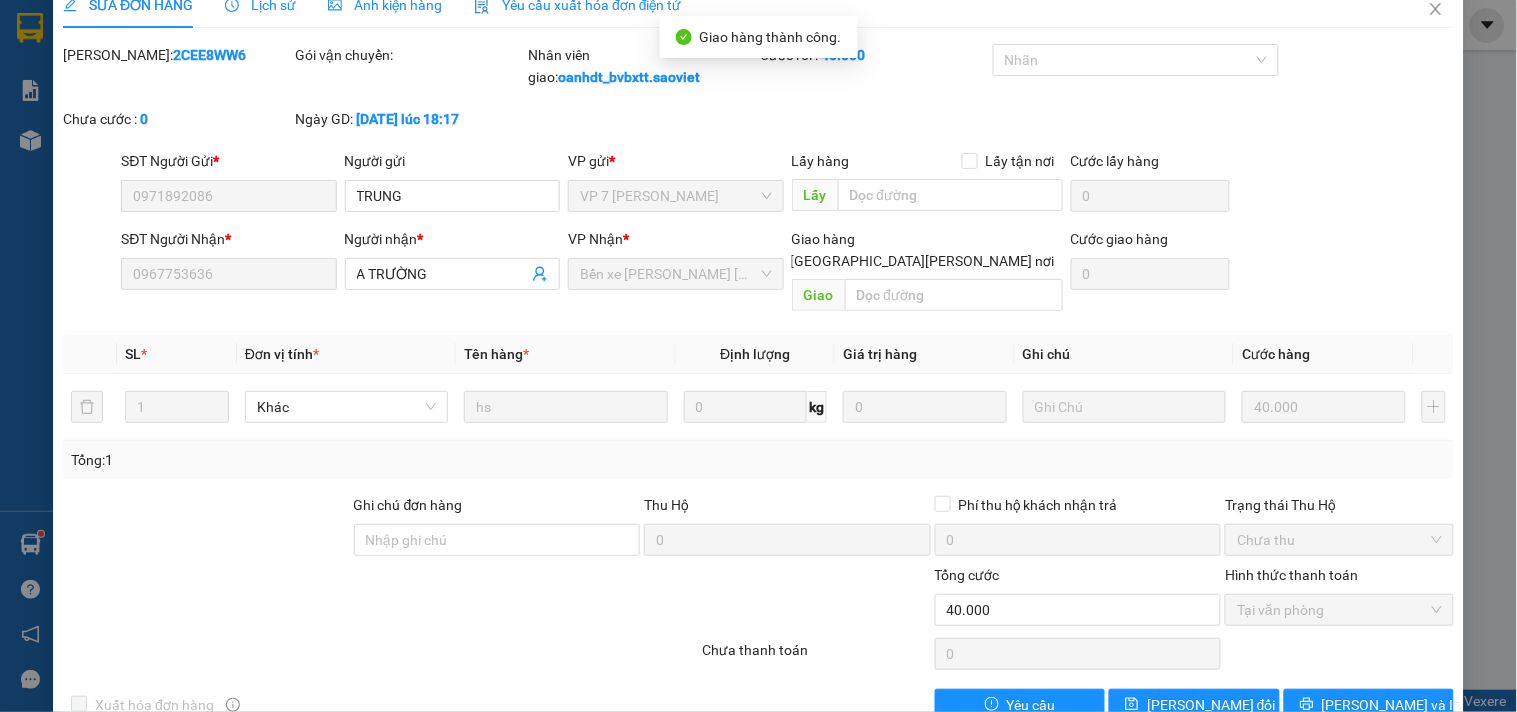 scroll, scrollTop: 0, scrollLeft: 0, axis: both 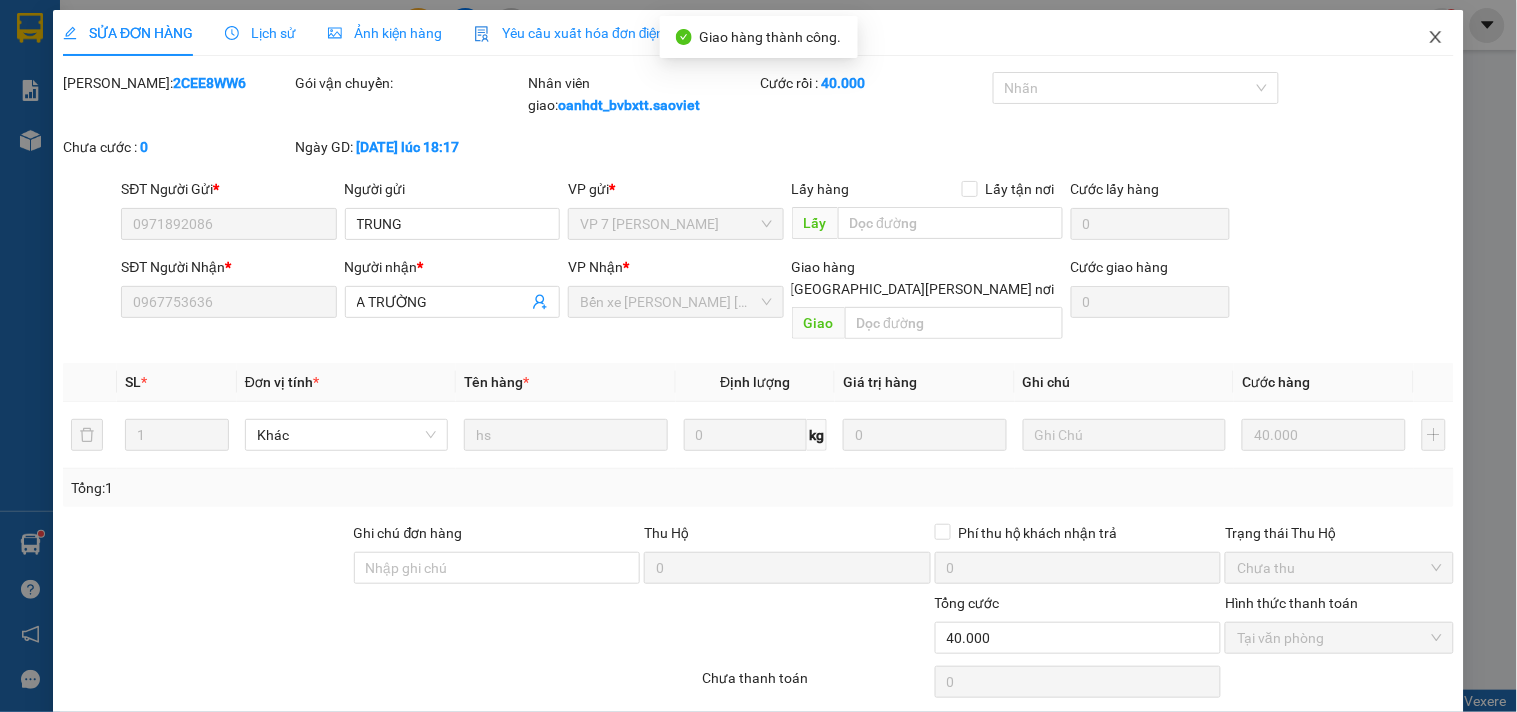 click at bounding box center [1436, 38] 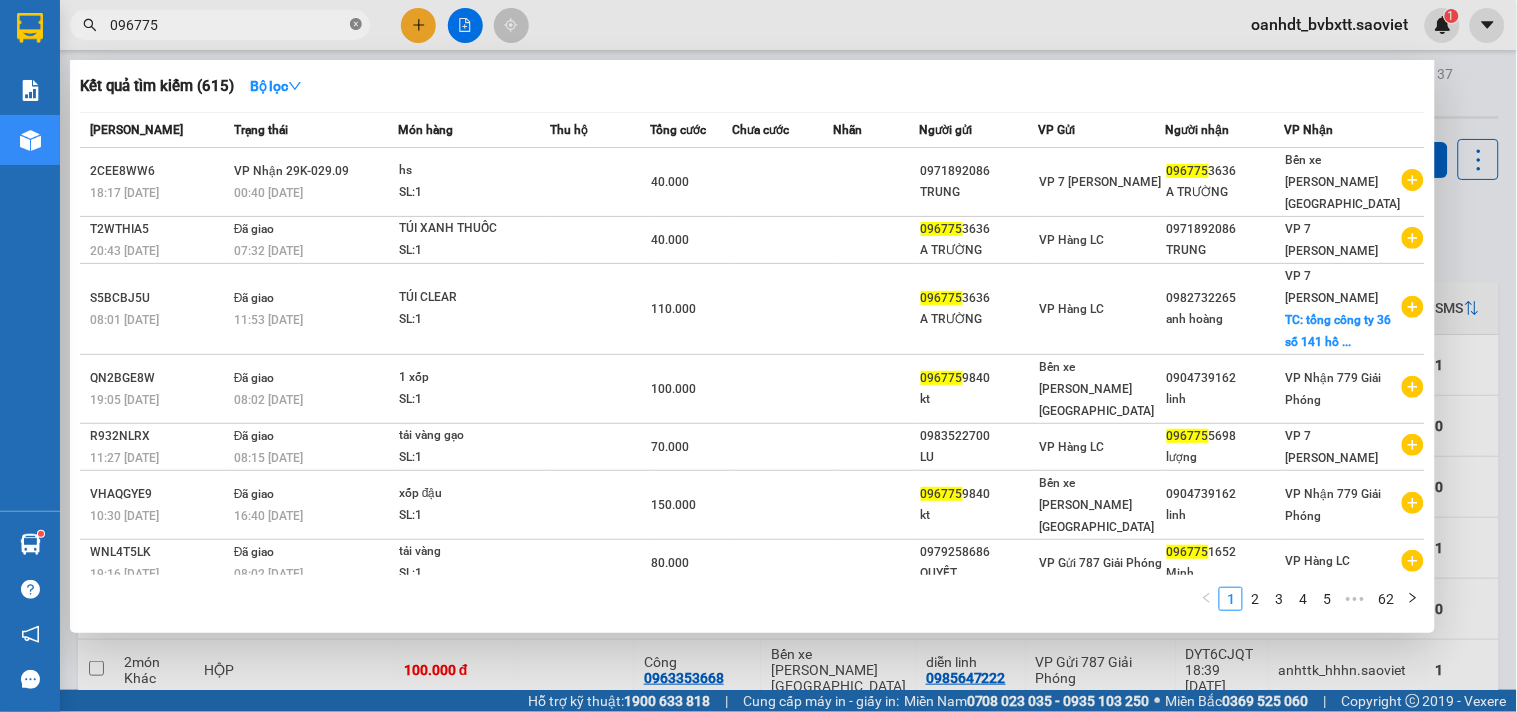 click 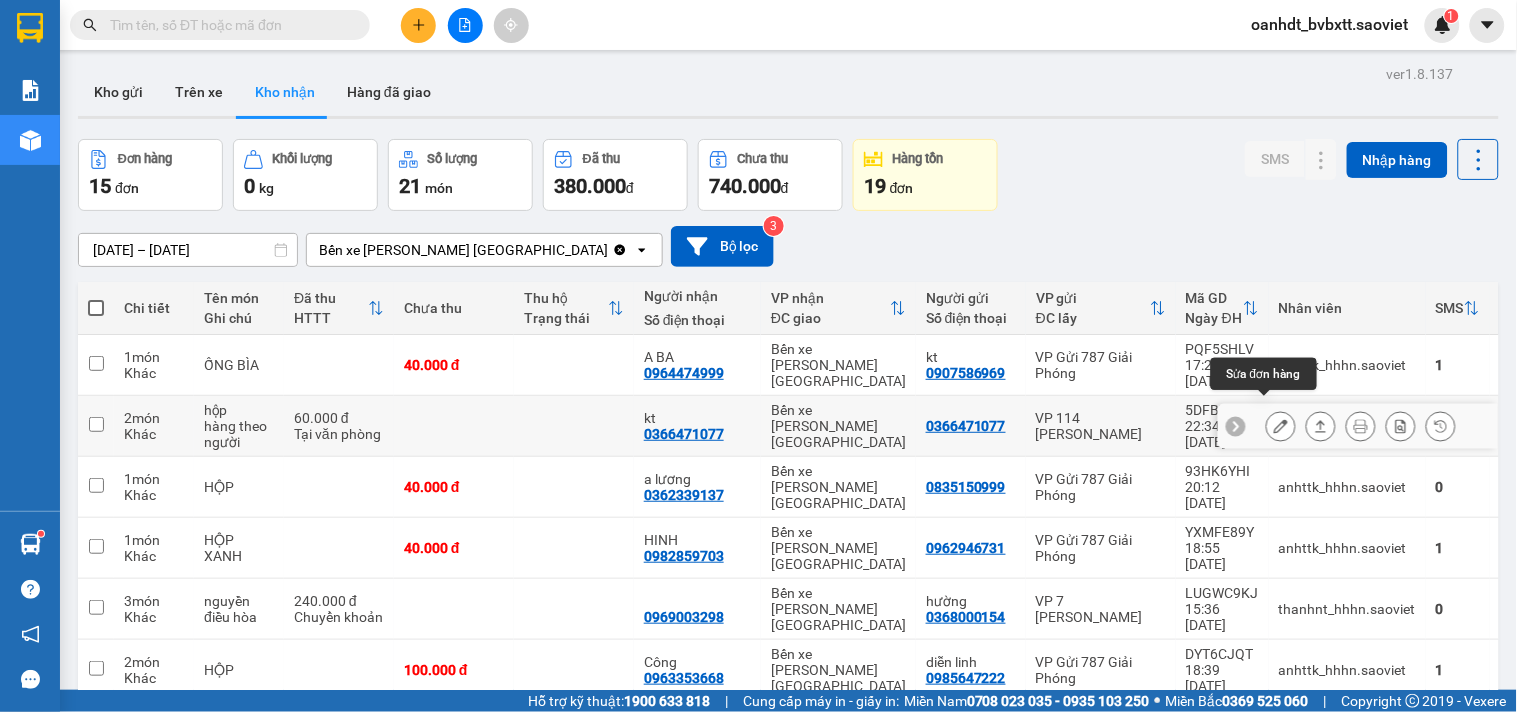click 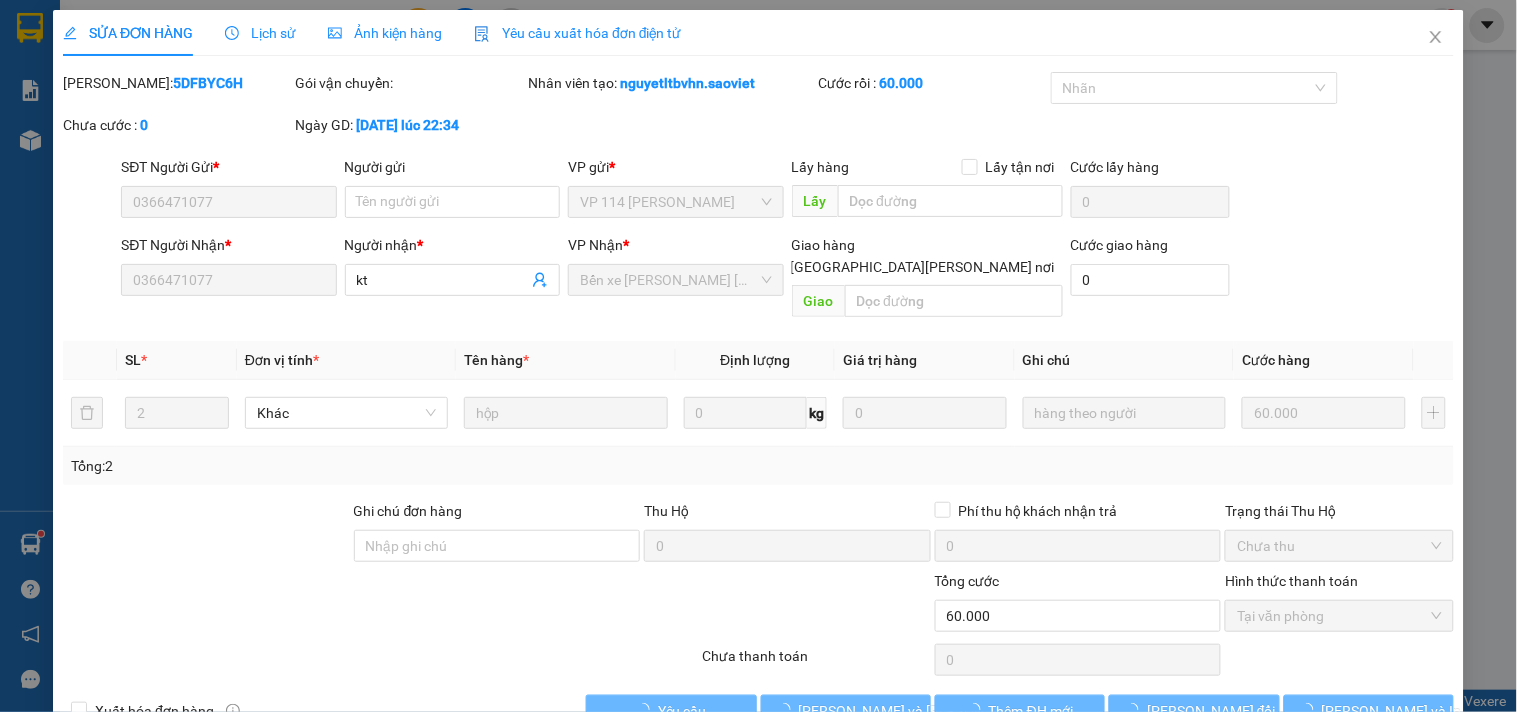 type on "0366471077" 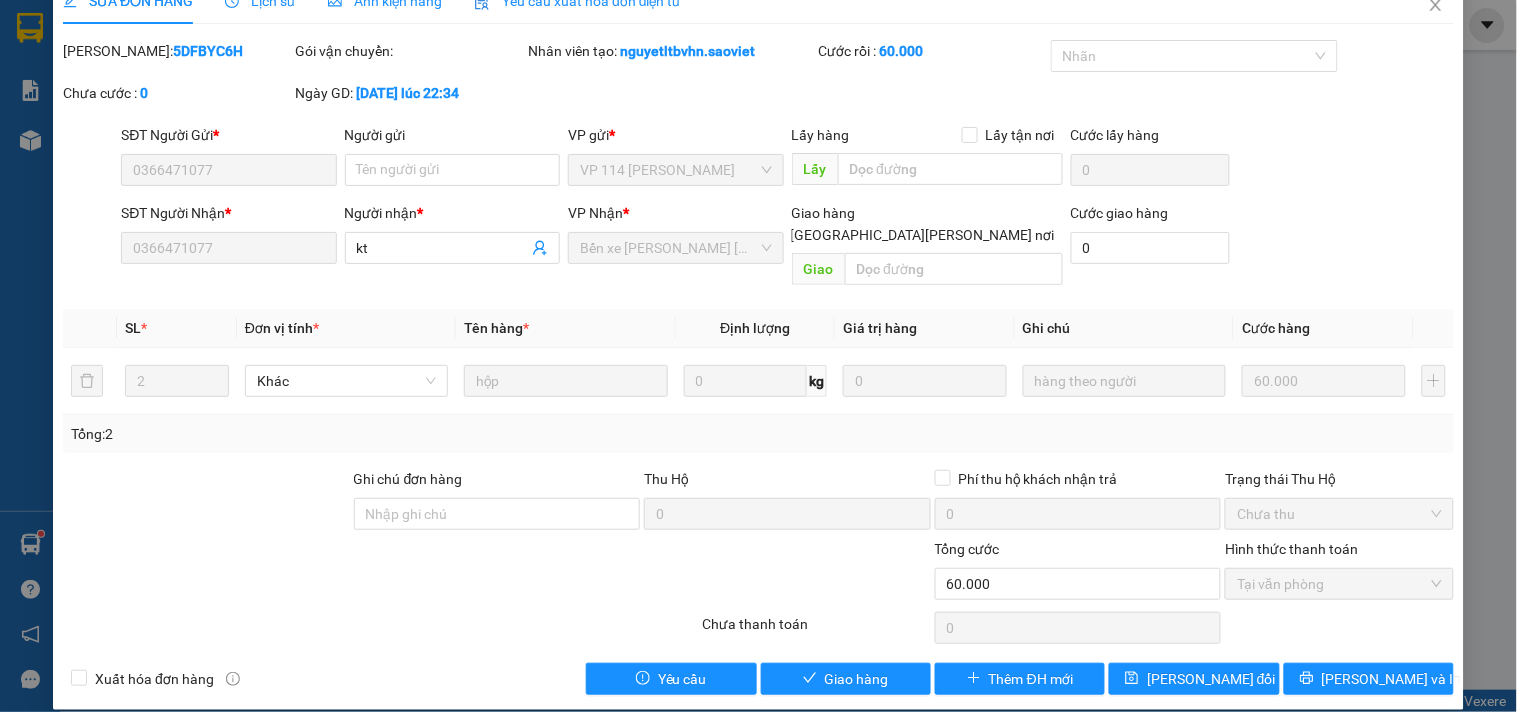 click on "SỬA ĐƠN HÀNG Lịch sử Ảnh kiện hàng Yêu cầu xuất hóa đơn điện tử Total Paid Fee 60.000 Total UnPaid Fee 0 Cash Collection Total Fee Mã ĐH:  5DFBYC6H Gói vận chuyển:   Nhân viên tạo:   nguyetltbvhn.saoviet Cước rồi :   60.000   Nhãn Chưa cước :   0 Ngày GD:   11-07-2025 lúc 22:34 SĐT Người Gửi  * 0366471077 Người gửi Tên người gửi VP gửi  * VP 114 Trần Nhật Duật Lấy hàng Lấy tận nơi Lấy Cước lấy hàng 0 SĐT Người Nhận  * 0366471077 Người nhận  * kt VP Nhận  * Bến xe Trung tâm Lào Cai Giao hàng Giao tận nơi Giao Cước giao hàng 0 SL  * Đơn vị tính  * Tên hàng  * Định lượng Giá trị hàng Ghi chú Cước hàng                   2 Khác hộp 0 kg 0 hàng theo người 60.000 Tổng:  2 Ghi chú đơn hàng Thu Hộ 0 Phí thu hộ khách nhận trả 0 Trạng thái Thu Hộ   Chưa thu Tổng cước 60.000 Hình thức thanh toán Tại văn phòng Số tiền thu trước" at bounding box center (758, 356) 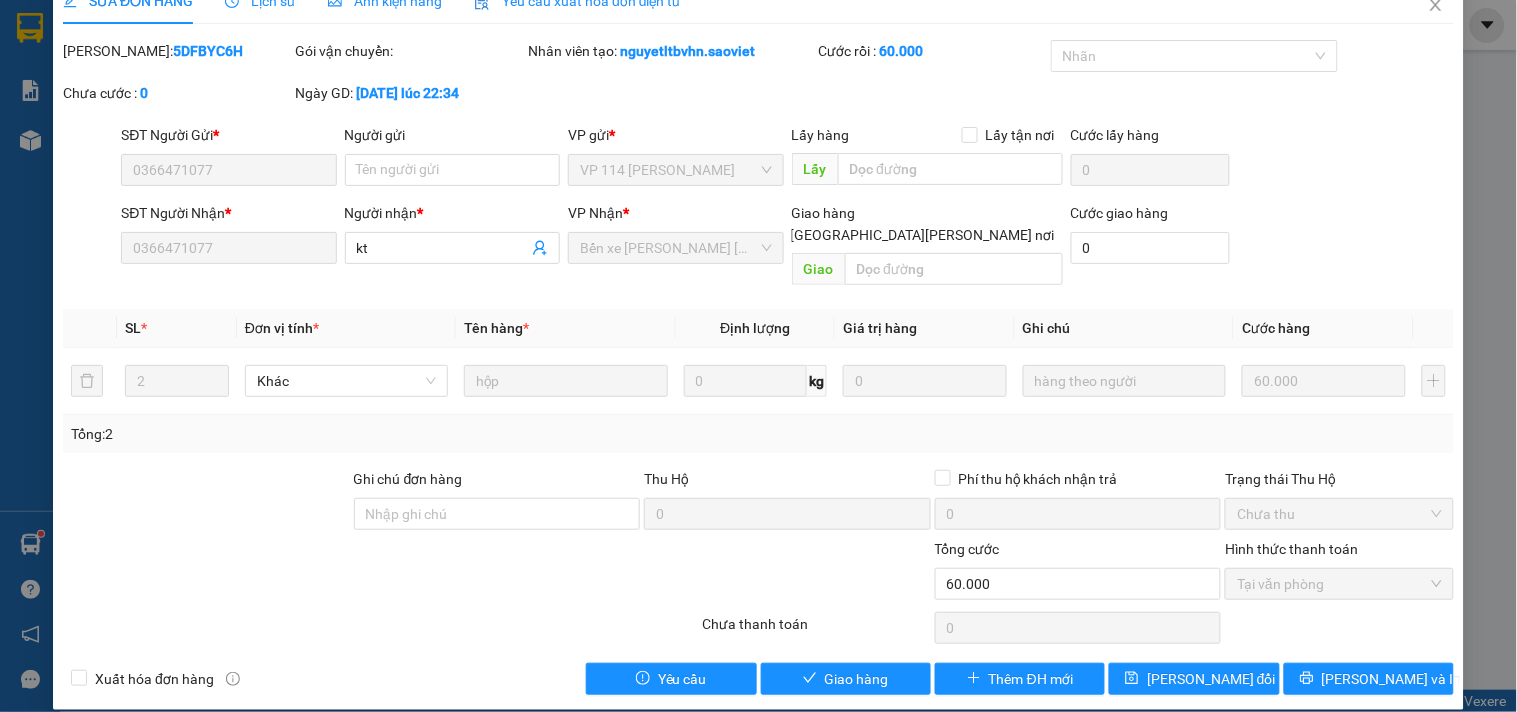 click on "SỬA ĐƠN HÀNG Lịch sử Ảnh kiện hàng Yêu cầu xuất hóa đơn điện tử Total Paid Fee 60.000 Total UnPaid Fee 0 Cash Collection Total Fee Mã ĐH:  5DFBYC6H Gói vận chuyển:   Nhân viên tạo:   nguyetltbvhn.saoviet Cước rồi :   60.000   Nhãn Chưa cước :   0 Ngày GD:   11-07-2025 lúc 22:34 SĐT Người Gửi  * 0366471077 Người gửi Tên người gửi VP gửi  * VP 114 Trần Nhật Duật Lấy hàng Lấy tận nơi Lấy Cước lấy hàng 0 SĐT Người Nhận  * 0366471077 Người nhận  * kt VP Nhận  * Bến xe Trung tâm Lào Cai Giao hàng Giao tận nơi Giao Cước giao hàng 0 SL  * Đơn vị tính  * Tên hàng  * Định lượng Giá trị hàng Ghi chú Cước hàng                   2 Khác hộp 0 kg 0 hàng theo người 60.000 Tổng:  2 Ghi chú đơn hàng Thu Hộ 0 Phí thu hộ khách nhận trả 0 Trạng thái Thu Hộ   Chưa thu Tổng cước 60.000 Hình thức thanh toán Tại văn phòng Số tiền thu trước" at bounding box center [758, 344] 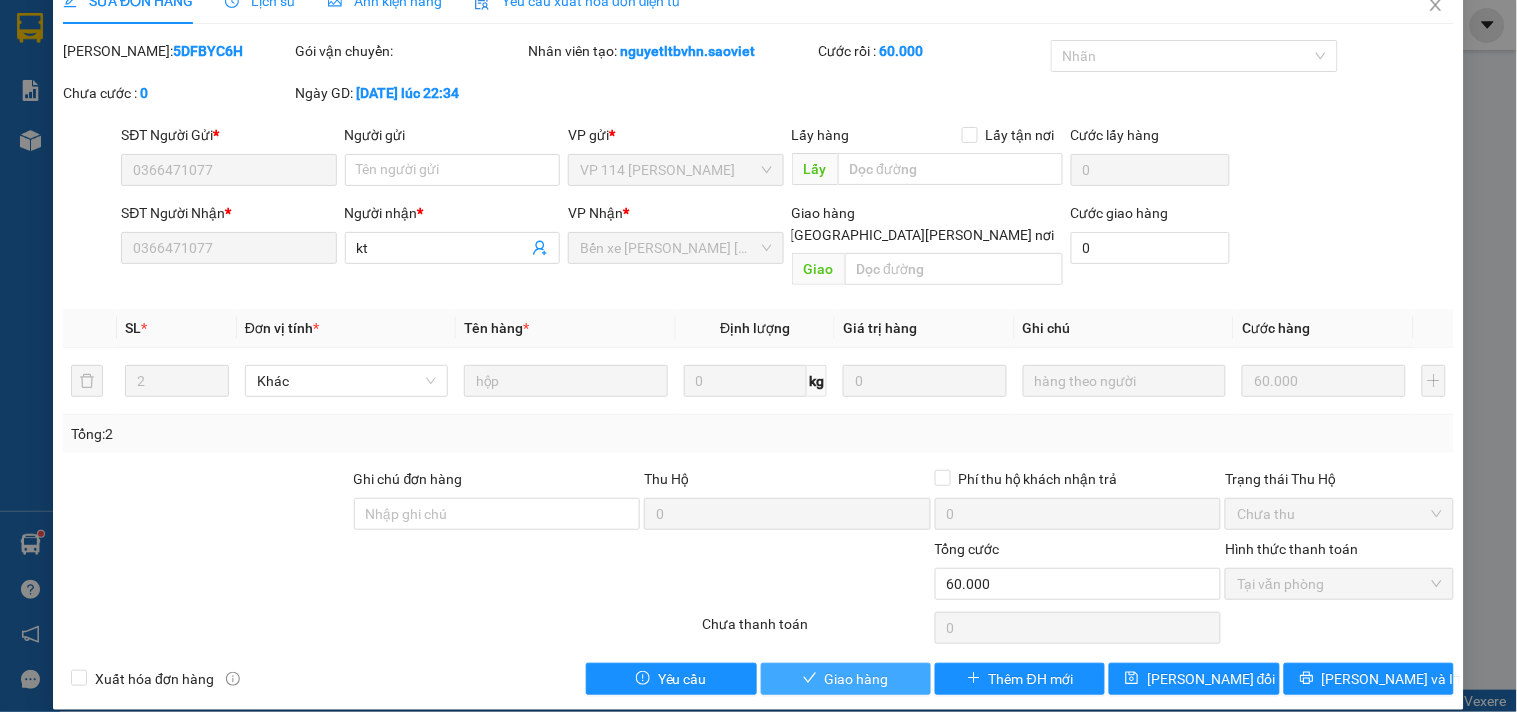 click at bounding box center [810, 679] 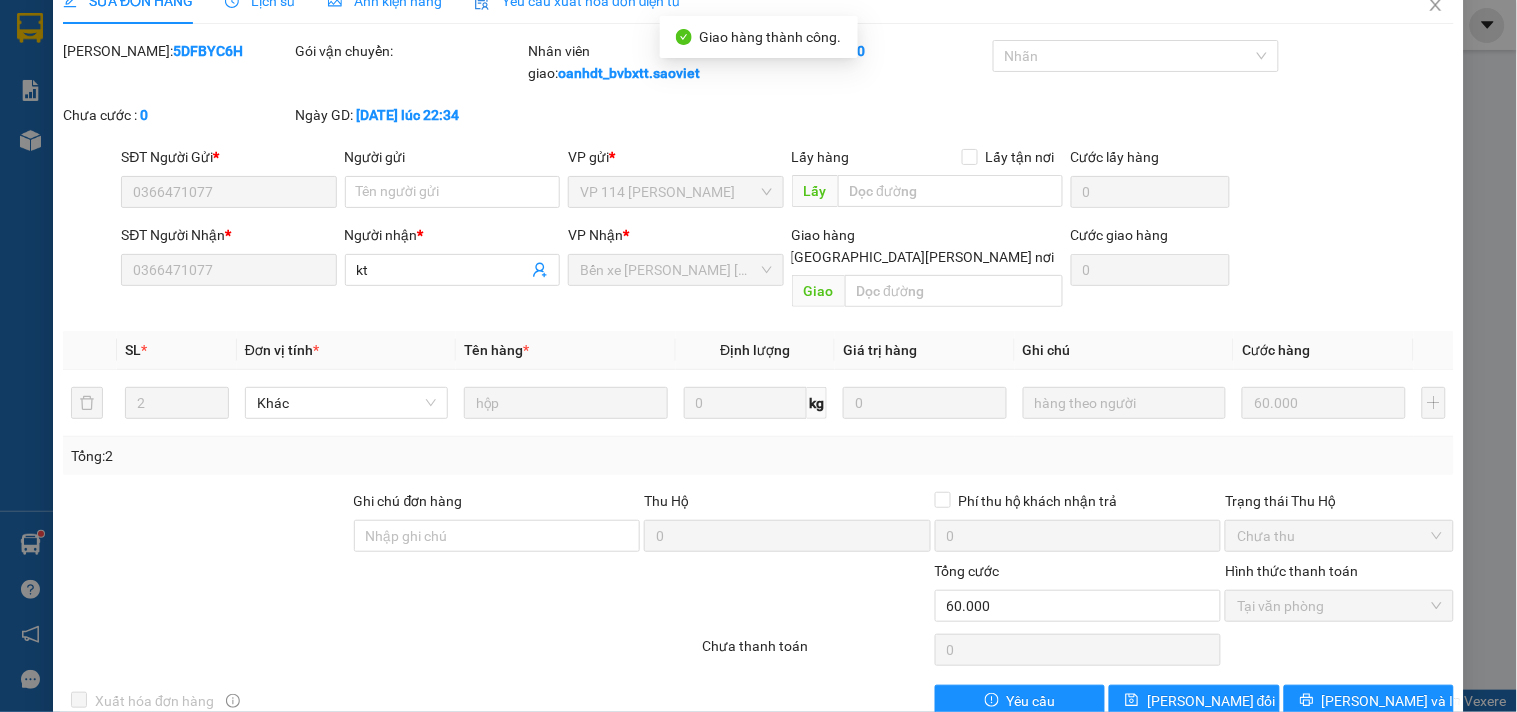 scroll, scrollTop: 0, scrollLeft: 0, axis: both 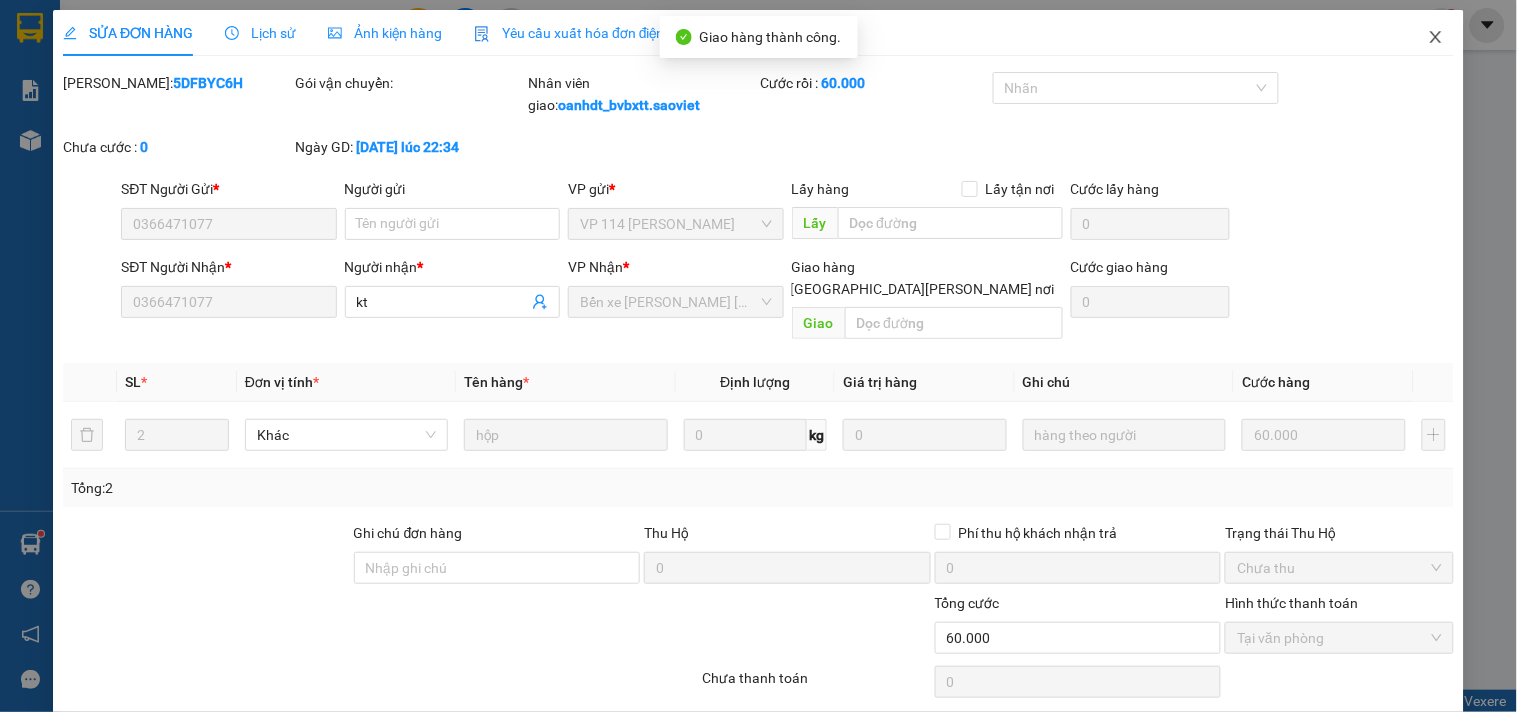 click 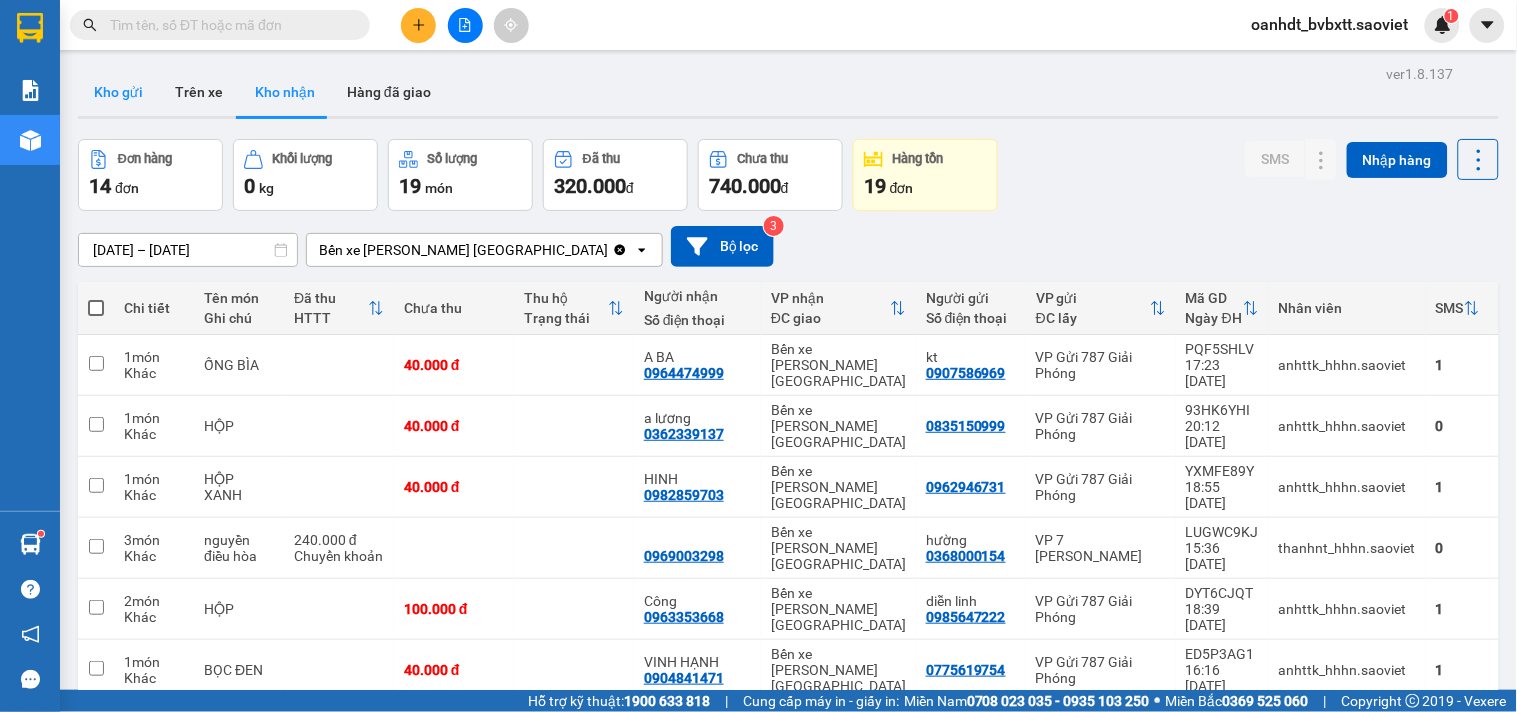 click on "Kho gửi" at bounding box center (118, 92) 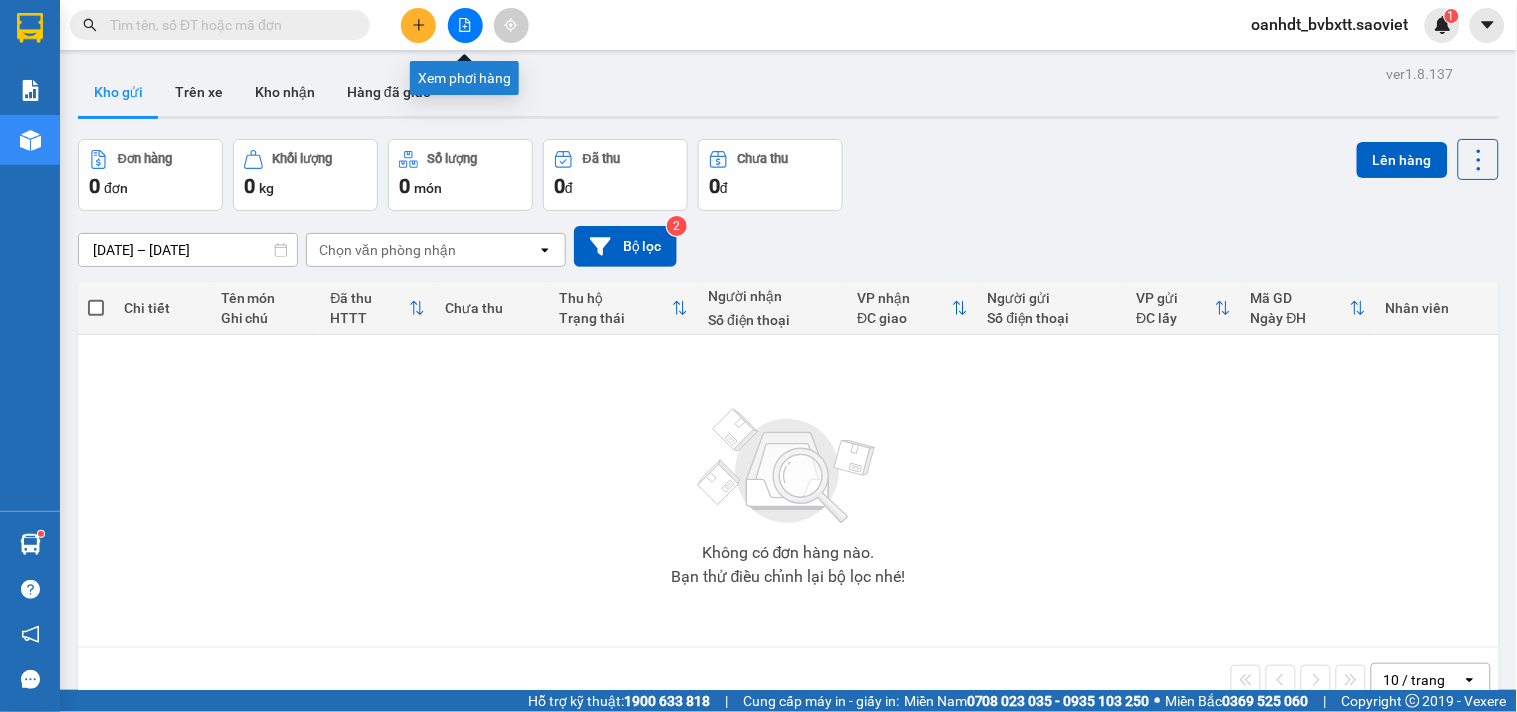 click at bounding box center (465, 25) 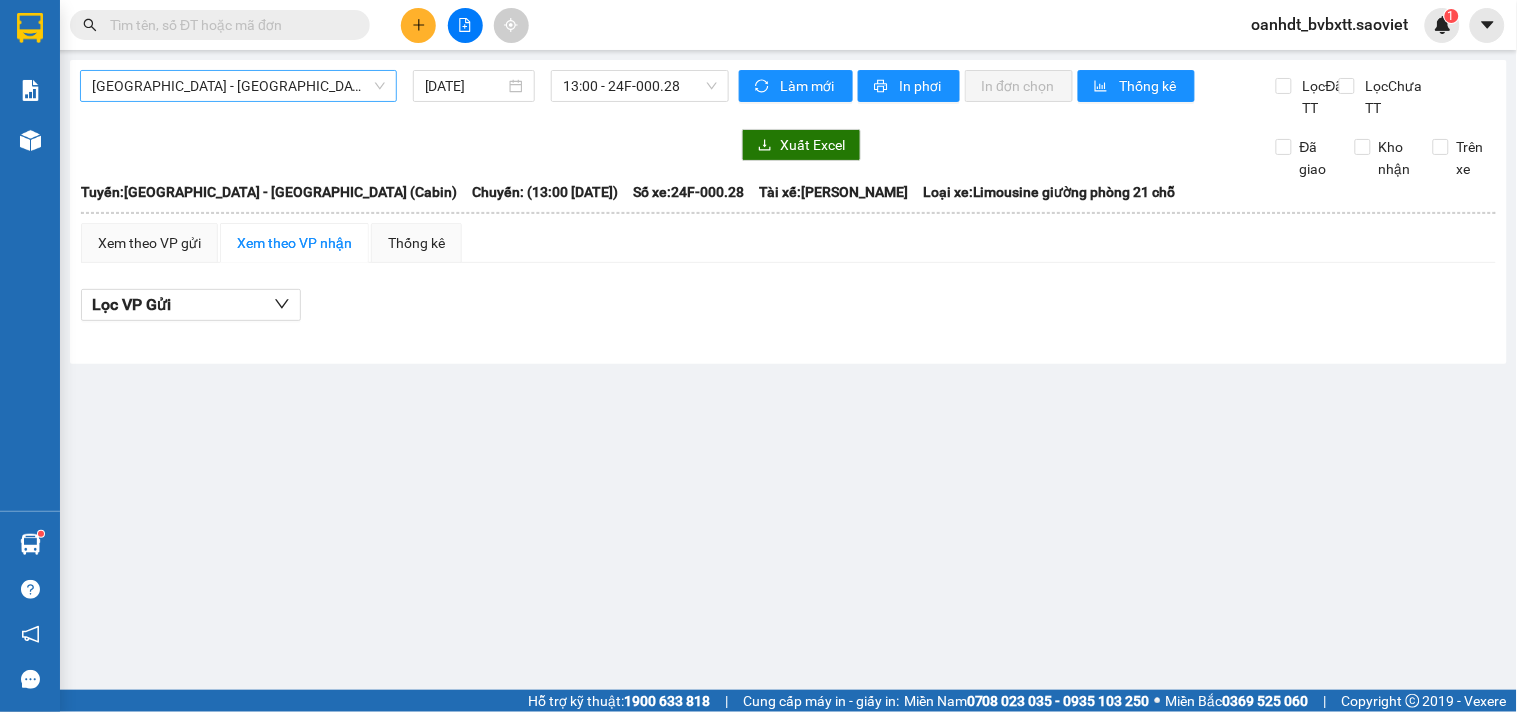 click on "[GEOGRAPHIC_DATA] - [GEOGRAPHIC_DATA] (Cabin)" at bounding box center [238, 86] 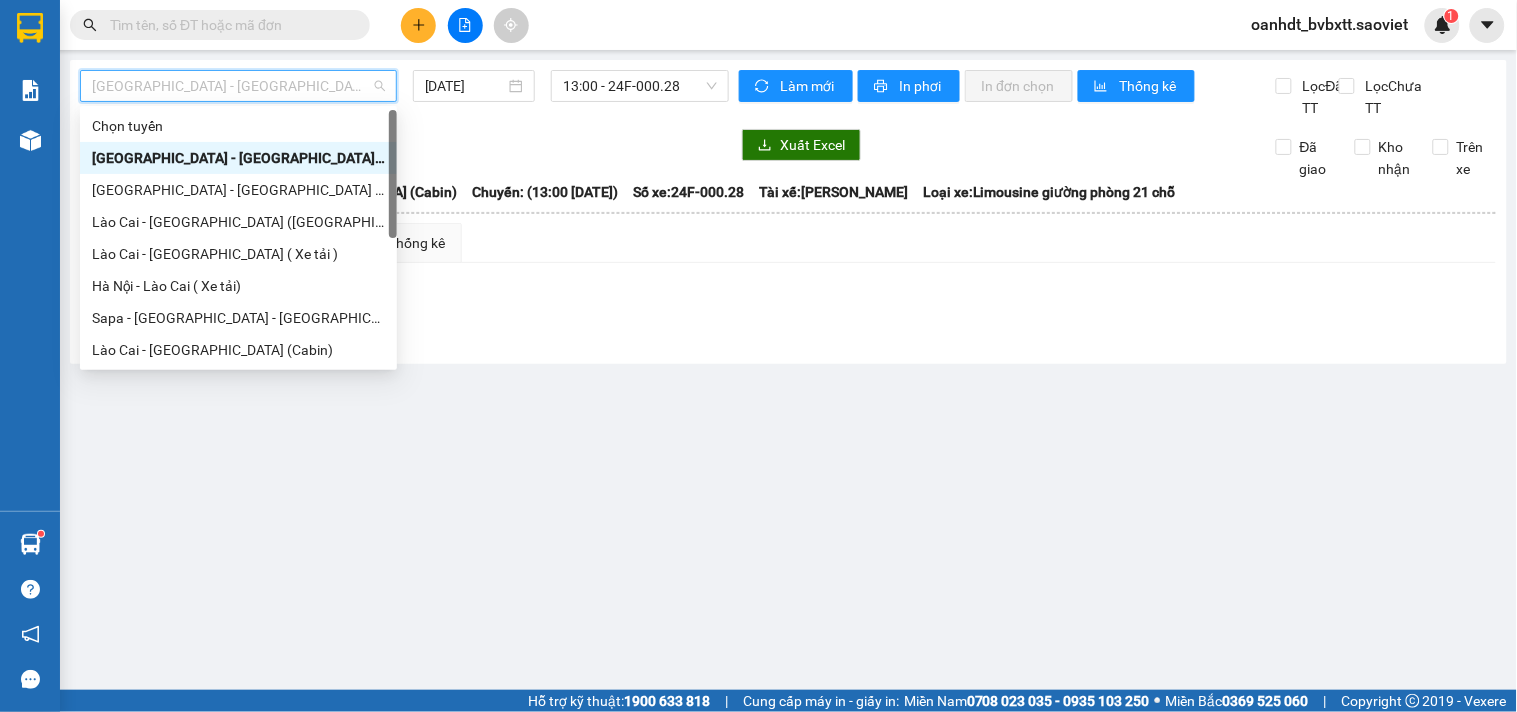 scroll, scrollTop: 160, scrollLeft: 0, axis: vertical 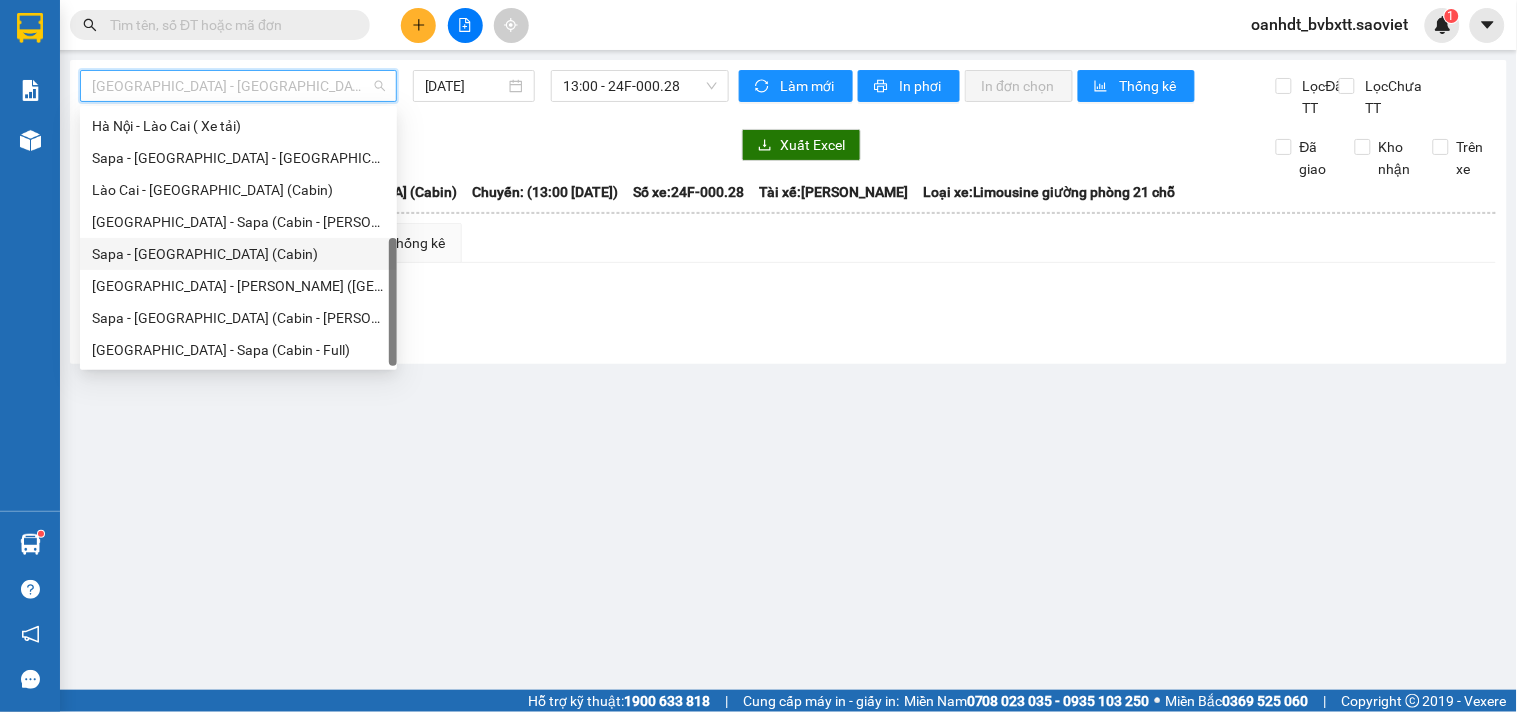 click on "Sapa - [GEOGRAPHIC_DATA] (Cabin)" at bounding box center (238, 254) 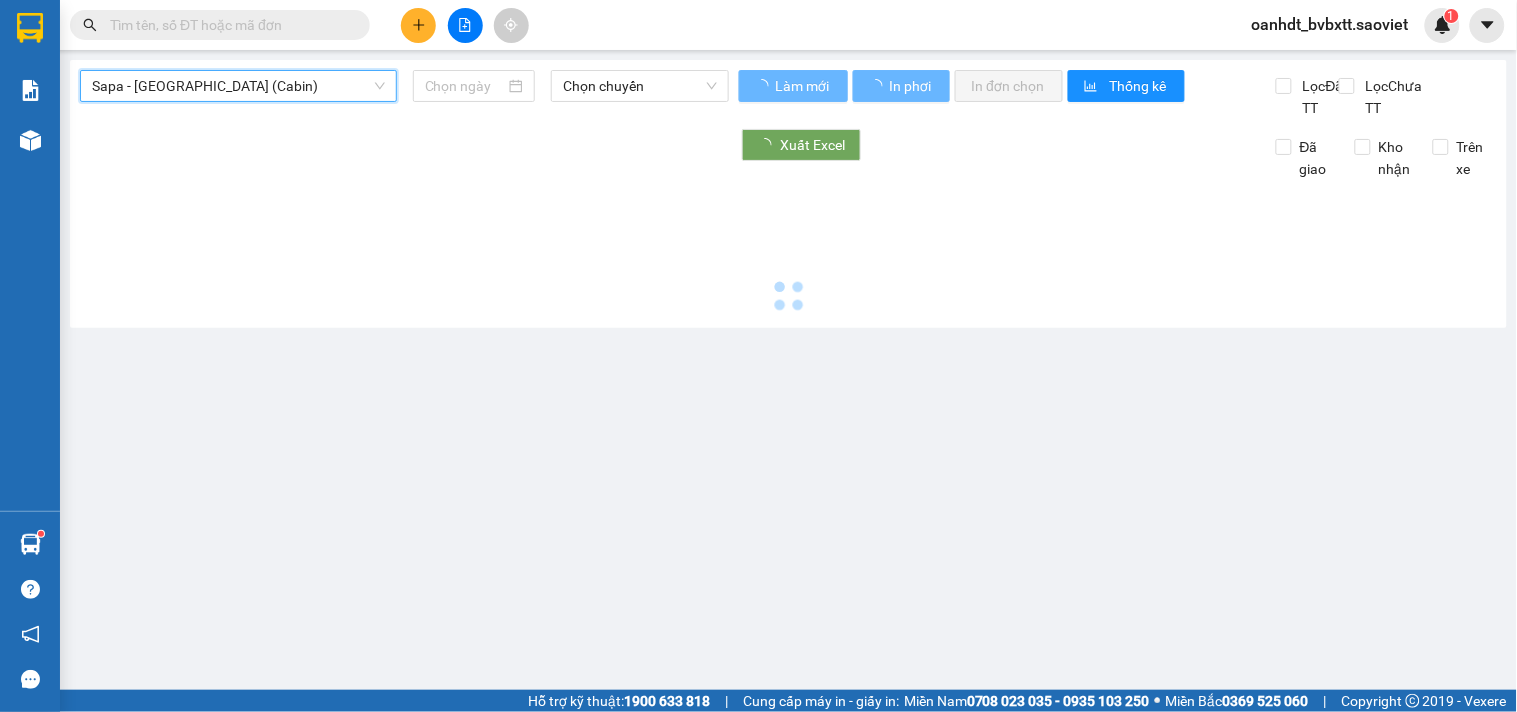 type on "[DATE]" 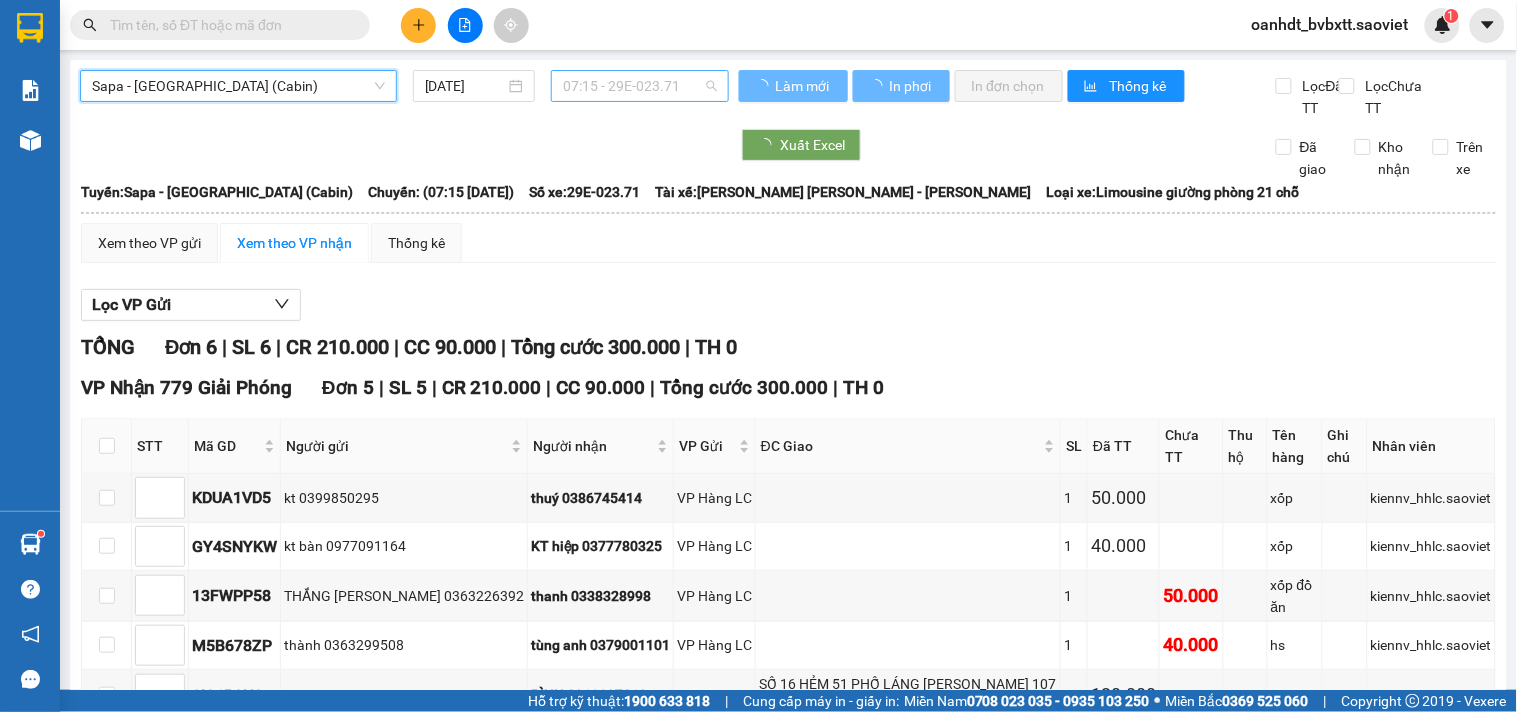 click on "07:15     - 29E-023.71" at bounding box center (640, 86) 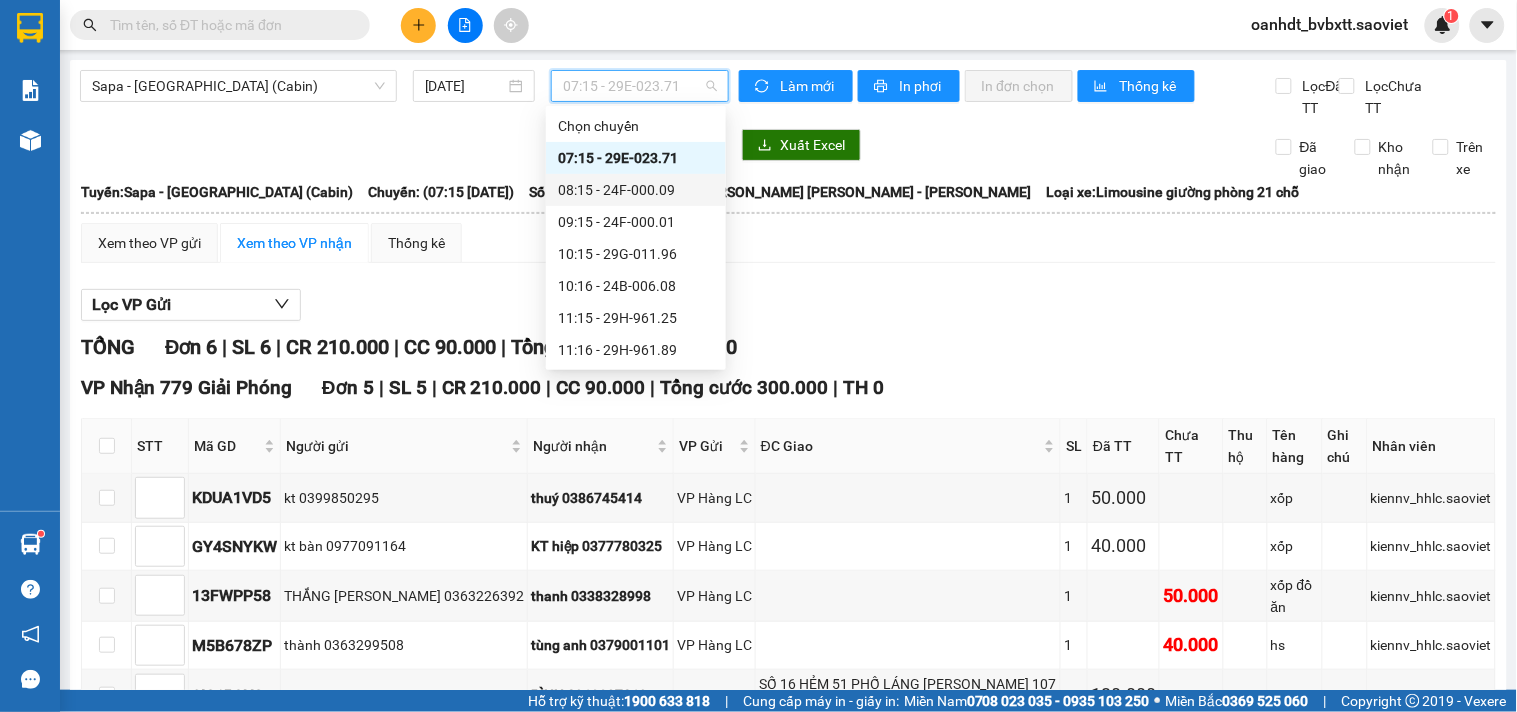 click on "08:15     - 24F-000.09" at bounding box center (636, 190) 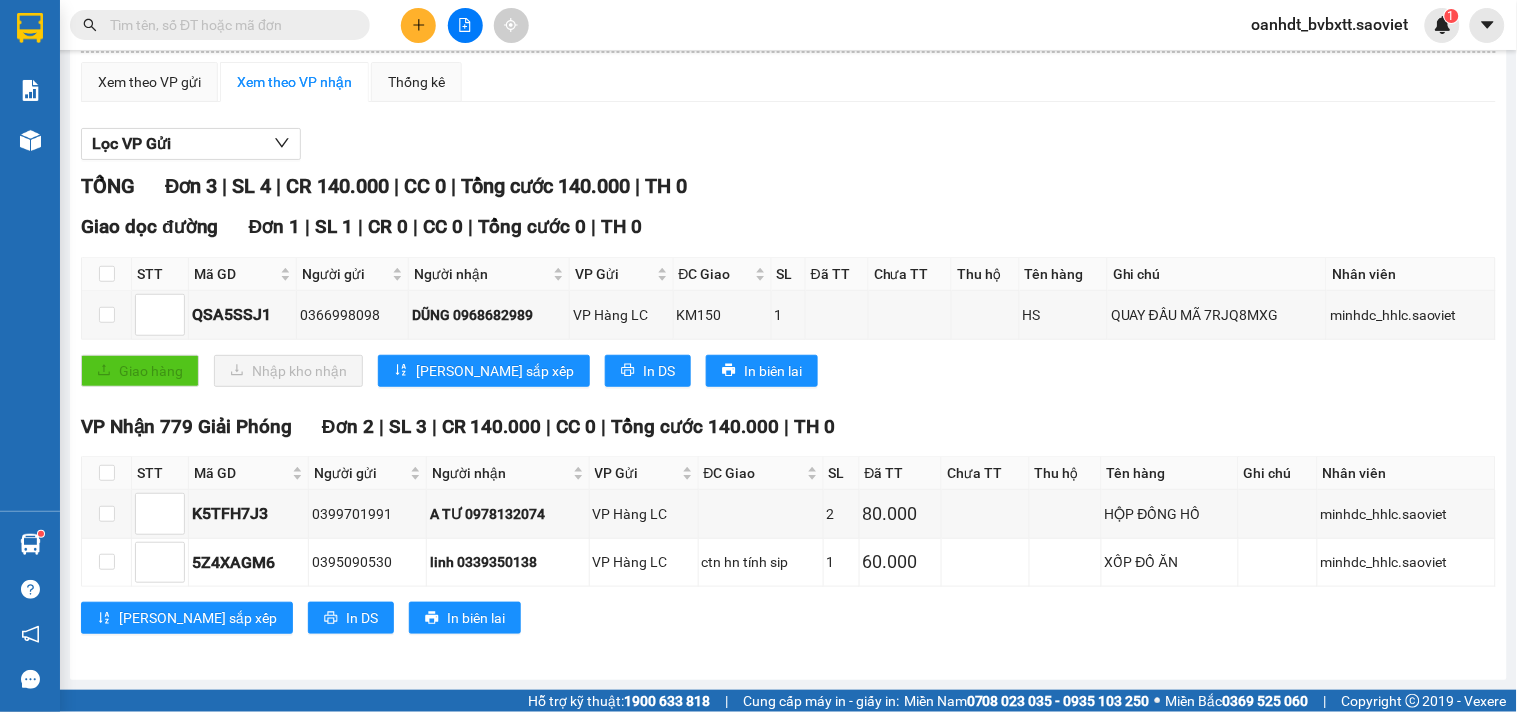scroll, scrollTop: 0, scrollLeft: 0, axis: both 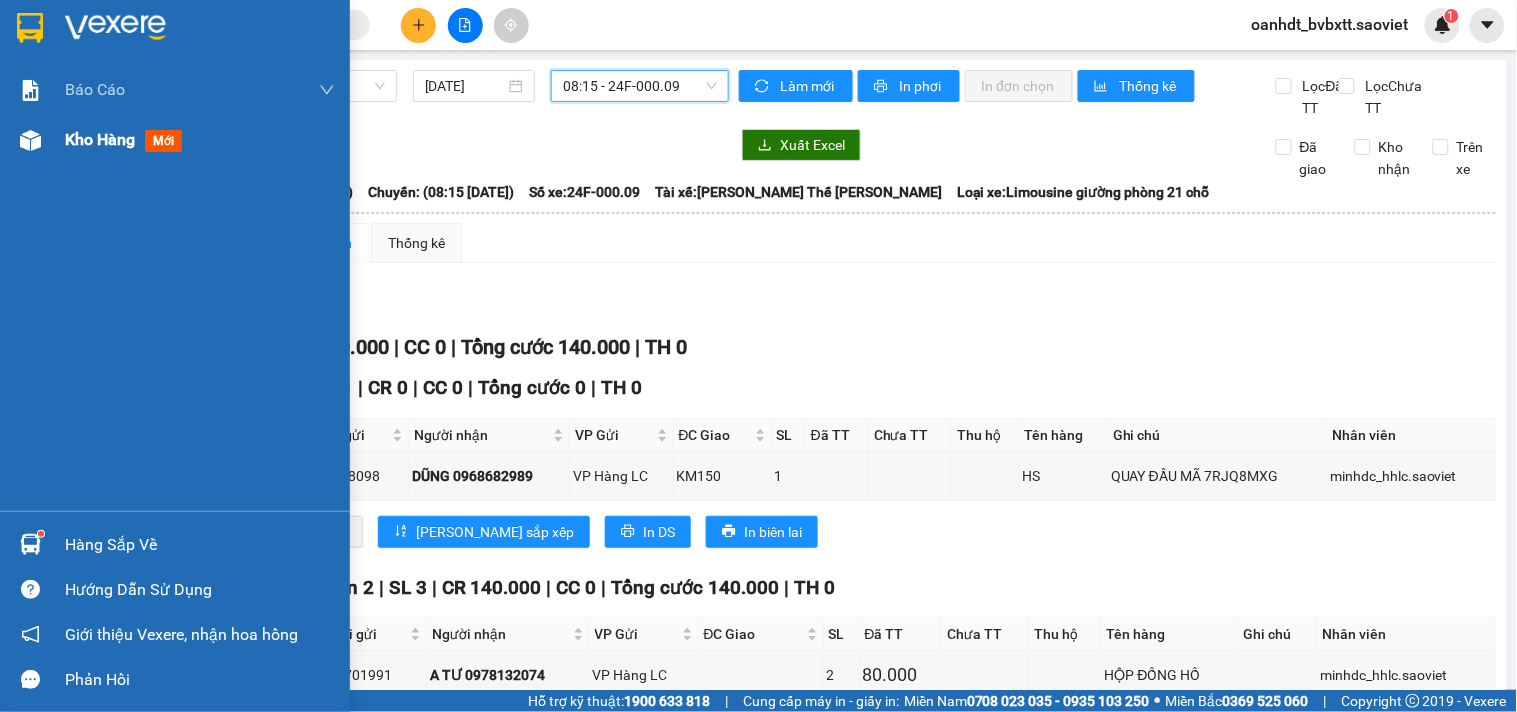 click on "mới" at bounding box center [163, 141] 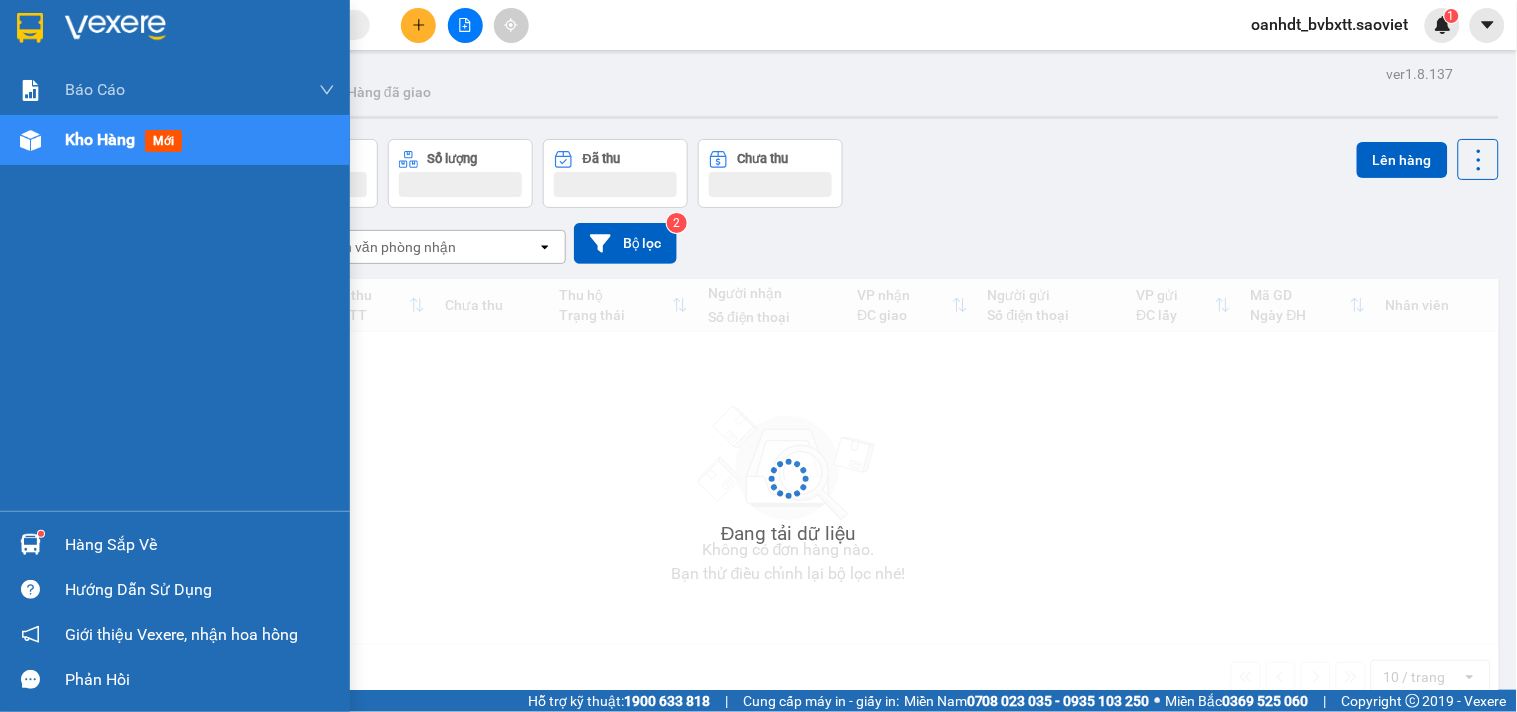 click on "mới" at bounding box center [163, 141] 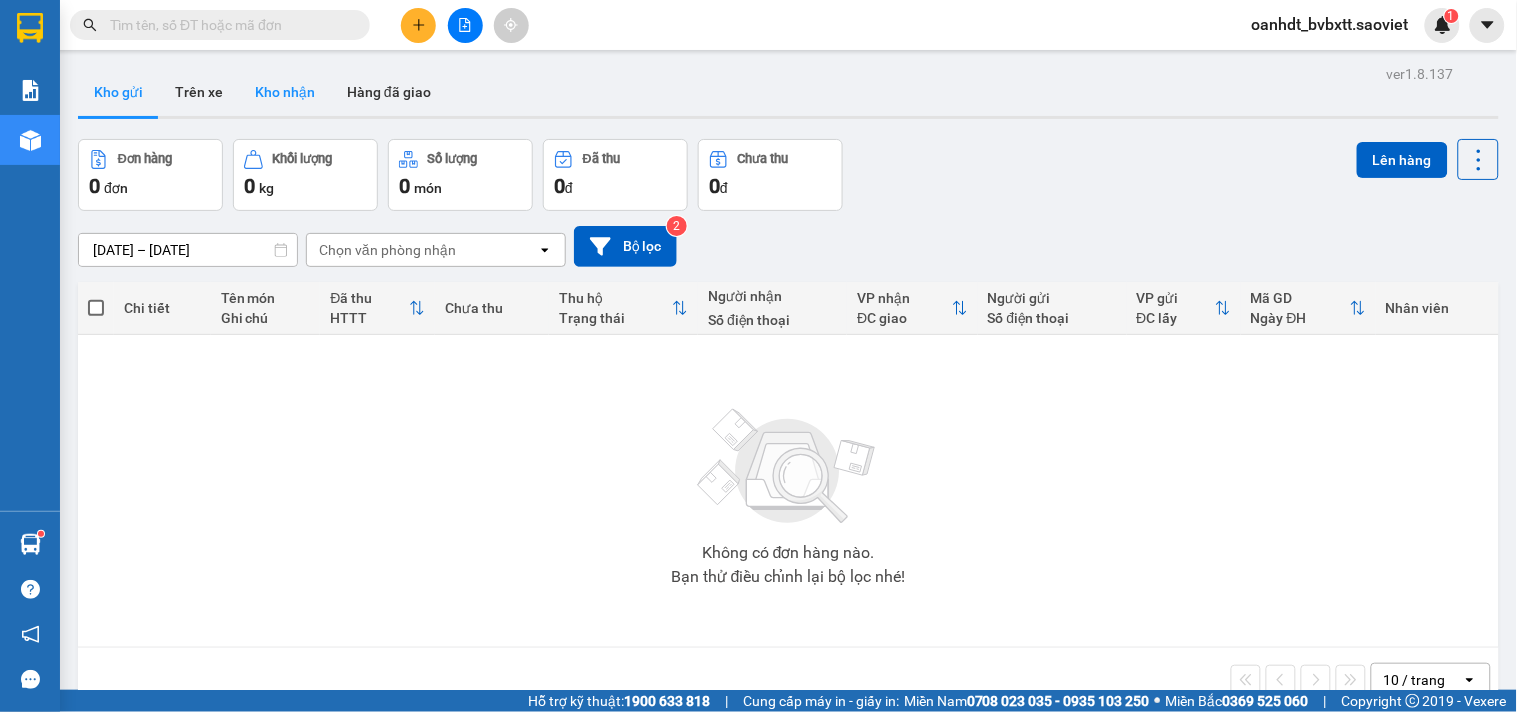 click on "Kho nhận" at bounding box center (285, 92) 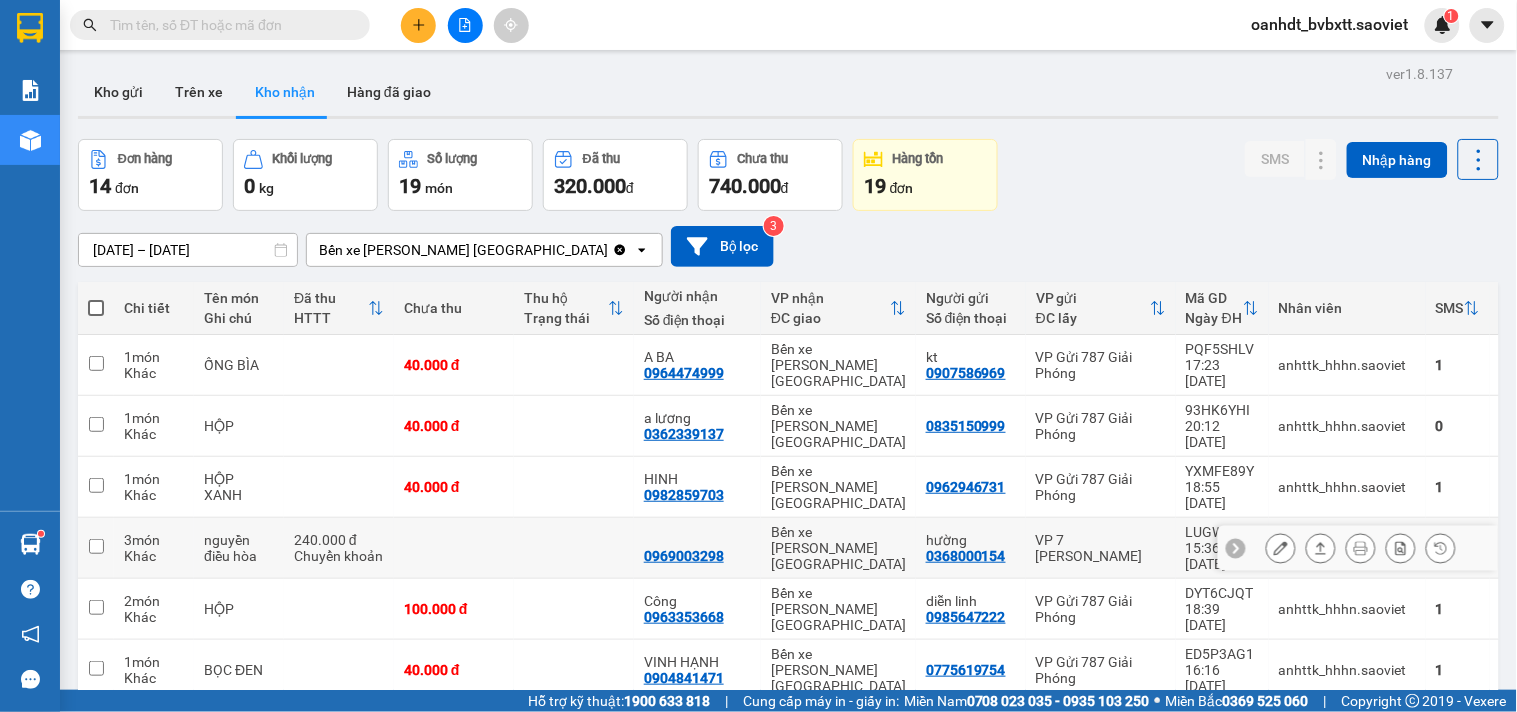 click at bounding box center (454, 548) 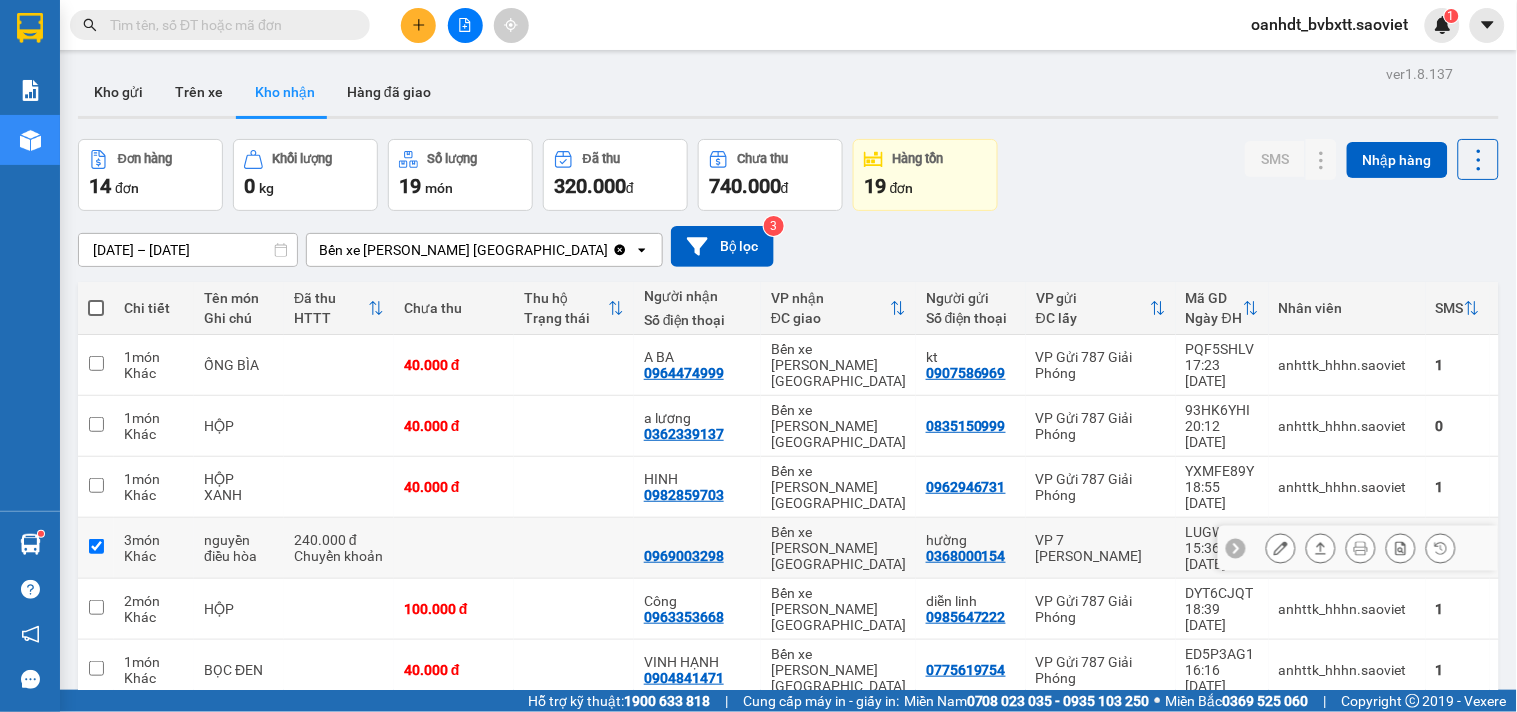 checkbox on "true" 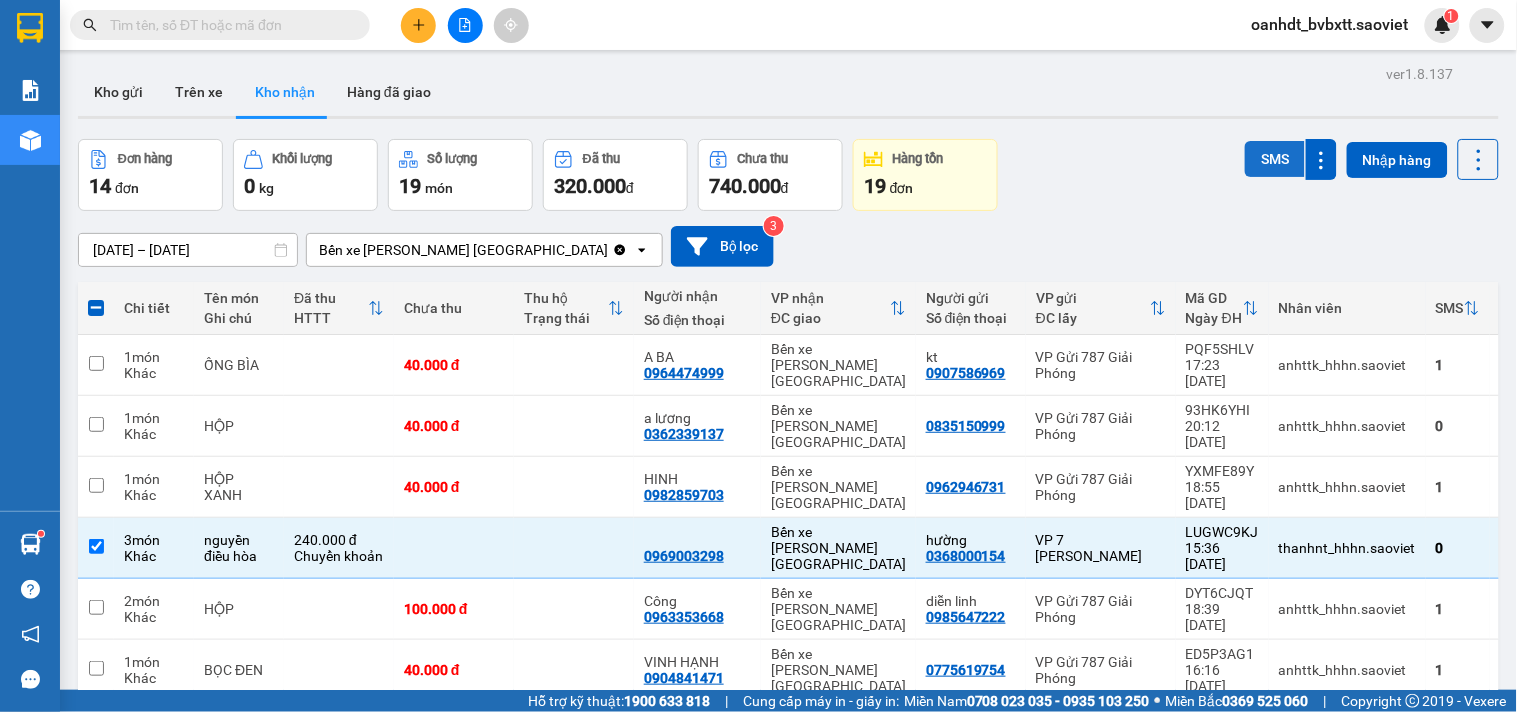 click on "SMS" at bounding box center [1275, 159] 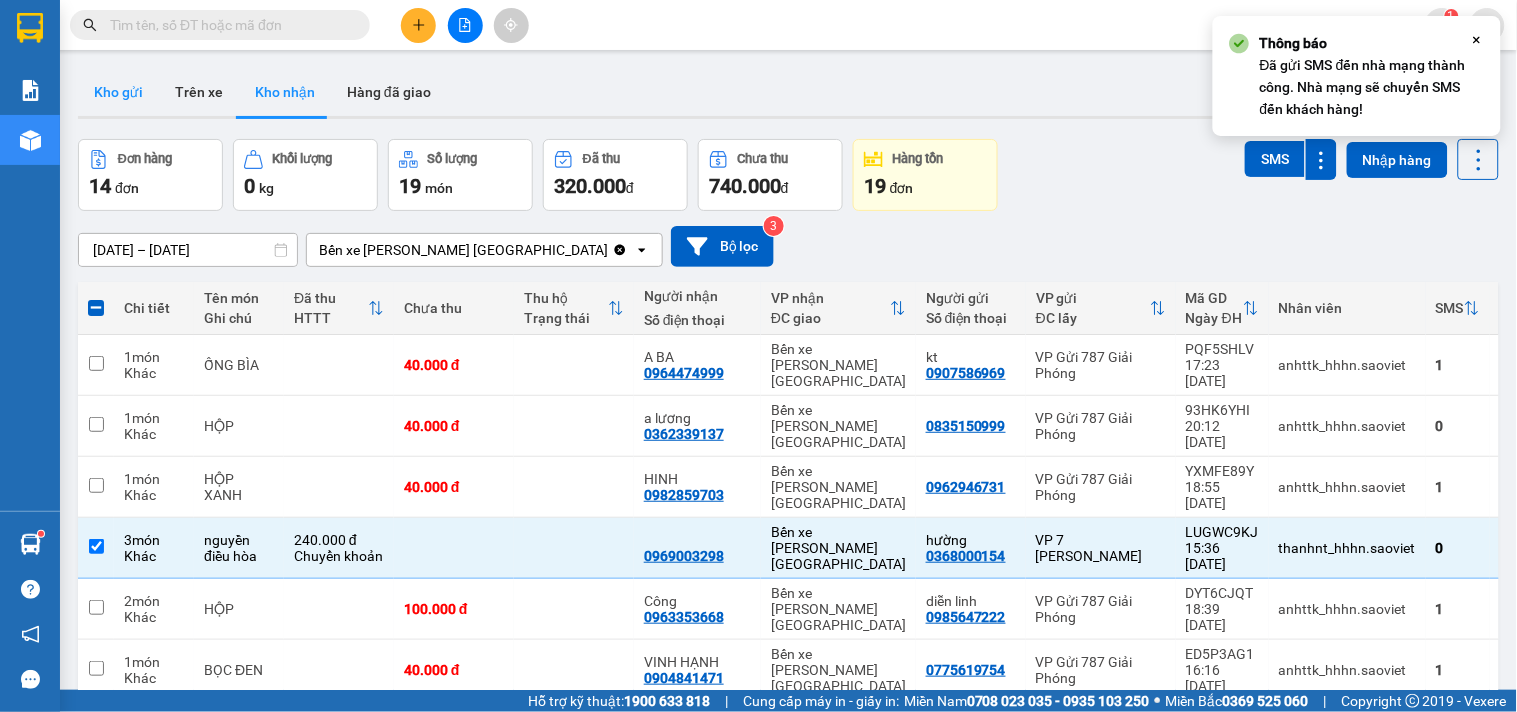 click on "Kho gửi" at bounding box center (118, 92) 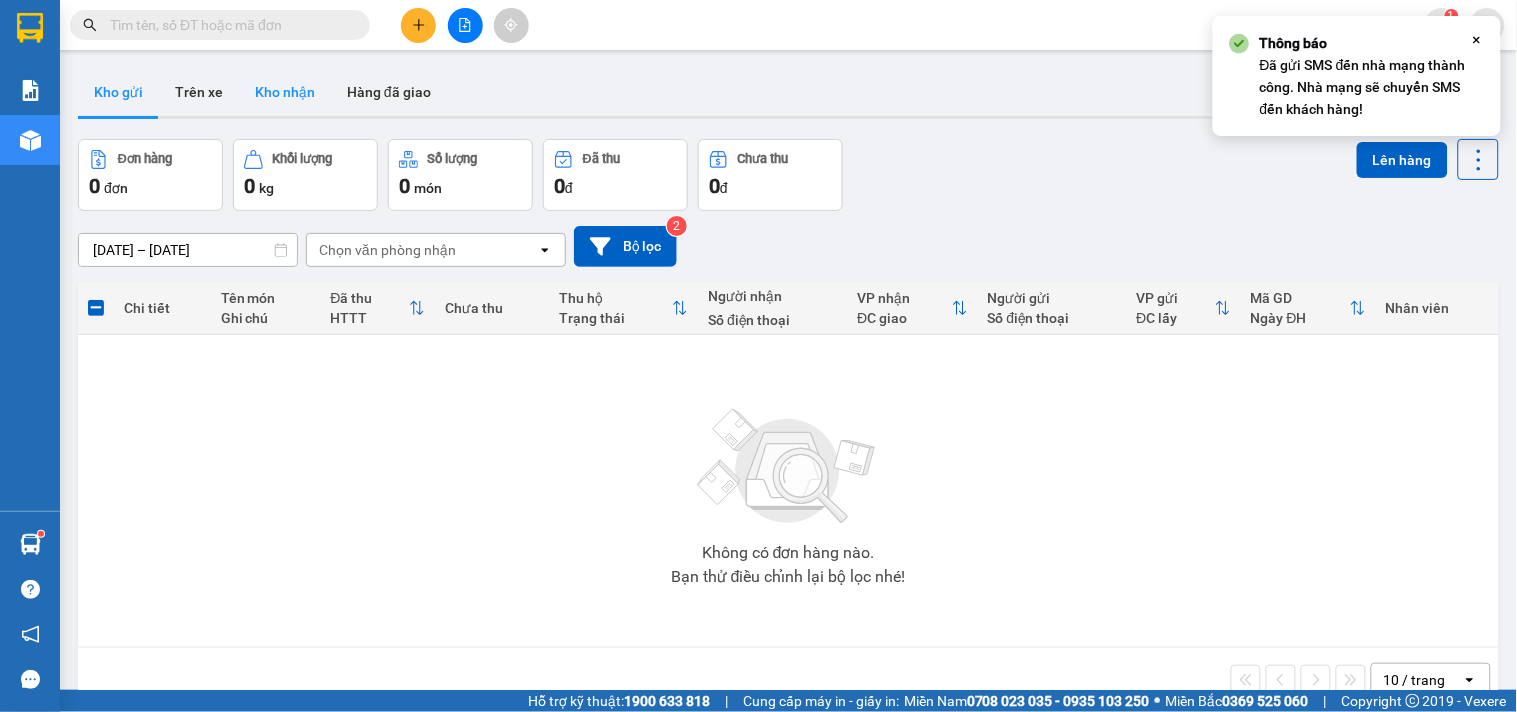 click on "Kho nhận" at bounding box center (285, 92) 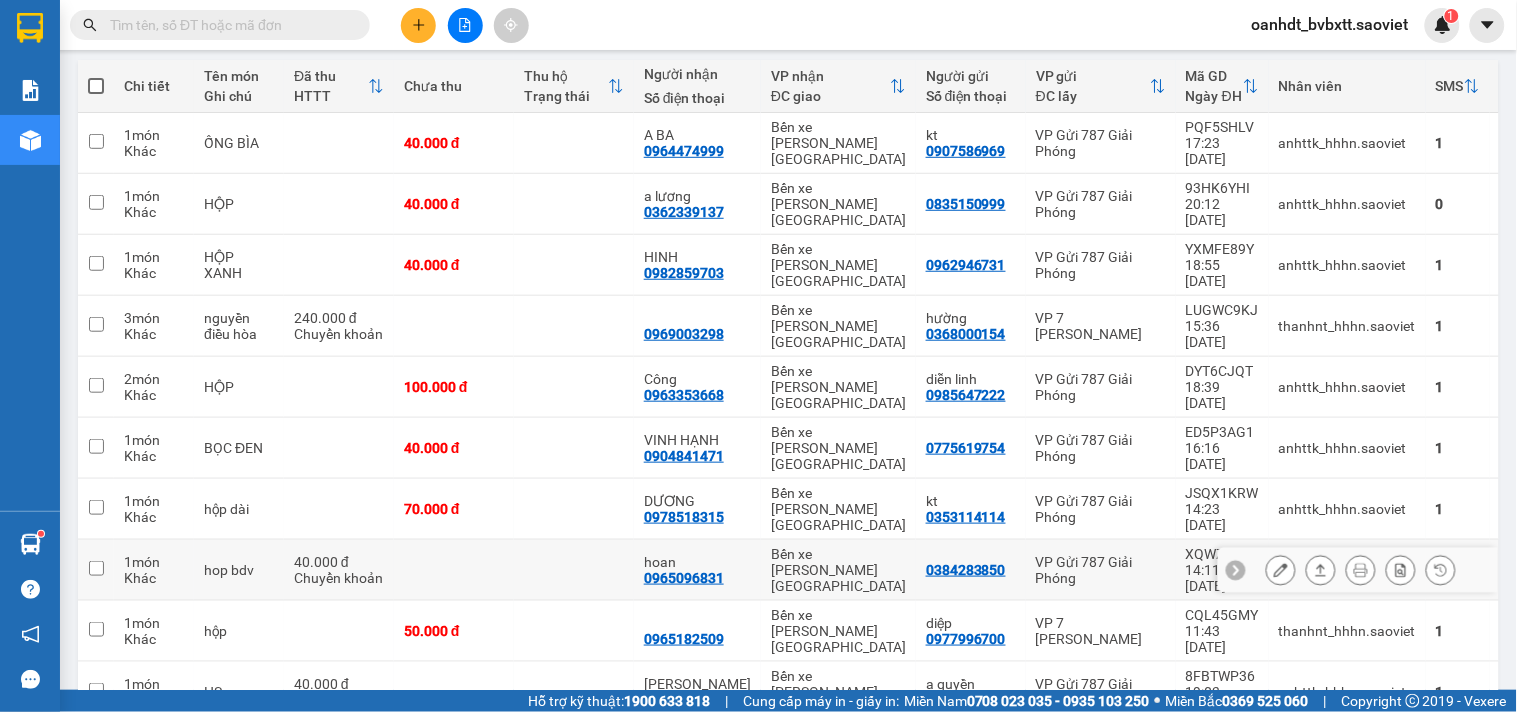 scroll, scrollTop: 0, scrollLeft: 0, axis: both 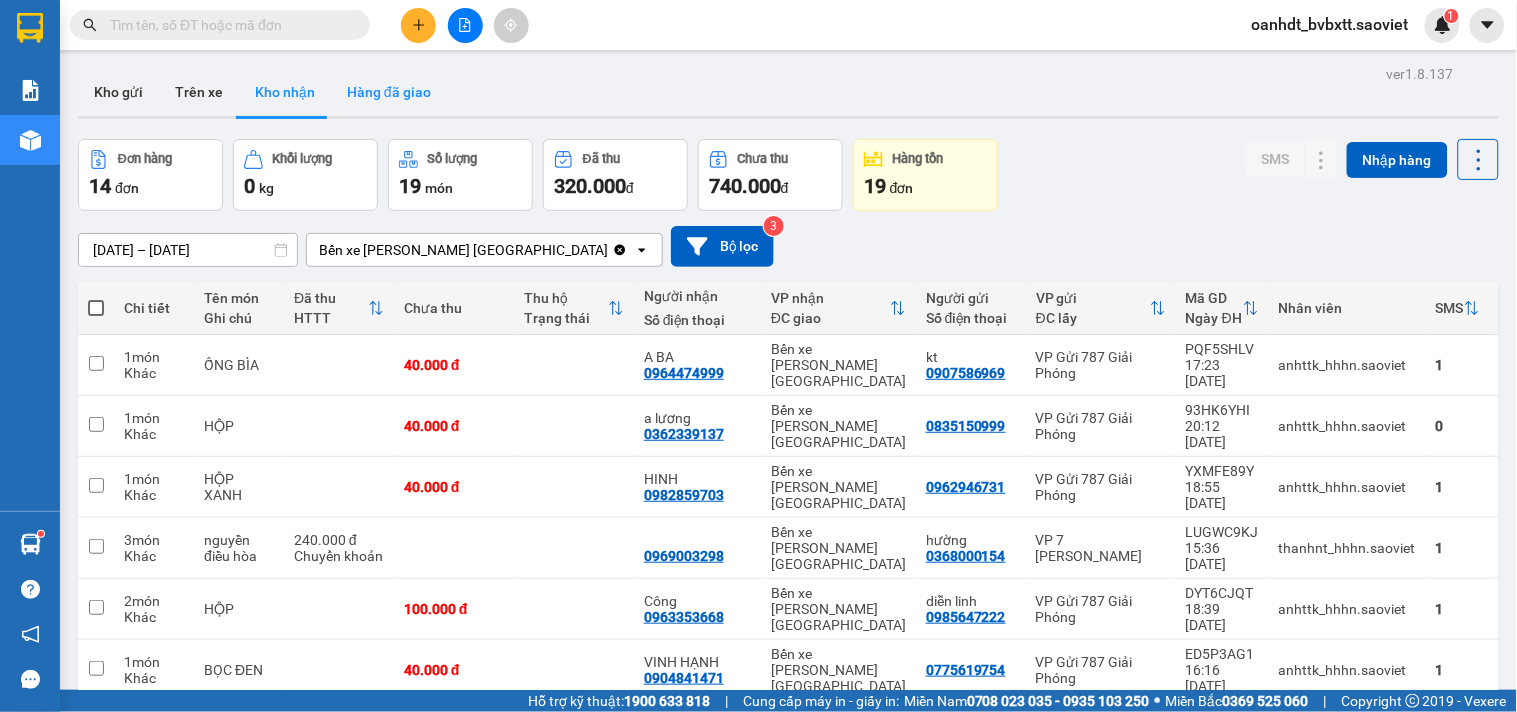 click on "Hàng đã giao" at bounding box center (389, 92) 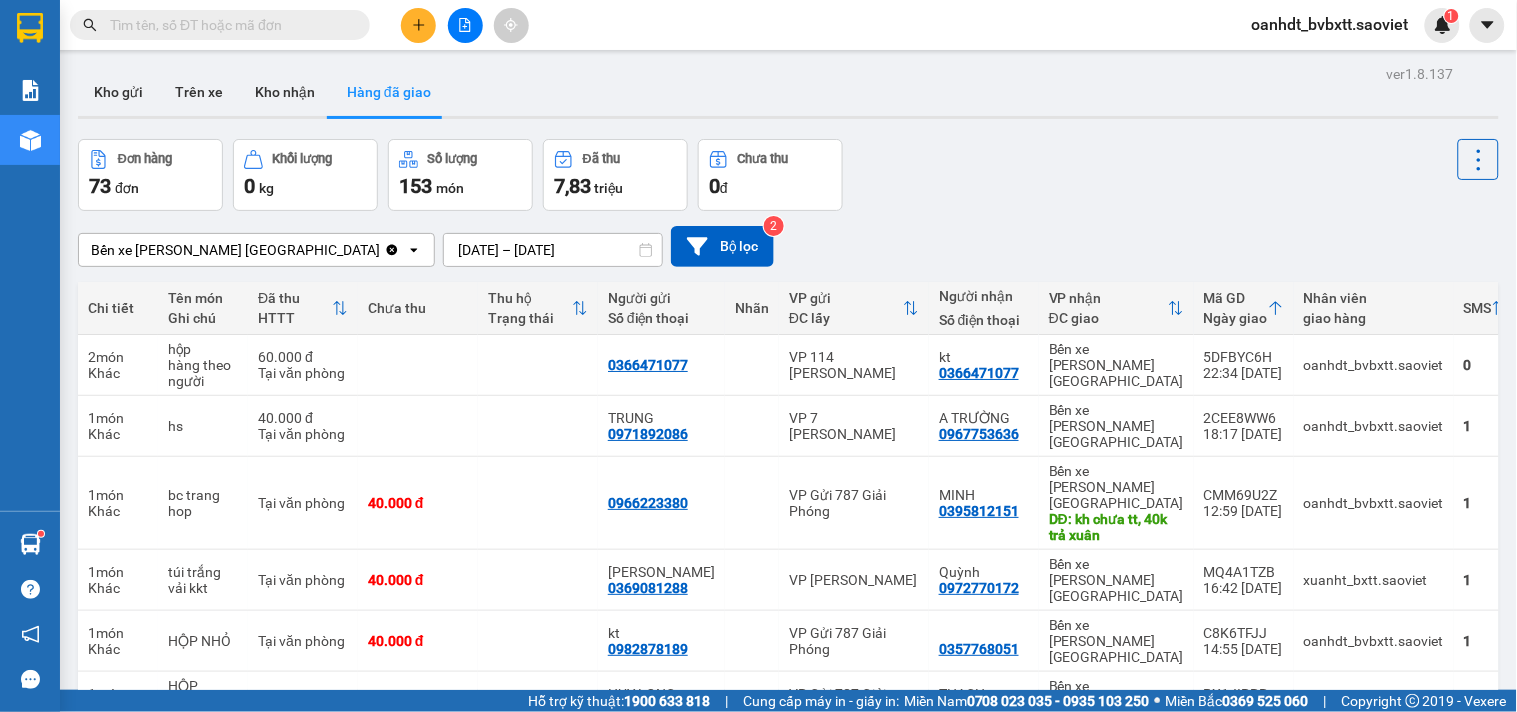 click at bounding box center (228, 25) 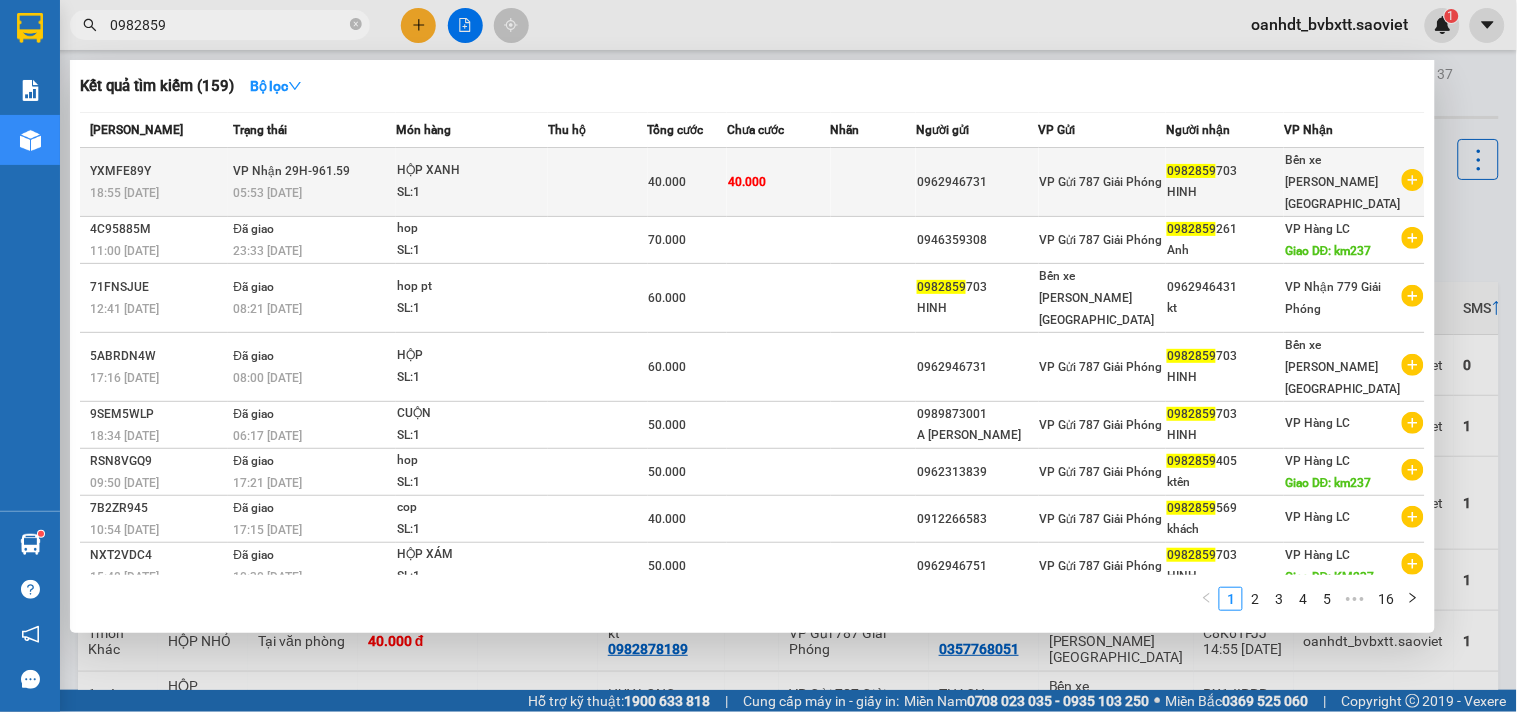type on "0982859" 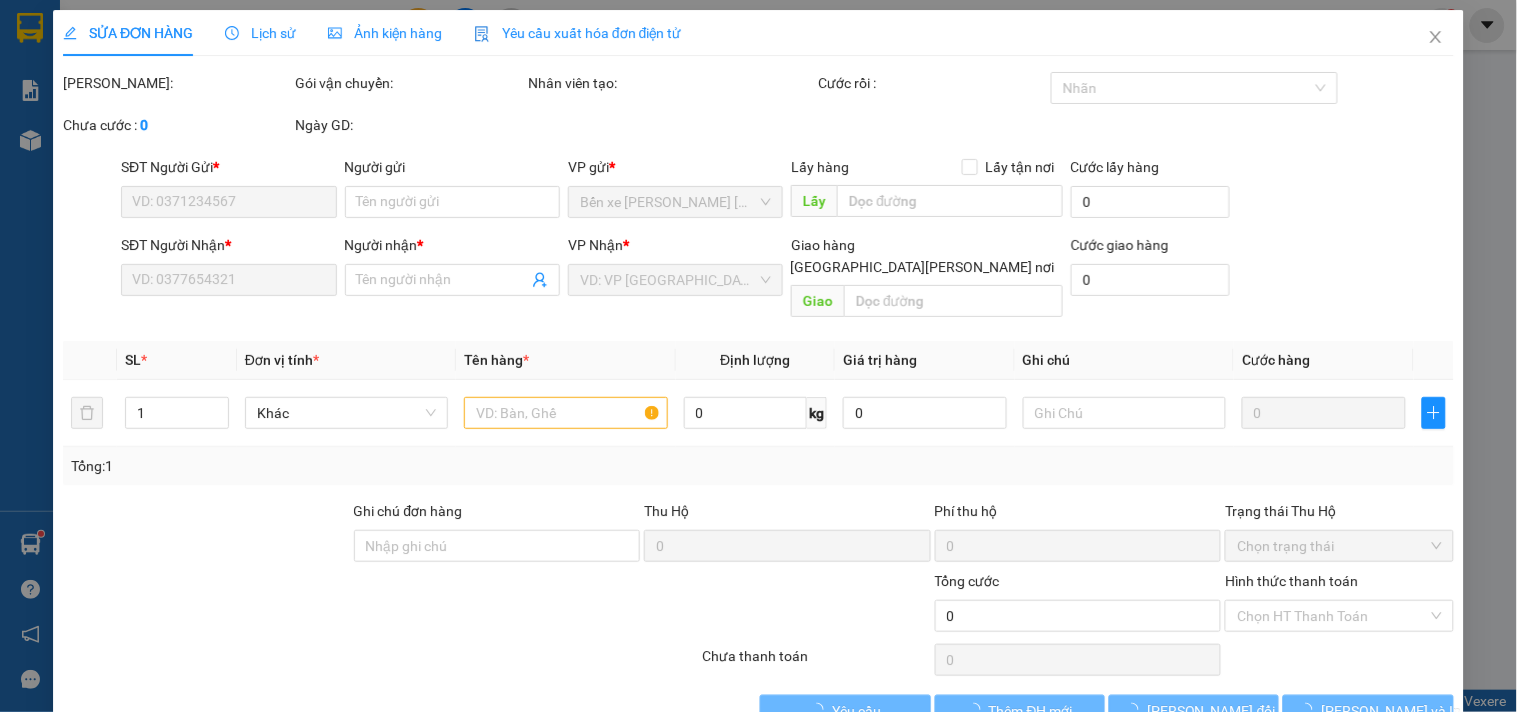 type on "0962946731" 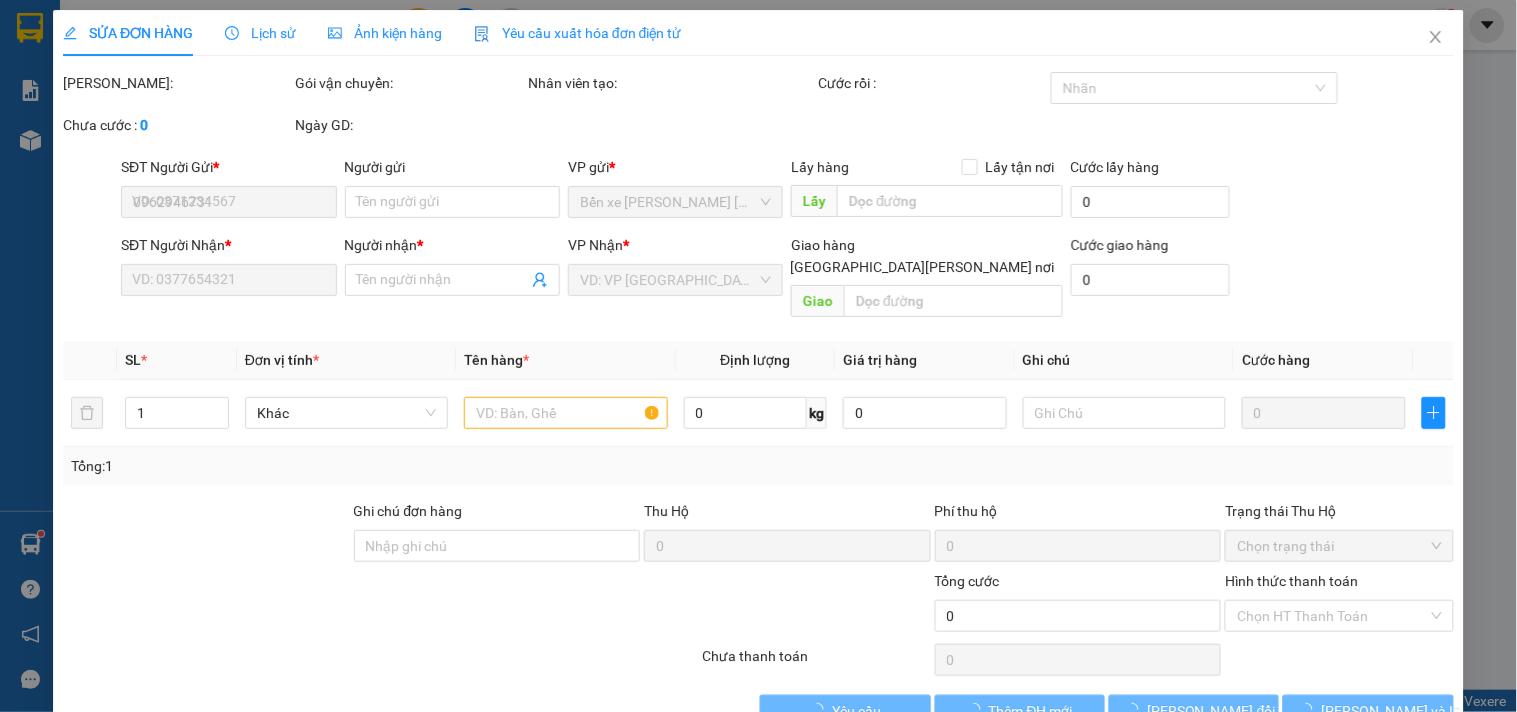 type on "0982859703" 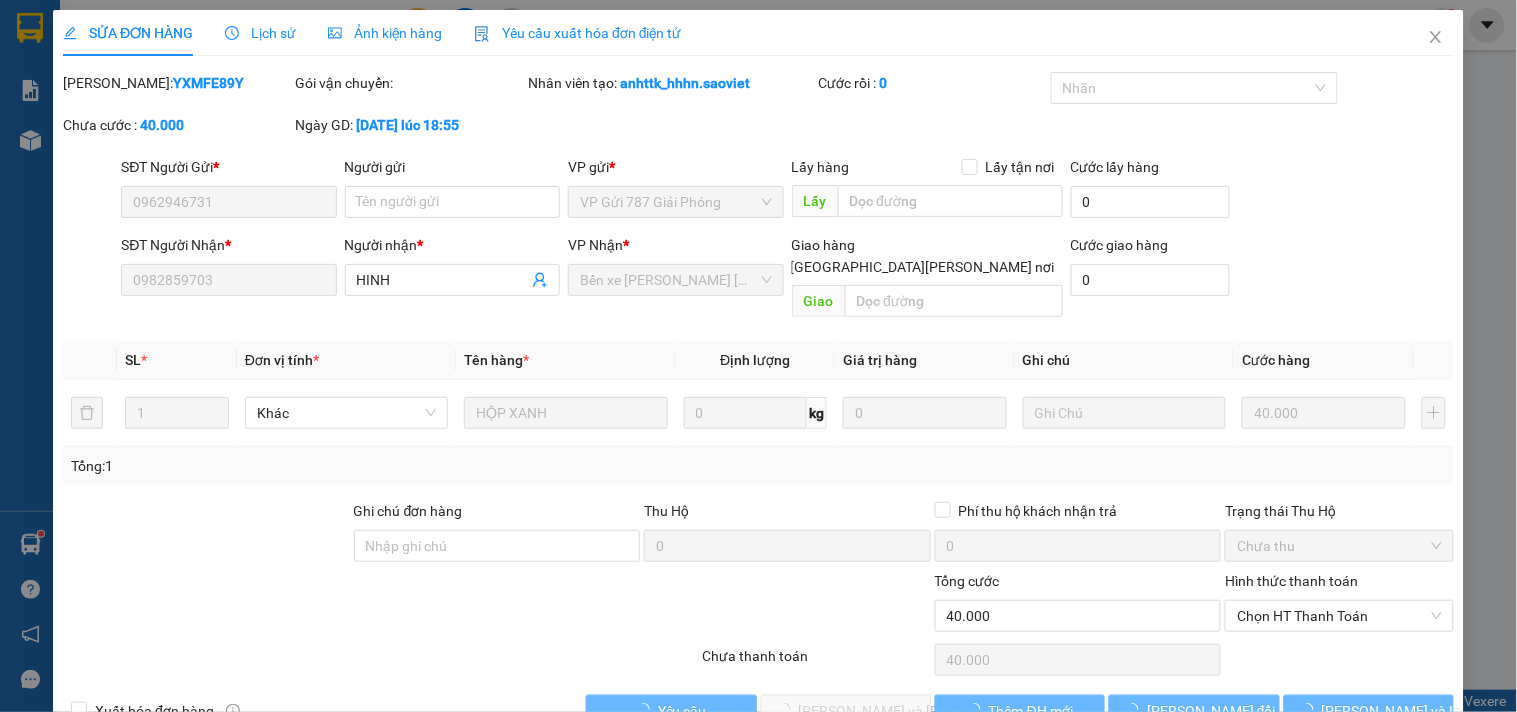 scroll, scrollTop: 22, scrollLeft: 0, axis: vertical 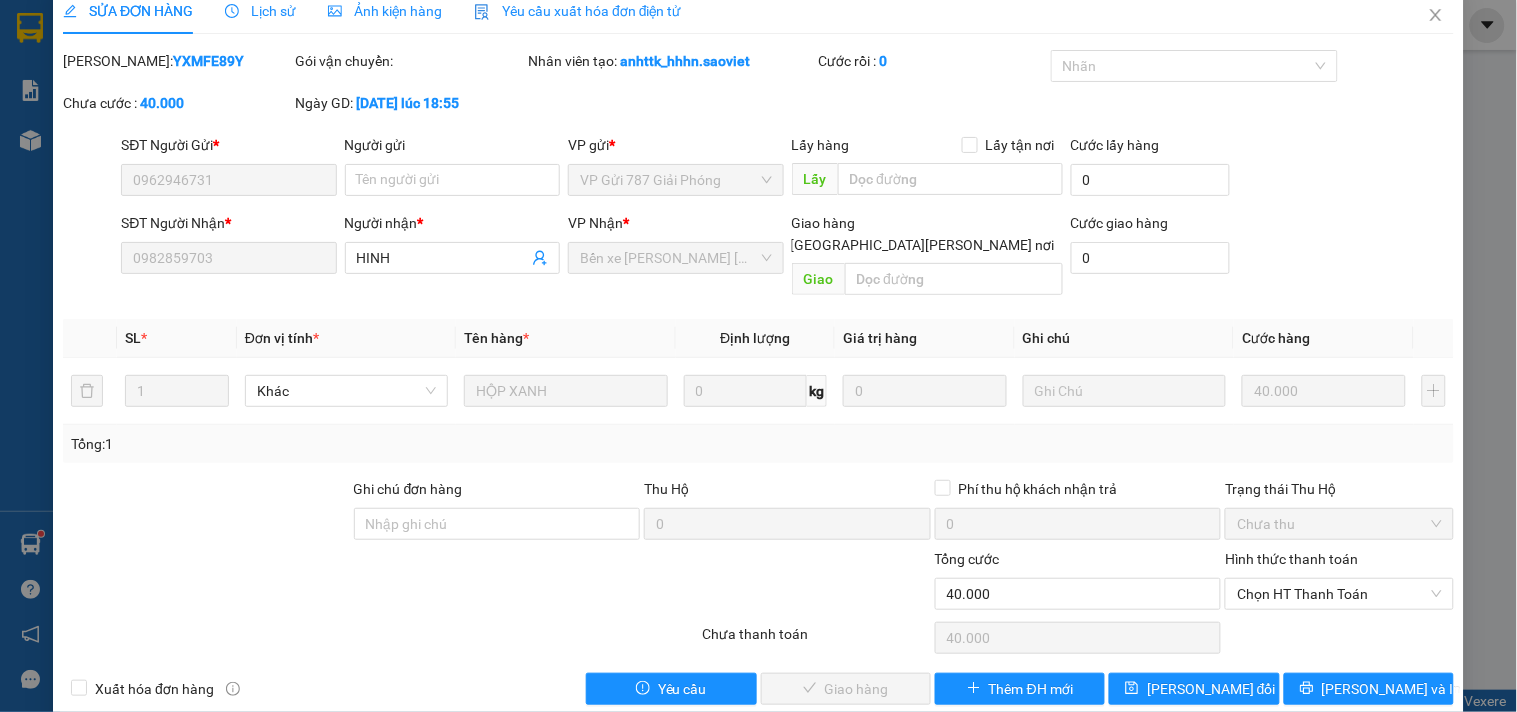 click on "Hình thức thanh toán Chọn HT Thanh Toán" at bounding box center (1339, 583) 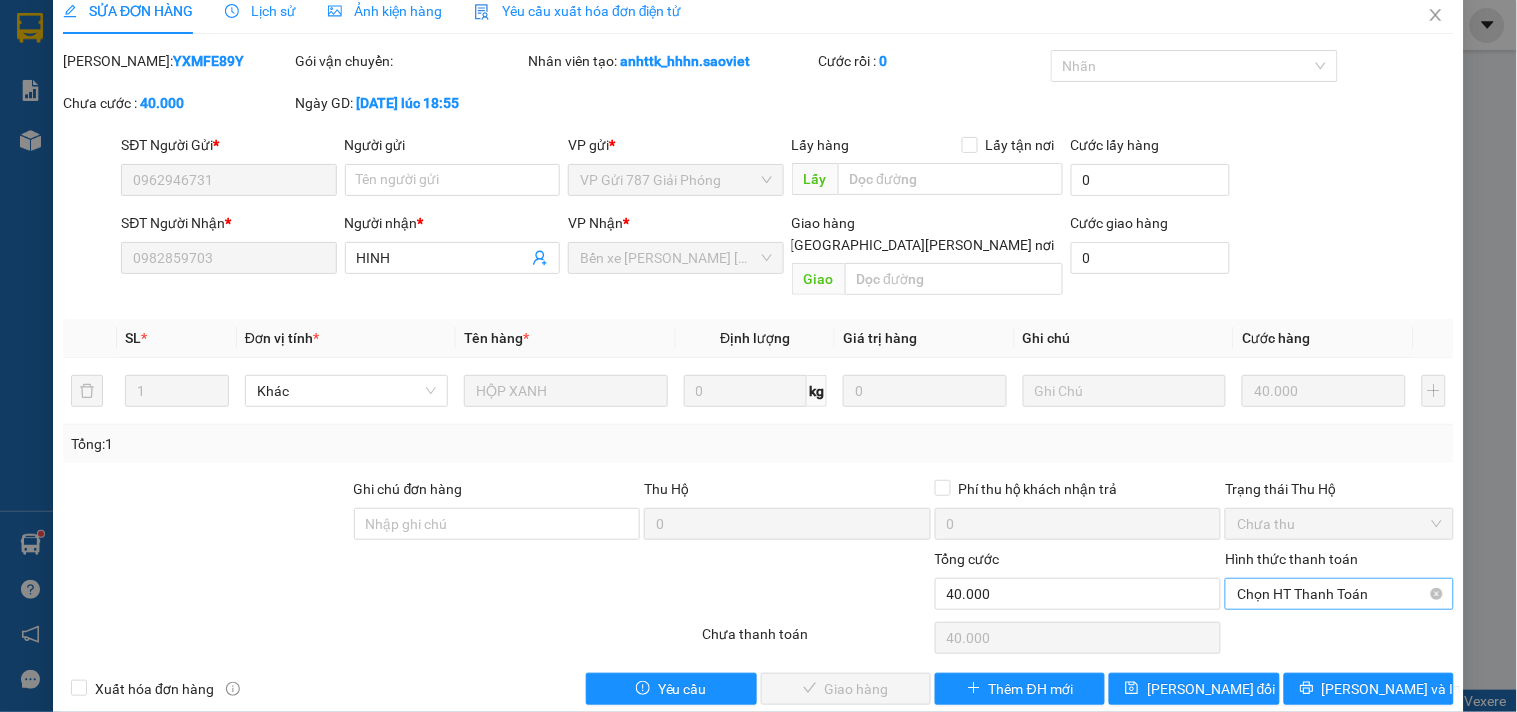 click on "Chọn HT Thanh Toán" at bounding box center [1339, 594] 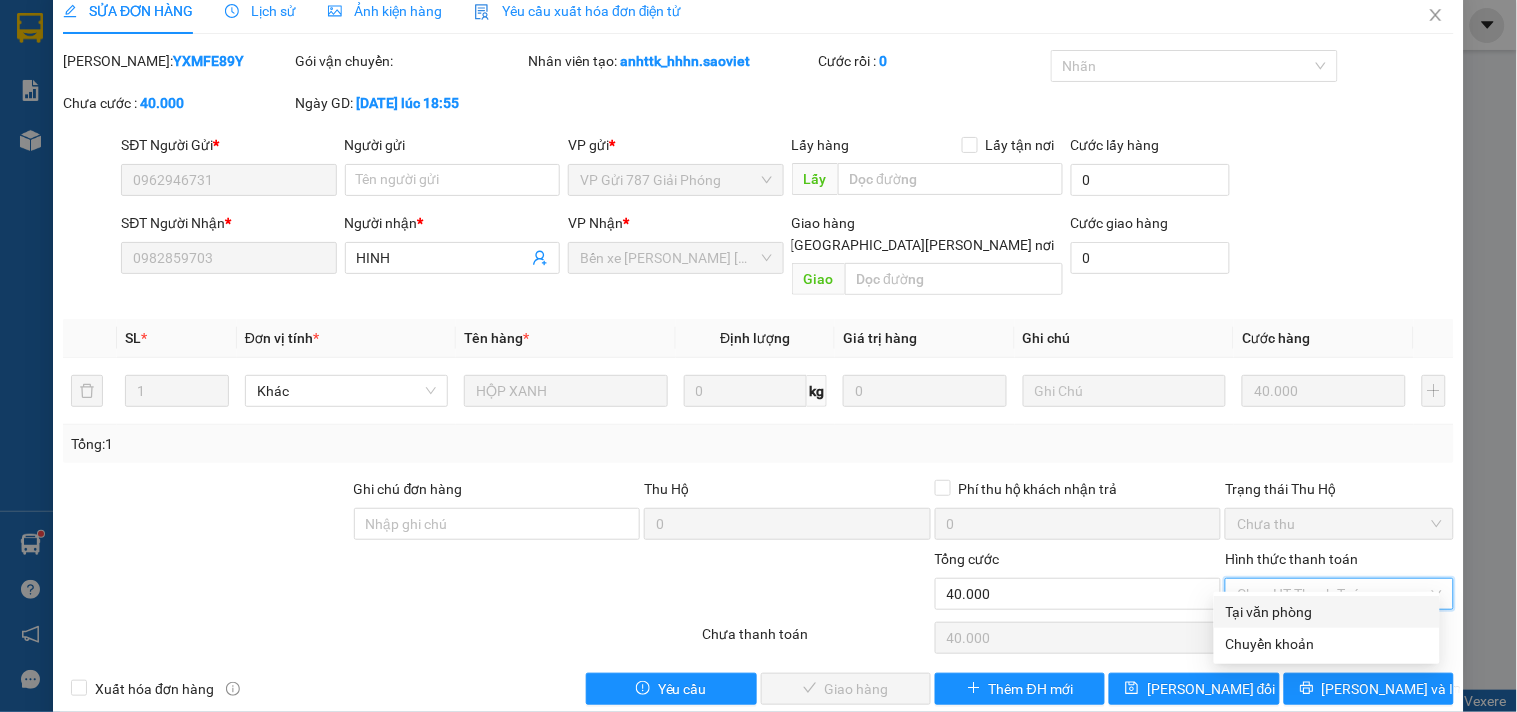 click on "Tại văn phòng" at bounding box center (1327, 612) 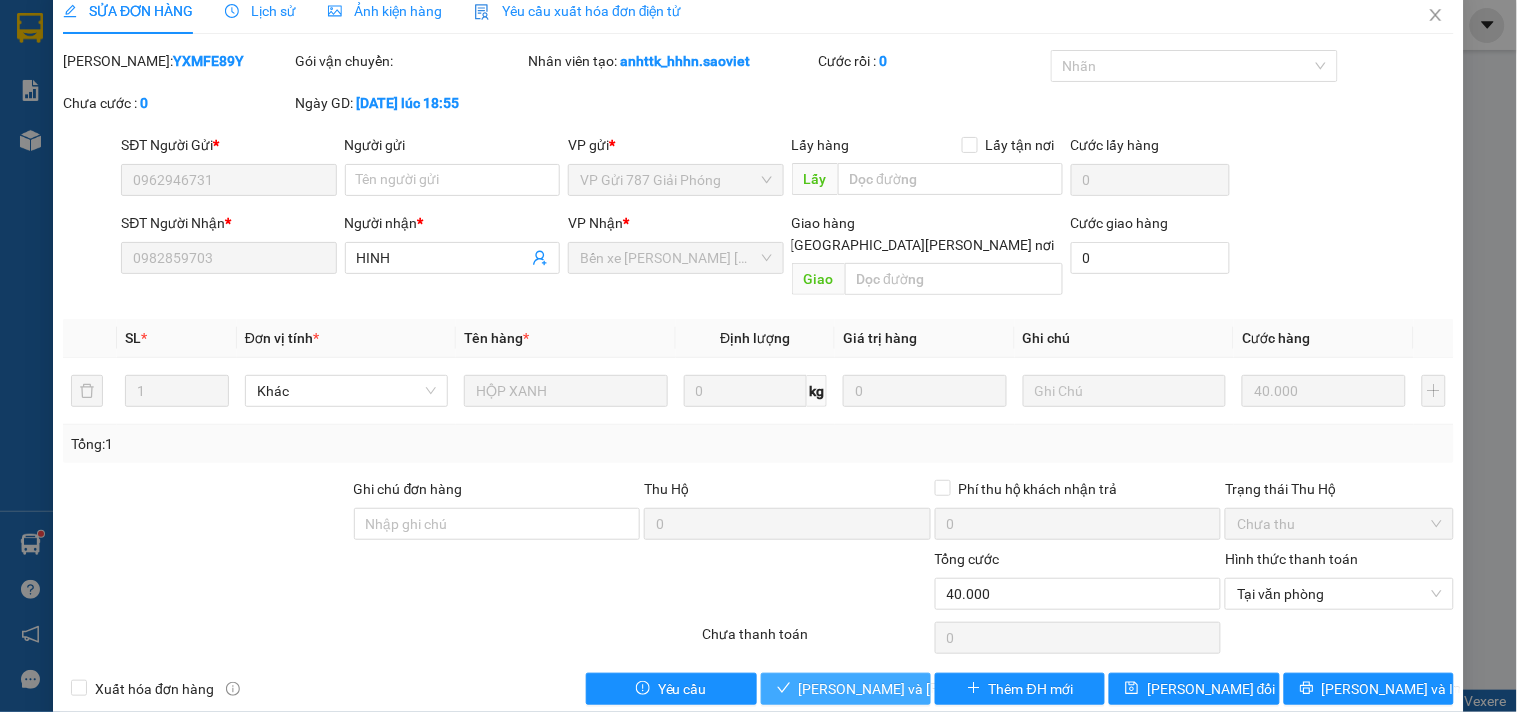 click on "[PERSON_NAME] và Giao hàng" at bounding box center (934, 689) 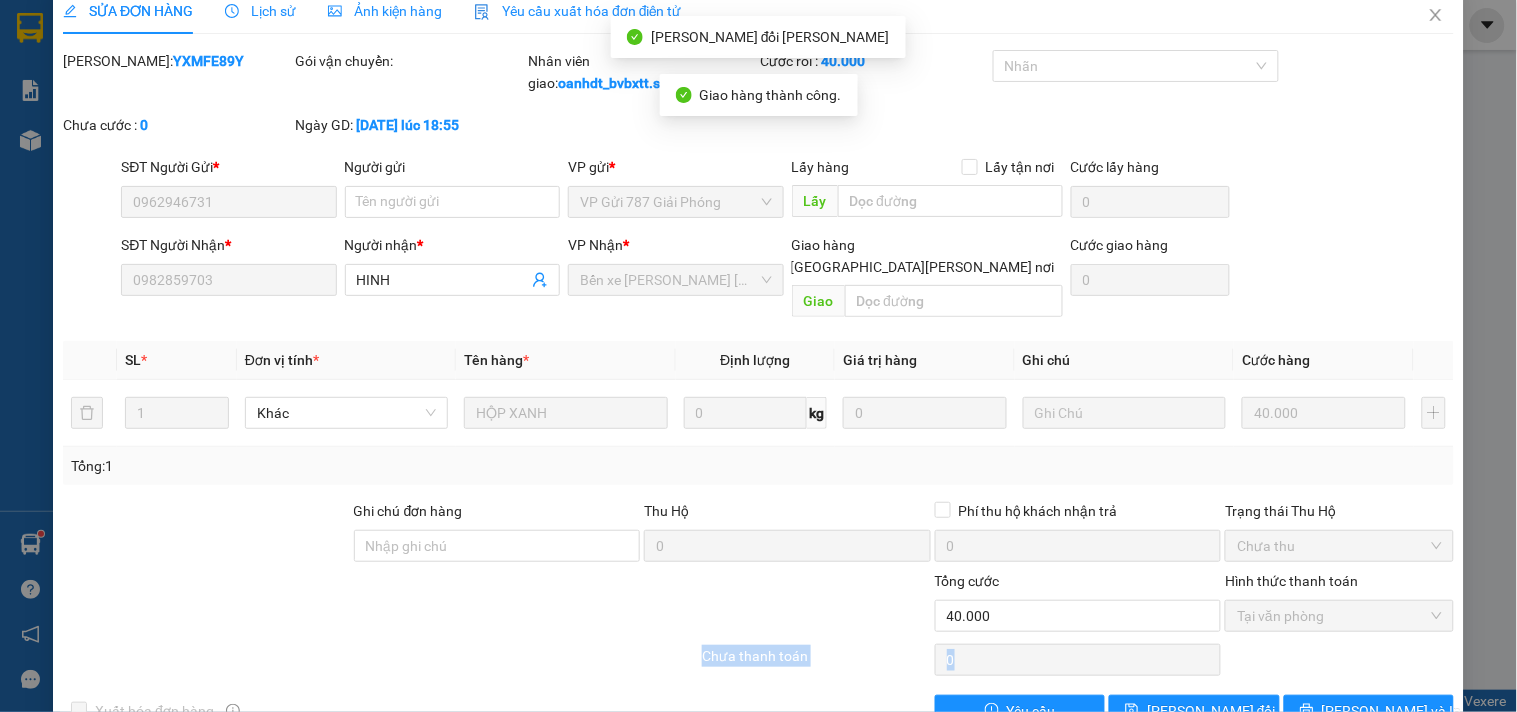 scroll, scrollTop: 0, scrollLeft: 0, axis: both 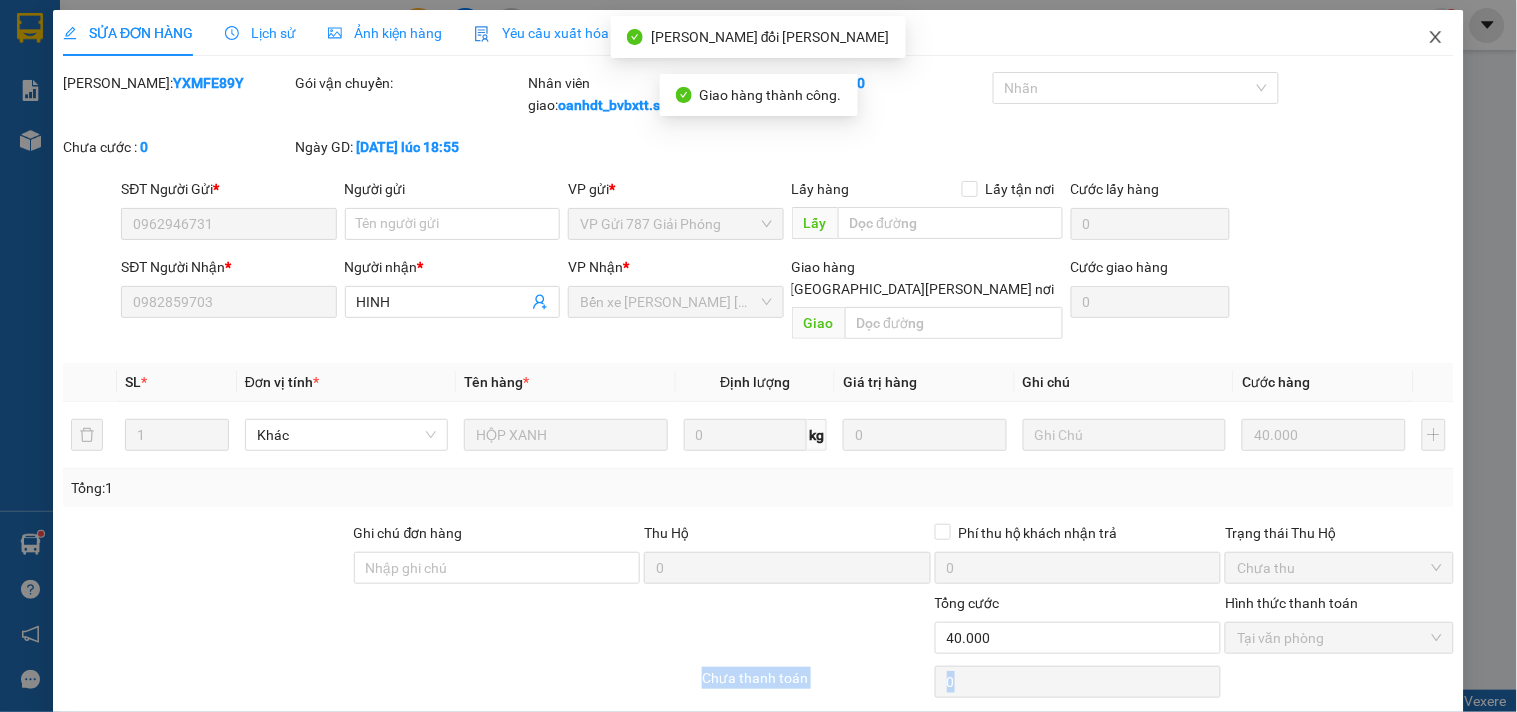 click 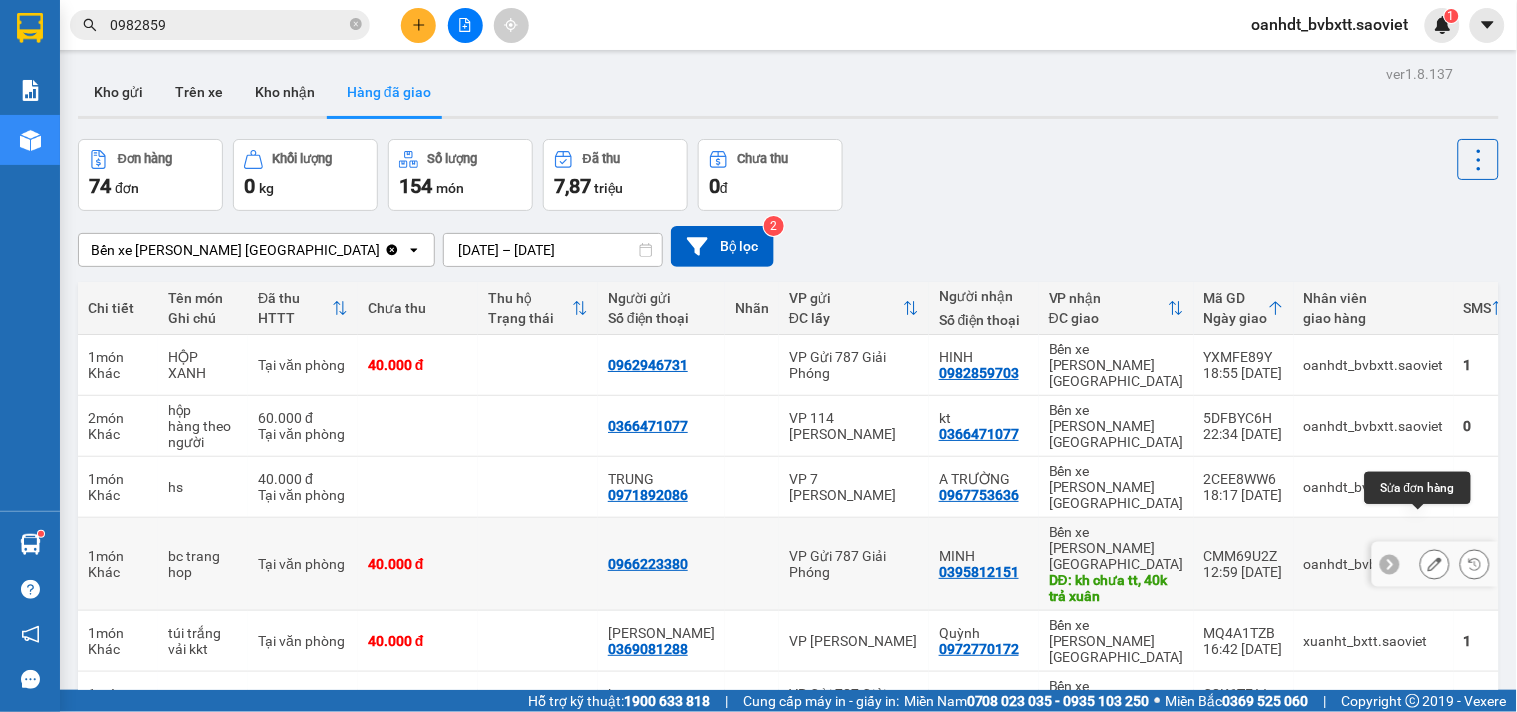 click 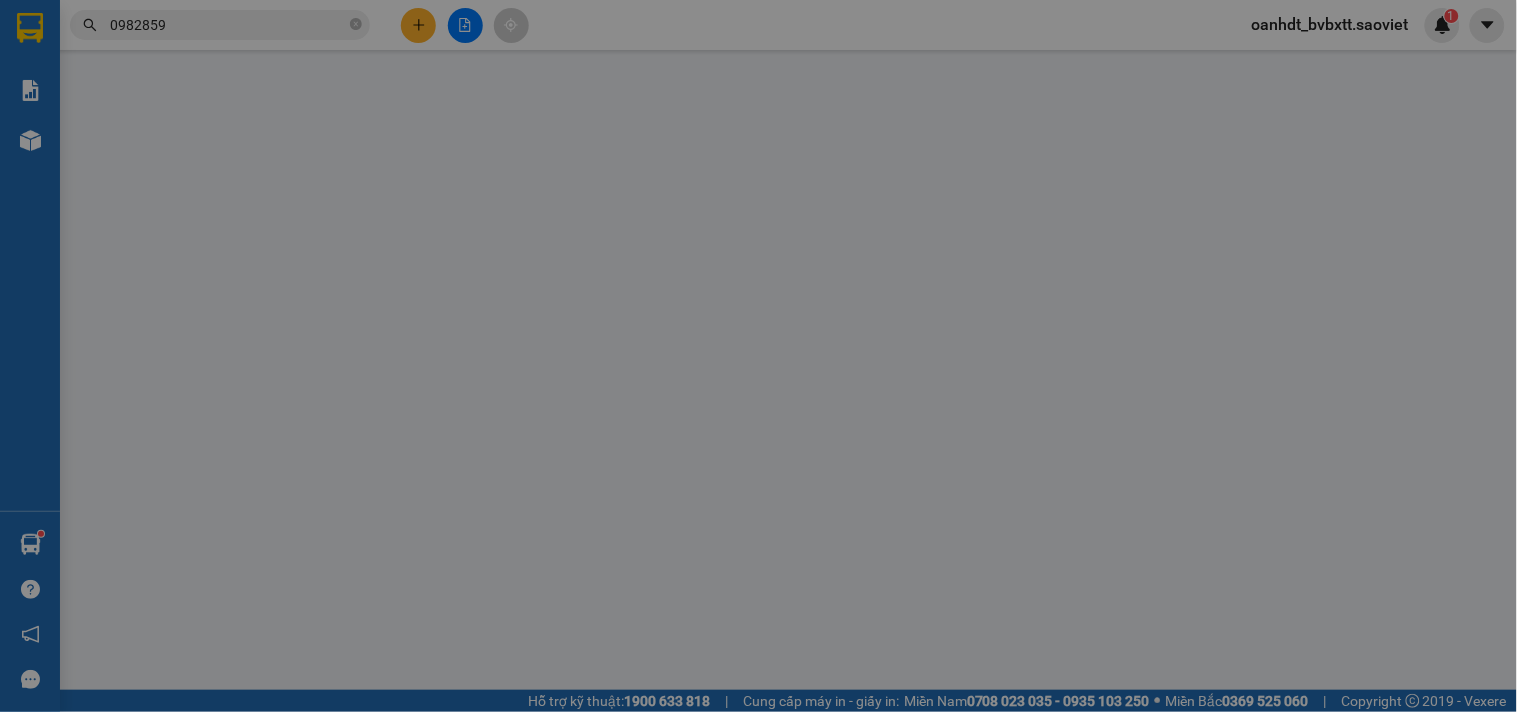 type on "0966223380" 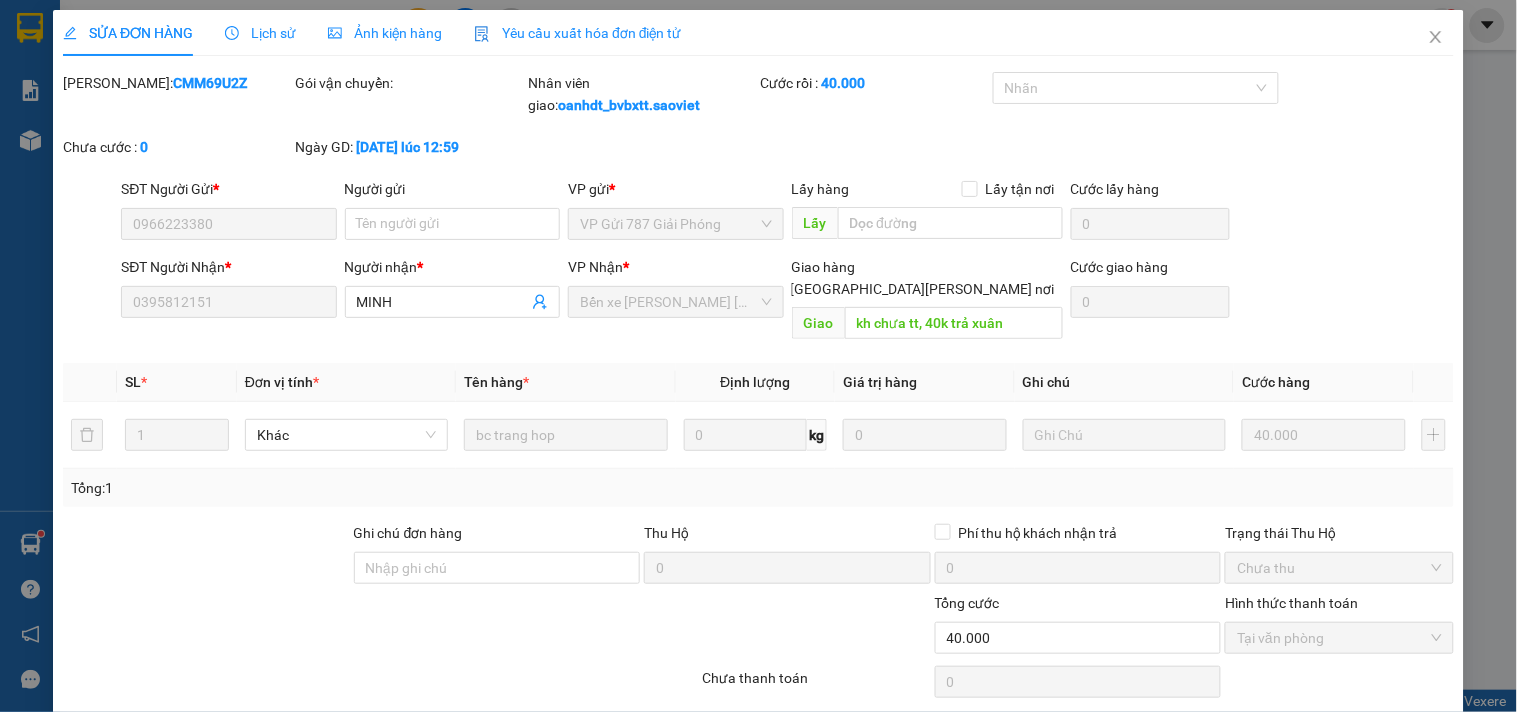 click on "Lịch sử" at bounding box center [260, 33] 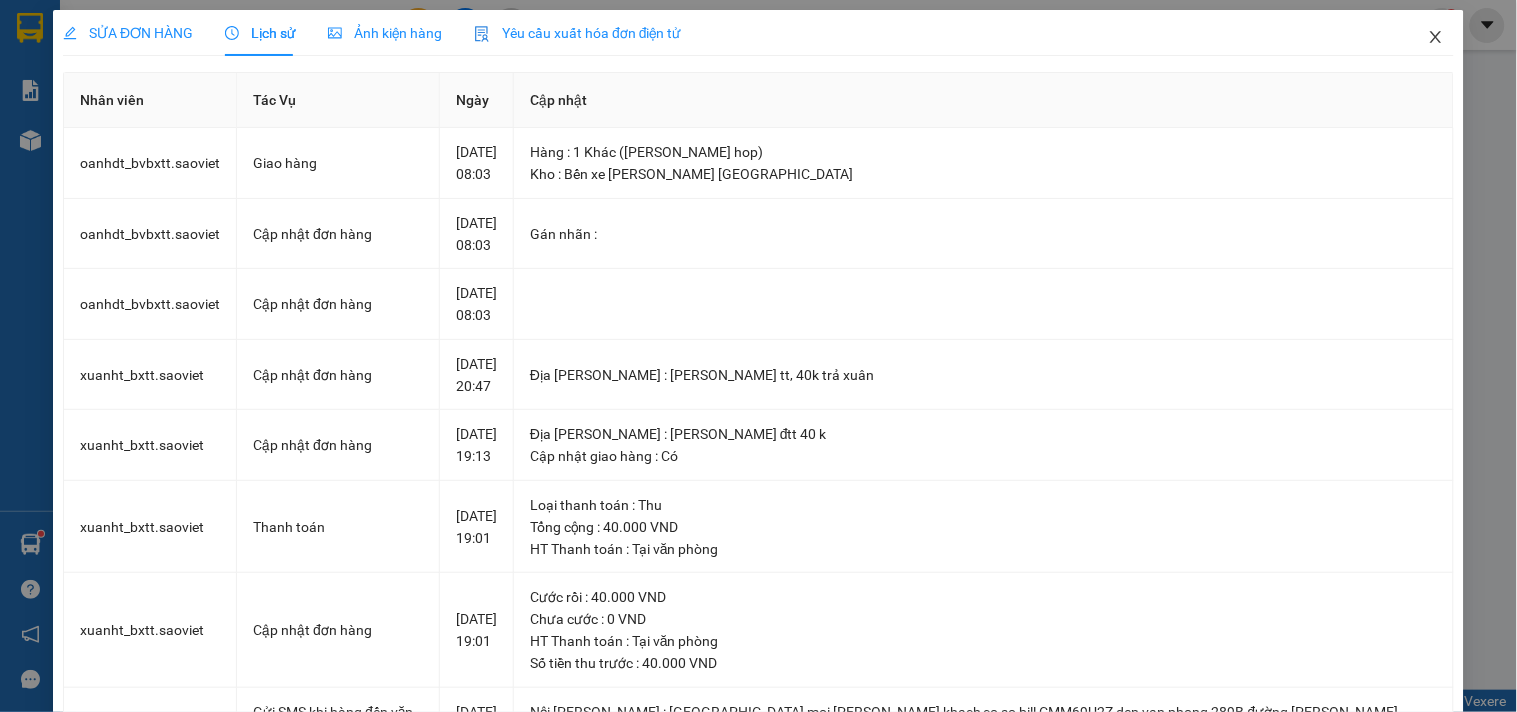 click 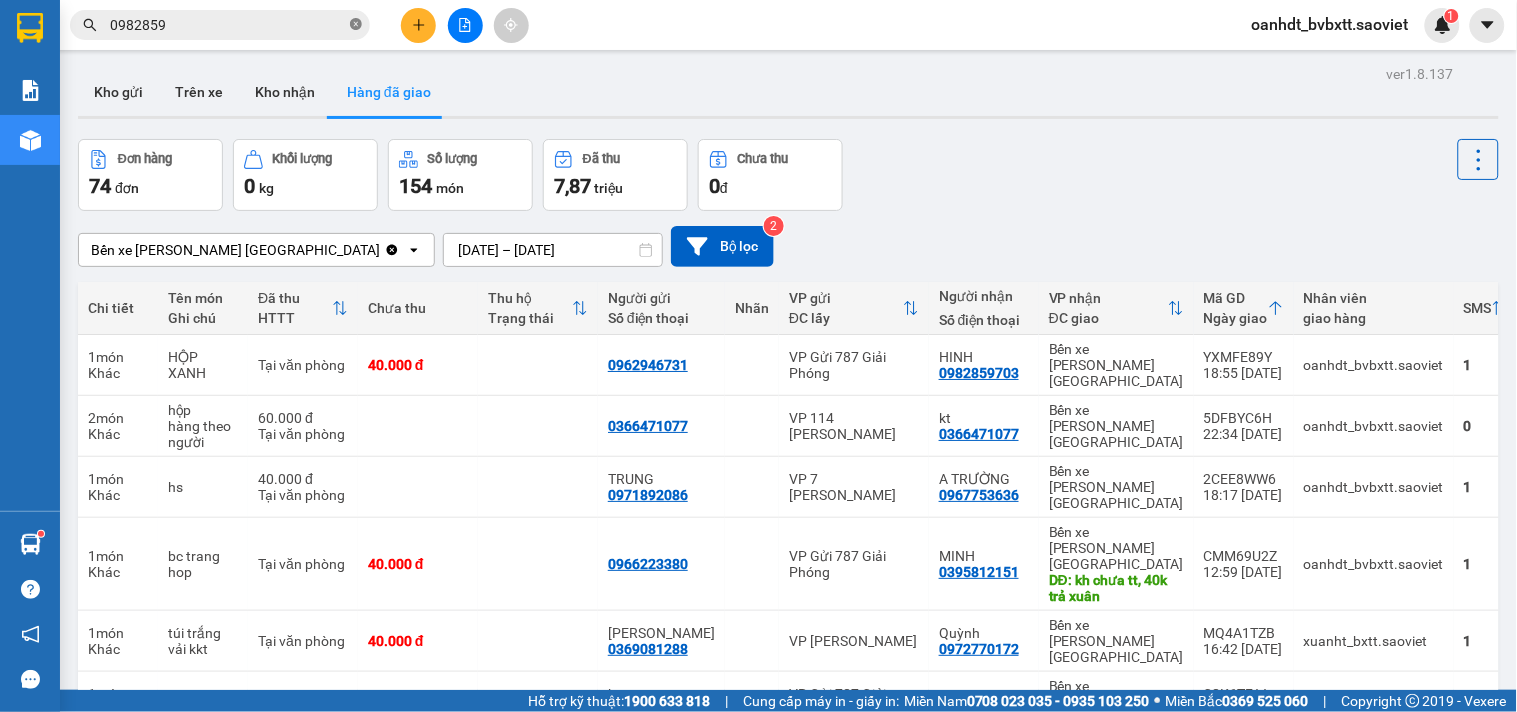 click 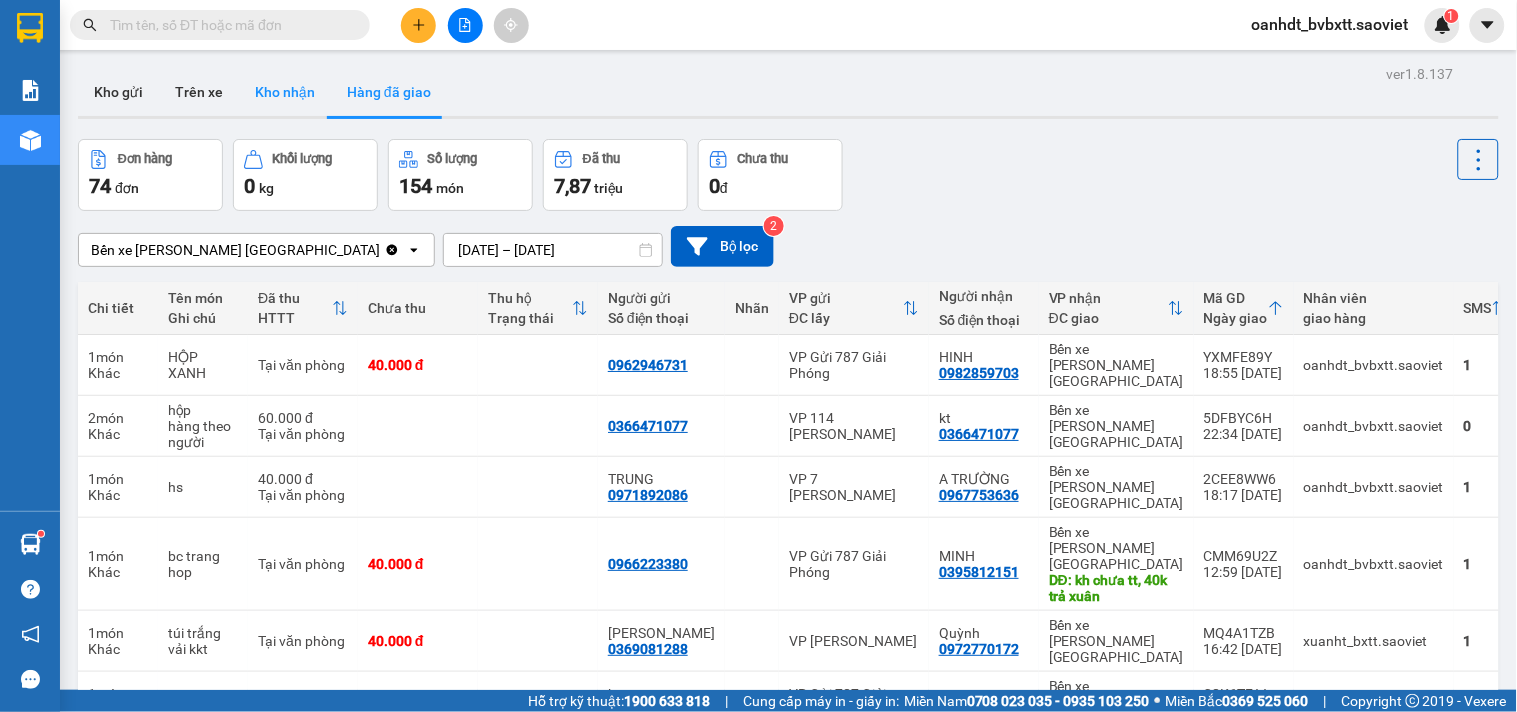 click on "Kho nhận" at bounding box center [285, 92] 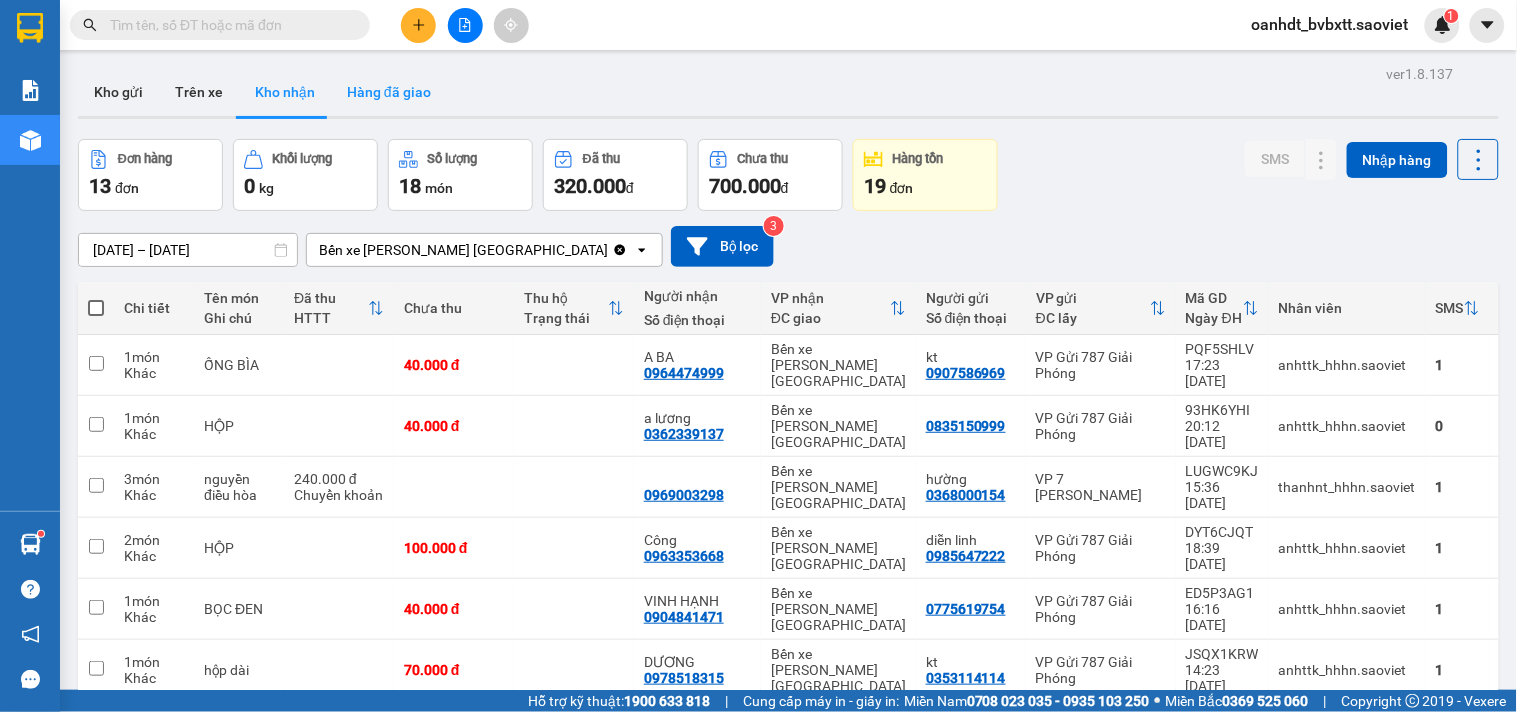 click on "Hàng đã giao" at bounding box center [389, 92] 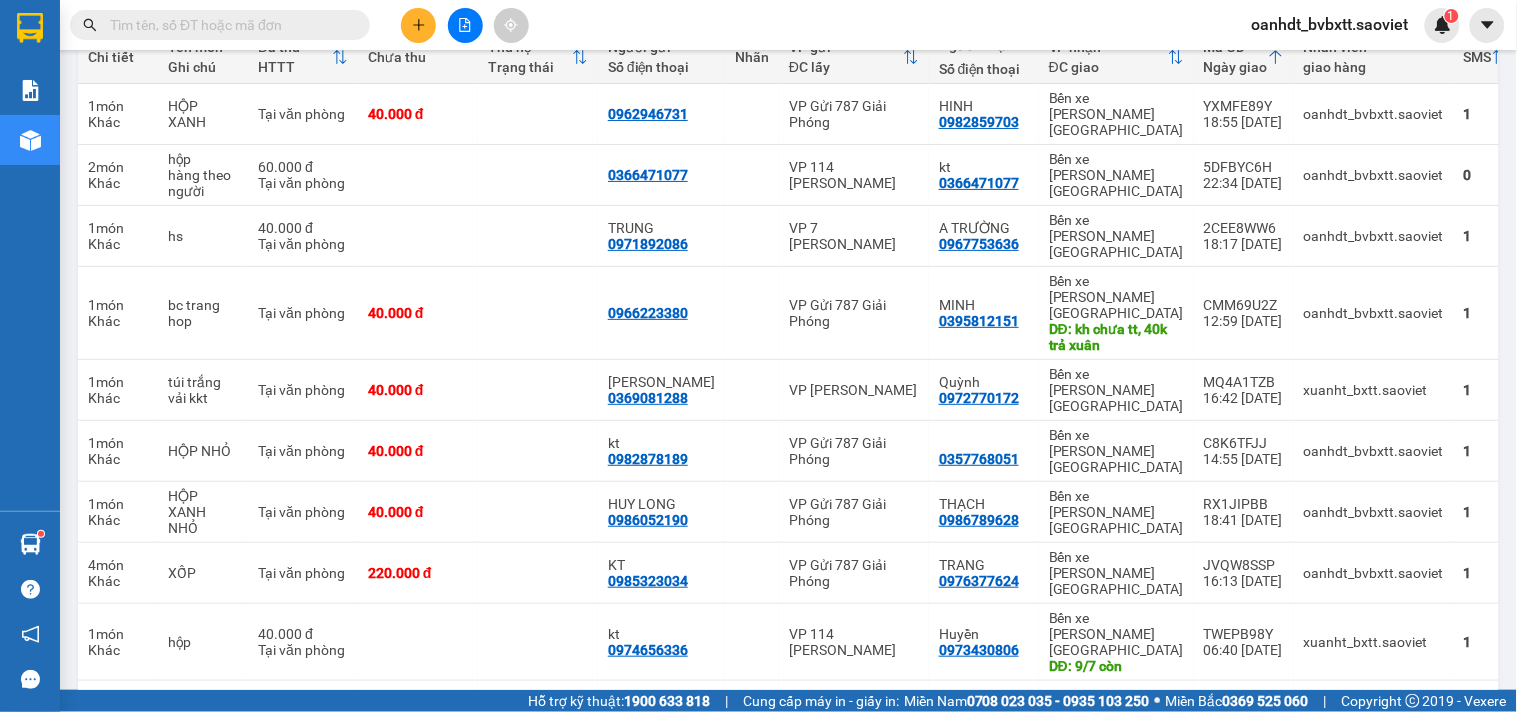 scroll, scrollTop: 0, scrollLeft: 0, axis: both 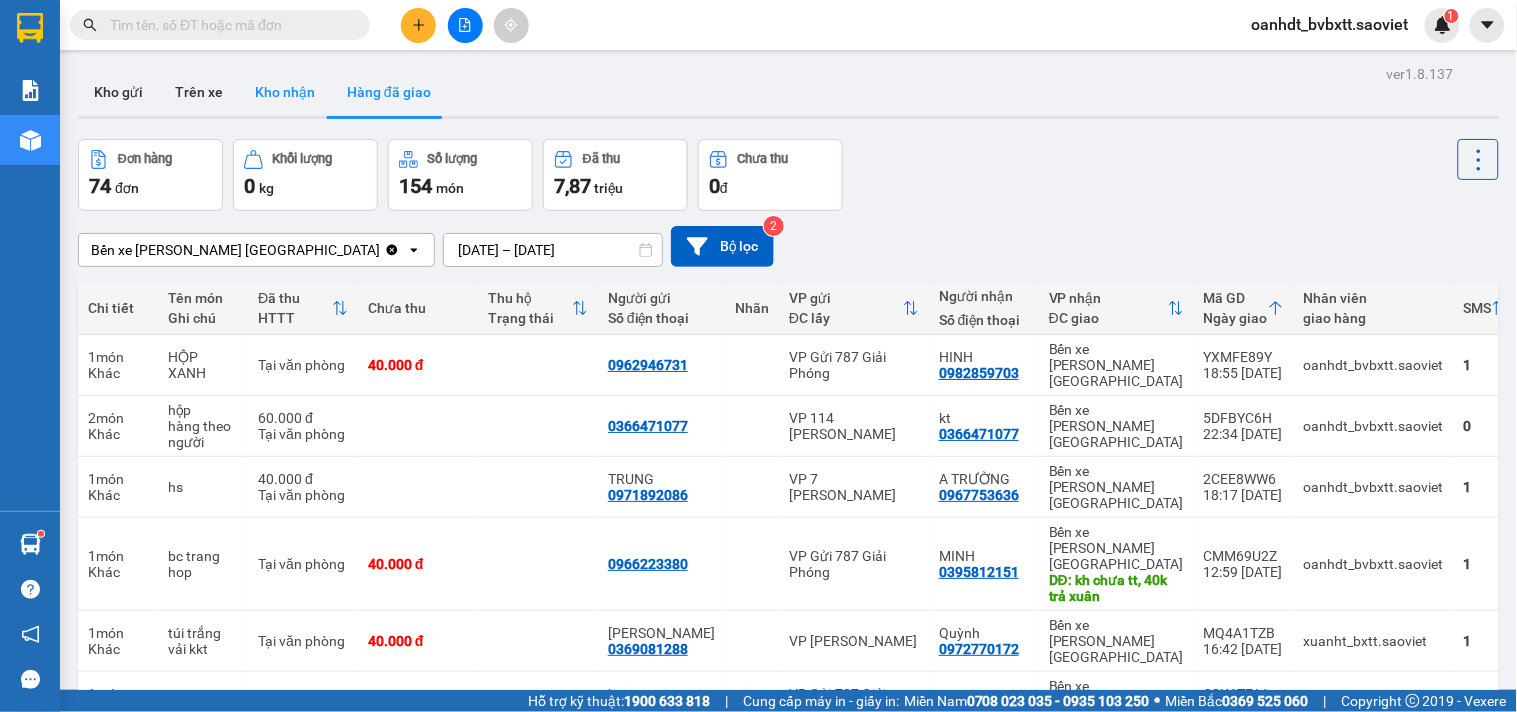 click on "Kho nhận" at bounding box center [285, 92] 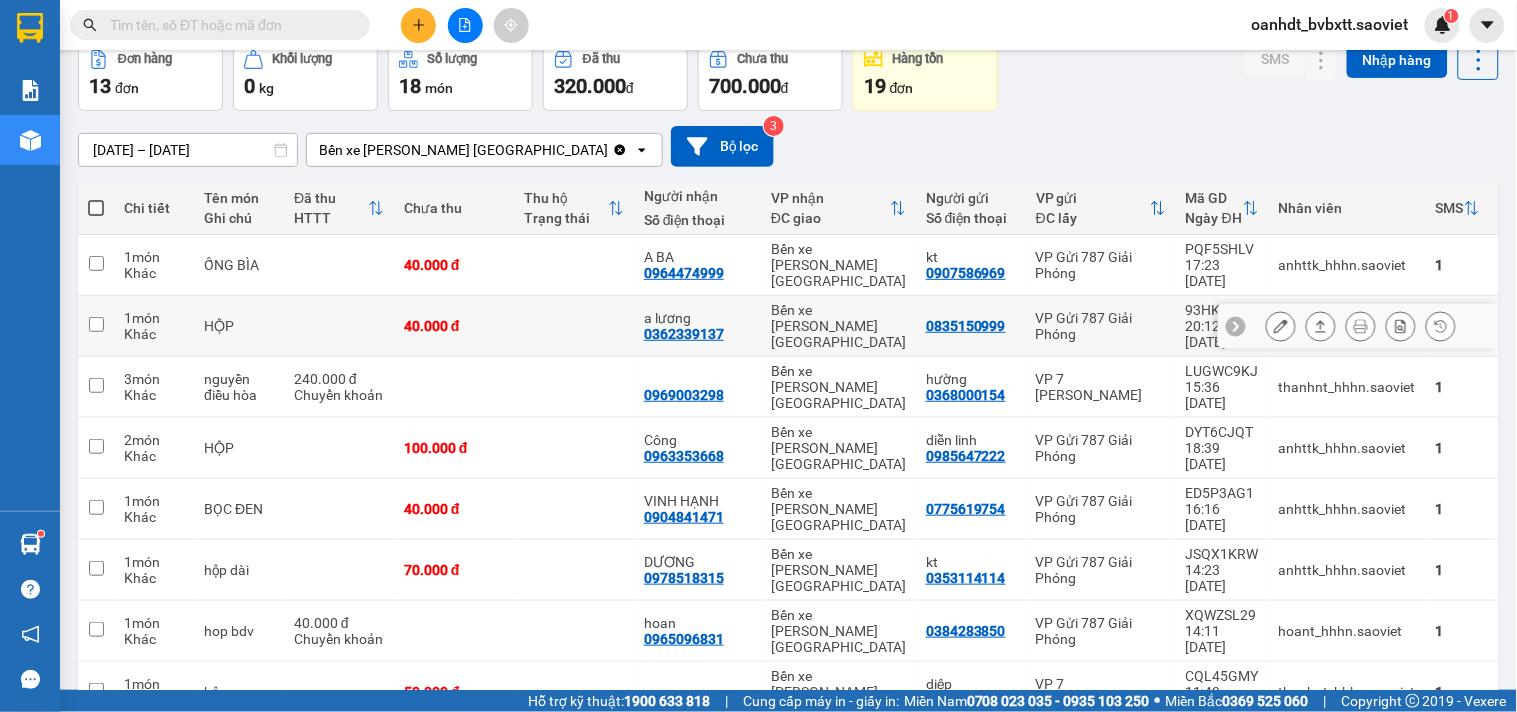 scroll, scrollTop: 0, scrollLeft: 0, axis: both 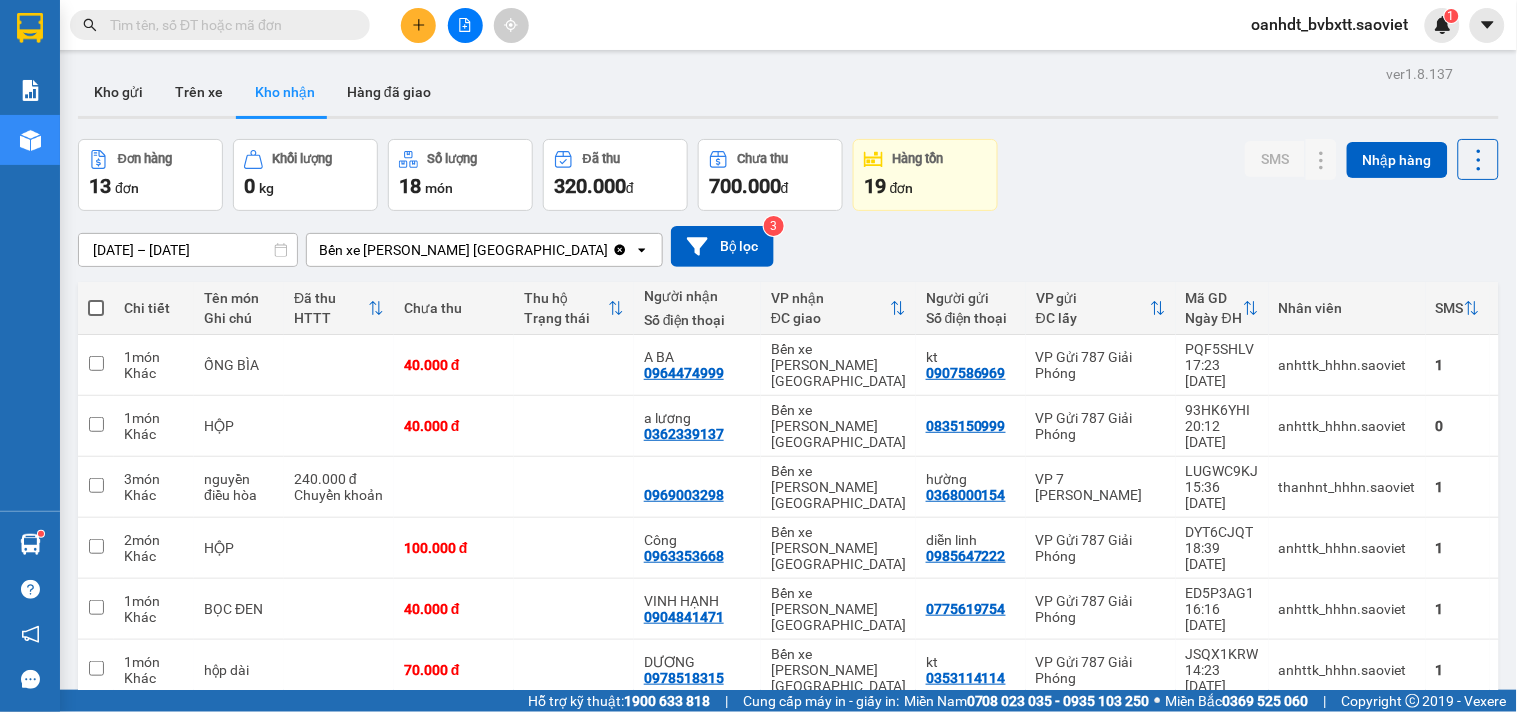click at bounding box center (228, 25) 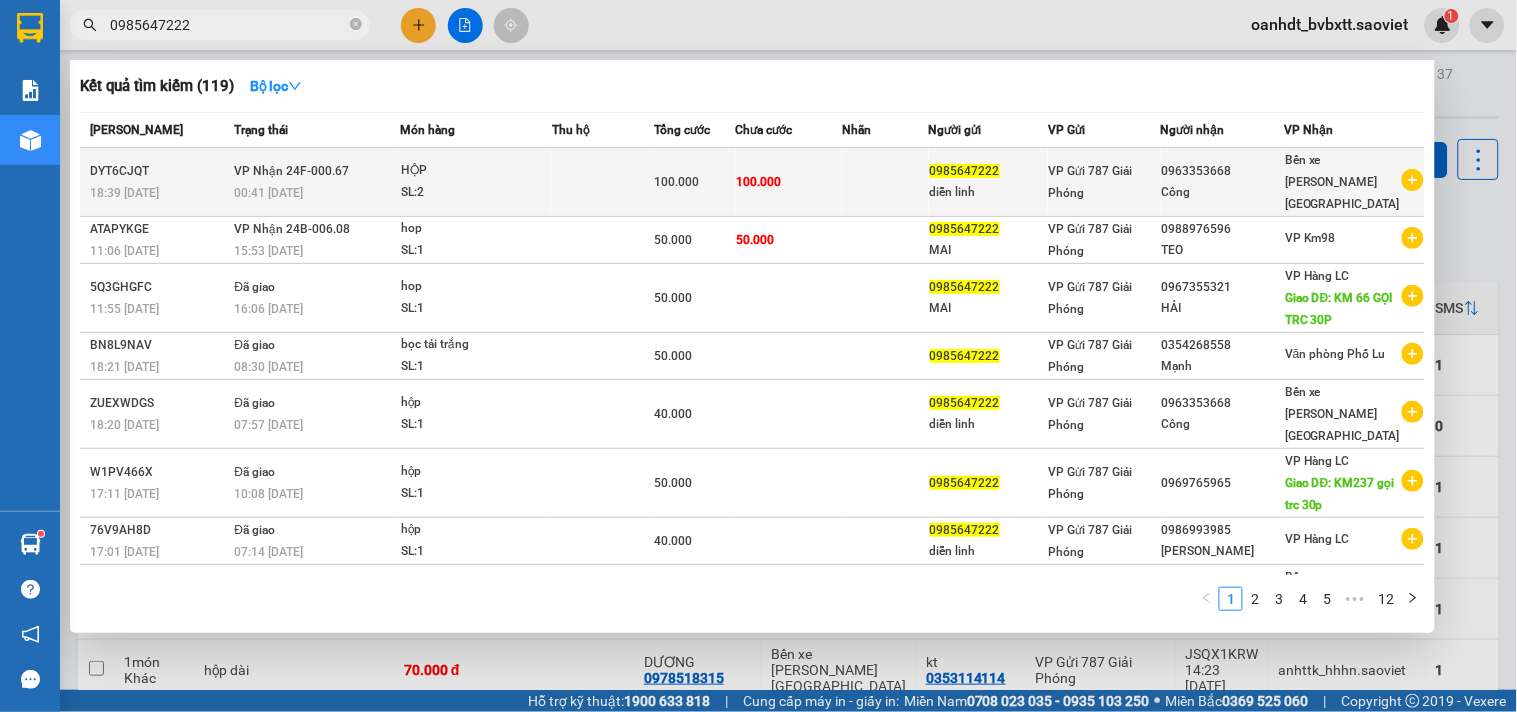 type on "0985647222" 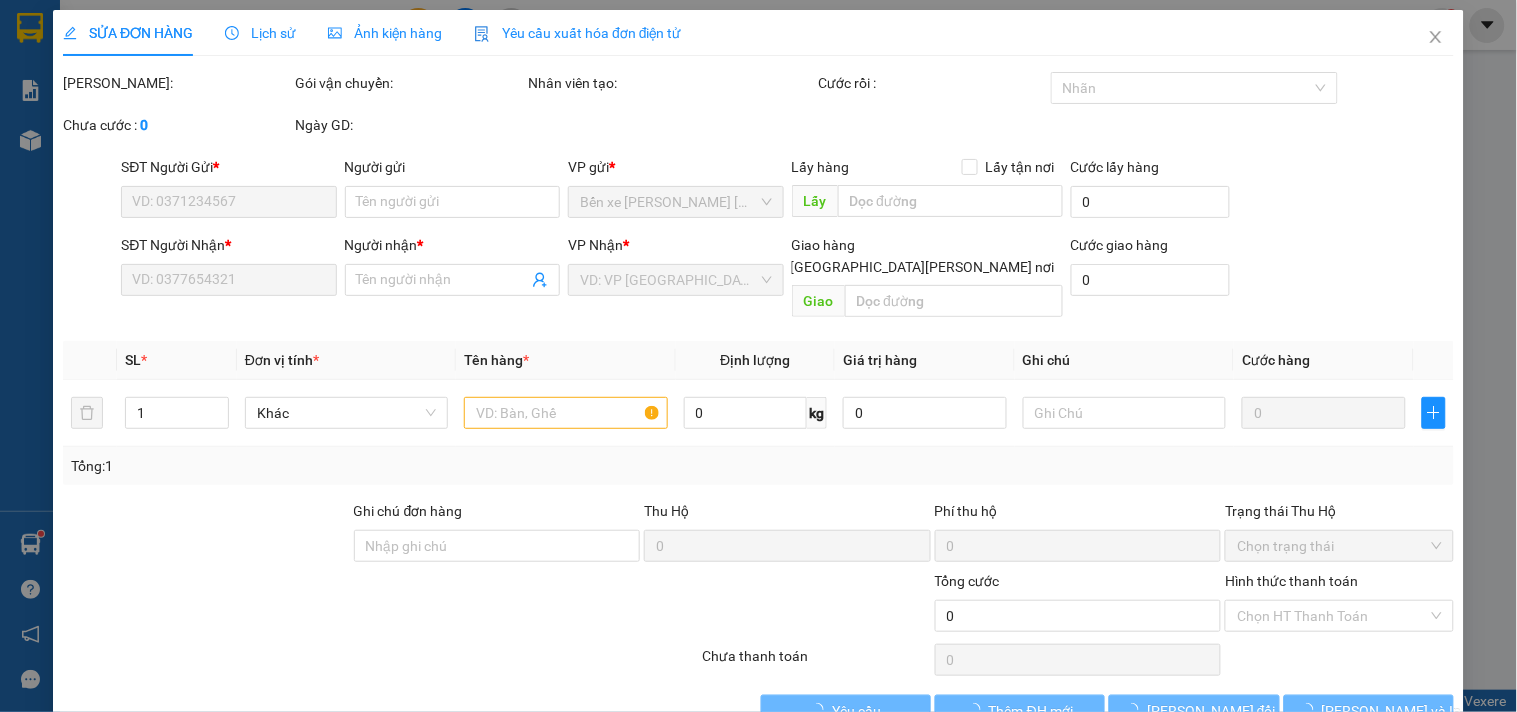 type on "0985647222" 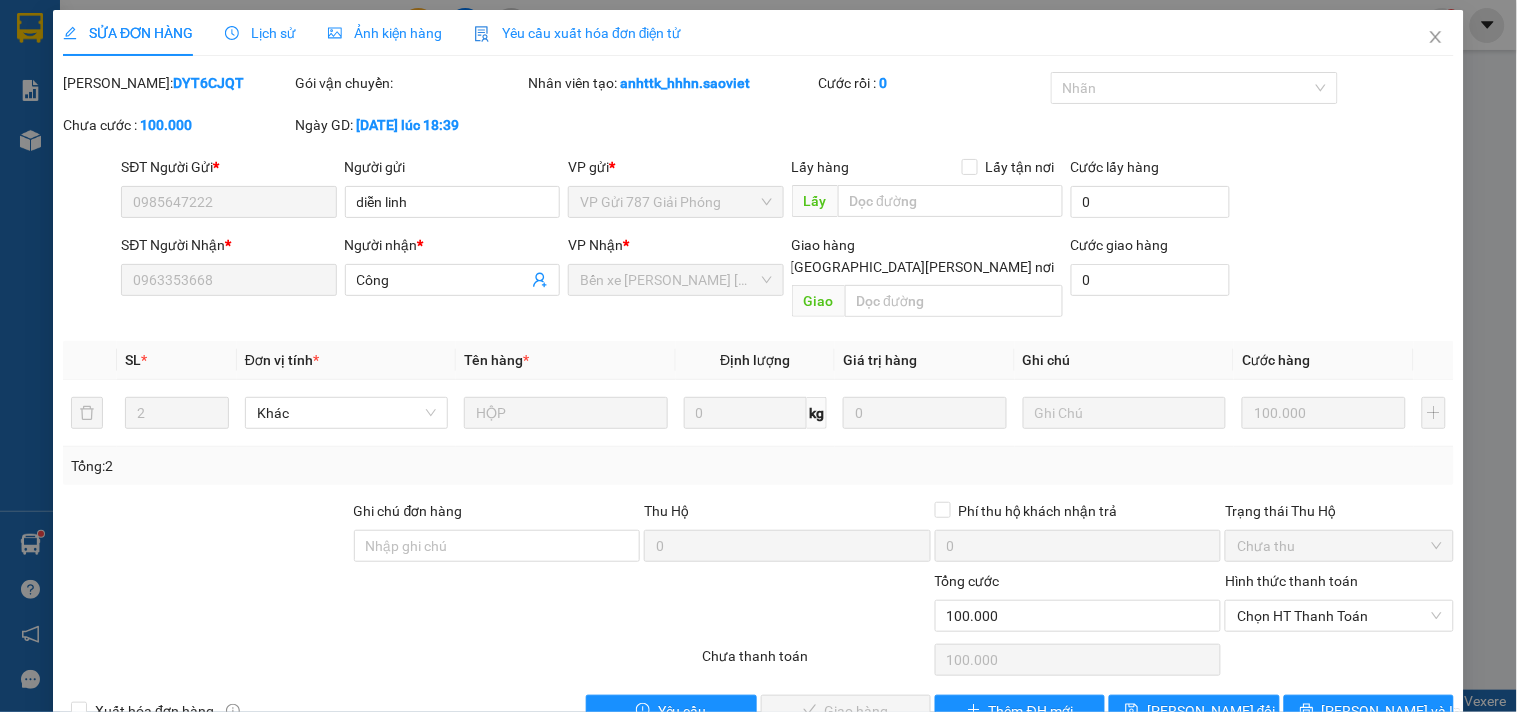 click on "SỬA ĐƠN HÀNG Lịch sử Ảnh kiện hàng Yêu cầu xuất hóa đơn điện tử Total Paid Fee 0 Total UnPaid Fee 100.000 Cash Collection Total Fee Mã ĐH:  DYT6CJQT Gói vận chuyển:   Nhân viên tạo:   anhttk_hhhn.saoviet Cước rồi :   0   Nhãn Chưa cước :   100.000 Ngày GD:   11-07-2025 lúc 18:39 SĐT Người Gửi  * 0985647222 Người gửi diễn linh VP gửi  * VP Gửi 787 Giải Phóng Lấy hàng Lấy tận nơi Lấy Cước lấy hàng 0 SĐT Người Nhận  * 0963353668 Người nhận  * Công VP Nhận  * Bến xe Trung tâm Lào Cai Giao hàng Giao tận nơi Giao Cước giao hàng 0 SL  * Đơn vị tính  * Tên hàng  * Định lượng Giá trị hàng Ghi chú Cước hàng                   2 Khác HỘP 0 kg 0 100.000 Tổng:  2 Ghi chú đơn hàng Thu Hộ 0 Phí thu hộ khách nhận trả 0 Trạng thái Thu Hộ   Chưa thu Tổng cước 100.000 Hình thức thanh toán Chọn HT Thanh Toán Số tiền thu trước 0 100.000" at bounding box center (758, 356) 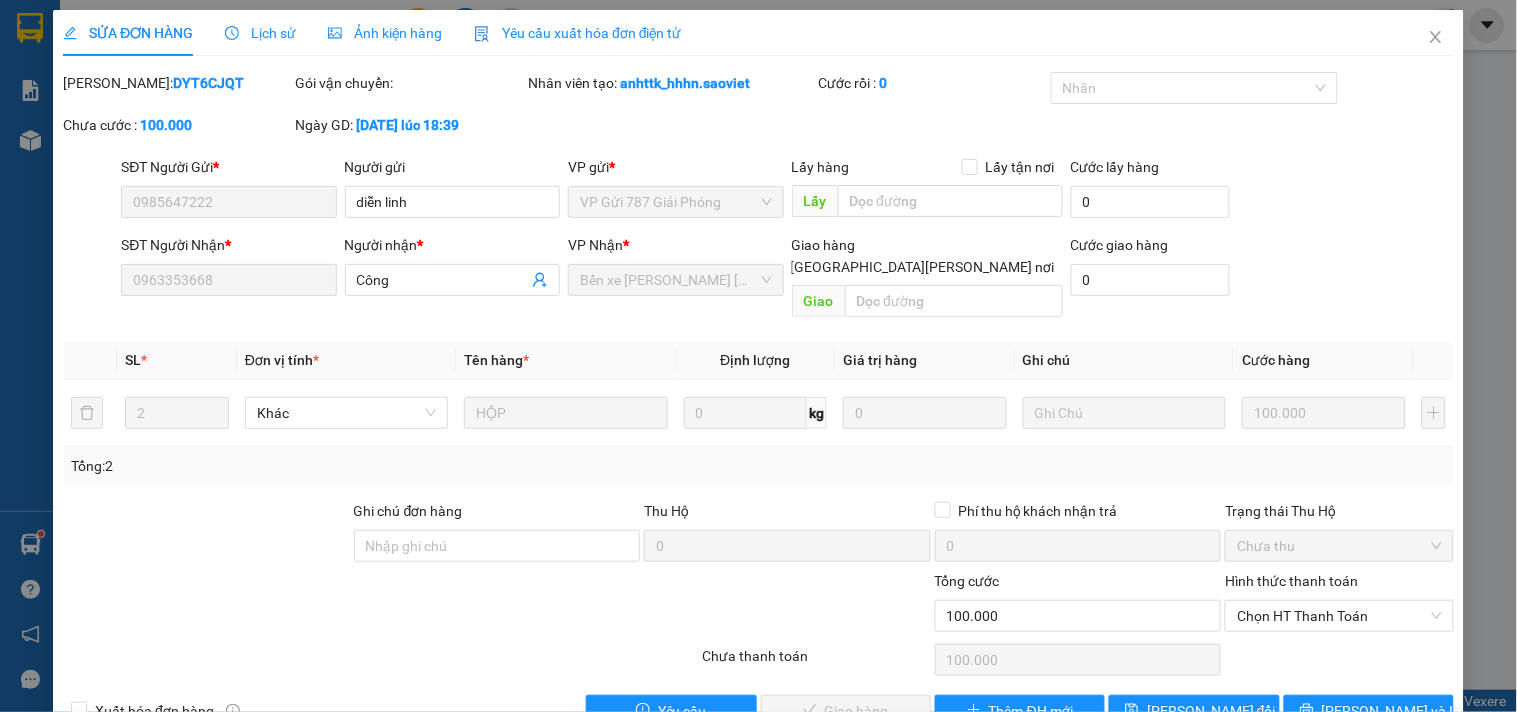 drag, startPoint x: 0, startPoint y: 263, endPoint x: 55, endPoint y: 267, distance: 55.145264 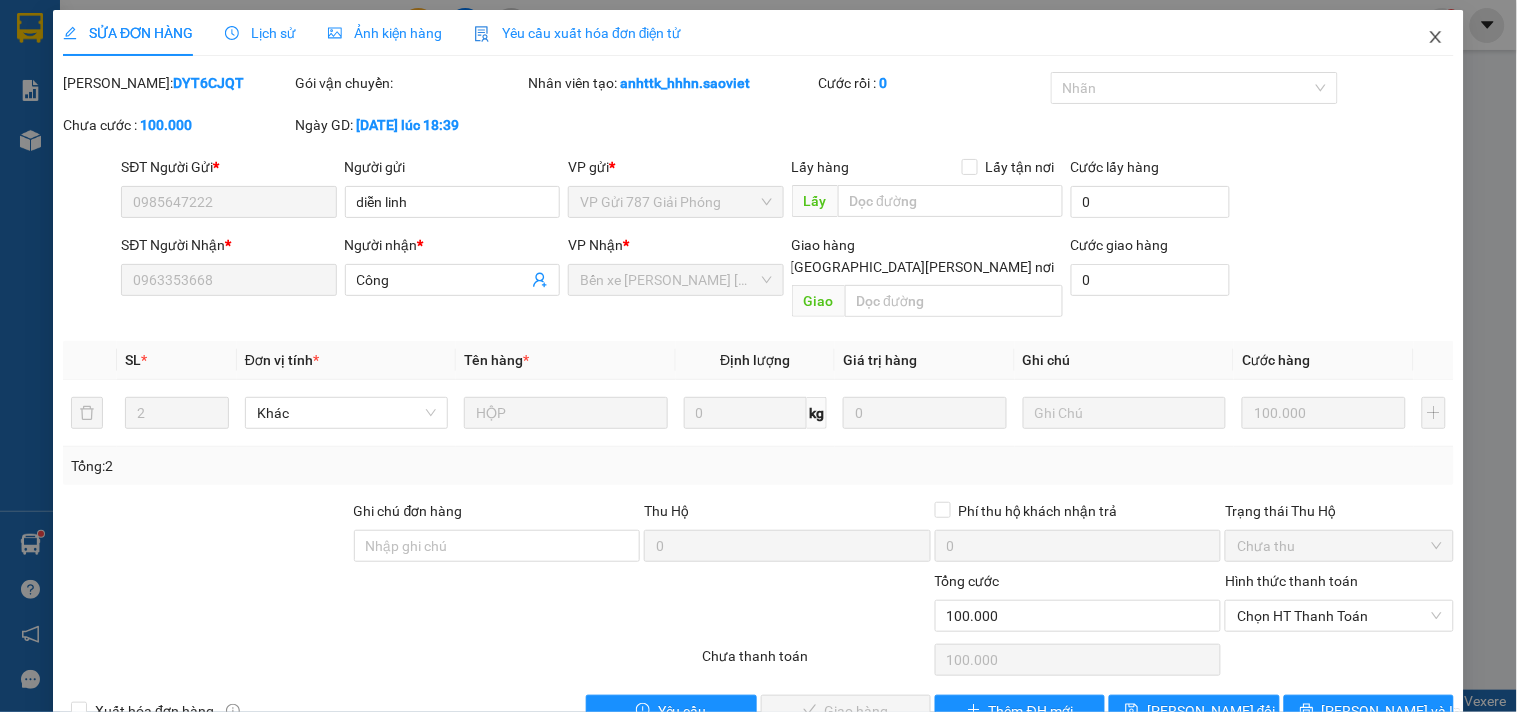 click 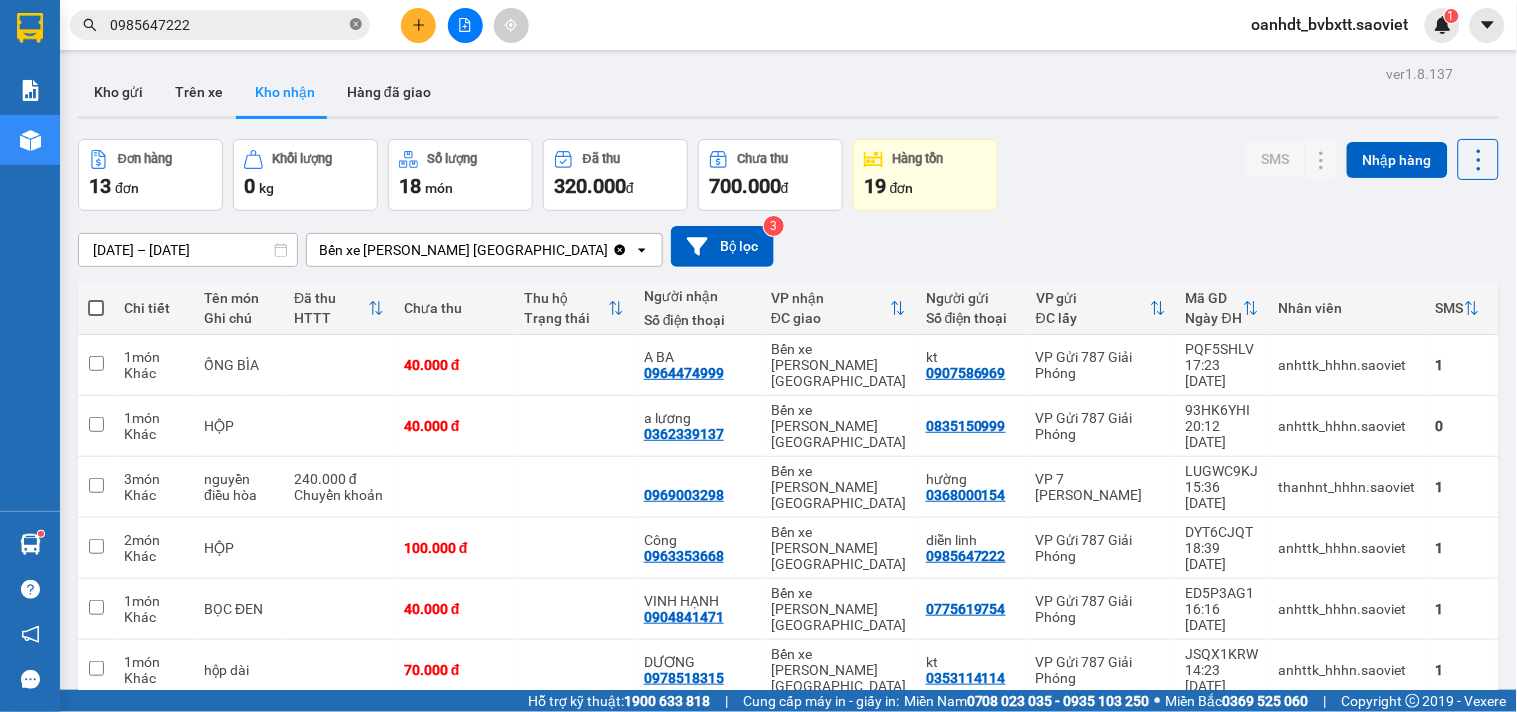 click 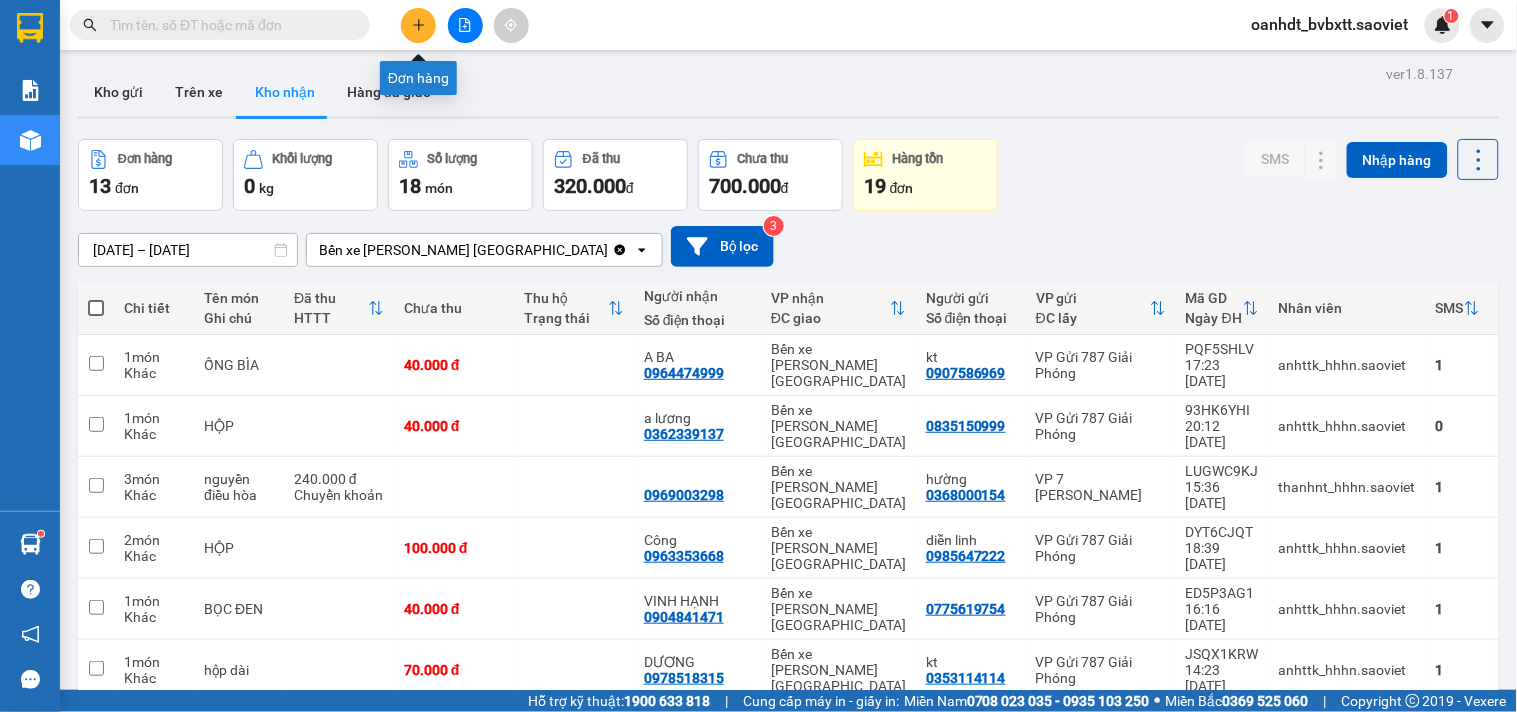 click 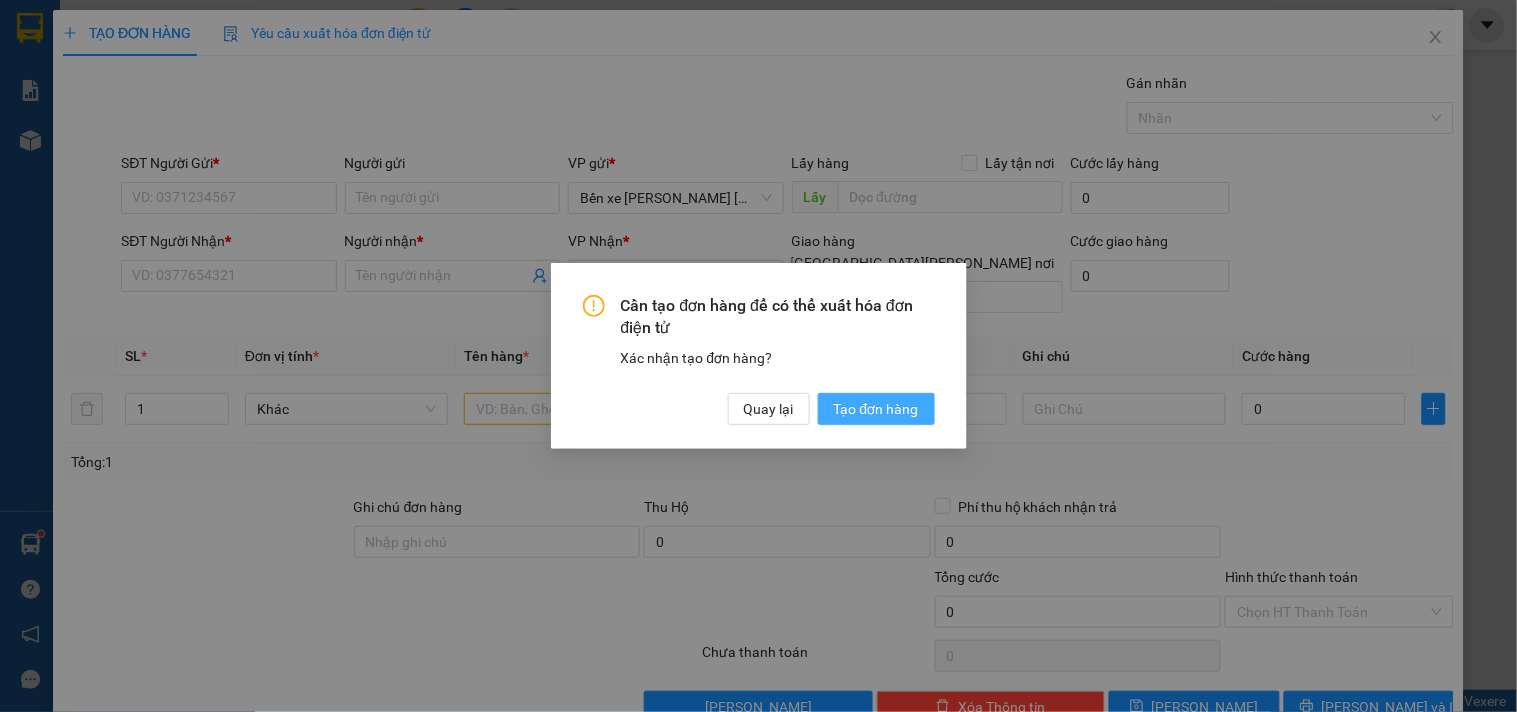 click on "Tạo đơn hàng" at bounding box center [876, 409] 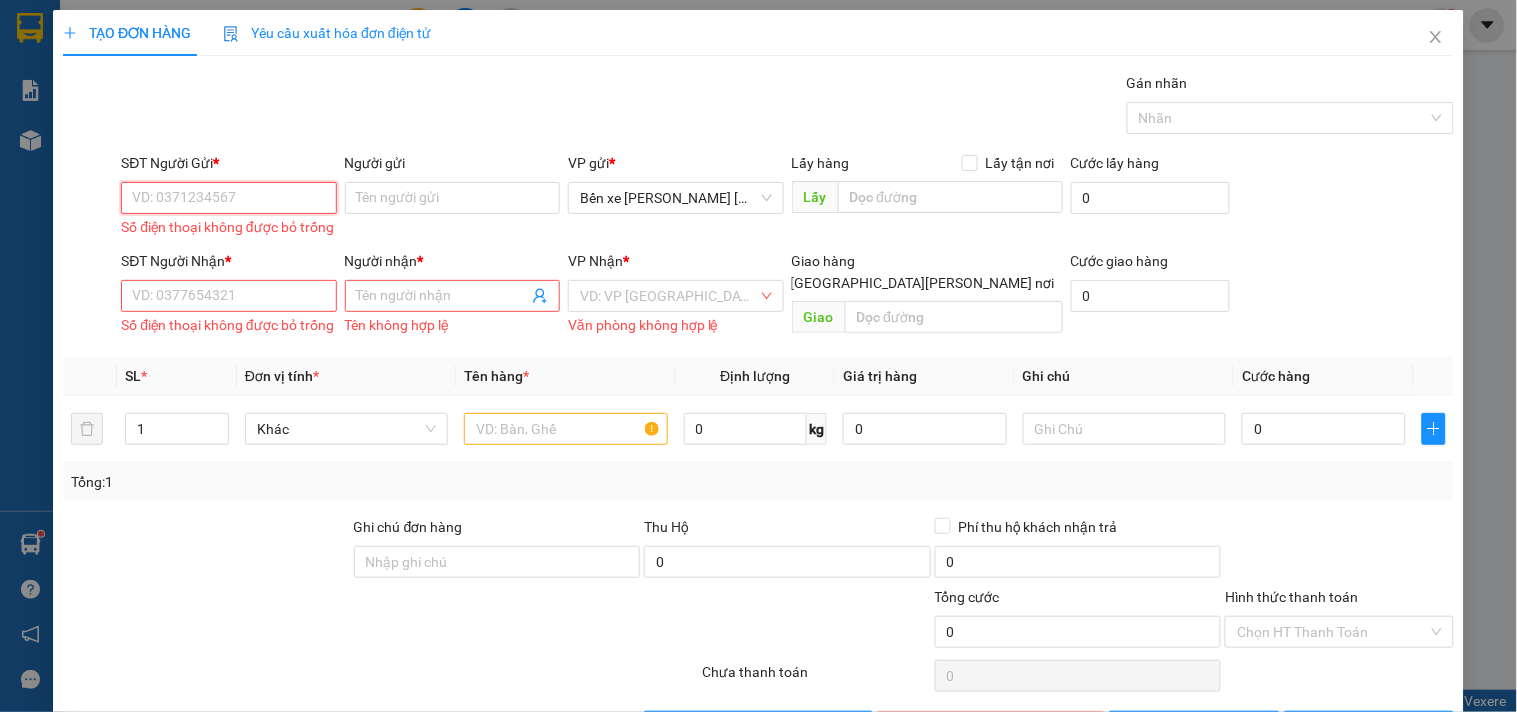 paste on "0985647222" 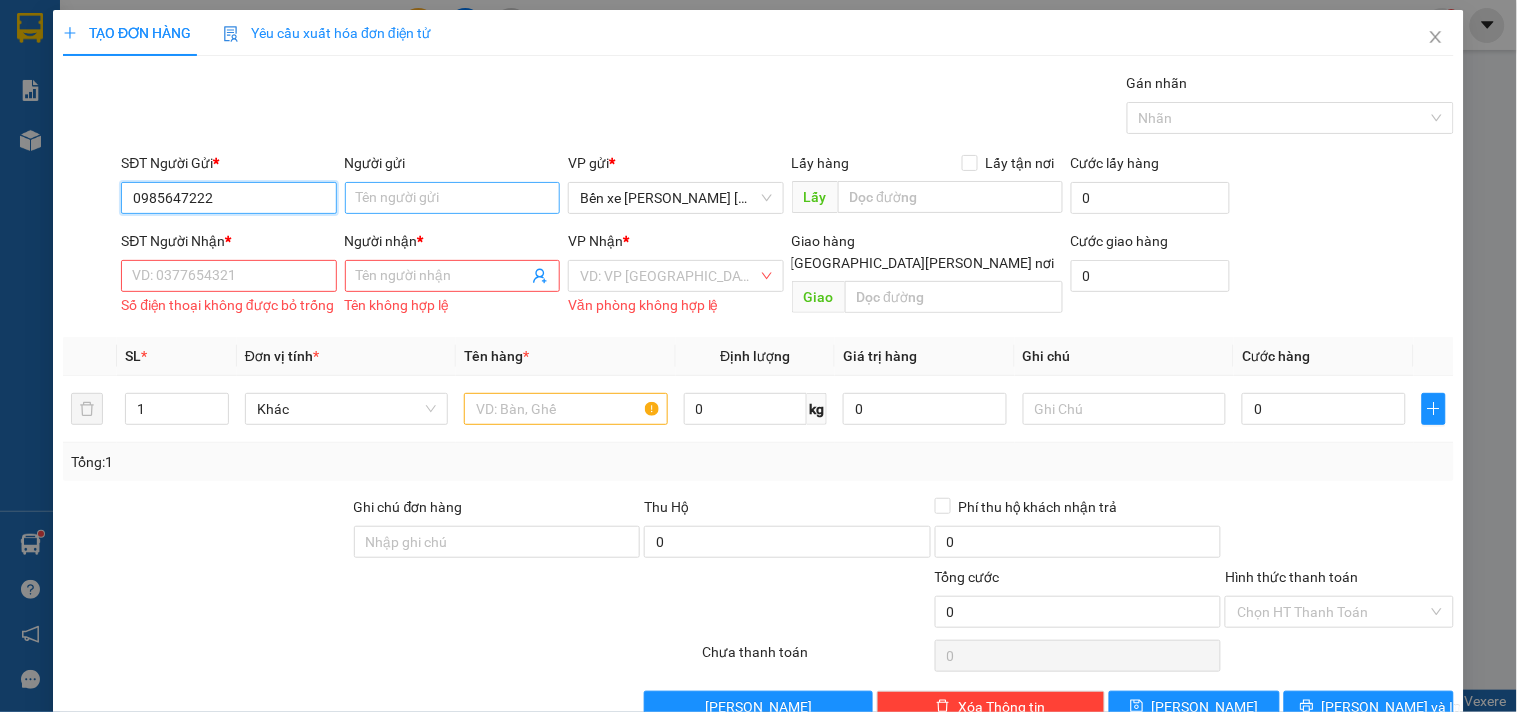 type on "0985647222" 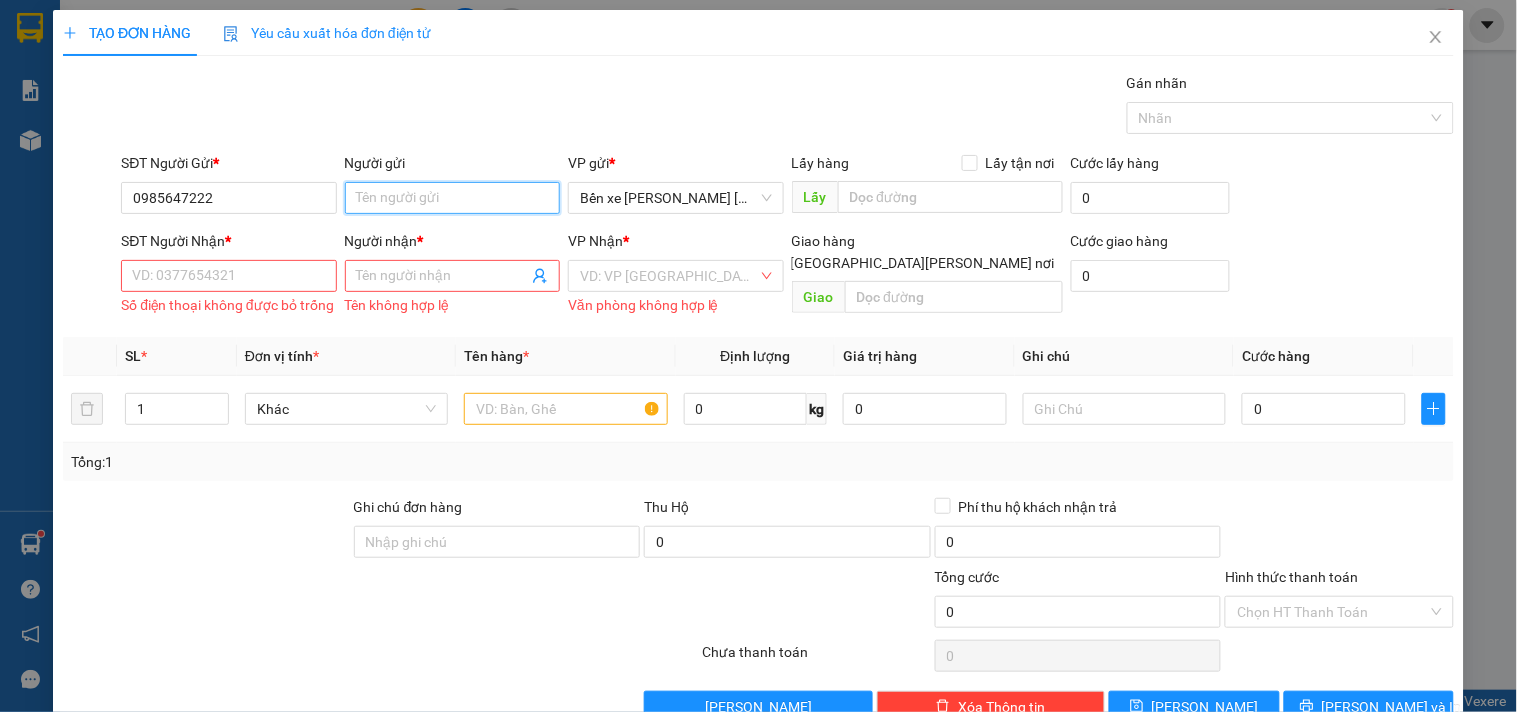 click on "Người gửi" at bounding box center (452, 198) 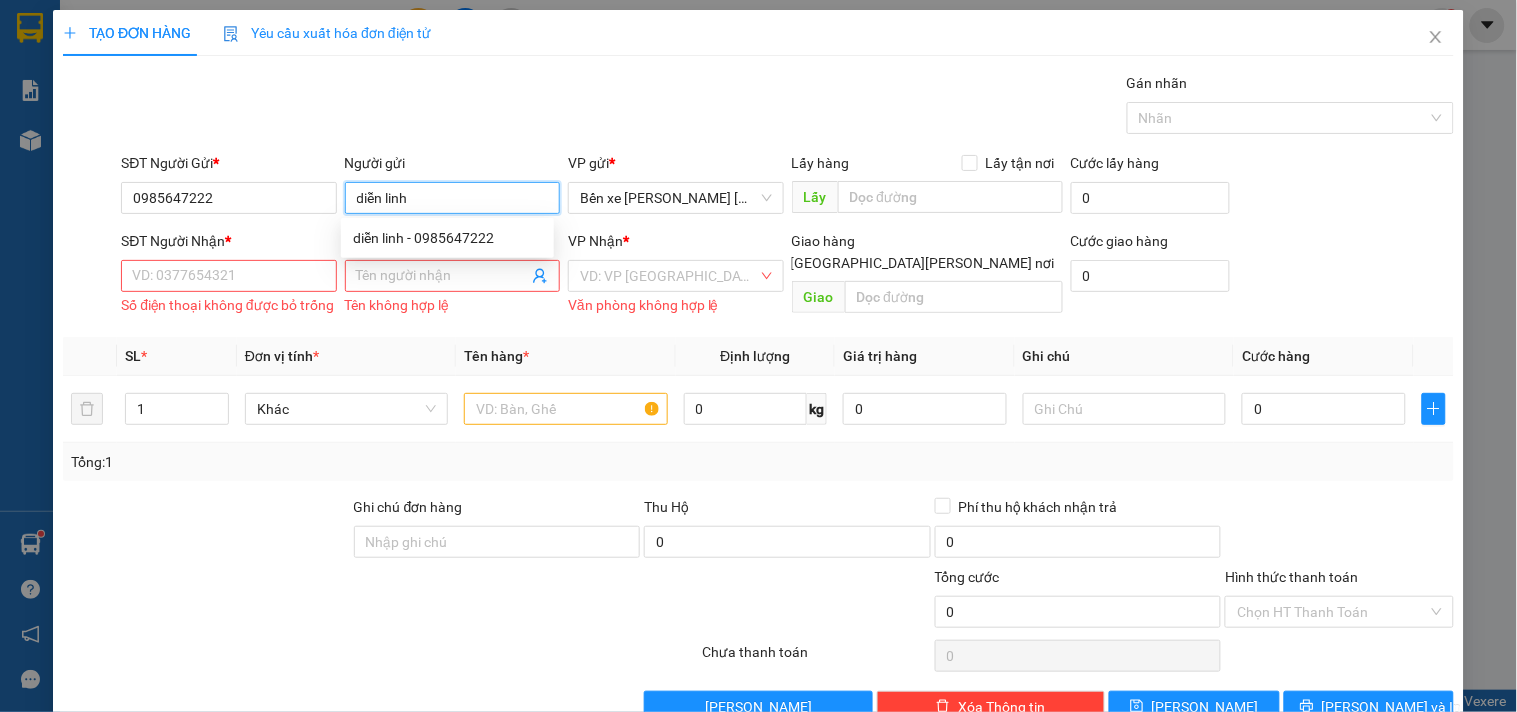 type on "diễn linh" 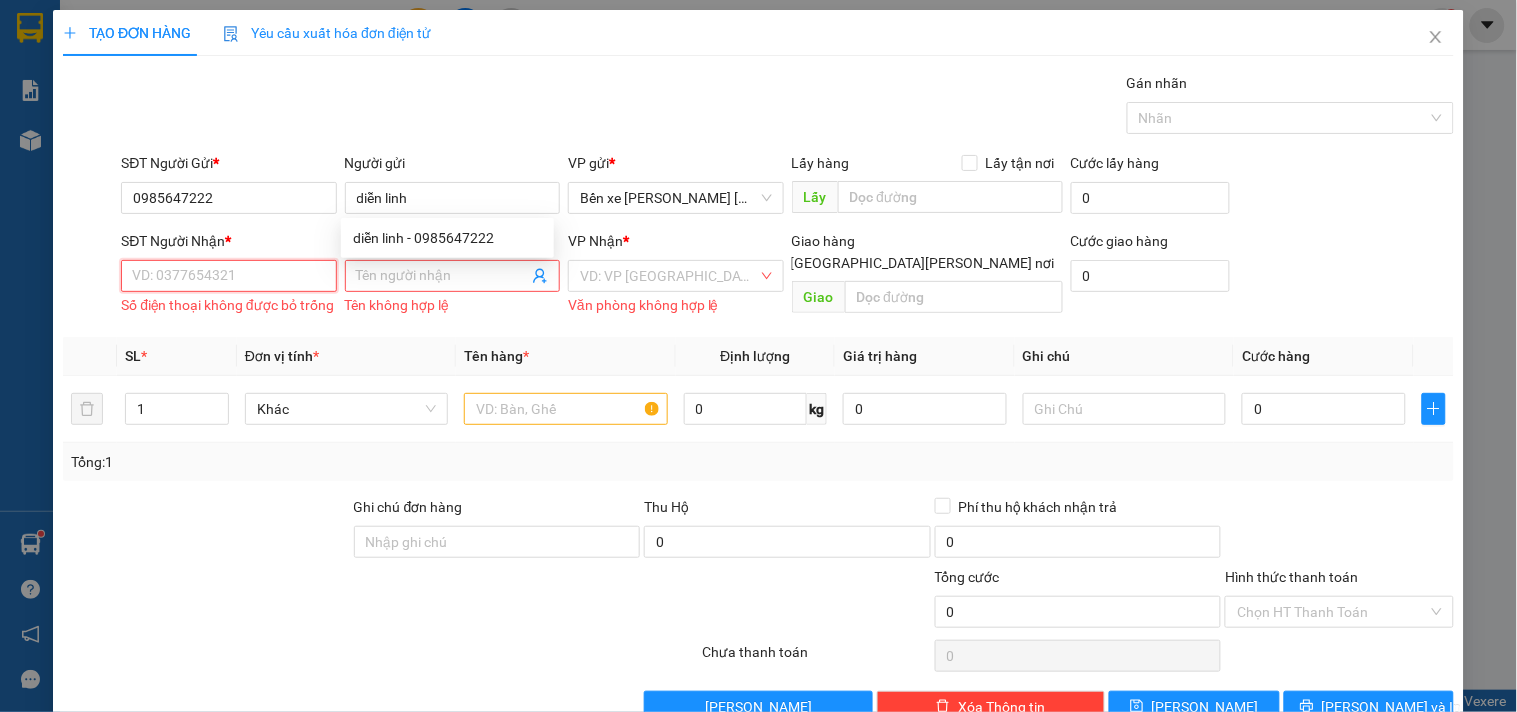 click on "SĐT Người Nhận  *" at bounding box center (228, 276) 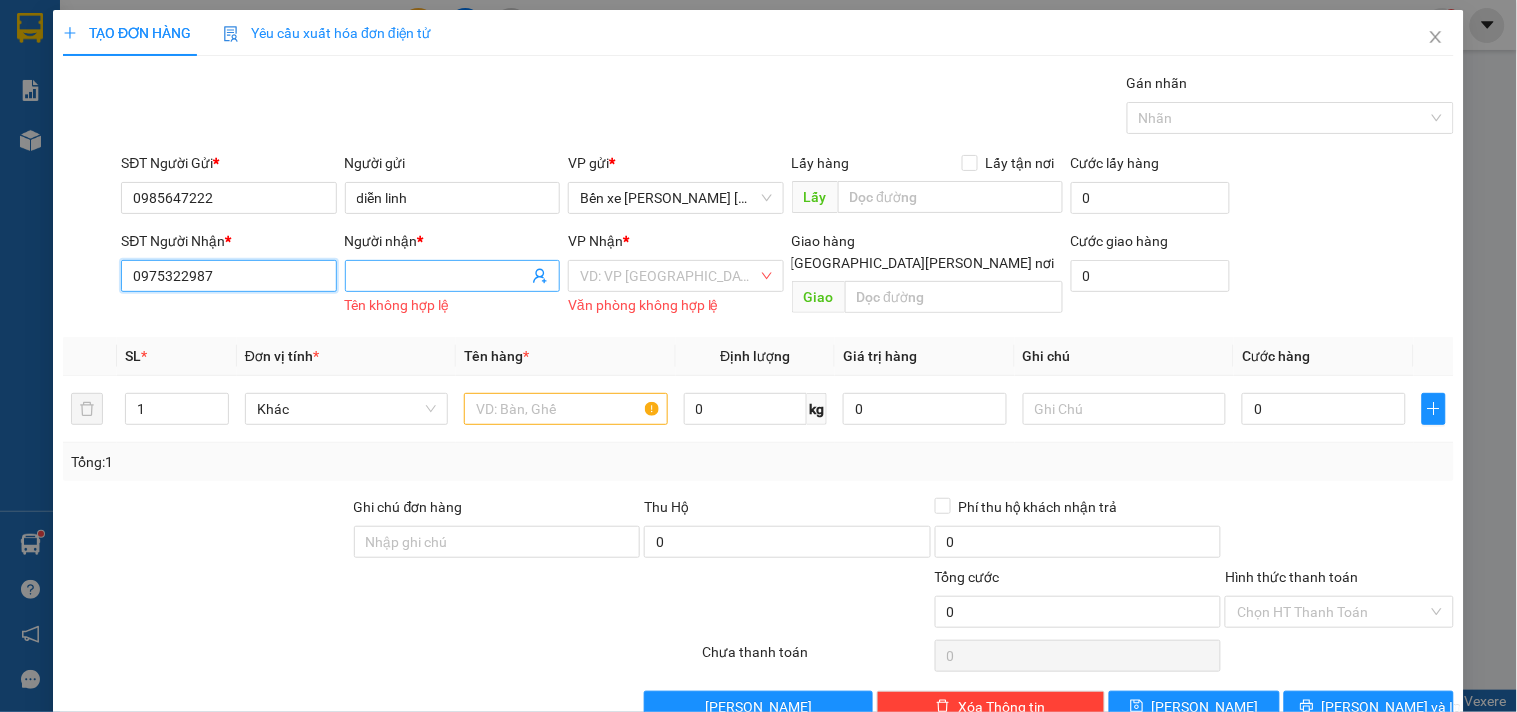 type on "0975322987" 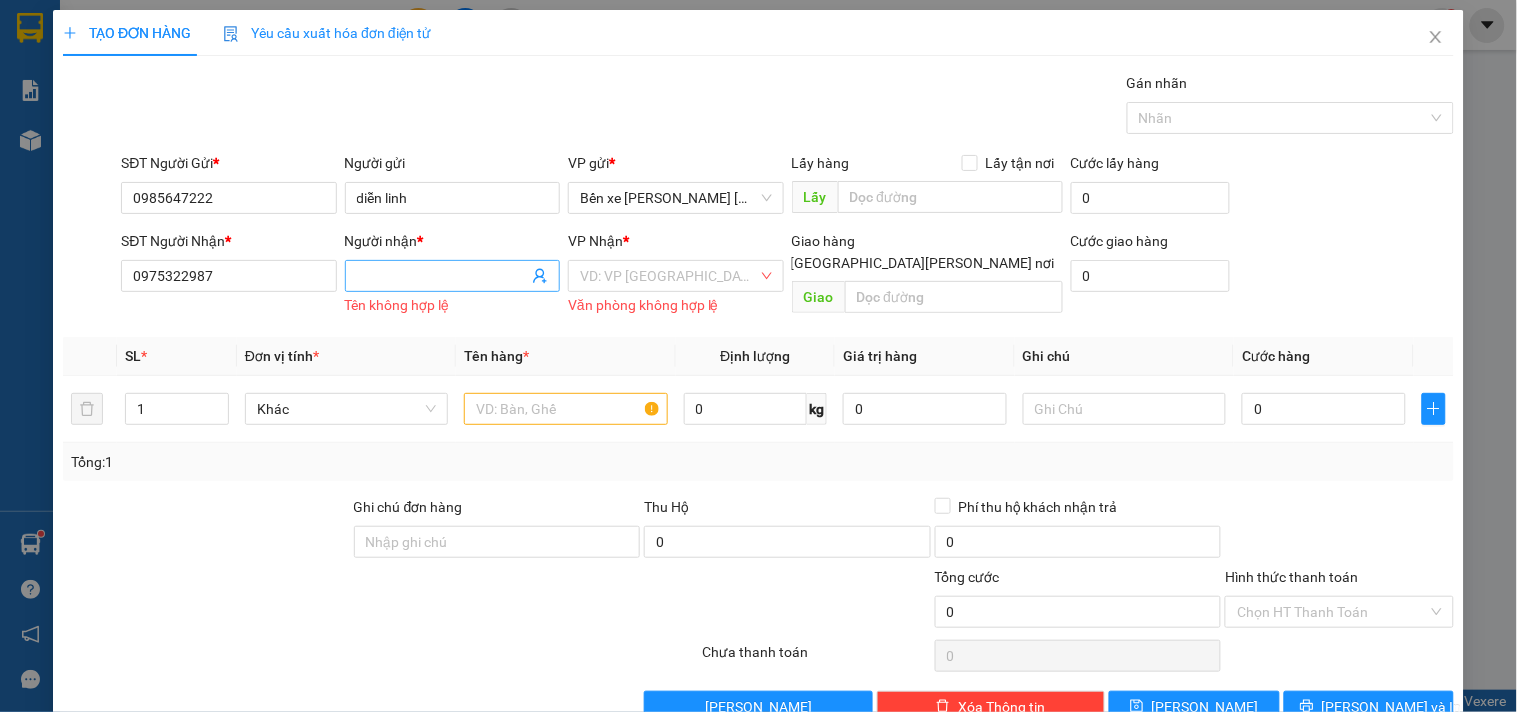 click on "Người nhận  *" at bounding box center (442, 276) 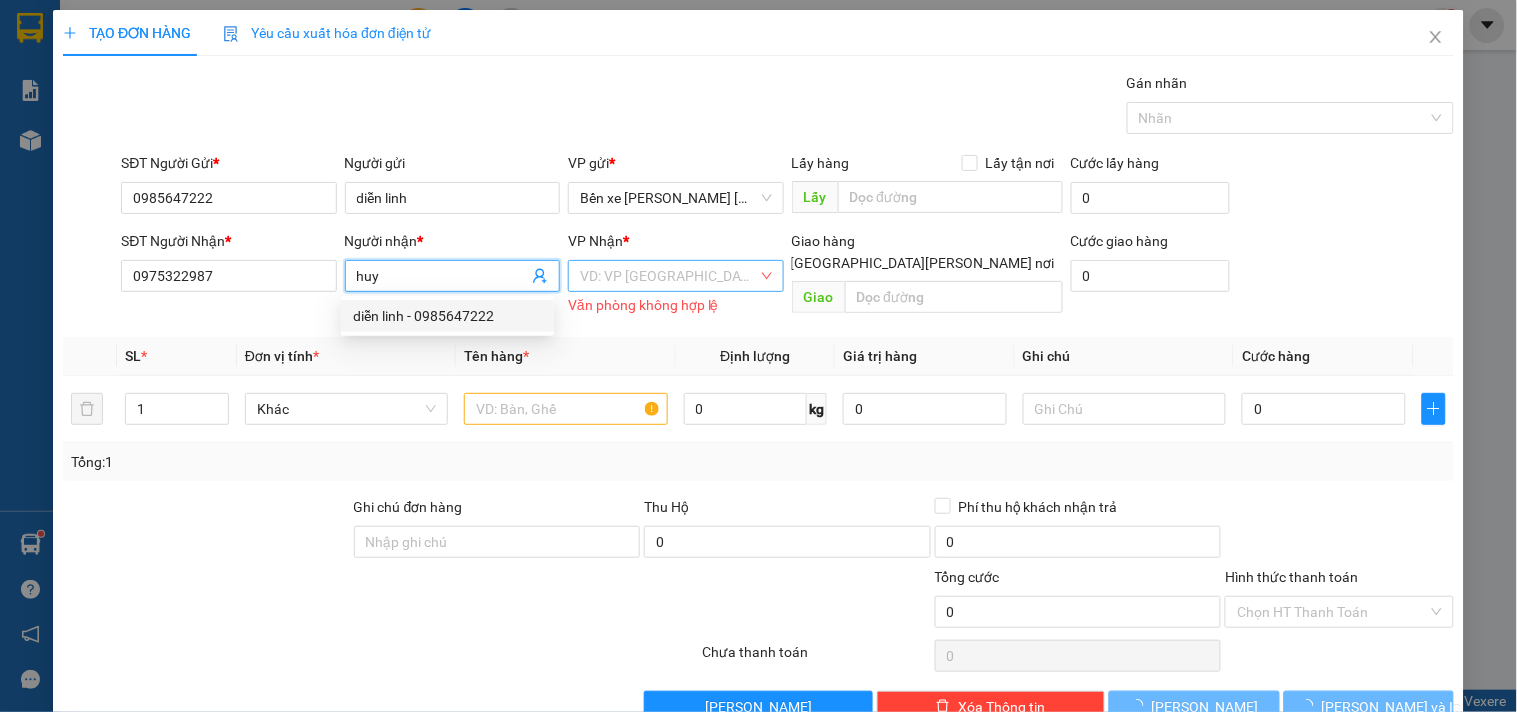 type on "huy" 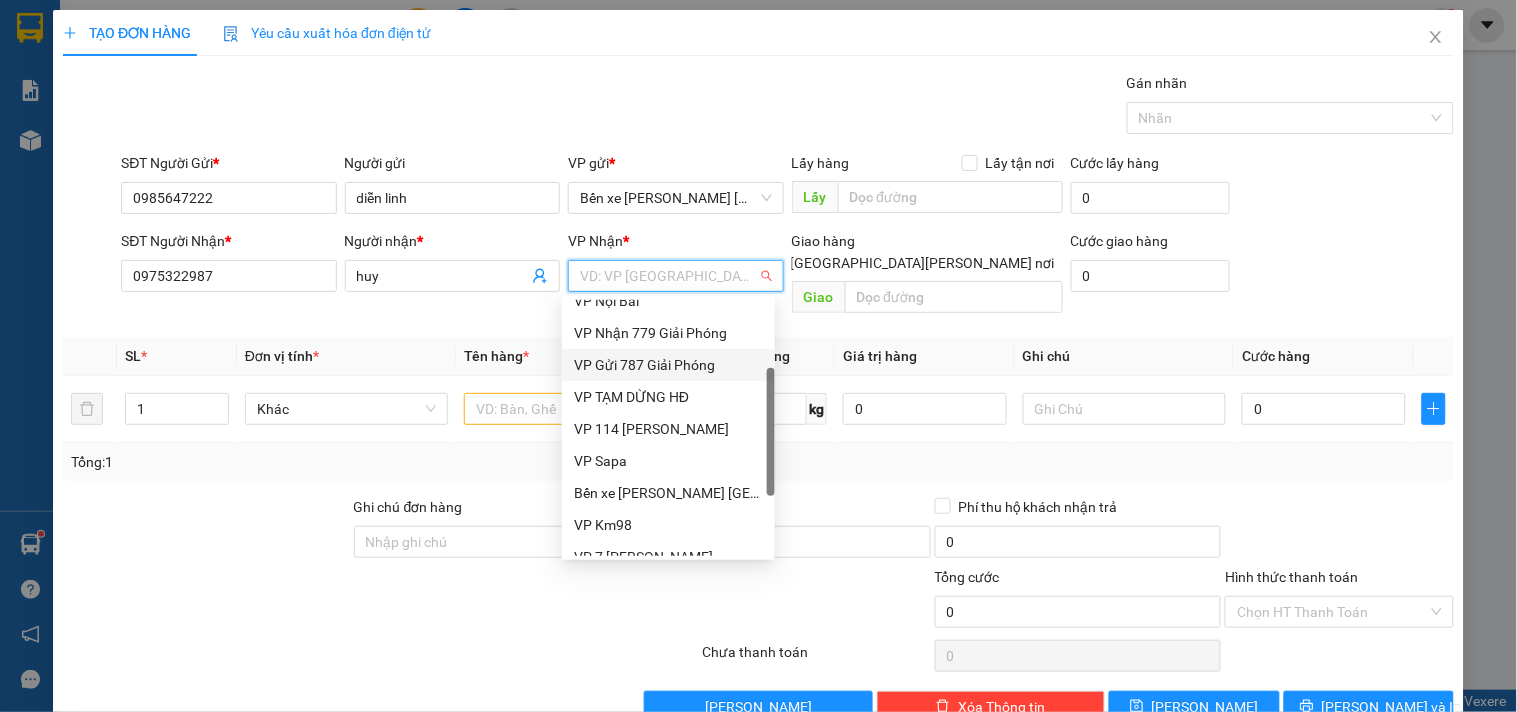 scroll, scrollTop: 207, scrollLeft: 0, axis: vertical 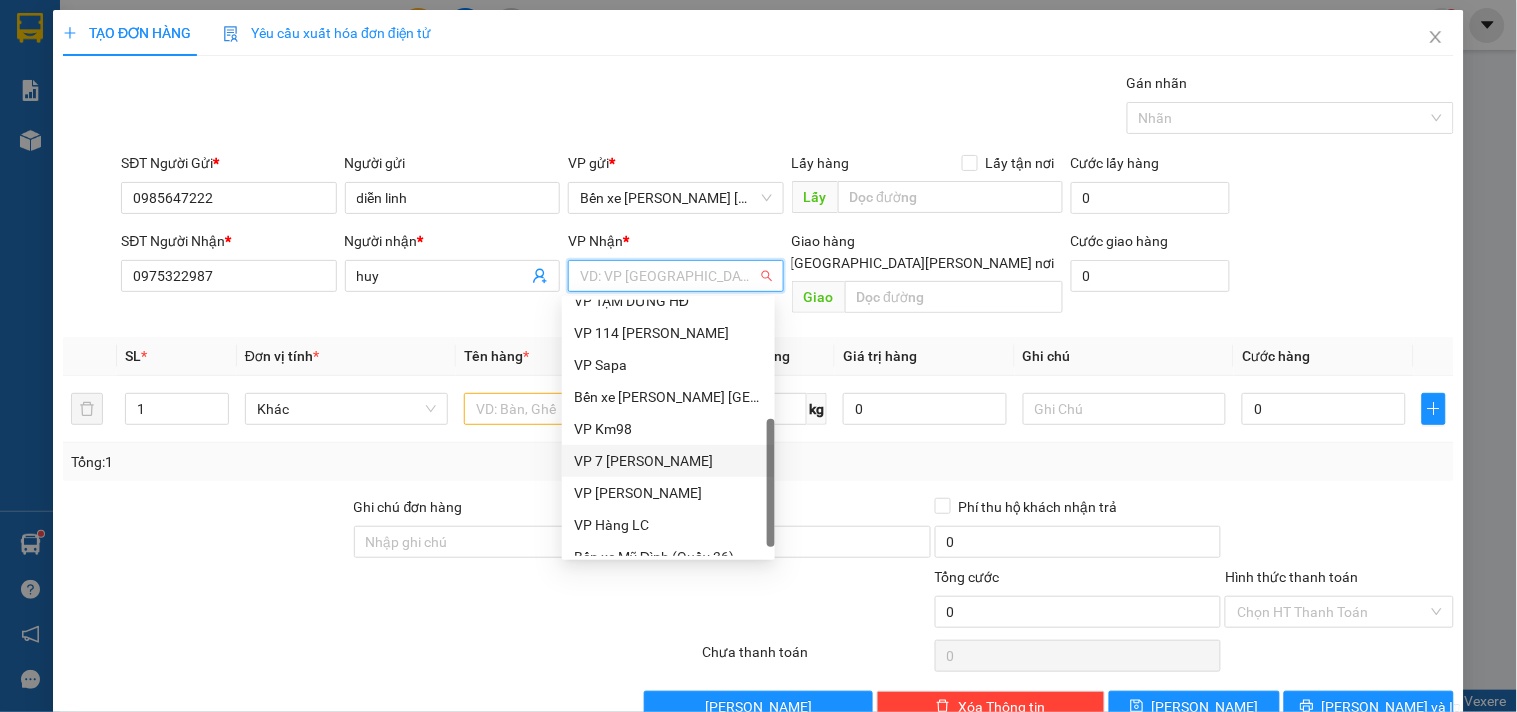 click on "VP 7 [PERSON_NAME]" at bounding box center (668, 461) 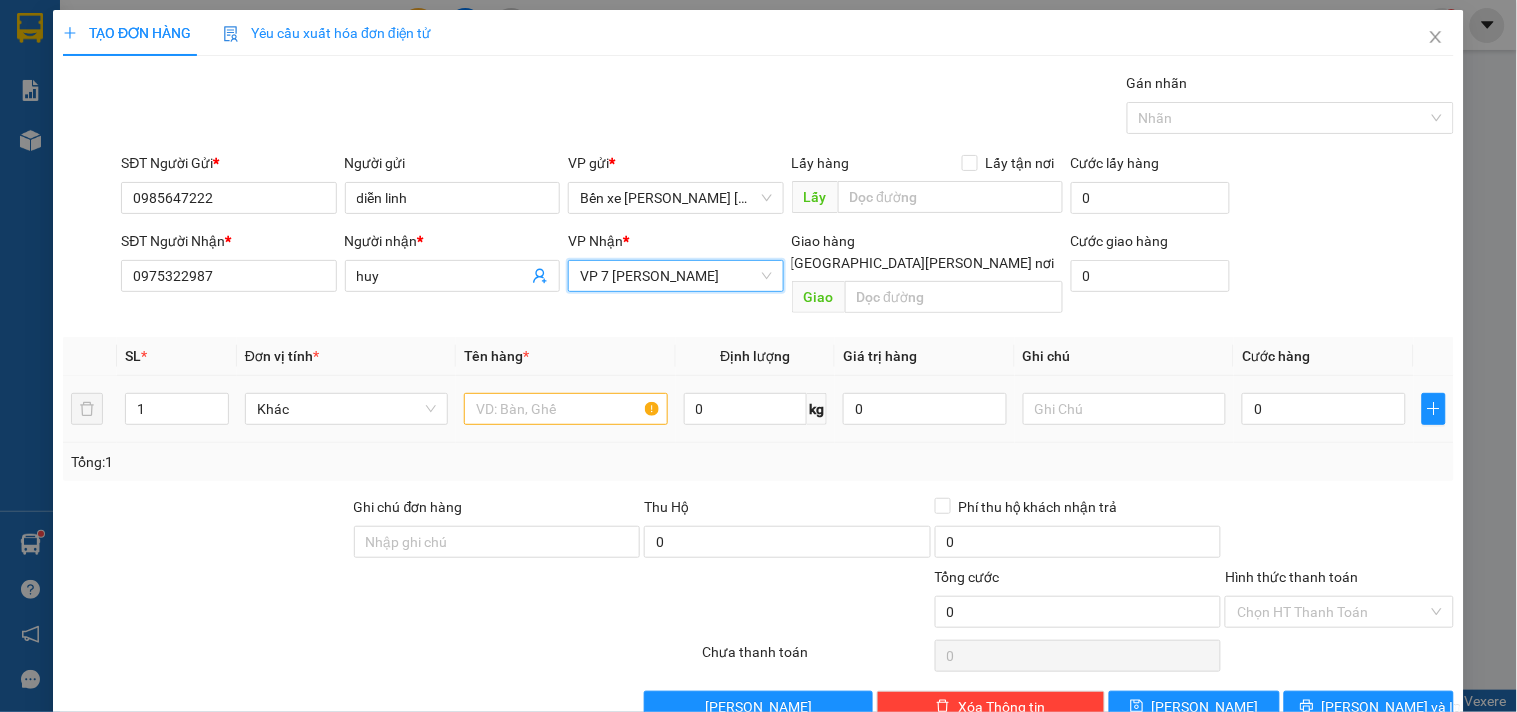 click at bounding box center (565, 409) 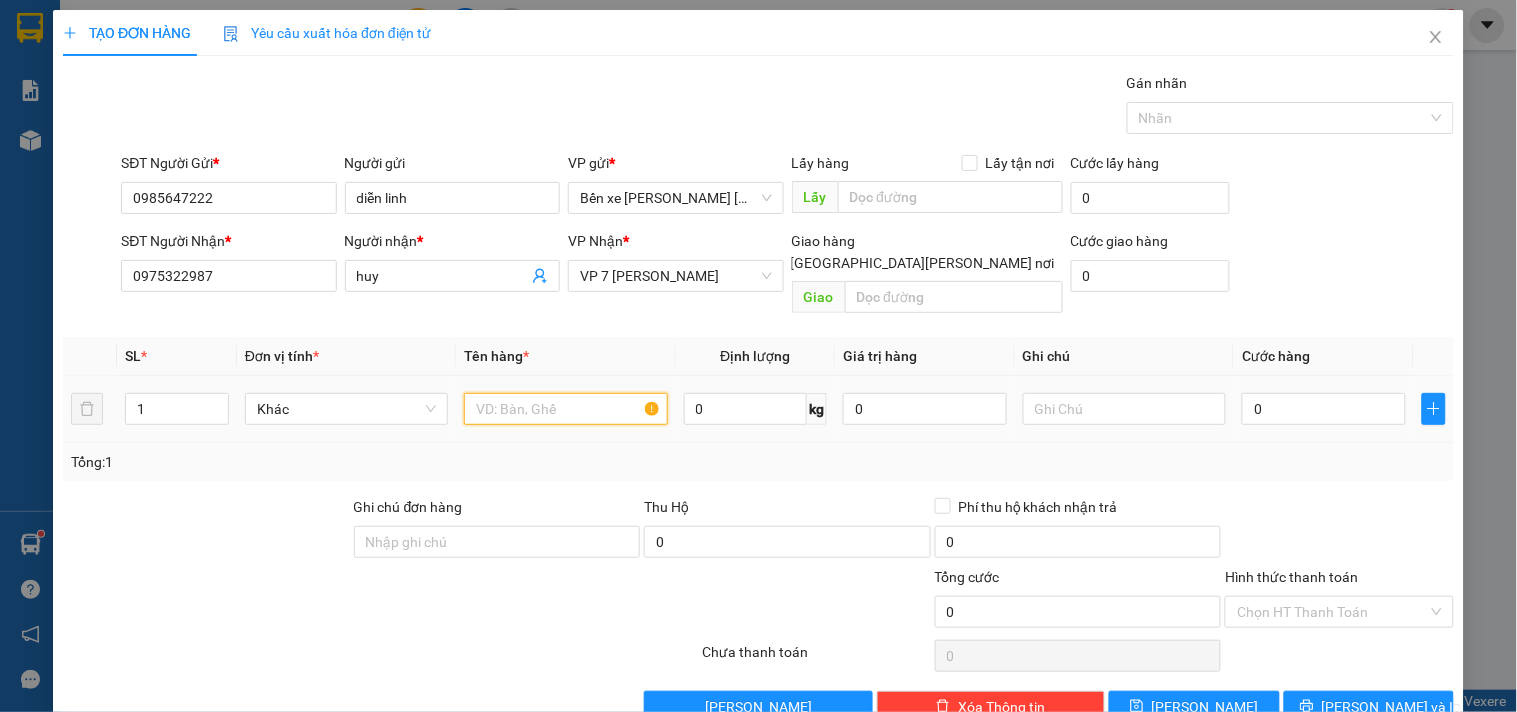 click at bounding box center (565, 409) 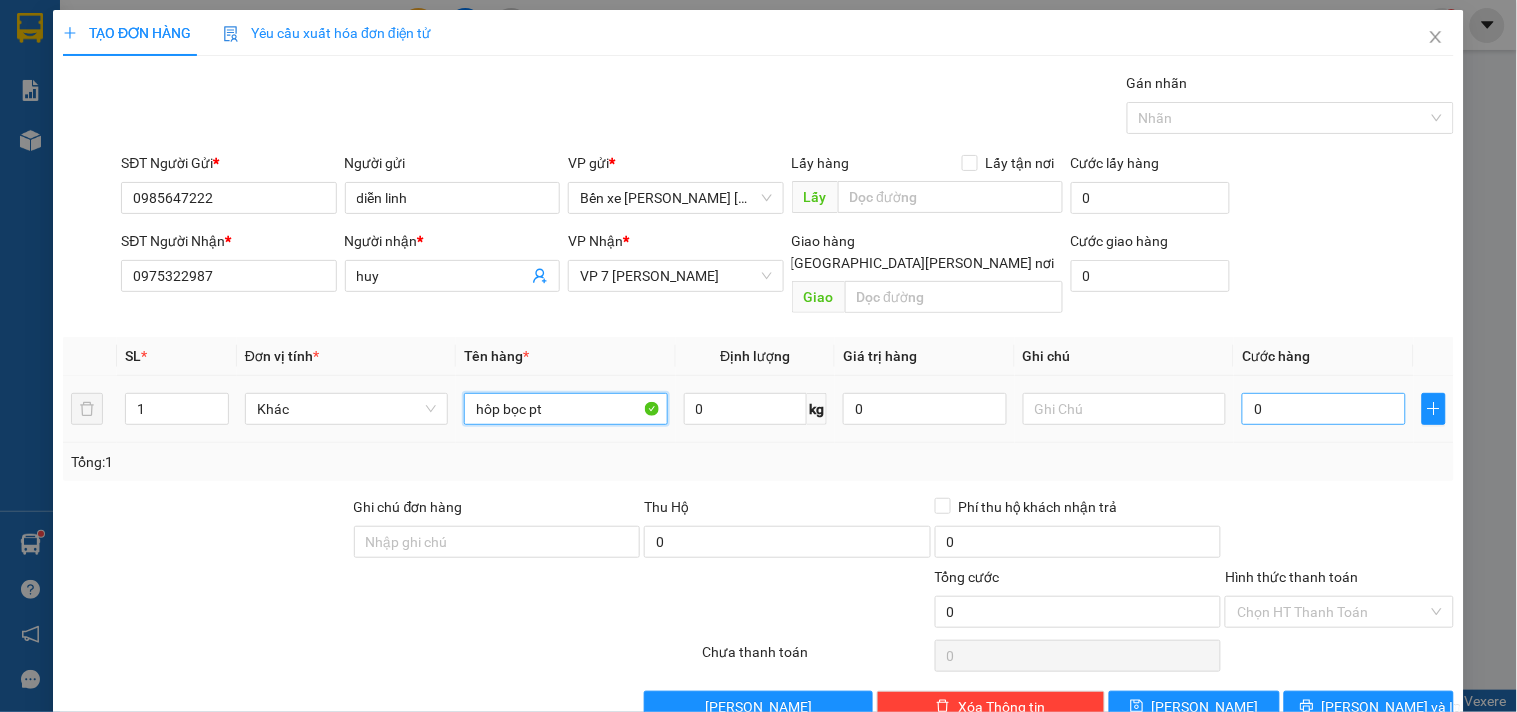 type on "hôp bọc pt" 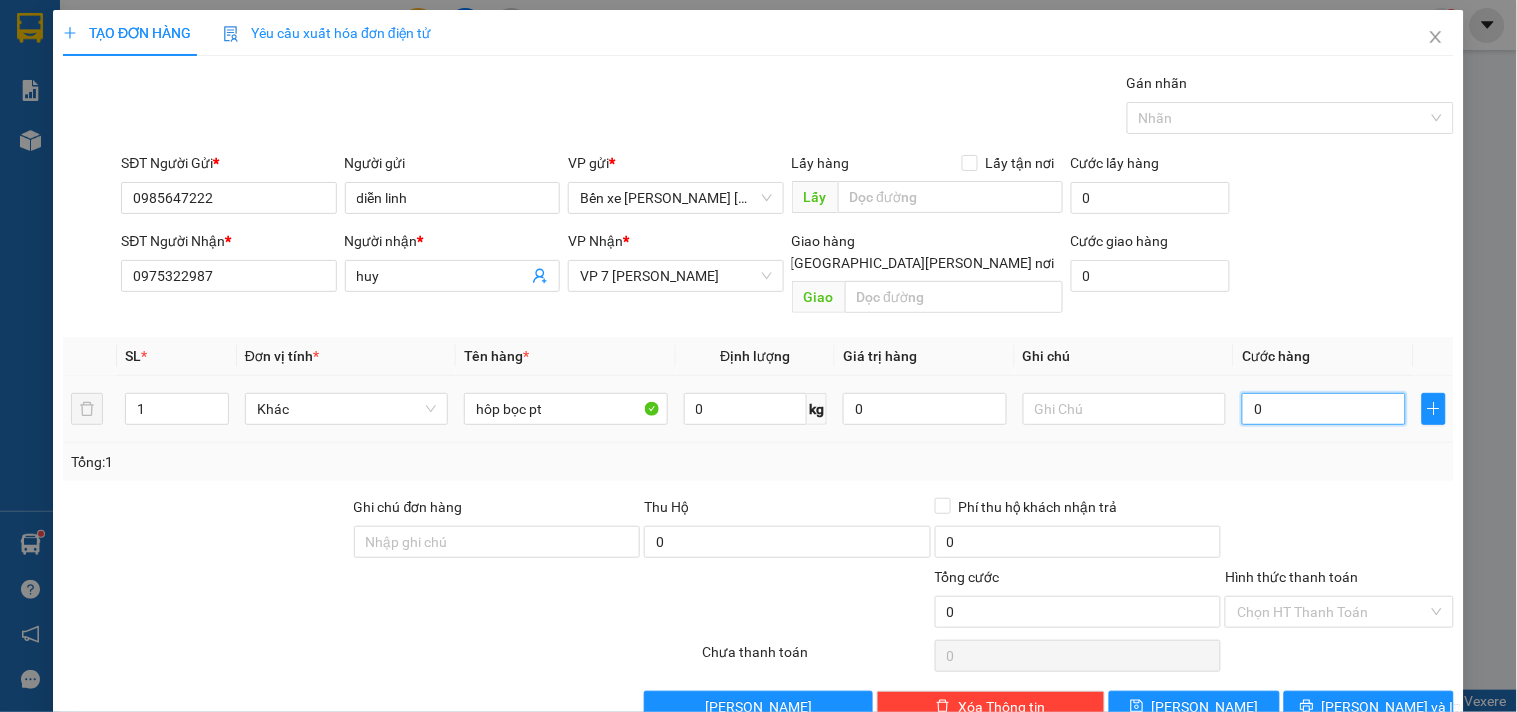 click on "0" at bounding box center [1324, 409] 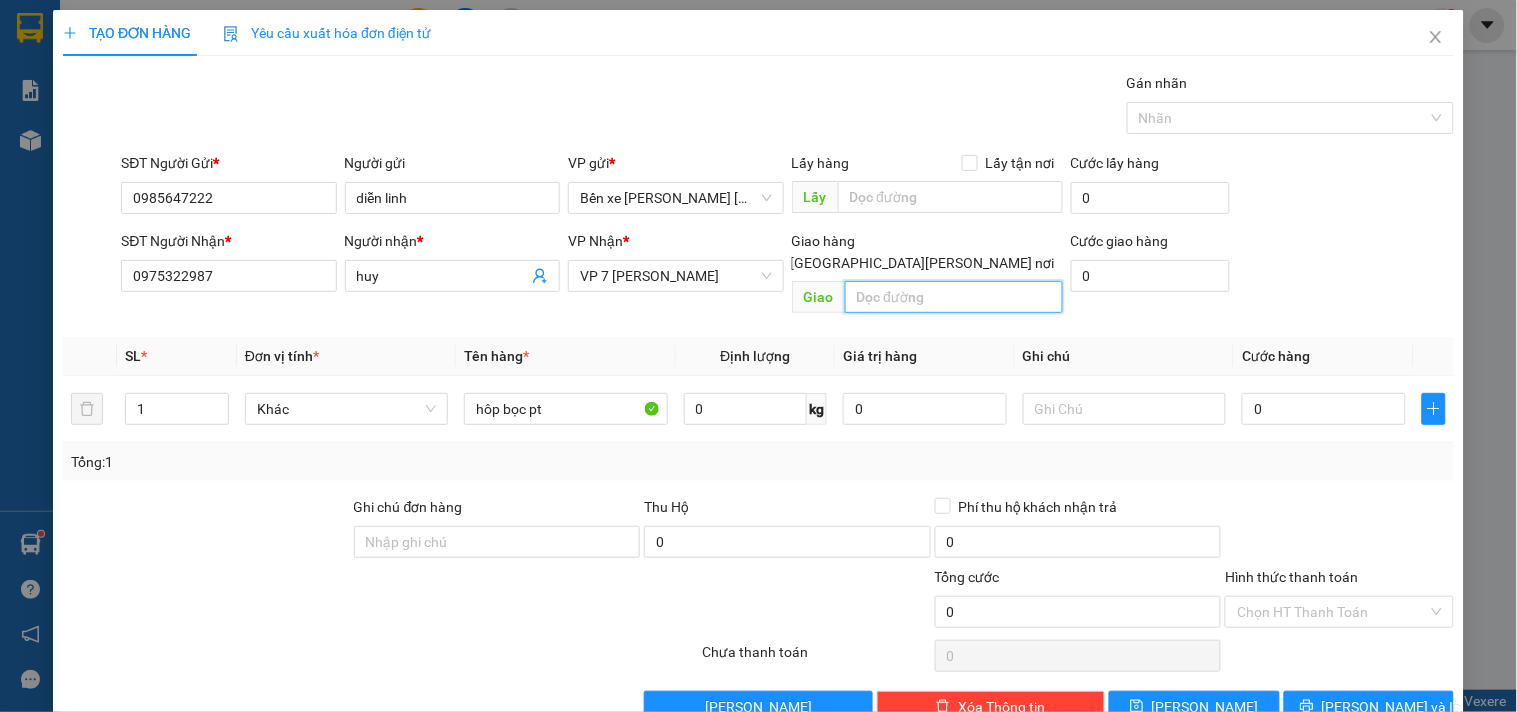 click at bounding box center [954, 297] 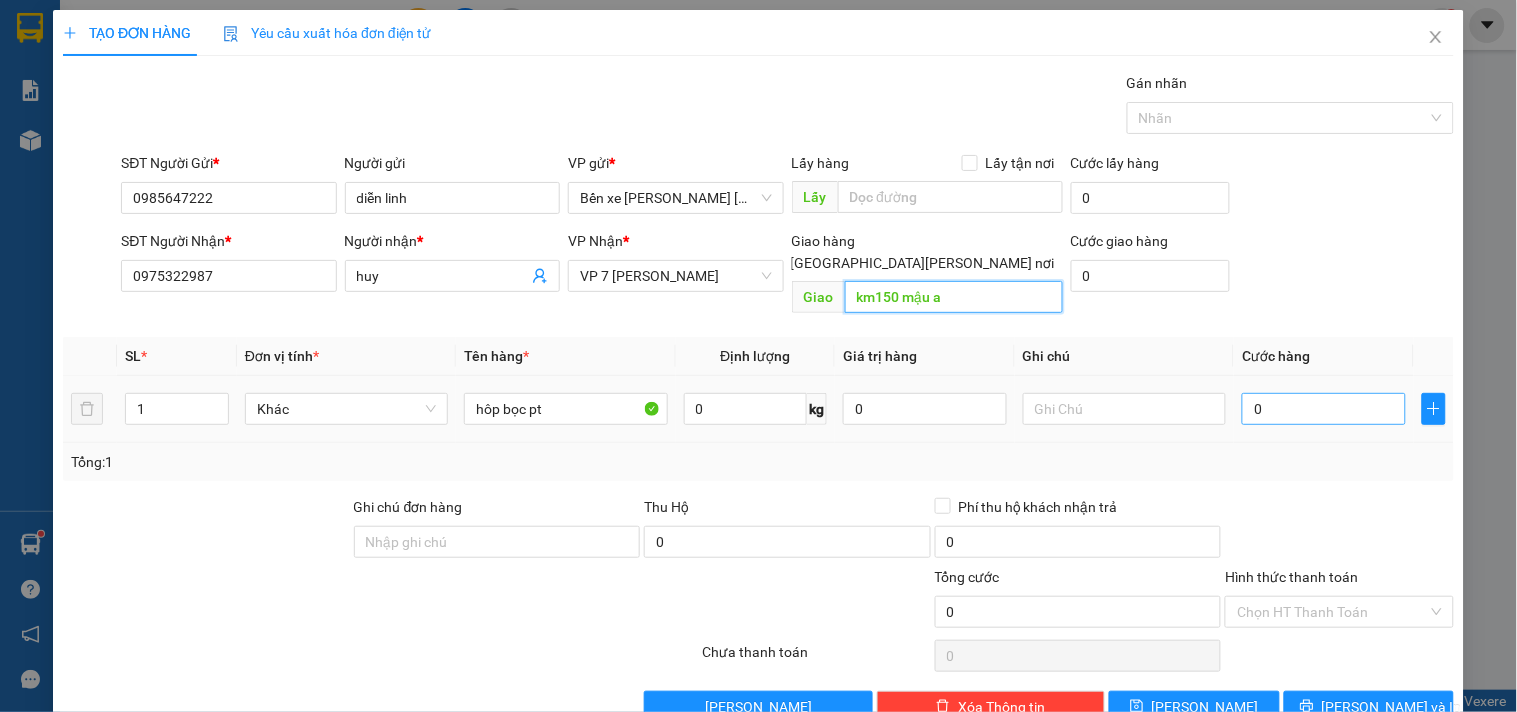 type on "km150 mậu a" 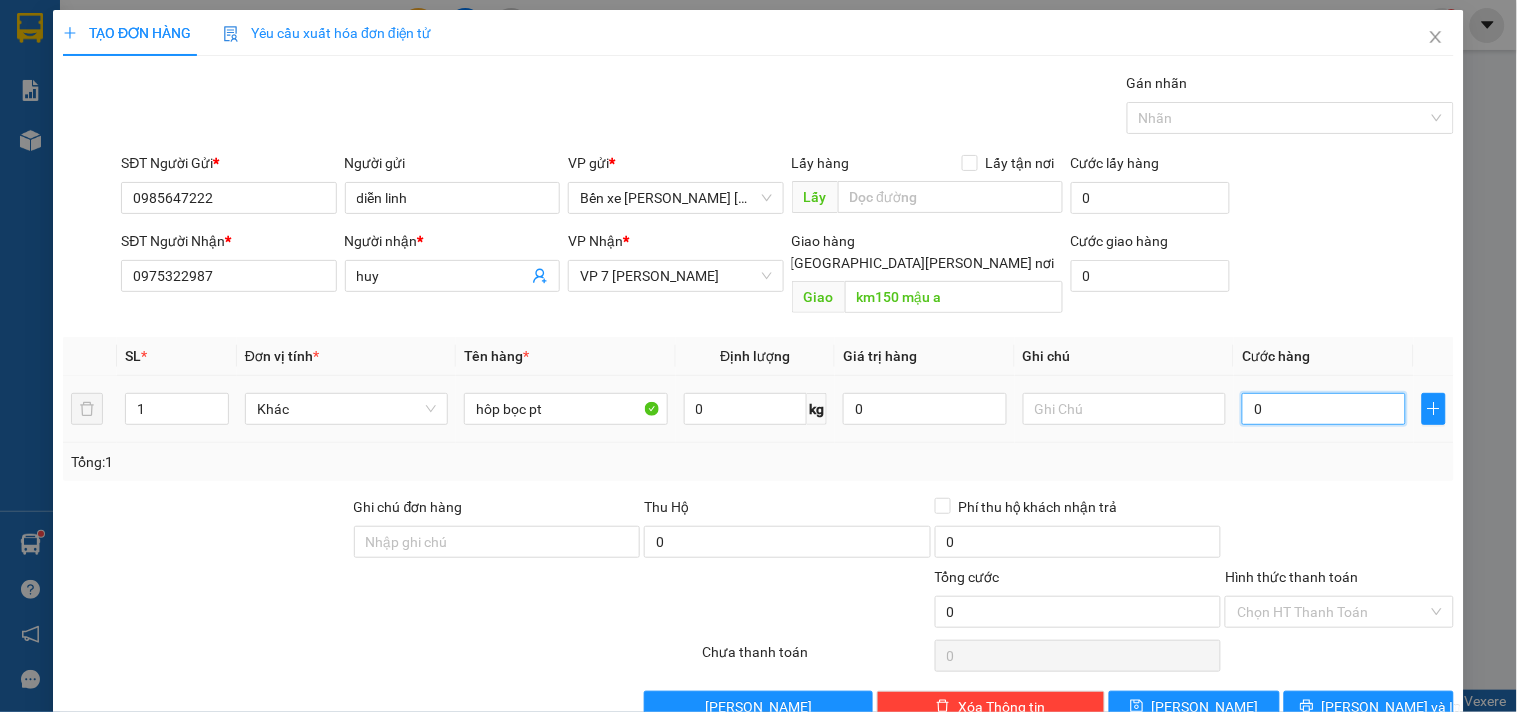 click on "0" at bounding box center [1324, 409] 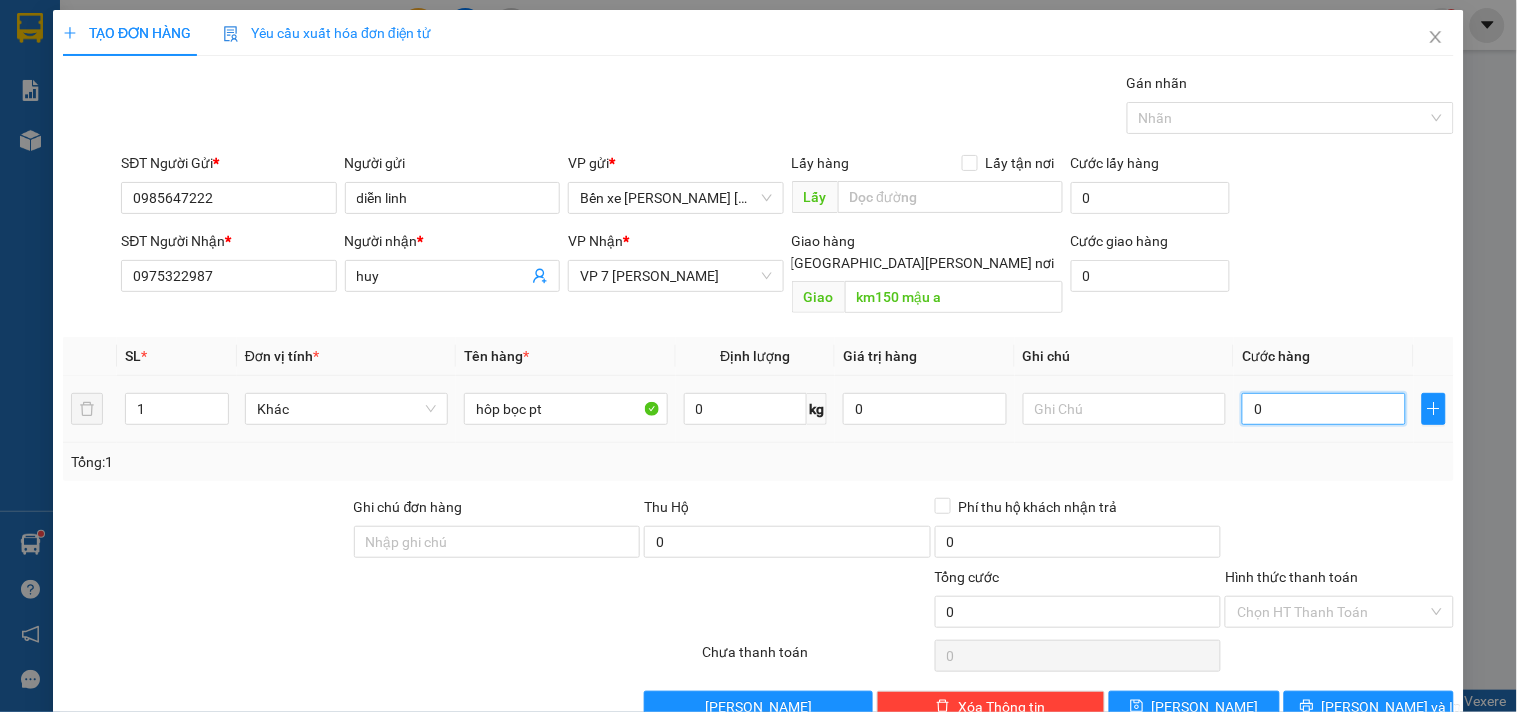 type on "6" 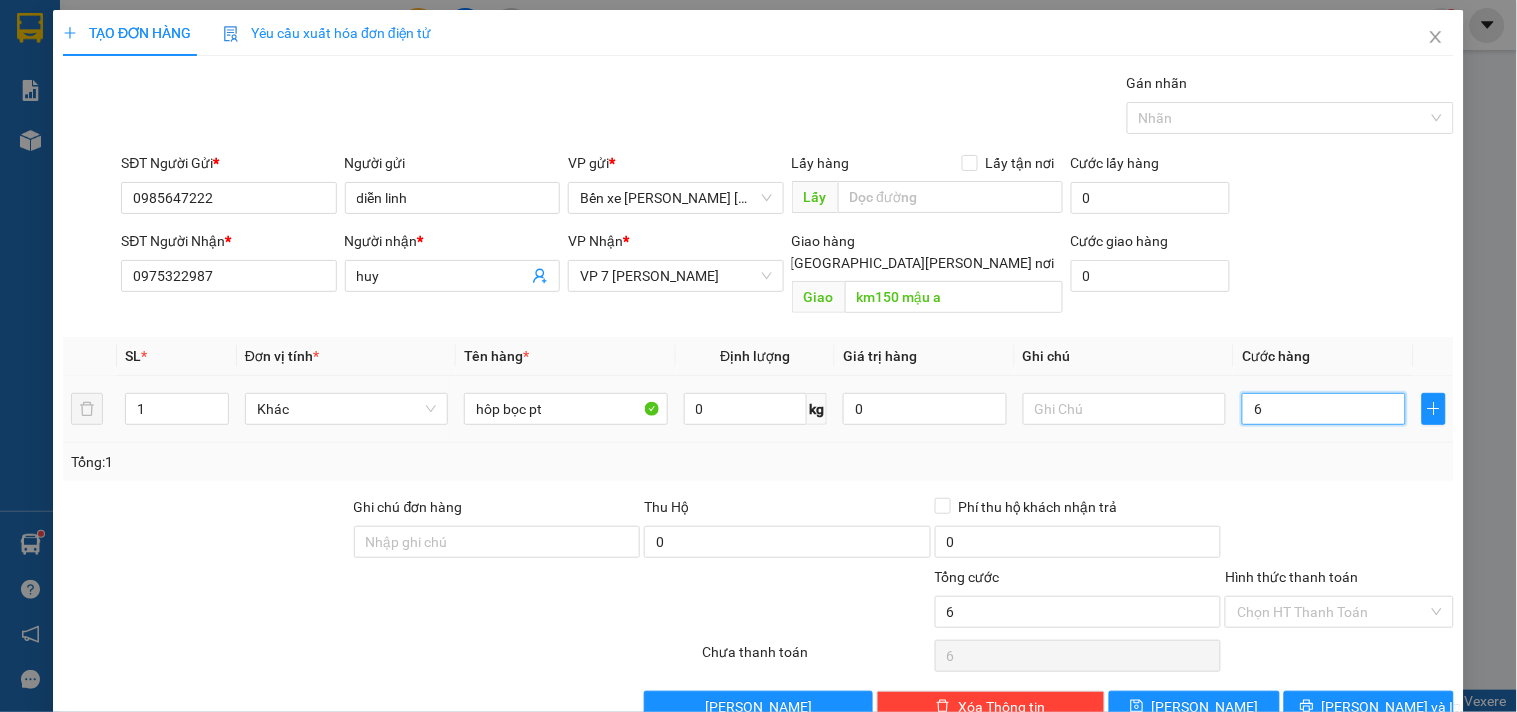 type on "60" 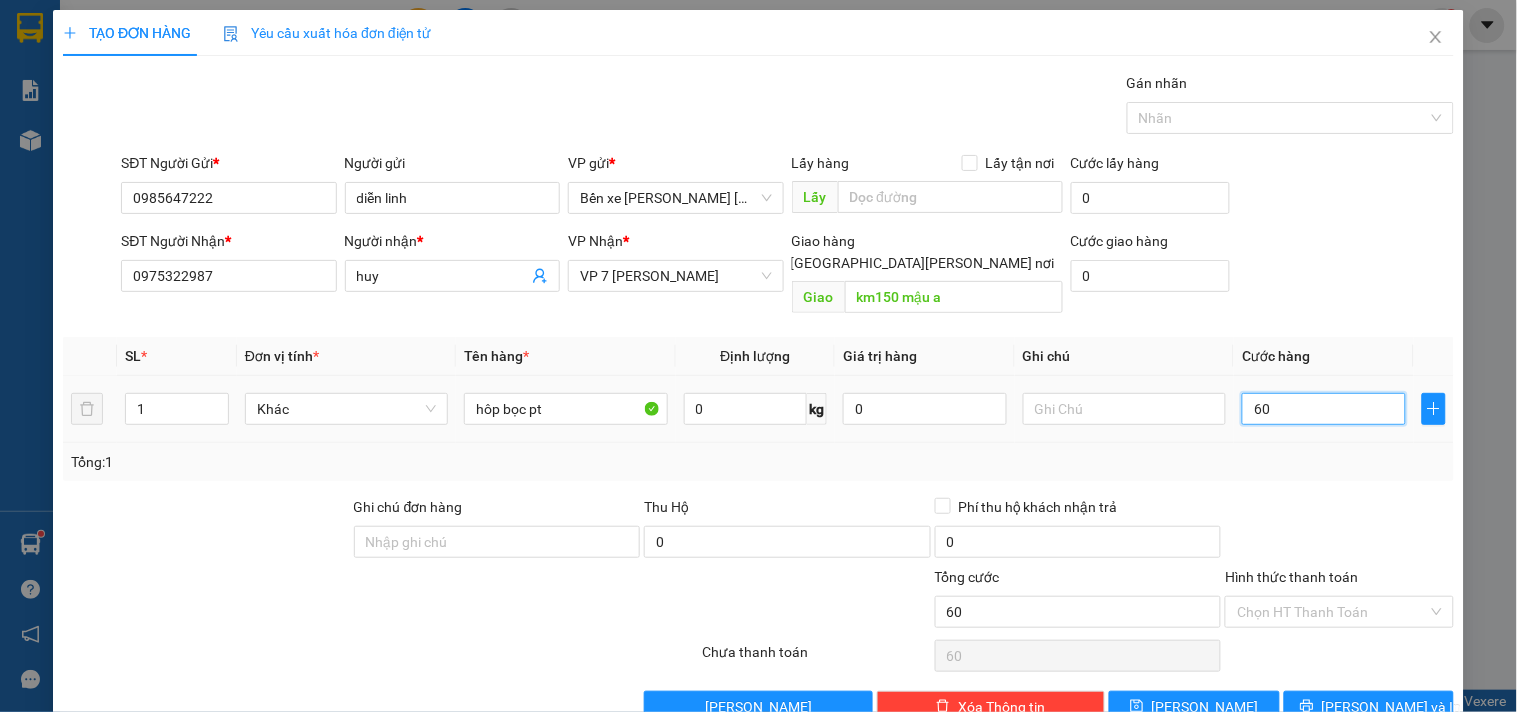 type on "600" 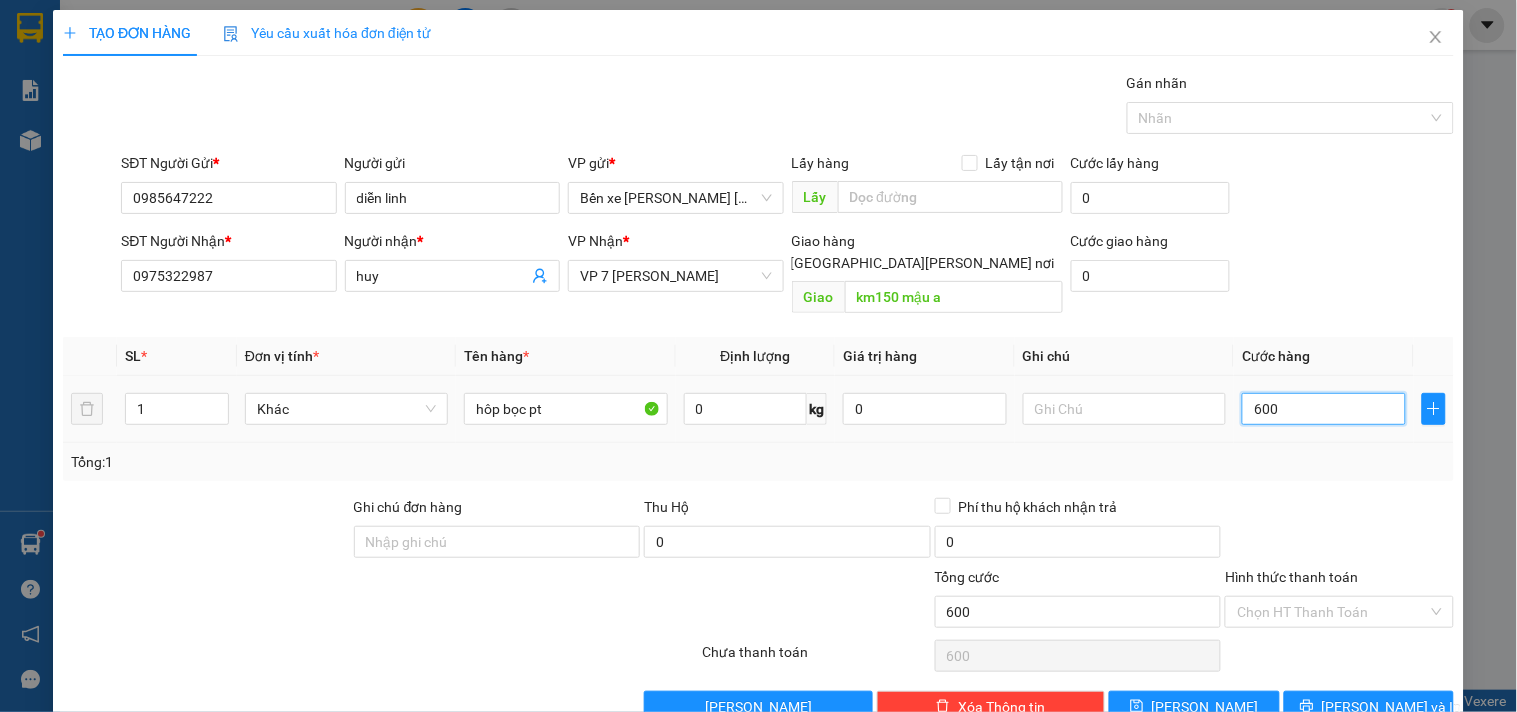 type on "6.000" 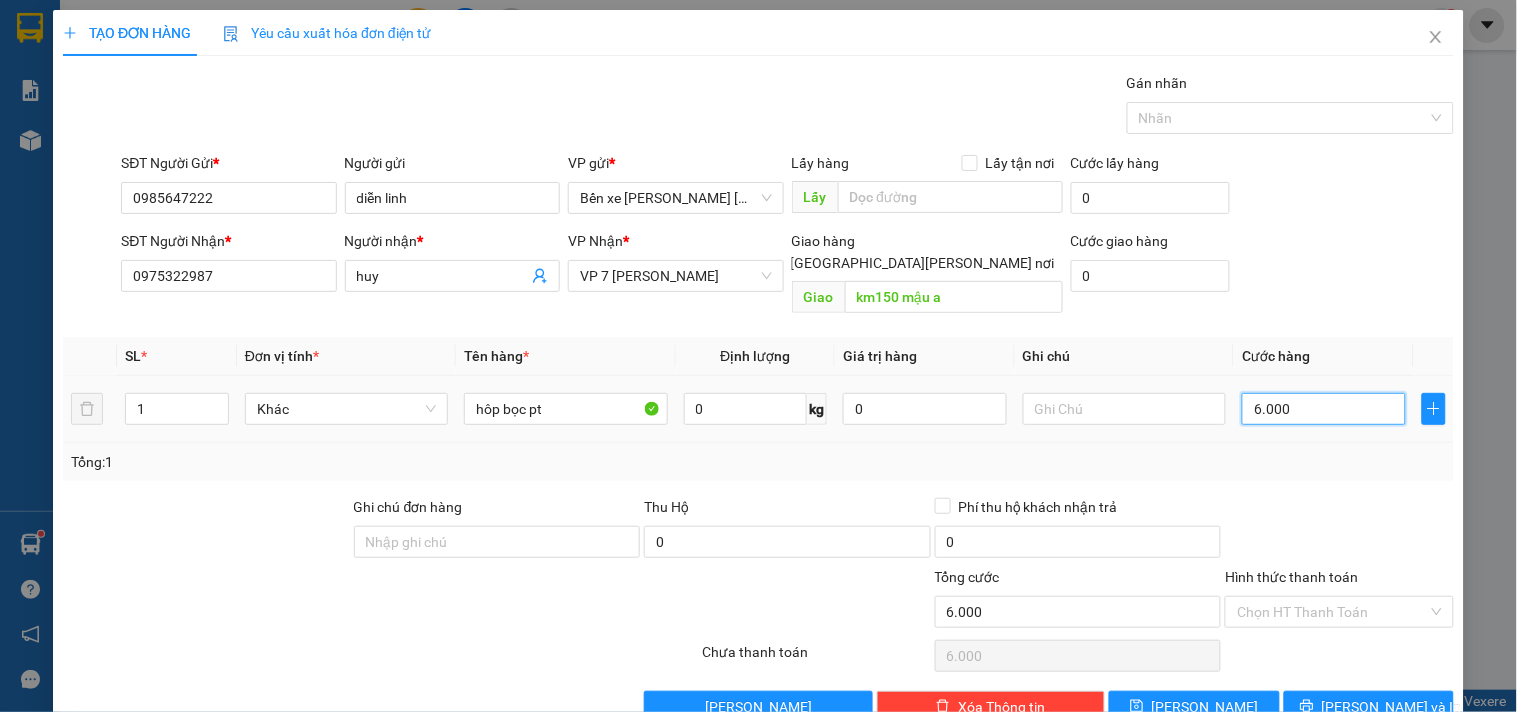 type on "60.000" 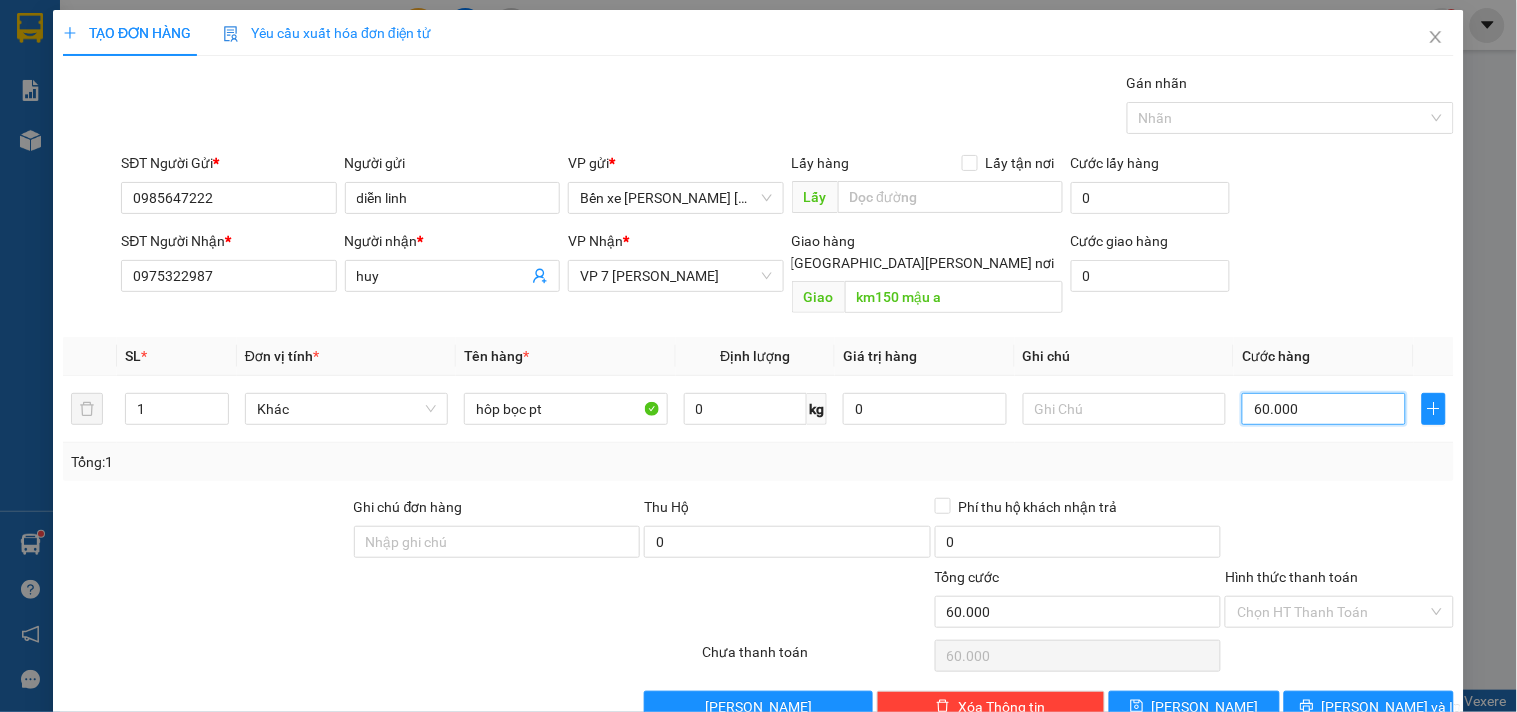 type on "60.000" 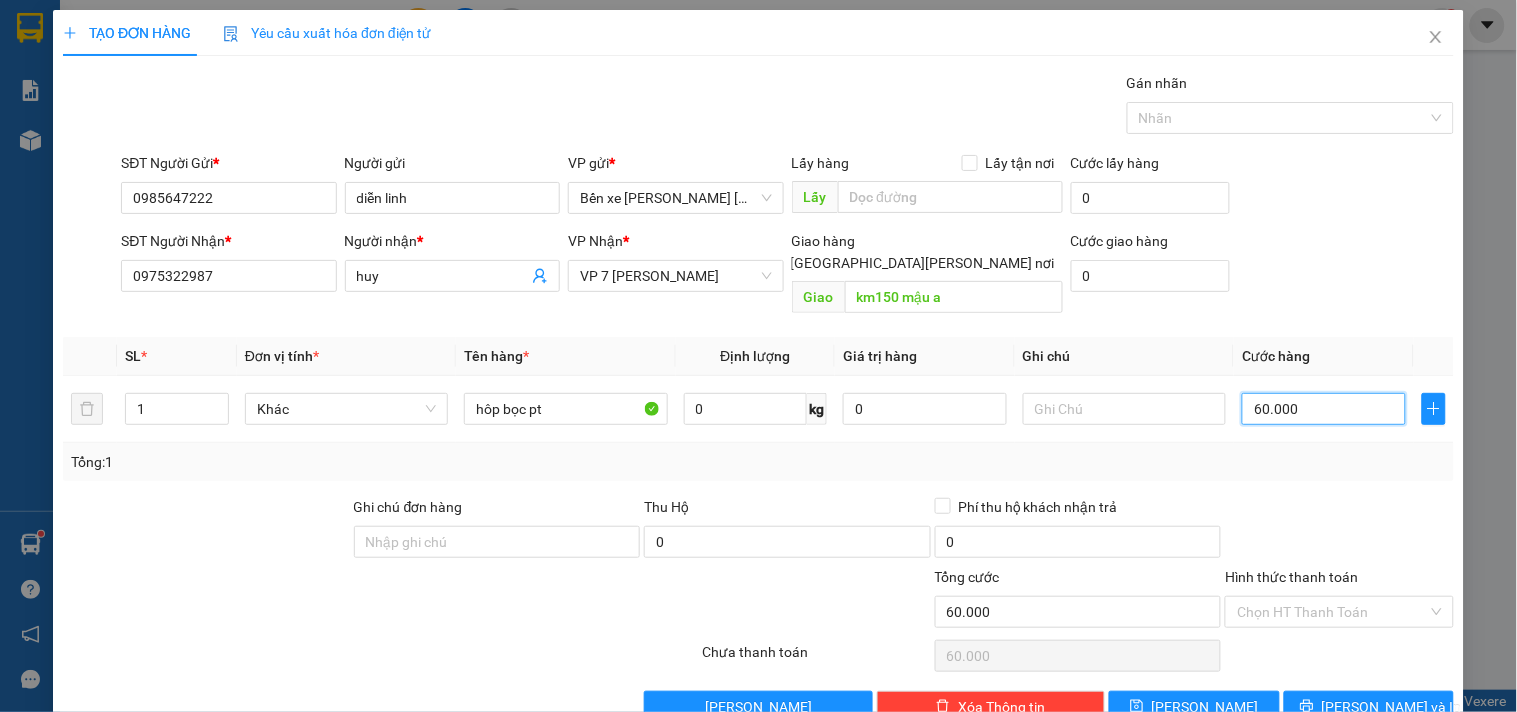 scroll, scrollTop: 27, scrollLeft: 0, axis: vertical 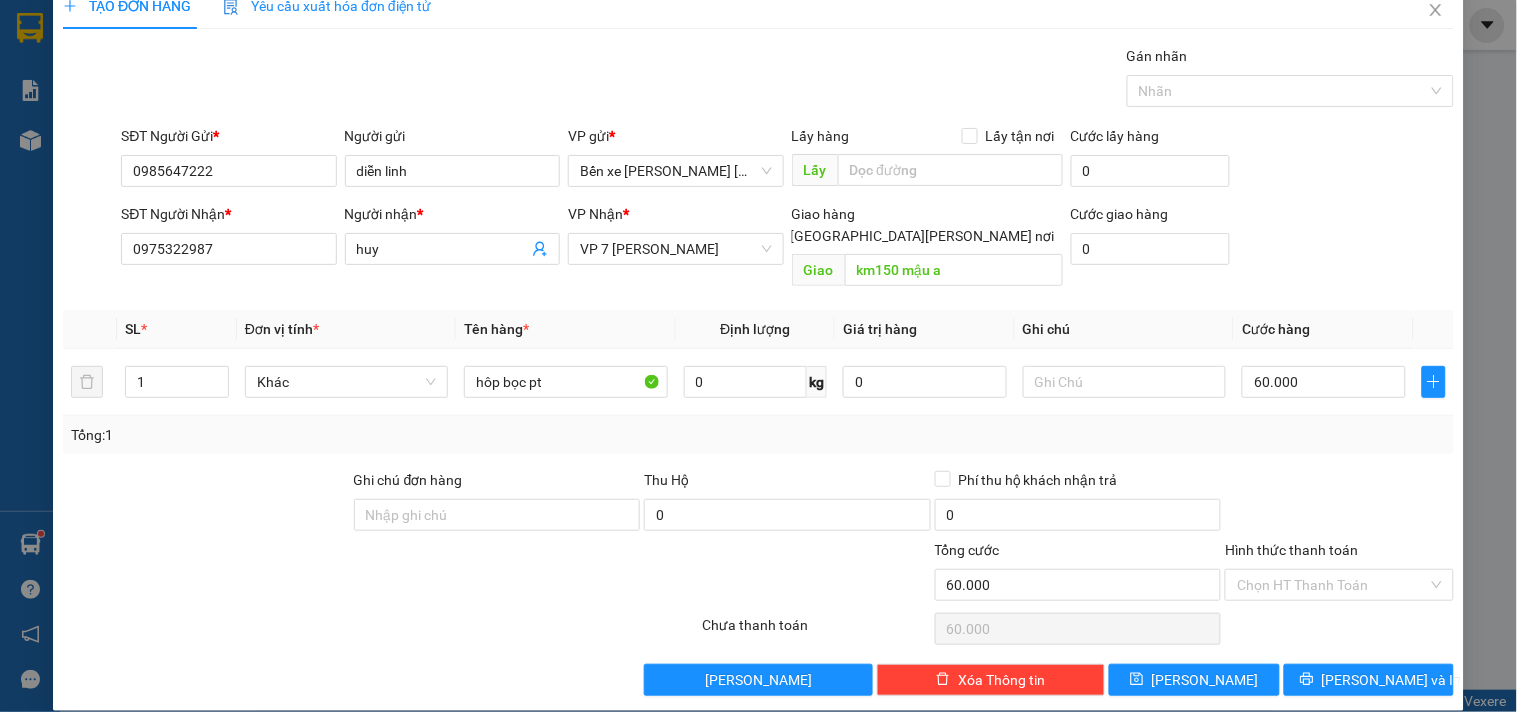 click on "Hình thức thanh toán" at bounding box center (1291, 550) 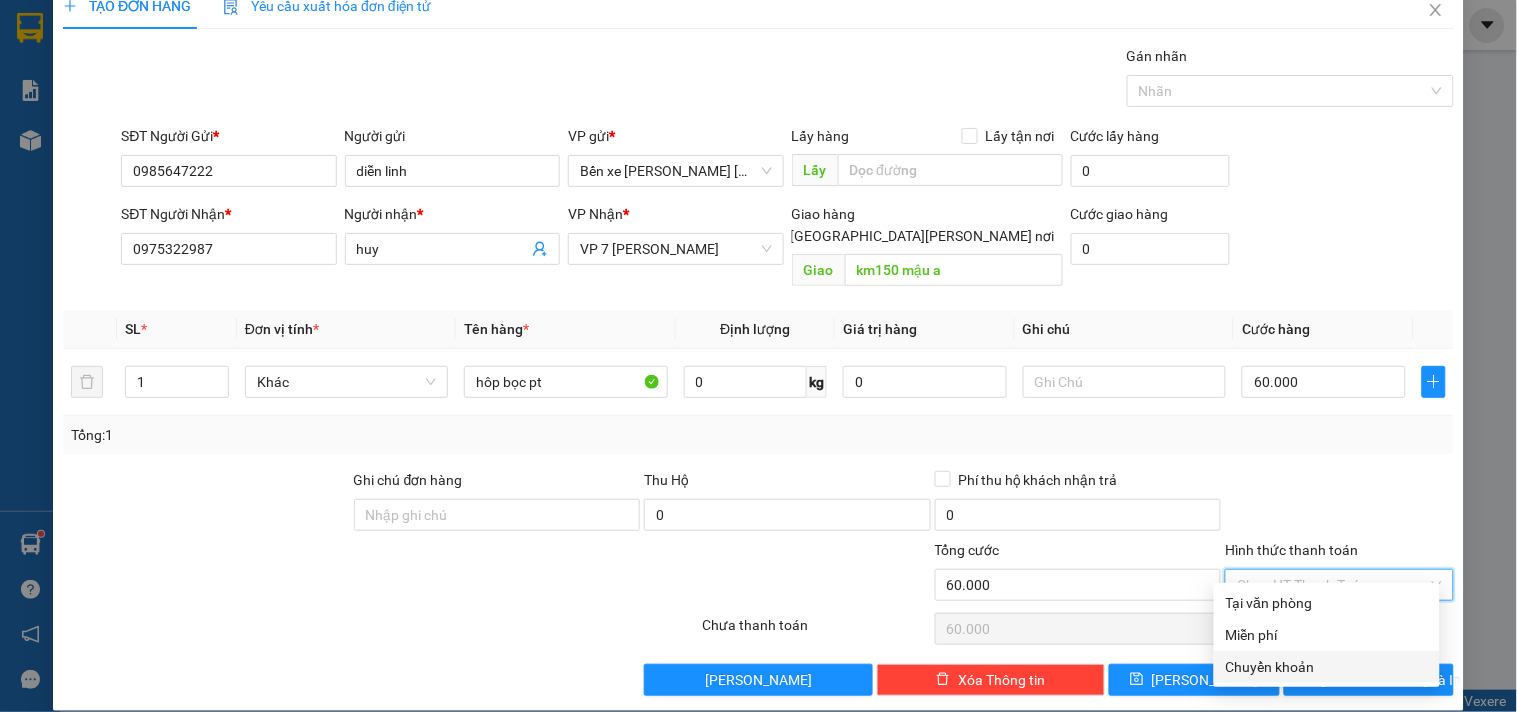 click on "Chuyển khoản" at bounding box center [1327, 667] 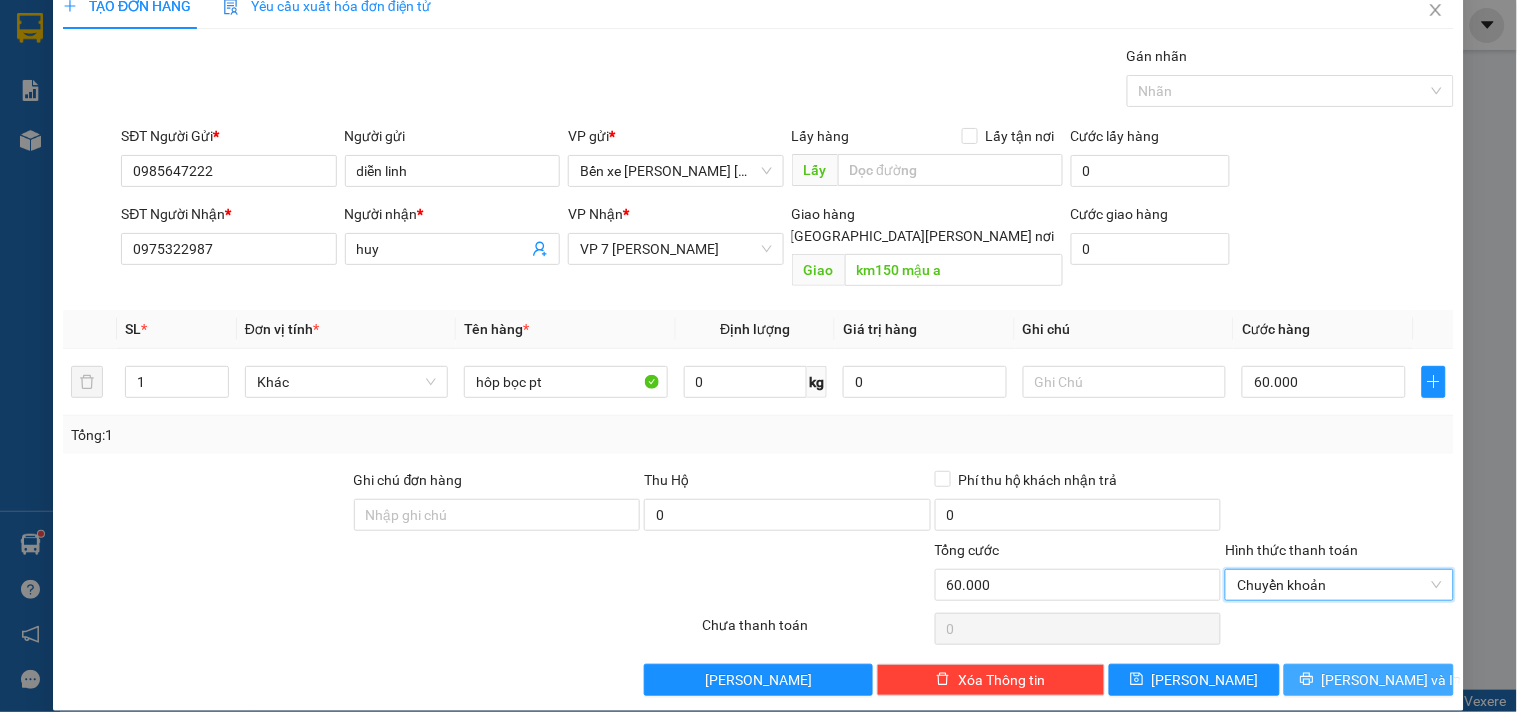 click on "[PERSON_NAME] và In" at bounding box center (1369, 680) 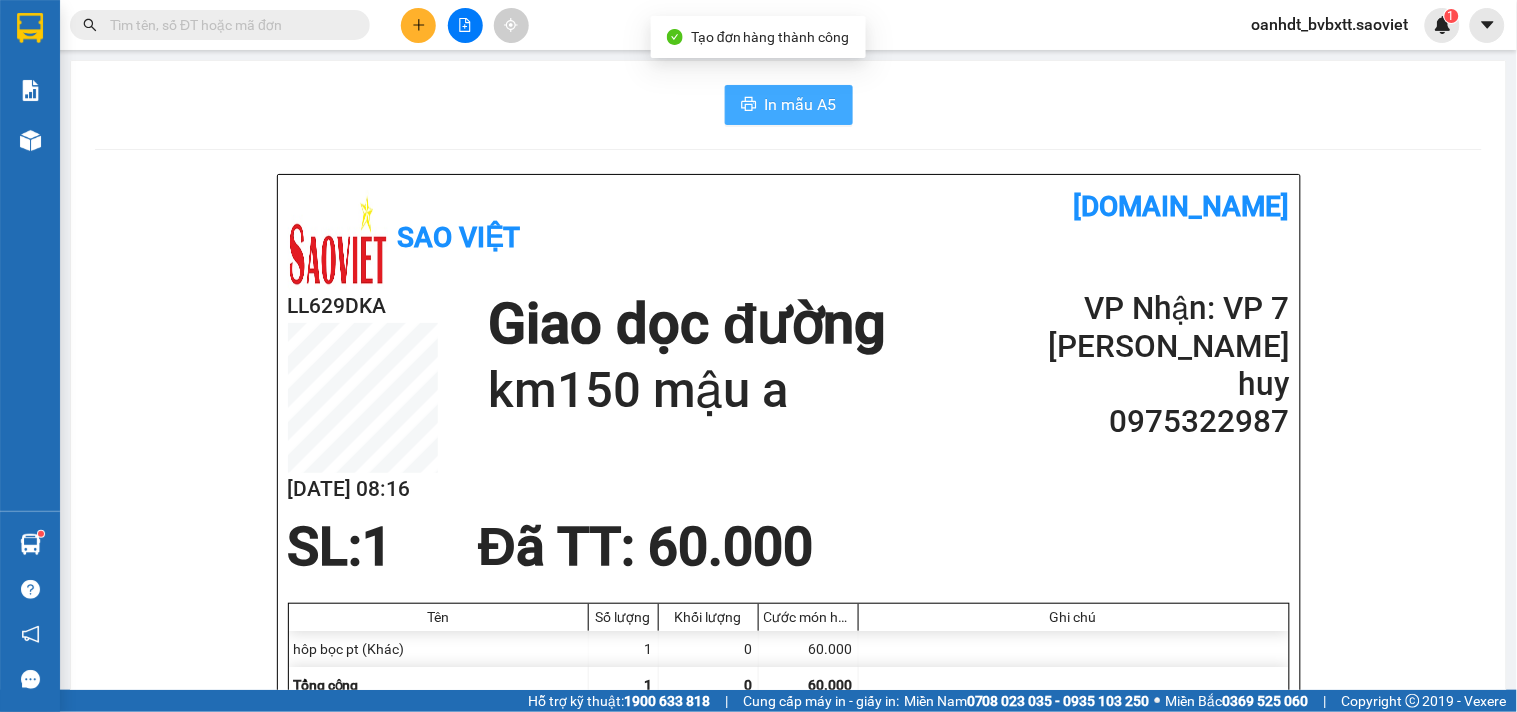 click on "In mẫu A5" at bounding box center [801, 104] 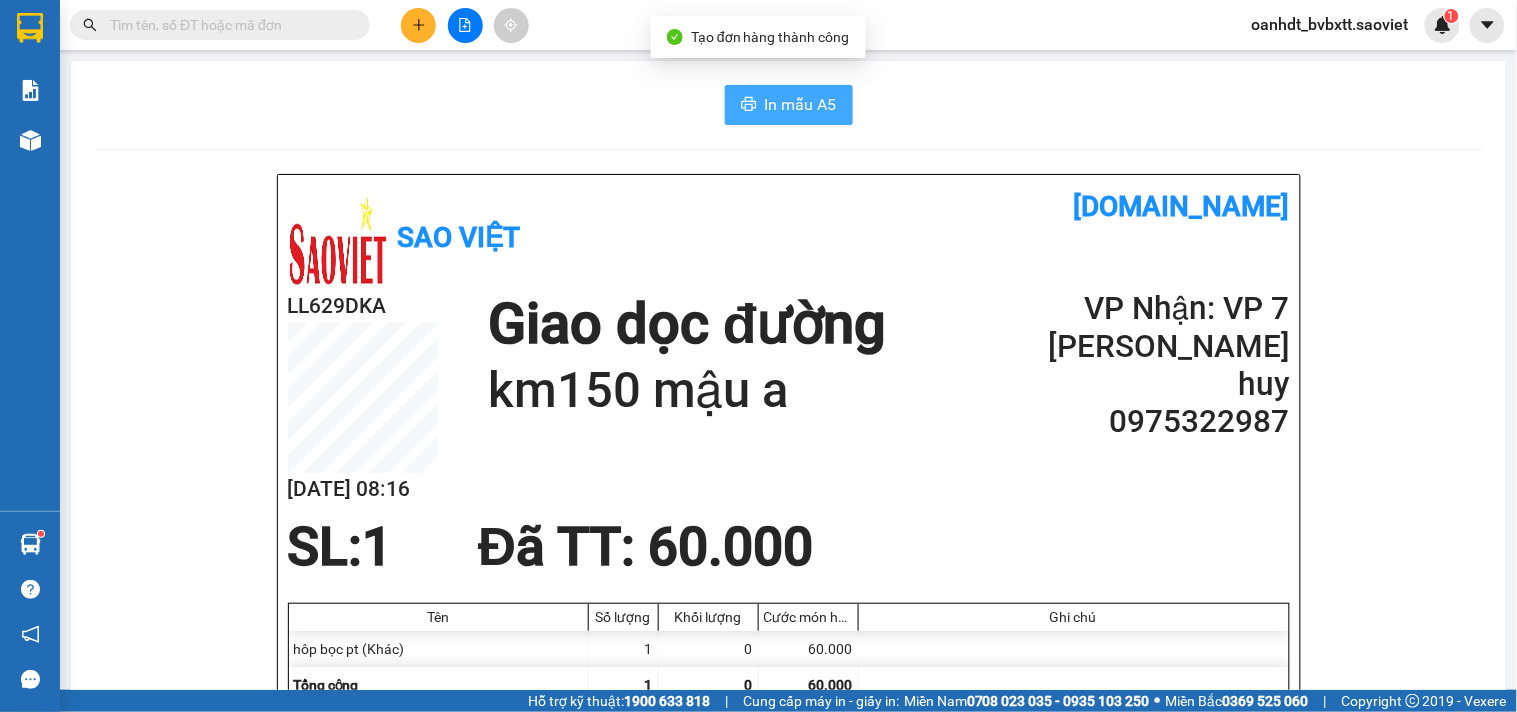 scroll, scrollTop: 0, scrollLeft: 0, axis: both 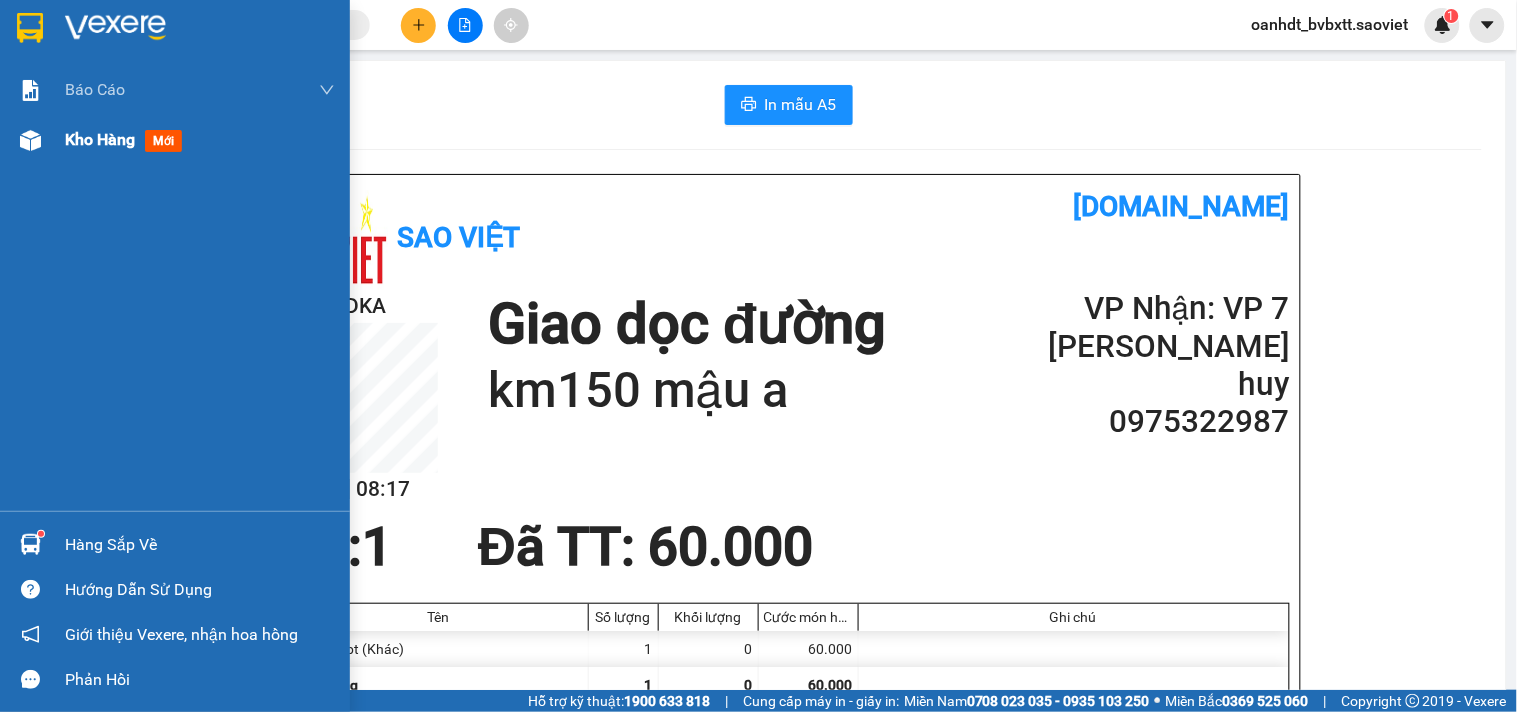 click on "mới" at bounding box center (163, 141) 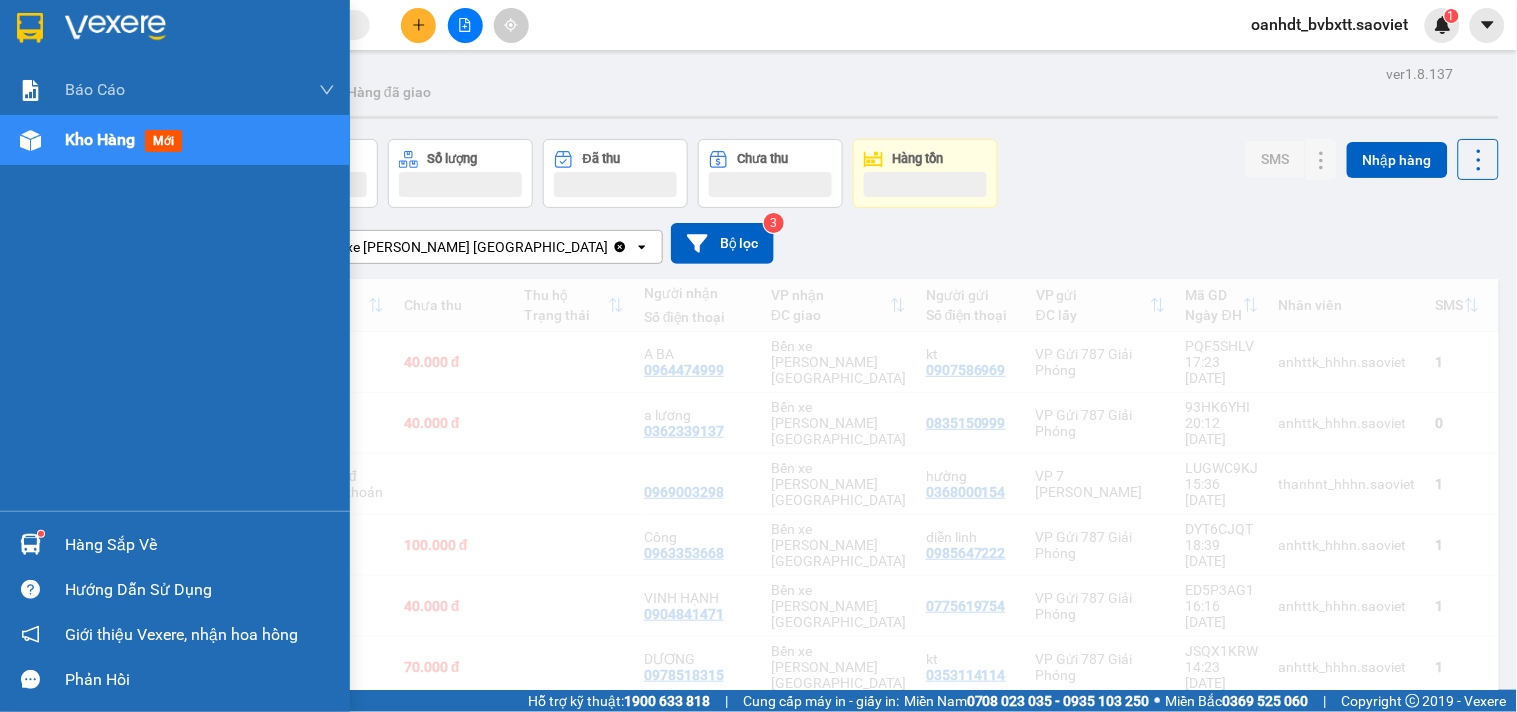 click on "mới" at bounding box center (163, 141) 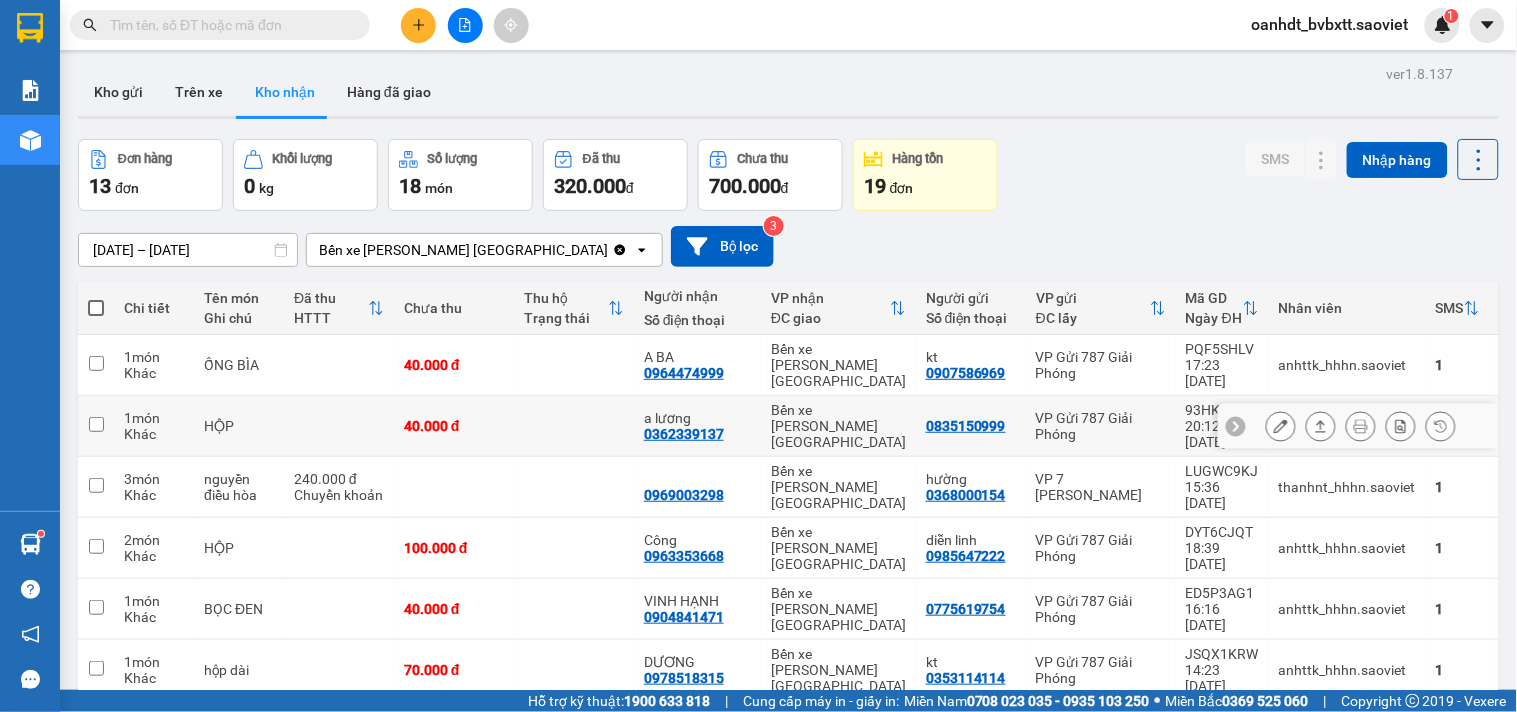 scroll, scrollTop: 322, scrollLeft: 0, axis: vertical 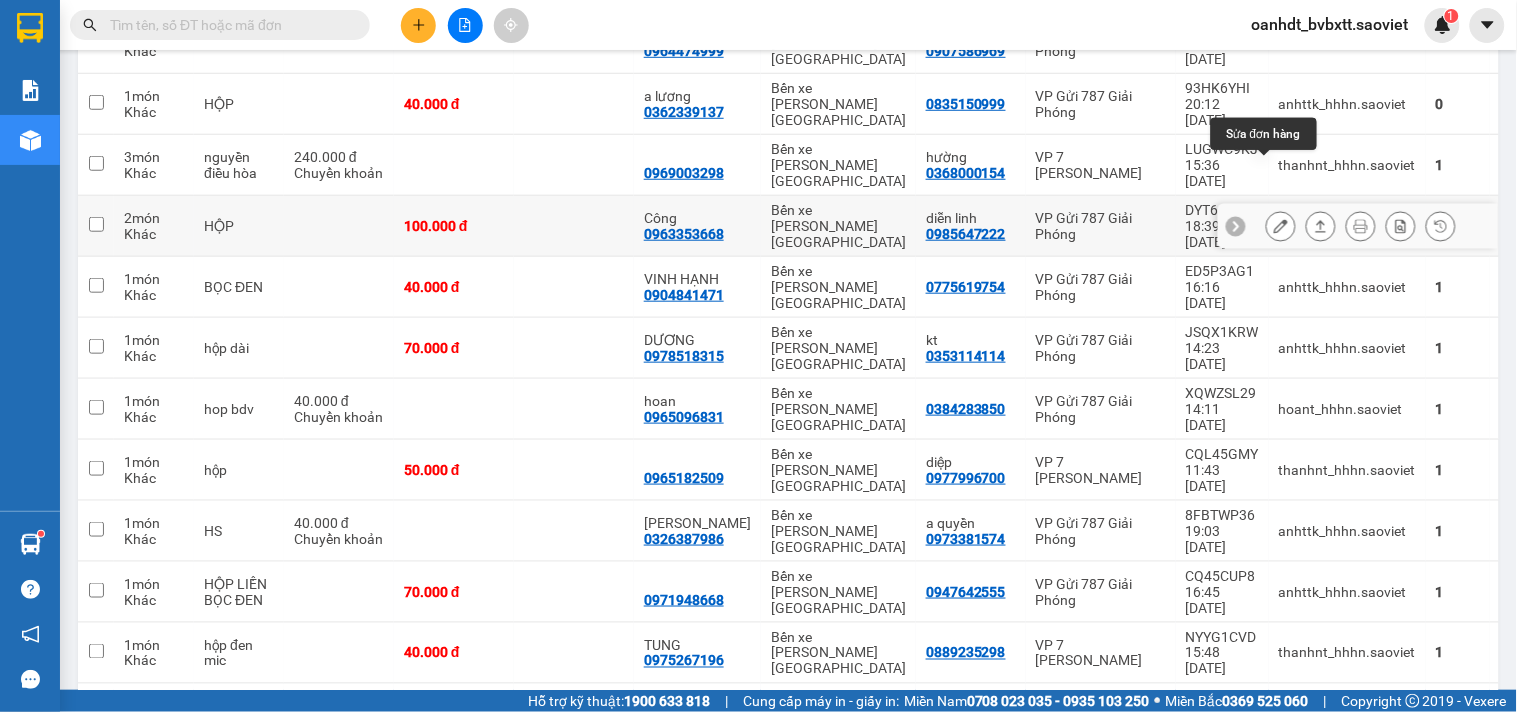 click at bounding box center (1281, 226) 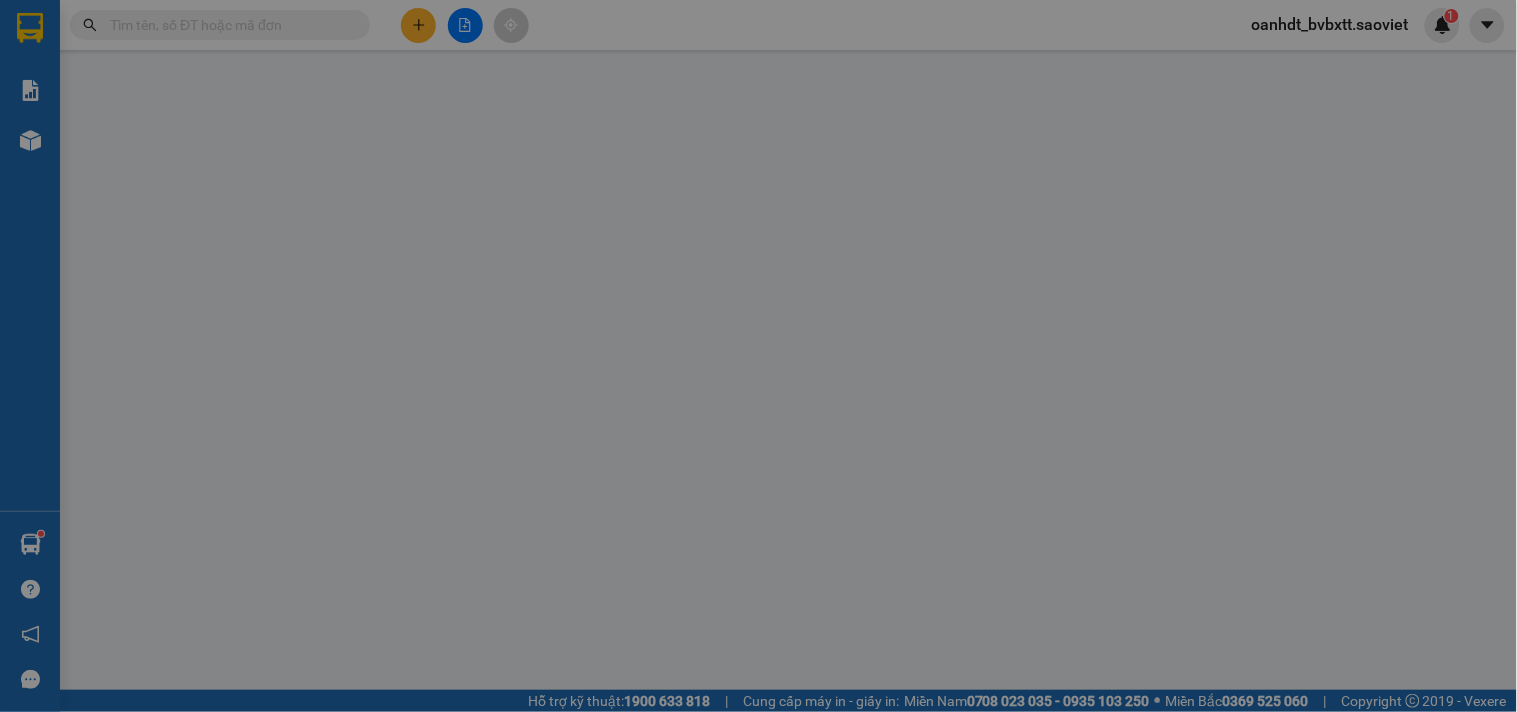 scroll, scrollTop: 0, scrollLeft: 0, axis: both 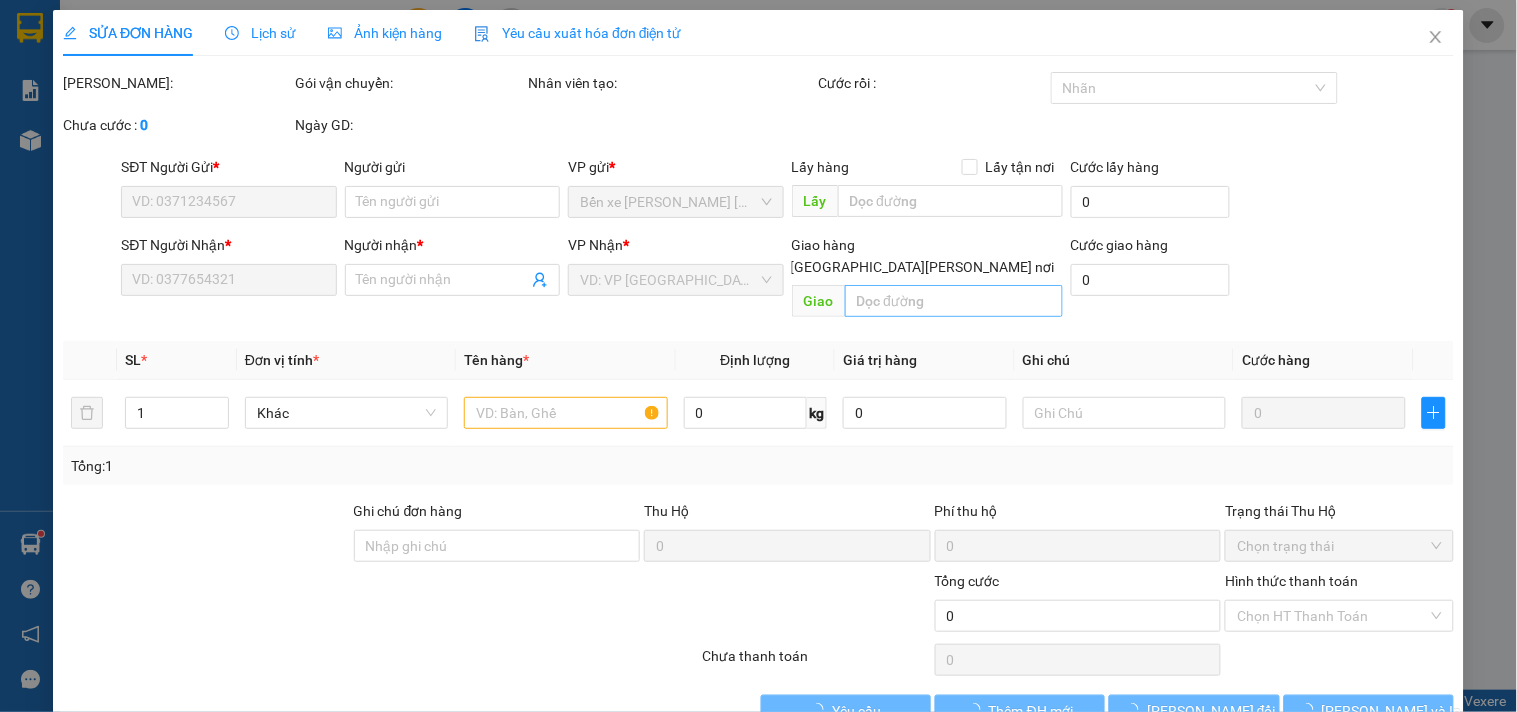 type on "0985647222" 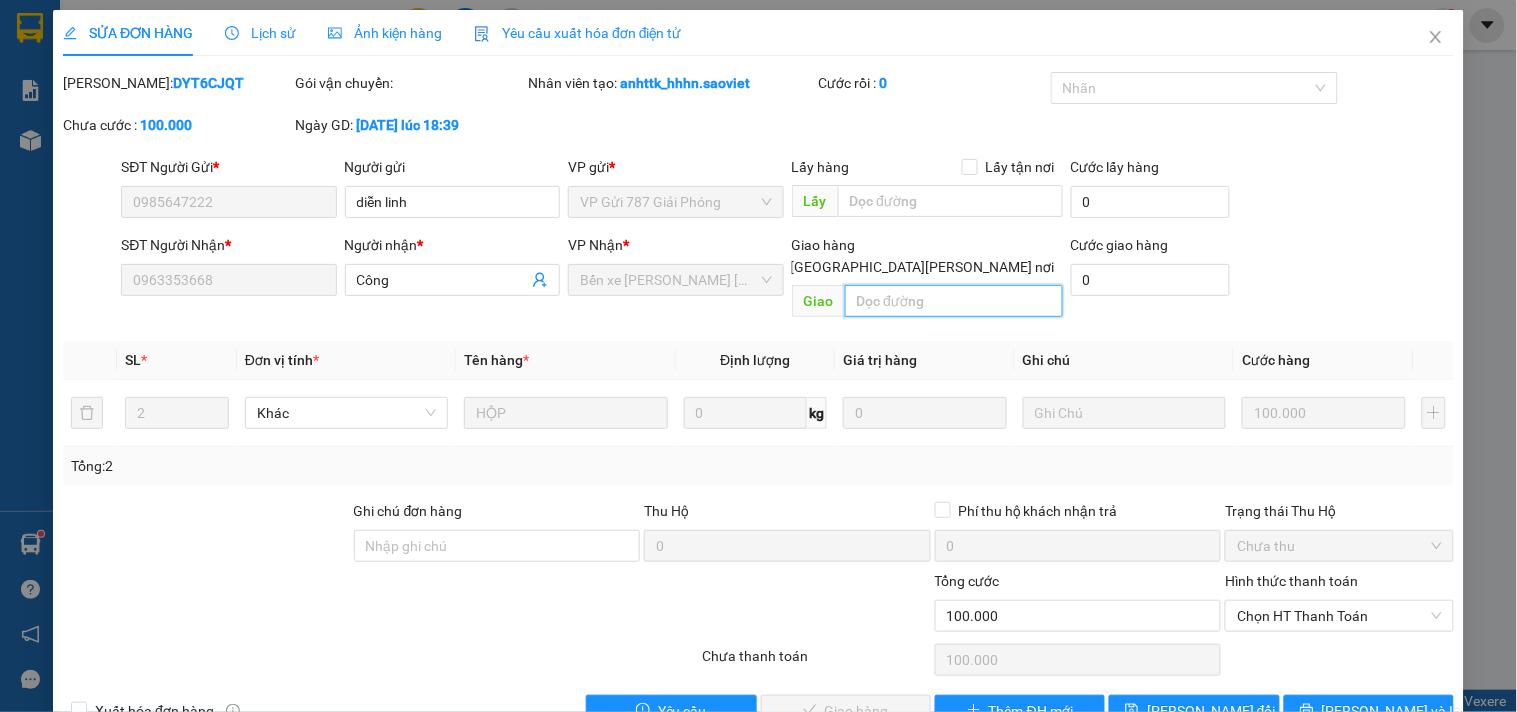 click at bounding box center [954, 301] 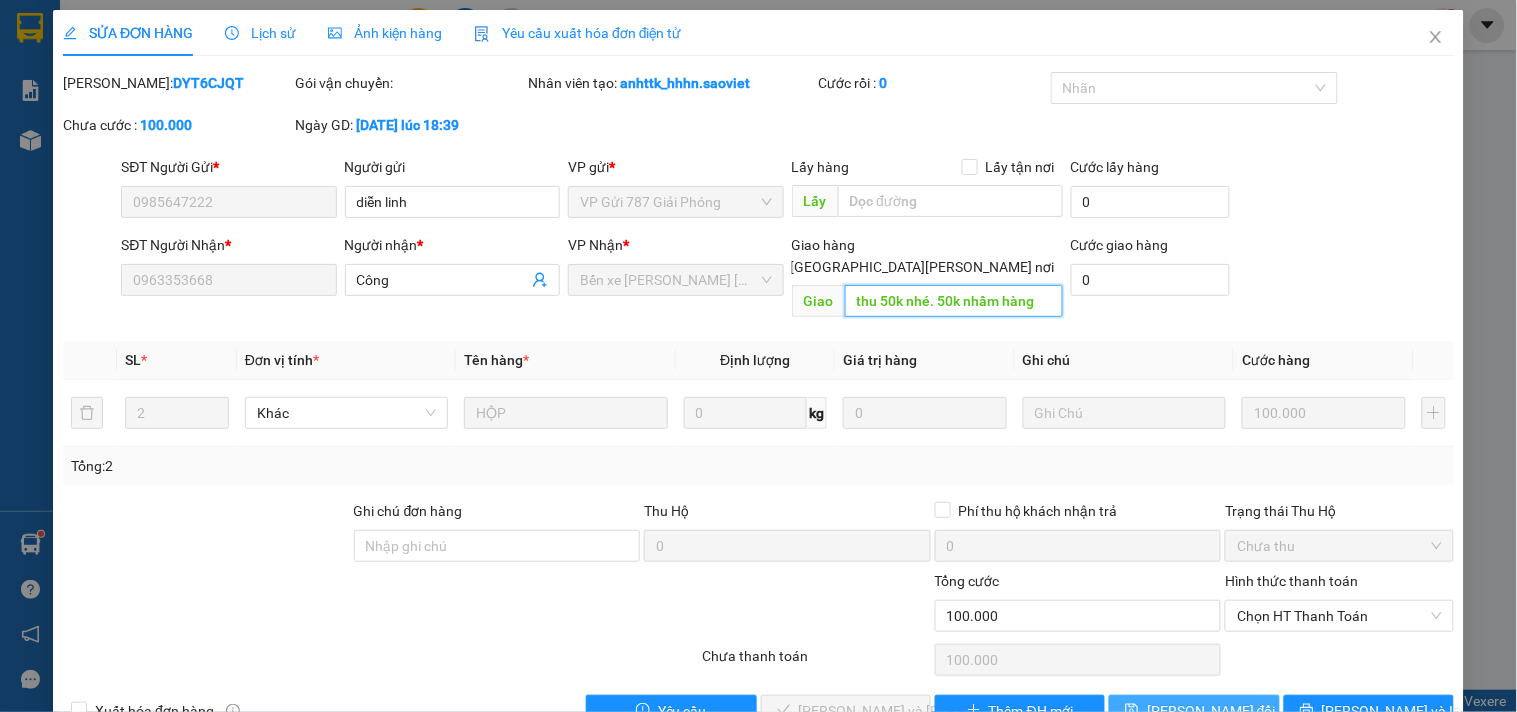 type on "thu 50k nhé. 50k nhầm hàng" 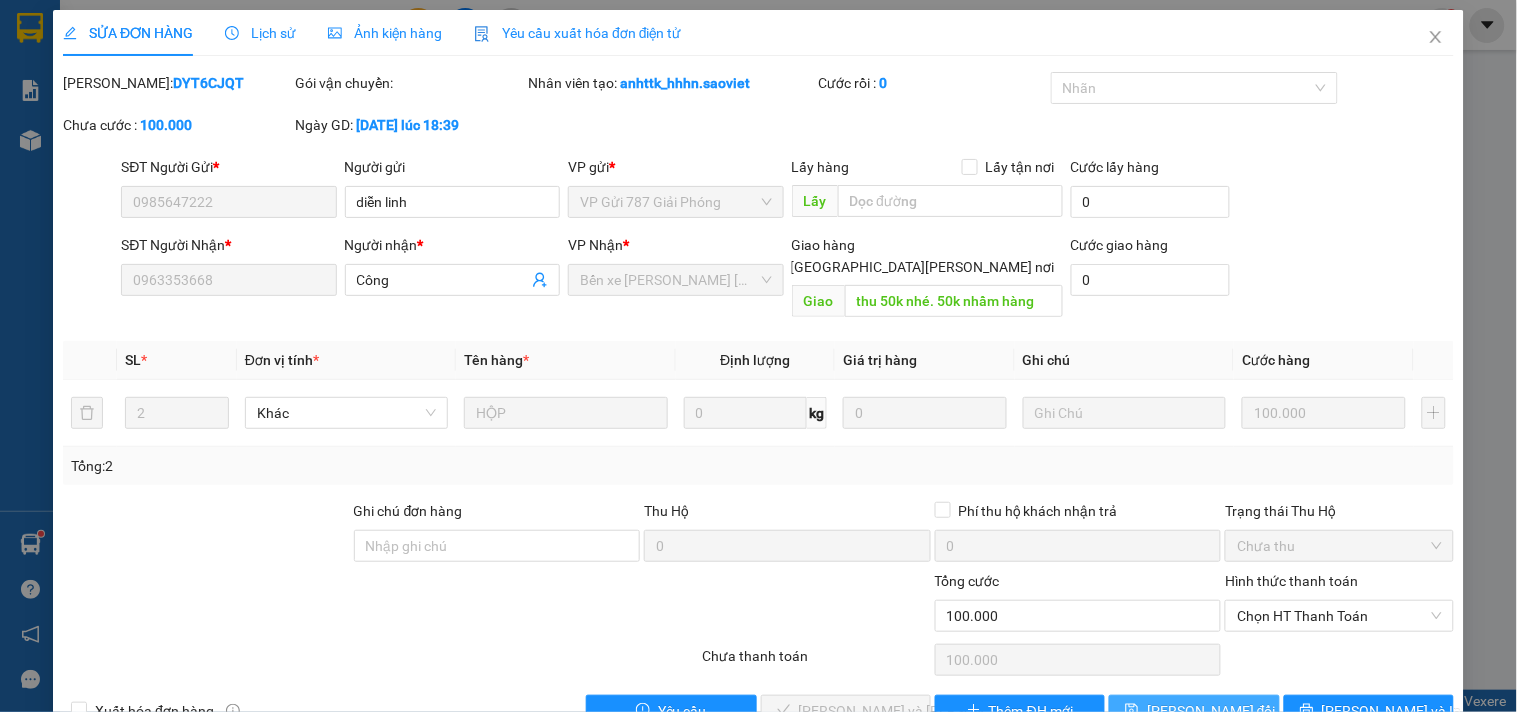 click on "[PERSON_NAME] thay đổi" at bounding box center (1194, 711) 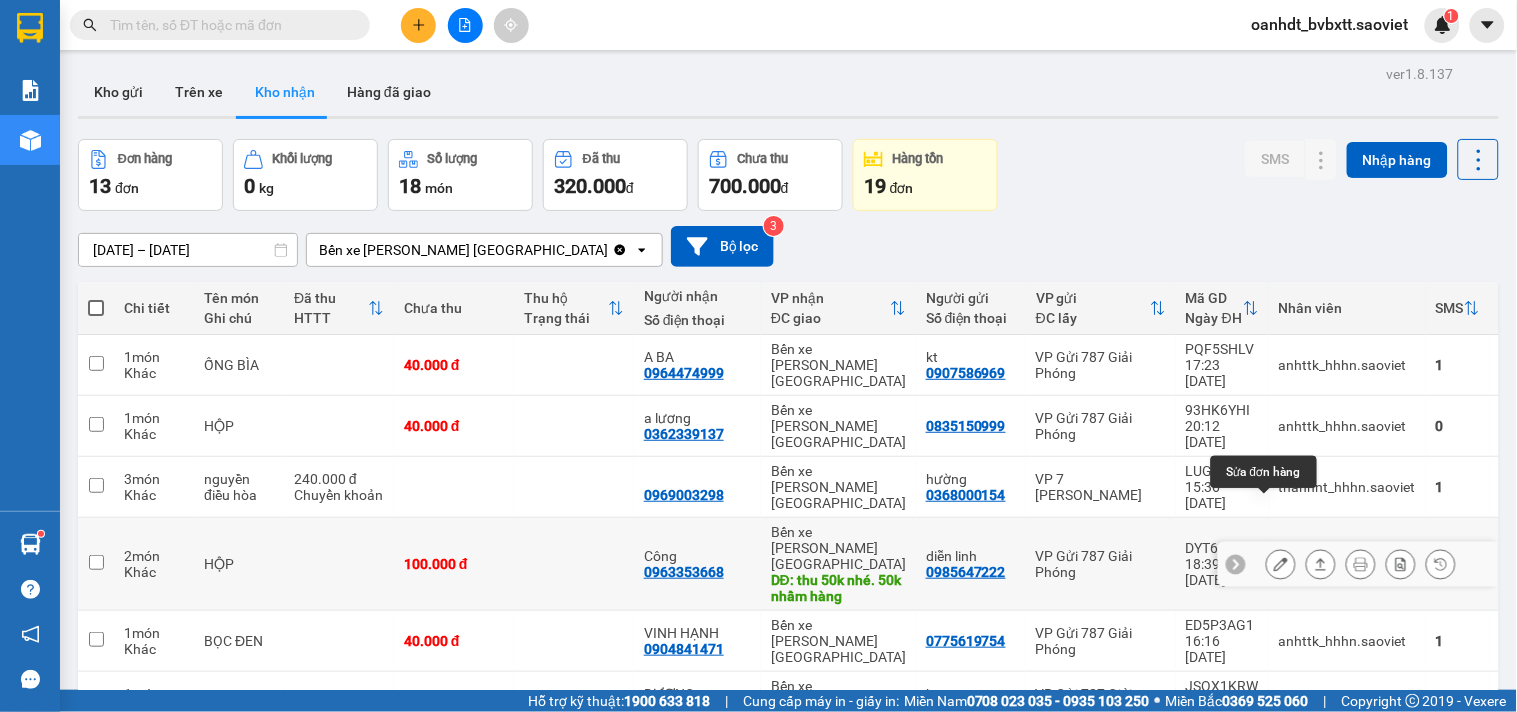 click 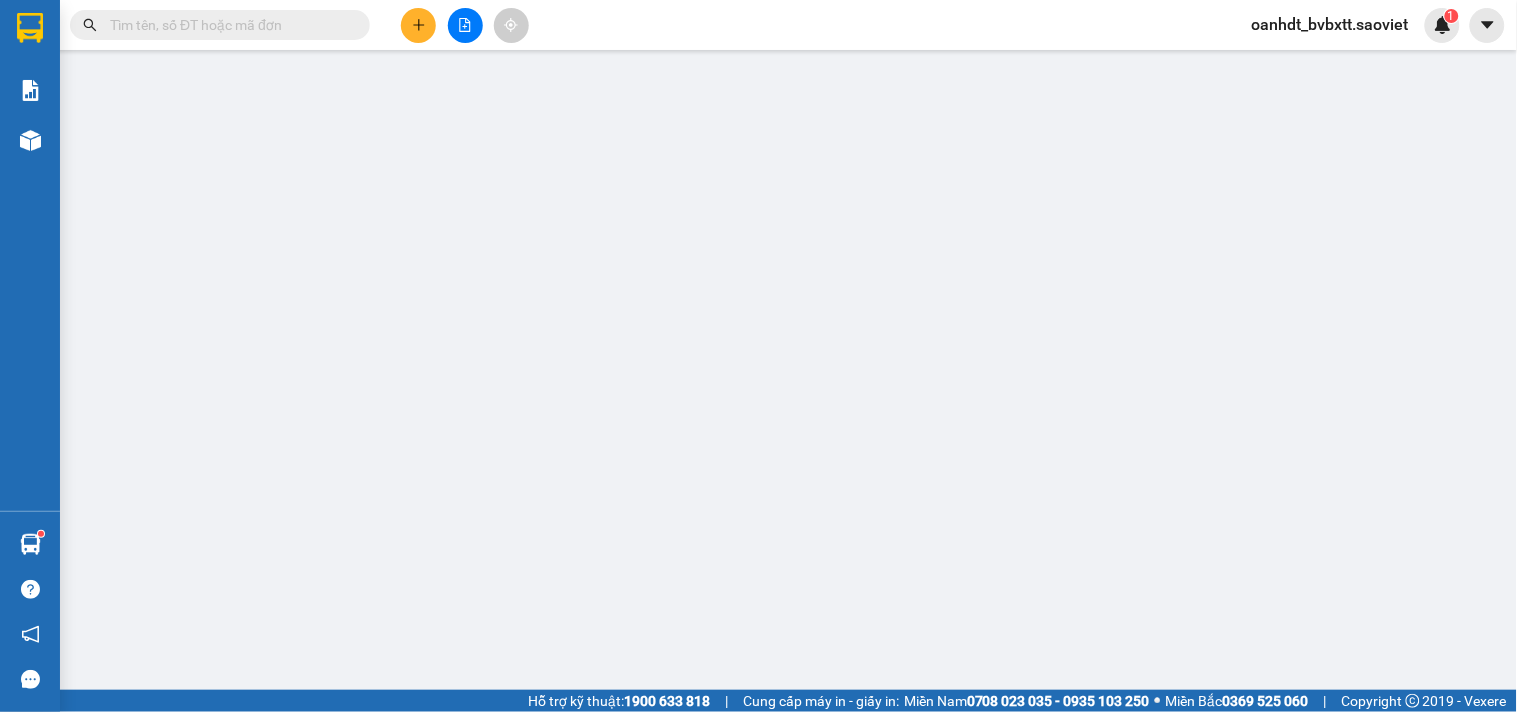 type on "0985647222" 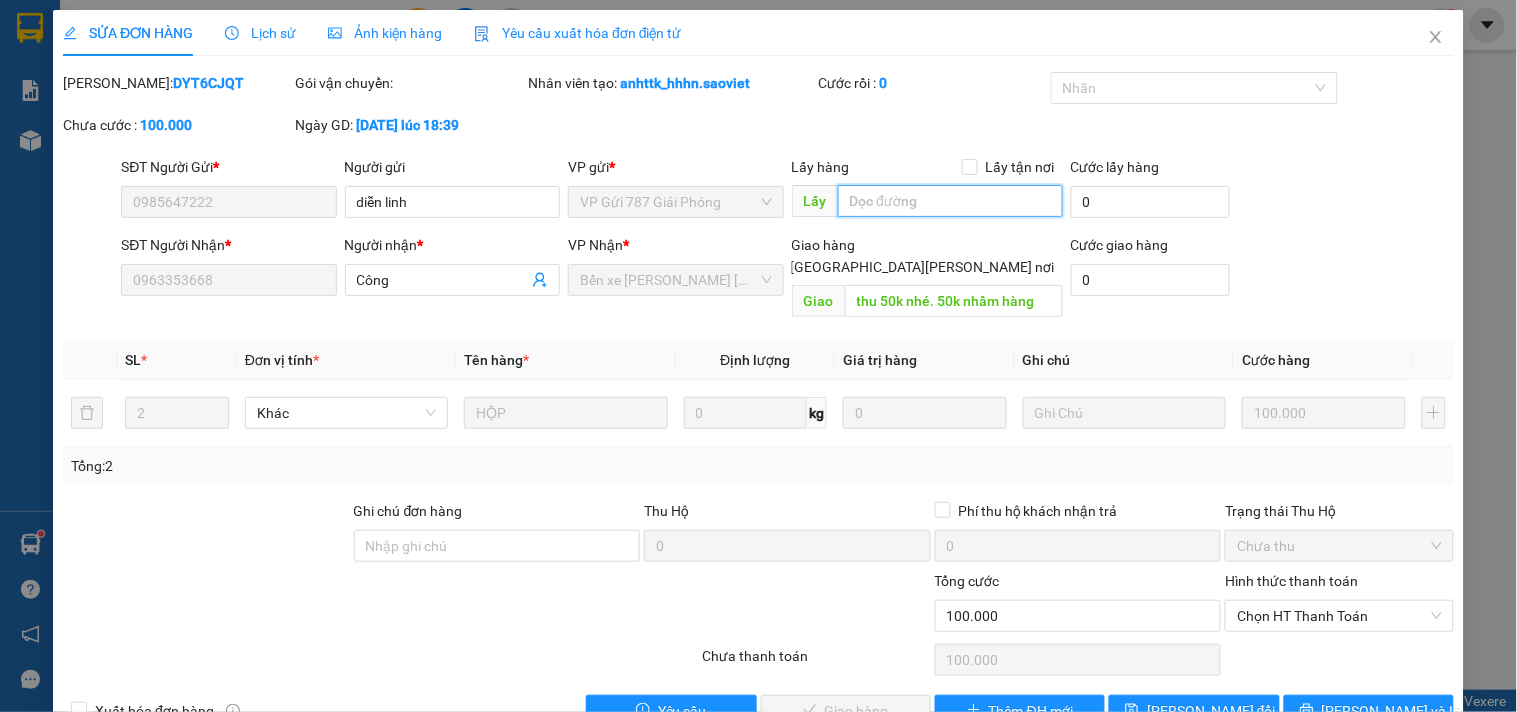 click at bounding box center (950, 201) 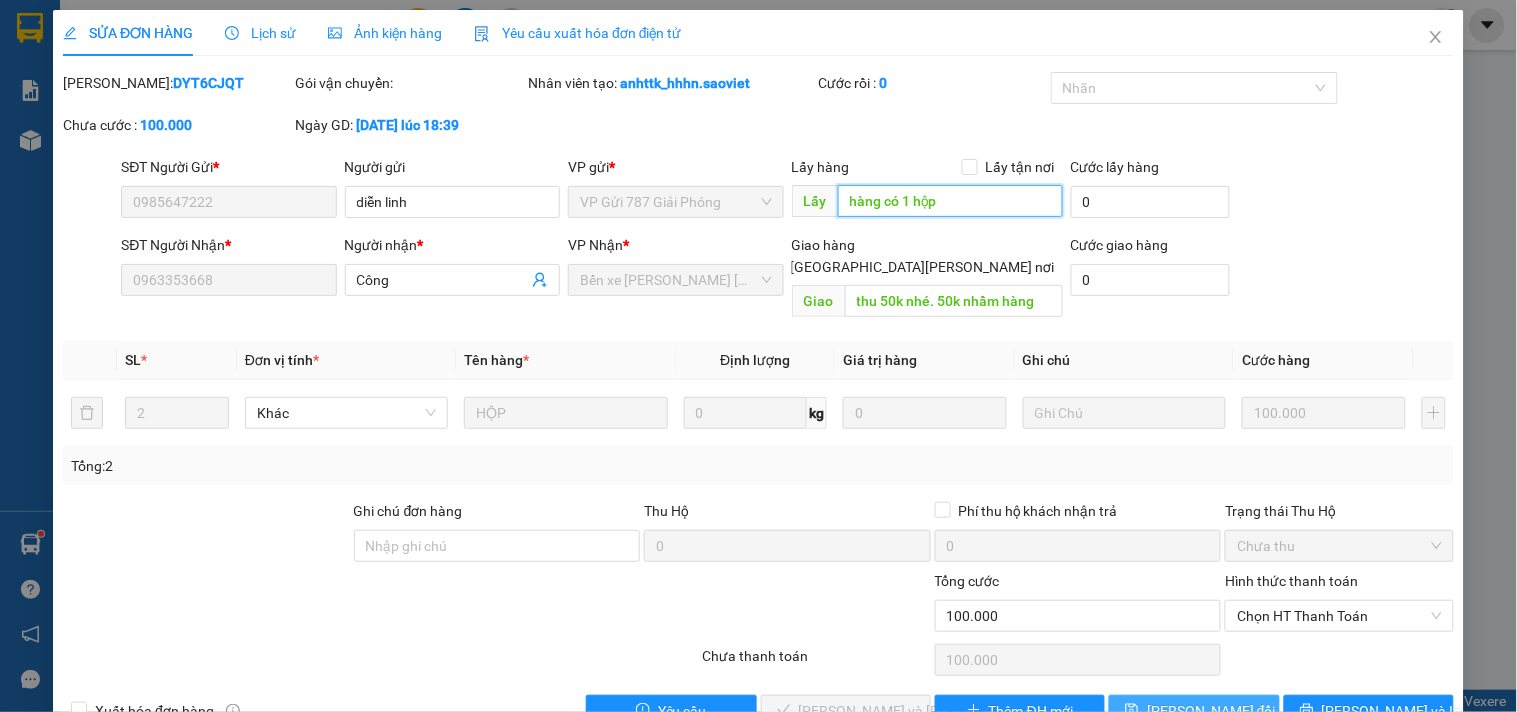 type on "hàng có 1 hộp" 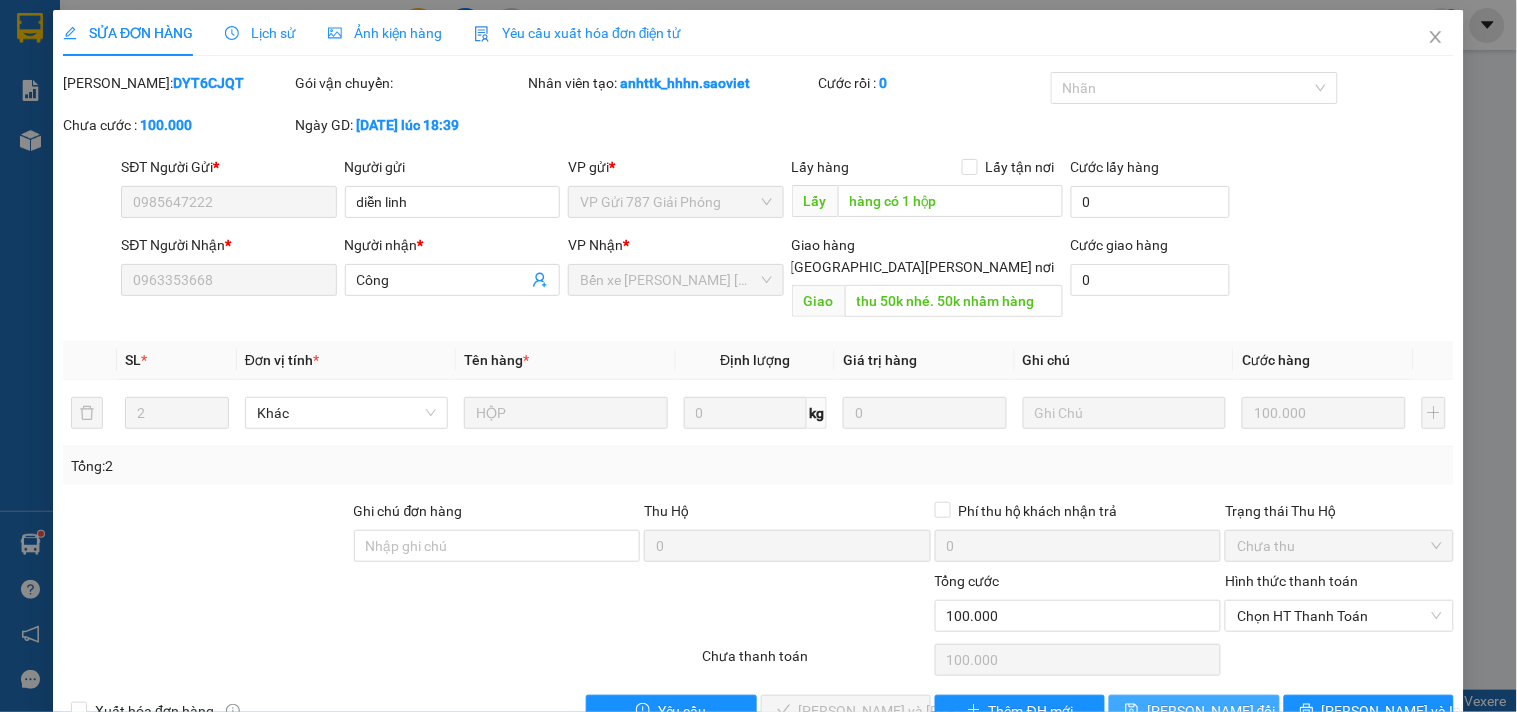 click on "[PERSON_NAME] thay đổi" at bounding box center (1194, 711) 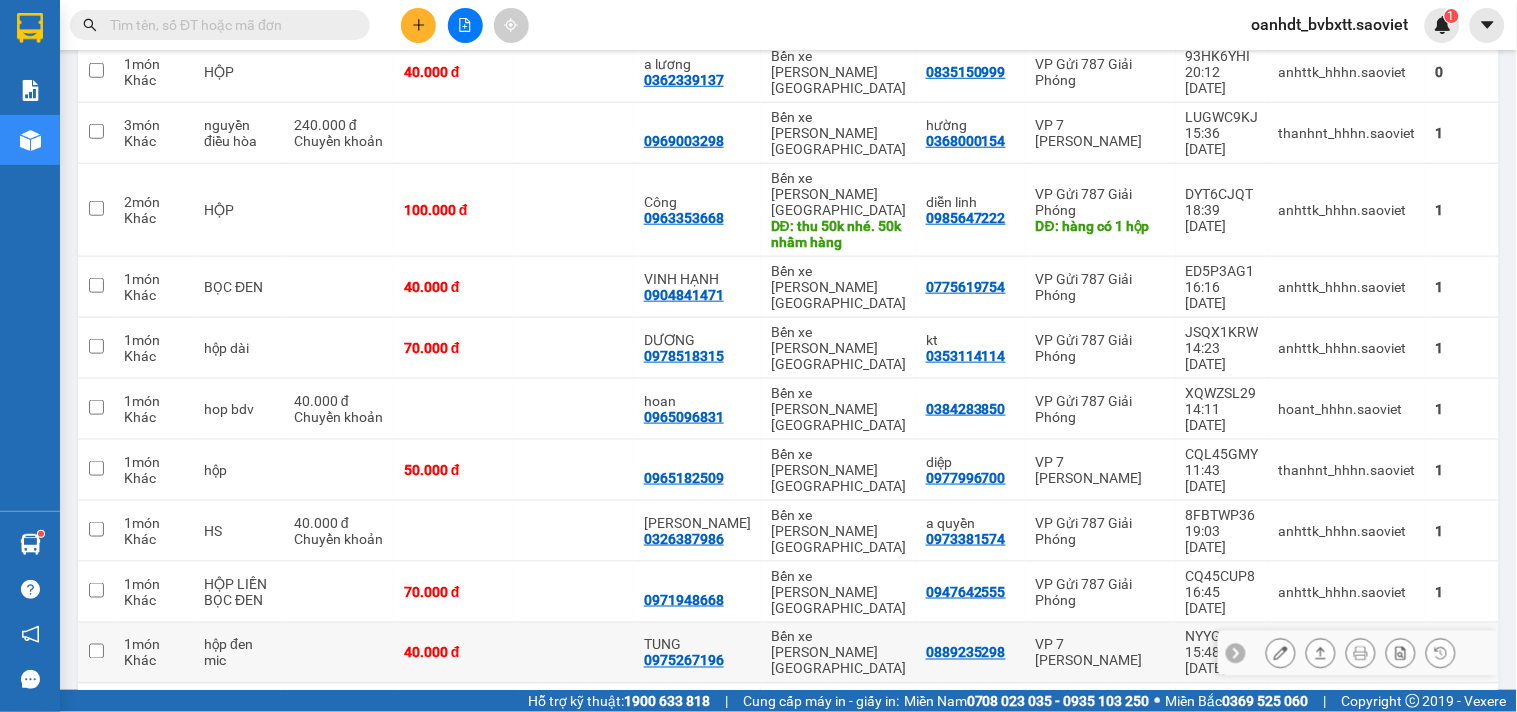 scroll, scrollTop: 0, scrollLeft: 0, axis: both 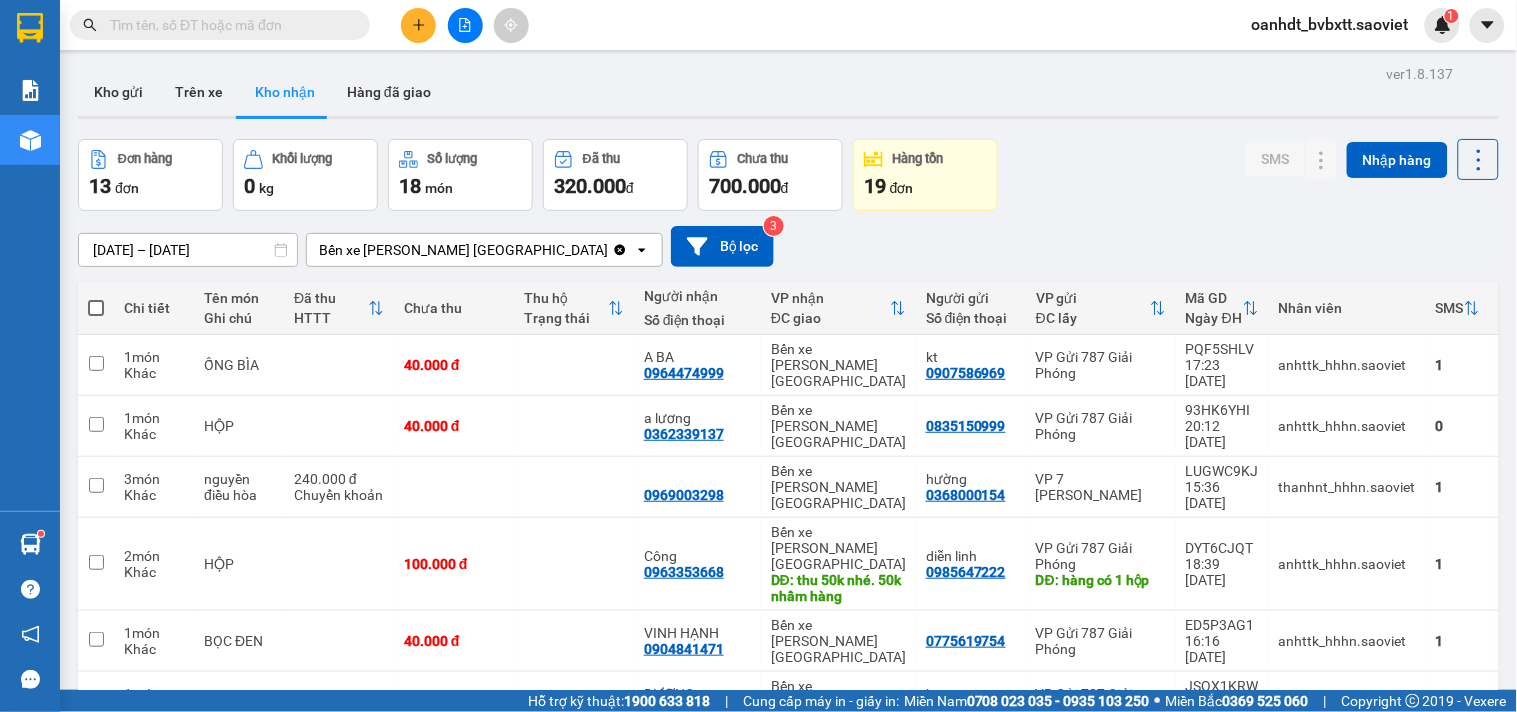 click at bounding box center (228, 25) 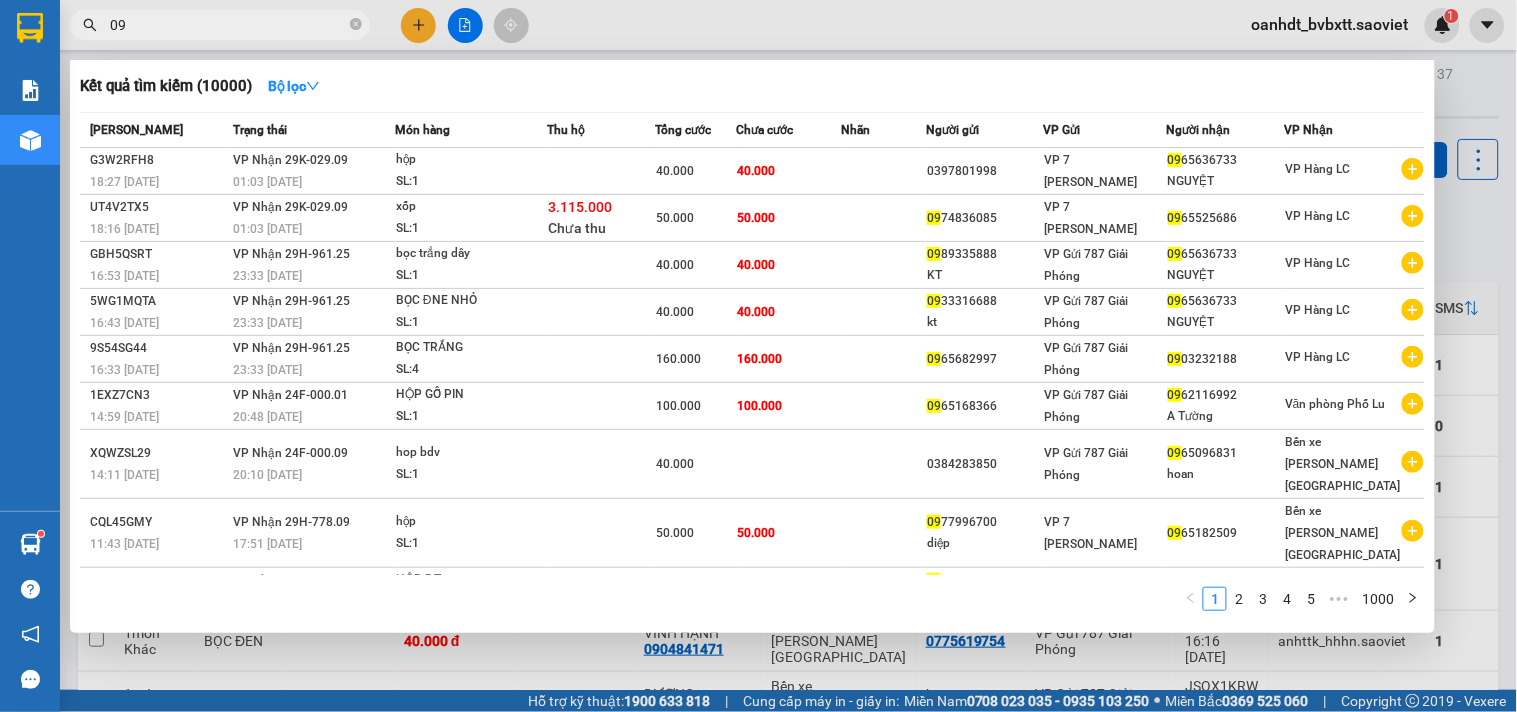 type on "0" 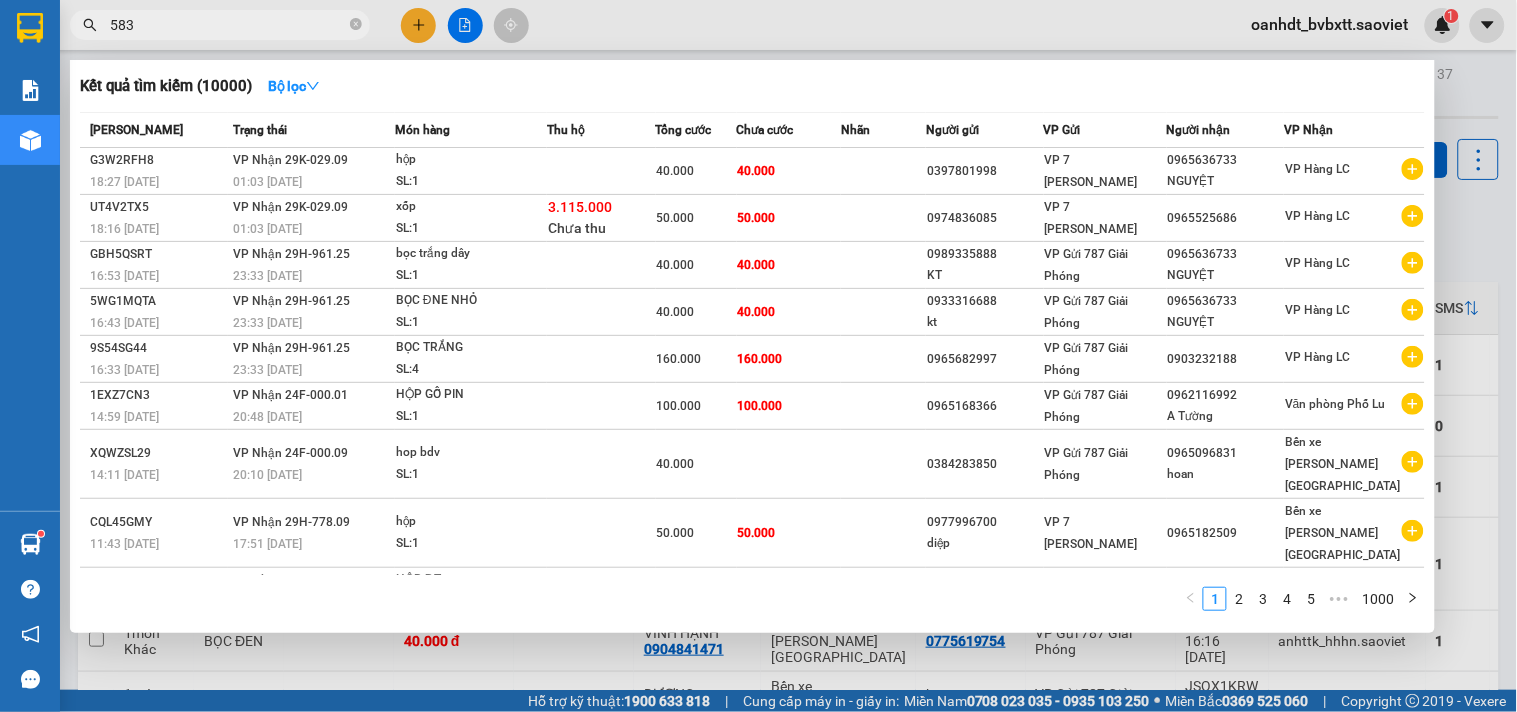 type on "5831" 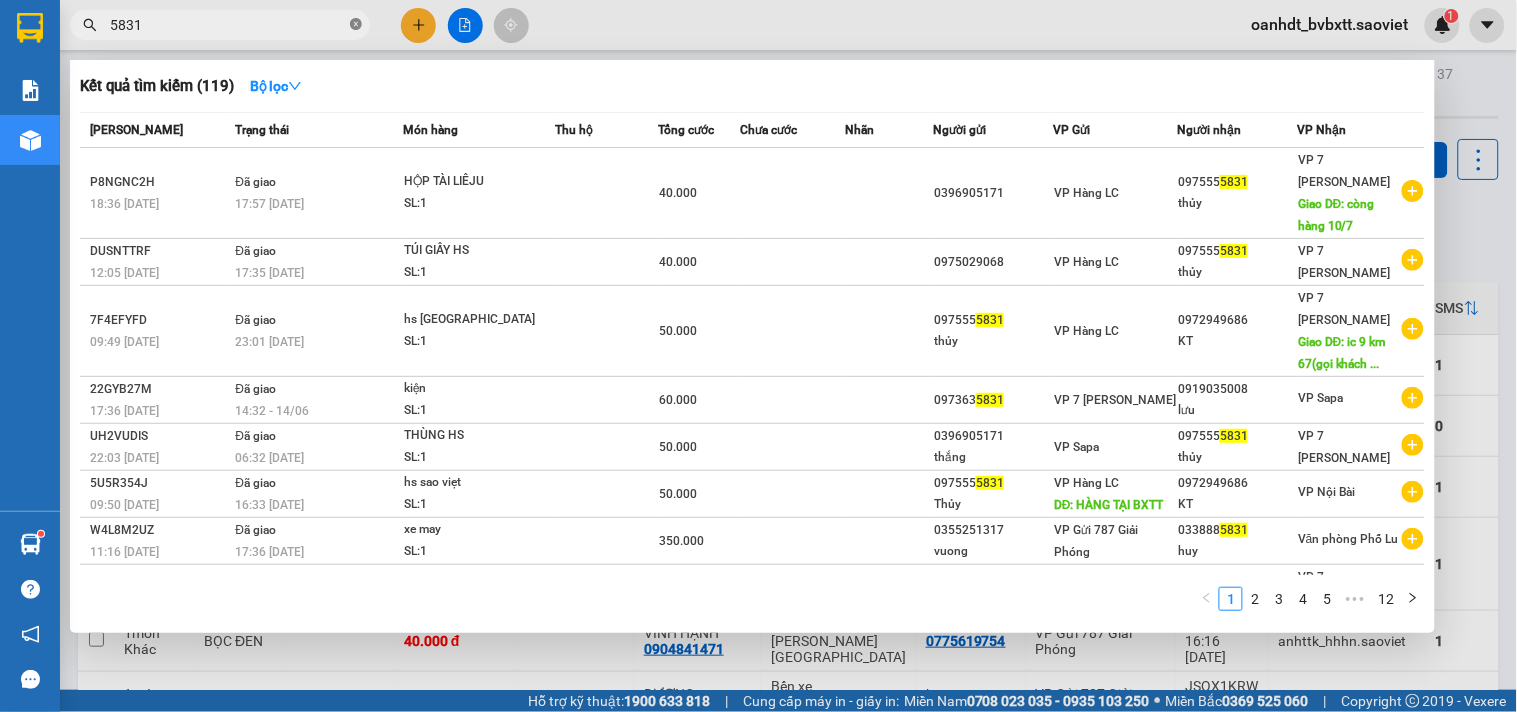 click 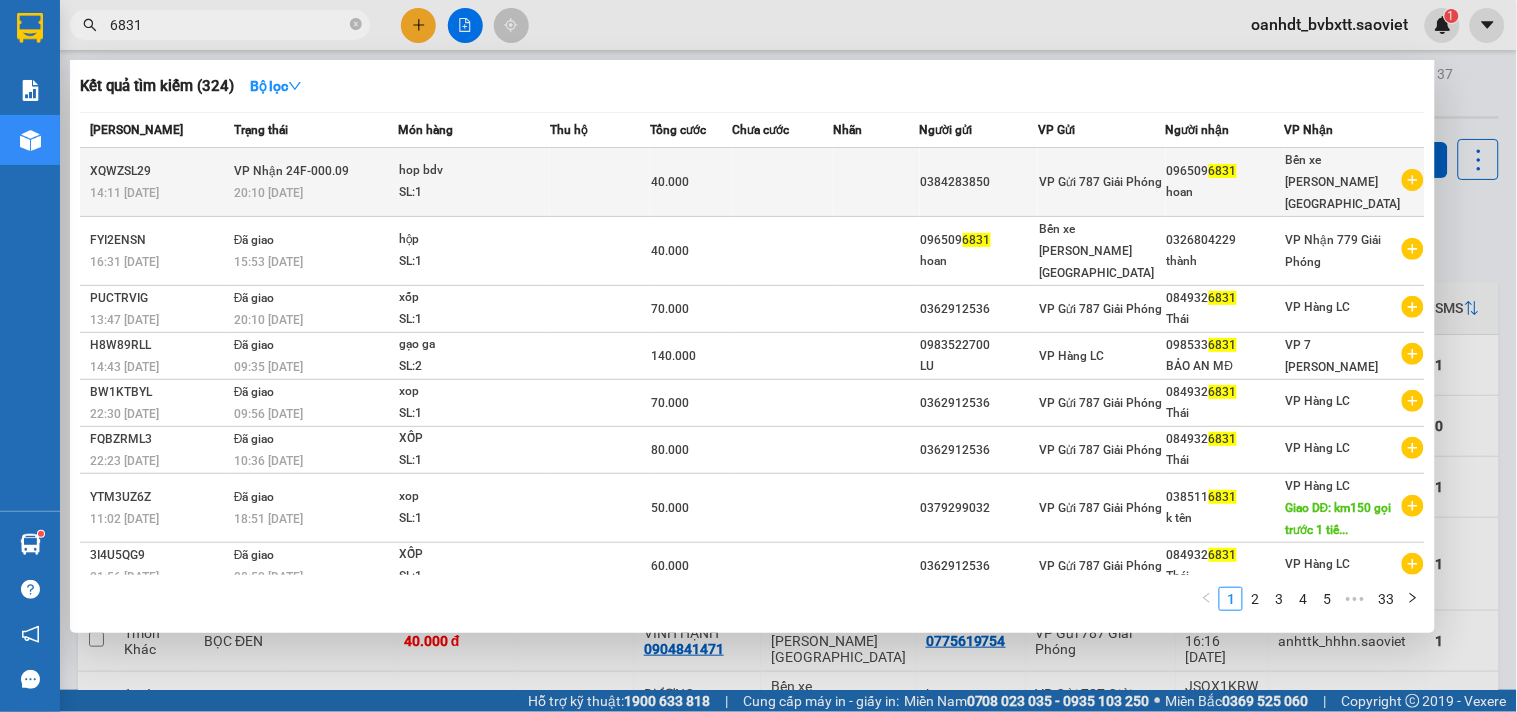 type on "6831" 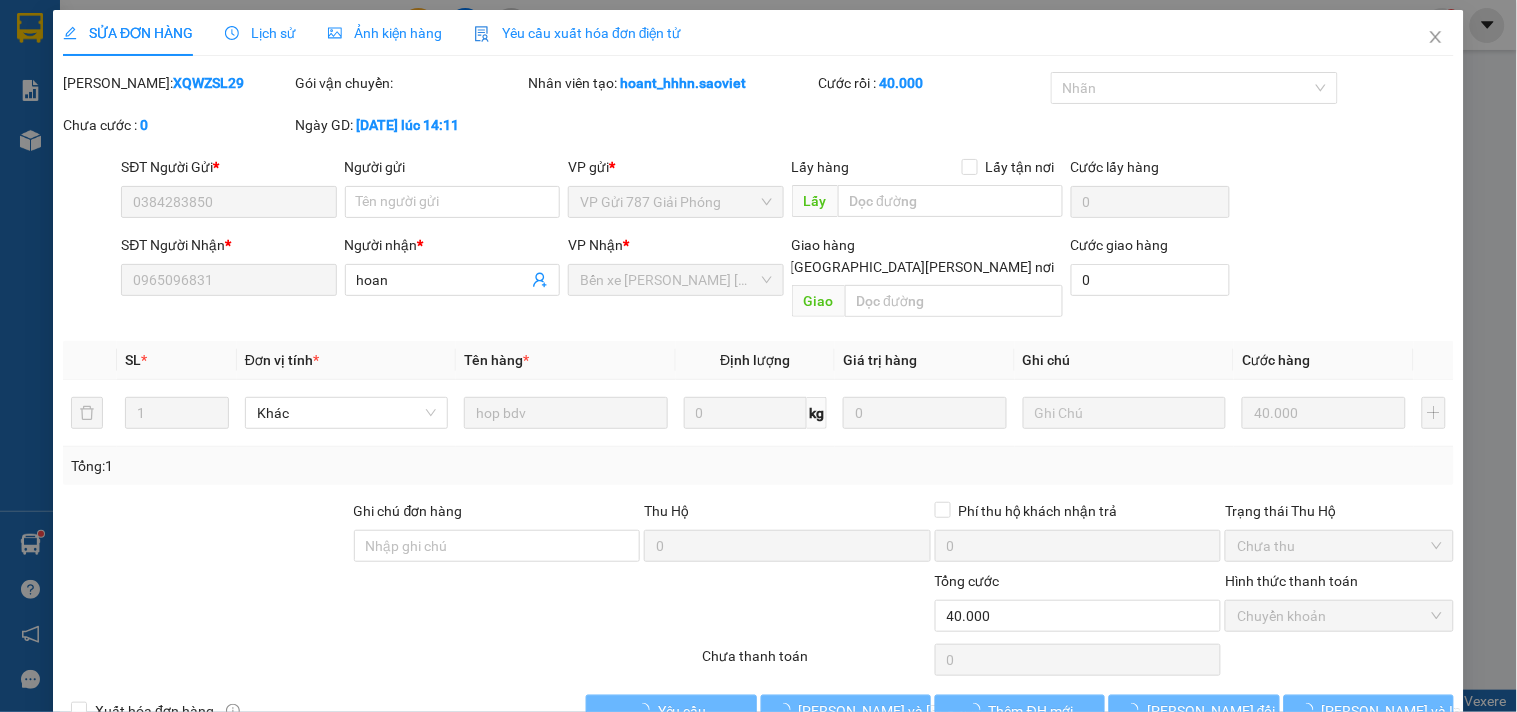 type on "0384283850" 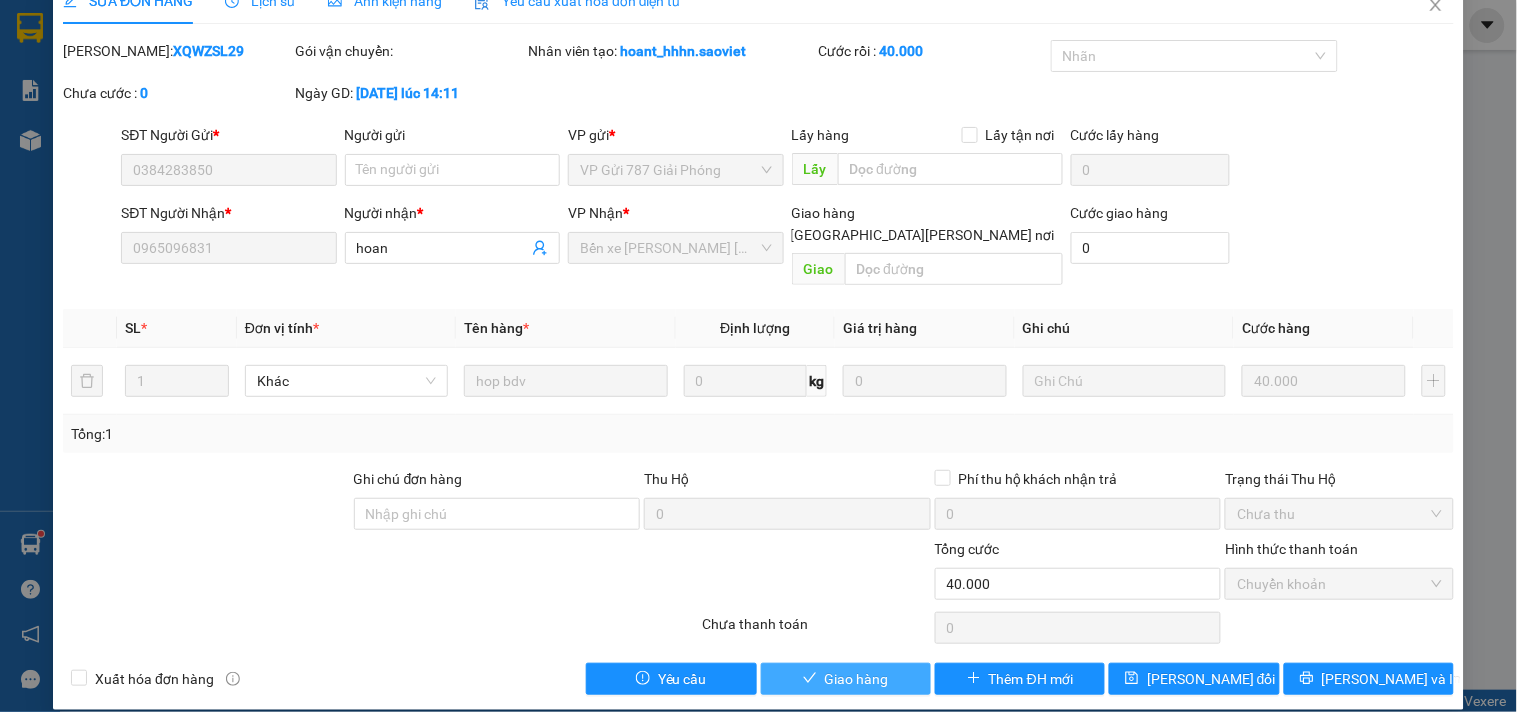 click on "Giao hàng" at bounding box center [857, 679] 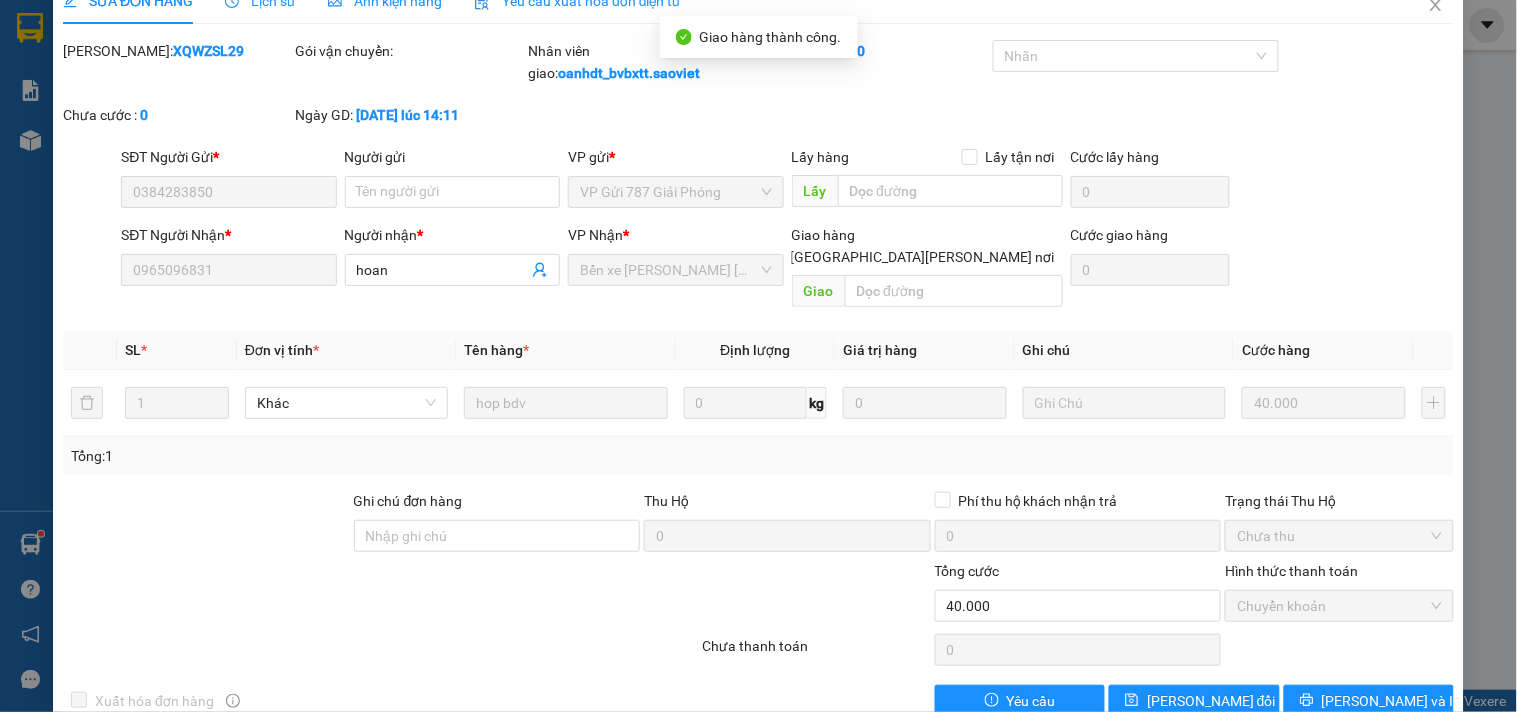 scroll, scrollTop: 0, scrollLeft: 0, axis: both 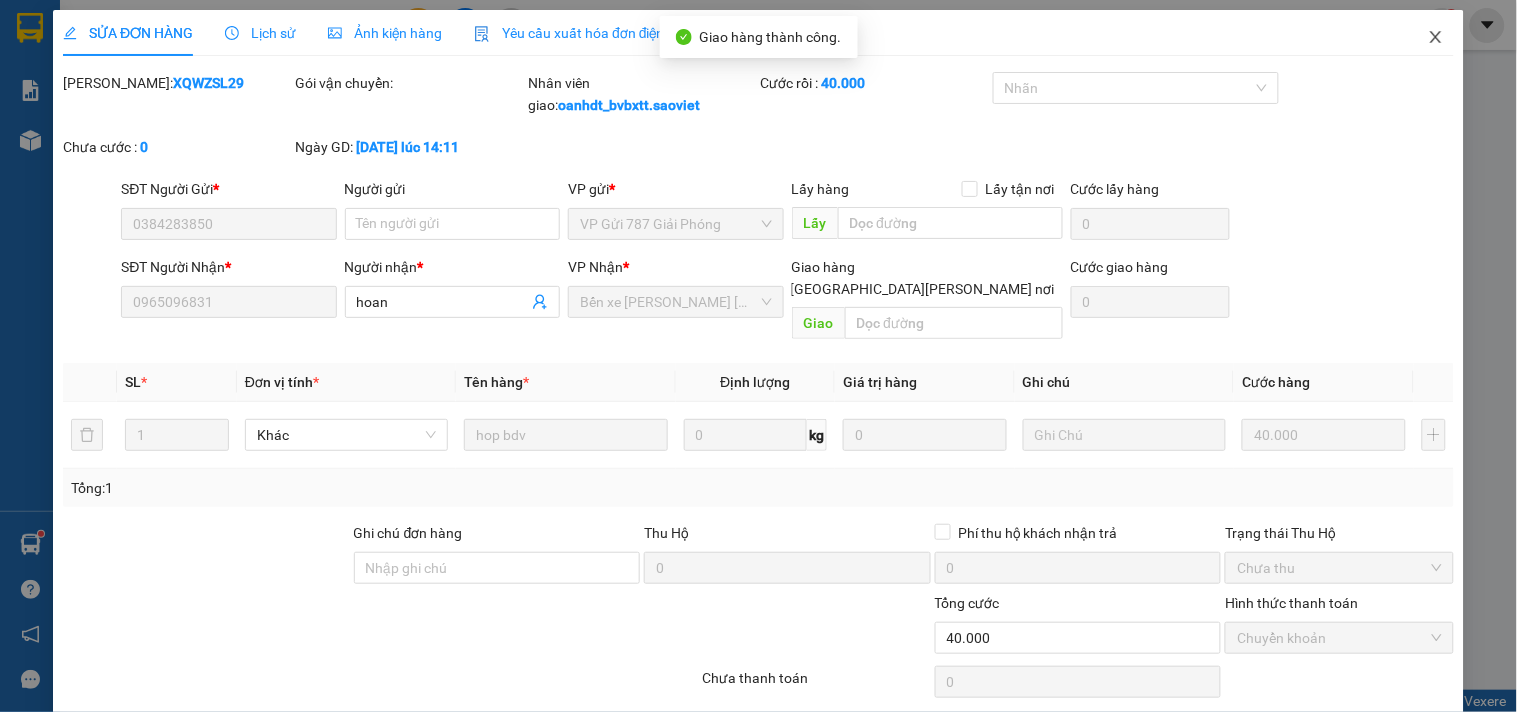 click 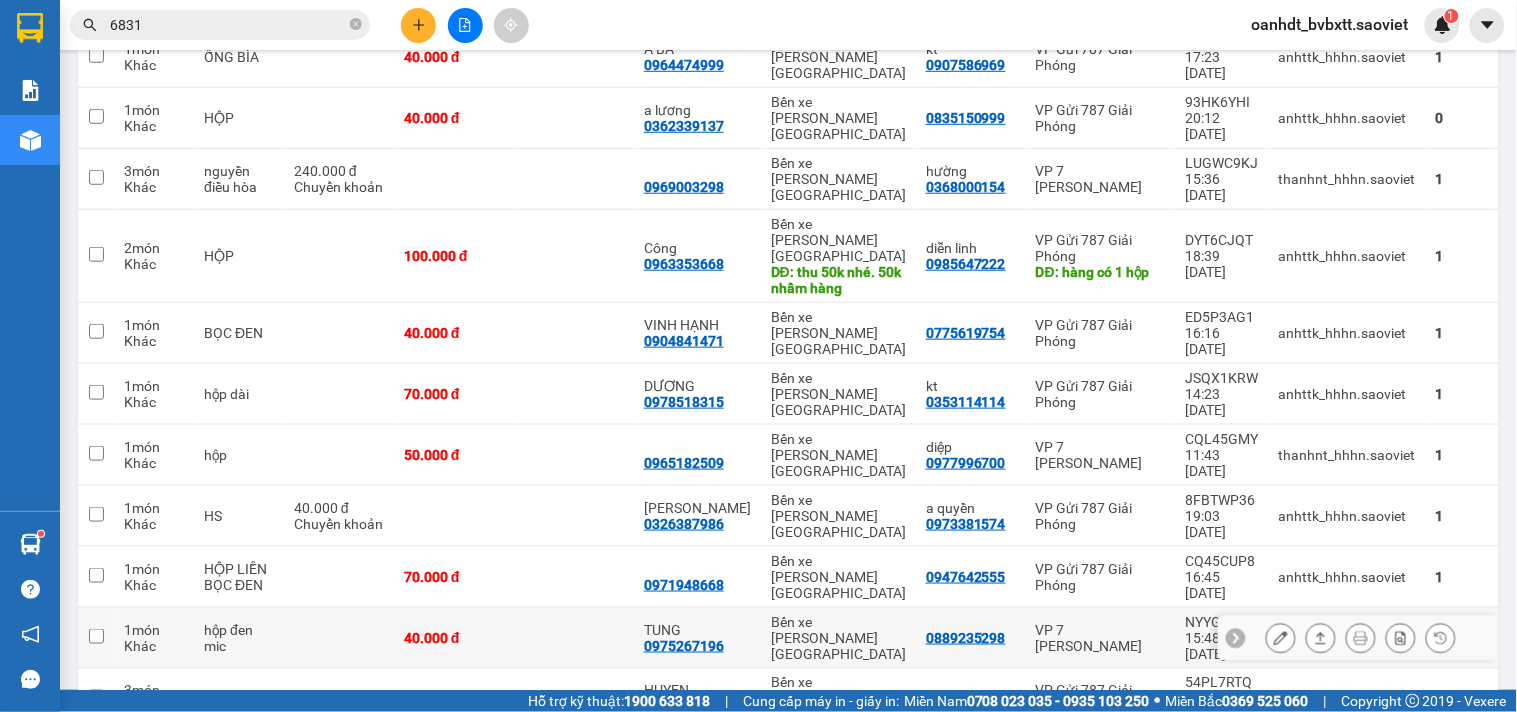 scroll, scrollTop: 0, scrollLeft: 0, axis: both 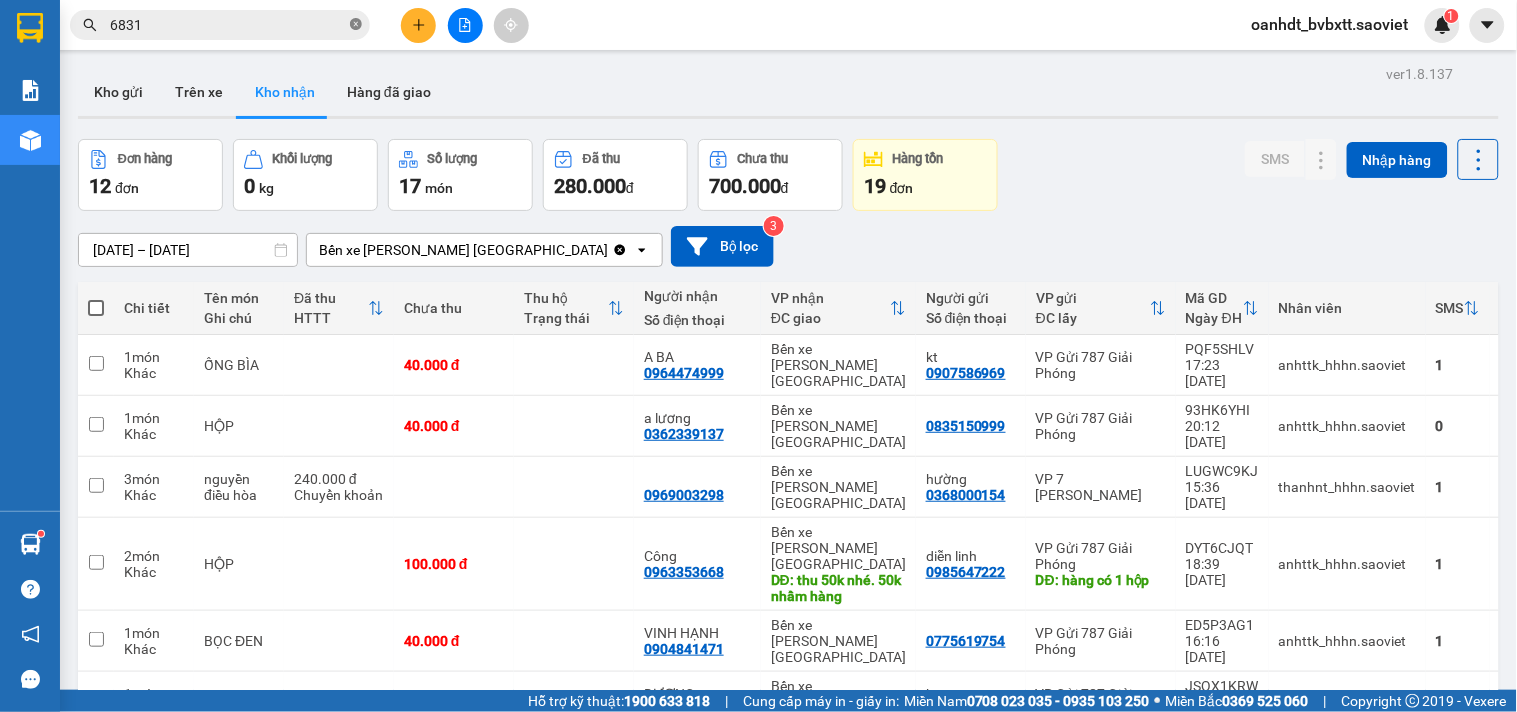 click 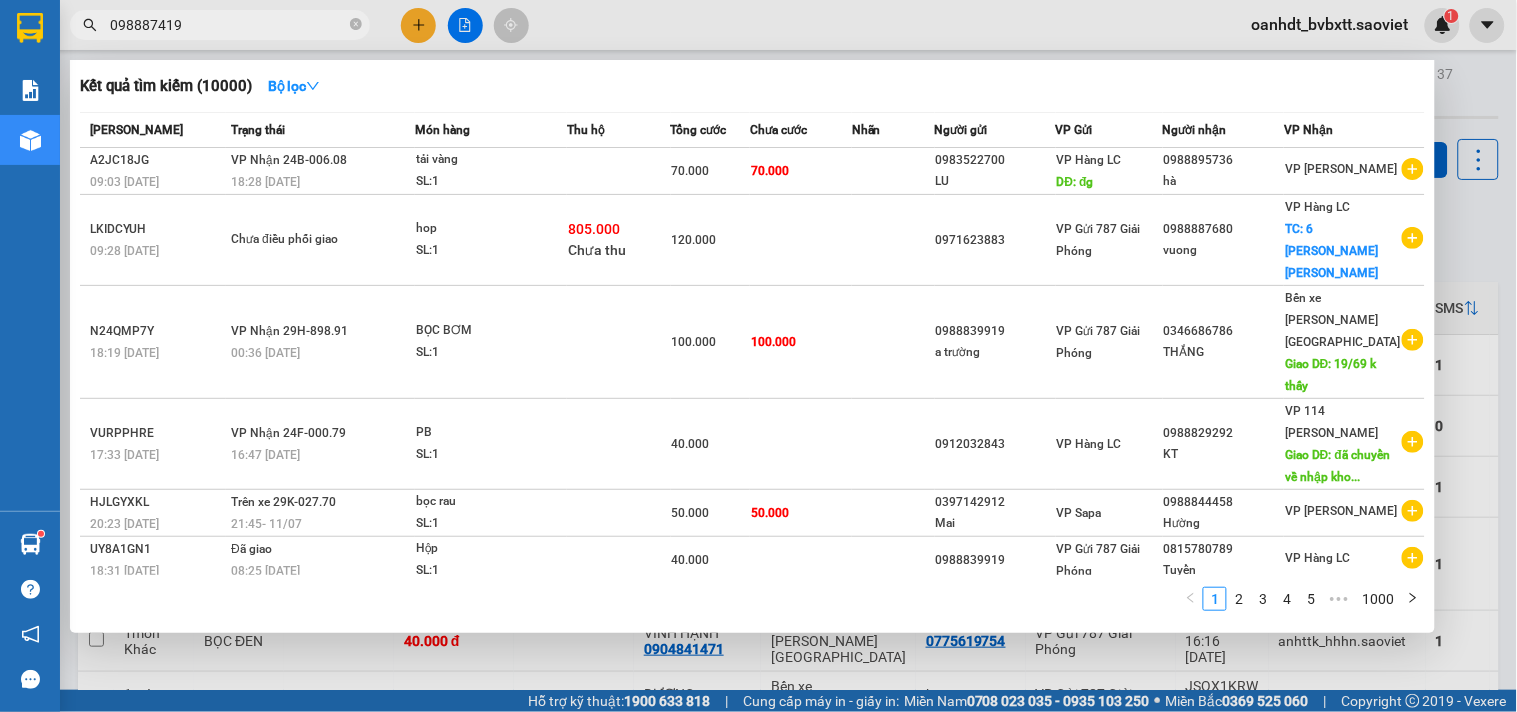 type on "0988874192" 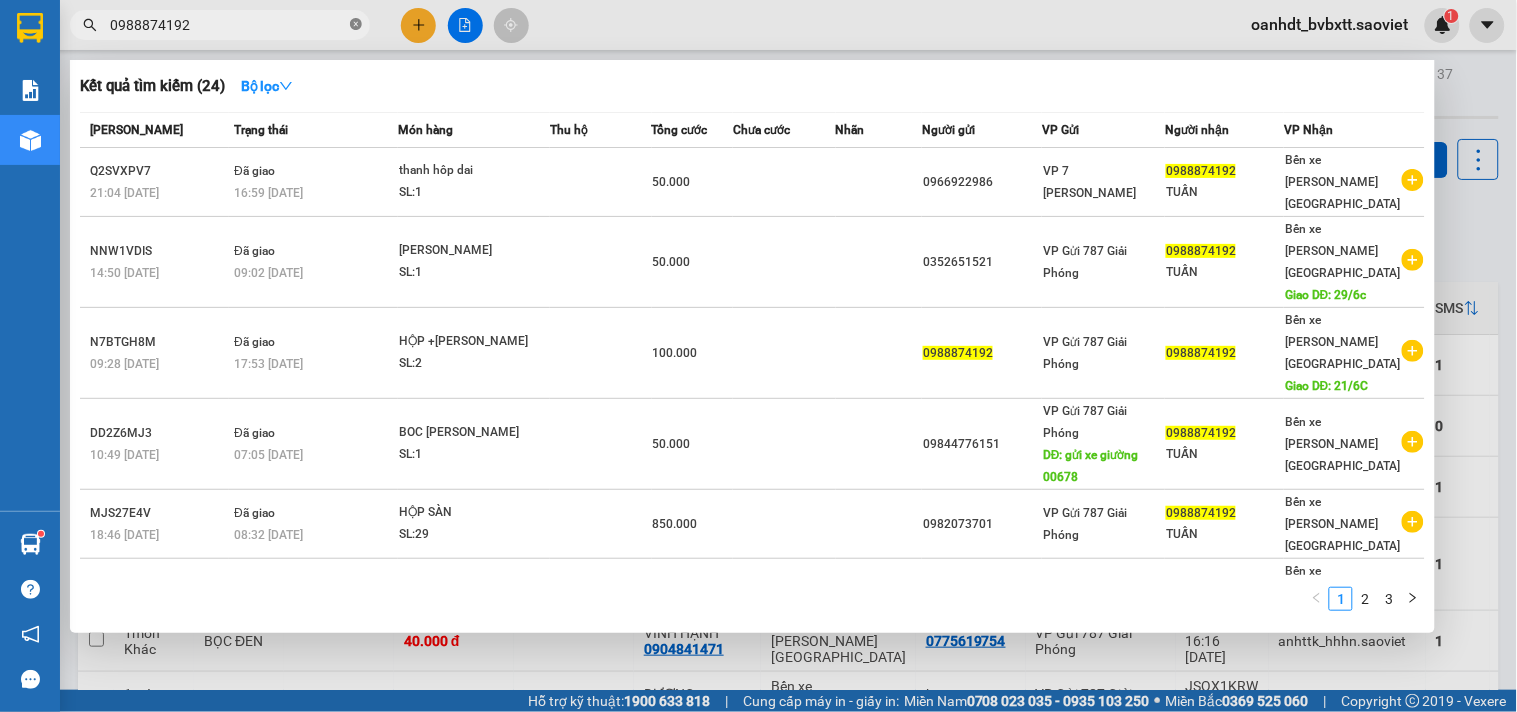 click 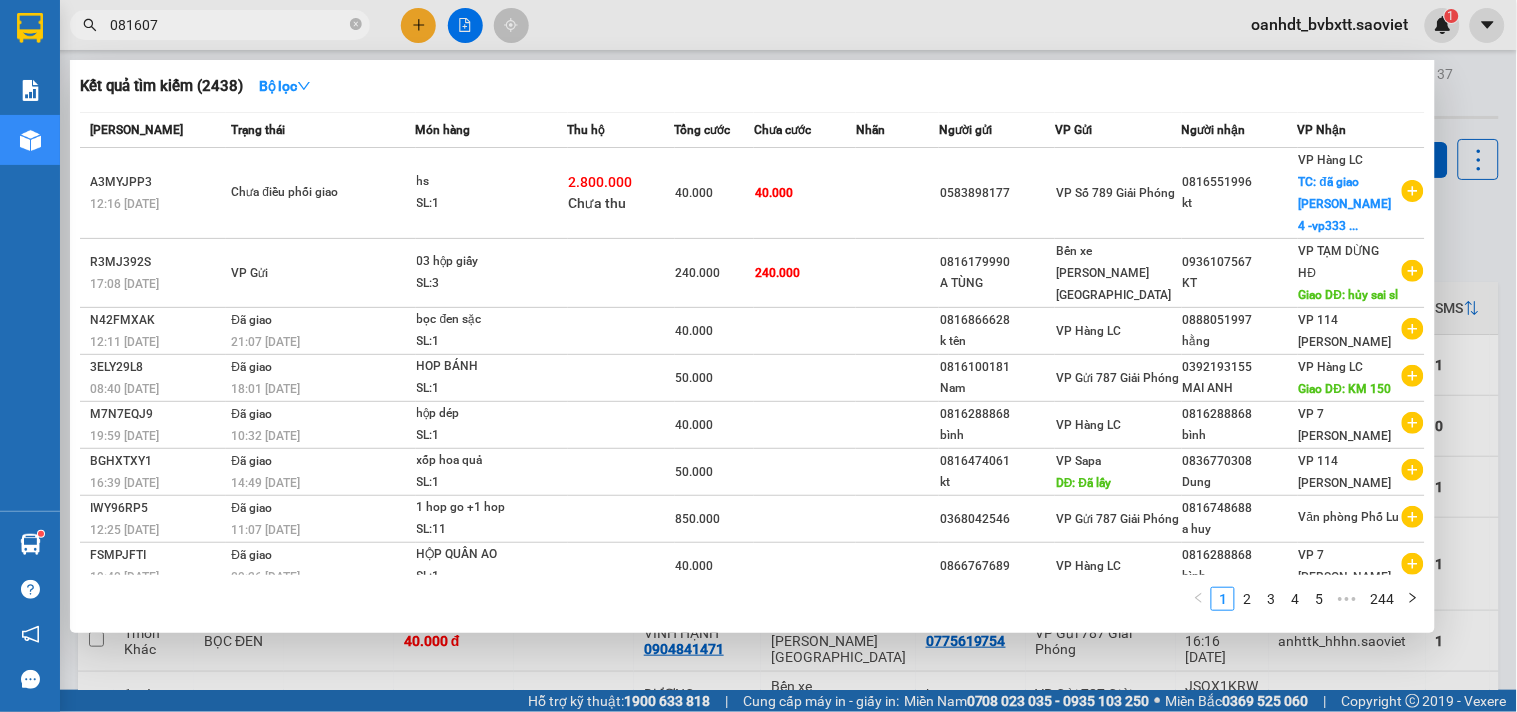 type on "0816079" 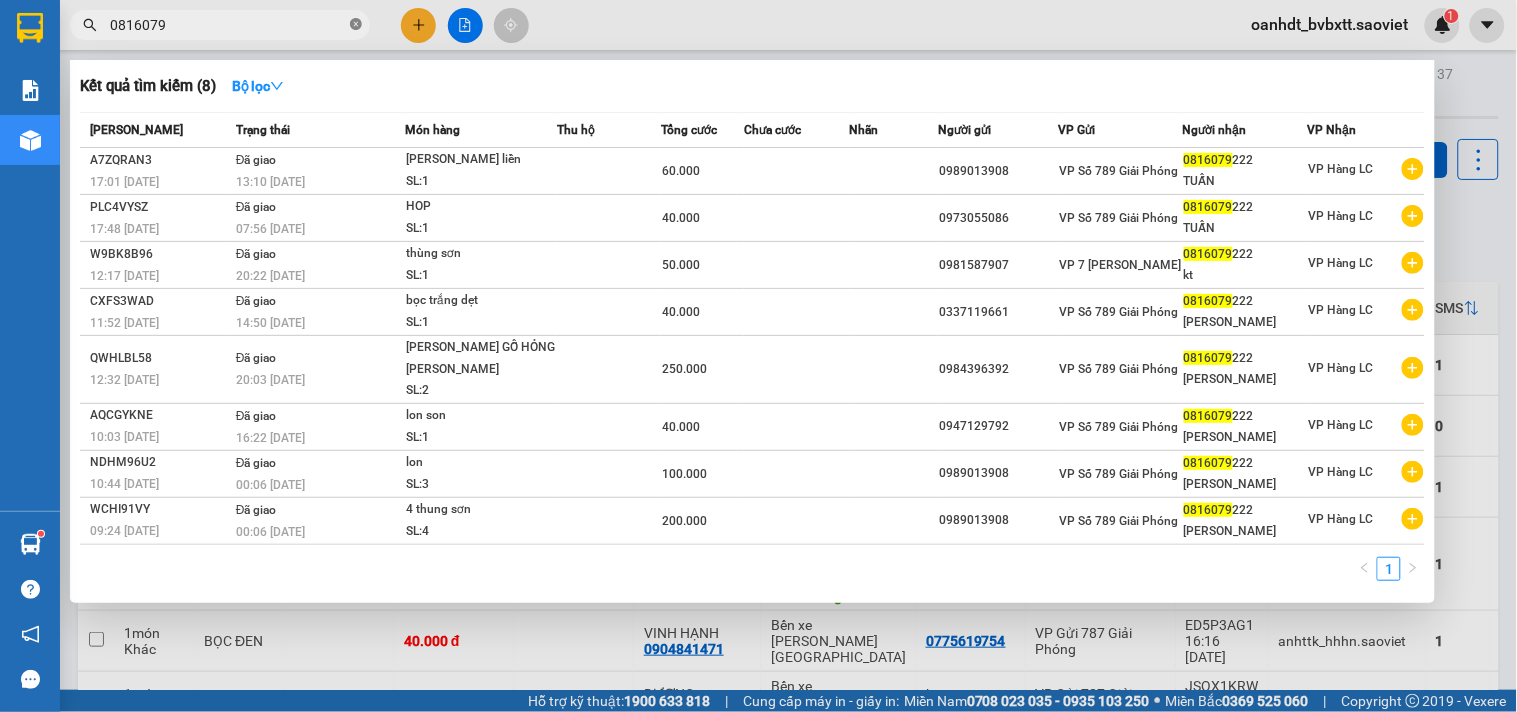 click 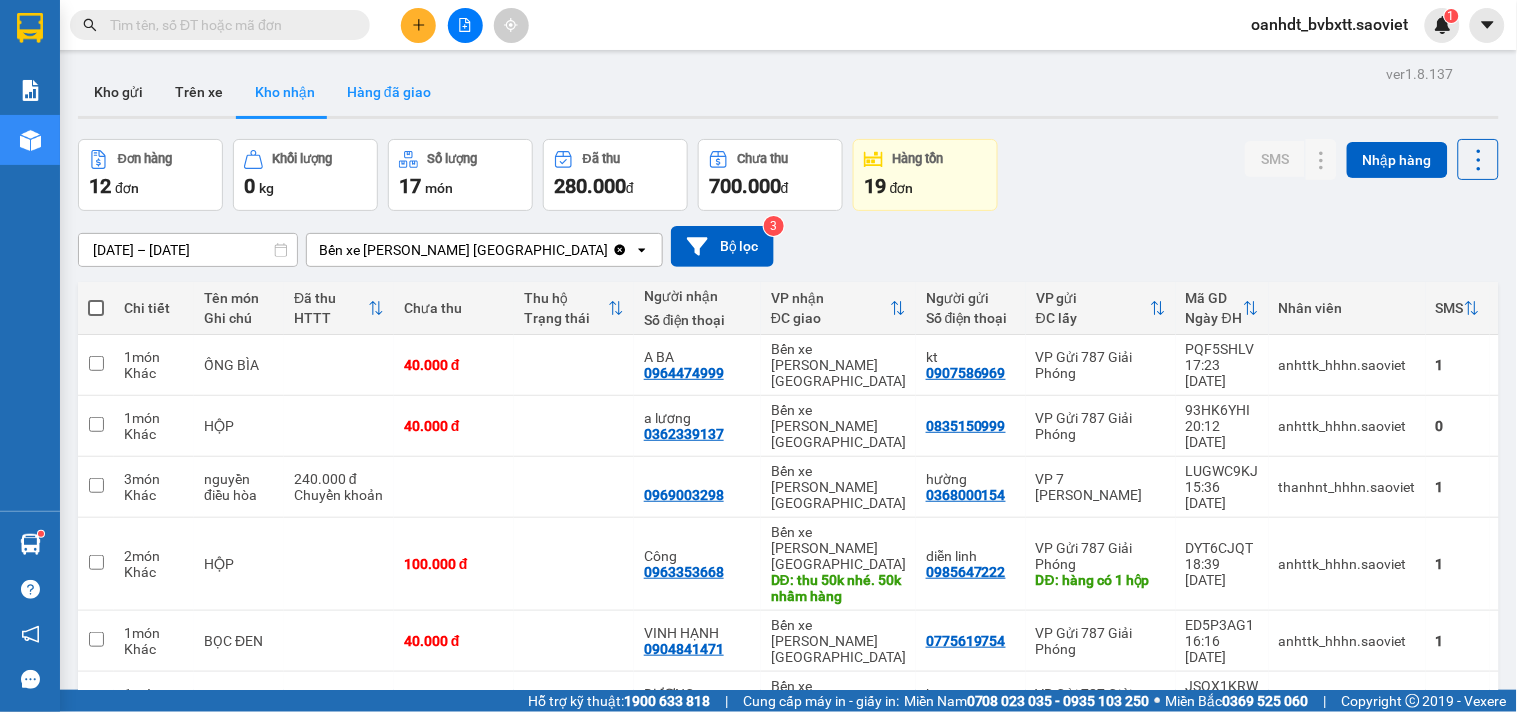 click on "Hàng đã giao" at bounding box center [389, 92] 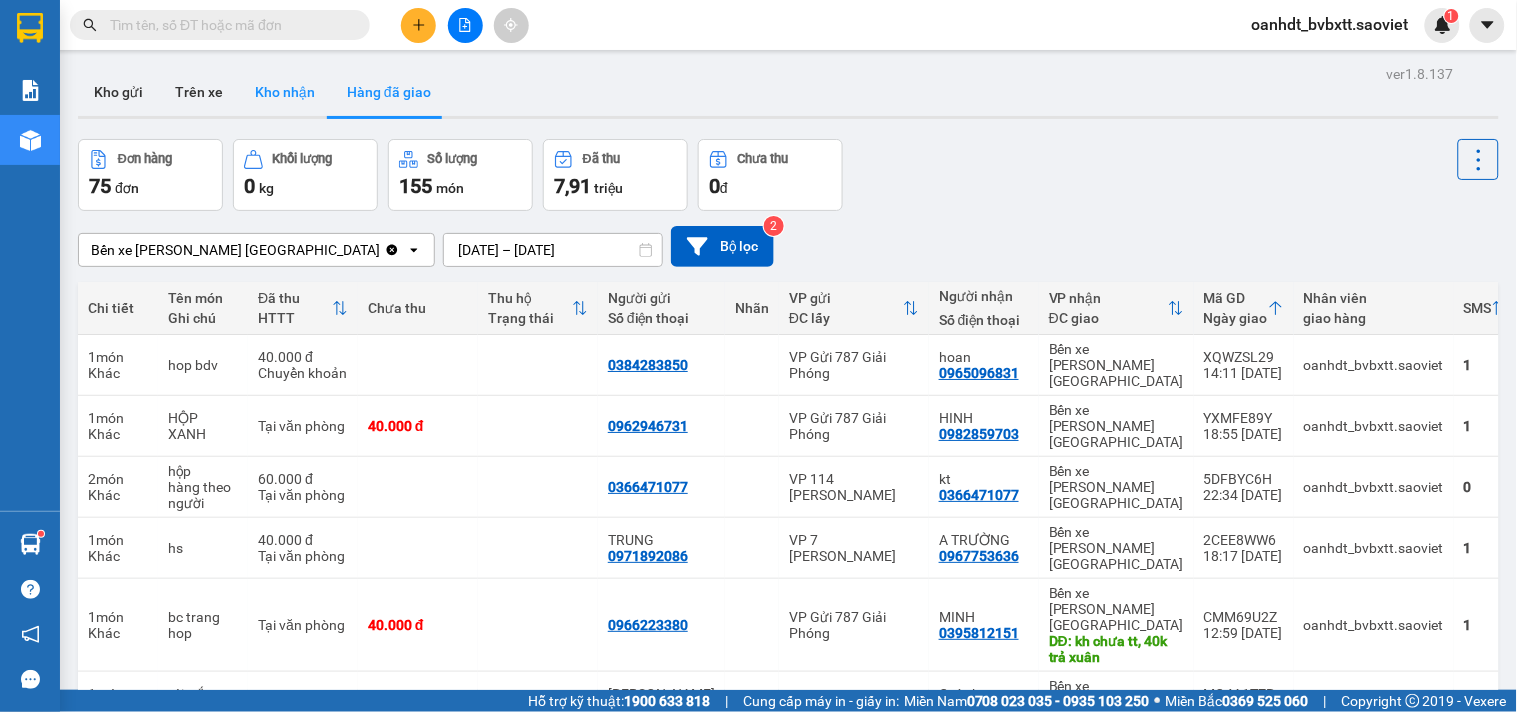 click on "Kho nhận" at bounding box center [285, 92] 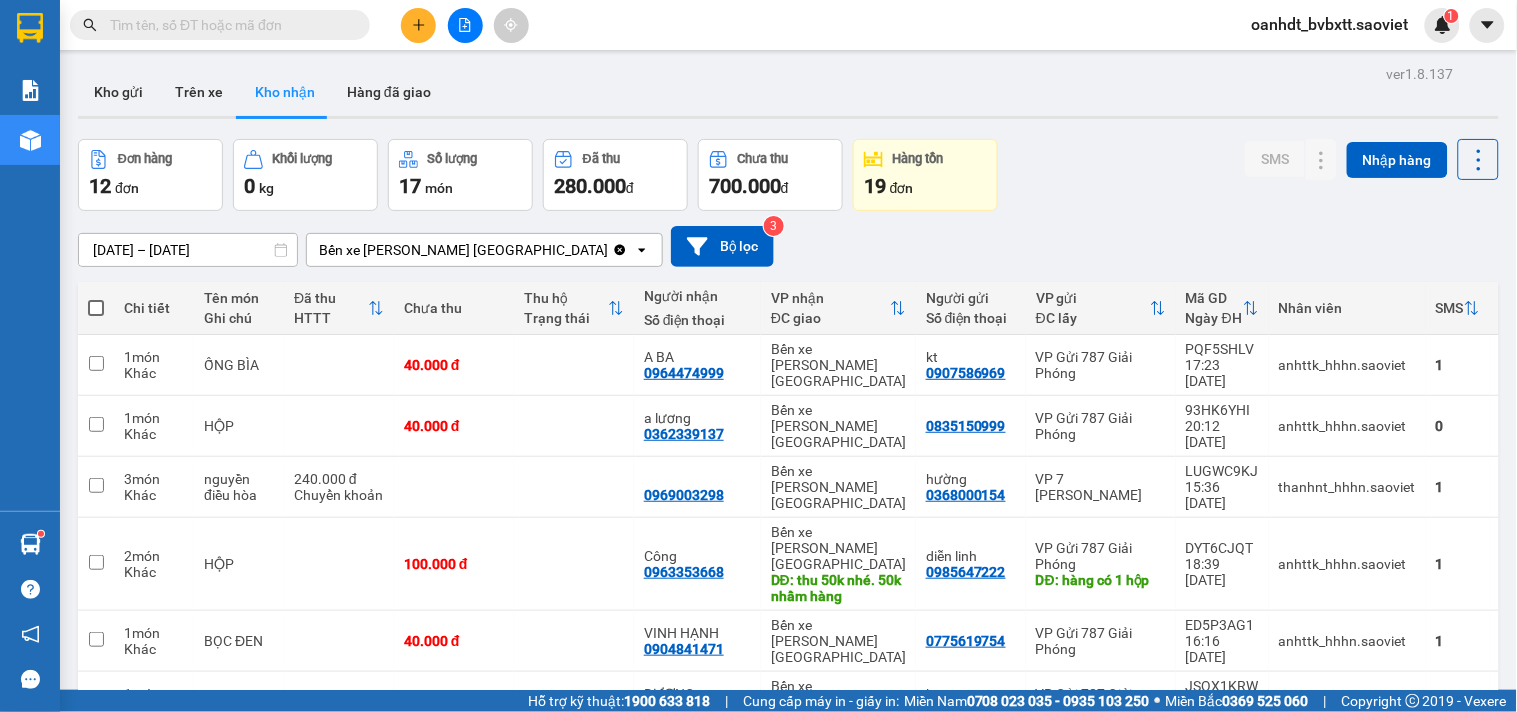 click on "Kết quả tìm kiếm ( 8 )  Bộ lọc  Mã ĐH Trạng thái Món hàng Thu hộ Tổng cước Chưa cước Nhãn Người gửi VP Gửi Người nhận VP Nhận A7ZQRAN3 17:01 - 29/08 Đã giao   13:10 - 30/08 thùng sơn liền SL:  1 60.000 0989013908 VP Số 789 Giải Phóng 0816079222 TUẤN  VP Hàng LC PLC4VYSZ 17:48 - 24/08 Đã giao   07:56 - 25/08 HOP SL:  1 40.000 0973055086 VP Số 789 Giải Phóng 0816079222 TUẤN  VP Hàng LC W9BK8B96 12:17 - 07/08 Đã giao   20:22 - 07/08 thùng sơn SL:  1 50.000 0981587907 VP 7 Phạm Văn Đồng 0816079222 kt VP Hàng LC CXFS3WAD 11:52 - 31/07 Đã giao   14:50 - 02/08 bọc trắng dẹt SL:  1 40.000 0337119661 VP Số 789 Giải Phóng 0816079222 tuan  VP Hàng LC QWHLBL58 12:32 - 26/06 Đã giao   20:03 - 26/06 THANH DÀI GỖ HỎNG CONG K CHỊU SL:  2 250.000 0984396392 VP Số 789 Giải Phóng 0816079222 tuan  VP Hàng LC AQCGYKNE 10:03 - 26/04 Đã giao   16:22 - 26/04 lon son SL:  1 40.000 0947129792 VP Số 789 Giải Phóng tuan" at bounding box center [195, 25] 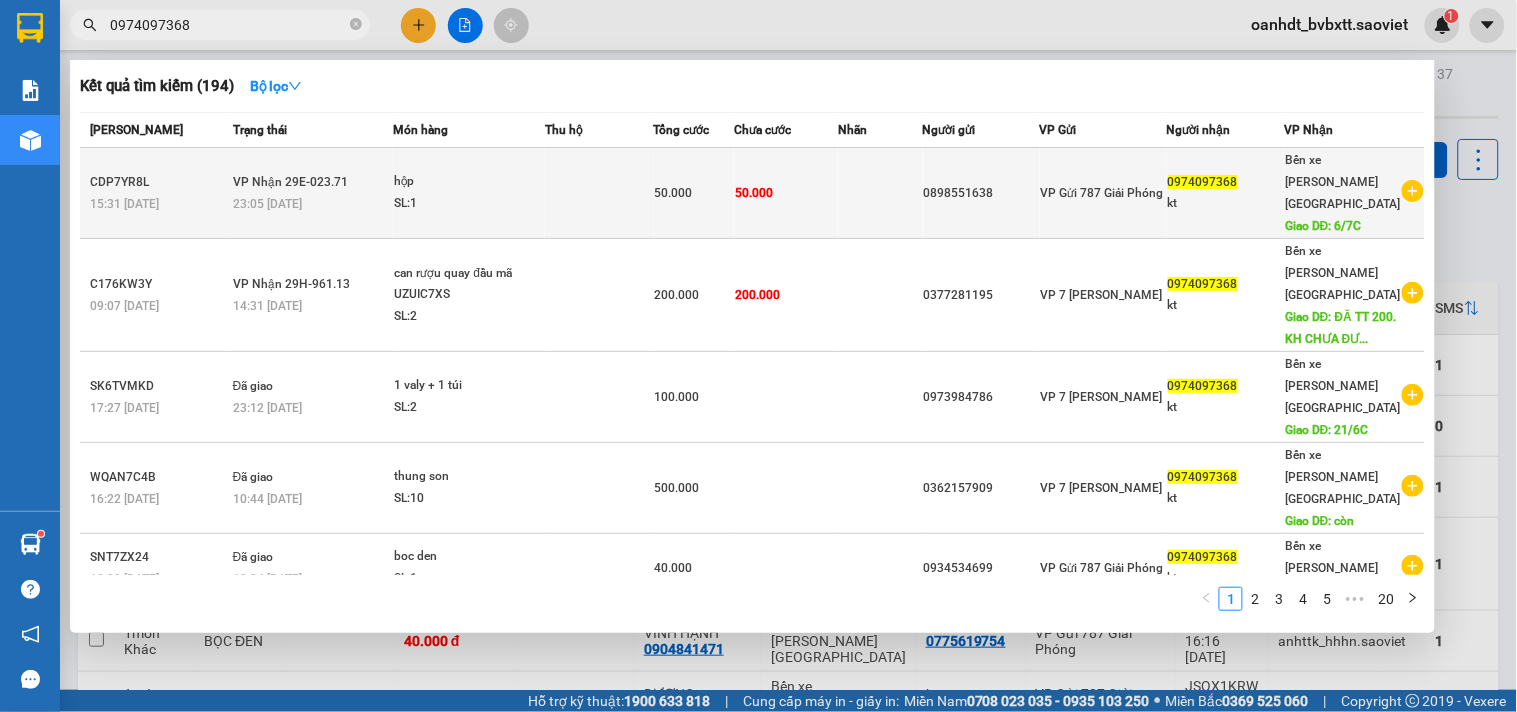 type on "0974097368" 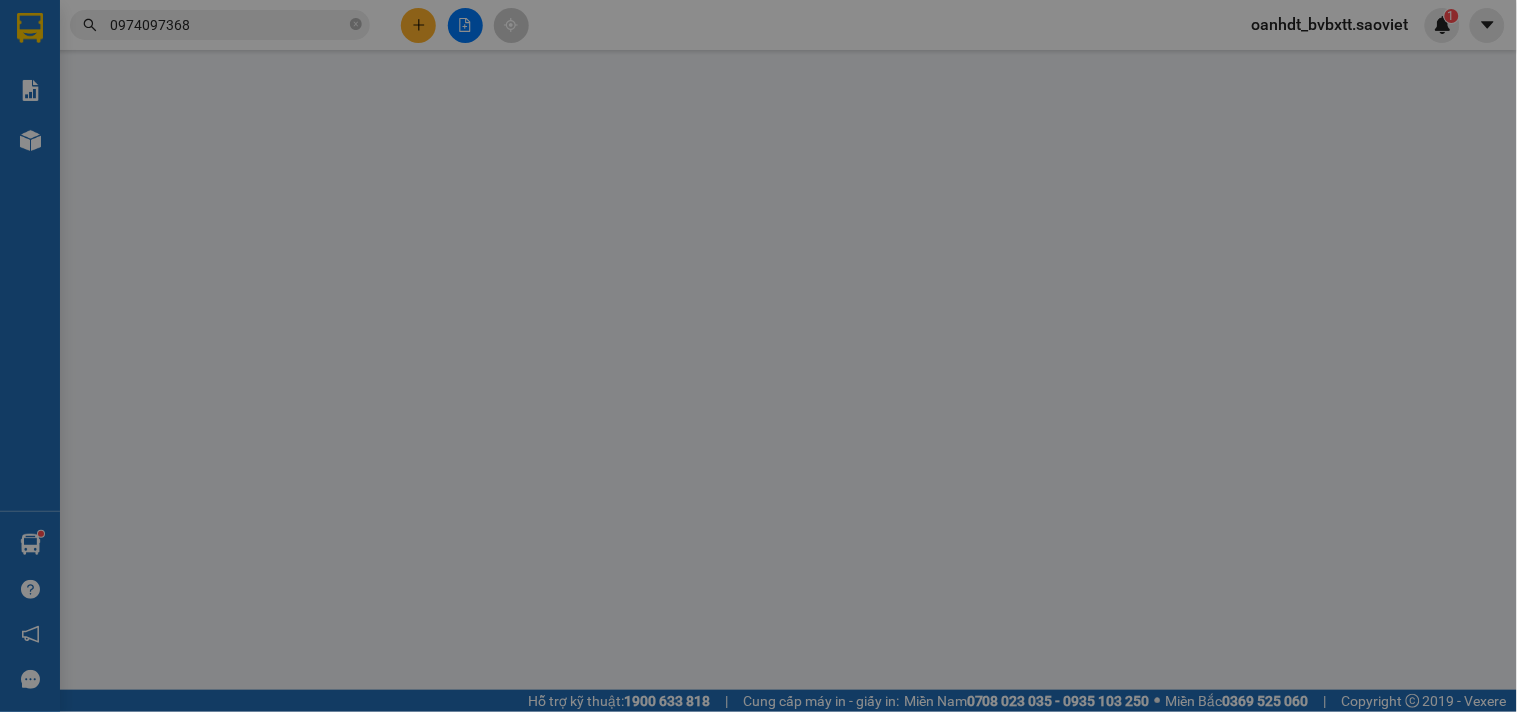 type on "0898551638" 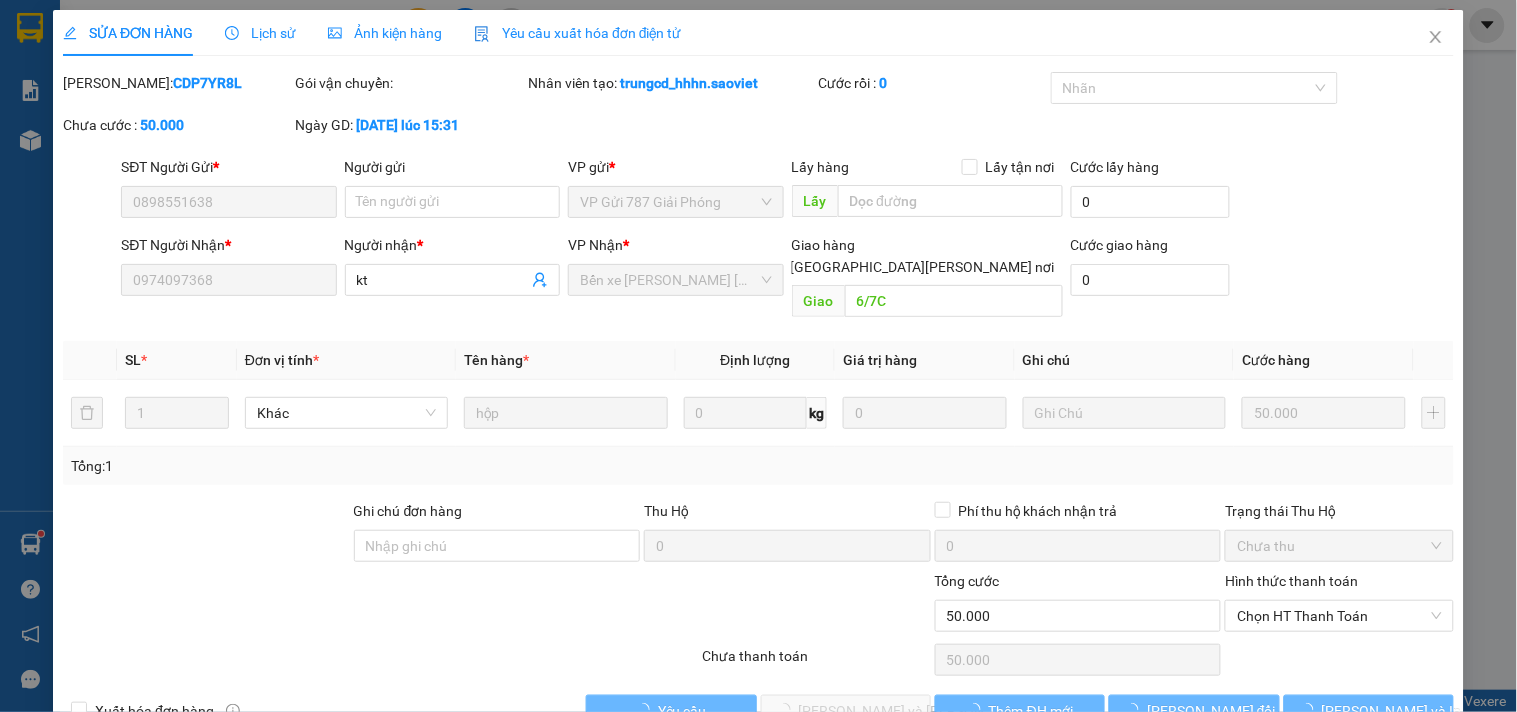 scroll, scrollTop: 32, scrollLeft: 0, axis: vertical 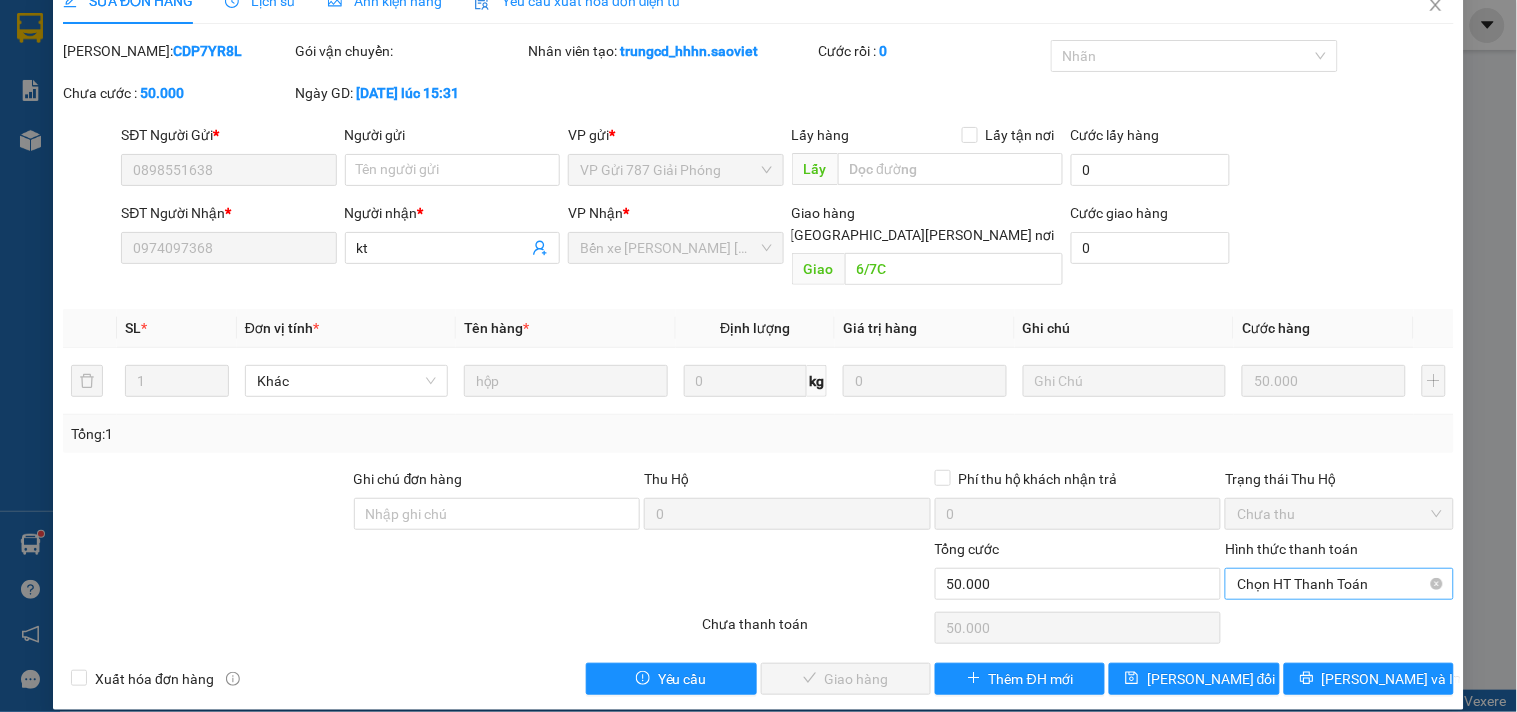 click on "Chọn HT Thanh Toán" at bounding box center [1339, 584] 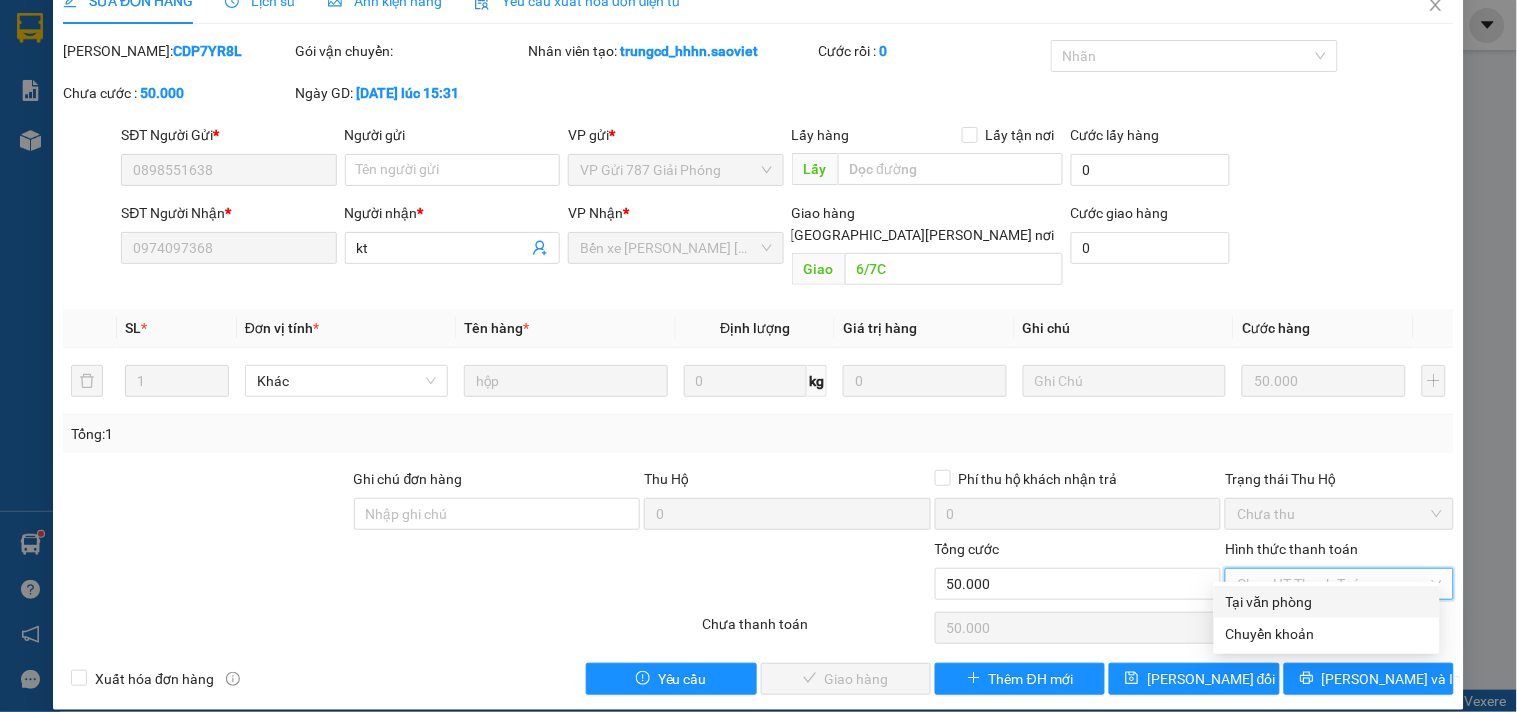 click on "Tại văn phòng" at bounding box center [1327, 602] 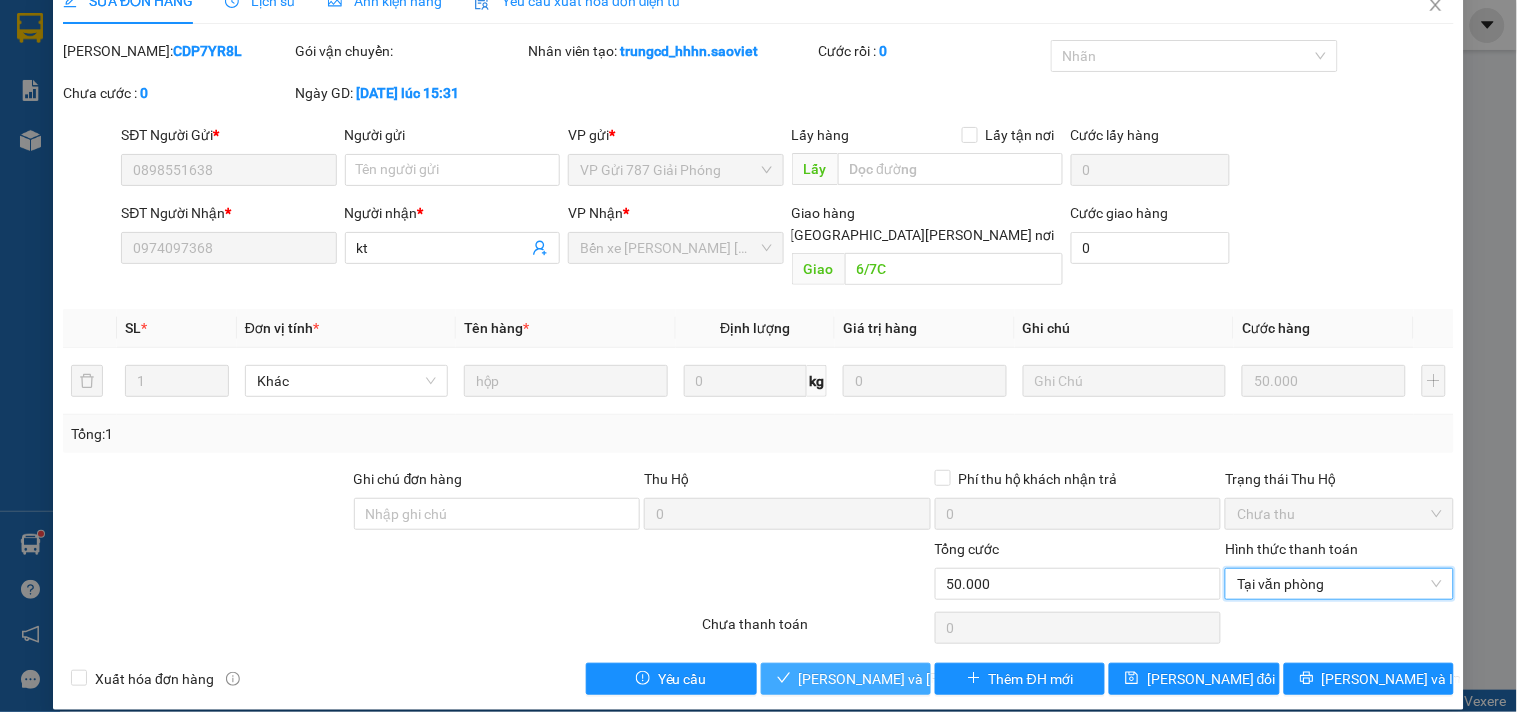 click on "[PERSON_NAME] và Giao hàng" at bounding box center (934, 679) 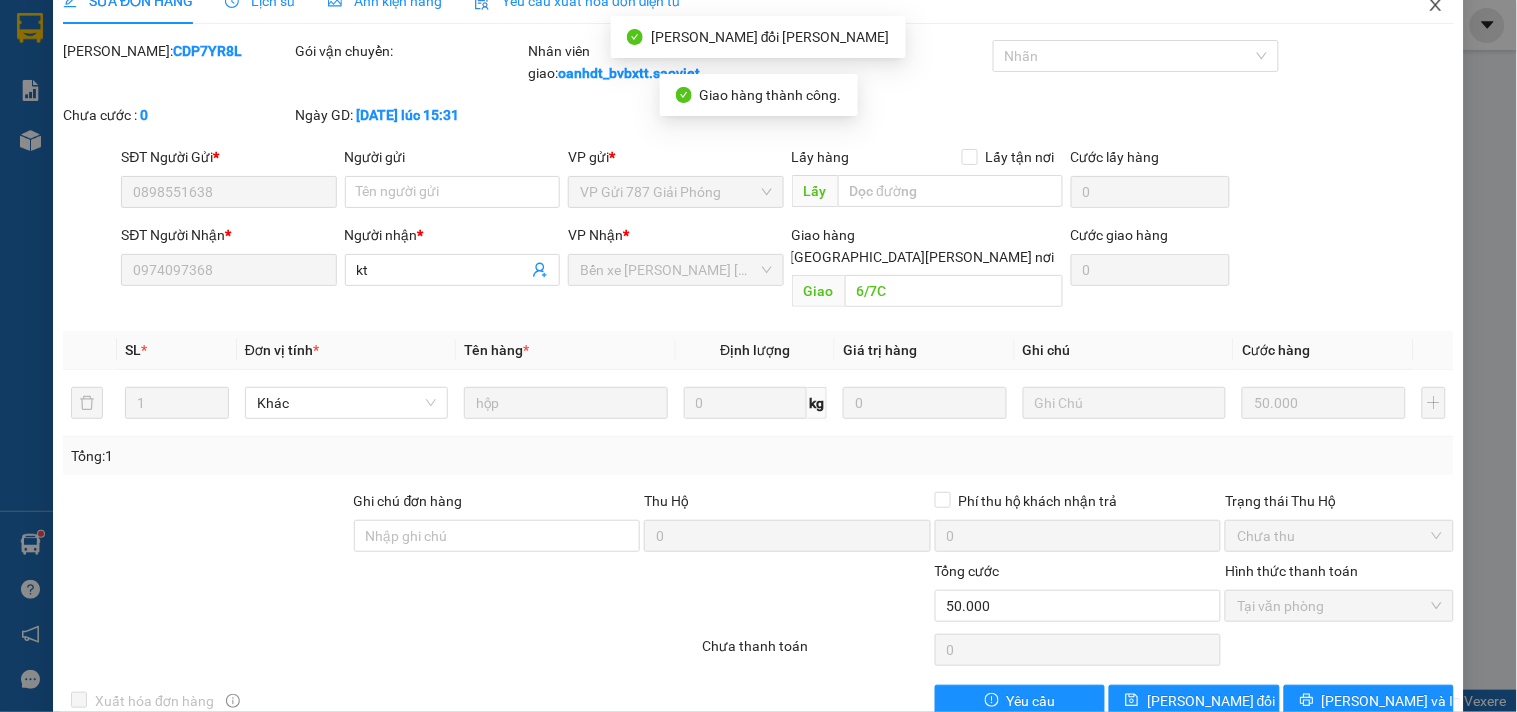 scroll, scrollTop: 0, scrollLeft: 0, axis: both 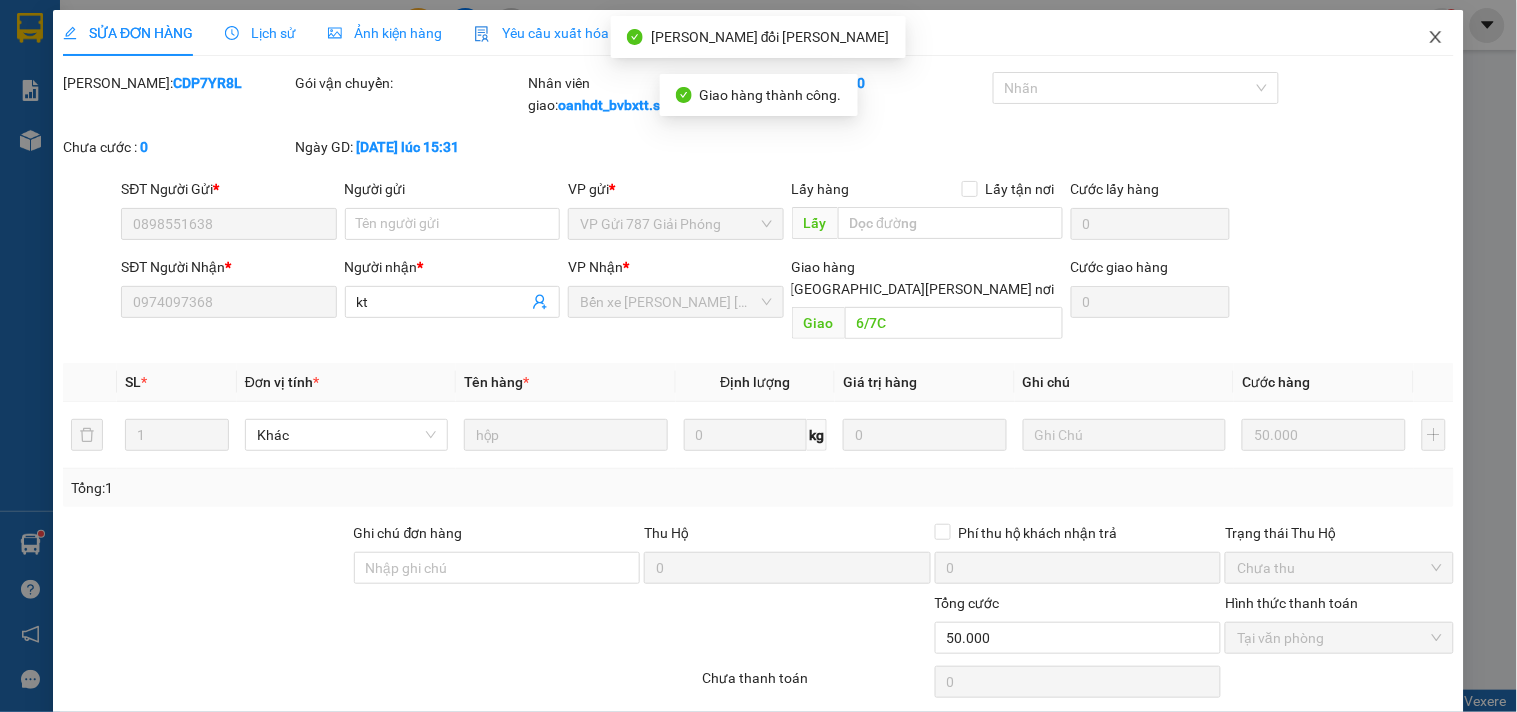 click at bounding box center (1436, 38) 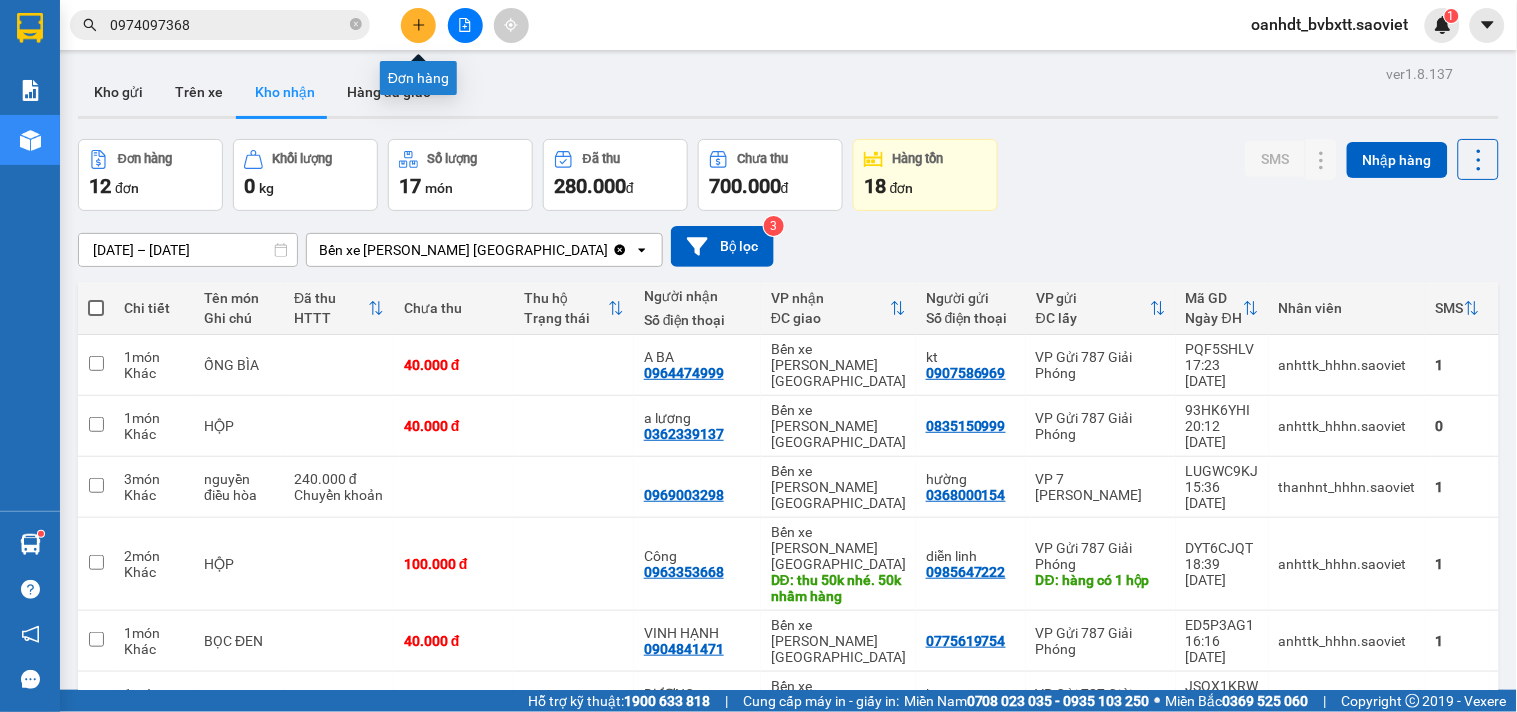 click 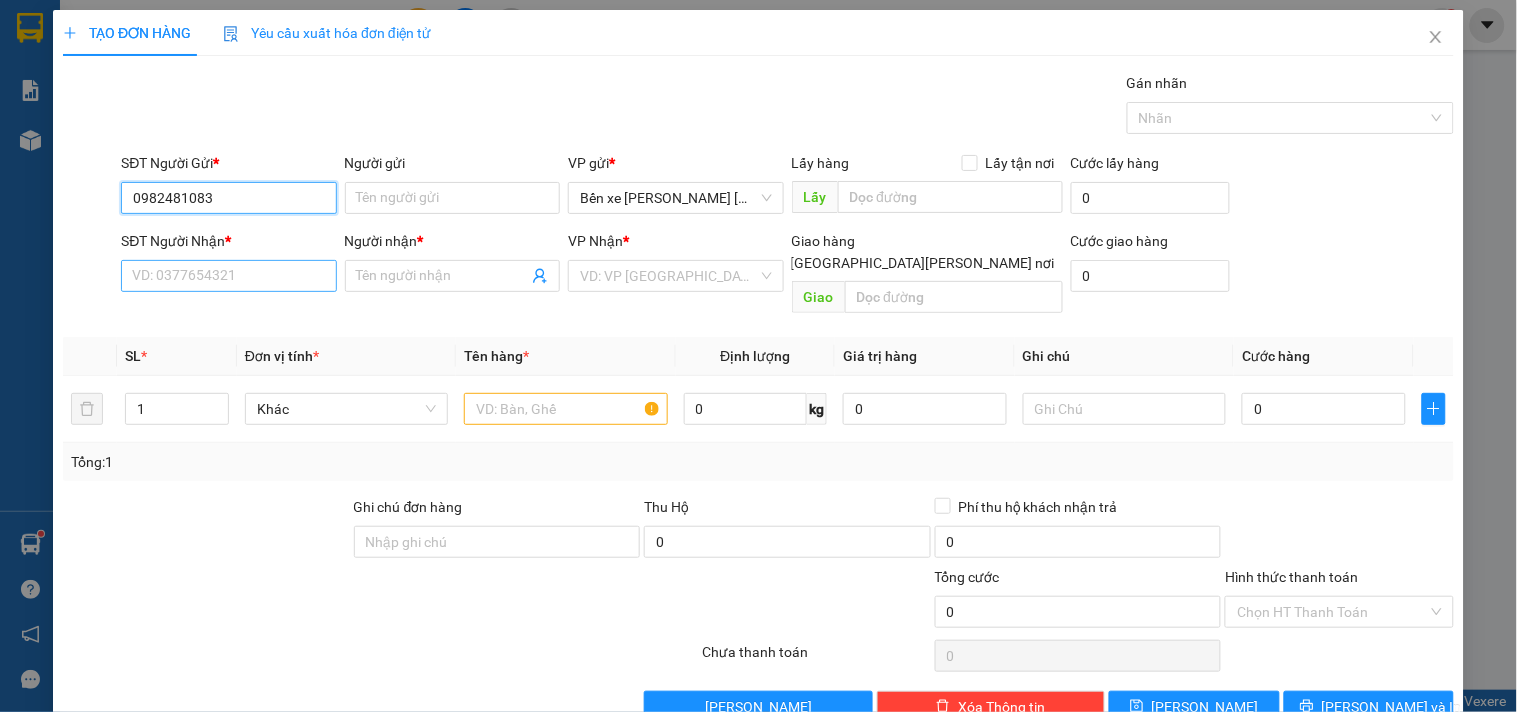 type on "0982481083" 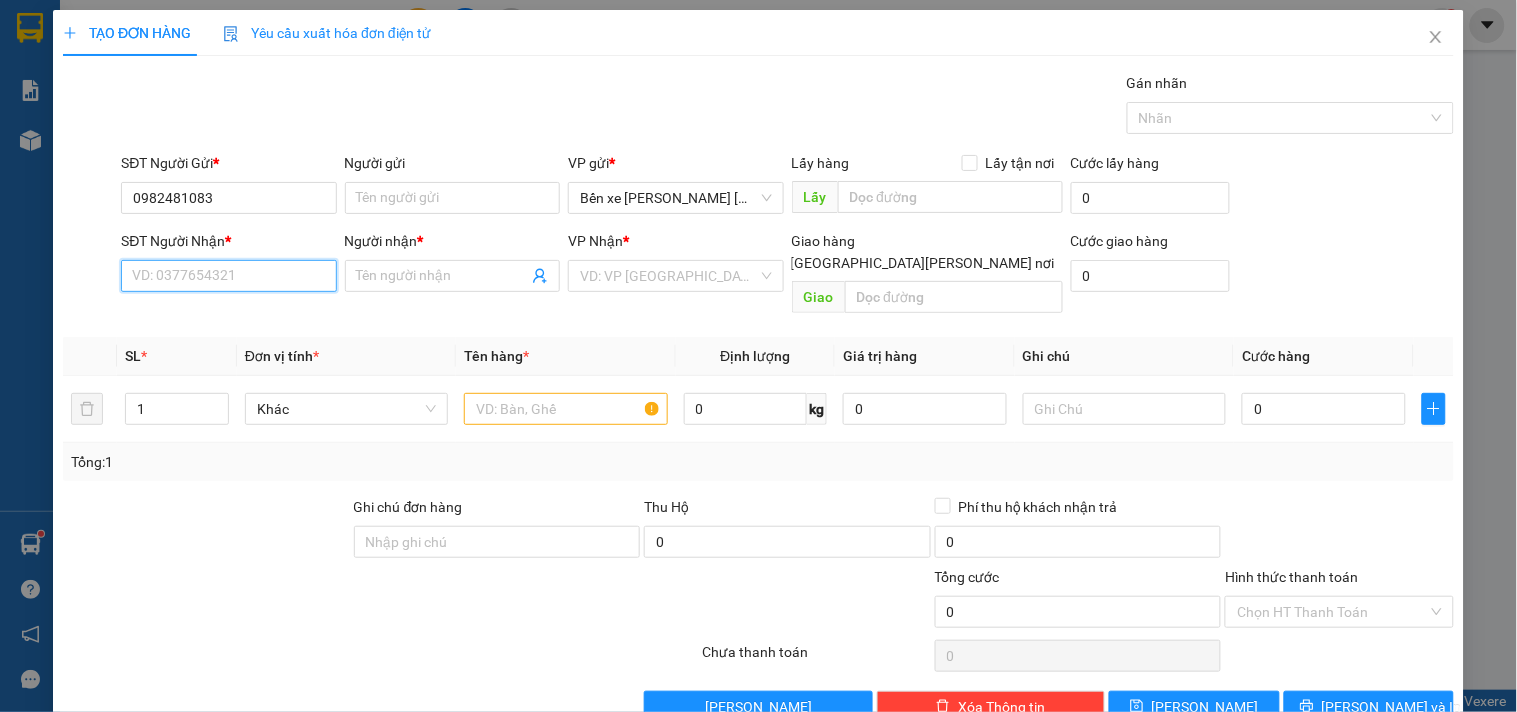 click on "SĐT Người Nhận  *" at bounding box center [228, 276] 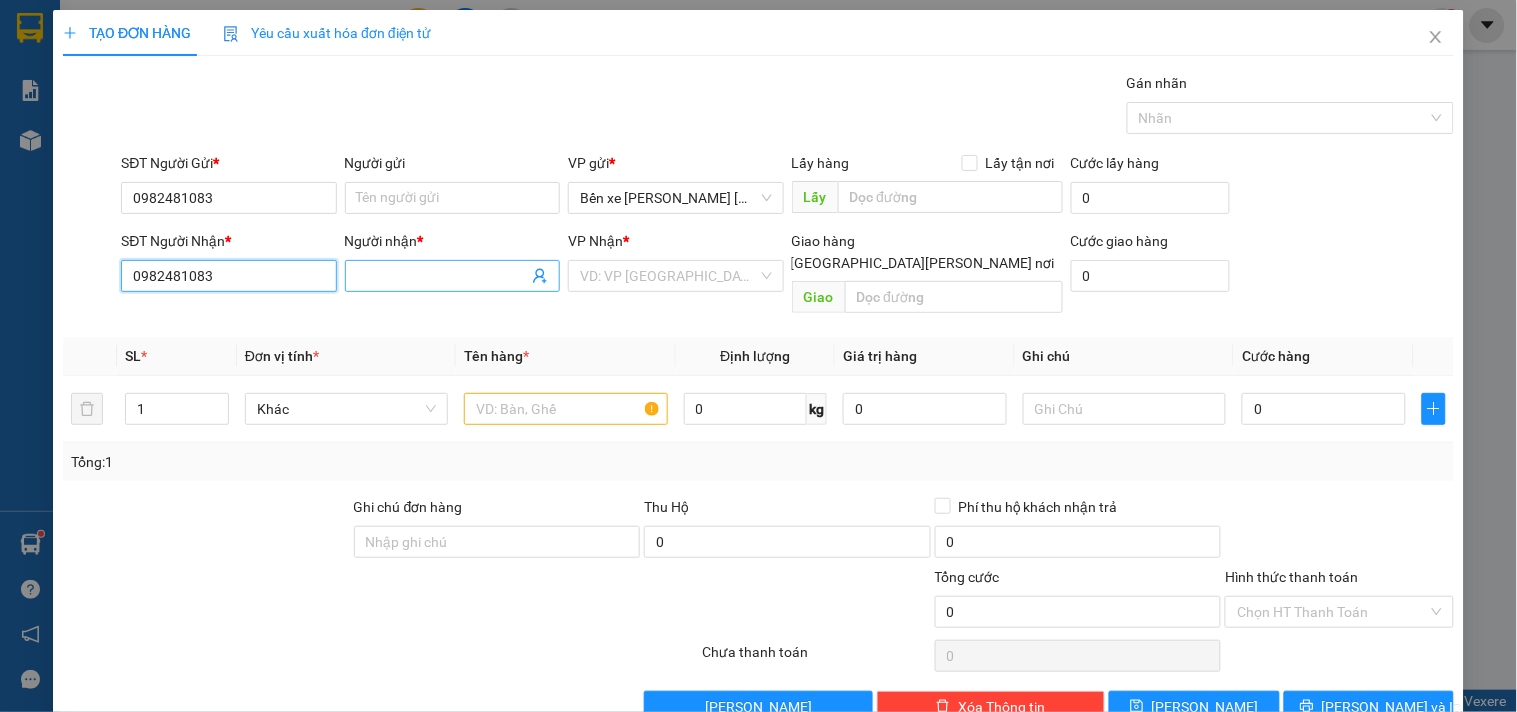 type on "0982481083" 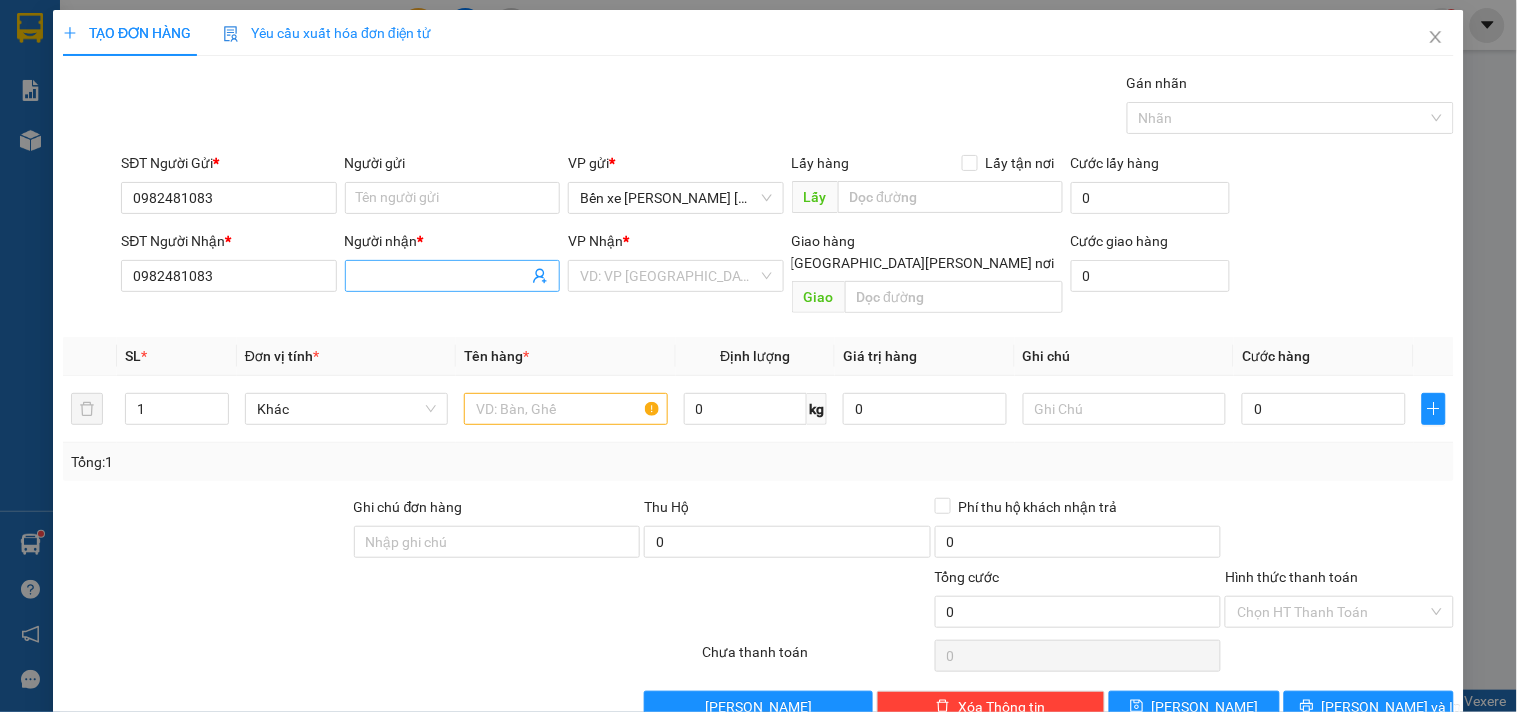 click on "Người nhận  *" at bounding box center [442, 276] 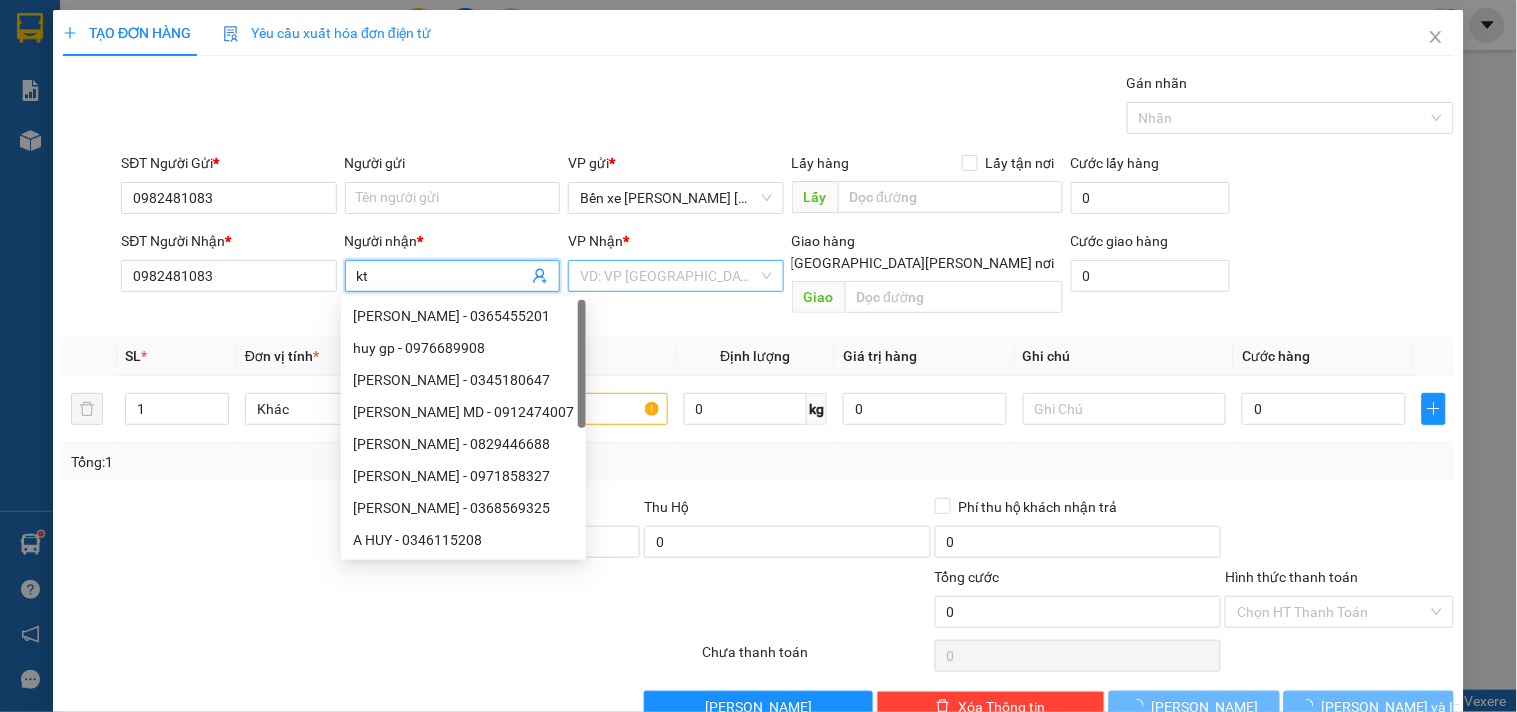 type on "kt" 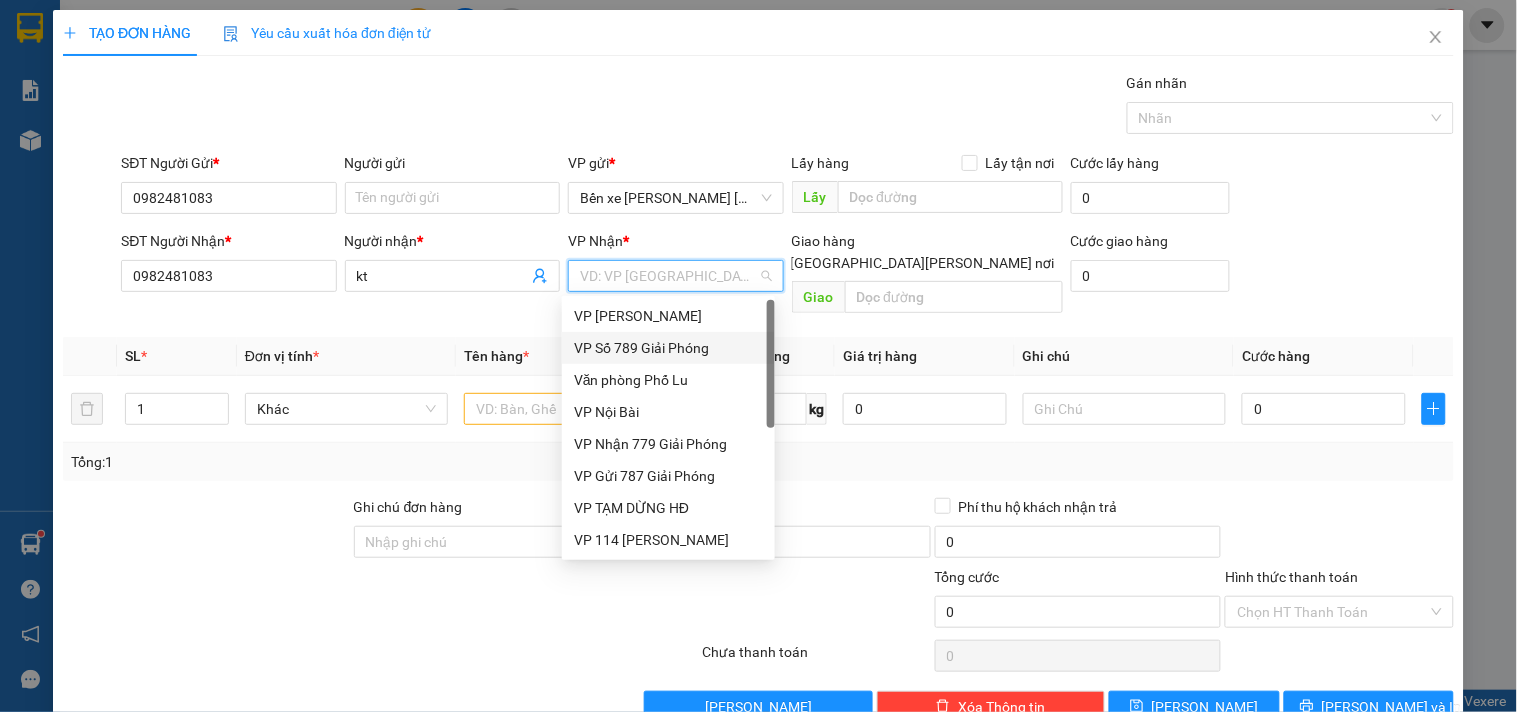 scroll, scrollTop: 224, scrollLeft: 0, axis: vertical 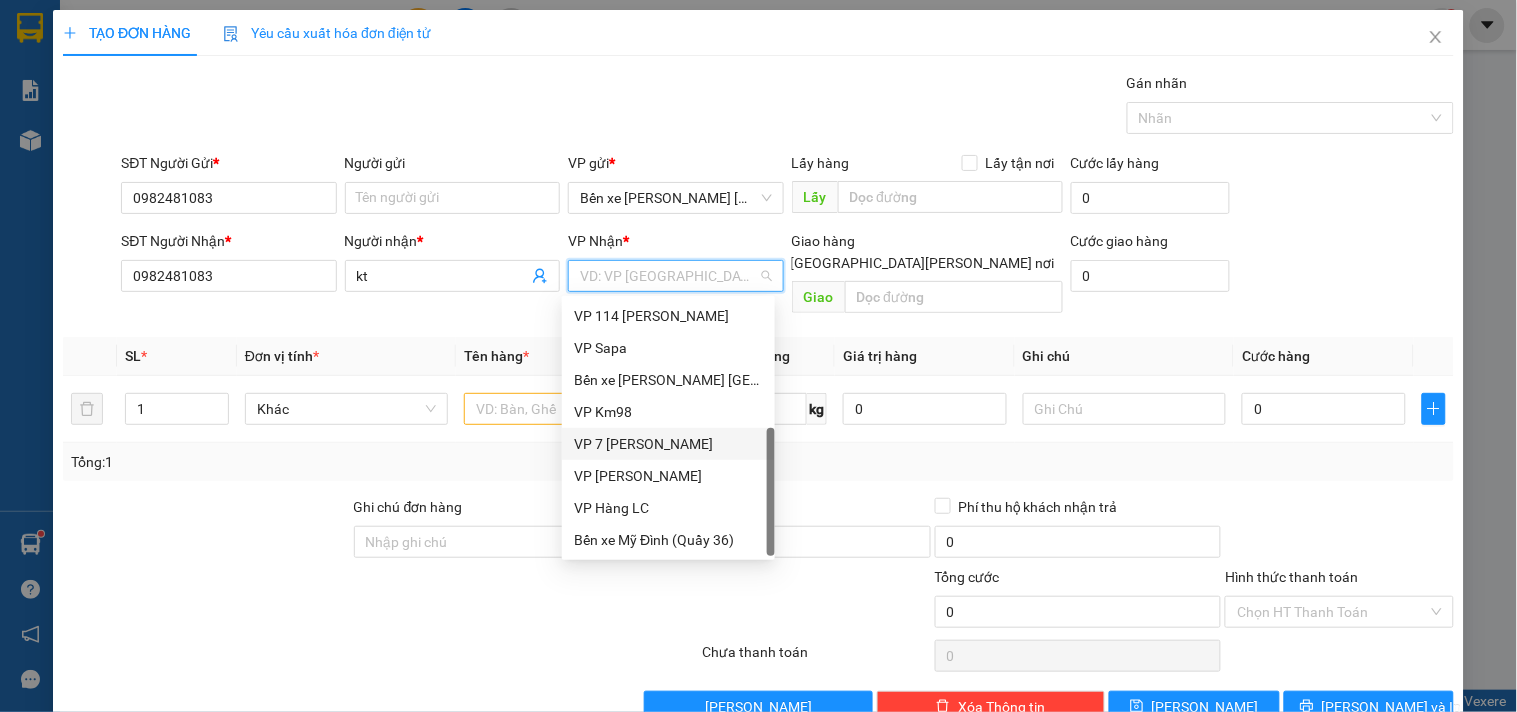 click on "VP 7 [PERSON_NAME]" at bounding box center [668, 444] 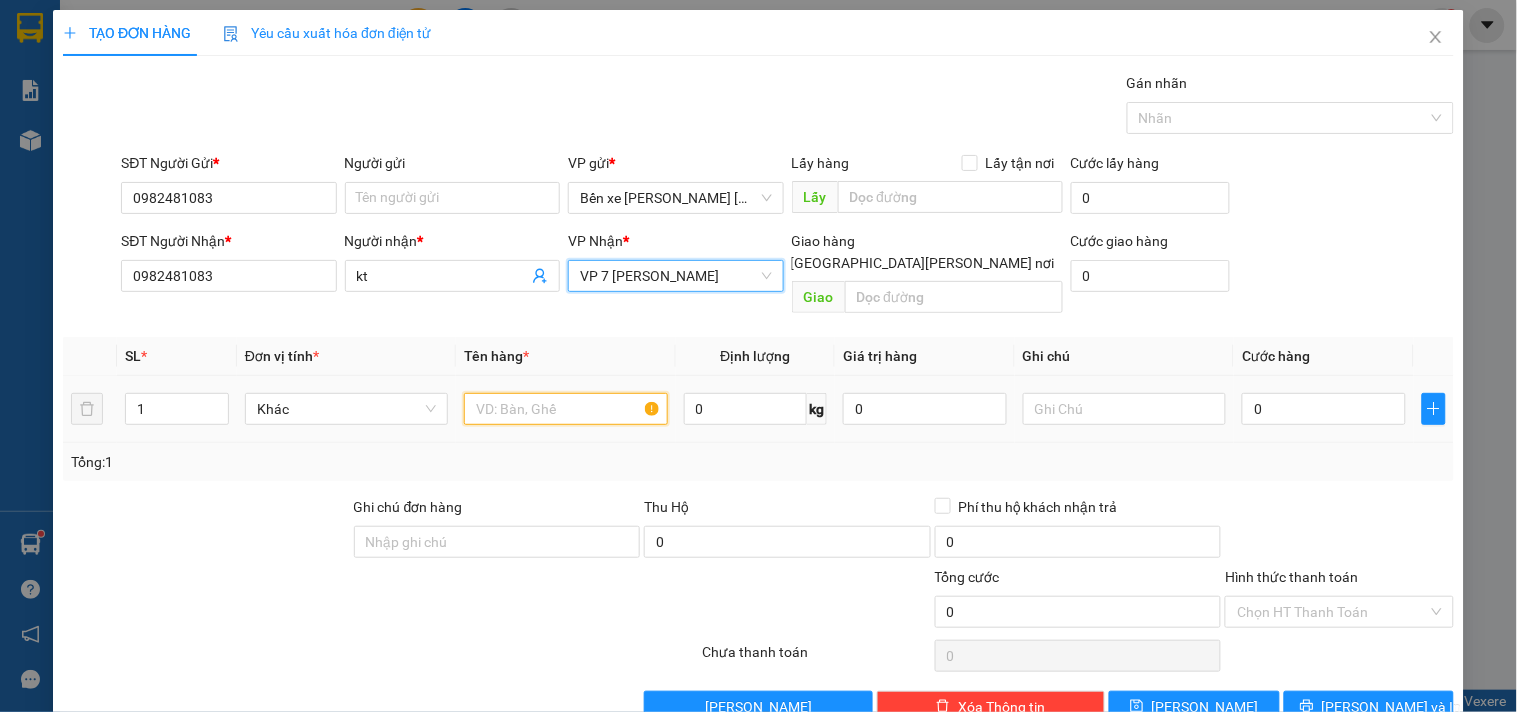click at bounding box center (565, 409) 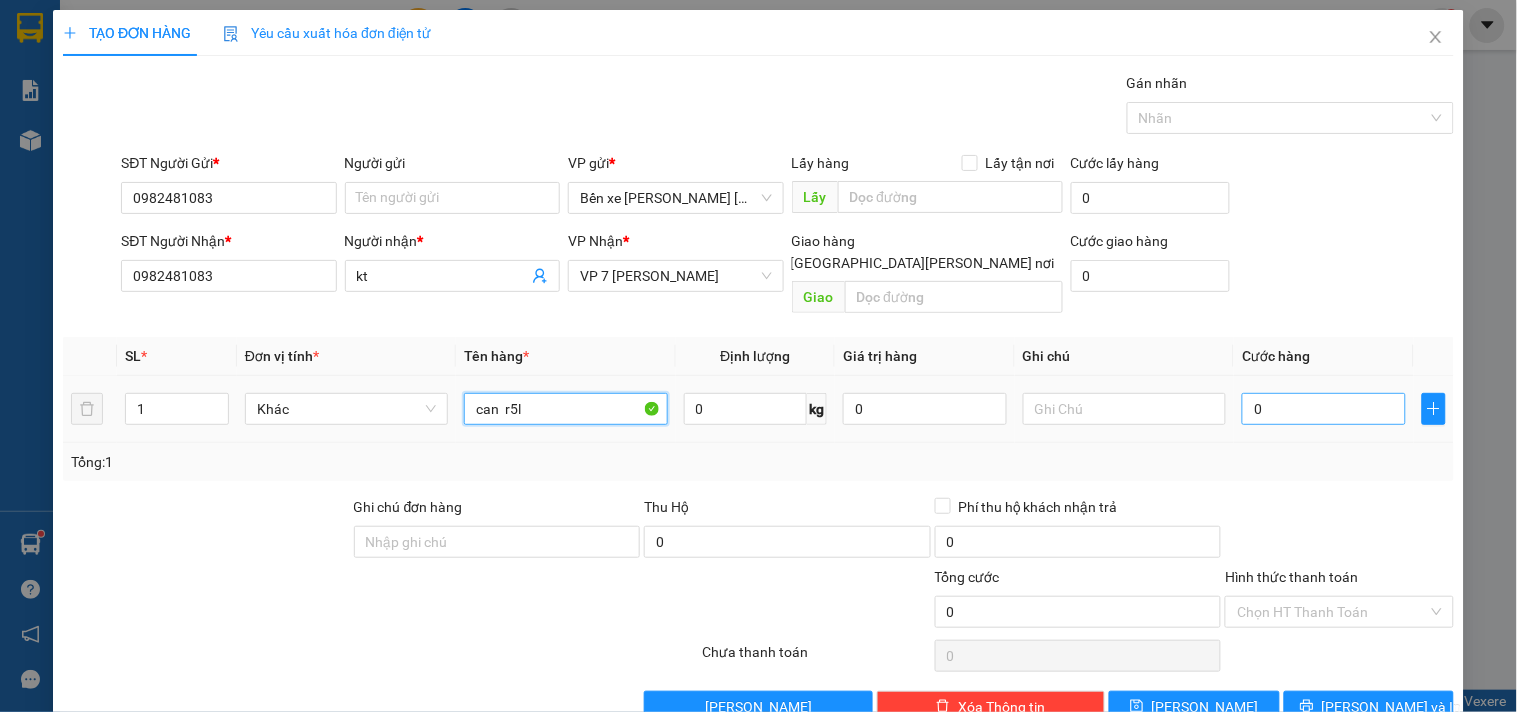 type on "can  r5l" 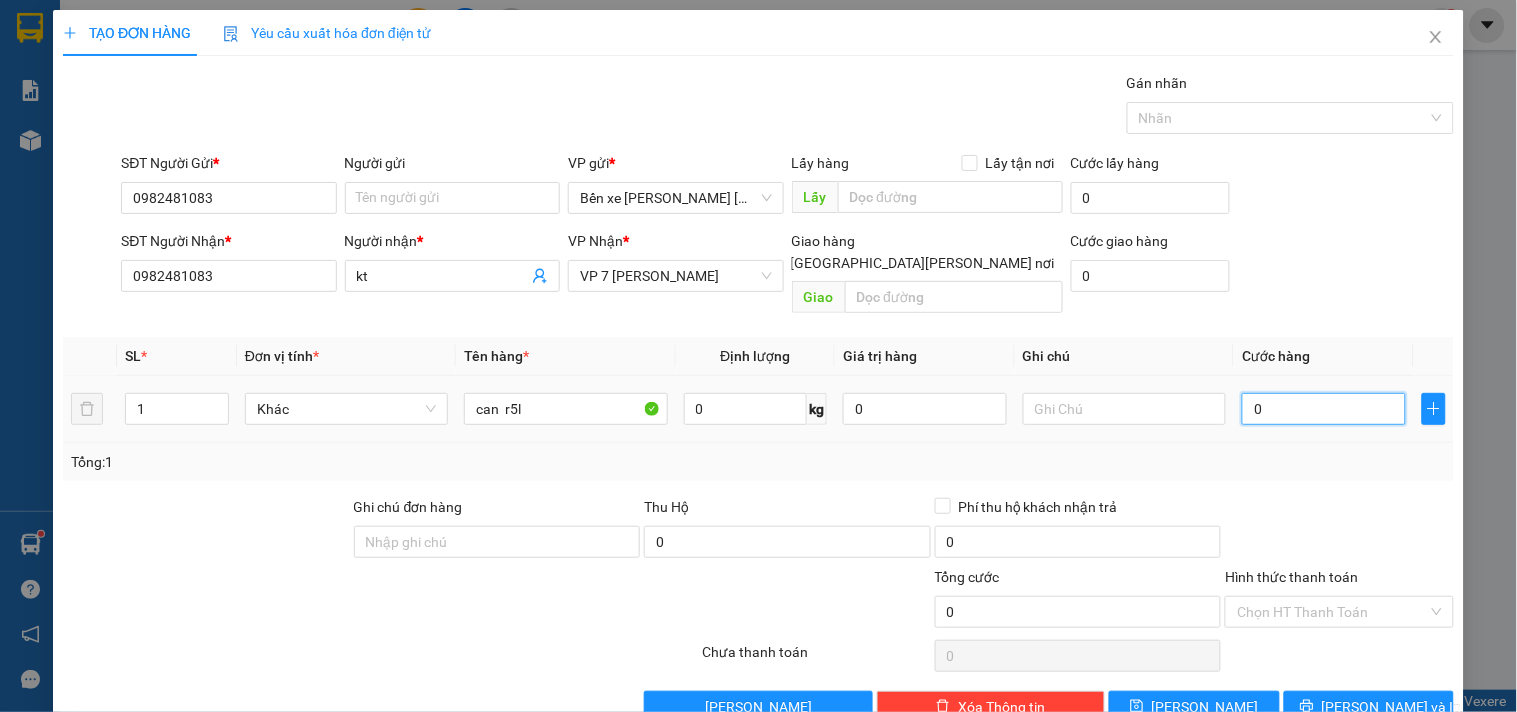 click on "0" at bounding box center [1324, 409] 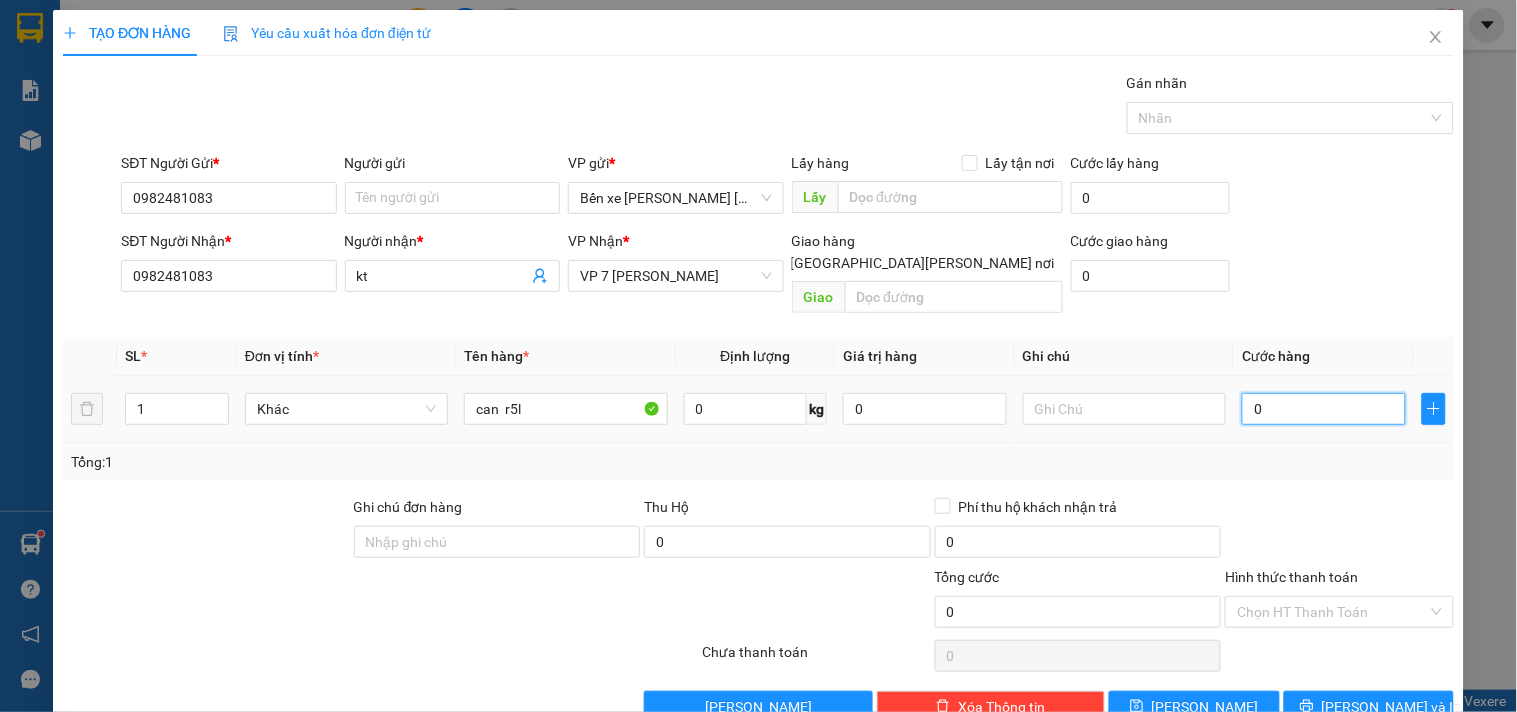 type on "4" 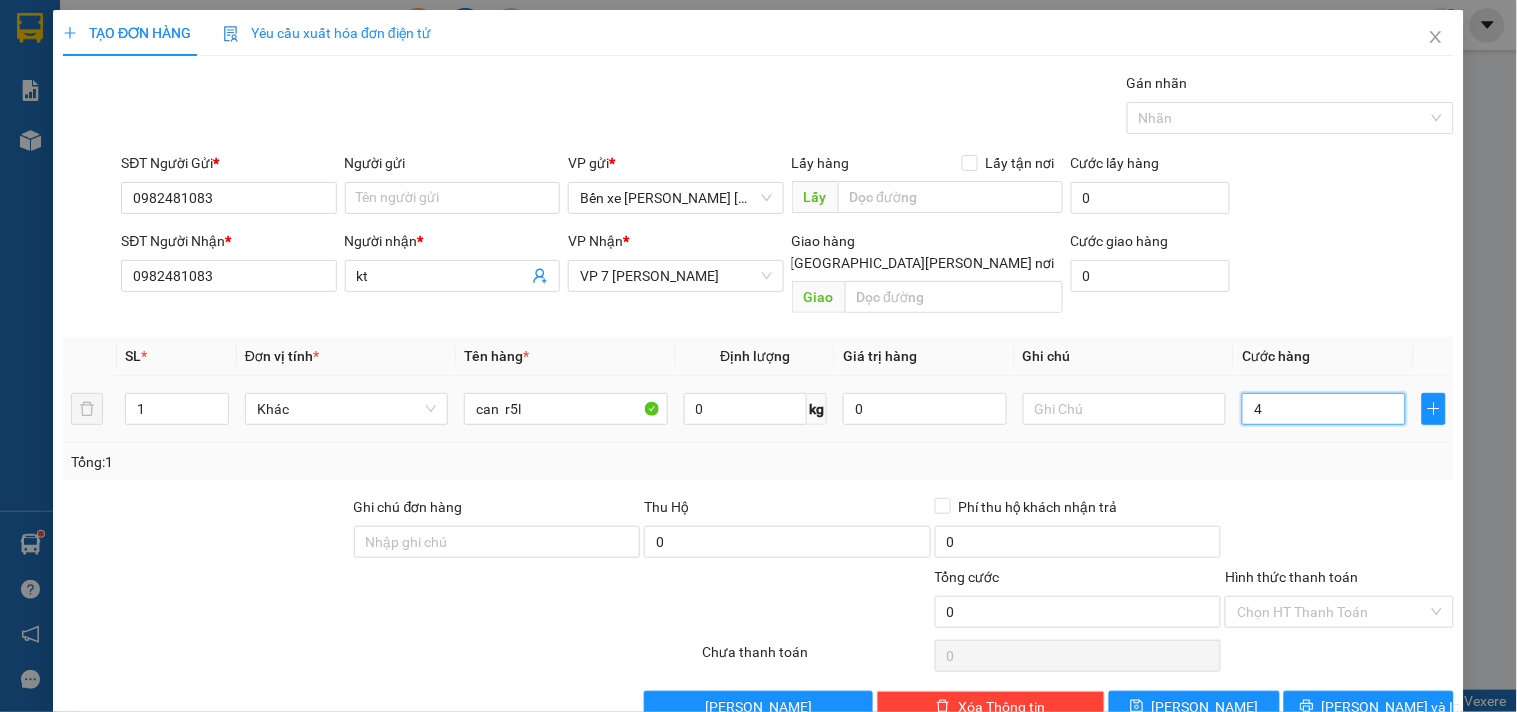 type on "4" 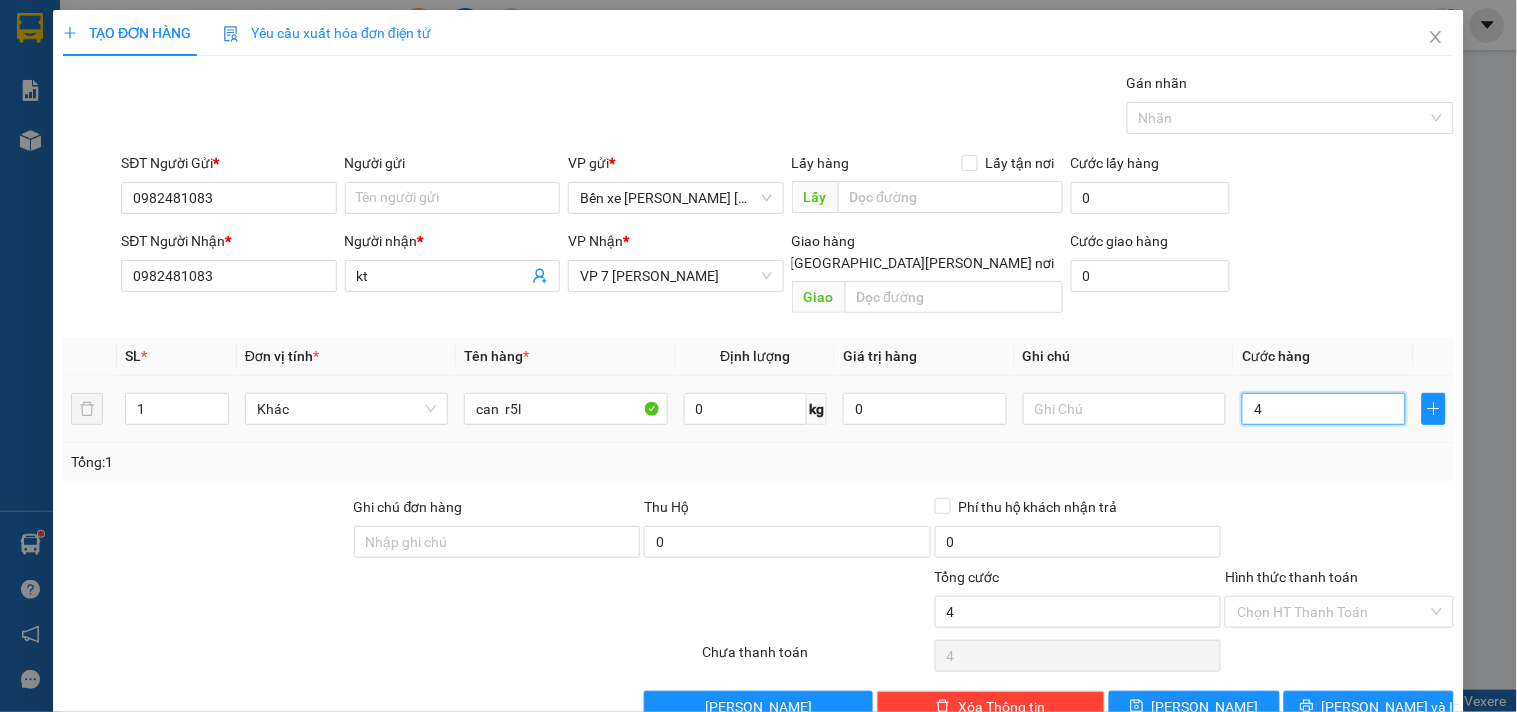 type on "40" 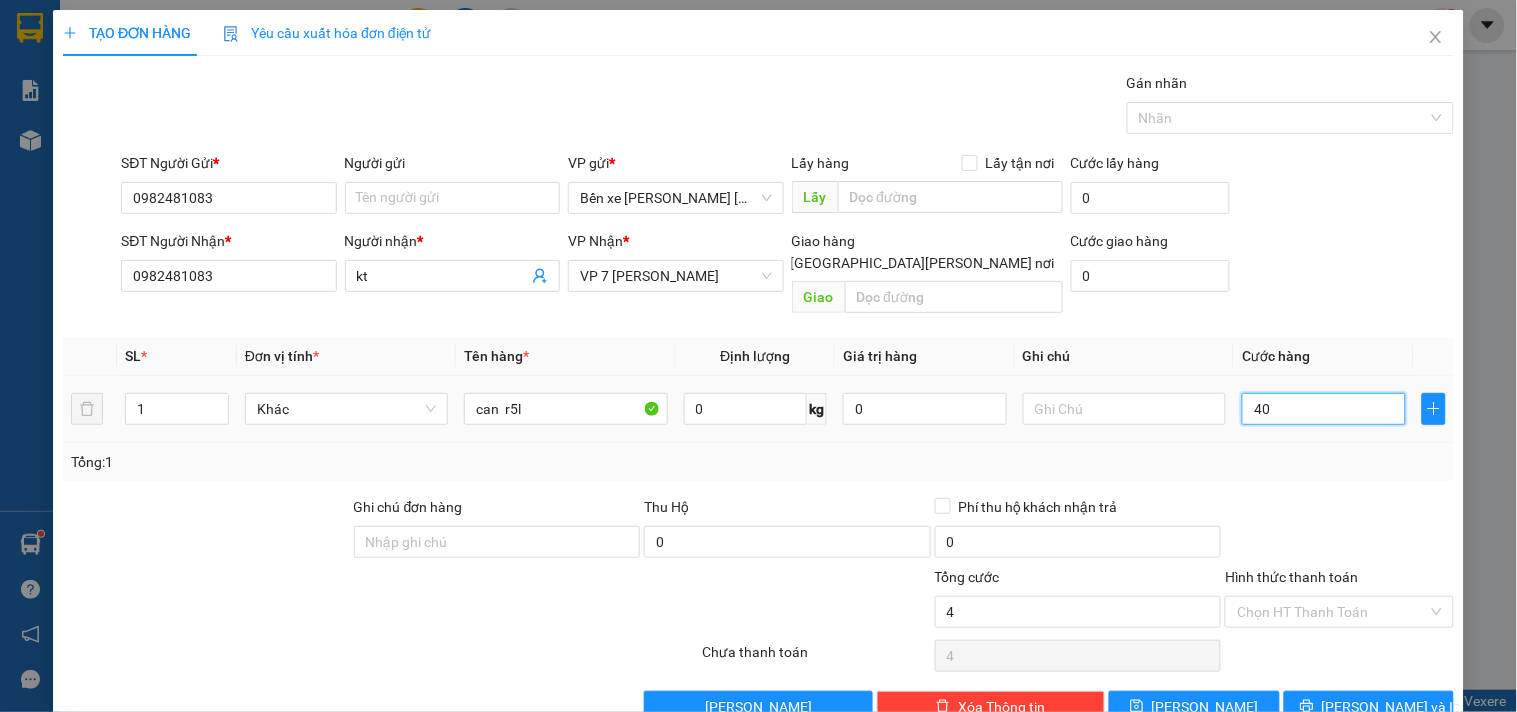 type on "40" 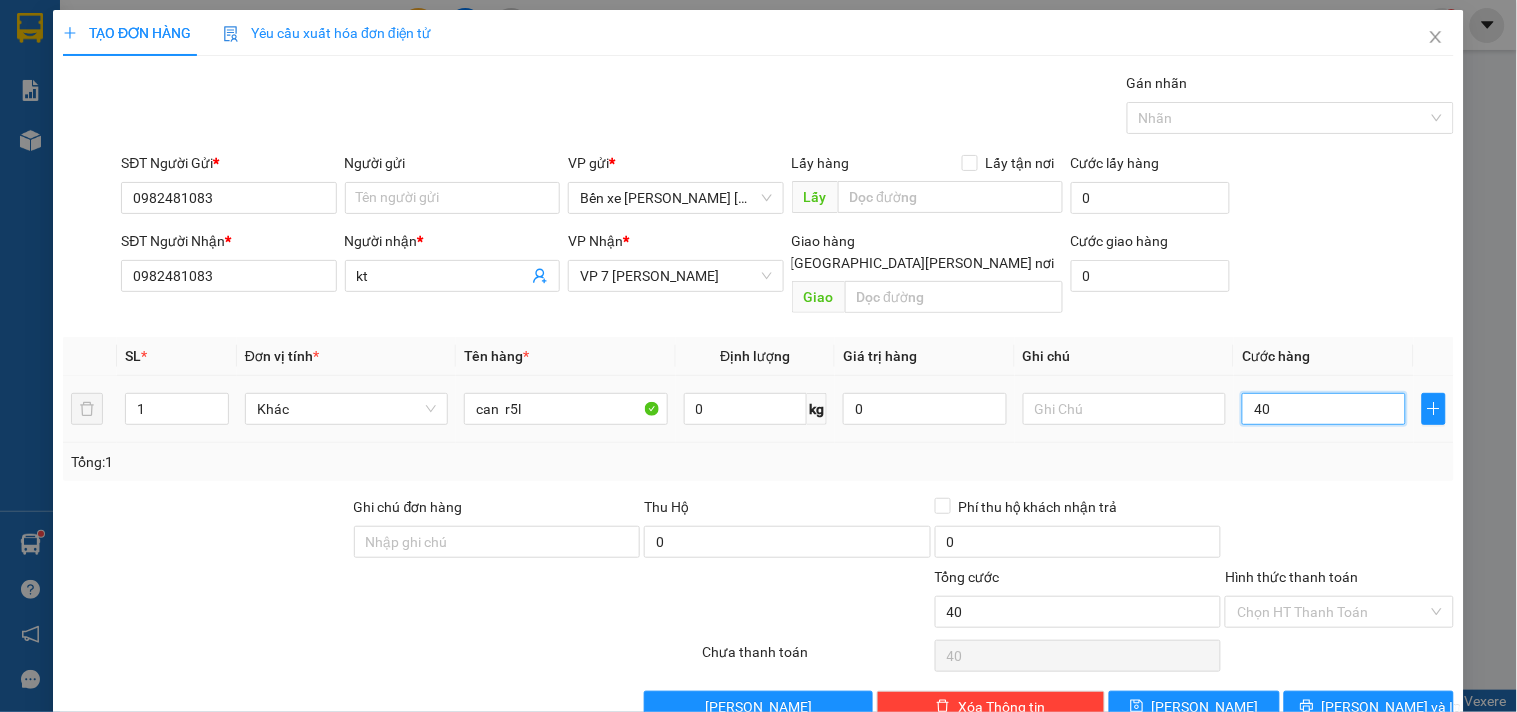 type on "400" 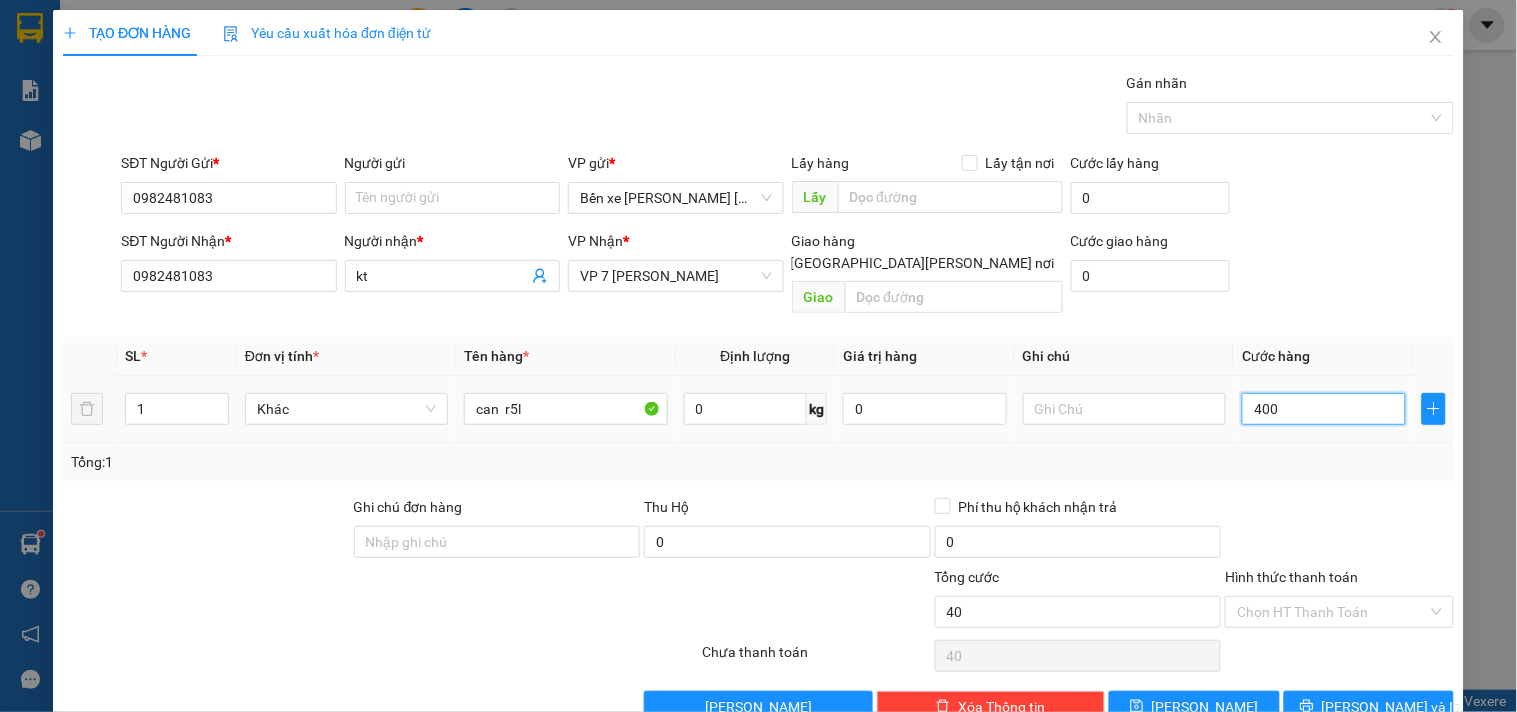 type on "400" 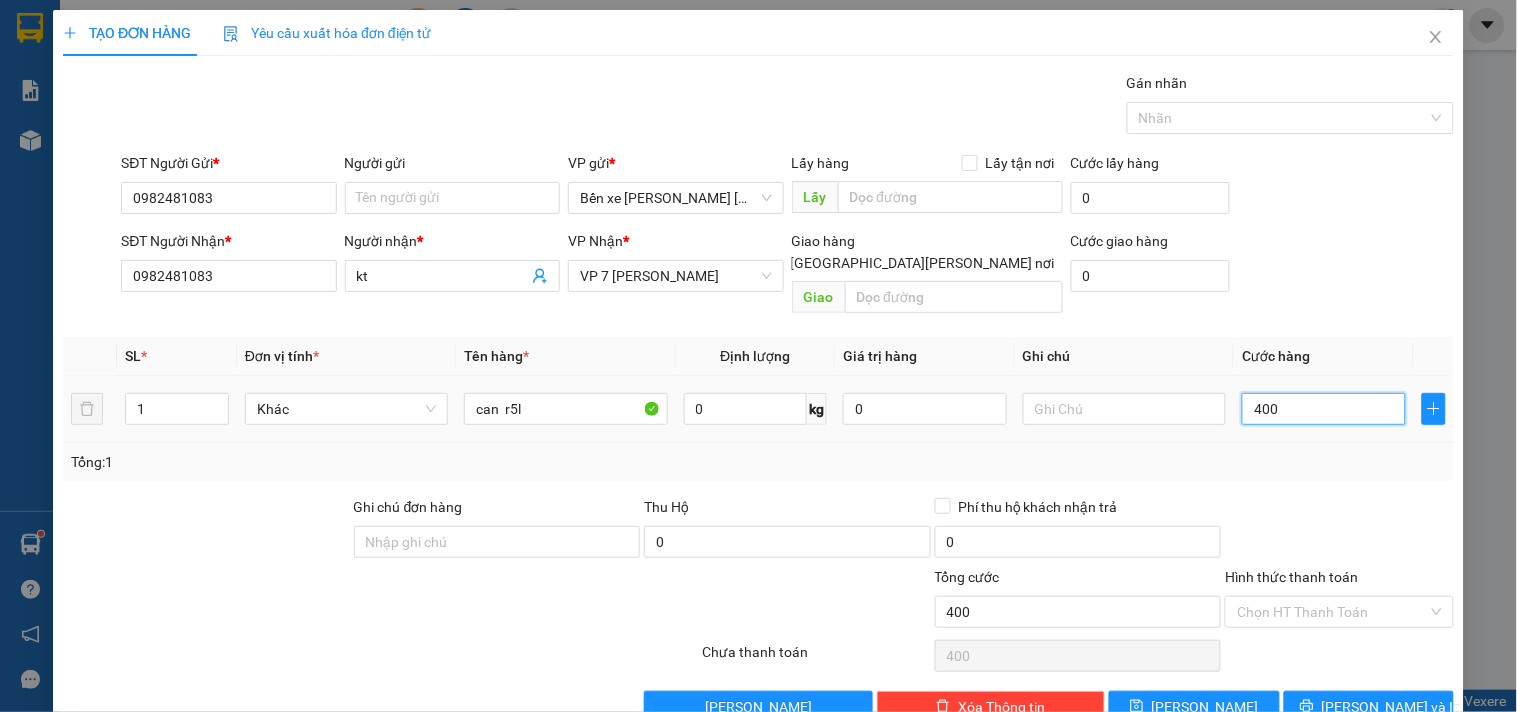 type on "4.000" 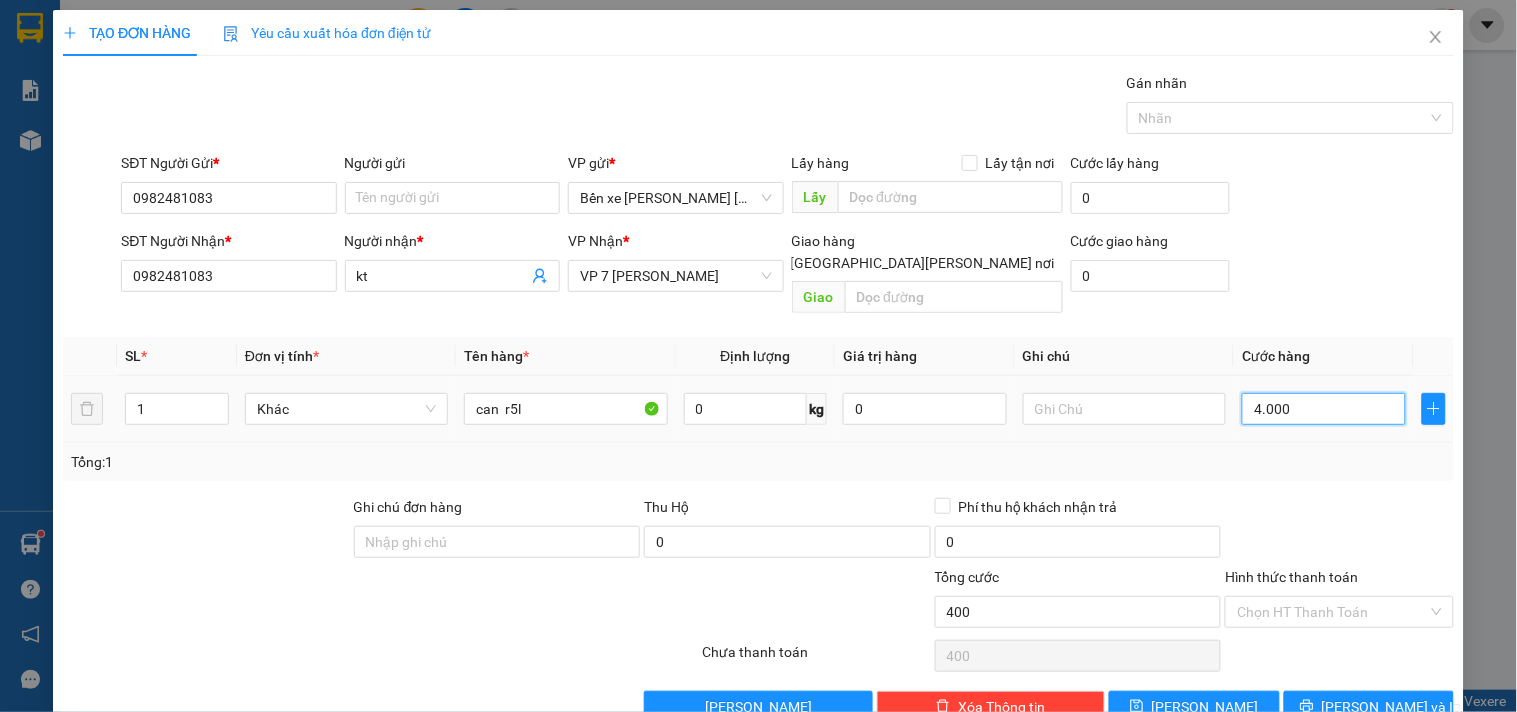 type on "4.000" 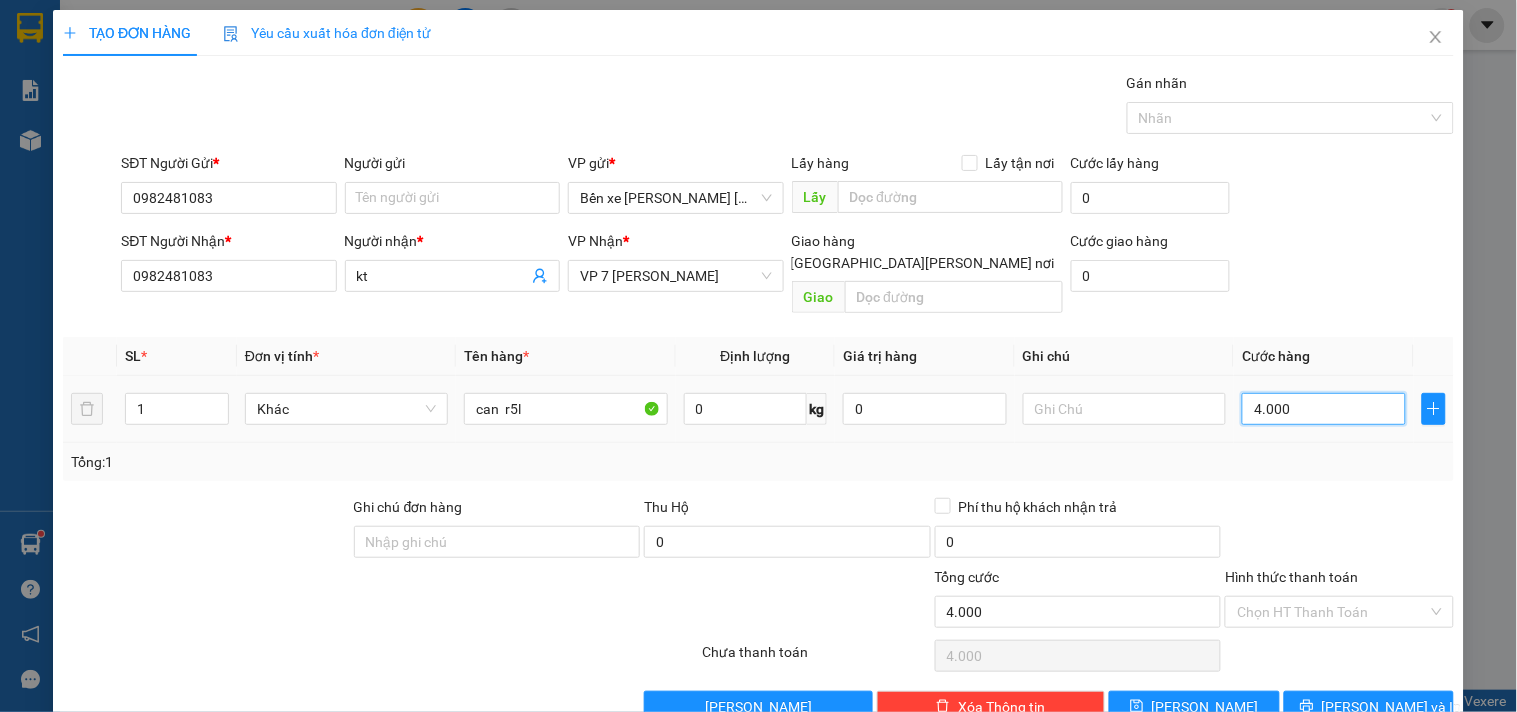 type on "40.000" 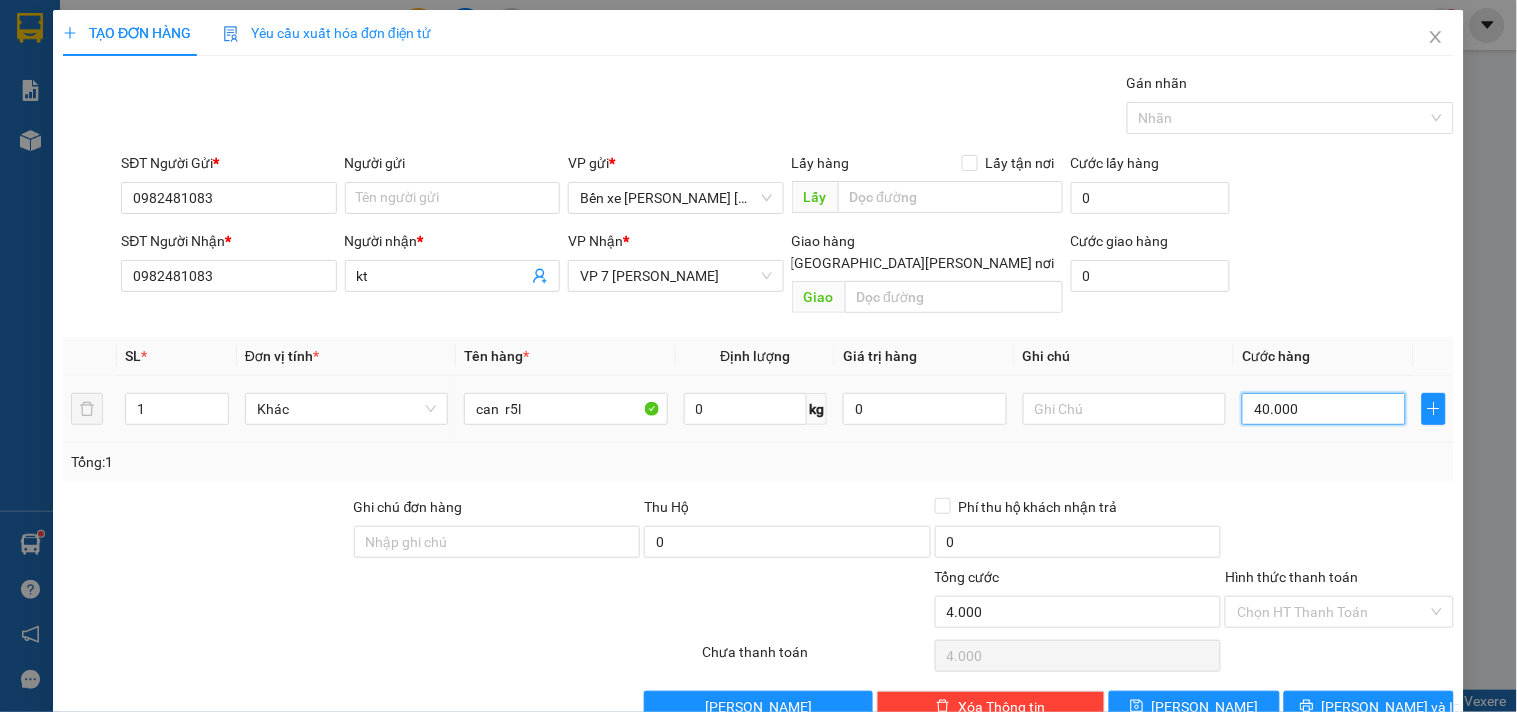 type on "40.000" 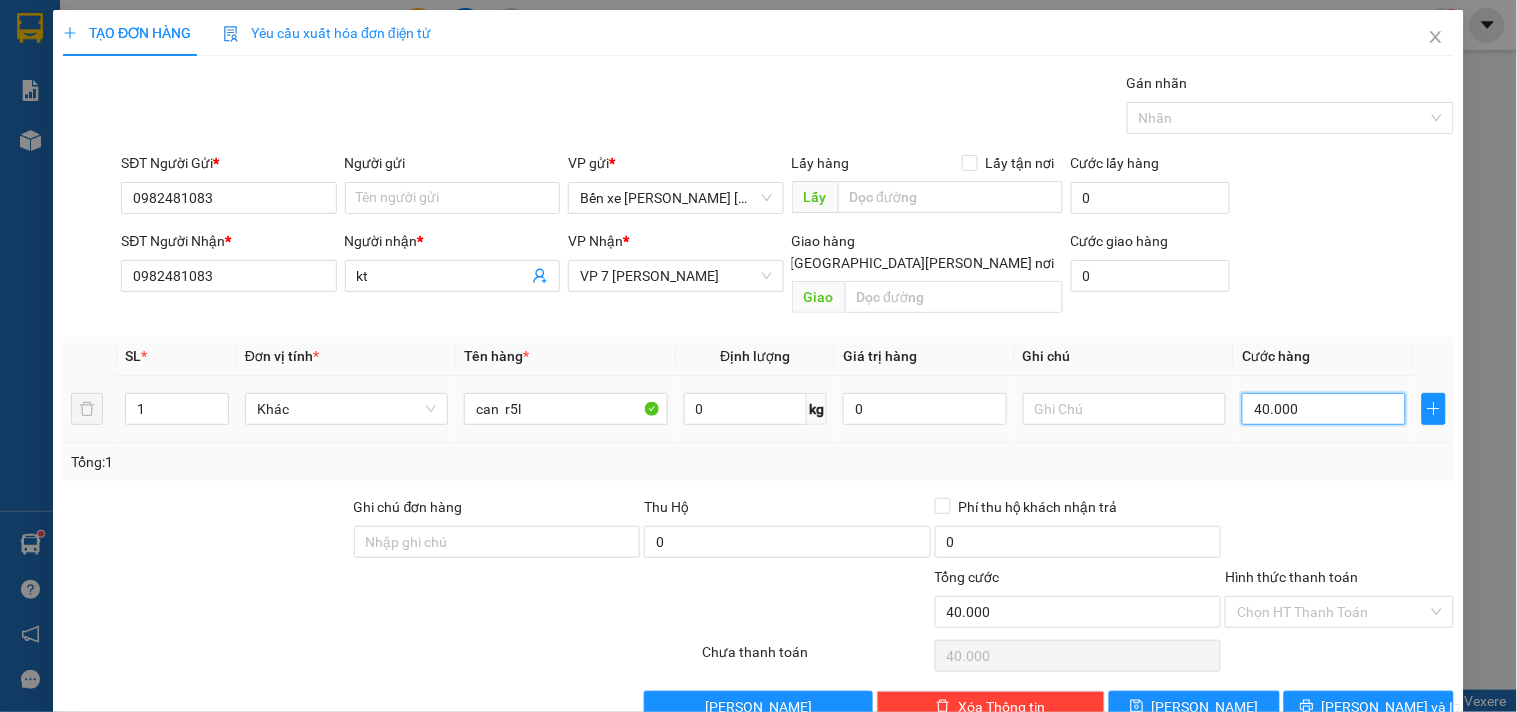 scroll, scrollTop: 27, scrollLeft: 0, axis: vertical 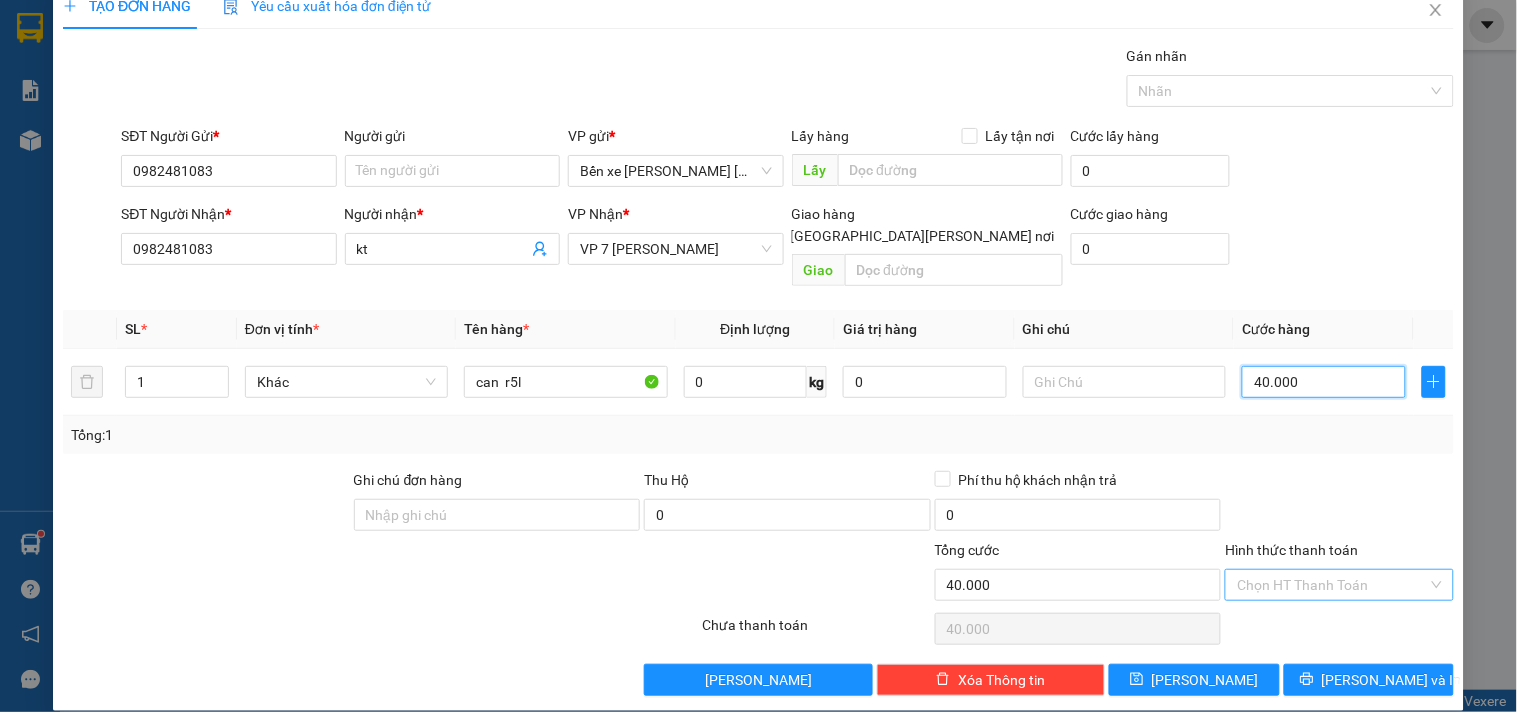 type on "40.000" 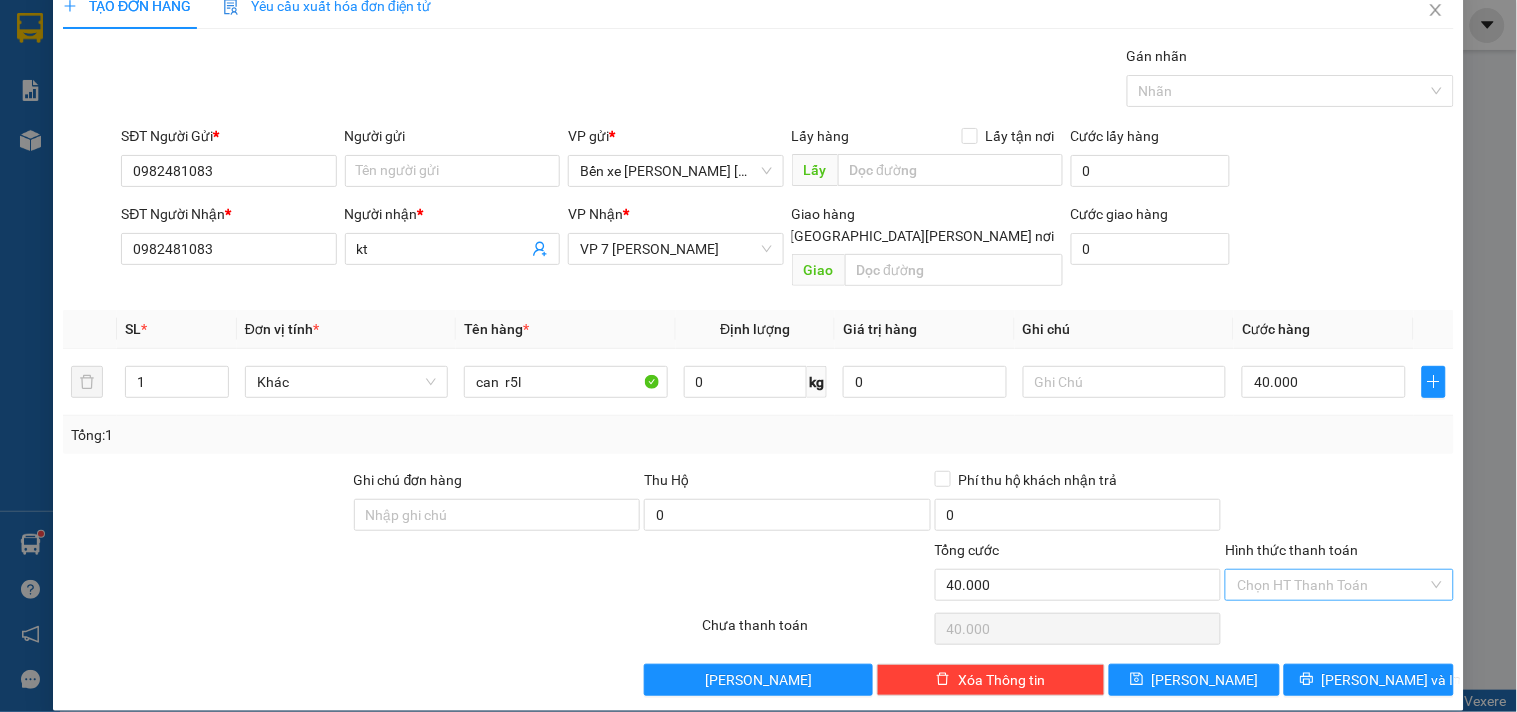 click on "Hình thức thanh toán" at bounding box center (1332, 585) 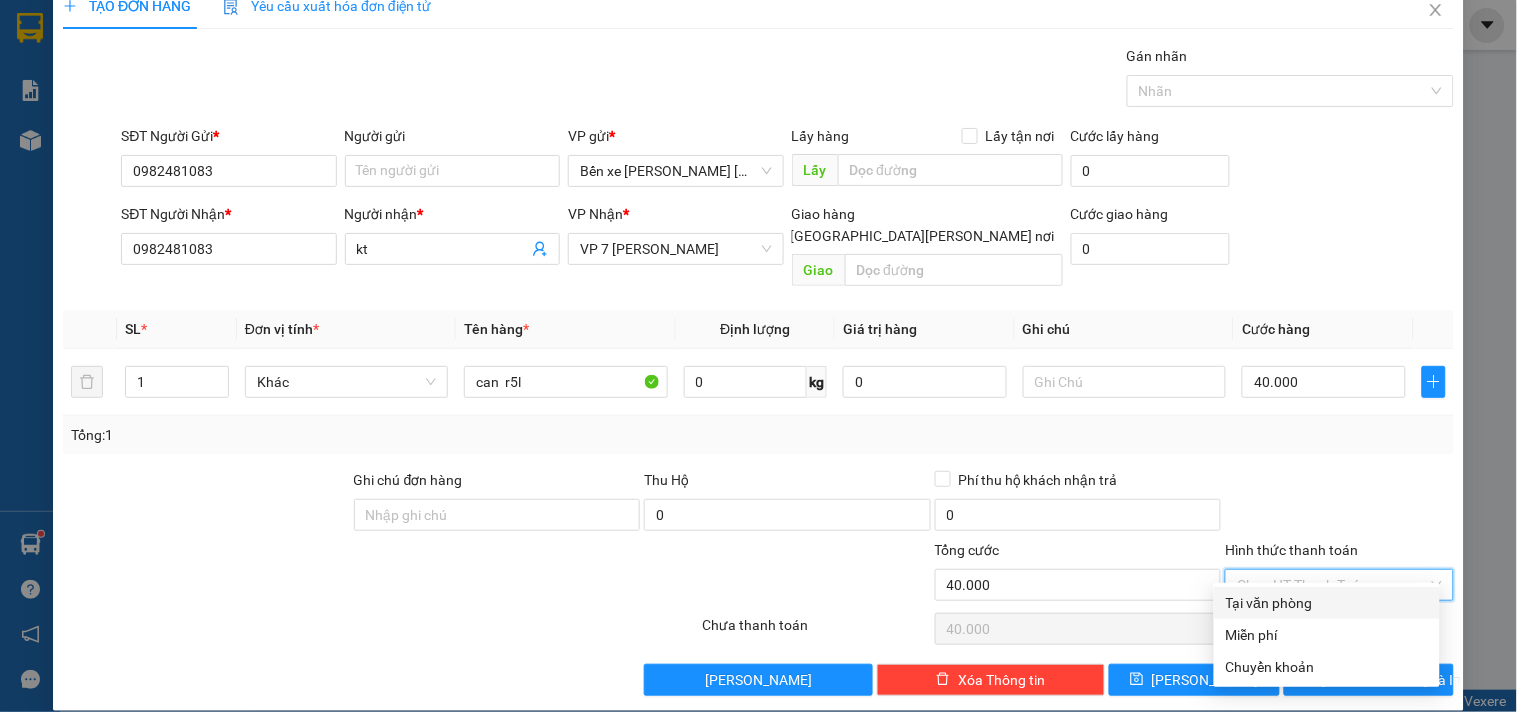 click on "Tại văn phòng" at bounding box center (1327, 603) 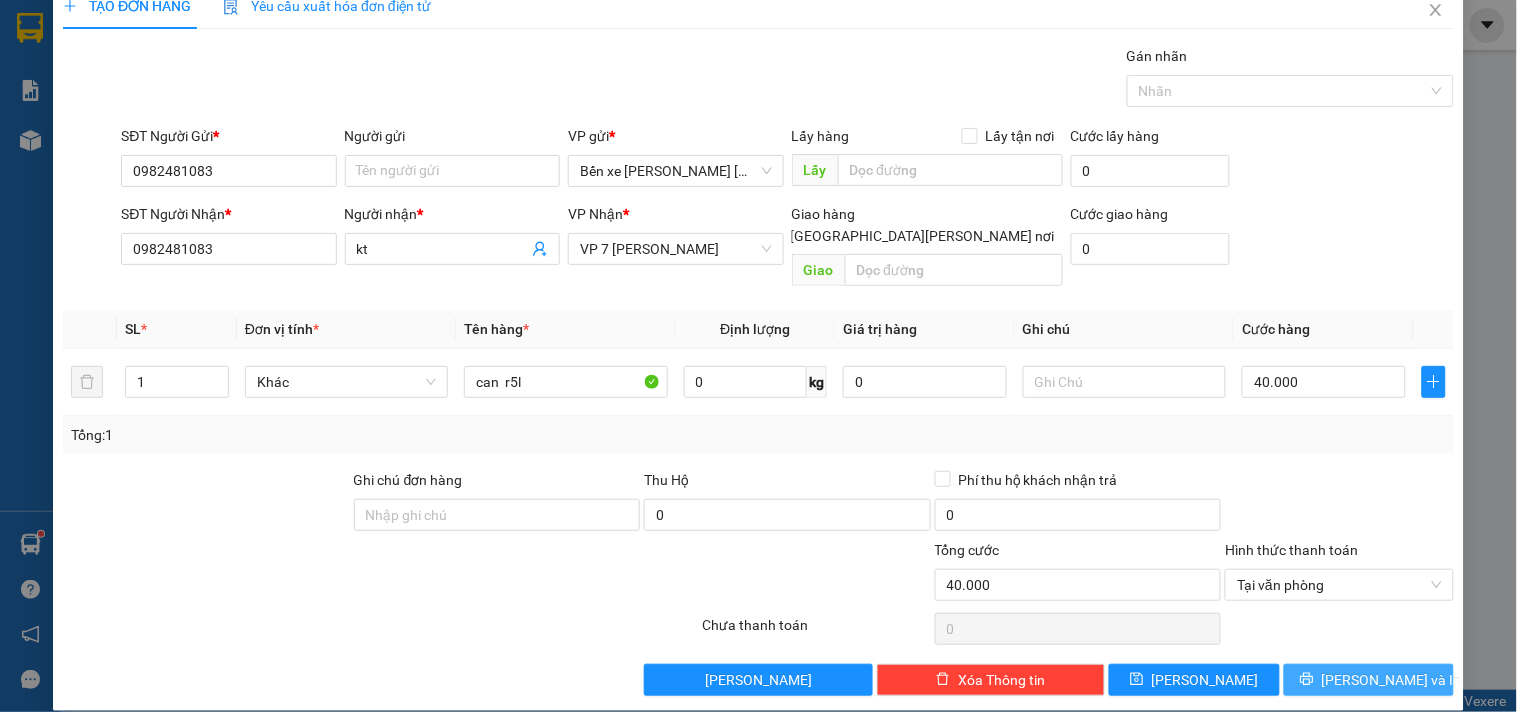 click on "[PERSON_NAME] và In" at bounding box center [1369, 680] 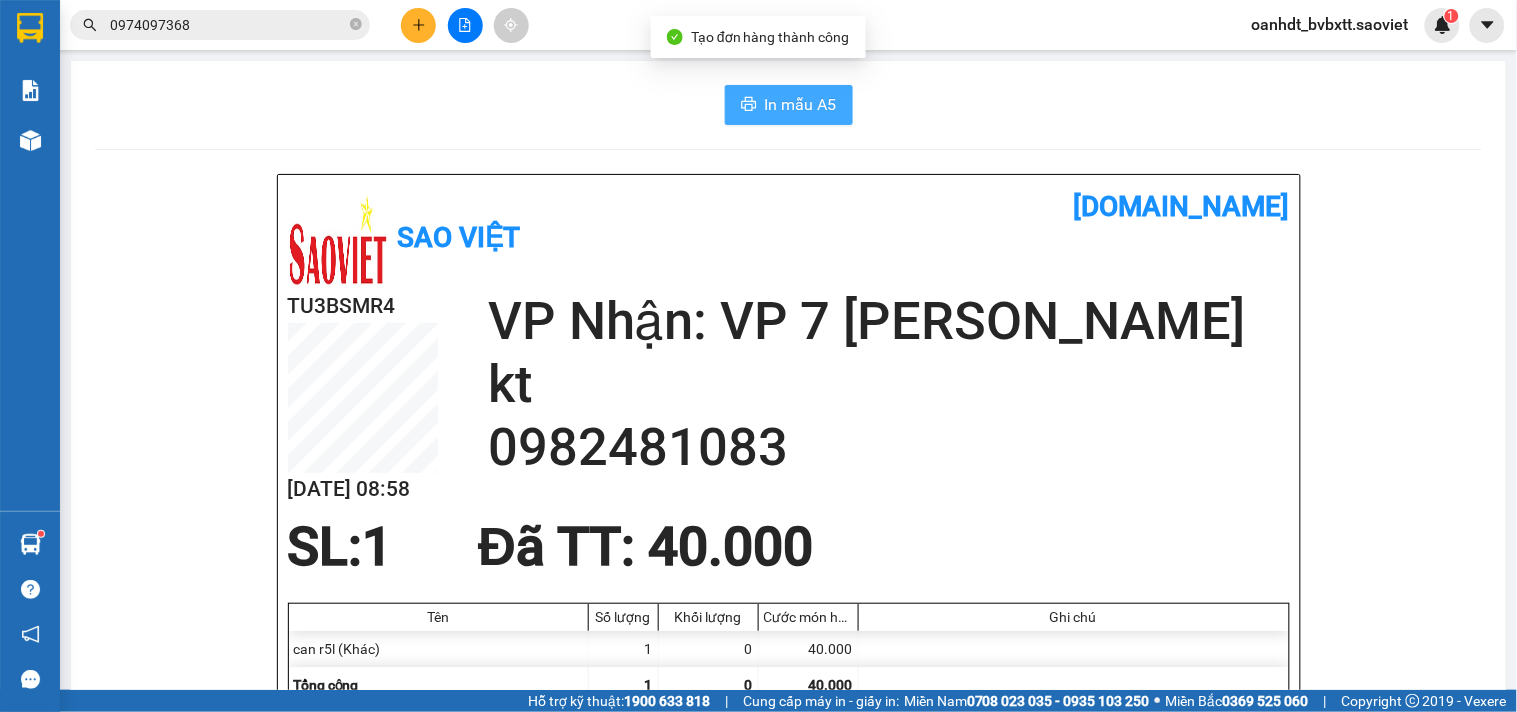 click on "In mẫu A5" at bounding box center (801, 104) 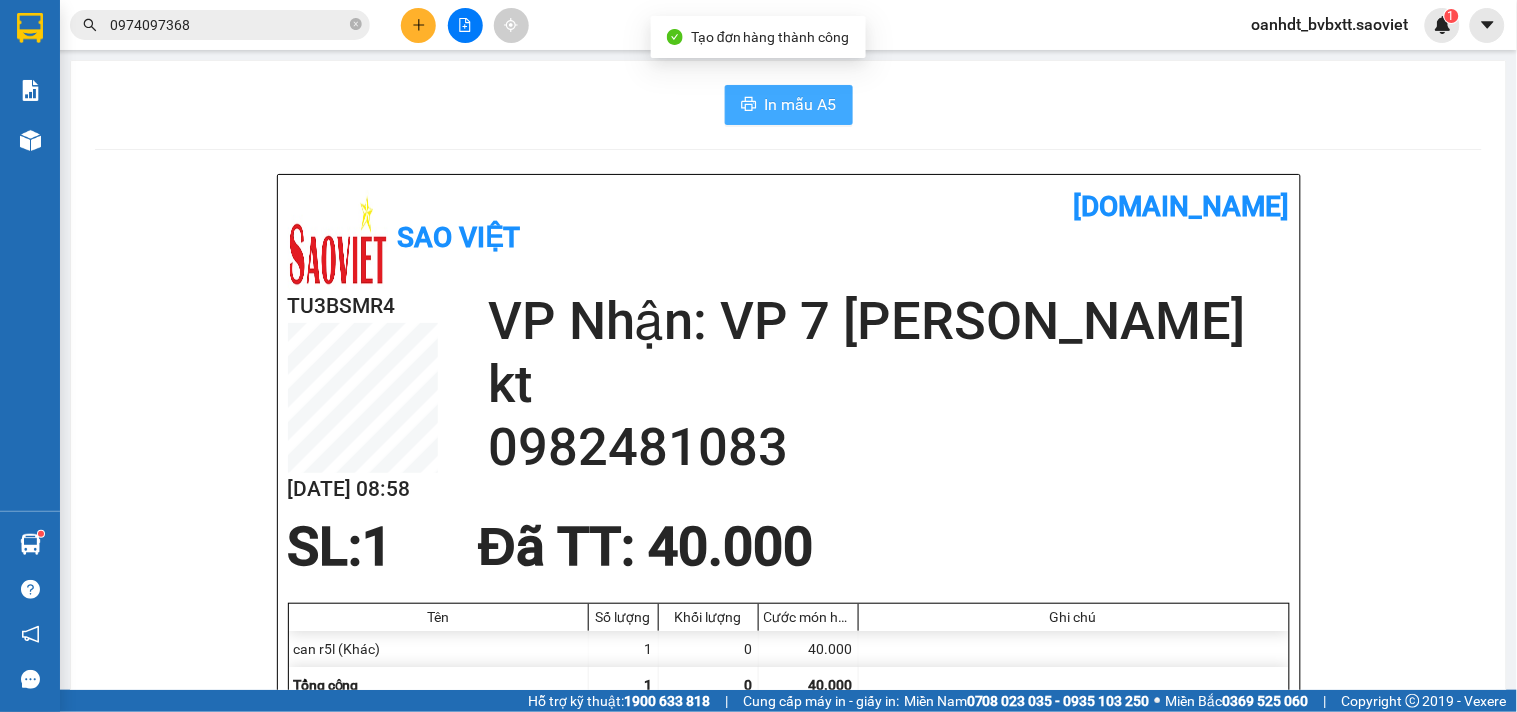 scroll, scrollTop: 0, scrollLeft: 0, axis: both 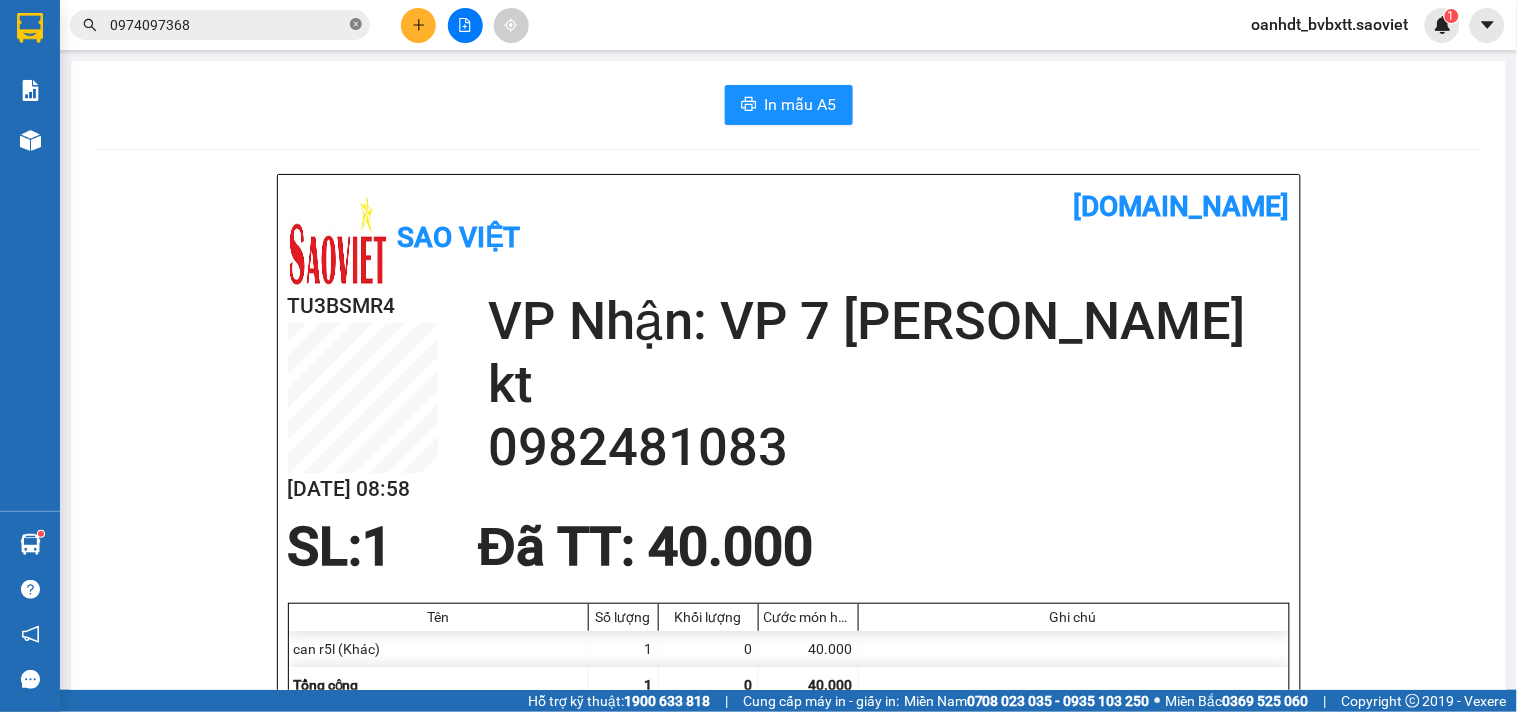 click 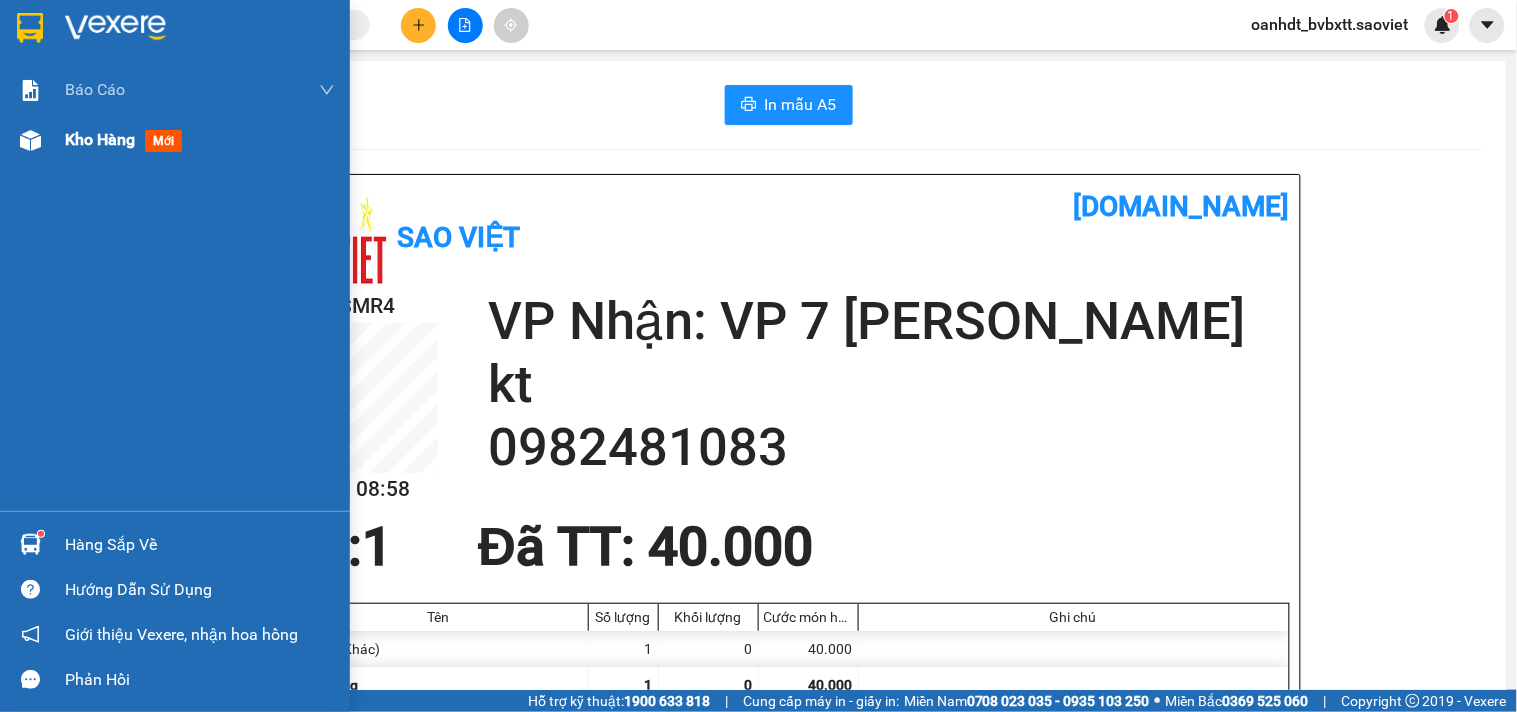 click on "mới" at bounding box center [163, 141] 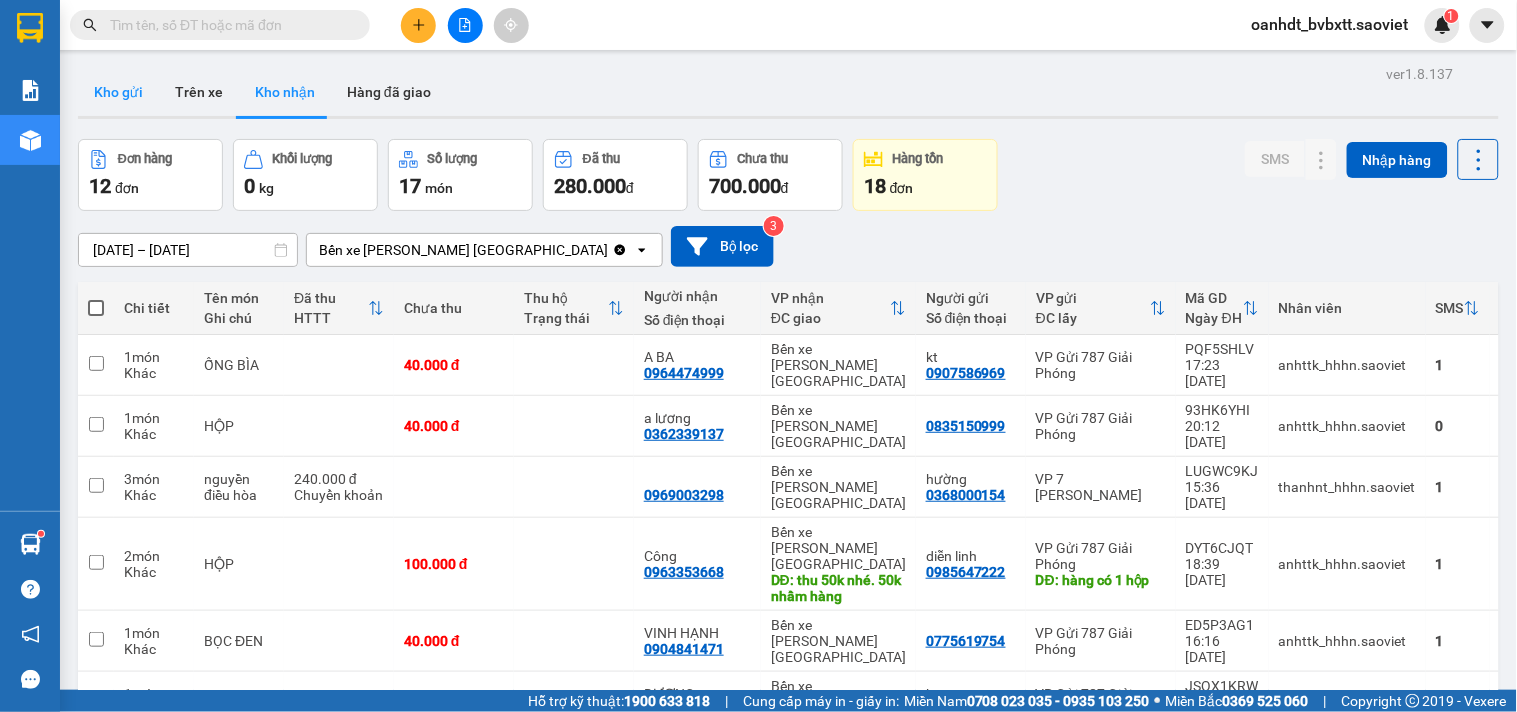 click on "Kho gửi" at bounding box center [118, 92] 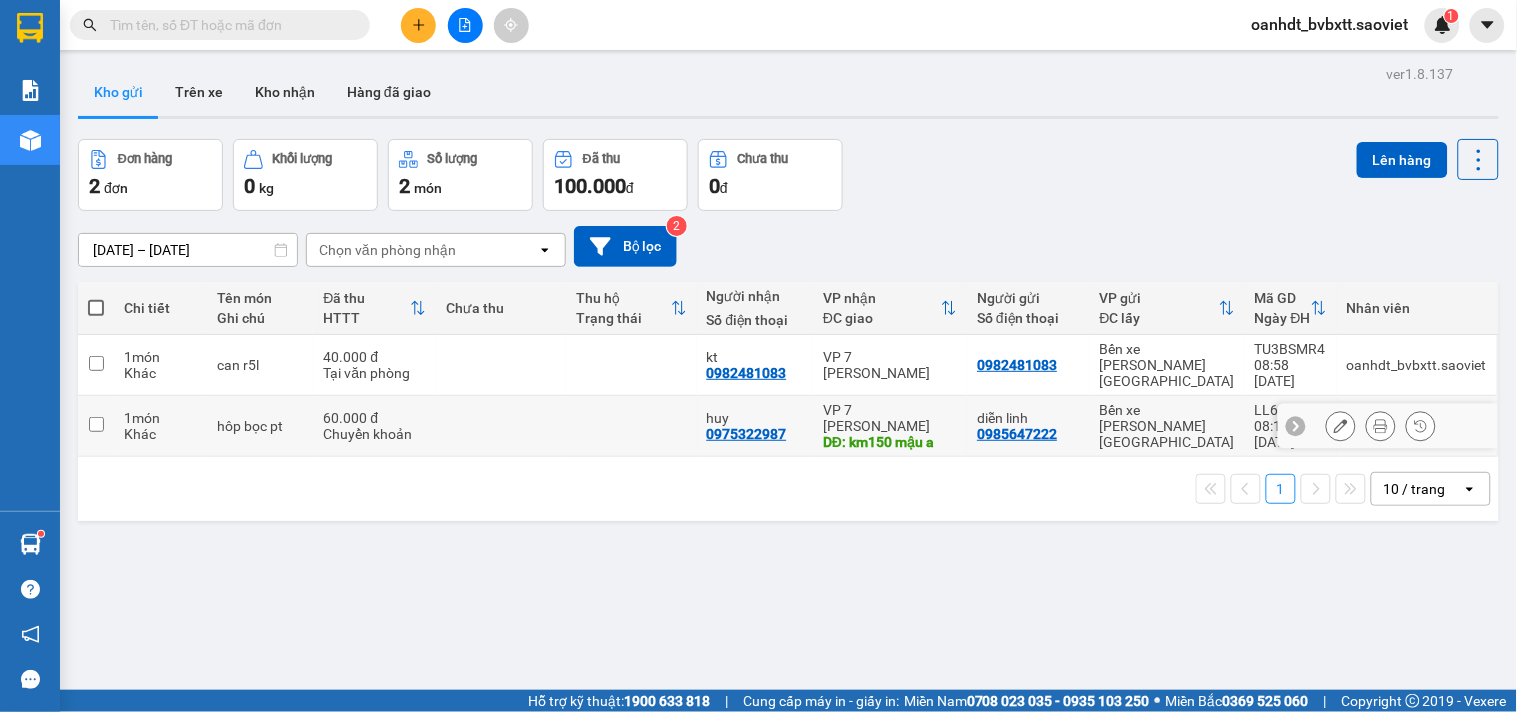 click at bounding box center (501, 426) 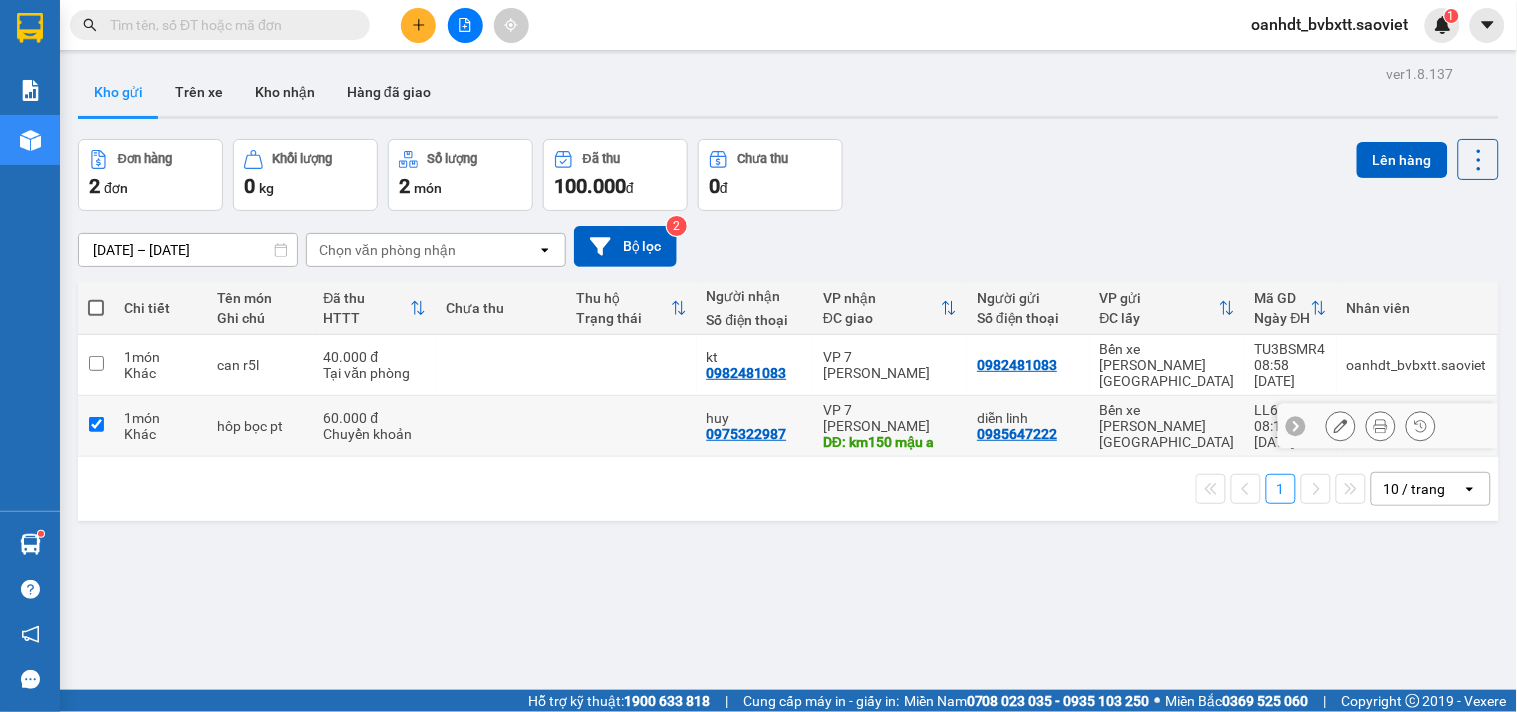 checkbox on "true" 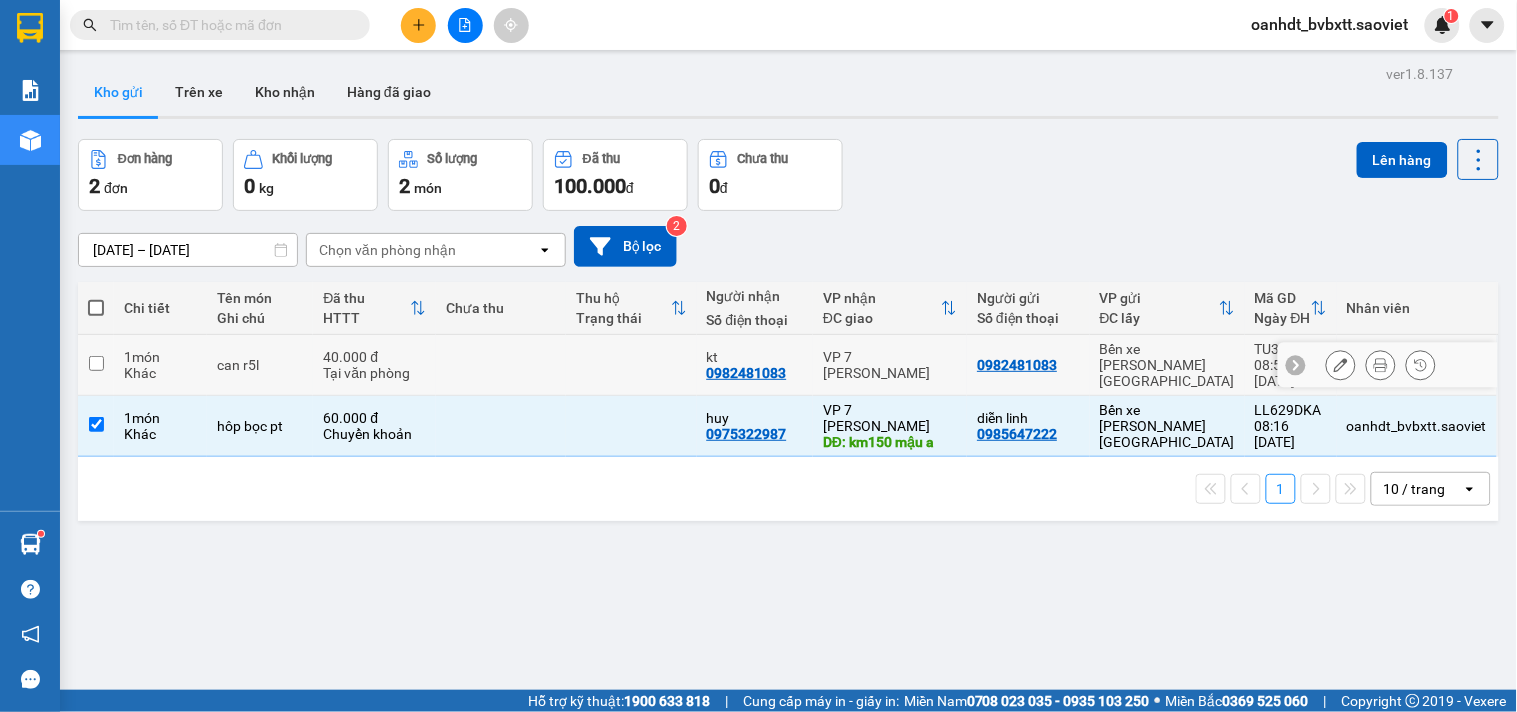 click at bounding box center [501, 365] 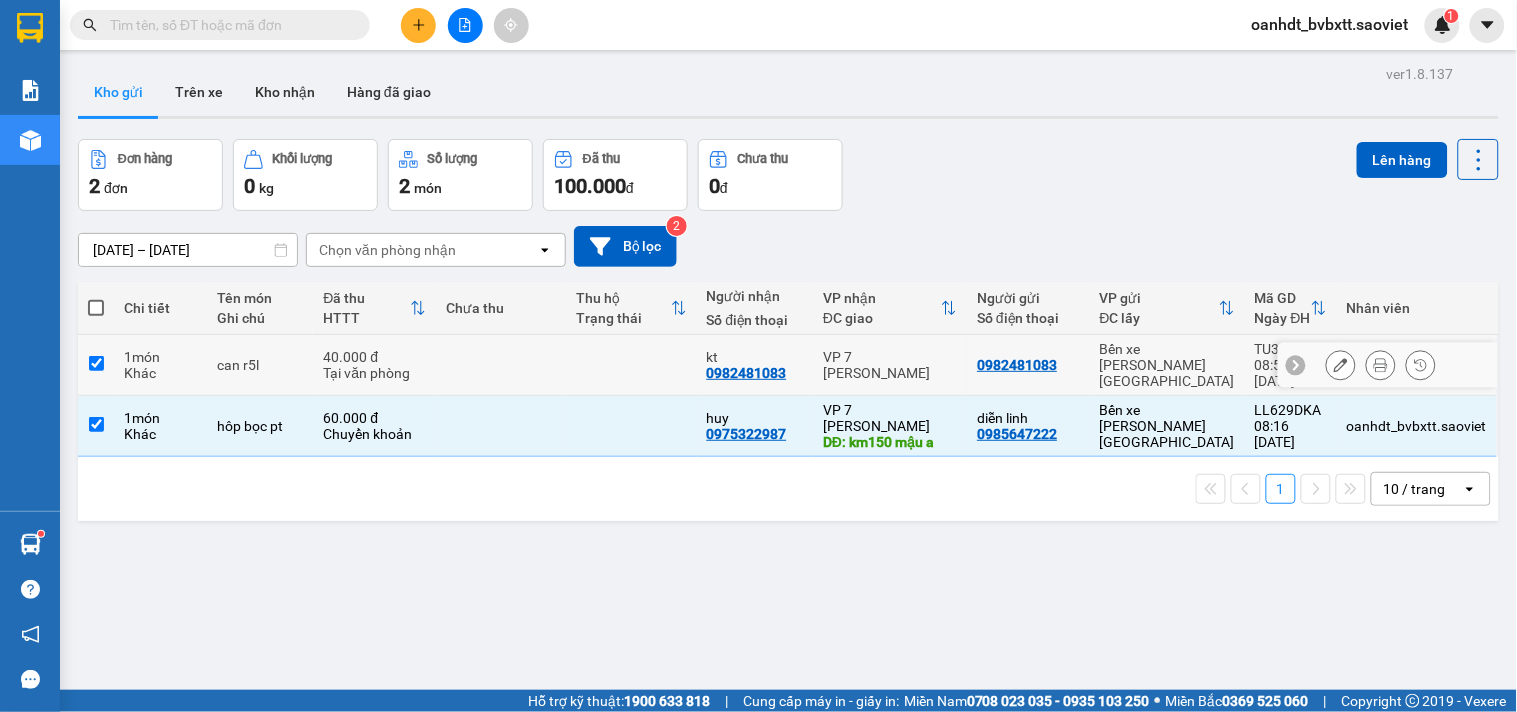 checkbox on "true" 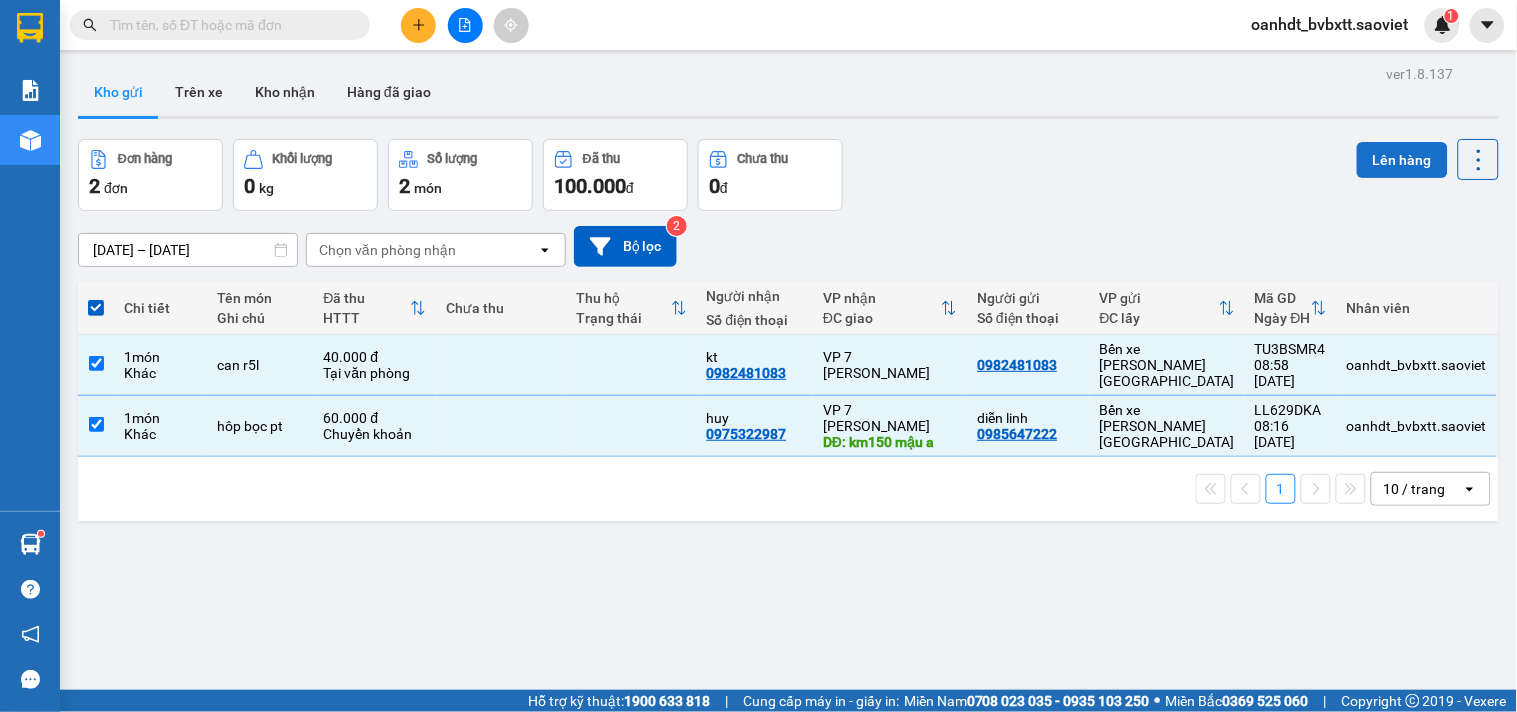 click on "Lên hàng" at bounding box center [1402, 160] 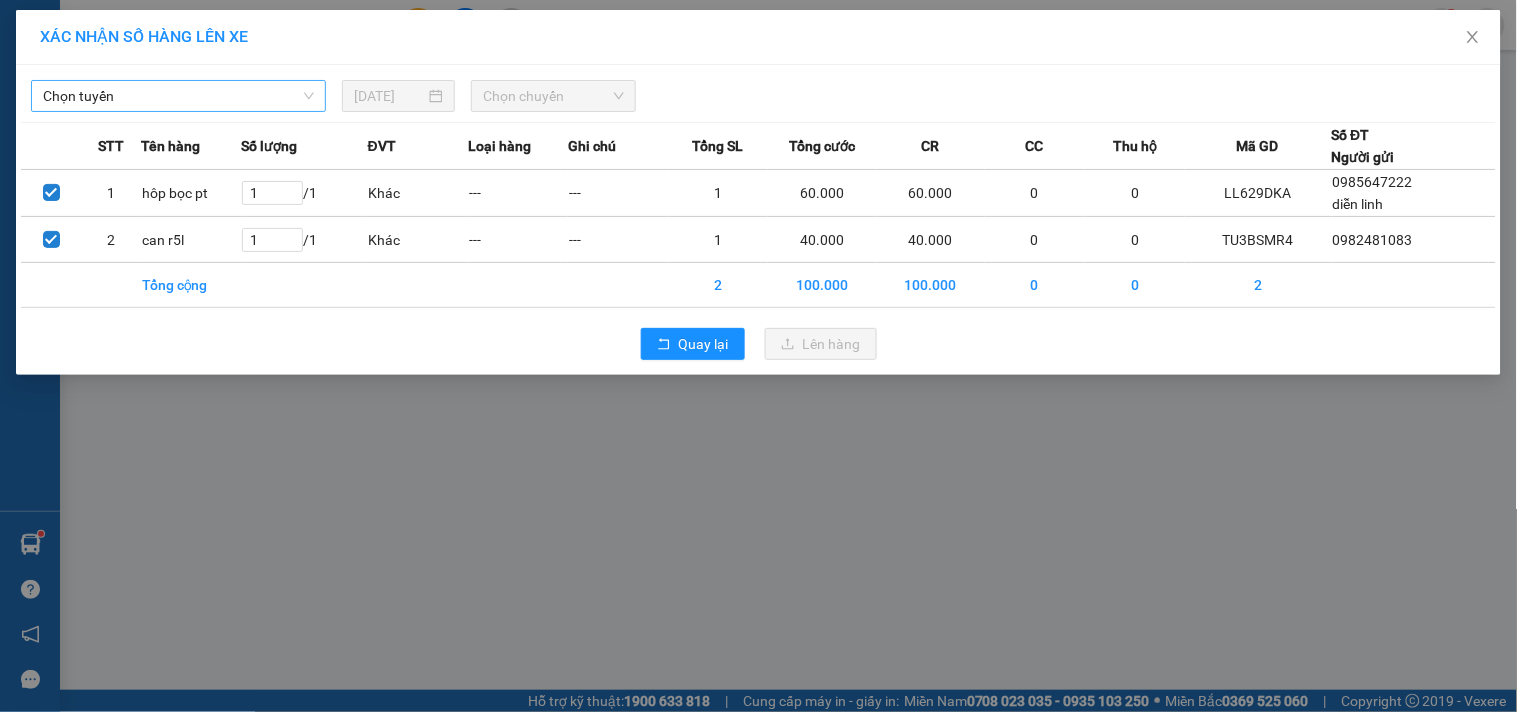 click on "Chọn tuyến" at bounding box center [178, 96] 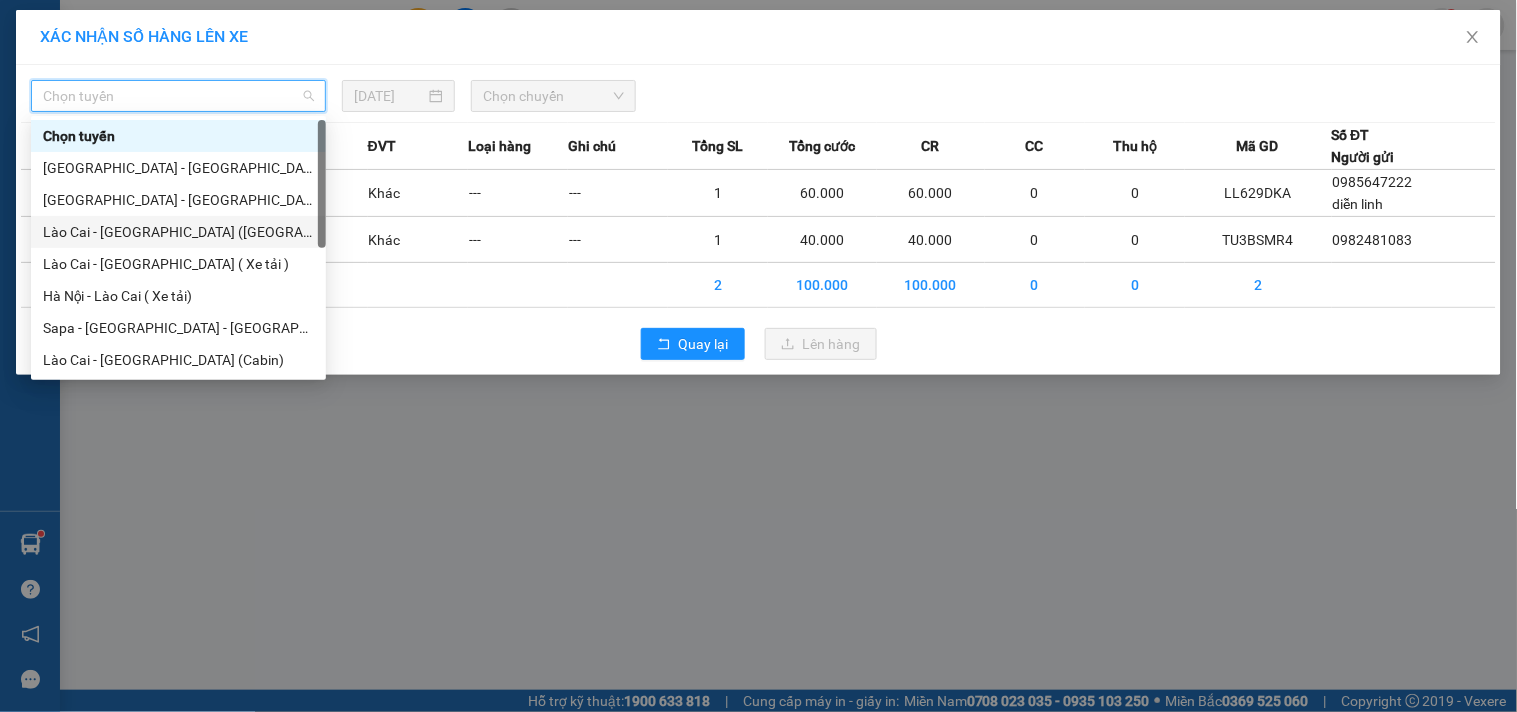 click on "Lào Cai - [GEOGRAPHIC_DATA] ([GEOGRAPHIC_DATA])" at bounding box center [178, 232] 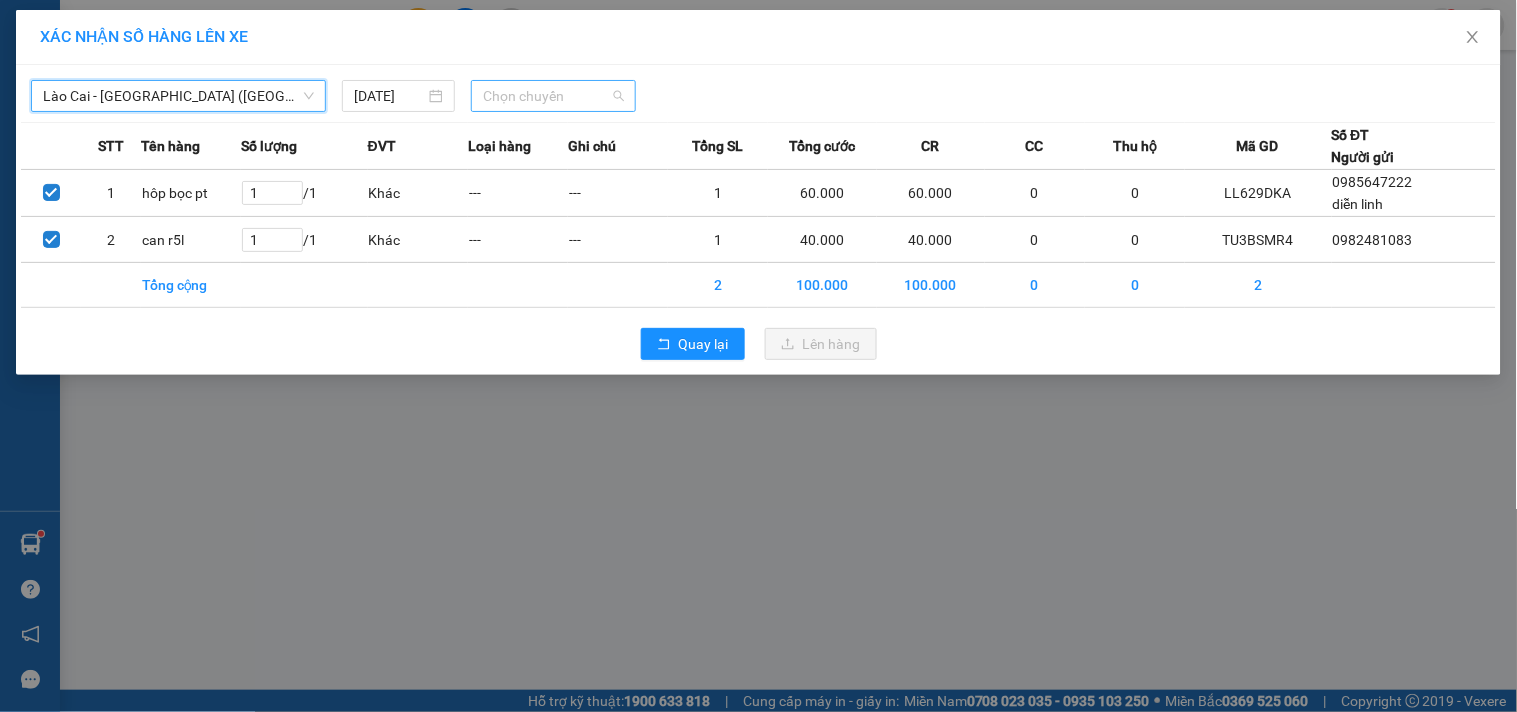 click on "Chọn chuyến" at bounding box center [553, 96] 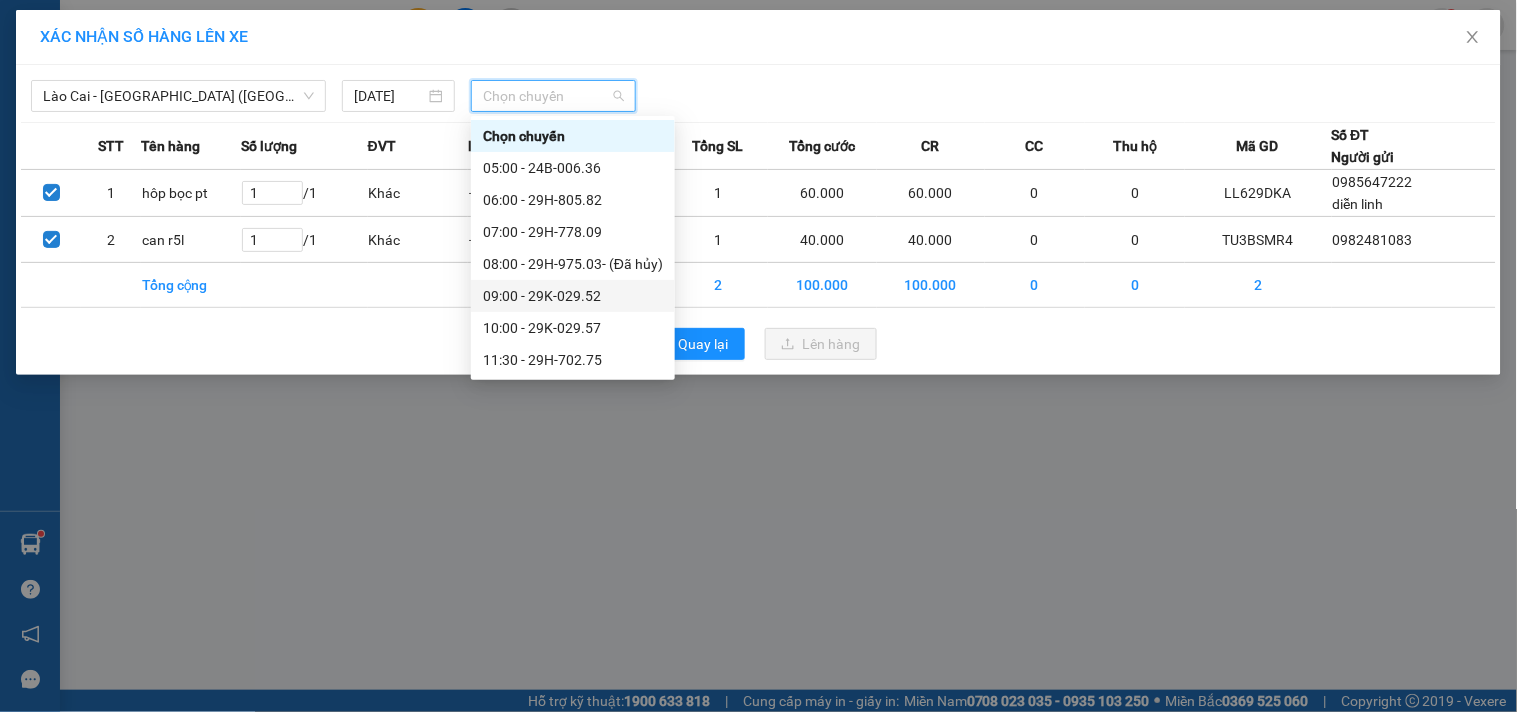 click on "09:00     - 29K-029.52" at bounding box center (573, 296) 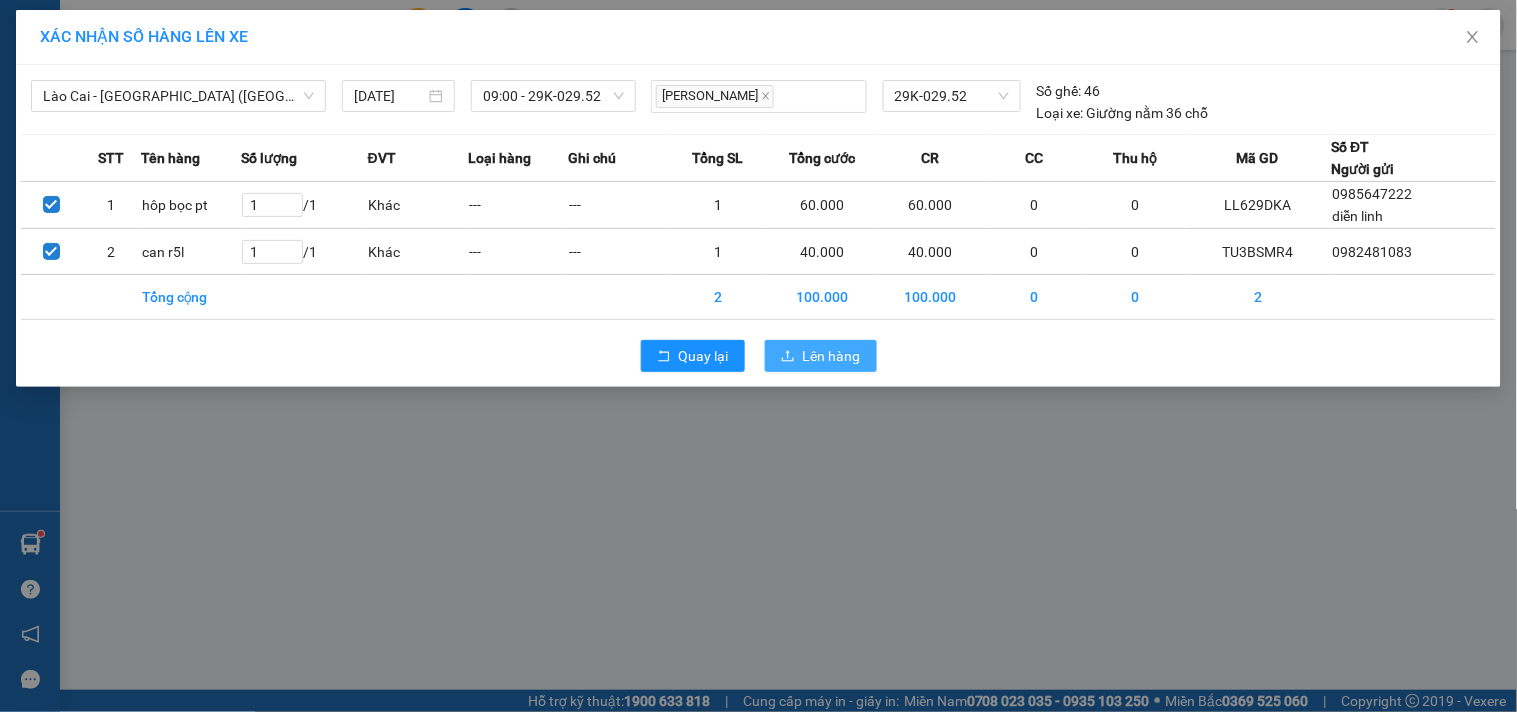click on "Lên hàng" at bounding box center [832, 356] 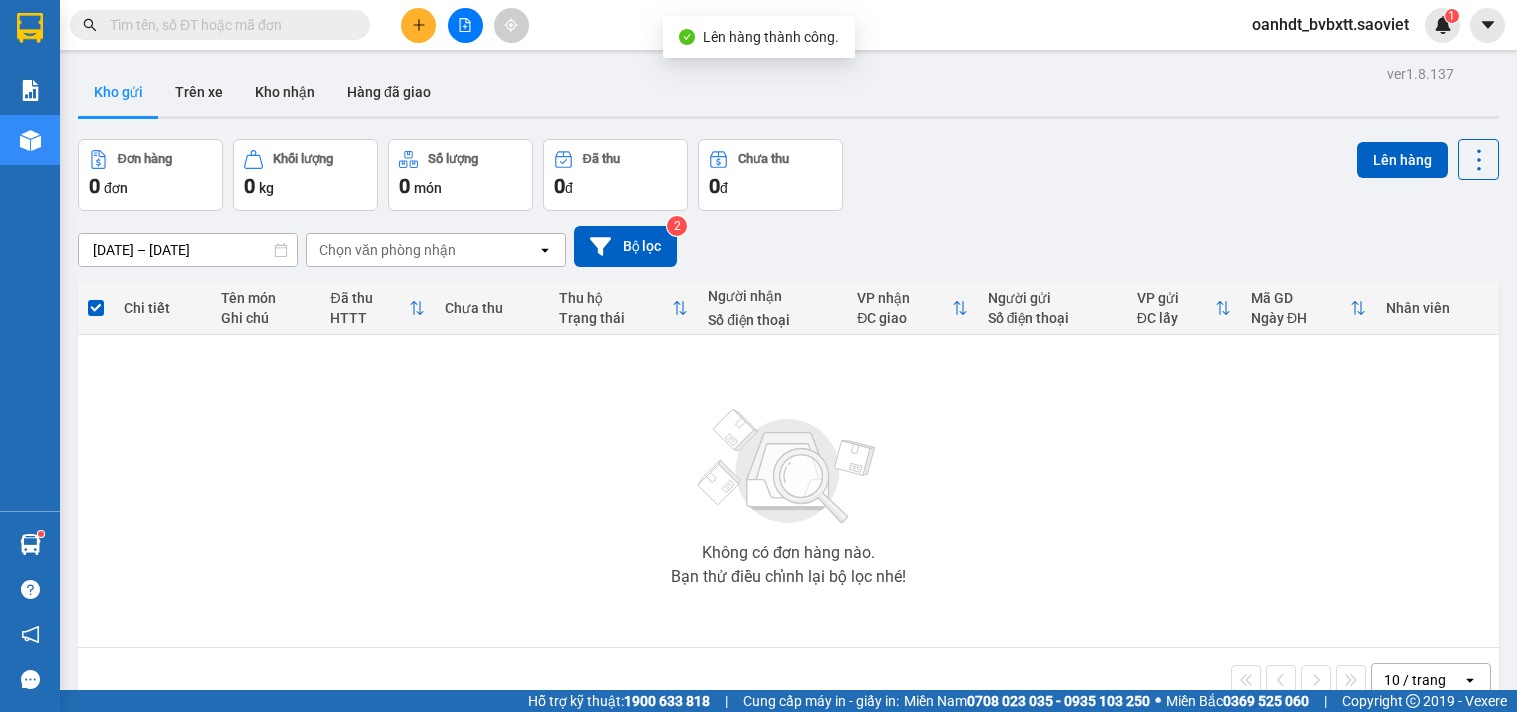 scroll, scrollTop: 0, scrollLeft: 0, axis: both 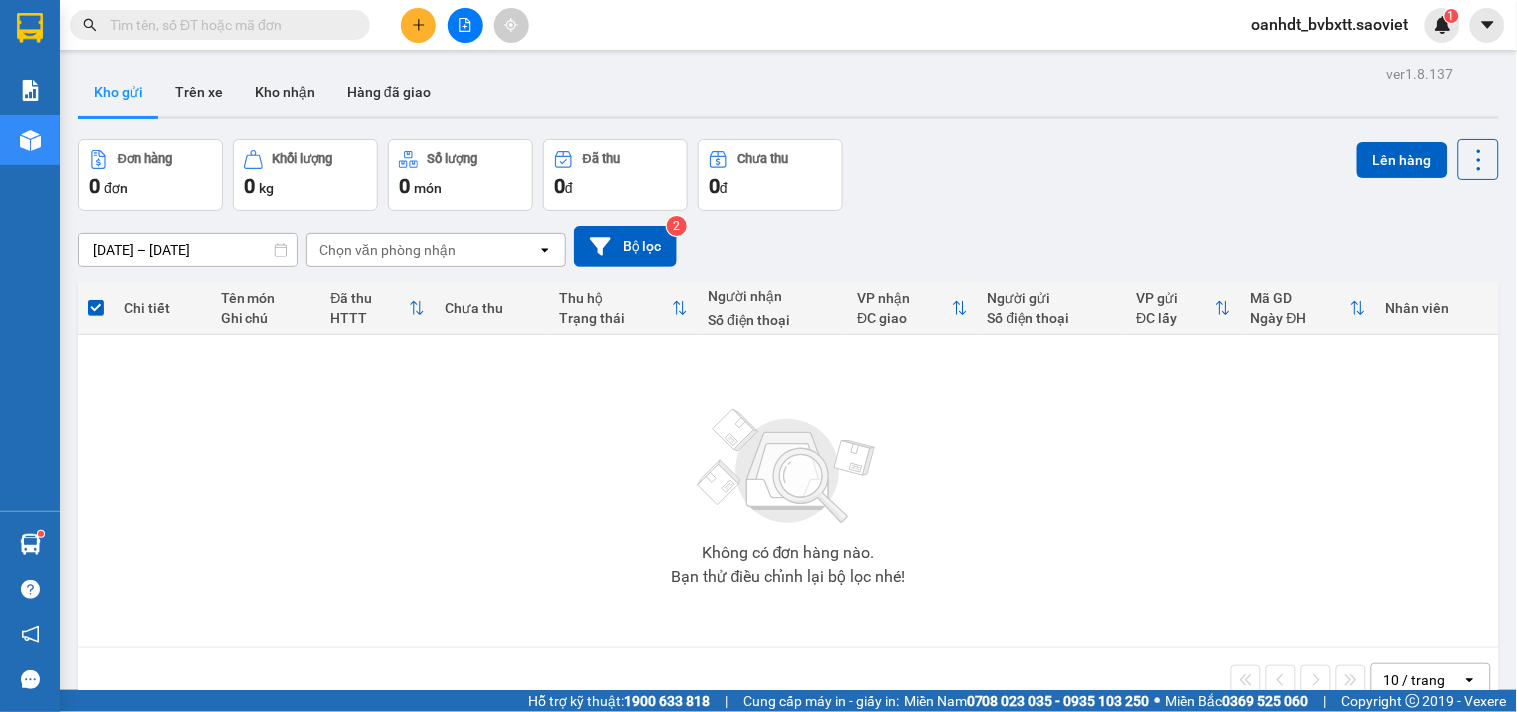click 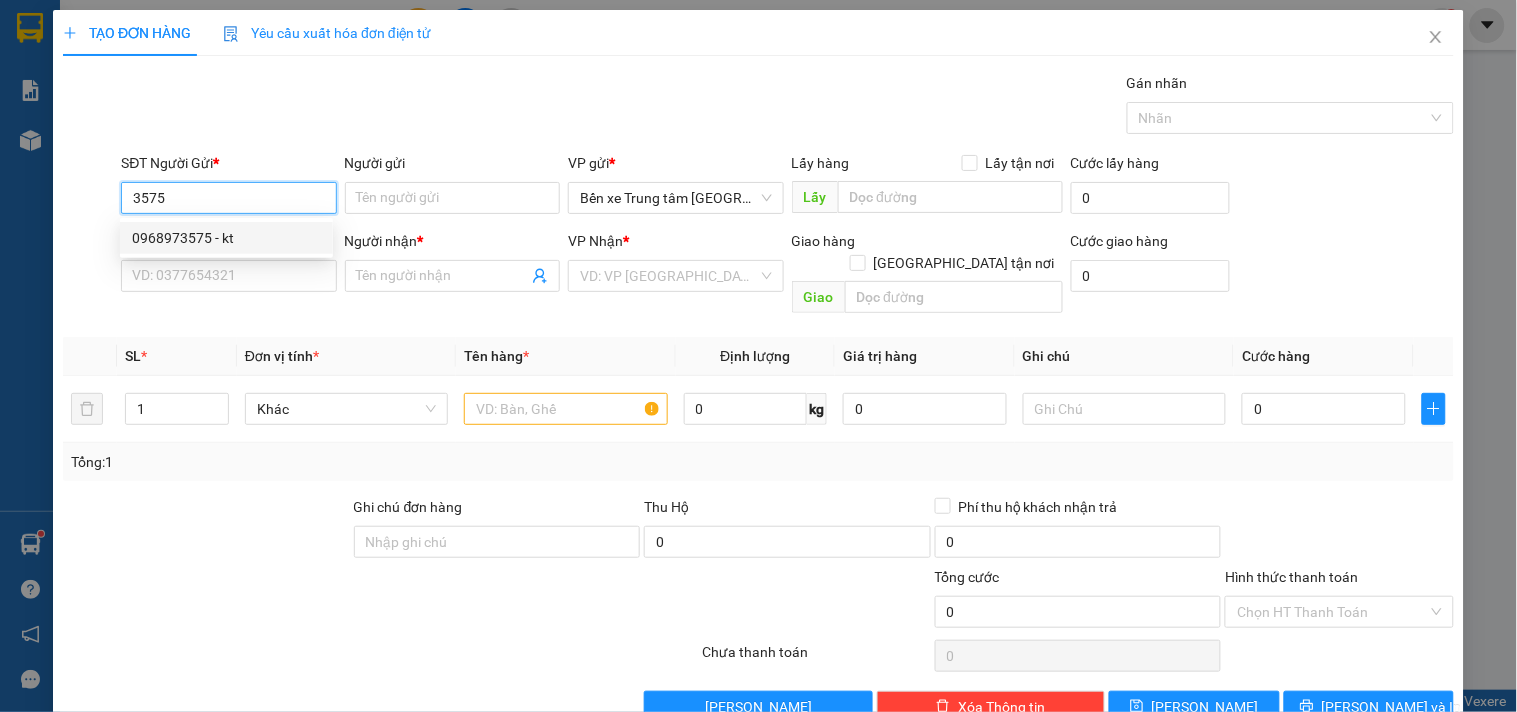 click on "0968973575 - kt" at bounding box center (226, 238) 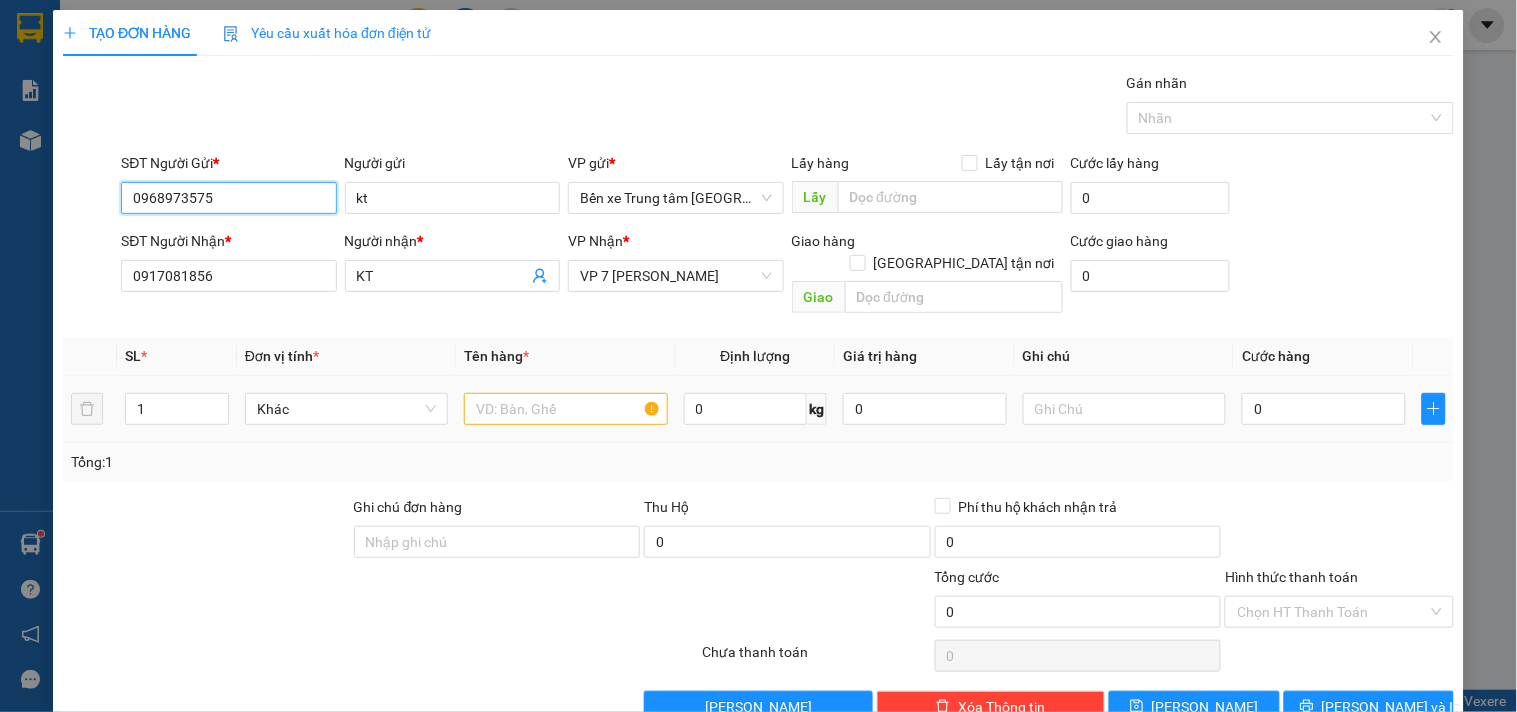 type on "0968973575" 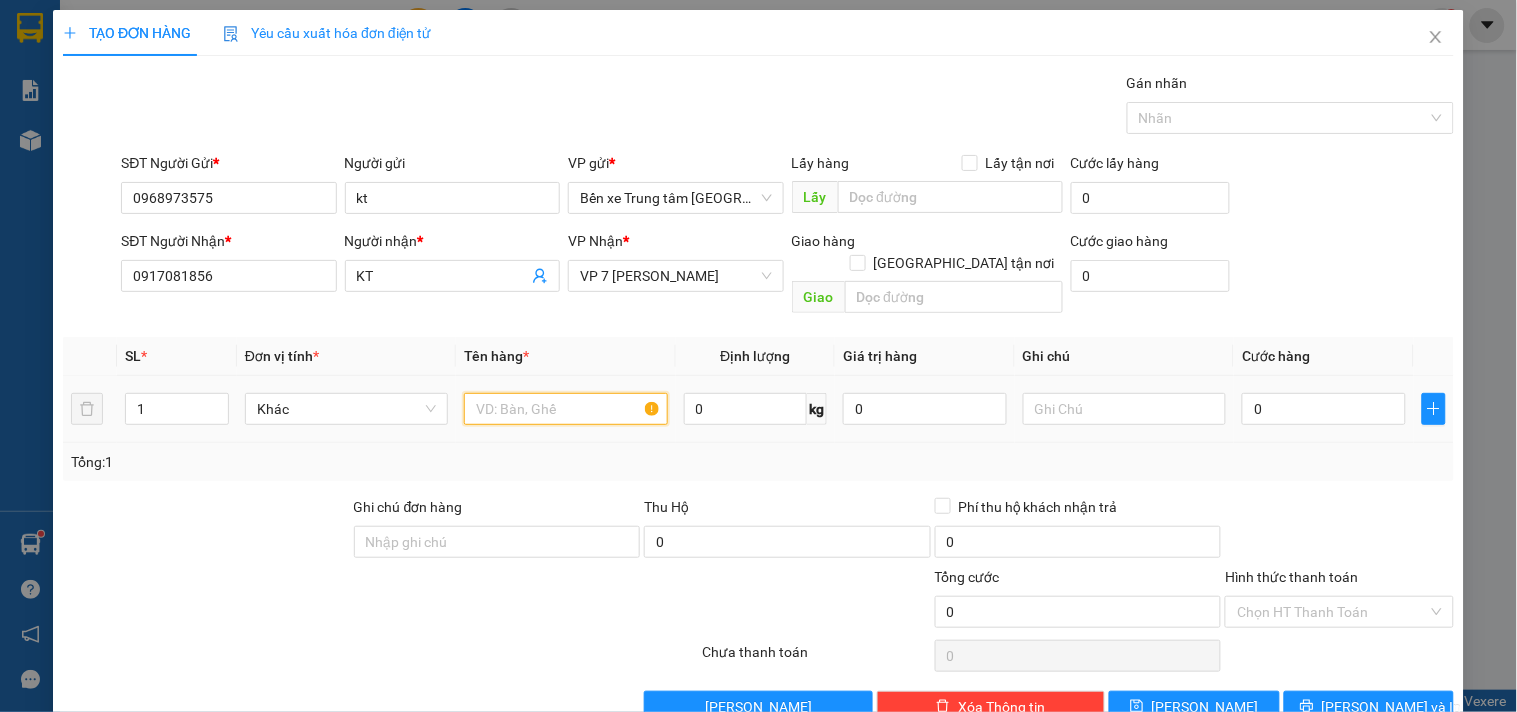 click at bounding box center [565, 409] 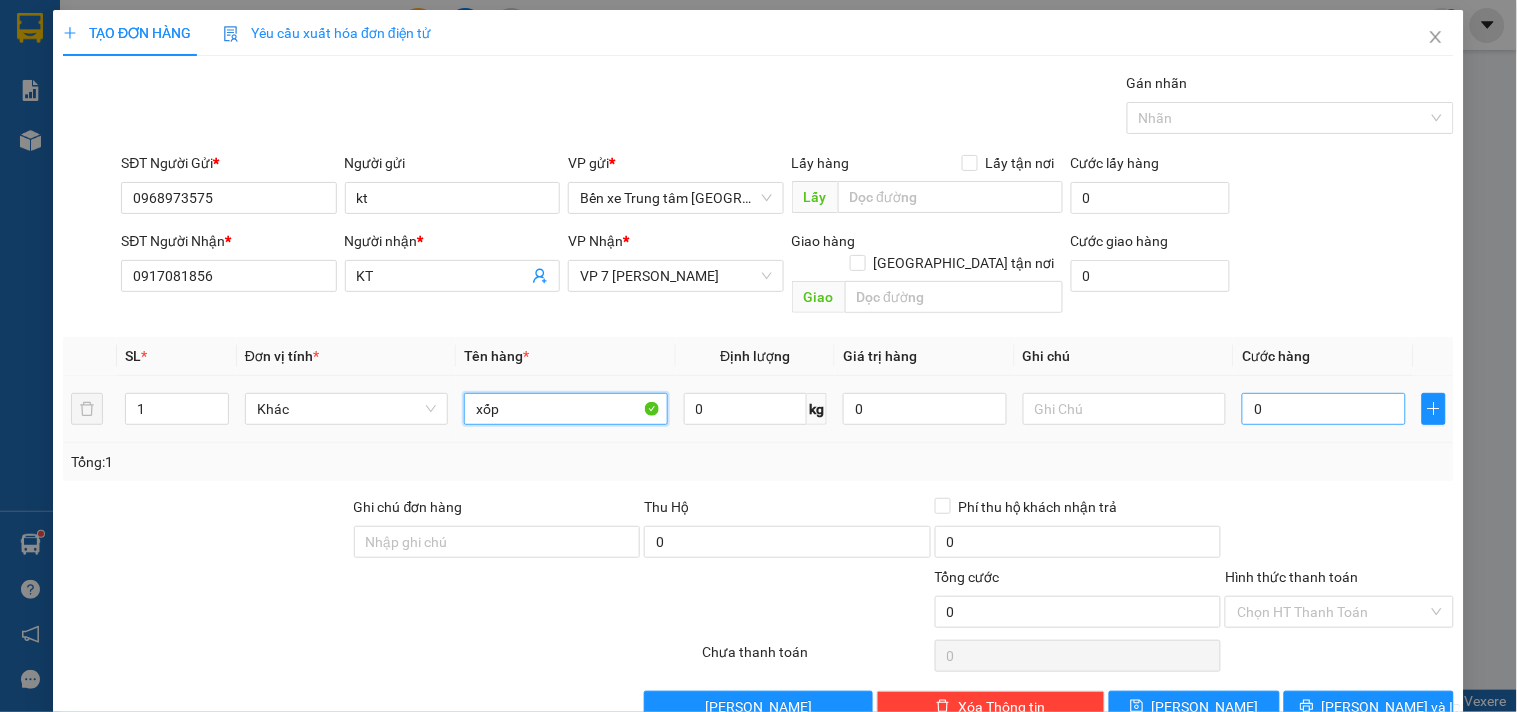 type on "xốp" 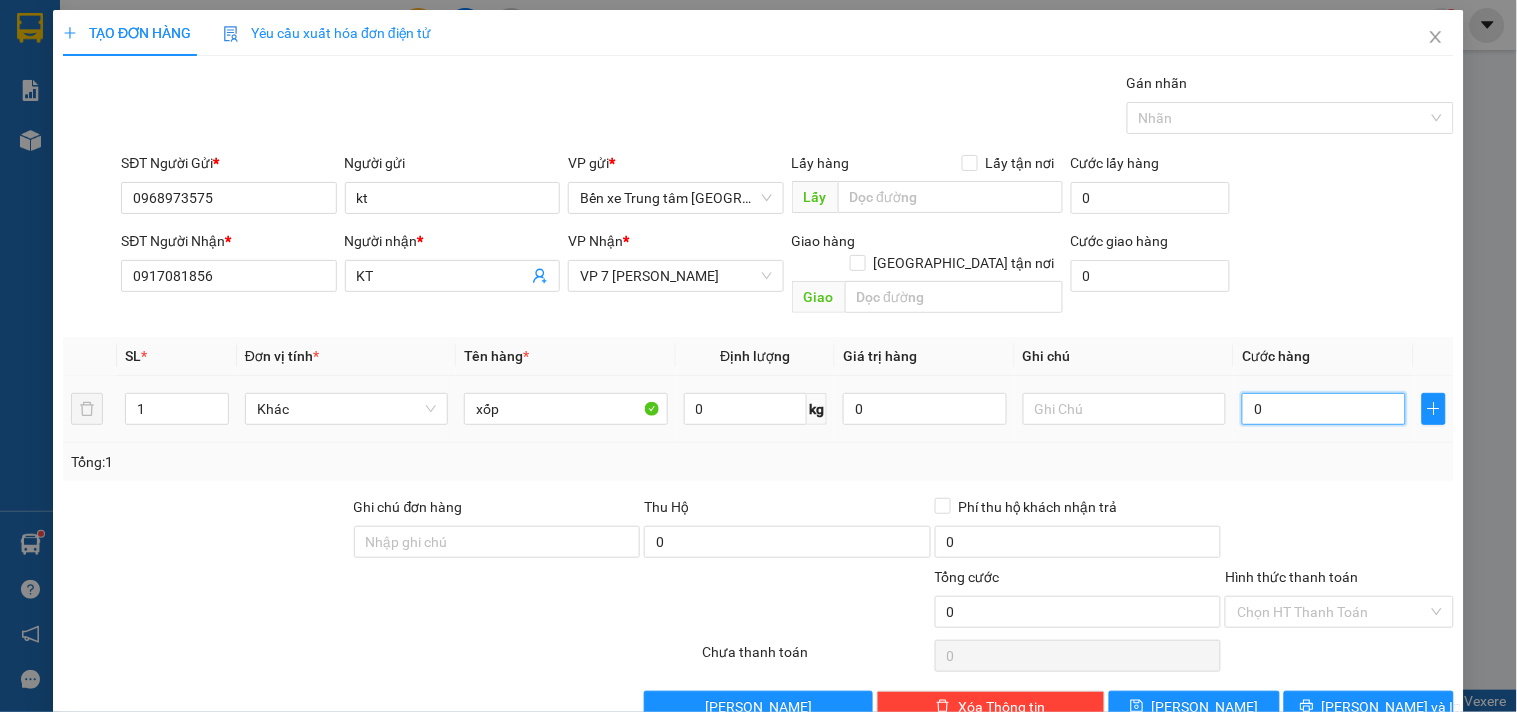 click on "0" at bounding box center [1324, 409] 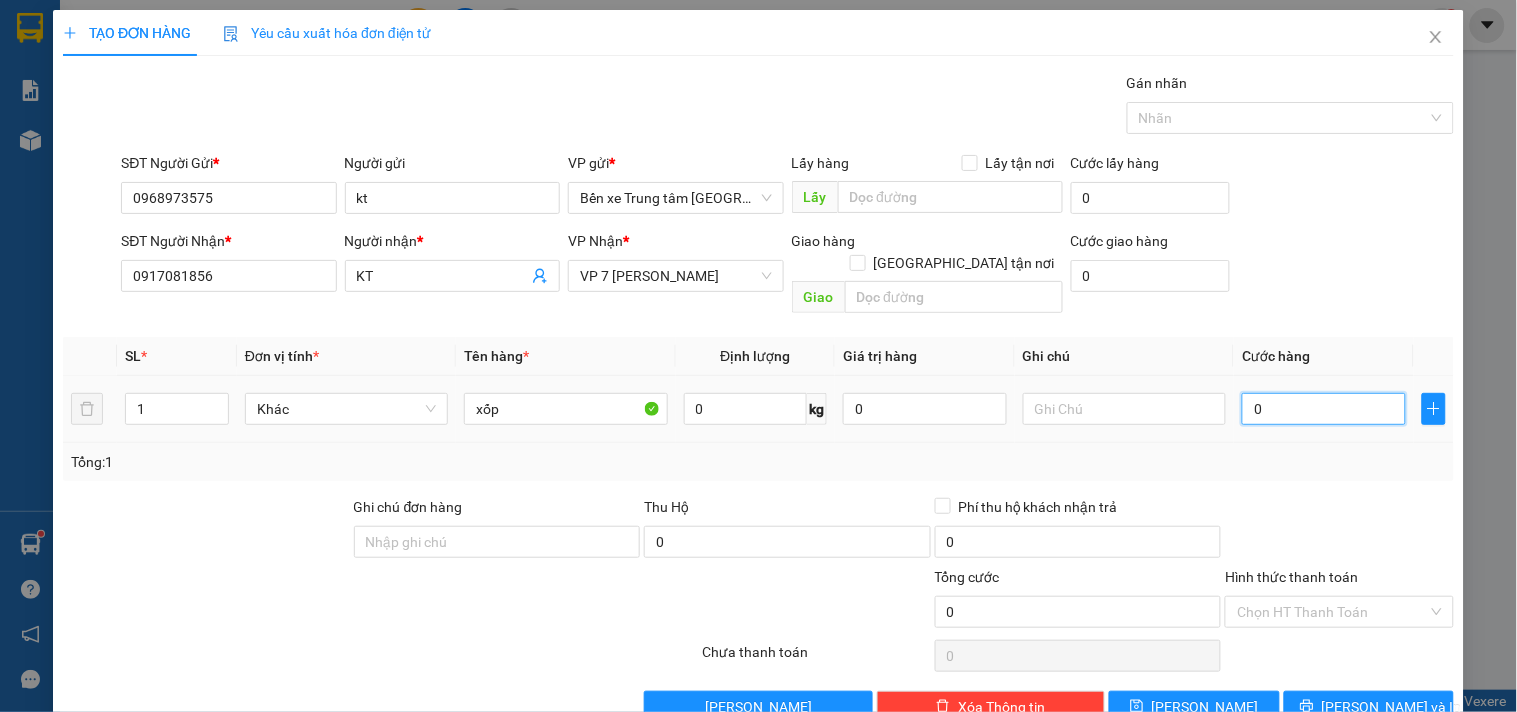type on "4" 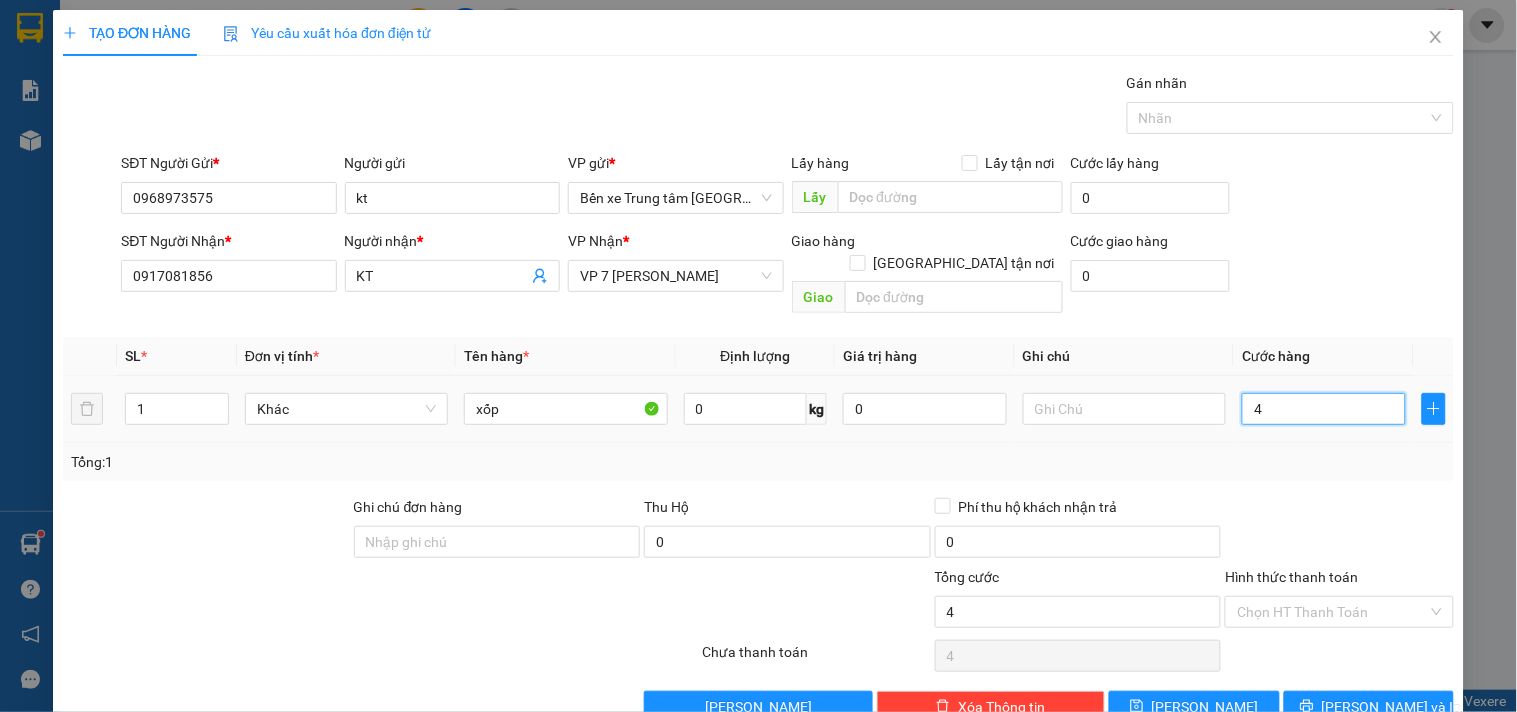 type on "40" 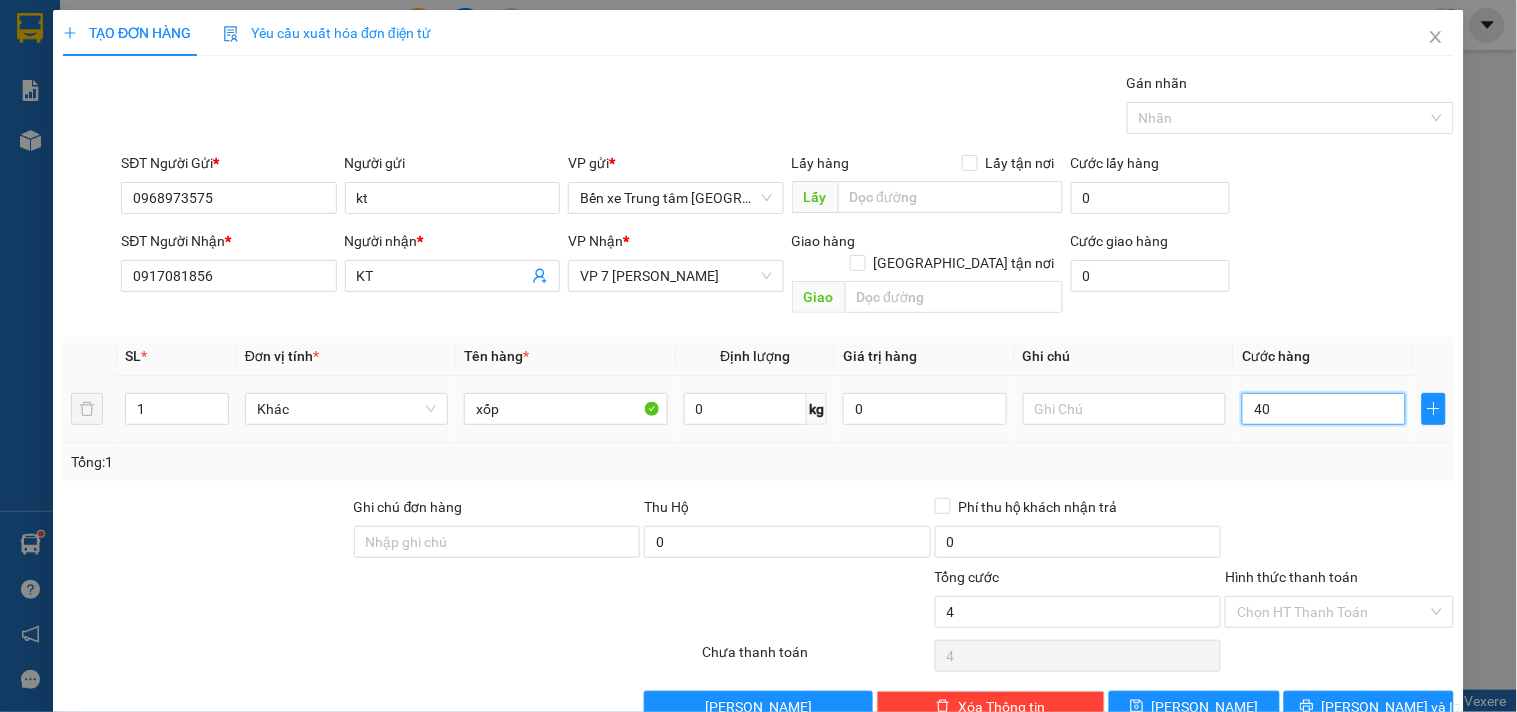type on "40" 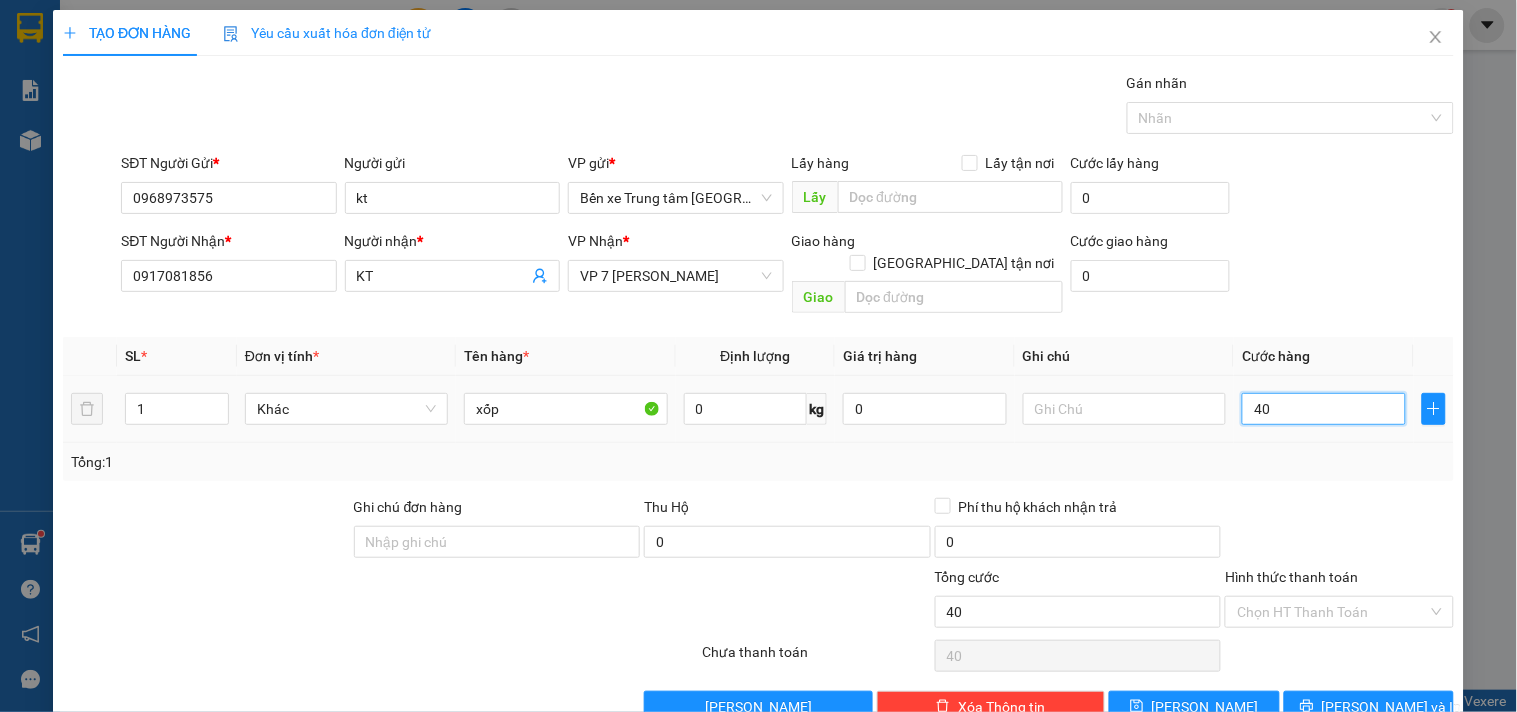 type on "400" 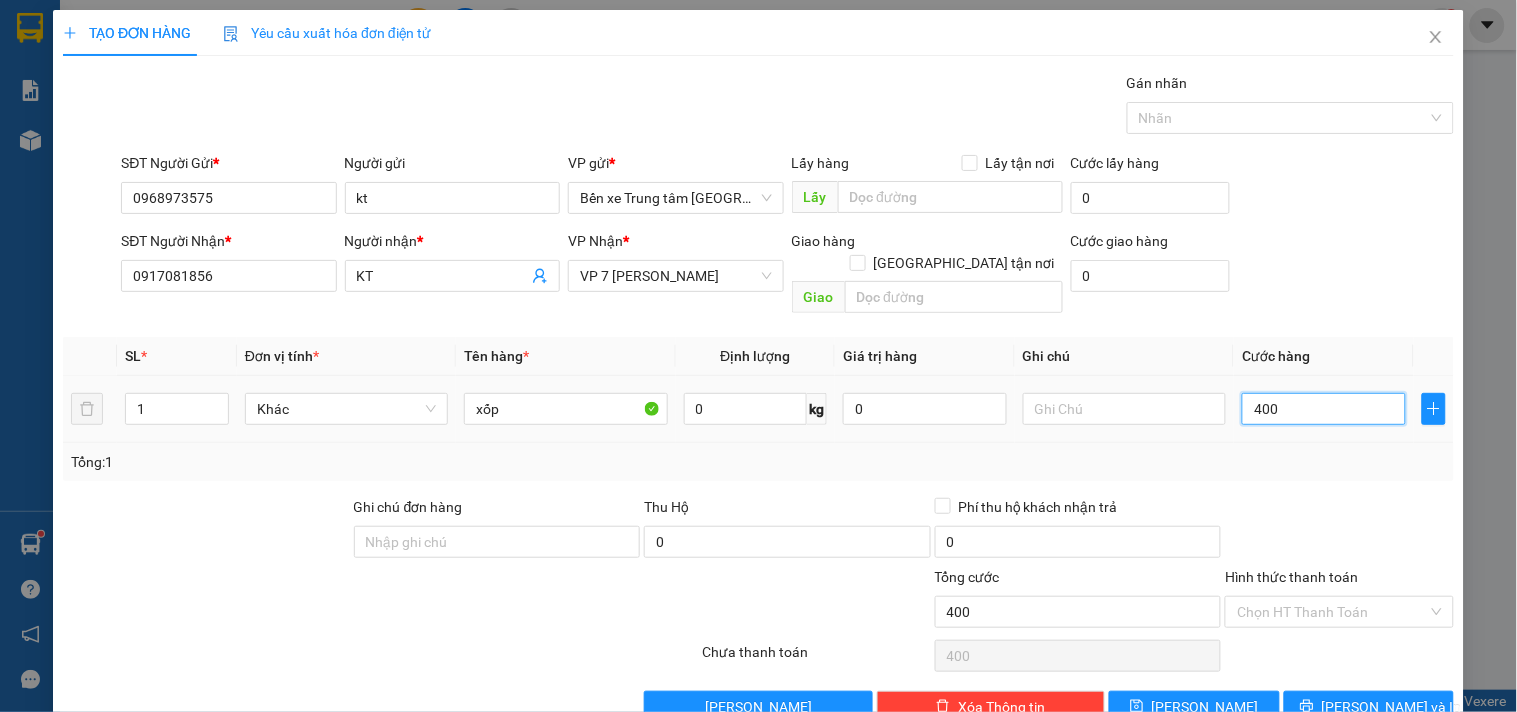 type on "4.000" 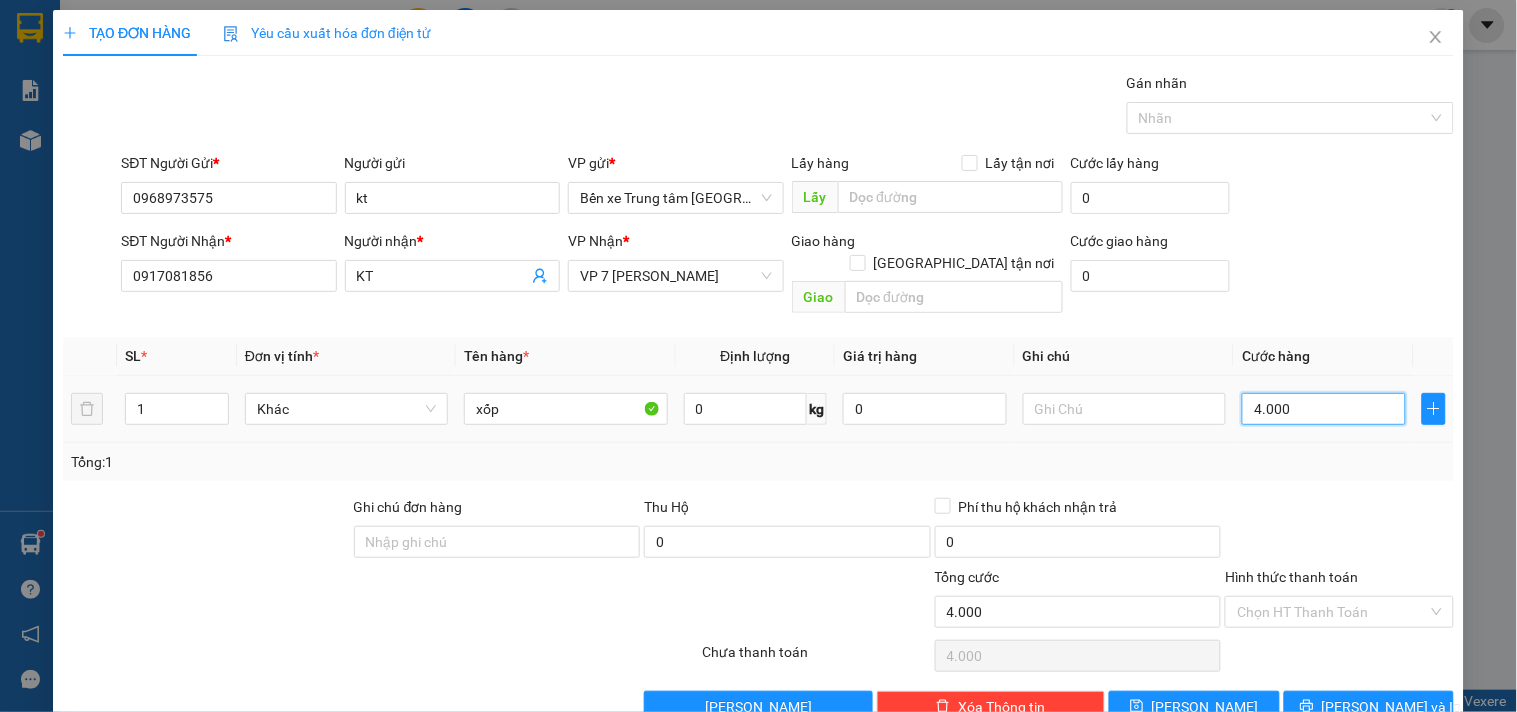 type on "40.000" 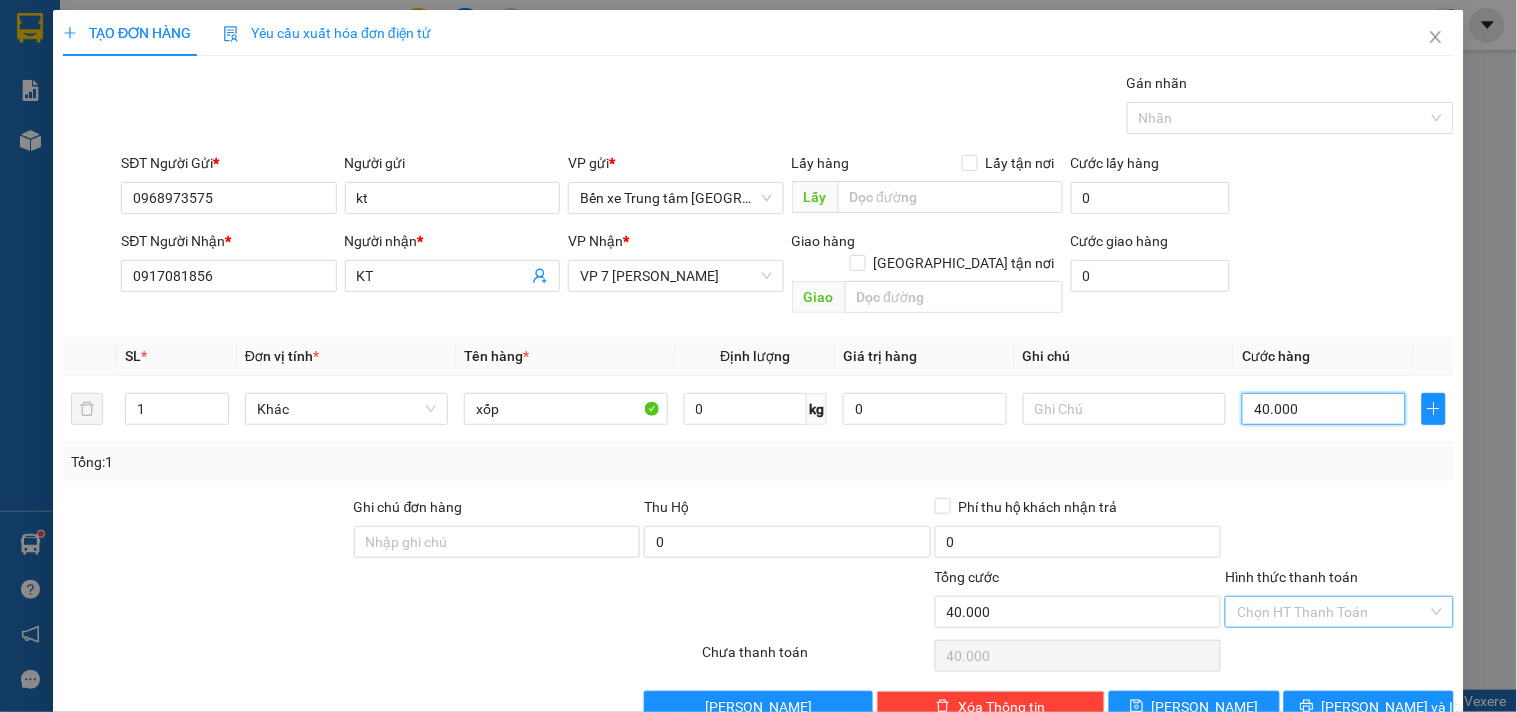 type on "40.000" 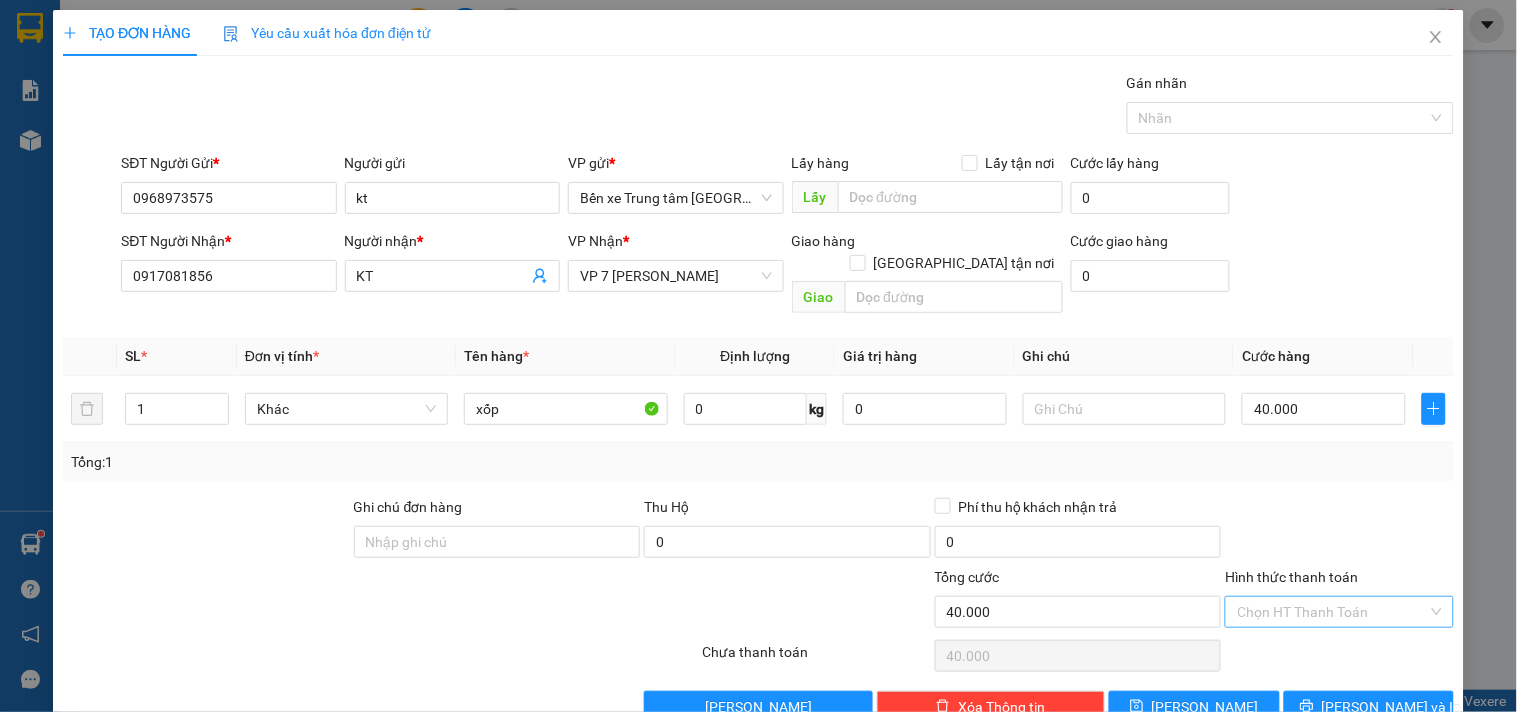 click on "Hình thức thanh toán" at bounding box center [1332, 612] 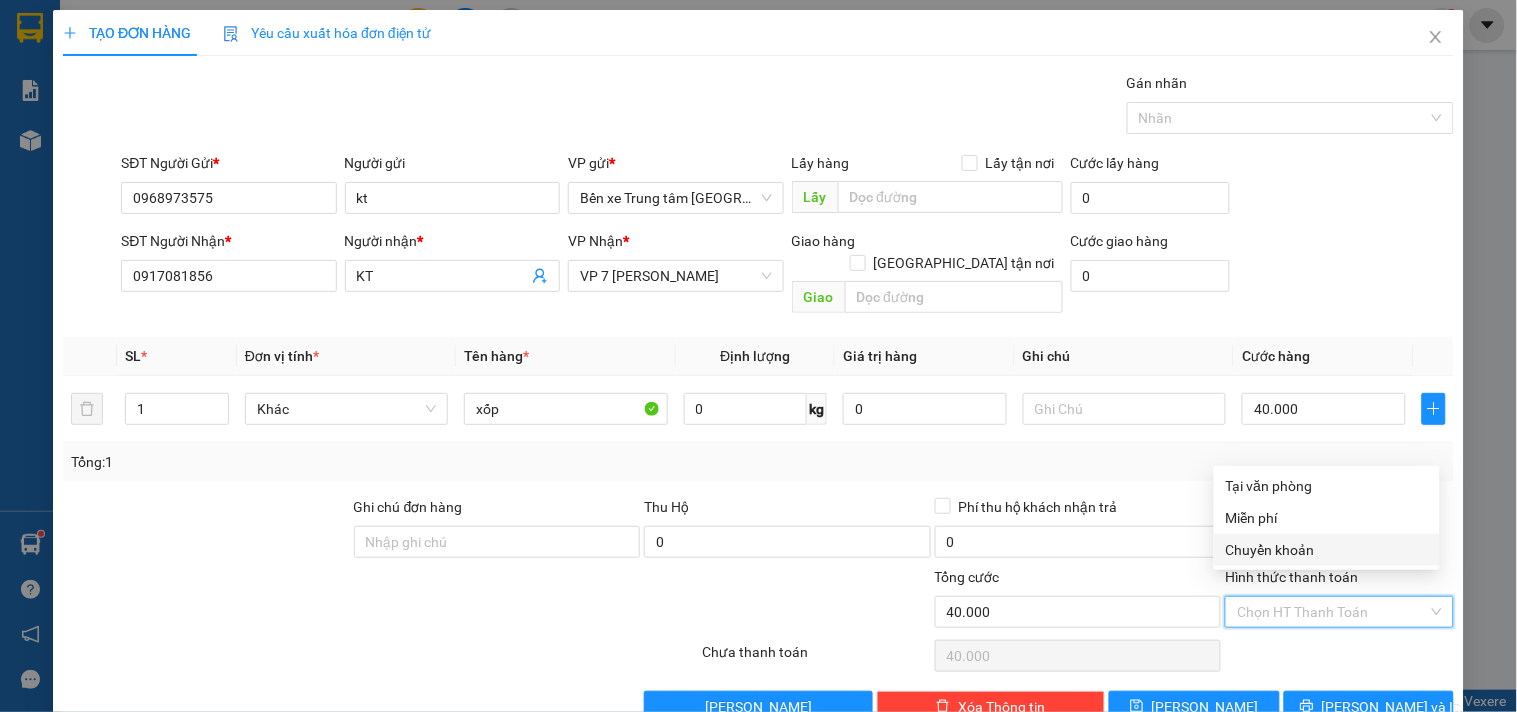 click on "Chuyển khoản" at bounding box center (1327, 550) 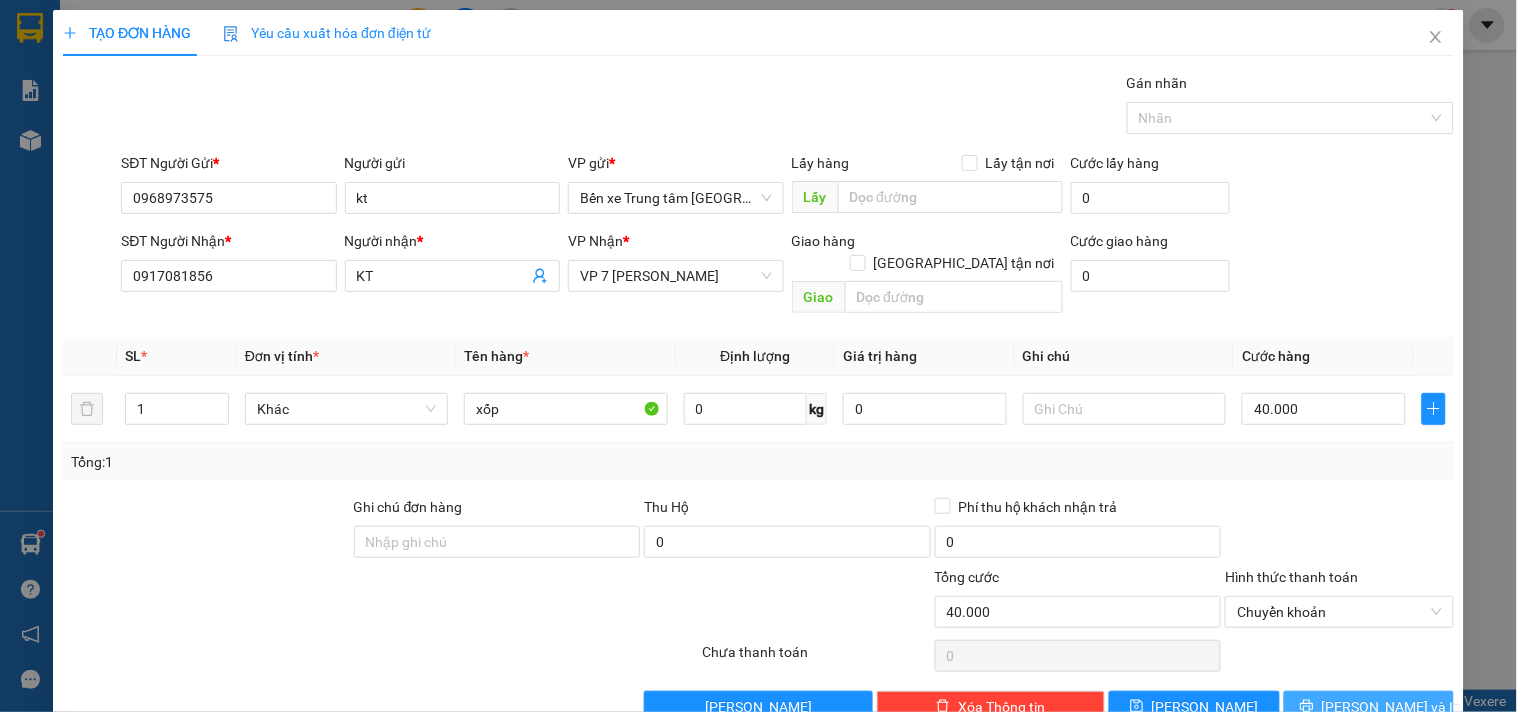 click on "[PERSON_NAME] và In" at bounding box center (1369, 707) 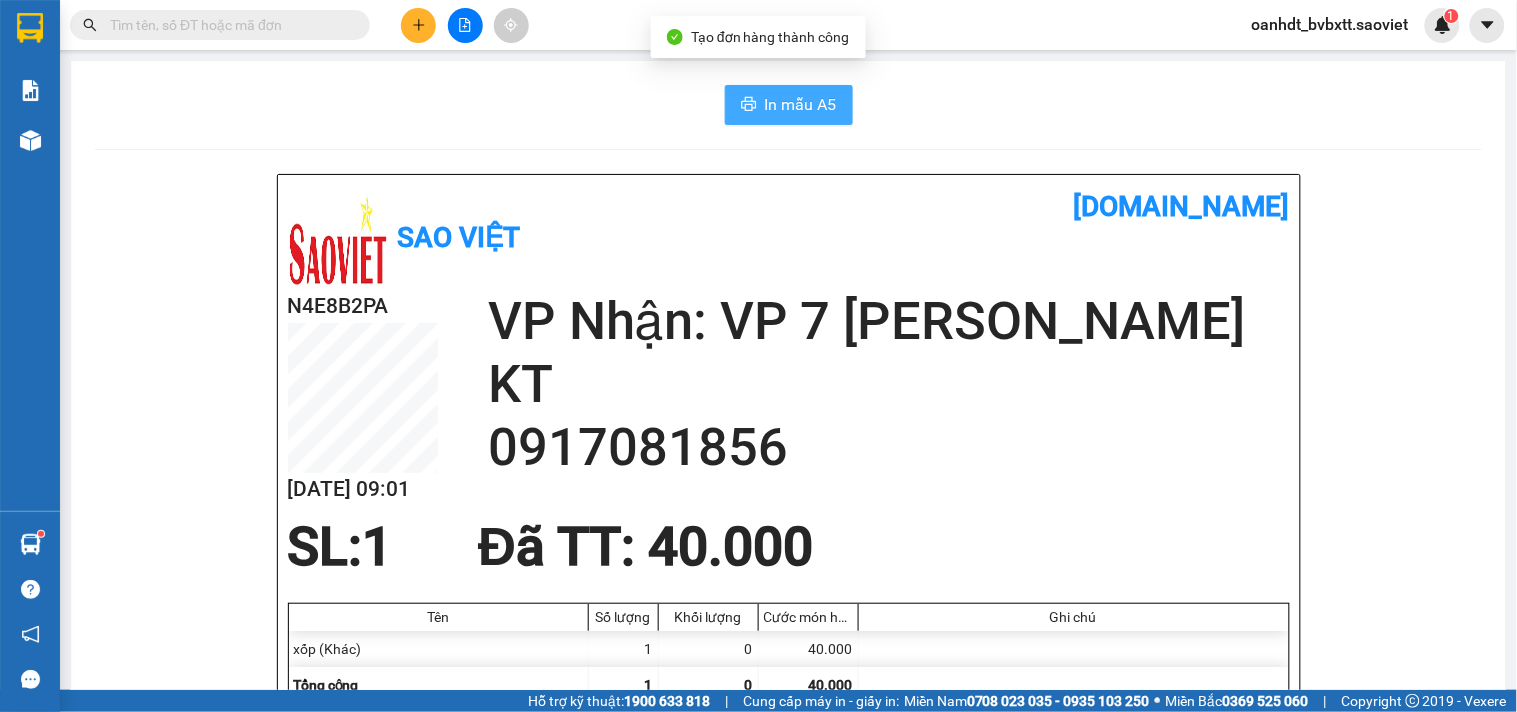 click on "In mẫu A5" at bounding box center (801, 104) 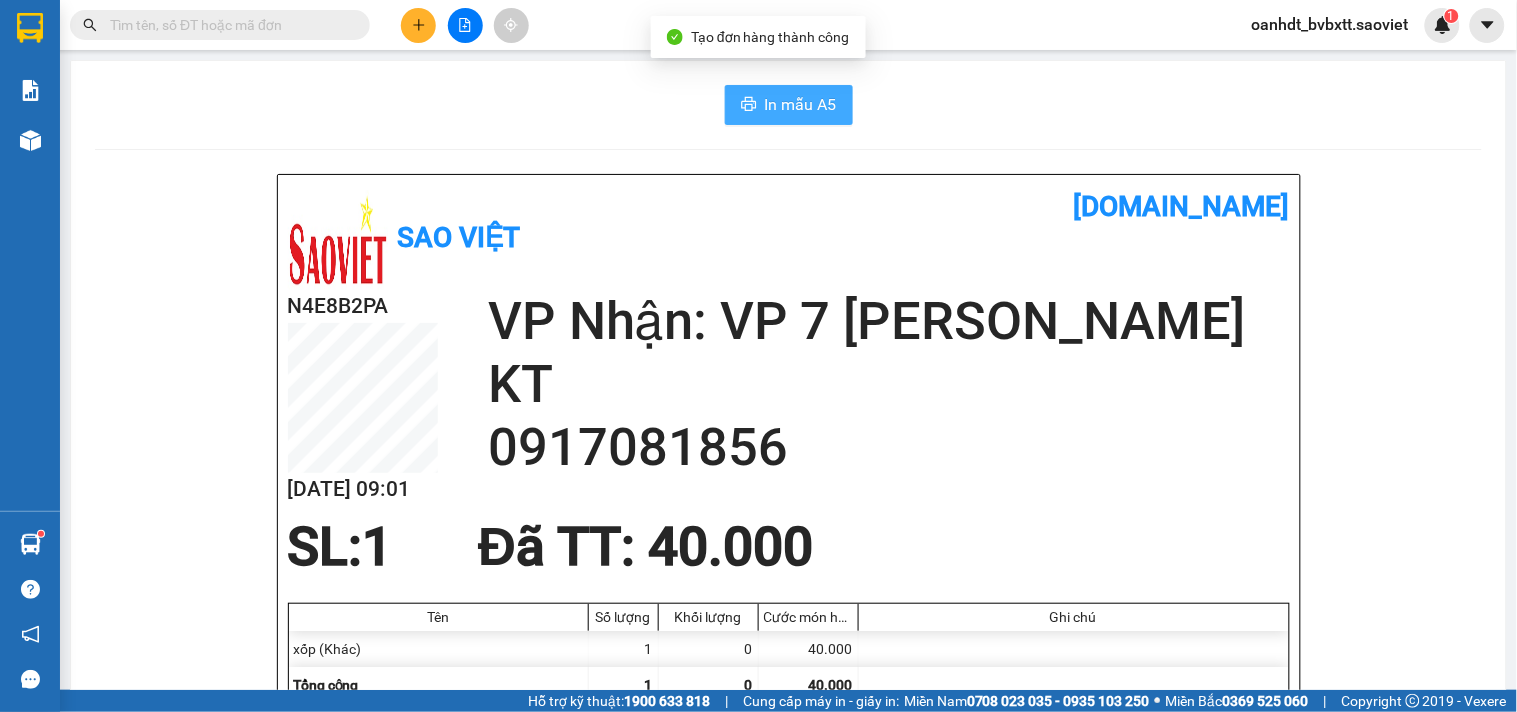 scroll, scrollTop: 0, scrollLeft: 0, axis: both 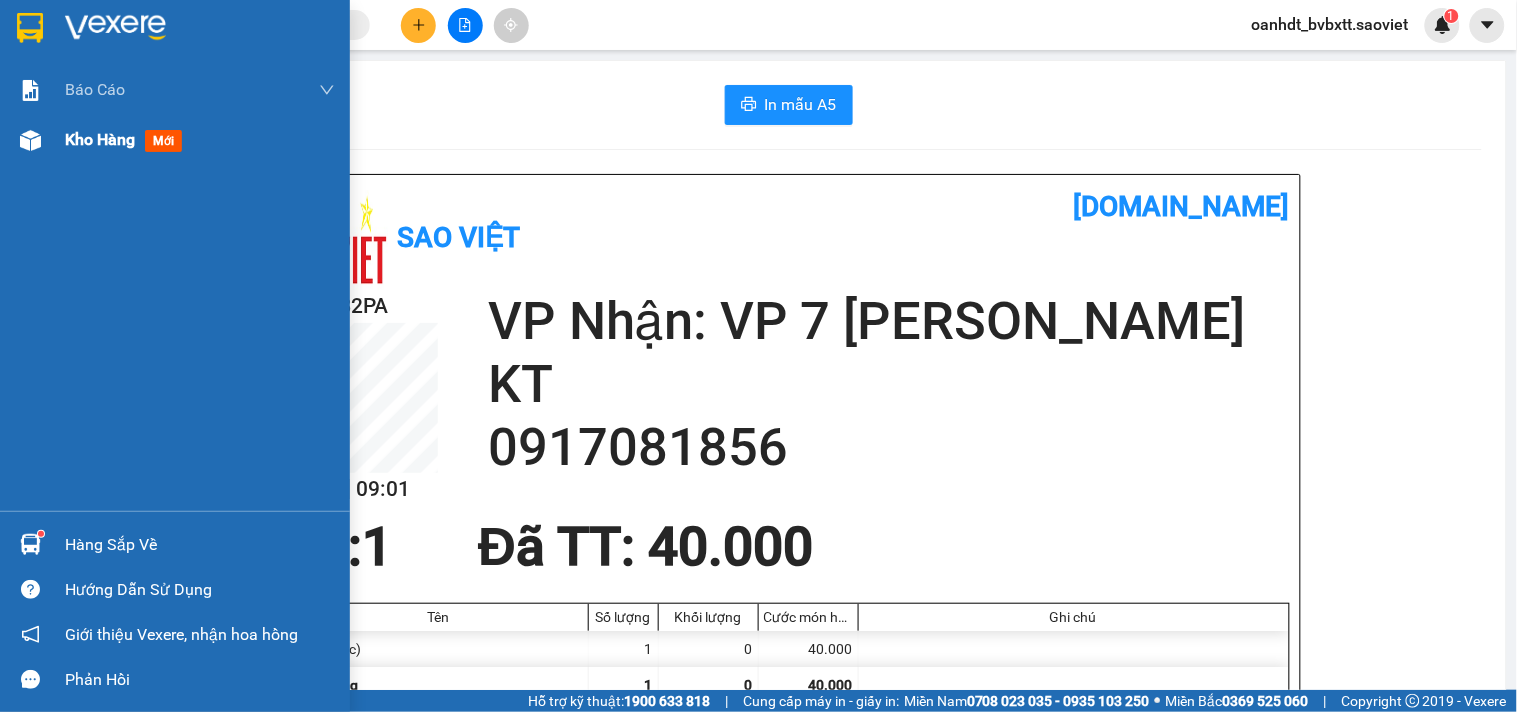 click on "mới" at bounding box center (163, 141) 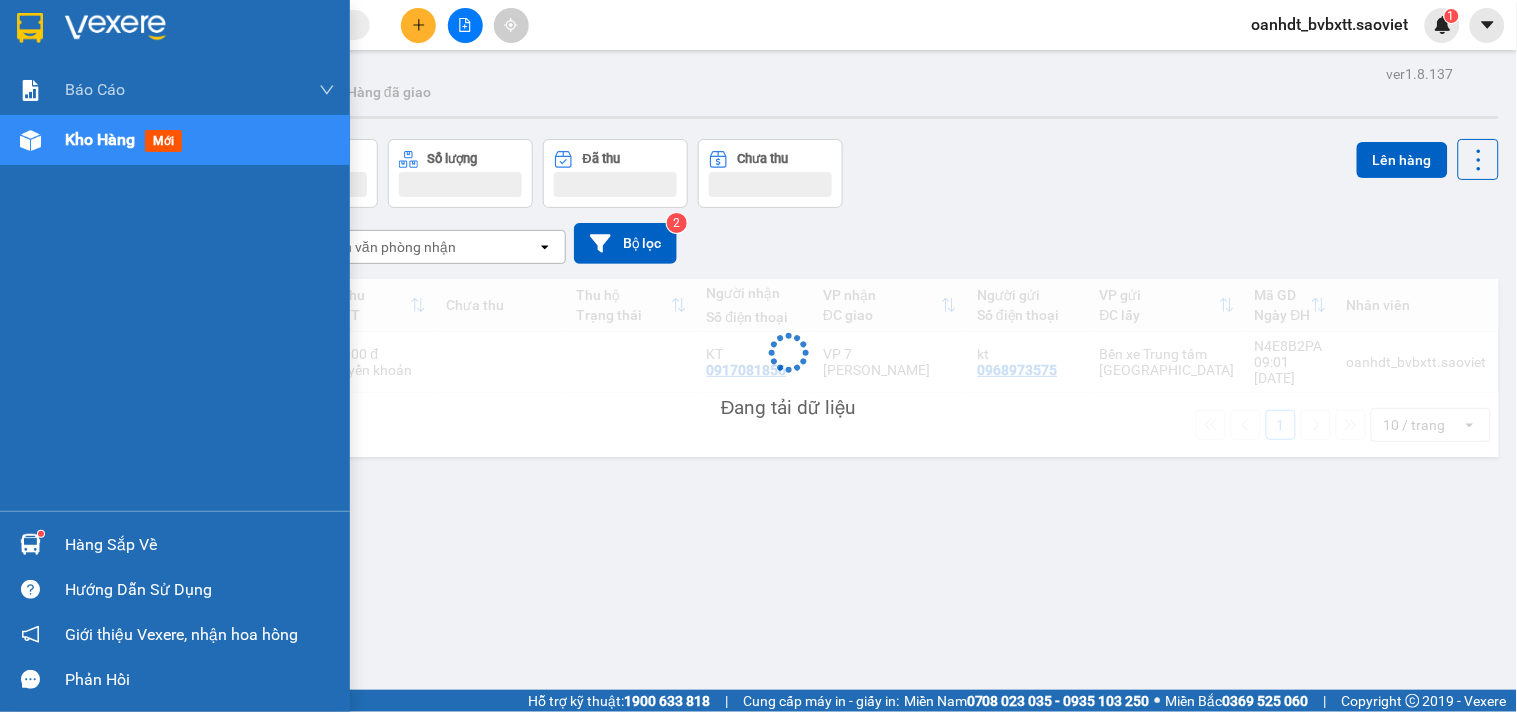 click on "mới" at bounding box center [163, 141] 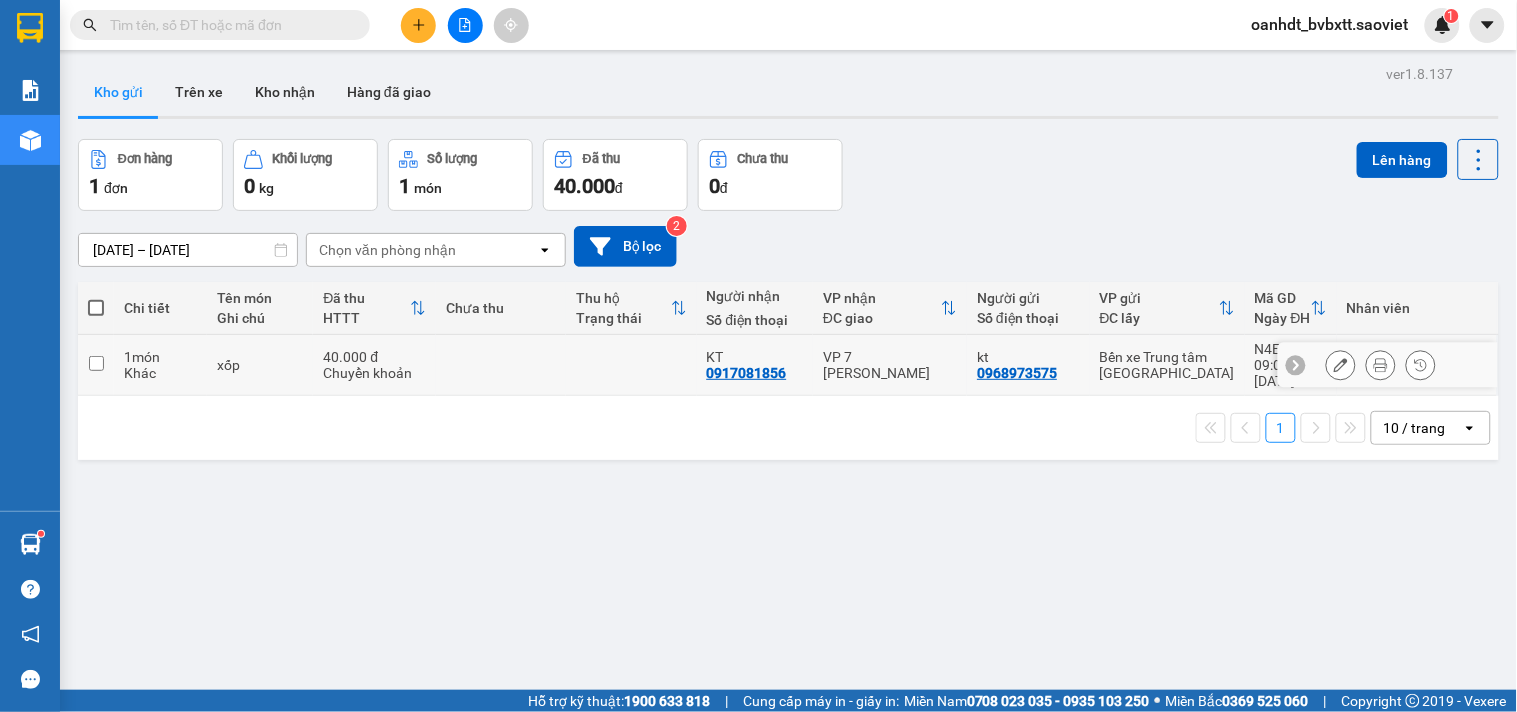 click at bounding box center (501, 365) 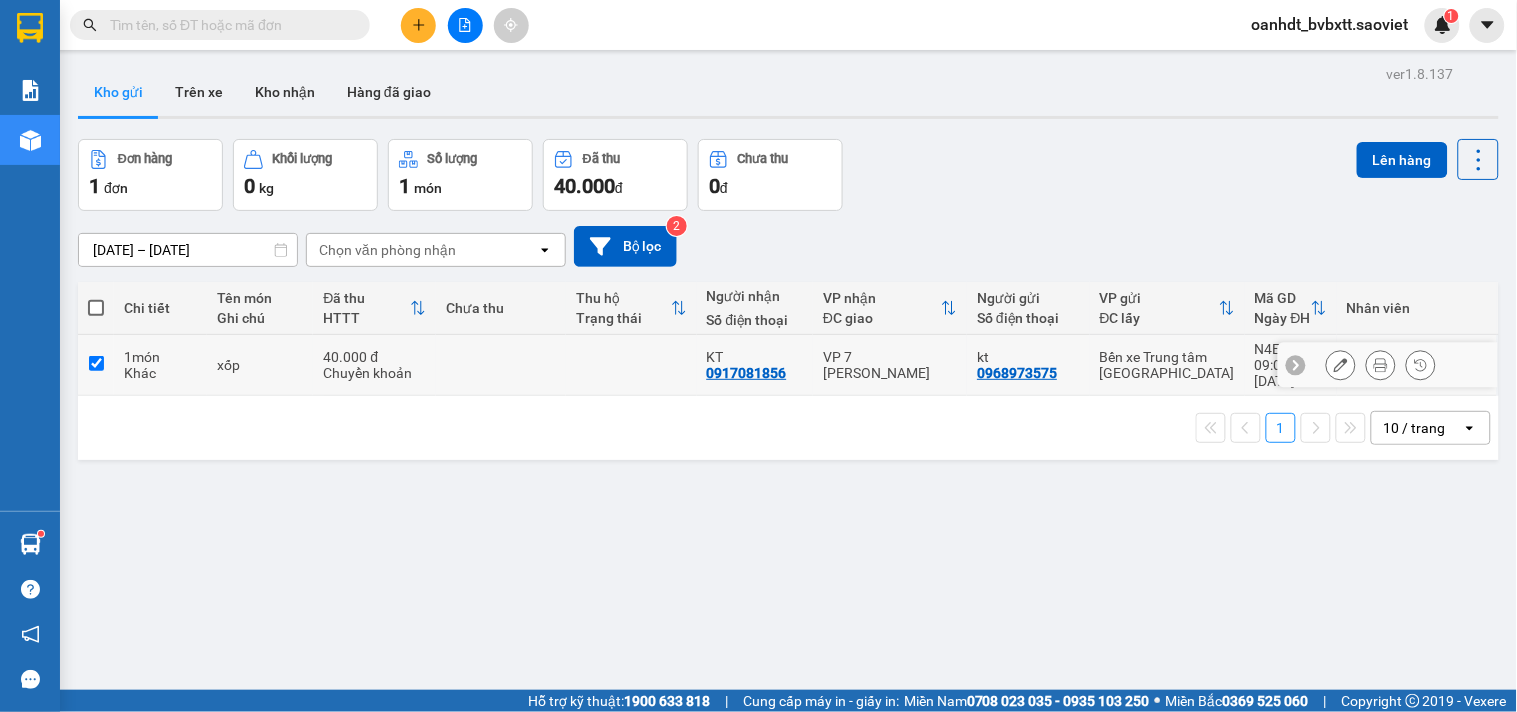 checkbox on "true" 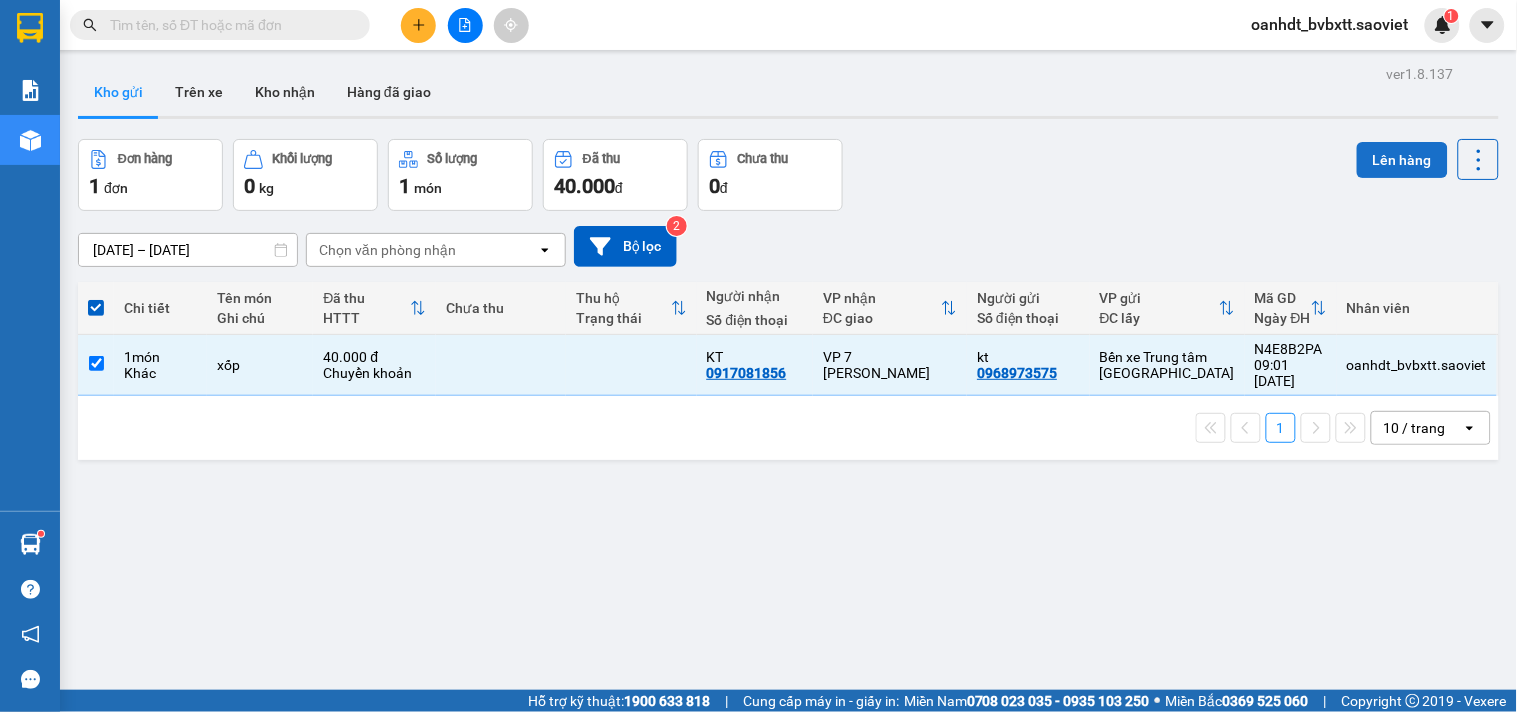 click on "Lên hàng" at bounding box center (1402, 160) 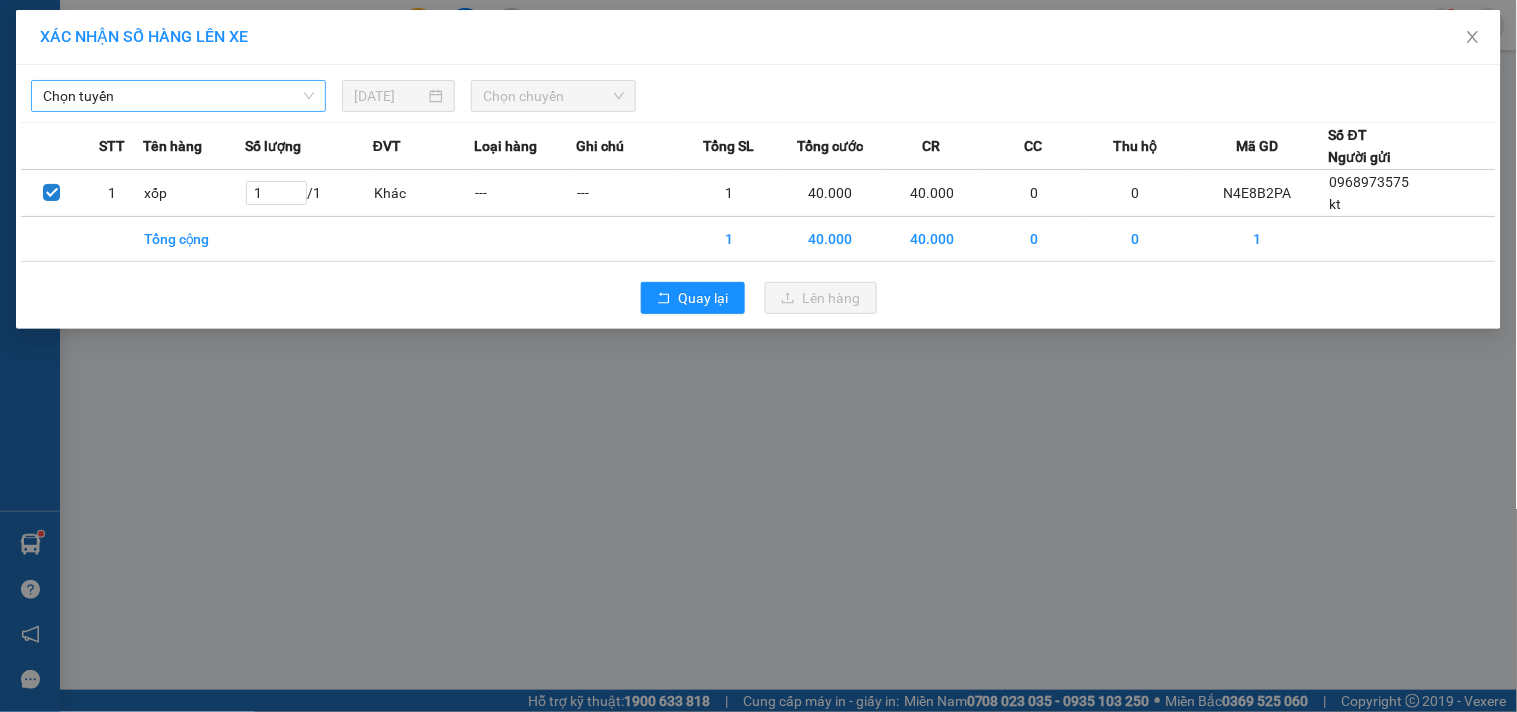 click on "Chọn tuyến" at bounding box center (178, 96) 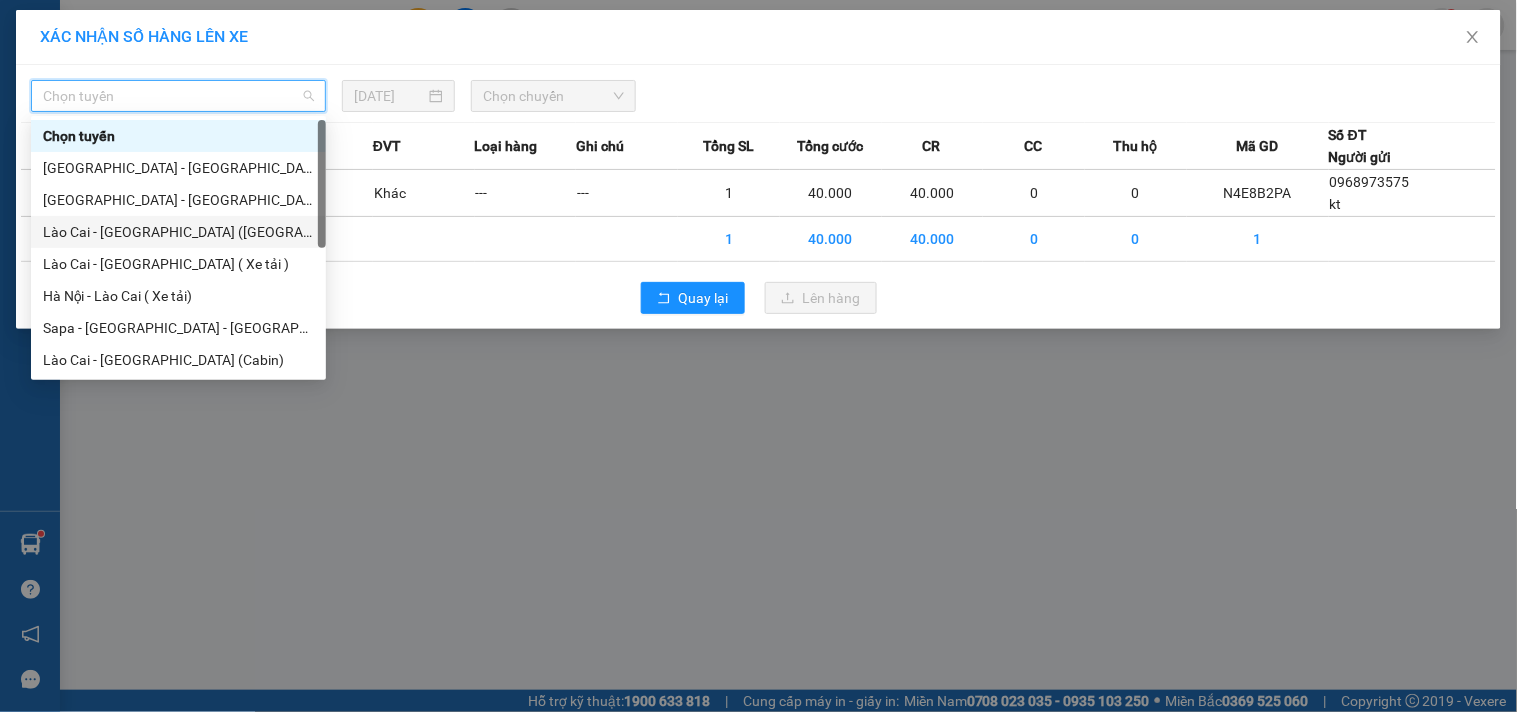 click on "Lào Cai - [GEOGRAPHIC_DATA] ([GEOGRAPHIC_DATA])" at bounding box center (178, 232) 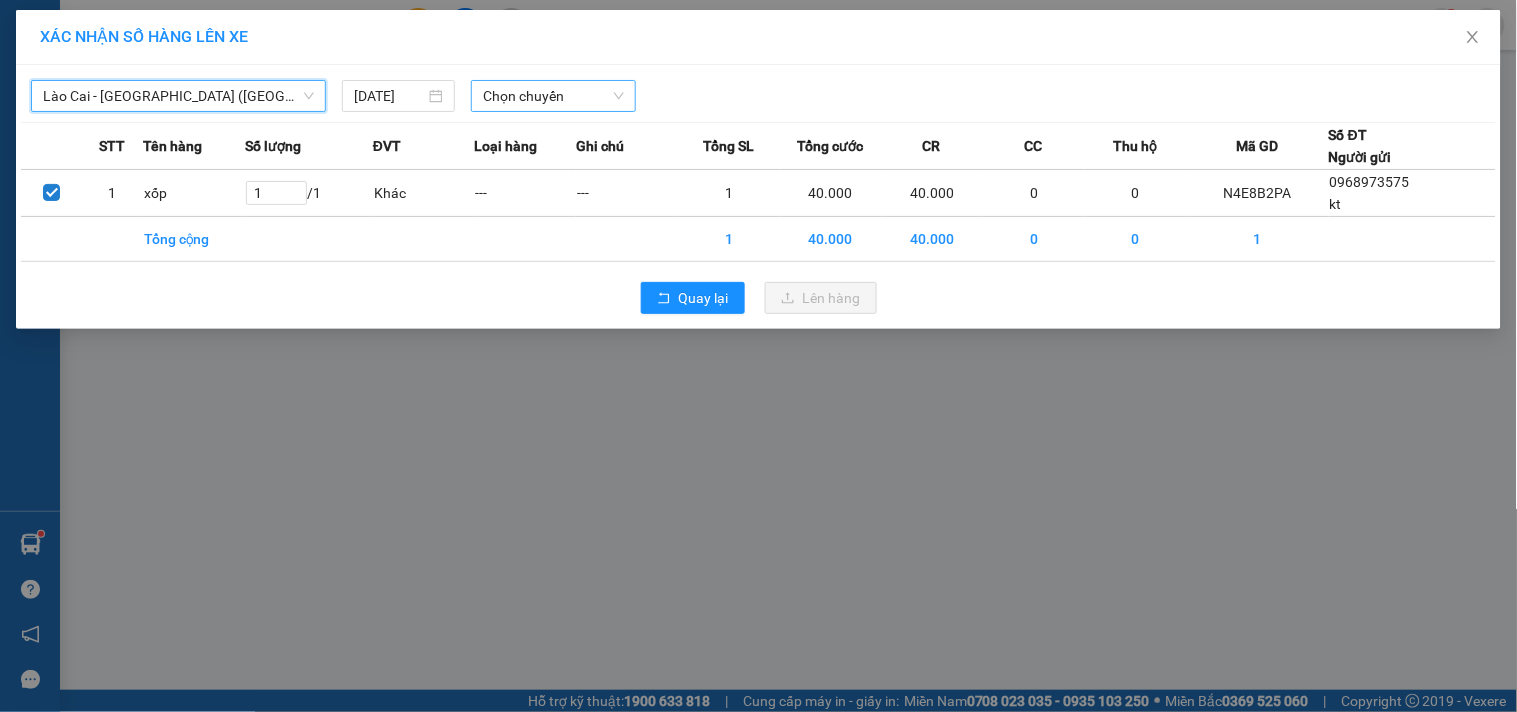 click on "Chọn chuyến" at bounding box center [553, 96] 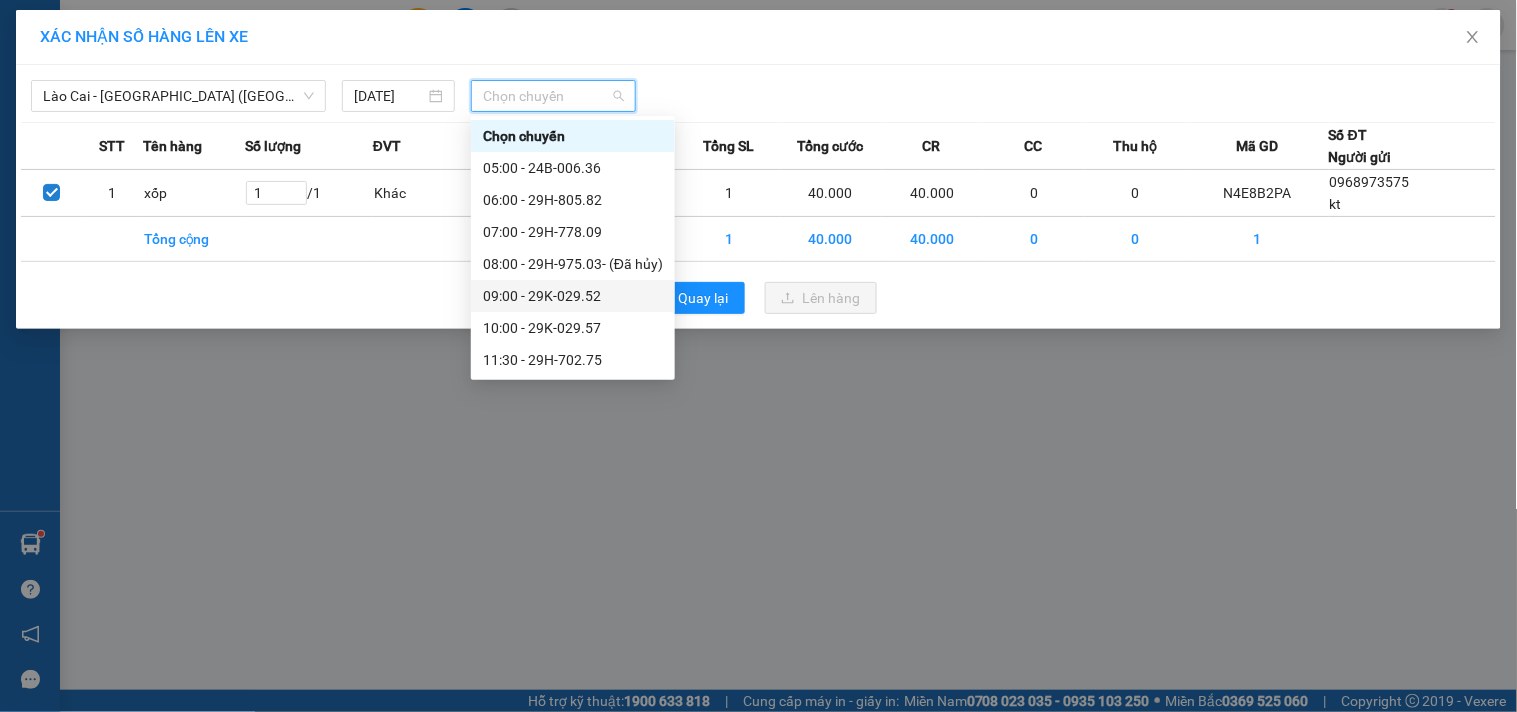 click on "09:00     - 29K-029.52" at bounding box center [573, 296] 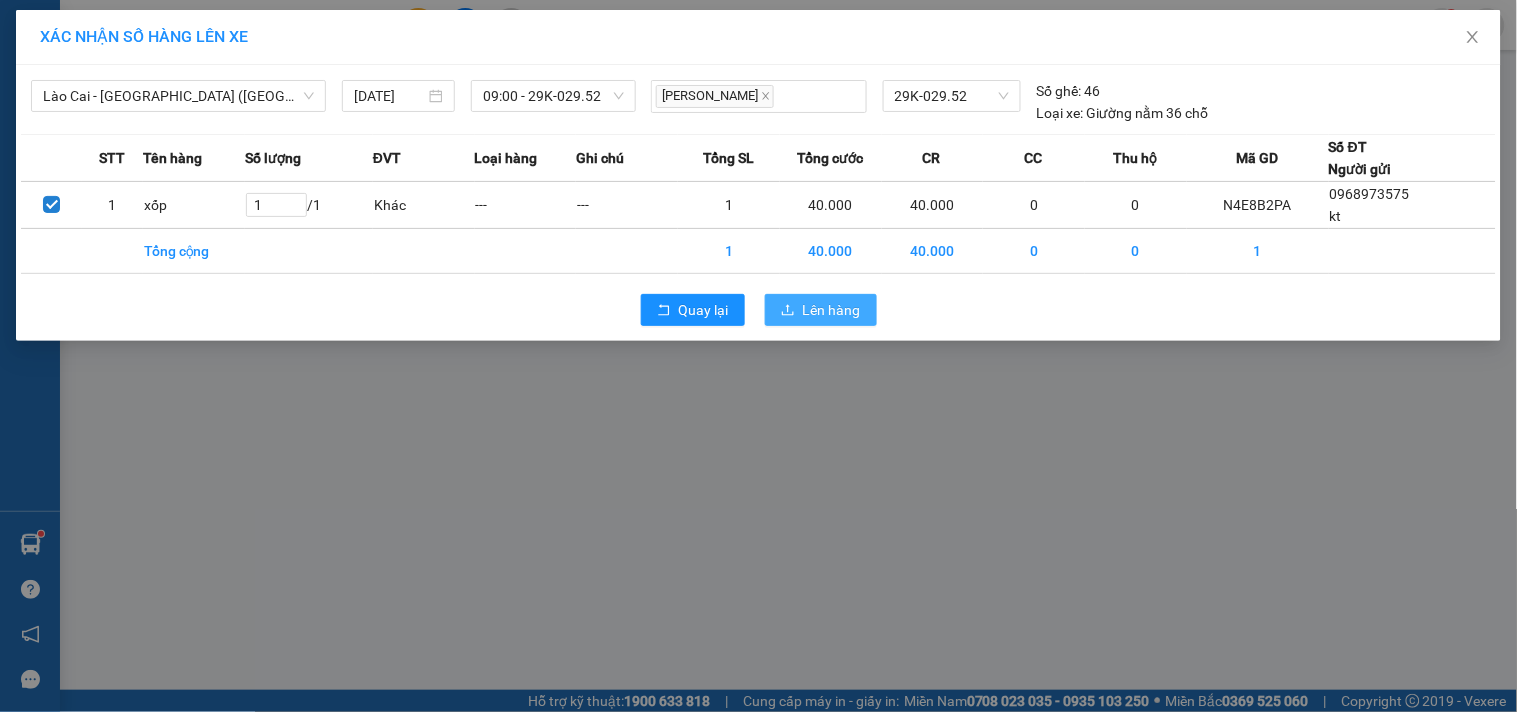 click on "Lên hàng" at bounding box center [832, 310] 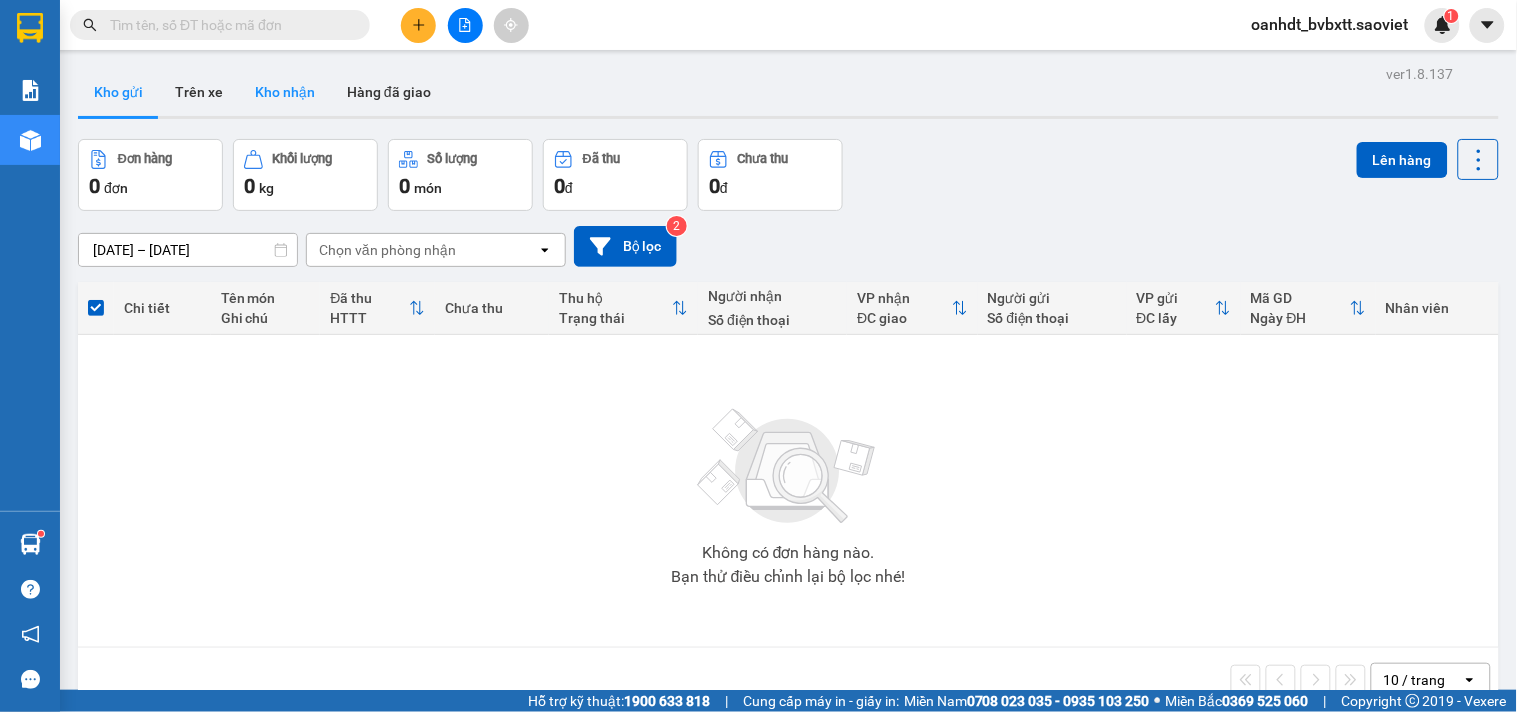 click on "Kho nhận" at bounding box center (285, 92) 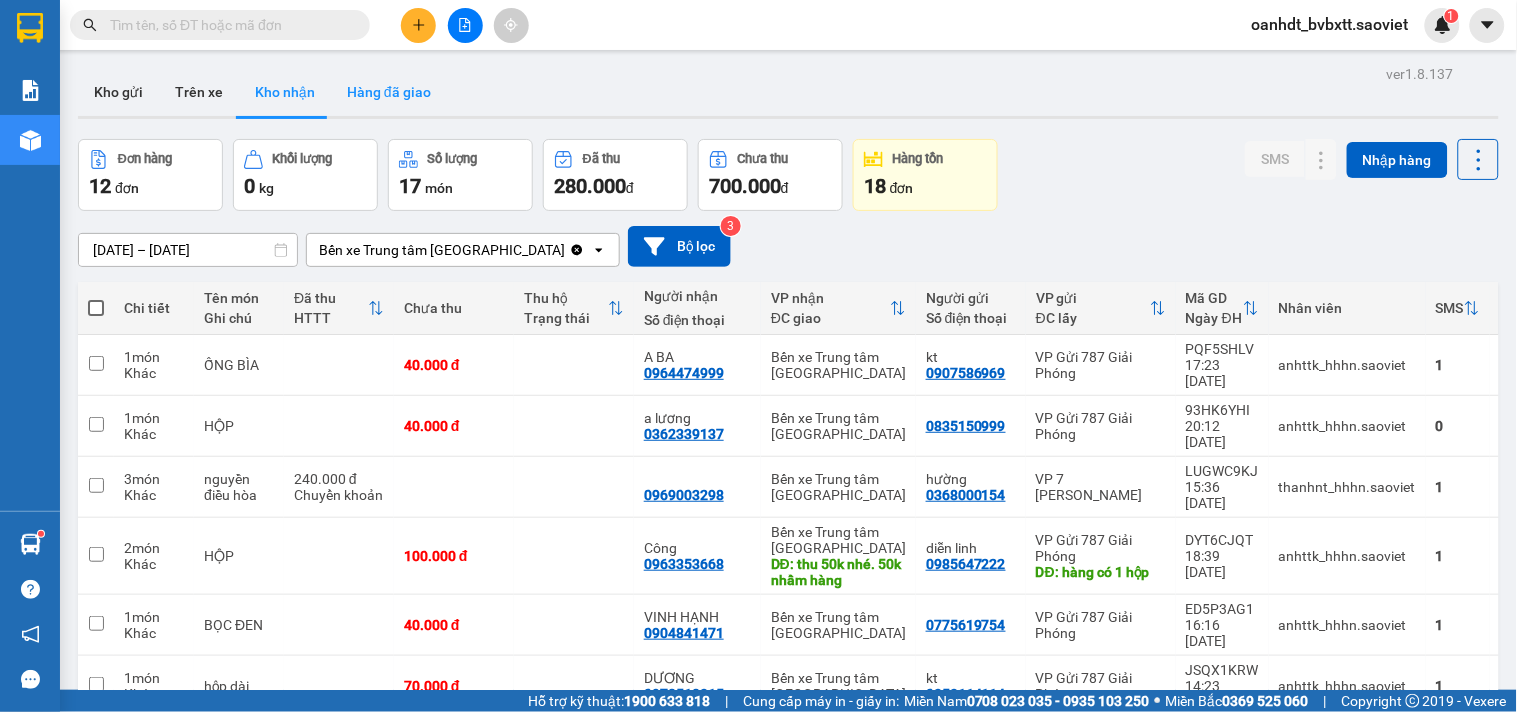 click on "Hàng đã giao" at bounding box center [389, 92] 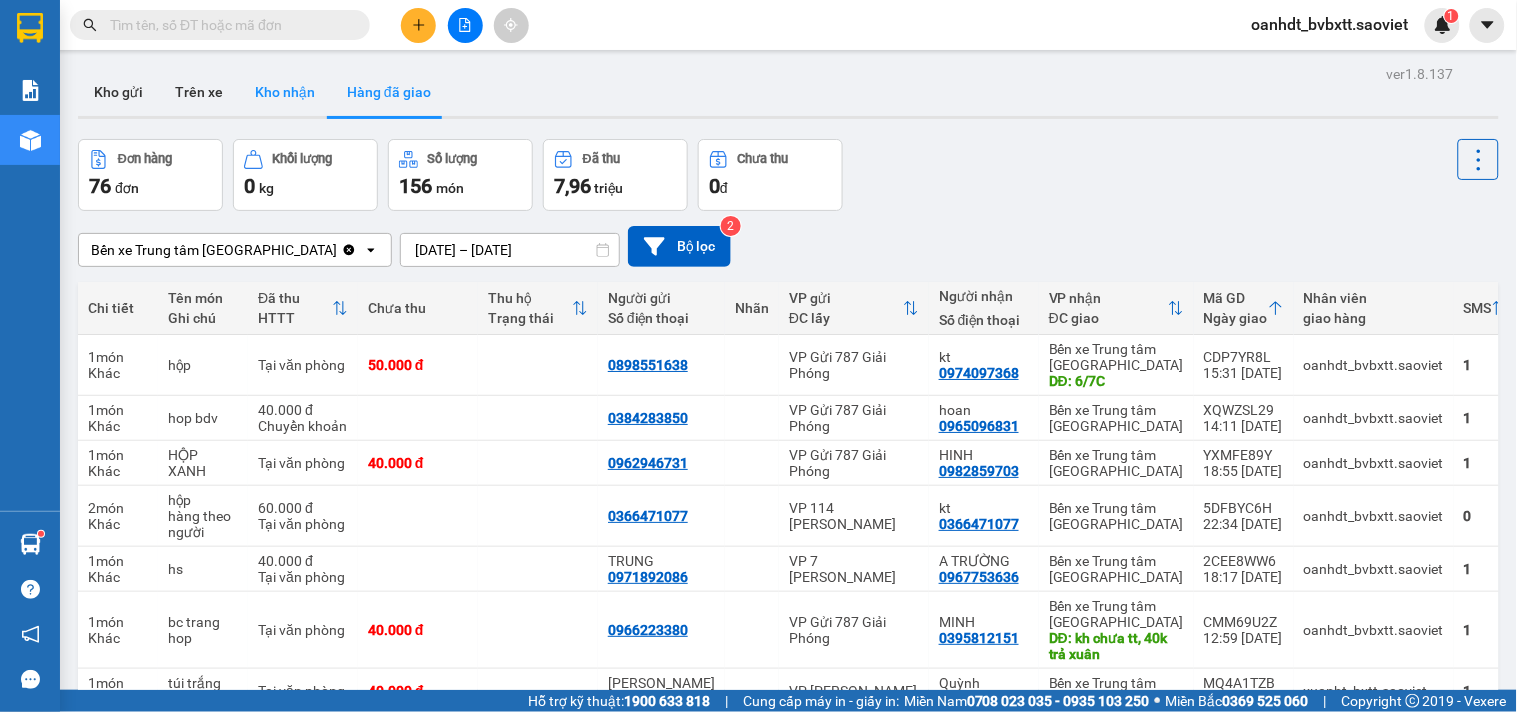 click on "Kho nhận" at bounding box center (285, 92) 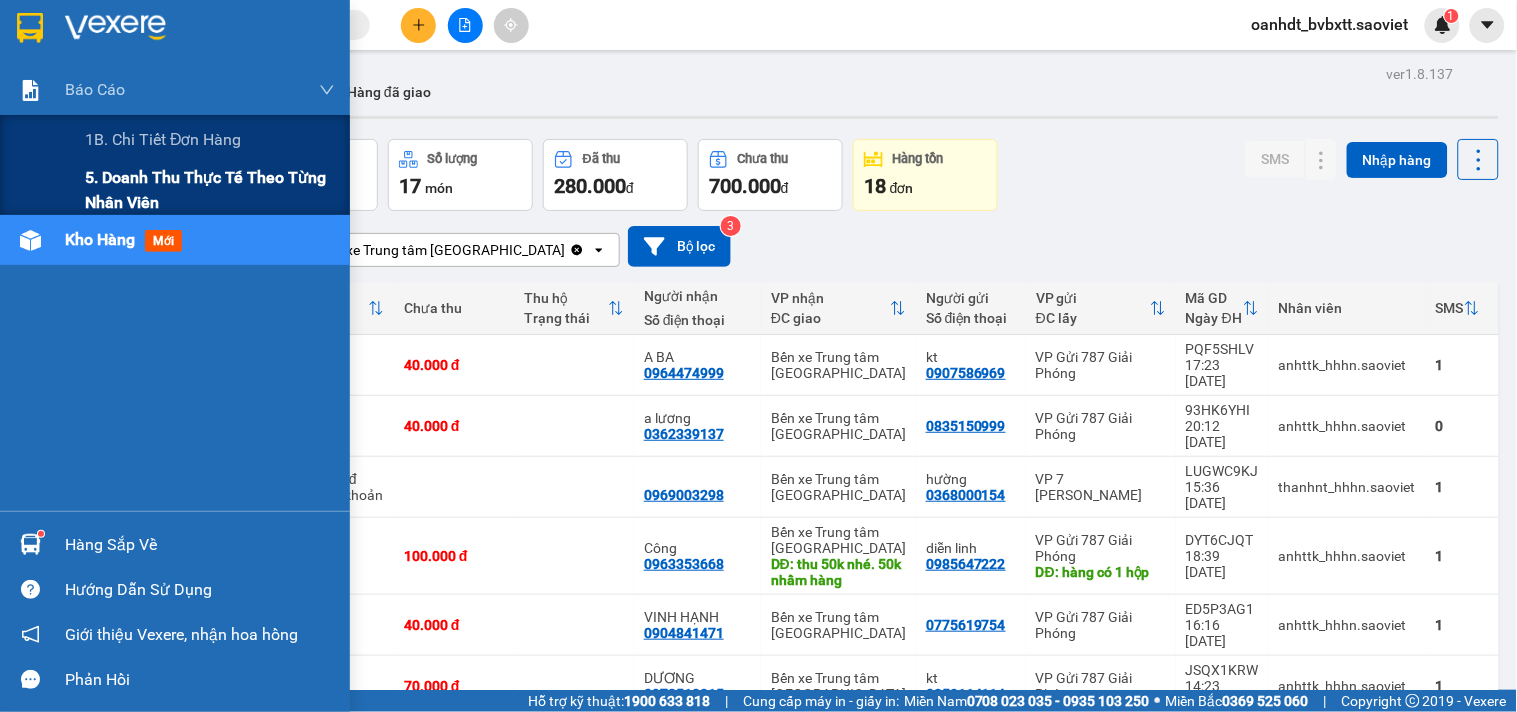 click on "5. Doanh thu thực tế theo từng nhân viên" at bounding box center (210, 190) 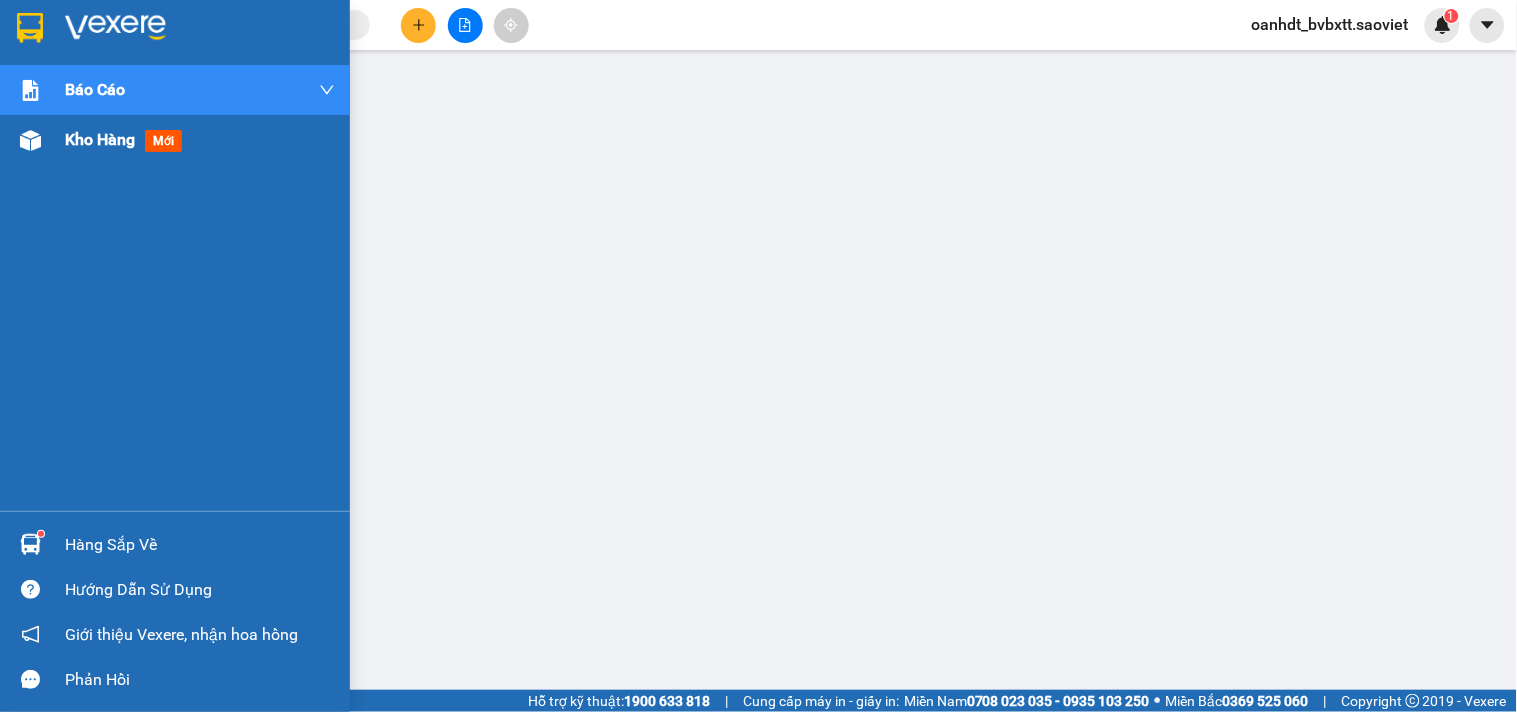 click on "mới" at bounding box center (163, 141) 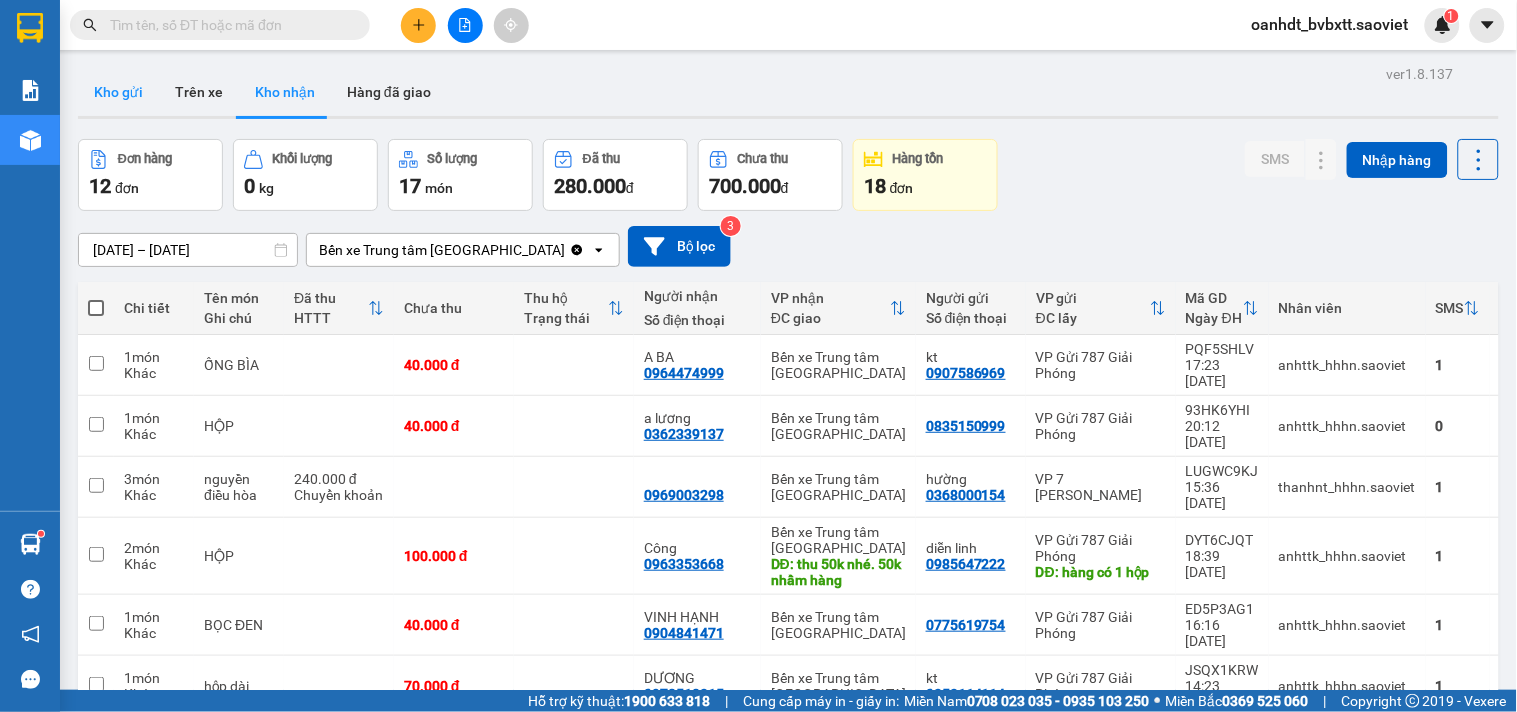 click on "Kho gửi" at bounding box center [118, 92] 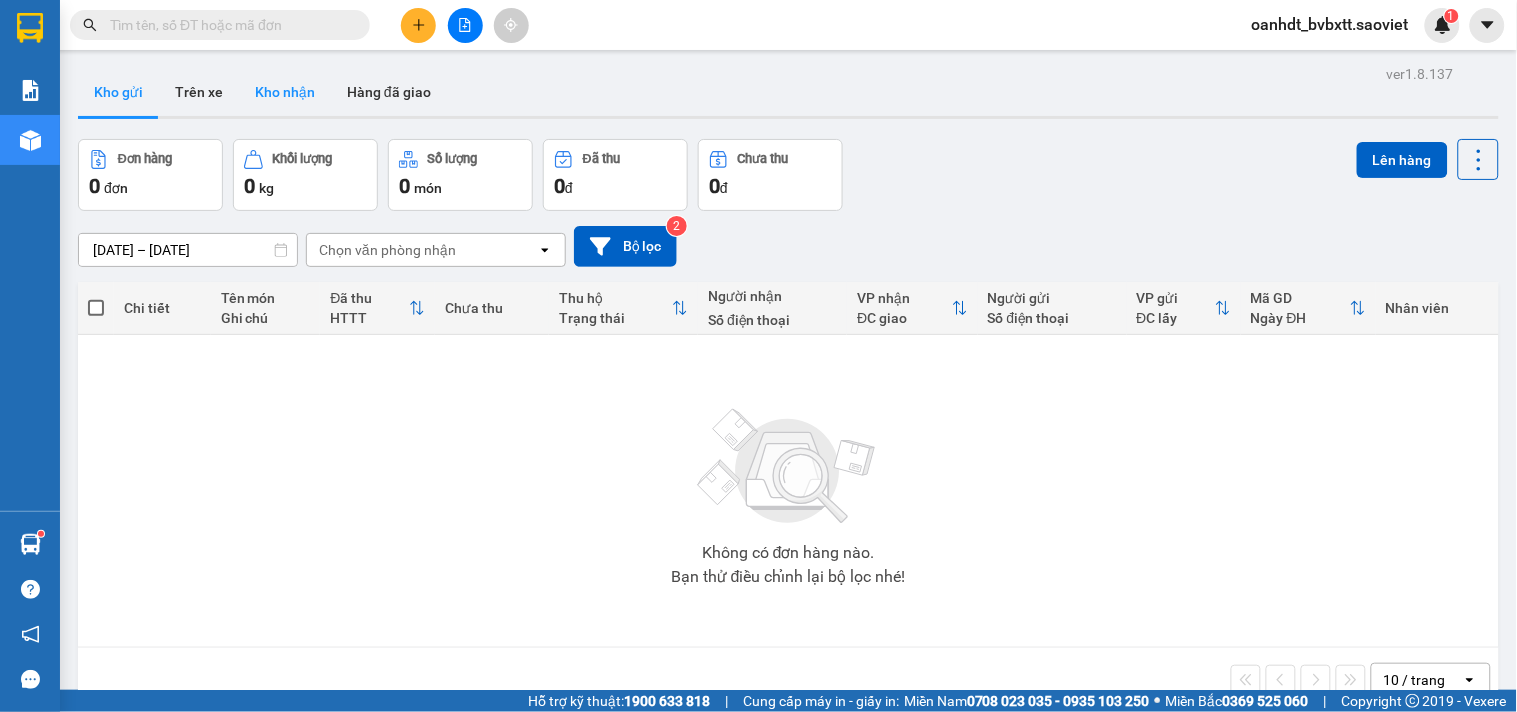 click on "Kho nhận" at bounding box center (285, 92) 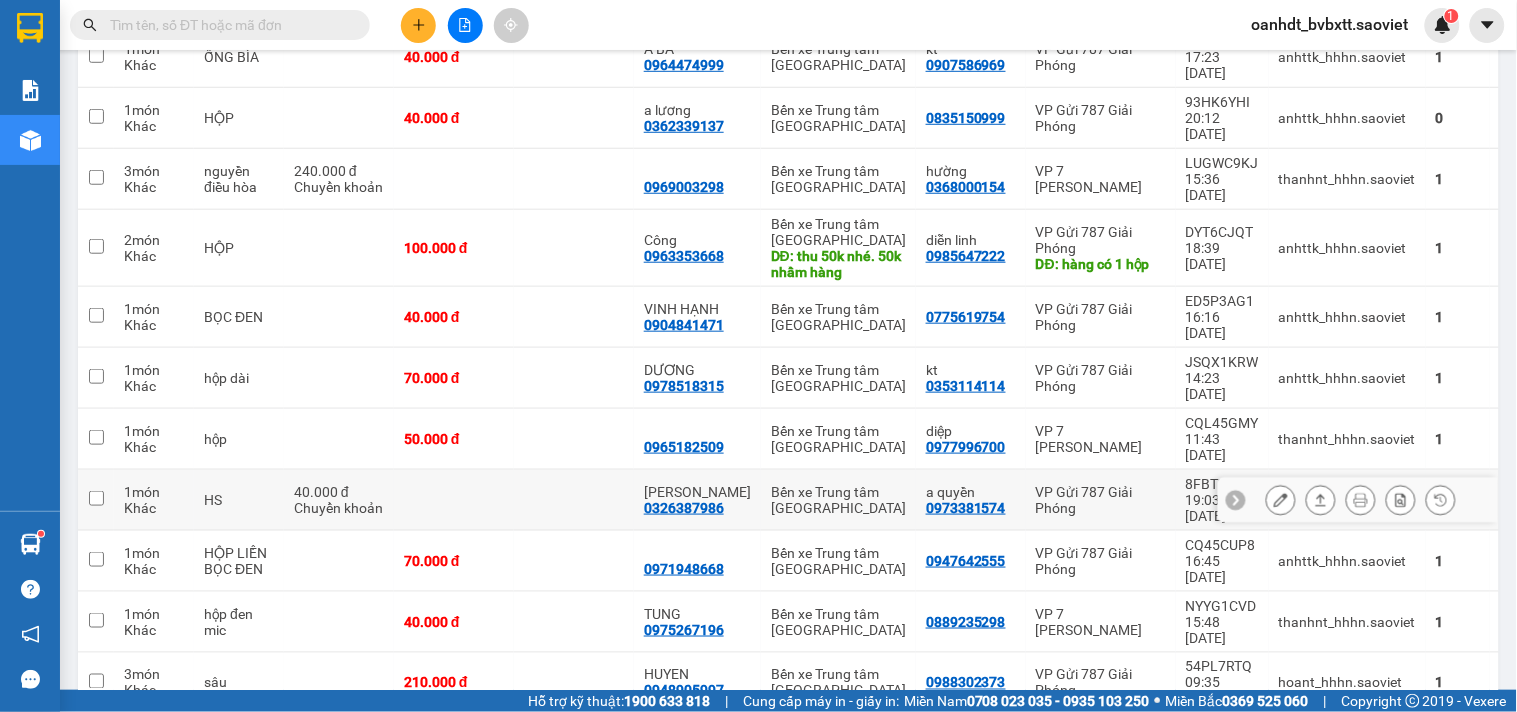 scroll, scrollTop: 0, scrollLeft: 0, axis: both 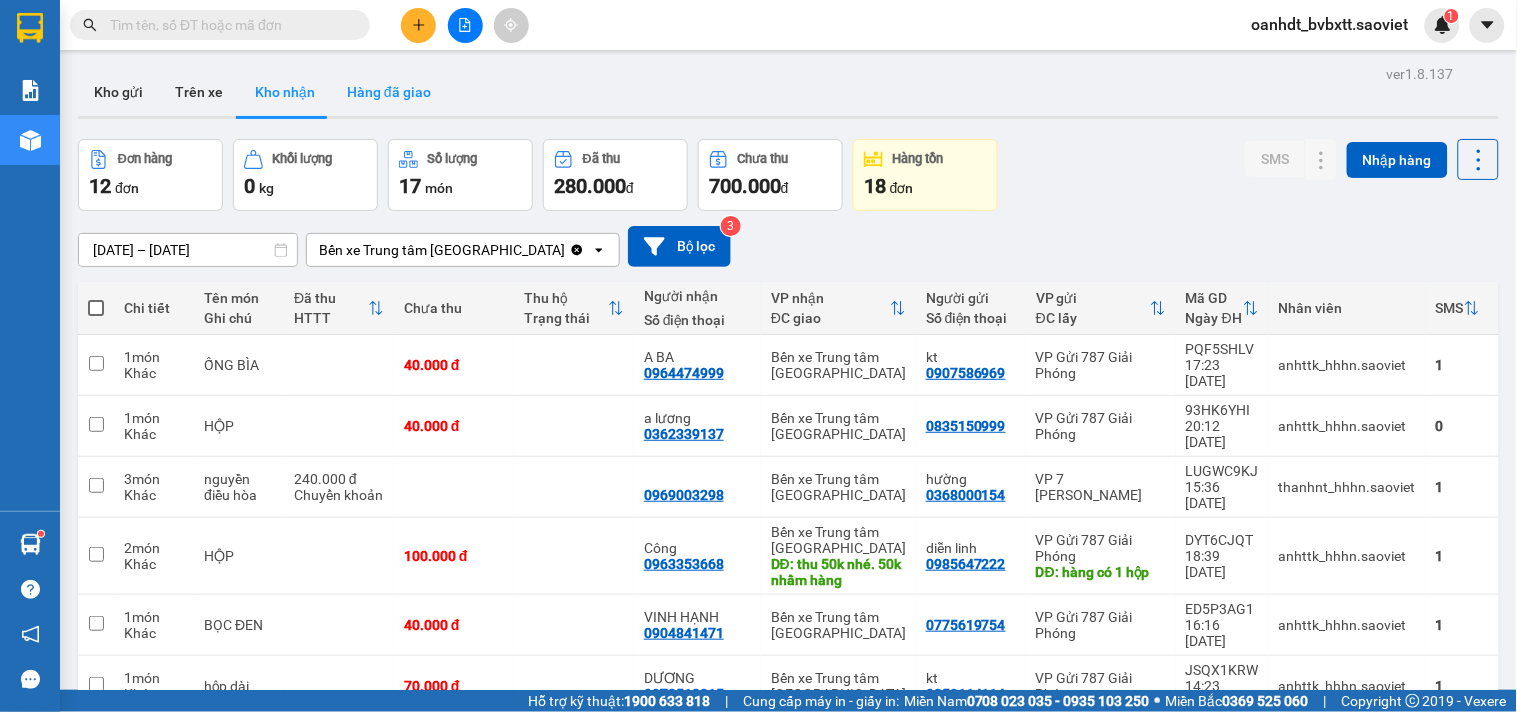 click on "Hàng đã giao" at bounding box center [389, 92] 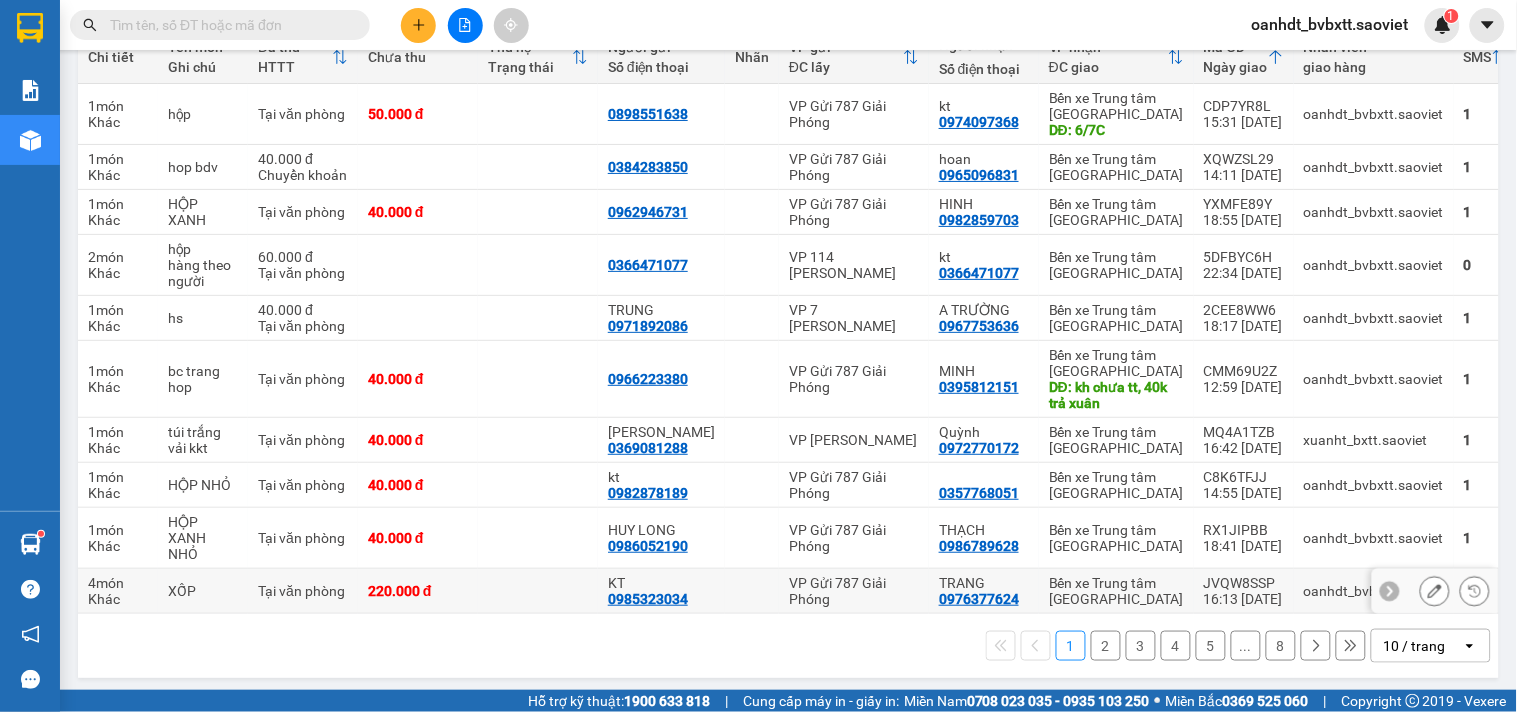 scroll, scrollTop: 0, scrollLeft: 0, axis: both 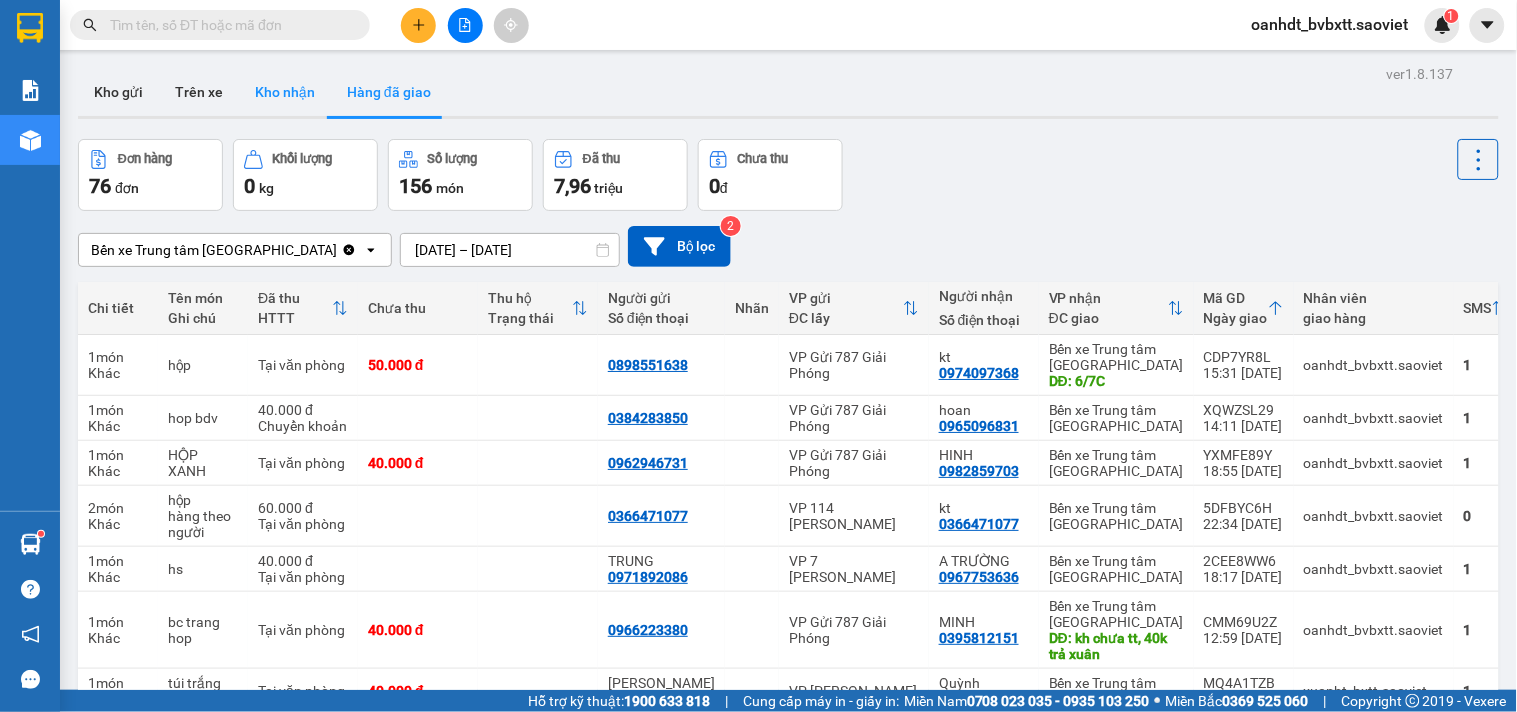 click on "Kho nhận" at bounding box center (285, 92) 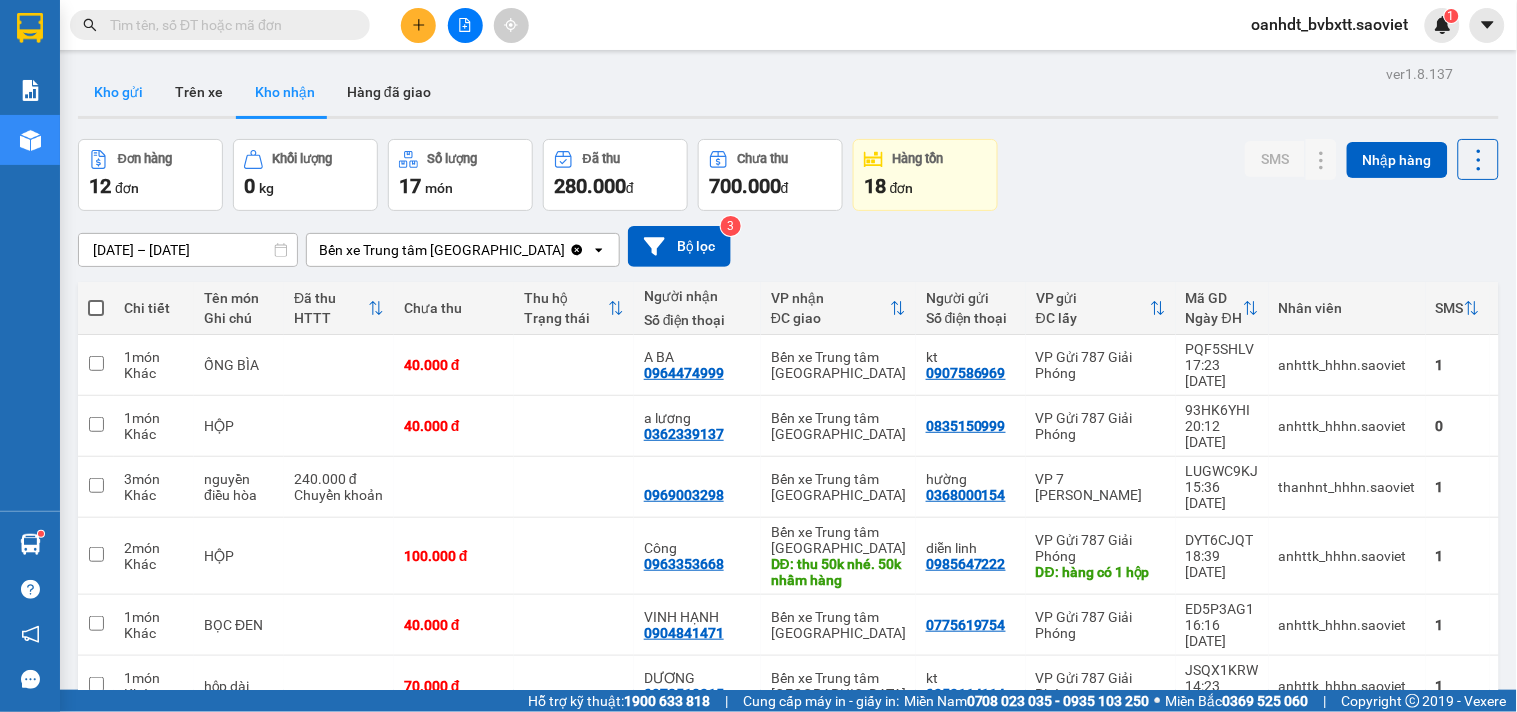 click on "Kho gửi" at bounding box center (118, 92) 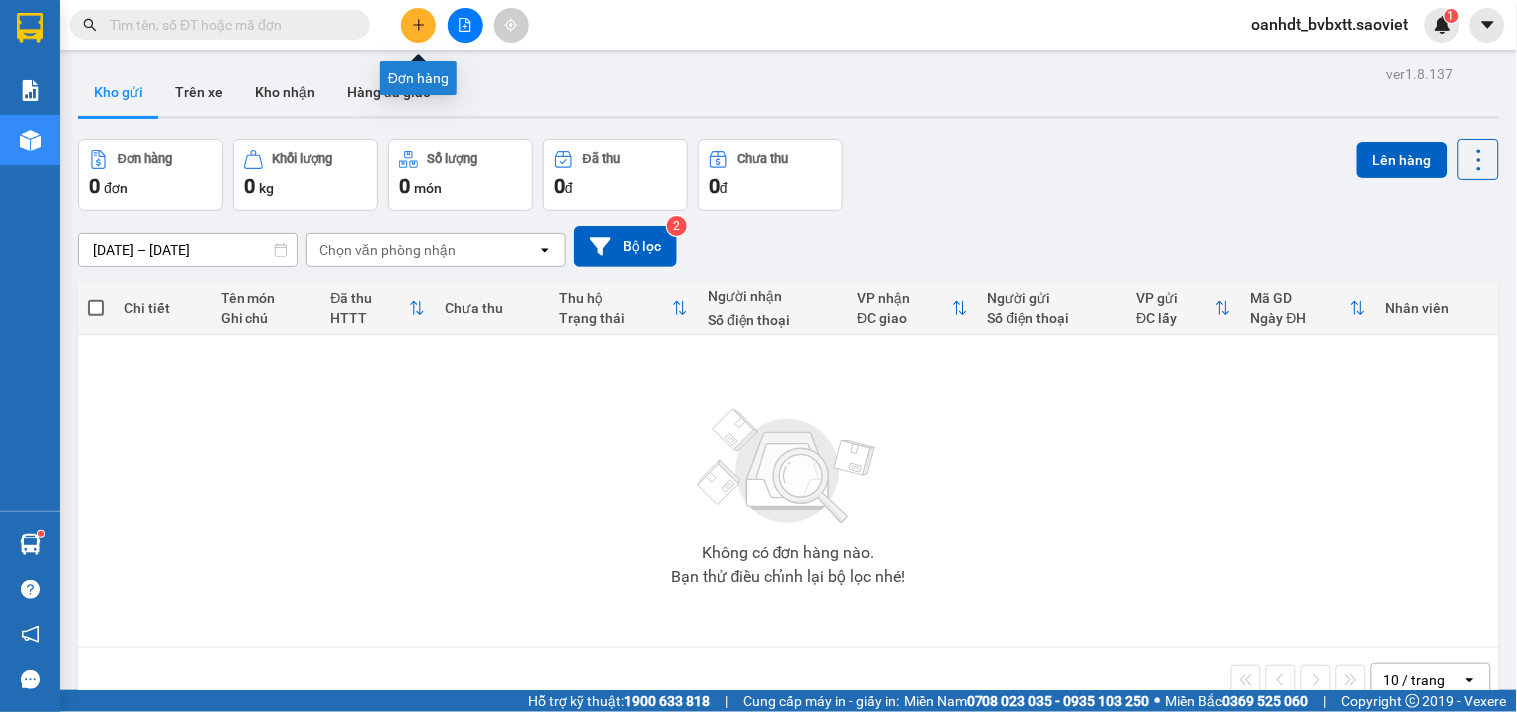 click at bounding box center (418, 25) 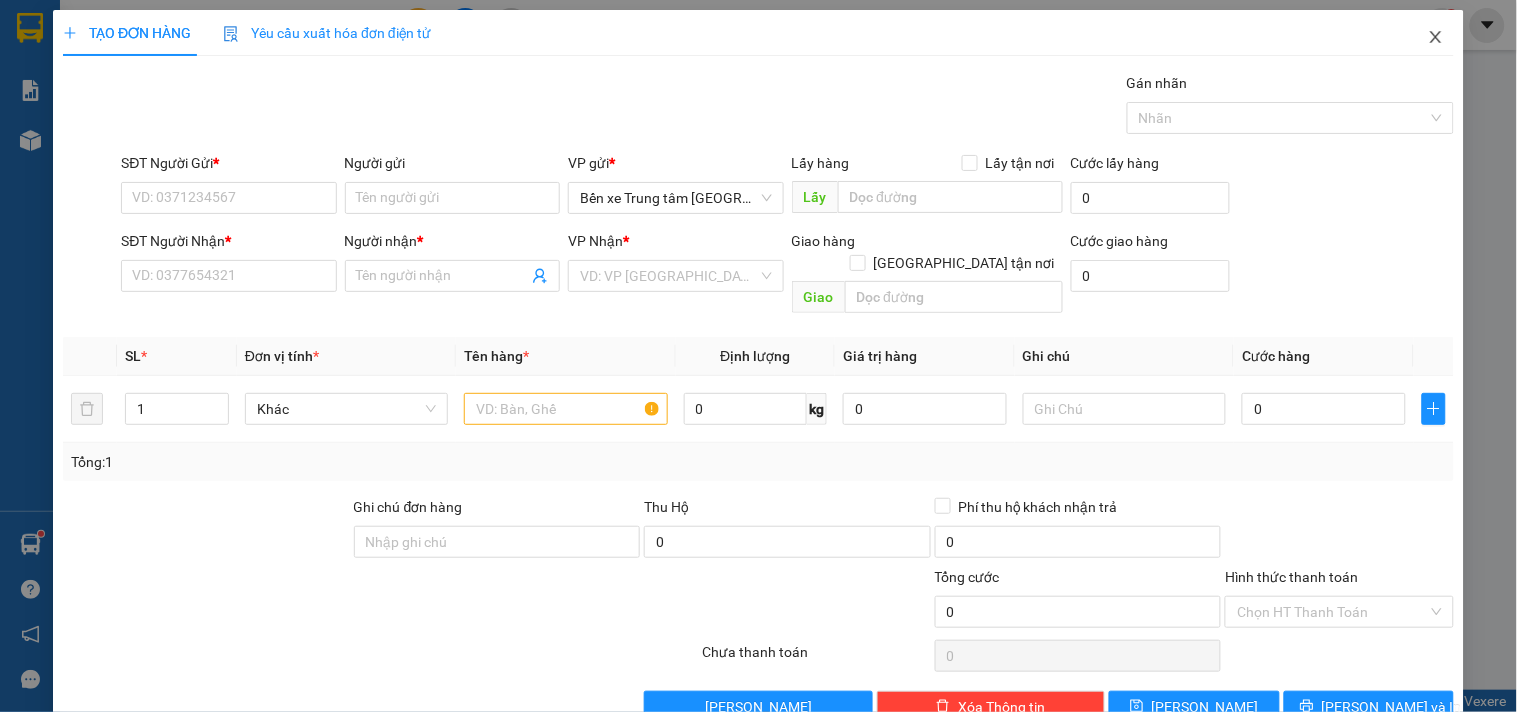 click 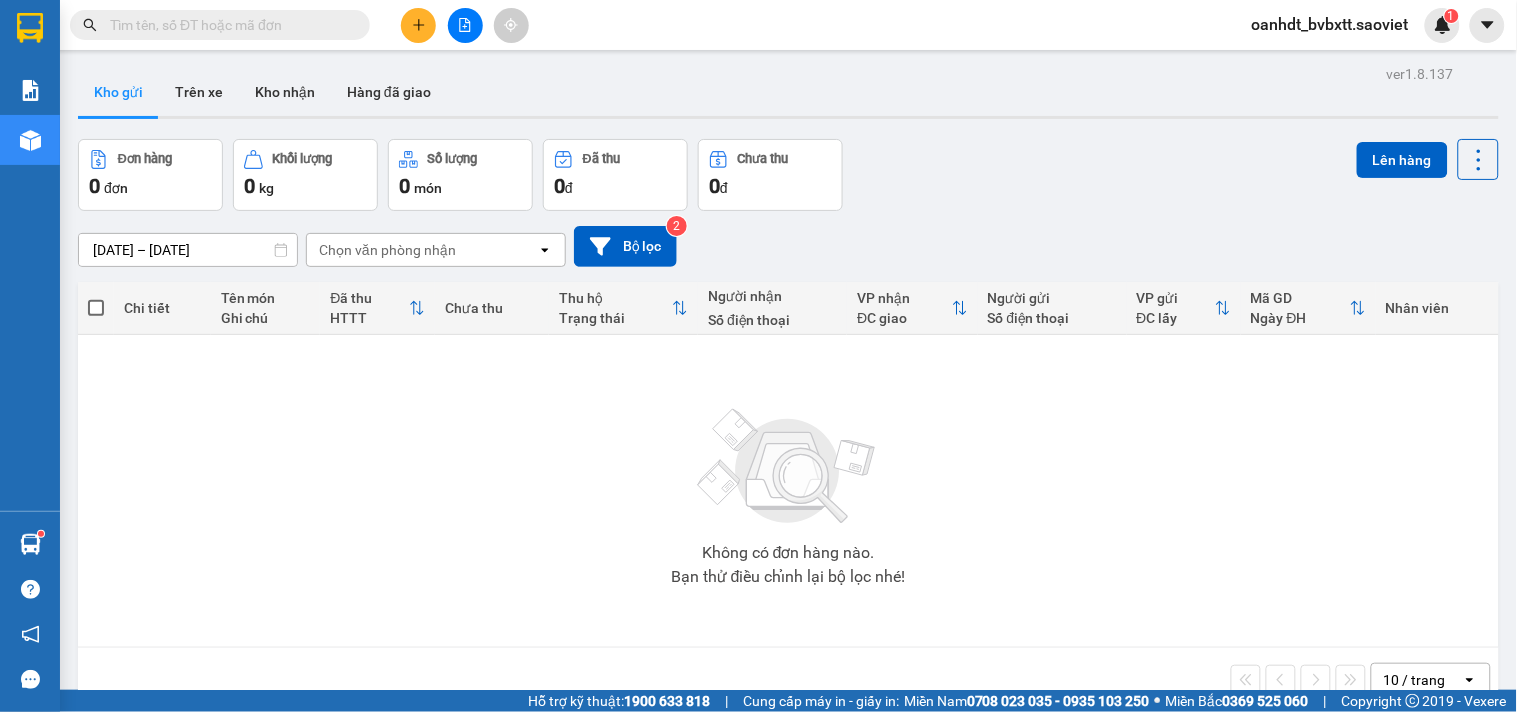 click at bounding box center [465, 25] 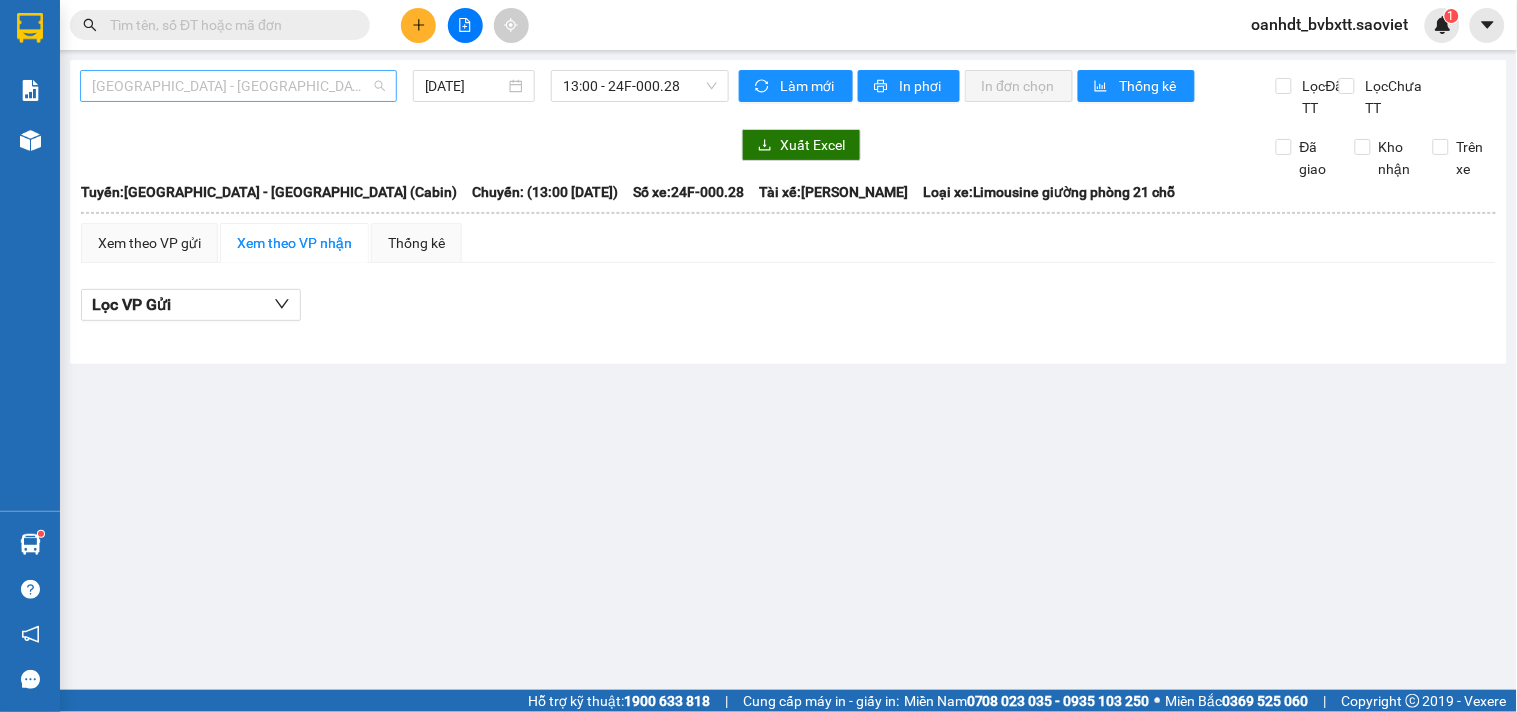 click on "[GEOGRAPHIC_DATA] - [GEOGRAPHIC_DATA] (Cabin)" at bounding box center [238, 86] 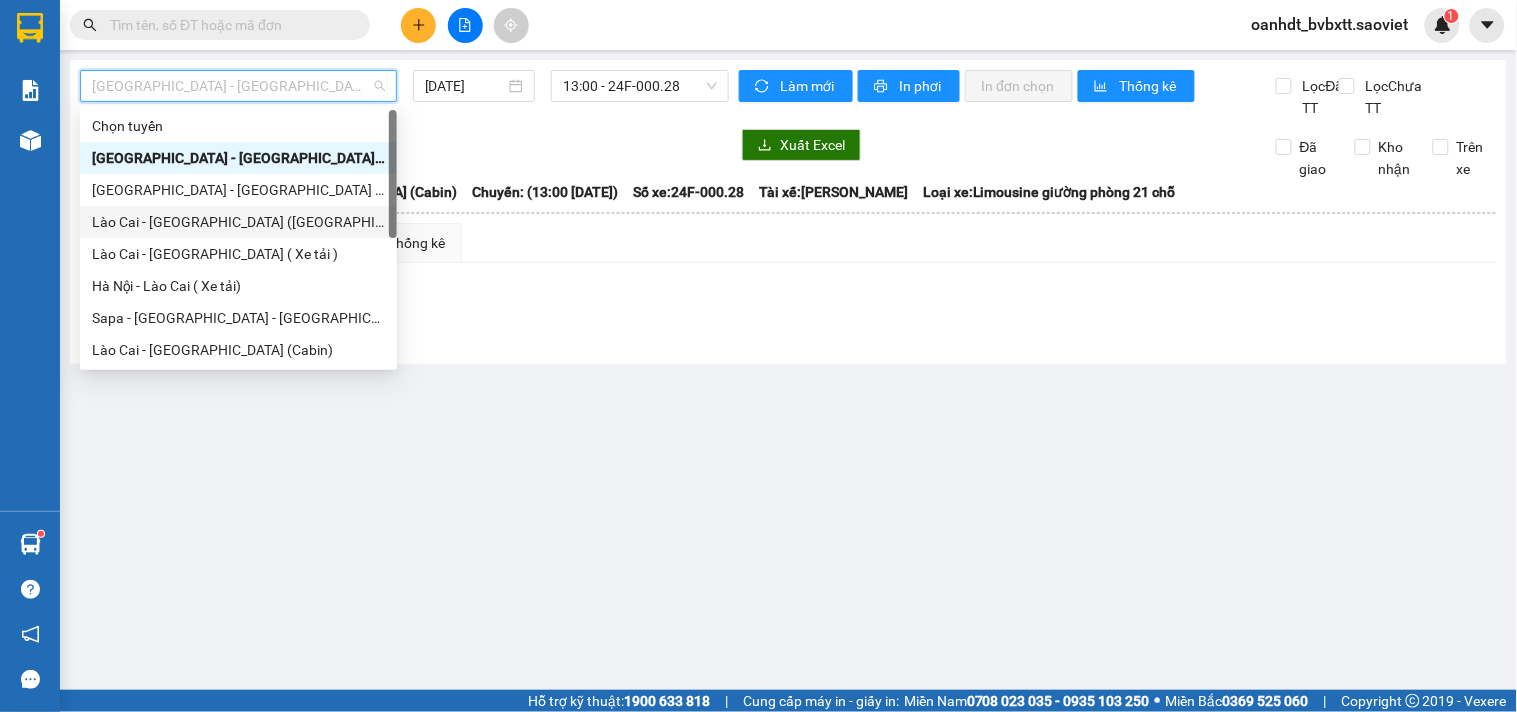 drag, startPoint x: 125, startPoint y: 213, endPoint x: 543, endPoint y: 181, distance: 419.22308 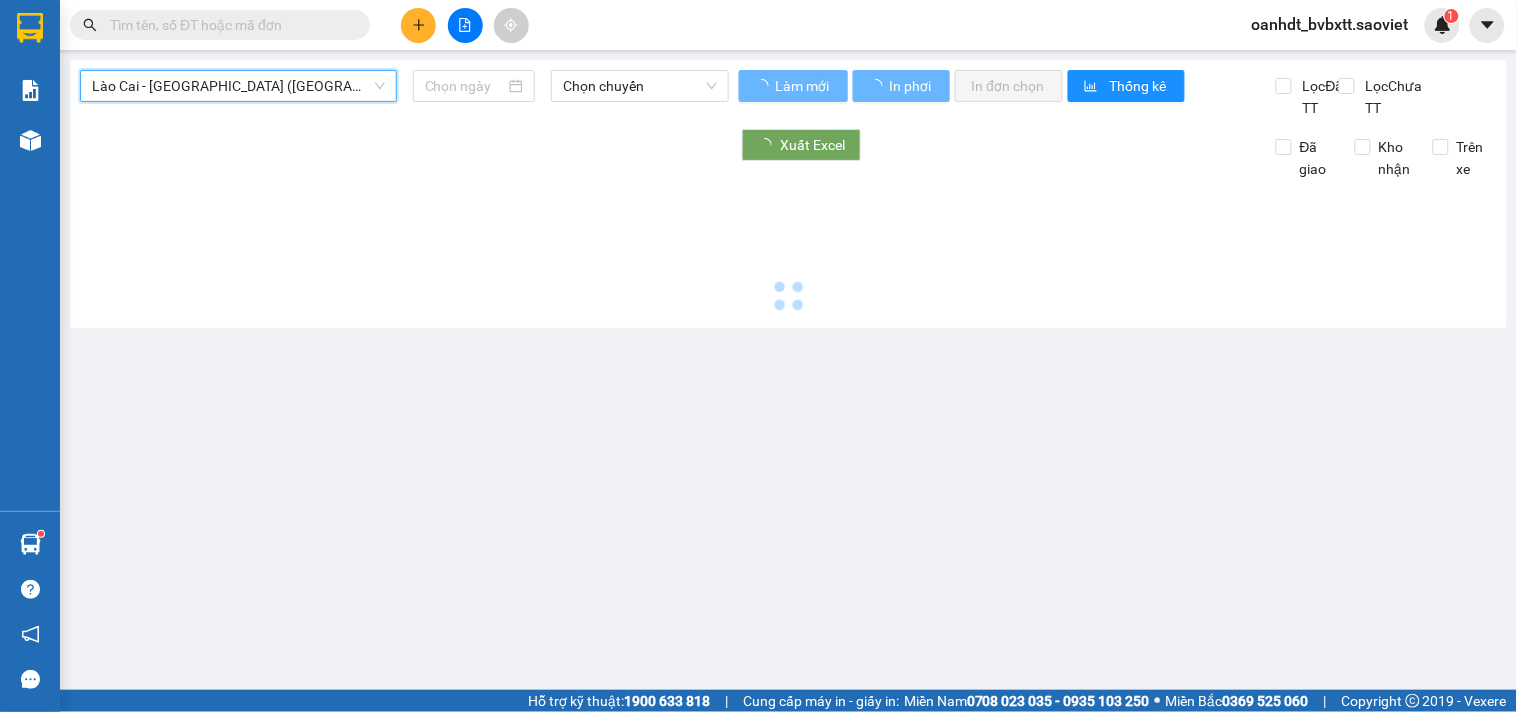 type on "[DATE]" 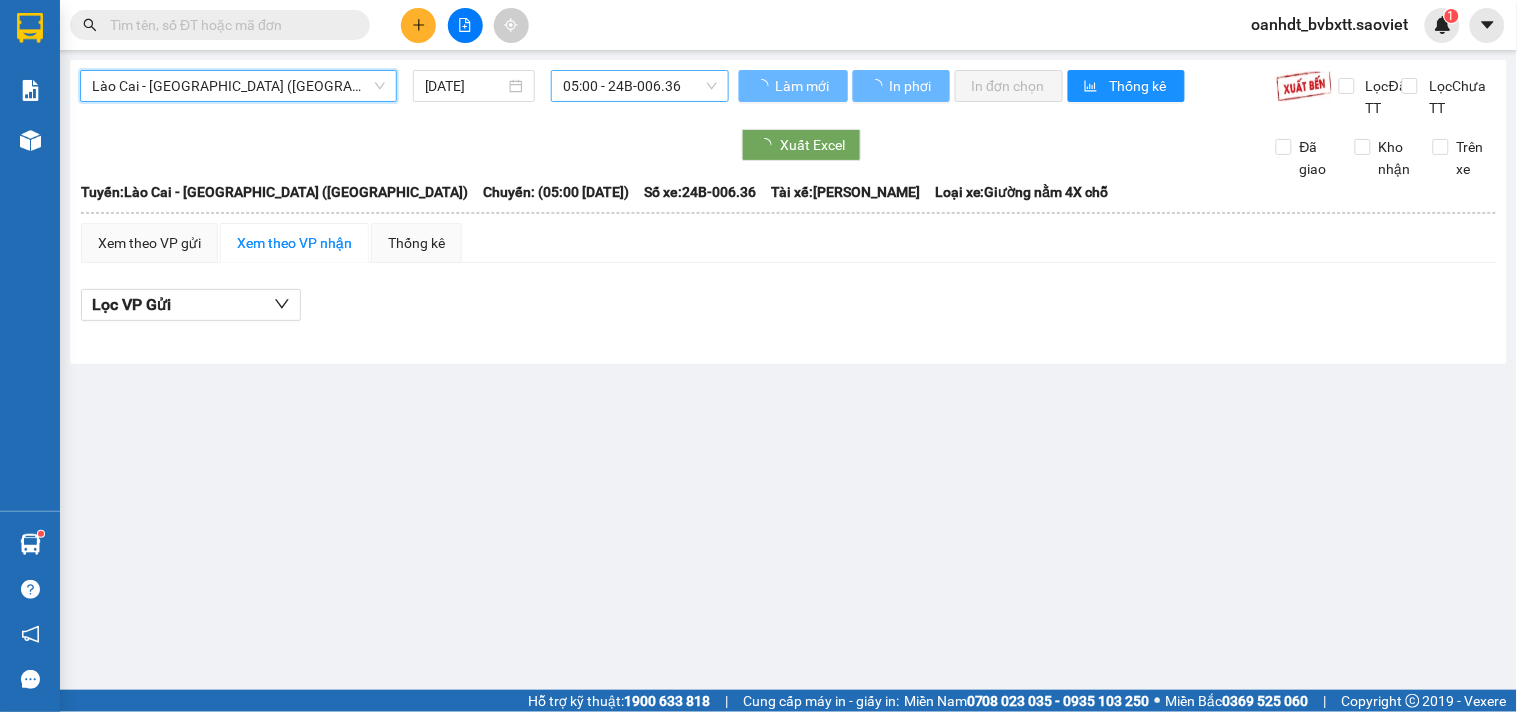 click on "05:00     - 24B-006.36" at bounding box center [640, 86] 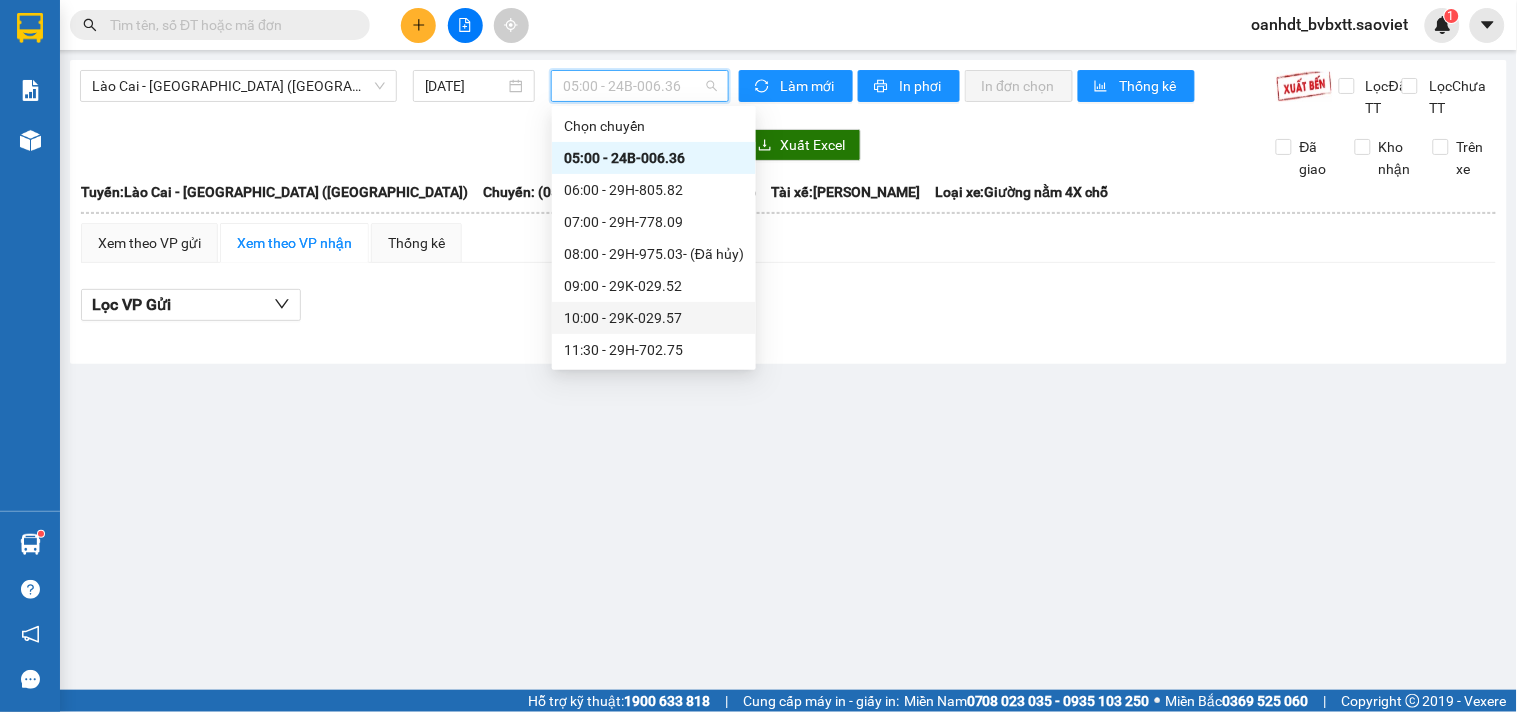 click on "10:00     - 29K-029.57" at bounding box center (654, 318) 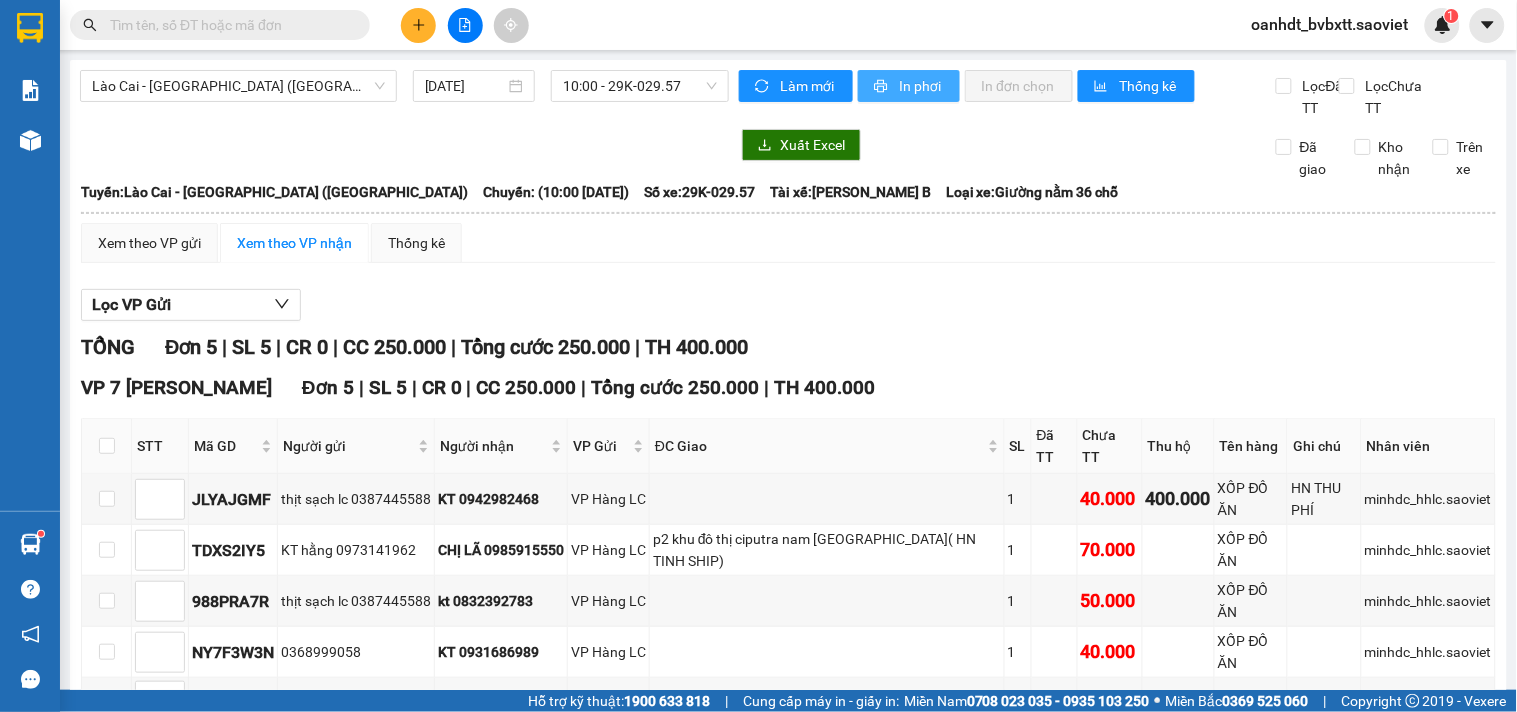 click on "In phơi" at bounding box center [921, 86] 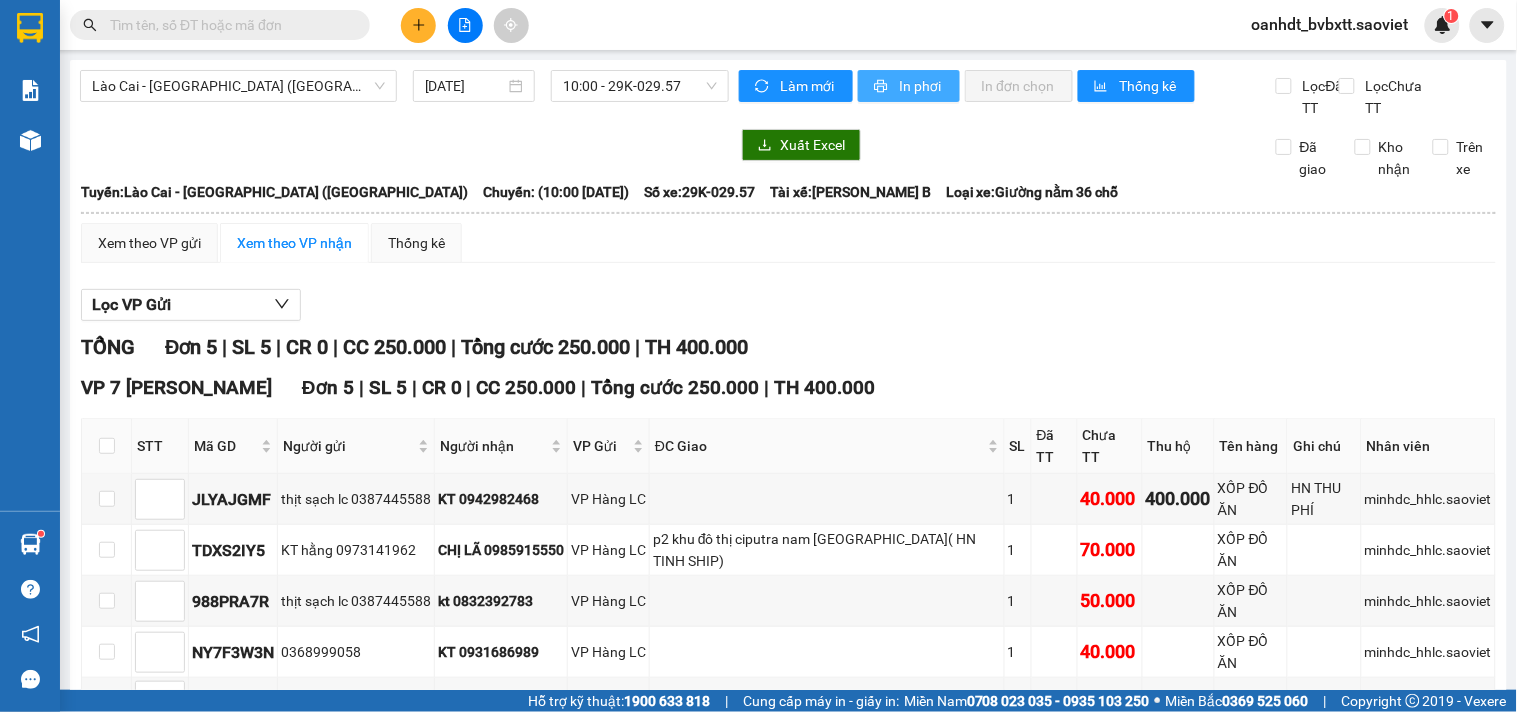 scroll, scrollTop: 0, scrollLeft: 0, axis: both 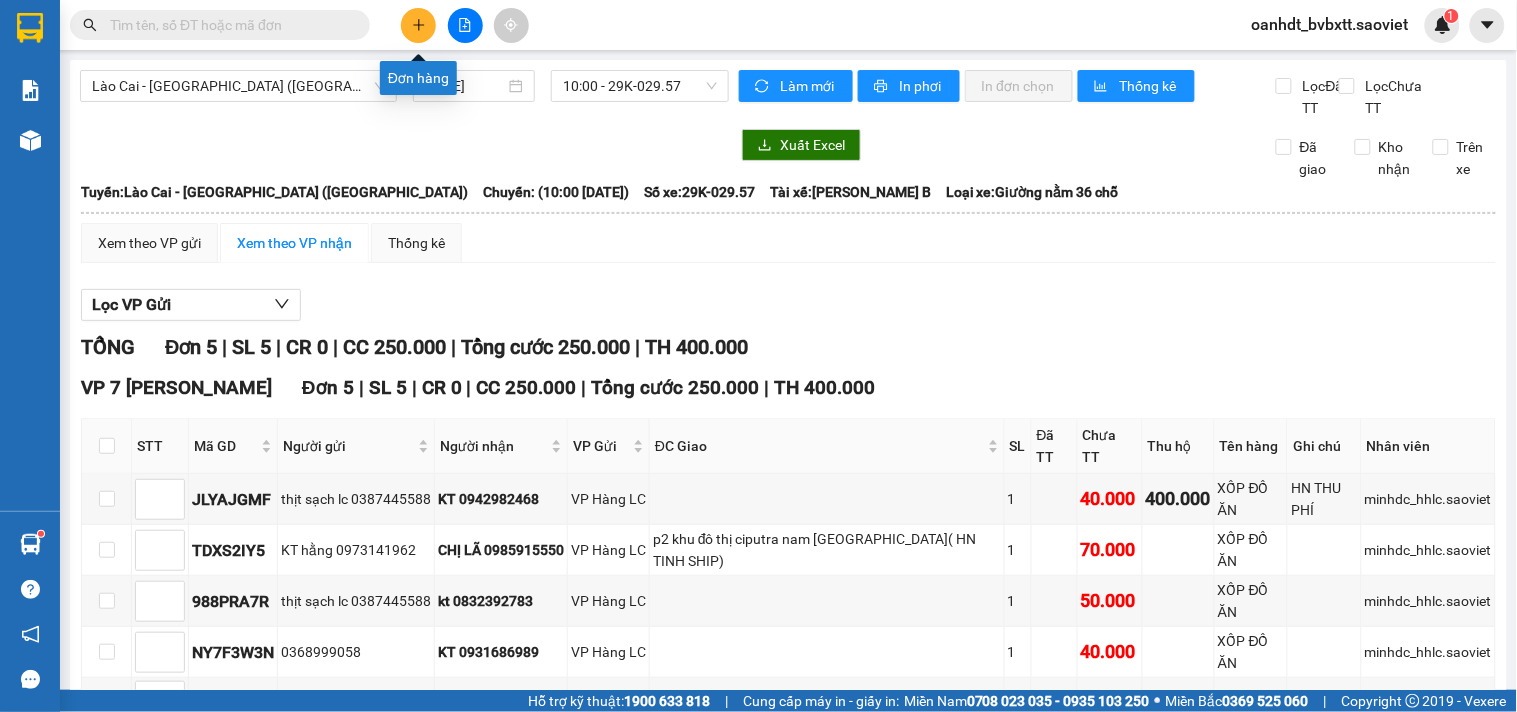 click 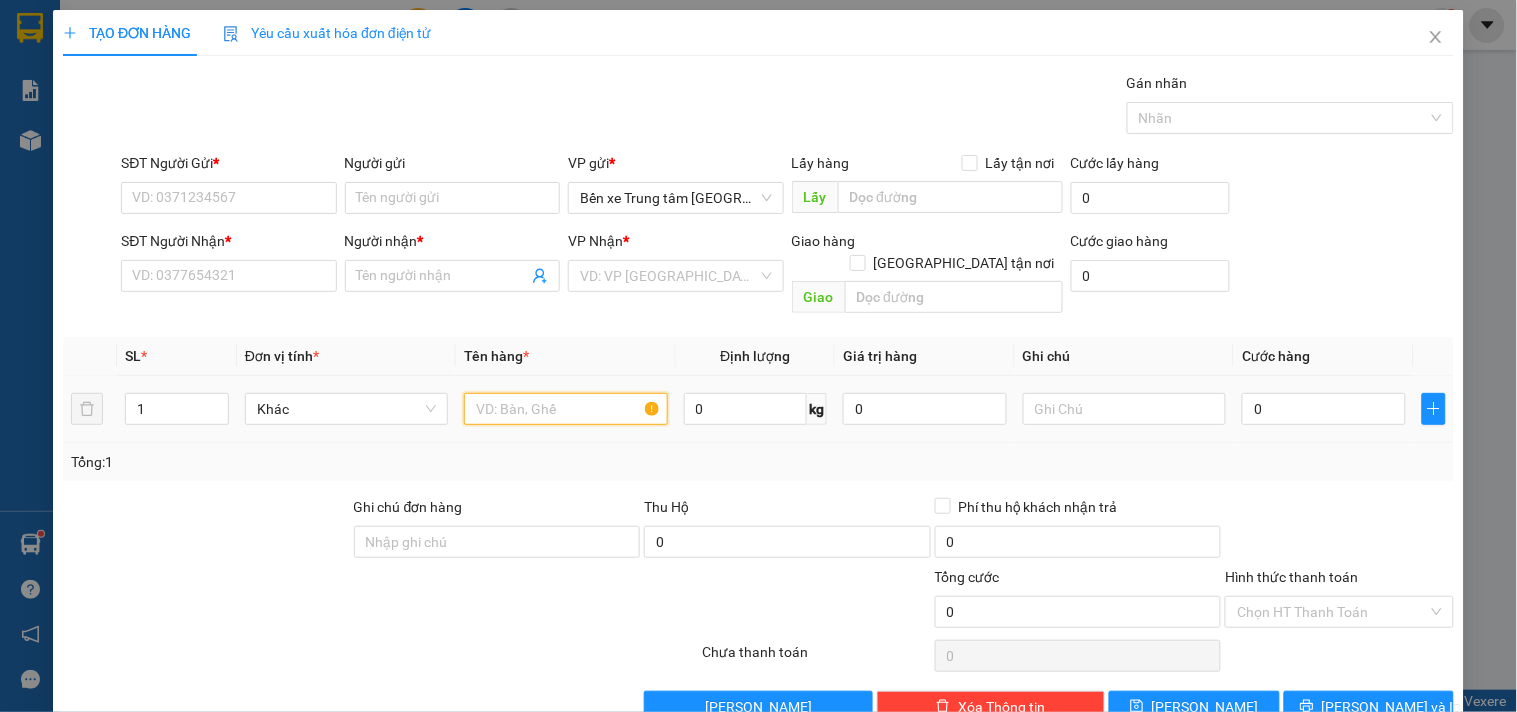 click at bounding box center (565, 409) 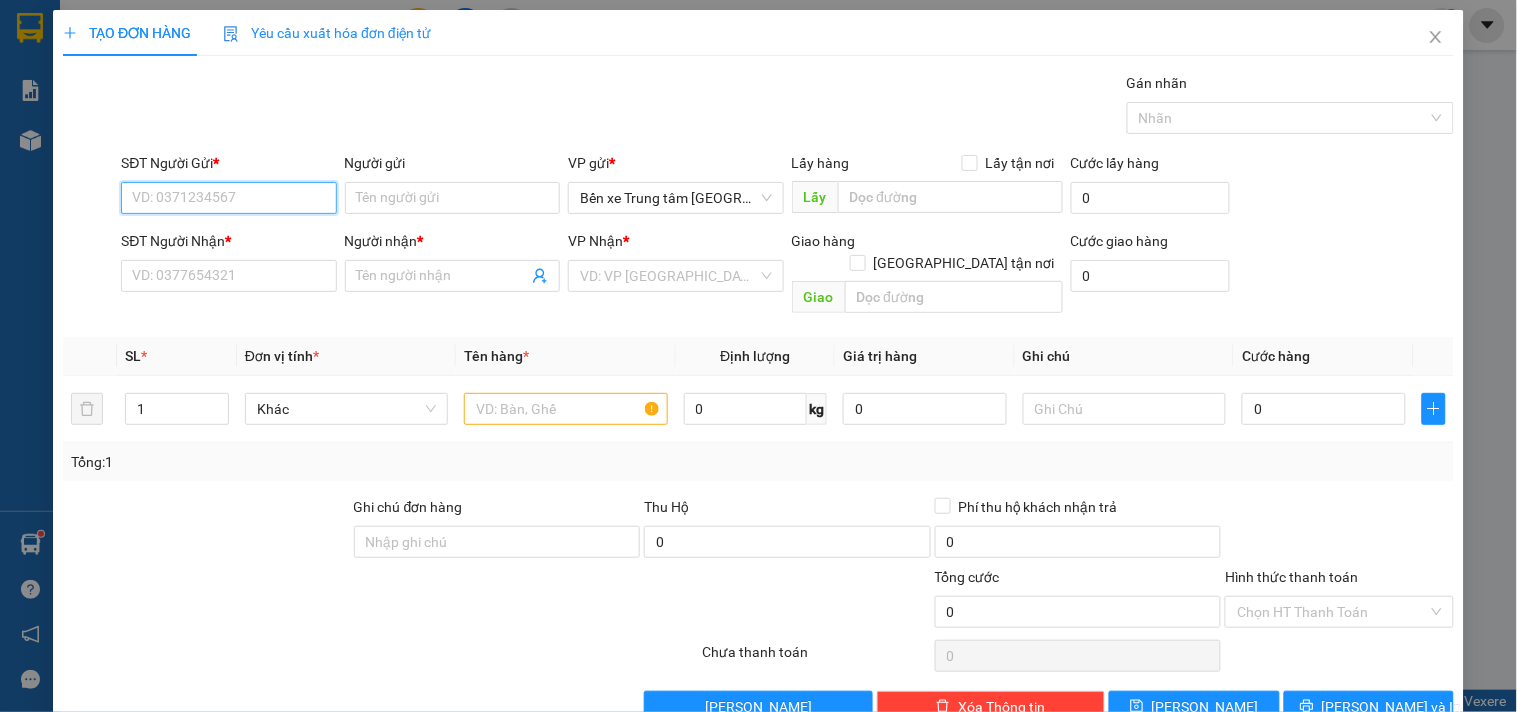 click on "SĐT Người Gửi  *" at bounding box center [228, 198] 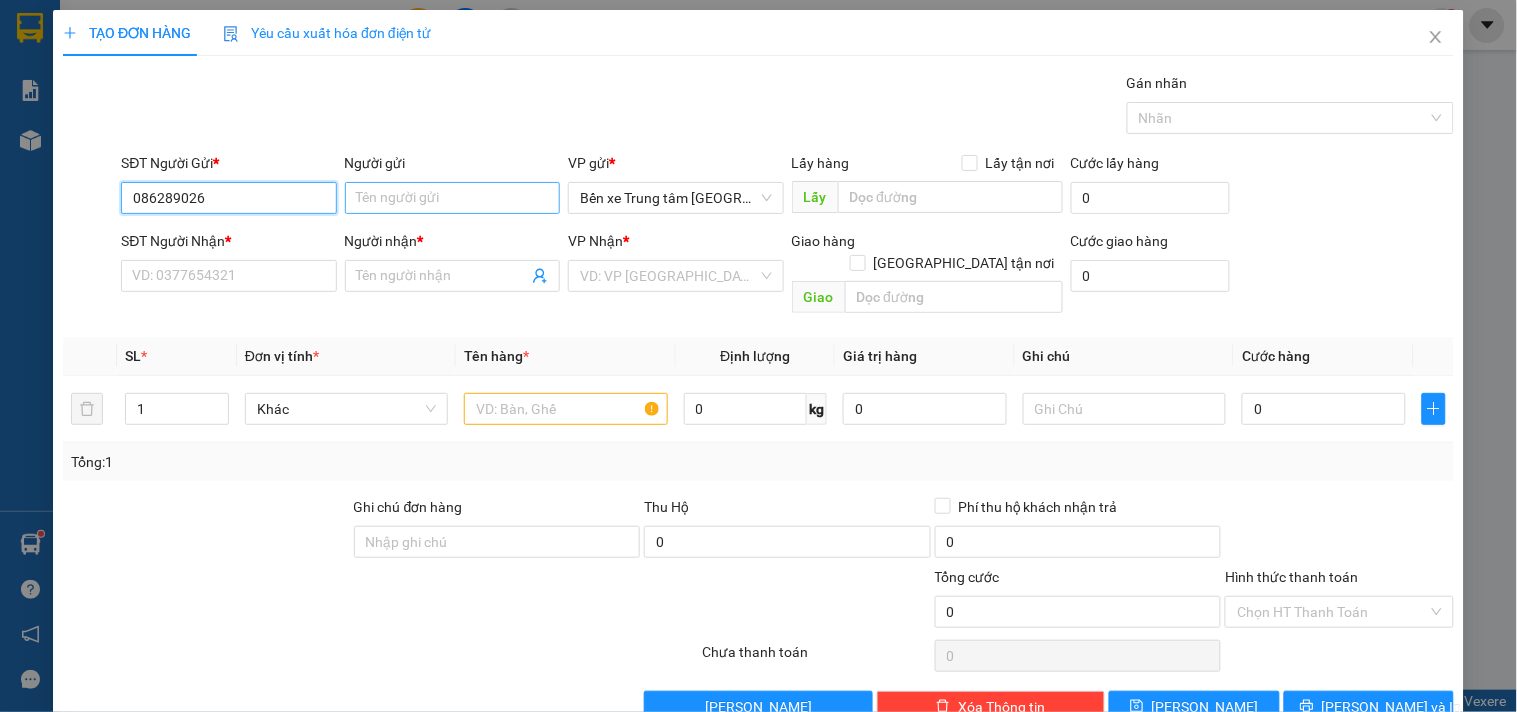 type on "0862890268" 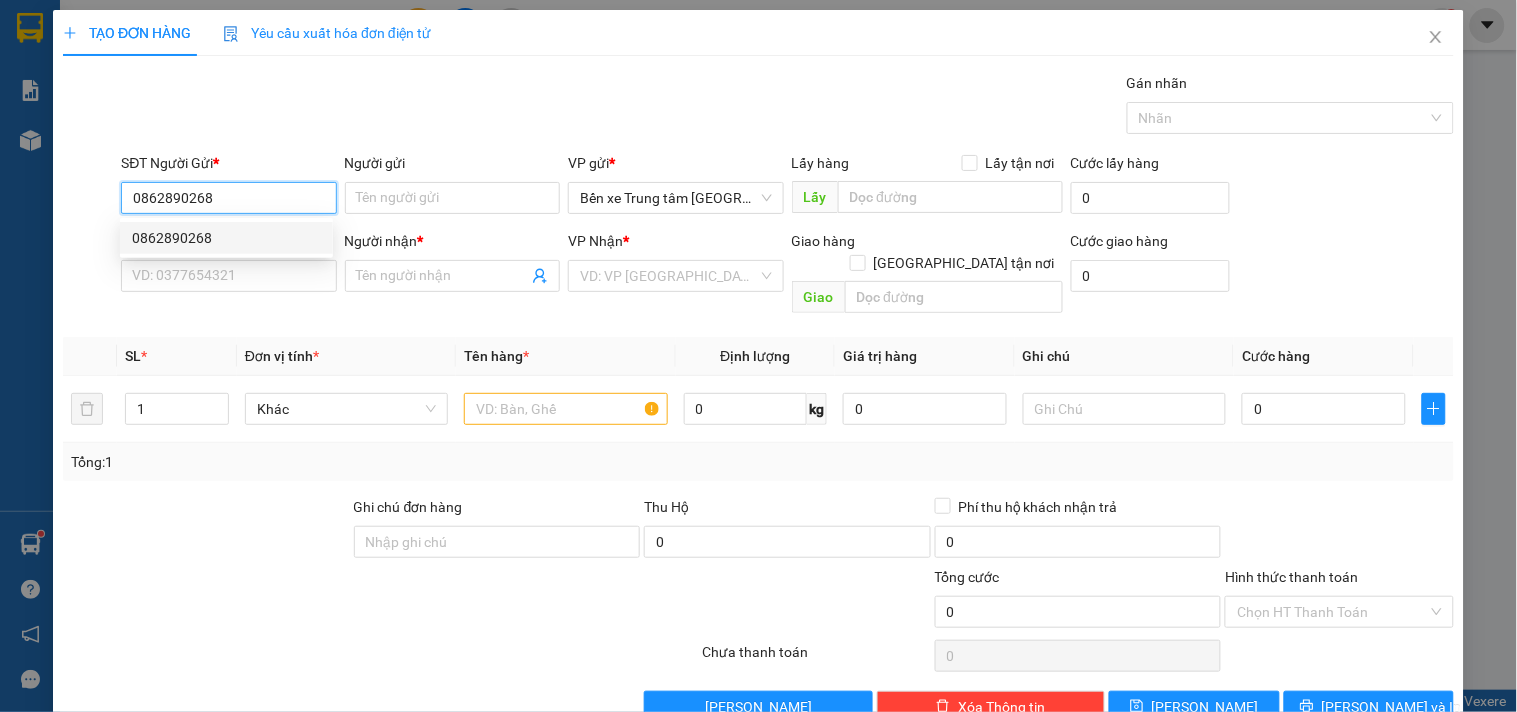 click on "0862890268" at bounding box center (226, 238) 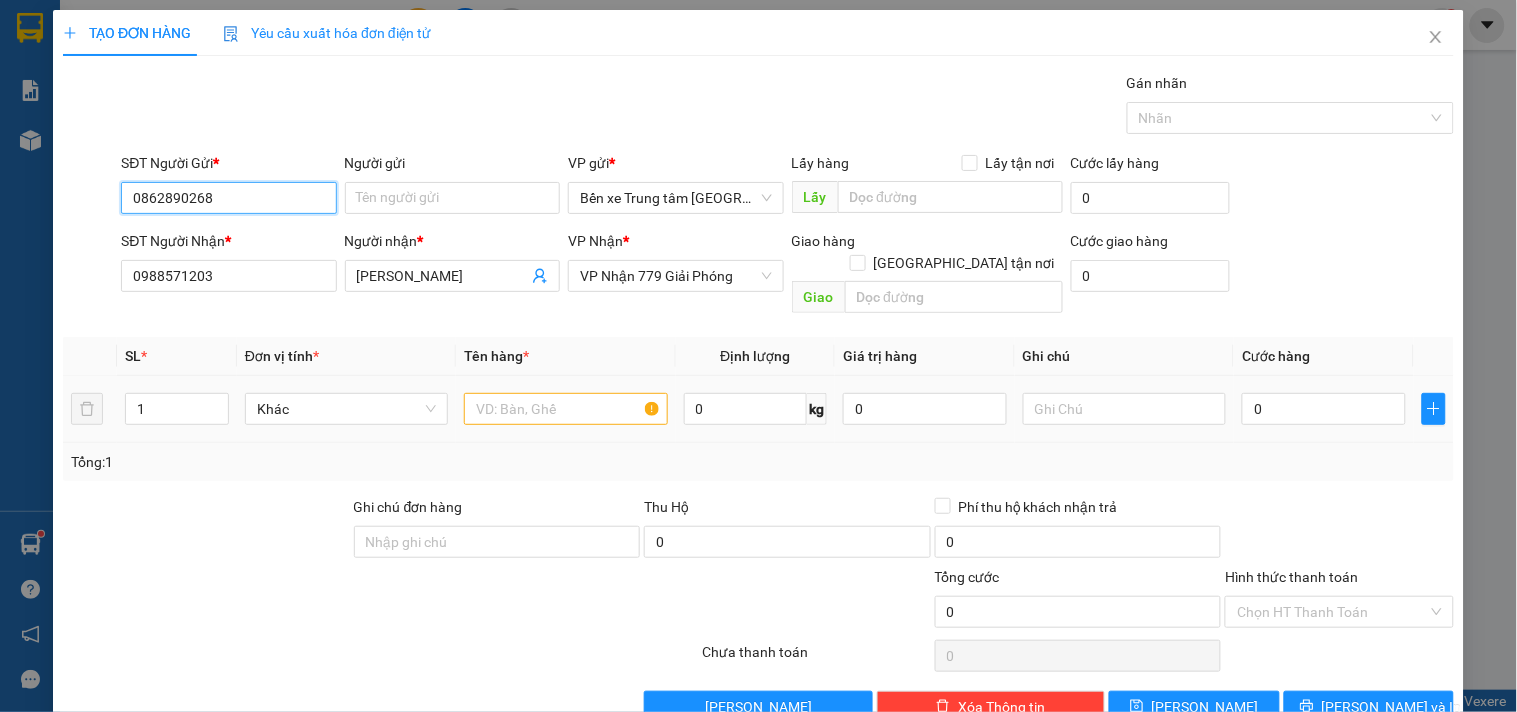 type on "0862890268" 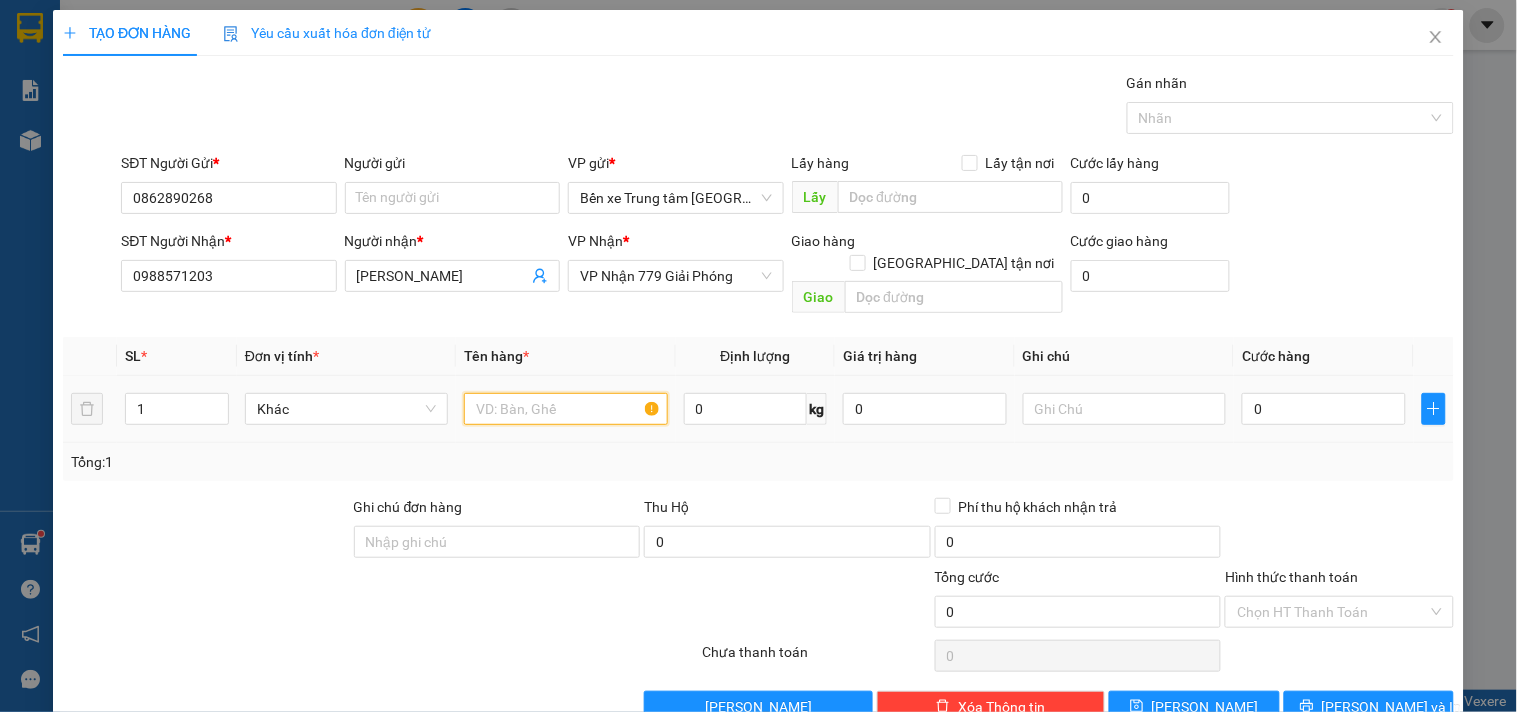 click at bounding box center [565, 409] 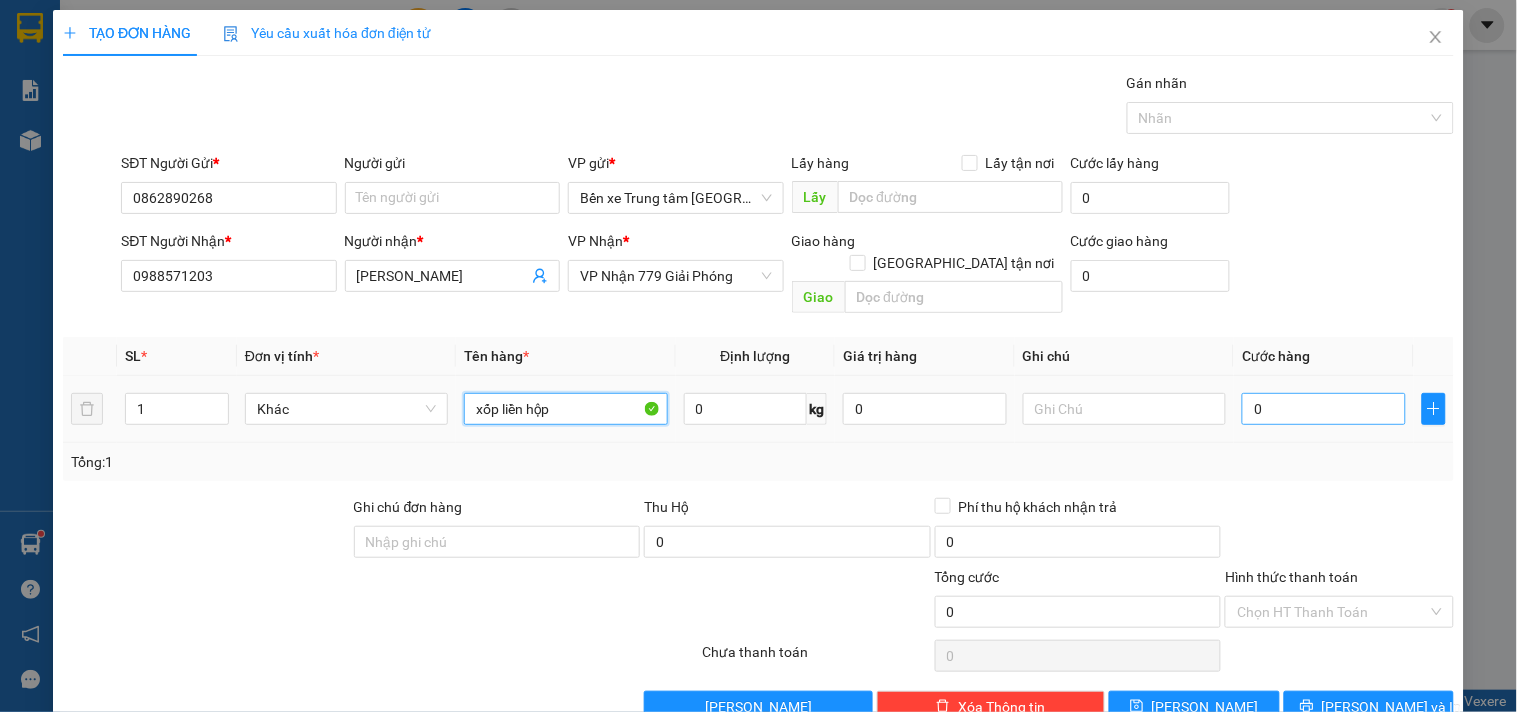 type on "xốp liền hộp" 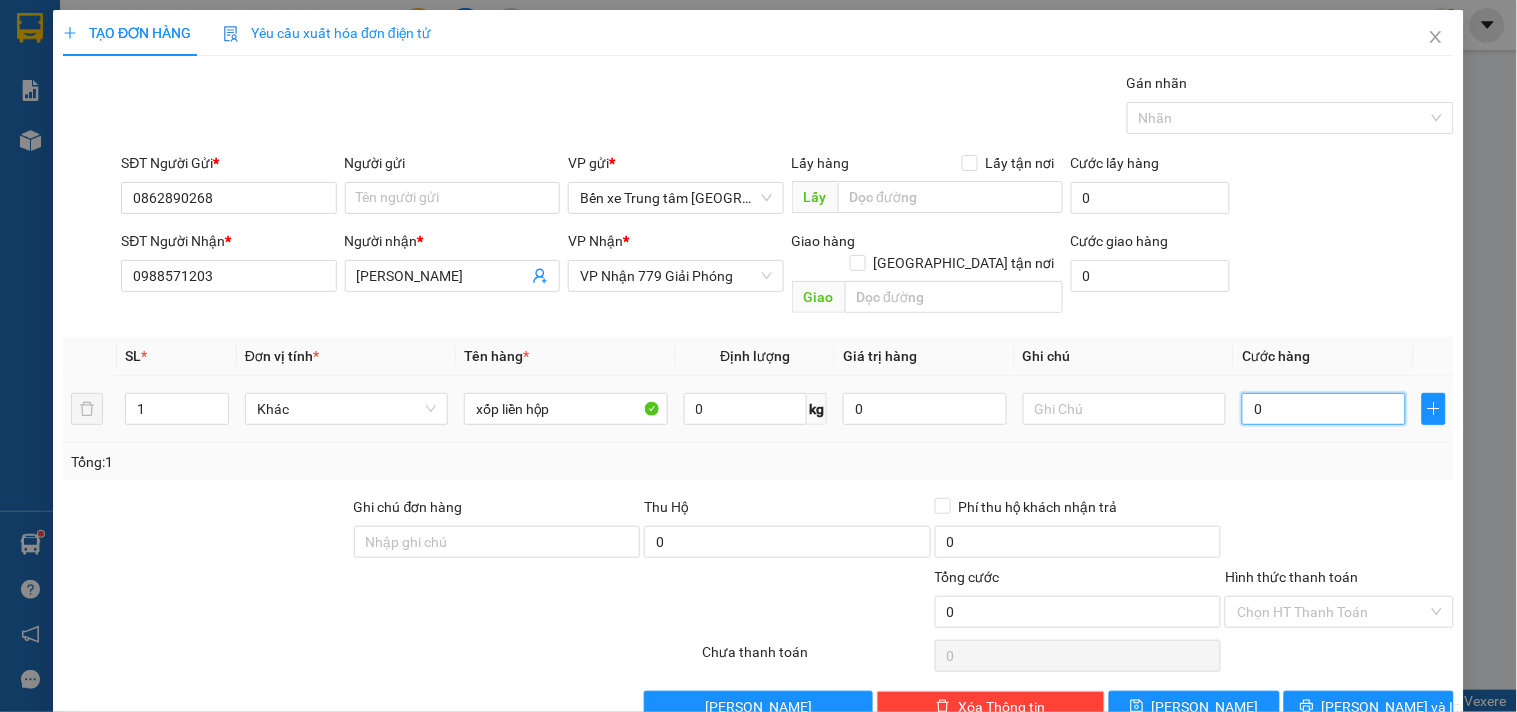 click on "0" at bounding box center [1324, 409] 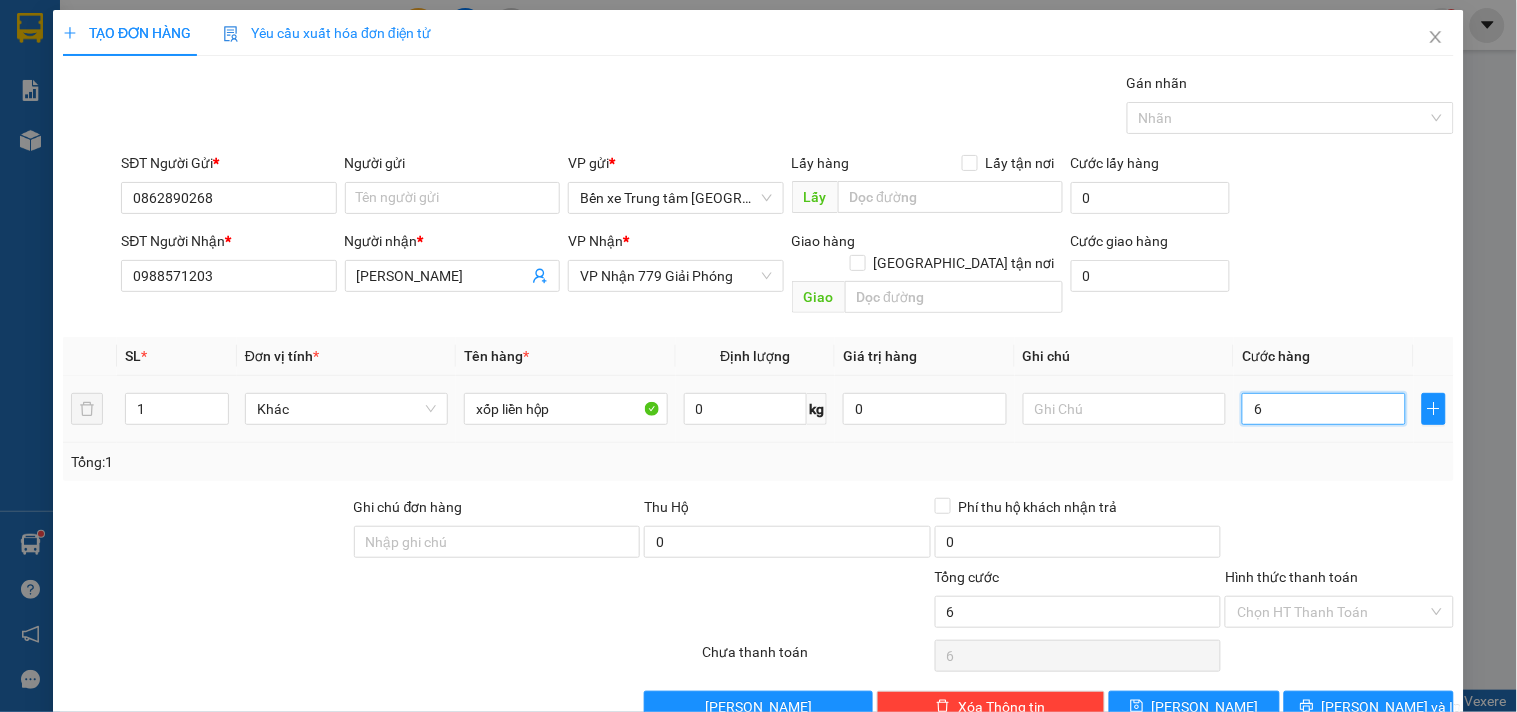 type on "60" 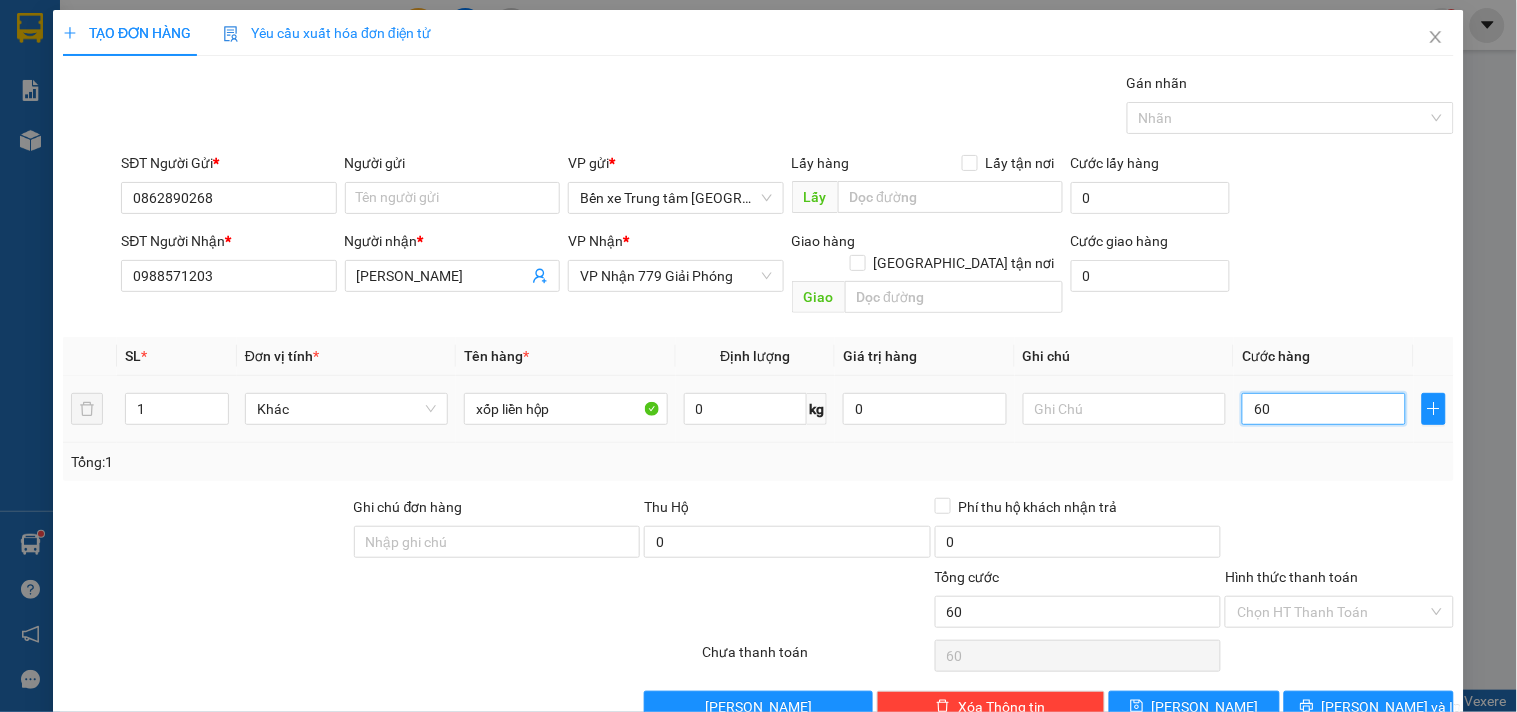 type on "600" 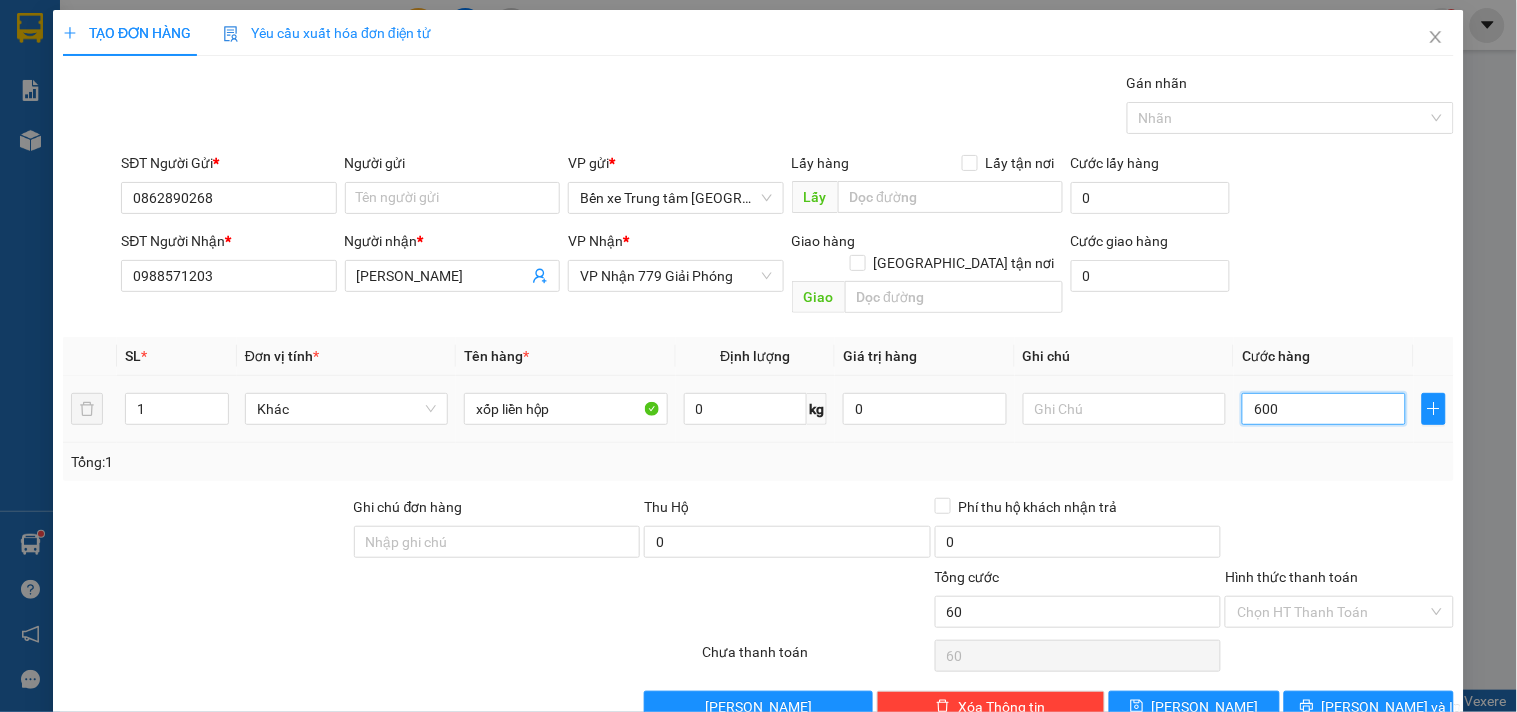 type on "600" 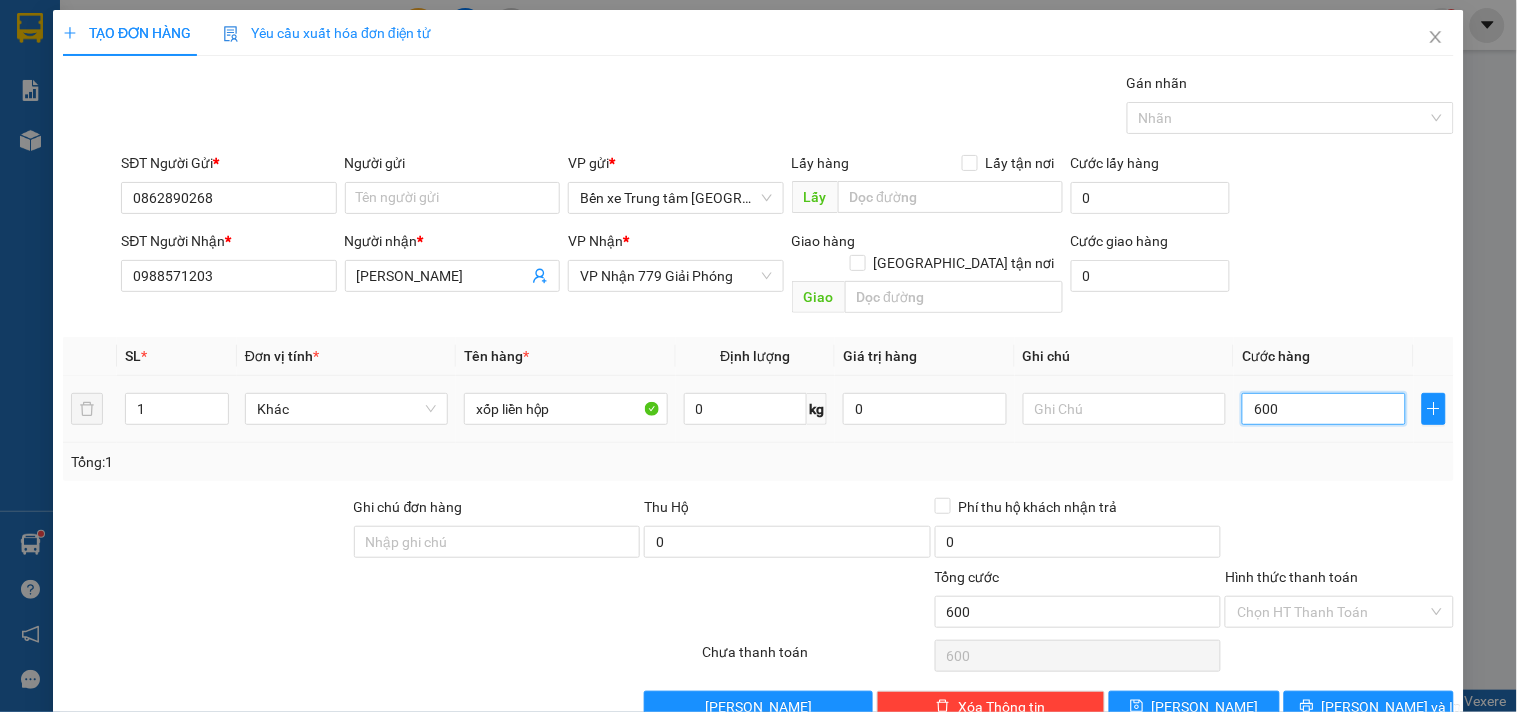 type on "6.000" 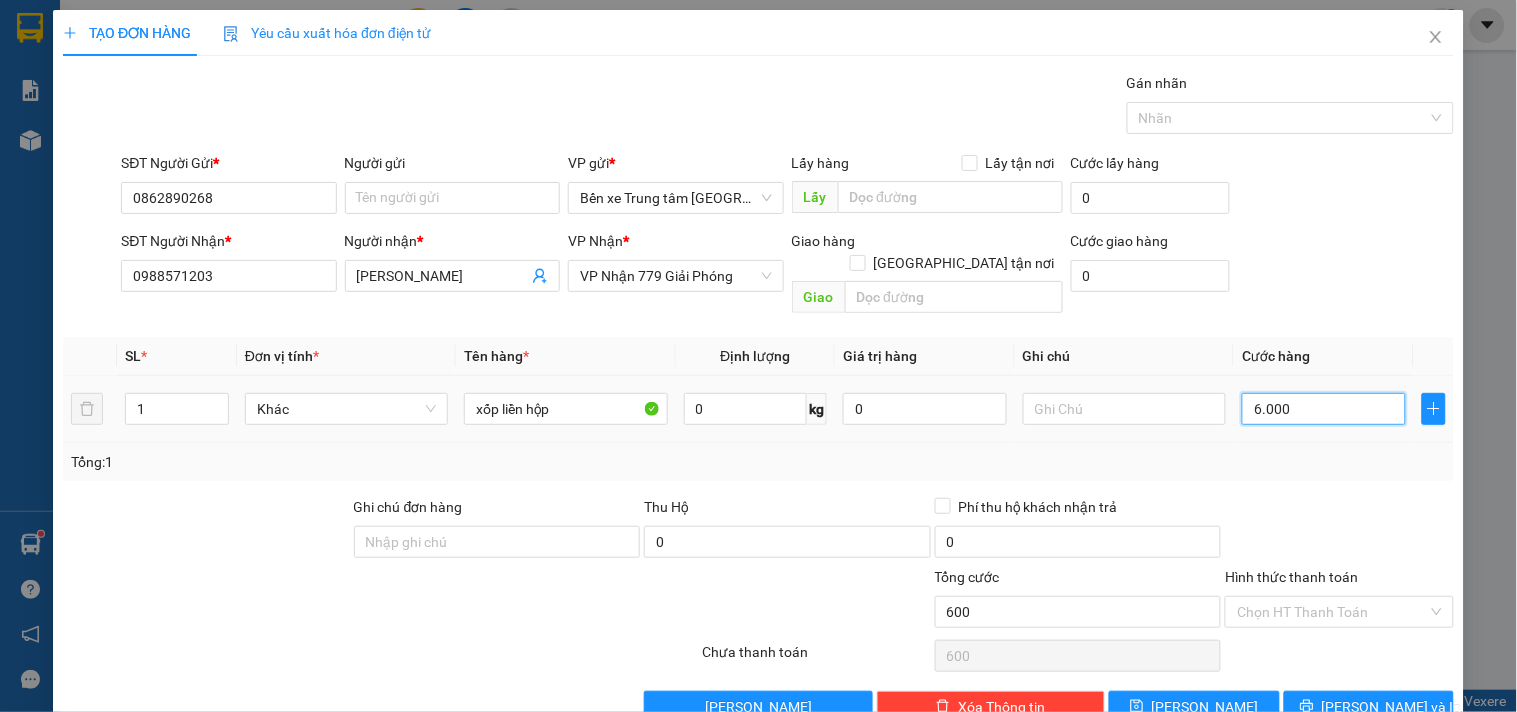 type on "6.000" 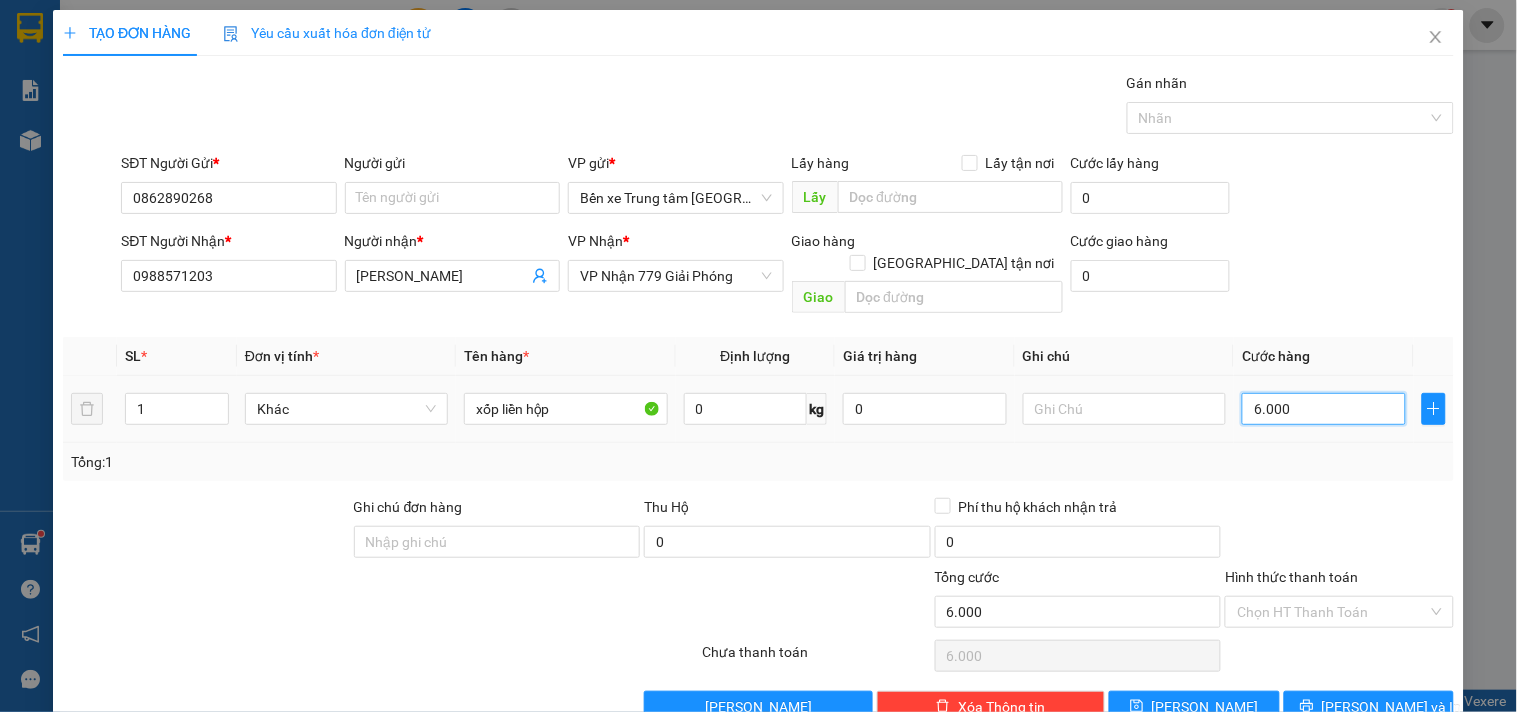 type on "60.000" 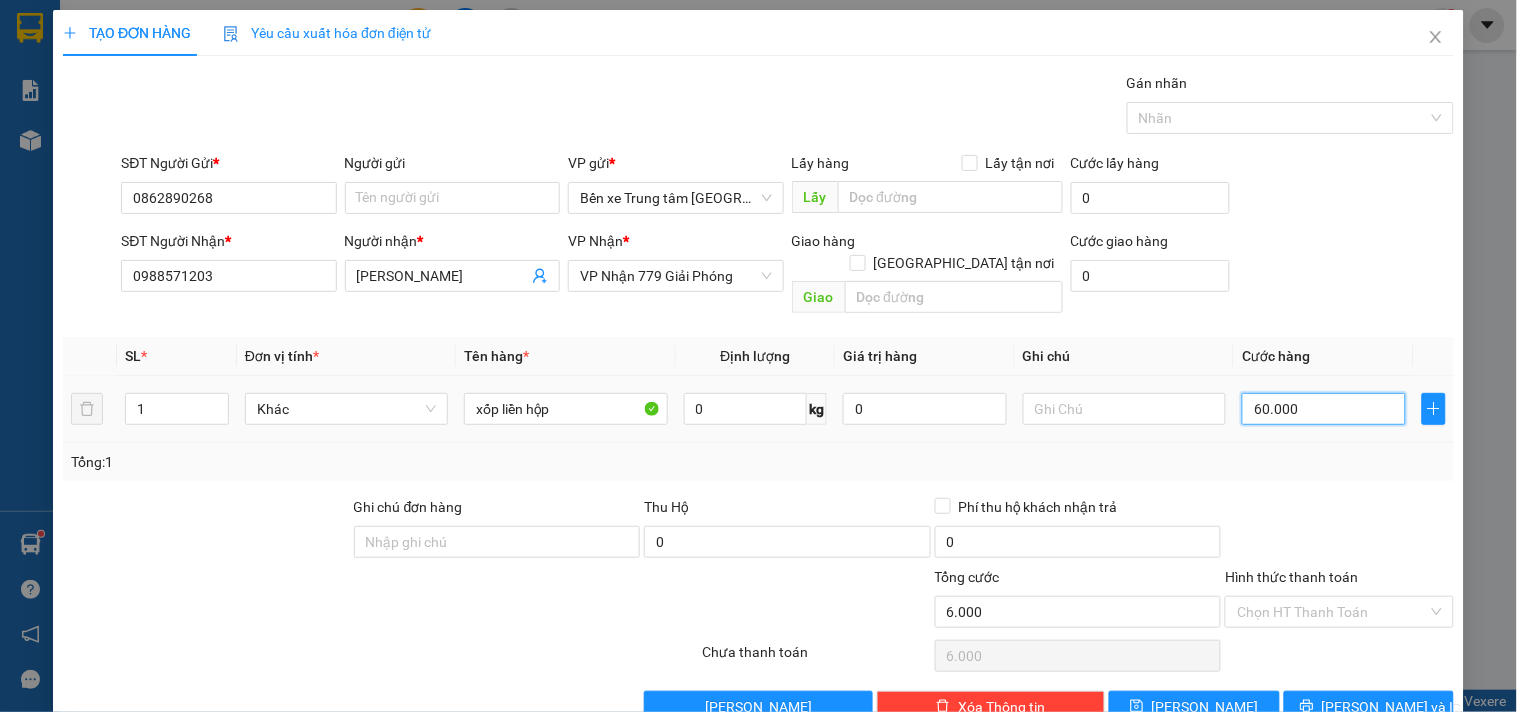 type on "60.000" 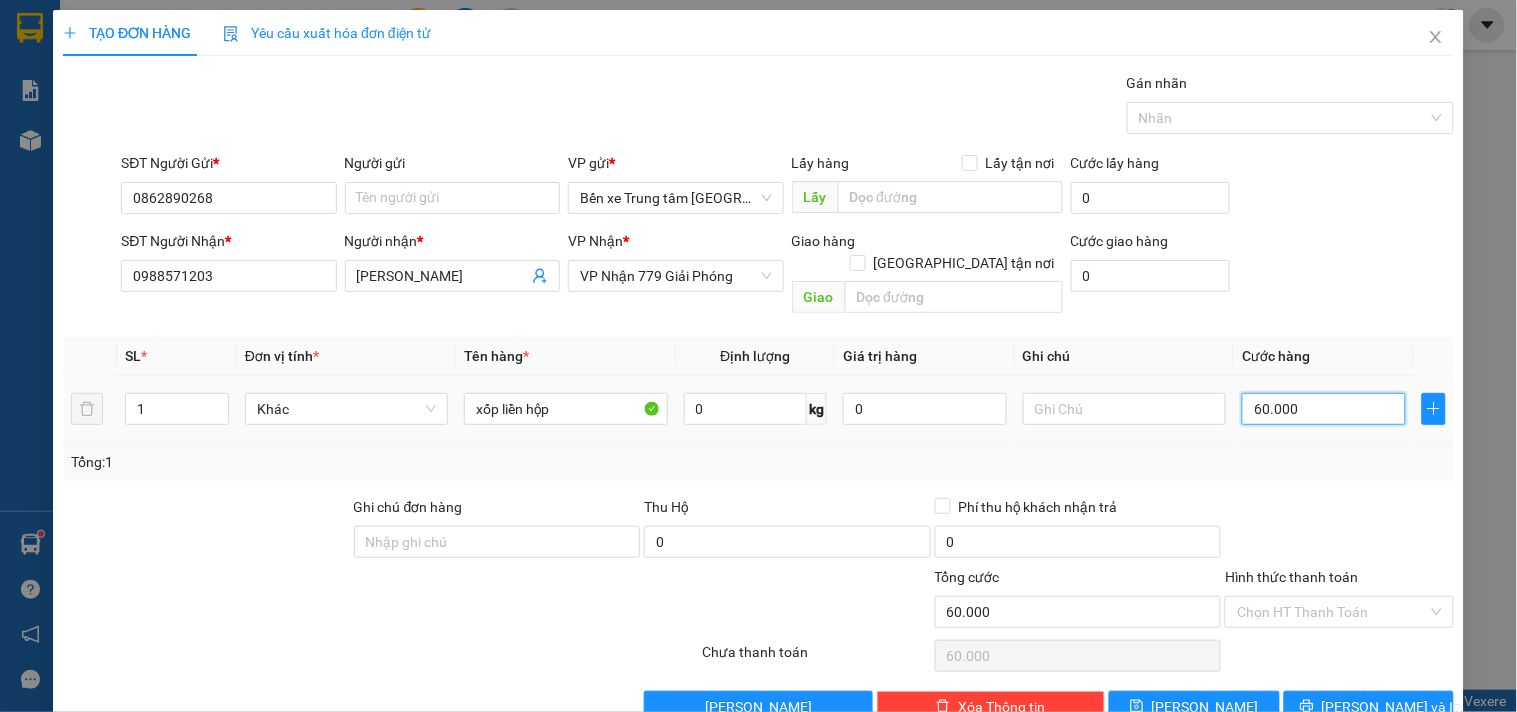 scroll, scrollTop: 27, scrollLeft: 0, axis: vertical 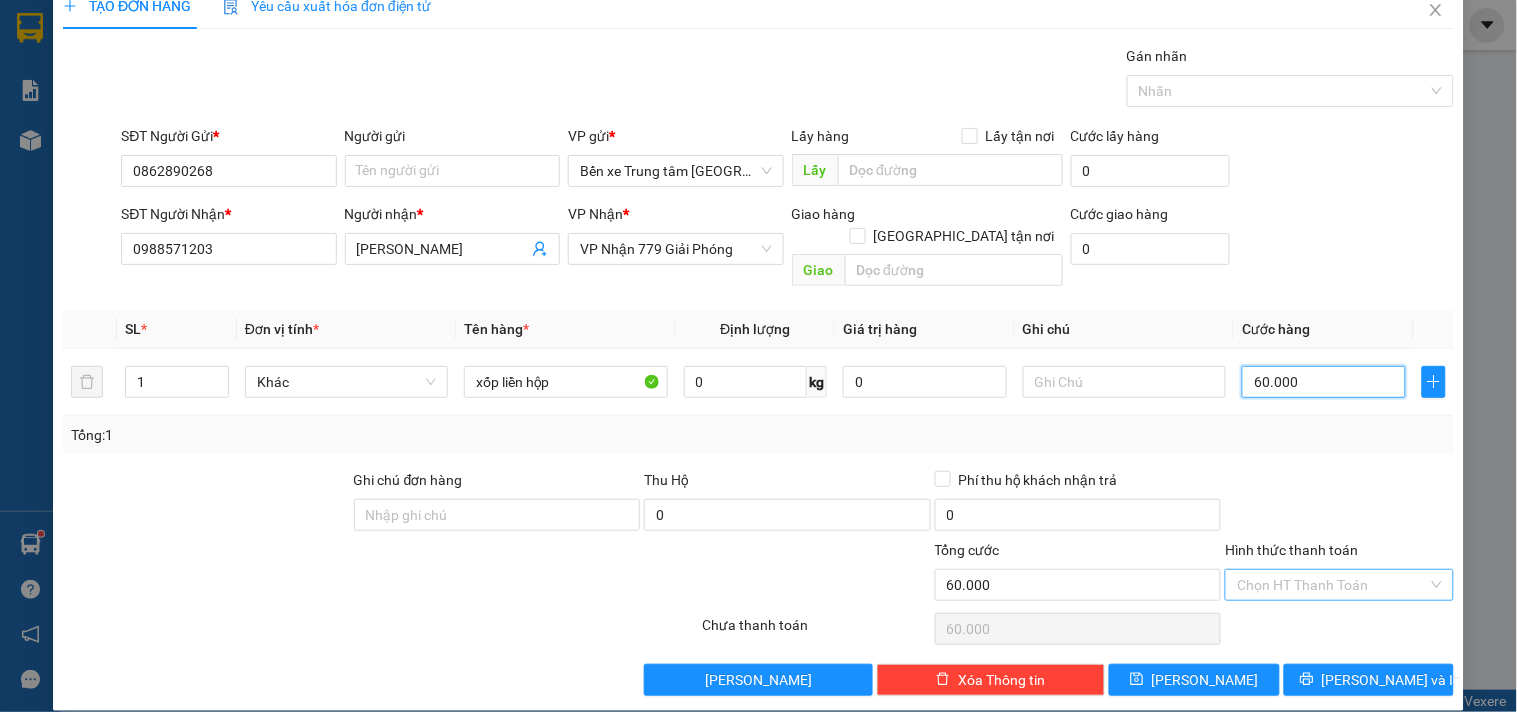 type on "60.000" 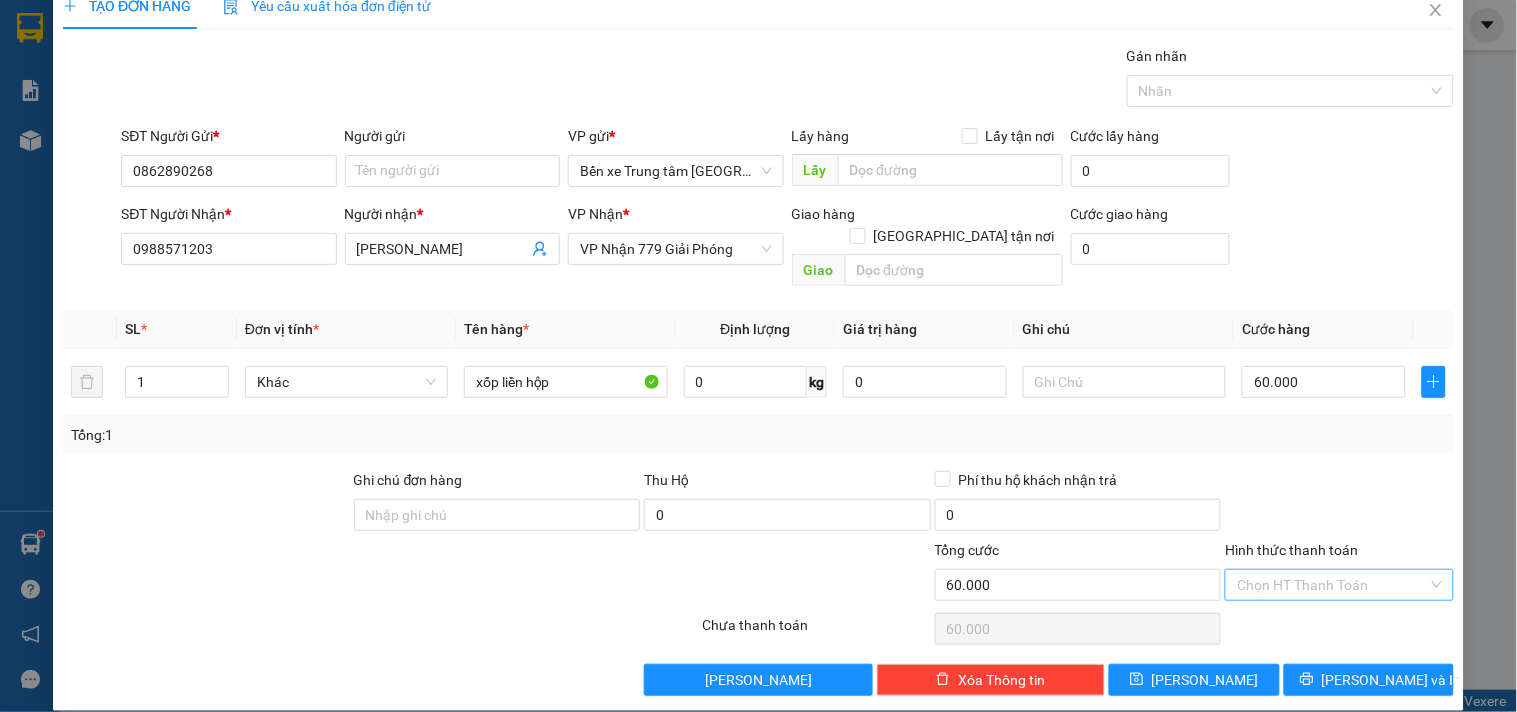 click on "Hình thức thanh toán" at bounding box center (1332, 585) 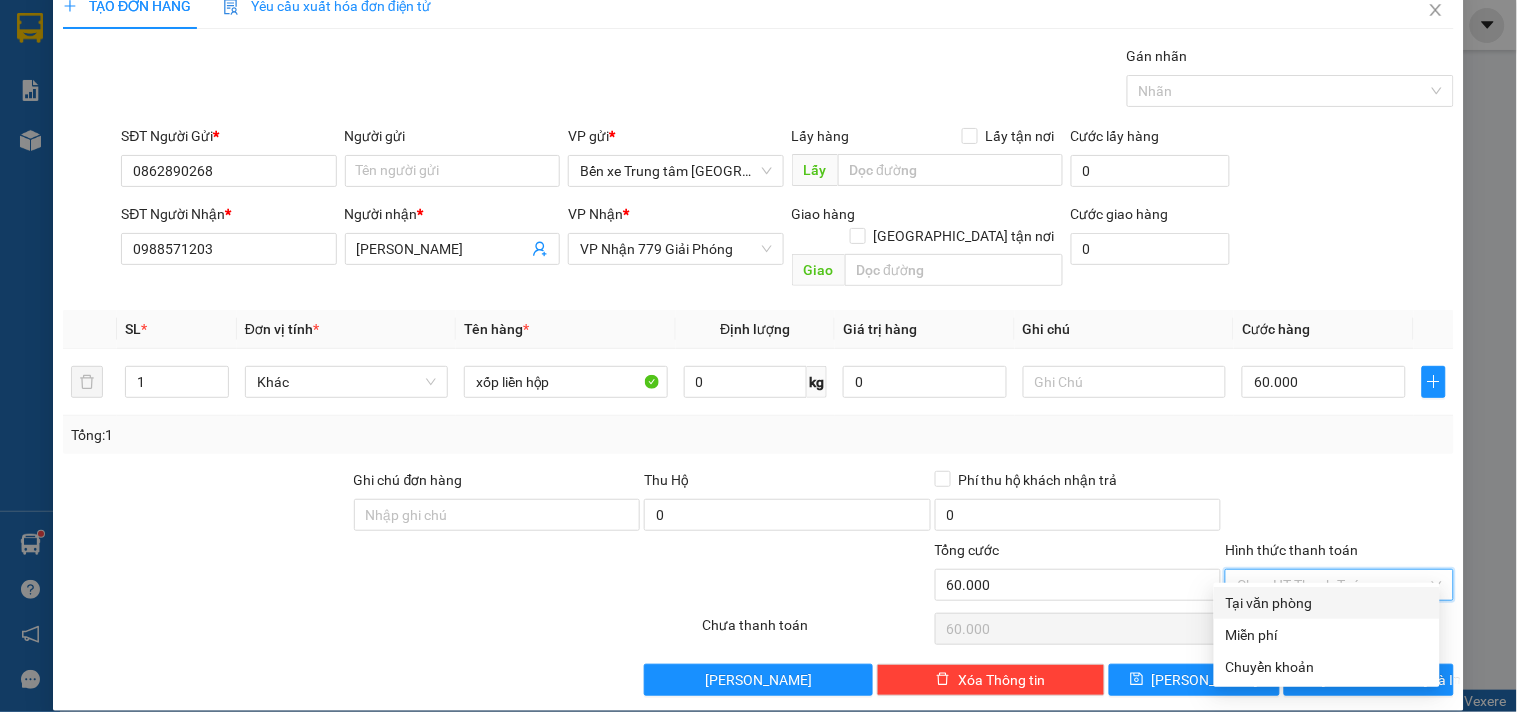 click on "Tại văn phòng" at bounding box center (1327, 603) 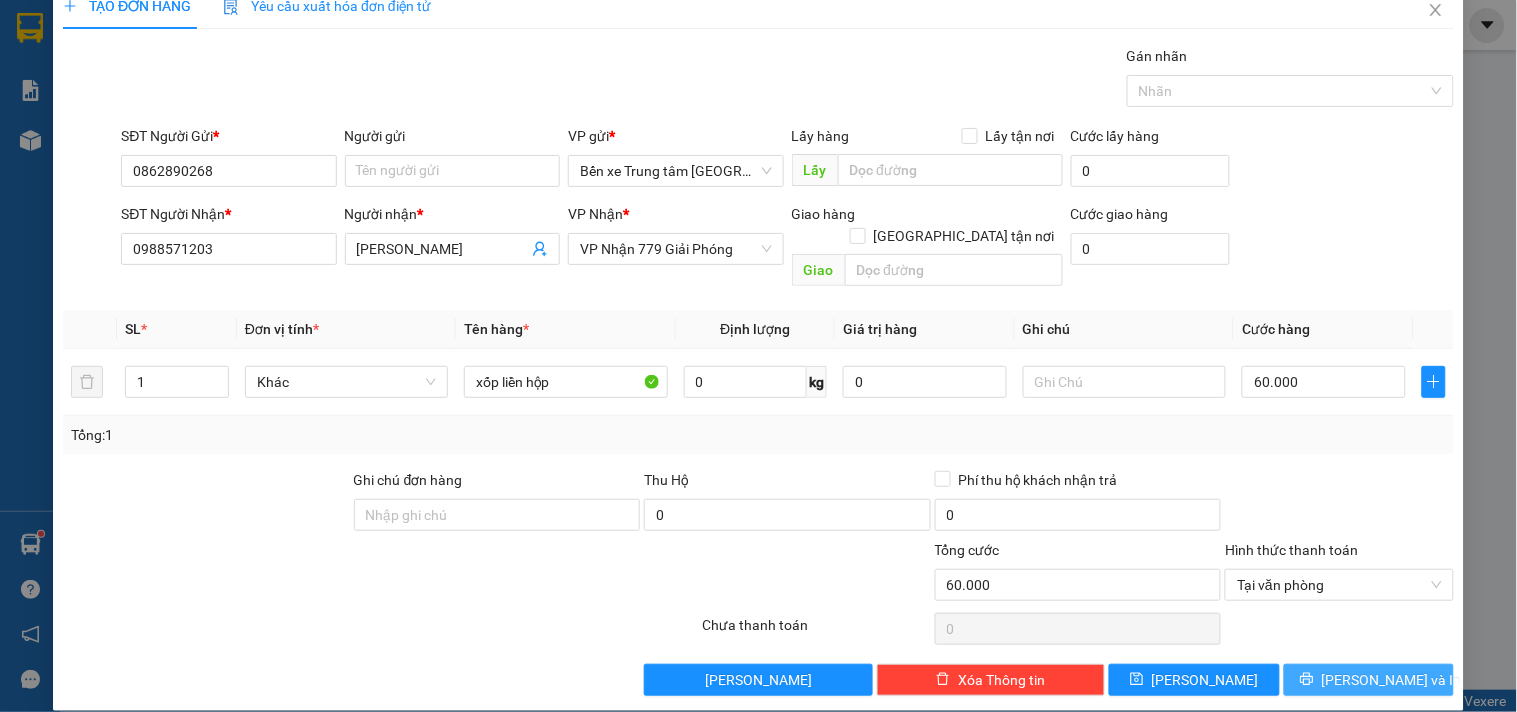 click 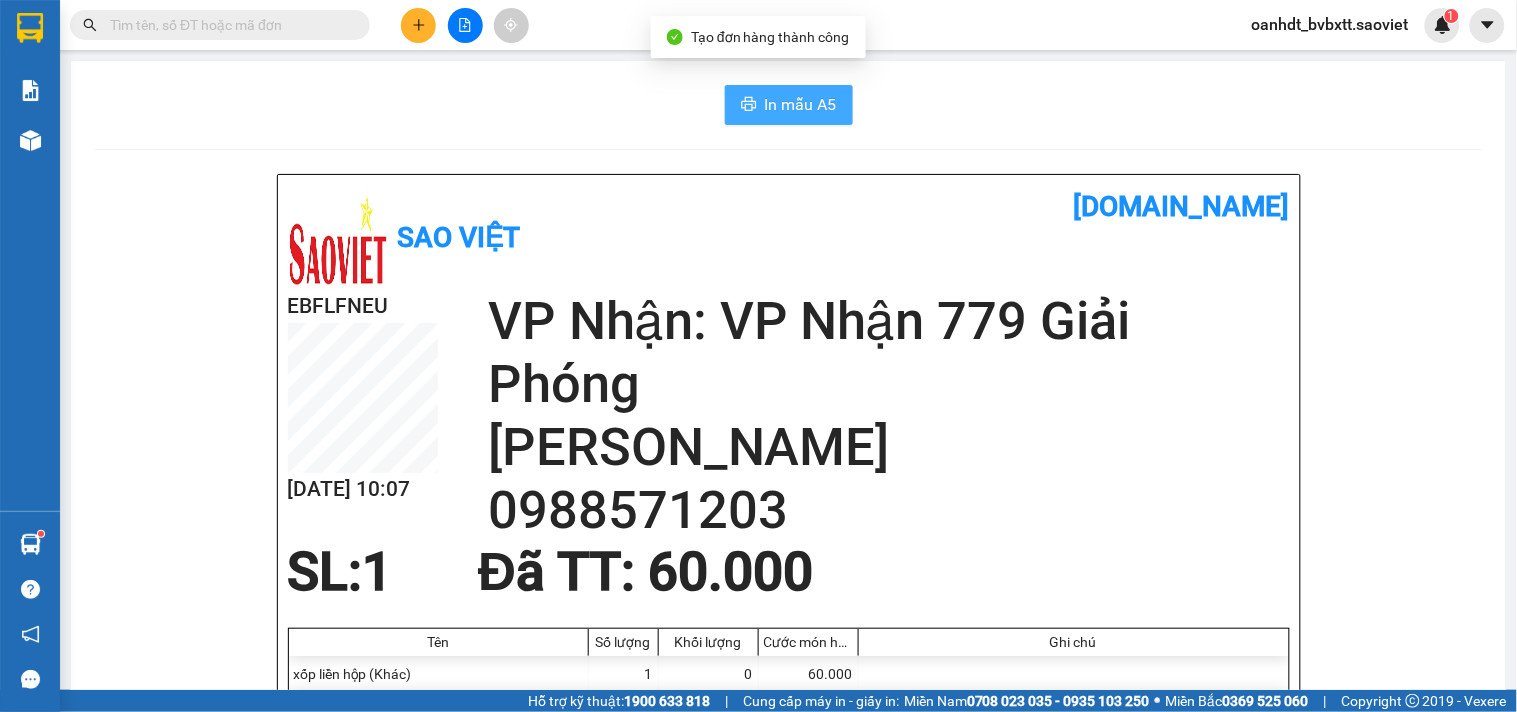 click 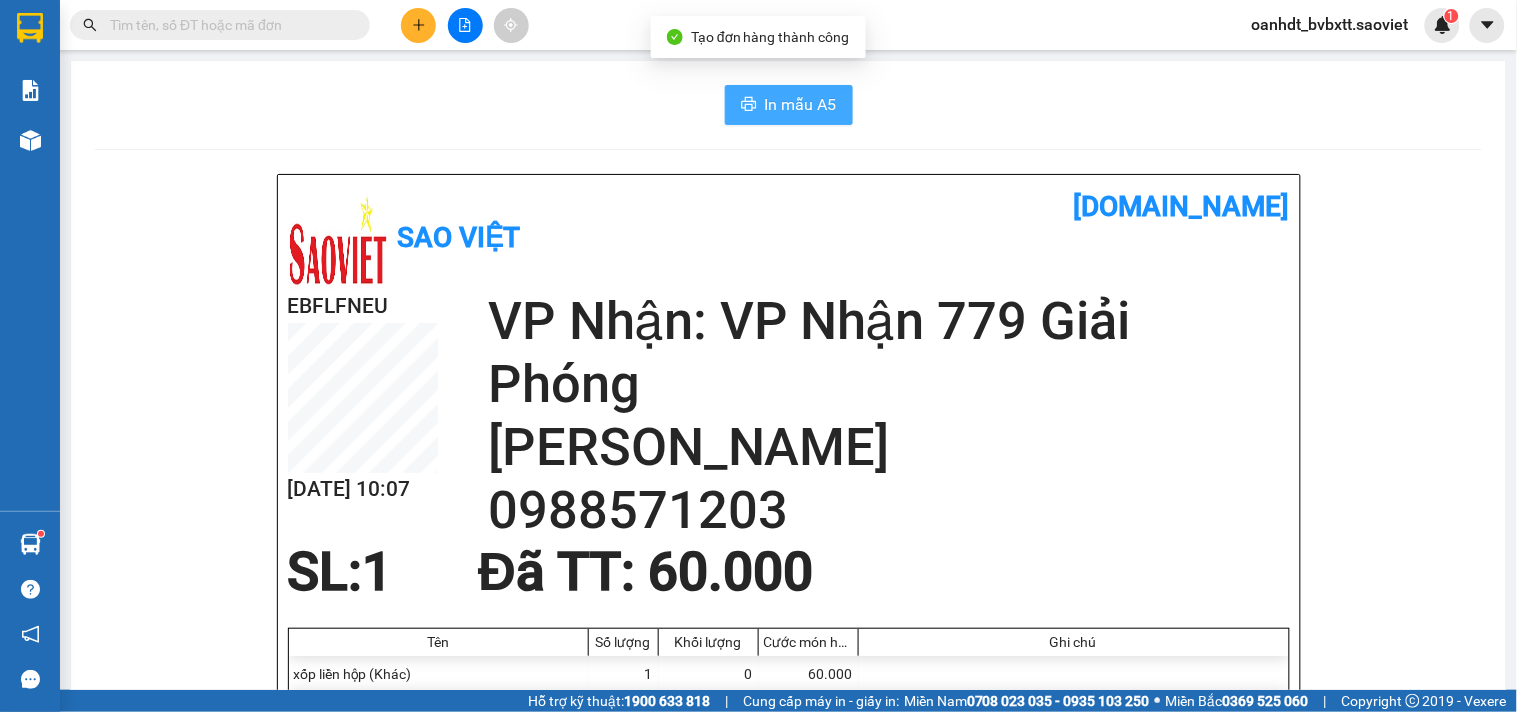 scroll, scrollTop: 0, scrollLeft: 0, axis: both 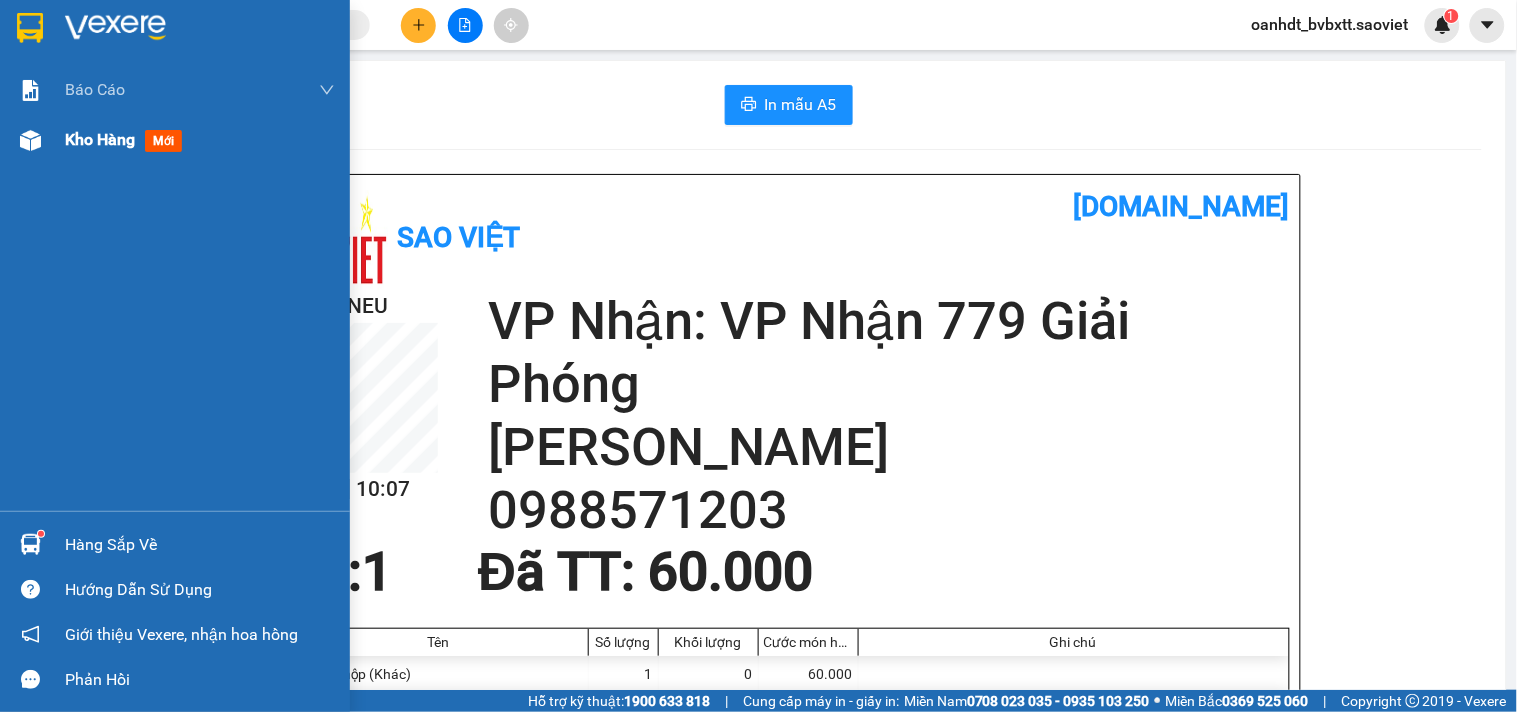 click on "mới" at bounding box center (163, 141) 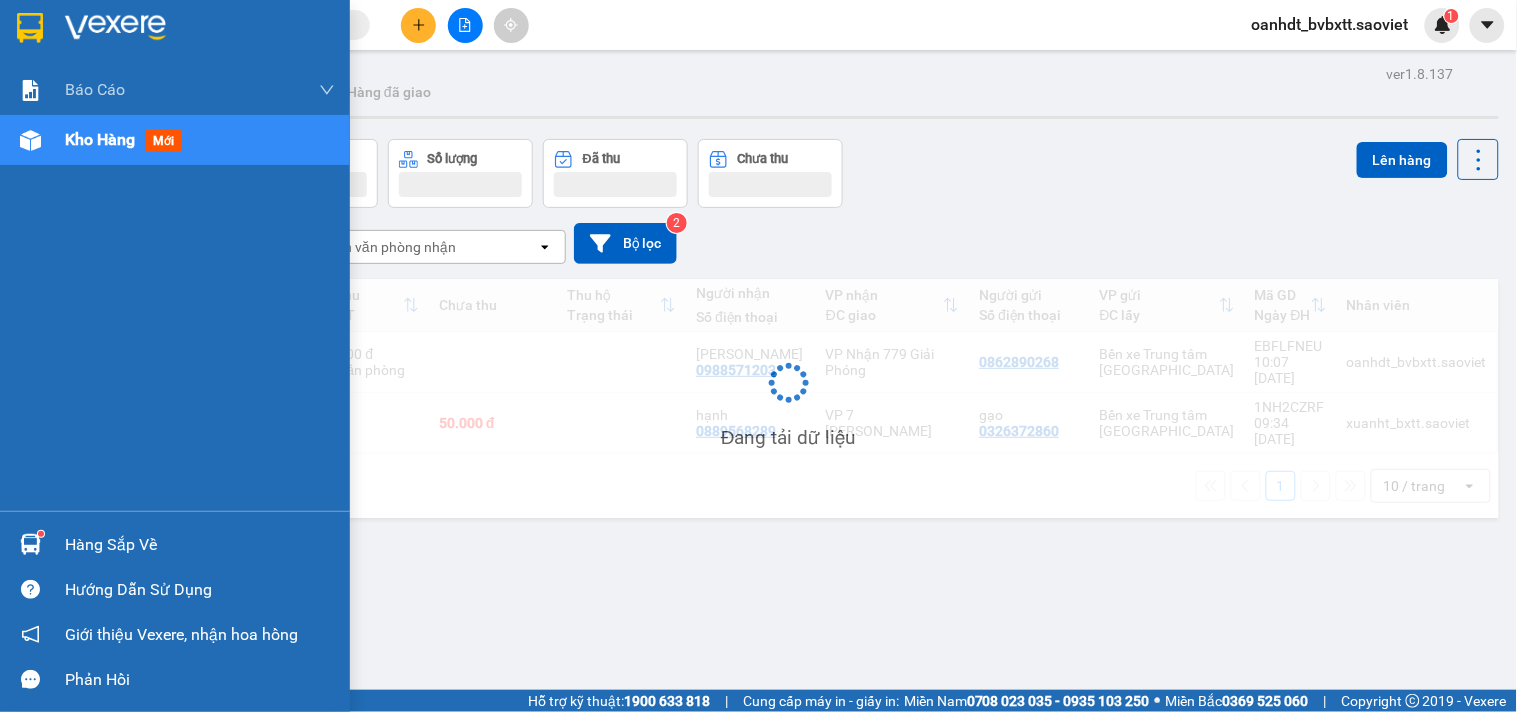 click on "Kho hàng mới" at bounding box center (127, 139) 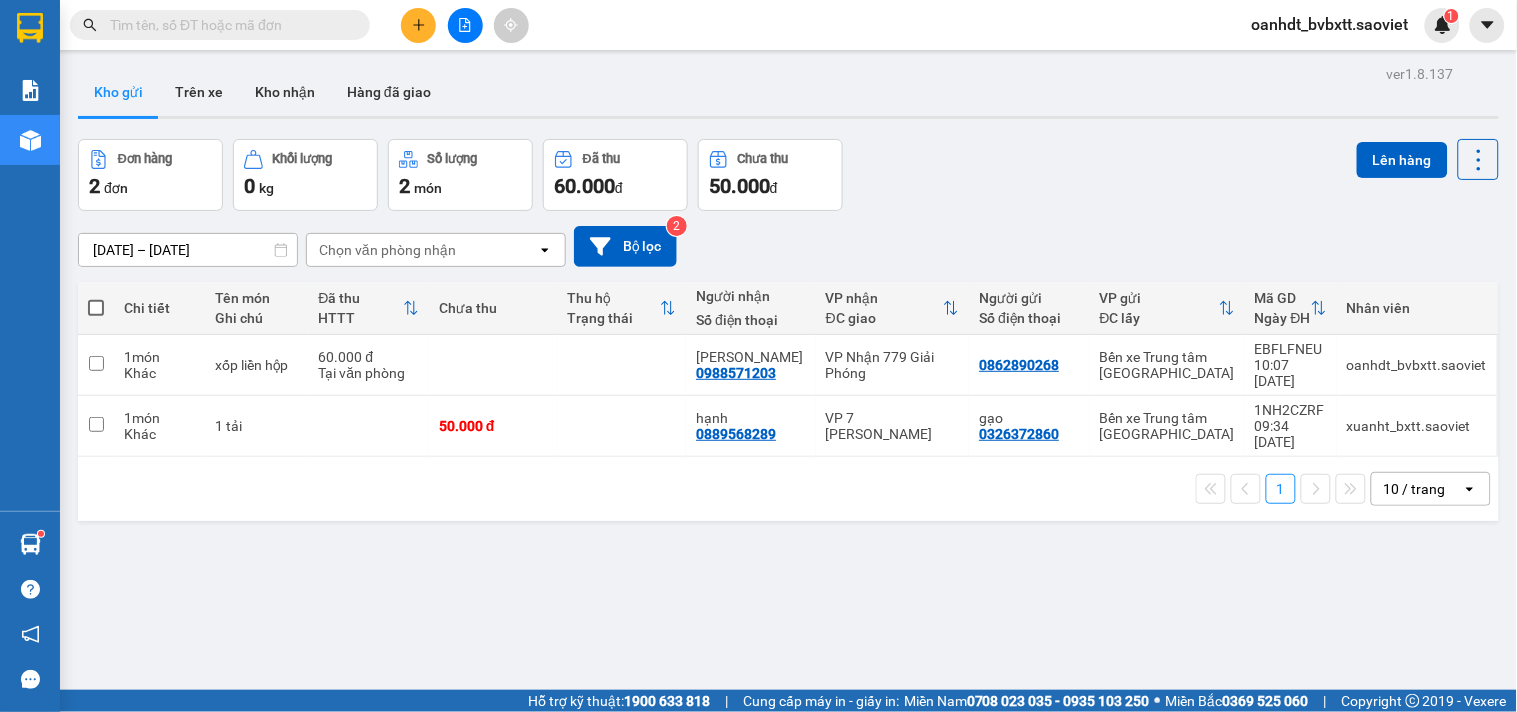 click 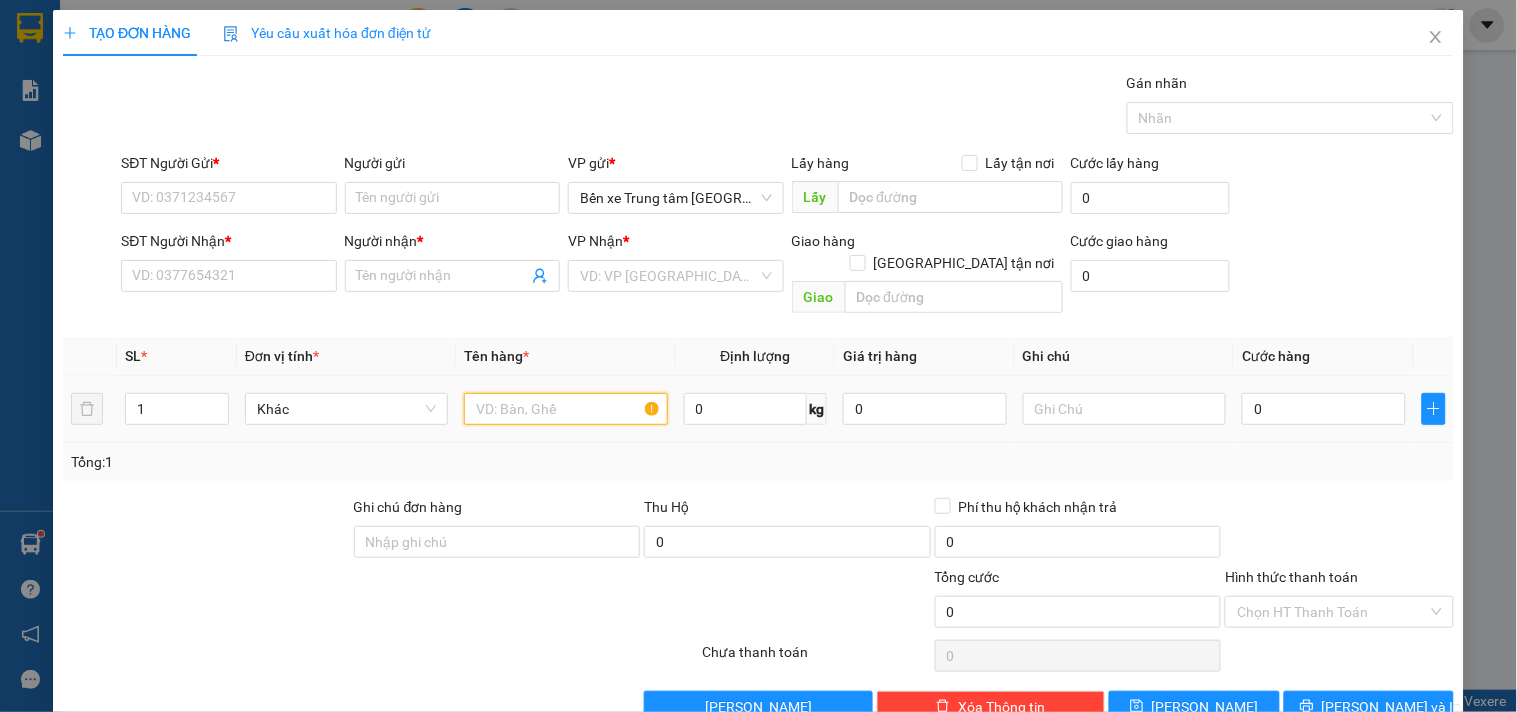 click at bounding box center [565, 409] 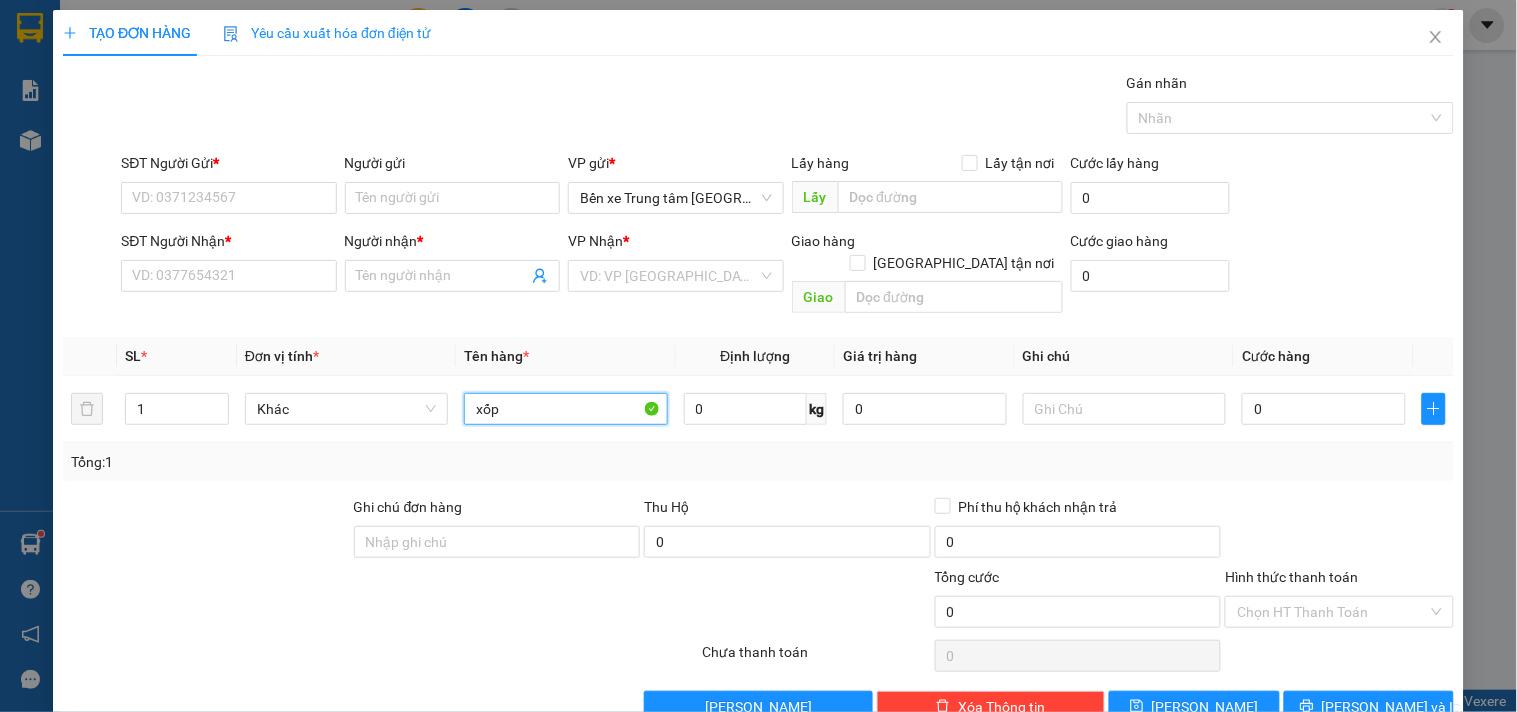 type on "xốp" 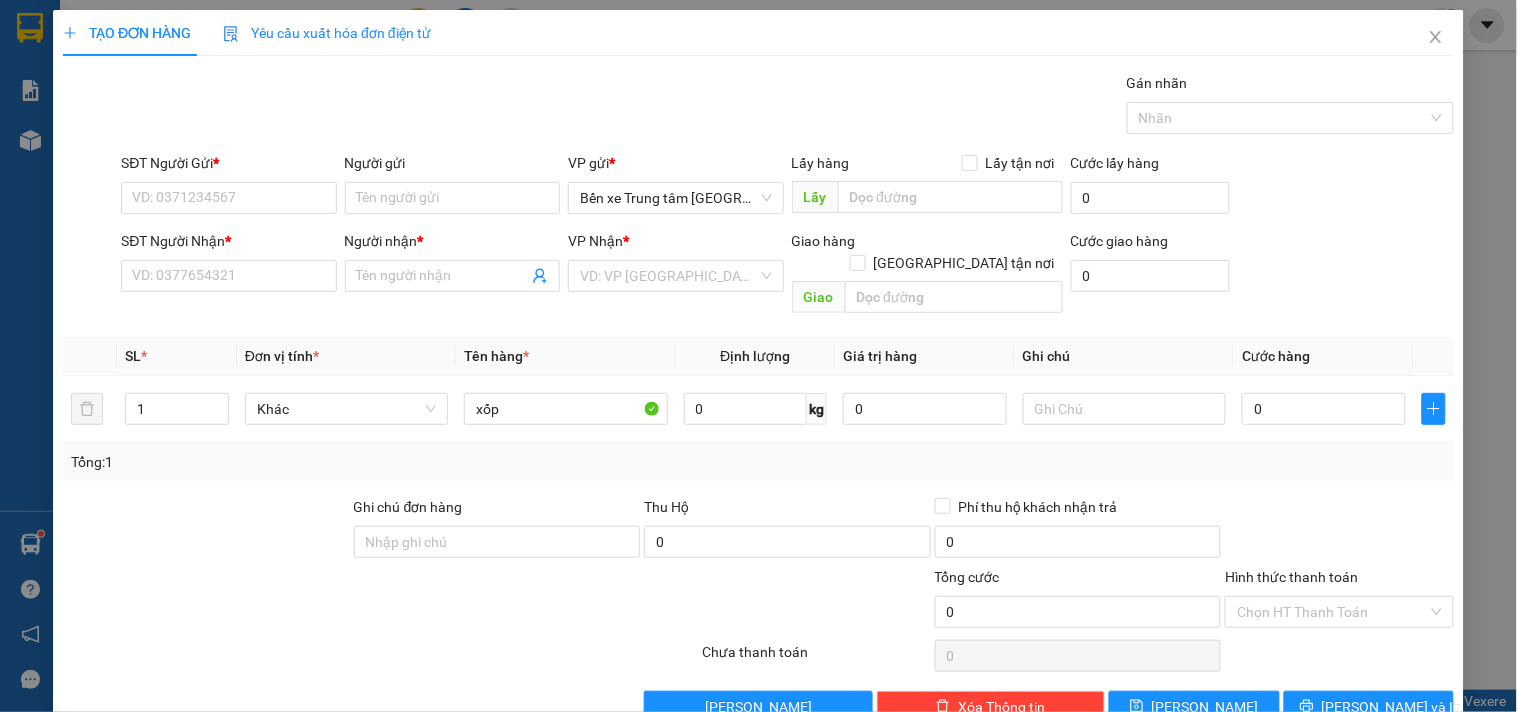 click on "SĐT Người Gửi  *" at bounding box center (228, 167) 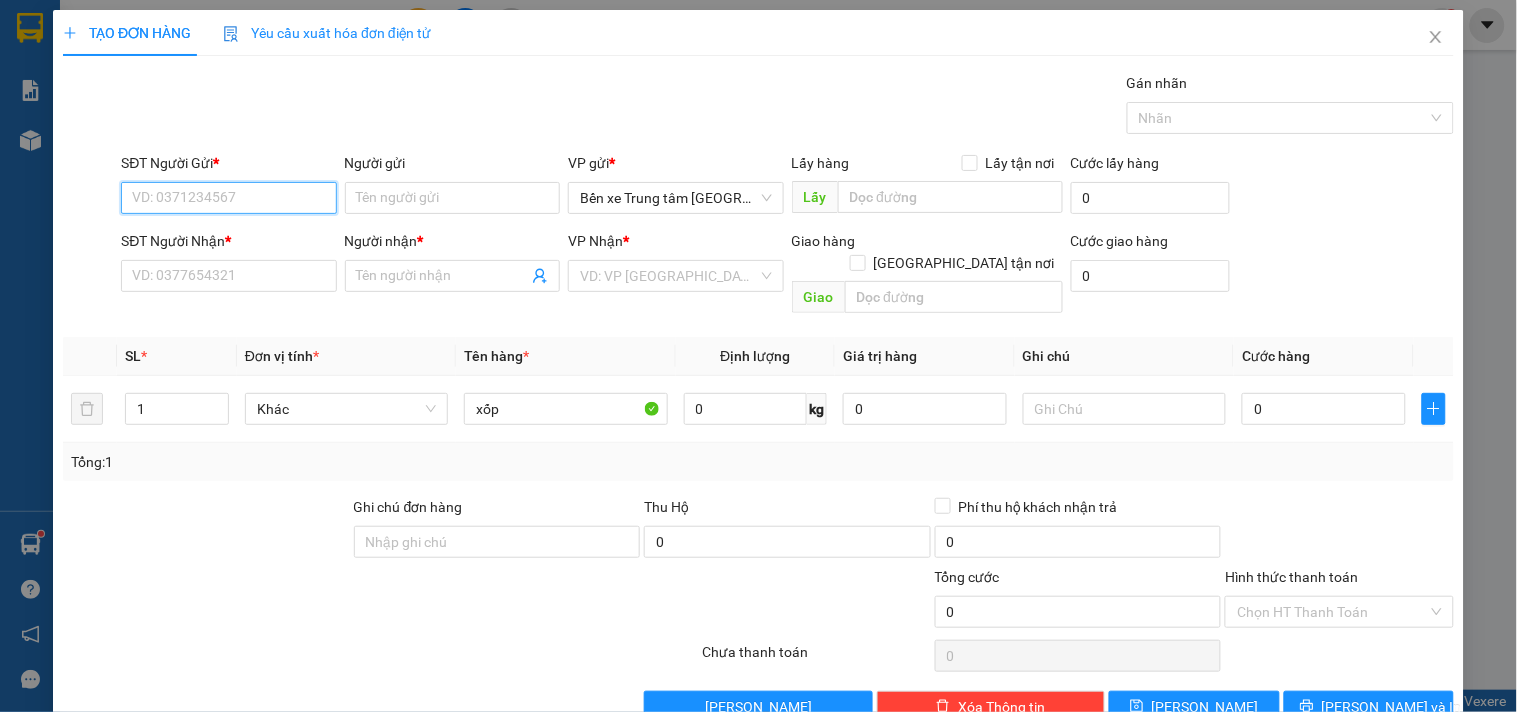 click on "SĐT Người Gửi  *" at bounding box center (228, 198) 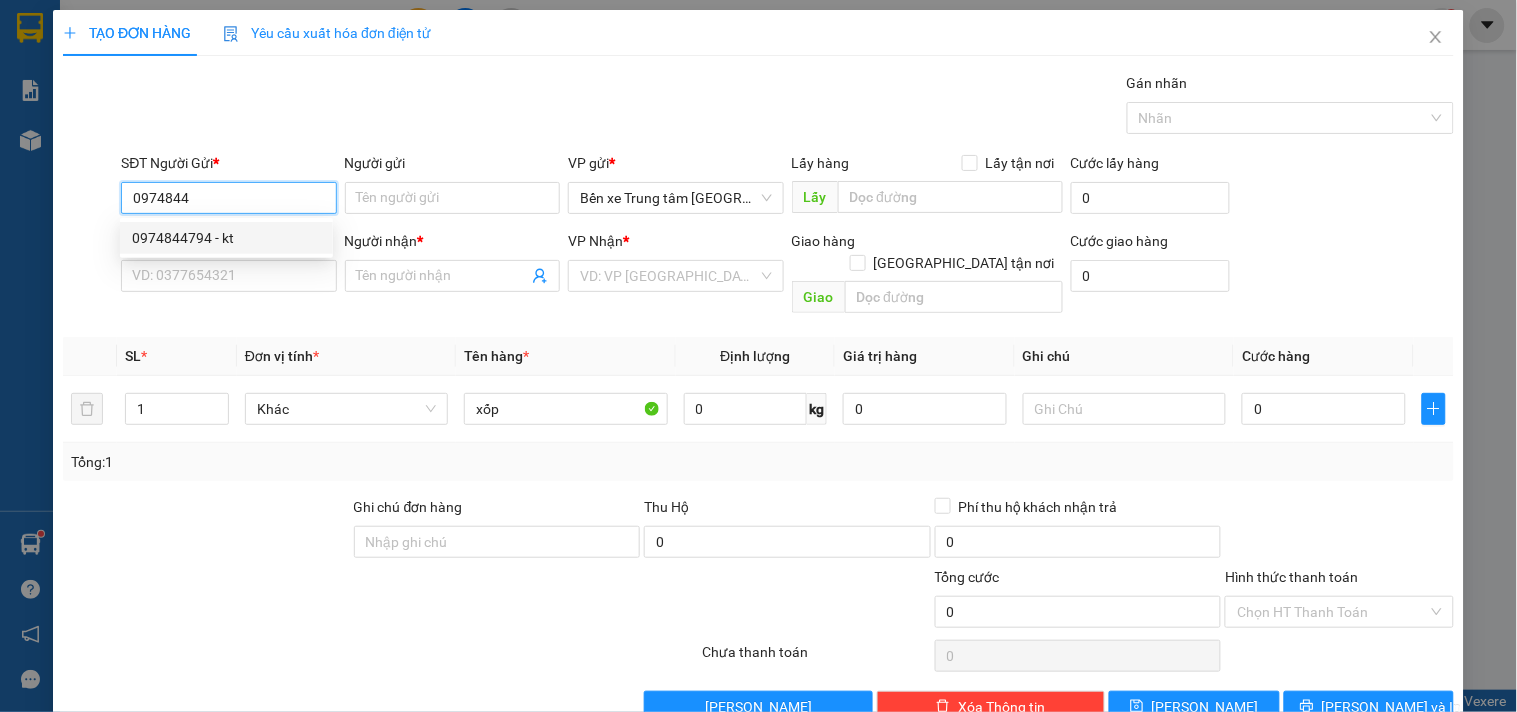 click on "0974844794 - kt" at bounding box center (226, 238) 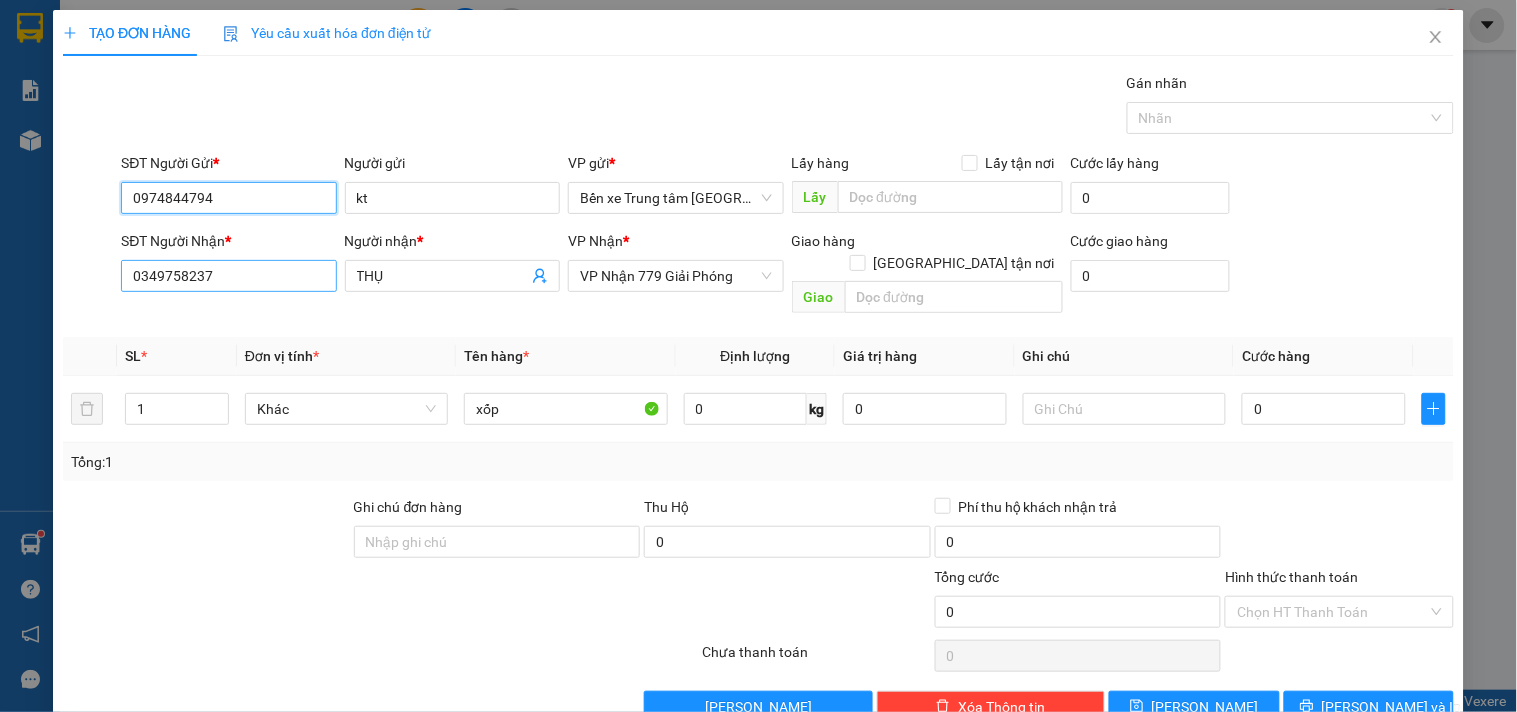 type on "0974844794" 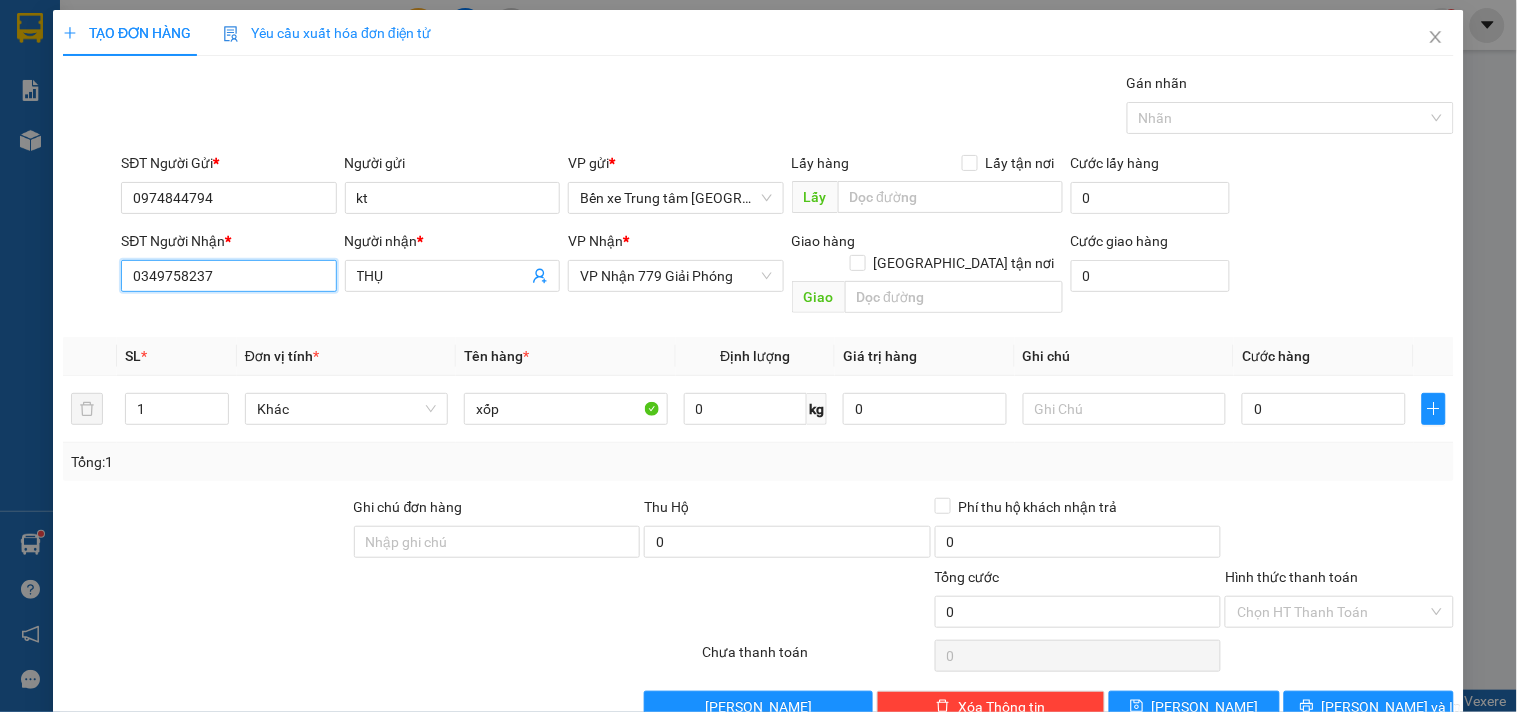 drag, startPoint x: 251, startPoint y: 284, endPoint x: 0, endPoint y: 526, distance: 348.6617 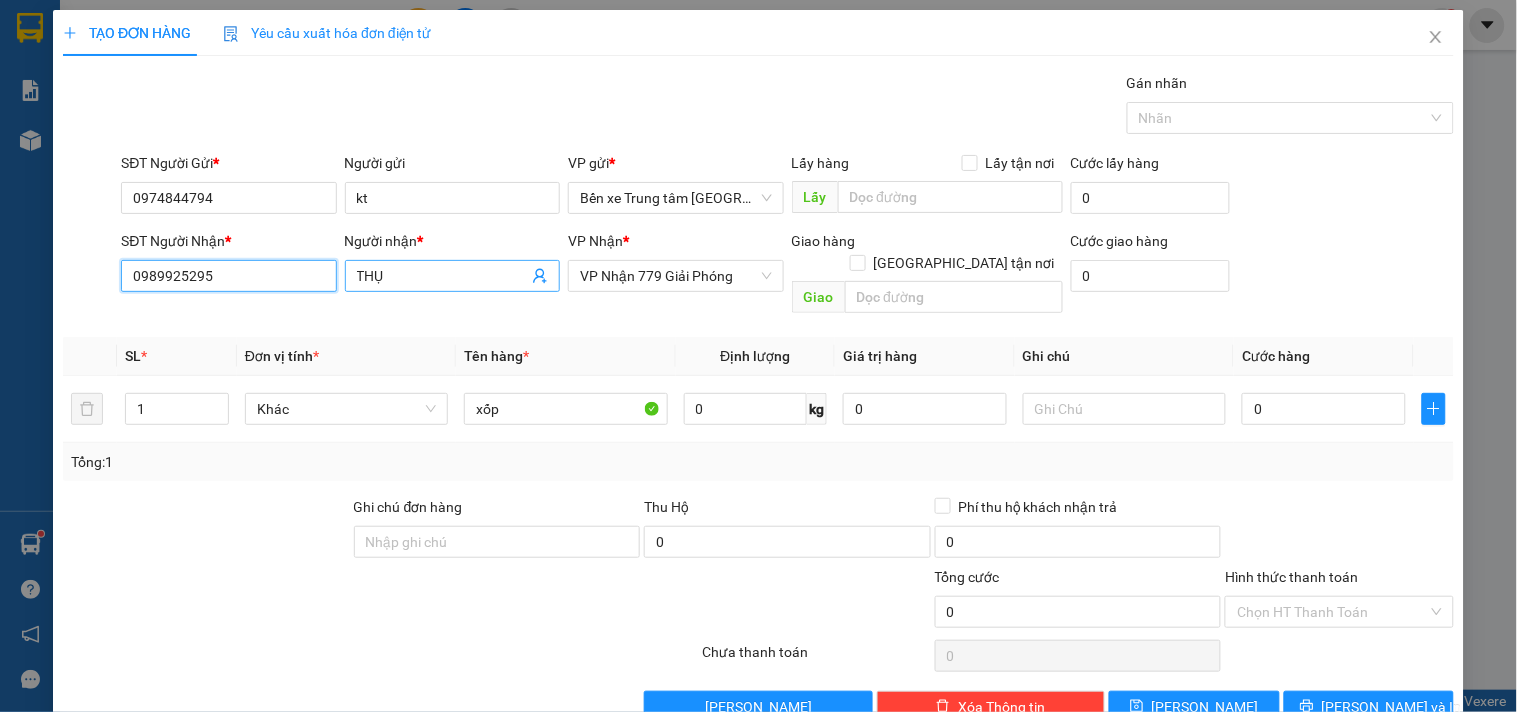 type on "0989925295" 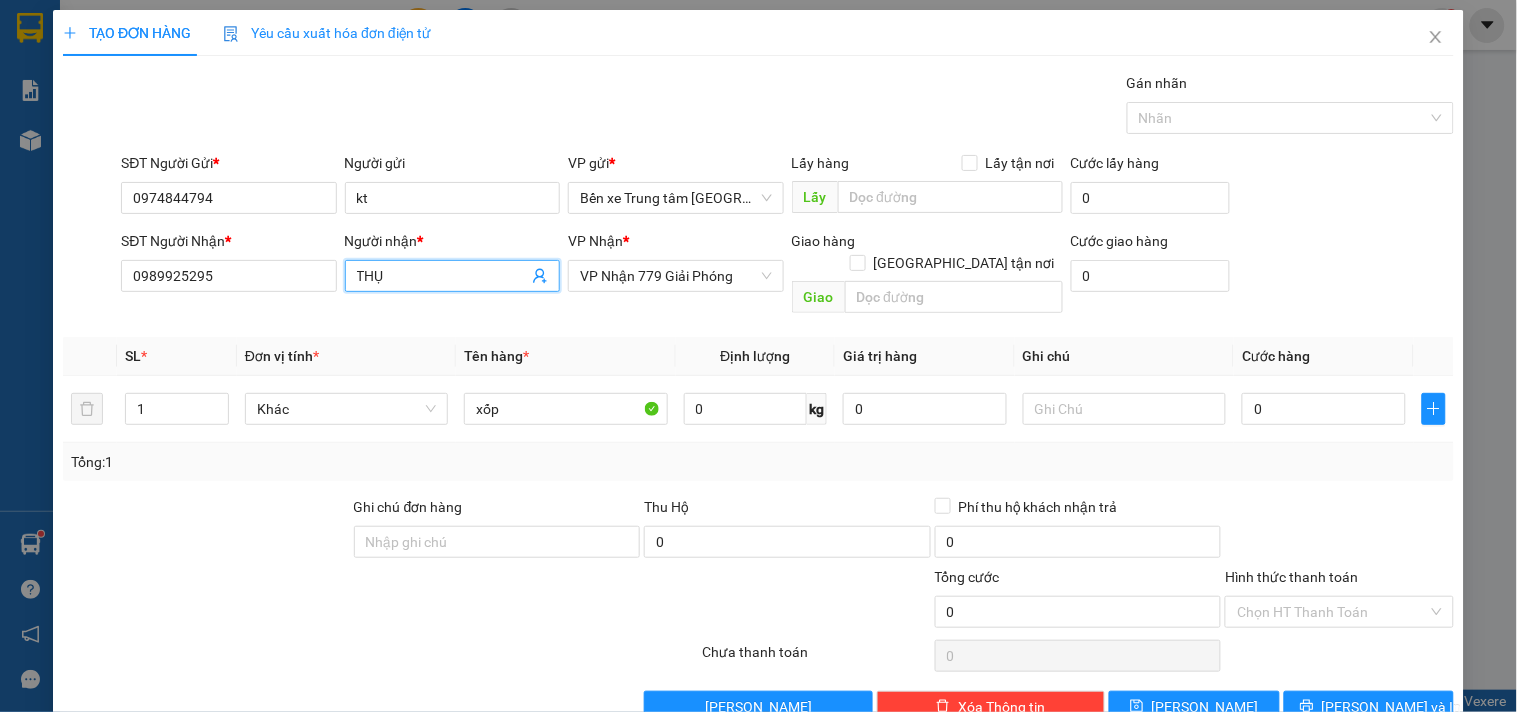 drag, startPoint x: 383, startPoint y: 278, endPoint x: 261, endPoint y: 328, distance: 131.8484 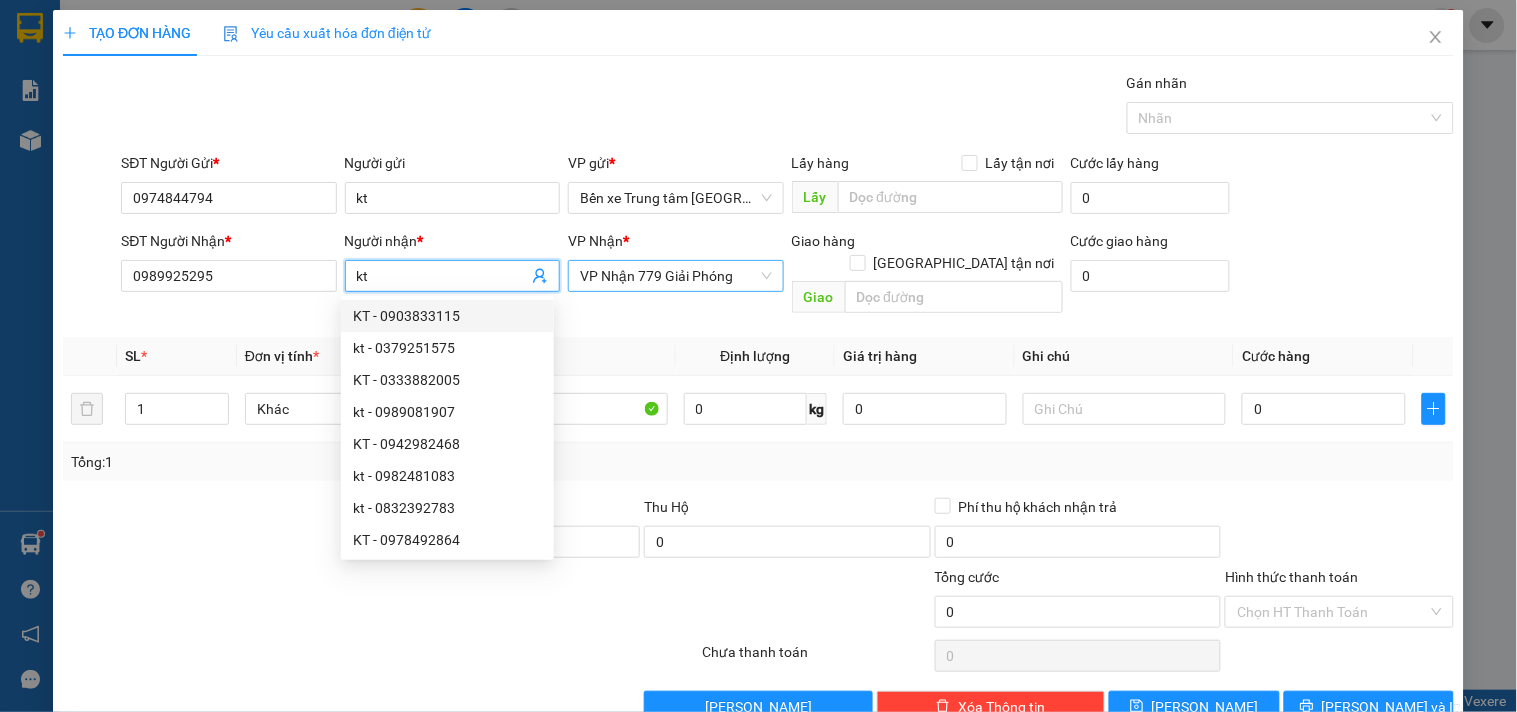 click on "VP Nhận 779 Giải Phóng" at bounding box center [675, 276] 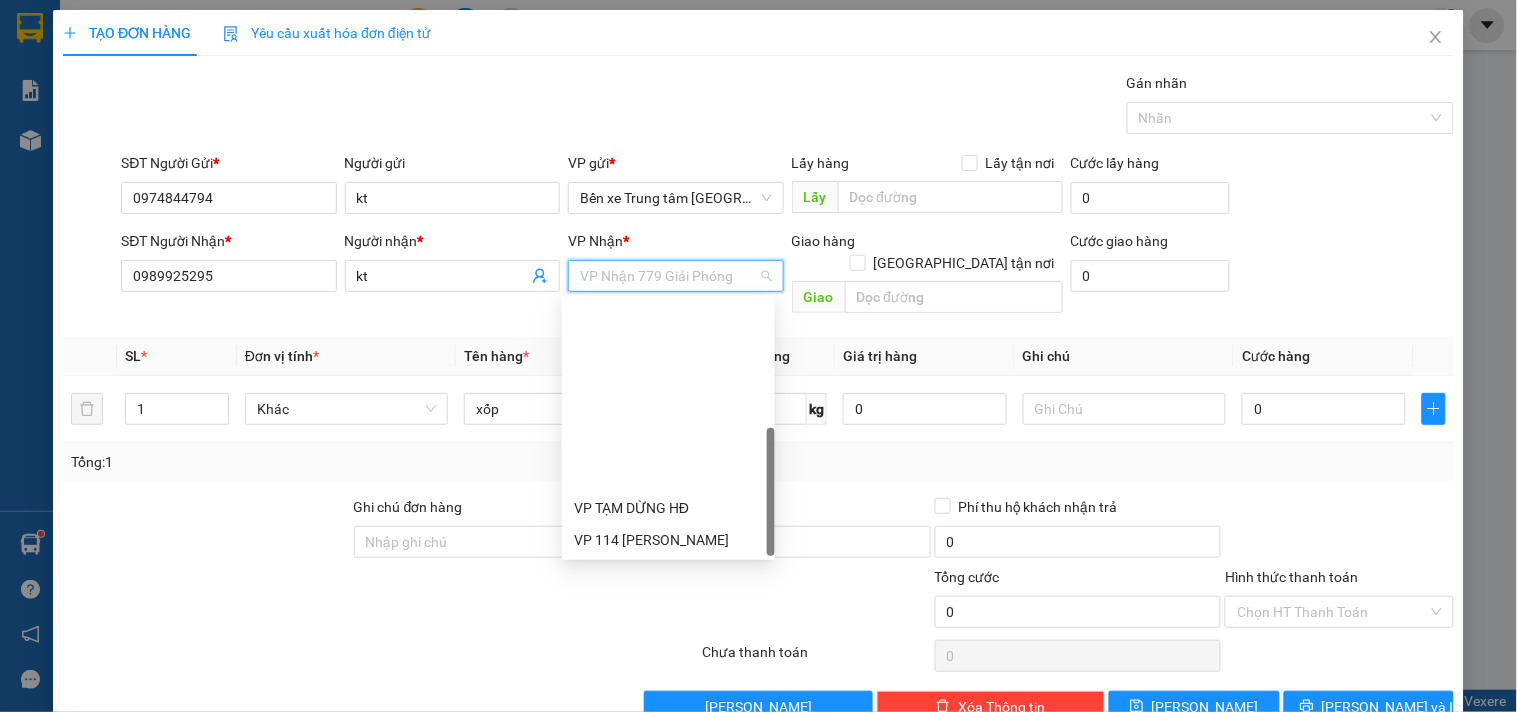 scroll, scrollTop: 224, scrollLeft: 0, axis: vertical 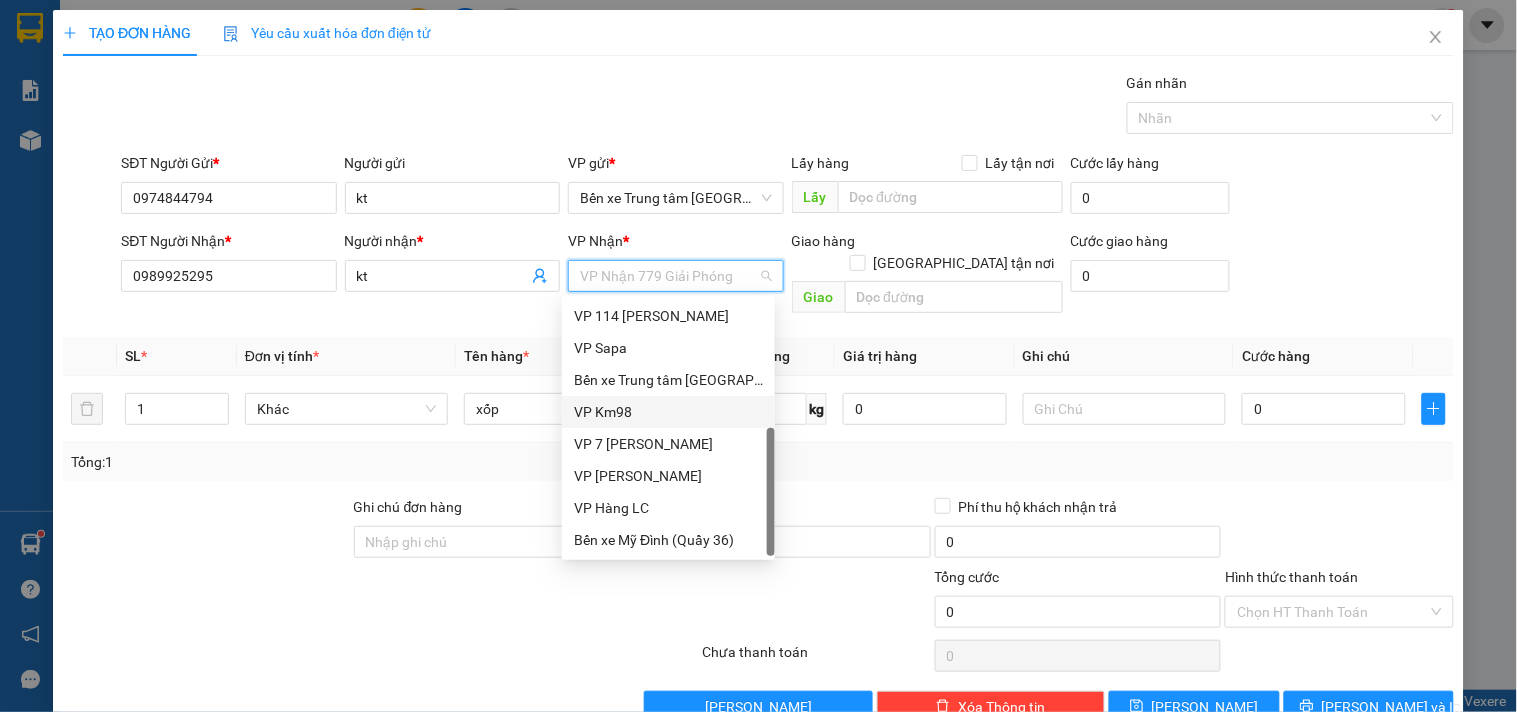 click on "VP Km98" at bounding box center (668, 412) 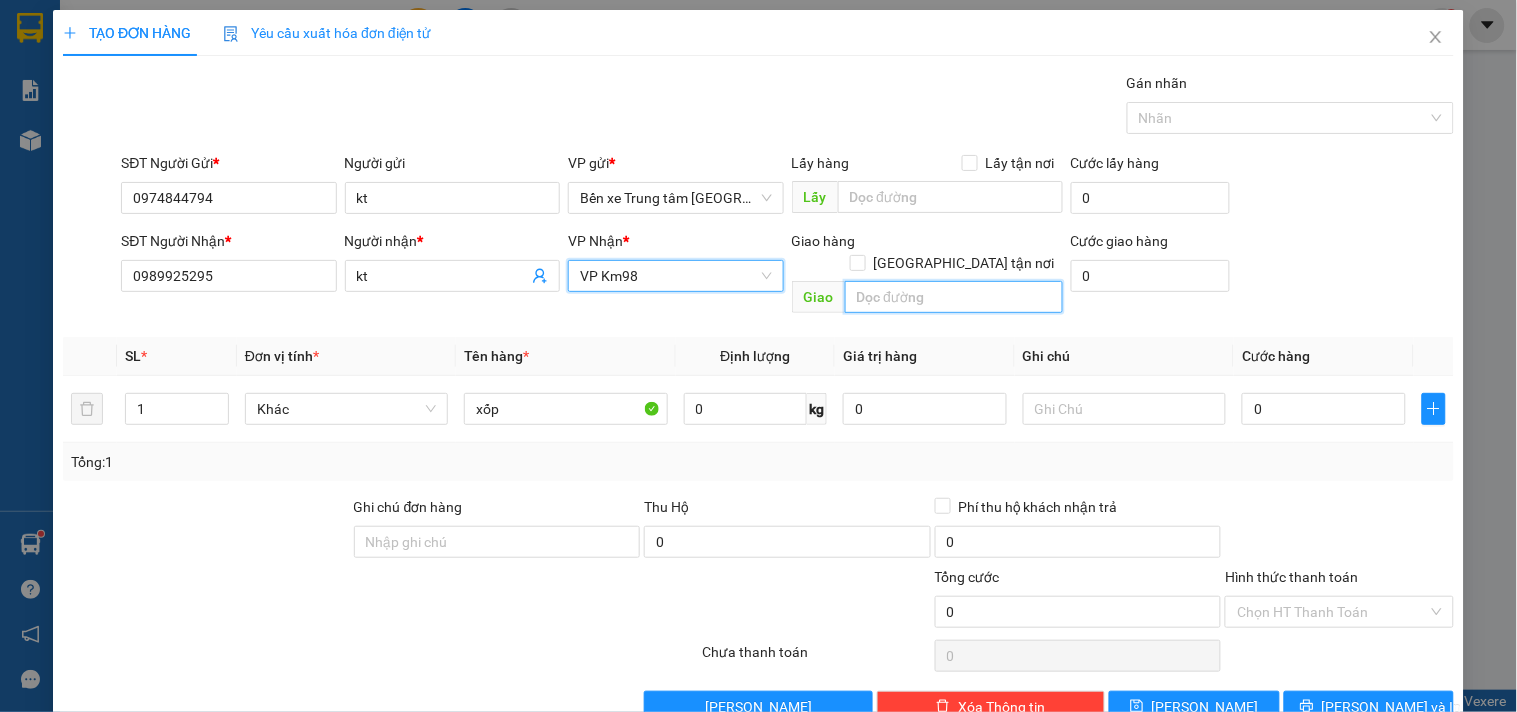 click at bounding box center [954, 297] 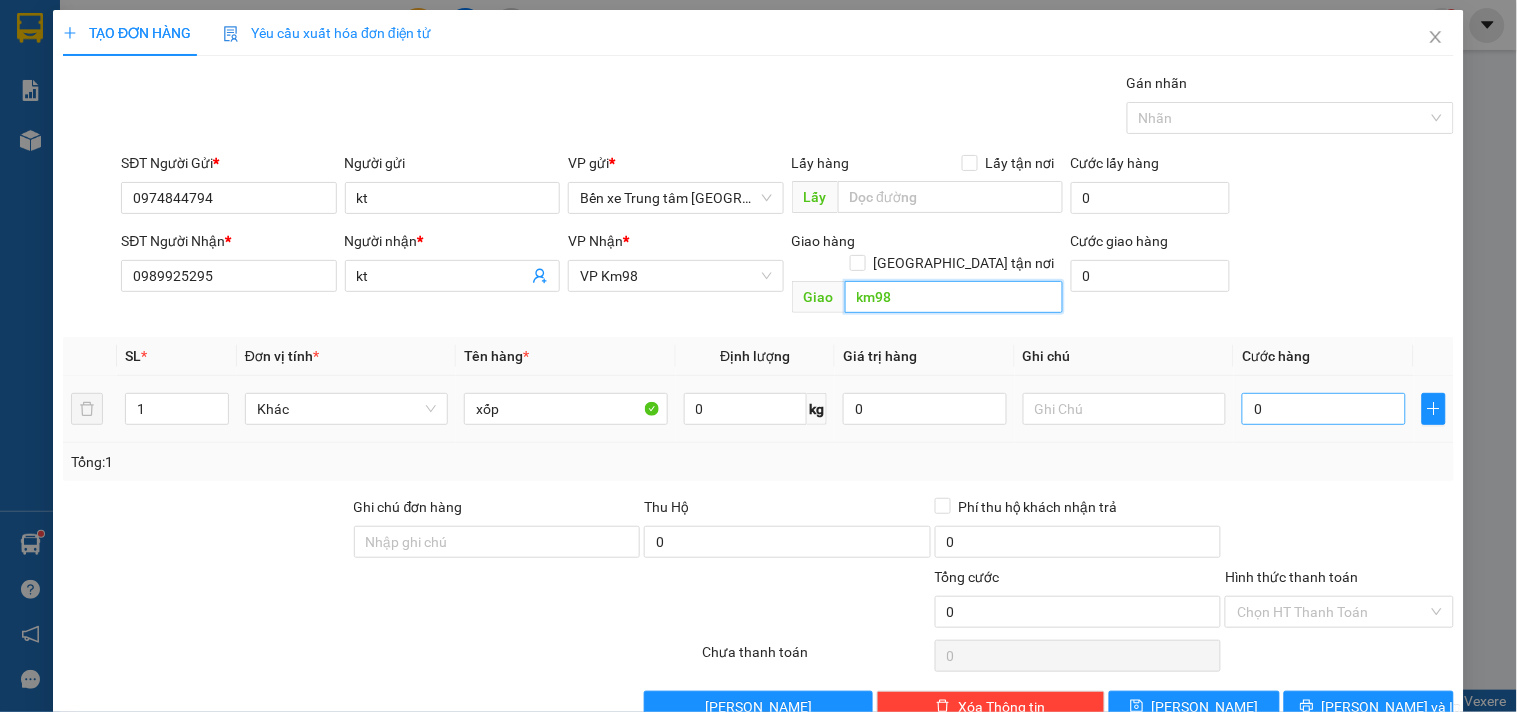 type on "km98" 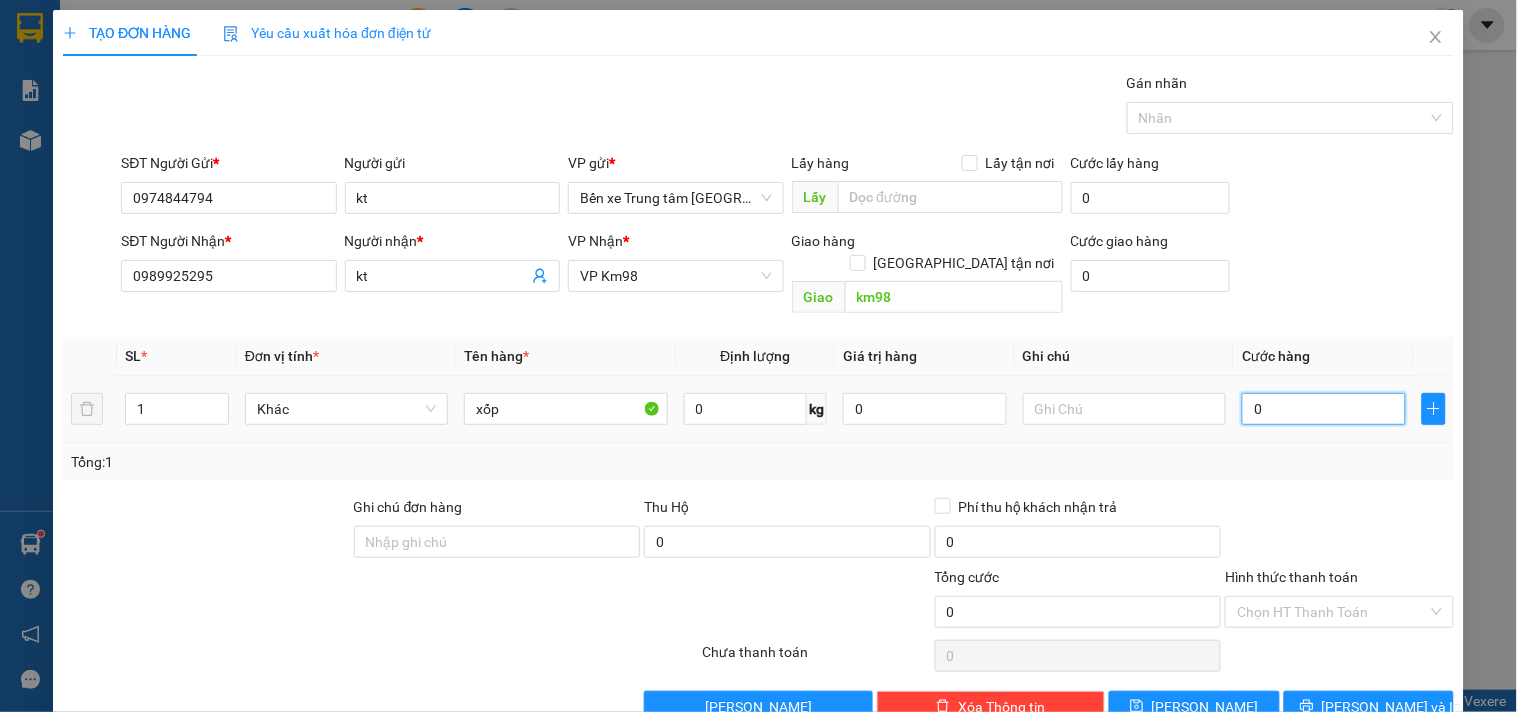 click on "0" at bounding box center [1324, 409] 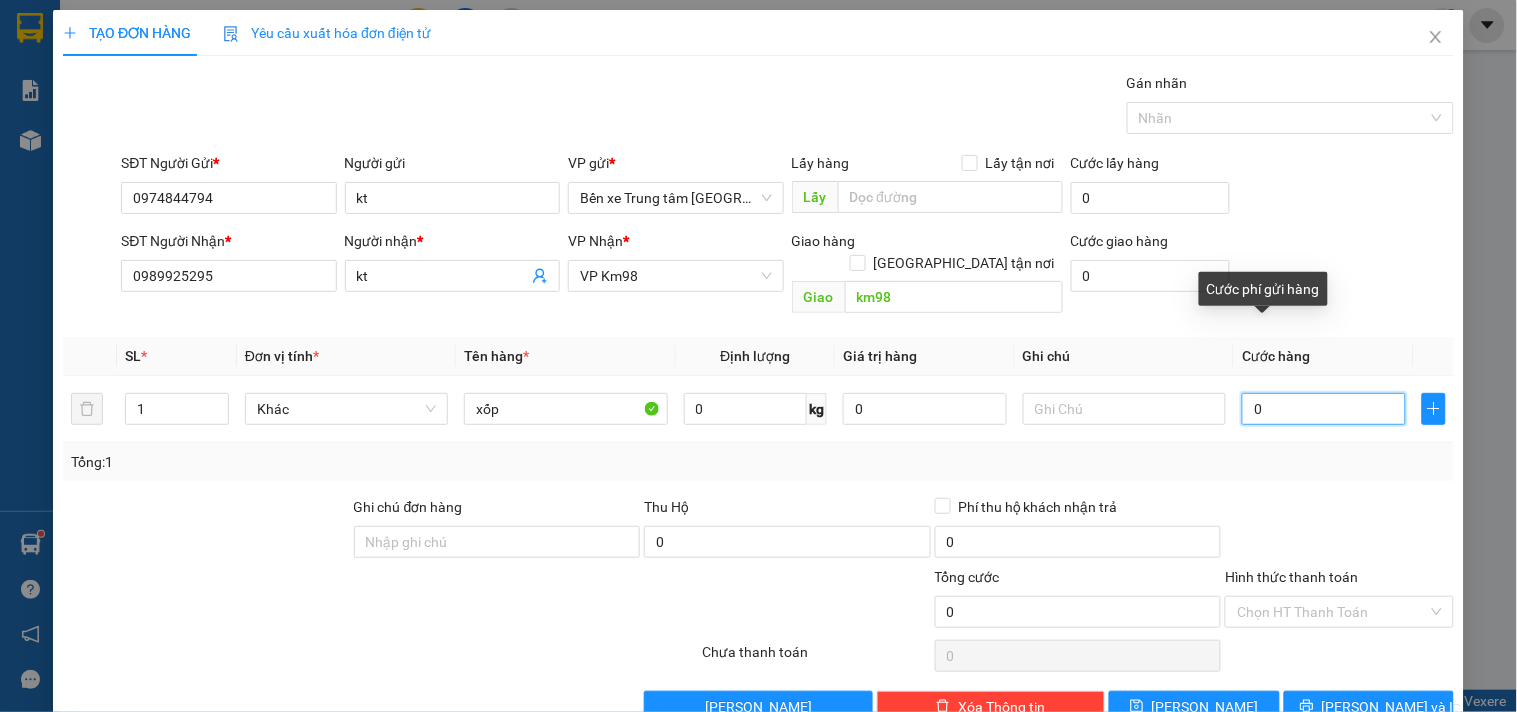 type on "5" 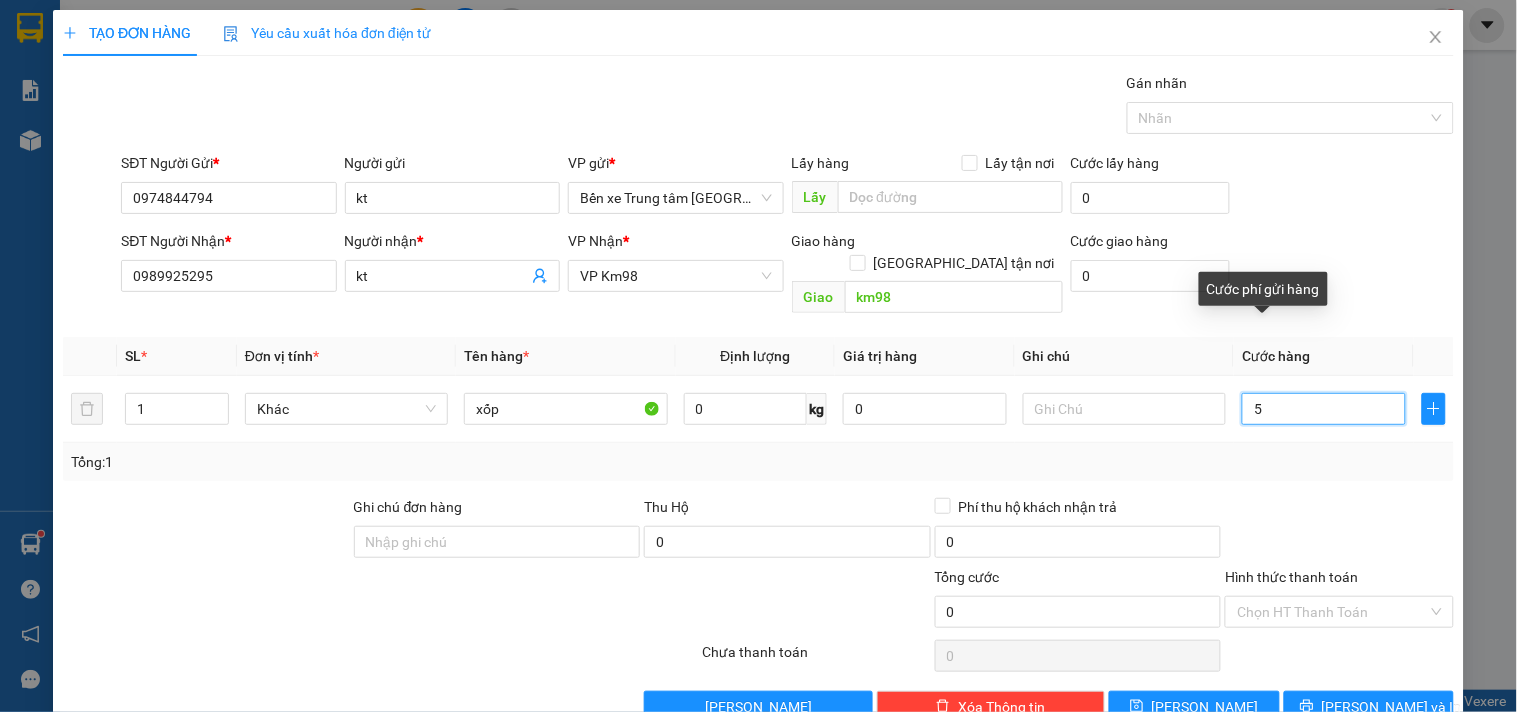 type on "5" 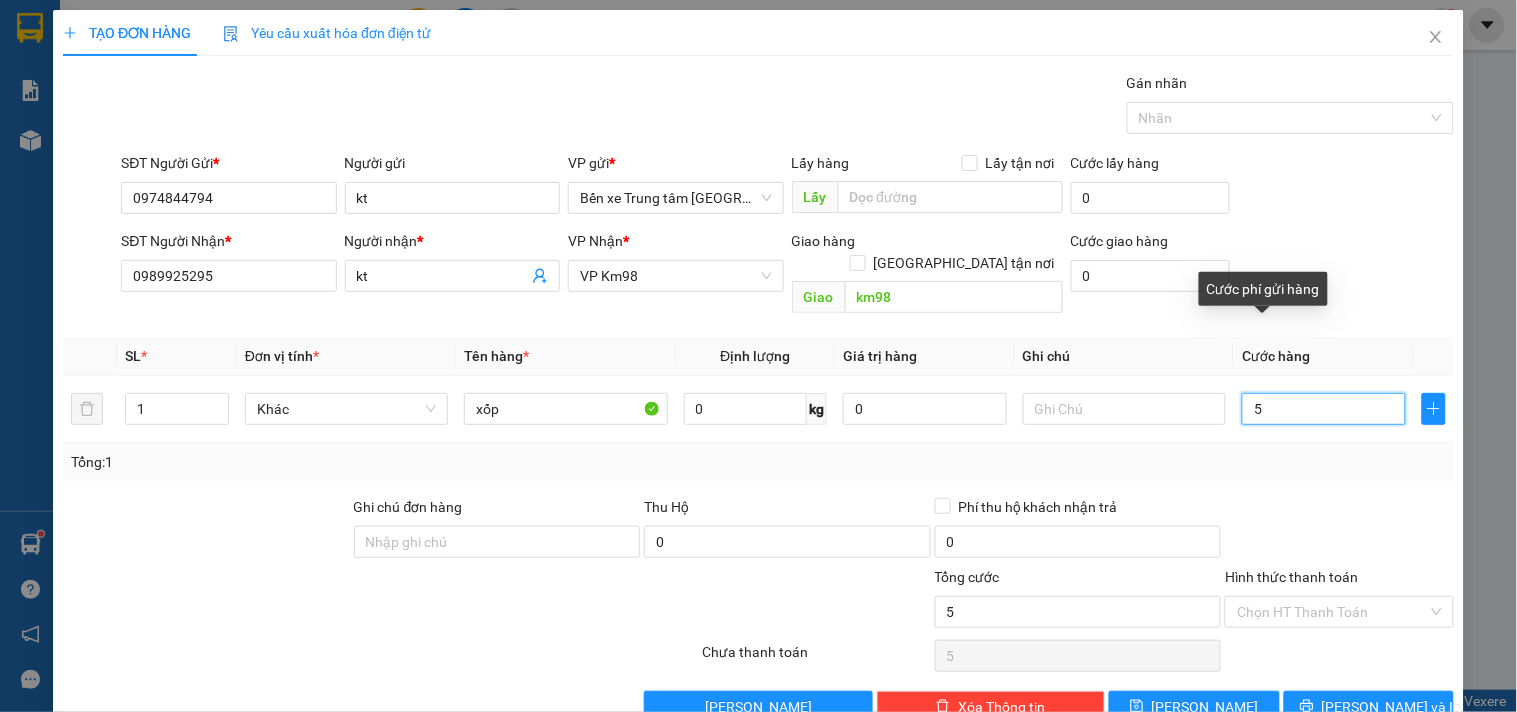 type on "50" 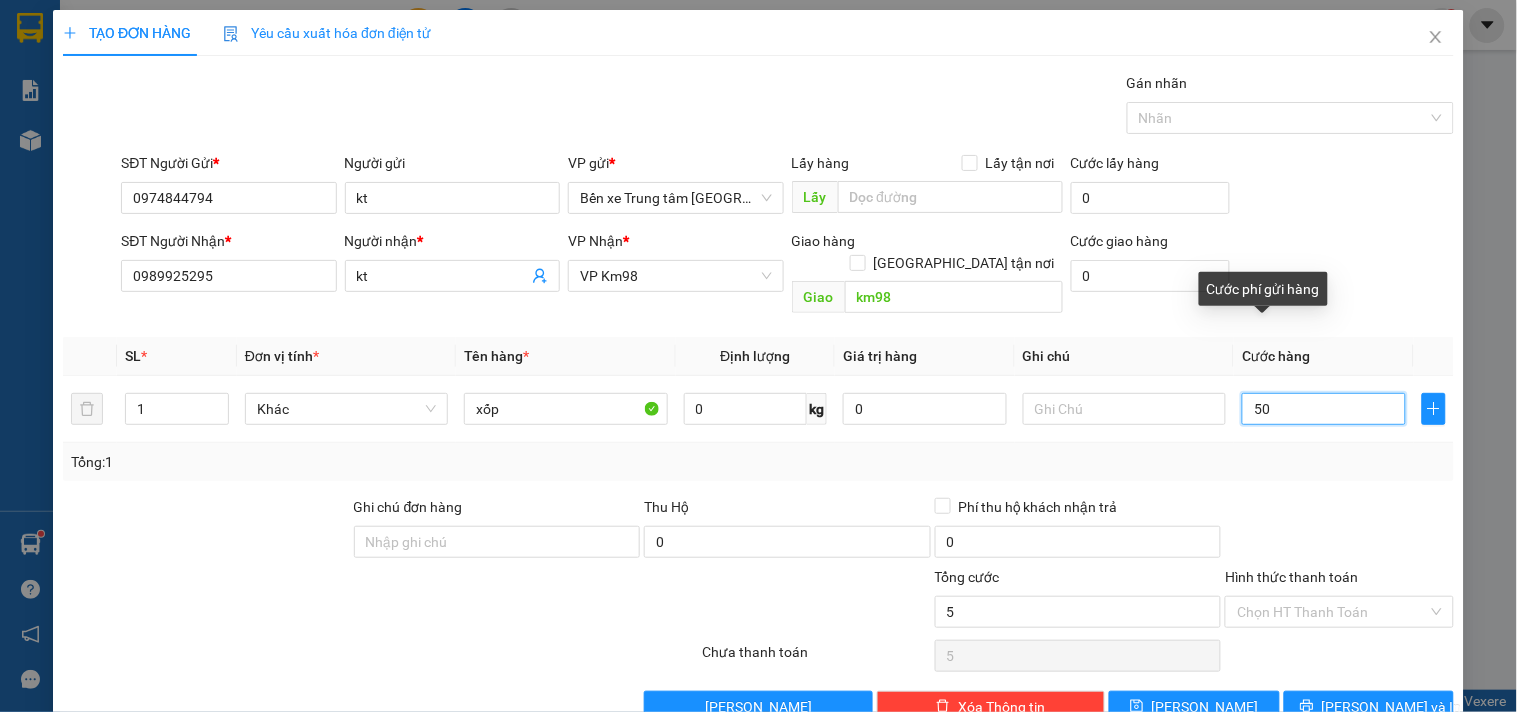 type on "50" 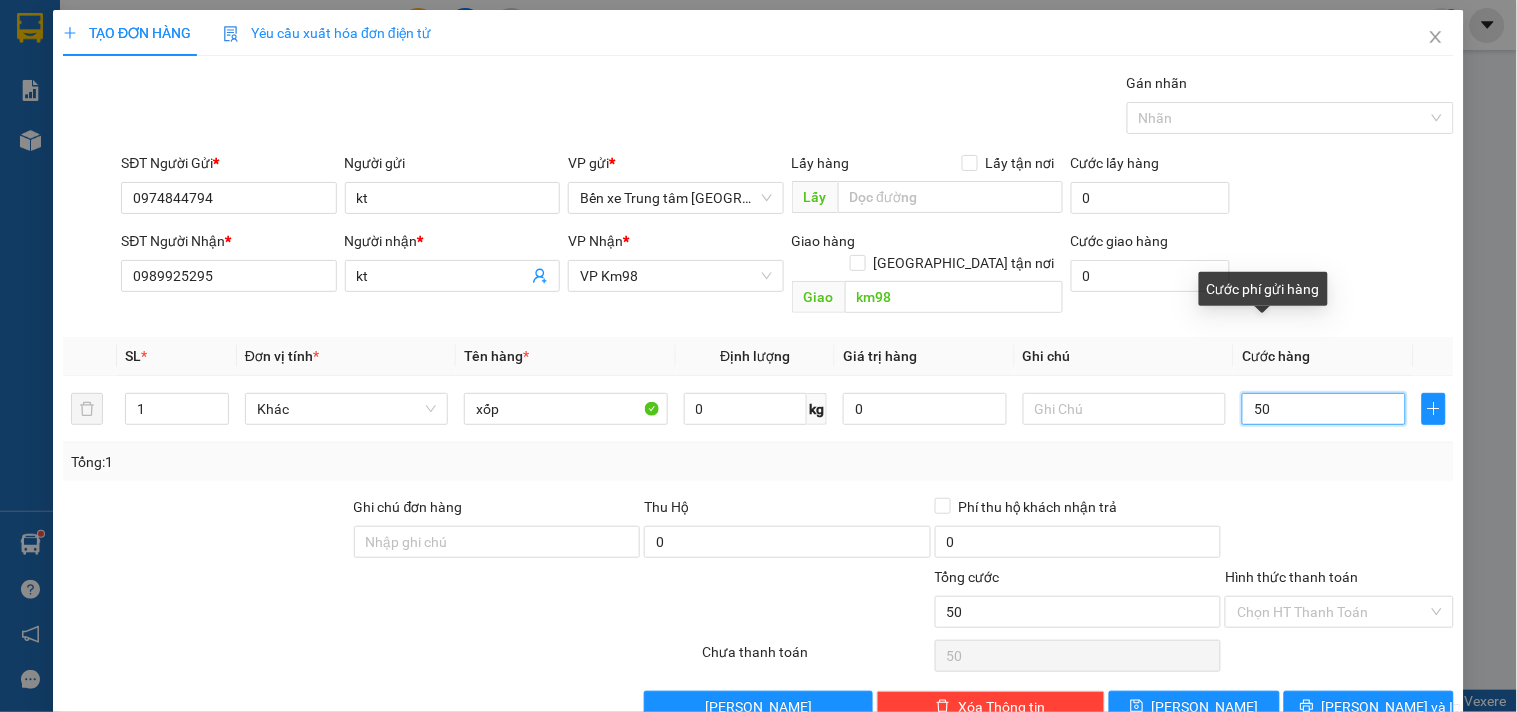 type on "5" 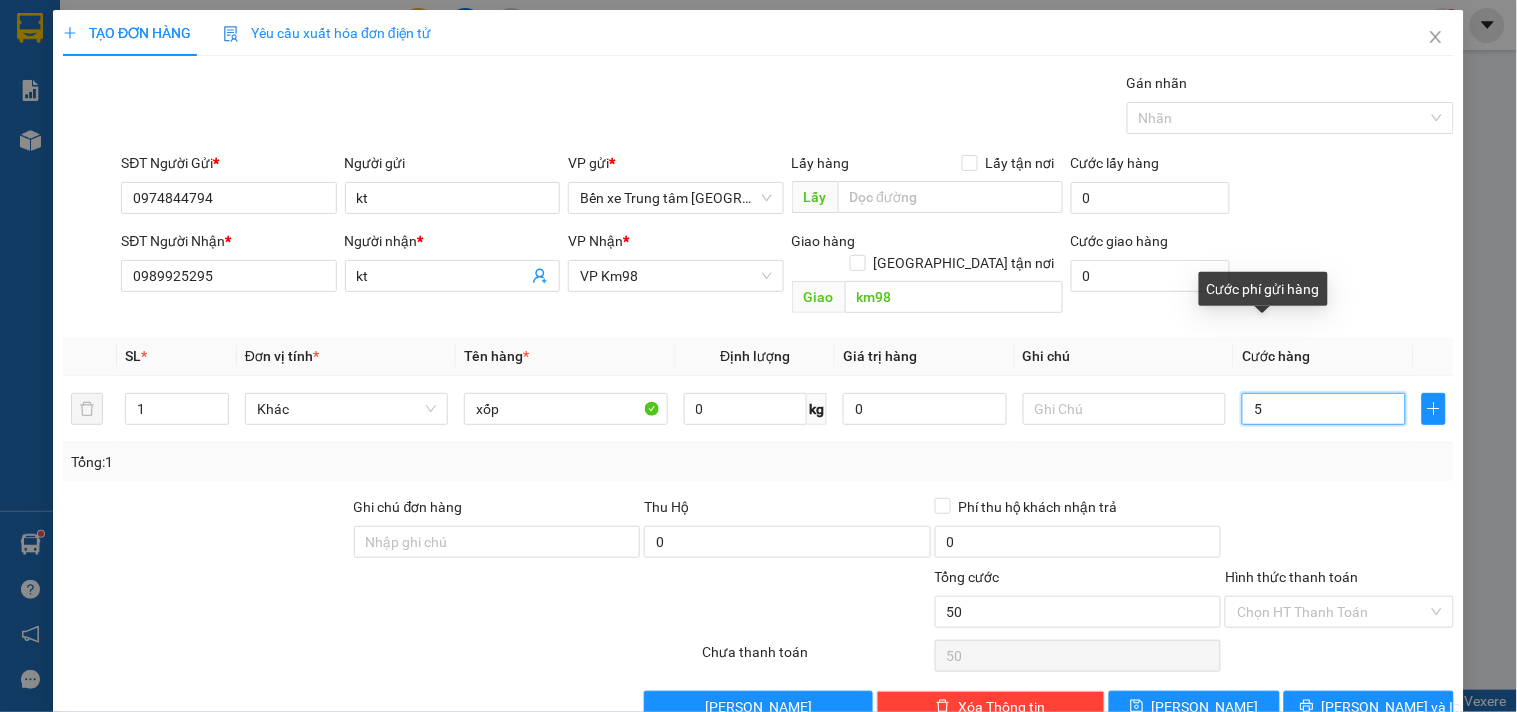 type on "5" 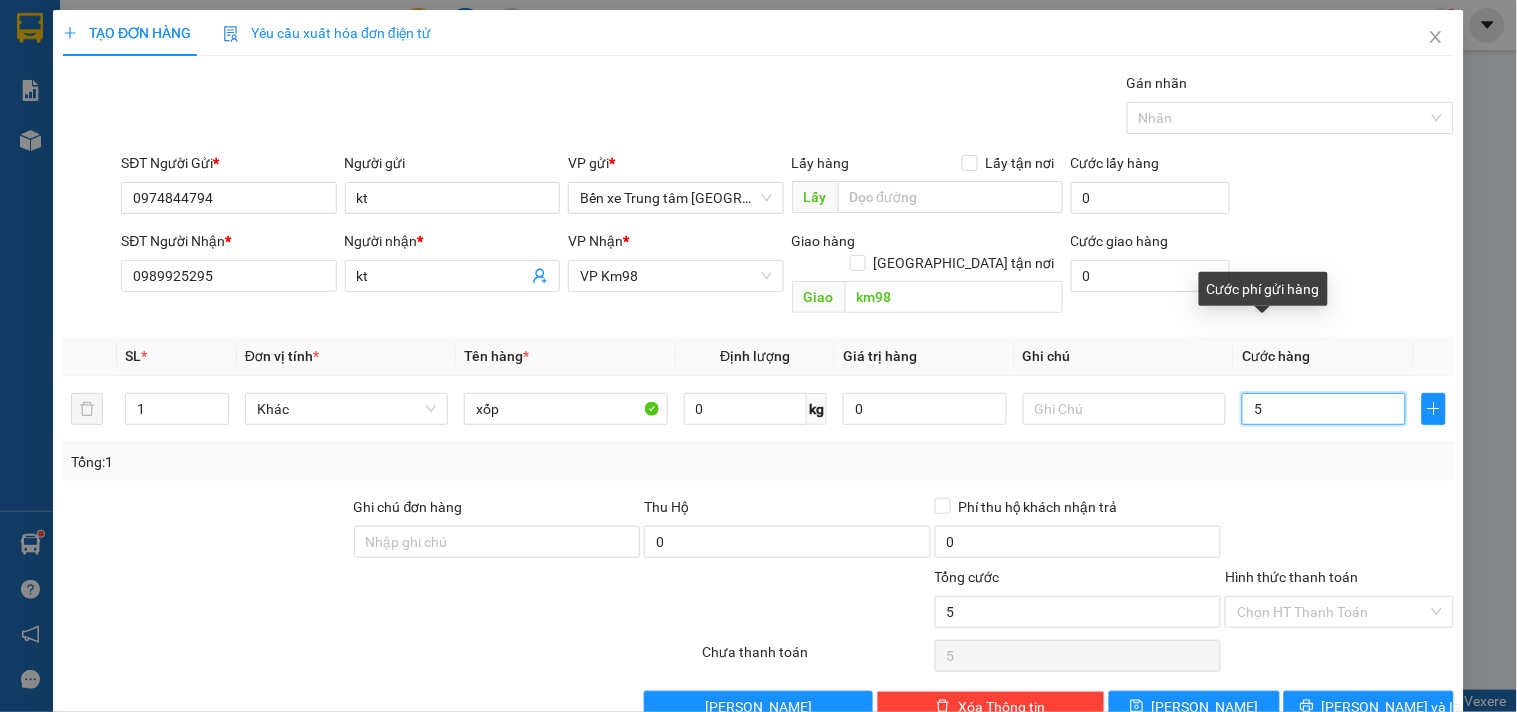 type on "0" 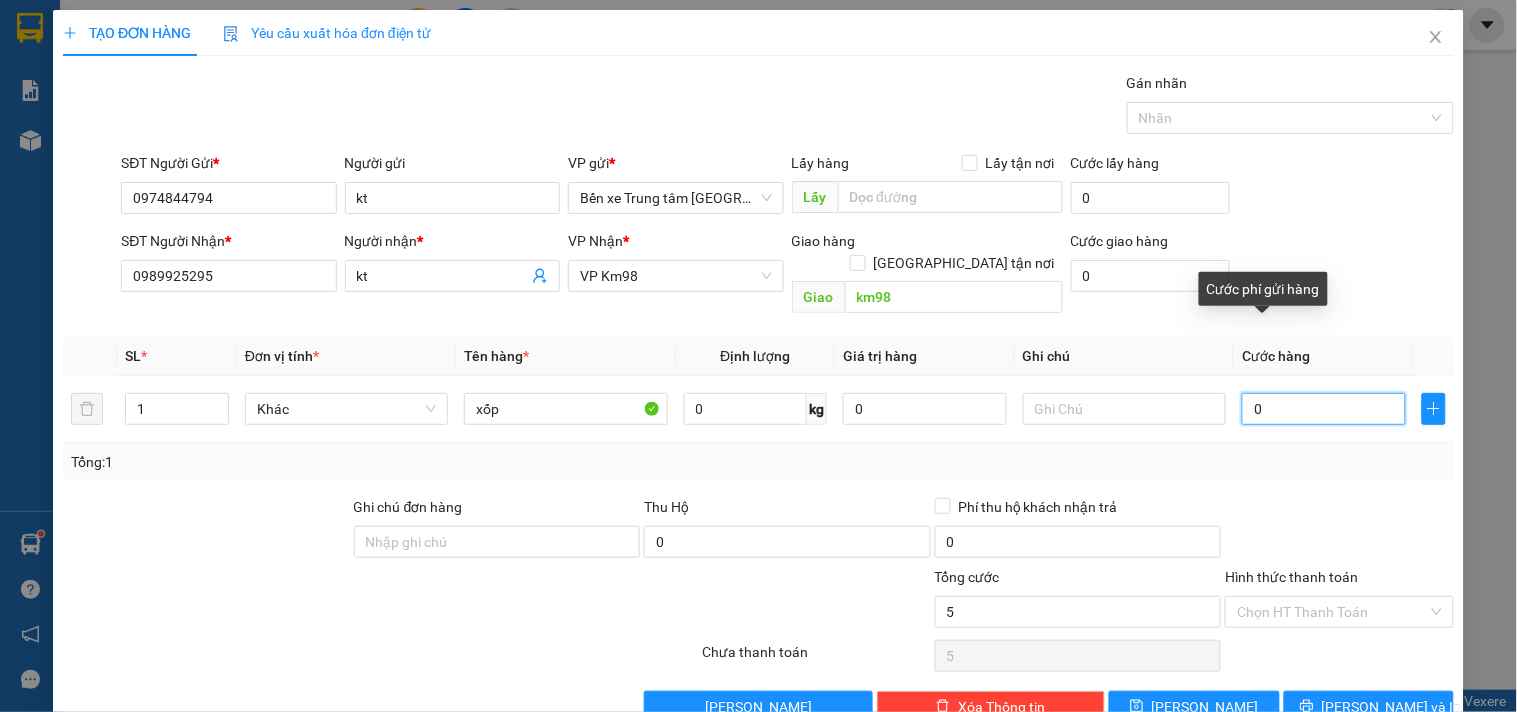 type on "0" 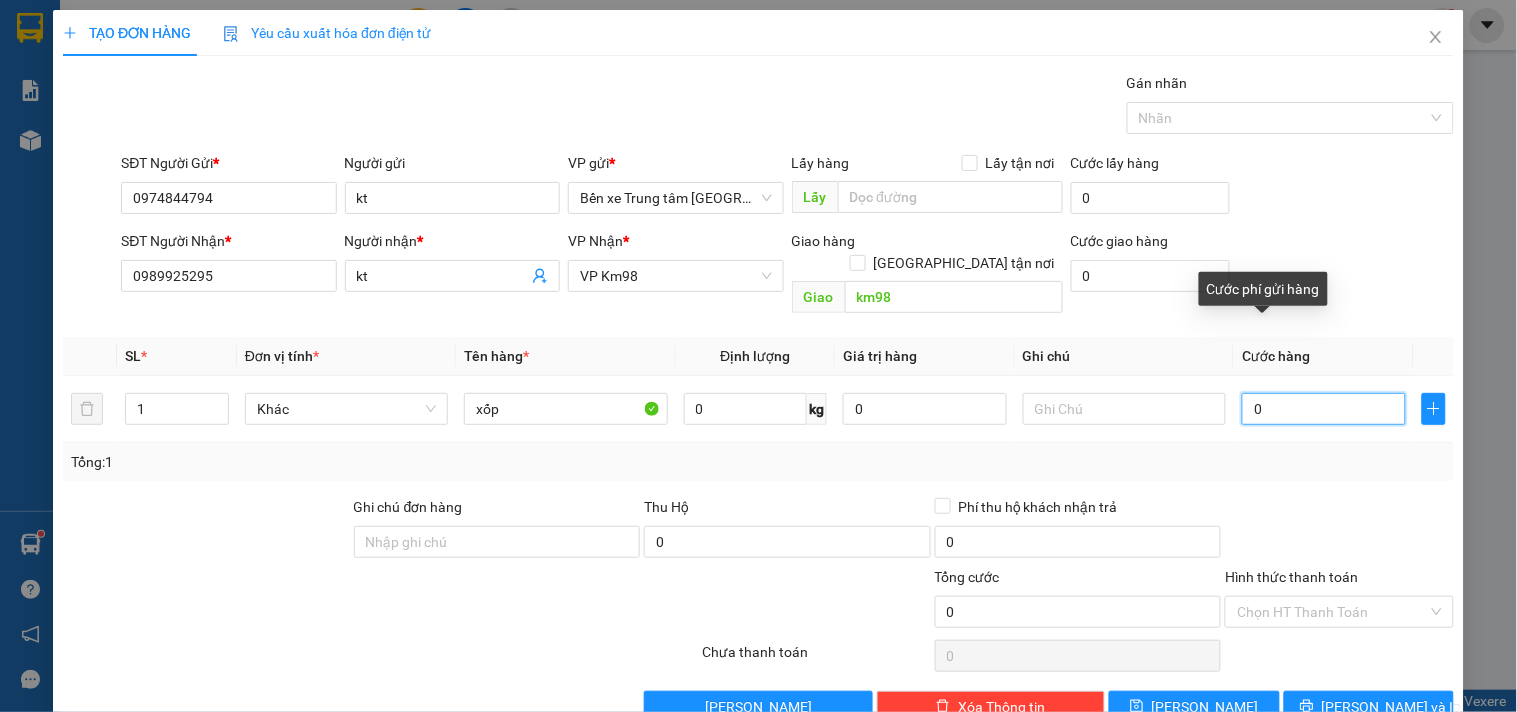 type on "06" 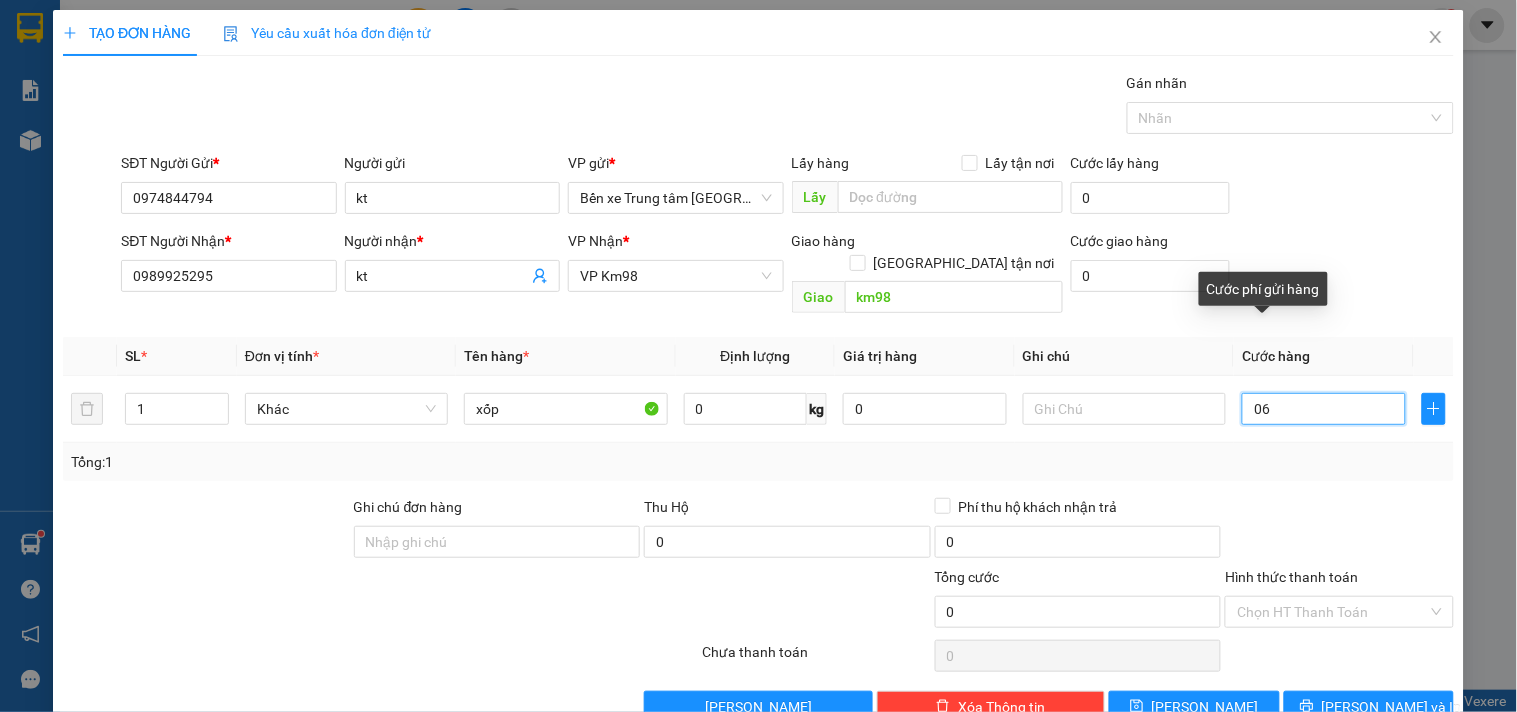 type on "6" 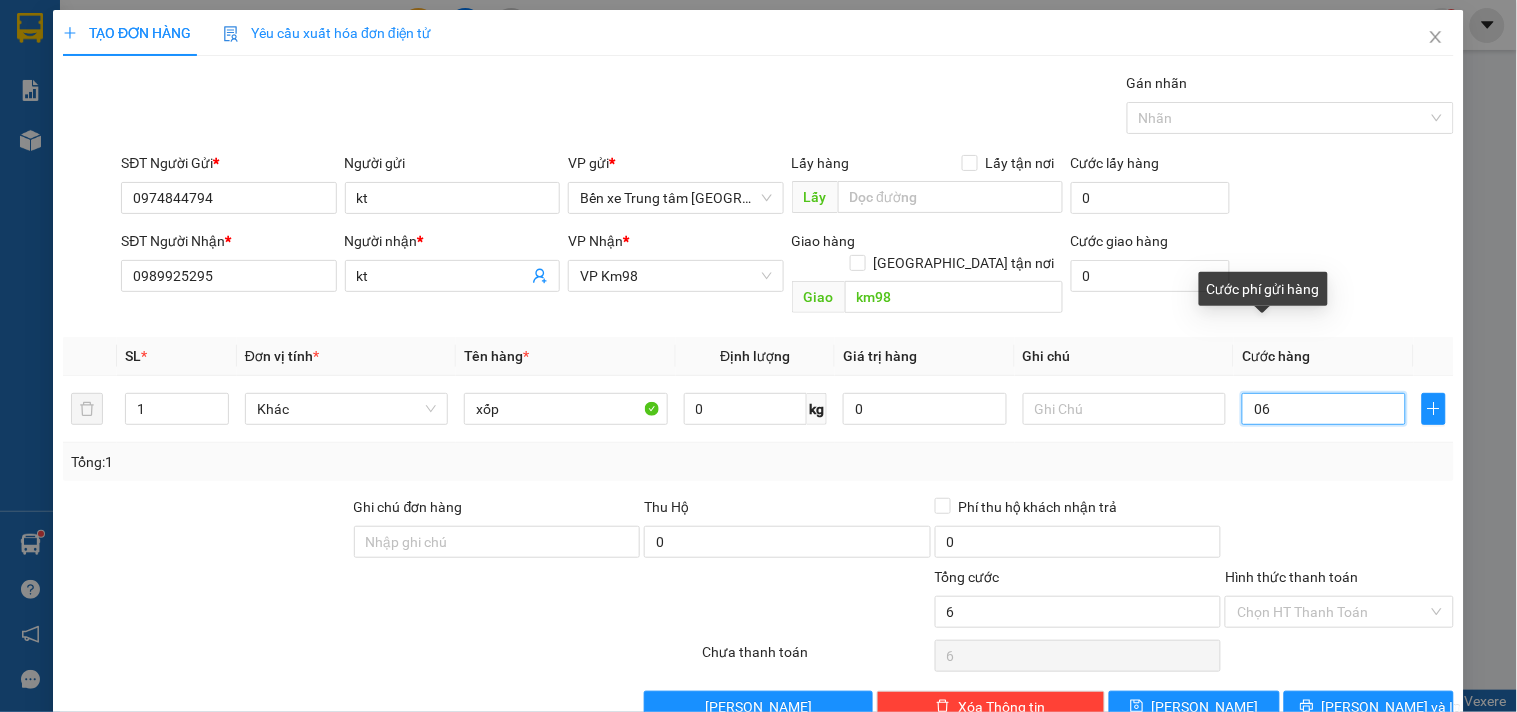 type on "060" 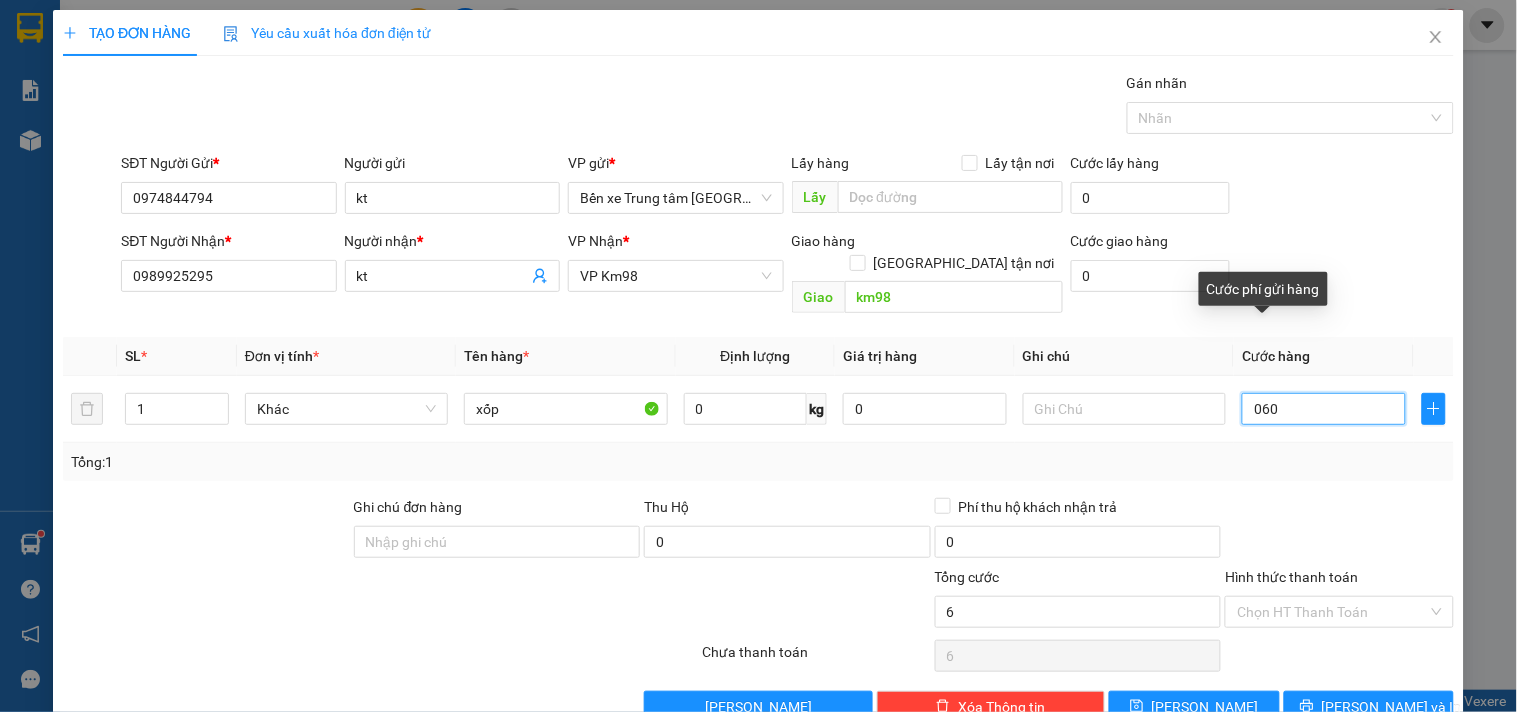 type on "60" 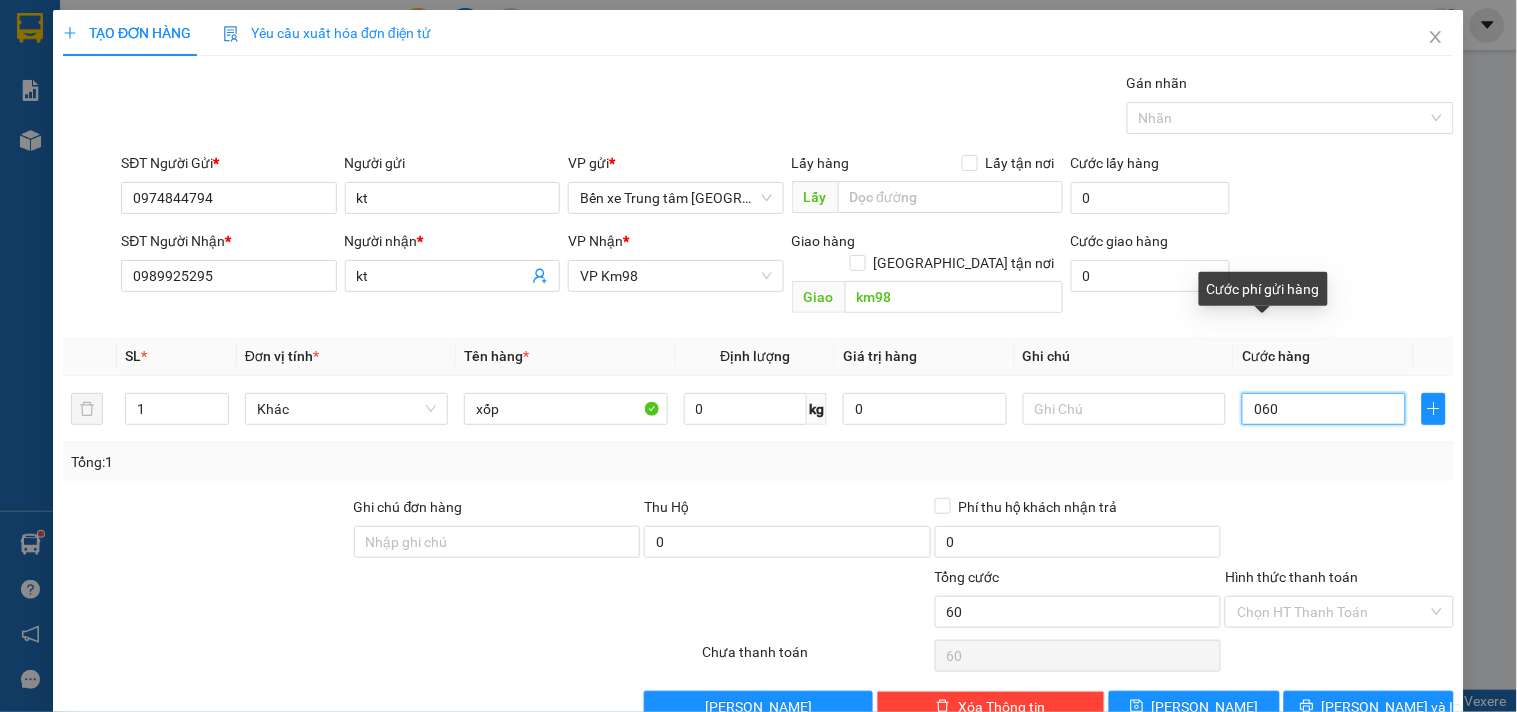 type on "0.600" 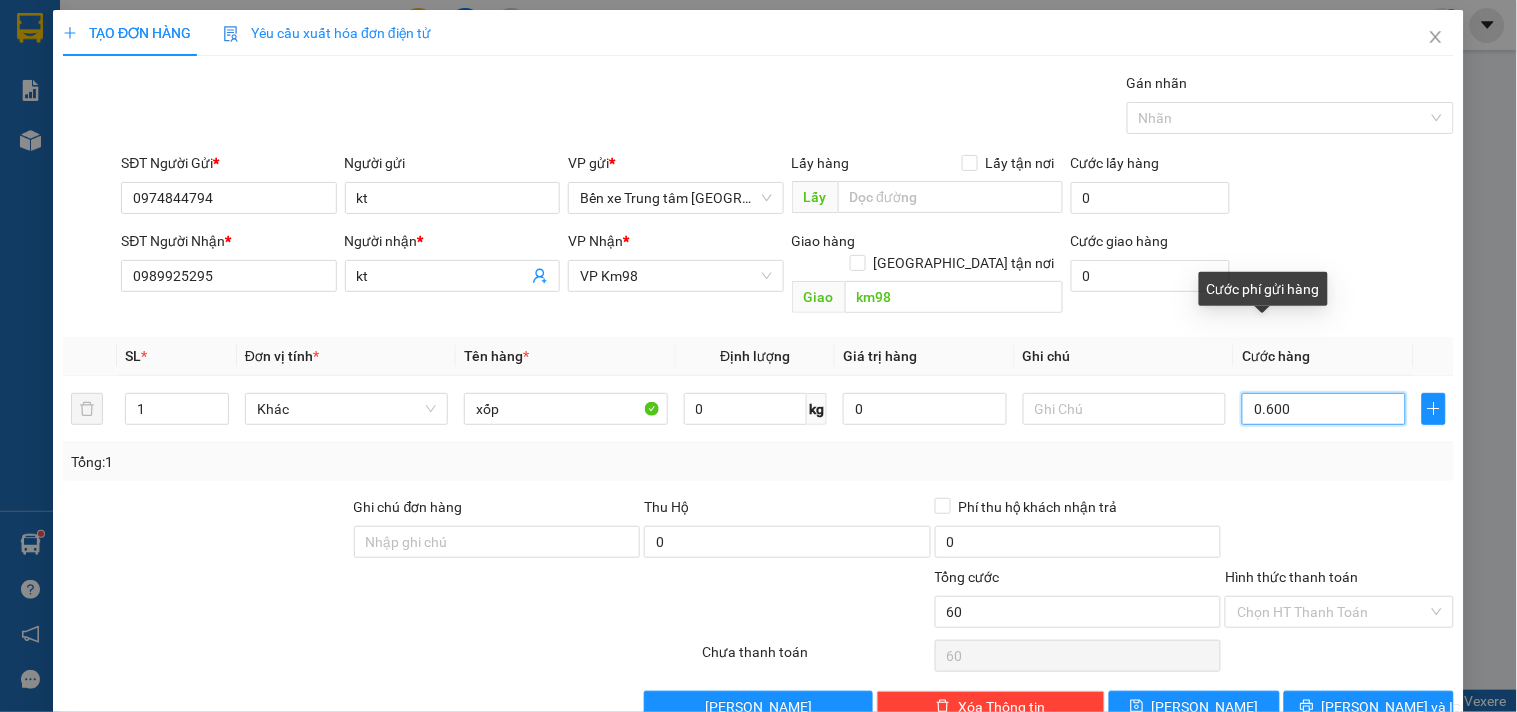 type on "600" 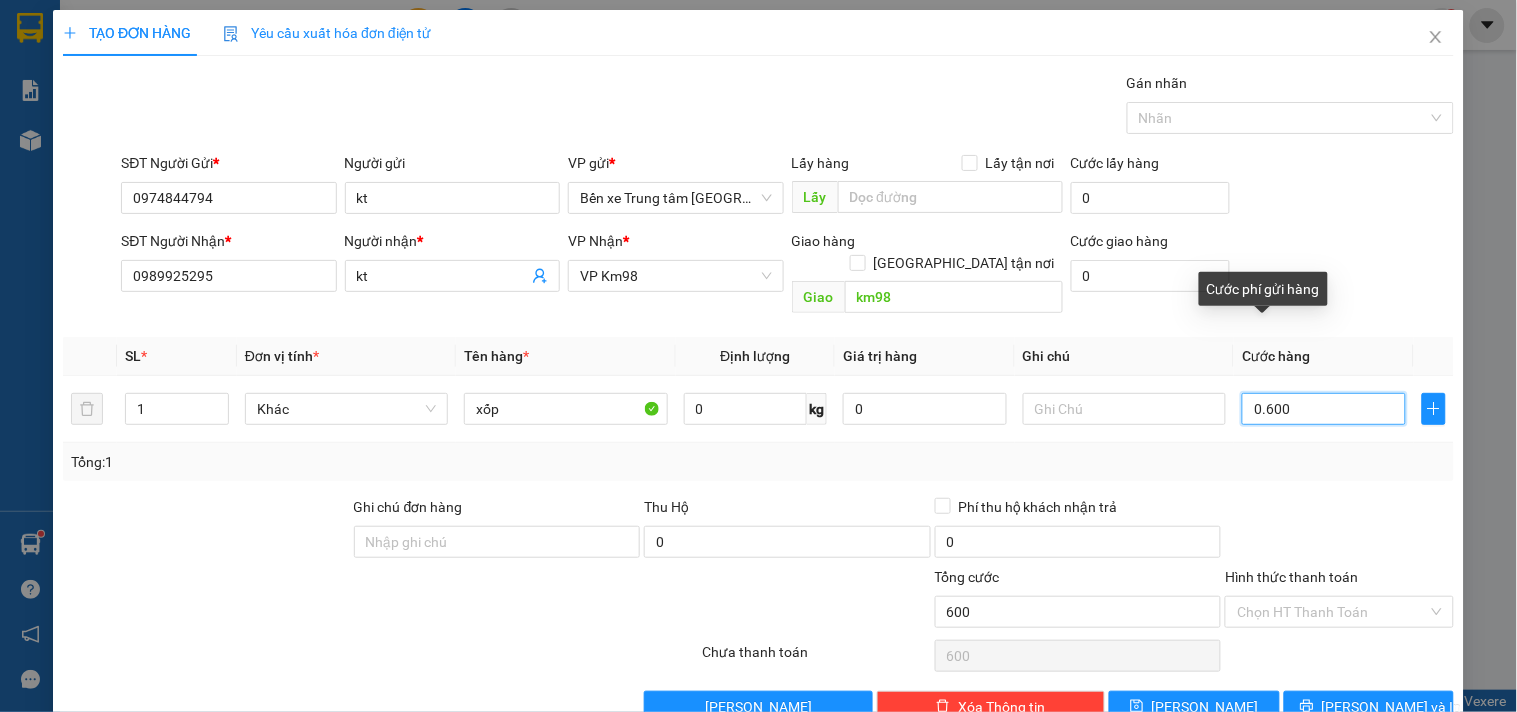 type on "06.000" 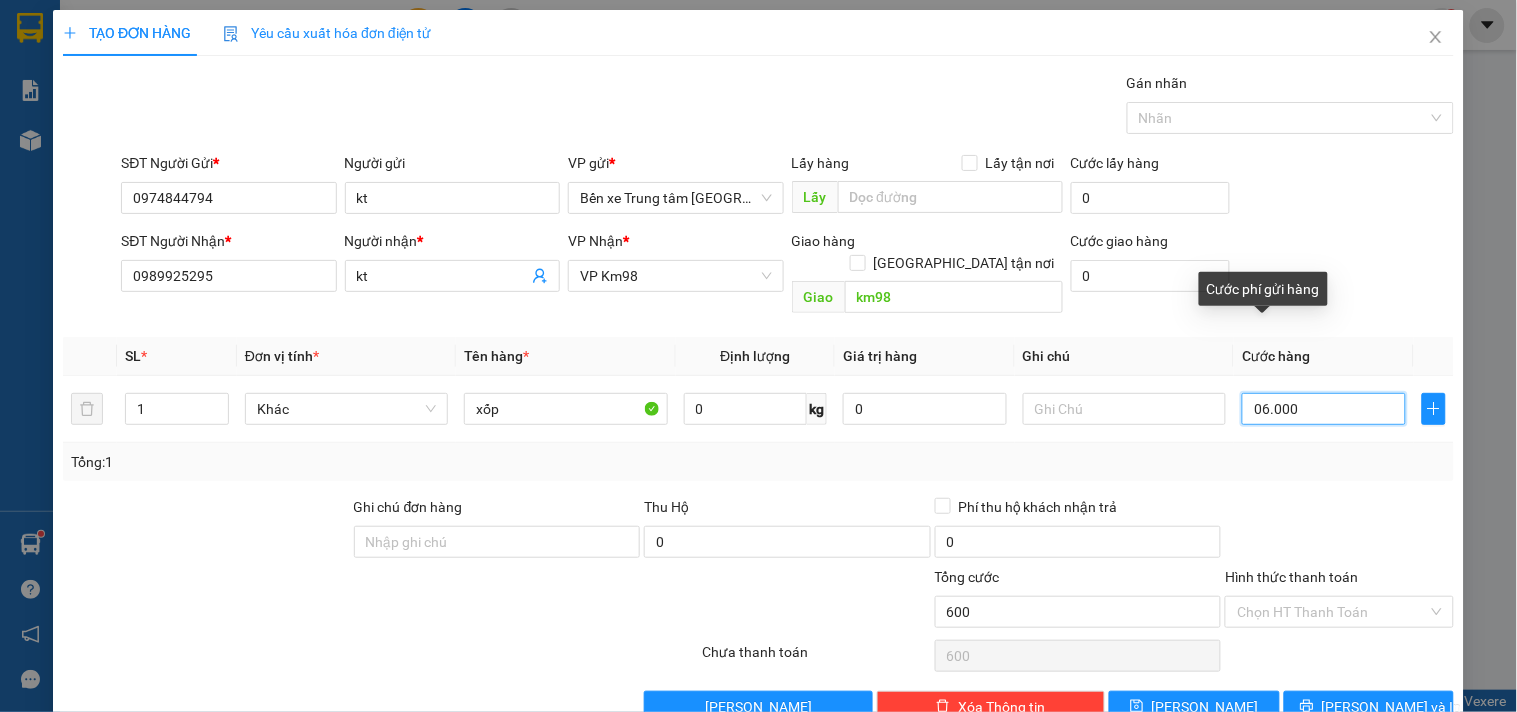 type on "6.000" 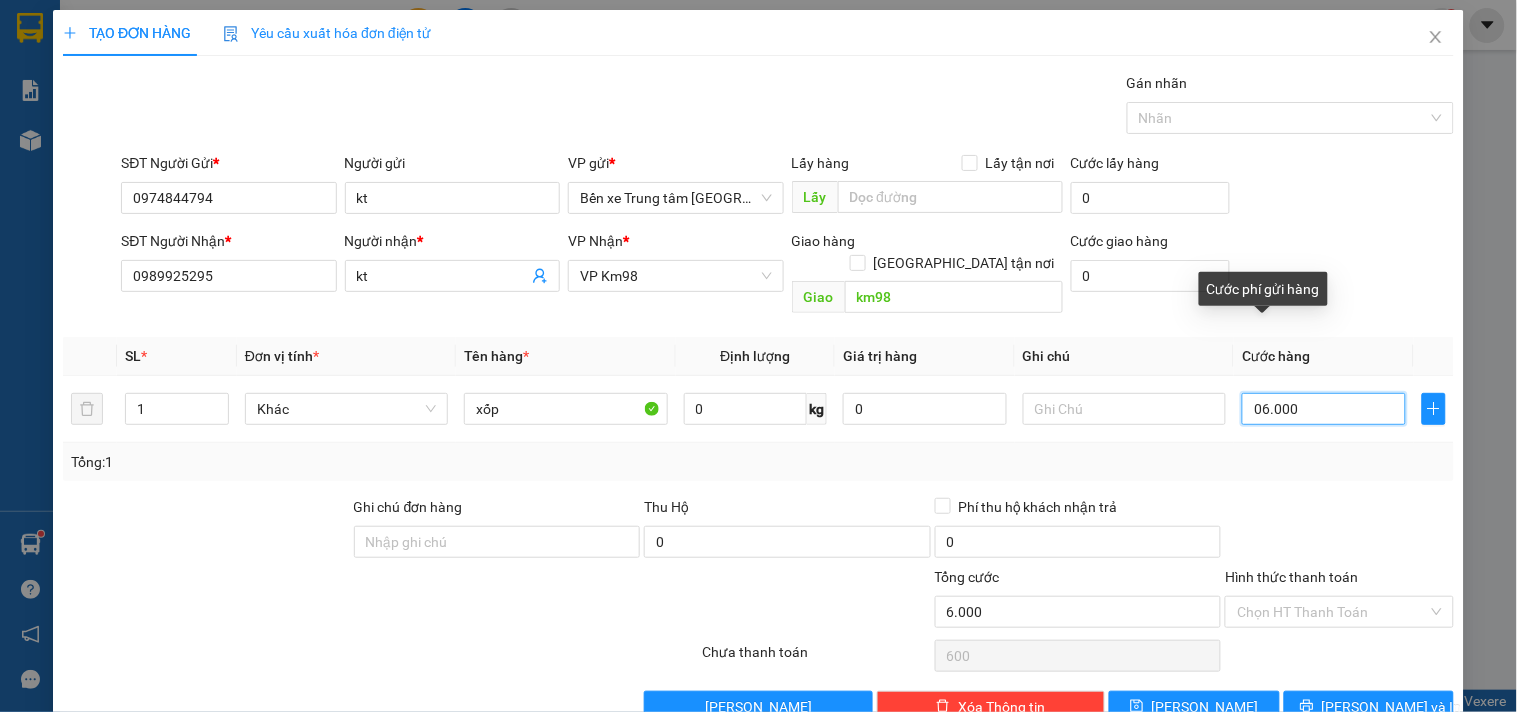 type on "6.000" 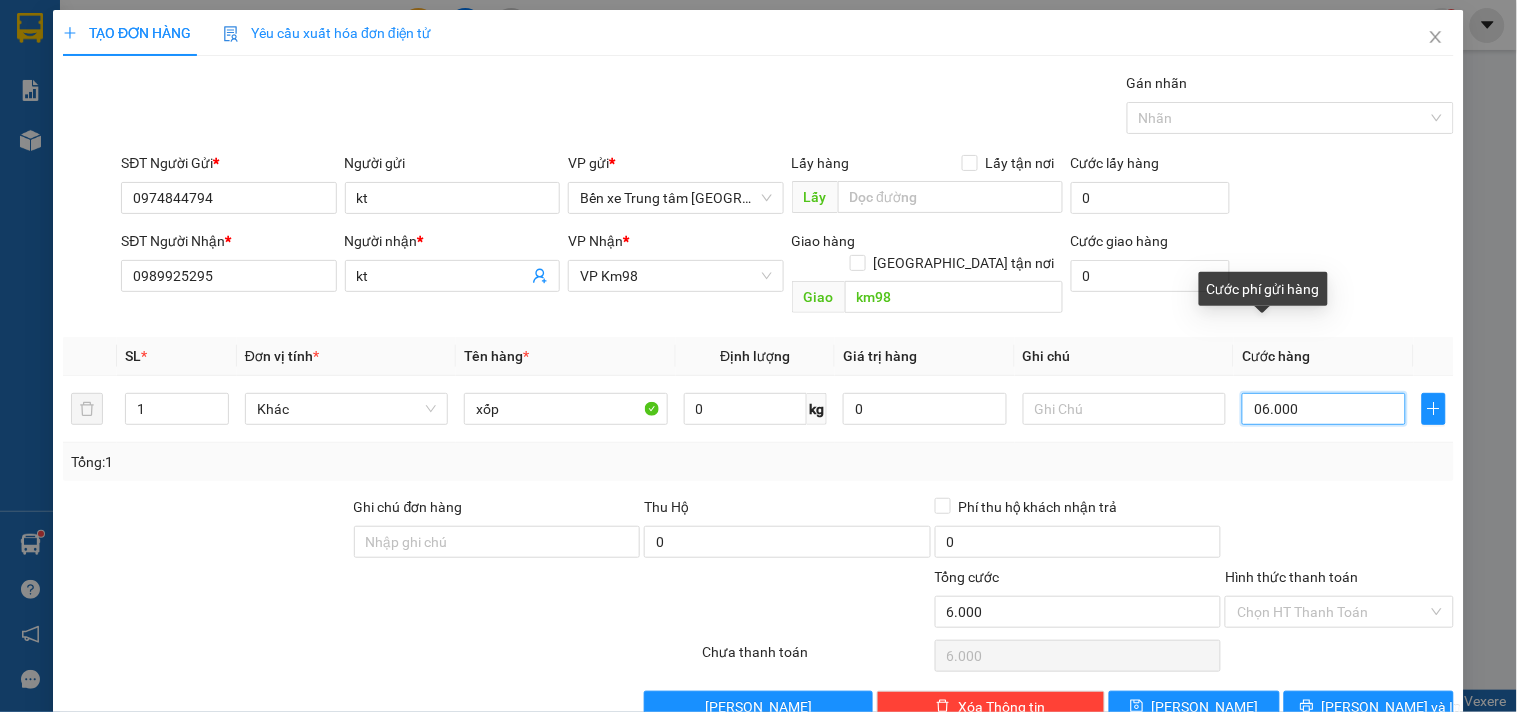 type on "060.000" 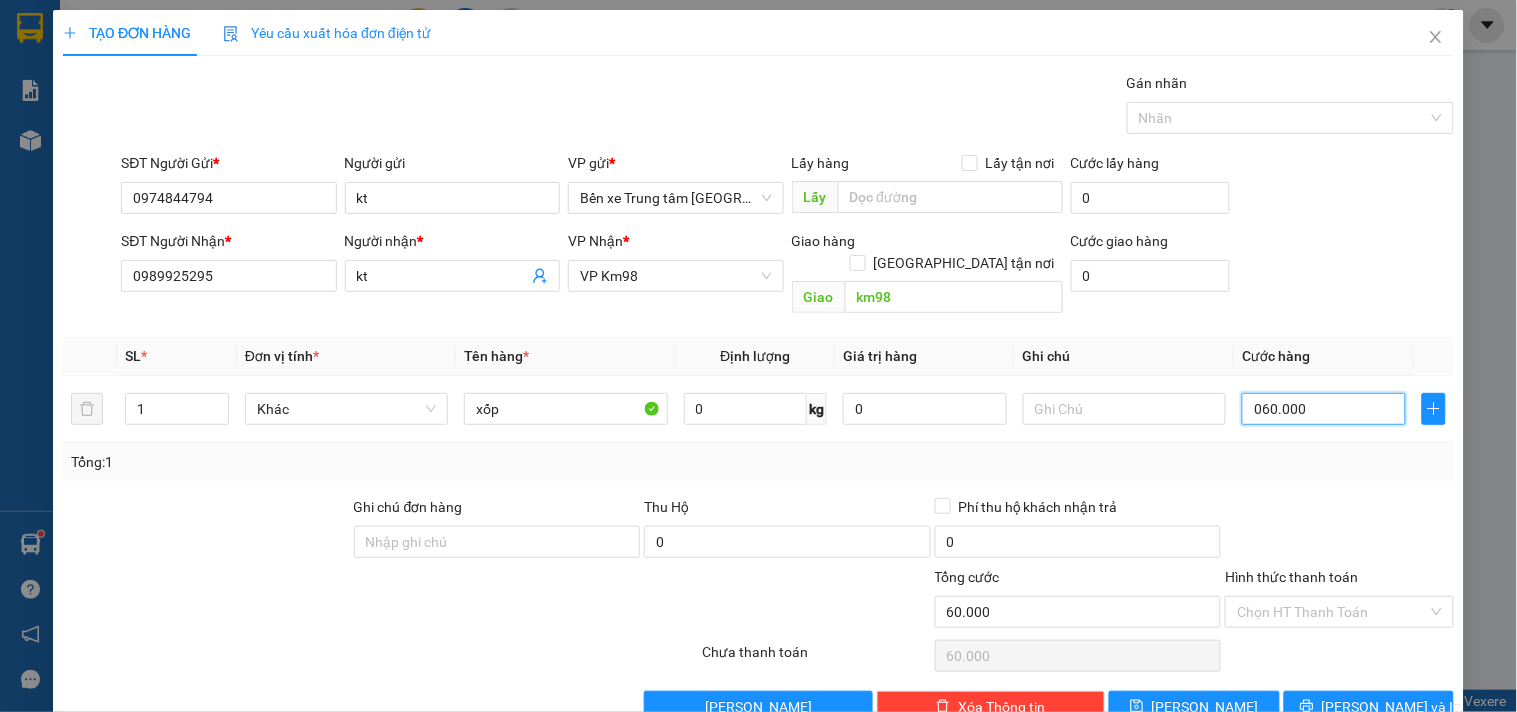 scroll, scrollTop: 27, scrollLeft: 0, axis: vertical 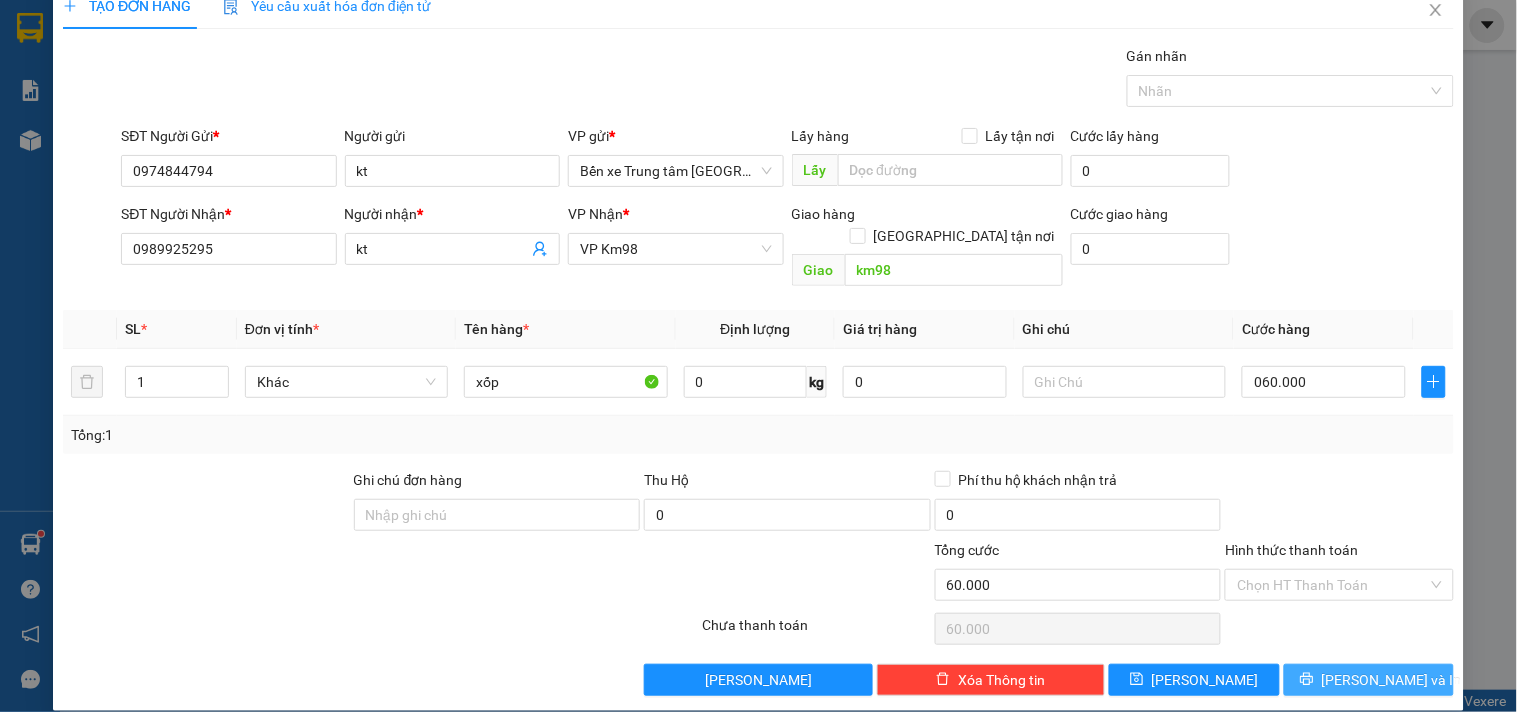 type on "60.000" 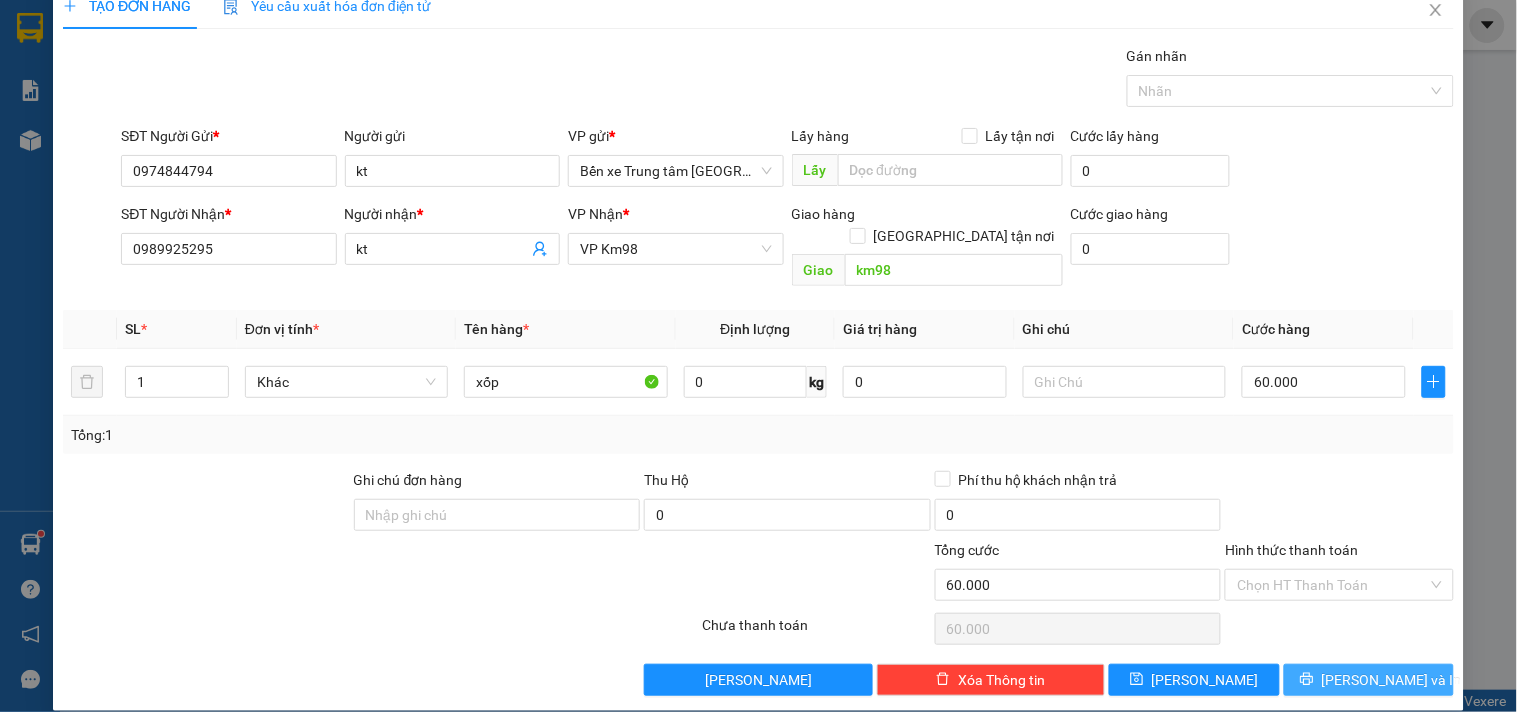 click on "[PERSON_NAME] và In" at bounding box center (1369, 680) 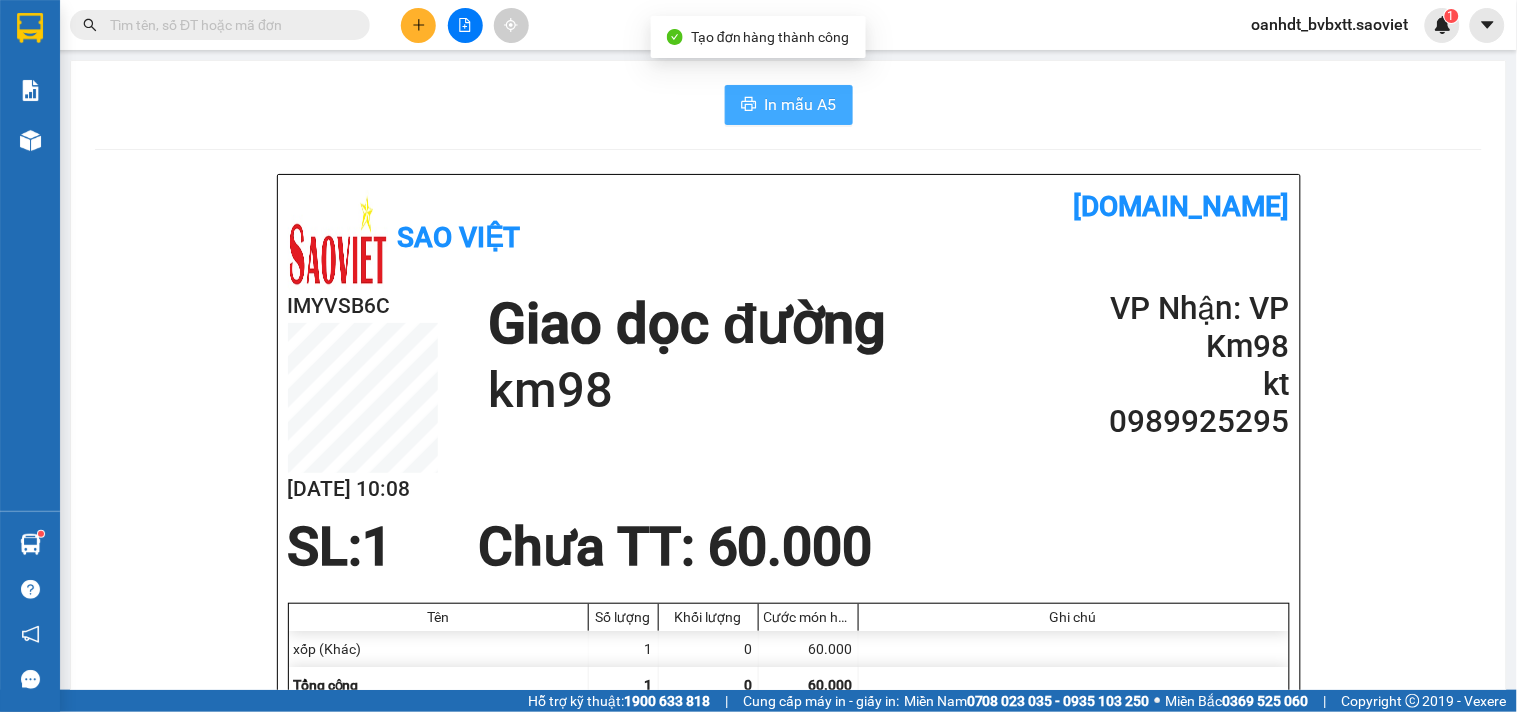 drag, startPoint x: 798, startPoint y: 96, endPoint x: 786, endPoint y: 98, distance: 12.165525 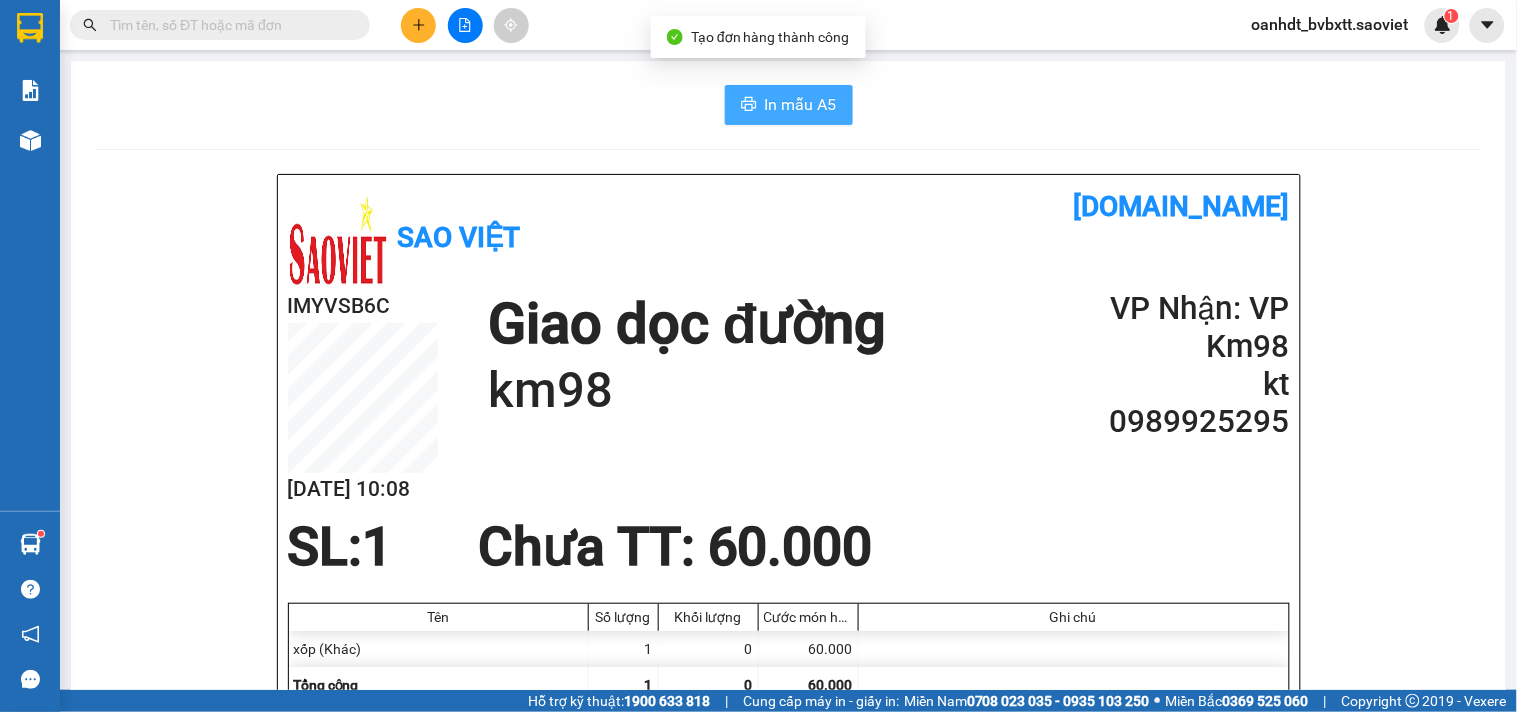 scroll, scrollTop: 0, scrollLeft: 0, axis: both 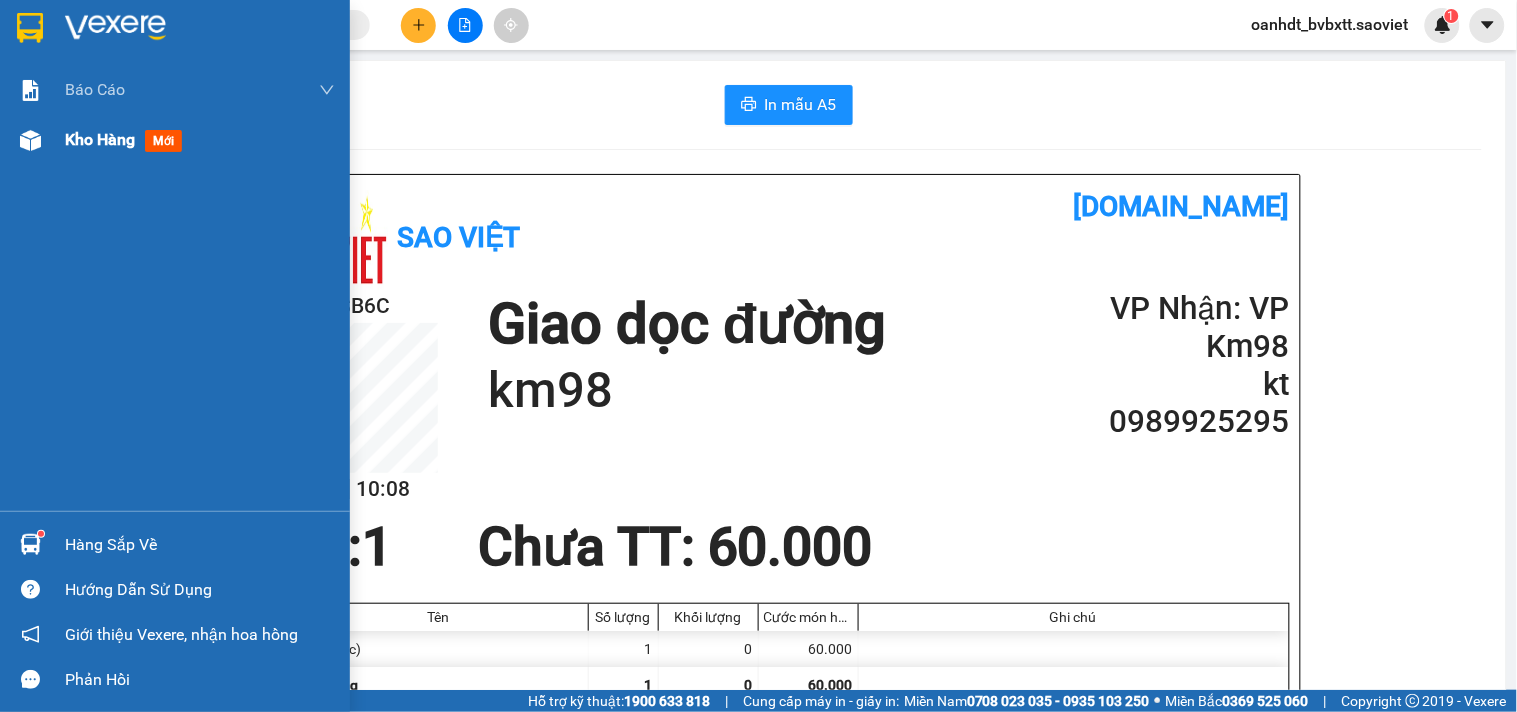 click on "Kho hàng mới" at bounding box center [127, 139] 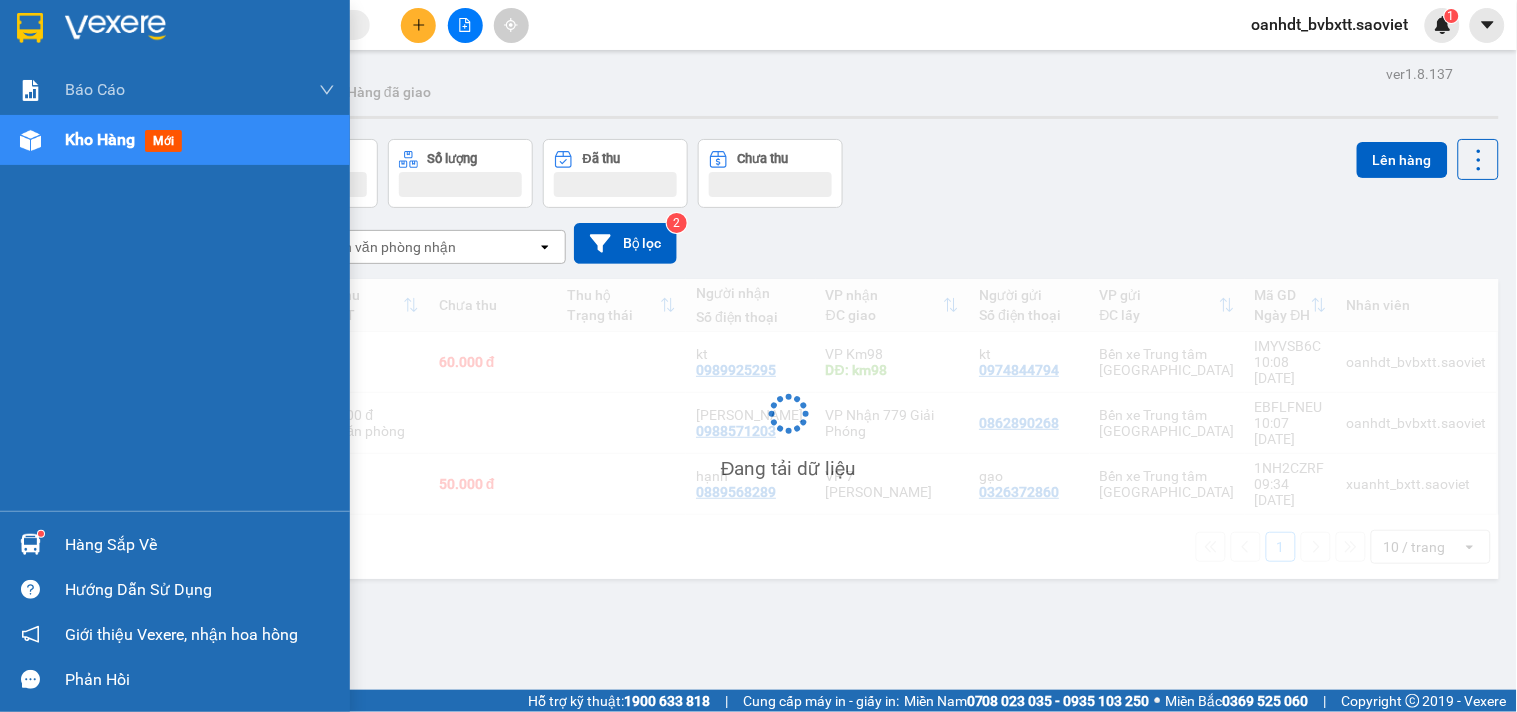 click on "mới" at bounding box center [163, 141] 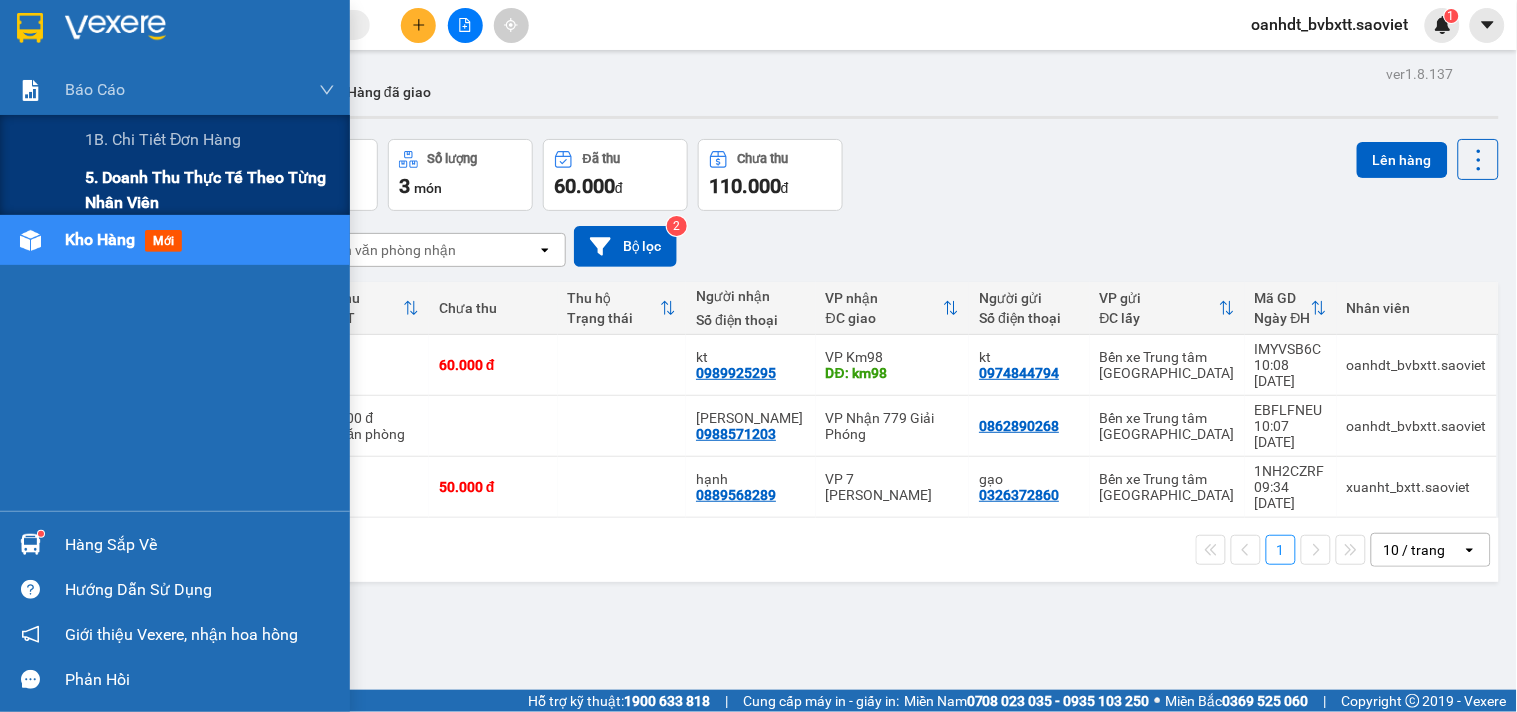 click on "5. Doanh thu thực tế theo từng nhân viên" at bounding box center (210, 190) 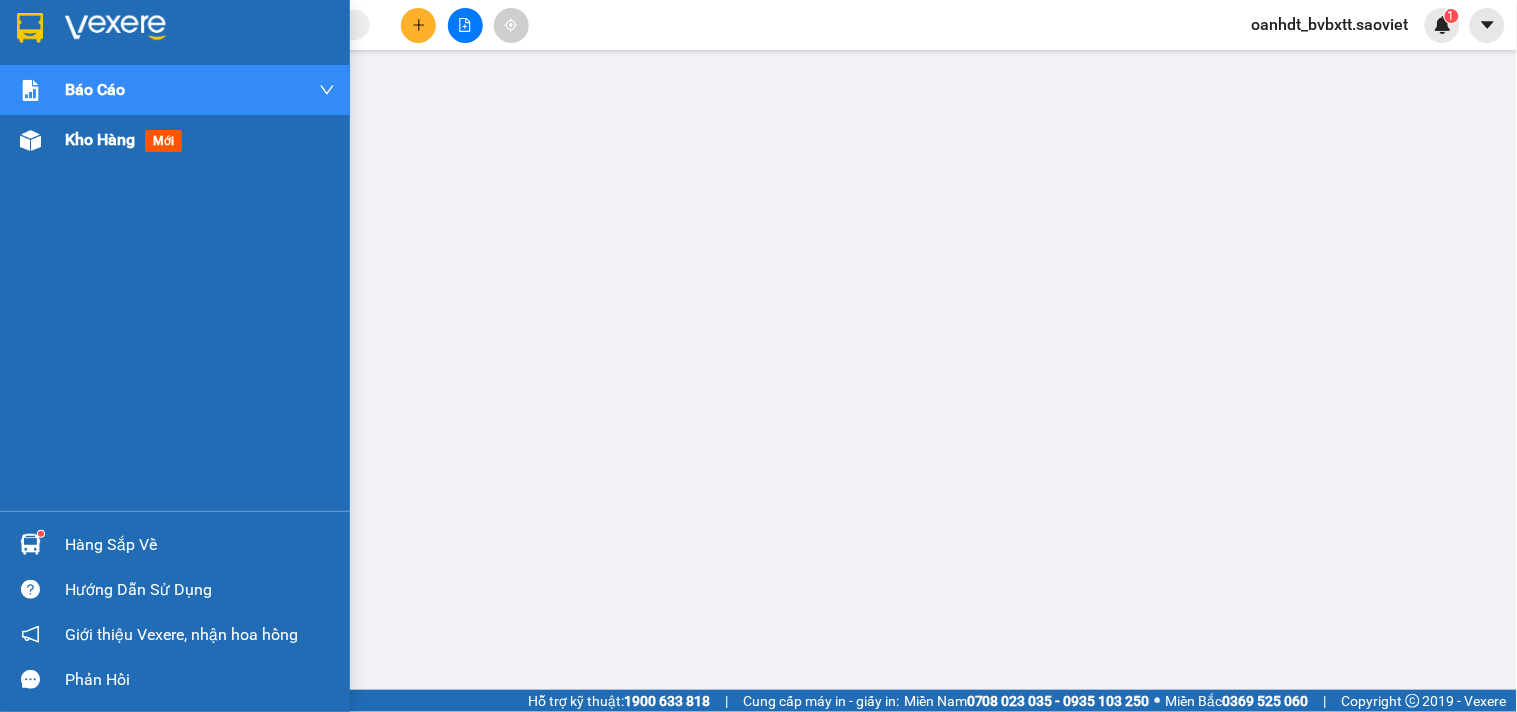 click on "mới" at bounding box center [163, 141] 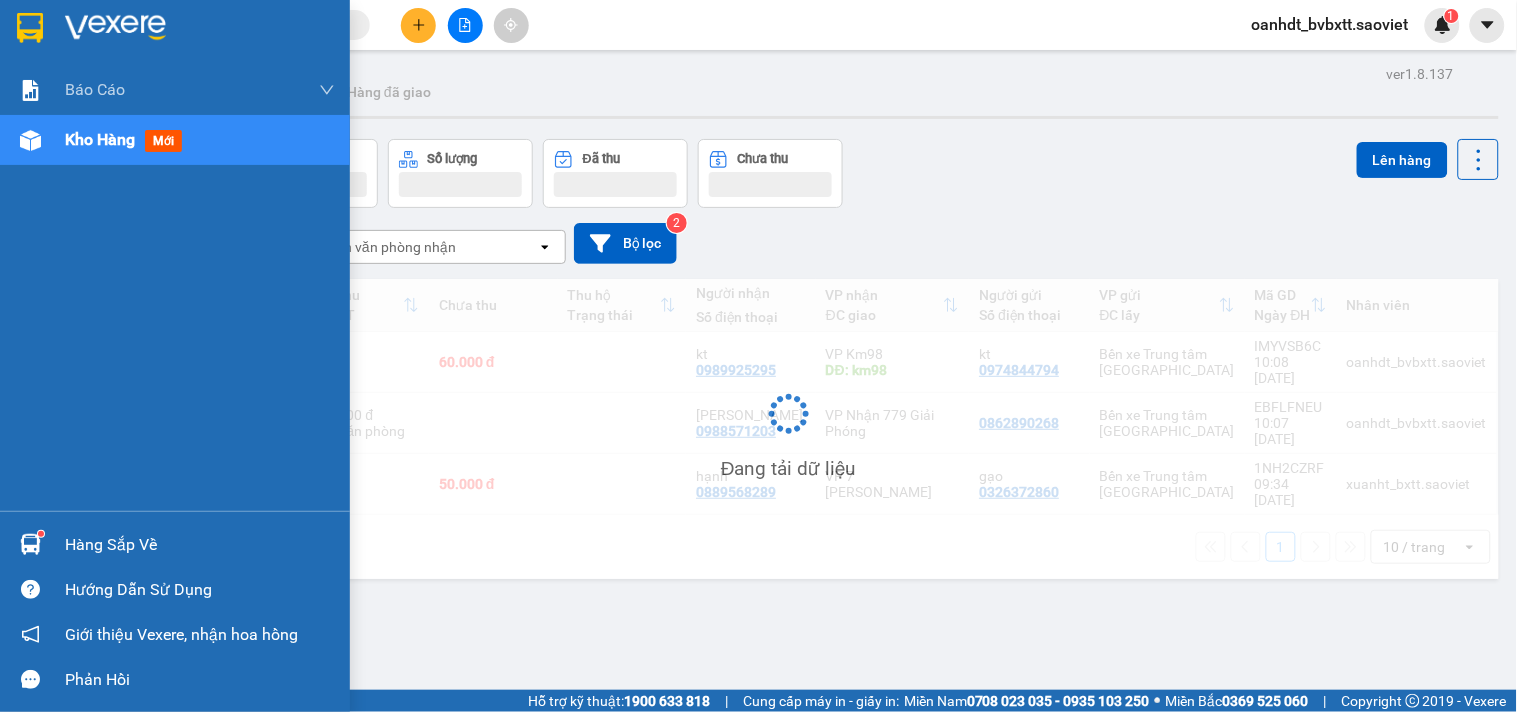 click on "mới" at bounding box center (163, 141) 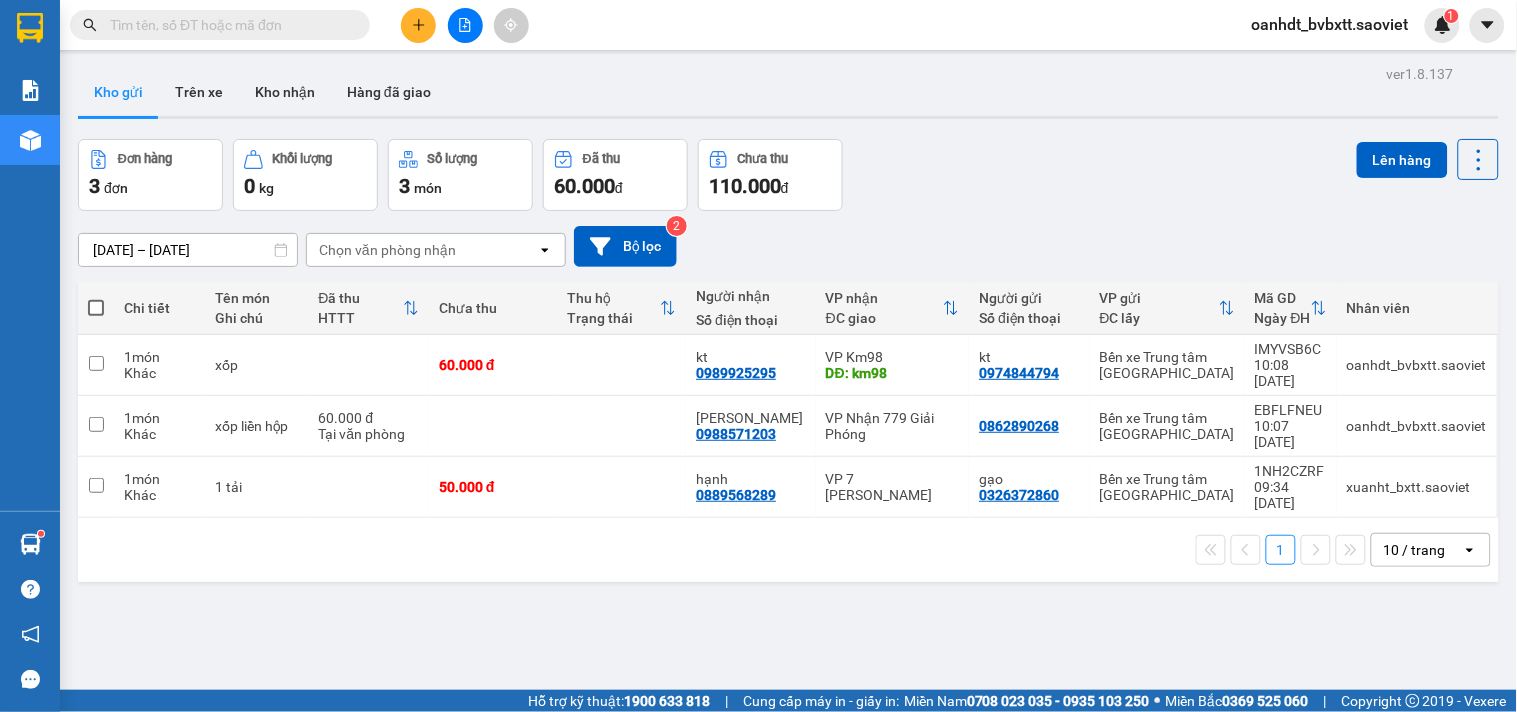 click on "ver  1.8.137 Kho gửi Trên xe Kho nhận Hàng đã giao Đơn hàng 3 đơn Khối lượng 0 kg Số lượng 3 món Đã thu 60.000  đ Chưa thu 110.000  đ Lên hàng 10/07/2025 – 12/07/2025 Press the down arrow key to interact with the calendar and select a date. Press the escape button to close the calendar. Selected date range is from 10/07/2025 to 12/07/2025. Chọn văn phòng nhận open Bộ lọc 2 Chi tiết Tên món Ghi chú Đã thu HTTT Chưa thu Thu hộ Trạng thái Người nhận Số điện thoại VP nhận ĐC giao Người gửi Số điện thoại VP gửi ĐC lấy Mã GD Ngày ĐH Nhân viên 1  món Khác xốp 60.000 đ kt 0989925295 VP Km98 DĐ: km98 kt 0974844794 Bến xe Trung tâm Lào Cai IMYVSB6C 10:08 12/07 oanhdt_bvbxtt.saoviet 1  món Khác xốp liền hộp 60.000 đ Tại văn phòng MINH ANH 0988571203 VP Nhận 779 Giải Phóng 0862890268 Bến xe Trung tâm Lào Cai EBFLFNEU 10:07 12/07 oanhdt_bvbxtt.saoviet 1  món Khác 1 tải 50.000 đ hạnh  gạo 1" at bounding box center (788, 416) 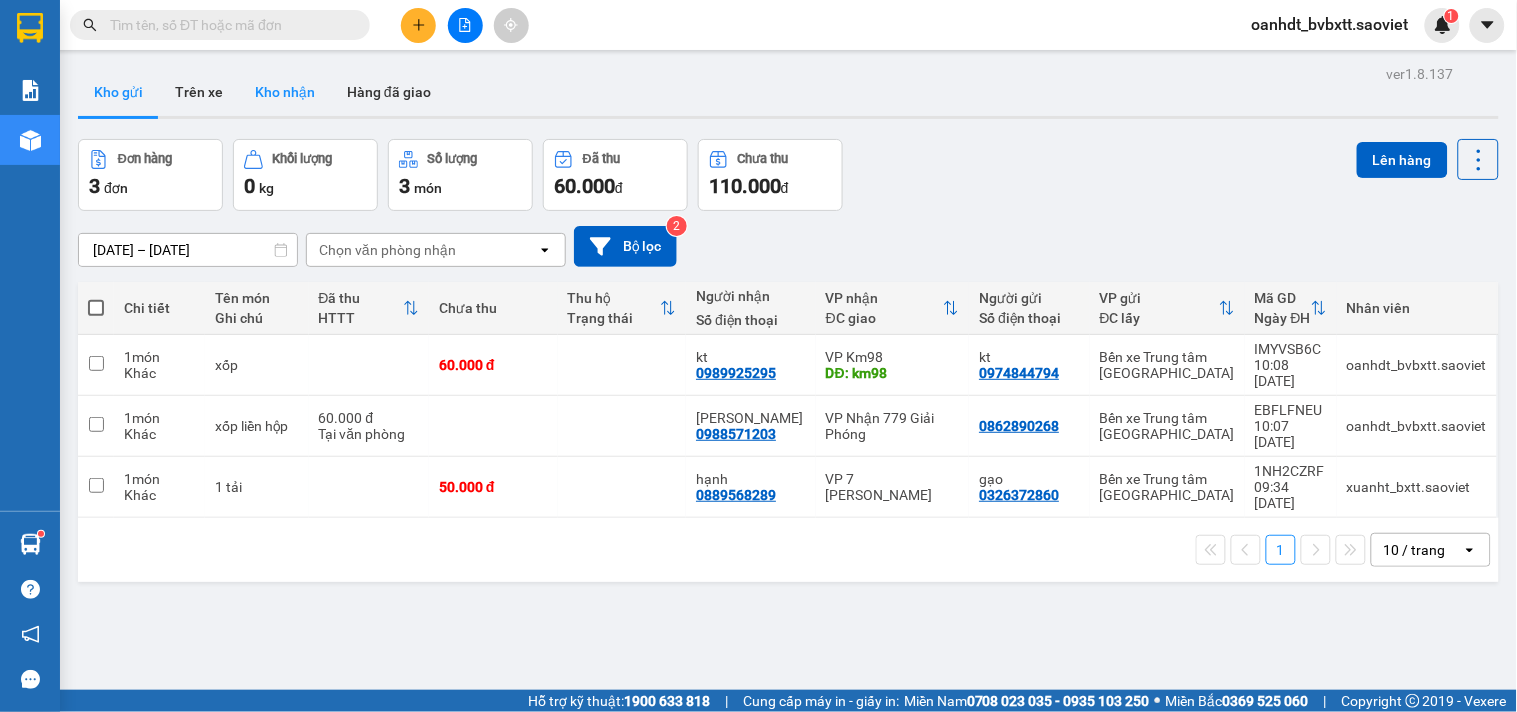 click on "Kho nhận" at bounding box center [285, 92] 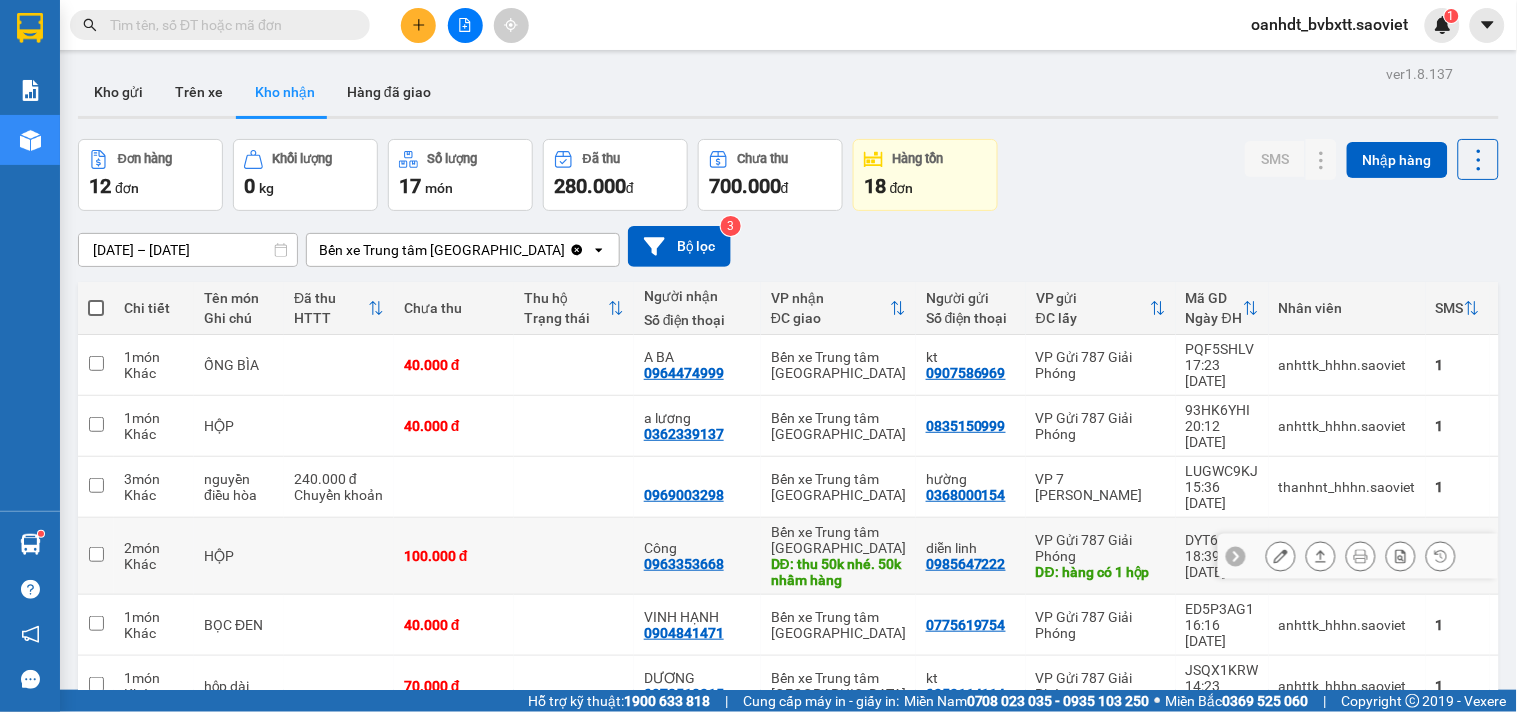 scroll, scrollTop: 308, scrollLeft: 0, axis: vertical 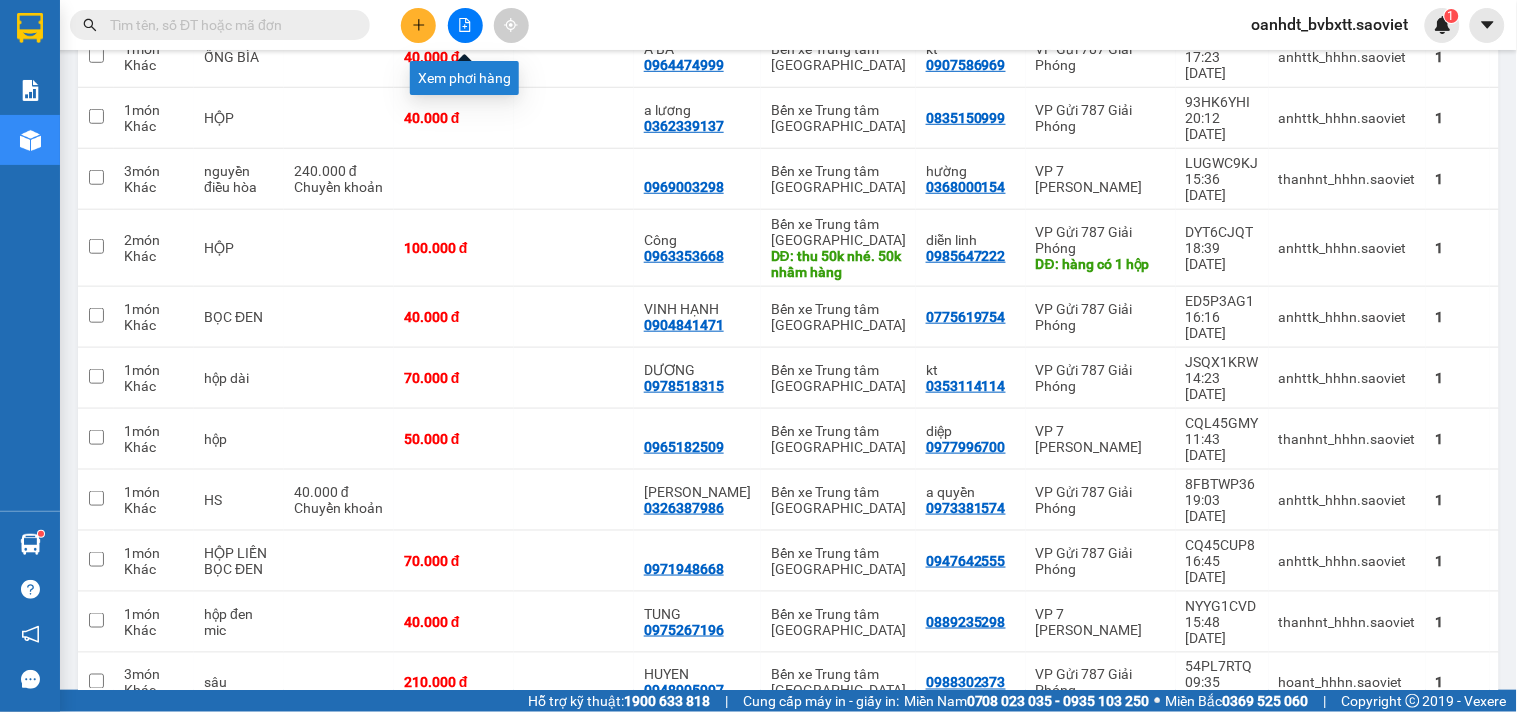 click 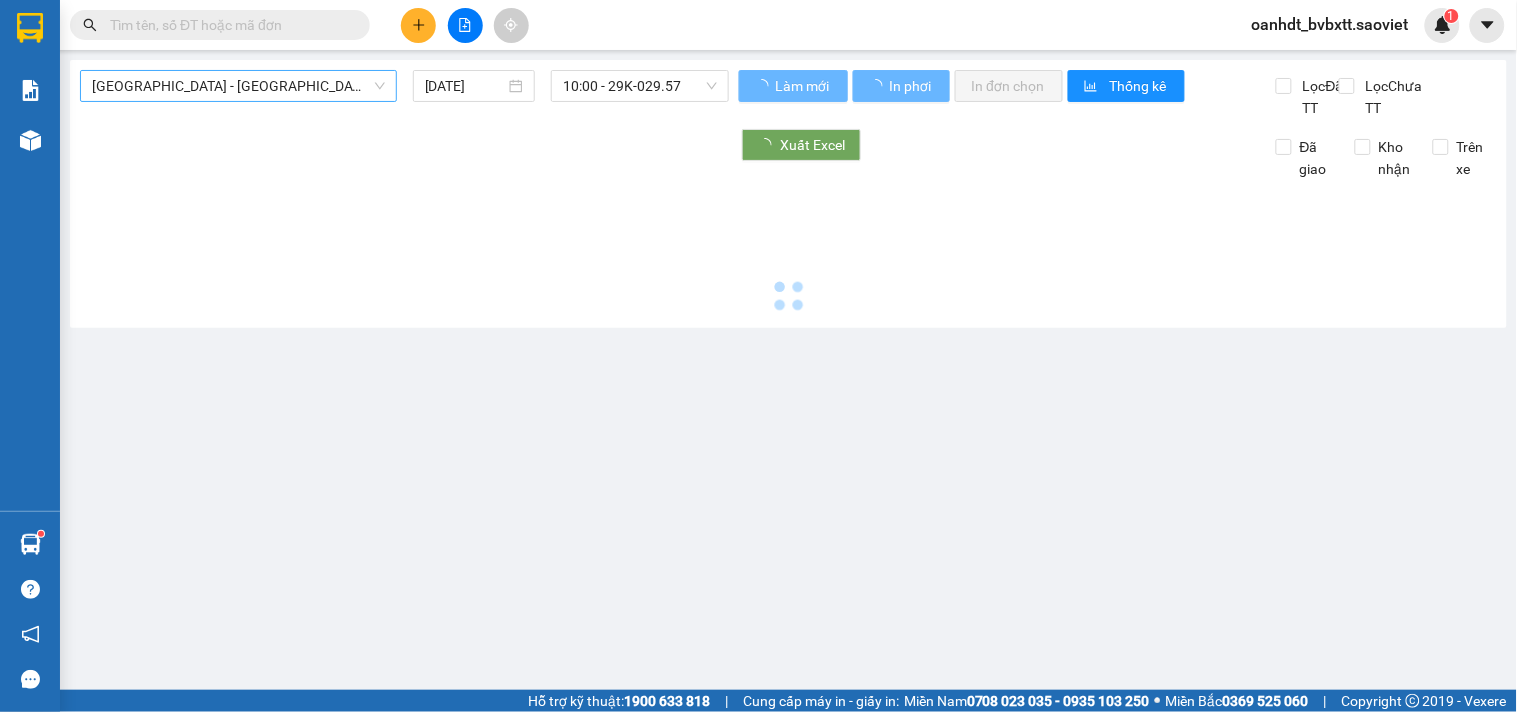 scroll, scrollTop: 0, scrollLeft: 0, axis: both 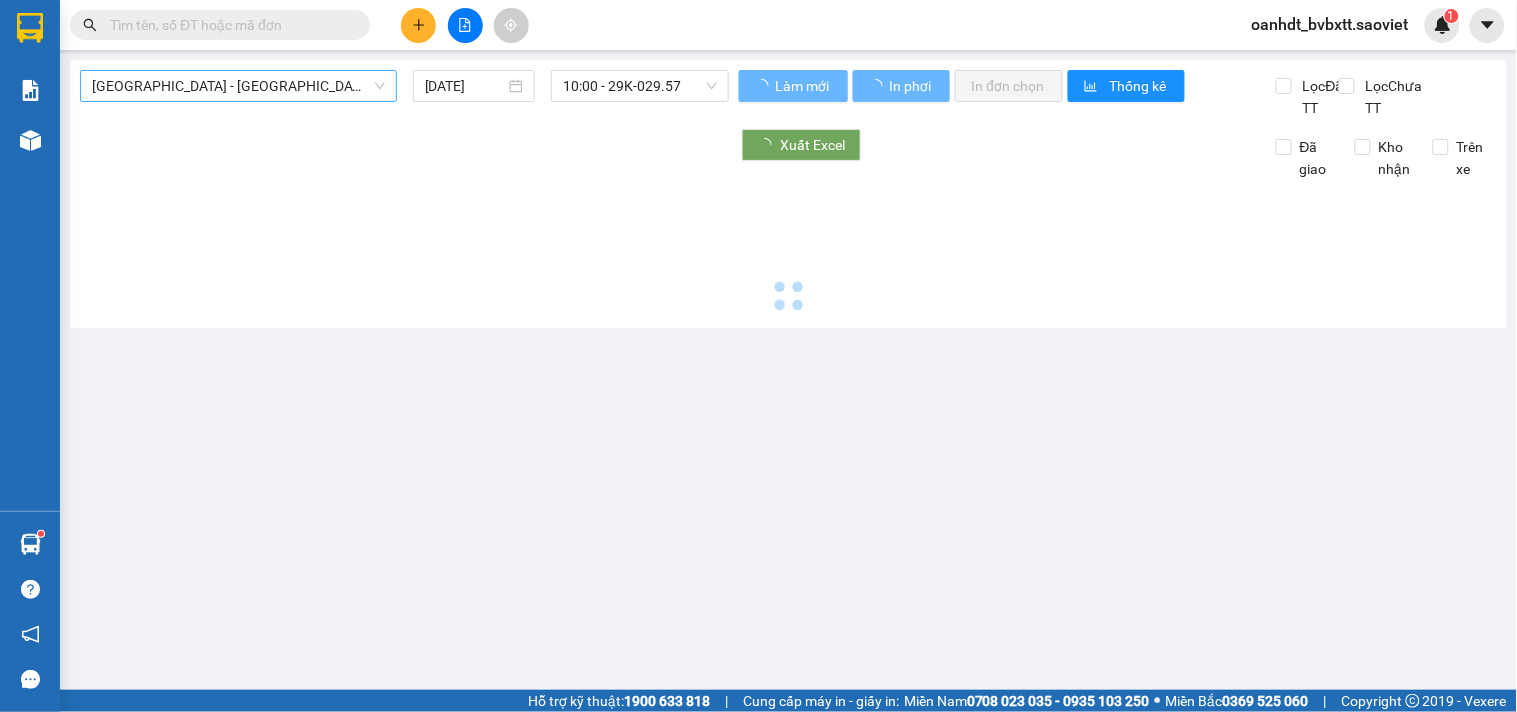 click on "[GEOGRAPHIC_DATA] - [GEOGRAPHIC_DATA] (Cabin)" at bounding box center [238, 86] 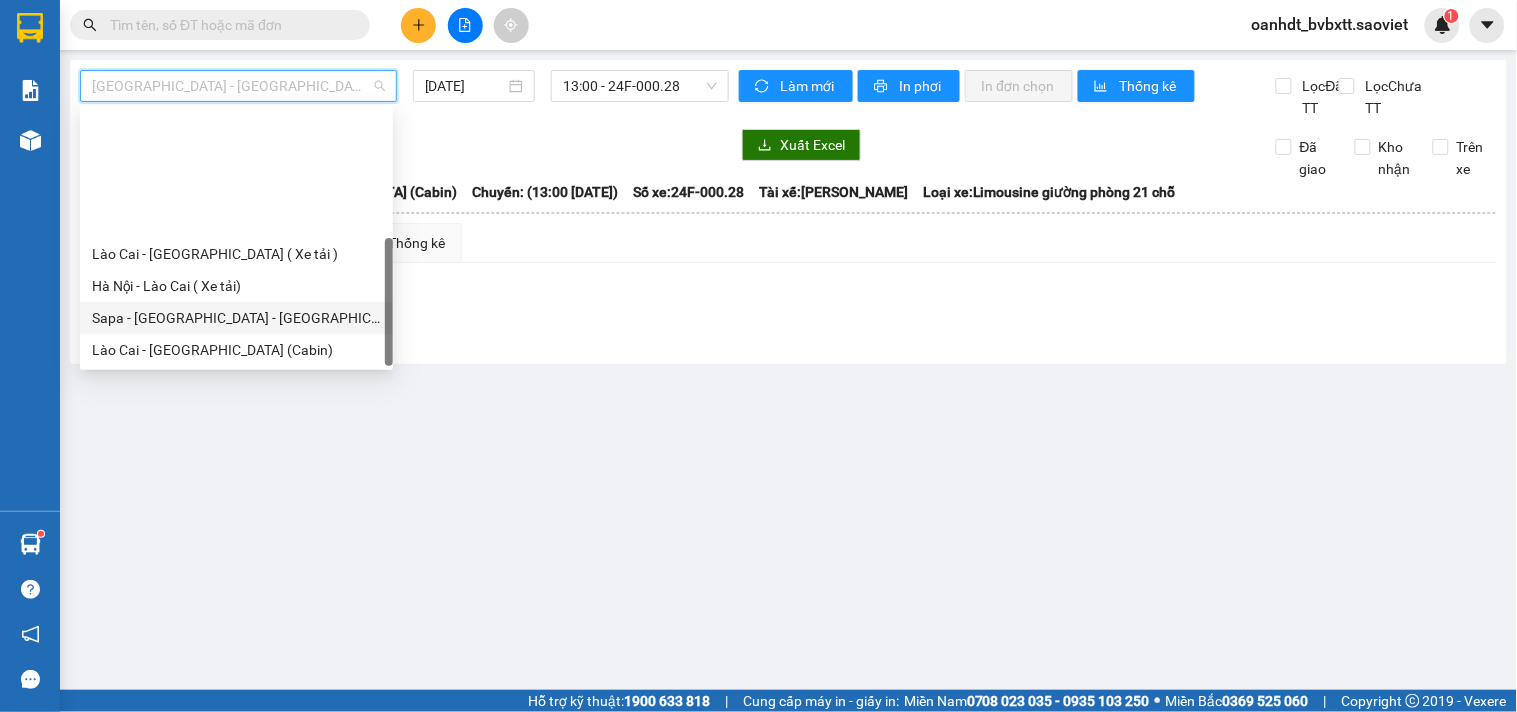 scroll, scrollTop: 160, scrollLeft: 0, axis: vertical 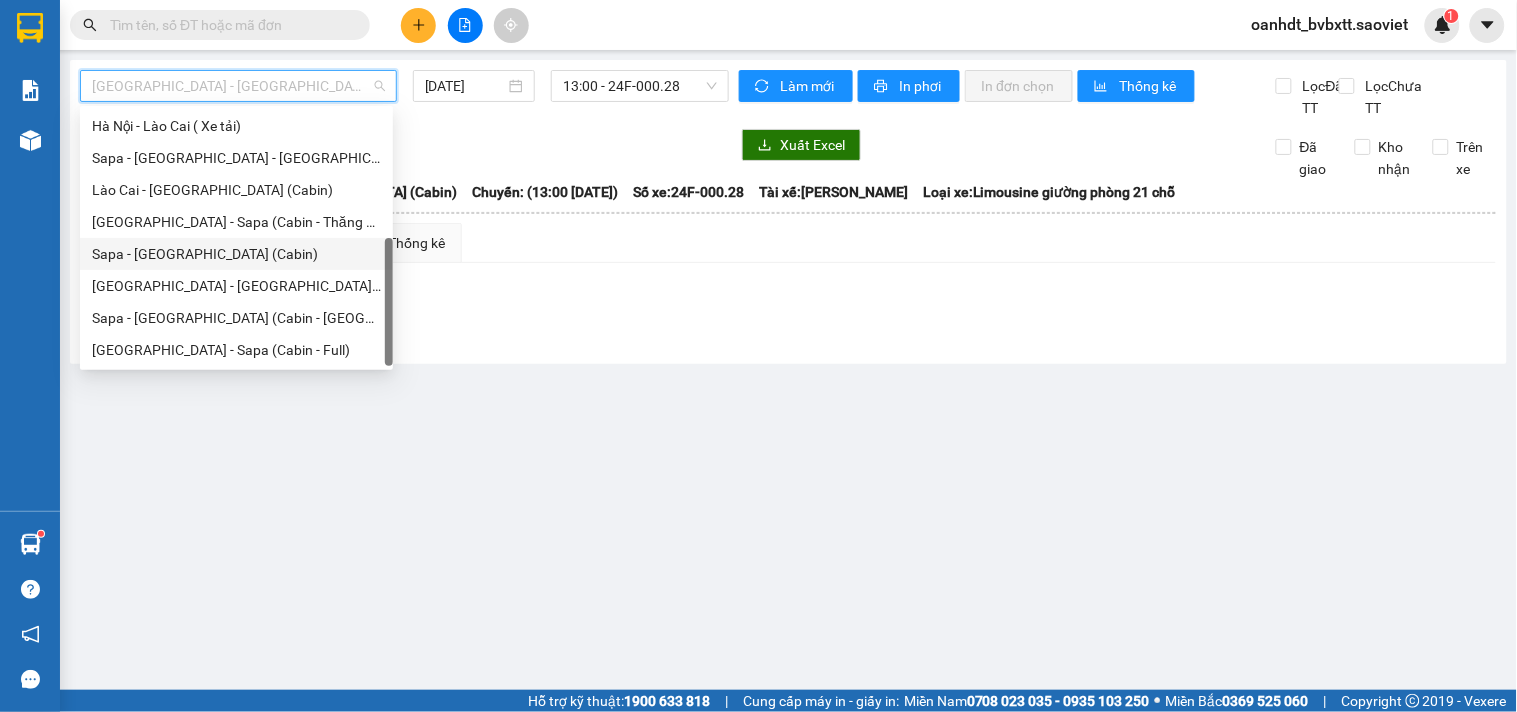 click on "Sapa - [GEOGRAPHIC_DATA] (Cabin)" at bounding box center (236, 254) 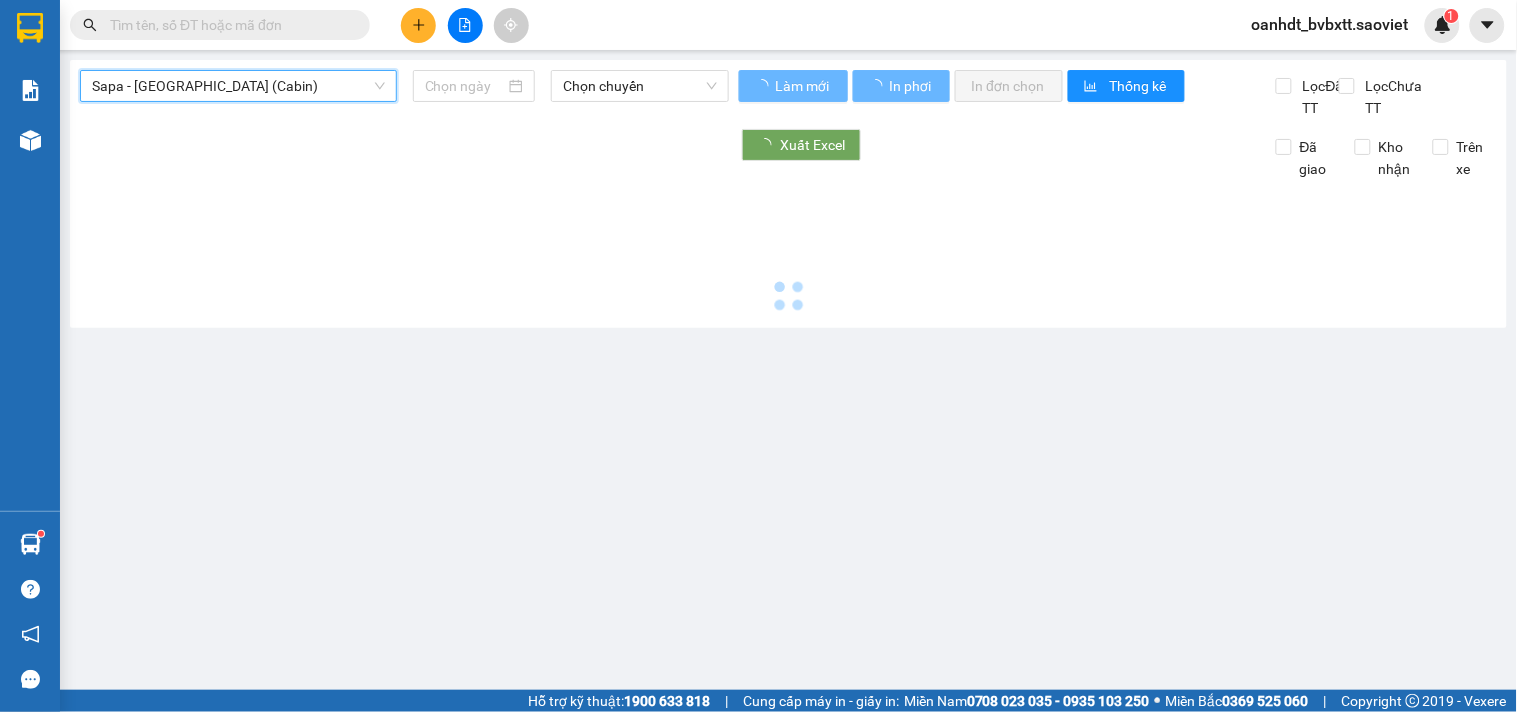 type on "[DATE]" 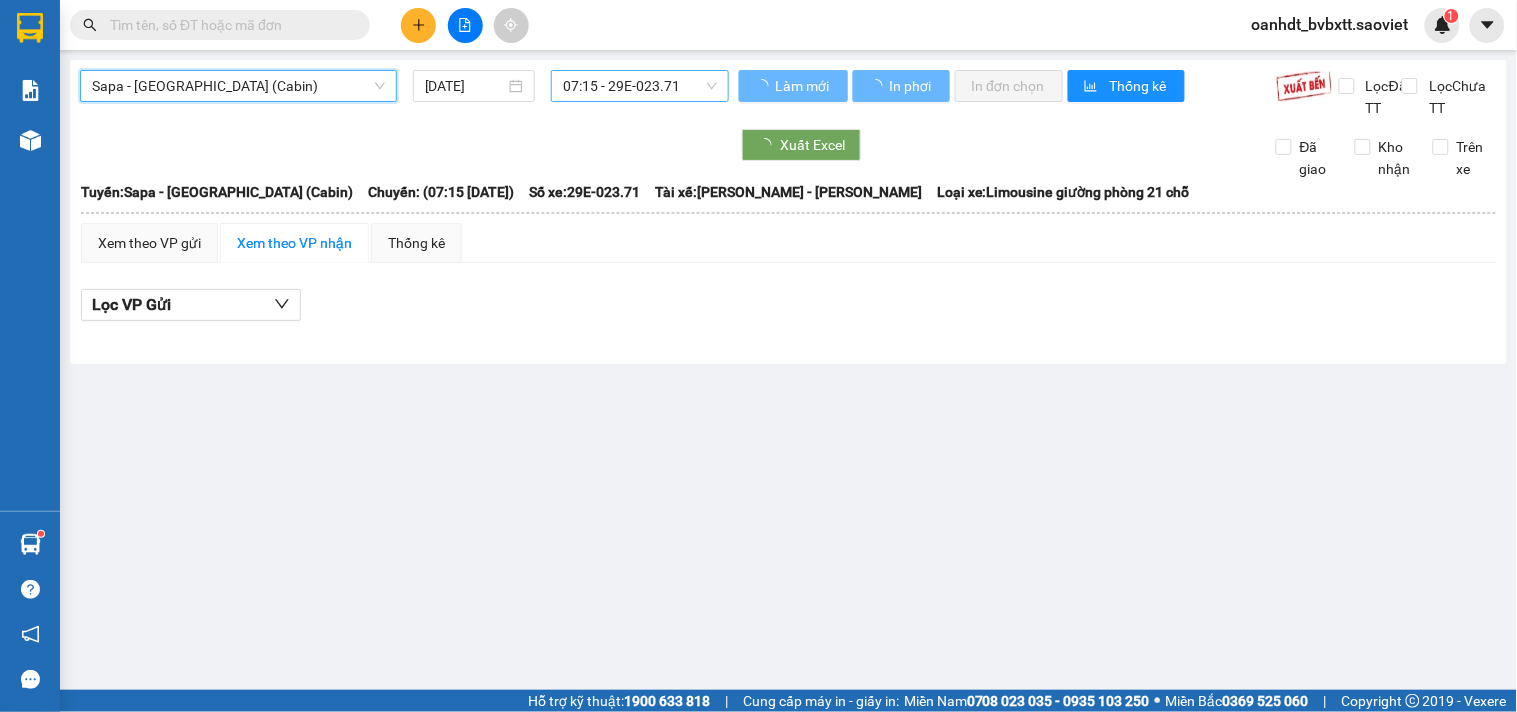click on "07:15     - 29E-023.71" at bounding box center (640, 86) 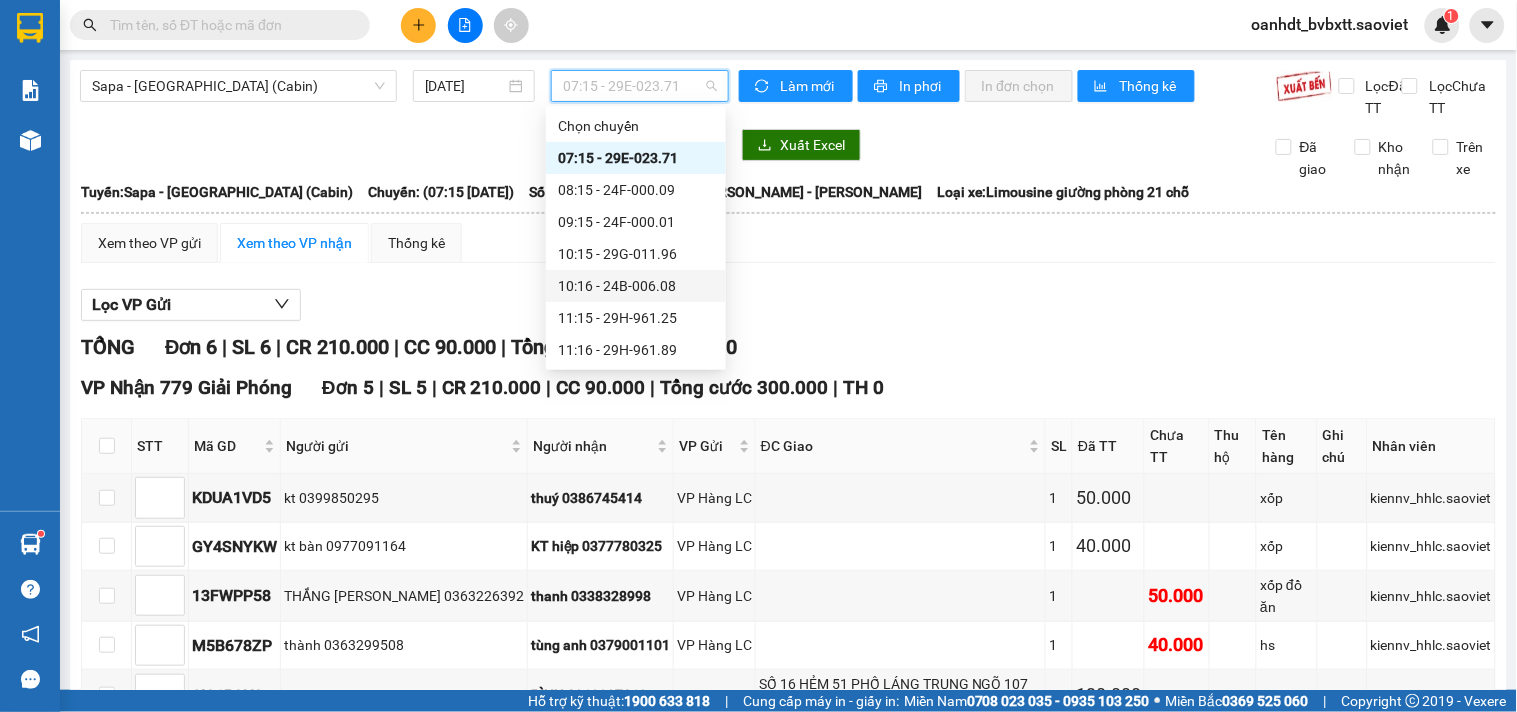 click on "10:16     - 24B-006.08" at bounding box center (636, 286) 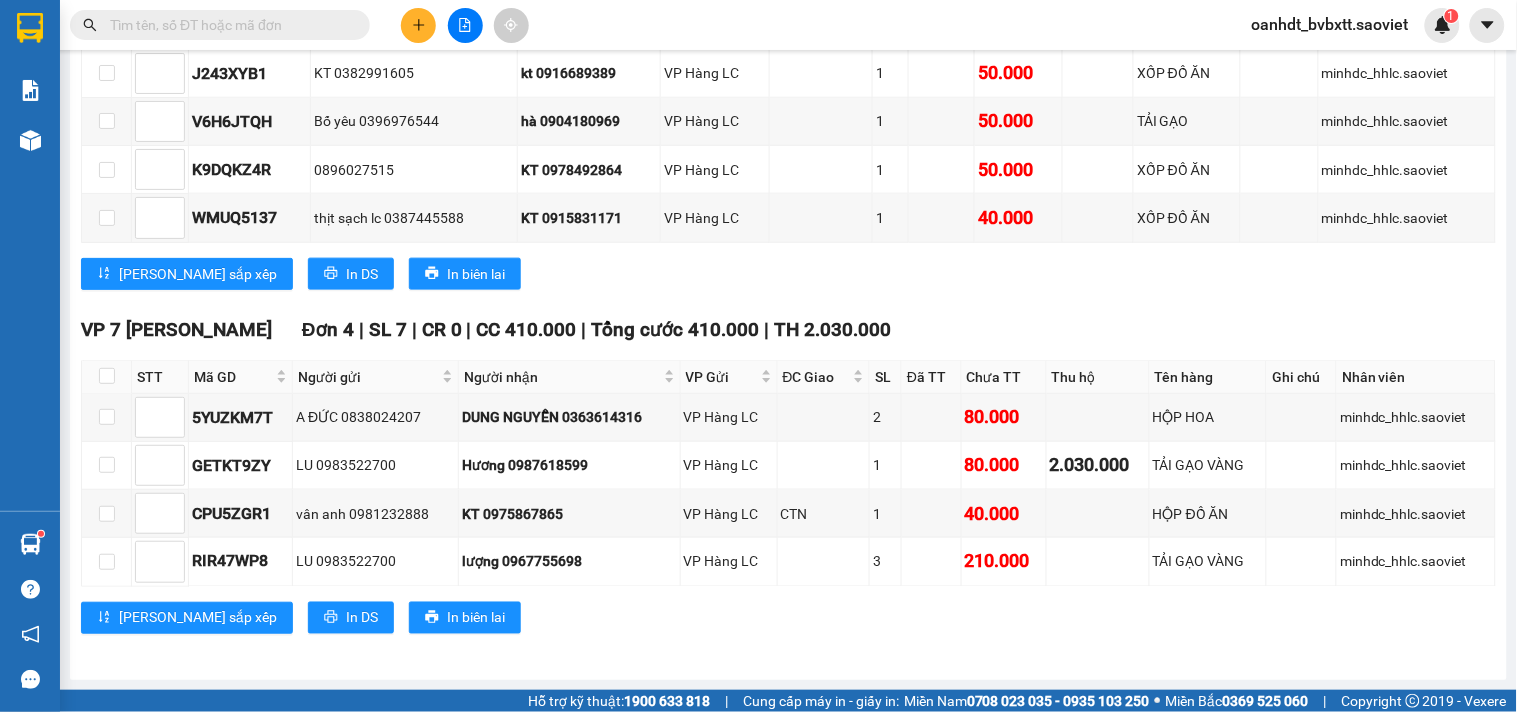 scroll, scrollTop: 0, scrollLeft: 0, axis: both 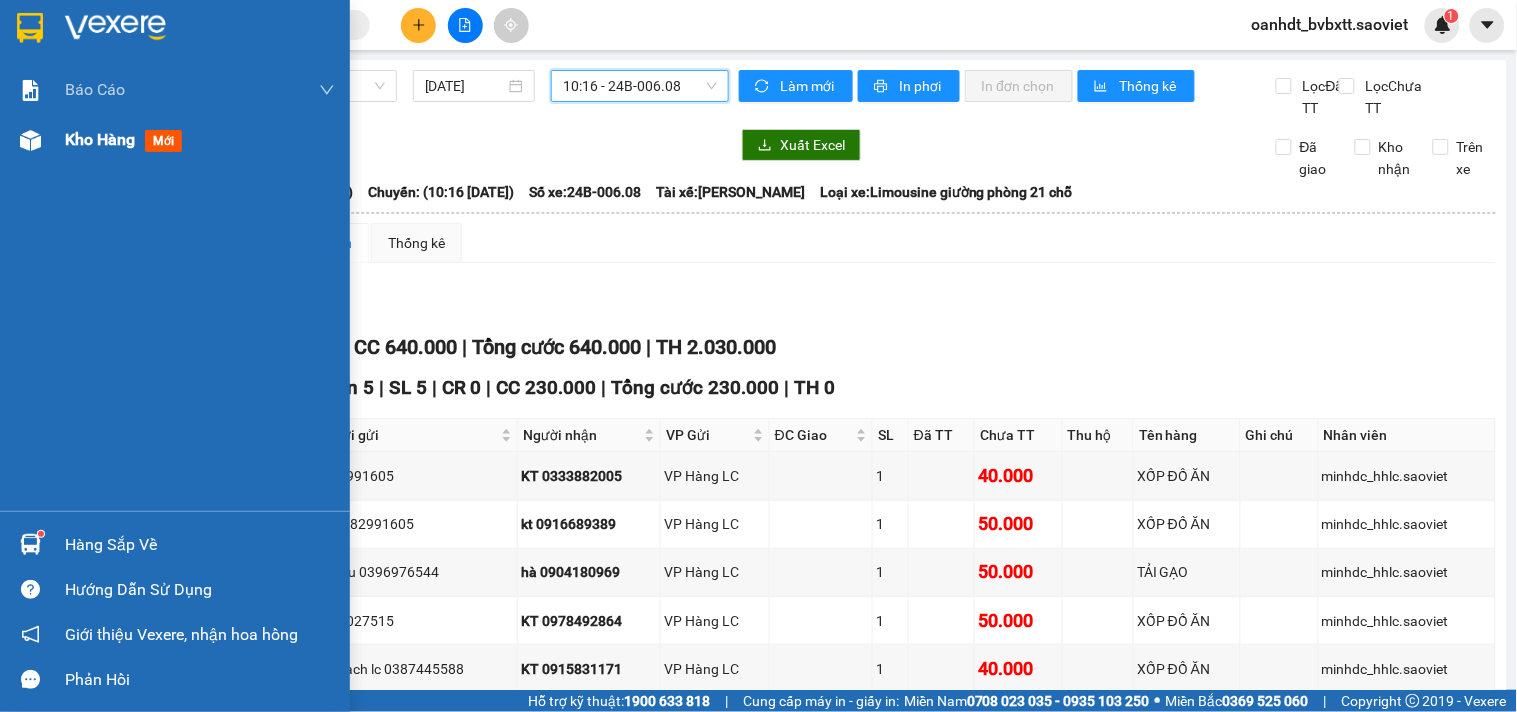 click on "mới" at bounding box center [163, 141] 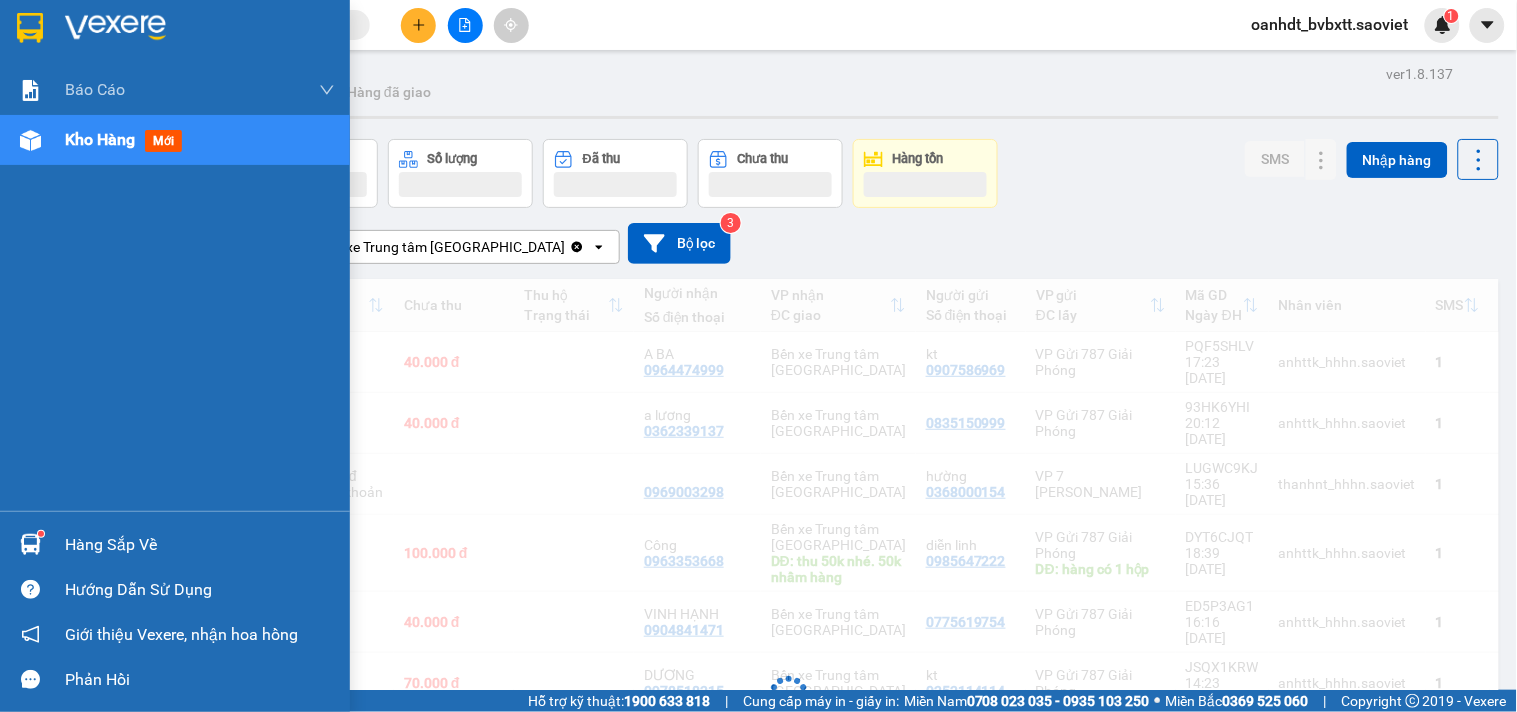 click on "mới" at bounding box center [163, 141] 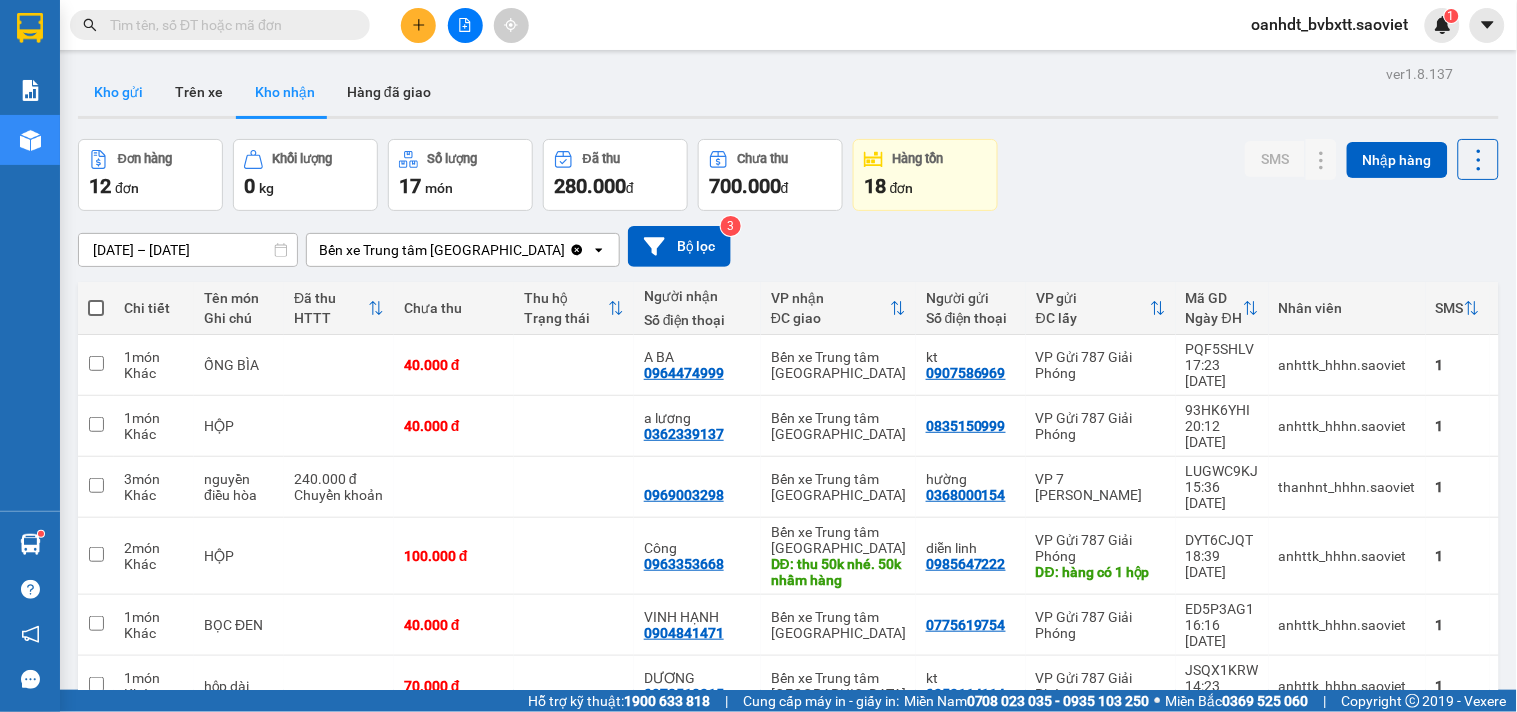click on "Kho gửi" at bounding box center (118, 92) 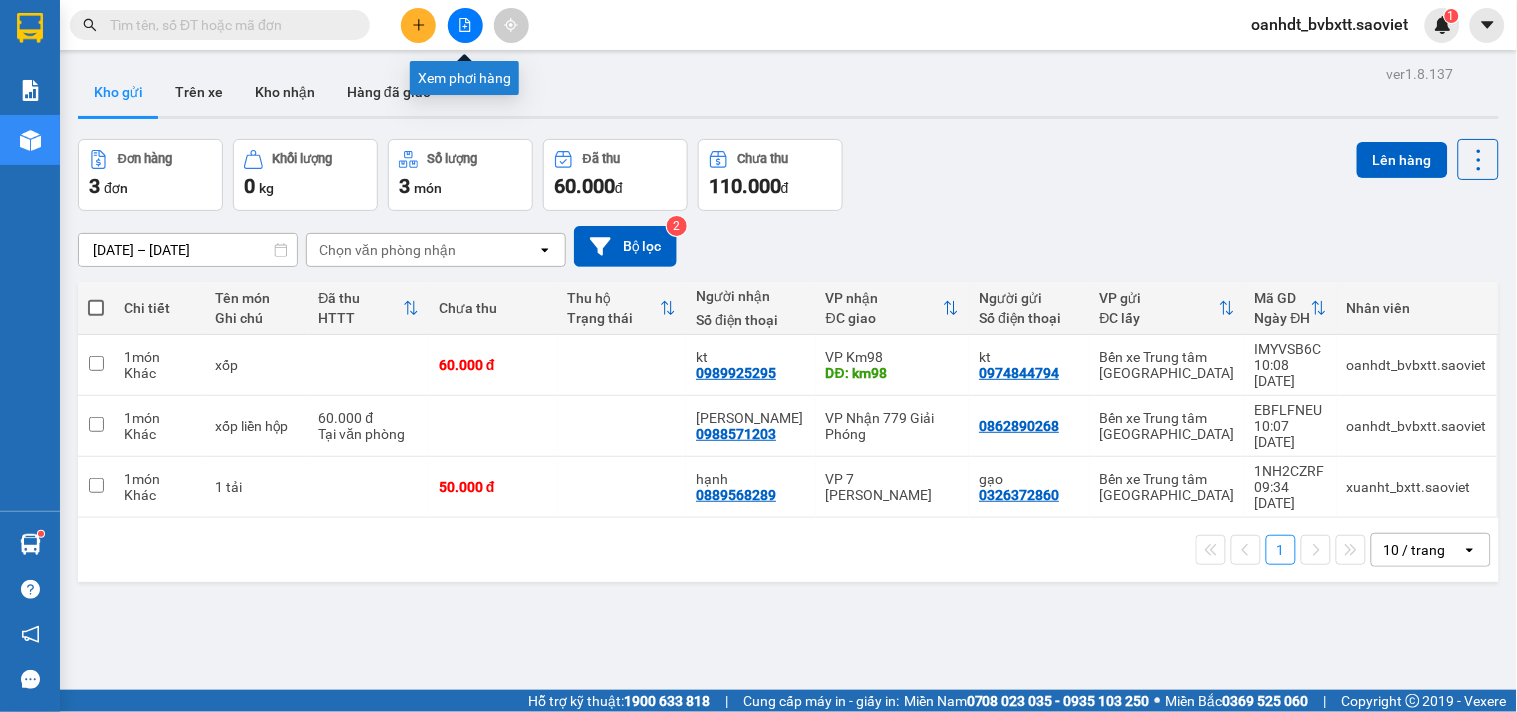 click 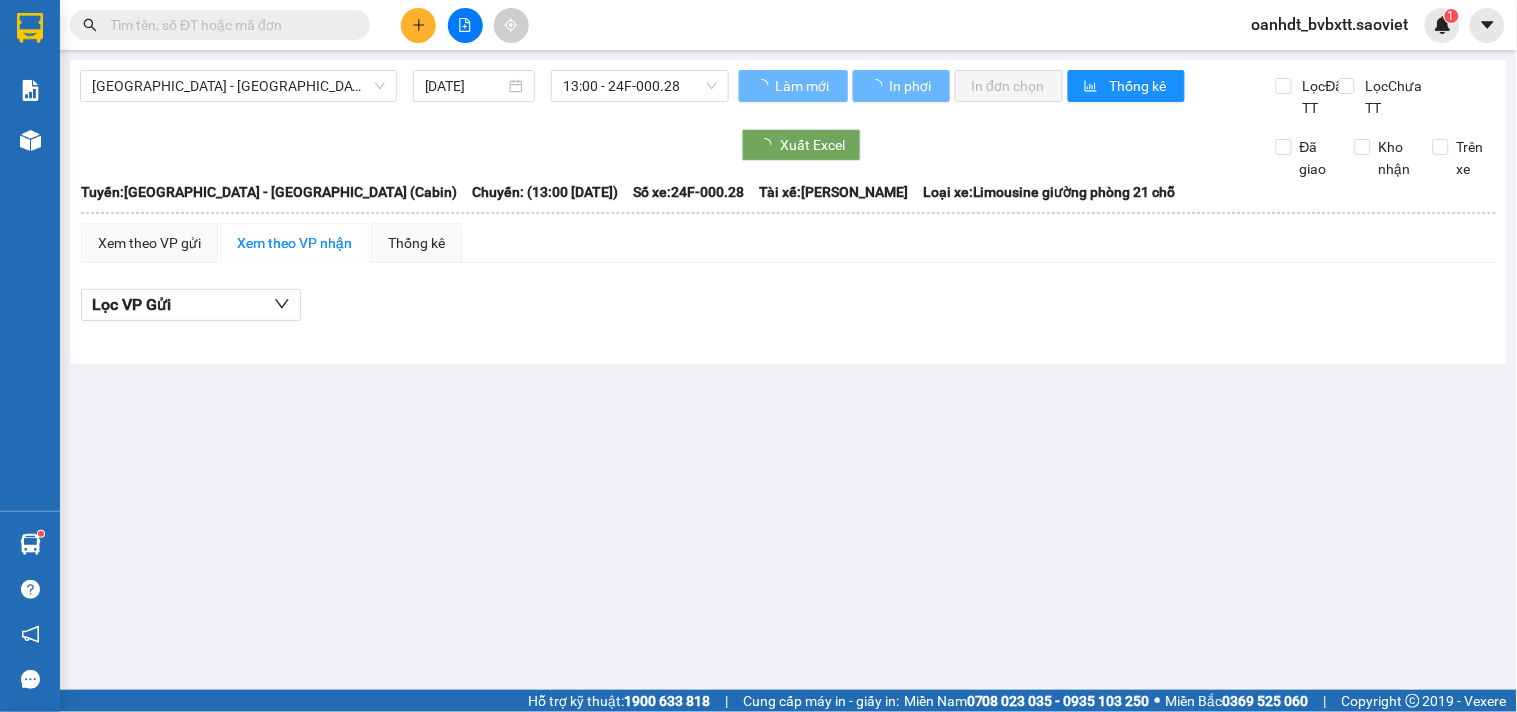 click on "[GEOGRAPHIC_DATA] - [GEOGRAPHIC_DATA] (Cabin)" at bounding box center [238, 86] 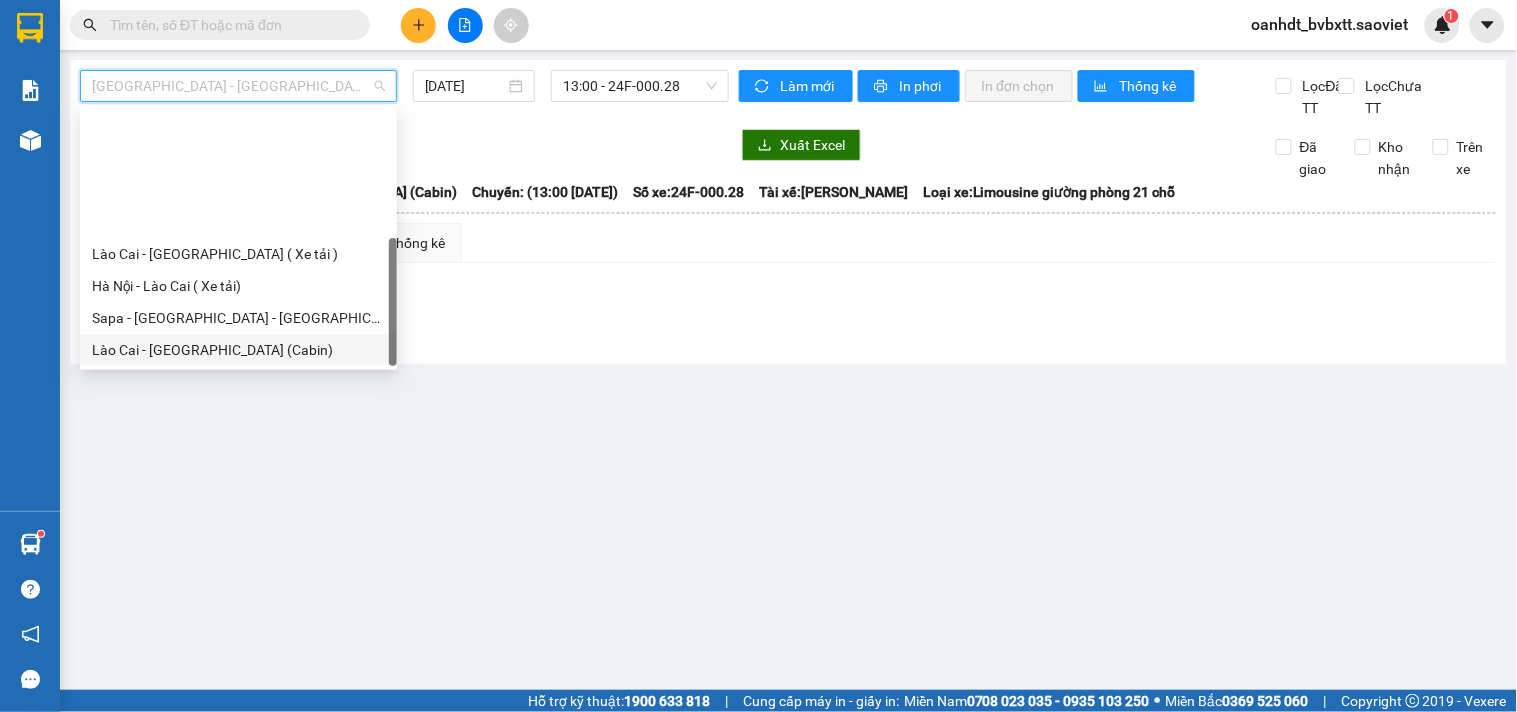 scroll, scrollTop: 160, scrollLeft: 0, axis: vertical 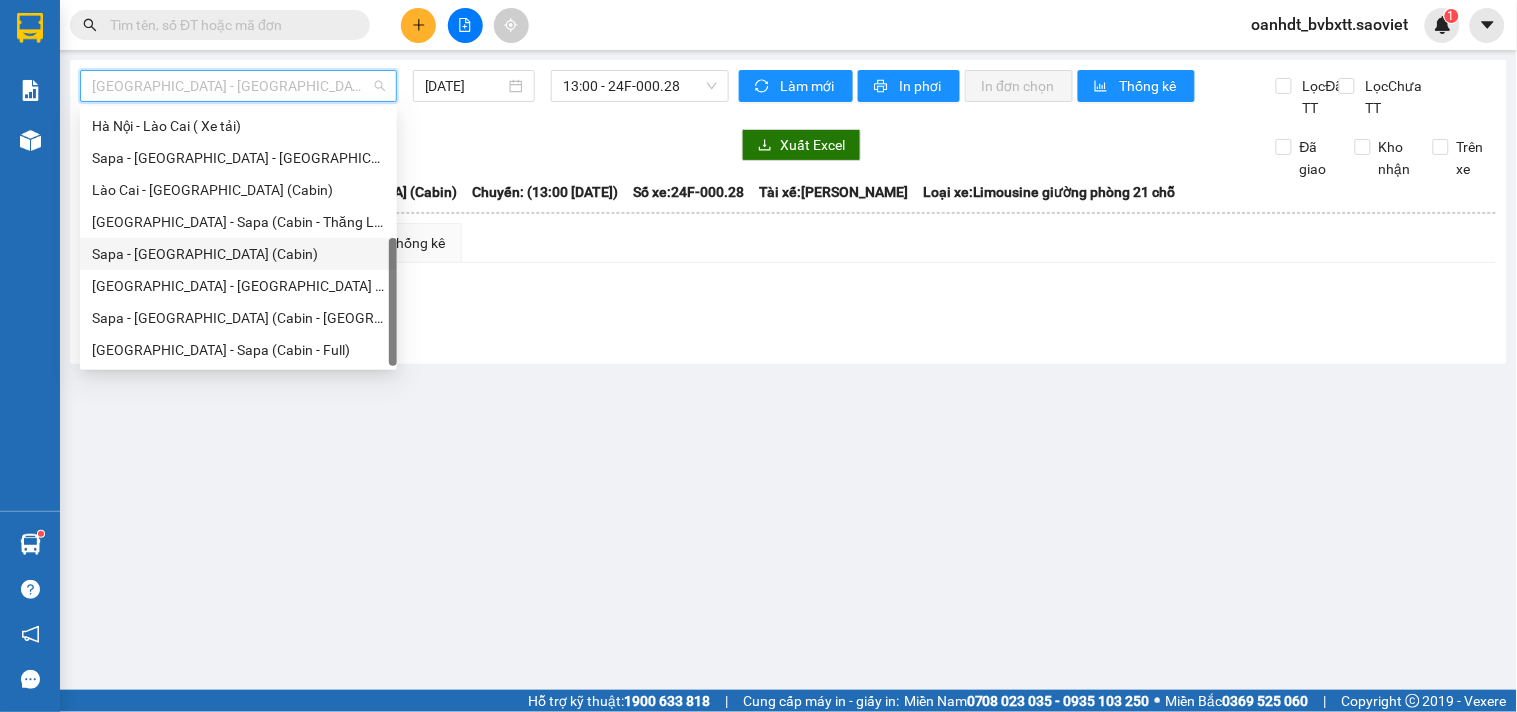 click on "Sapa - [GEOGRAPHIC_DATA] (Cabin)" at bounding box center [238, 254] 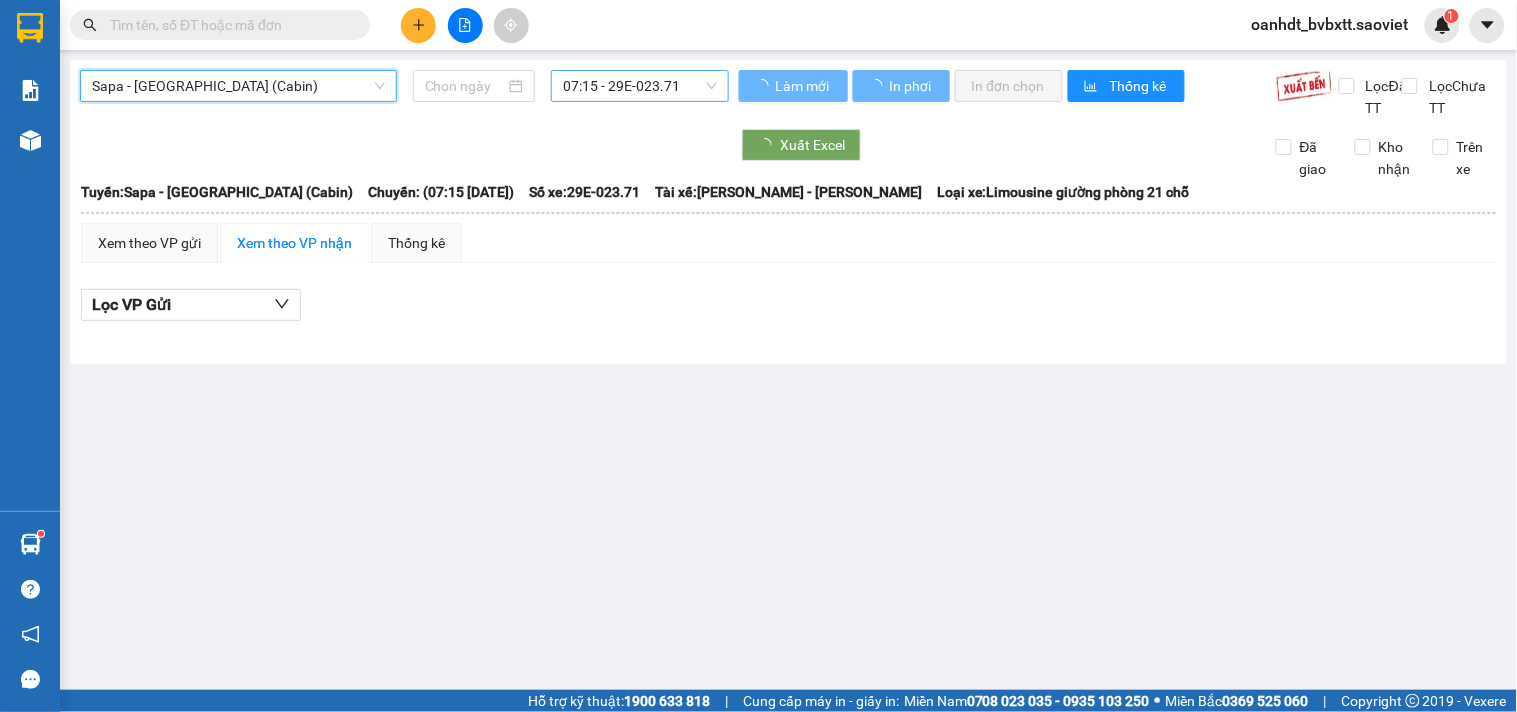 type on "[DATE]" 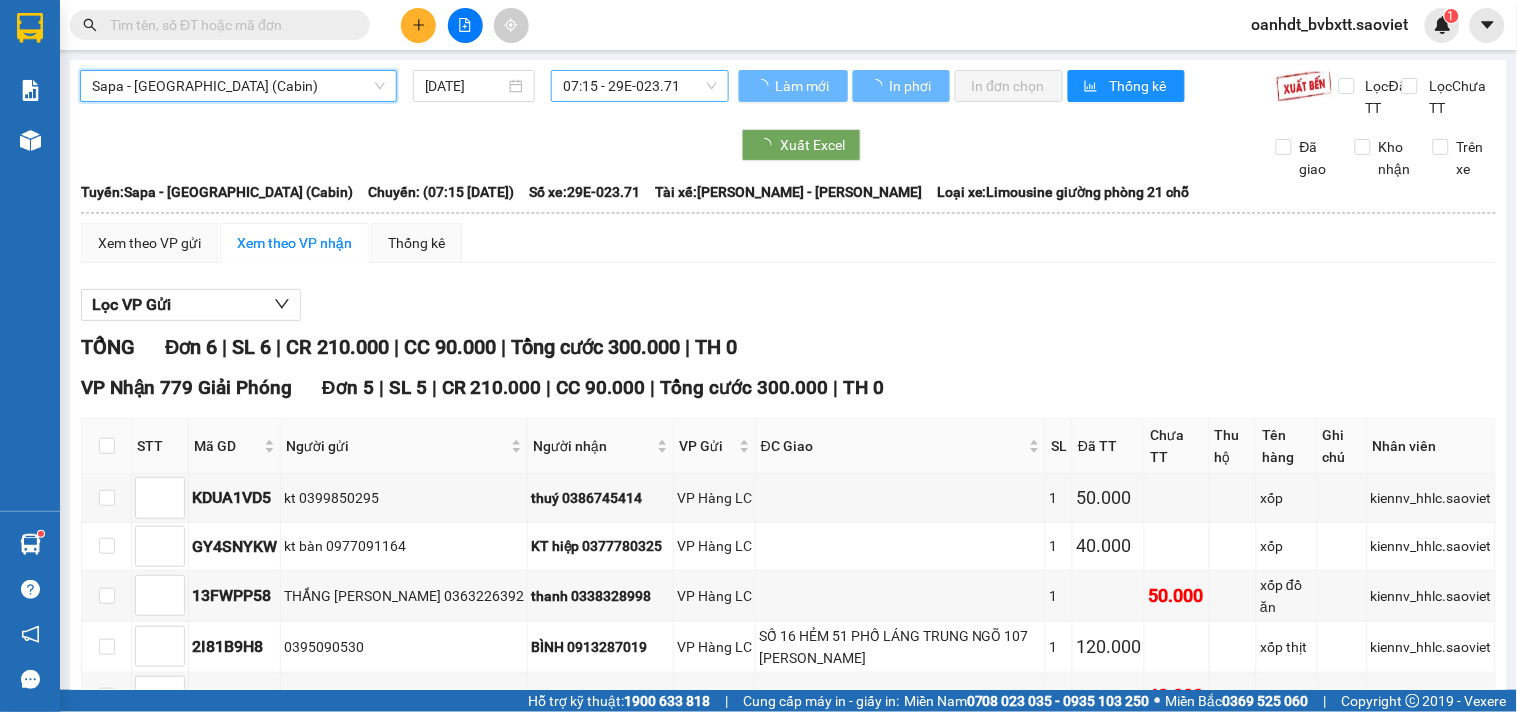 click on "07:15     - 29E-023.71" at bounding box center [640, 86] 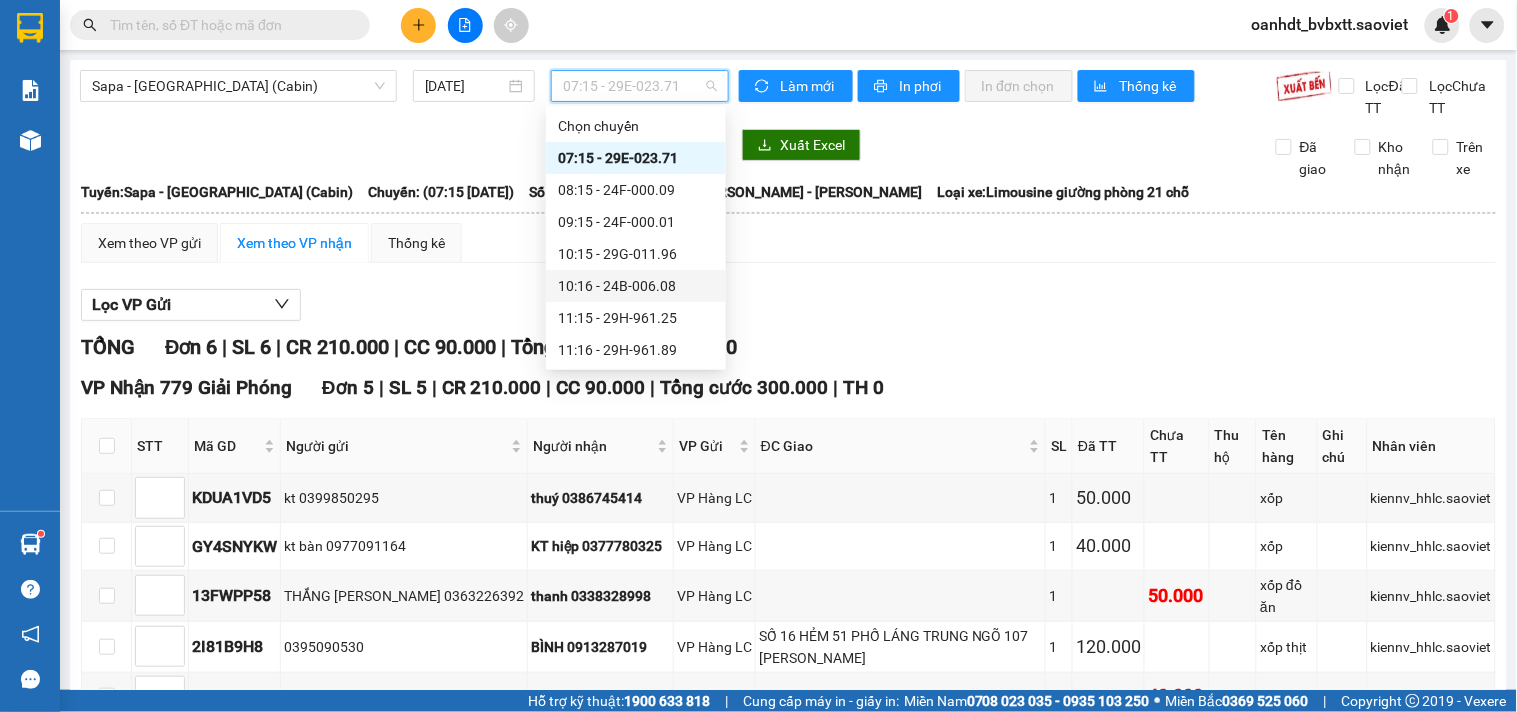 click on "10:16     - 24B-006.08" at bounding box center (636, 286) 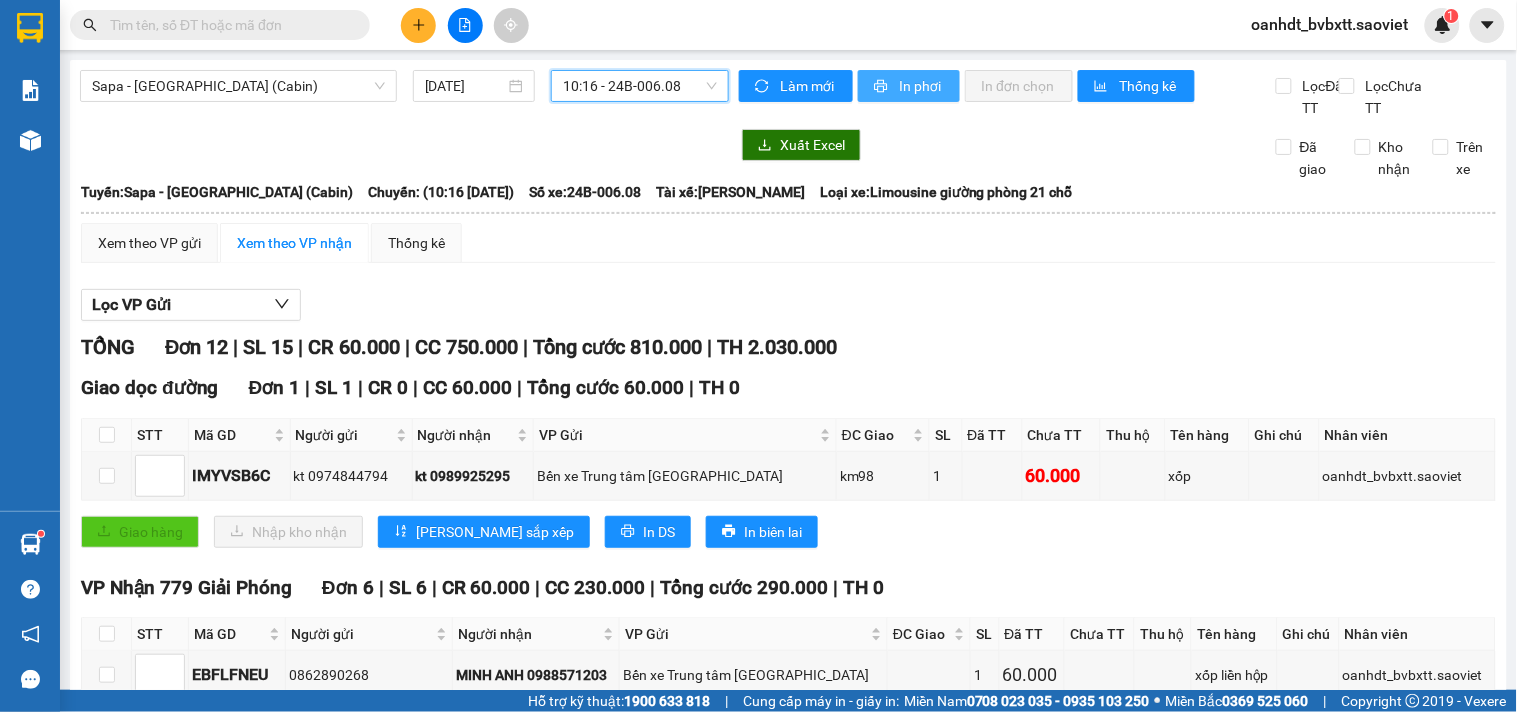 click on "In phơi" at bounding box center [921, 86] 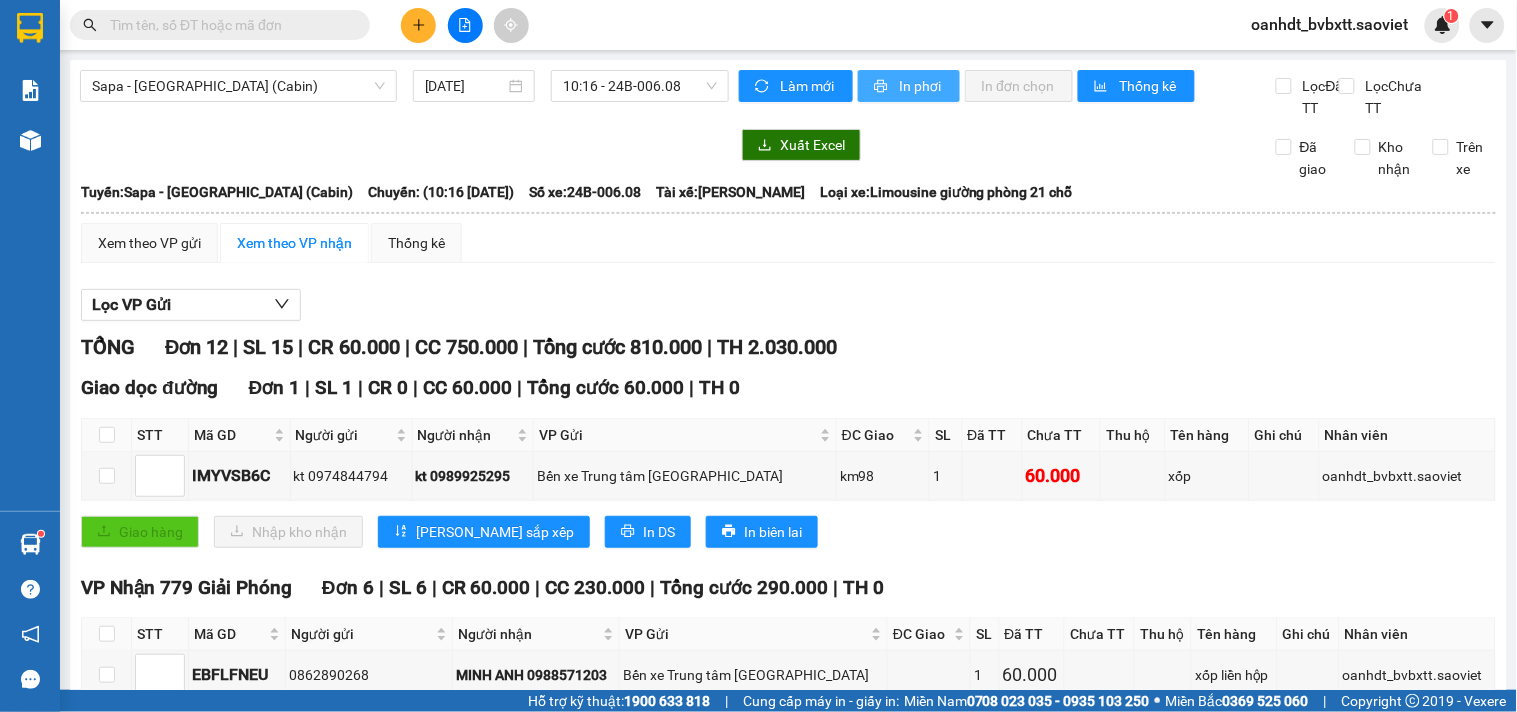 scroll, scrollTop: 0, scrollLeft: 0, axis: both 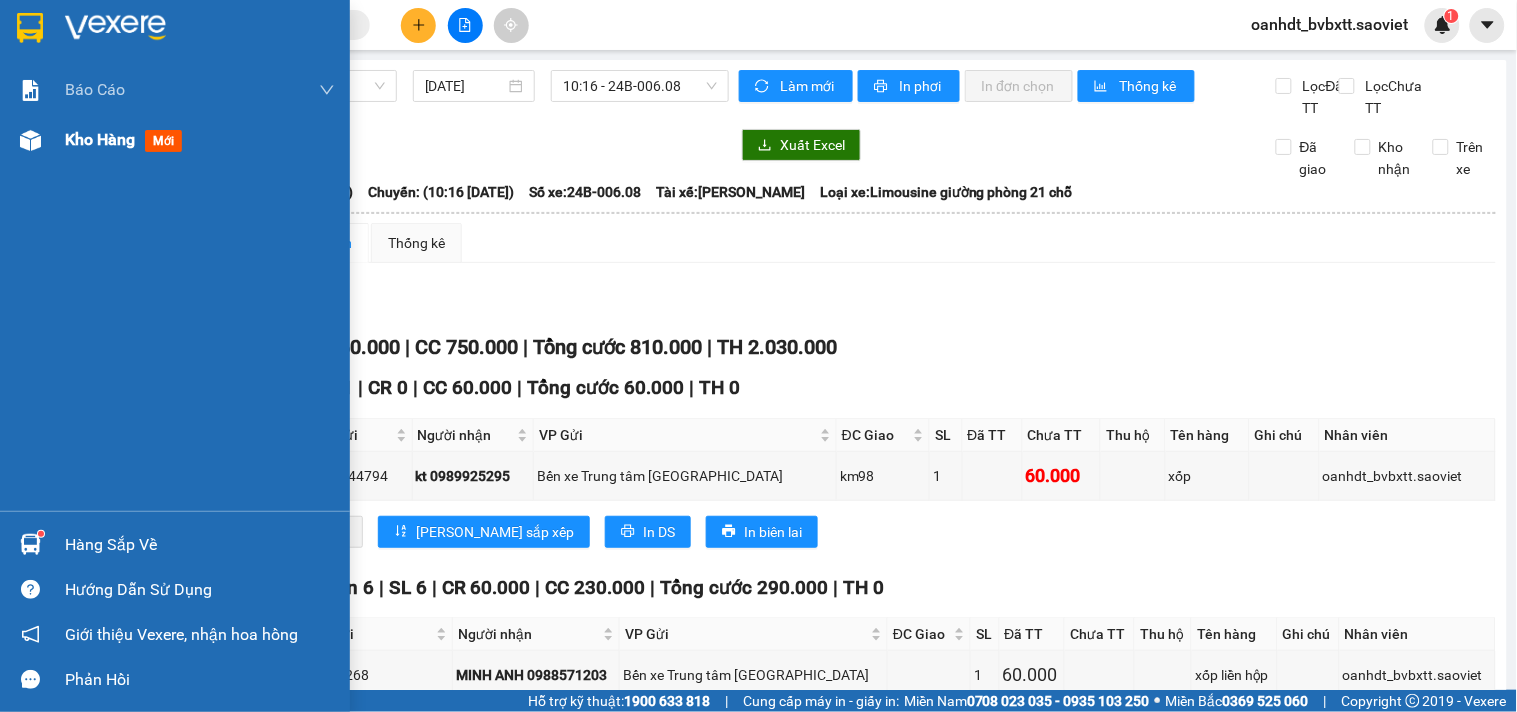 click on "mới" at bounding box center (163, 141) 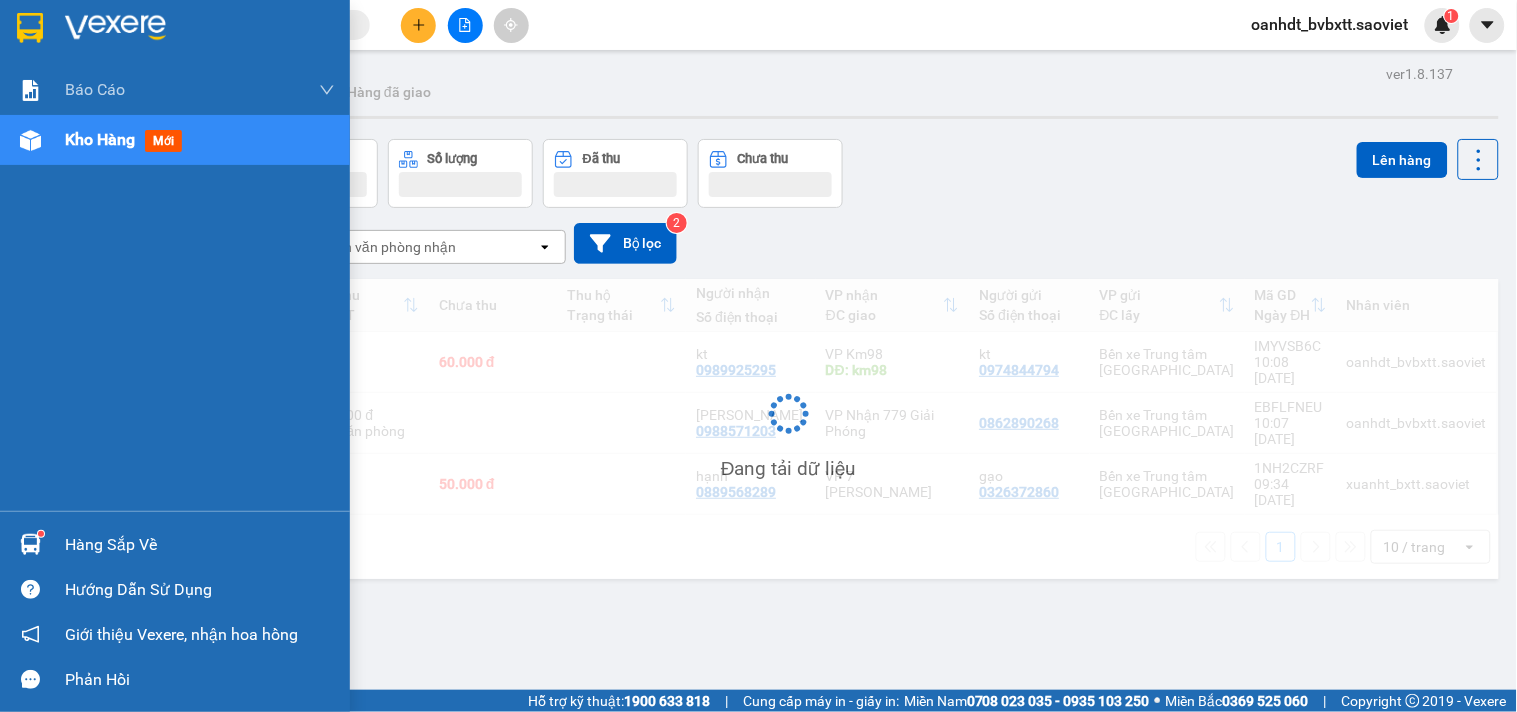 click on "mới" at bounding box center [163, 141] 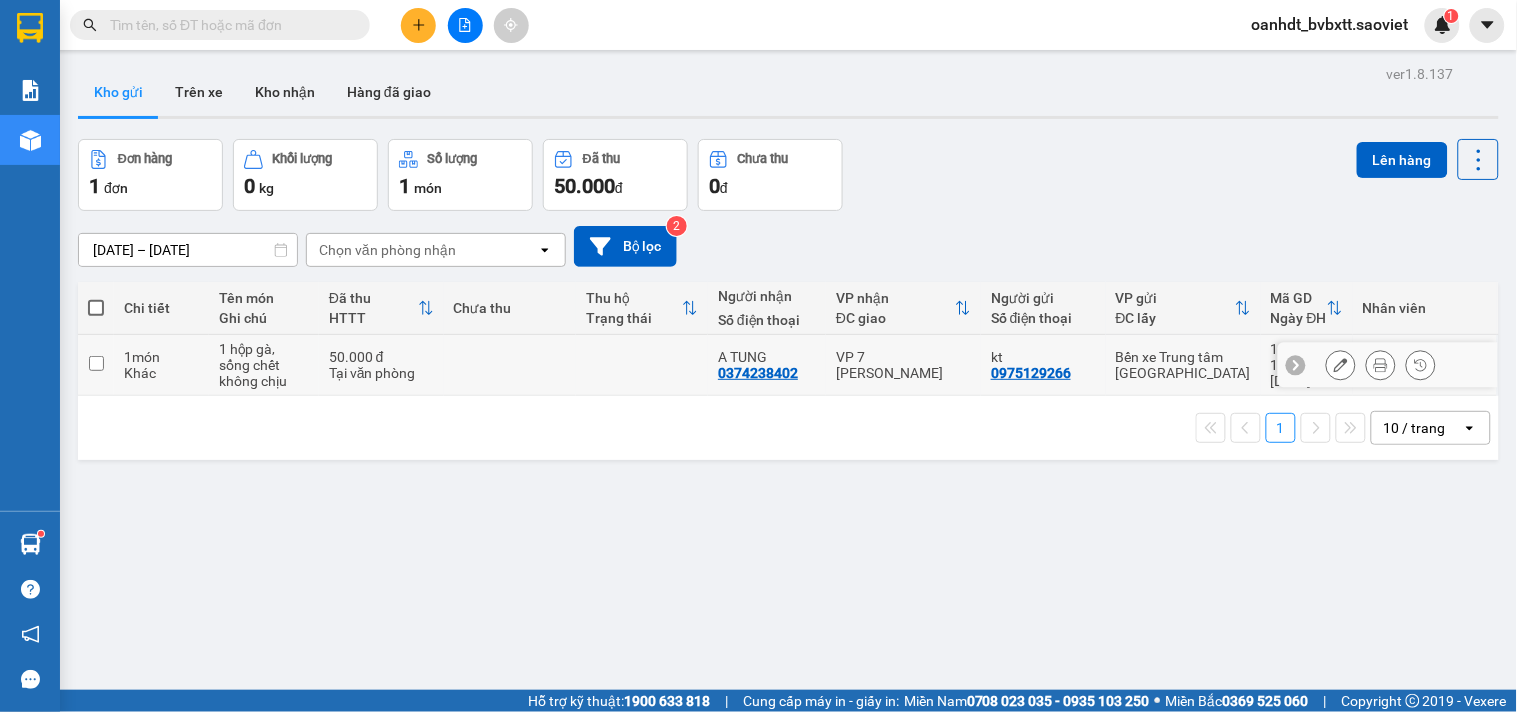 click at bounding box center [510, 365] 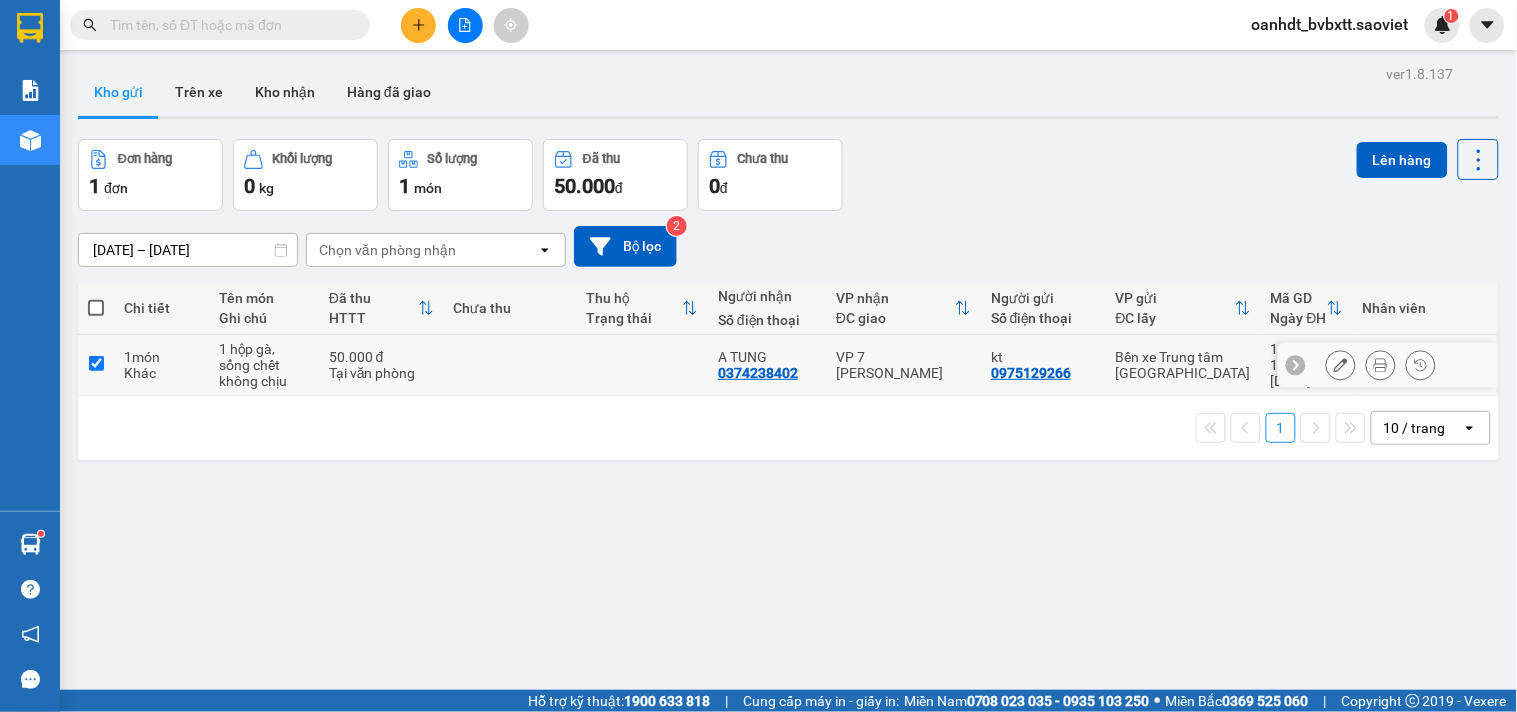 checkbox on "true" 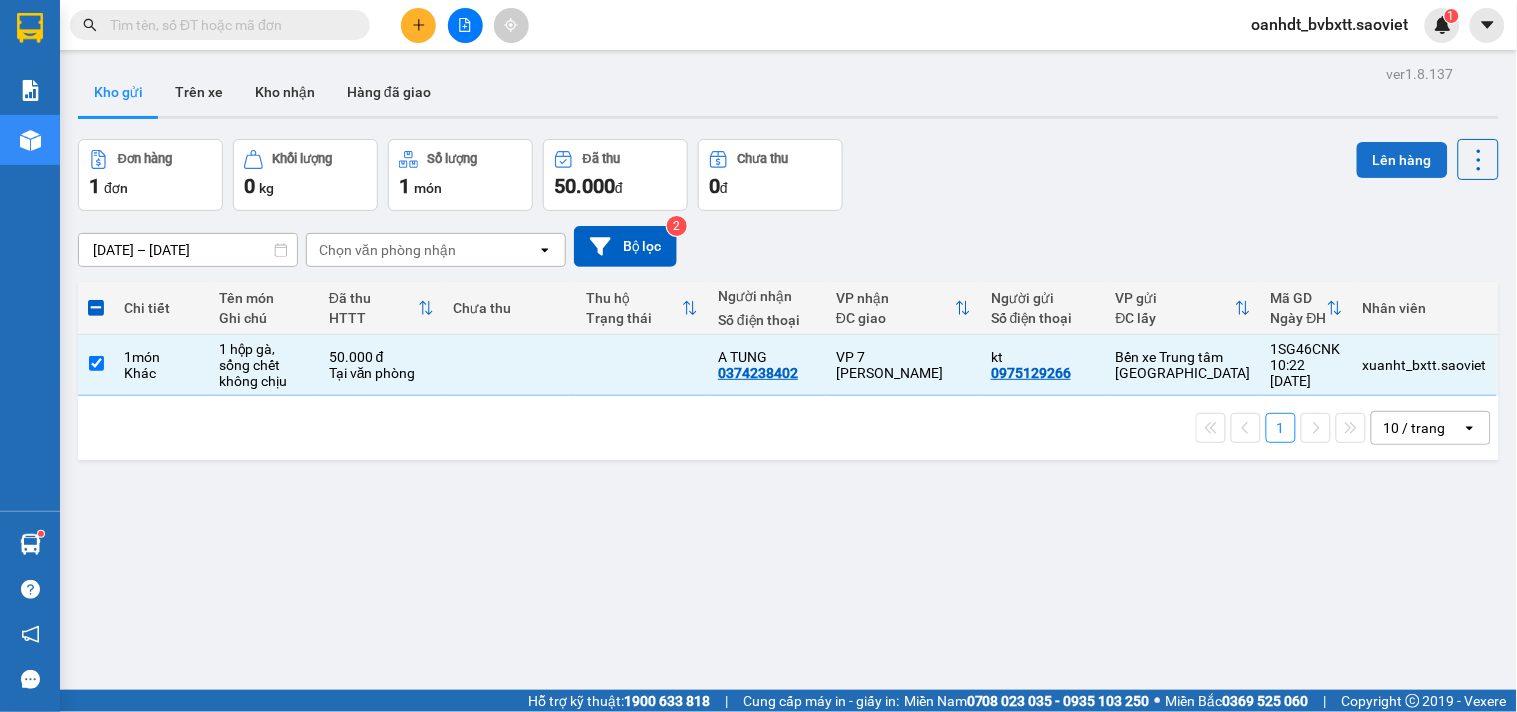 click on "Lên hàng" at bounding box center [1402, 160] 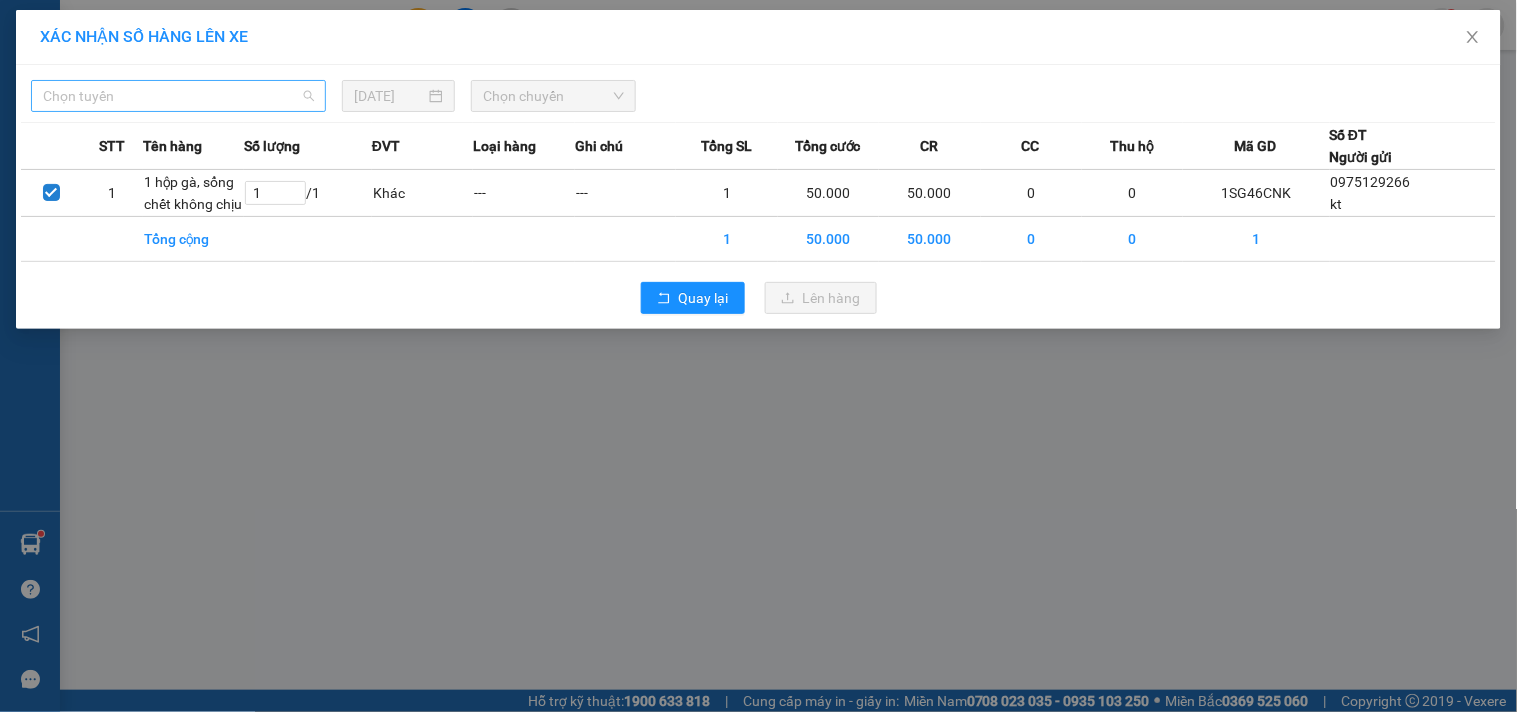 click on "Chọn tuyến" at bounding box center [178, 96] 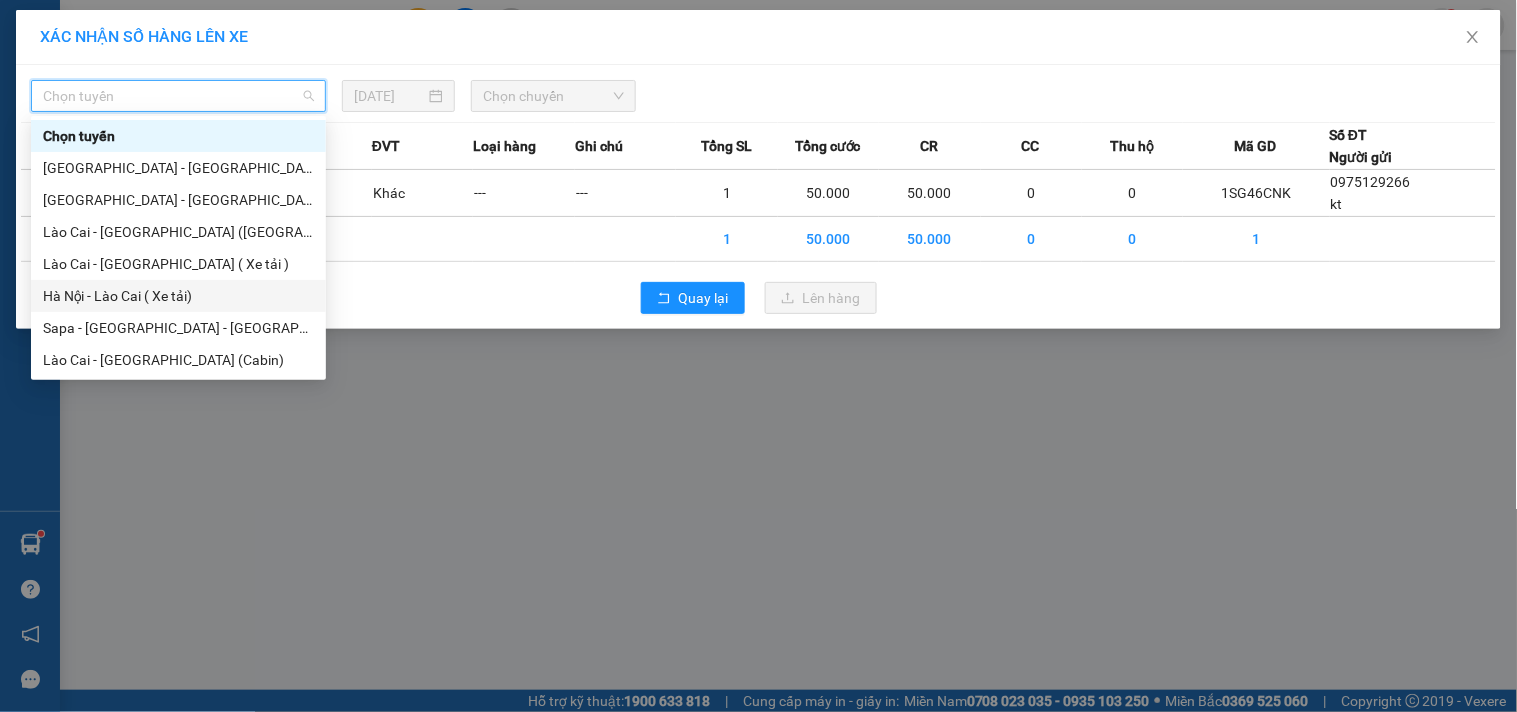 scroll, scrollTop: 160, scrollLeft: 0, axis: vertical 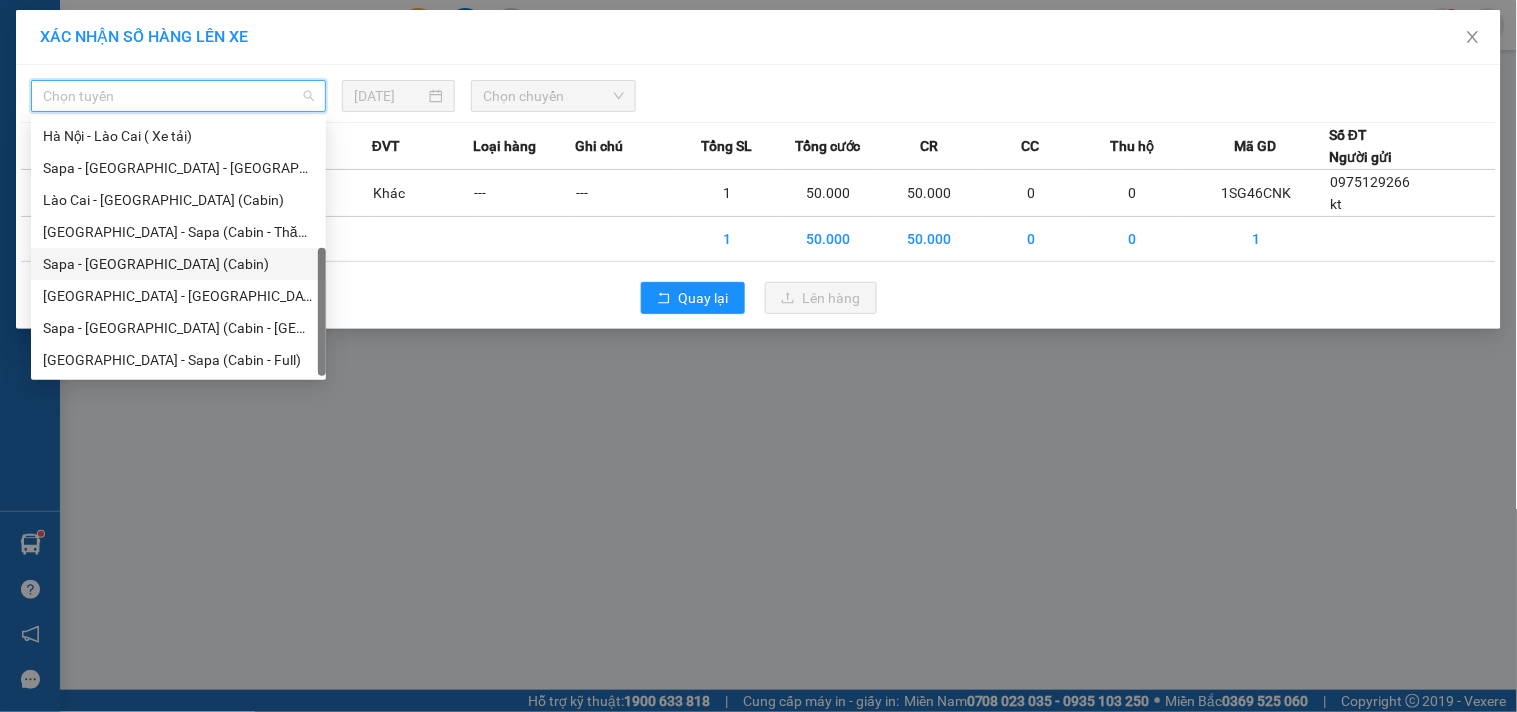 click on "Sapa - [GEOGRAPHIC_DATA] (Cabin)" at bounding box center [178, 264] 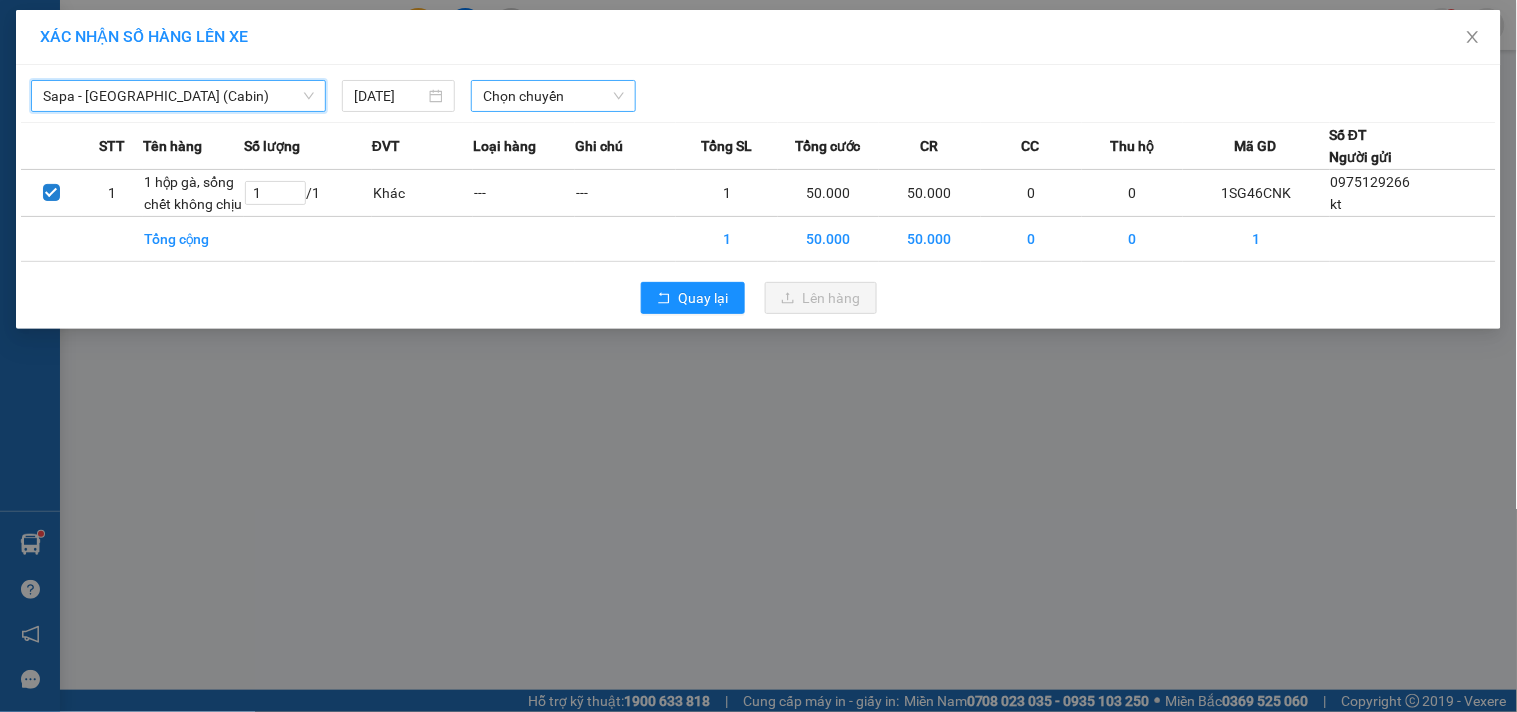 click on "Chọn chuyến" at bounding box center [553, 96] 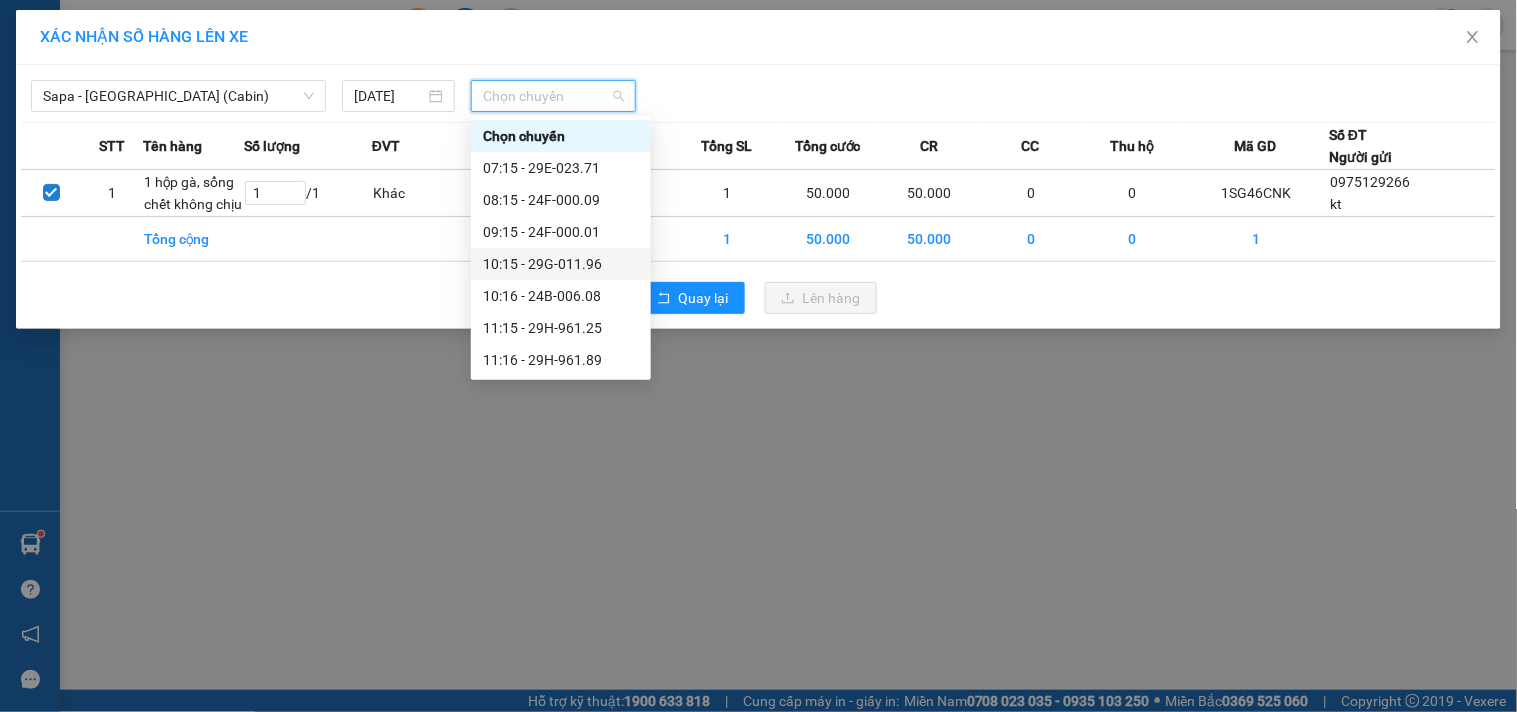 click on "10:15     - 29G-011.96" at bounding box center [561, 264] 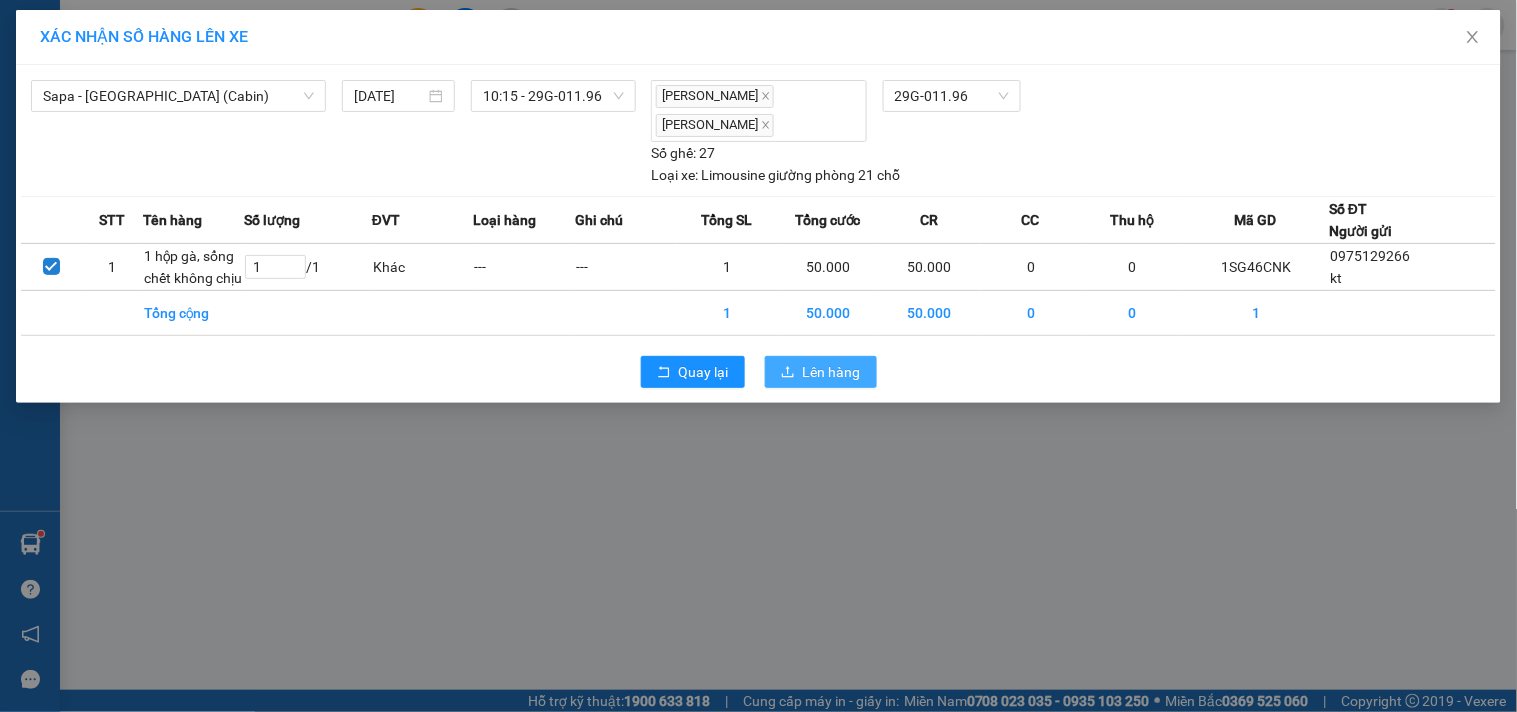 click on "Lên hàng" at bounding box center (821, 372) 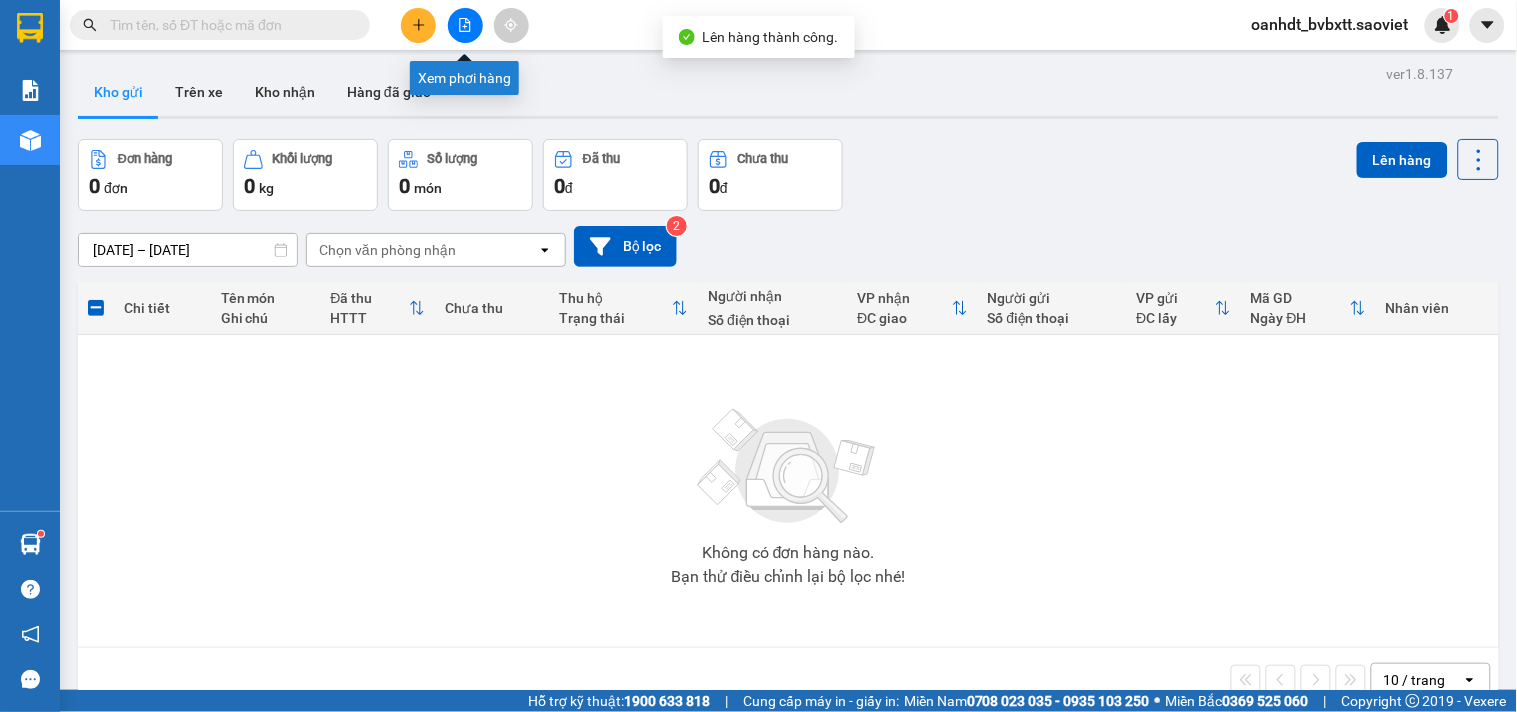 click at bounding box center [465, 25] 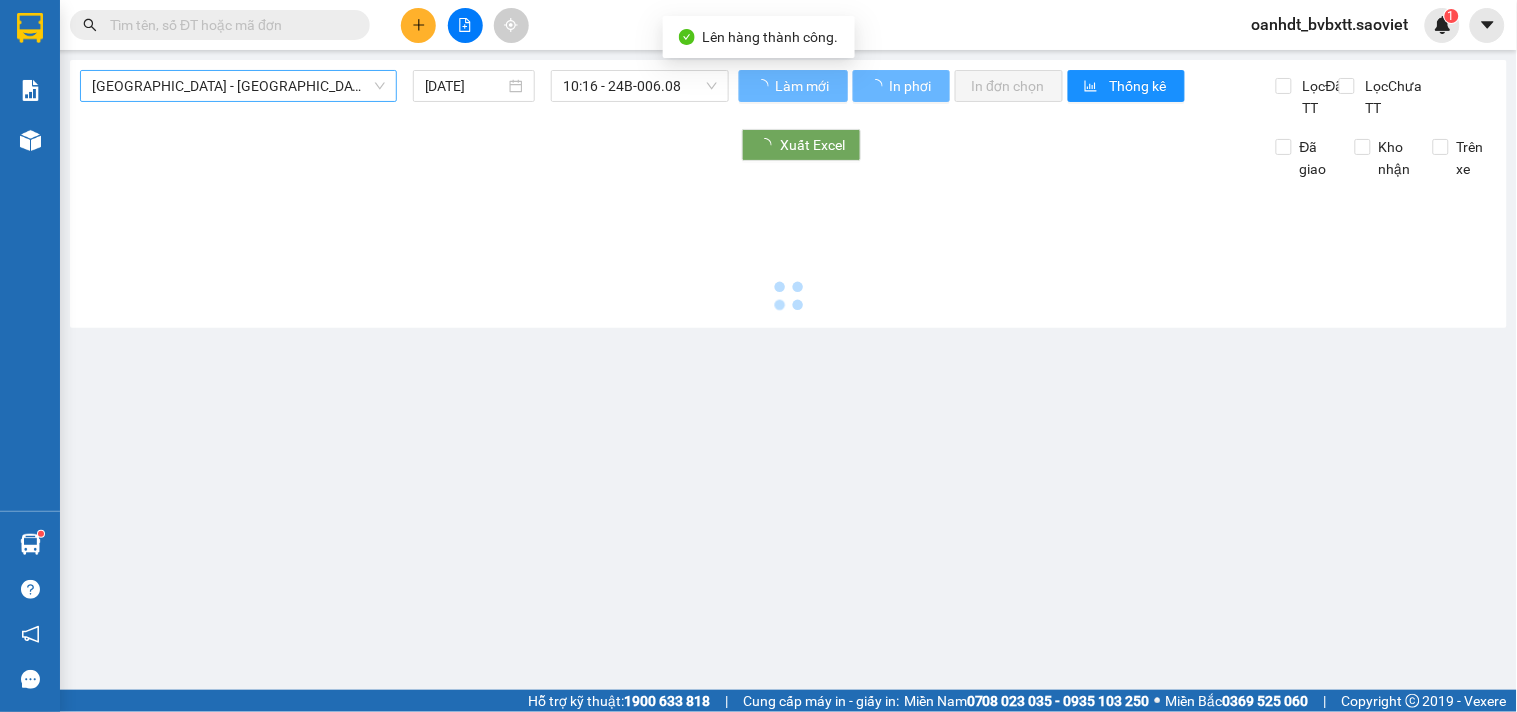 click on "[GEOGRAPHIC_DATA] - [GEOGRAPHIC_DATA] (Cabin)" at bounding box center (238, 86) 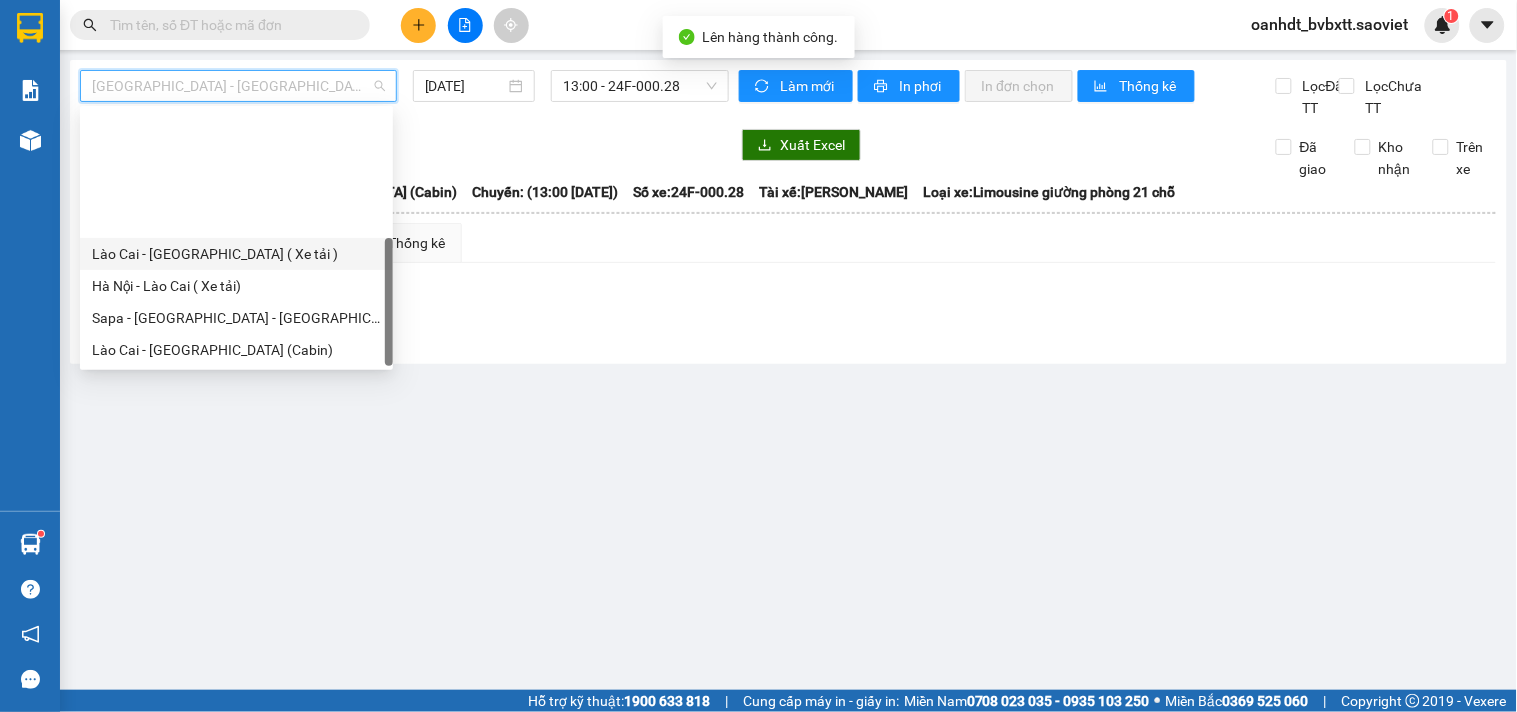 scroll, scrollTop: 160, scrollLeft: 0, axis: vertical 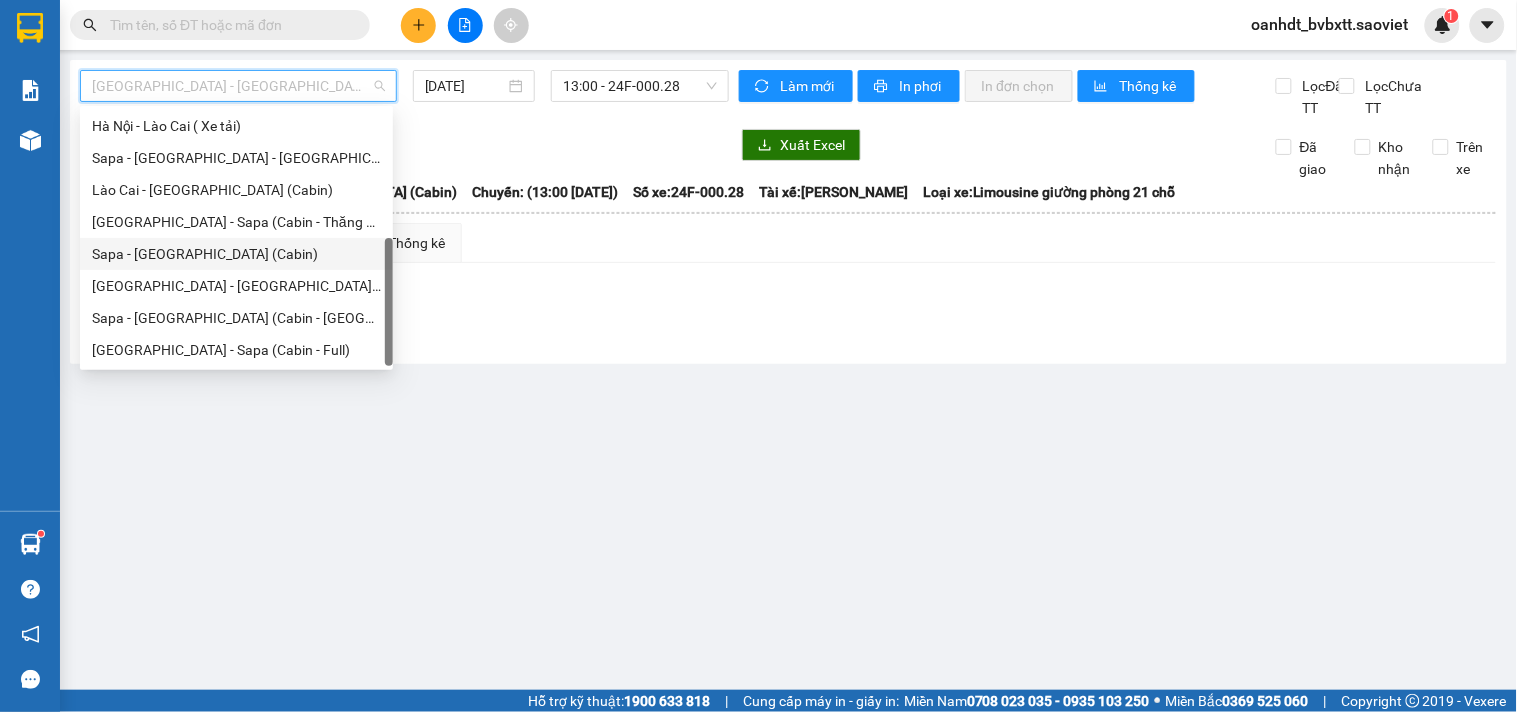 click on "Sapa - [GEOGRAPHIC_DATA] (Cabin)" at bounding box center (236, 254) 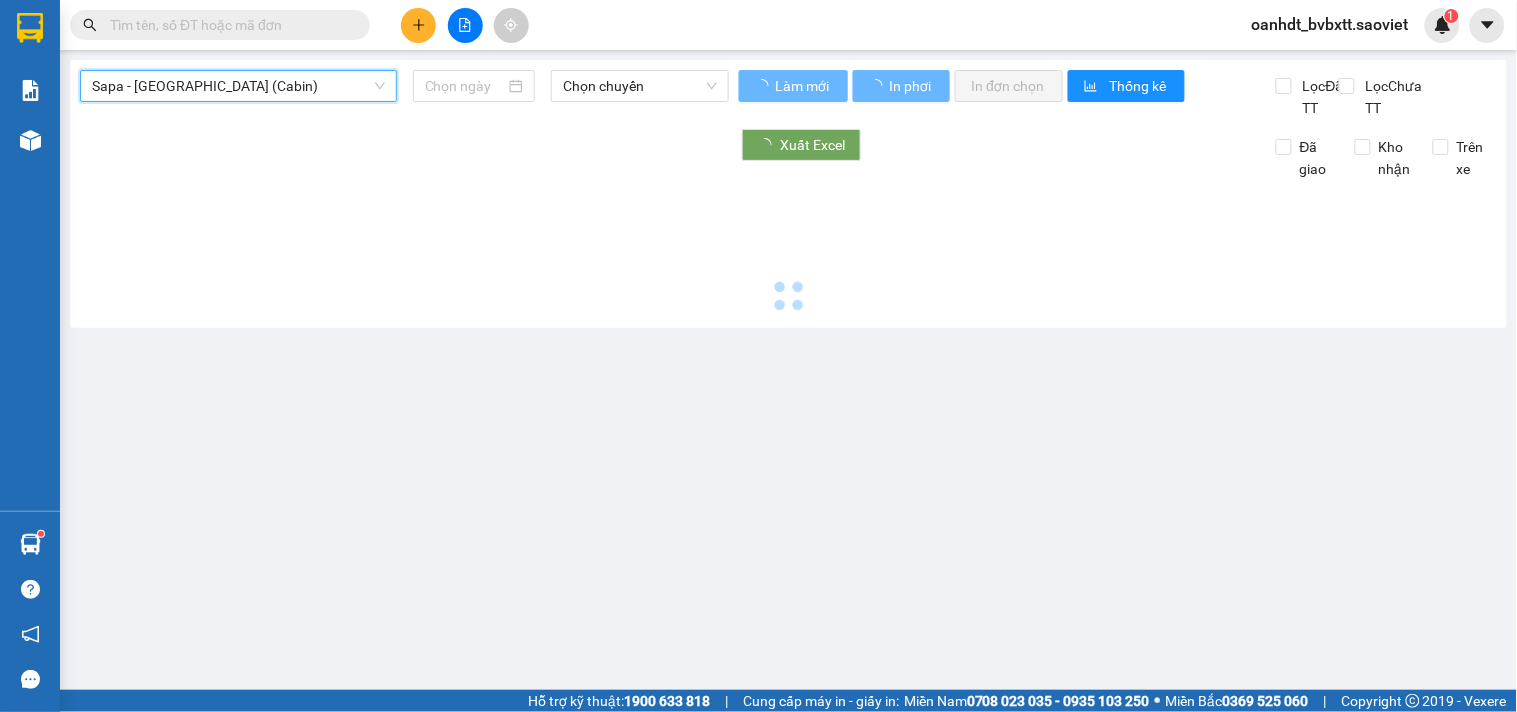 type on "[DATE]" 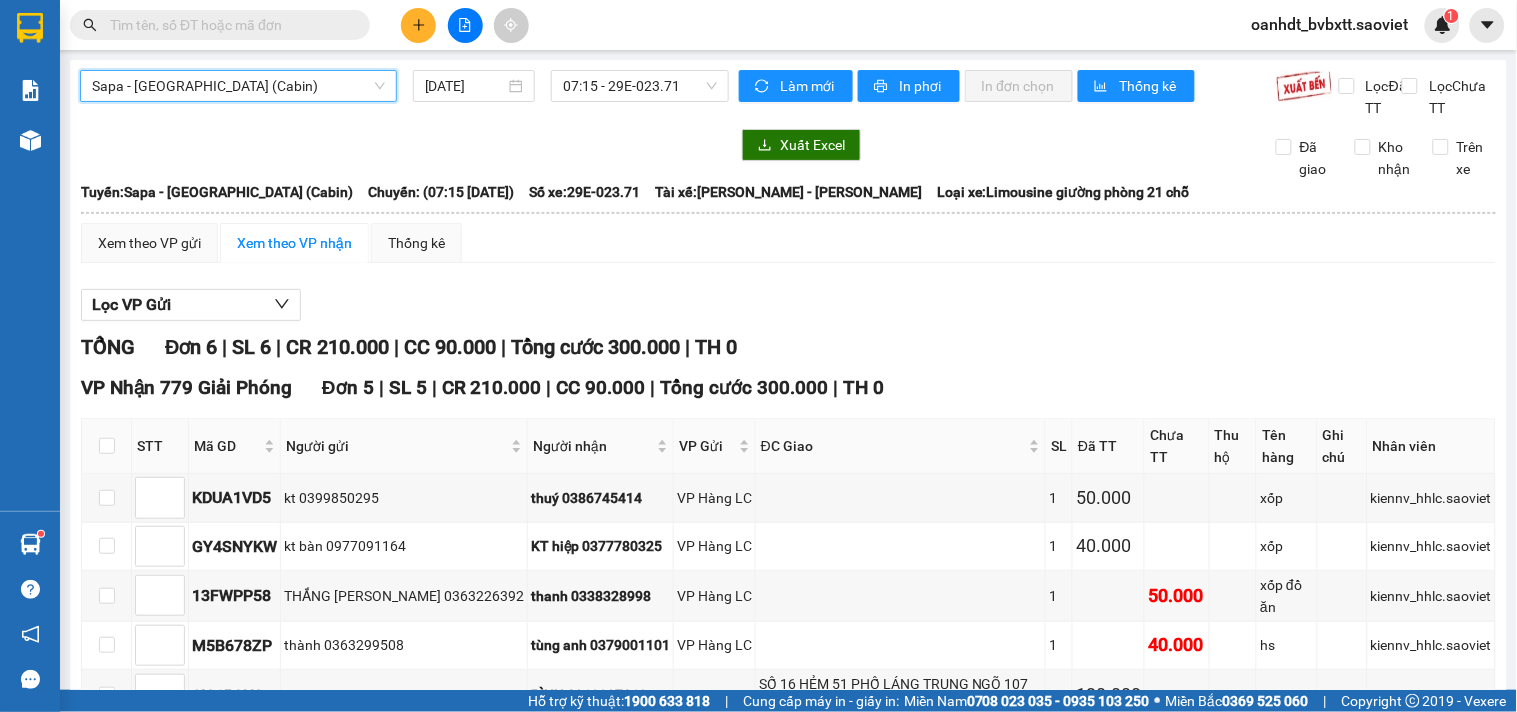 click on "Sapa - Hà Nội (Cabin) Sapa - Hà Nội (Cabin) 12/07/2025 07:15     - 29E-023.71" at bounding box center (404, 94) 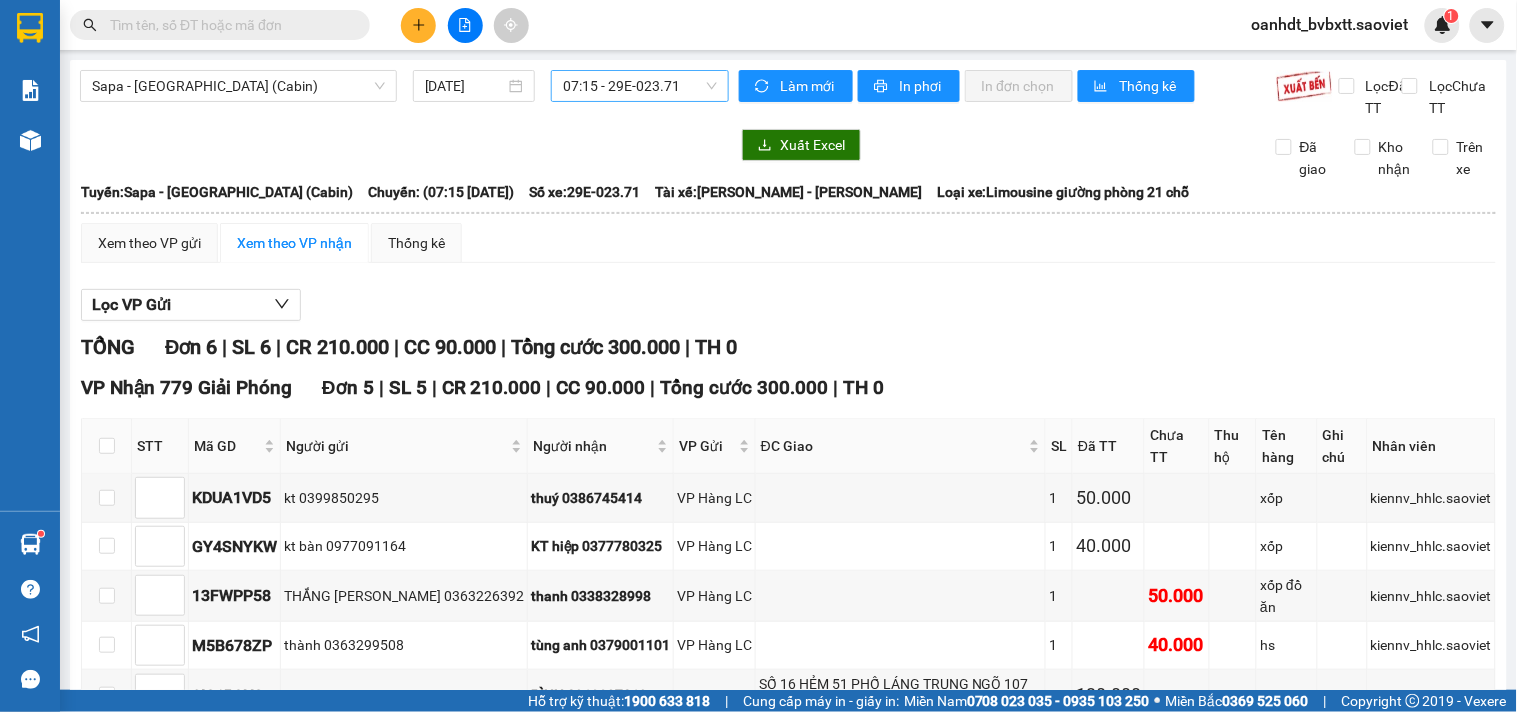 click on "07:15     - 29E-023.71" at bounding box center (640, 86) 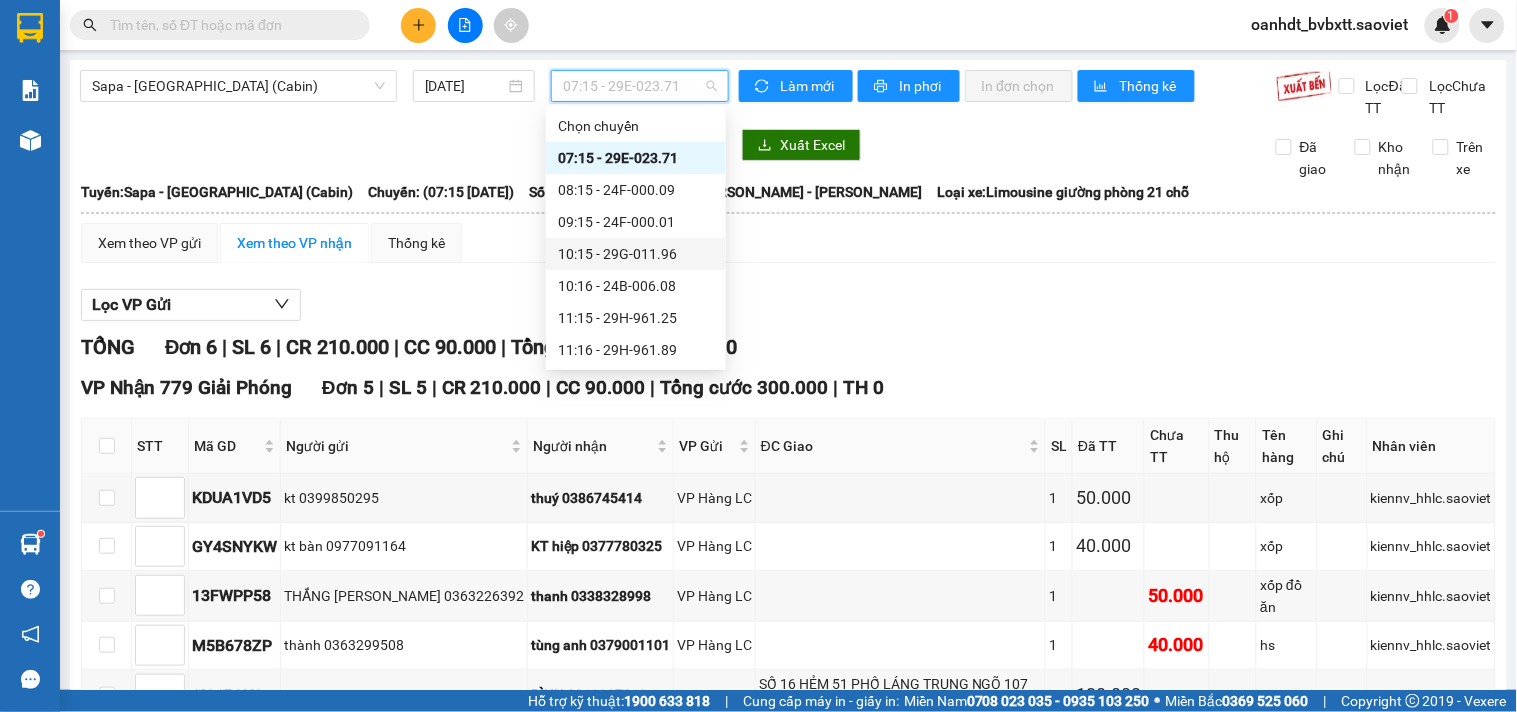 click on "10:15     - 29G-011.96" at bounding box center (636, 254) 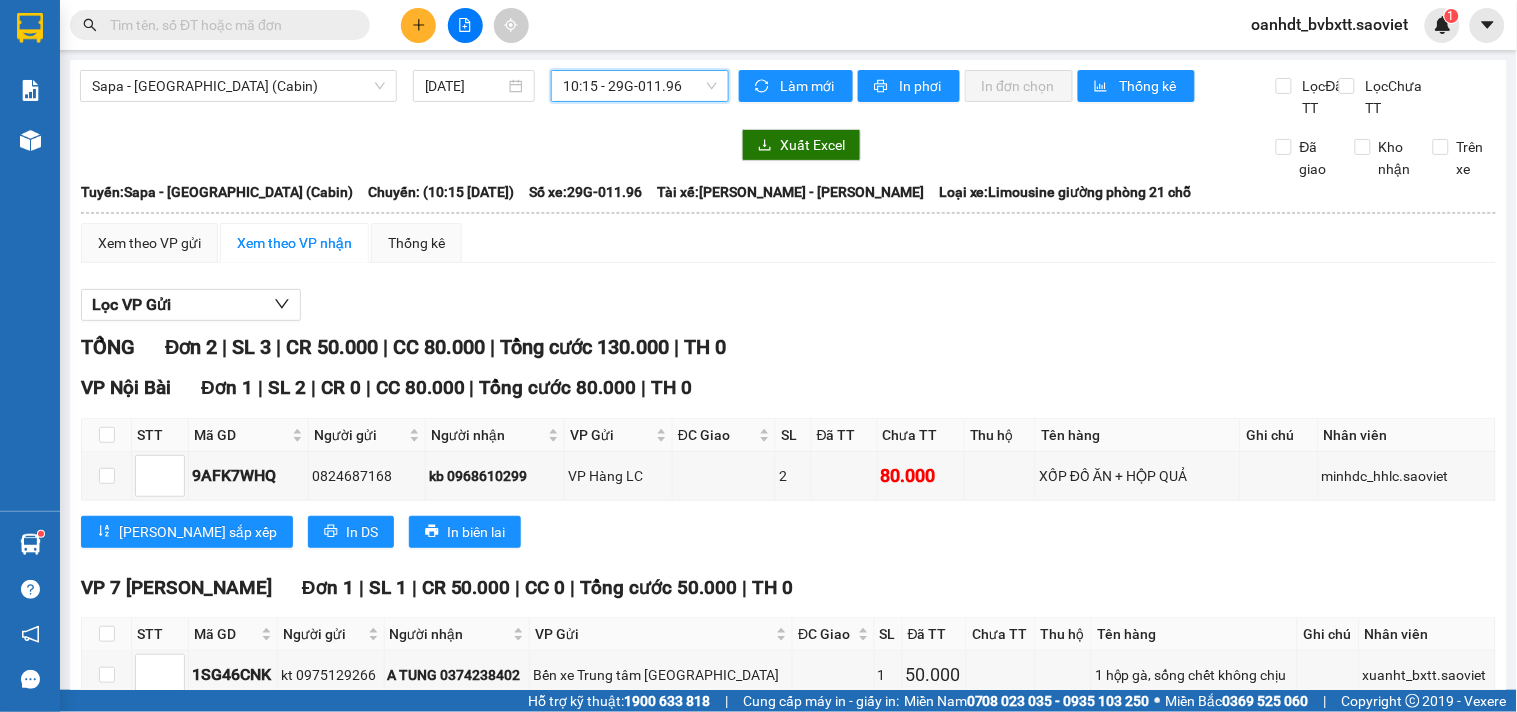 scroll, scrollTop: 135, scrollLeft: 0, axis: vertical 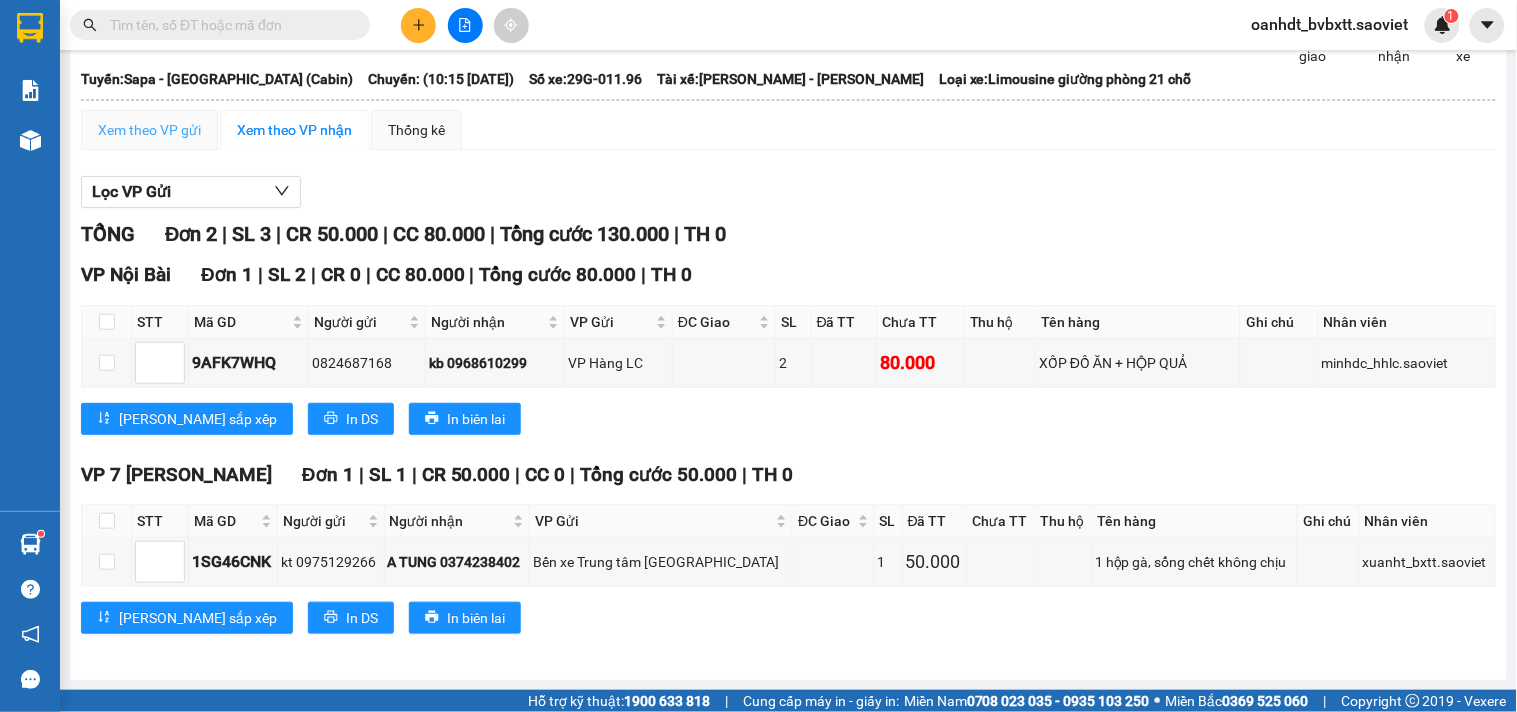click on "Xem theo VP gửi" at bounding box center [149, 130] 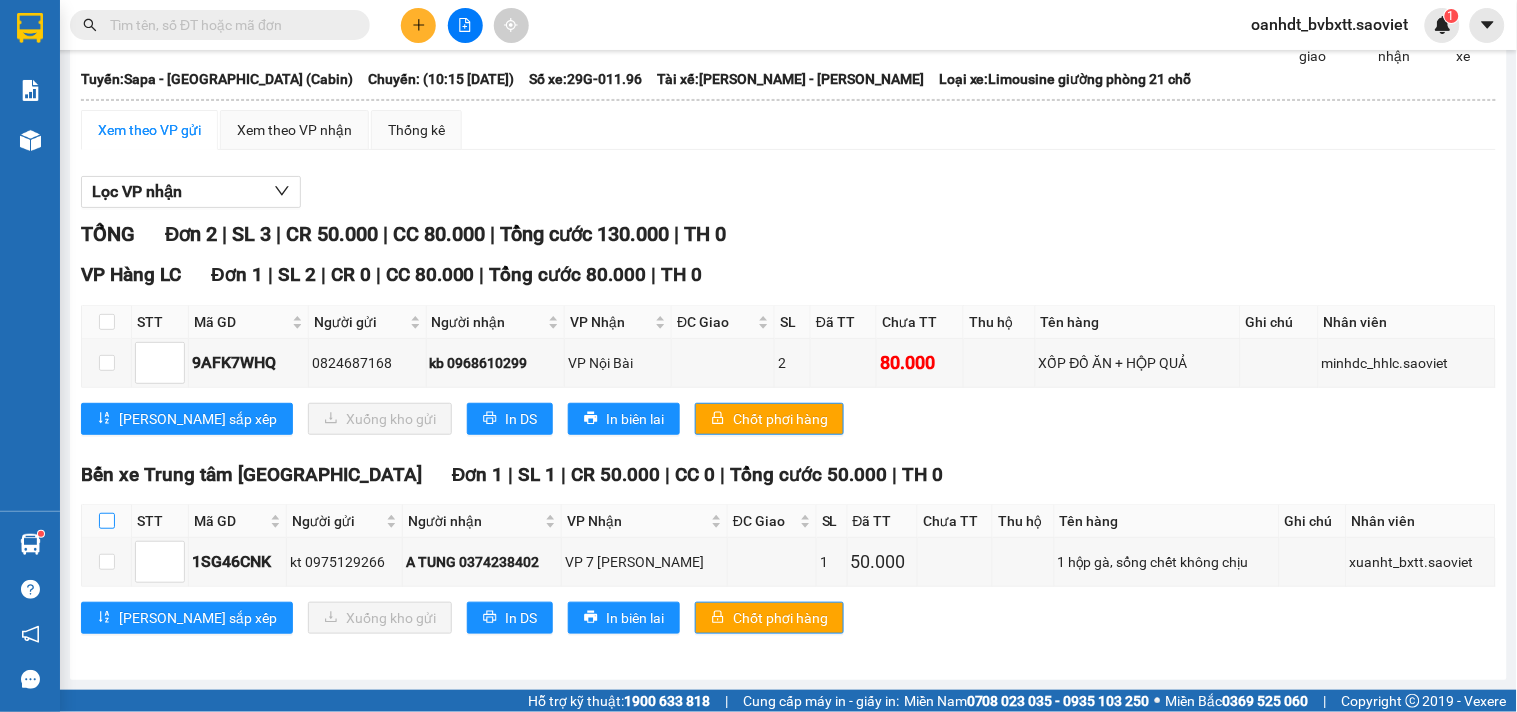 click at bounding box center (107, 521) 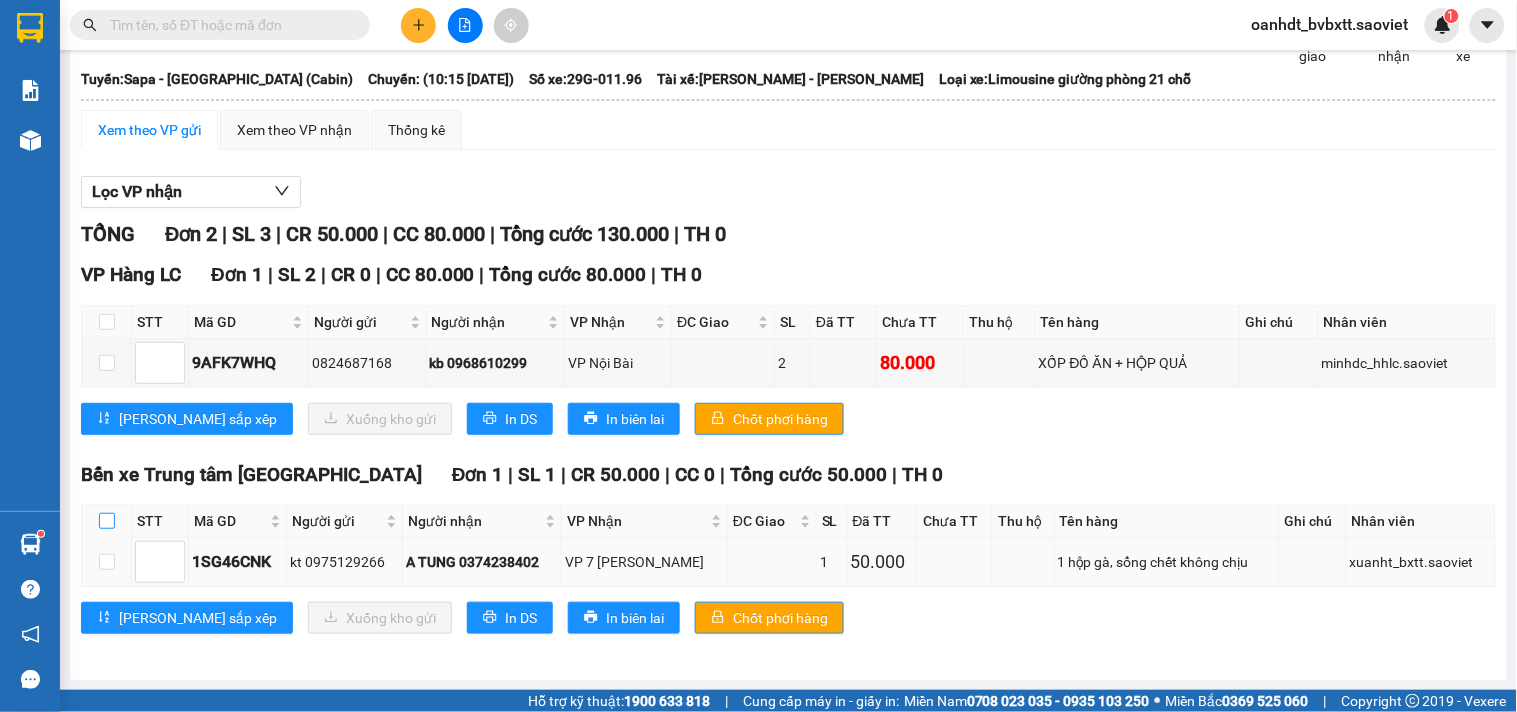 checkbox on "true" 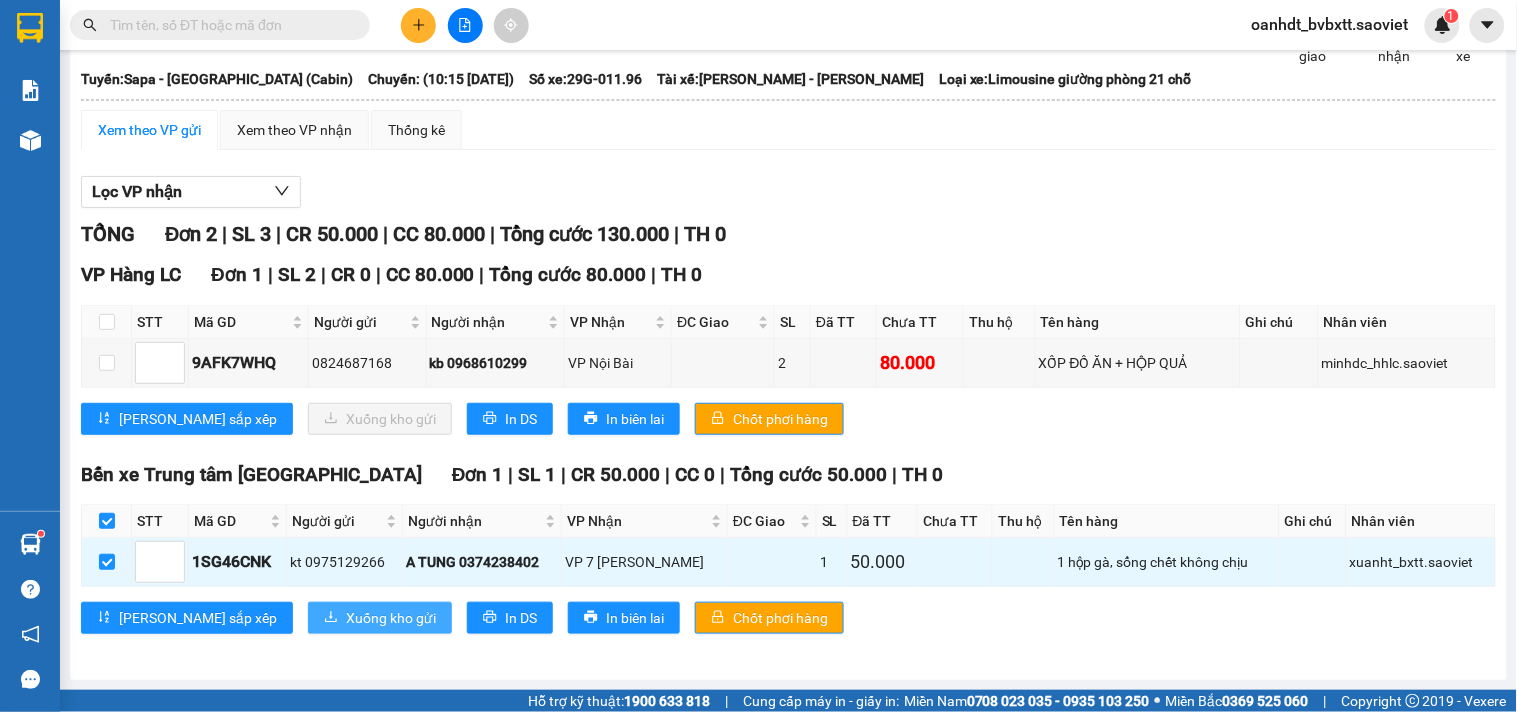 click on "Xuống kho gửi" at bounding box center [391, 618] 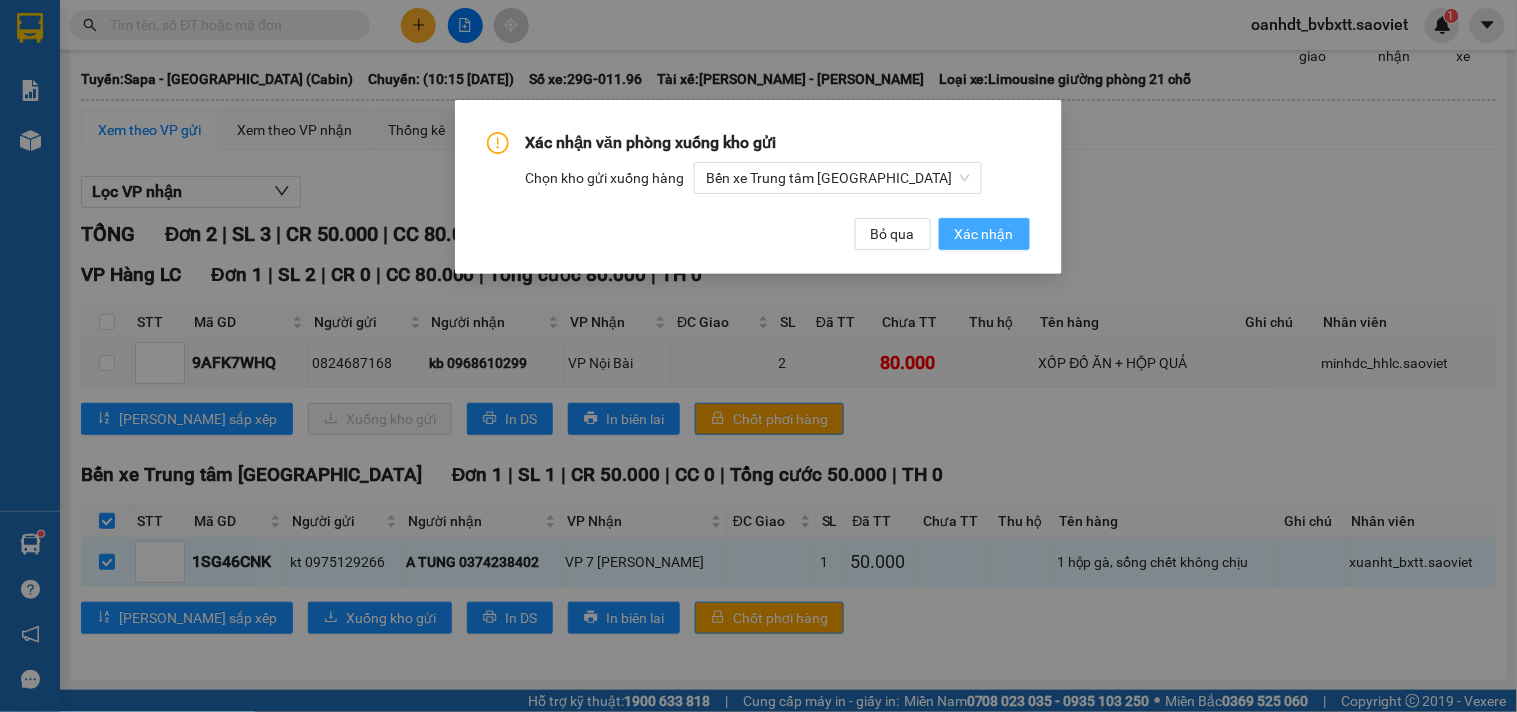 click on "Xác nhận" at bounding box center (984, 234) 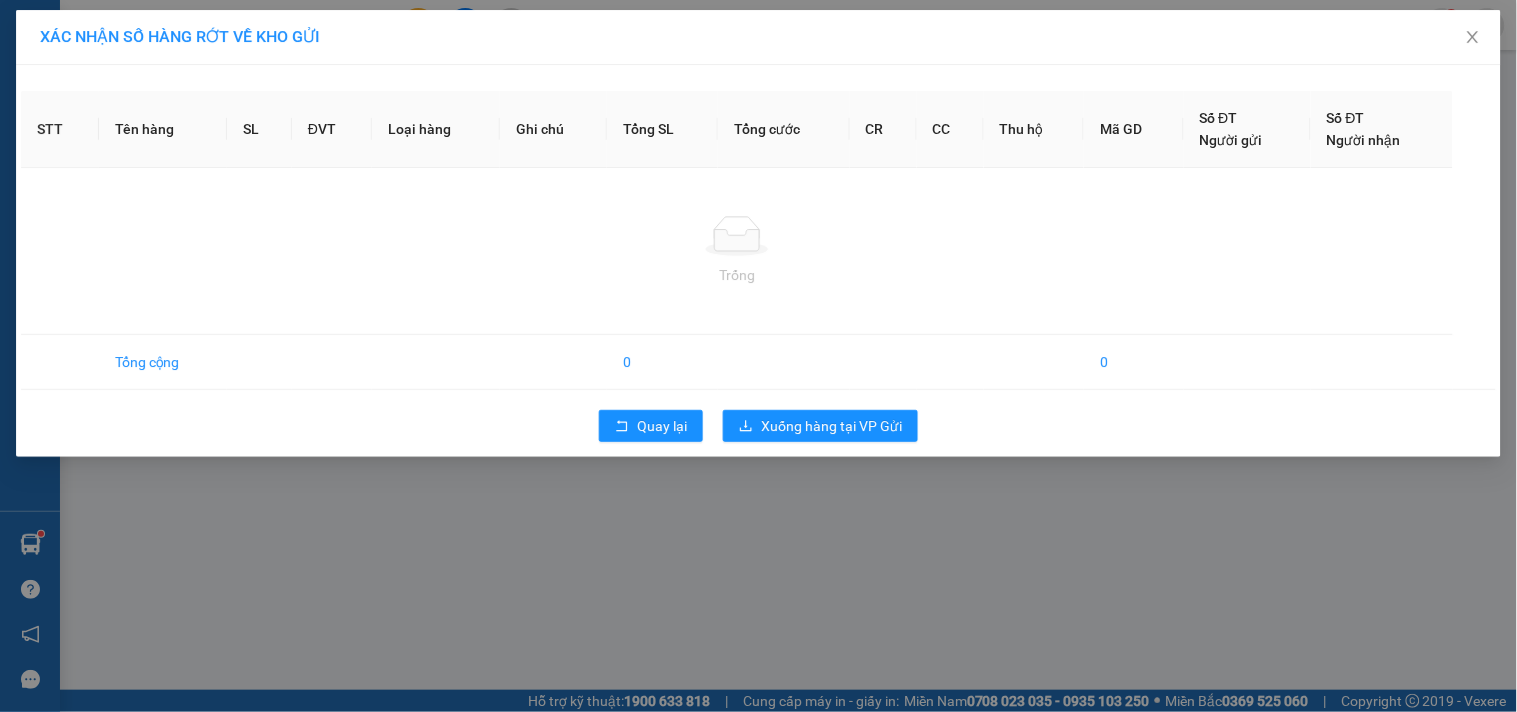scroll, scrollTop: 0, scrollLeft: 0, axis: both 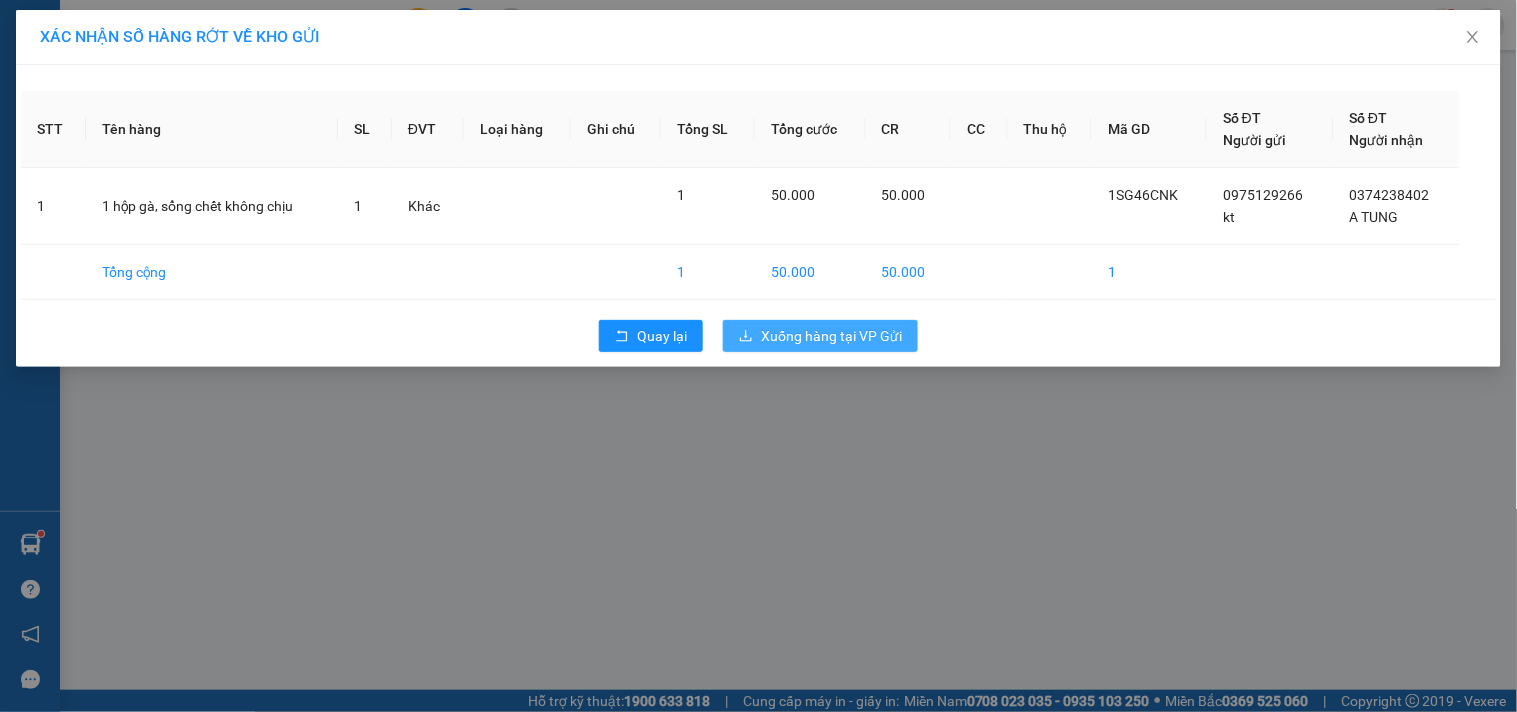 click on "Xuống hàng tại VP Gửi" at bounding box center (831, 336) 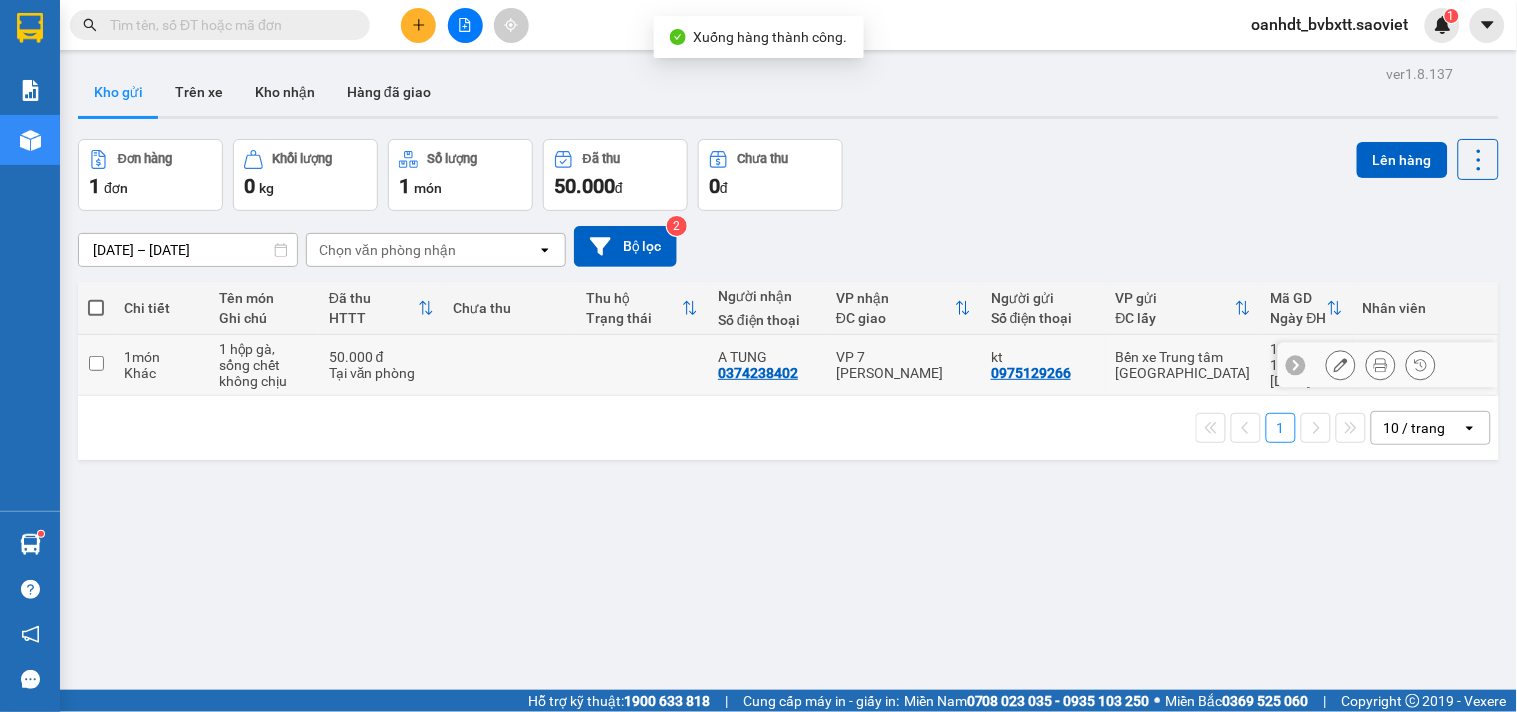 click on "Tại văn phòng" at bounding box center (381, 373) 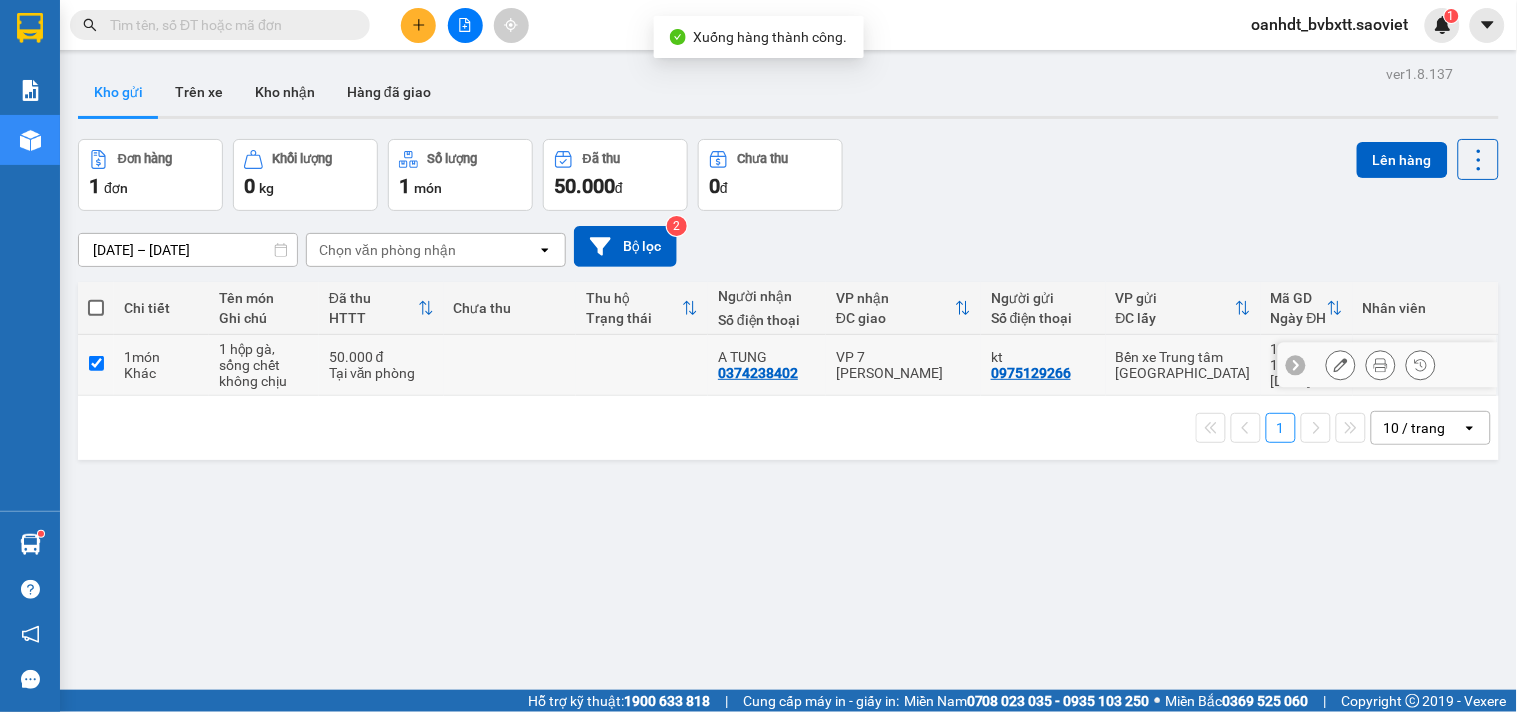 checkbox on "true" 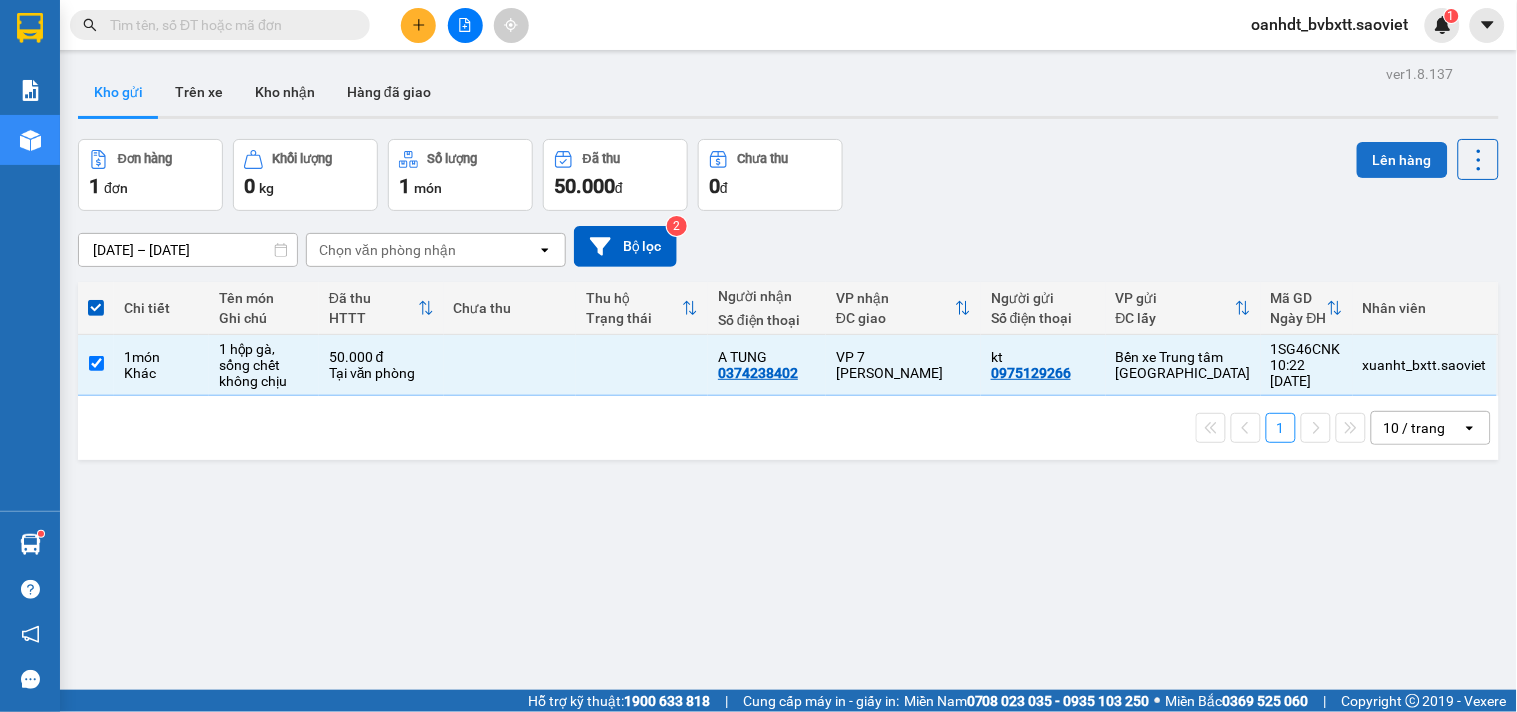 click on "Lên hàng" at bounding box center [1402, 160] 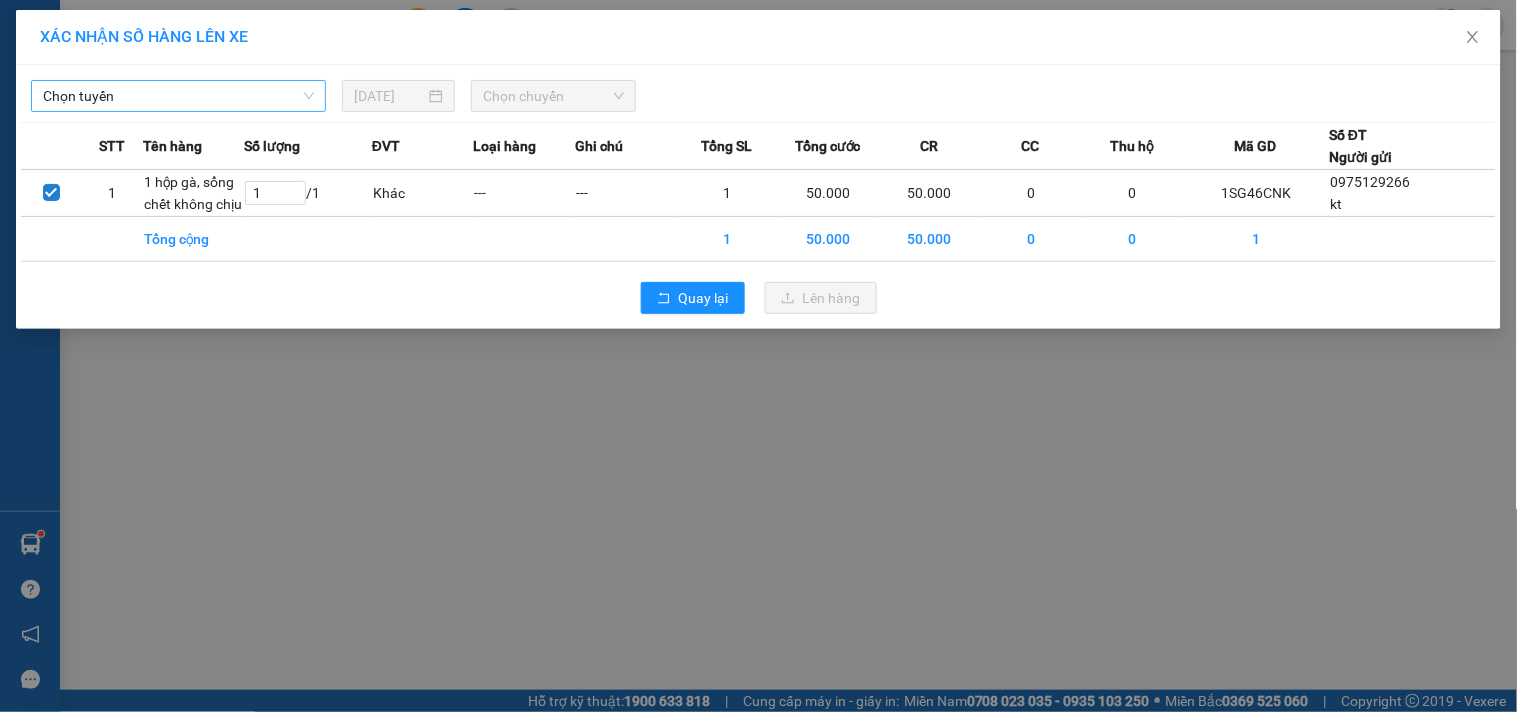 click on "Chọn tuyến" at bounding box center [178, 96] 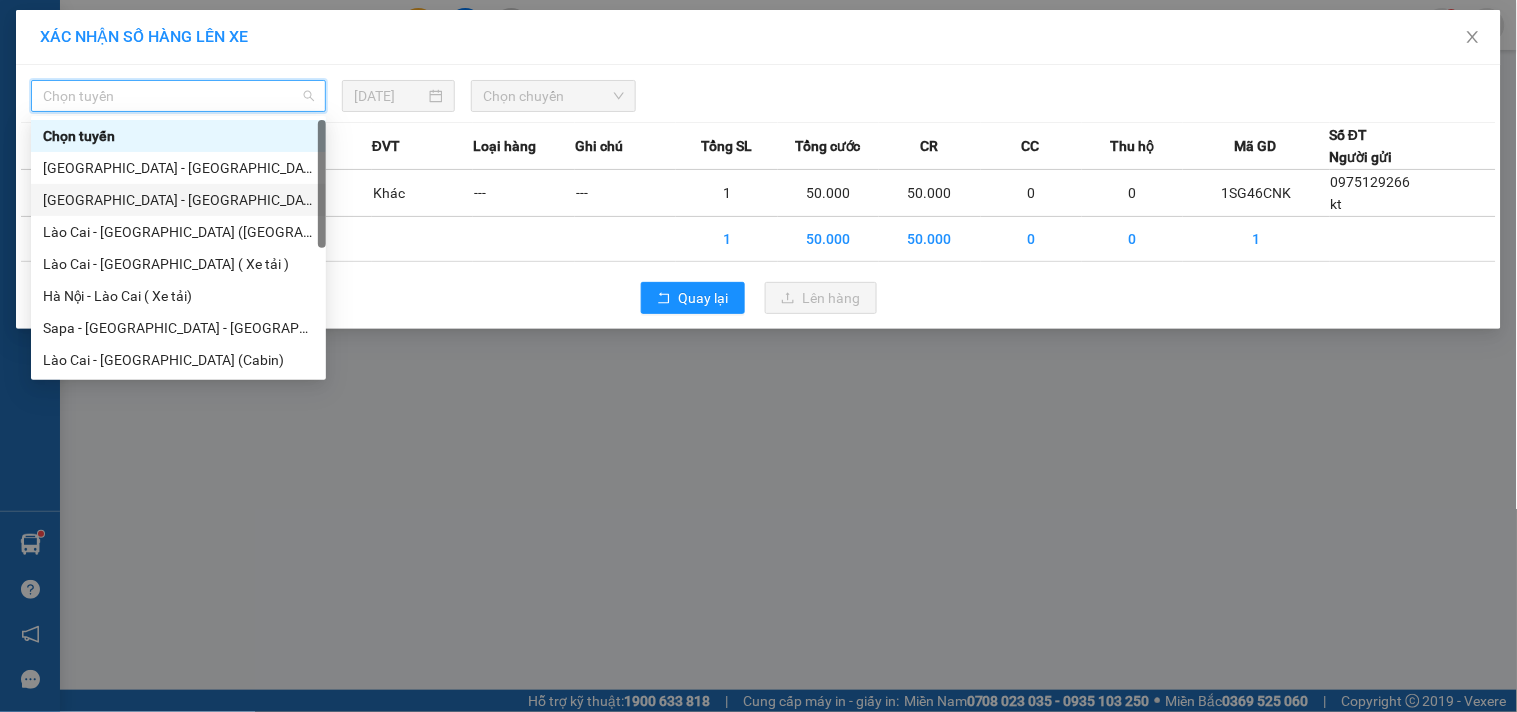 scroll, scrollTop: 160, scrollLeft: 0, axis: vertical 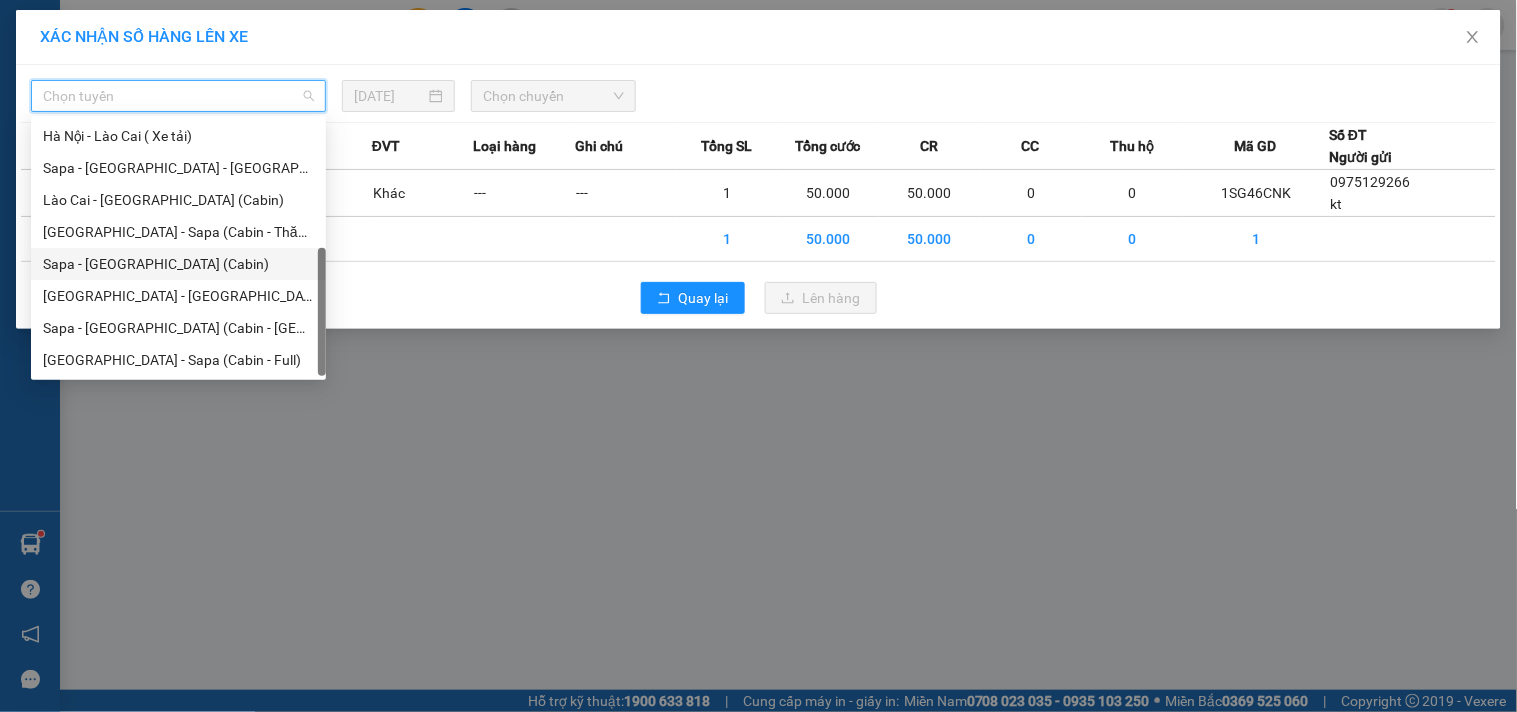 click on "Sapa - [GEOGRAPHIC_DATA] (Cabin)" at bounding box center (178, 264) 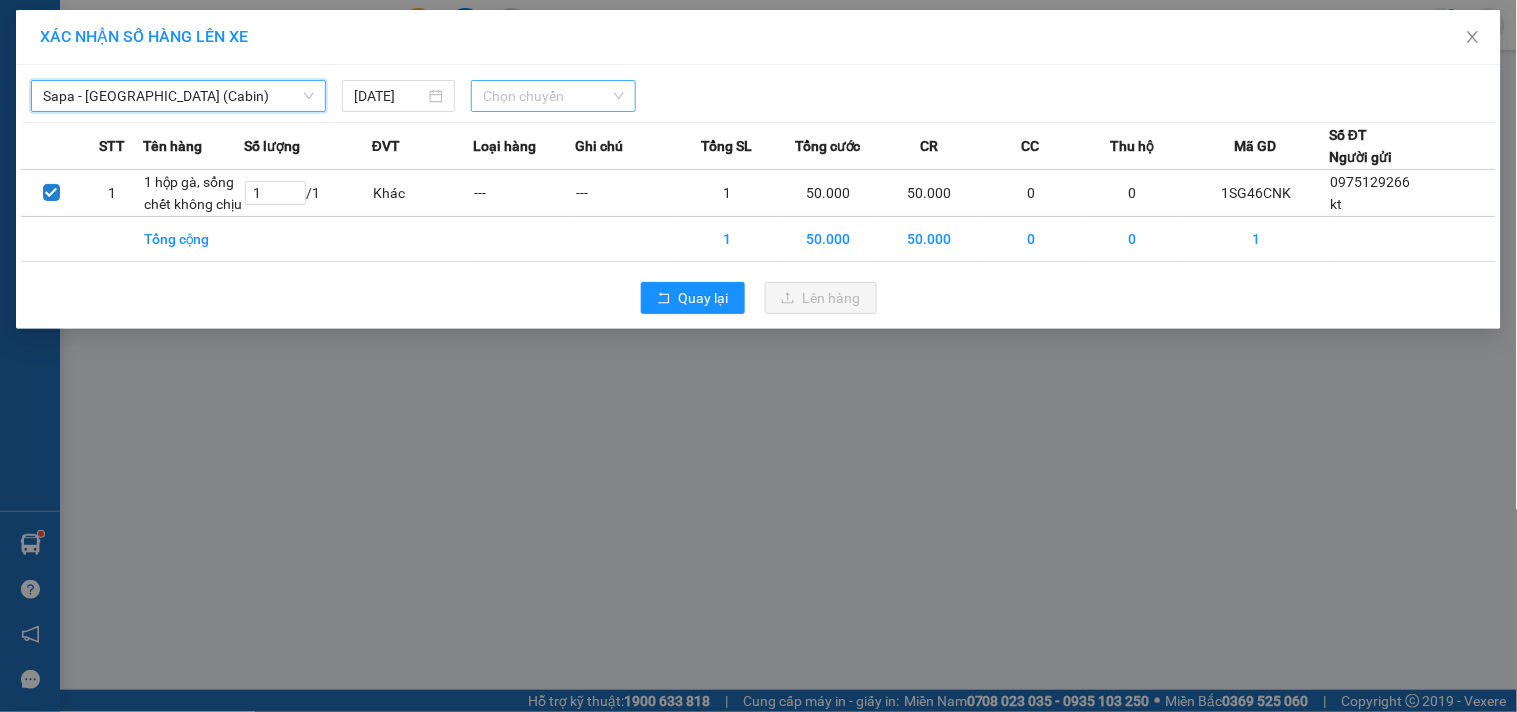 click on "Chọn chuyến" at bounding box center (553, 96) 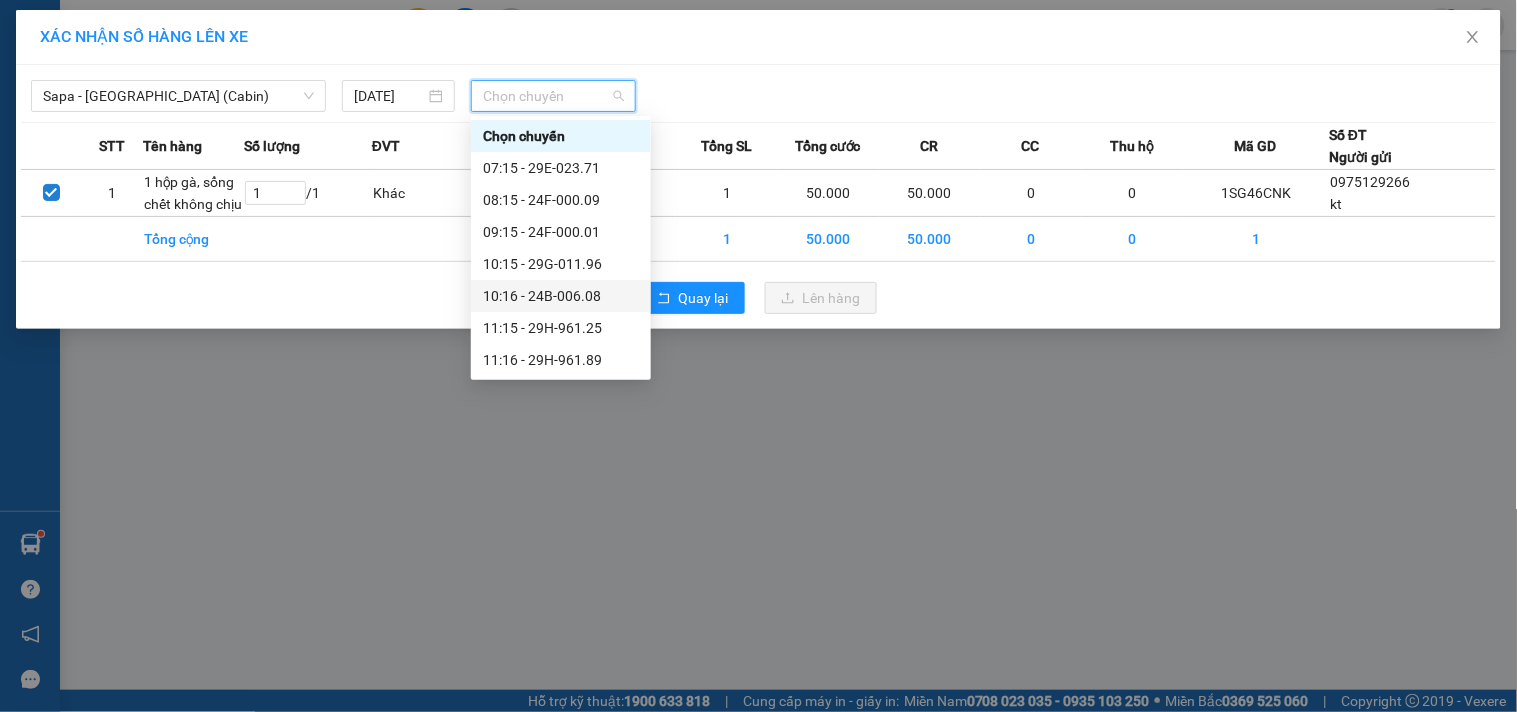 click on "10:16     - 24B-006.08" at bounding box center [561, 296] 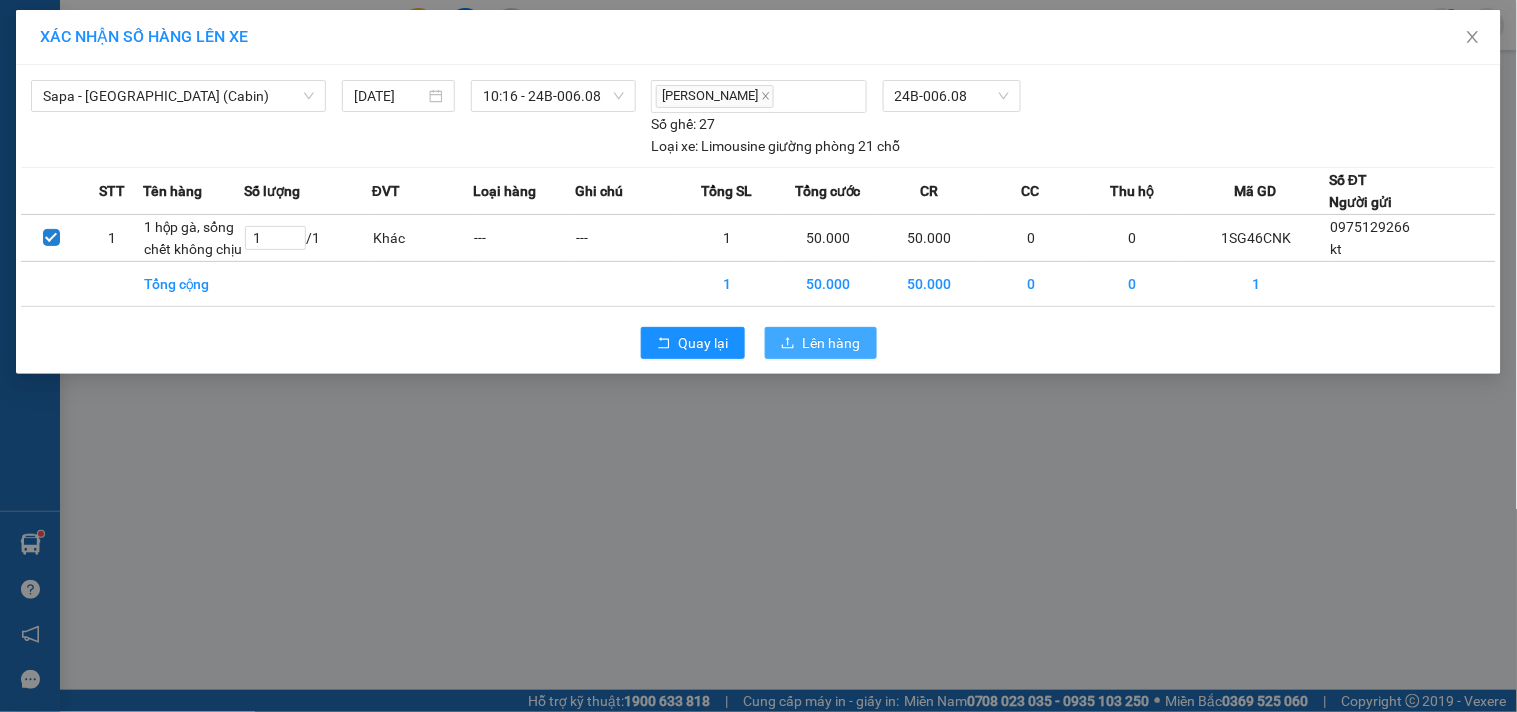 click on "Lên hàng" at bounding box center [832, 343] 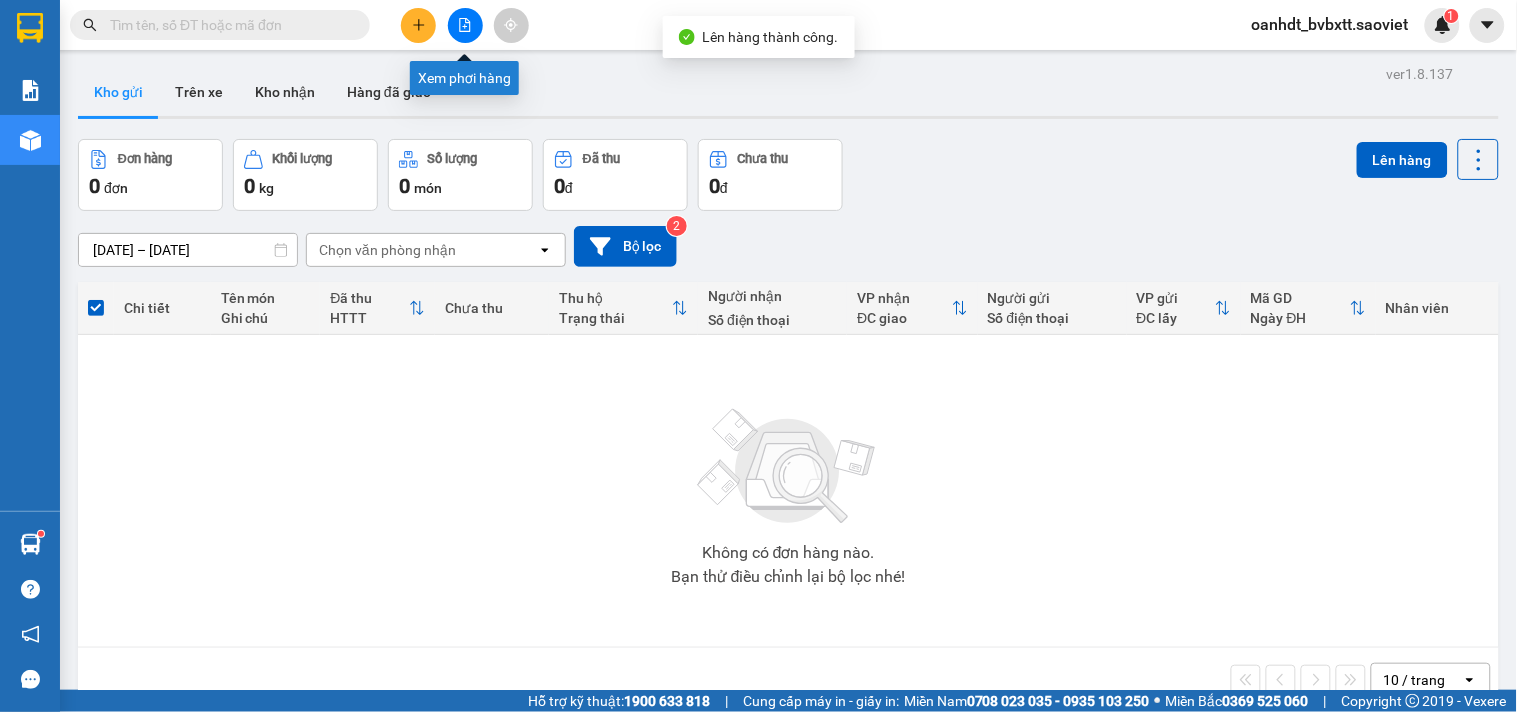 click 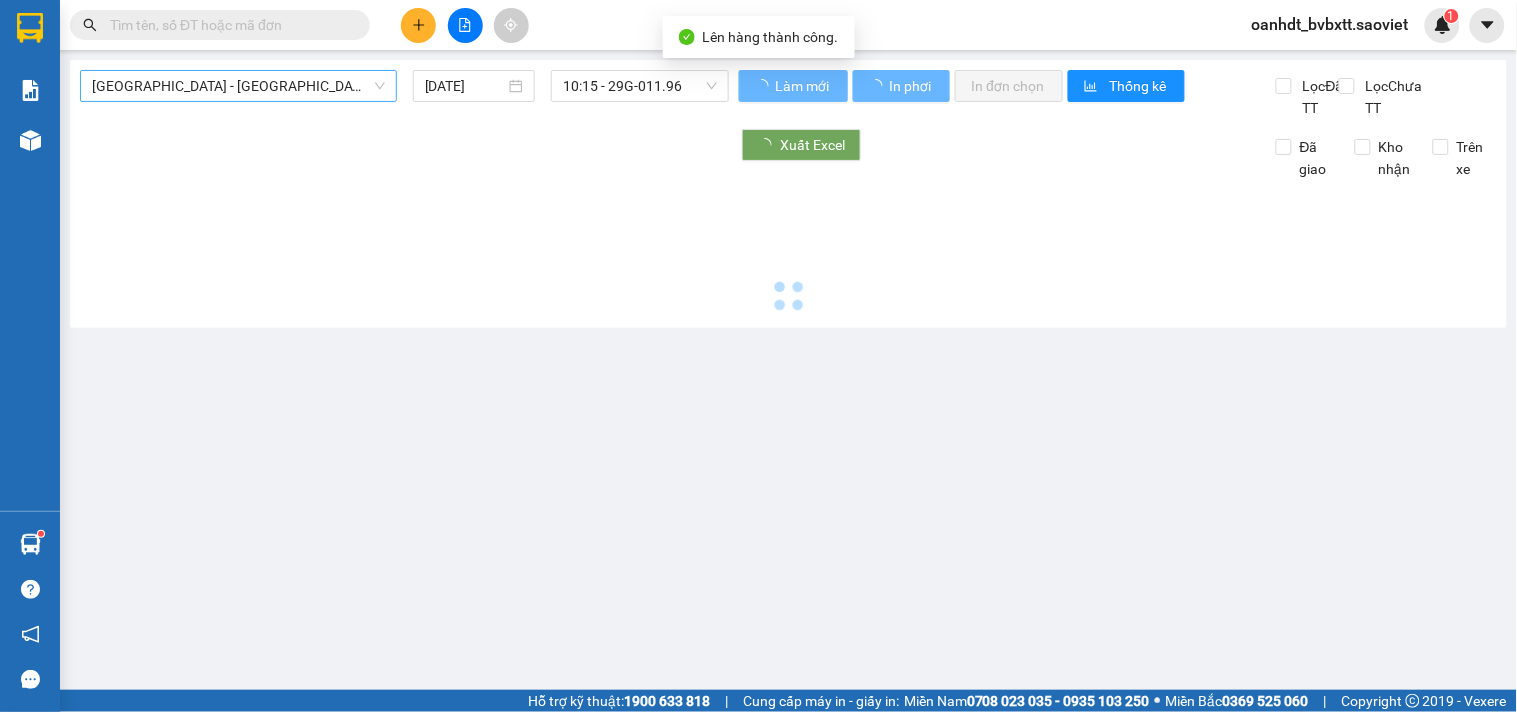 click on "[GEOGRAPHIC_DATA] - [GEOGRAPHIC_DATA] (Cabin)" at bounding box center [238, 86] 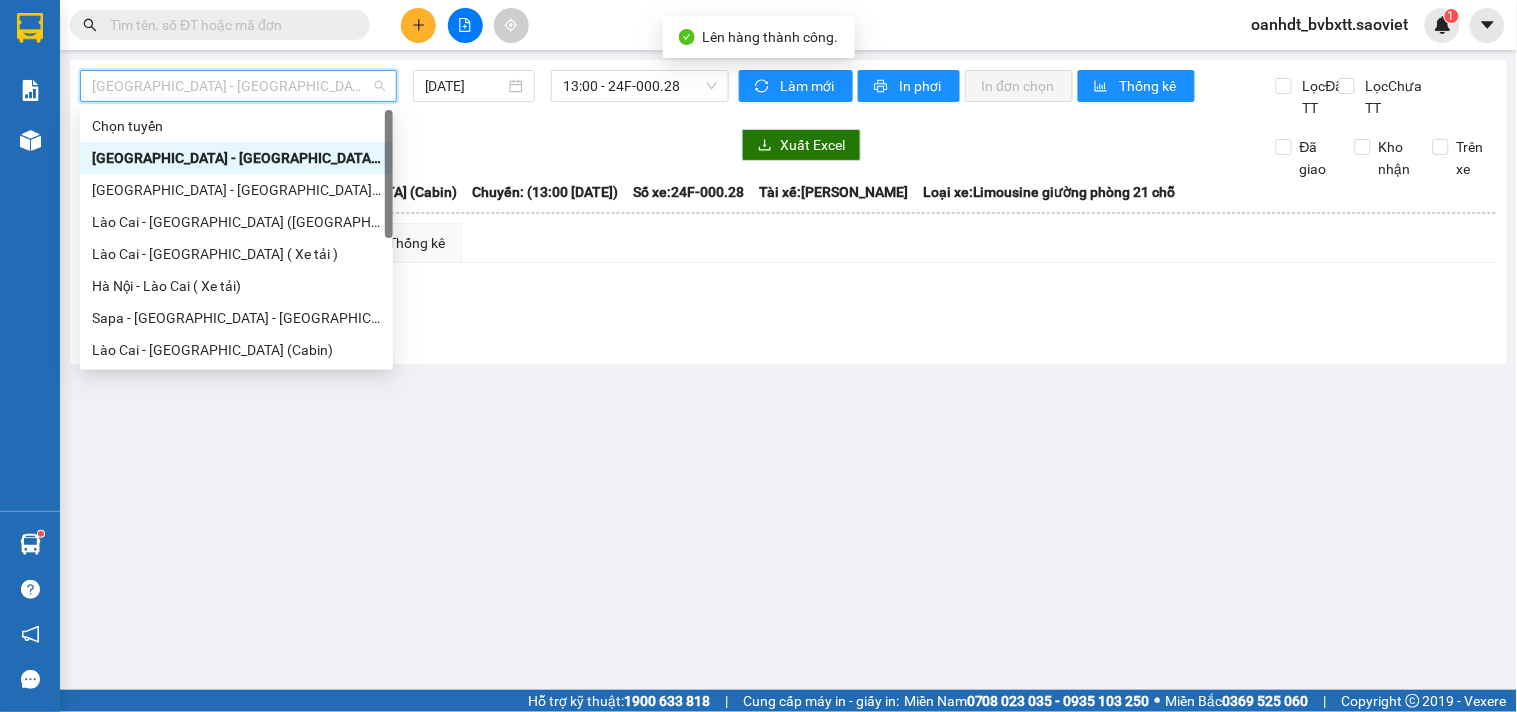 scroll, scrollTop: 160, scrollLeft: 0, axis: vertical 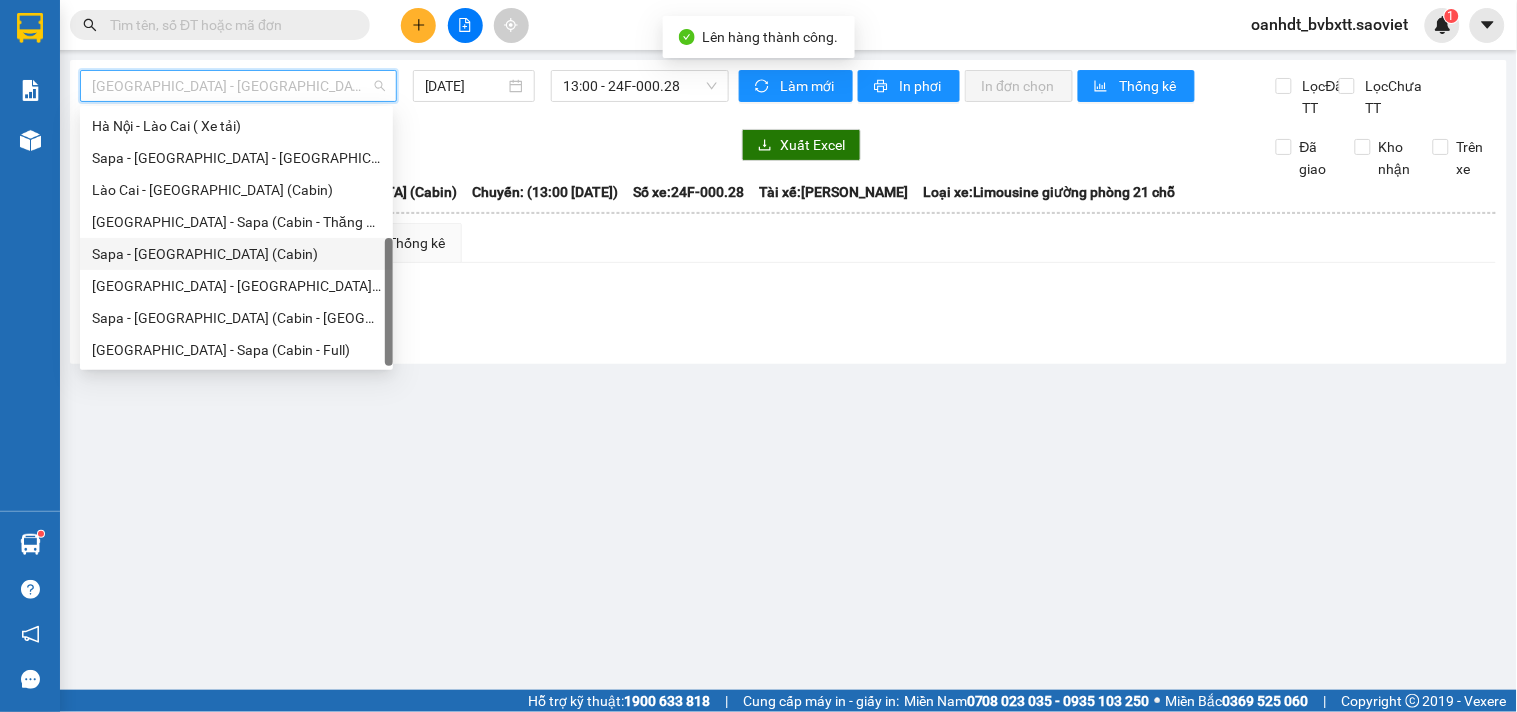 click on "Sapa - [GEOGRAPHIC_DATA] (Cabin)" at bounding box center [236, 254] 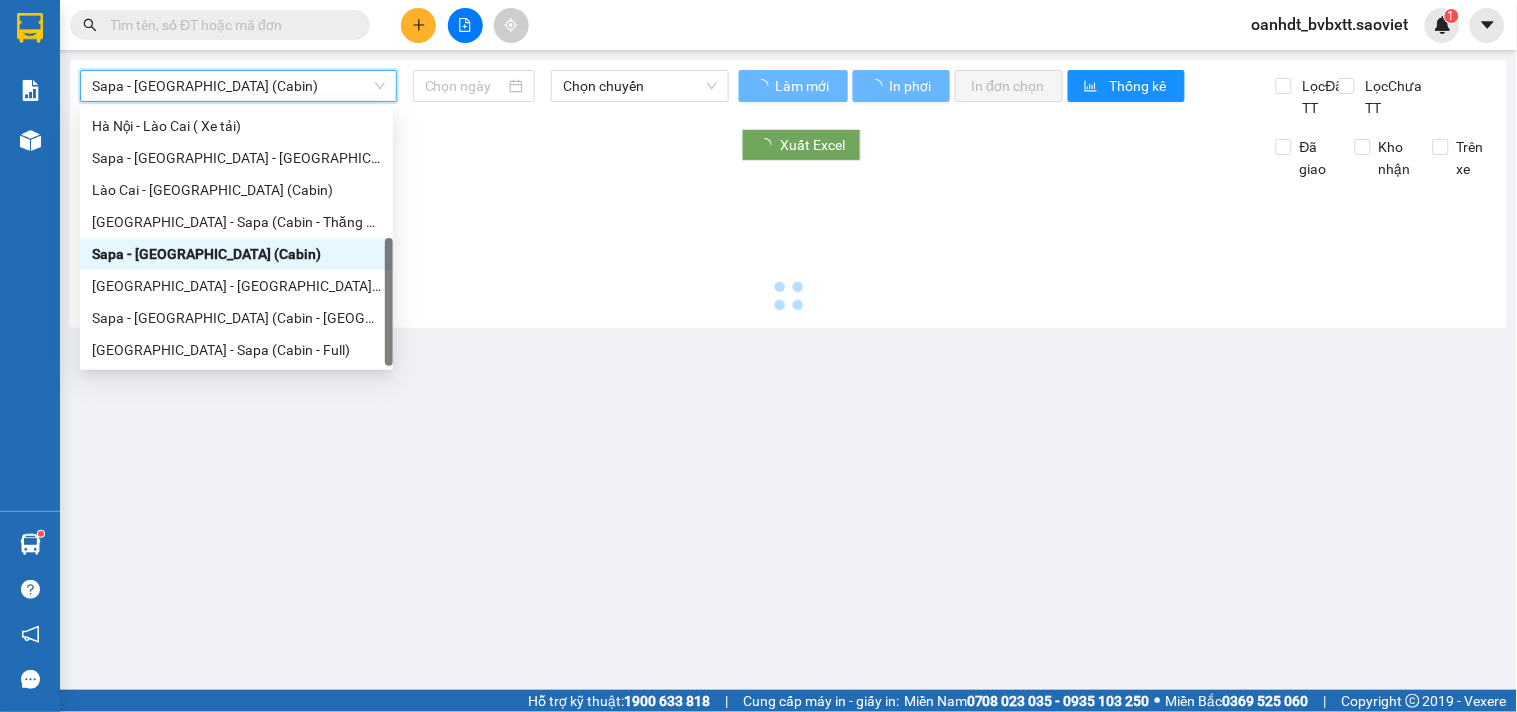 type on "[DATE]" 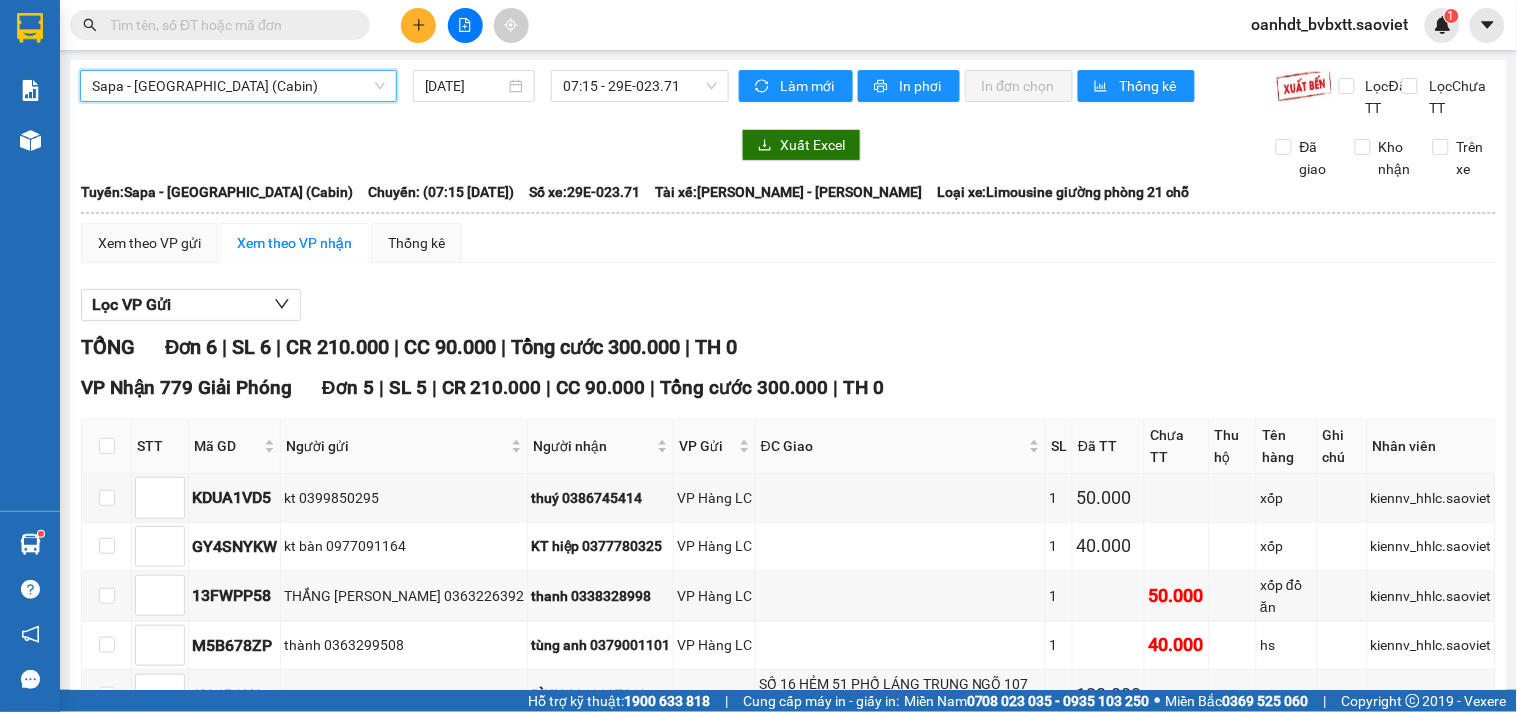 click on "Sapa - Hà Nội (Cabin) Sapa - Hà Nội (Cabin) 12/07/2025 07:15     - 29E-023.71" at bounding box center (404, 94) 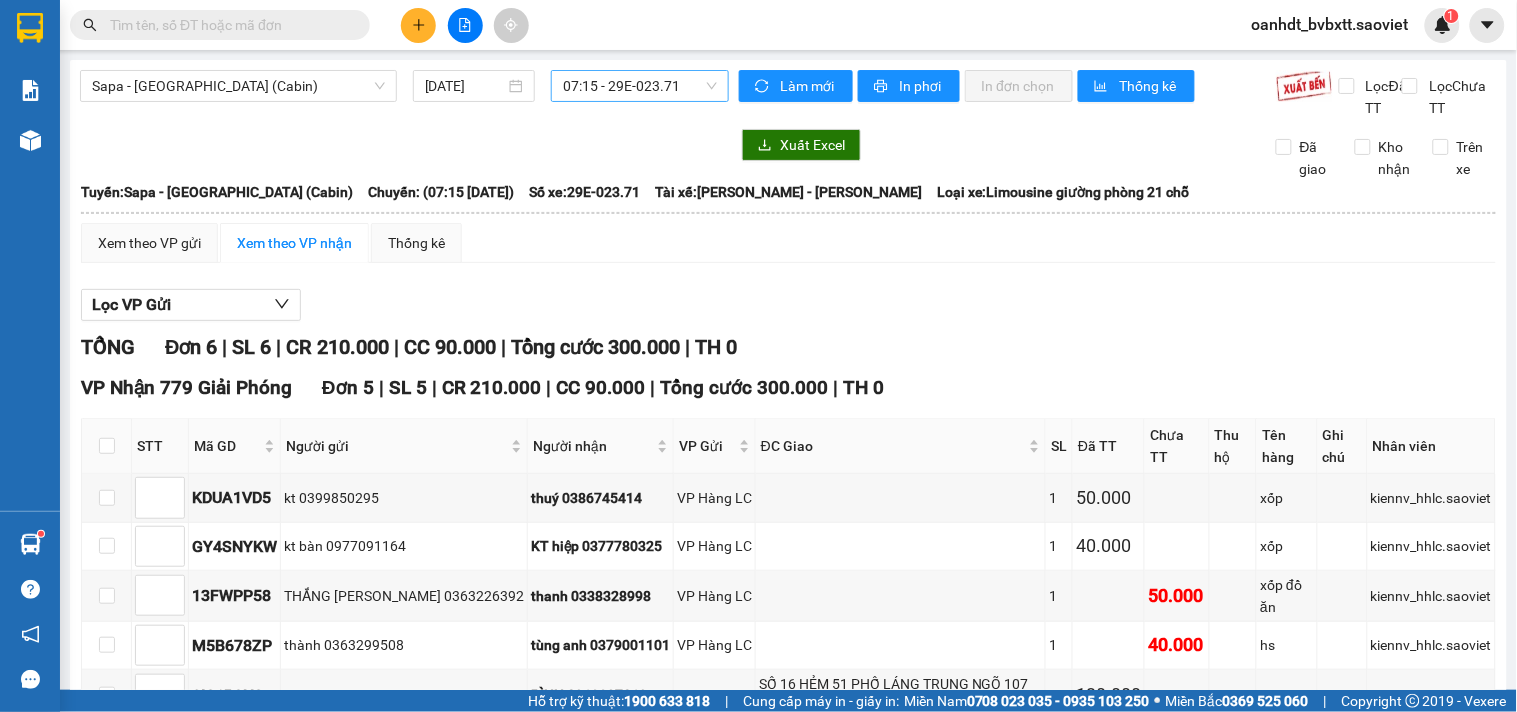 click on "07:15     - 29E-023.71" at bounding box center (640, 86) 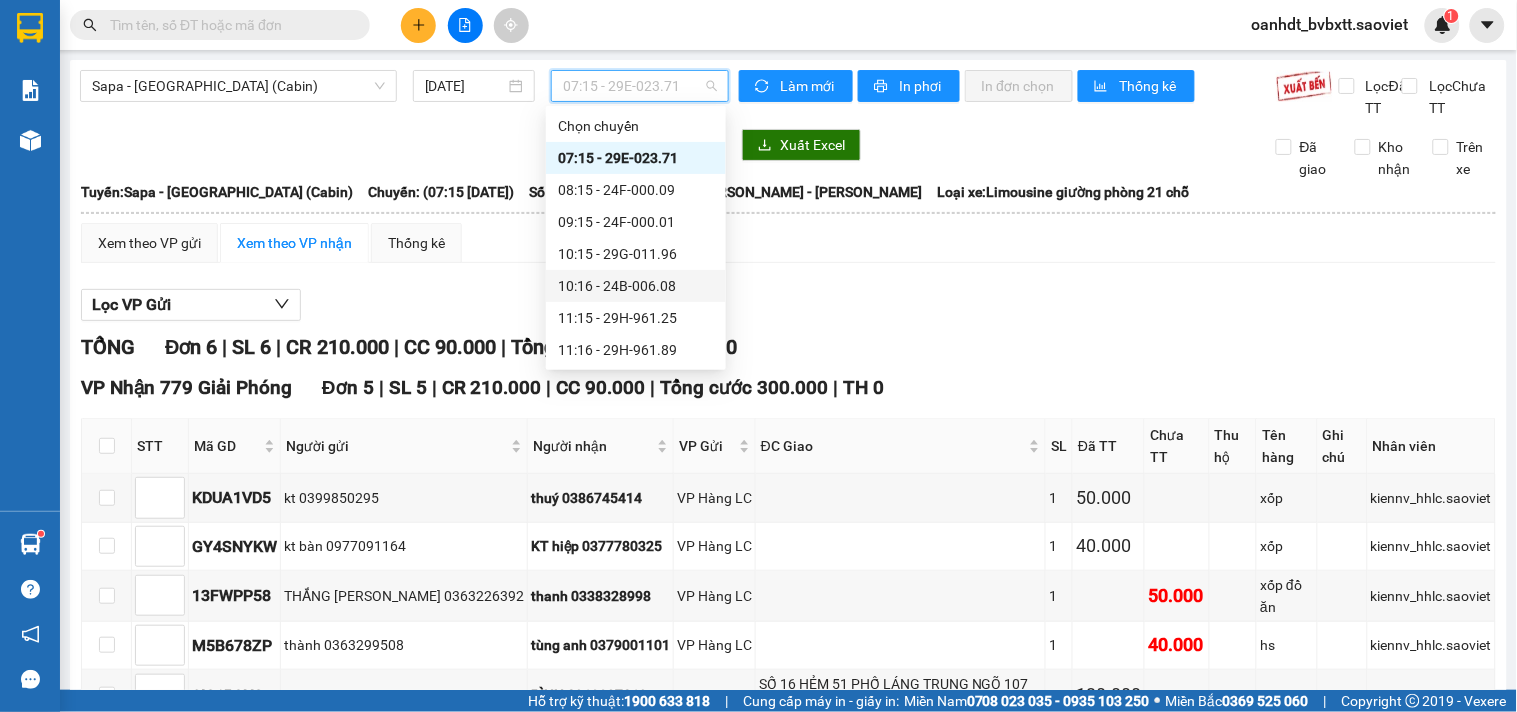 click on "10:16     - 24B-006.08" at bounding box center [636, 286] 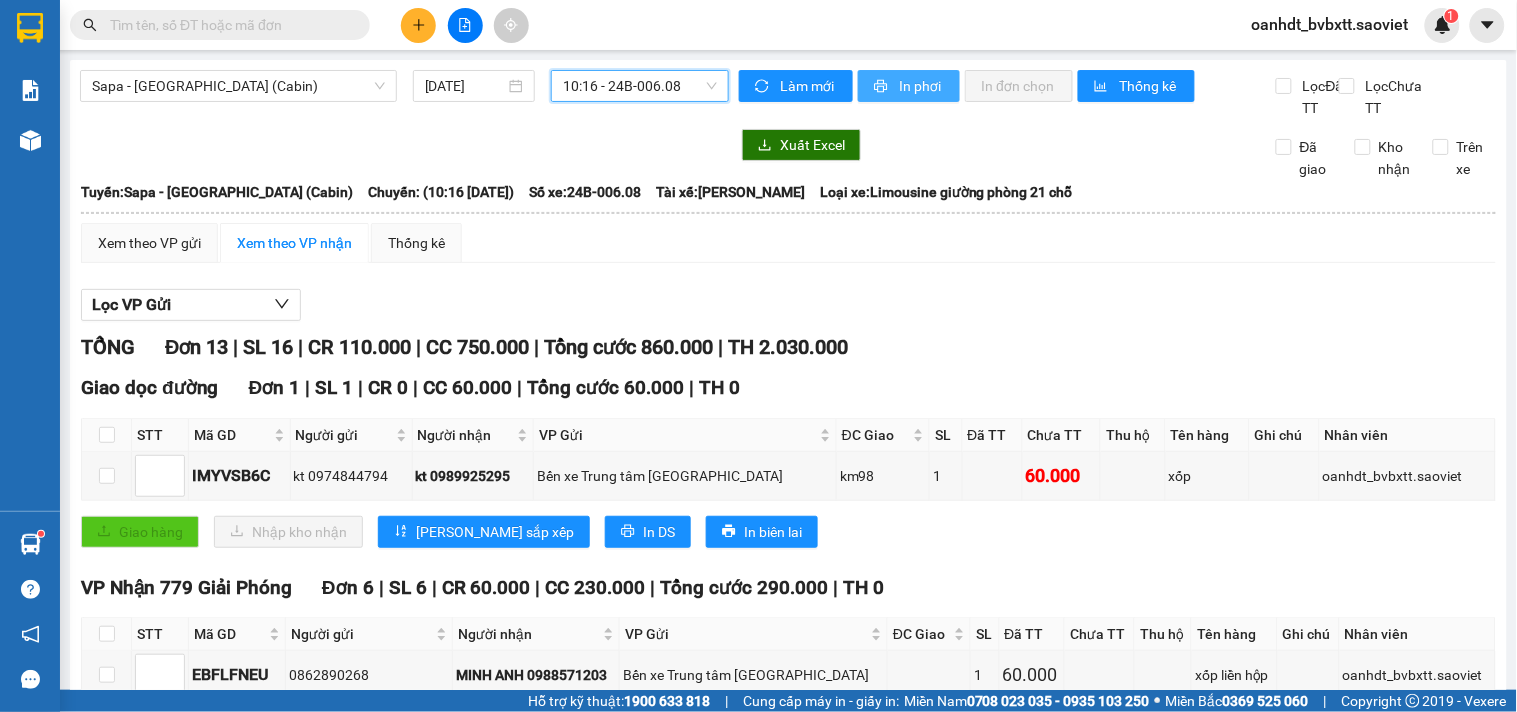 click on "In phơi" at bounding box center (921, 86) 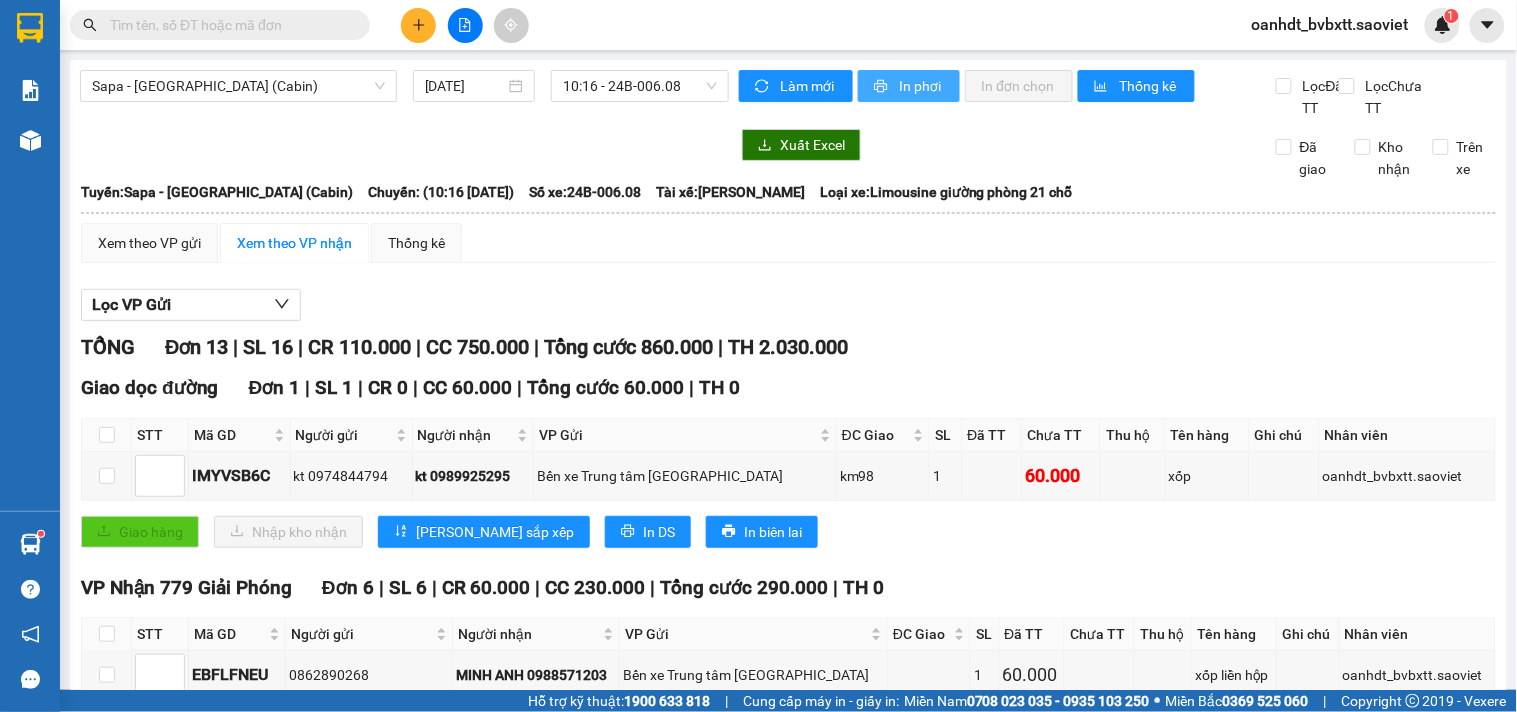 scroll, scrollTop: 0, scrollLeft: 0, axis: both 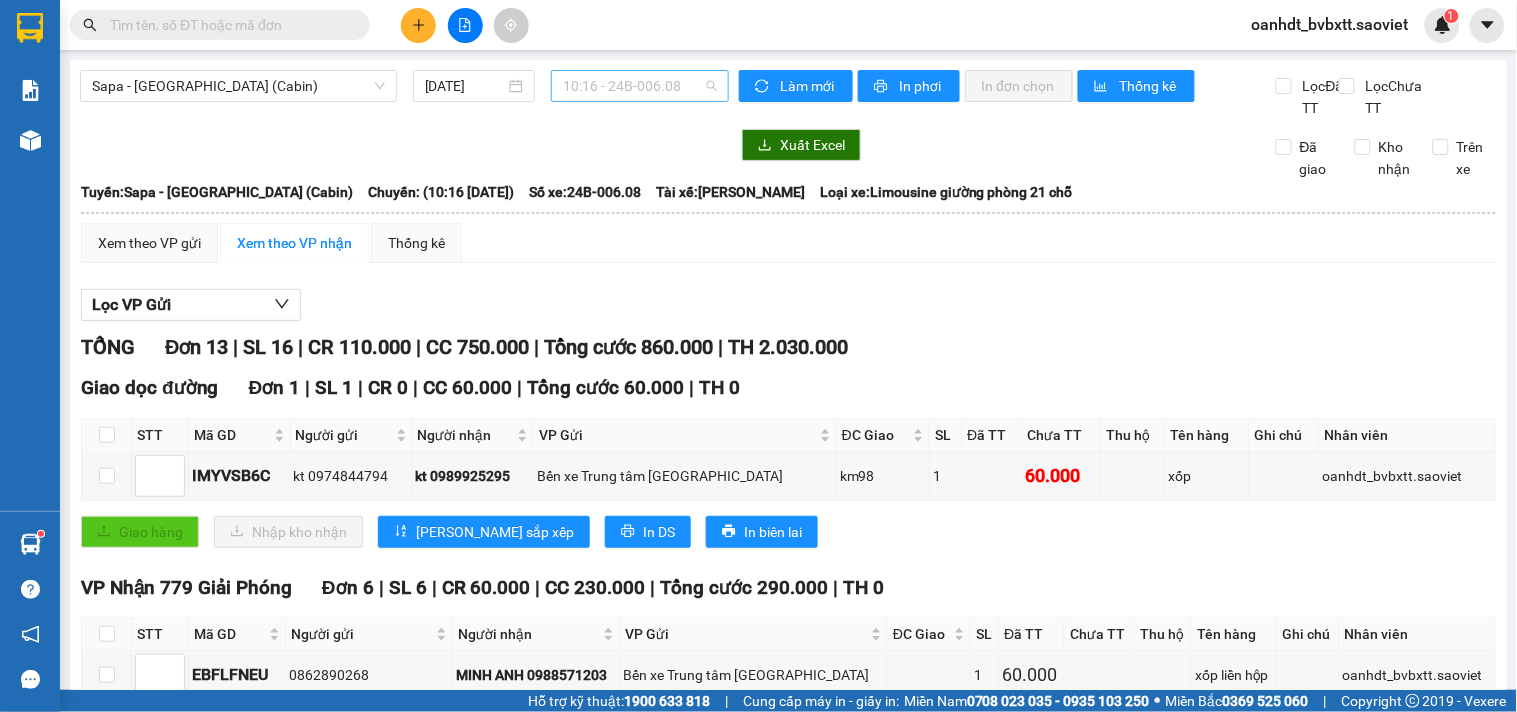 click on "10:16     - 24B-006.08" at bounding box center (640, 86) 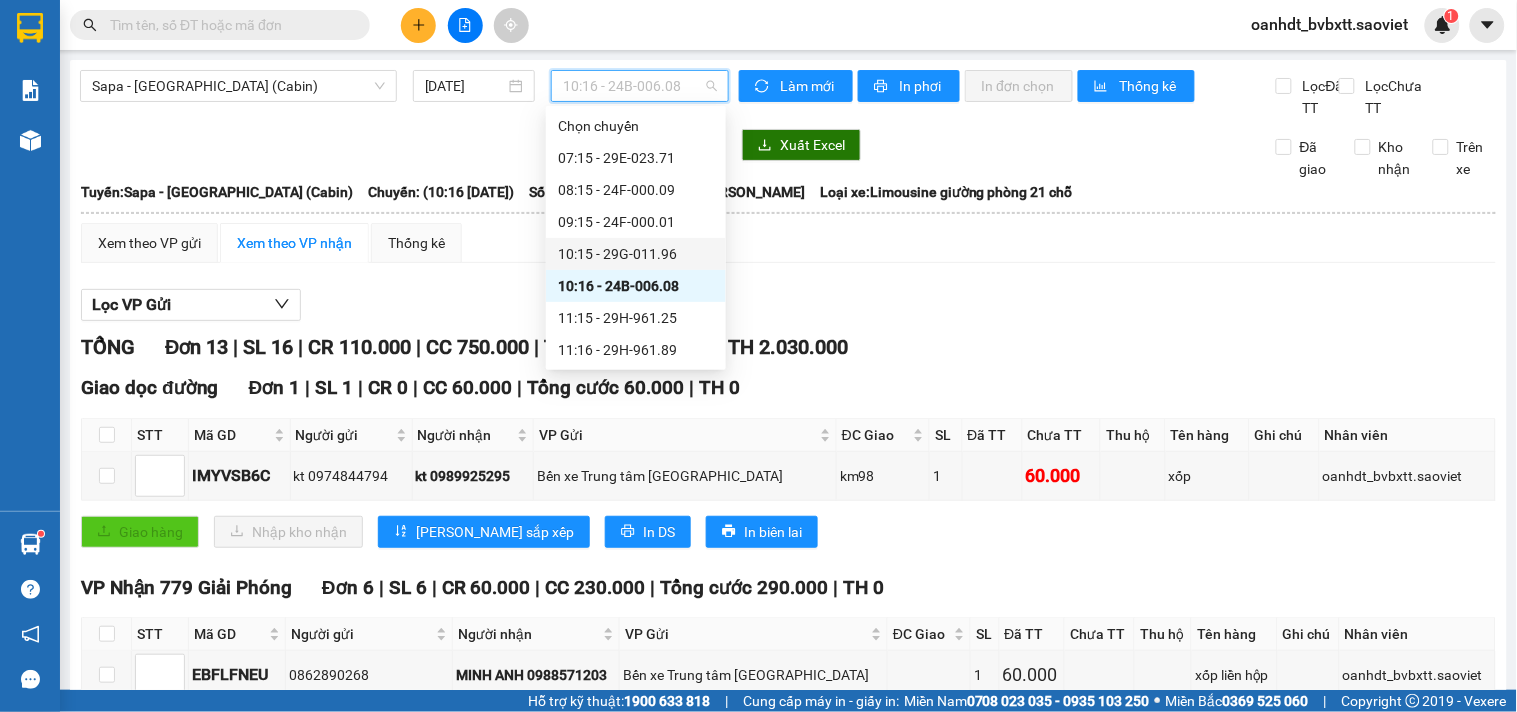 click on "10:15     - 29G-011.96" at bounding box center [636, 254] 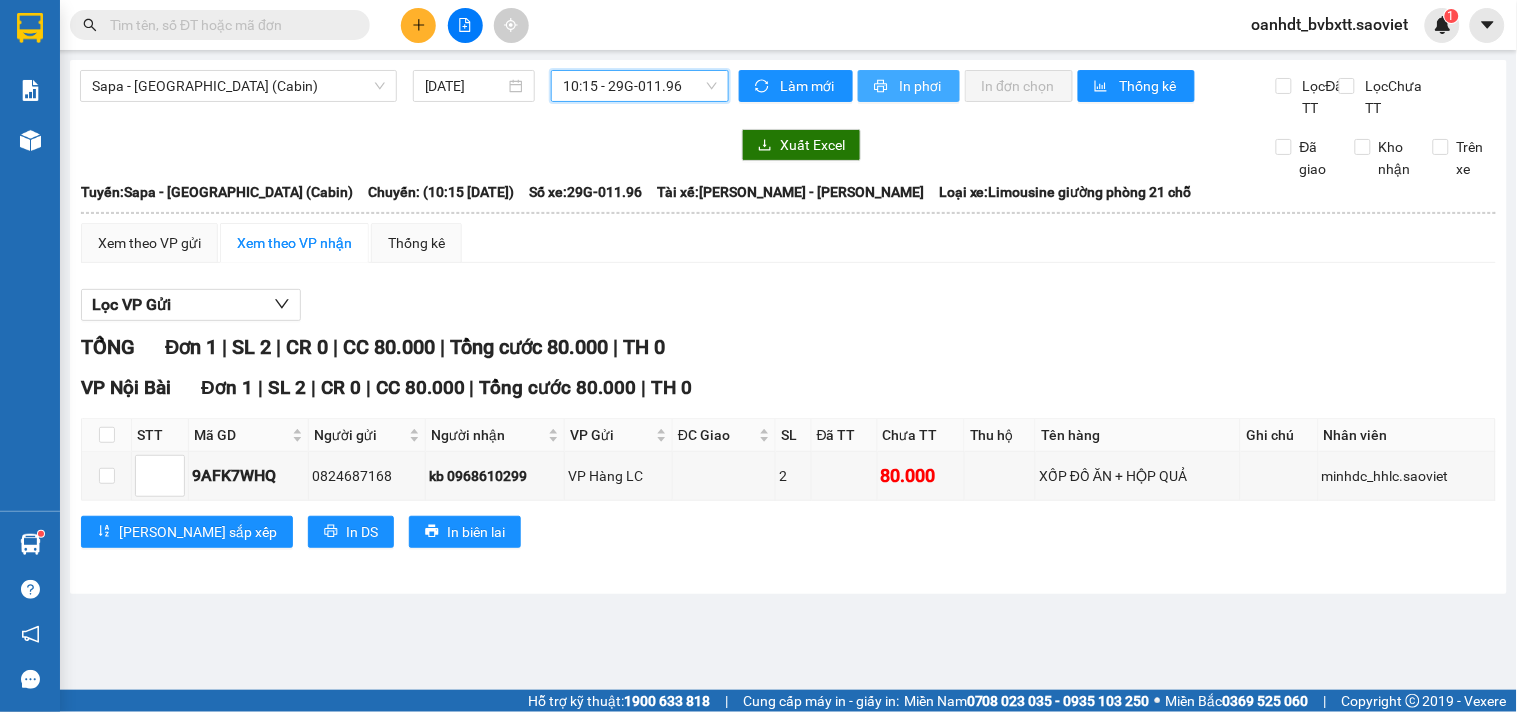 click on "In phơi" at bounding box center (921, 86) 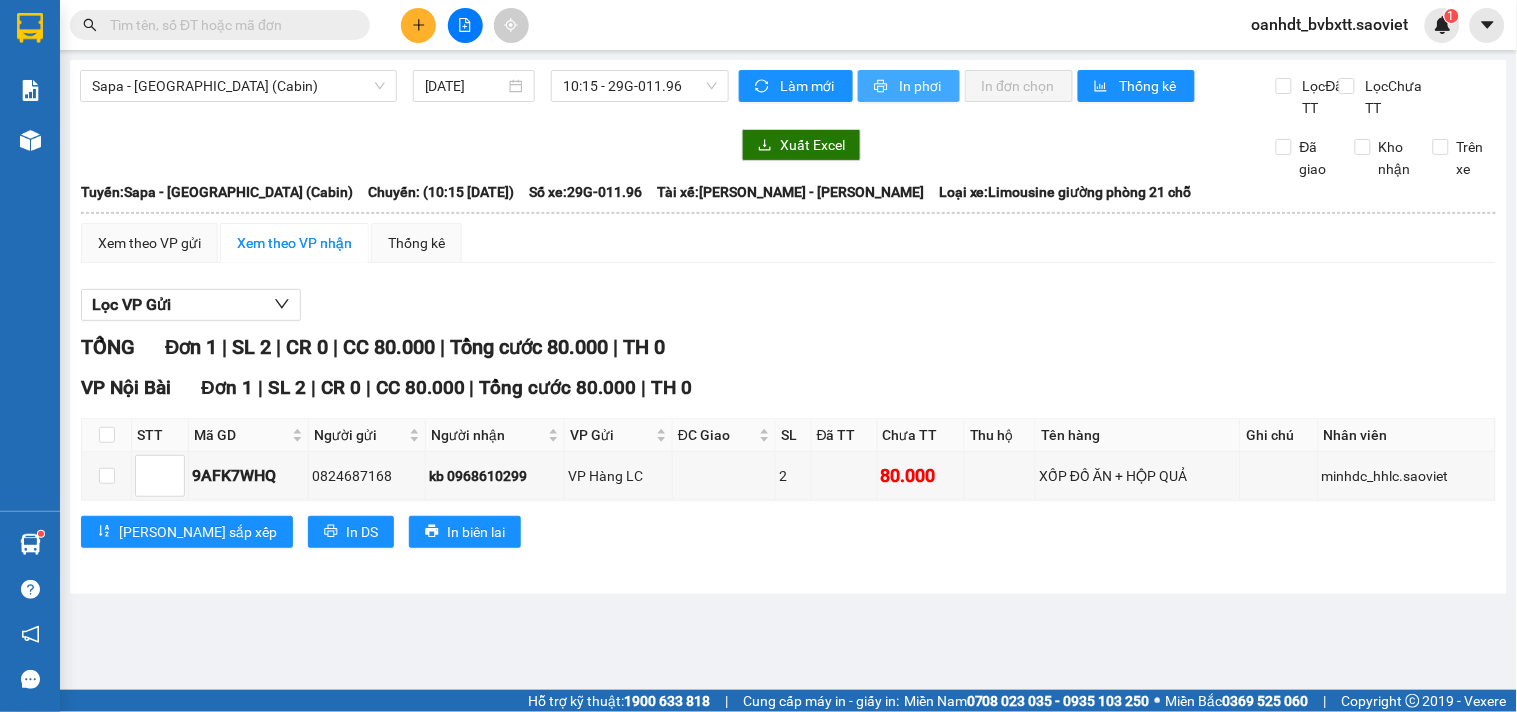 scroll, scrollTop: 0, scrollLeft: 0, axis: both 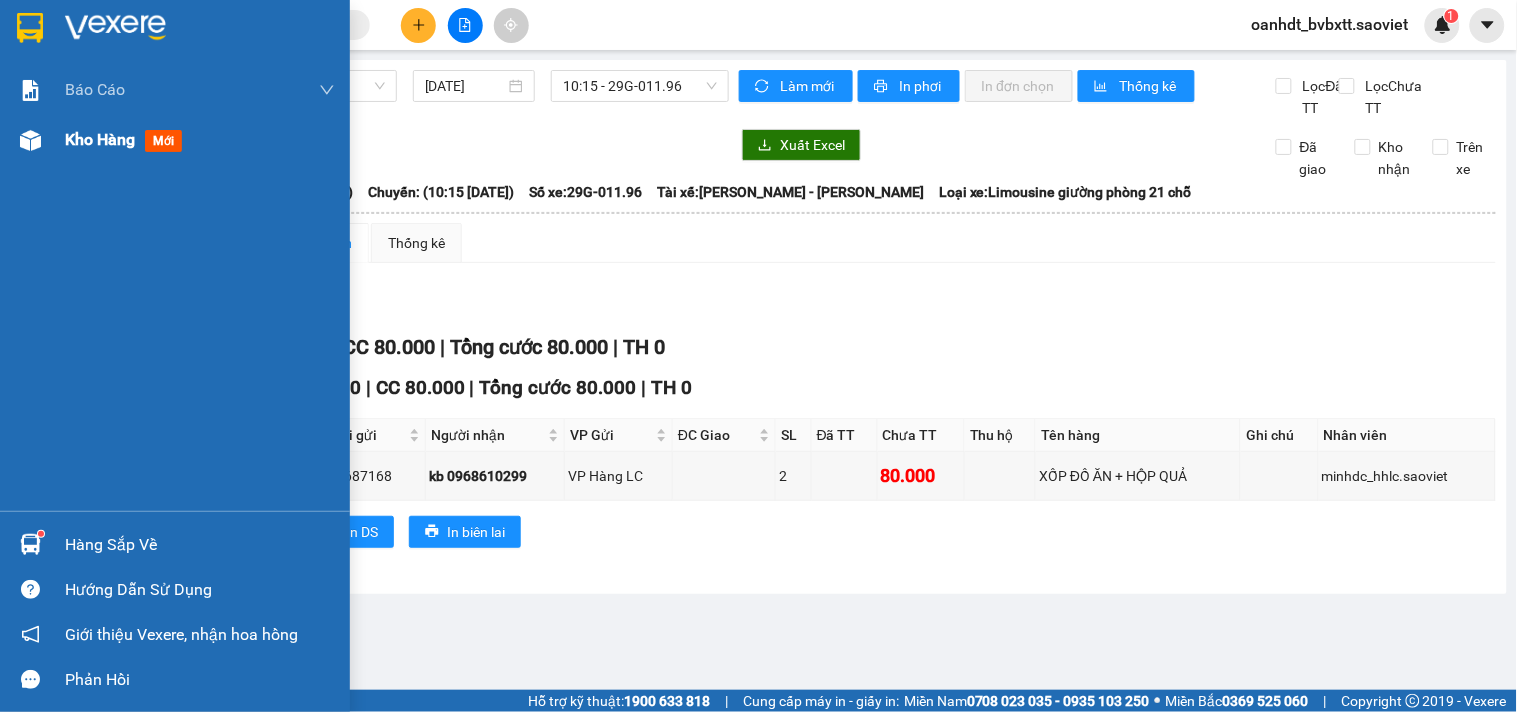 click on "mới" at bounding box center [163, 141] 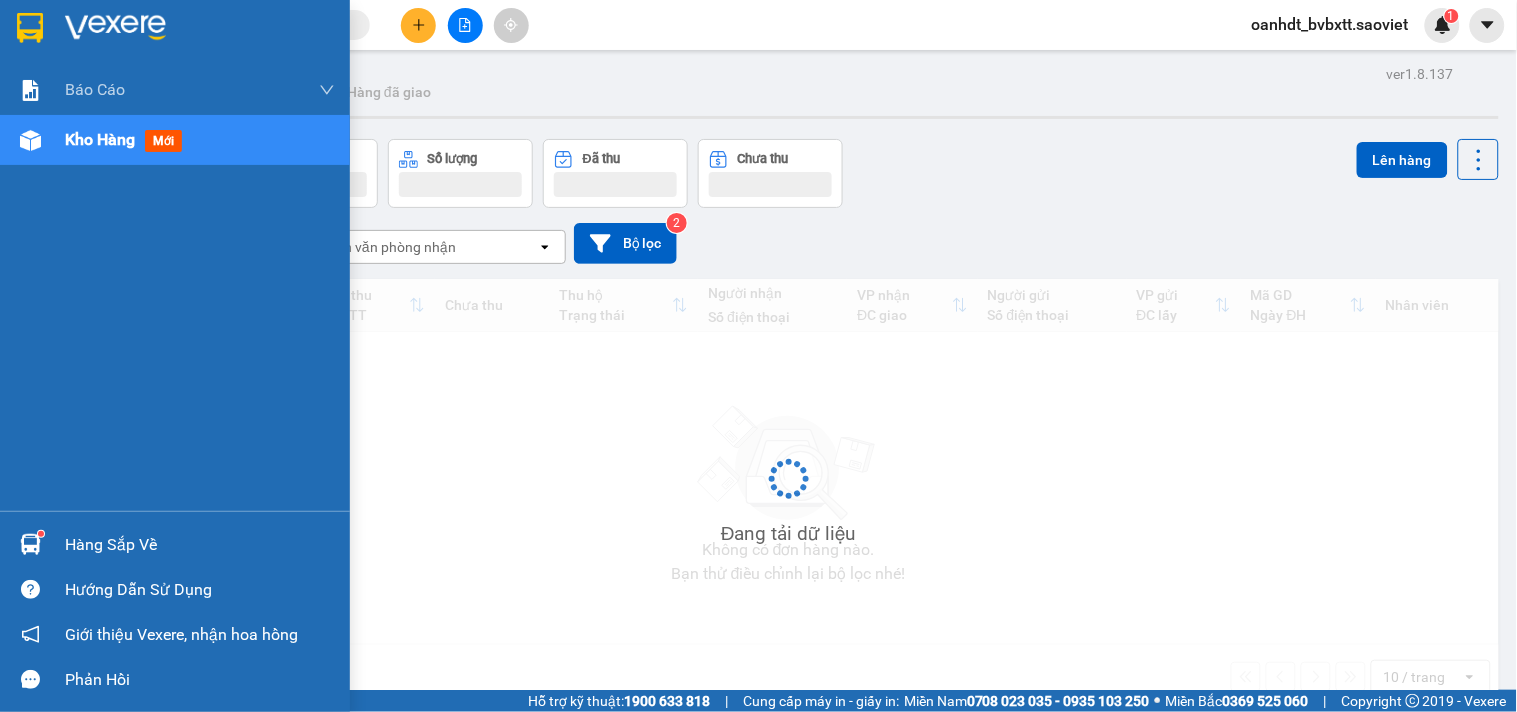click on "mới" at bounding box center [163, 141] 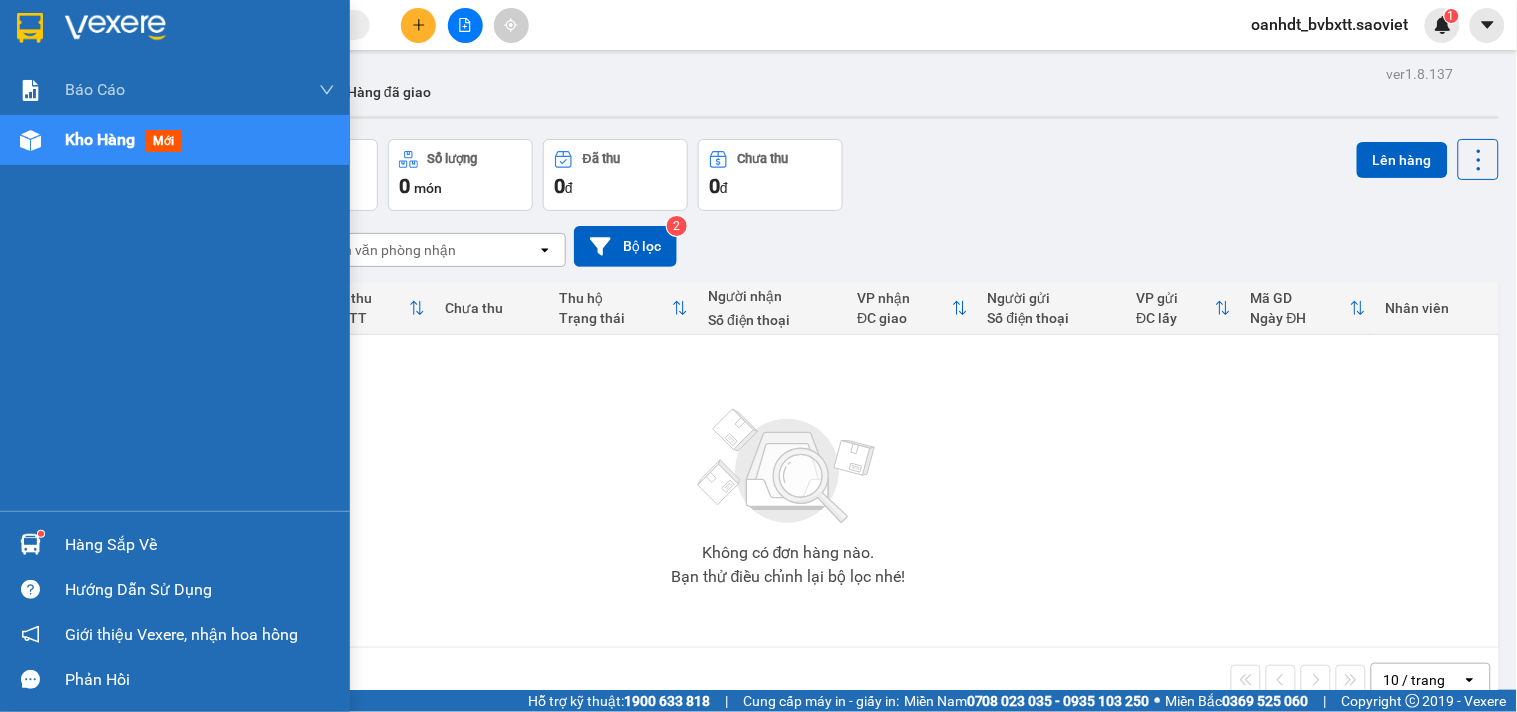 click on "mới" at bounding box center (163, 141) 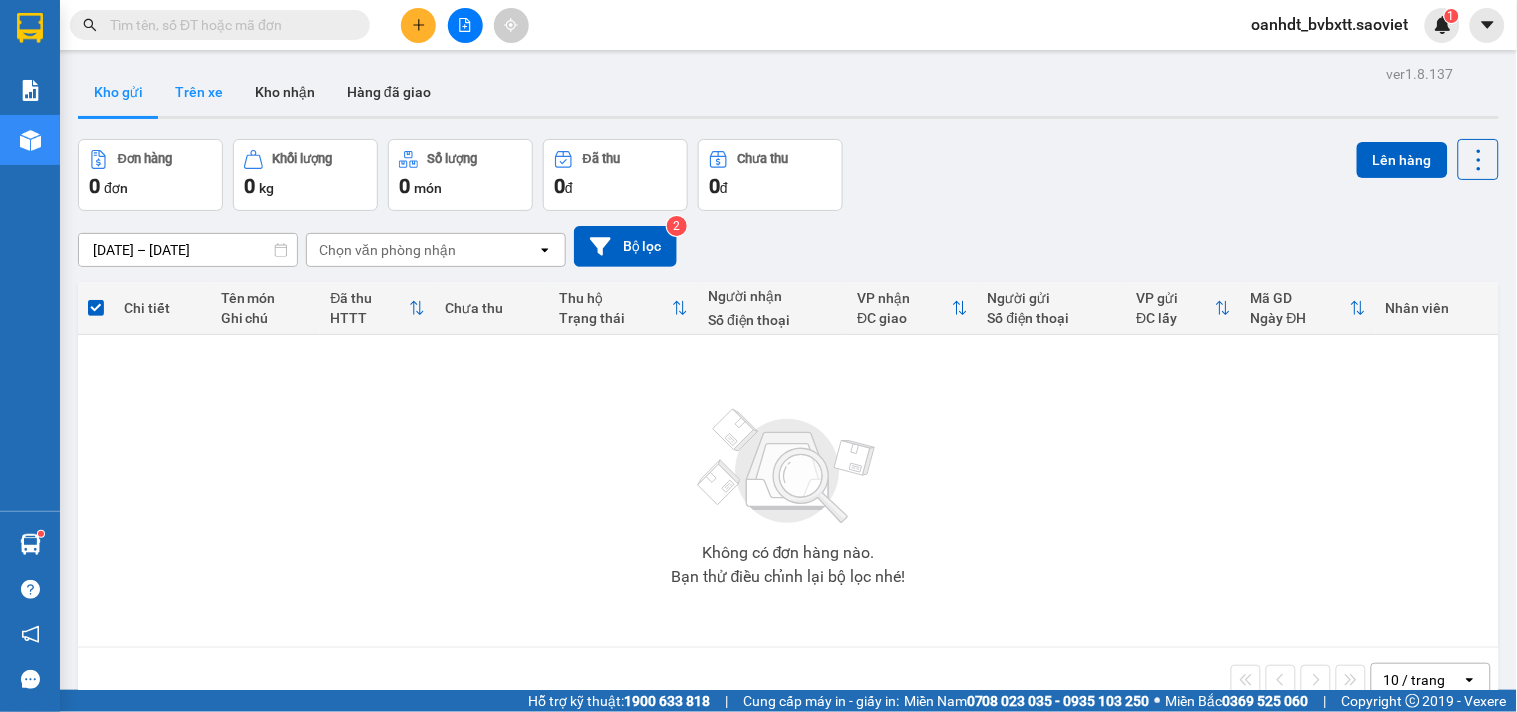 click on "Trên xe" at bounding box center (199, 92) 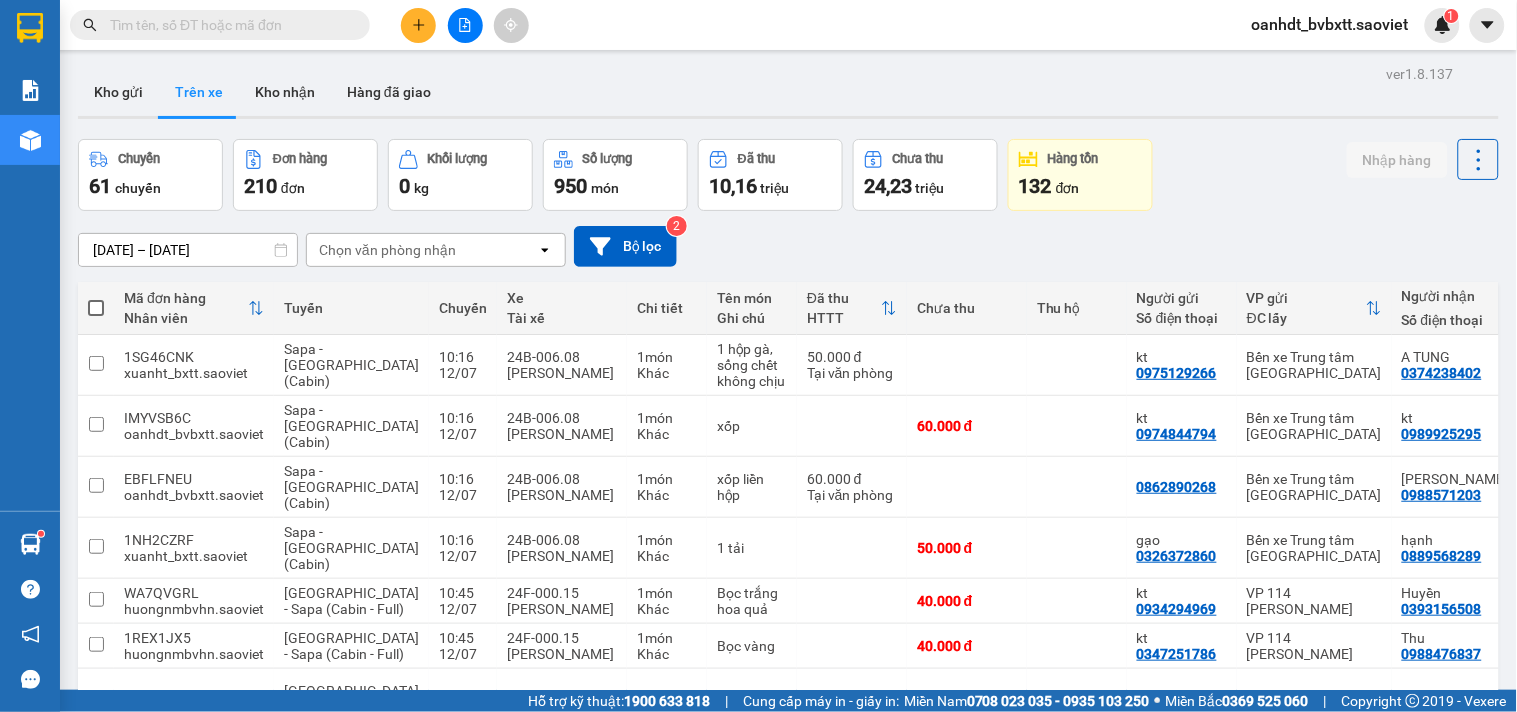 click on "10/07/2025 – 12/07/2025 Press the down arrow key to interact with the calendar and select a date. Press the escape button to close the calendar. Selected date range is from 10/07/2025 to 12/07/2025. Chọn văn phòng nhận open Bộ lọc 2" at bounding box center [788, 246] 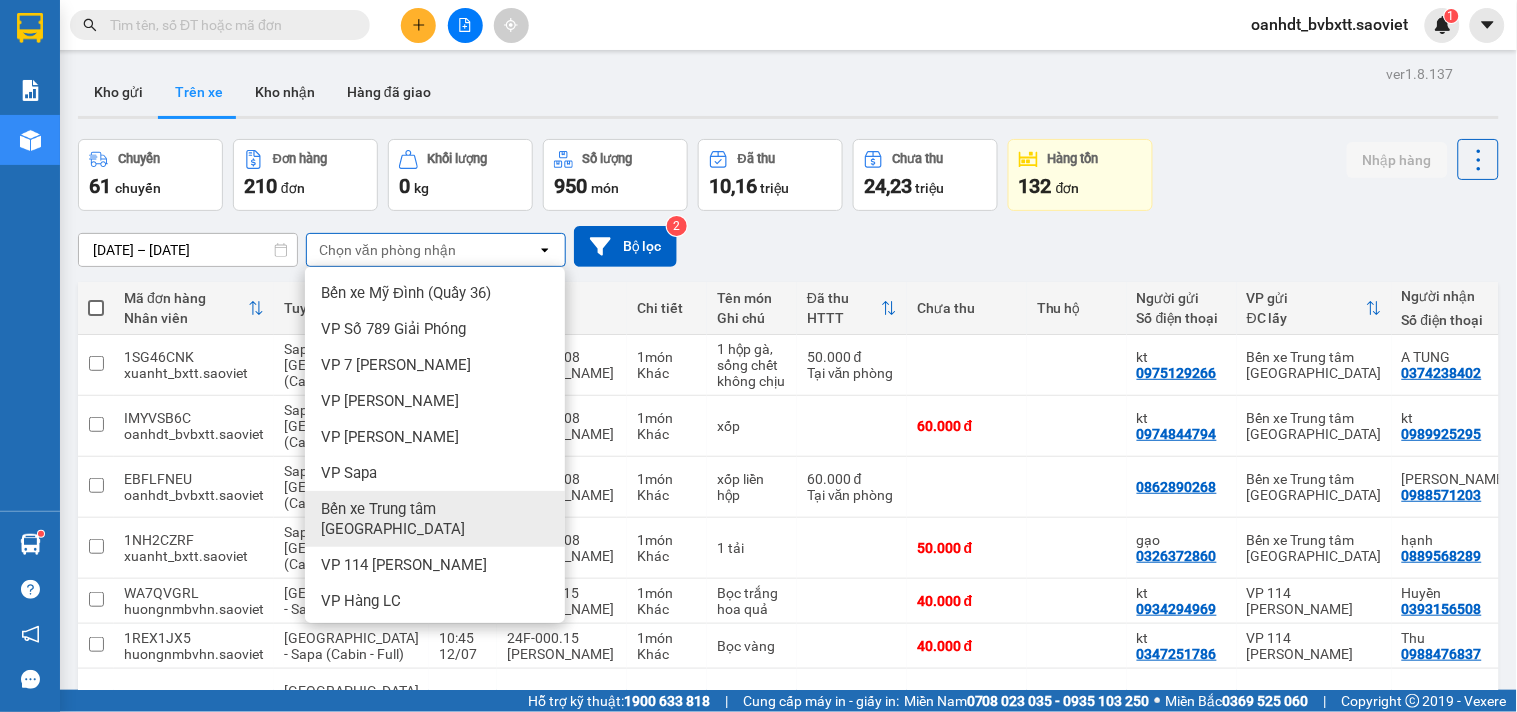 click on "Bến xe Trung tâm [GEOGRAPHIC_DATA]" at bounding box center (435, 519) 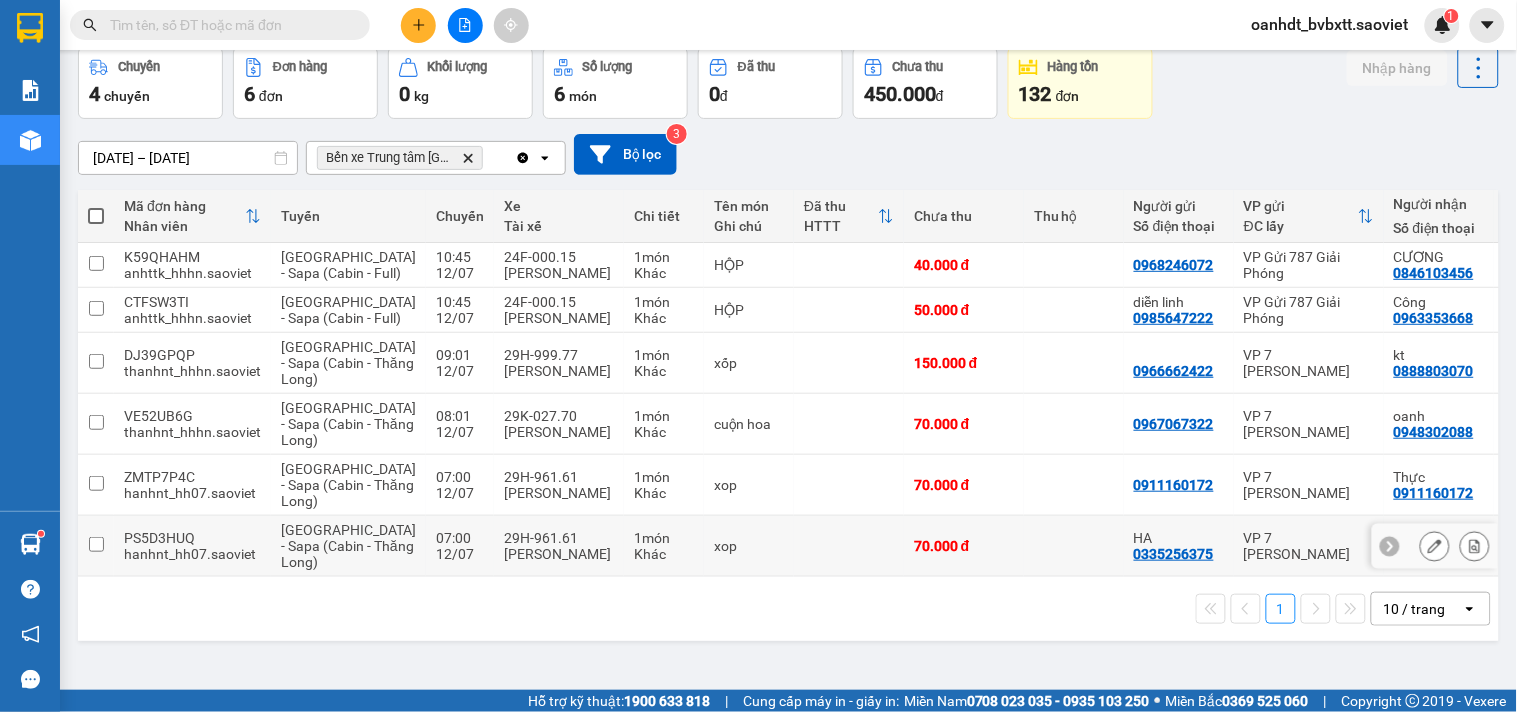 scroll, scrollTop: 55, scrollLeft: 0, axis: vertical 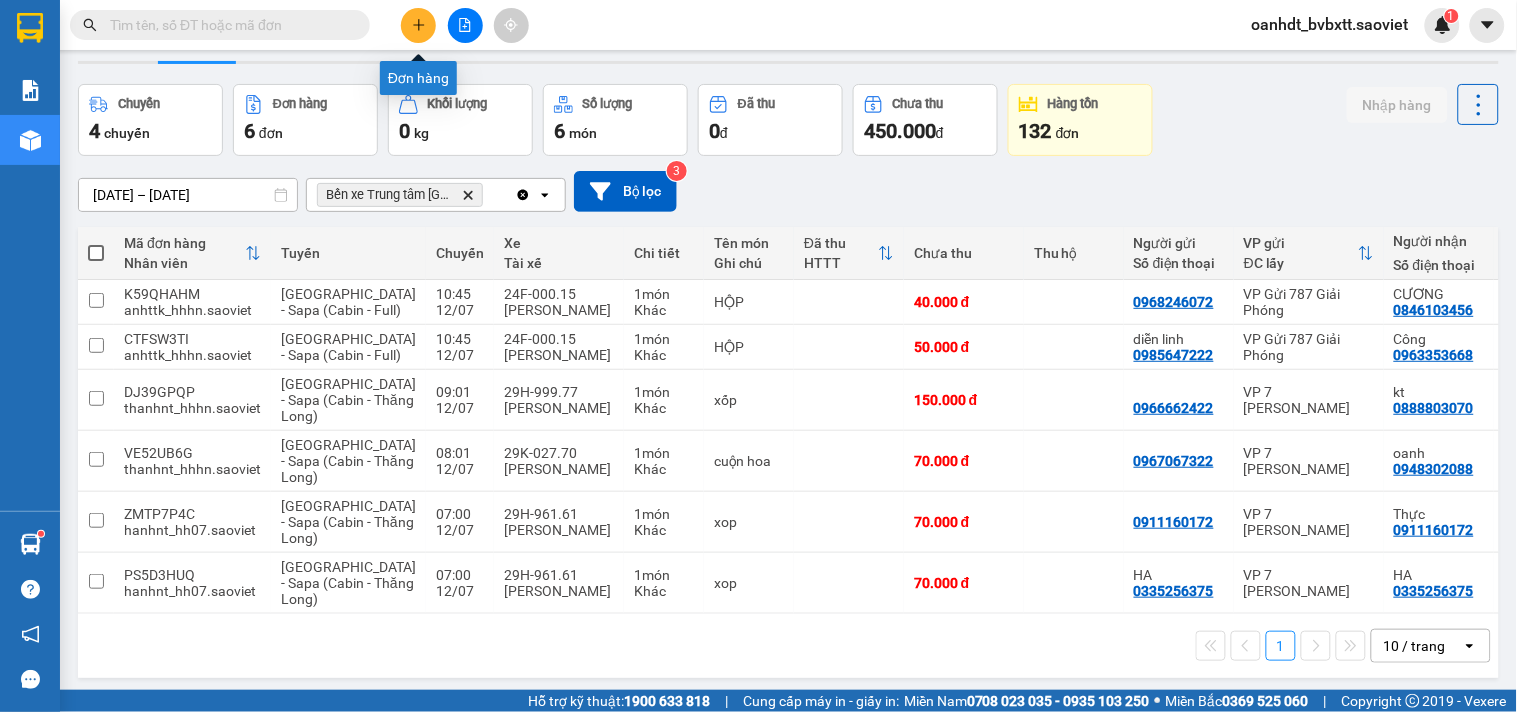 click at bounding box center [418, 25] 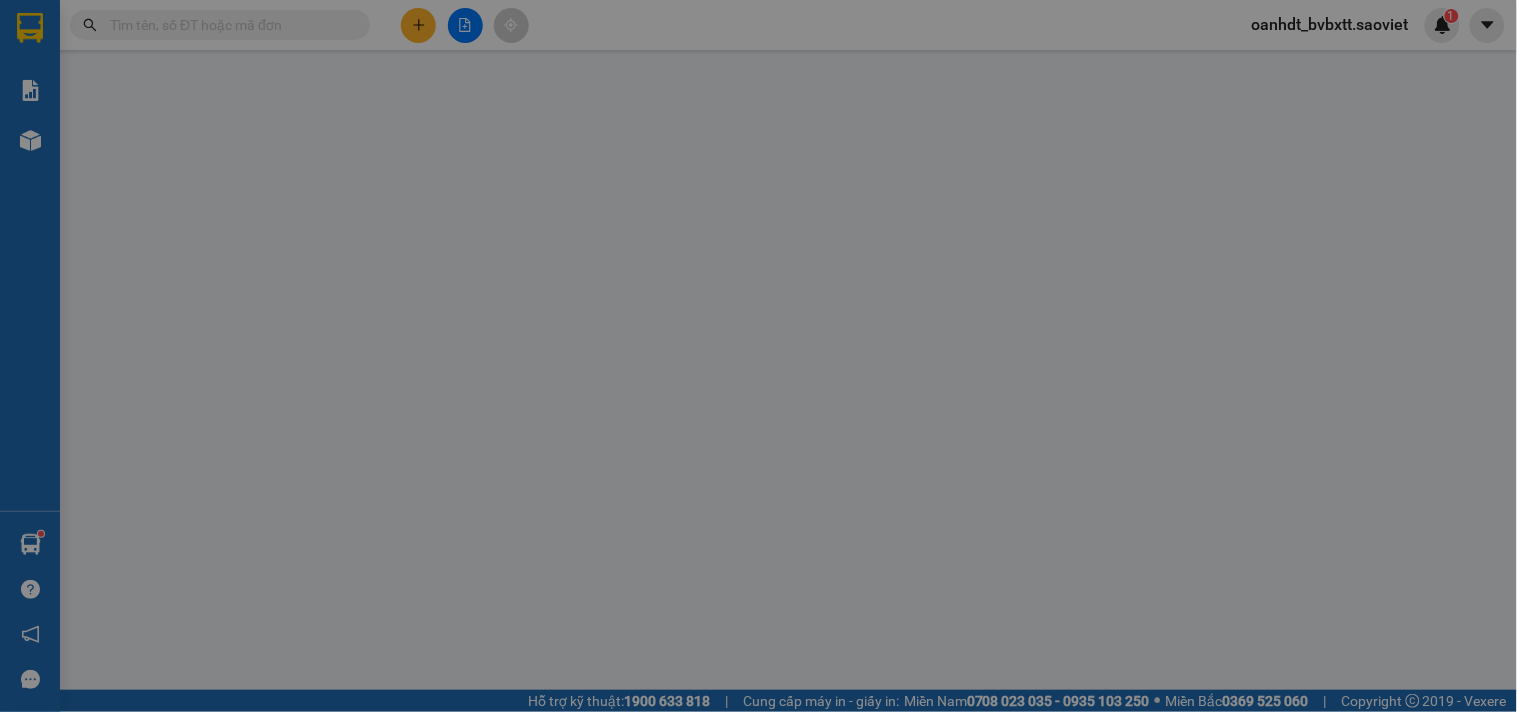 scroll, scrollTop: 0, scrollLeft: 0, axis: both 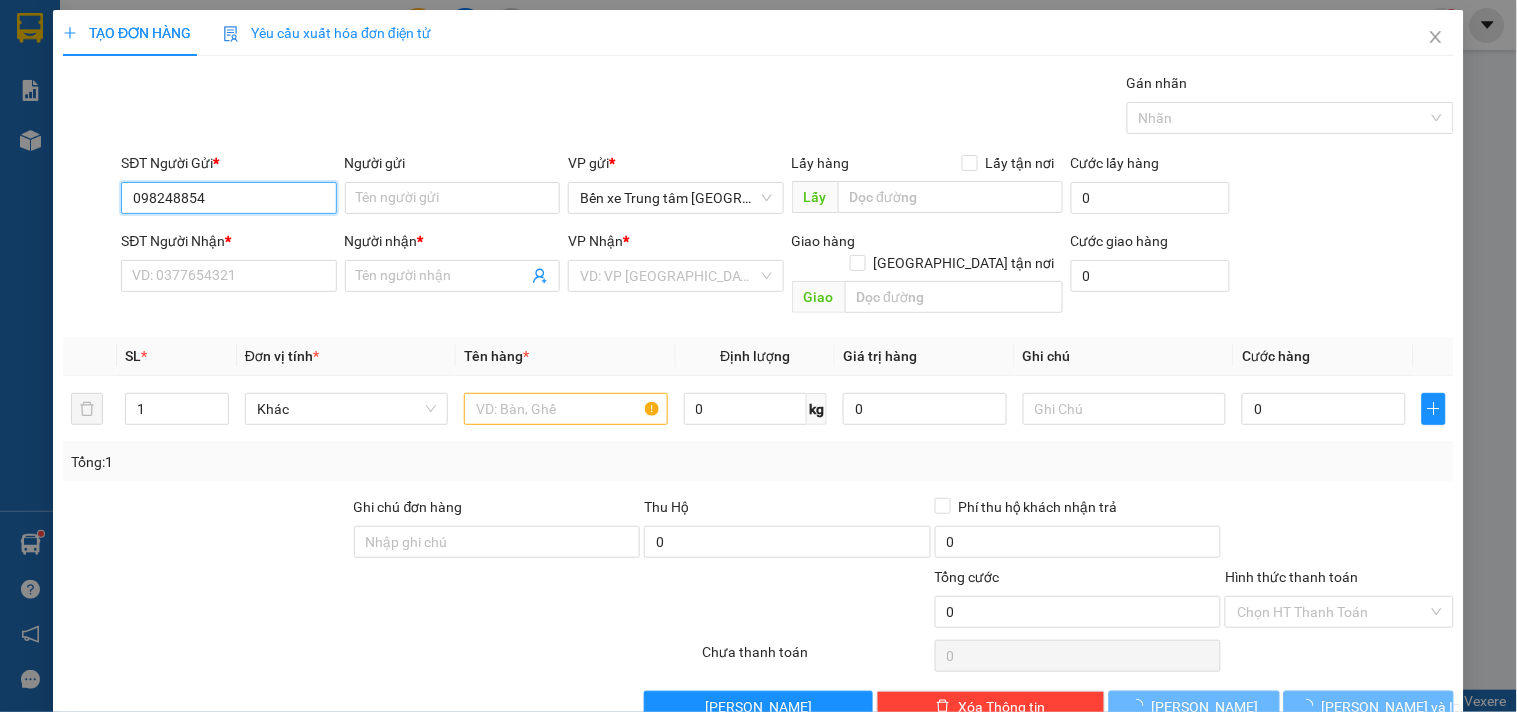 type on "0982488540" 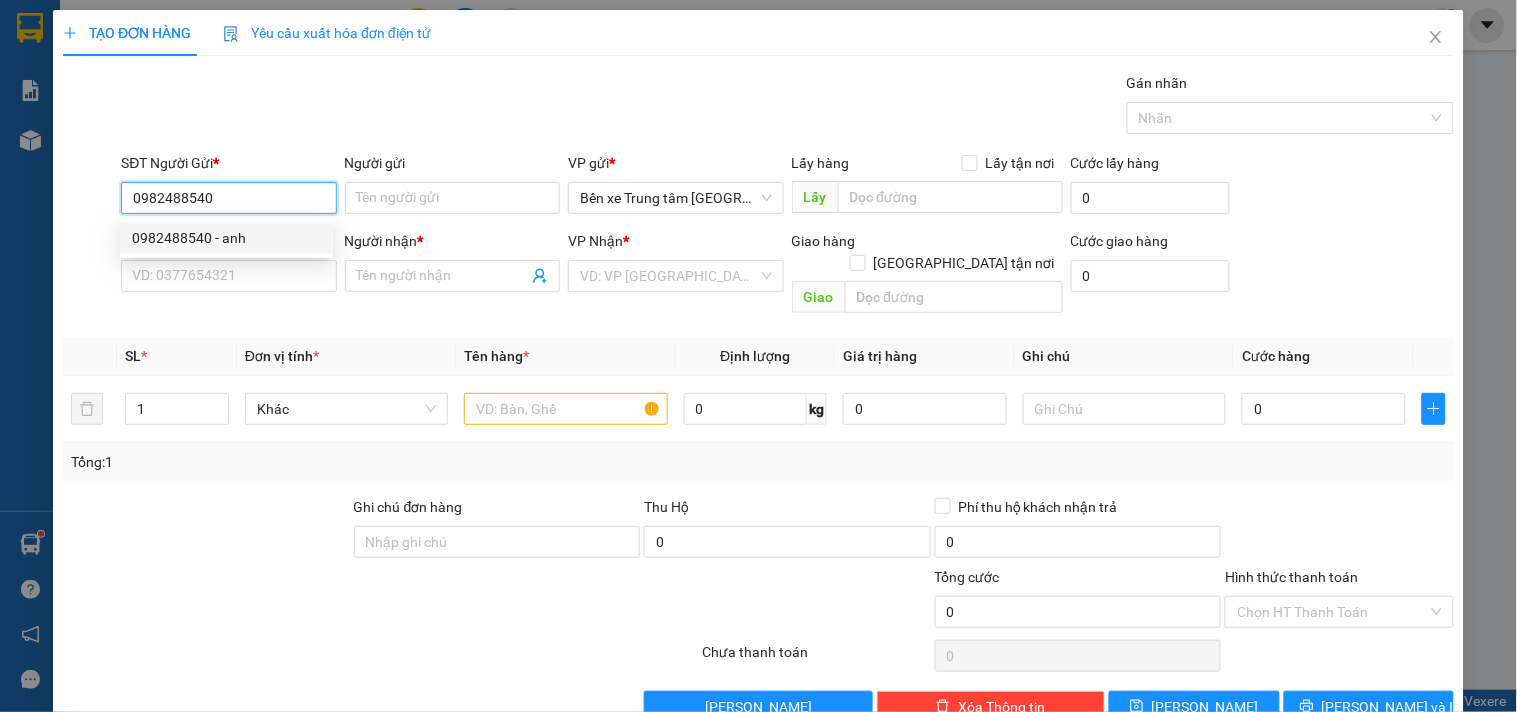click on "0982488540 -  anh" at bounding box center (226, 238) 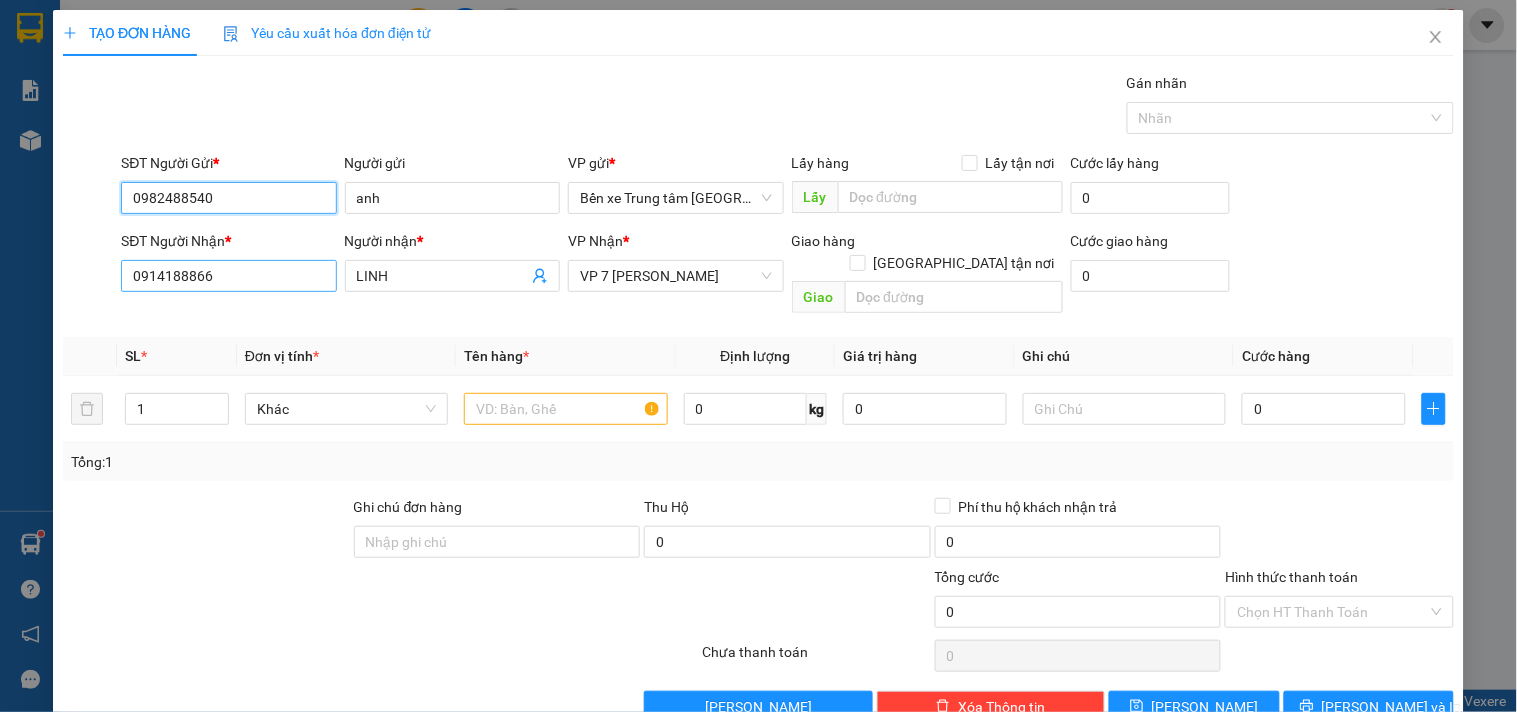 type on "0982488540" 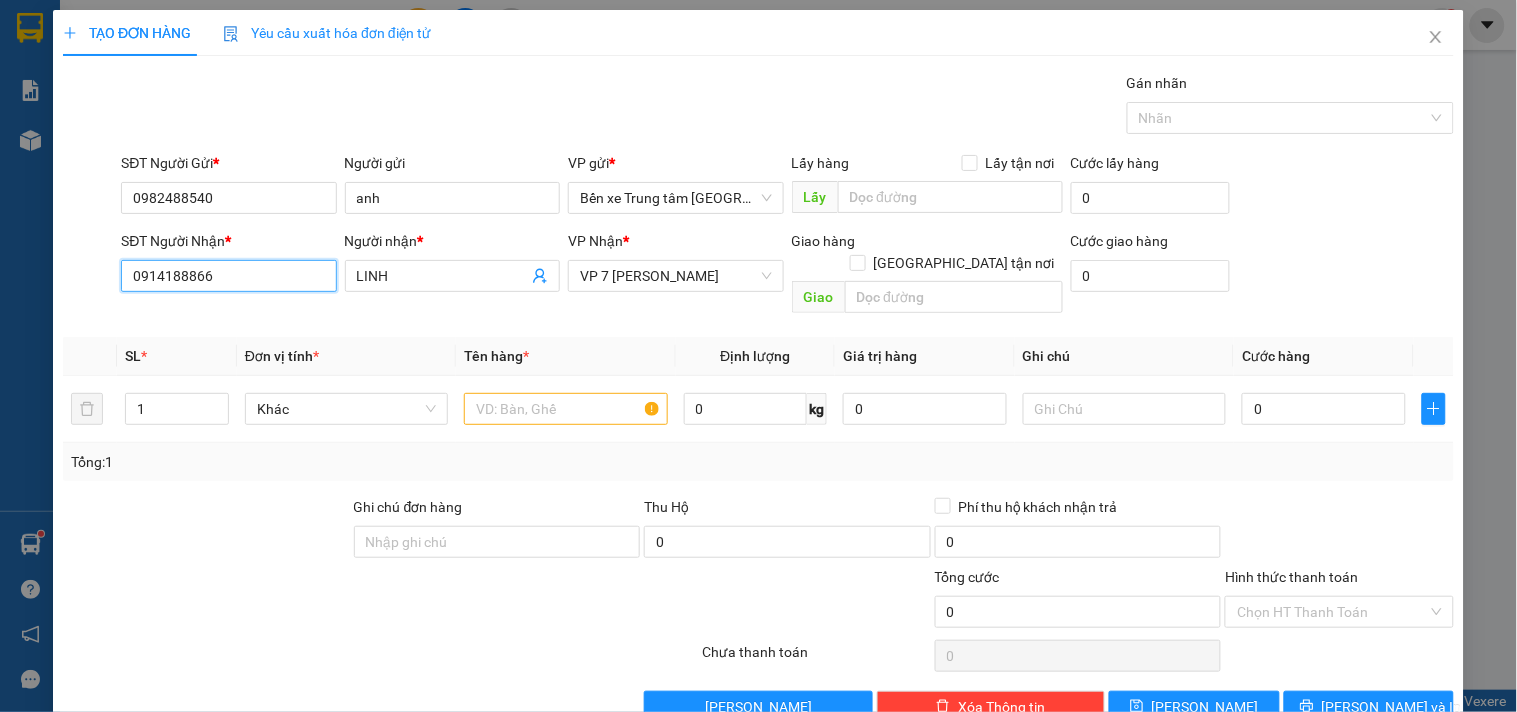 drag, startPoint x: 227, startPoint y: 277, endPoint x: 0, endPoint y: 536, distance: 344.39804 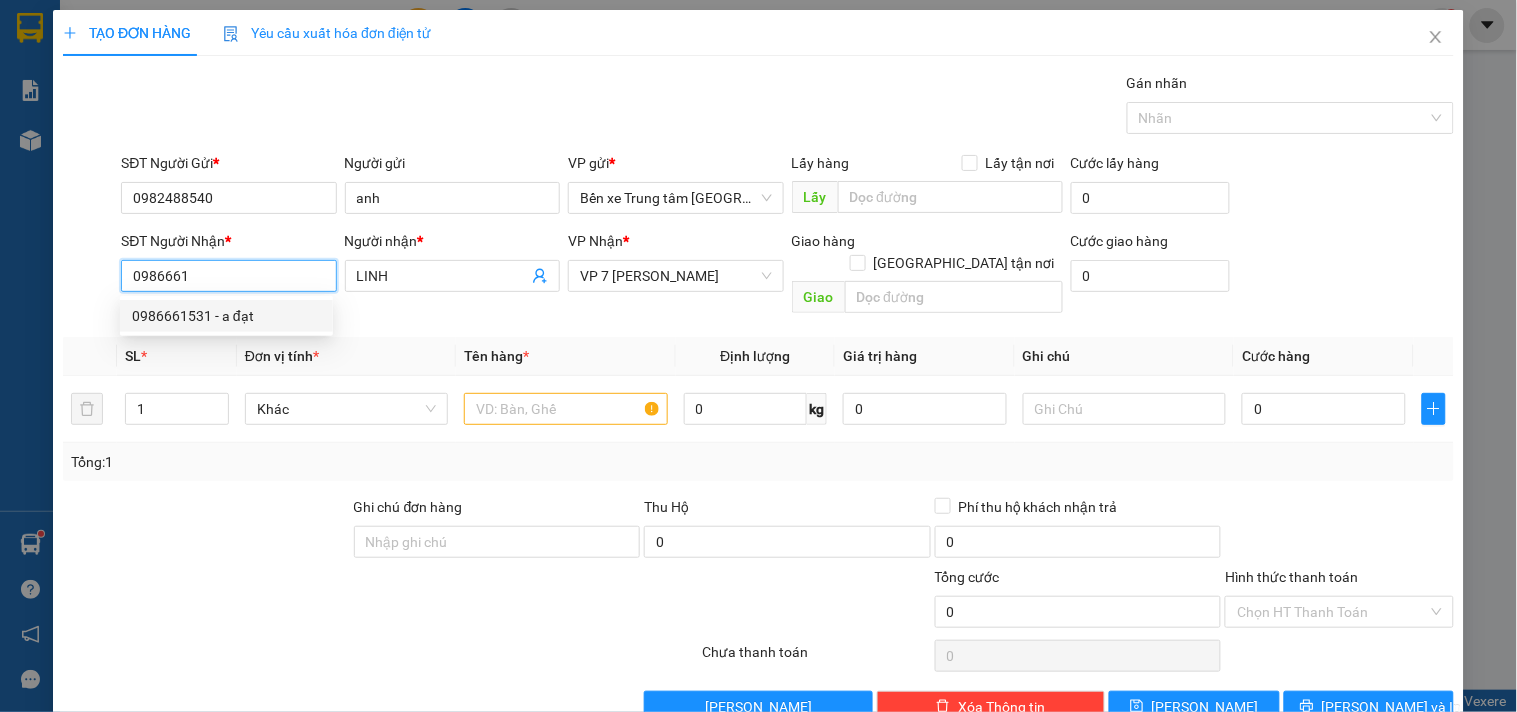click on "0986661531 - a đạt" at bounding box center (226, 316) 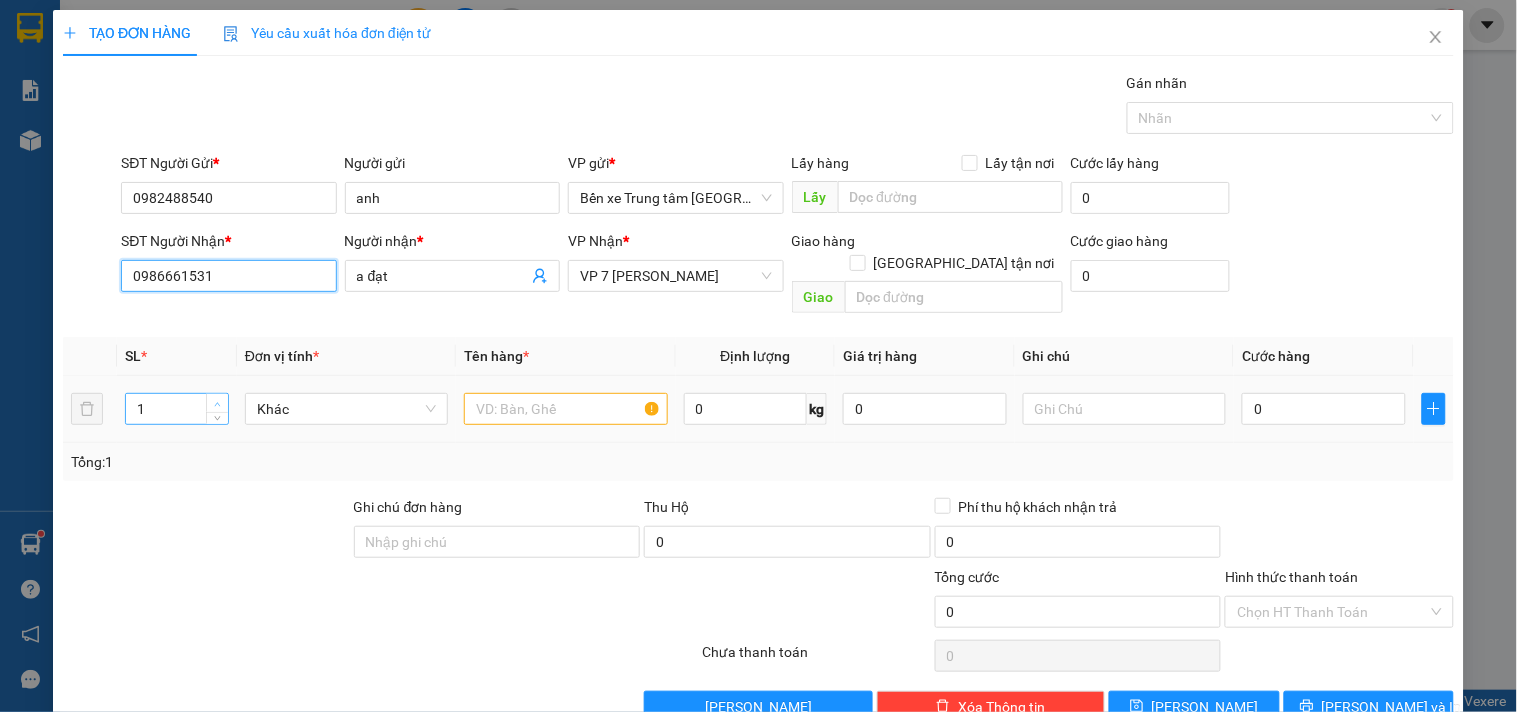 type on "0986661531" 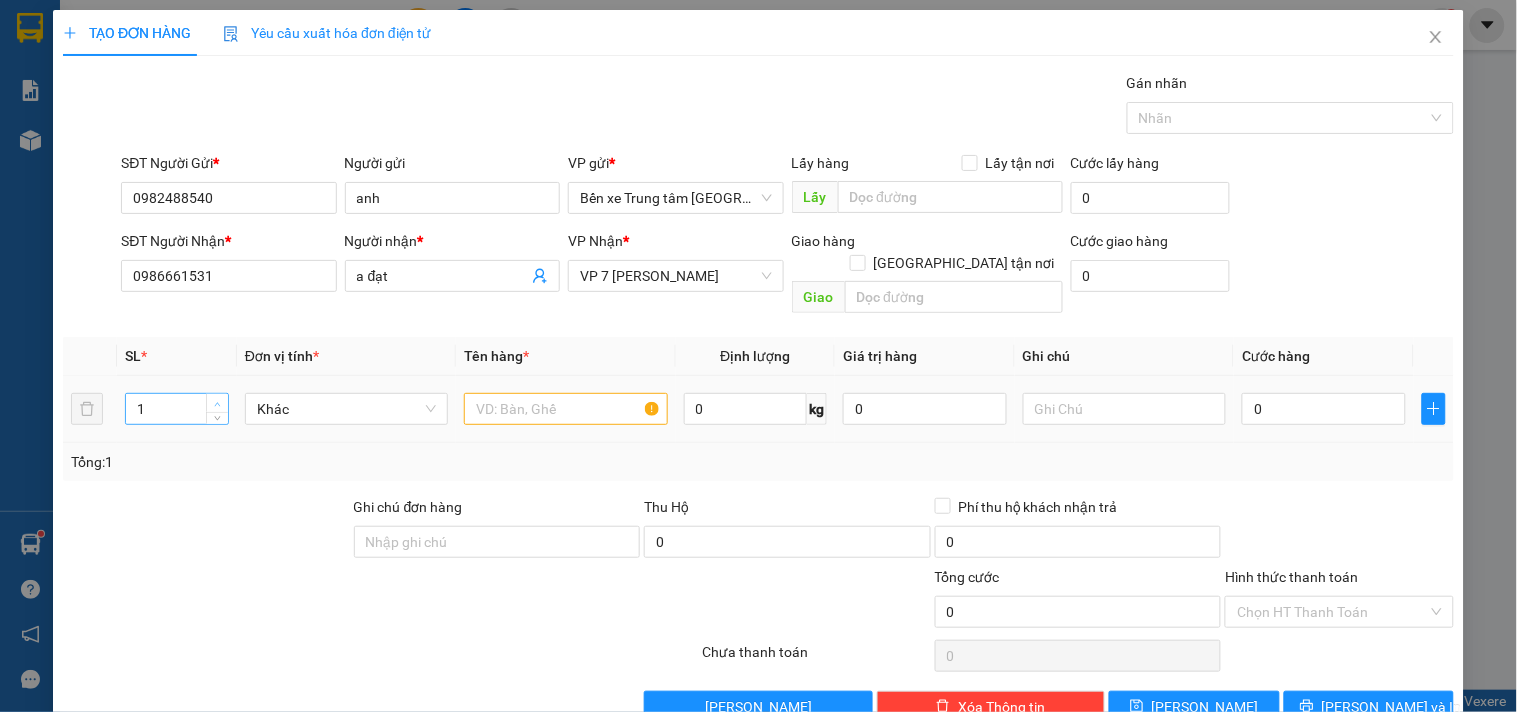 type on "2" 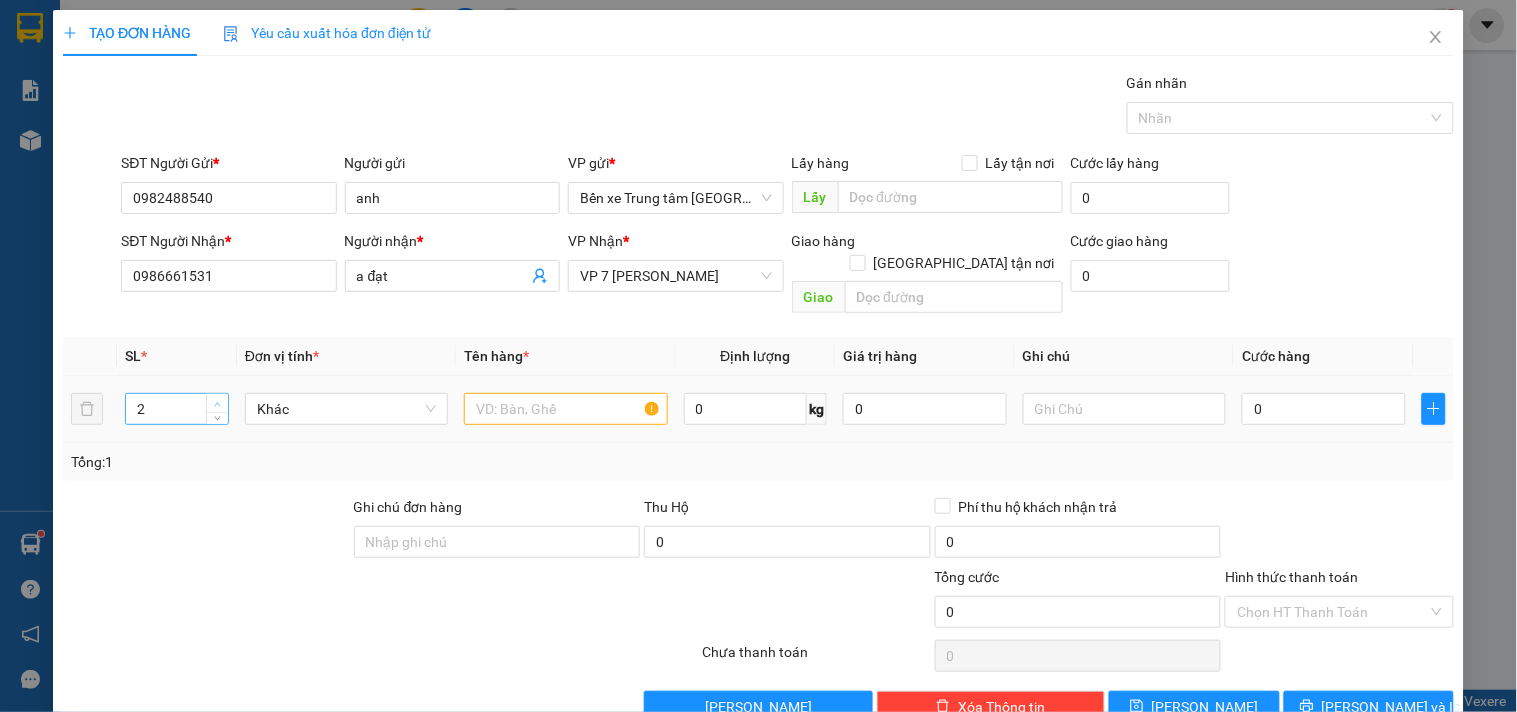 click 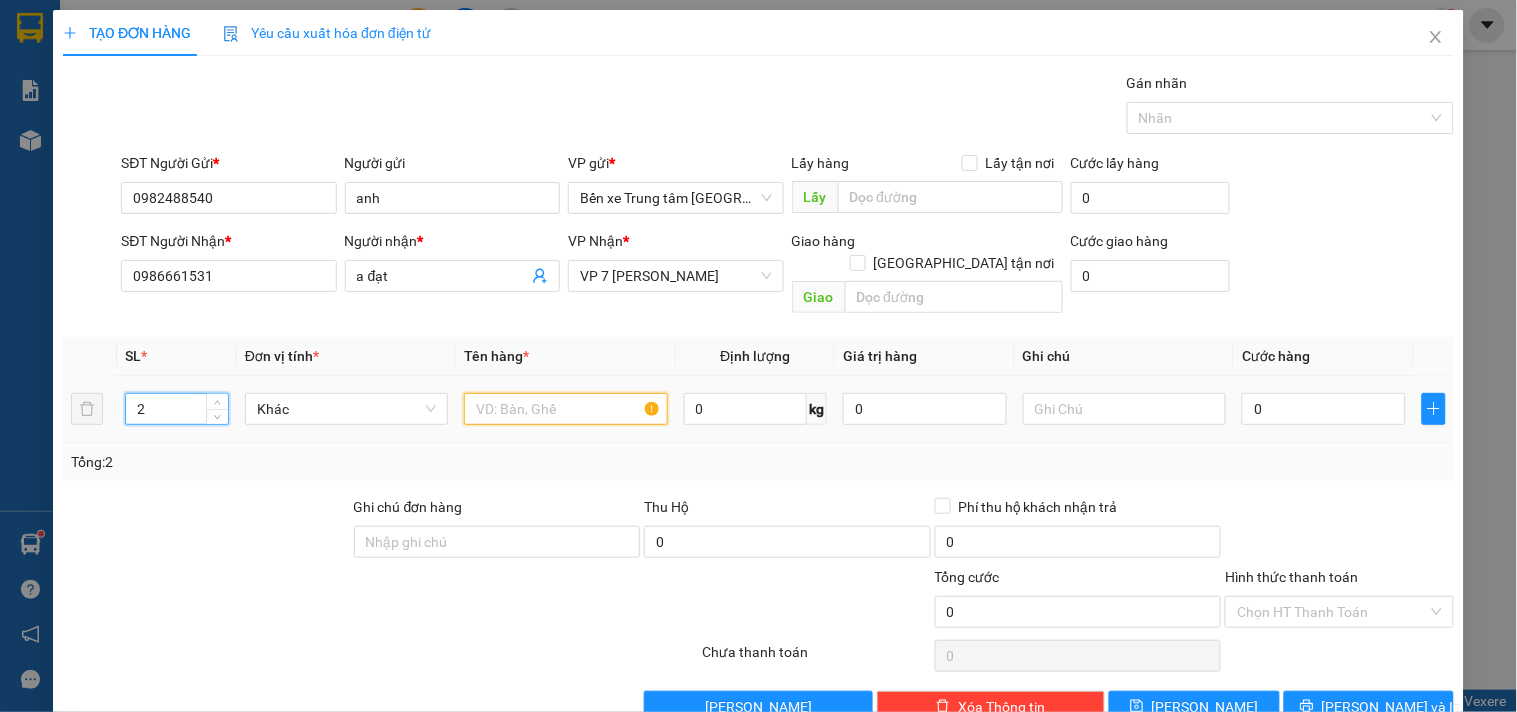 click at bounding box center [565, 409] 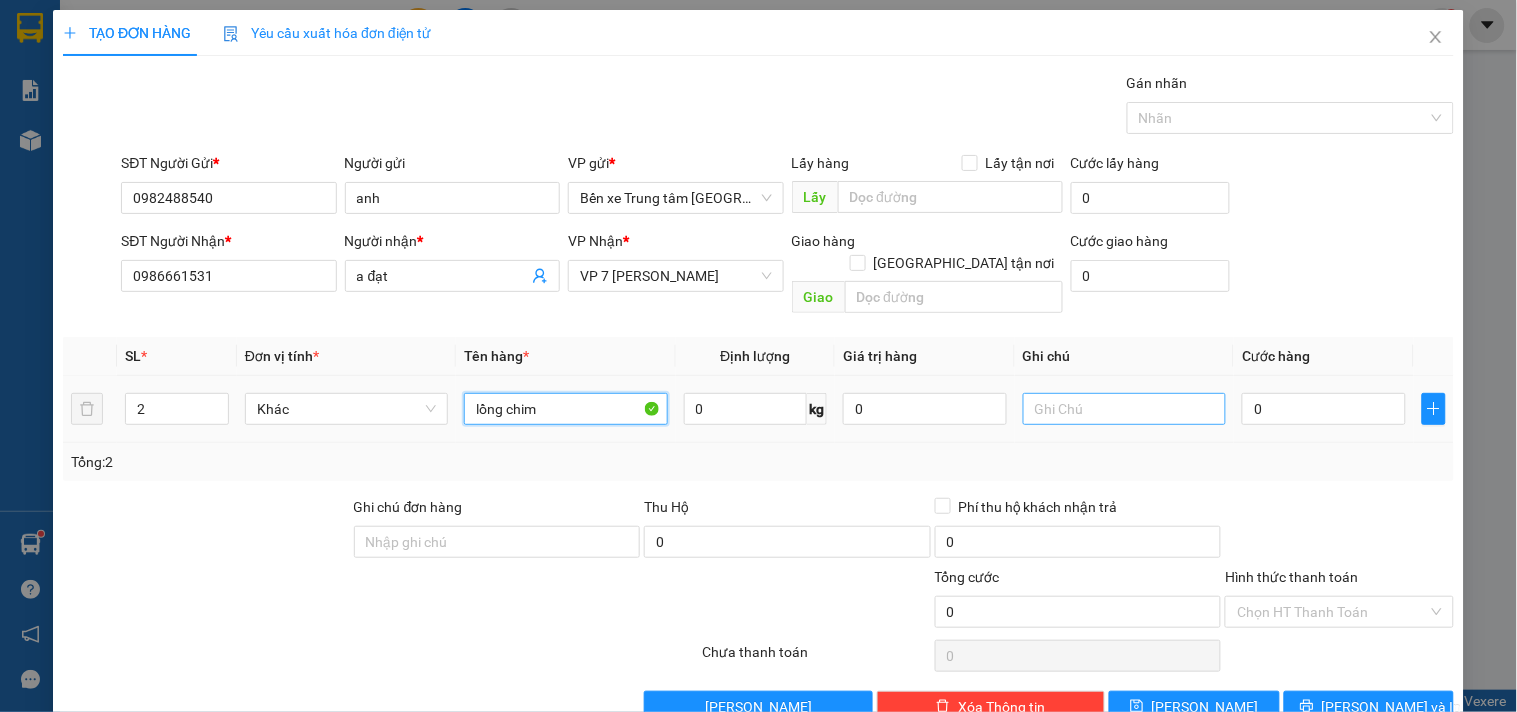 type on "lồng chim" 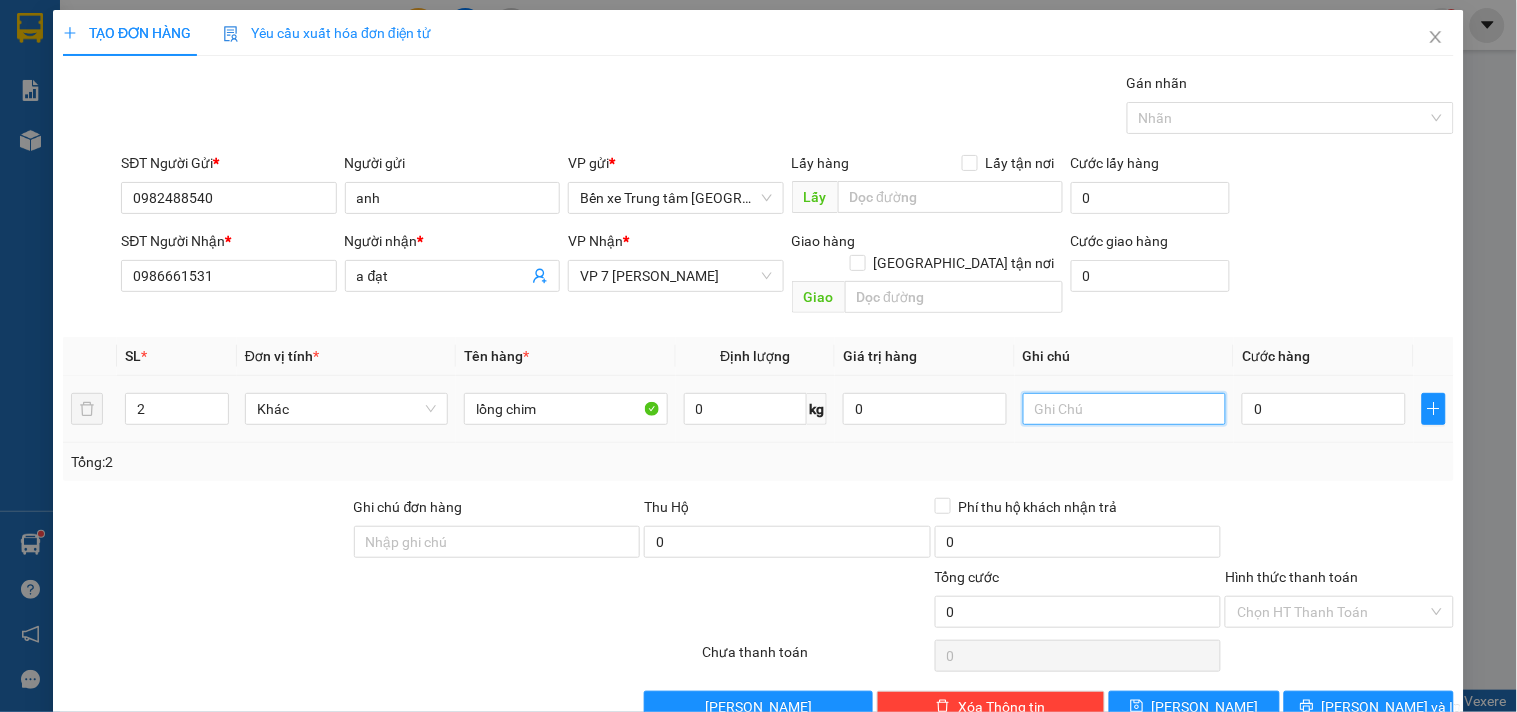 click at bounding box center (1124, 409) 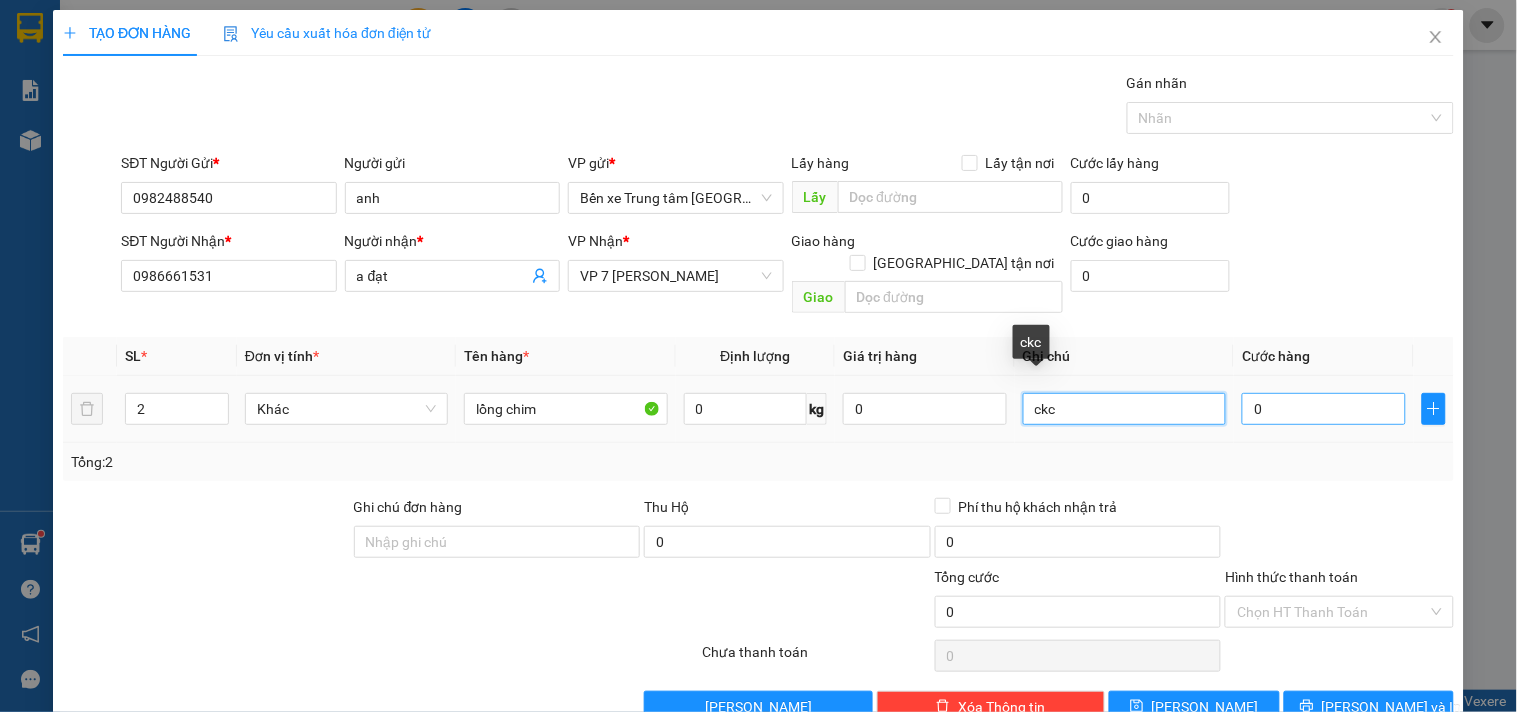 type on "ckc" 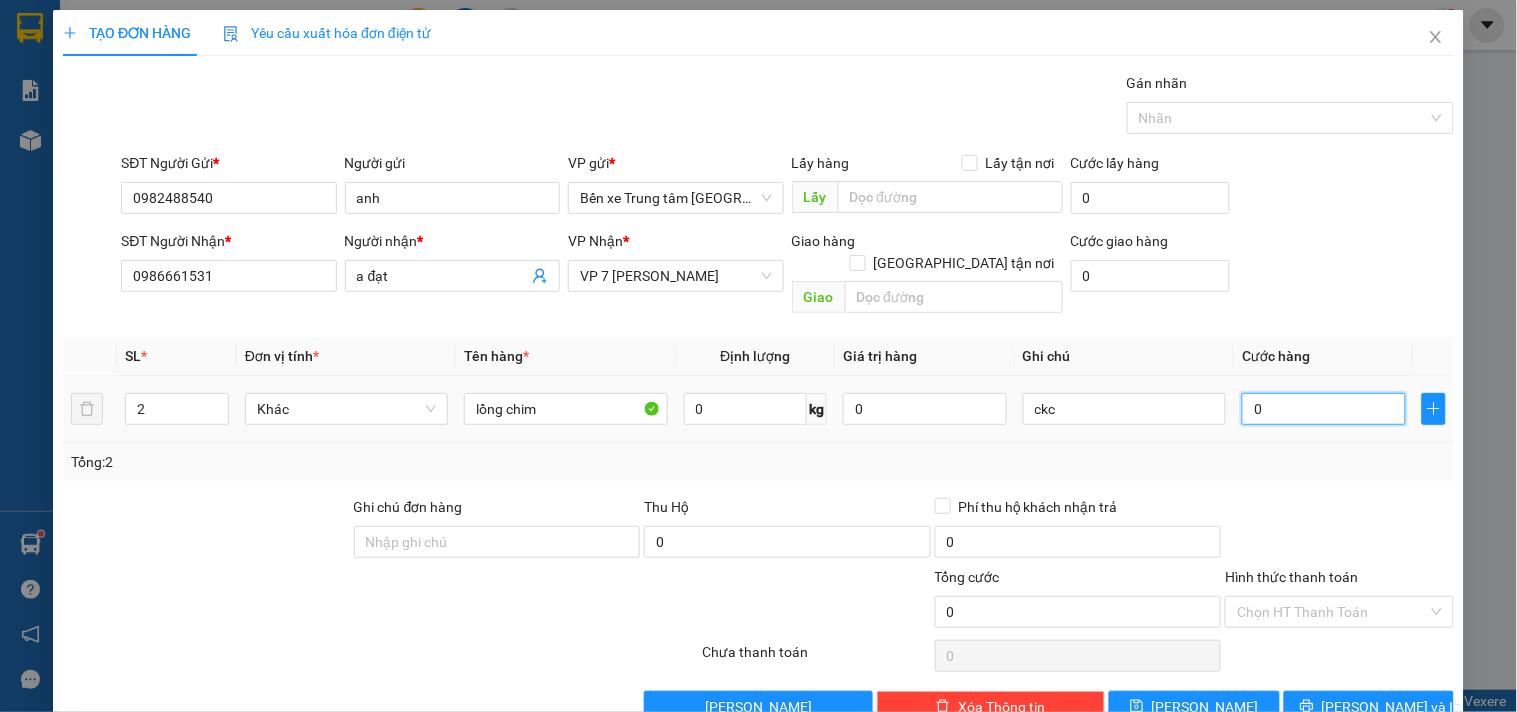 click on "0" at bounding box center [1324, 409] 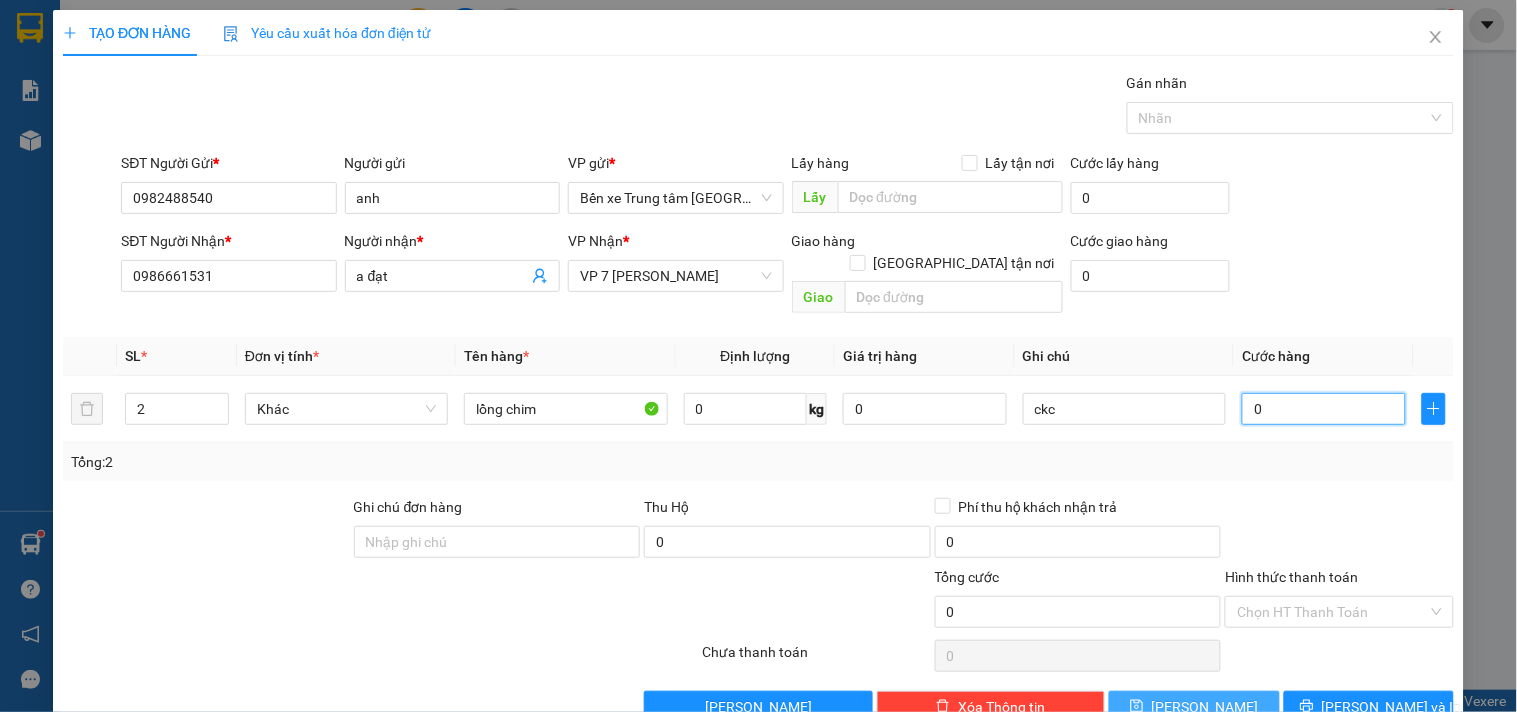 type on "1" 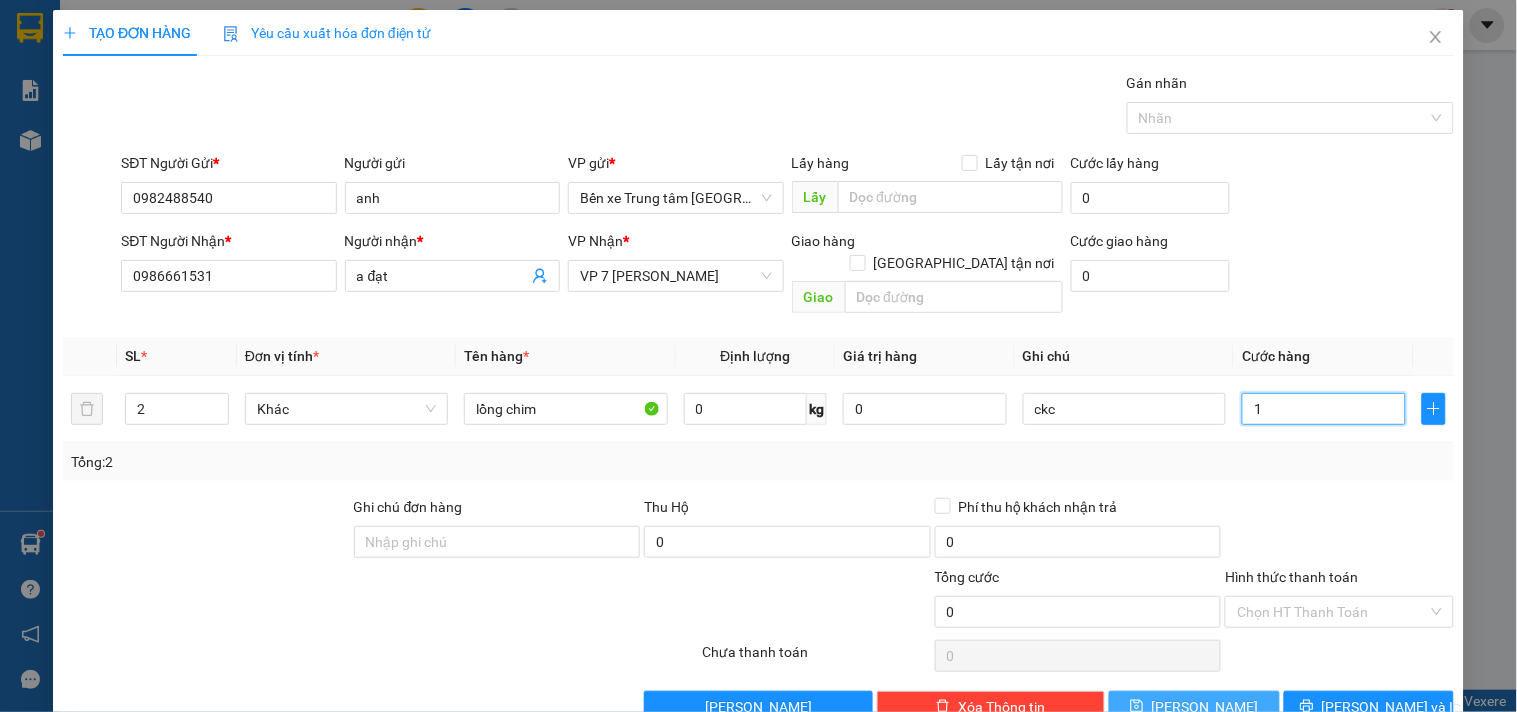 type on "1" 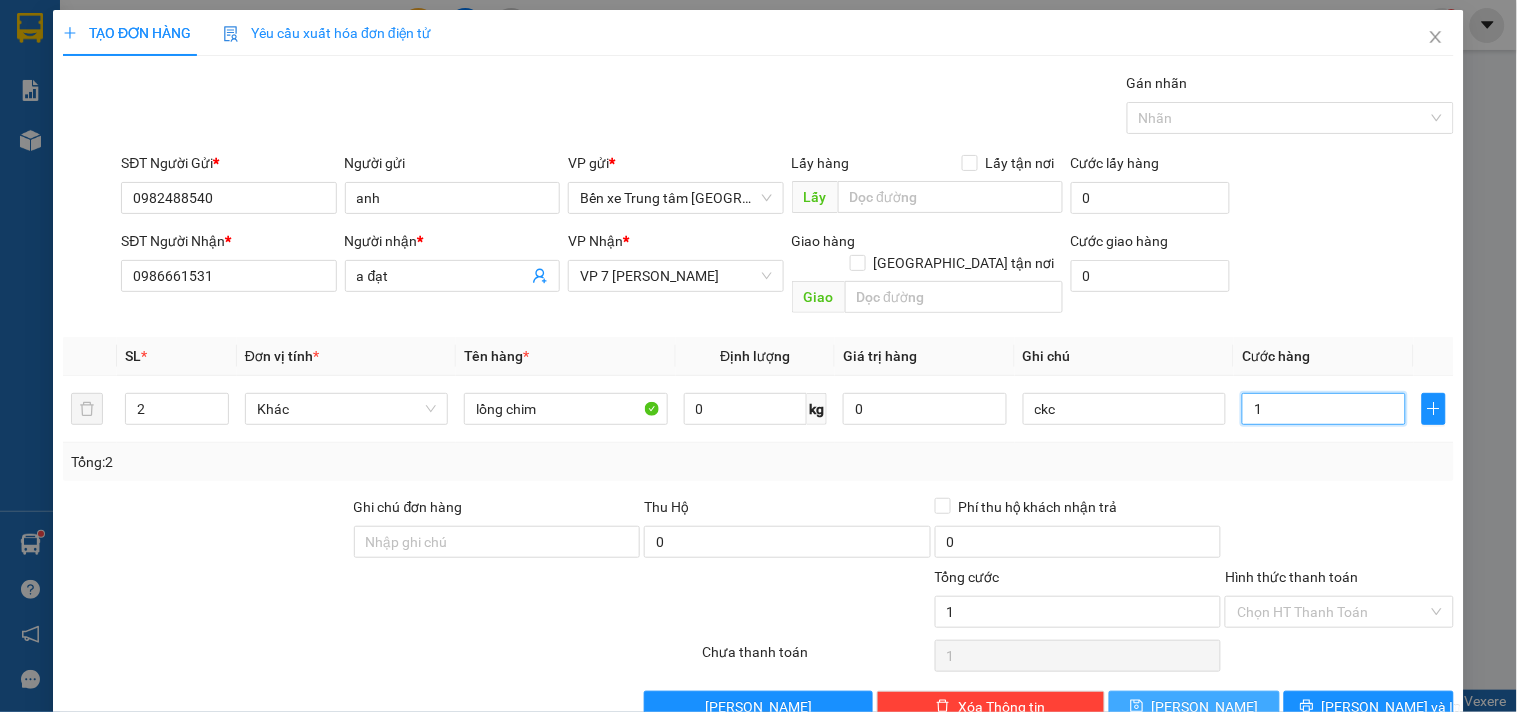 type on "10" 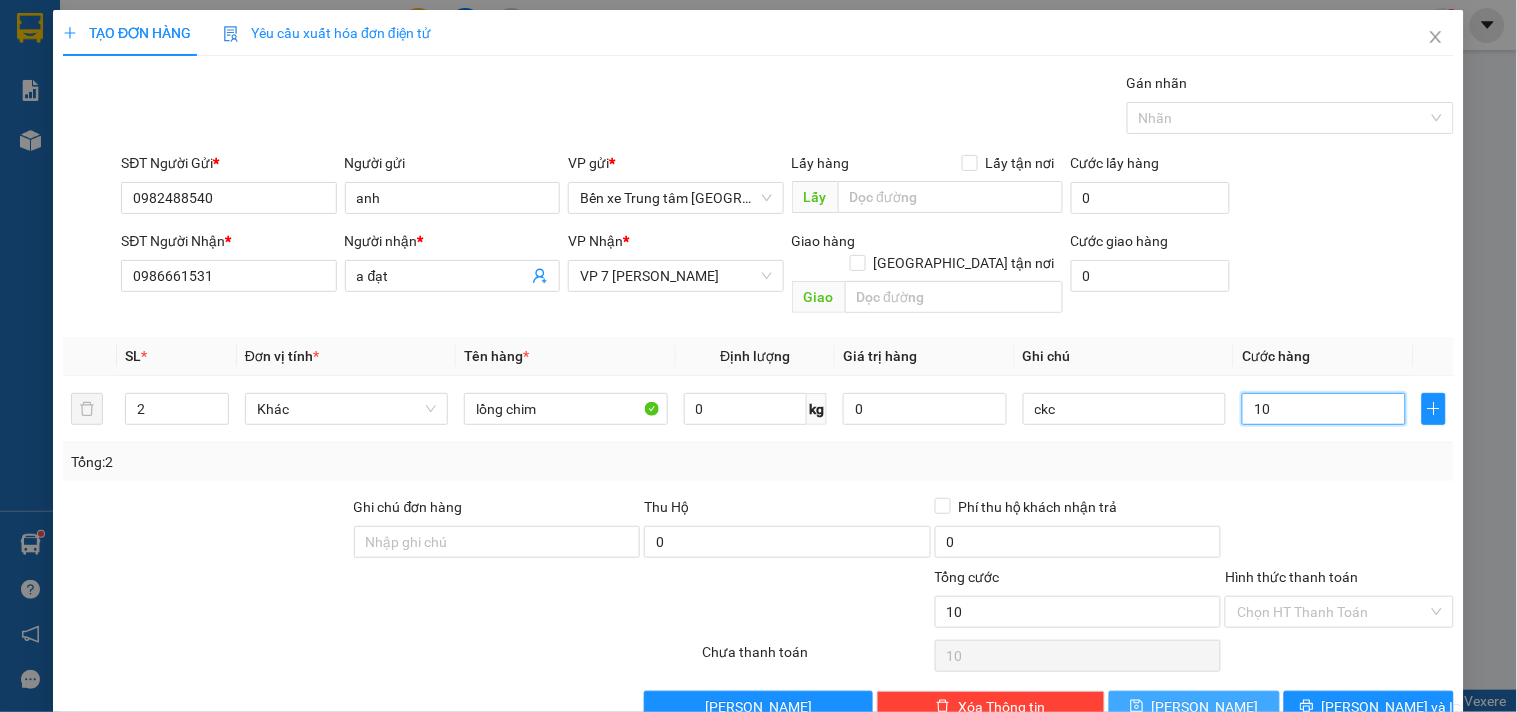 type on "100" 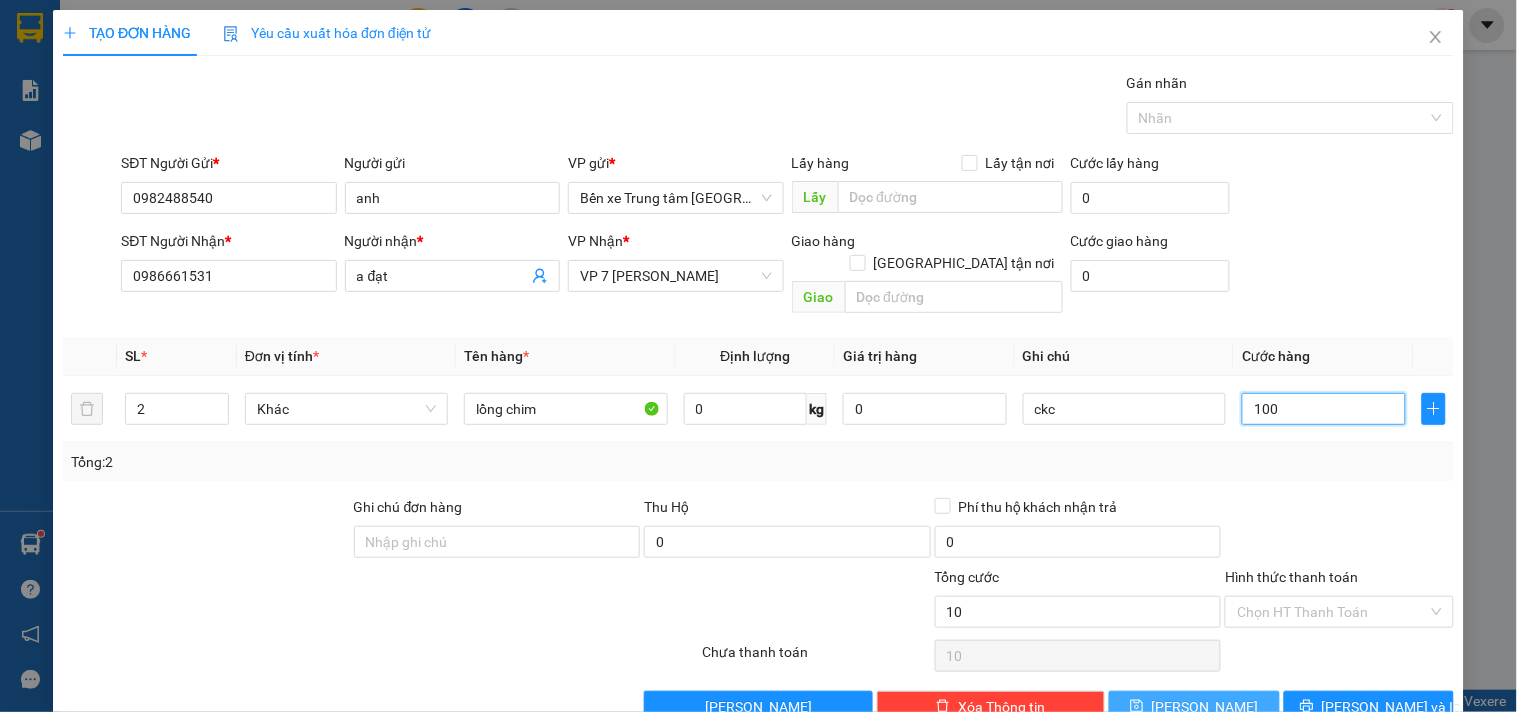type on "100" 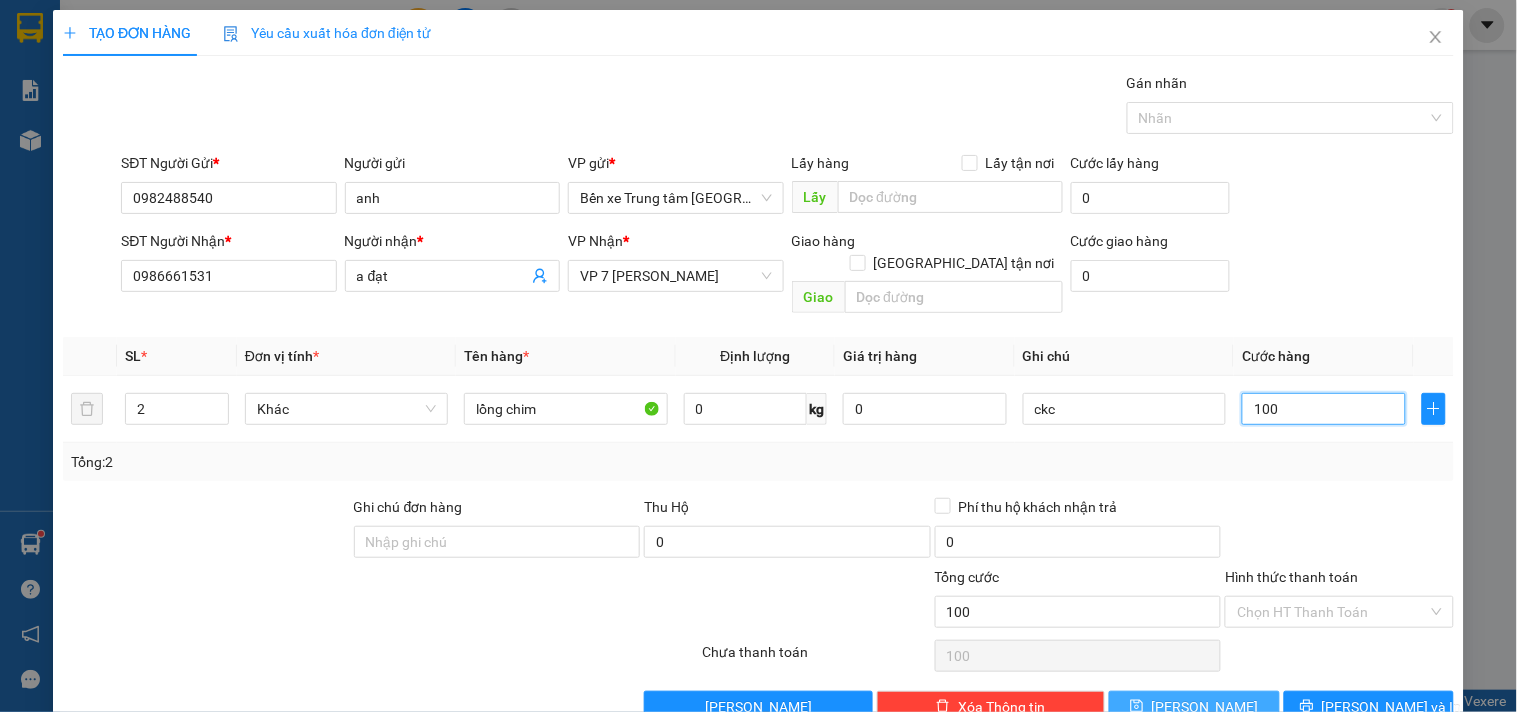 type on "1.000" 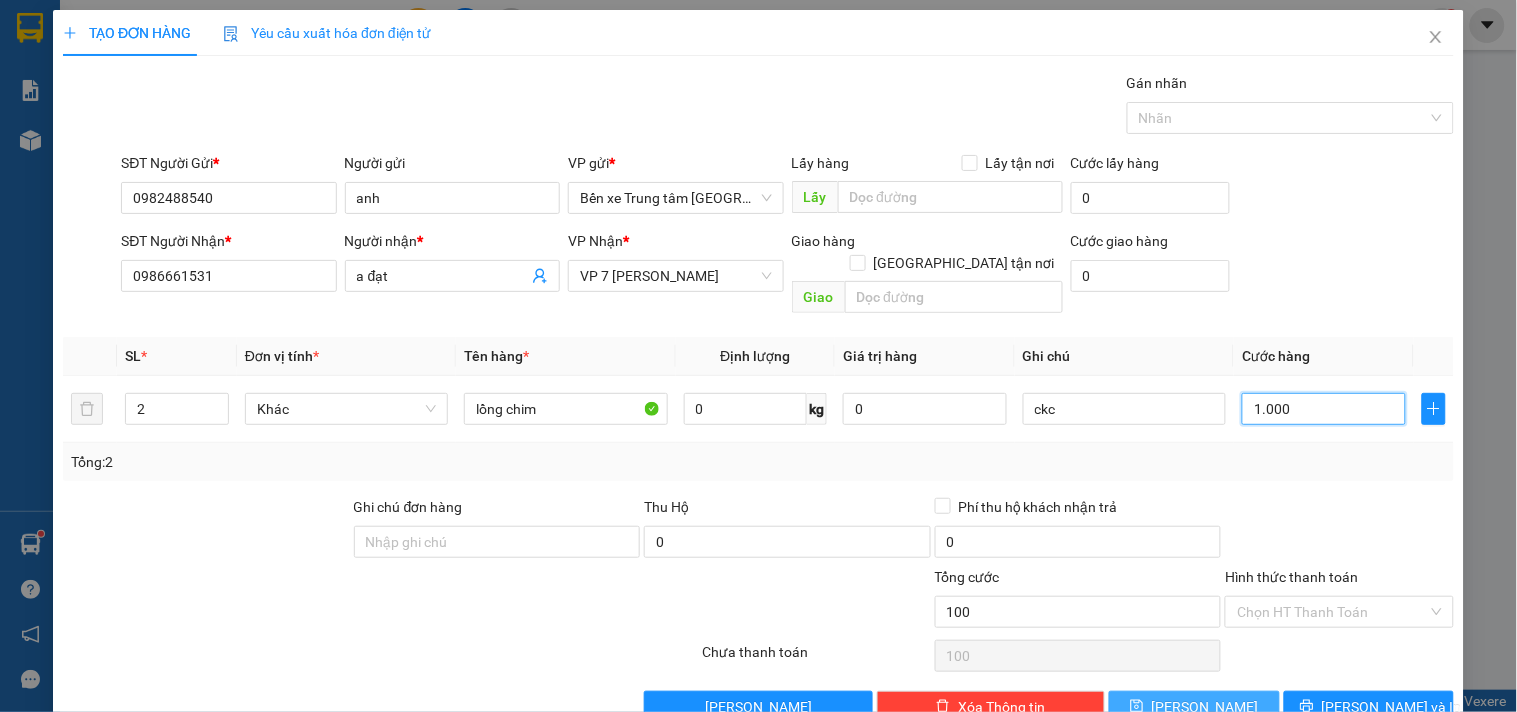 type on "1.000" 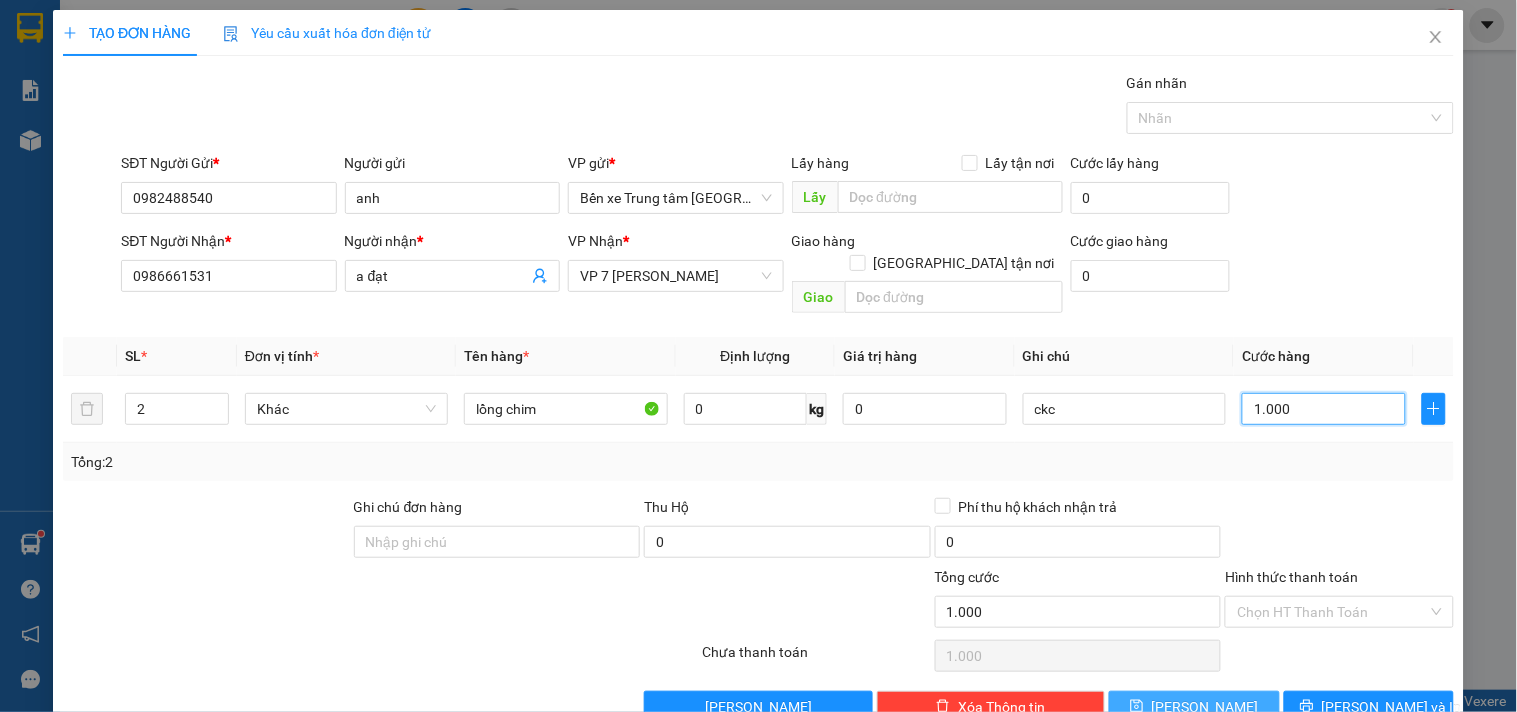 type on "10.000" 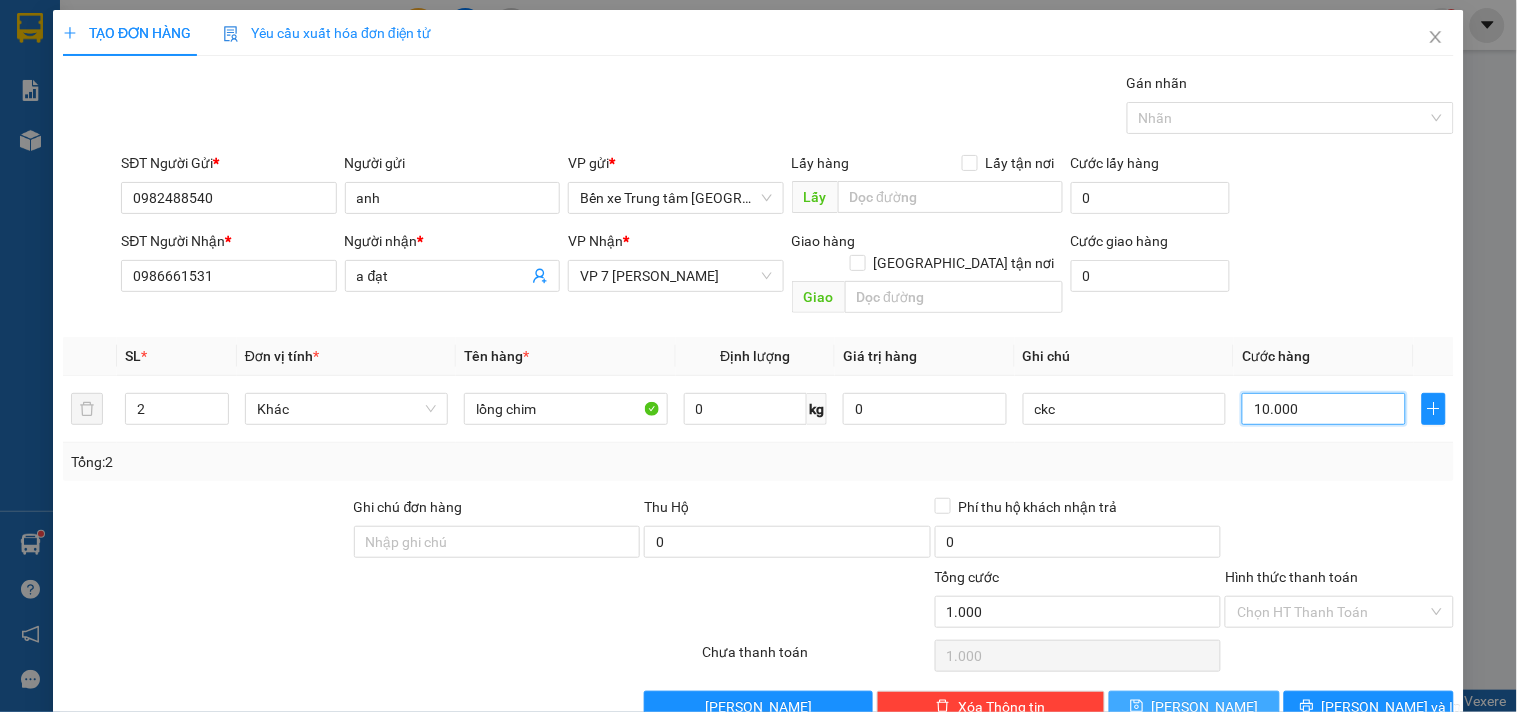 type on "10.000" 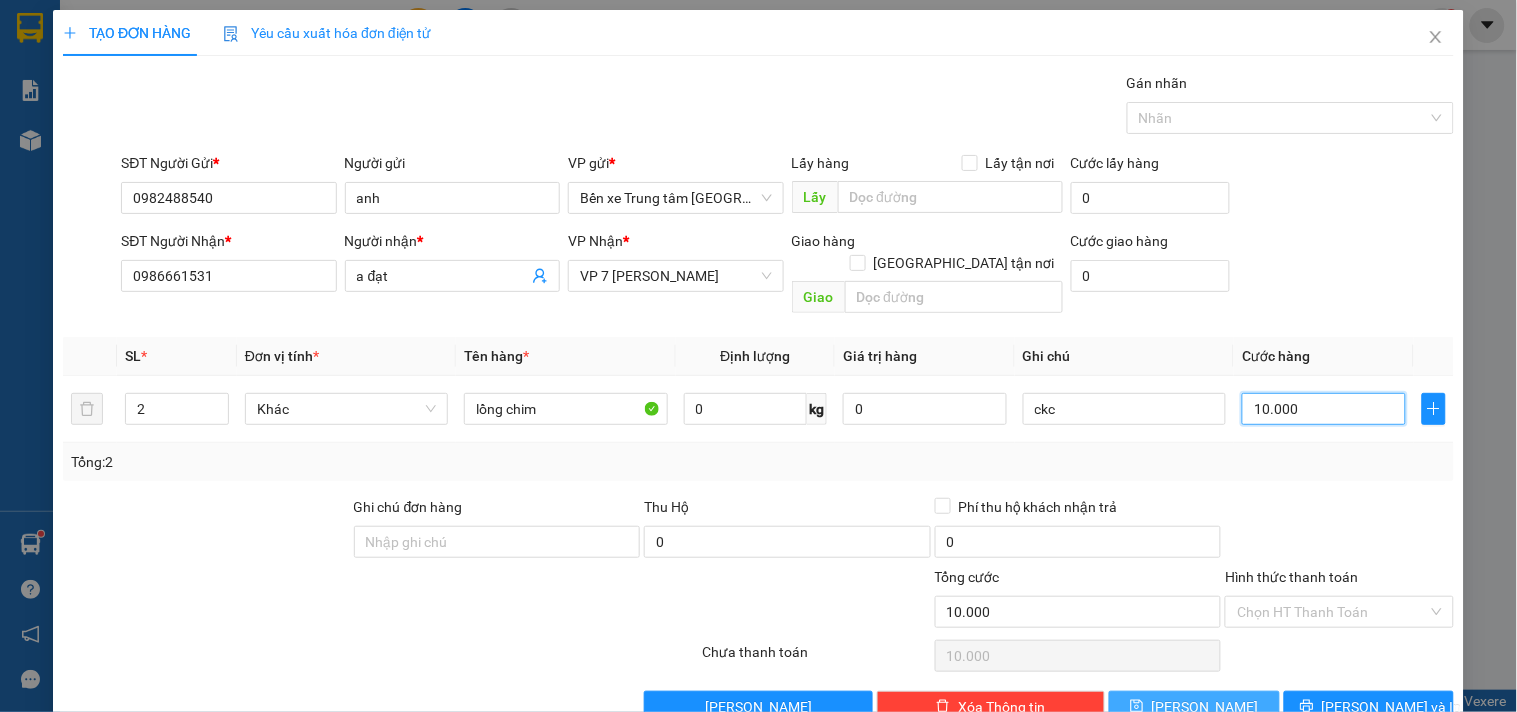 type on "100.000" 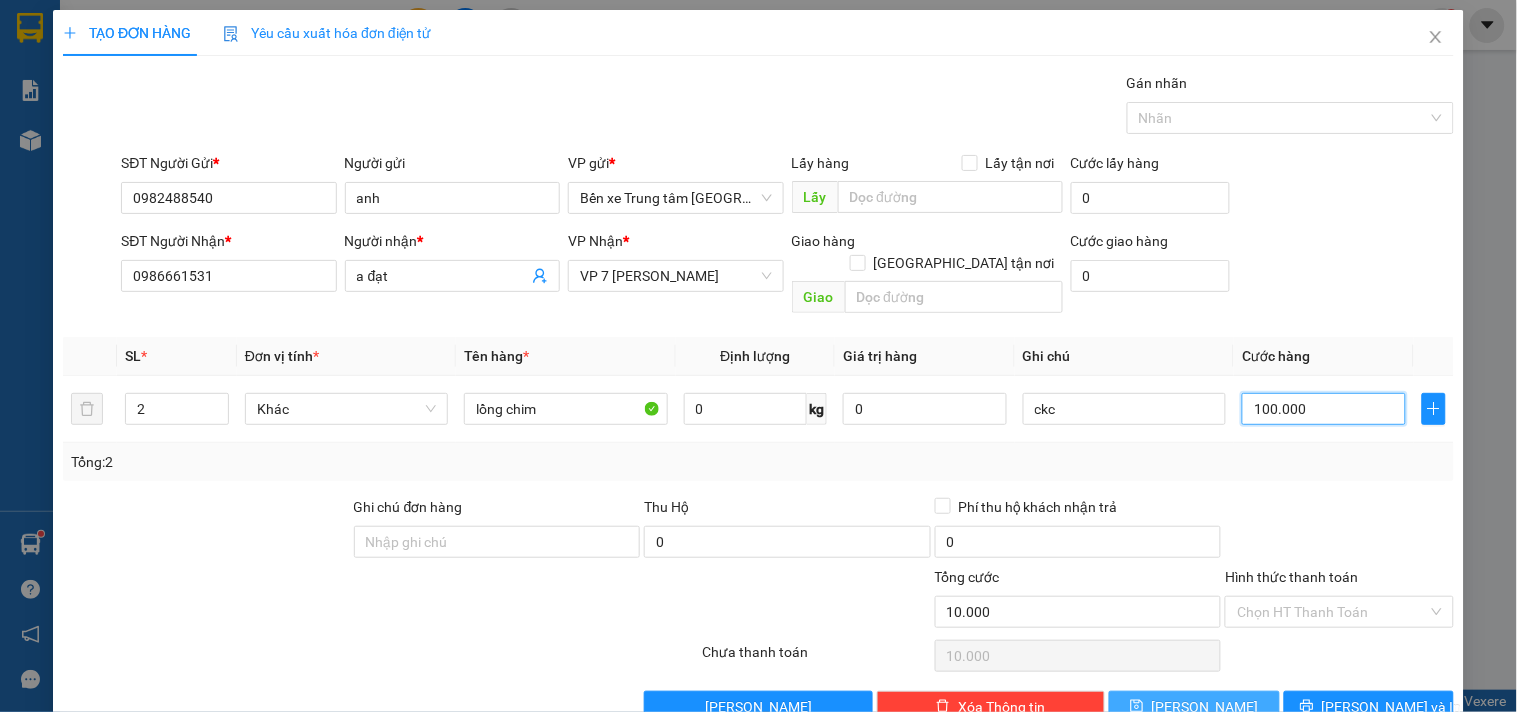 type on "100.000" 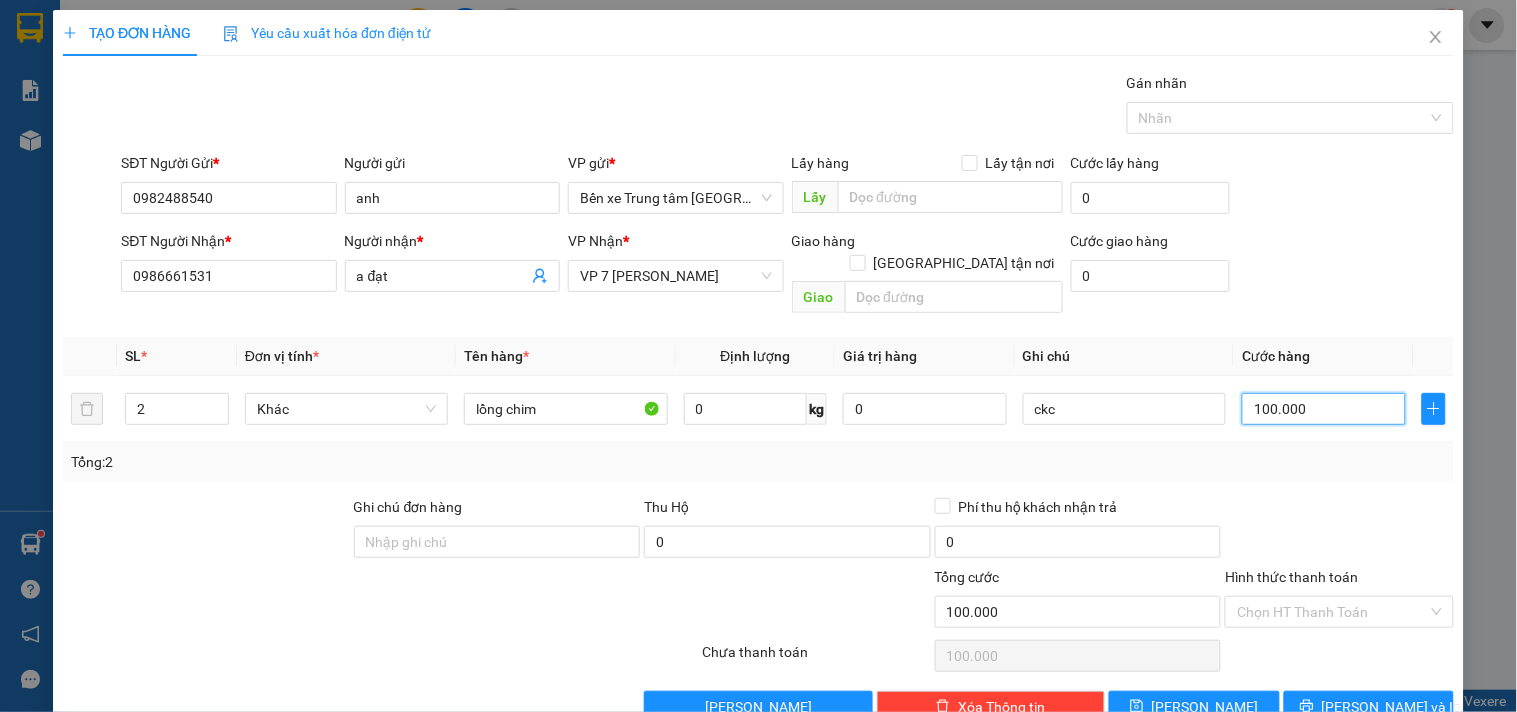 type on "100.000" 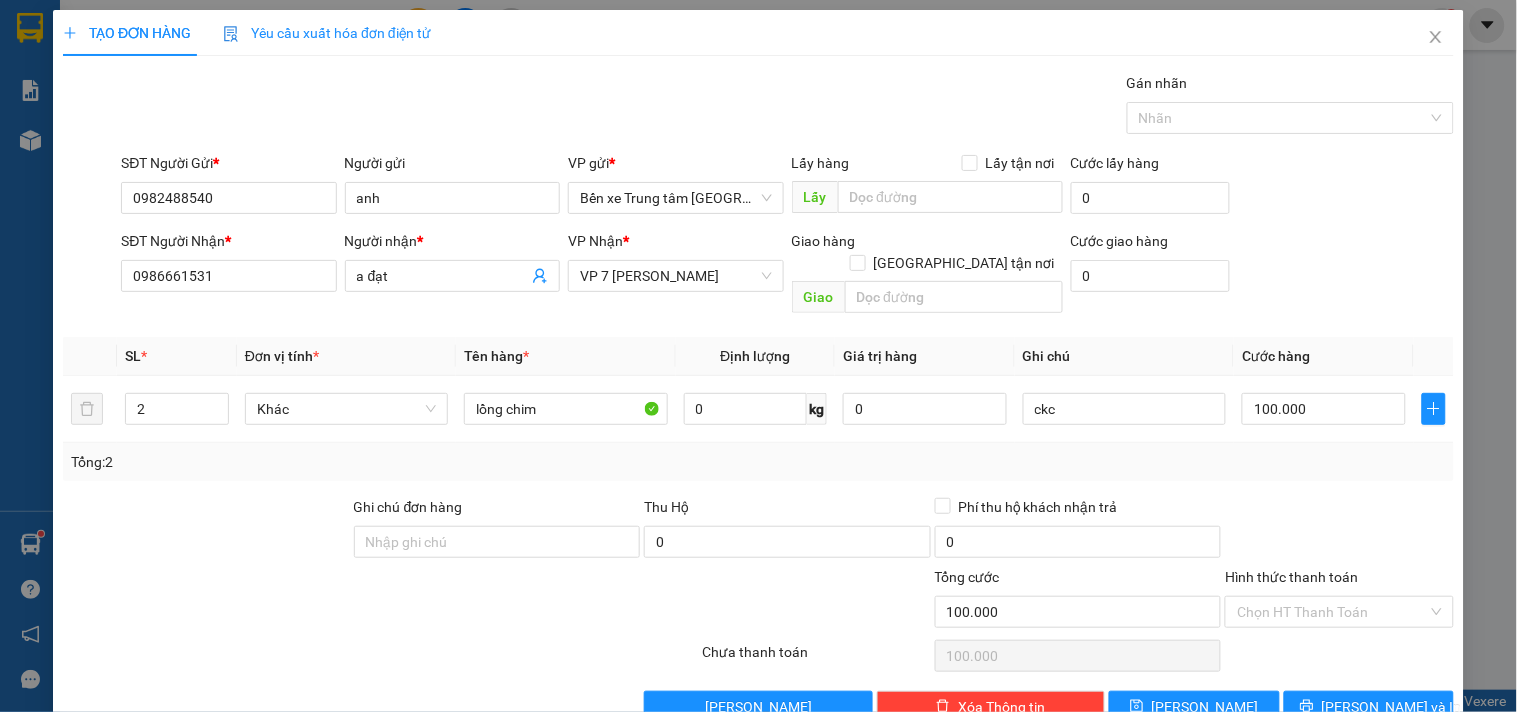 click on "TẠO ĐƠN HÀNG Yêu cầu xuất hóa đơn điện tử Transit Pickup Surcharge Ids Transit Deliver Surcharge Ids Transit Deliver Surcharge Transit Deliver Surcharge Gán nhãn   Nhãn SĐT Người Gửi  * 0982488540 Người gửi anh VP gửi  * Bến xe Trung tâm Lào Cai Lấy hàng Lấy tận nơi Lấy Cước lấy hàng 0 SĐT Người Nhận  * 0986661531 Người nhận  * a đạt VP Nhận  * VP 7 Phạm Văn Đồng Giao hàng Giao tận nơi Giao Cước giao hàng 0 SL  * Đơn vị tính  * Tên hàng  * Định lượng Giá trị hàng Ghi chú Cước hàng                   2 Khác lồng chim 0 kg 0 ckc 100.000 Tổng:  2 Ghi chú đơn hàng Thu Hộ 0 Phí thu hộ khách nhận trả 0 Tổng cước 100.000 Hình thức thanh toán Chọn HT Thanh Toán Số tiền thu trước 0 Chưa thanh toán 100.000 Chọn HT Thanh Toán Lưu nháp Xóa Thông tin Lưu Lưu và In ckc" at bounding box center (758, 374) 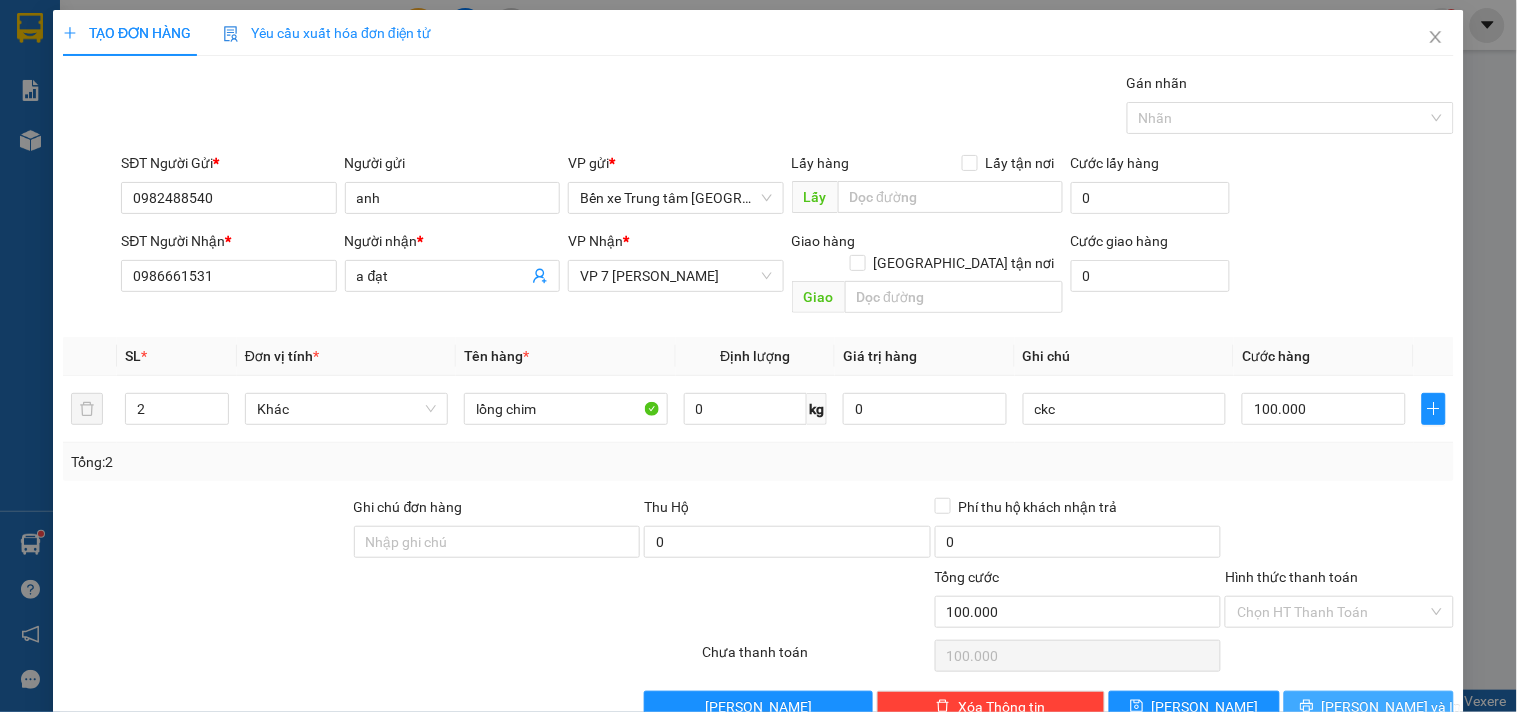 click on "[PERSON_NAME] và In" at bounding box center (1369, 707) 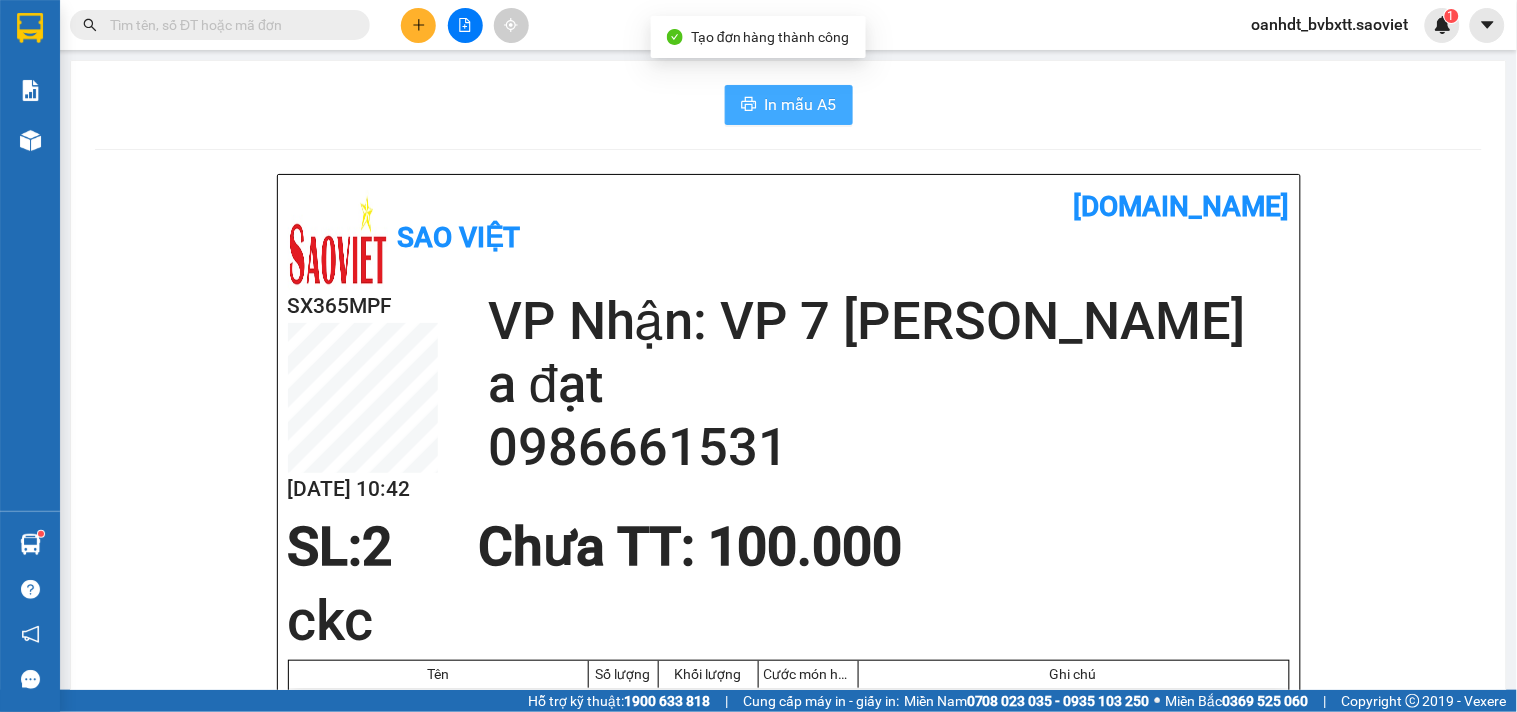 click on "In mẫu A5" at bounding box center [801, 104] 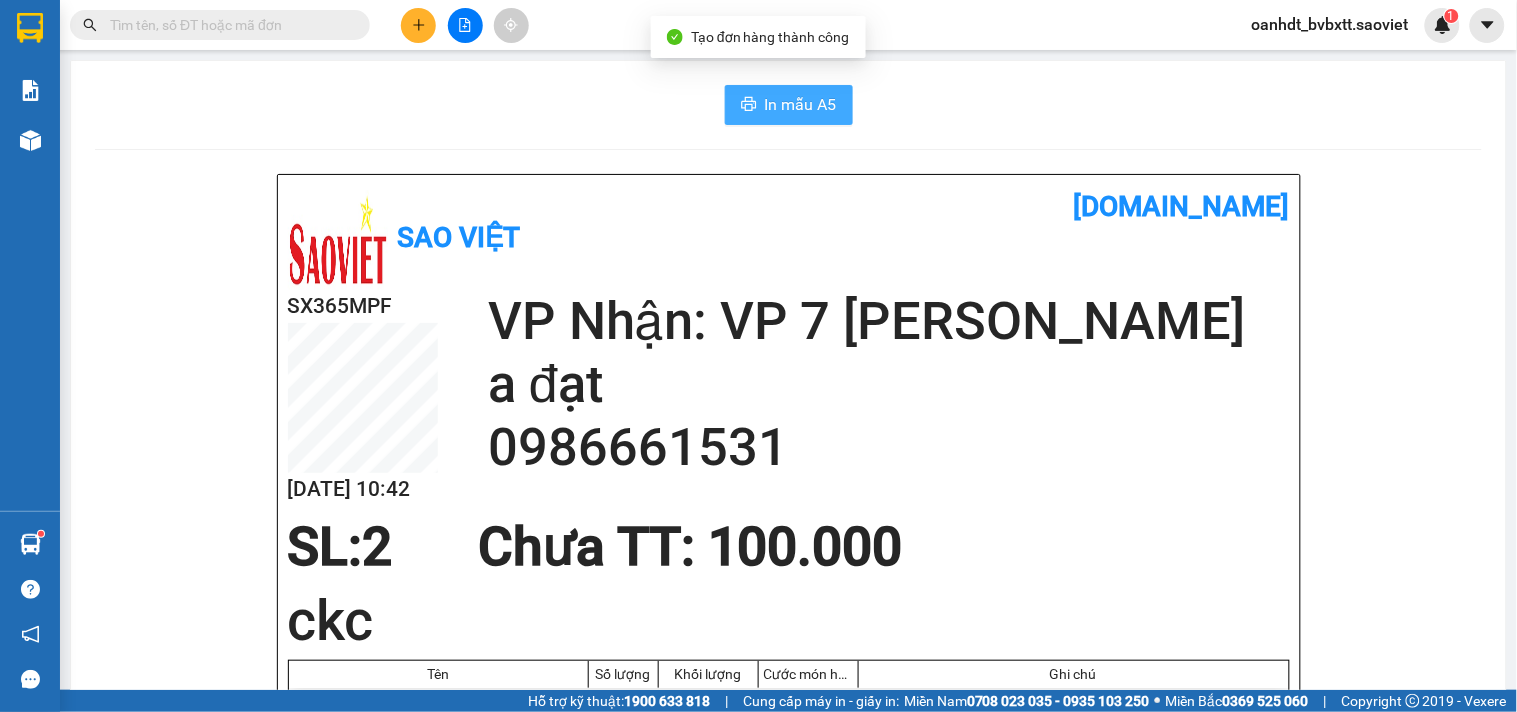 scroll, scrollTop: 0, scrollLeft: 0, axis: both 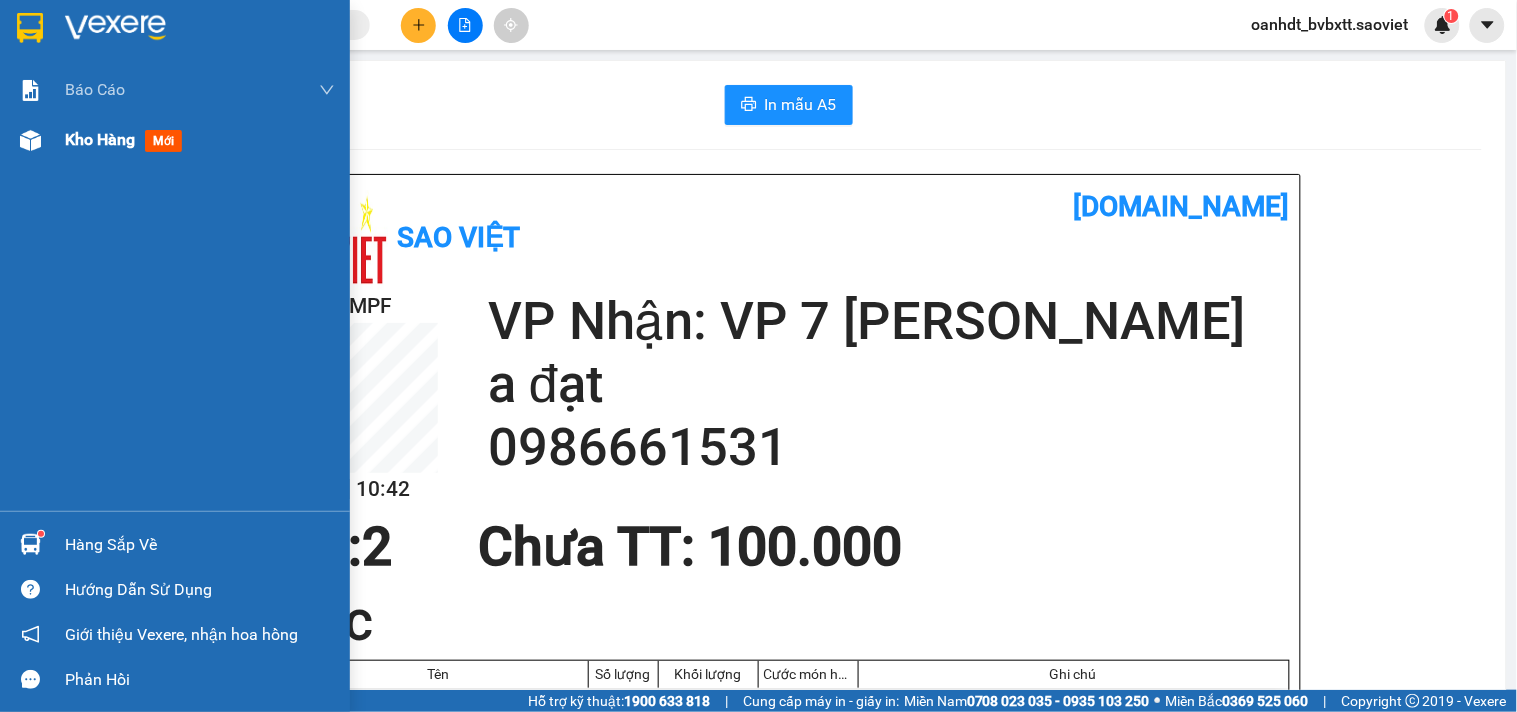 click on "mới" at bounding box center [163, 141] 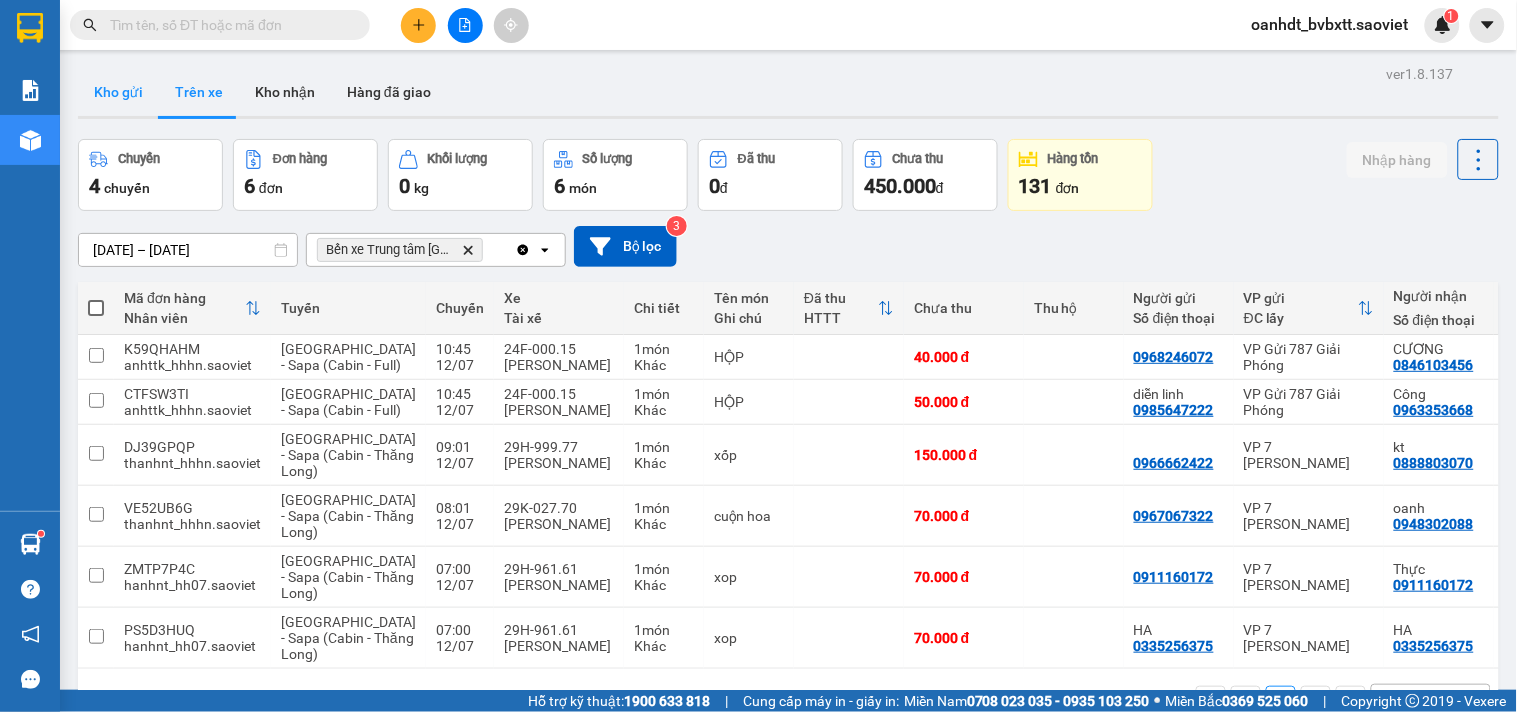 click on "Kho gửi" at bounding box center [118, 92] 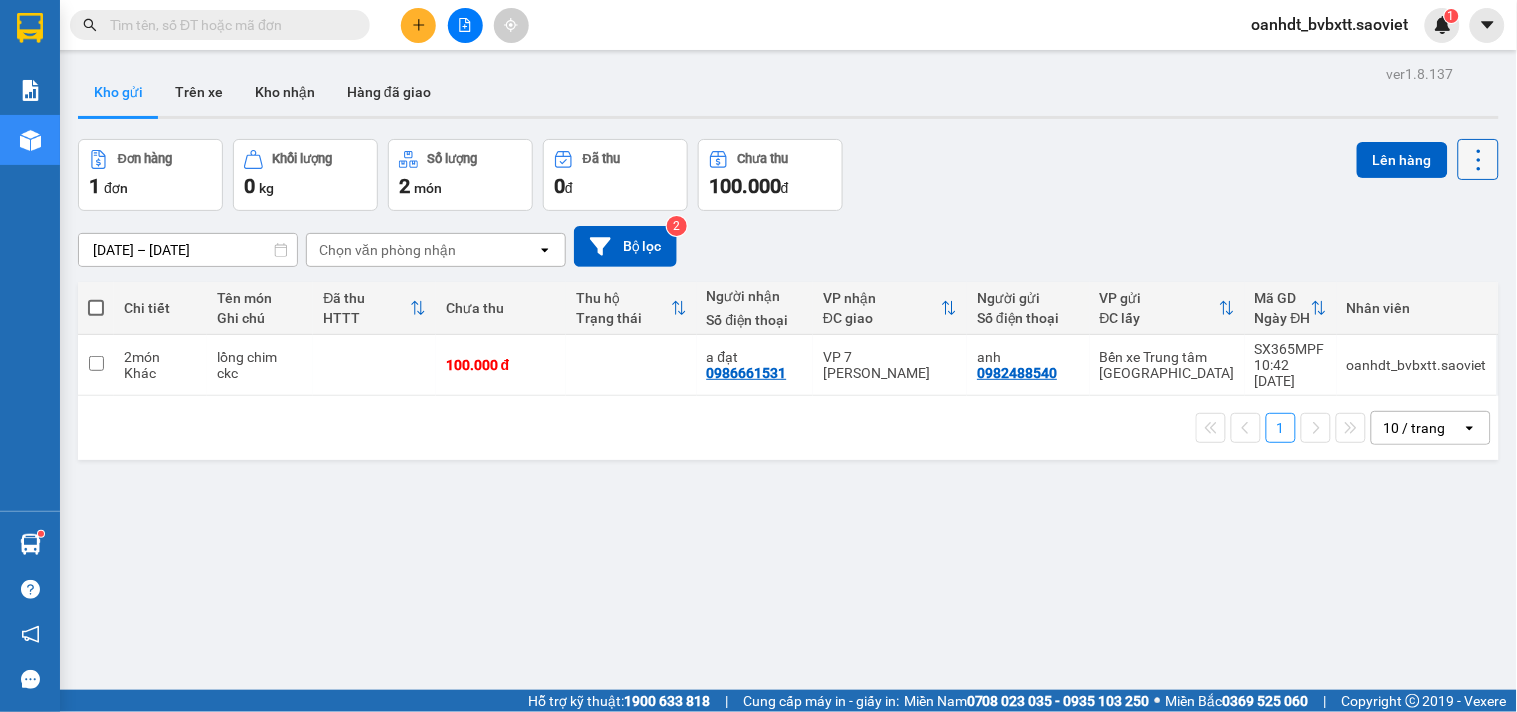 click 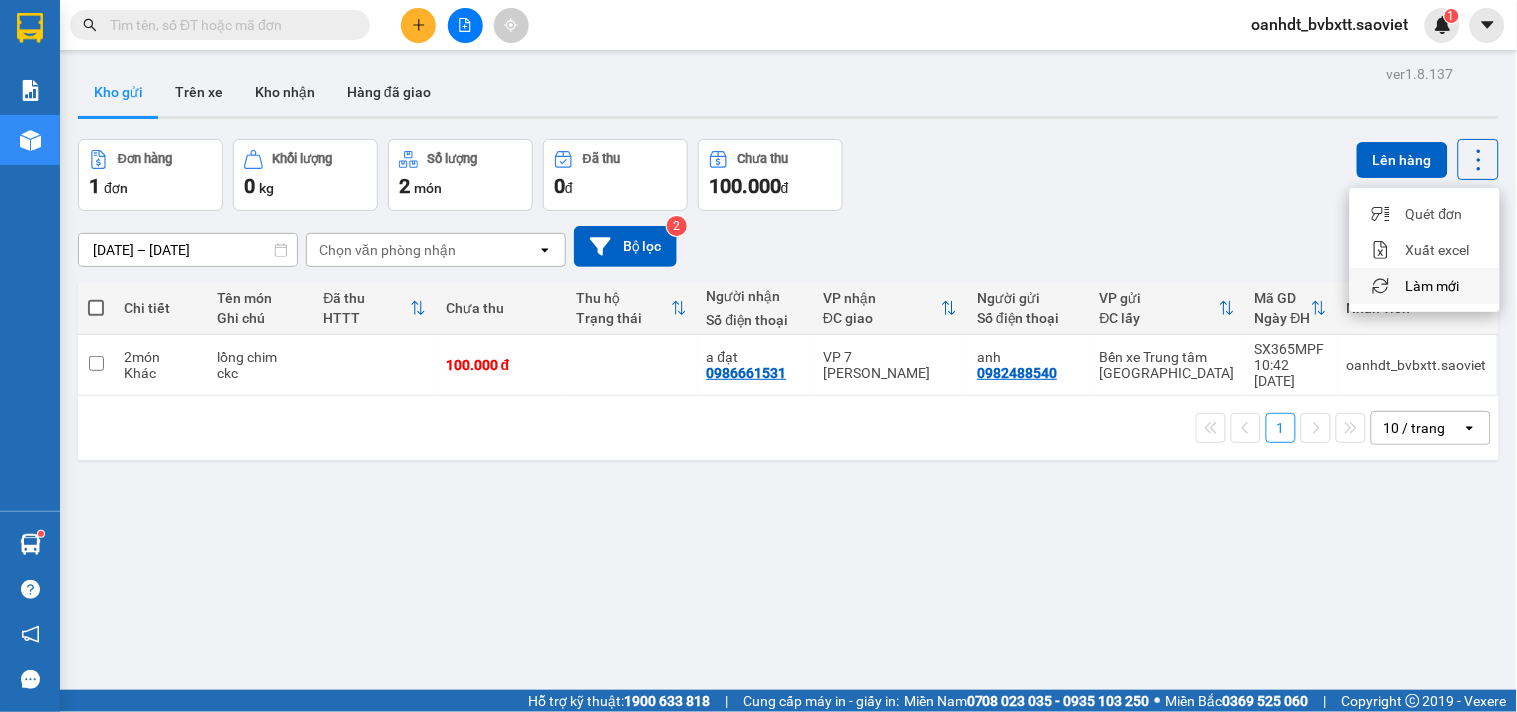 click on "Làm mới" at bounding box center [1433, 286] 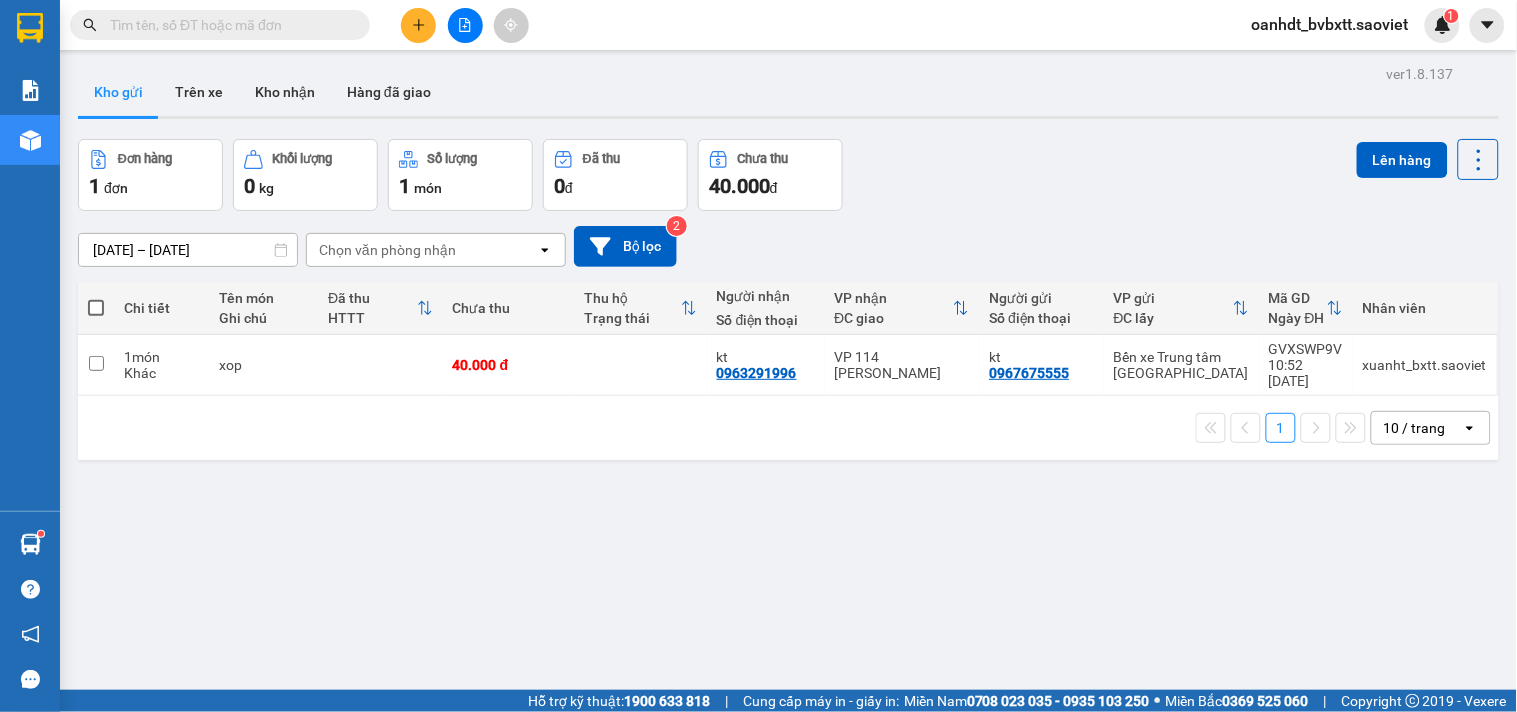 click at bounding box center [228, 25] 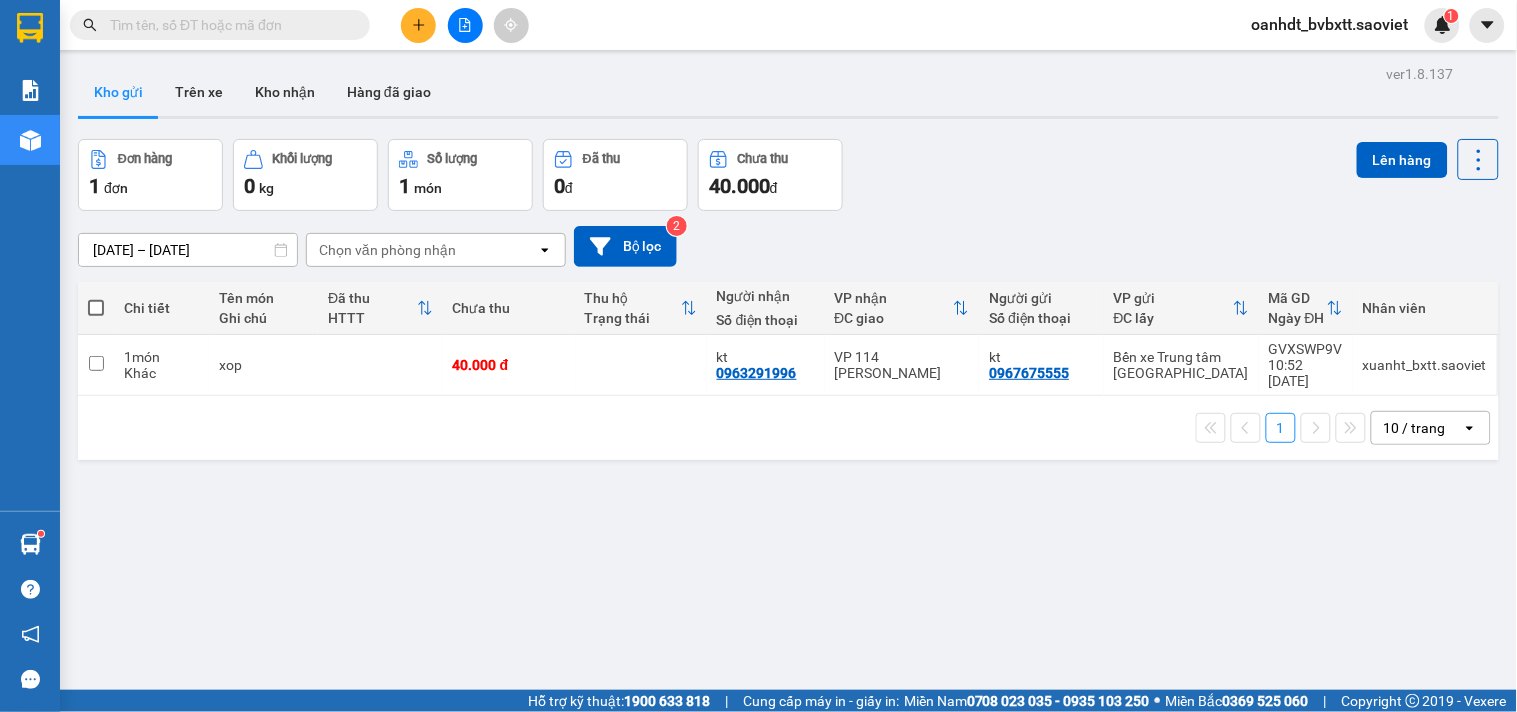 type on "0" 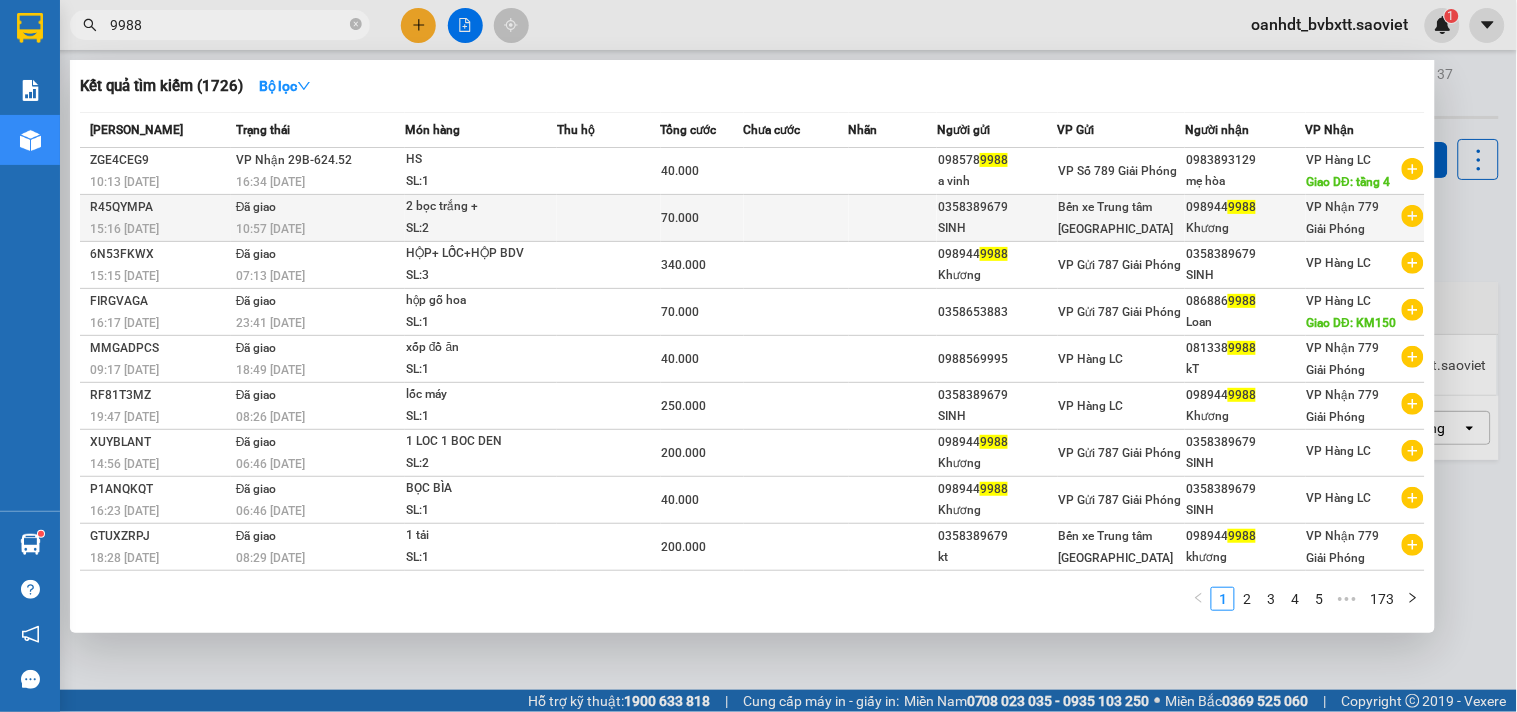 type on "9988" 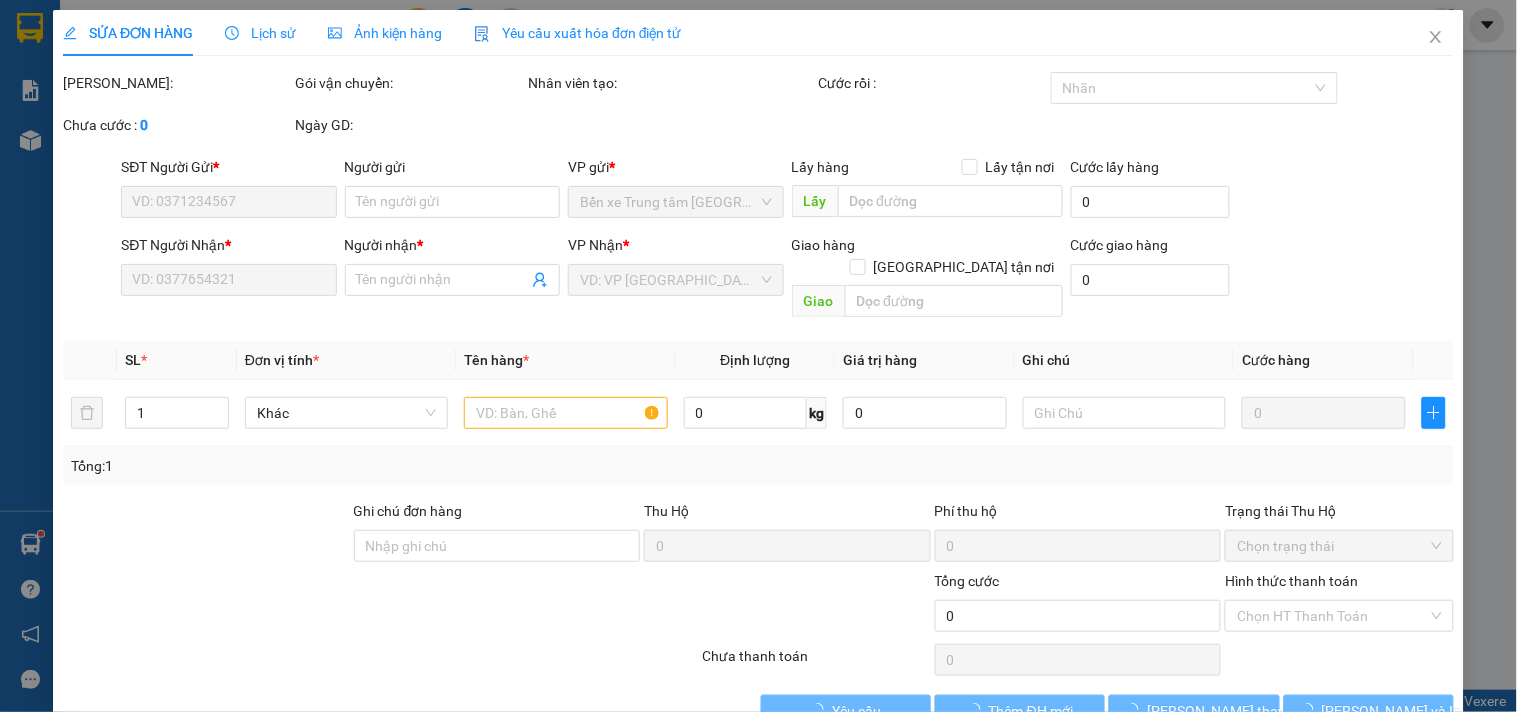type on "0358389679" 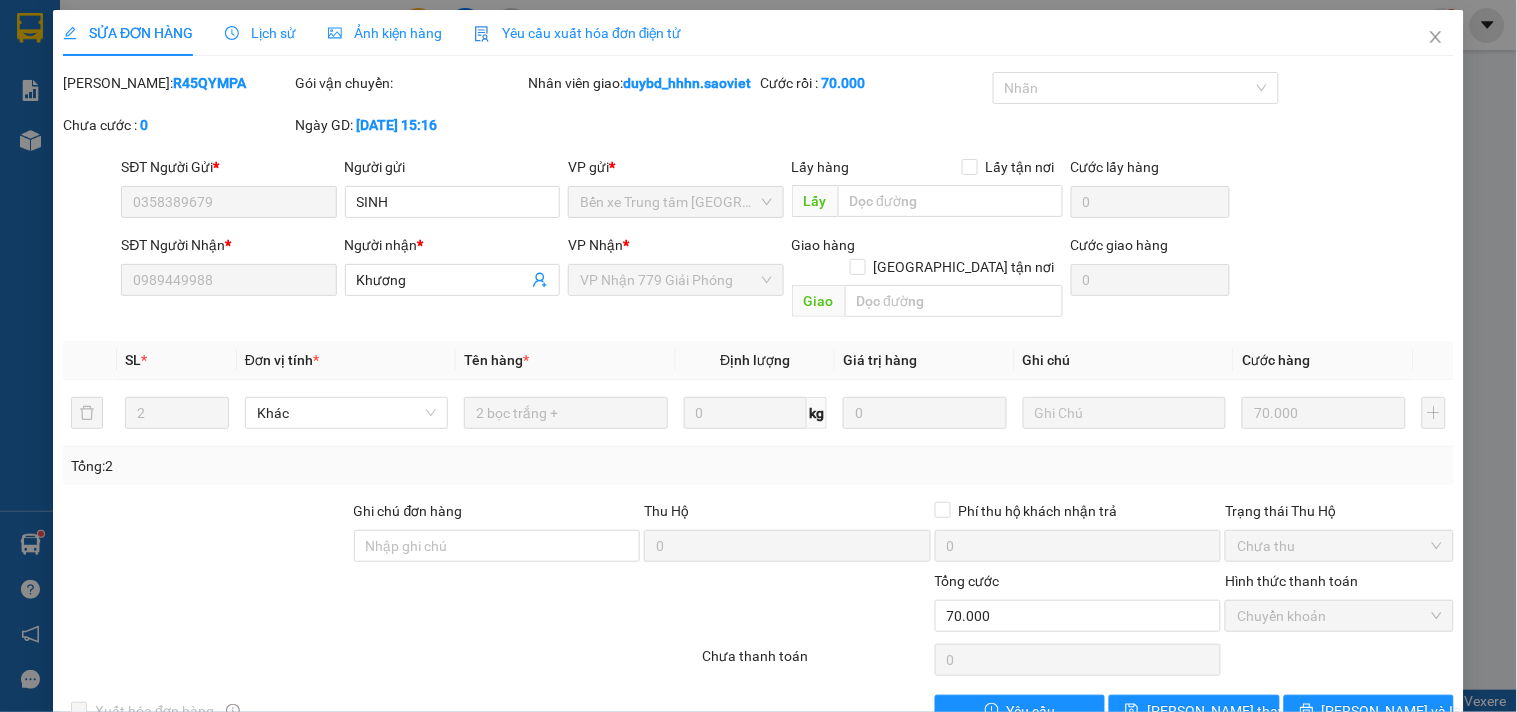 click on "Lịch sử" at bounding box center [260, 33] 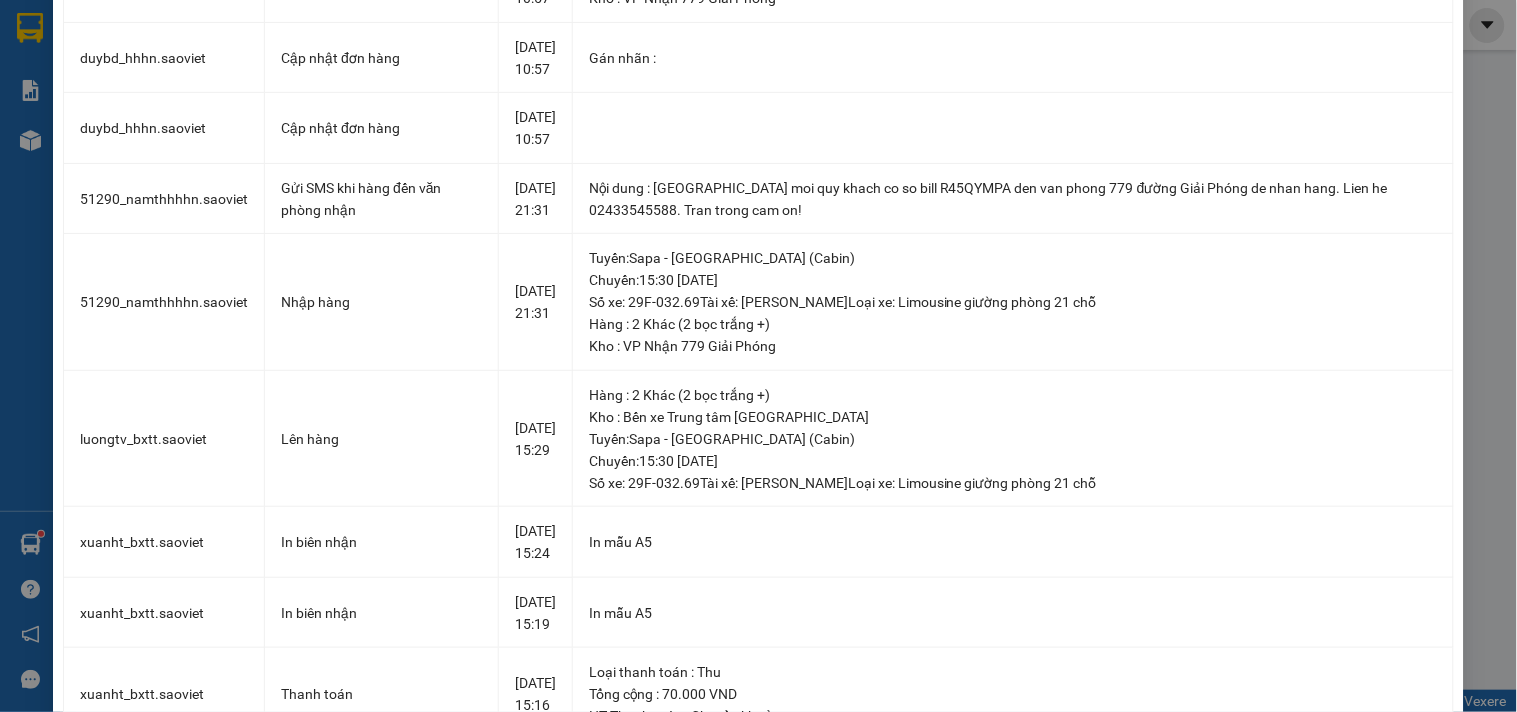 scroll, scrollTop: 0, scrollLeft: 0, axis: both 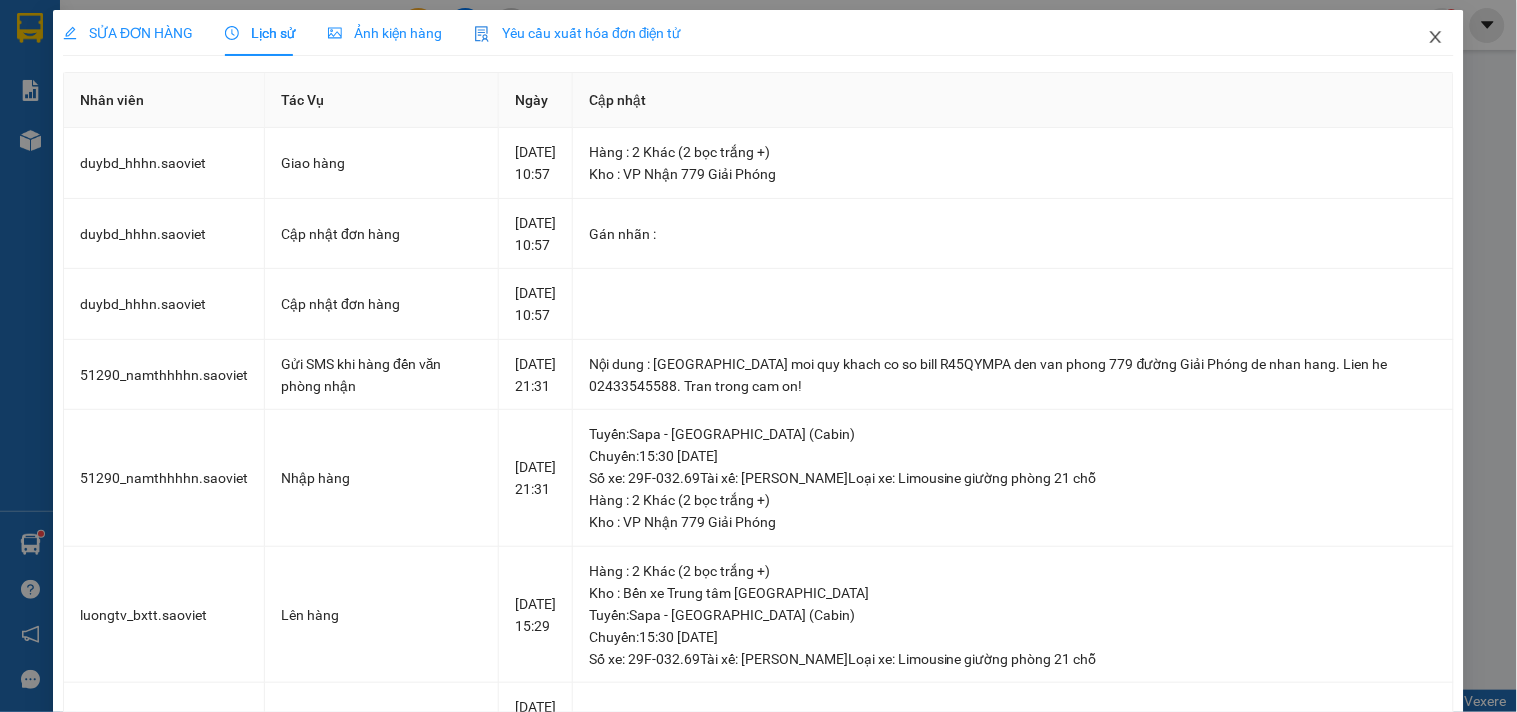 click at bounding box center [1436, 38] 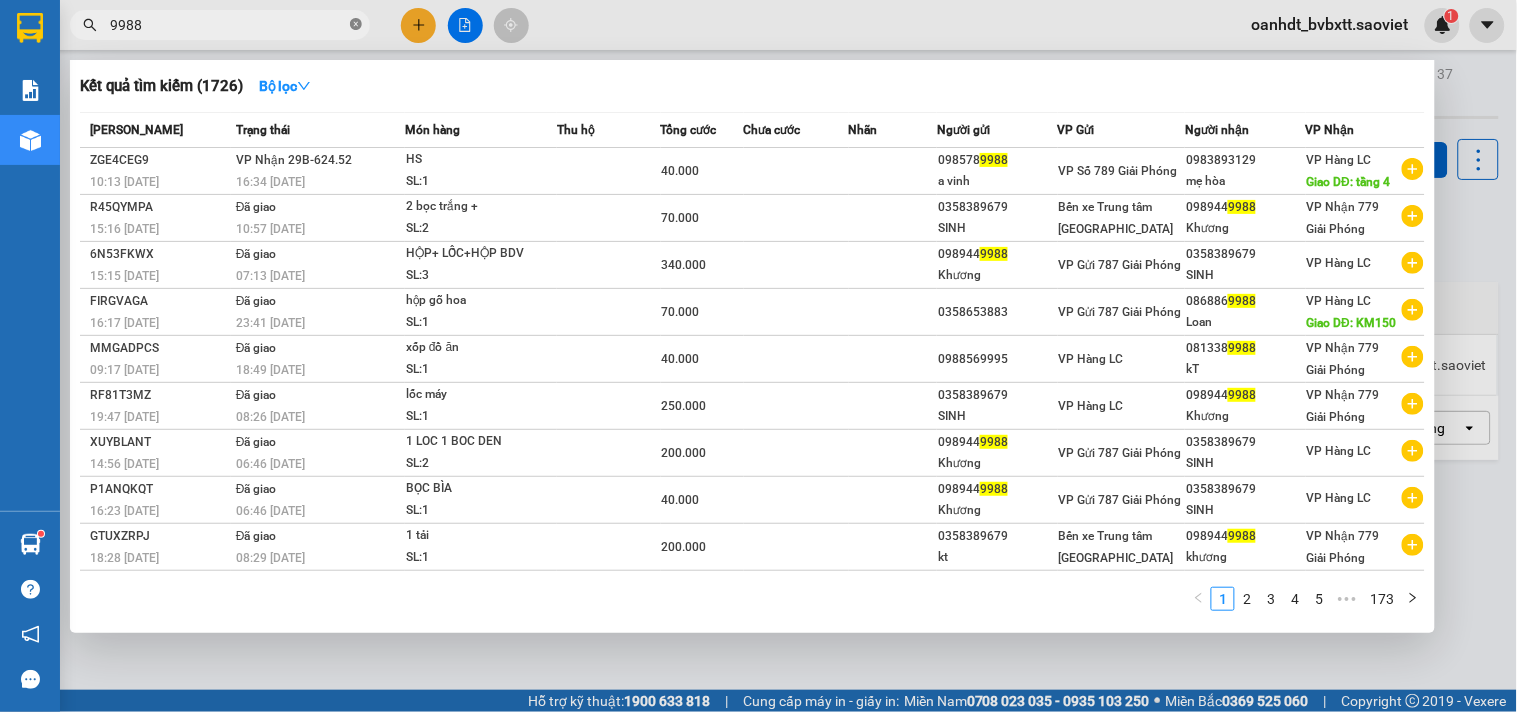 click 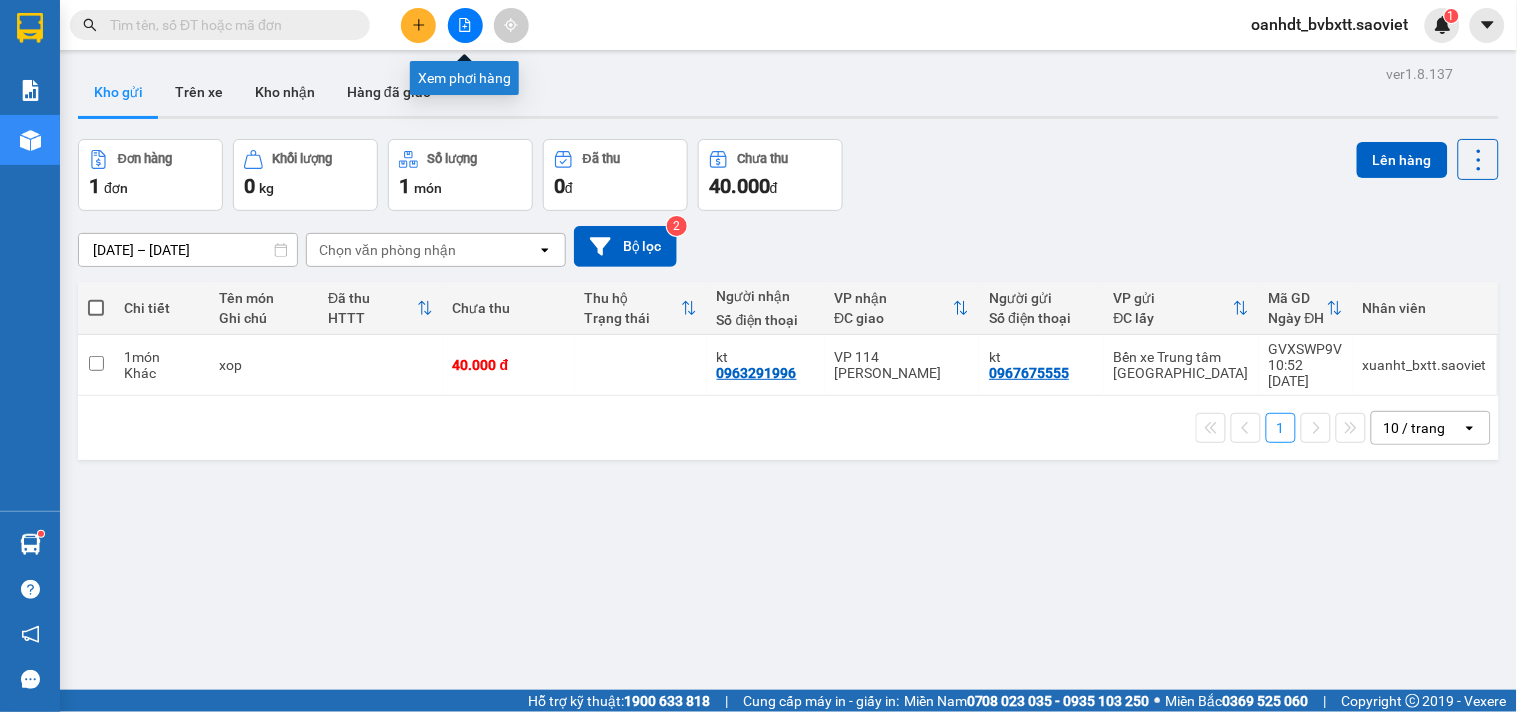 click 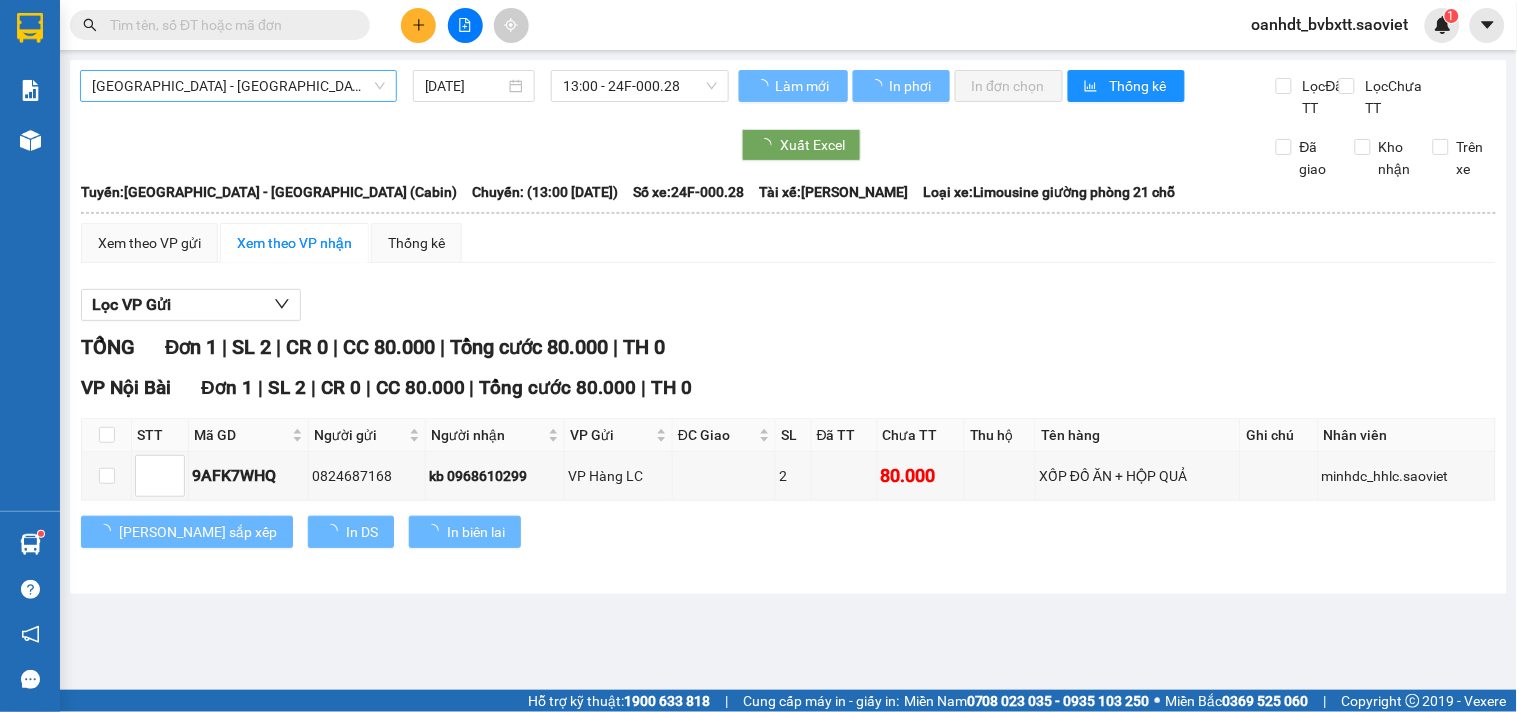 click on "[GEOGRAPHIC_DATA] - [GEOGRAPHIC_DATA] (Cabin)" at bounding box center (238, 86) 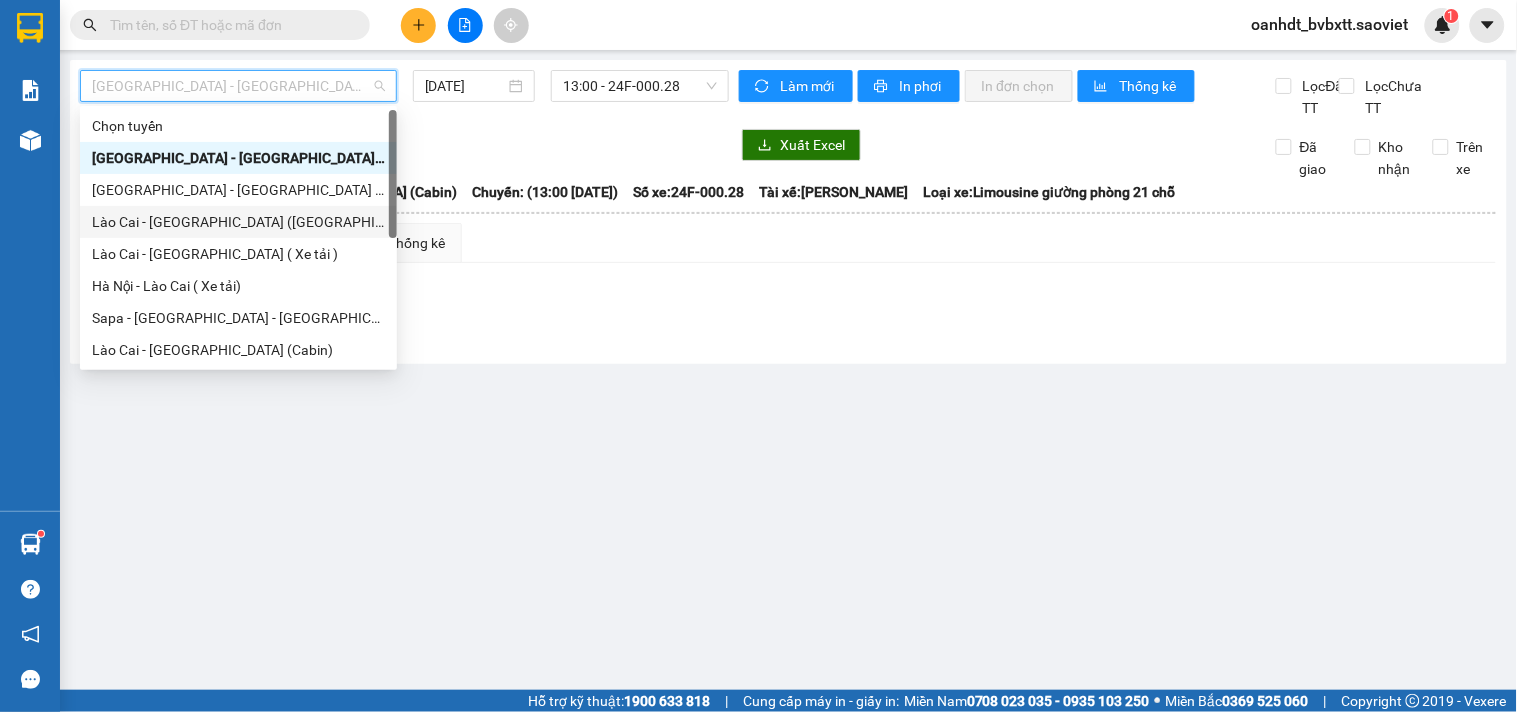 click on "Lào Cai - [GEOGRAPHIC_DATA] ([GEOGRAPHIC_DATA])" at bounding box center (238, 222) 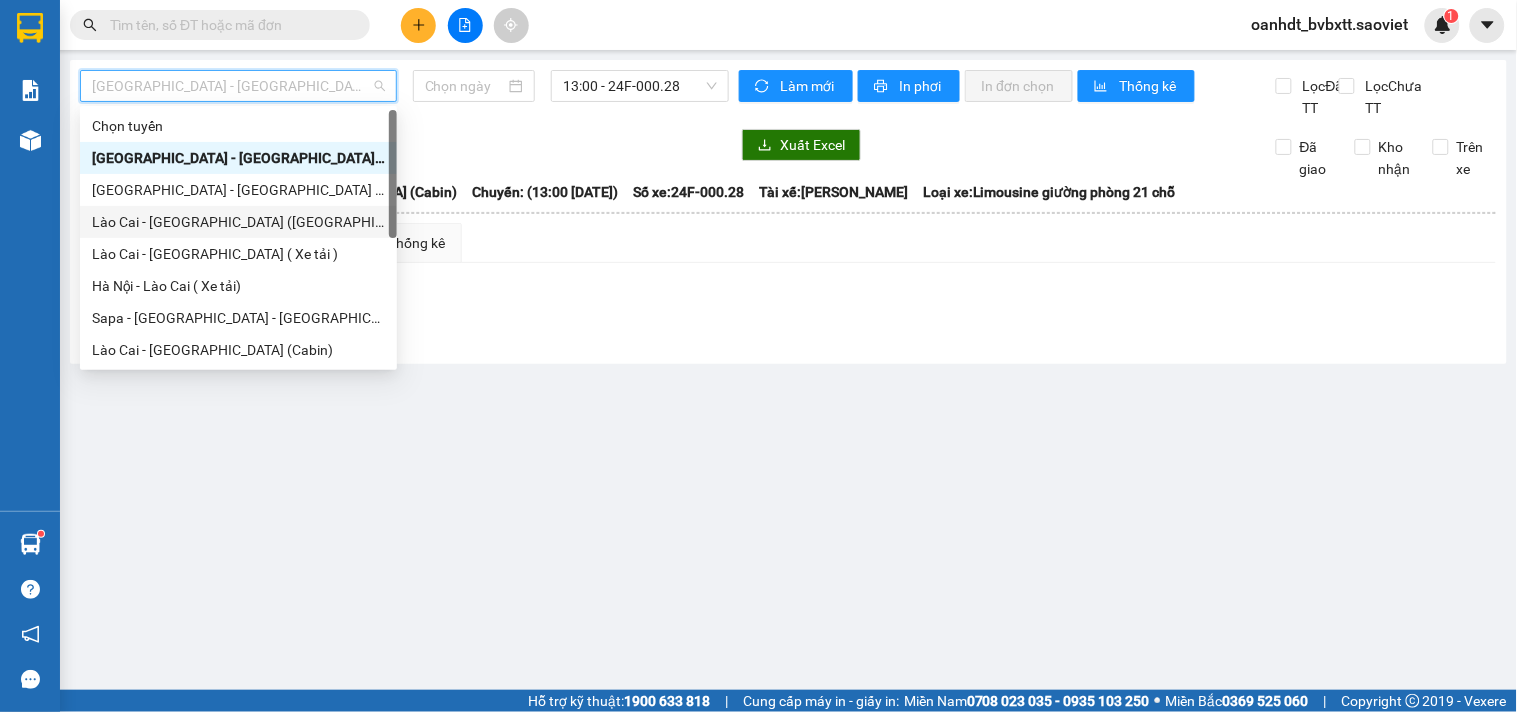 type on "[DATE]" 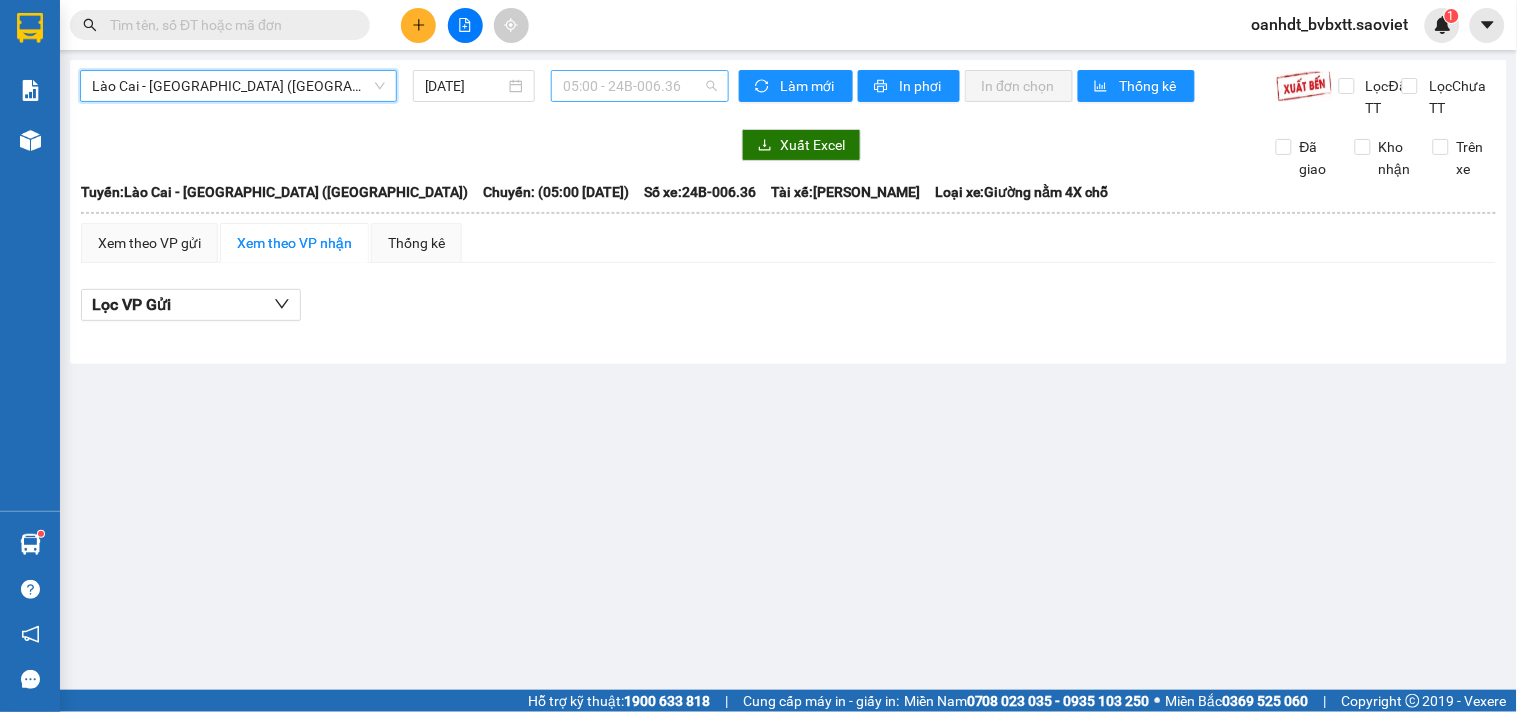 click on "05:00     - 24B-006.36" at bounding box center (640, 86) 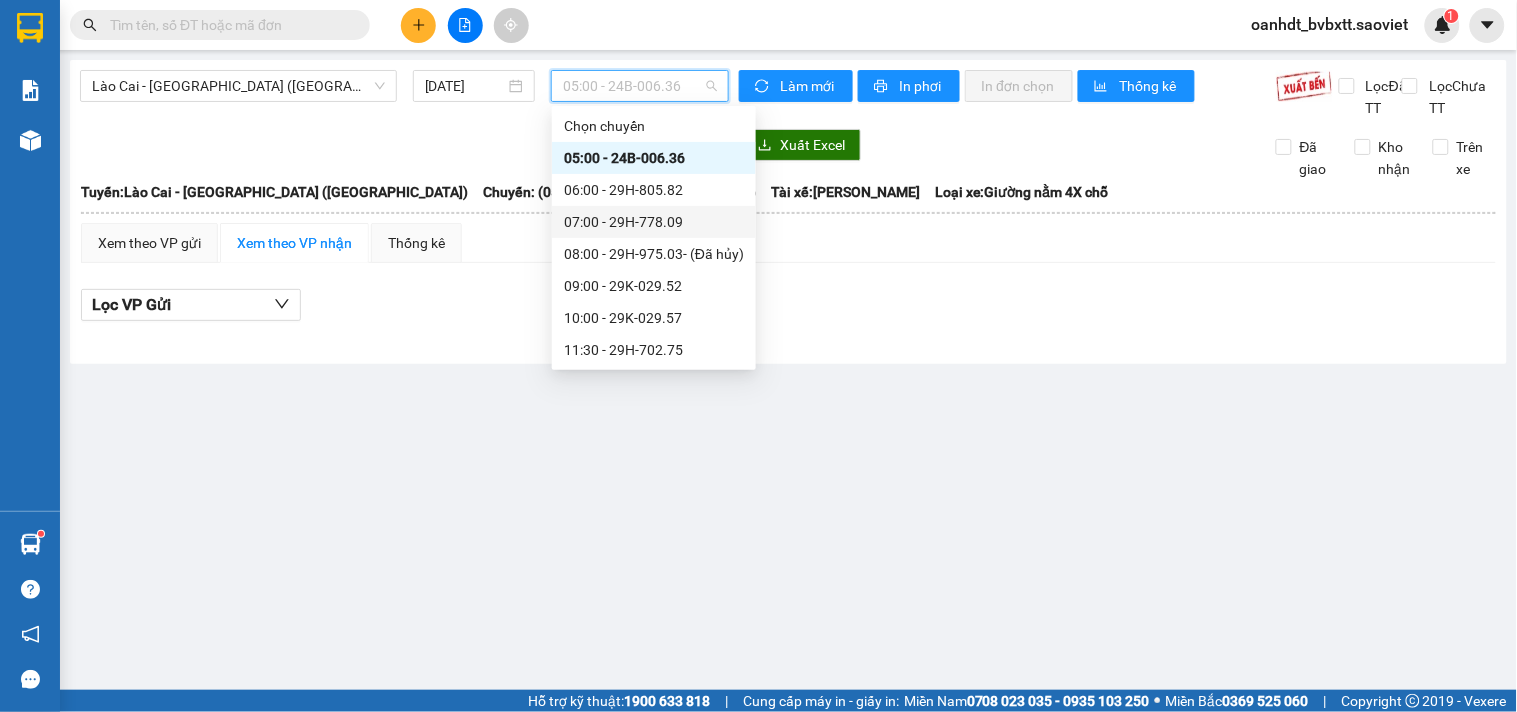 click on "07:00     - 29H-778.09" at bounding box center (654, 222) 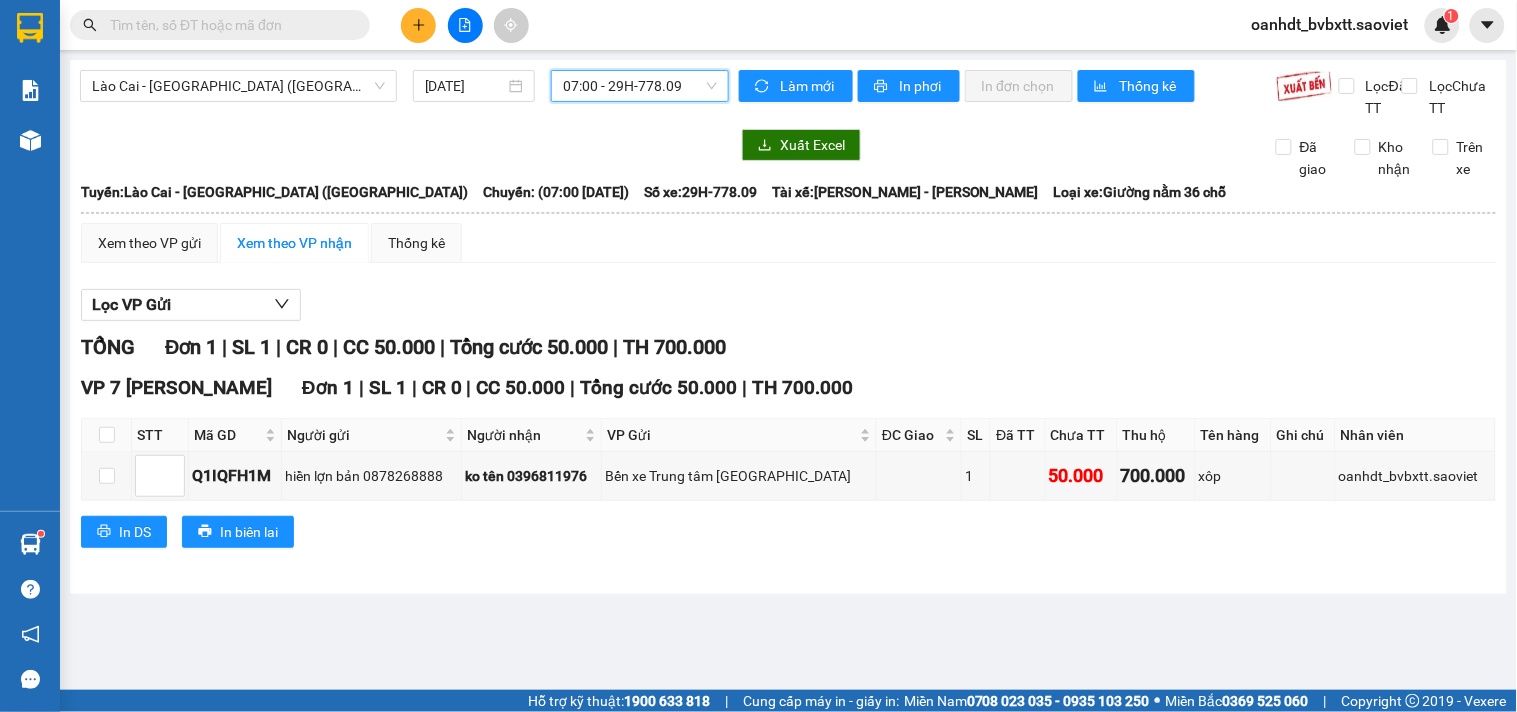 click on "07:00     - 29H-778.09" at bounding box center [640, 86] 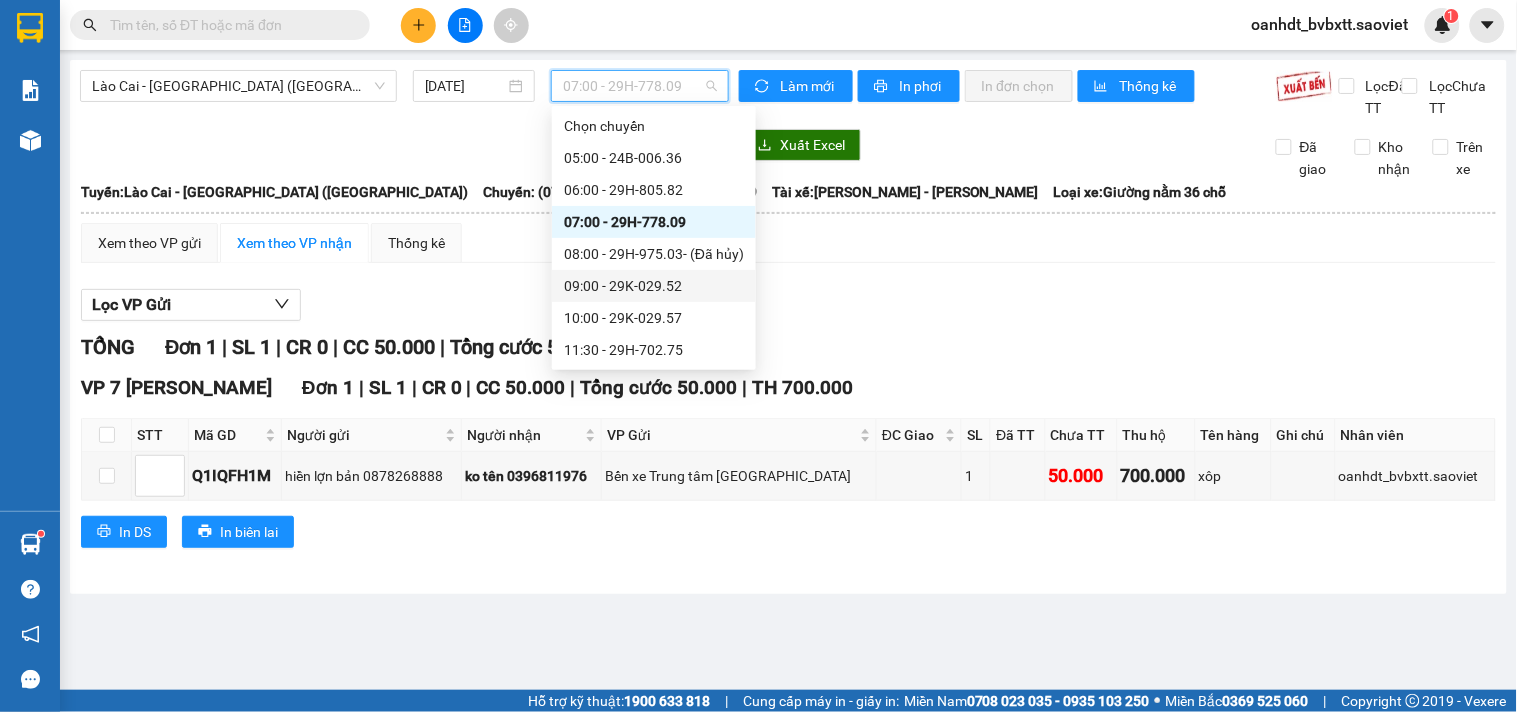 click on "09:00     - 29K-029.52" at bounding box center (654, 286) 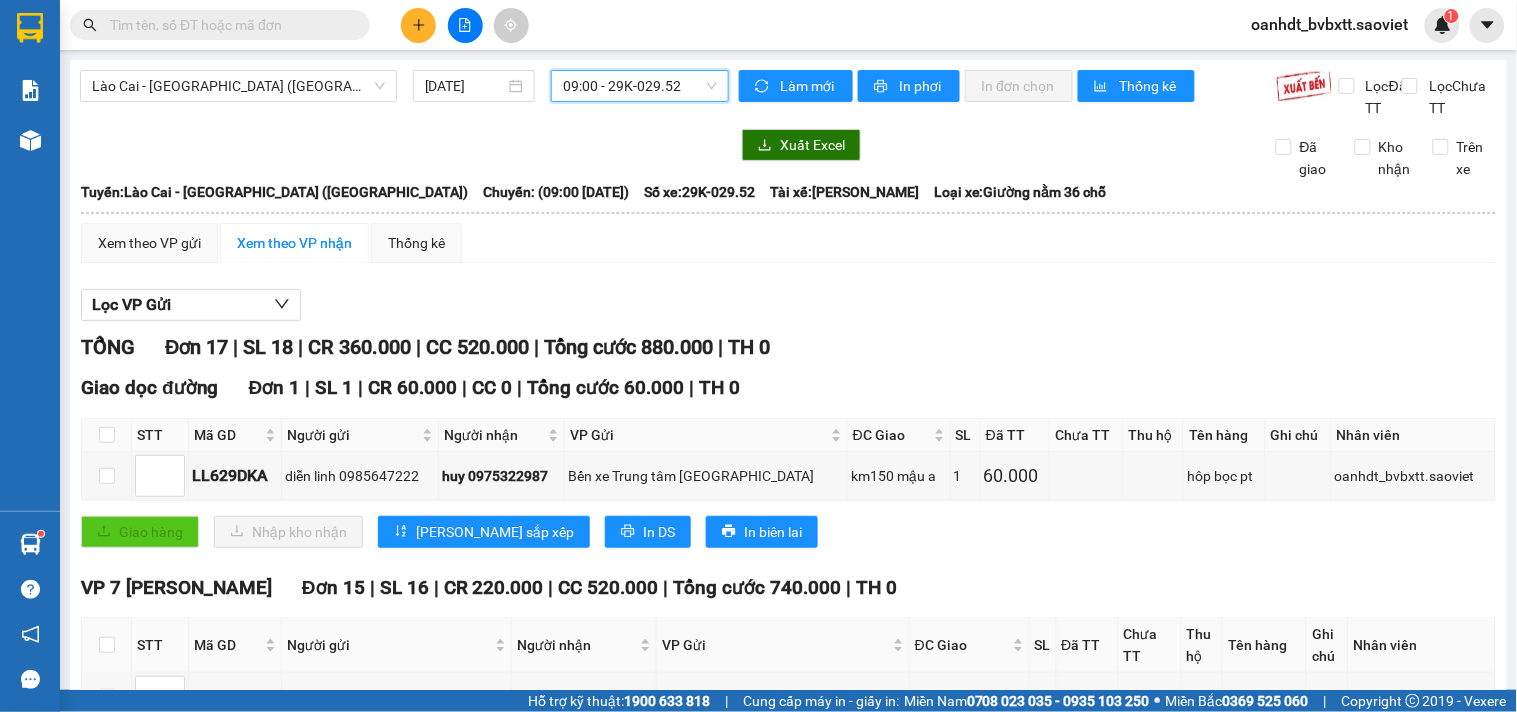scroll, scrollTop: 222, scrollLeft: 0, axis: vertical 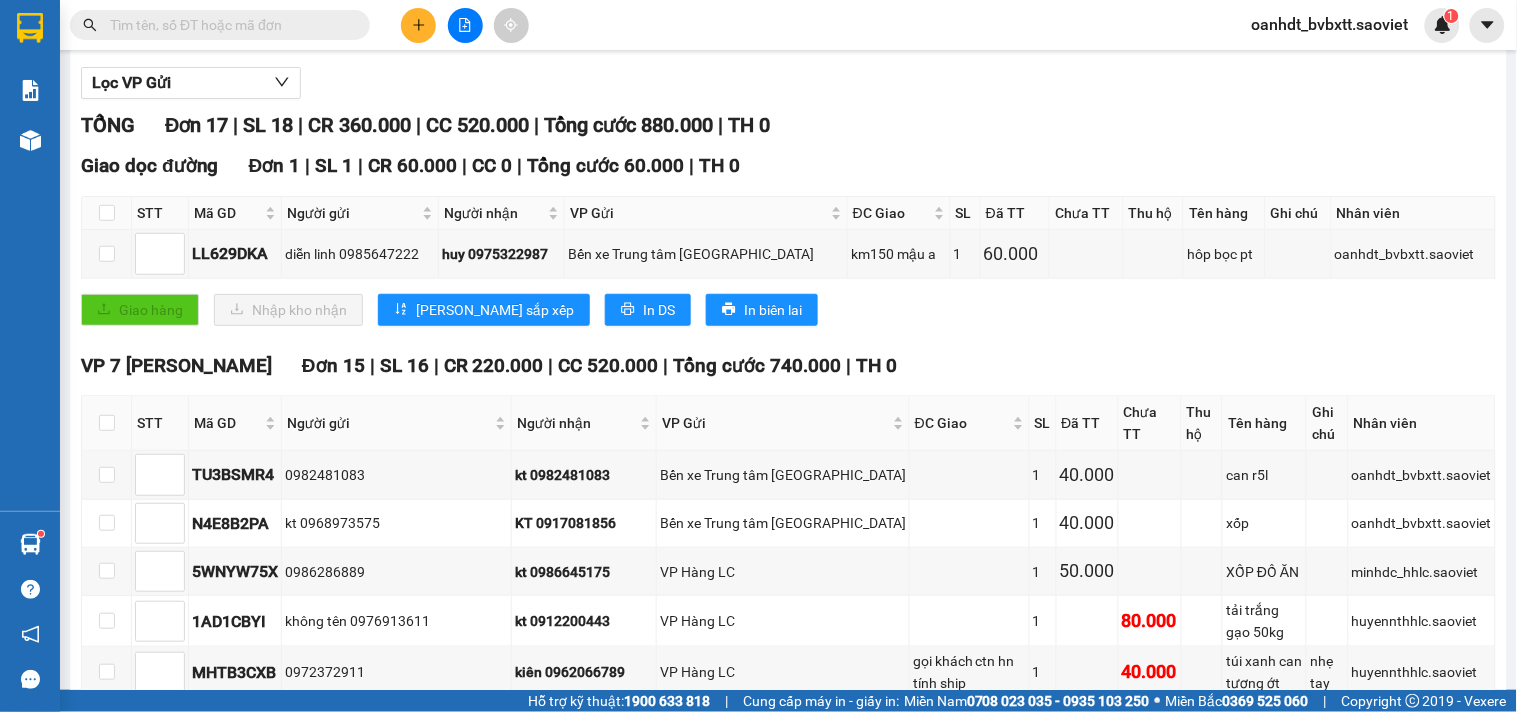 click at bounding box center [228, 25] 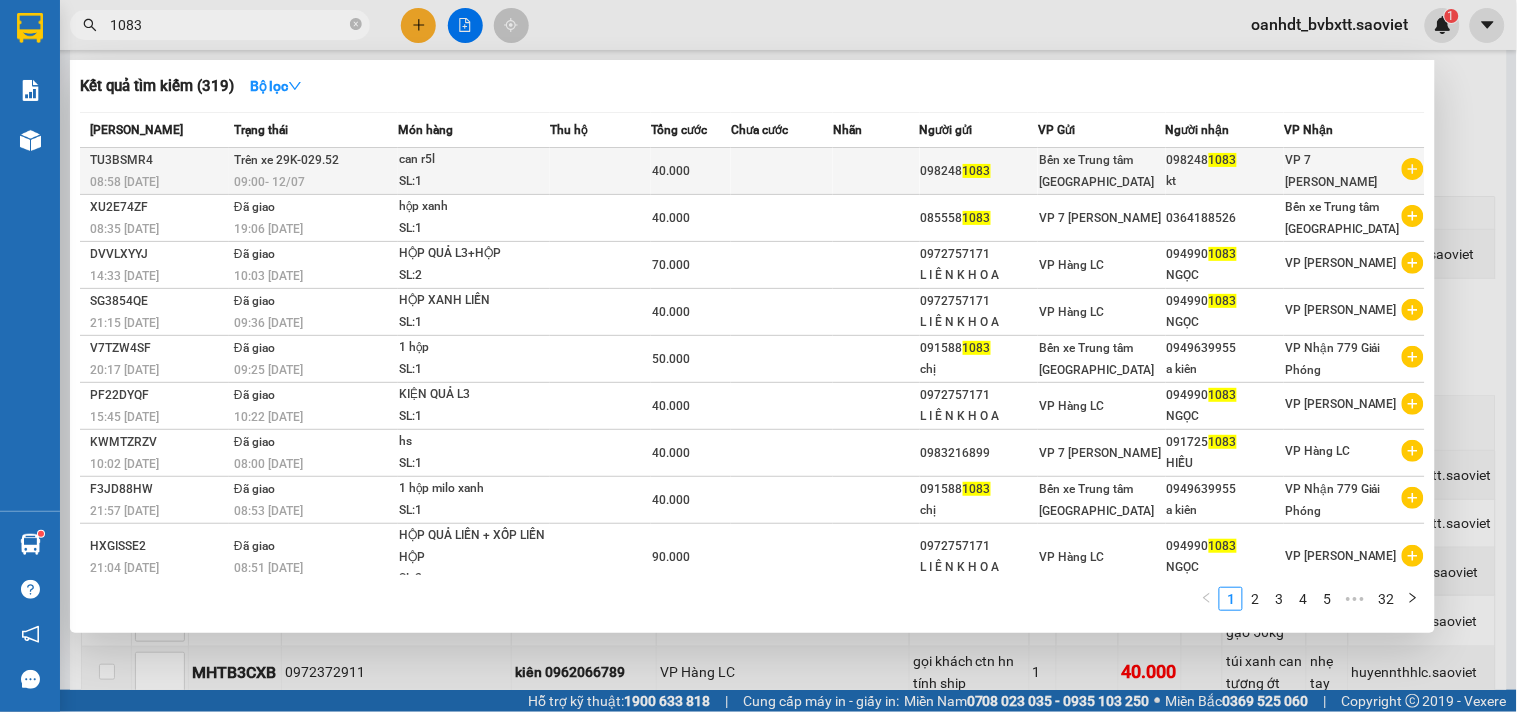 type on "1083" 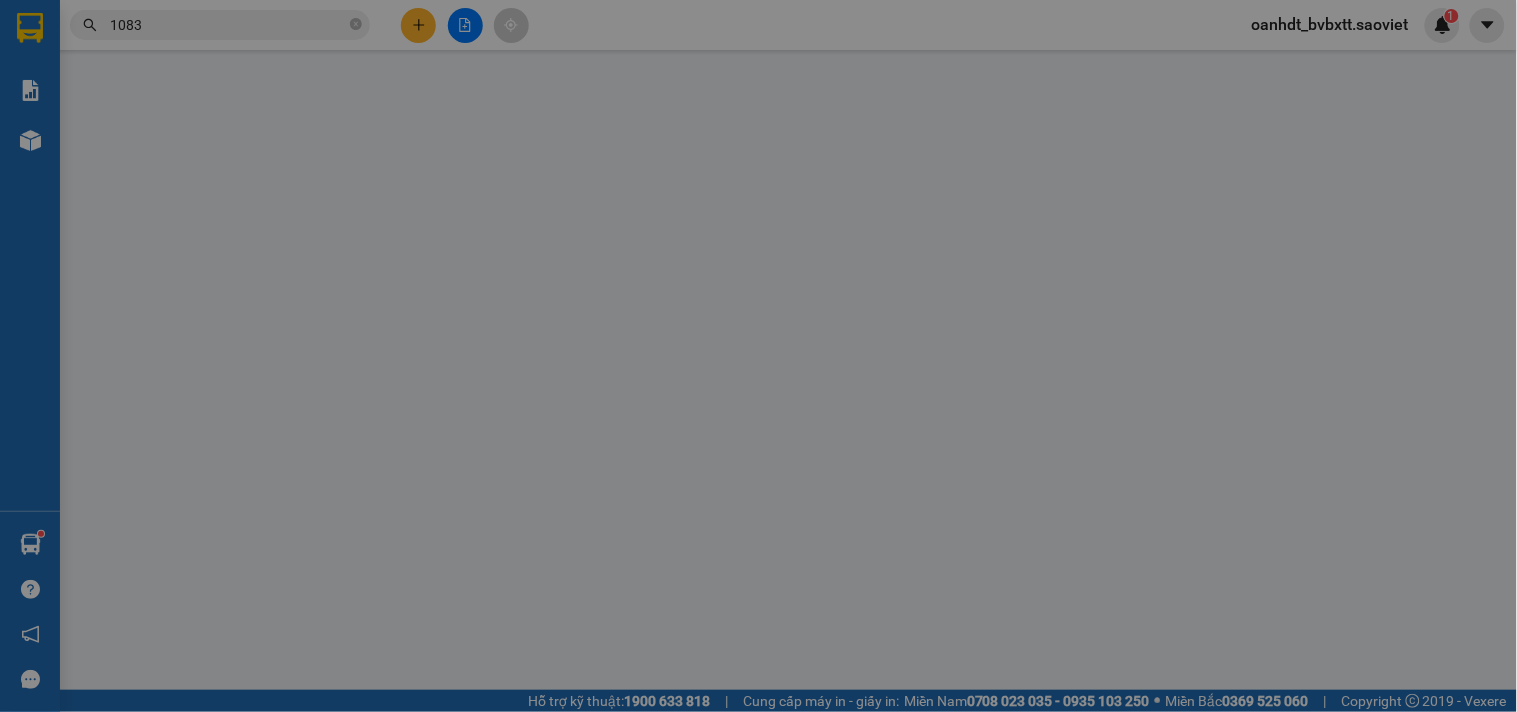 scroll, scrollTop: 0, scrollLeft: 0, axis: both 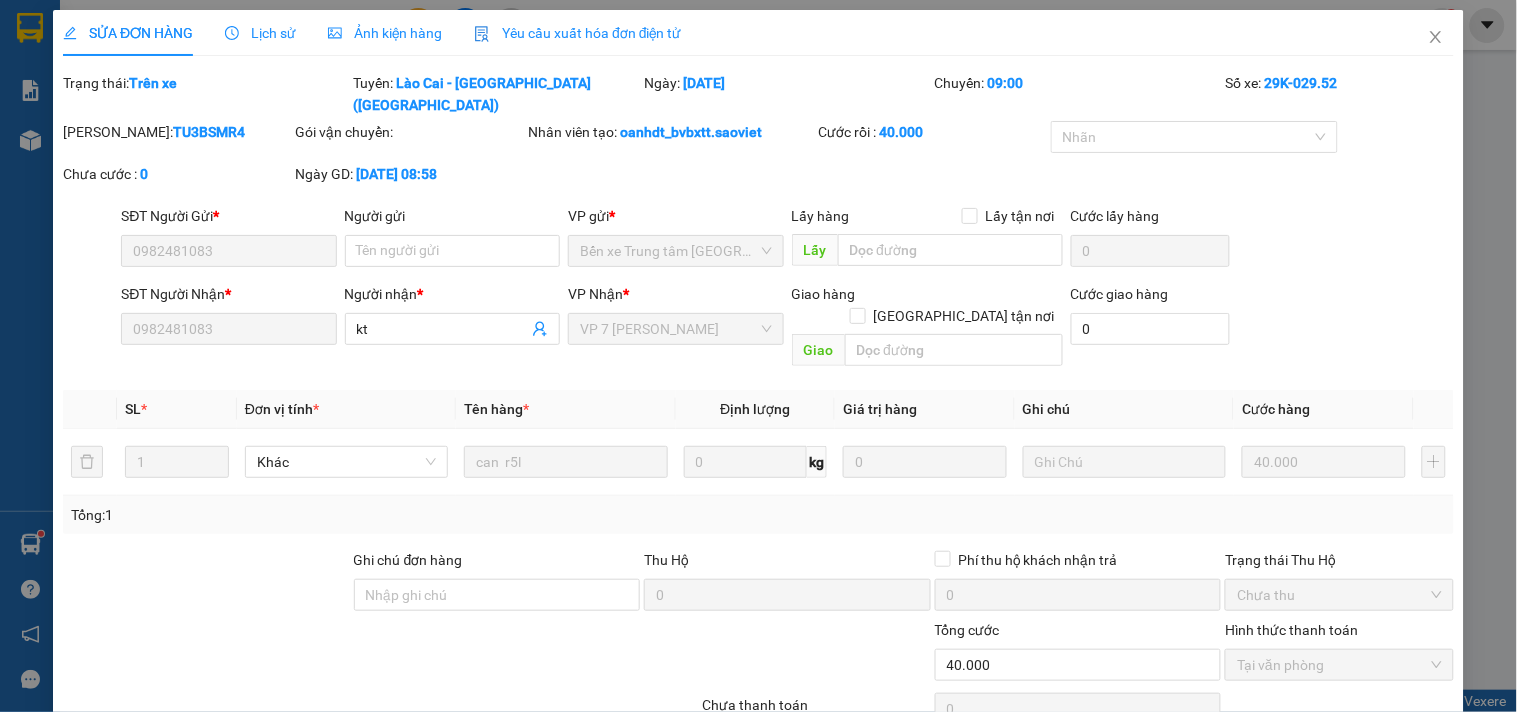 type on "0982481083" 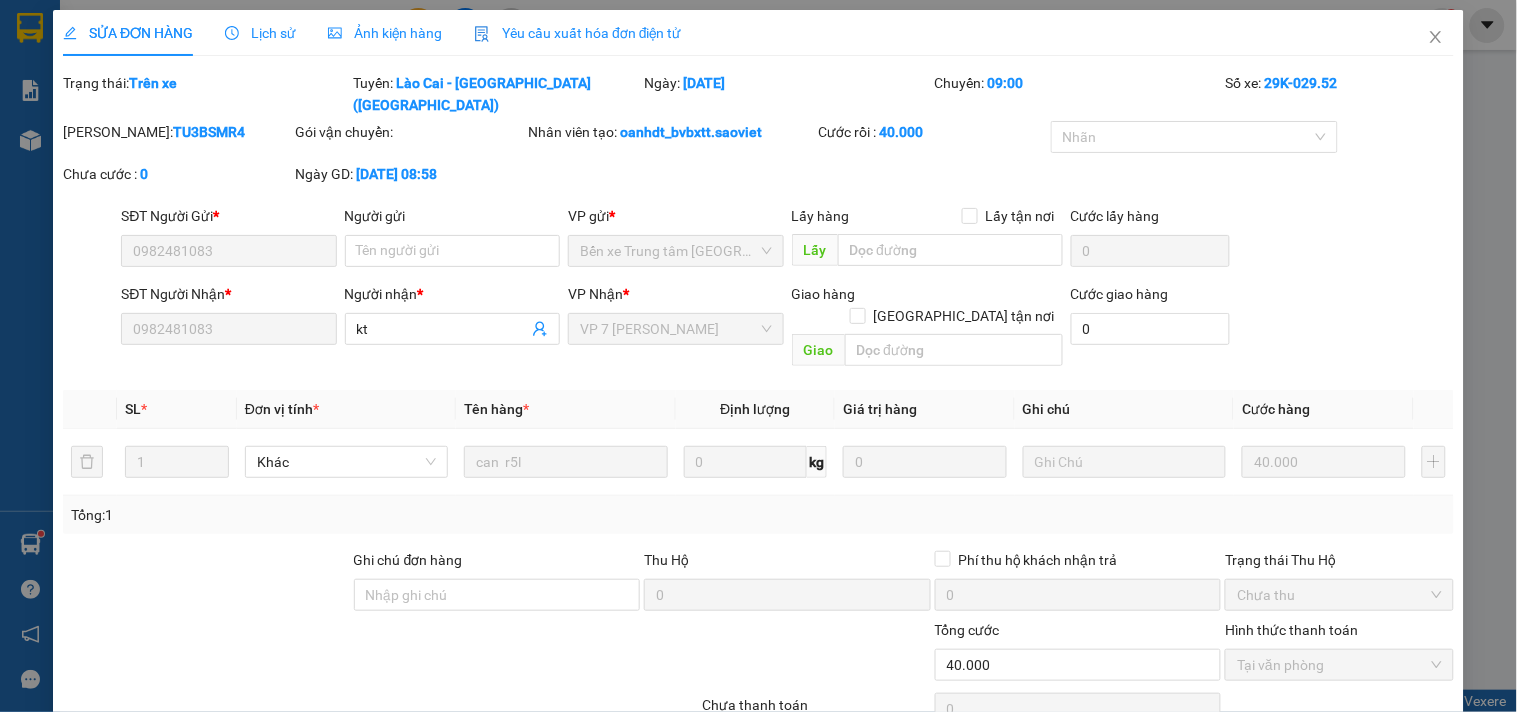 scroll, scrollTop: 58, scrollLeft: 0, axis: vertical 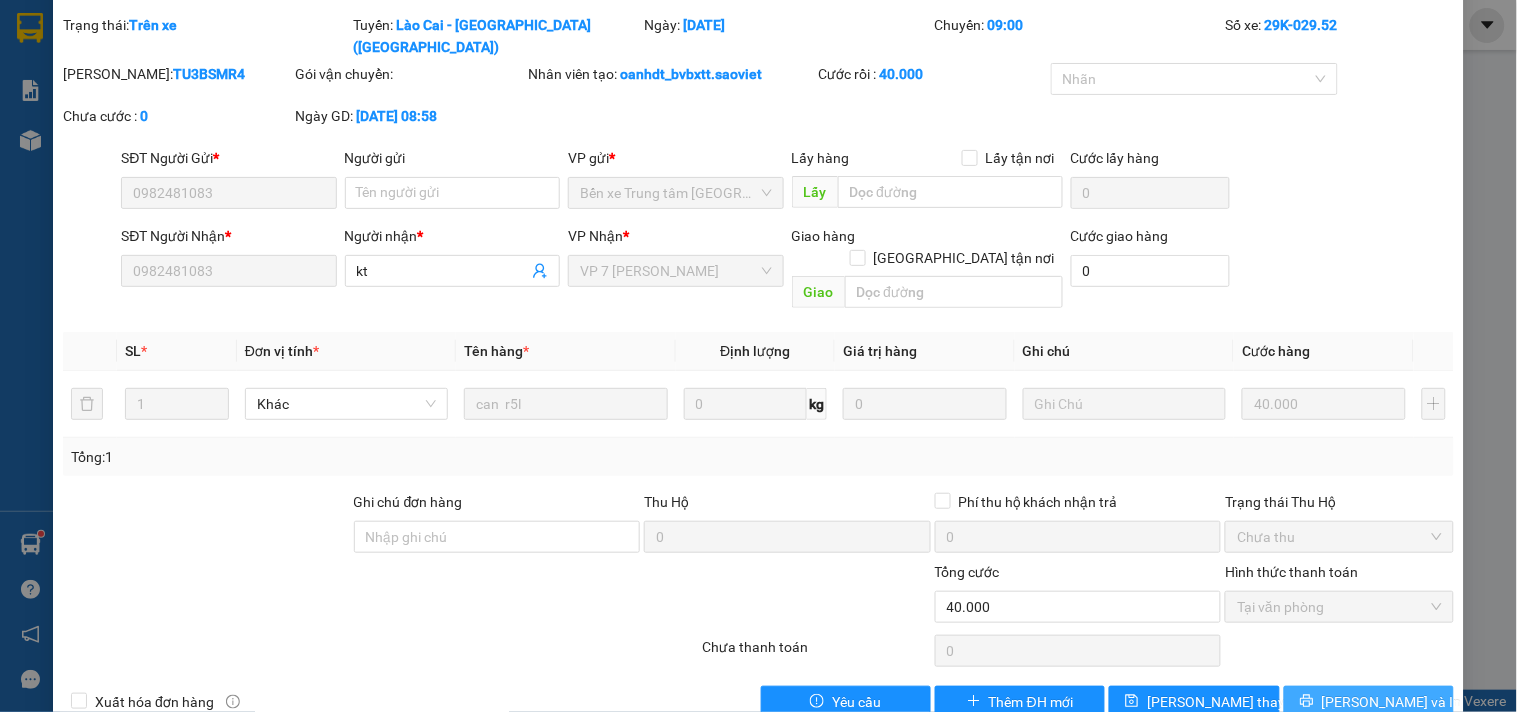 click on "[PERSON_NAME] và In" at bounding box center (1369, 702) 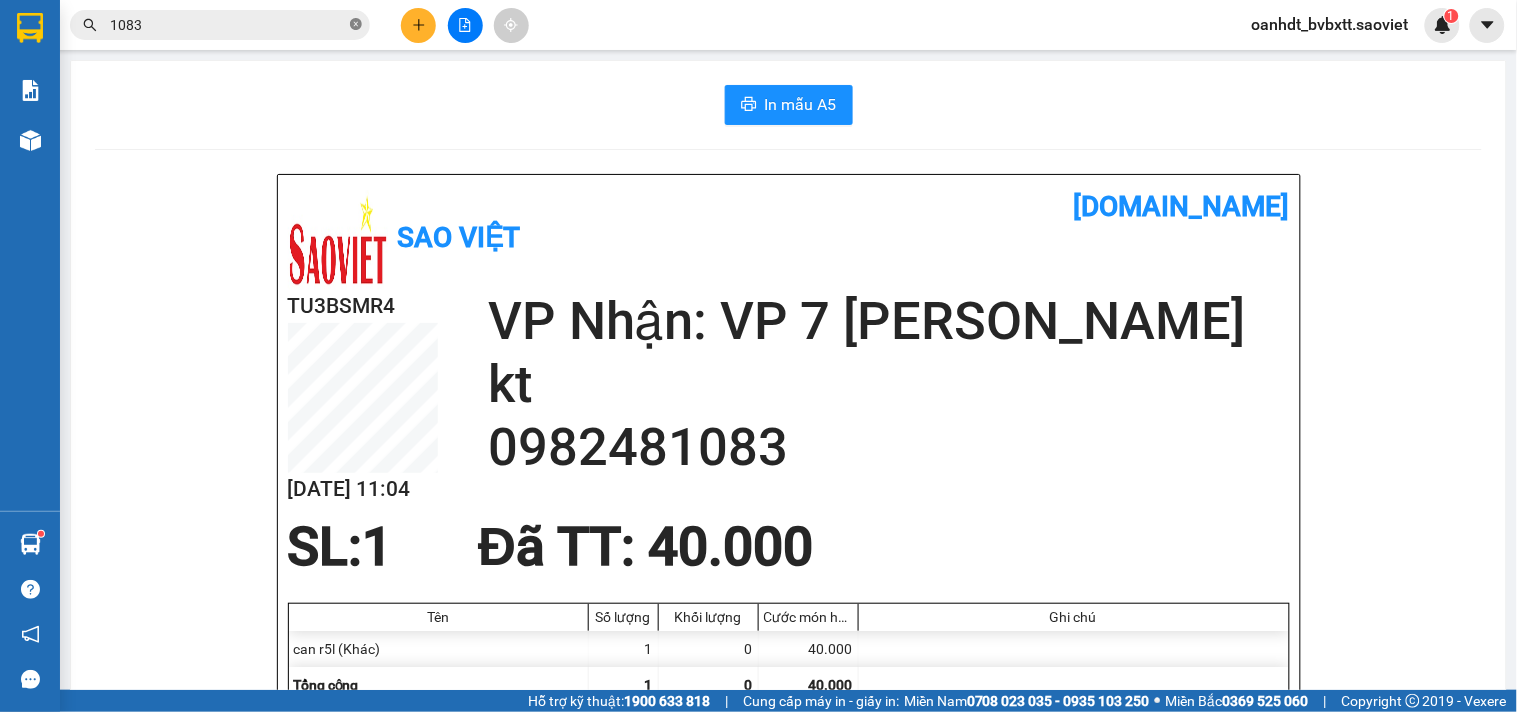 click 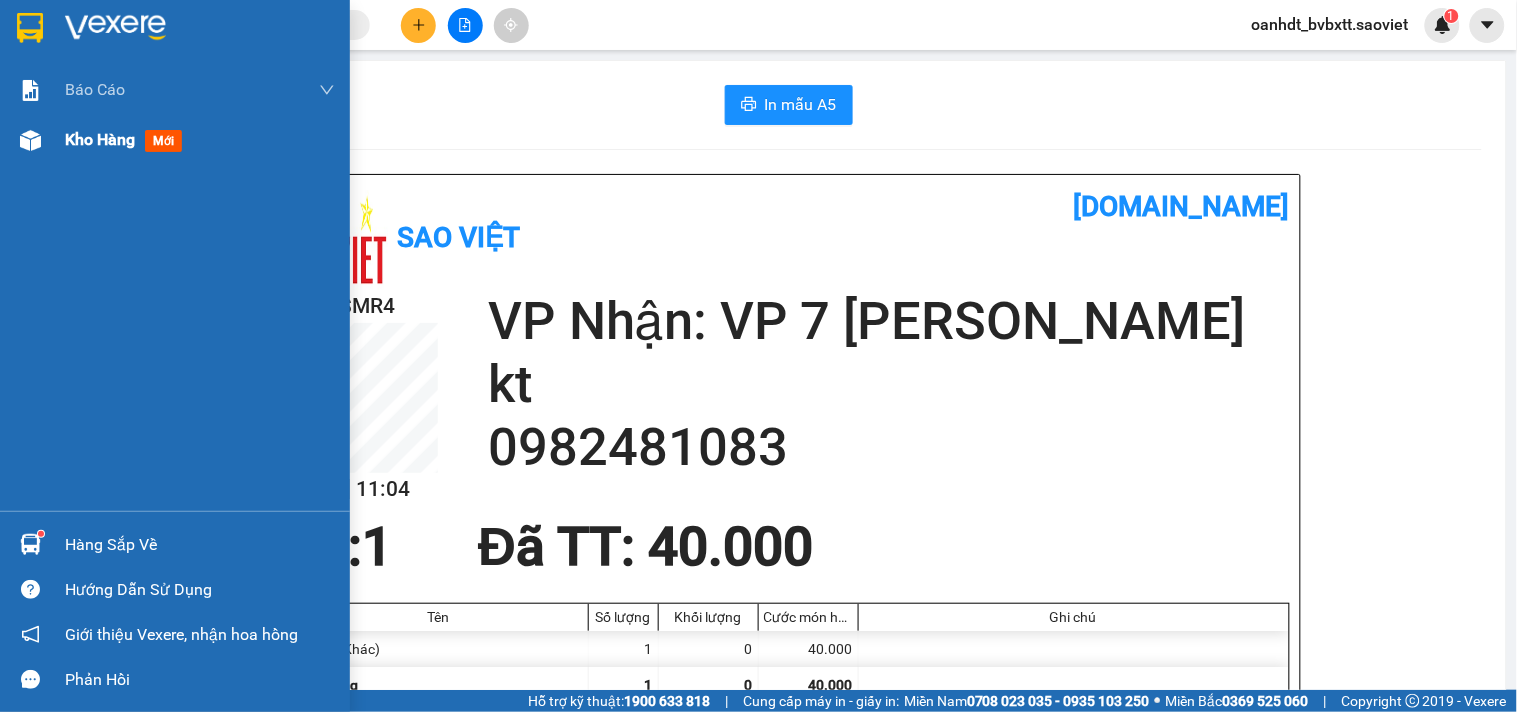 click on "mới" at bounding box center [163, 141] 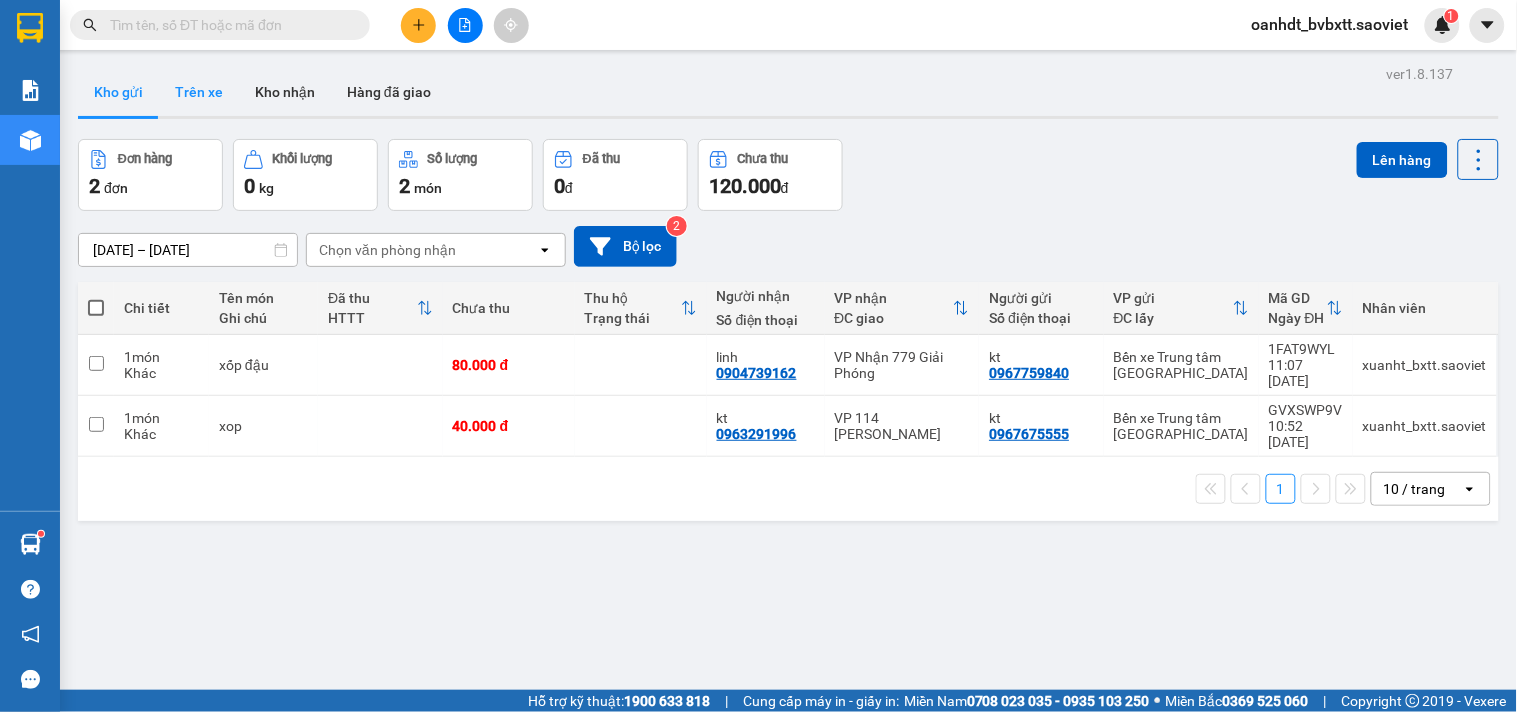 click on "Trên xe" at bounding box center [199, 92] 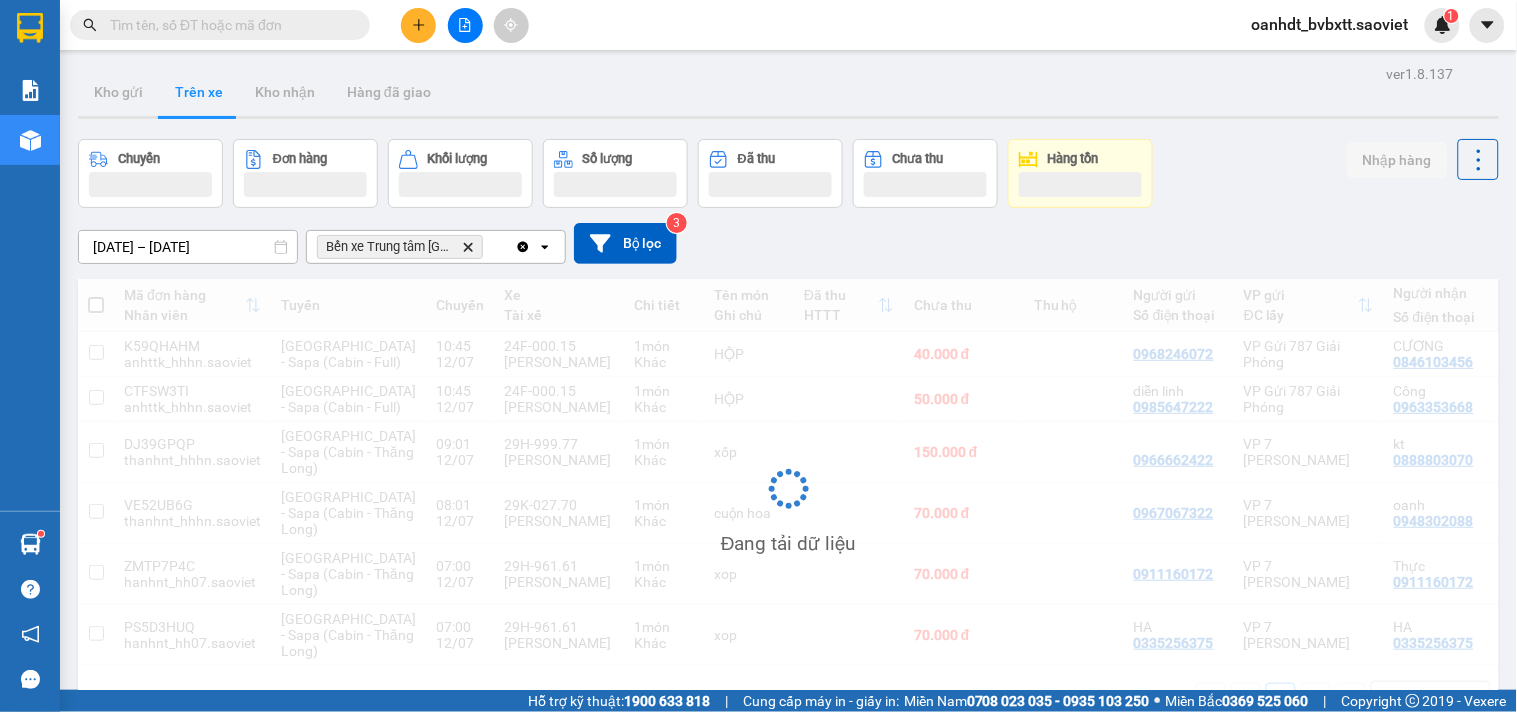 scroll, scrollTop: 166, scrollLeft: 0, axis: vertical 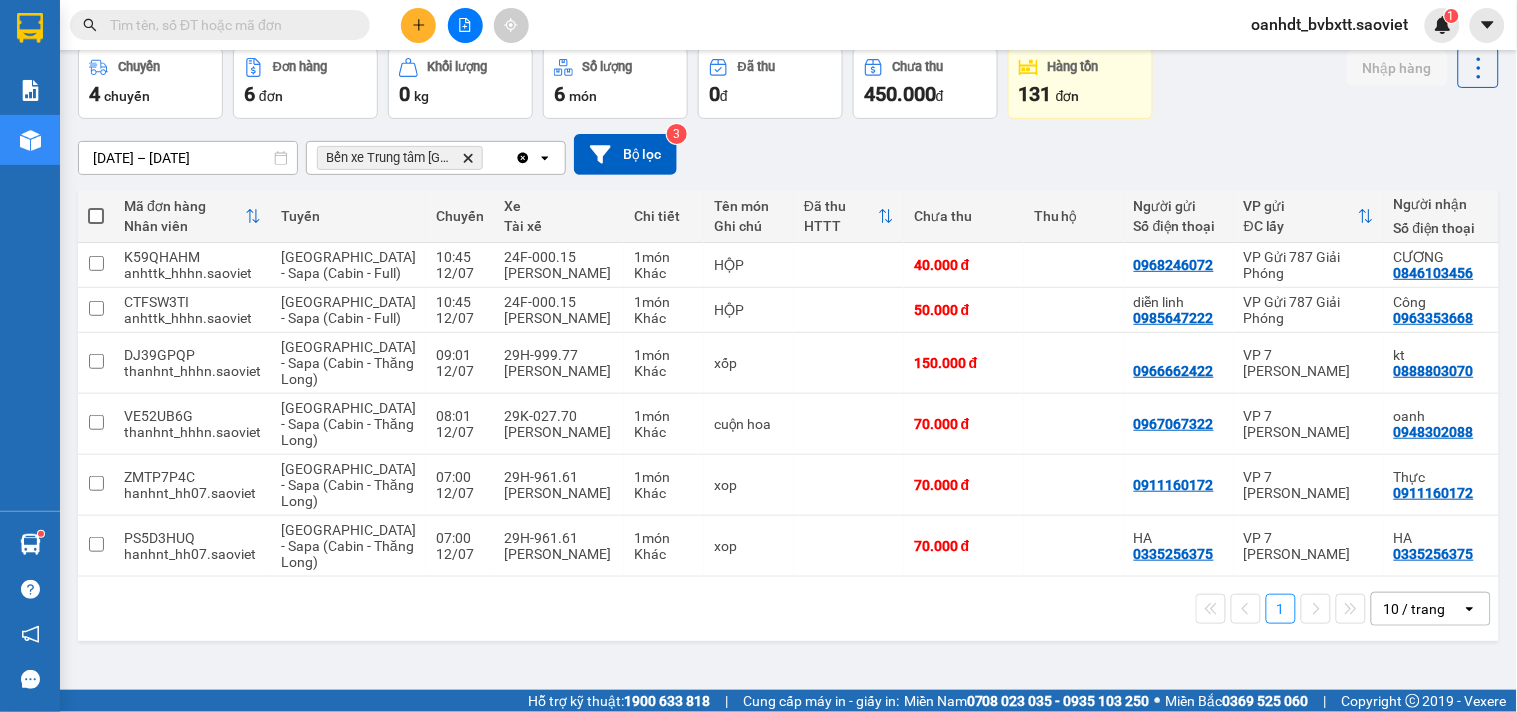 click at bounding box center (418, 25) 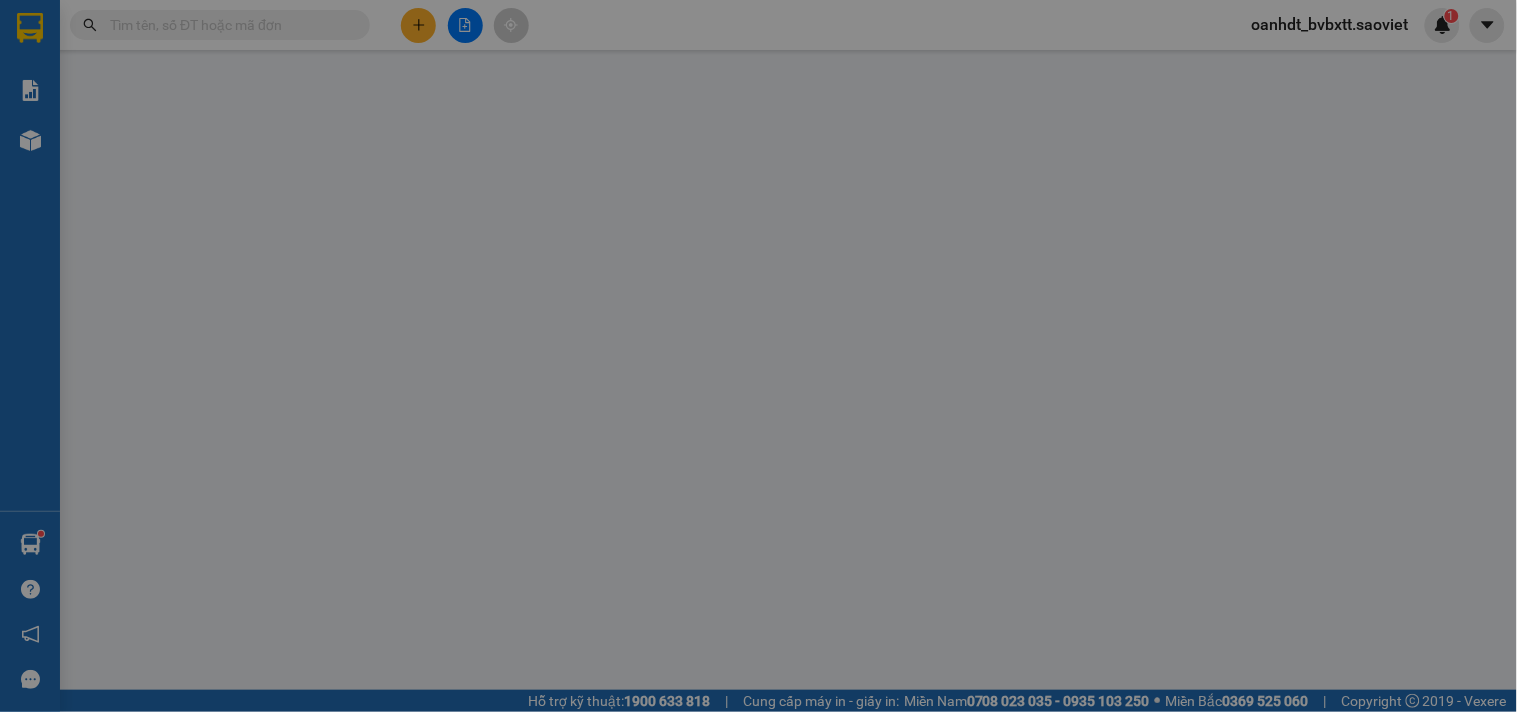 scroll, scrollTop: 0, scrollLeft: 0, axis: both 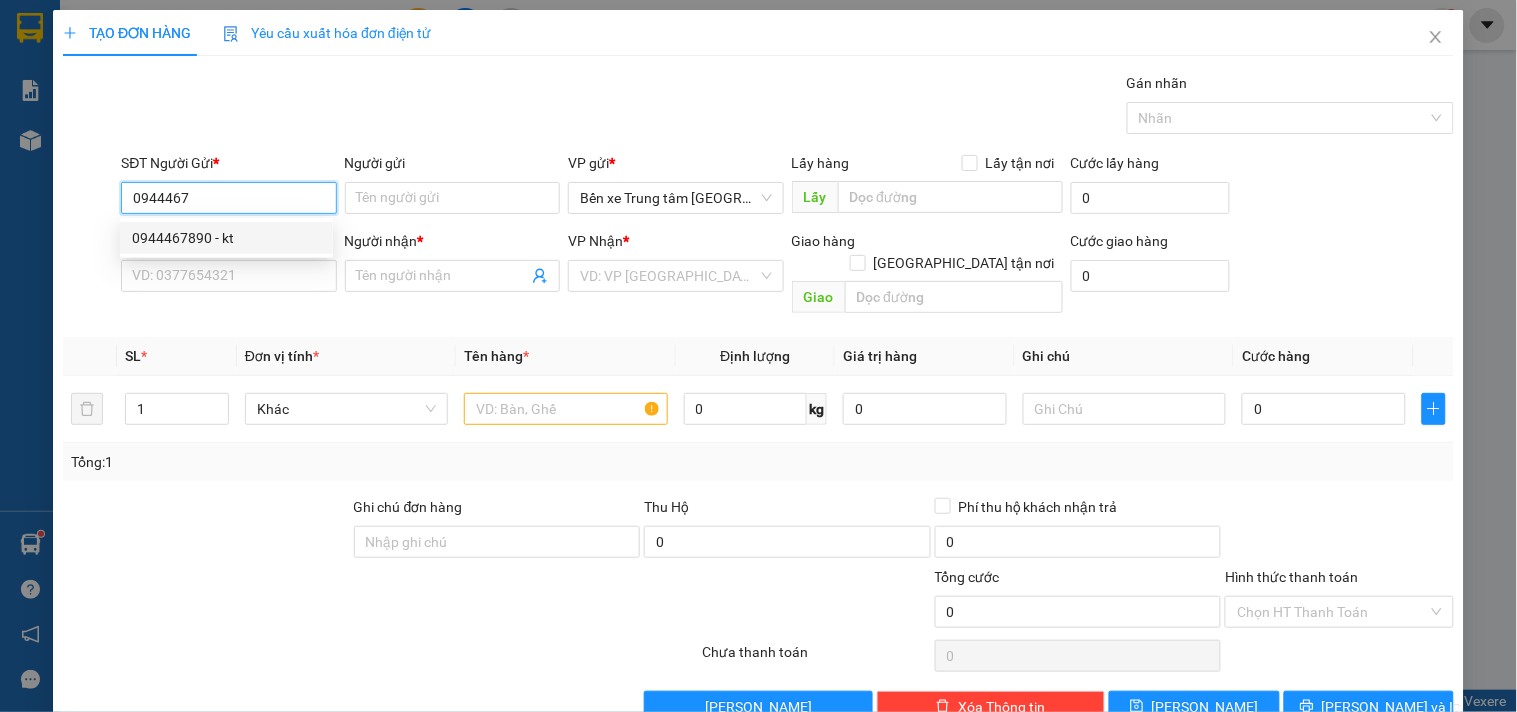 click on "0944467890 - kt" at bounding box center (226, 238) 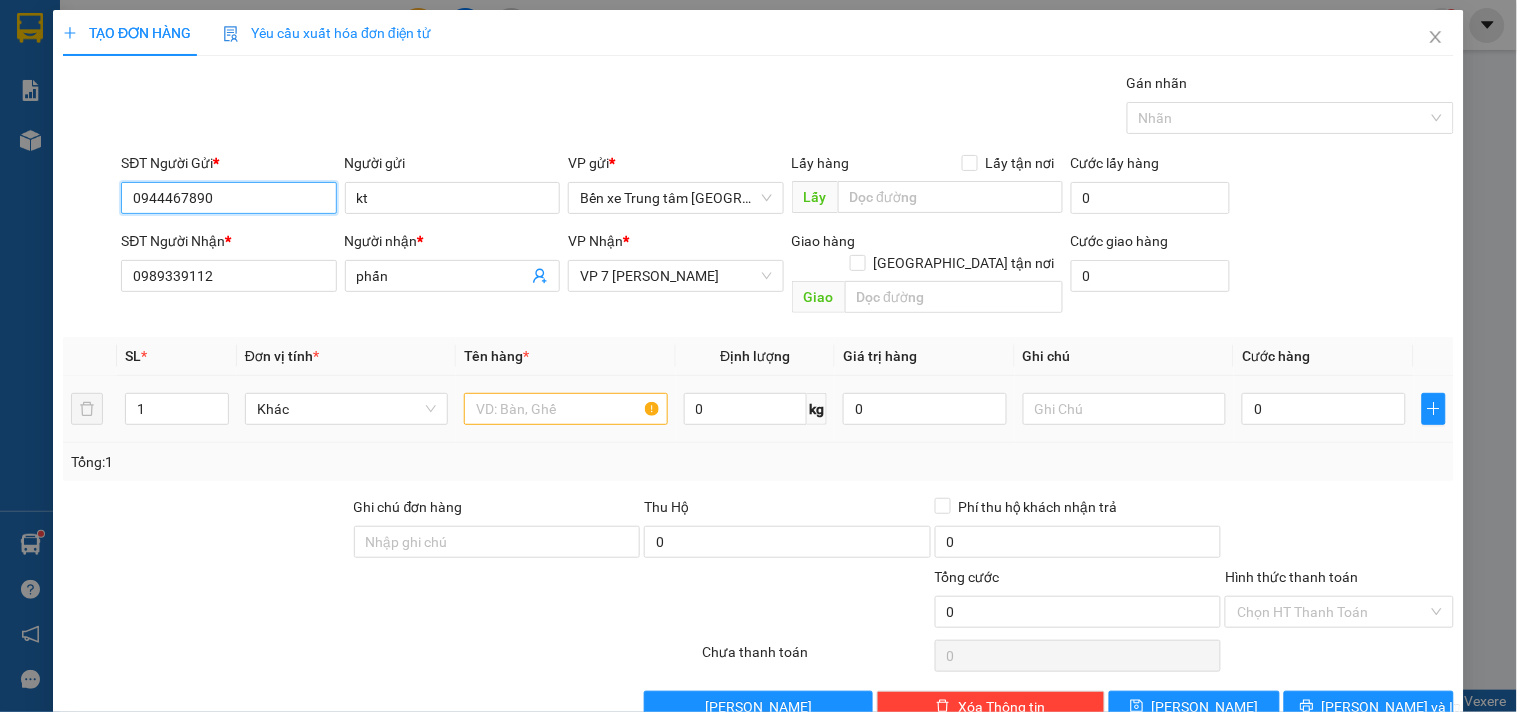 type on "0944467890" 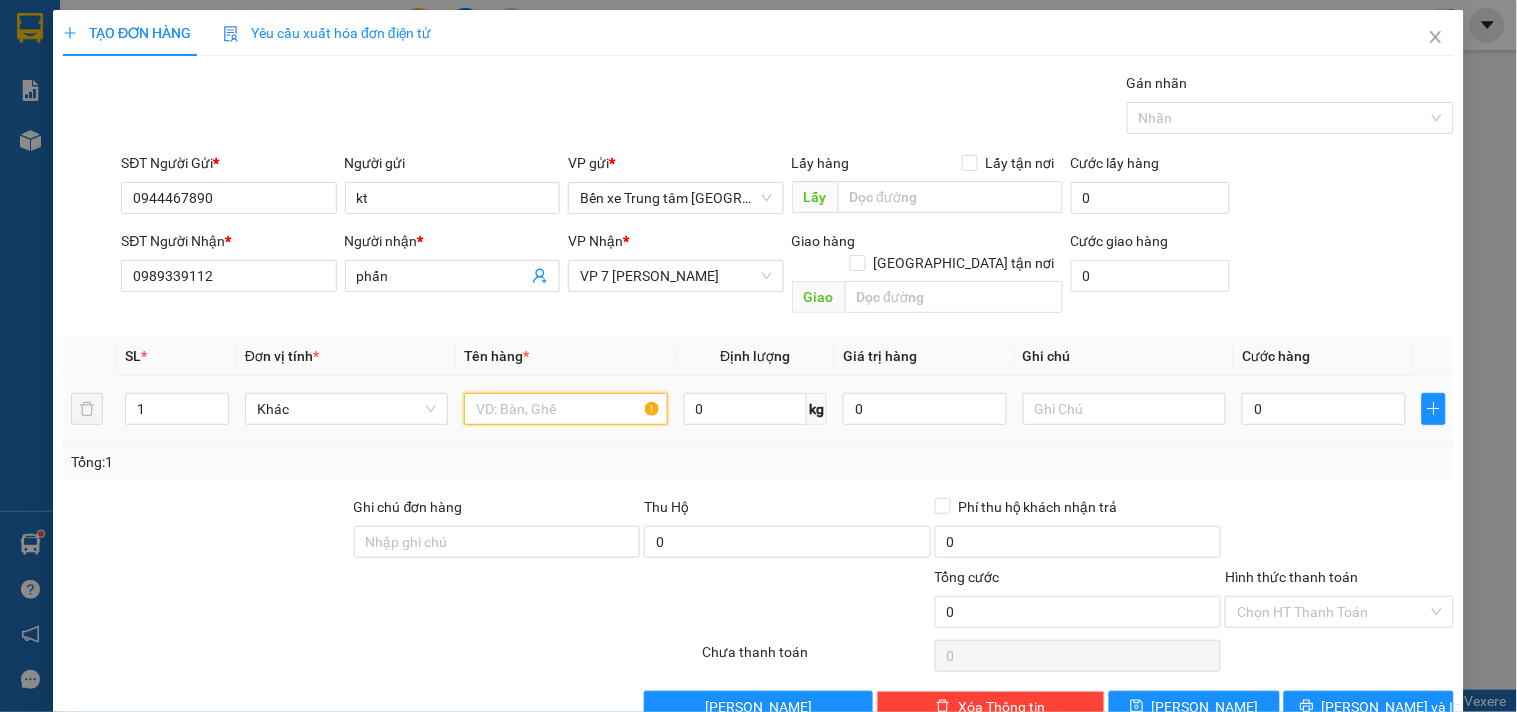 click at bounding box center [565, 409] 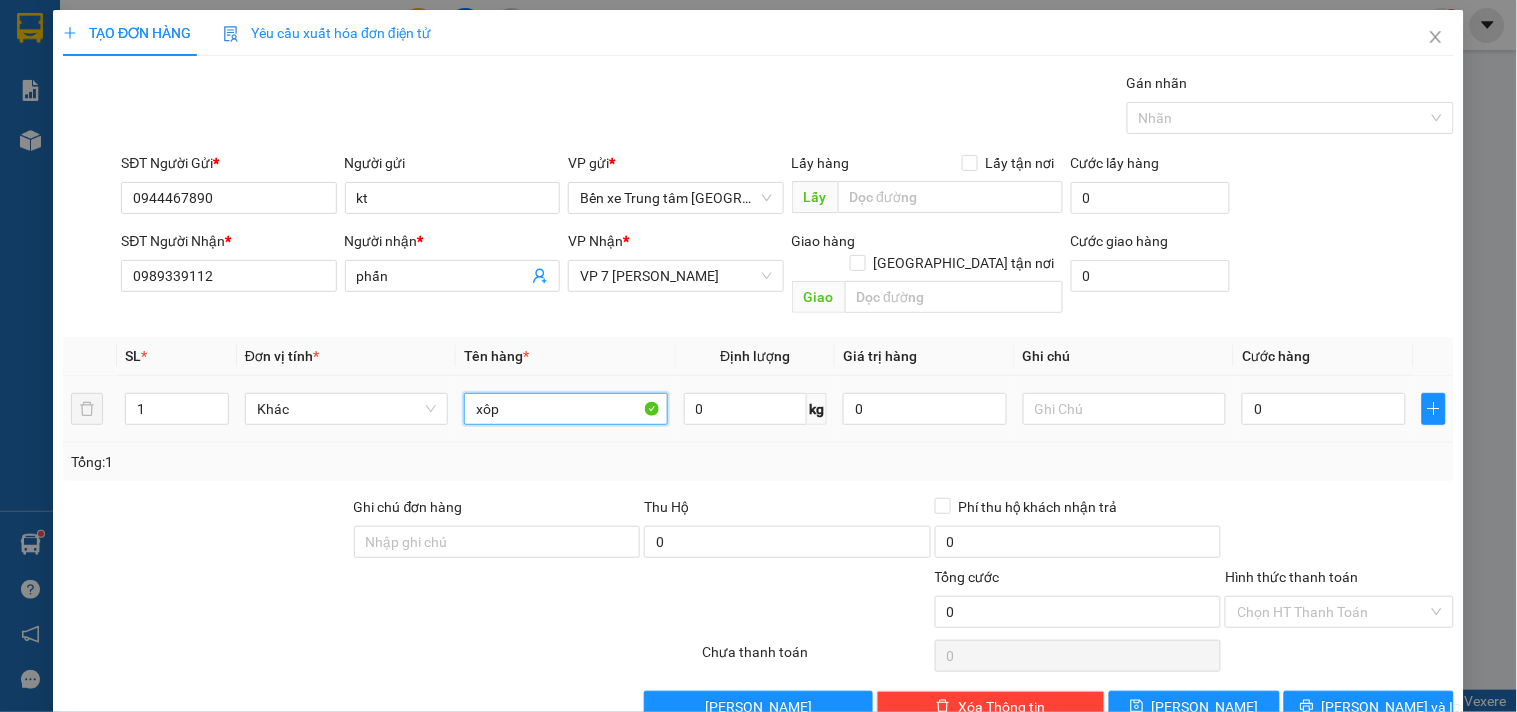 type on "xôp" 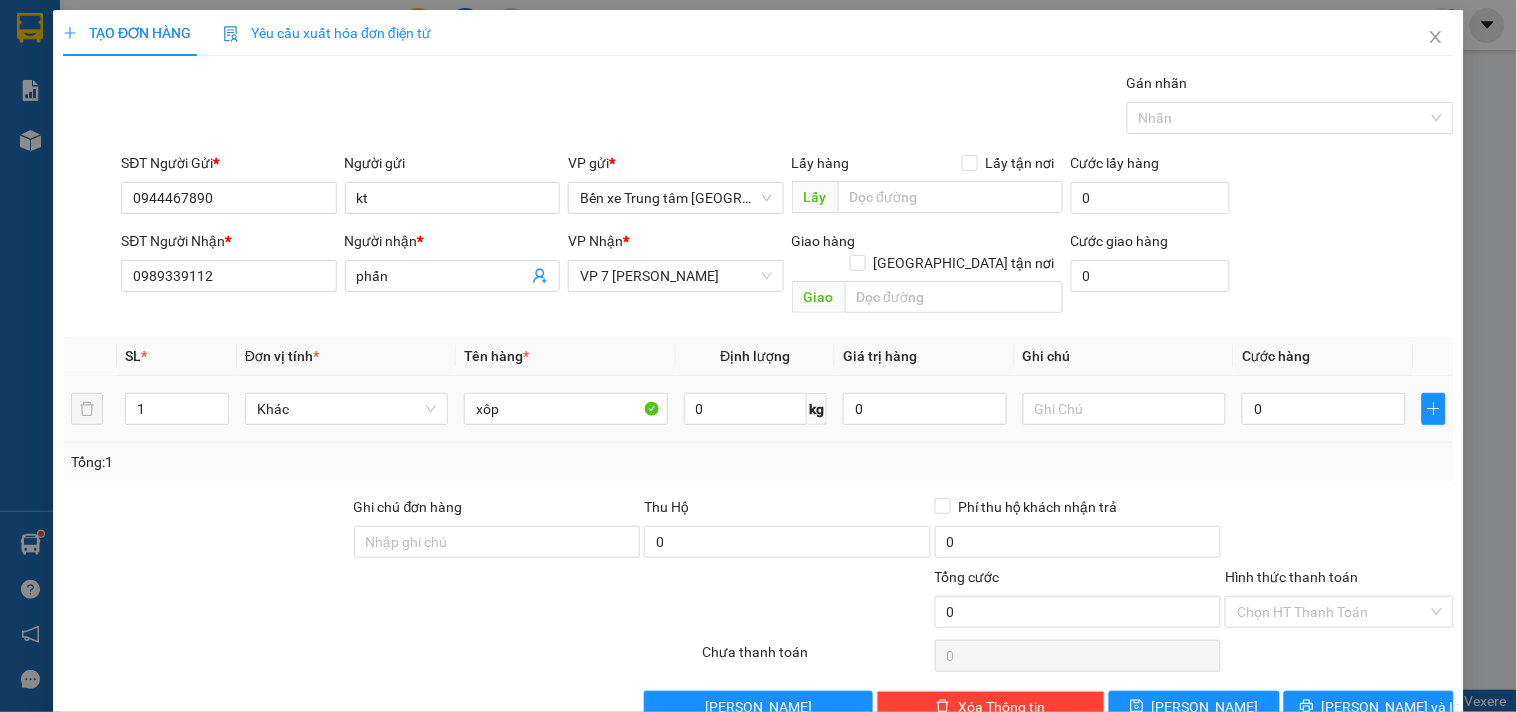 click on "0" at bounding box center [1324, 409] 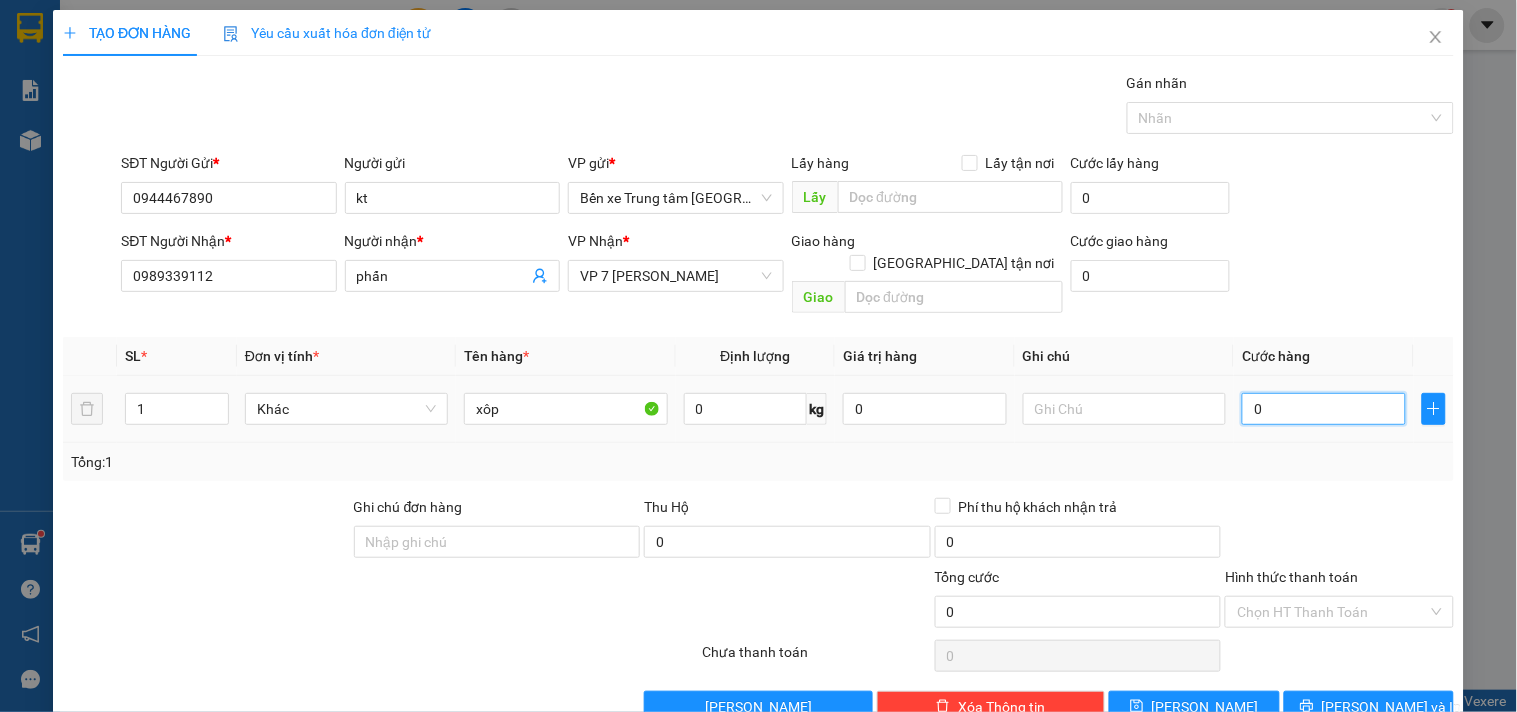 click on "0" at bounding box center [1324, 409] 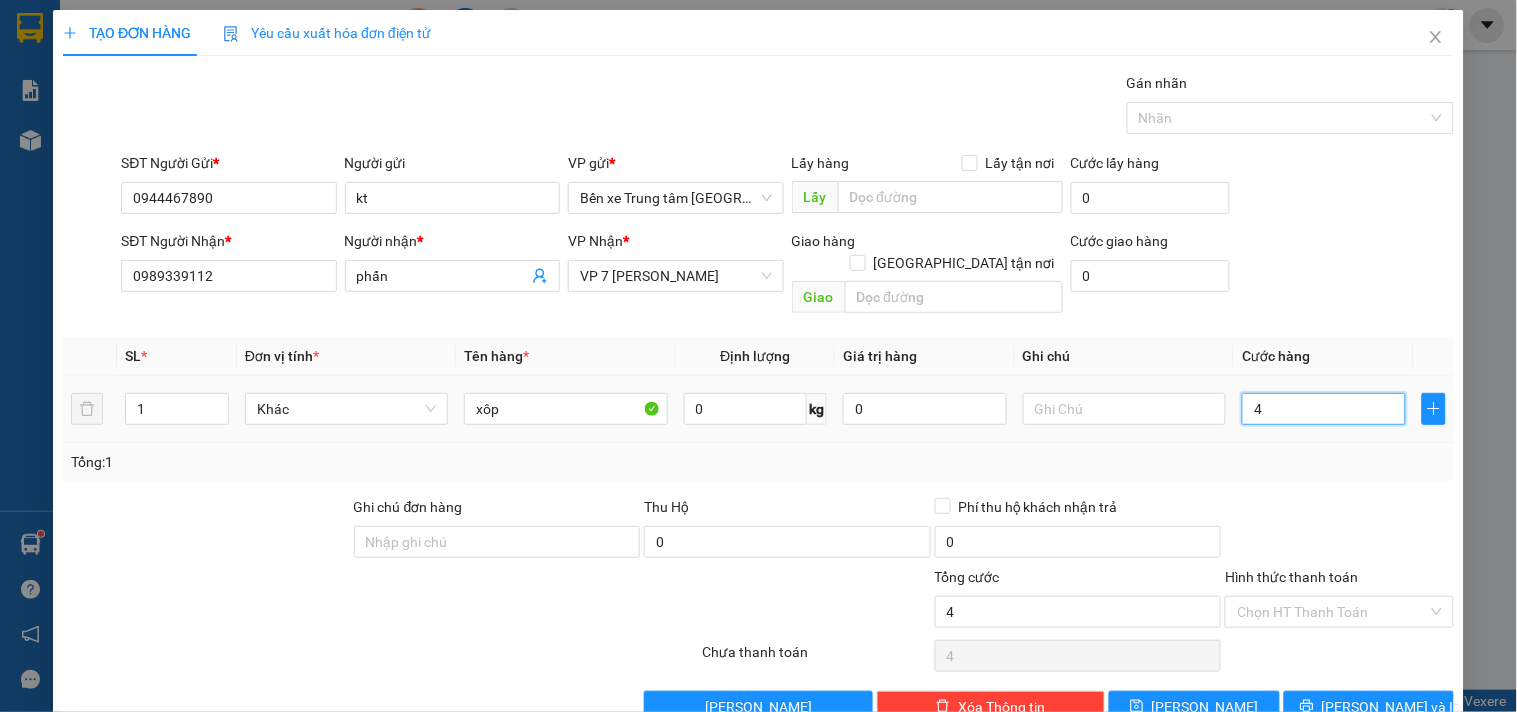 type on "40" 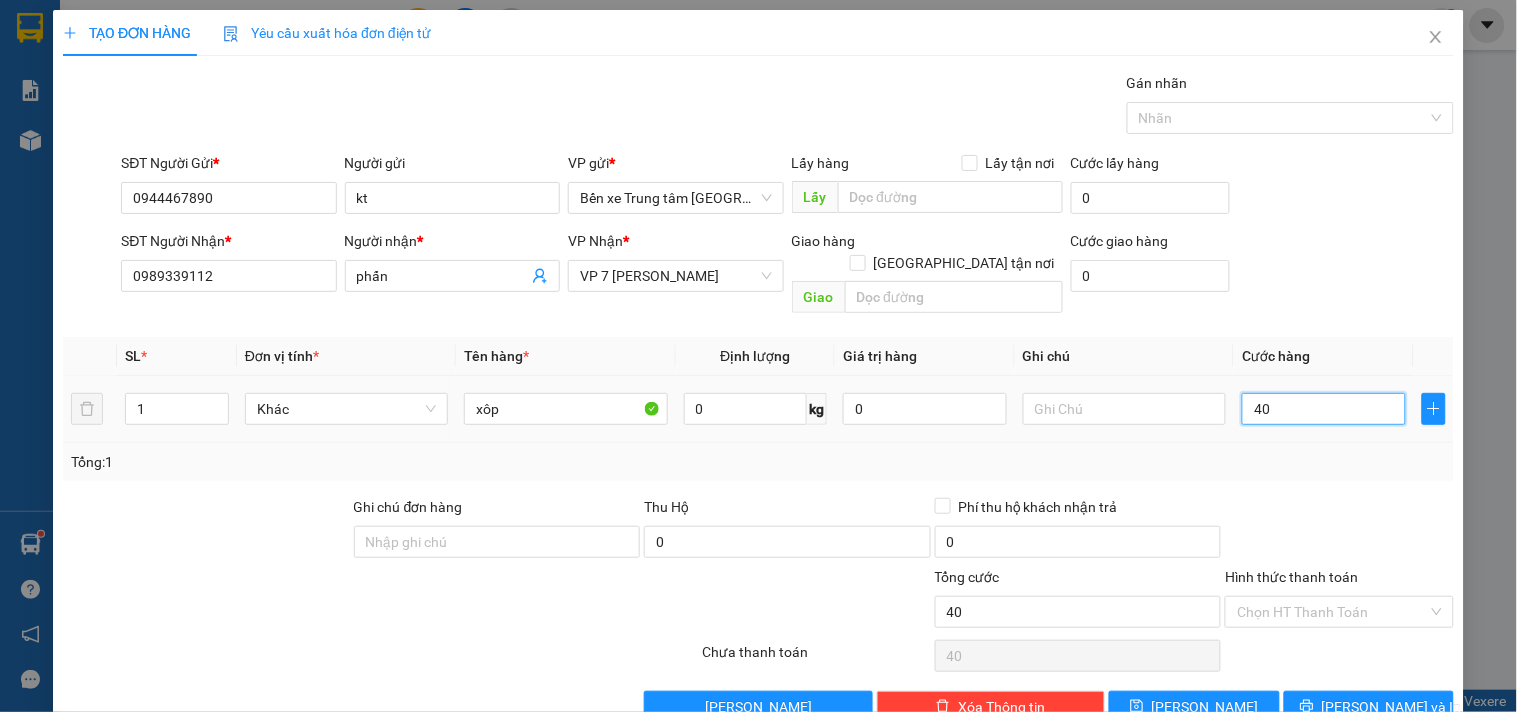 type on "400" 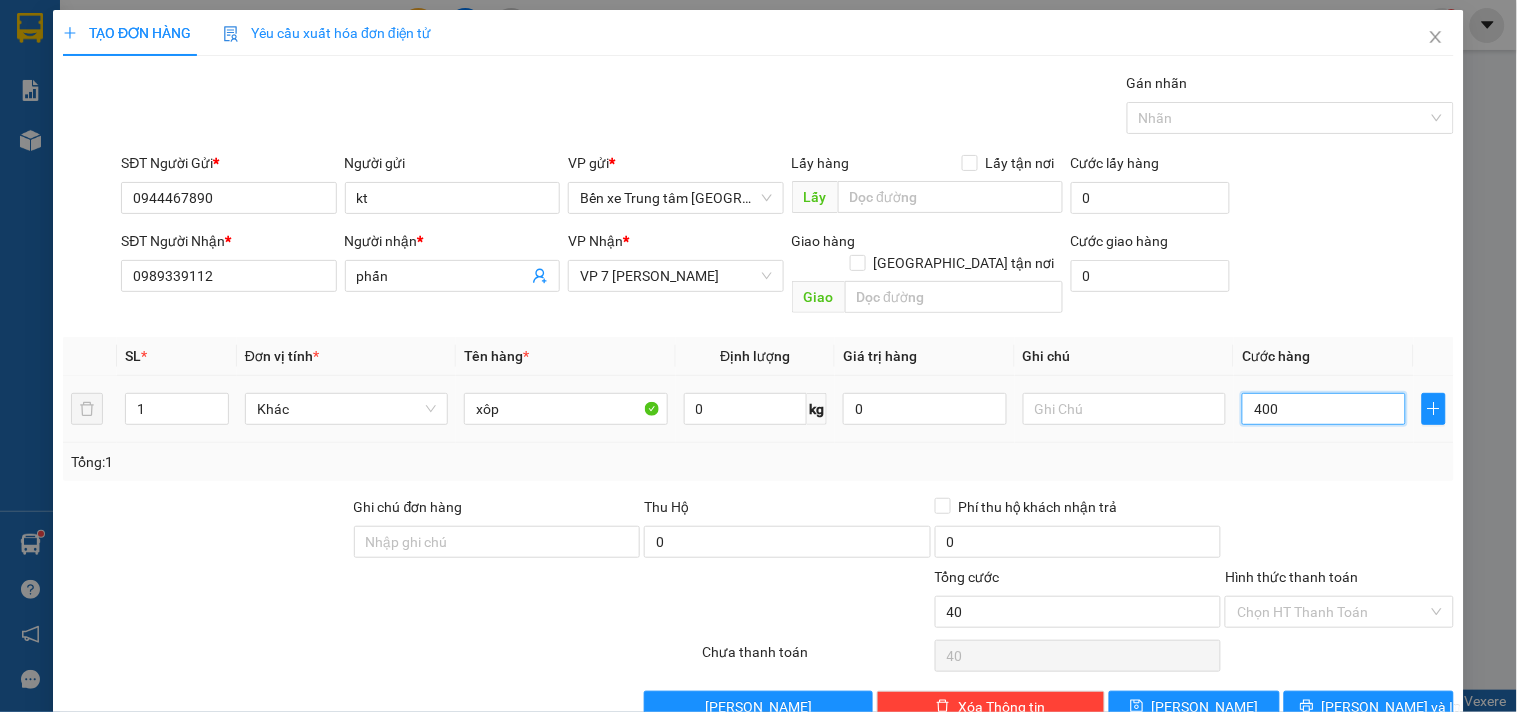 type on "400" 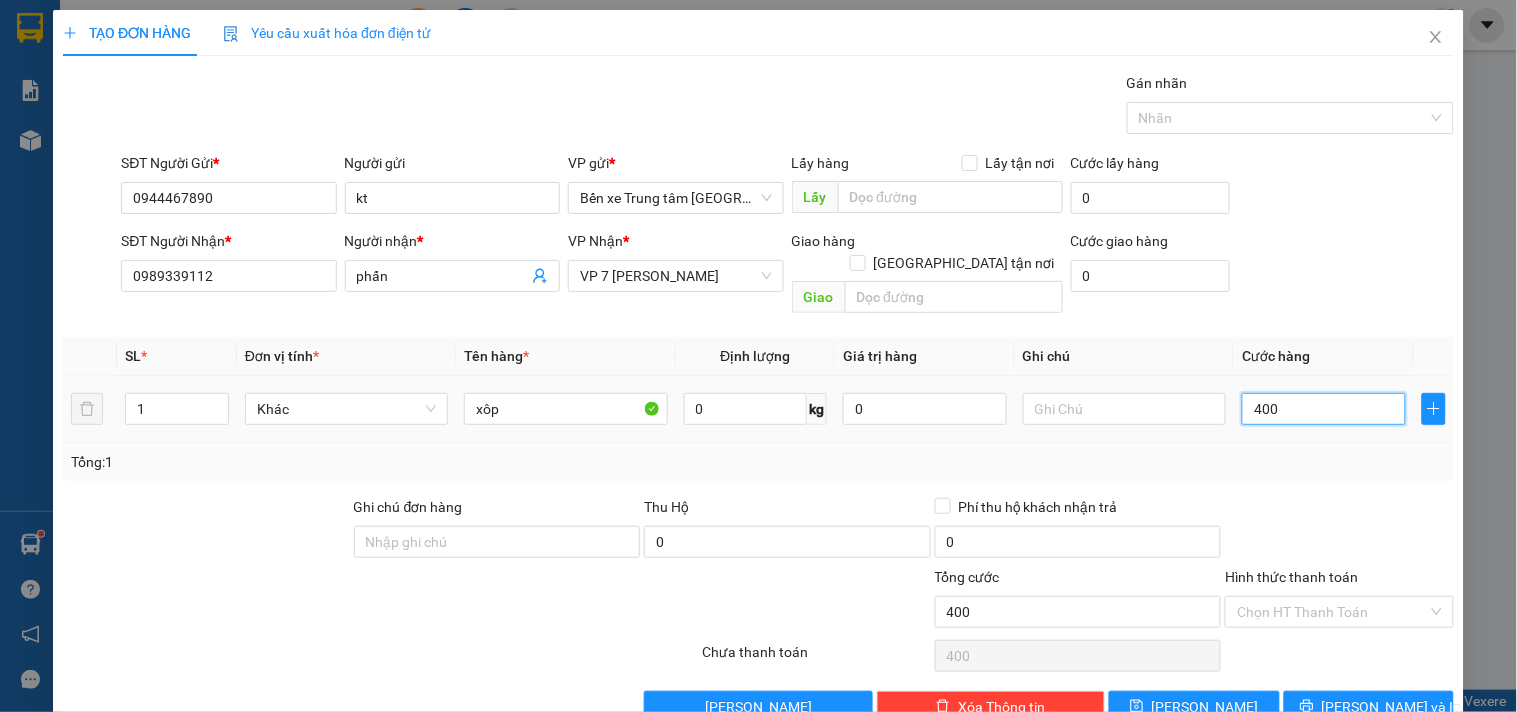 type on "4.000" 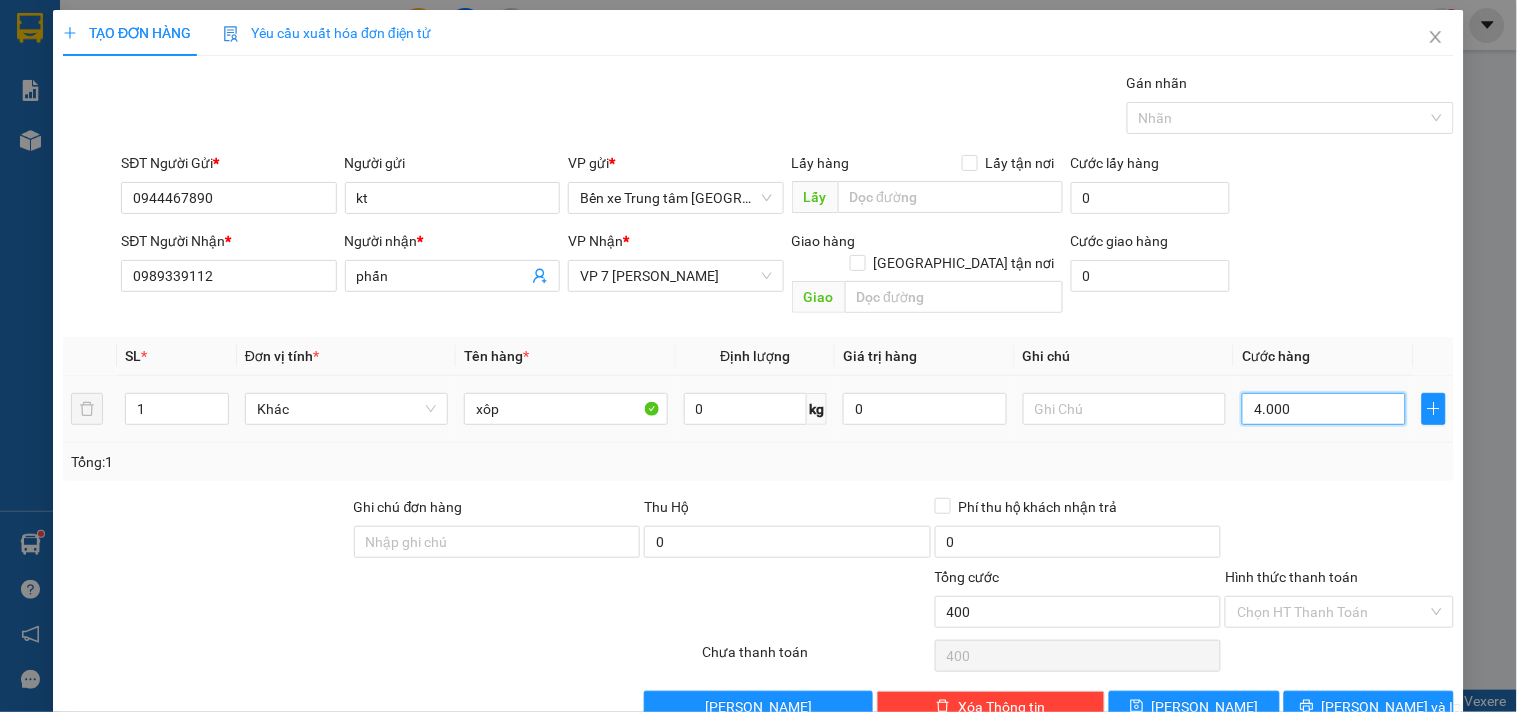 type on "4.000" 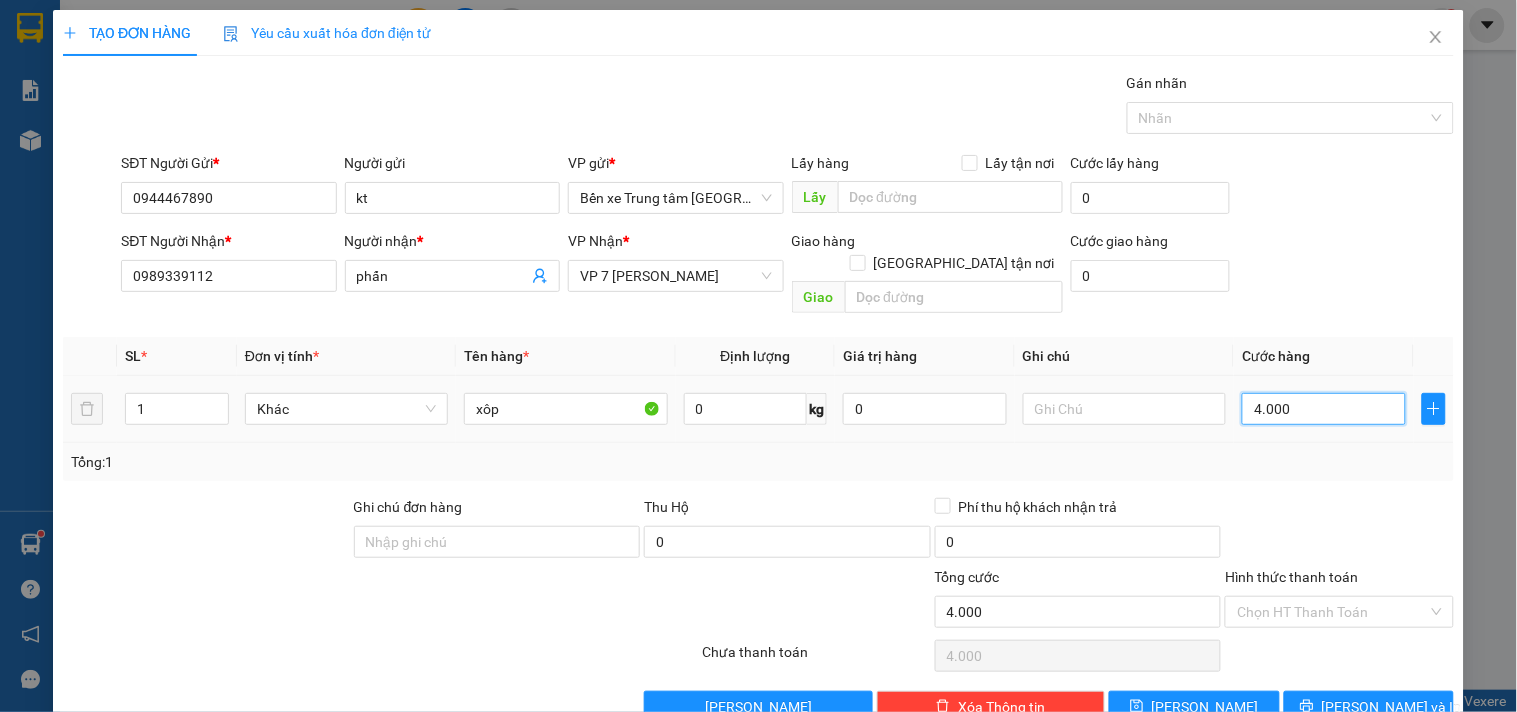type on "40.000" 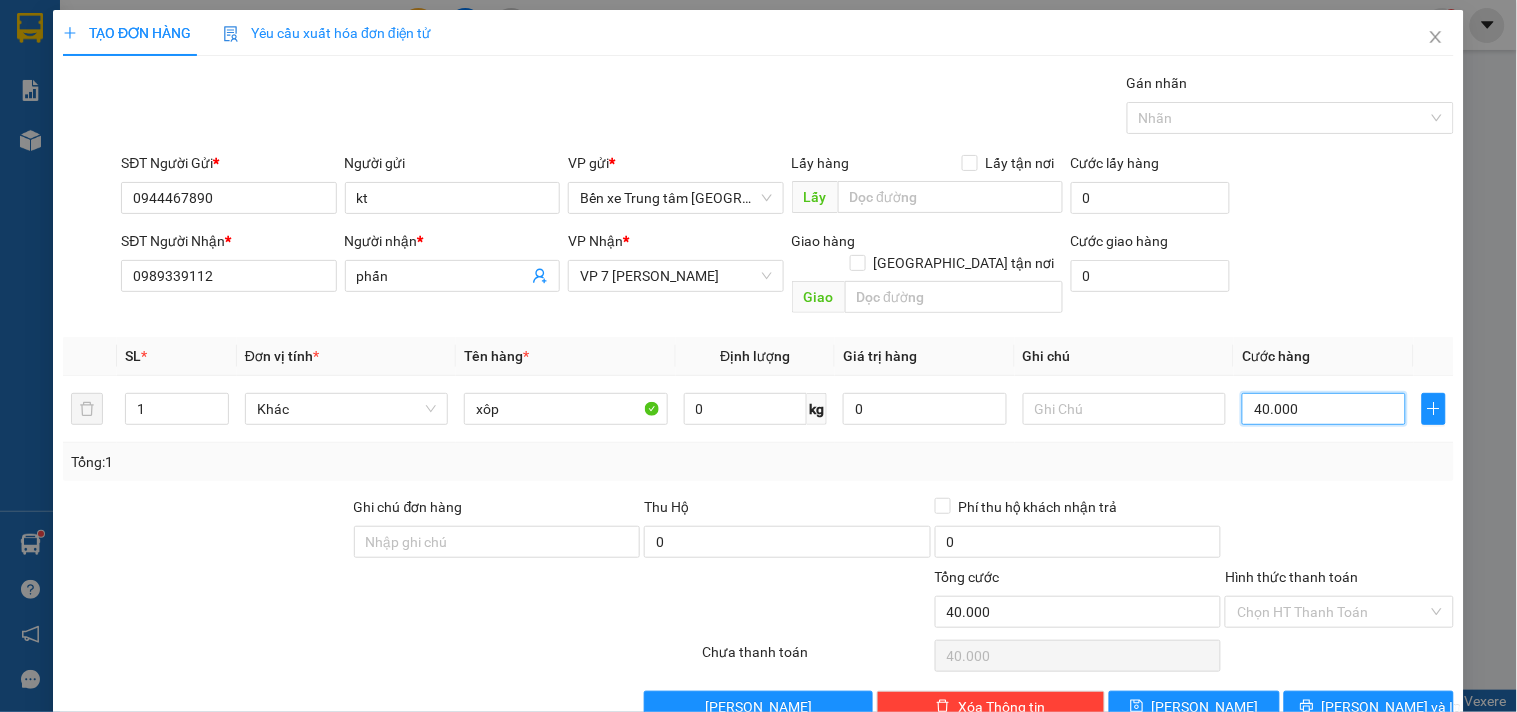 scroll, scrollTop: 27, scrollLeft: 0, axis: vertical 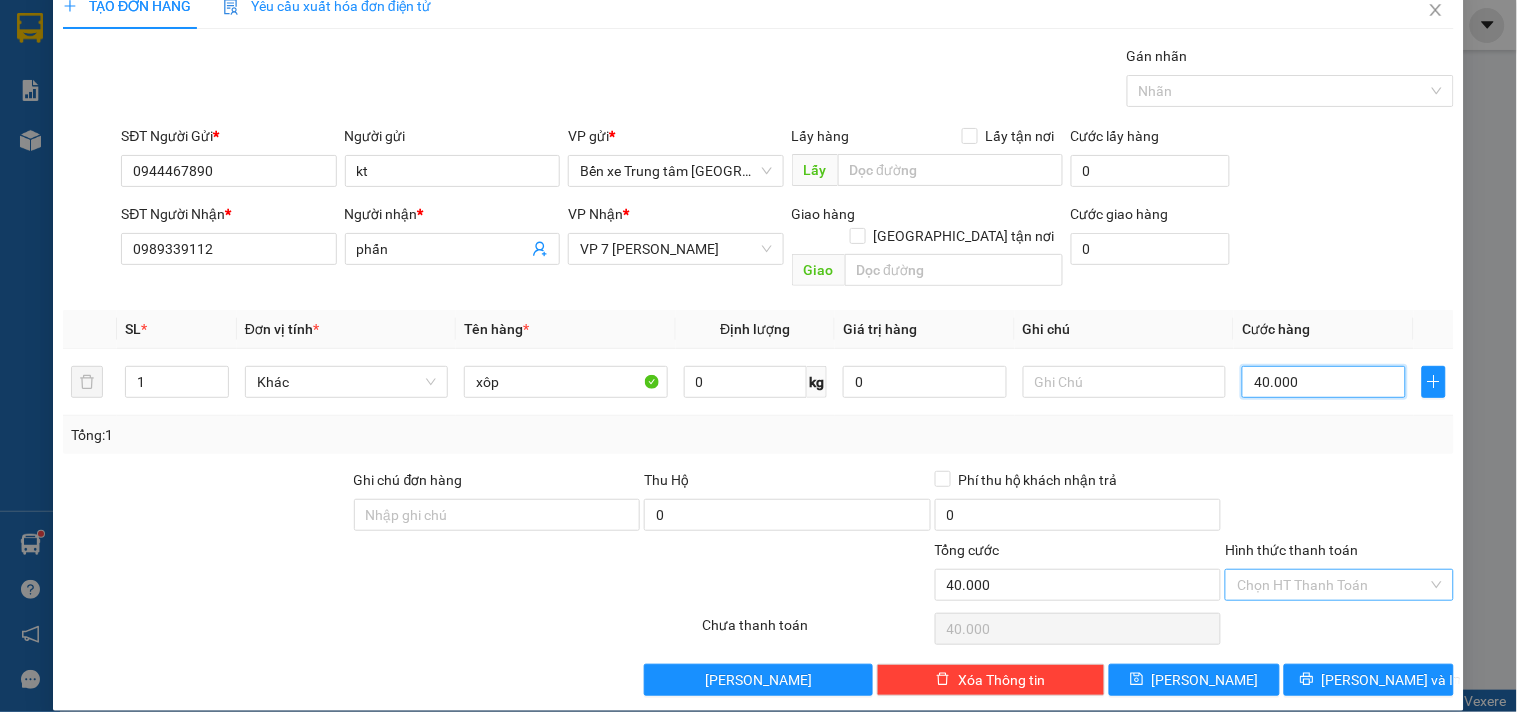 type on "40.000" 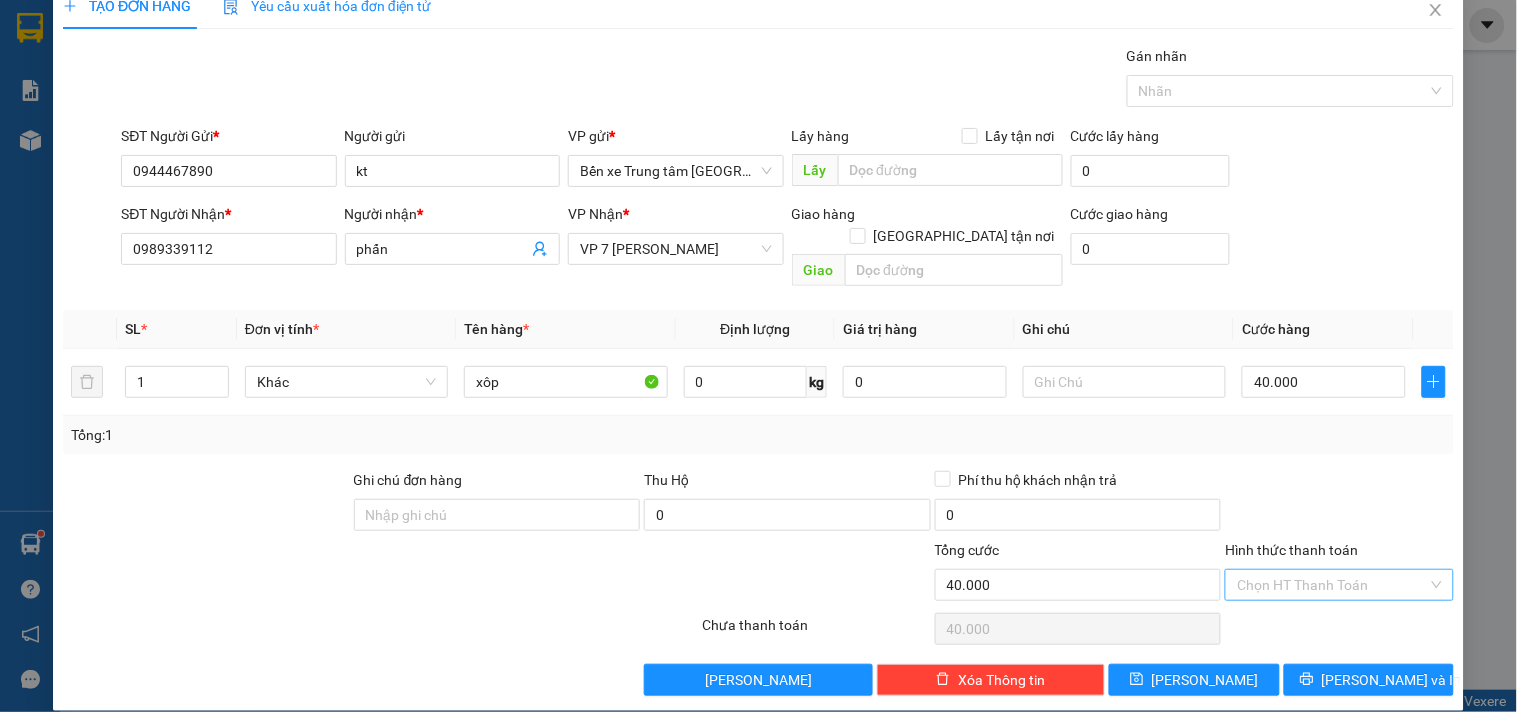 click on "Hình thức thanh toán" at bounding box center [1332, 585] 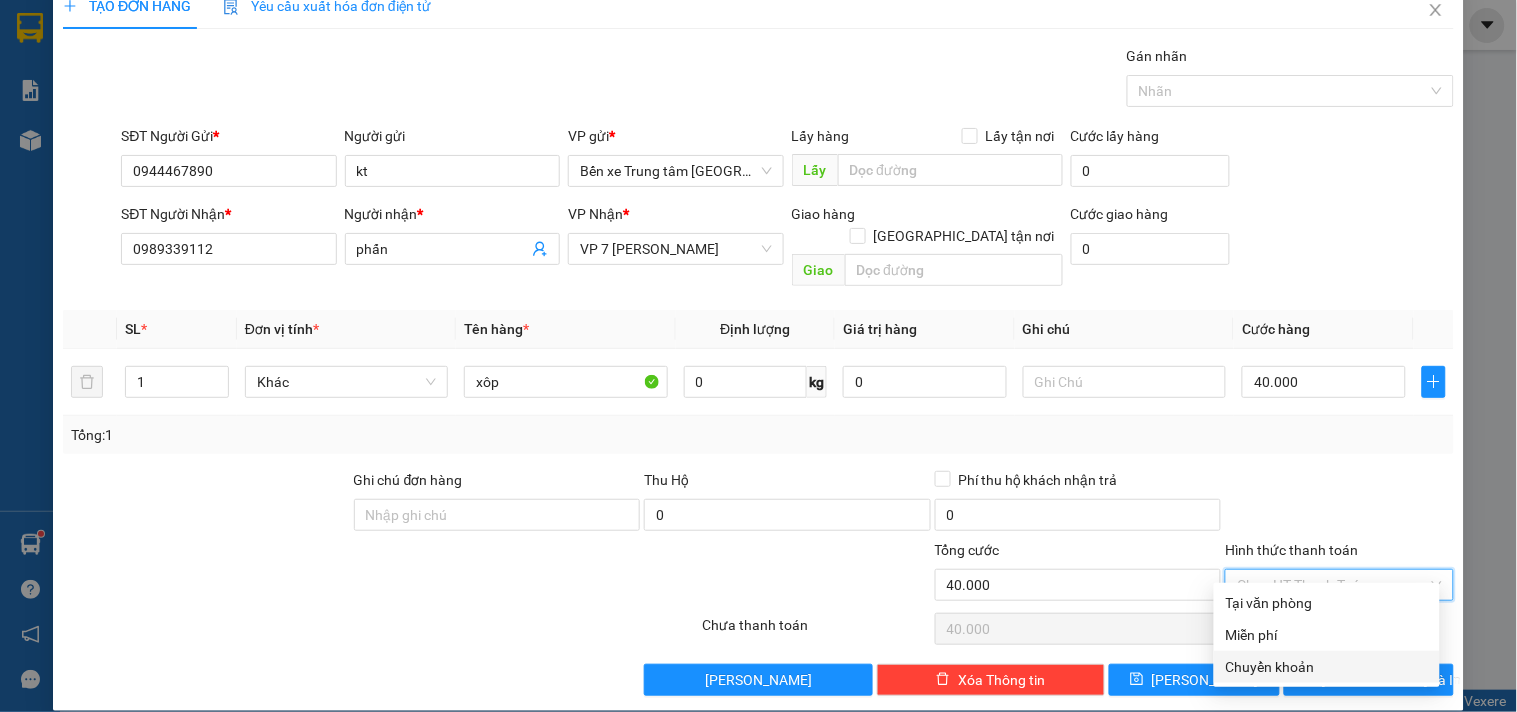 click on "Chuyển khoản" at bounding box center (1327, 667) 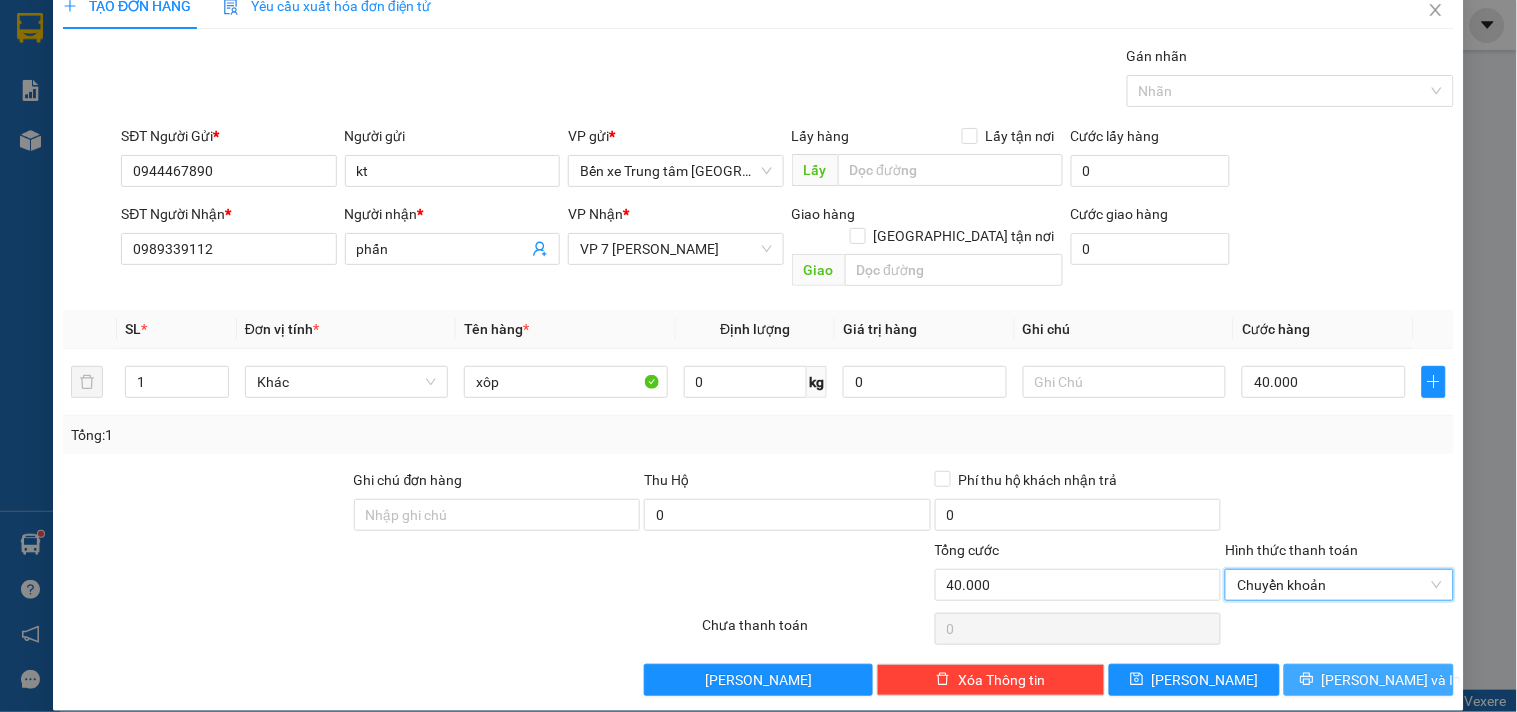 click on "[PERSON_NAME] và In" at bounding box center [1369, 680] 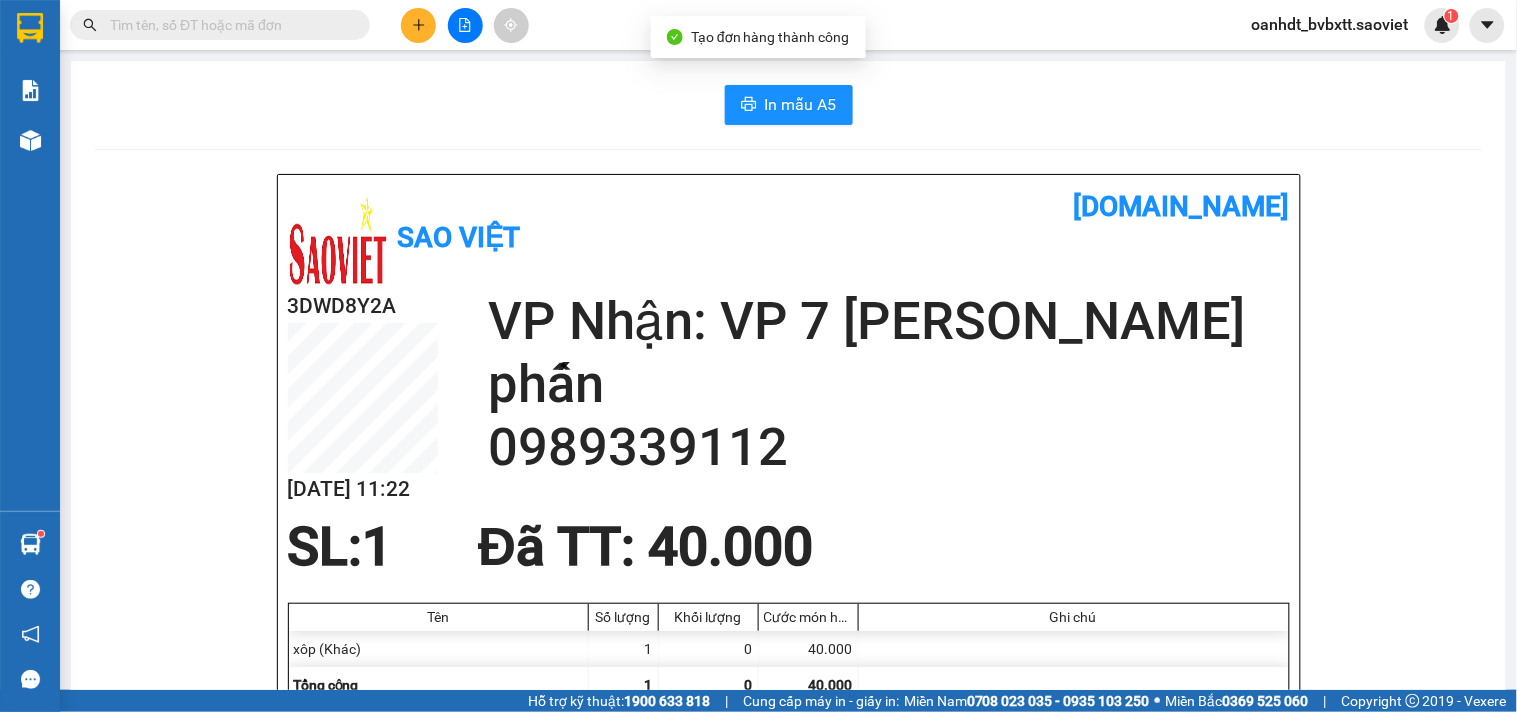 click on "In mẫu A5
Sao Việt vexere.com 3DWD8Y2A 12/07 11:22 VP Nhận:   VP 7 Phạm Văn Đồng phấn 0989339112 SL:  1 Đã TT :   40.000 Tên Số lượng Khối lượng Cước món hàng Ghi chú xôp (Khác) 1 0 40.000 Tổng cộng 1 0 40.000 Loading... Người gửi:  kt   -   0944467890     VP gửi :   Bến xe Trung tâm Lào Cai Sao Việt   Số 779 Giải Phóng   19000257 Gửi khách hàng Vexere.com (c) 2017 GỬI :   Bến xe Trung tâm Lào Cai   289B đường Bình Minh   02147300866 Người gửi :   kt 0944467890 3DWD8Y2A NHẬN :   VP 7 Phạm Văn Đồng   Số 7 Phạm Văn Đồng    02437687687  Người nhận :   phấn 0989339112 Tên (giá trị hàng) SL KG/Món Loại hàng gửi Cước món hàng Ghi chú xôp (Khác) 1 0 40.000 Tổng cộng 1 0 40.000 Loading... Đã TT   : 40.000 Tổng phải thu: 0 Người gửi hàng xác nhận (Tôi đã đọc và đồng ý nộp dung phiếu gửi hàng) NV kiểm tra hàng (Kí và ghi rõ họ tên) NV nhận hàng :" at bounding box center (788, 852) 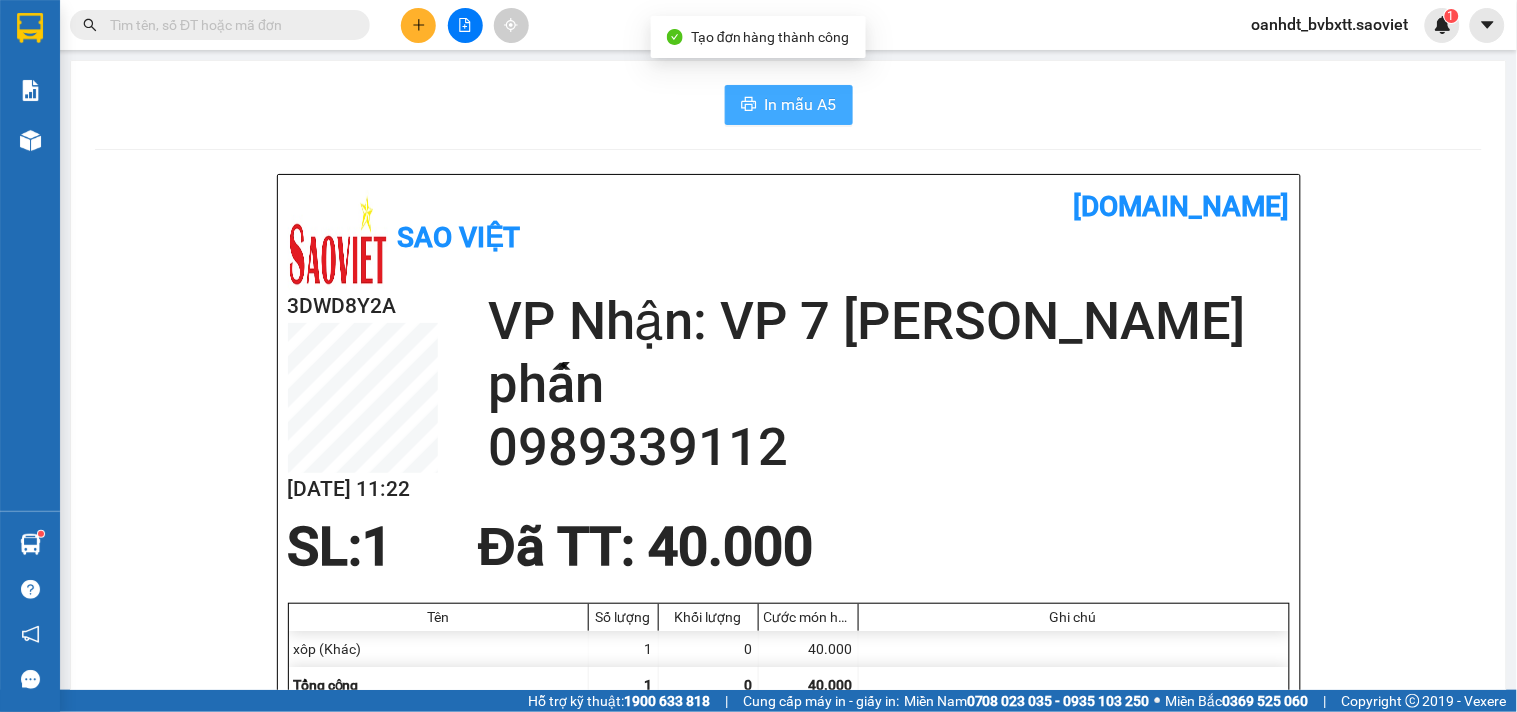 click on "In mẫu A5" at bounding box center (801, 104) 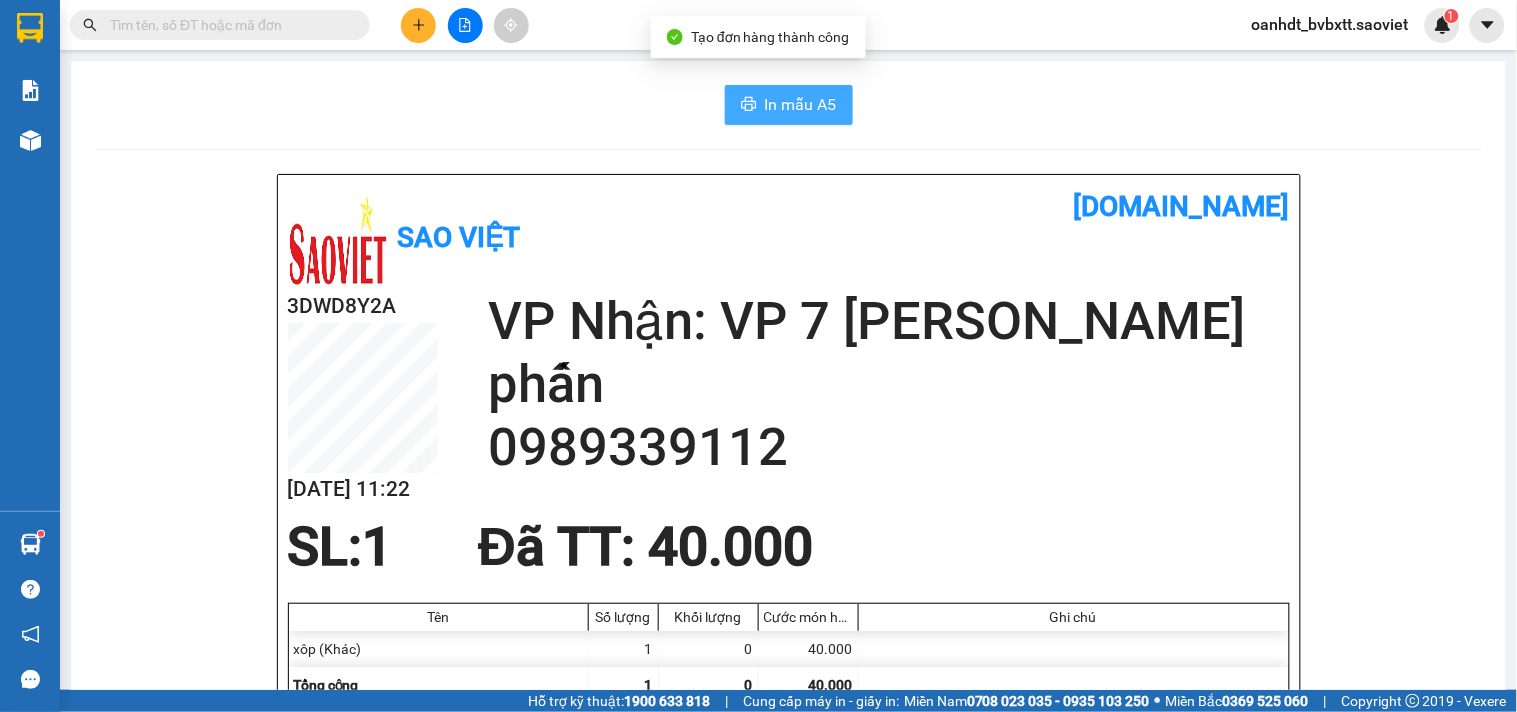 scroll, scrollTop: 0, scrollLeft: 0, axis: both 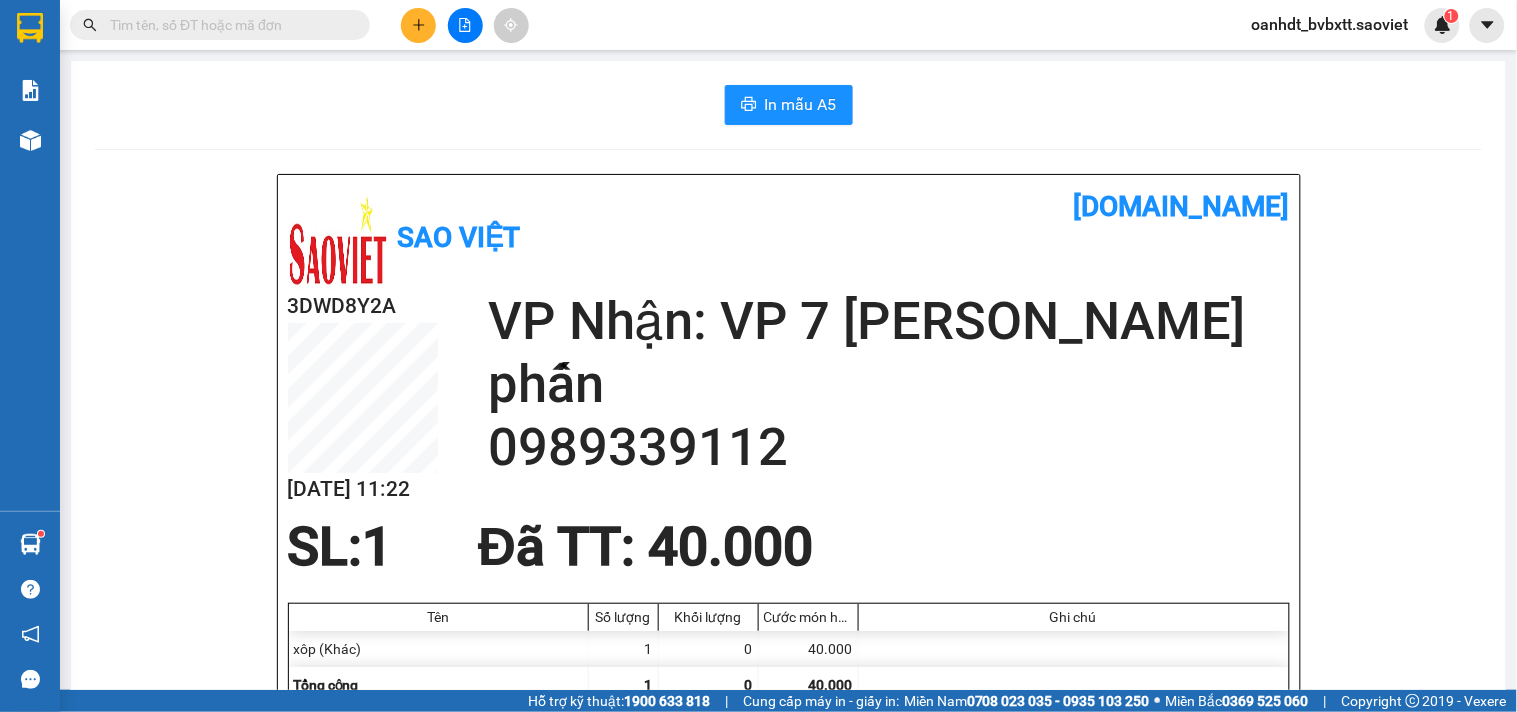 click at bounding box center (228, 25) 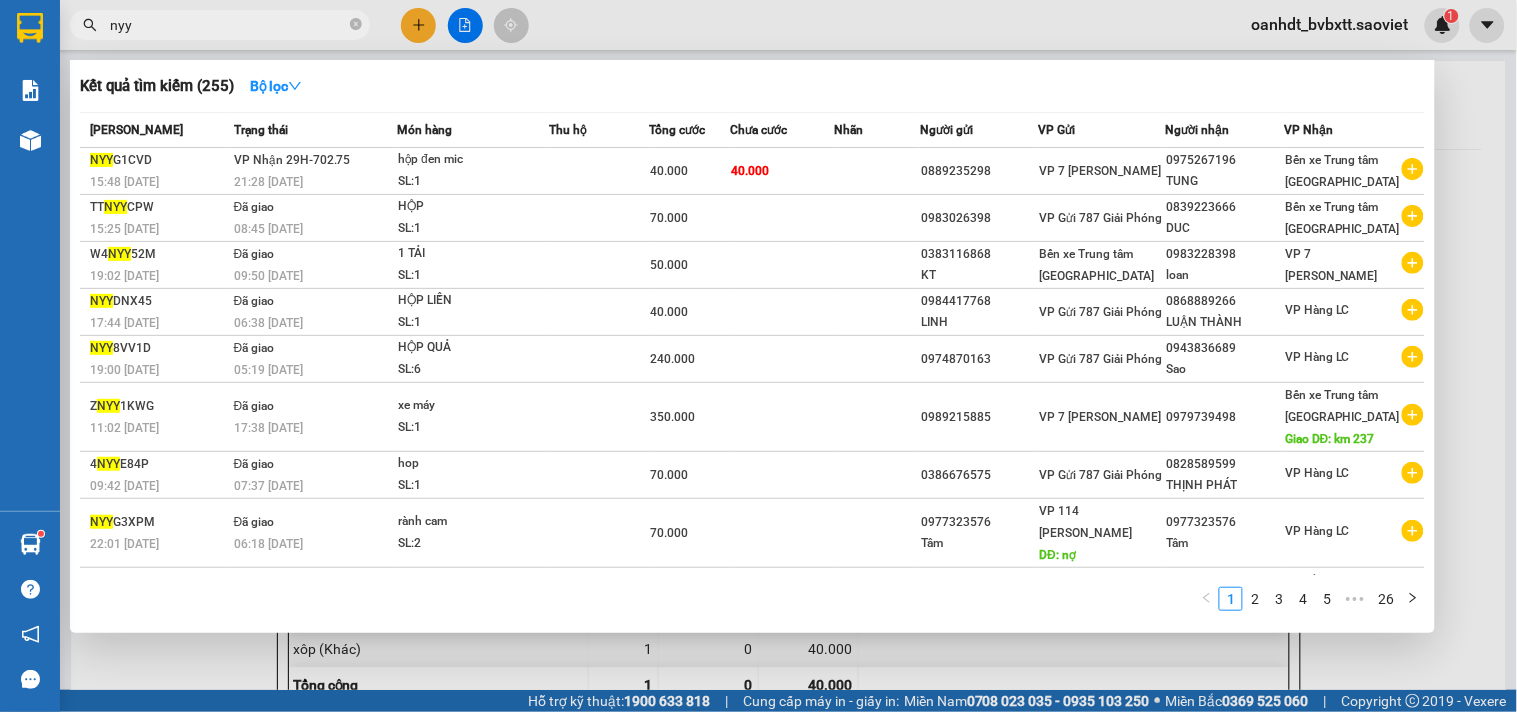 type on "nyy" 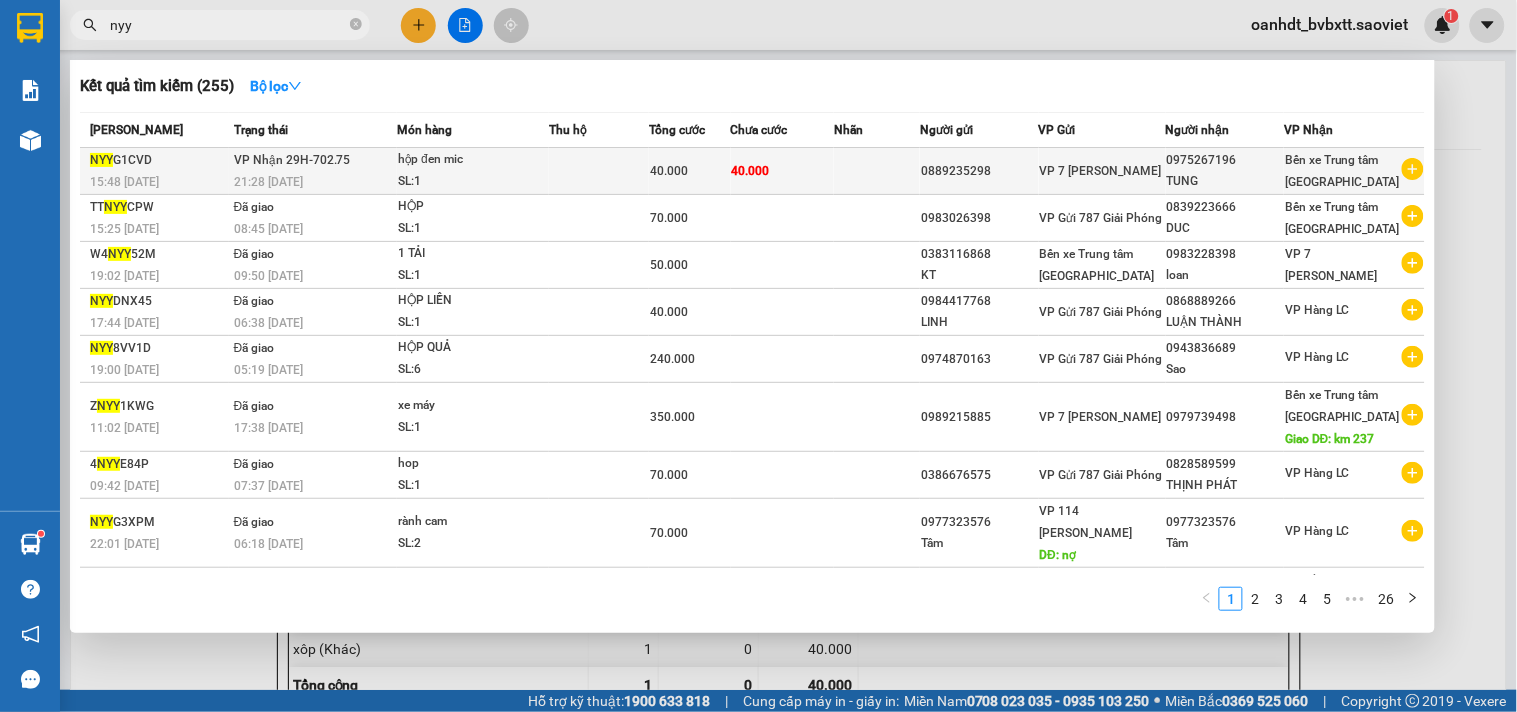 click on "hộp đen mic" at bounding box center (473, 160) 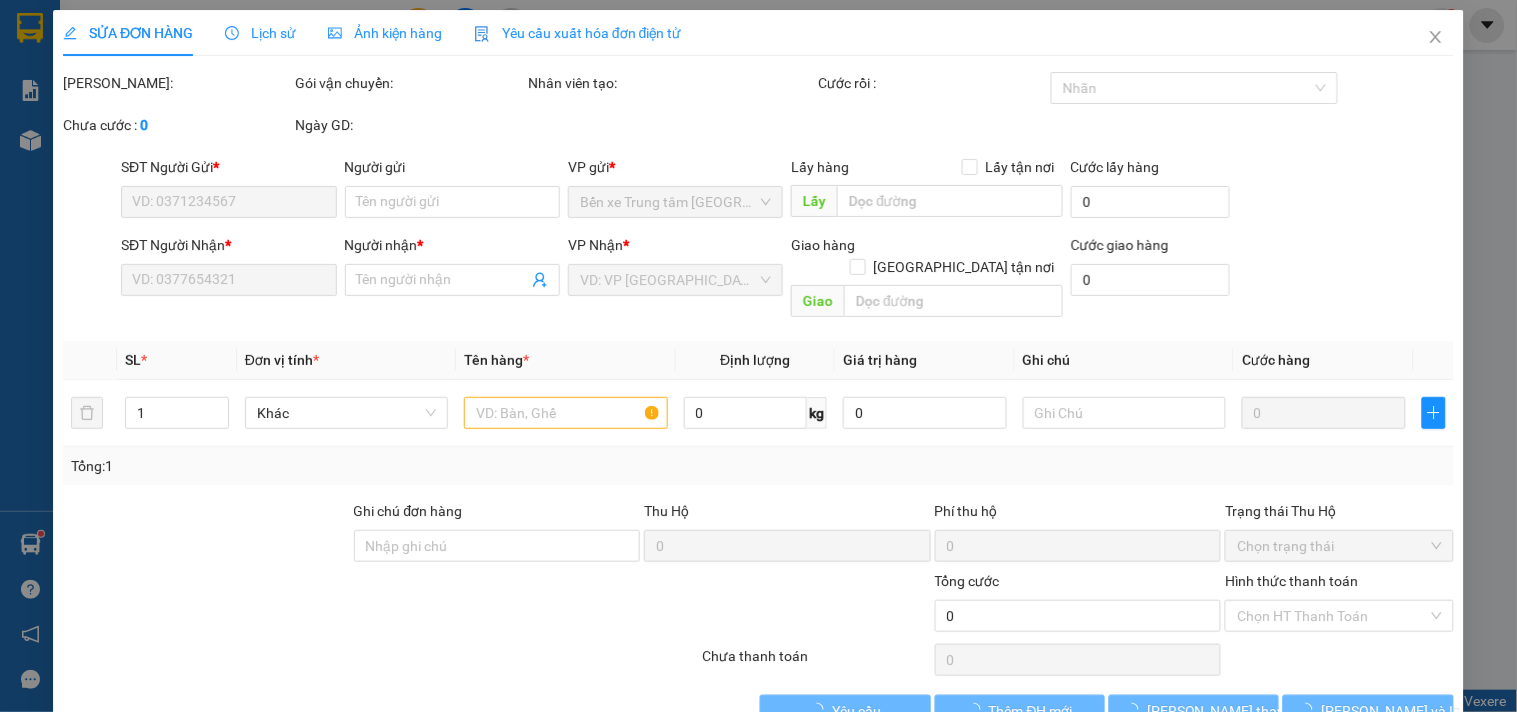 type on "0889235298" 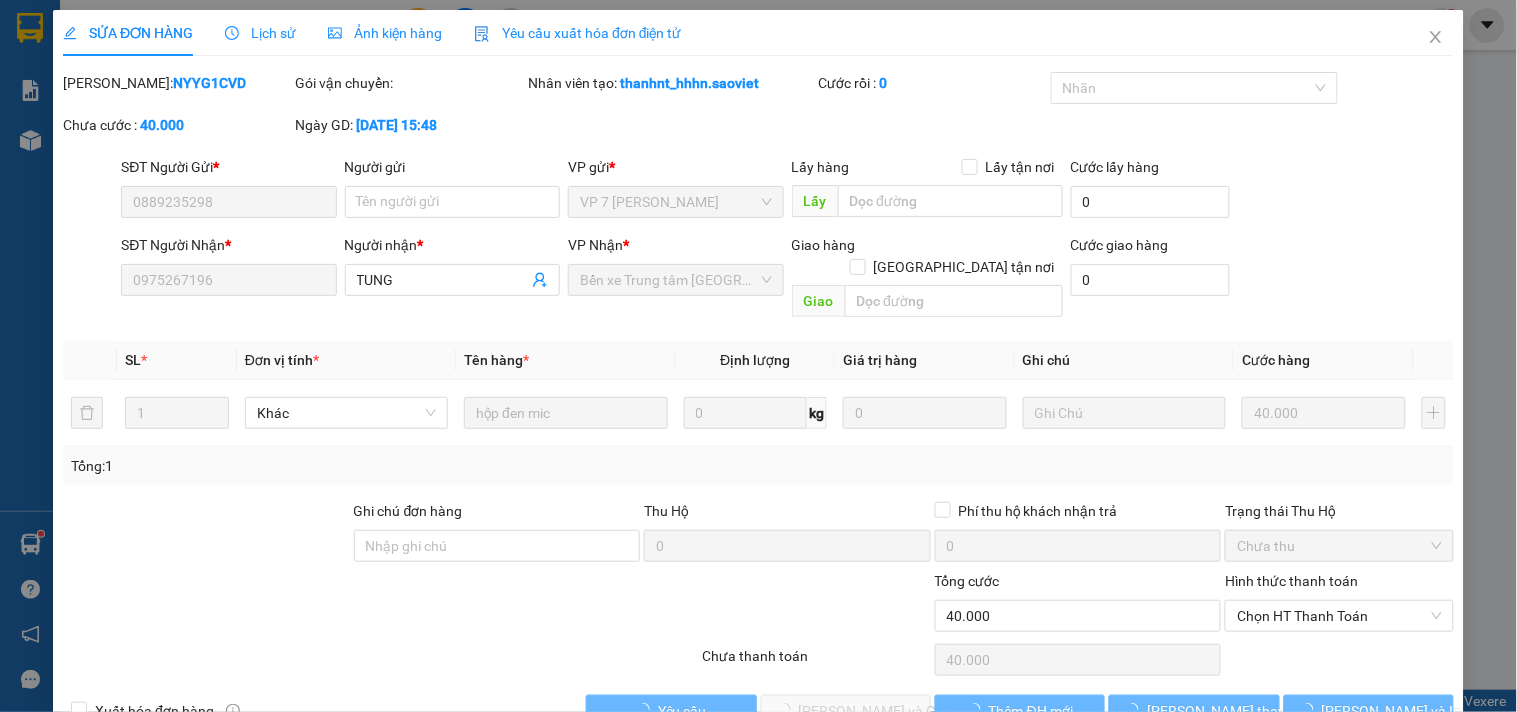 scroll, scrollTop: 32, scrollLeft: 0, axis: vertical 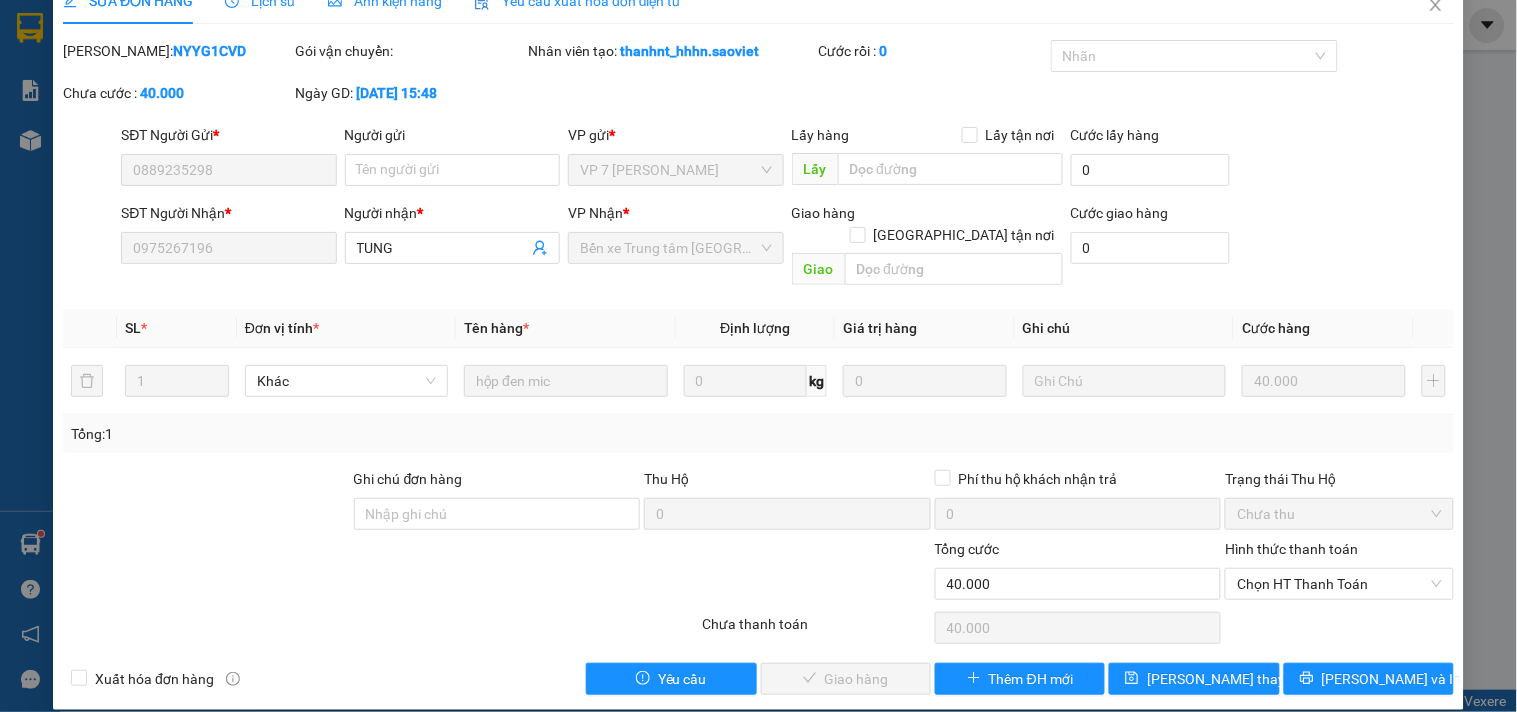 click on "Hình thức thanh toán Chọn HT Thanh Toán" at bounding box center [1339, 573] 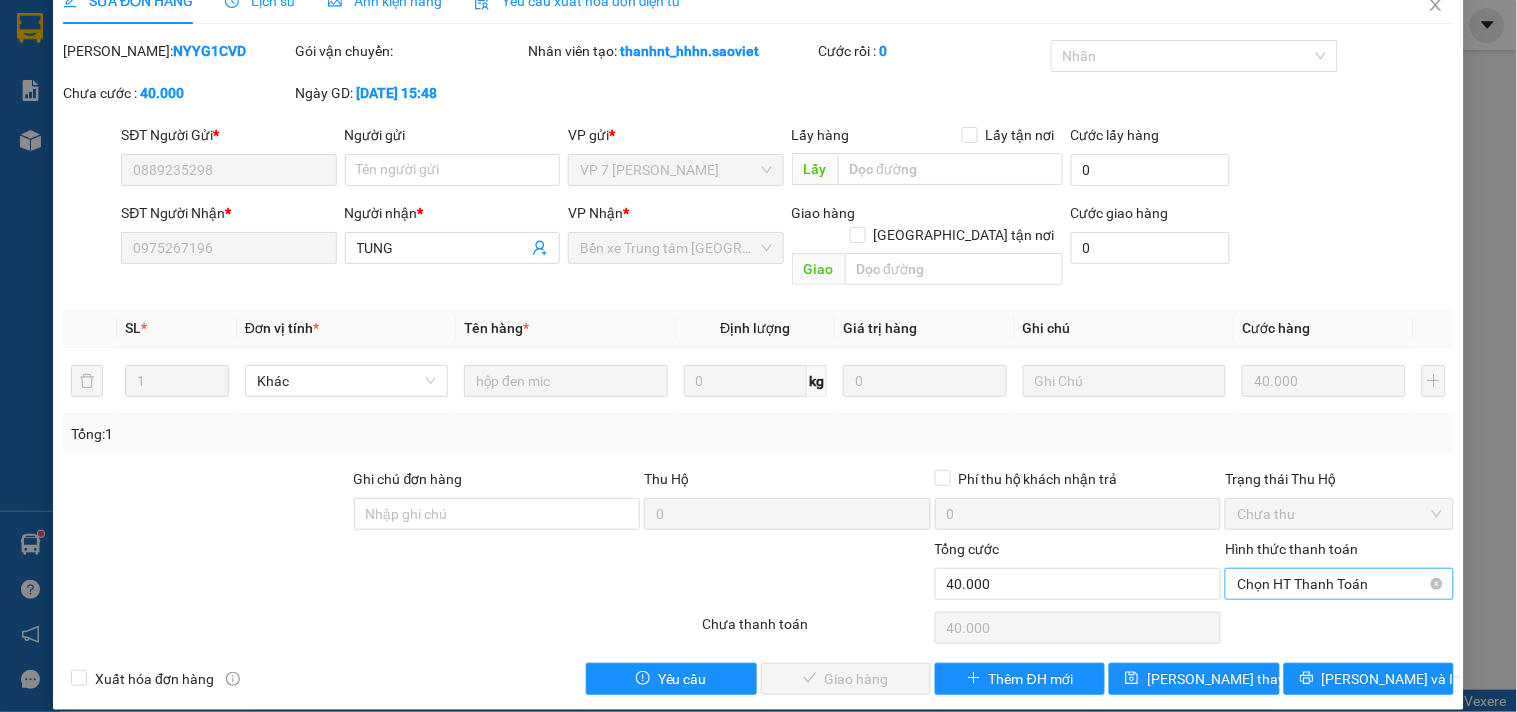 click on "Chọn HT Thanh Toán" at bounding box center (1339, 584) 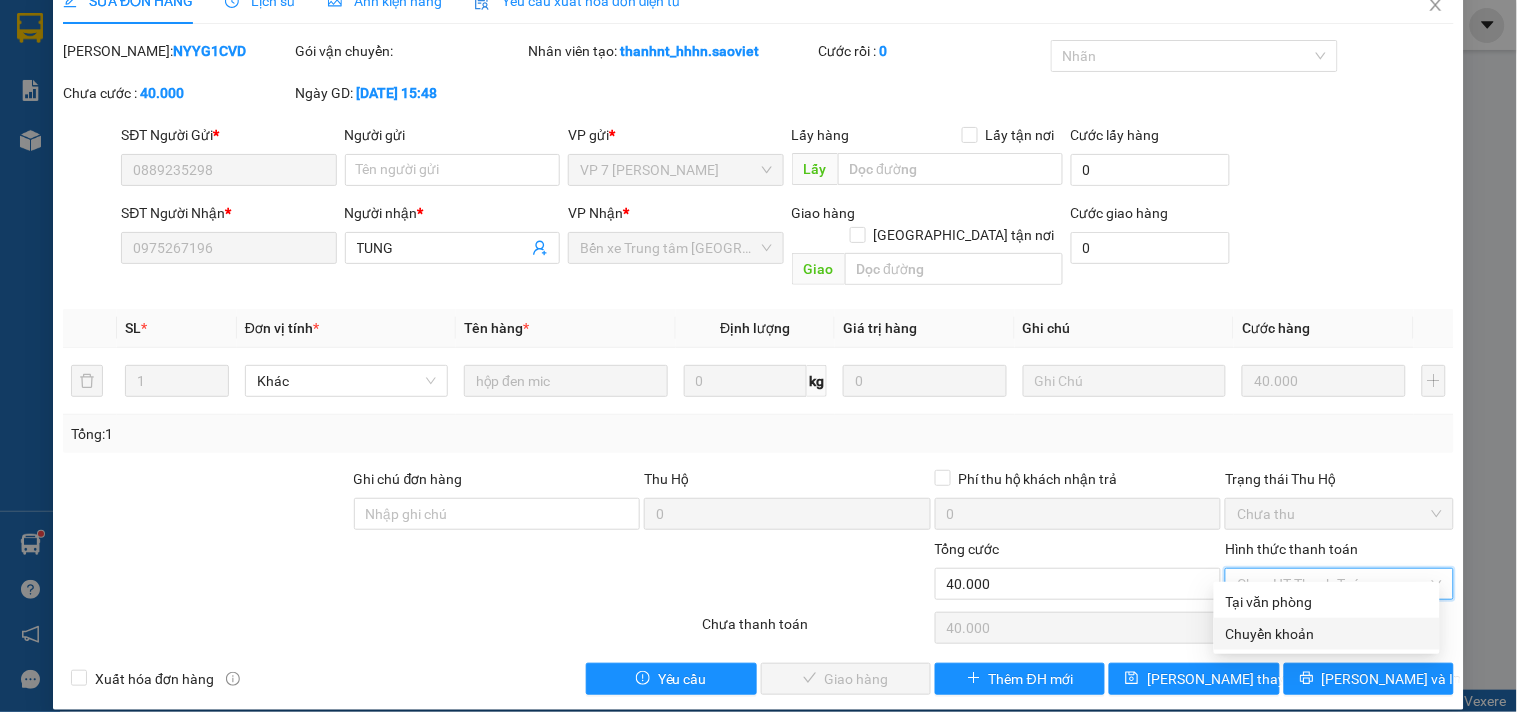 click on "Chuyển khoản" at bounding box center (1327, 634) 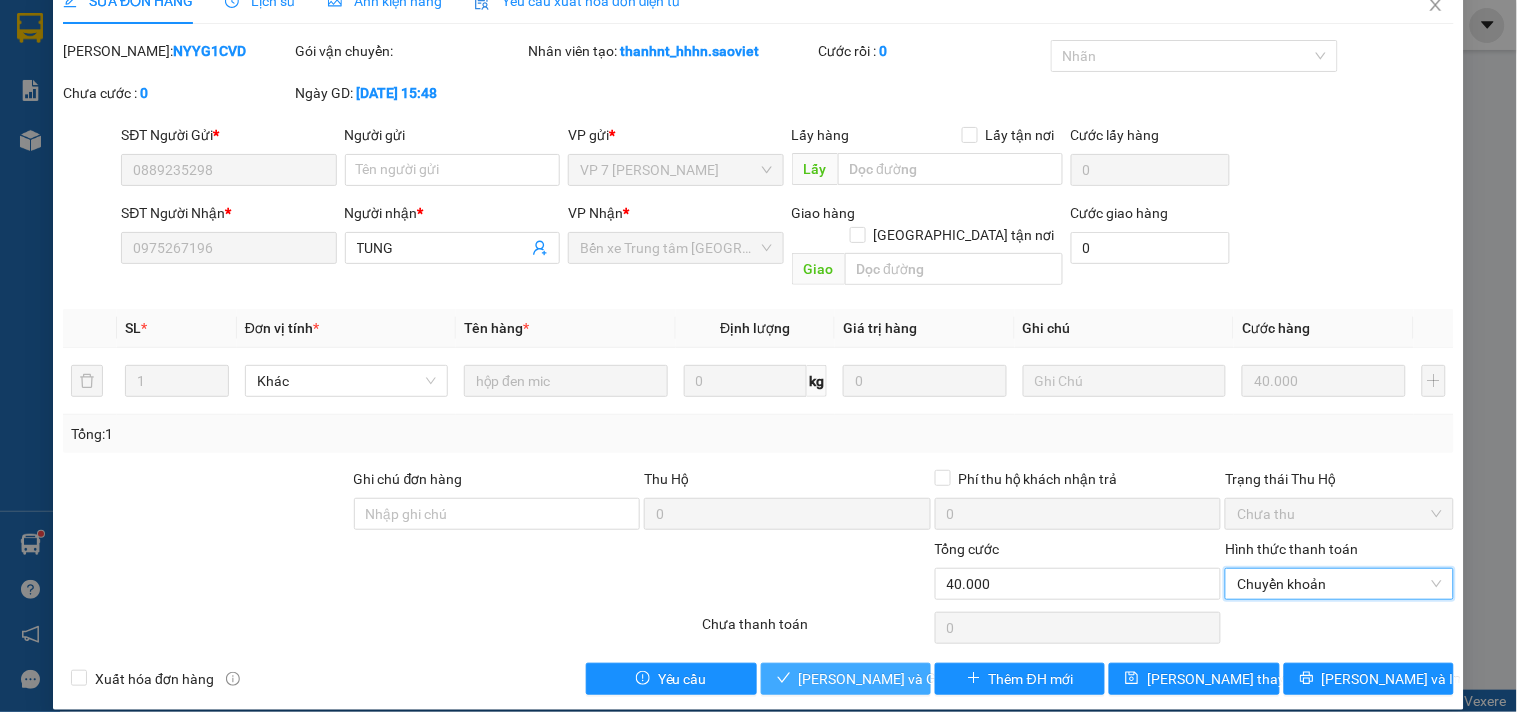 click on "[PERSON_NAME] và Giao hàng" at bounding box center [895, 679] 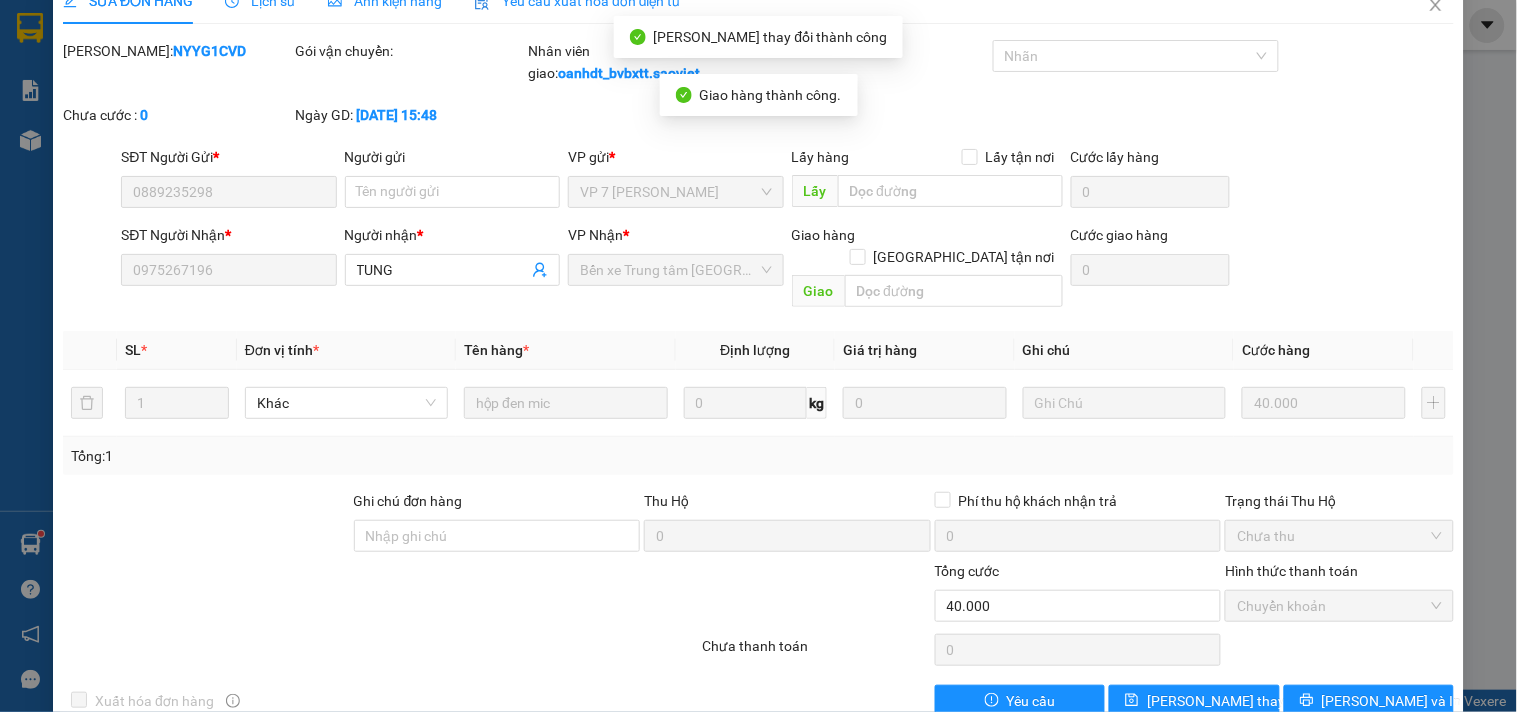 scroll, scrollTop: 0, scrollLeft: 0, axis: both 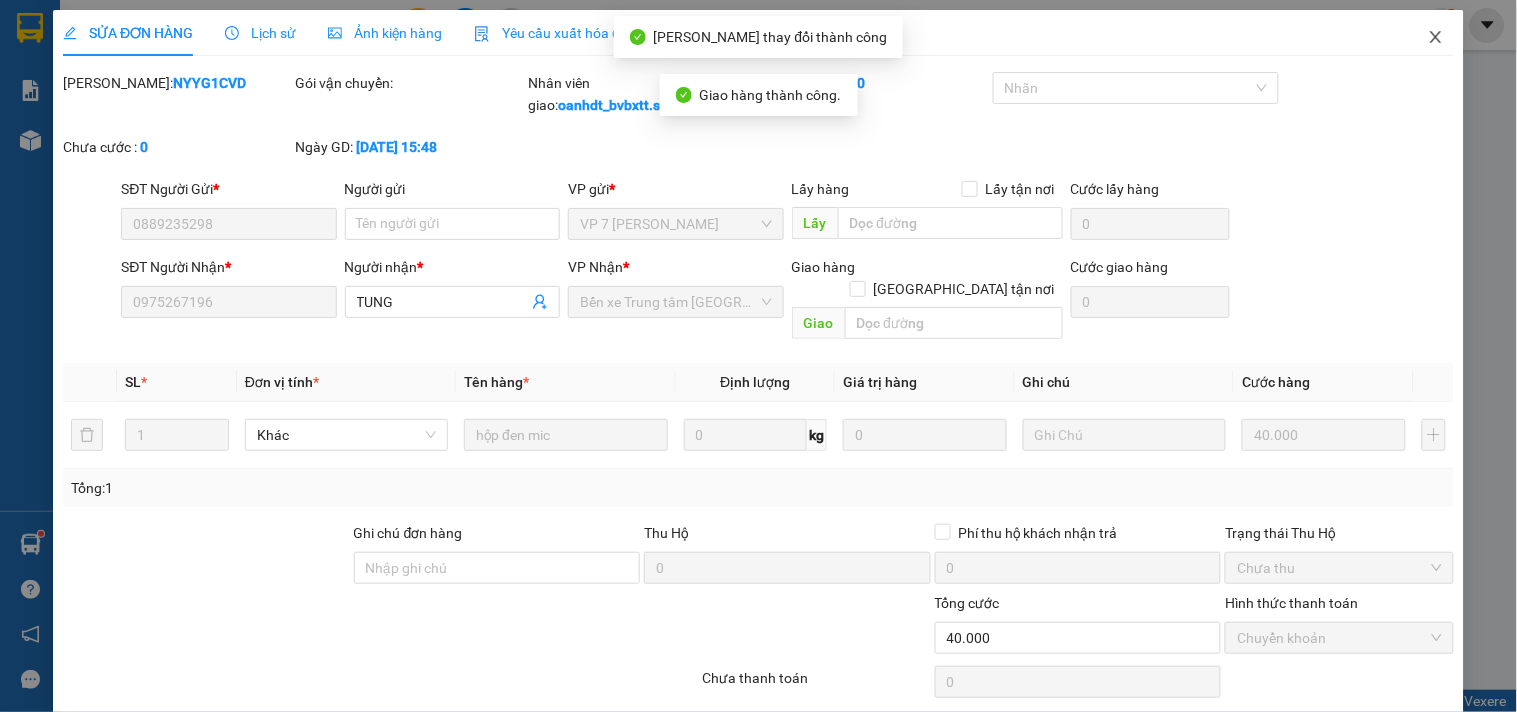 click 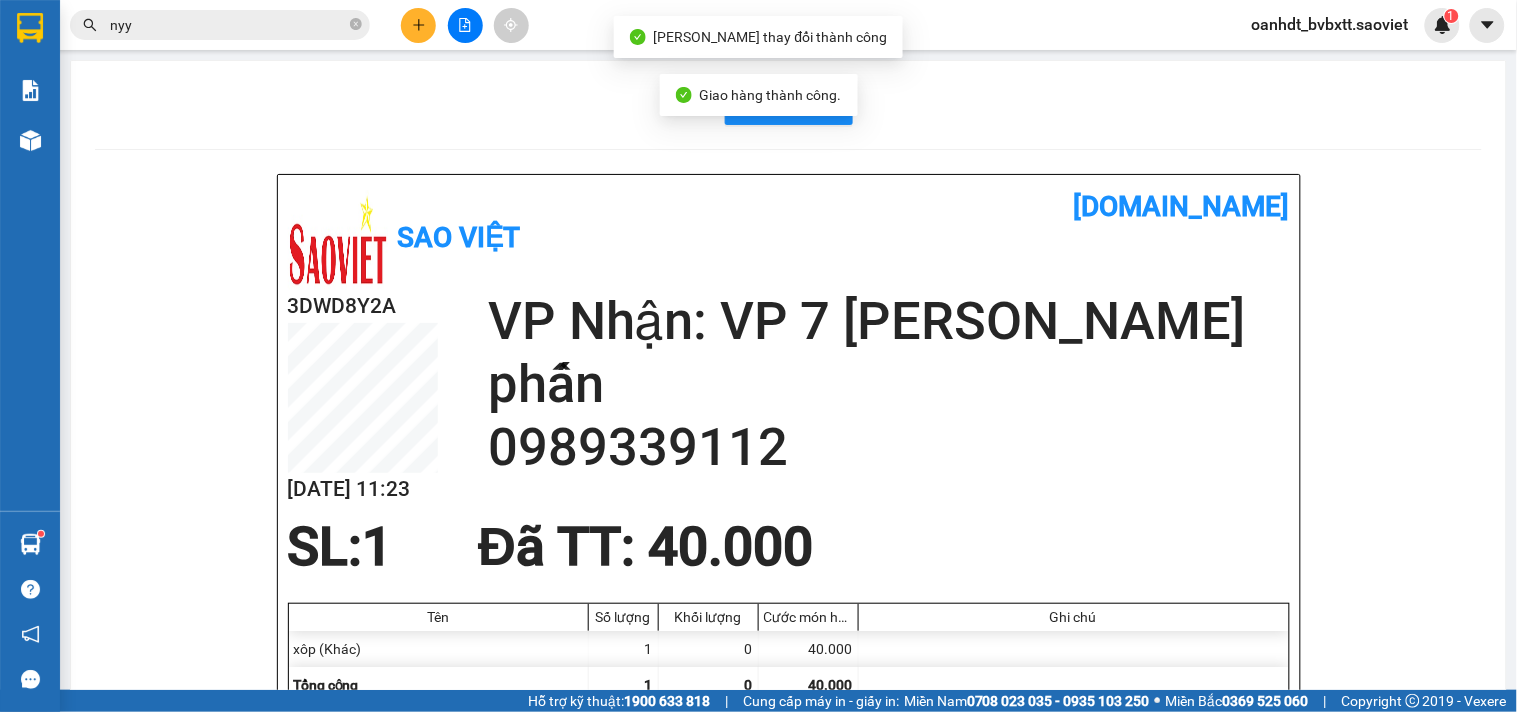click on "nyy" at bounding box center (220, 25) 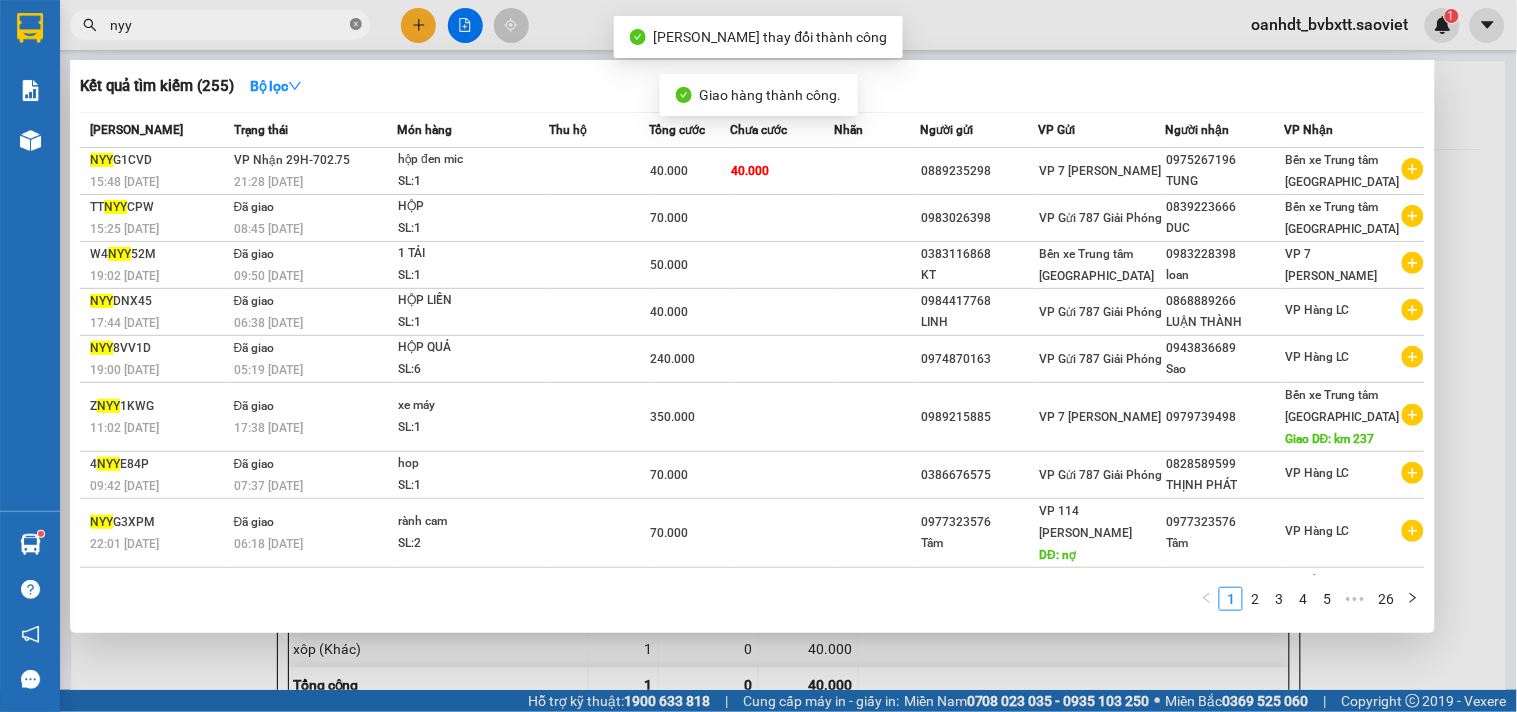 click 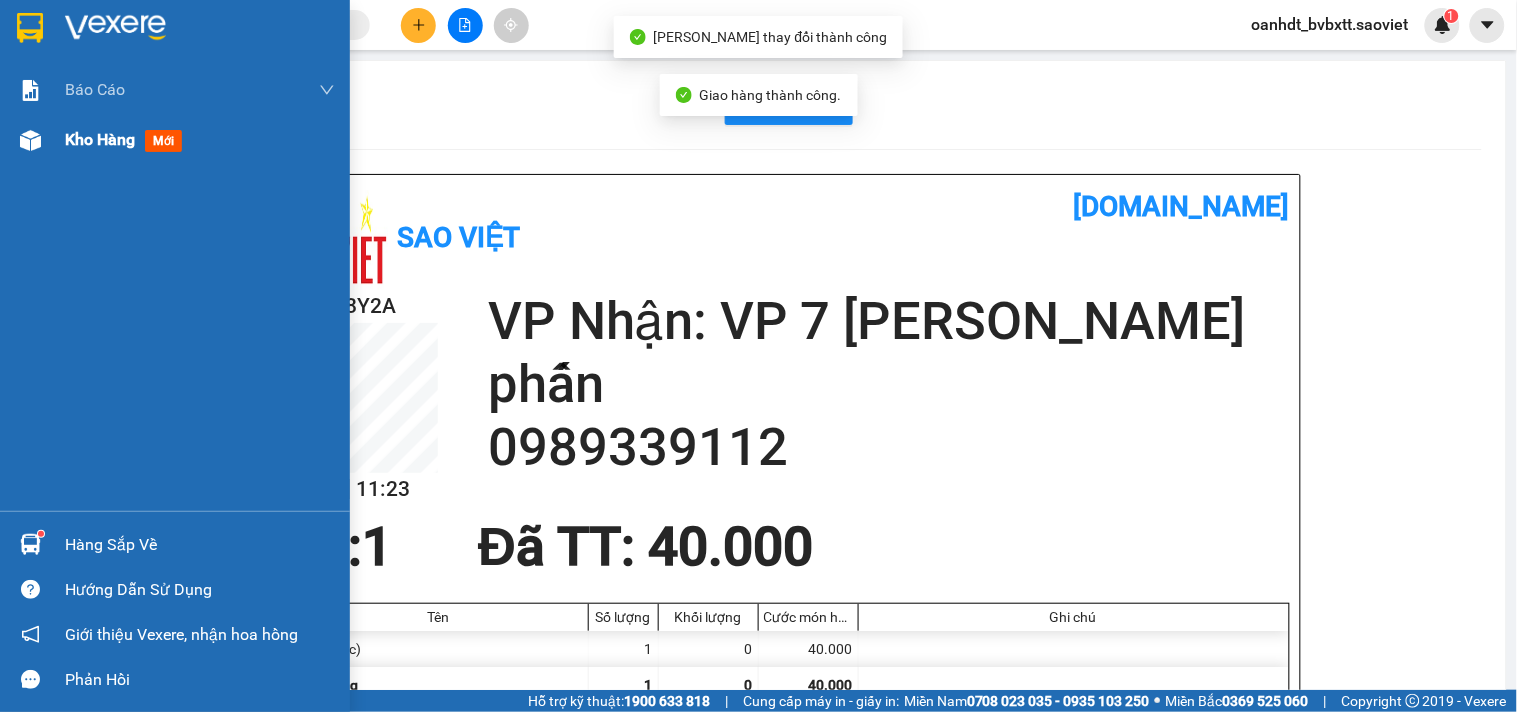 click on "mới" at bounding box center (163, 141) 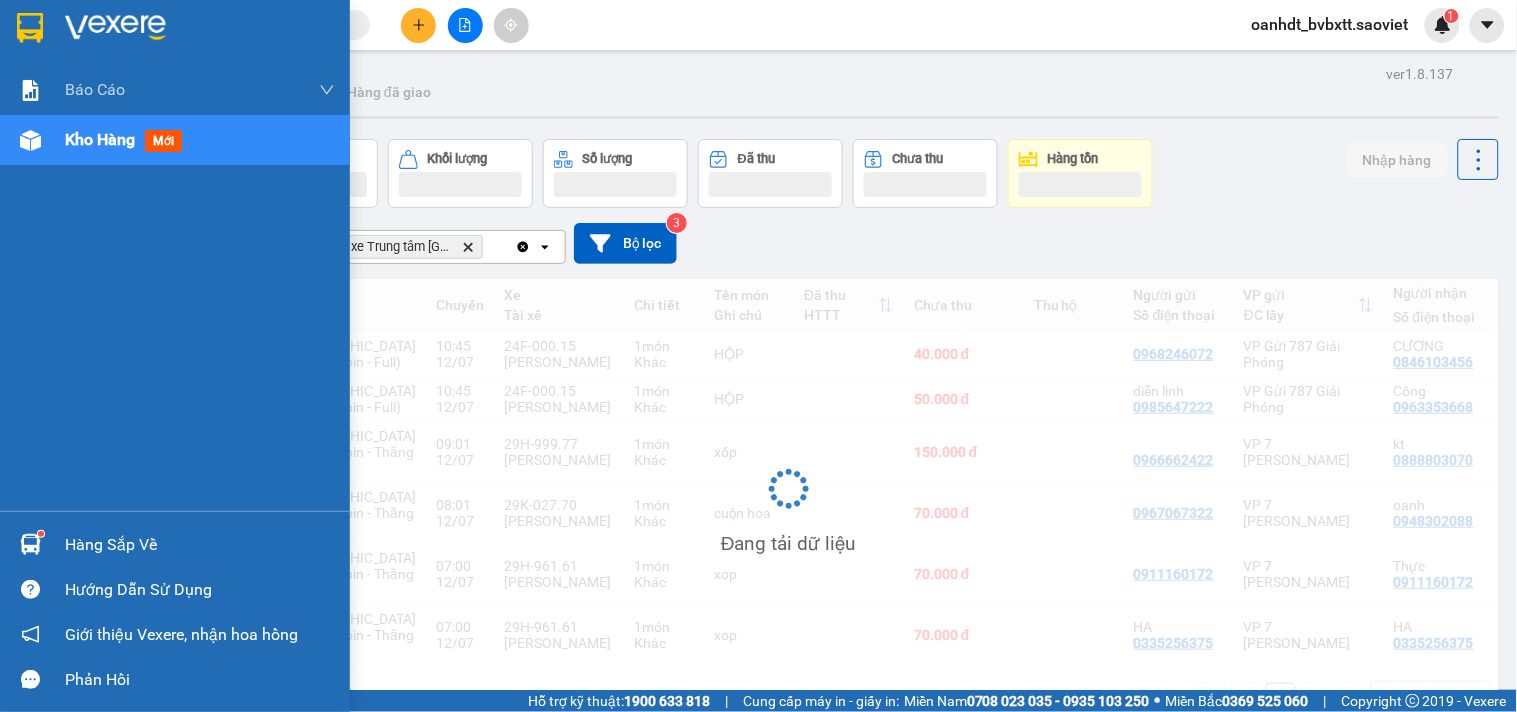 click on "mới" at bounding box center (163, 141) 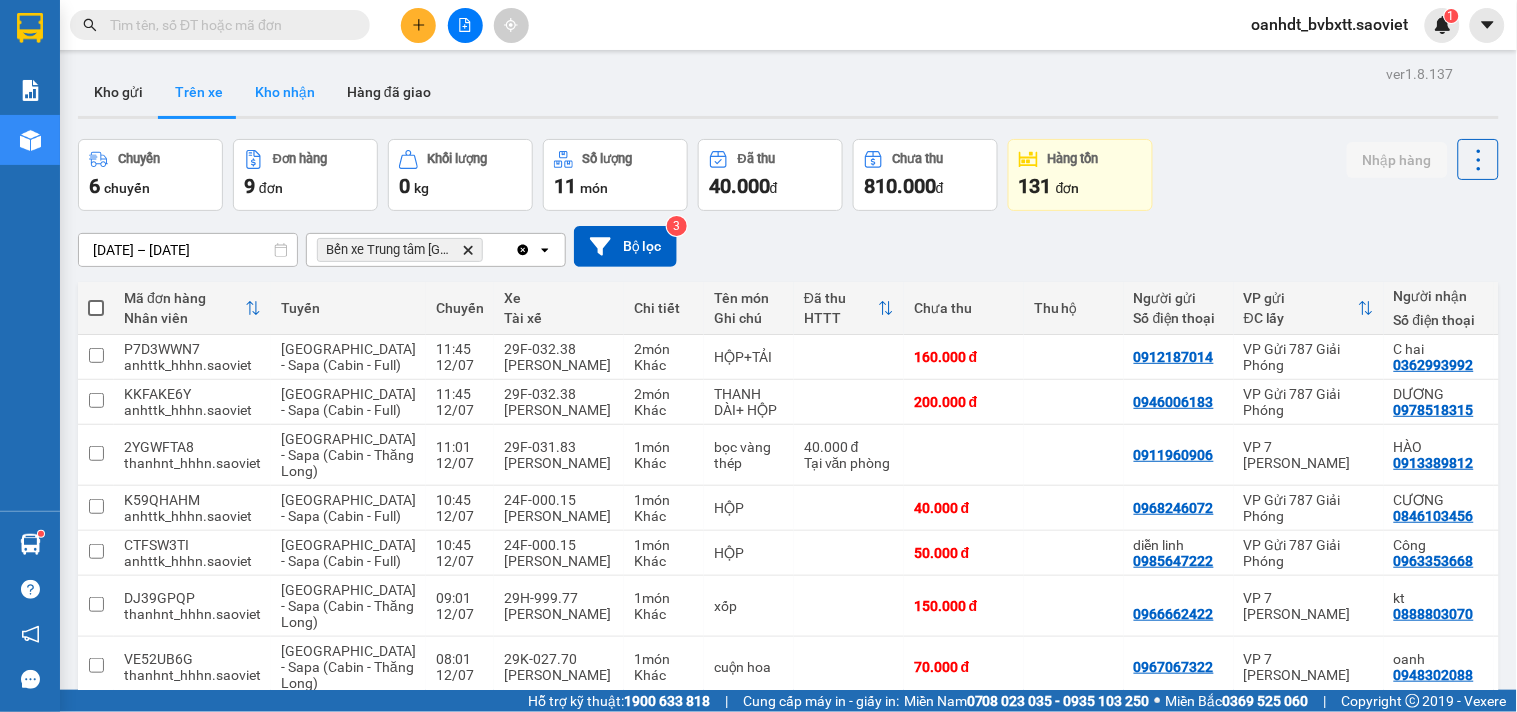 click on "Kho nhận" at bounding box center (285, 92) 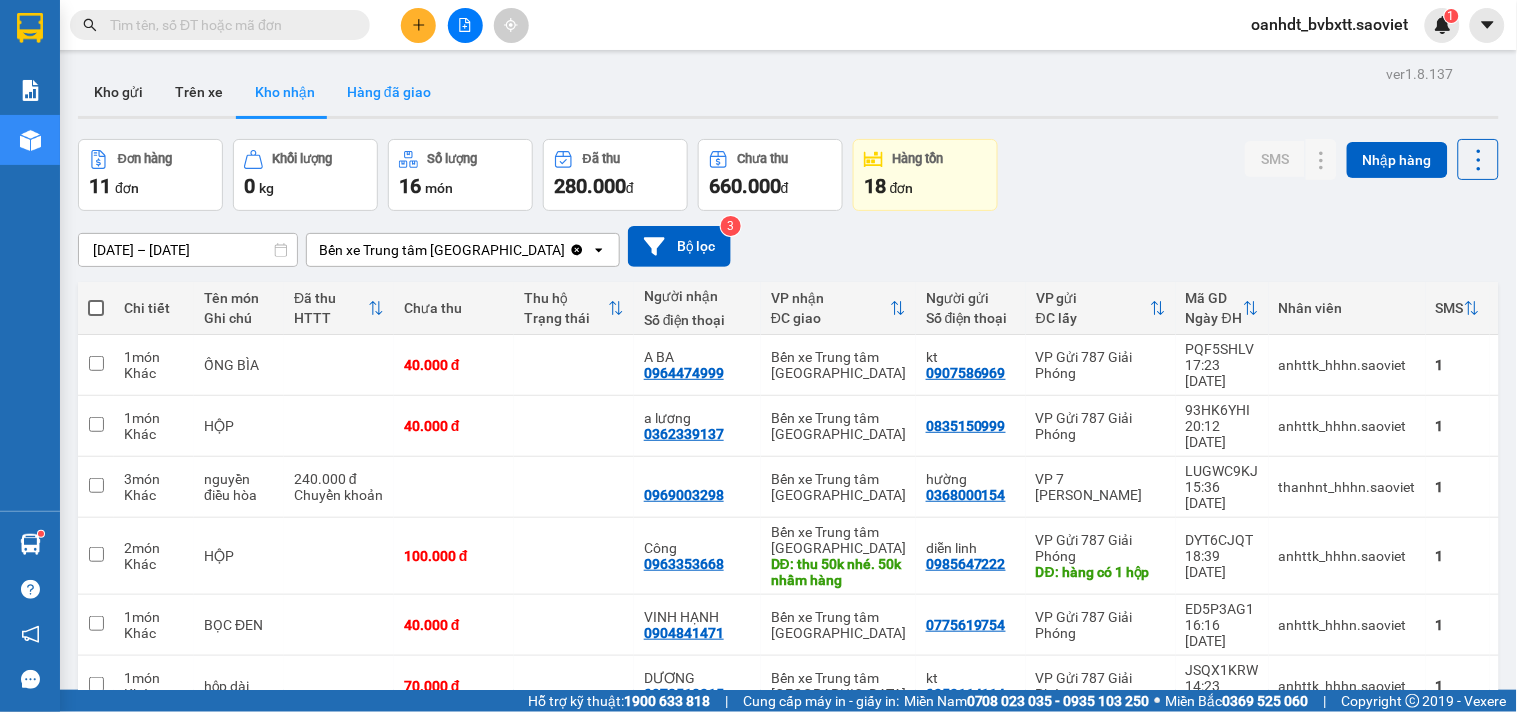 click on "Hàng đã giao" at bounding box center [389, 92] 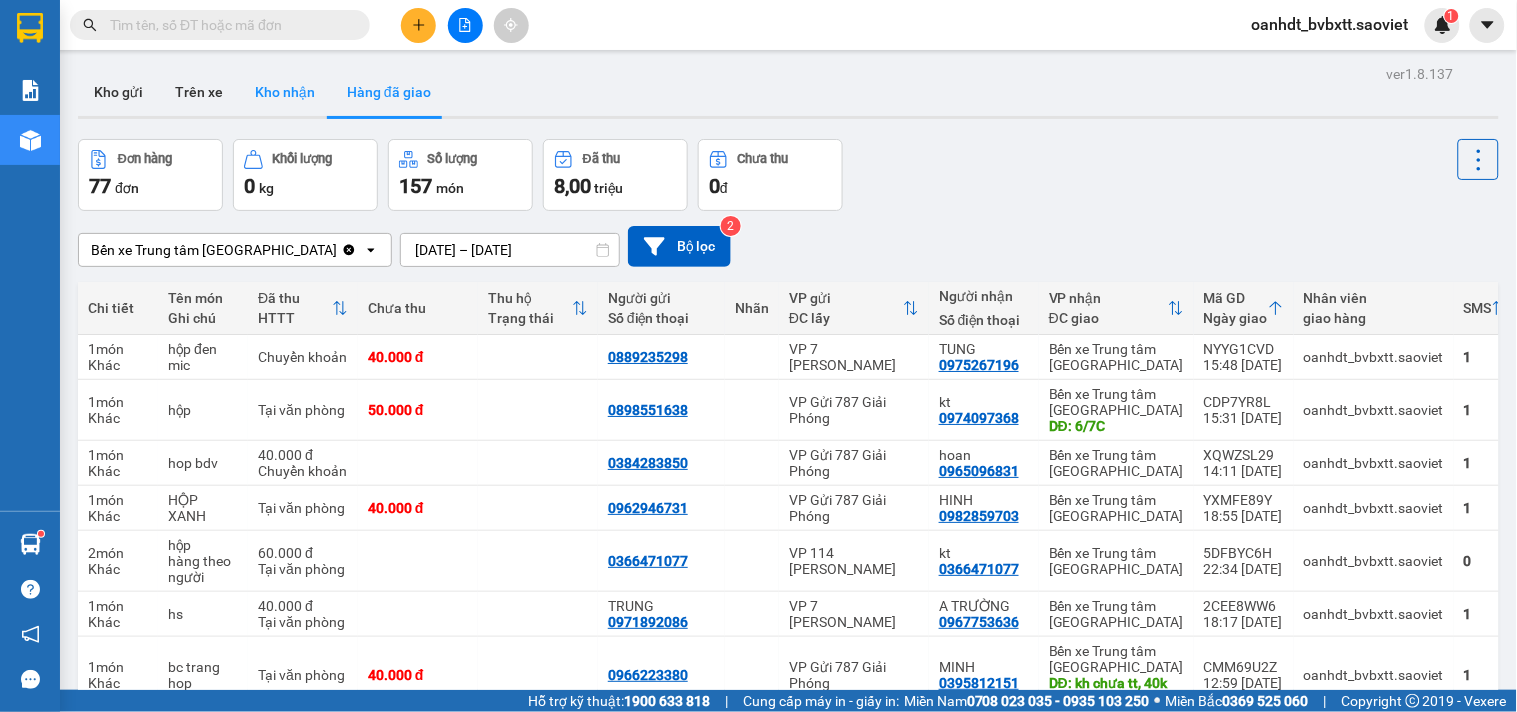 click on "Kho nhận" at bounding box center [285, 92] 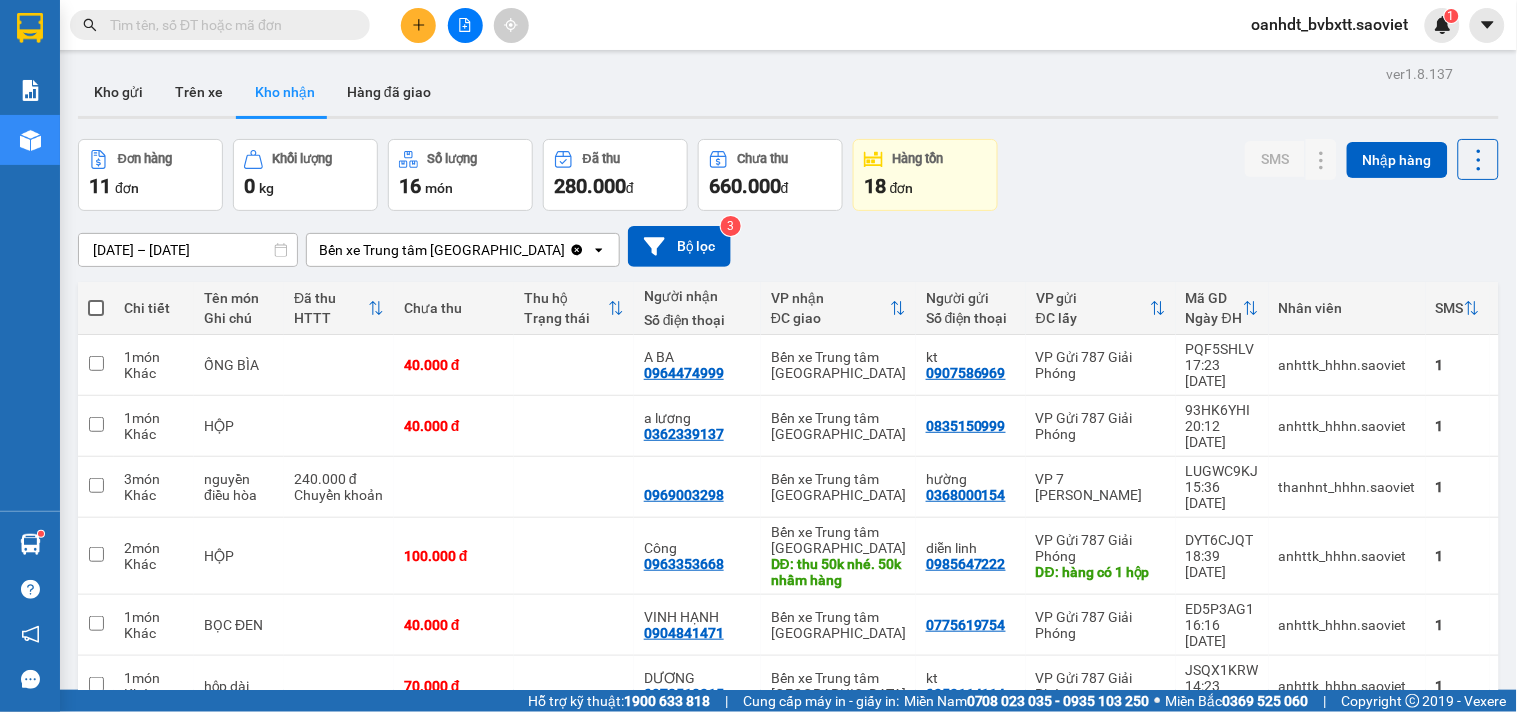 type 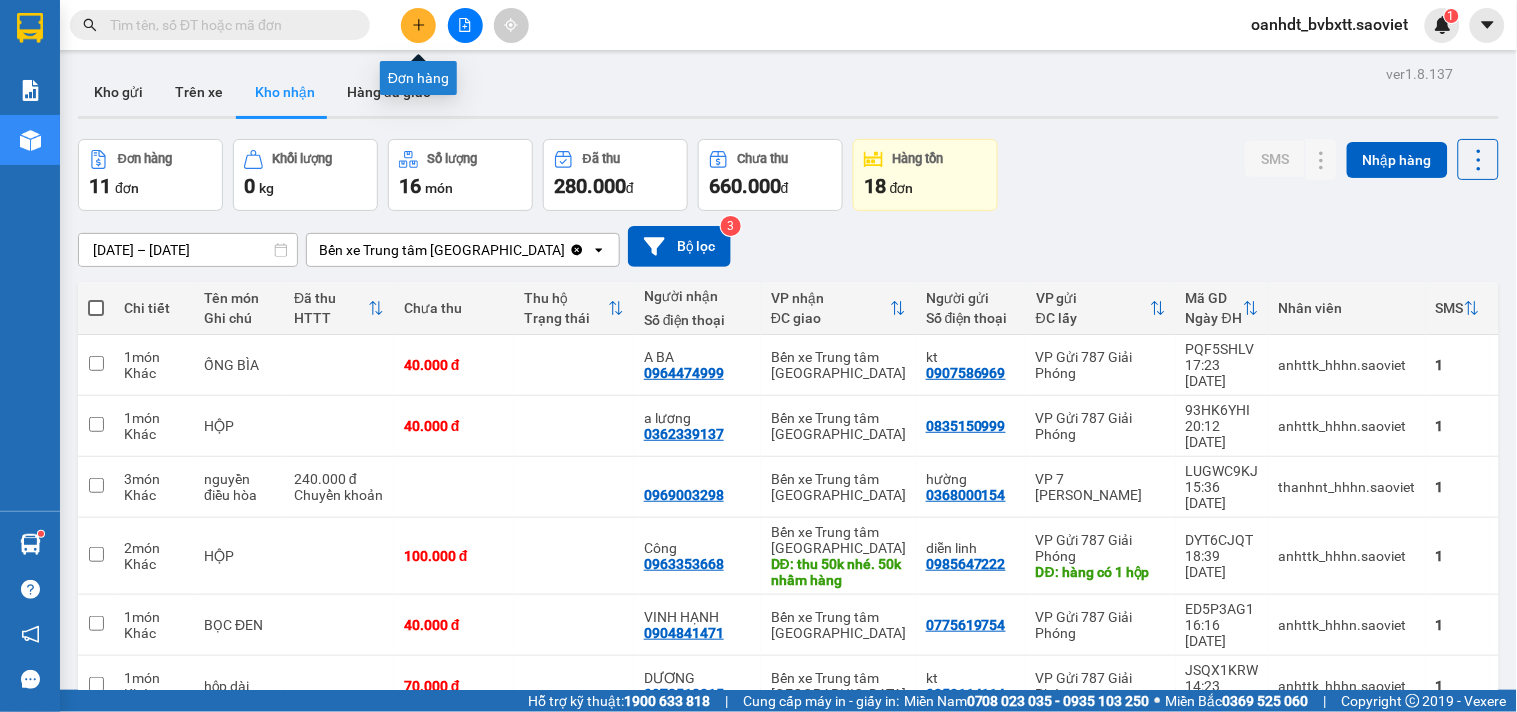 click at bounding box center [418, 25] 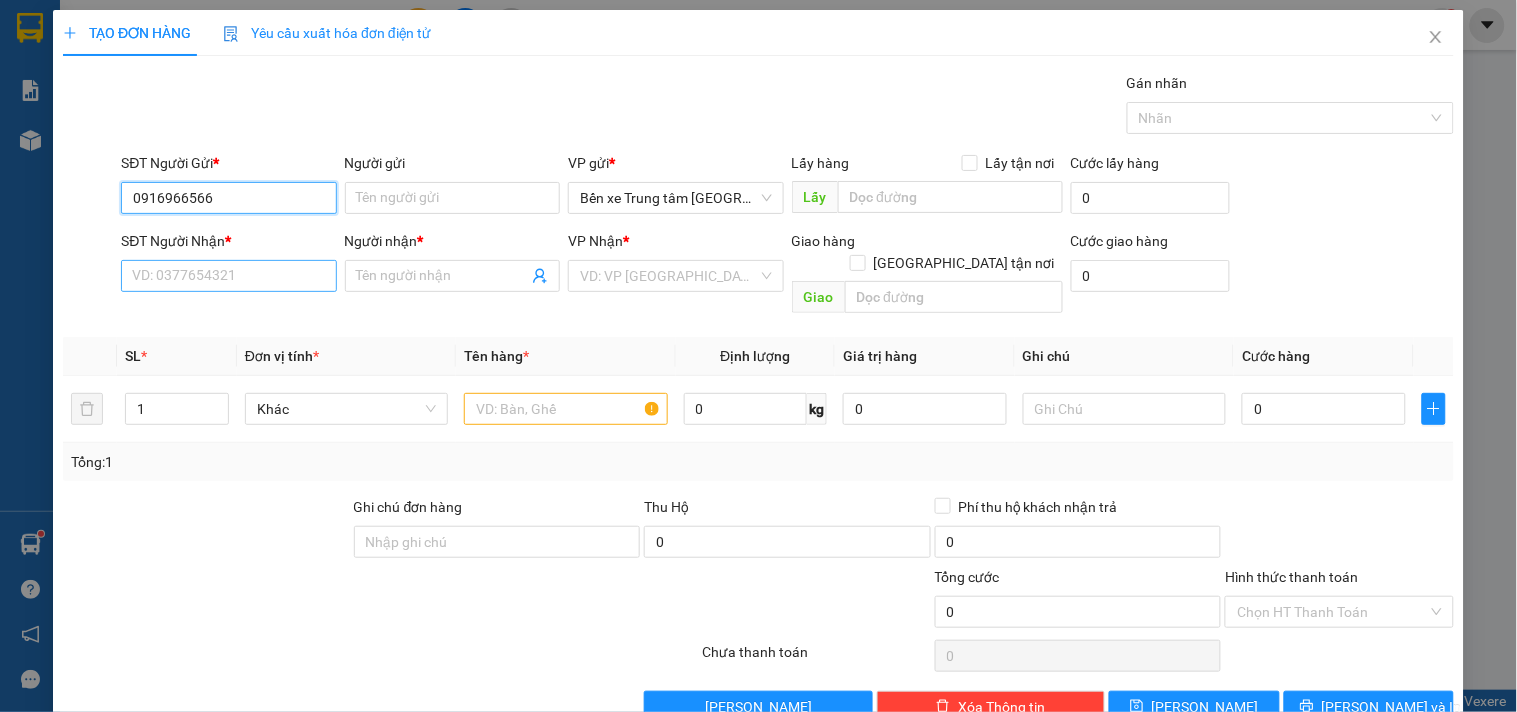 type on "0916966566" 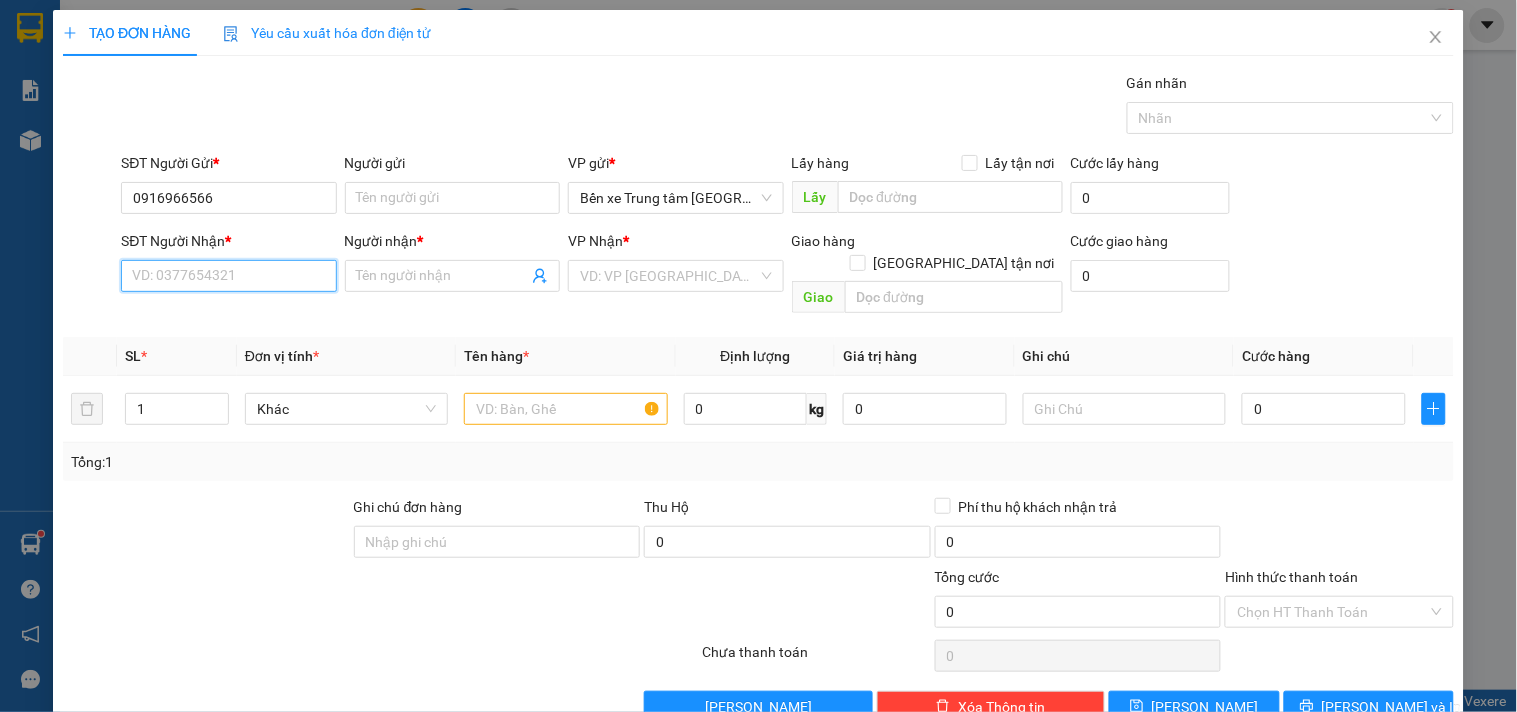 click on "SĐT Người Nhận  *" at bounding box center [228, 276] 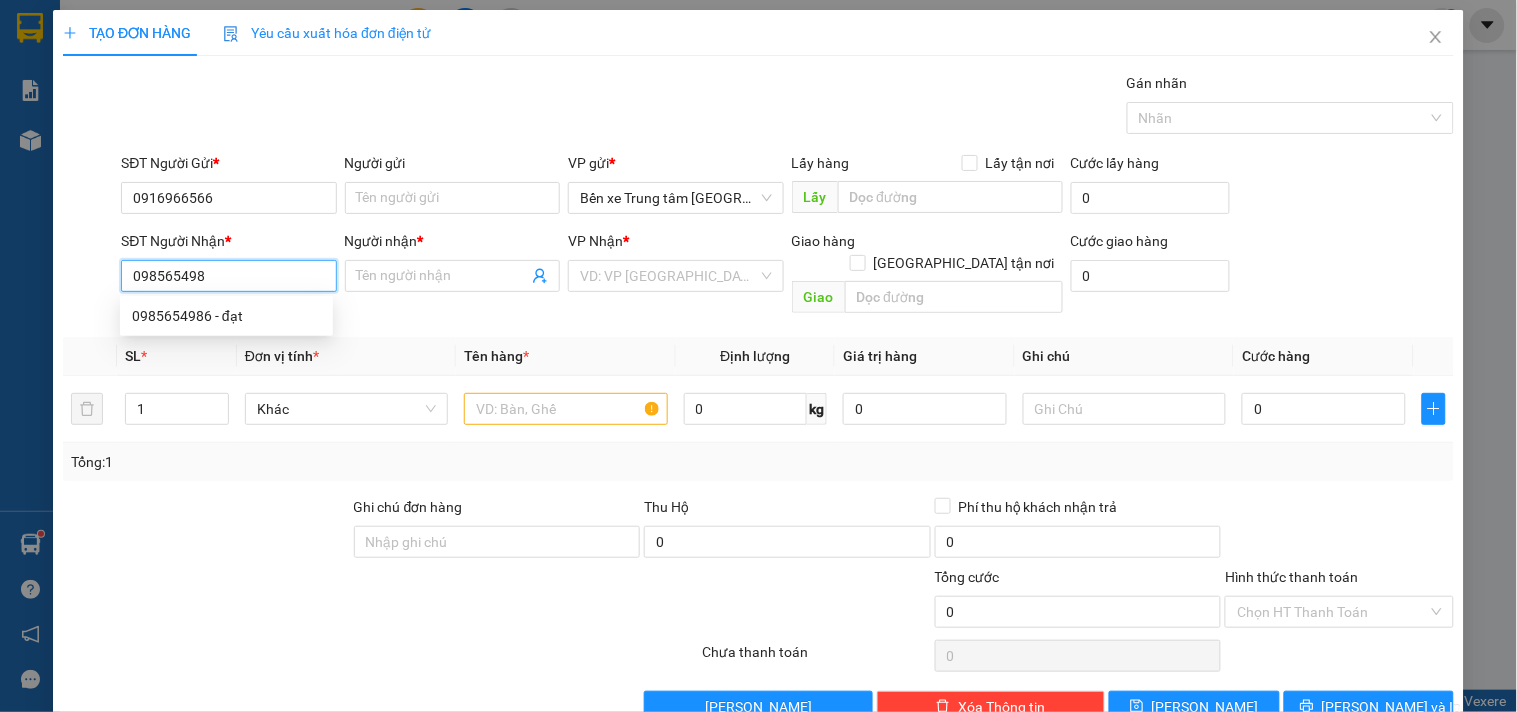 type on "0985654986" 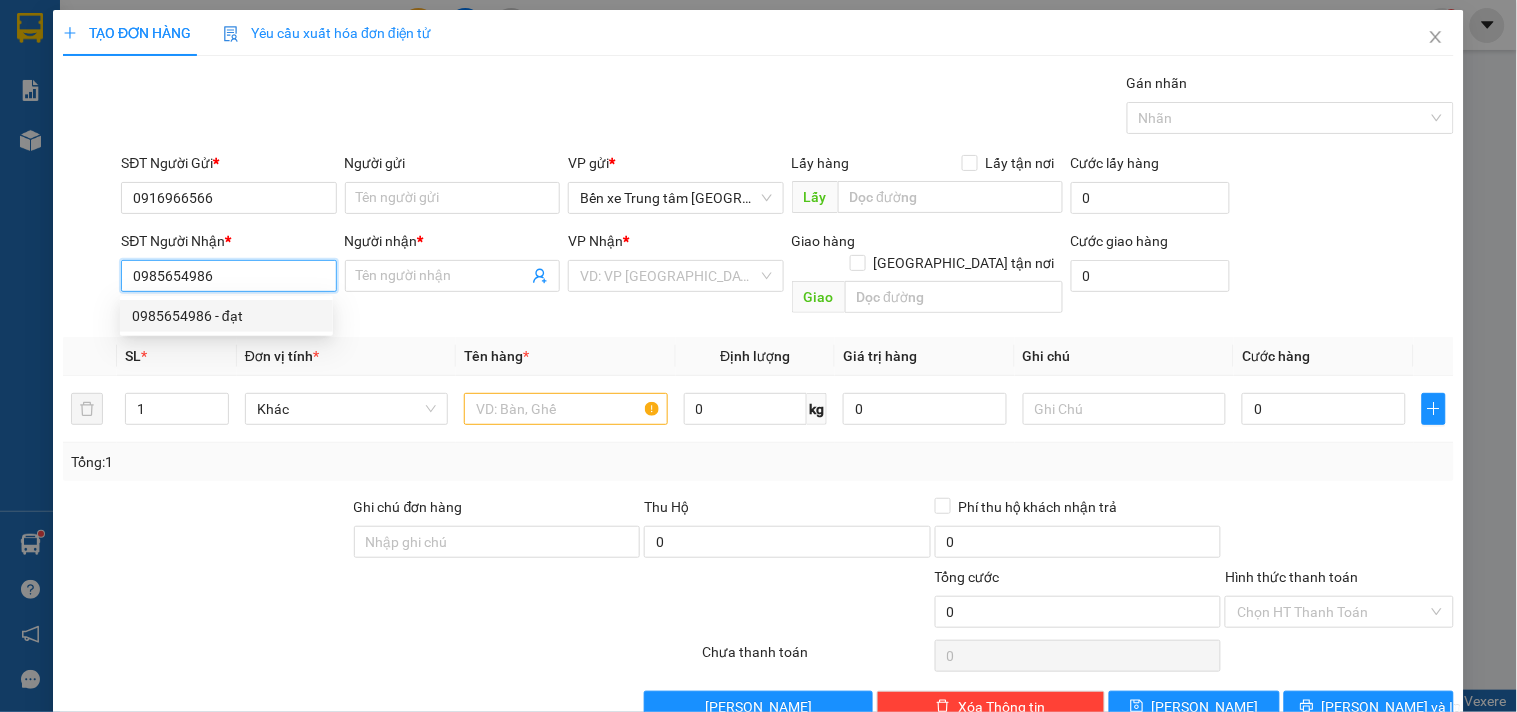 click on "0985654986 - đạt" at bounding box center [226, 316] 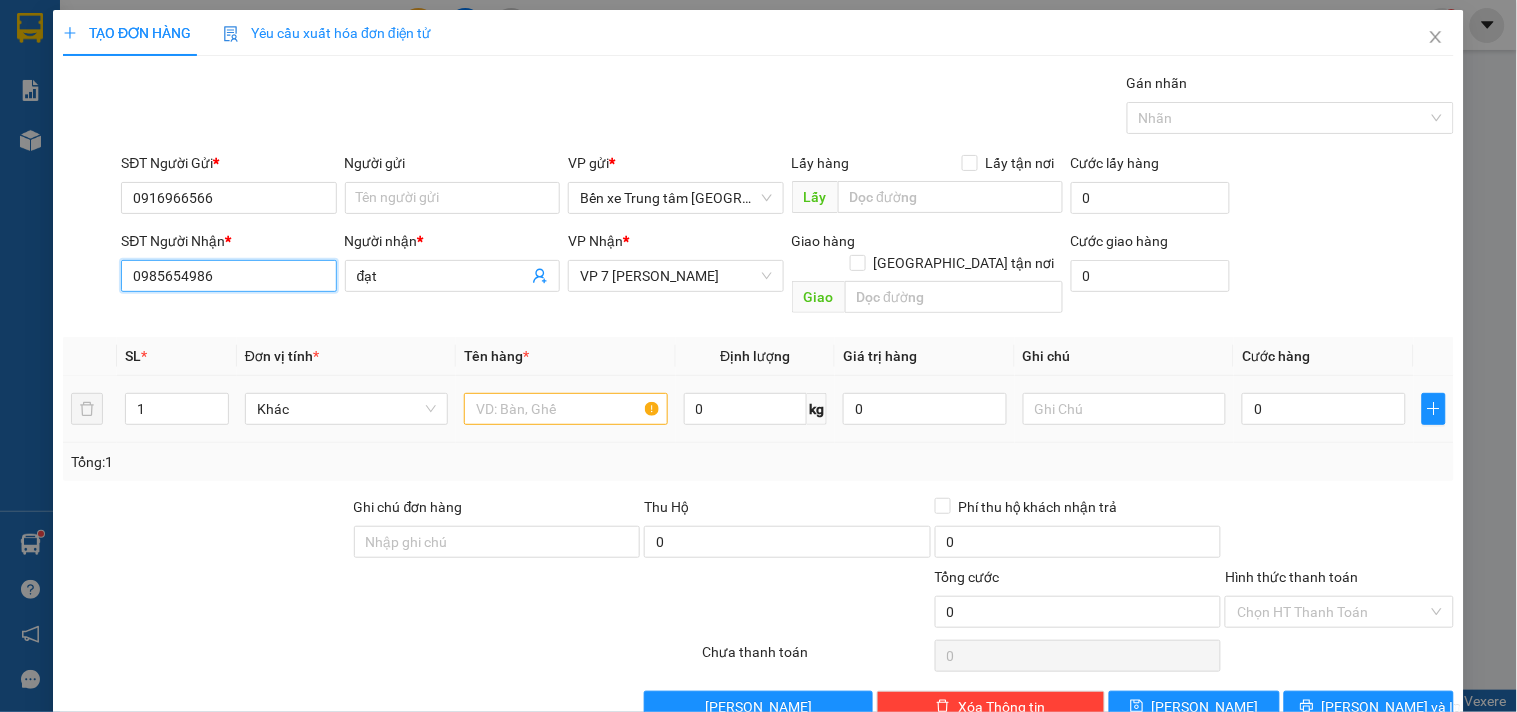 type on "0985654986" 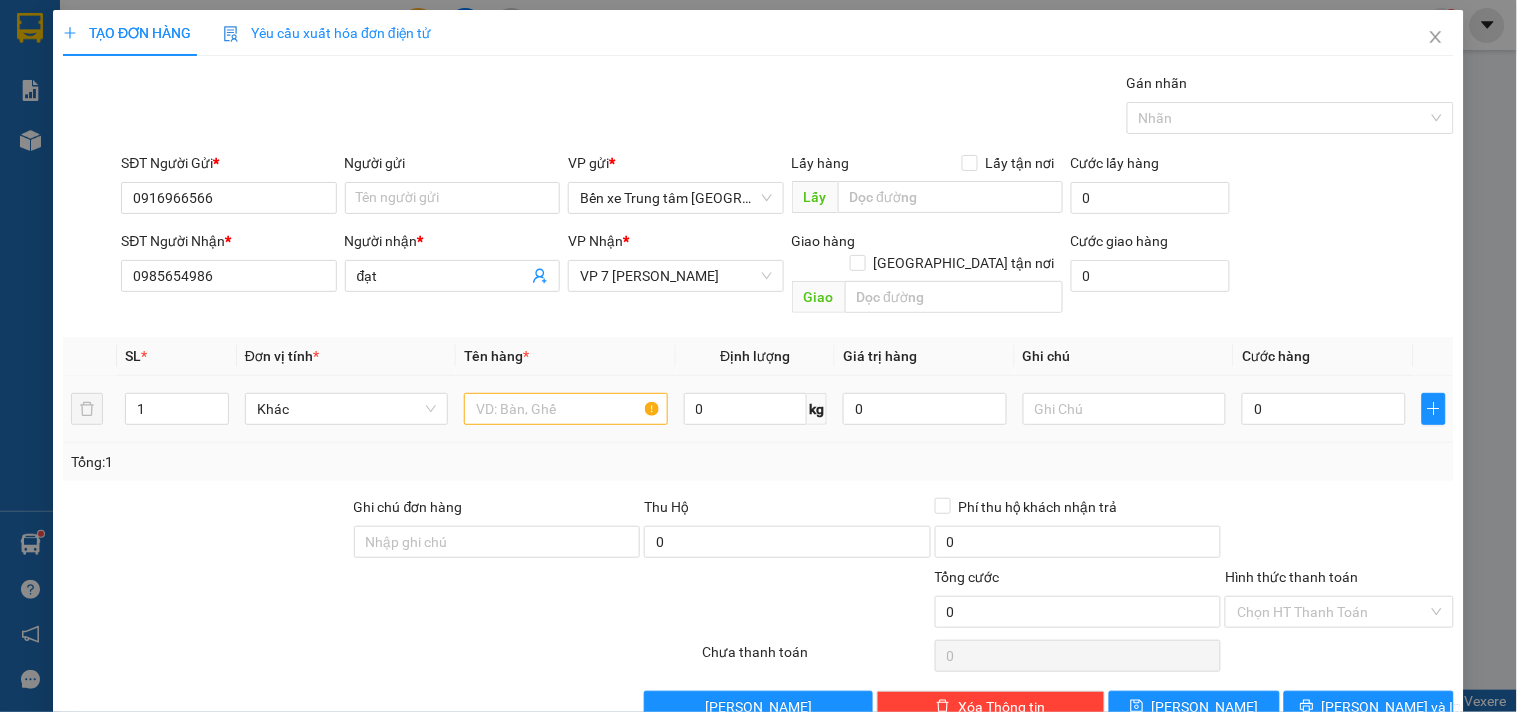 click at bounding box center (565, 409) 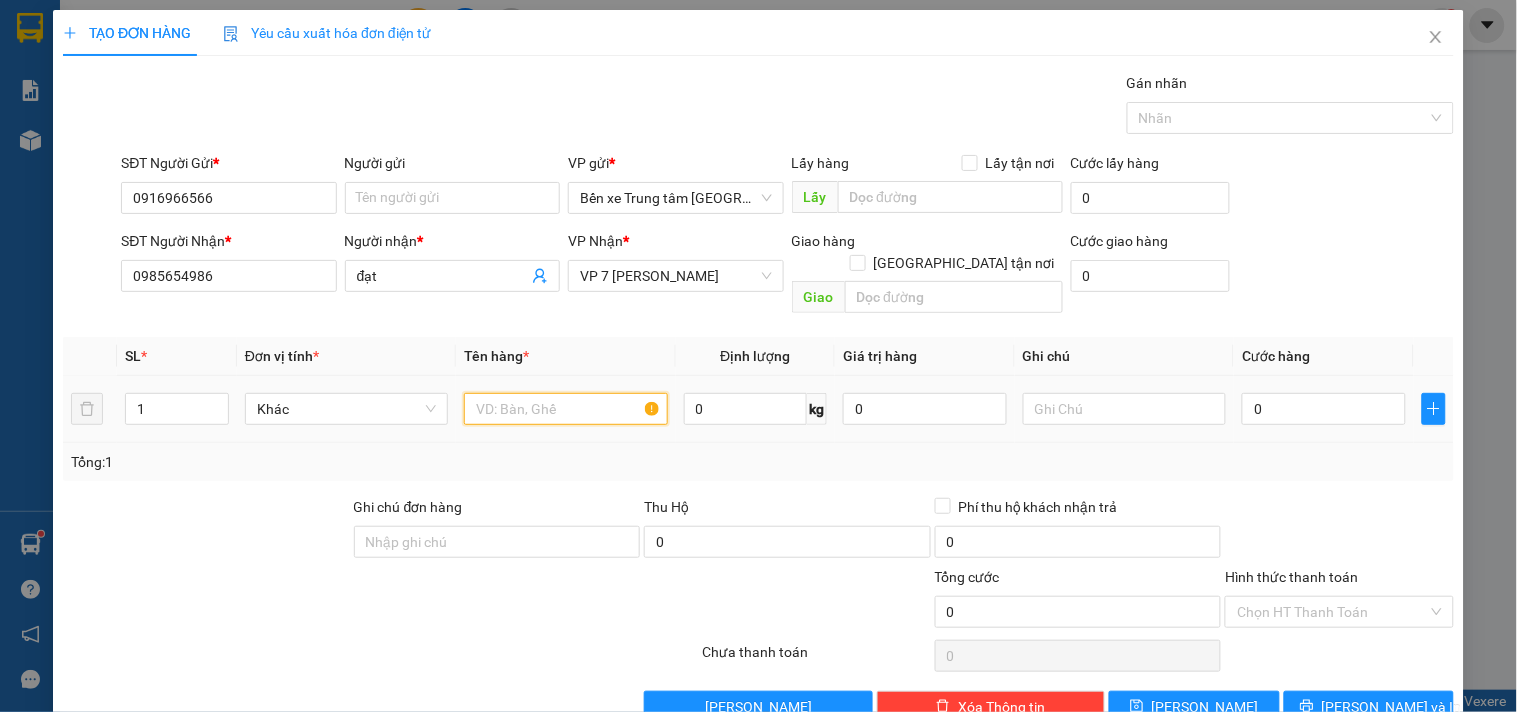 click at bounding box center (565, 409) 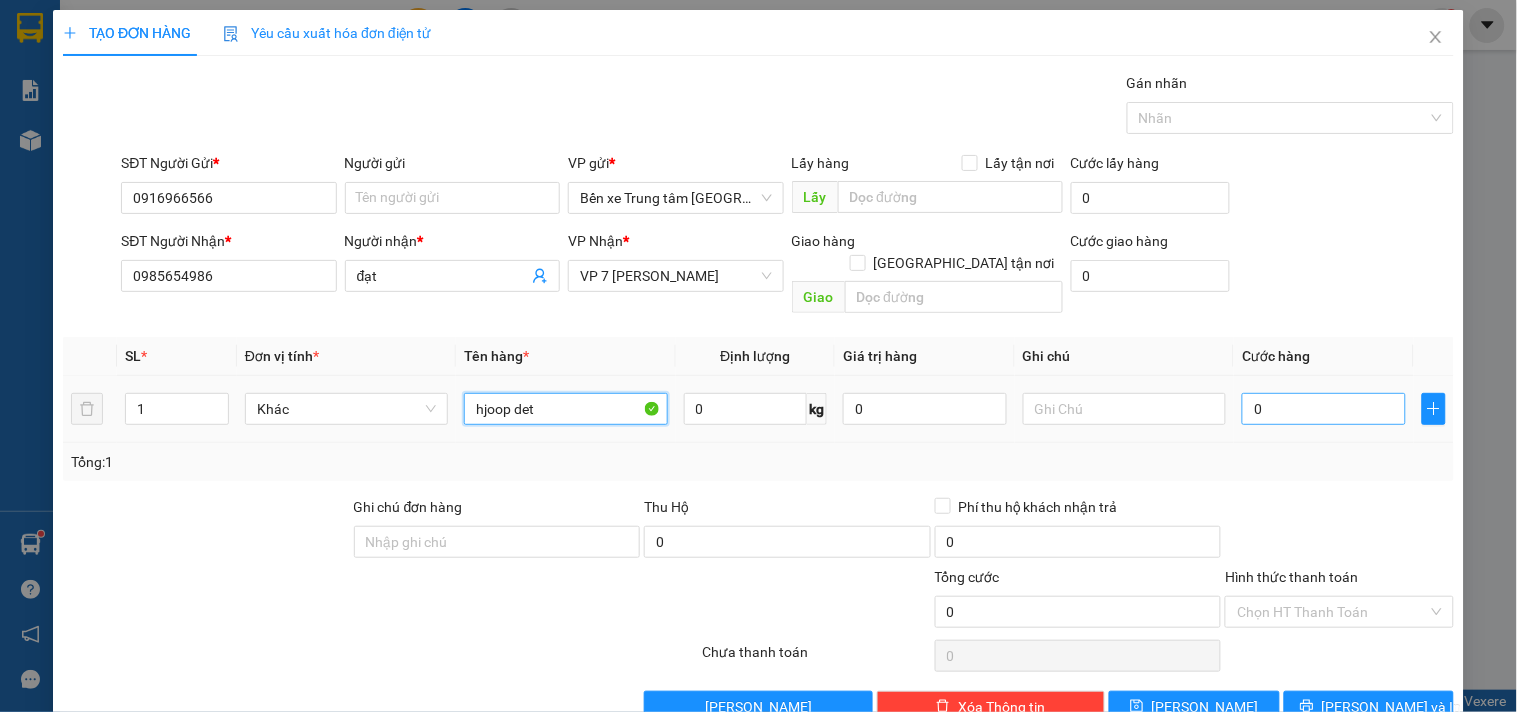 type on "hjoop det" 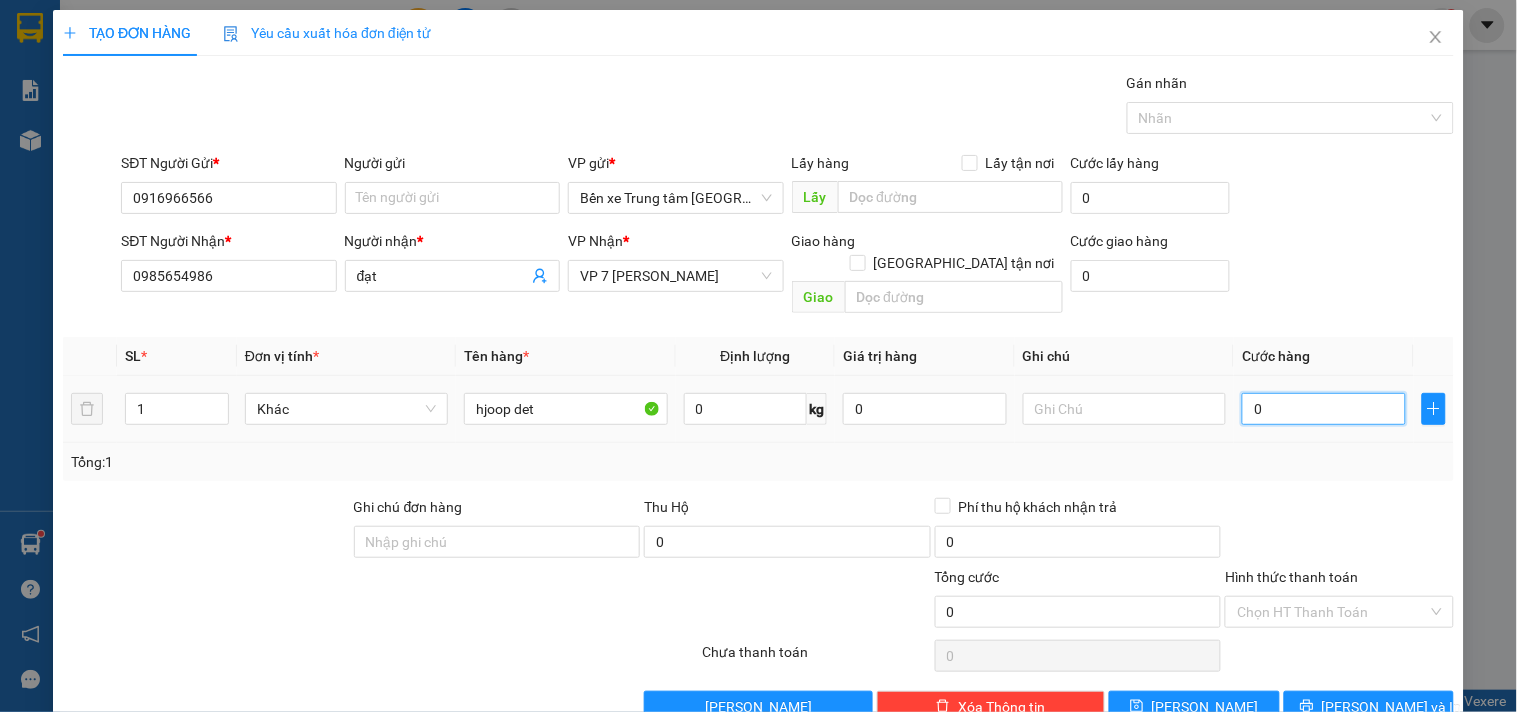 click on "0" at bounding box center (1324, 409) 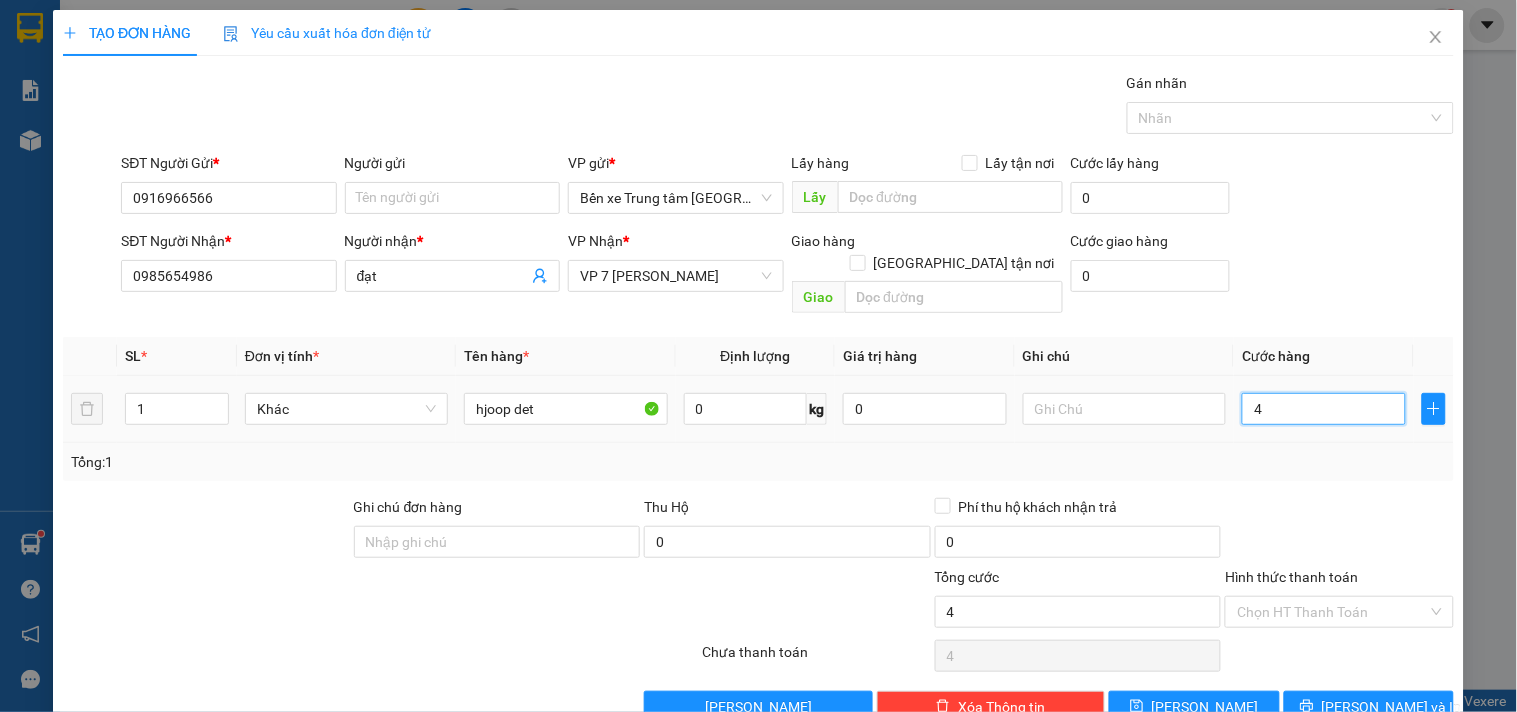 type on "40" 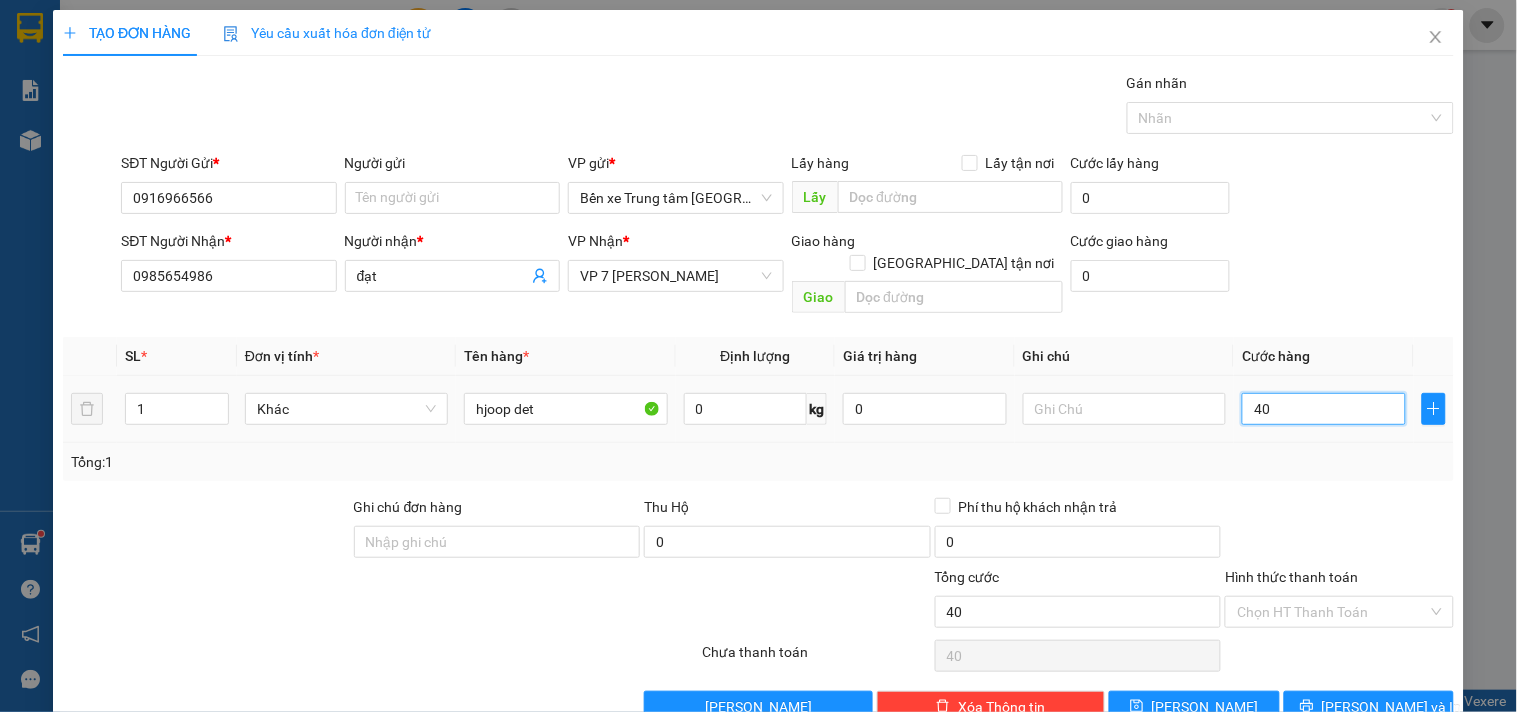 type on "400" 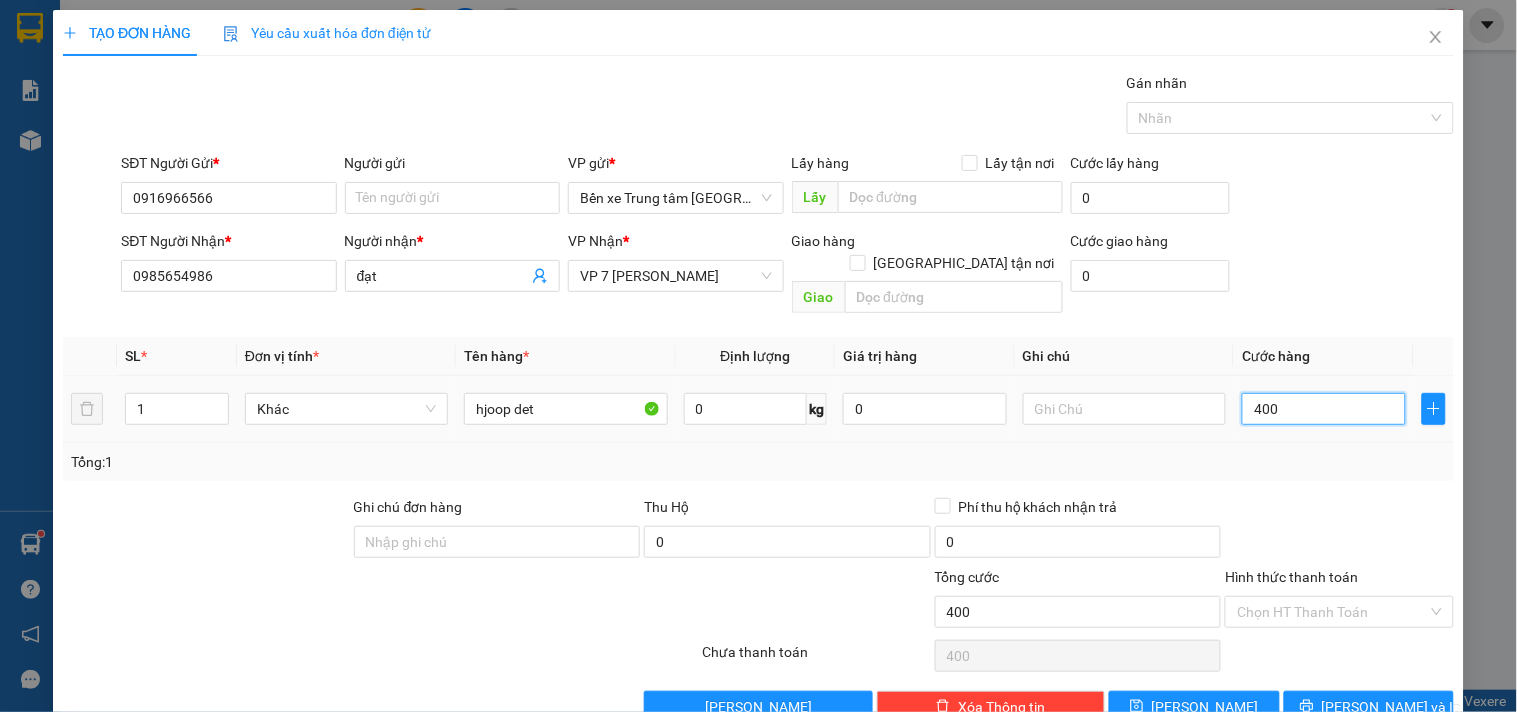 type on "4.000" 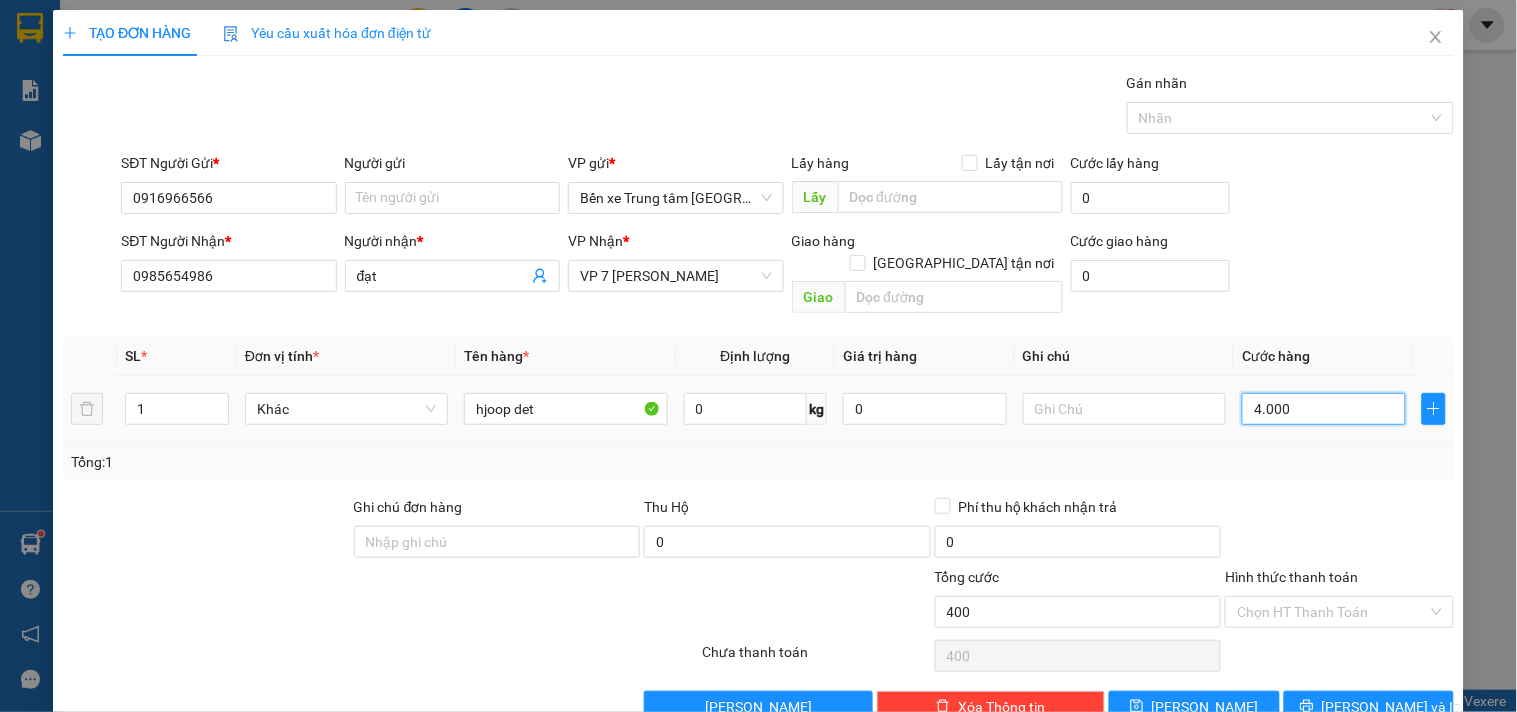 type on "4.000" 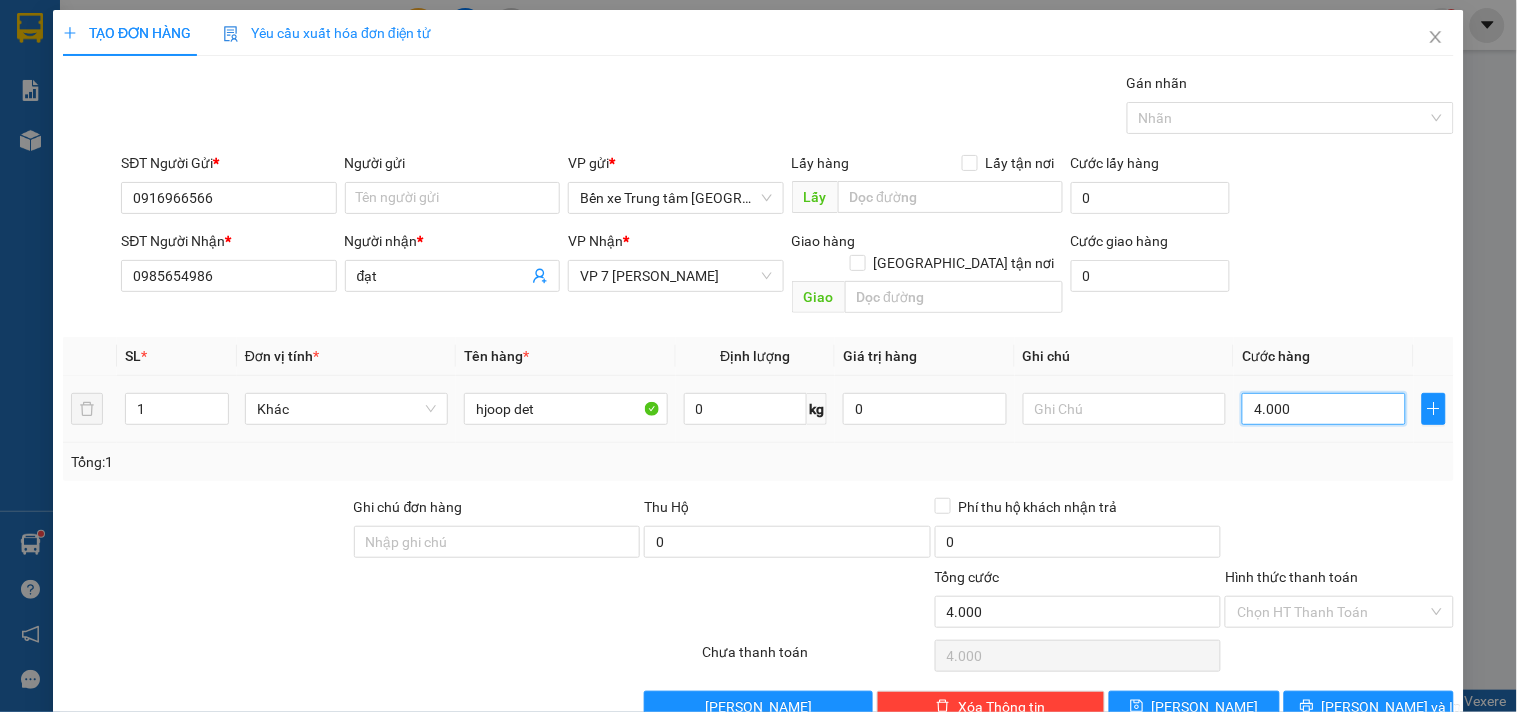 type on "40.000" 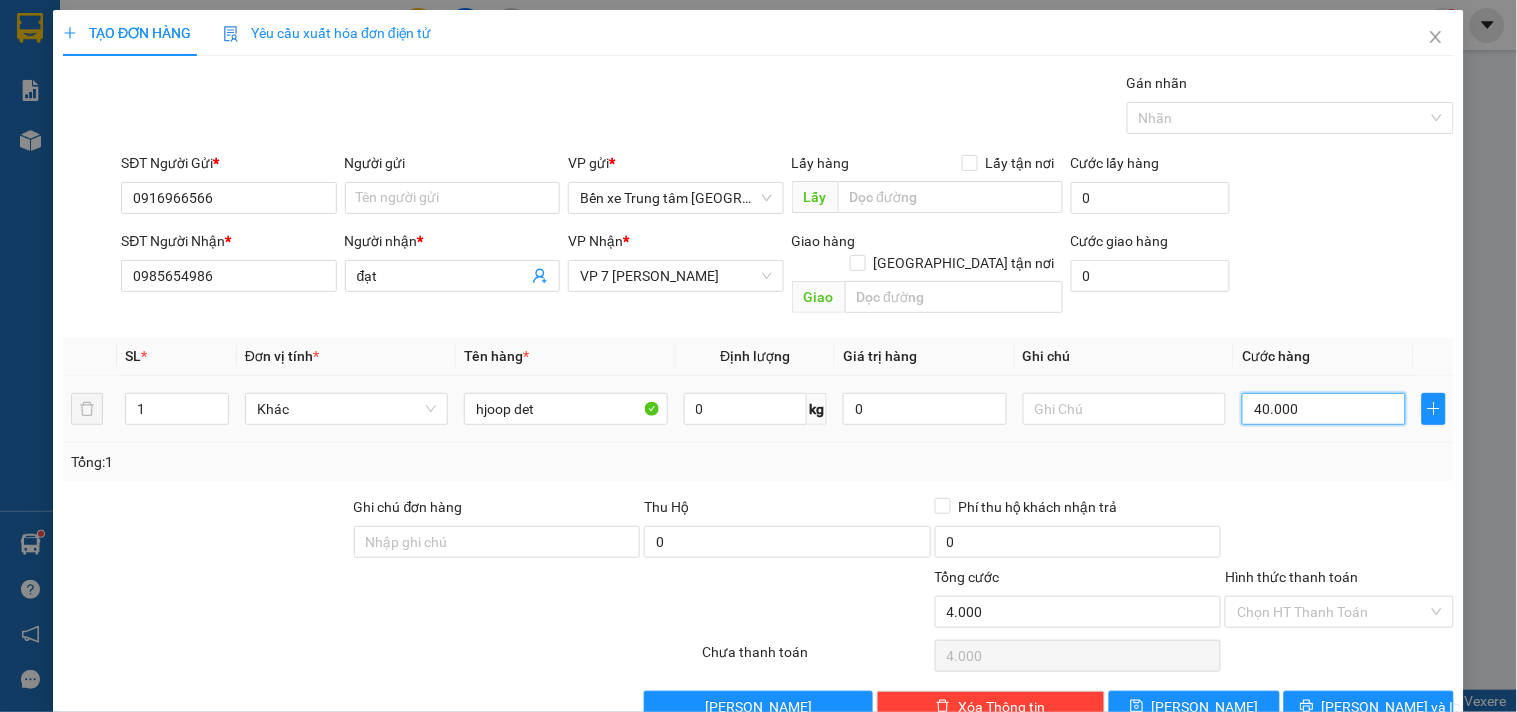 type on "40.000" 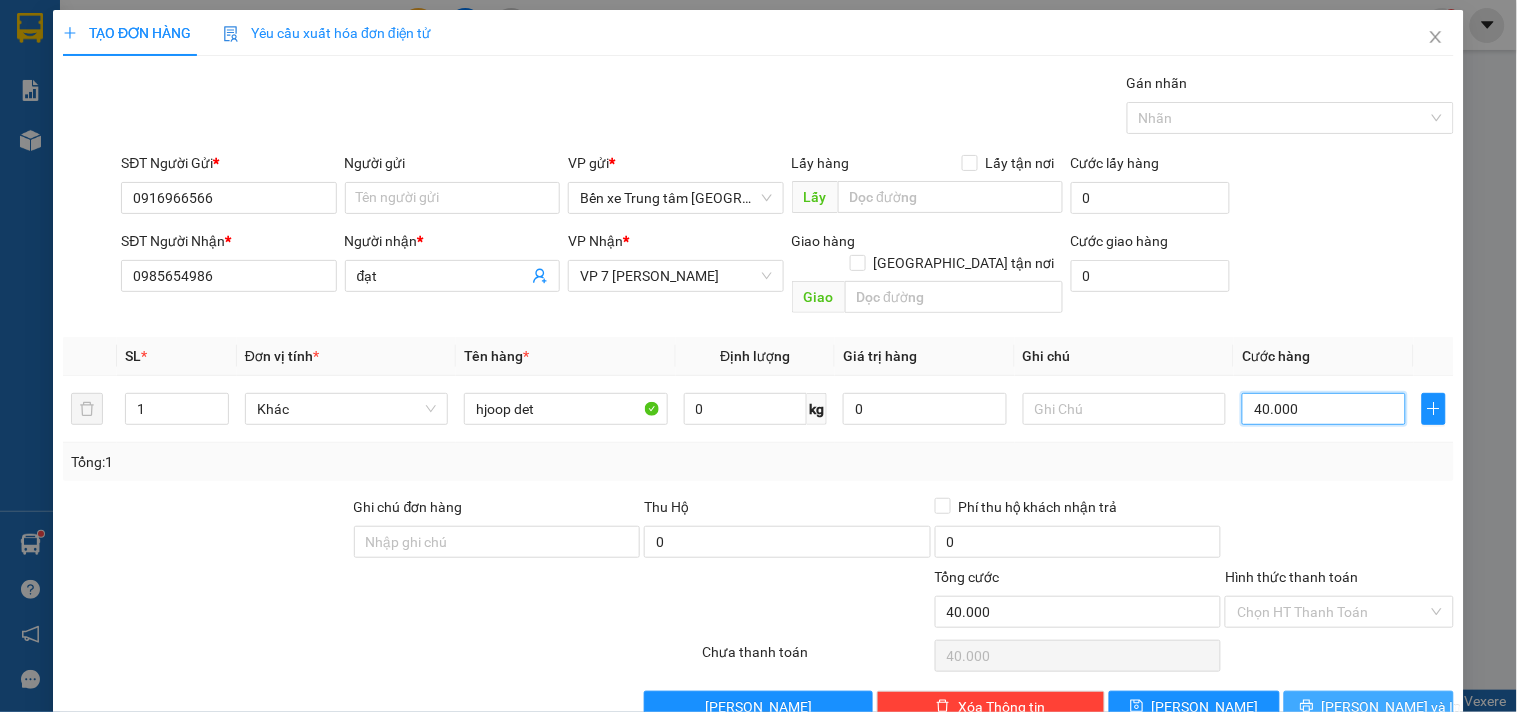 type on "40.000" 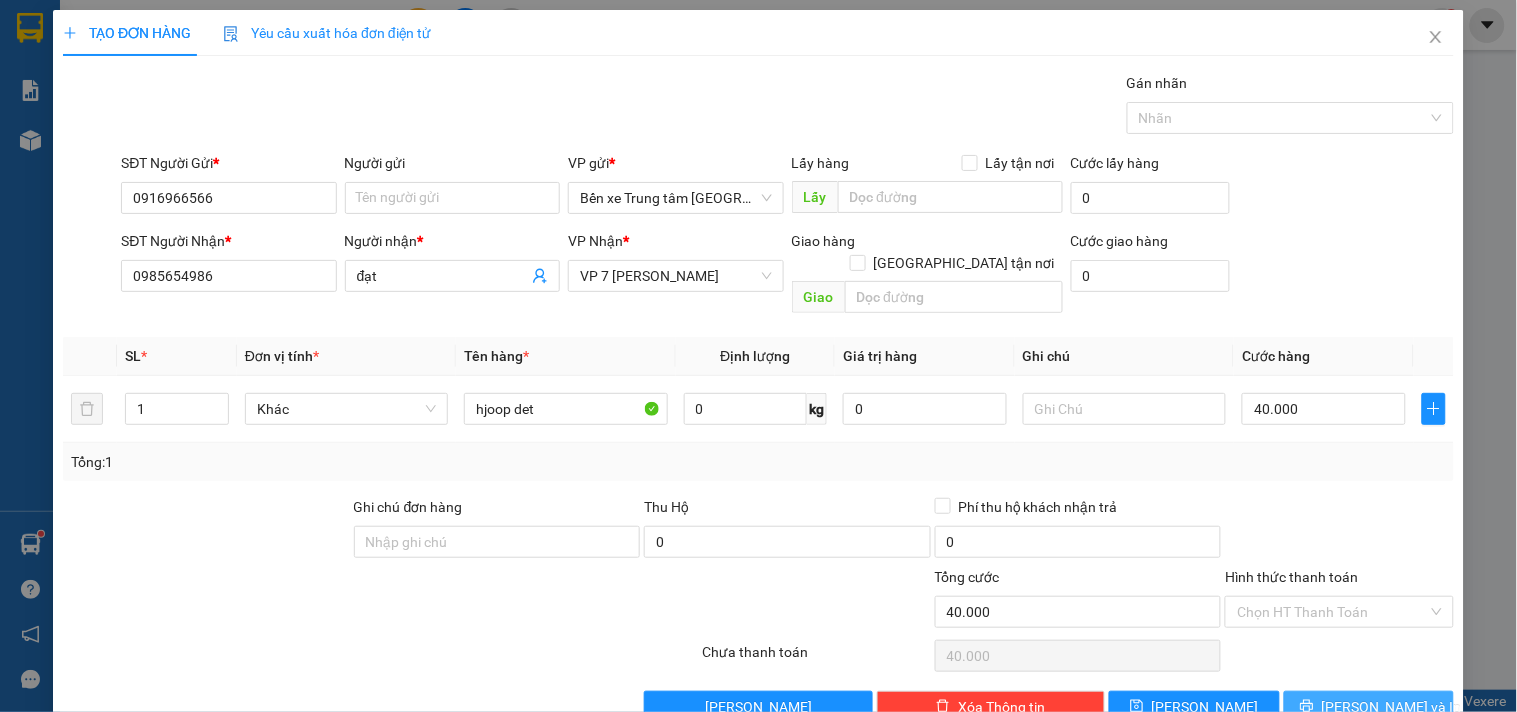 click on "[PERSON_NAME] và In" at bounding box center (1392, 707) 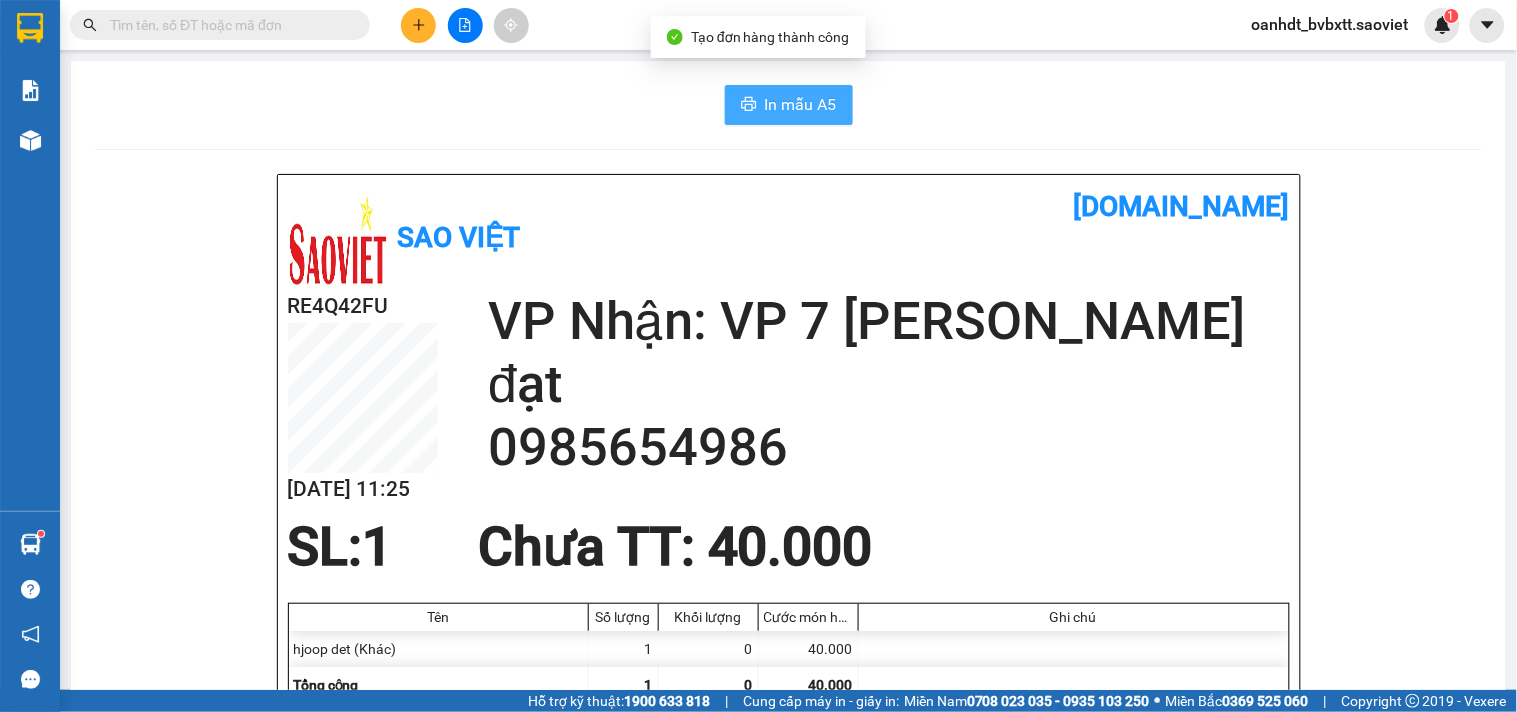 click on "In mẫu A5" at bounding box center (801, 104) 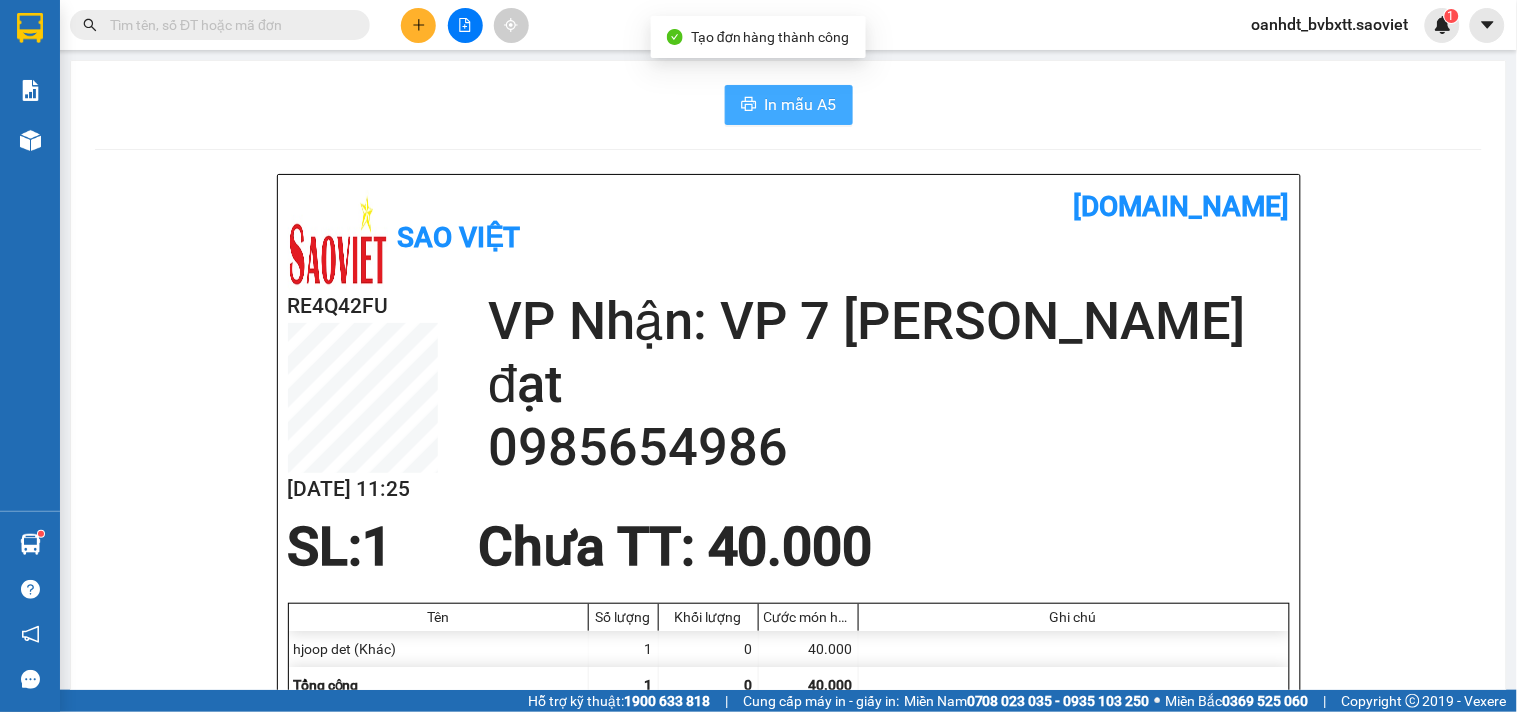 scroll, scrollTop: 0, scrollLeft: 0, axis: both 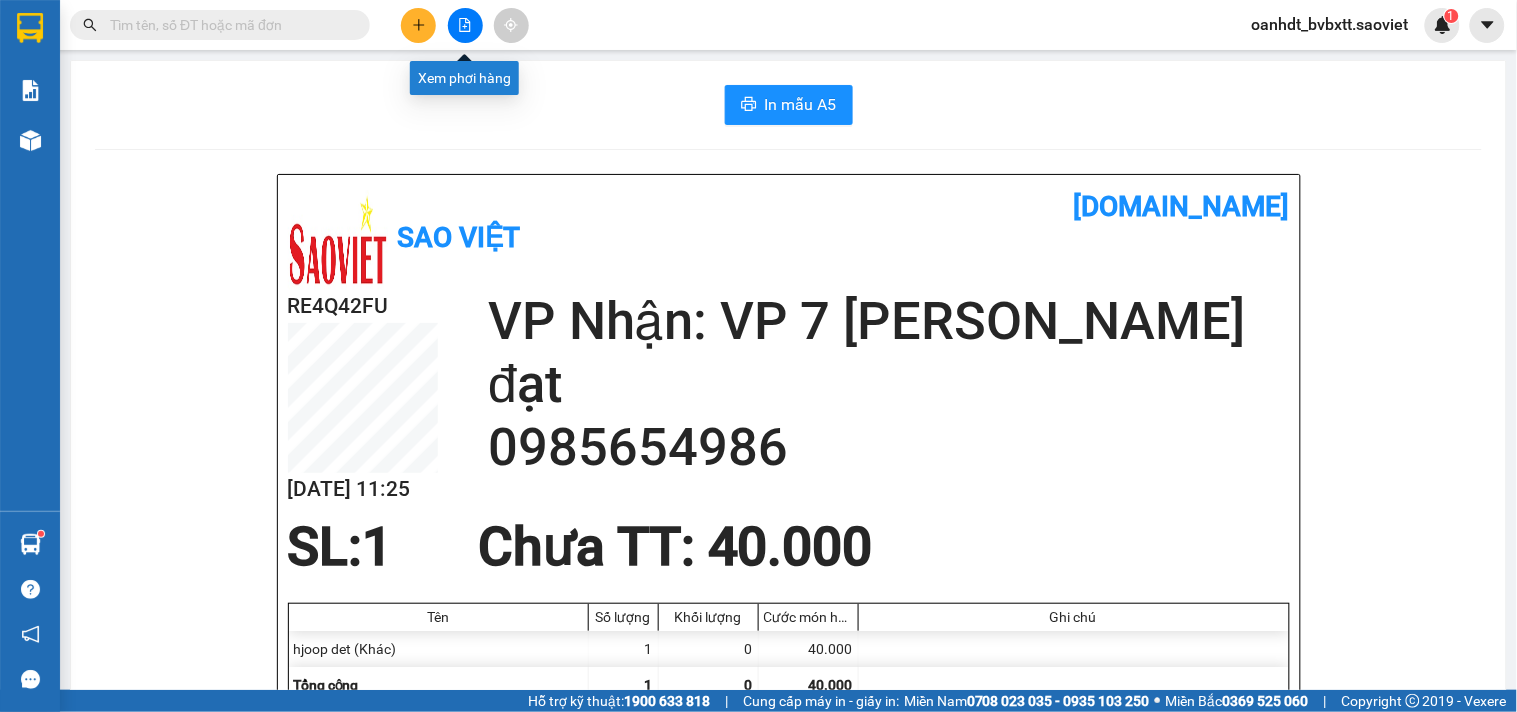 click 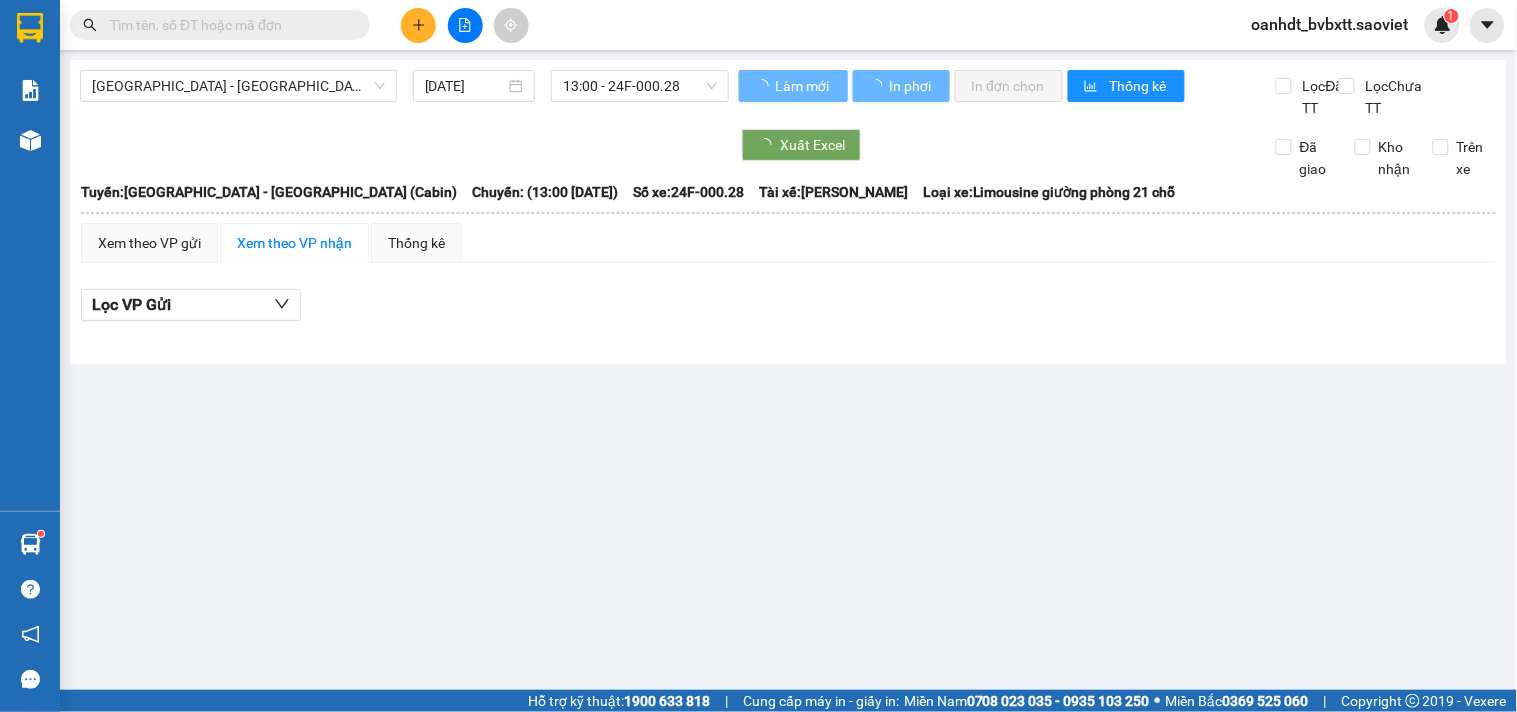 click on "[GEOGRAPHIC_DATA] - [GEOGRAPHIC_DATA] (Cabin)" at bounding box center (238, 86) 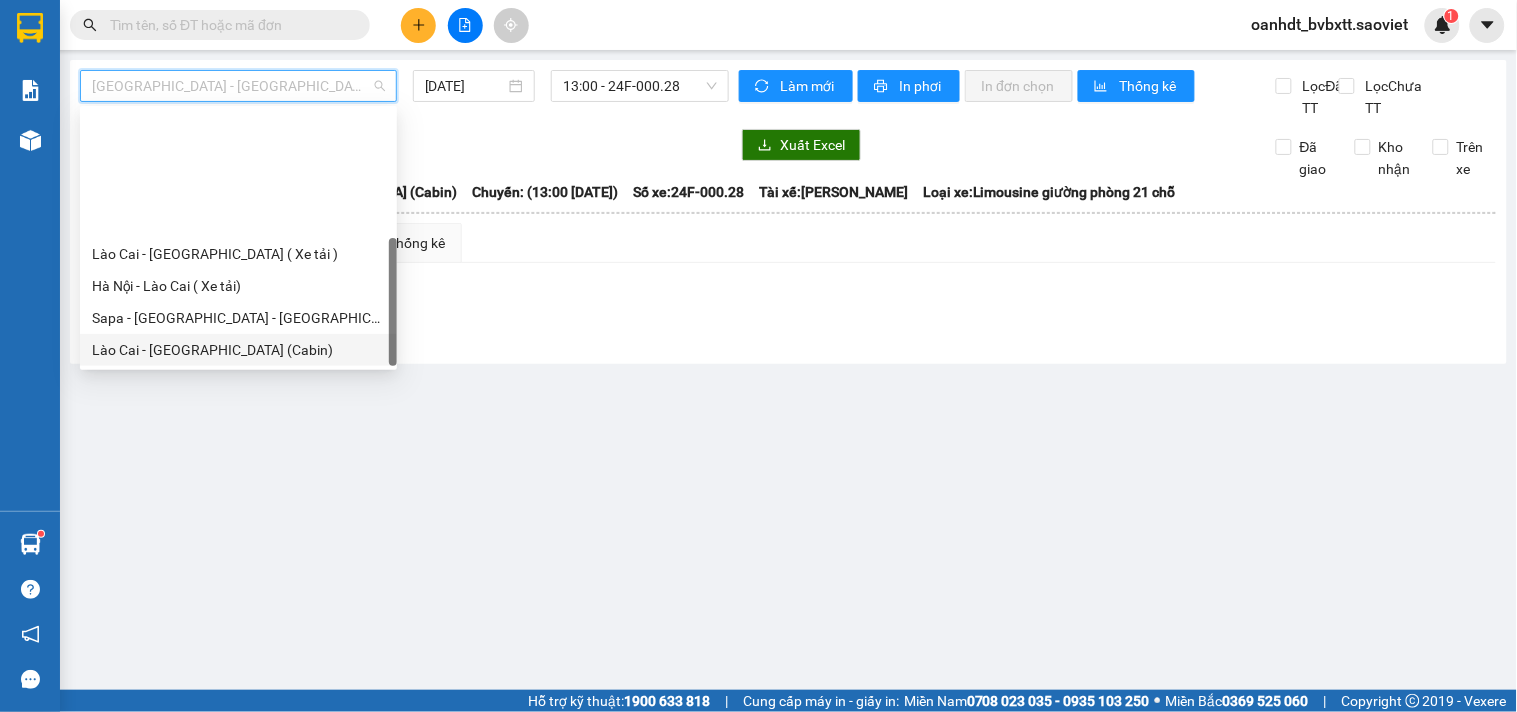 scroll, scrollTop: 160, scrollLeft: 0, axis: vertical 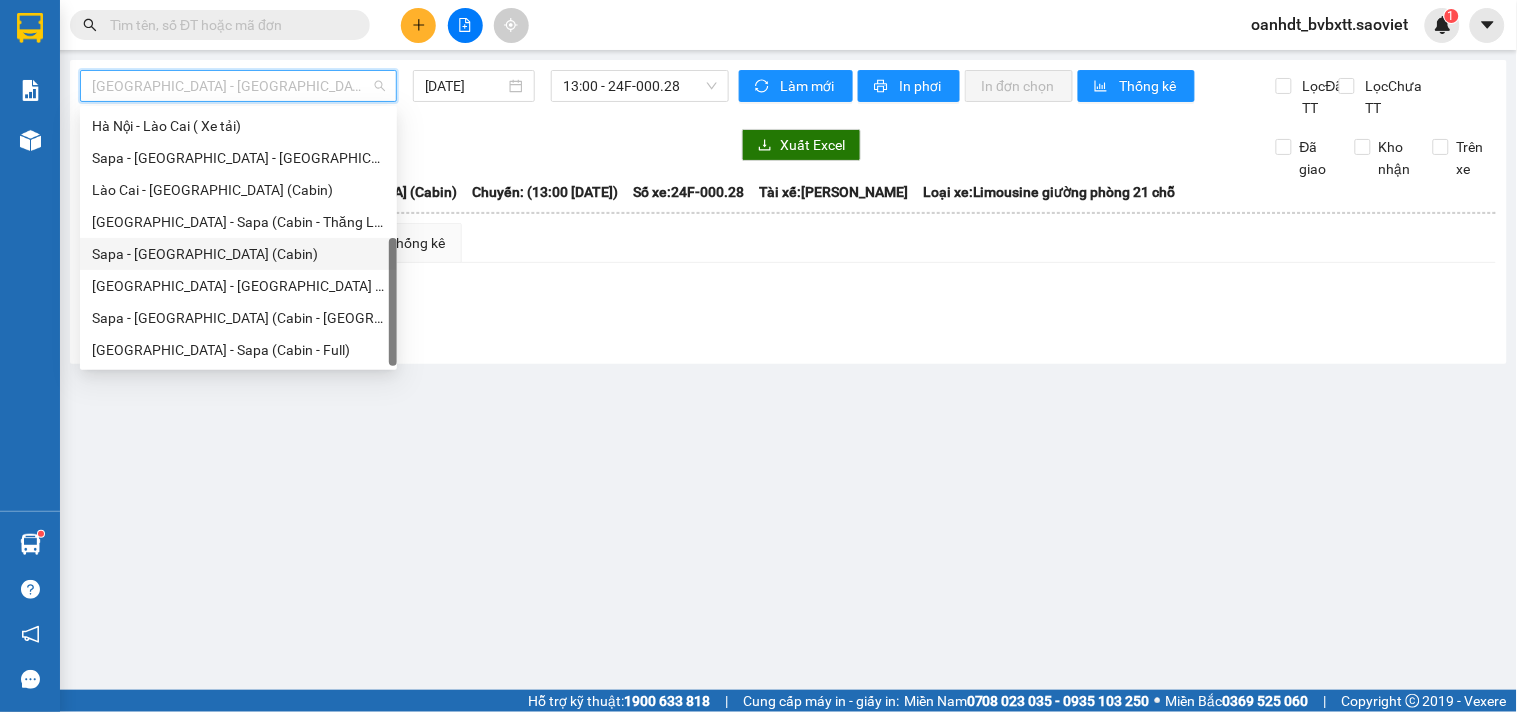 click on "Sapa - [GEOGRAPHIC_DATA] (Cabin)" at bounding box center (238, 254) 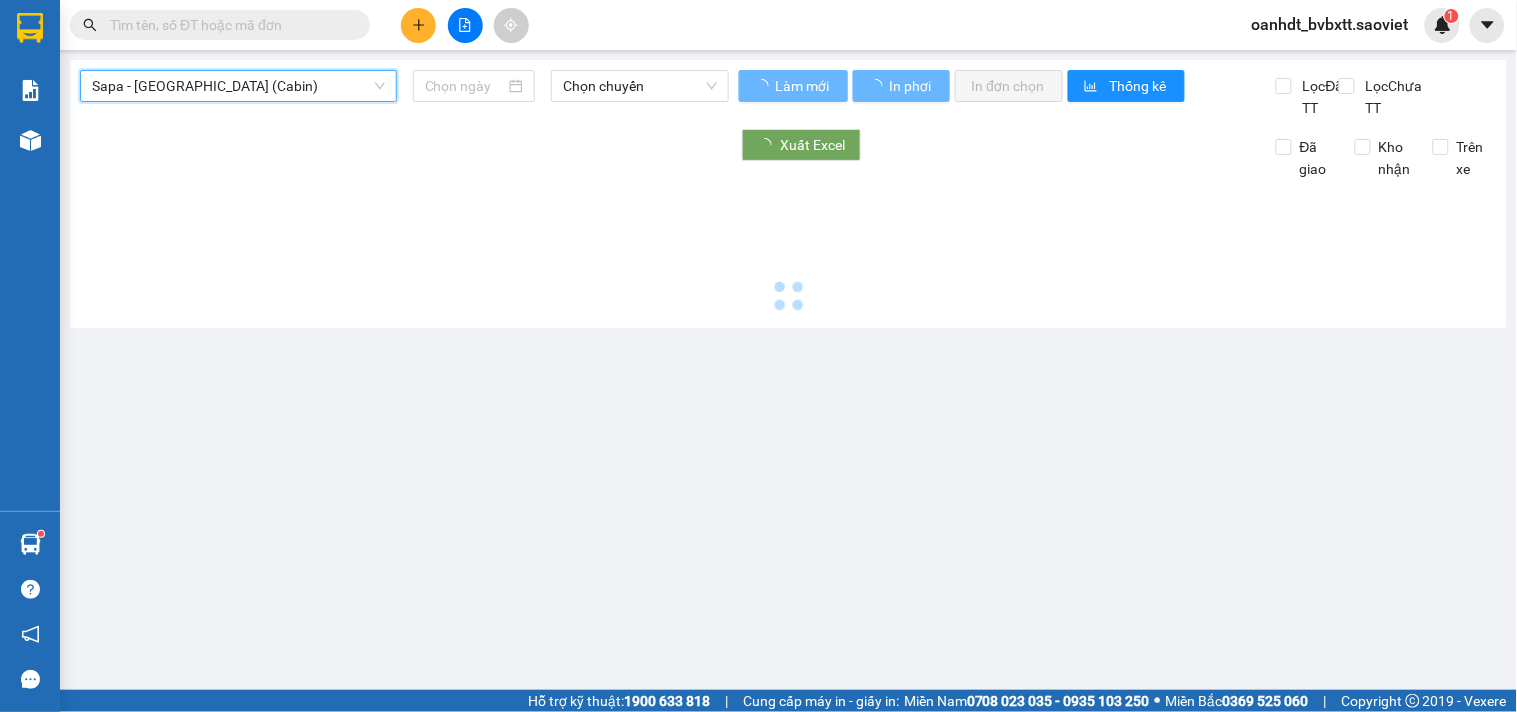 type on "[DATE]" 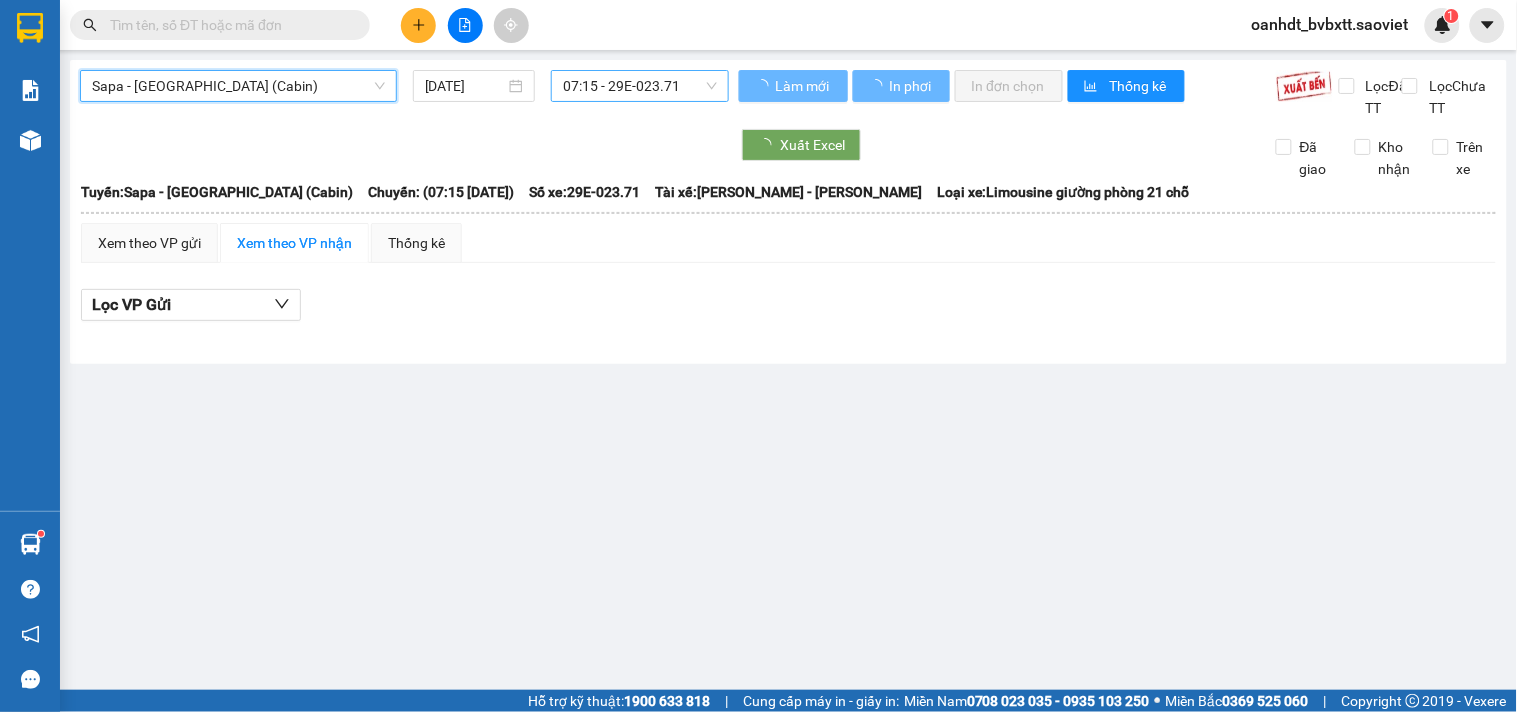 click on "07:15     - 29E-023.71" at bounding box center [640, 86] 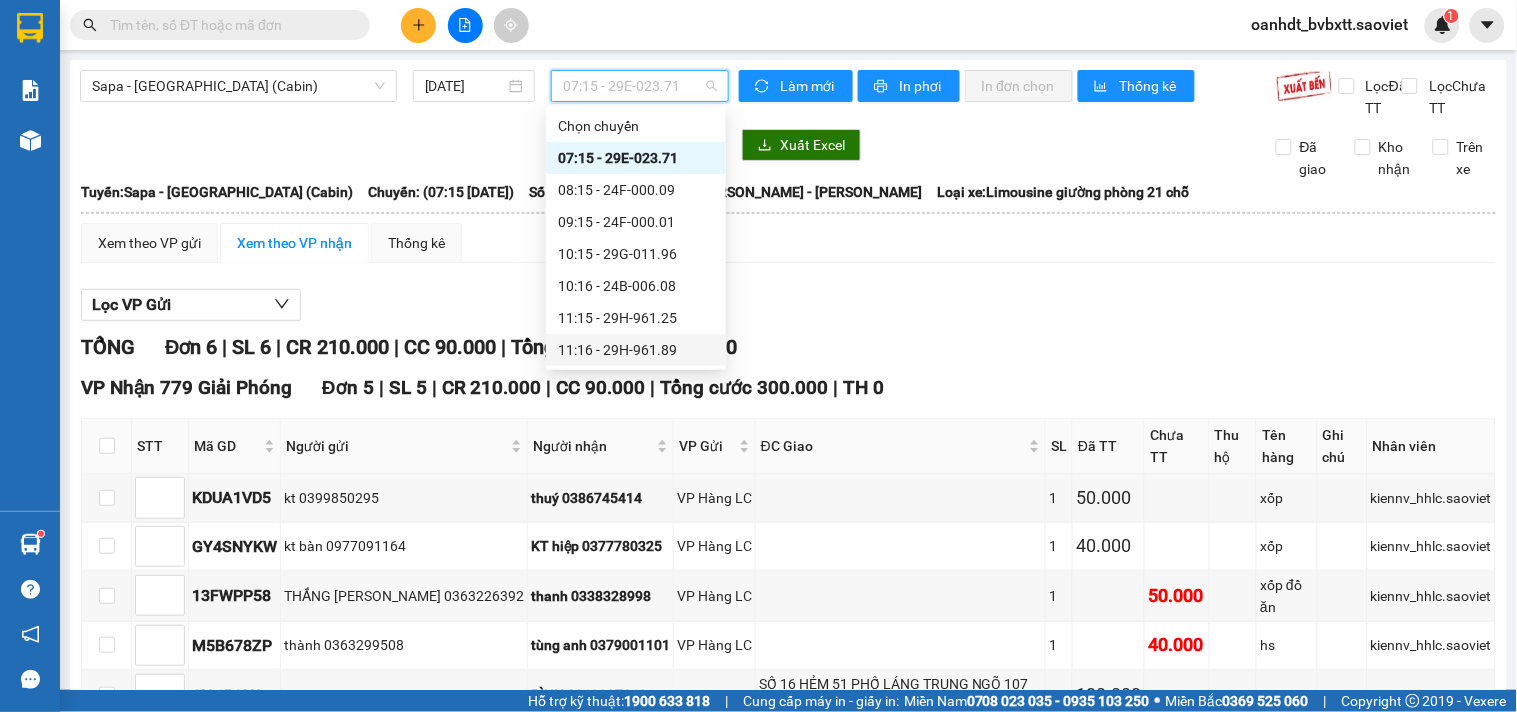 click on "11:16     - 29H-961.89" at bounding box center [636, 350] 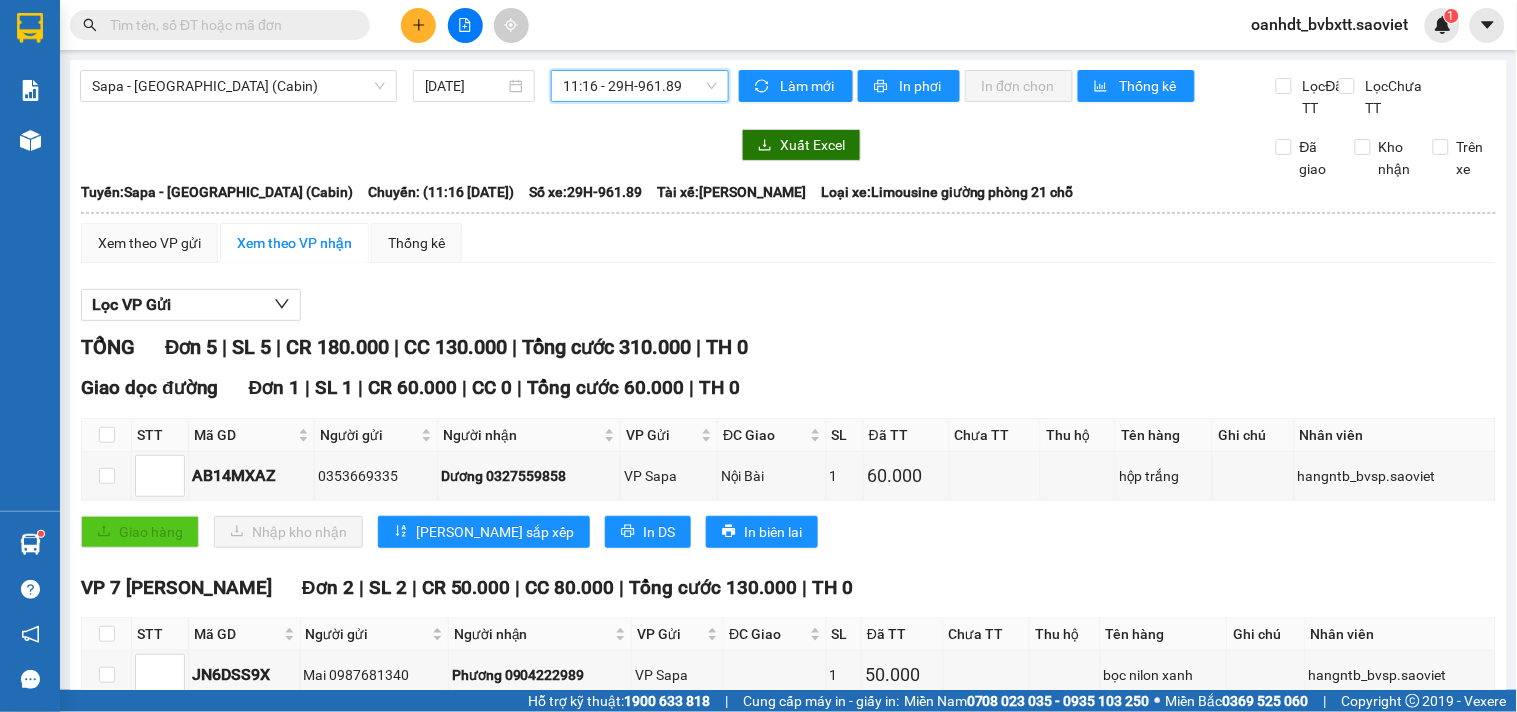 scroll, scrollTop: 555, scrollLeft: 0, axis: vertical 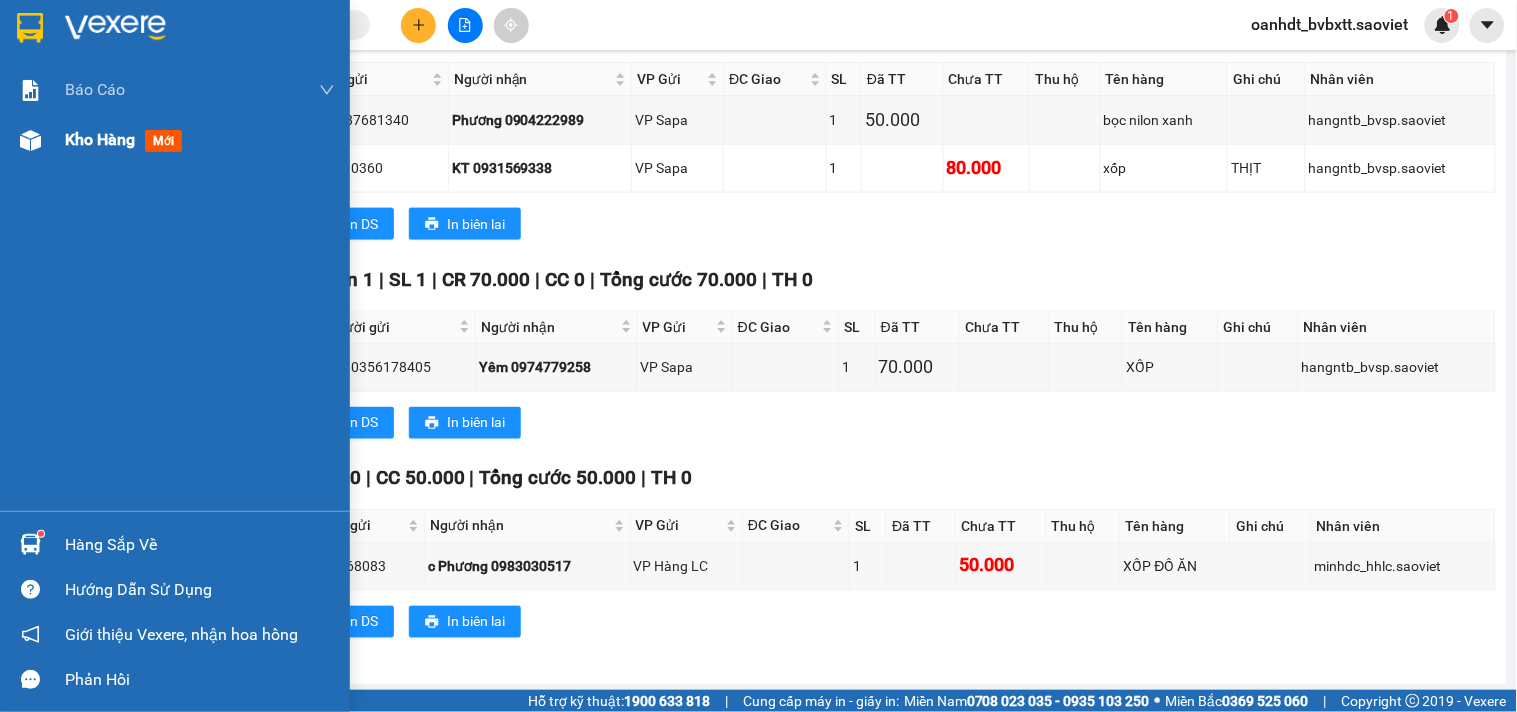 click on "mới" at bounding box center (163, 141) 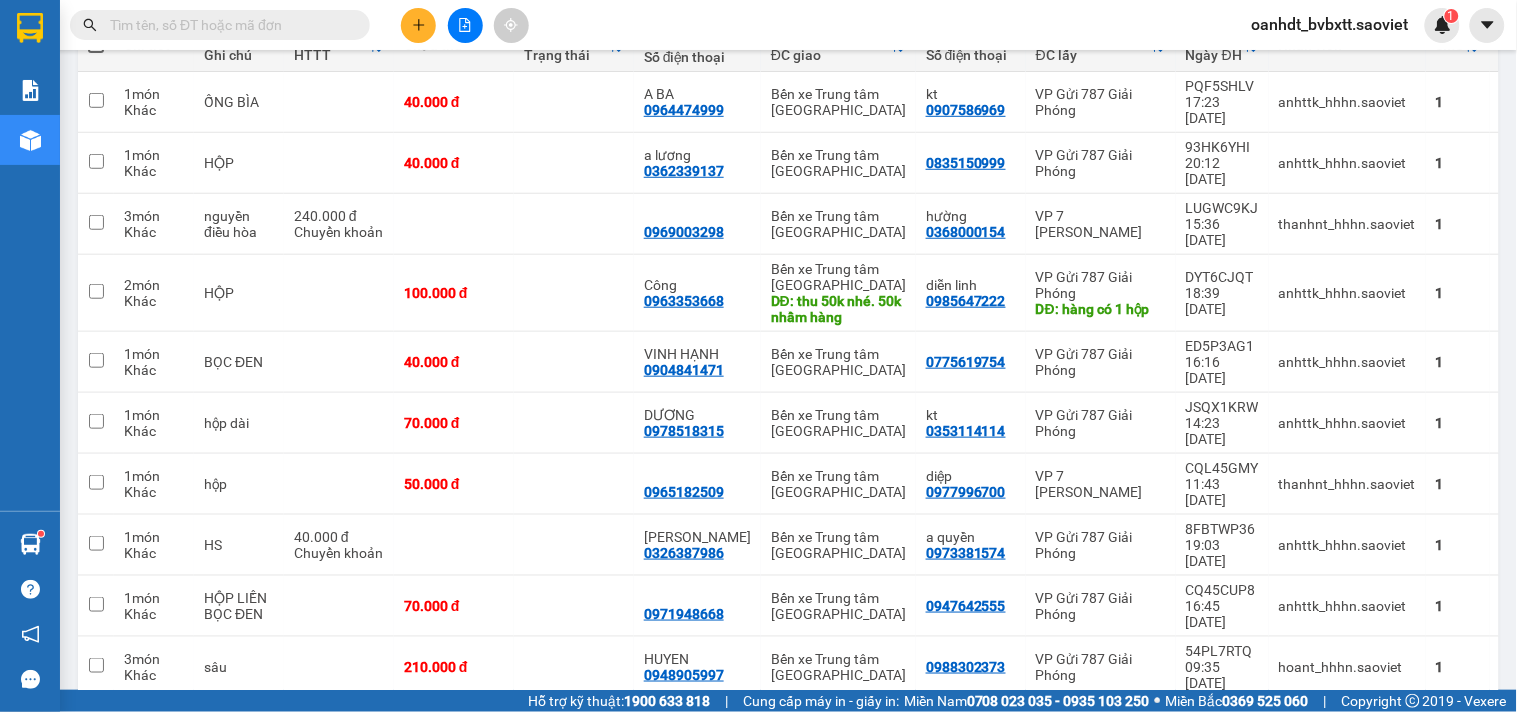 scroll, scrollTop: 41, scrollLeft: 0, axis: vertical 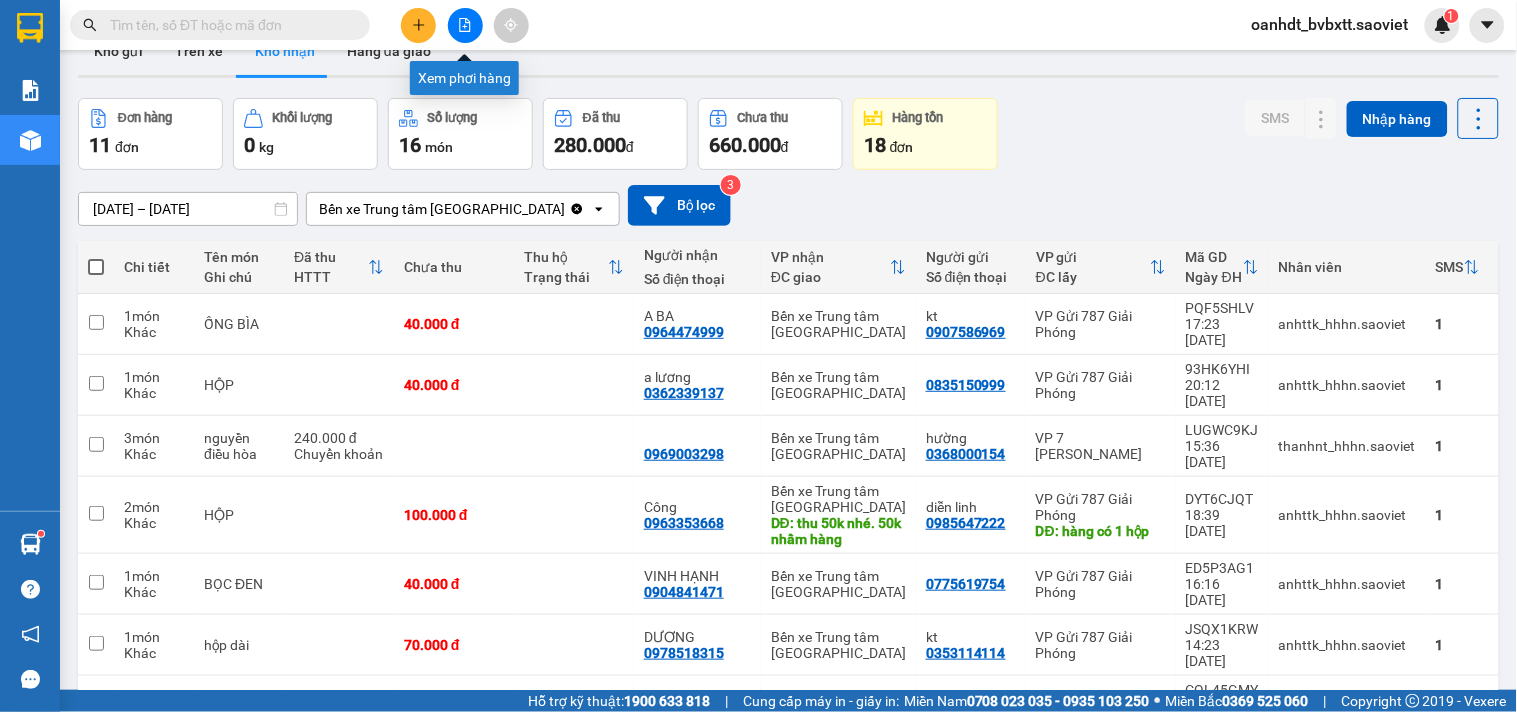 click 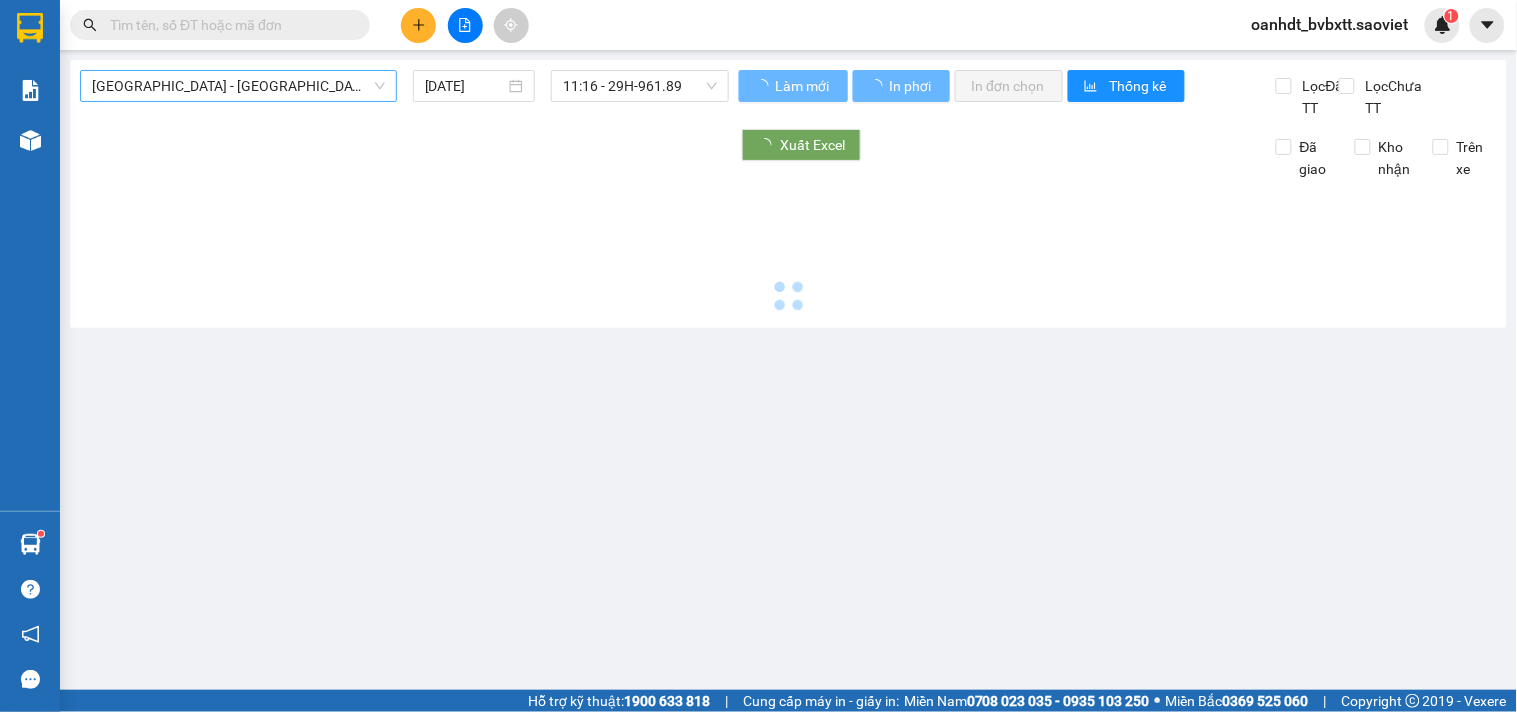 scroll, scrollTop: 0, scrollLeft: 0, axis: both 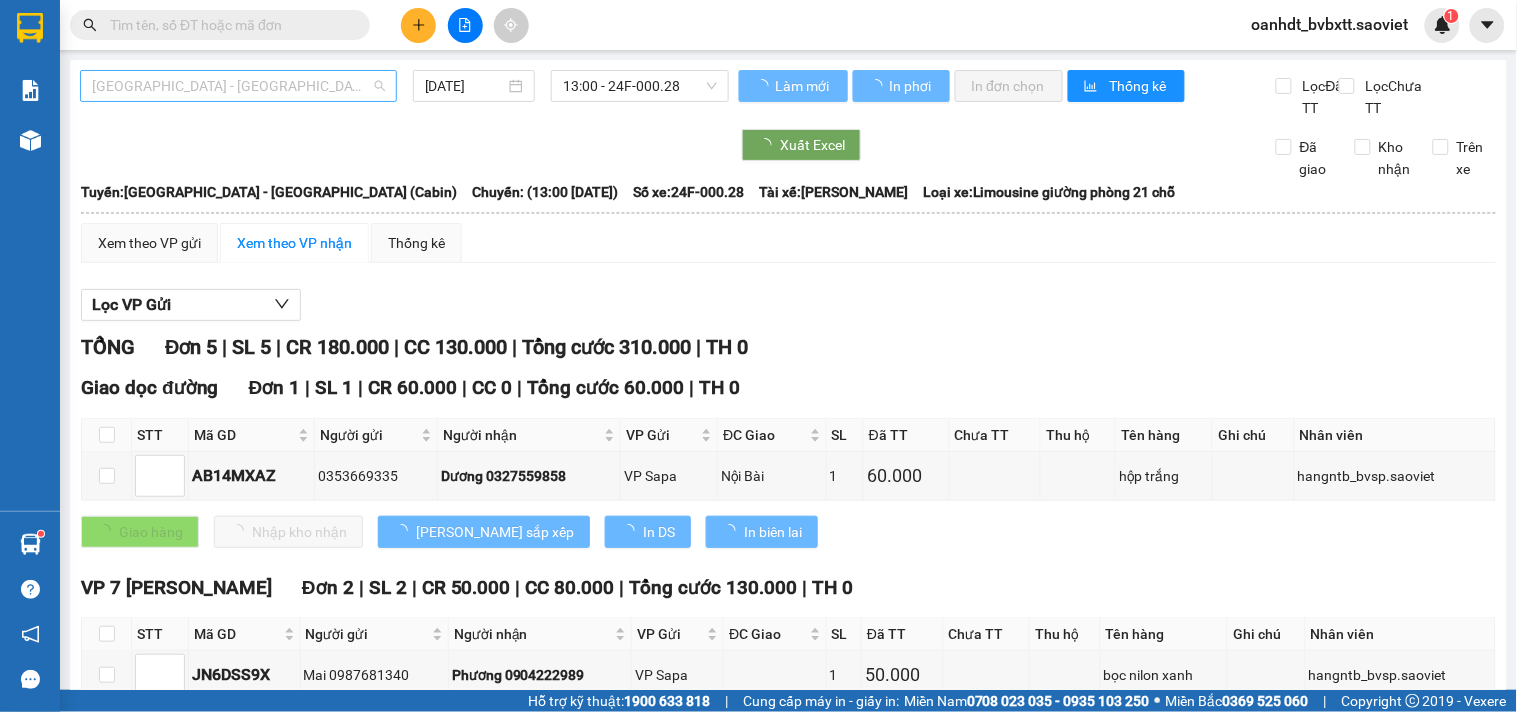 click on "[GEOGRAPHIC_DATA] - [GEOGRAPHIC_DATA] (Cabin)" at bounding box center (238, 86) 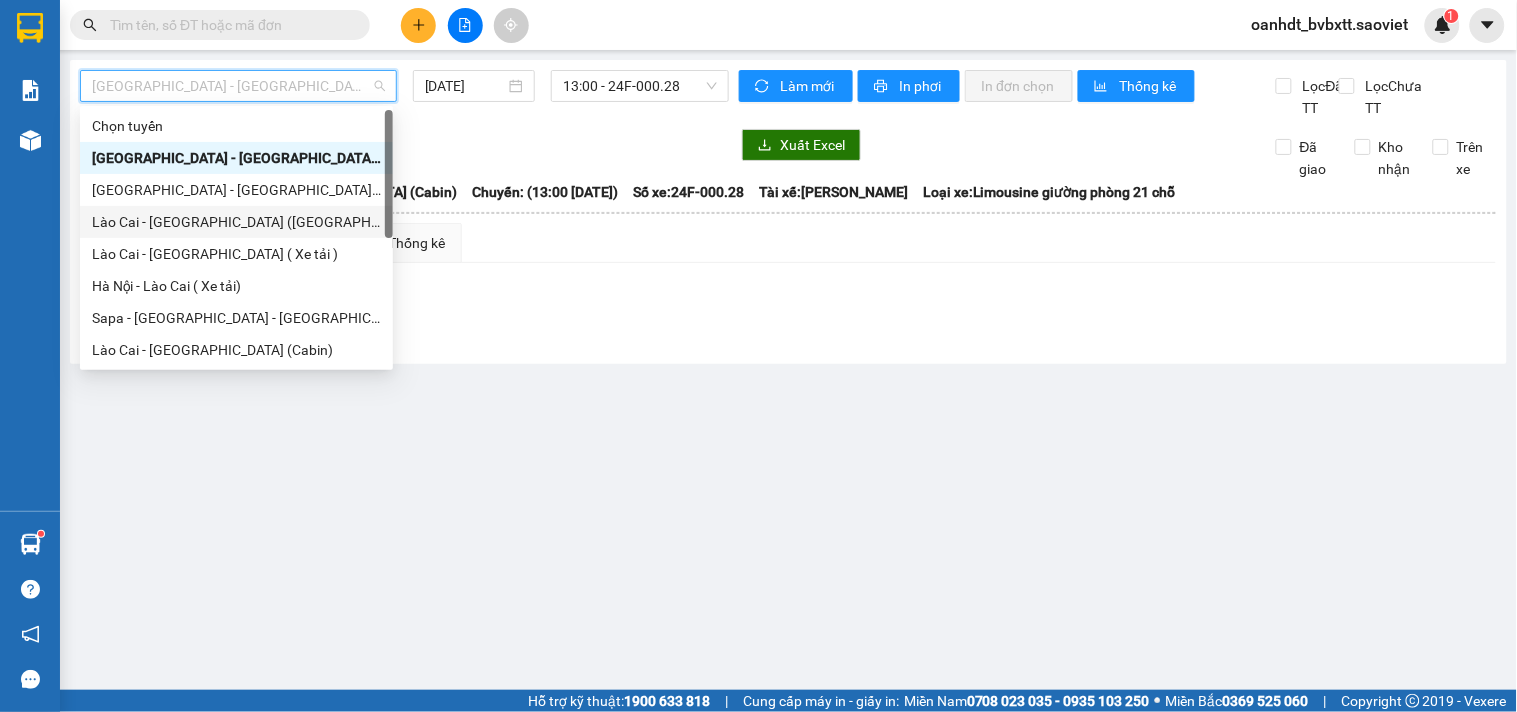 click on "Lào Cai - [GEOGRAPHIC_DATA] ([GEOGRAPHIC_DATA])" at bounding box center (236, 222) 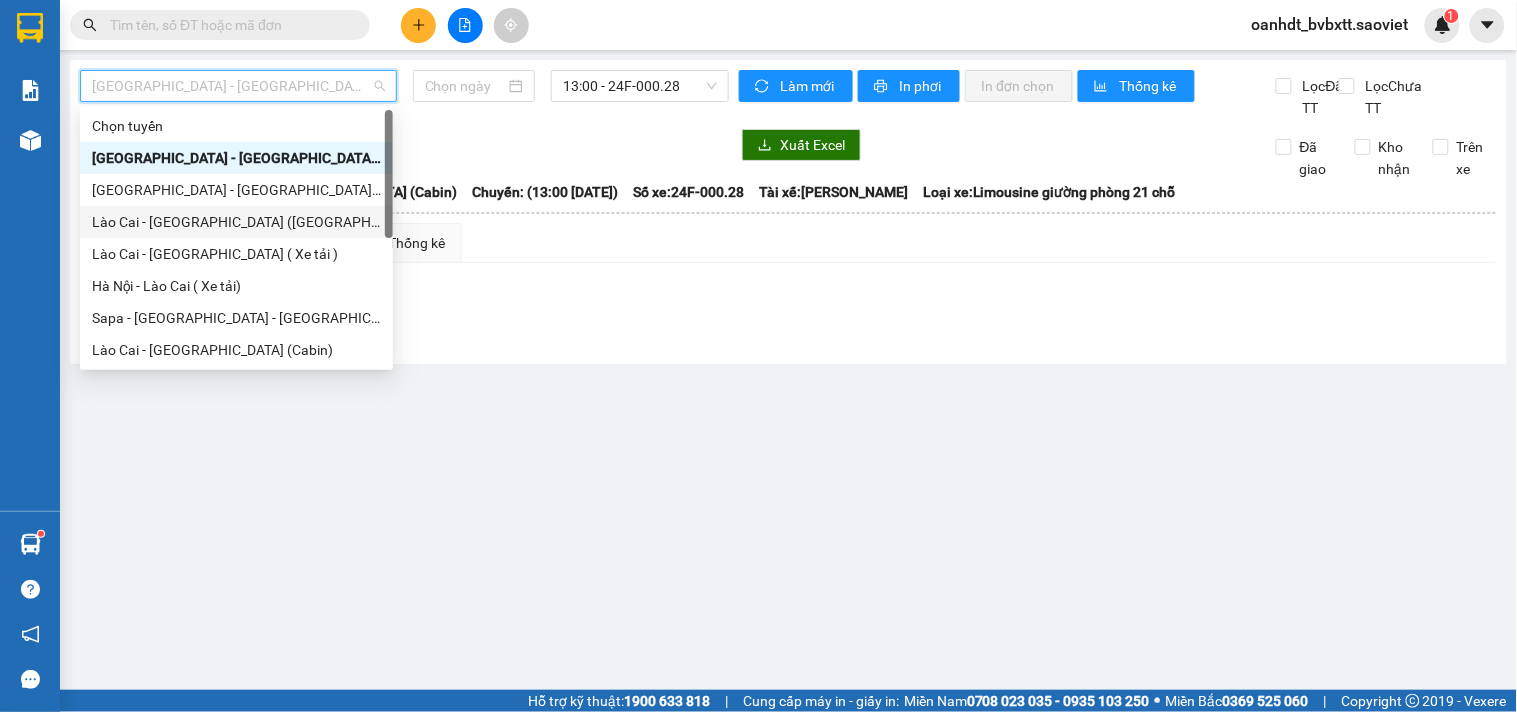 type on "[DATE]" 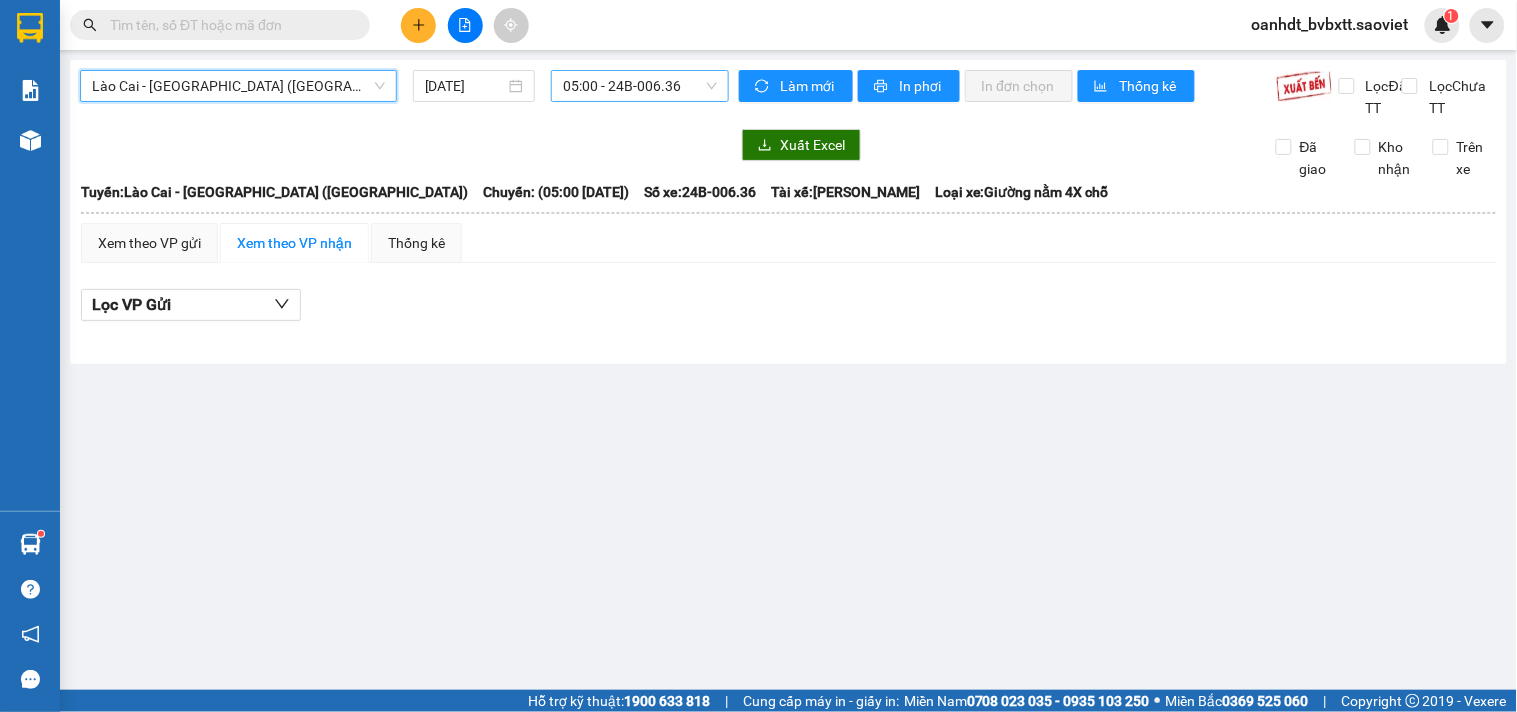 click on "05:00     - 24B-006.36" at bounding box center [640, 86] 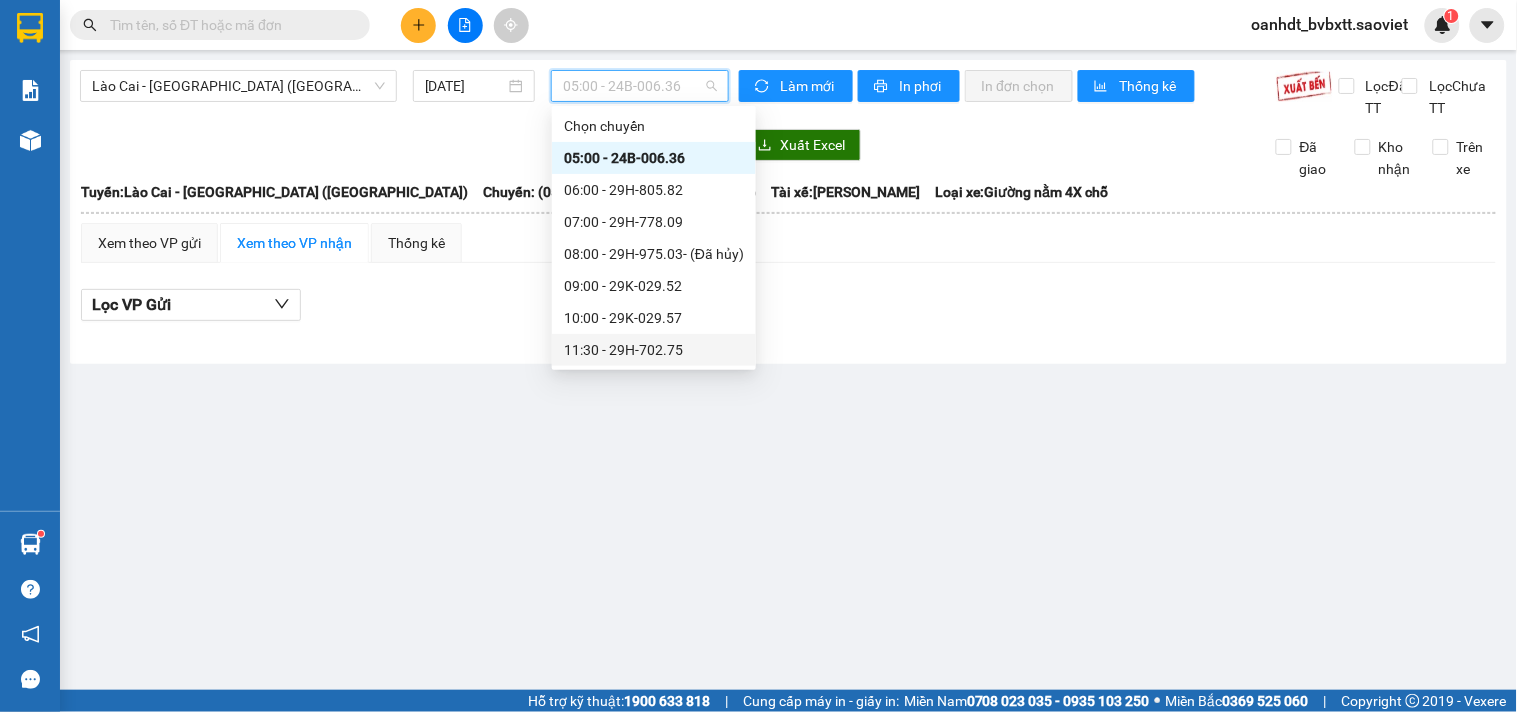 scroll, scrollTop: 192, scrollLeft: 0, axis: vertical 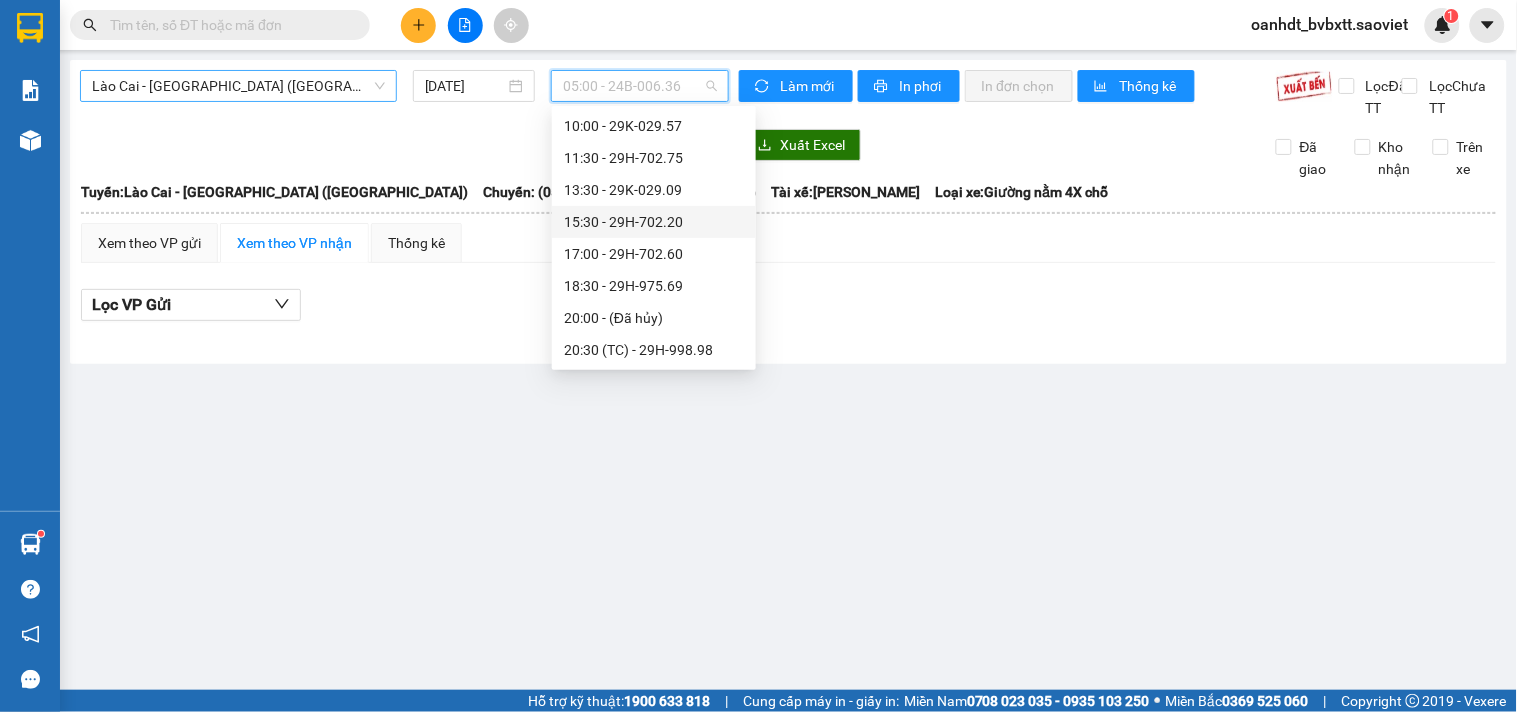 drag, startPoint x: 236, startPoint y: 88, endPoint x: 226, endPoint y: 93, distance: 11.18034 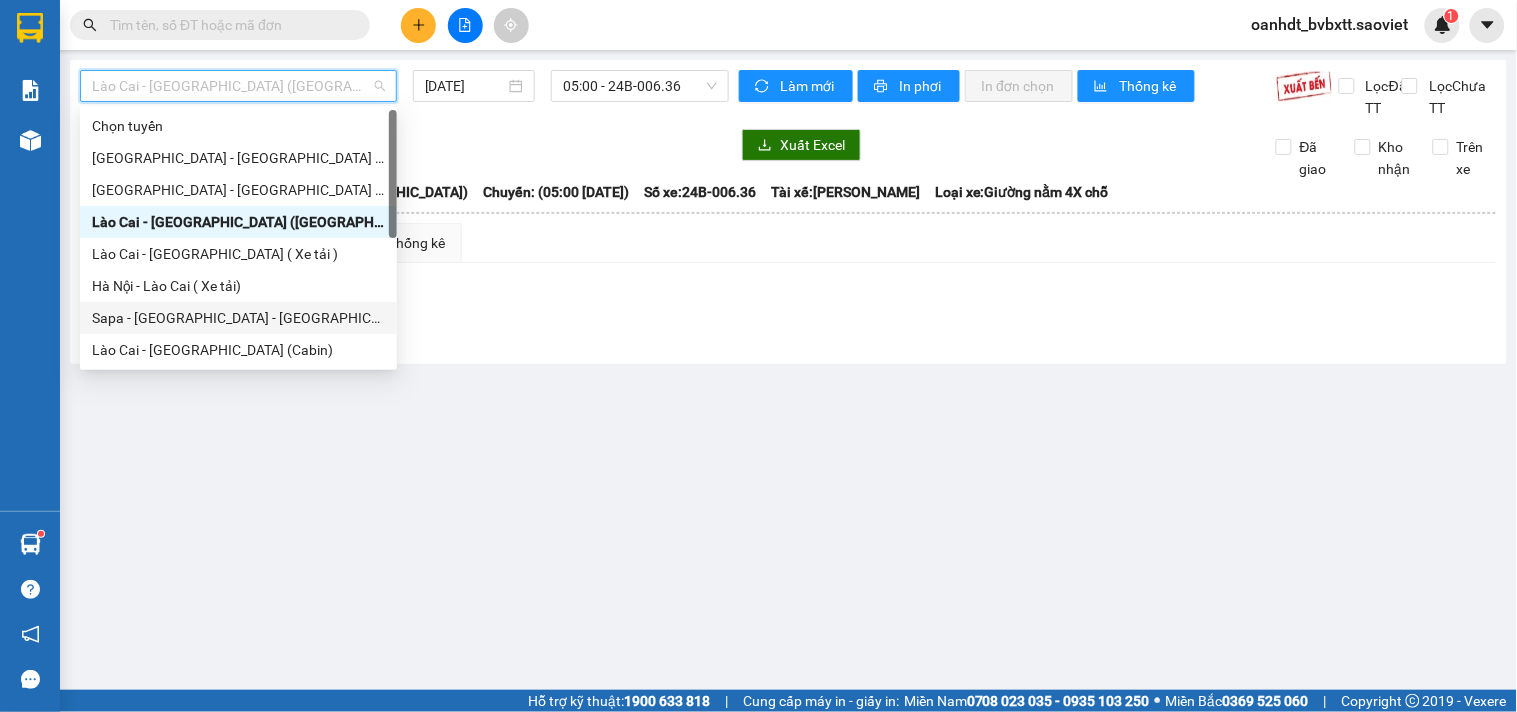 click on "Sapa - [GEOGRAPHIC_DATA] - [GEOGRAPHIC_DATA] ([GEOGRAPHIC_DATA])" at bounding box center (238, 318) 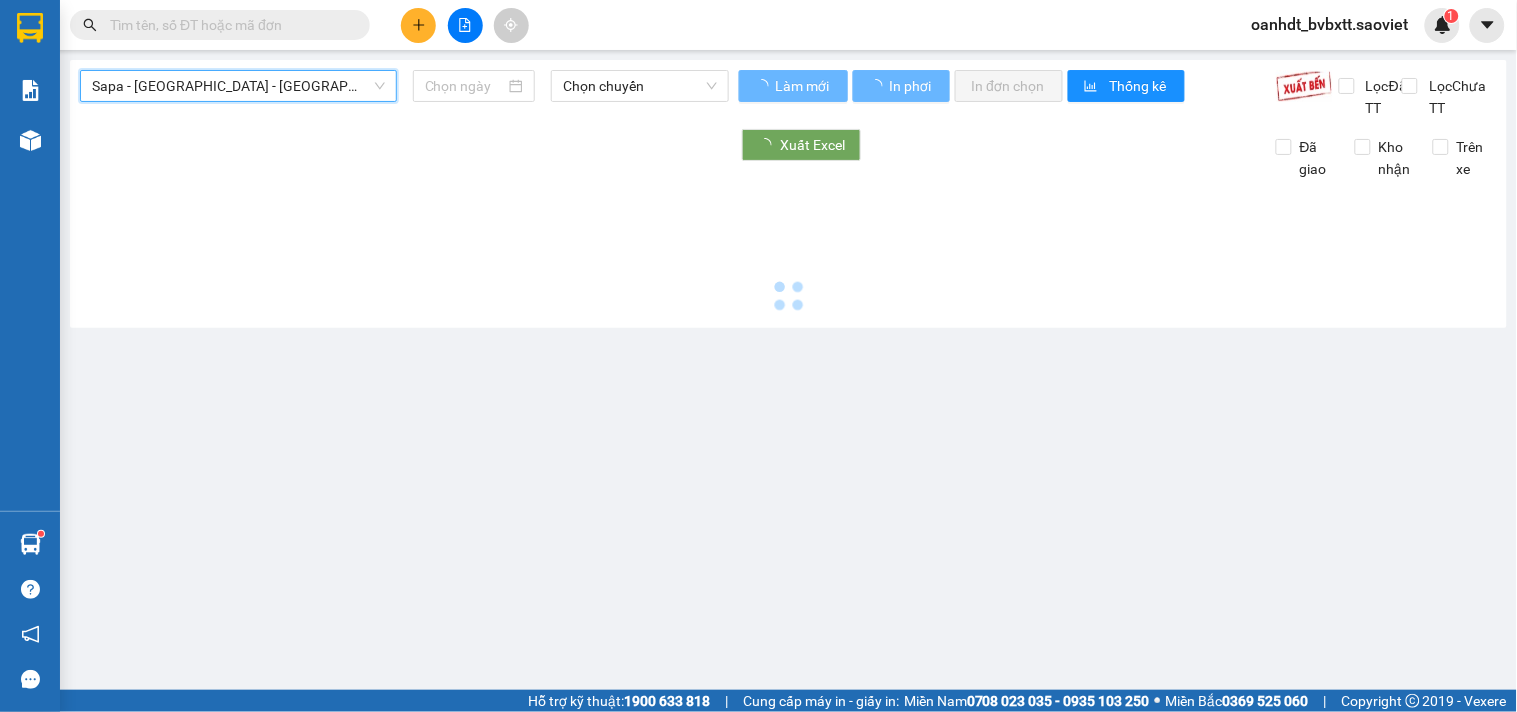 type on "[DATE]" 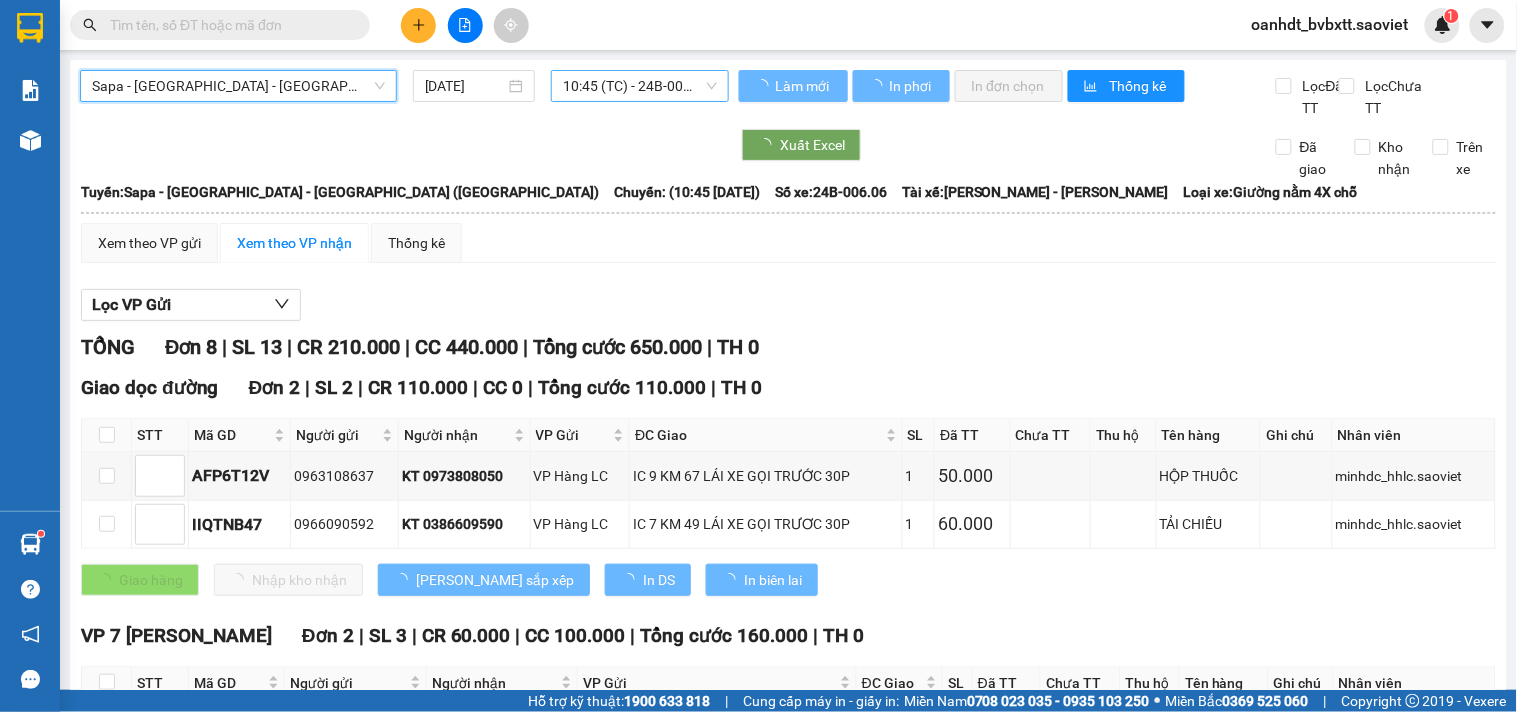 click on "10:45   (TC)   - 24B-006.06" at bounding box center (640, 86) 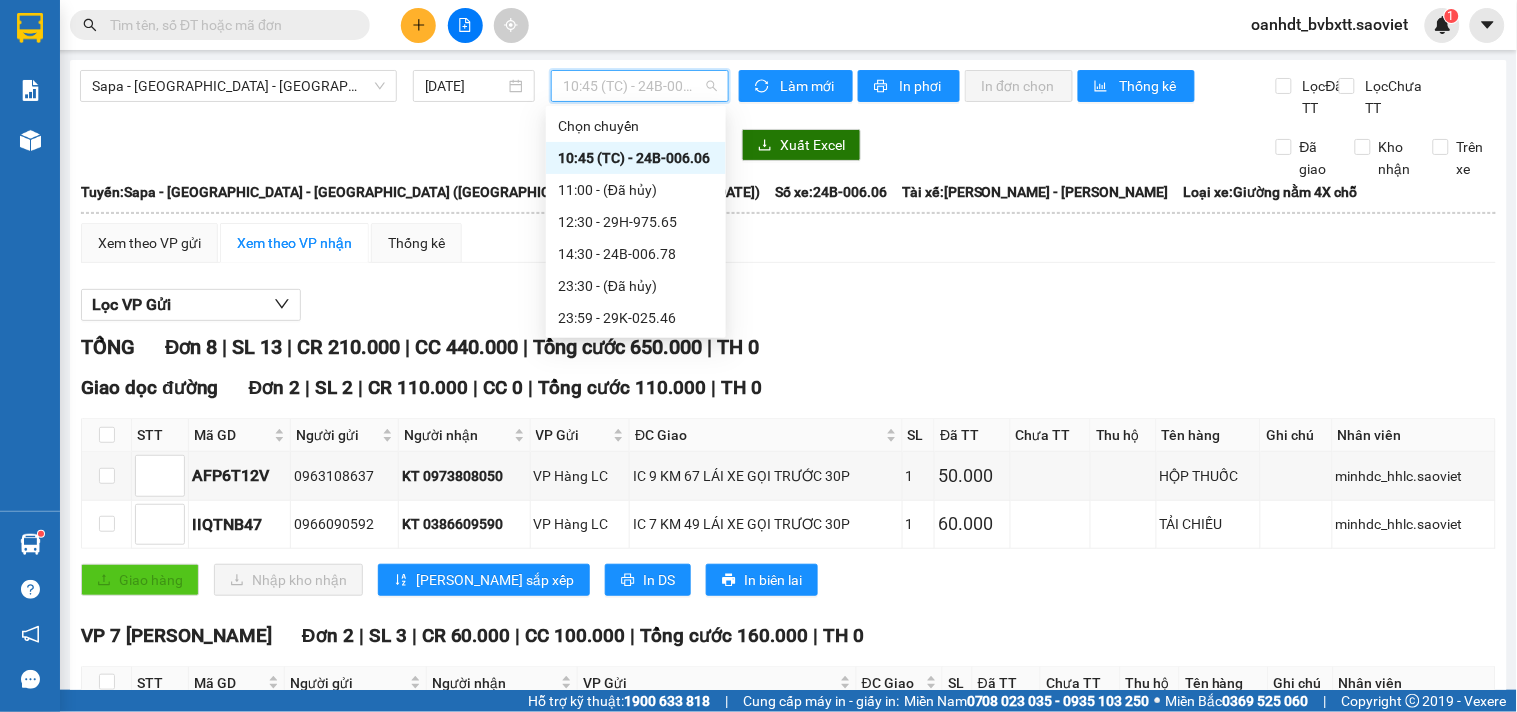 scroll, scrollTop: 0, scrollLeft: 0, axis: both 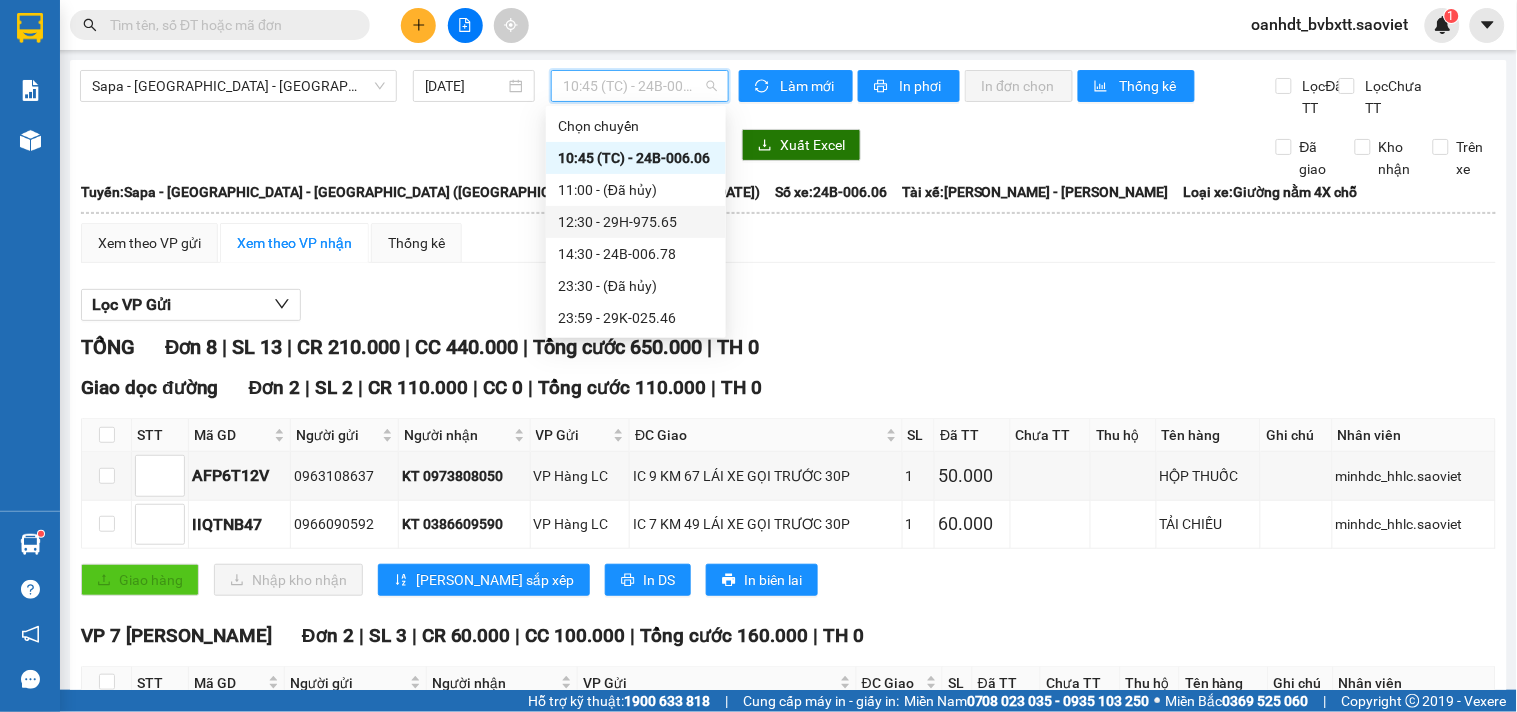 click on "12:30     - 29H-975.65" at bounding box center (636, 222) 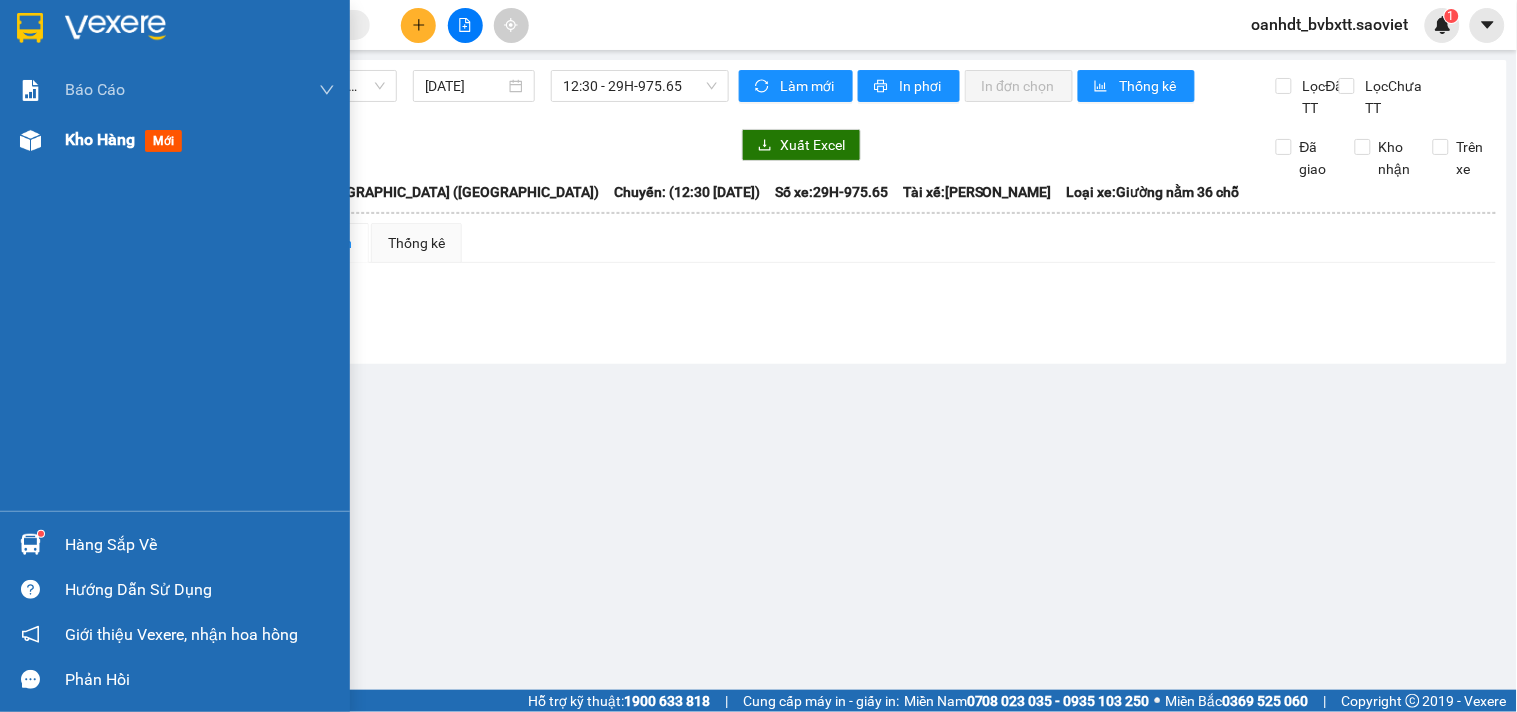 click on "mới" at bounding box center (163, 141) 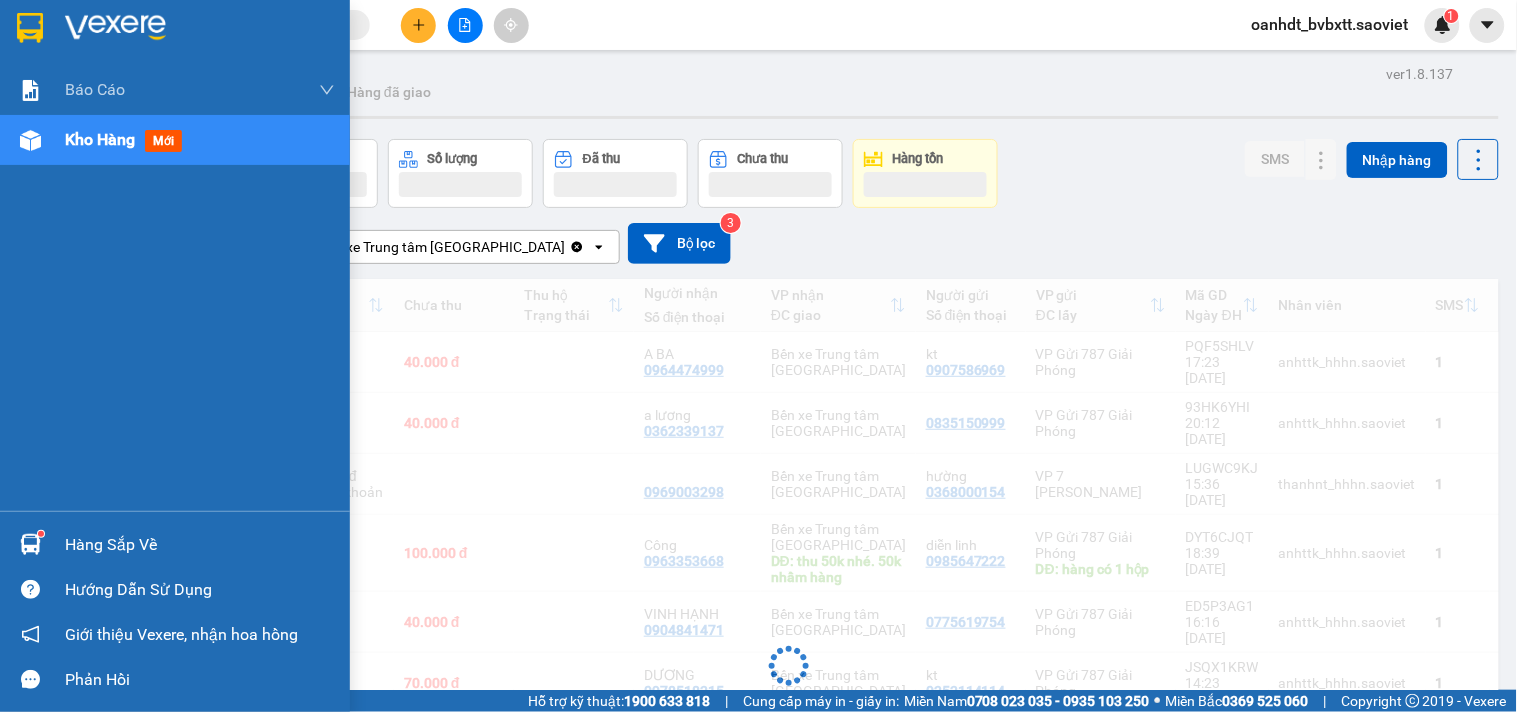 click on "mới" at bounding box center [163, 141] 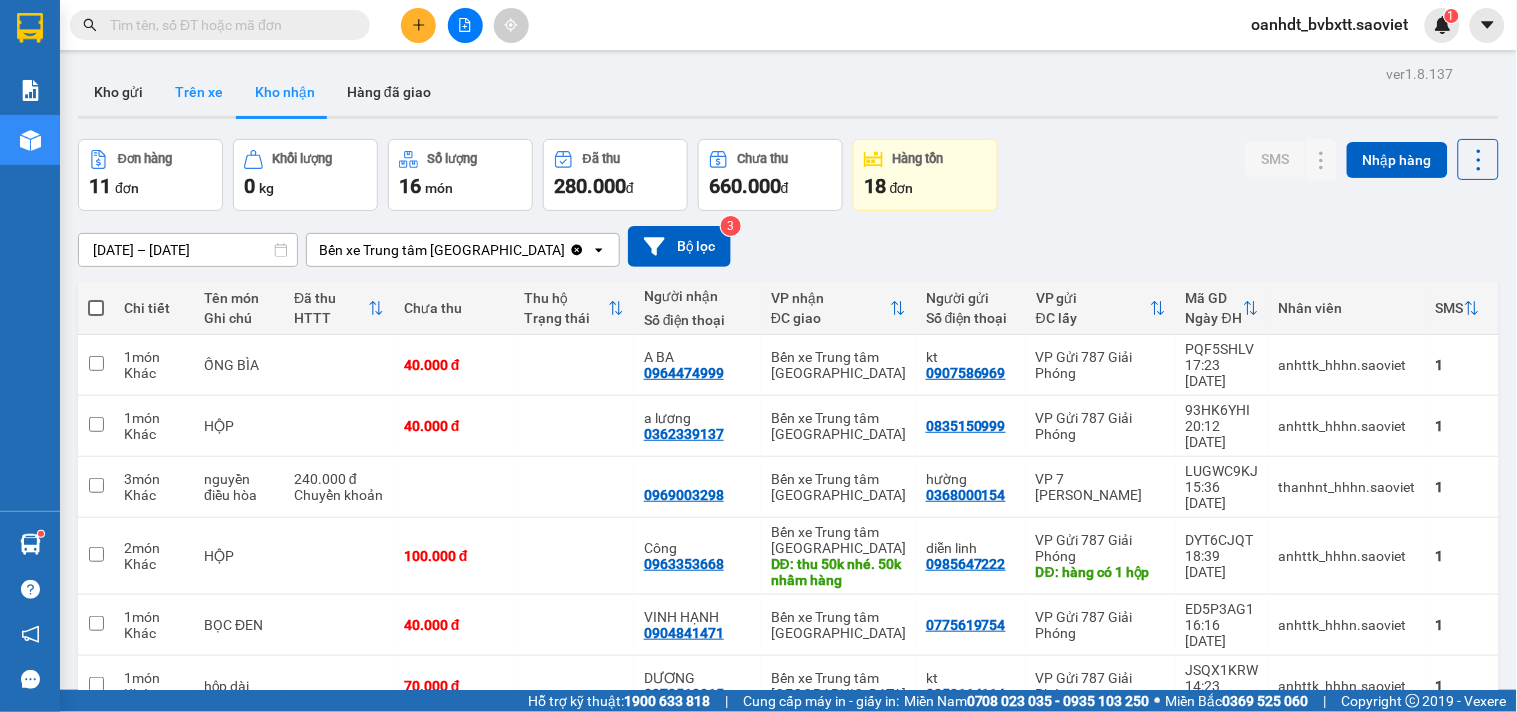 click on "Trên xe" at bounding box center (199, 92) 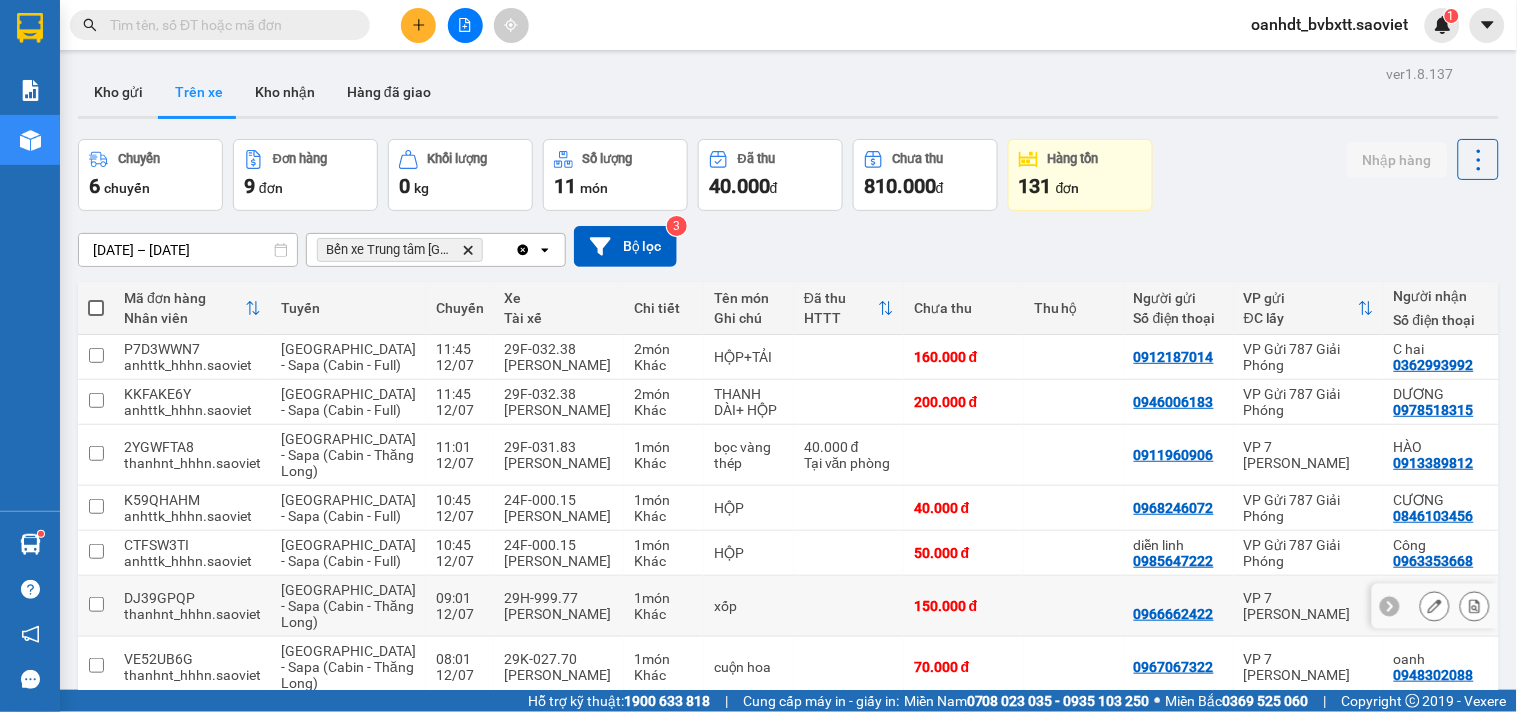 scroll, scrollTop: 365, scrollLeft: 0, axis: vertical 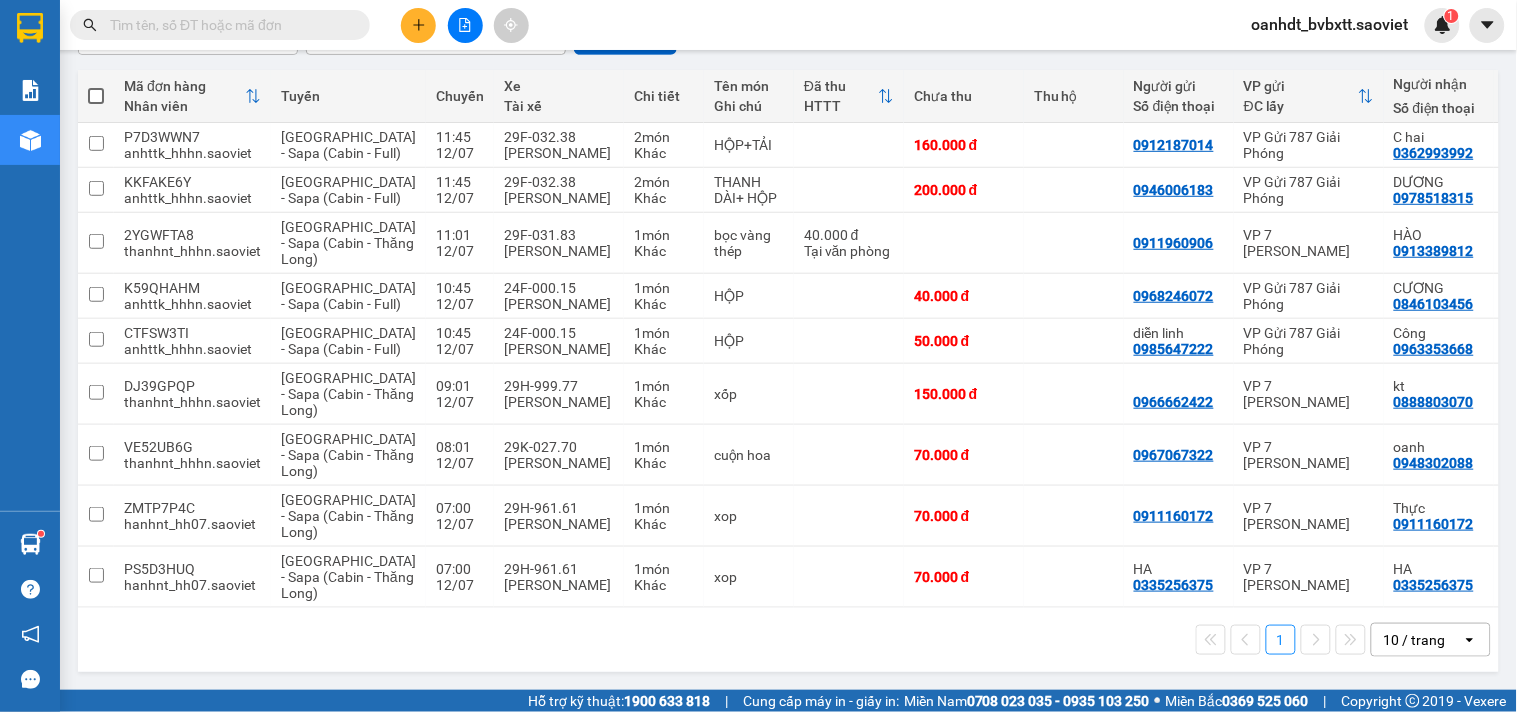 click on "10 / trang" at bounding box center (1415, 640) 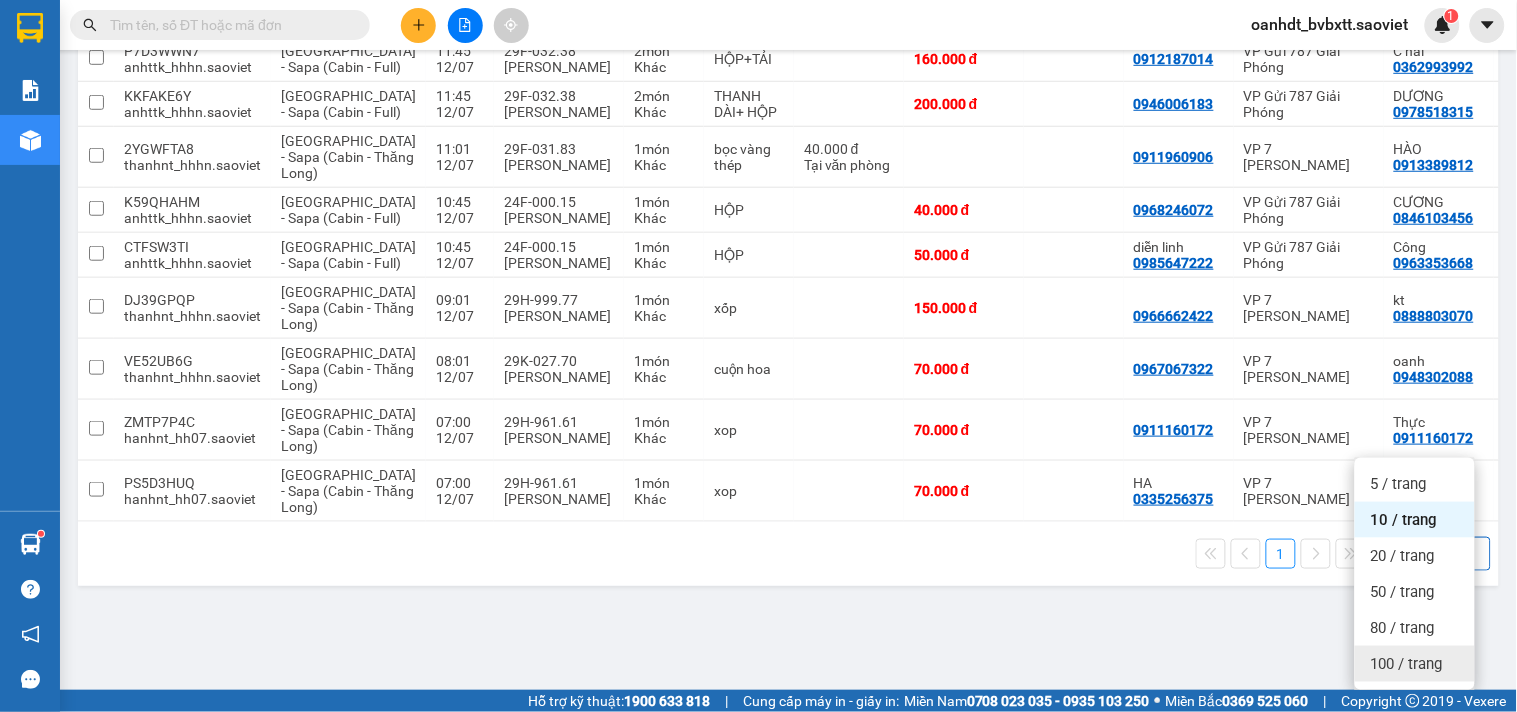 click on "100 / trang" at bounding box center [1407, 664] 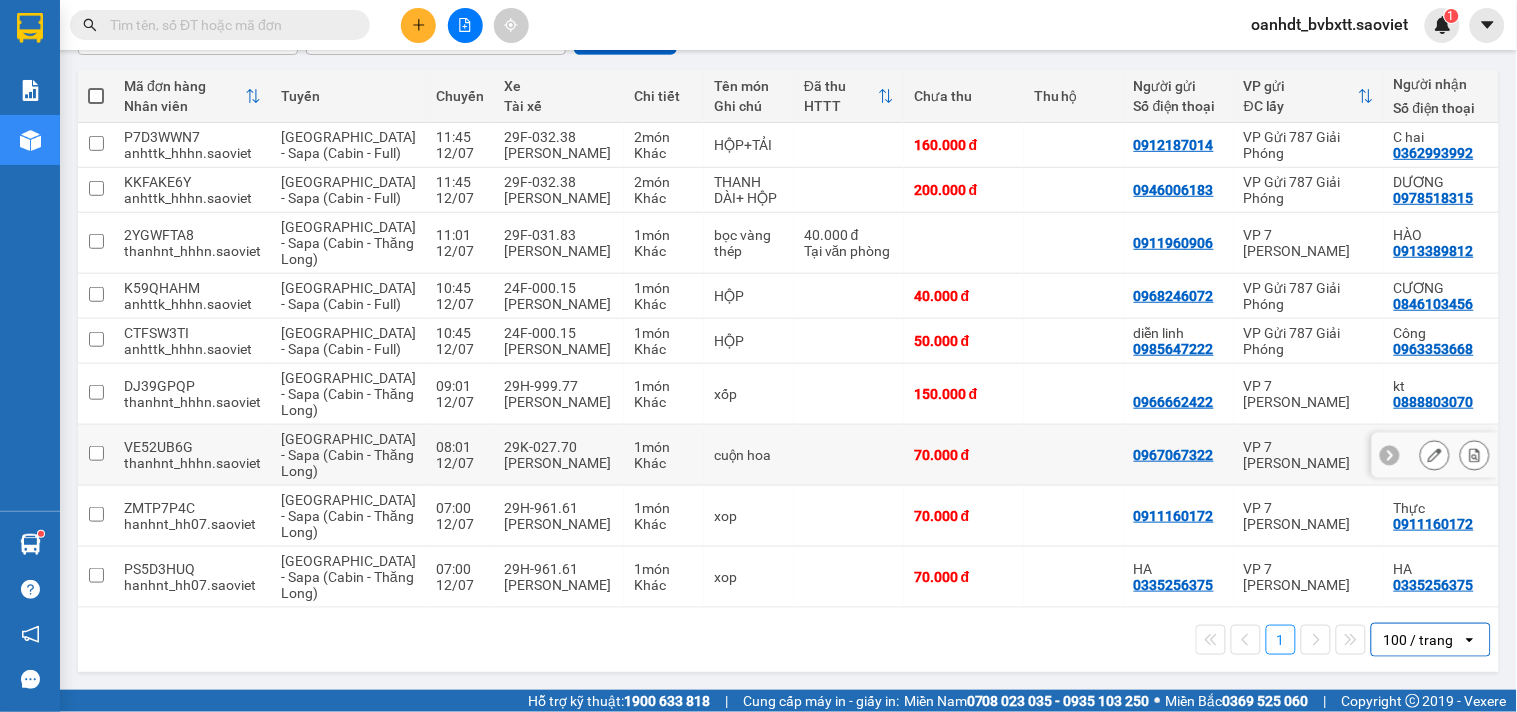 scroll, scrollTop: 365, scrollLeft: 0, axis: vertical 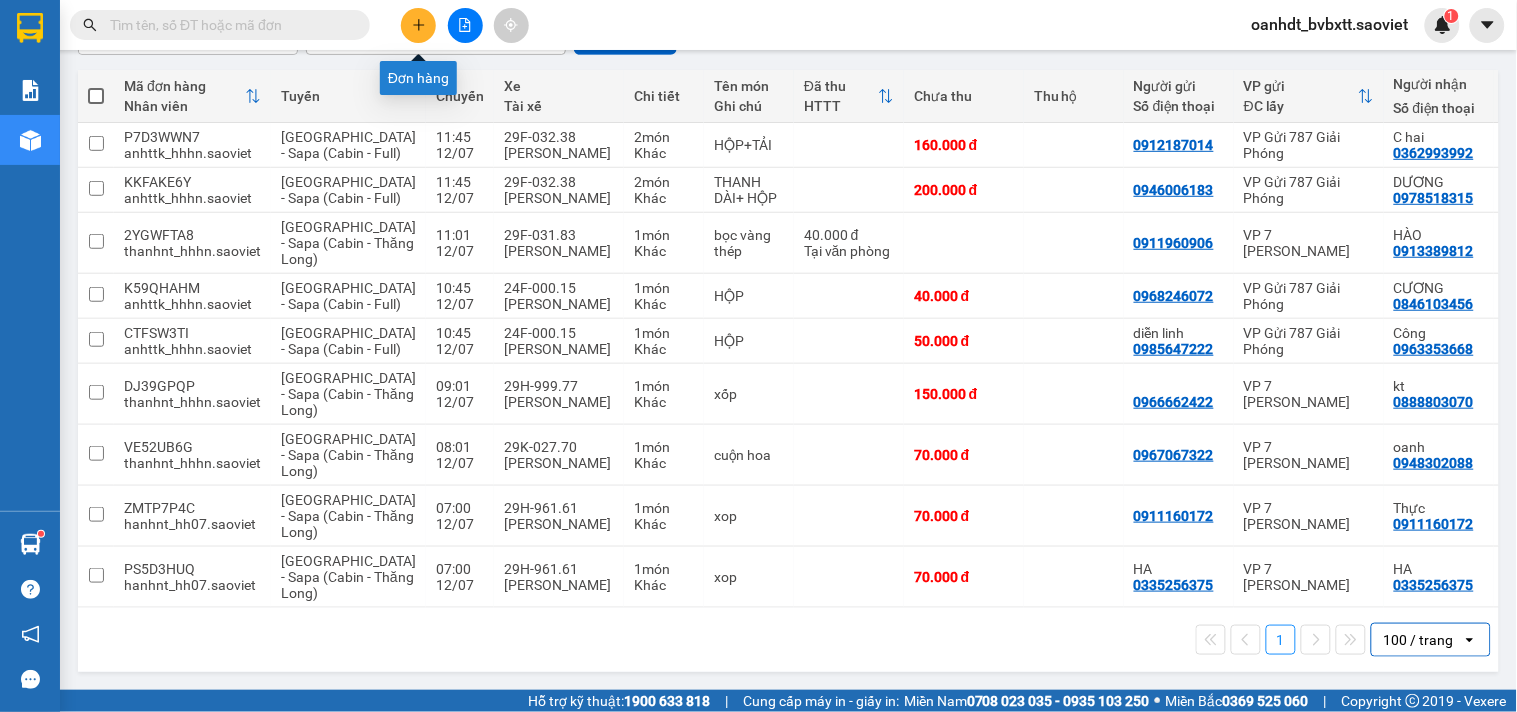 click 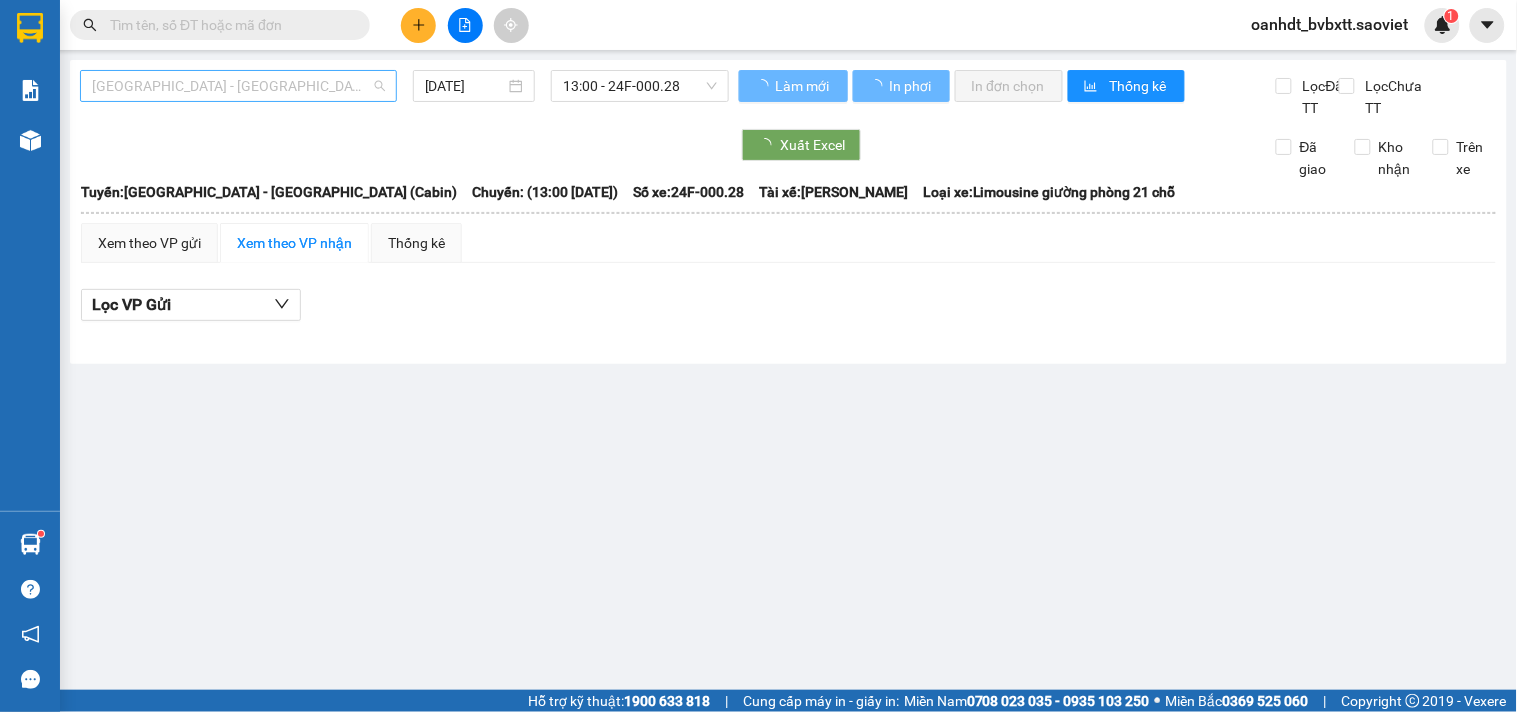 click on "[GEOGRAPHIC_DATA] - [GEOGRAPHIC_DATA] (Cabin)" at bounding box center [238, 86] 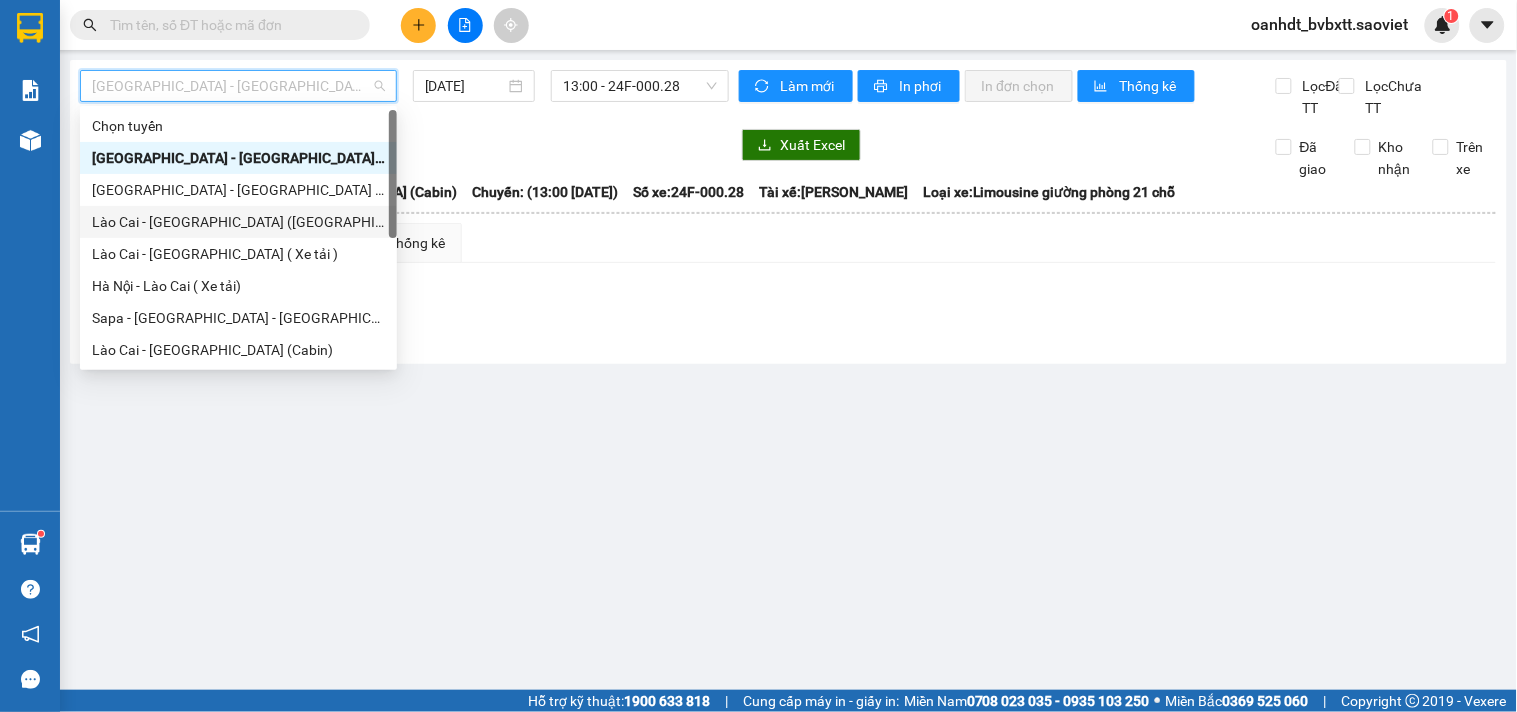 click on "Lào Cai - [GEOGRAPHIC_DATA] ([GEOGRAPHIC_DATA])" at bounding box center (238, 222) 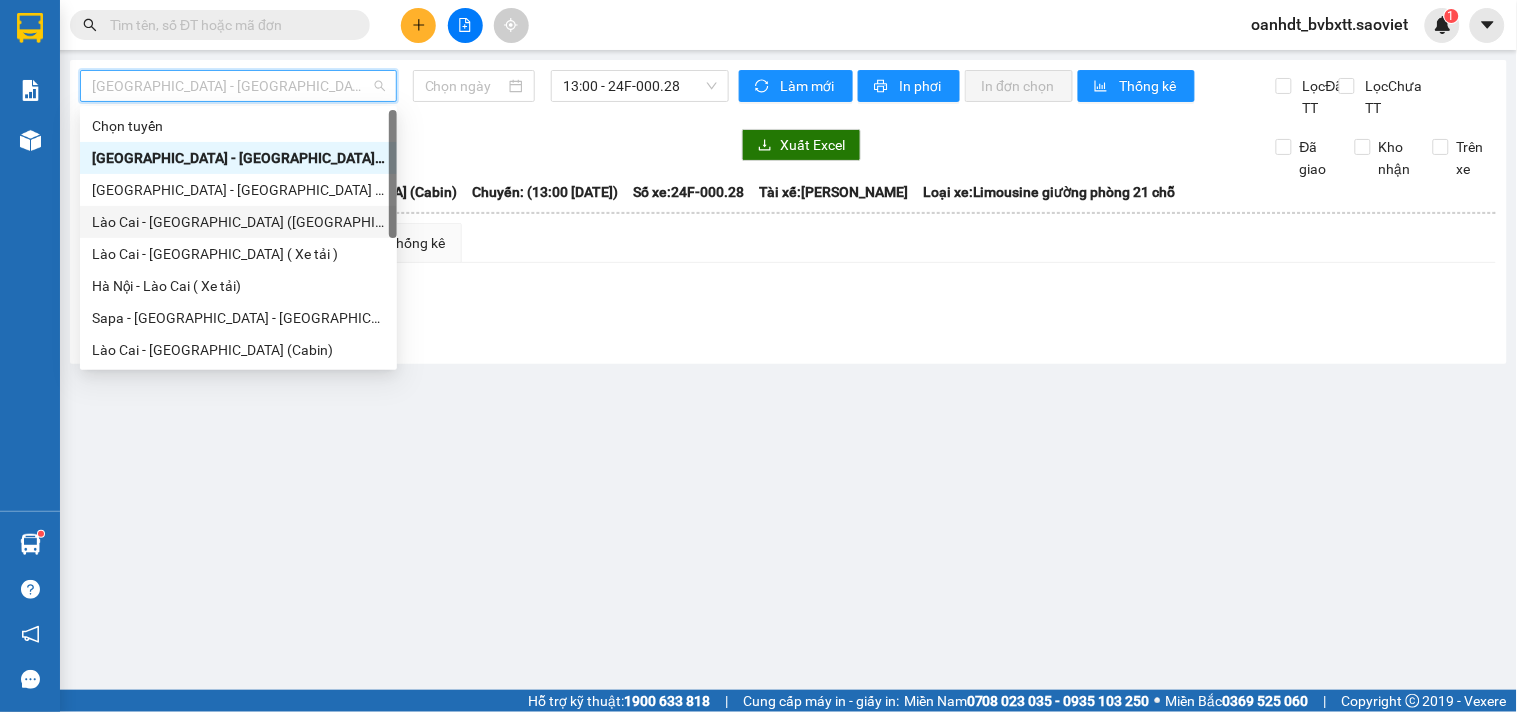 type on "[DATE]" 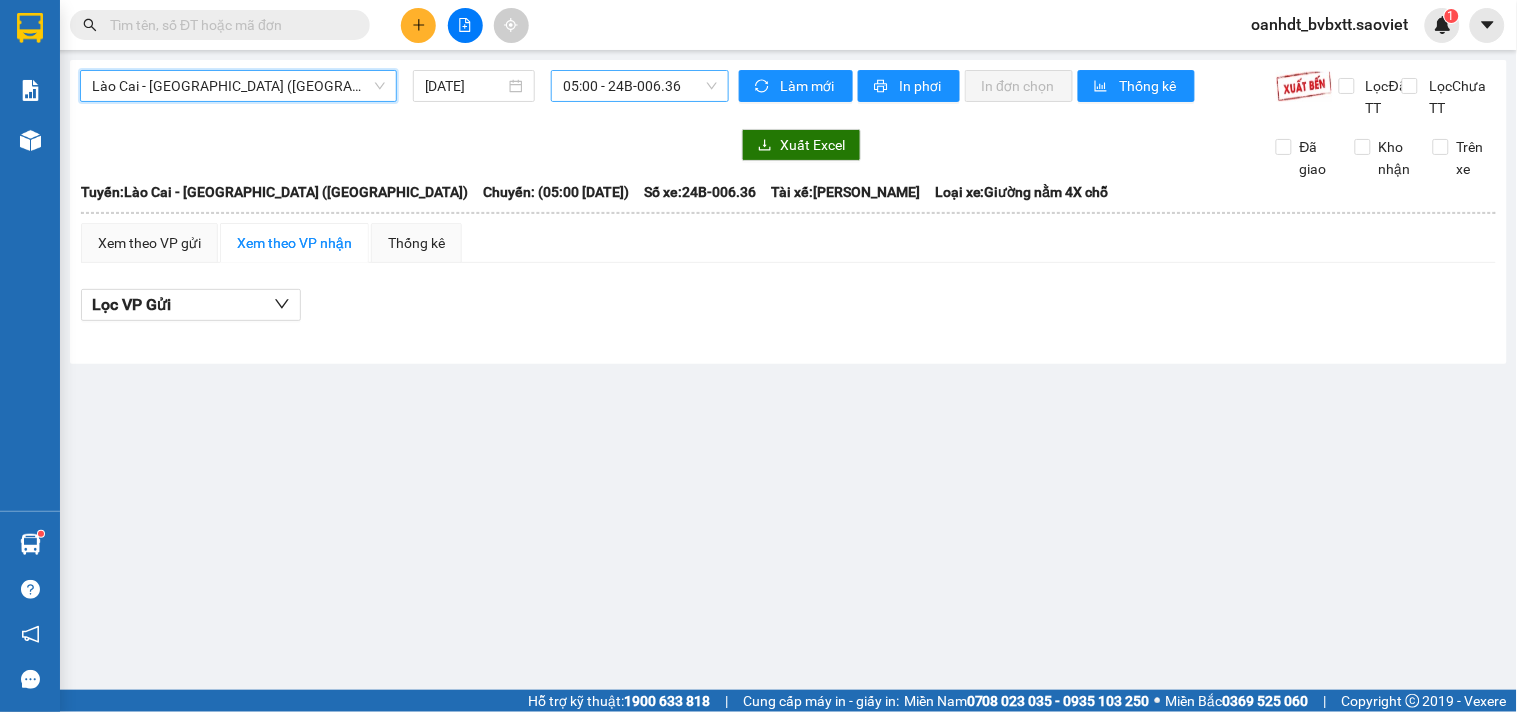 click on "05:00     - 24B-006.36" at bounding box center [640, 86] 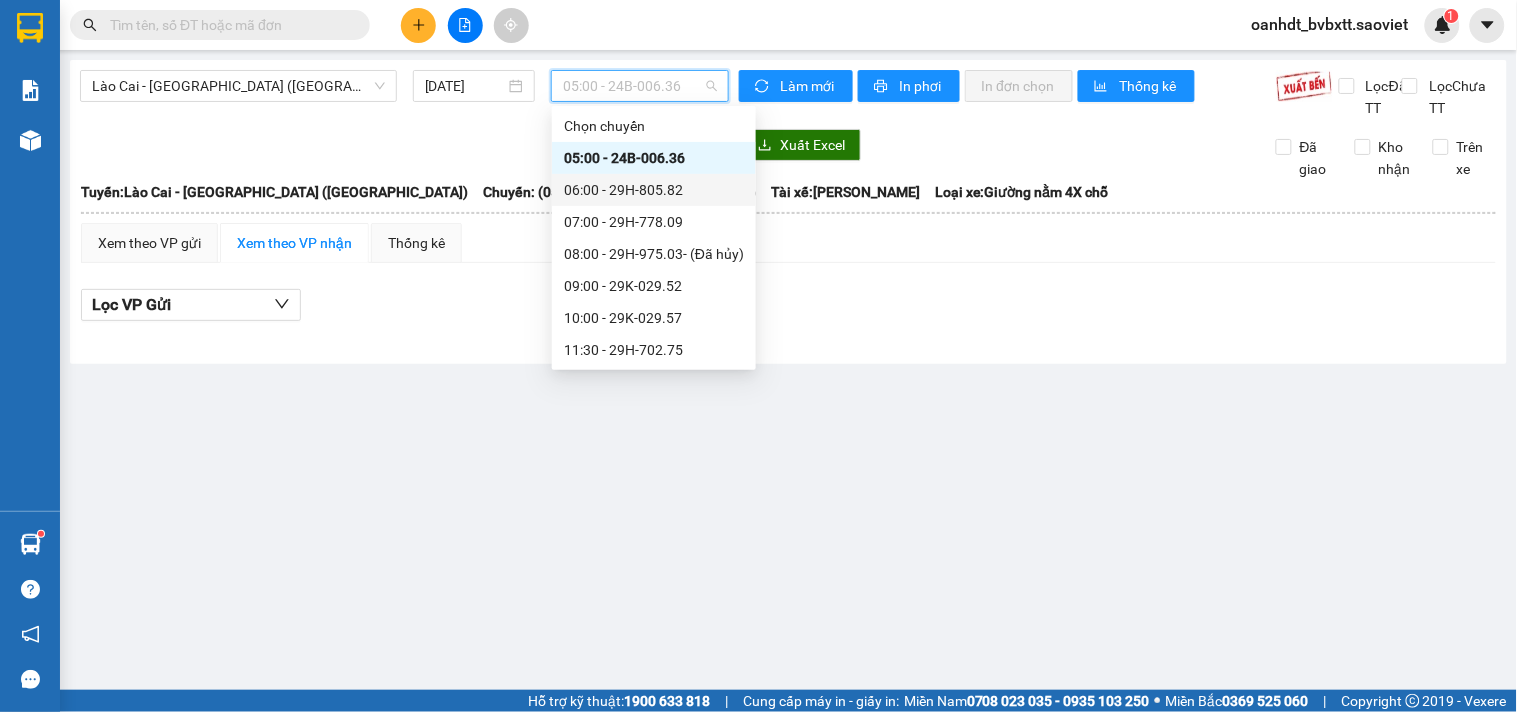 click on "06:00     - 29H-805.82" at bounding box center (654, 190) 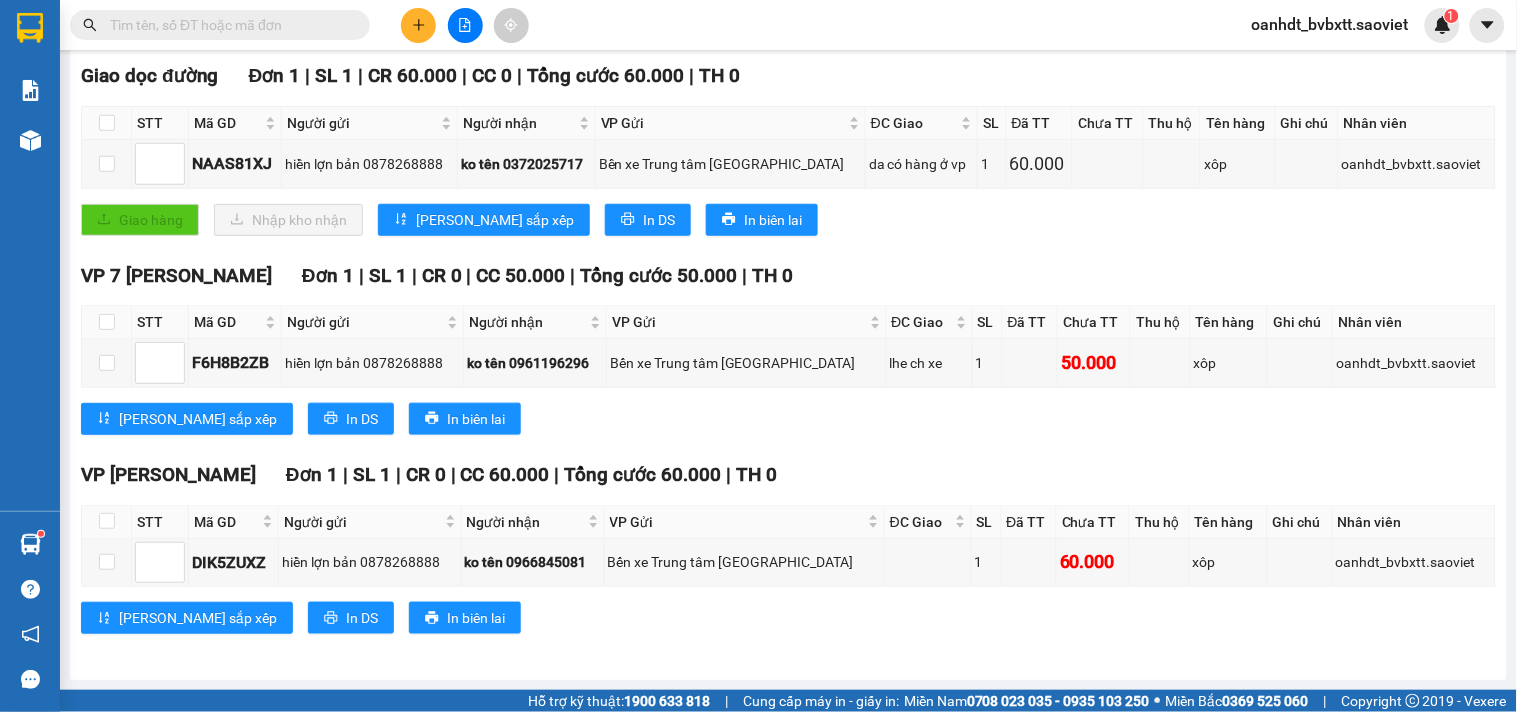 scroll, scrollTop: 0, scrollLeft: 0, axis: both 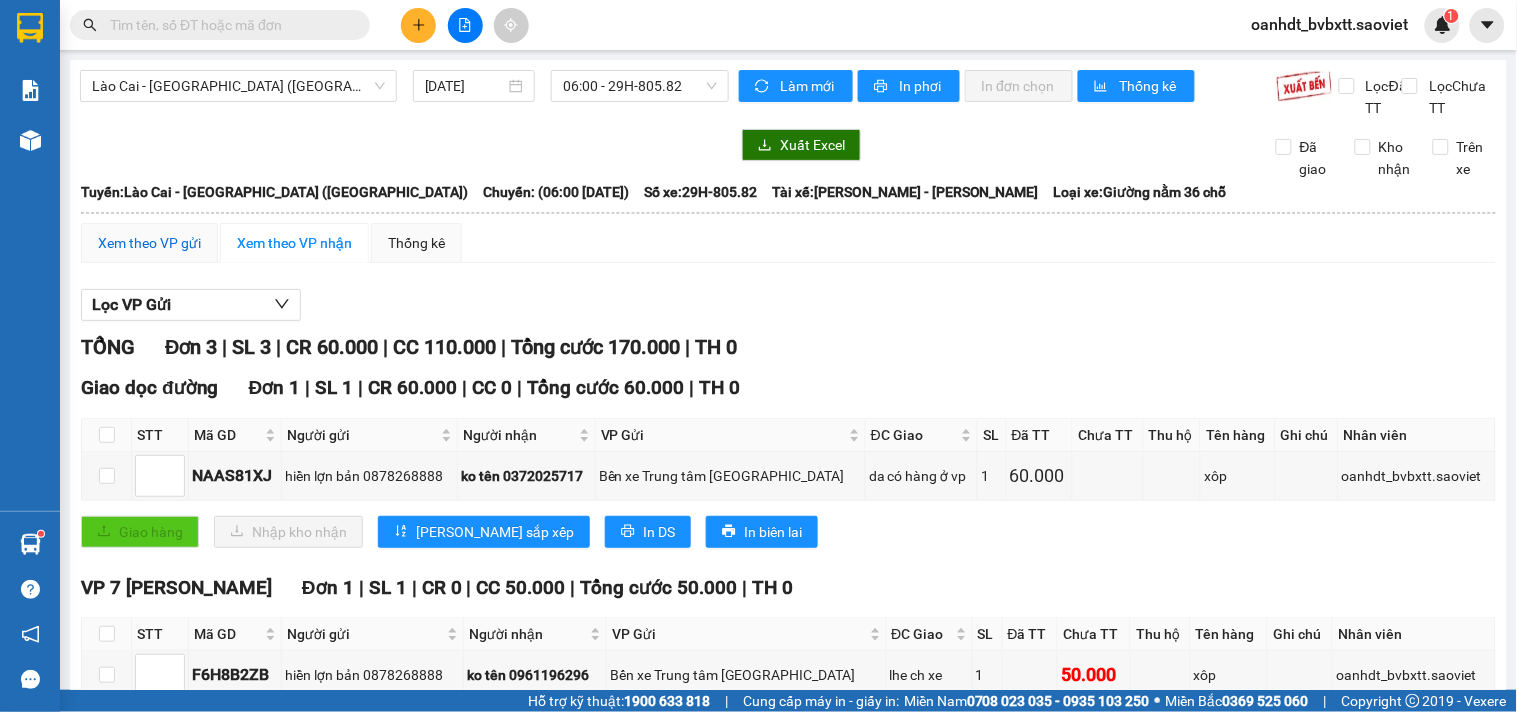 click on "Xem theo VP gửi" at bounding box center (149, 243) 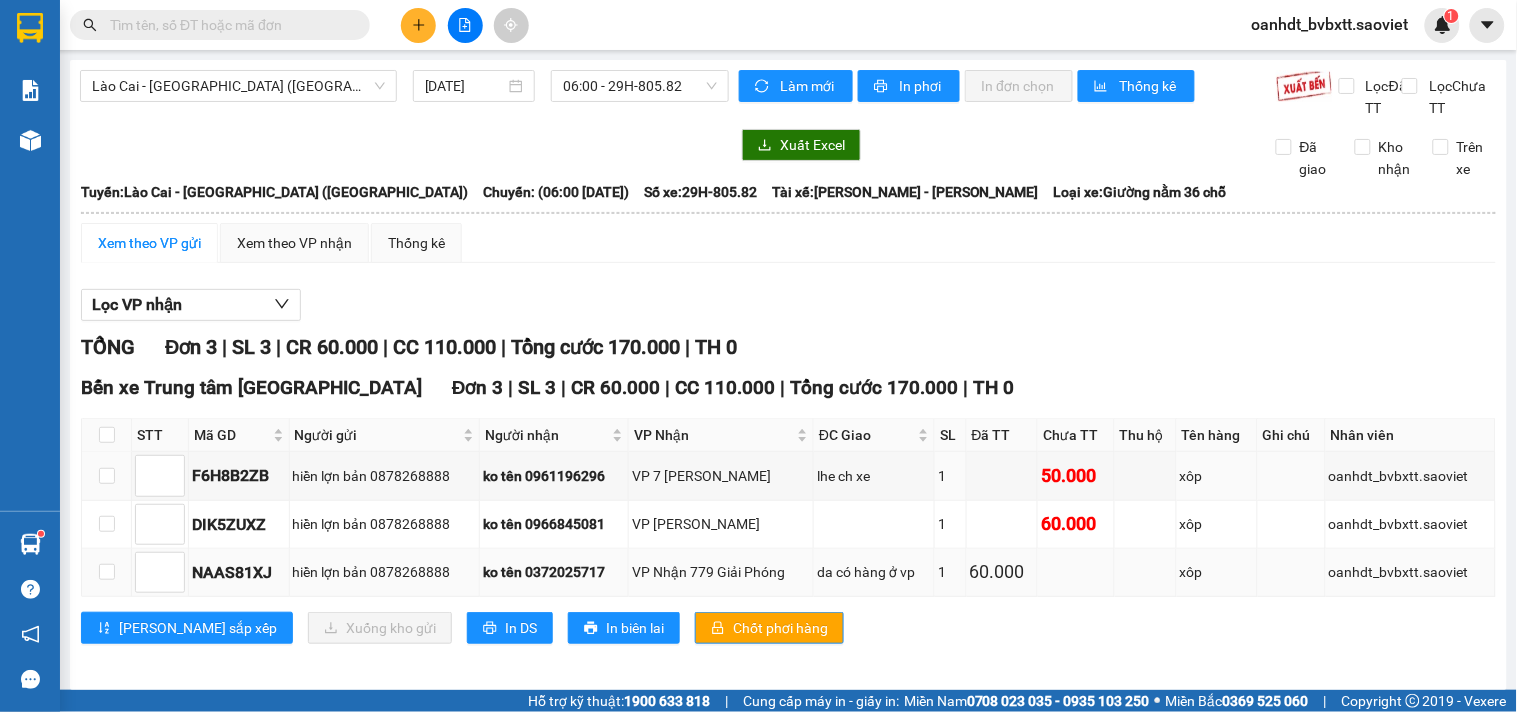 scroll, scrollTop: 33, scrollLeft: 0, axis: vertical 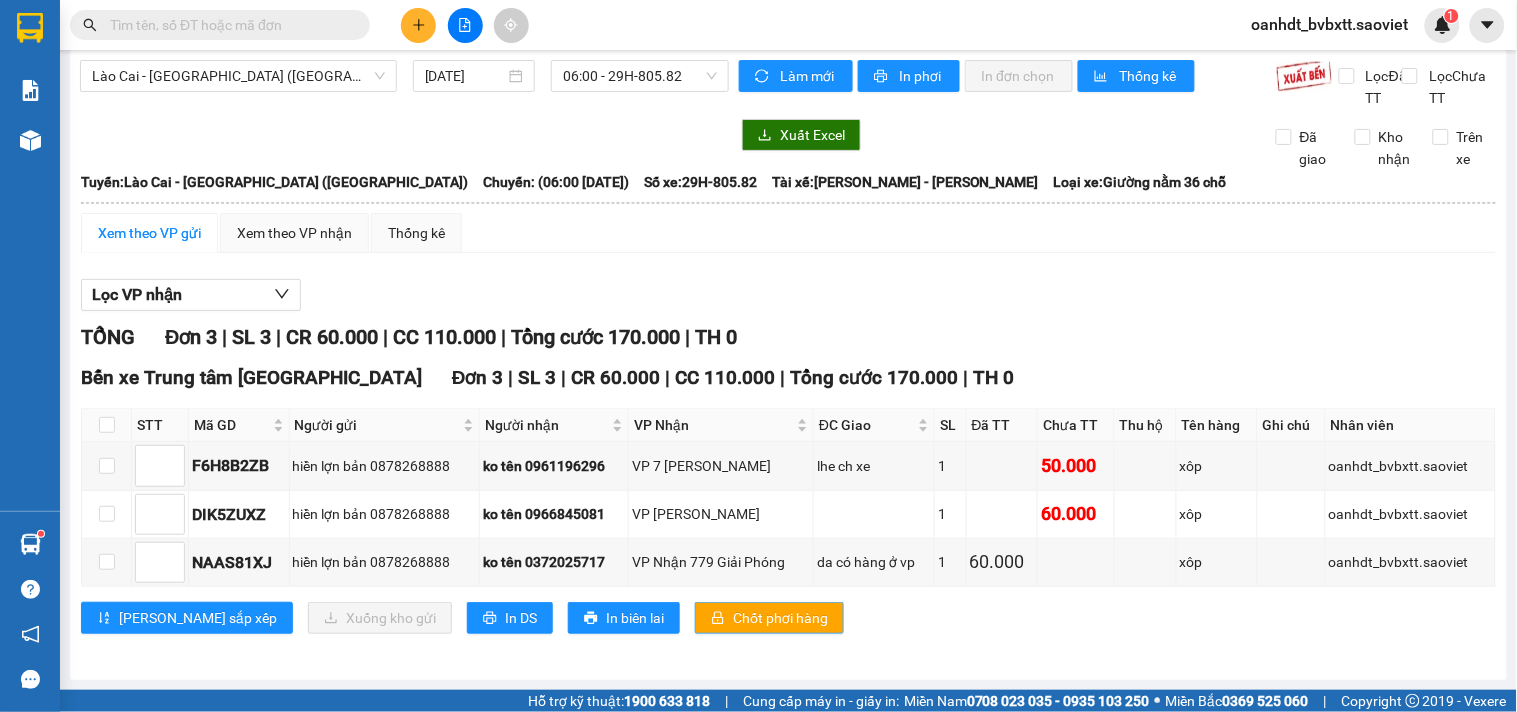click on "Chốt phơi hàng" at bounding box center (780, 618) 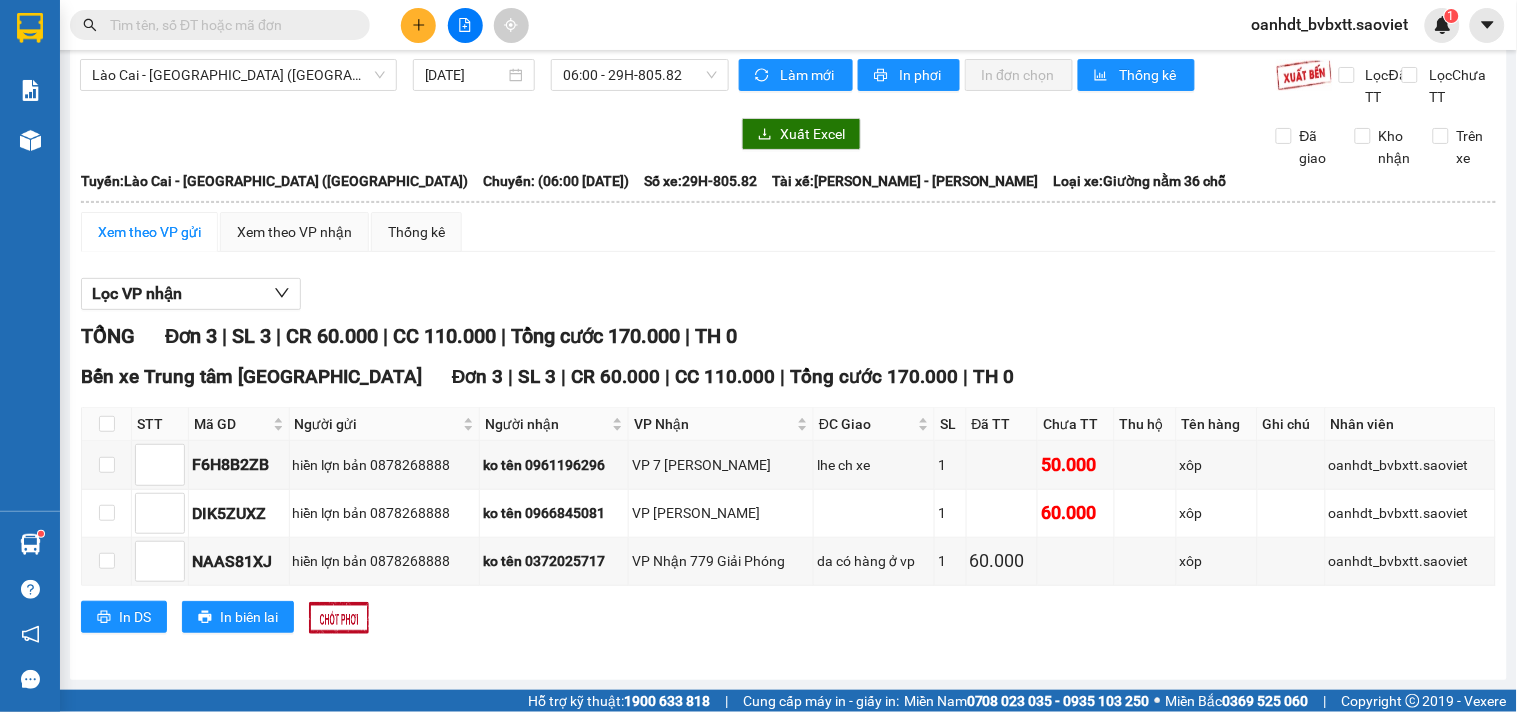 click at bounding box center (228, 25) 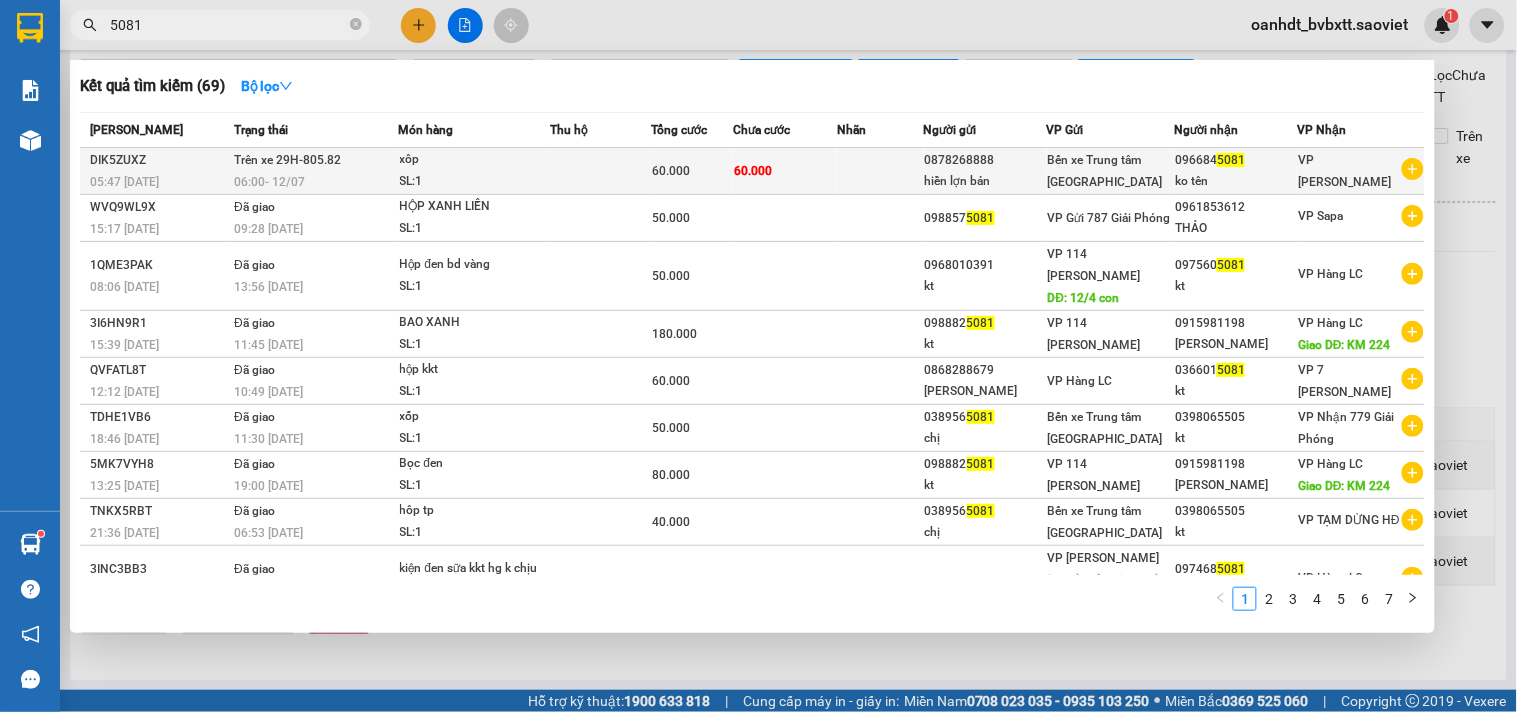 type on "5081" 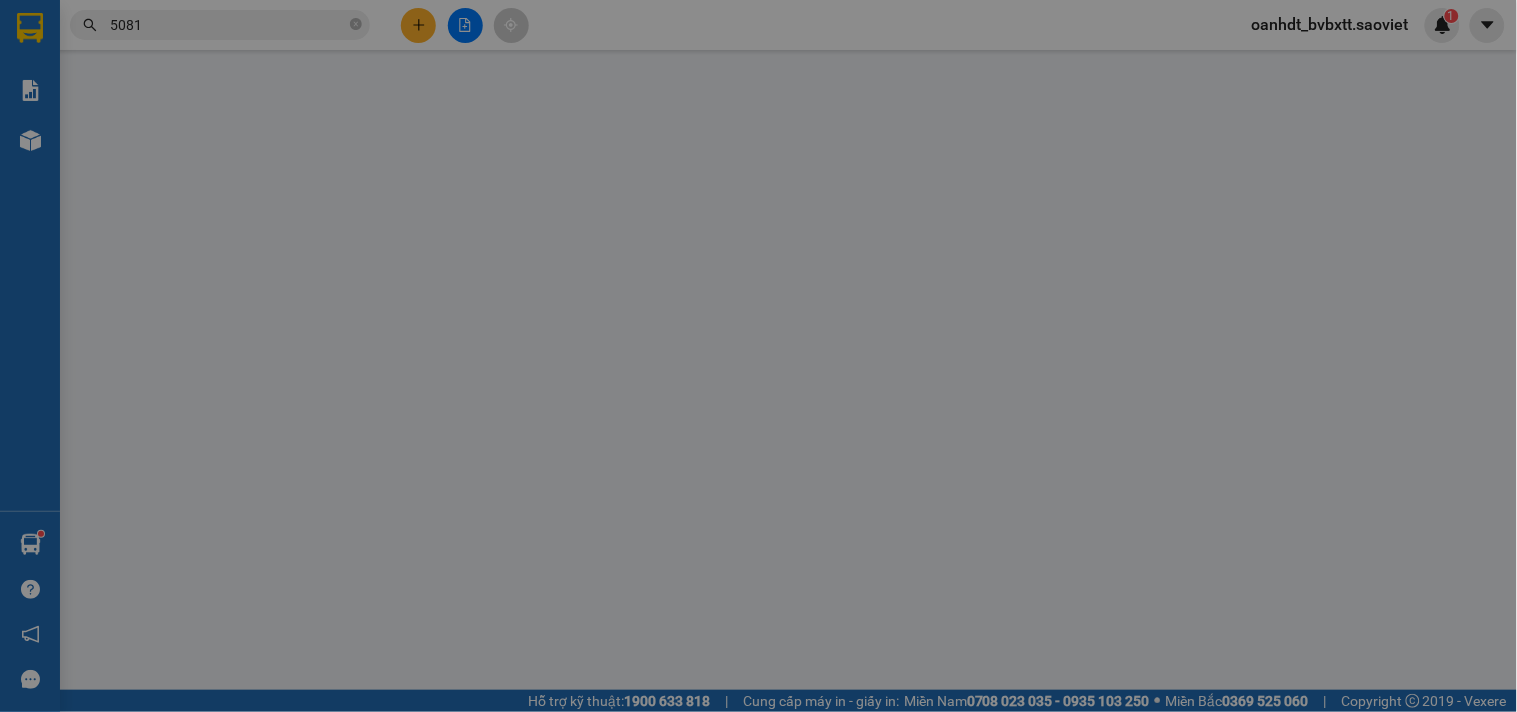 scroll, scrollTop: 0, scrollLeft: 0, axis: both 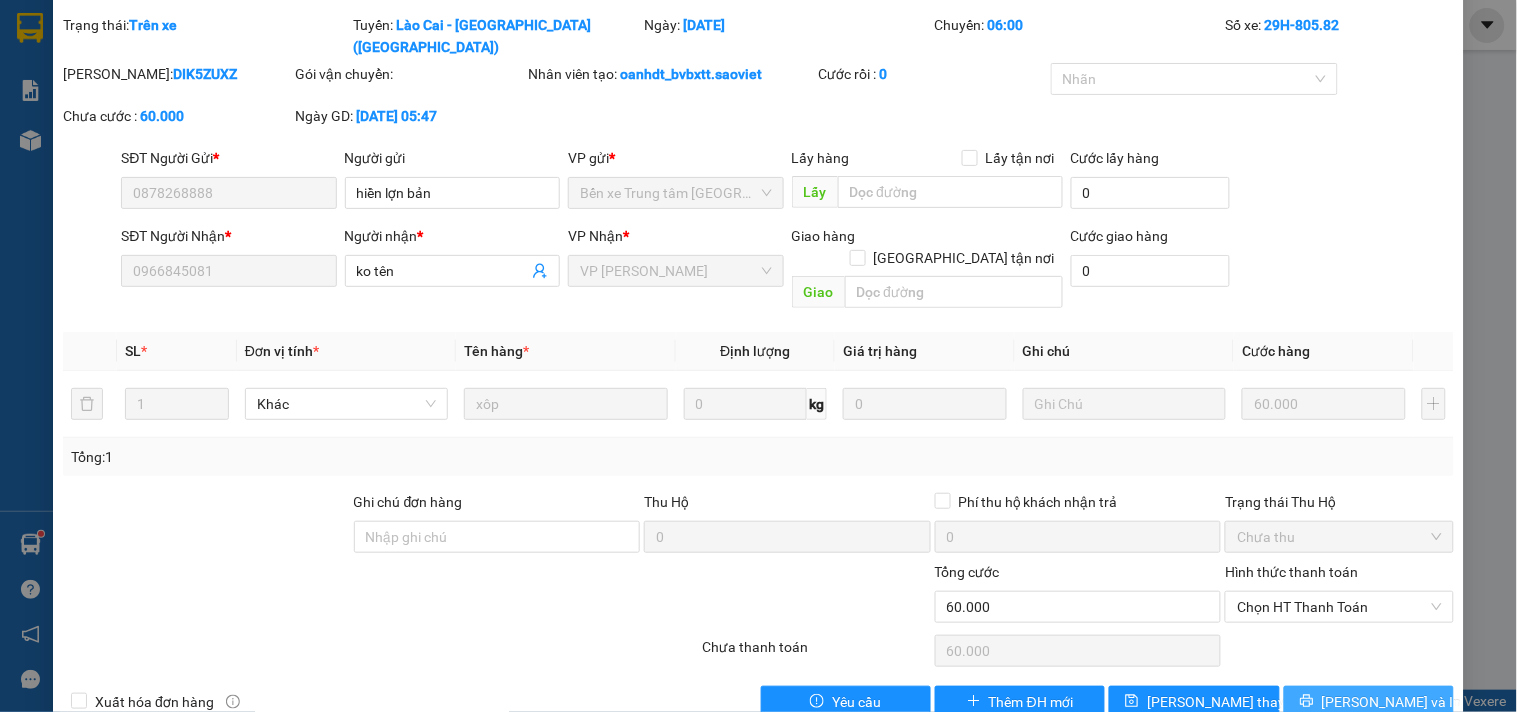 click on "[PERSON_NAME] và In" at bounding box center [1369, 702] 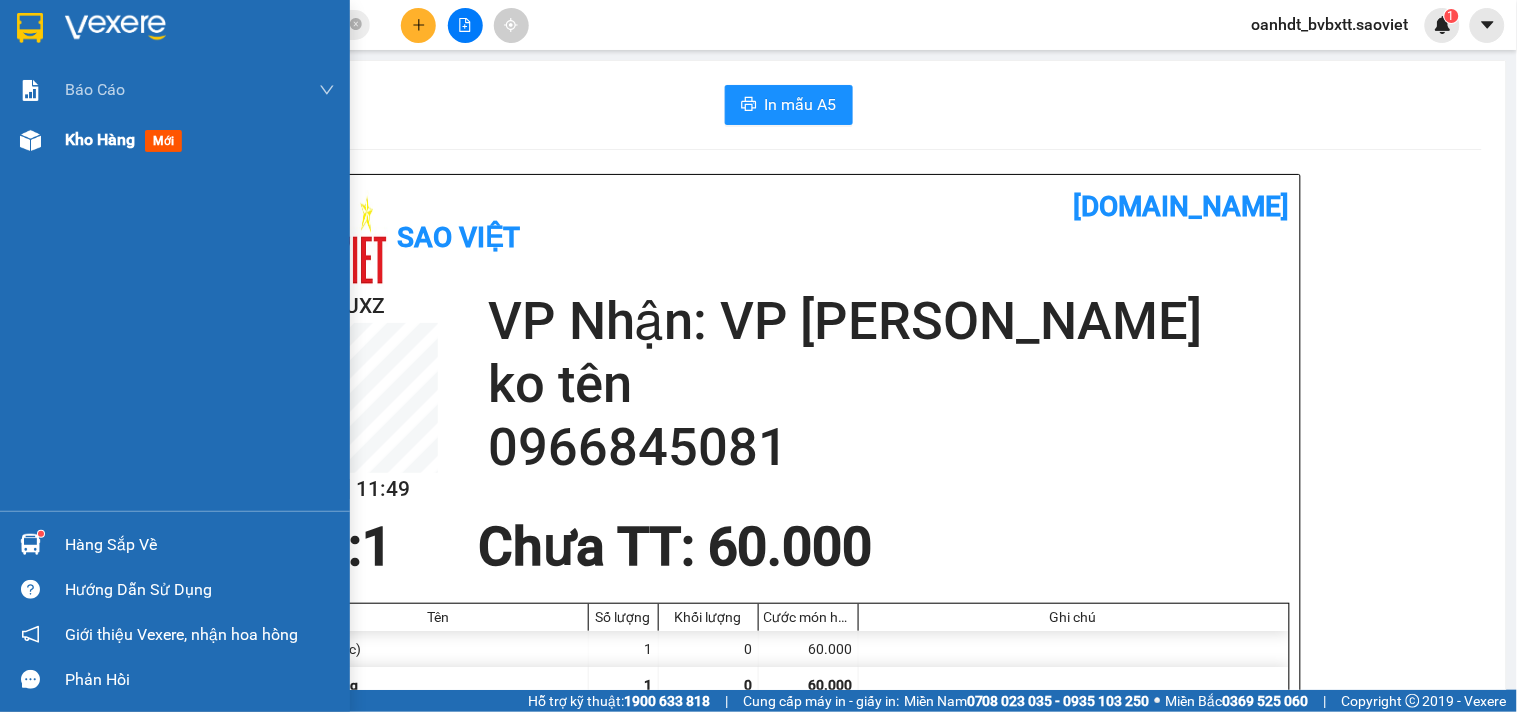 click on "mới" at bounding box center (163, 141) 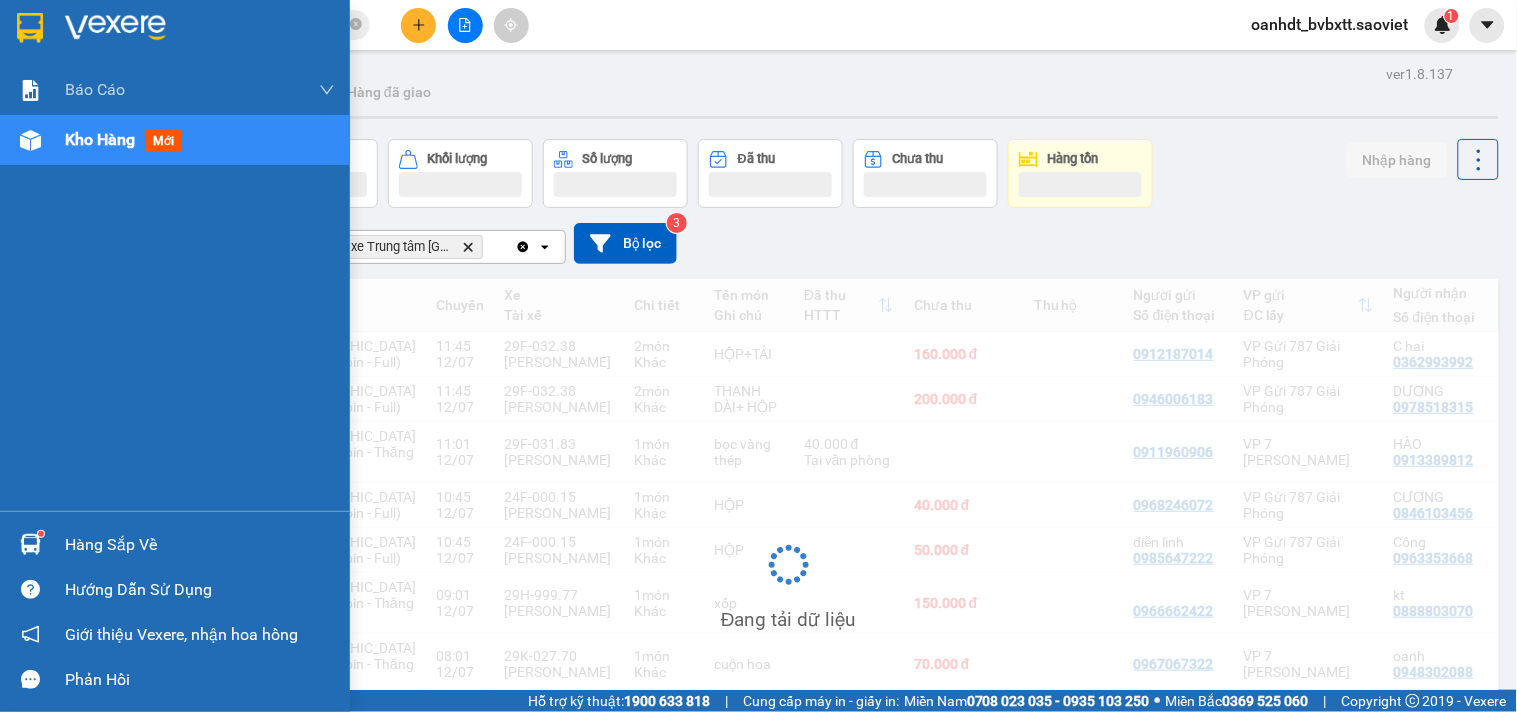click on "mới" at bounding box center (163, 141) 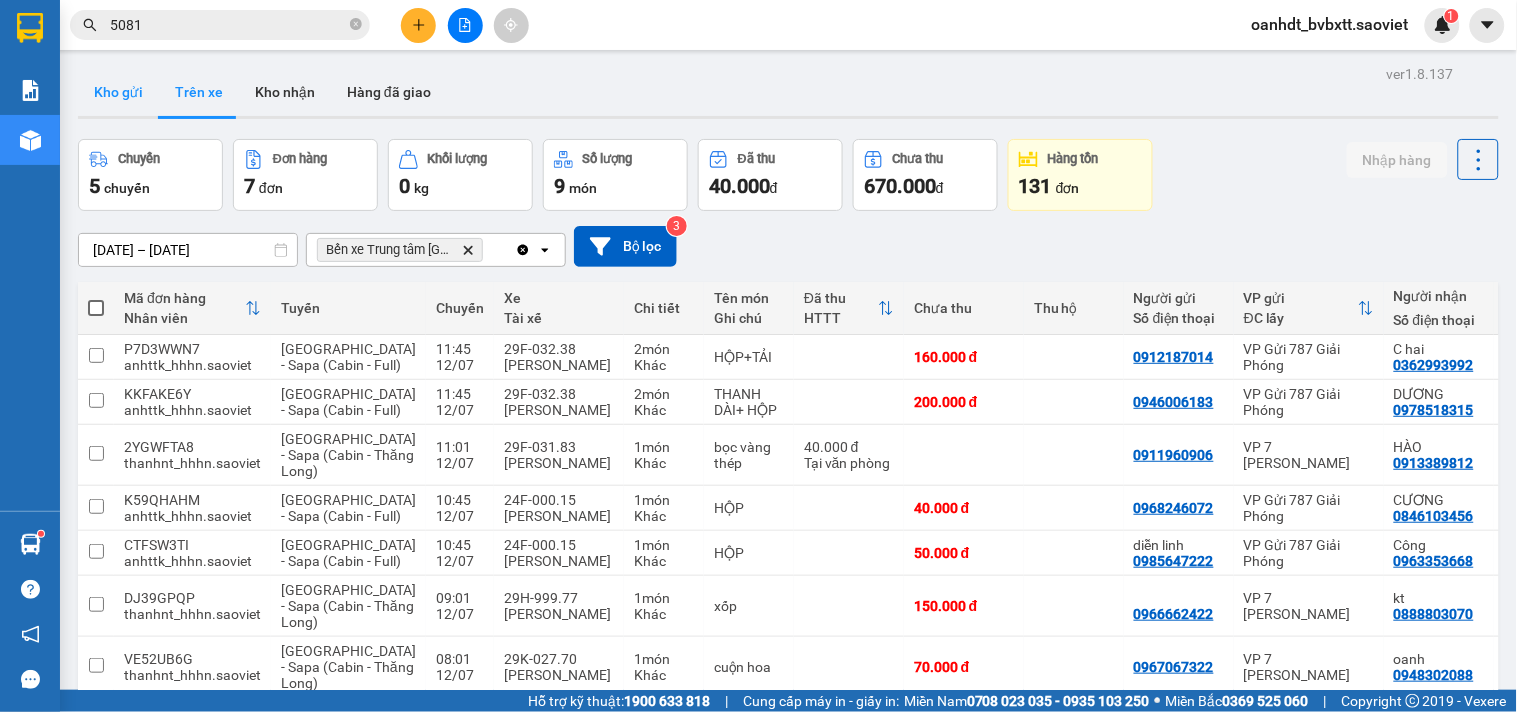 click on "Kho gửi" at bounding box center [118, 92] 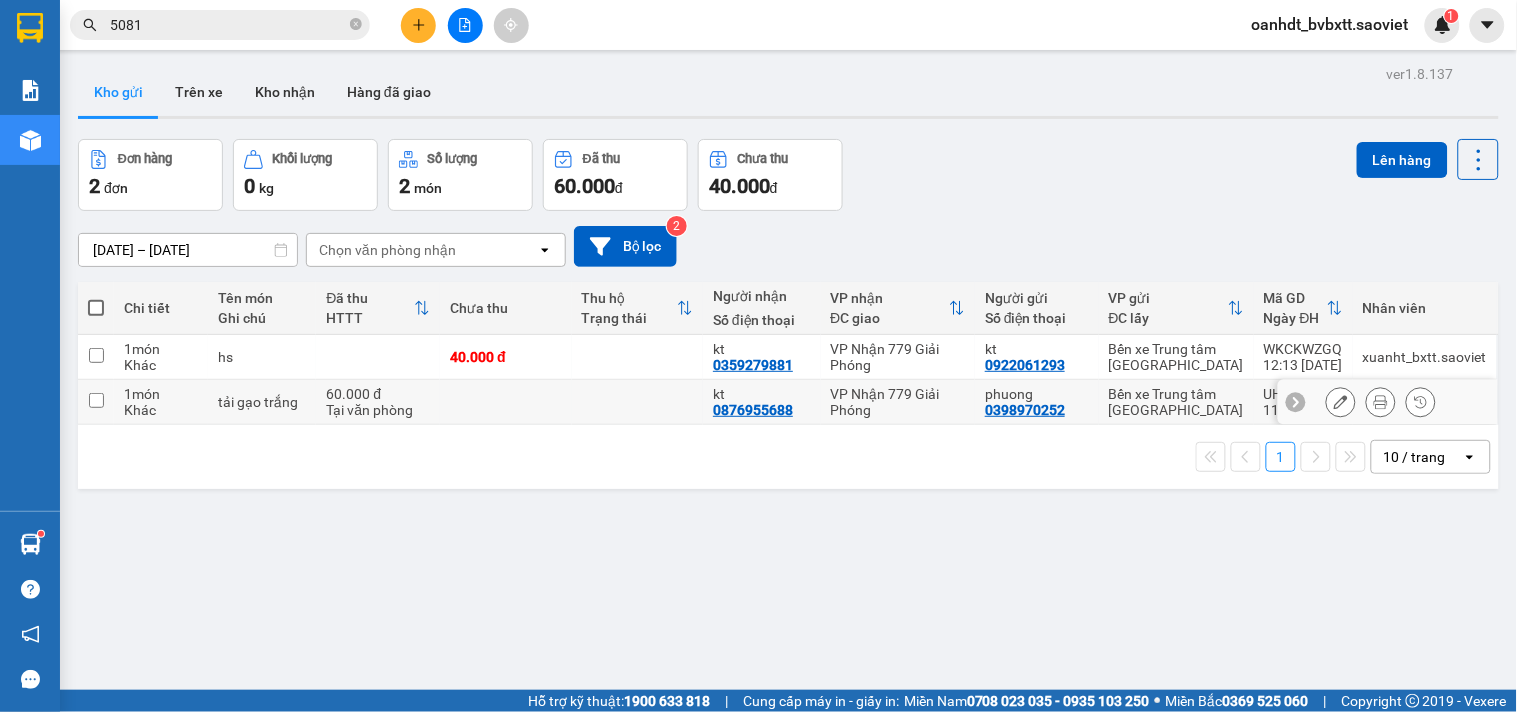 click on "60.000 đ Tại văn phòng" at bounding box center [378, 402] 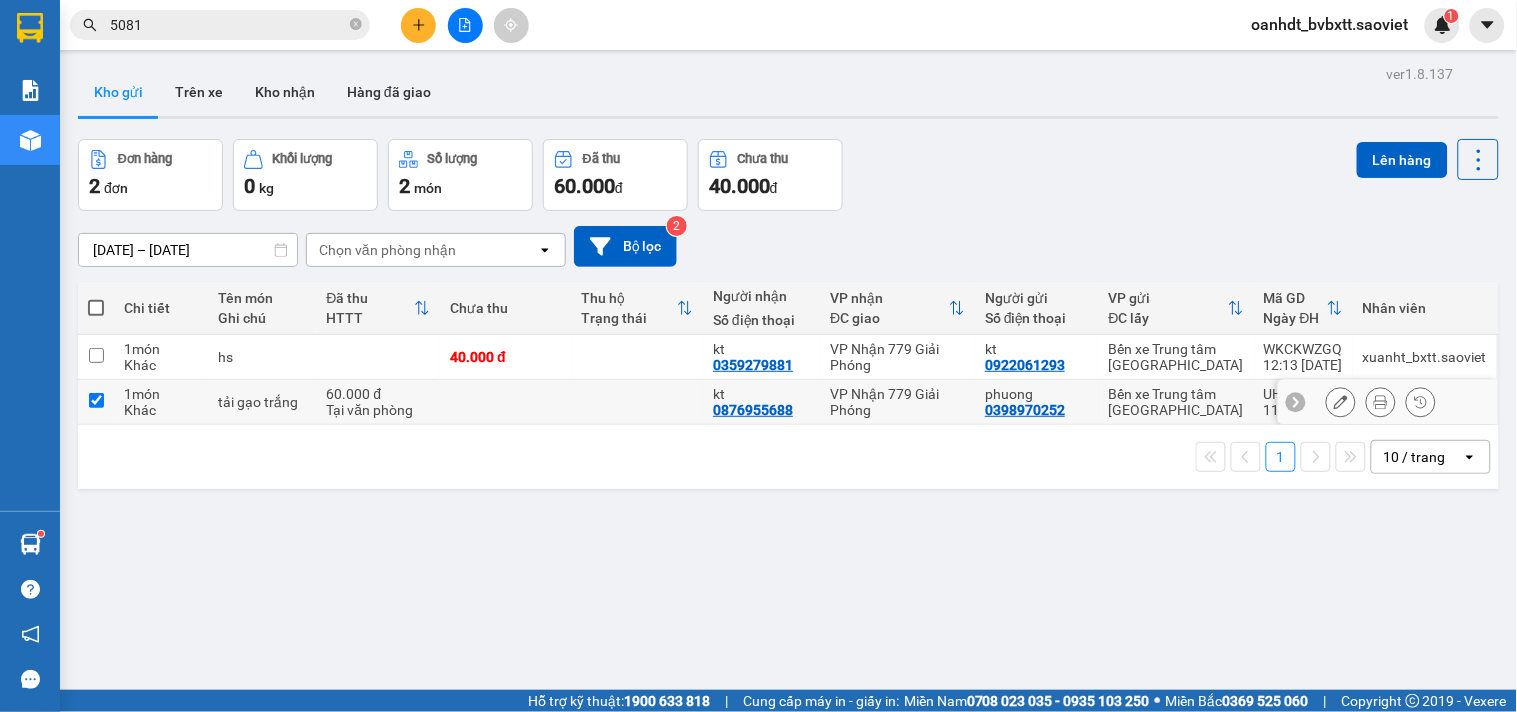 checkbox on "true" 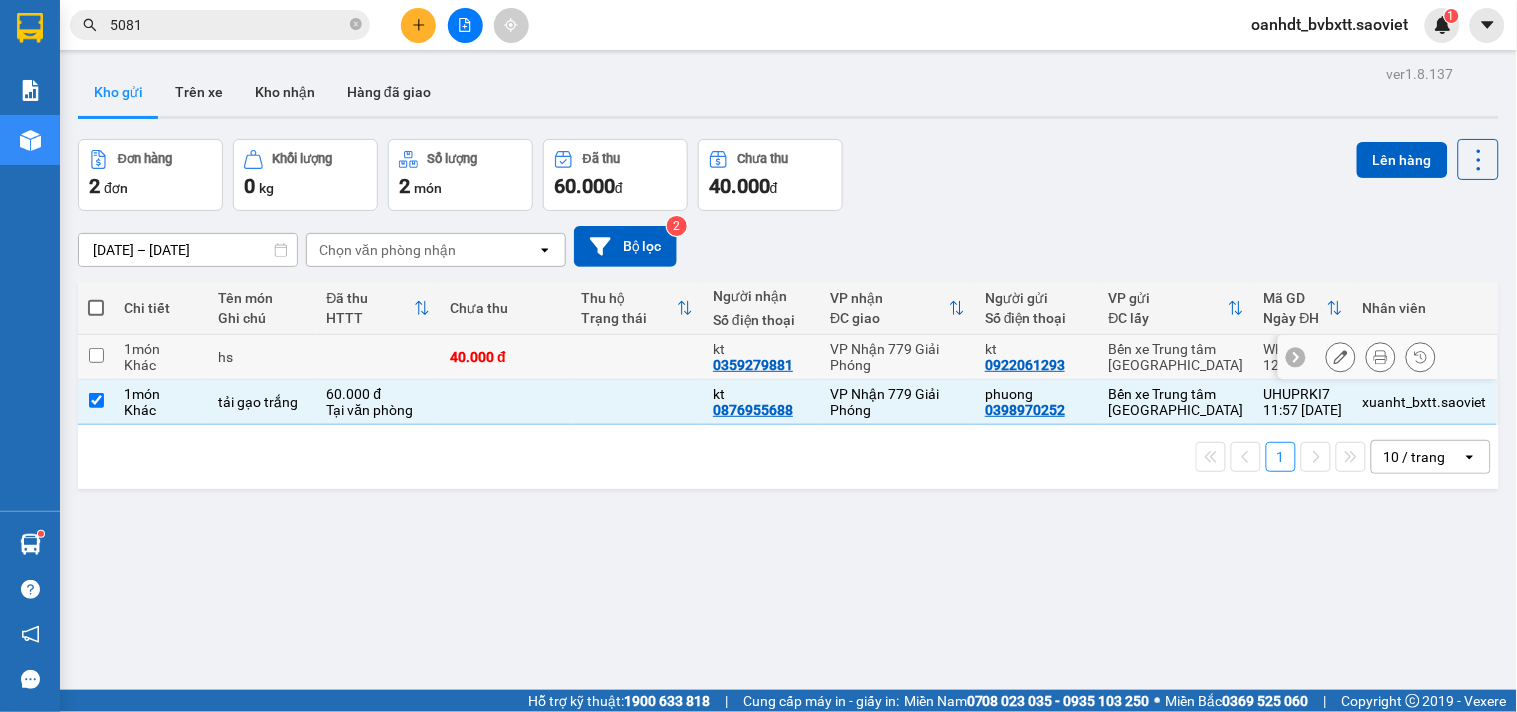 click at bounding box center (378, 357) 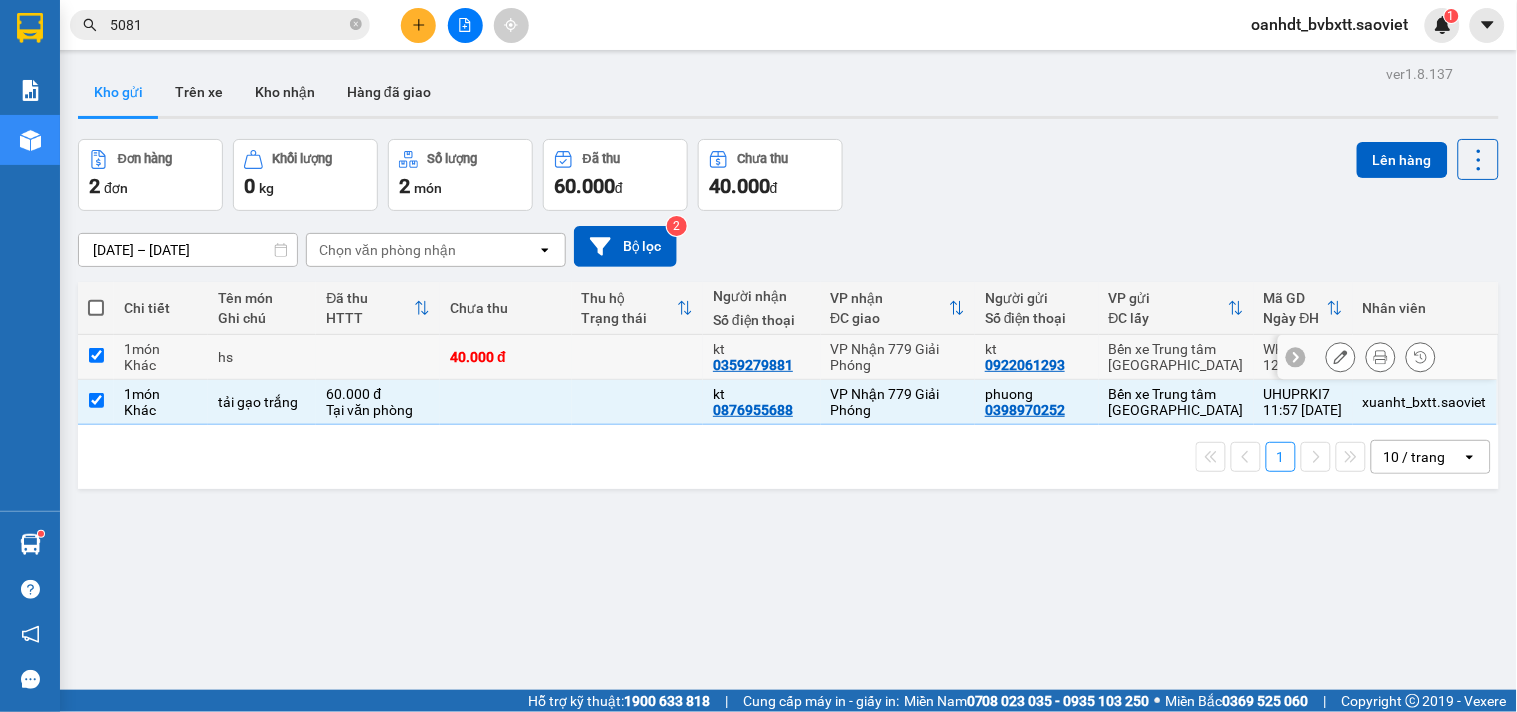 checkbox on "true" 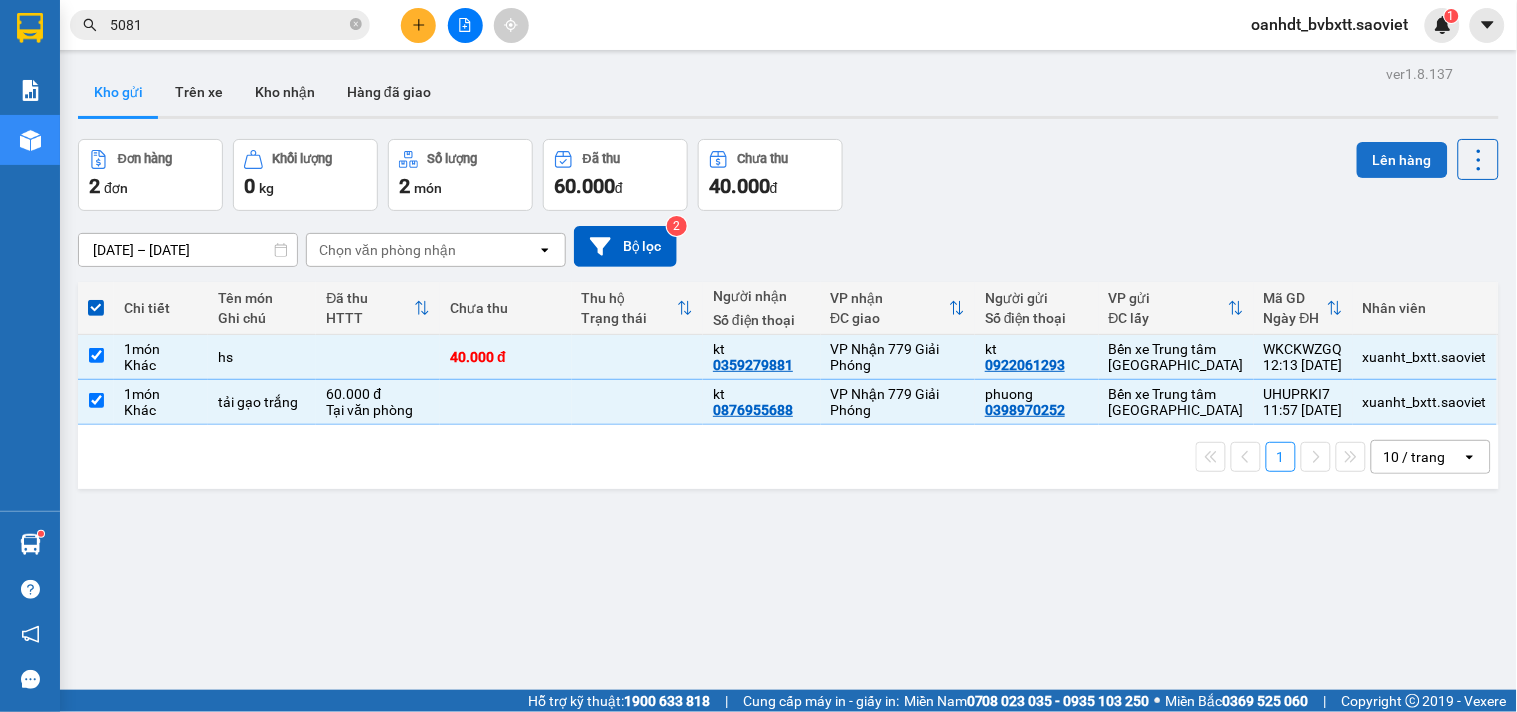 click on "Lên hàng" at bounding box center (1402, 160) 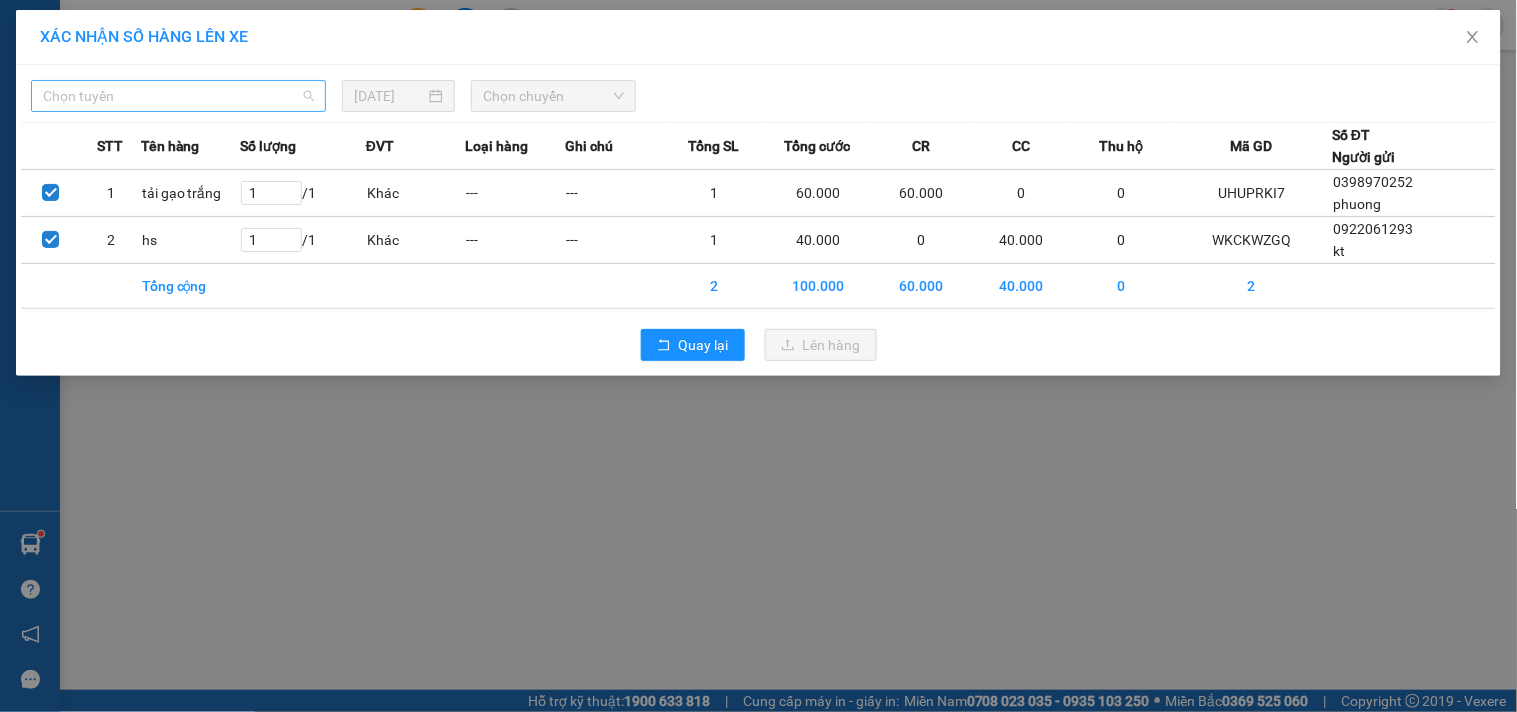 click on "Chọn tuyến" at bounding box center (178, 96) 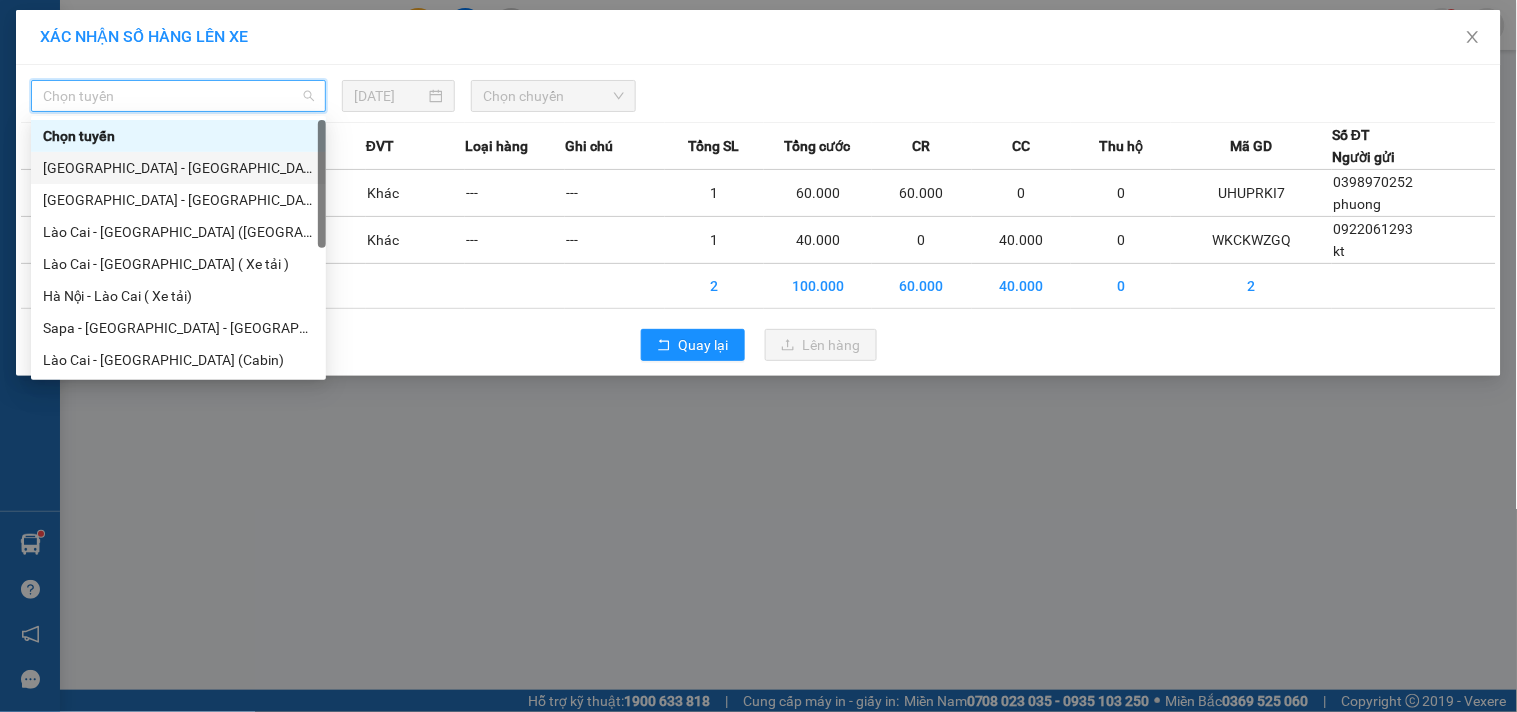 scroll, scrollTop: 160, scrollLeft: 0, axis: vertical 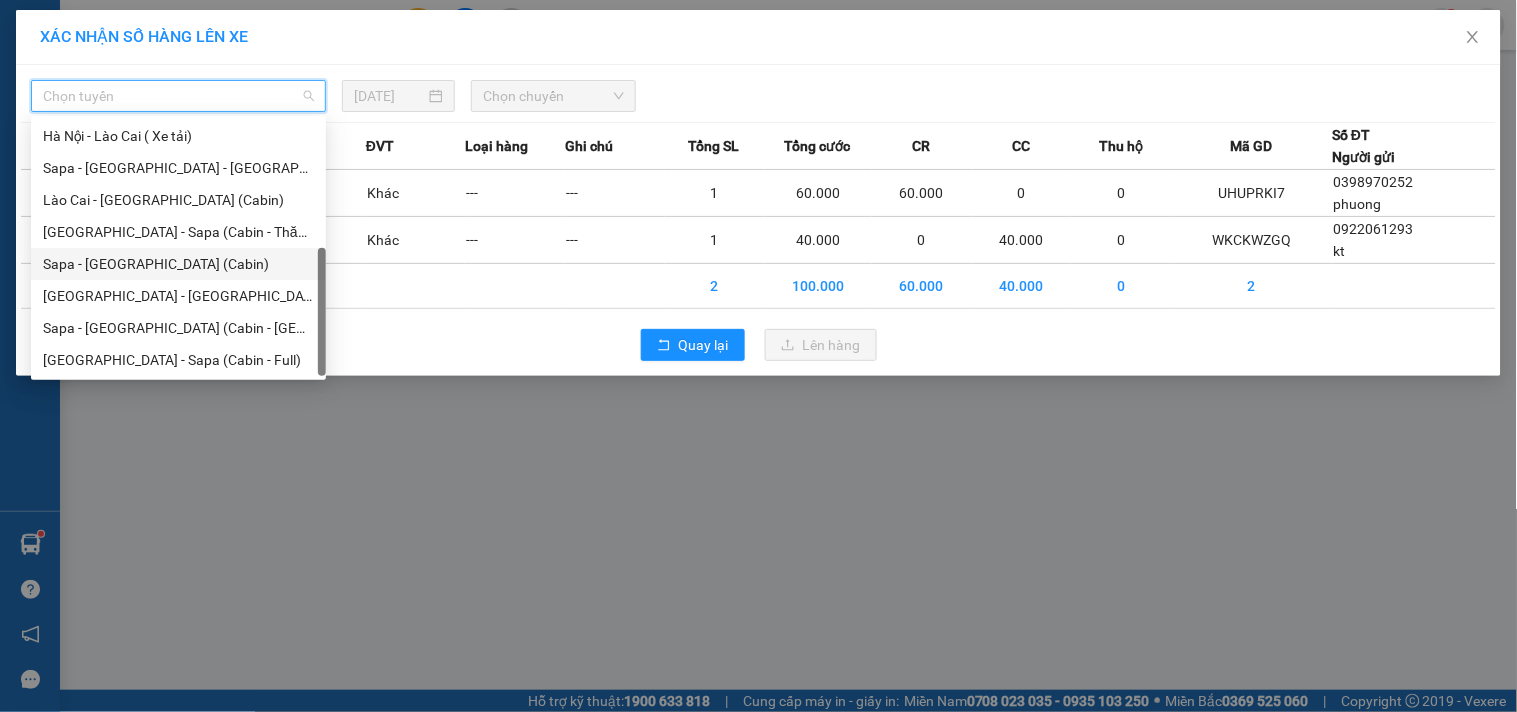 click on "Sapa - [GEOGRAPHIC_DATA] (Cabin)" at bounding box center (178, 264) 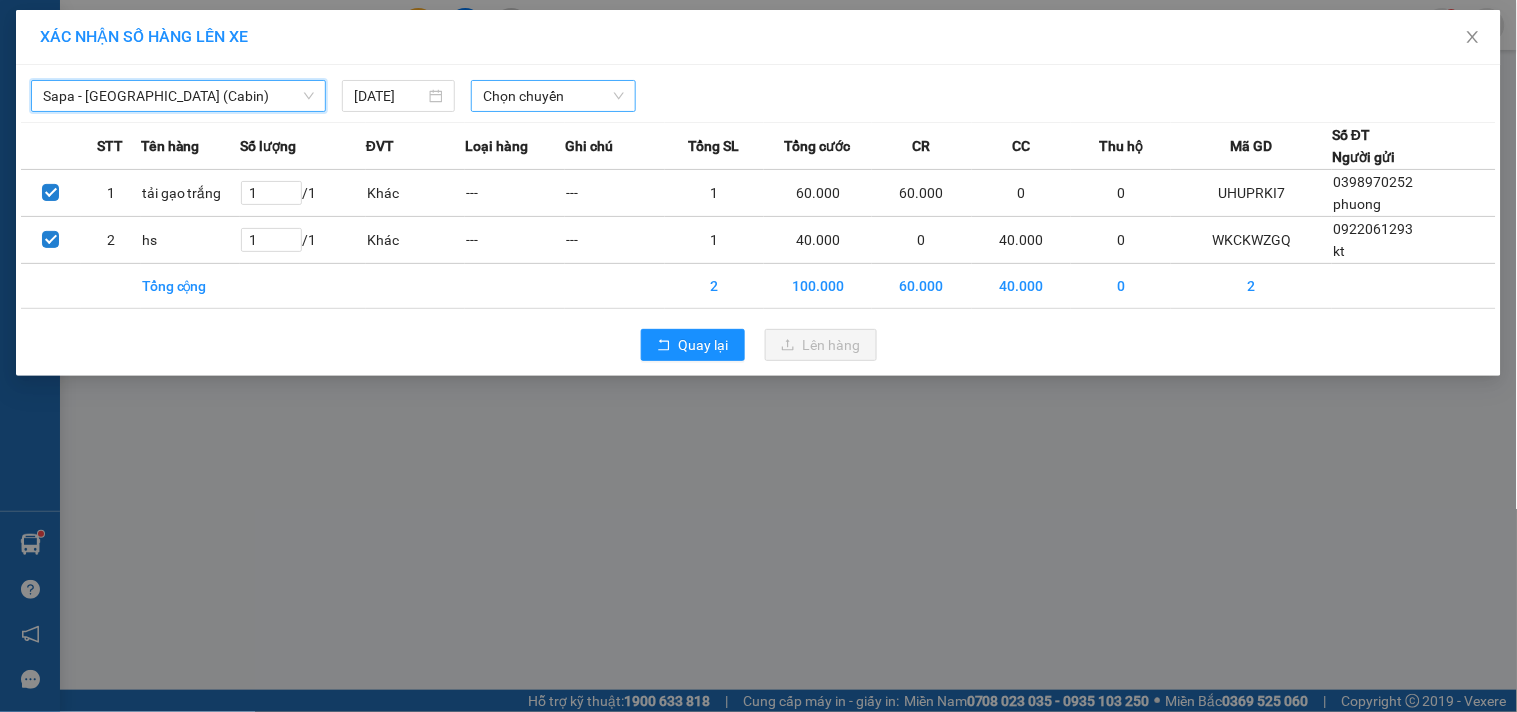 click on "Chọn chuyến" at bounding box center [553, 96] 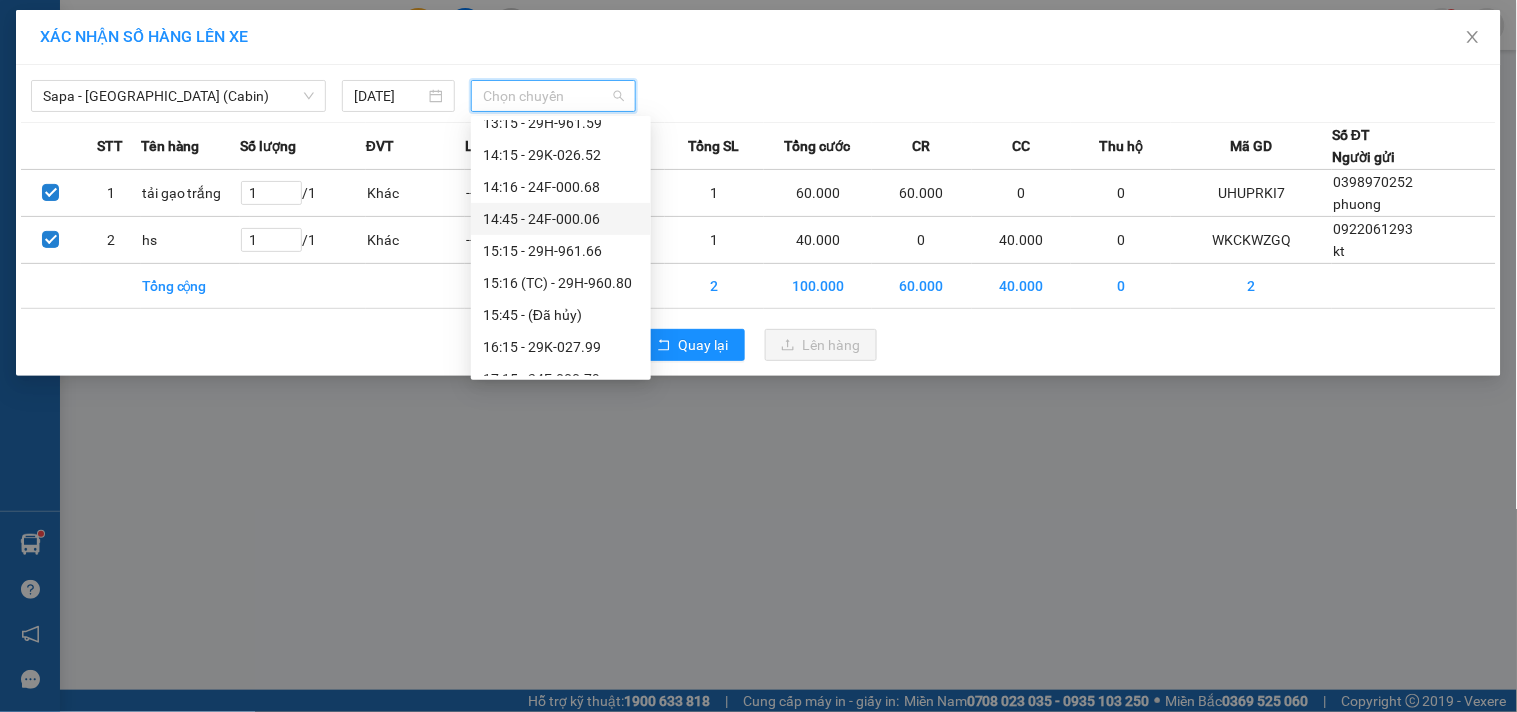 scroll, scrollTop: 111, scrollLeft: 0, axis: vertical 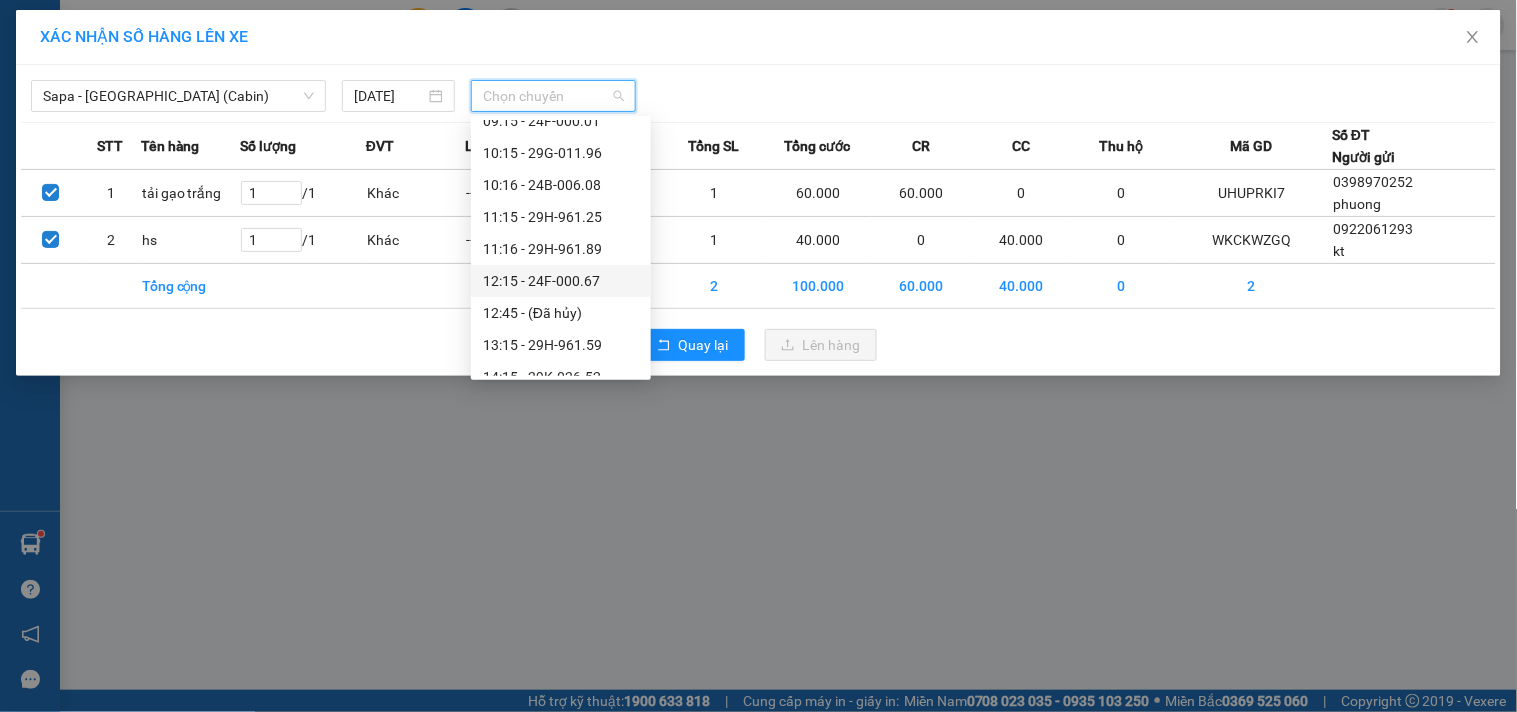 click on "12:15     - 24F-000.67" at bounding box center [561, 281] 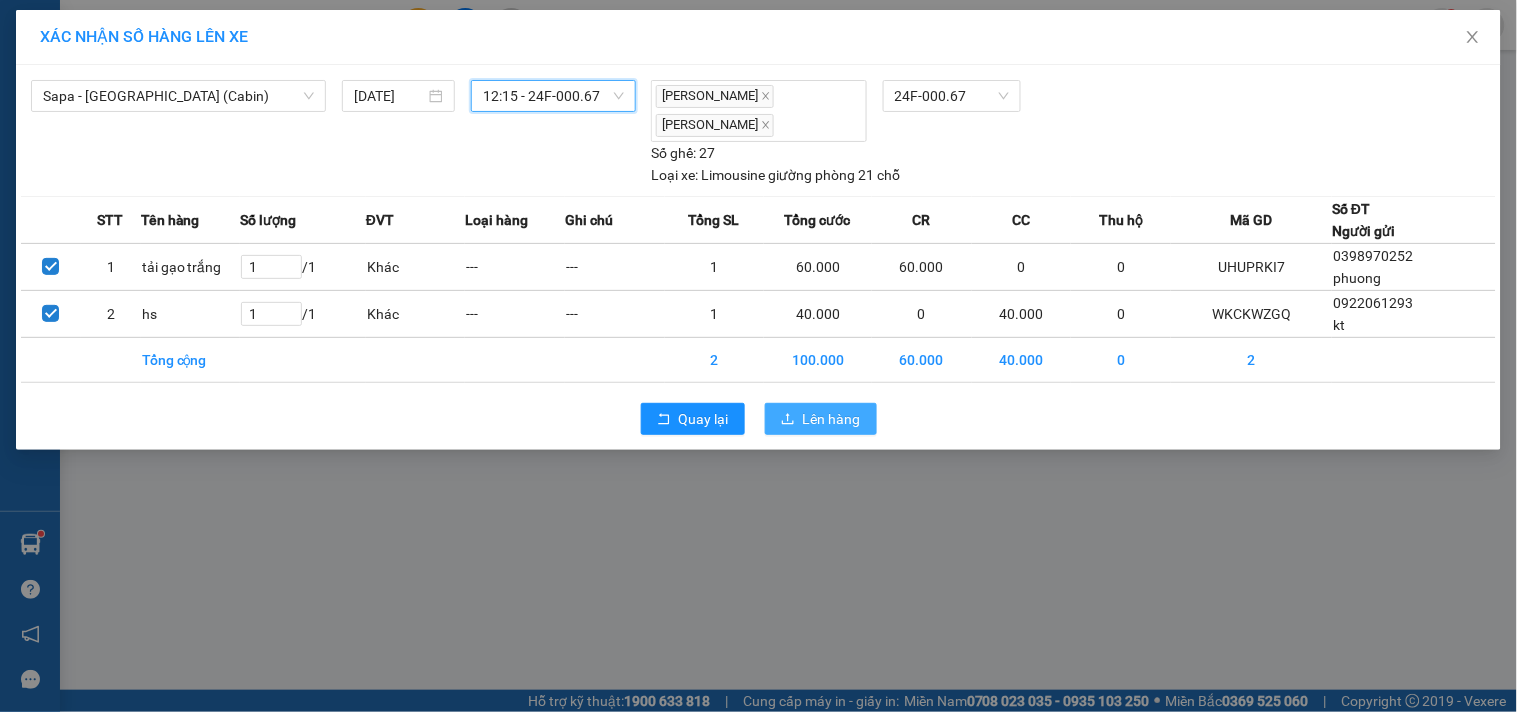 click on "Lên hàng" at bounding box center (832, 419) 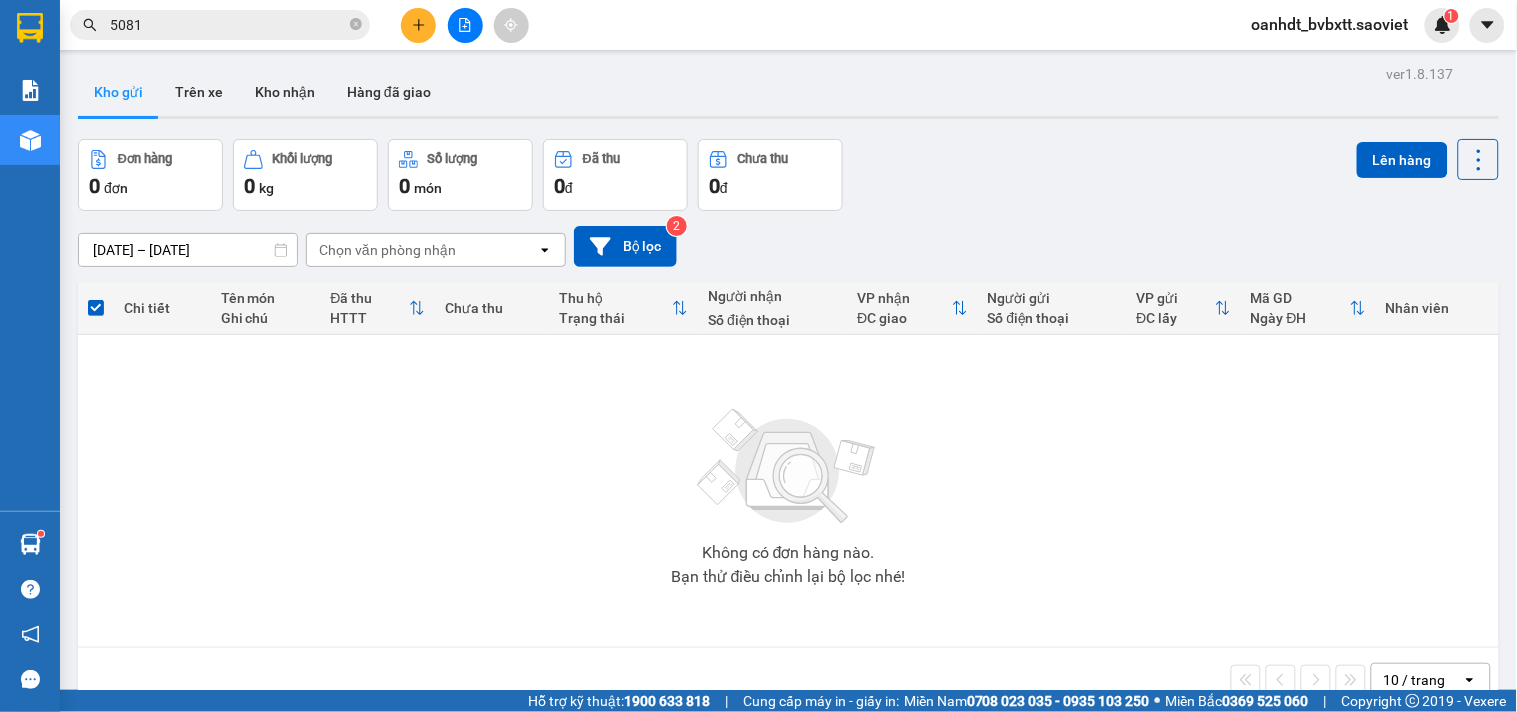 click 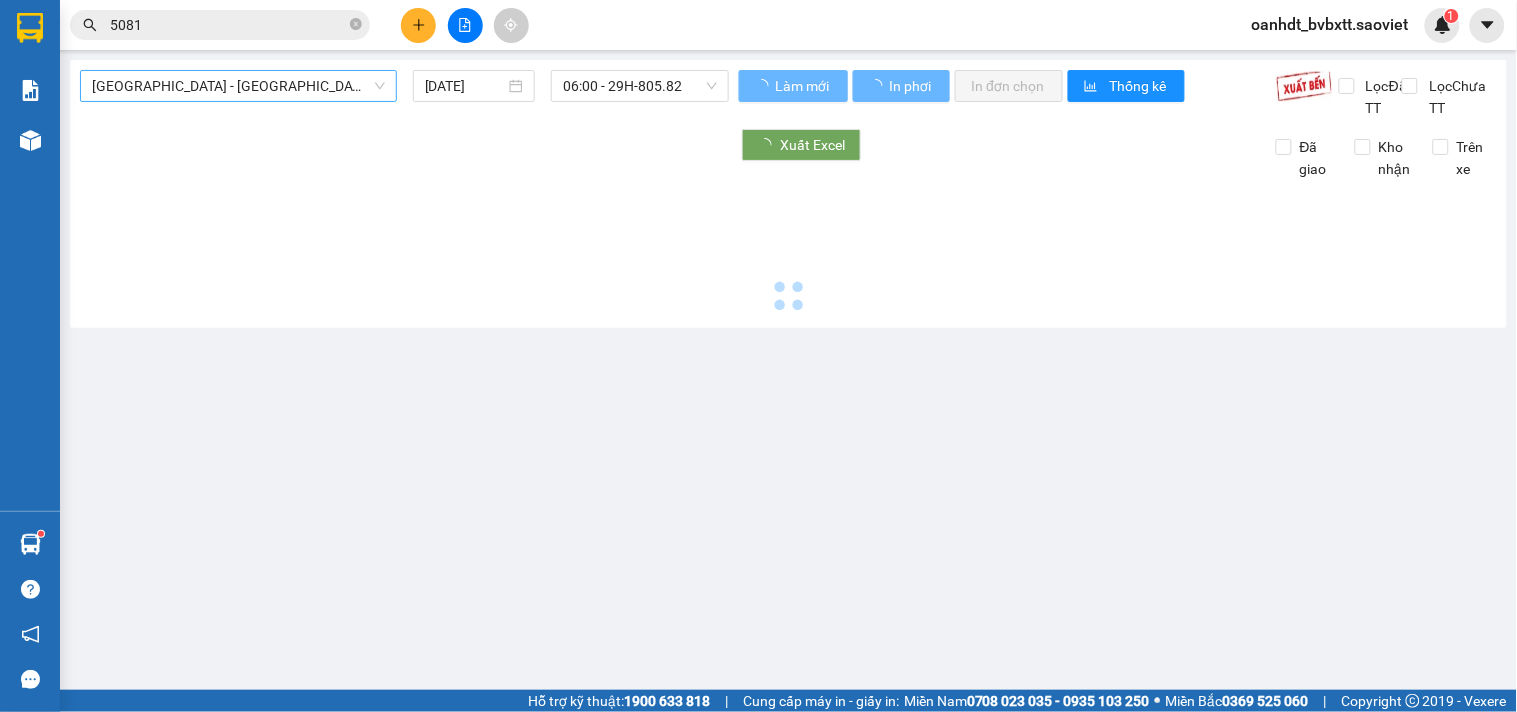 click on "[GEOGRAPHIC_DATA] - [GEOGRAPHIC_DATA] (Cabin)" at bounding box center (238, 86) 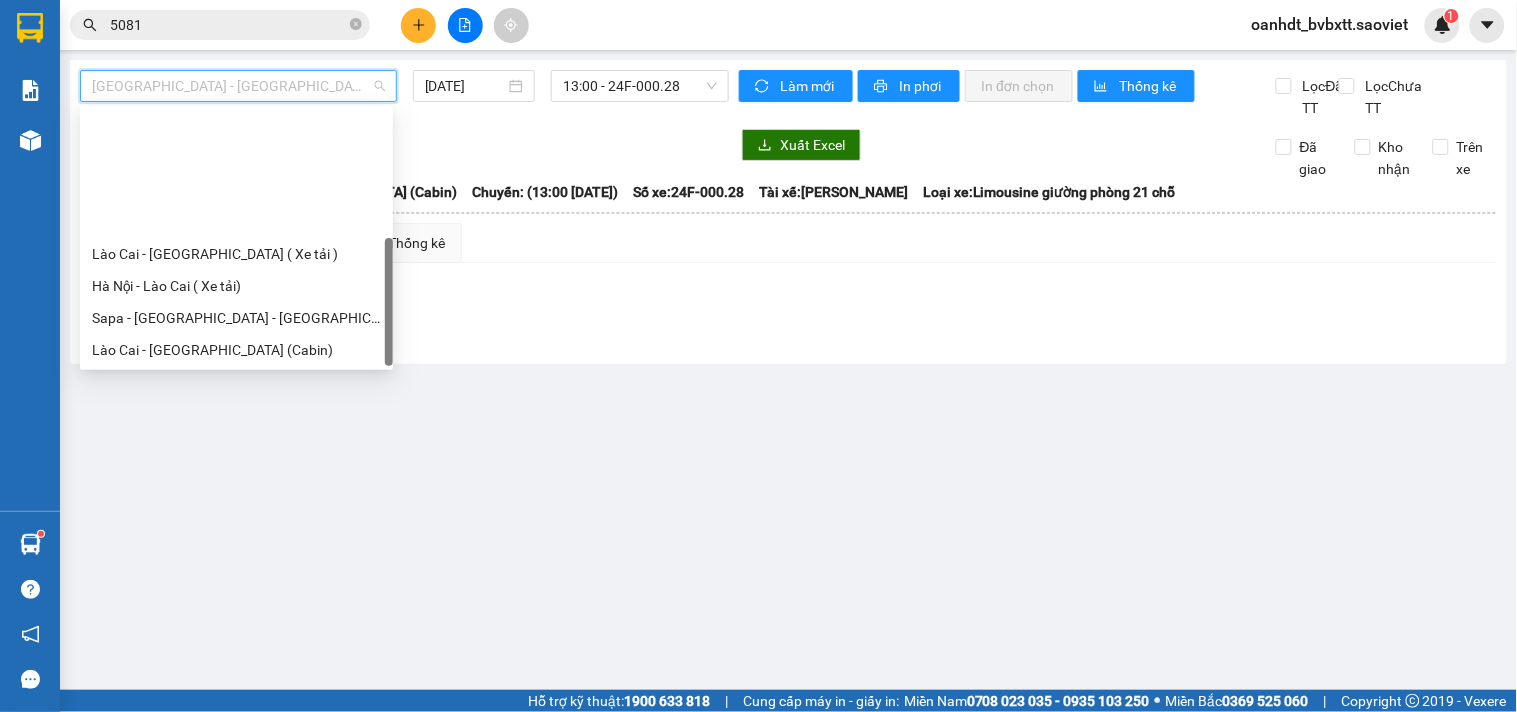scroll, scrollTop: 160, scrollLeft: 0, axis: vertical 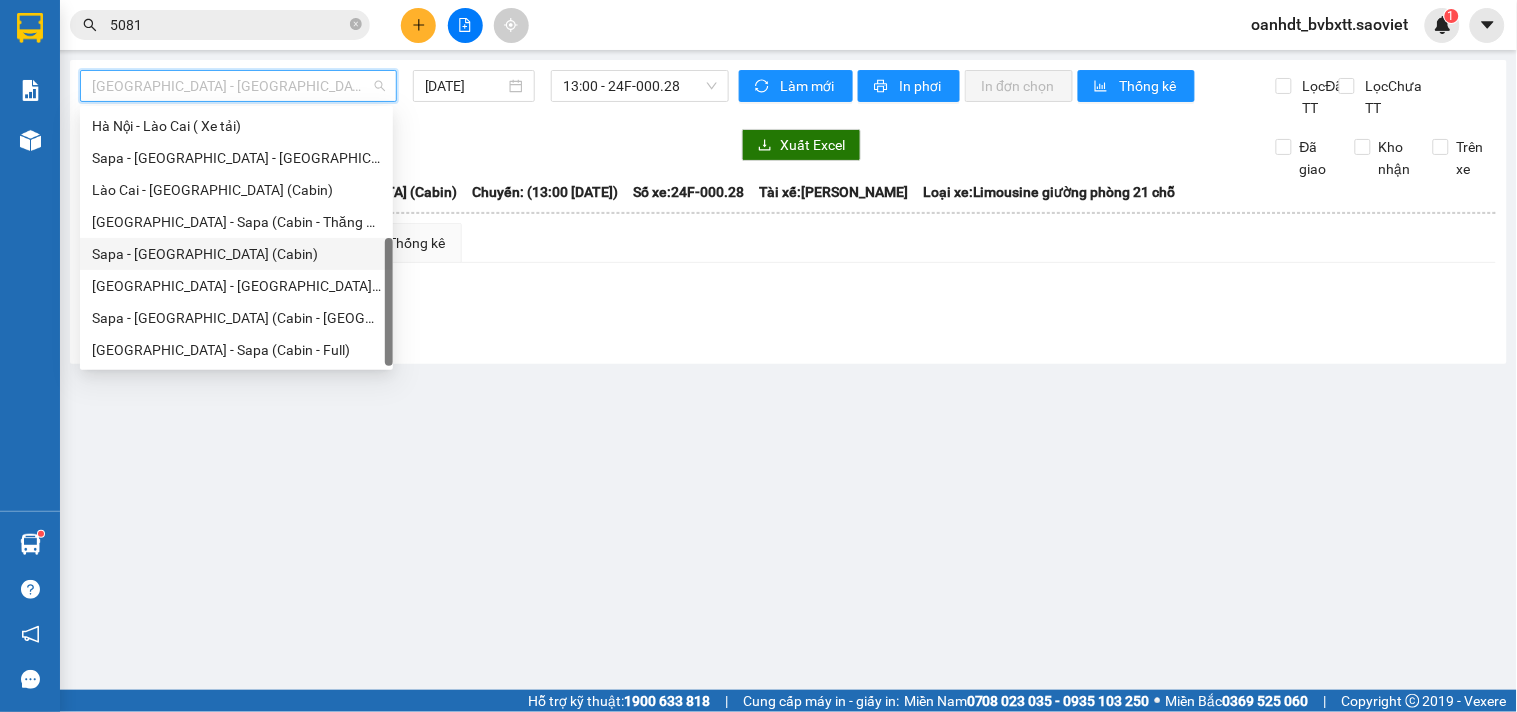 click on "Sapa - [GEOGRAPHIC_DATA] (Cabin)" at bounding box center [236, 254] 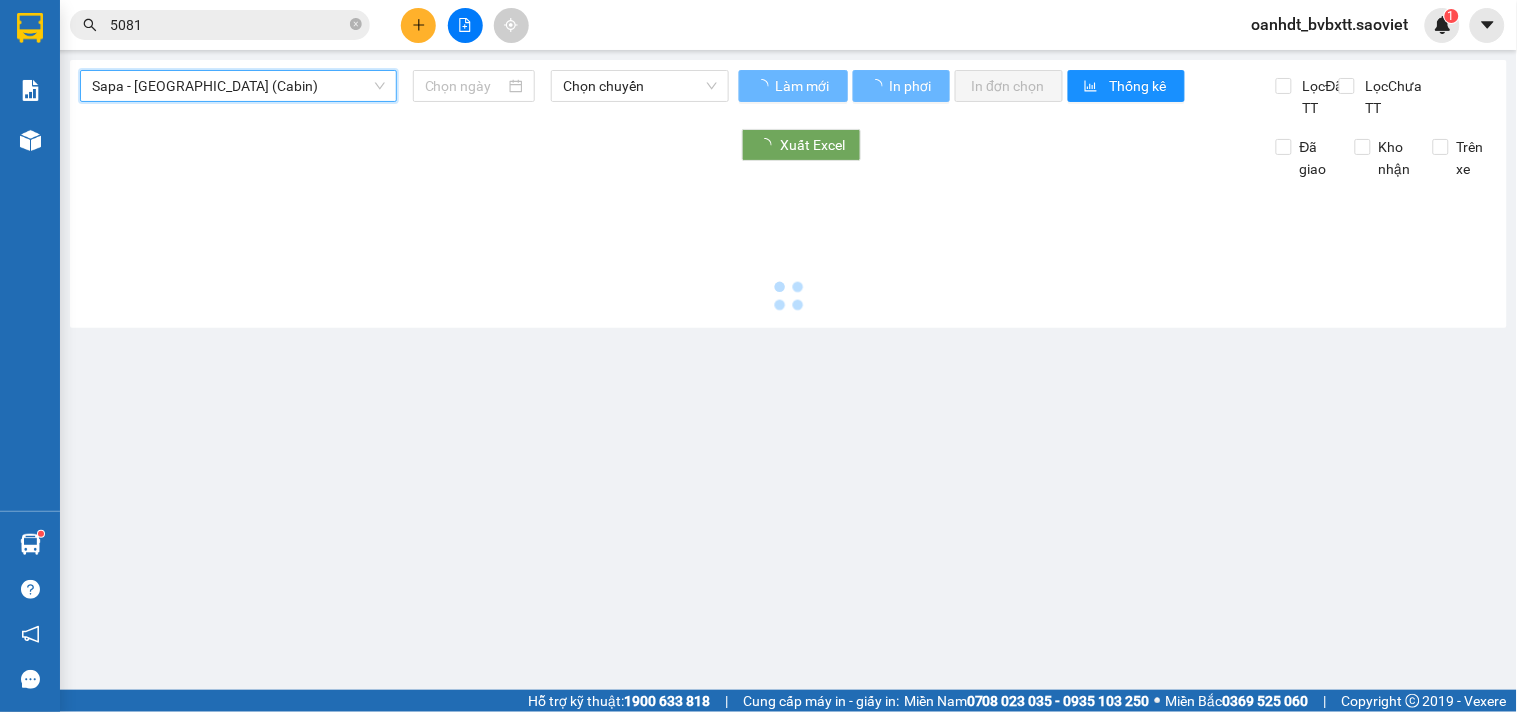 type on "[DATE]" 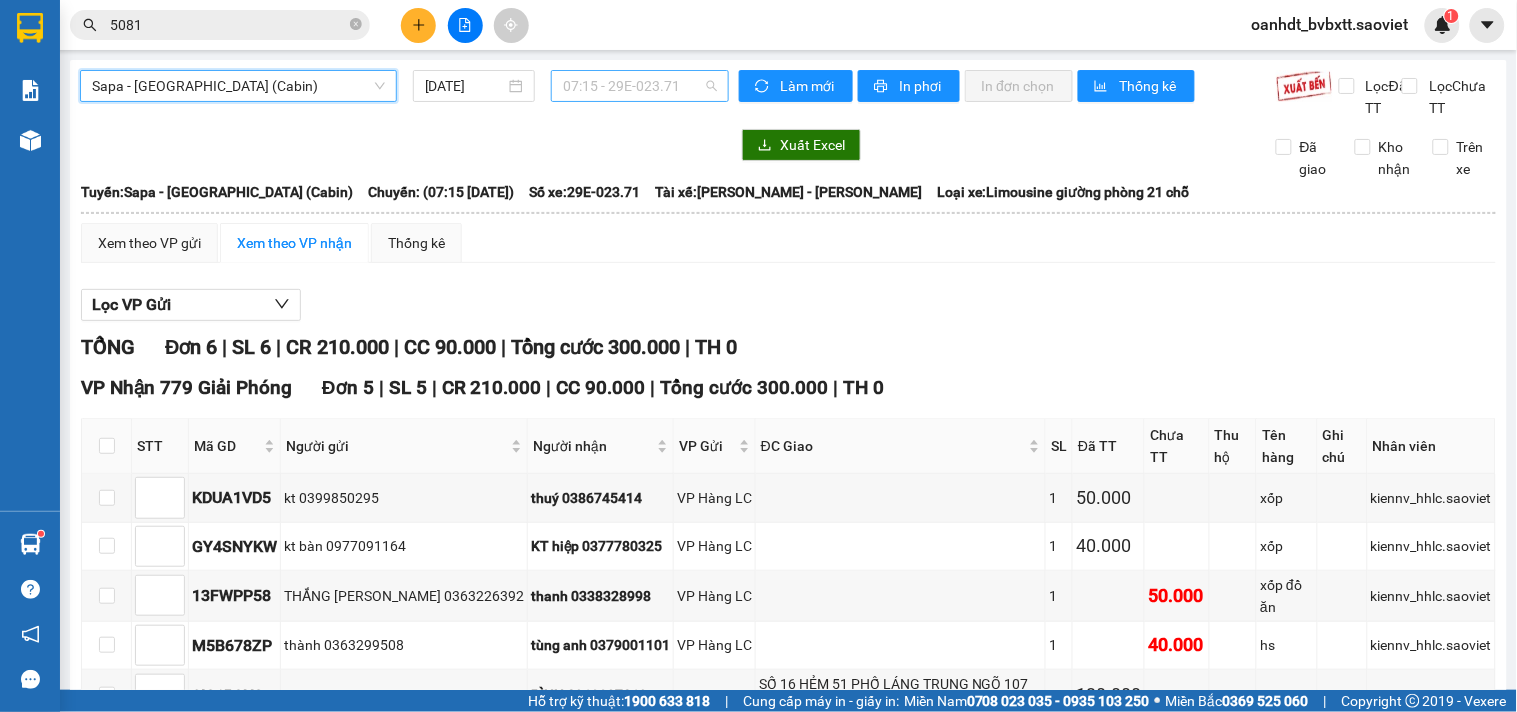 click on "07:15     - 29E-023.71" at bounding box center [640, 86] 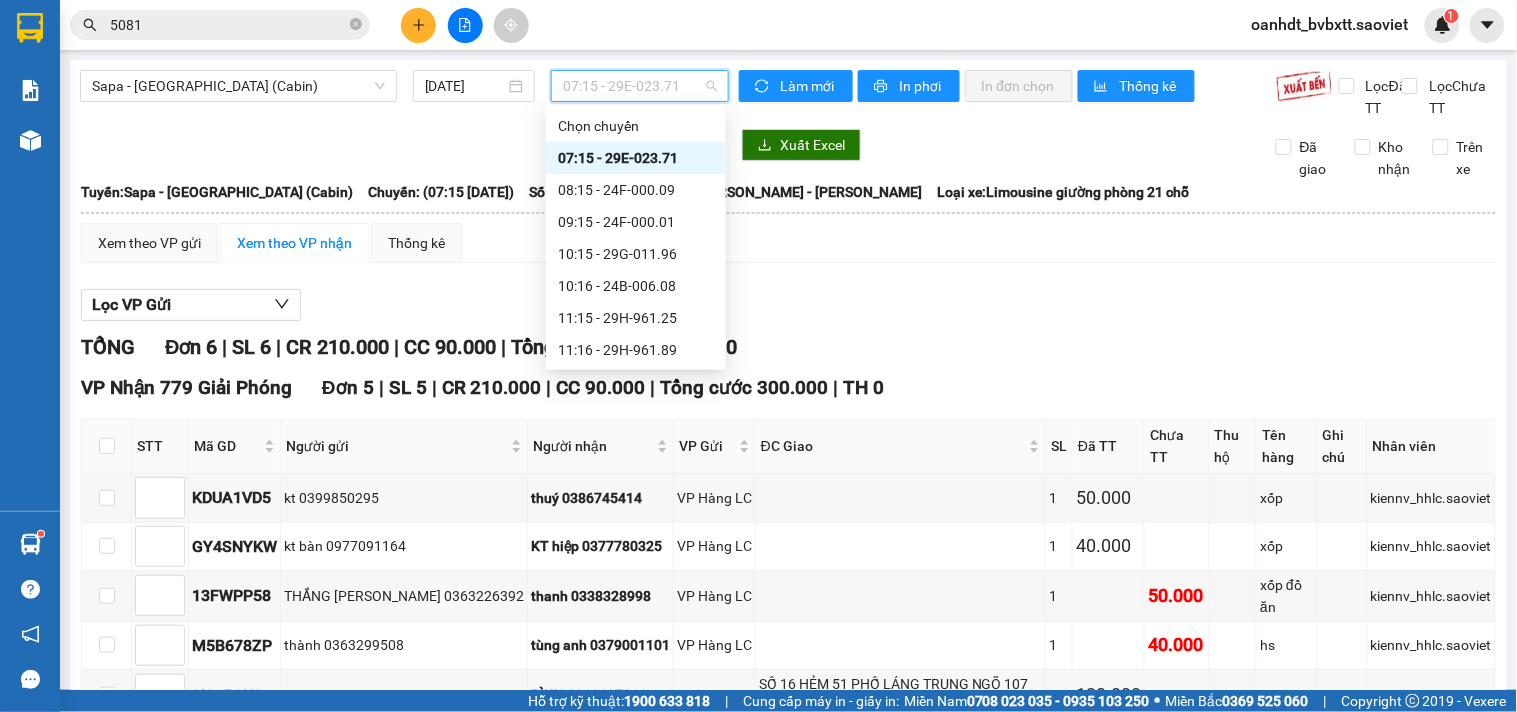 scroll, scrollTop: 222, scrollLeft: 0, axis: vertical 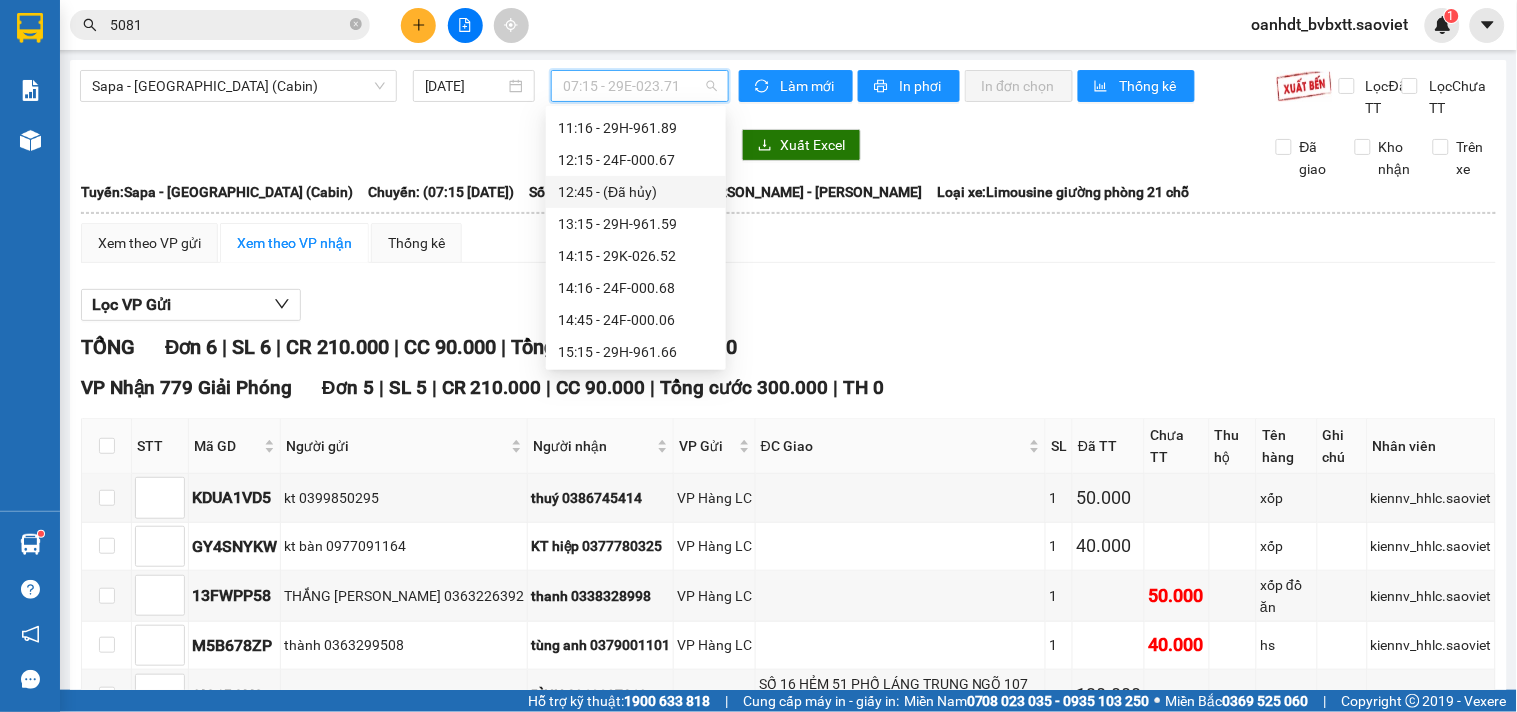click on "12:15     - 24F-000.67" at bounding box center [636, 160] 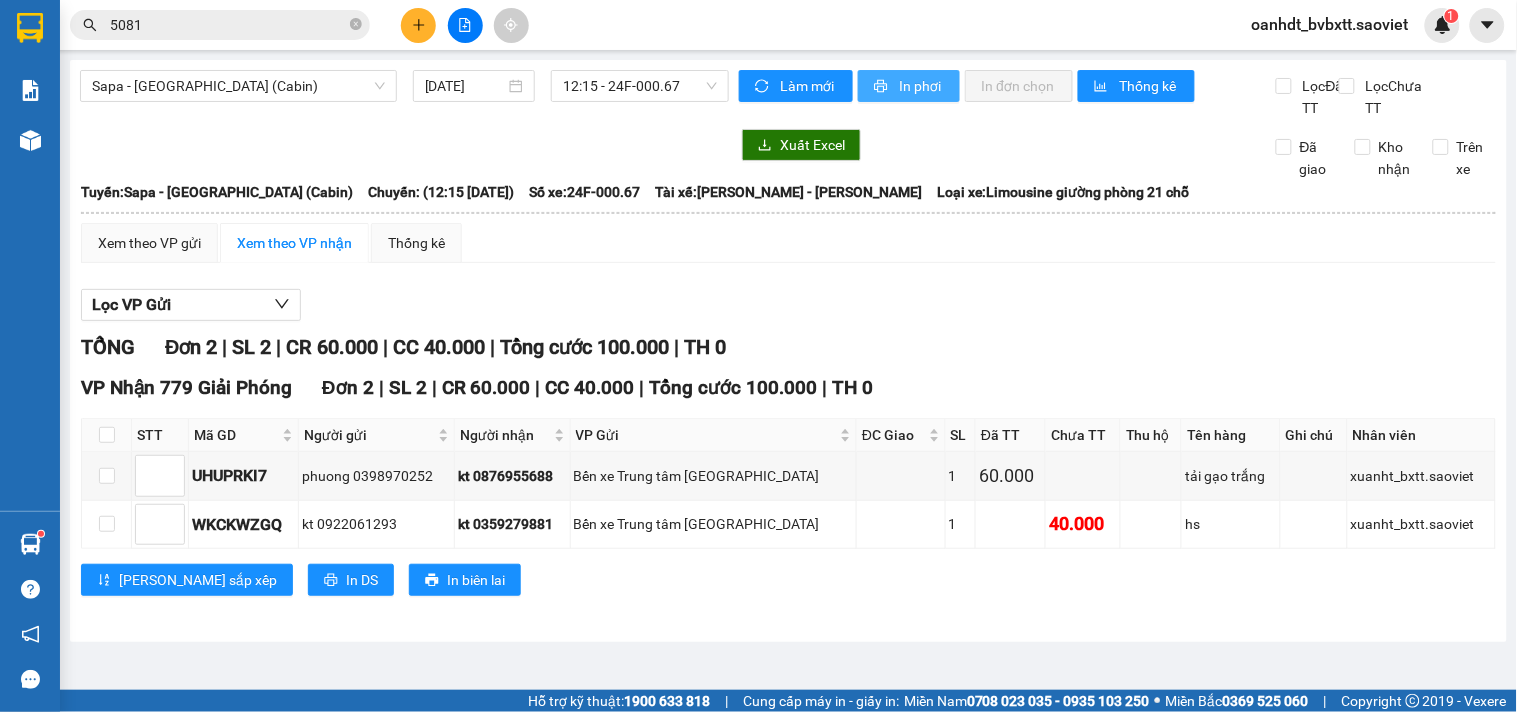 click on "In phơi" at bounding box center [921, 86] 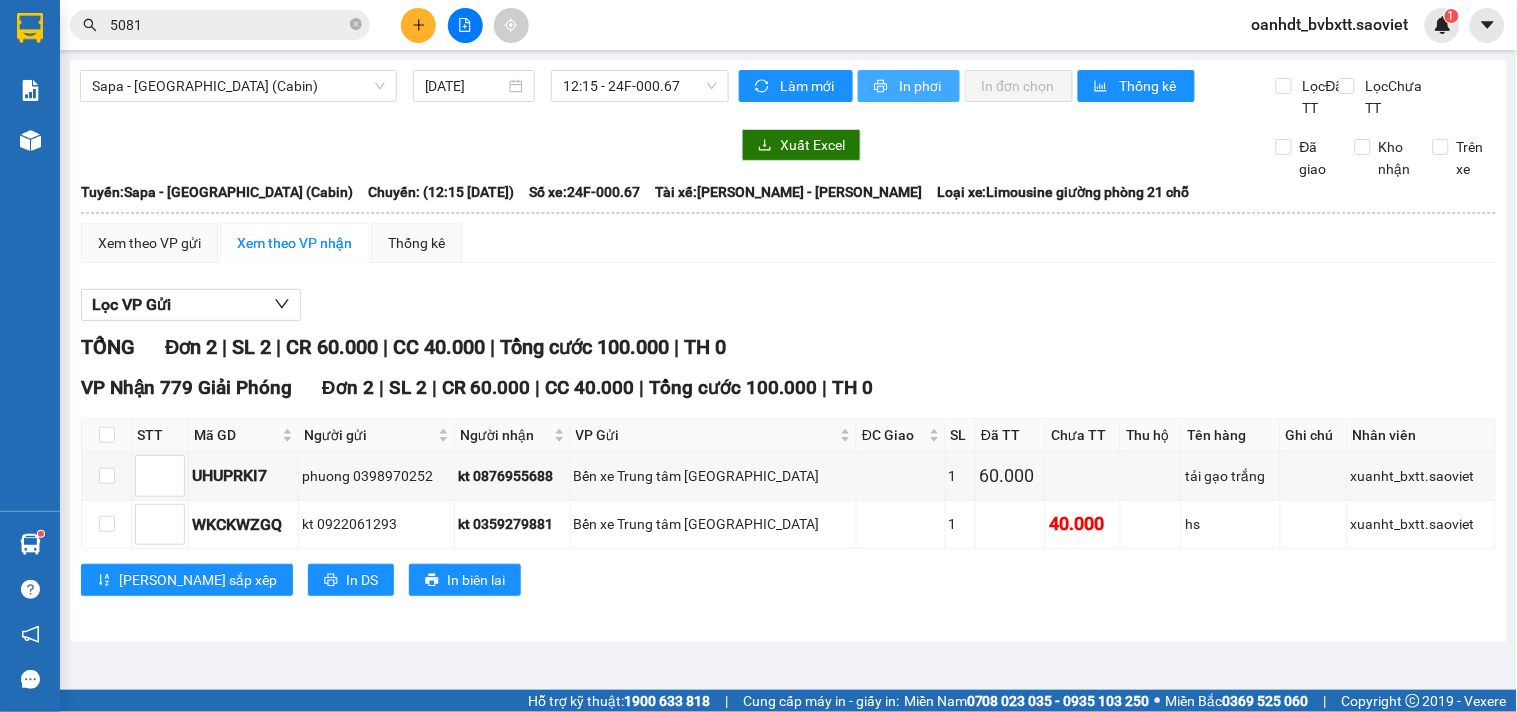 scroll, scrollTop: 0, scrollLeft: 0, axis: both 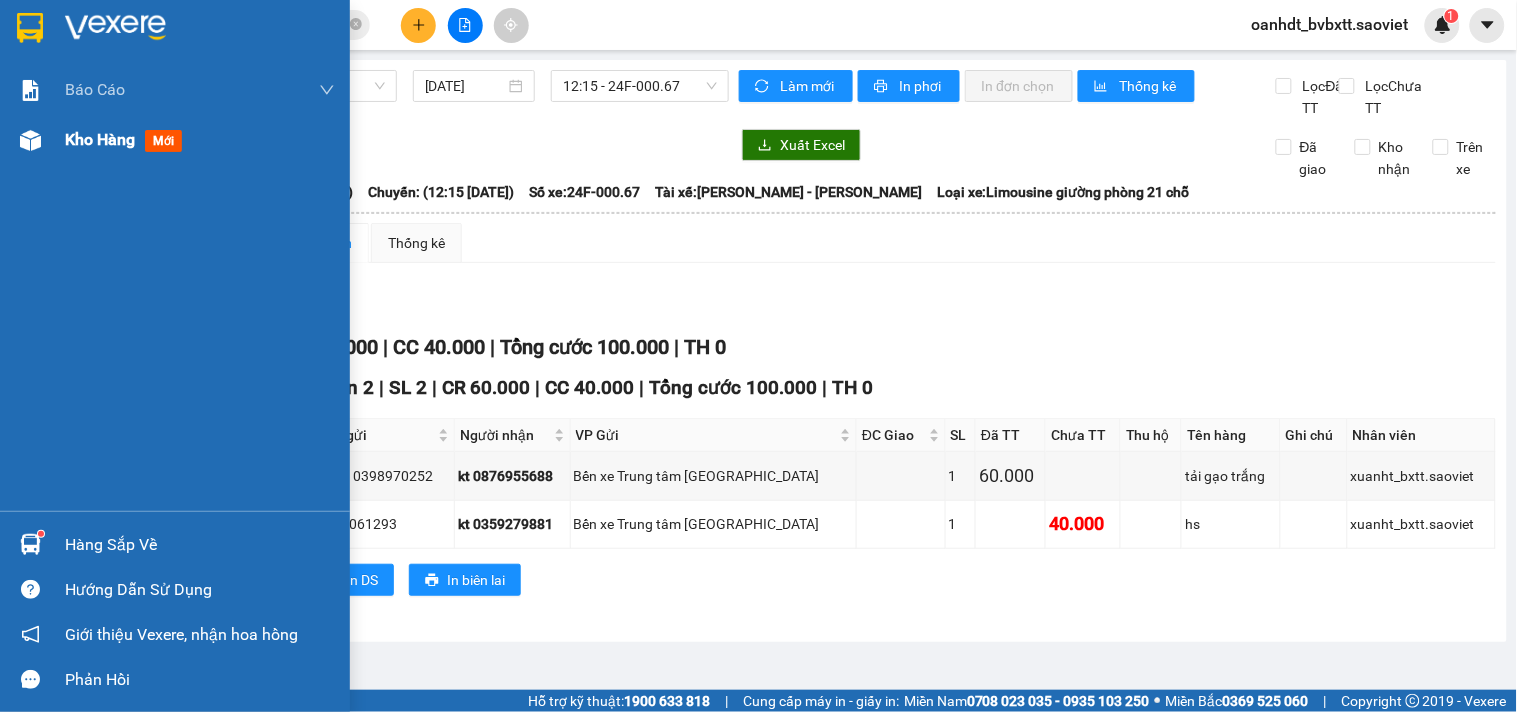 click on "Kho hàng mới" at bounding box center (127, 139) 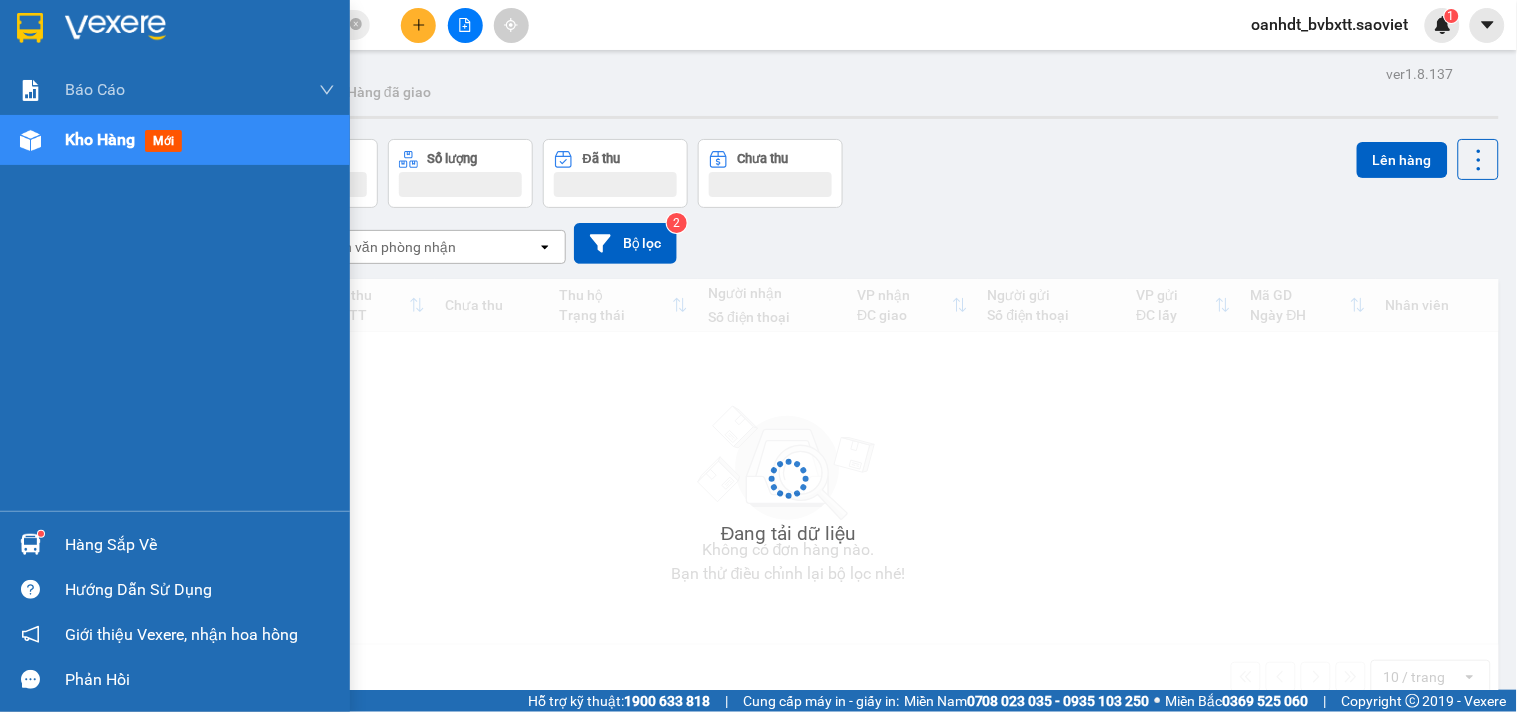 click on "Kho hàng mới" at bounding box center [127, 139] 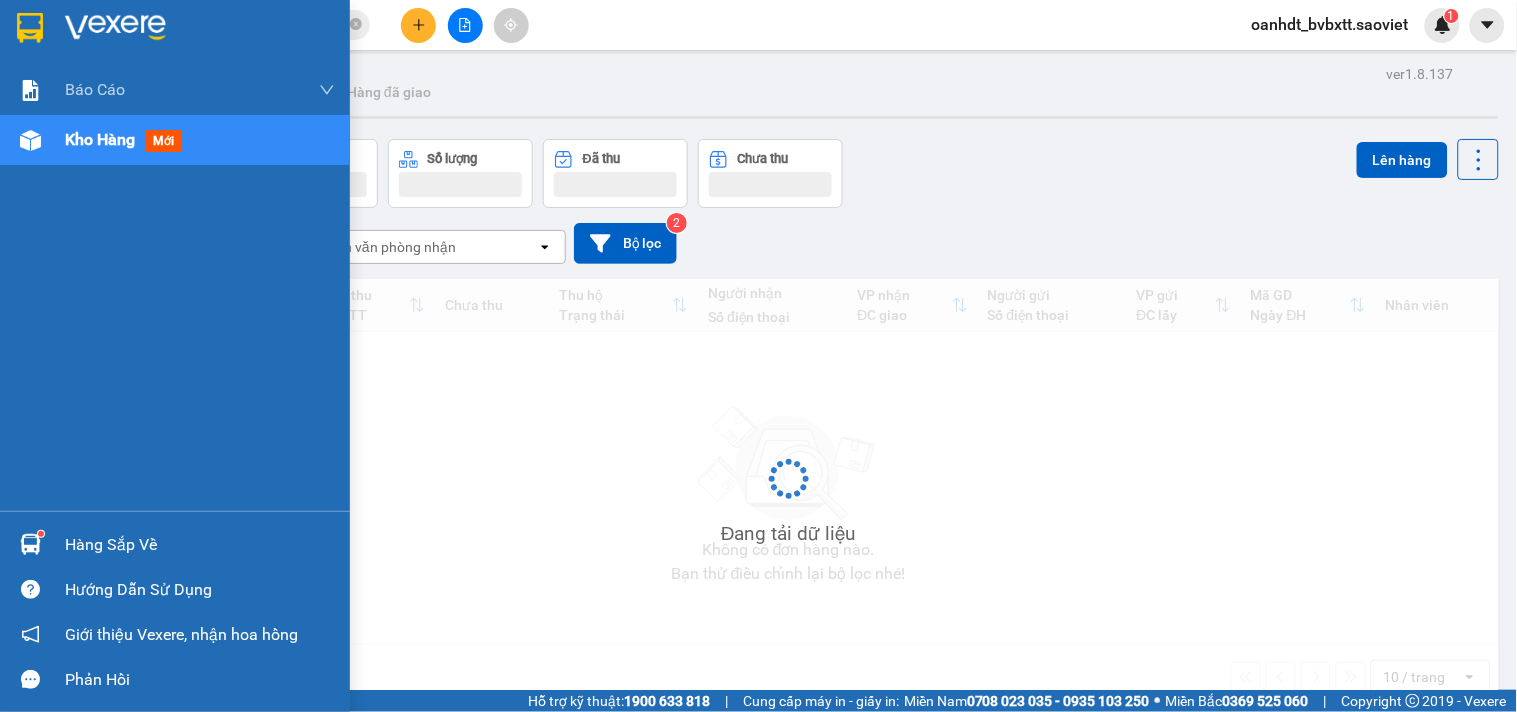 click on "Kho hàng mới" at bounding box center (127, 139) 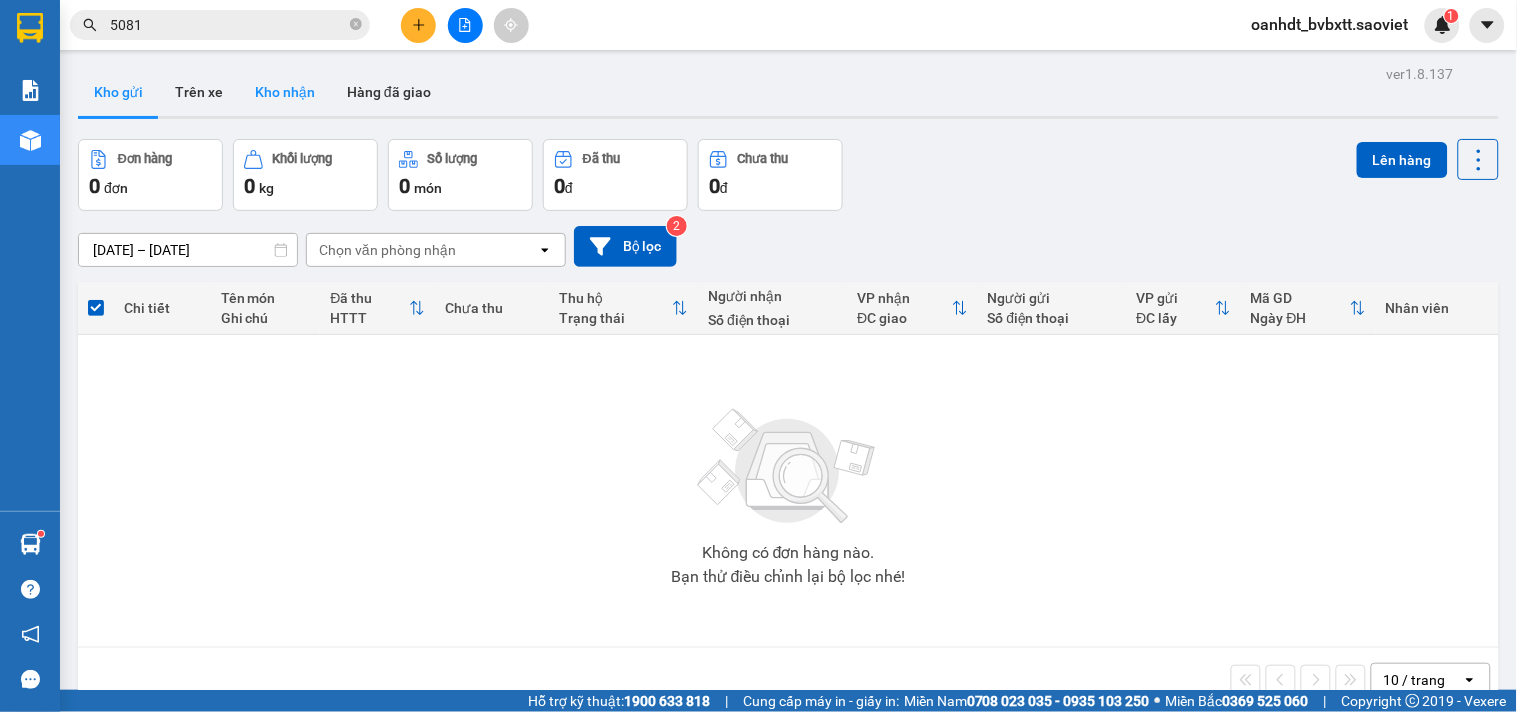 click on "Kho nhận" at bounding box center (285, 92) 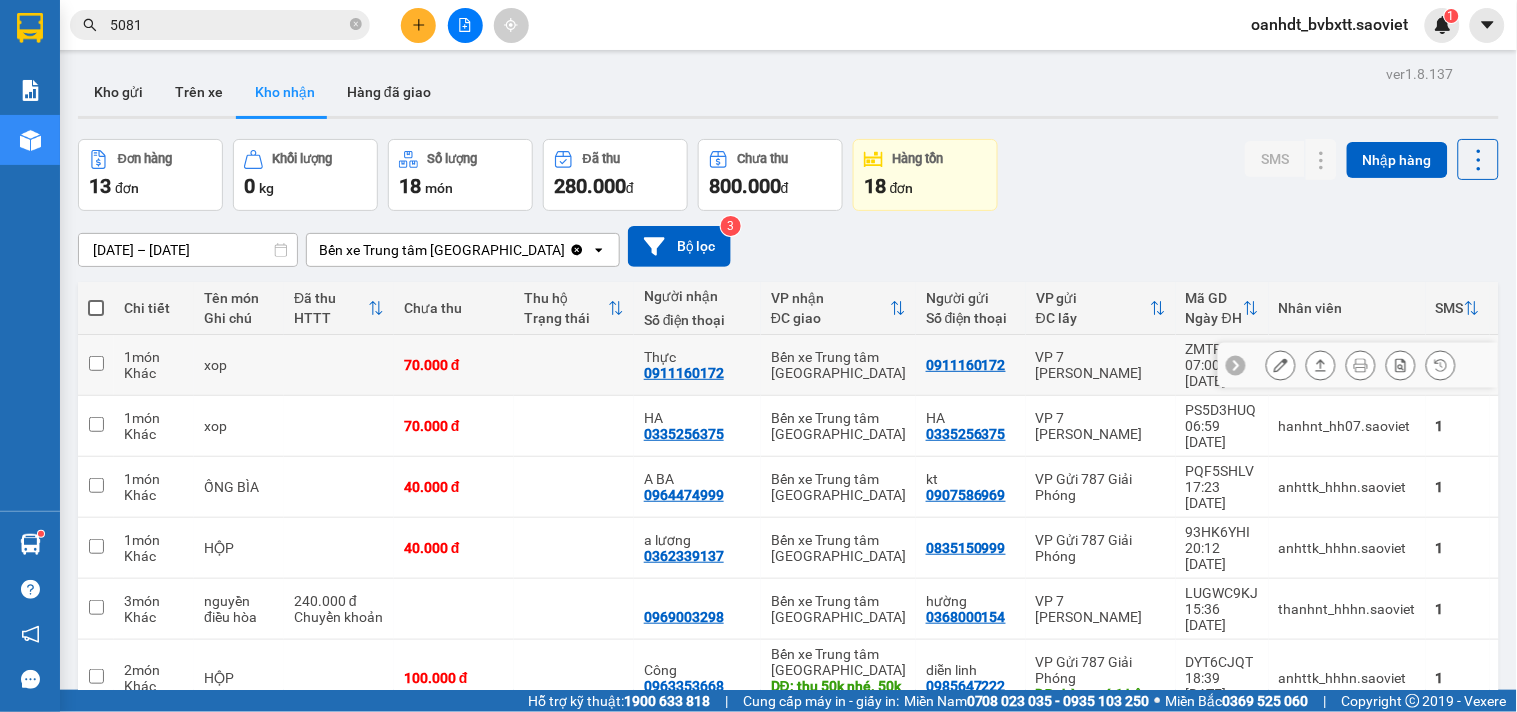 click at bounding box center [1281, 365] 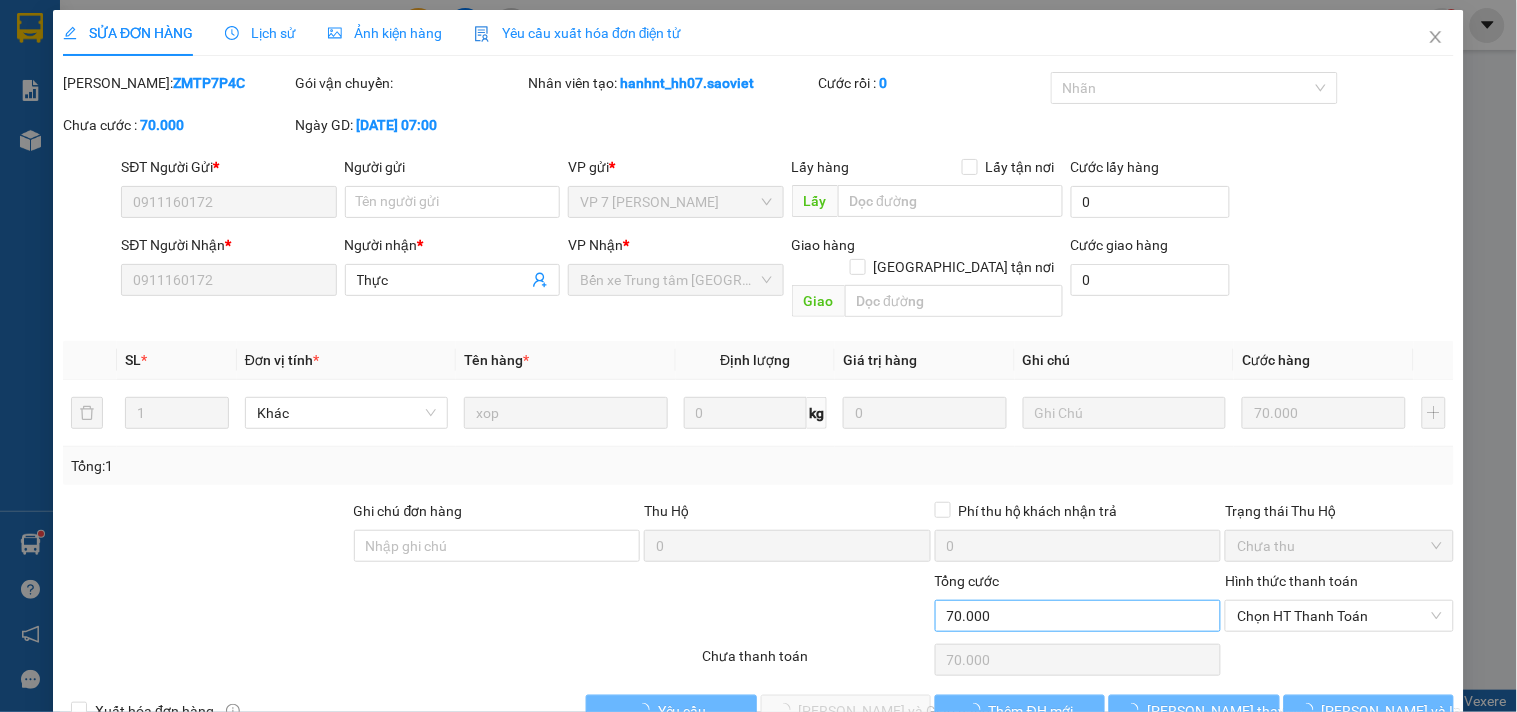type on "0911160172" 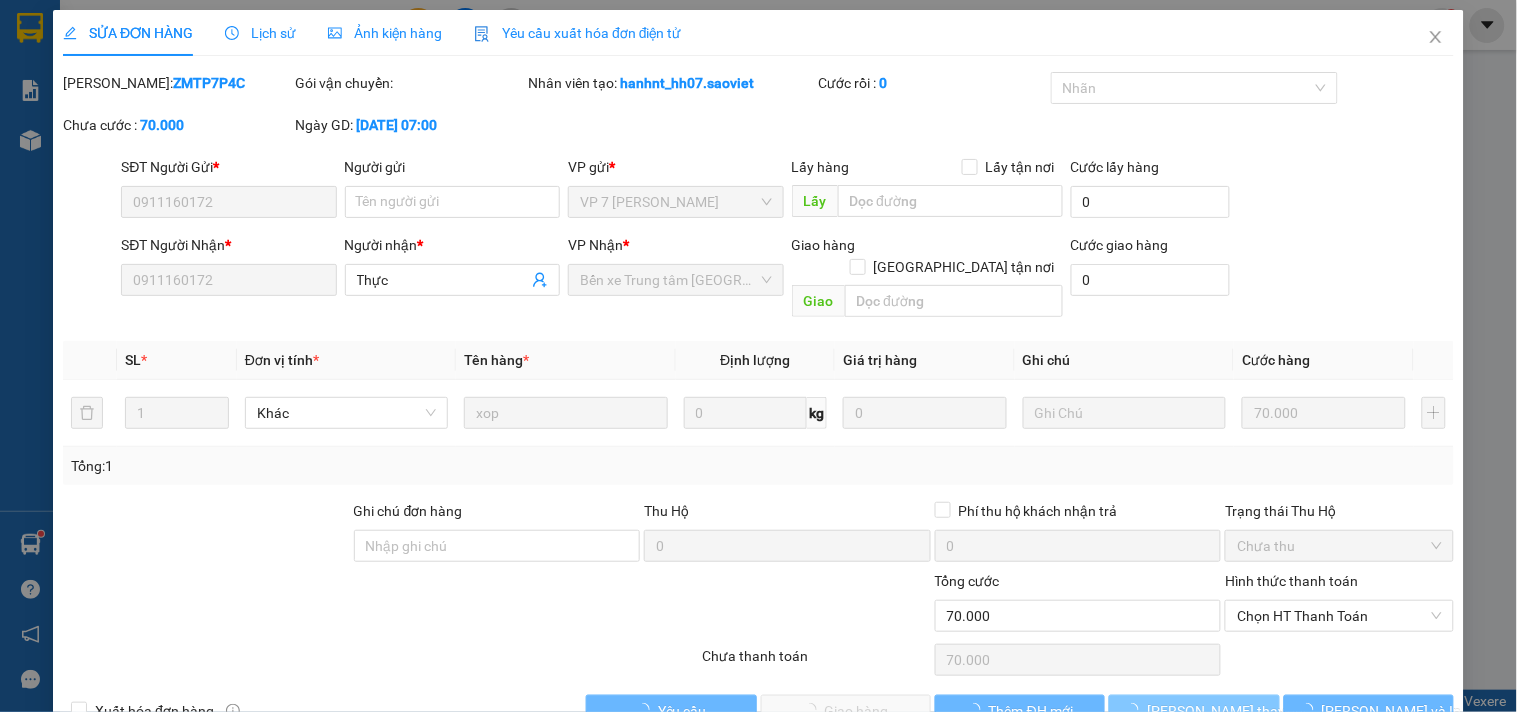 scroll, scrollTop: 22, scrollLeft: 0, axis: vertical 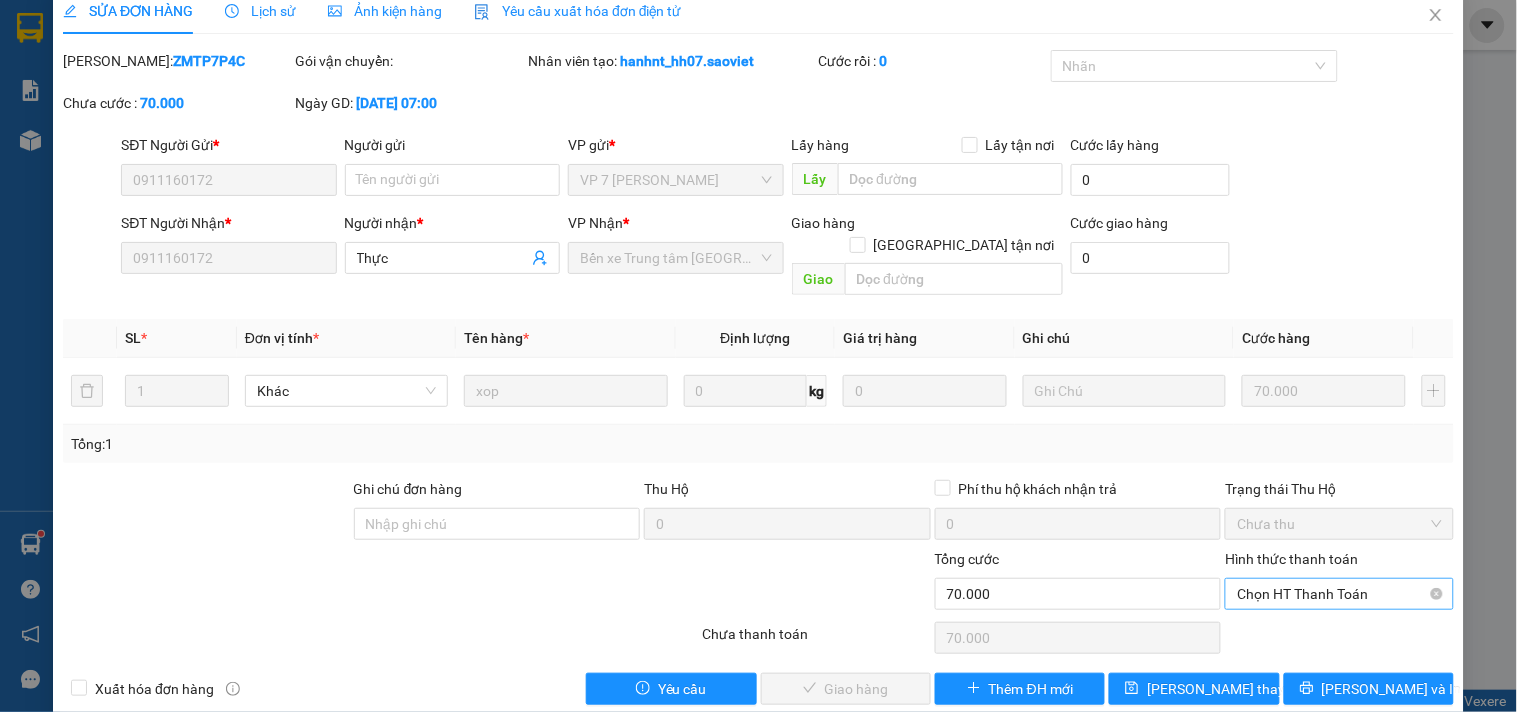 click on "Chọn HT Thanh Toán" at bounding box center [1339, 594] 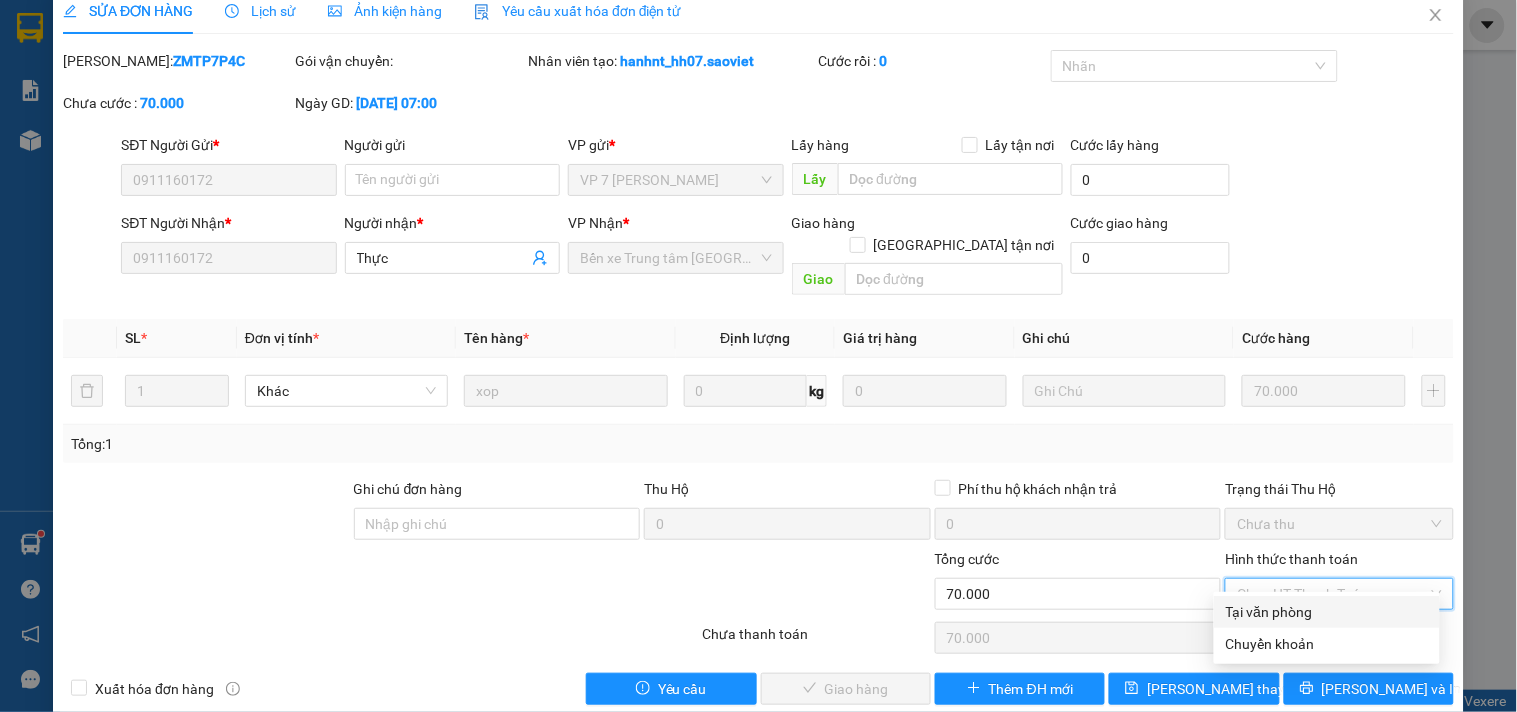 click on "Tại văn phòng" at bounding box center [1327, 612] 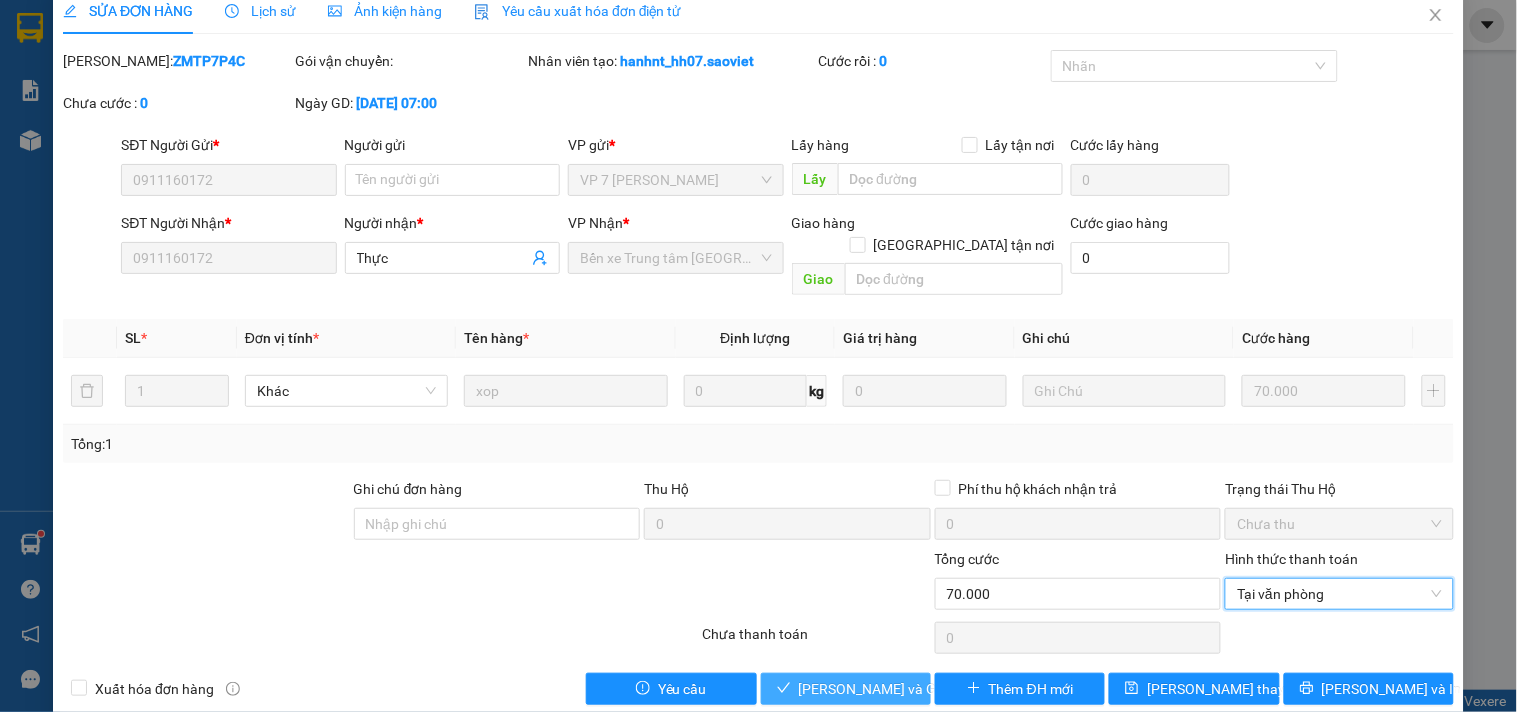 click on "[PERSON_NAME] và Giao hàng" at bounding box center (846, 689) 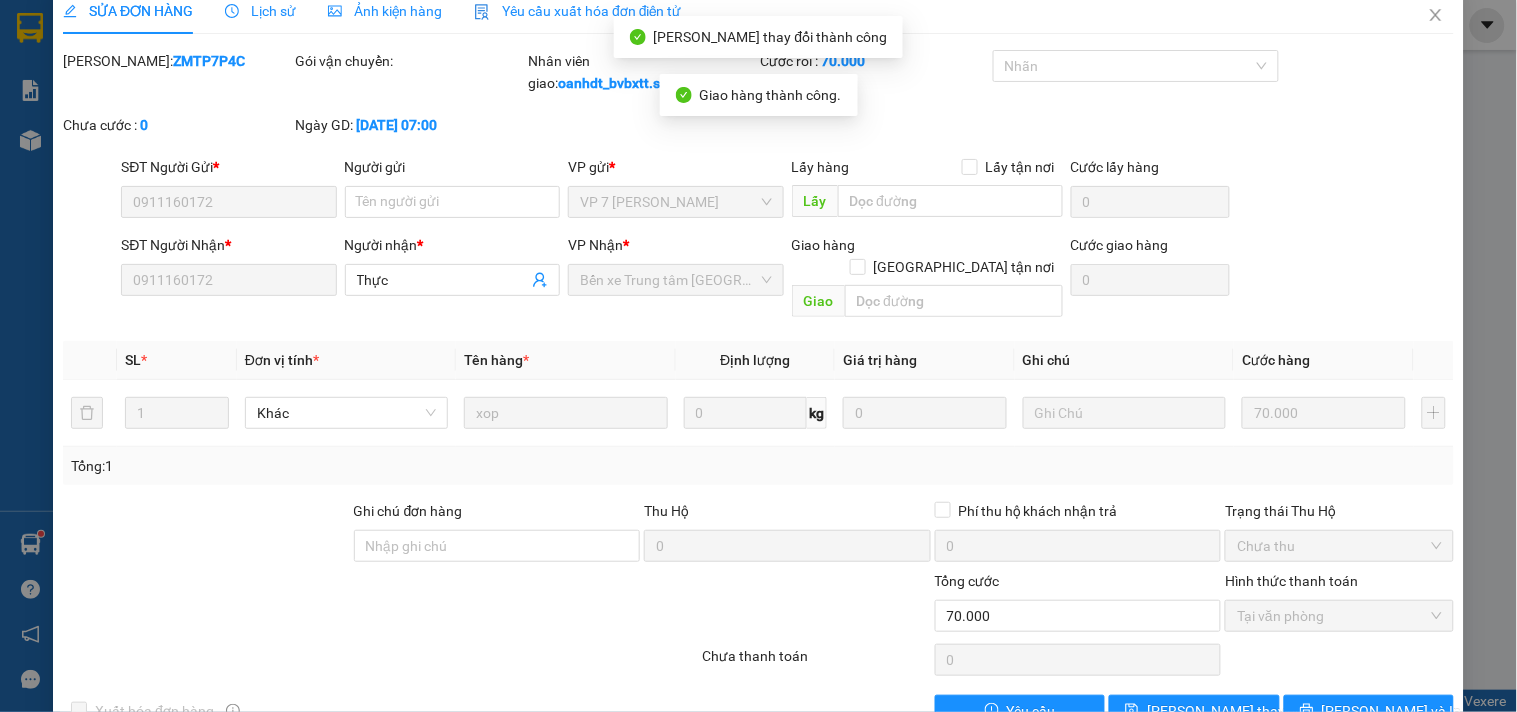 scroll, scrollTop: 0, scrollLeft: 0, axis: both 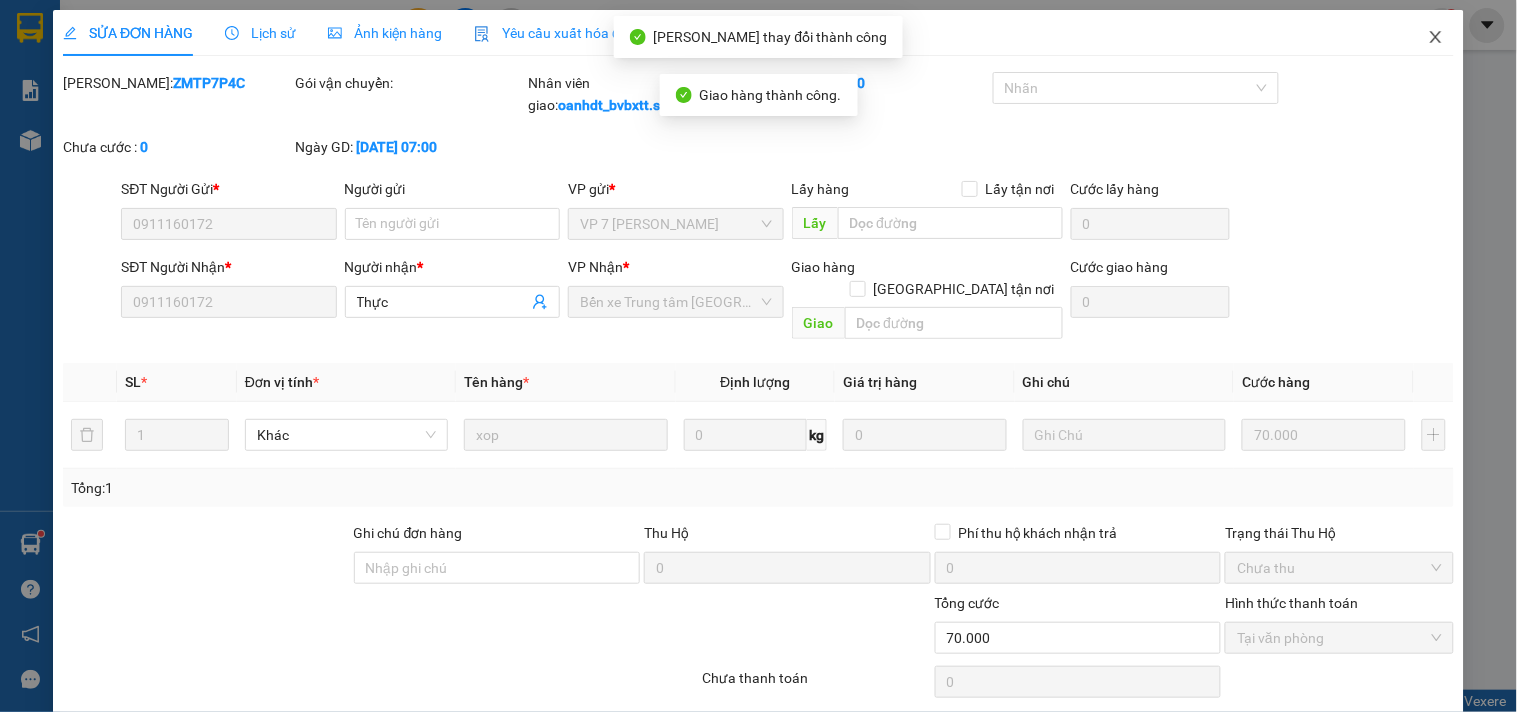 click 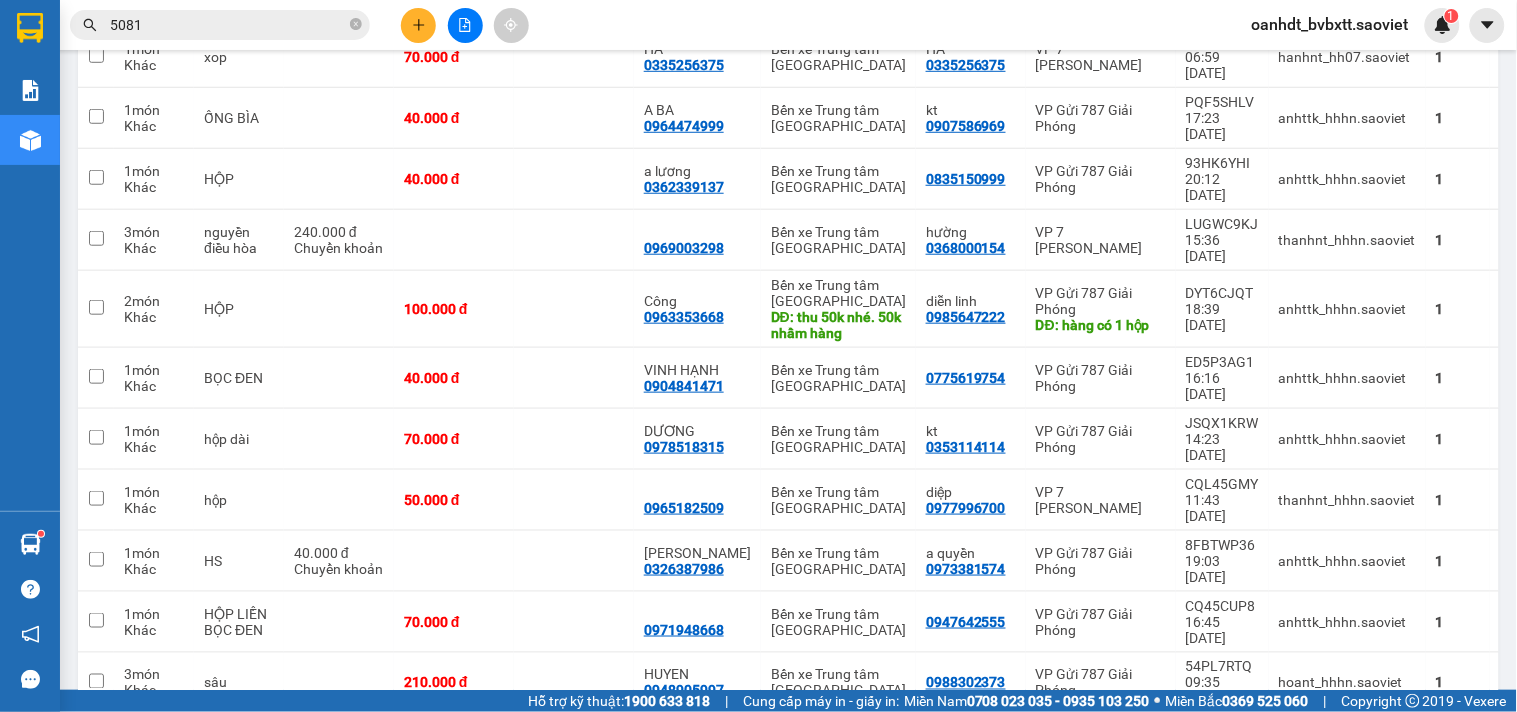 scroll, scrollTop: 0, scrollLeft: 0, axis: both 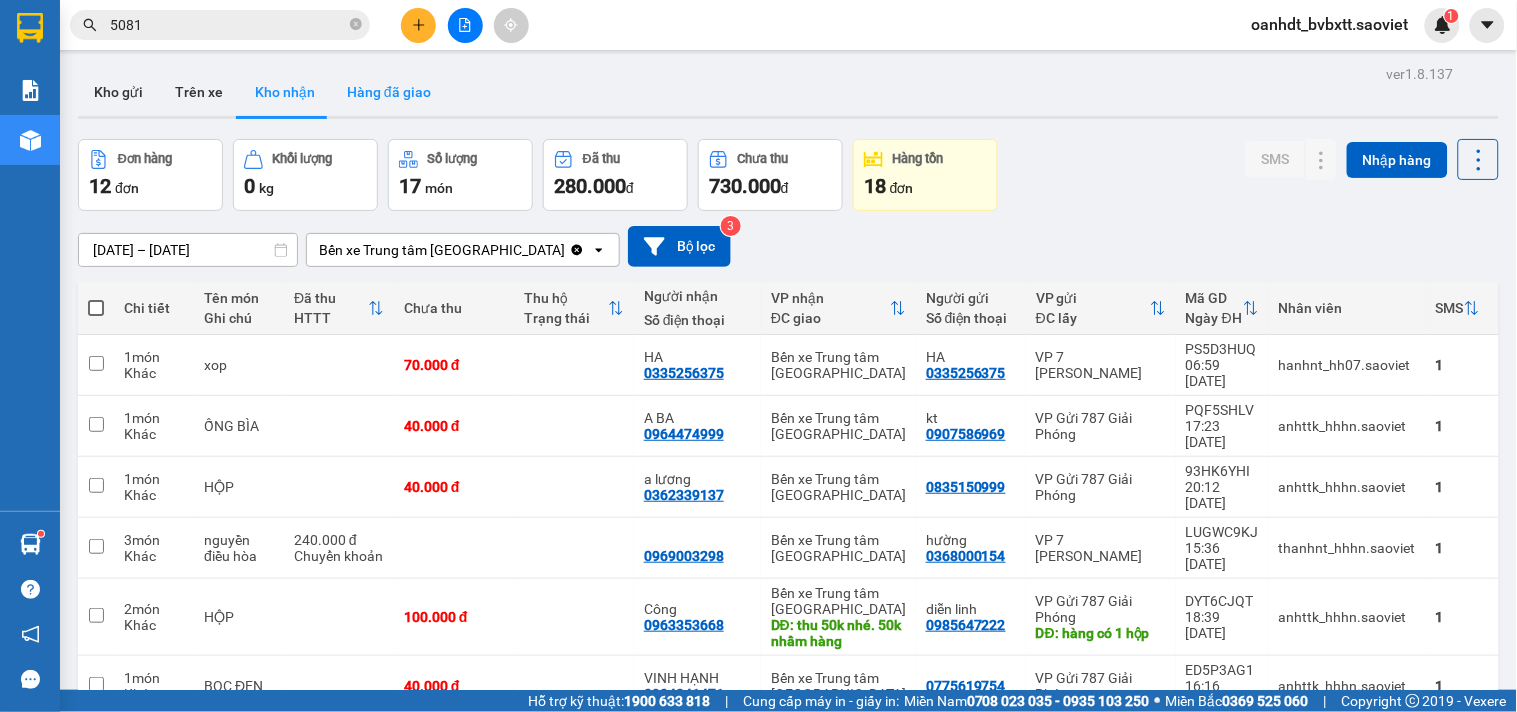 drag, startPoint x: 368, startPoint y: 83, endPoint x: 364, endPoint y: 53, distance: 30.265491 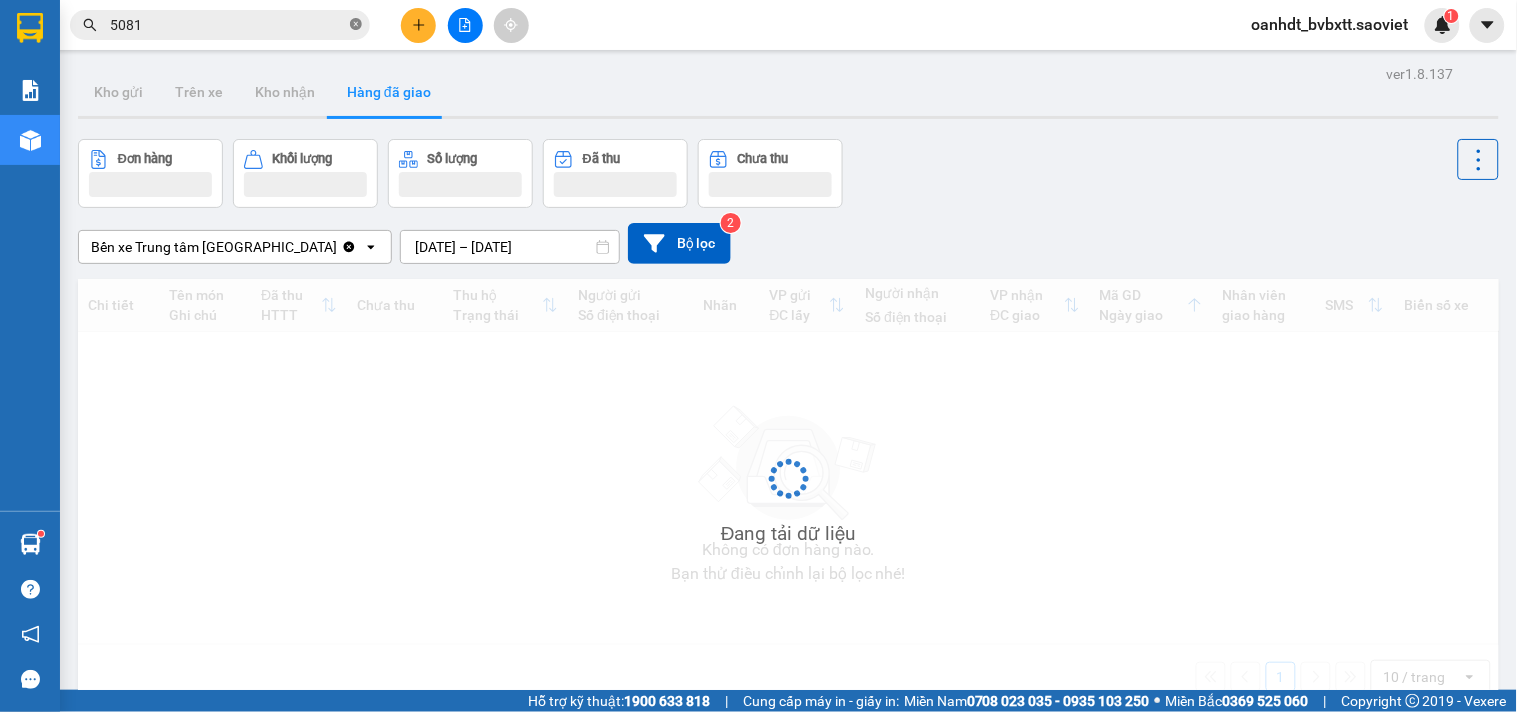 click 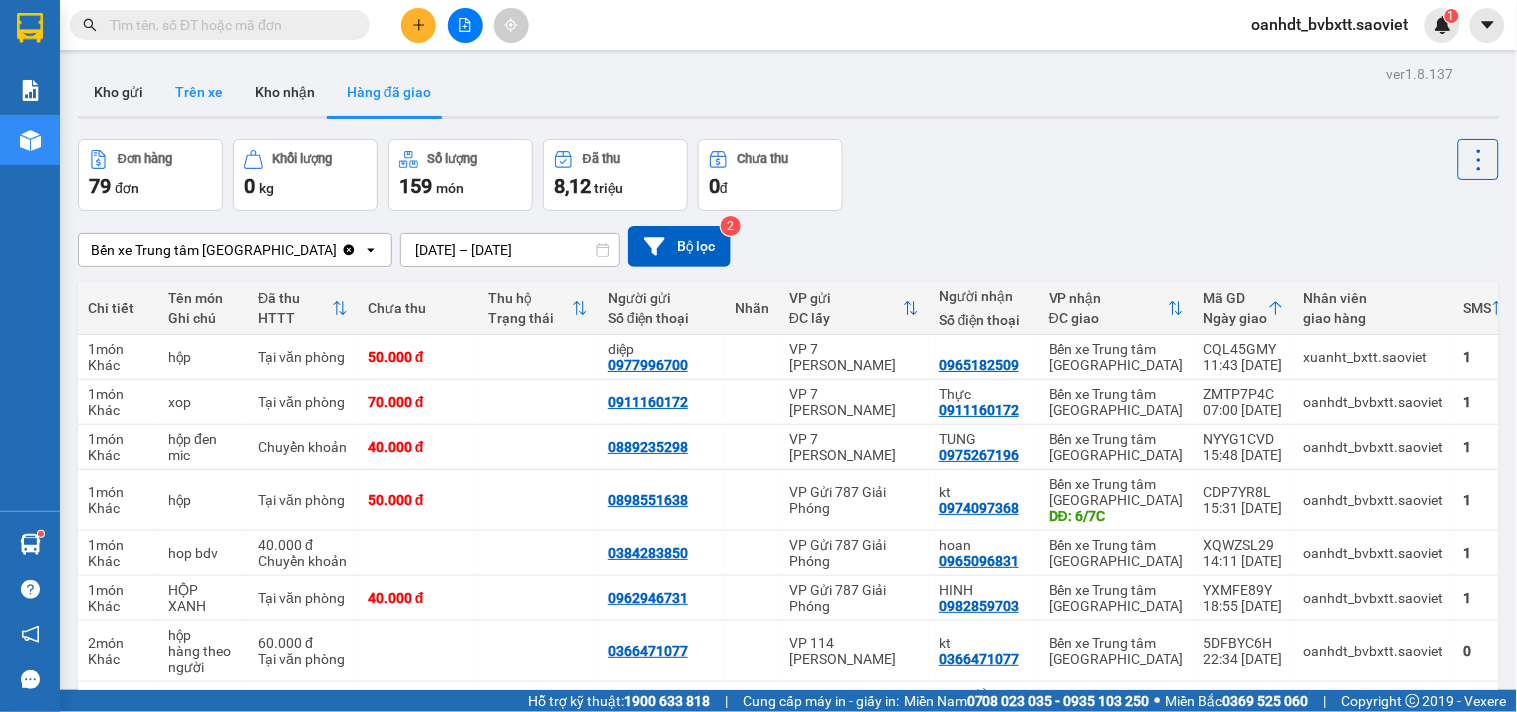 click on "Trên xe" at bounding box center [199, 92] 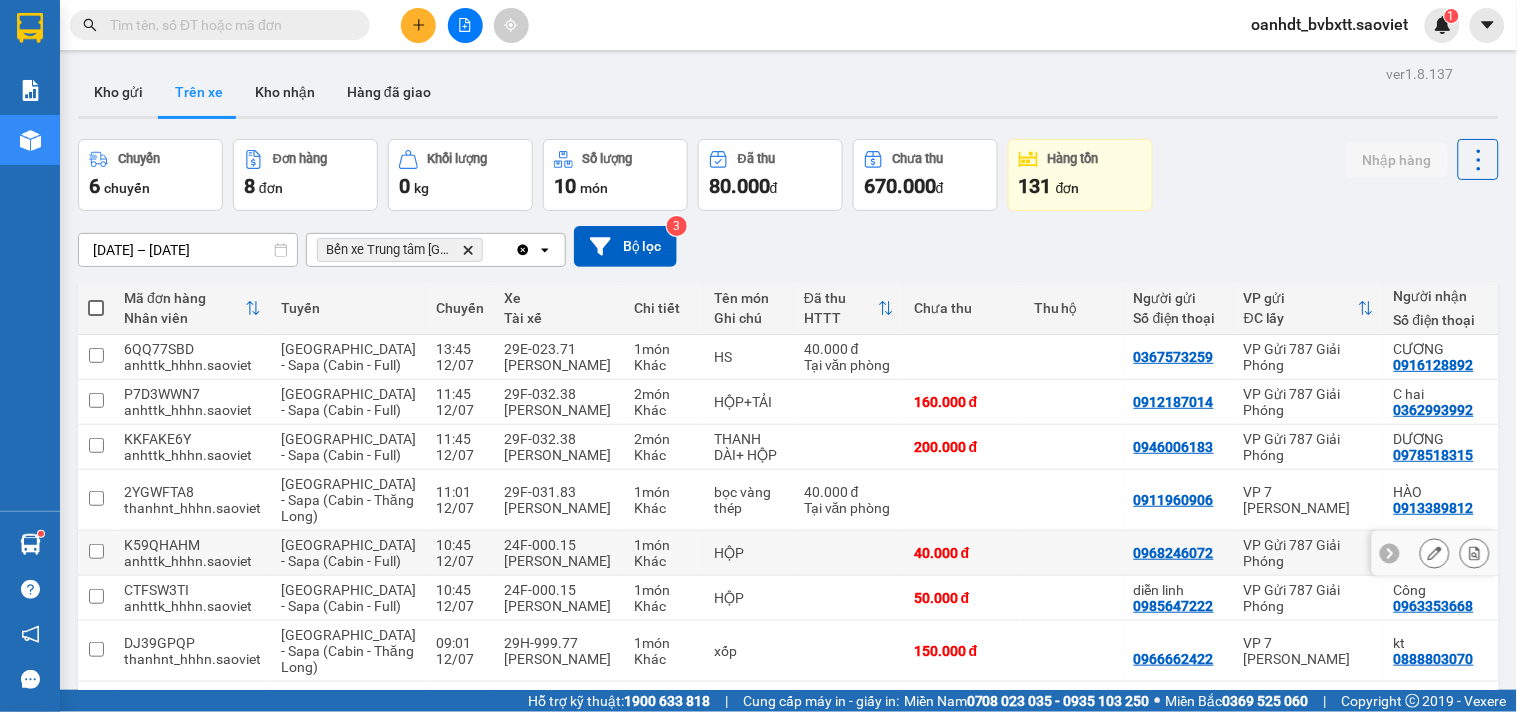 scroll, scrollTop: 272, scrollLeft: 0, axis: vertical 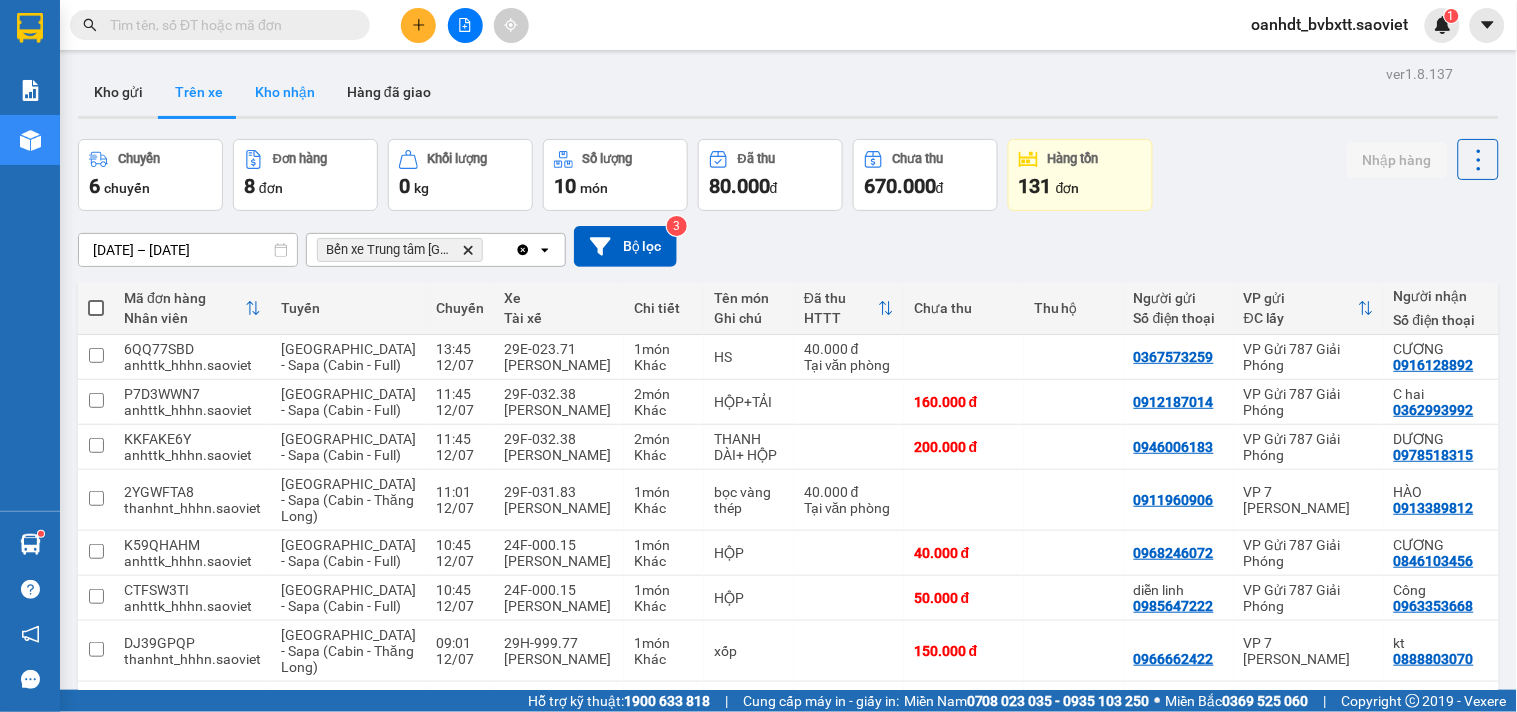 click on "Kho nhận" at bounding box center (285, 92) 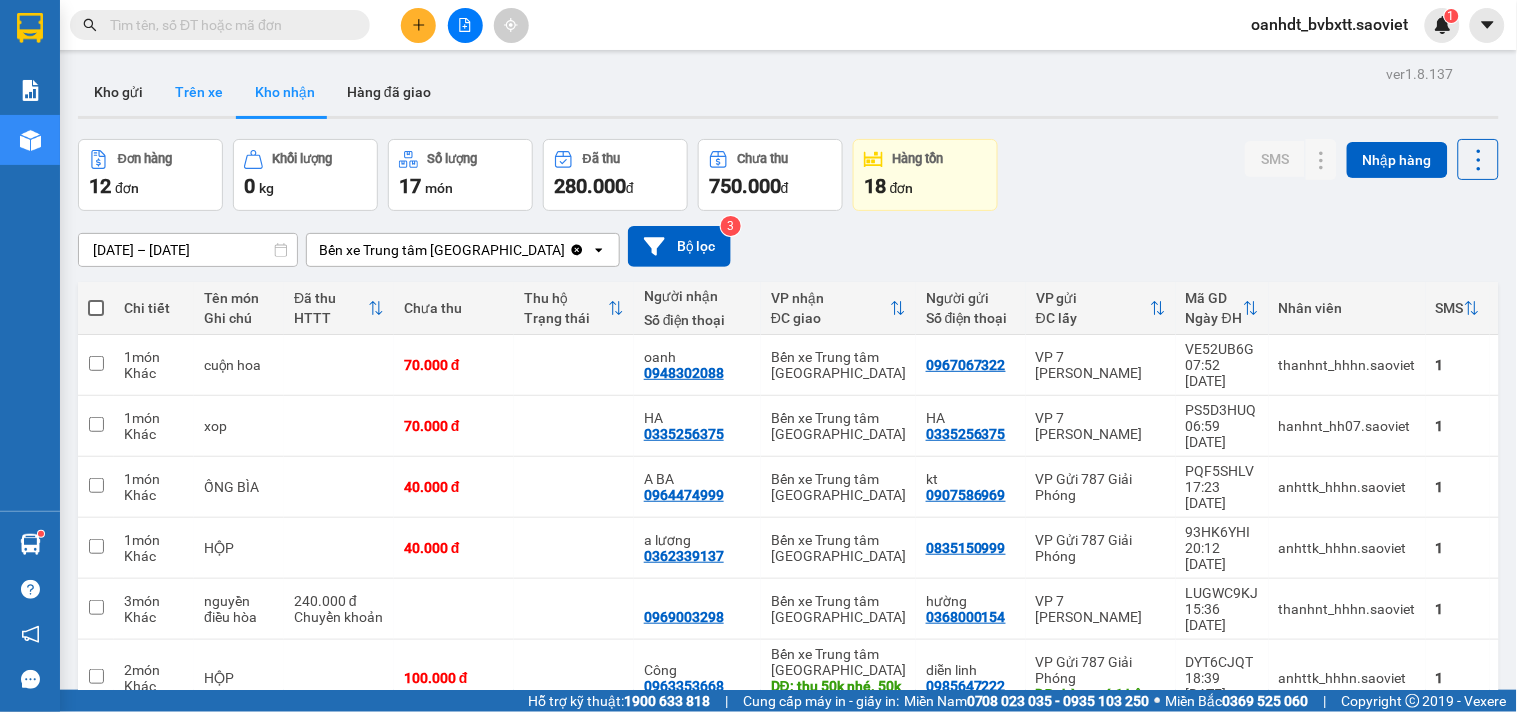 click on "Trên xe" at bounding box center (199, 92) 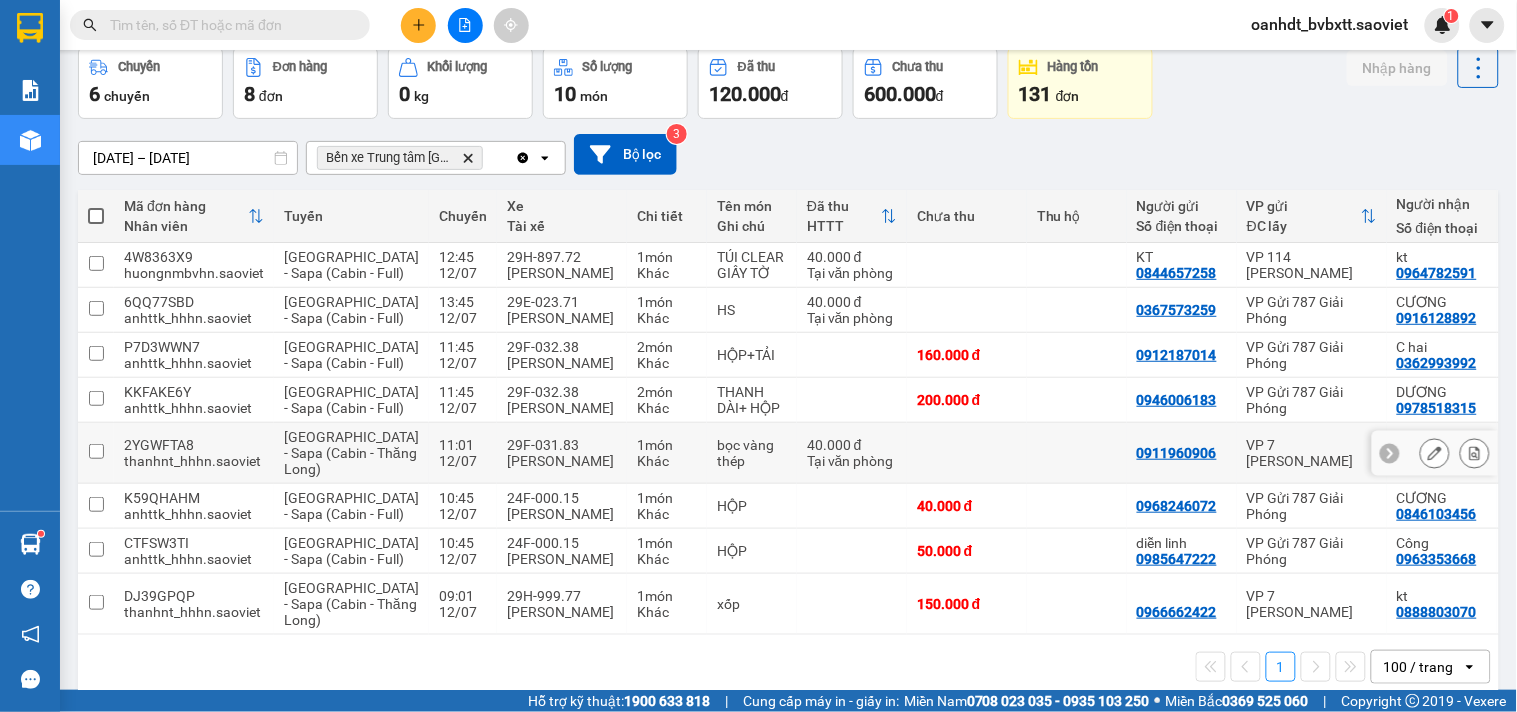 scroll, scrollTop: 255, scrollLeft: 0, axis: vertical 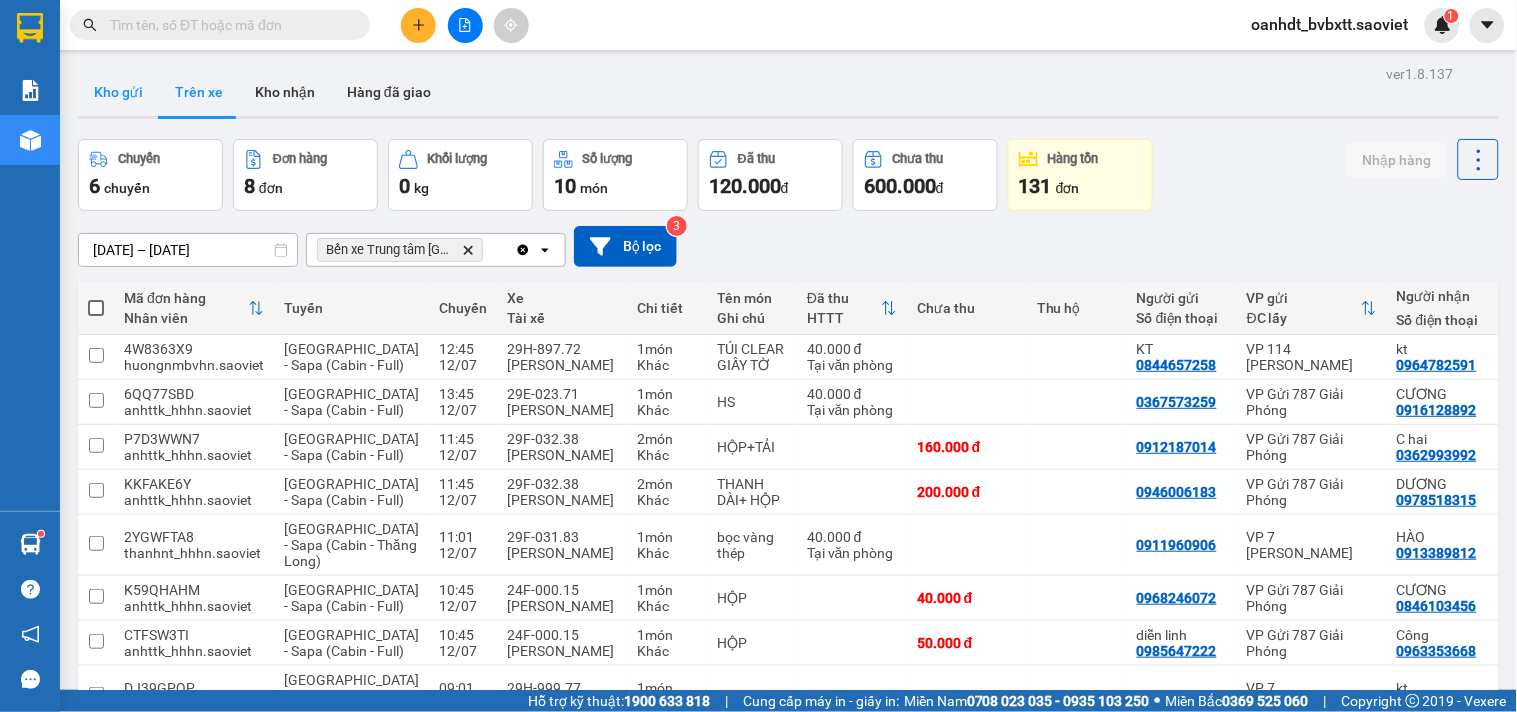 click on "Kho gửi" at bounding box center [118, 92] 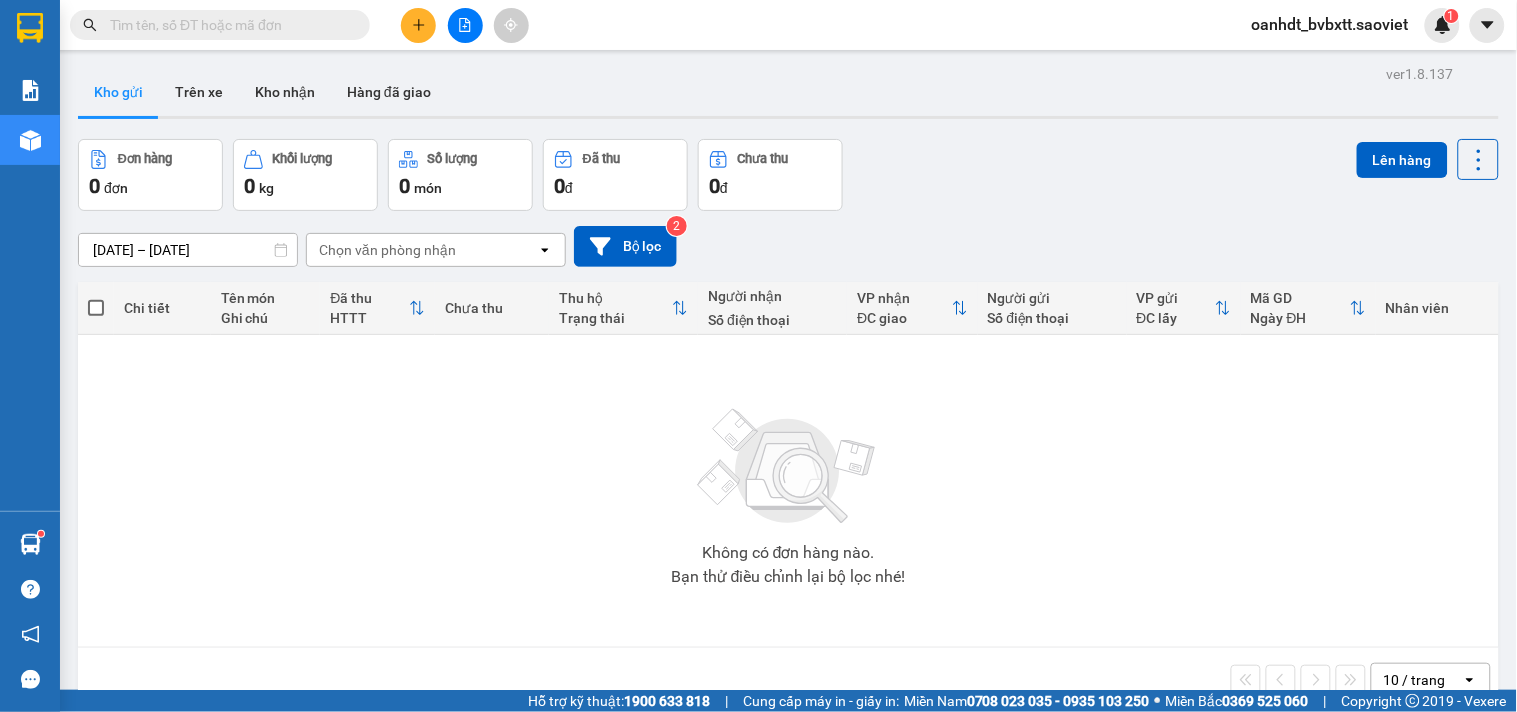 click 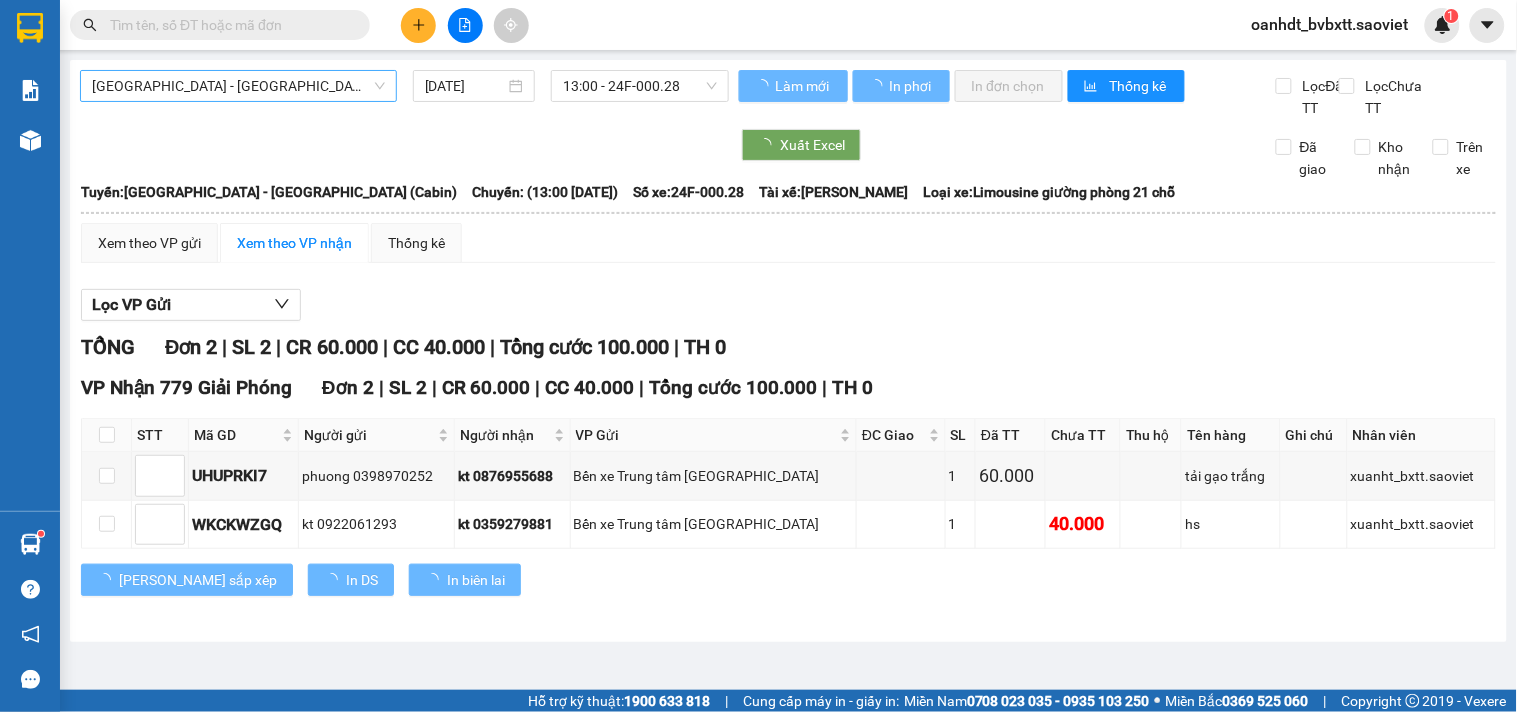 click on "[GEOGRAPHIC_DATA] - [GEOGRAPHIC_DATA] (Cabin)" at bounding box center (238, 86) 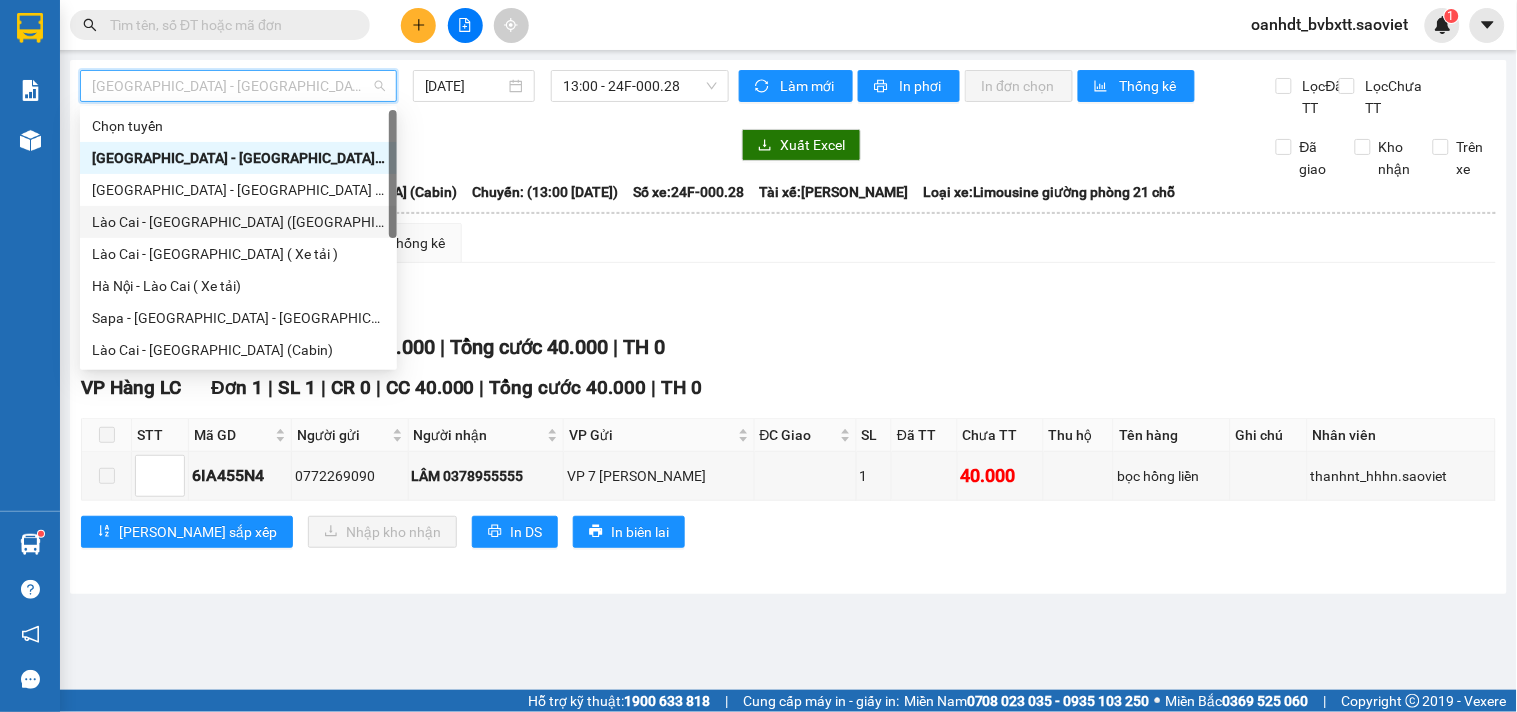 click on "Lào Cai - [GEOGRAPHIC_DATA] ([GEOGRAPHIC_DATA])" at bounding box center [238, 222] 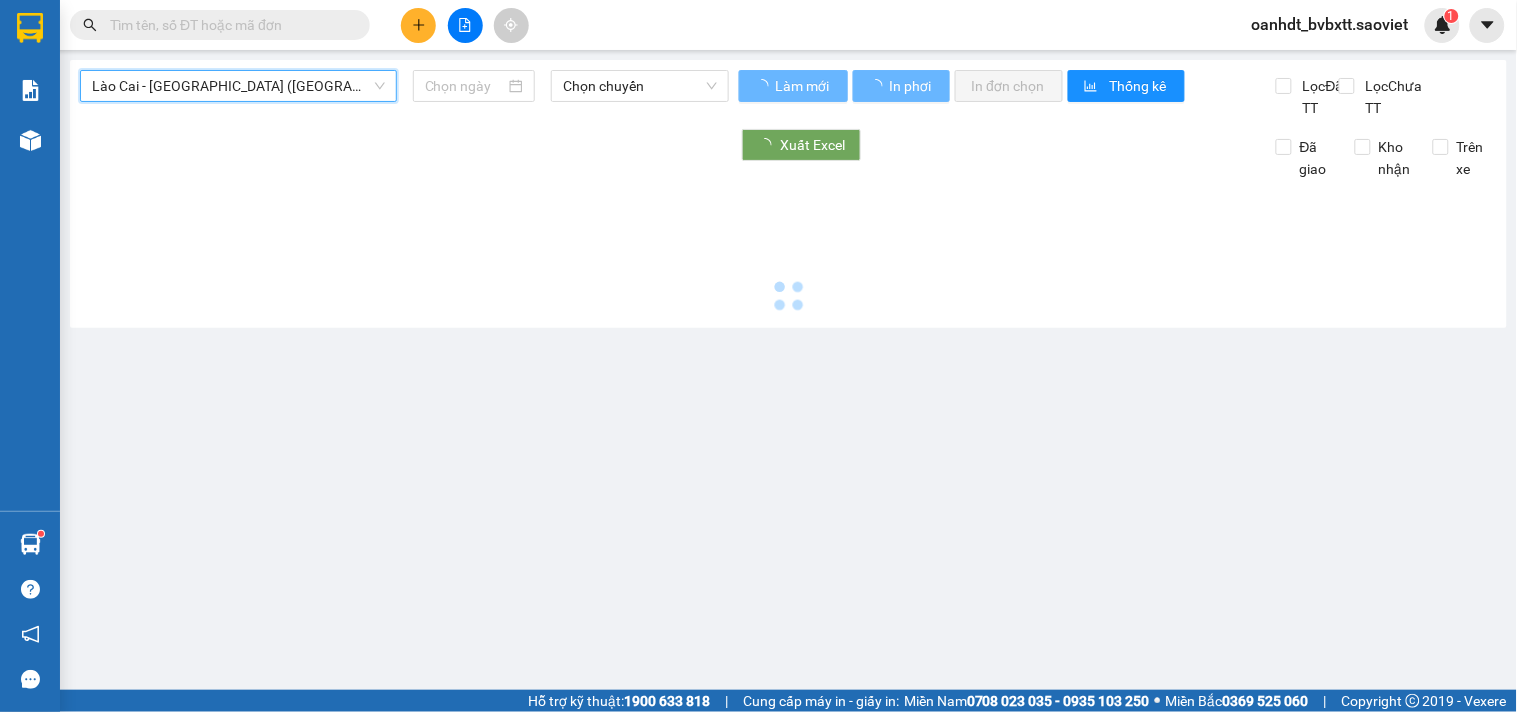 type on "[DATE]" 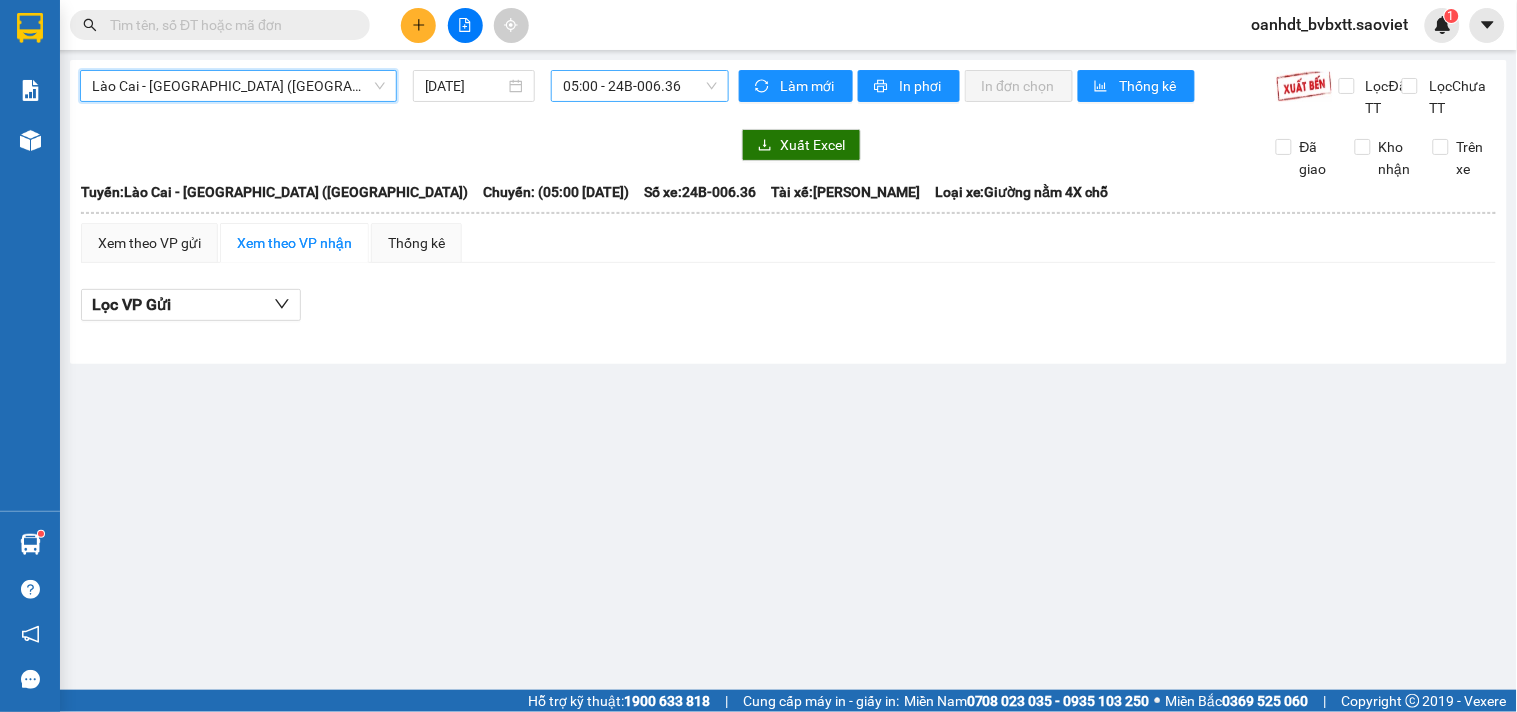 click on "05:00     - 24B-006.36" at bounding box center (640, 86) 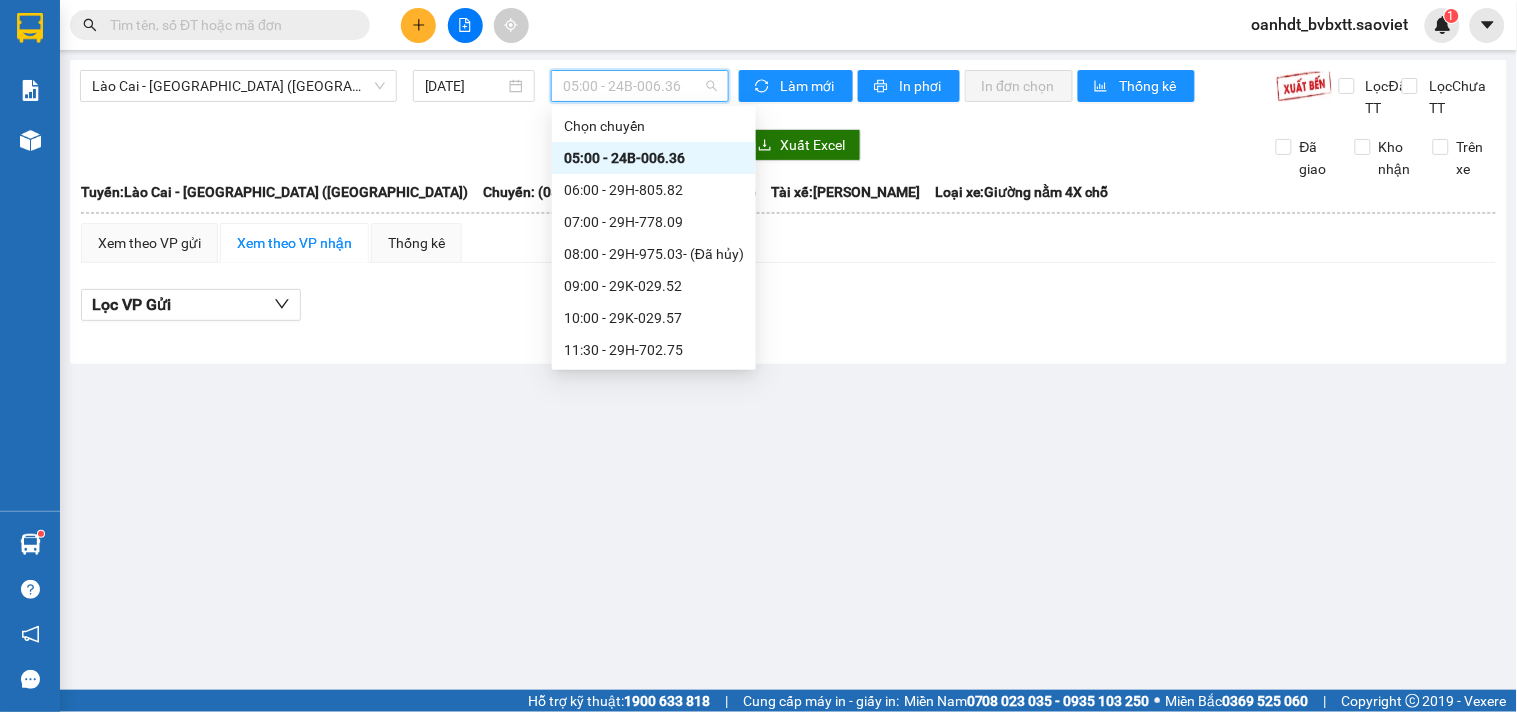 scroll, scrollTop: 222, scrollLeft: 0, axis: vertical 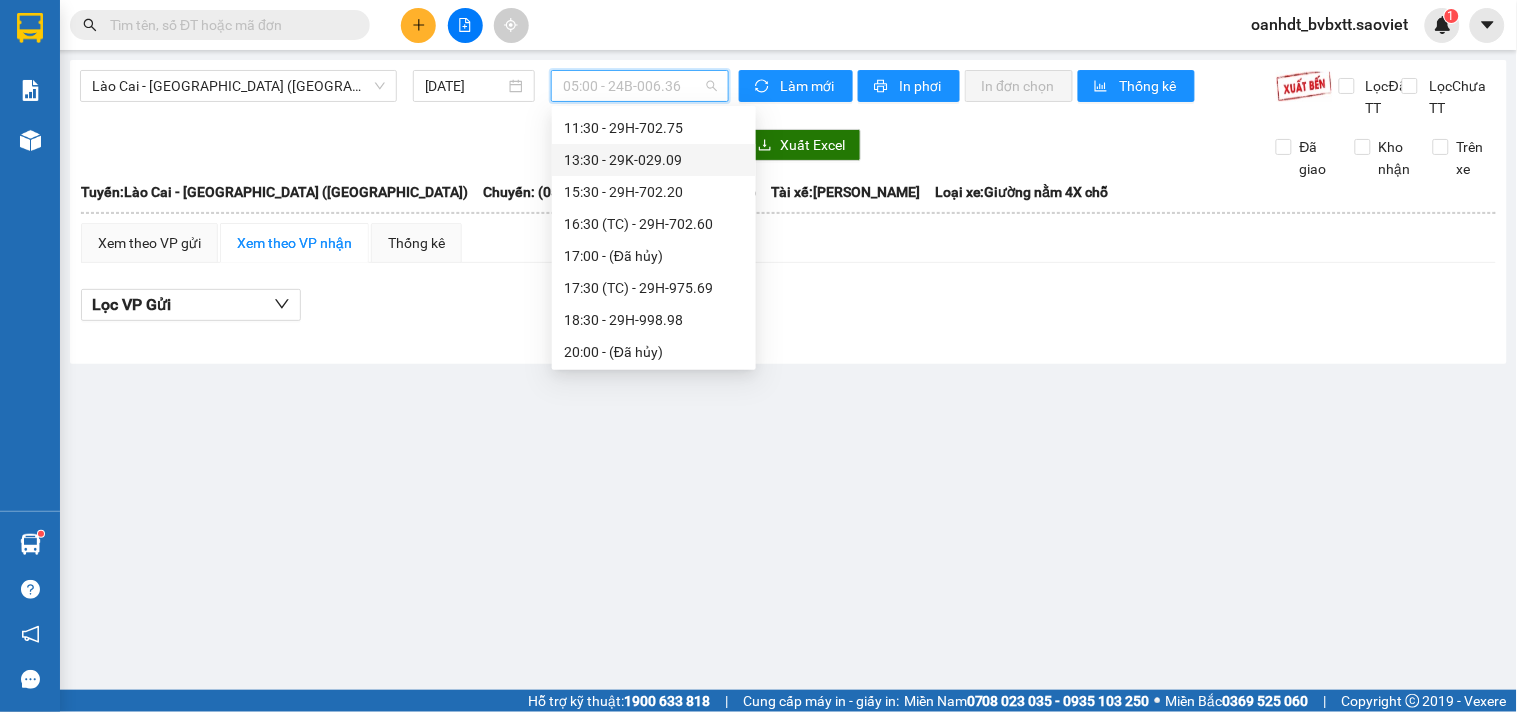 click on "13:30     - 29K-029.09" at bounding box center (654, 160) 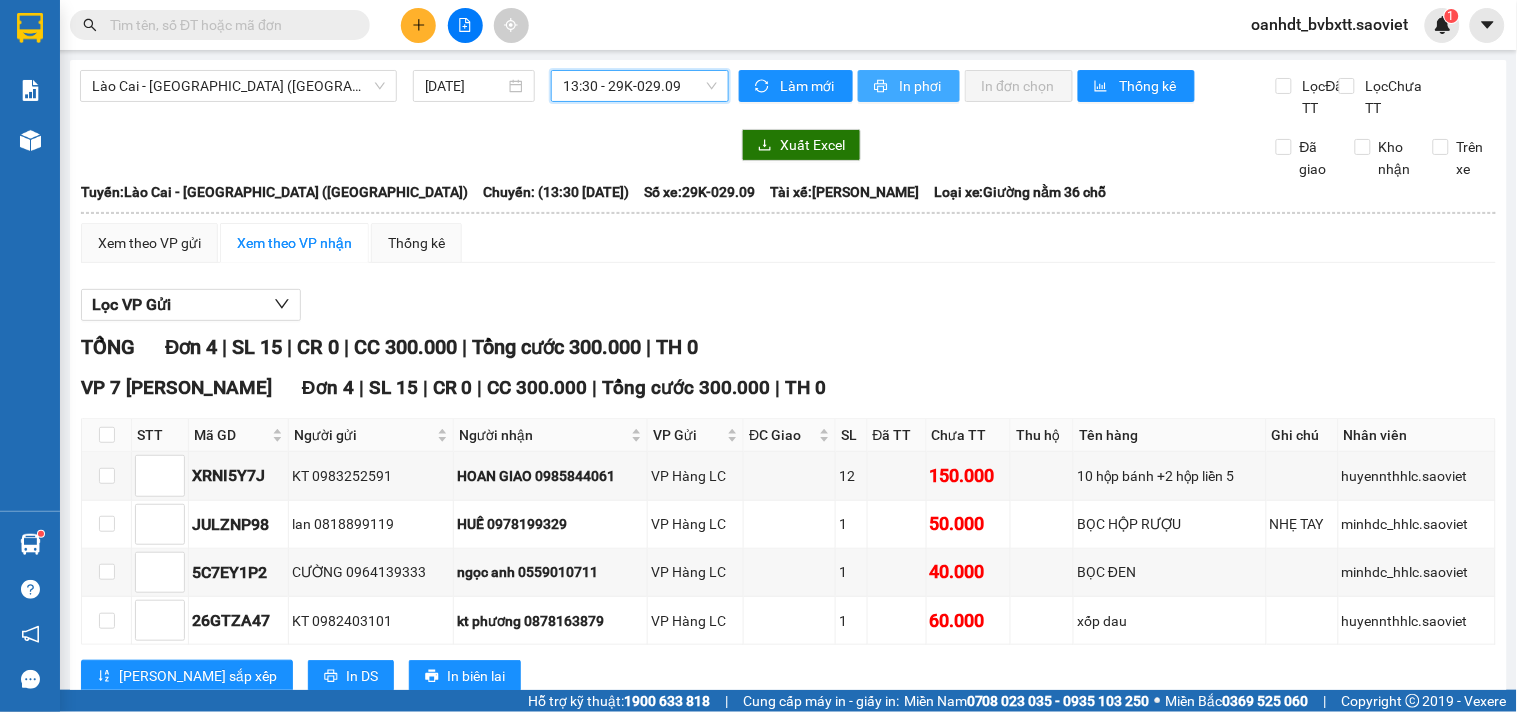 click on "In phơi" at bounding box center [909, 86] 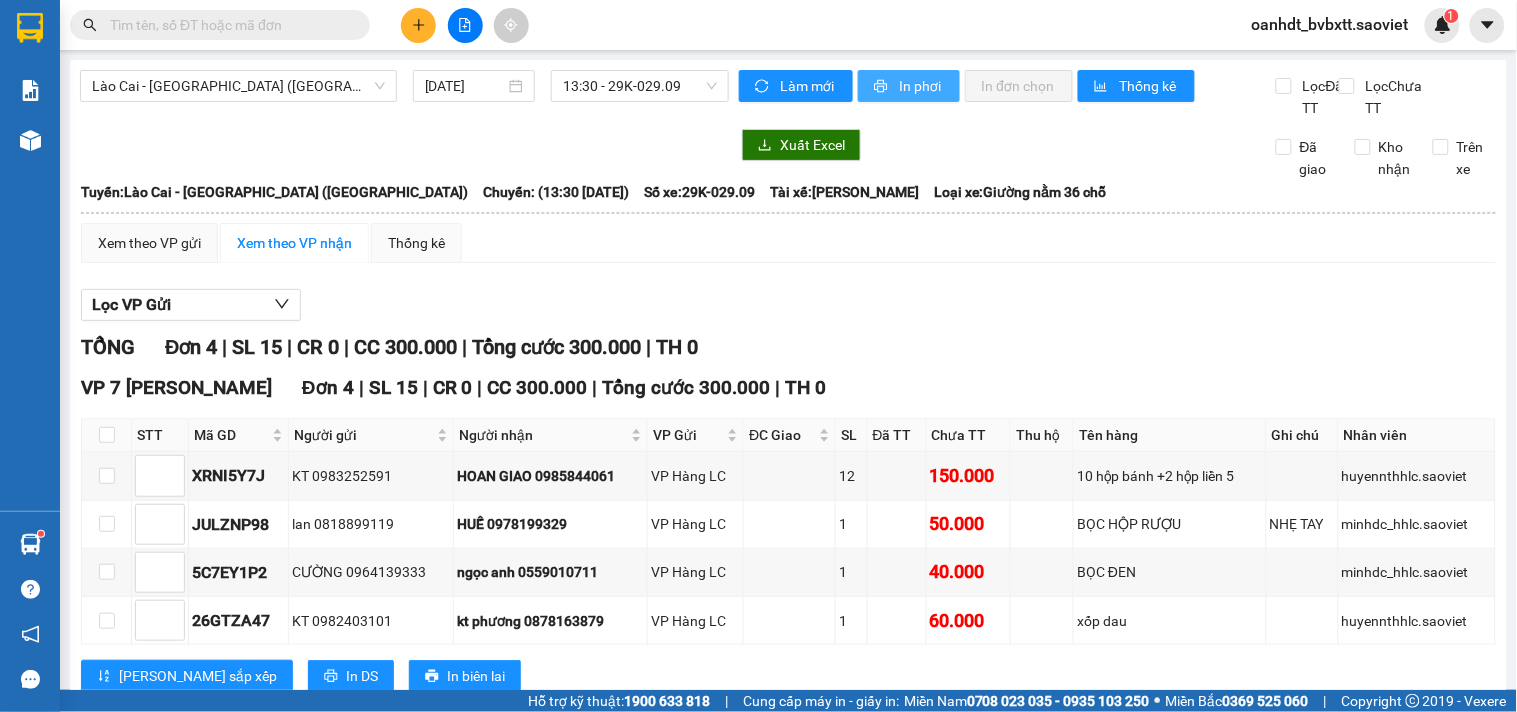 scroll, scrollTop: 0, scrollLeft: 0, axis: both 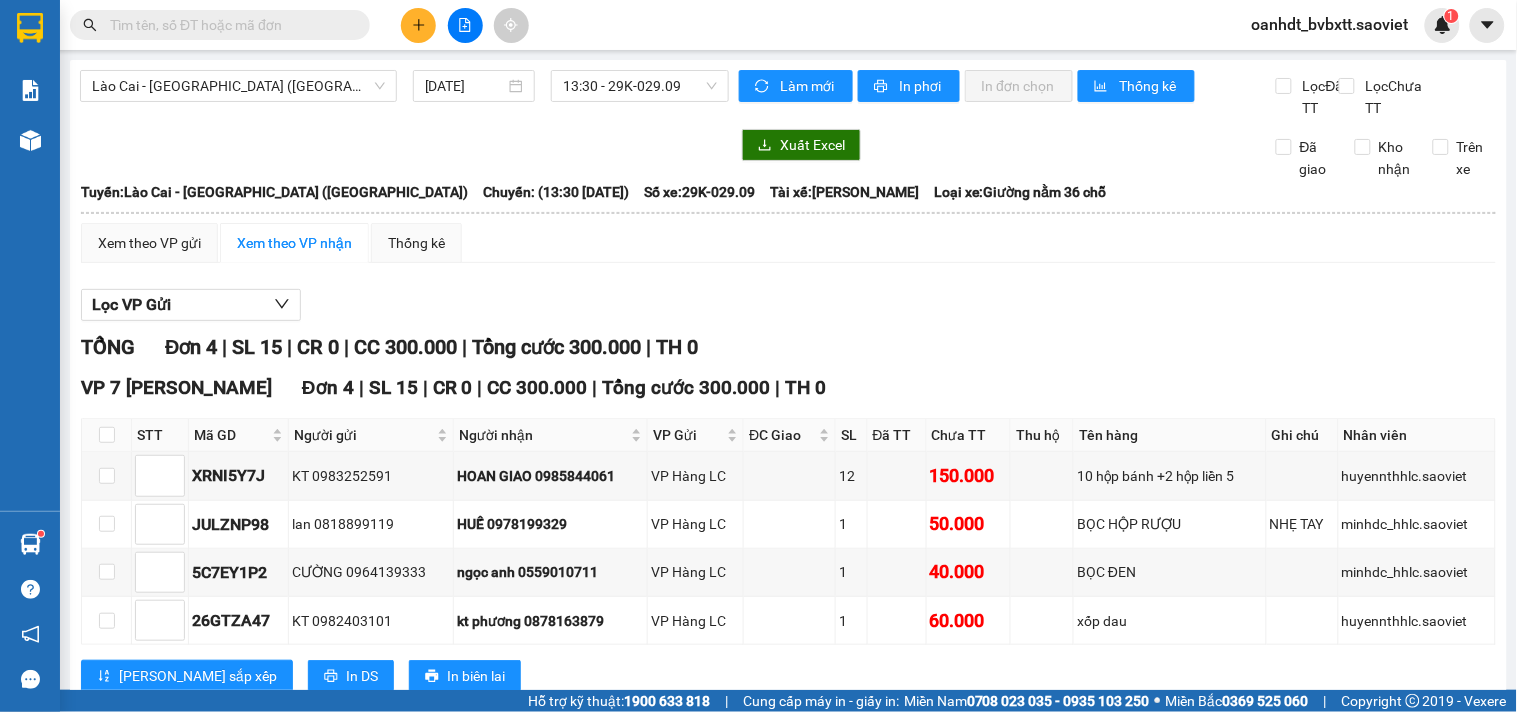 click on "Lào Cai - [GEOGRAPHIC_DATA] (Giường) [DATE] 13:30     - 29K-029.09" at bounding box center [404, 94] 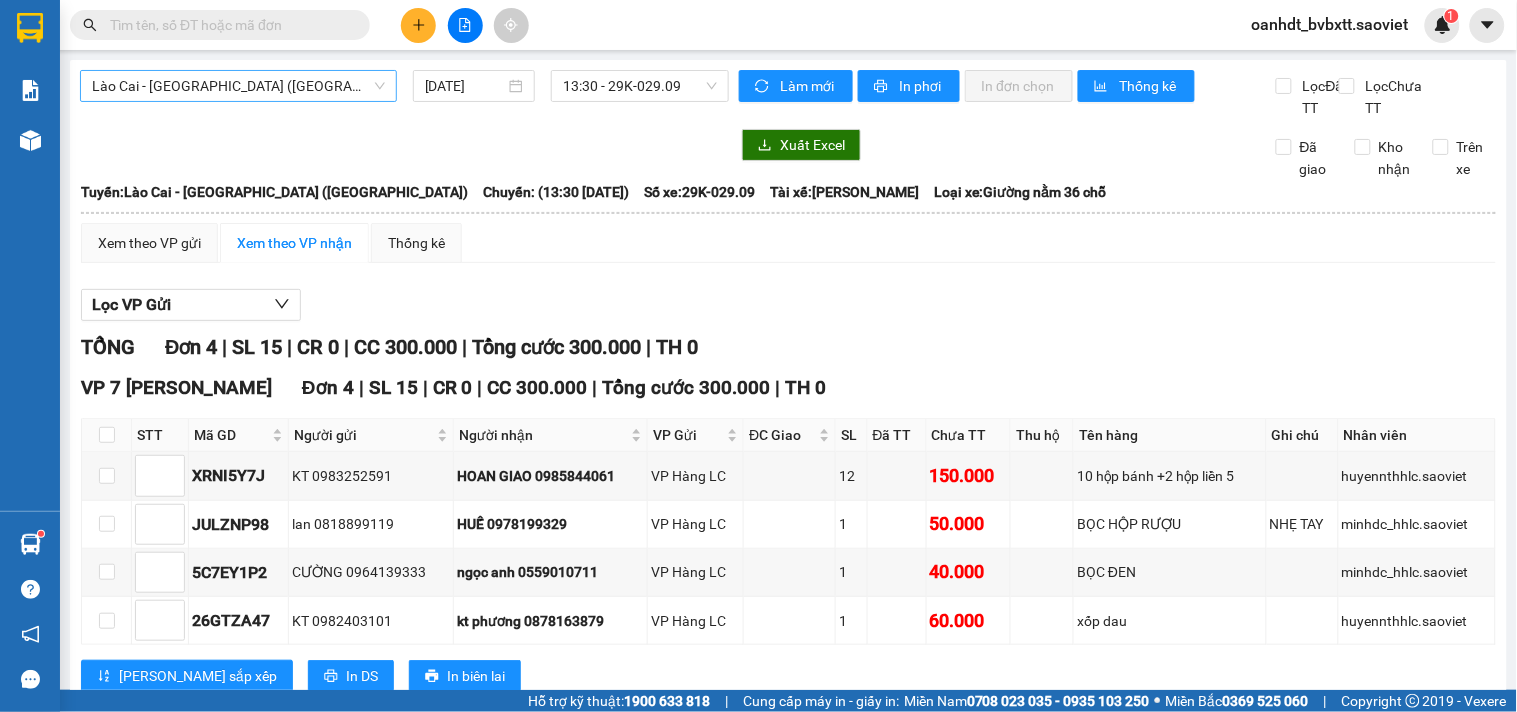 click on "Lào Cai - [GEOGRAPHIC_DATA] ([GEOGRAPHIC_DATA])" at bounding box center [238, 86] 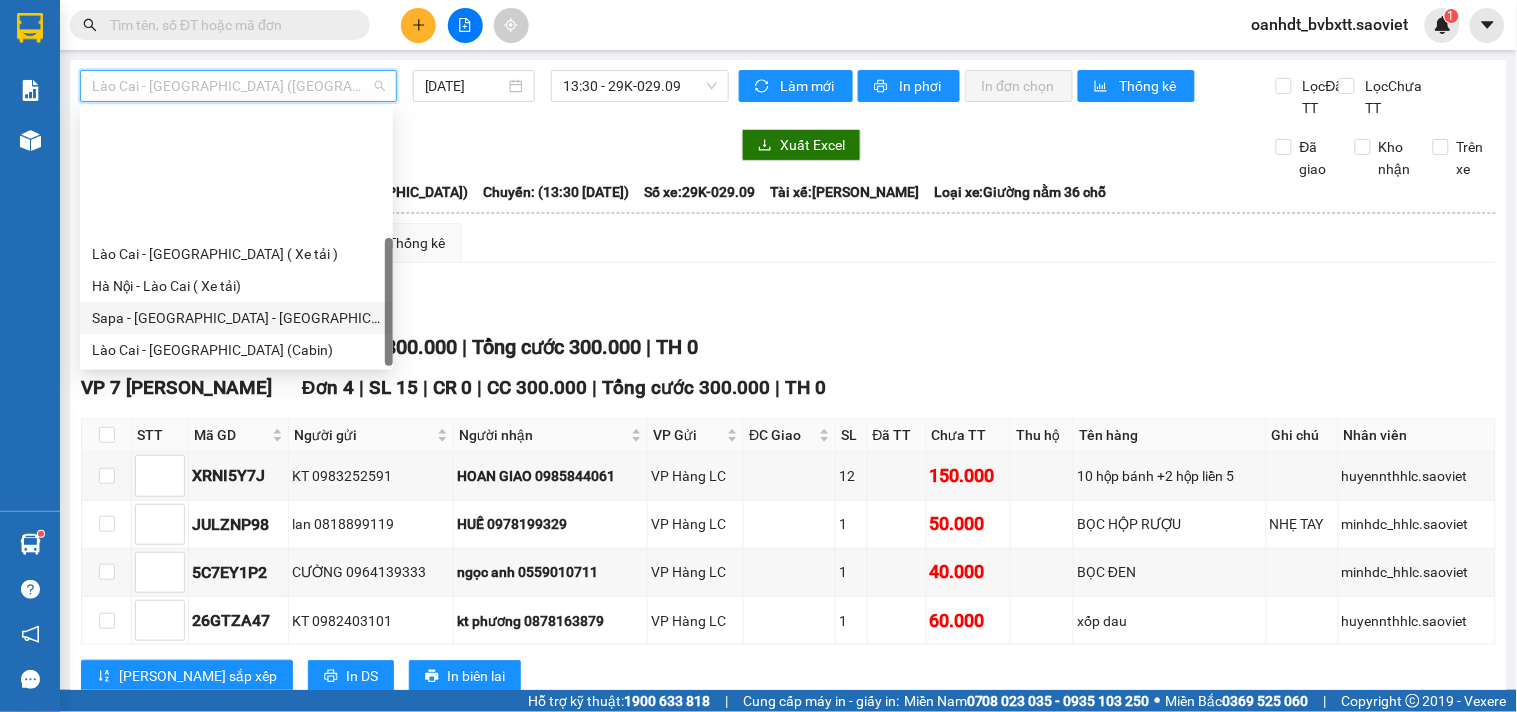 scroll, scrollTop: 160, scrollLeft: 0, axis: vertical 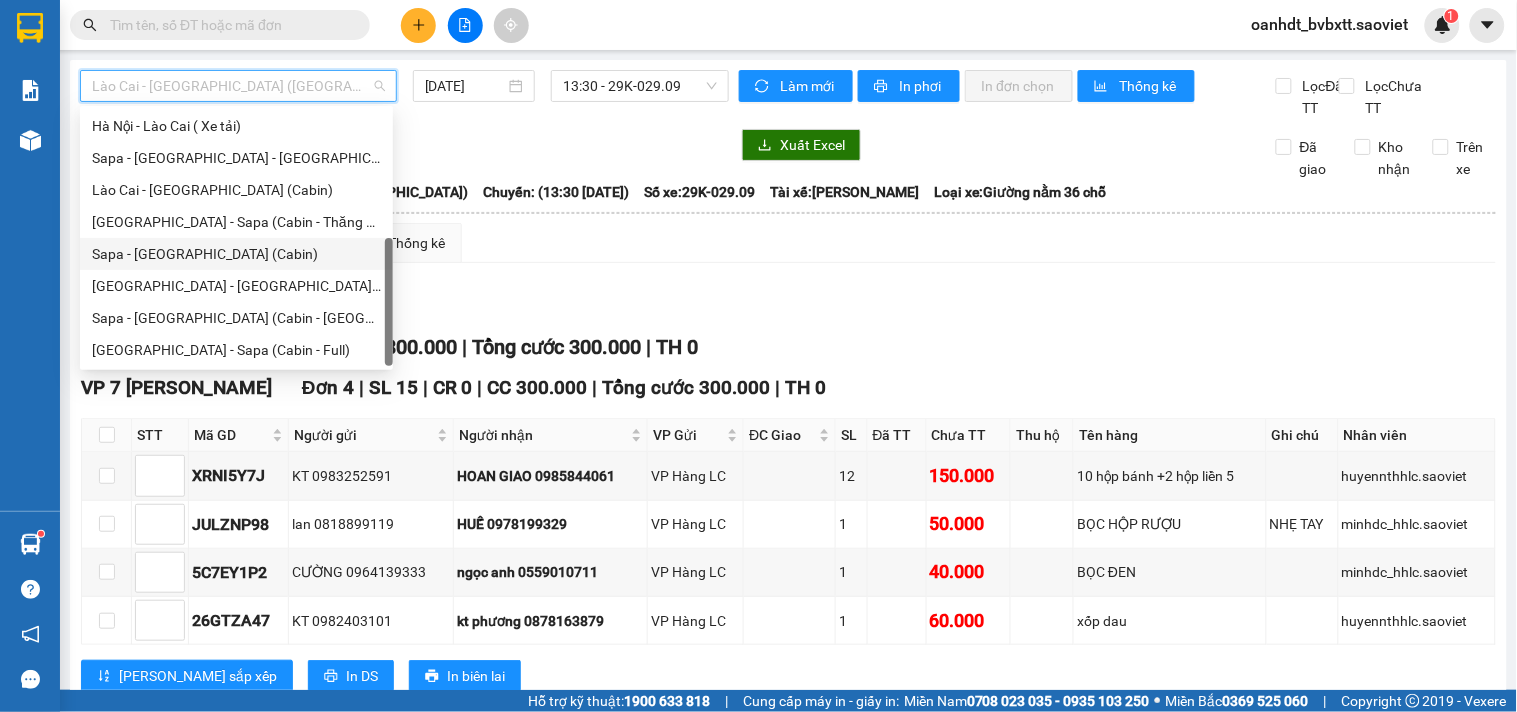 click on "Sapa - [GEOGRAPHIC_DATA] (Cabin)" at bounding box center (236, 254) 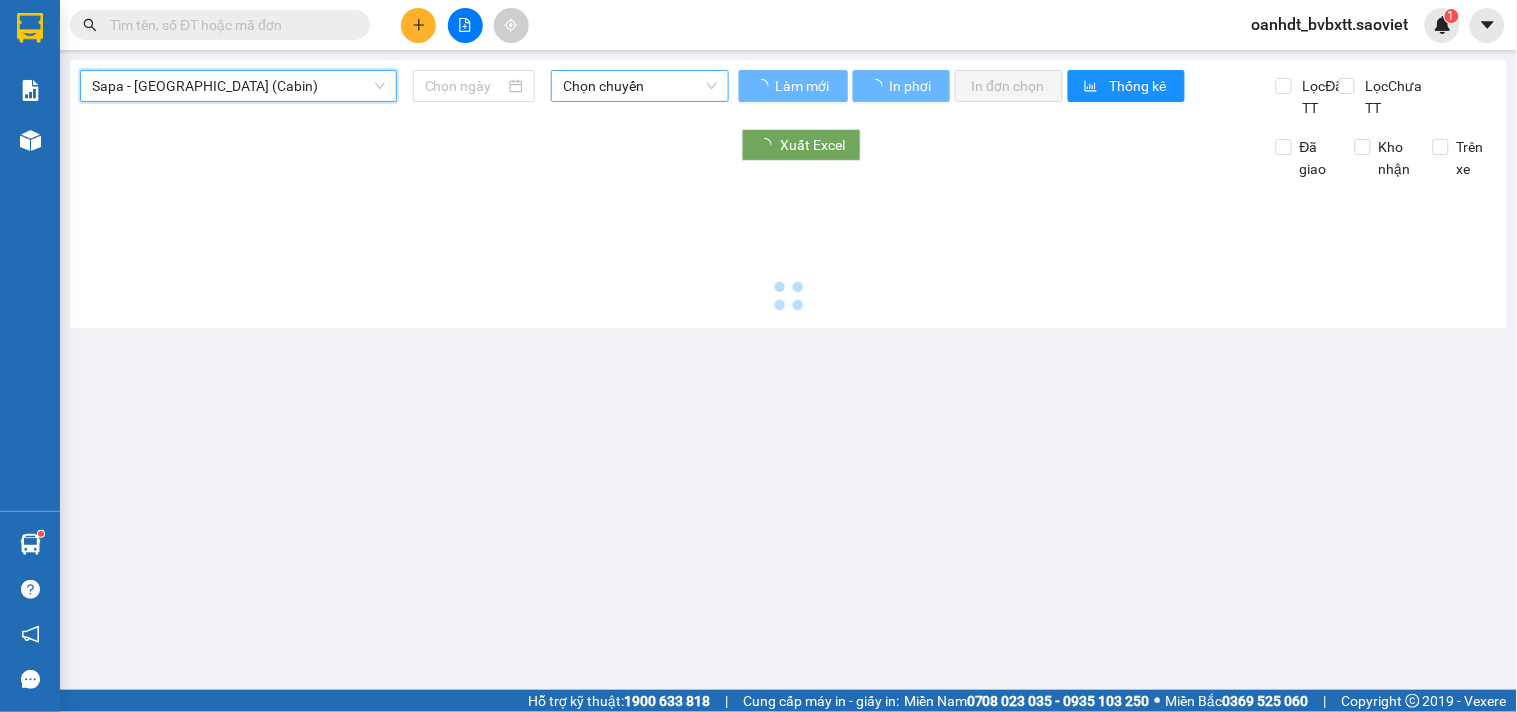 type on "[DATE]" 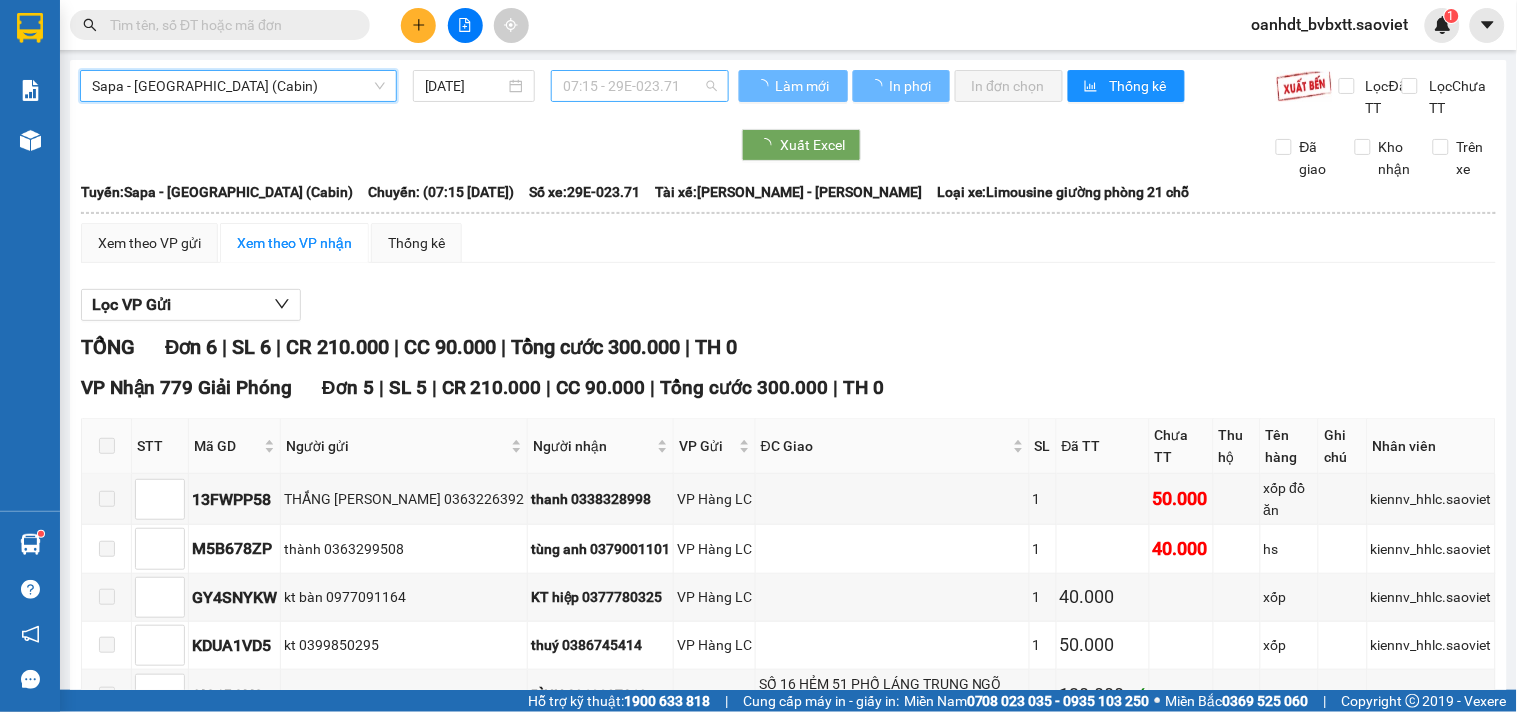 click on "07:15     - 29E-023.71" at bounding box center [640, 86] 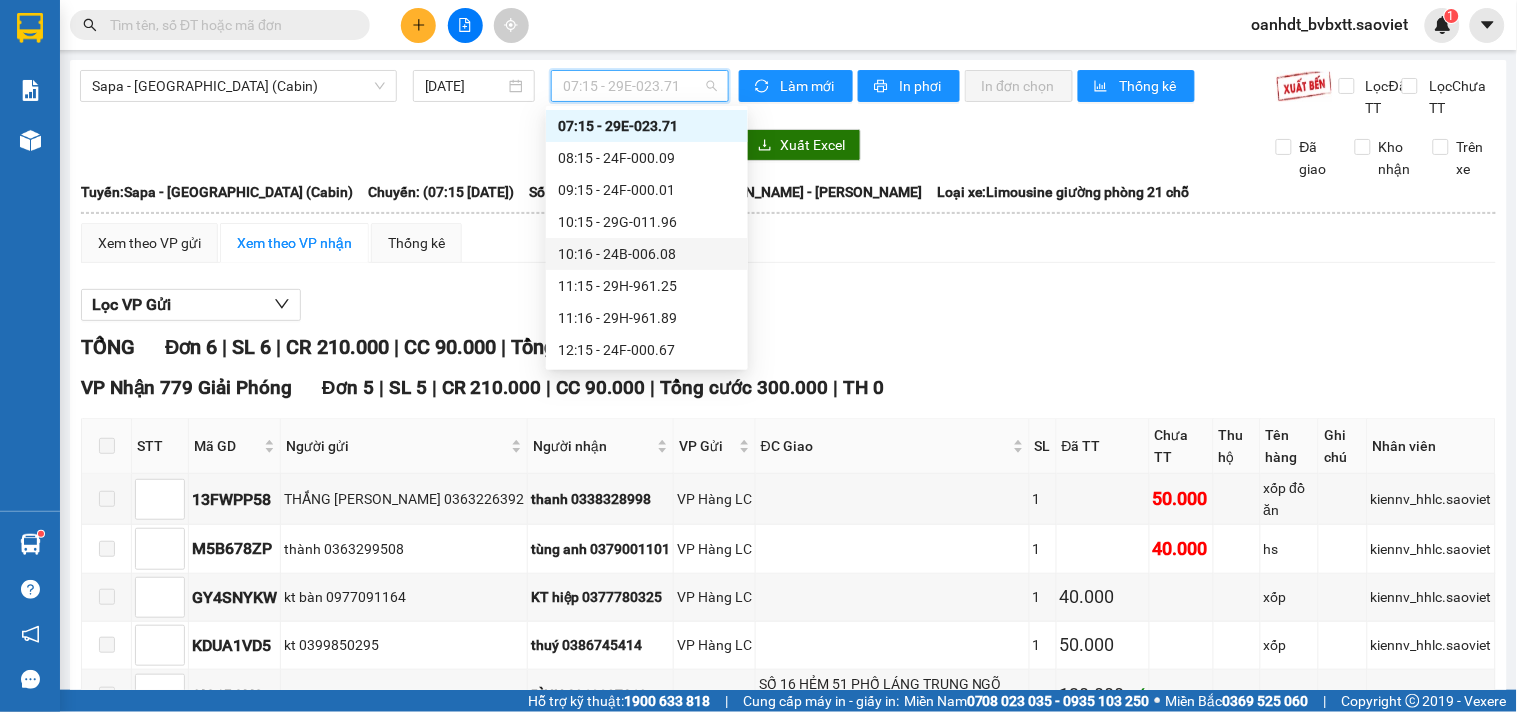scroll, scrollTop: 143, scrollLeft: 0, axis: vertical 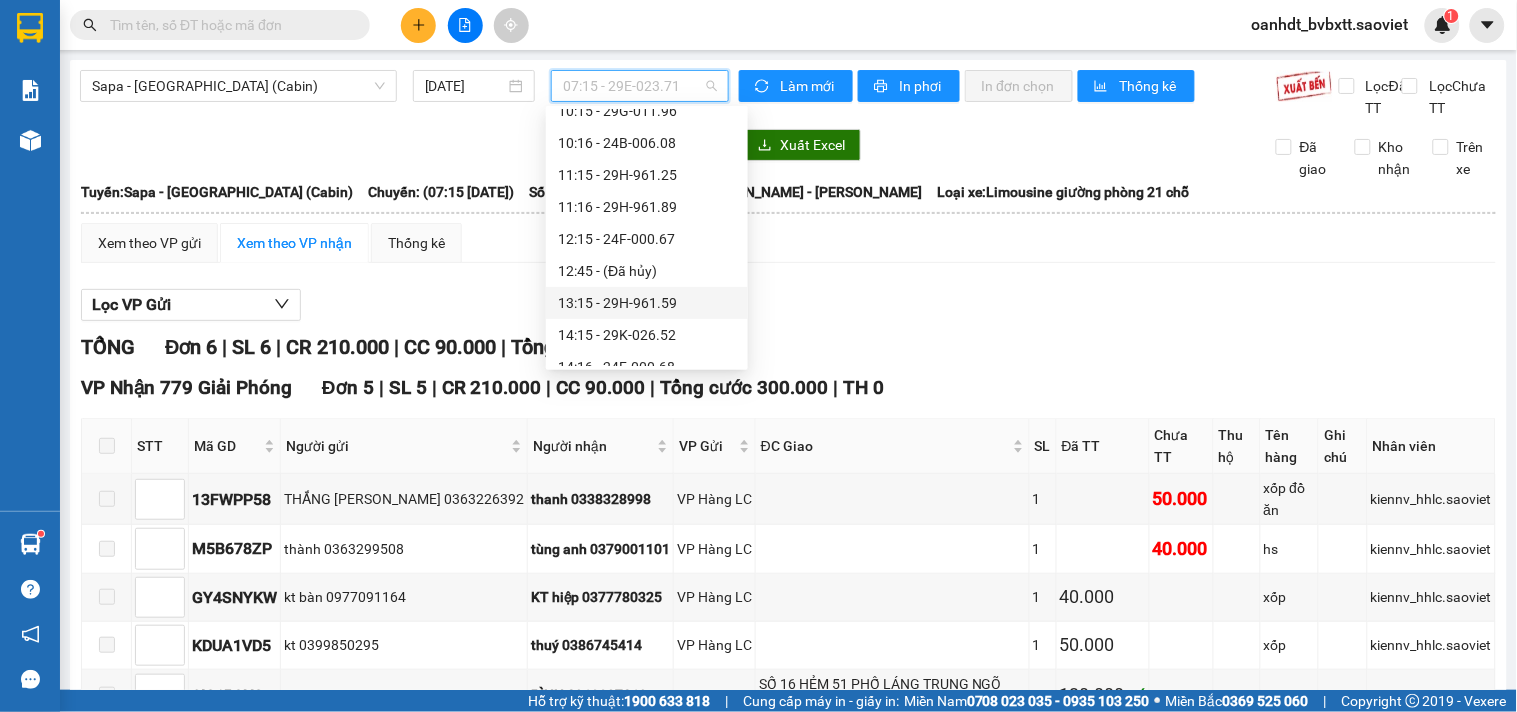click on "13:15     - 29H-961.59" at bounding box center [647, 303] 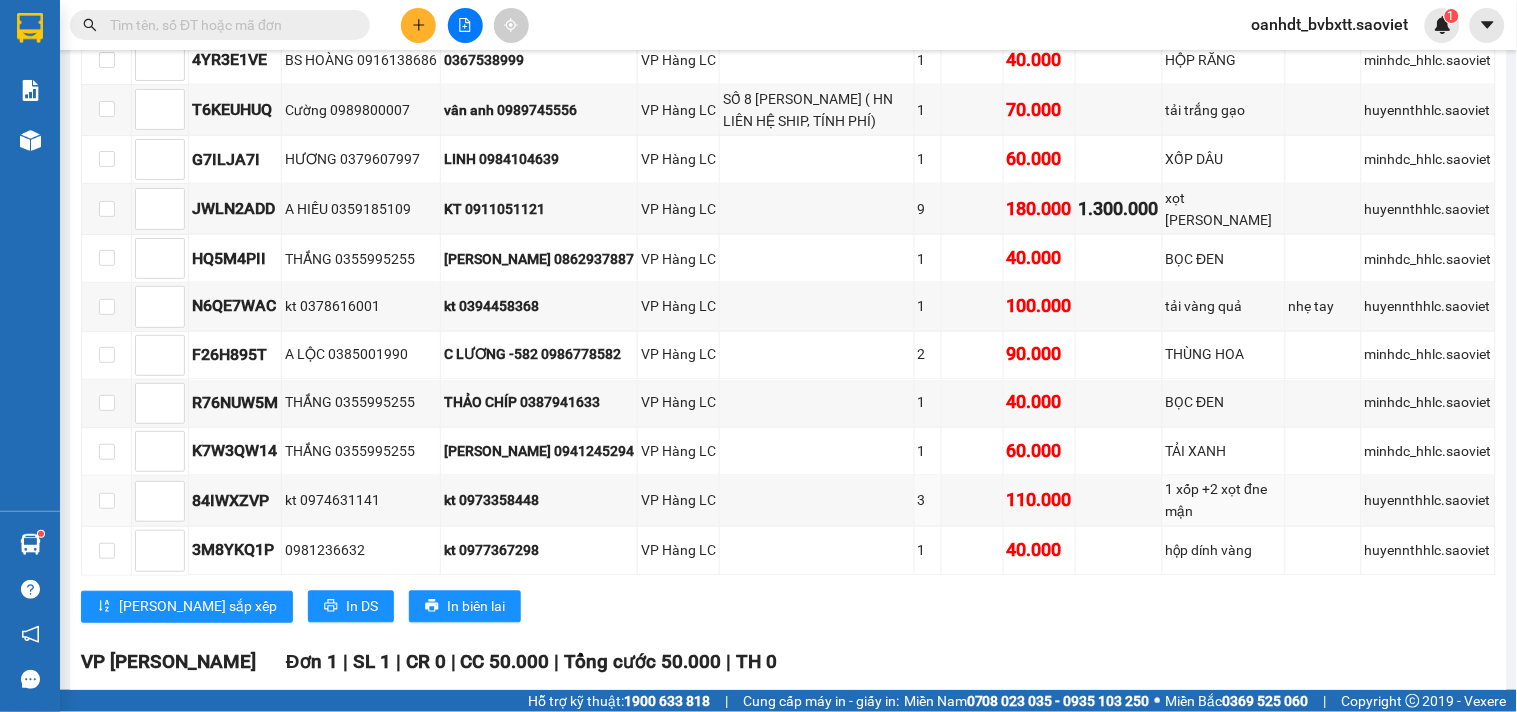 scroll, scrollTop: 0, scrollLeft: 0, axis: both 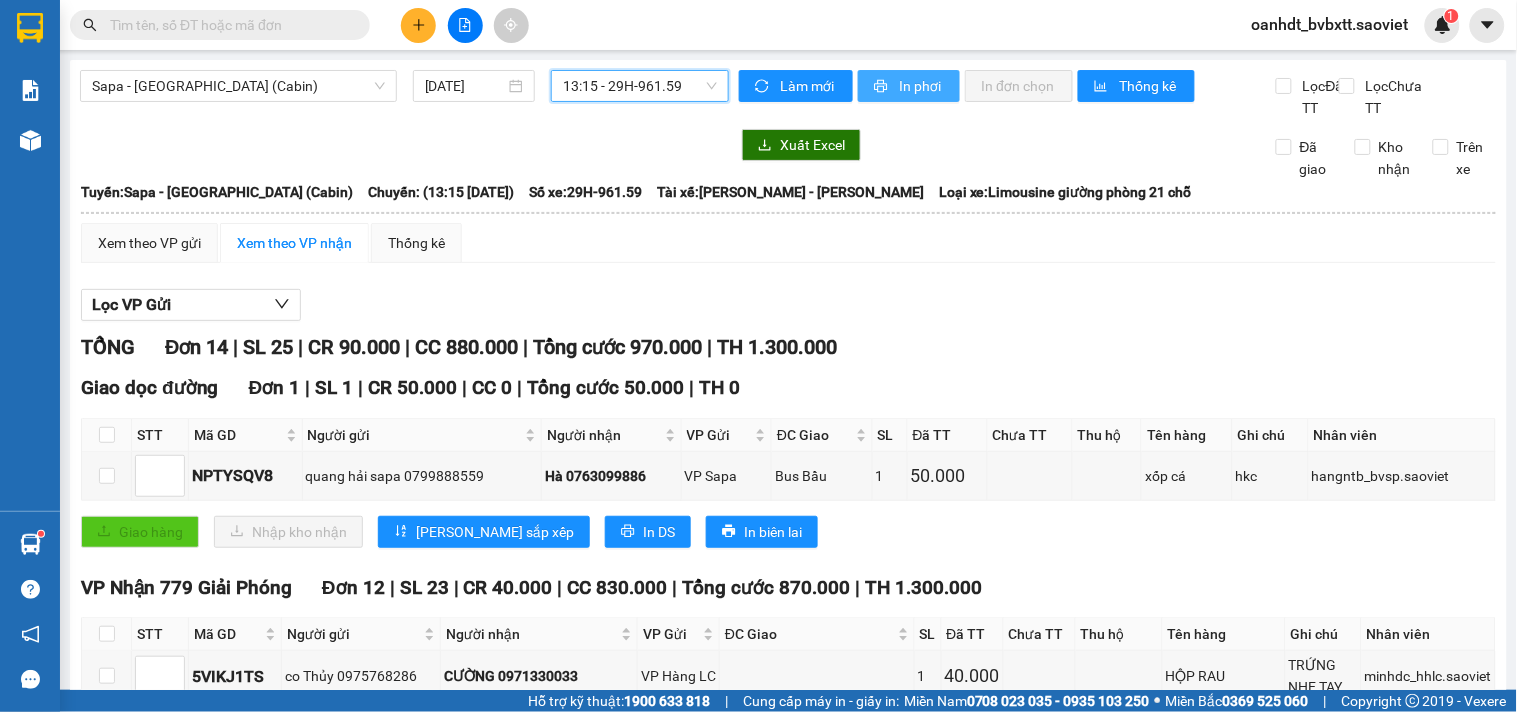 click on "In phơi" at bounding box center (921, 86) 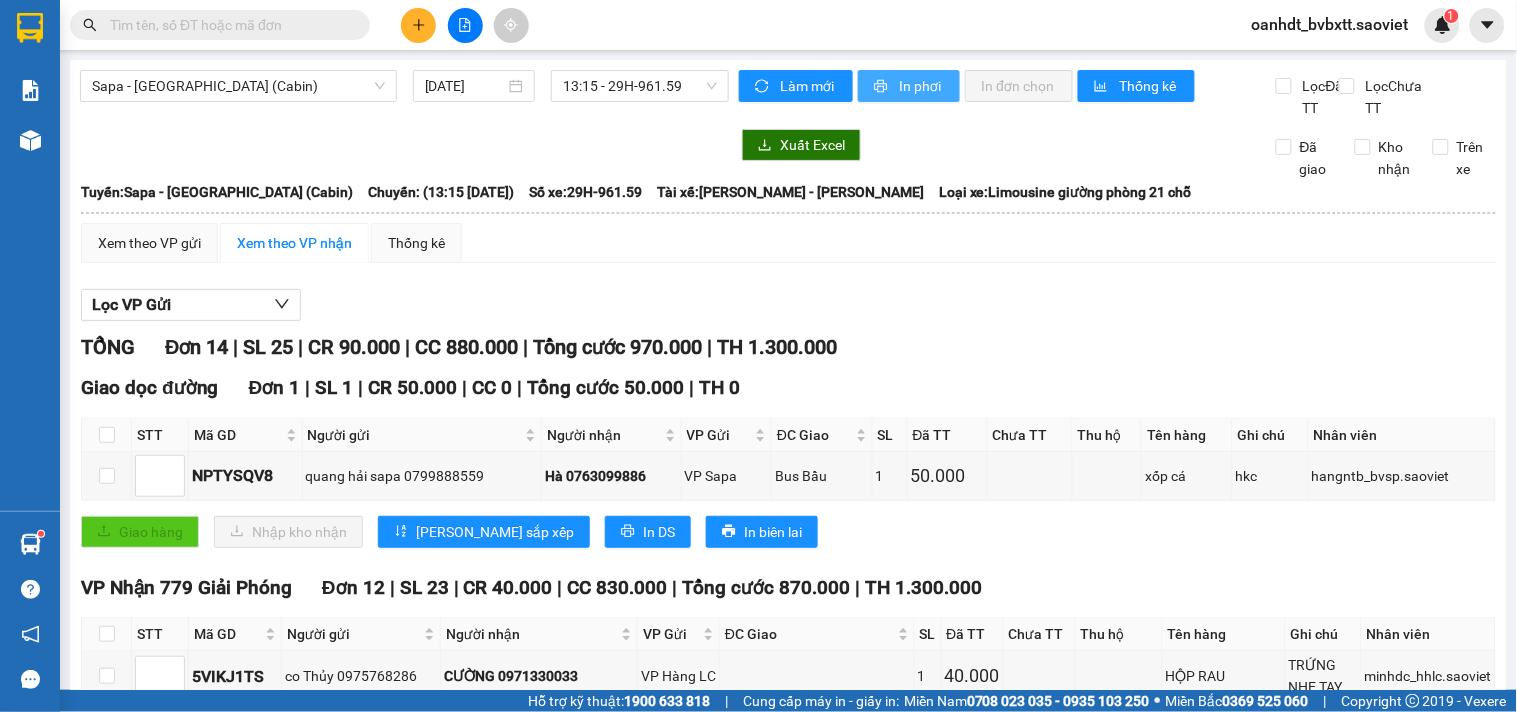 scroll, scrollTop: 0, scrollLeft: 0, axis: both 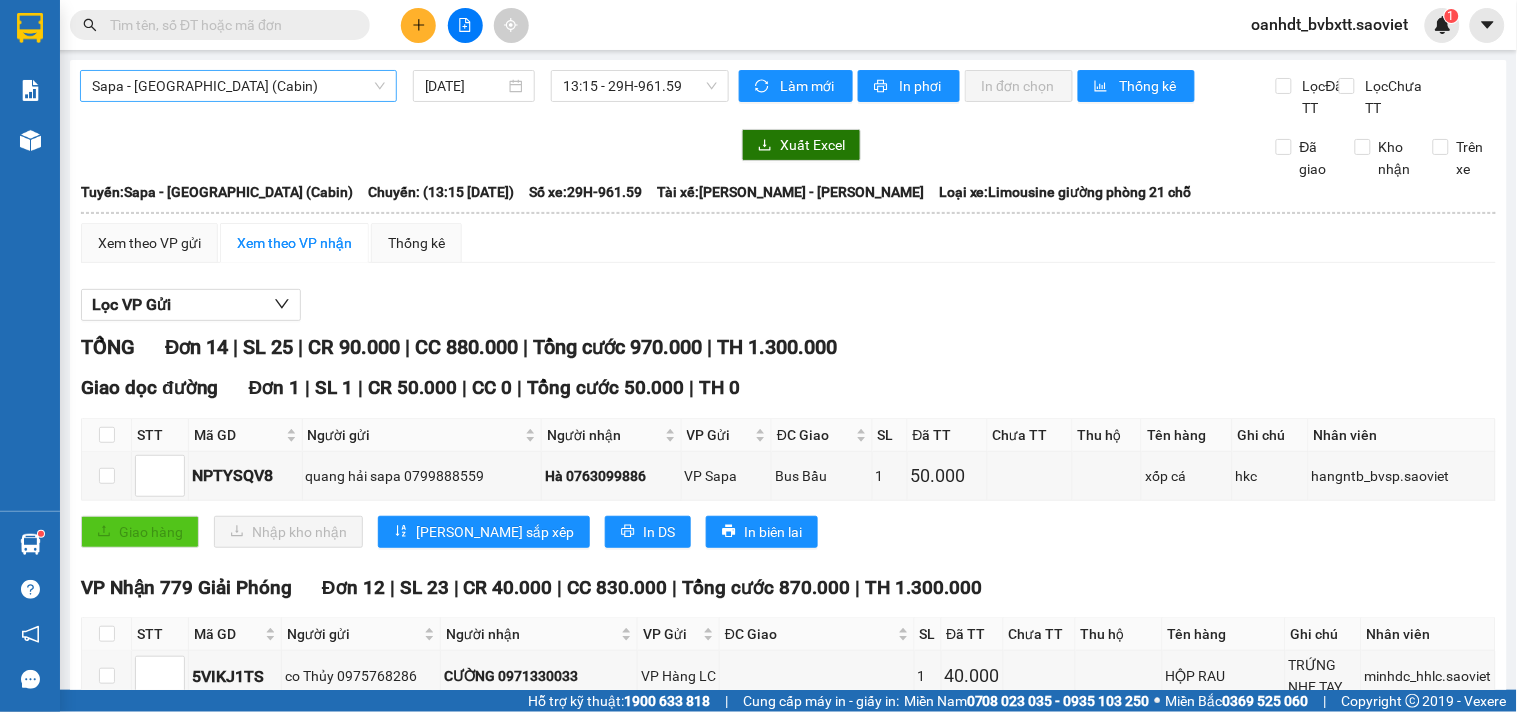 click on "Sapa - [GEOGRAPHIC_DATA] (Cabin)" at bounding box center [238, 86] 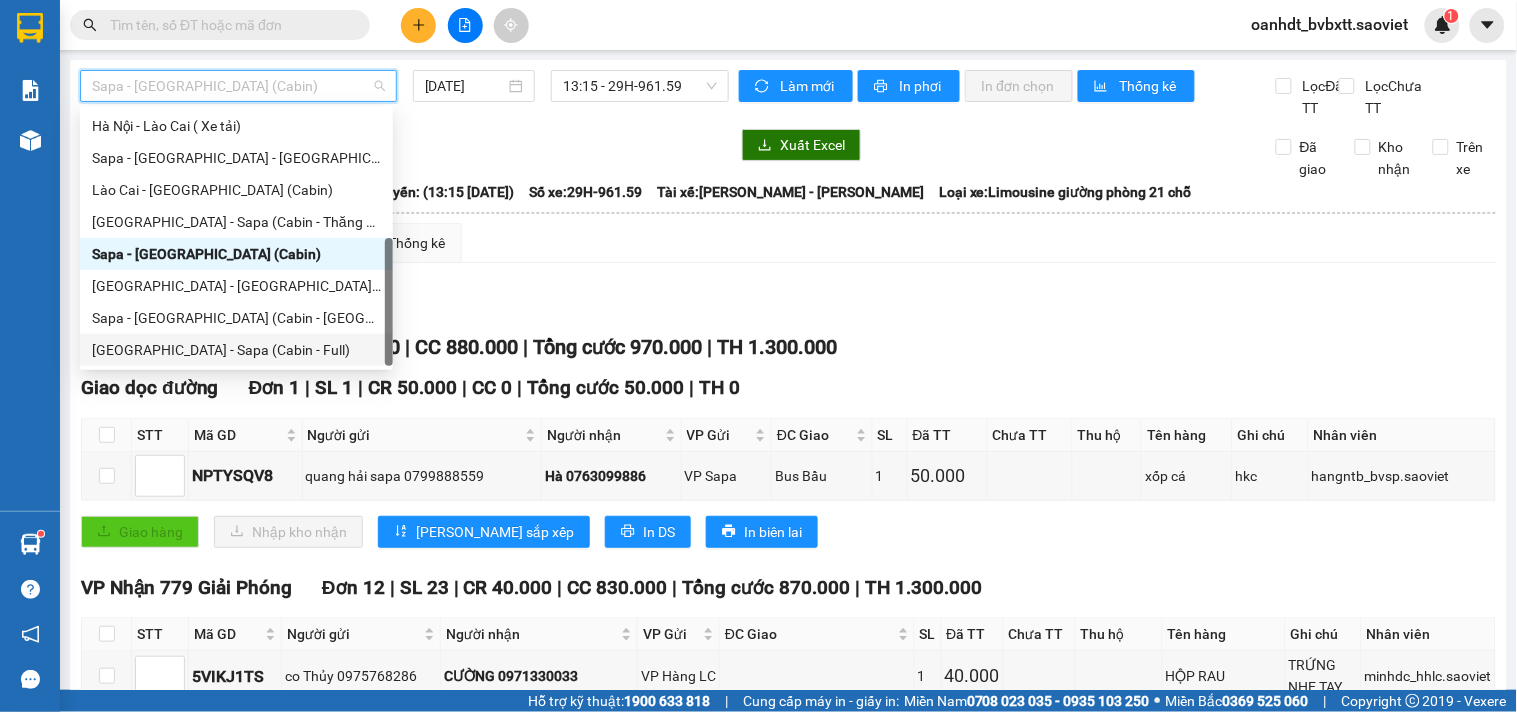 click on "[GEOGRAPHIC_DATA] - Sapa (Cabin - Full)" at bounding box center [236, 350] 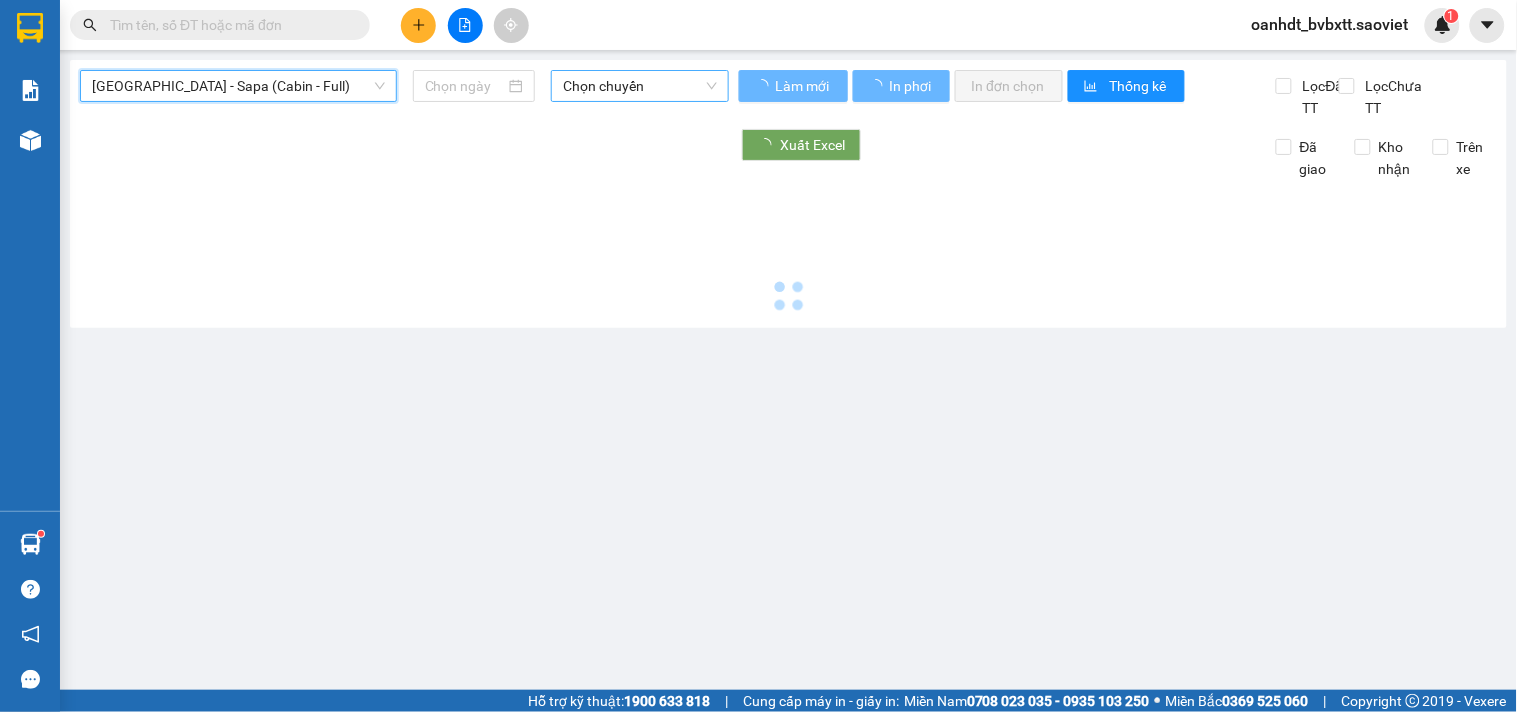 type on "[DATE]" 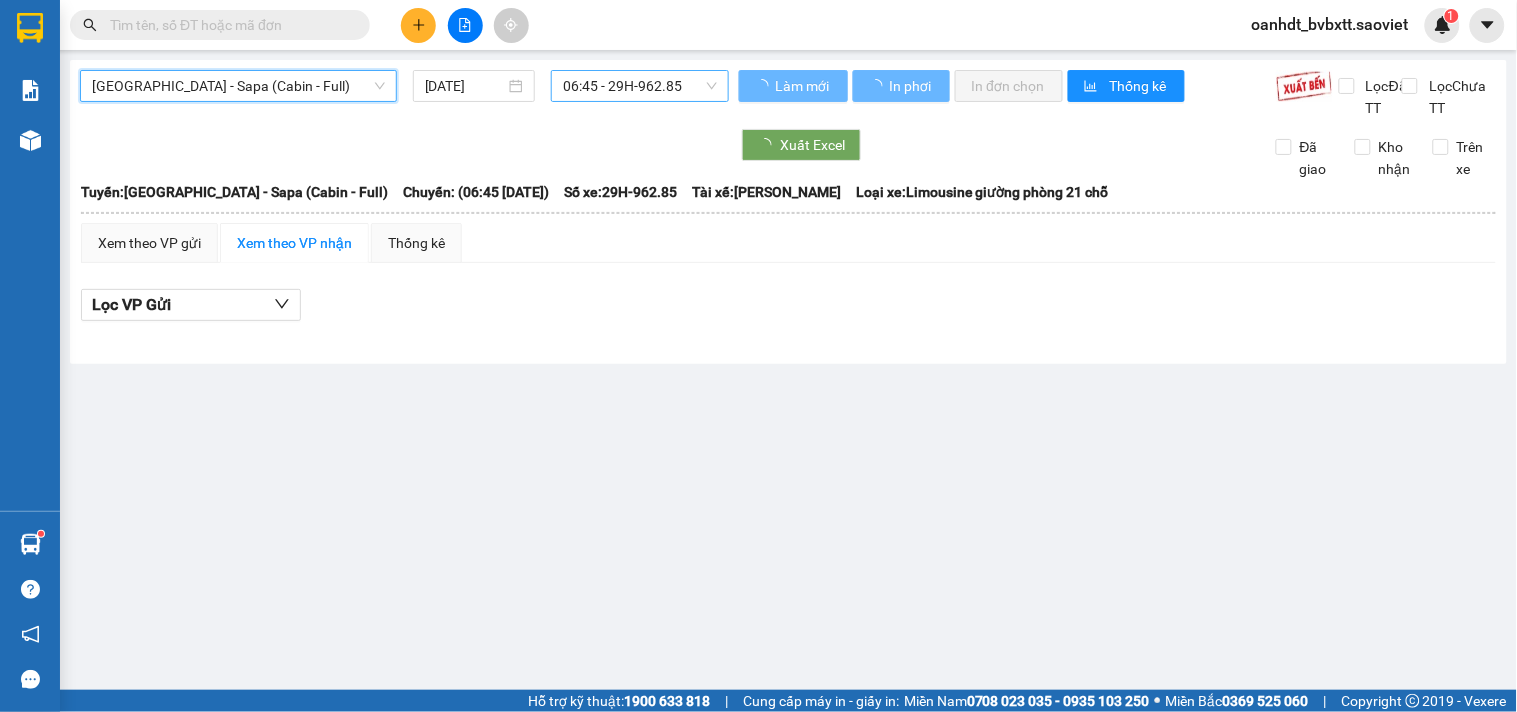 click on "06:45     - 29H-962.85" at bounding box center (640, 86) 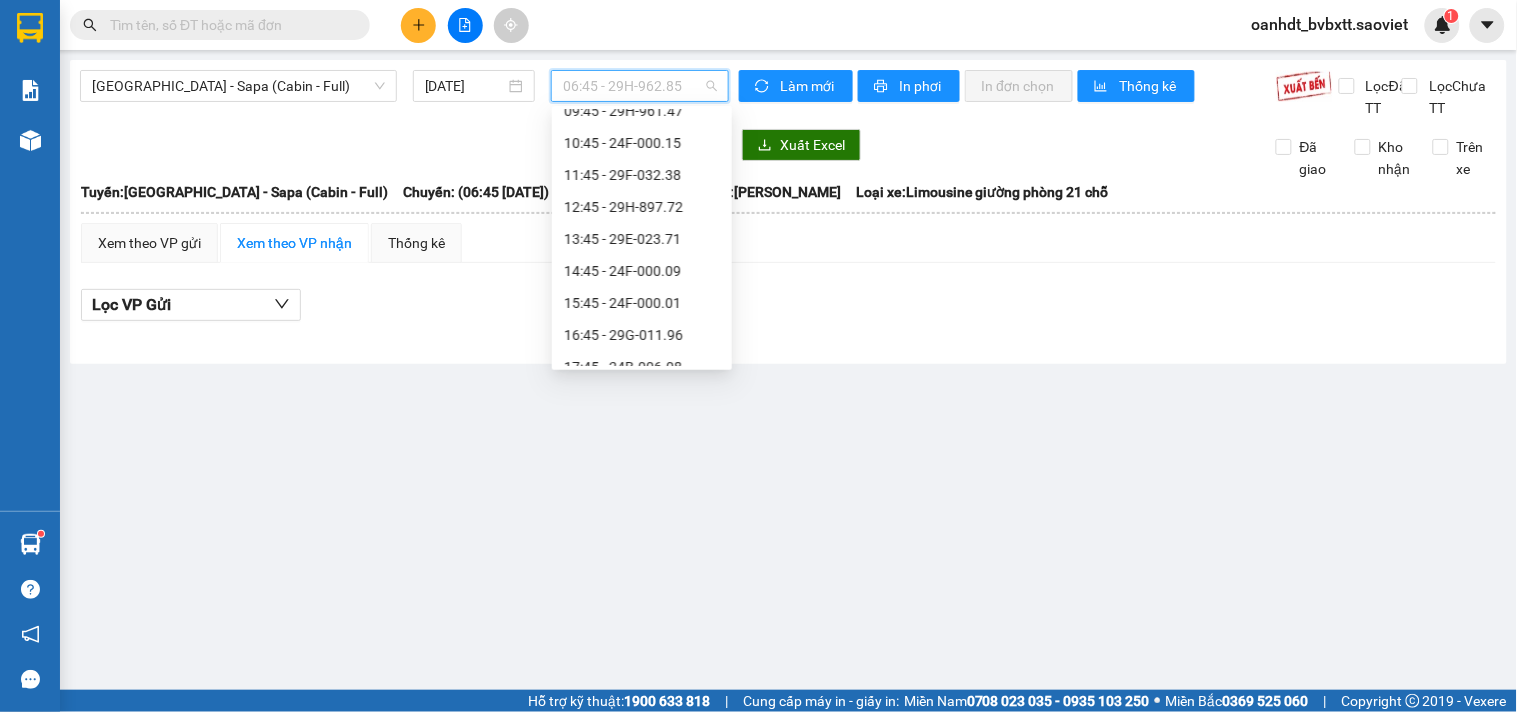scroll, scrollTop: 32, scrollLeft: 0, axis: vertical 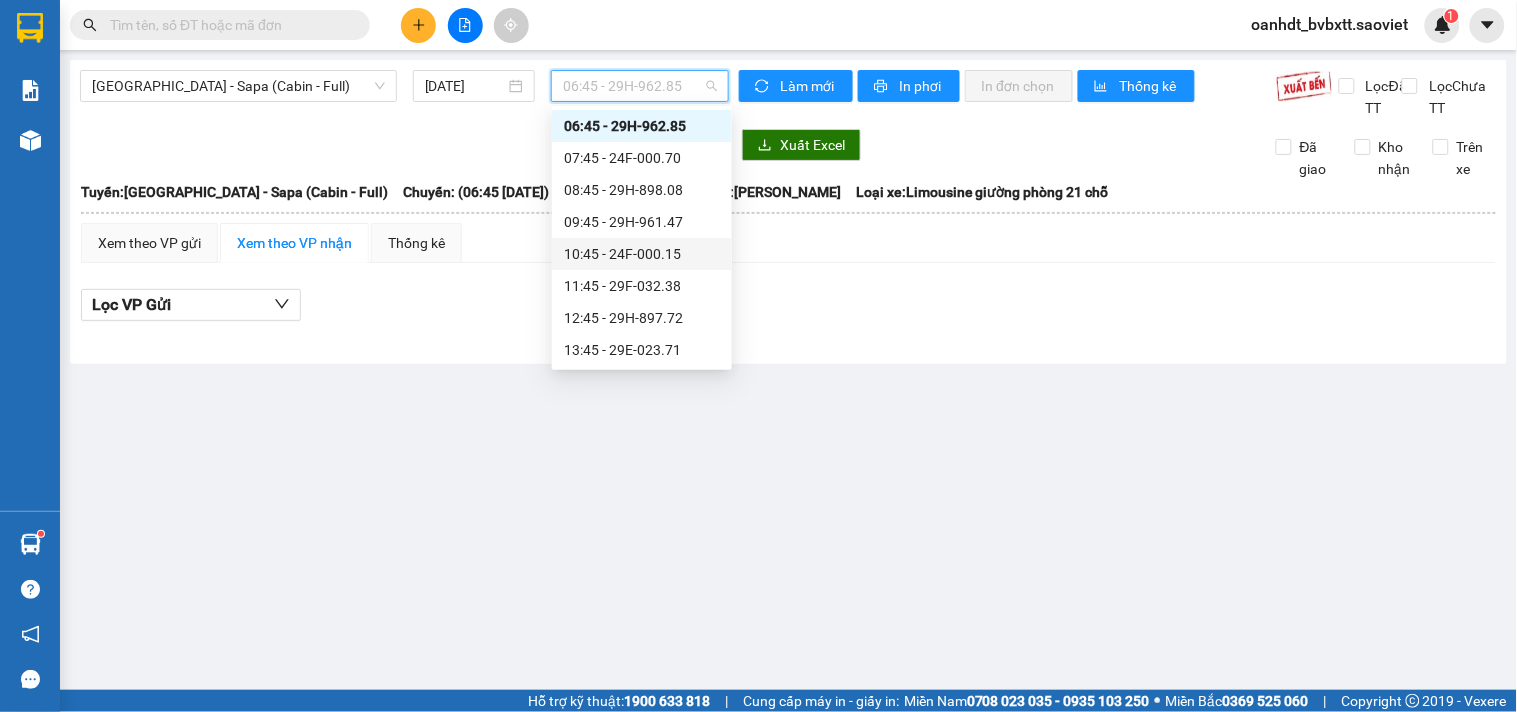 click on "[GEOGRAPHIC_DATA] - Sapa (Cabin - Full) [DATE] 06:45     - 29H-962.85  Làm mới In phơi In đơn chọn Thống kê Lọc  Đã TT Lọc  Chưa TT Xuất Excel Đã giao Kho nhận Trên xe Sao Việt   19006746   Số 779 Giải Phóng 13:50 [DATE] Tuyến:  [GEOGRAPHIC_DATA] - [GEOGRAPHIC_DATA] (Cabin - Full) [GEOGRAPHIC_DATA]:   (06:45 [DATE]) Tài xế:  [PERSON_NAME]   Số xe:  29H-962.85 Loại xe:  Limousine giường phòng 21 chỗ [GEOGRAPHIC_DATA]:  [GEOGRAPHIC_DATA] - [GEOGRAPHIC_DATA] ([GEOGRAPHIC_DATA] - Full) [GEOGRAPHIC_DATA]:   (06:45 [DATE]) Số xe:  29H-962.85 Tài xế:  [PERSON_NAME] Loại xe:  Limousine giường phòng 21 chỗ Xem theo VP gửi Xem theo VP nhận Thống kê Lọc VP Gửi Đã TT :   0  VNĐ Chưa TT :   0  VNĐ Thu hộ:  0  VNĐ Sao Việt   19006746   Số 779 Giải Phóng Bến xe Trung tâm [GEOGRAPHIC_DATA]  -  13:50 [DATE] [GEOGRAPHIC_DATA]:  [GEOGRAPHIC_DATA] - [GEOGRAPHIC_DATA] (Cabin - Full) [GEOGRAPHIC_DATA]:   (06:45 [DATE]) Tài xế:  [PERSON_NAME][GEOGRAPHIC_DATA] xe:  29H-962.85   Loại xe:  Limousine giường phòng 21 chỗ STT Mã GD VP Gửi" at bounding box center (758, 345) 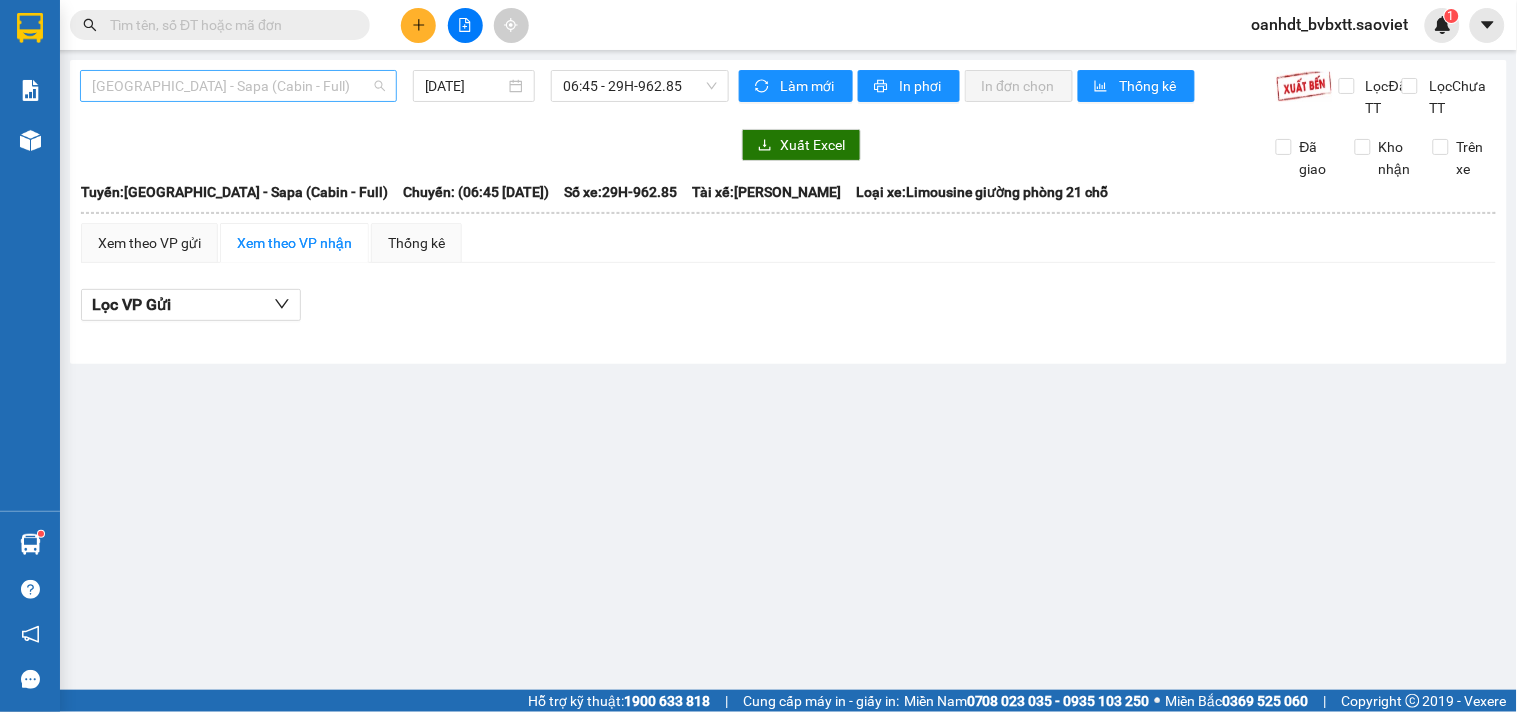 click on "[GEOGRAPHIC_DATA] - Sapa (Cabin - Full)" at bounding box center (238, 86) 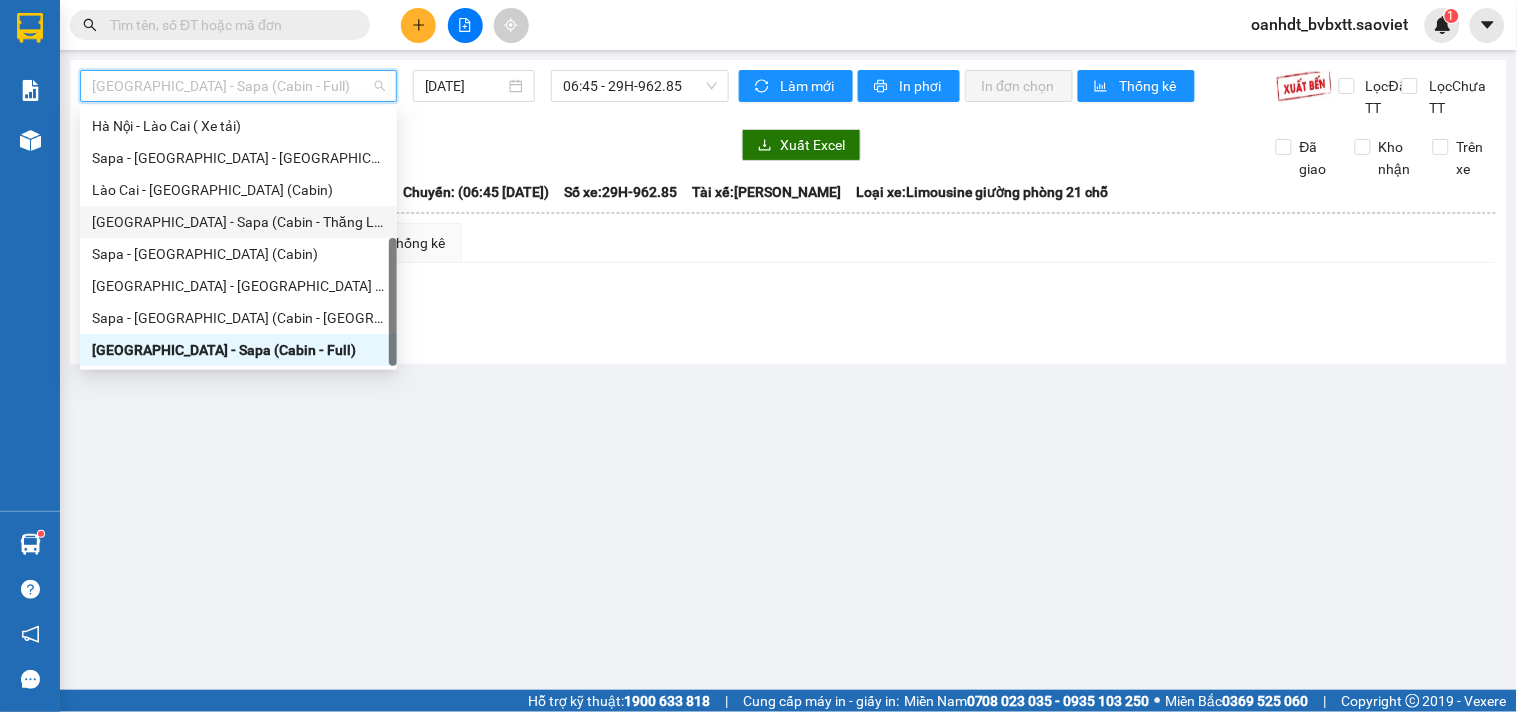 click on "[GEOGRAPHIC_DATA] - Sapa (Cabin - Thăng Long)" at bounding box center [238, 222] 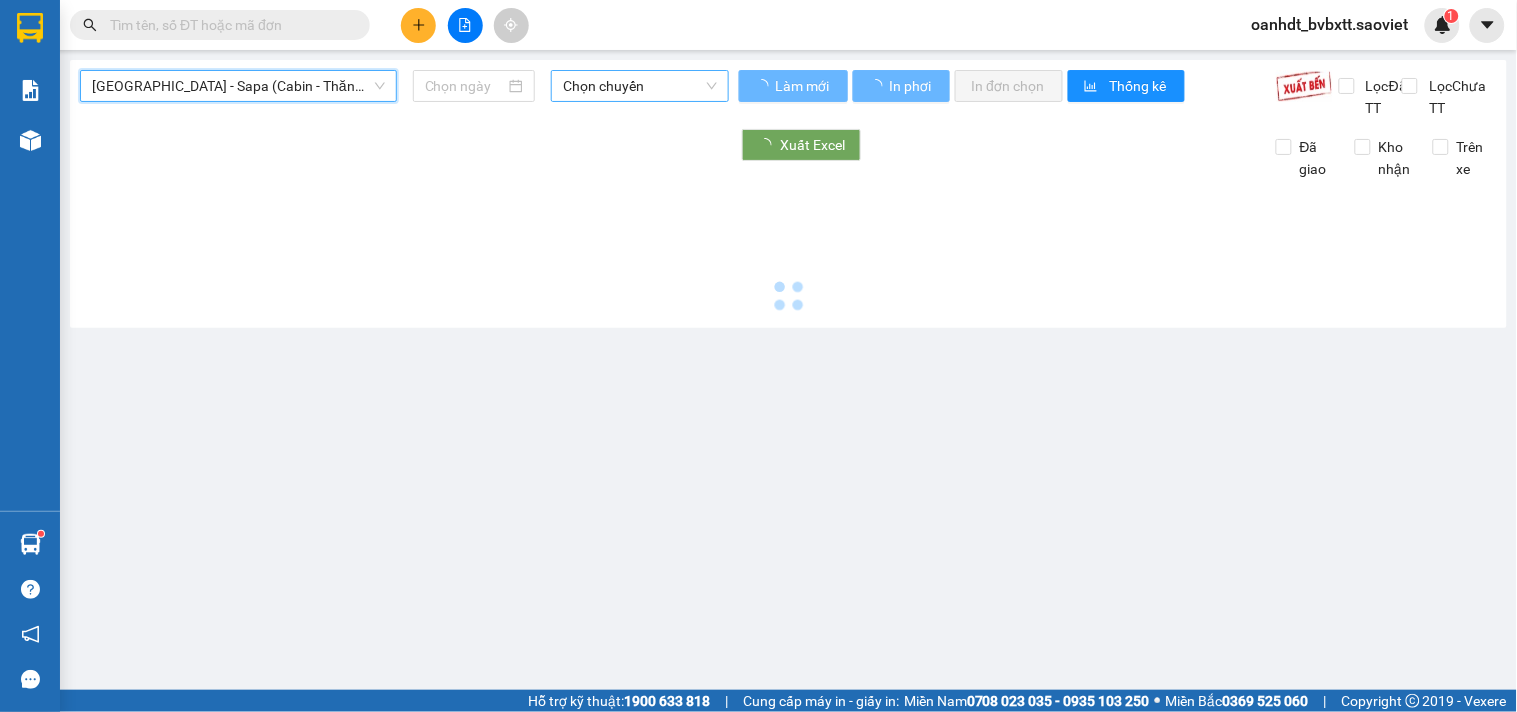 type on "[DATE]" 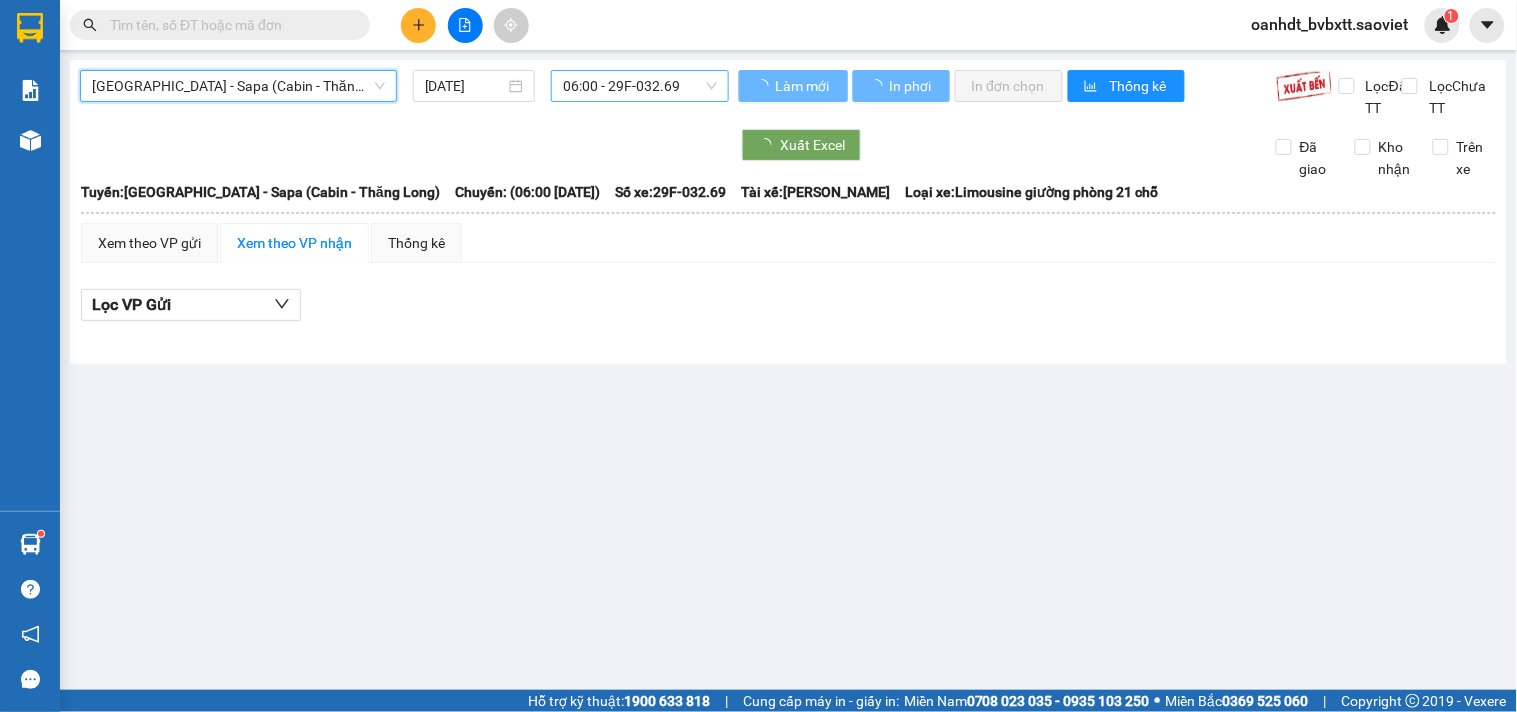 click on "06:00     - 29F-032.69" at bounding box center [640, 86] 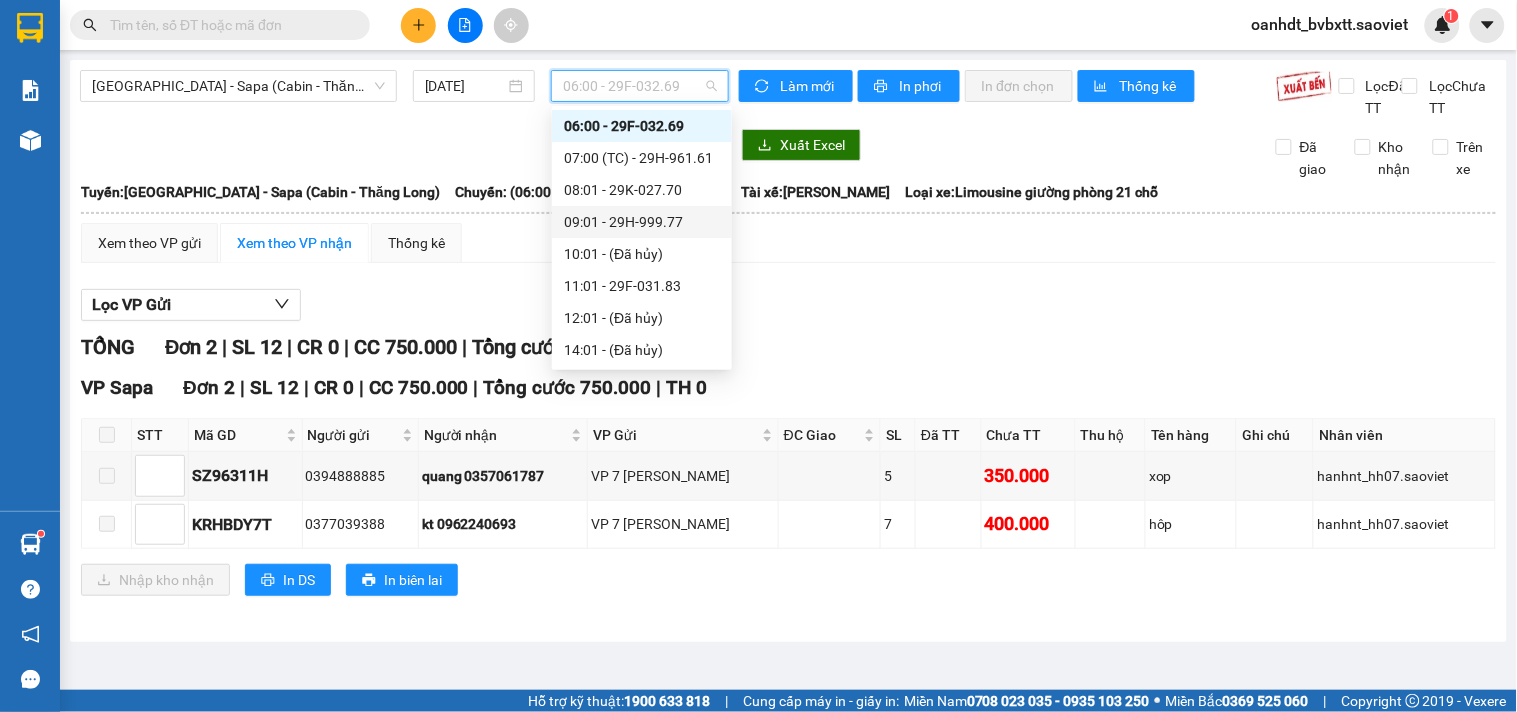 click on "09:01     - 29H-999.77" at bounding box center [642, 222] 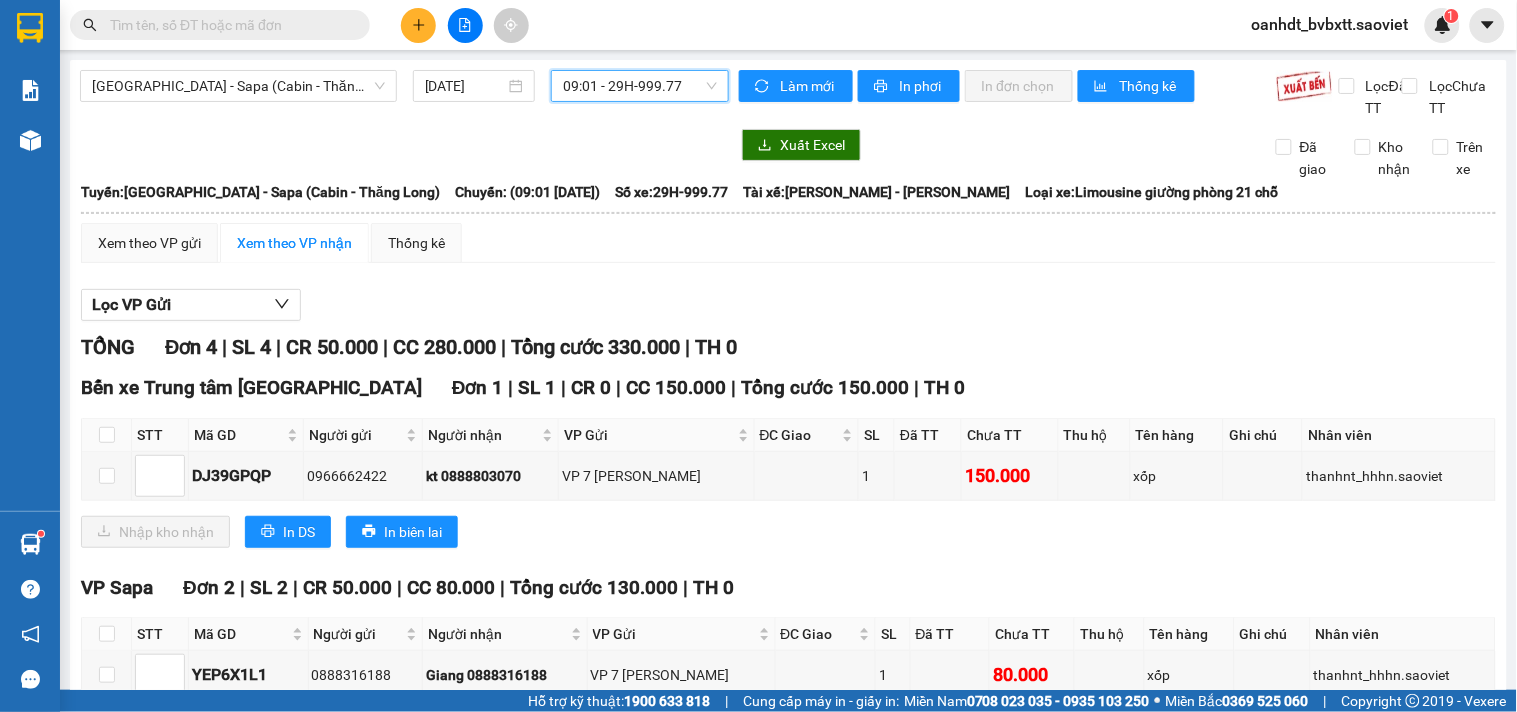scroll, scrollTop: 111, scrollLeft: 0, axis: vertical 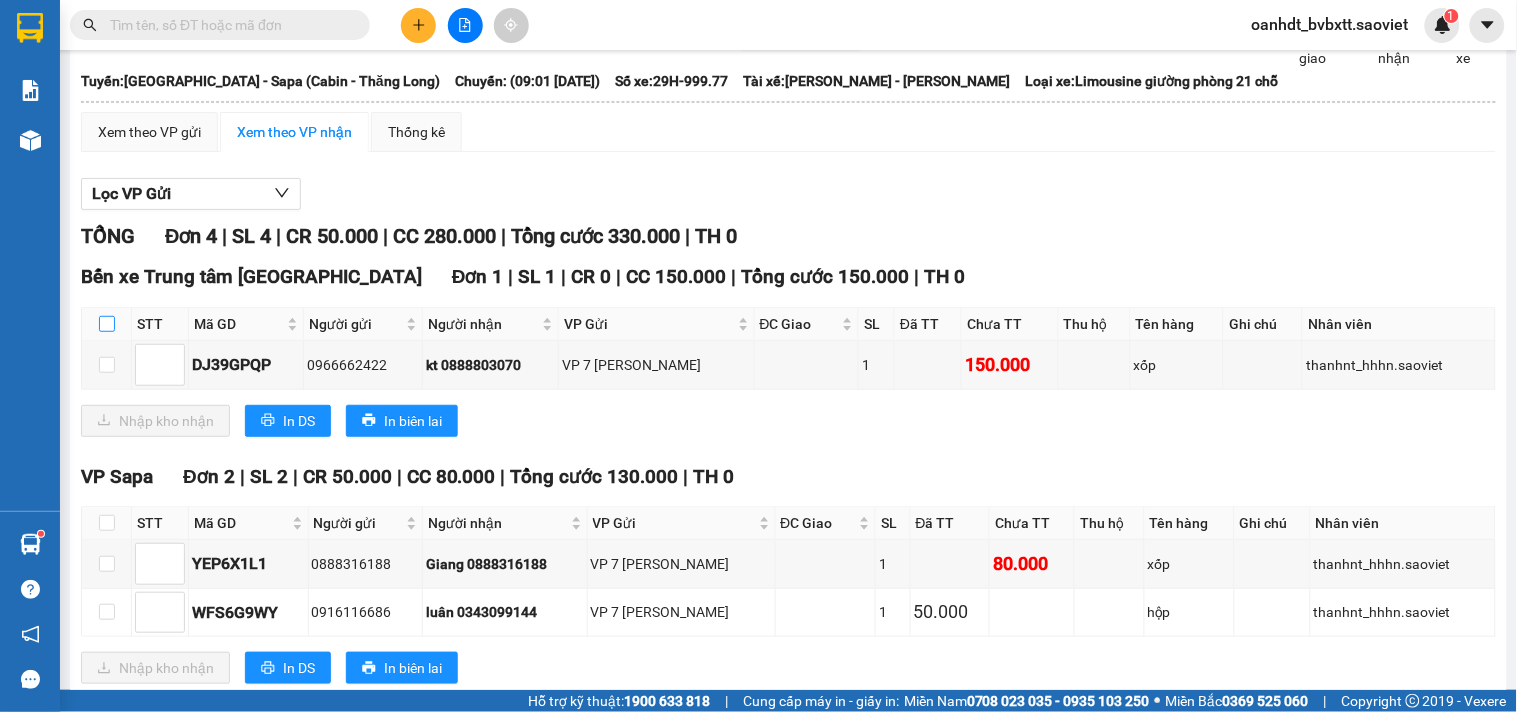 click at bounding box center (107, 324) 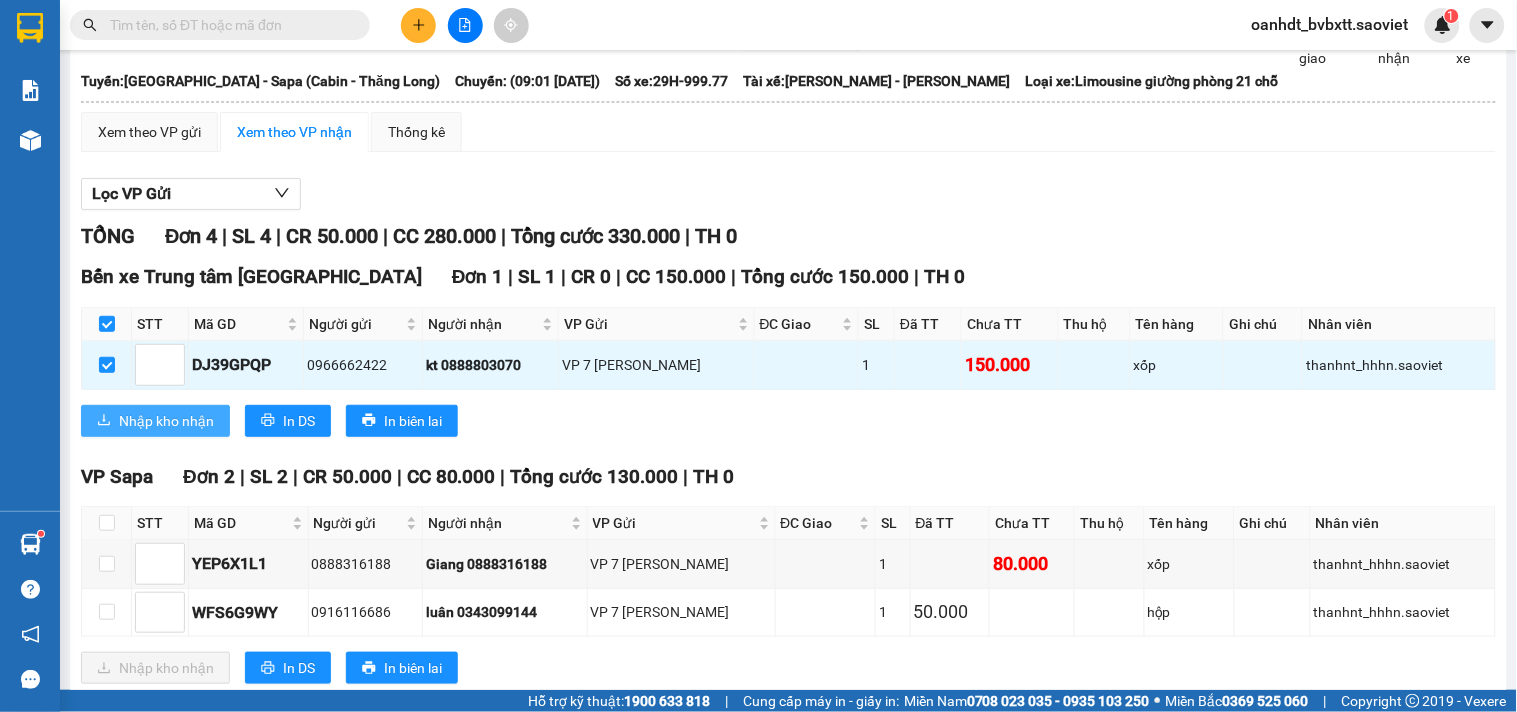 click on "Nhập kho nhận" at bounding box center (166, 421) 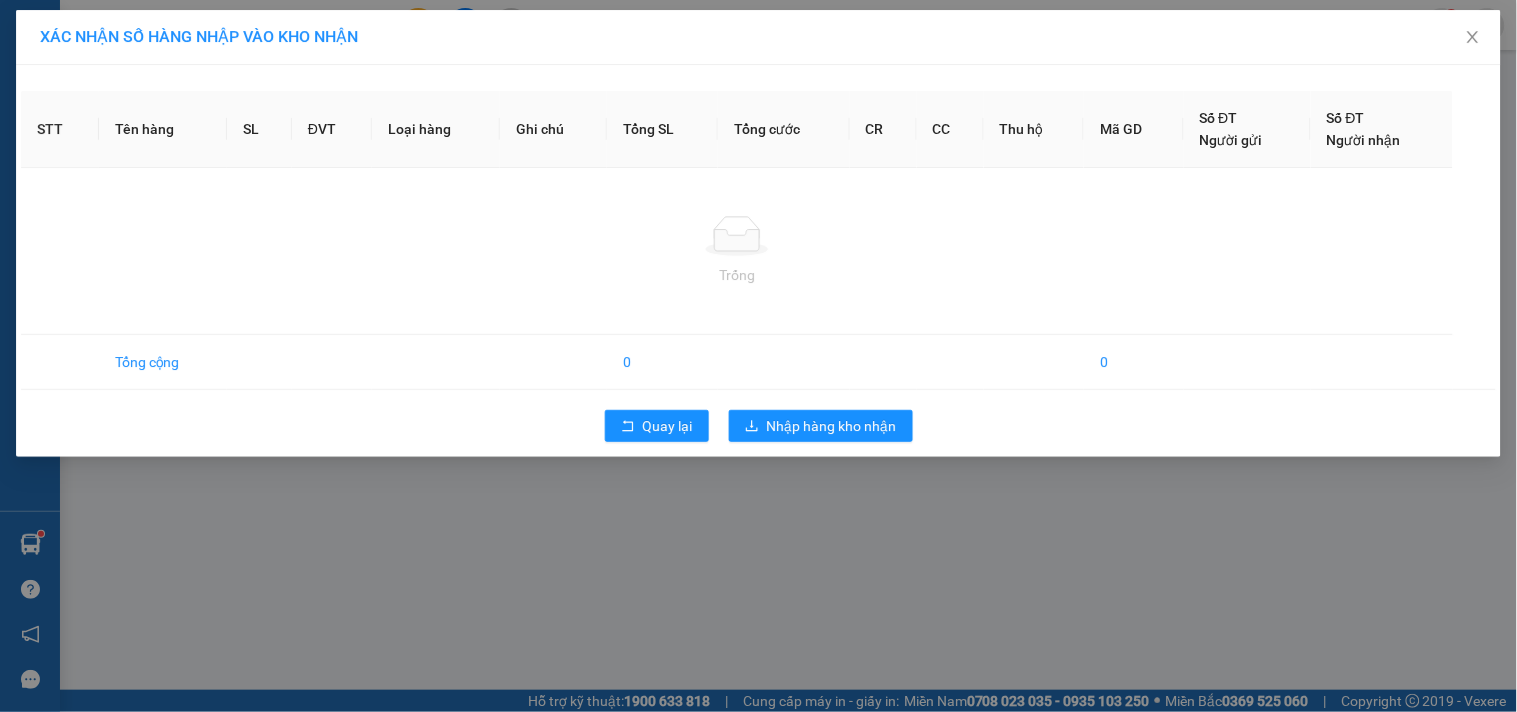 scroll, scrollTop: 0, scrollLeft: 0, axis: both 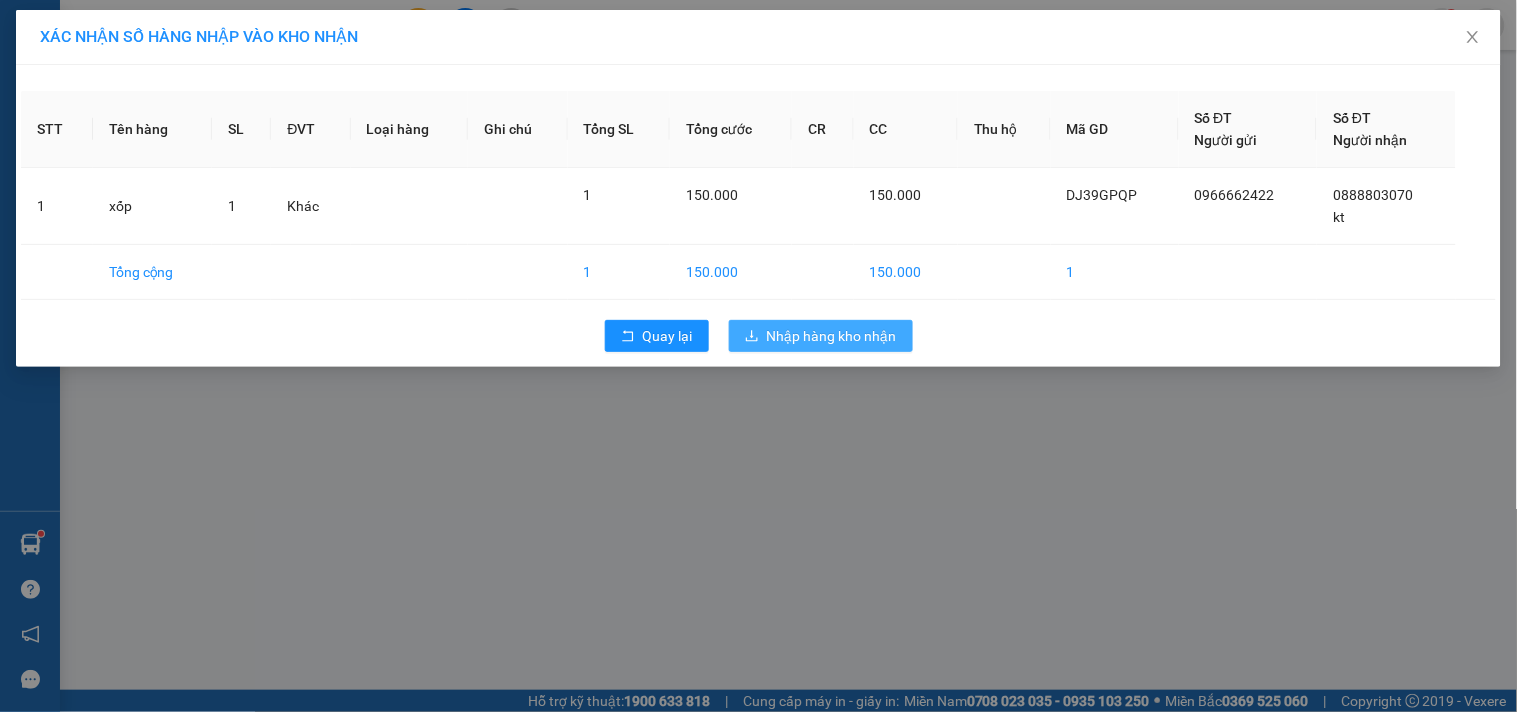 click on "Nhập hàng kho nhận" at bounding box center [821, 336] 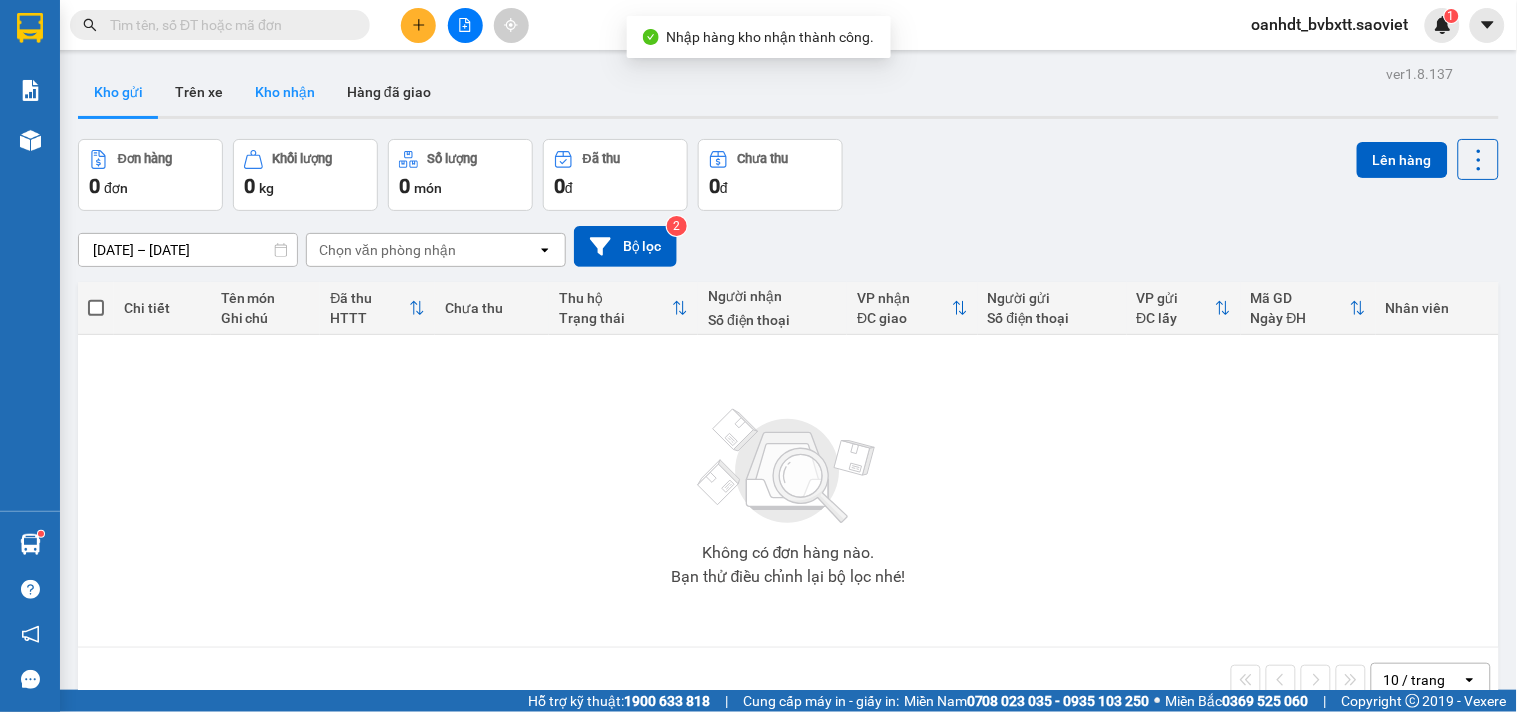click on "Kho nhận" at bounding box center (285, 92) 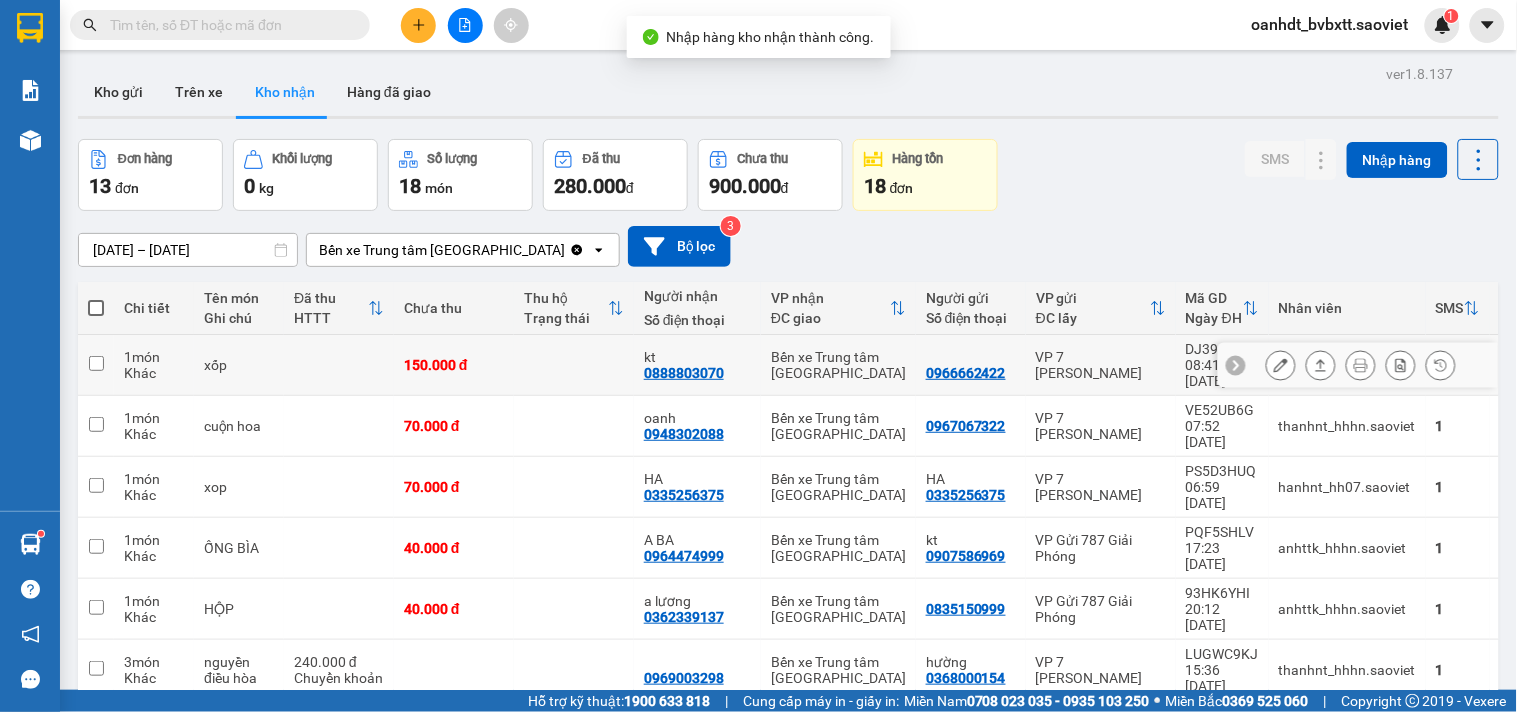 click at bounding box center [339, 365] 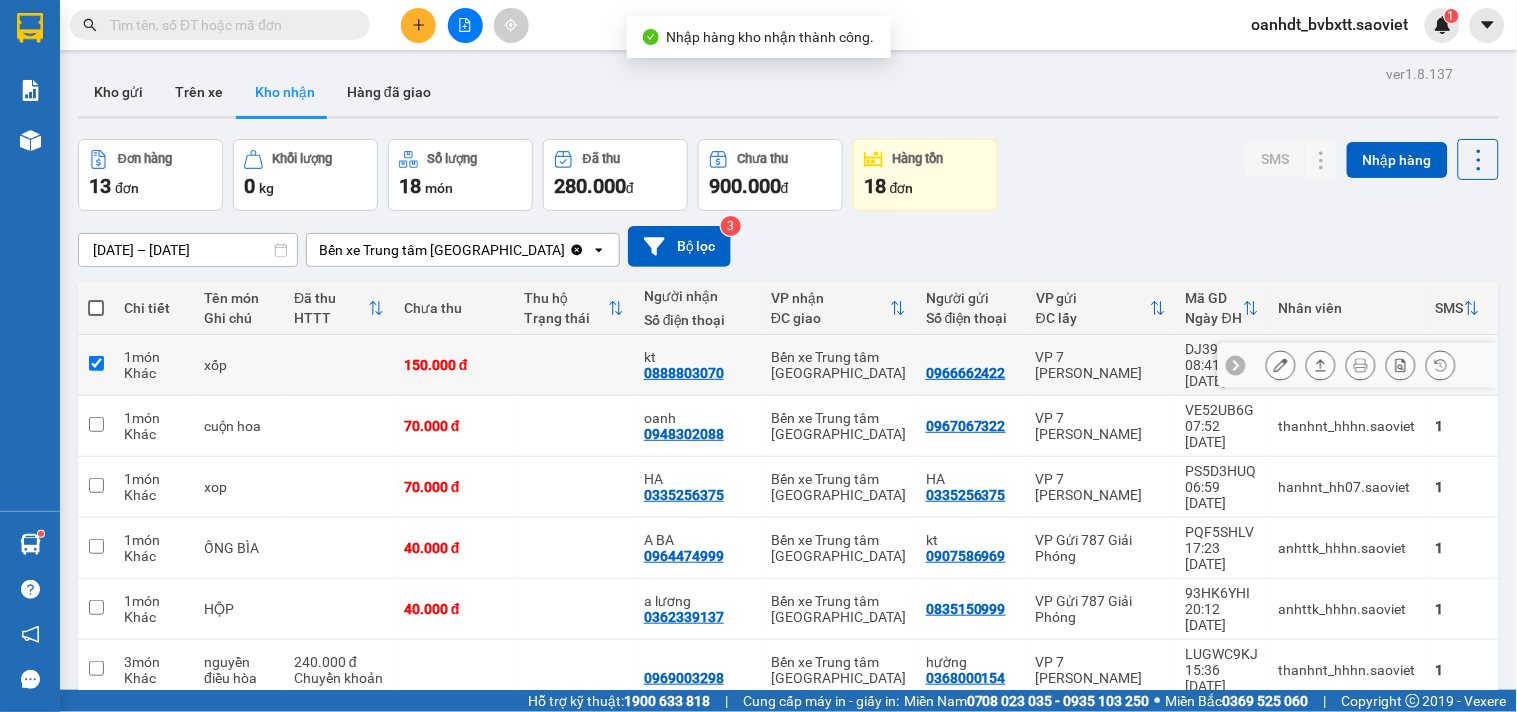 checkbox on "true" 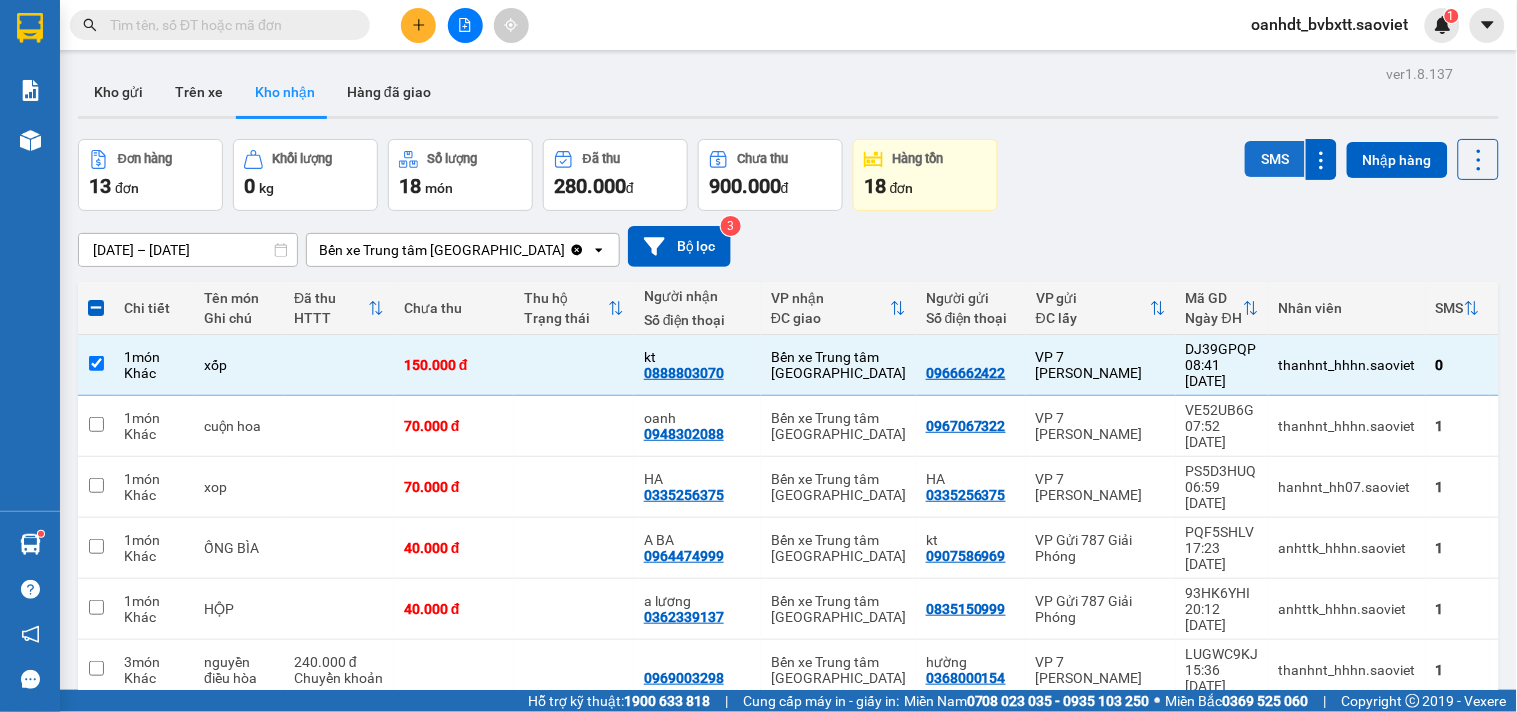 click on "SMS" at bounding box center [1275, 159] 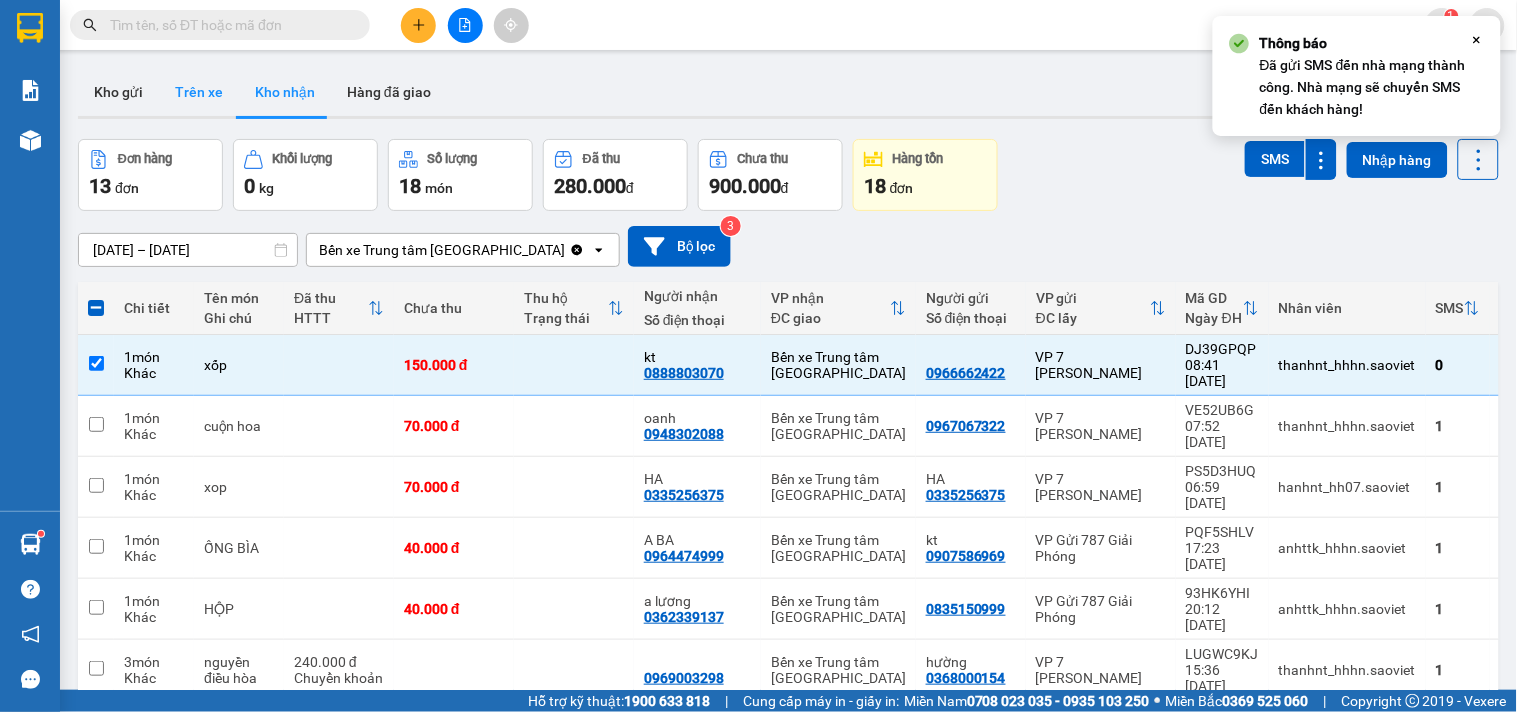 click on "Trên xe" at bounding box center [199, 92] 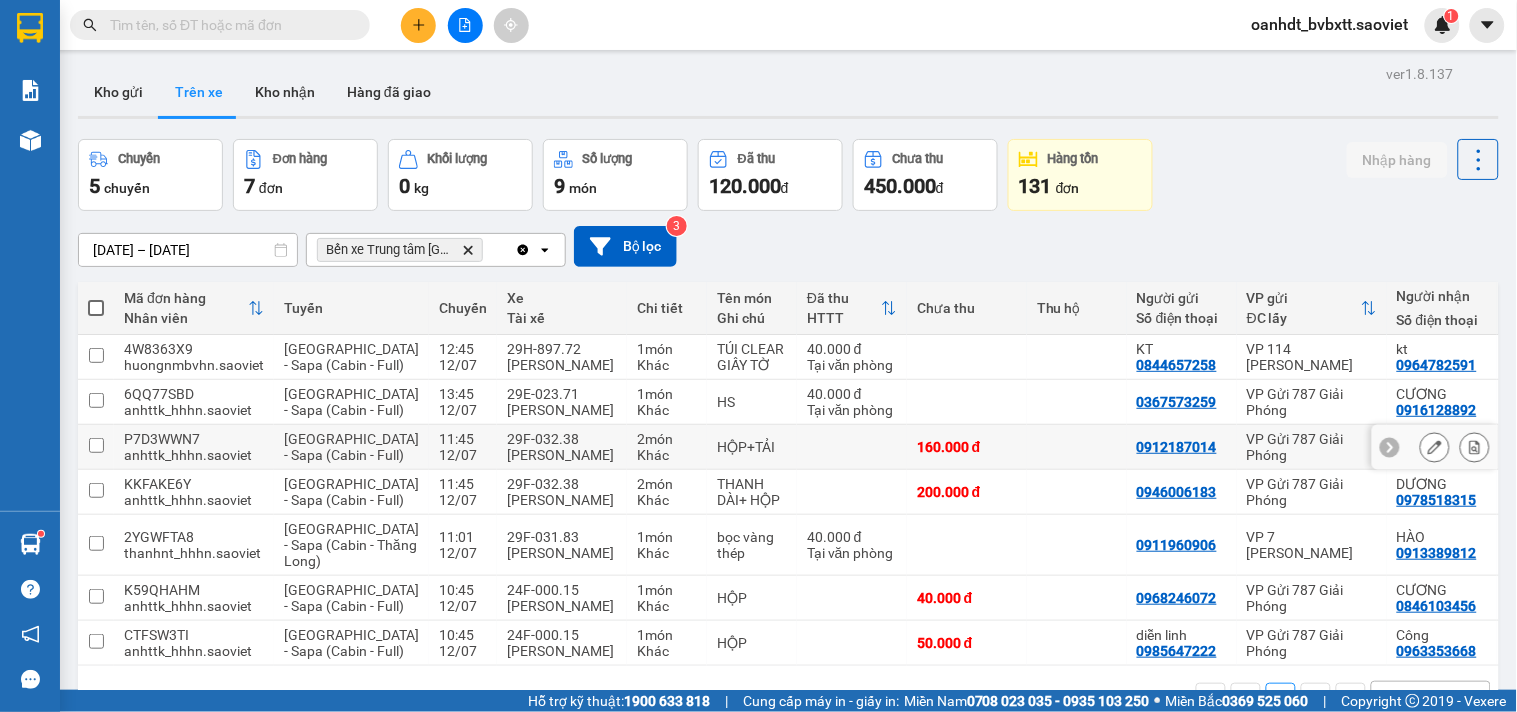 scroll, scrollTop: 178, scrollLeft: 0, axis: vertical 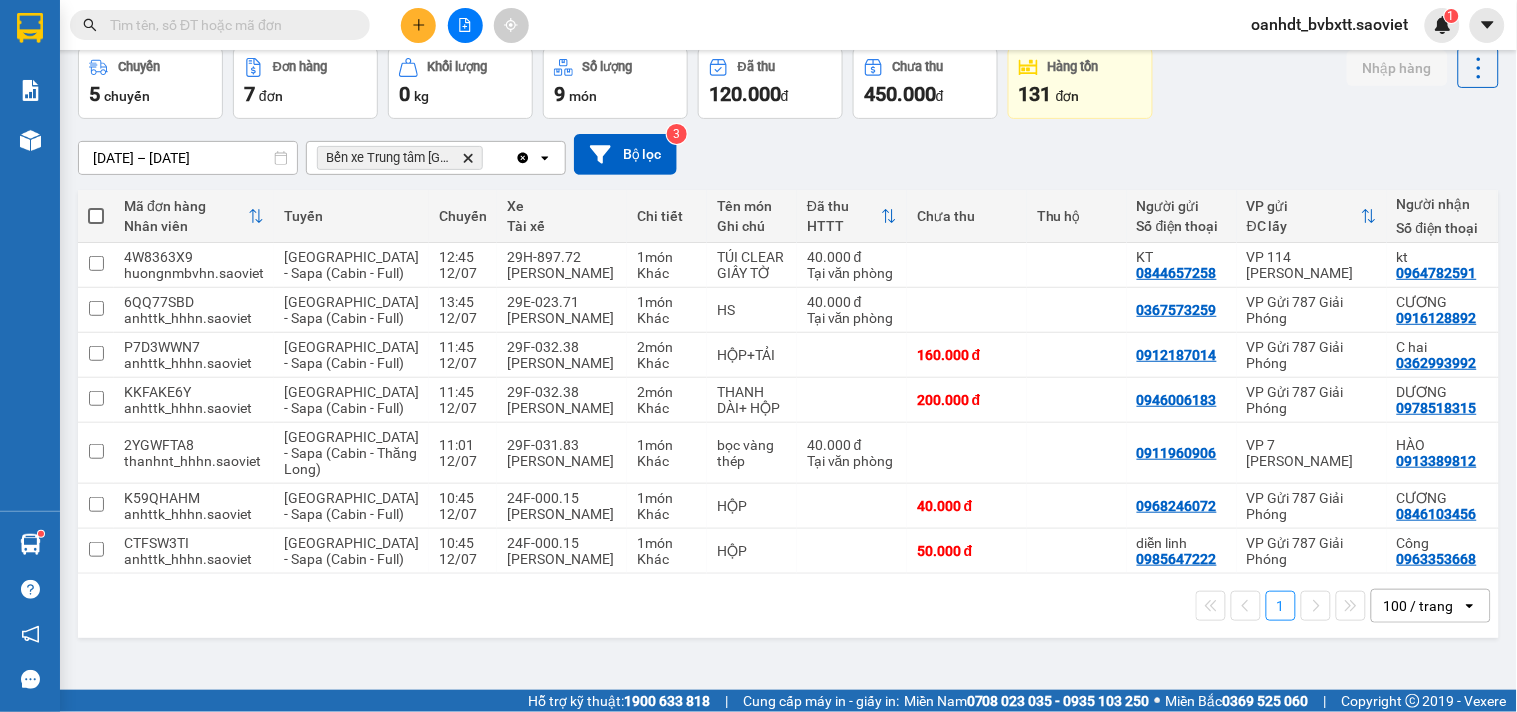 click at bounding box center [465, 25] 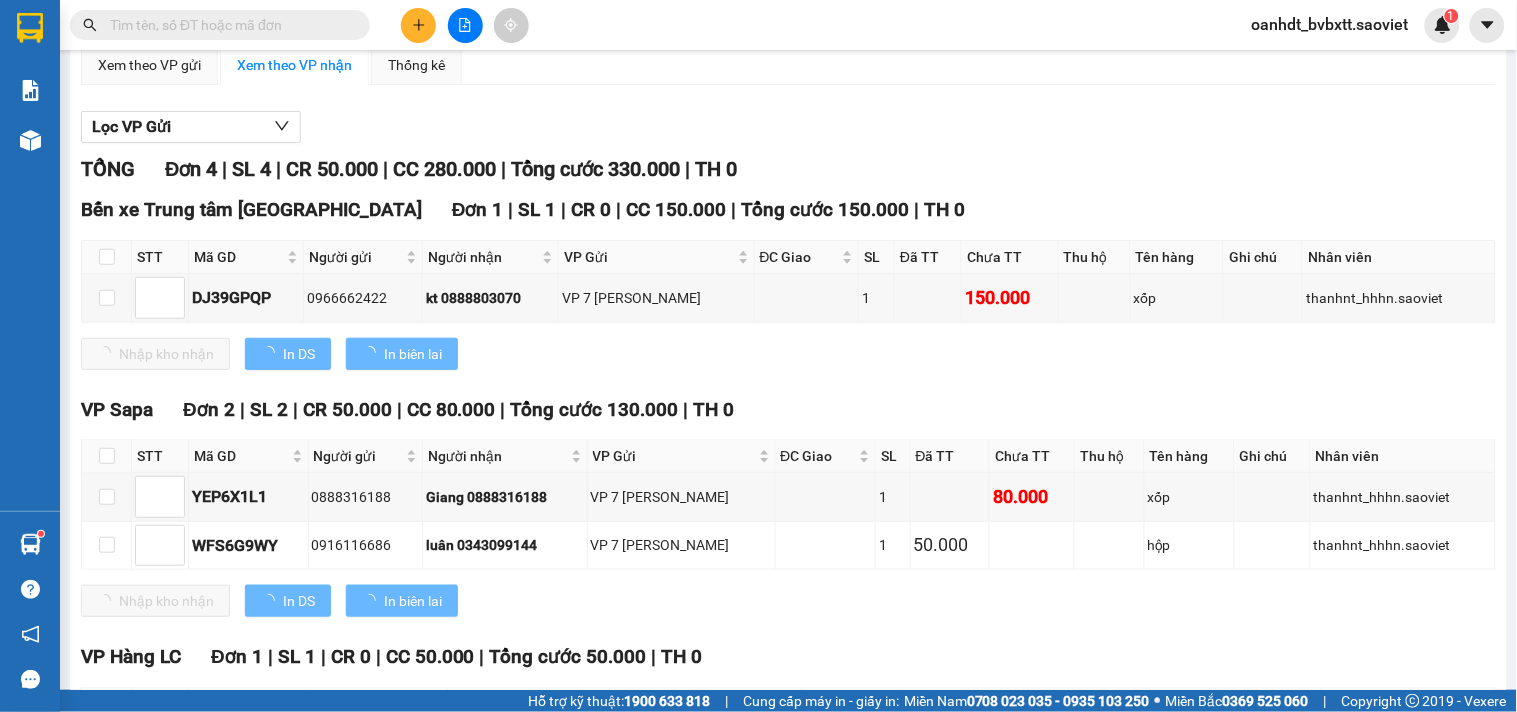 scroll, scrollTop: 0, scrollLeft: 0, axis: both 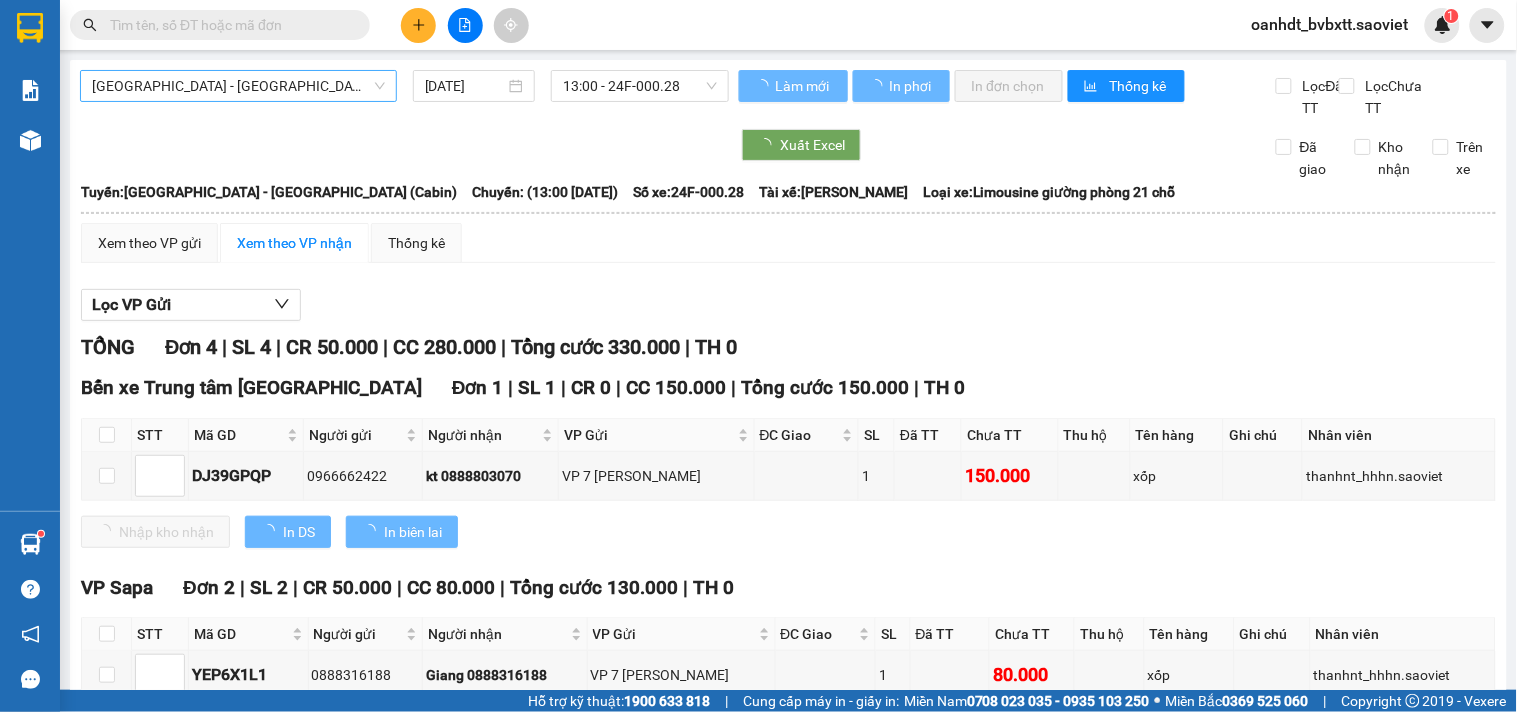 click on "[GEOGRAPHIC_DATA] - [GEOGRAPHIC_DATA] (Cabin)" at bounding box center [238, 86] 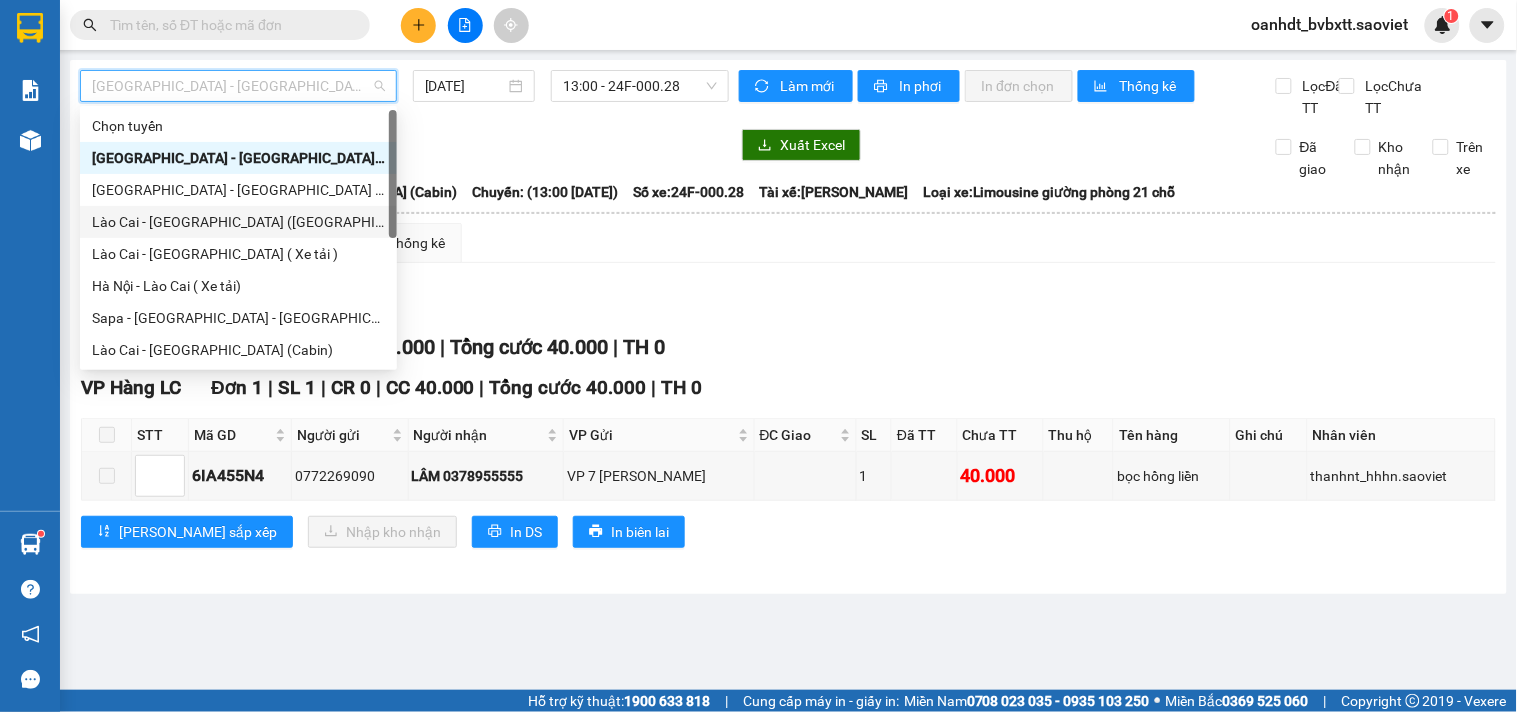 click on "Lào Cai - [GEOGRAPHIC_DATA] ([GEOGRAPHIC_DATA])" at bounding box center (238, 222) 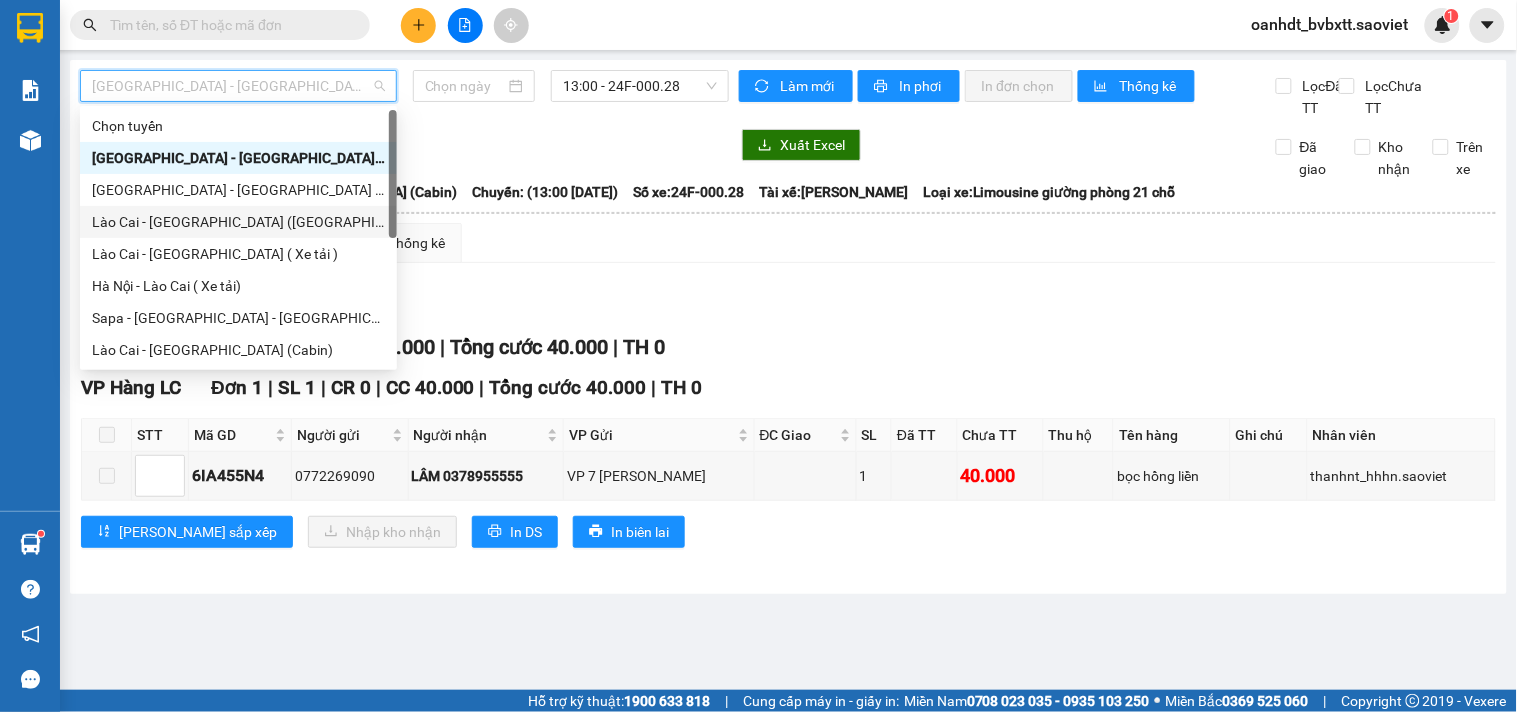 type on "[DATE]" 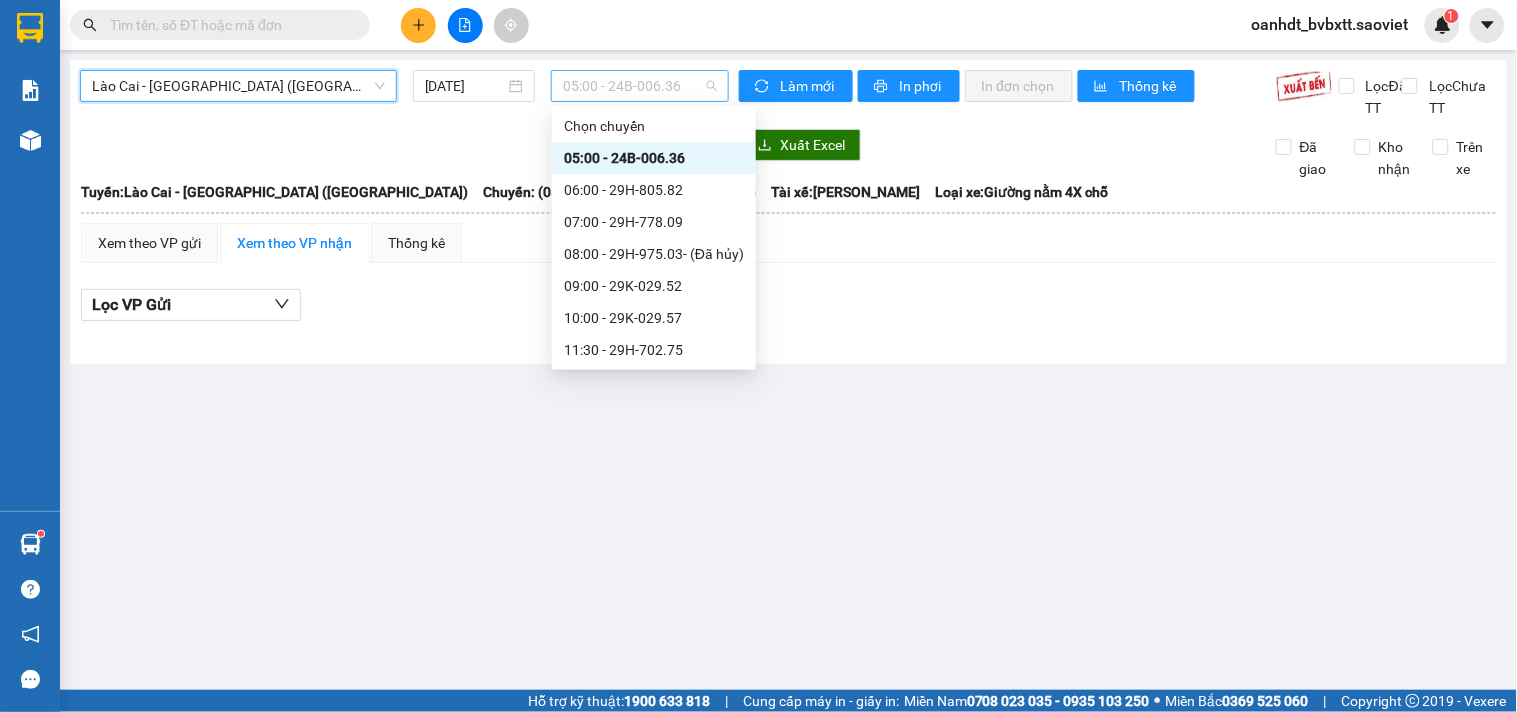 click on "05:00     - 24B-006.36" at bounding box center (640, 86) 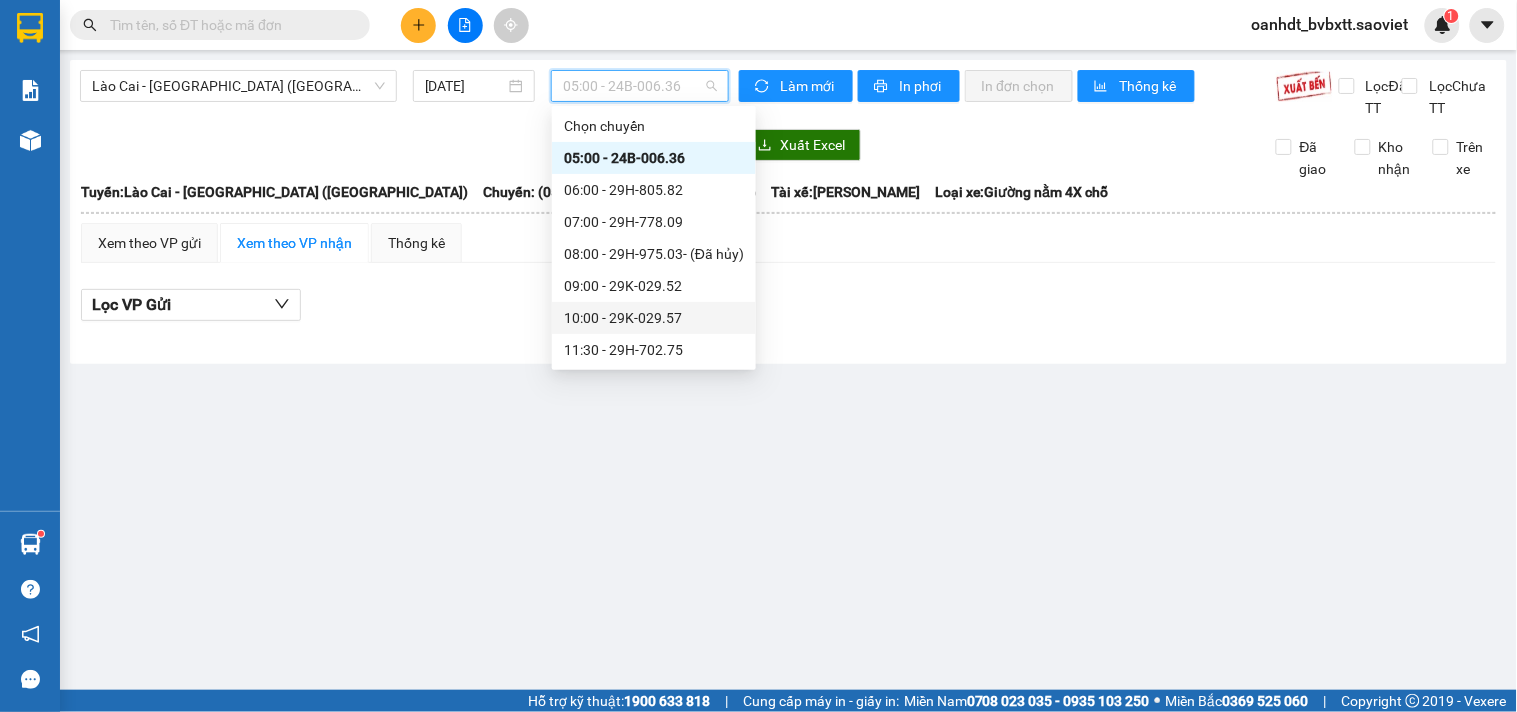 scroll, scrollTop: 111, scrollLeft: 0, axis: vertical 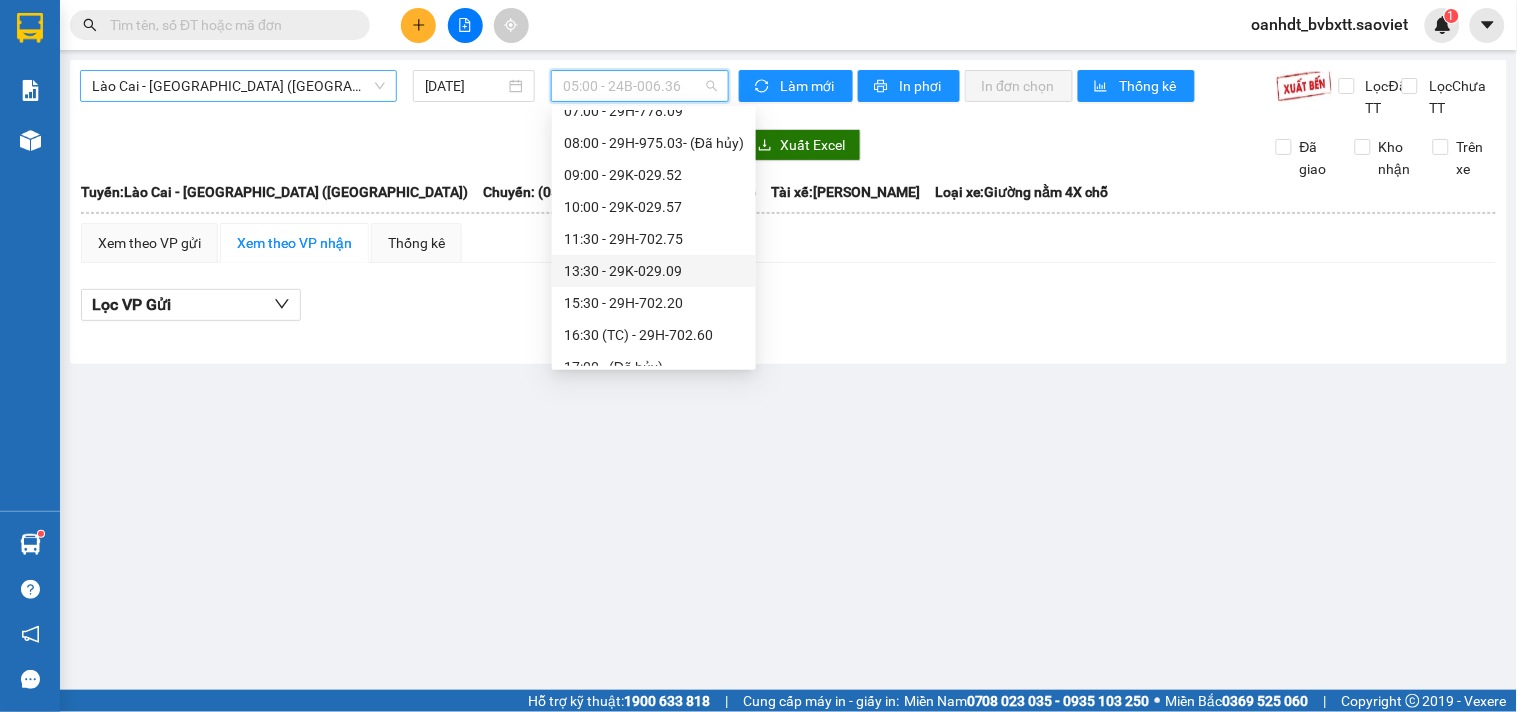 click on "Lào Cai - [GEOGRAPHIC_DATA] ([GEOGRAPHIC_DATA])" at bounding box center (238, 86) 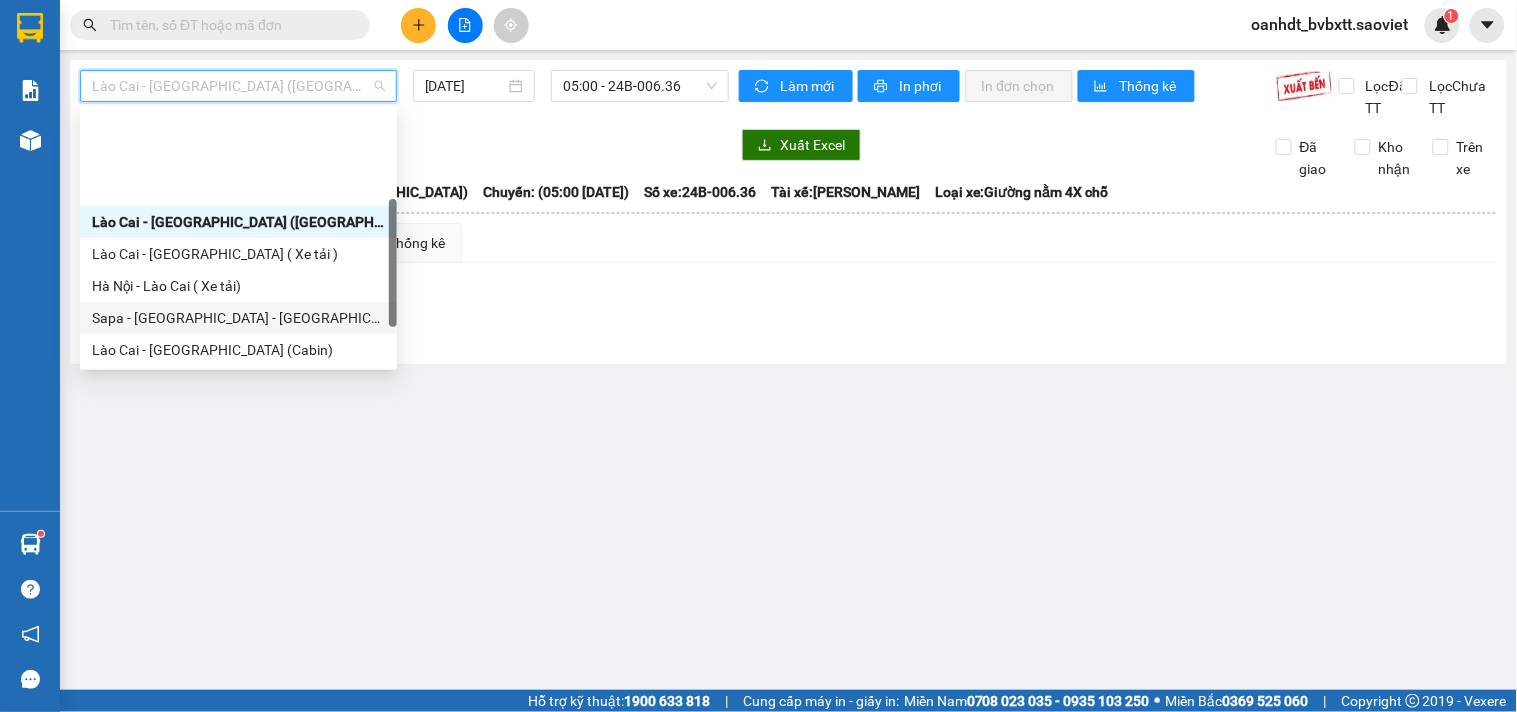 scroll, scrollTop: 111, scrollLeft: 0, axis: vertical 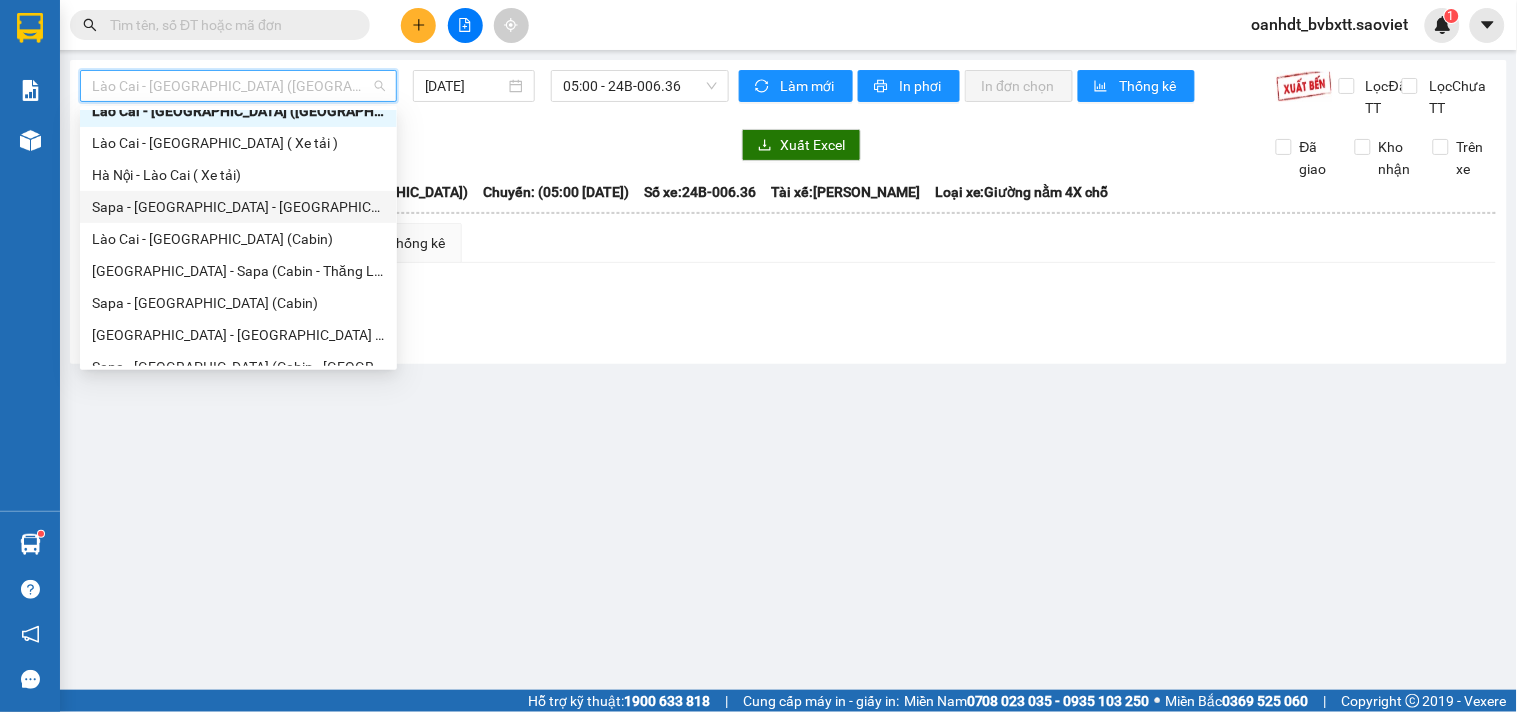 click on "Sapa - [GEOGRAPHIC_DATA] - [GEOGRAPHIC_DATA] ([GEOGRAPHIC_DATA])" at bounding box center [238, 207] 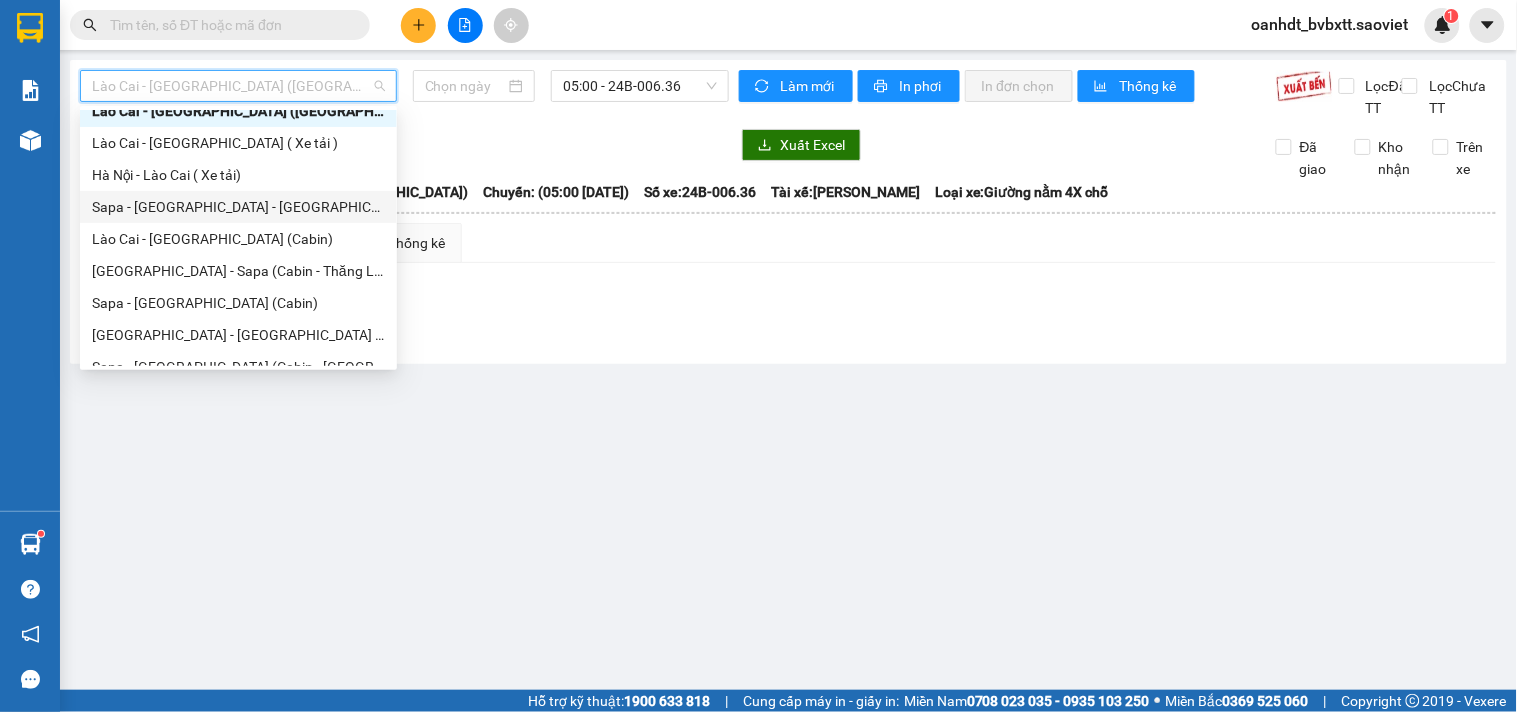 type on "[DATE]" 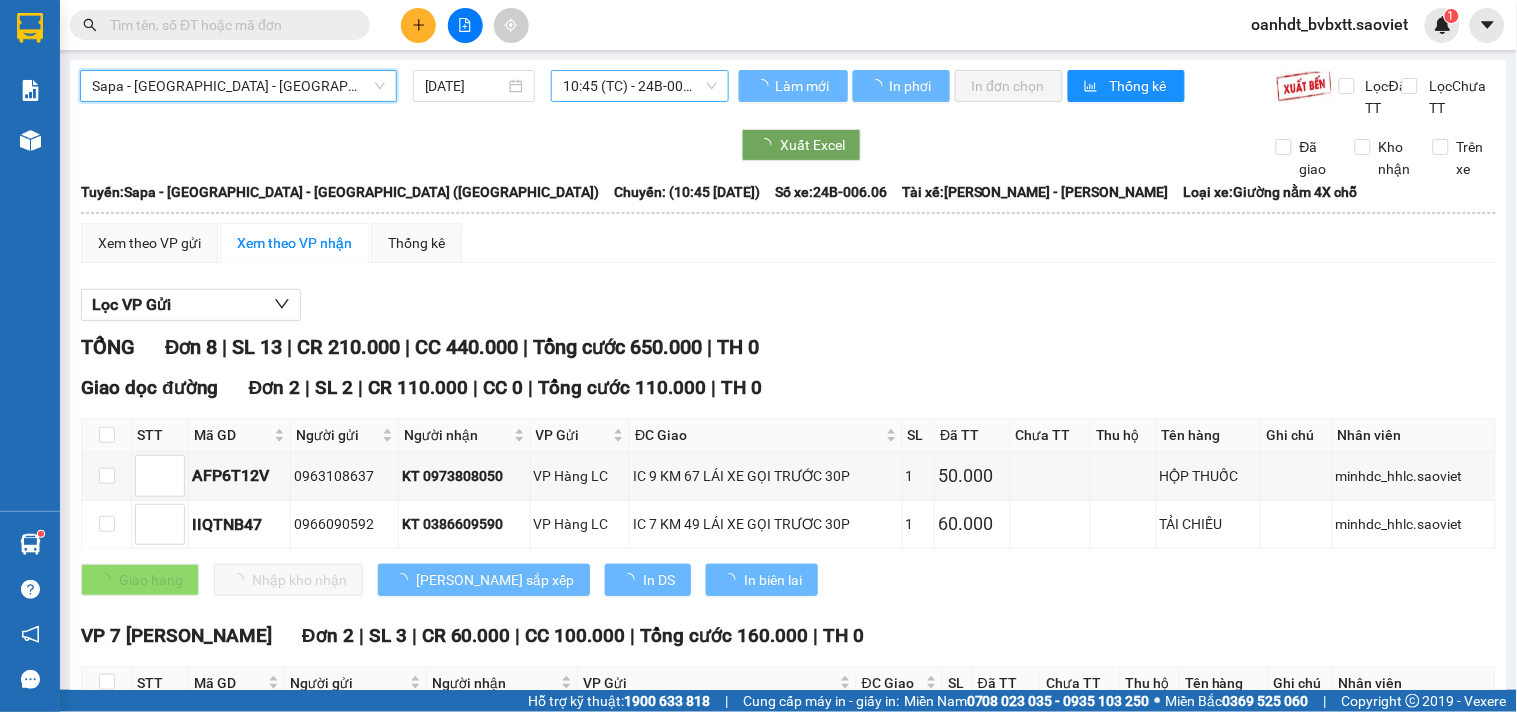 click on "10:45   (TC)   - 24B-006.06" at bounding box center [640, 86] 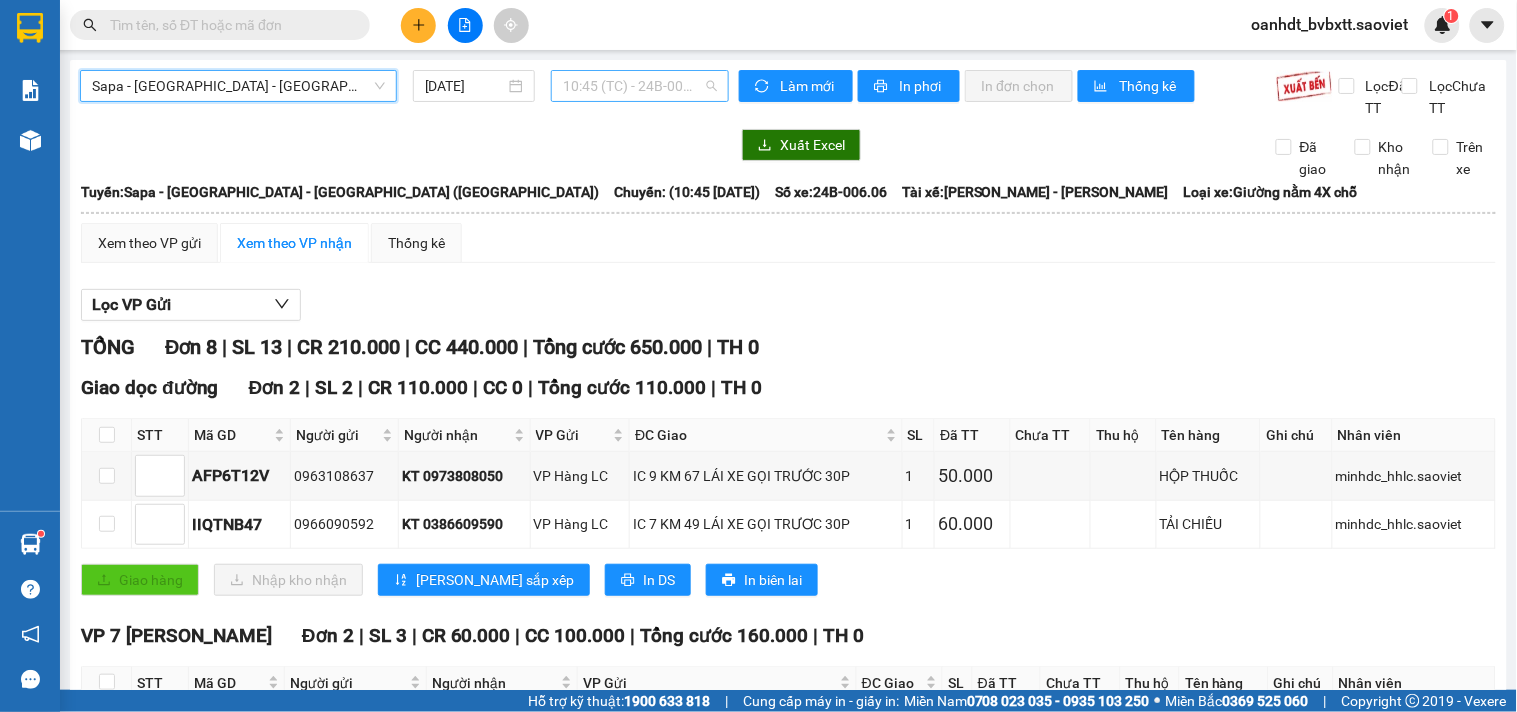 scroll, scrollTop: 0, scrollLeft: 0, axis: both 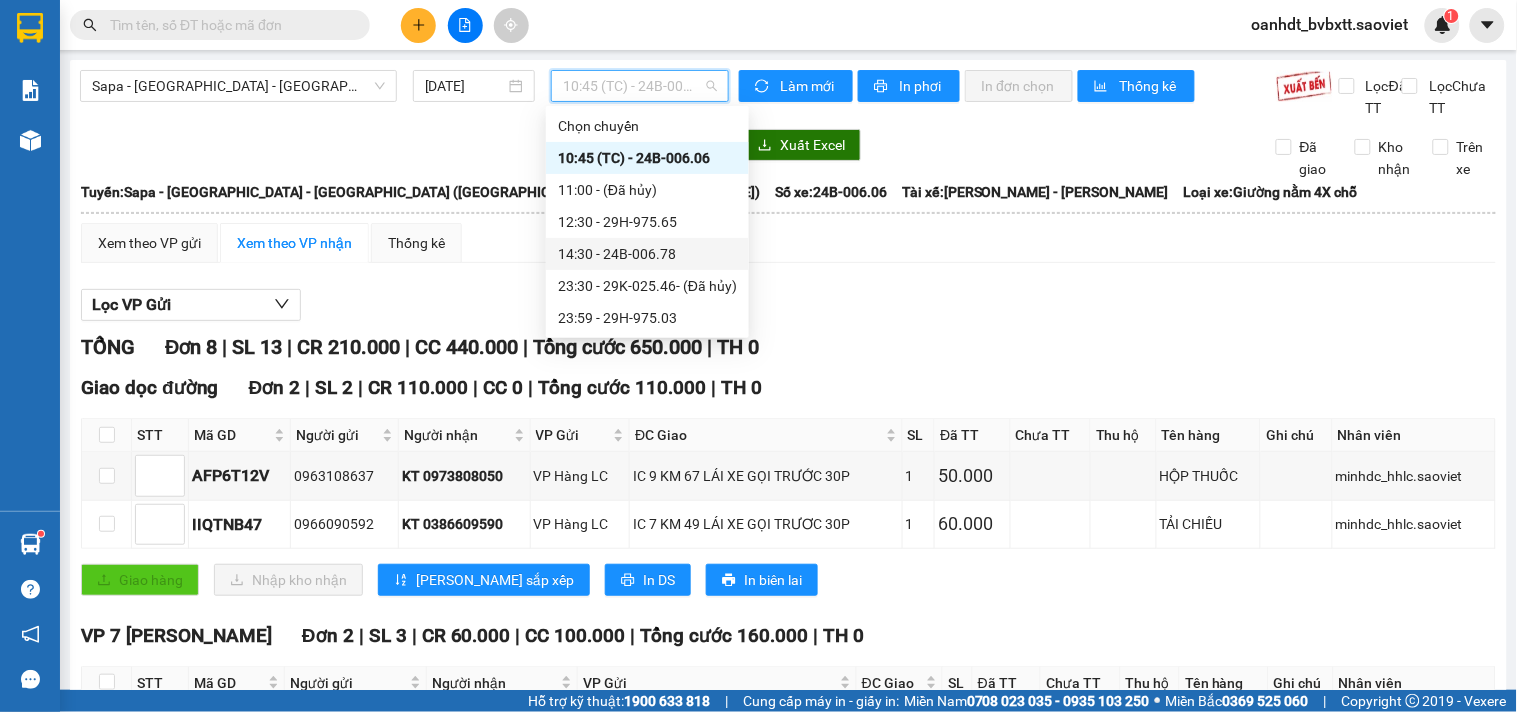 click on "14:30     - 24B-006.78" at bounding box center (647, 254) 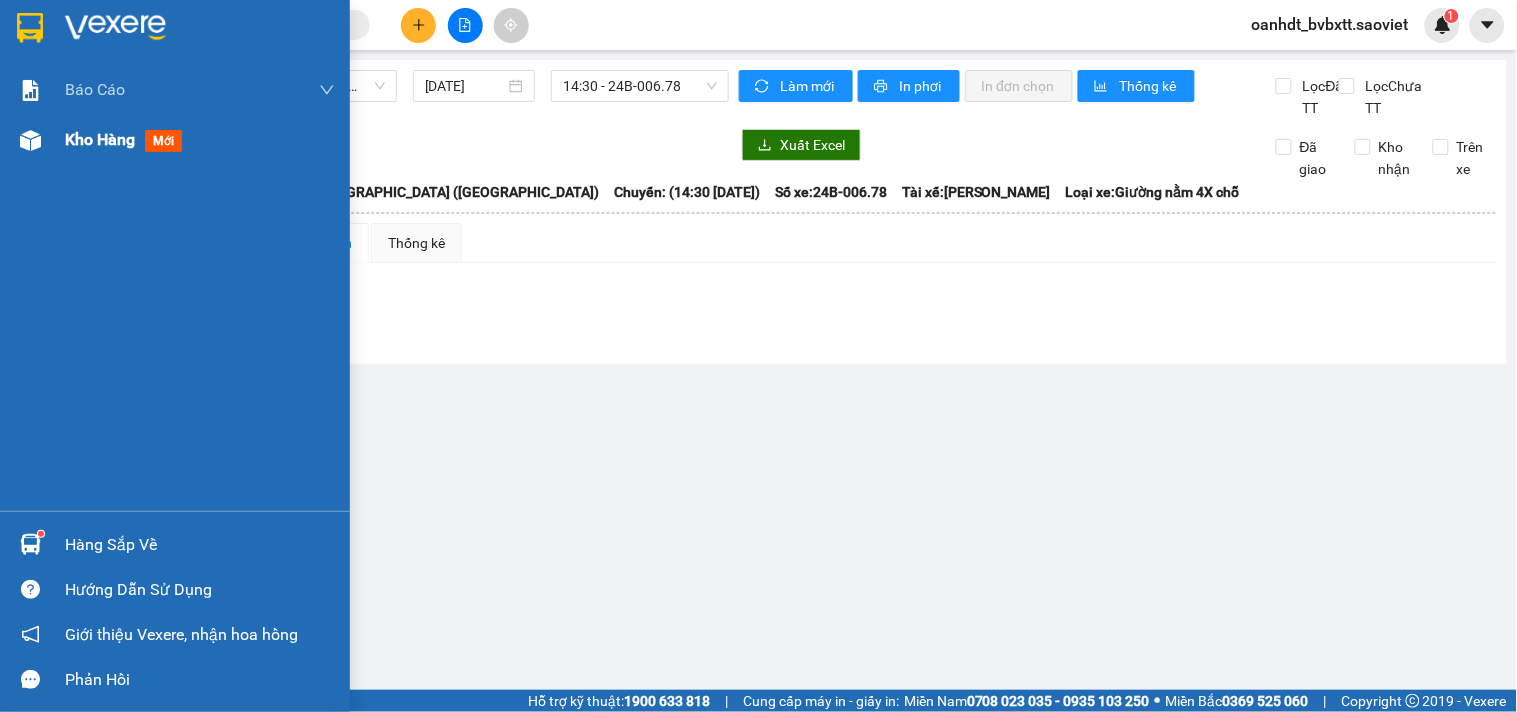 click on "mới" at bounding box center [163, 141] 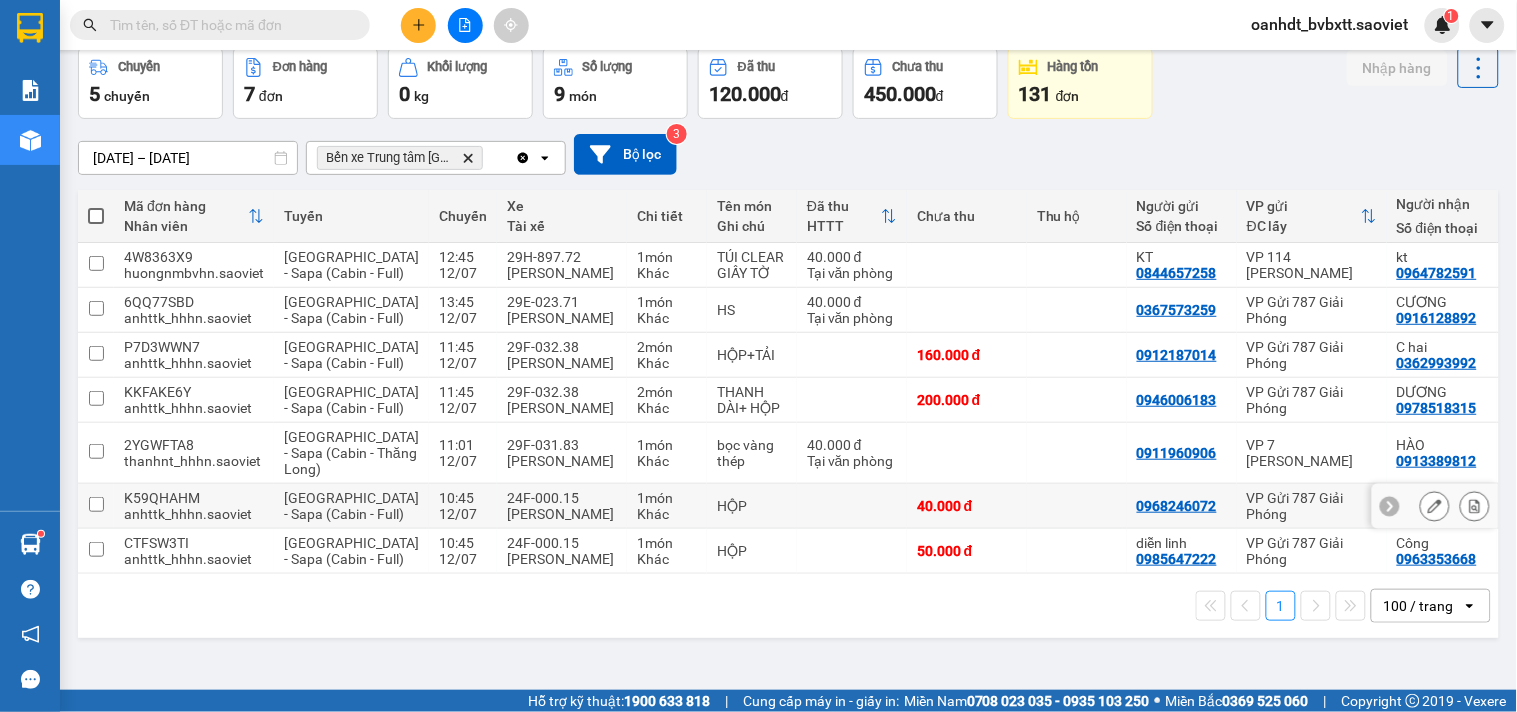 scroll, scrollTop: 0, scrollLeft: 0, axis: both 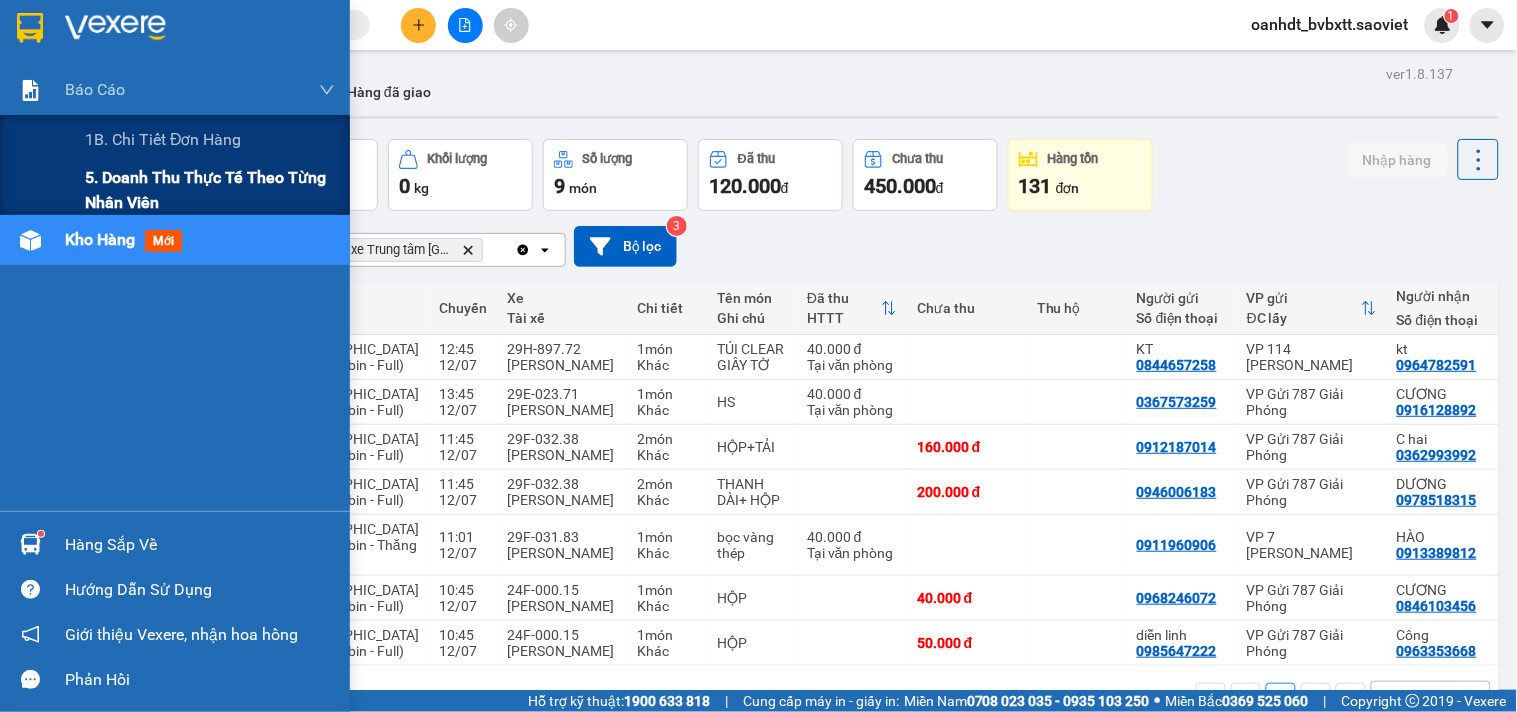 click on "5. Doanh thu thực tế theo từng nhân viên" at bounding box center [210, 190] 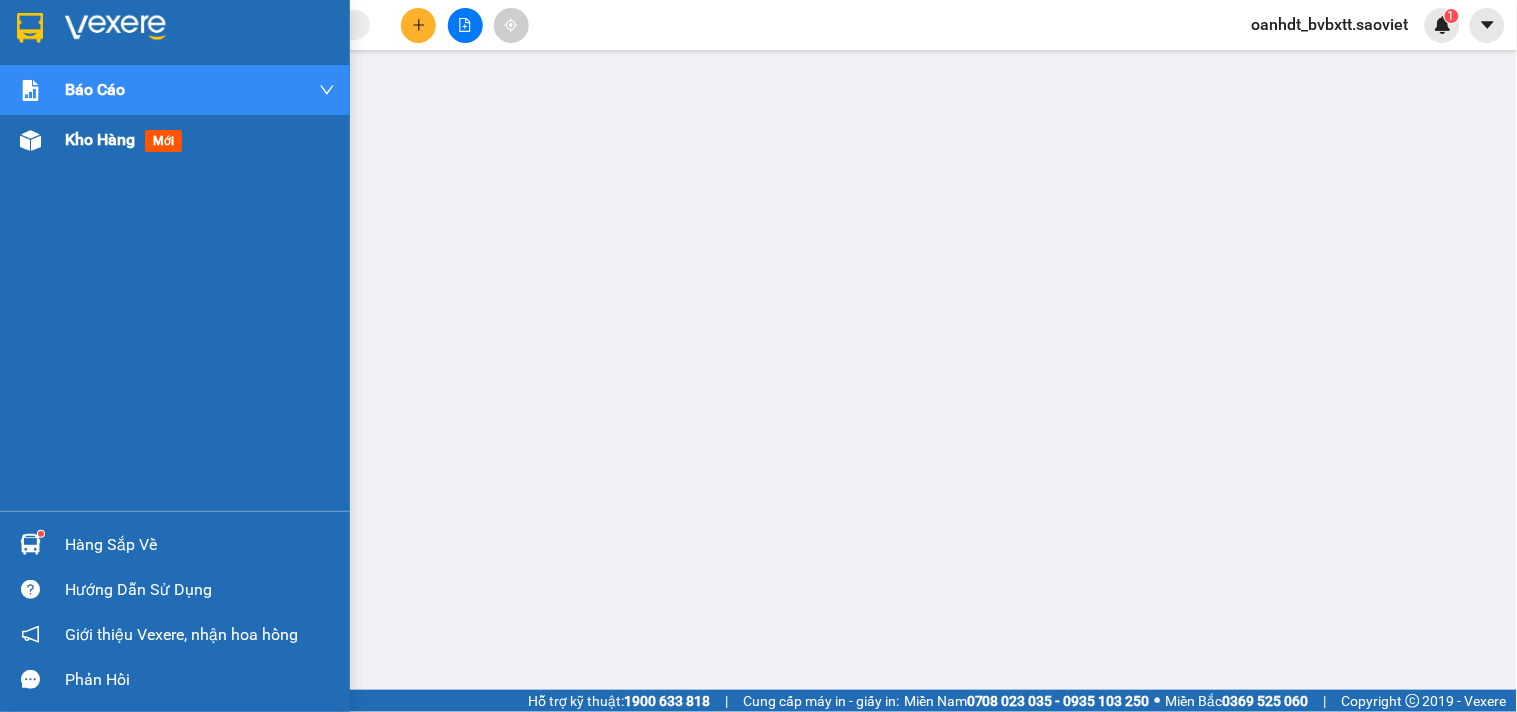 click on "mới" at bounding box center [163, 141] 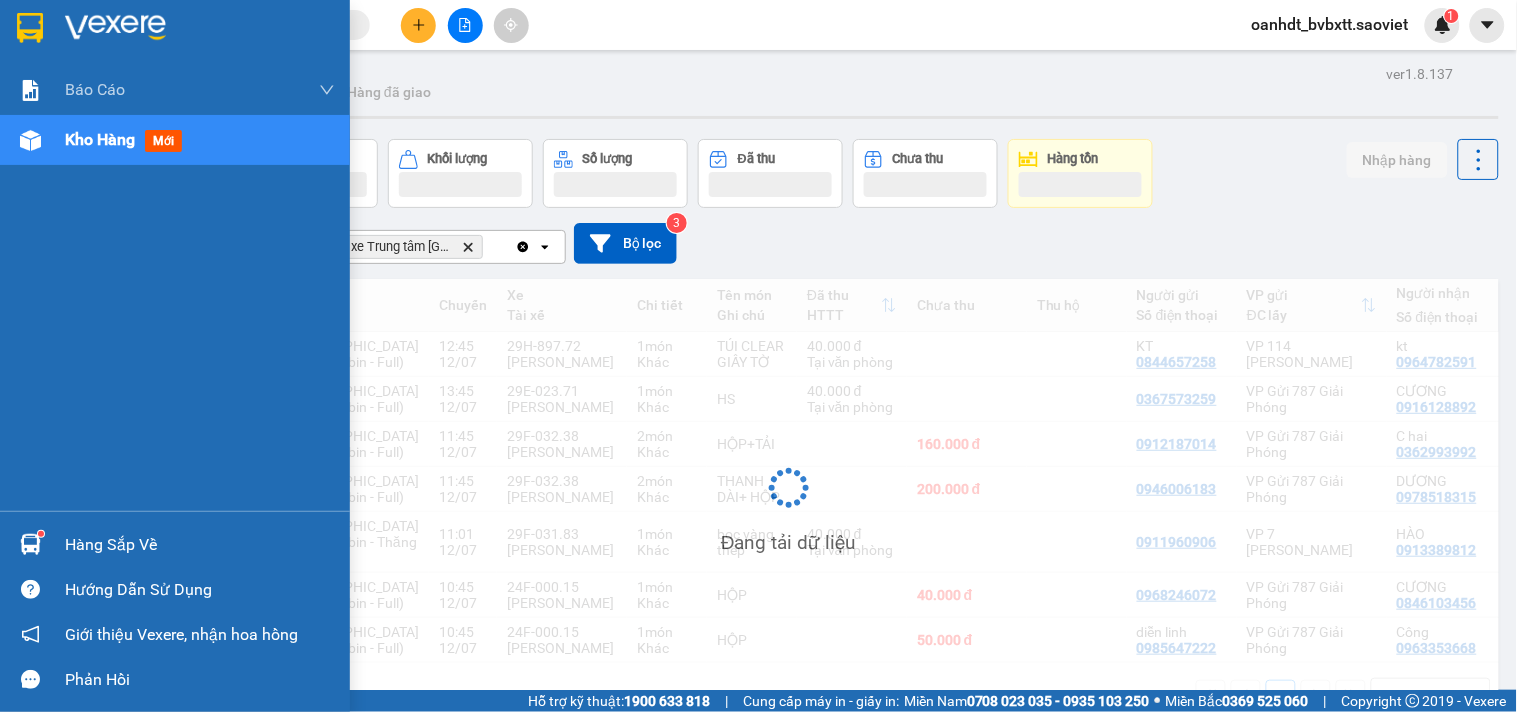 click on "mới" at bounding box center (163, 141) 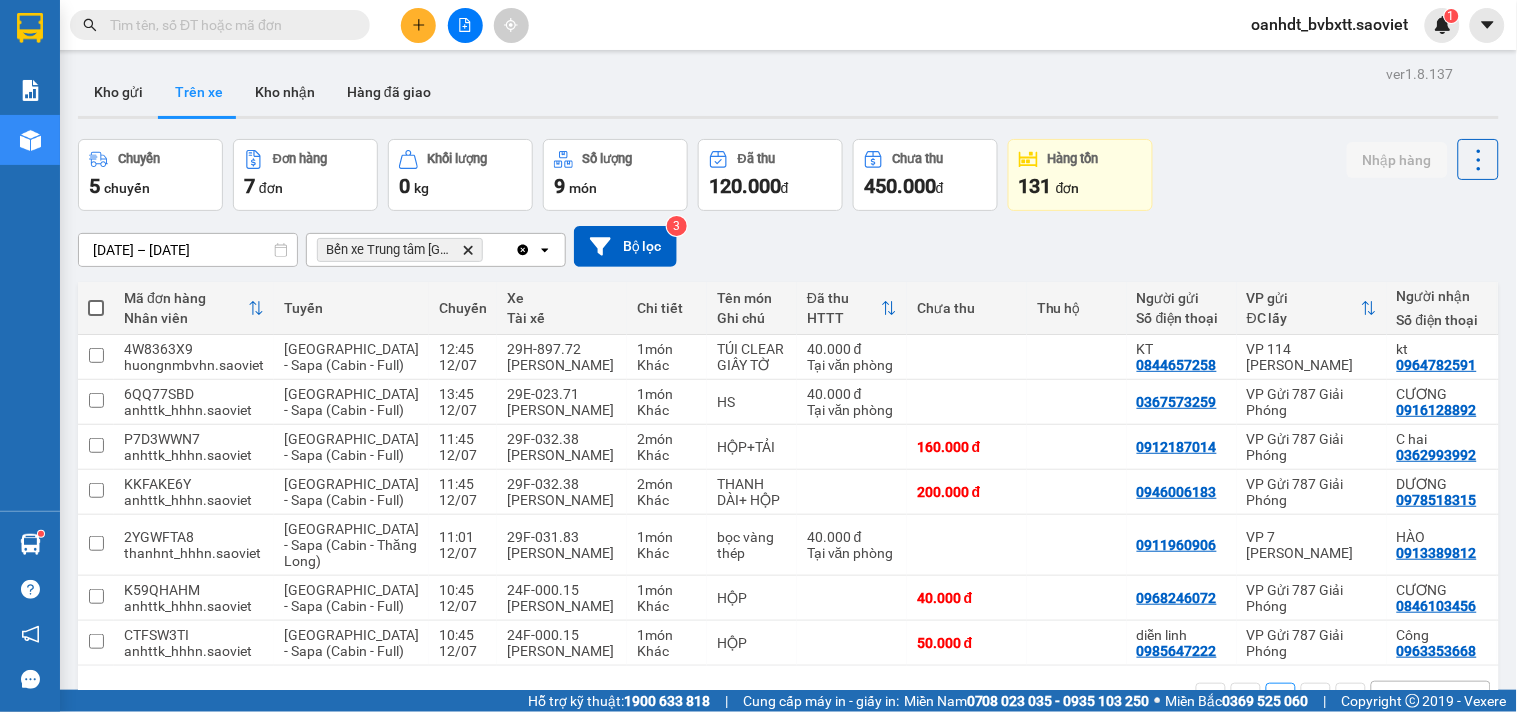 click at bounding box center (220, 25) 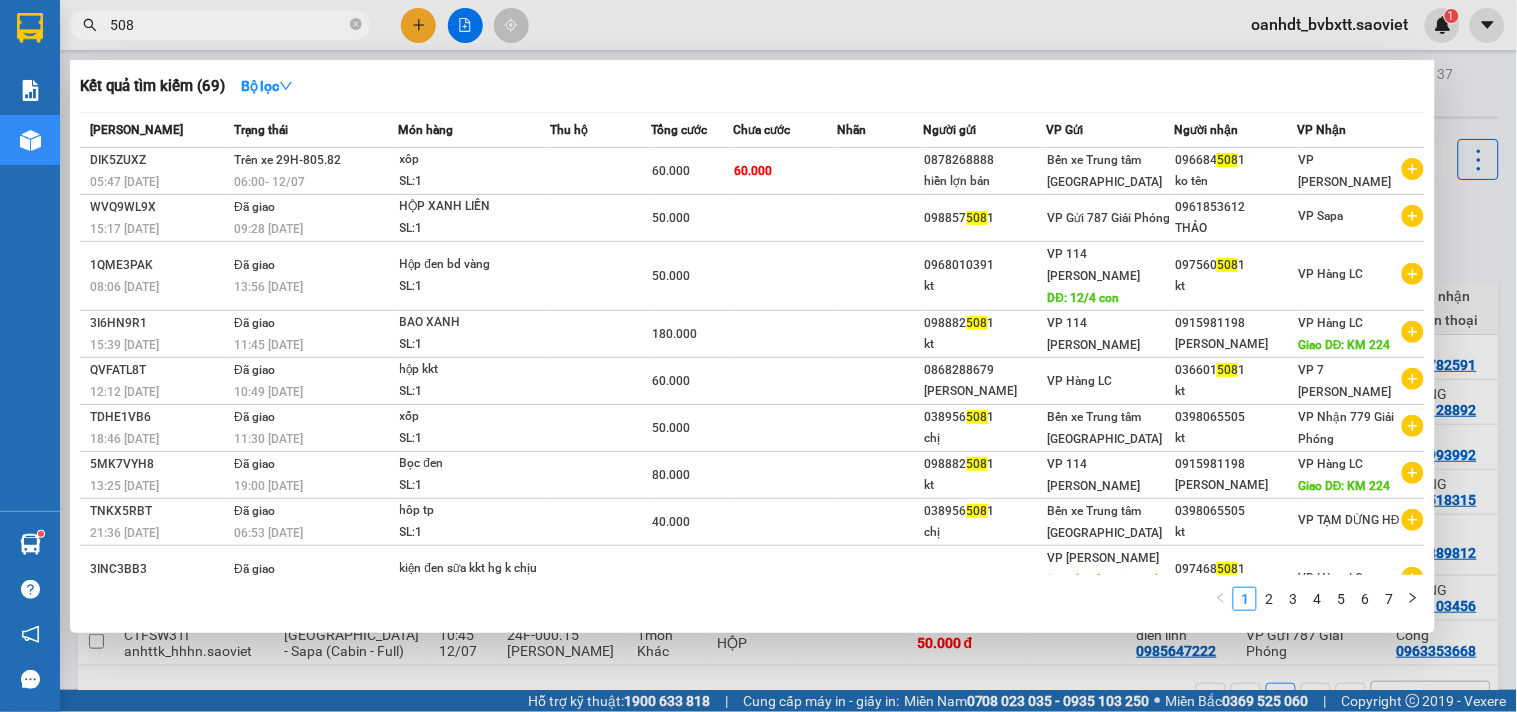 type on "5081" 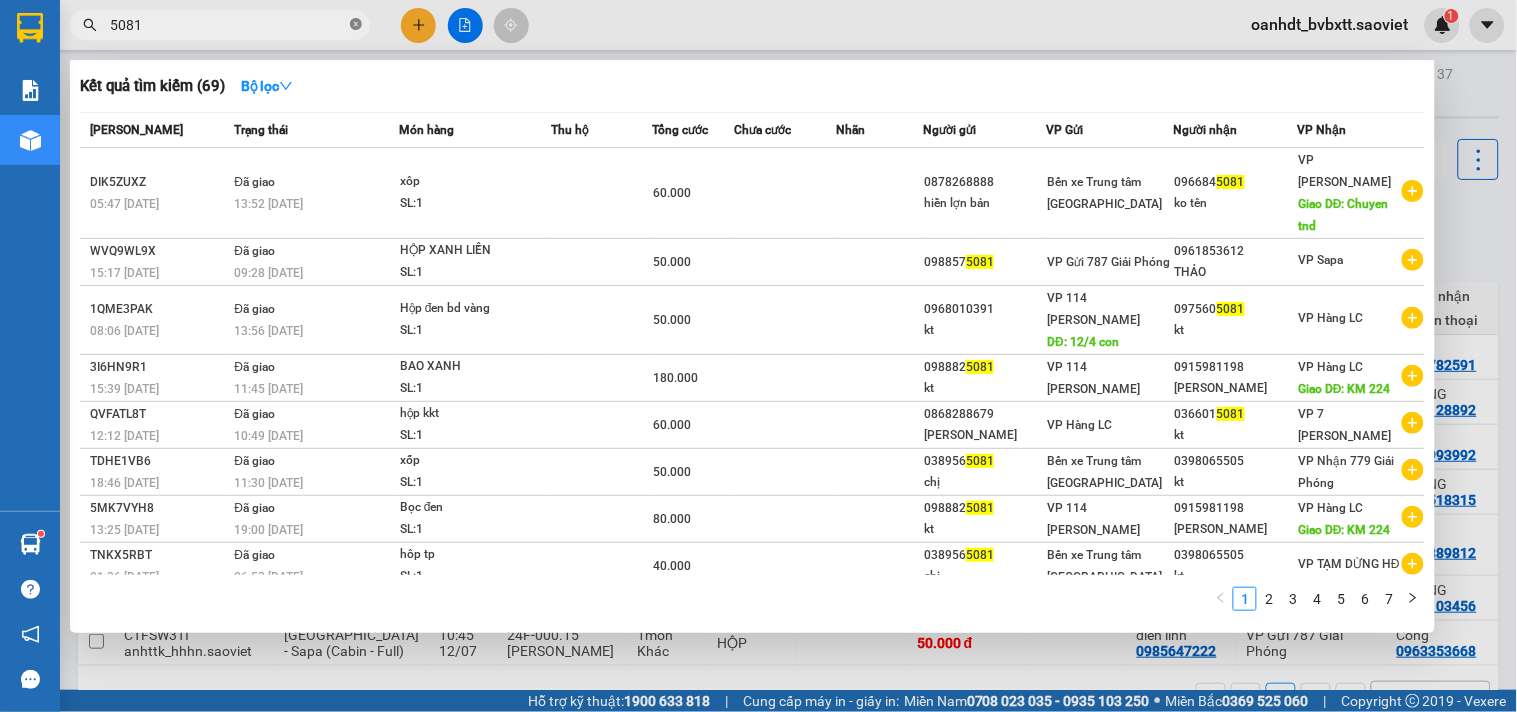click 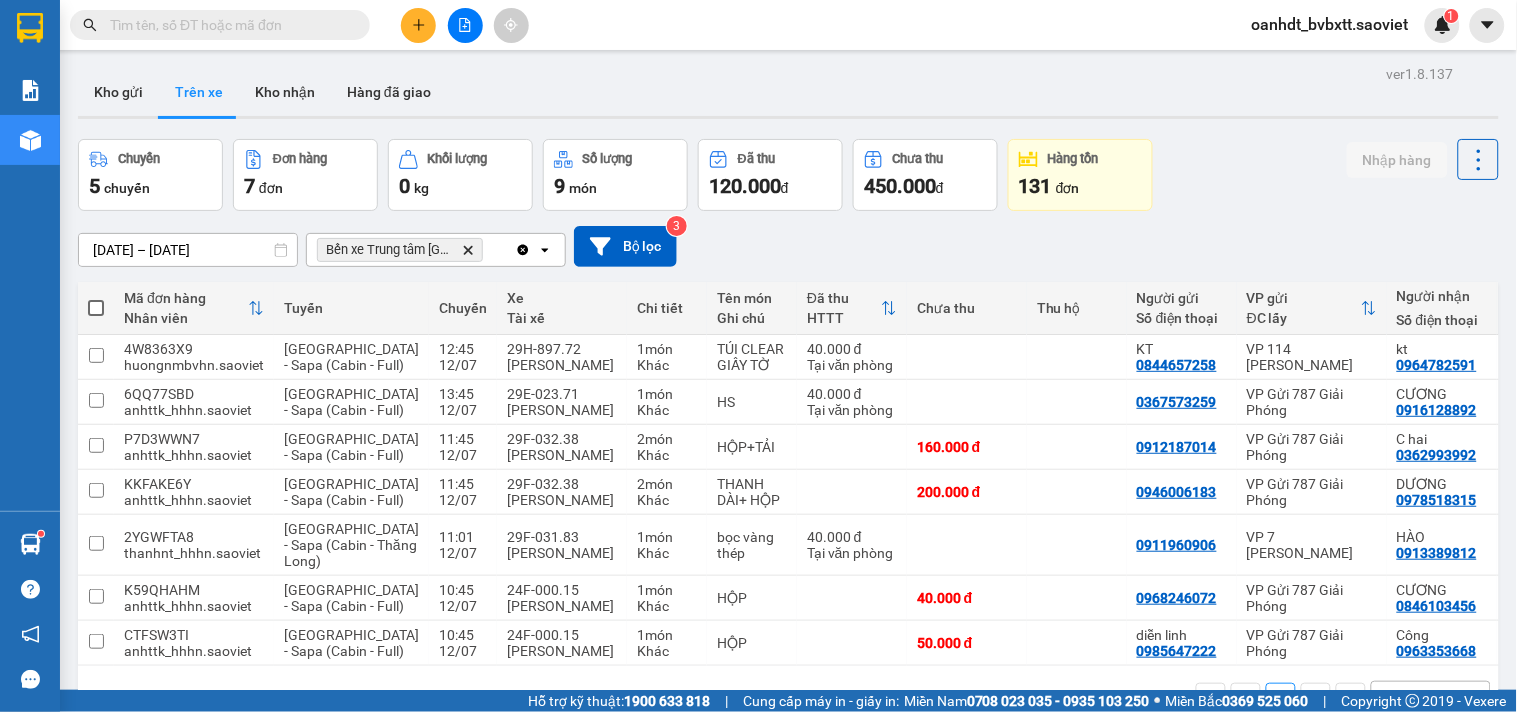 click on "ver  1.8.137 Kho gửi Trên xe Kho nhận Hàng đã giao Chuyến 5 chuyến Đơn hàng 7 đơn Khối lượng 0 kg Số lượng 9 món Đã thu 120.000  đ Chưa thu 450.000  đ Hàng tồn 131 đơn Nhập hàng [DATE] – [DATE] Press the down arrow key to interact with the calendar and select a date. Press the escape button to close the calendar. Selected date range is from [DATE] to [DATE]. Bến xe Trung tâm Lào Cai Delete Clear all open Bộ lọc 3 Mã đơn hàng Nhân viên Tuyến Chuyến Xe Tài xế Chi tiết Tên món Ghi chú Đã thu HTTT Chưa thu Thu hộ Người gửi Số điện thoại VP gửi ĐC lấy Người nhận Số điện thoại VP nhận ĐC giao Tồn kho 4W8363X9 huongnmbvhn.saoviet [GEOGRAPHIC_DATA] - Sapa (Cabin - Full) 12:45 [DATE] 29H-897.72 [PERSON_NAME] 1  món Khác TÚI CLEAR GIẤY TỜ  40.000 đ Tại văn phòng KT 0844657258 VP 114 [PERSON_NAME] kt 0964782591 Bến xe Trung tâm Lào Cai 0   6QQ77SBD anhttk_hhhn.saoviet 13:45 [DATE]" at bounding box center (788, 416) 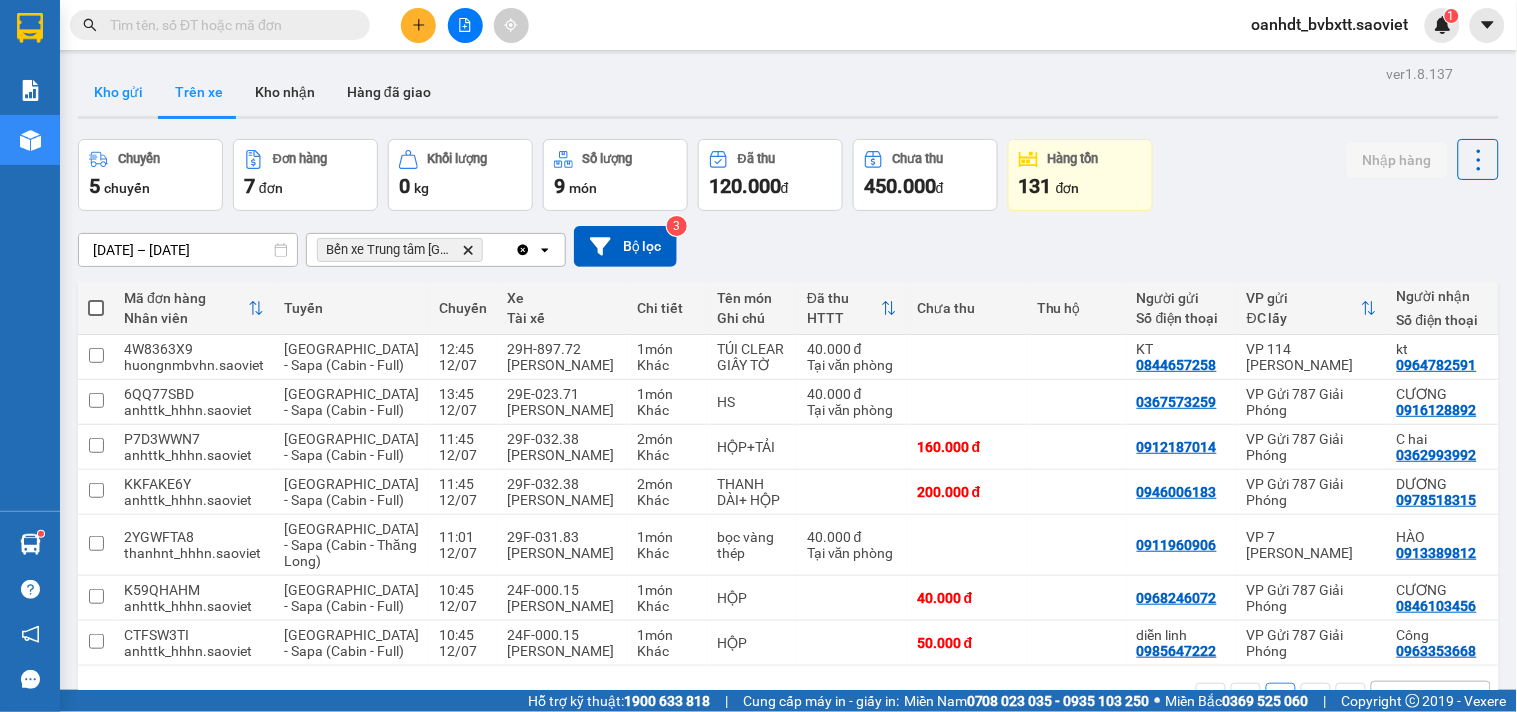 click on "Kho gửi" at bounding box center [118, 92] 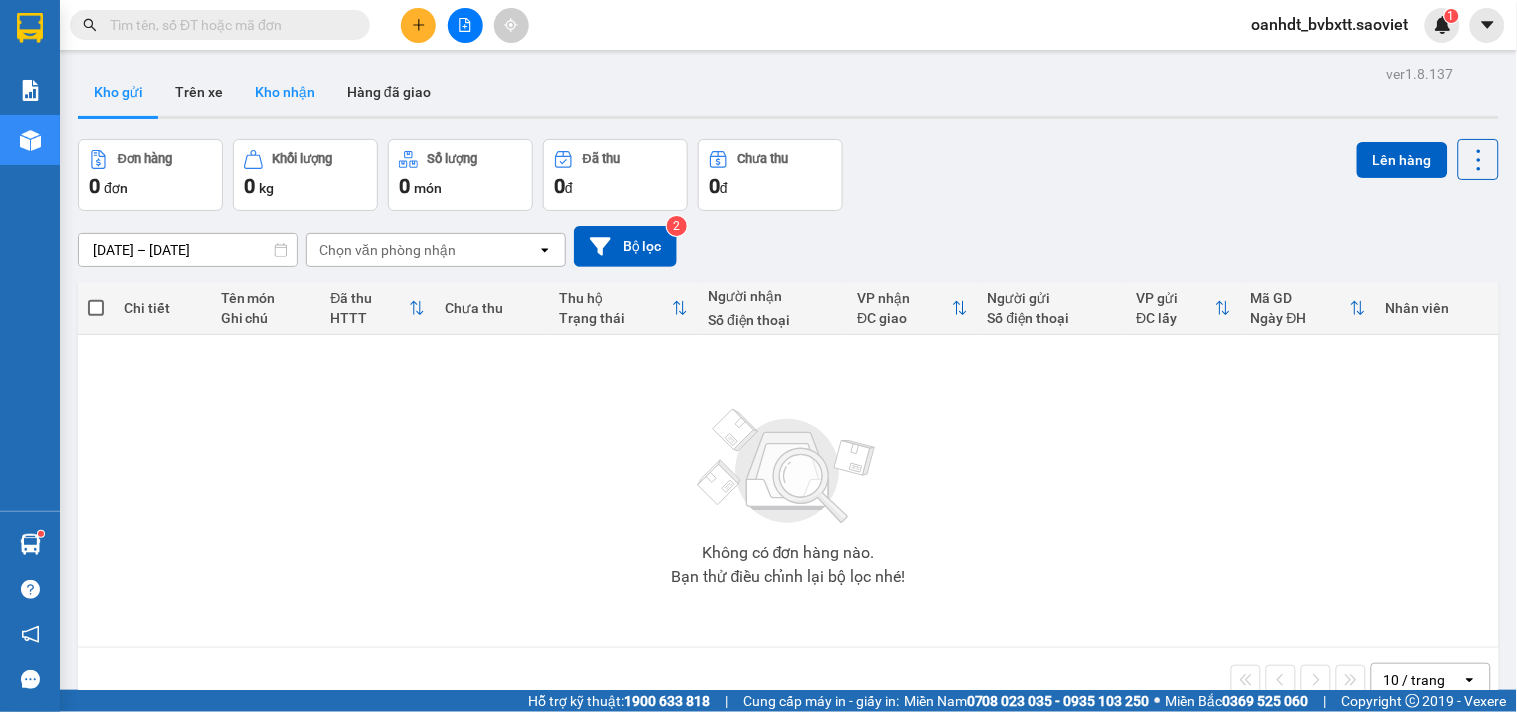 click on "Kho nhận" at bounding box center [285, 92] 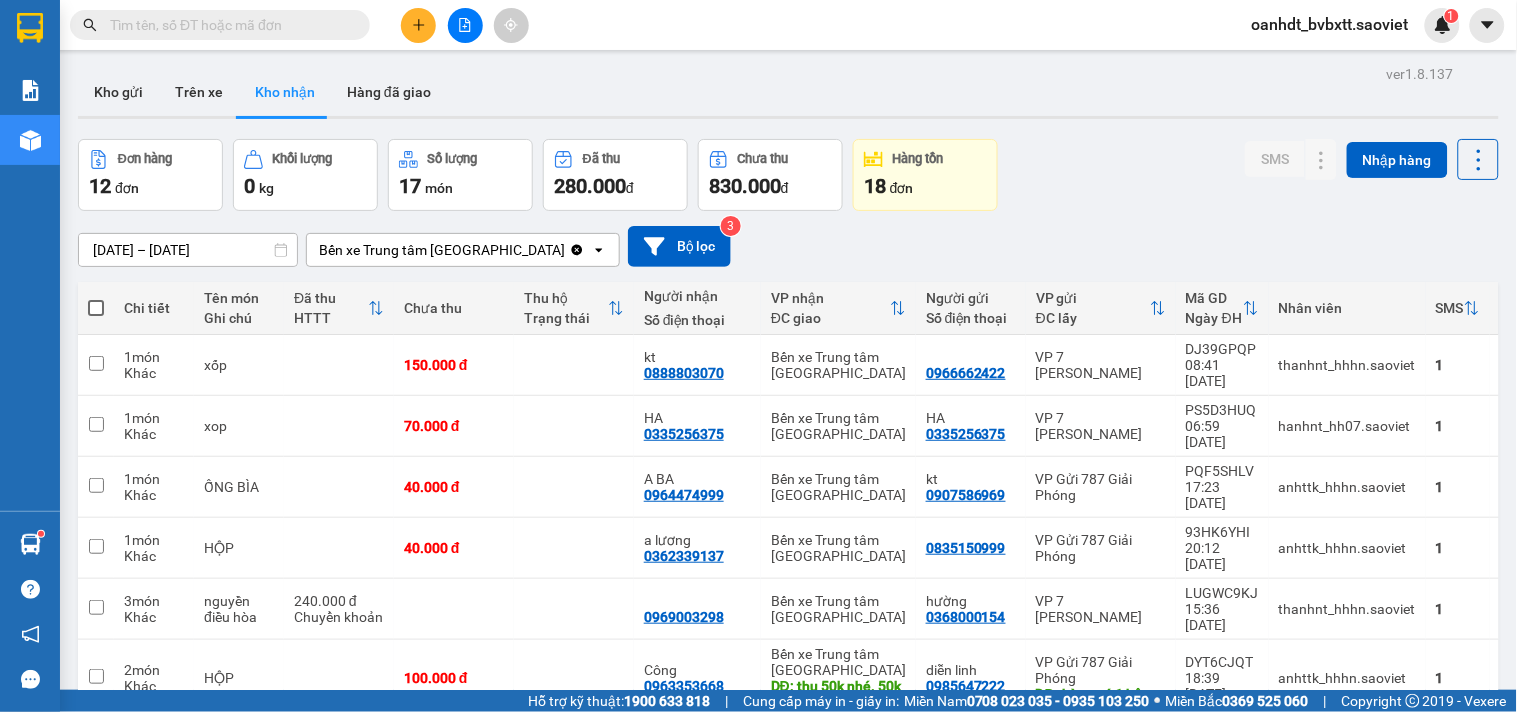 click at bounding box center (465, 25) 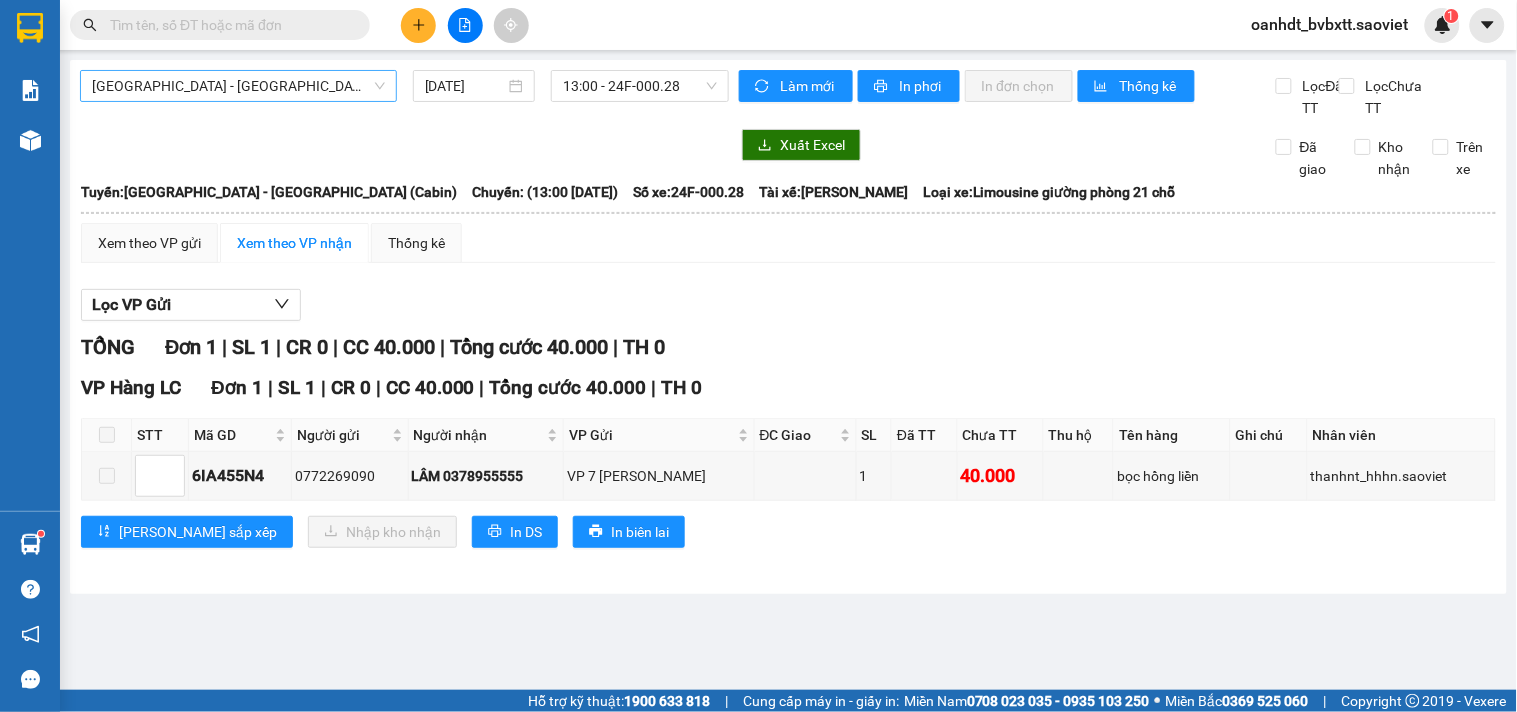 click on "[GEOGRAPHIC_DATA] - [GEOGRAPHIC_DATA] (Cabin)" at bounding box center (238, 86) 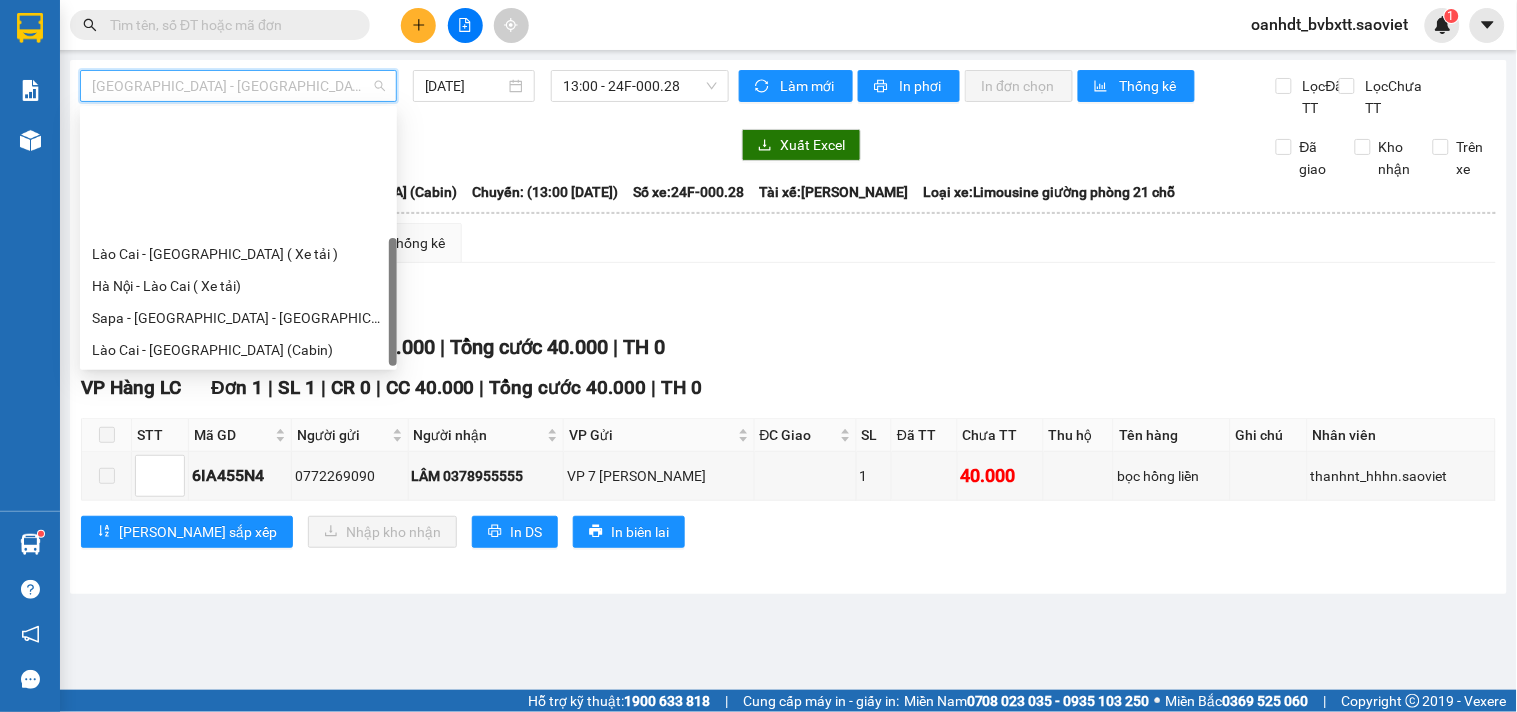 scroll, scrollTop: 160, scrollLeft: 0, axis: vertical 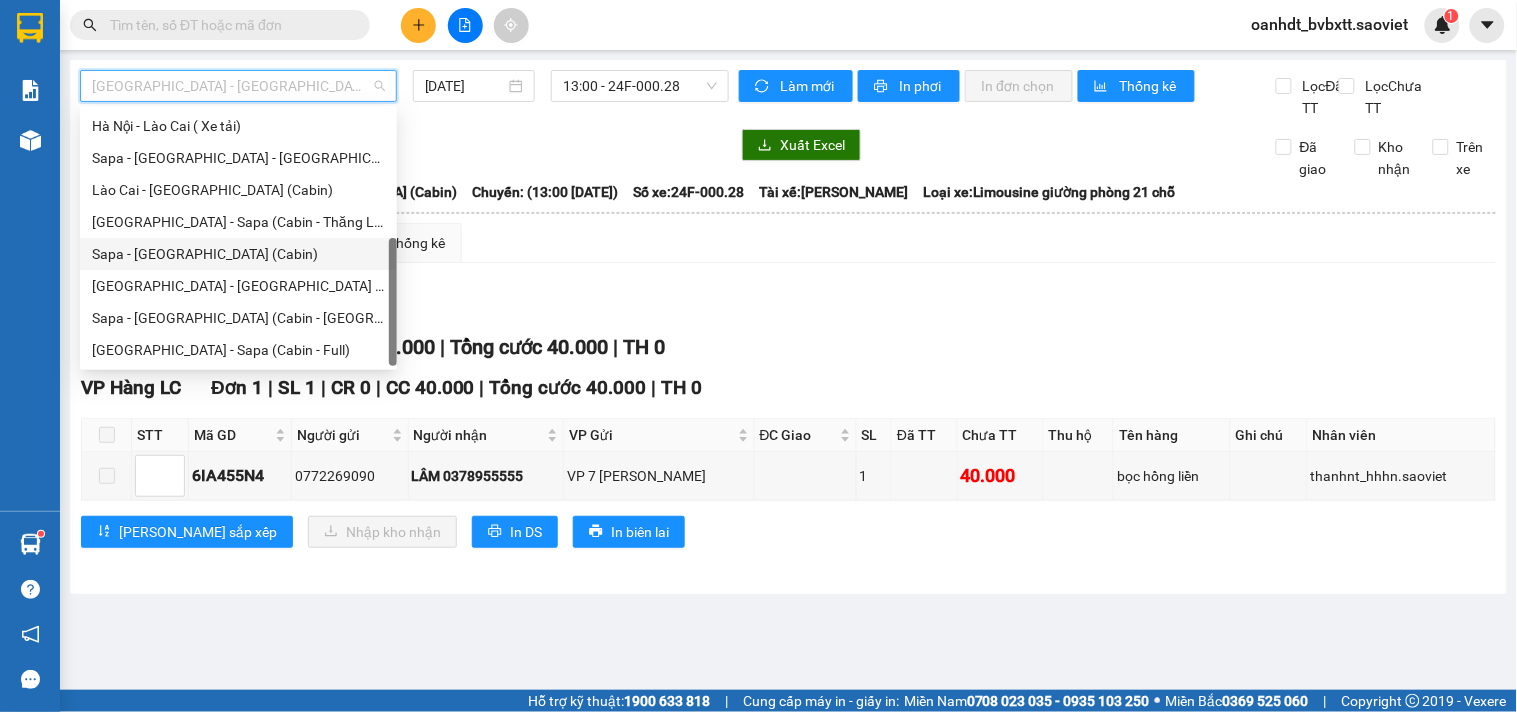 click on "Sapa - [GEOGRAPHIC_DATA] (Cabin)" at bounding box center (238, 254) 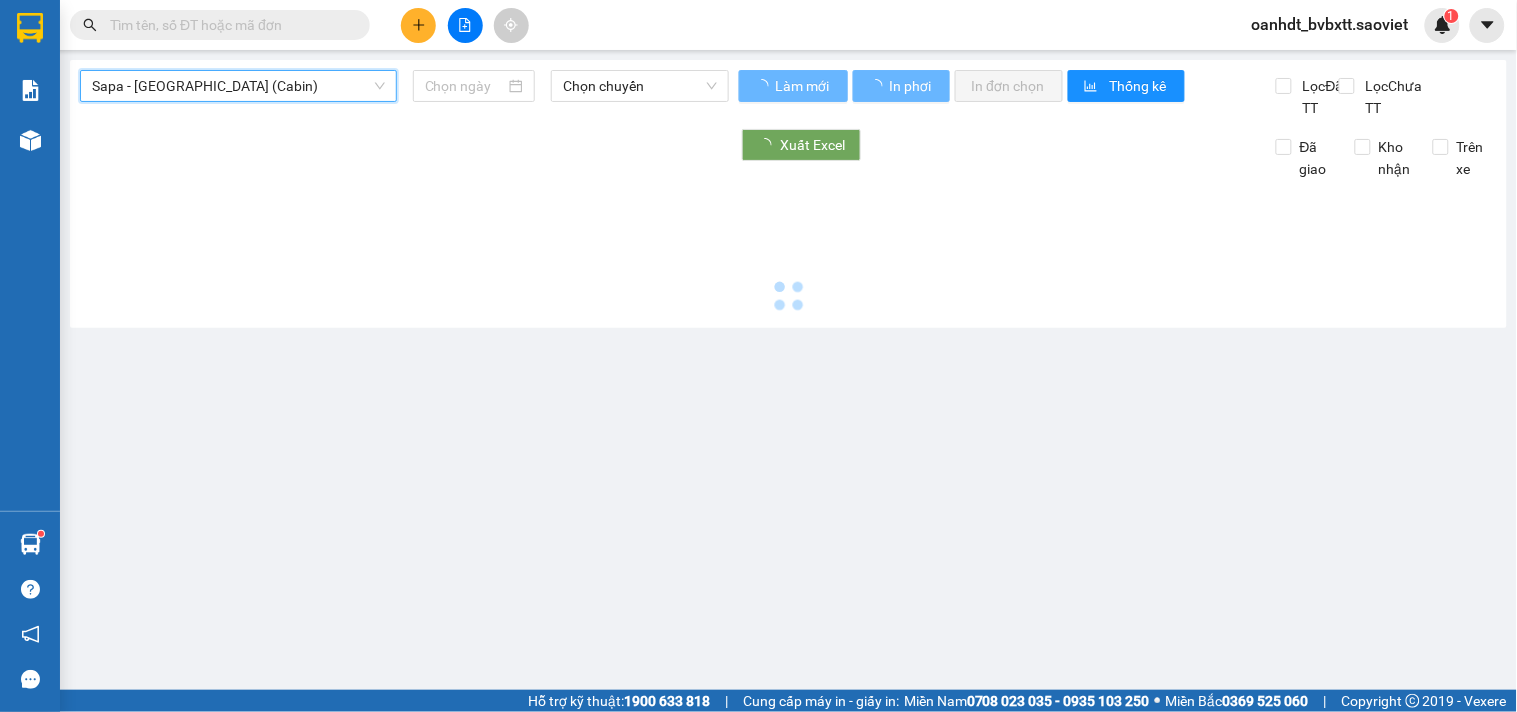 type on "[DATE]" 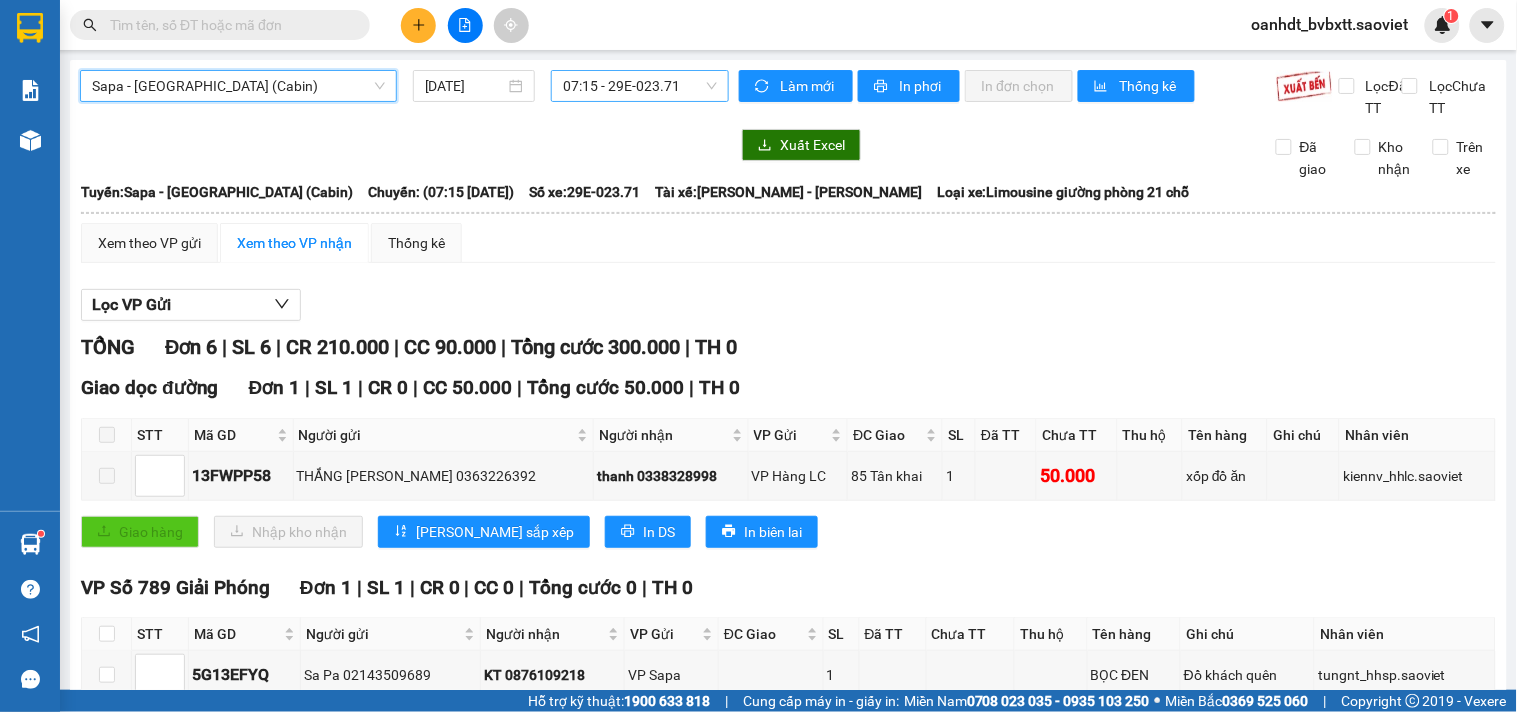 click on "07:15     - 29E-023.71" at bounding box center (640, 86) 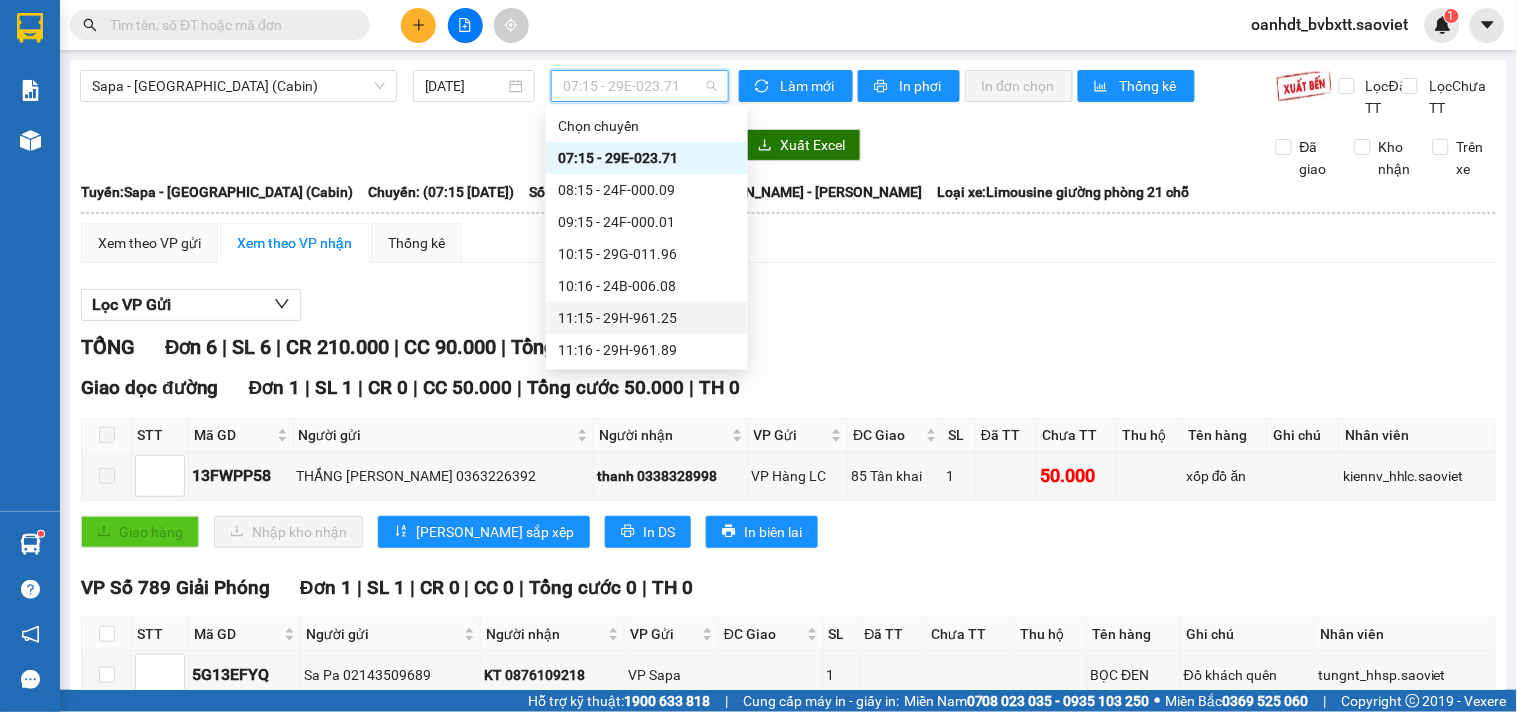scroll, scrollTop: 222, scrollLeft: 0, axis: vertical 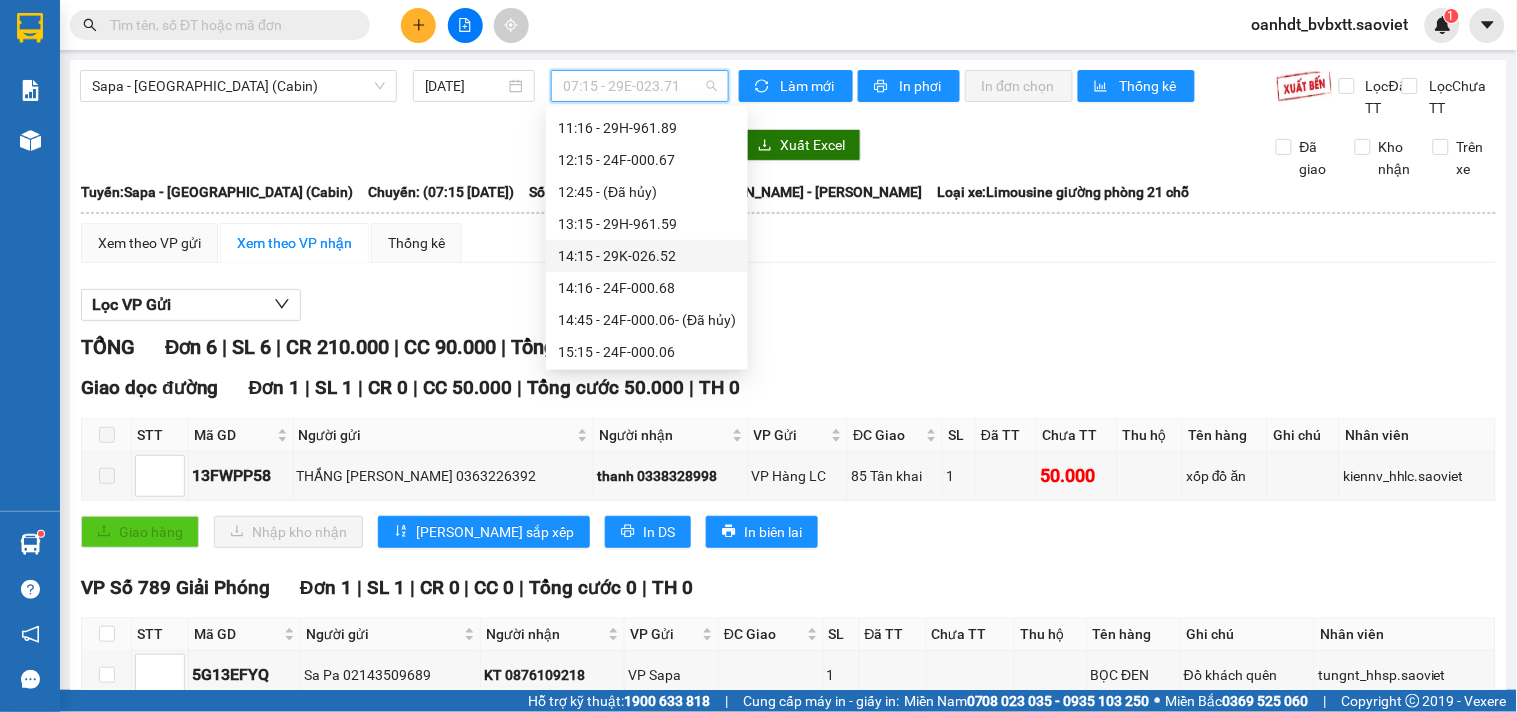 click on "14:15     - 29K-026.52" at bounding box center (647, 256) 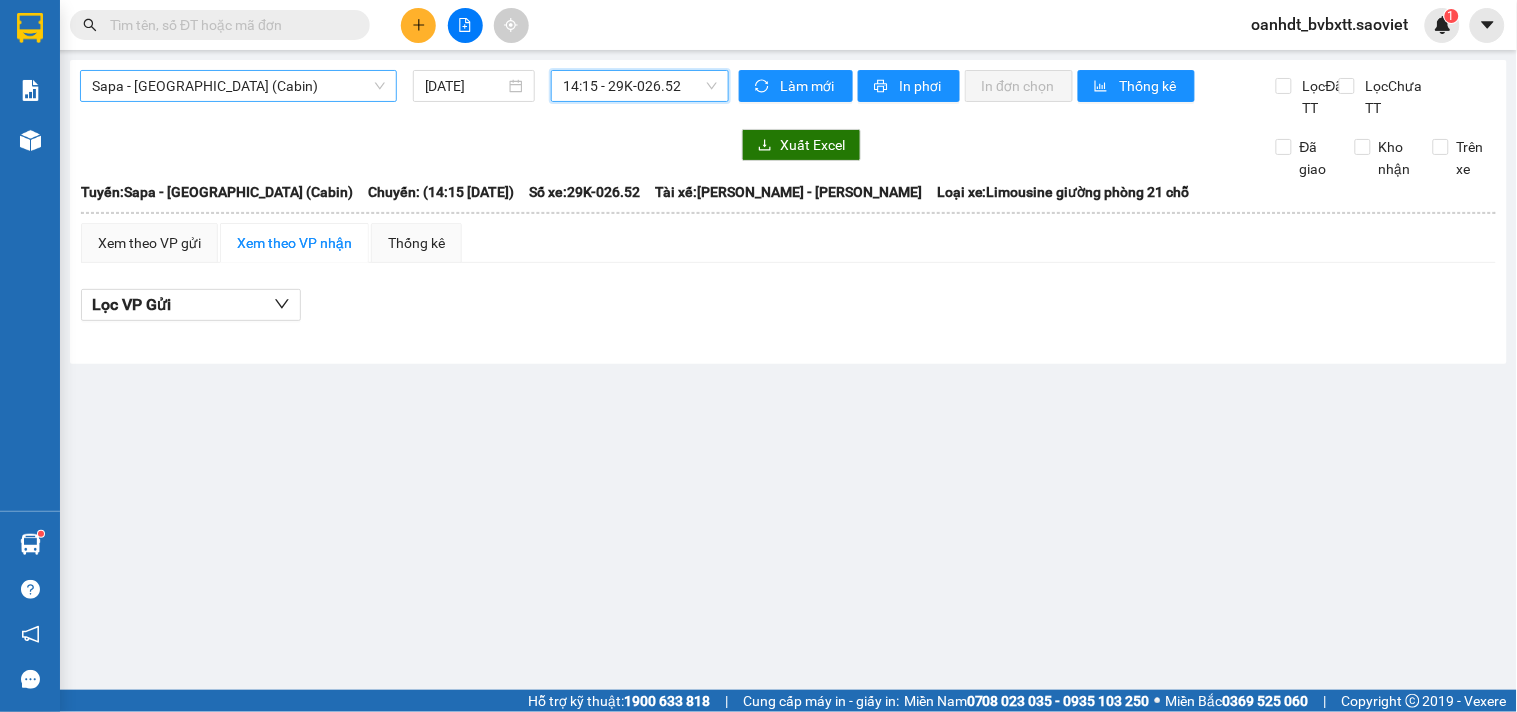 click on "Sapa - [GEOGRAPHIC_DATA] (Cabin)" at bounding box center [238, 86] 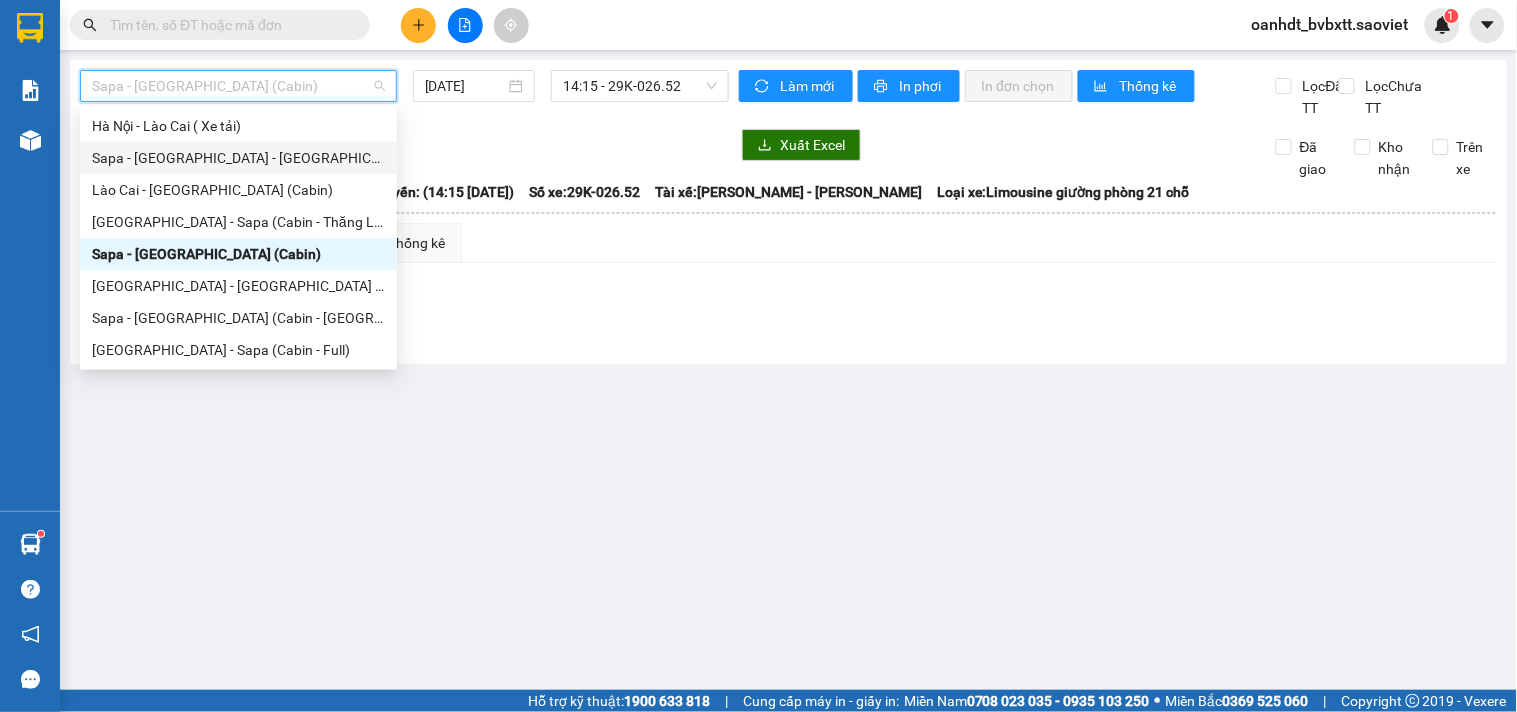 click on "Sapa - [GEOGRAPHIC_DATA] - [GEOGRAPHIC_DATA] ([GEOGRAPHIC_DATA])" at bounding box center (238, 158) 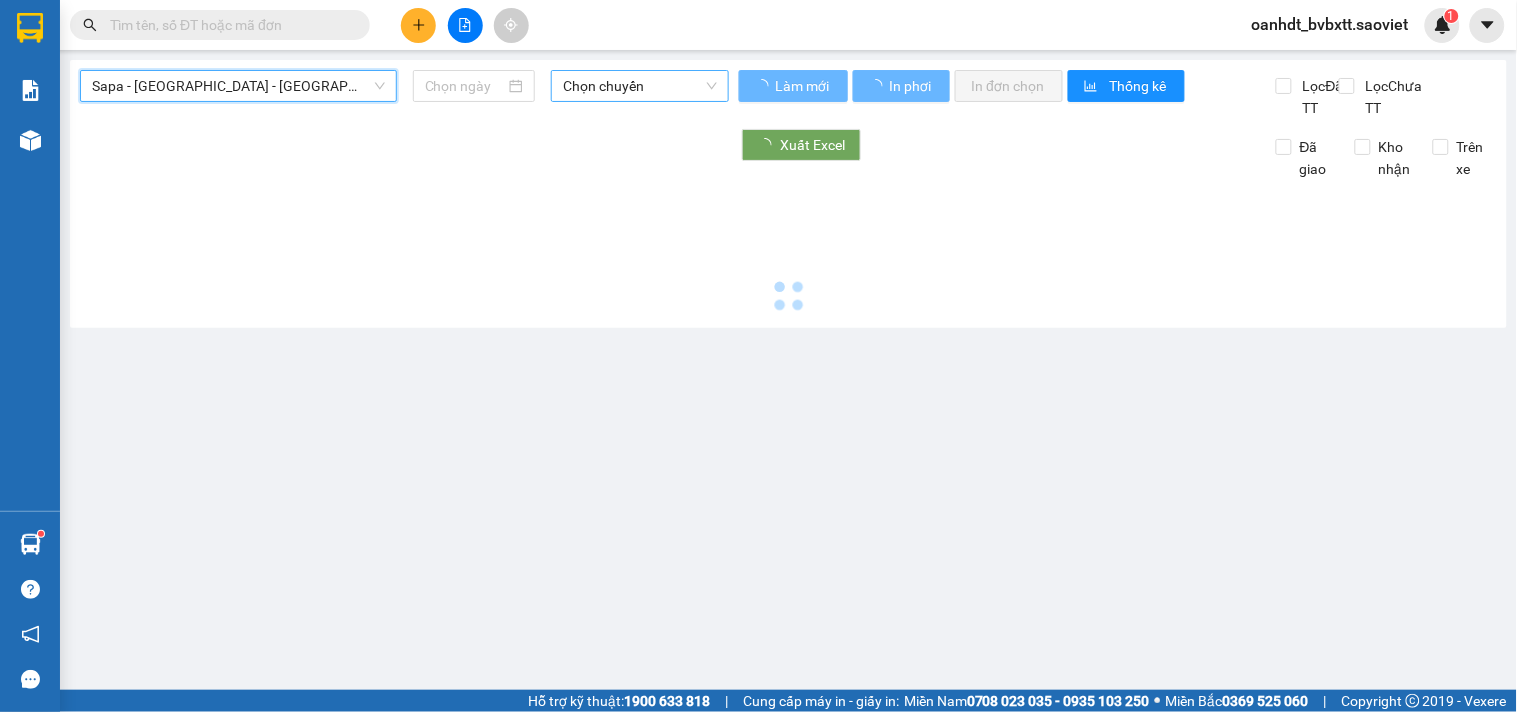type on "[DATE]" 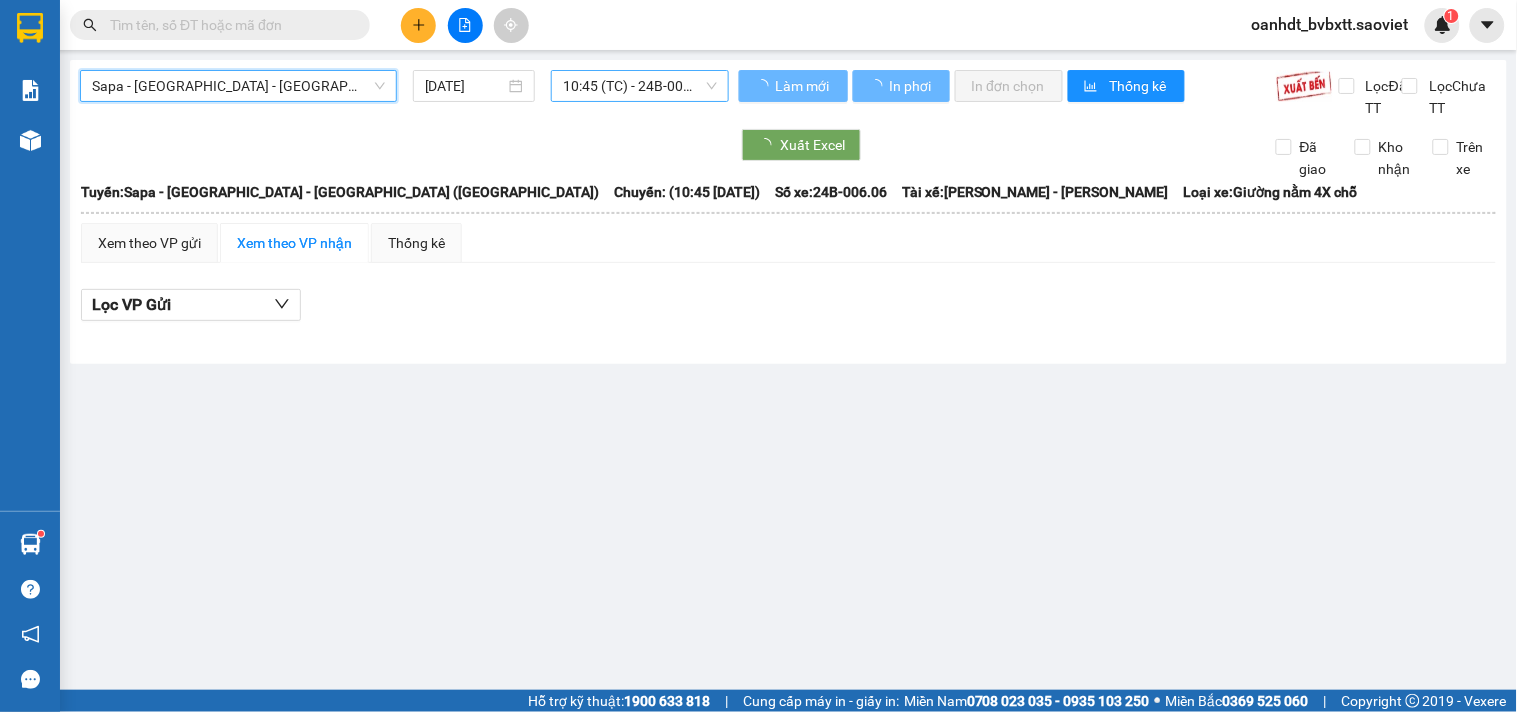 click on "10:45   (TC)   - 24B-006.06" at bounding box center [640, 86] 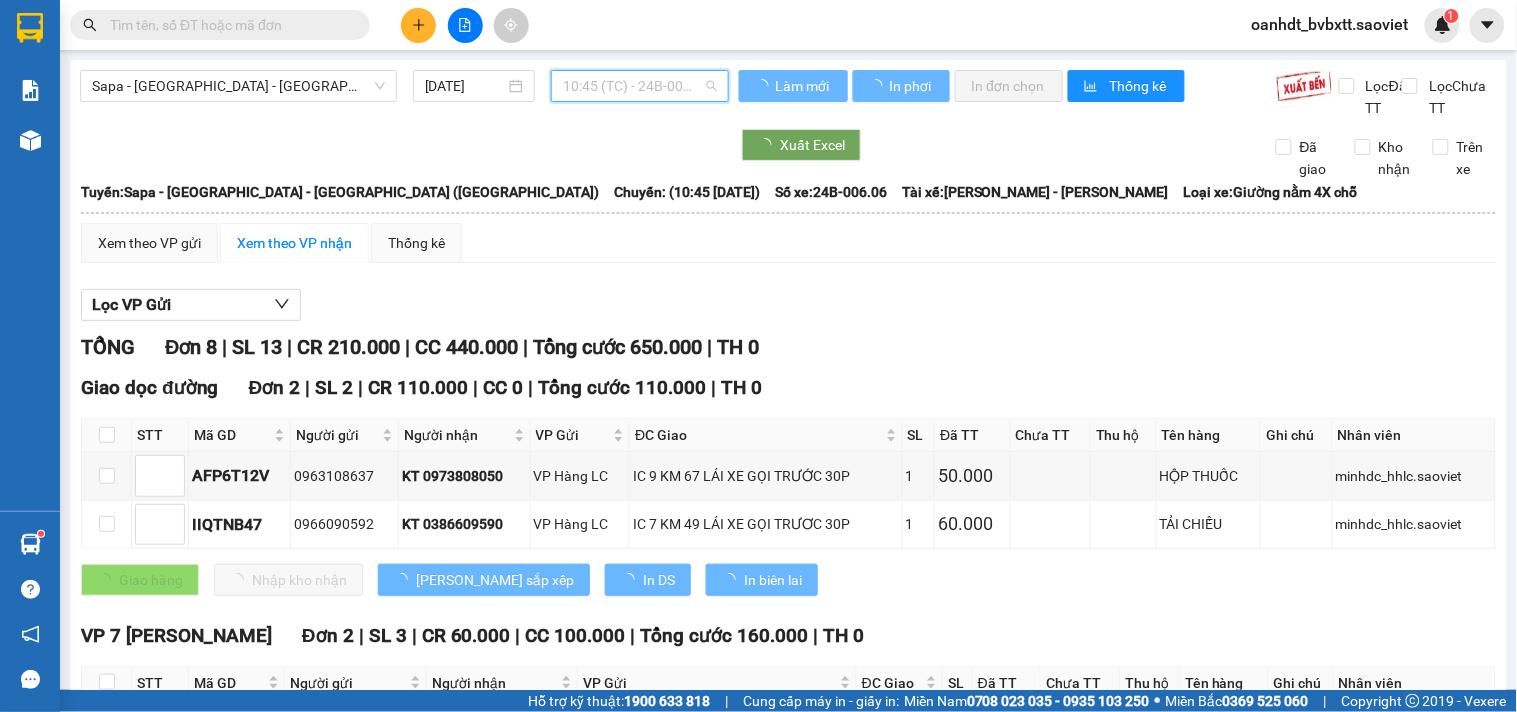 scroll, scrollTop: 0, scrollLeft: 0, axis: both 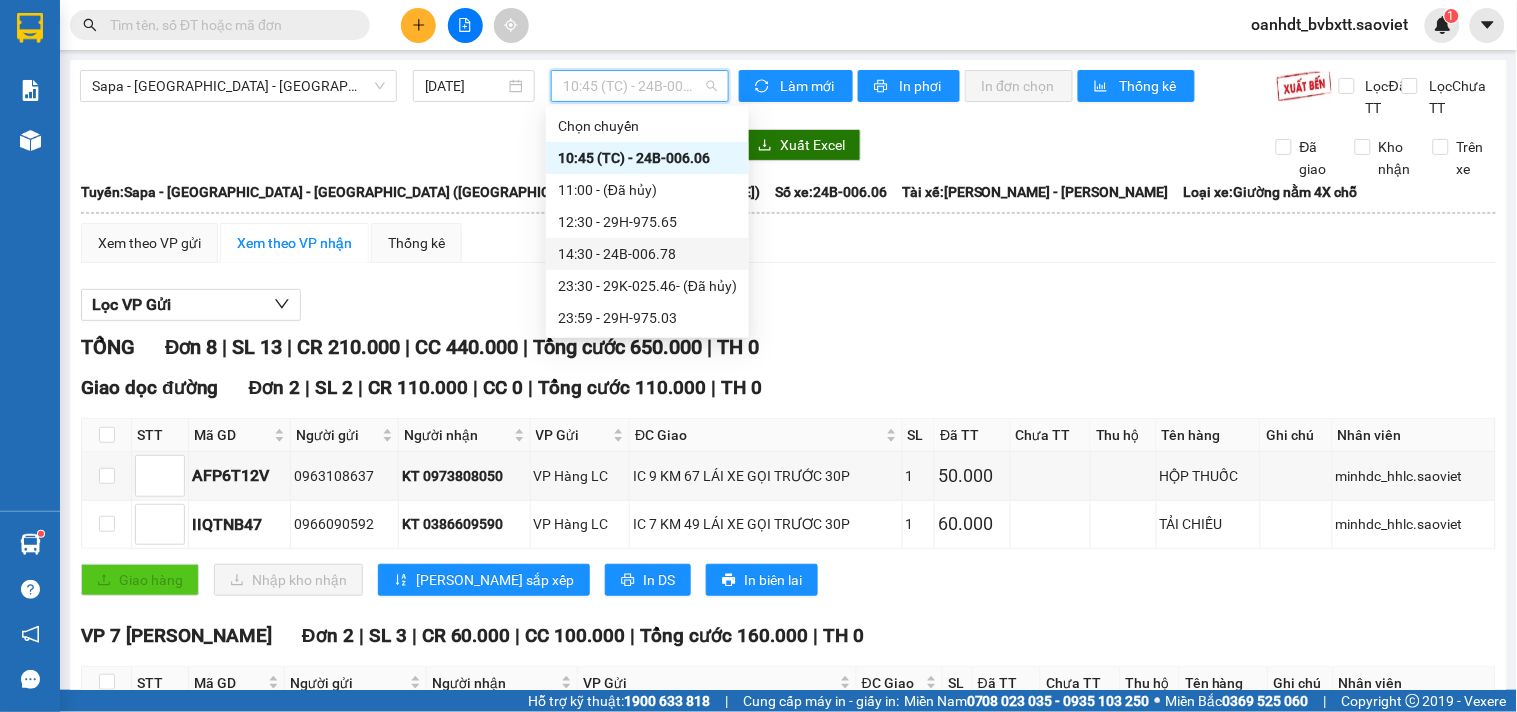 click on "14:30     - 24B-006.78" at bounding box center [647, 254] 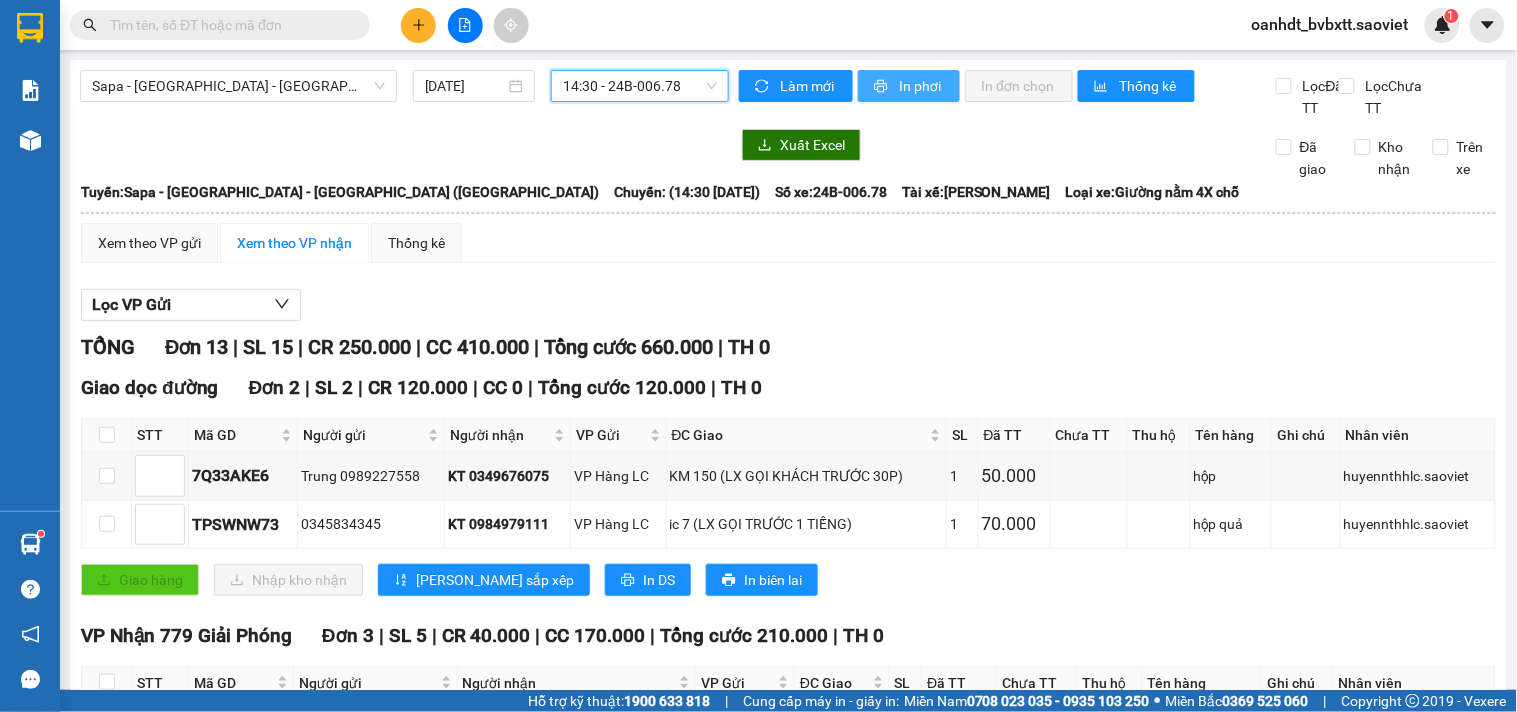 click on "In phơi" at bounding box center (909, 86) 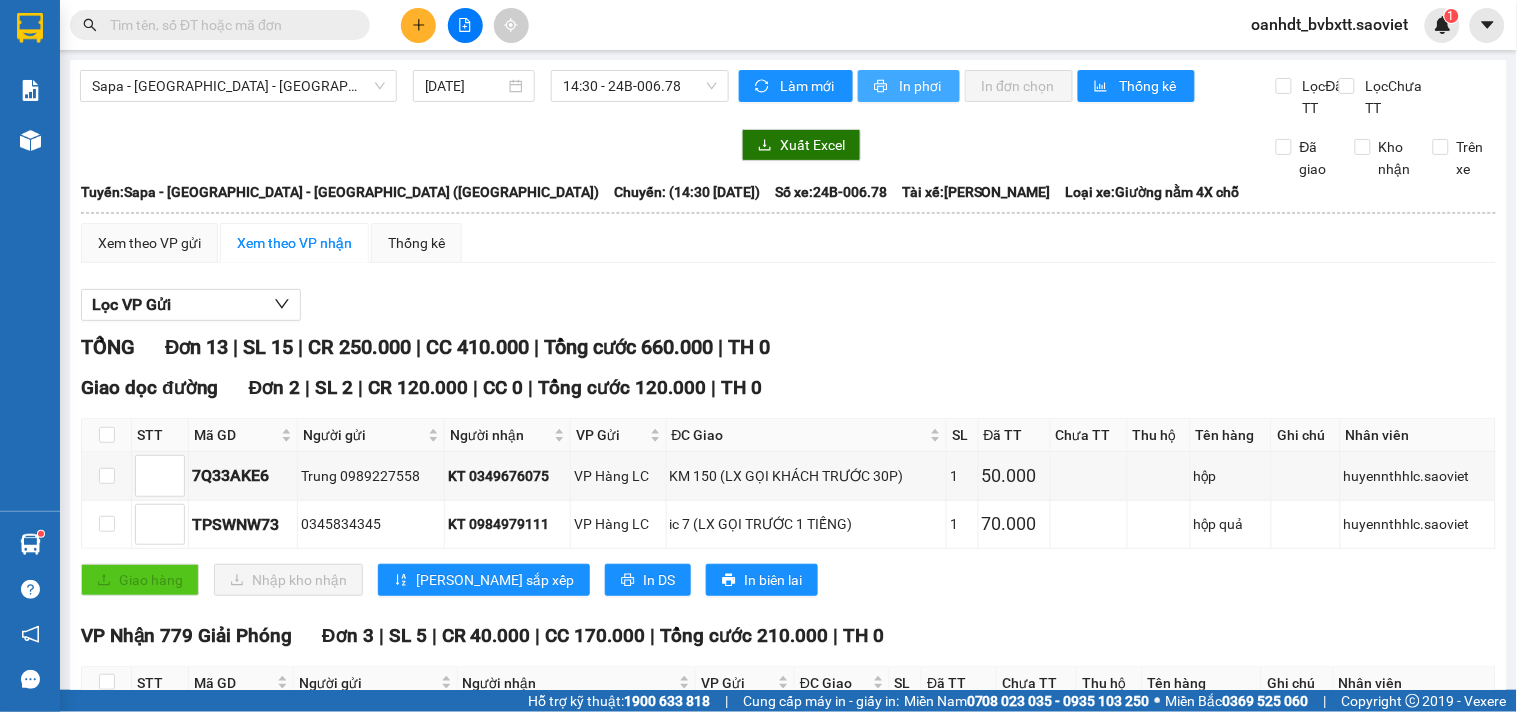 scroll, scrollTop: 0, scrollLeft: 0, axis: both 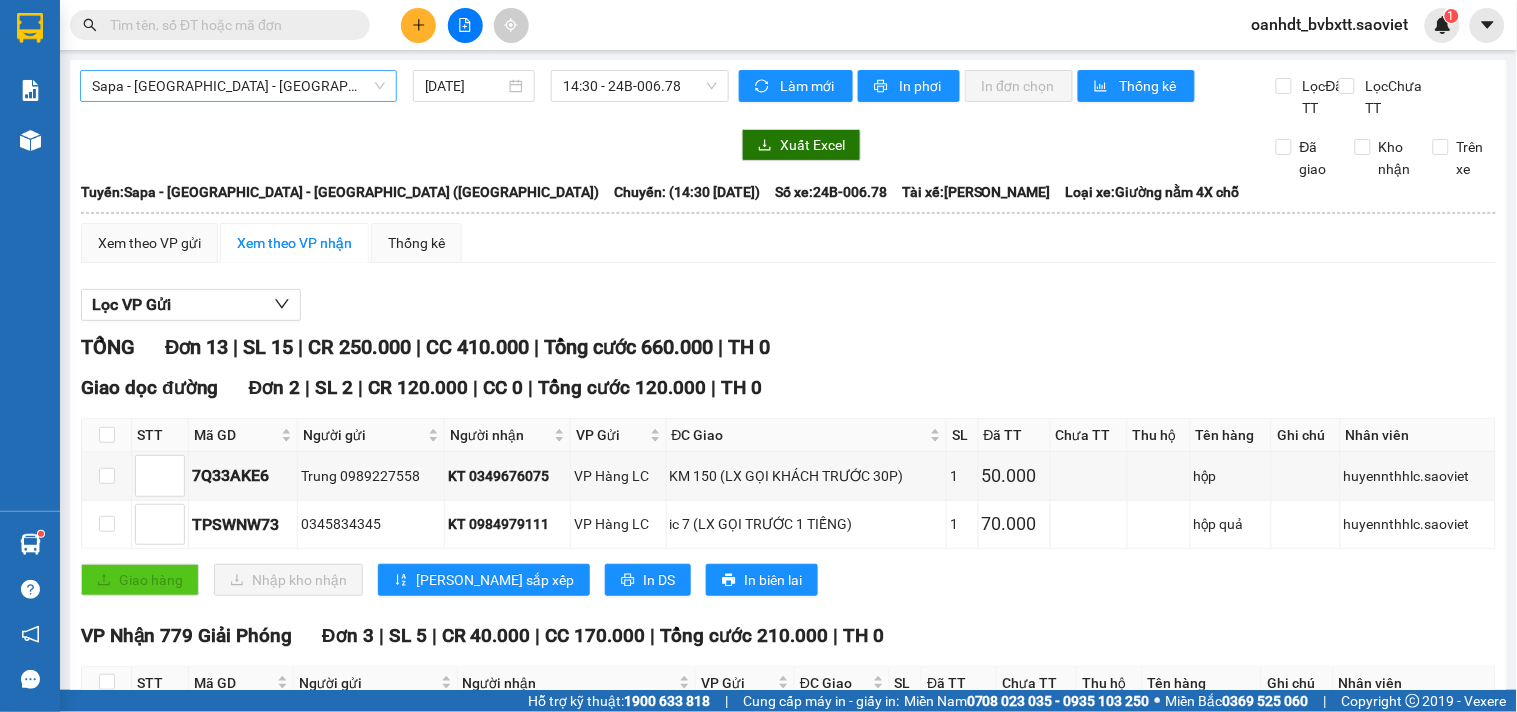 click on "Sapa - [GEOGRAPHIC_DATA] - [GEOGRAPHIC_DATA] ([GEOGRAPHIC_DATA])" at bounding box center [238, 86] 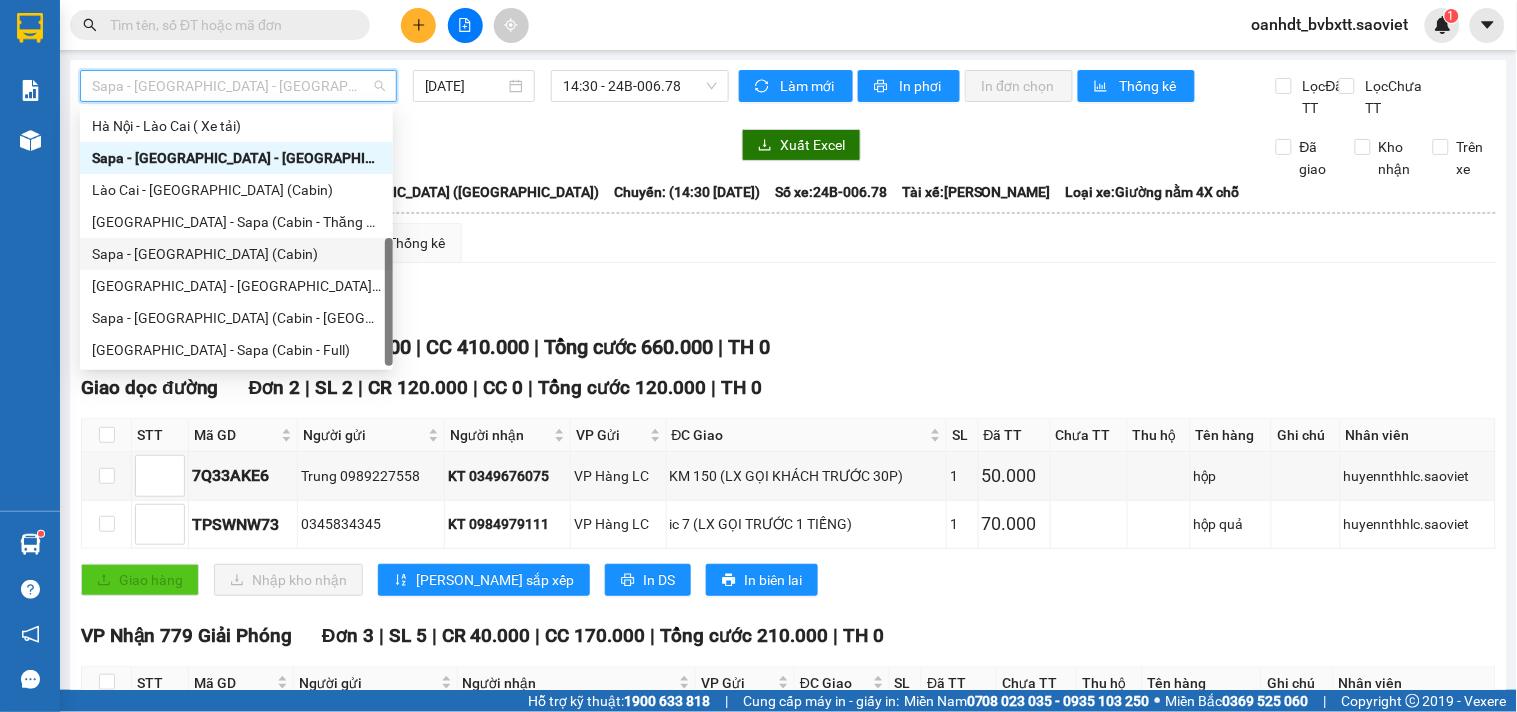 click on "Sapa - [GEOGRAPHIC_DATA] (Cabin)" at bounding box center [236, 254] 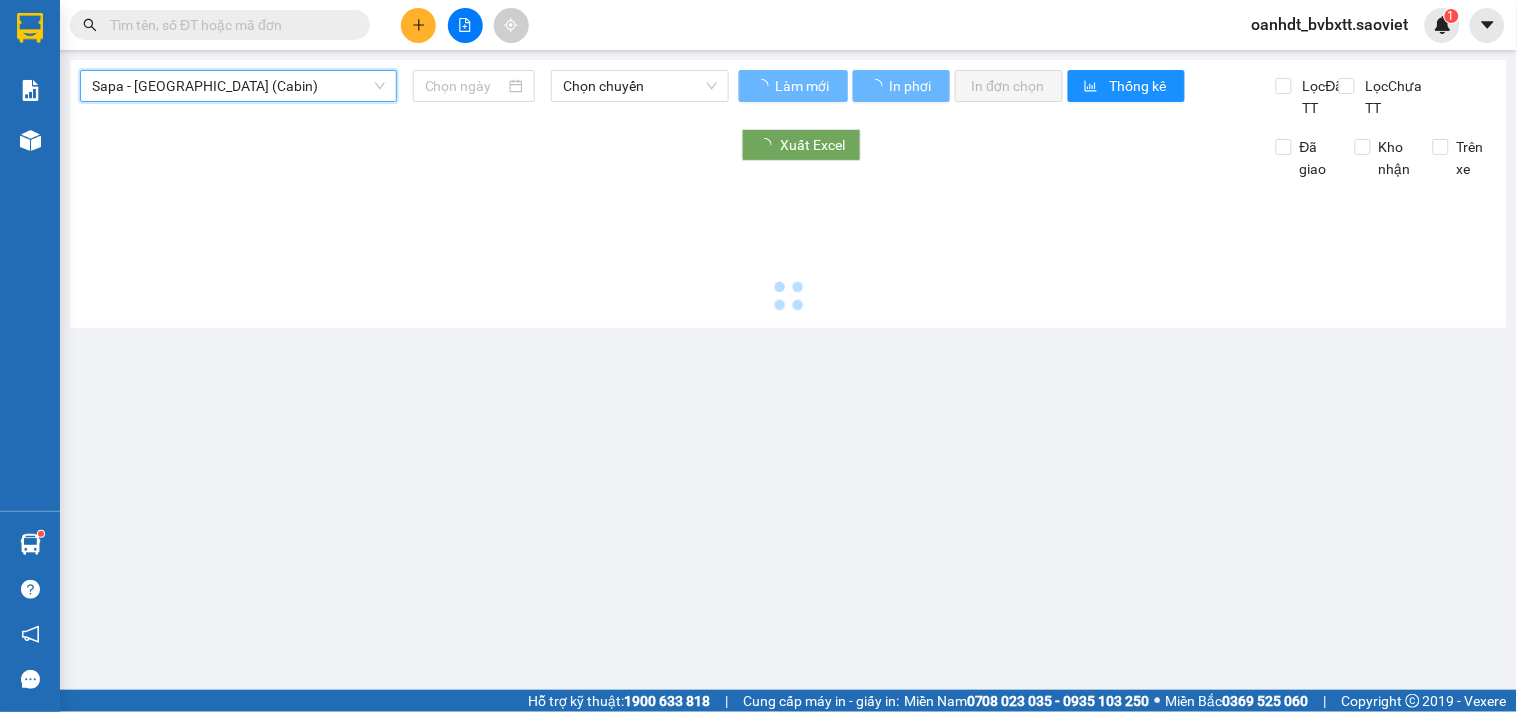 type on "[DATE]" 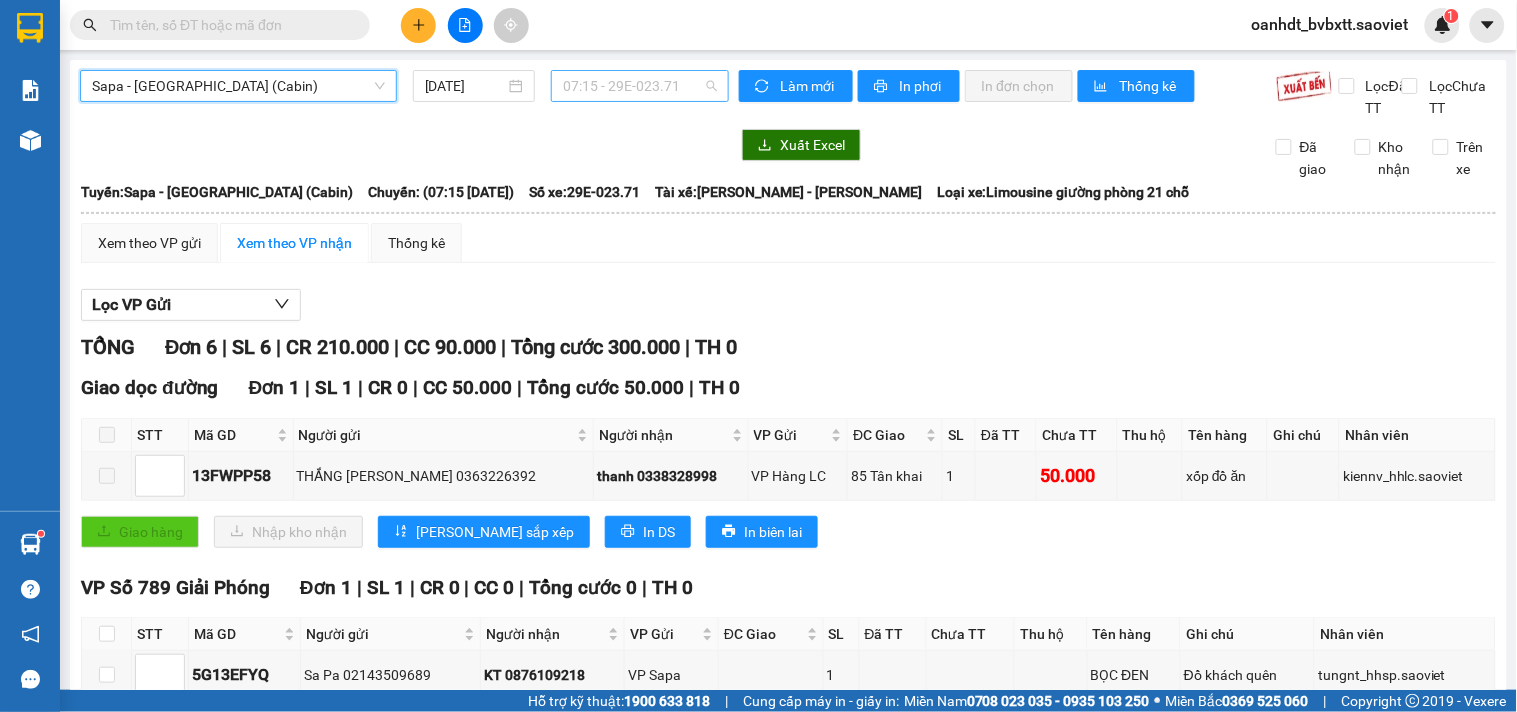 click on "07:15     - 29E-023.71" at bounding box center (640, 86) 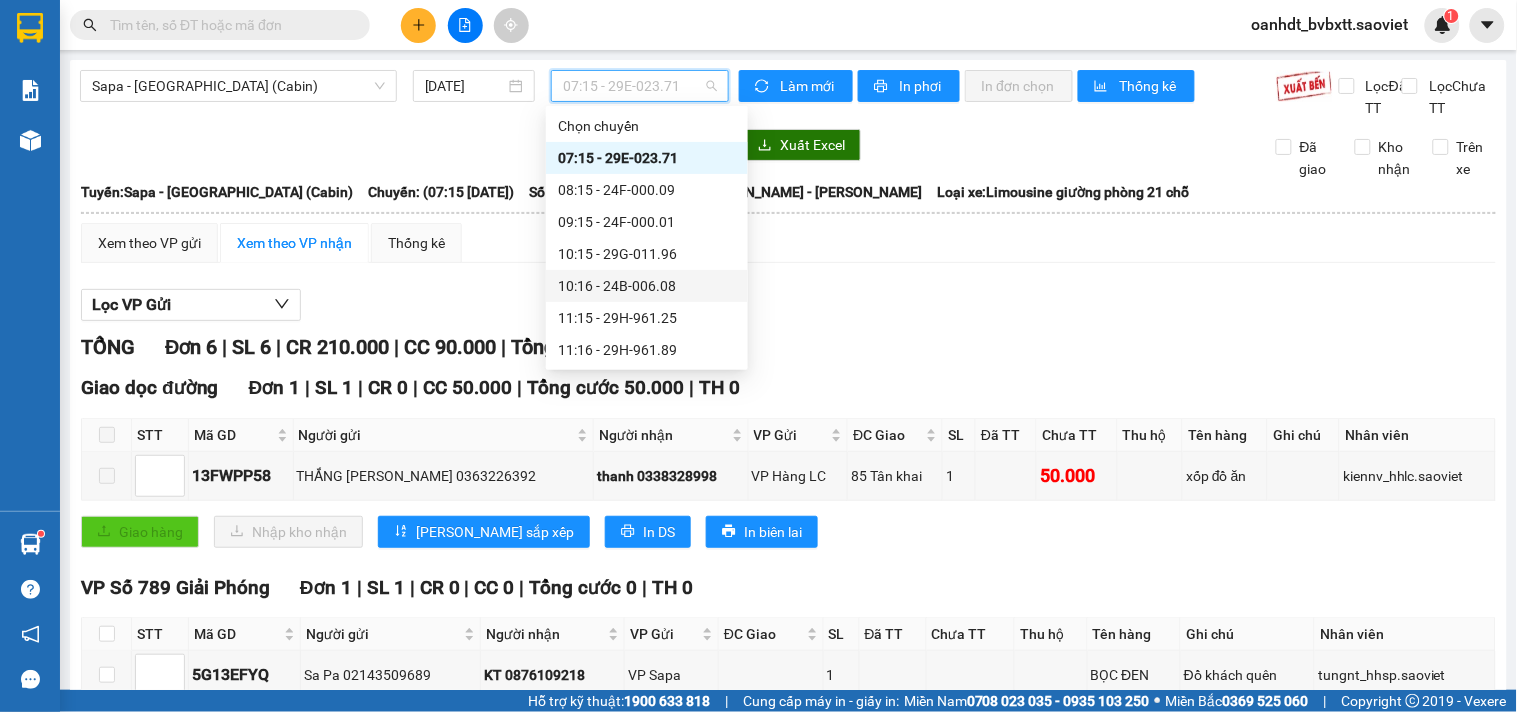scroll, scrollTop: 333, scrollLeft: 0, axis: vertical 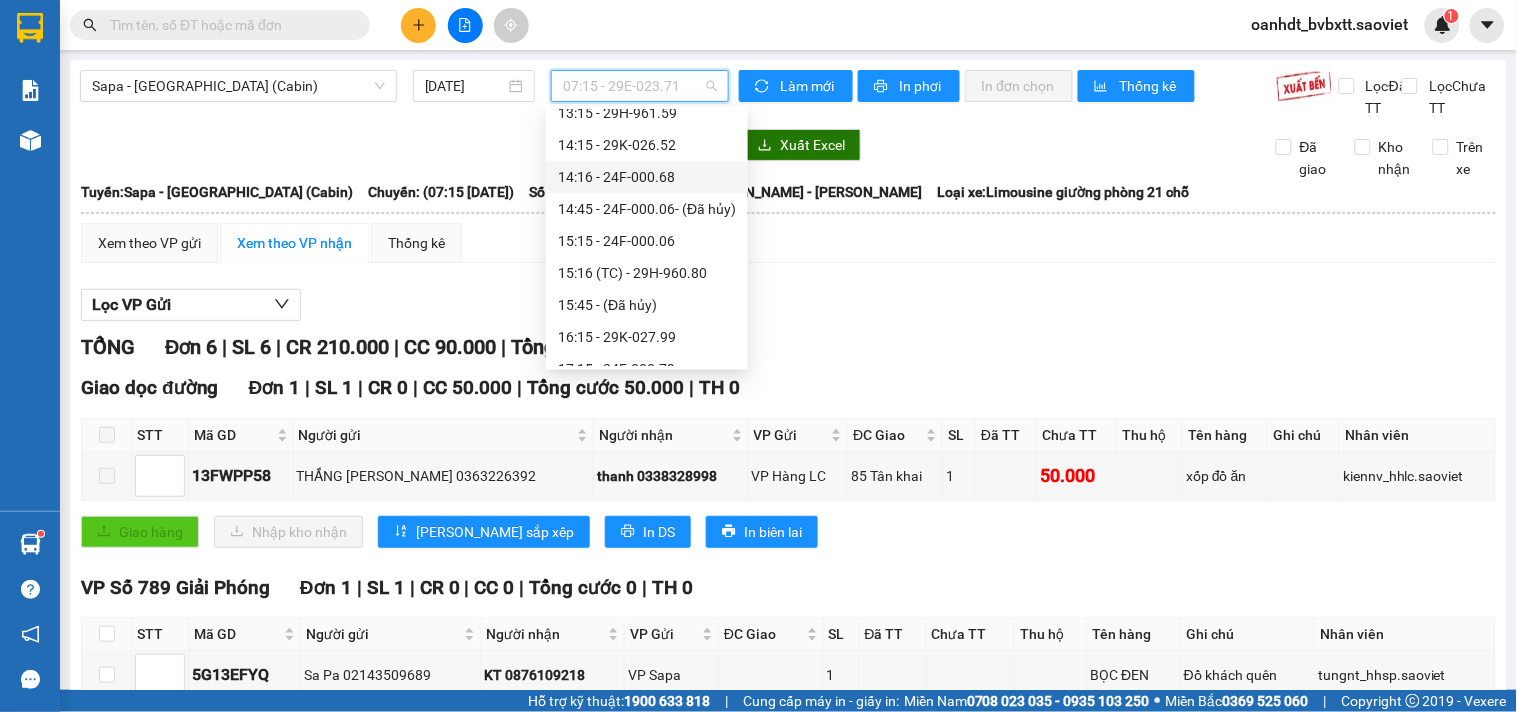 click on "14:16     - 24F-000.68" at bounding box center [647, 177] 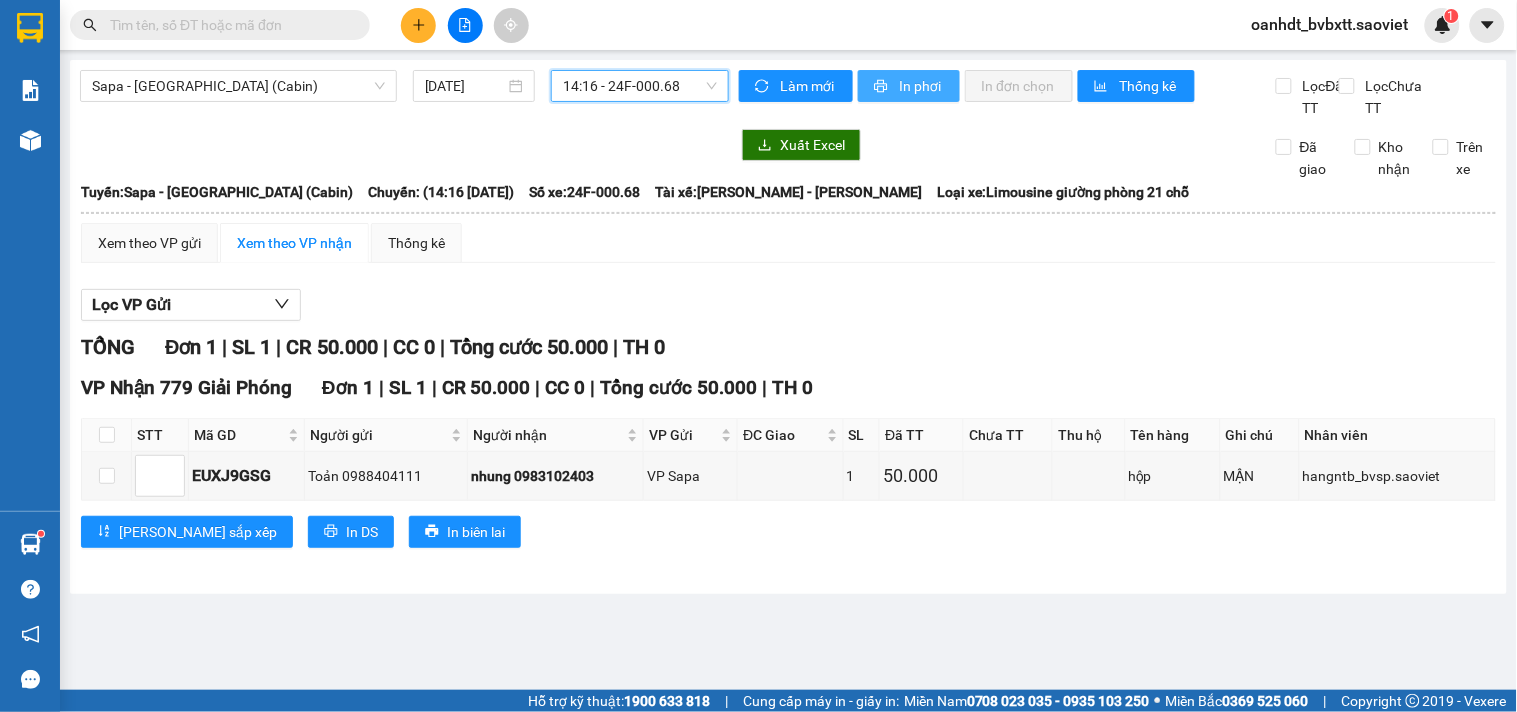 click on "In phơi" at bounding box center [921, 86] 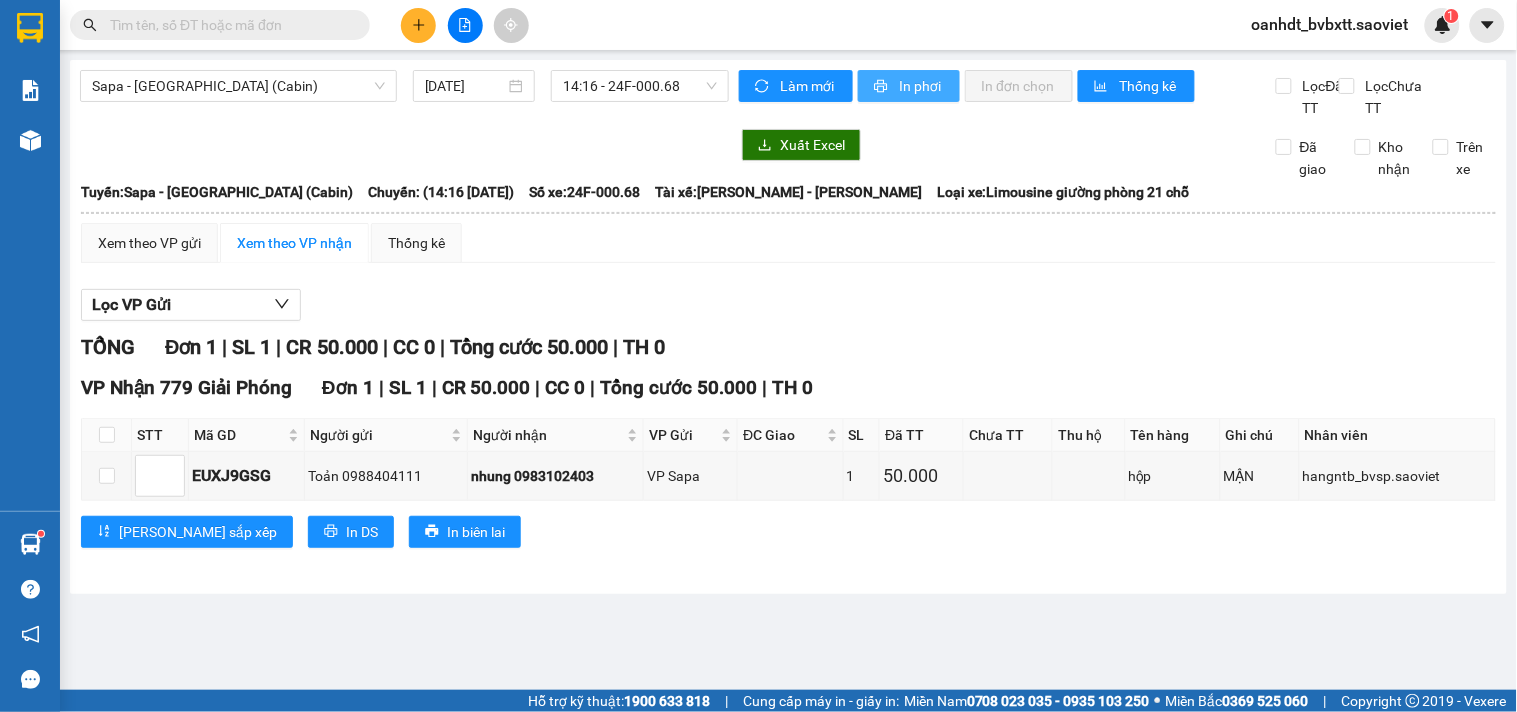 scroll, scrollTop: 0, scrollLeft: 0, axis: both 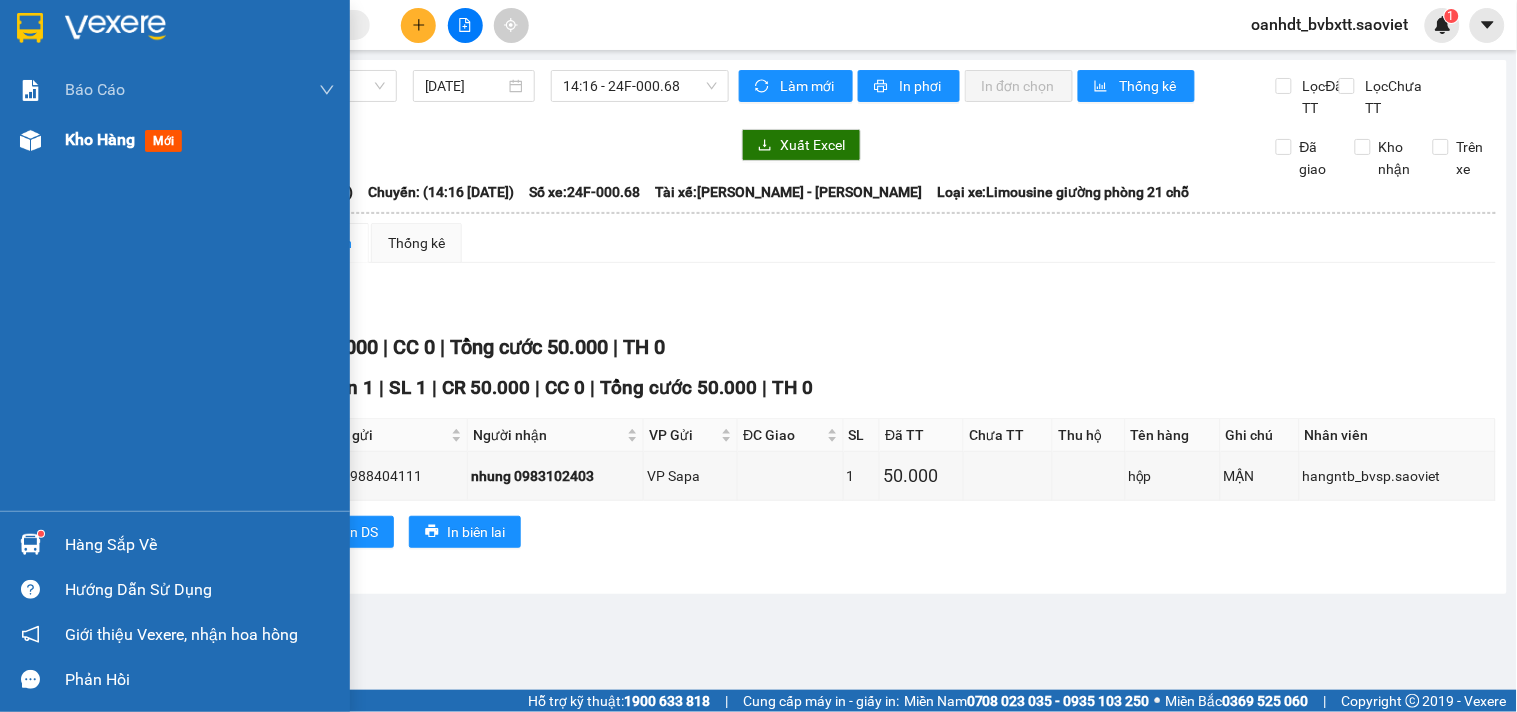 click on "mới" at bounding box center [163, 141] 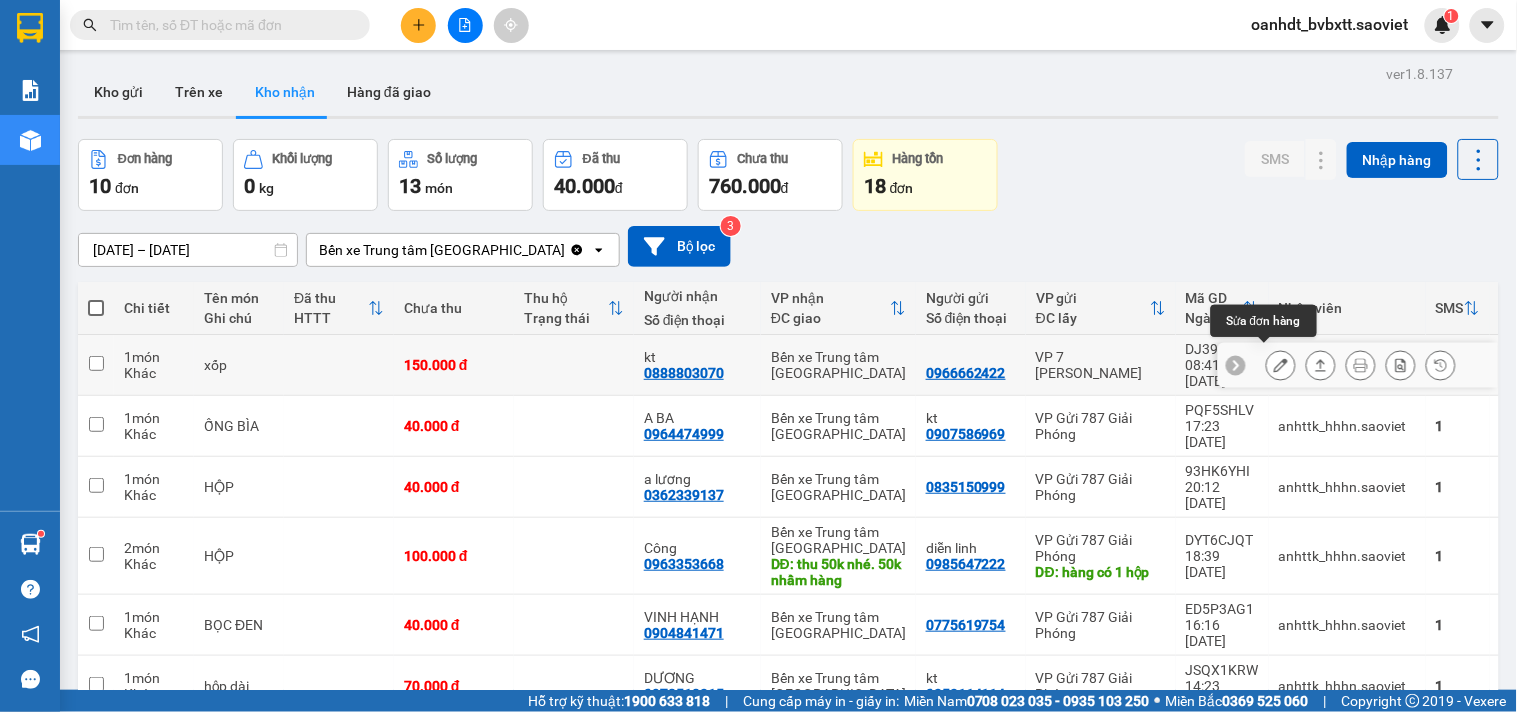 click 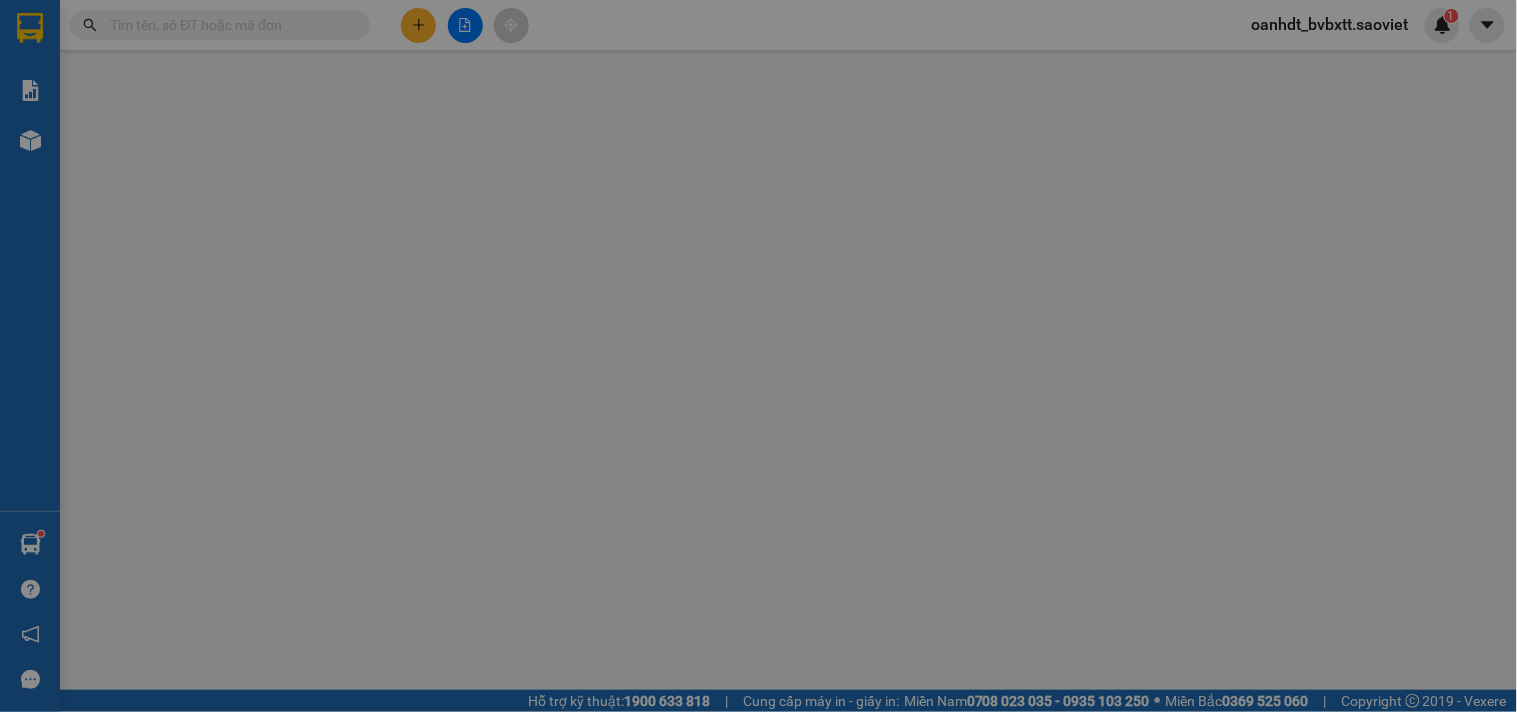 type on "0966662422" 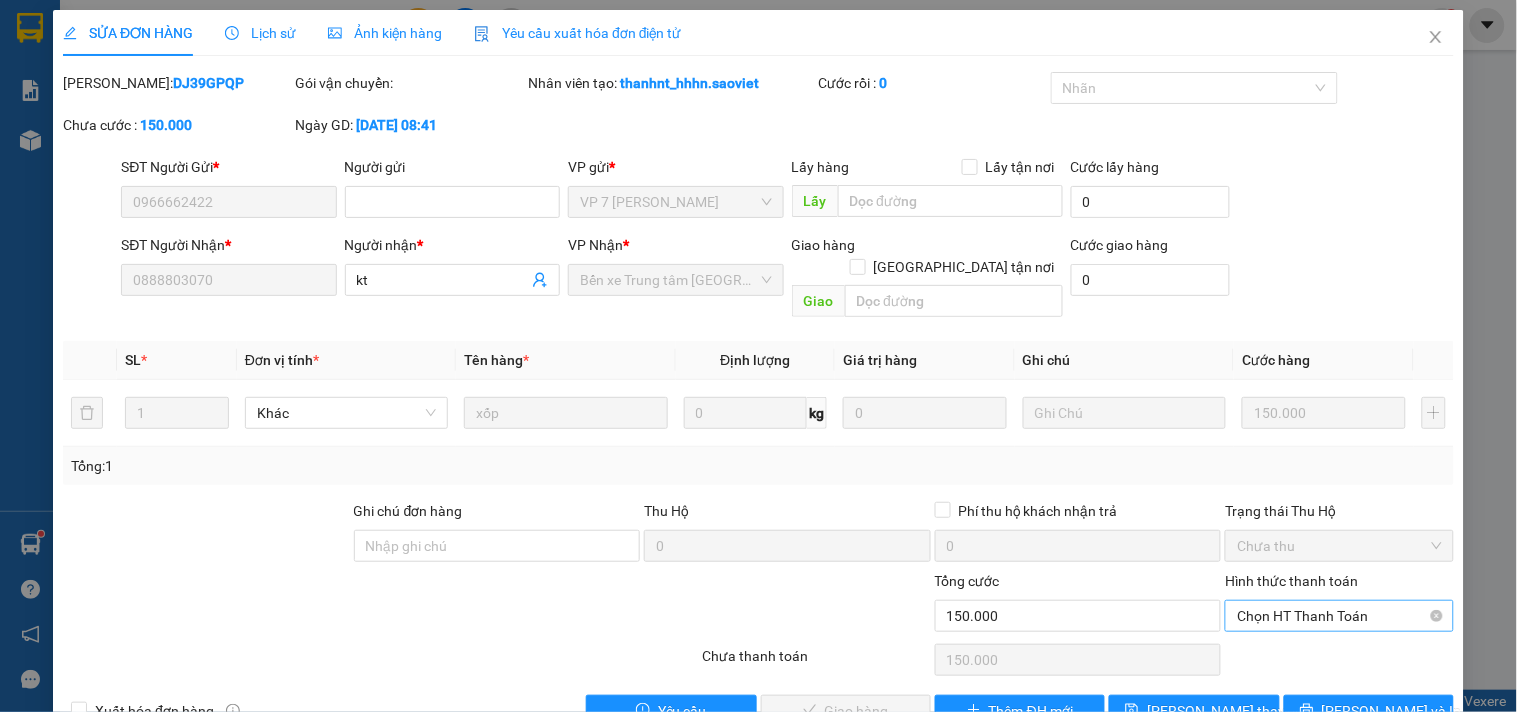 click on "Chọn HT Thanh Toán" at bounding box center (1339, 616) 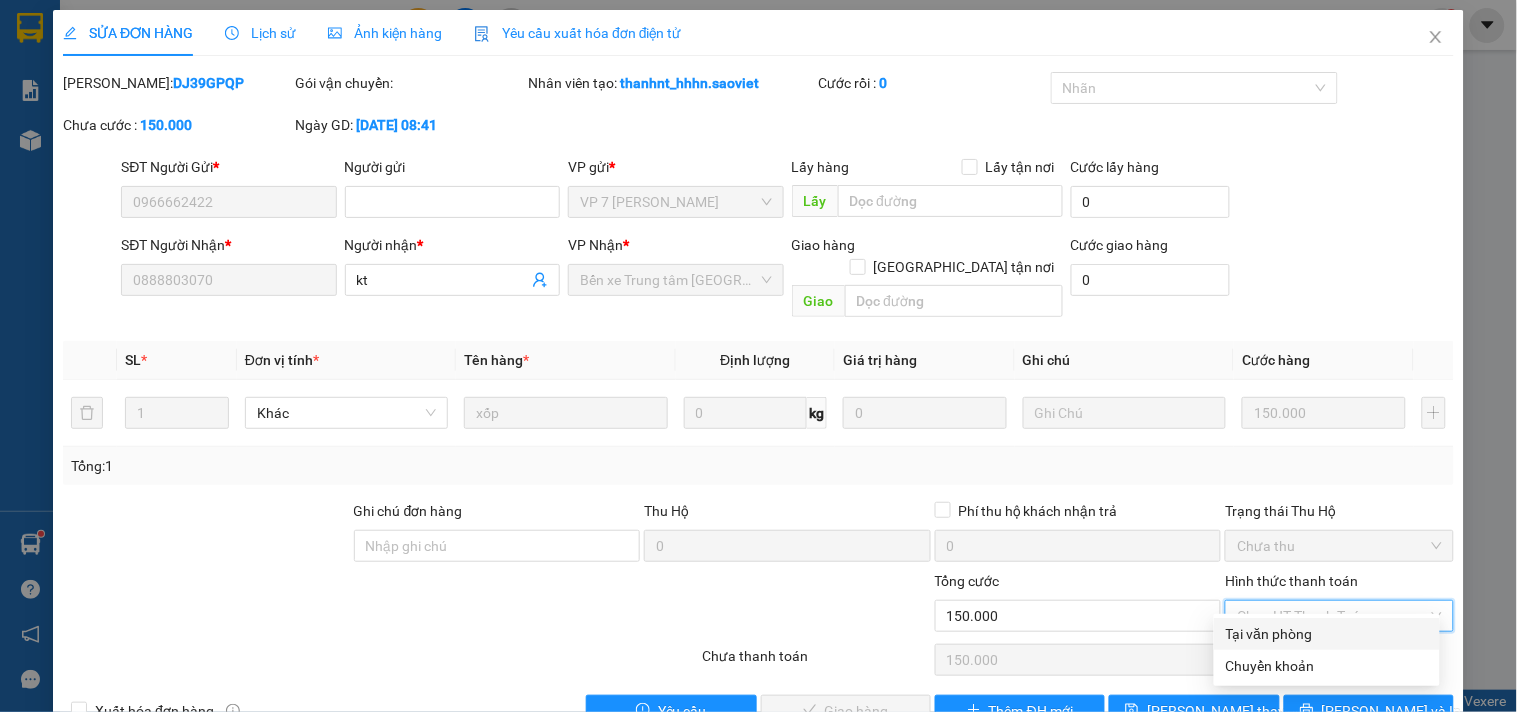 click on "Tại văn phòng" at bounding box center (1327, 634) 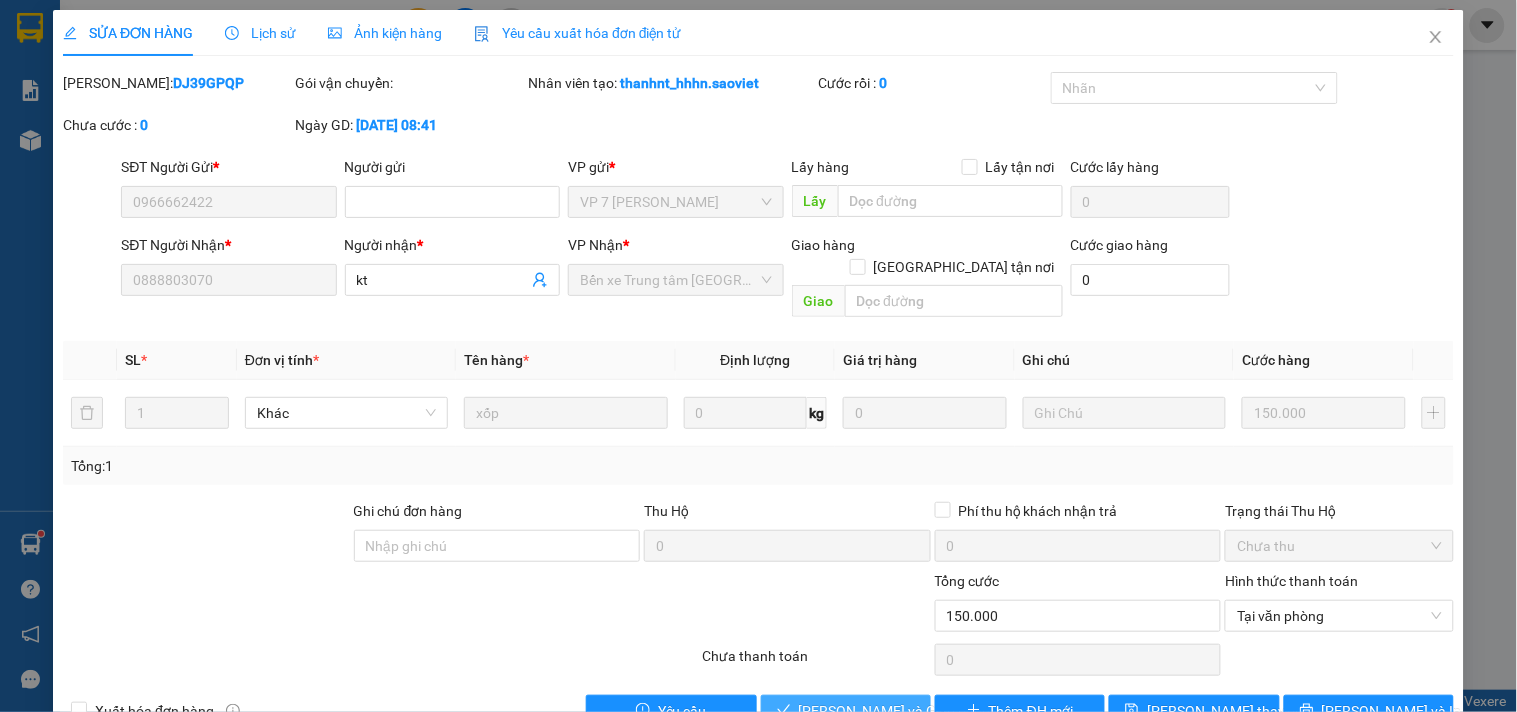 click on "[PERSON_NAME] và Giao hàng" at bounding box center [895, 711] 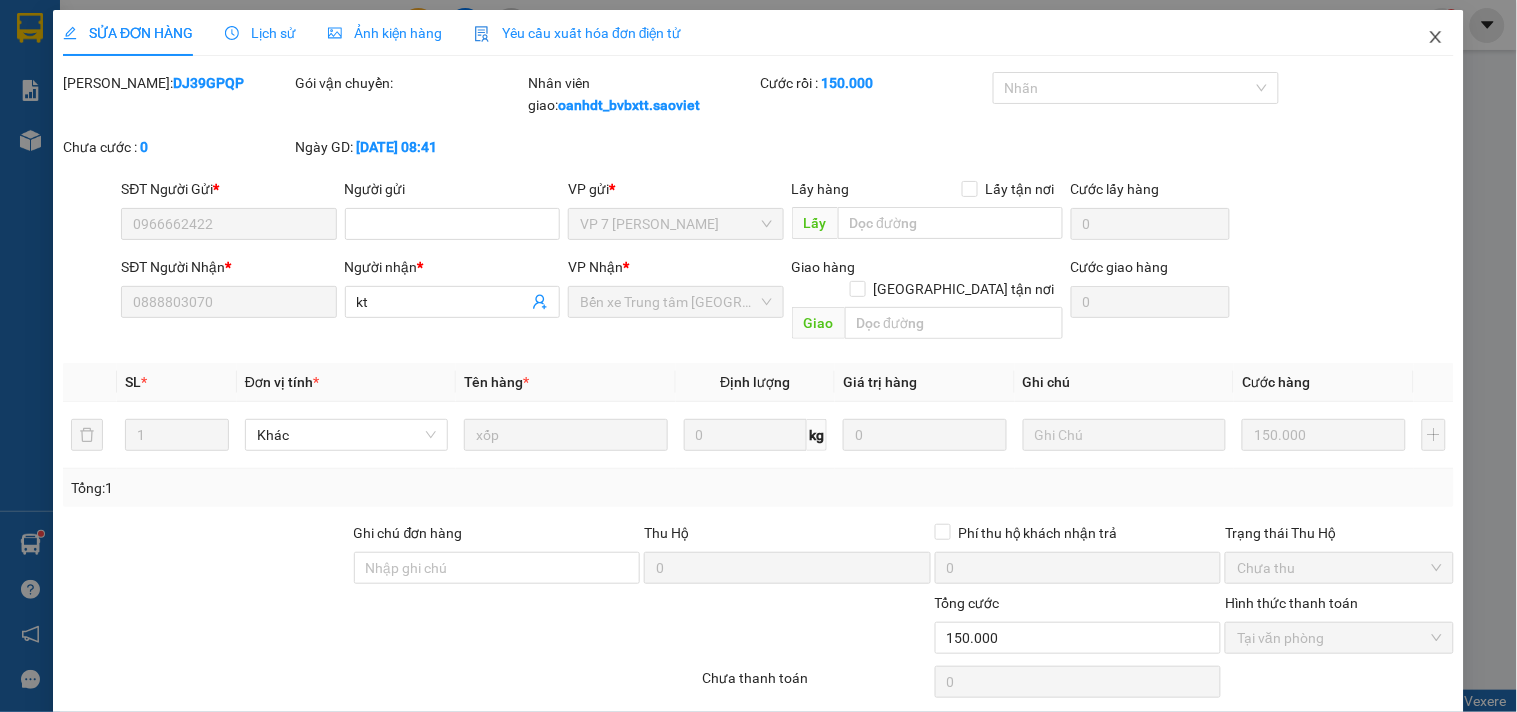 click at bounding box center (1436, 38) 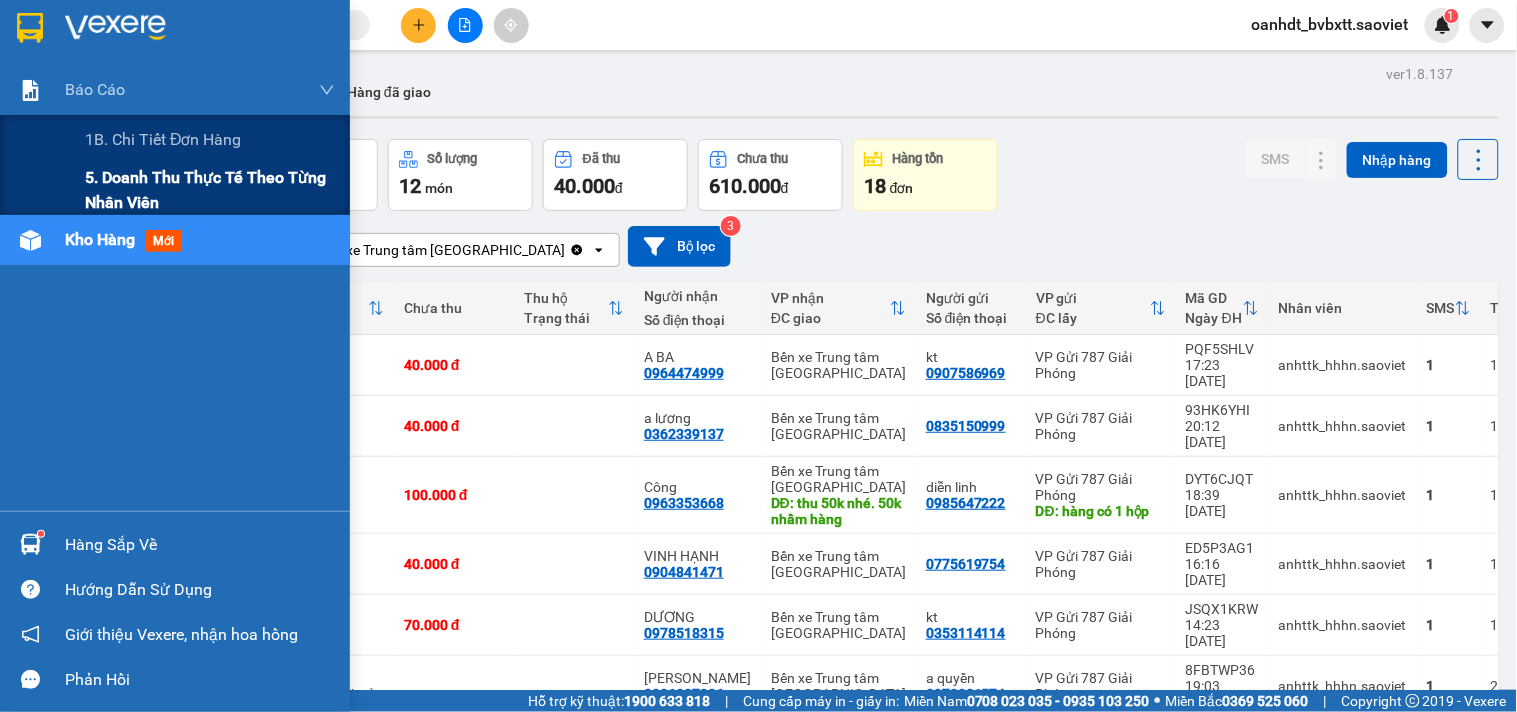 click on "5. Doanh thu thực tế theo từng nhân viên" at bounding box center (210, 190) 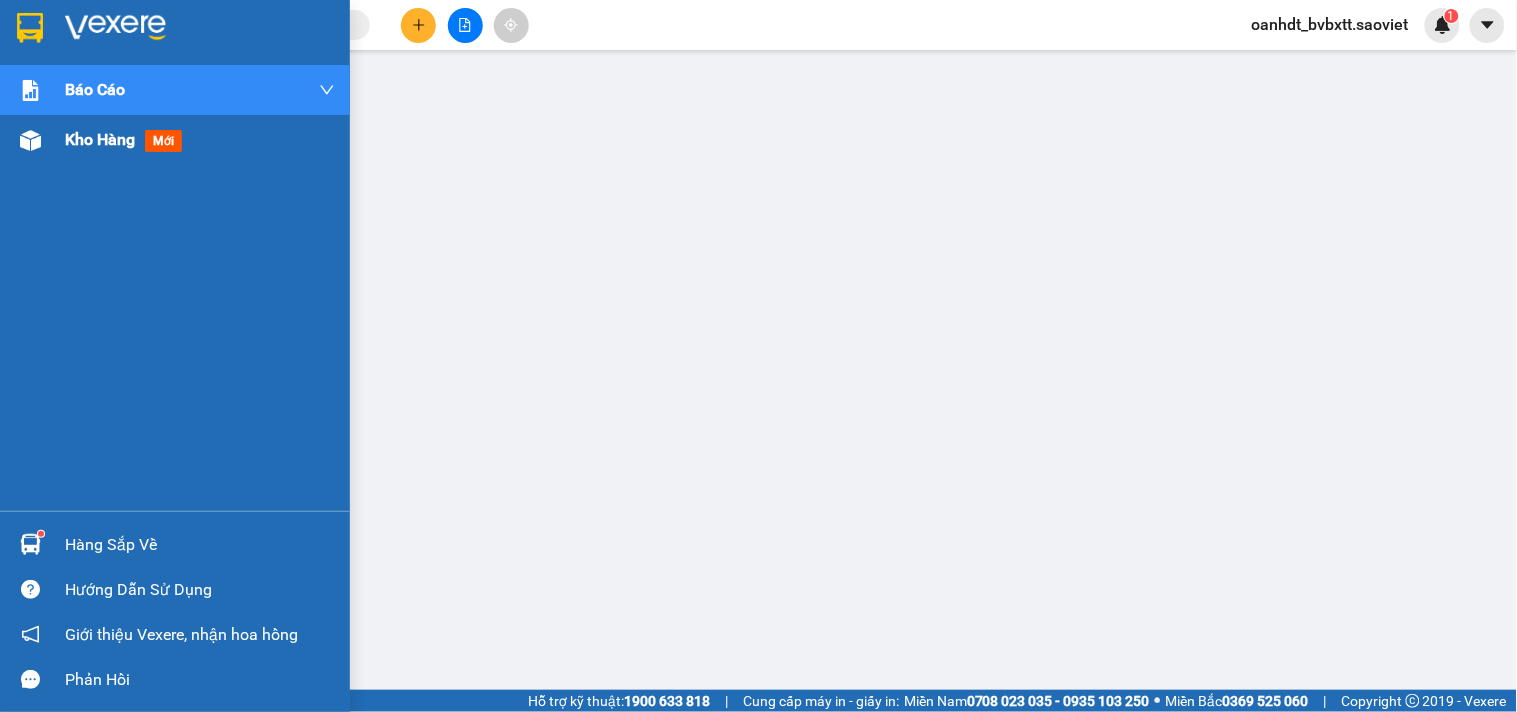 click on "mới" at bounding box center (163, 141) 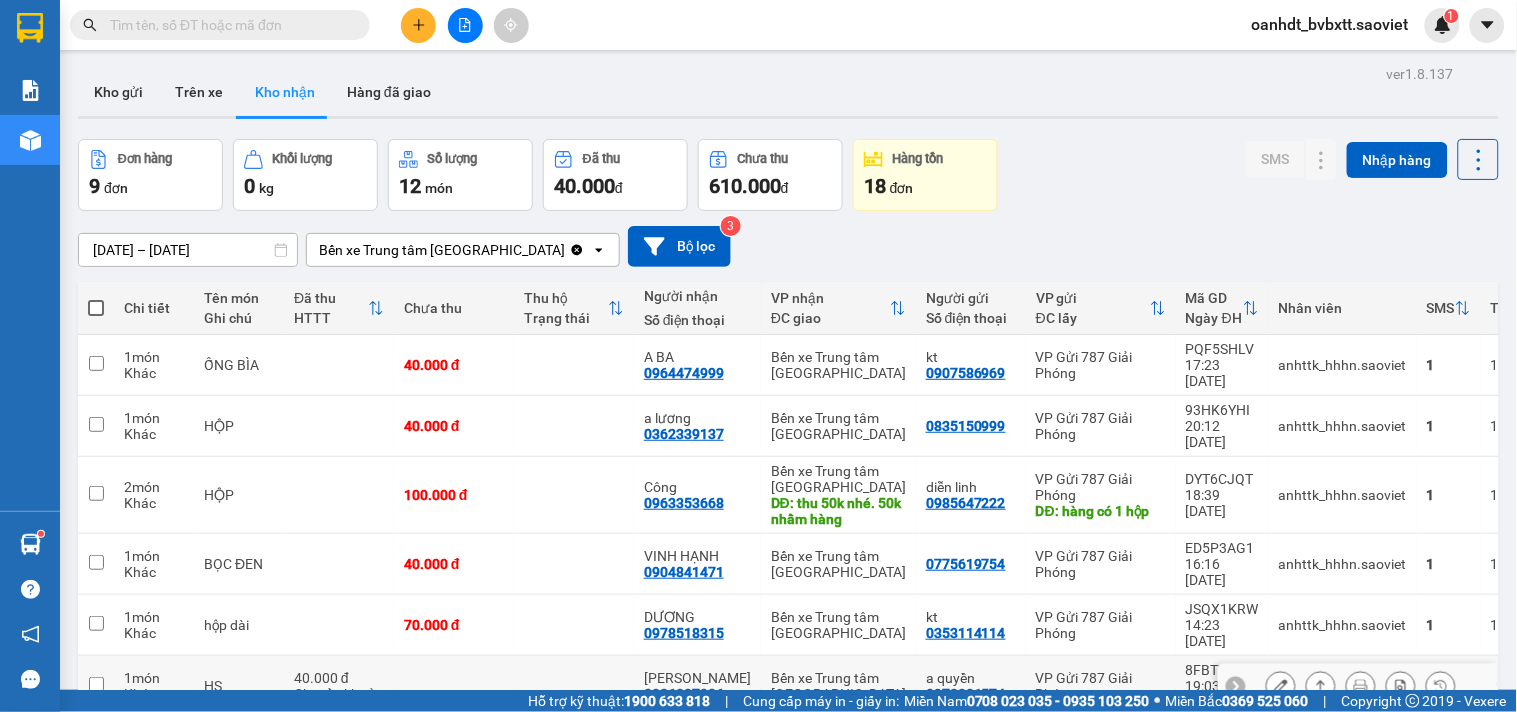 scroll, scrollTop: 173, scrollLeft: 0, axis: vertical 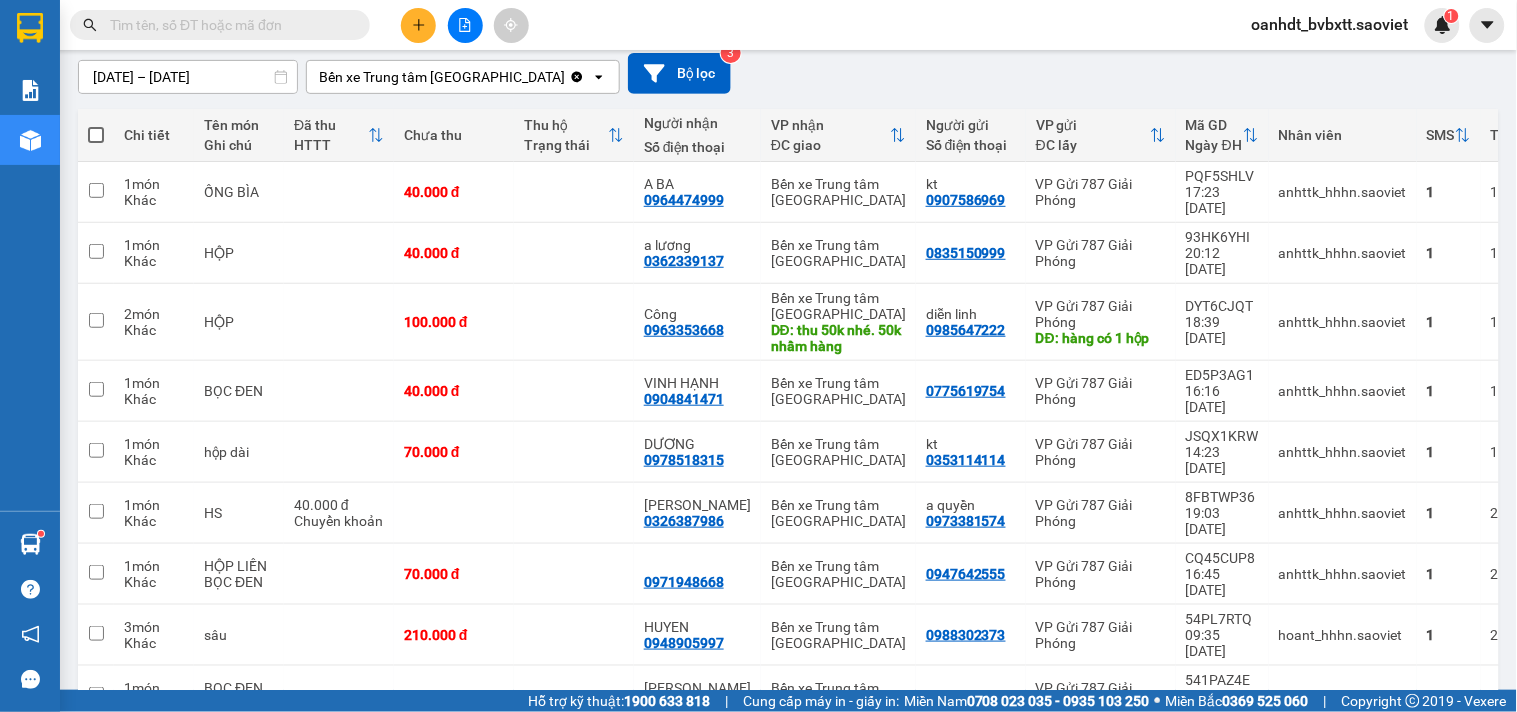 click on "oanhdt_bvbxtt.saoviet" at bounding box center (1330, 24) 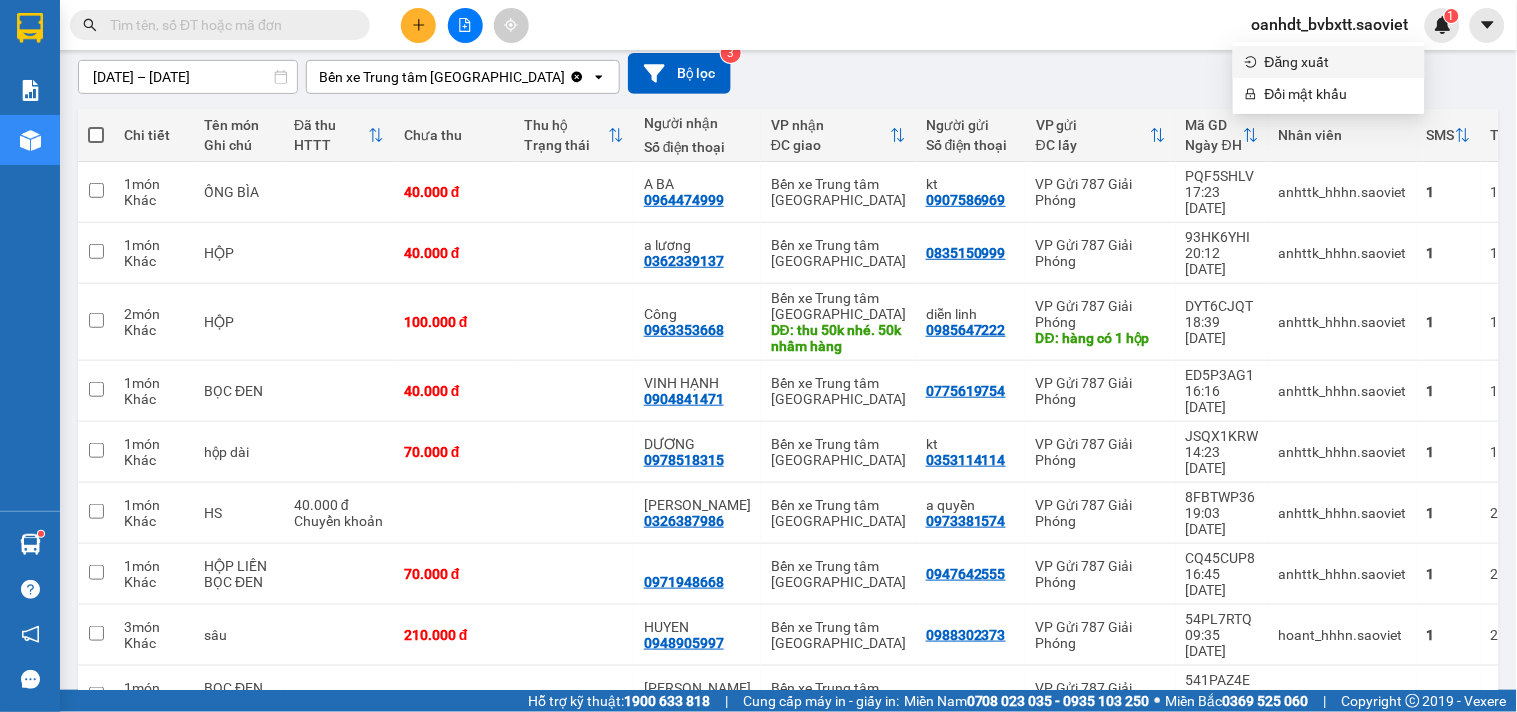 click on "Đăng xuất" at bounding box center (1339, 62) 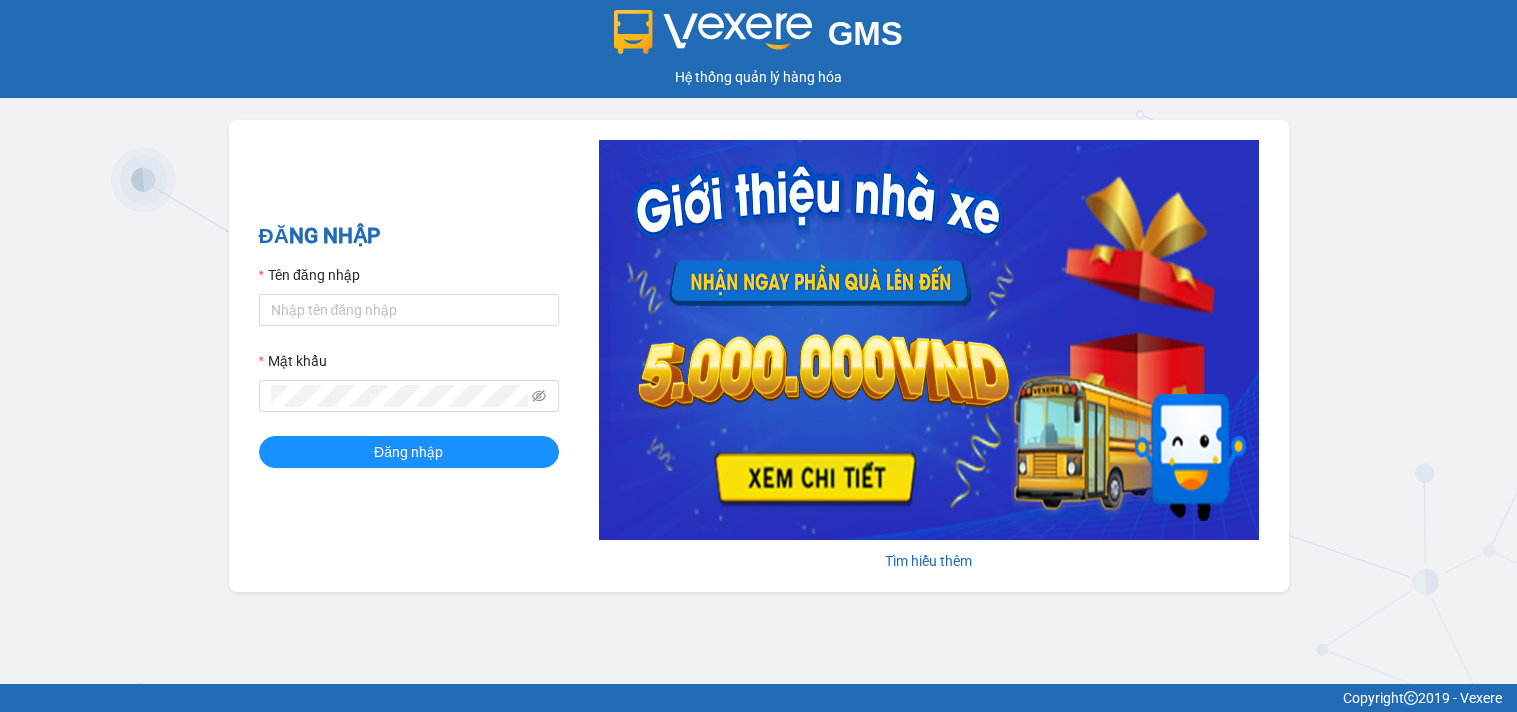 scroll, scrollTop: 0, scrollLeft: 0, axis: both 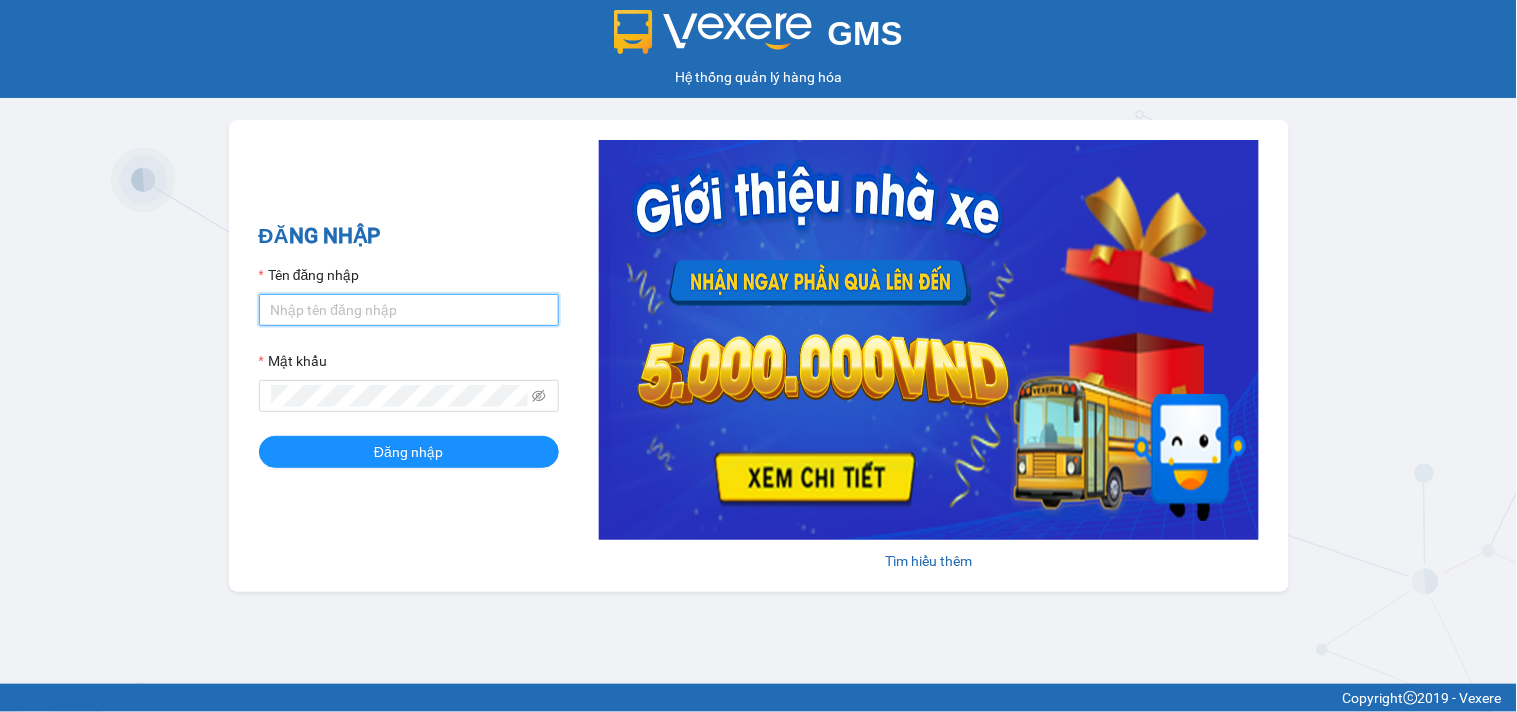 click on "Tên đăng nhập" at bounding box center [409, 310] 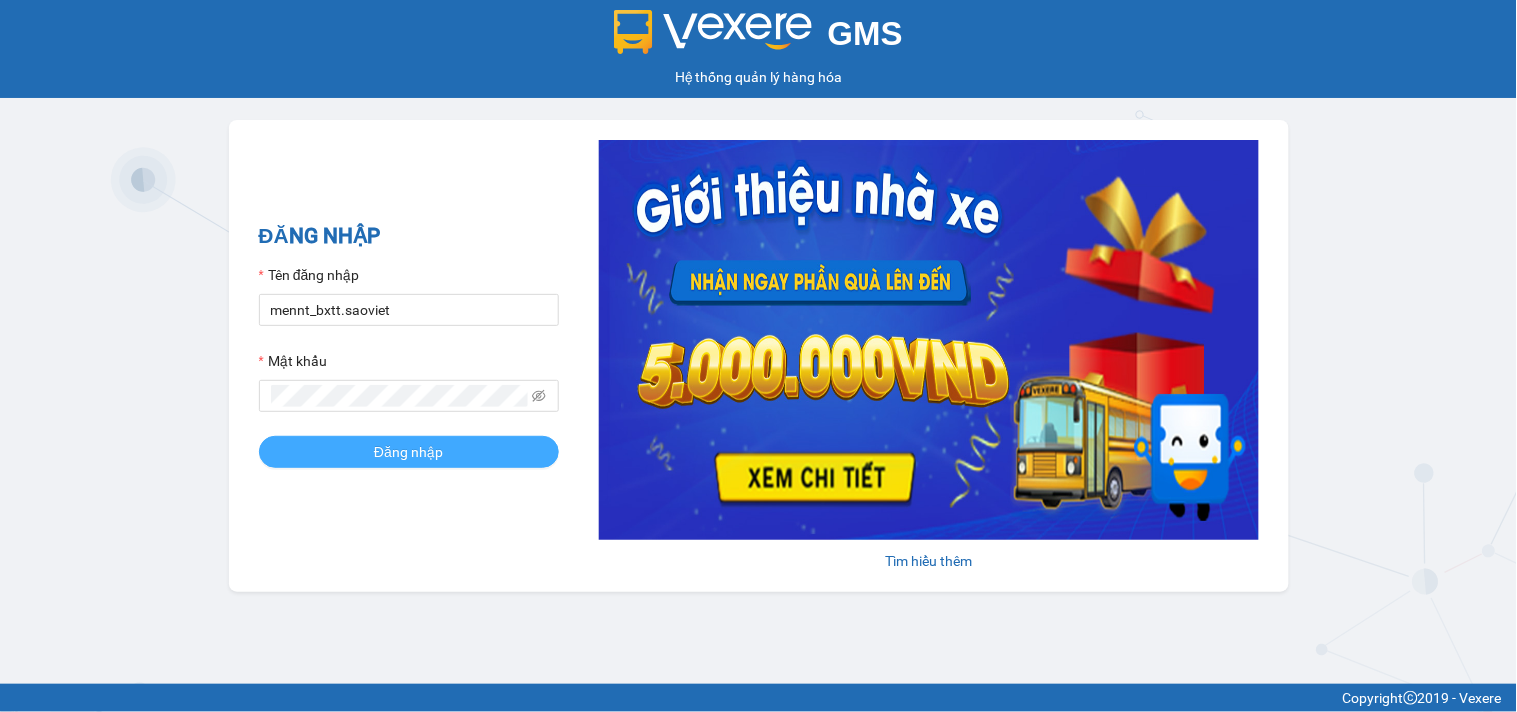 click on "Đăng nhập" at bounding box center [409, 452] 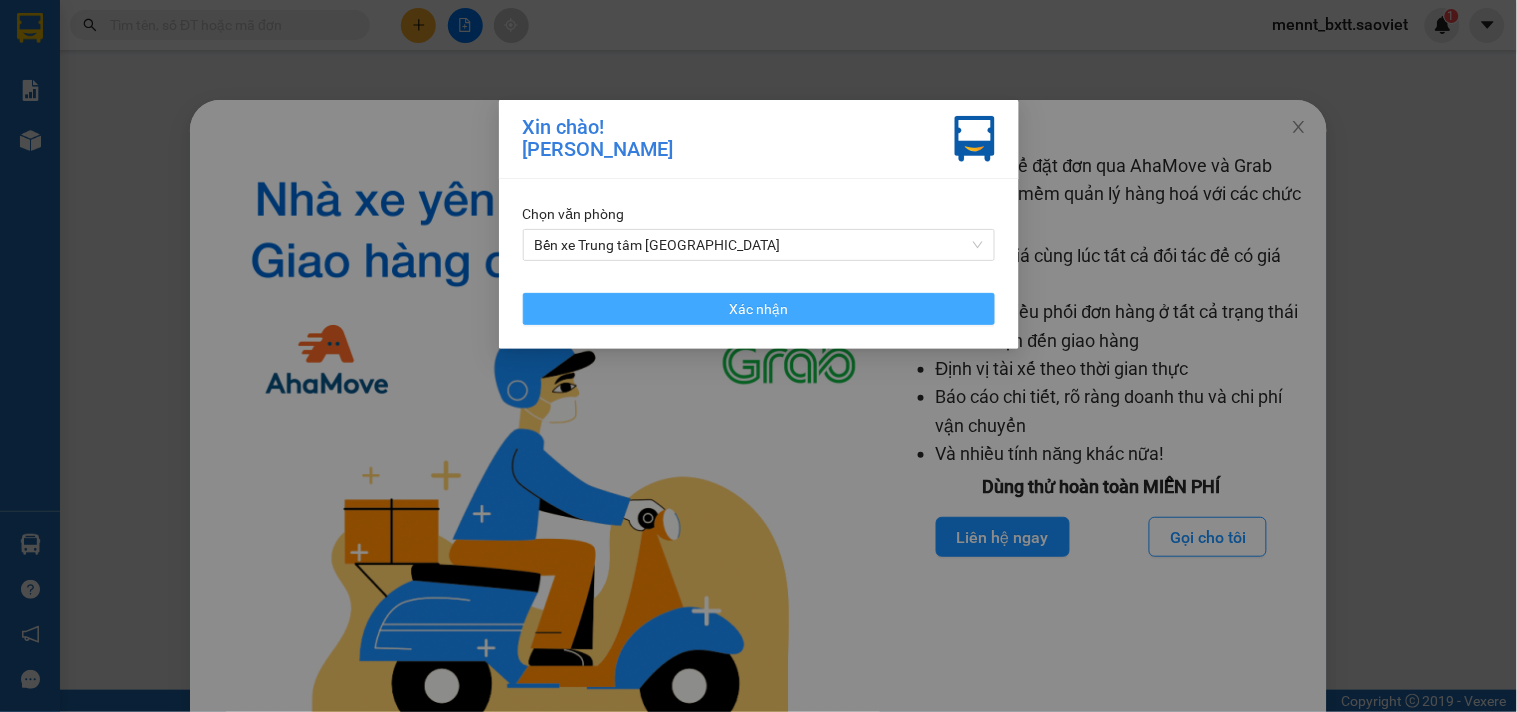 click on "Xác nhận" at bounding box center (758, 309) 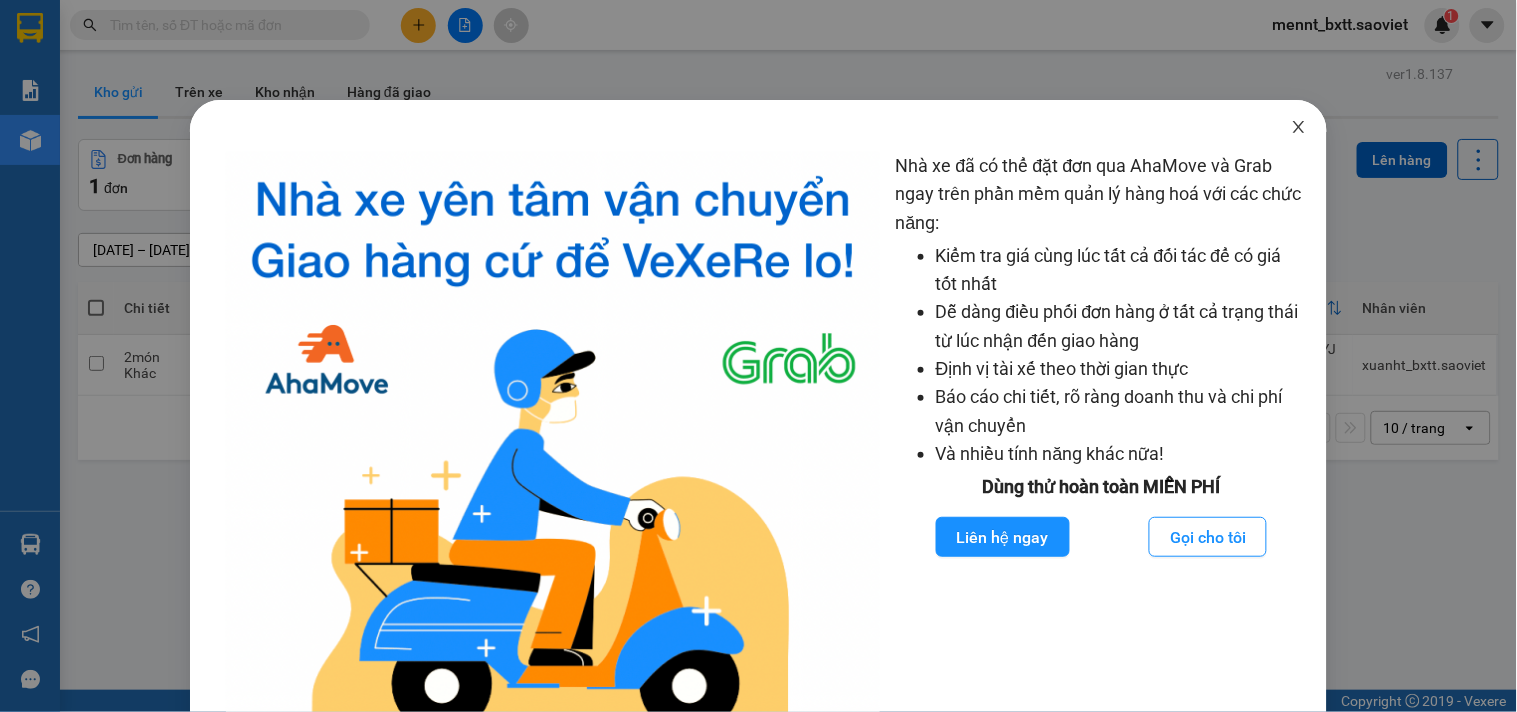 click 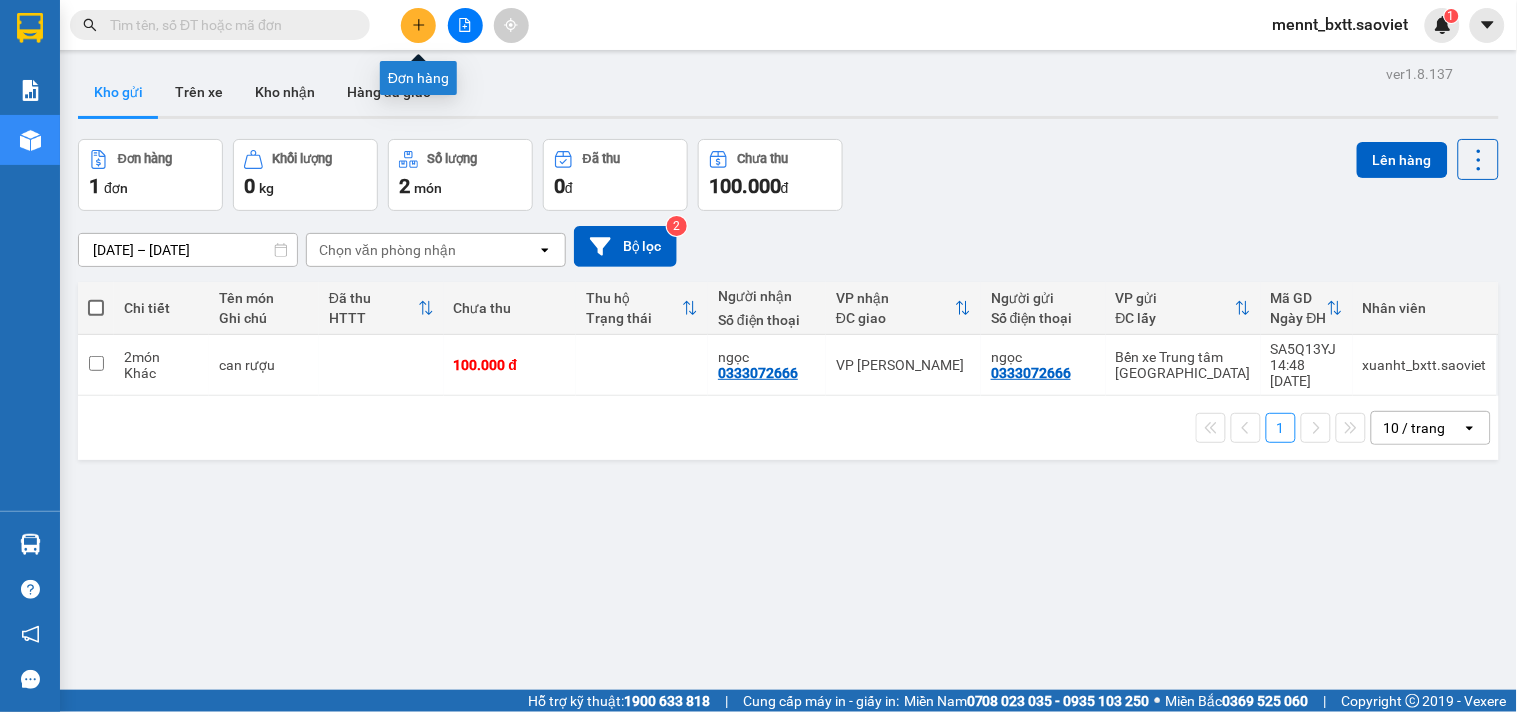 click at bounding box center [418, 25] 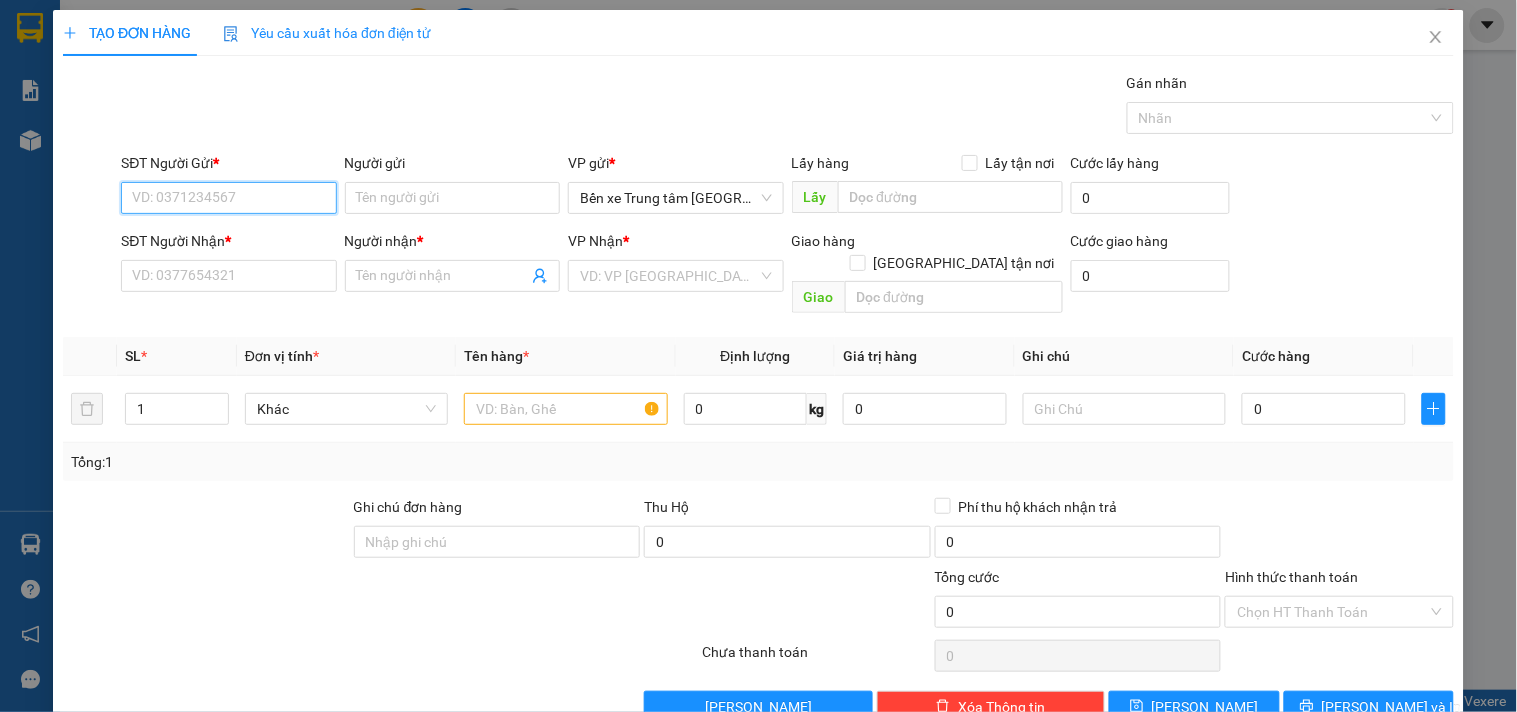 click on "SĐT Người Gửi  *" at bounding box center (228, 198) 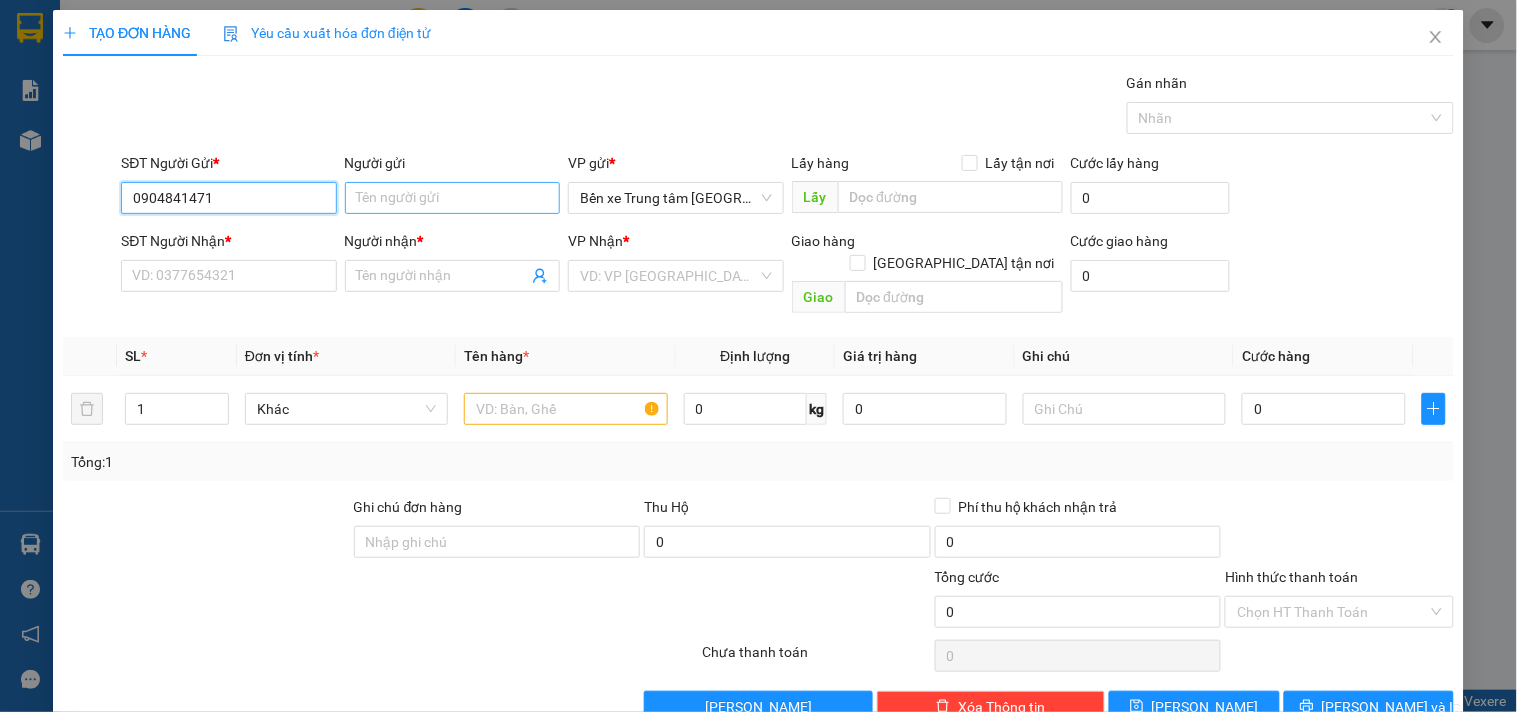 type on "0904841471" 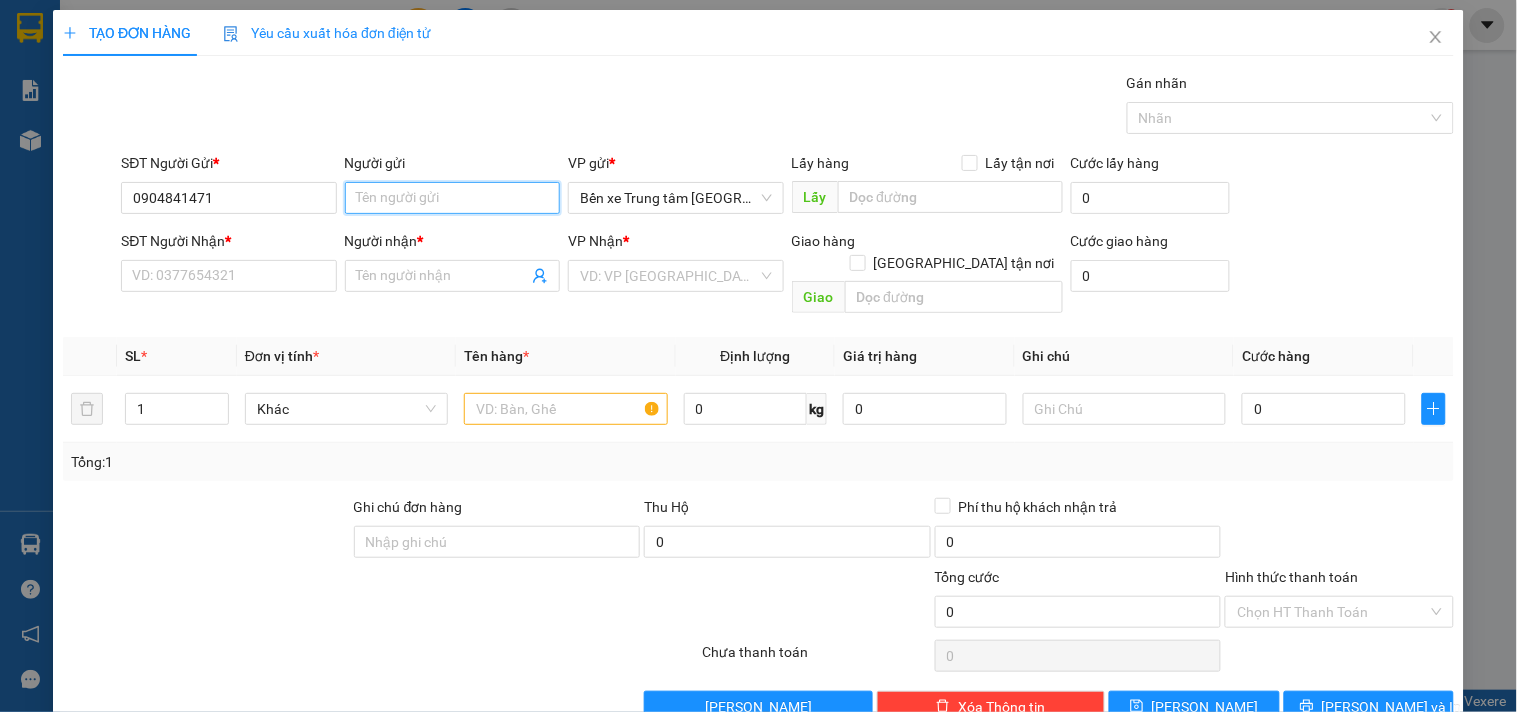 click on "Người gửi" at bounding box center (452, 198) 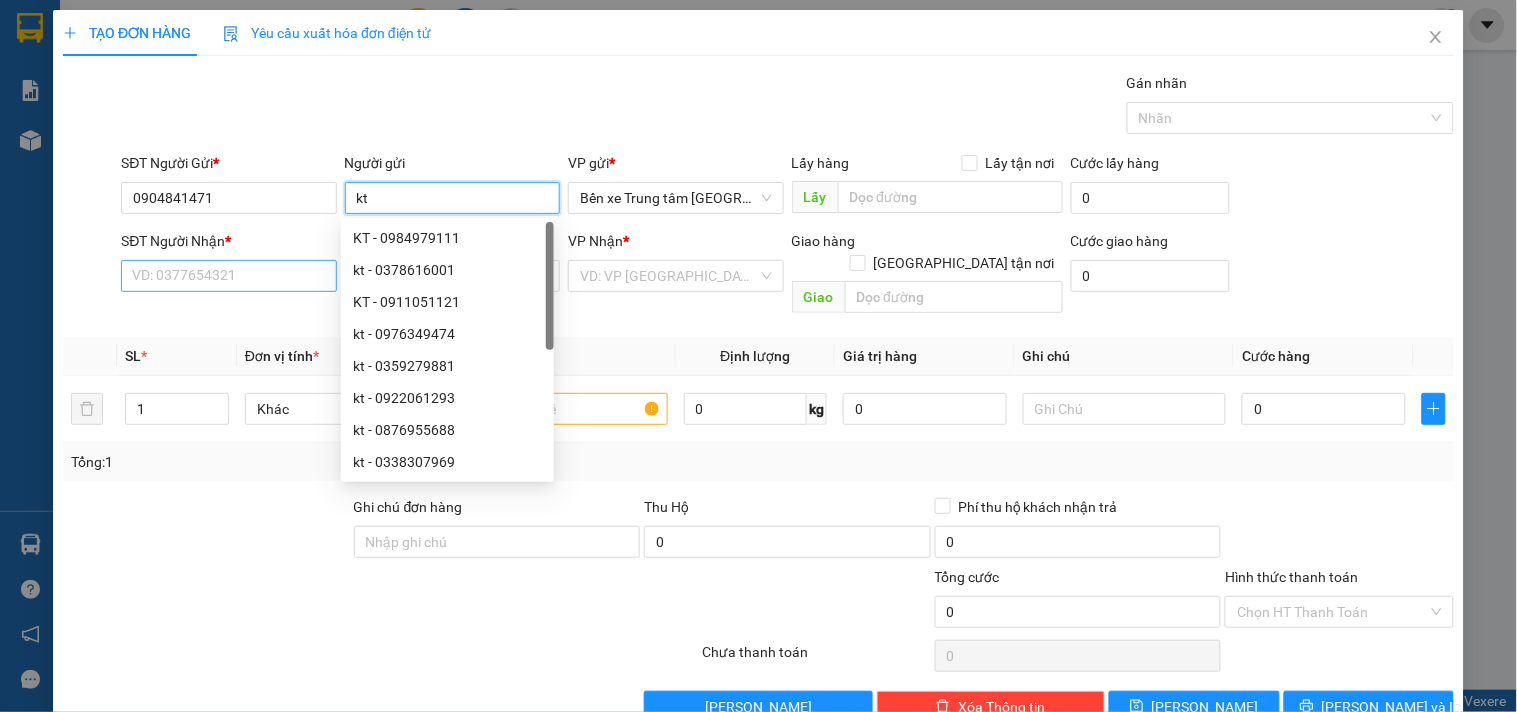 type on "kt" 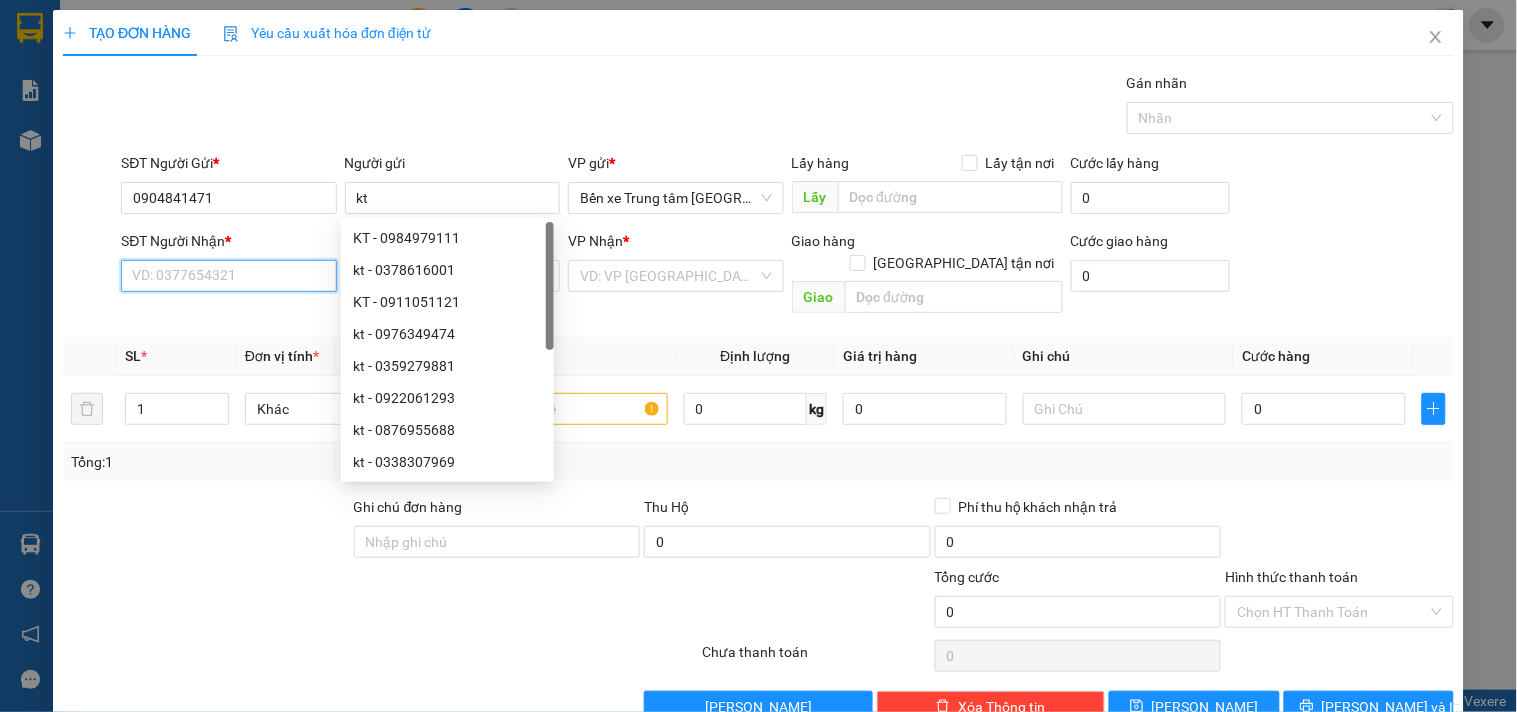 click on "SĐT Người Nhận  *" at bounding box center (228, 276) 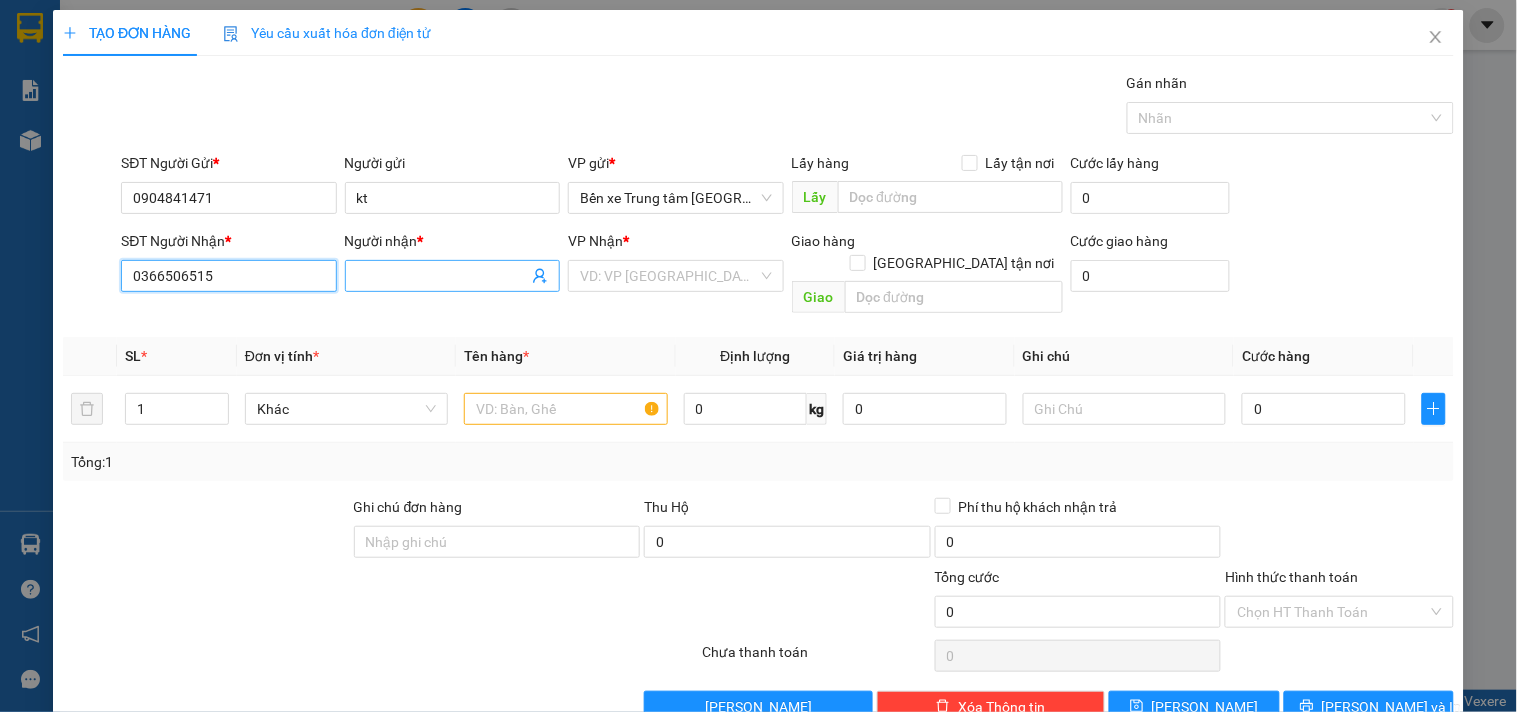 type on "0366506515" 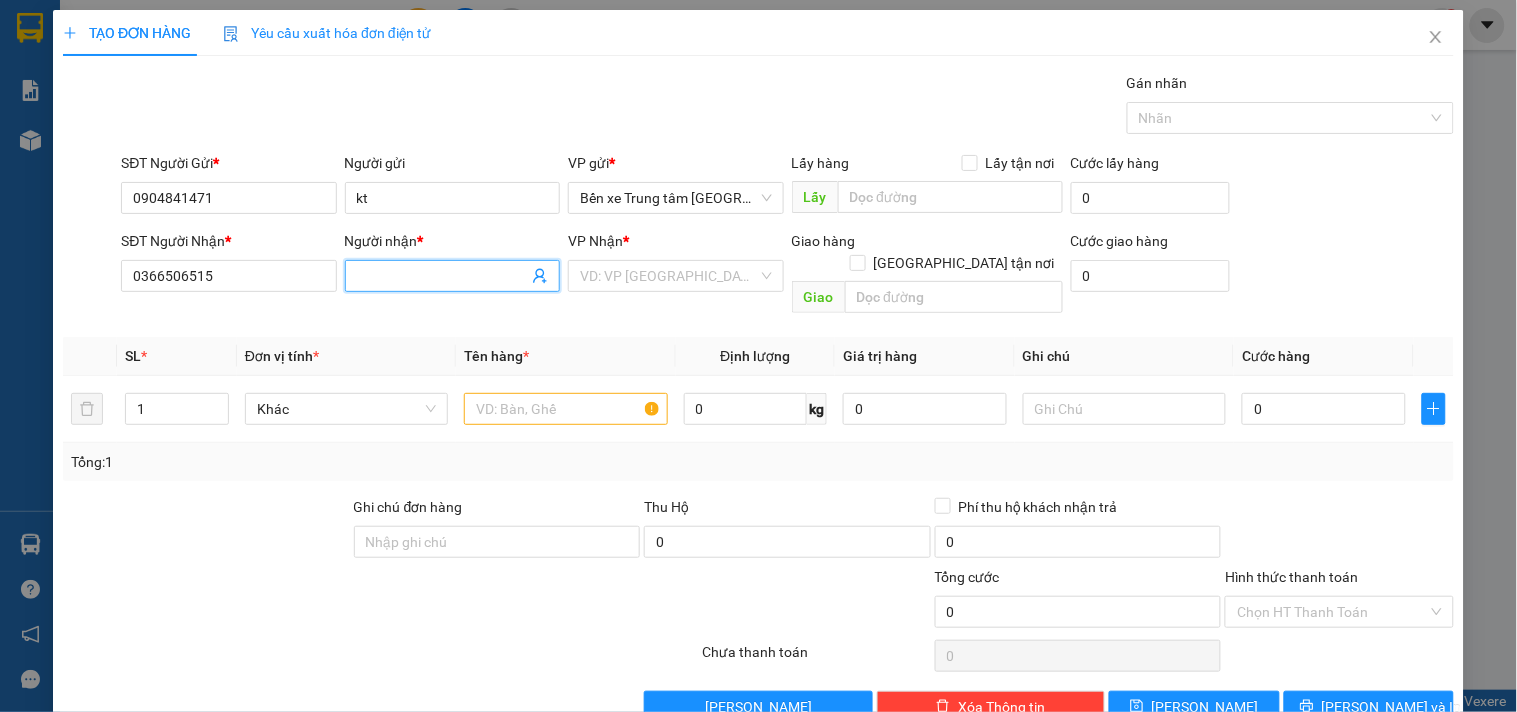 click on "Người nhận  *" at bounding box center (442, 276) 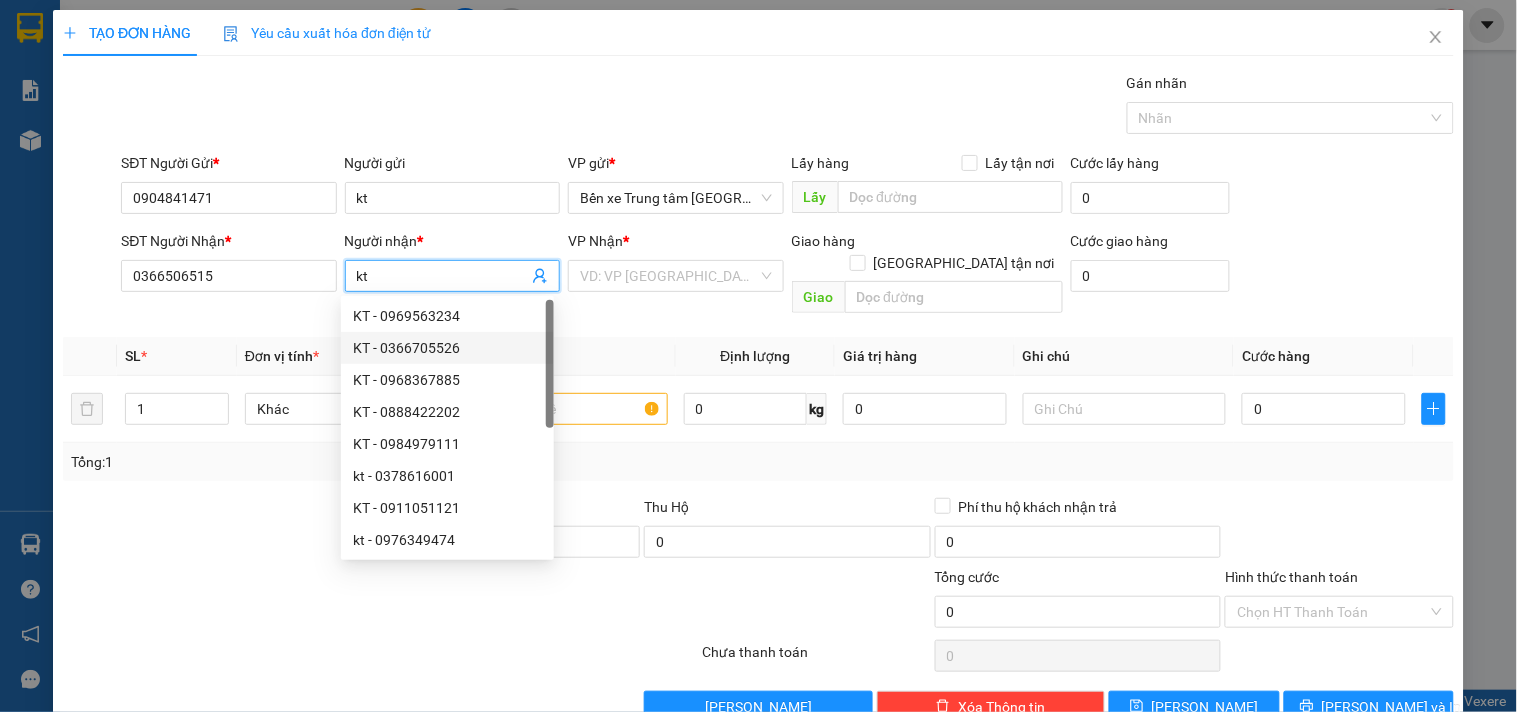 type on "kt" 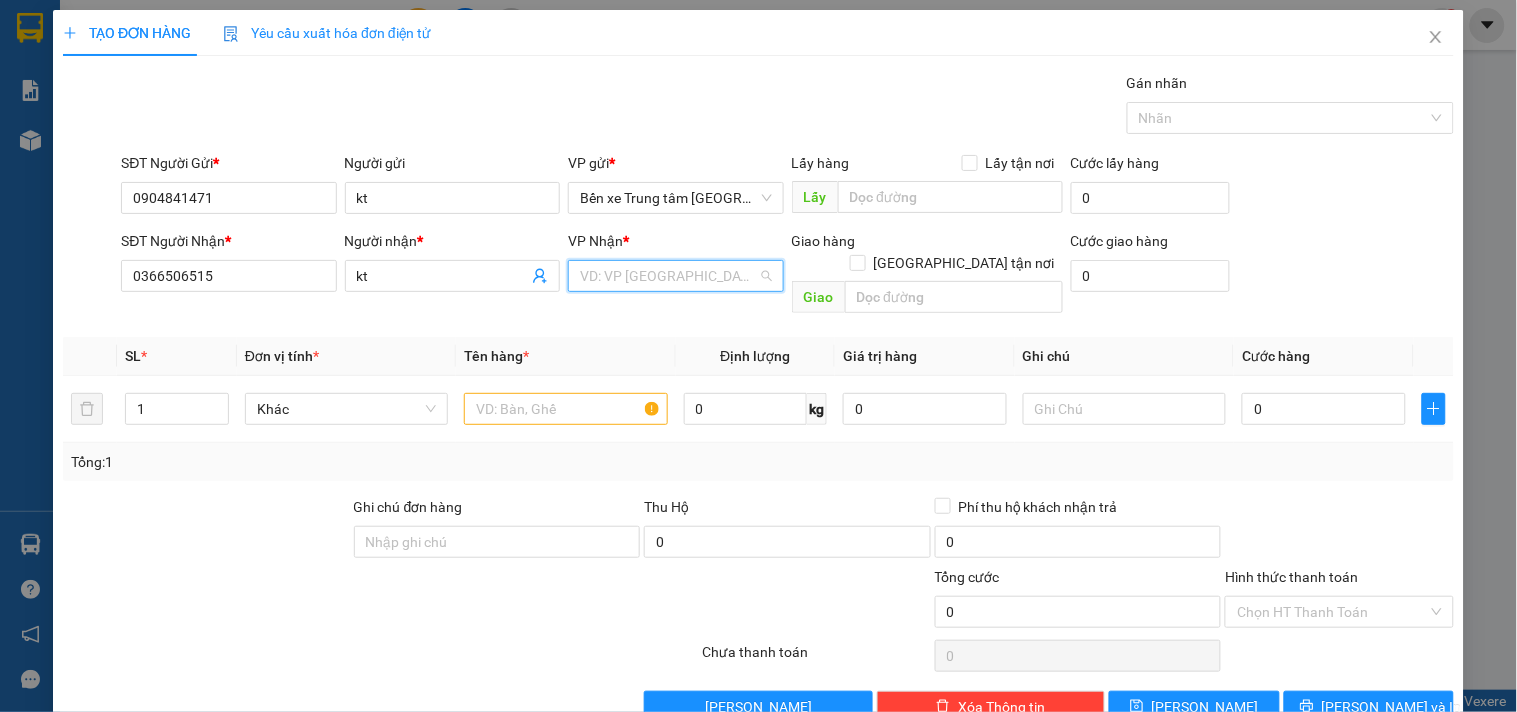 click at bounding box center [668, 276] 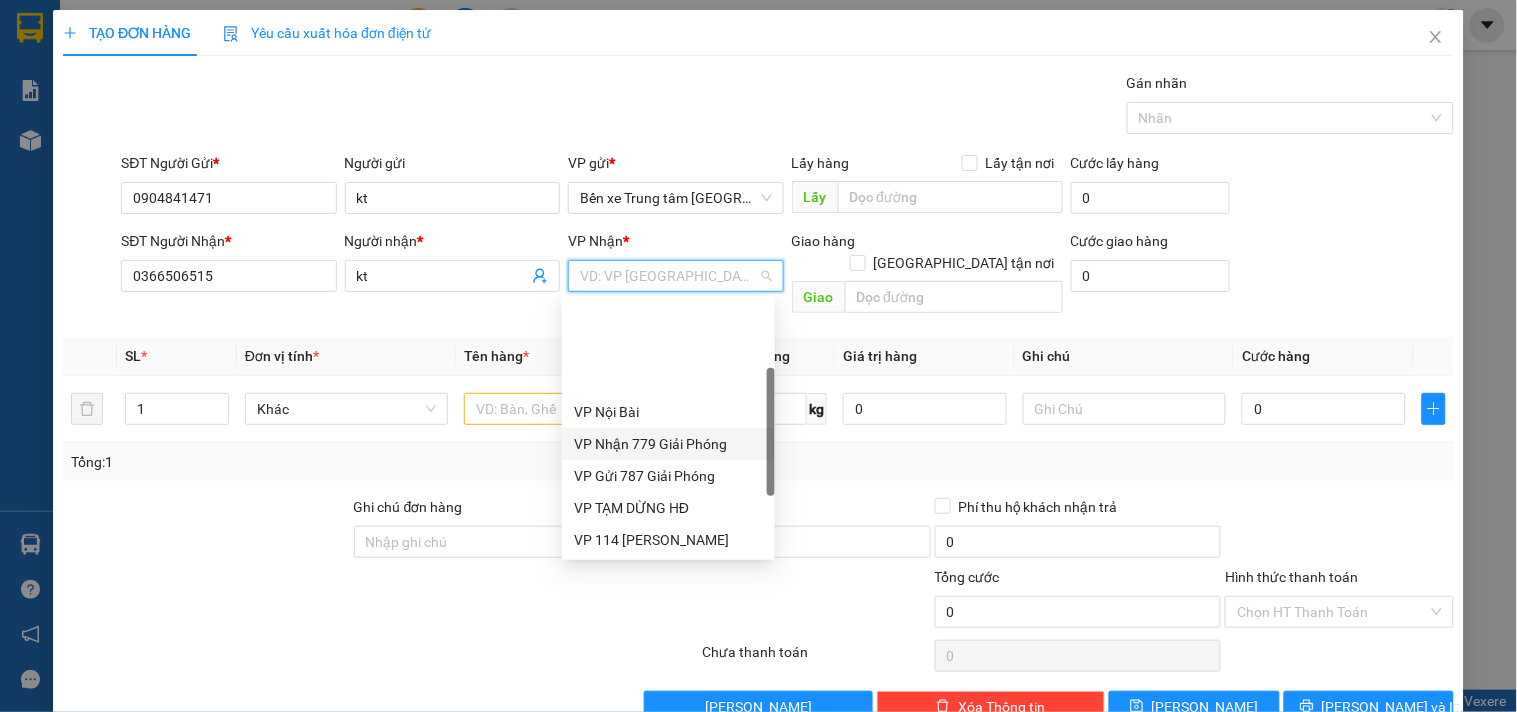 scroll, scrollTop: 111, scrollLeft: 0, axis: vertical 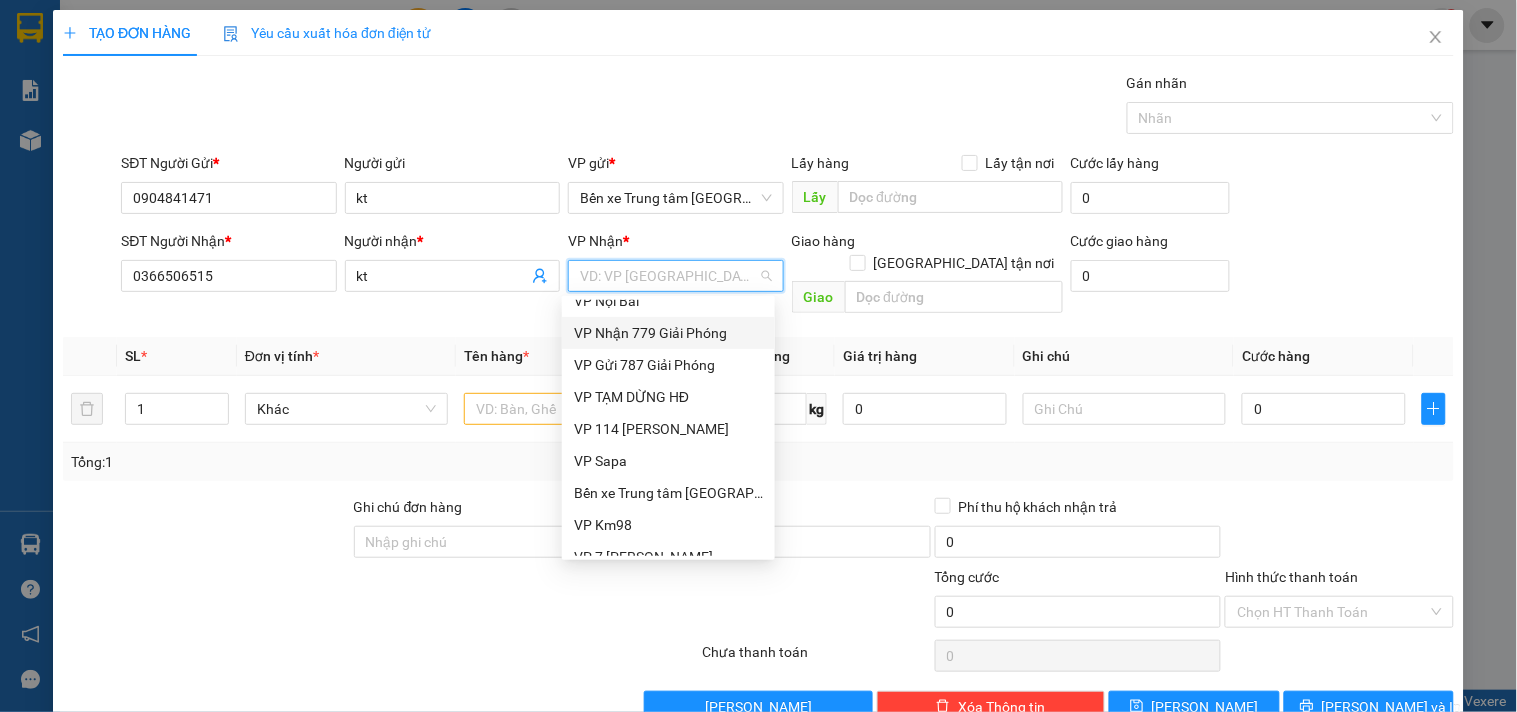 click on "VP Nhận 779 Giải Phóng" at bounding box center (668, 333) 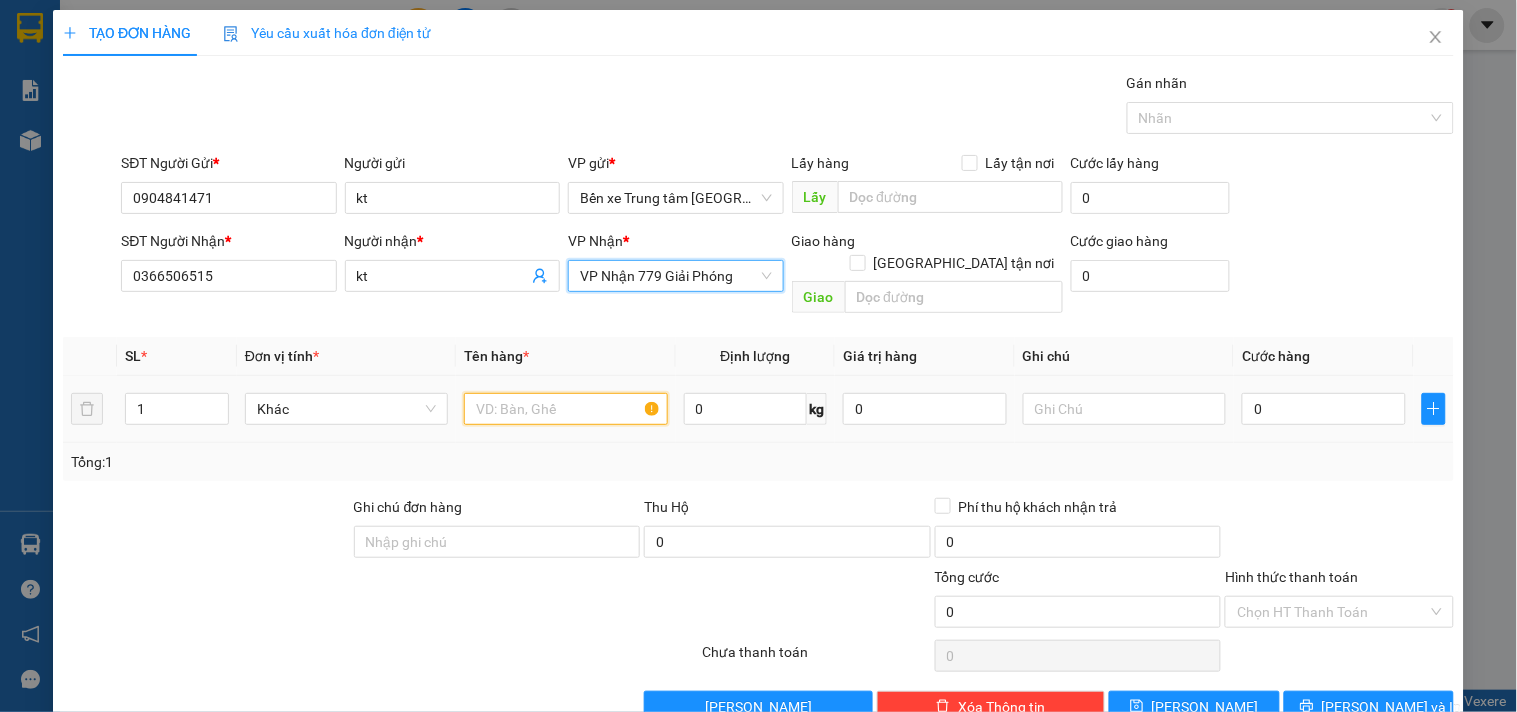 click at bounding box center [565, 409] 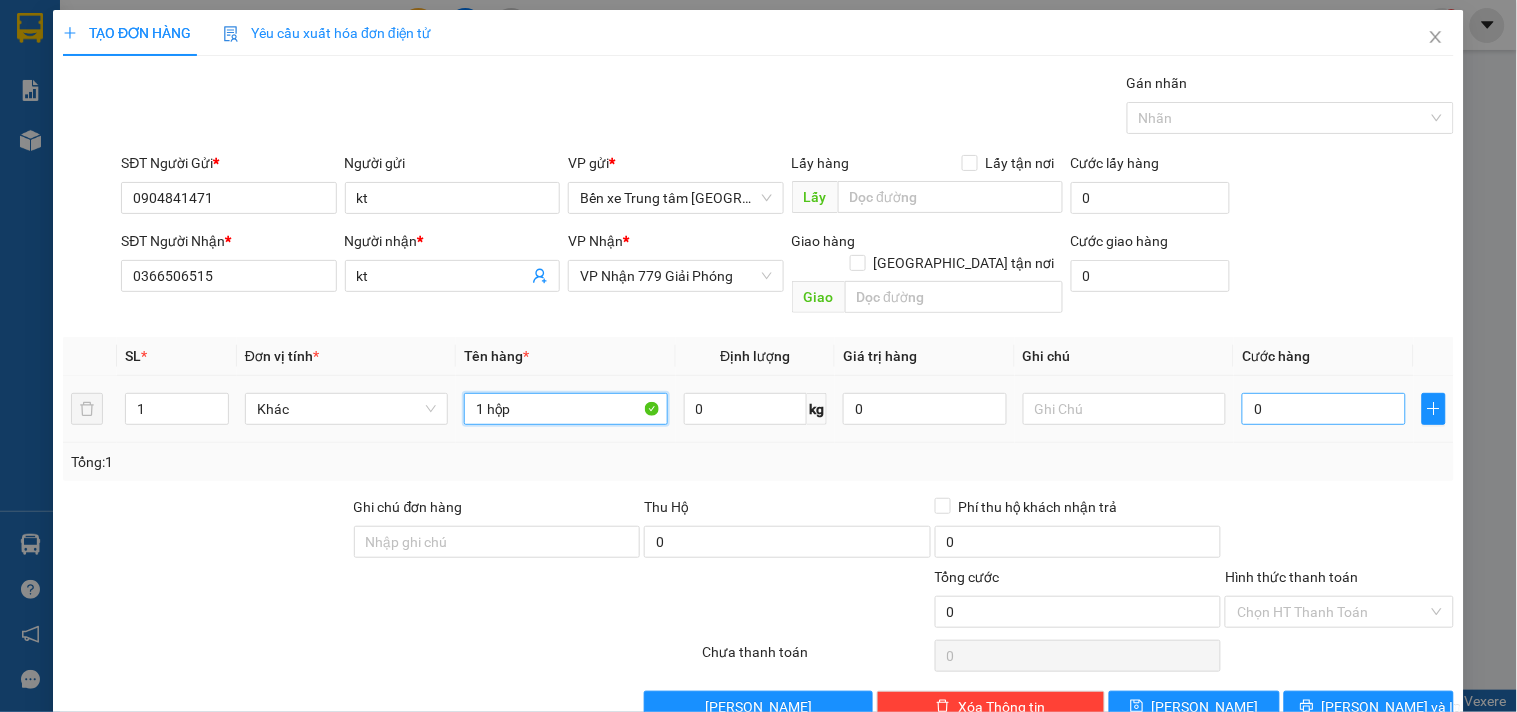 type on "1 hộp" 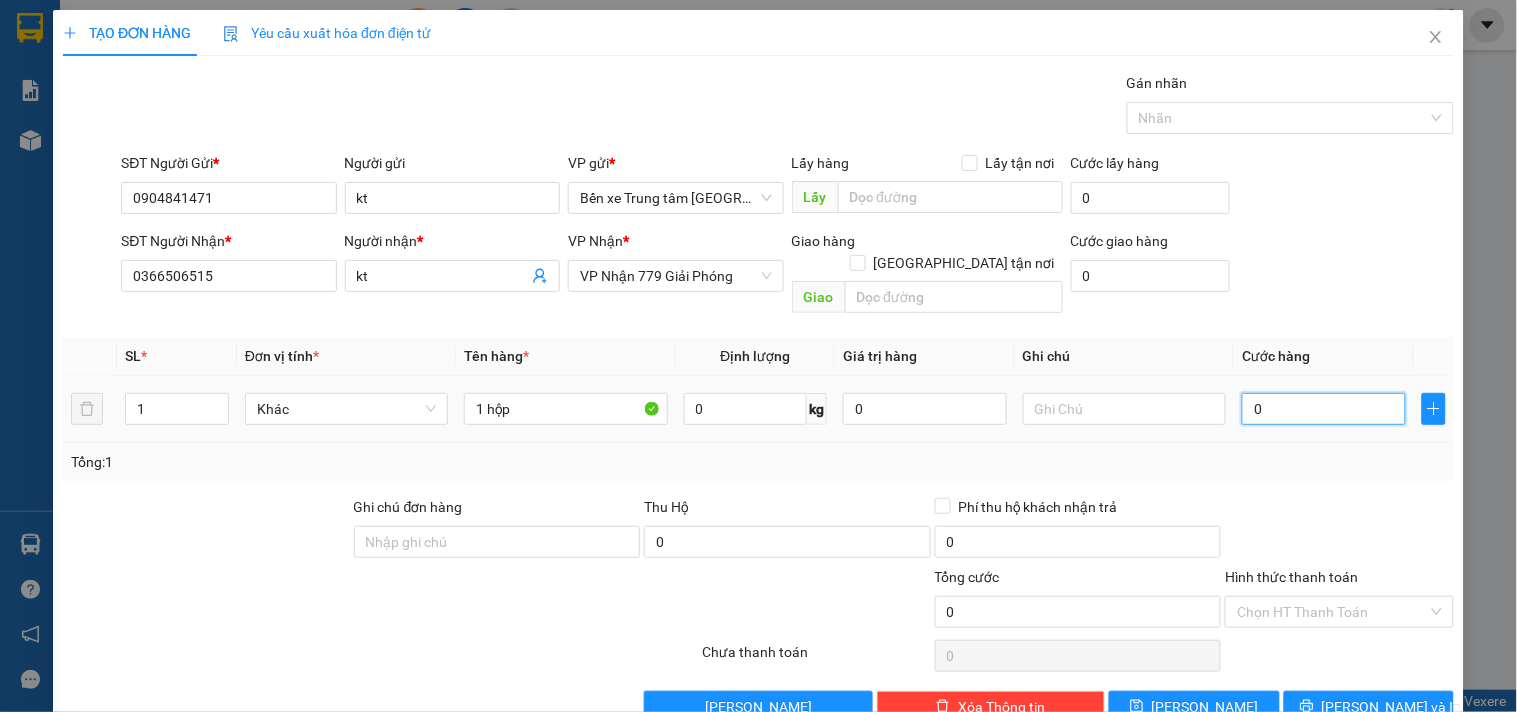 click on "0" at bounding box center (1324, 409) 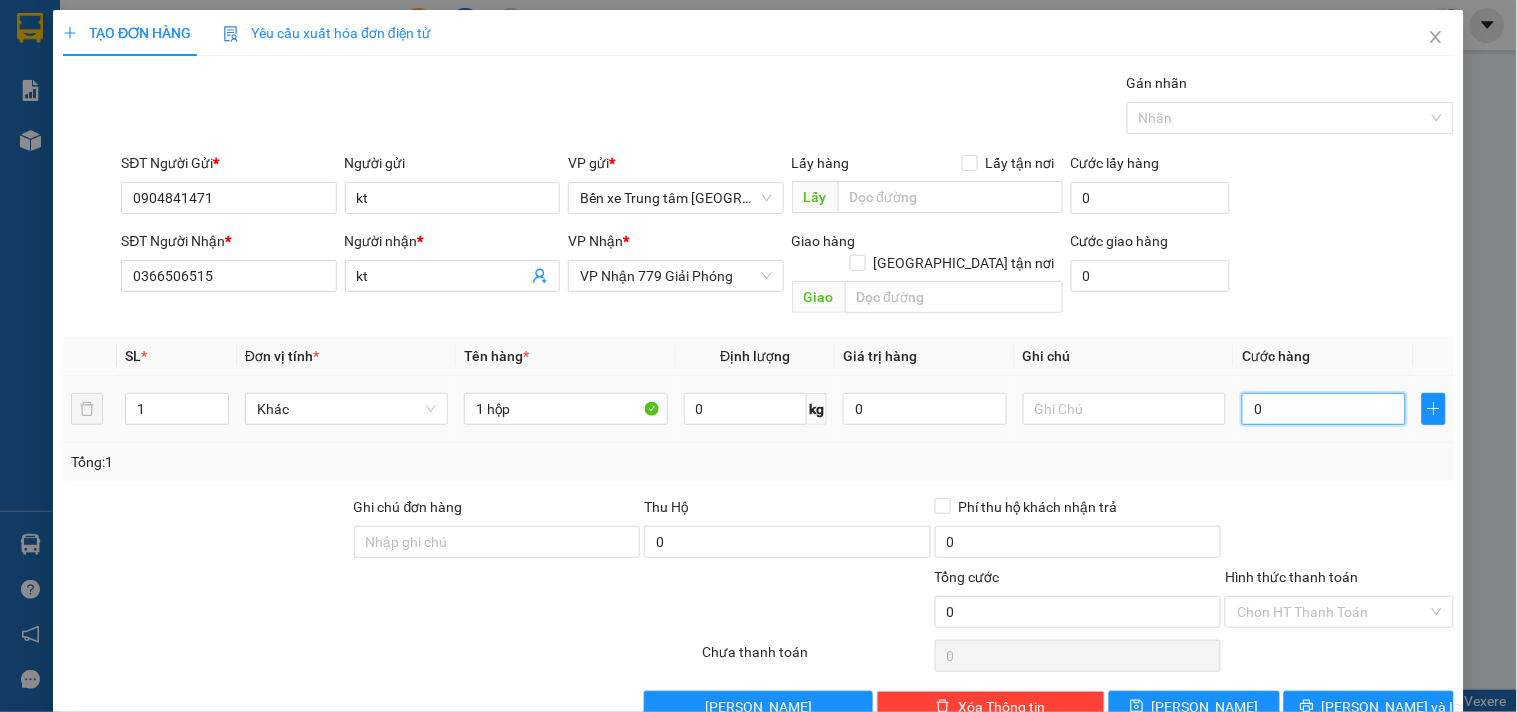 type on "4" 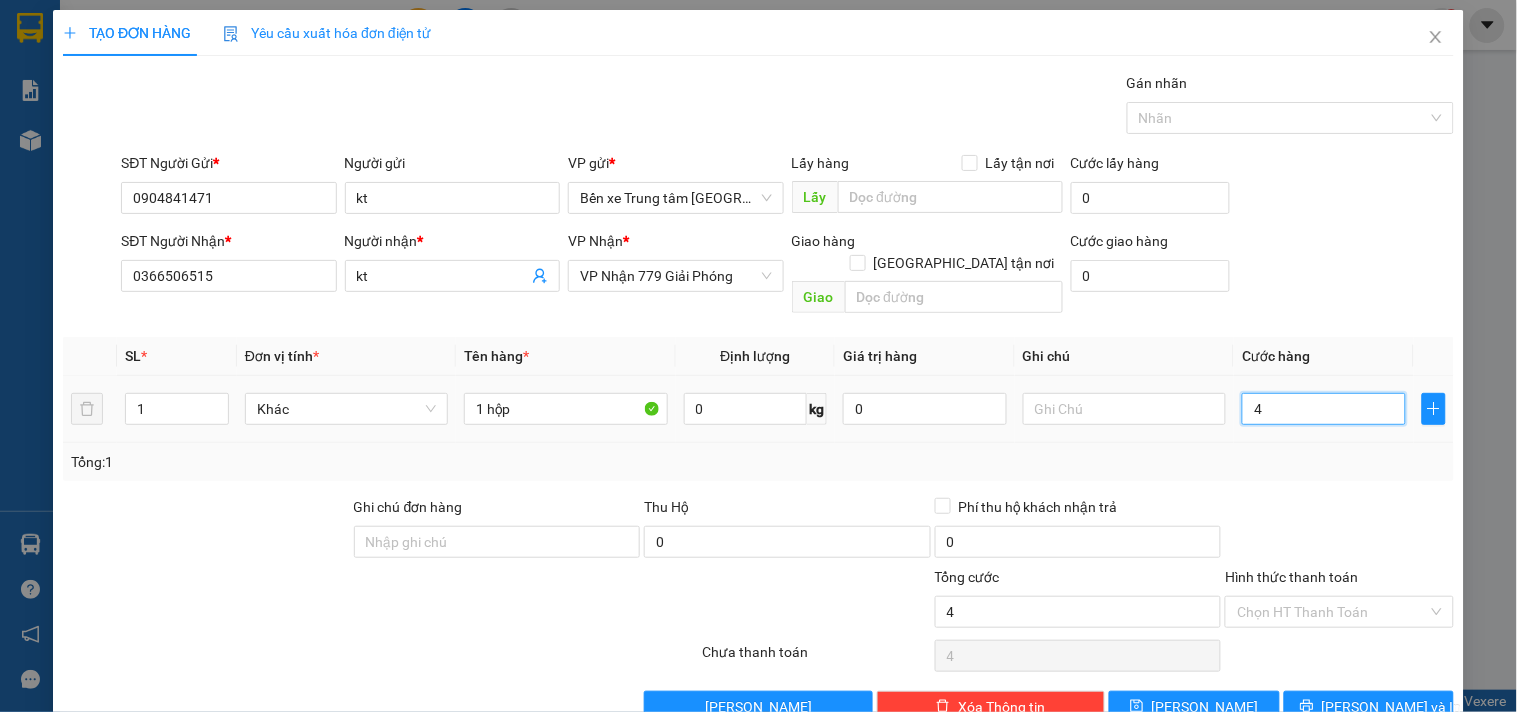 type on "40" 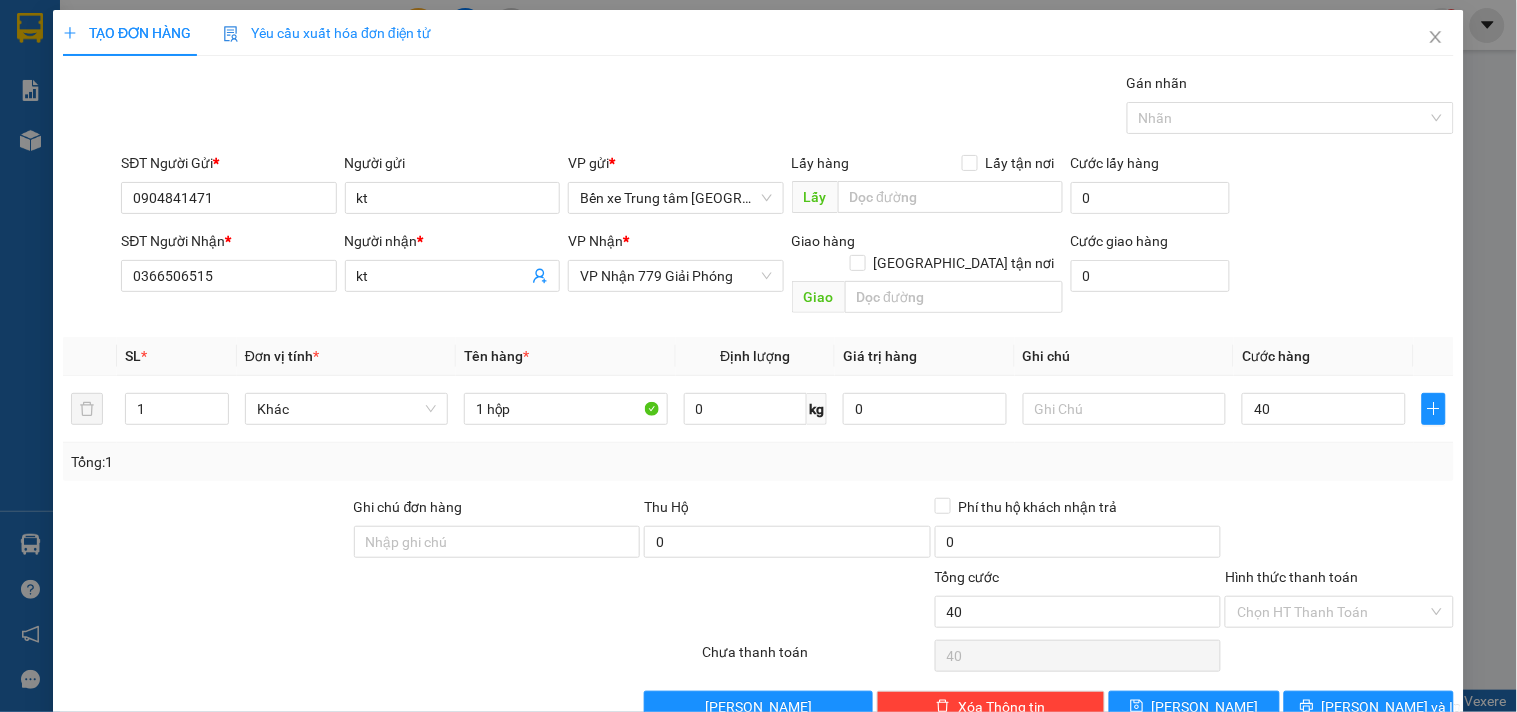 type on "40.000" 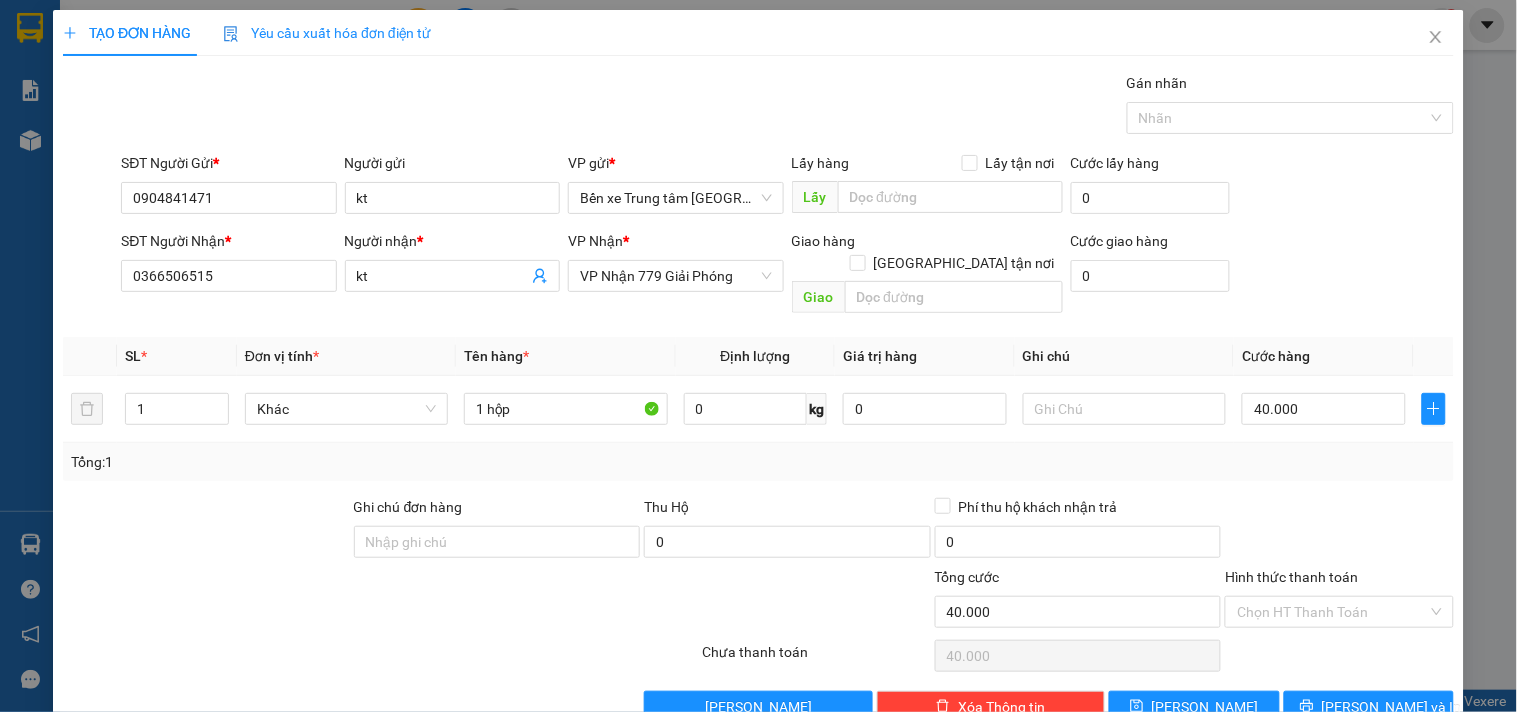click on "SĐT Người Gửi  * 0904841471 Người gửi kt VP gửi  * Bến xe Trung tâm Lào Cai Lấy hàng Lấy tận nơi Lấy Cước lấy hàng 0" at bounding box center (787, 187) 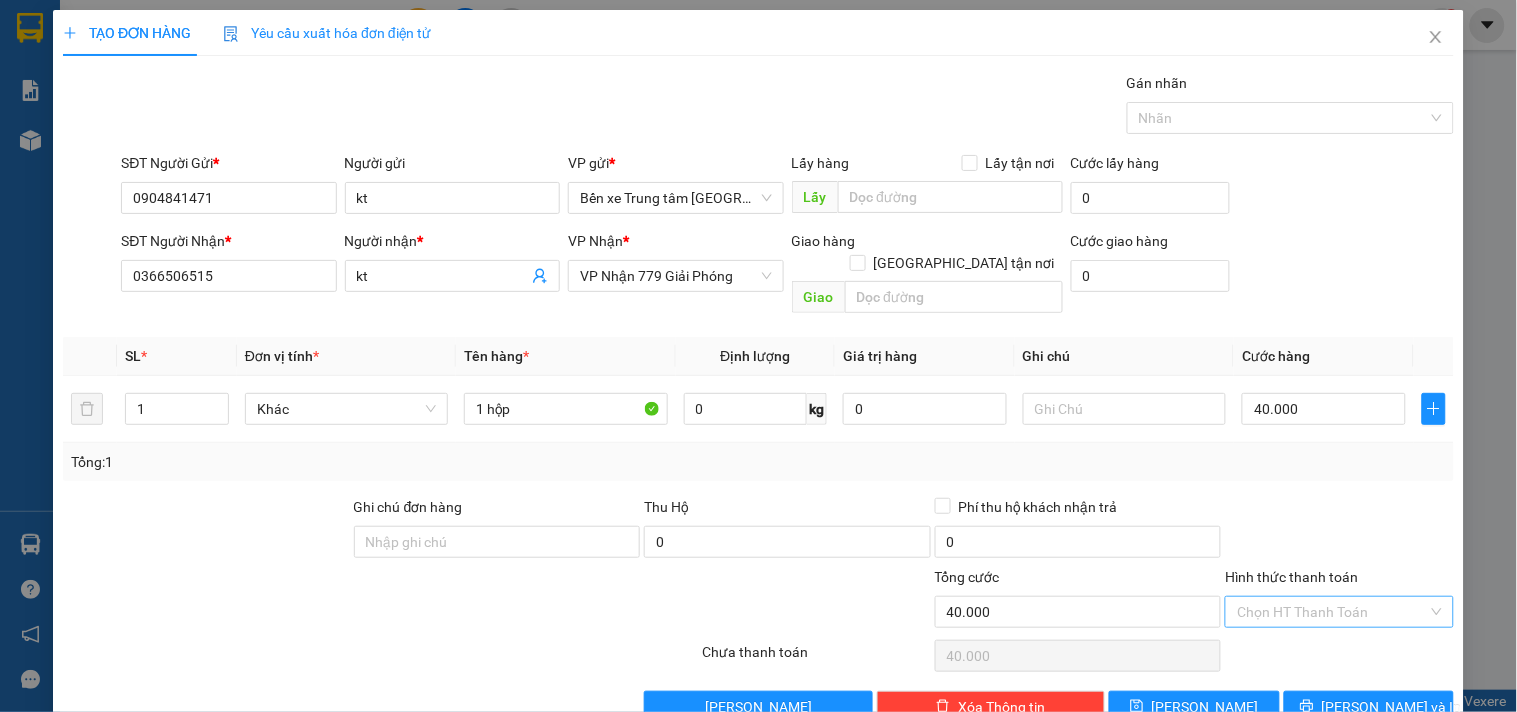 scroll, scrollTop: 27, scrollLeft: 0, axis: vertical 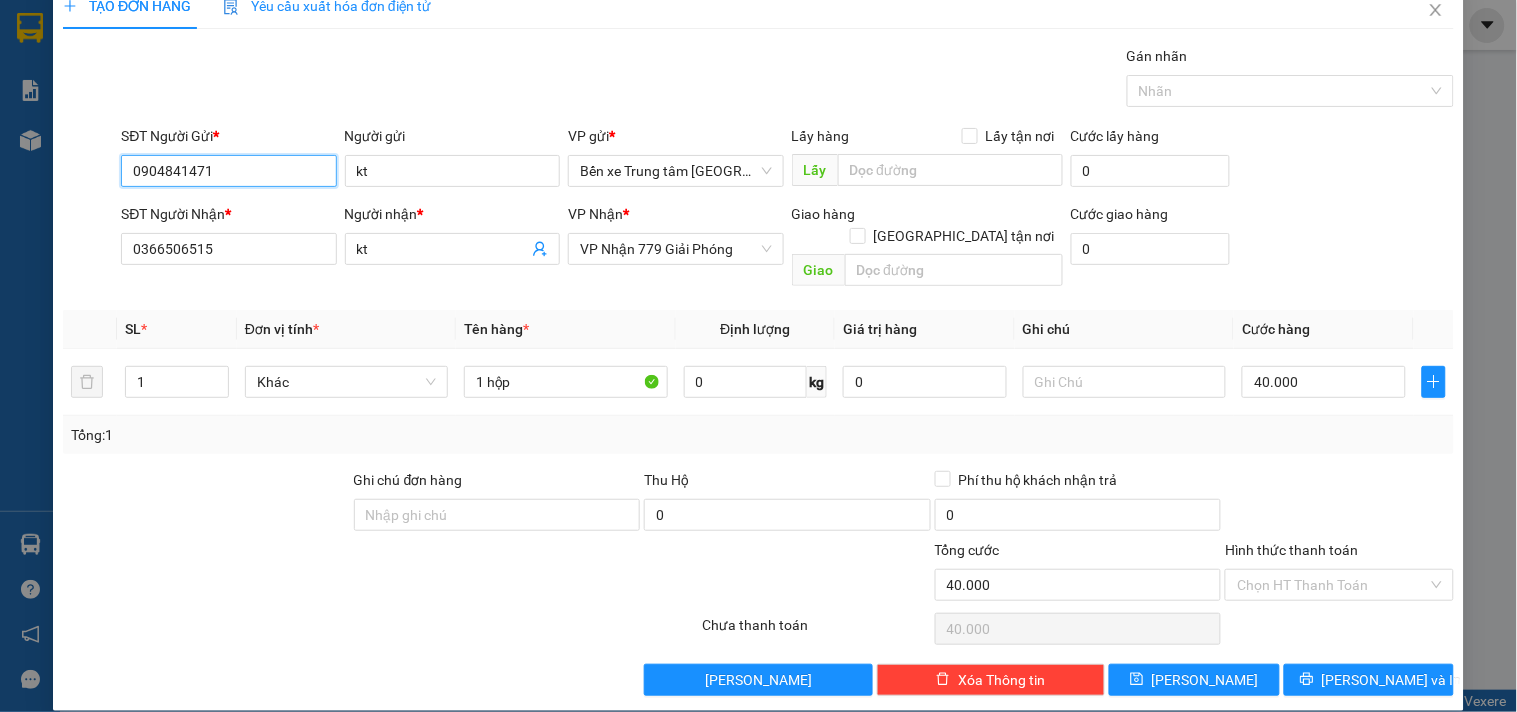 drag, startPoint x: 207, startPoint y: 168, endPoint x: 46, endPoint y: 170, distance: 161.01242 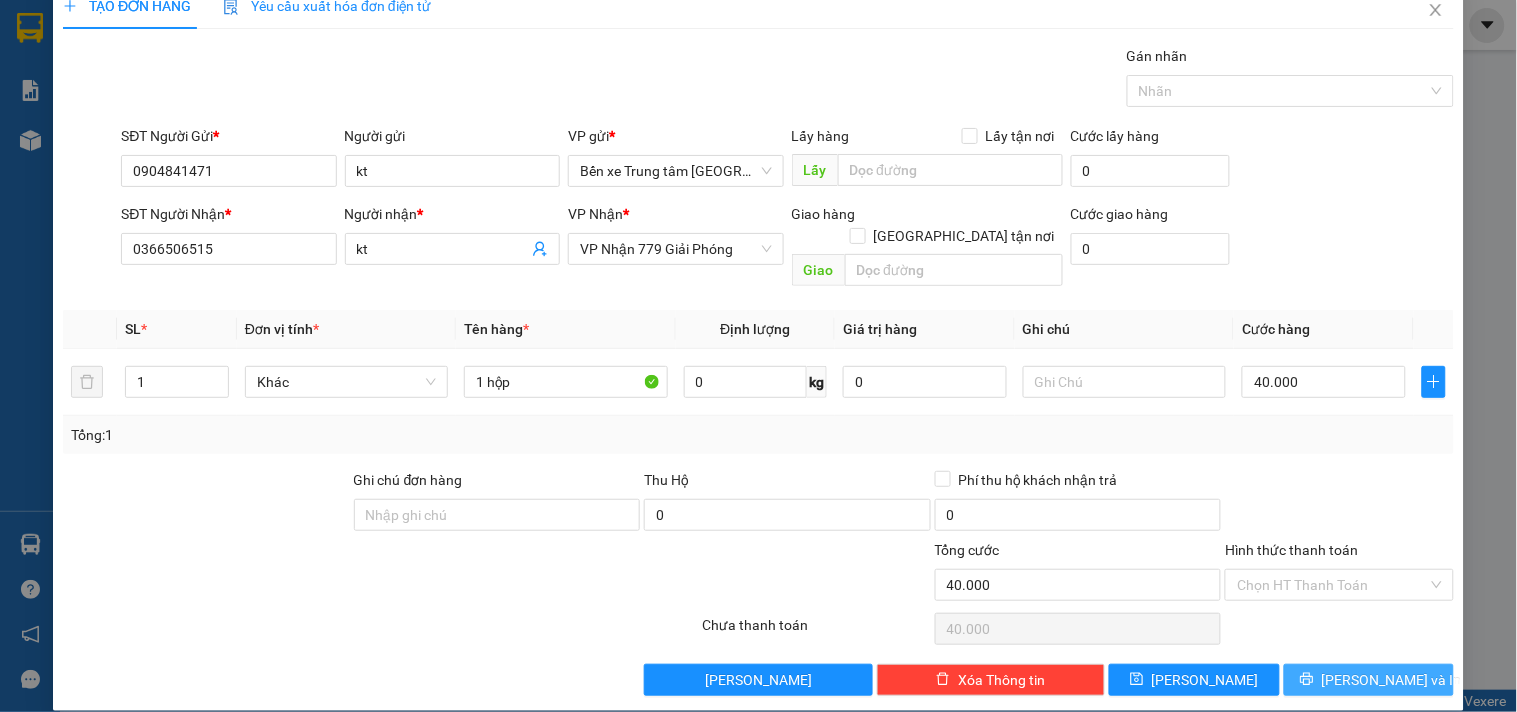 click on "[PERSON_NAME] và In" at bounding box center (1369, 680) 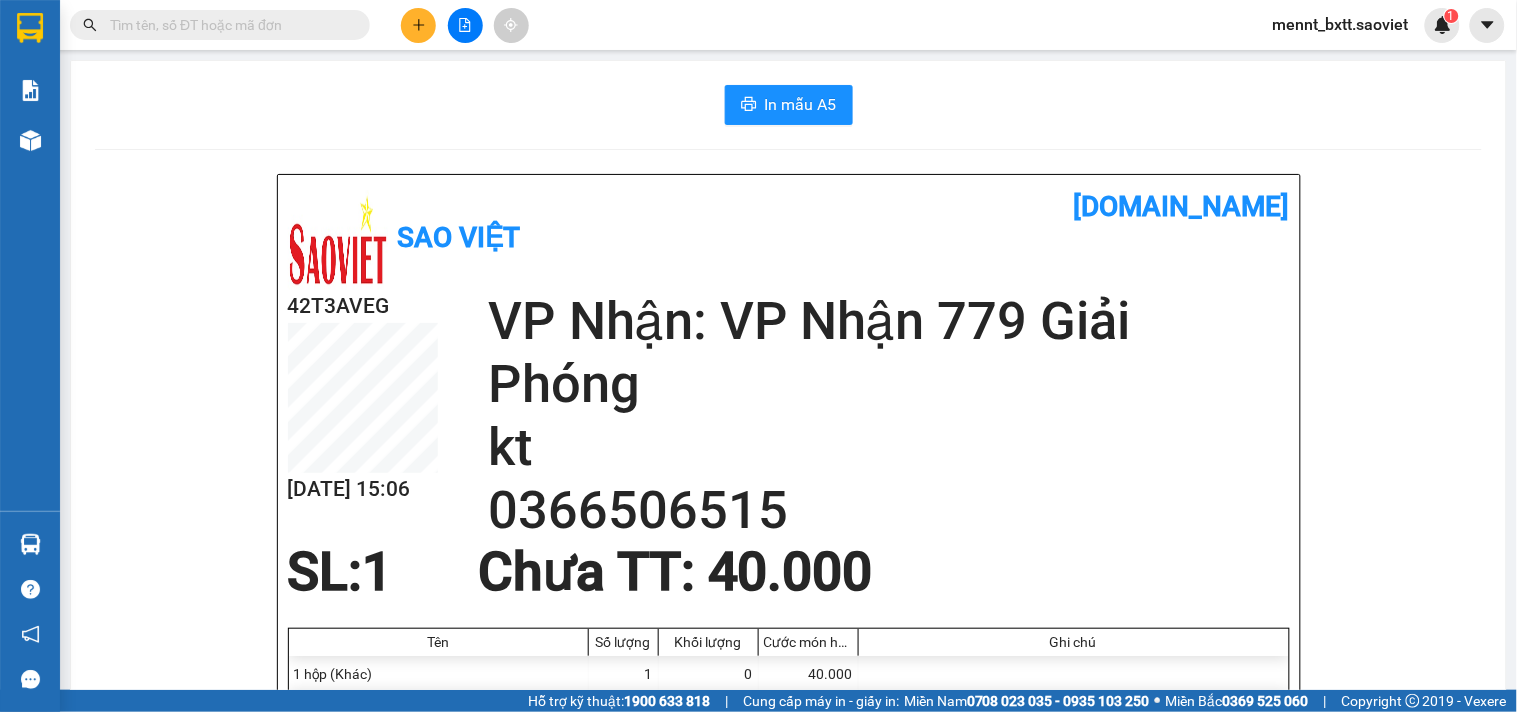 click at bounding box center [228, 25] 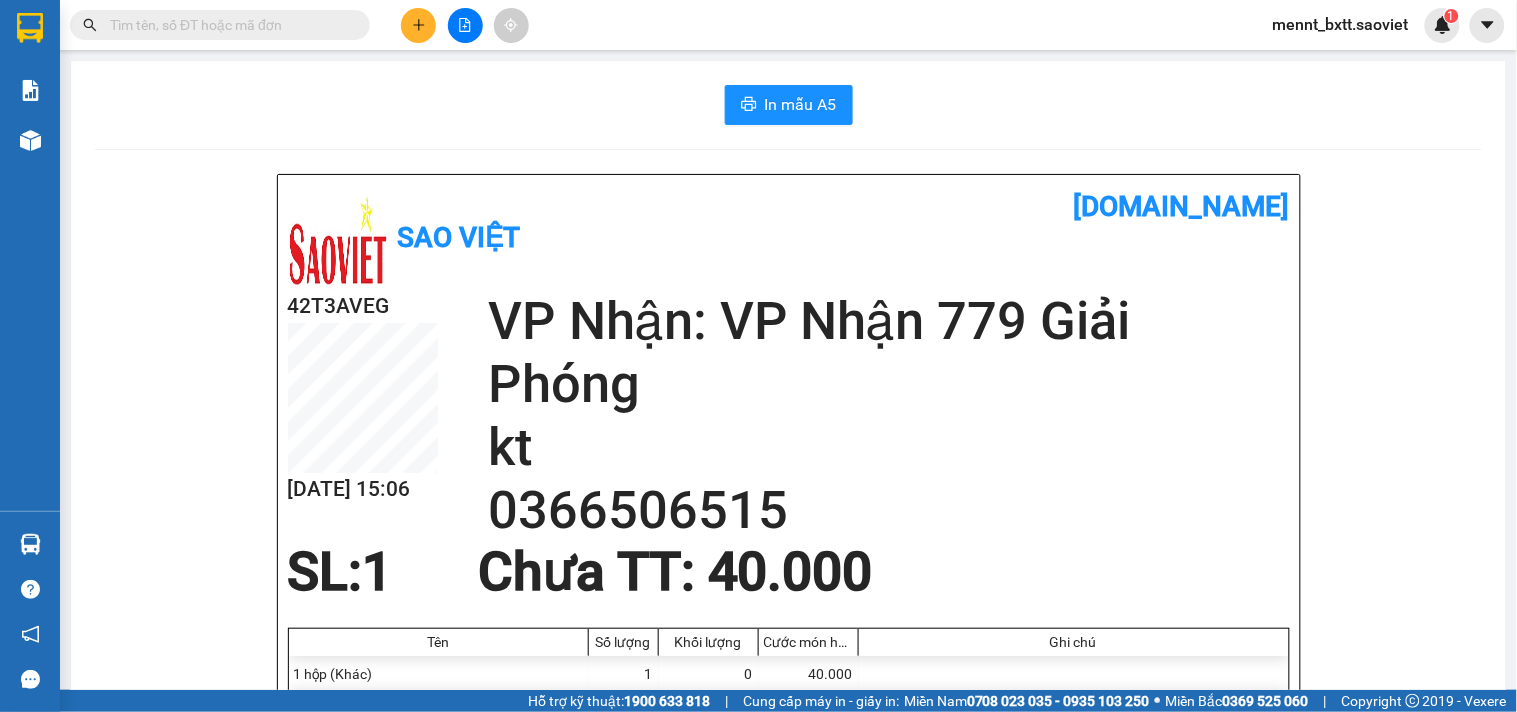 paste on "0904841471" 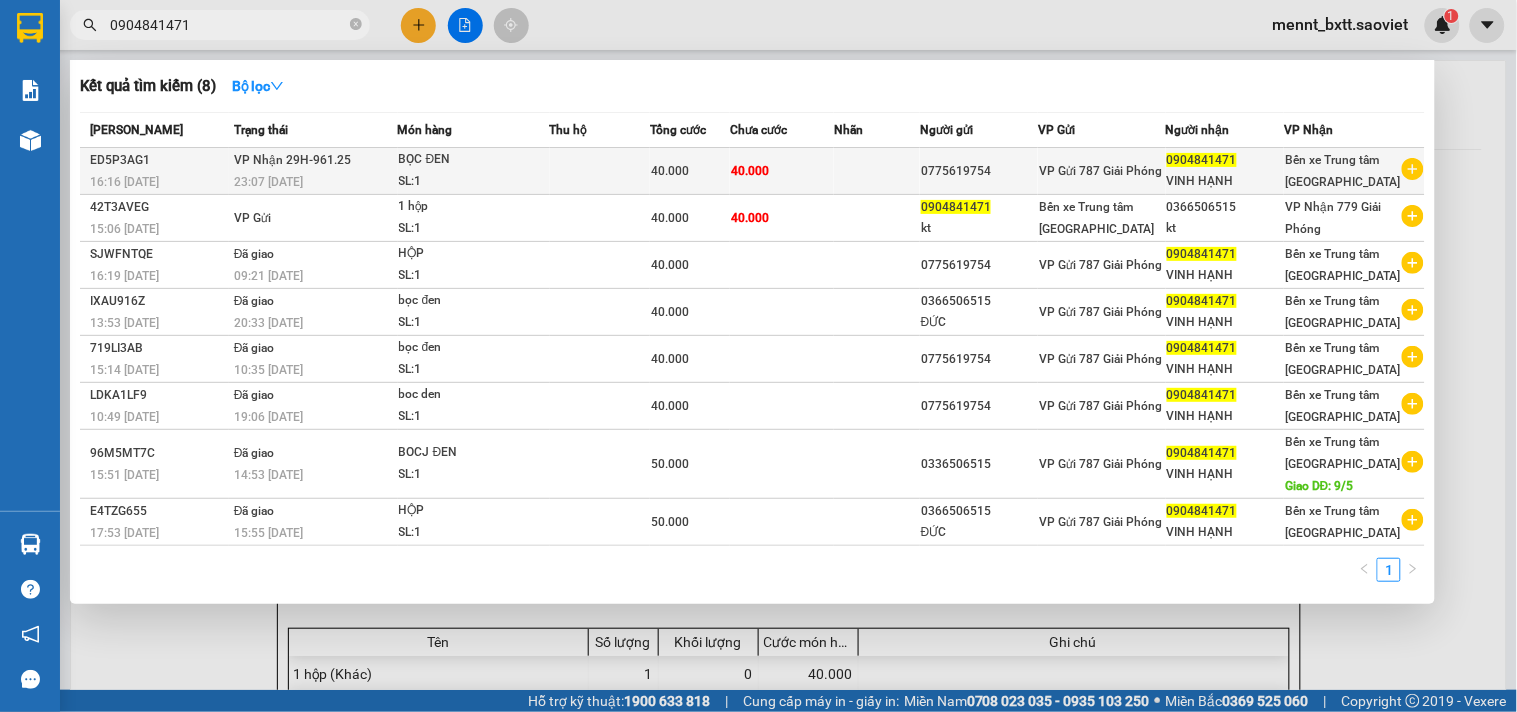 type on "0904841471" 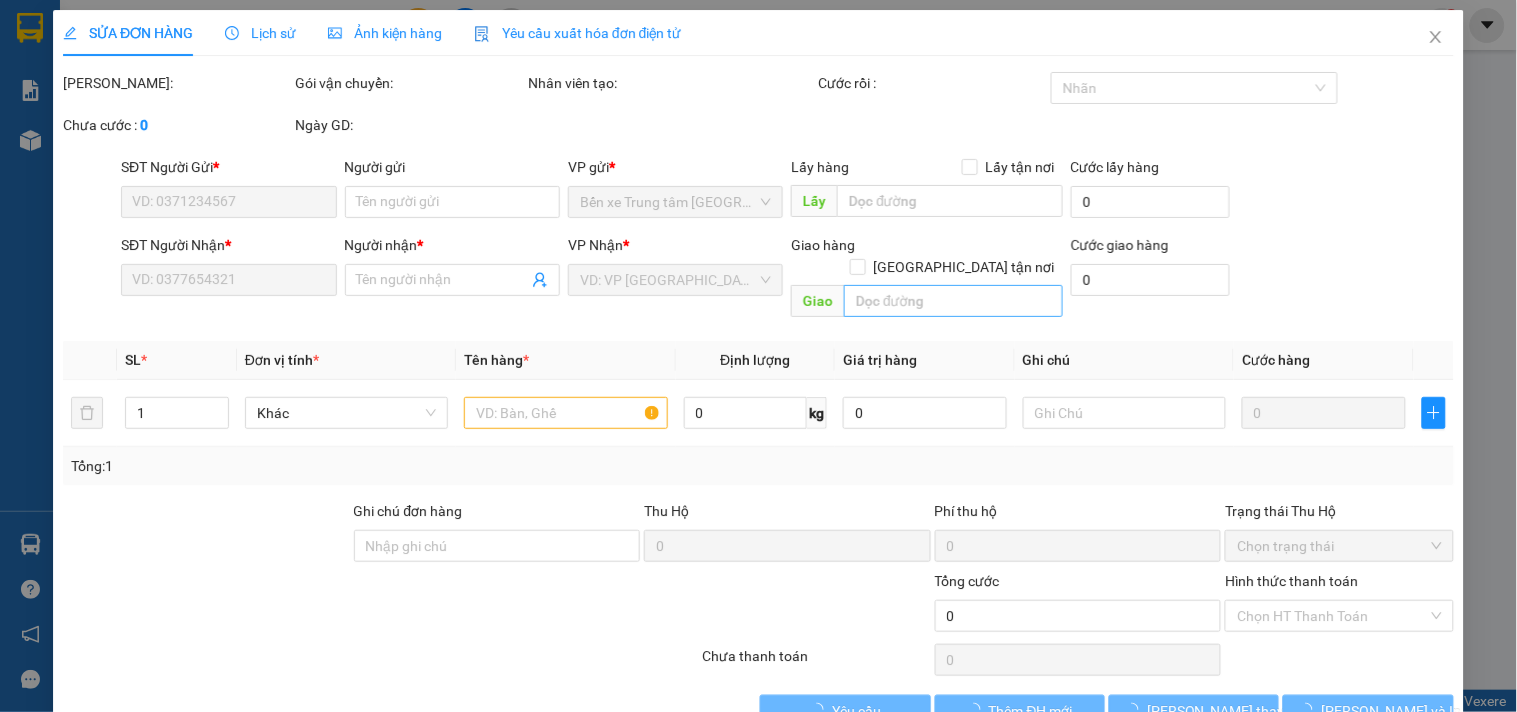 type on "0775619754" 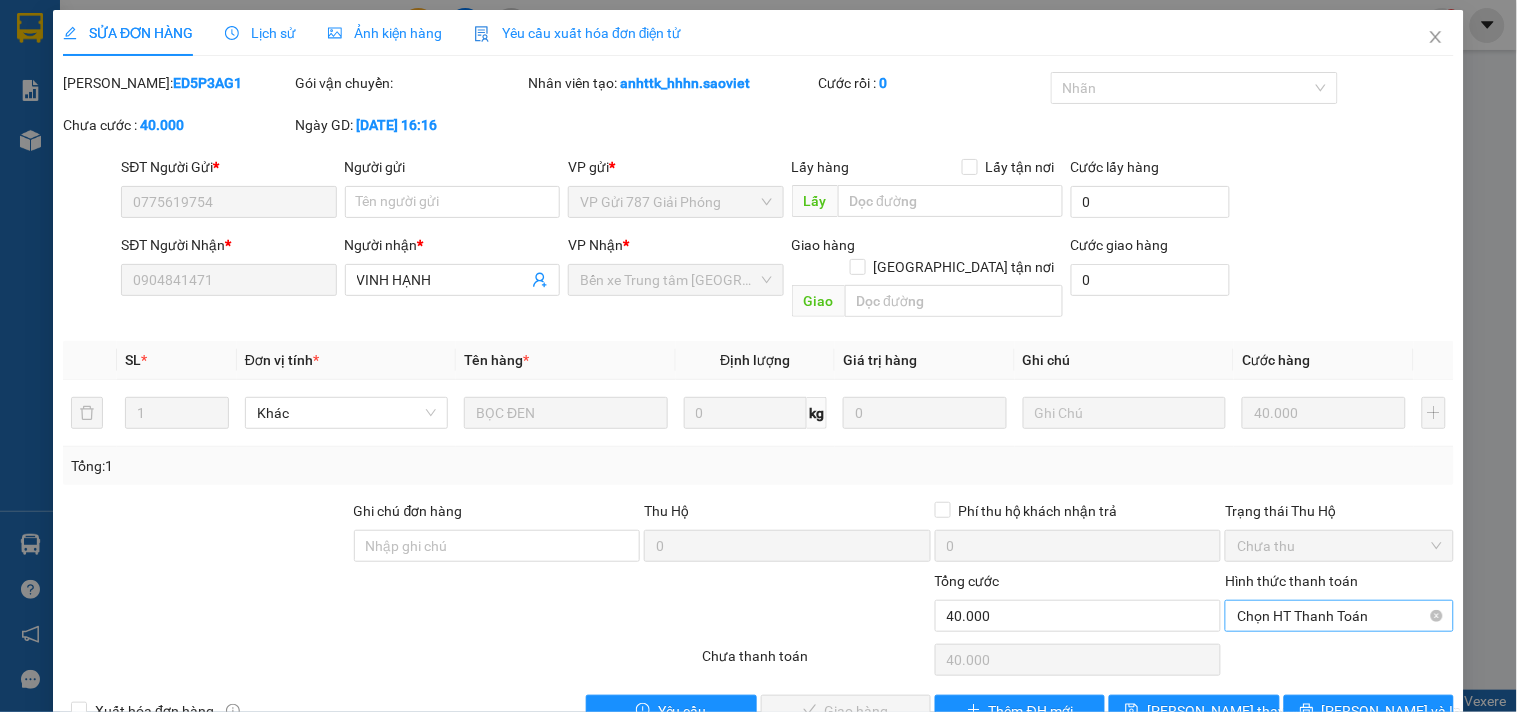 click on "Chọn HT Thanh Toán" at bounding box center [1339, 616] 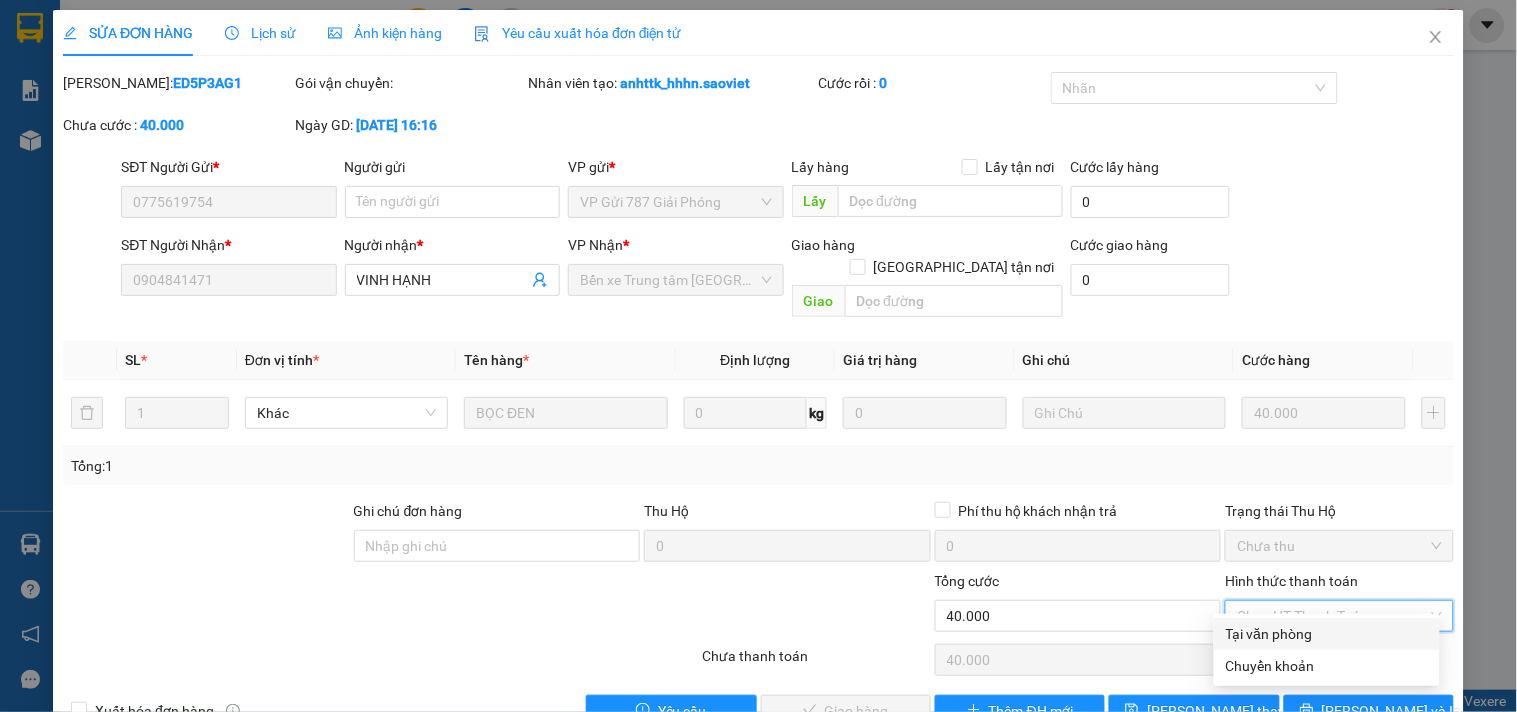 click on "Tại văn phòng" at bounding box center [1327, 634] 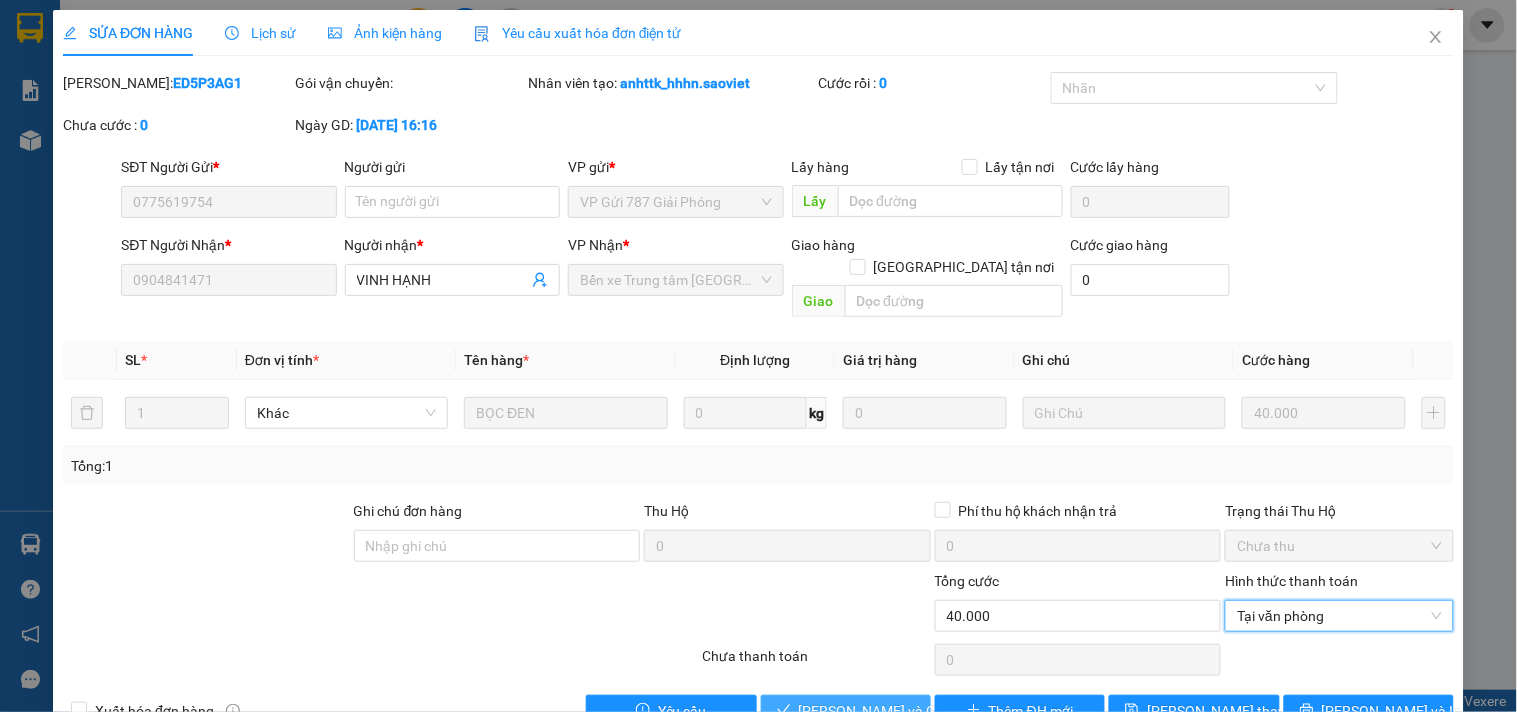 click on "[PERSON_NAME] và Giao hàng" at bounding box center [895, 711] 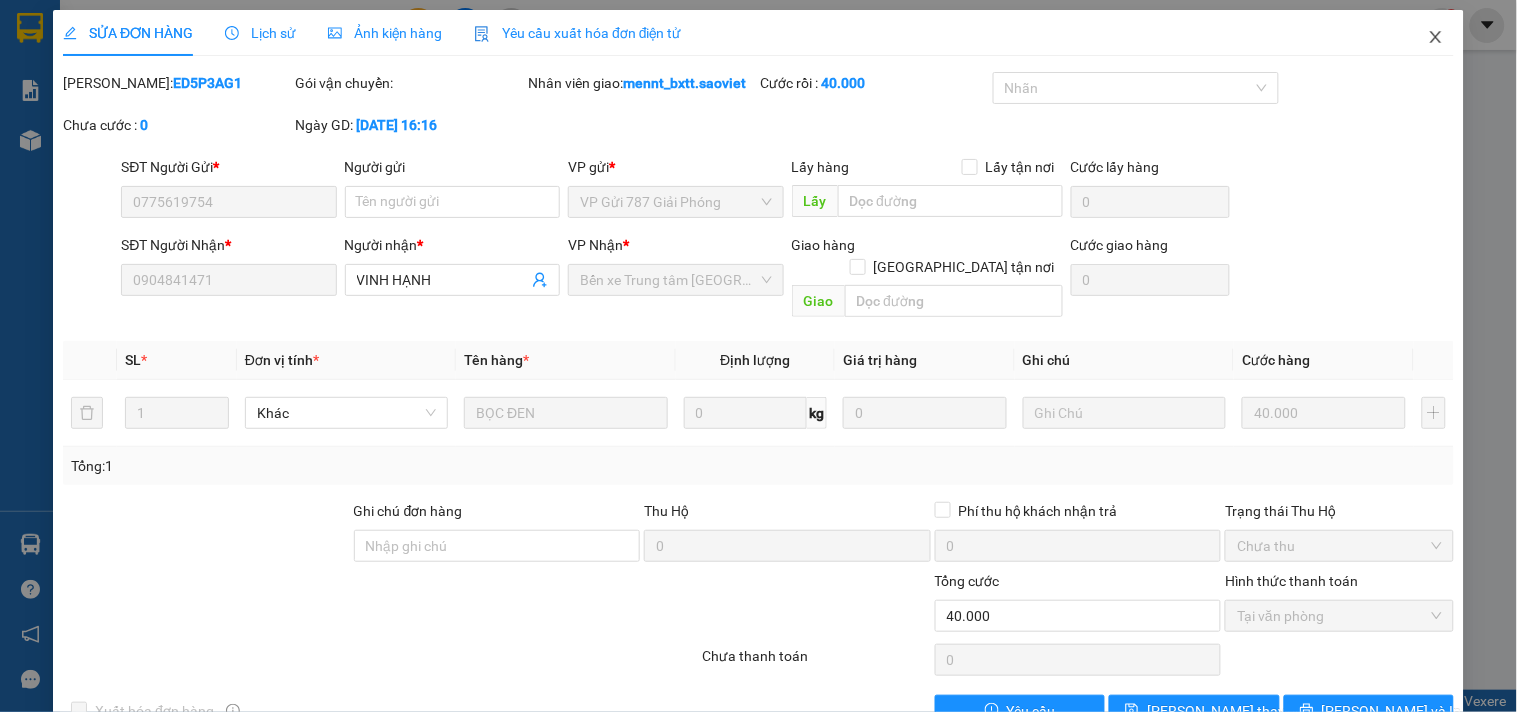 click 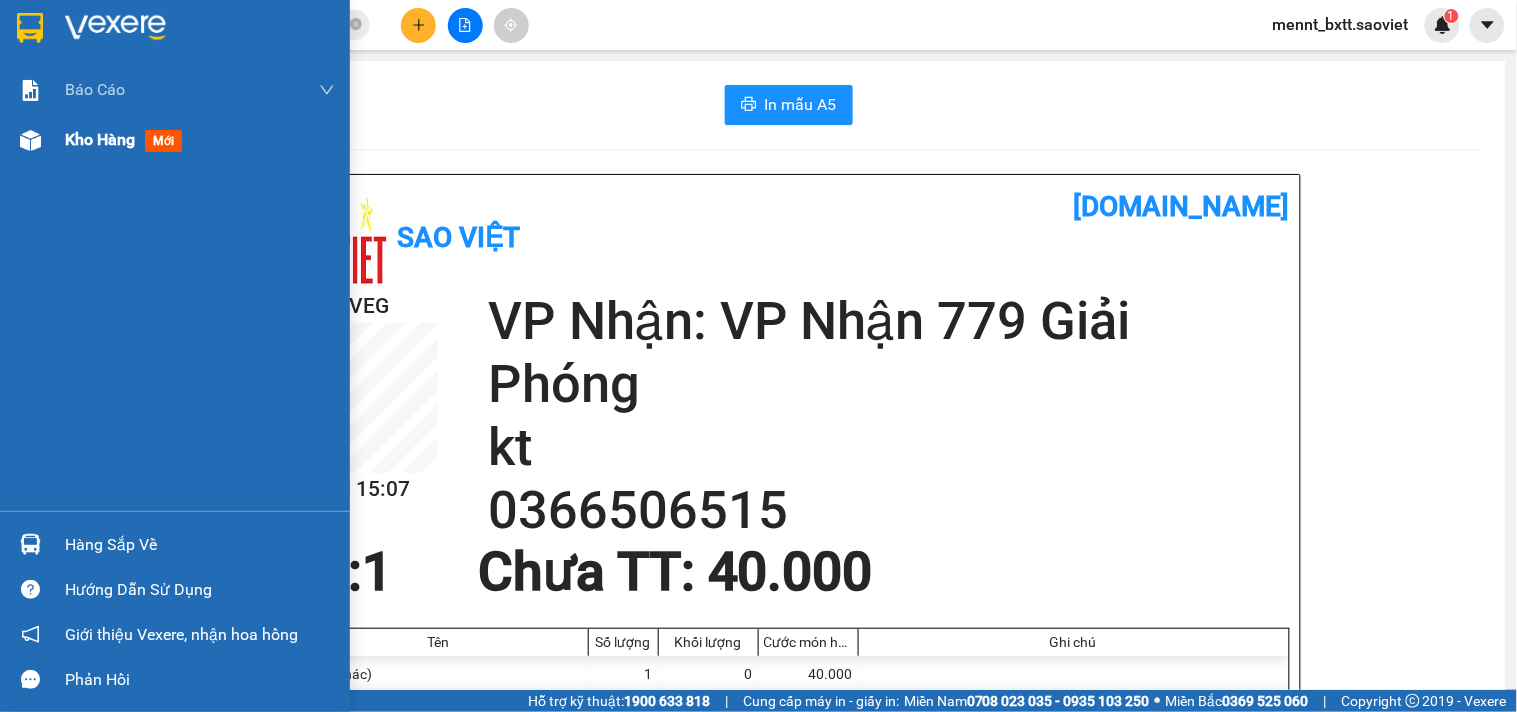 click on "Kho hàng" at bounding box center (100, 139) 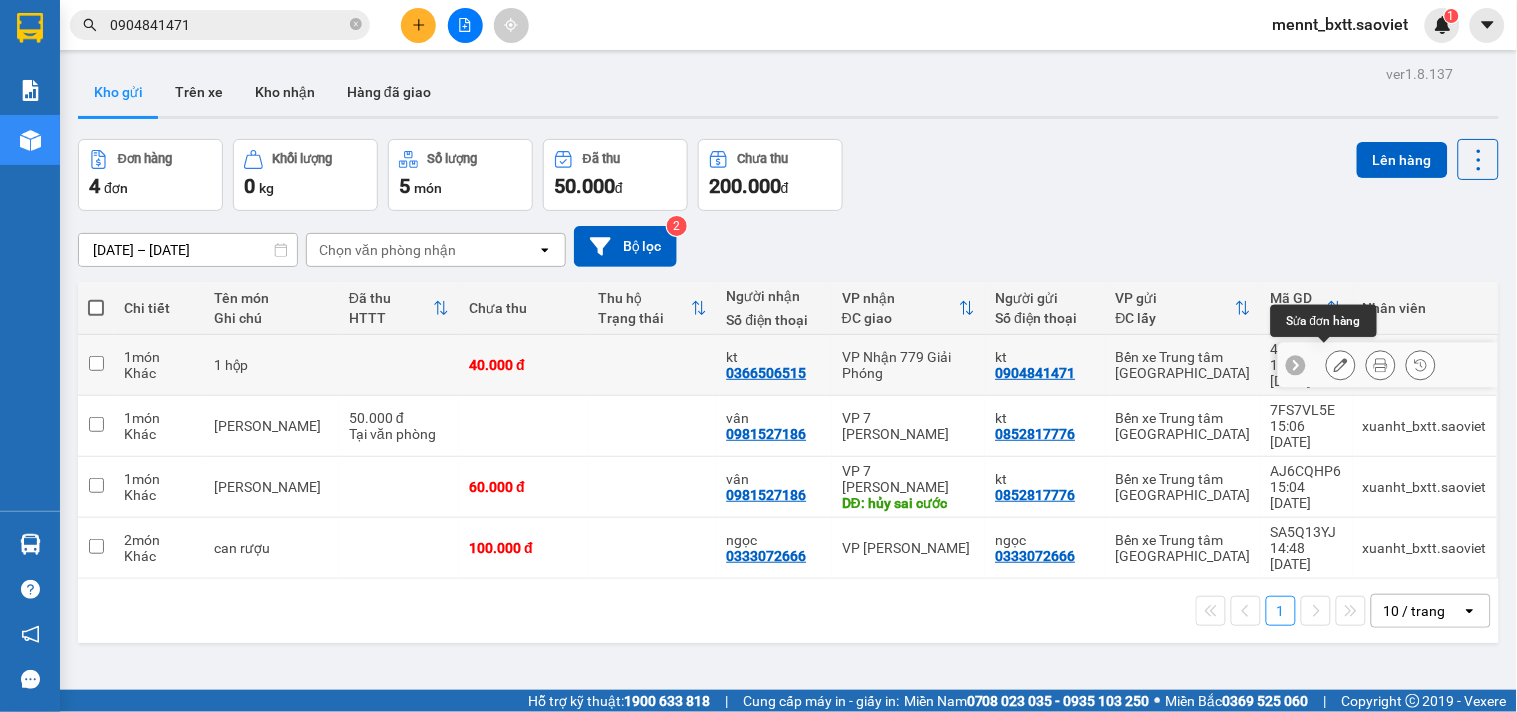 click 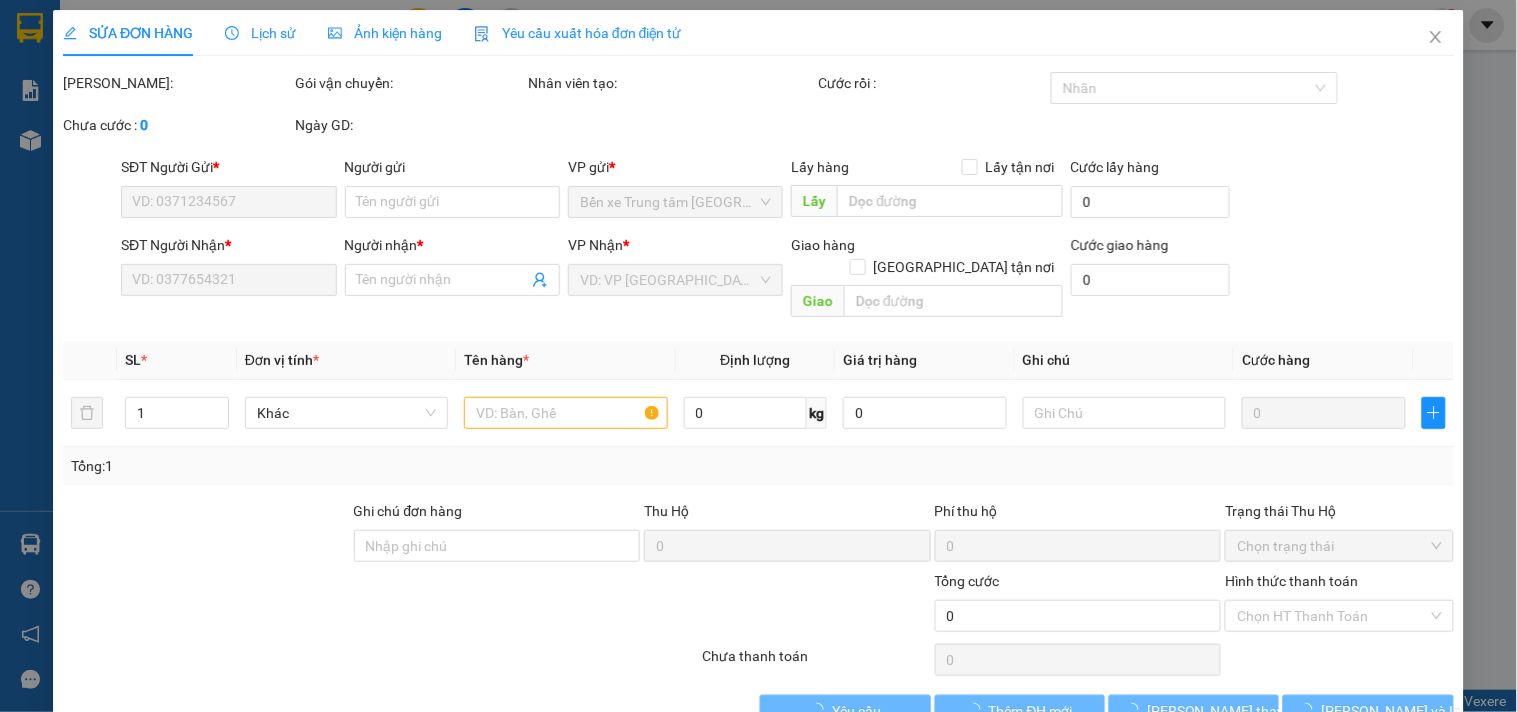 type on "0904841471" 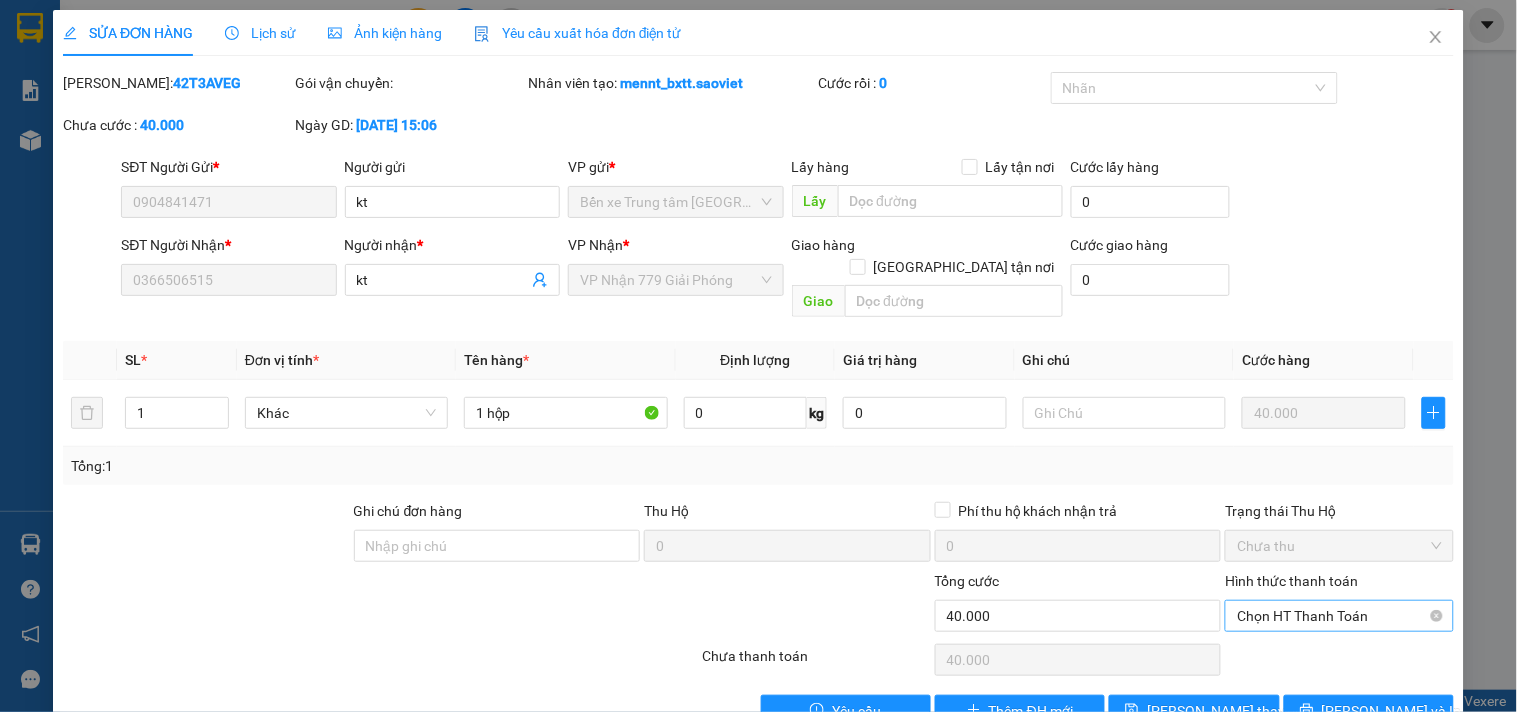 click on "Chọn HT Thanh Toán" at bounding box center (1339, 616) 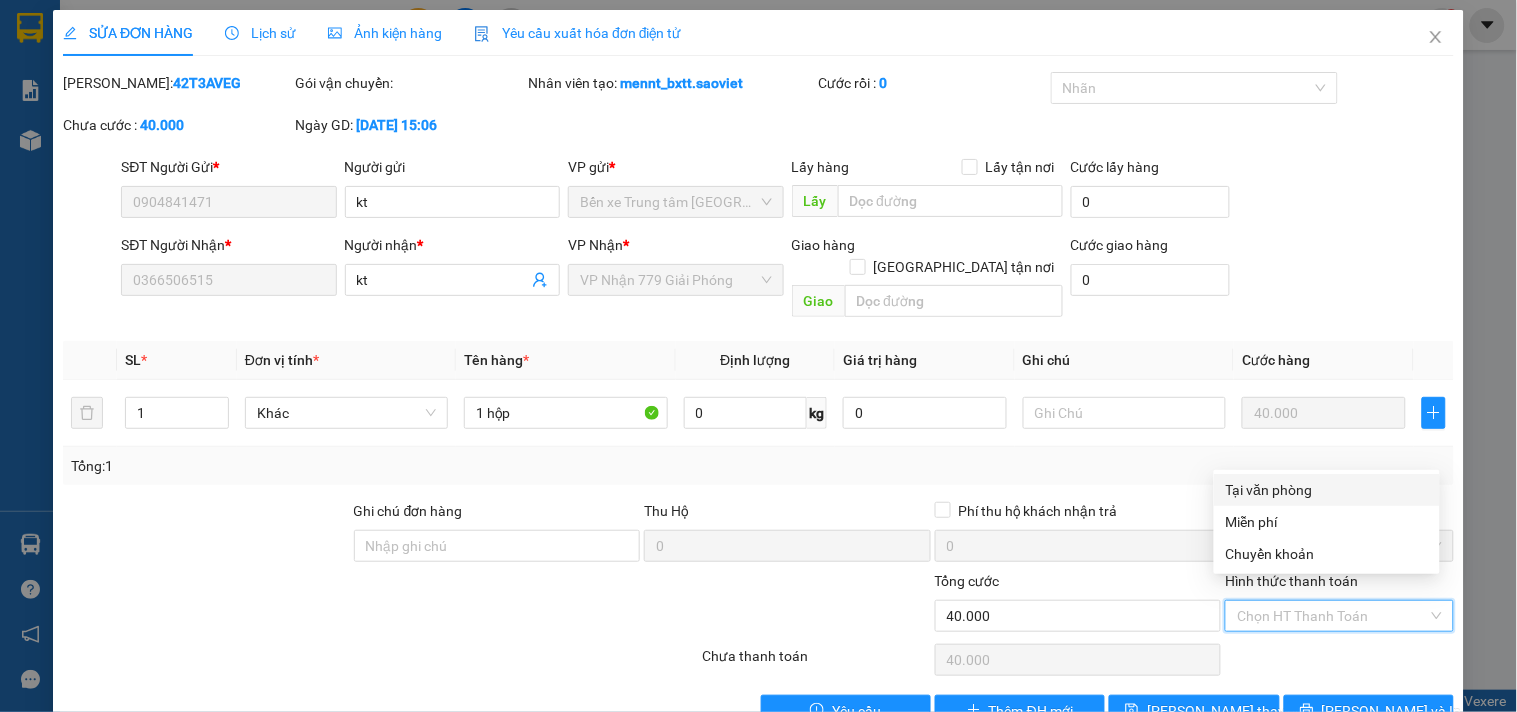 click on "Tại văn phòng" at bounding box center (1327, 490) 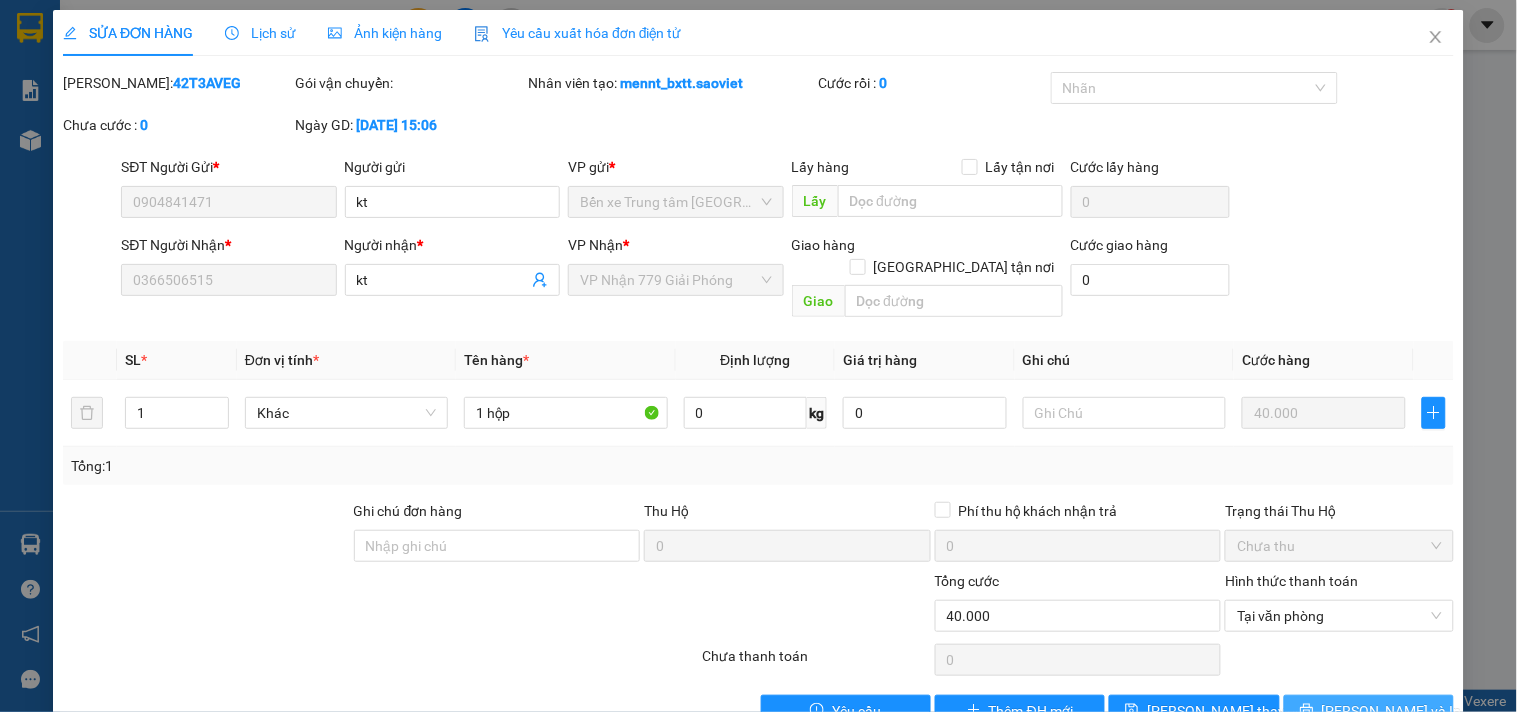click on "[PERSON_NAME] và In" at bounding box center (1392, 711) 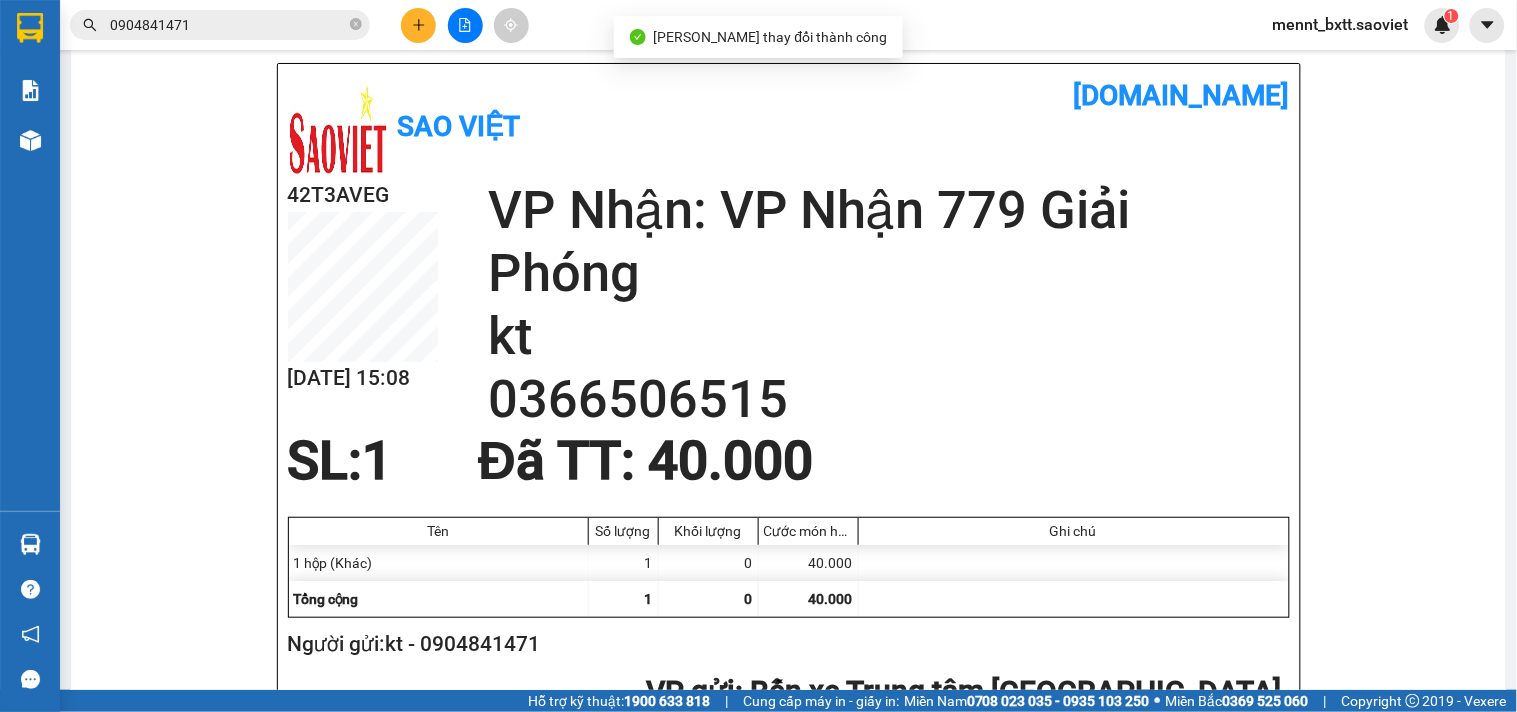 scroll, scrollTop: 0, scrollLeft: 0, axis: both 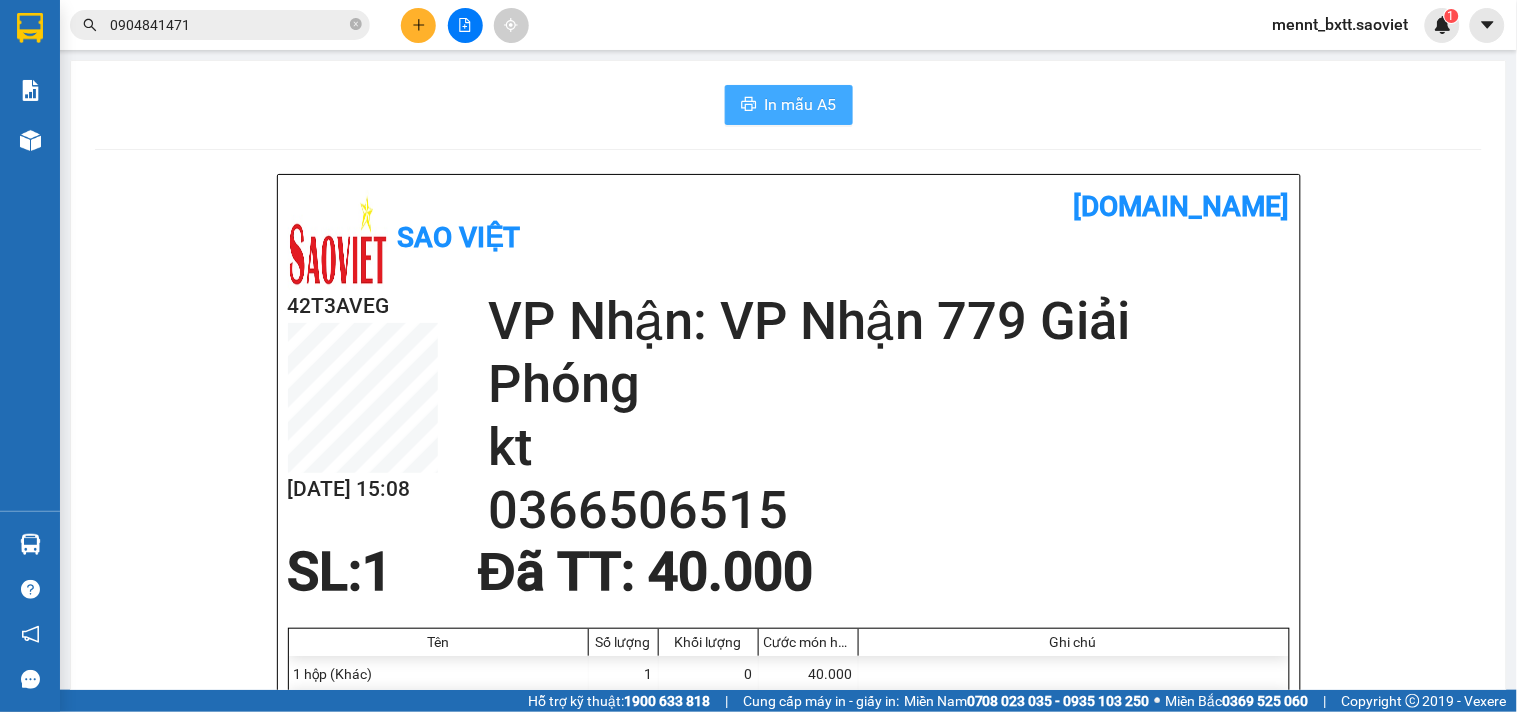 click on "In mẫu A5" at bounding box center (801, 104) 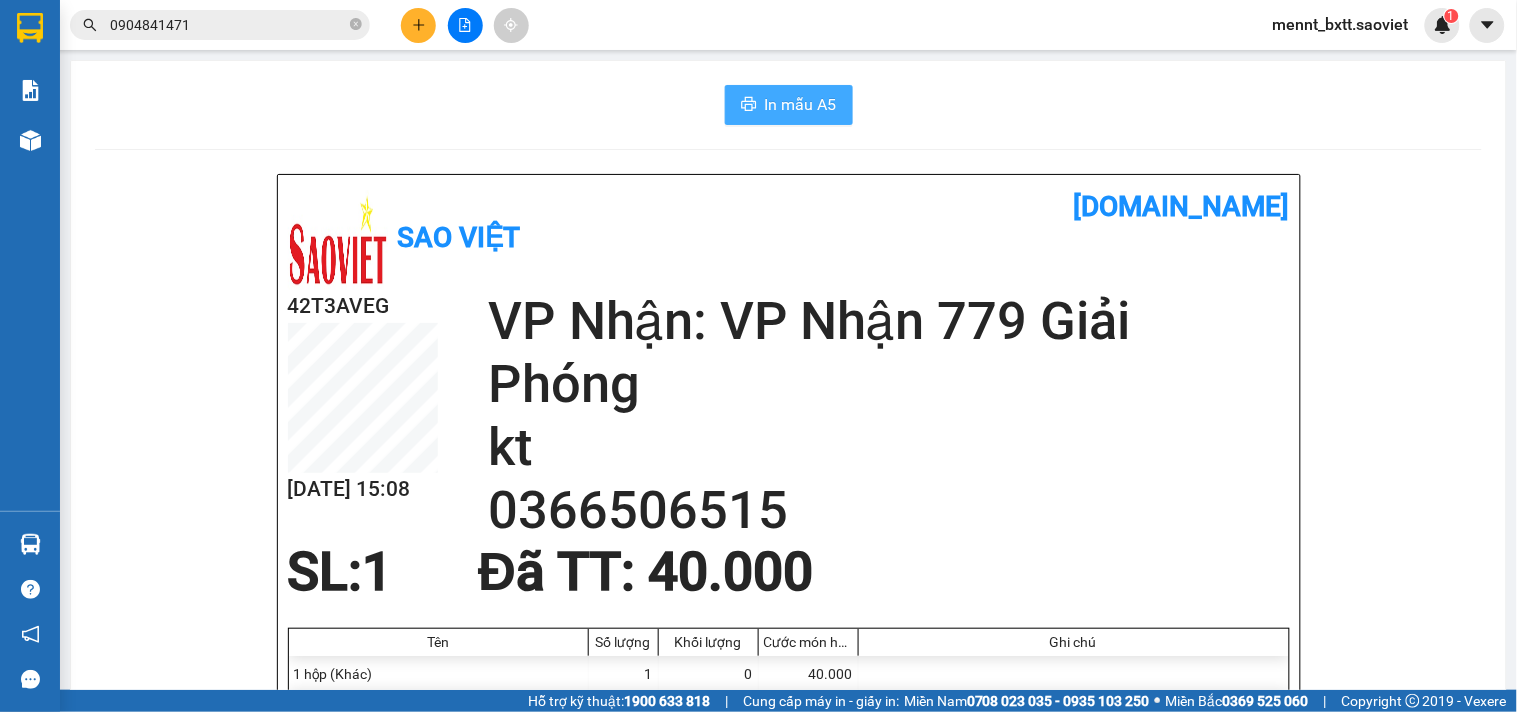 scroll, scrollTop: 0, scrollLeft: 0, axis: both 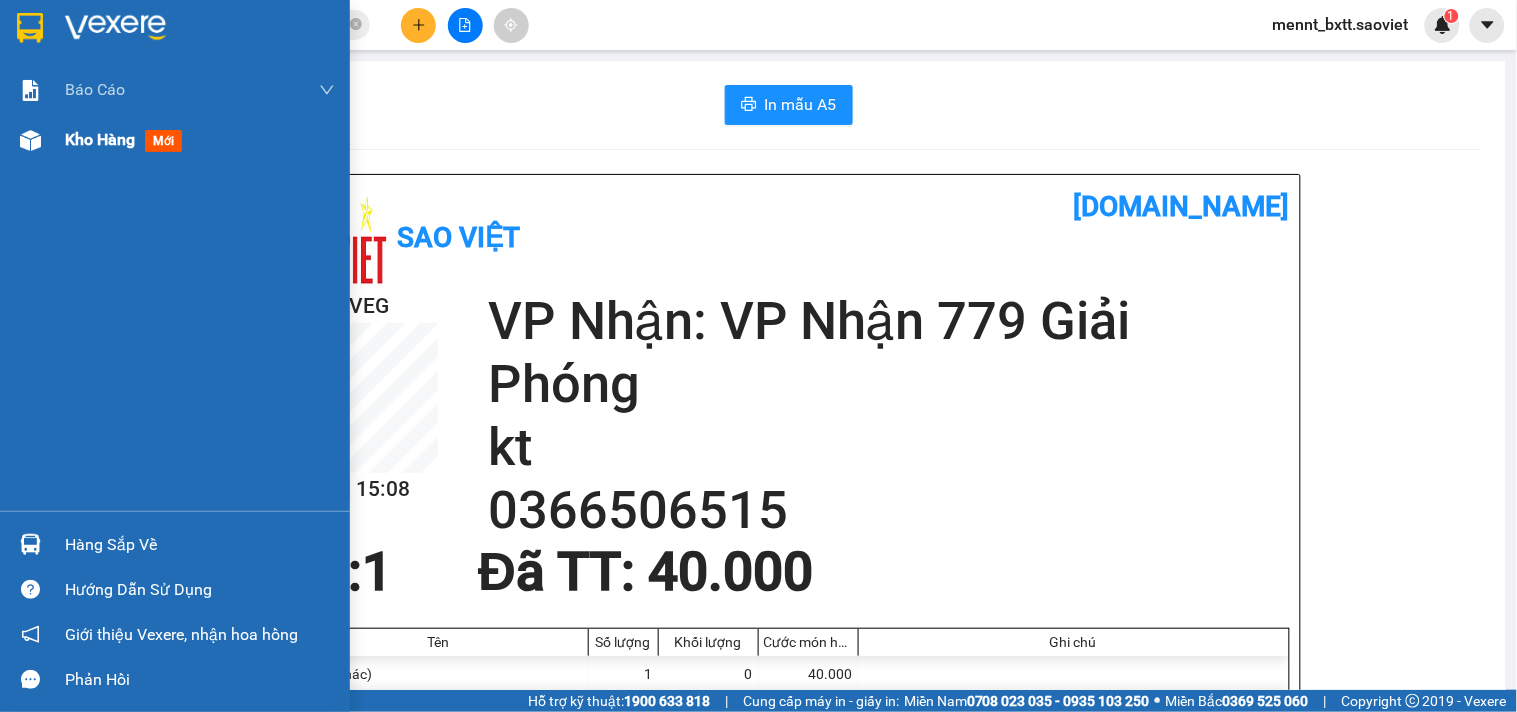 click on "Kho hàng" at bounding box center [100, 139] 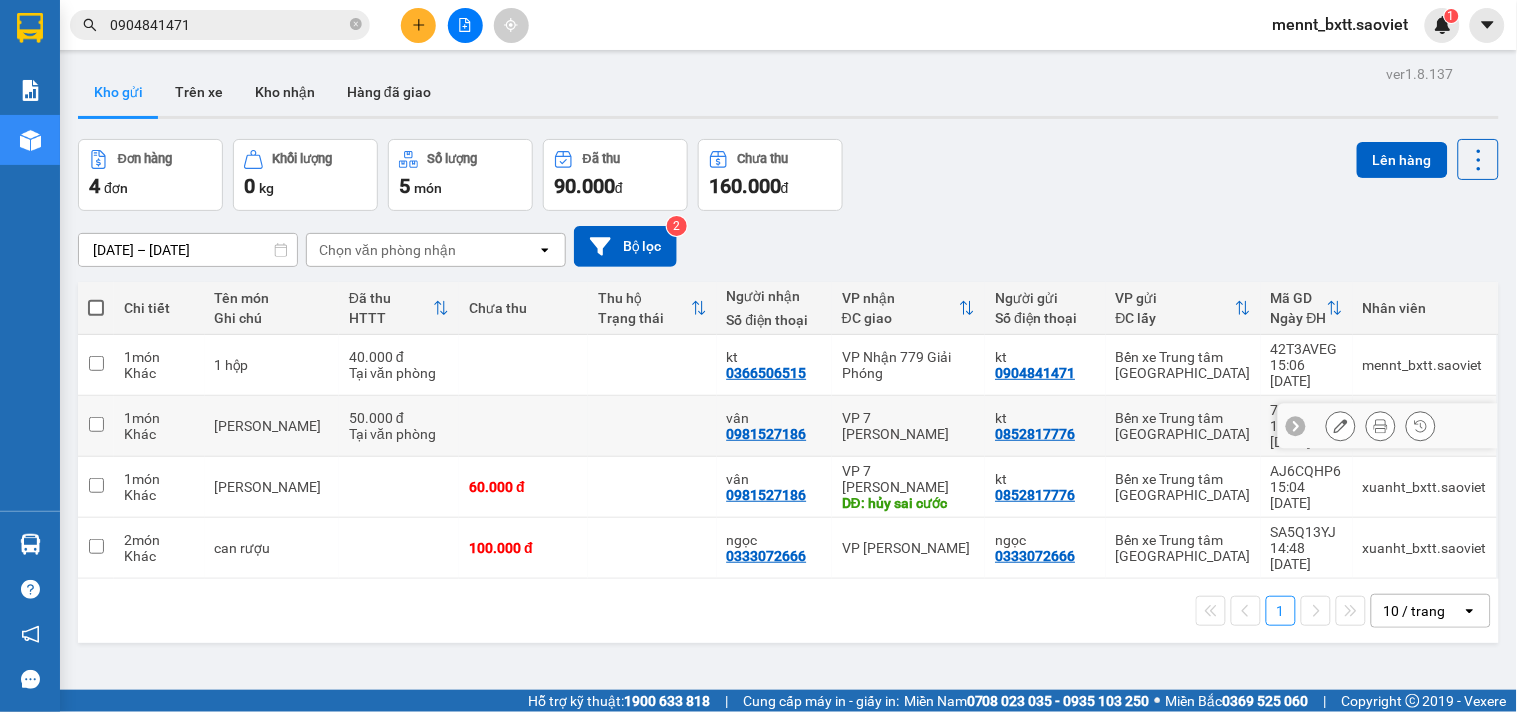 click at bounding box center [652, 426] 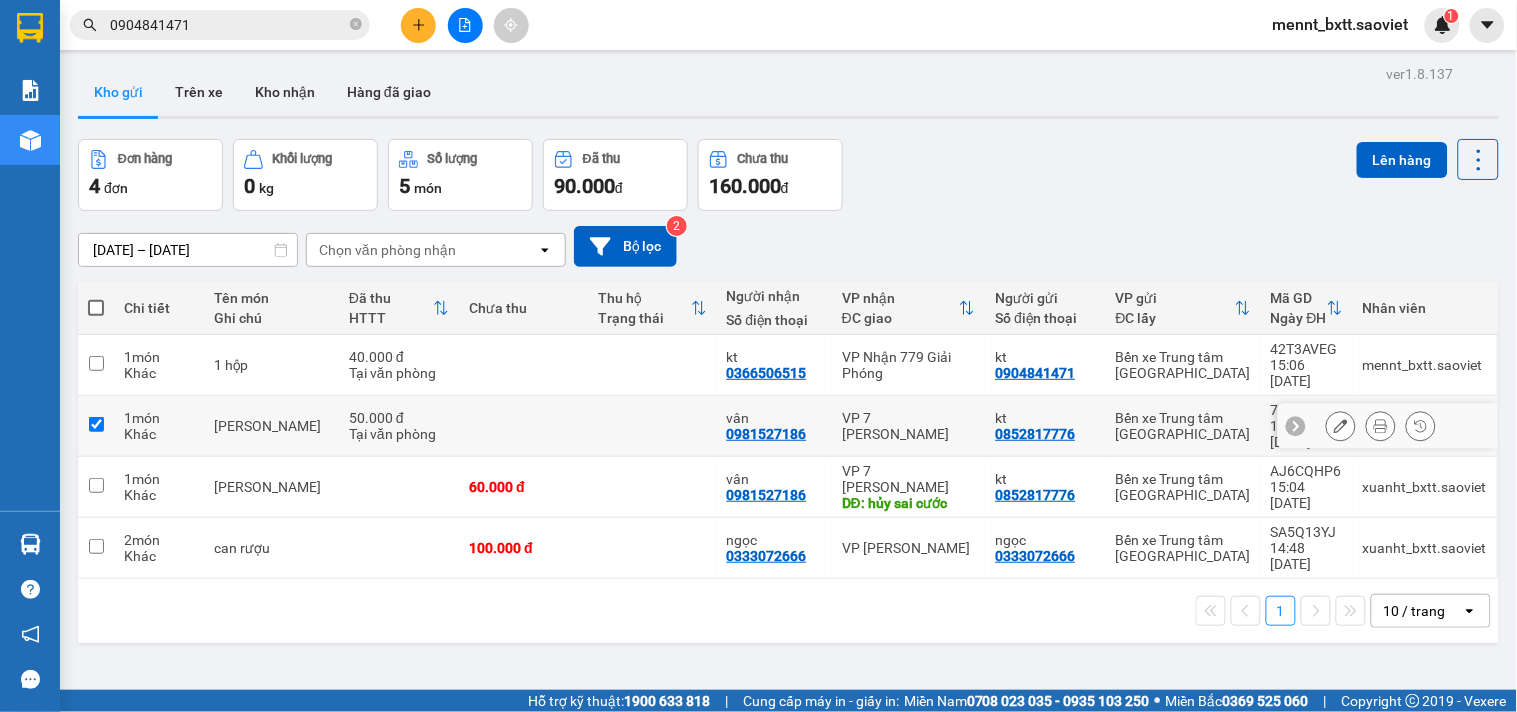 checkbox on "true" 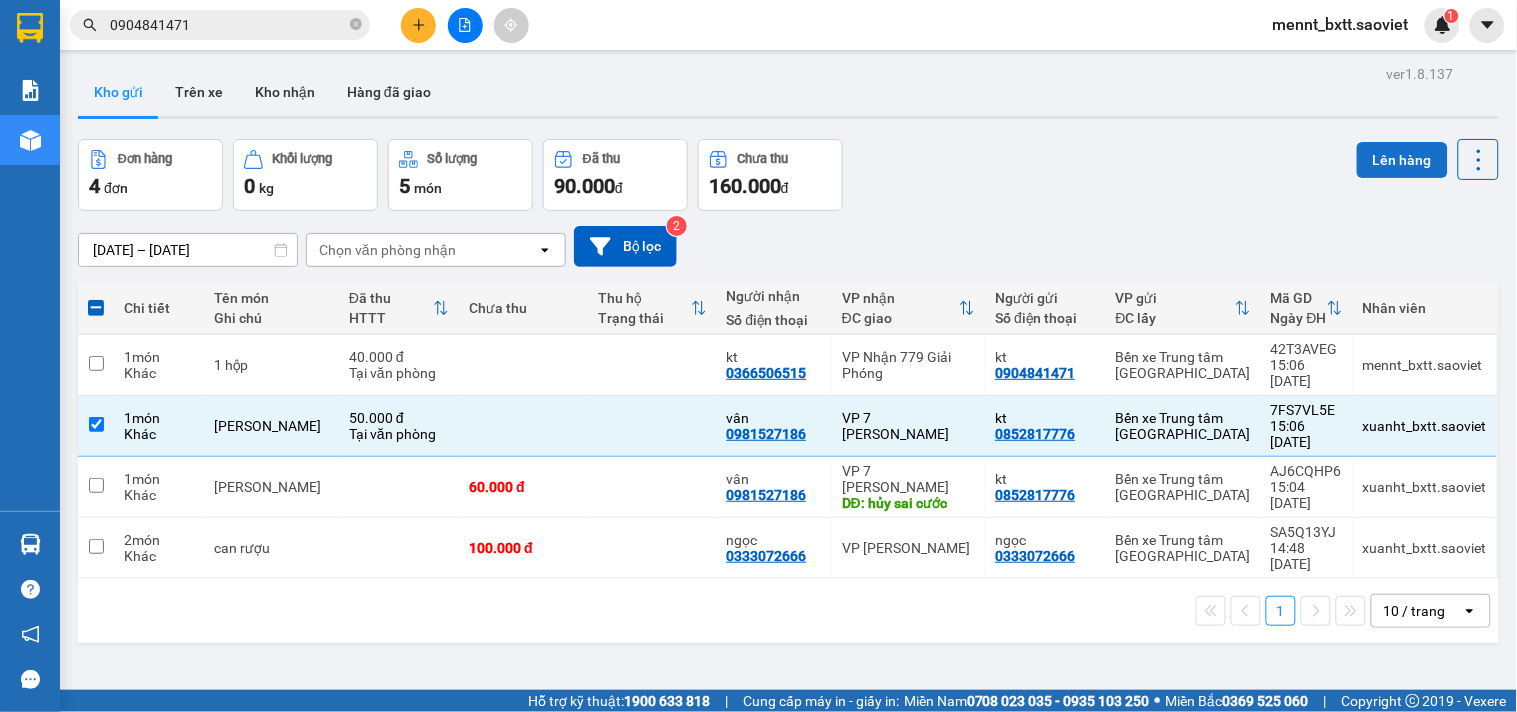click on "Lên hàng" at bounding box center [1402, 160] 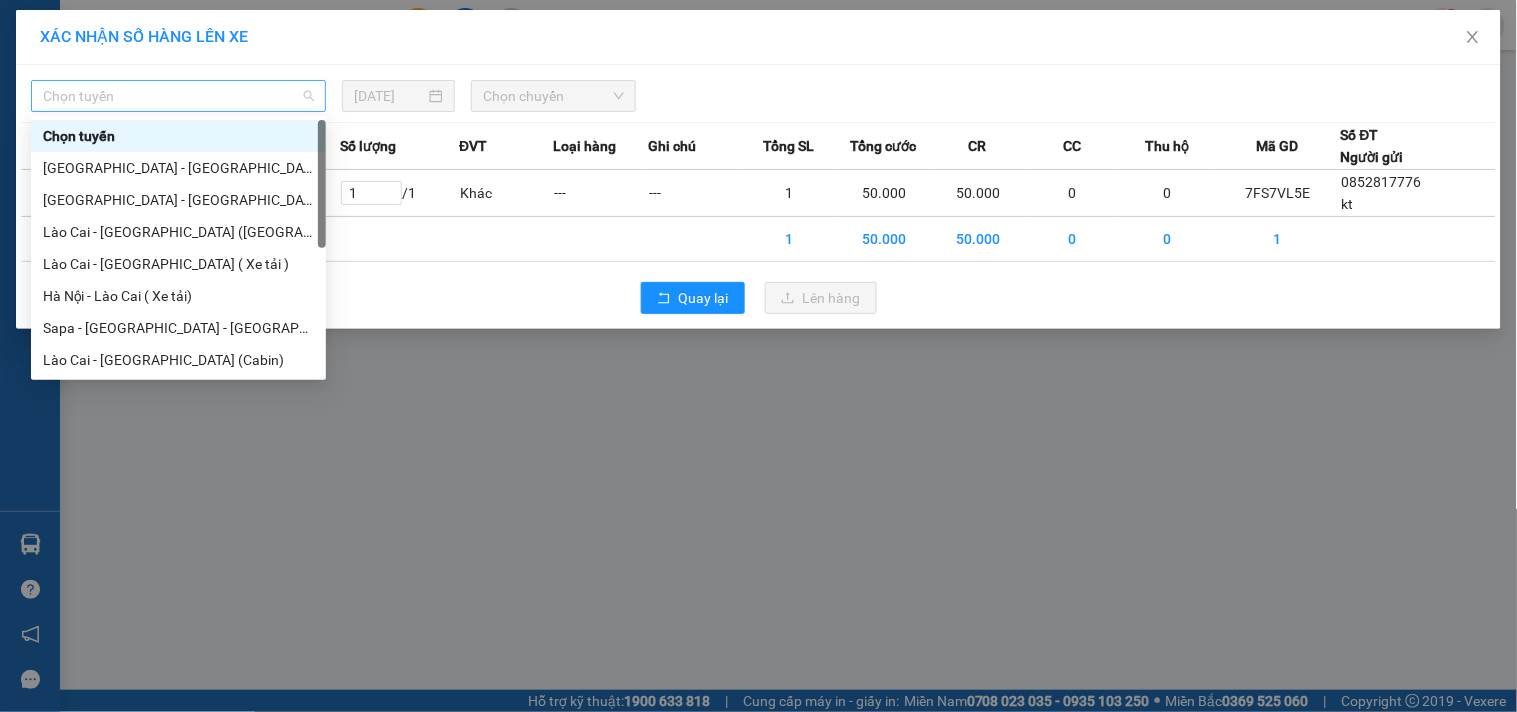 click on "Chọn tuyến" at bounding box center [178, 96] 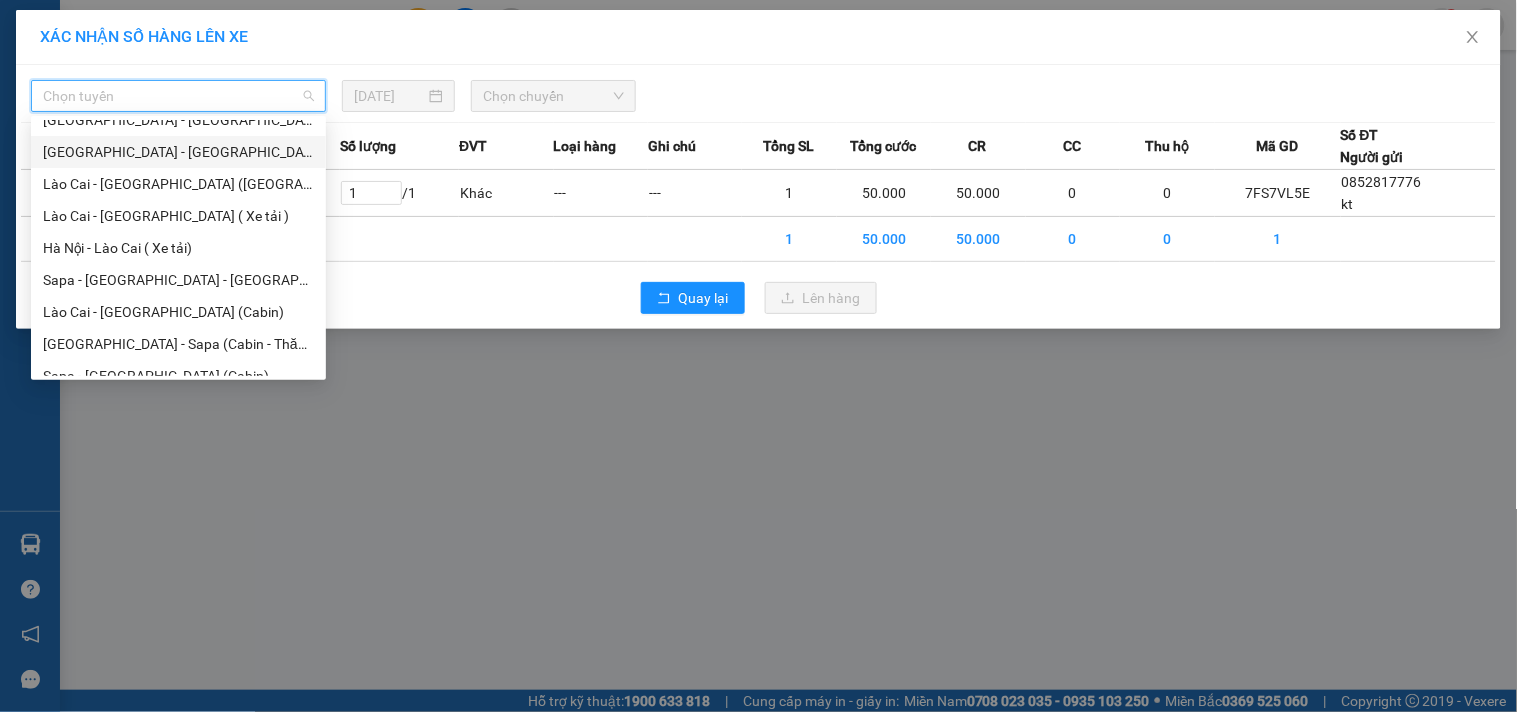 scroll, scrollTop: 0, scrollLeft: 0, axis: both 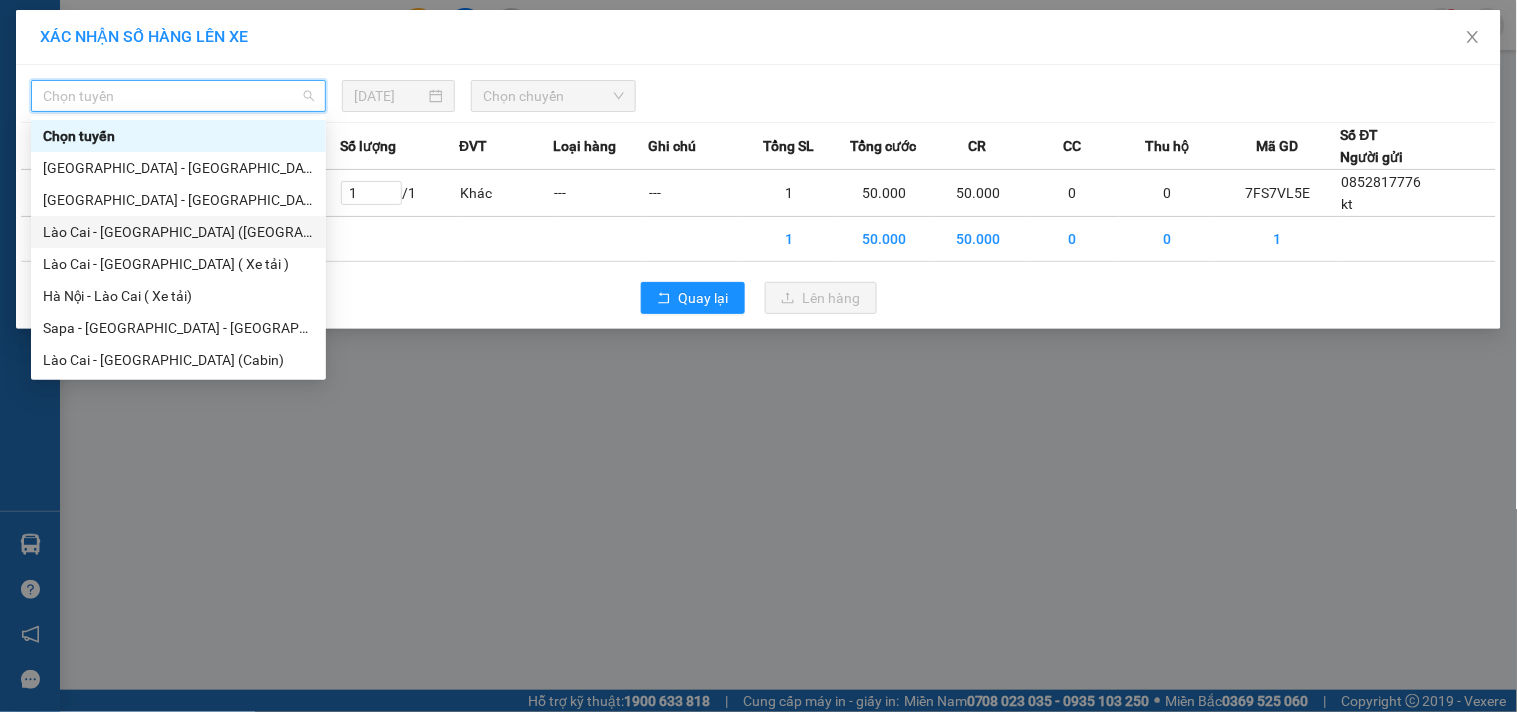 click on "Lào Cai - [GEOGRAPHIC_DATA] ([GEOGRAPHIC_DATA])" at bounding box center [178, 232] 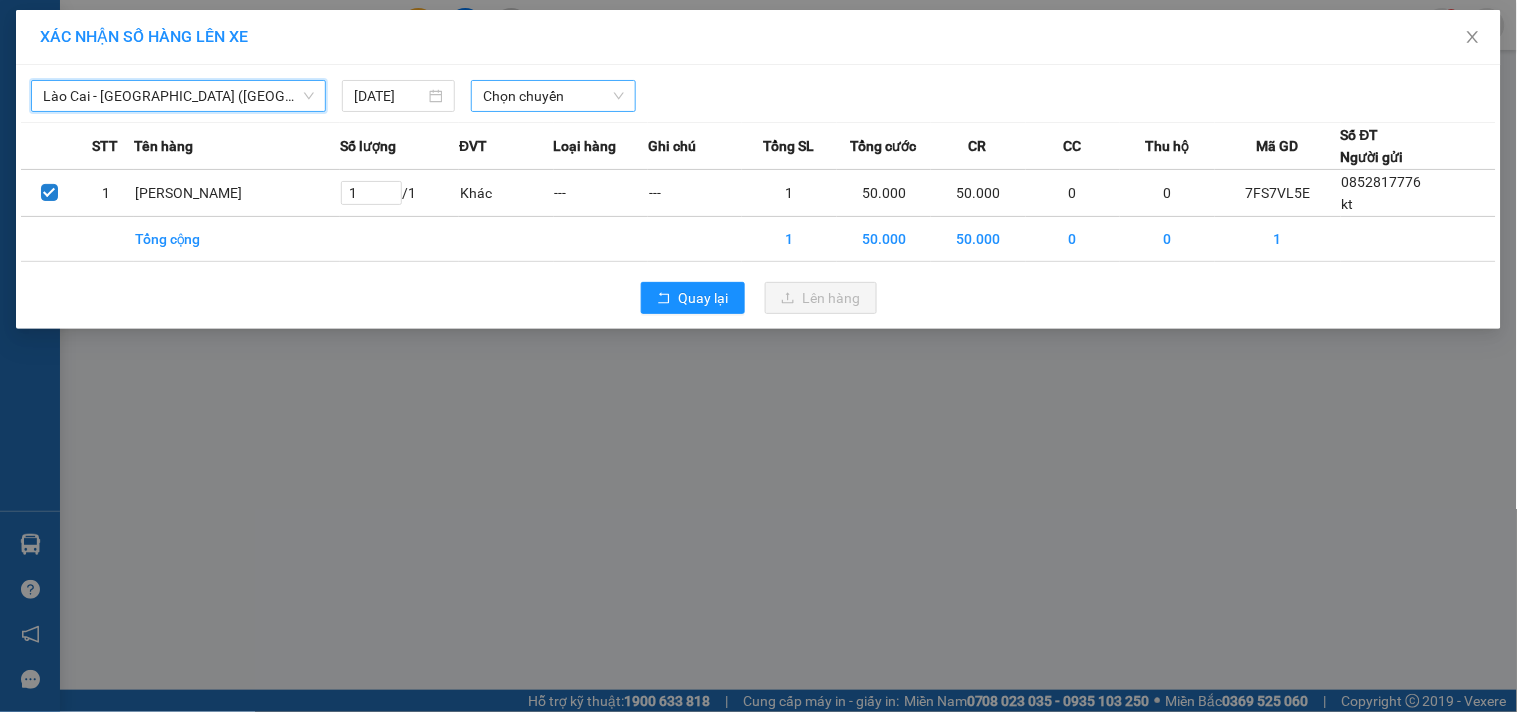 click on "Chọn chuyến" at bounding box center (553, 96) 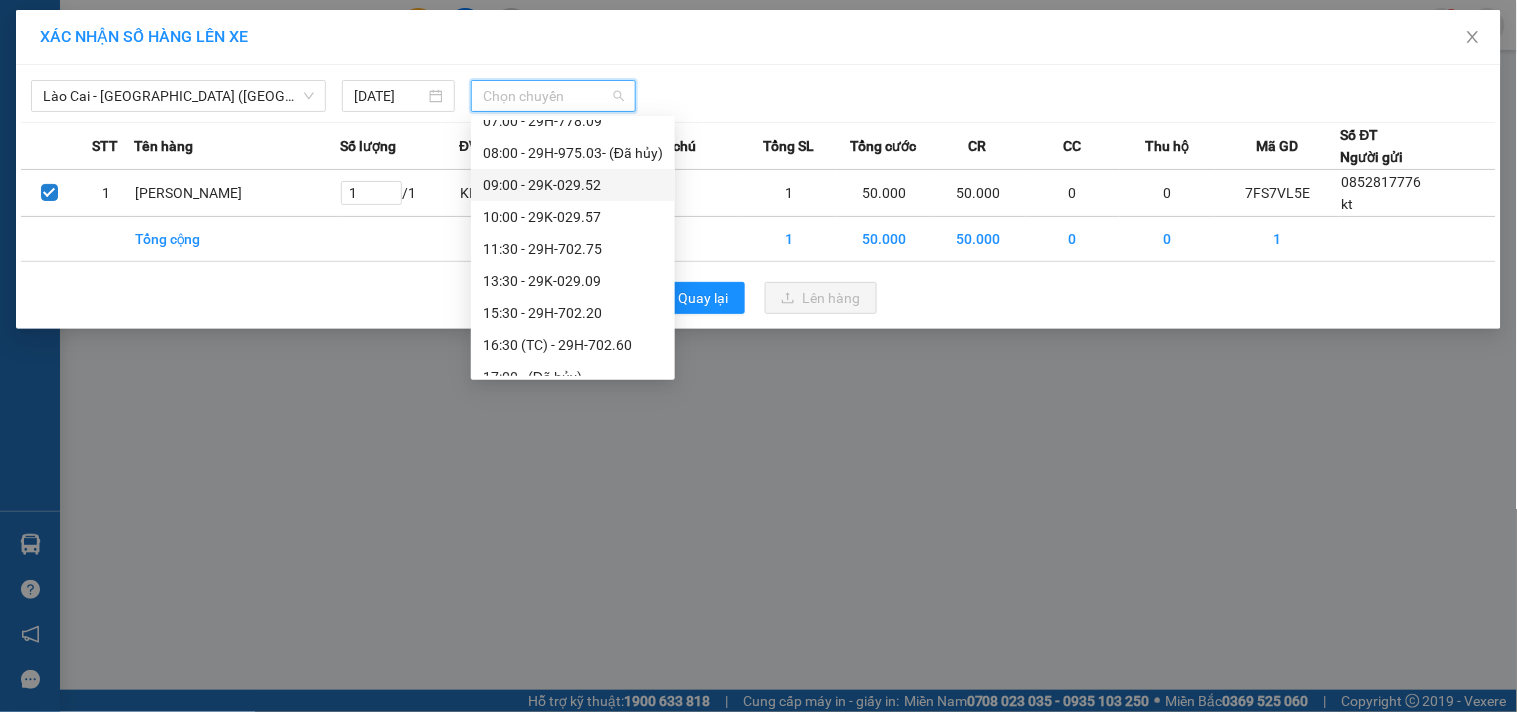 scroll, scrollTop: 0, scrollLeft: 0, axis: both 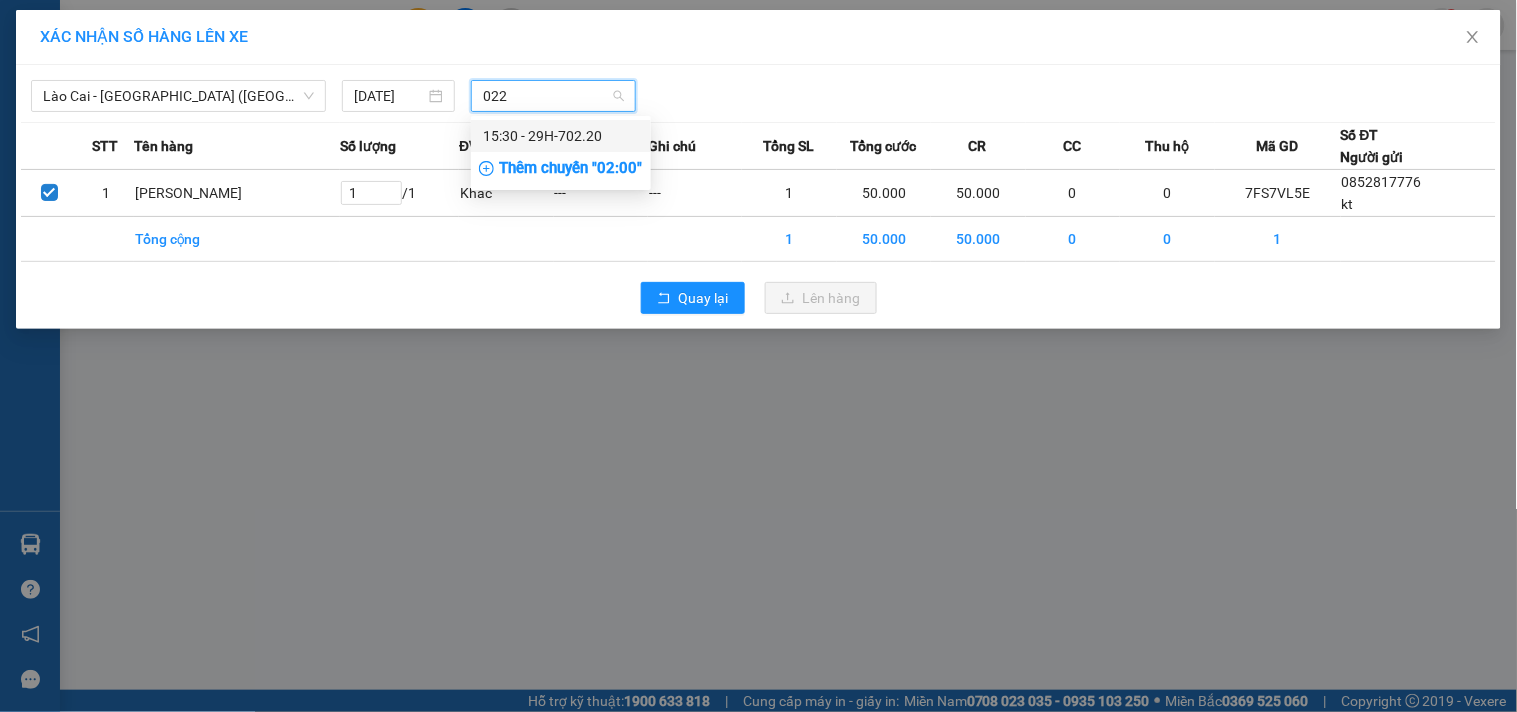 type on "0220" 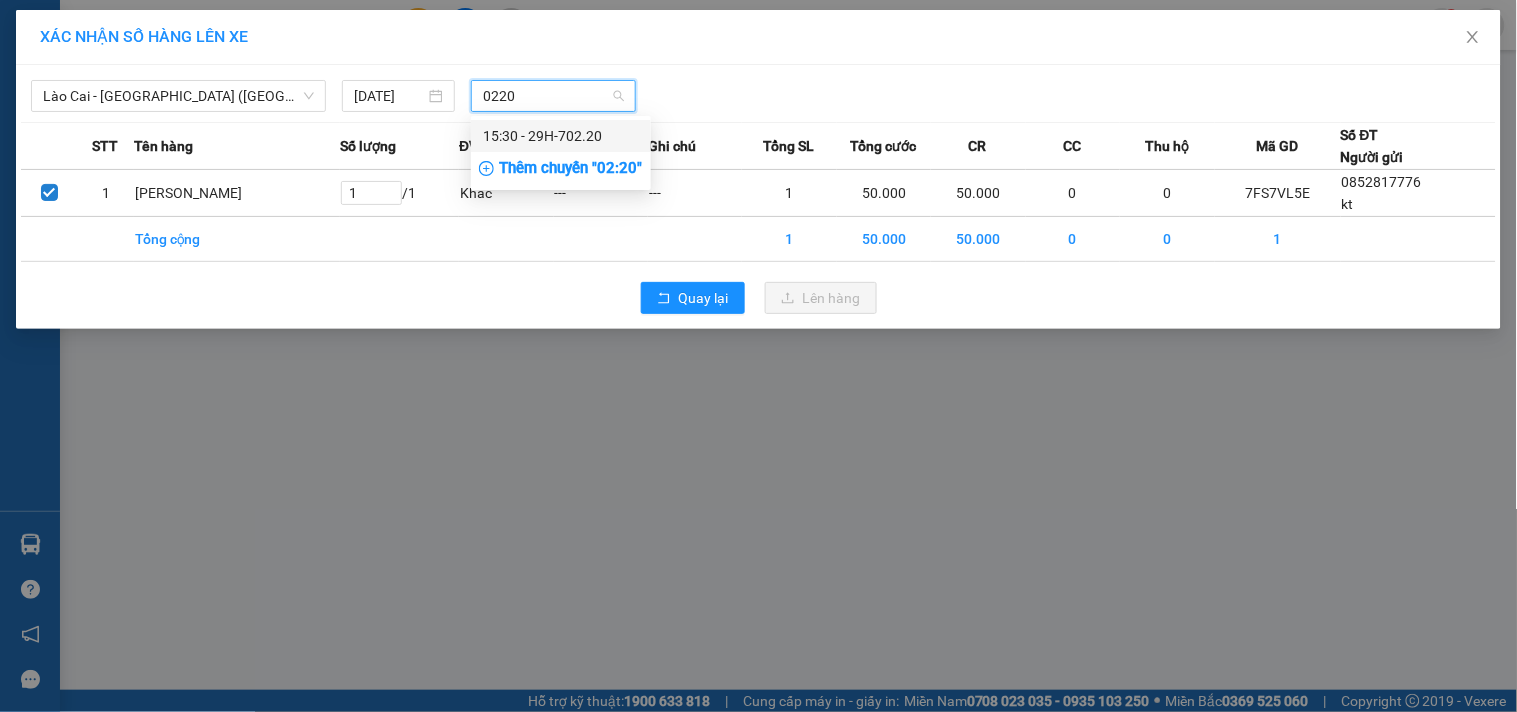 click on "15:30     - 29H-702.20" at bounding box center [561, 136] 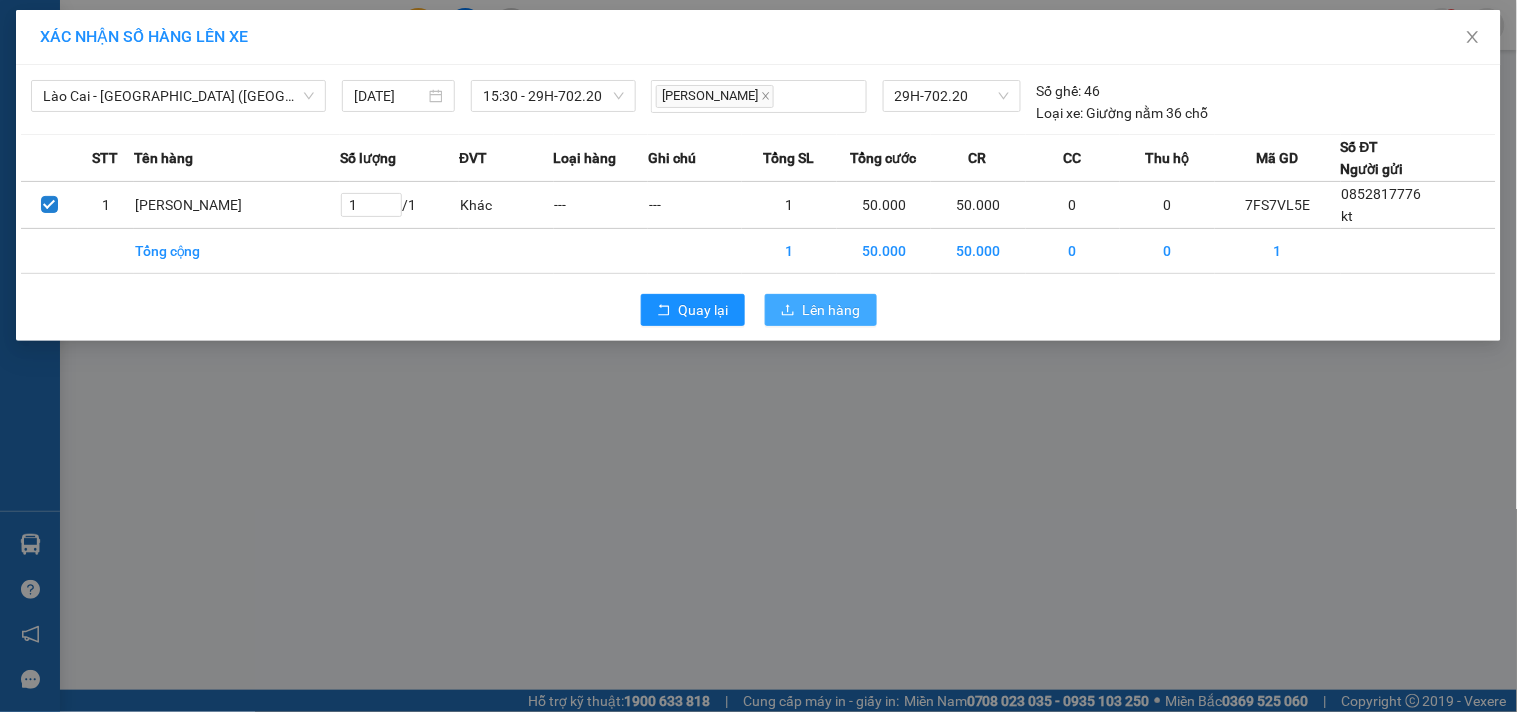 click on "Lên hàng" at bounding box center [832, 310] 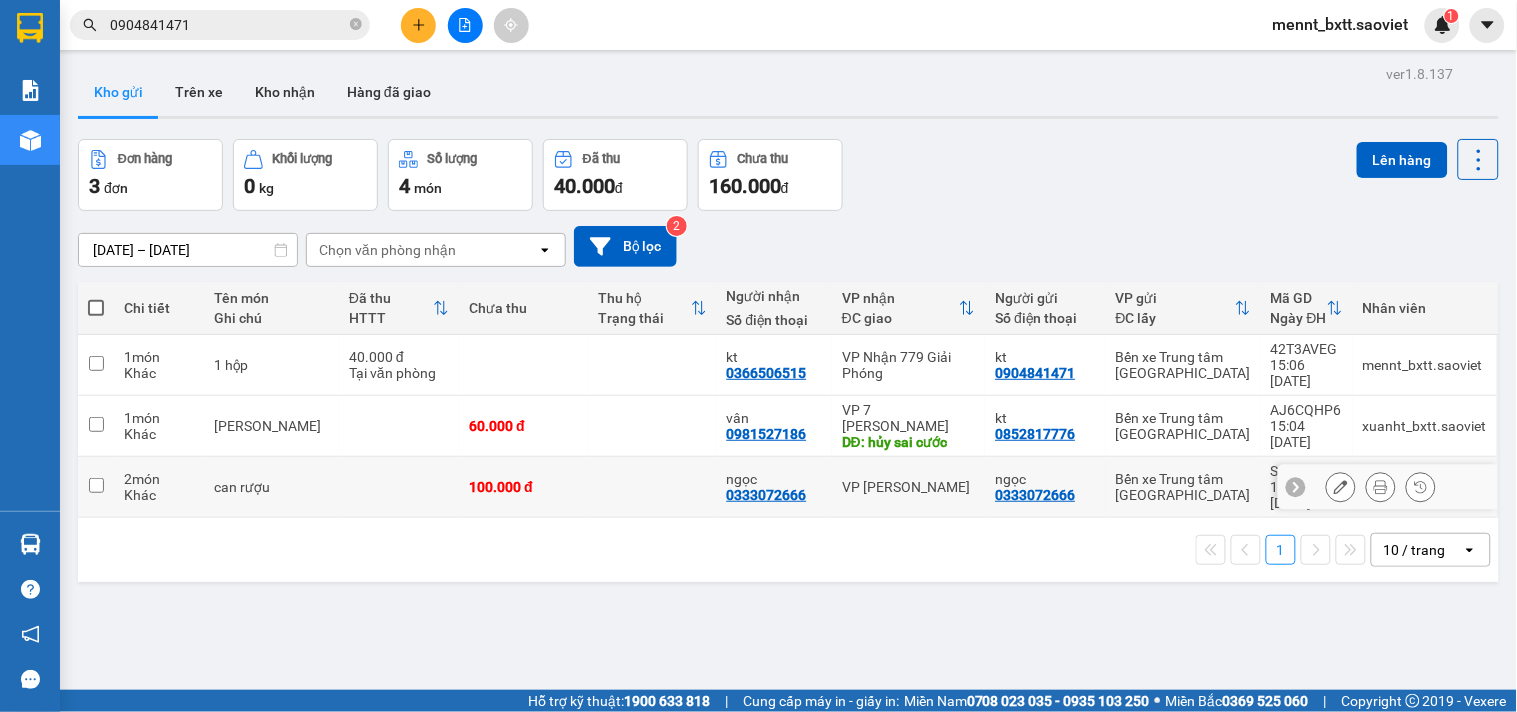 click at bounding box center [652, 487] 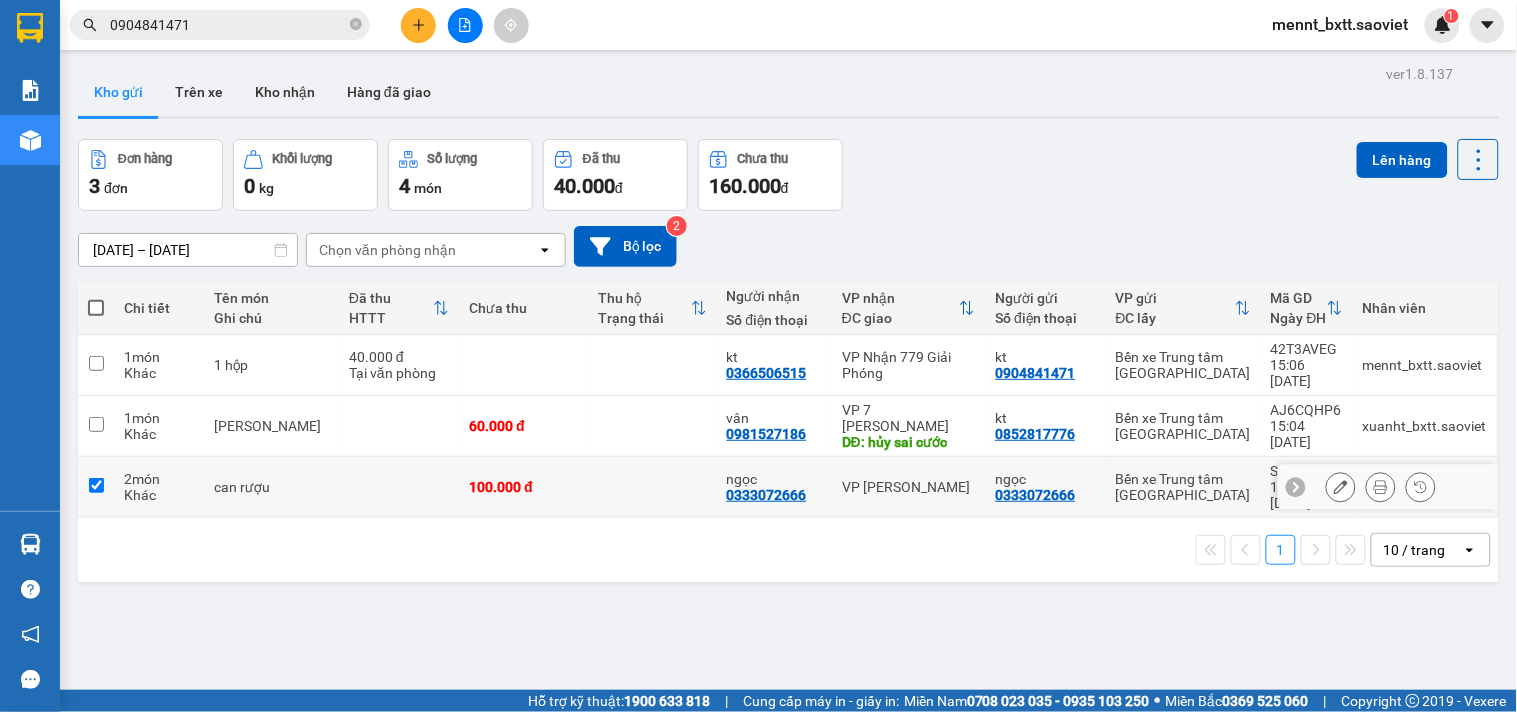 checkbox on "true" 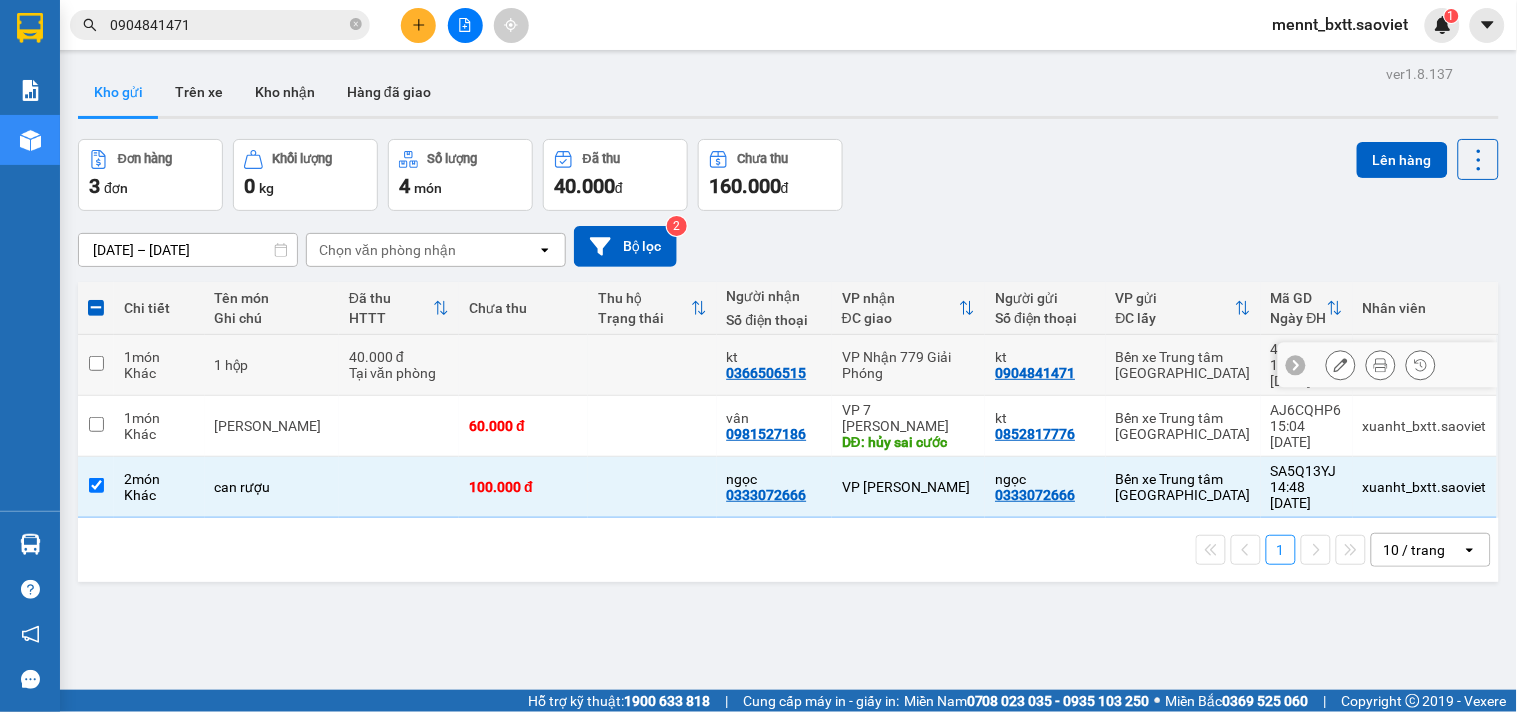 click at bounding box center [523, 365] 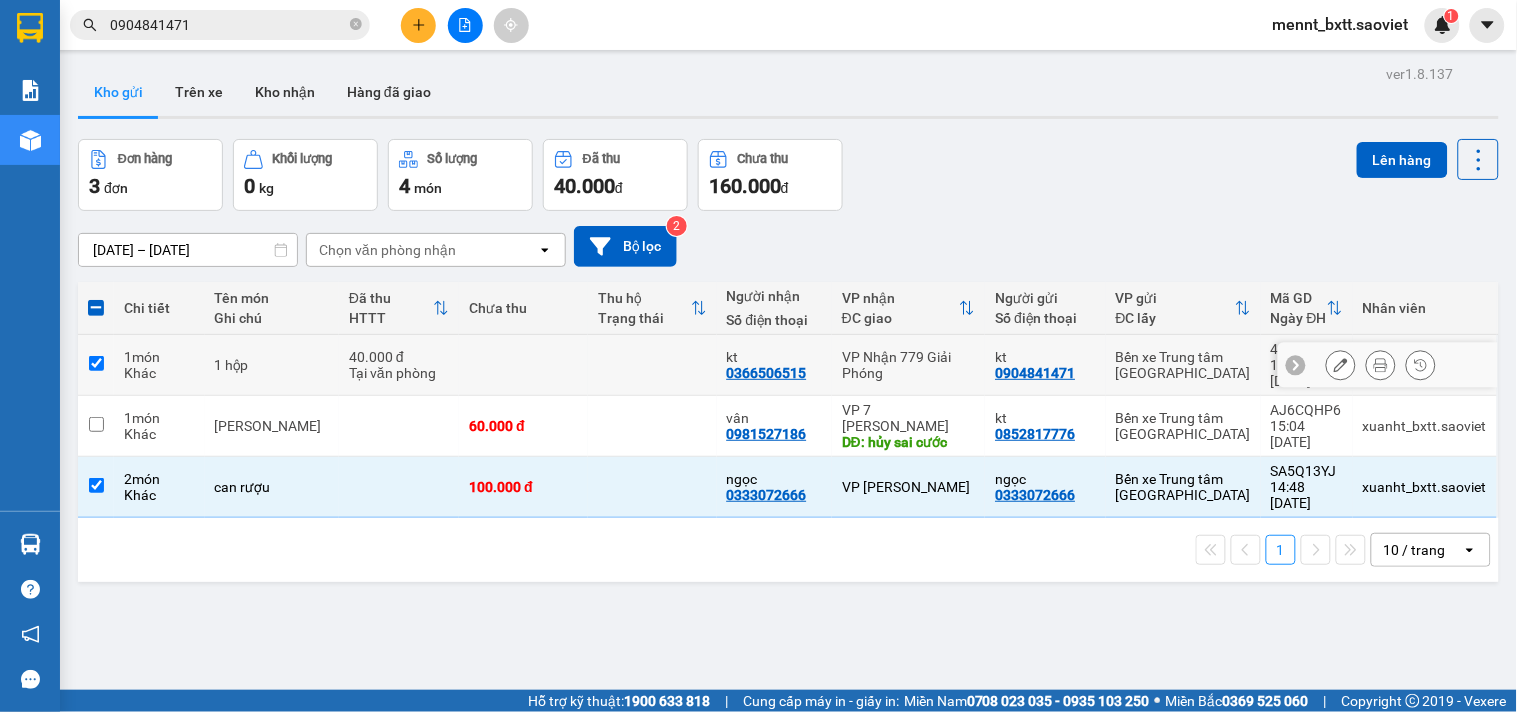 checkbox on "true" 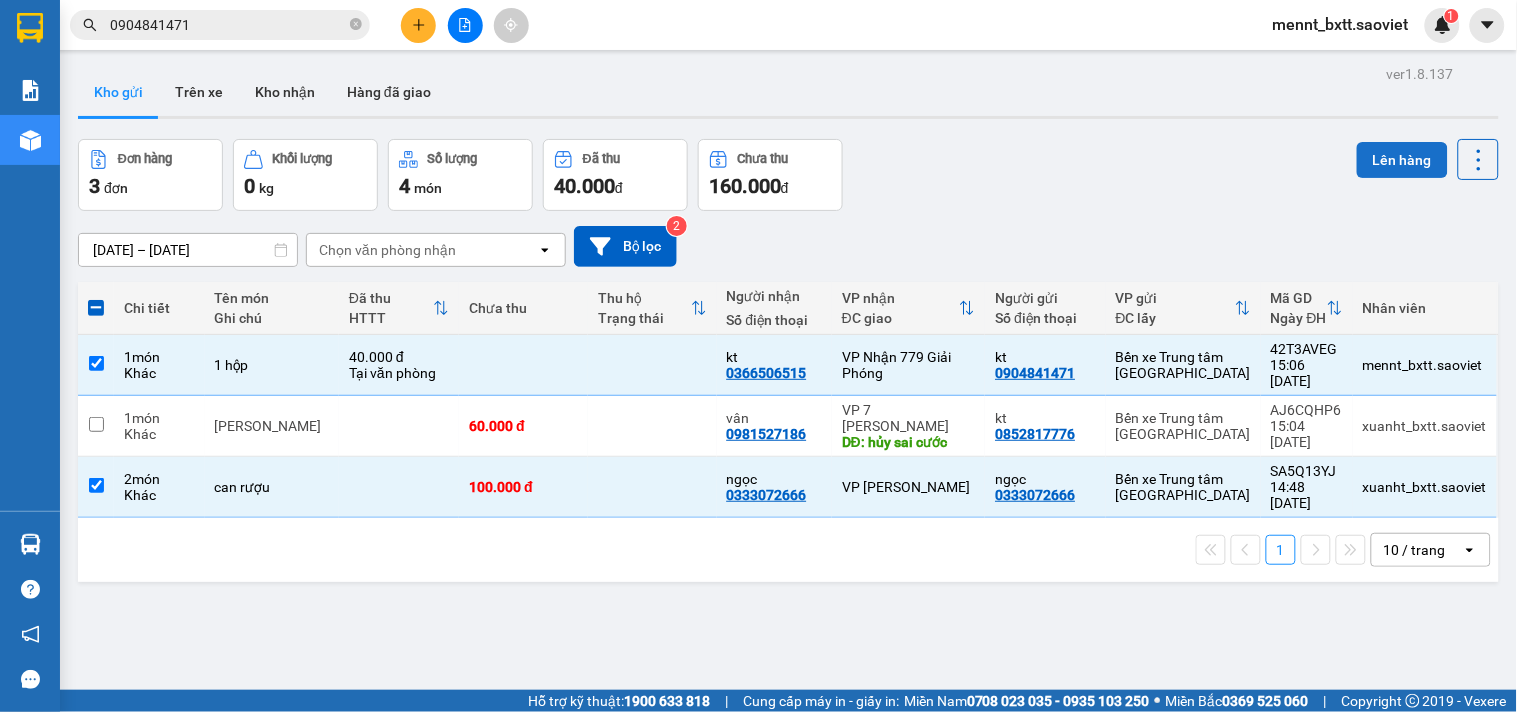 click on "Lên hàng" at bounding box center (1402, 160) 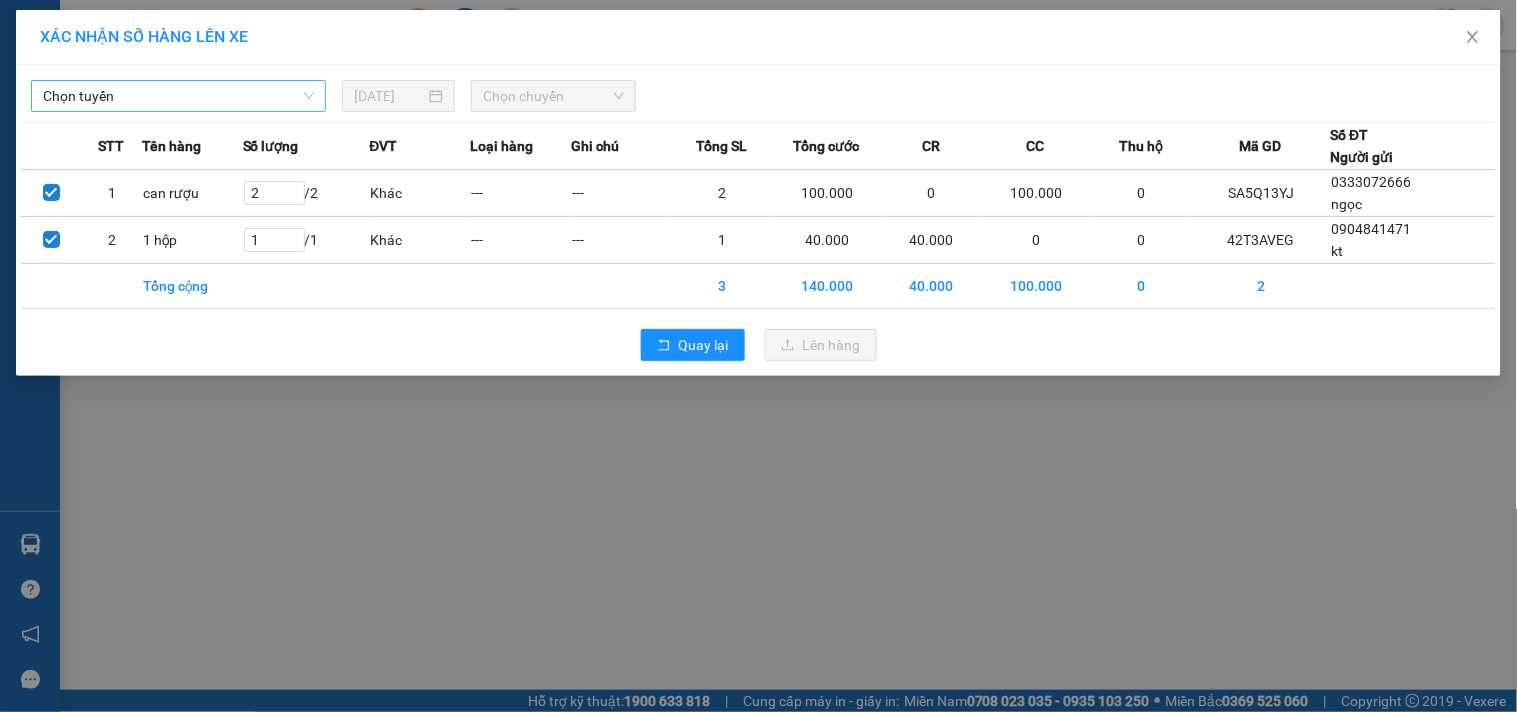 click on "Chọn tuyến" at bounding box center [178, 96] 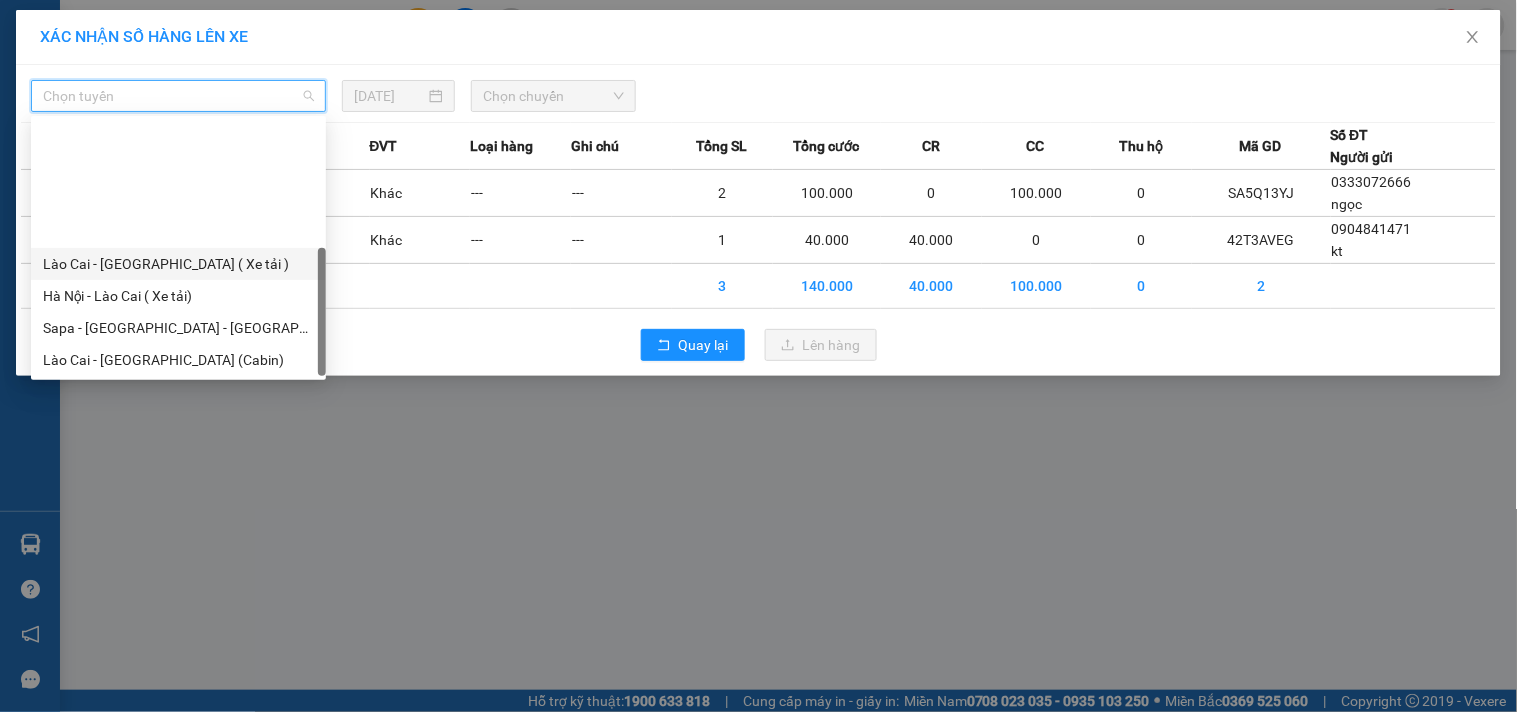 scroll, scrollTop: 160, scrollLeft: 0, axis: vertical 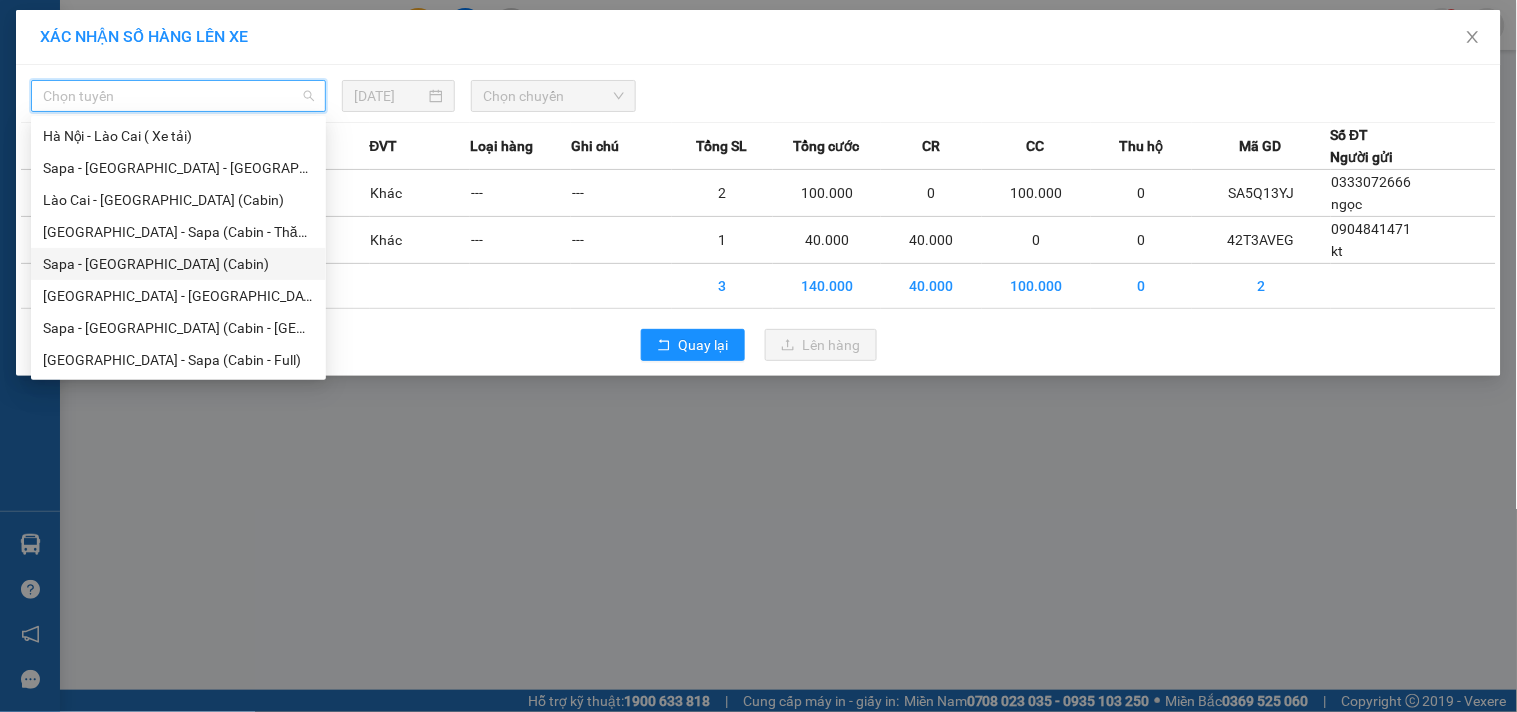 click on "Sapa - [GEOGRAPHIC_DATA] (Cabin)" at bounding box center [178, 264] 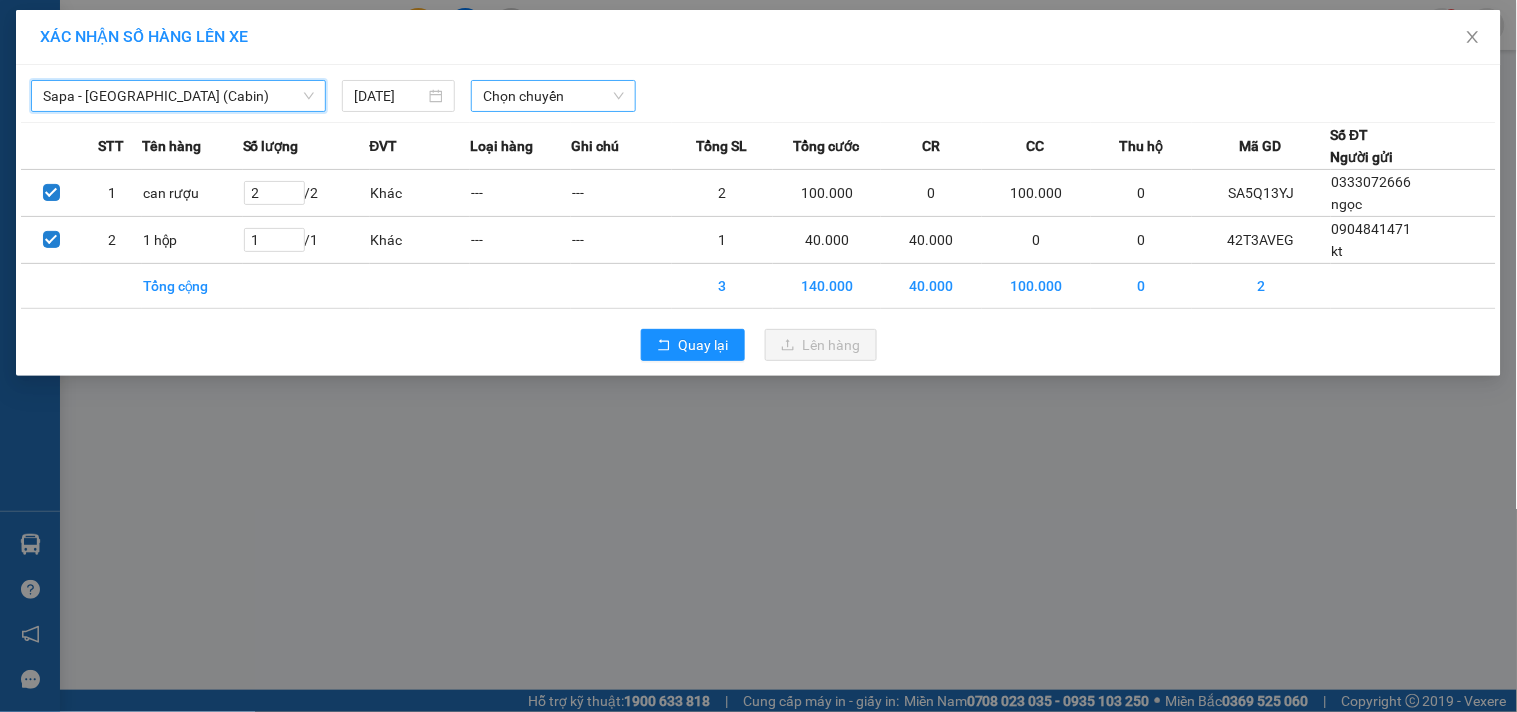 click on "Chọn chuyến" at bounding box center [553, 96] 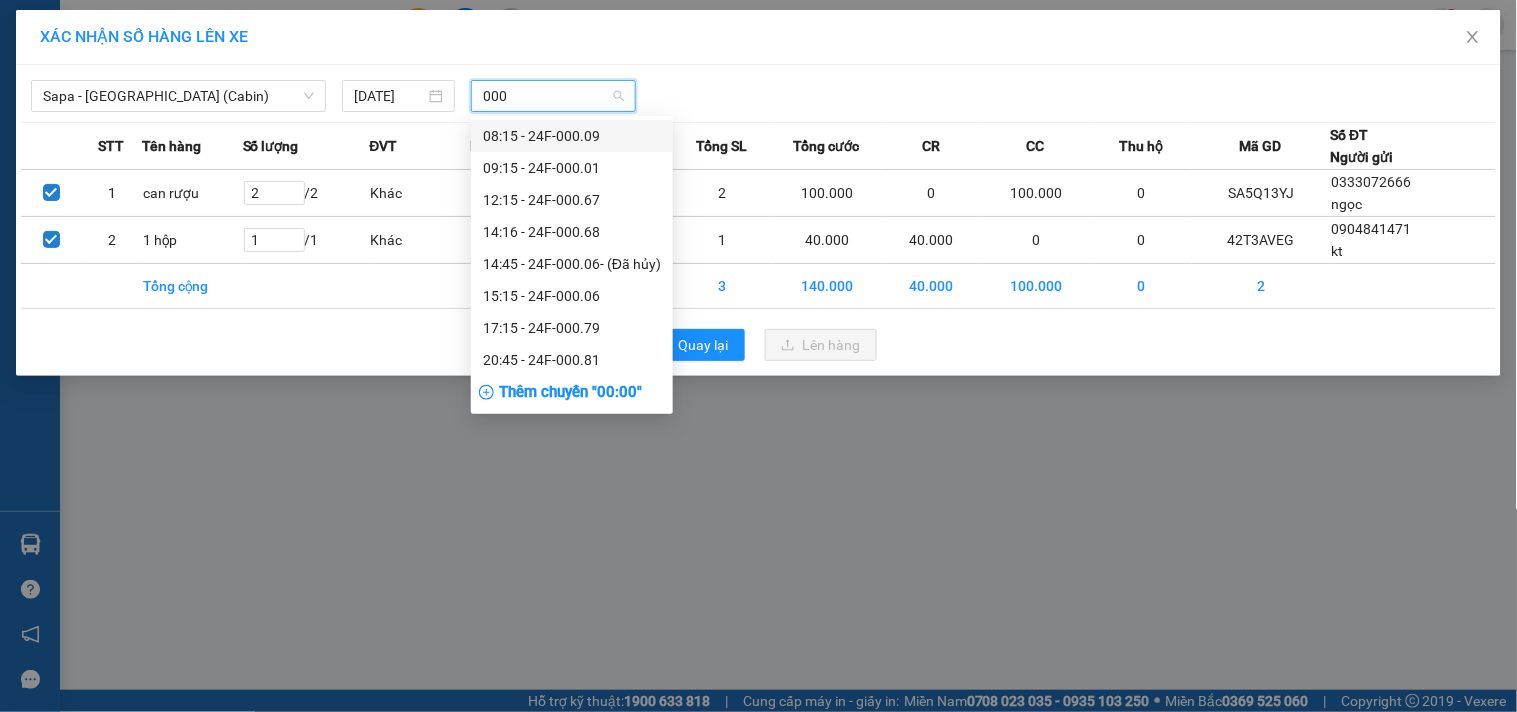 type on "0006" 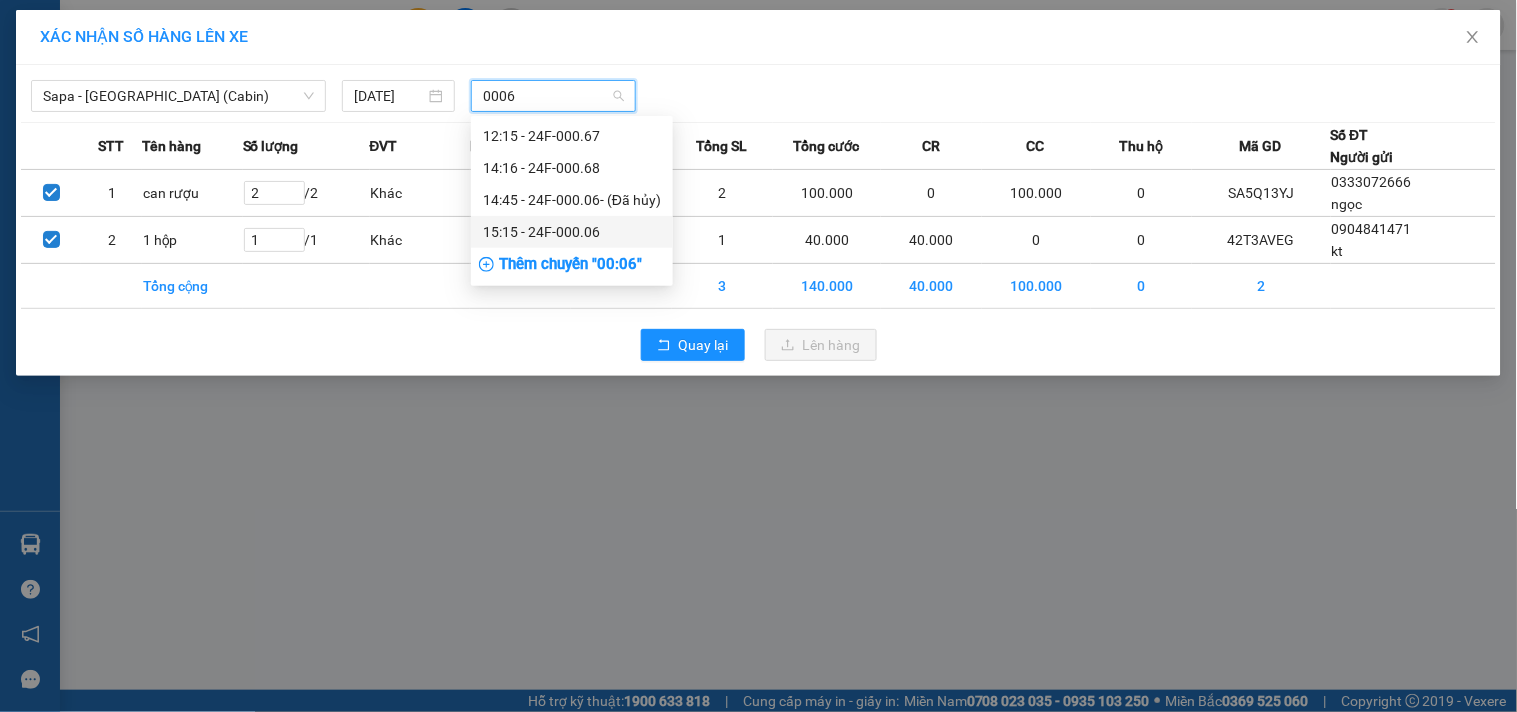 click on "15:15     - 24F-000.06" at bounding box center [572, 232] 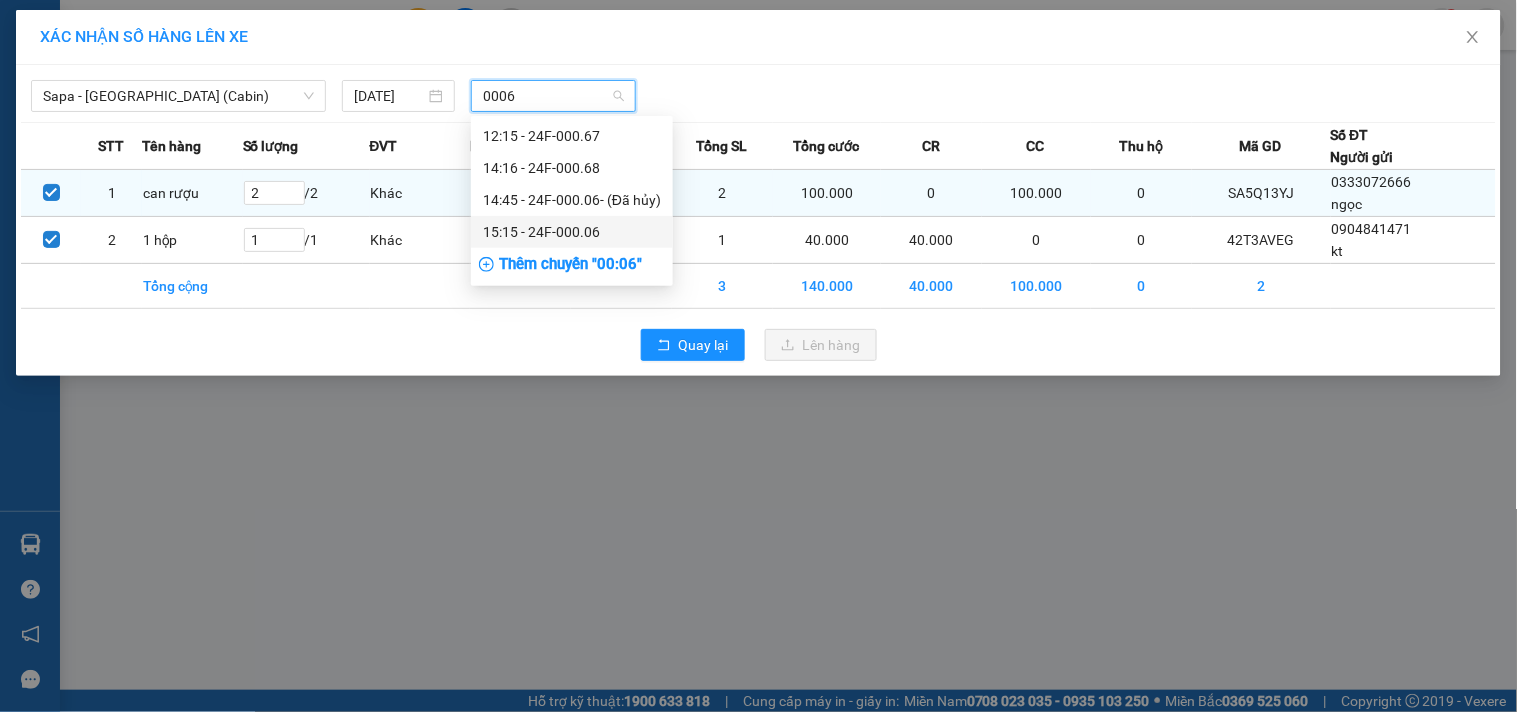 type 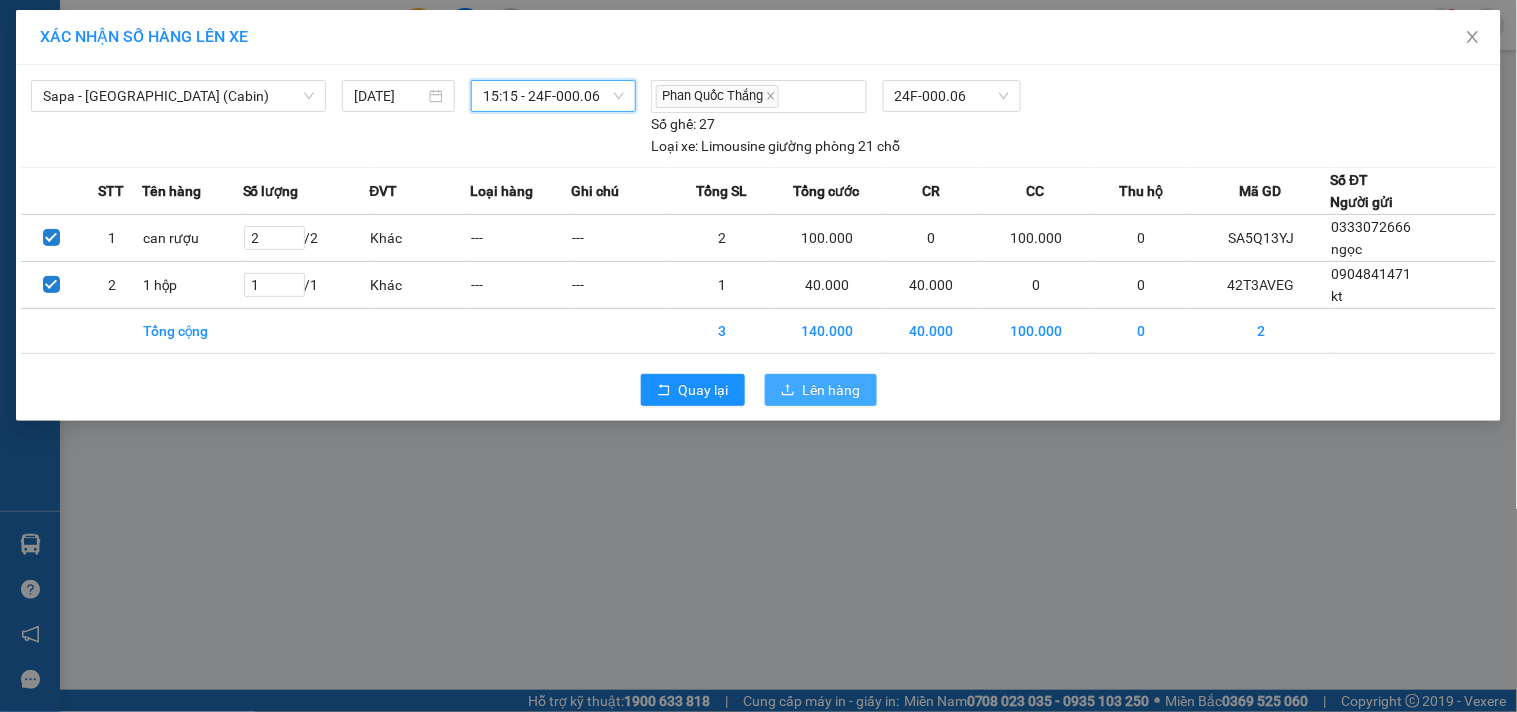 click on "Lên hàng" at bounding box center (832, 390) 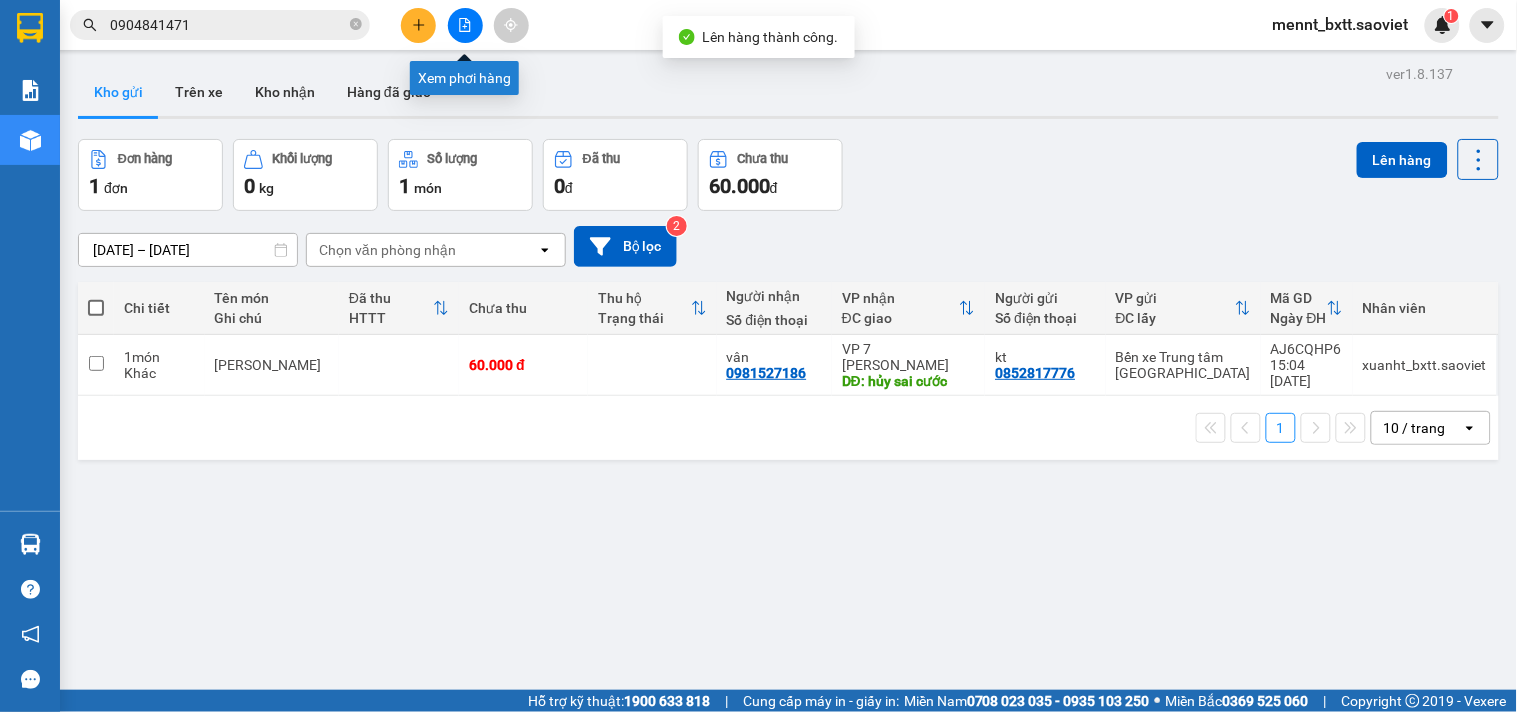 click at bounding box center (465, 25) 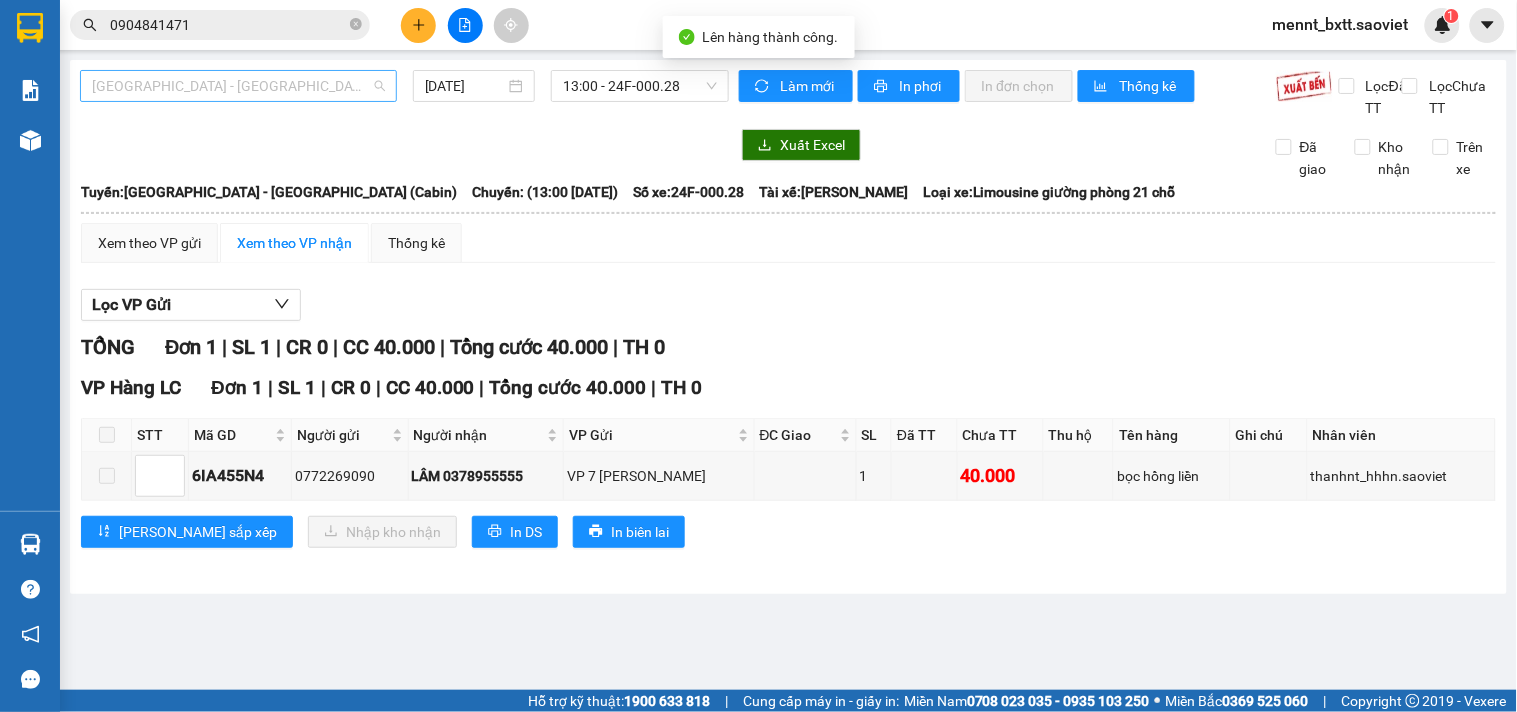 click on "[GEOGRAPHIC_DATA] - [GEOGRAPHIC_DATA] (Cabin)" at bounding box center [238, 86] 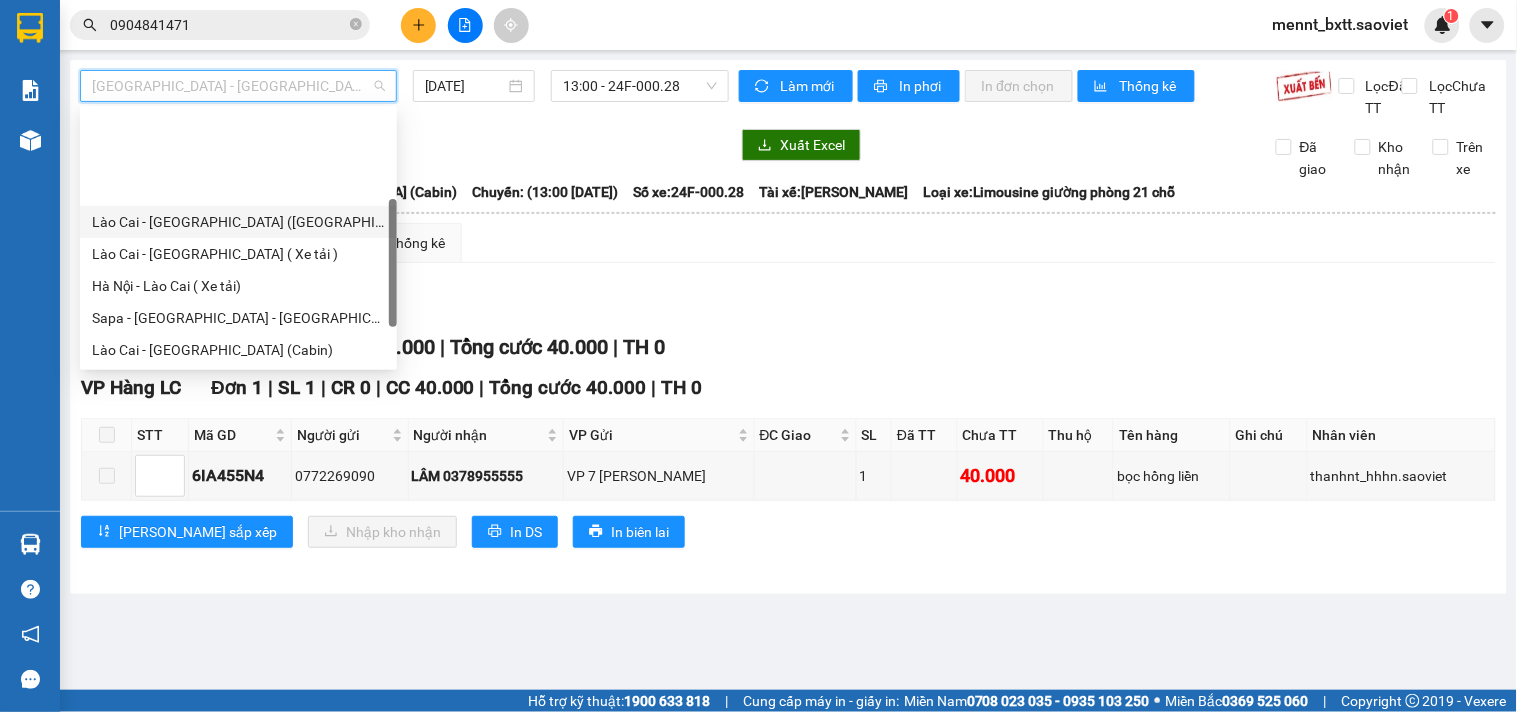 scroll, scrollTop: 160, scrollLeft: 0, axis: vertical 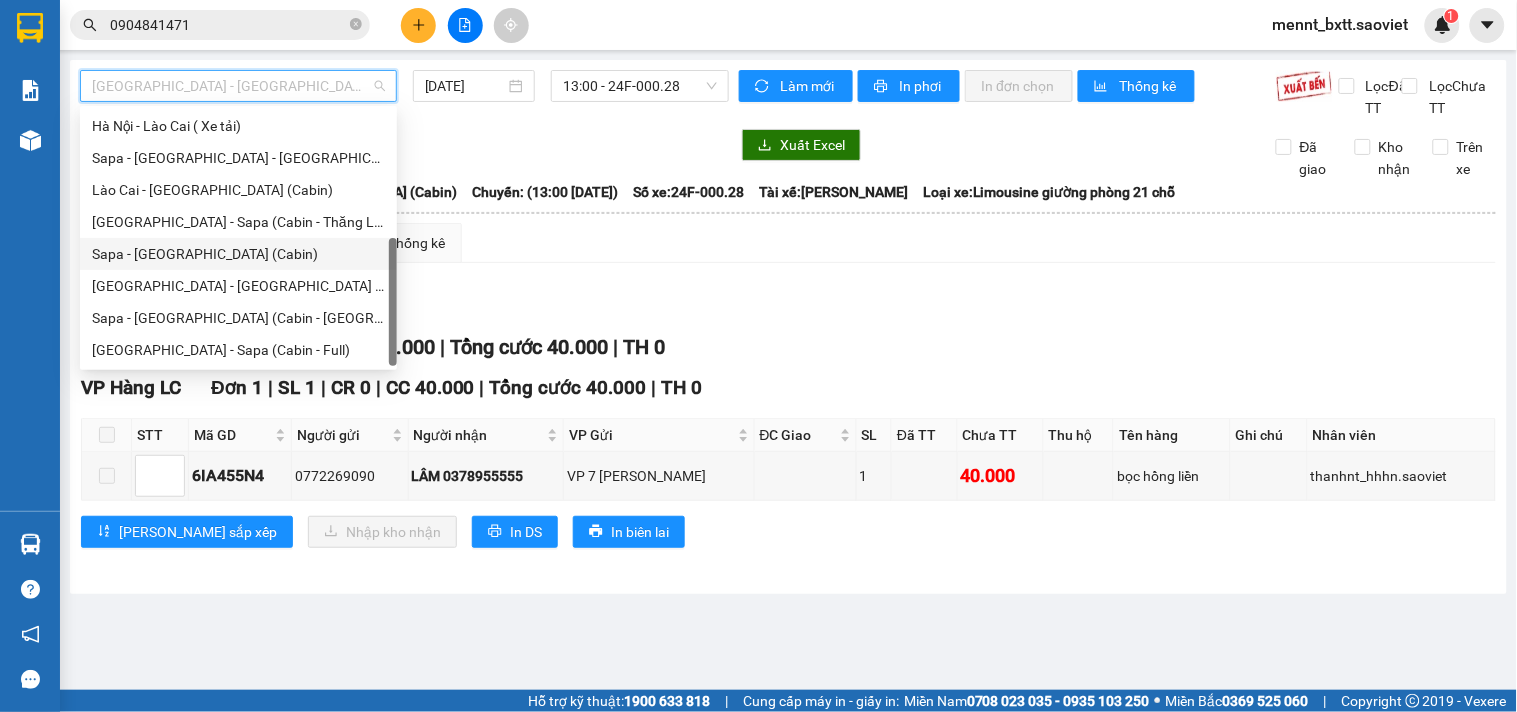 click on "Sapa - [GEOGRAPHIC_DATA] (Cabin)" at bounding box center (238, 254) 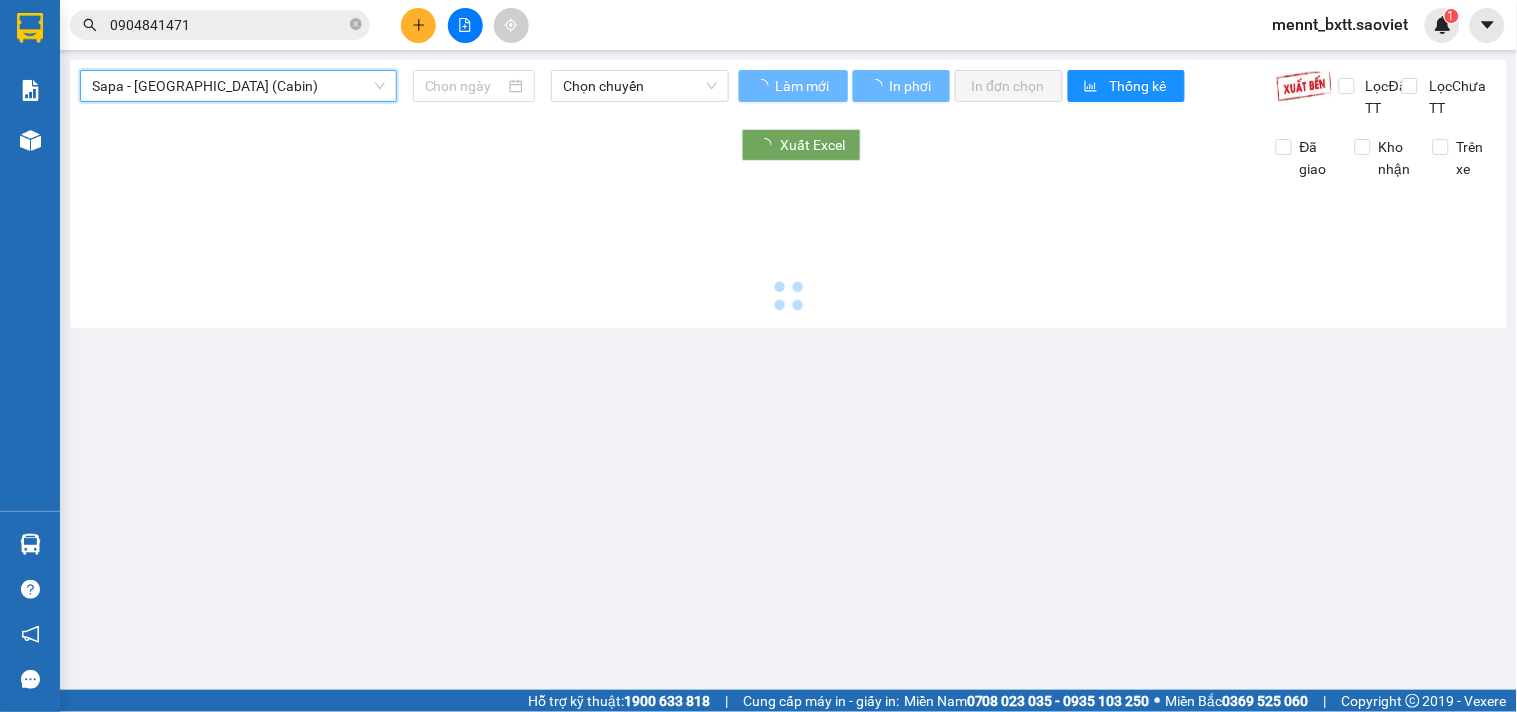 type on "[DATE]" 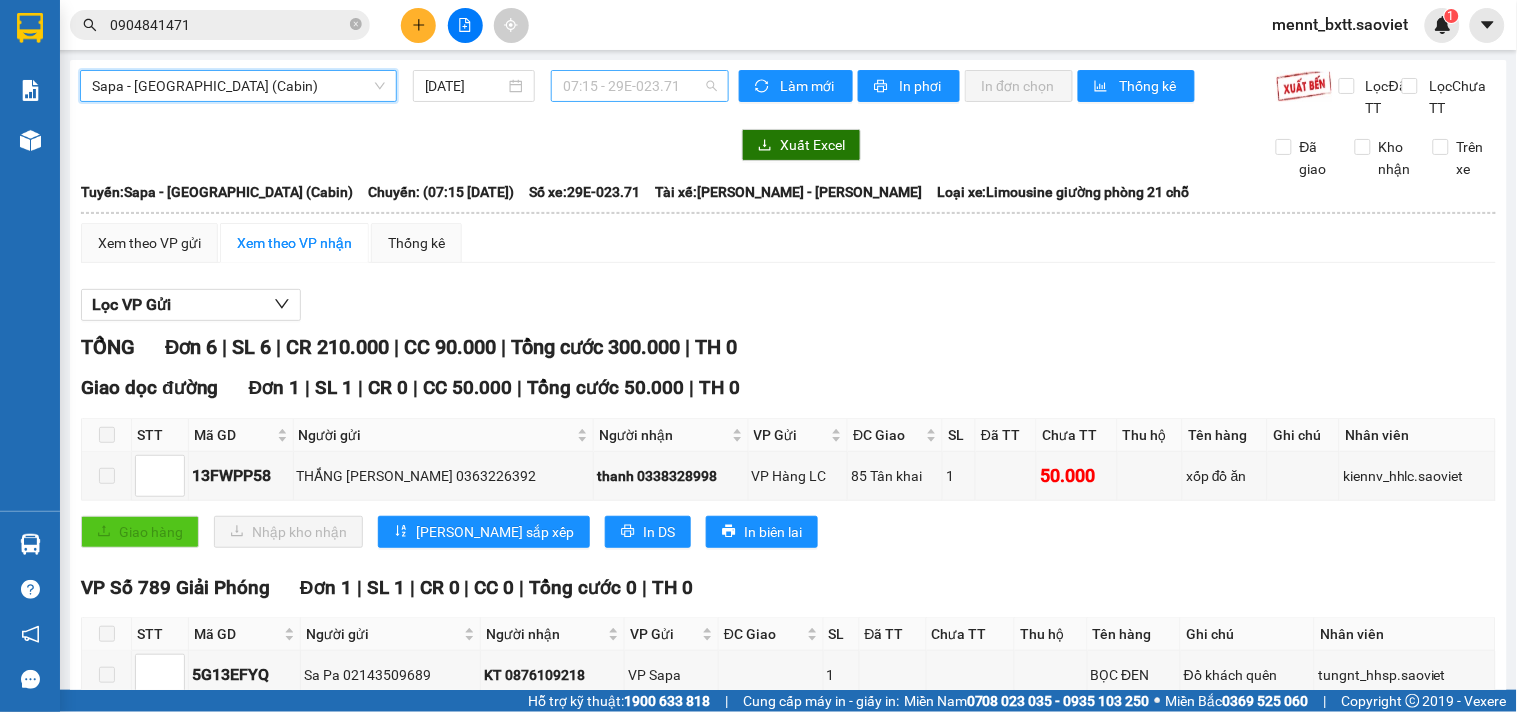 click on "07:15     - 29E-023.71" at bounding box center (640, 86) 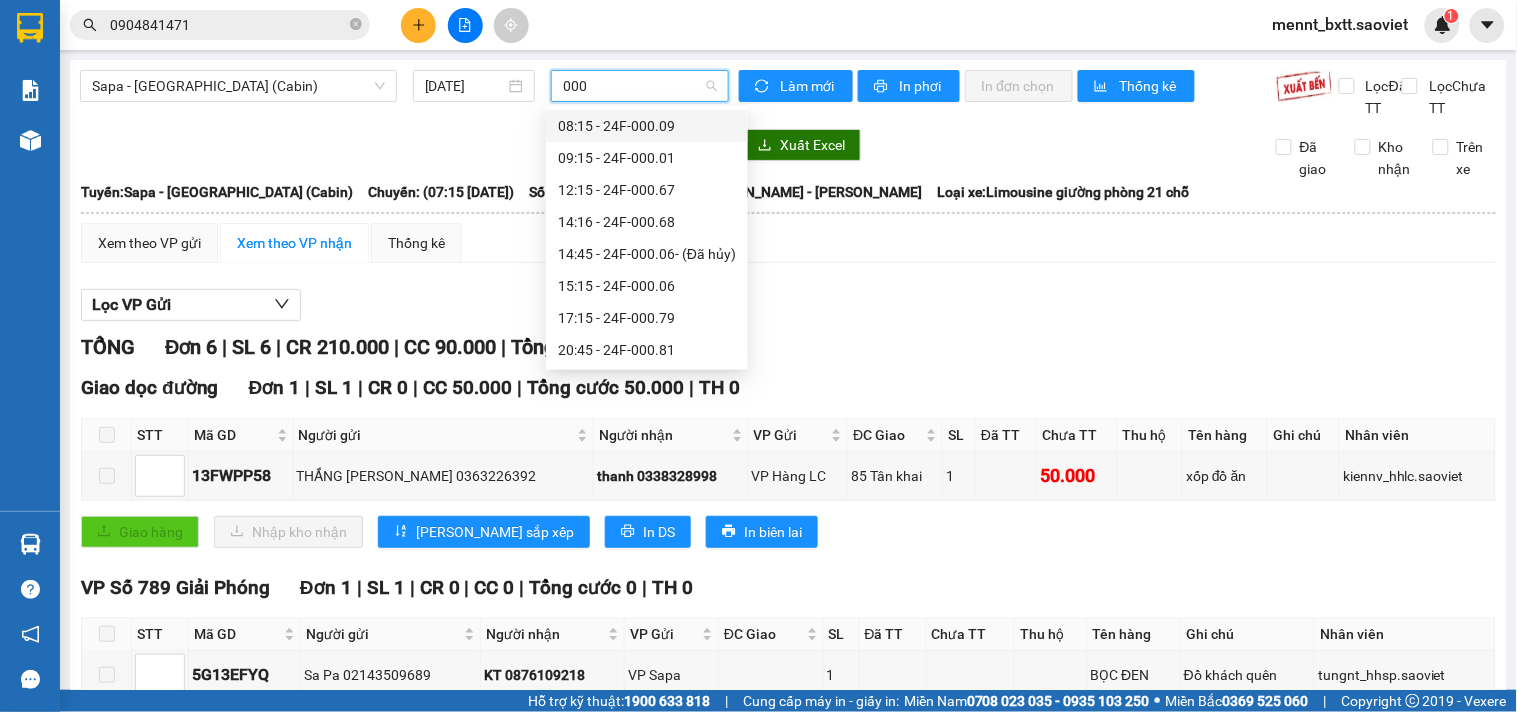 type on "0006" 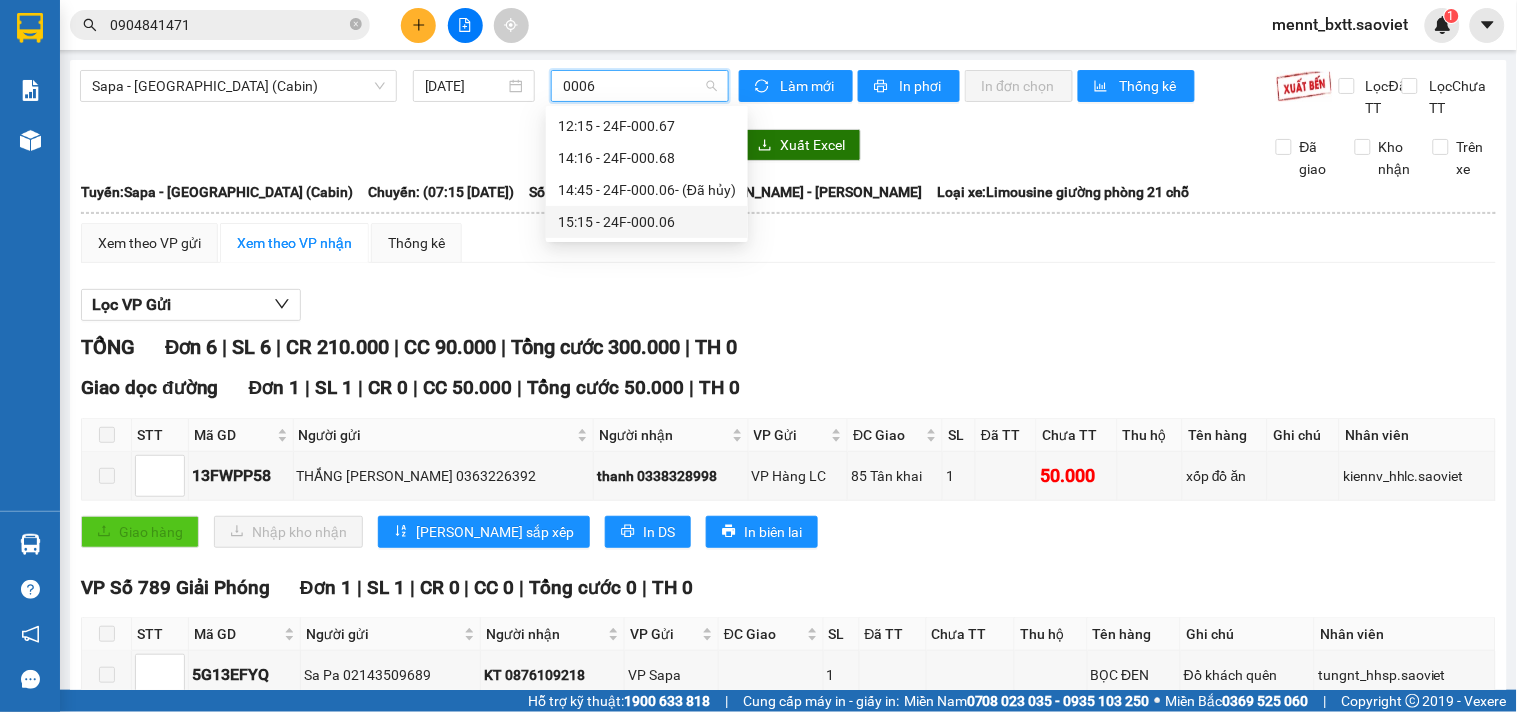 click on "15:15     - 24F-000.06" at bounding box center [647, 222] 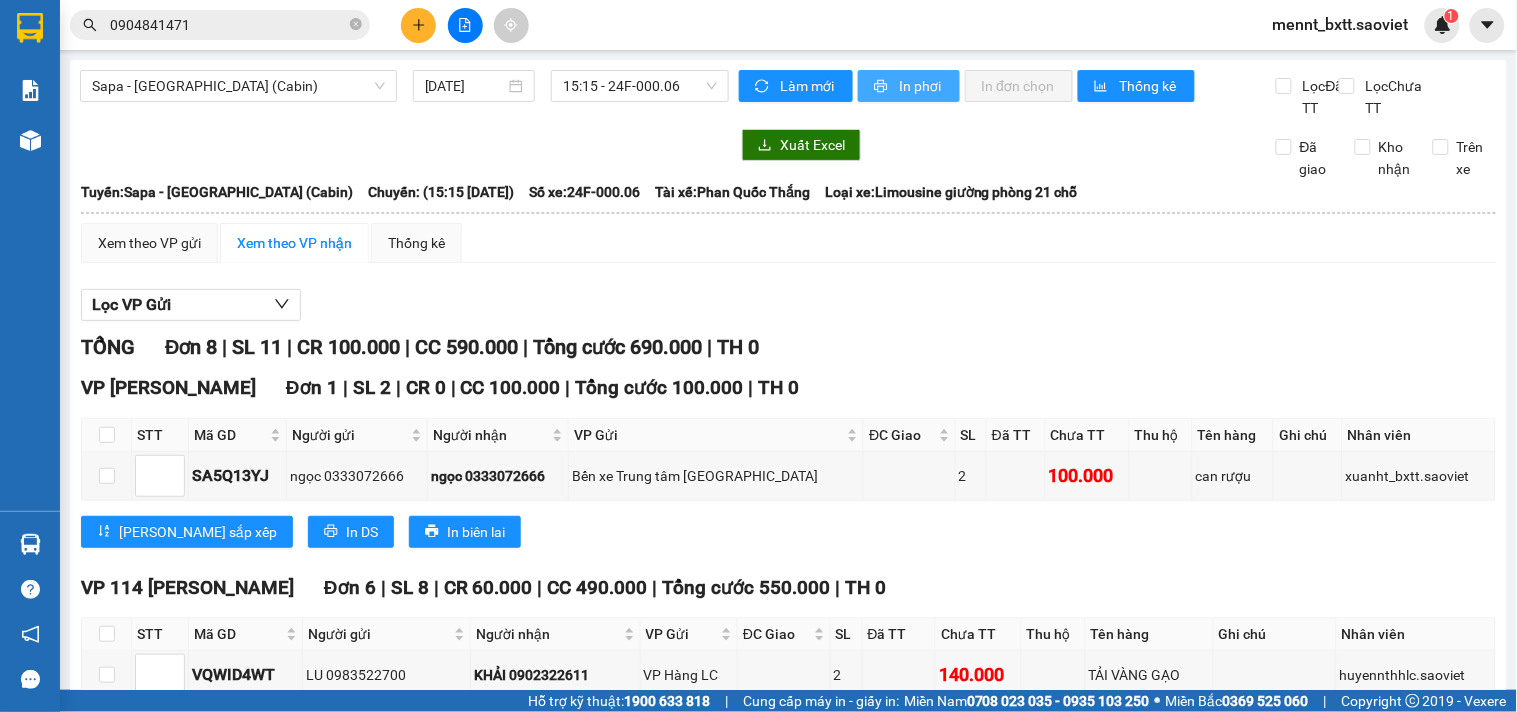click on "In phơi" at bounding box center (921, 86) 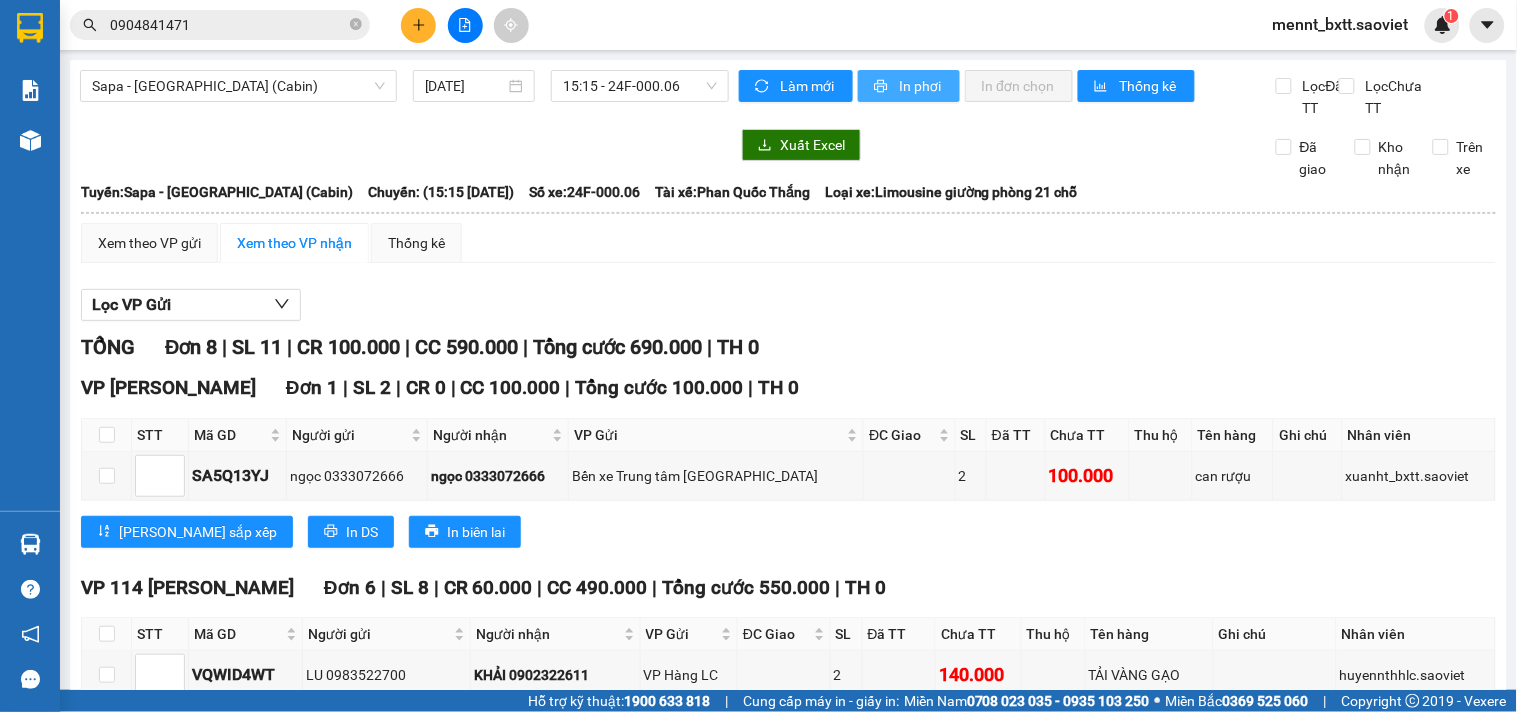 scroll, scrollTop: 0, scrollLeft: 0, axis: both 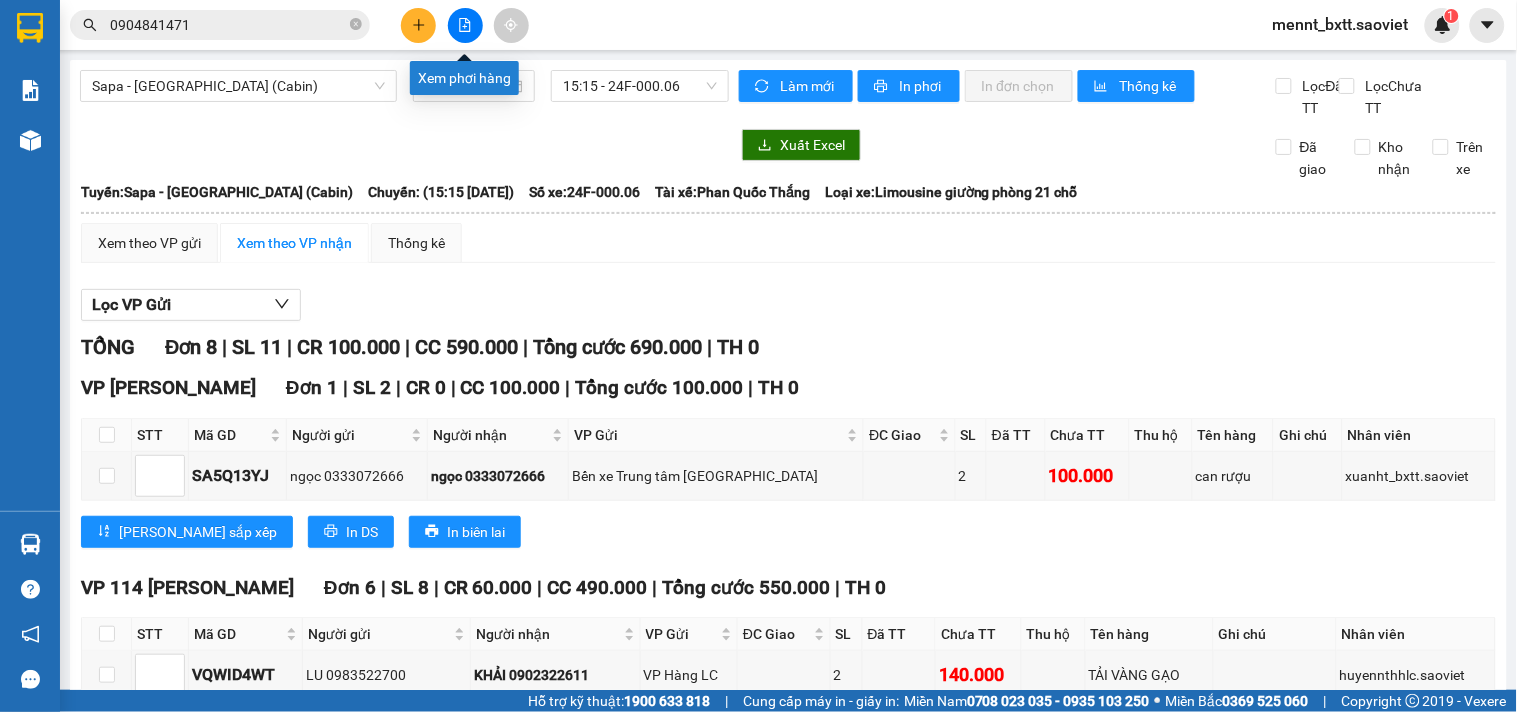 click 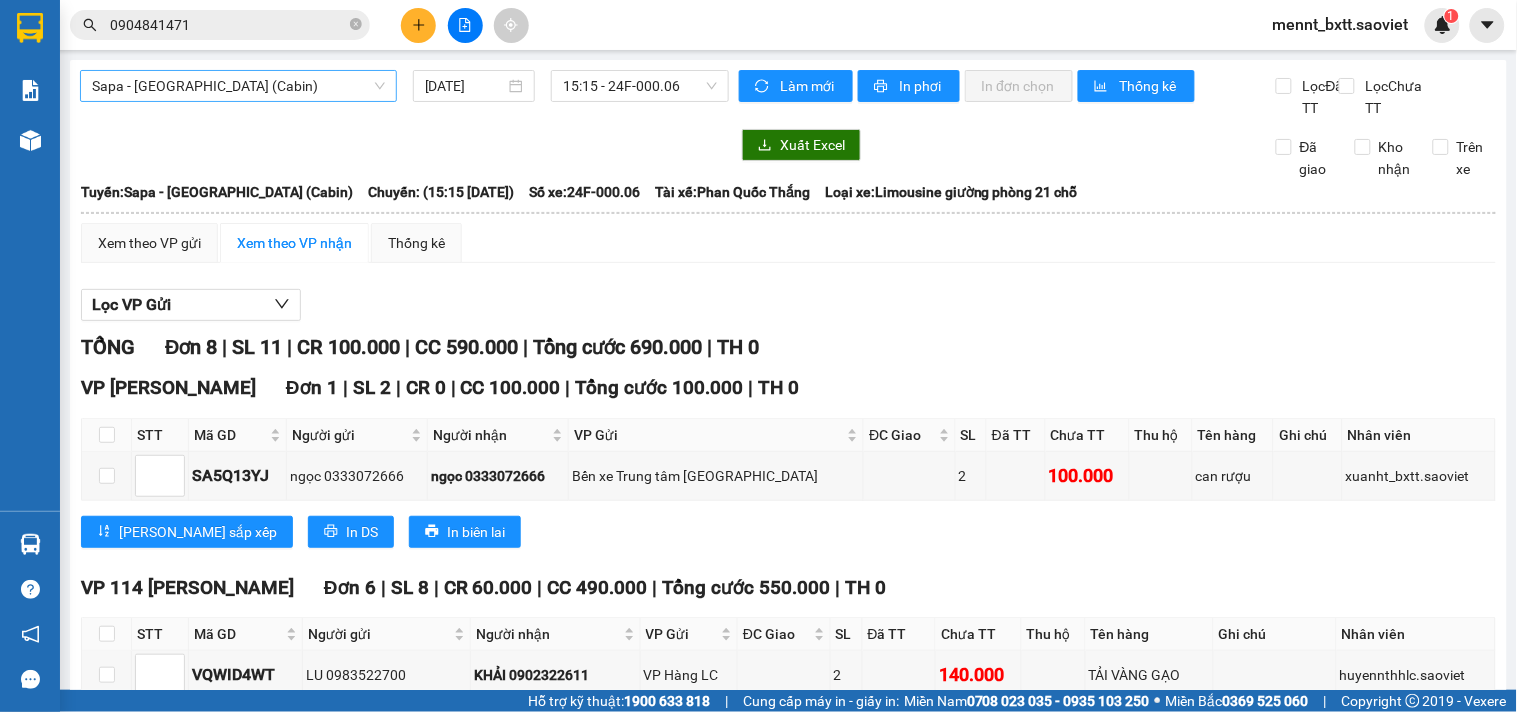 click on "Sapa - [GEOGRAPHIC_DATA] (Cabin)" at bounding box center (238, 86) 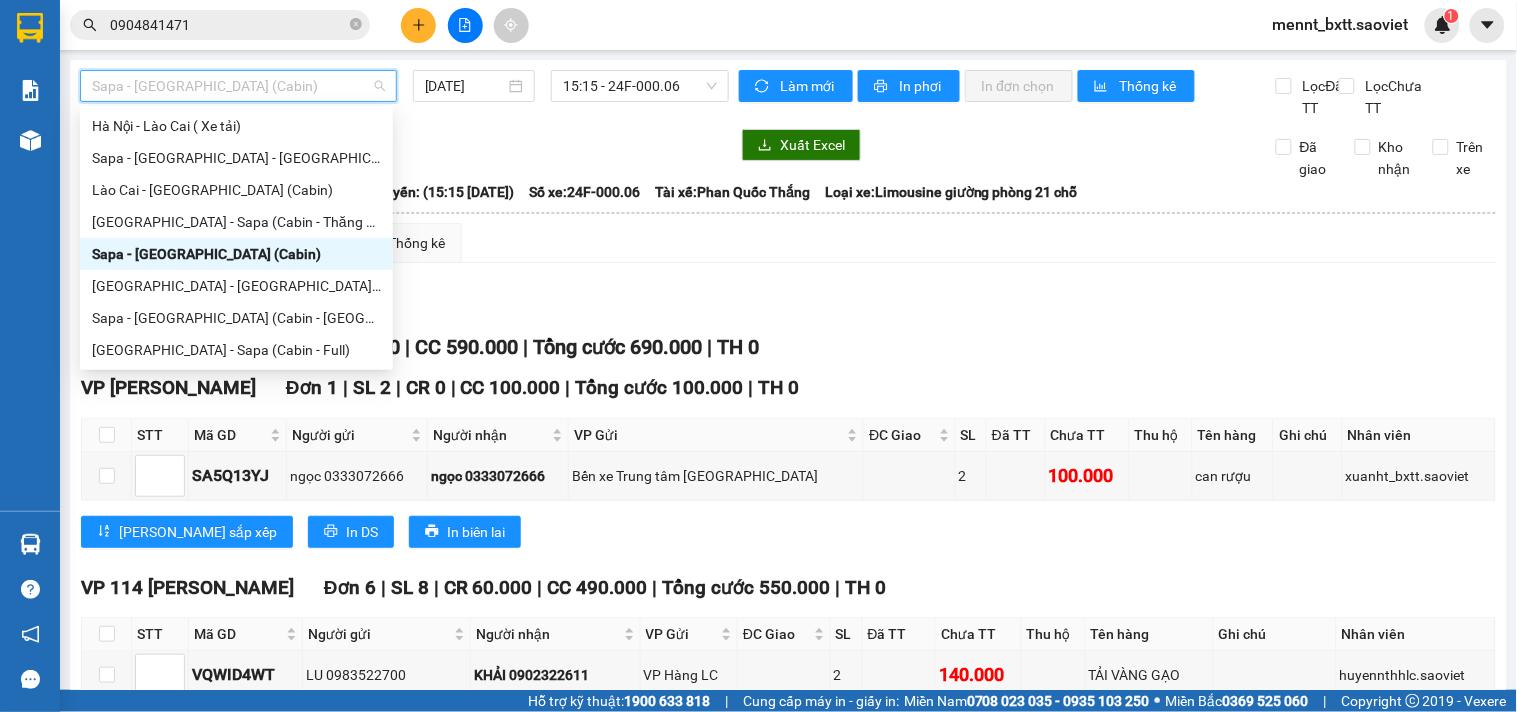 click on "Sapa - [GEOGRAPHIC_DATA] (Cabin)" at bounding box center [236, 254] 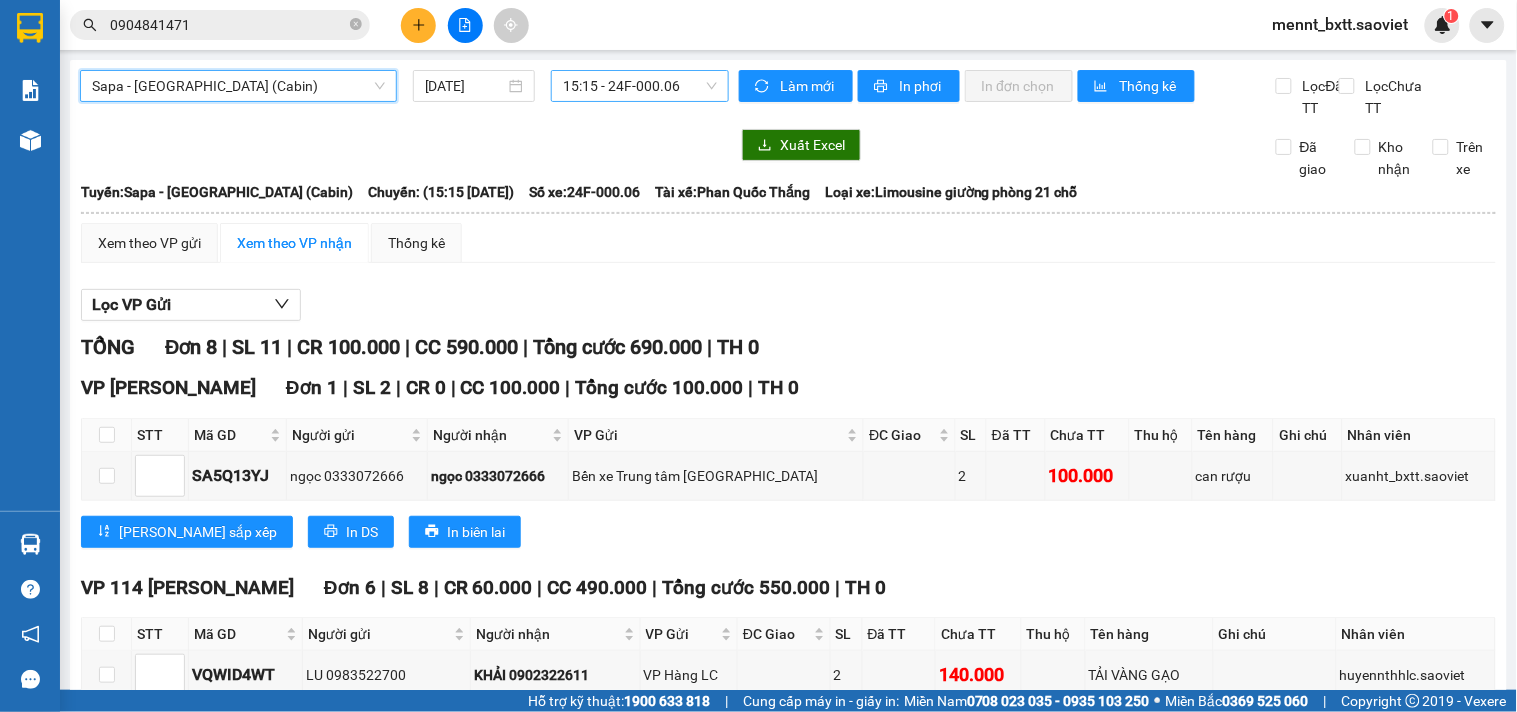 click on "15:15     - 24F-000.06" at bounding box center [640, 86] 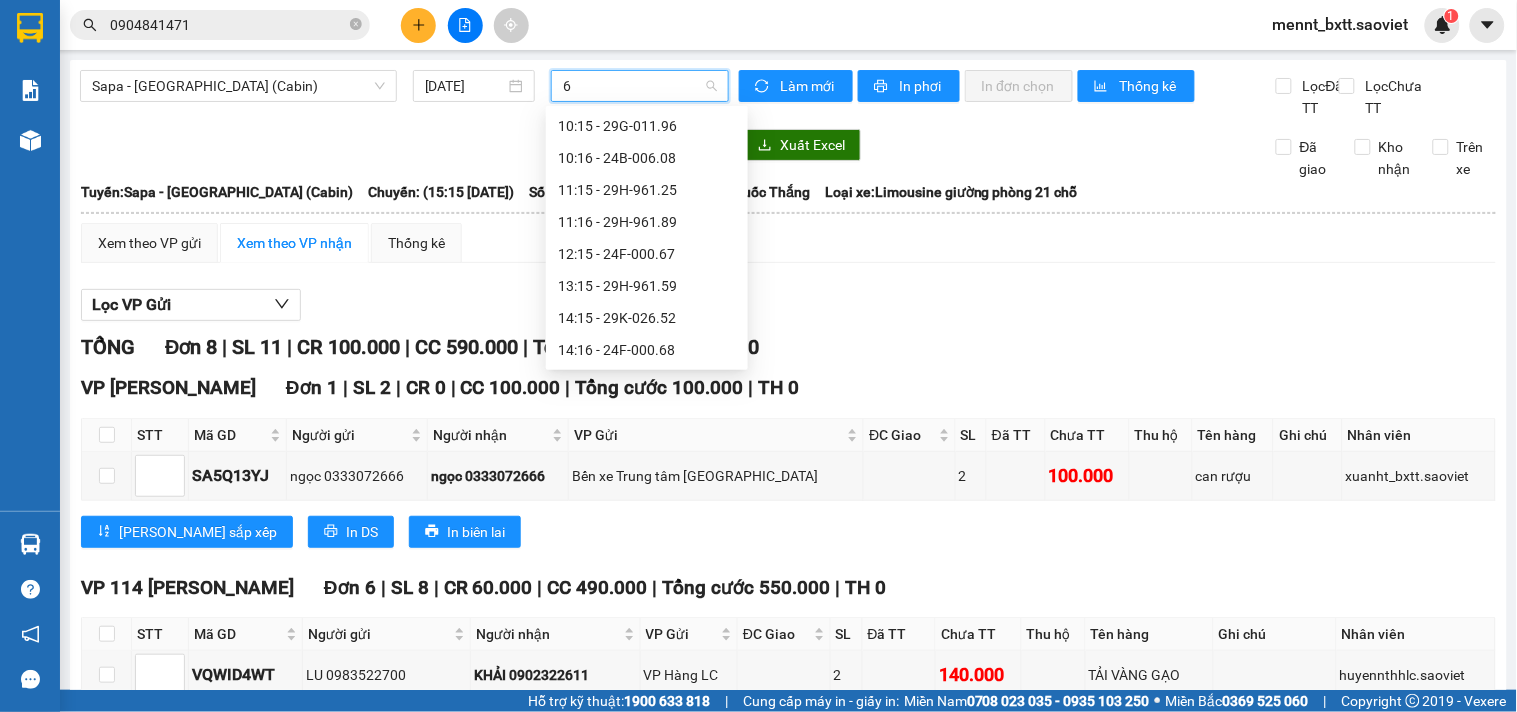 type on "6" 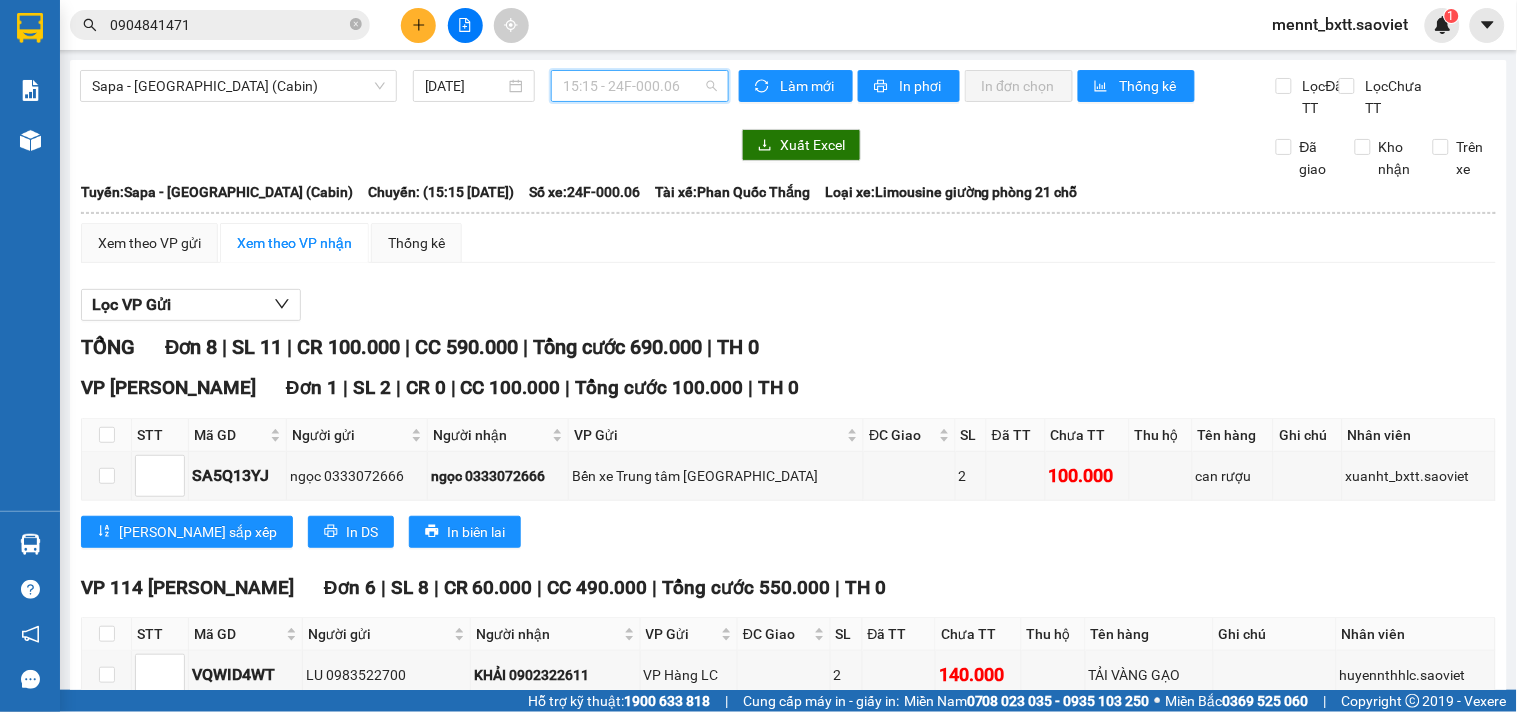 click on "15:15     - 24F-000.06" at bounding box center [640, 86] 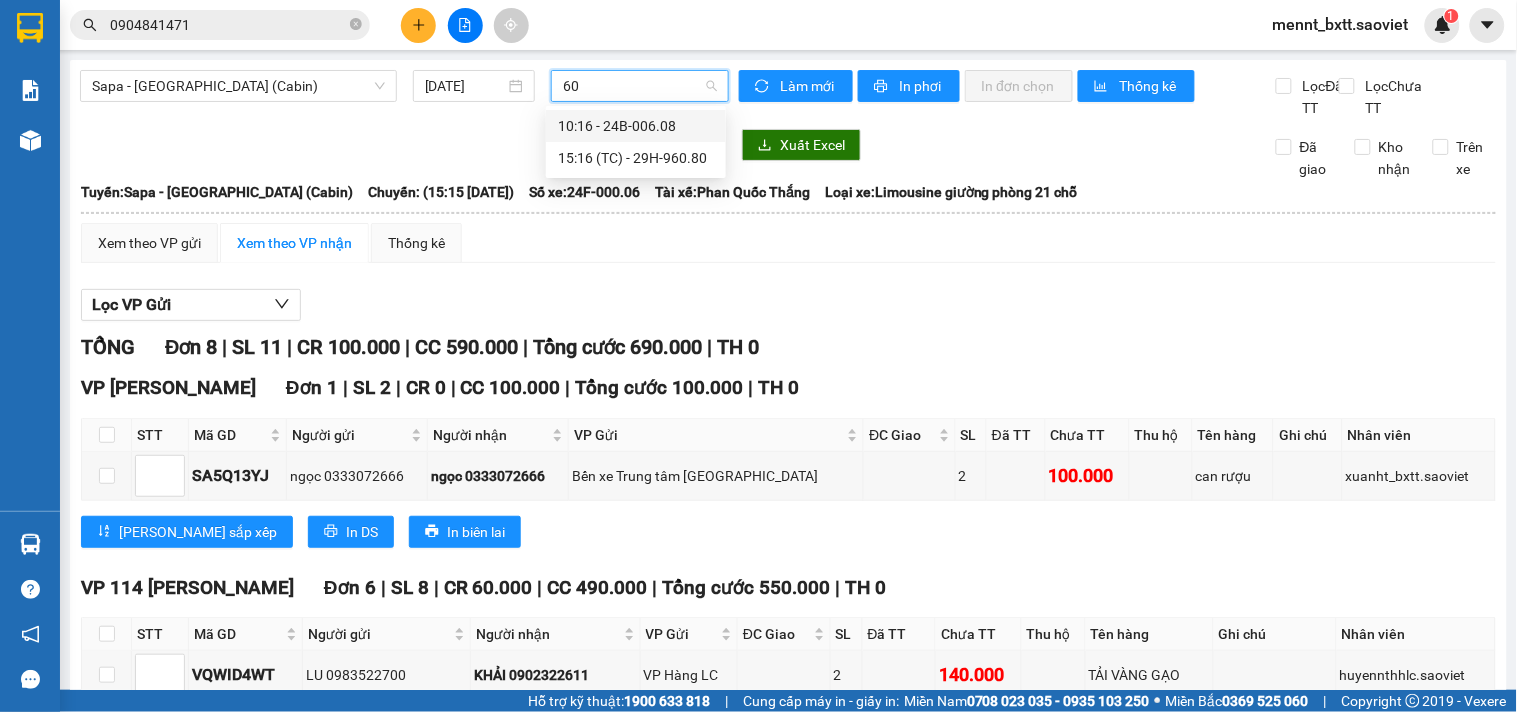 type on "608" 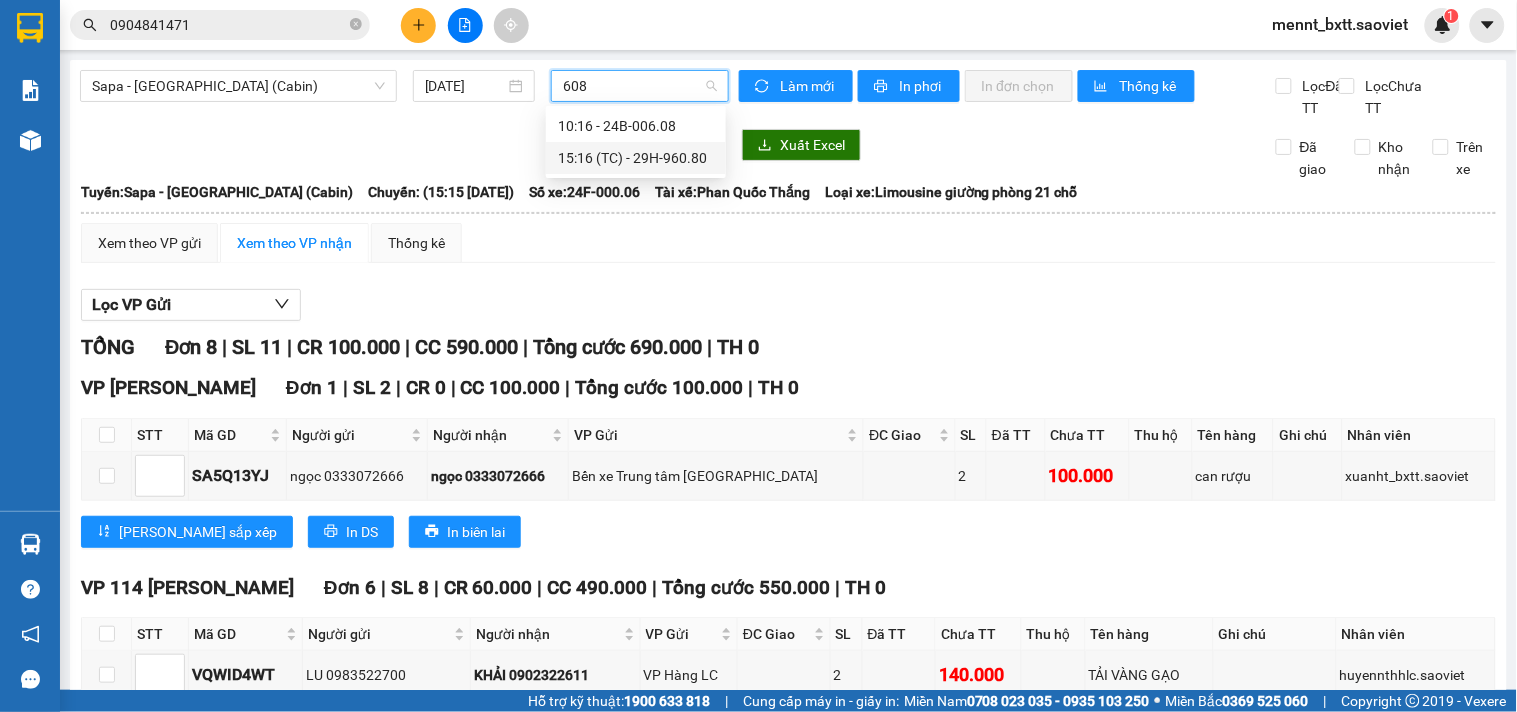 click on "15:16   (TC)   - 29H-960.80" at bounding box center [636, 158] 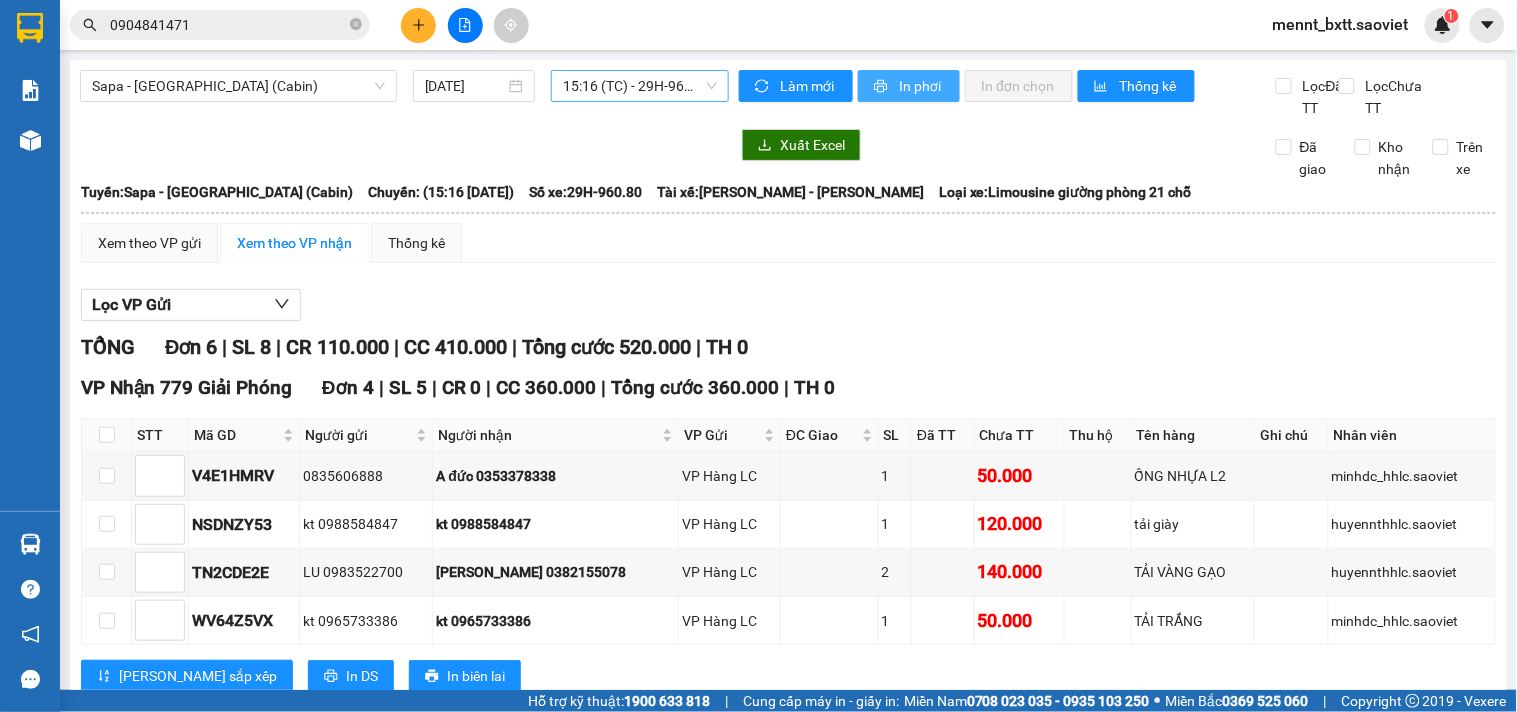 click on "In phơi" at bounding box center [921, 86] 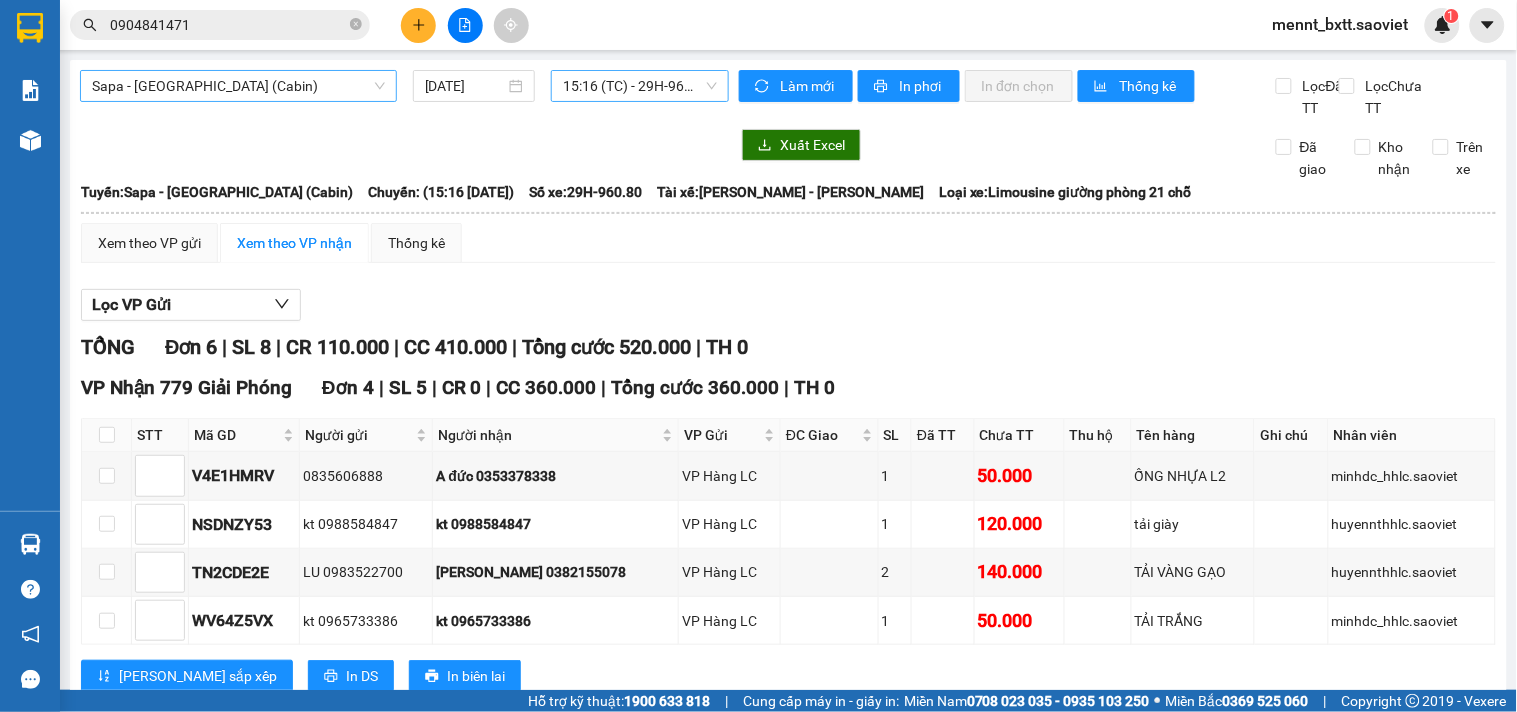 click on "Sapa - [GEOGRAPHIC_DATA] (Cabin)" at bounding box center [238, 86] 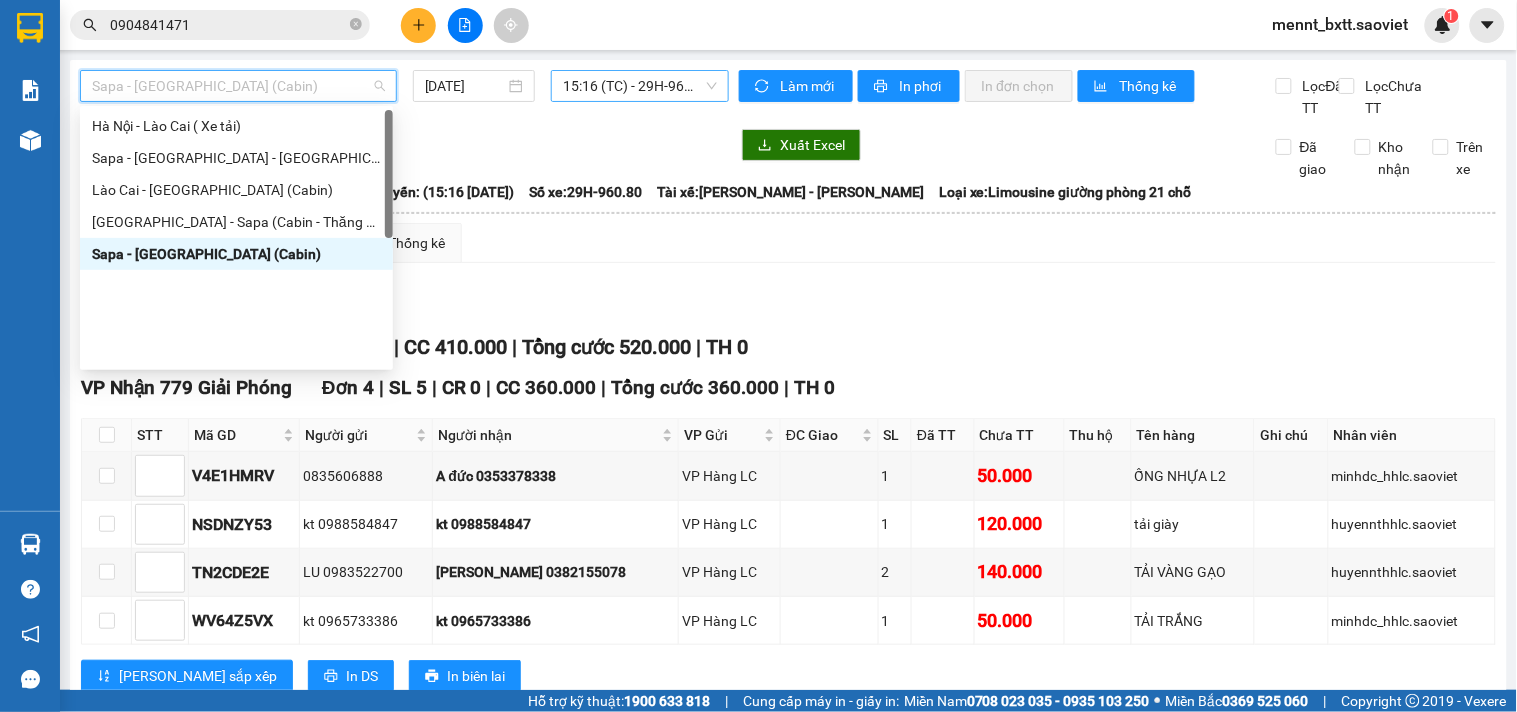click on "Lào Cai - [GEOGRAPHIC_DATA] ([GEOGRAPHIC_DATA])" at bounding box center [236, 62] 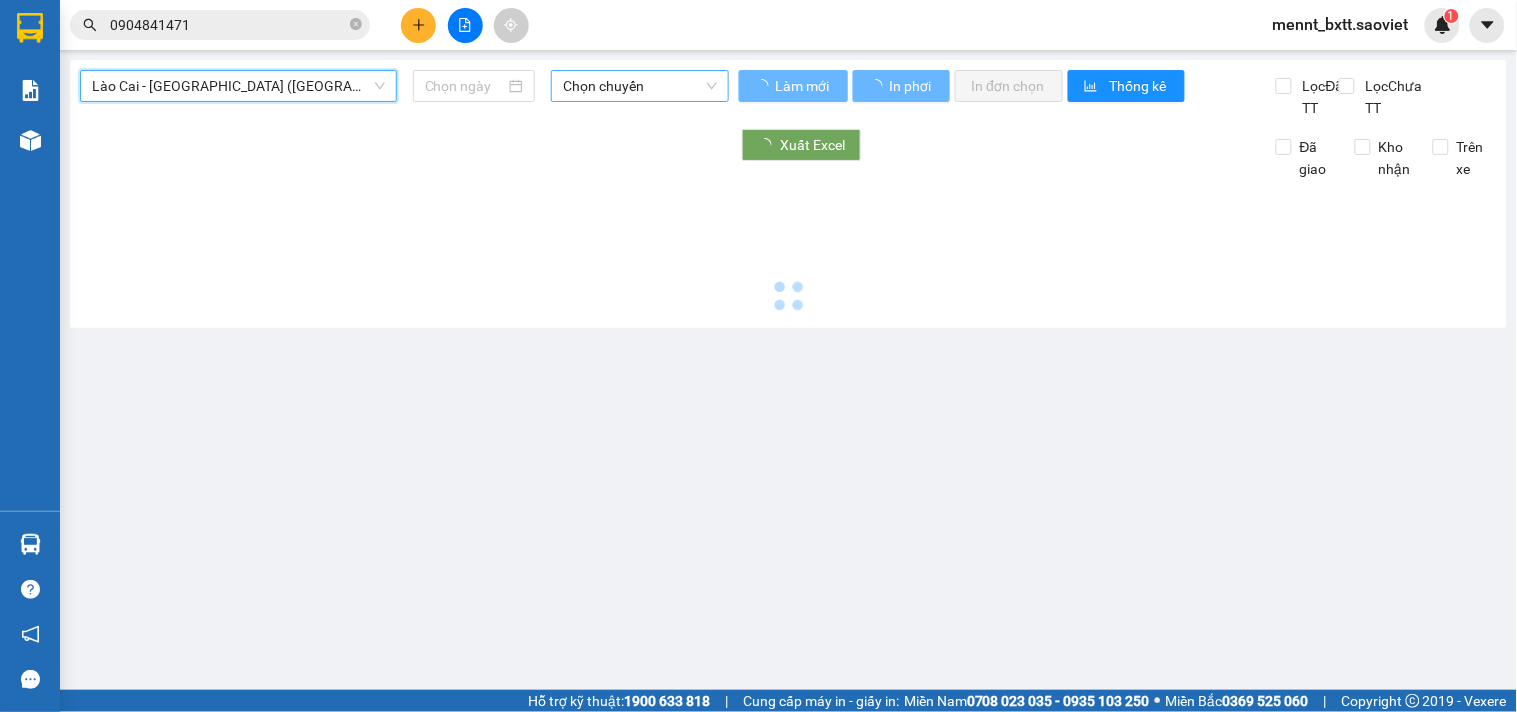type on "[DATE]" 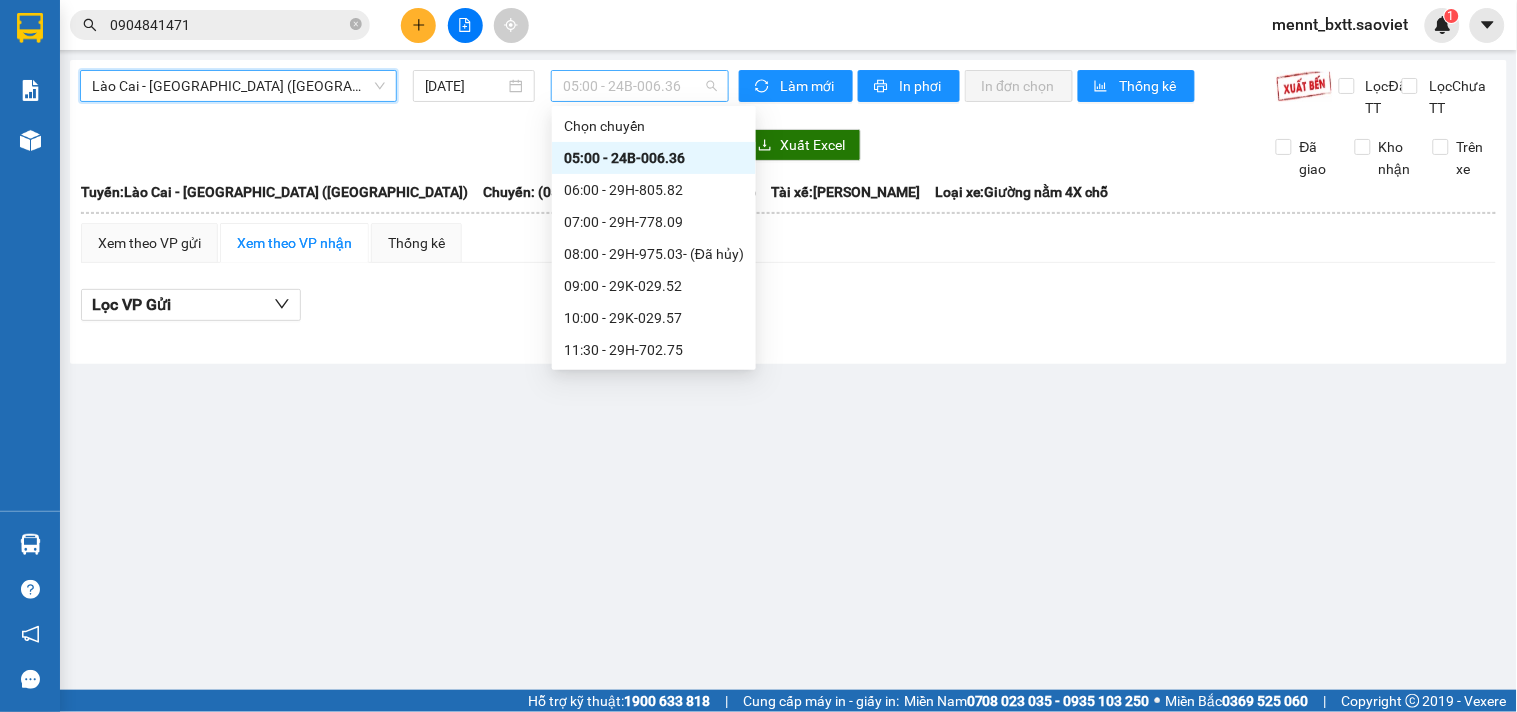 click on "05:00     - 24B-006.36" at bounding box center [640, 86] 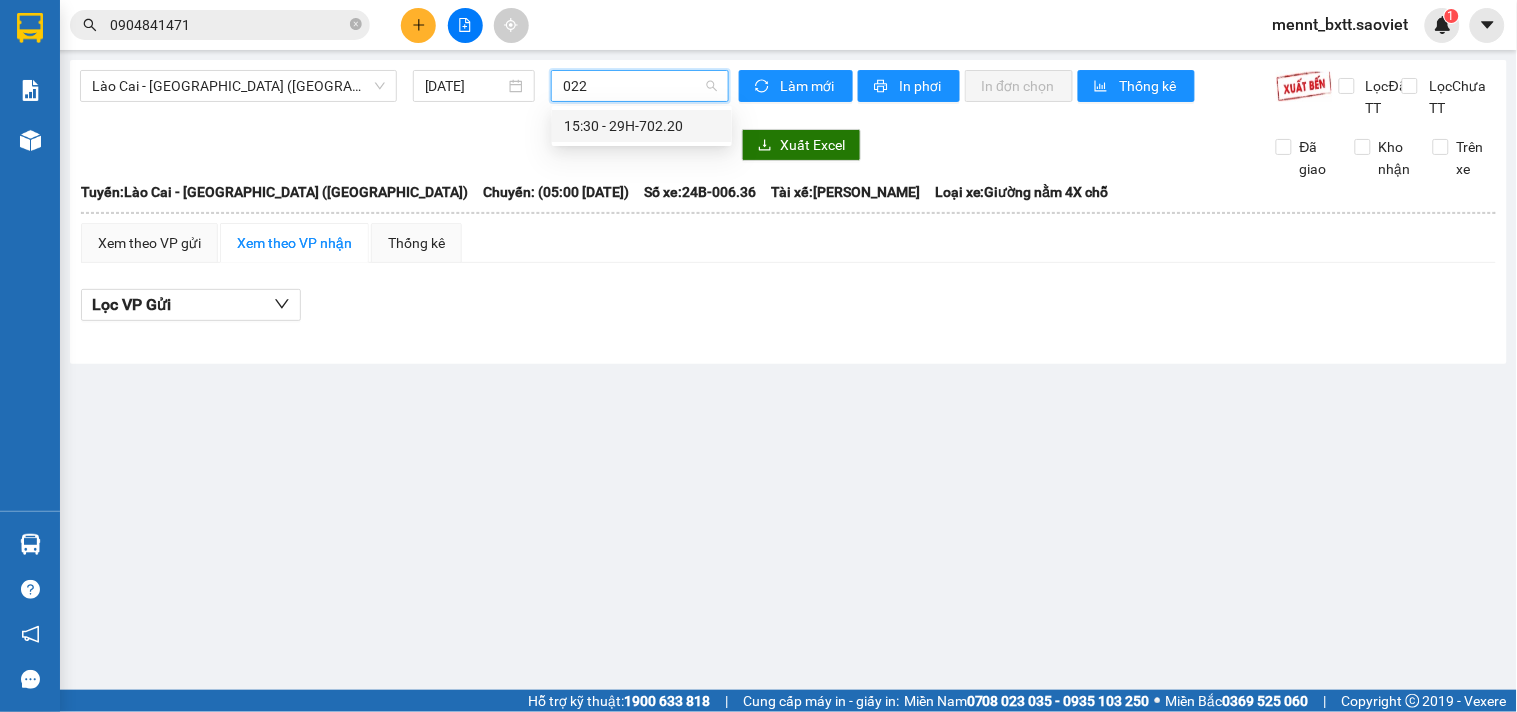 type on "0220" 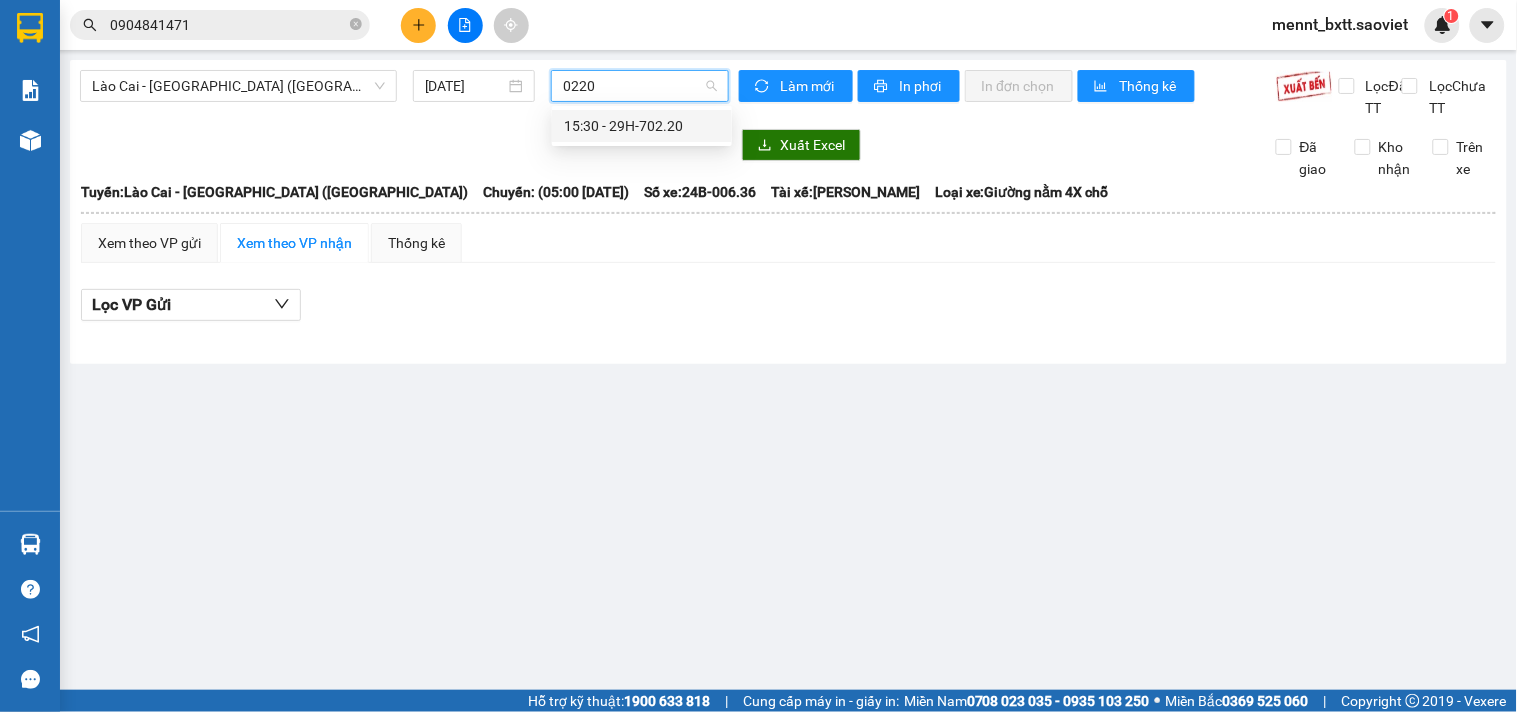 click on "15:30     - 29H-702.20" at bounding box center [642, 126] 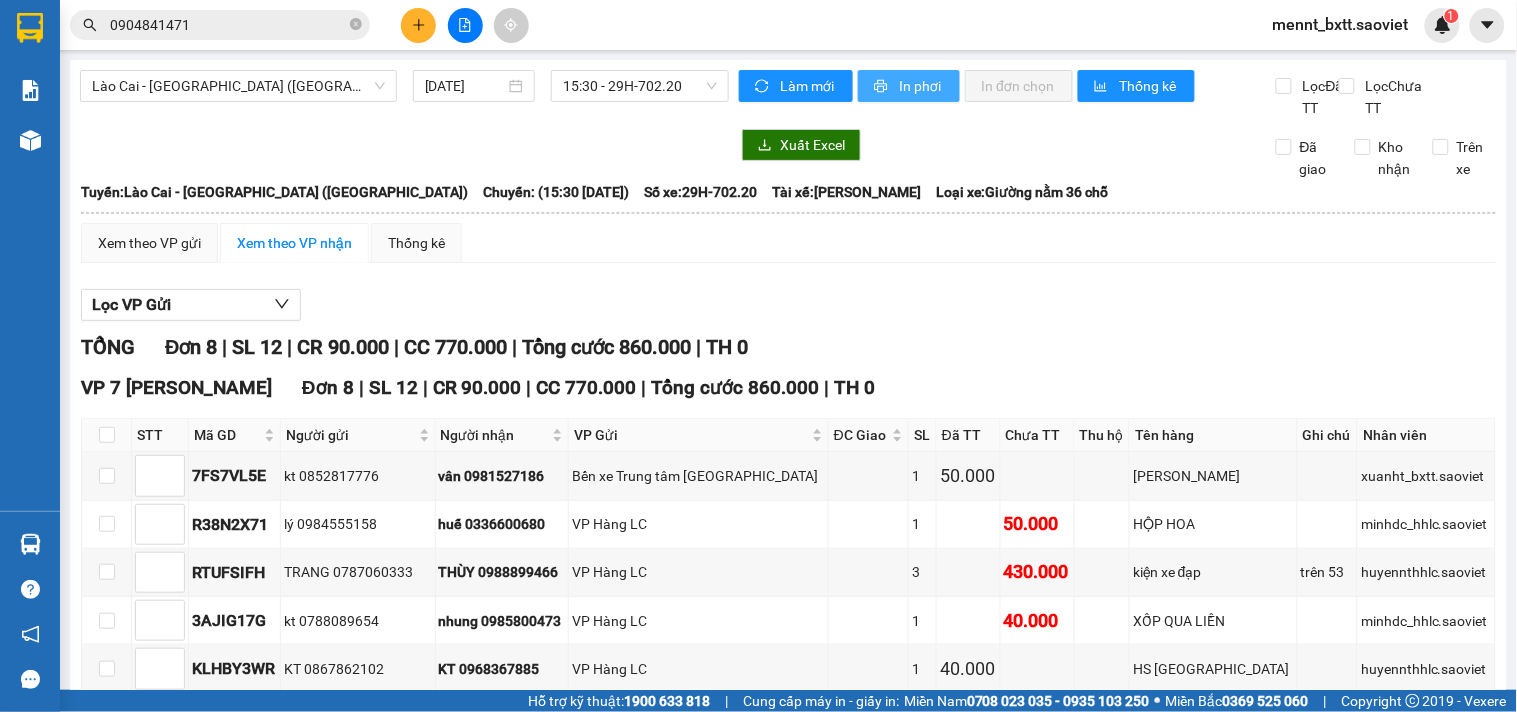 click on "In phơi" at bounding box center [921, 86] 